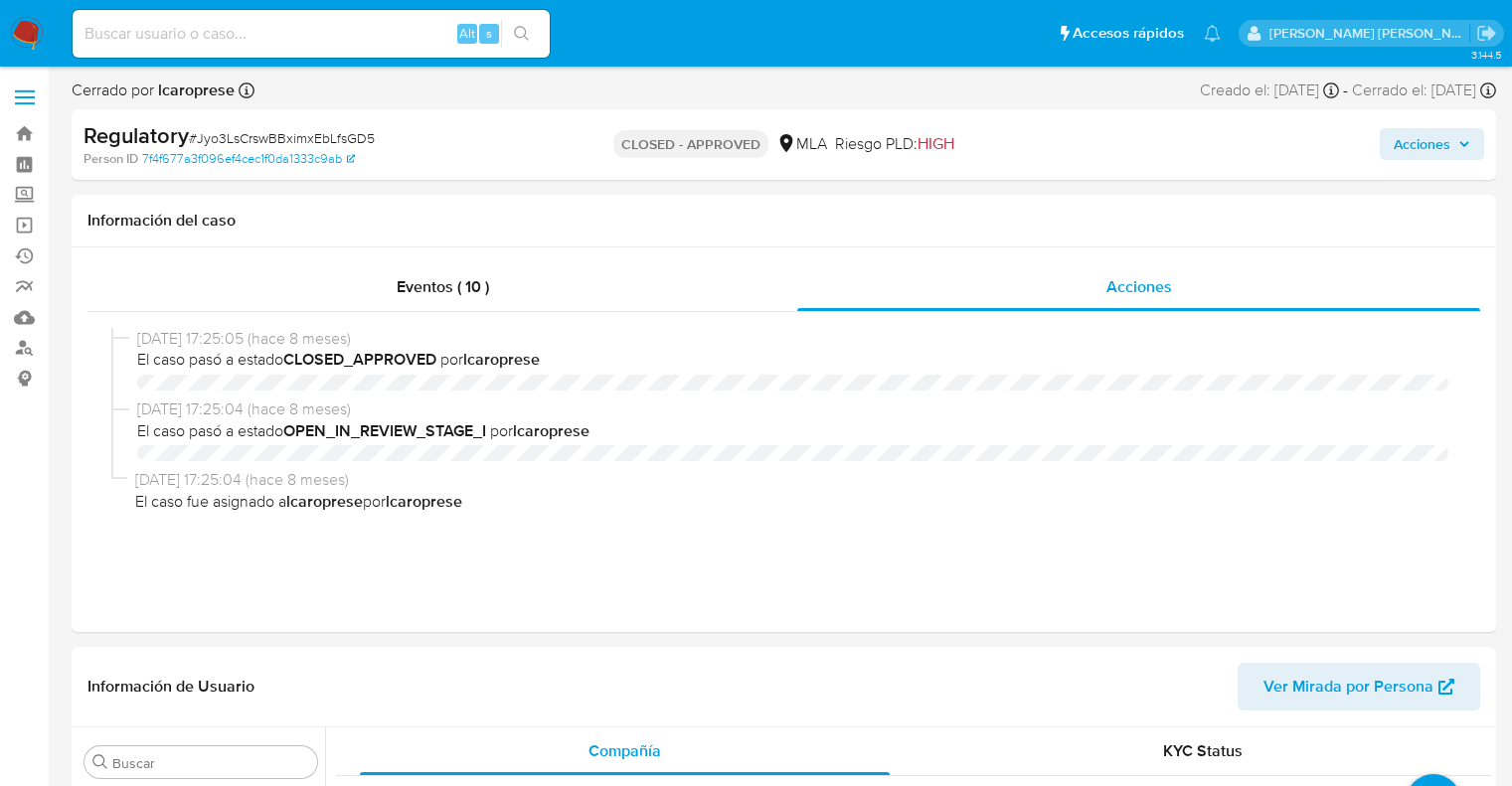select on "10" 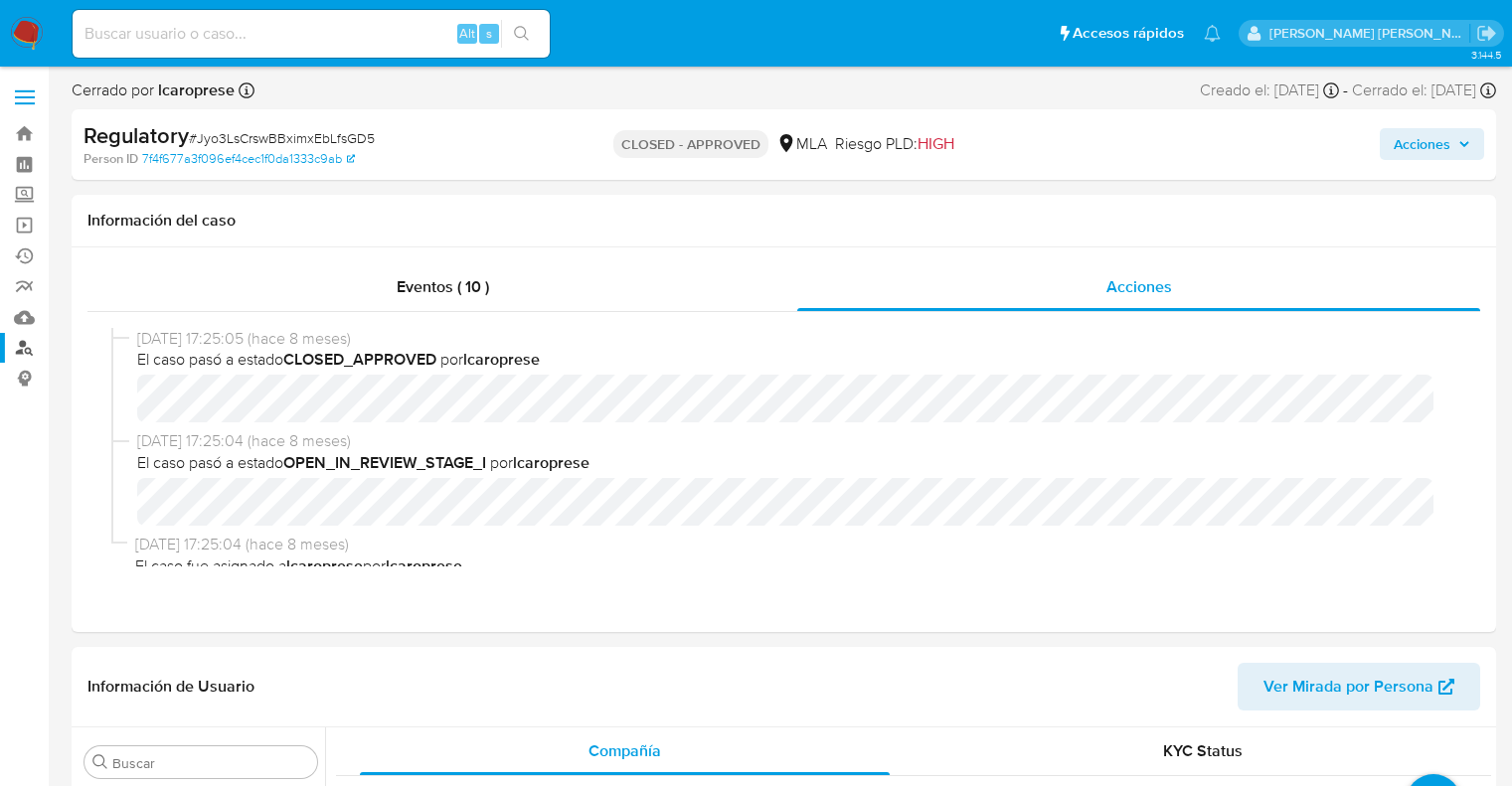 scroll, scrollTop: 0, scrollLeft: 0, axis: both 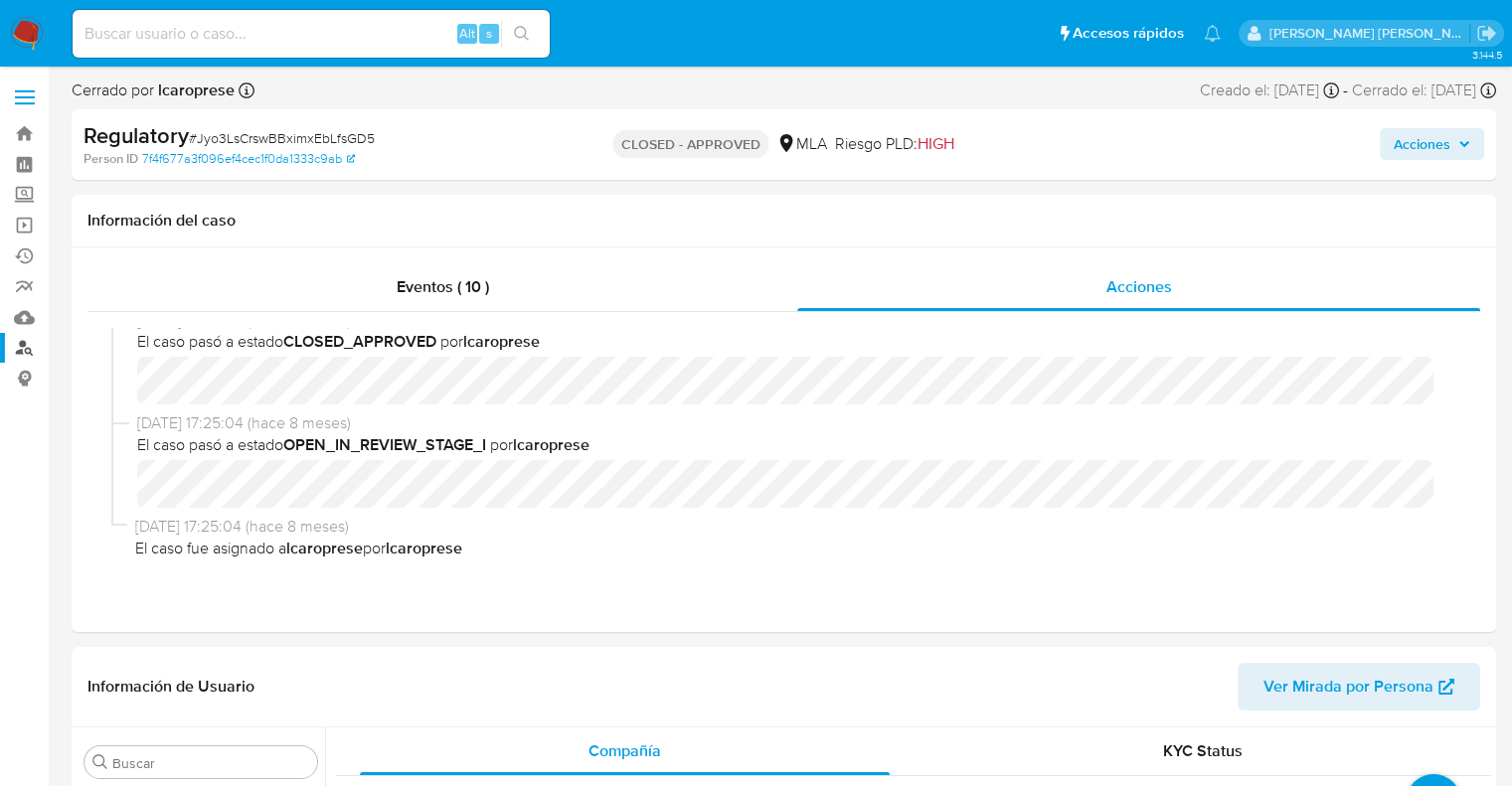 type 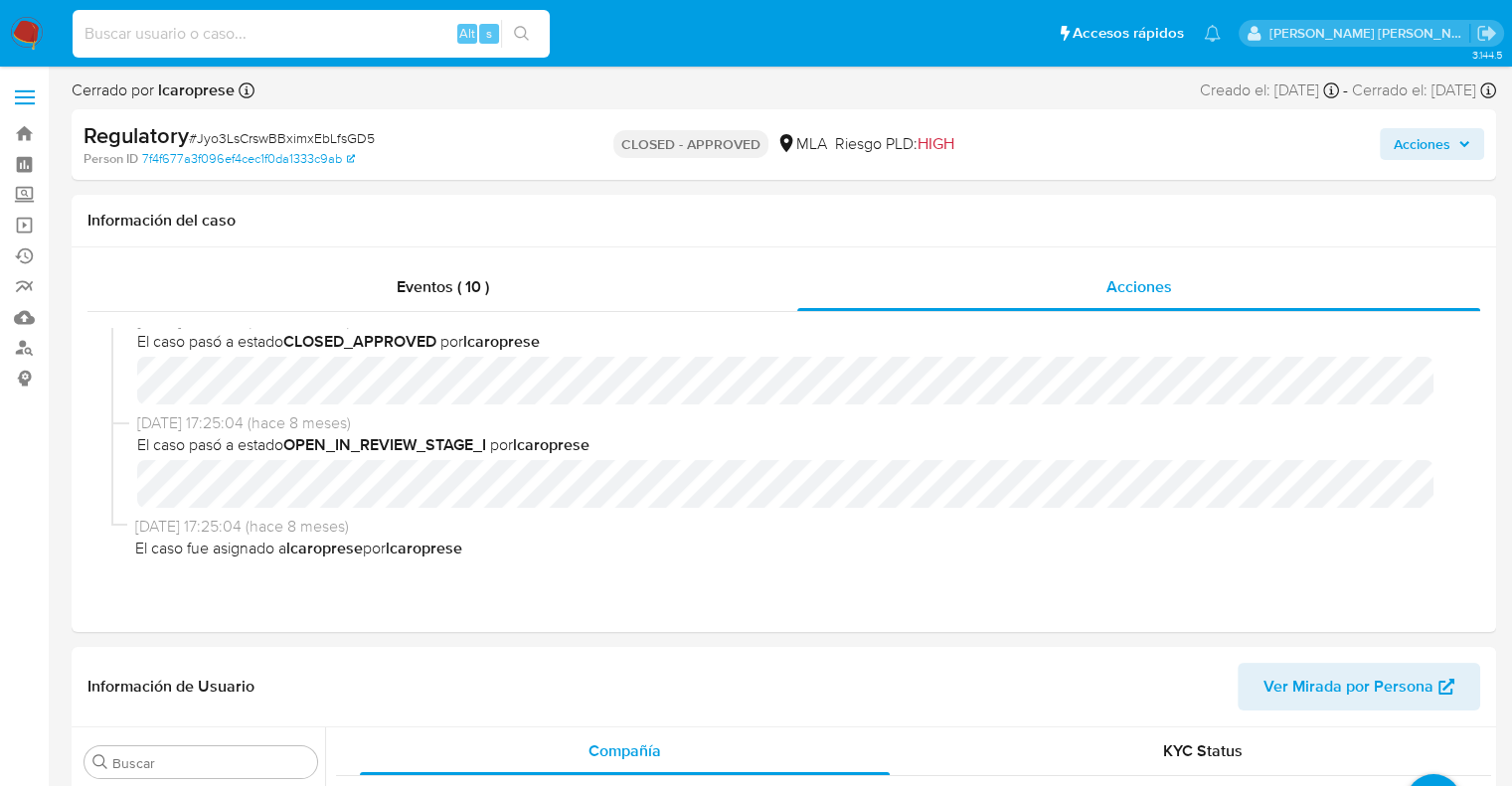 click at bounding box center (311, 34) 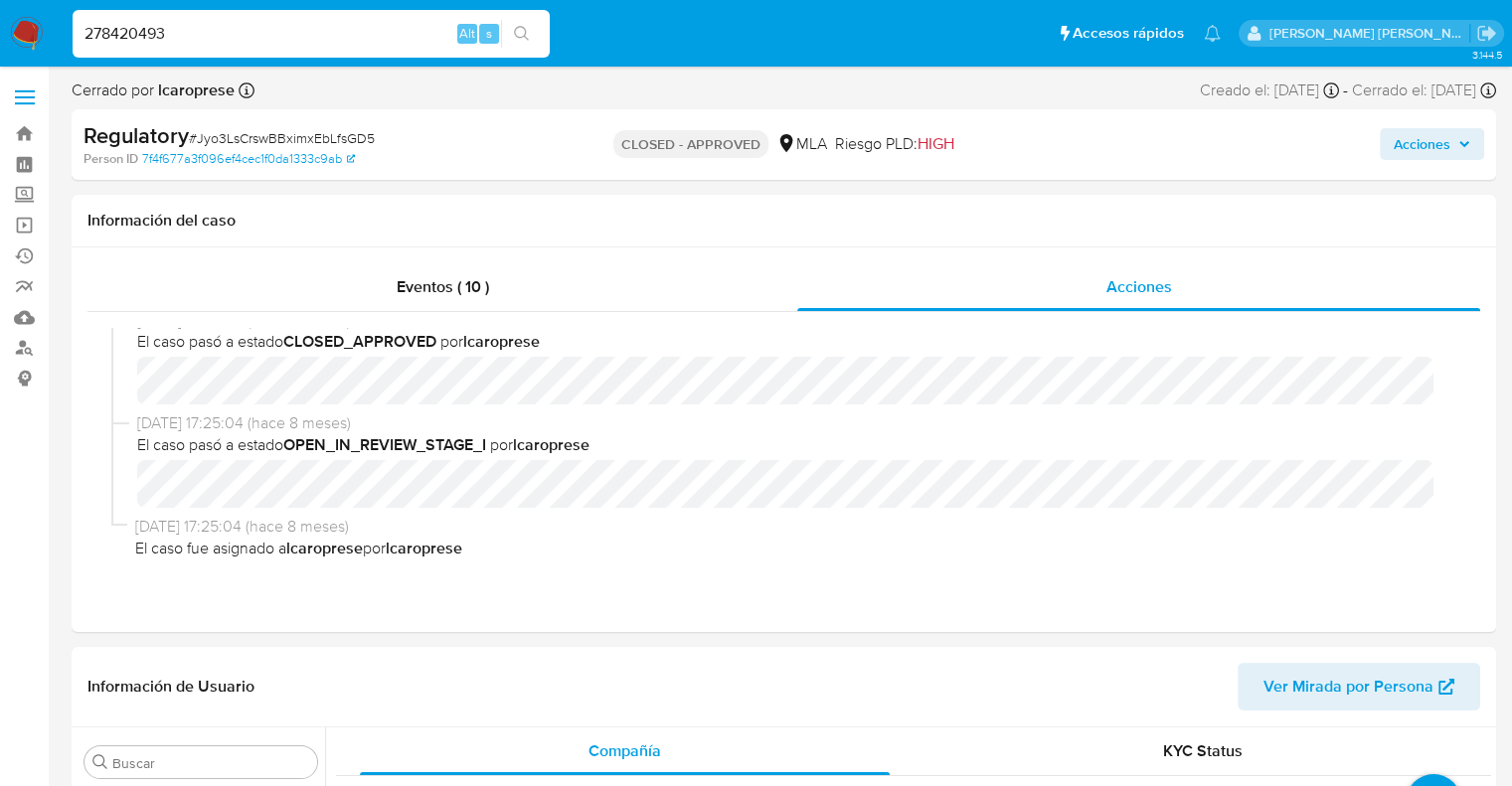 type on "278420493" 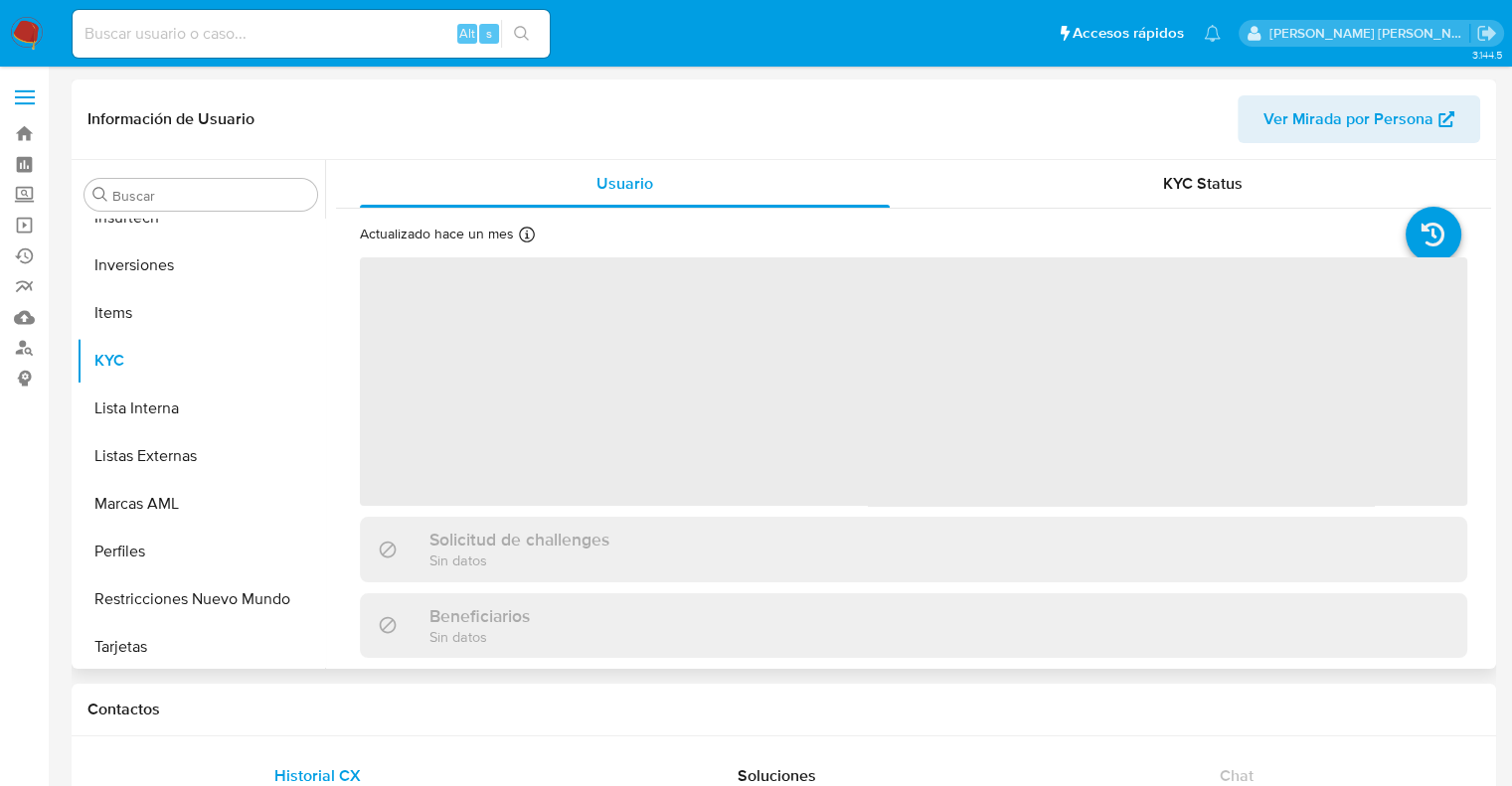 scroll, scrollTop: 886, scrollLeft: 0, axis: vertical 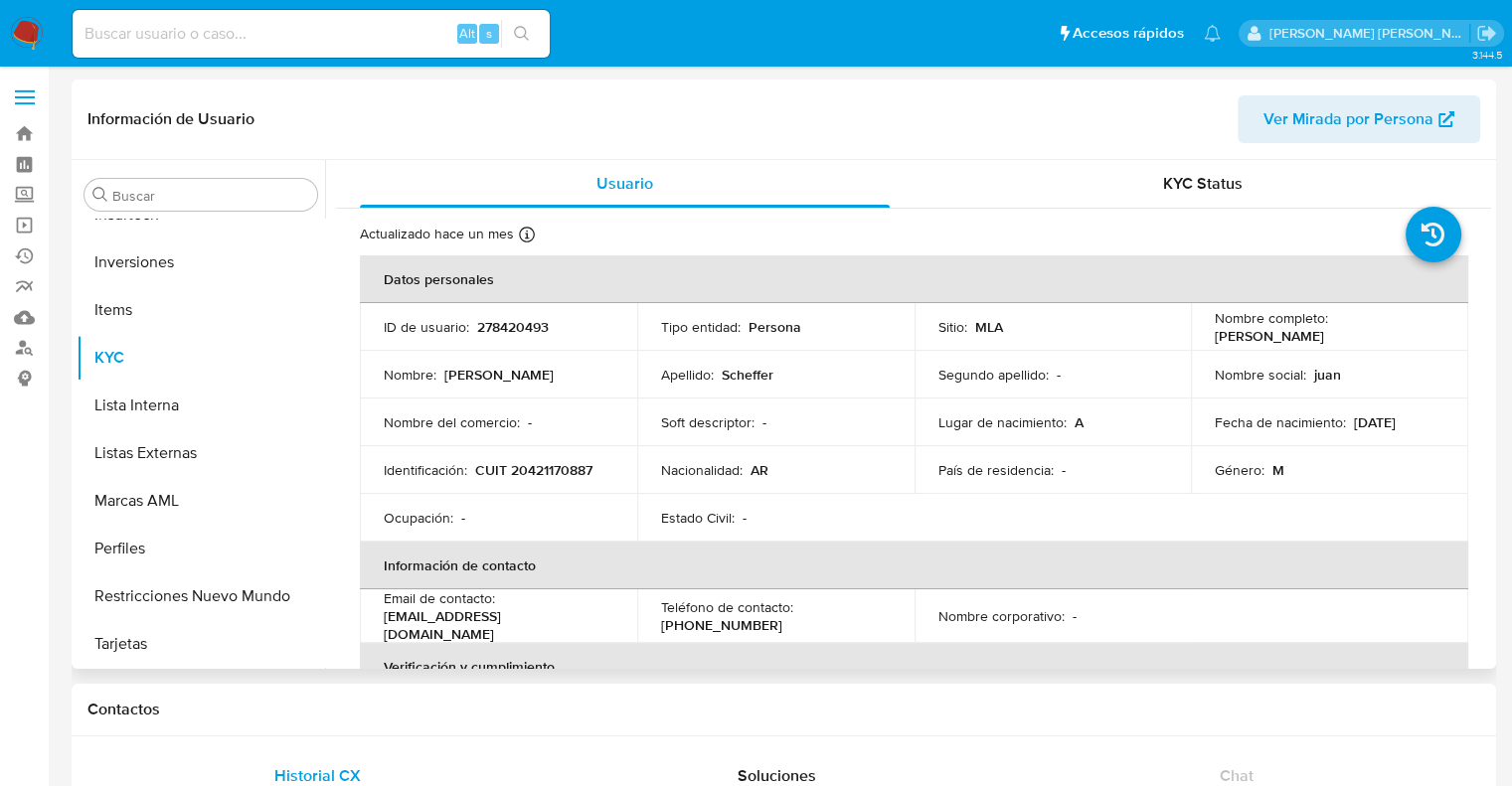 select on "10" 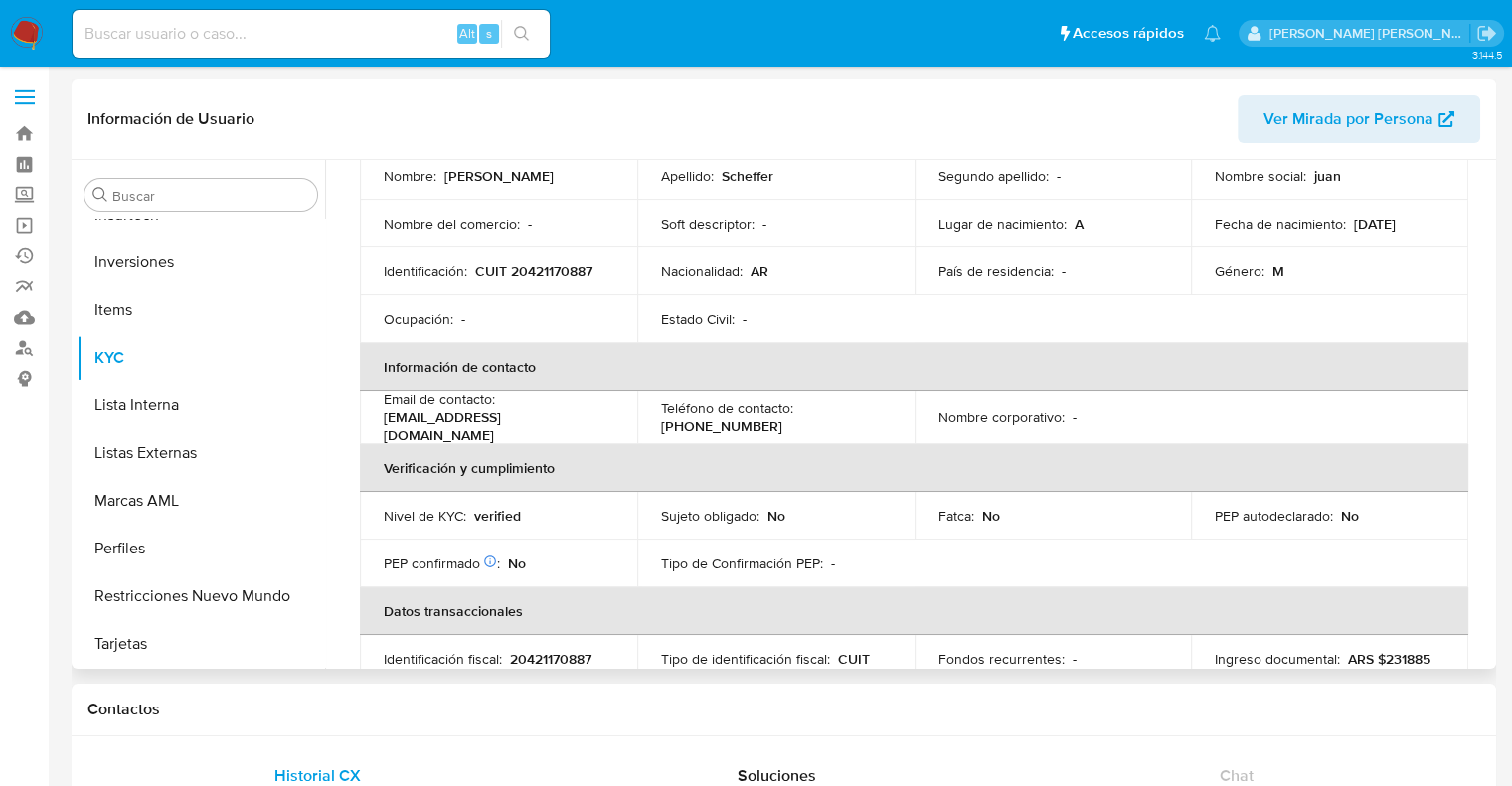scroll, scrollTop: 99, scrollLeft: 0, axis: vertical 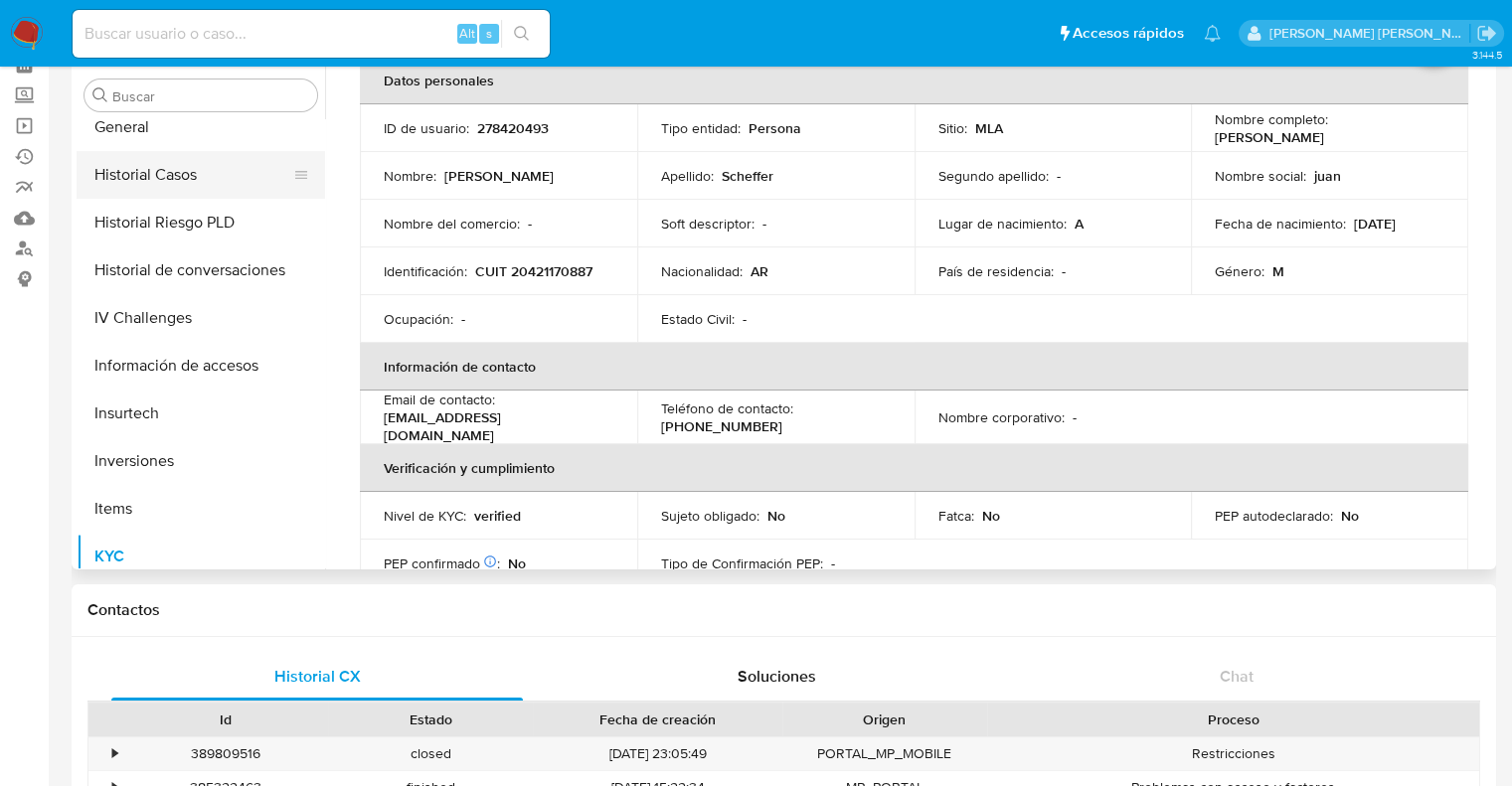 click on "Historial Casos" at bounding box center (193, 175) 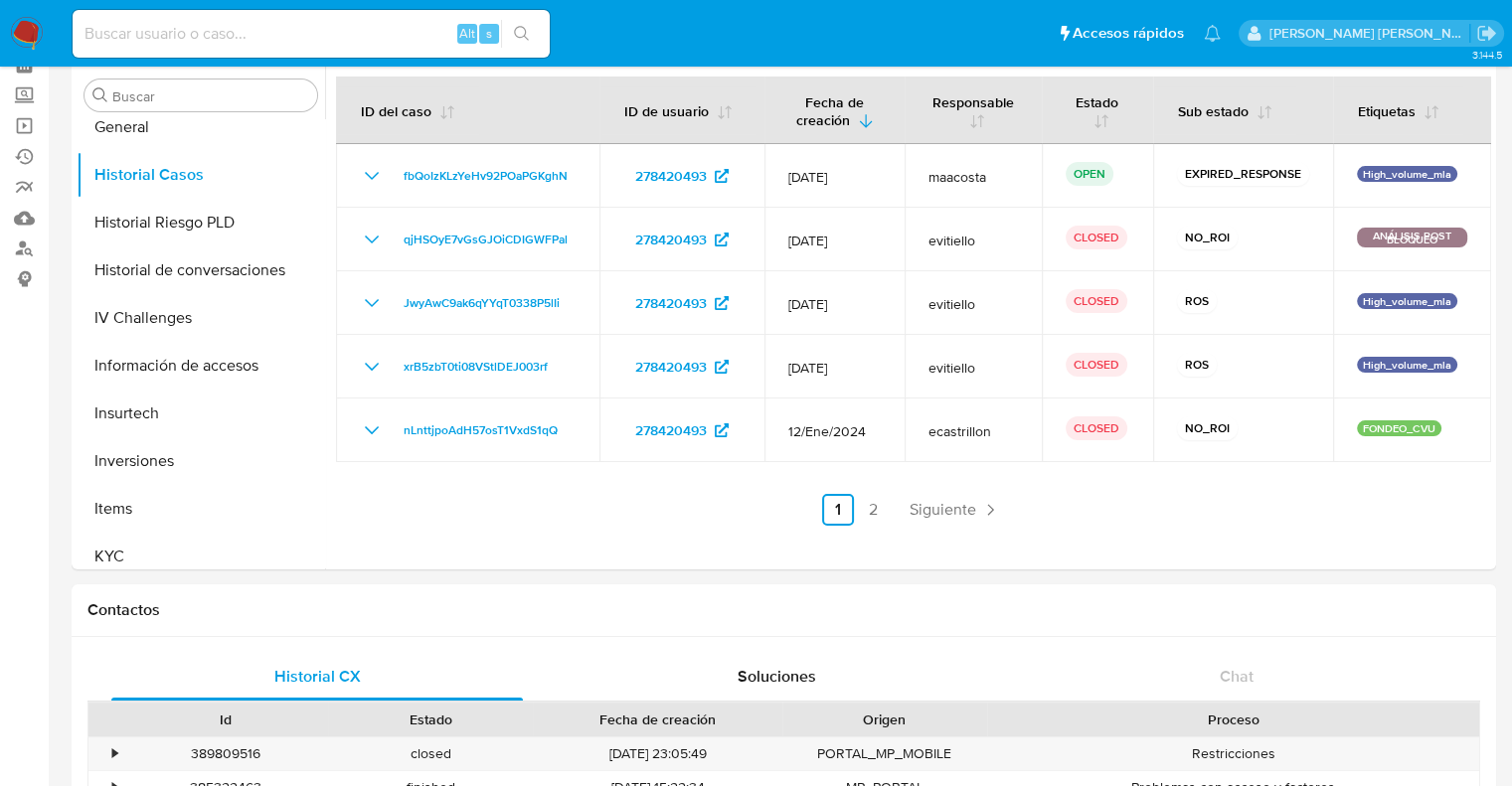 scroll, scrollTop: 0, scrollLeft: 0, axis: both 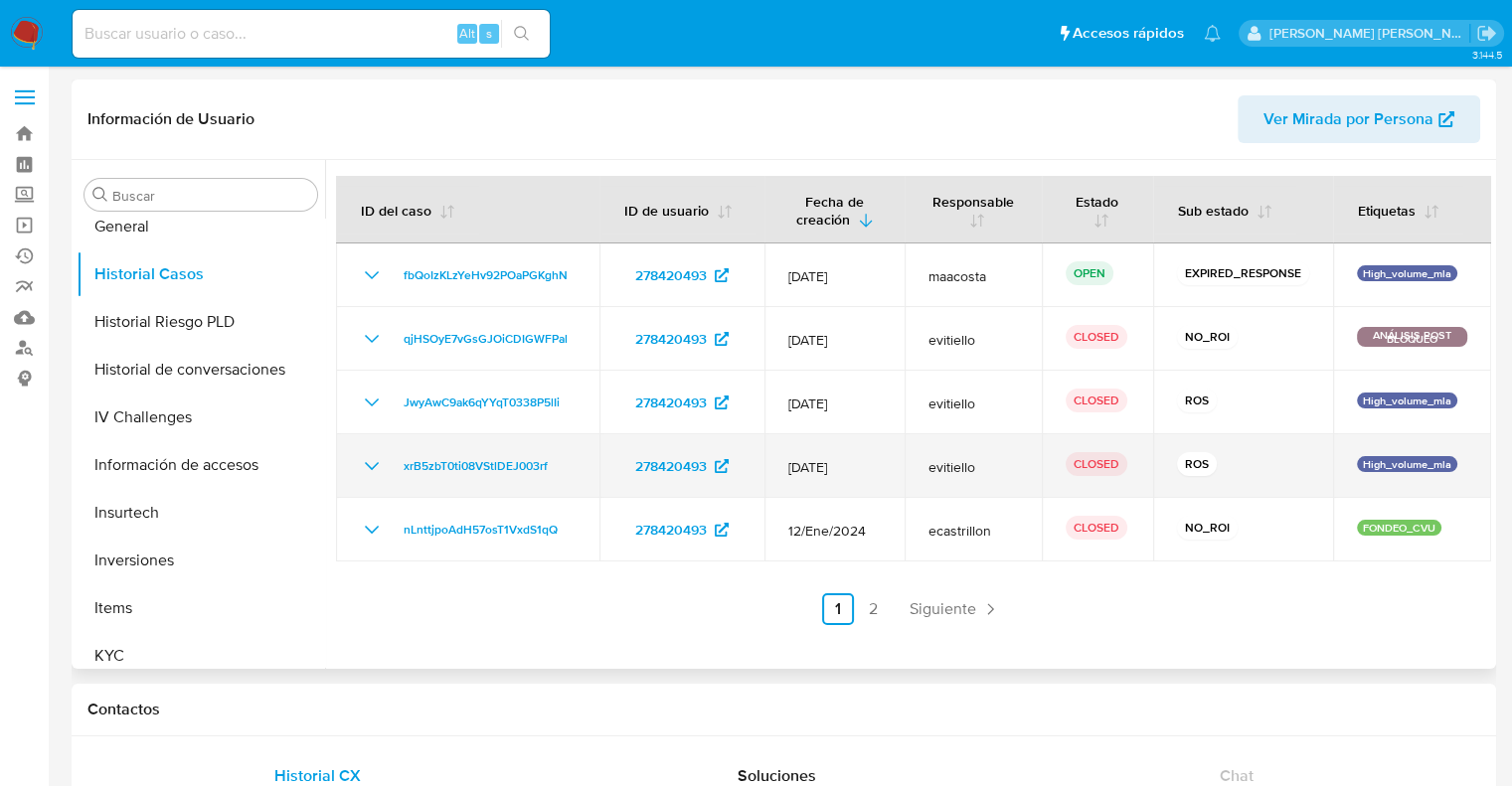 click 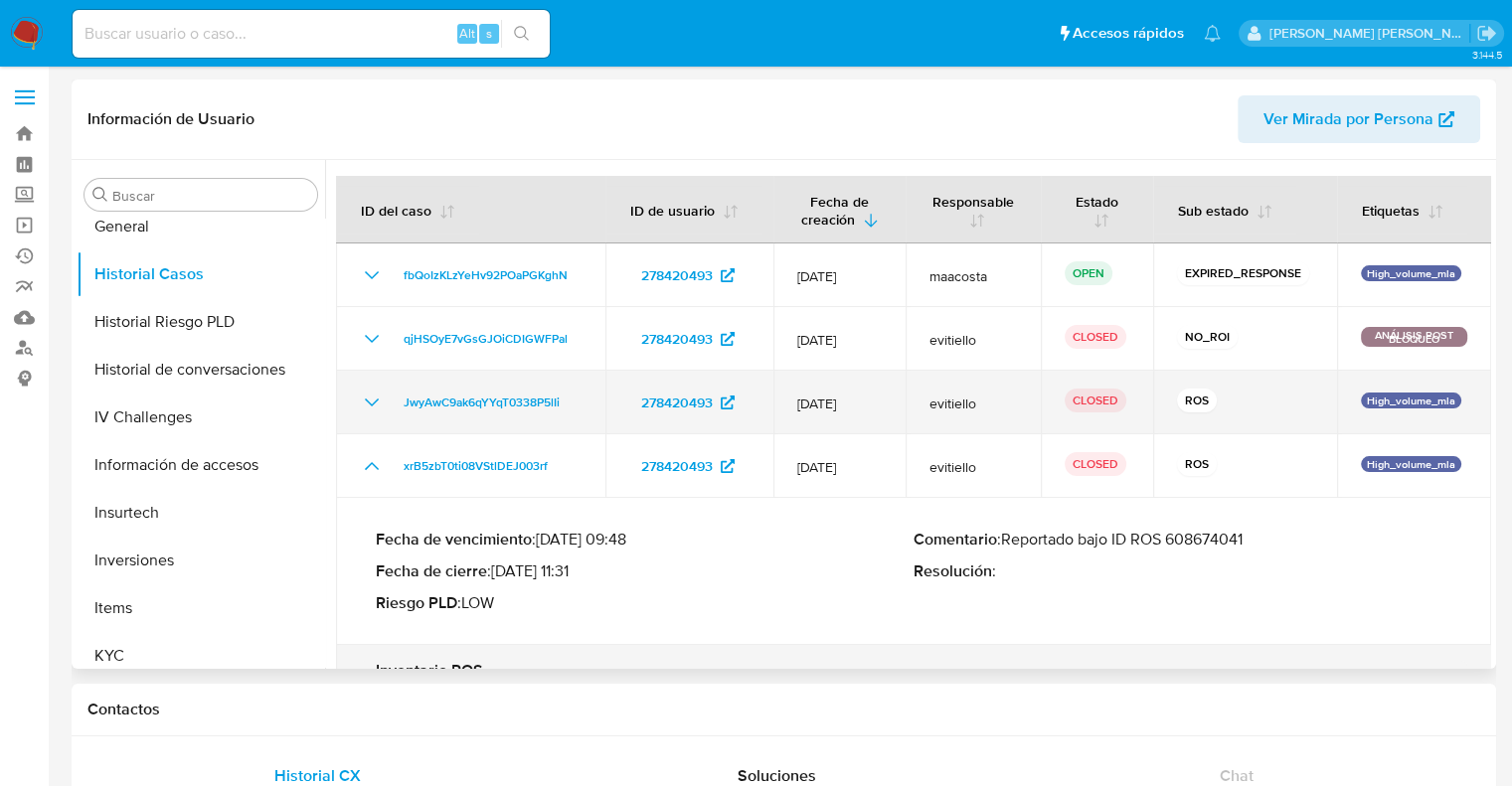 click 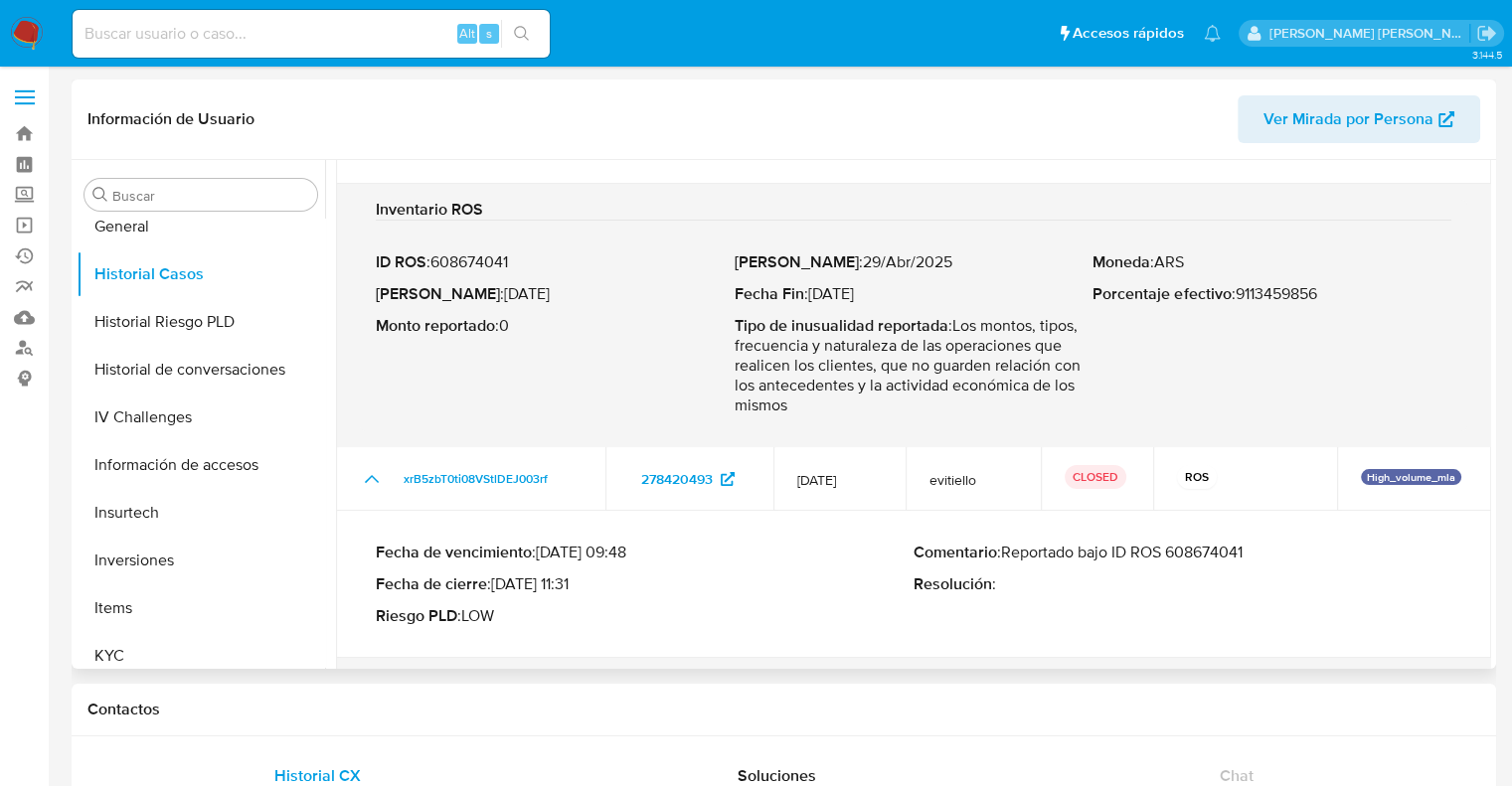 scroll, scrollTop: 497, scrollLeft: 0, axis: vertical 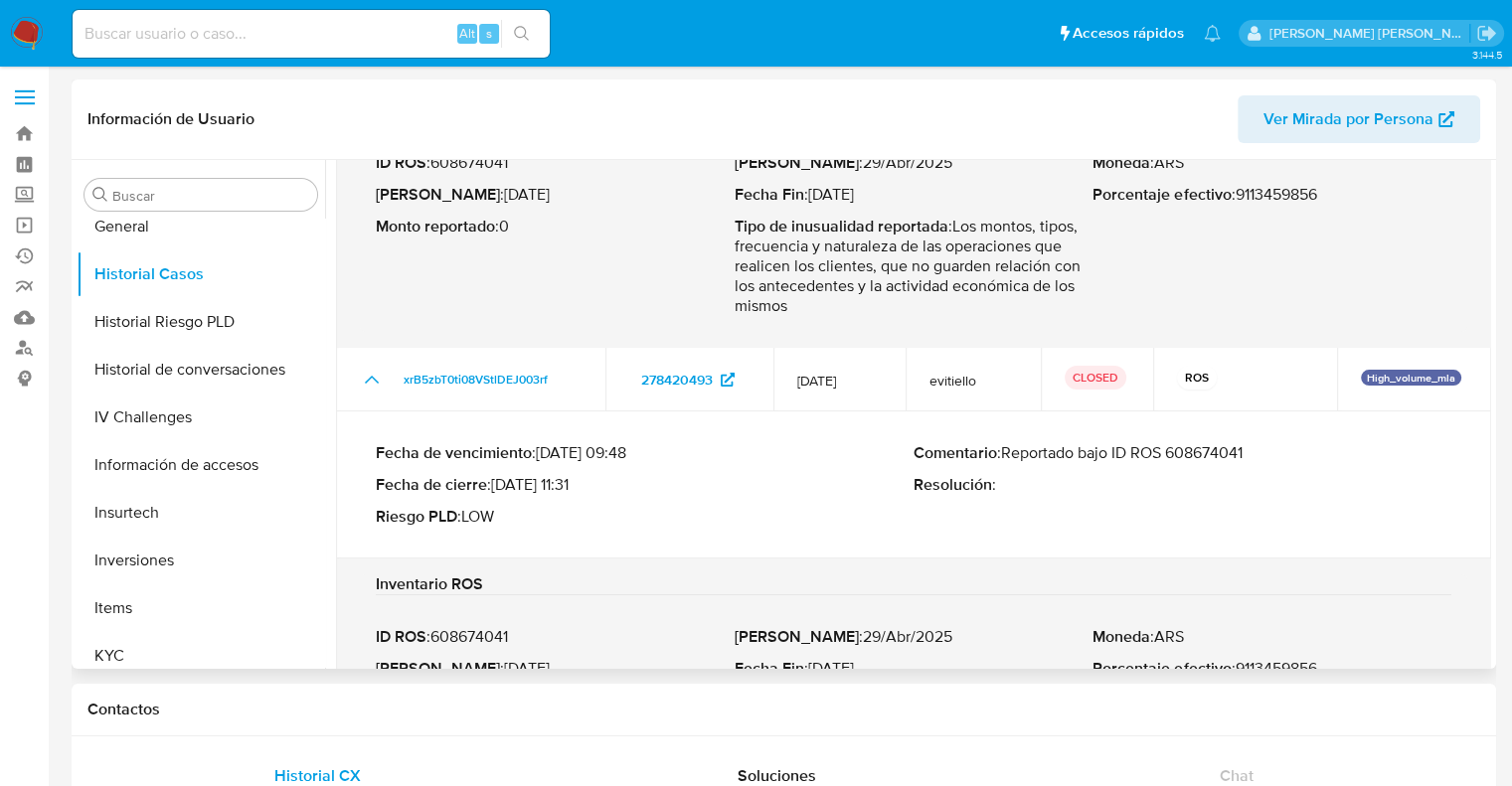drag, startPoint x: 1170, startPoint y: 464, endPoint x: 1250, endPoint y: 466, distance: 80.024996 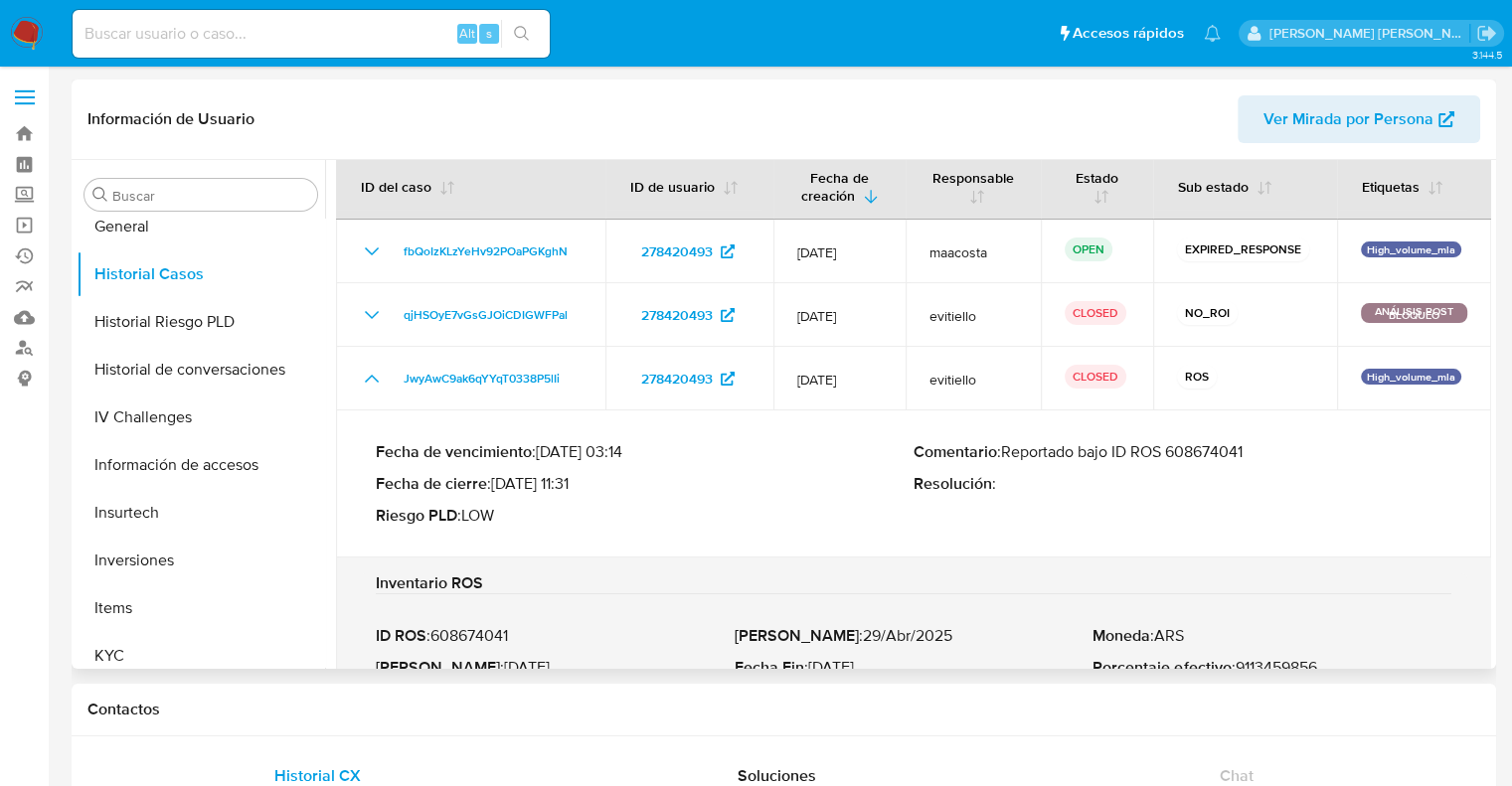 scroll, scrollTop: 0, scrollLeft: 0, axis: both 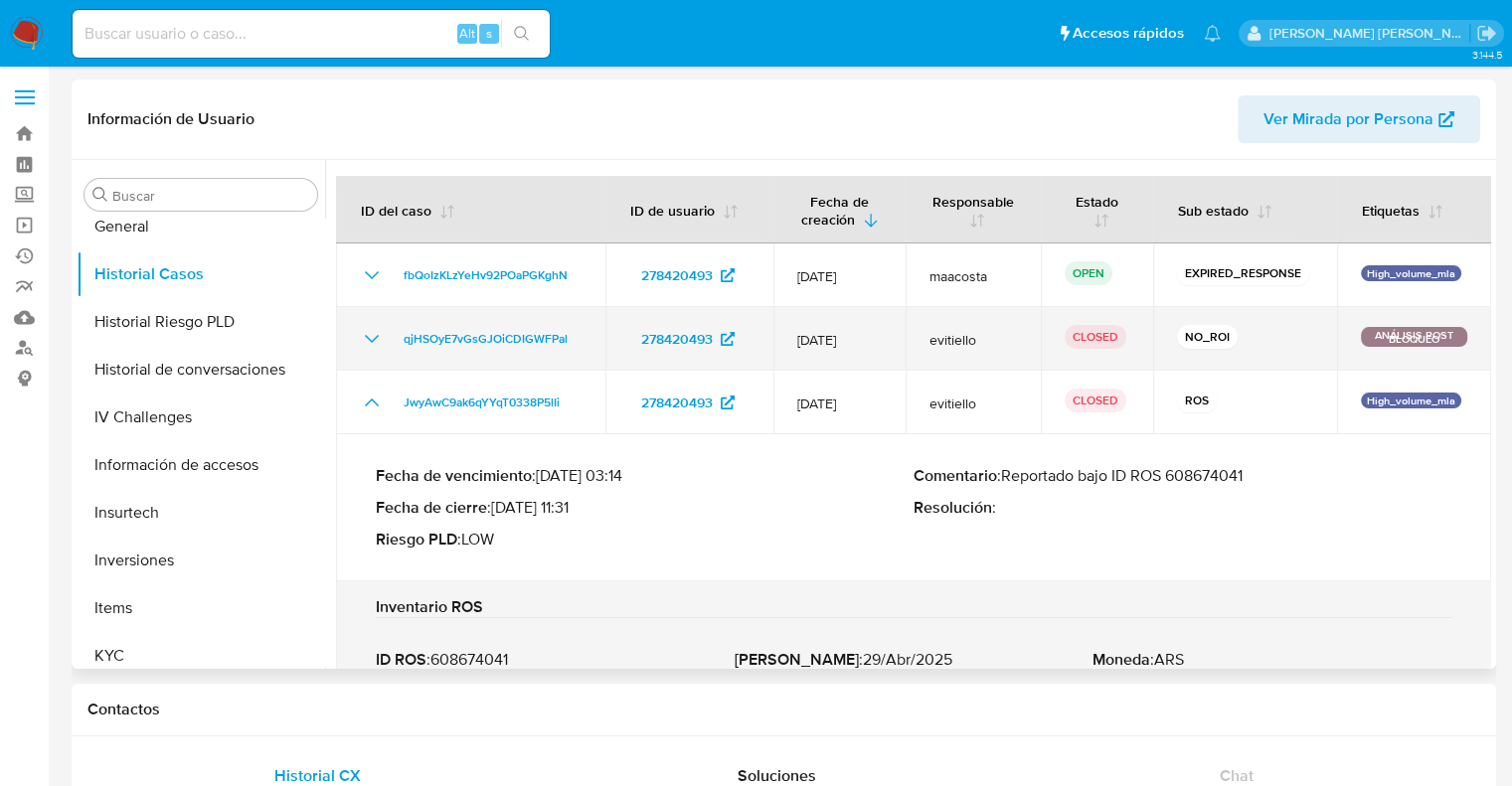 click 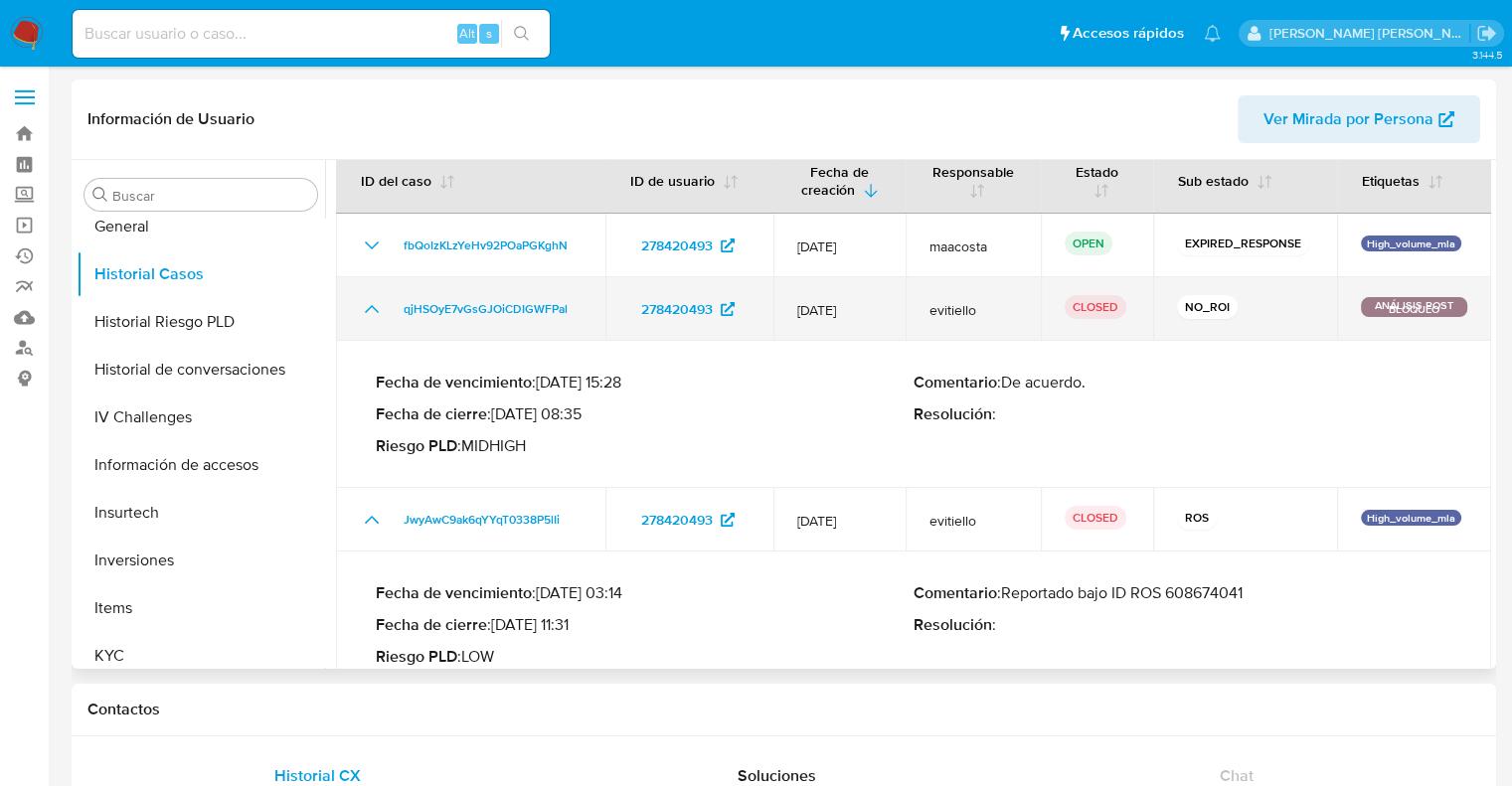 scroll, scrollTop: 0, scrollLeft: 0, axis: both 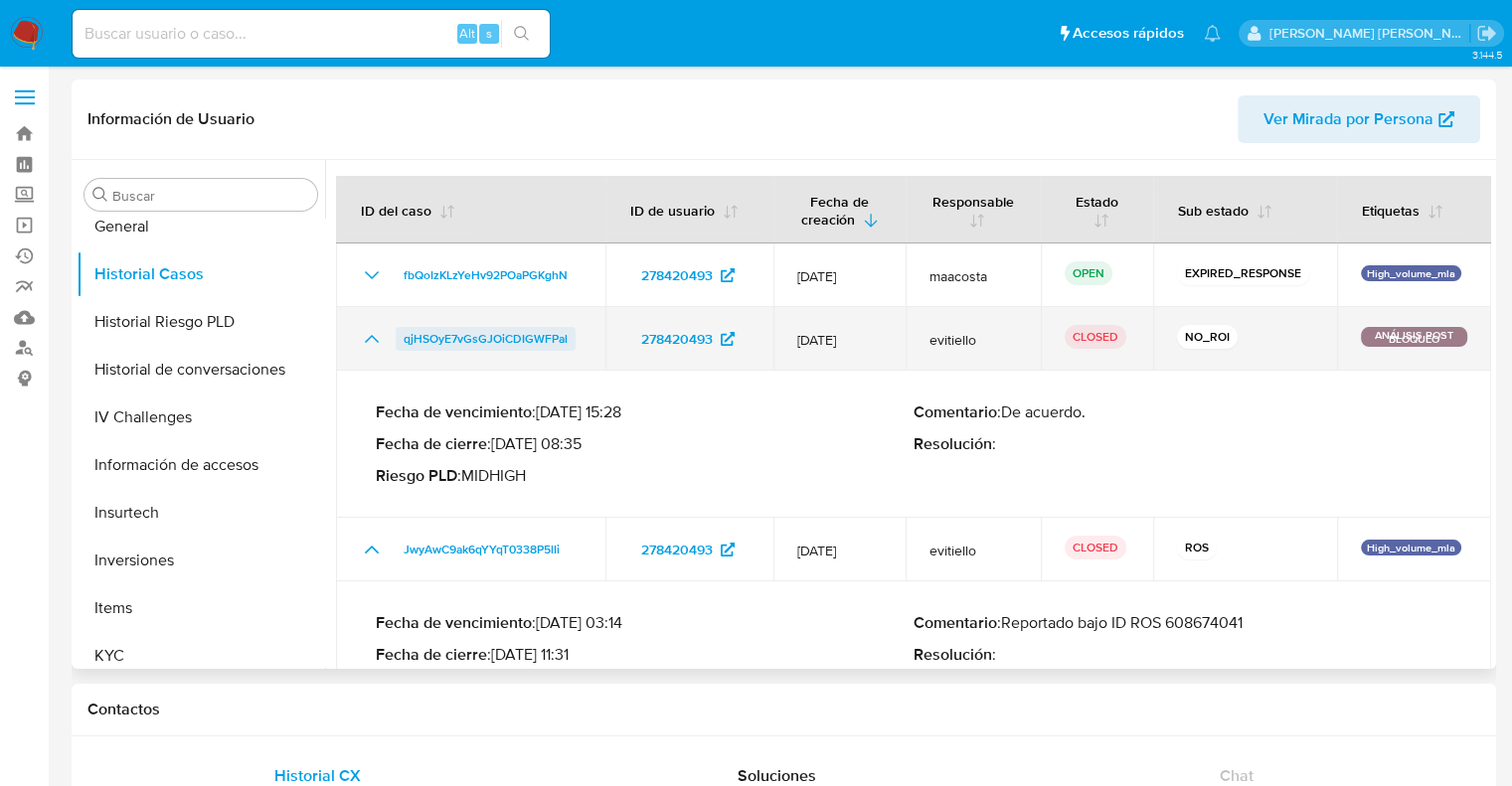 click on "qjHSOyE7vGsGJOiCDIGWFPal" at bounding box center (485, 339) 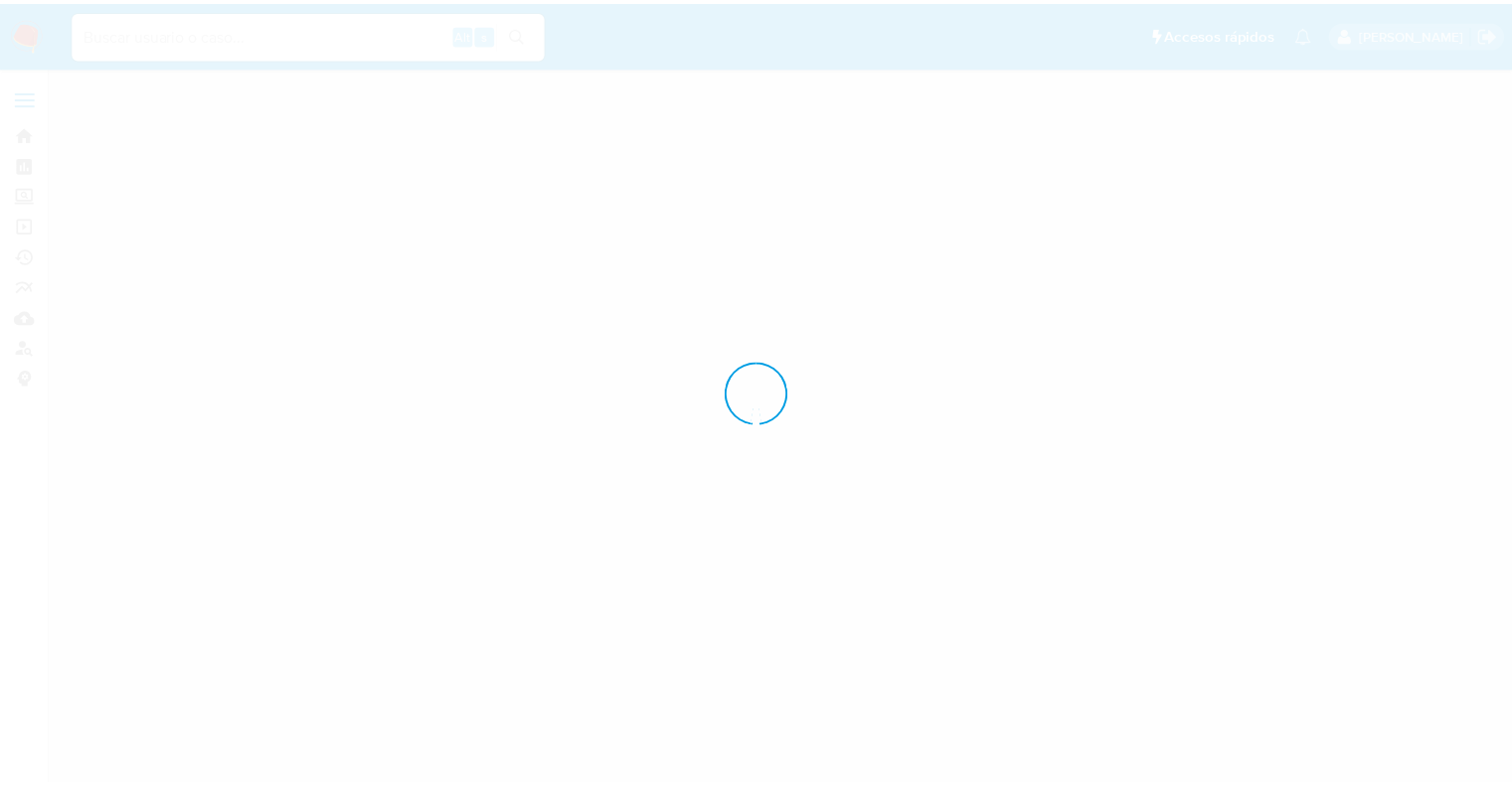 scroll, scrollTop: 0, scrollLeft: 0, axis: both 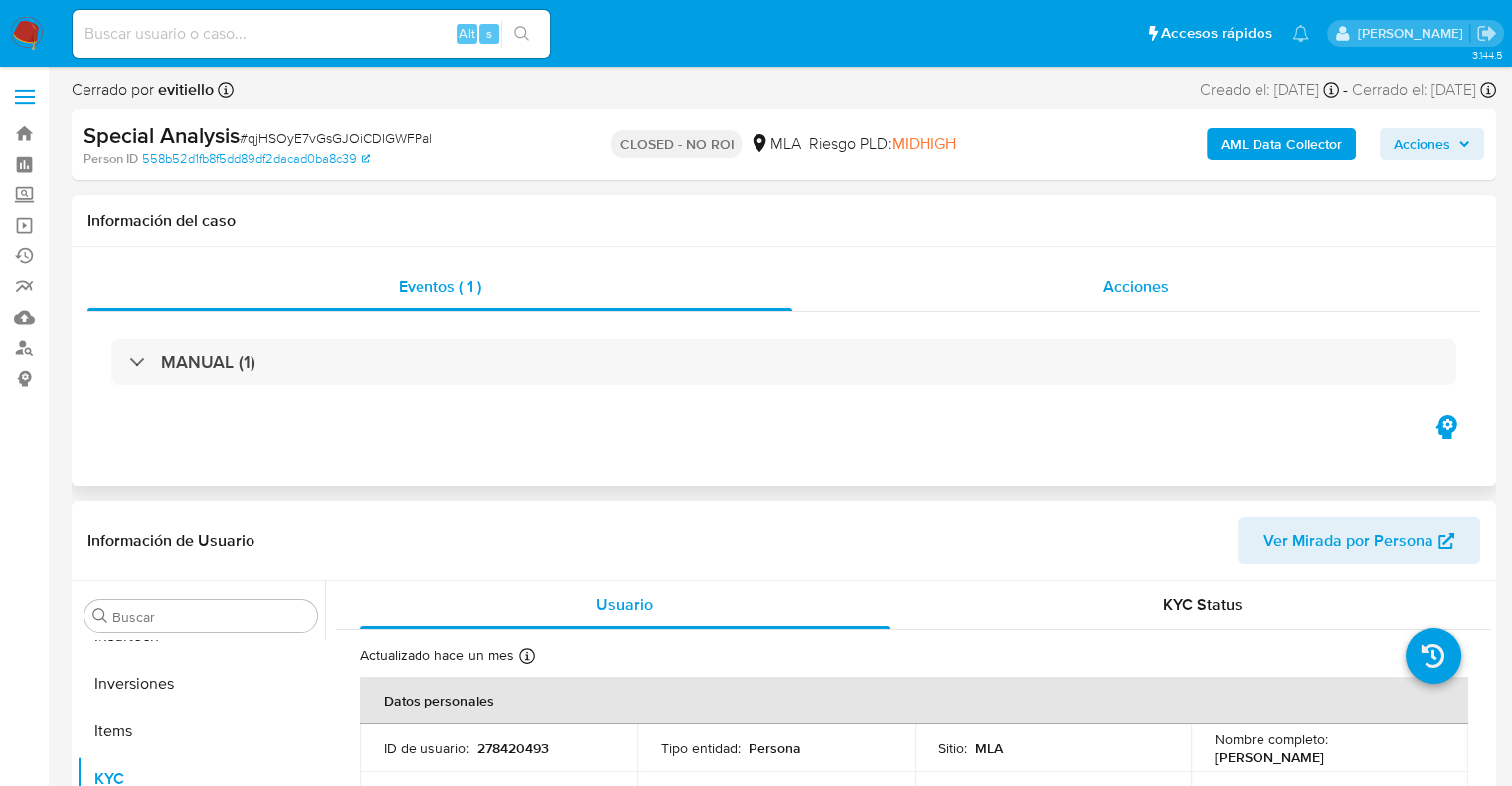 select on "10" 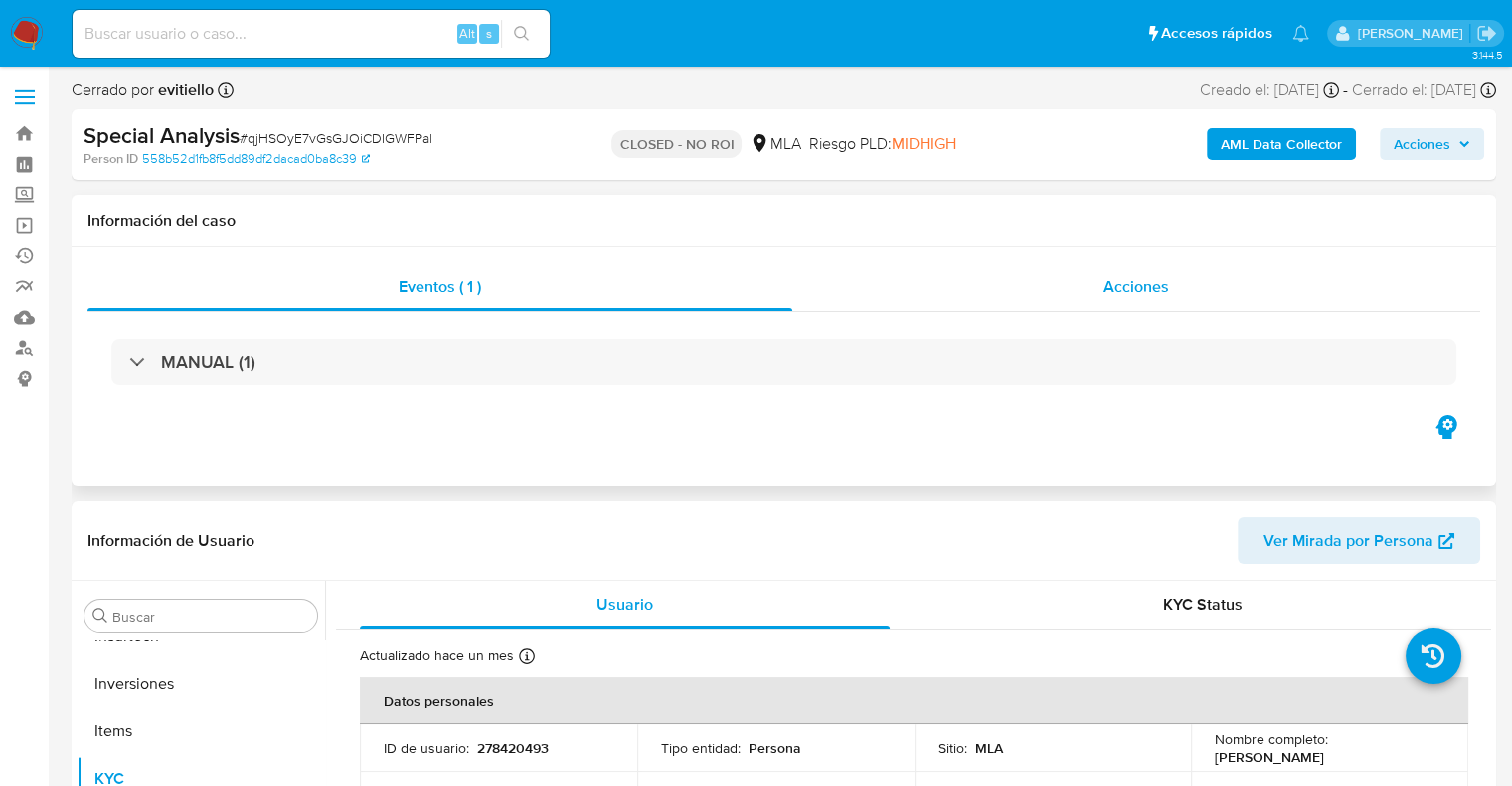 click on "Acciones" at bounding box center (1136, 286) 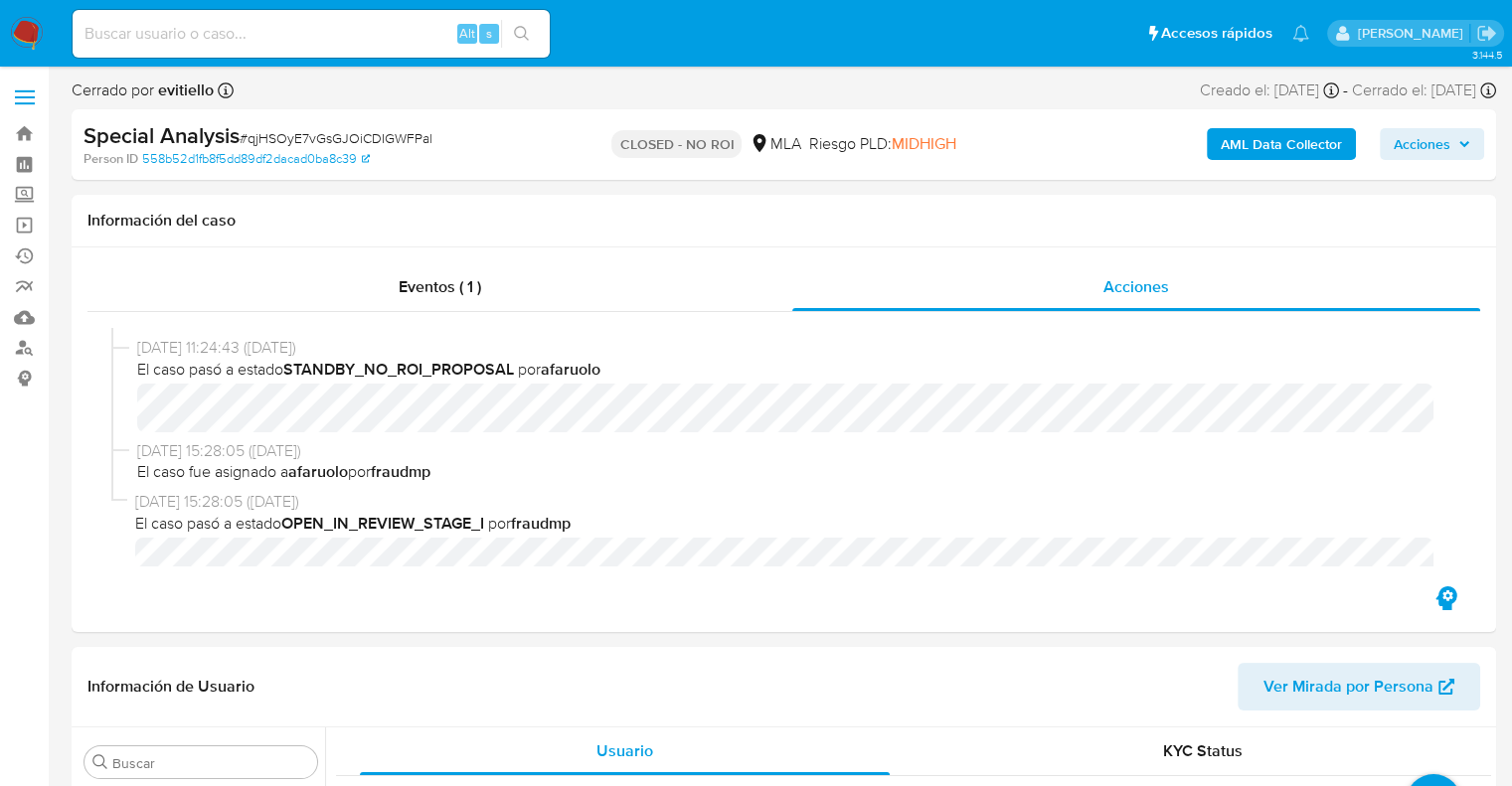 scroll, scrollTop: 274, scrollLeft: 0, axis: vertical 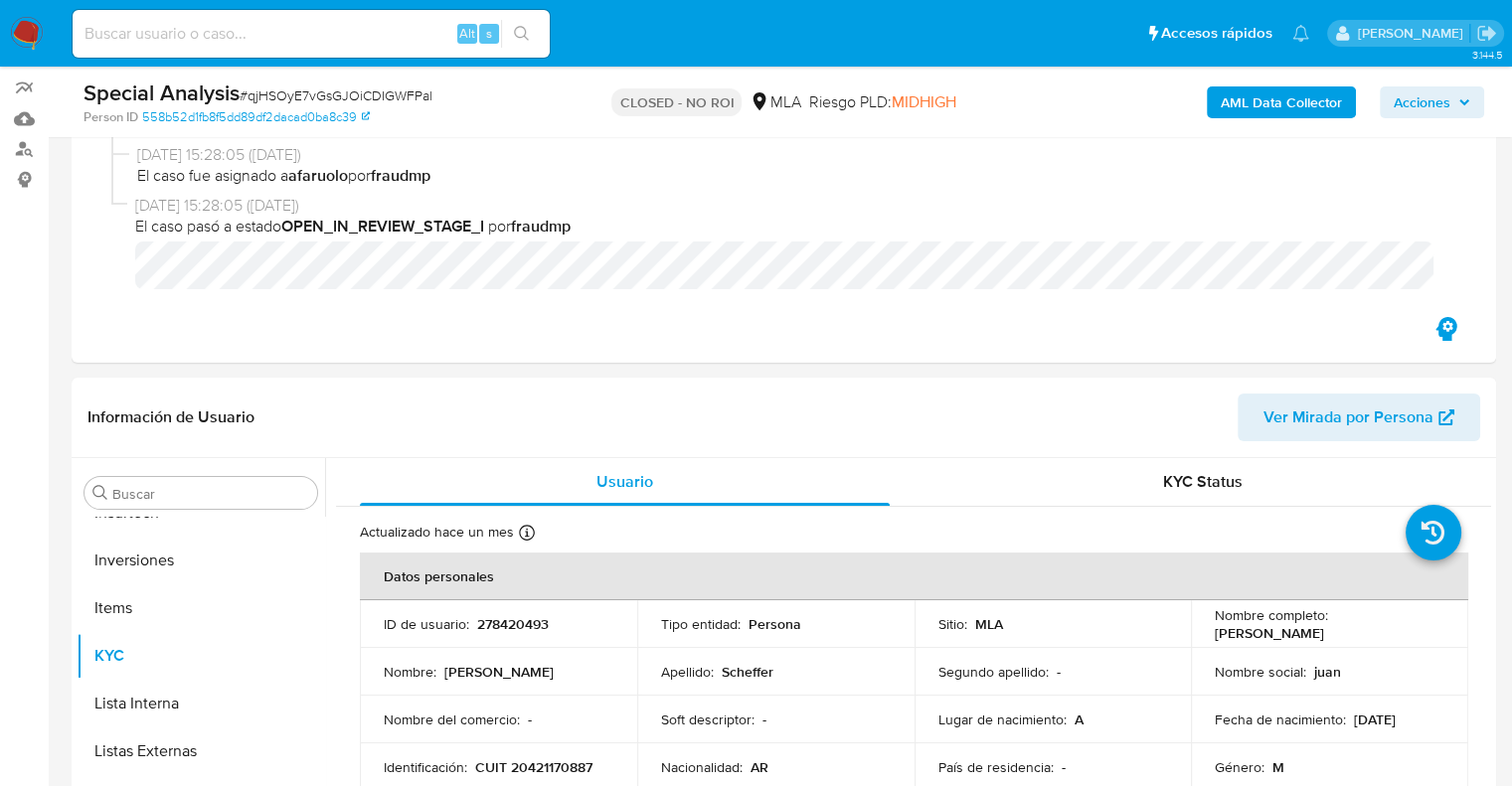 click on "Eventos ( 1 ) Acciones 23/05/2025 08:35:18 (hace 2 meses) El caso pasó a estado  CLOSED_NO_ROI      por  evitiello 23/05/2025 08:35:18 (hace 2 meses) El caso pasó a estado  OPEN_IN_REVIEW_NO_ROI      por  evitiello 23/05/2025 08:35:18 (hace 2 meses) El caso fue asignado a  evitiello  por  evitiello 21/05/2025 11:24:43 (hace 2 meses) El caso pasó a estado  STANDBY_NO_ROI_PROPOSAL      por  afaruolo 20/05/2025 15:28:05 (hace 2 meses) El caso fue asignado a  afaruolo  por  fraudmp 20/05/2025 15:28:05 (hace 2 meses) El caso pasó a estado  OPEN_IN_REVIEW_STAGE_I      por  fraudmp" at bounding box center [783, 170] 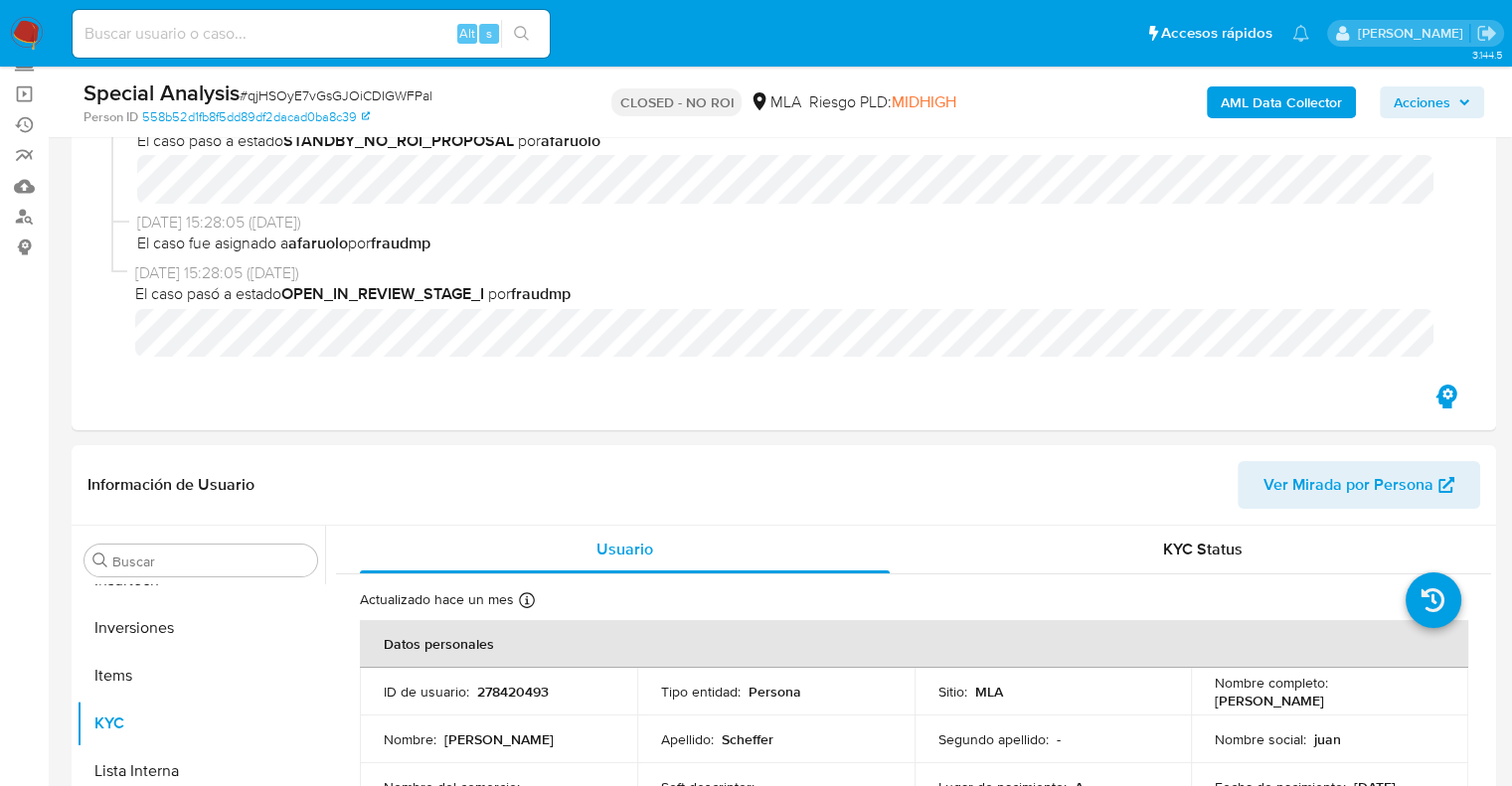 scroll, scrollTop: 99, scrollLeft: 0, axis: vertical 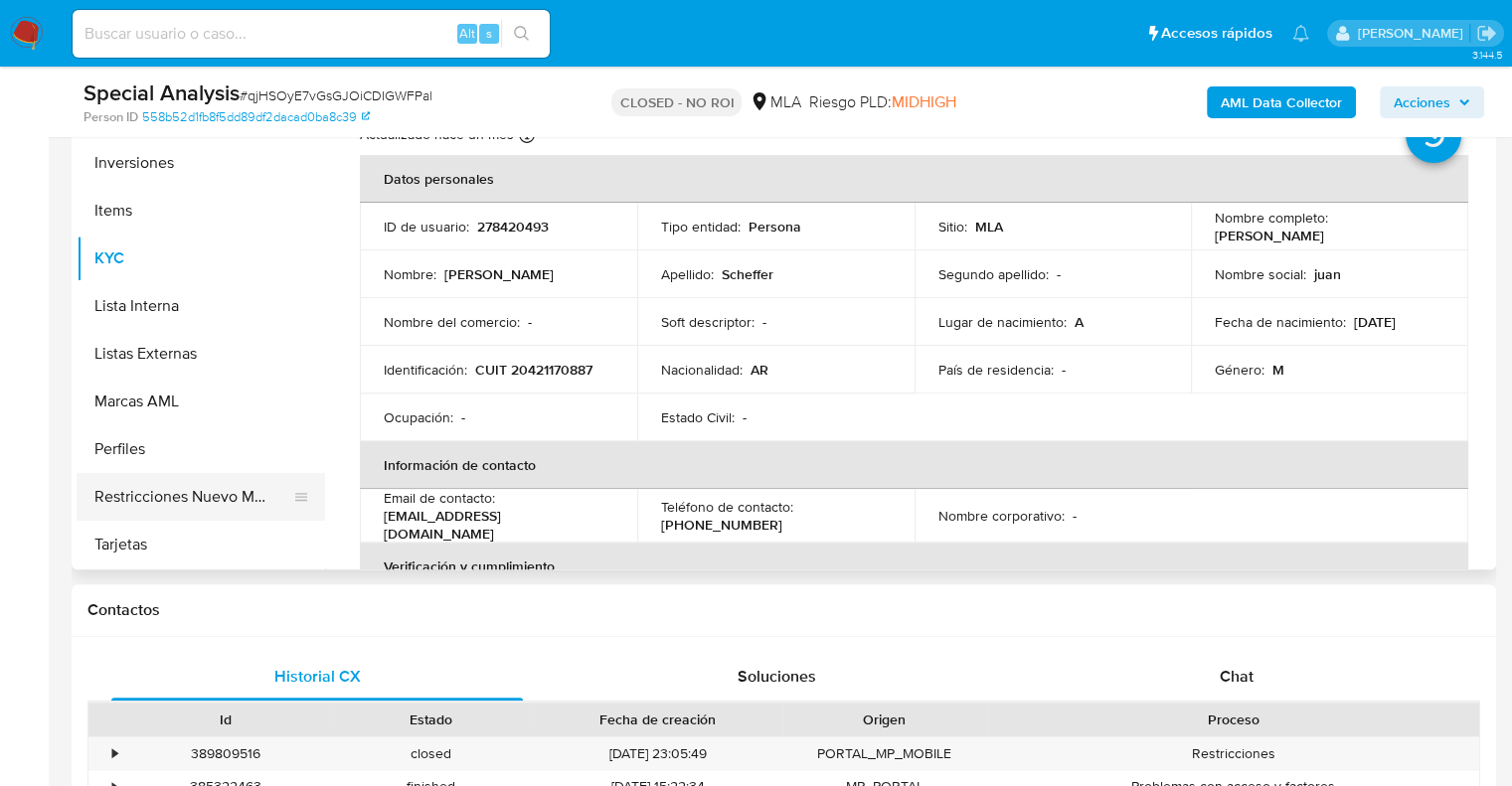 click on "Restricciones Nuevo Mundo" at bounding box center (193, 497) 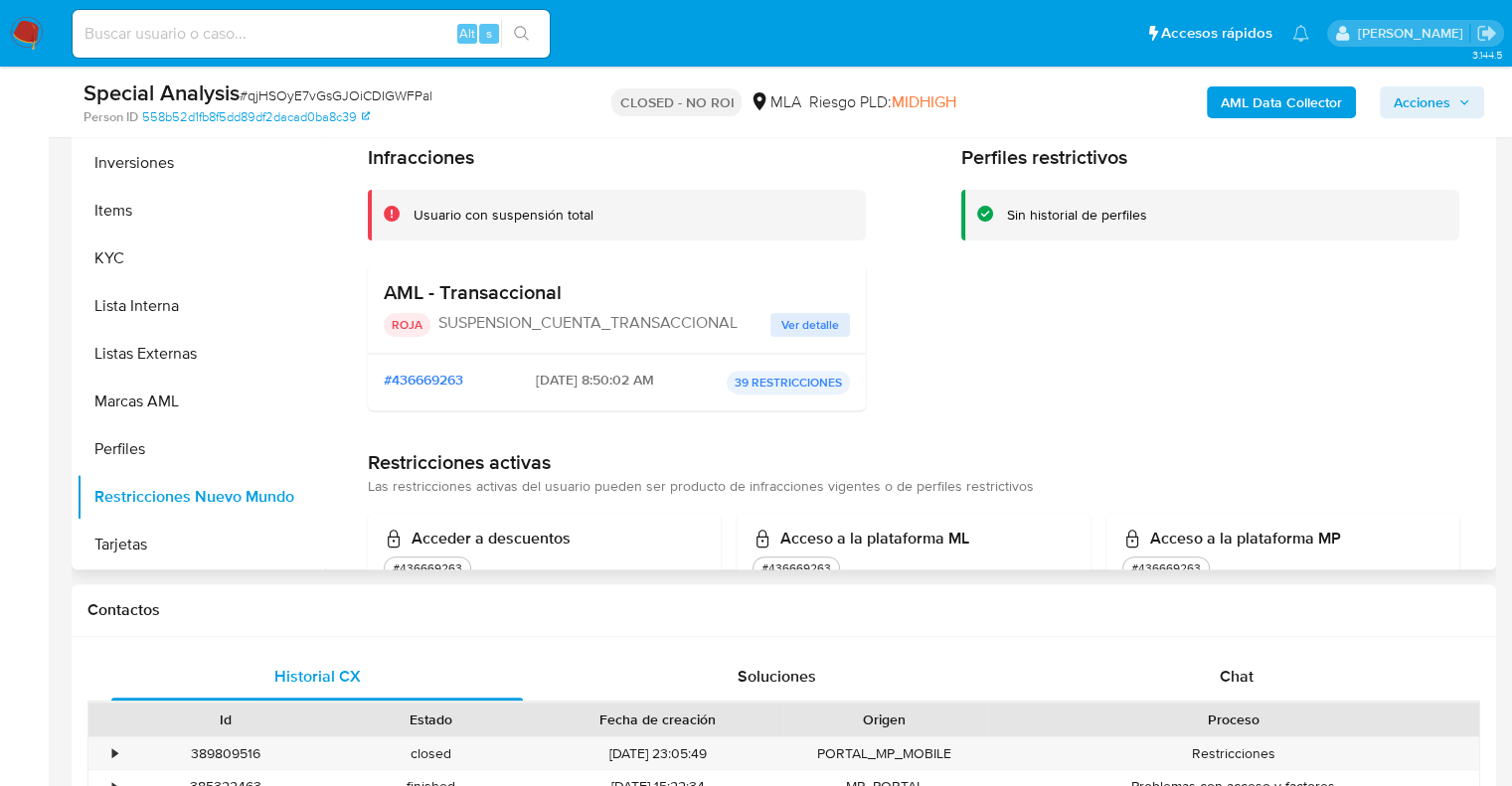 click on "Ver detalle" at bounding box center [810, 325] 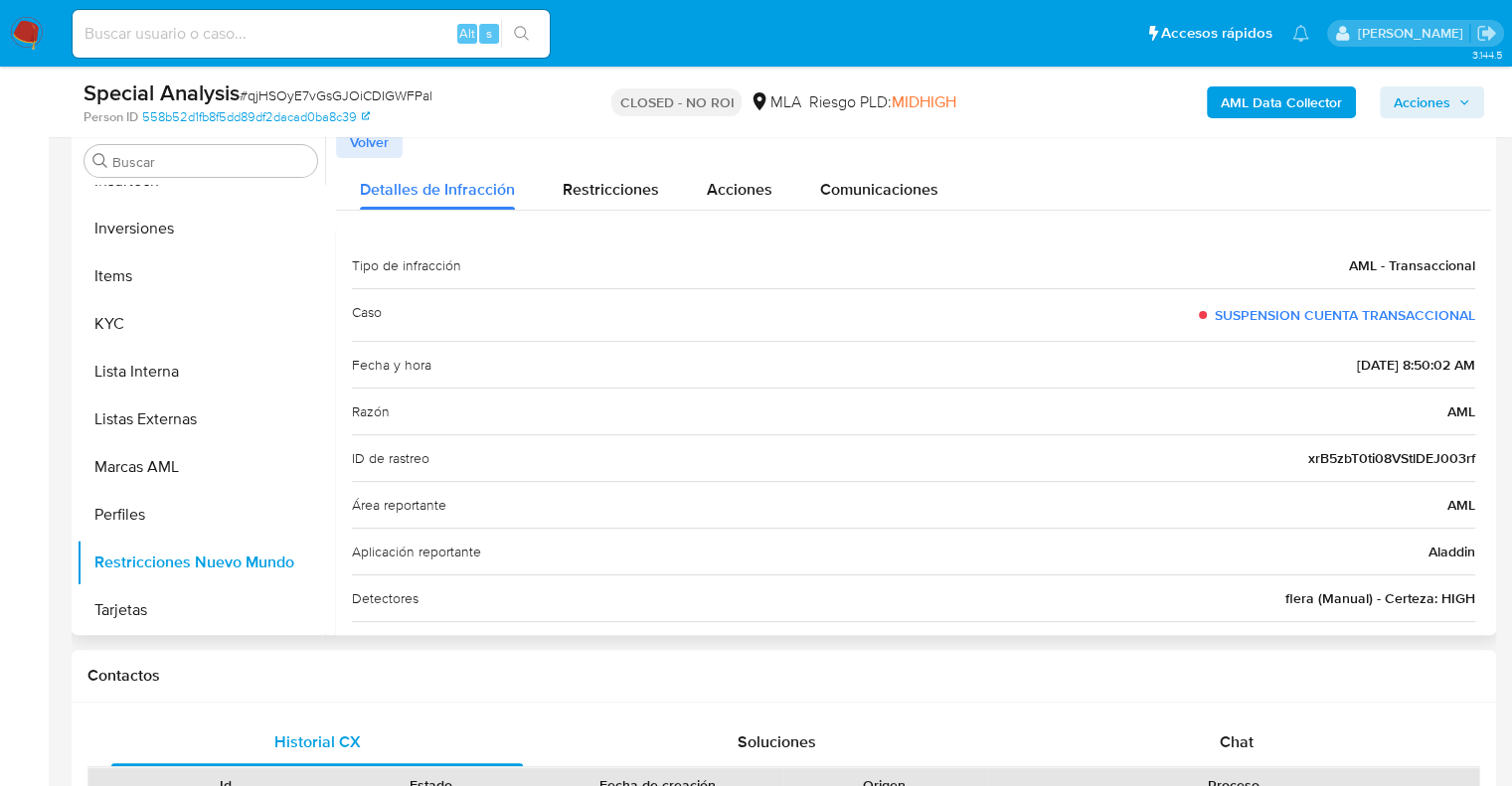 scroll, scrollTop: 497, scrollLeft: 0, axis: vertical 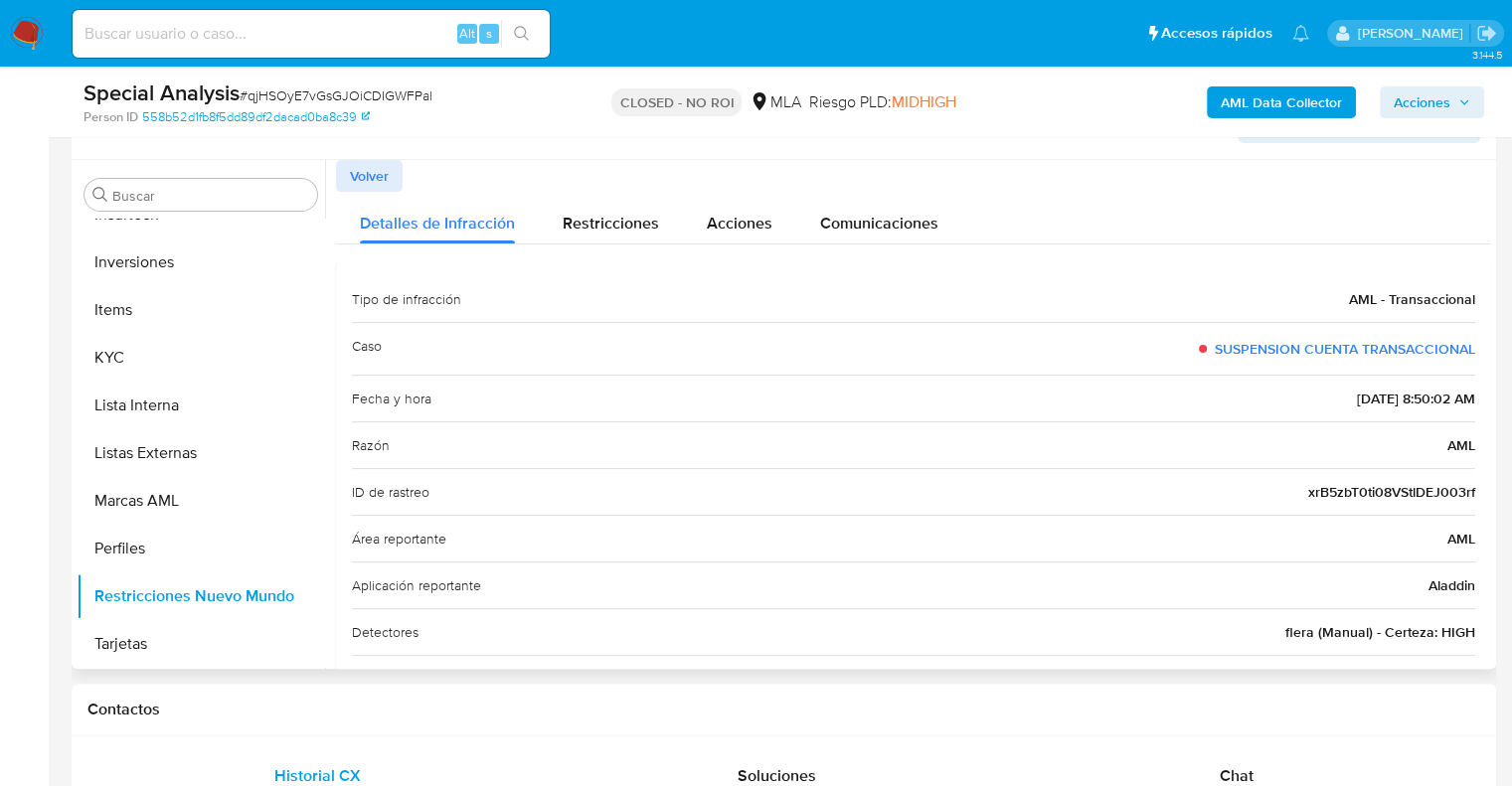 drag, startPoint x: 1381, startPoint y: 402, endPoint x: 1309, endPoint y: 416, distance: 73.34848 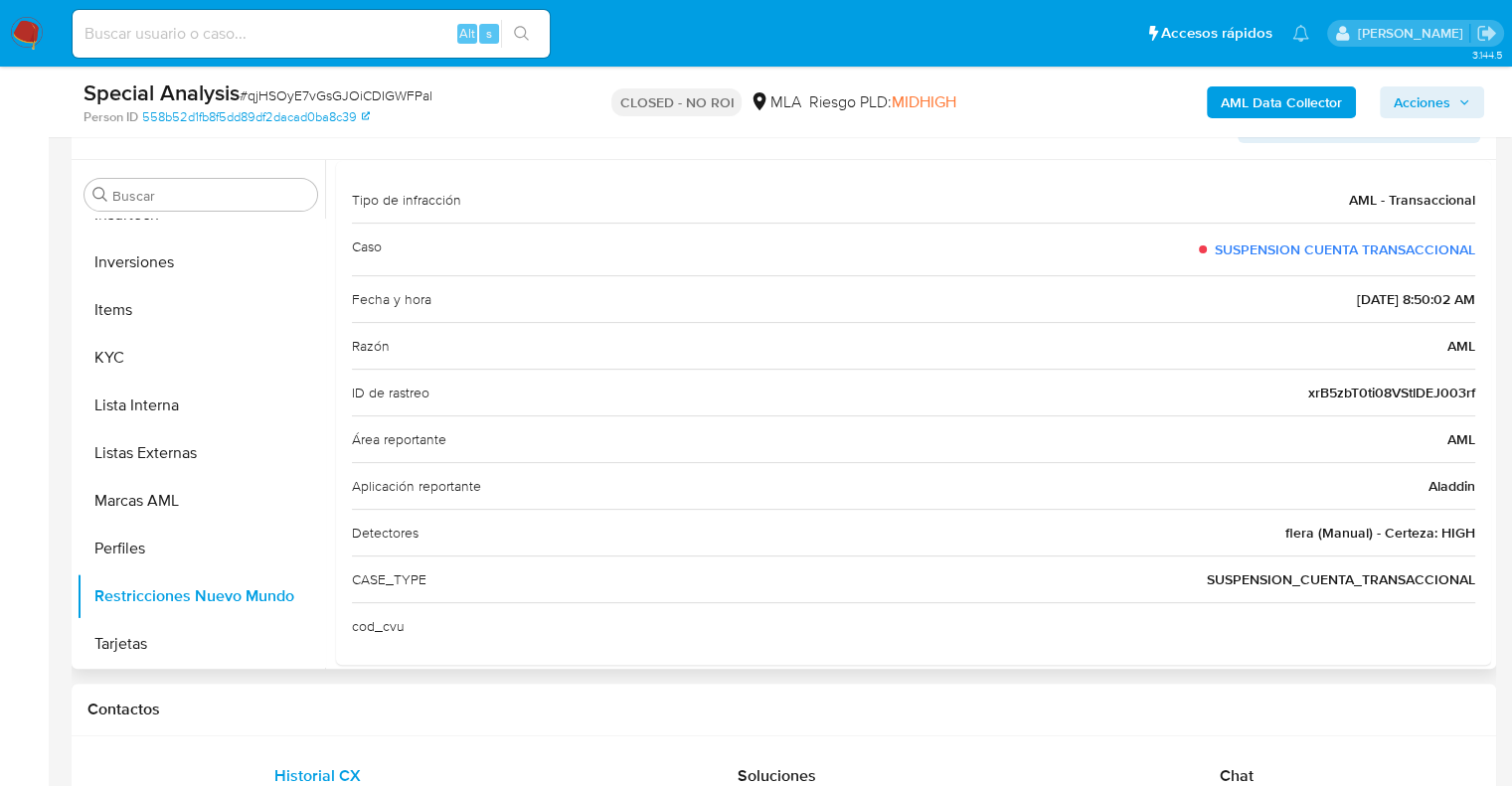 scroll, scrollTop: 0, scrollLeft: 0, axis: both 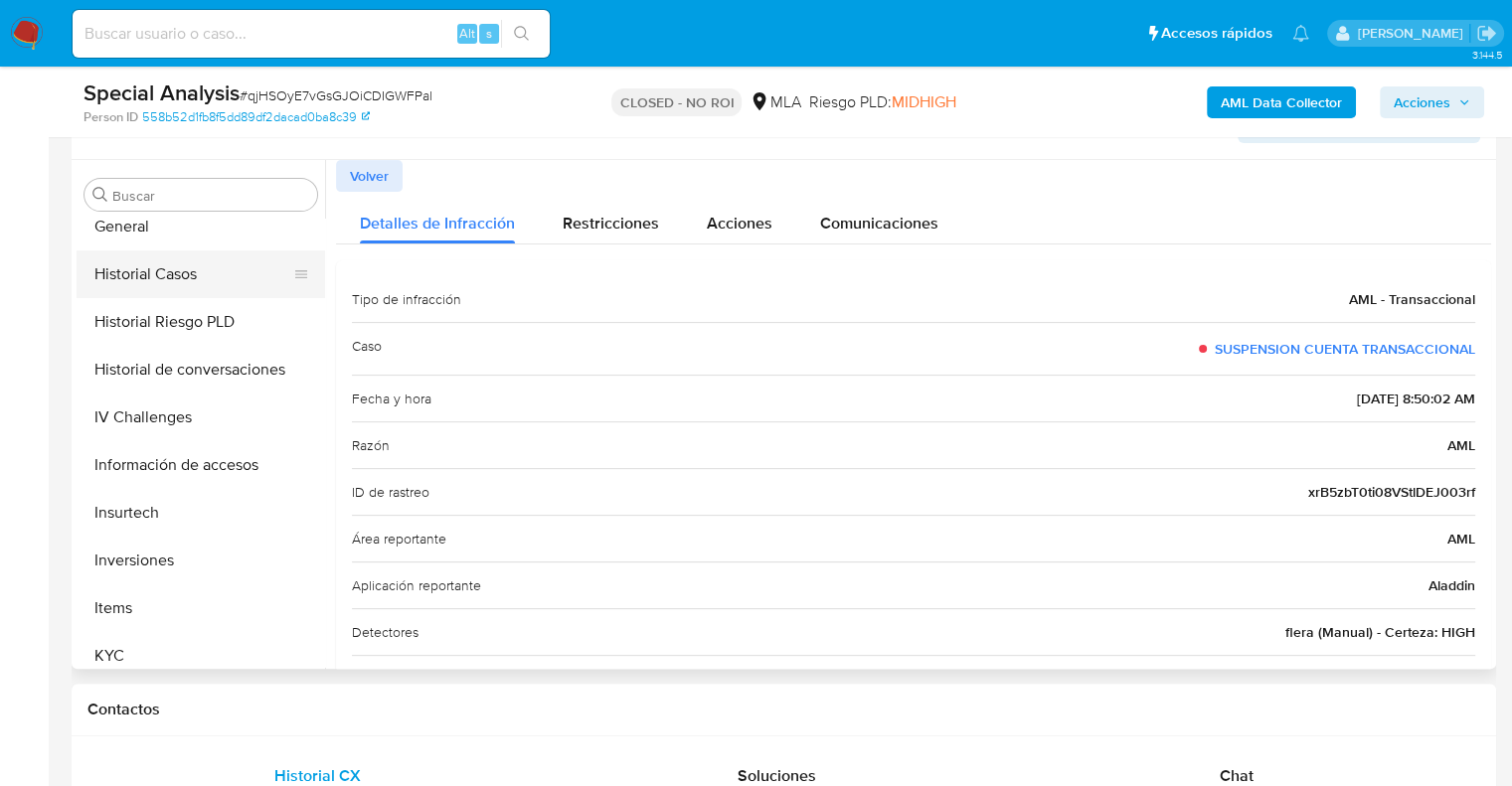 click on "Historial Casos" at bounding box center (193, 274) 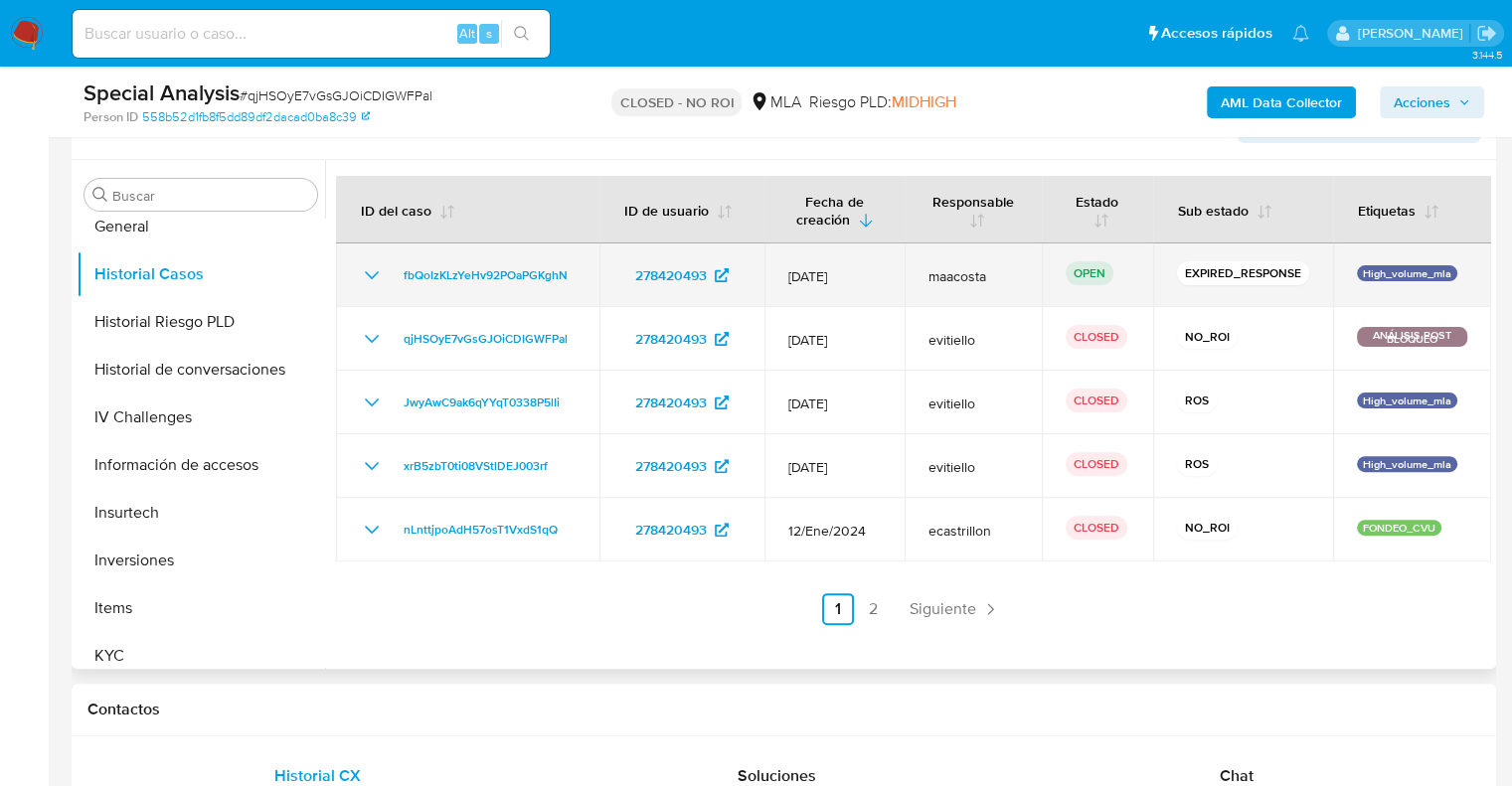 click 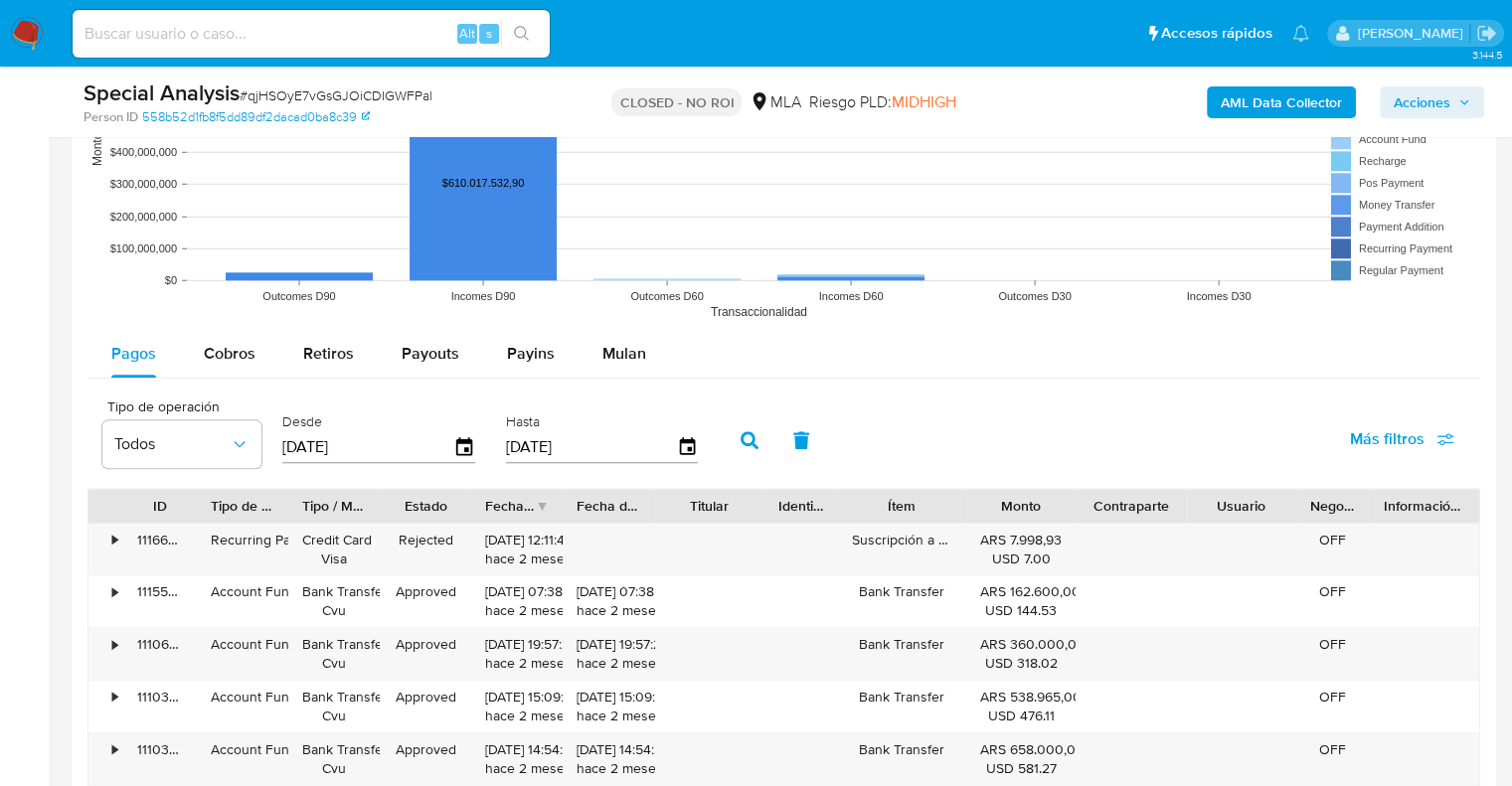 scroll, scrollTop: 2186, scrollLeft: 0, axis: vertical 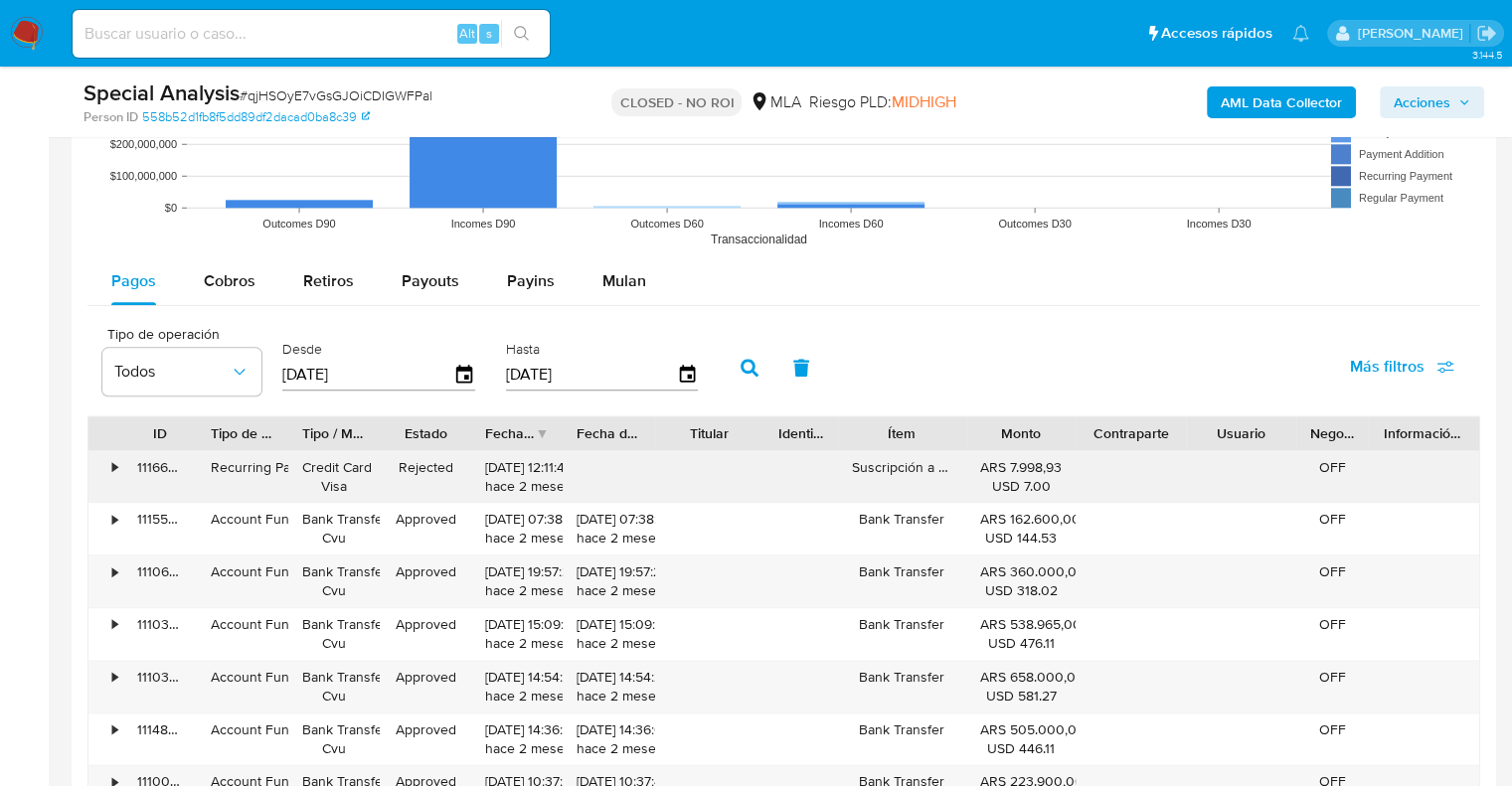 drag, startPoint x: 481, startPoint y: 470, endPoint x: 550, endPoint y: 466, distance: 69.115845 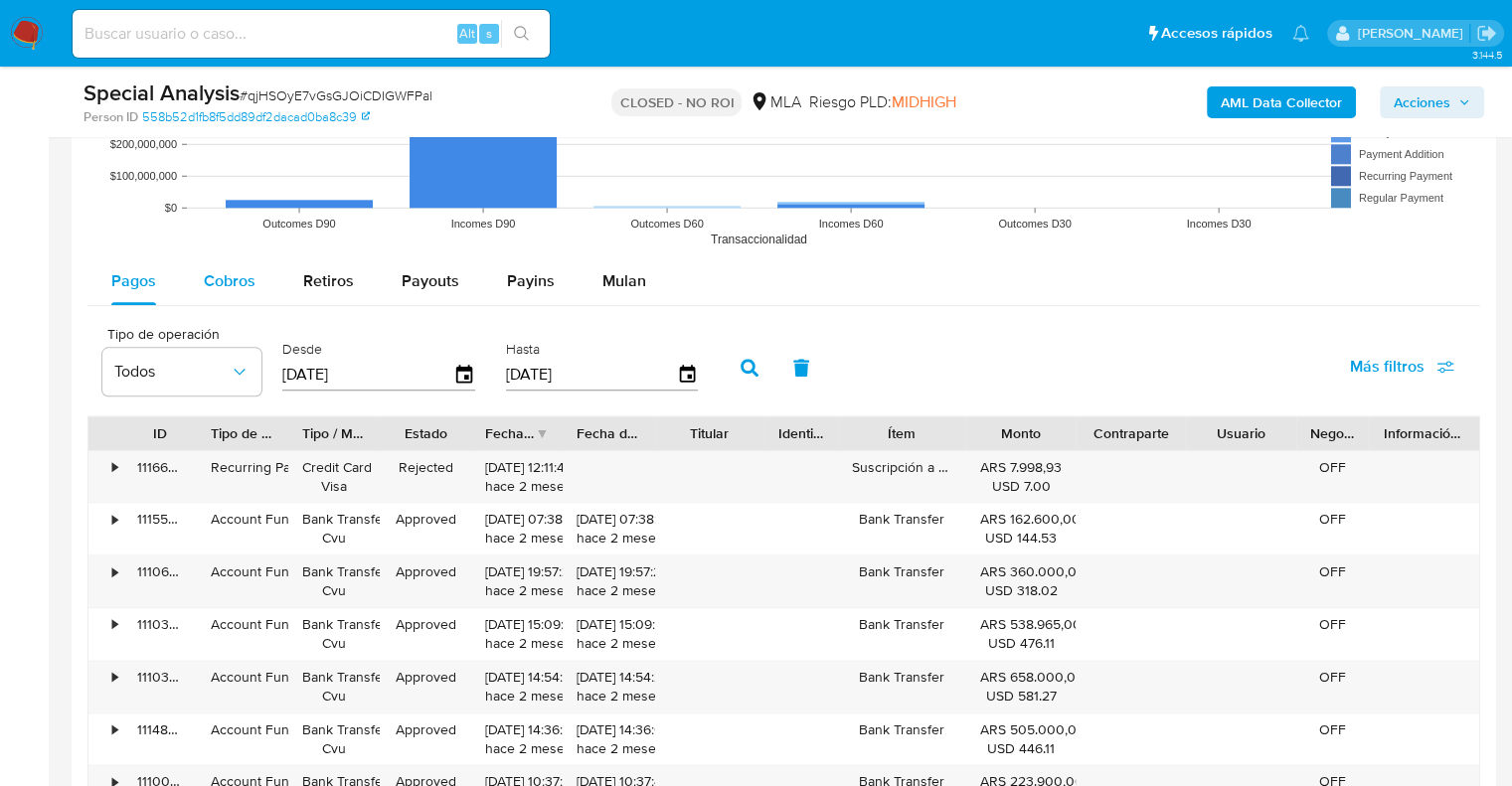 click on "Cobros" at bounding box center (230, 280) 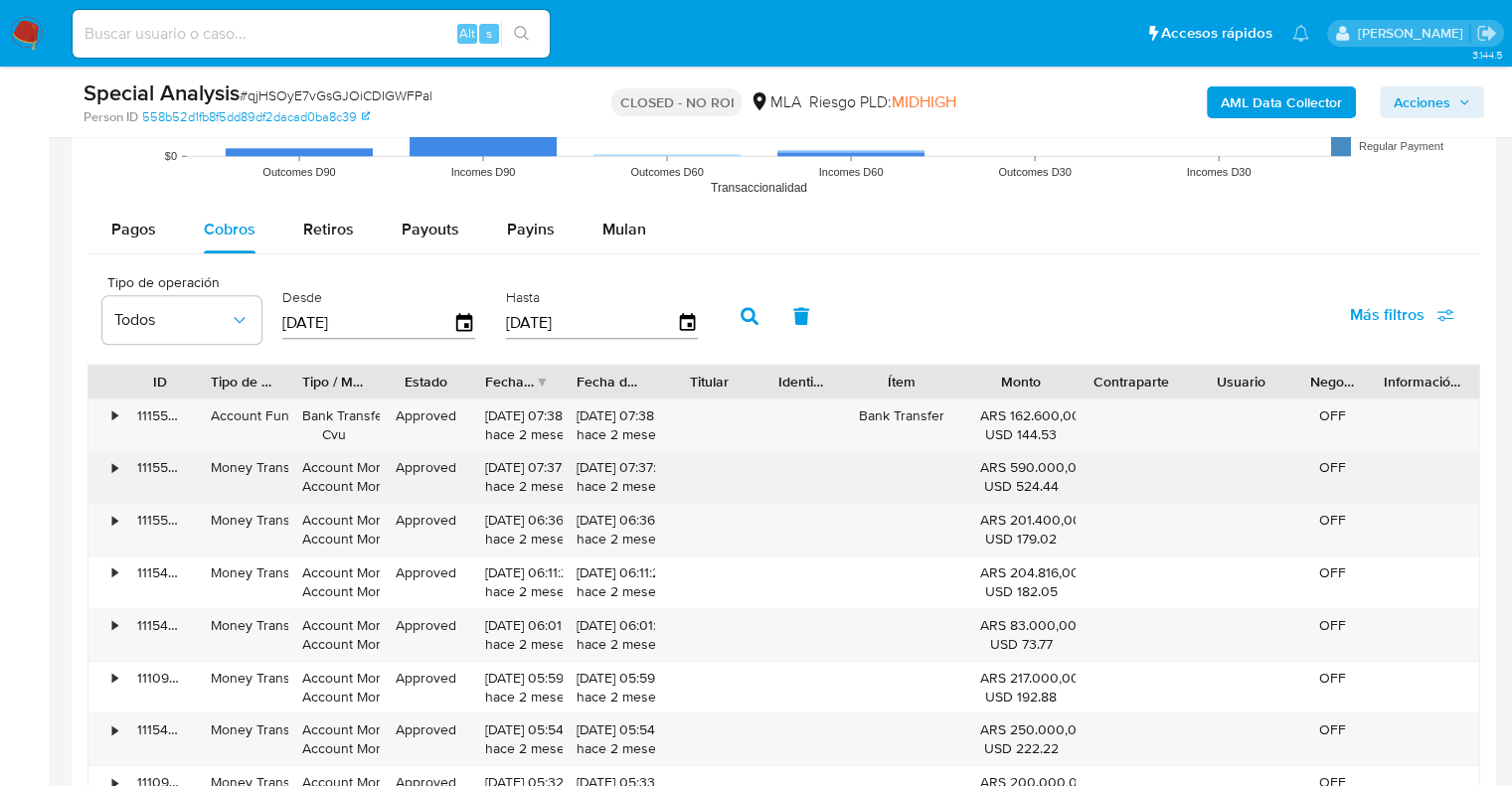 scroll, scrollTop: 2285, scrollLeft: 0, axis: vertical 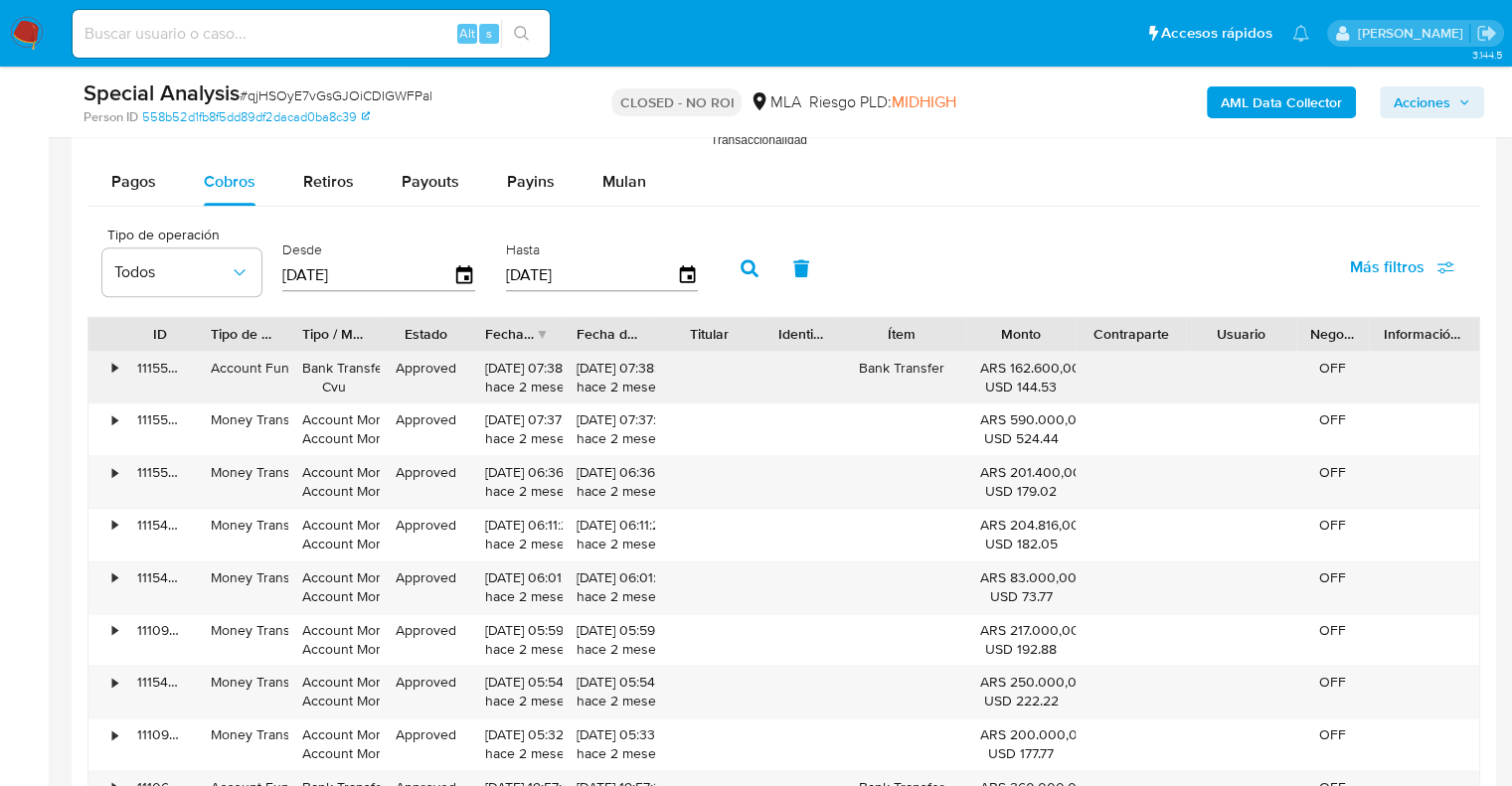 drag, startPoint x: 467, startPoint y: 369, endPoint x: 527, endPoint y: 364, distance: 60.207973 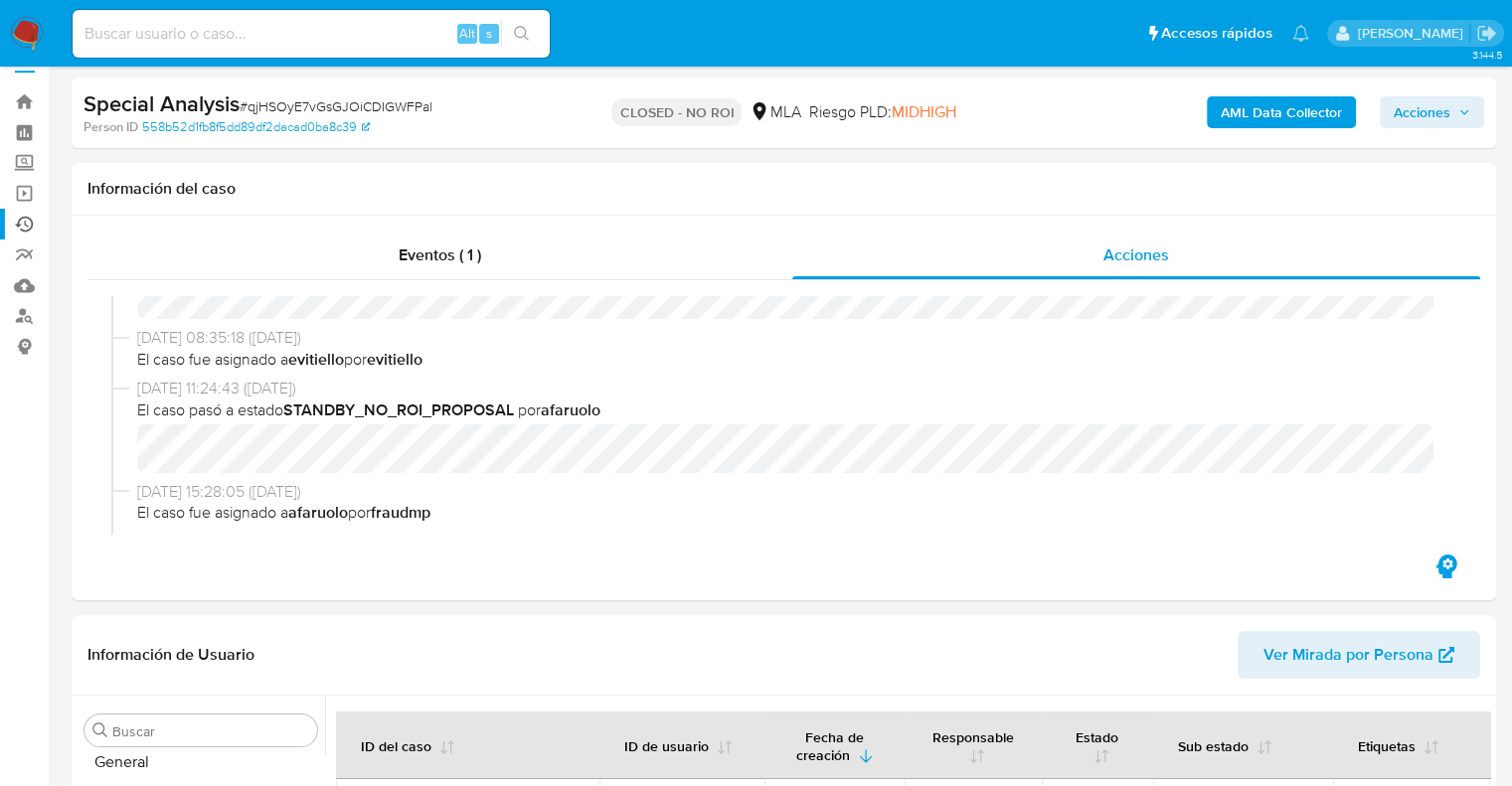 scroll, scrollTop: 0, scrollLeft: 0, axis: both 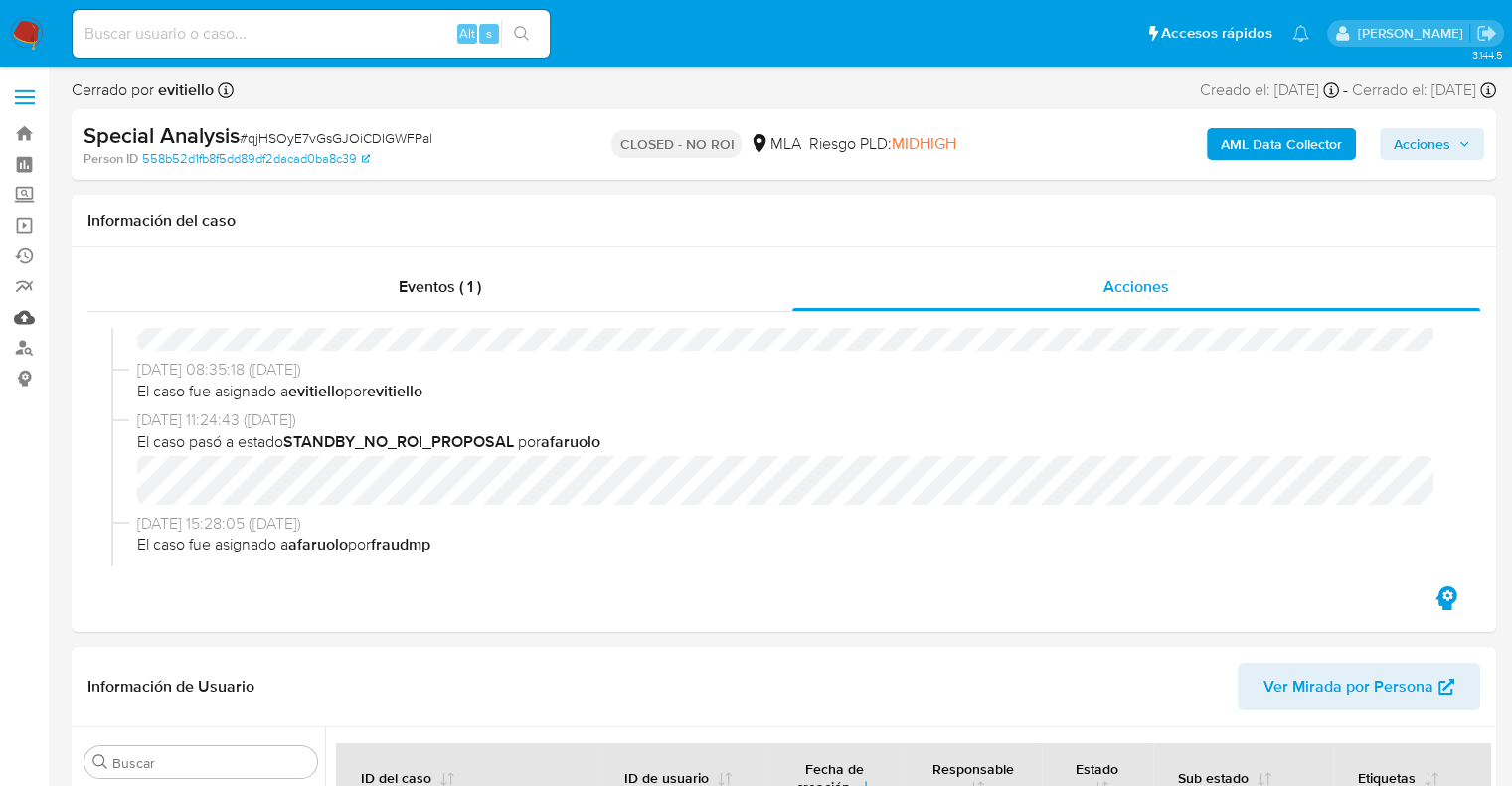 click on "Mulan" at bounding box center [118, 317] 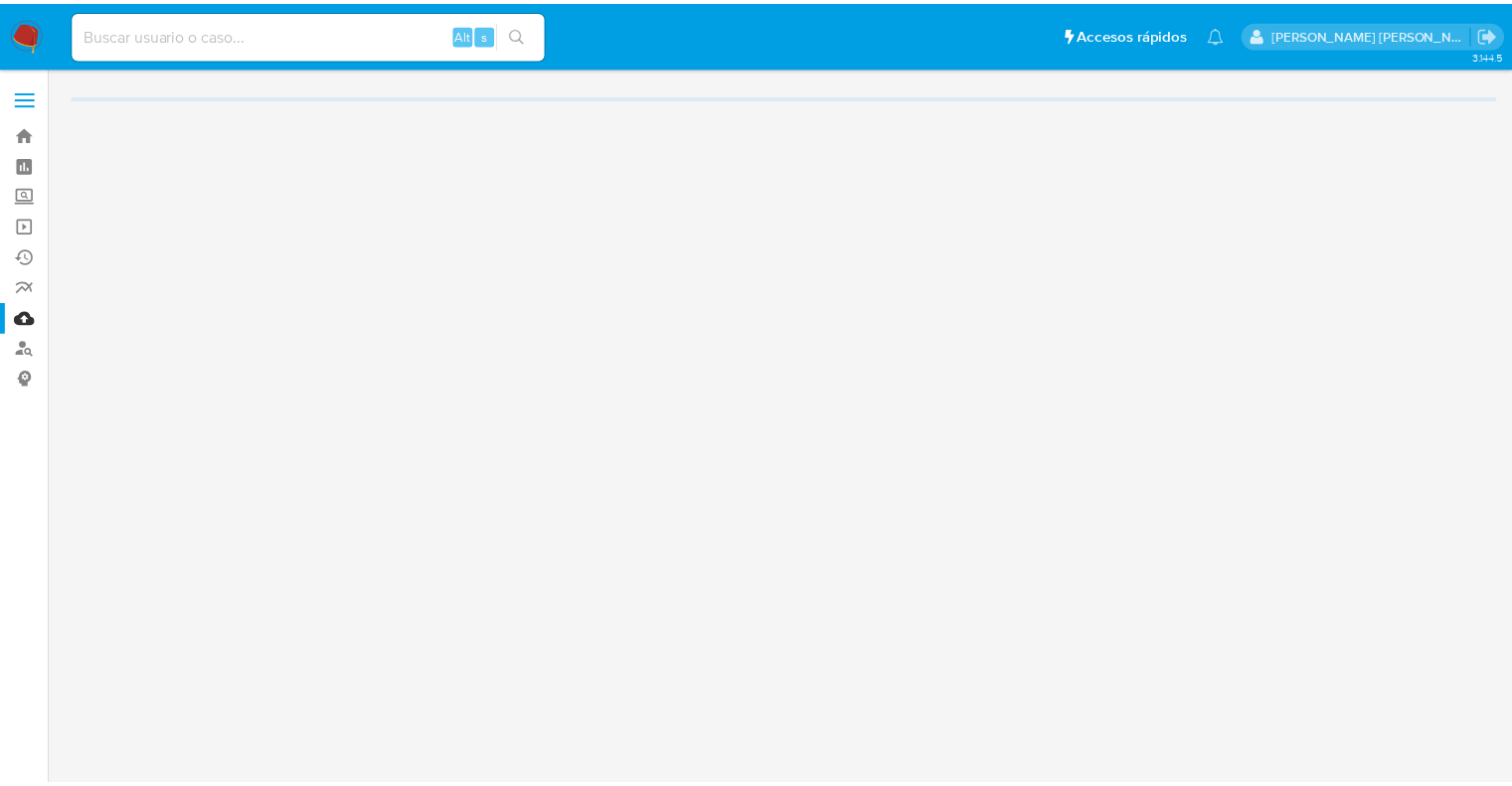 scroll, scrollTop: 0, scrollLeft: 0, axis: both 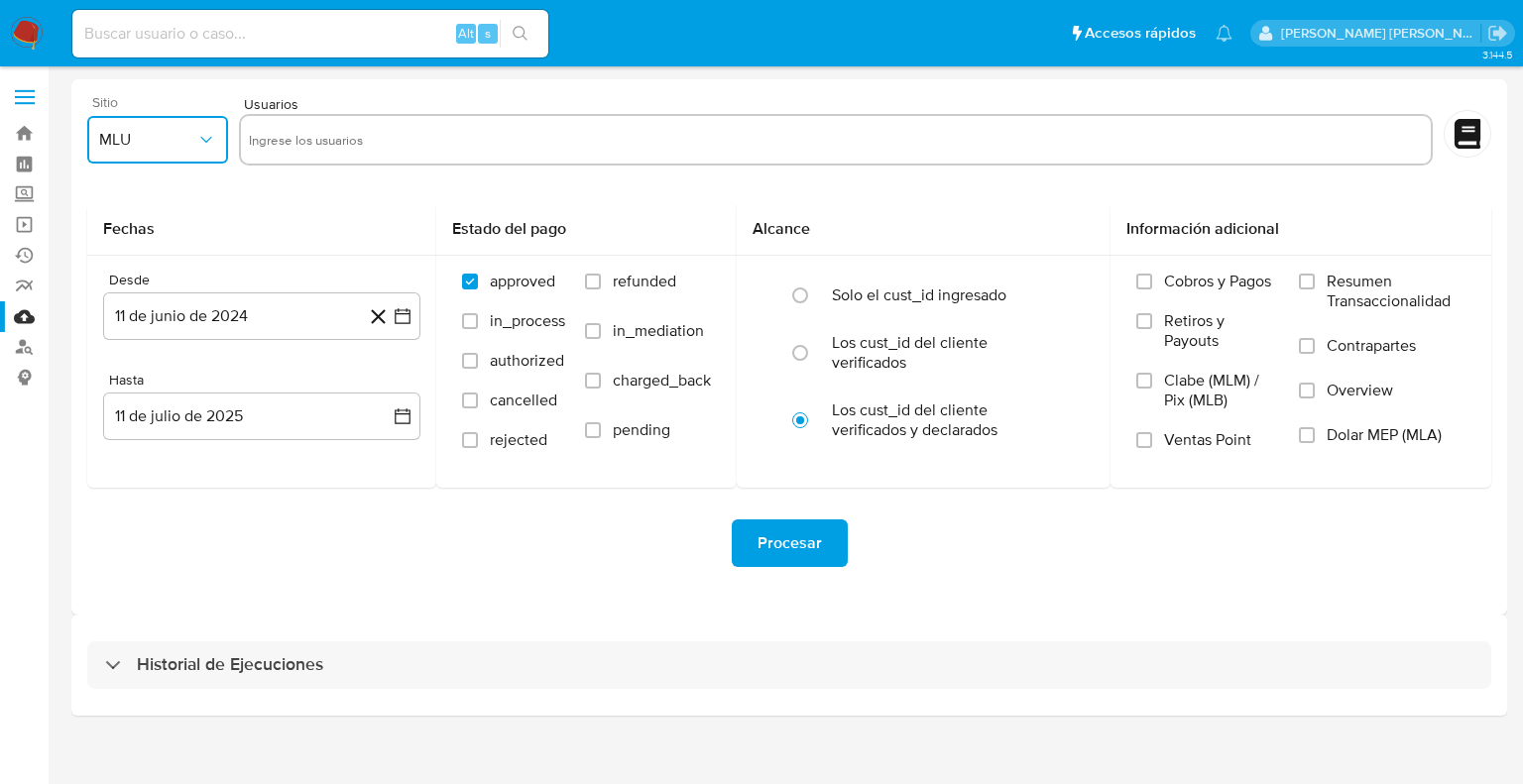 click 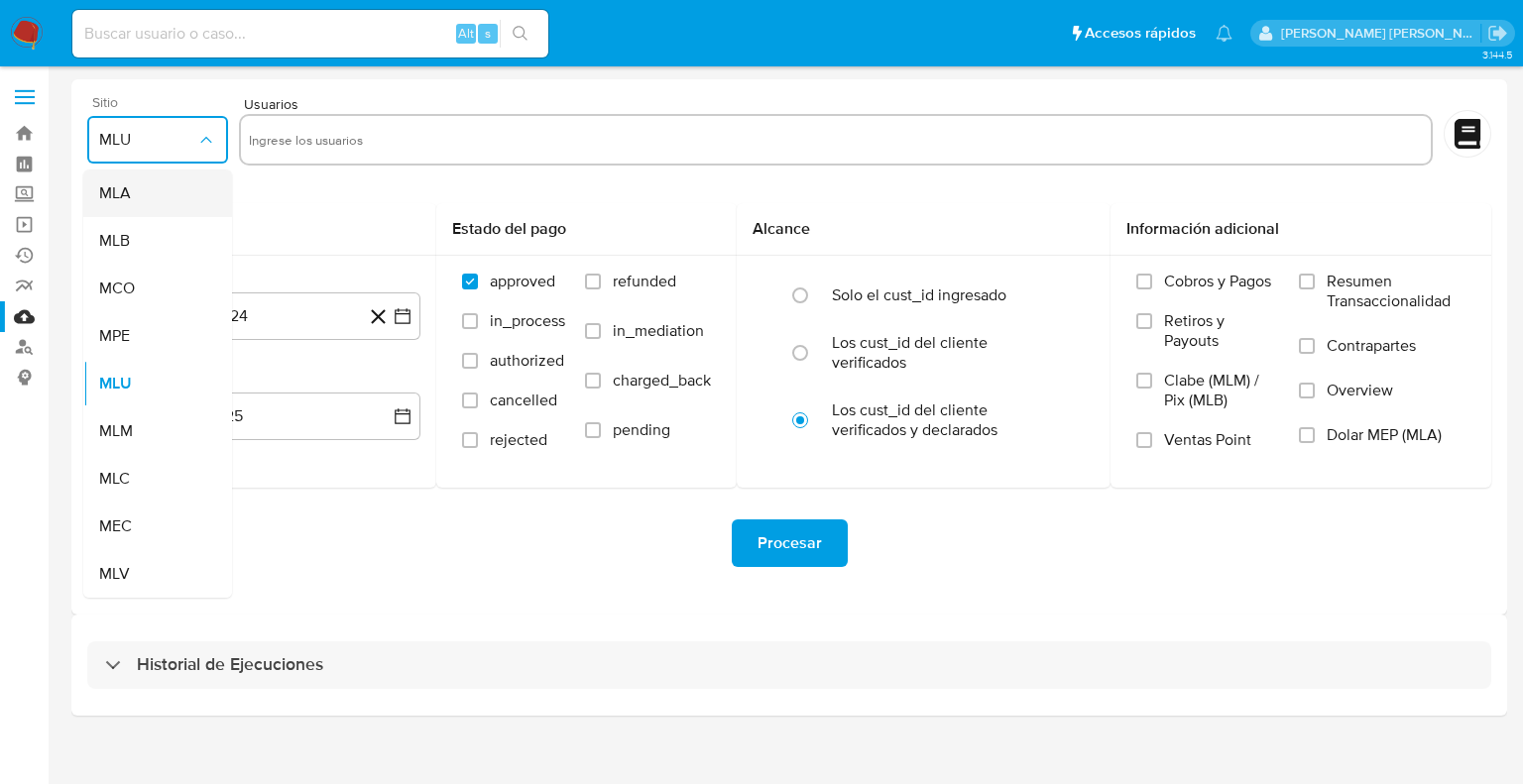 click on "MLA" at bounding box center [152, 193] 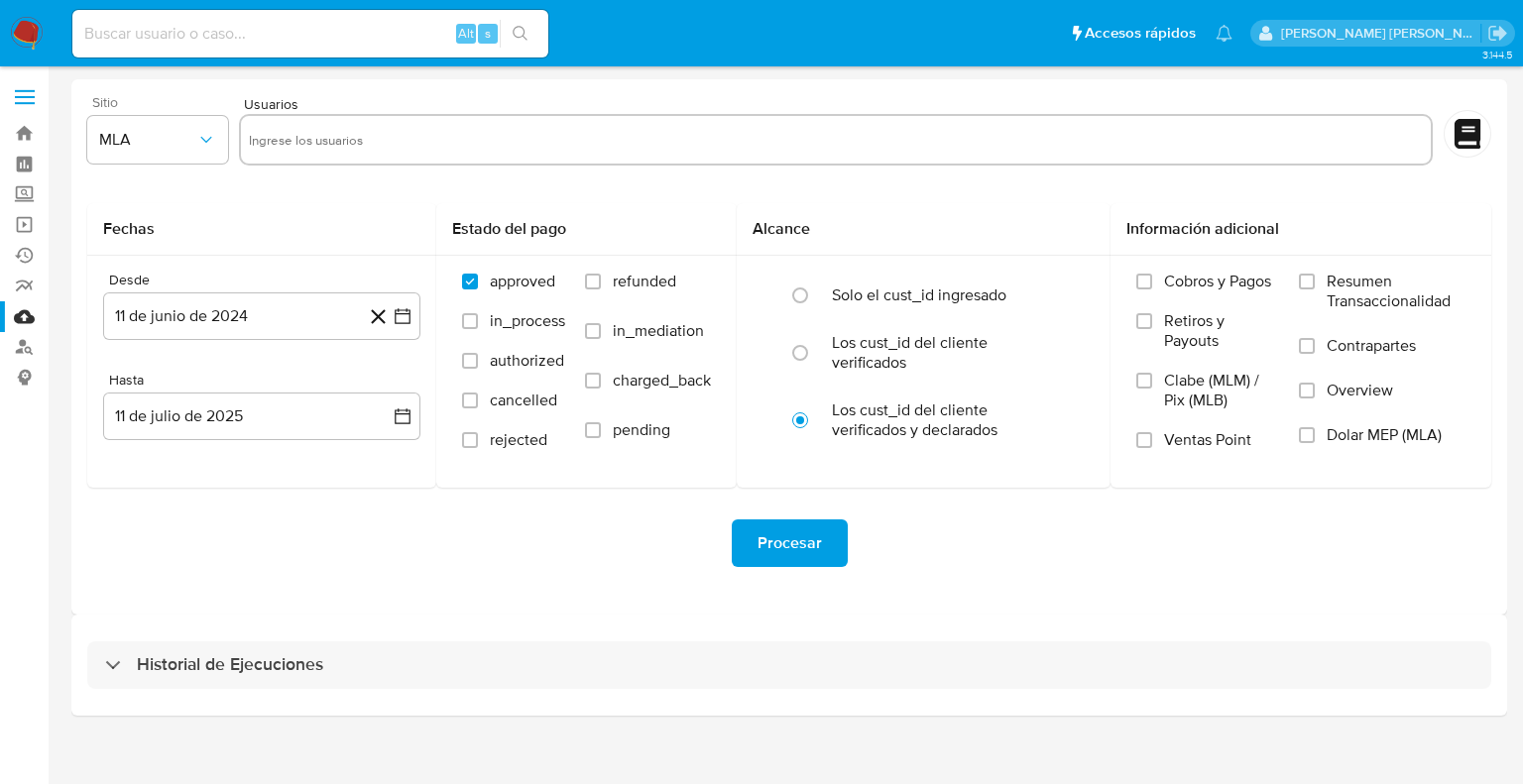 drag, startPoint x: 288, startPoint y: 165, endPoint x: 294, endPoint y: 144, distance: 21.84033 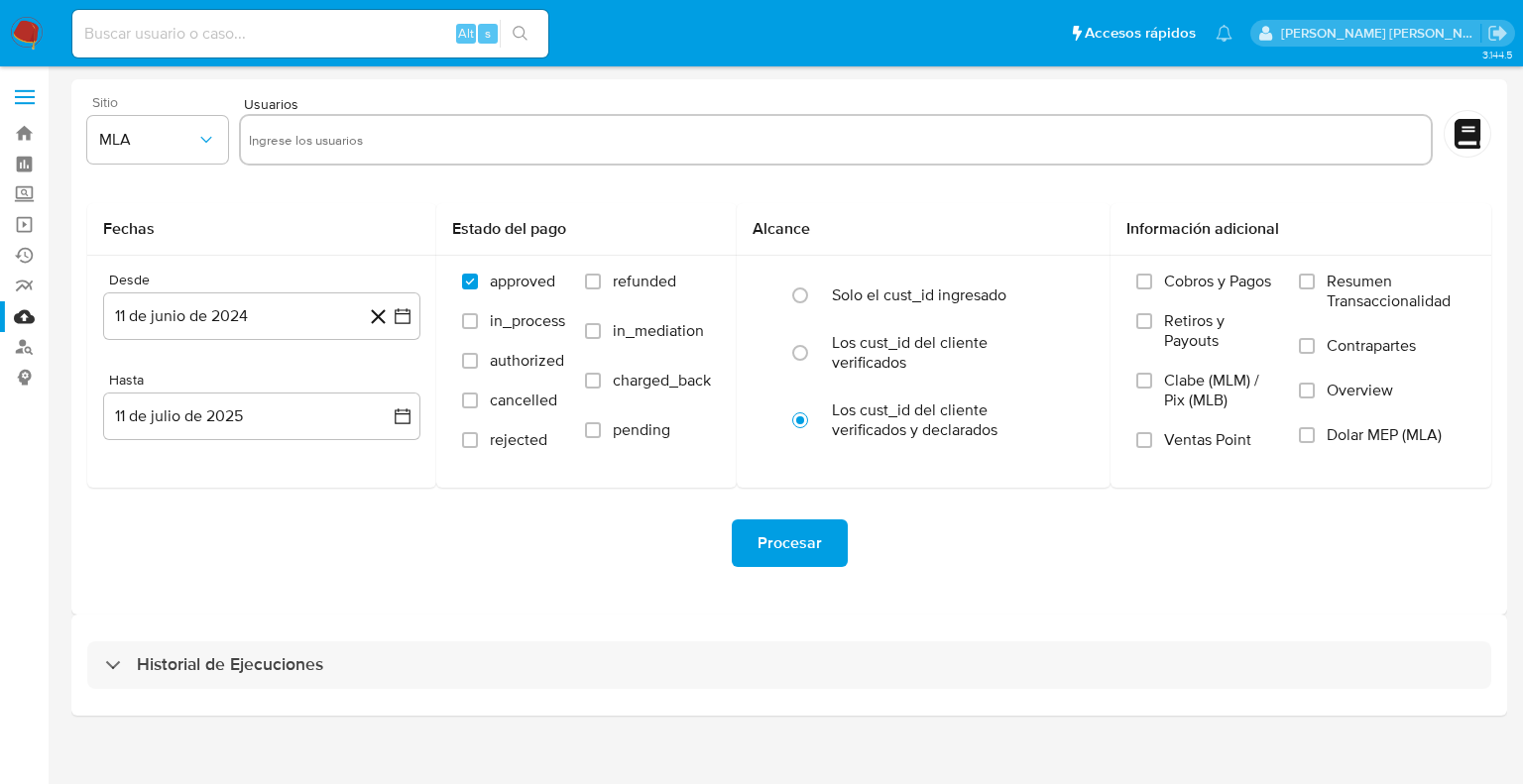 paste on "2452558630" 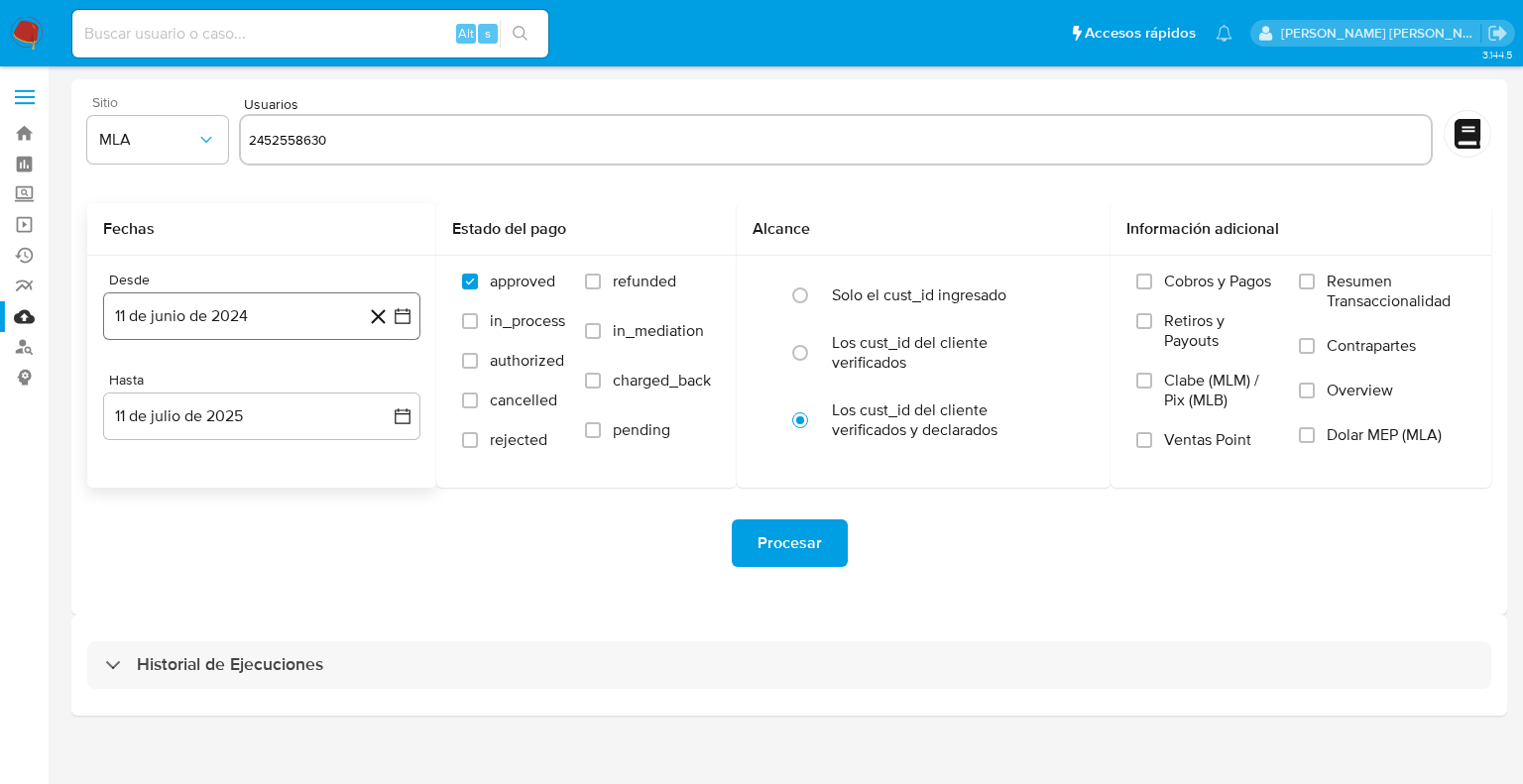 type on "2452558630" 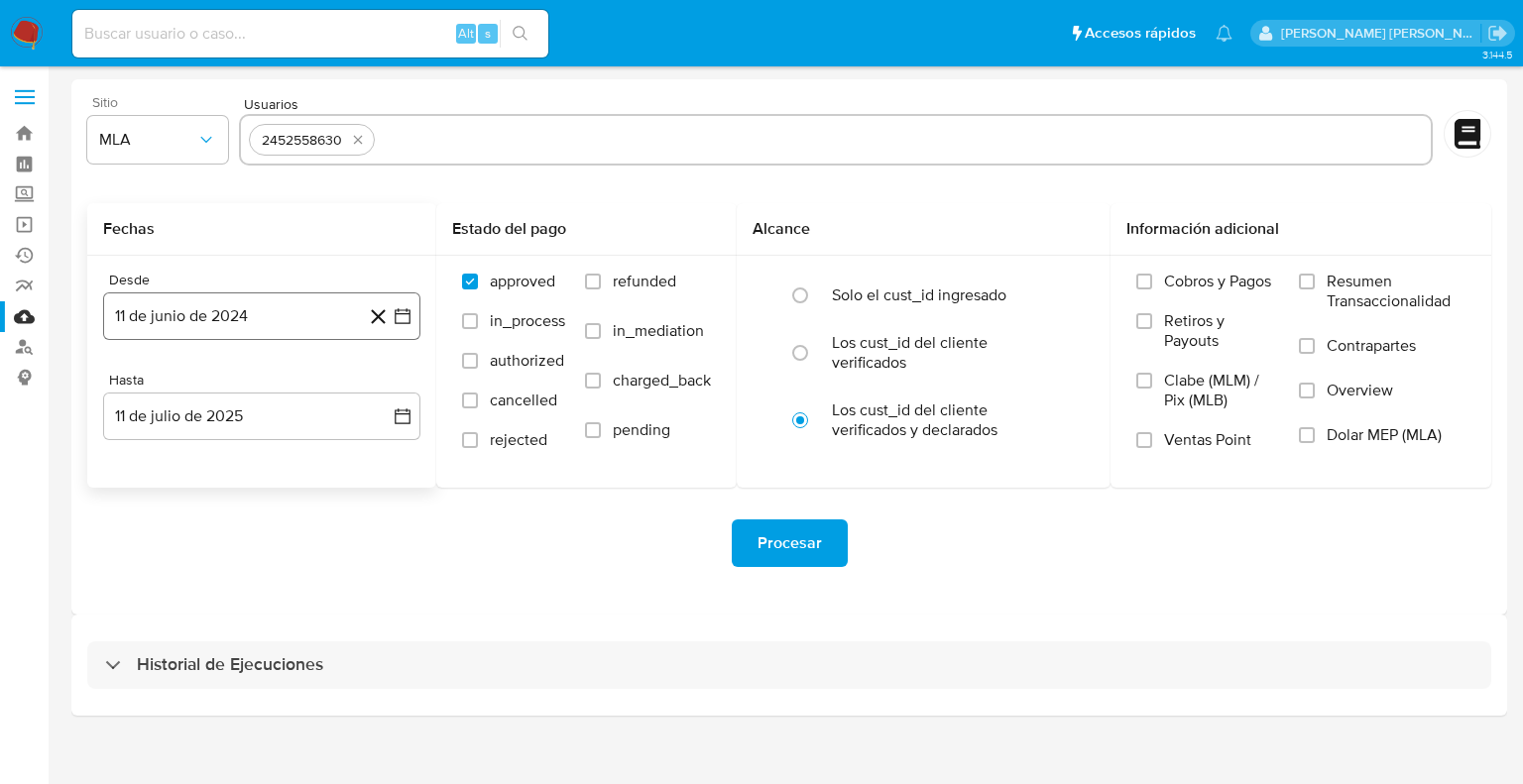 click 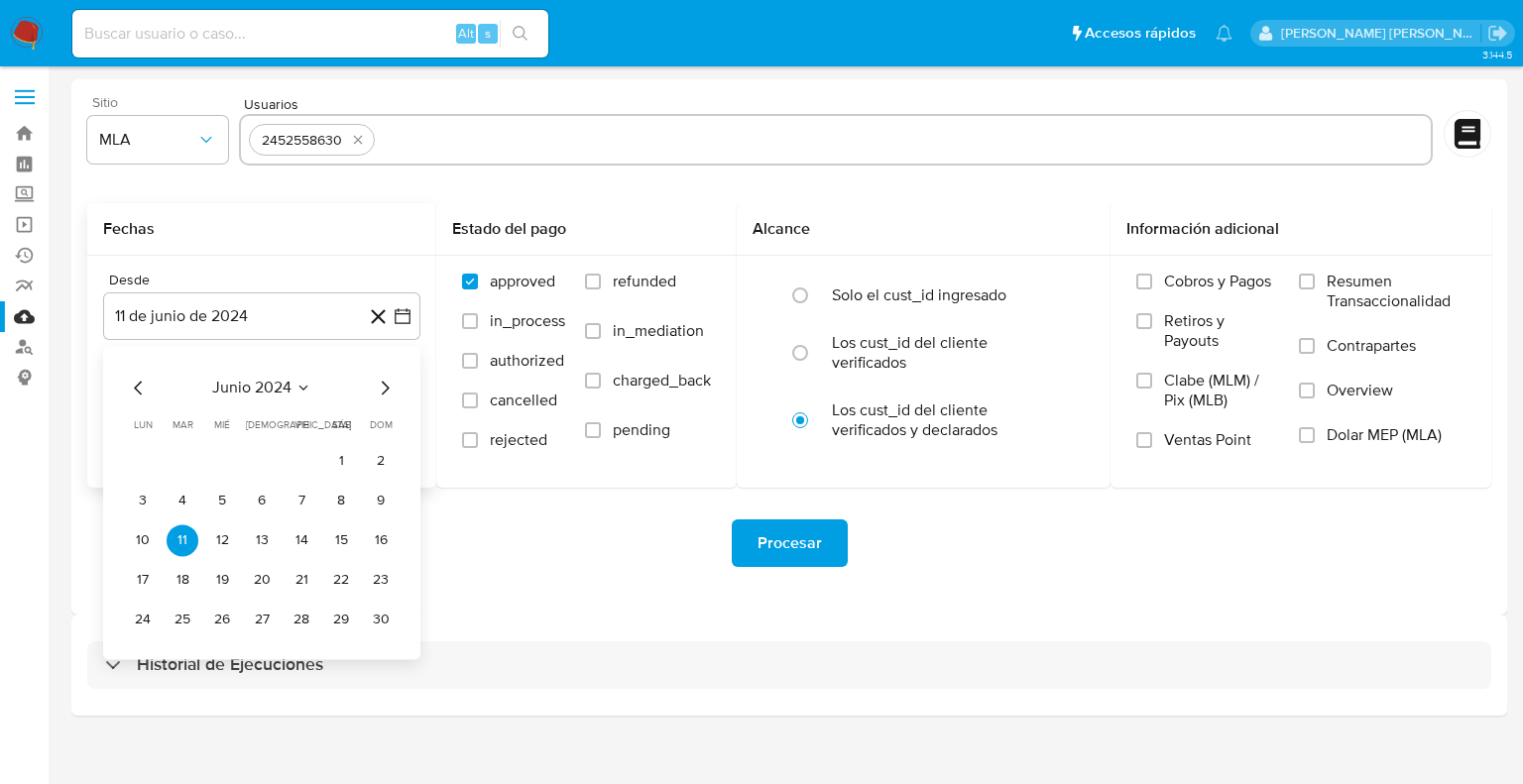 click 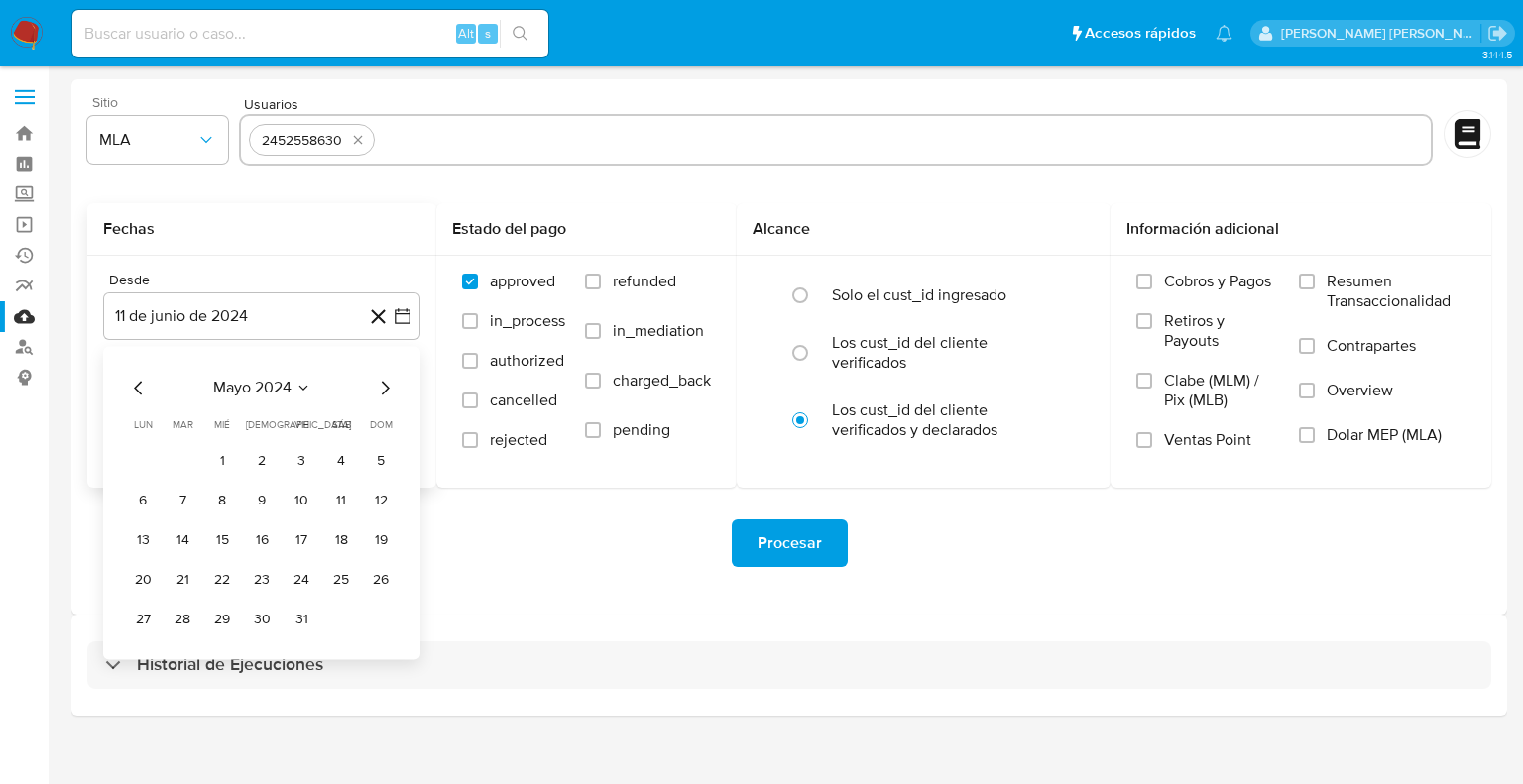 click 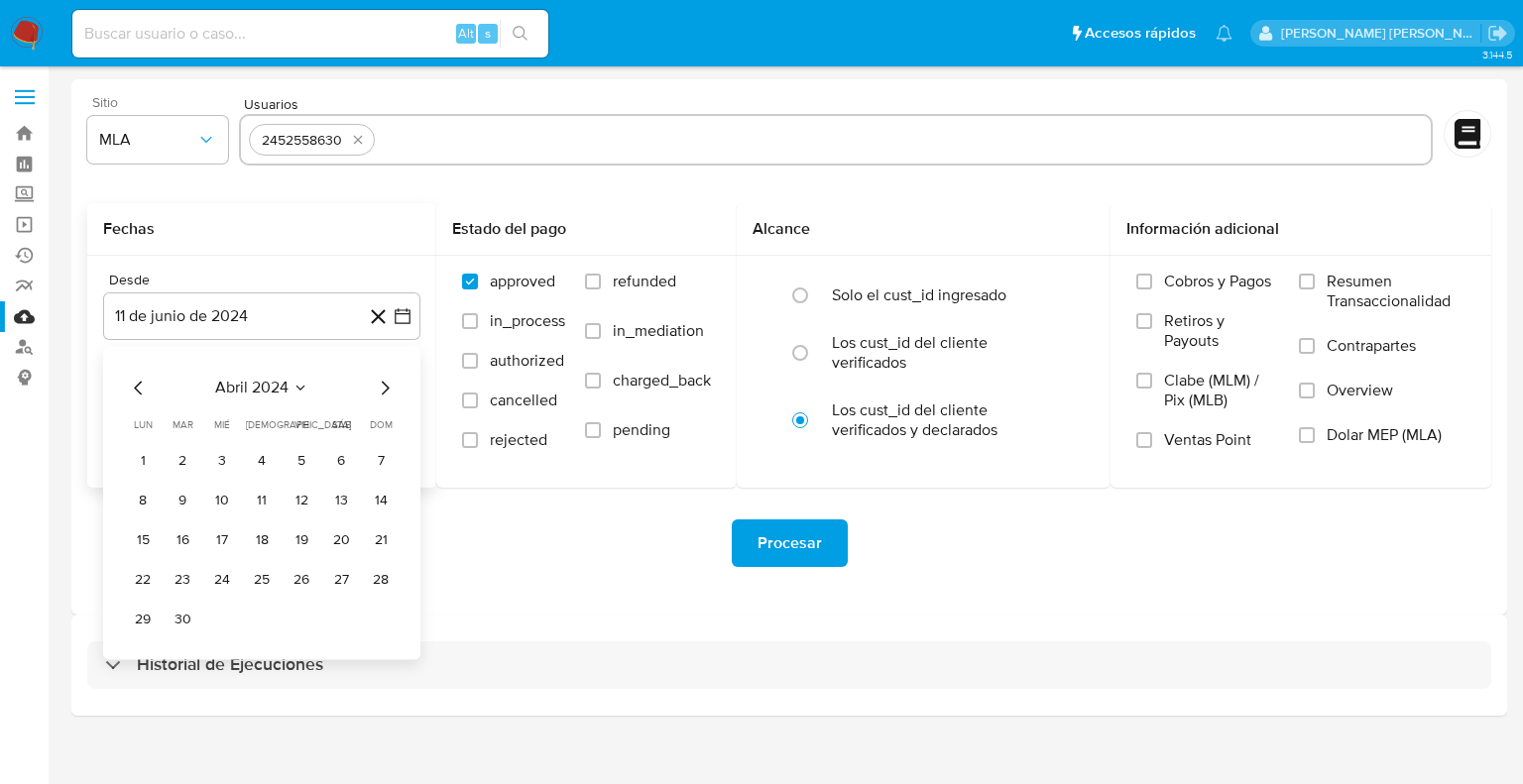 click 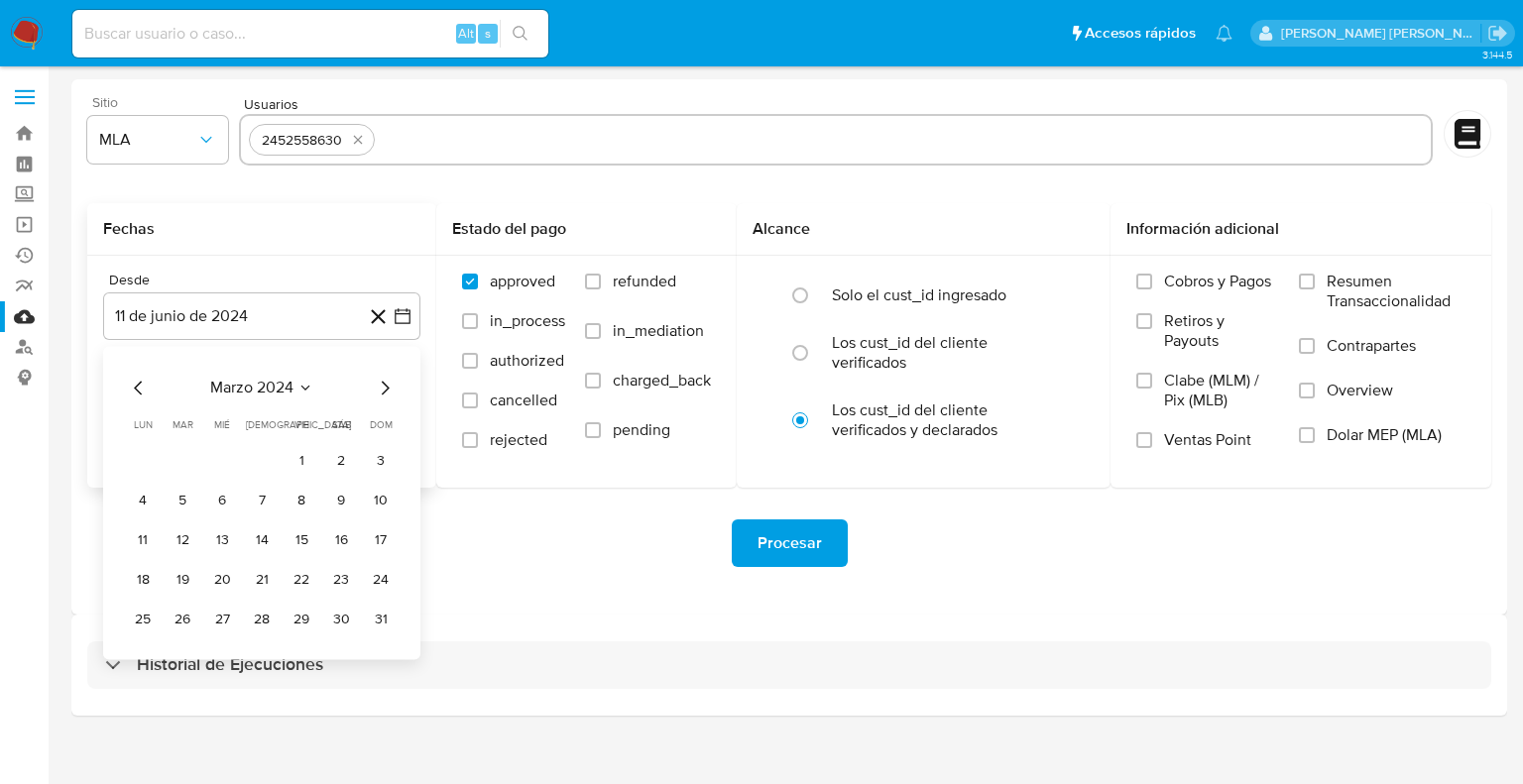 click 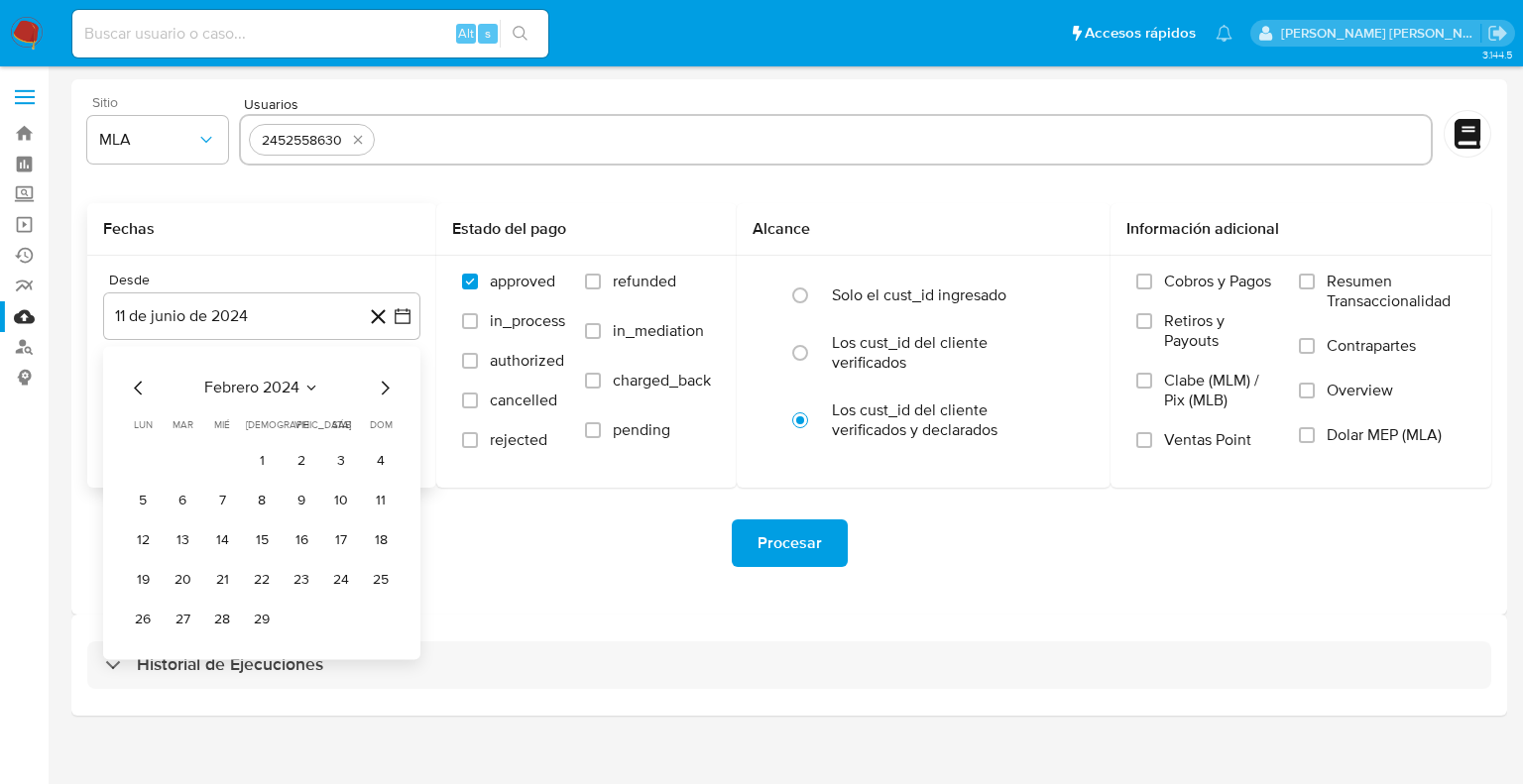 click 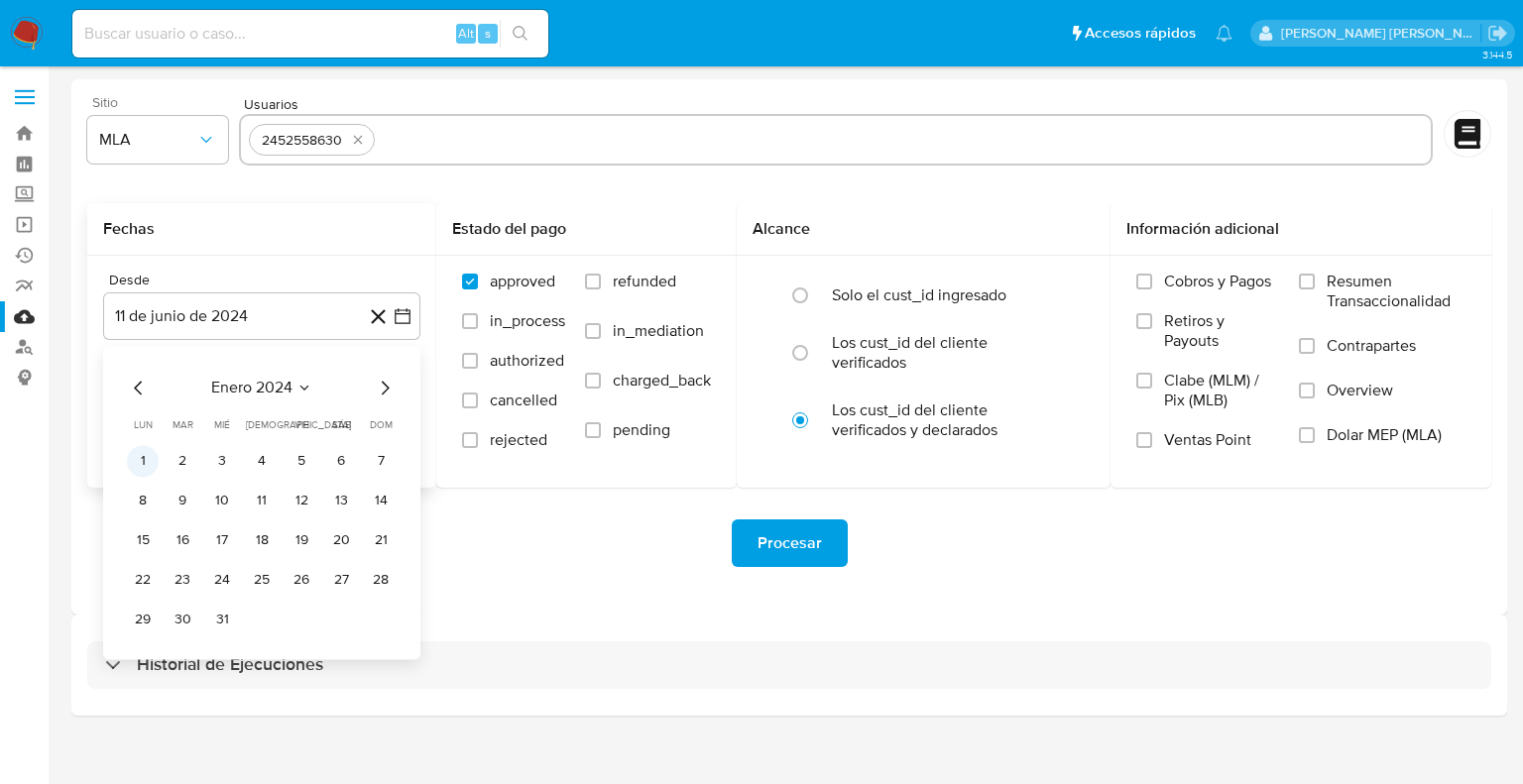 click on "1" at bounding box center [143, 461] 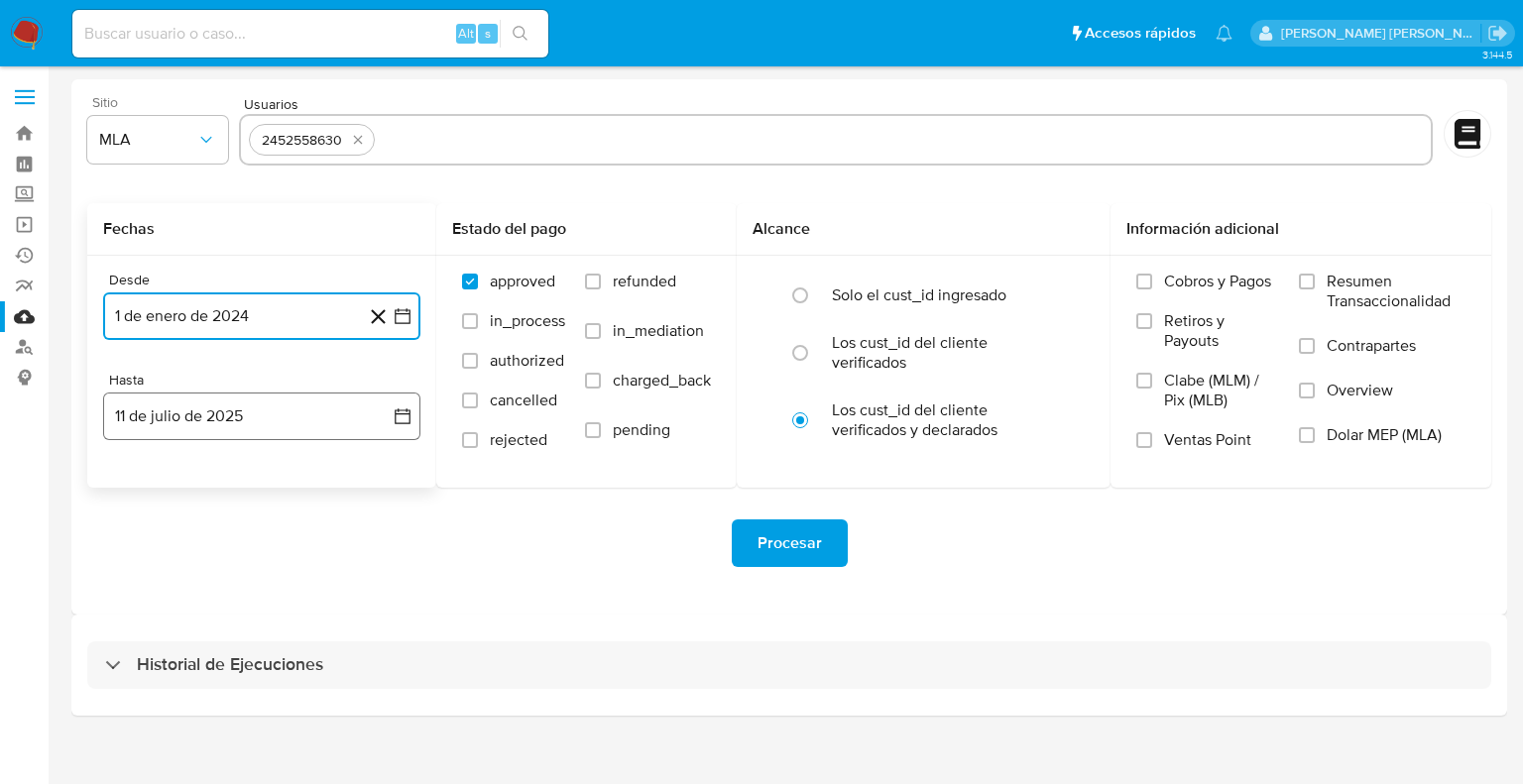 click 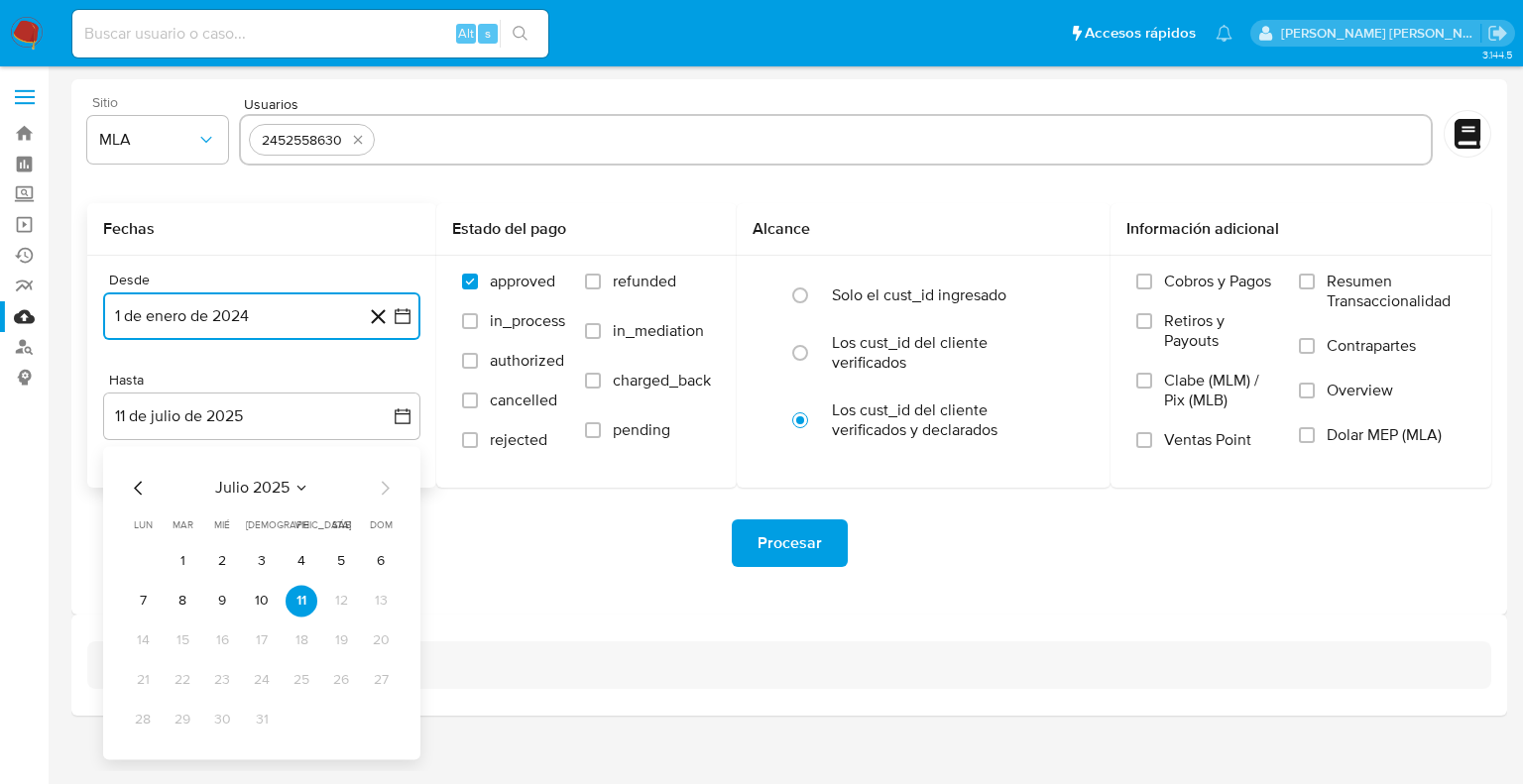 click 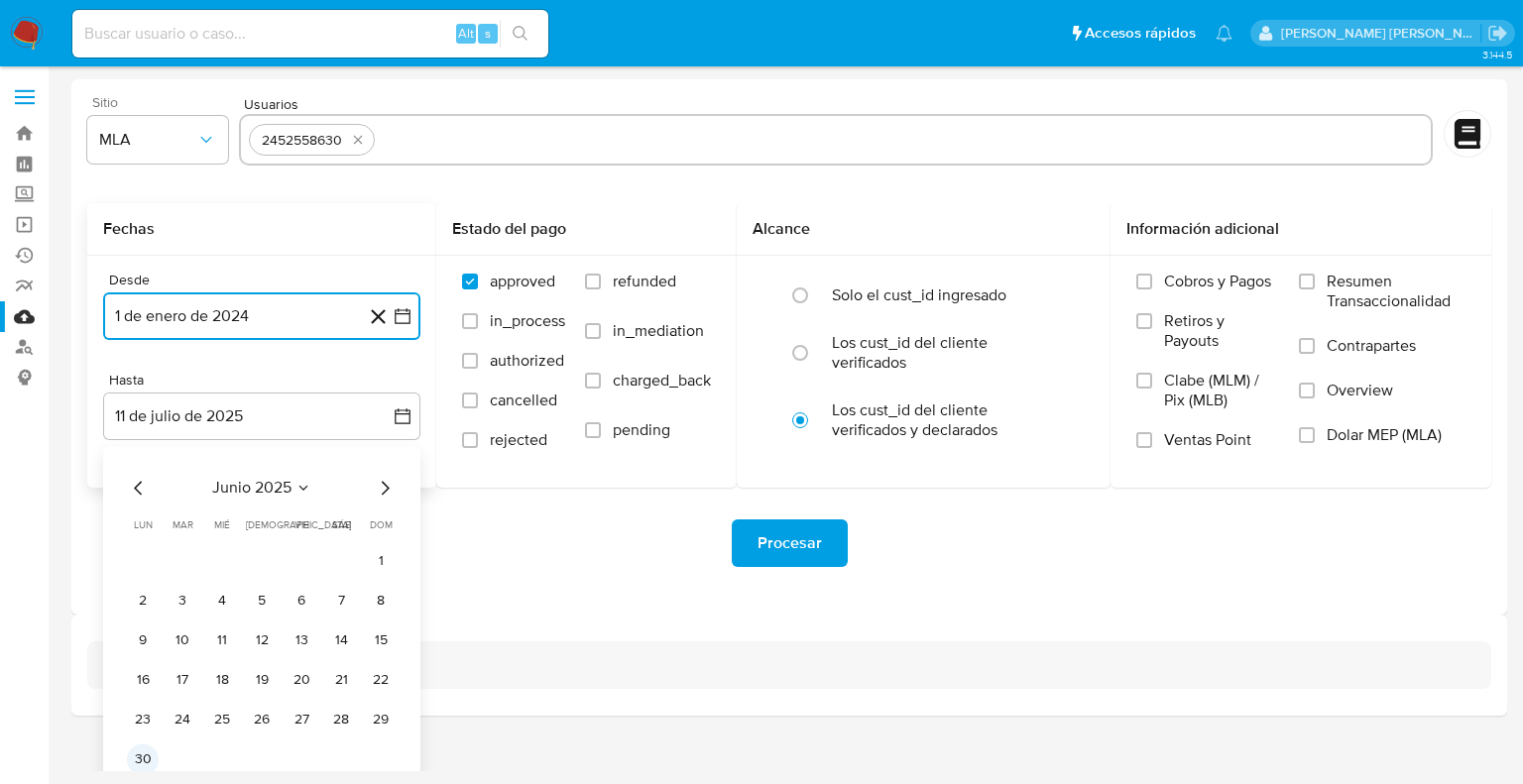 click on "30" at bounding box center (143, 759) 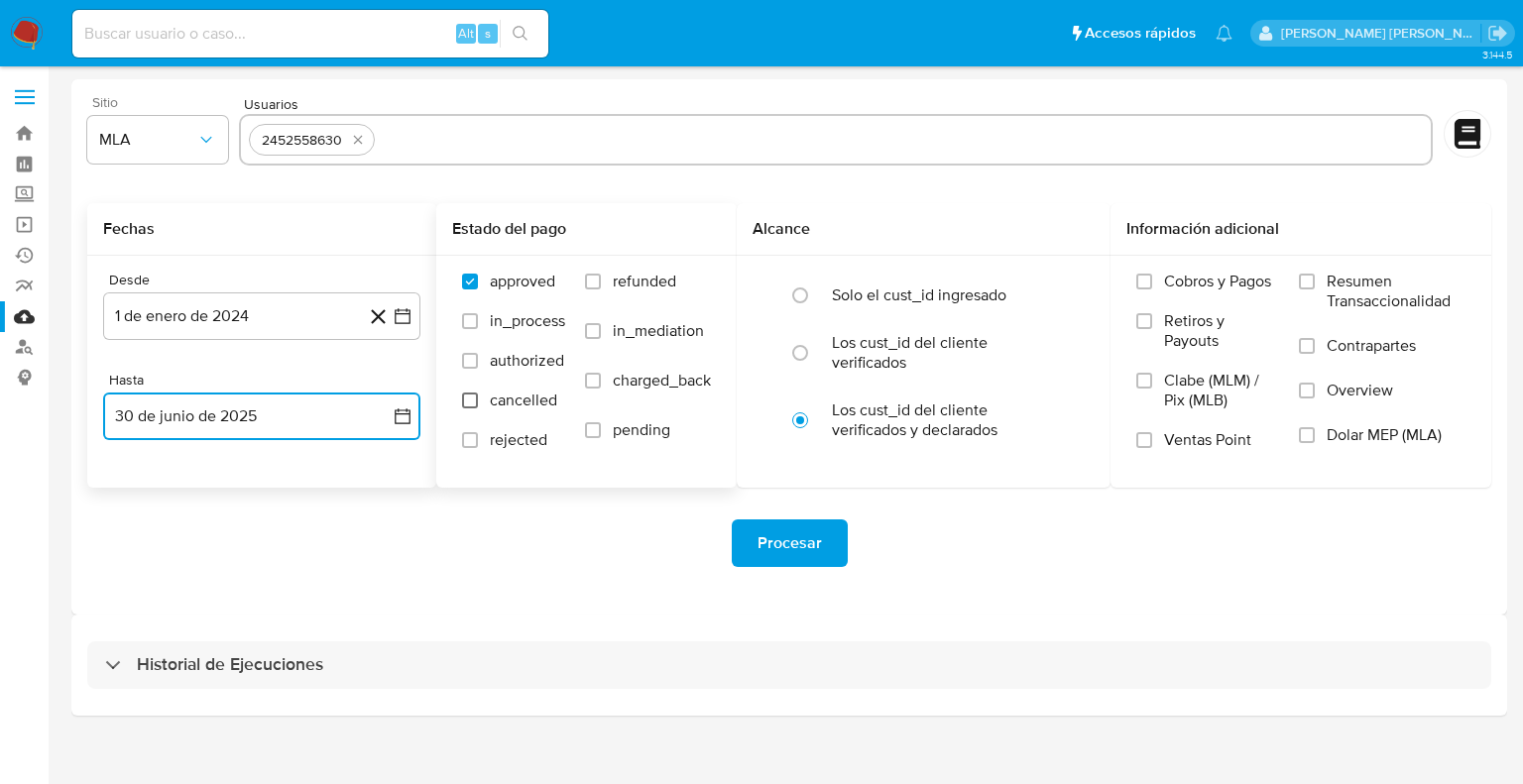 click on "cancelled" at bounding box center (470, 400) 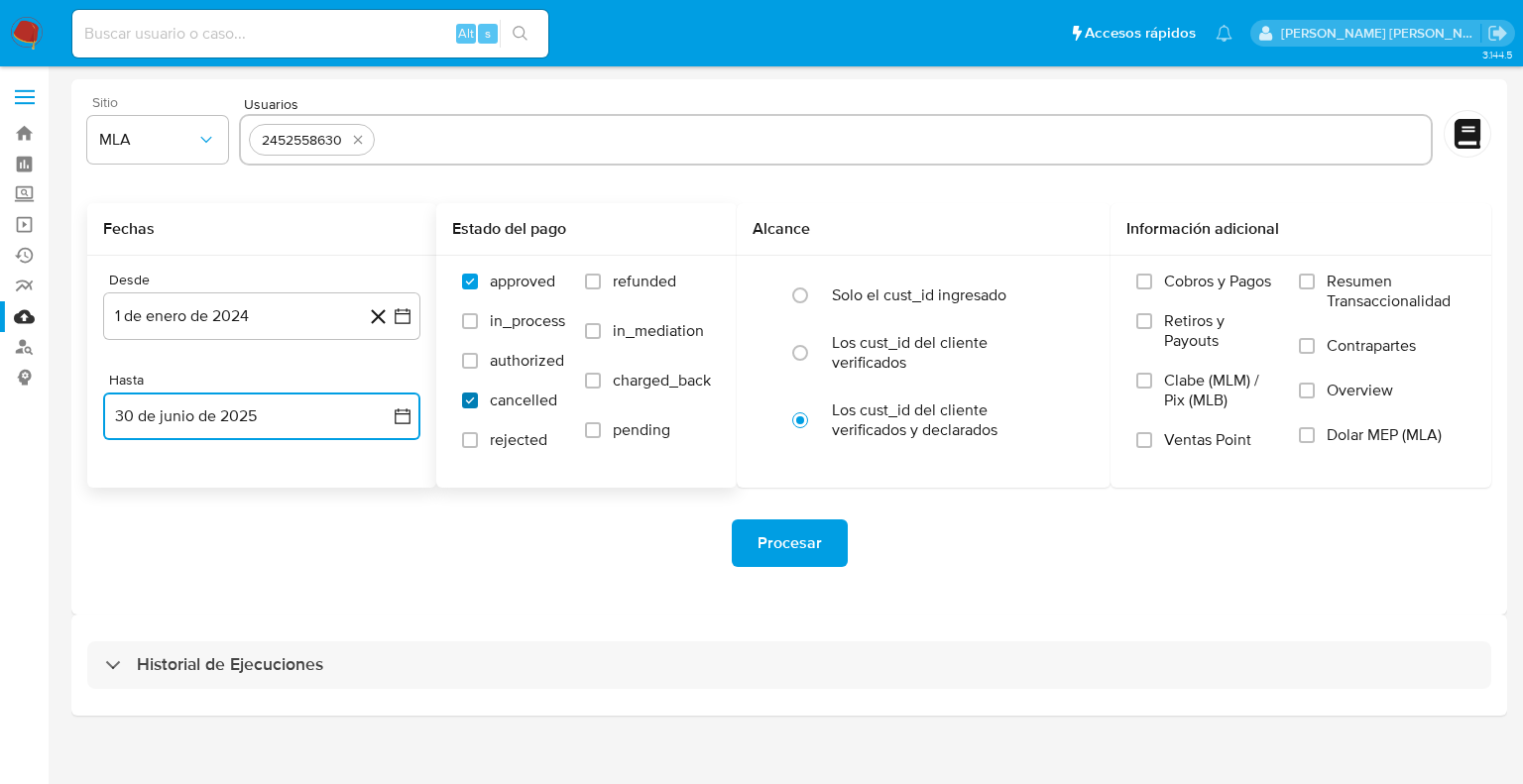 checkbox on "true" 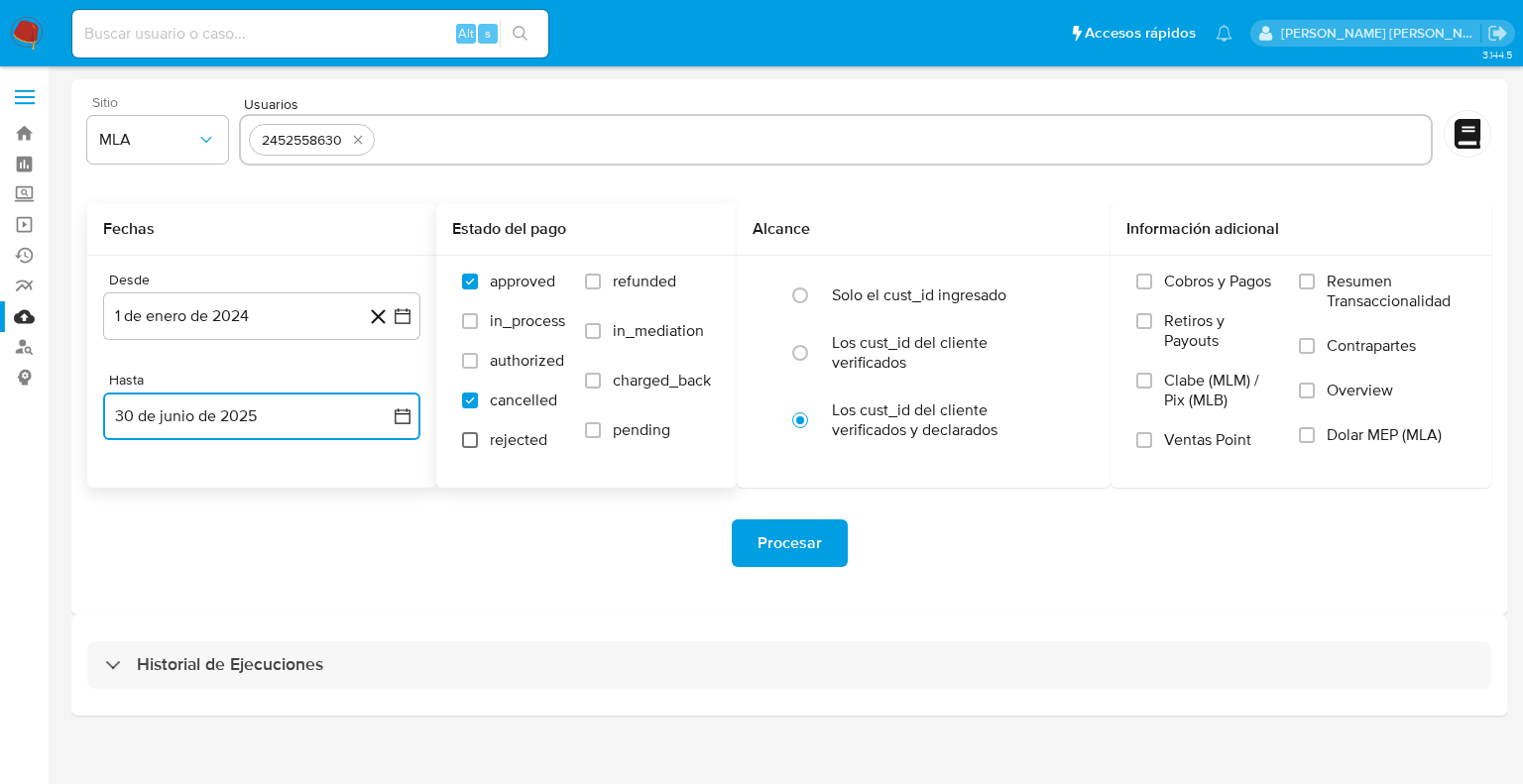 click on "rejected" at bounding box center (470, 440) 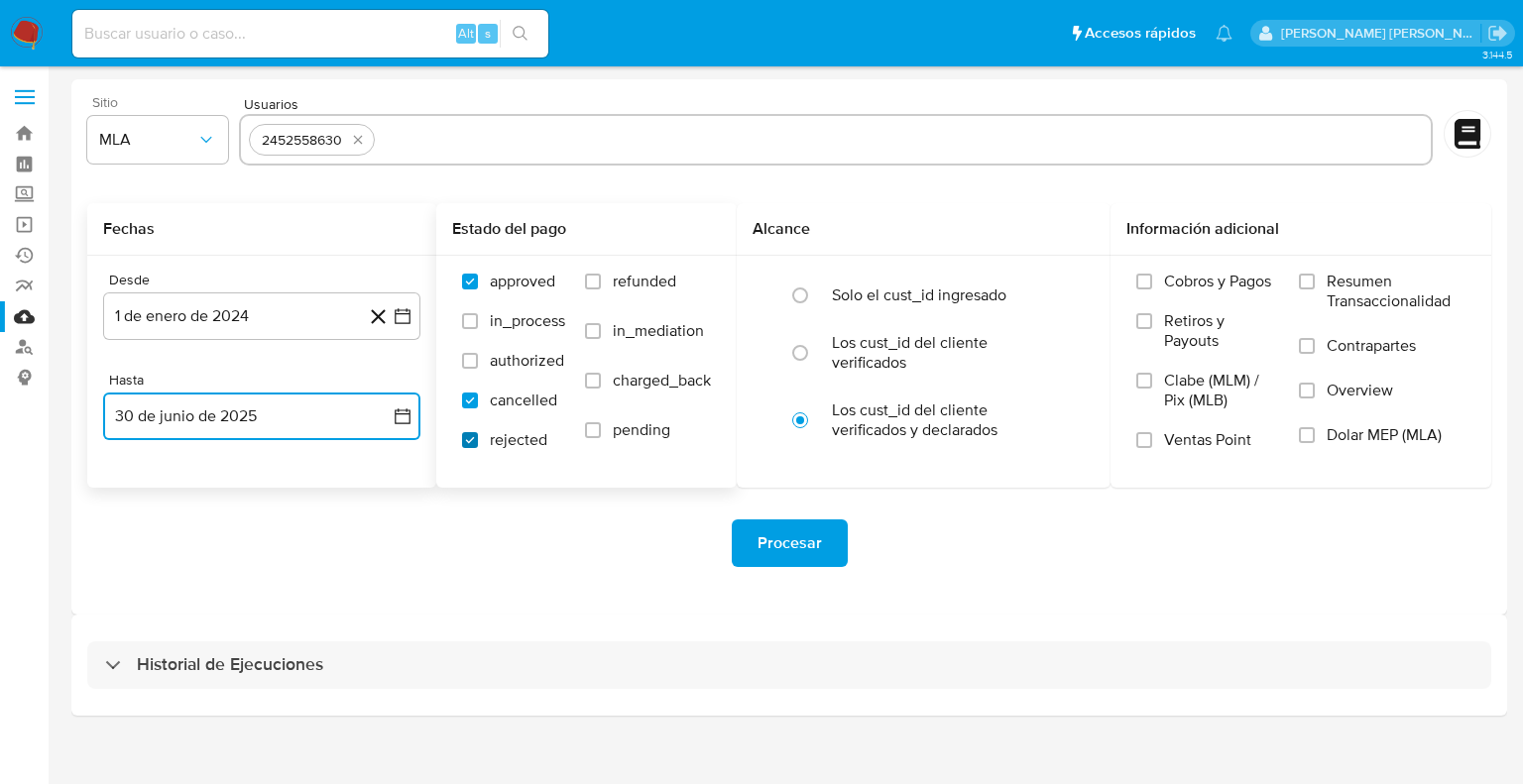 checkbox on "true" 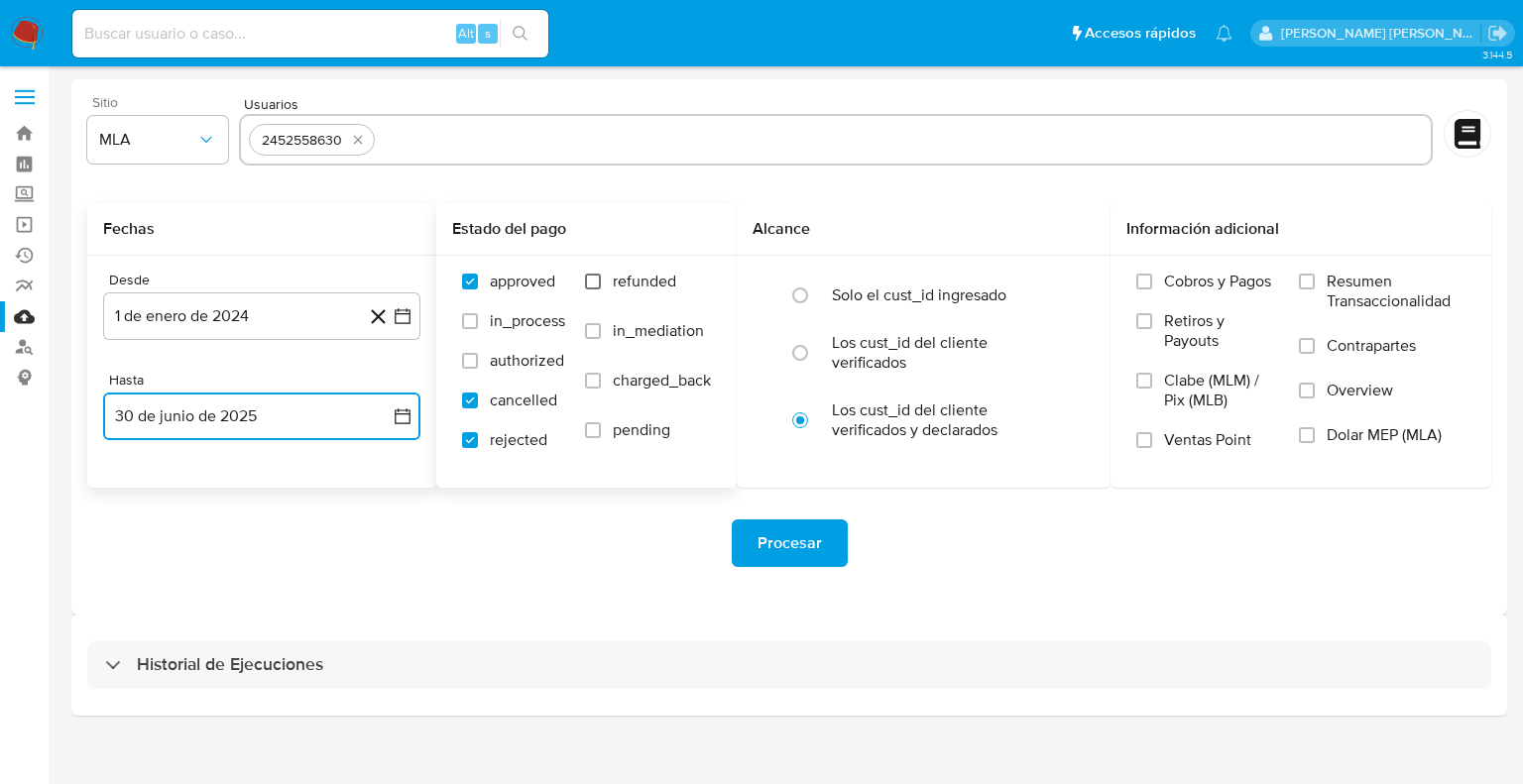 click on "refunded" at bounding box center (593, 281) 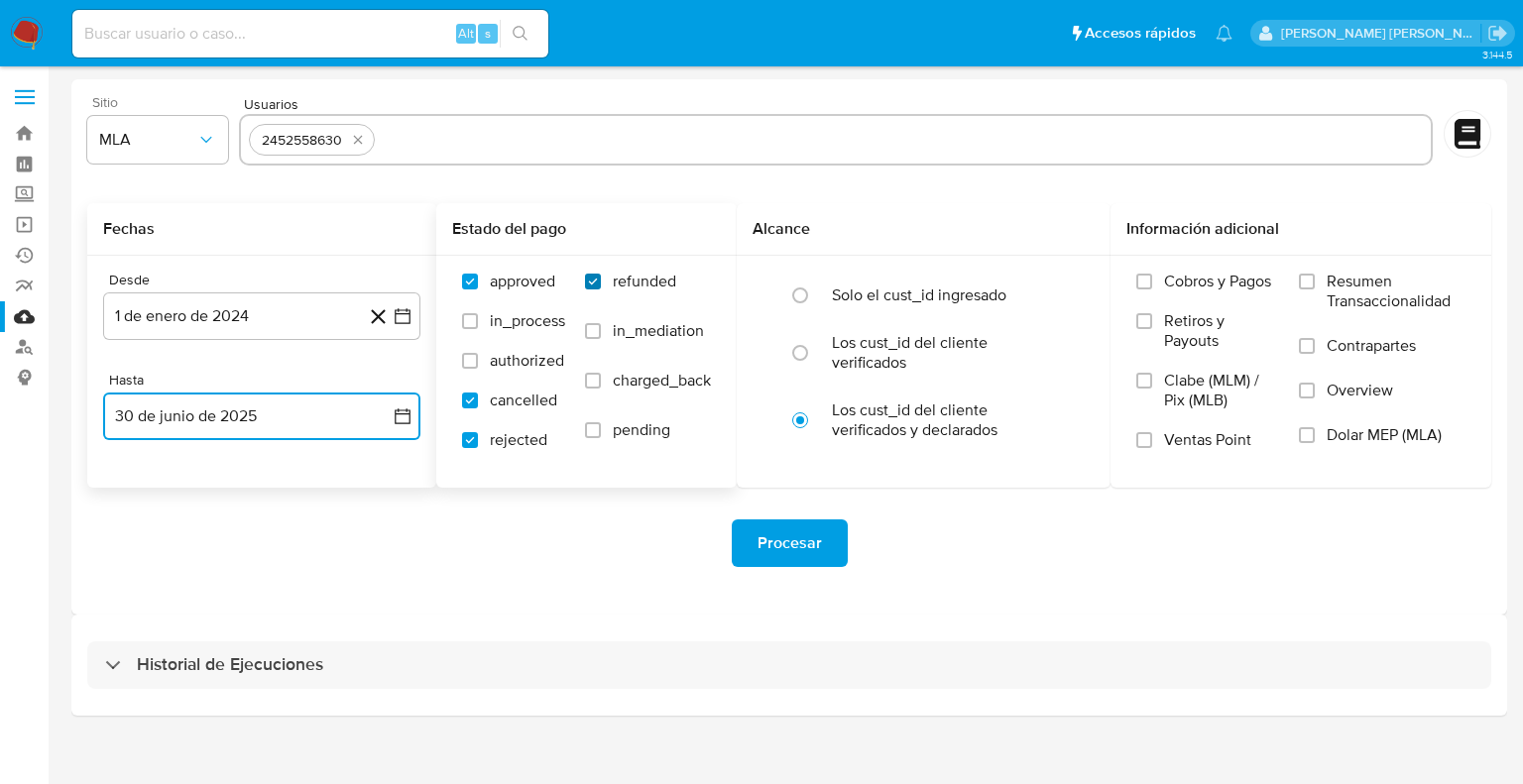 checkbox on "true" 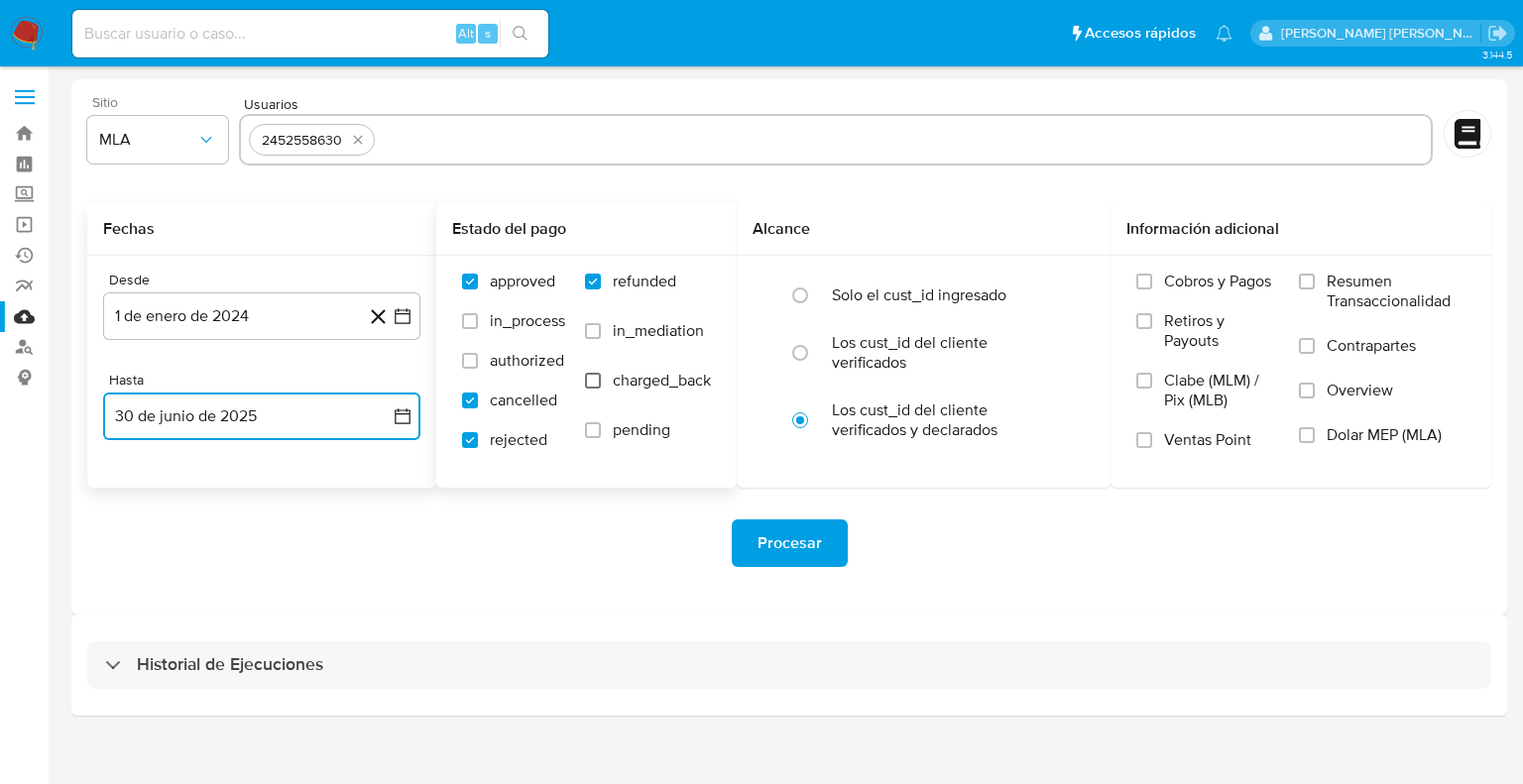 click on "charged_back" at bounding box center (593, 381) 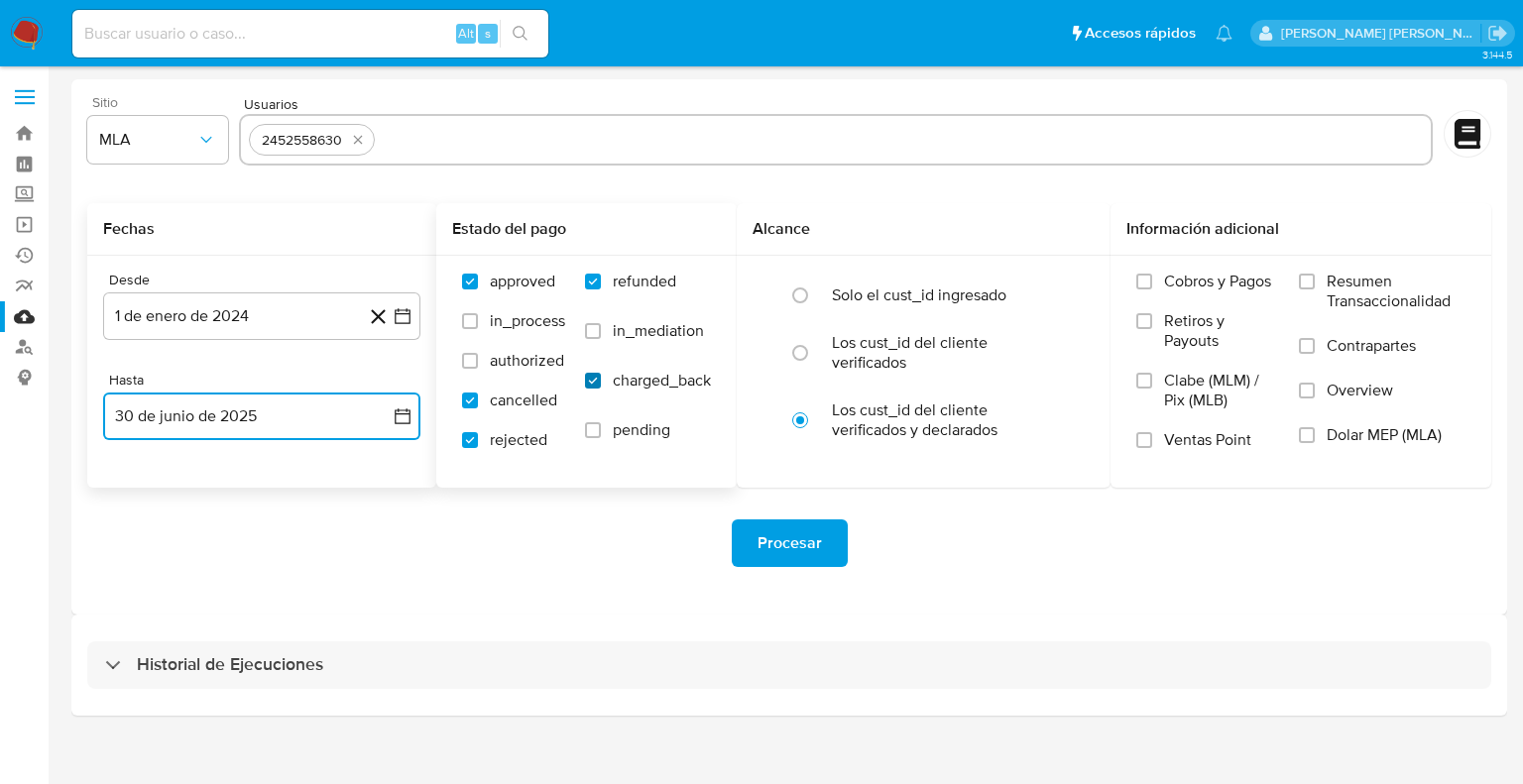 checkbox on "true" 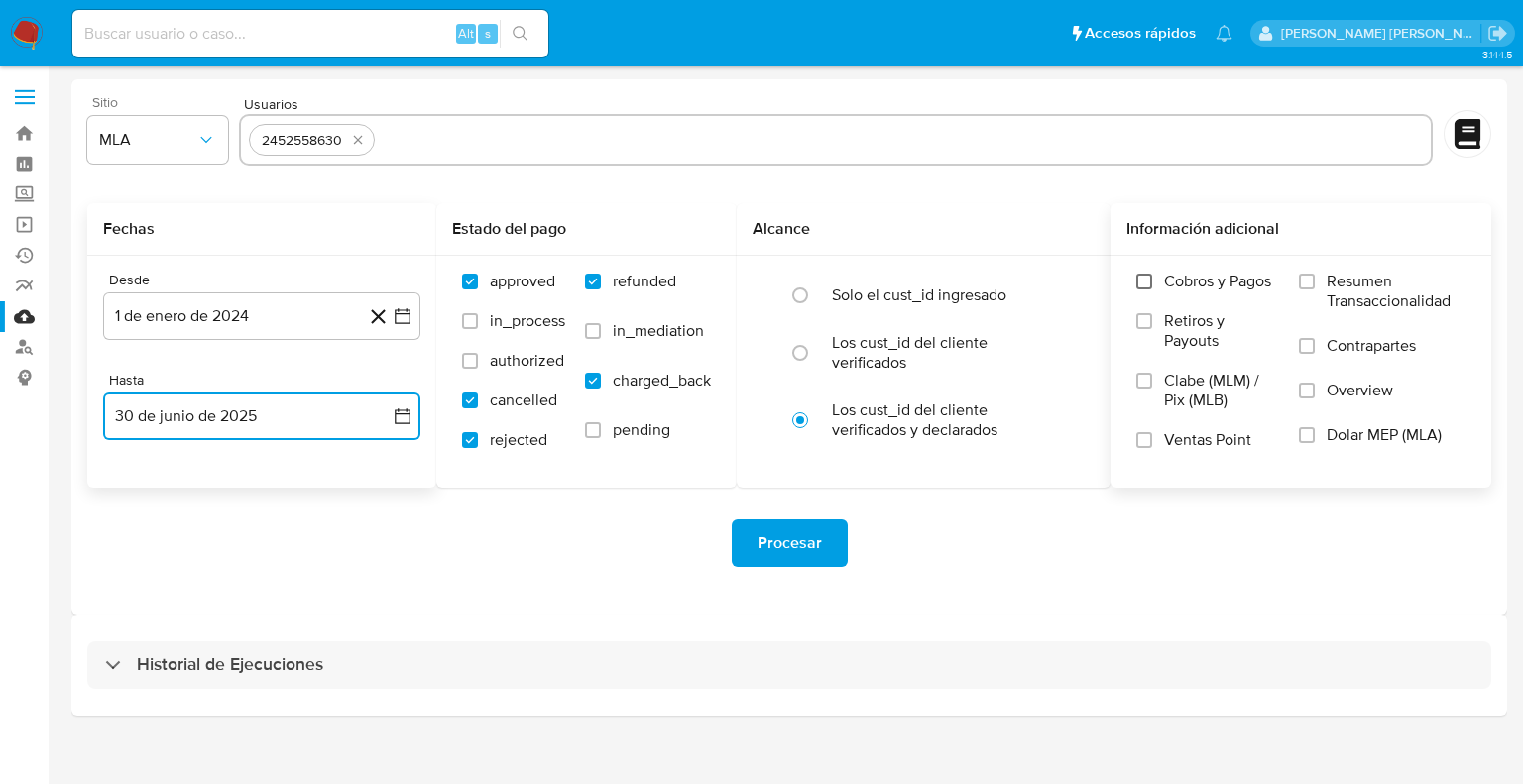 click on "Cobros y Pagos" at bounding box center (1144, 281) 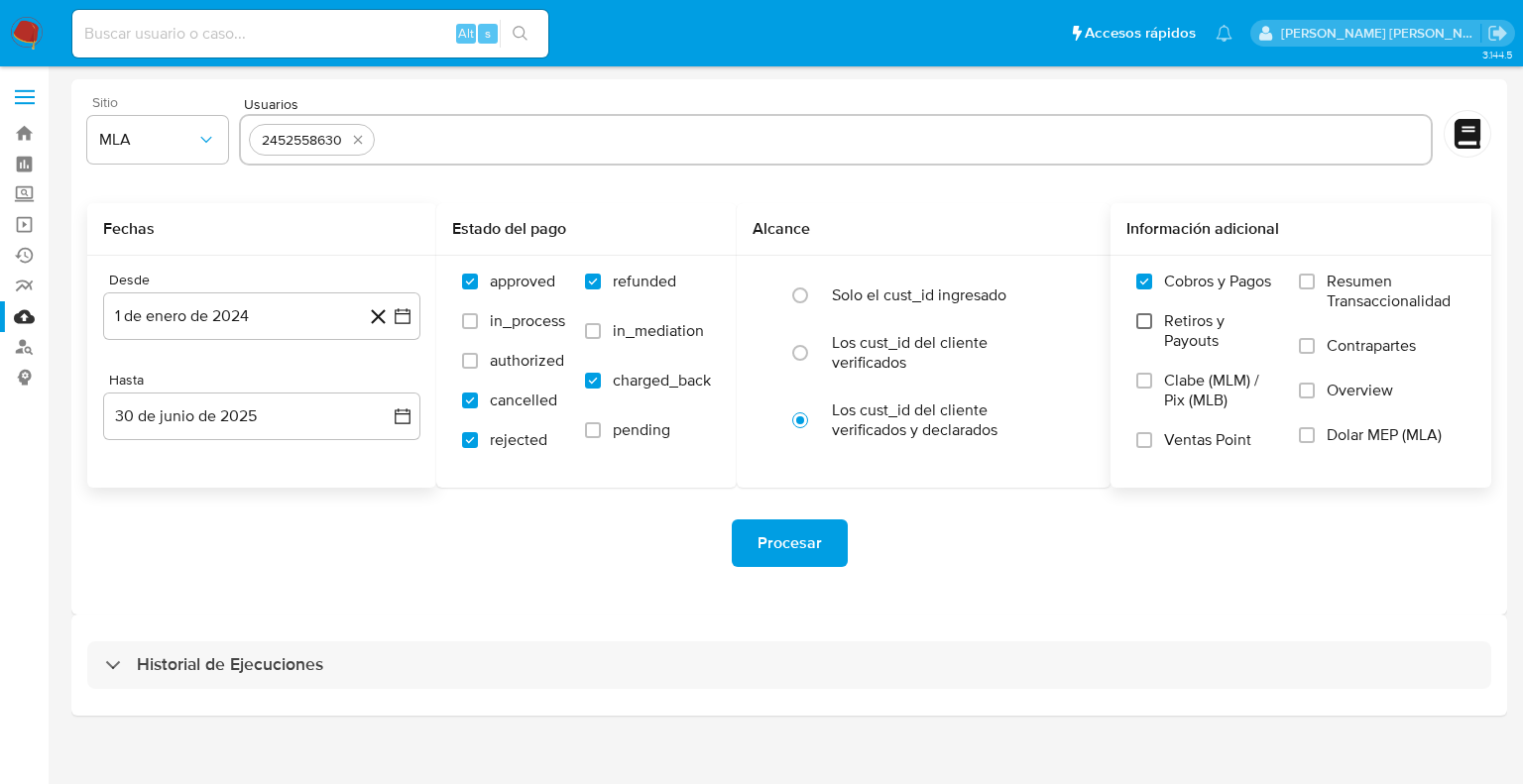 click on "Retiros y Payouts" at bounding box center (1144, 321) 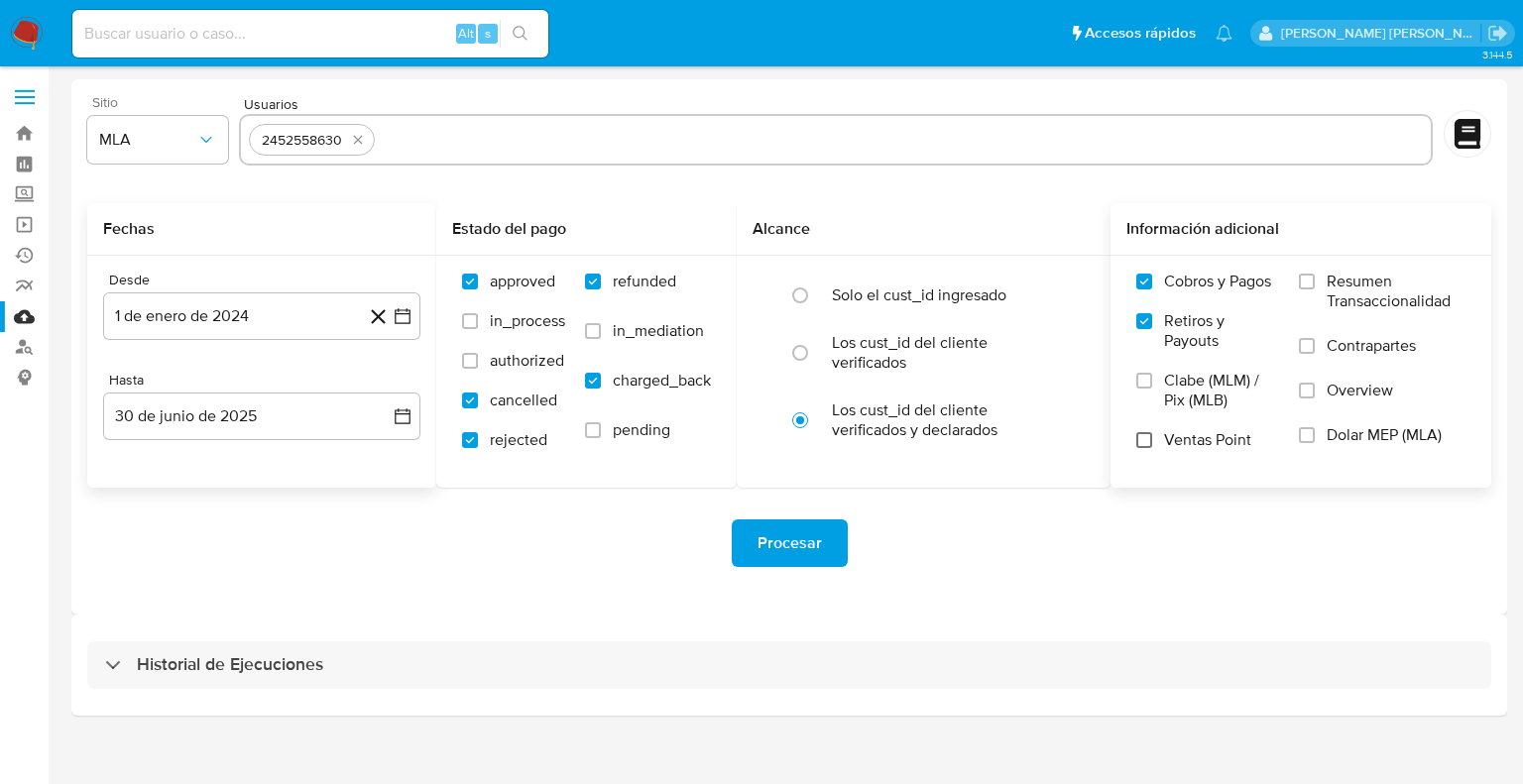 click on "Ventas Point" at bounding box center [1144, 440] 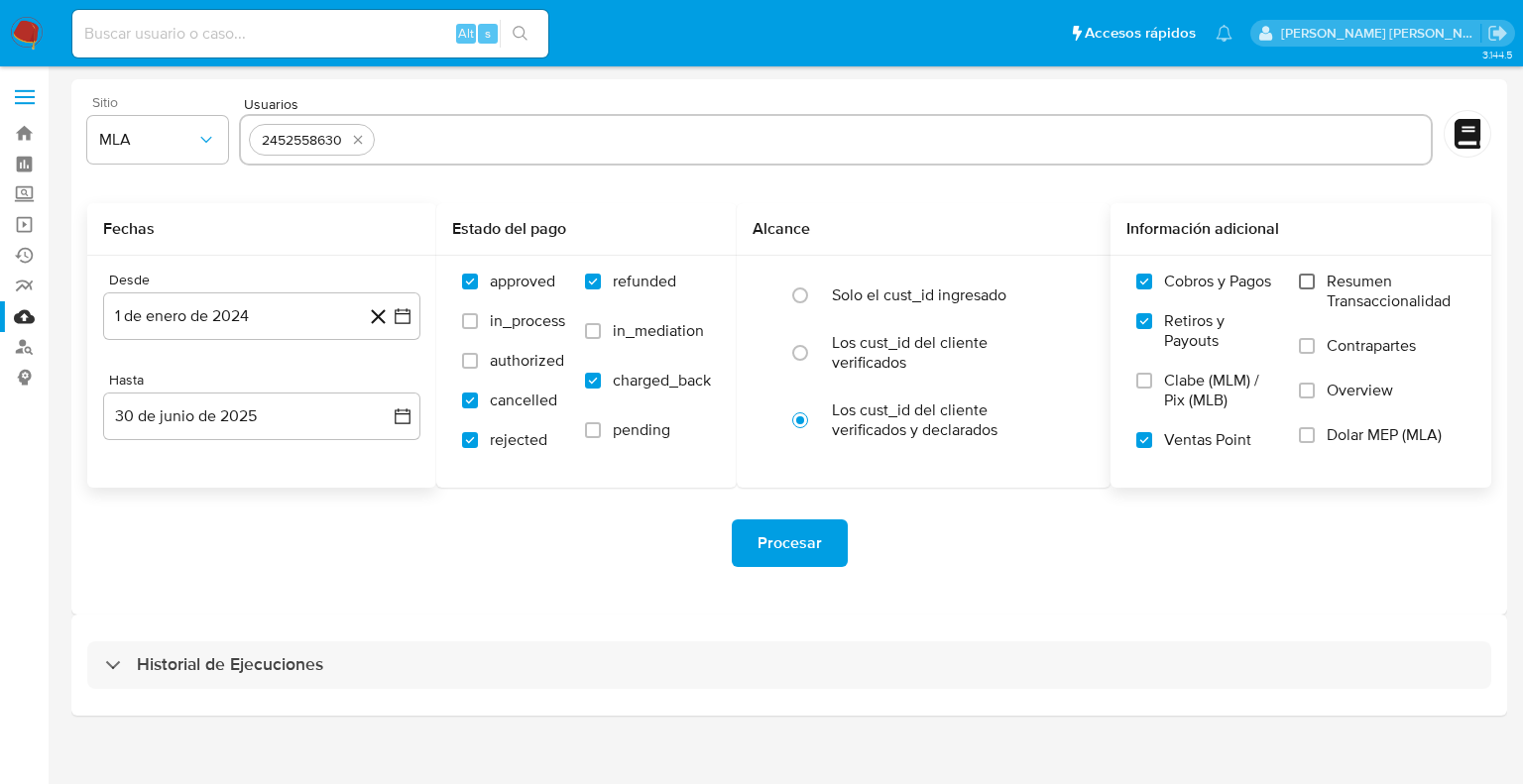 click on "Resumen Transaccionalidad" at bounding box center [1307, 281] 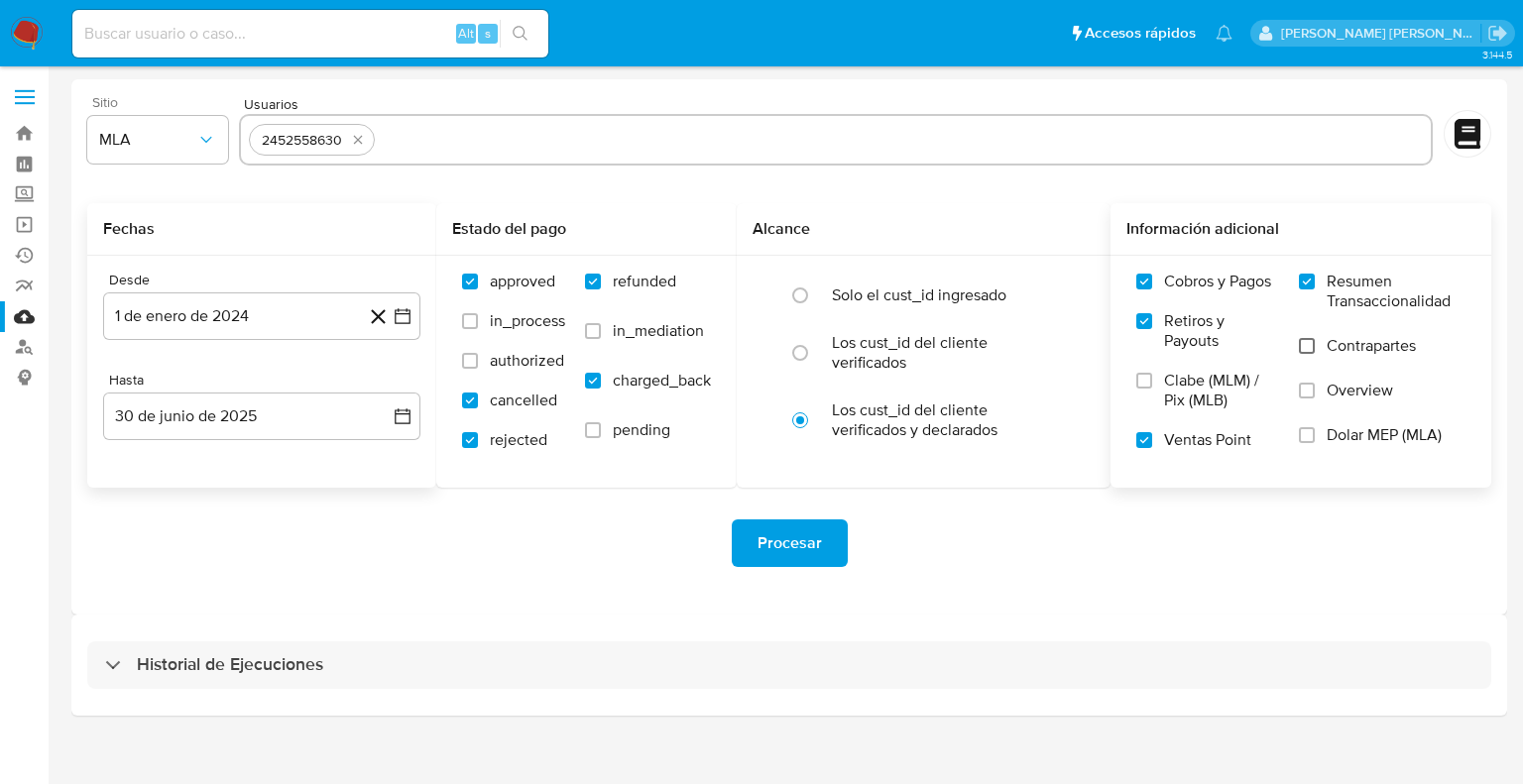 click on "Contrapartes" at bounding box center [1307, 346] 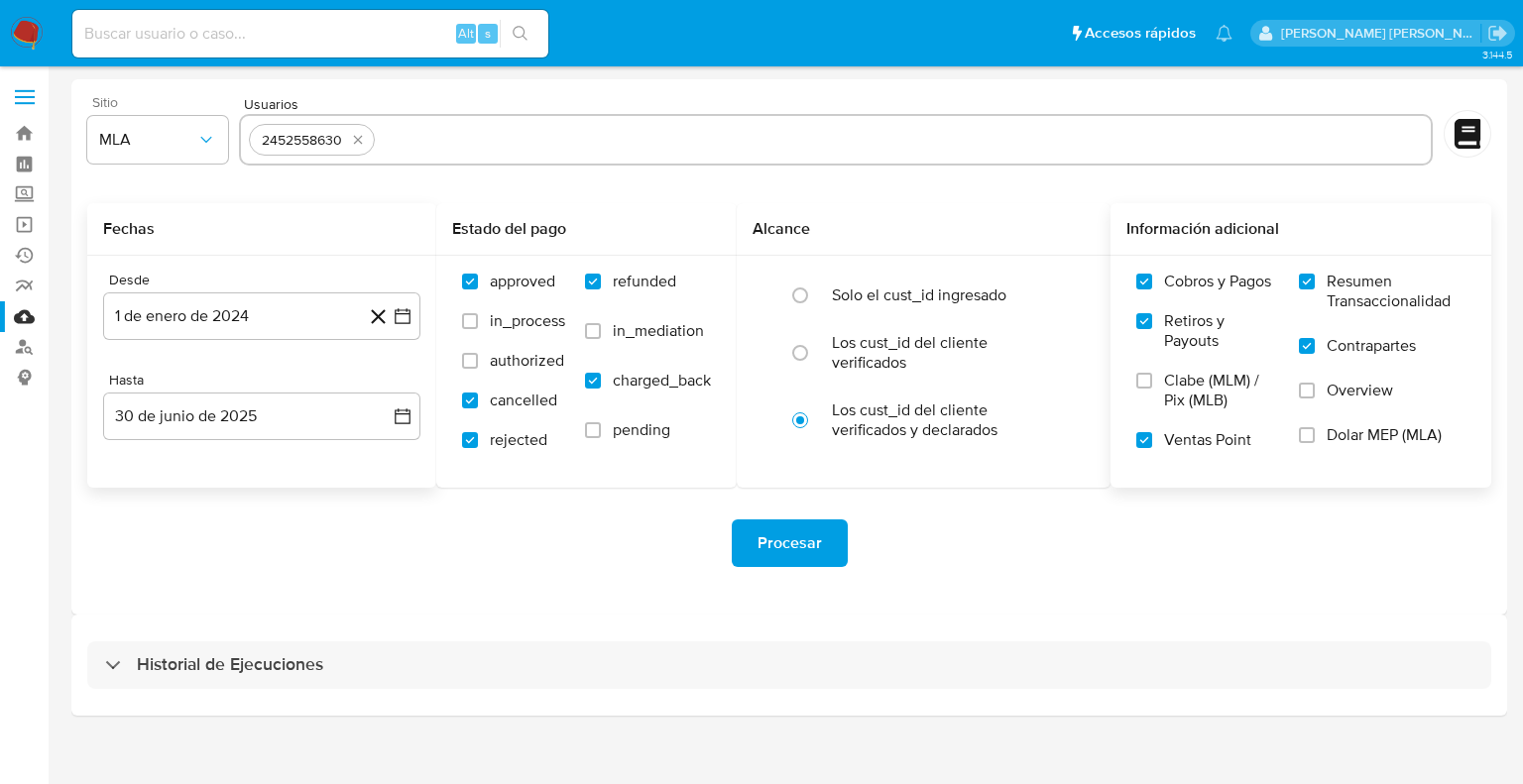 click on "Overview" at bounding box center [1382, 402] 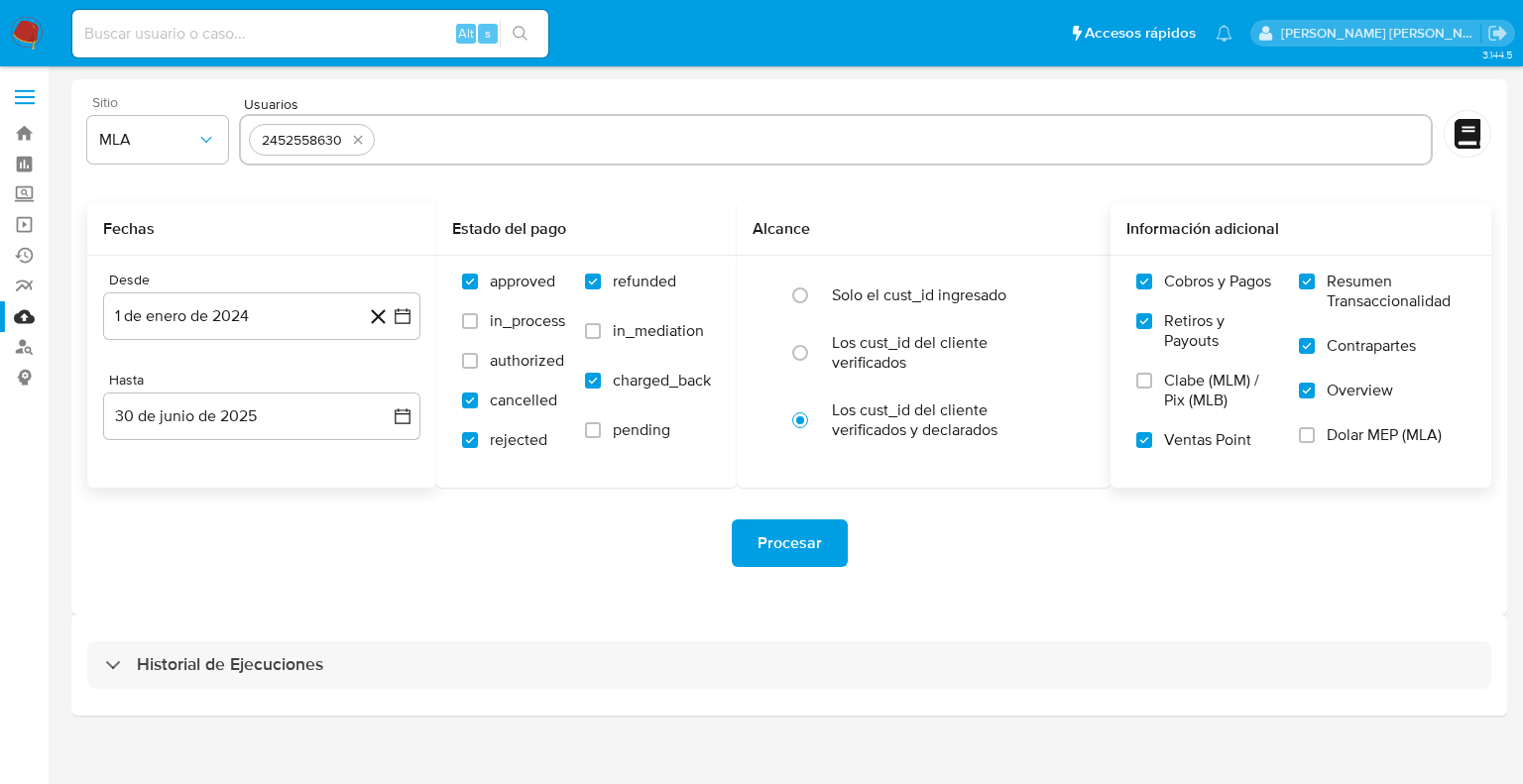 click on "Dolar MEP (MLA)" at bounding box center (1382, 447) 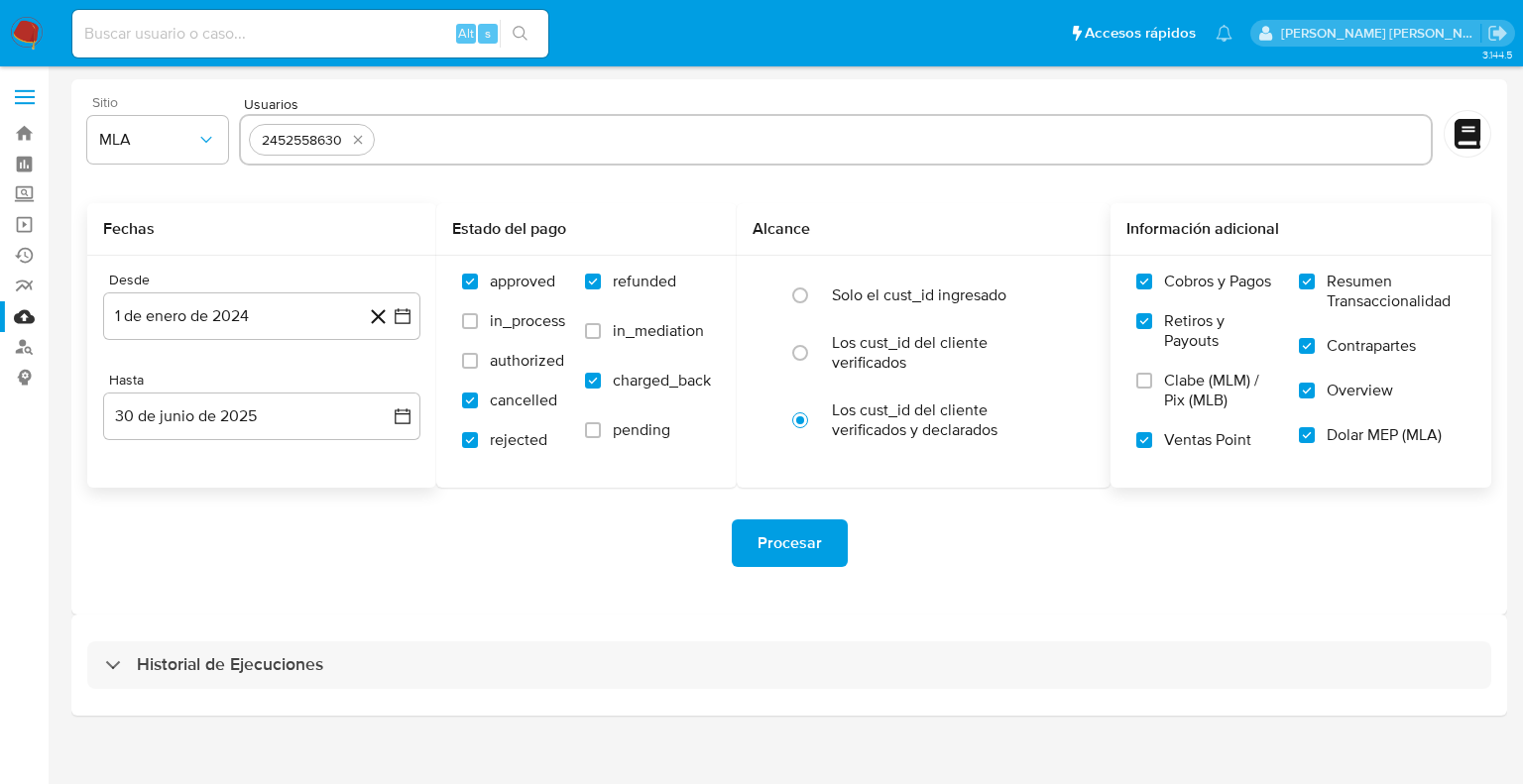 click on "Procesar" at bounding box center (789, 543) 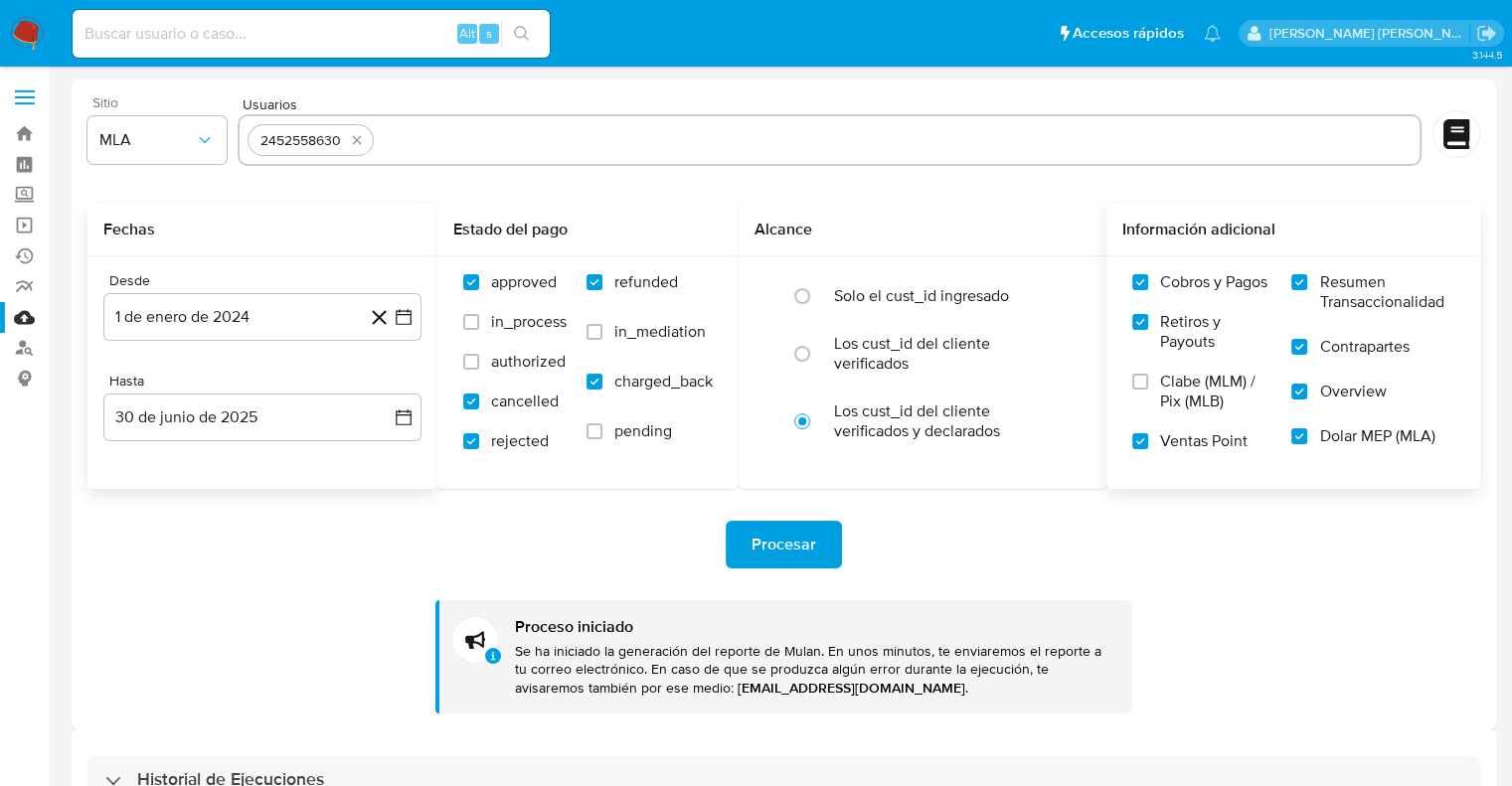 type 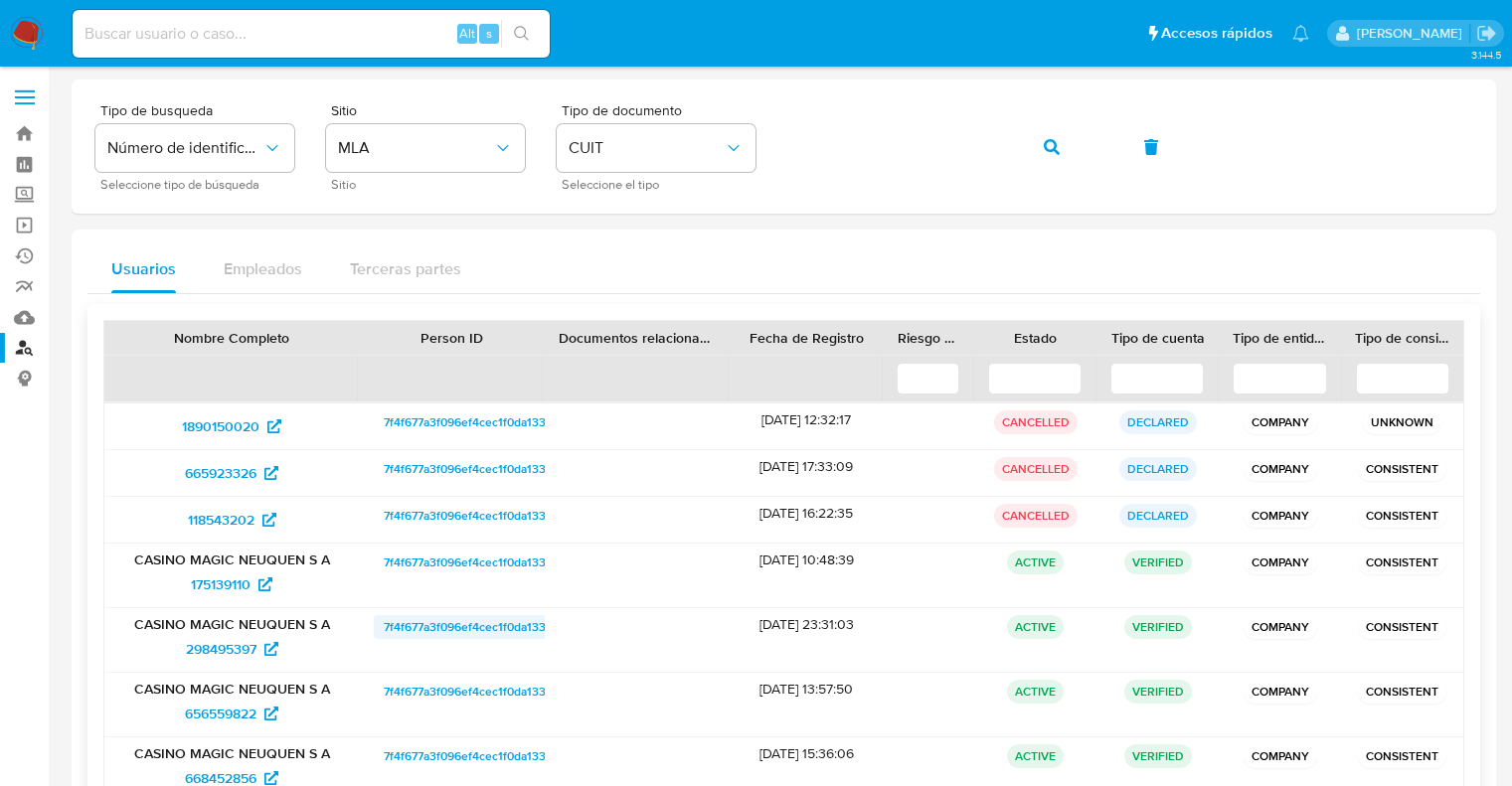 scroll, scrollTop: 265, scrollLeft: 0, axis: vertical 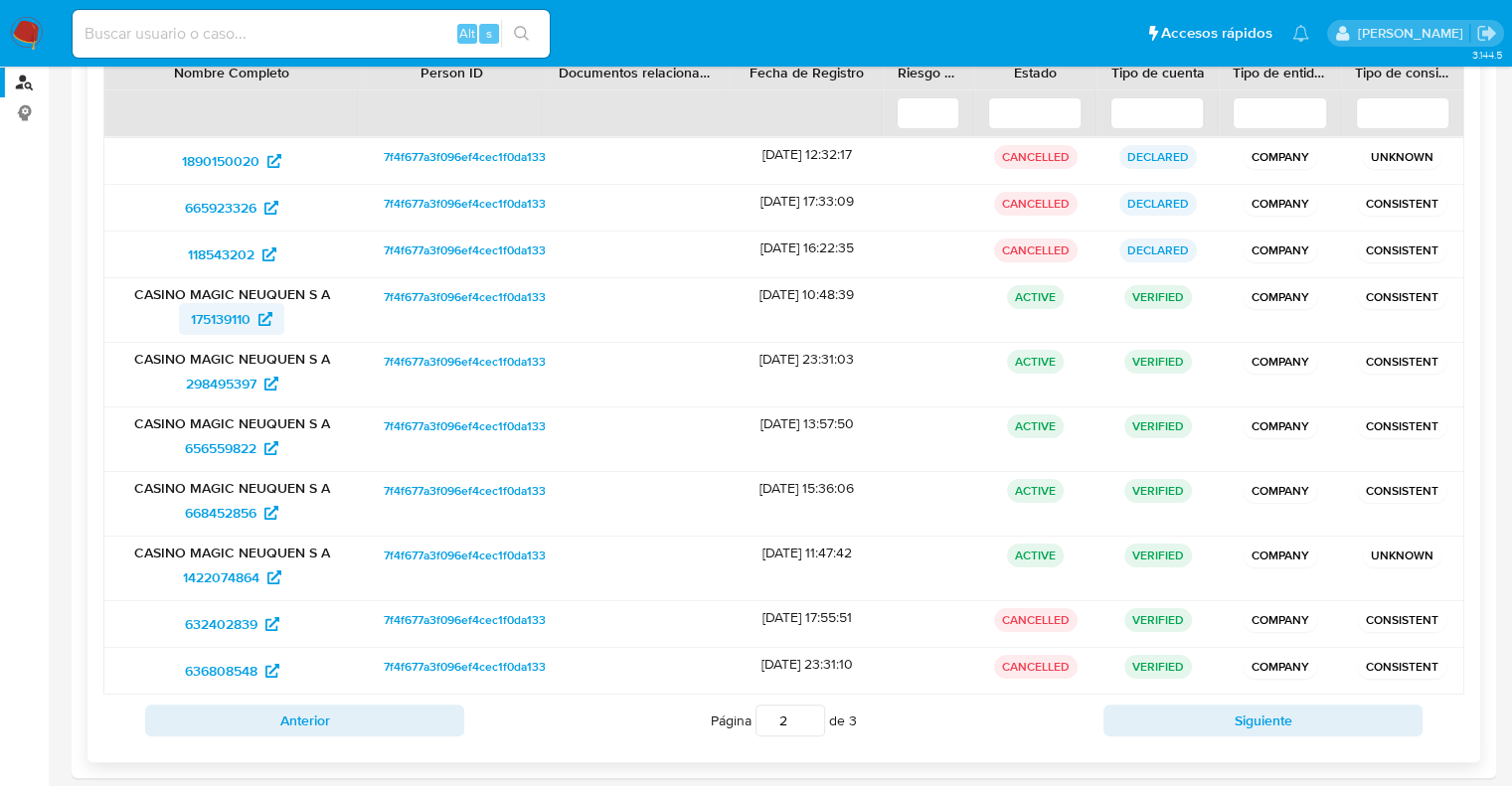 click on "175139110" at bounding box center (221, 319) 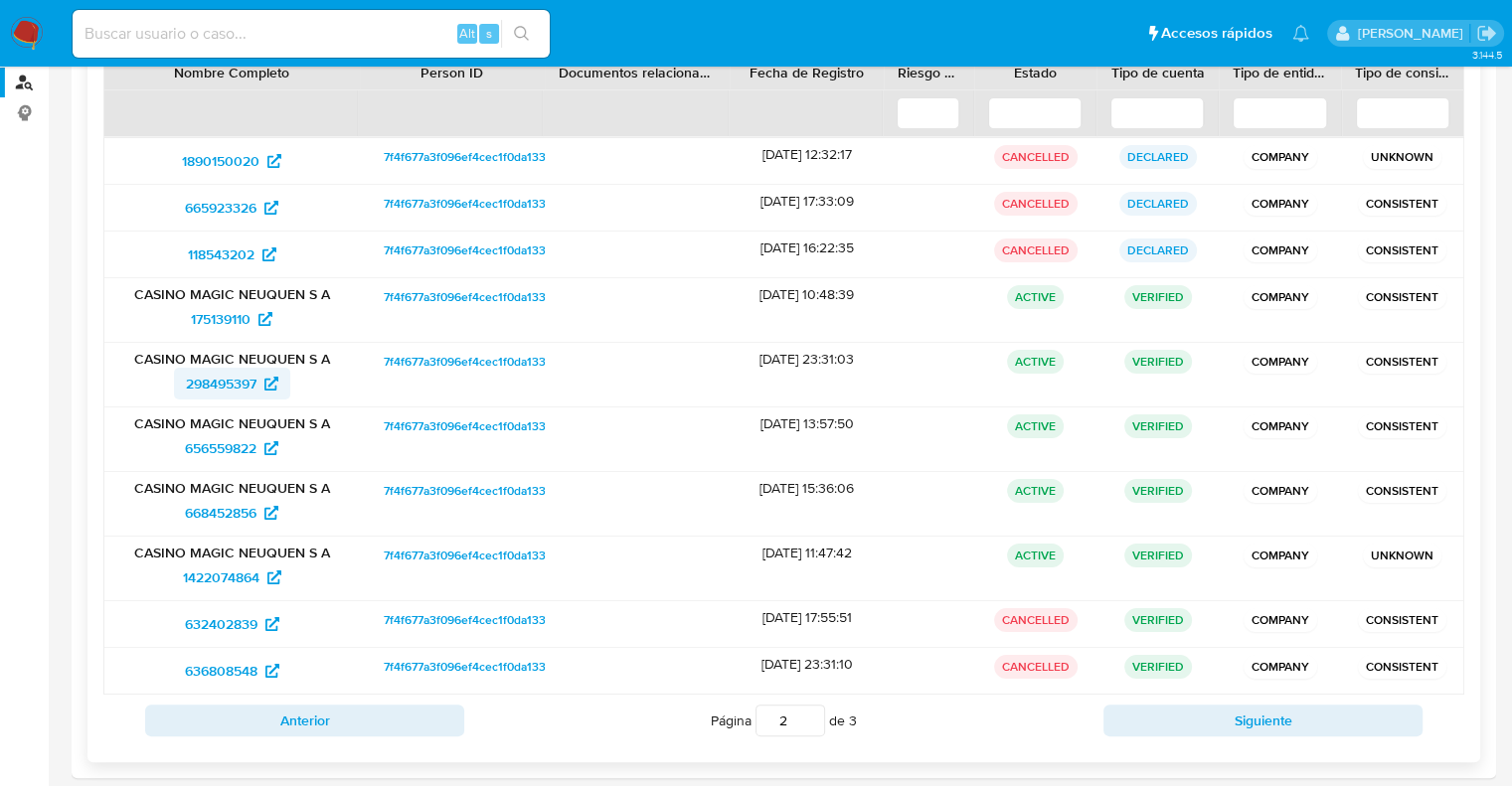 click on "298495397" at bounding box center [221, 384] 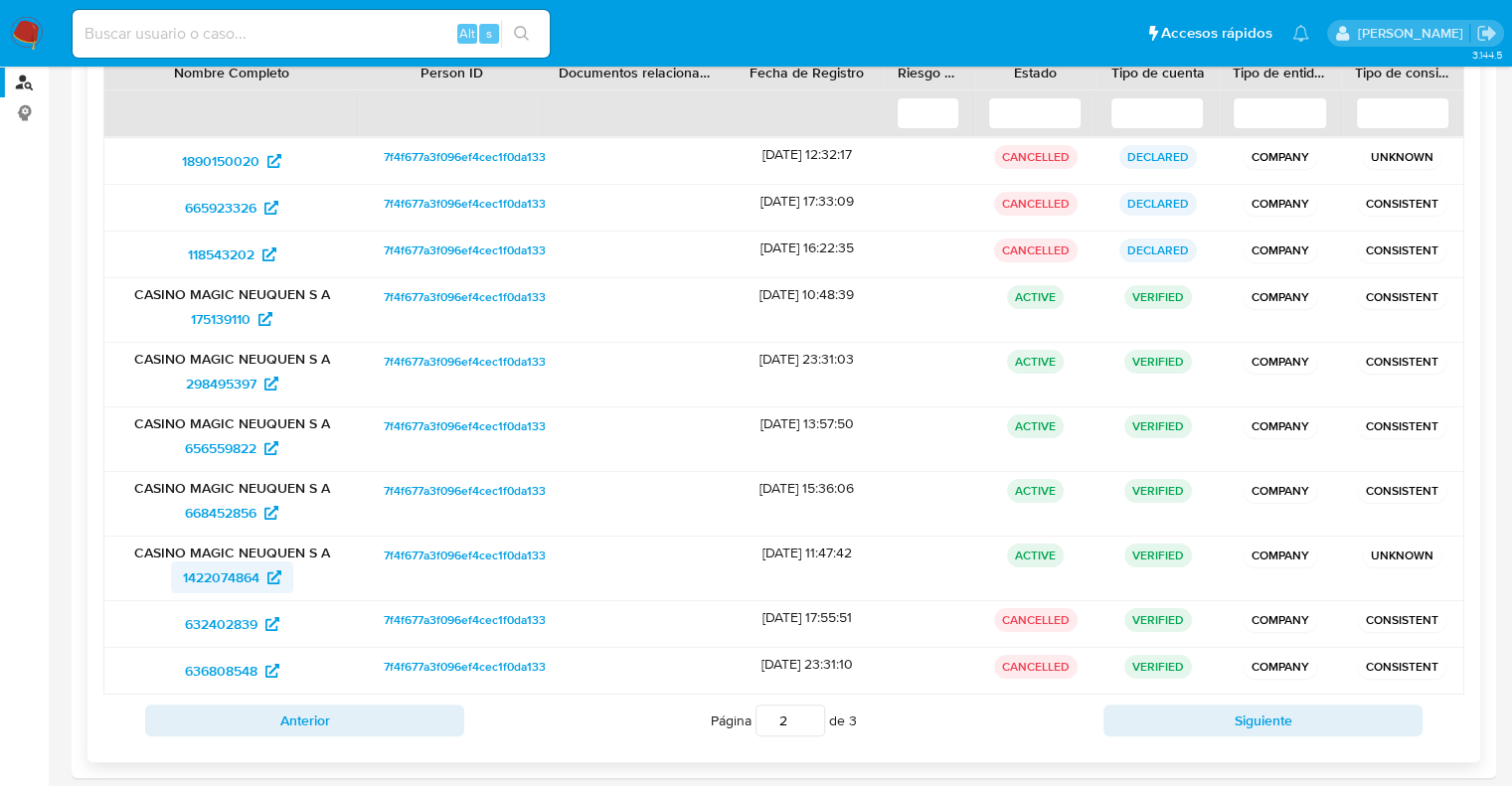 click on "1422074864" at bounding box center [221, 577] 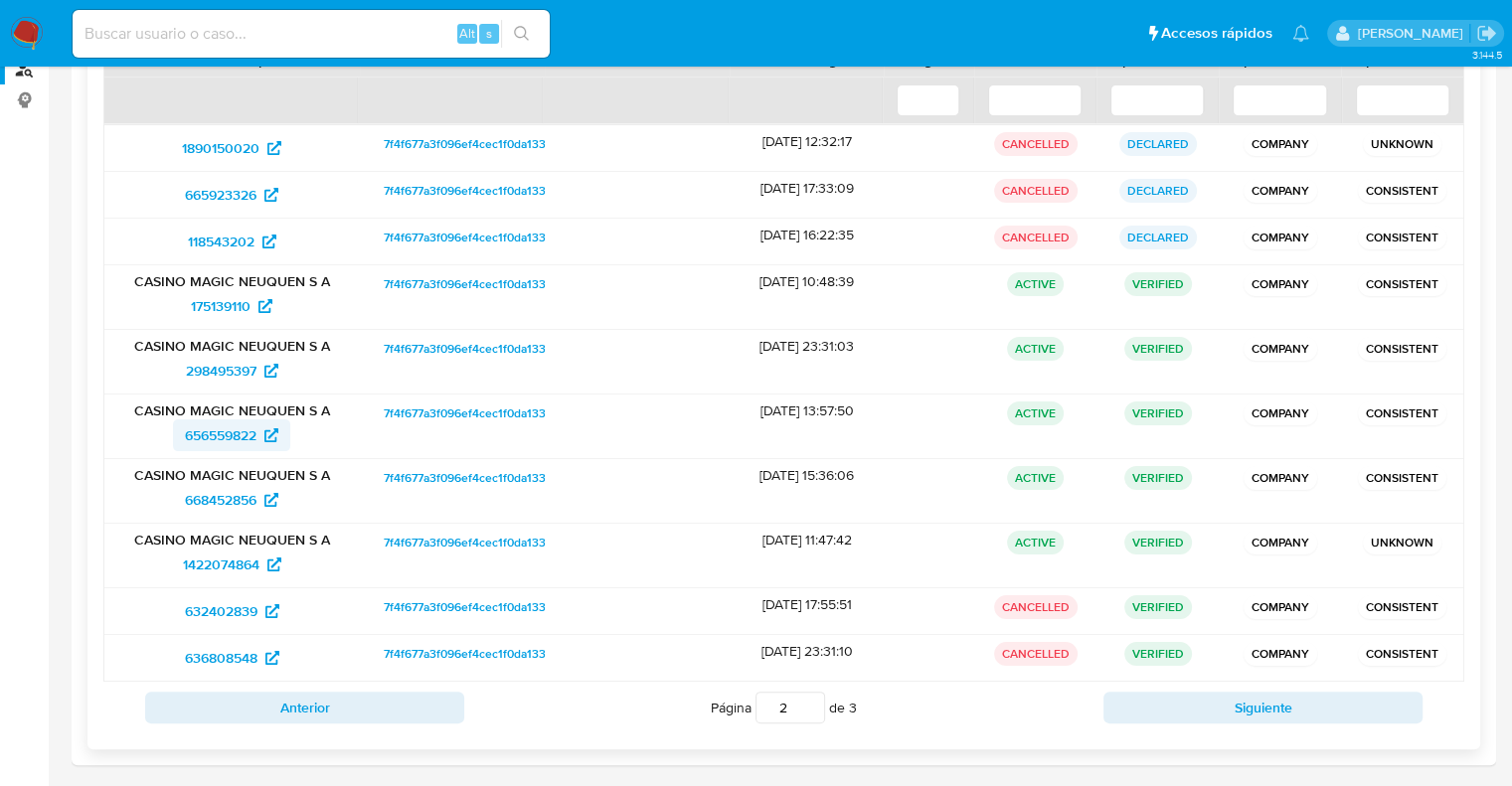 scroll, scrollTop: 282, scrollLeft: 0, axis: vertical 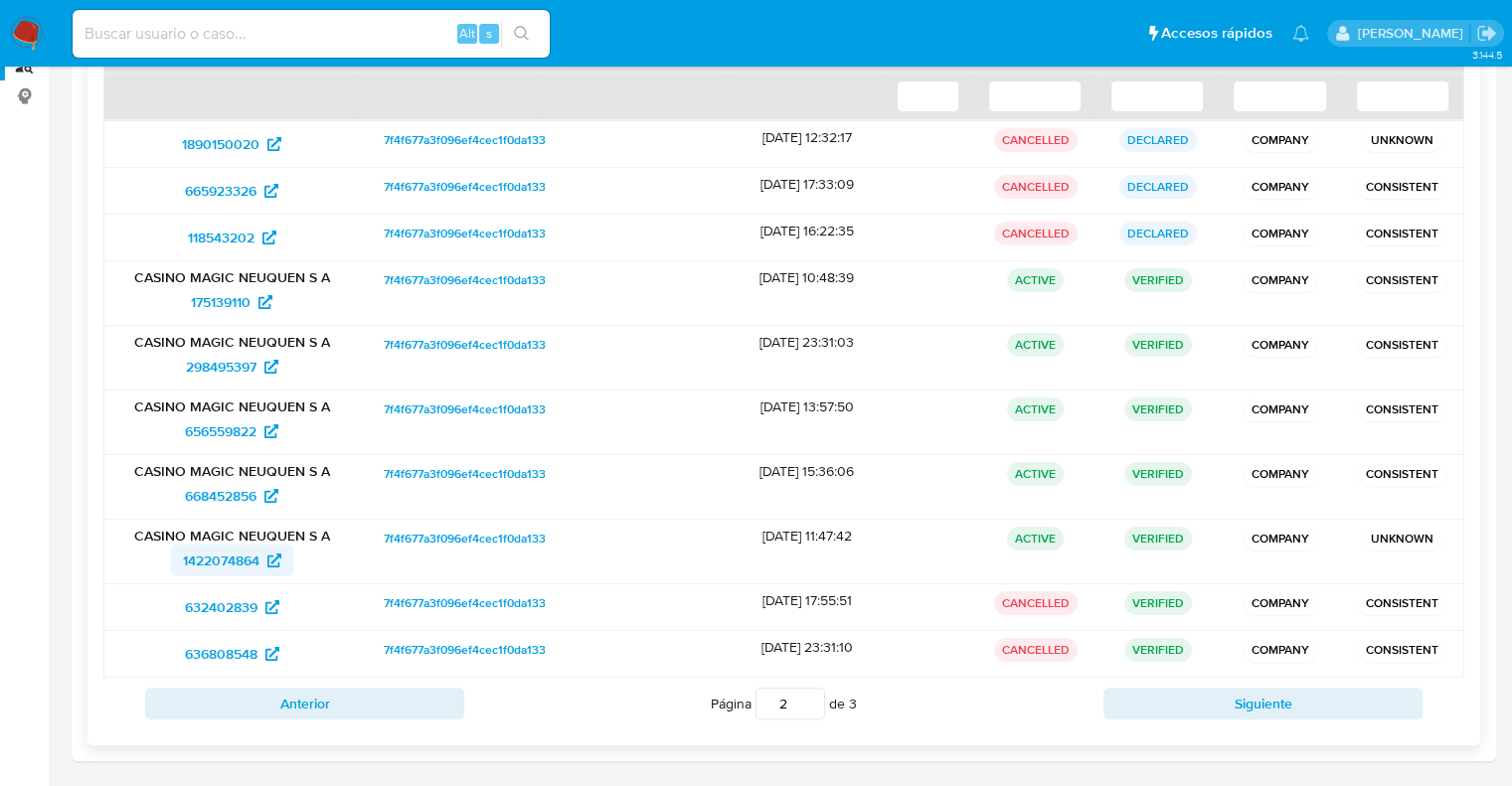 click on "1422074864" at bounding box center [221, 560] 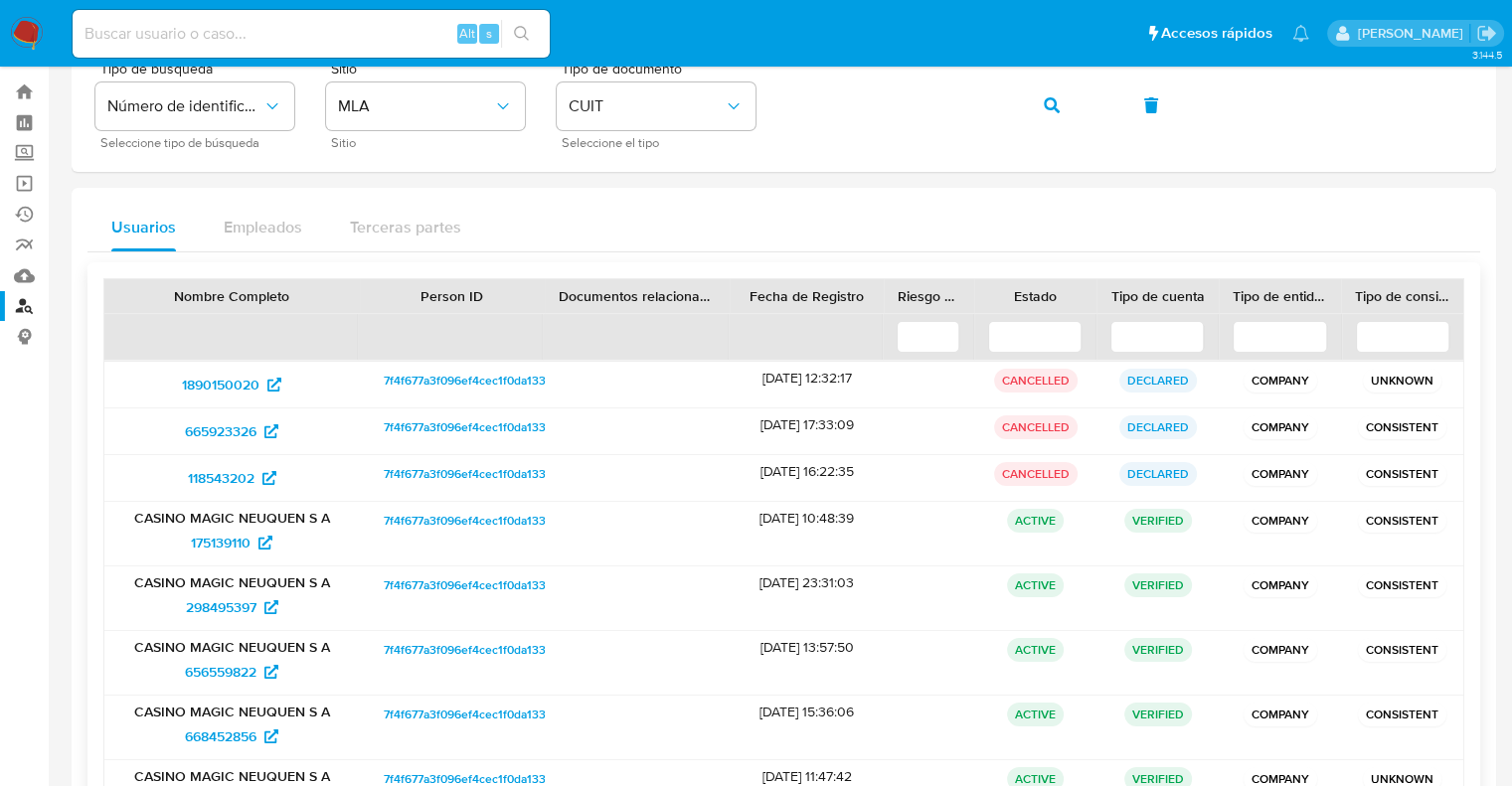 scroll, scrollTop: 0, scrollLeft: 0, axis: both 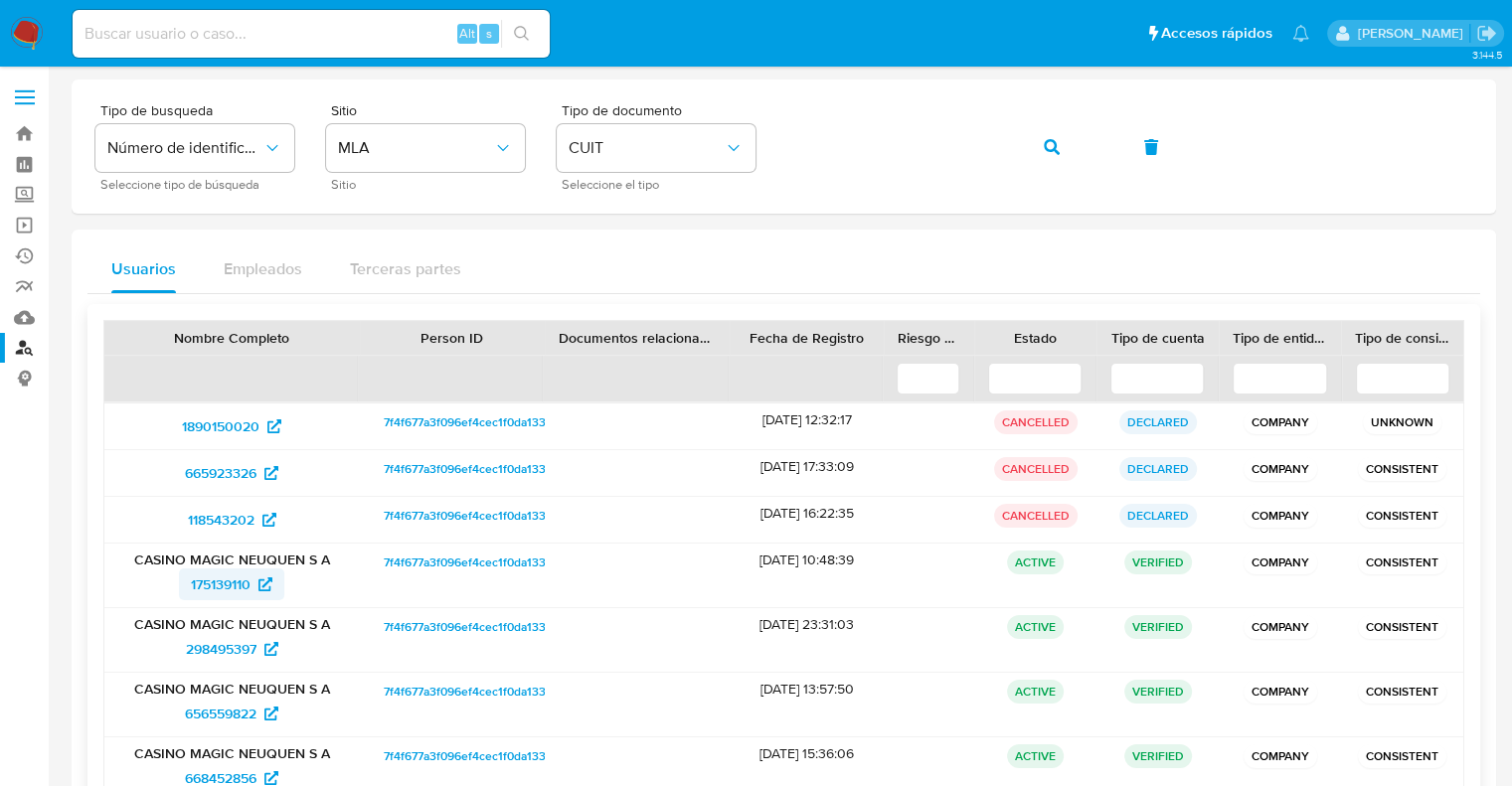 click on "175139110" at bounding box center [221, 584] 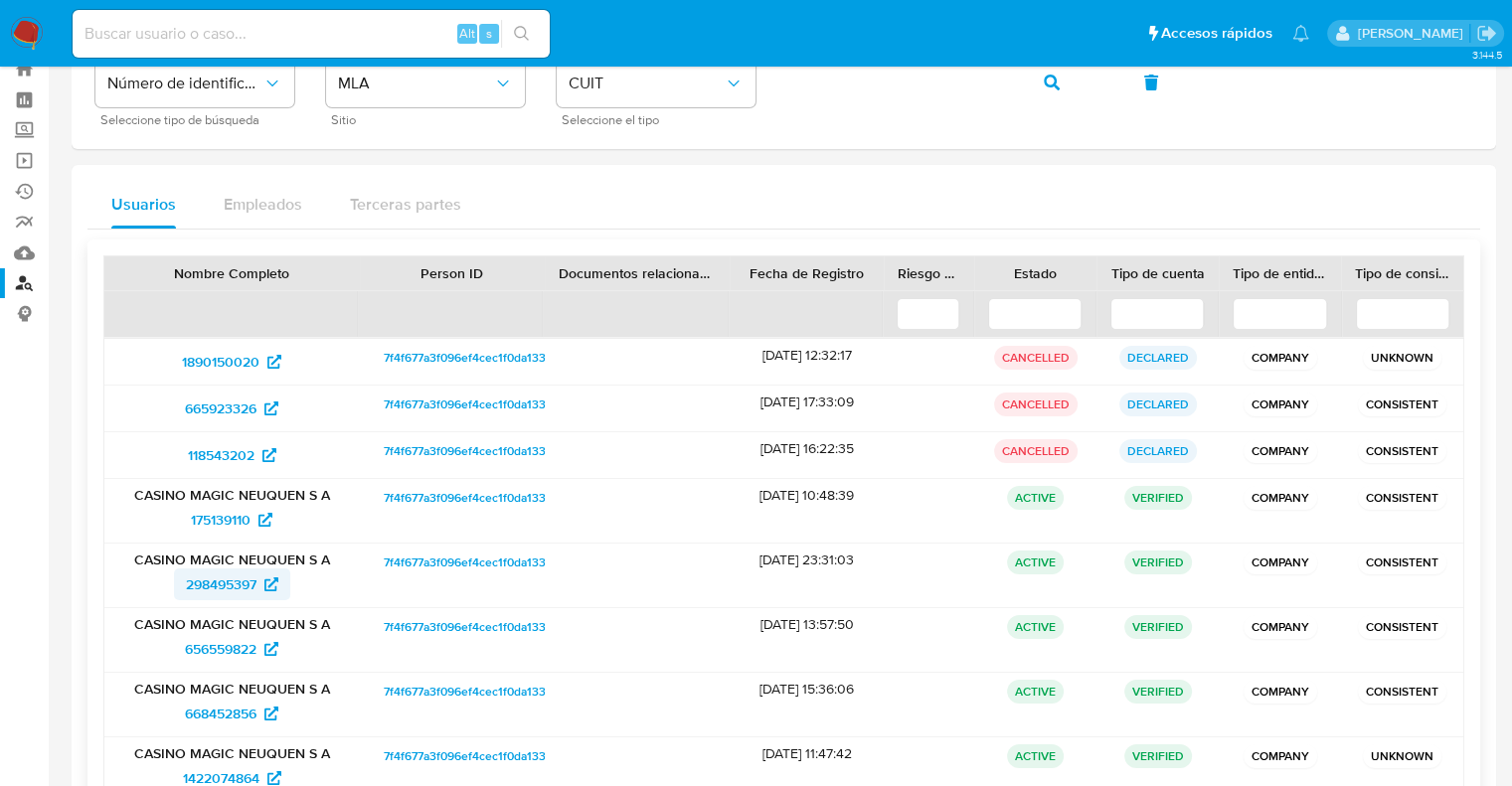 scroll, scrollTop: 99, scrollLeft: 0, axis: vertical 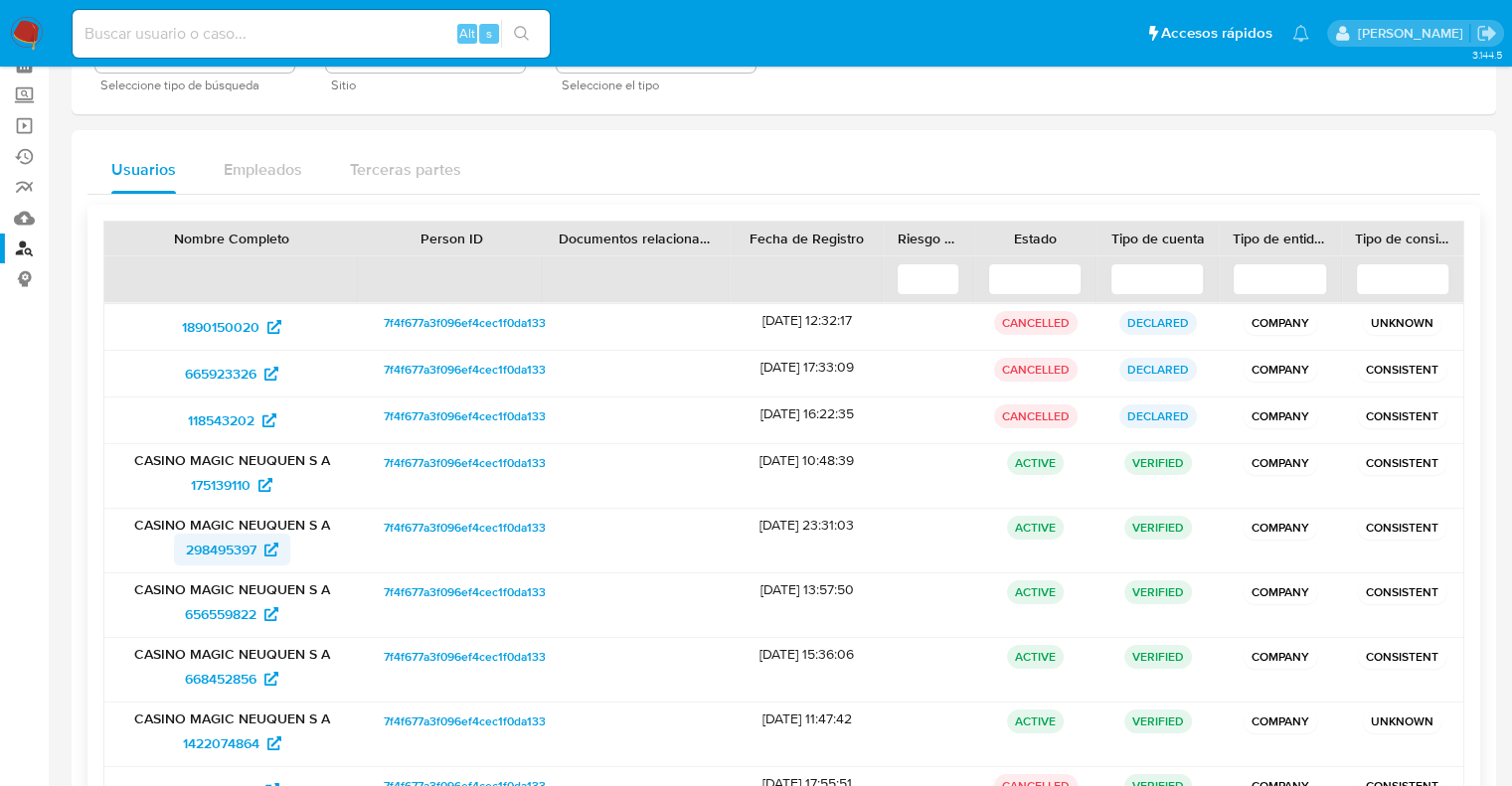 click on "298495397" at bounding box center (221, 550) 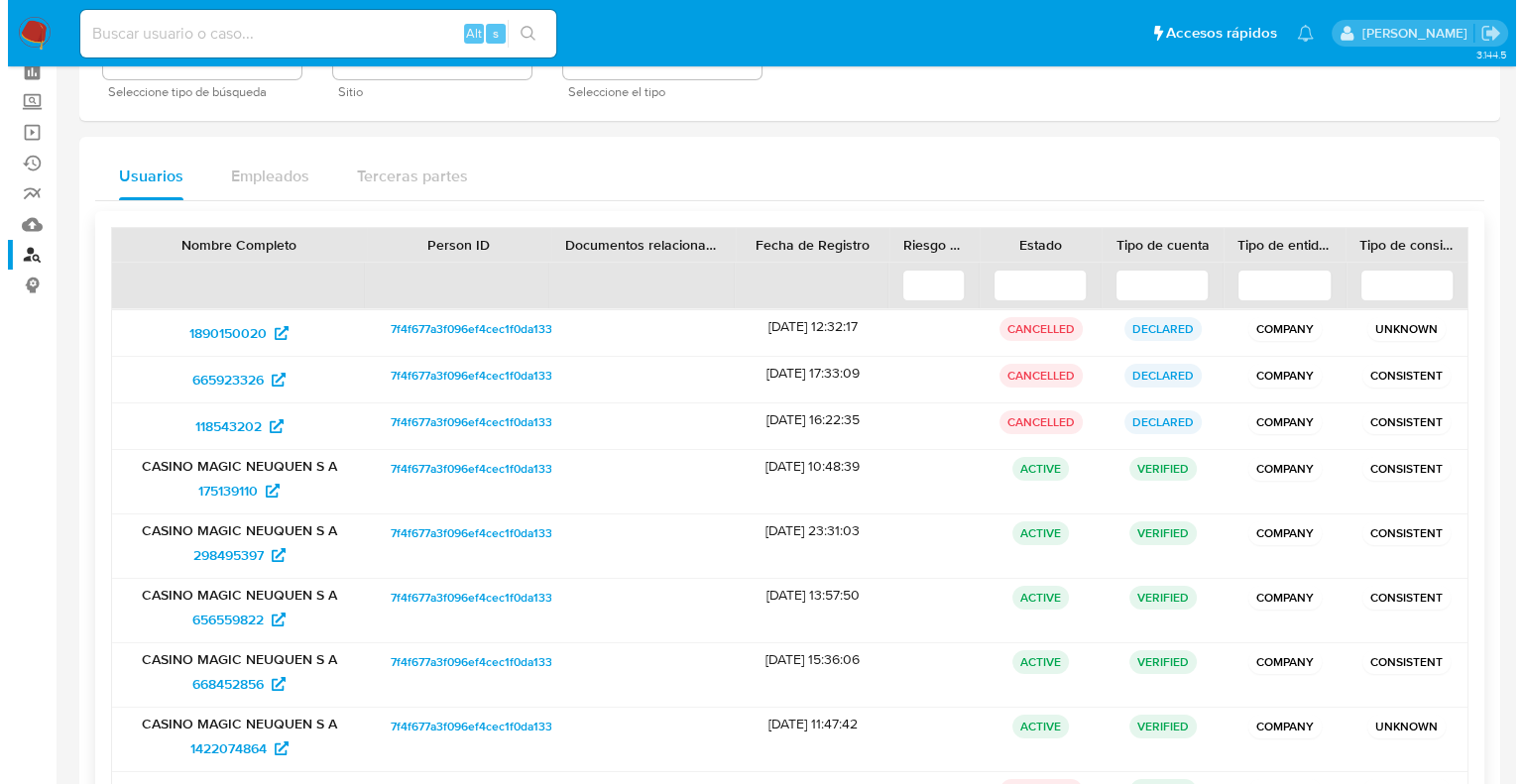 scroll, scrollTop: 0, scrollLeft: 0, axis: both 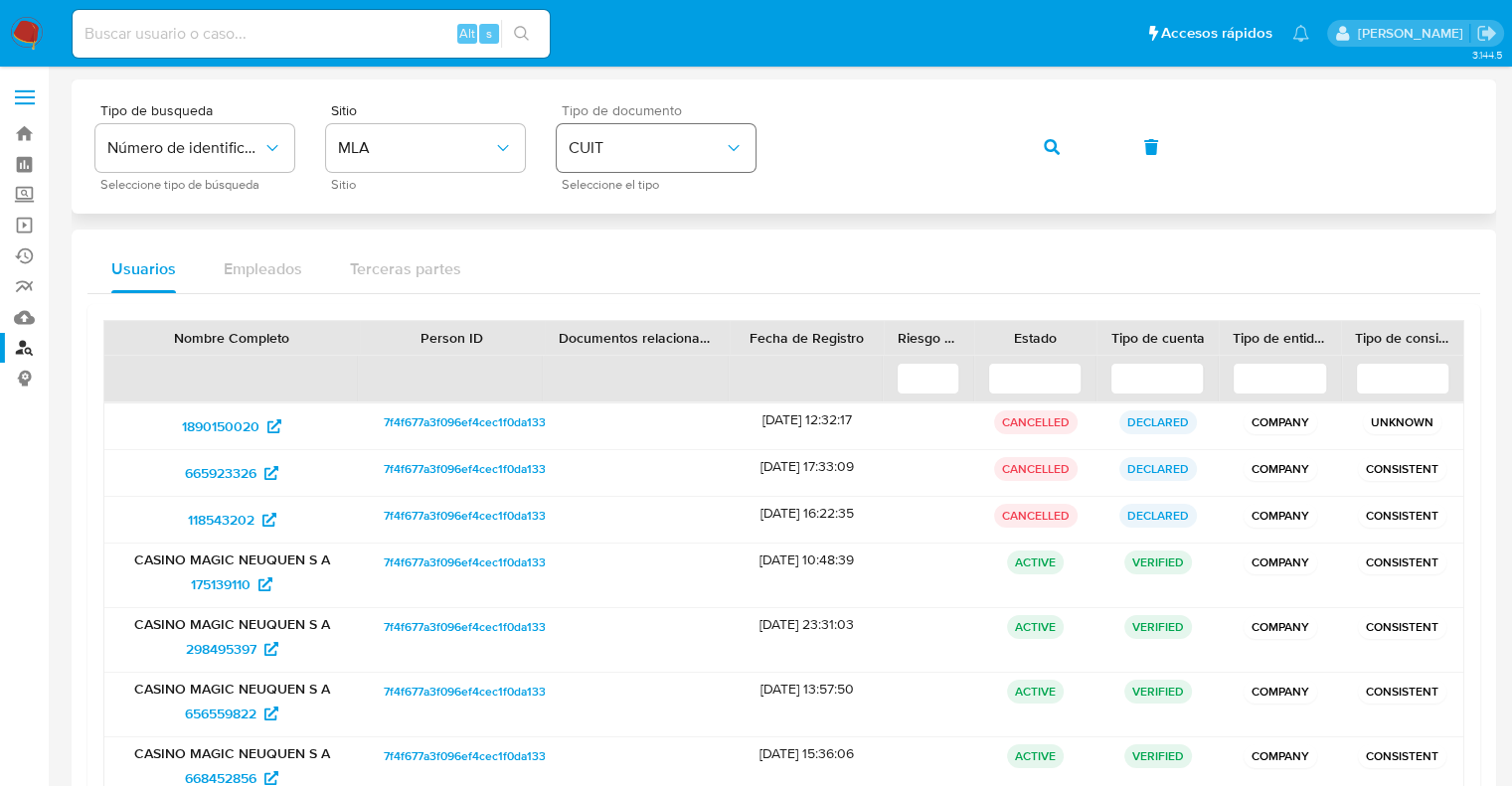 click on "Tipo de busqueda Número de identificación Seleccione tipo de búsqueda Sitio MLA Sitio Tipo de documento CUIT Seleccione el tipo" at bounding box center (783, 146) 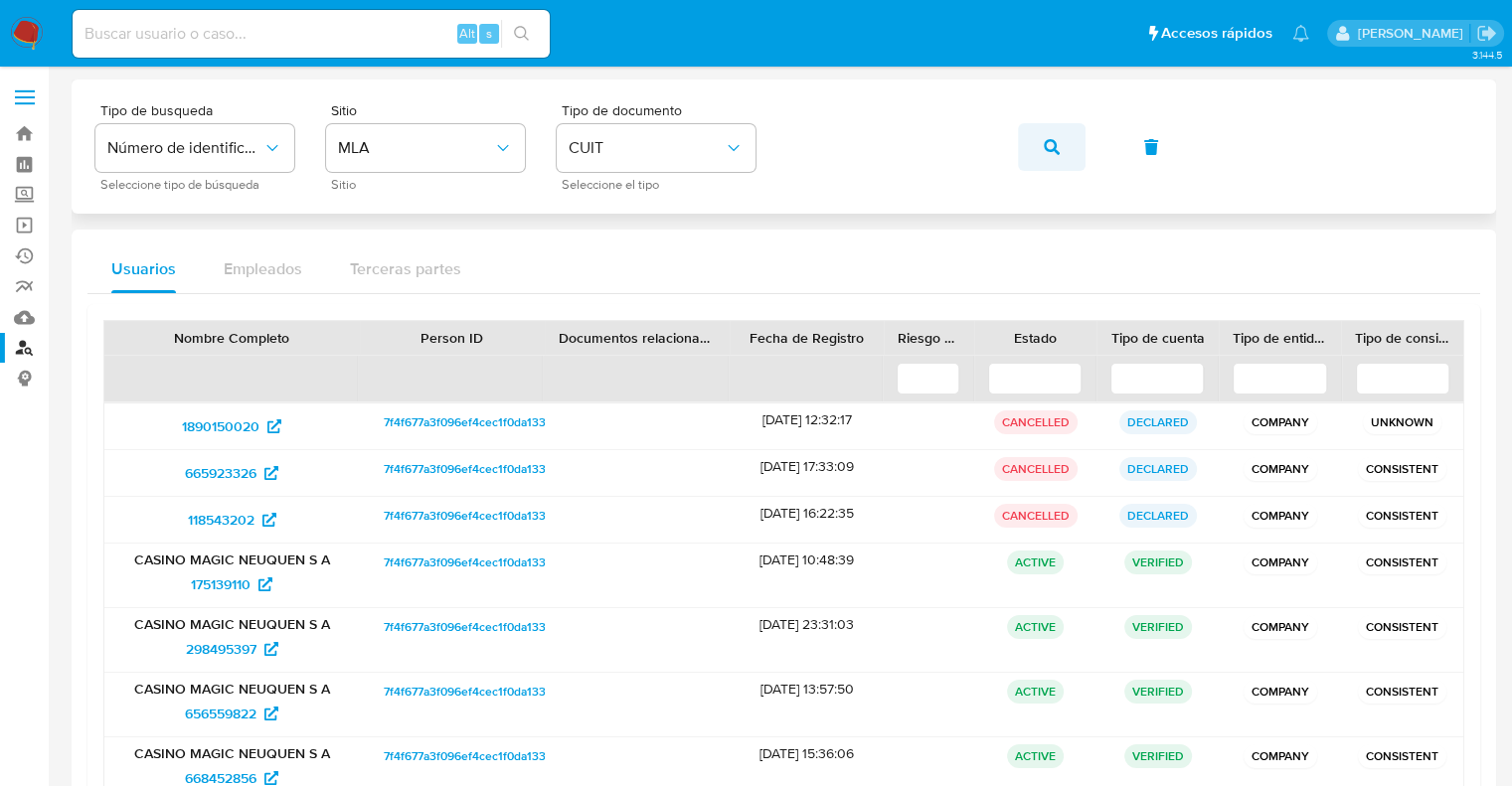 click at bounding box center [1052, 147] 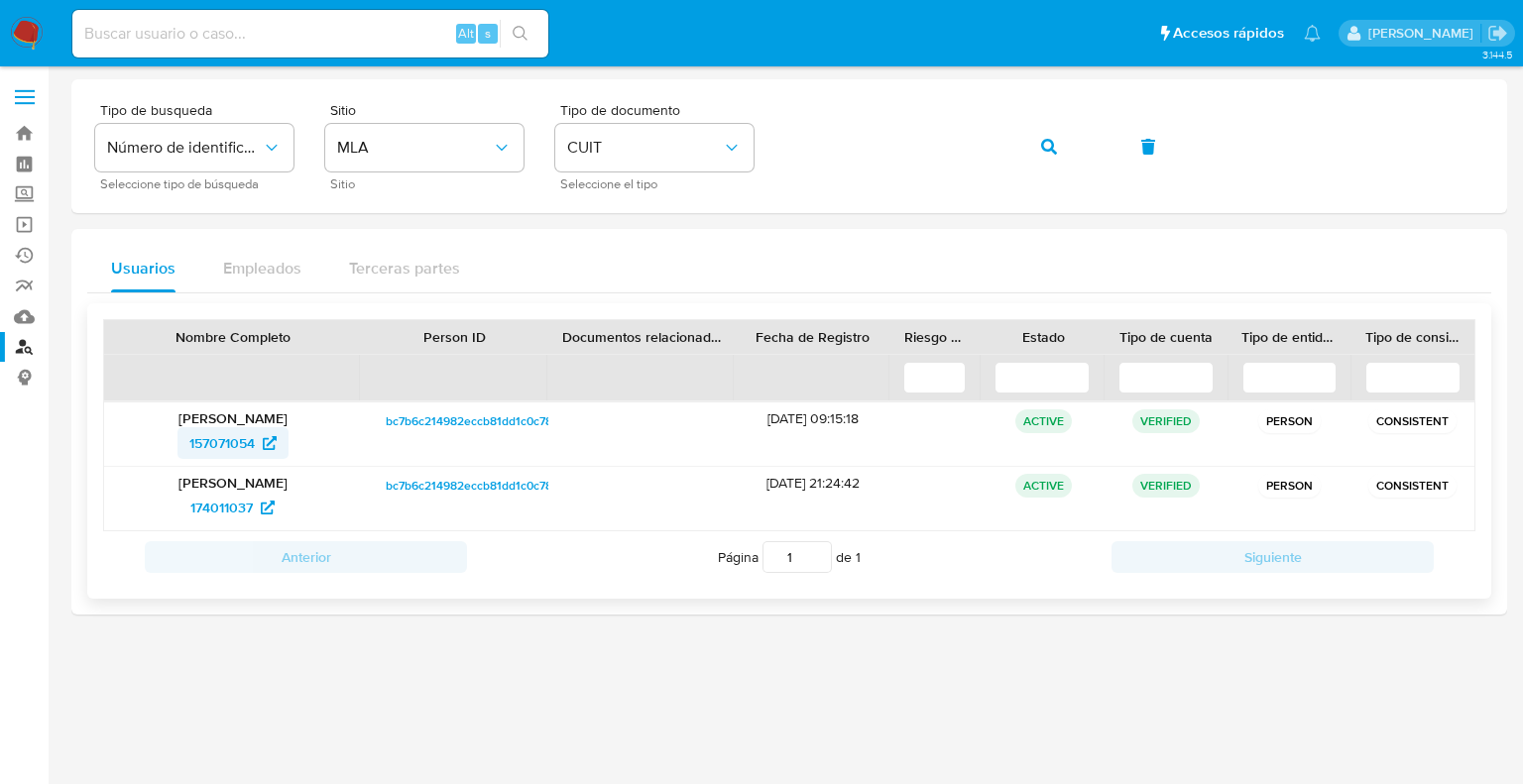 drag, startPoint x: 171, startPoint y: 447, endPoint x: 259, endPoint y: 448, distance: 88.005682 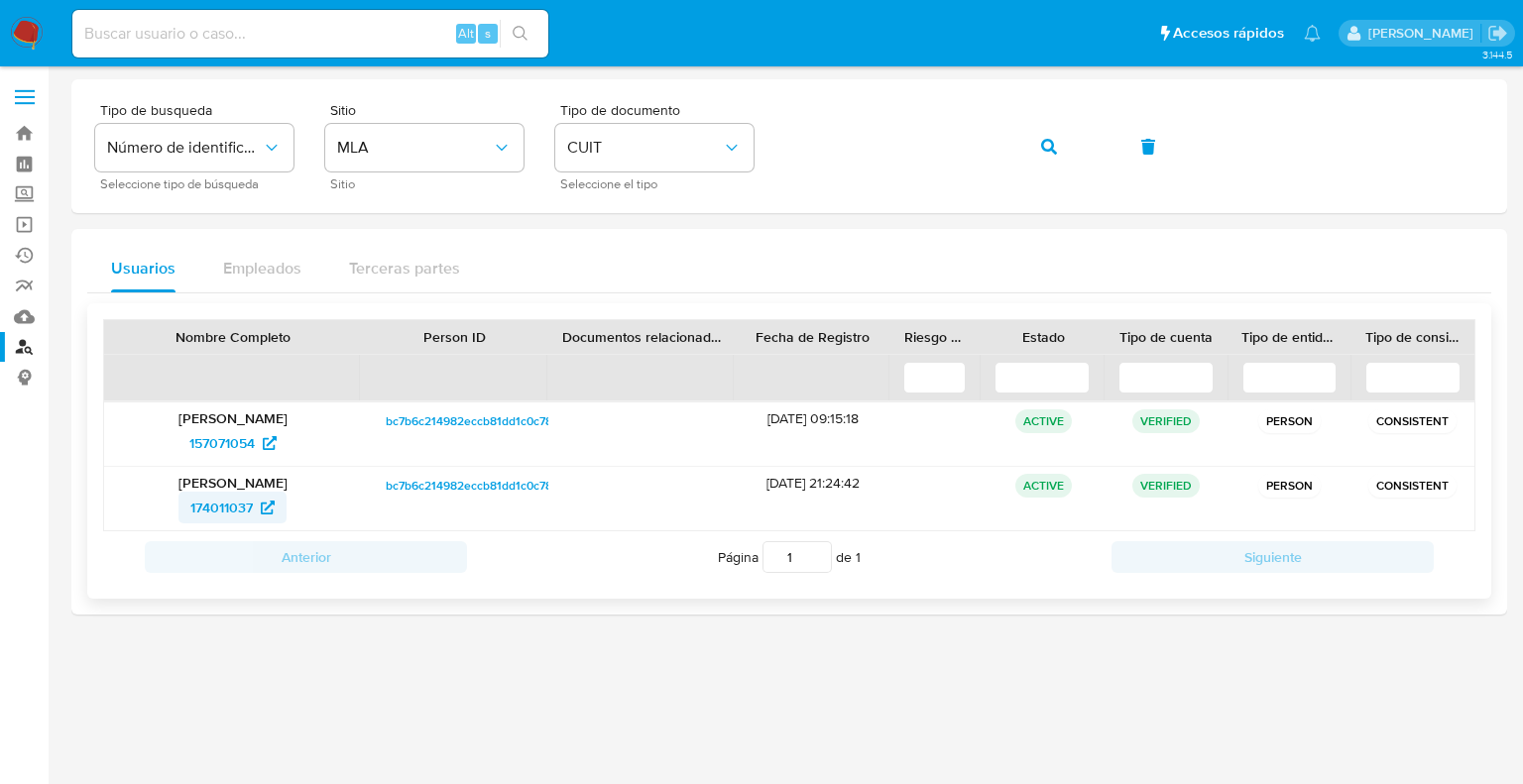 drag, startPoint x: 155, startPoint y: 510, endPoint x: 262, endPoint y: 513, distance: 107.04205 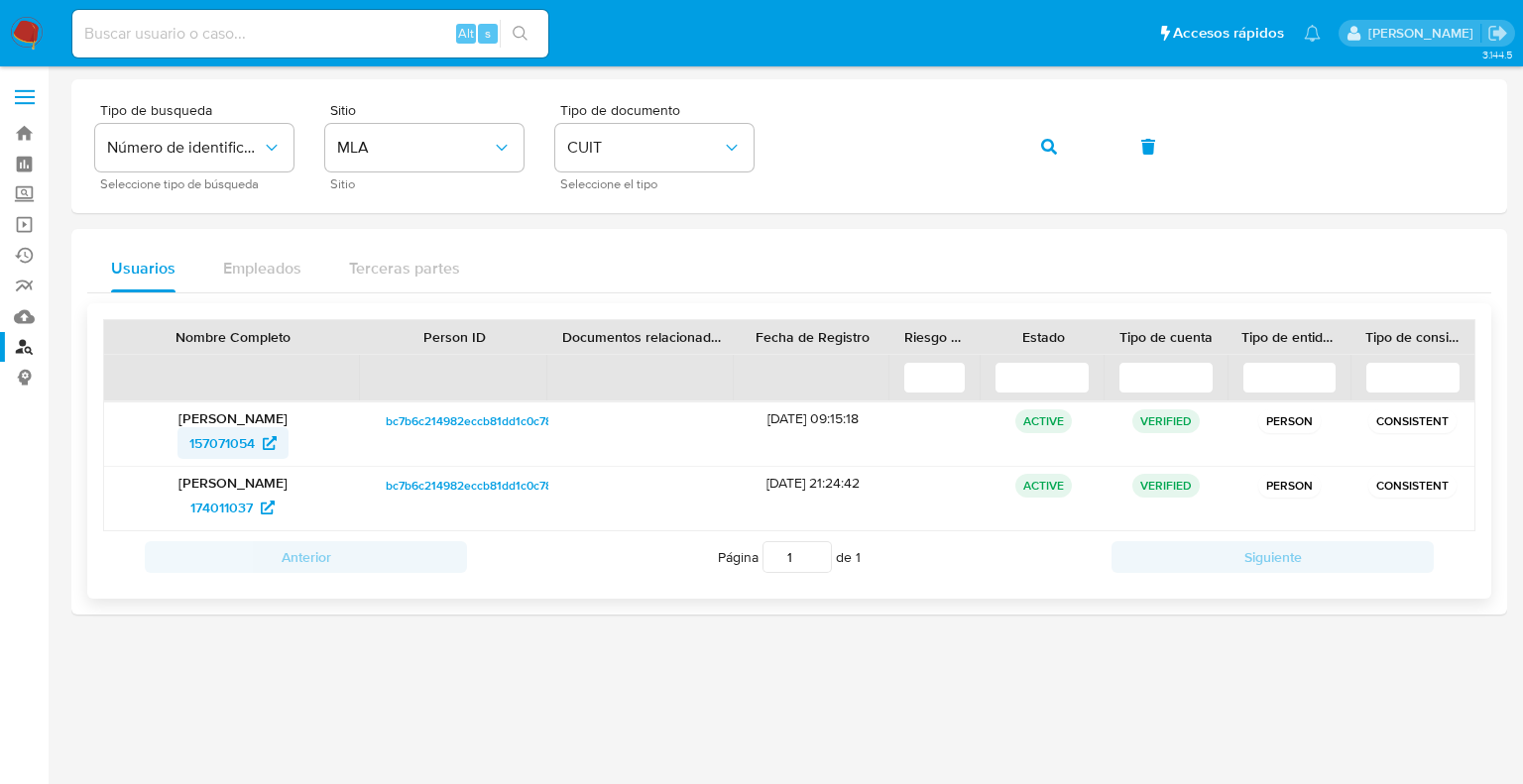 click on "157071054" at bounding box center [222, 443] 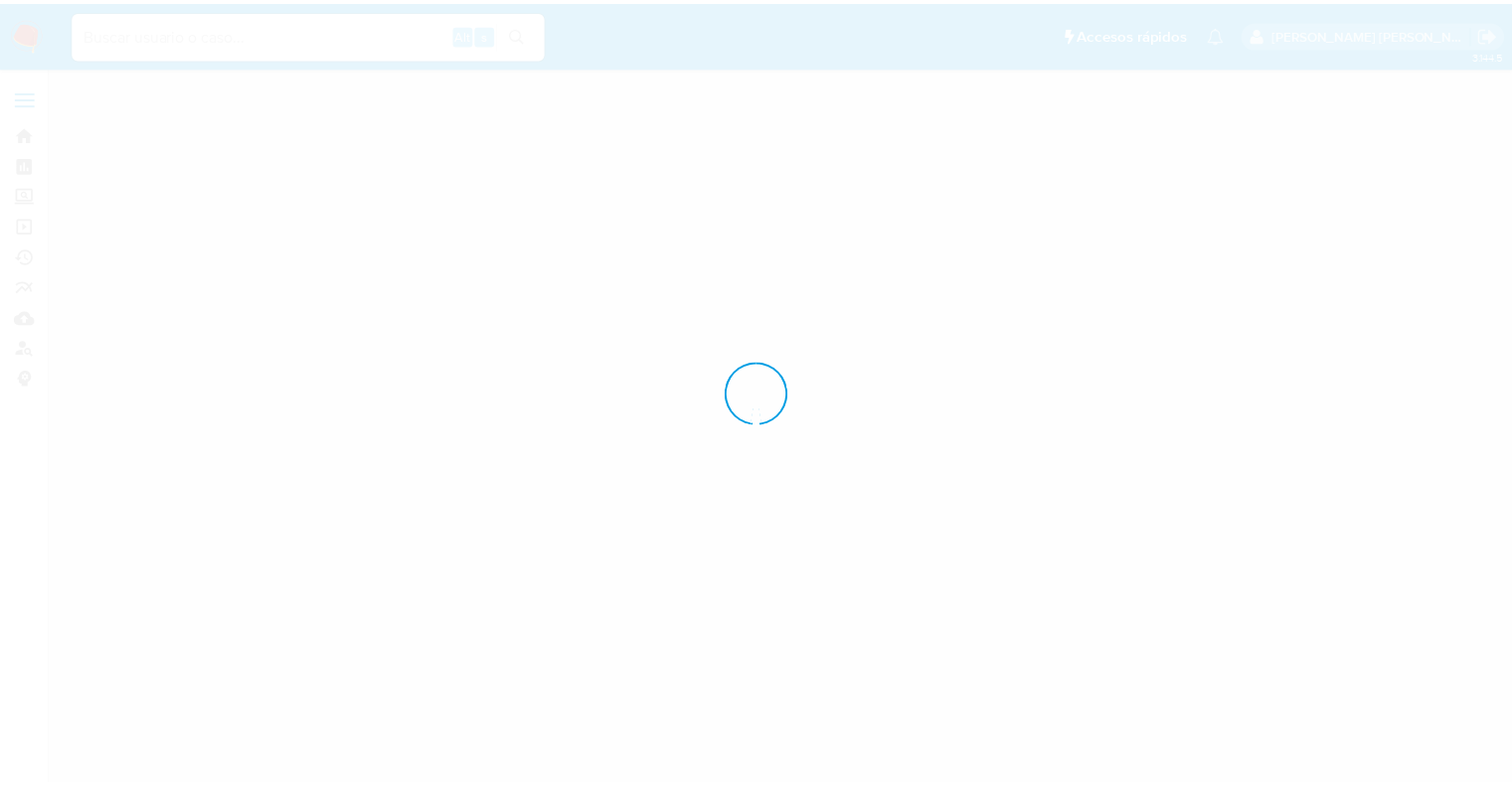 scroll, scrollTop: 0, scrollLeft: 0, axis: both 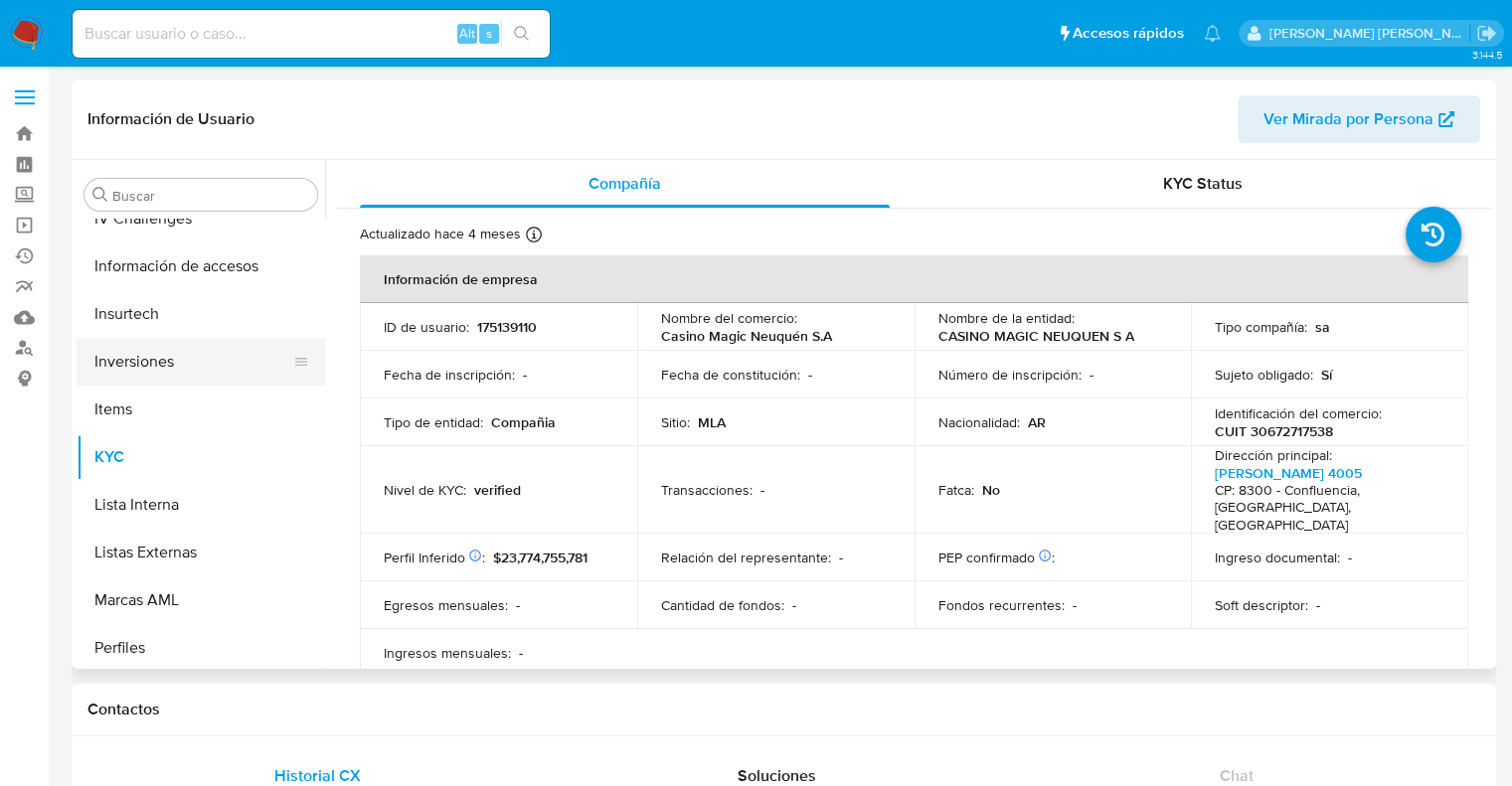 select on "10" 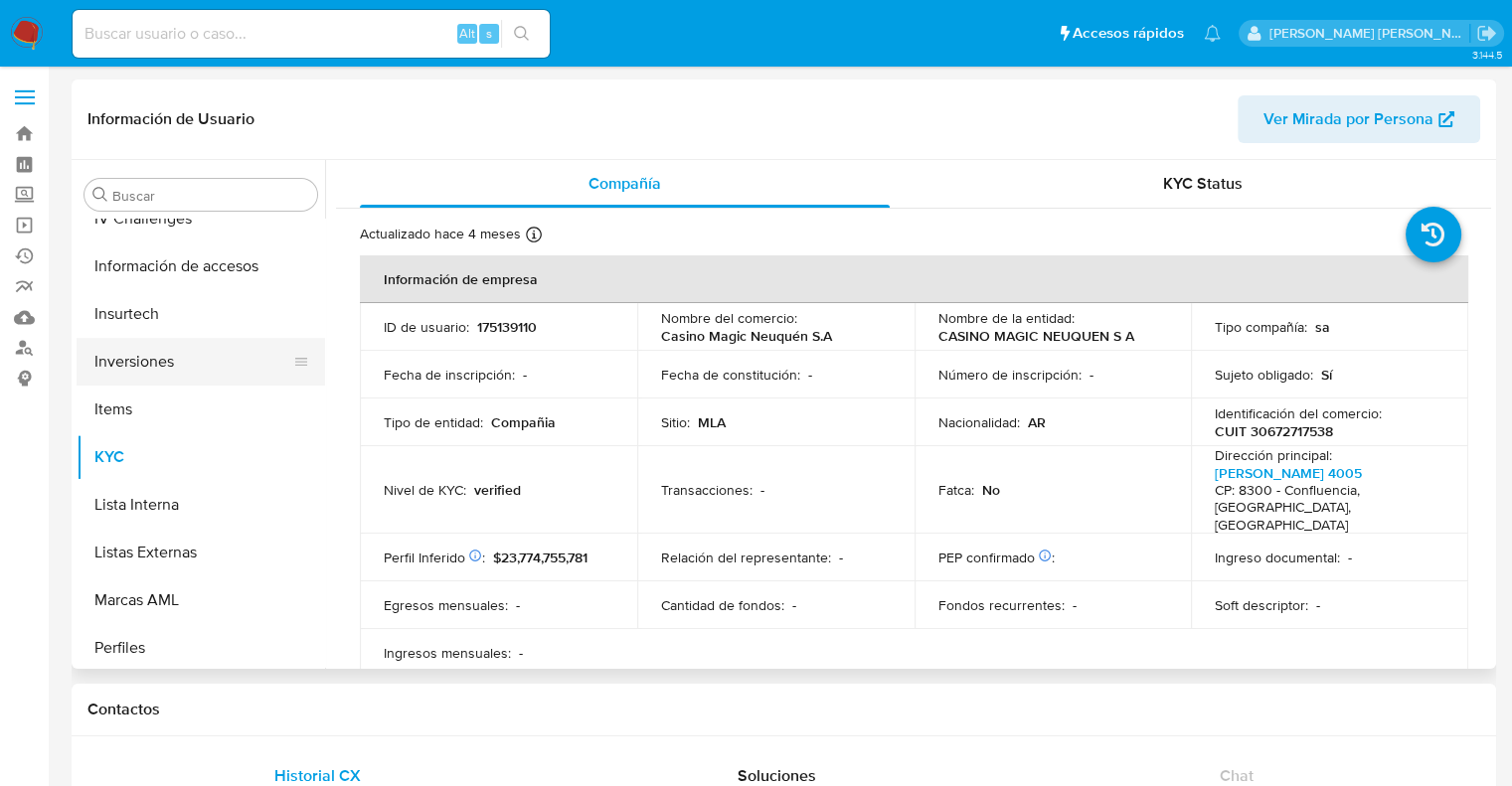 scroll, scrollTop: 886, scrollLeft: 0, axis: vertical 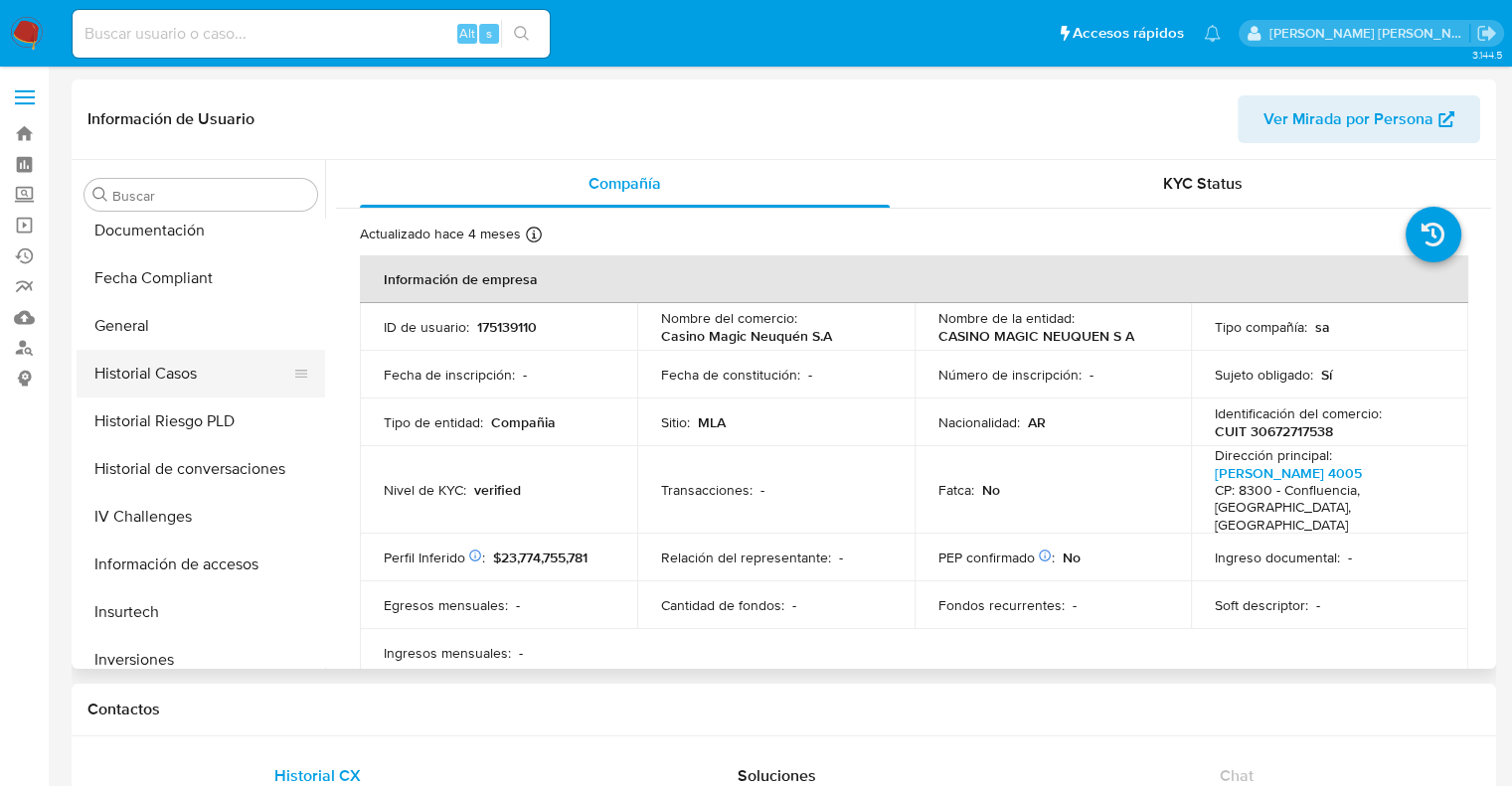 click on "Historial Casos" at bounding box center [193, 374] 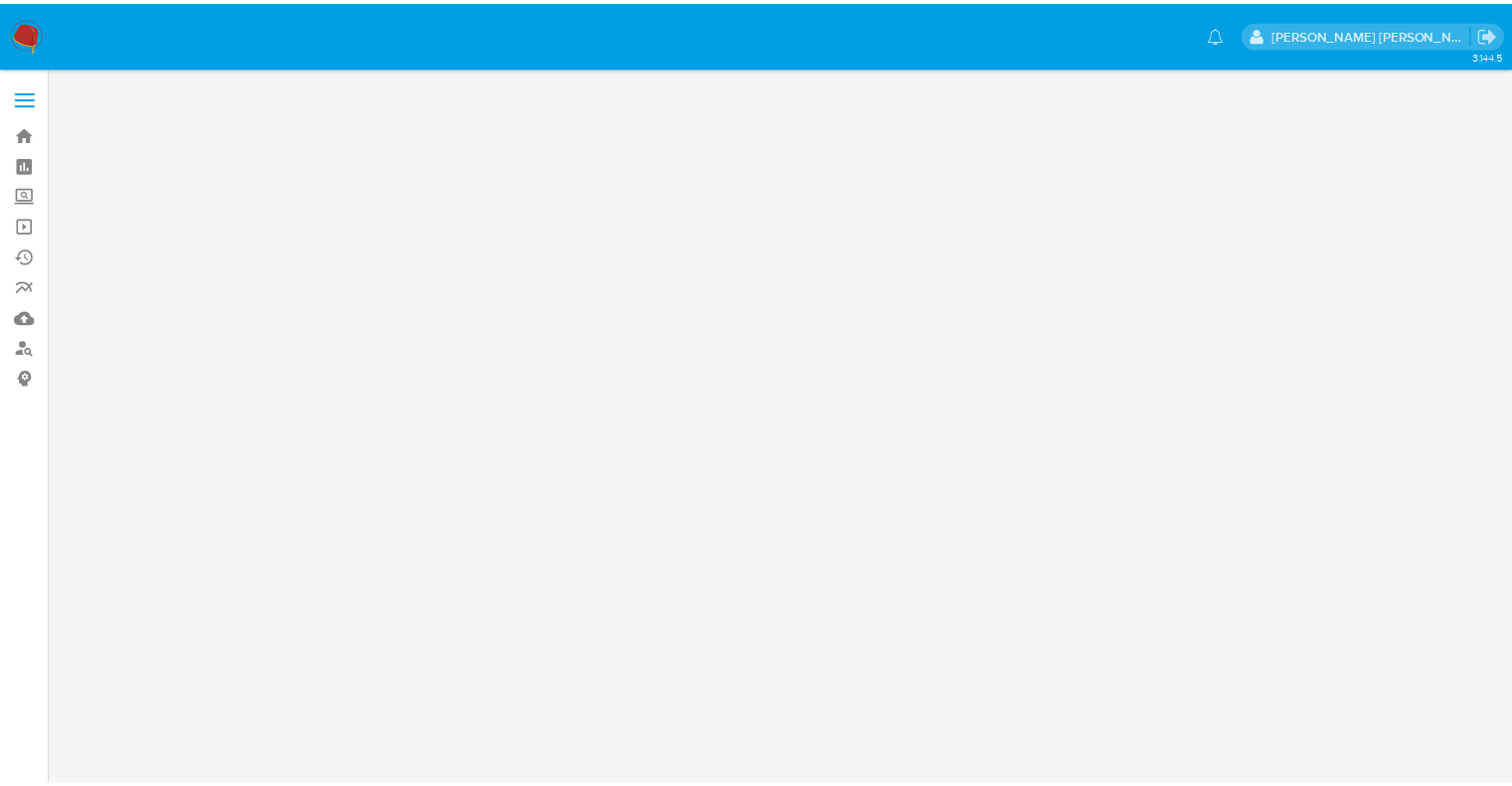 scroll, scrollTop: 0, scrollLeft: 0, axis: both 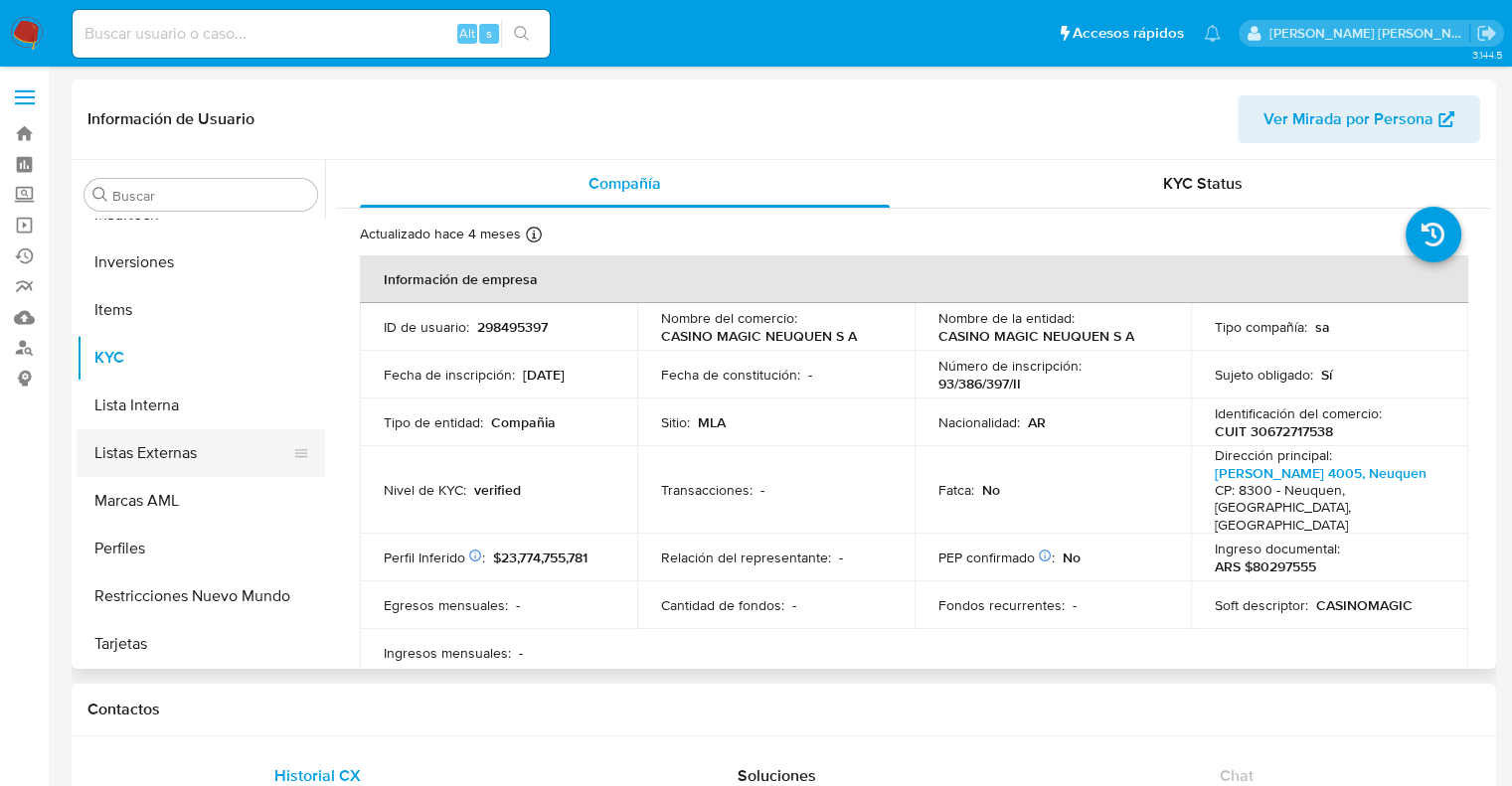 select on "10" 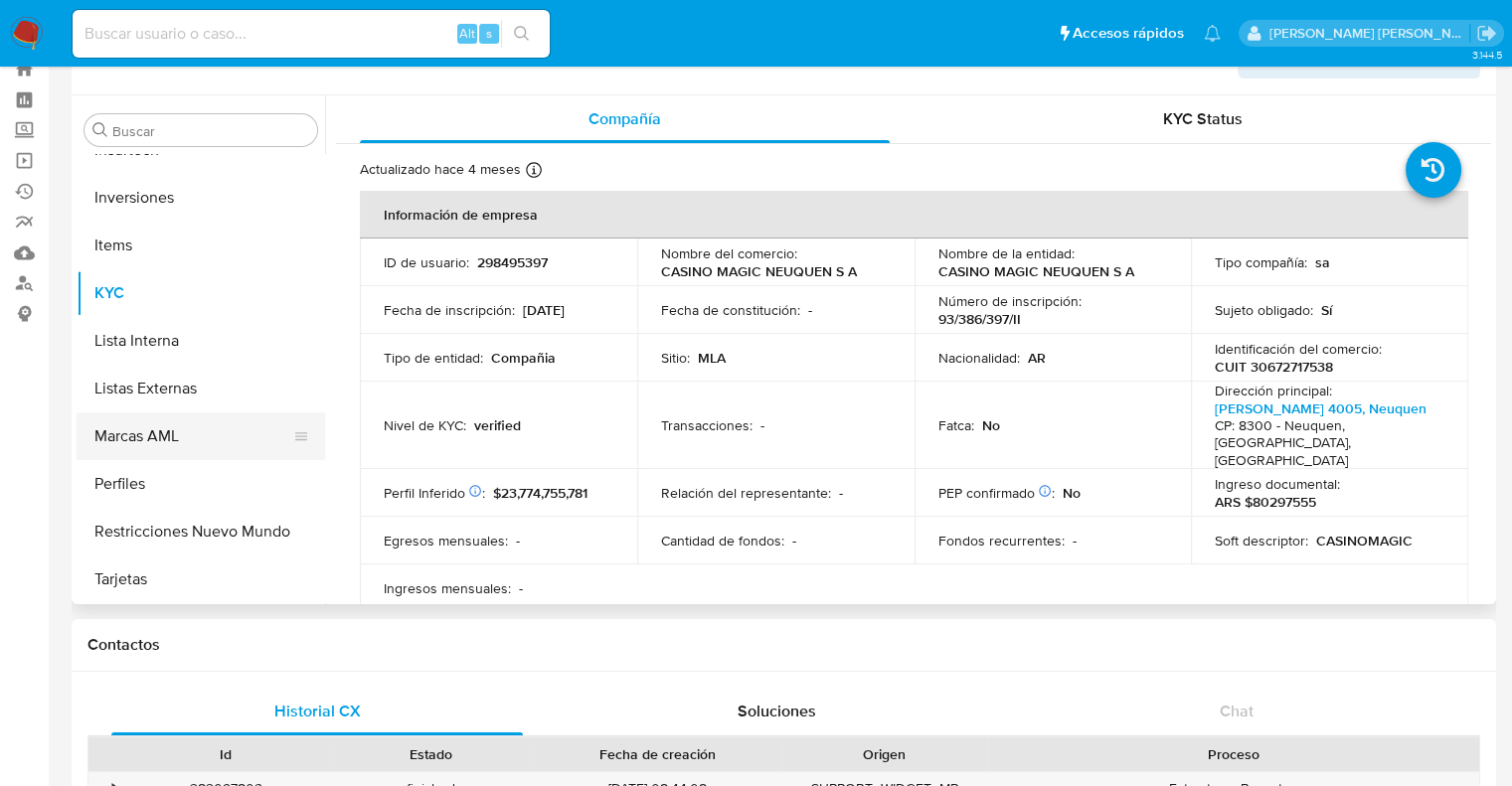 scroll, scrollTop: 99, scrollLeft: 0, axis: vertical 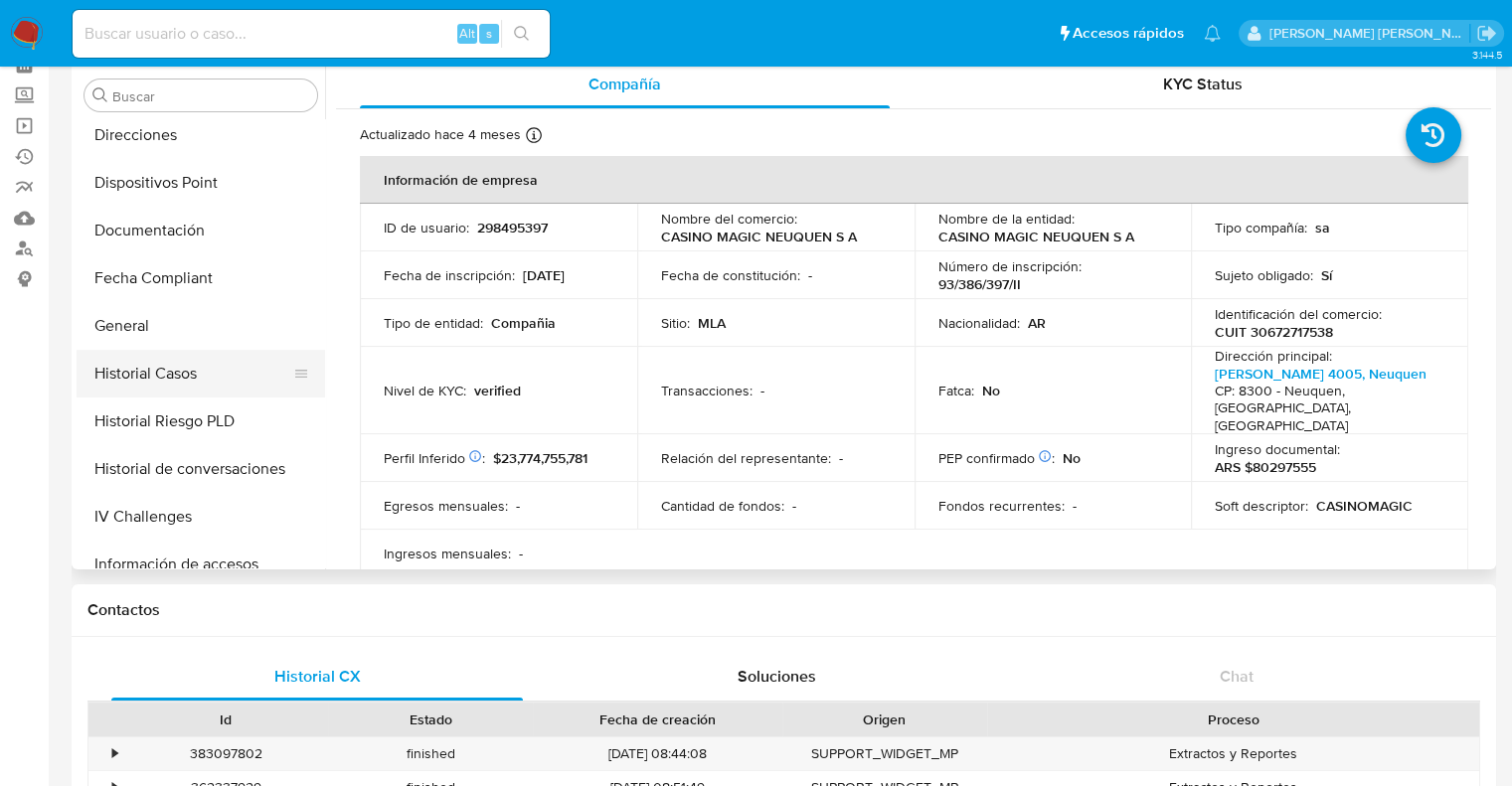 click on "Historial Casos" at bounding box center (193, 374) 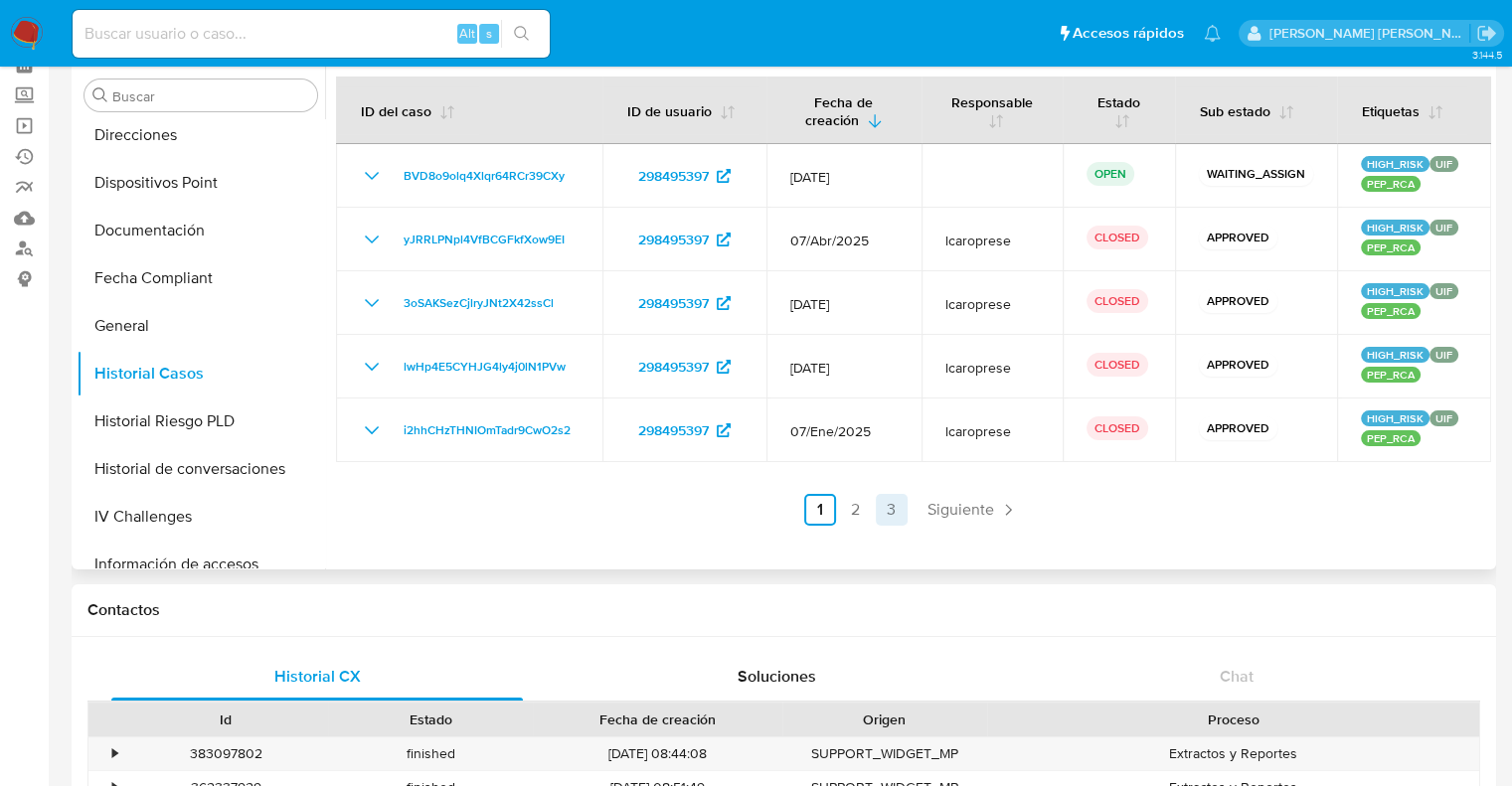 click on "3" at bounding box center [892, 510] 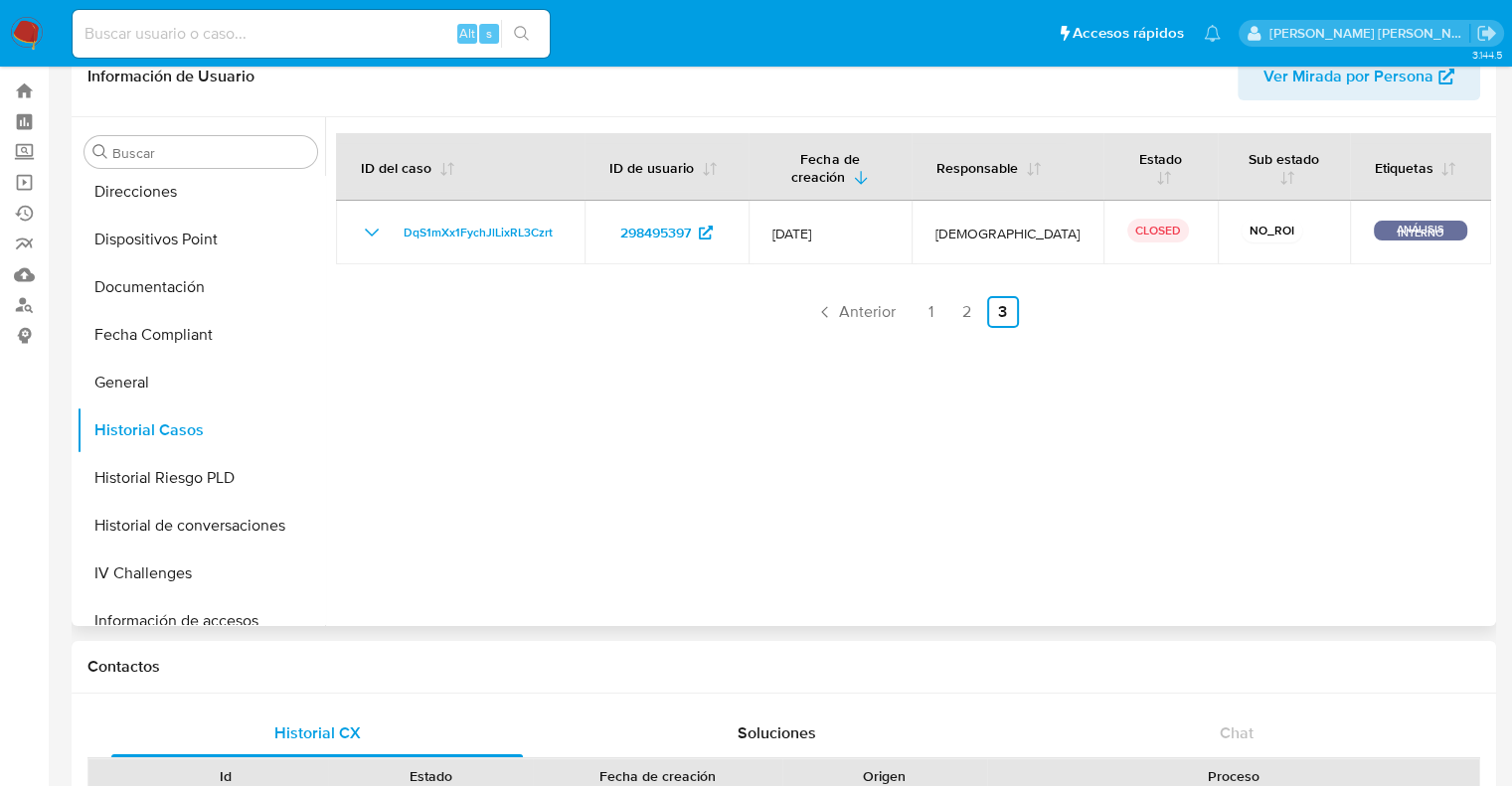 scroll, scrollTop: 0, scrollLeft: 0, axis: both 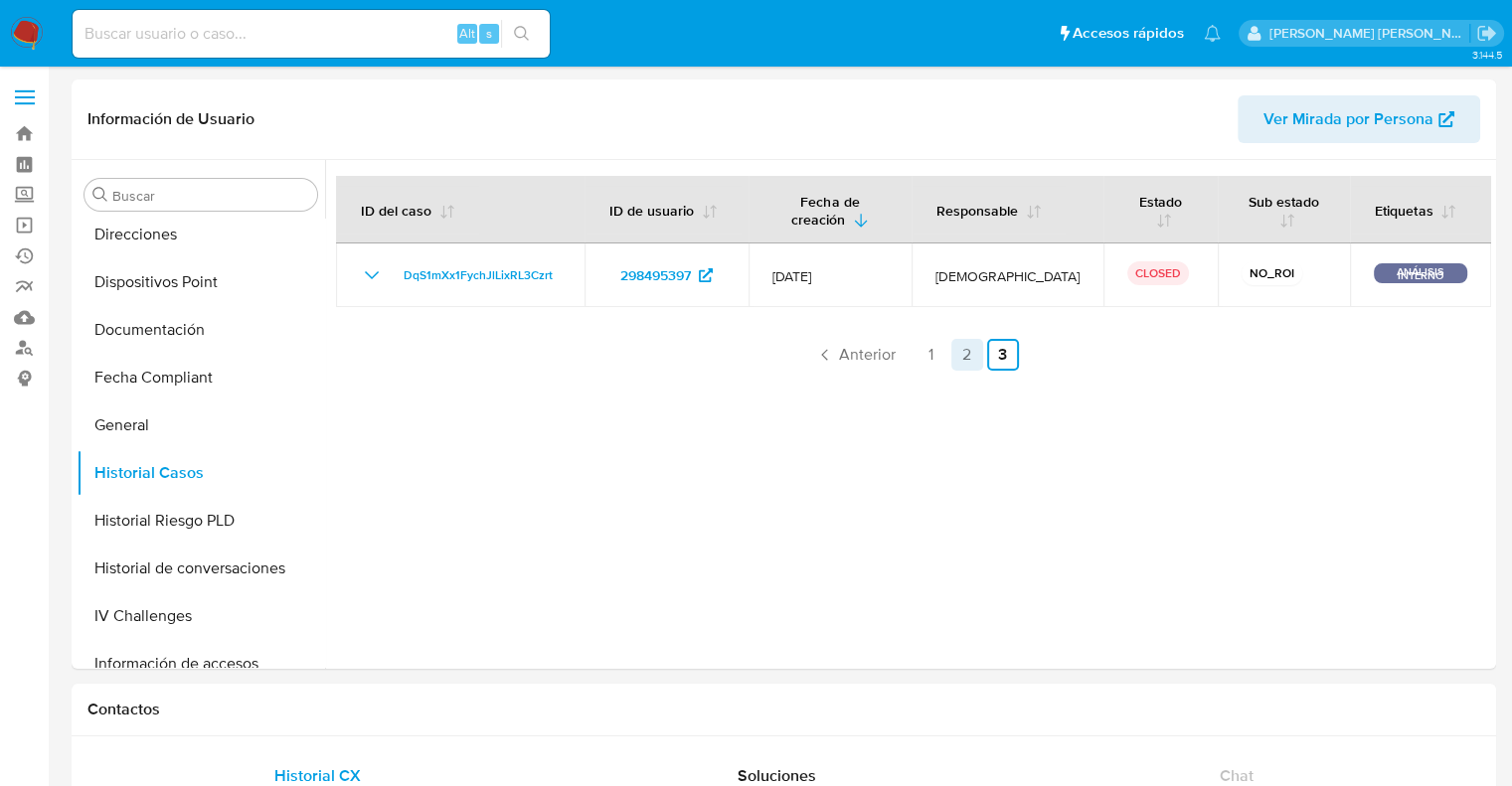 click on "2" at bounding box center (967, 355) 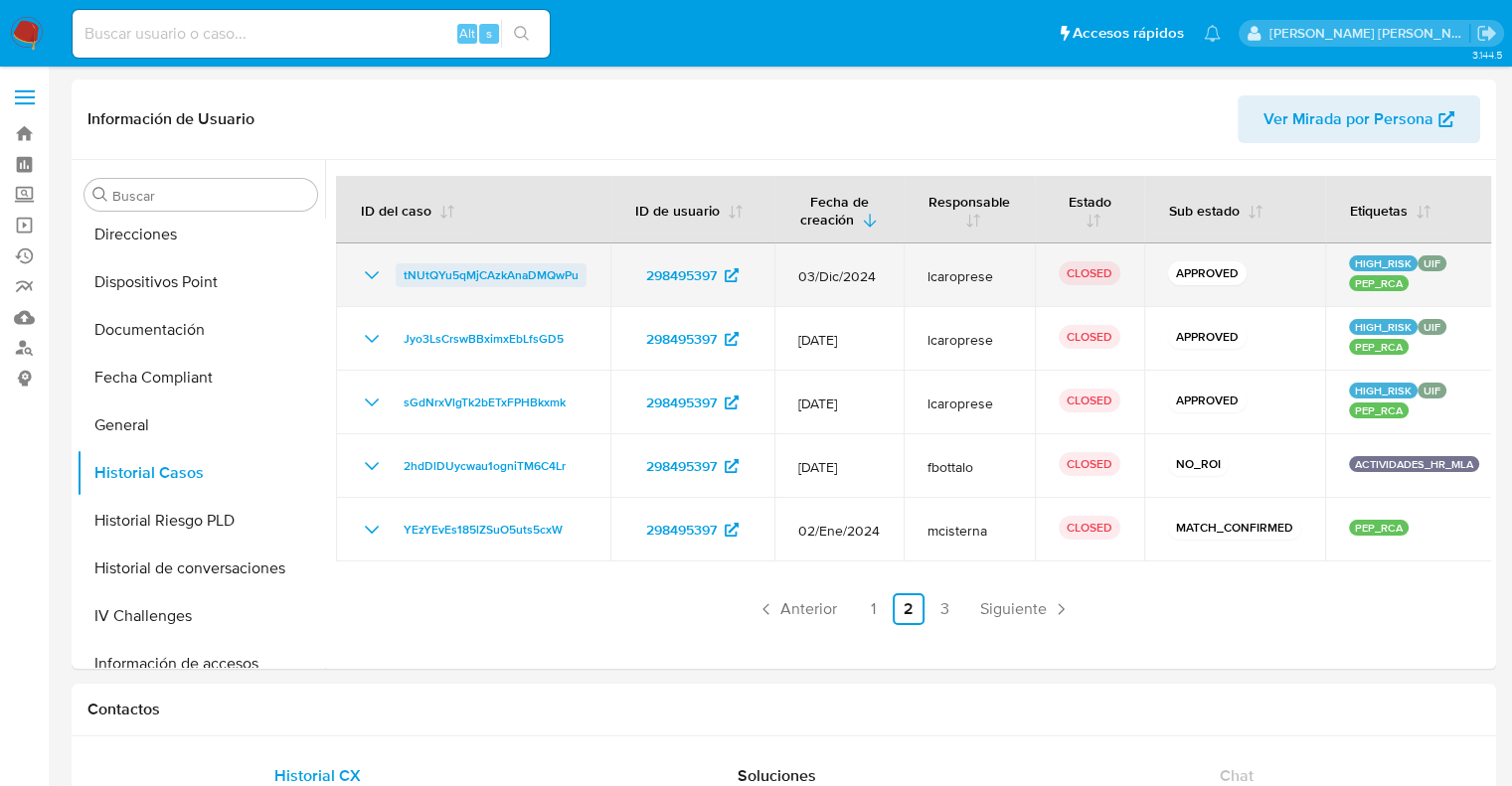 click on "tNUtQYu5qMjCAzkAnaDMQwPu" at bounding box center (491, 275) 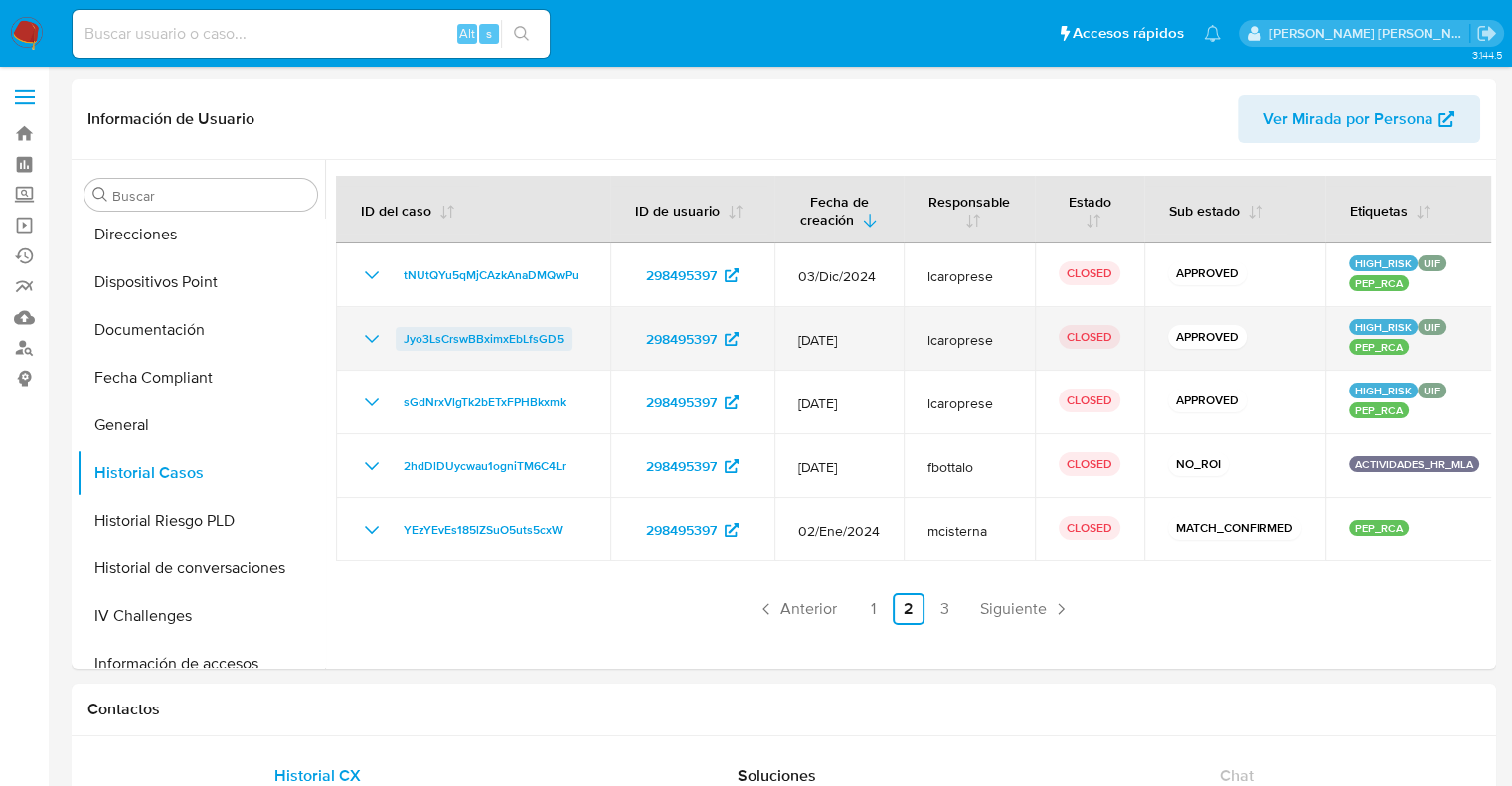 click on "Jyo3LsCrswBBximxEbLfsGD5" at bounding box center (483, 339) 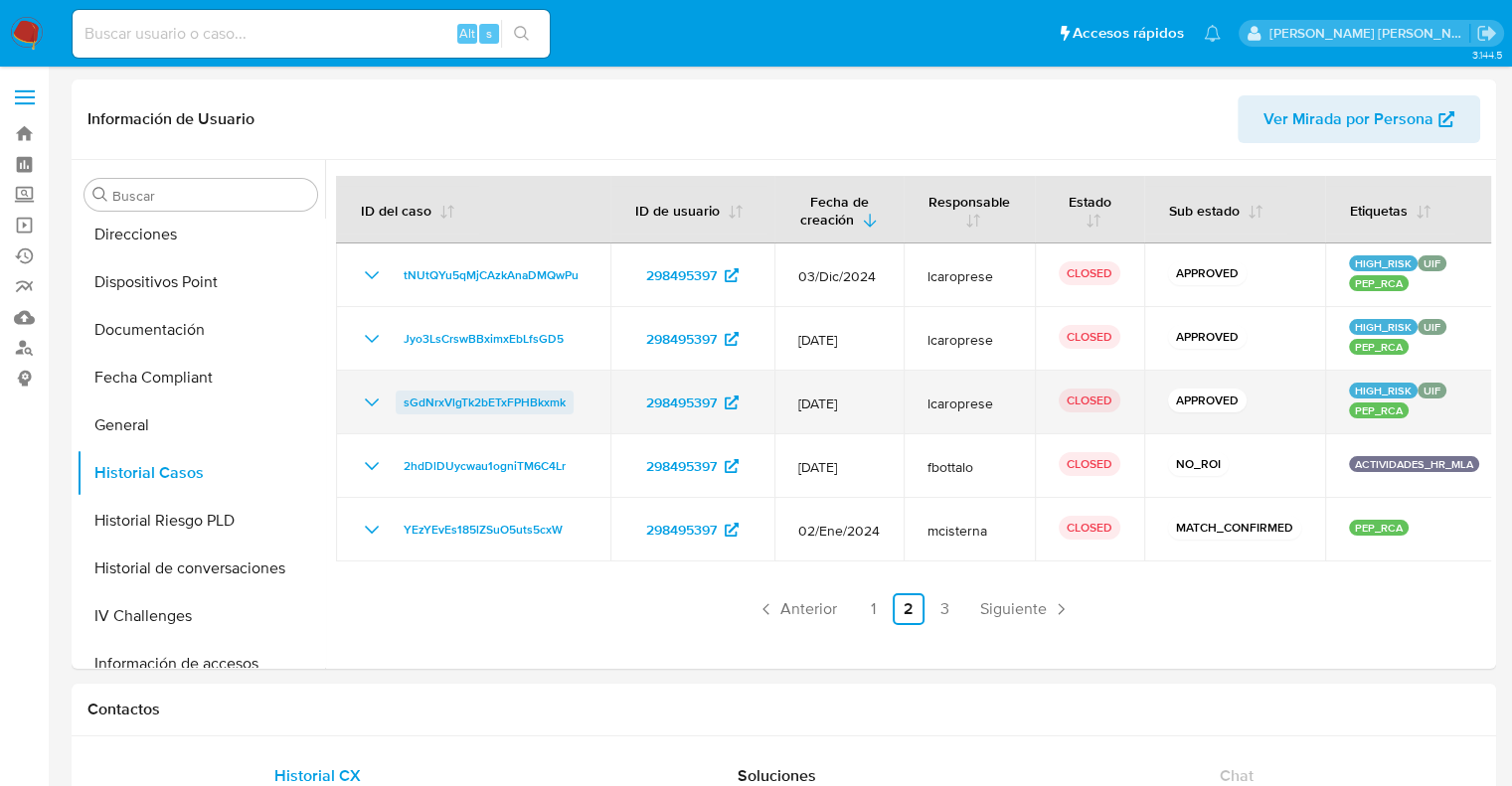 click on "sGdNrxVlgTk2bETxFPHBkxmk" at bounding box center [484, 402] 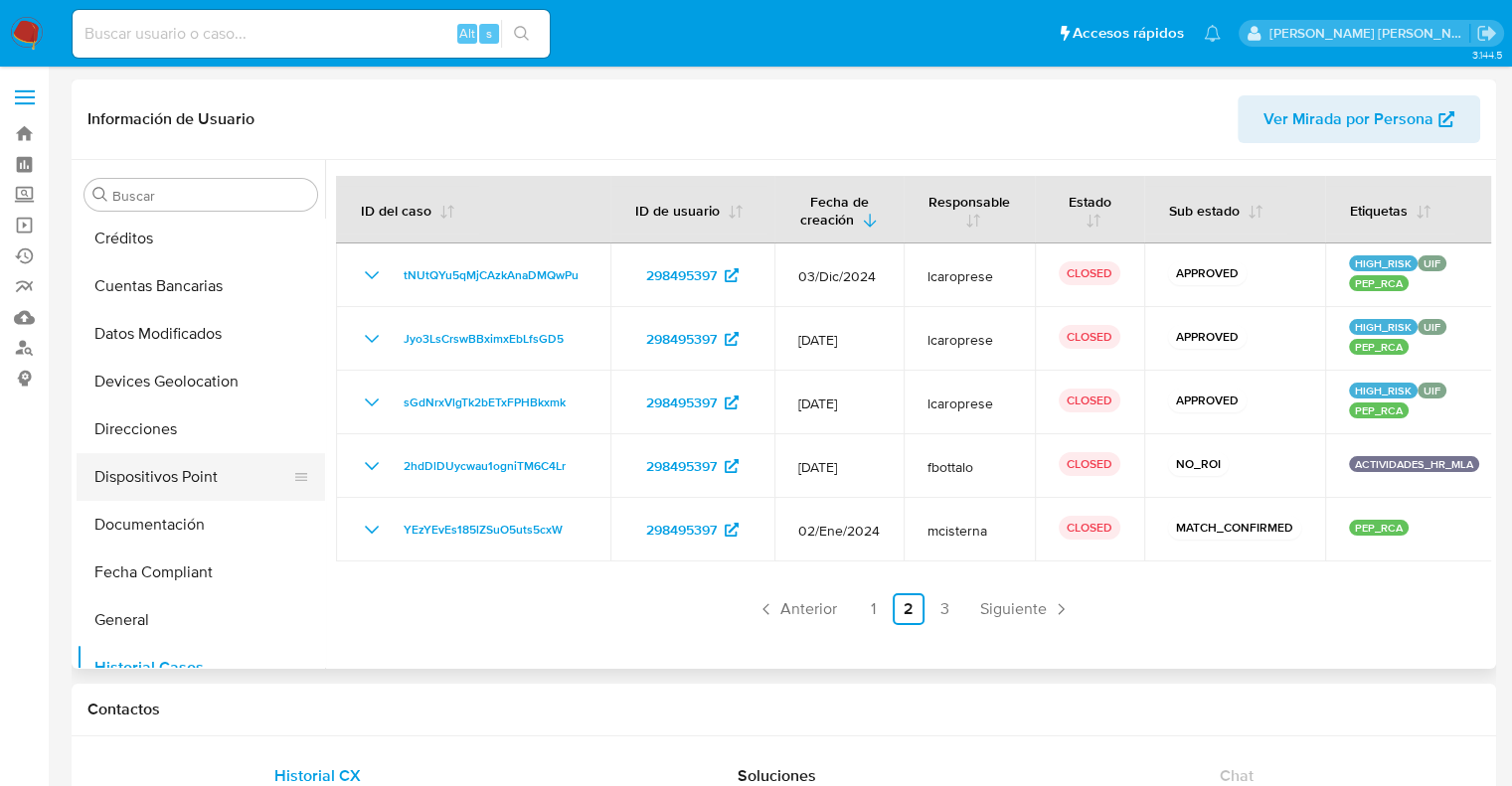 scroll, scrollTop: 199, scrollLeft: 0, axis: vertical 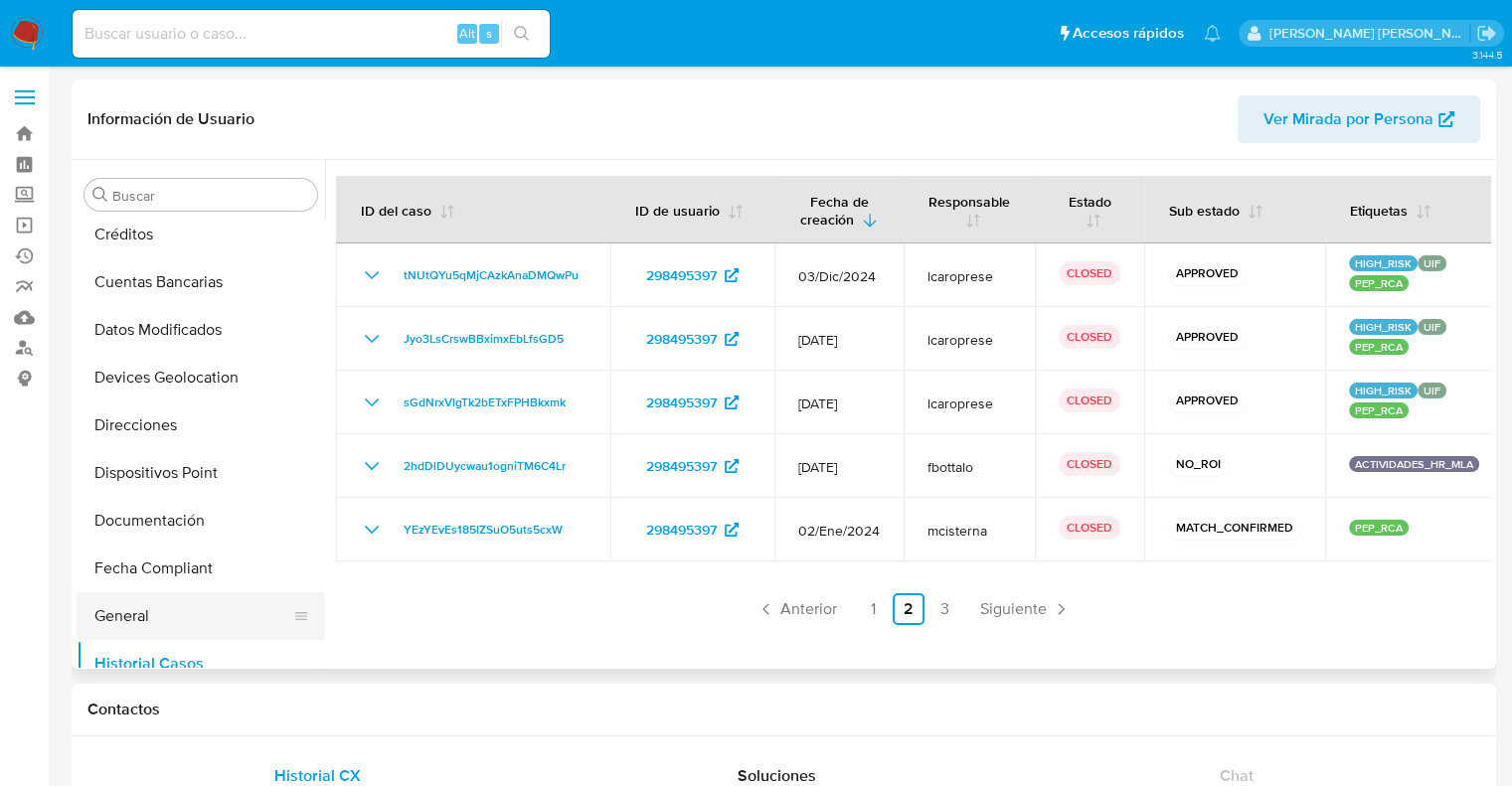 click on "General" at bounding box center [193, 616] 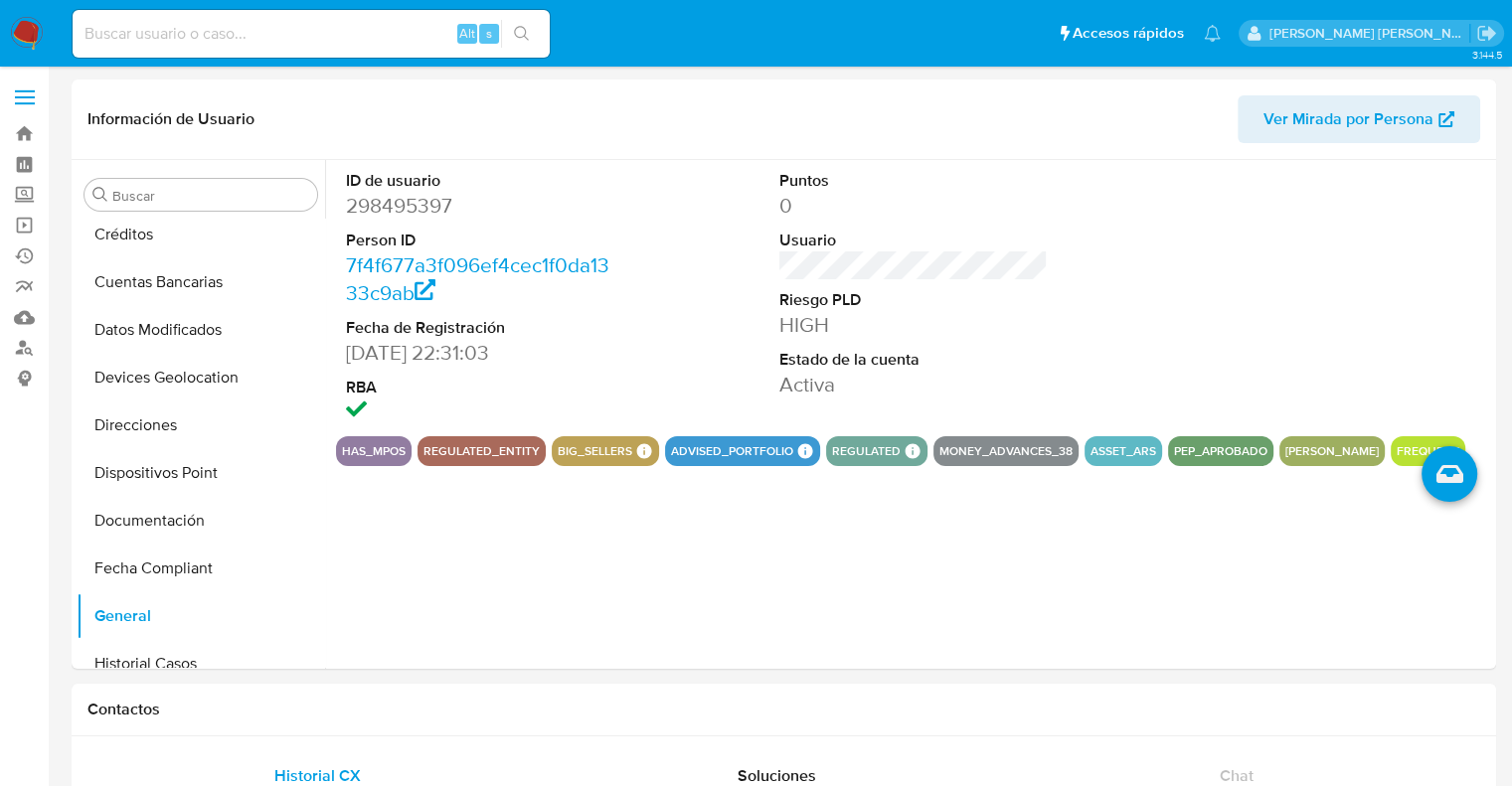 type 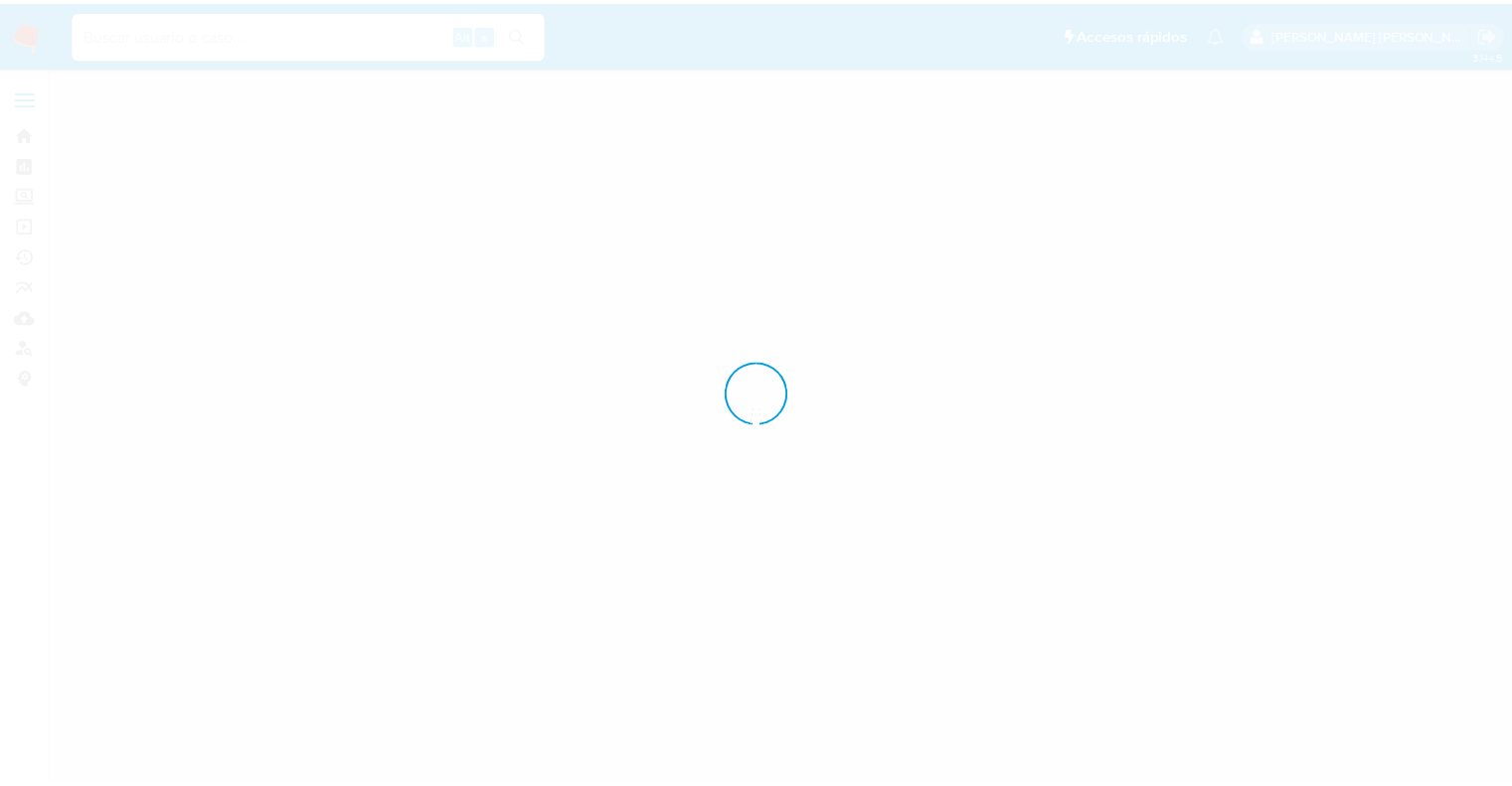 scroll, scrollTop: 0, scrollLeft: 0, axis: both 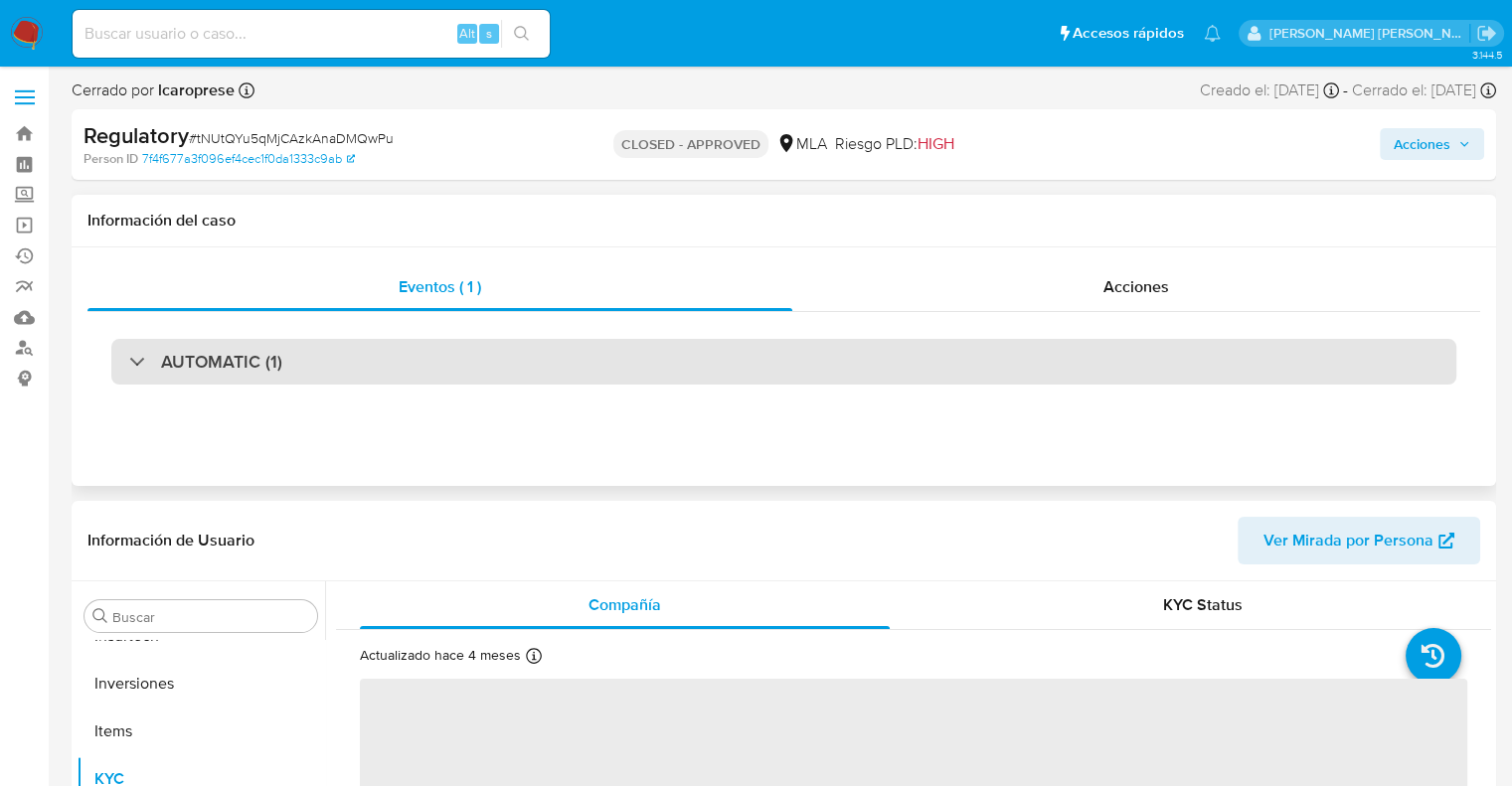 click on "AUTOMATIC (1)" at bounding box center (222, 362) 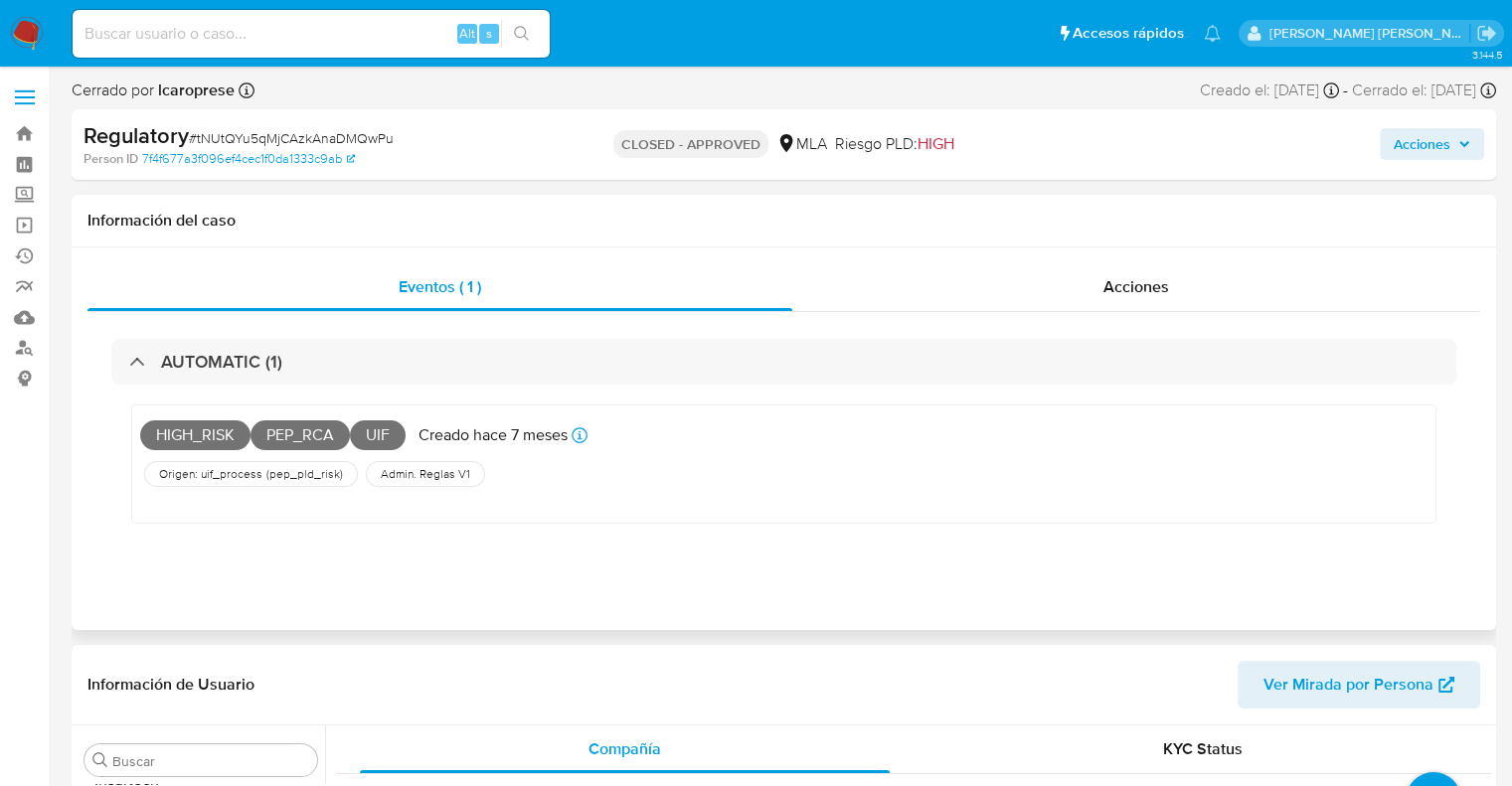 select on "10" 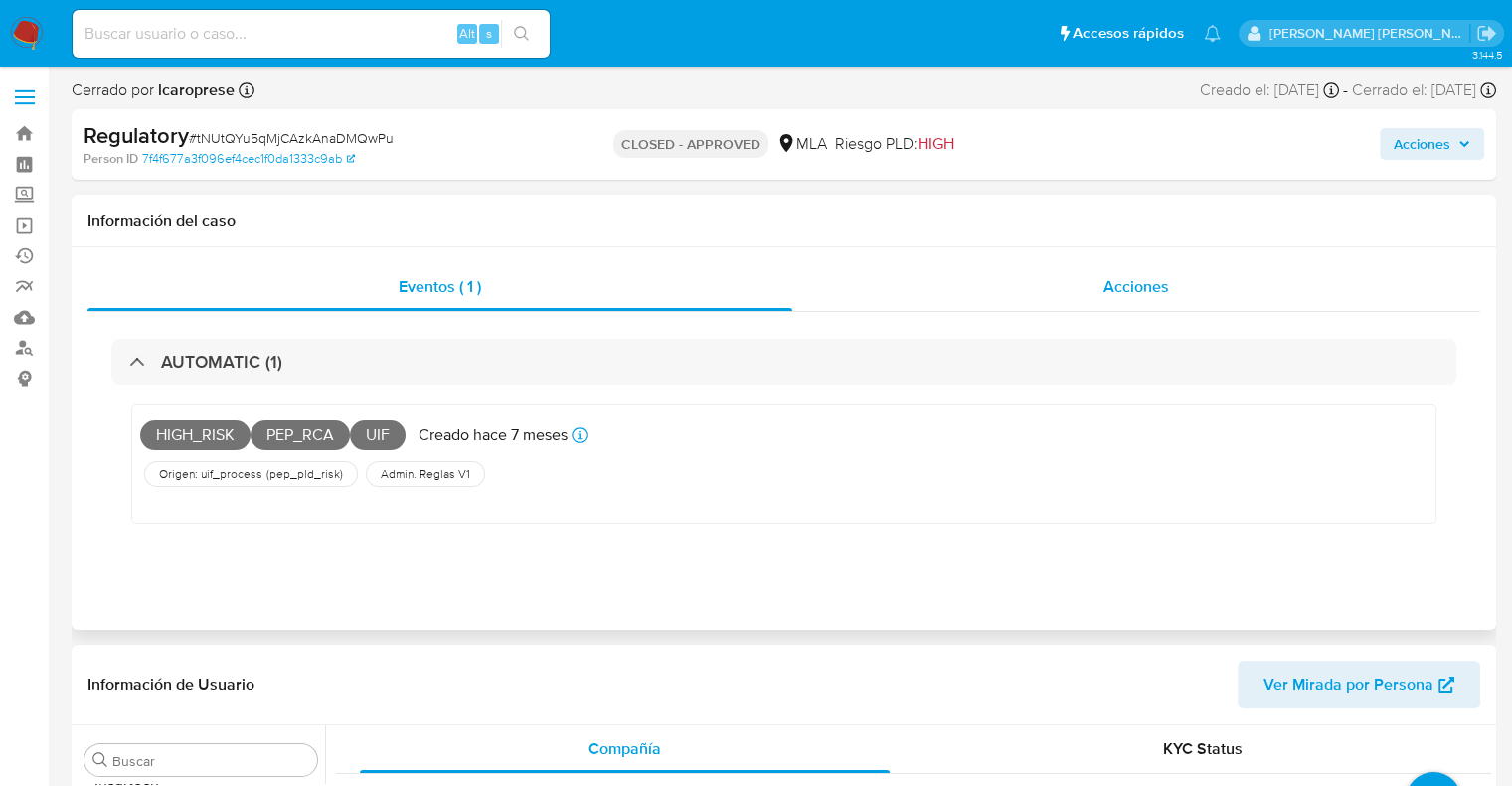 click on "Acciones" at bounding box center [1136, 286] 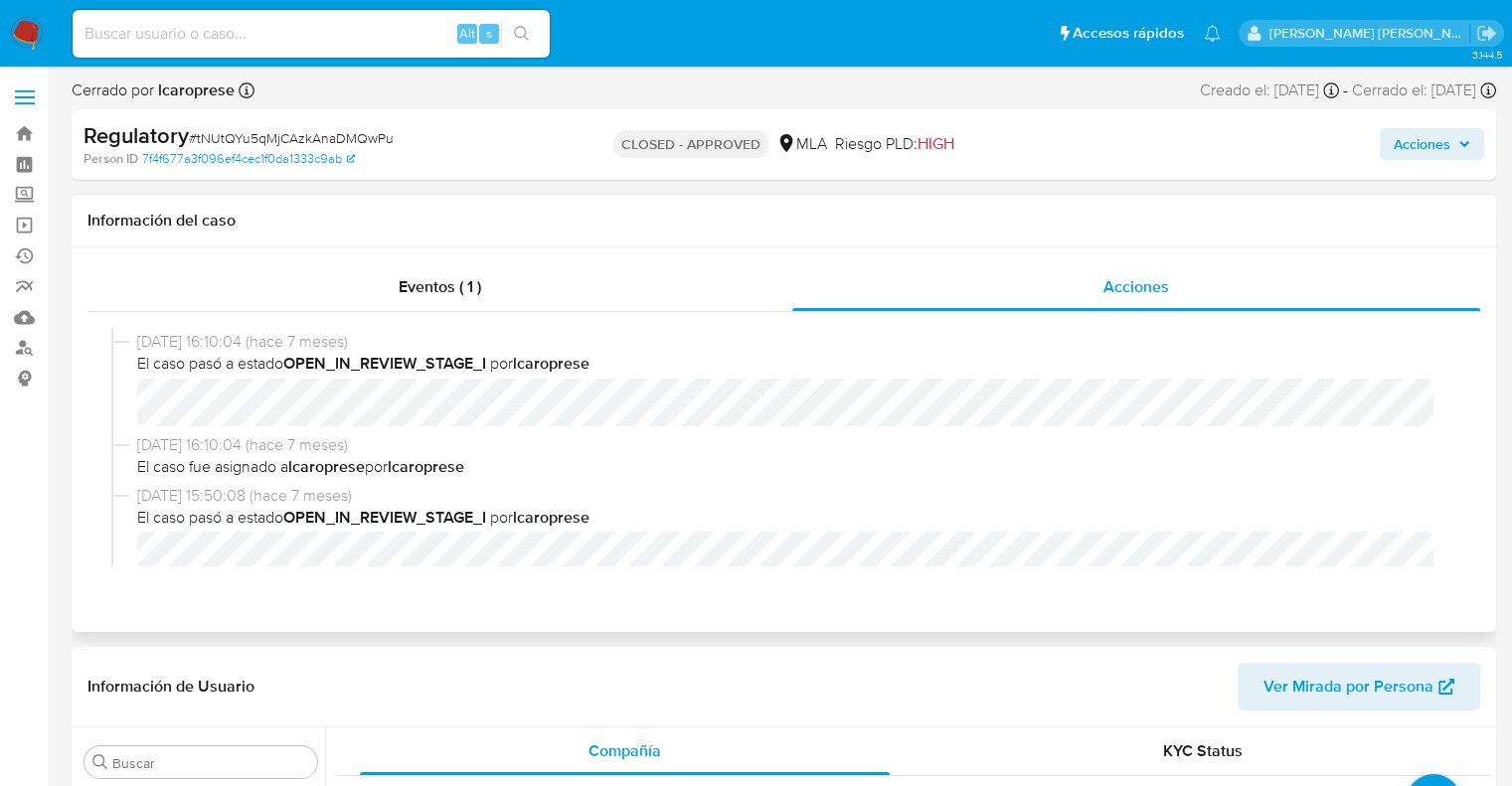 scroll, scrollTop: 172, scrollLeft: 0, axis: vertical 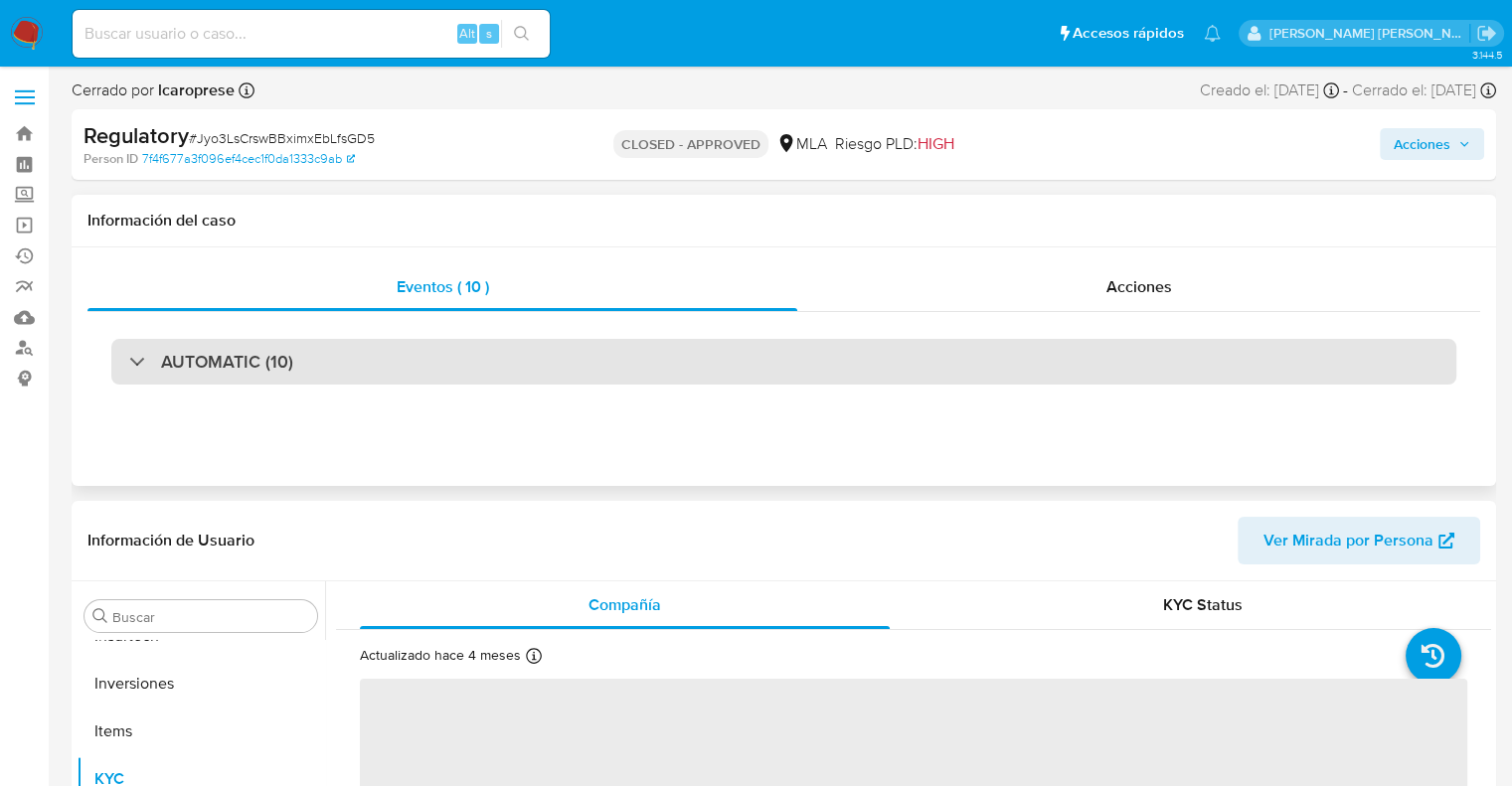 click on "AUTOMATIC (10)" at bounding box center (227, 362) 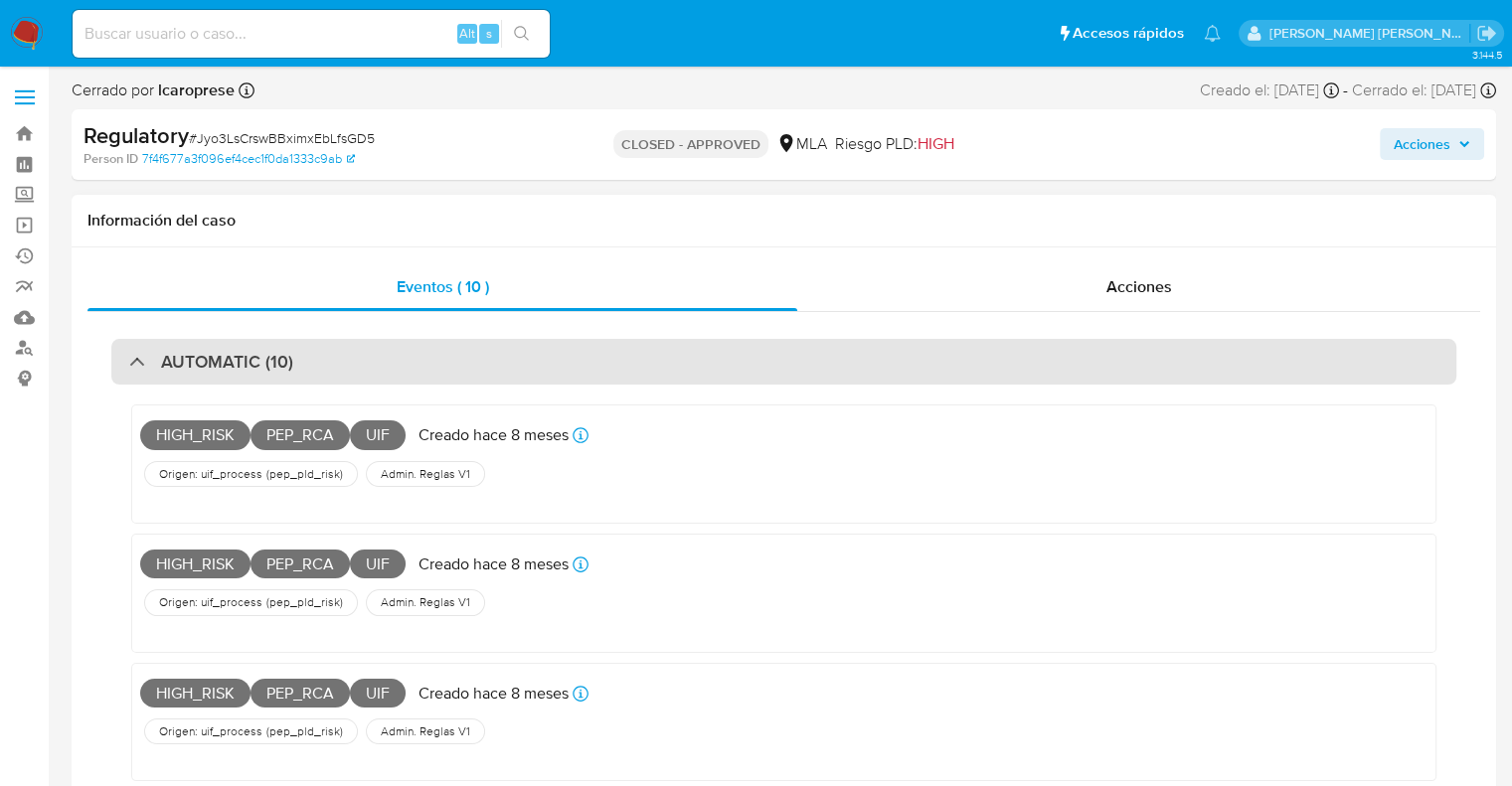 select on "10" 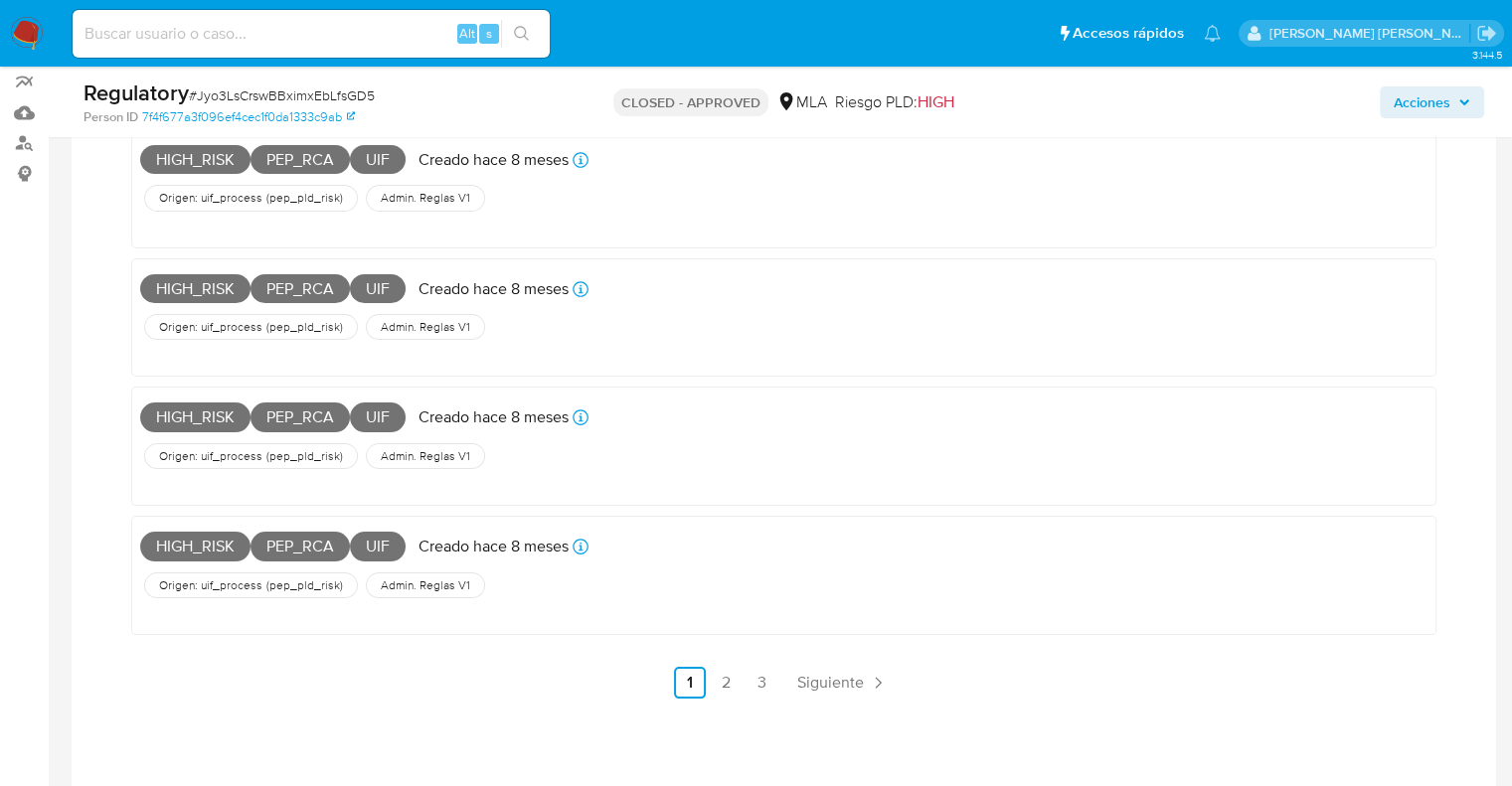 scroll, scrollTop: 298, scrollLeft: 0, axis: vertical 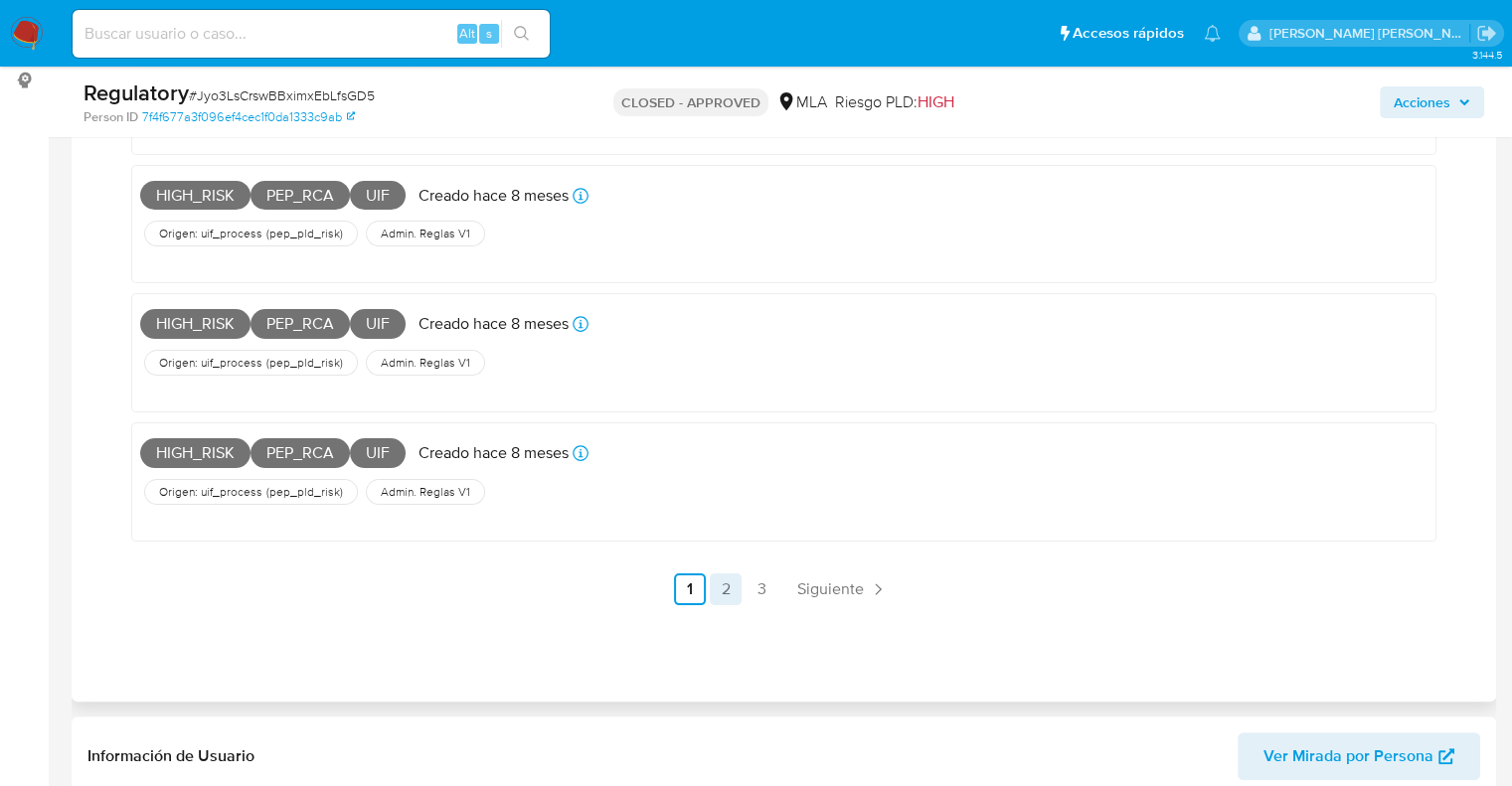 click on "2" at bounding box center (726, 589) 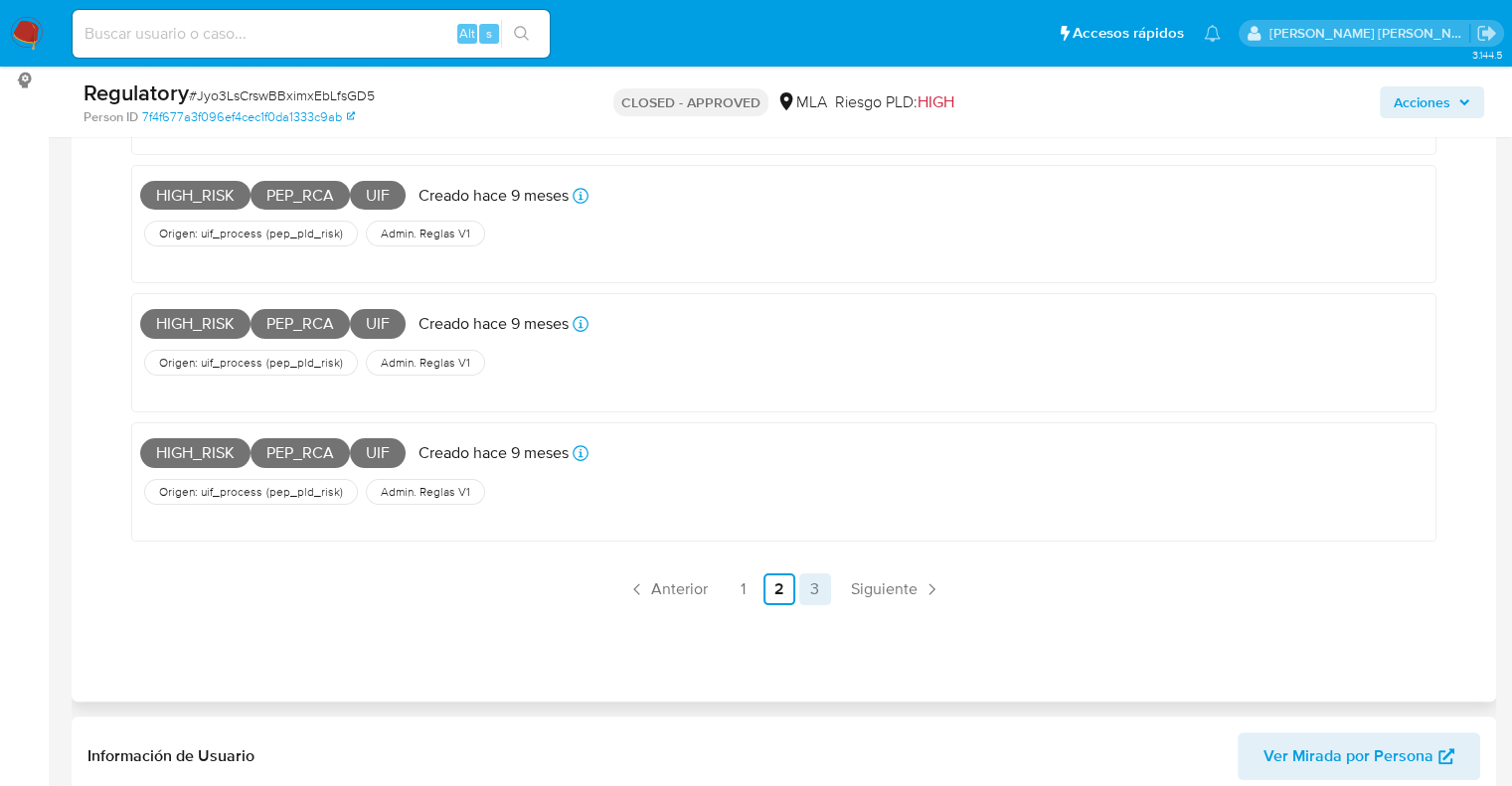 click on "3" at bounding box center (815, 589) 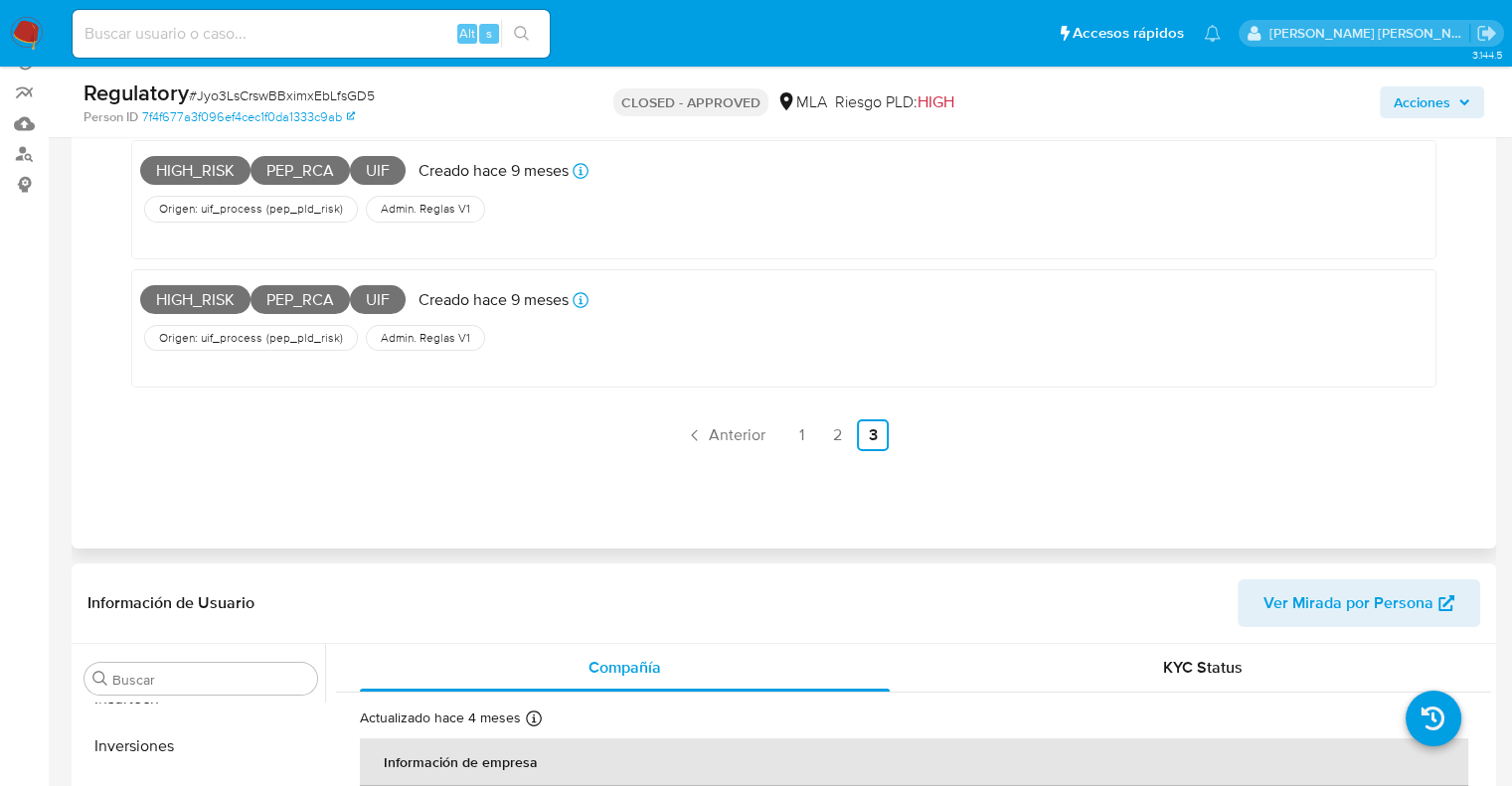 scroll, scrollTop: 0, scrollLeft: 0, axis: both 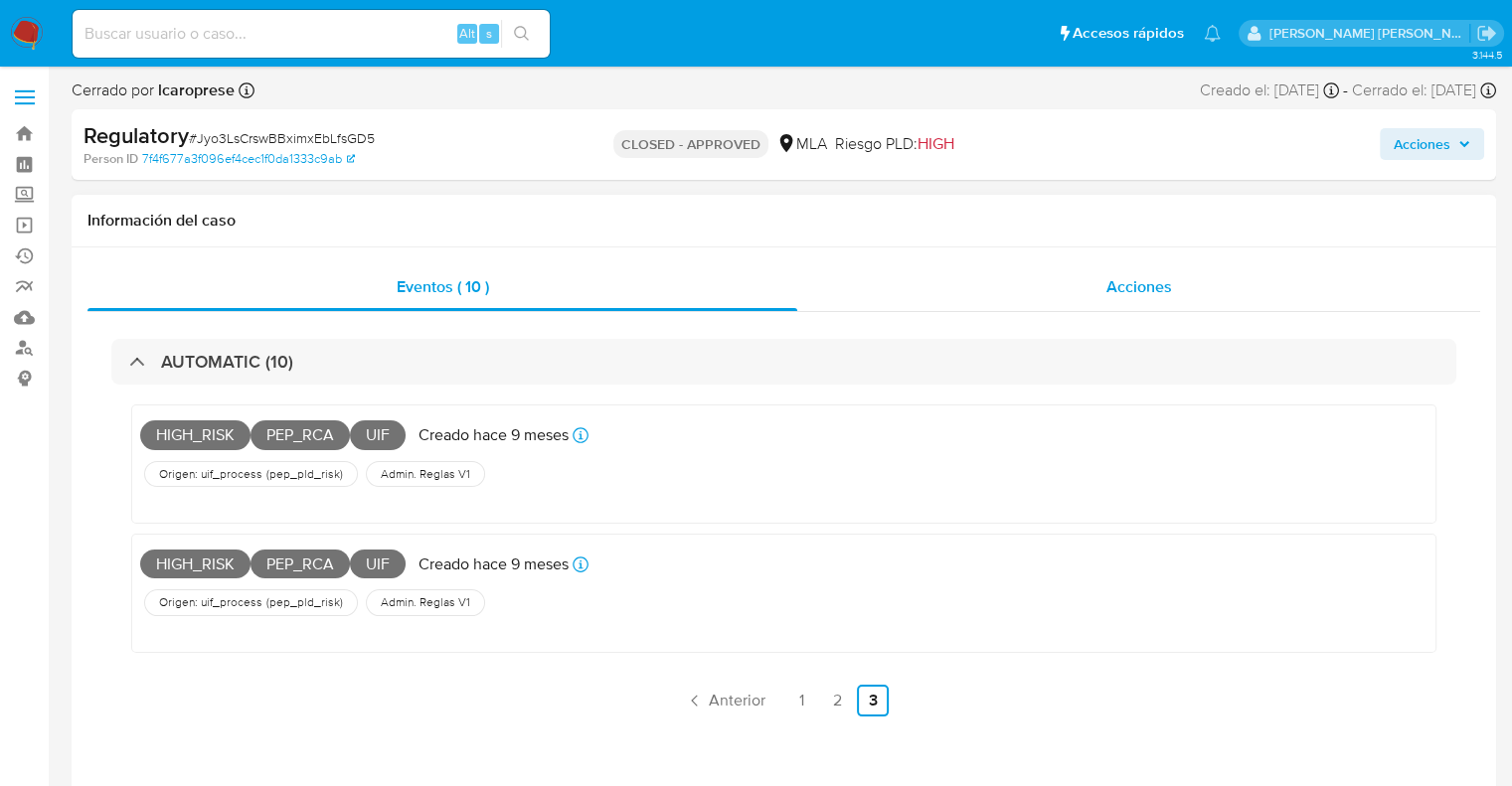 click on "Acciones" at bounding box center [1139, 286] 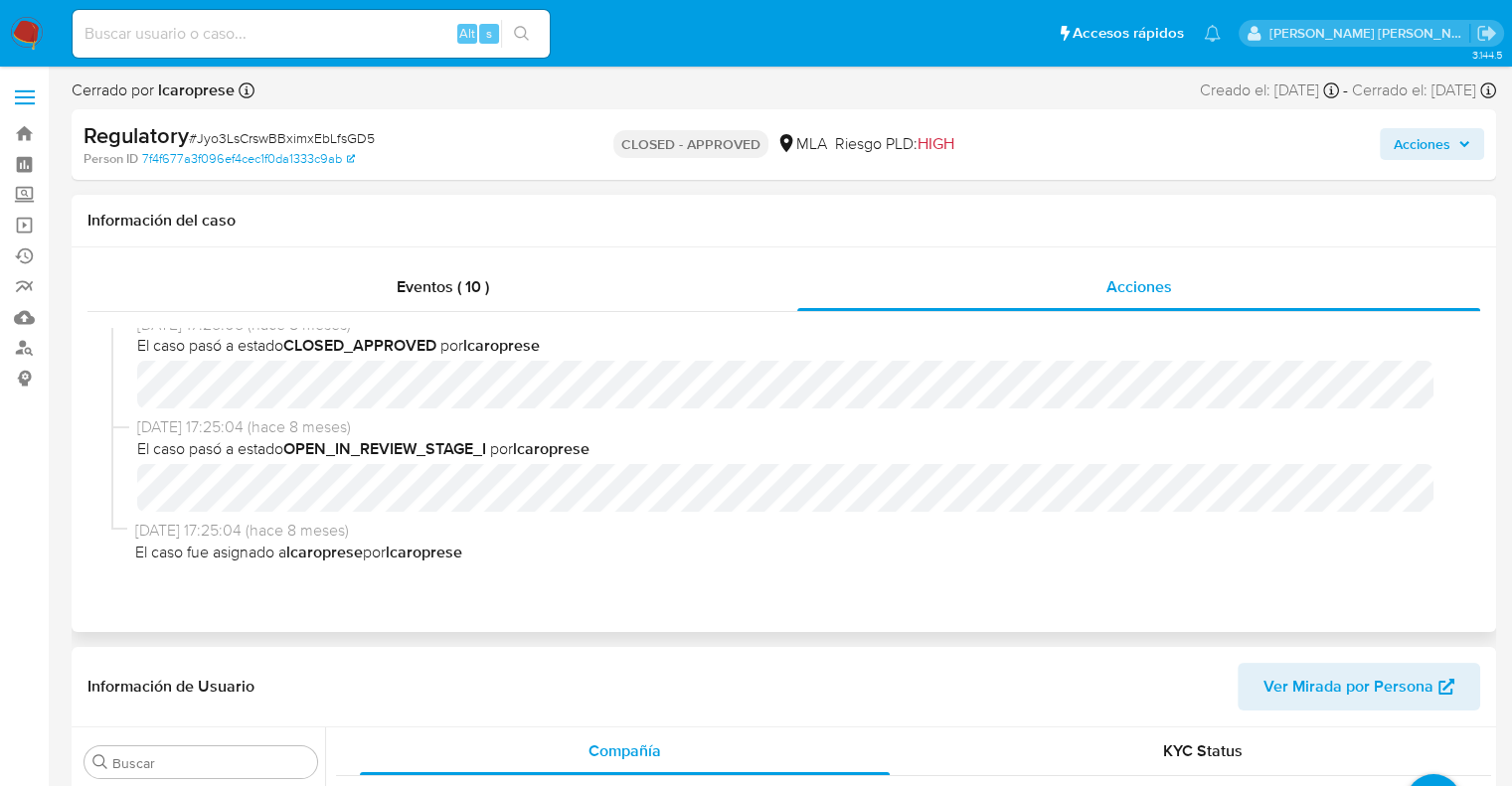 scroll, scrollTop: 18, scrollLeft: 0, axis: vertical 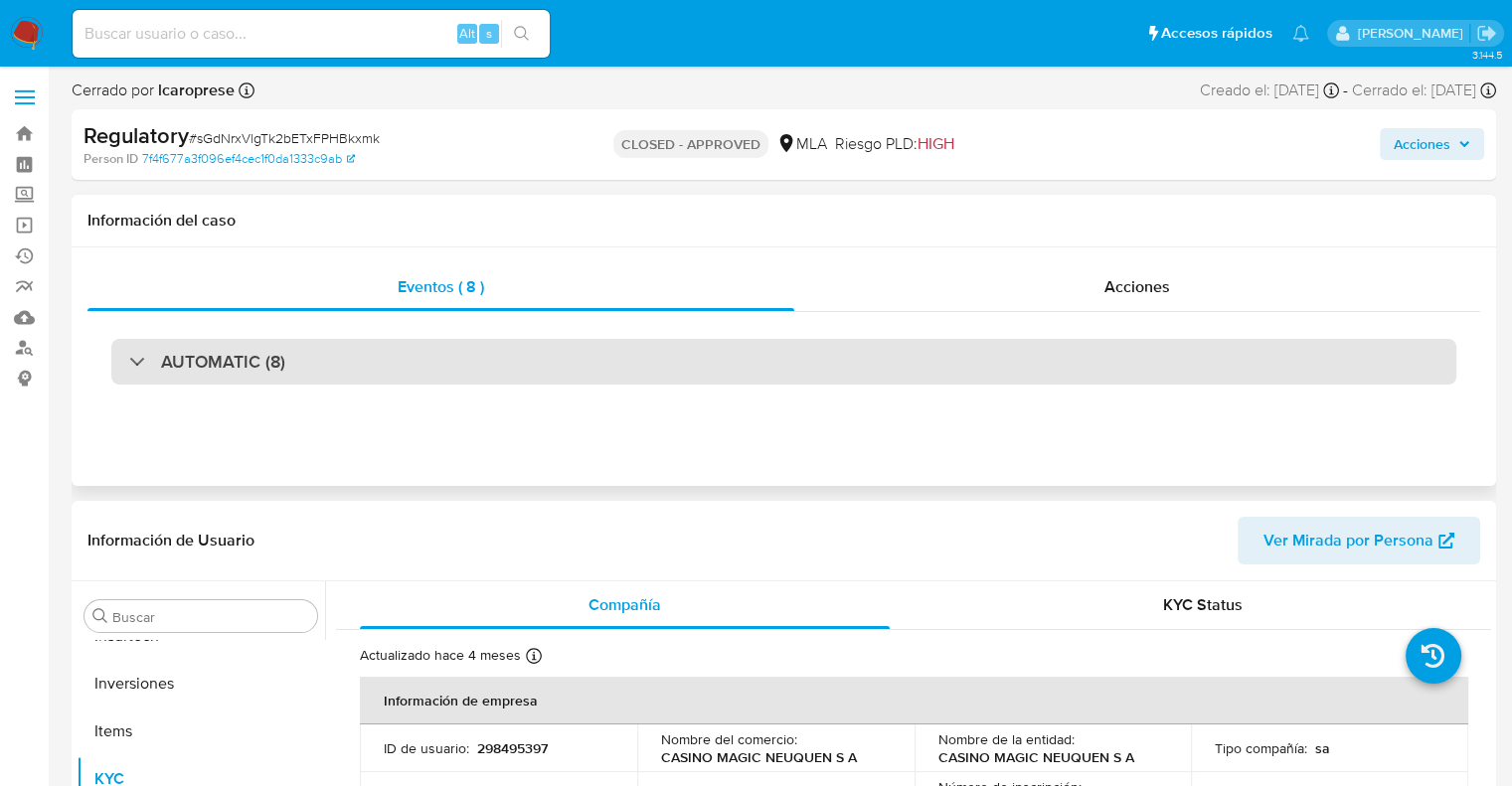 click on "AUTOMATIC (8)" at bounding box center [223, 362] 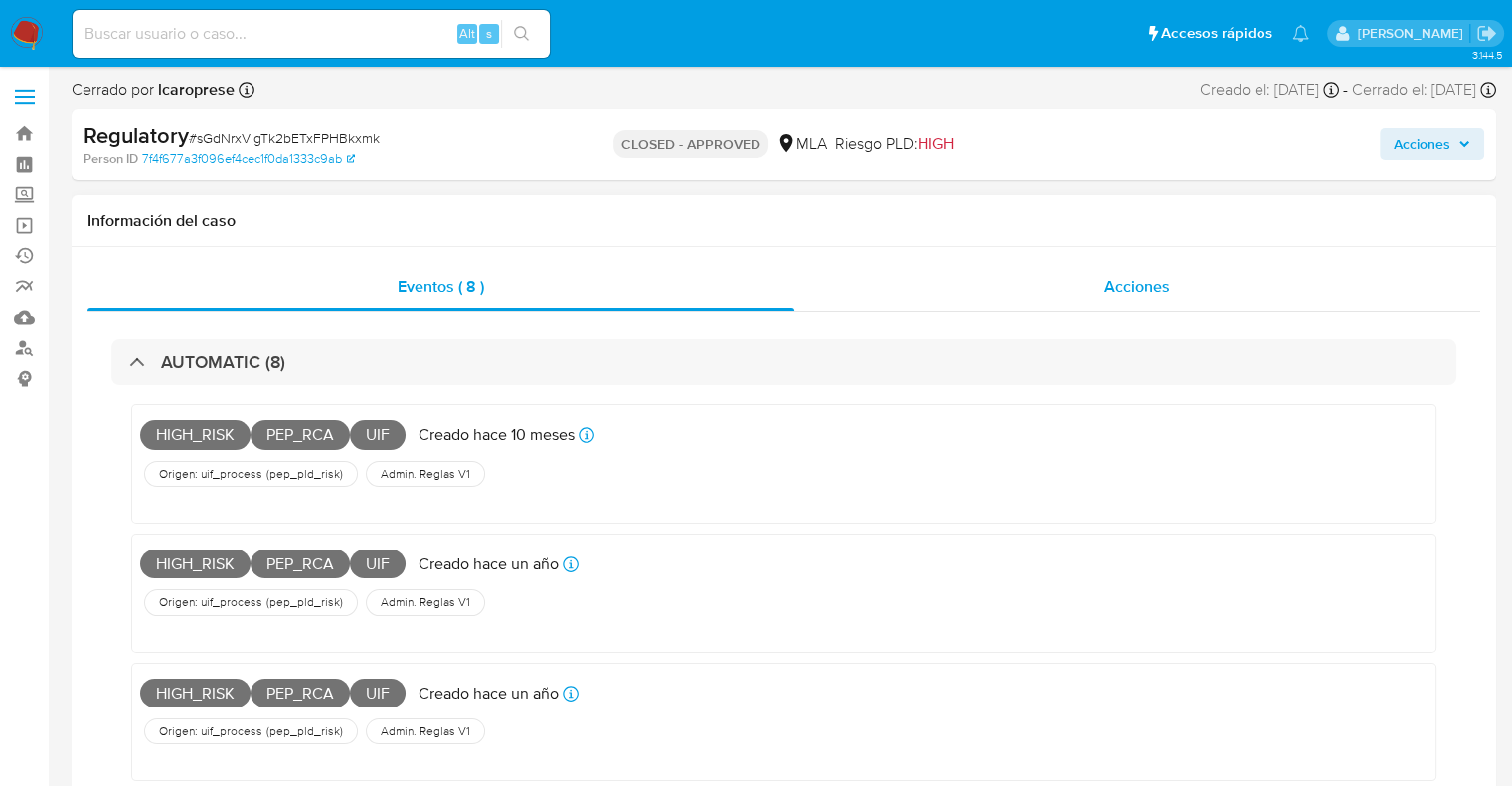 click on "Acciones" at bounding box center (1137, 286) 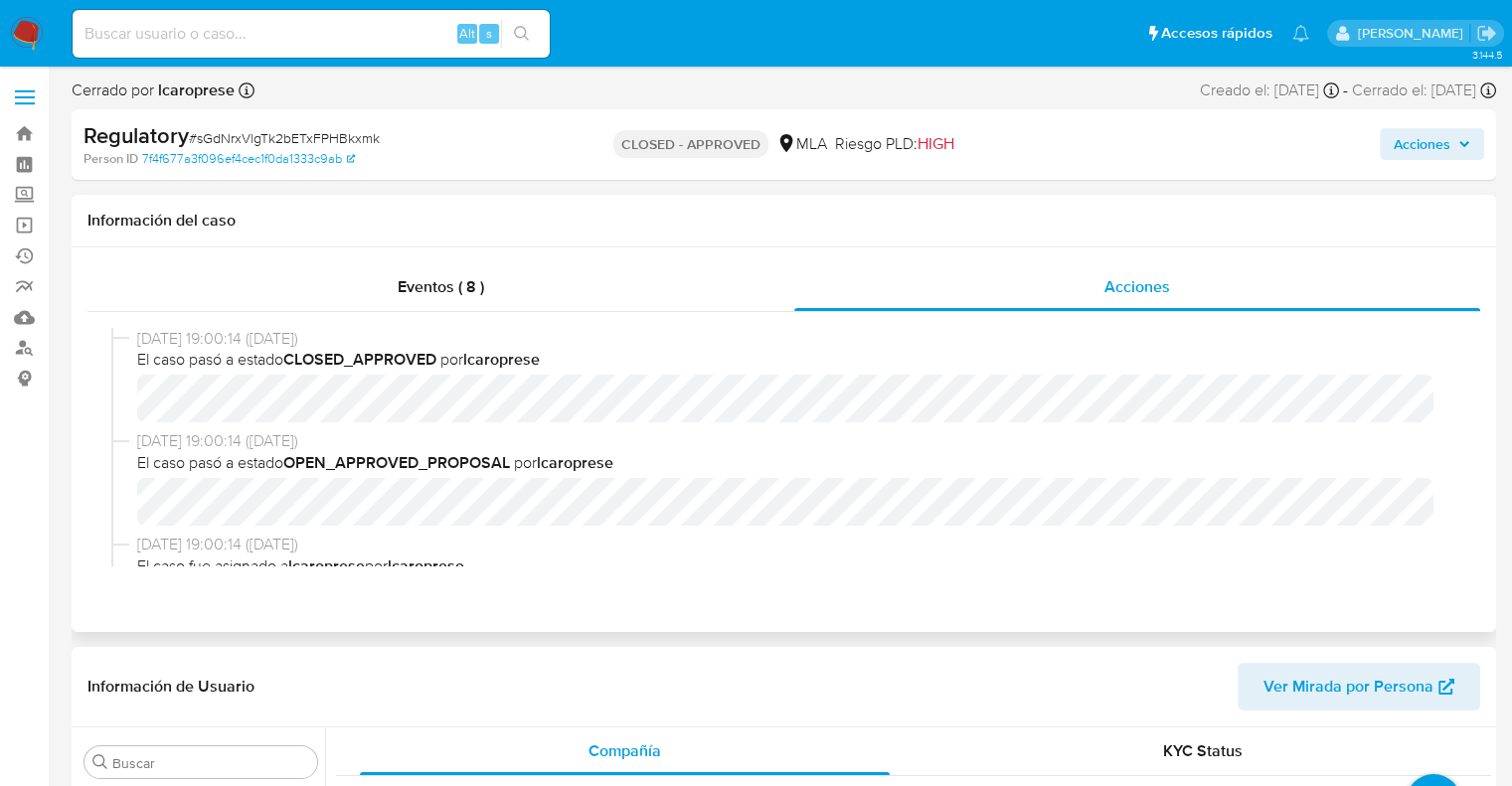 click on "[DATE] 19:00:14 ([DATE])" at bounding box center (792, 441) 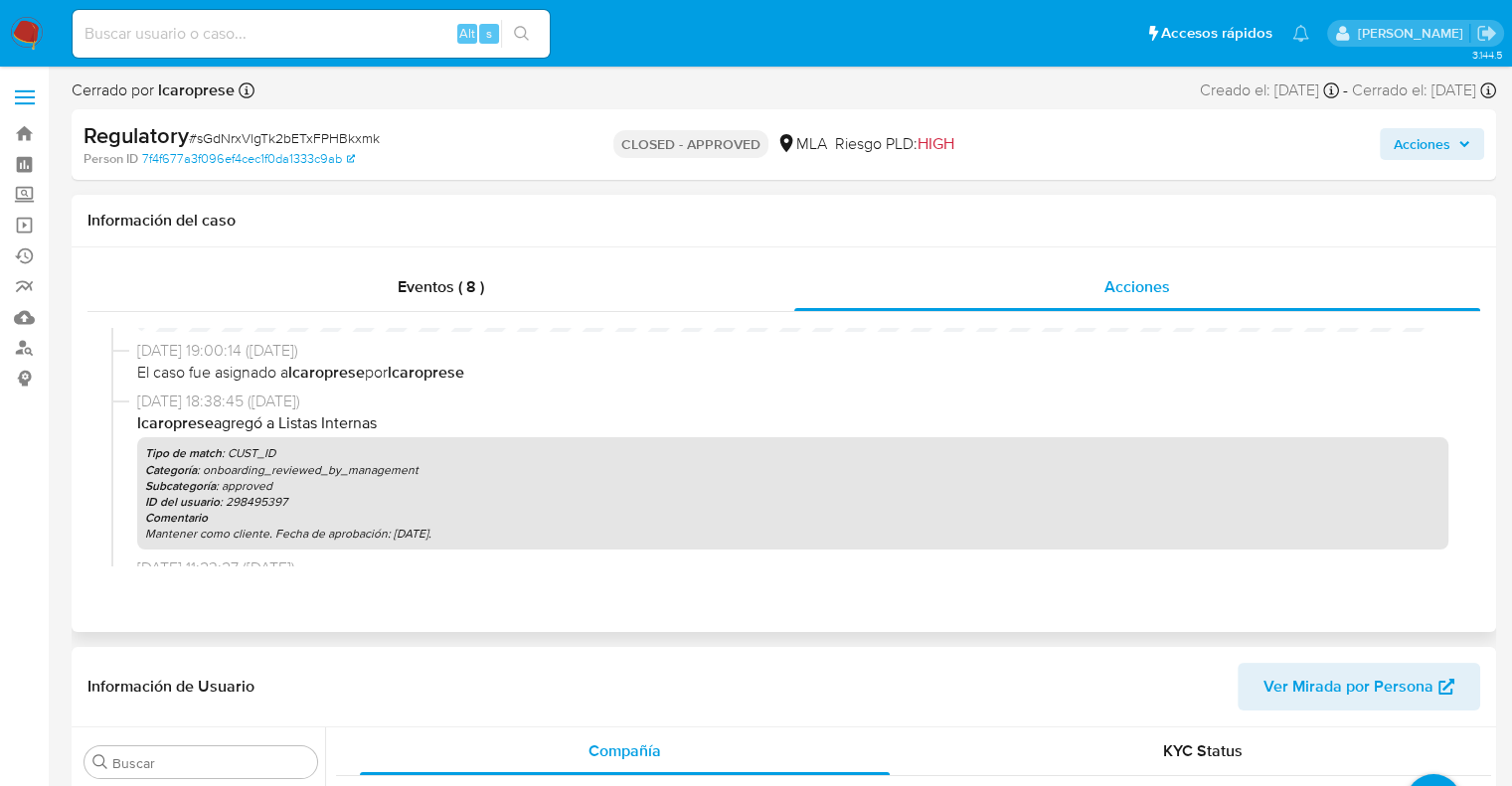 scroll, scrollTop: 199, scrollLeft: 0, axis: vertical 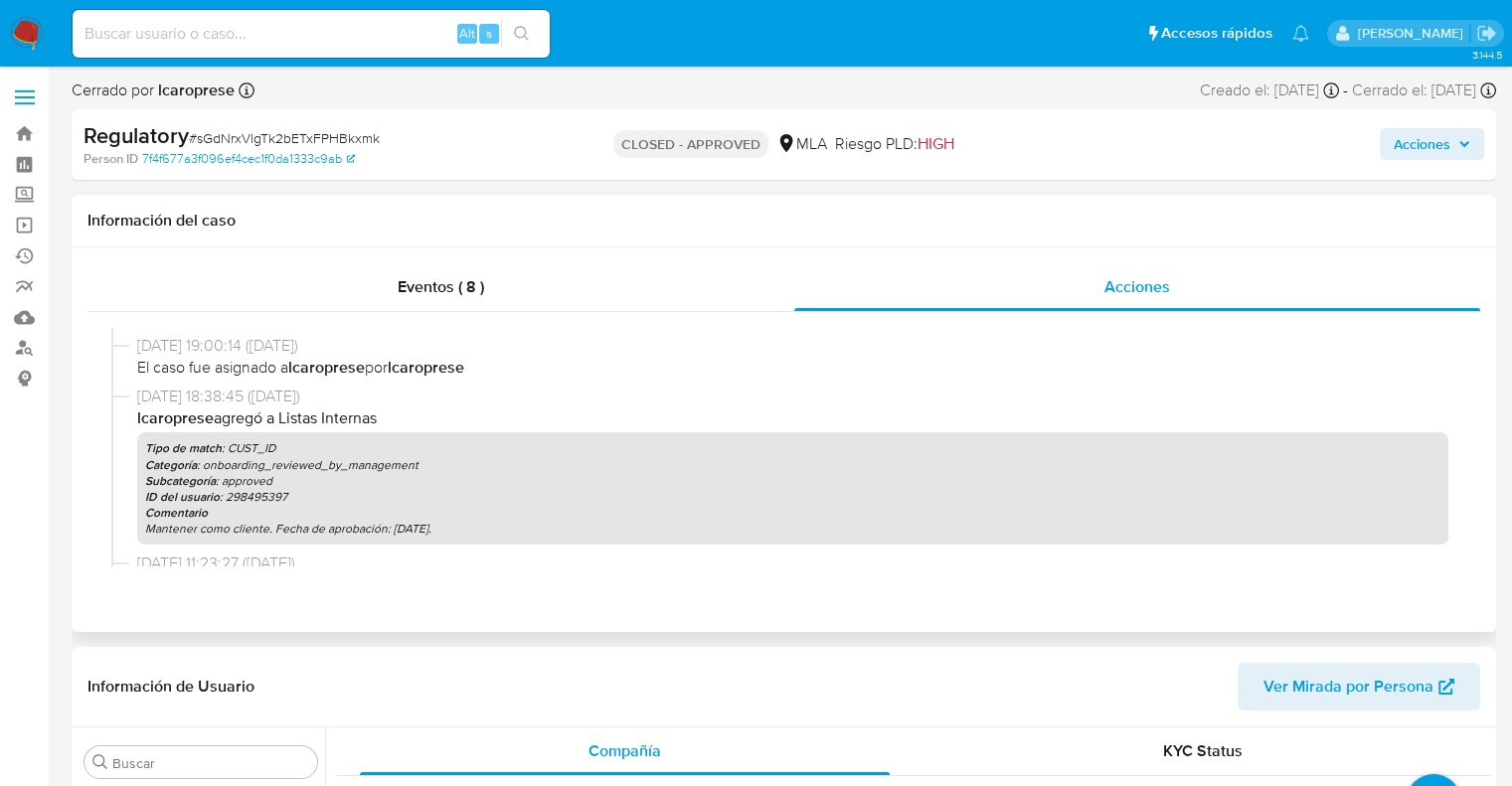 click on "Subcategoría : approved" at bounding box center [792, 481] 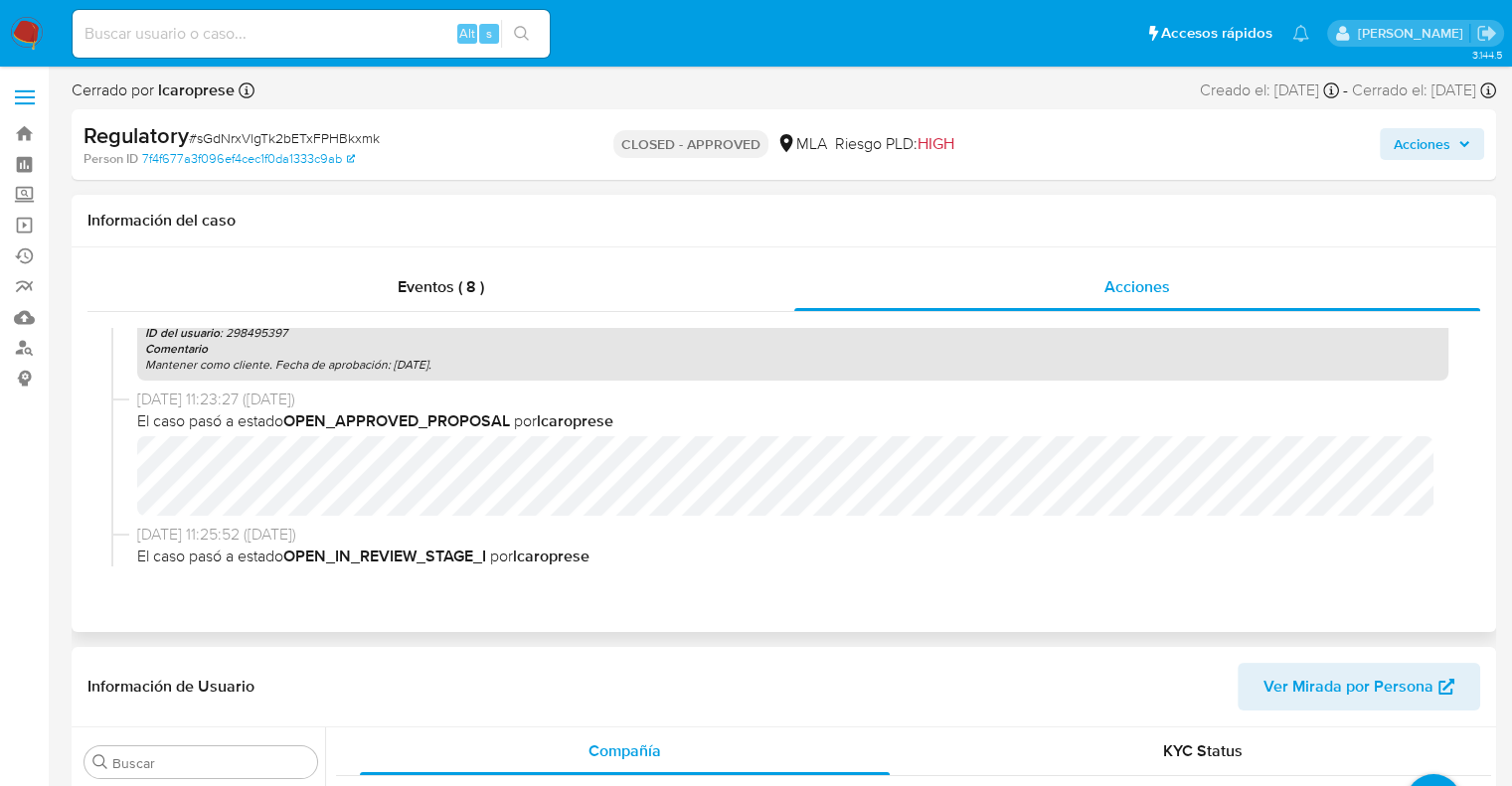 scroll, scrollTop: 397, scrollLeft: 0, axis: vertical 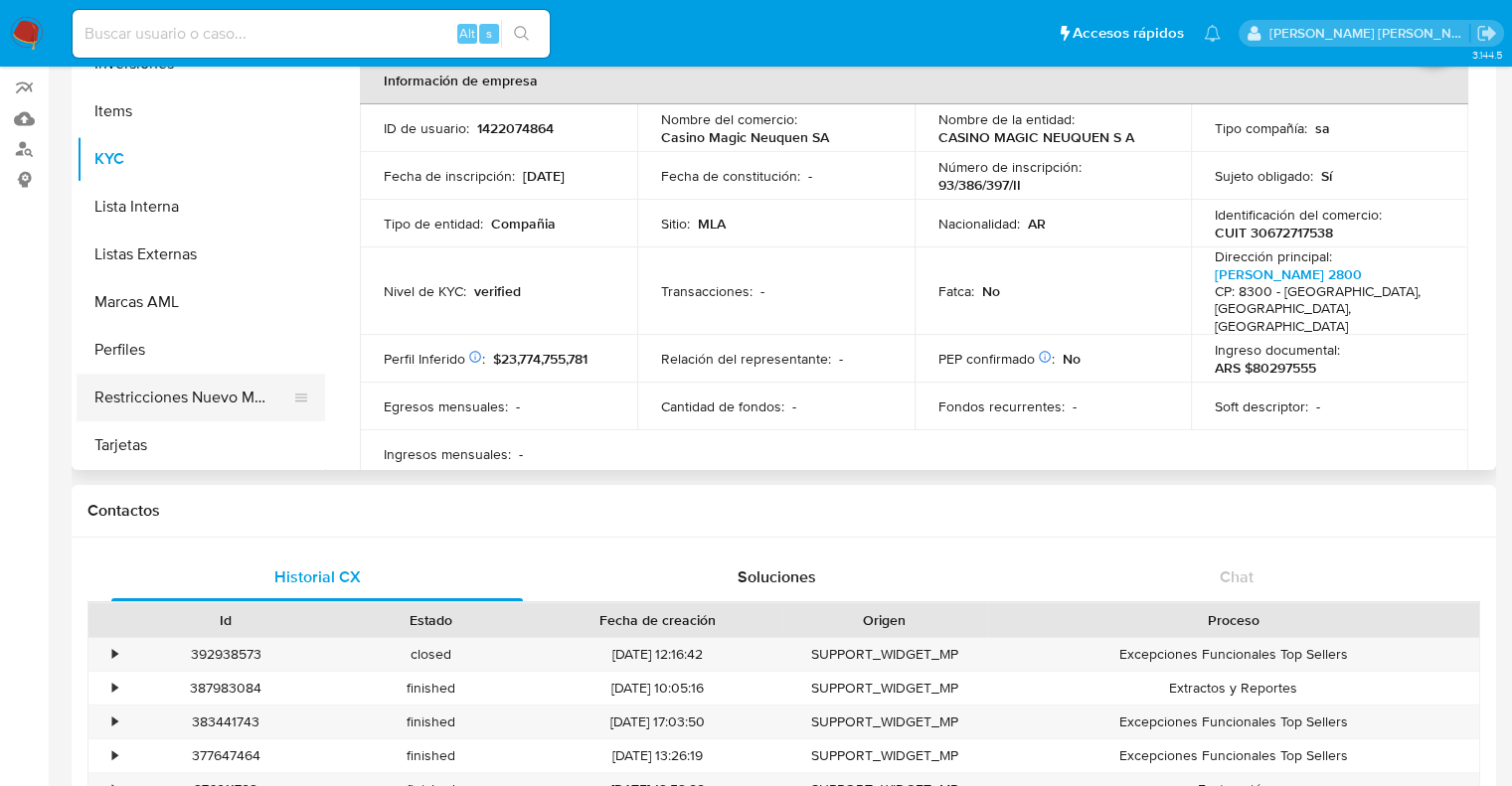 click on "Restricciones Nuevo Mundo" at bounding box center (193, 397) 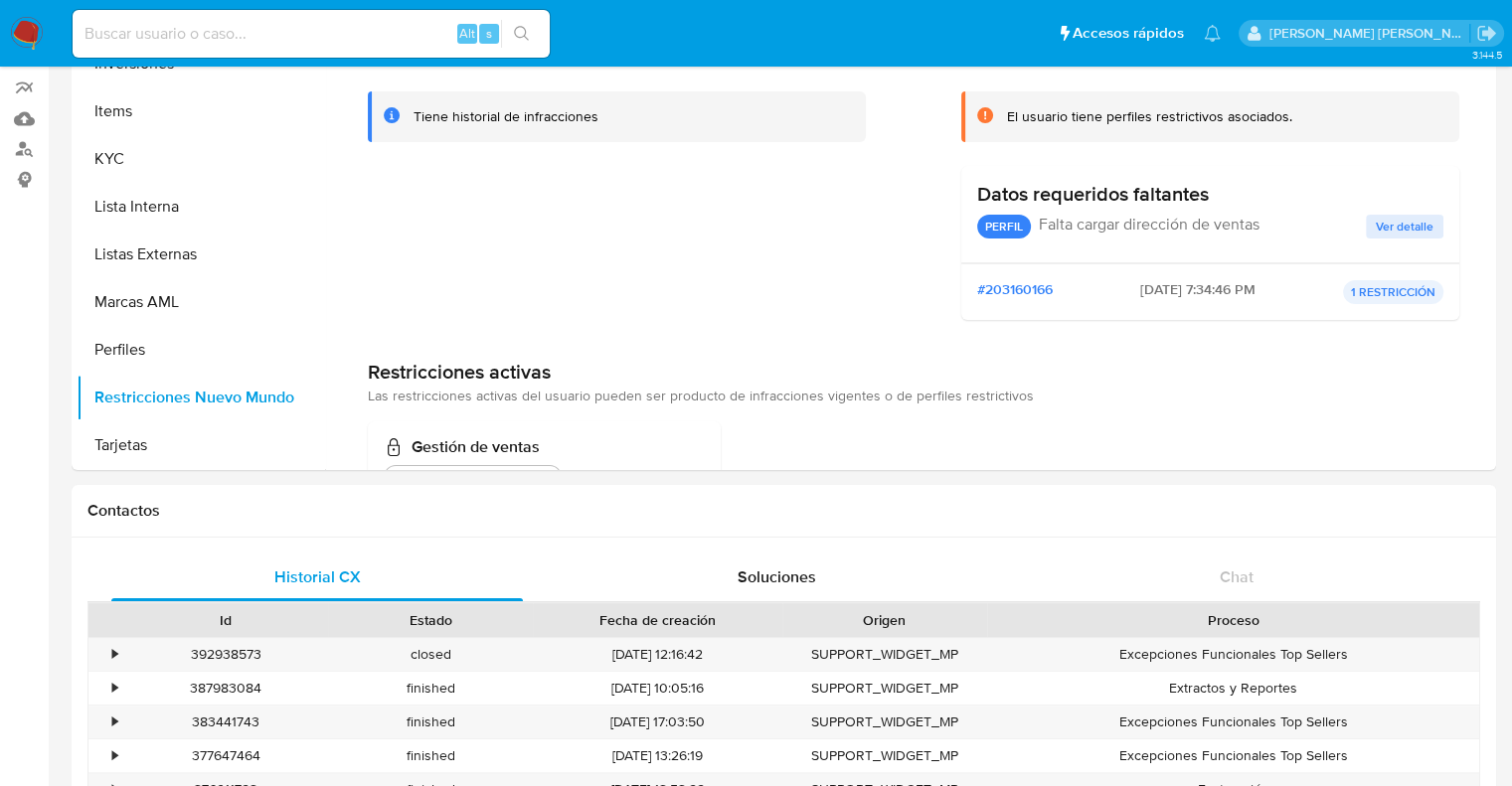 select on "10" 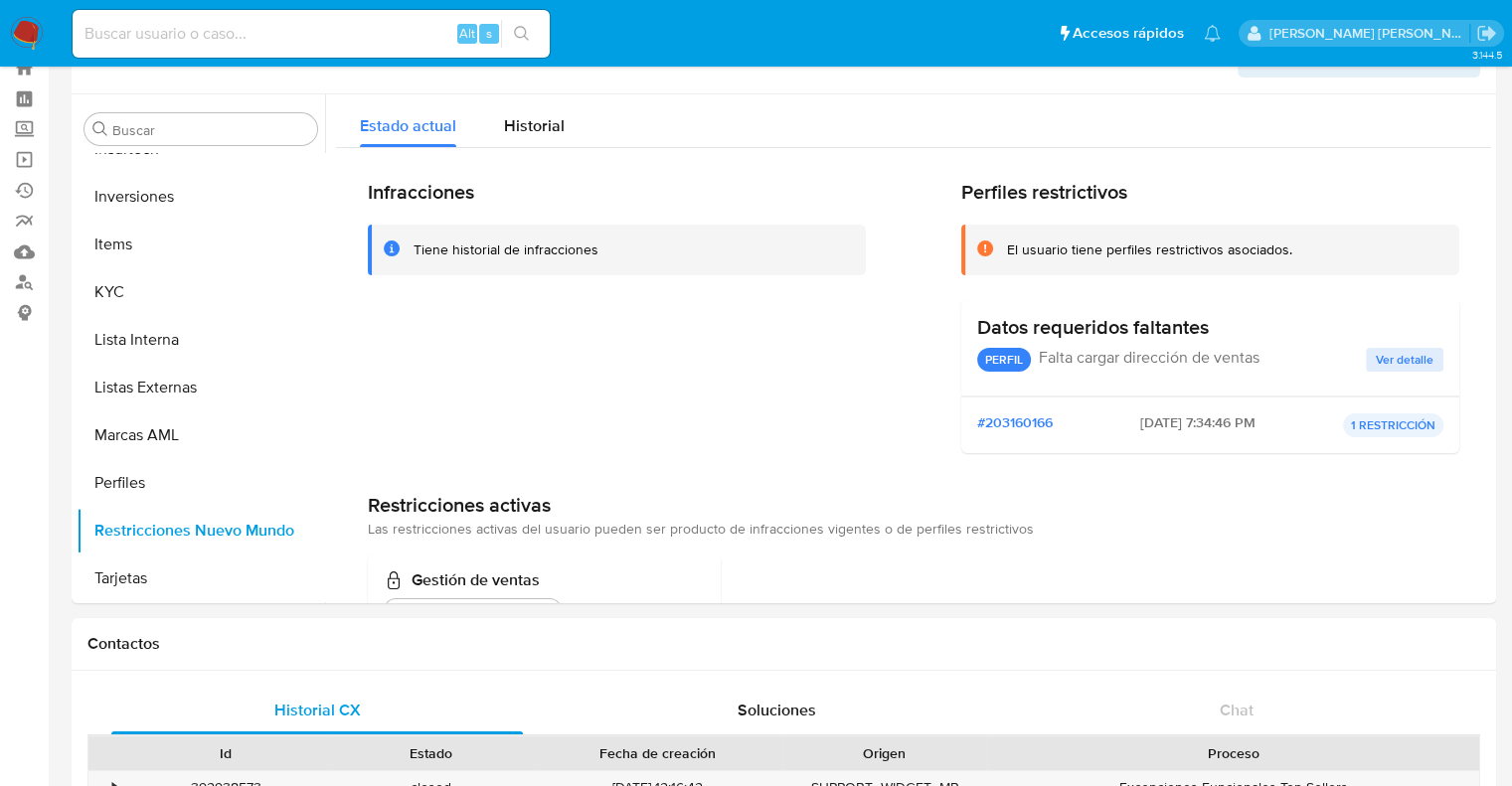 scroll, scrollTop: 0, scrollLeft: 0, axis: both 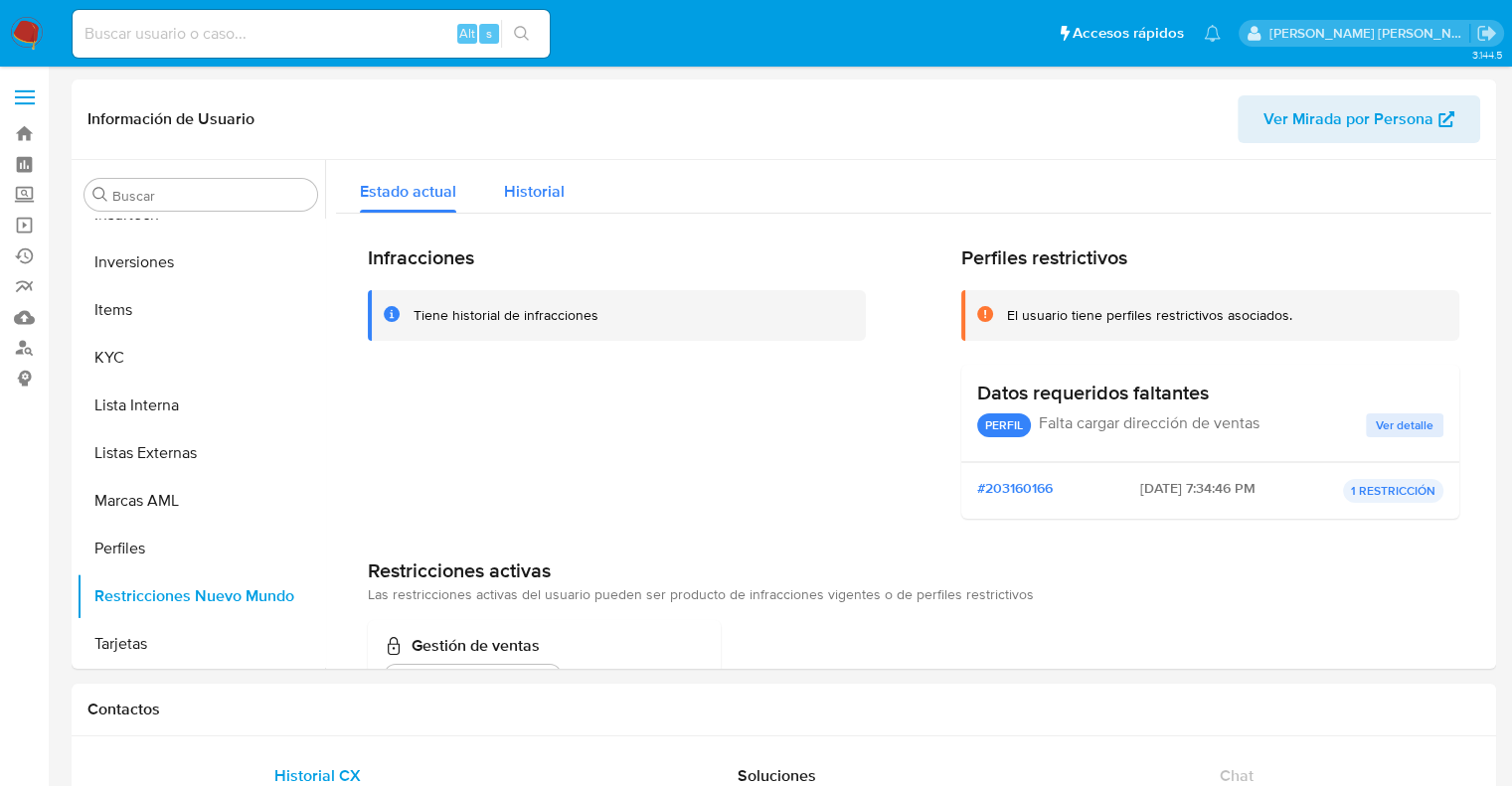 click on "Historial" at bounding box center [534, 186] 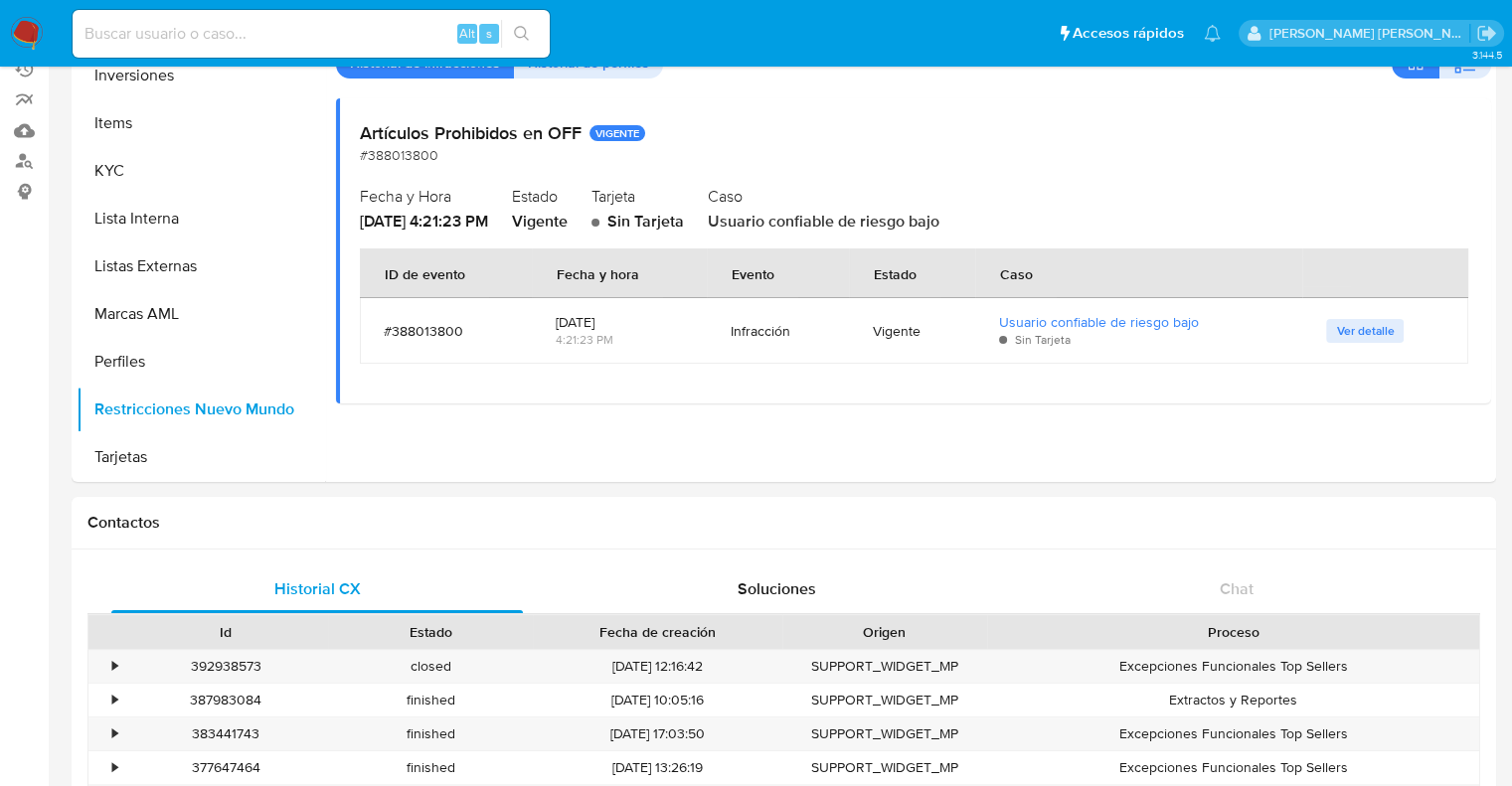 scroll, scrollTop: 199, scrollLeft: 0, axis: vertical 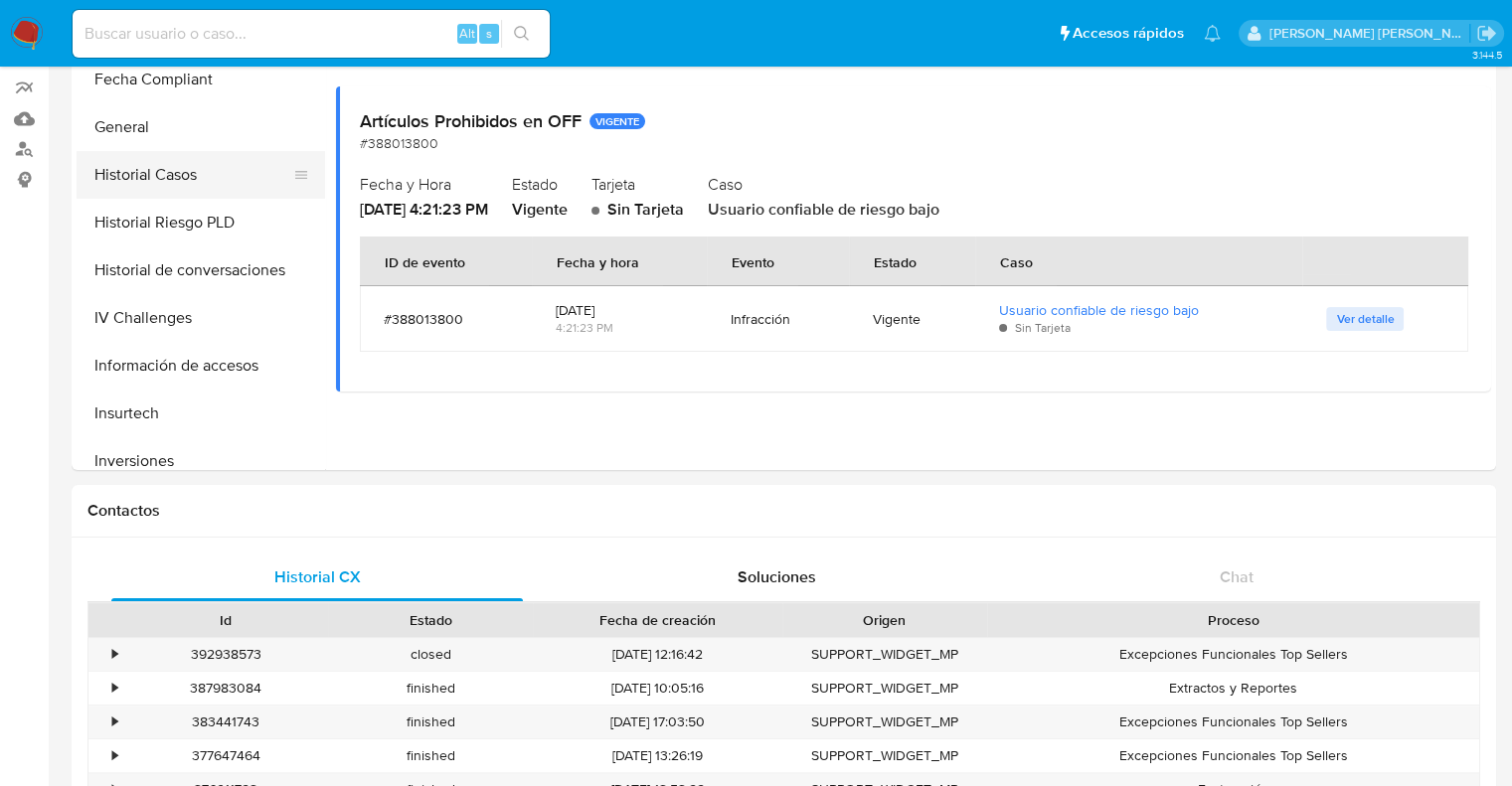 click on "Historial Casos" at bounding box center [193, 175] 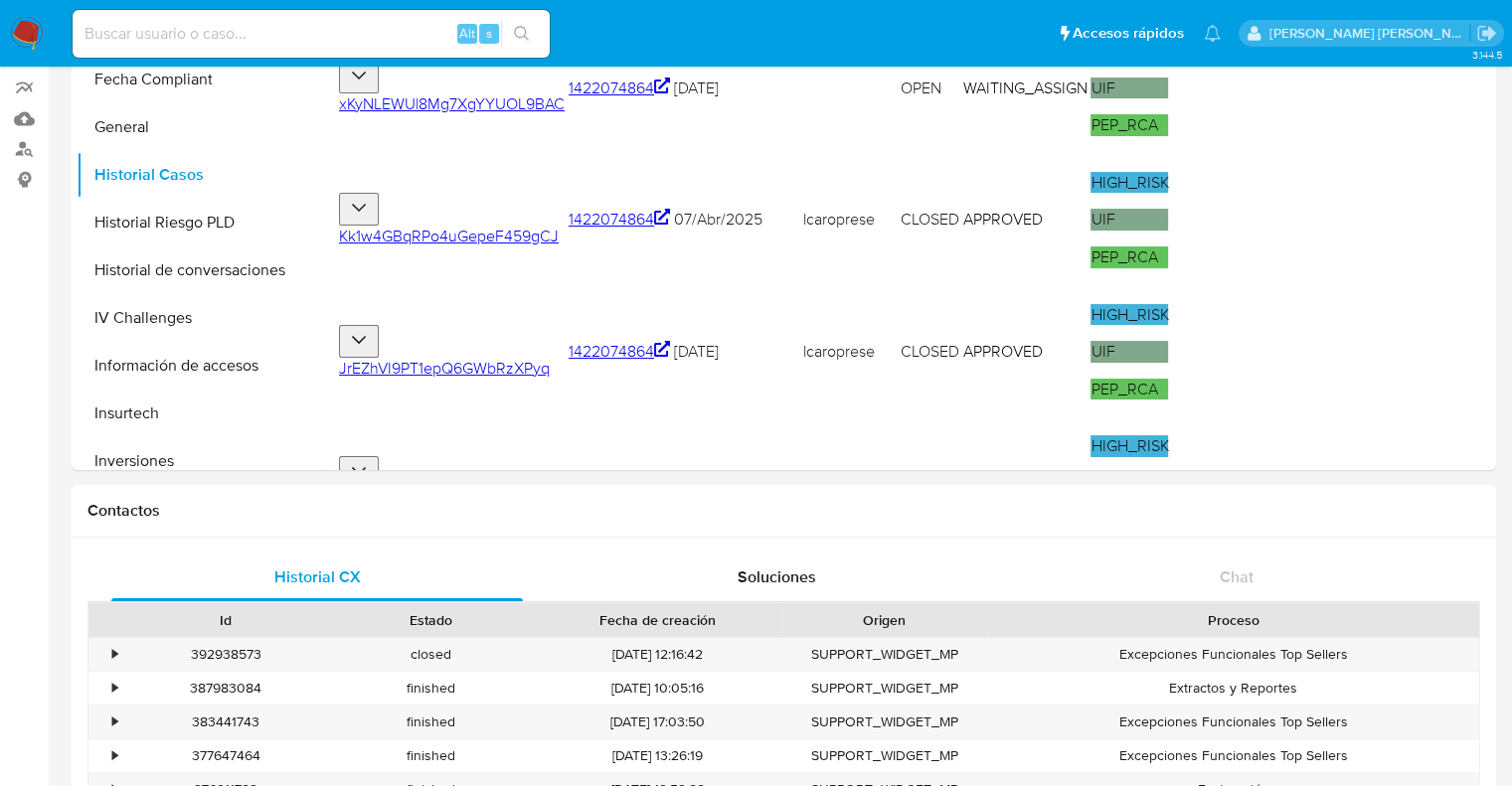 scroll, scrollTop: 99, scrollLeft: 0, axis: vertical 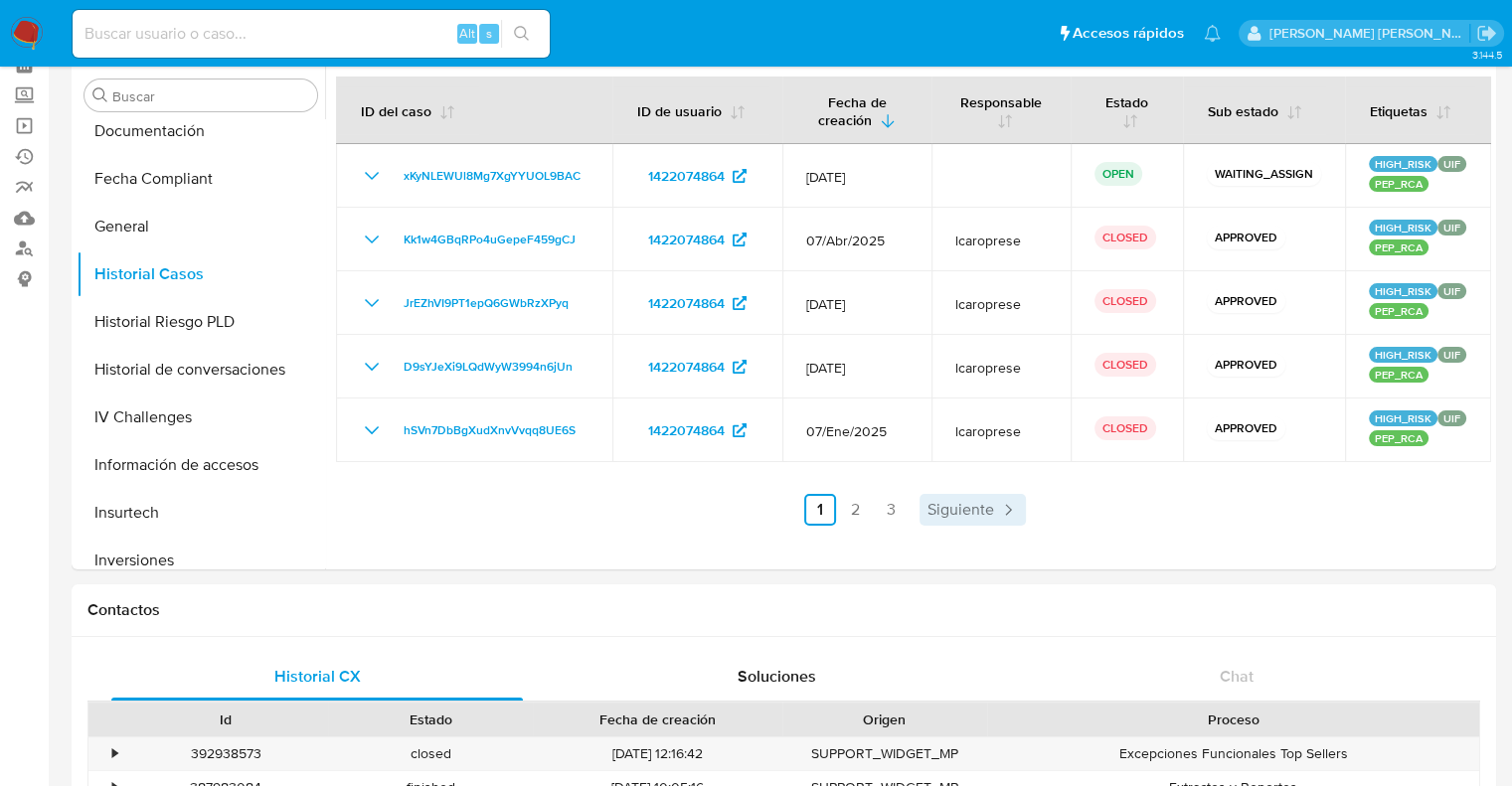 click on "Siguiente" at bounding box center [960, 510] 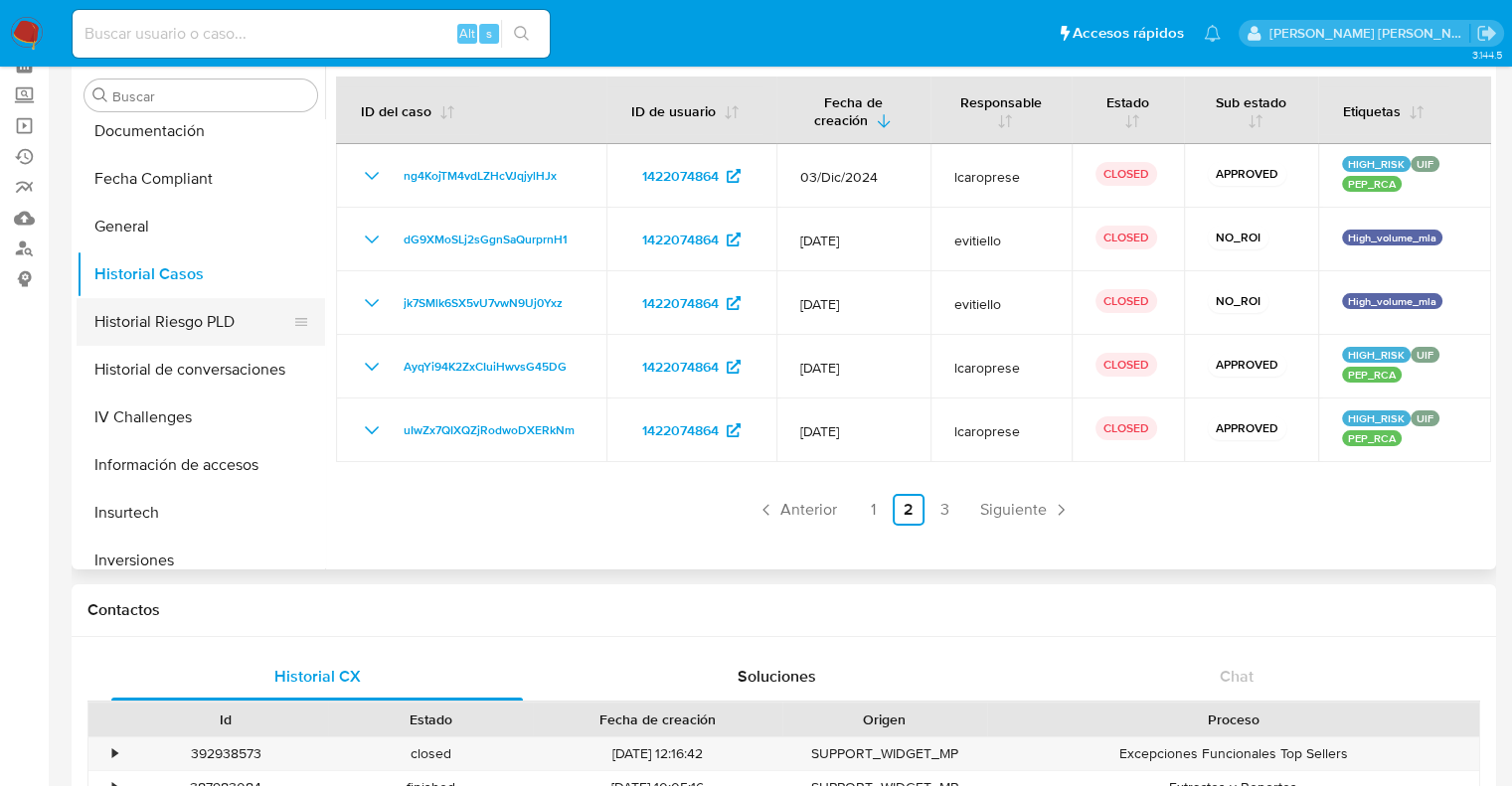 click on "Historial Riesgo PLD" at bounding box center [193, 322] 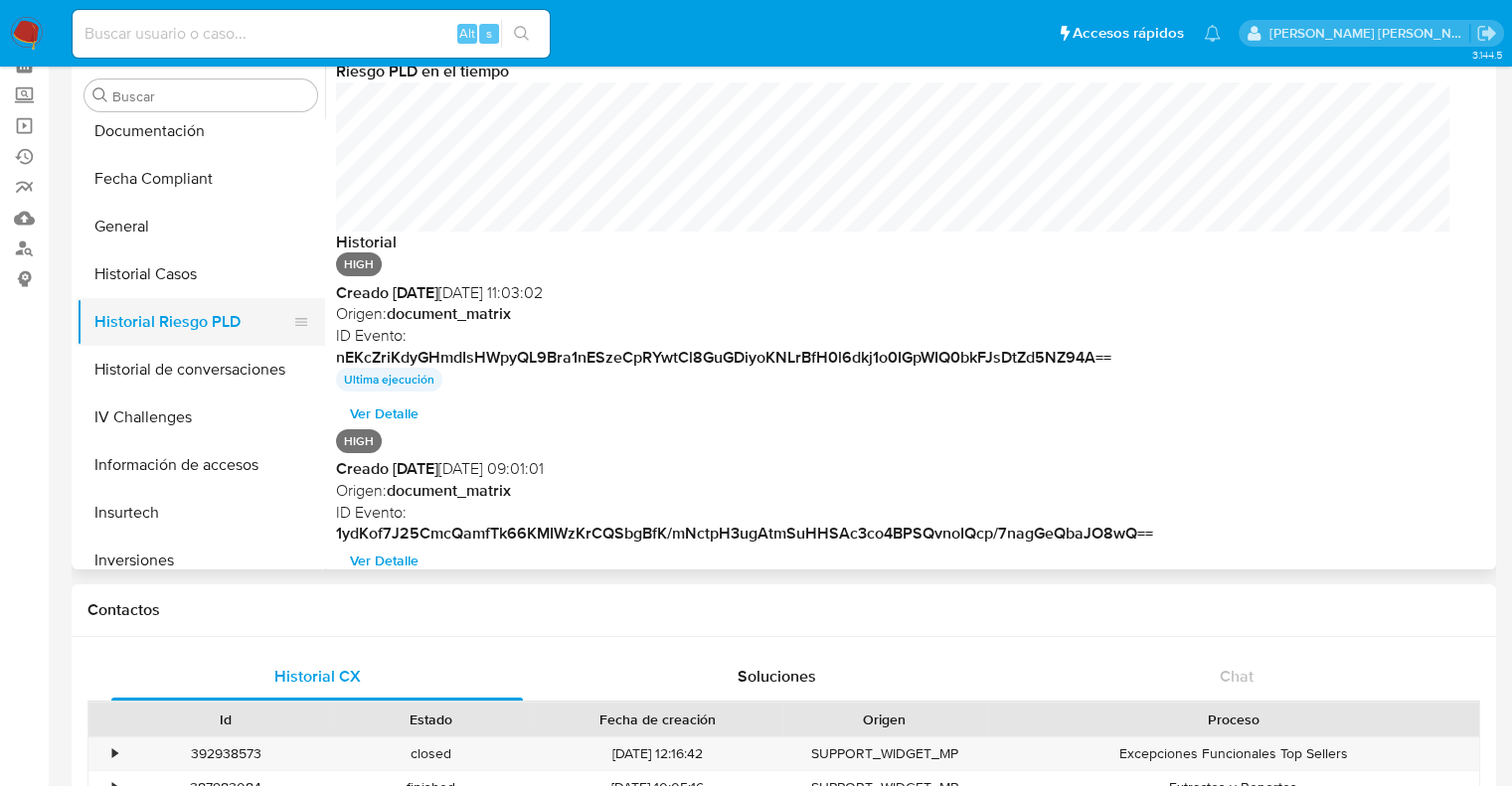 scroll, scrollTop: 993529, scrollLeft: 992968, axis: both 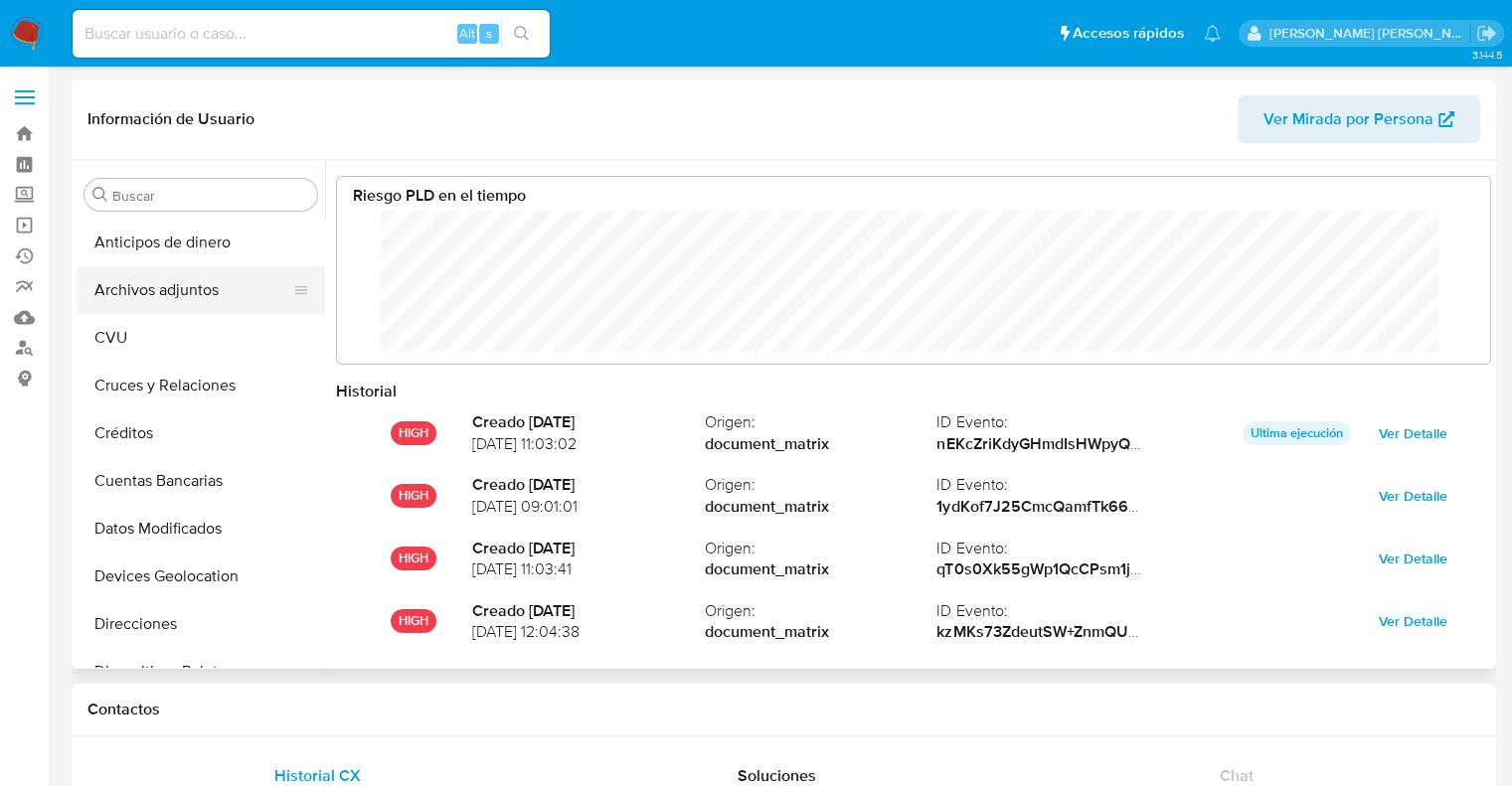 type 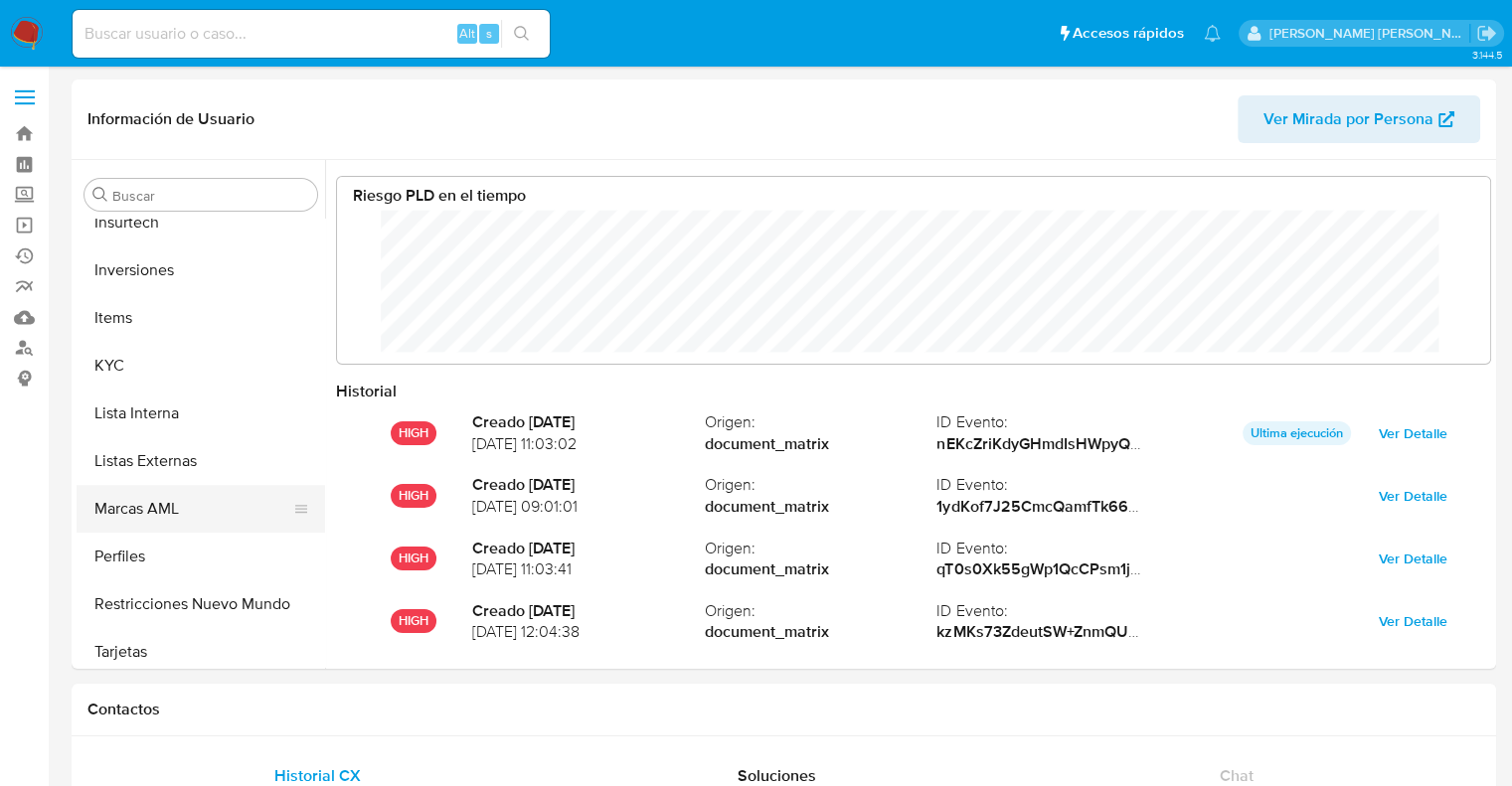 scroll, scrollTop: 886, scrollLeft: 0, axis: vertical 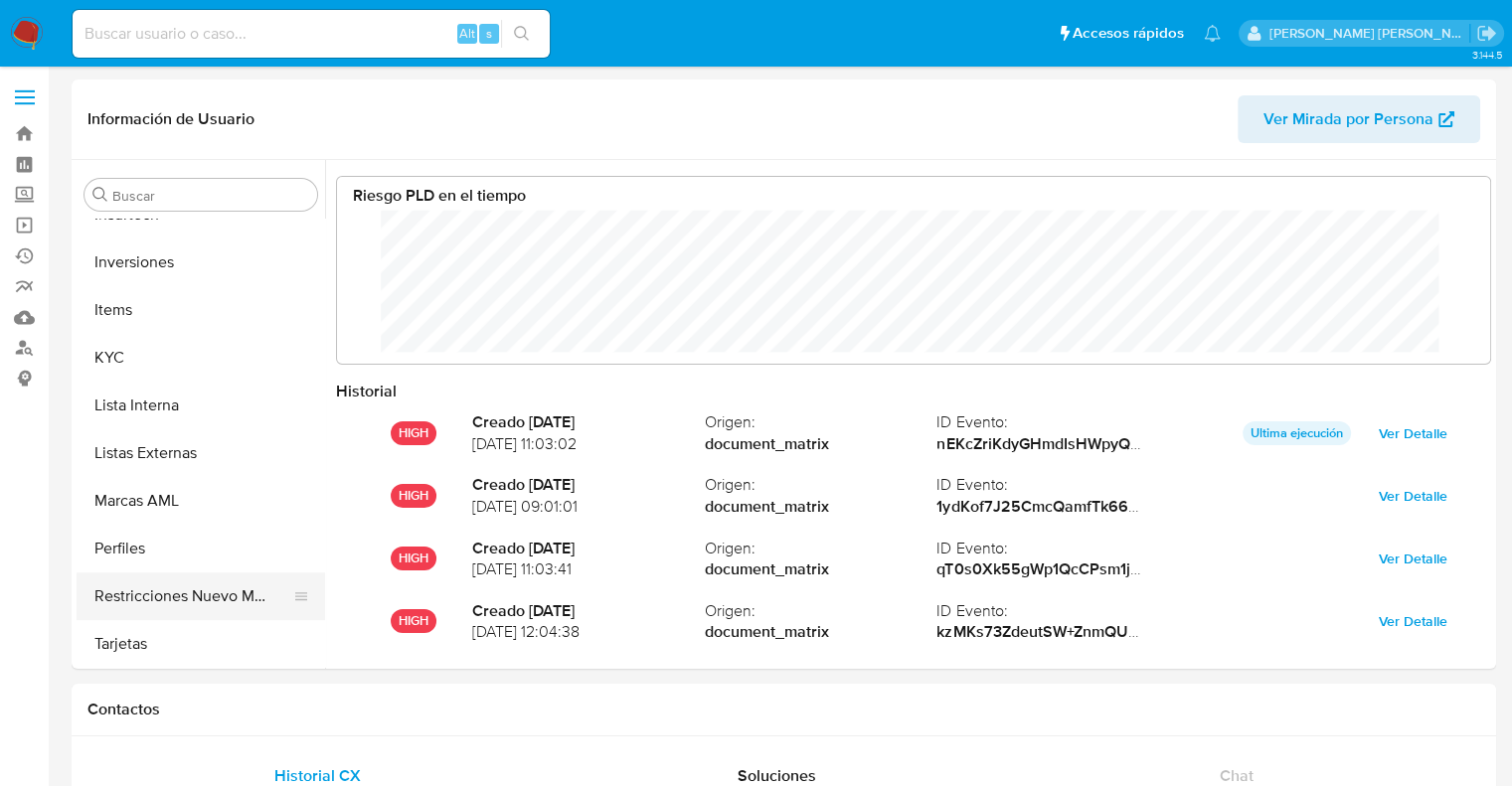 click on "Restricciones Nuevo Mundo" at bounding box center [193, 596] 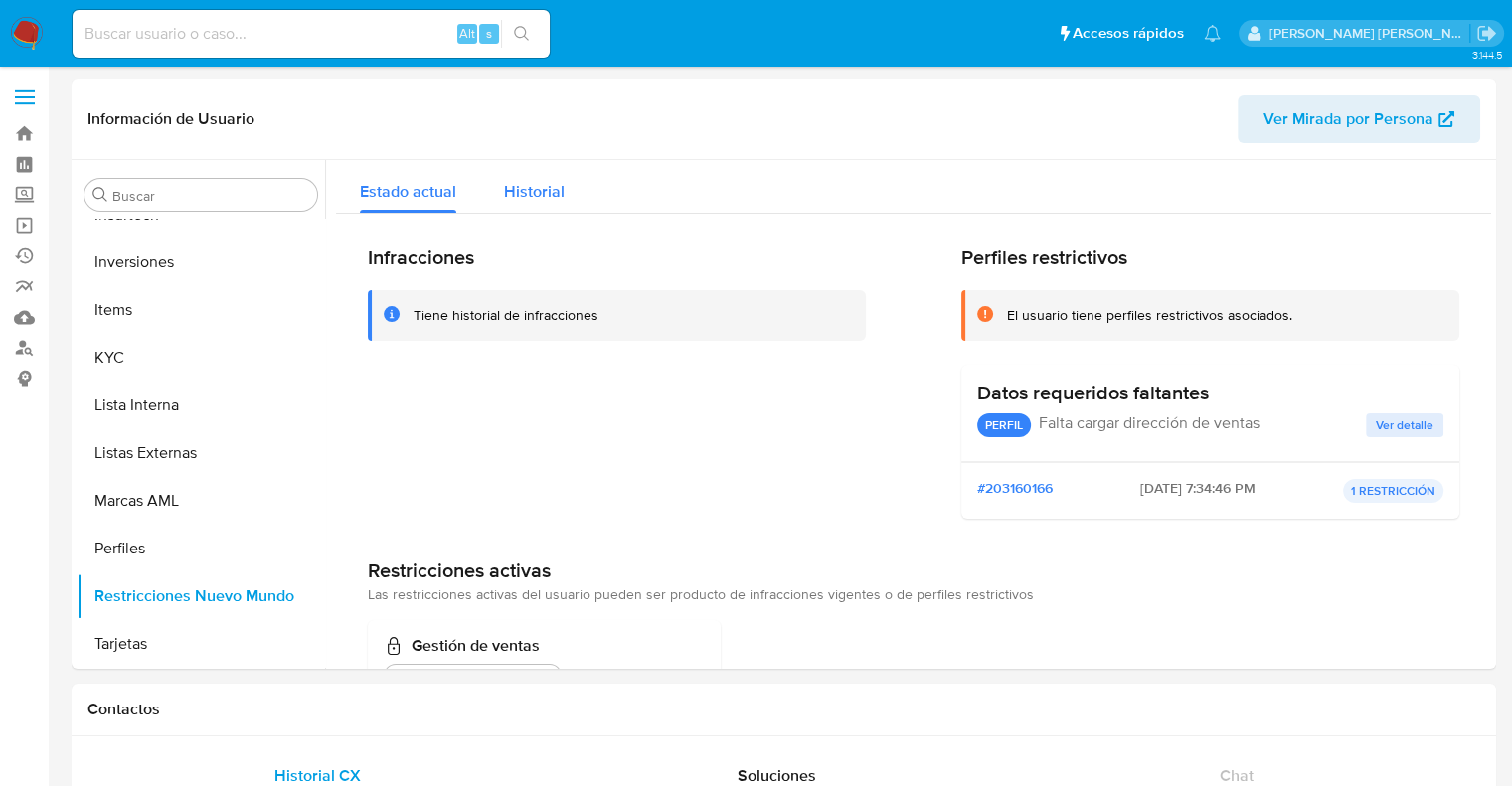 click on "Historial" at bounding box center [534, 191] 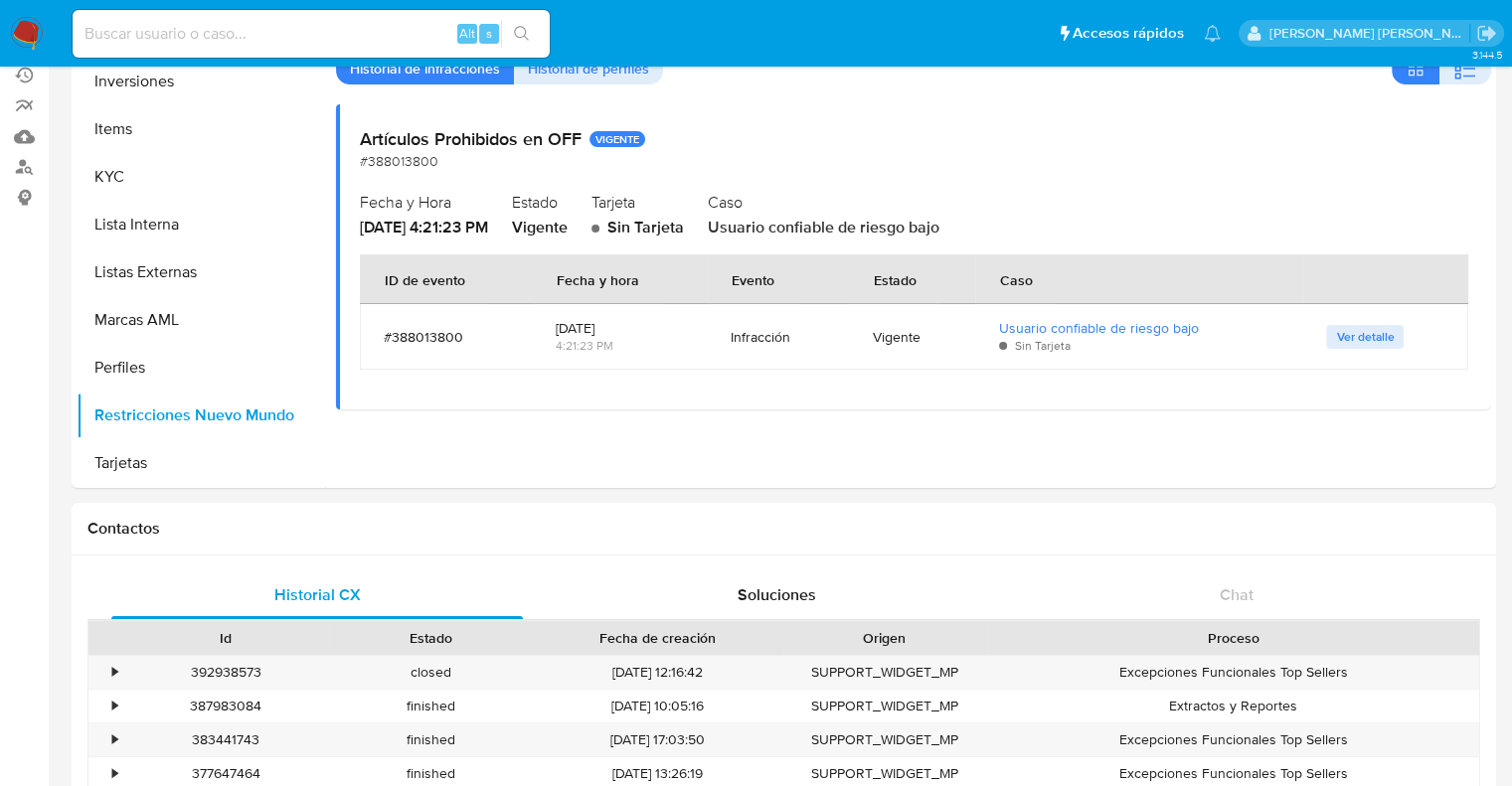 scroll, scrollTop: 99, scrollLeft: 0, axis: vertical 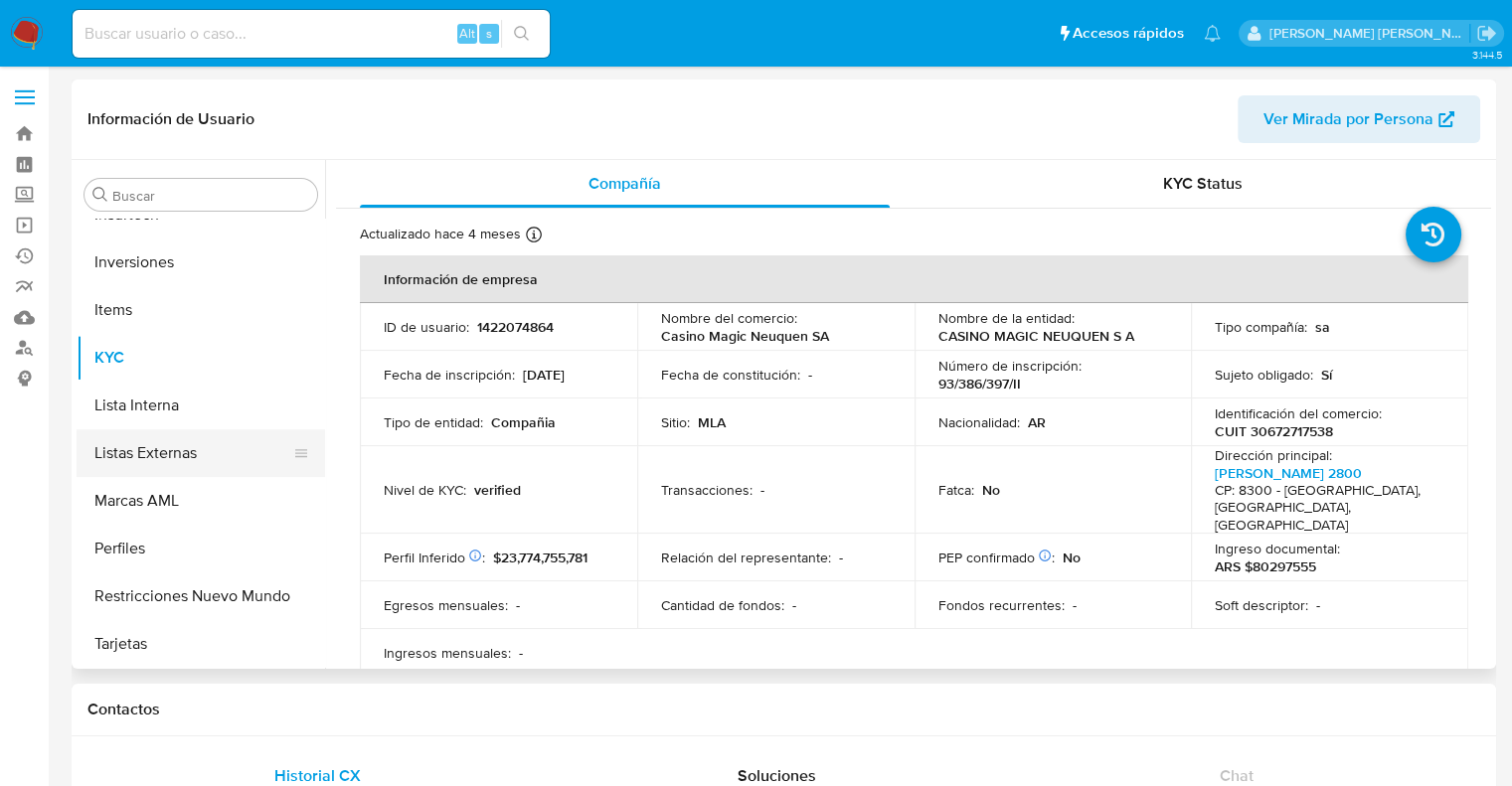 select on "10" 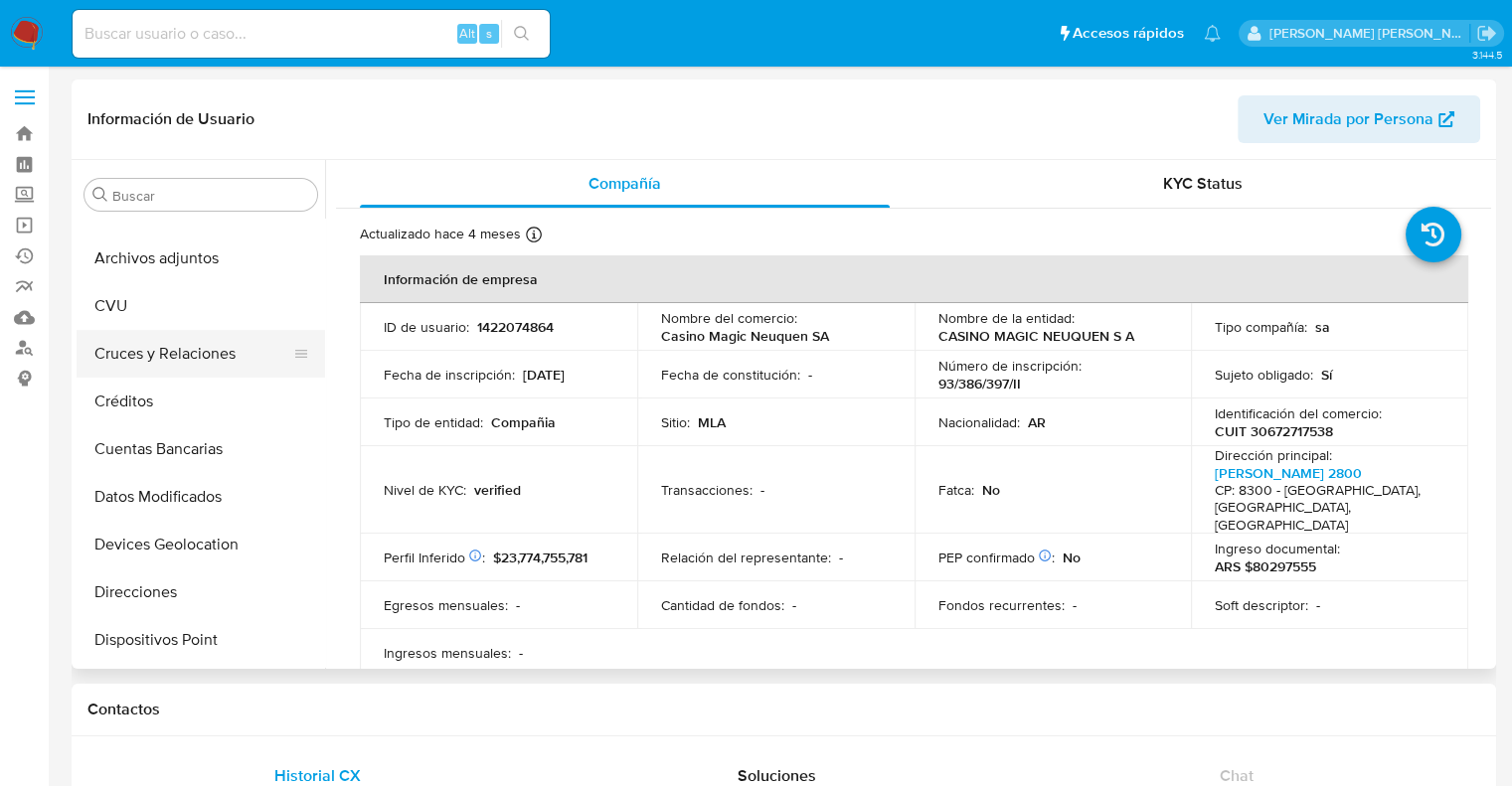 scroll, scrollTop: 0, scrollLeft: 0, axis: both 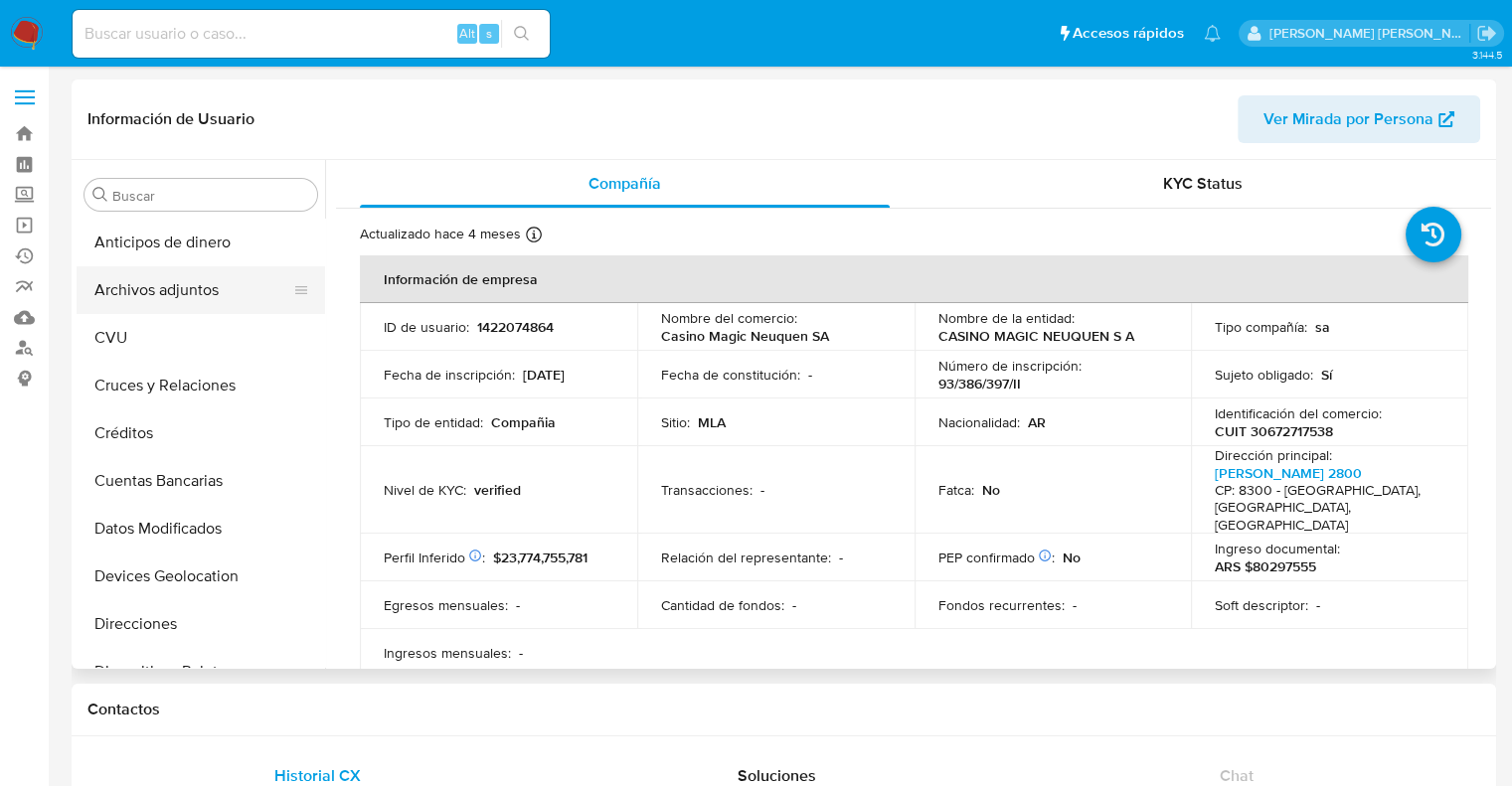 click on "Archivos adjuntos" at bounding box center [193, 290] 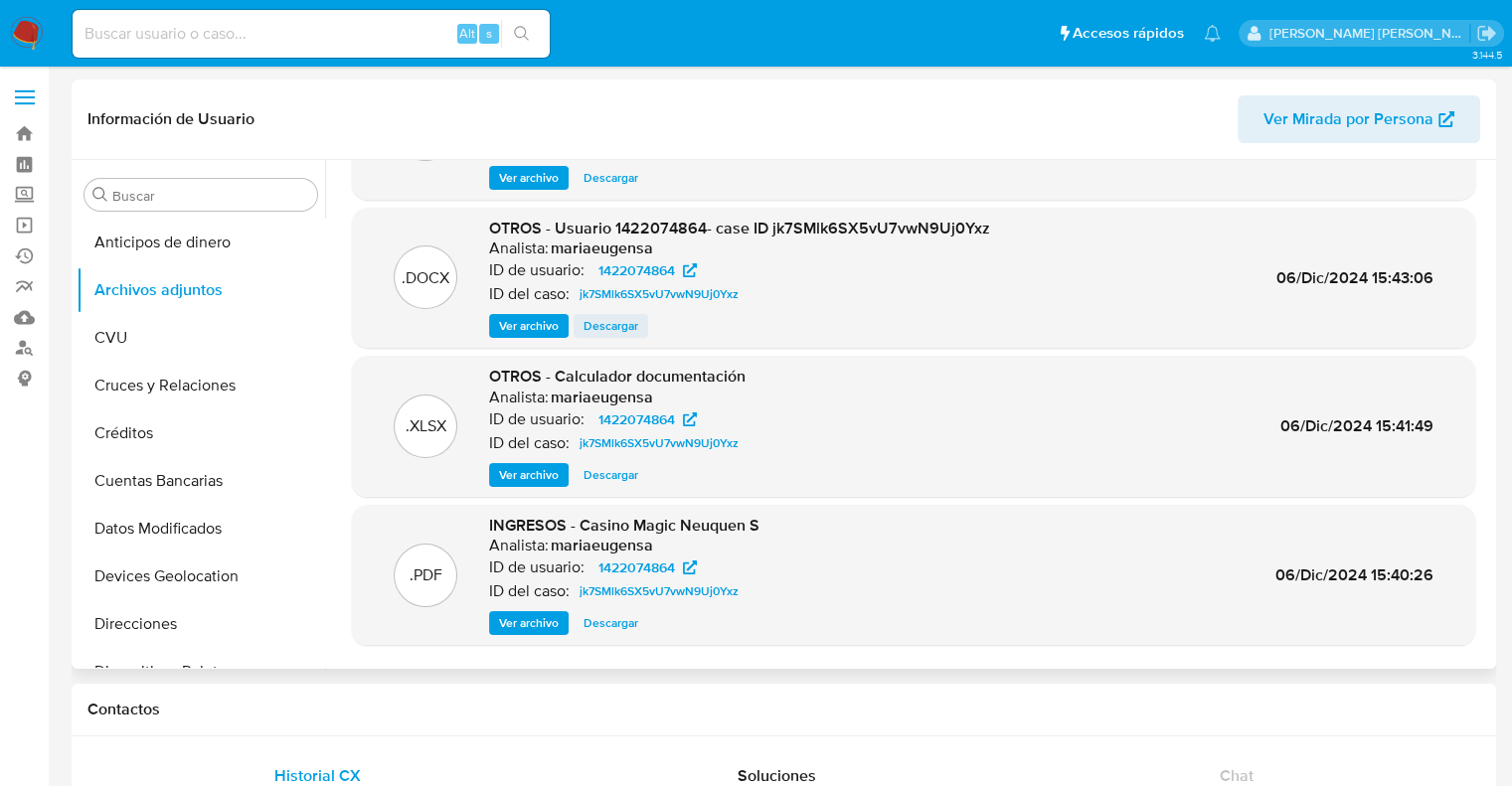 scroll, scrollTop: 167, scrollLeft: 0, axis: vertical 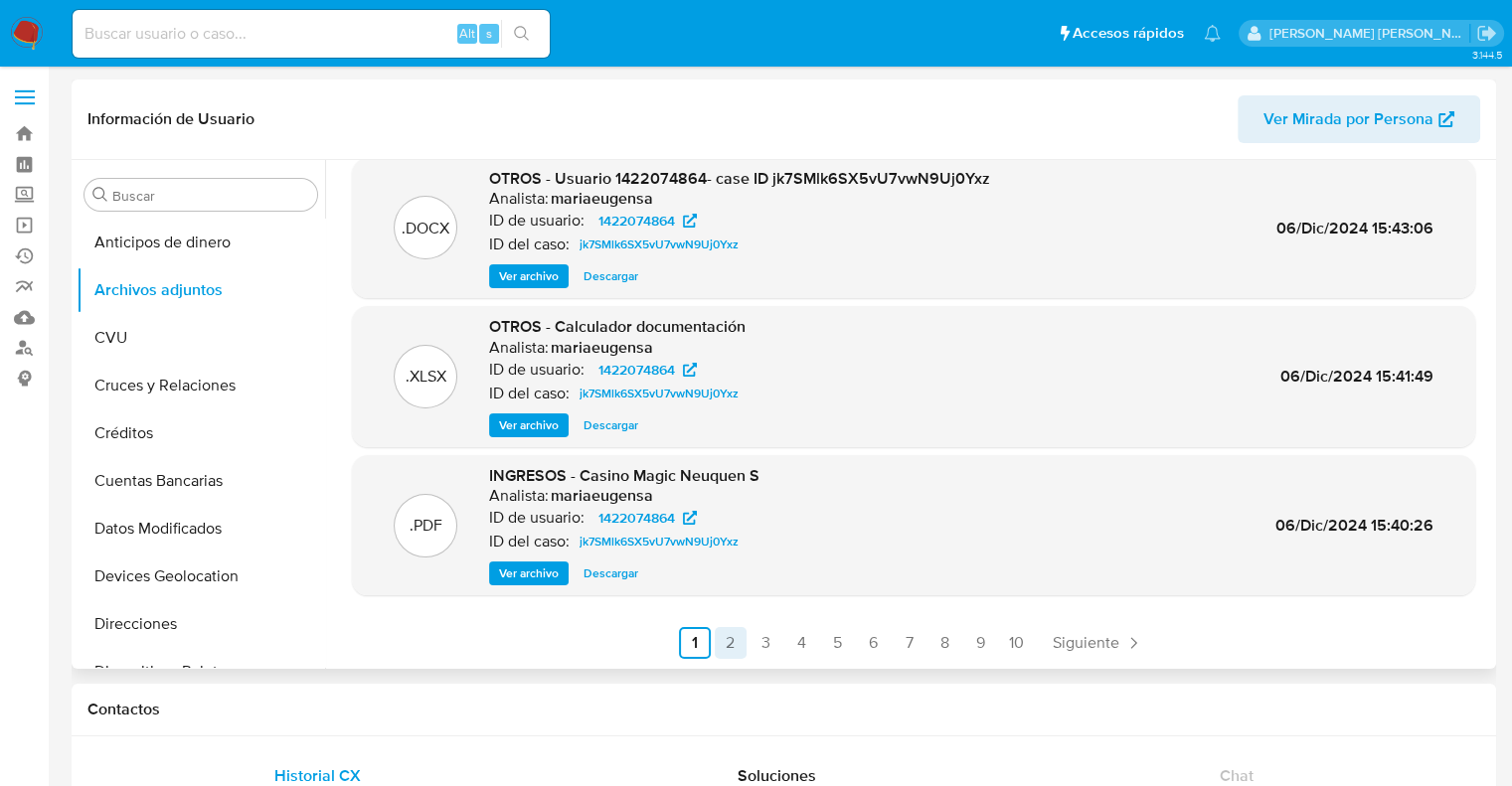 click on "2" at bounding box center [731, 643] 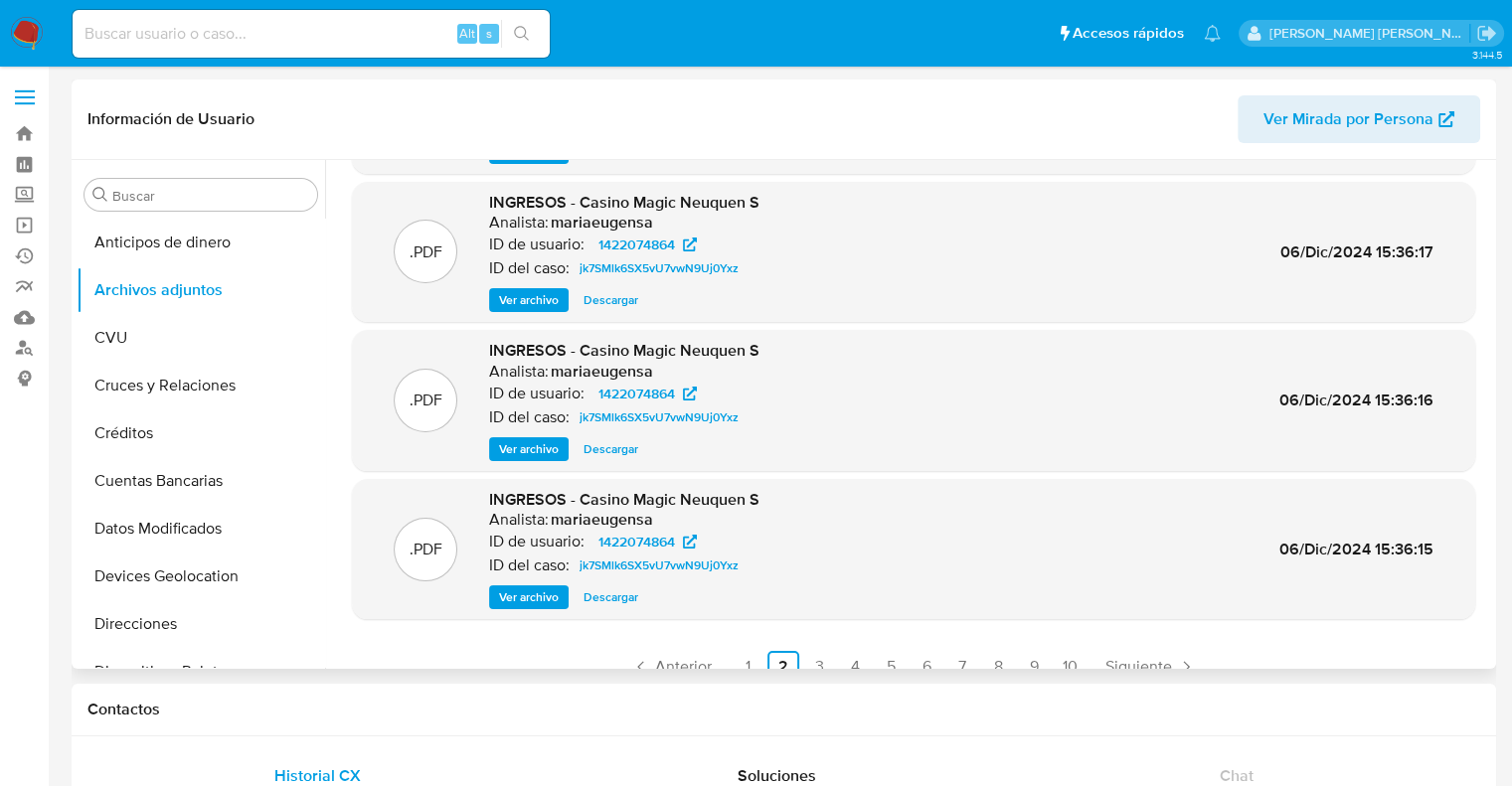 scroll, scrollTop: 167, scrollLeft: 0, axis: vertical 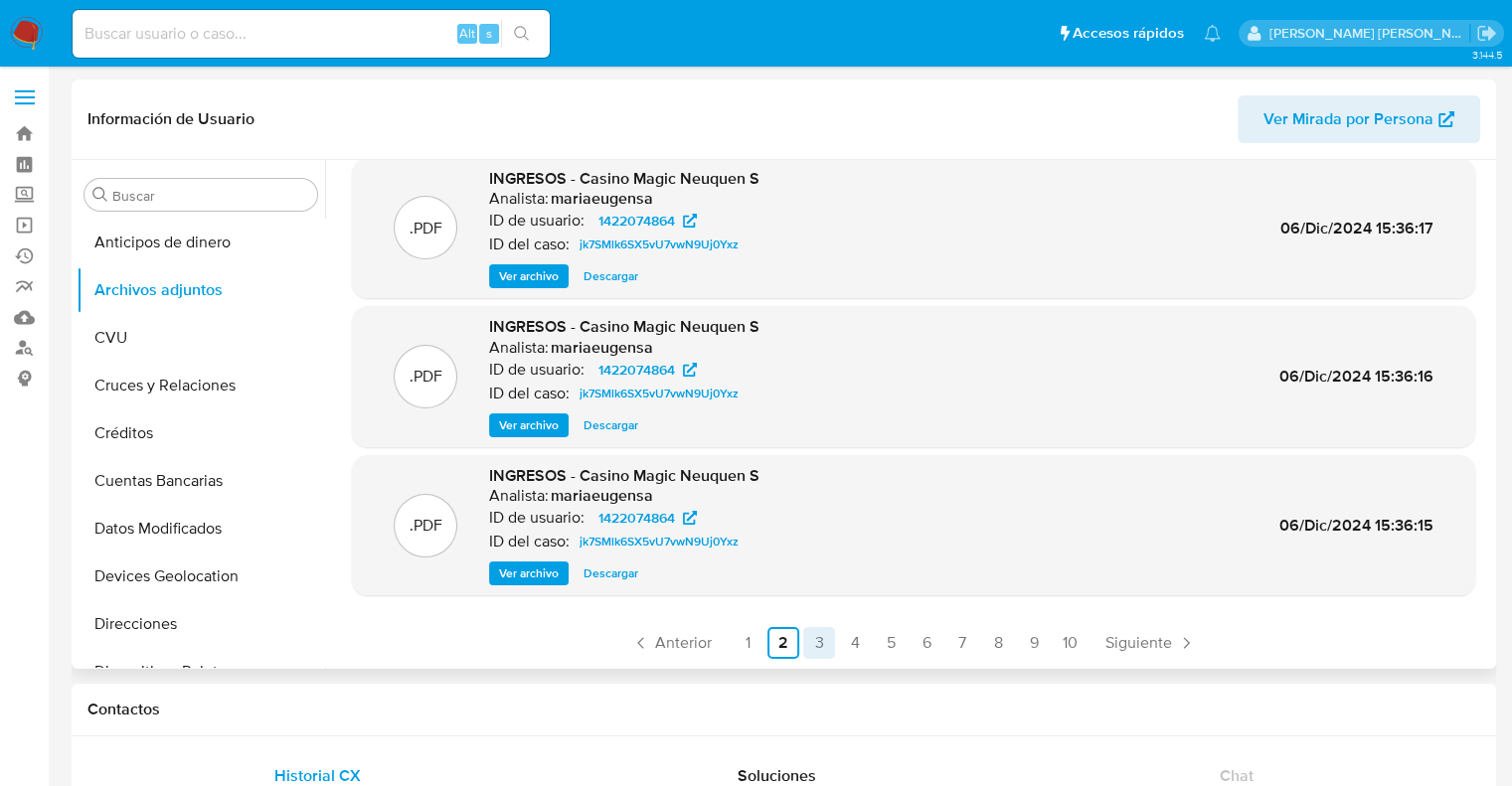 click on "3" at bounding box center [819, 643] 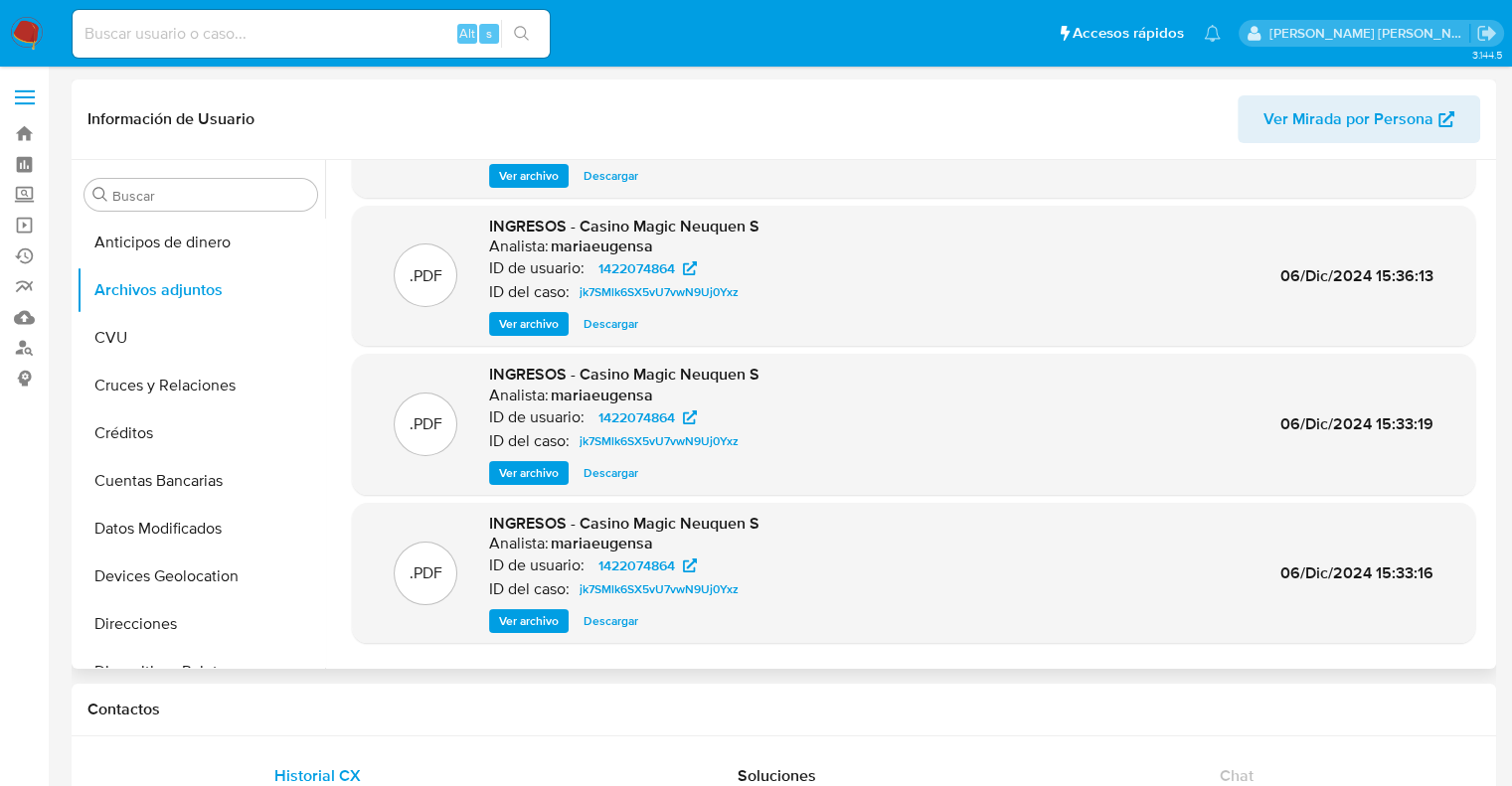 scroll, scrollTop: 167, scrollLeft: 0, axis: vertical 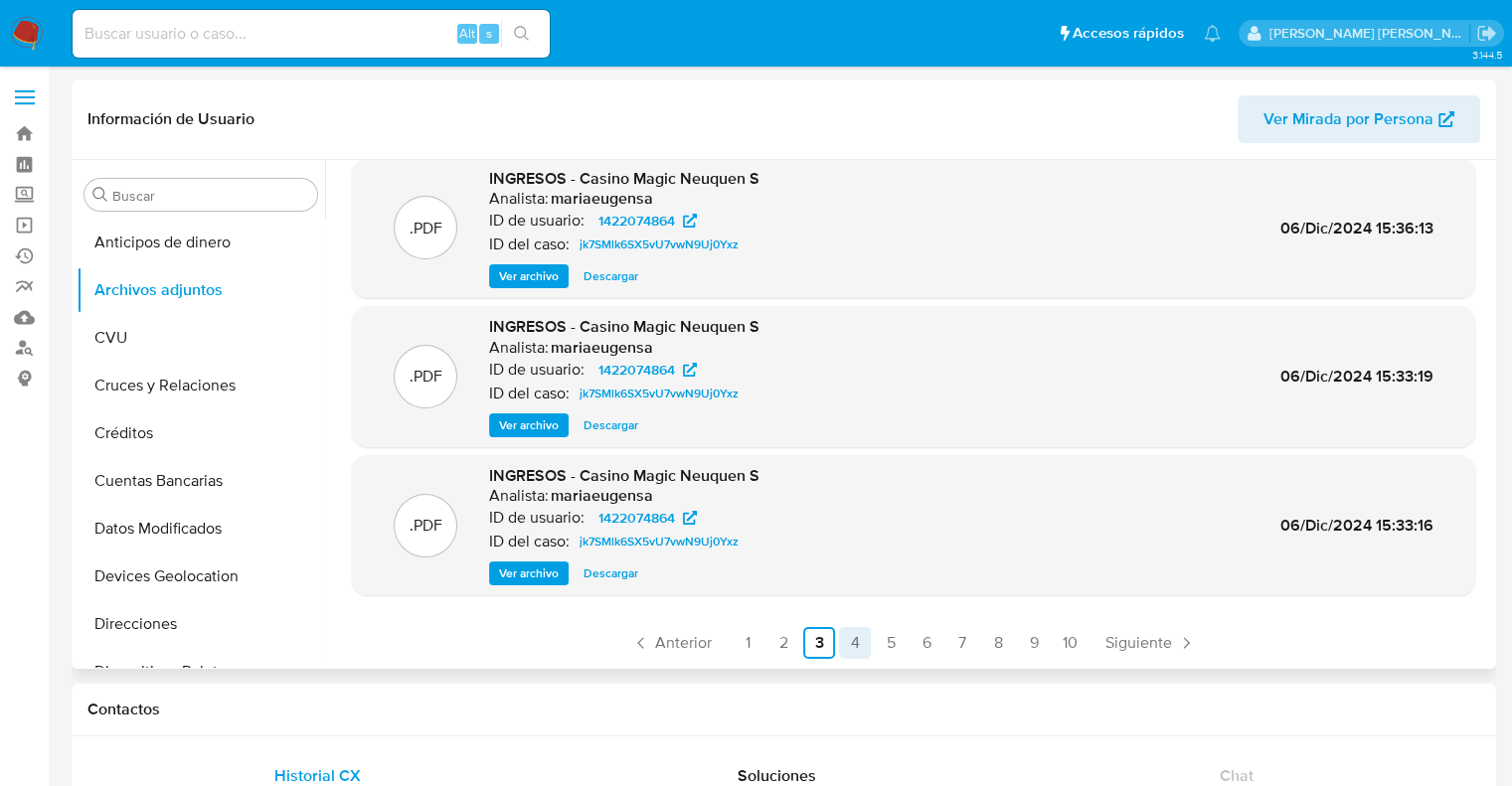 click on "4" at bounding box center (855, 643) 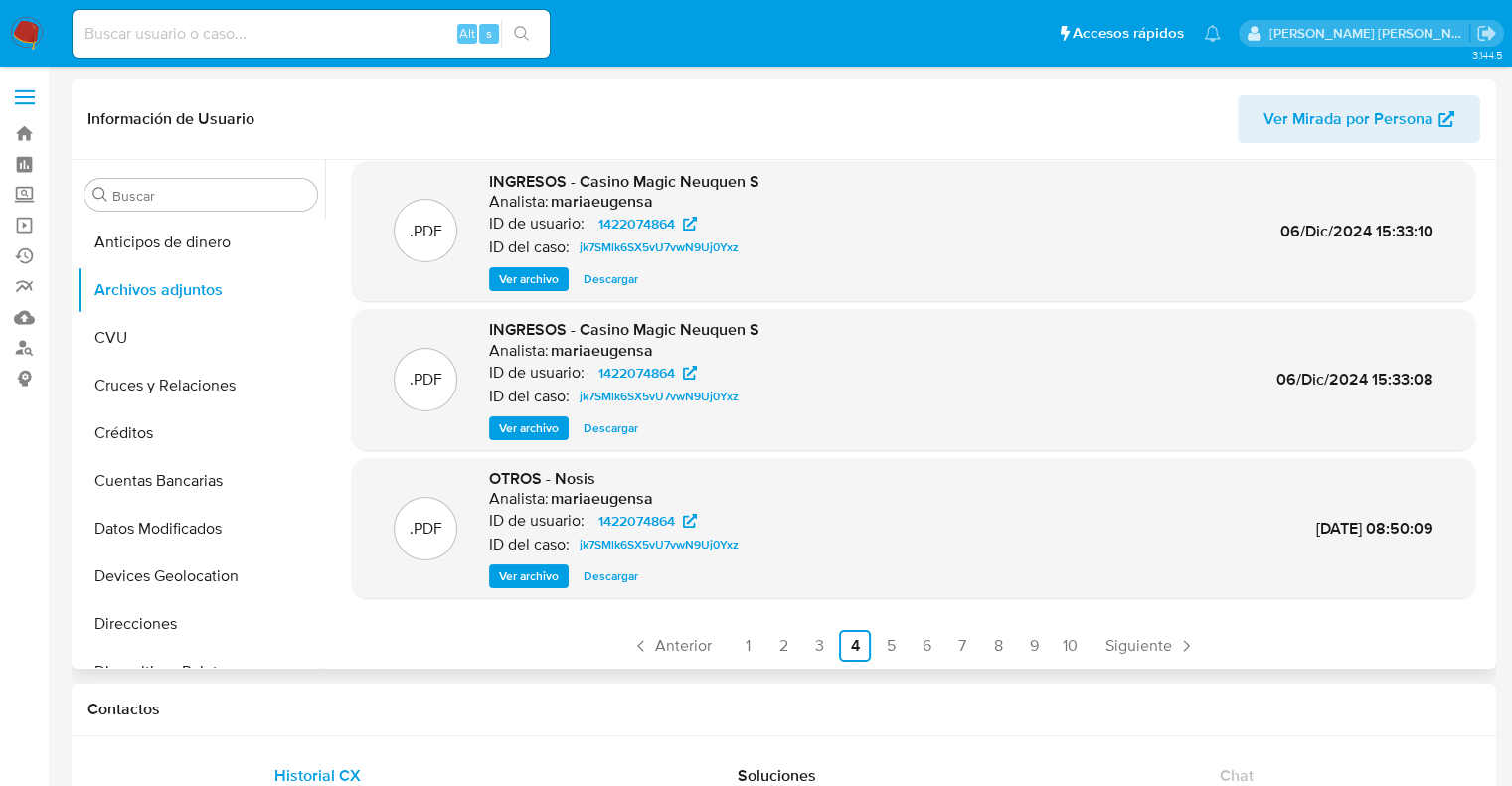 scroll, scrollTop: 167, scrollLeft: 0, axis: vertical 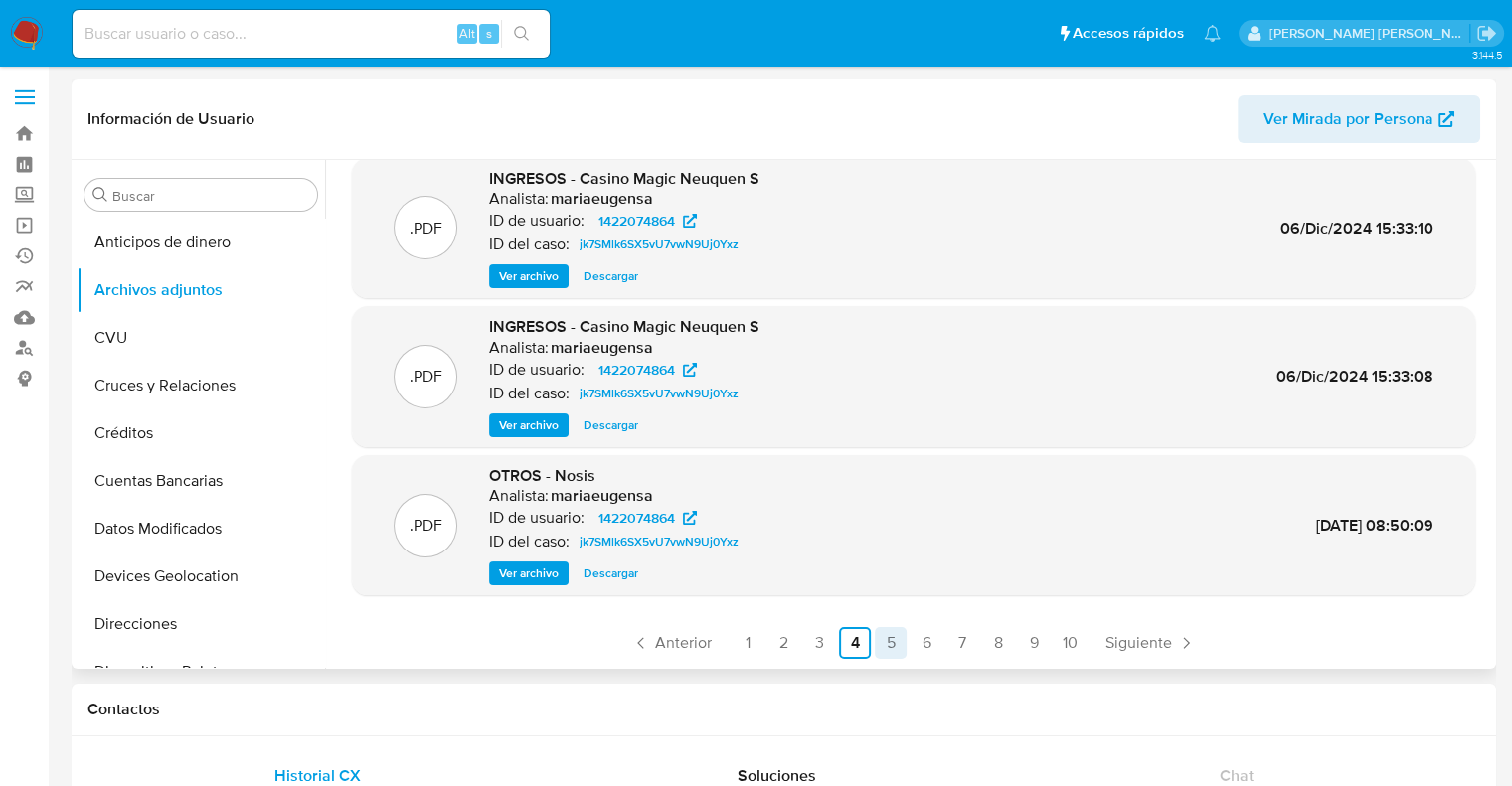 click on "5" at bounding box center [891, 643] 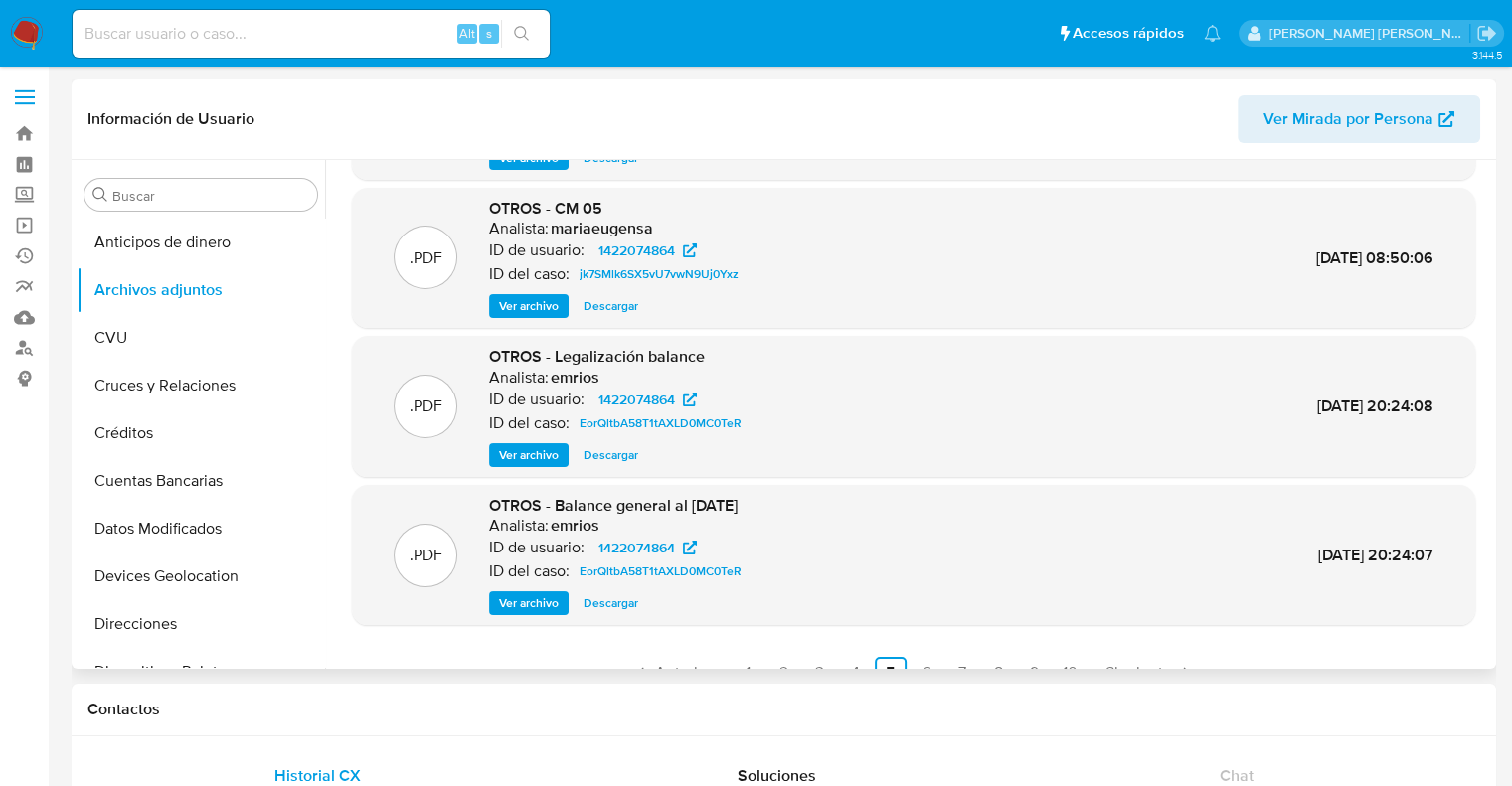 scroll, scrollTop: 167, scrollLeft: 0, axis: vertical 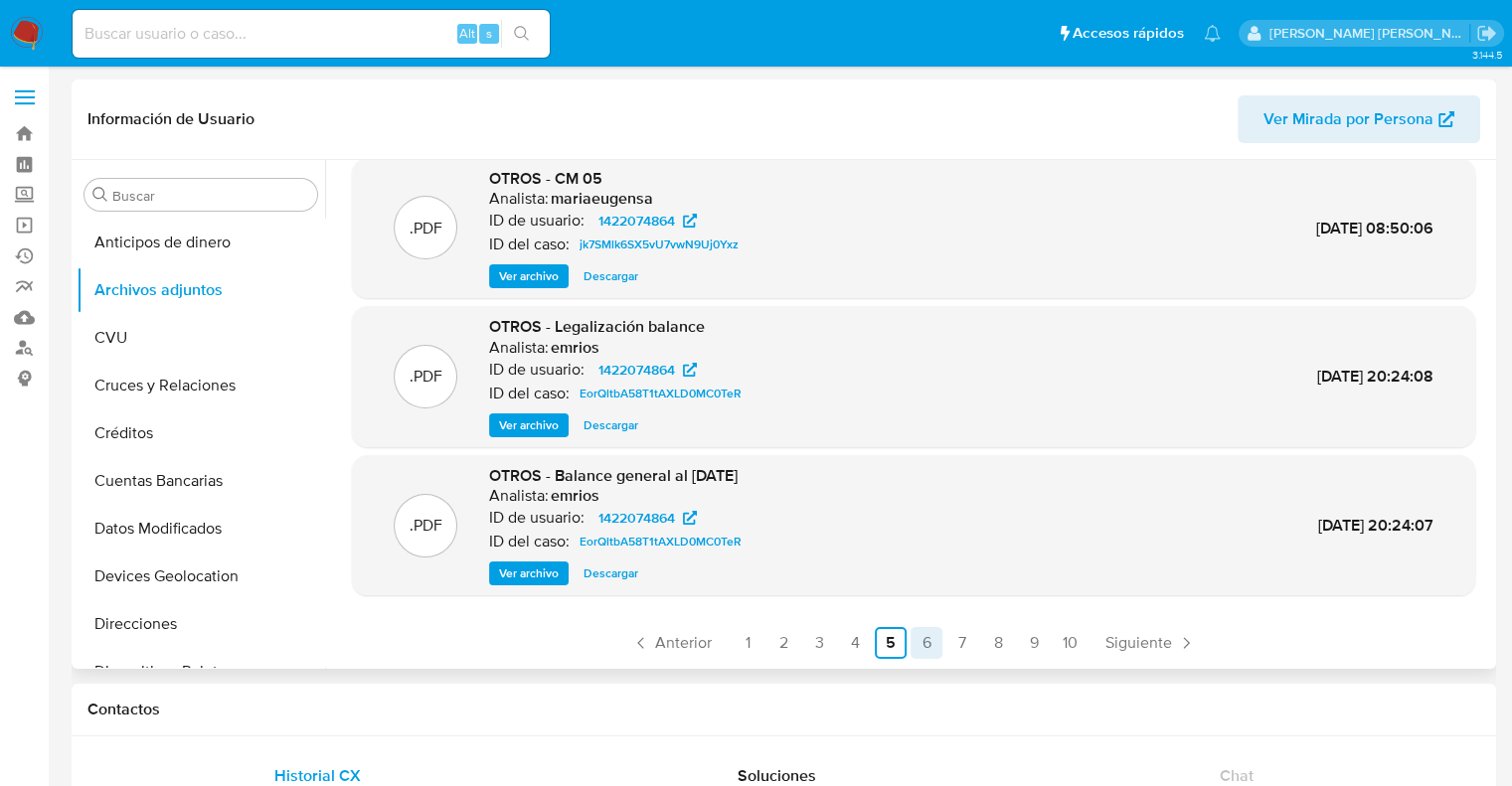 click on "6" at bounding box center [926, 643] 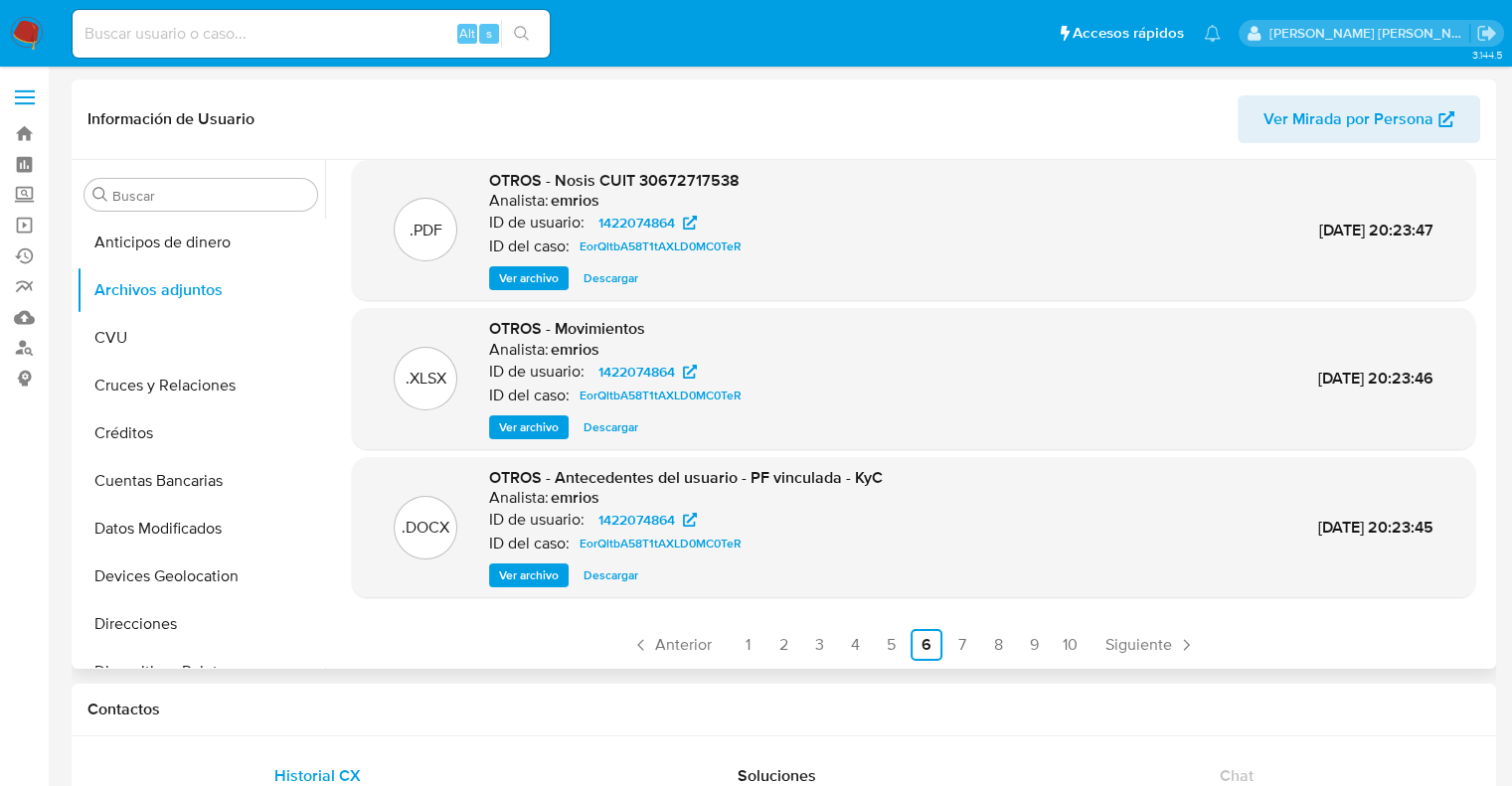 scroll, scrollTop: 167, scrollLeft: 0, axis: vertical 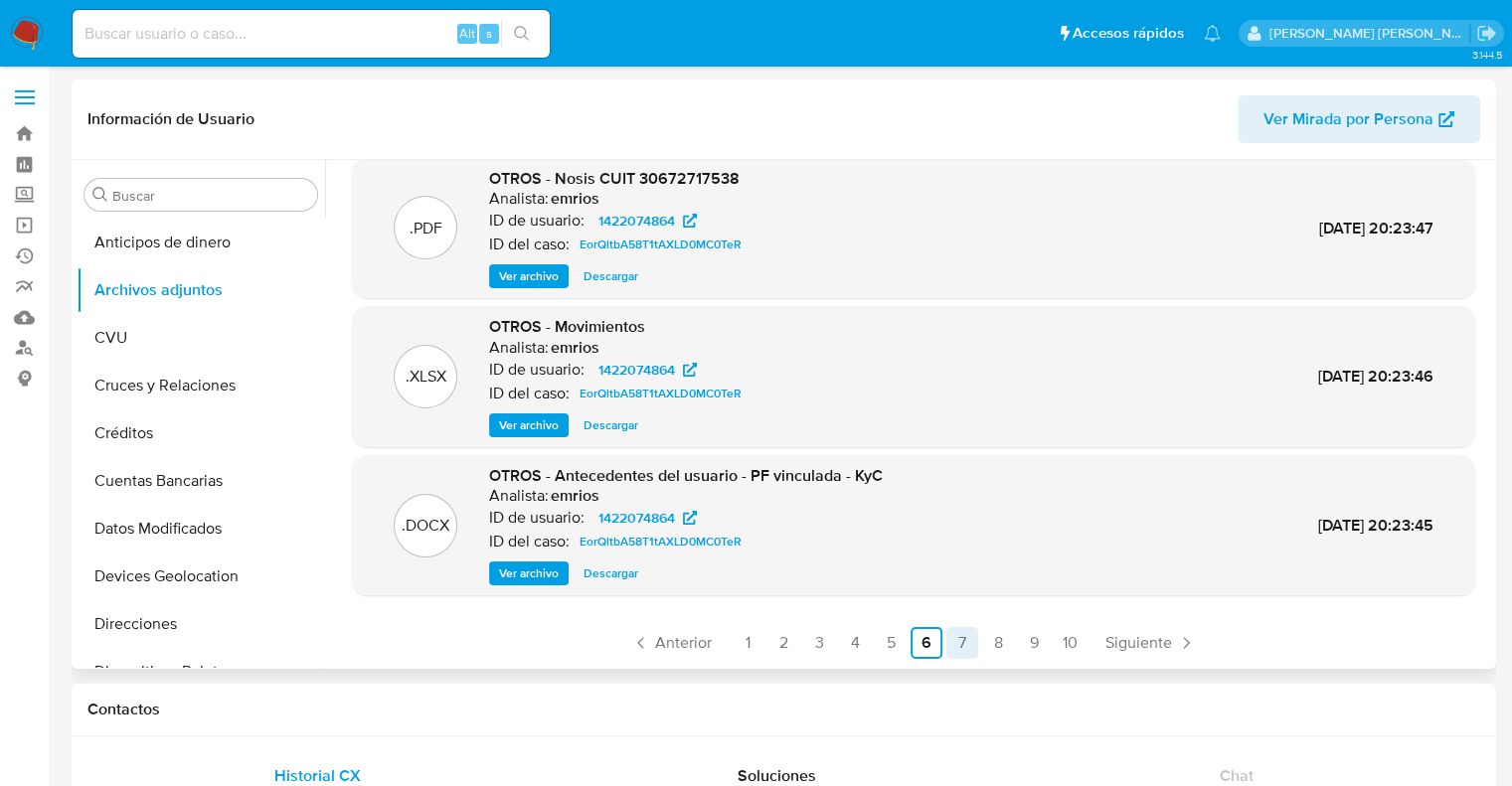 click on "7" at bounding box center (962, 643) 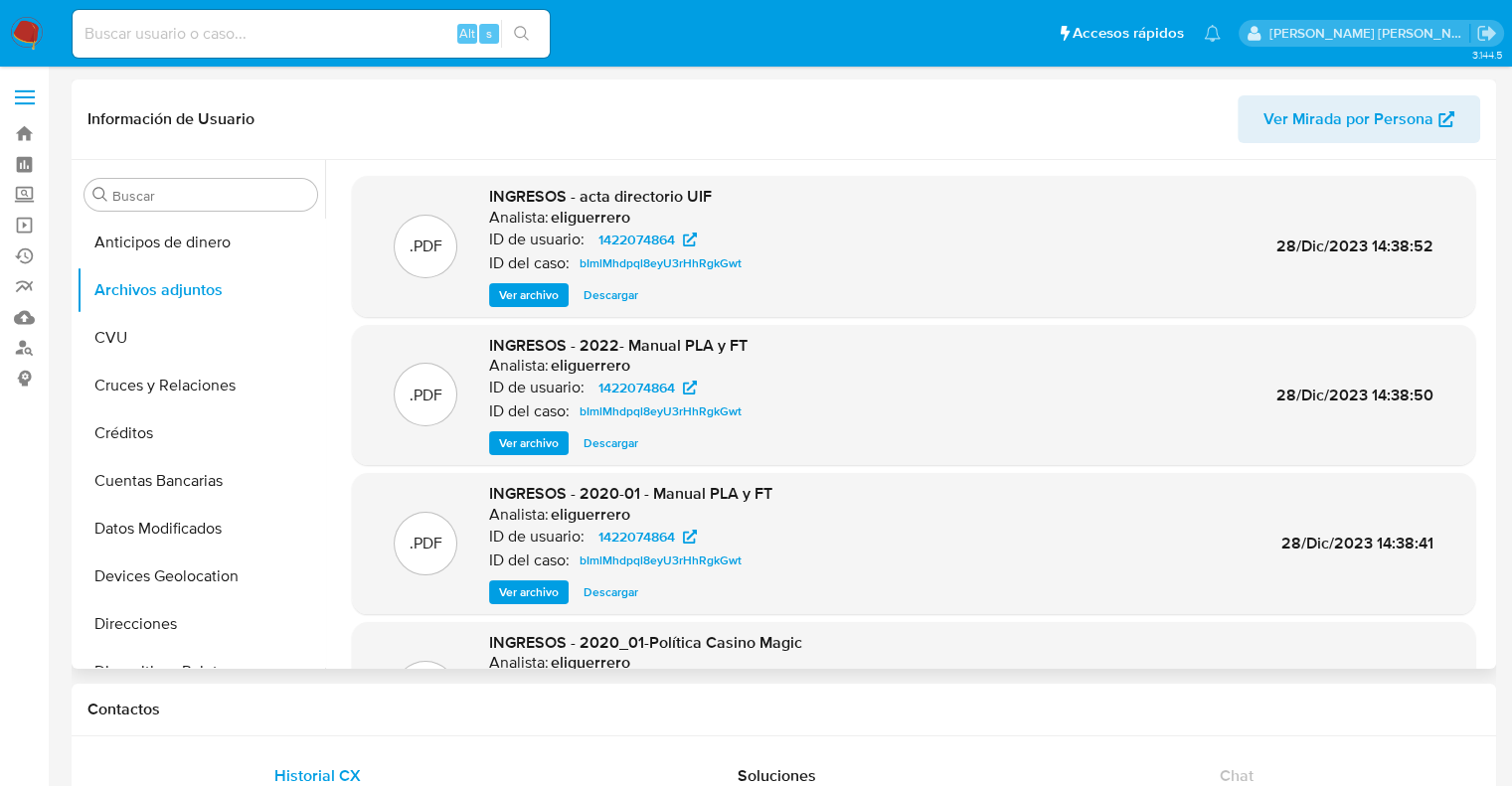 scroll, scrollTop: 167, scrollLeft: 0, axis: vertical 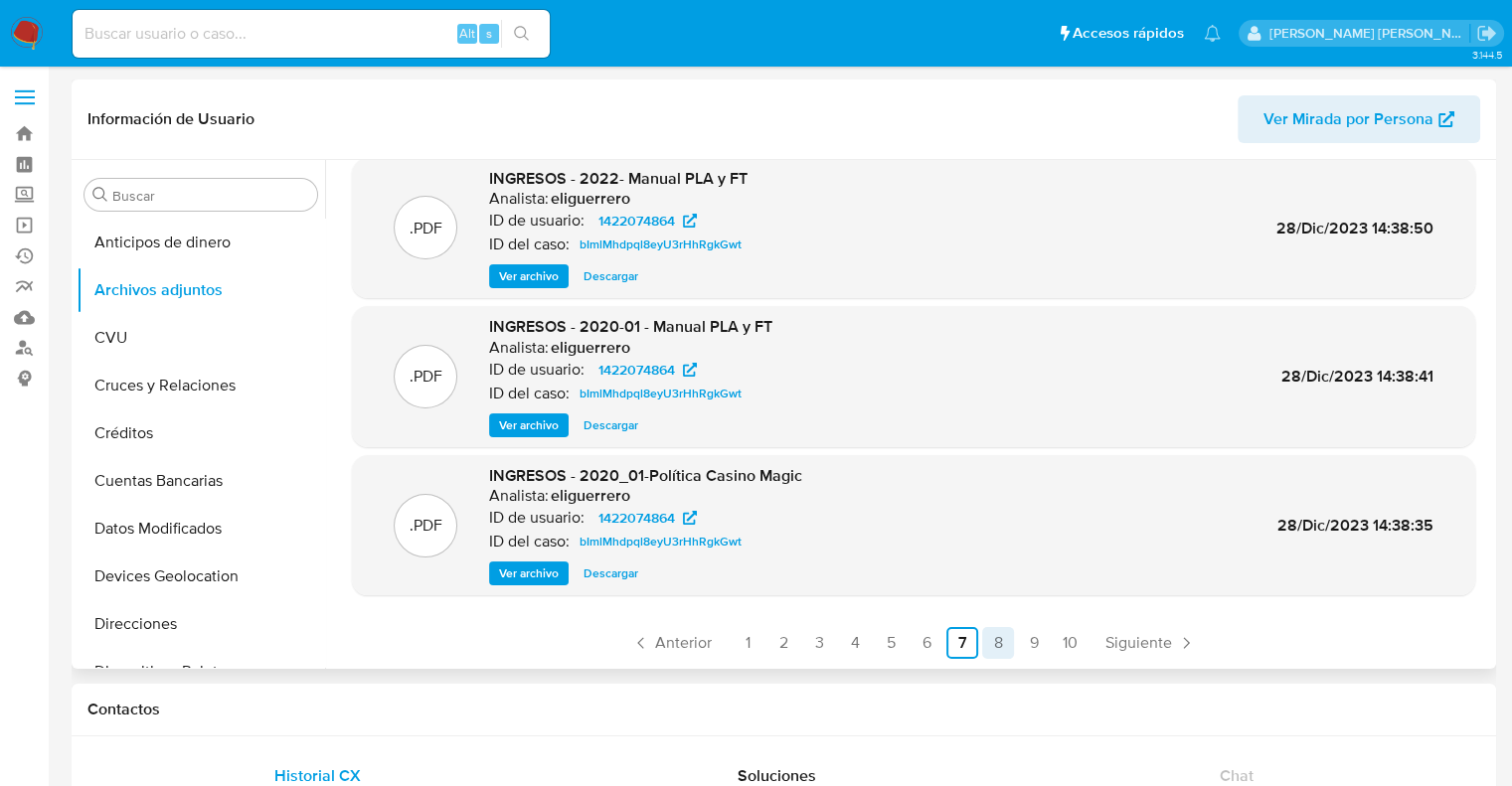 click on "8" at bounding box center [998, 643] 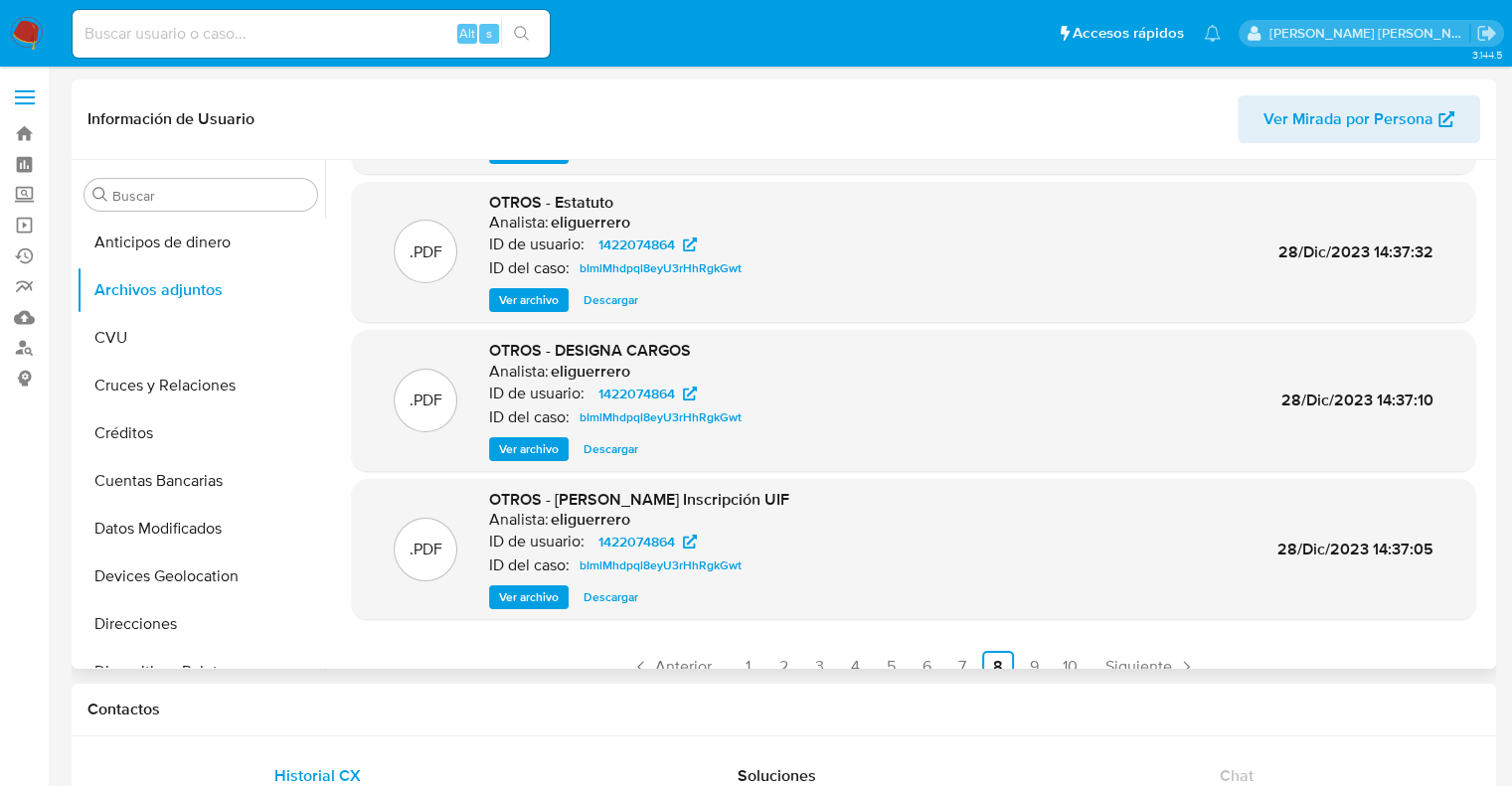 scroll, scrollTop: 167, scrollLeft: 0, axis: vertical 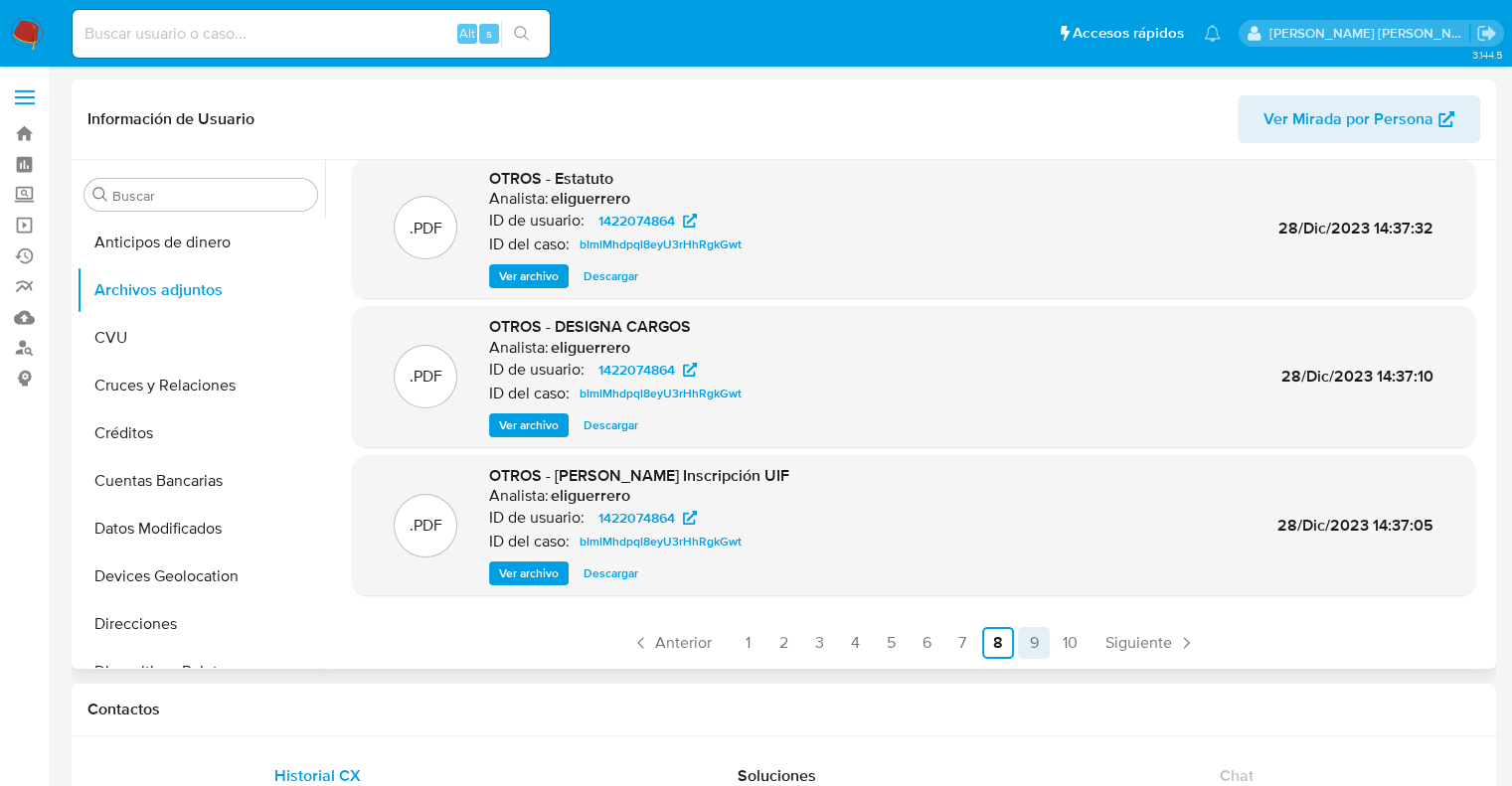 click on "9" at bounding box center [1034, 643] 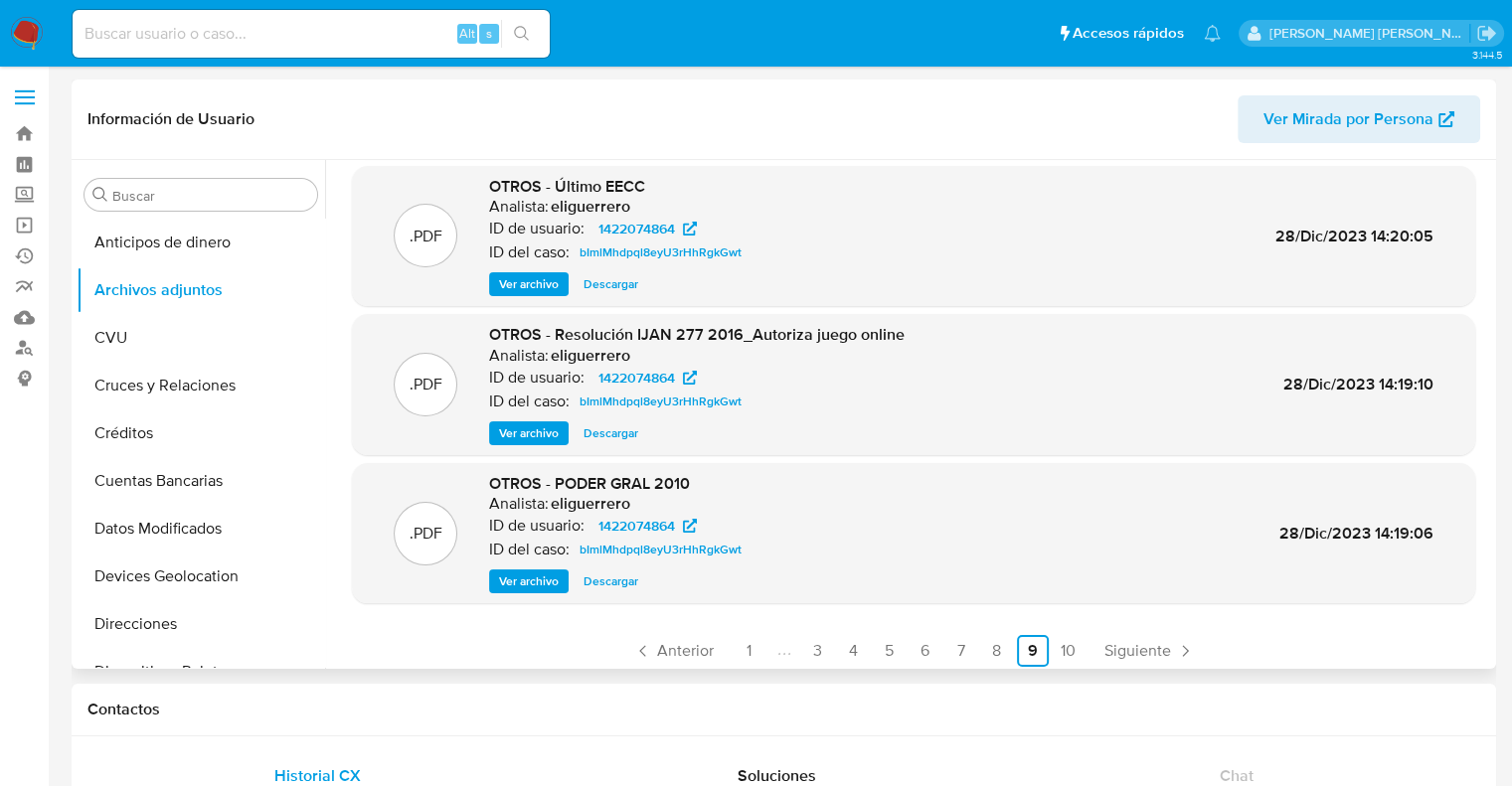 scroll, scrollTop: 167, scrollLeft: 0, axis: vertical 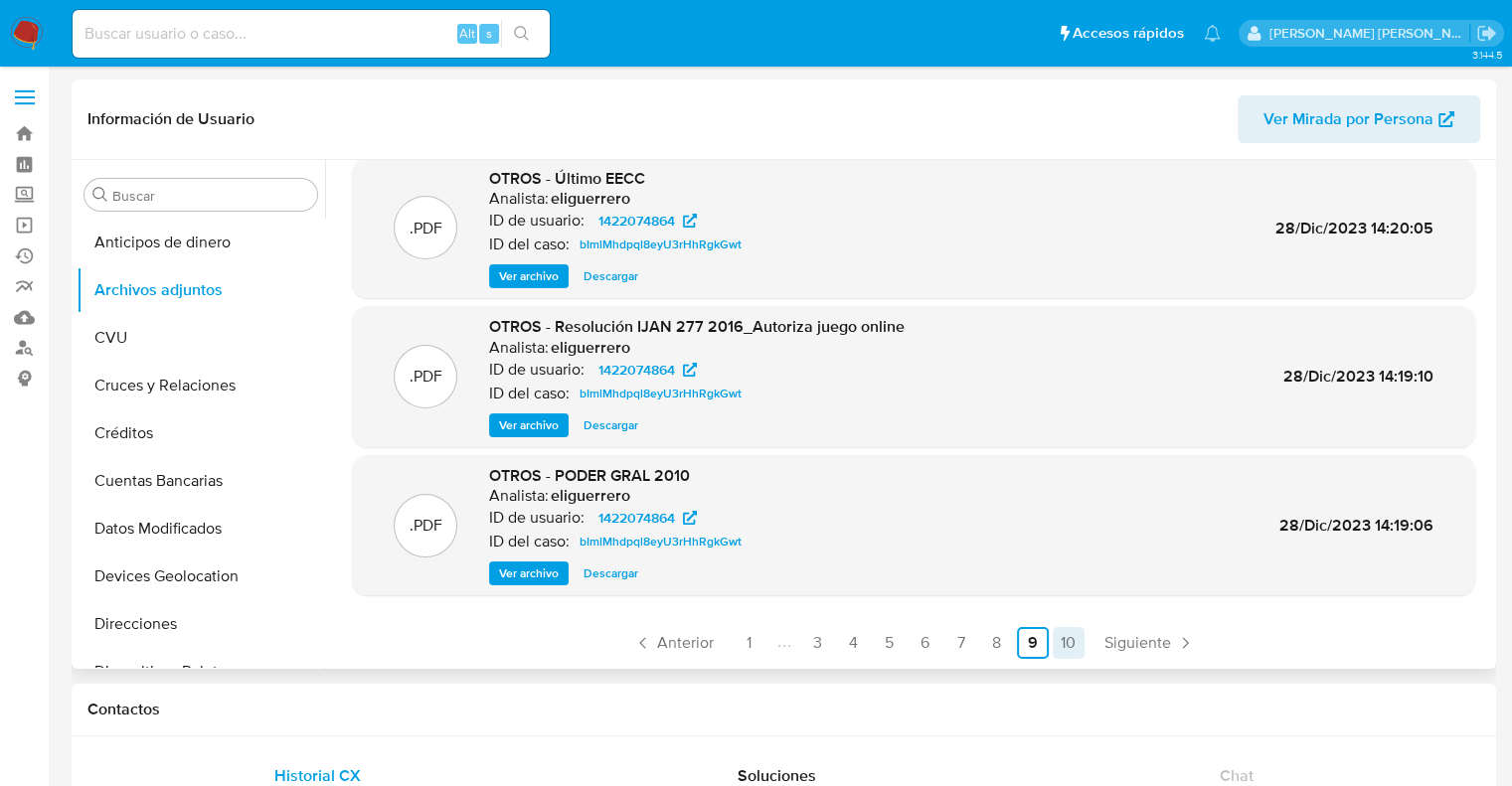 click on "10" at bounding box center (1069, 643) 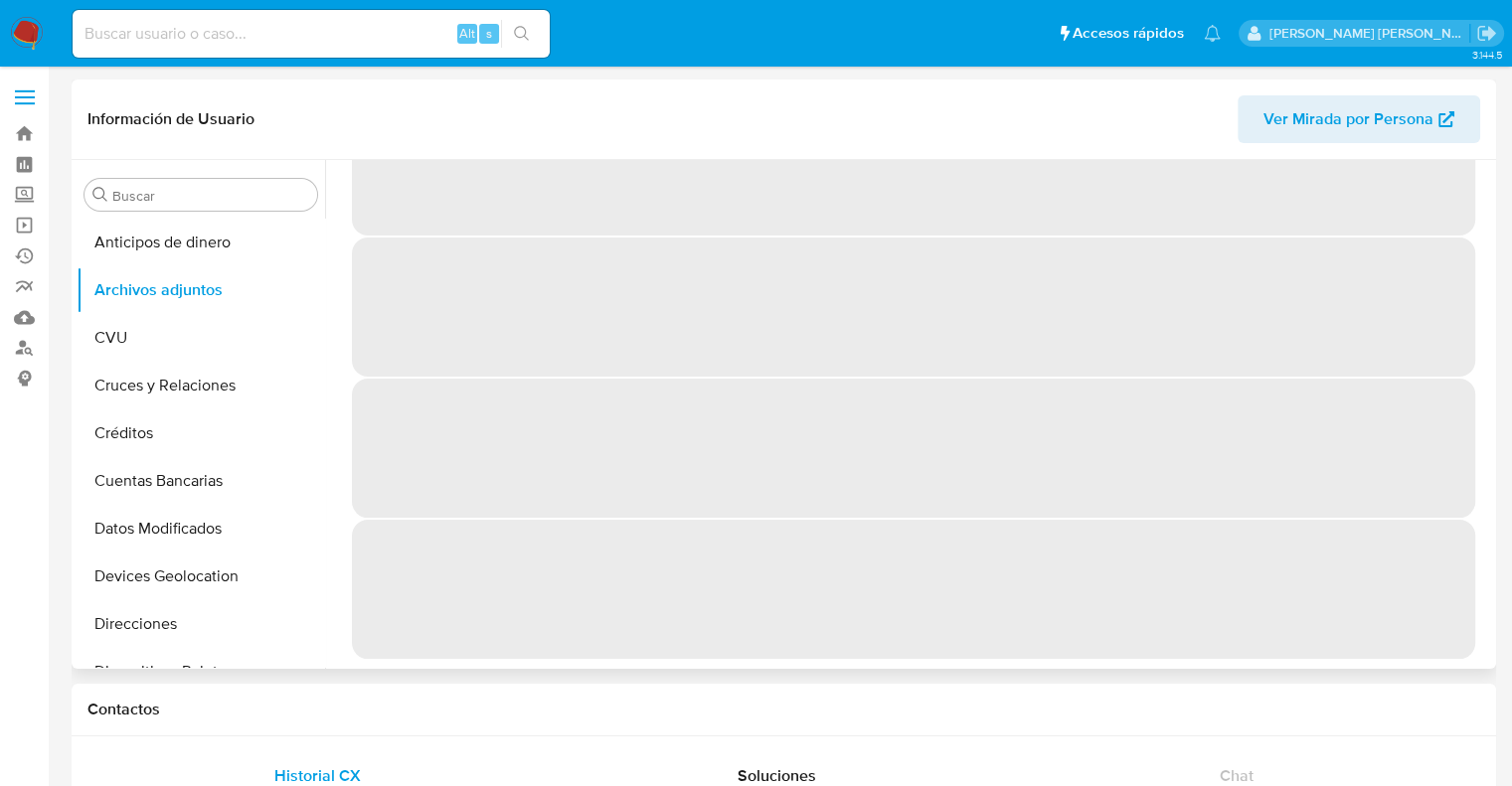 scroll, scrollTop: 0, scrollLeft: 0, axis: both 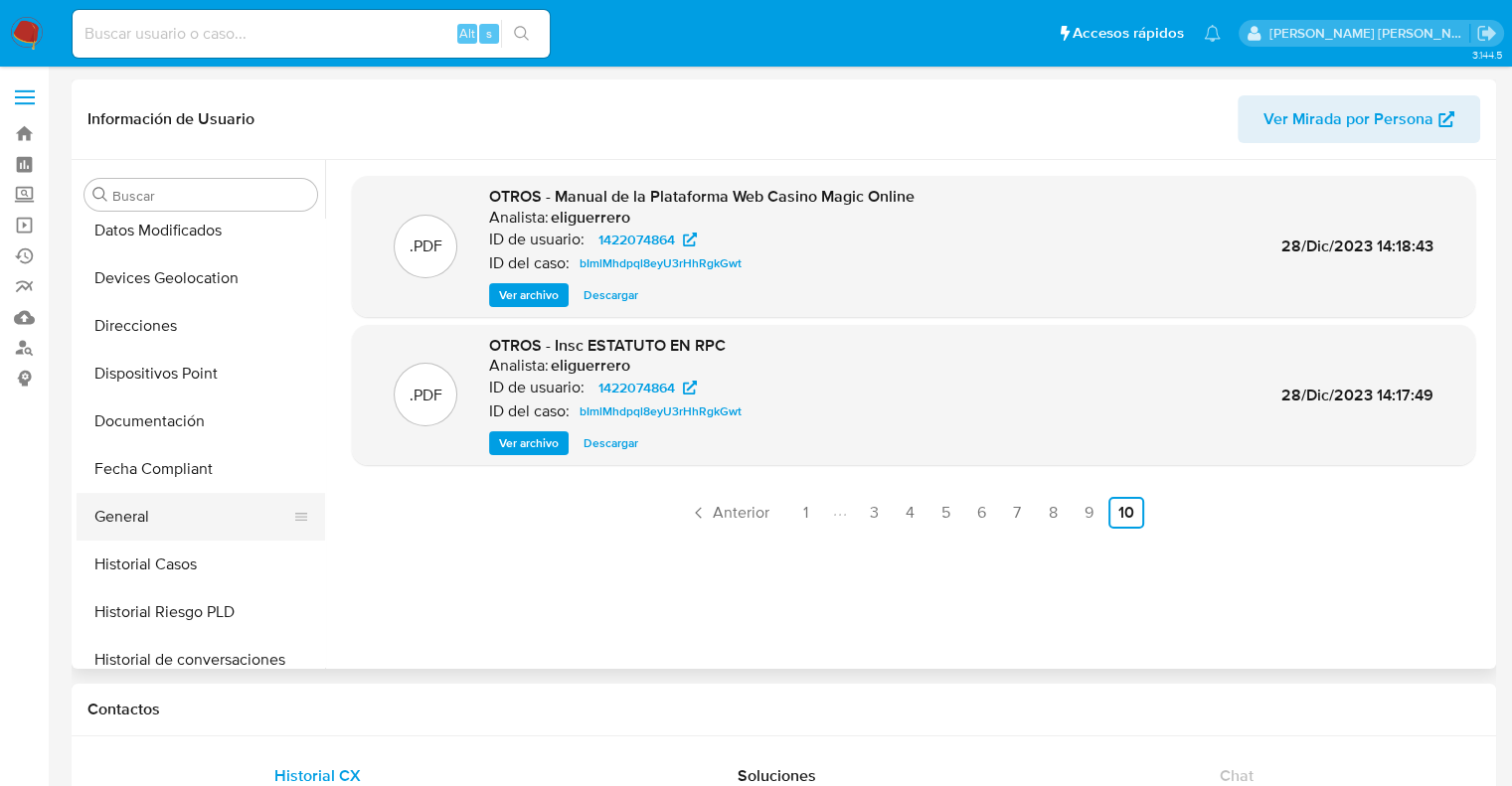 click on "General" at bounding box center [193, 517] 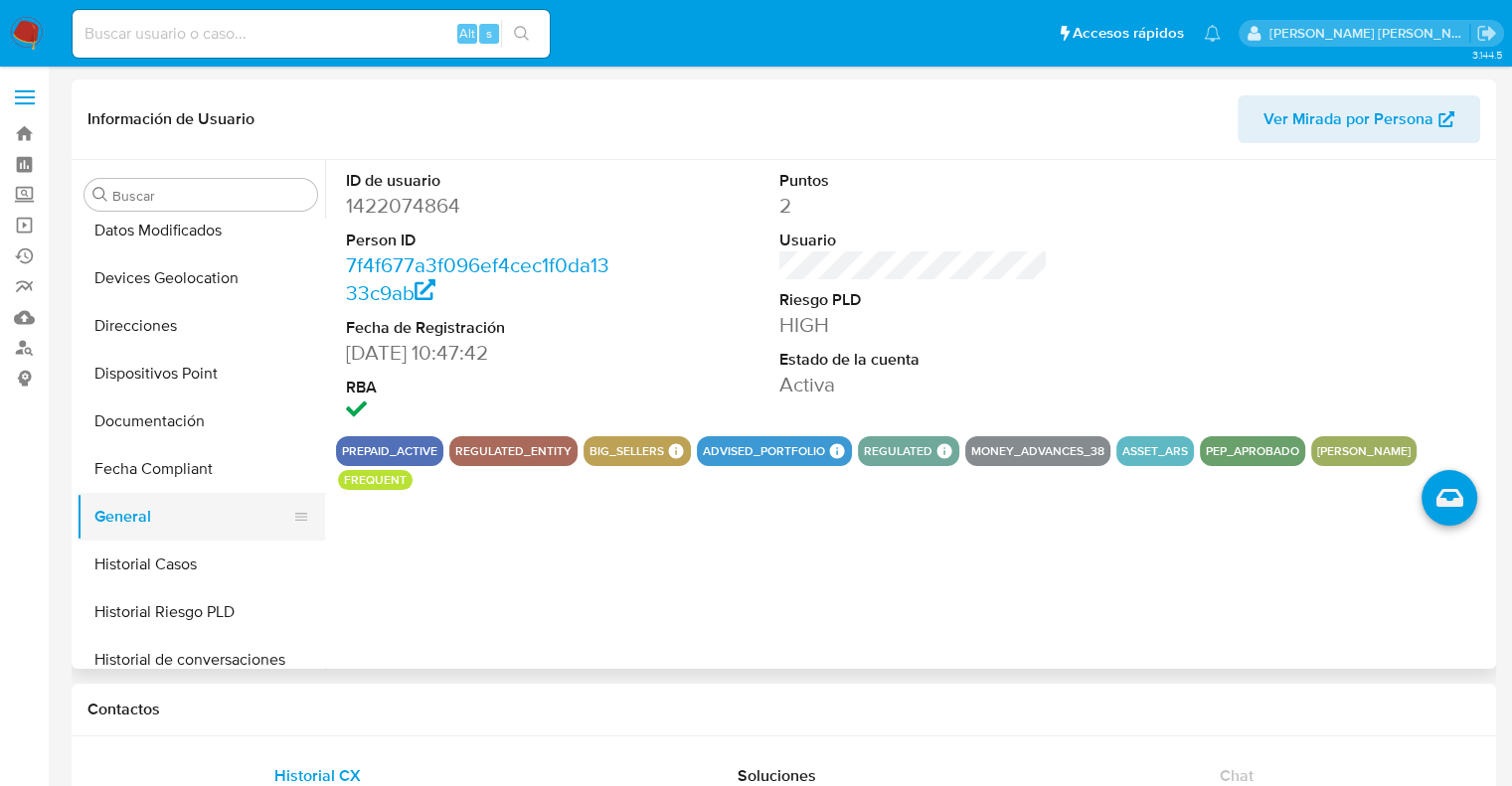 type 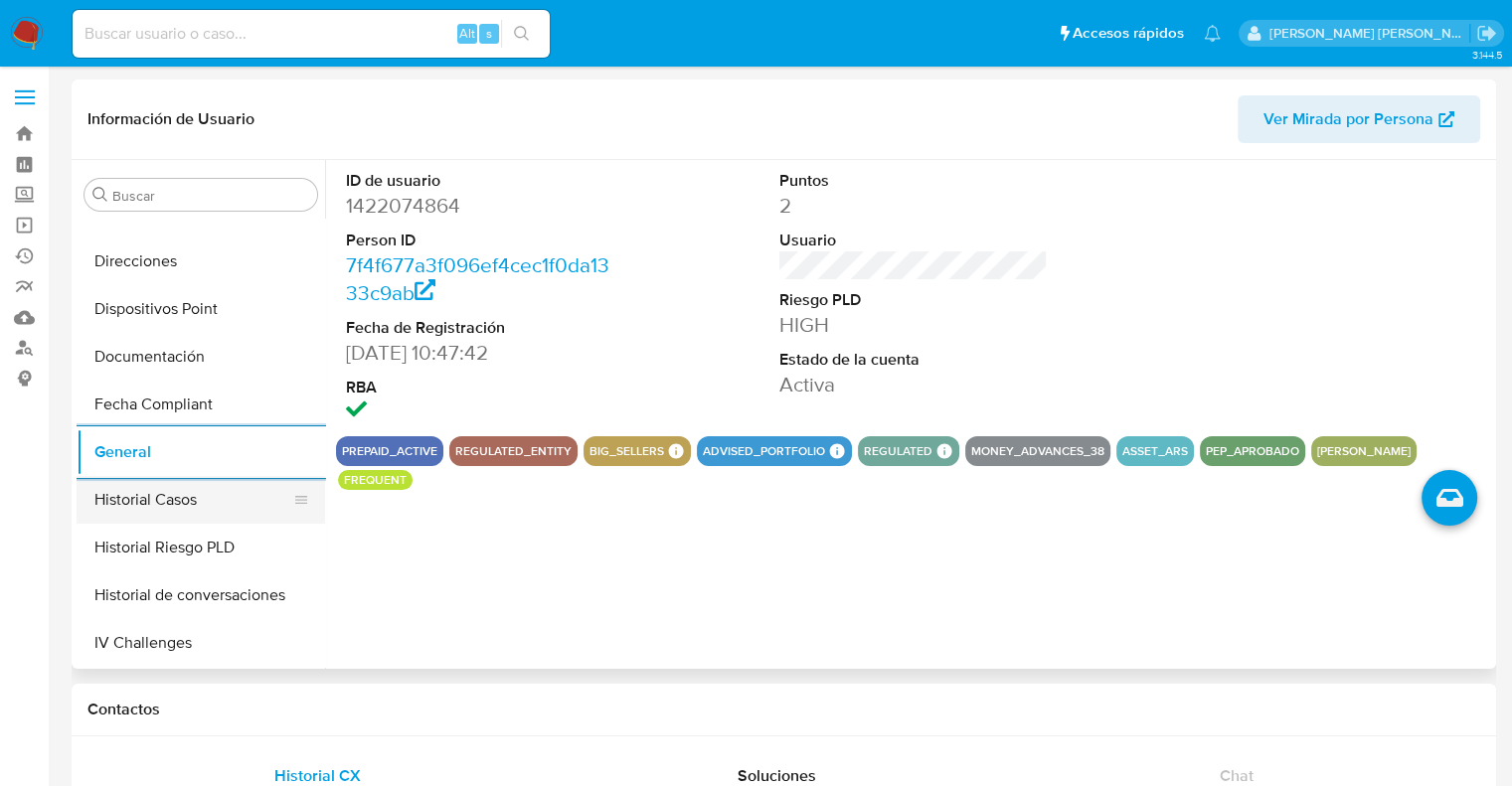 scroll, scrollTop: 397, scrollLeft: 0, axis: vertical 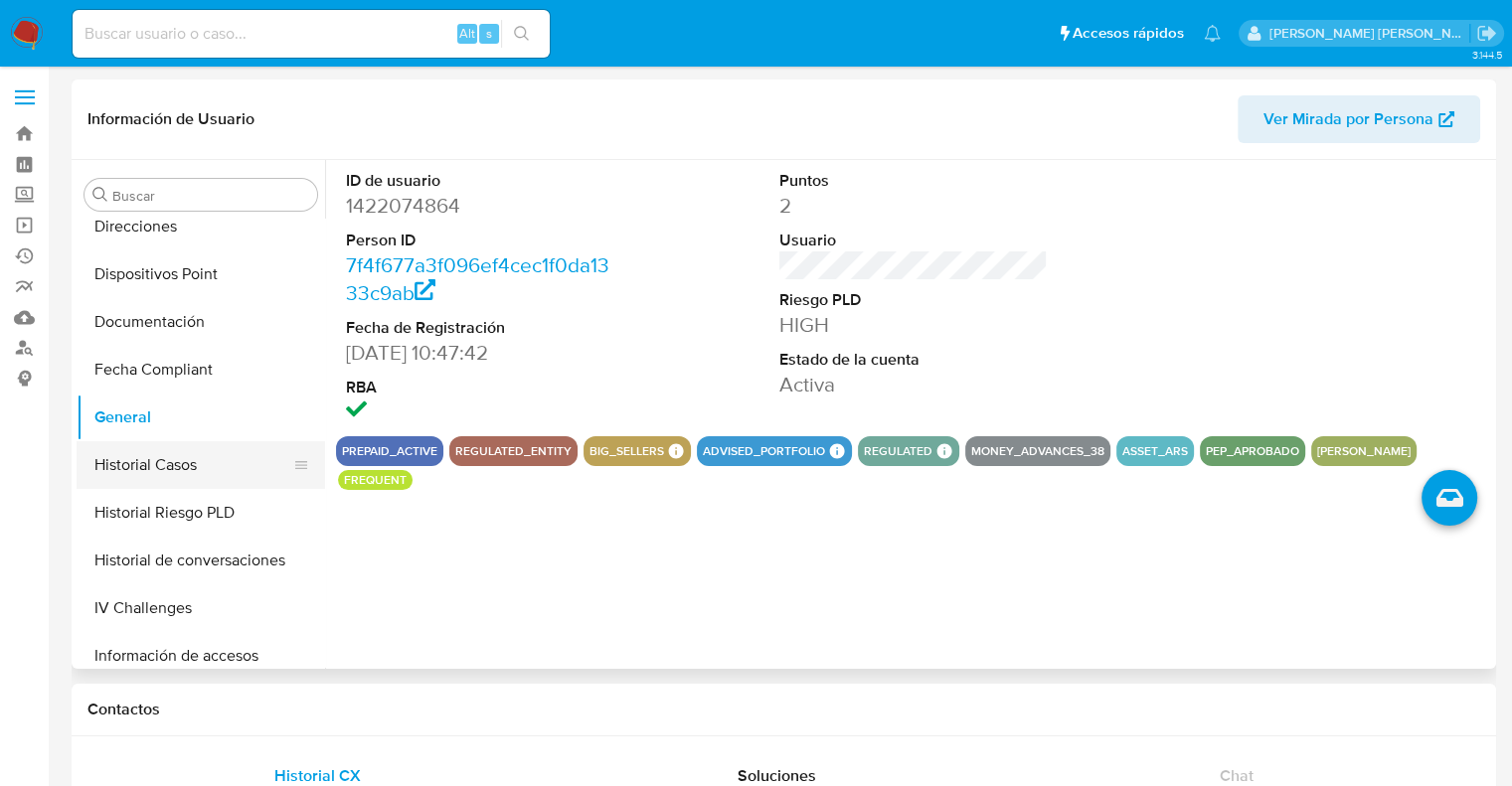 click on "Historial Casos" at bounding box center (193, 465) 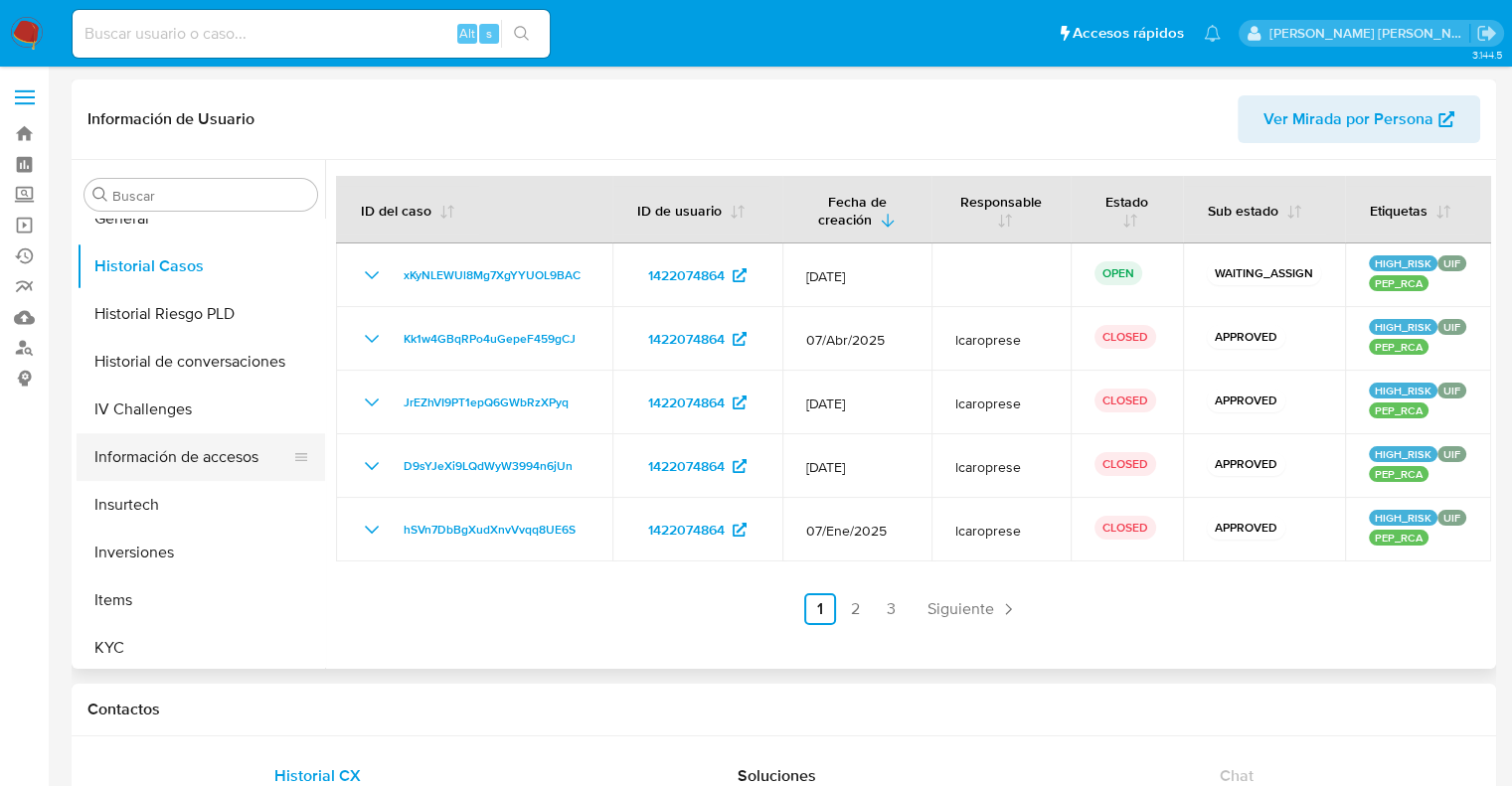 scroll, scrollTop: 696, scrollLeft: 0, axis: vertical 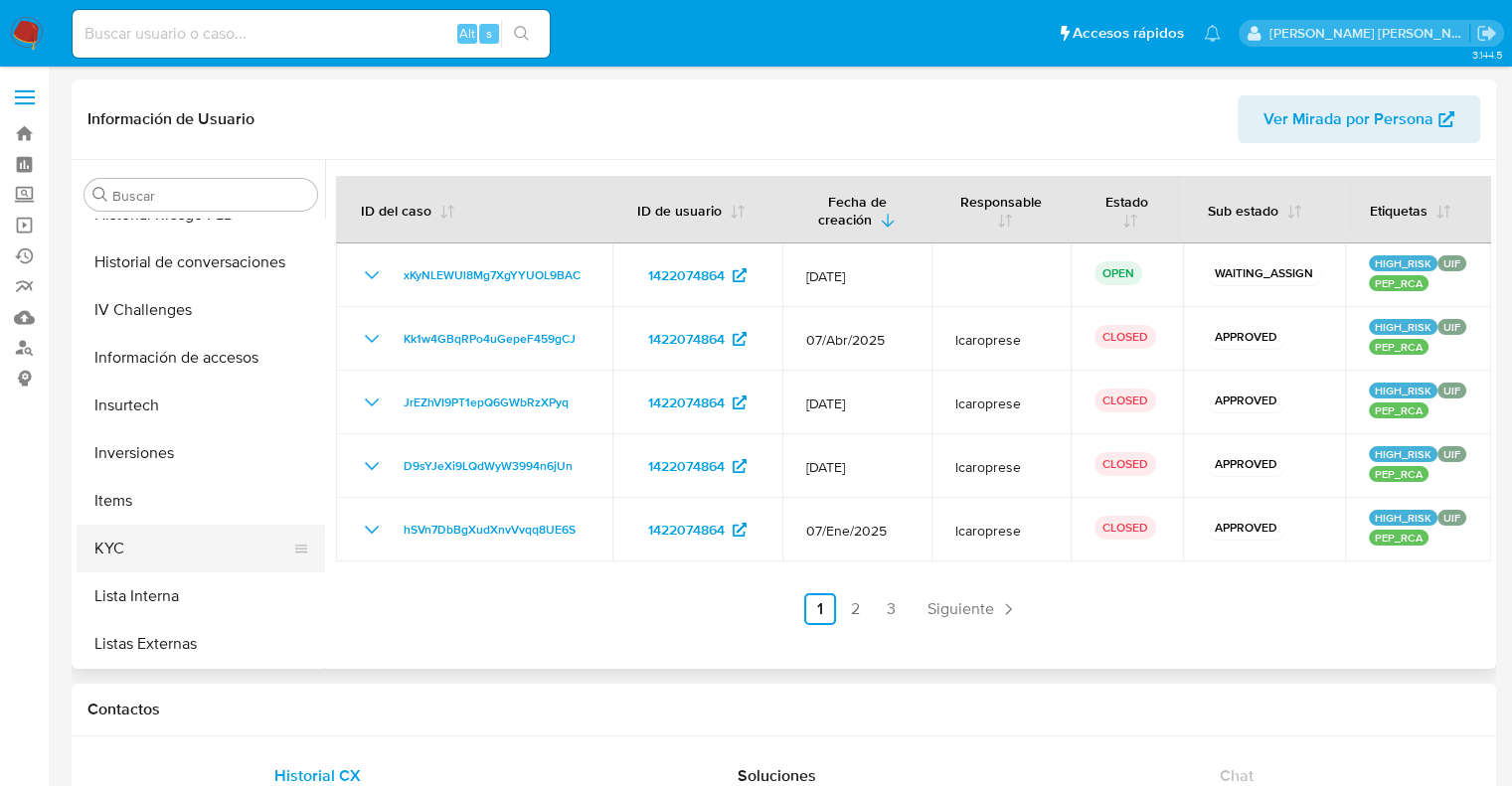 click on "KYC" at bounding box center (193, 549) 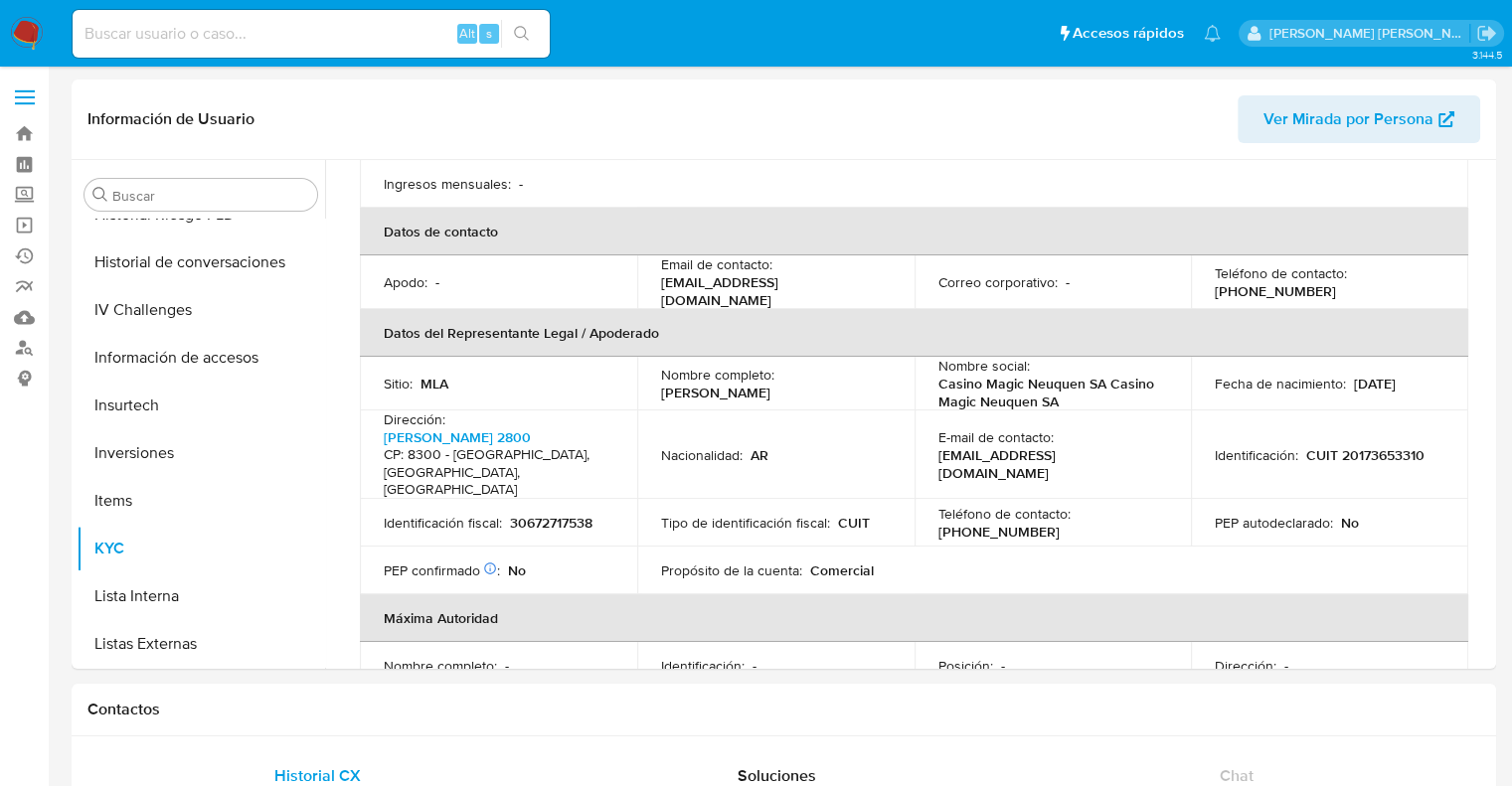 scroll, scrollTop: 596, scrollLeft: 0, axis: vertical 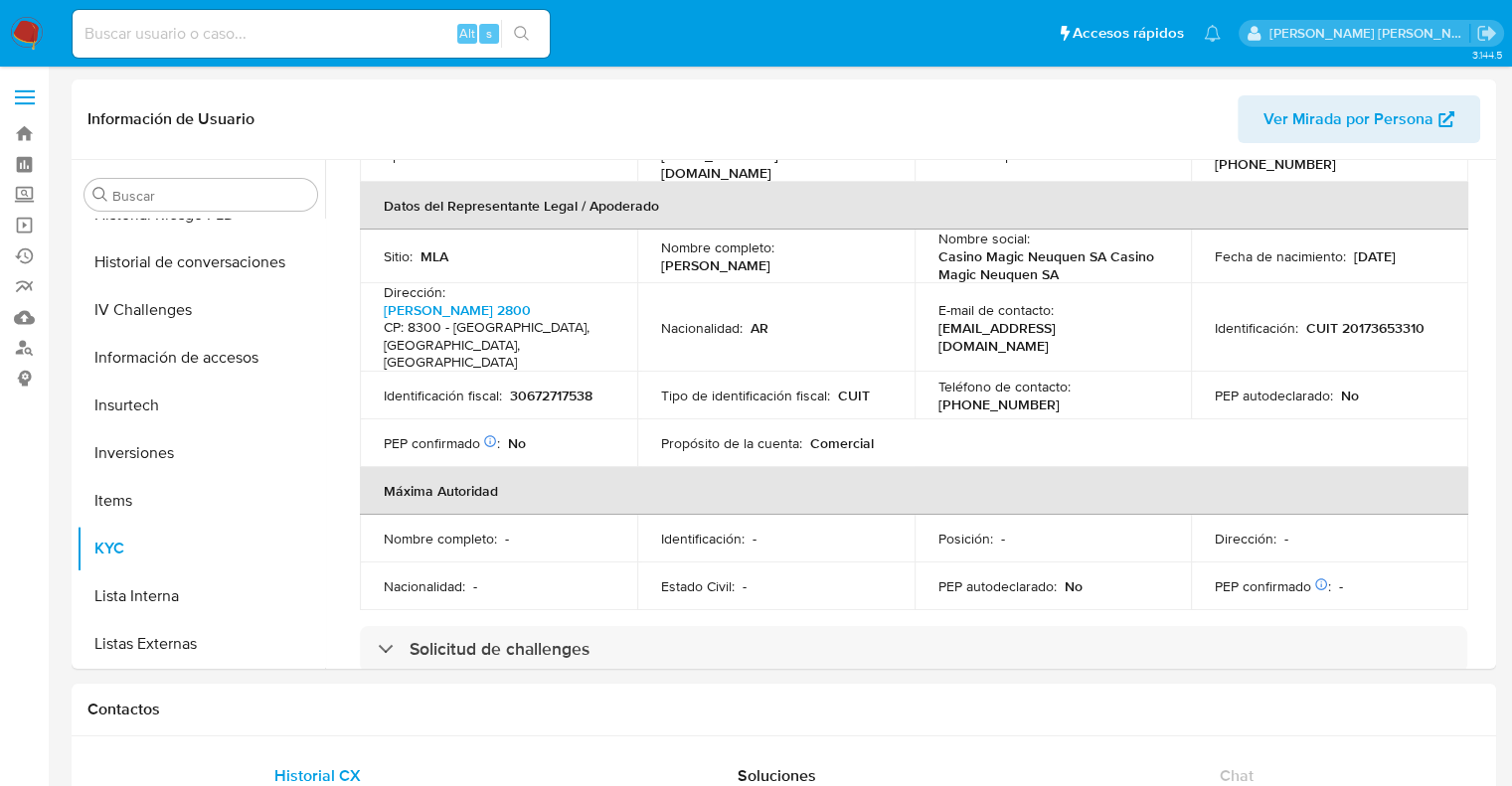 type 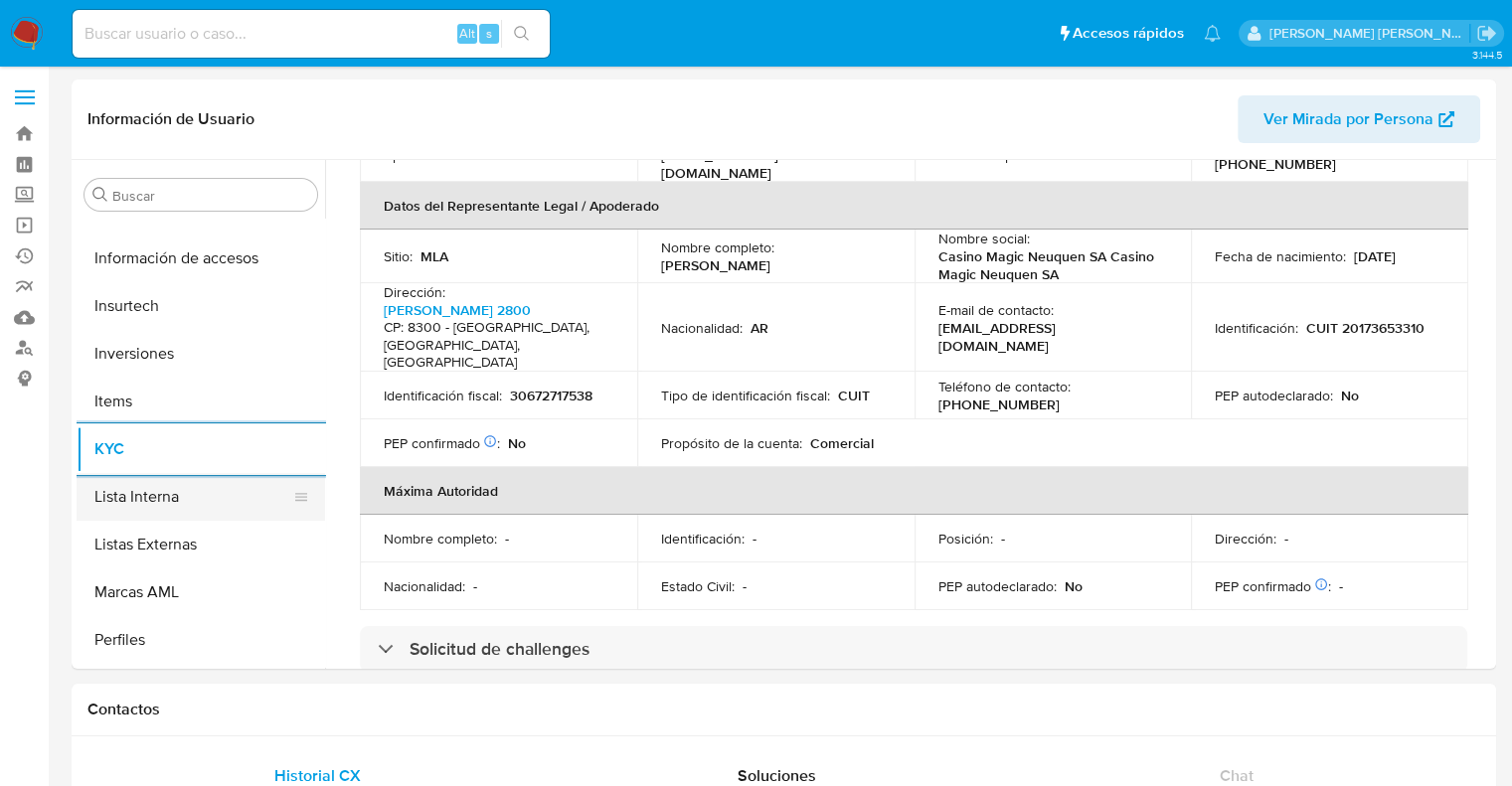 scroll, scrollTop: 886, scrollLeft: 0, axis: vertical 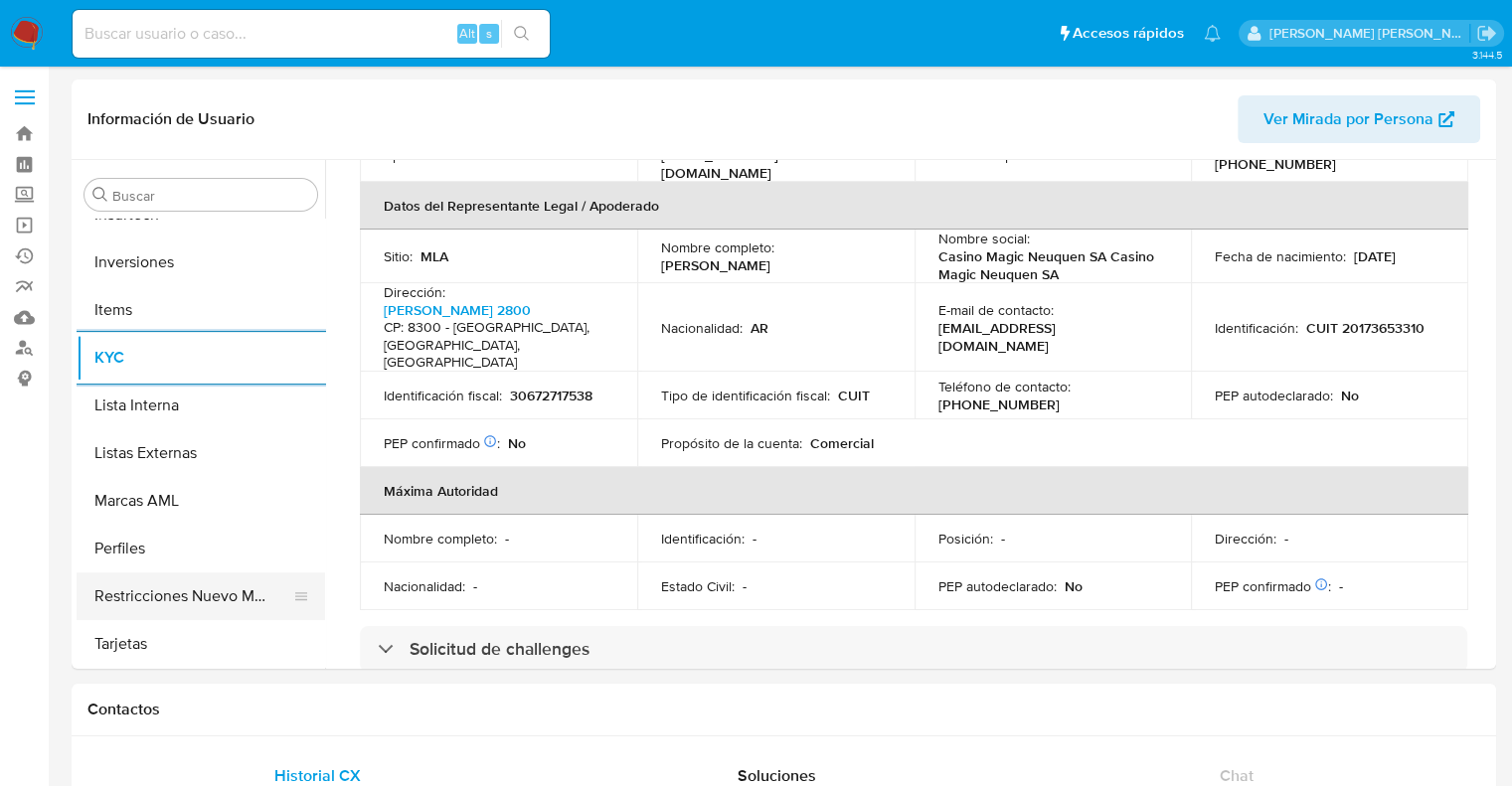 click on "Restricciones Nuevo Mundo" at bounding box center [193, 596] 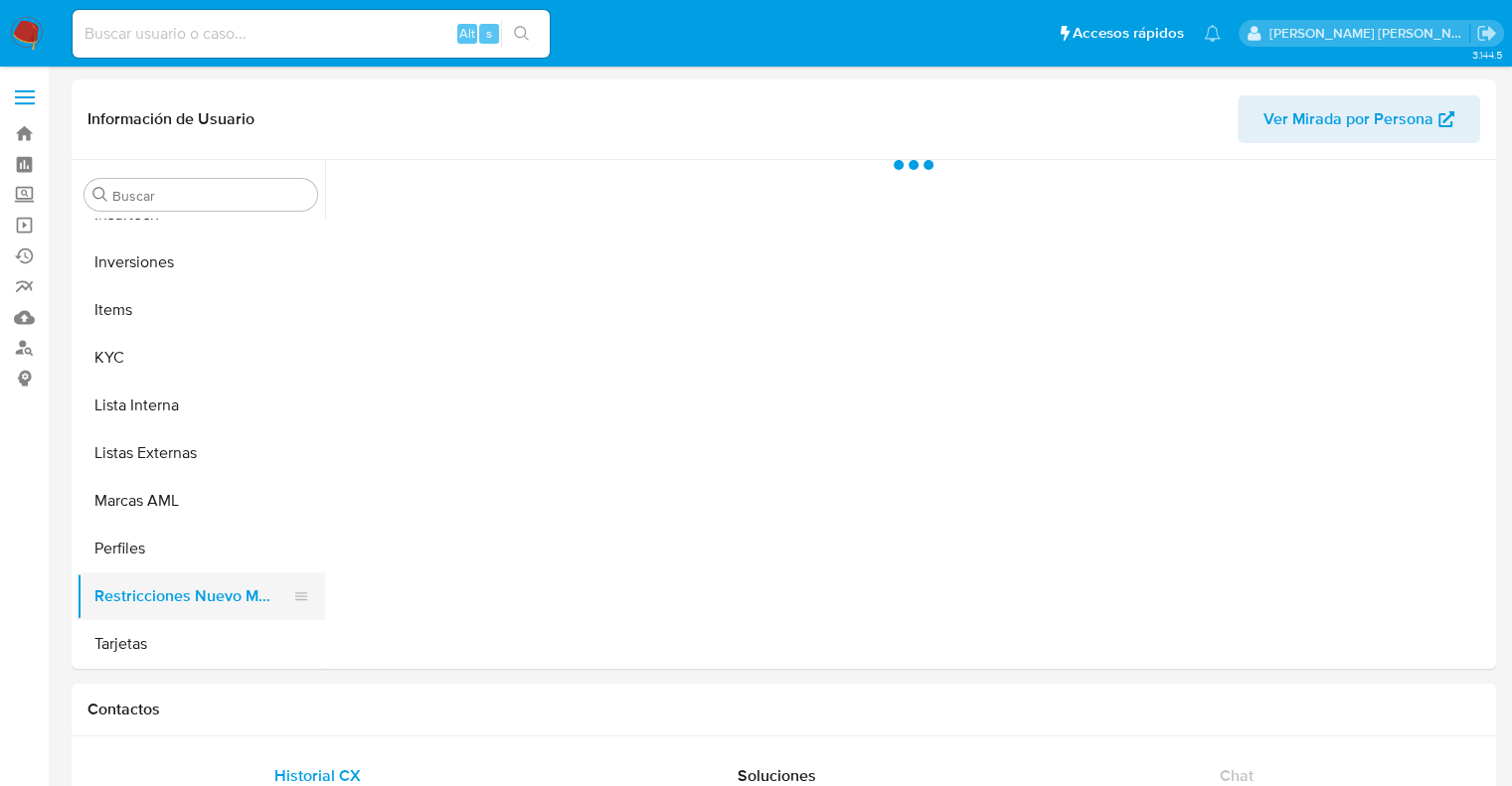 scroll, scrollTop: 0, scrollLeft: 0, axis: both 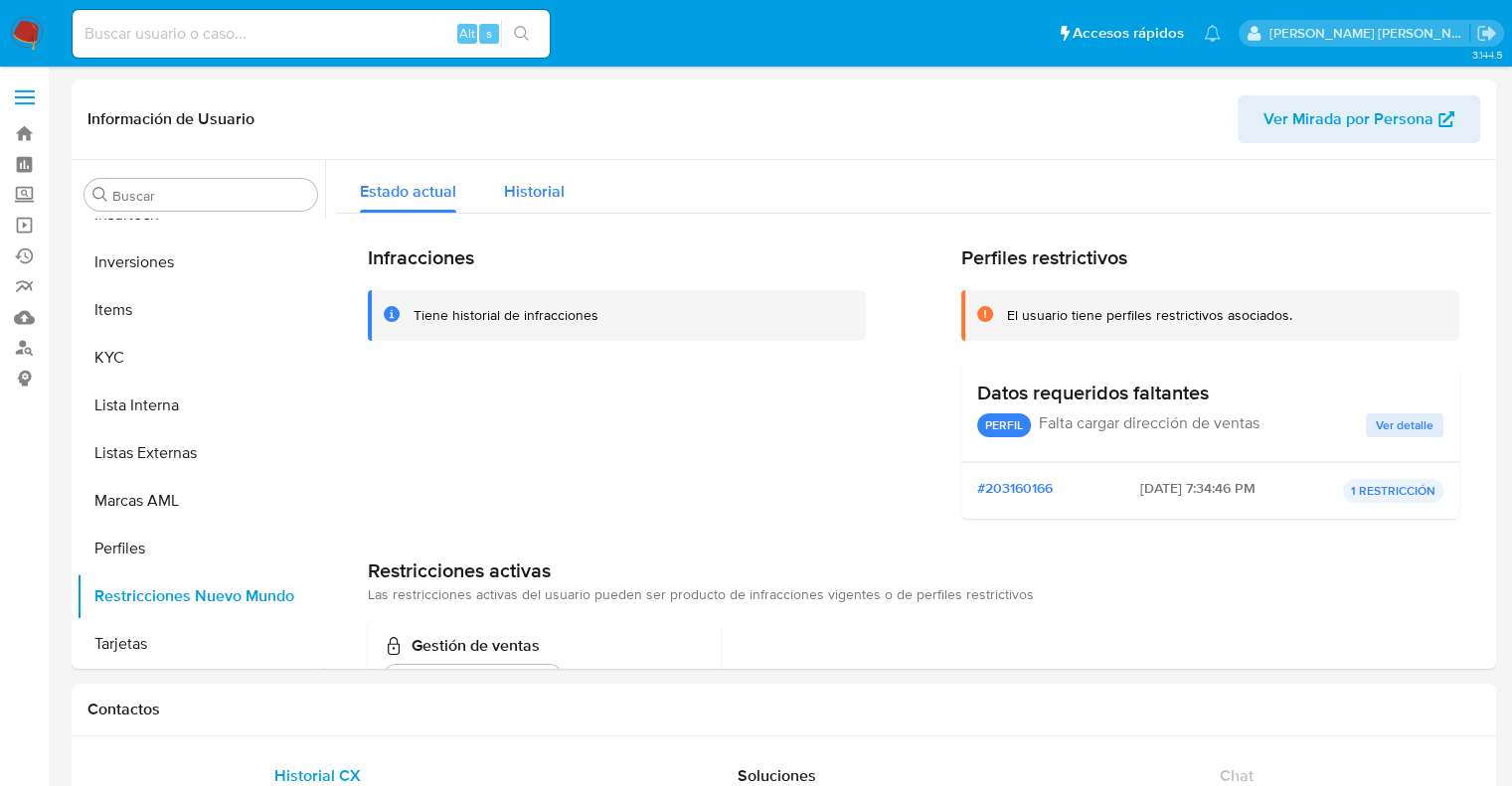 click on "Historial" at bounding box center [534, 191] 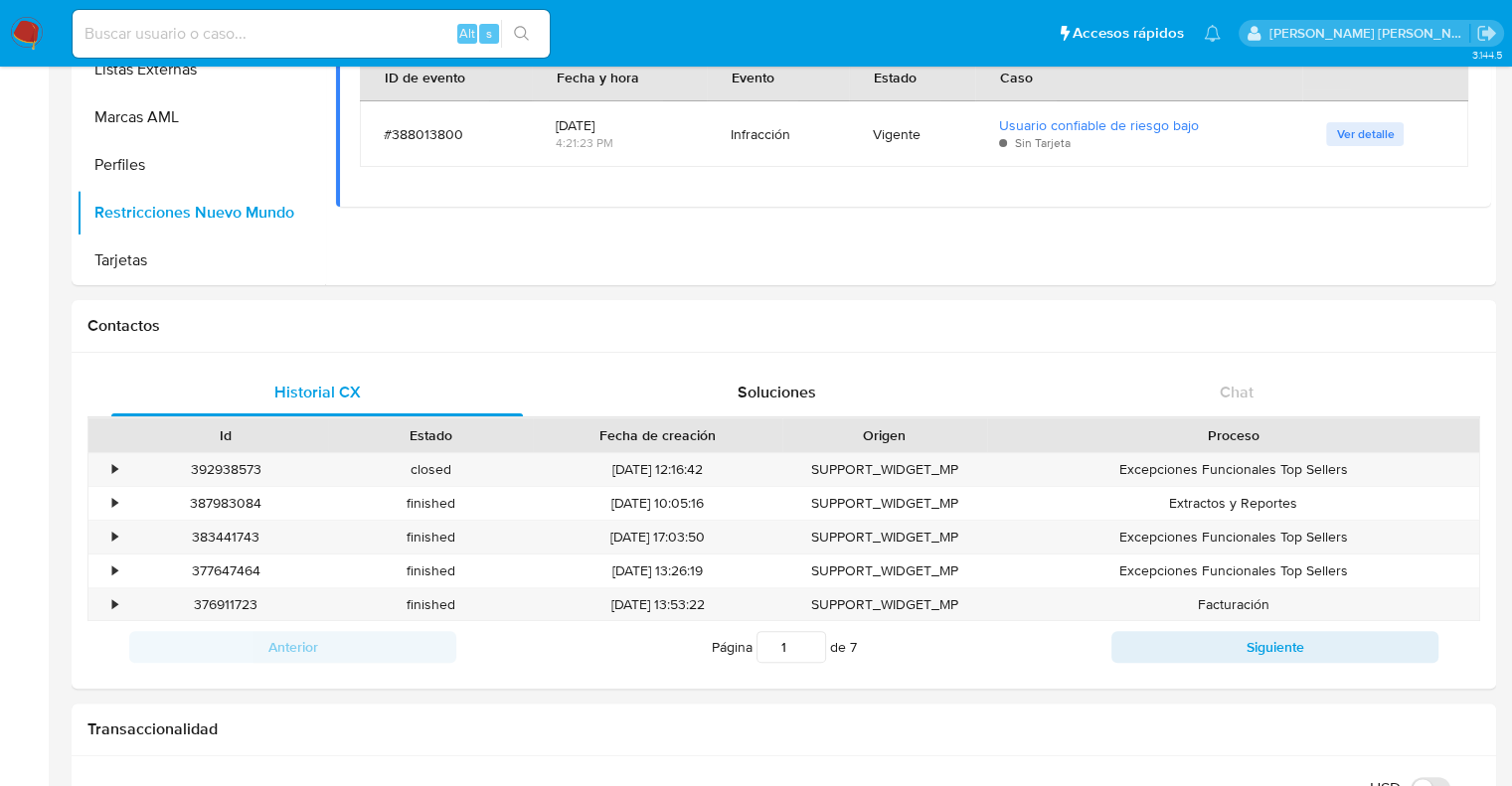 scroll, scrollTop: 0, scrollLeft: 0, axis: both 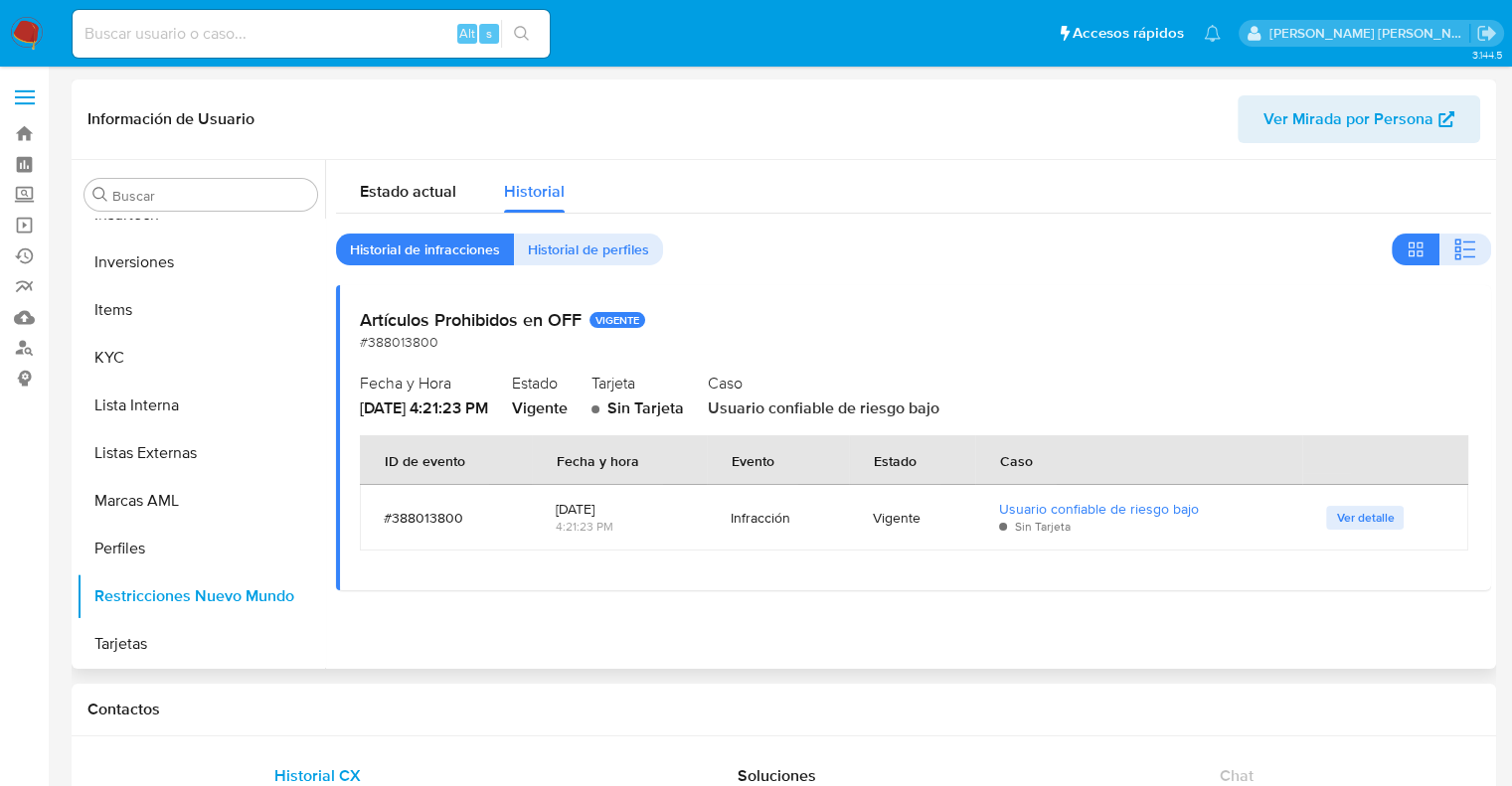 click on "Ver Mirada por Persona" at bounding box center (1348, 119) 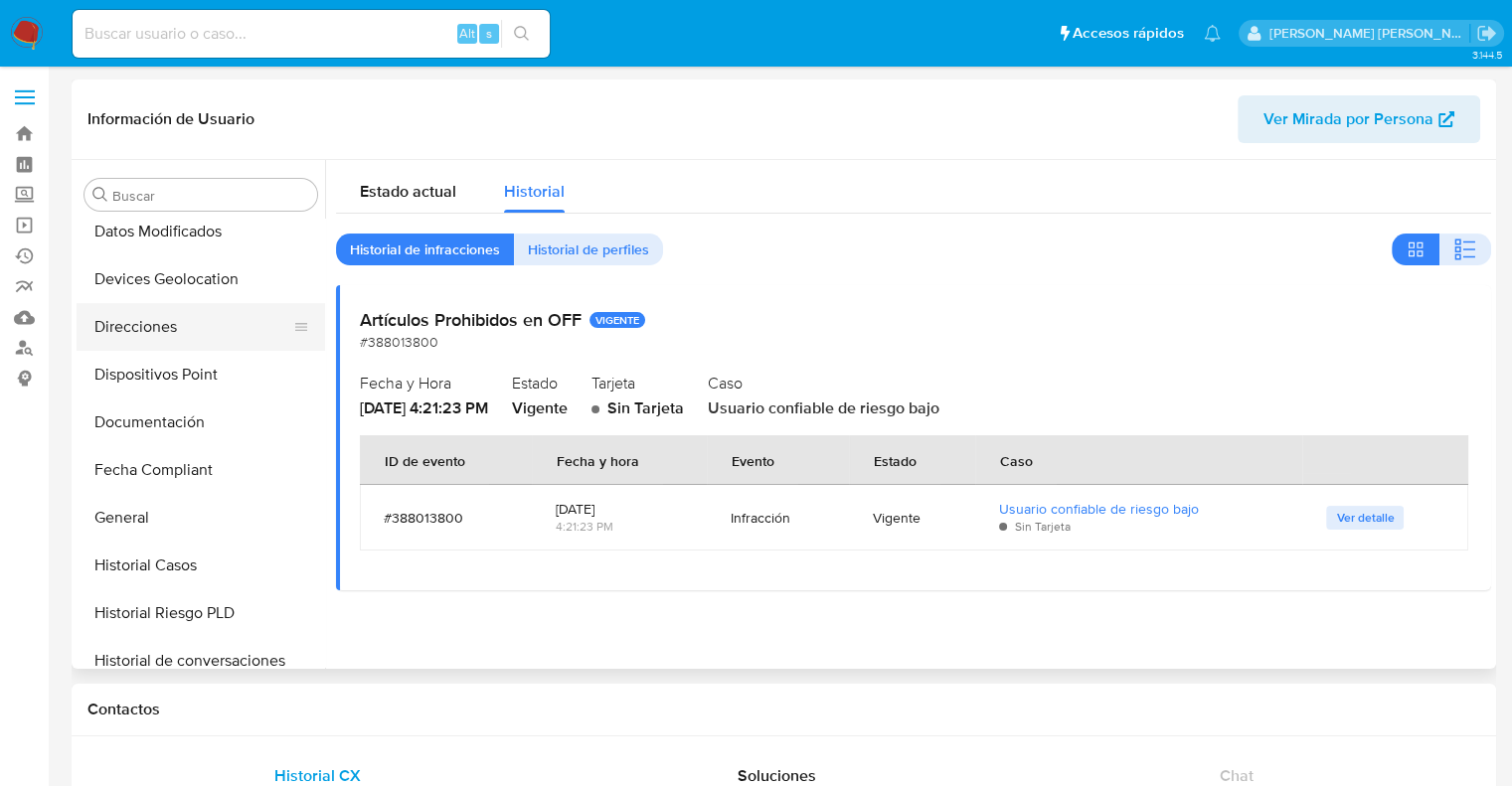 scroll, scrollTop: 298, scrollLeft: 0, axis: vertical 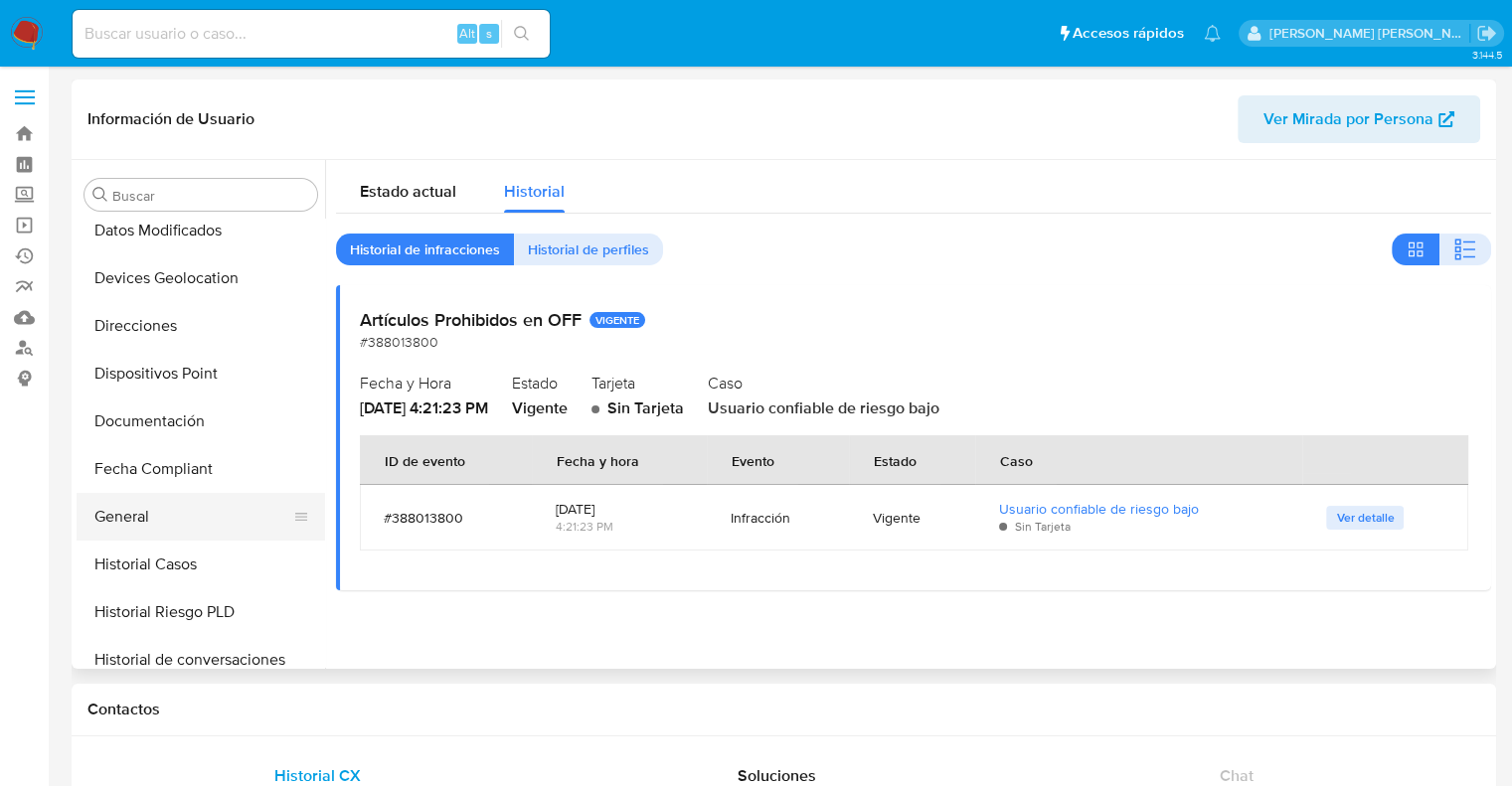click on "General" at bounding box center [193, 517] 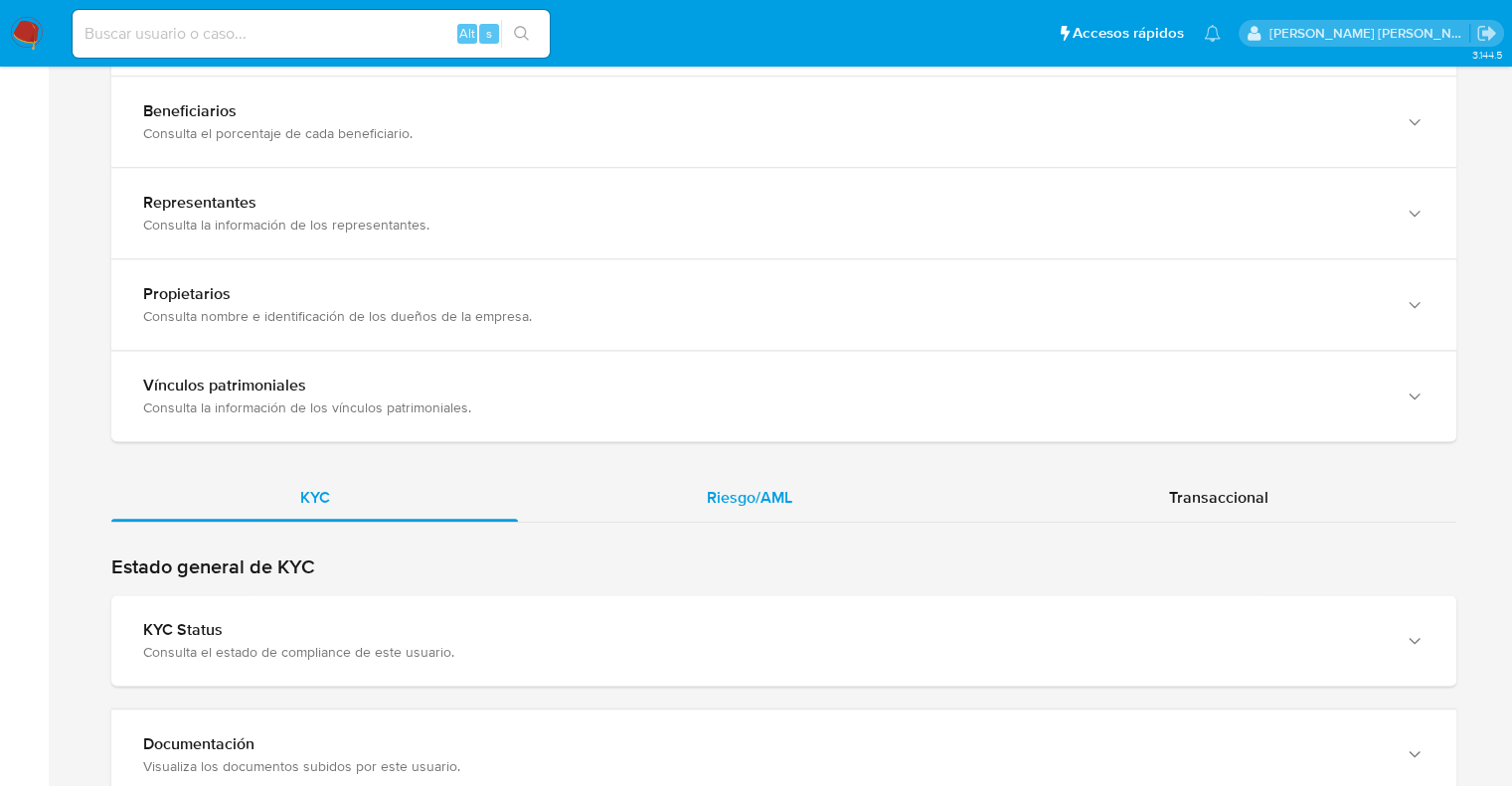 scroll, scrollTop: 1689, scrollLeft: 0, axis: vertical 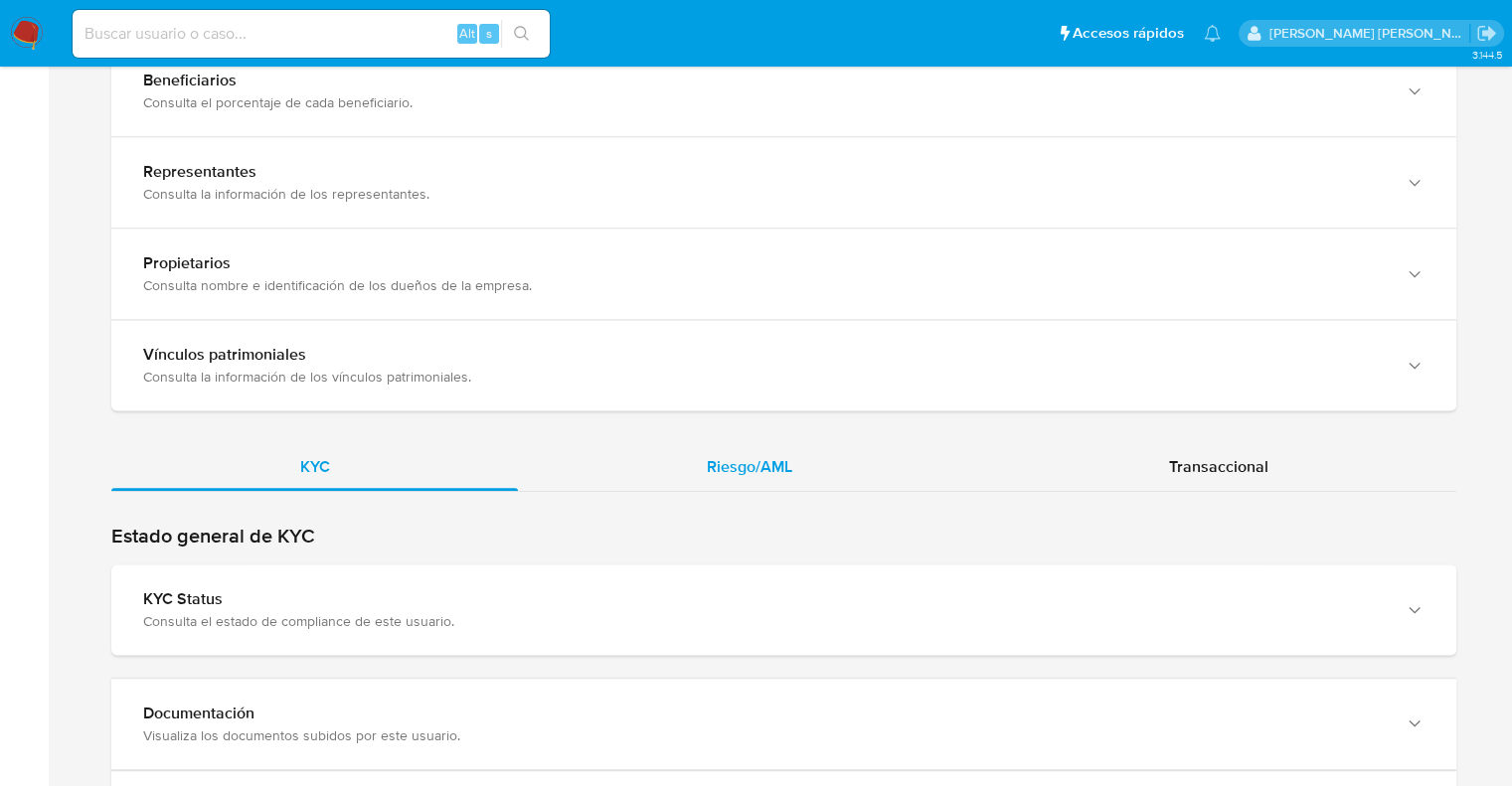 click on "Riesgo/AML" at bounding box center [750, 466] 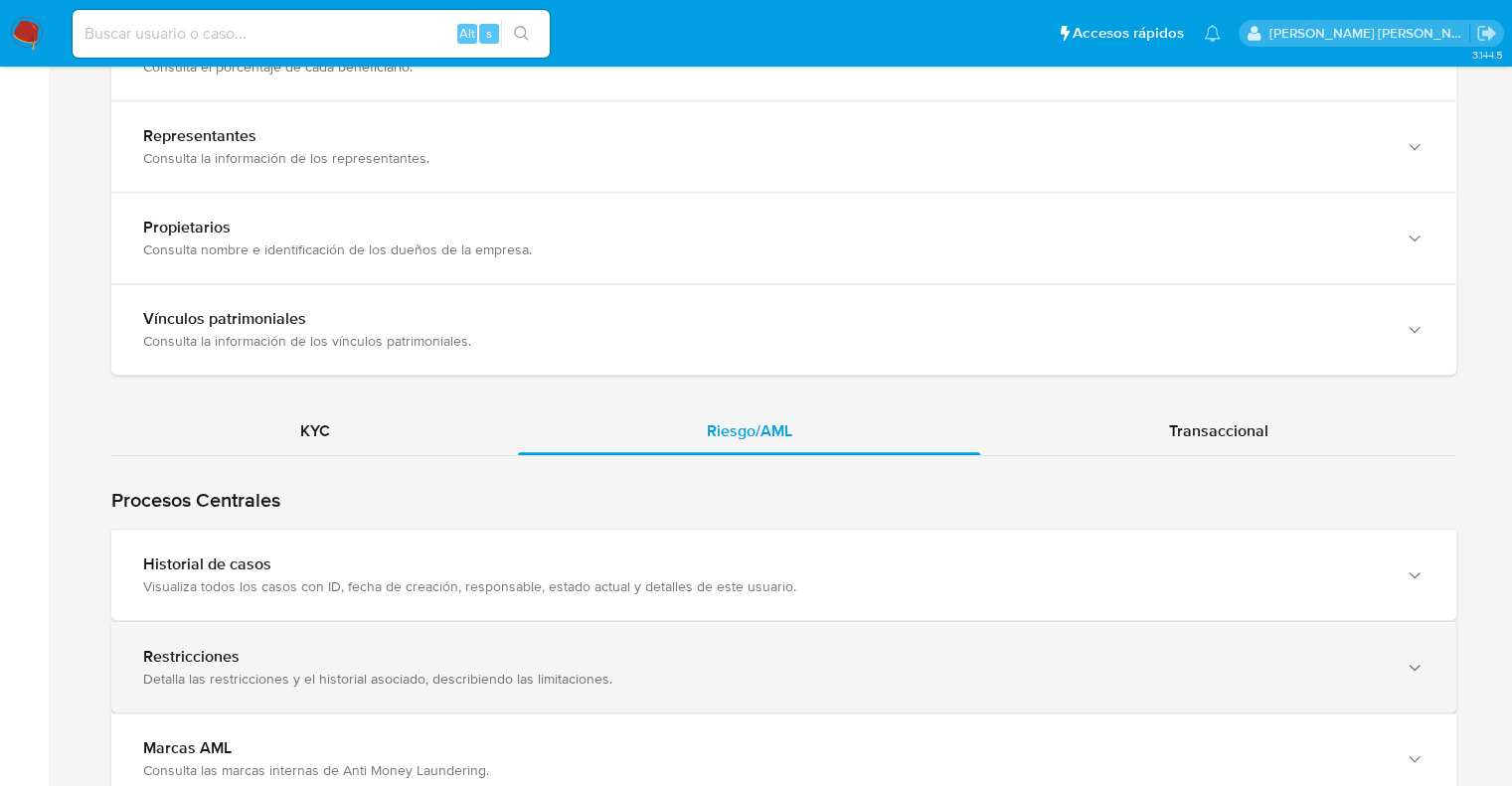 scroll, scrollTop: 1789, scrollLeft: 0, axis: vertical 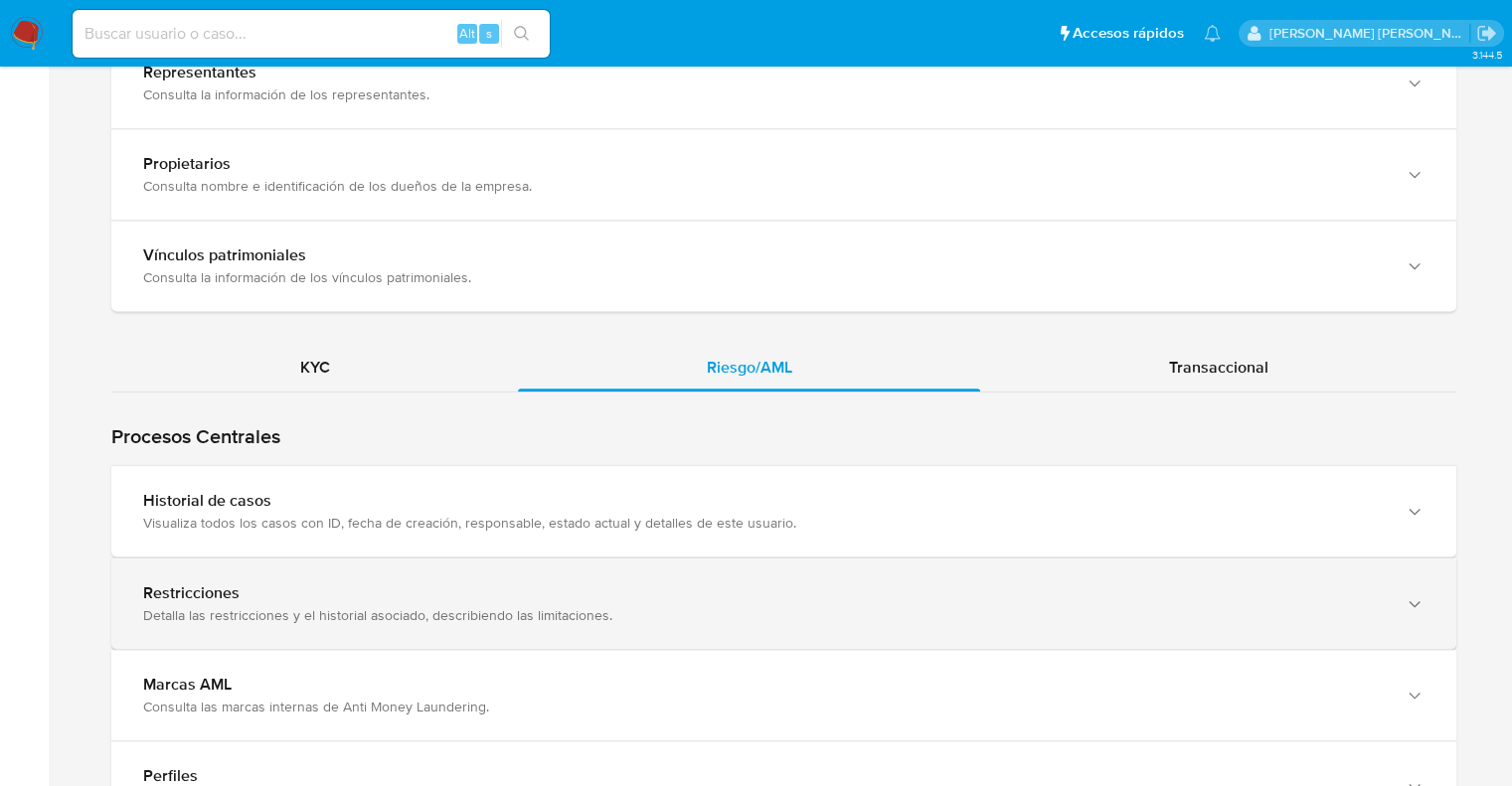 click on "Restricciones" at bounding box center [763, 593] 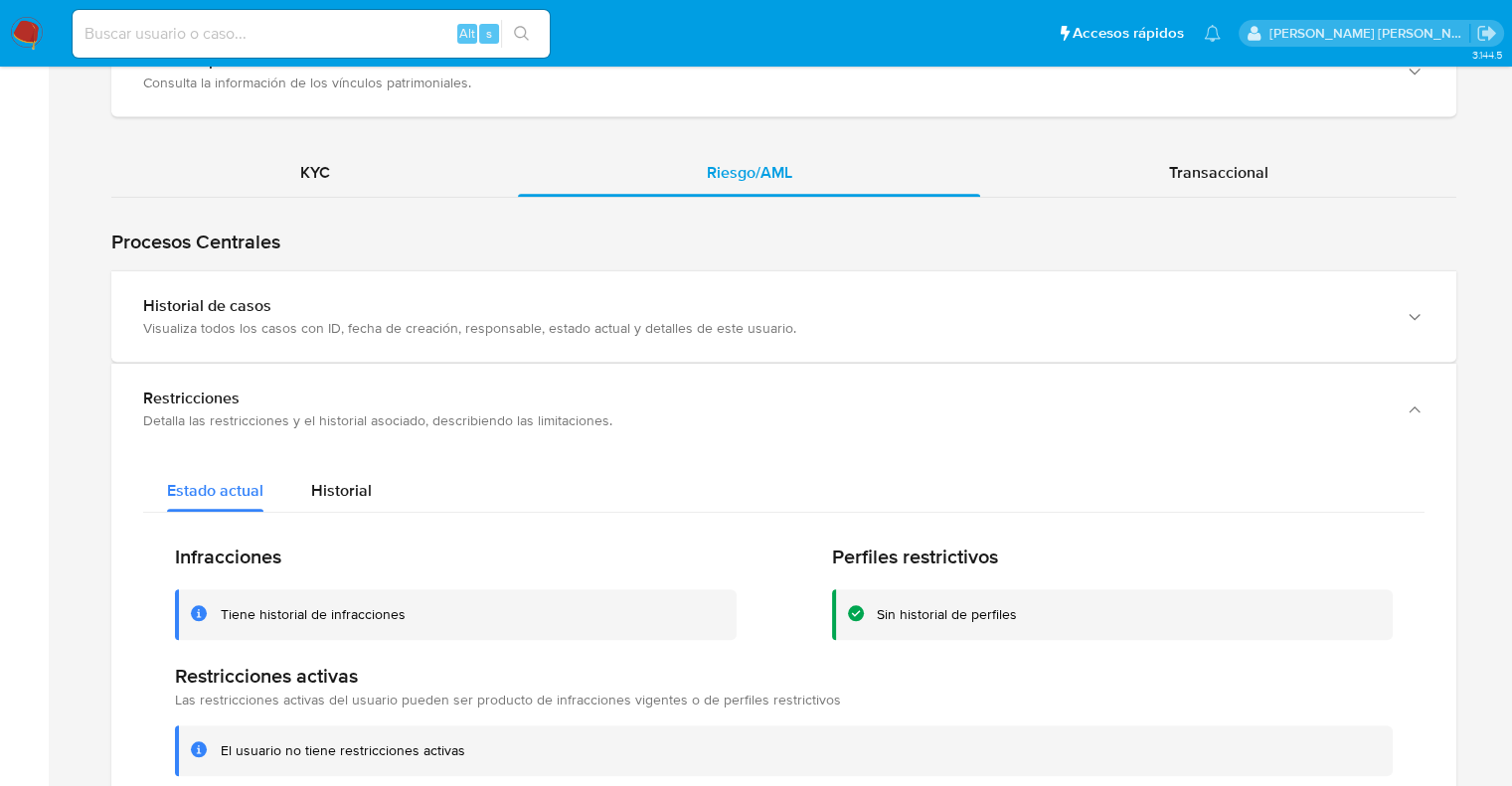 scroll, scrollTop: 1987, scrollLeft: 0, axis: vertical 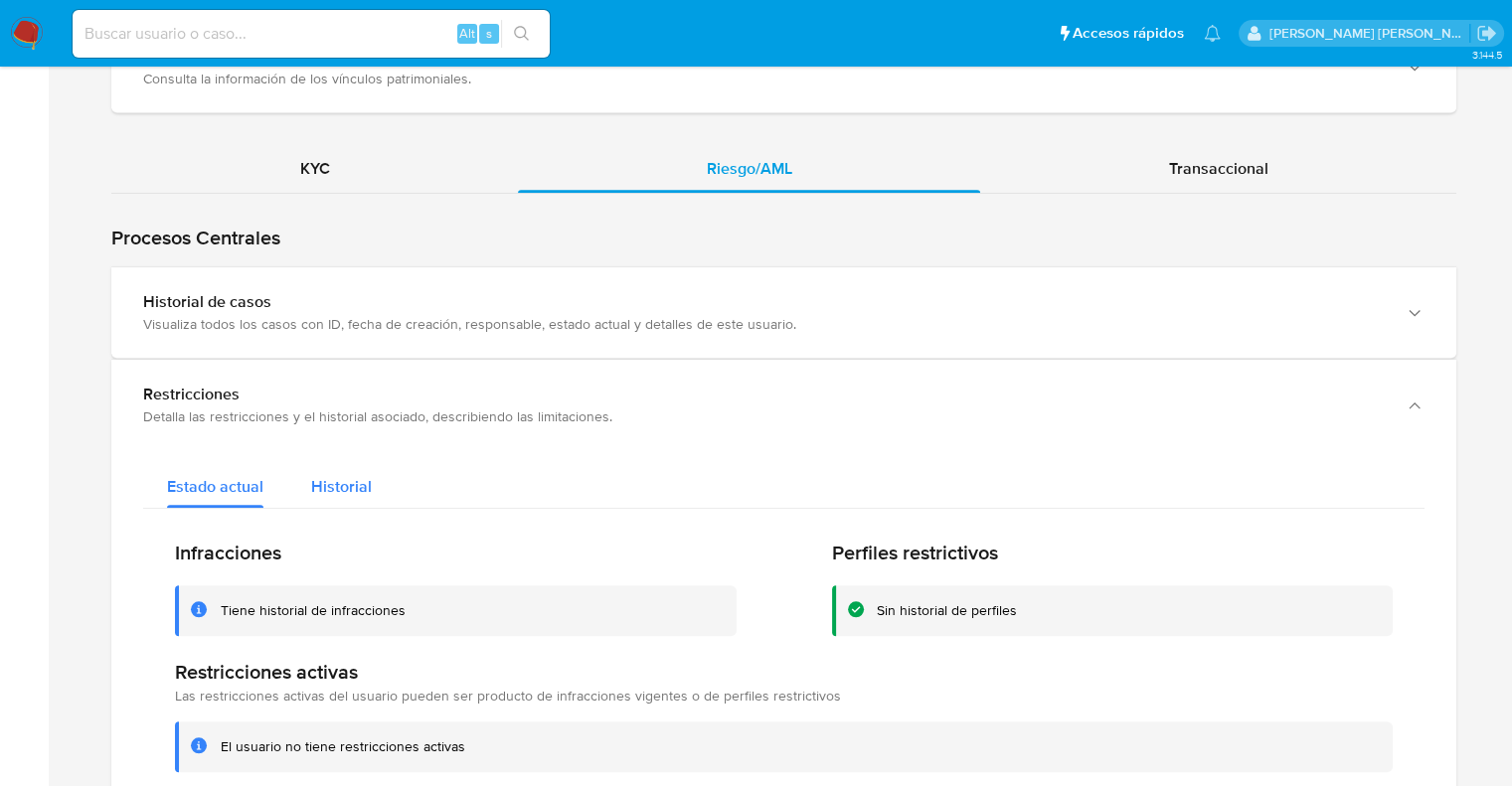 click on "Historial" at bounding box center (341, 486) 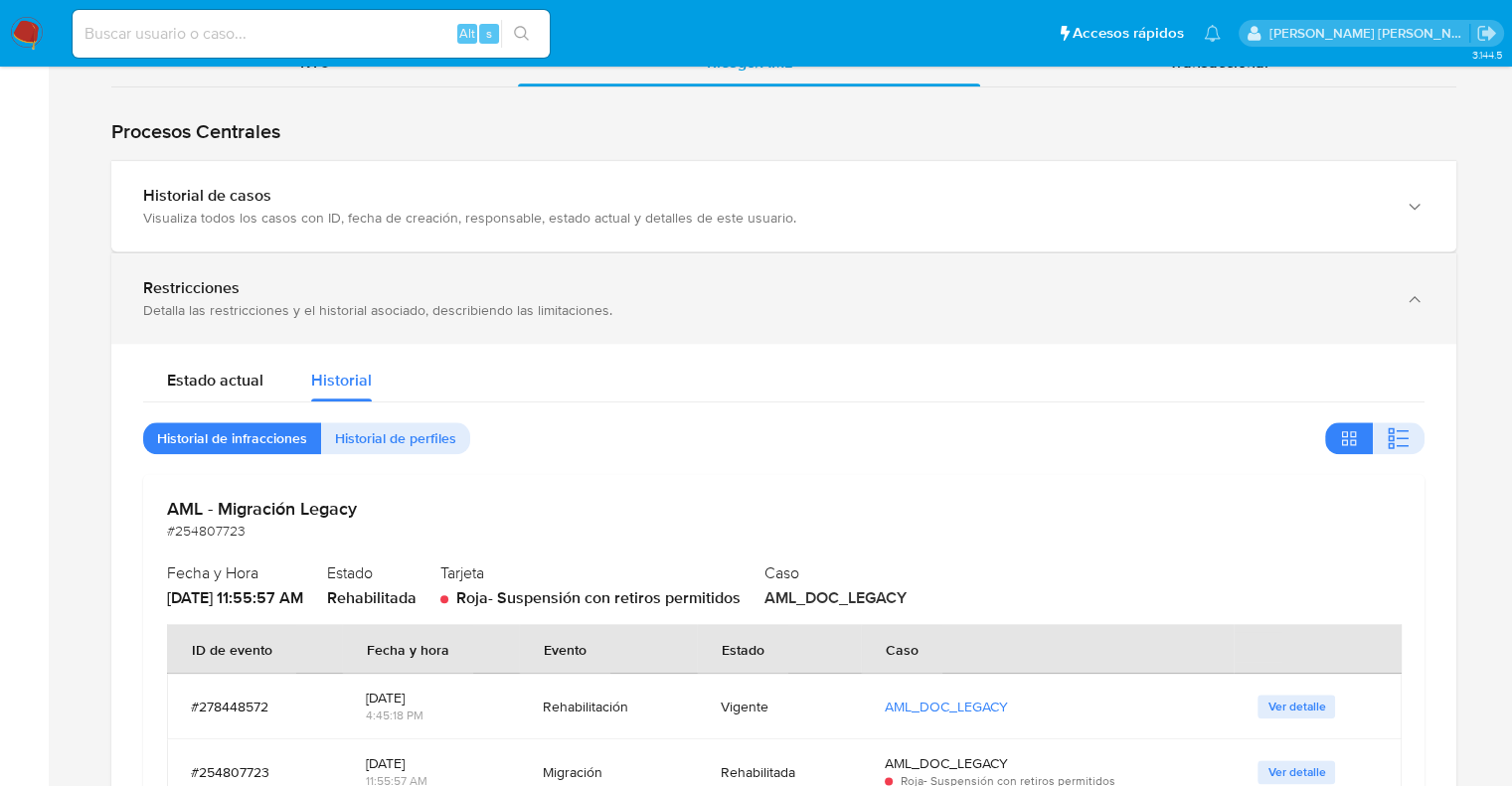 scroll, scrollTop: 2087, scrollLeft: 0, axis: vertical 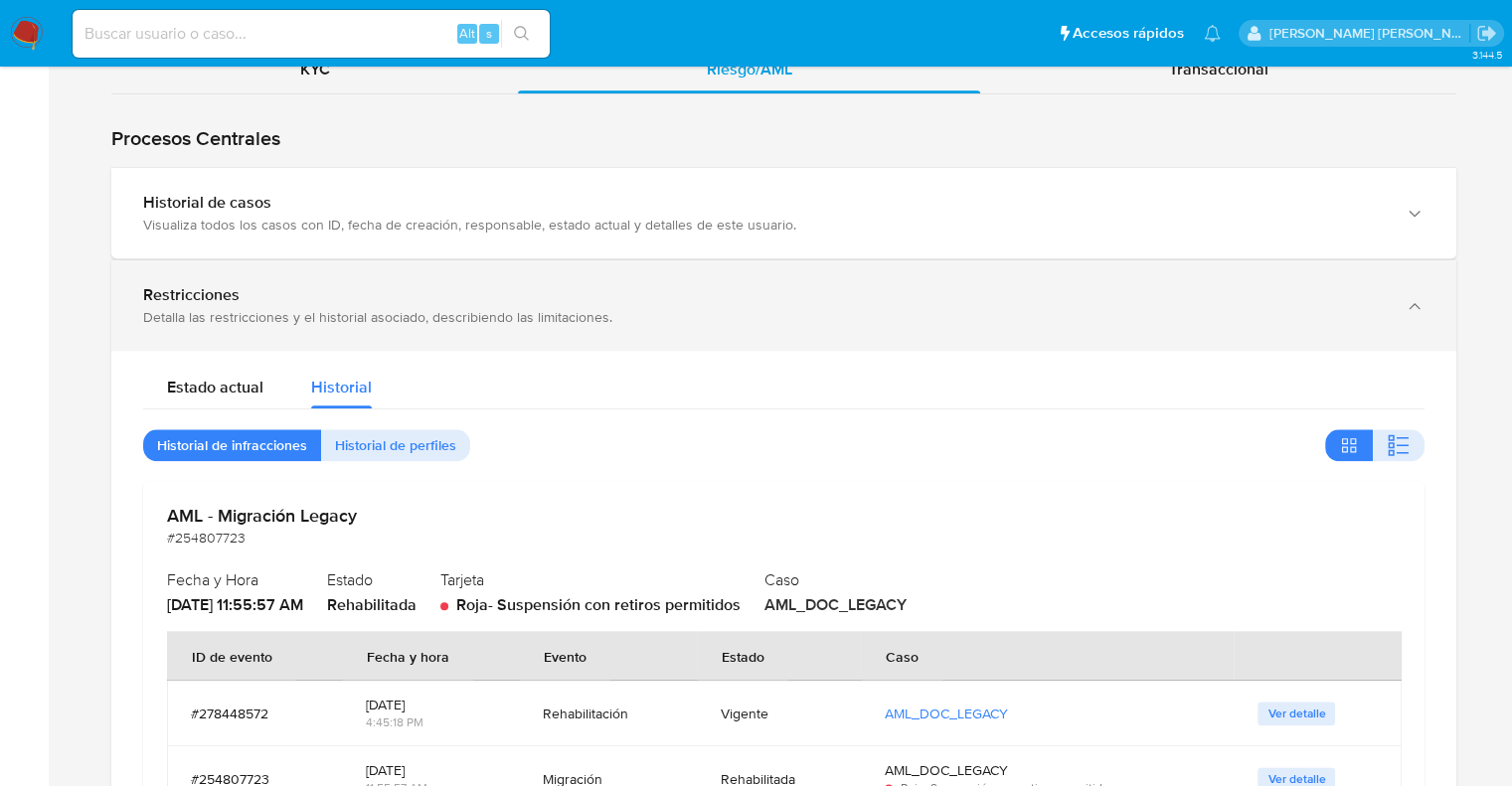 click on "Detalla las restricciones y el historial asociado, describiendo las limitaciones." at bounding box center [763, 317] 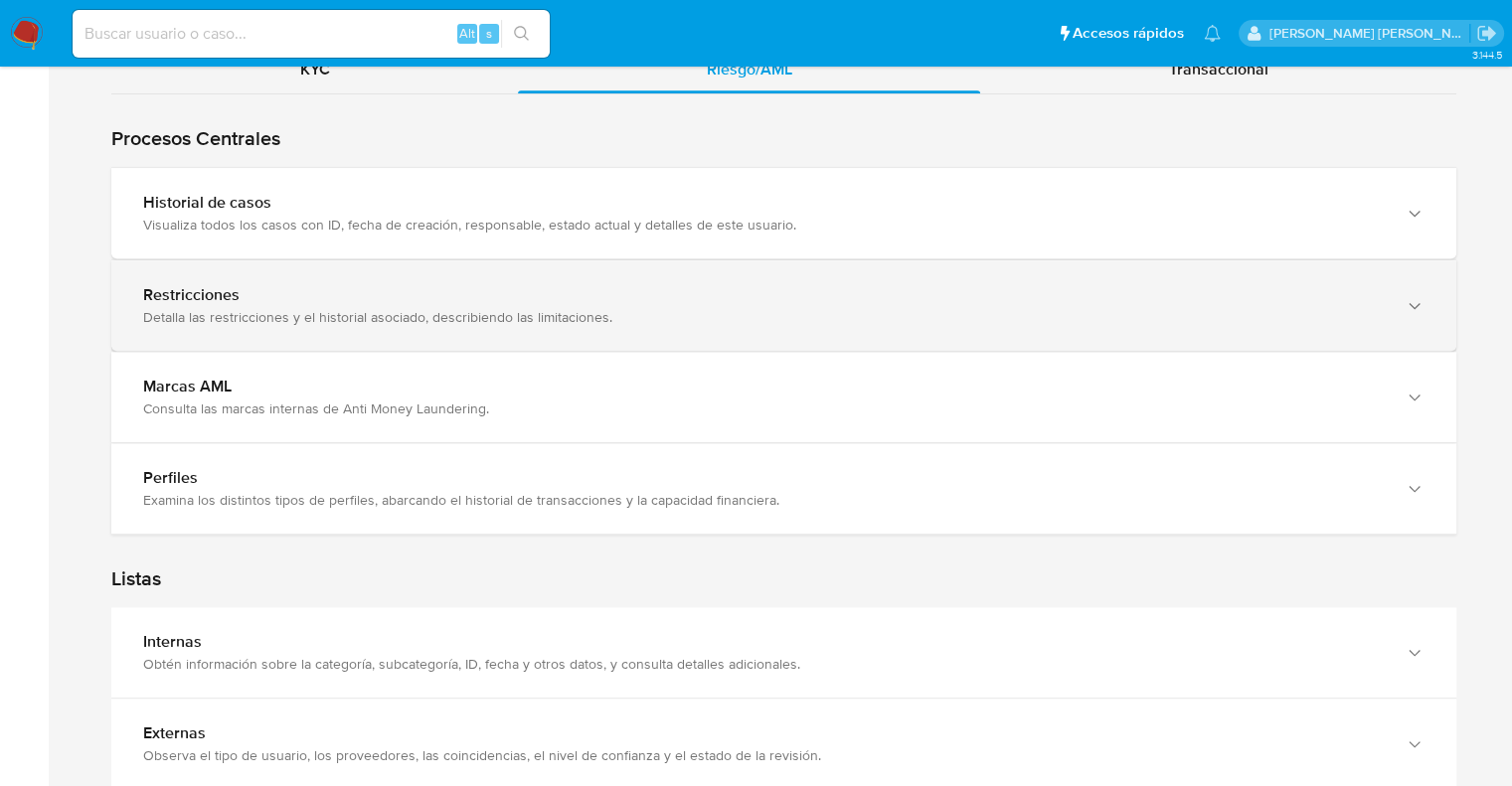 type 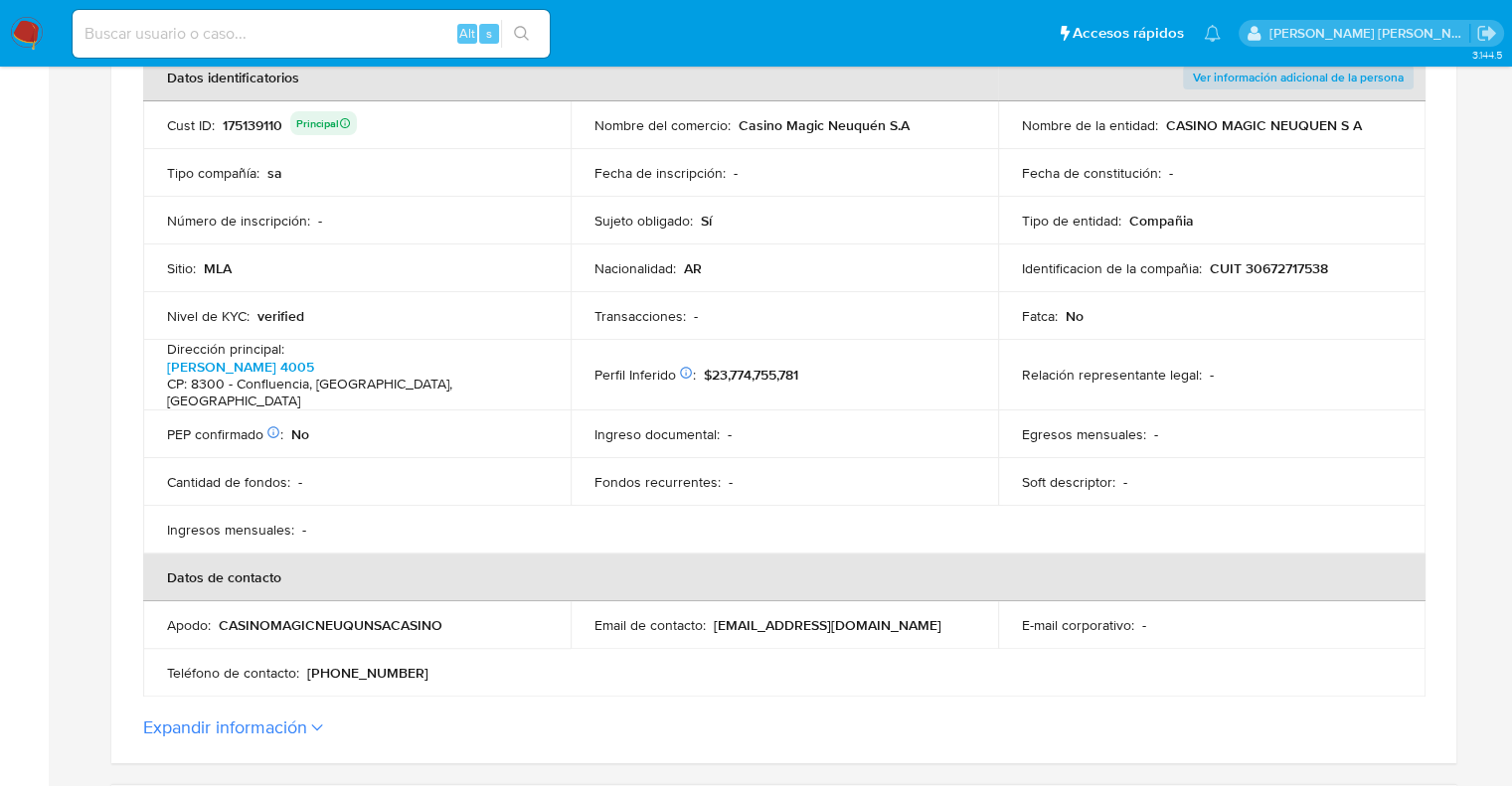scroll, scrollTop: 0, scrollLeft: 0, axis: both 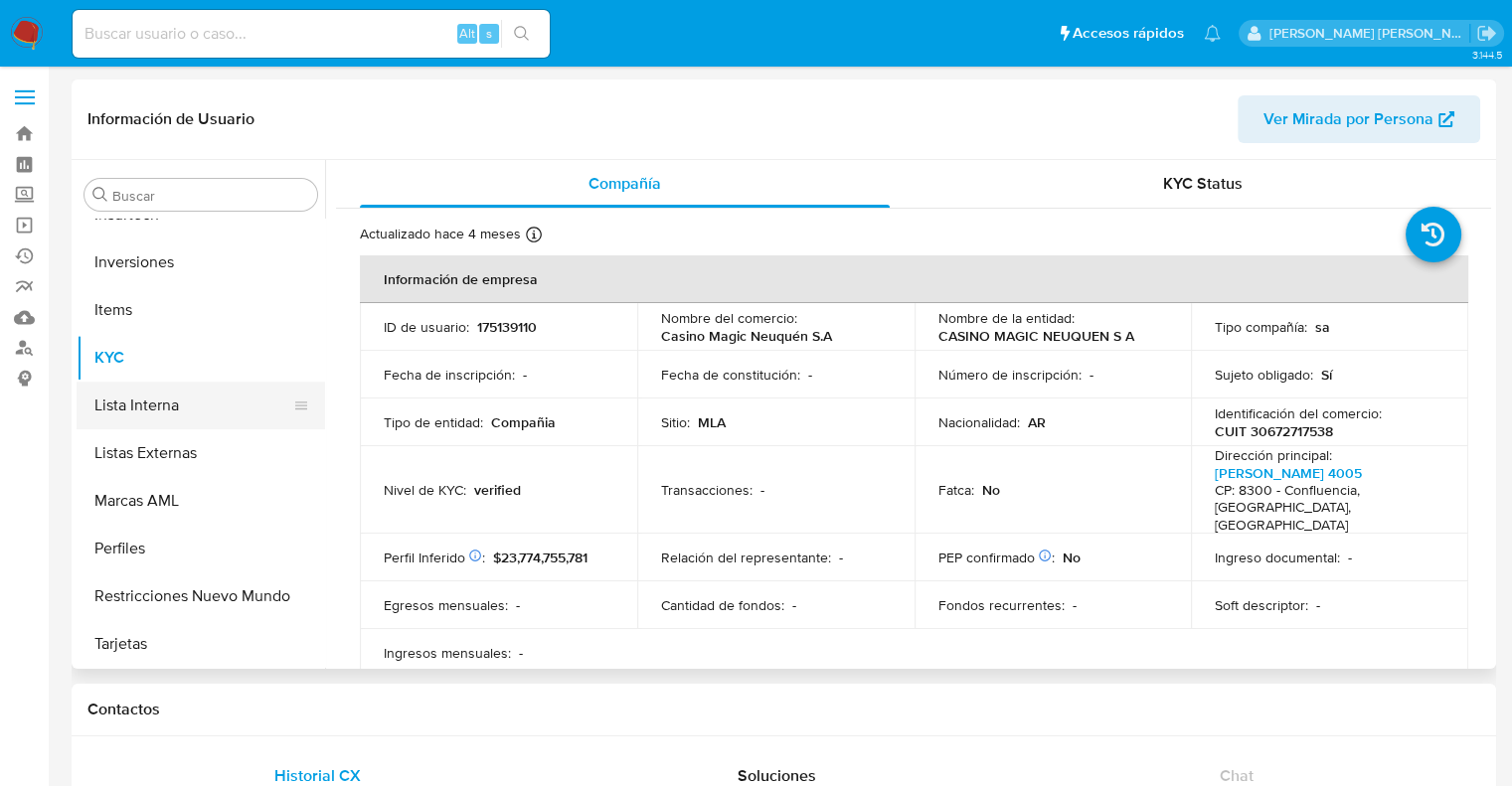 select on "10" 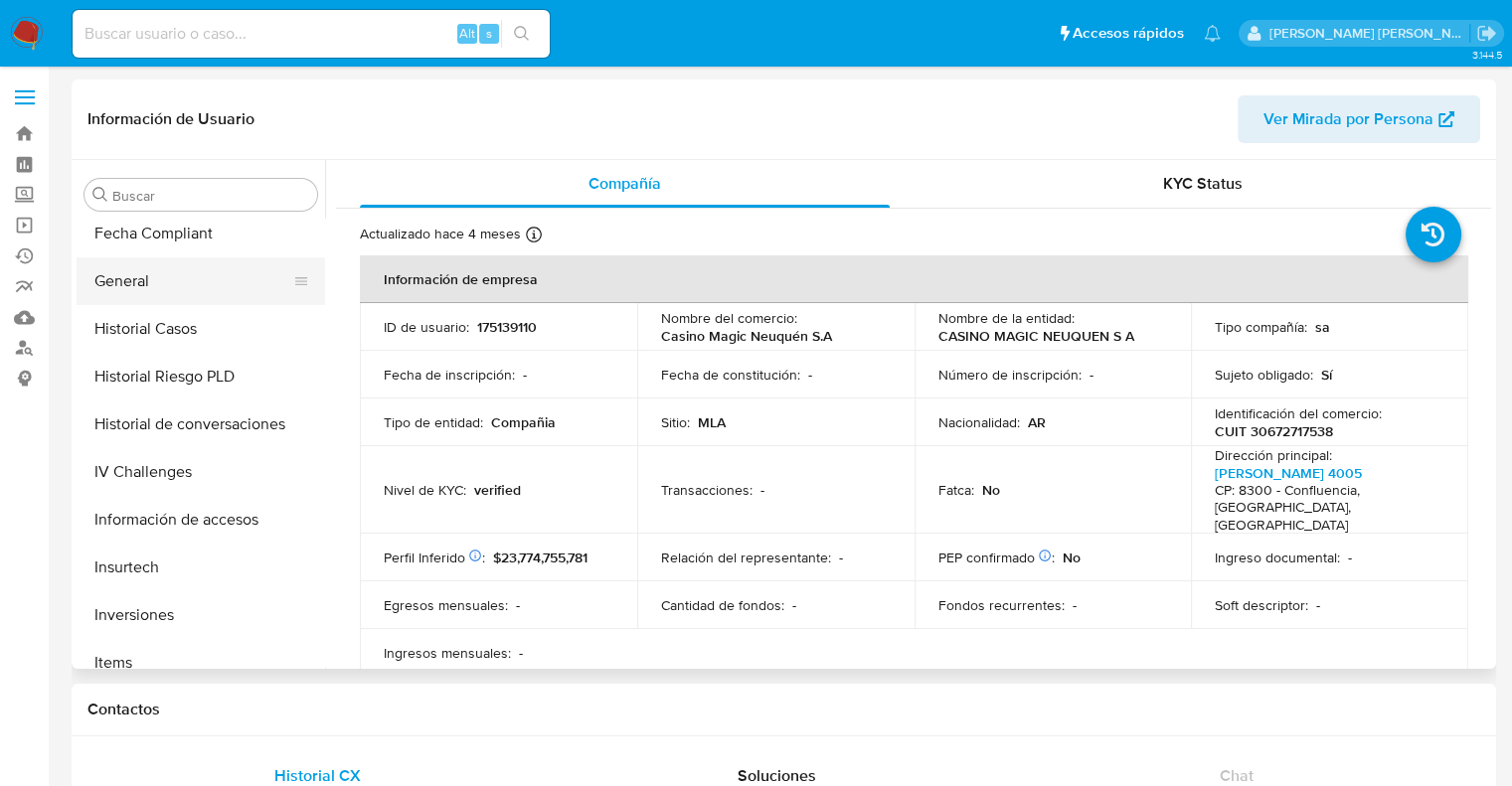 scroll, scrollTop: 489, scrollLeft: 0, axis: vertical 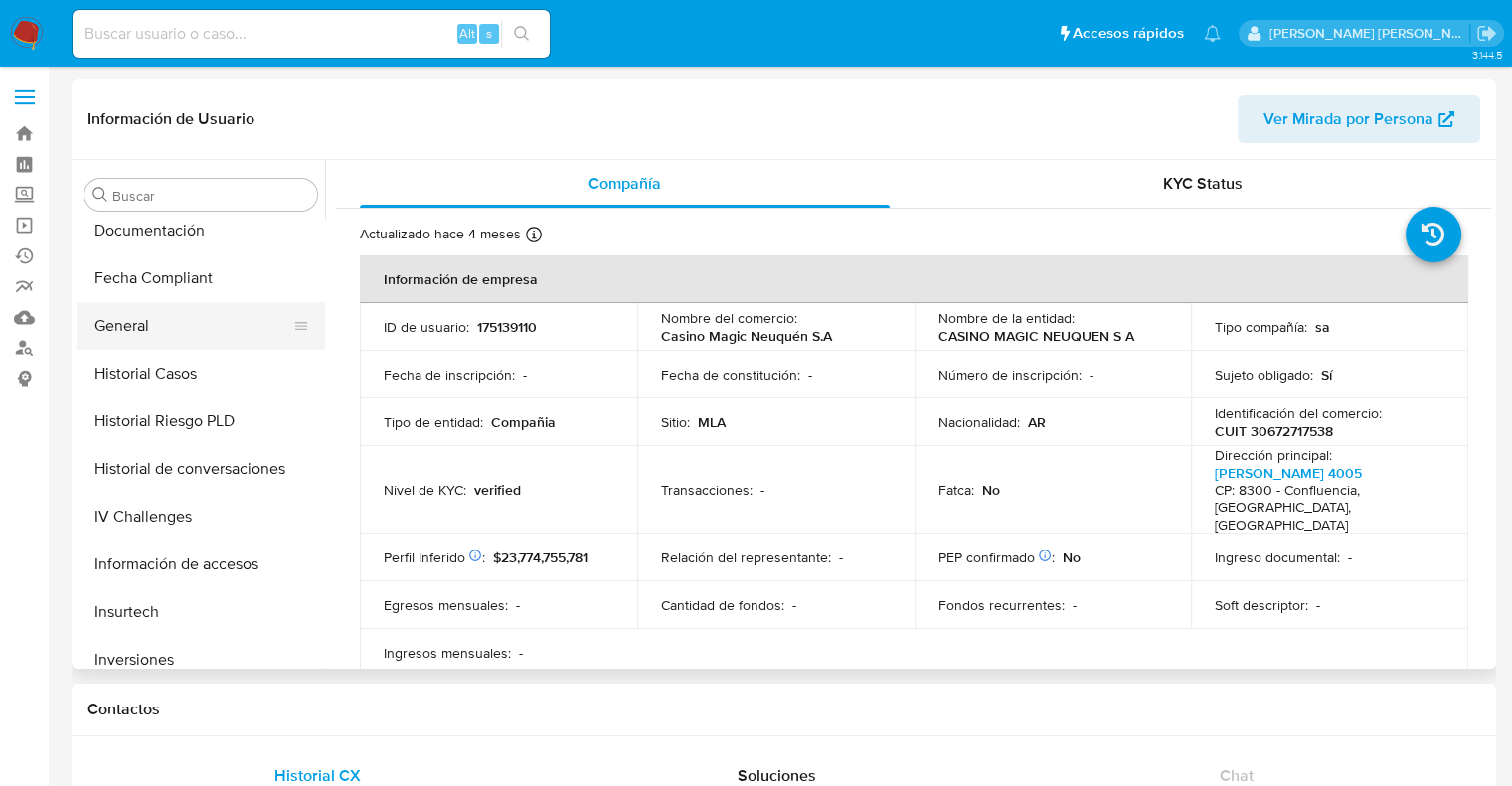 click on "General" at bounding box center (193, 326) 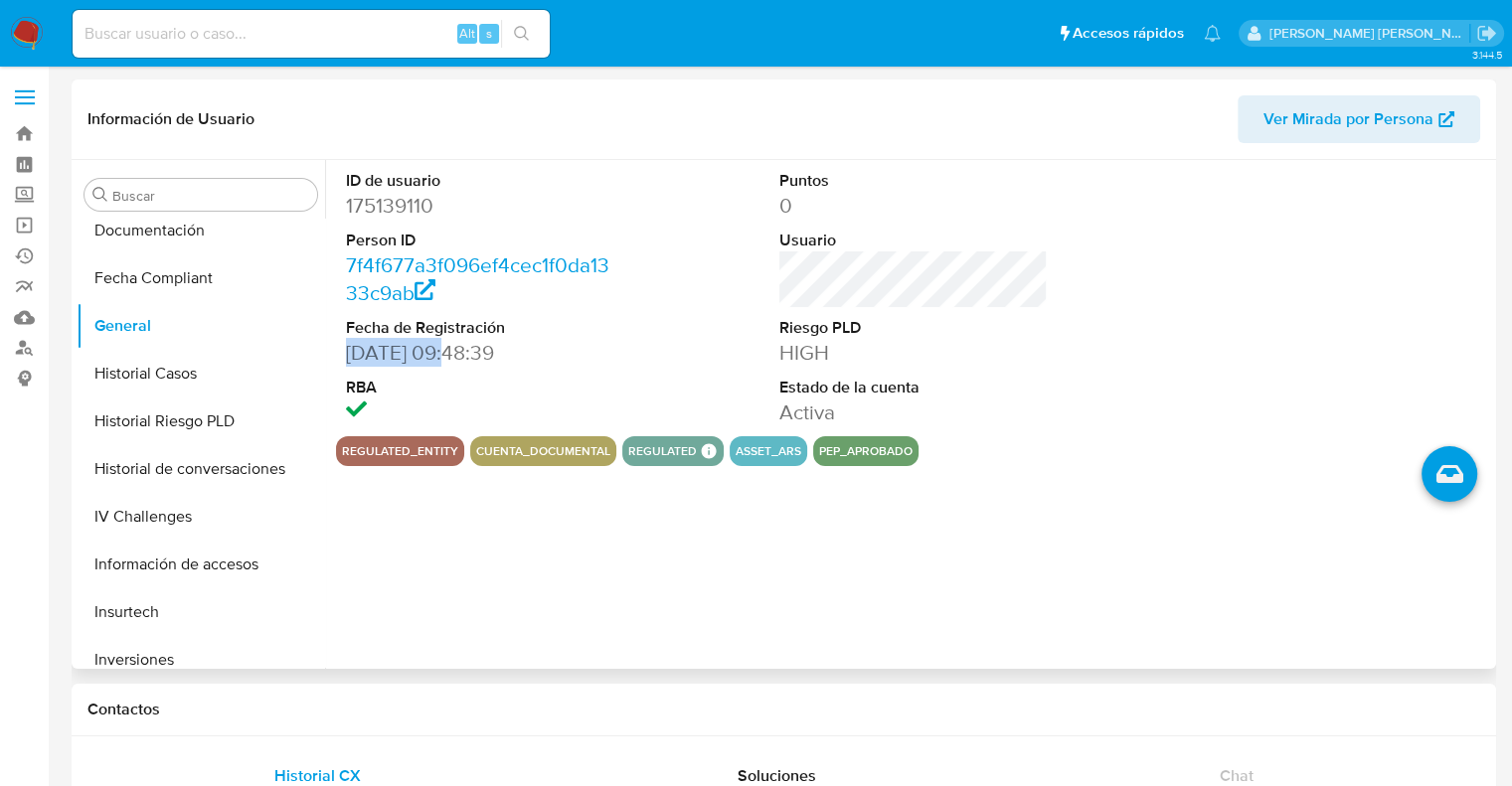 drag, startPoint x: 342, startPoint y: 357, endPoint x: 441, endPoint y: 353, distance: 99.08078 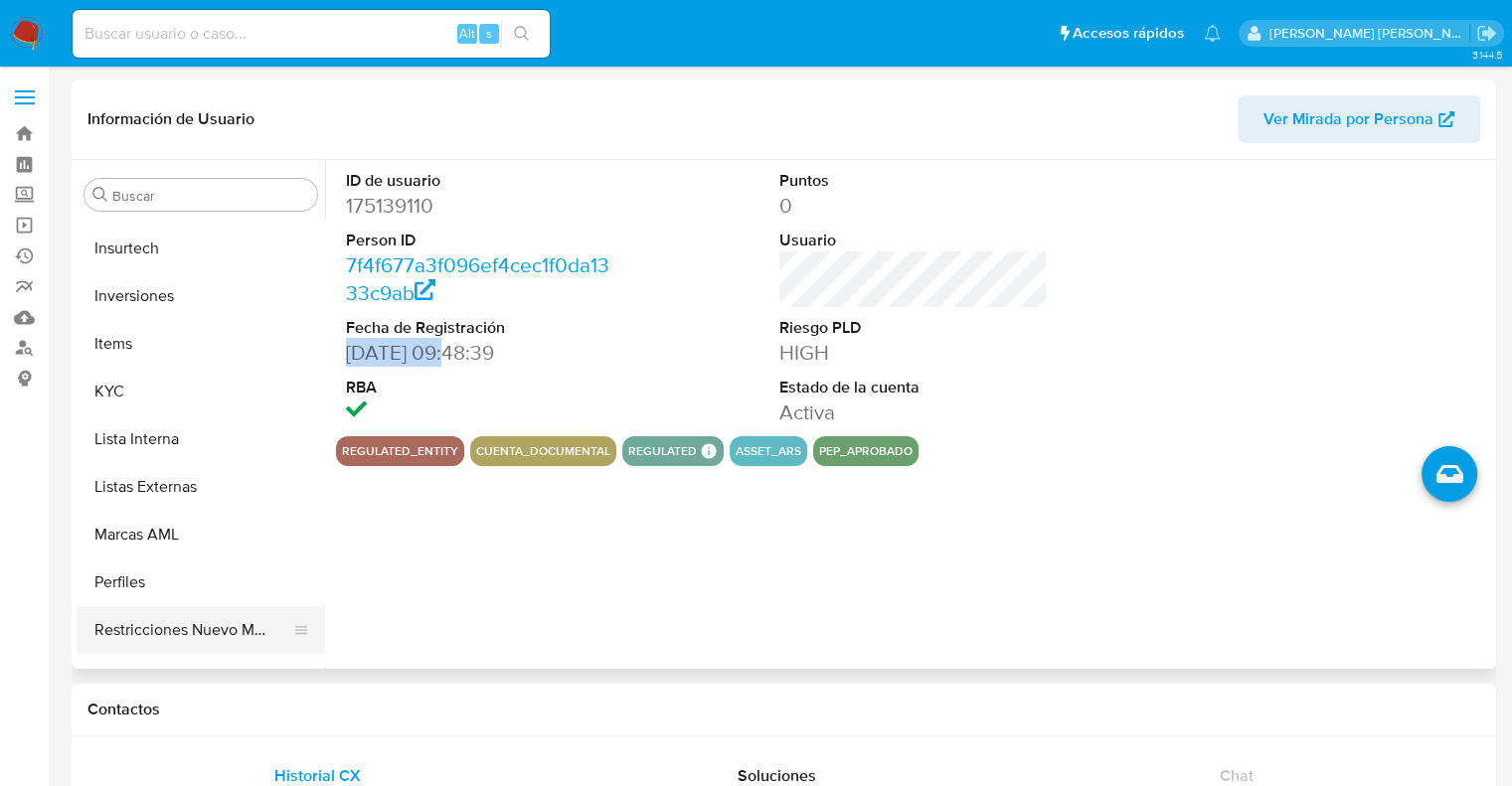 scroll, scrollTop: 886, scrollLeft: 0, axis: vertical 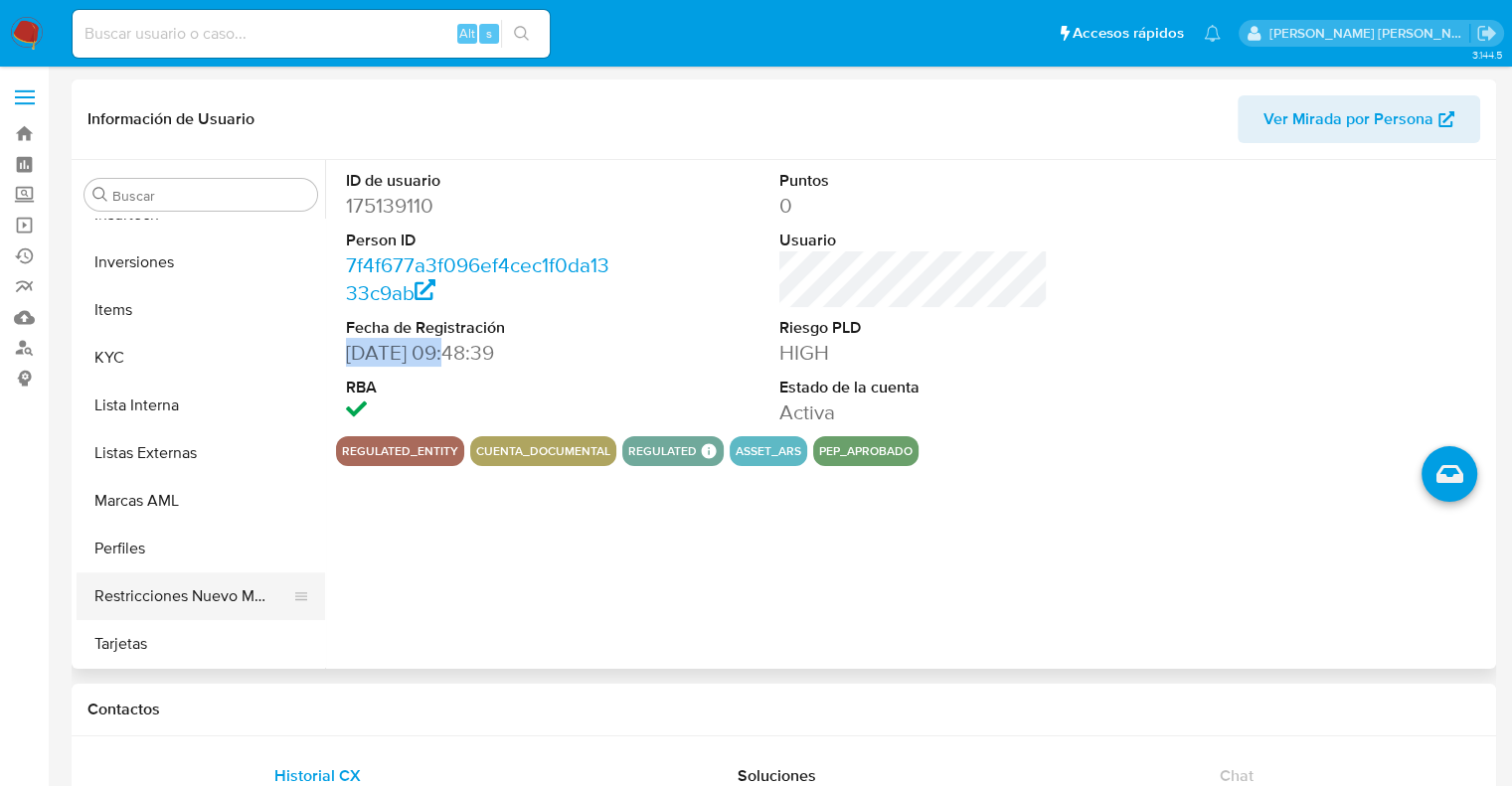click on "Restricciones Nuevo Mundo" at bounding box center [193, 596] 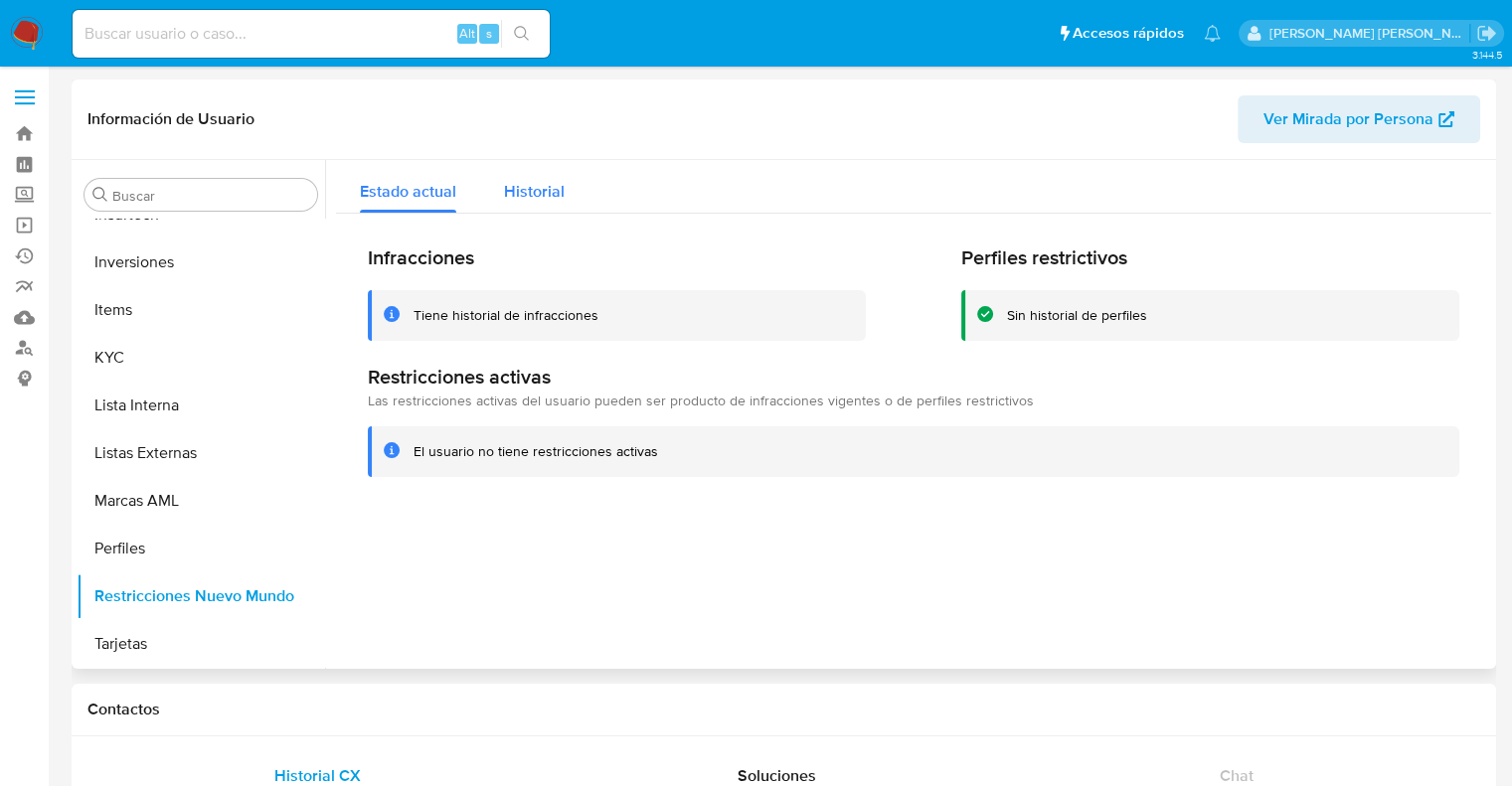 click on "Historial" at bounding box center (534, 191) 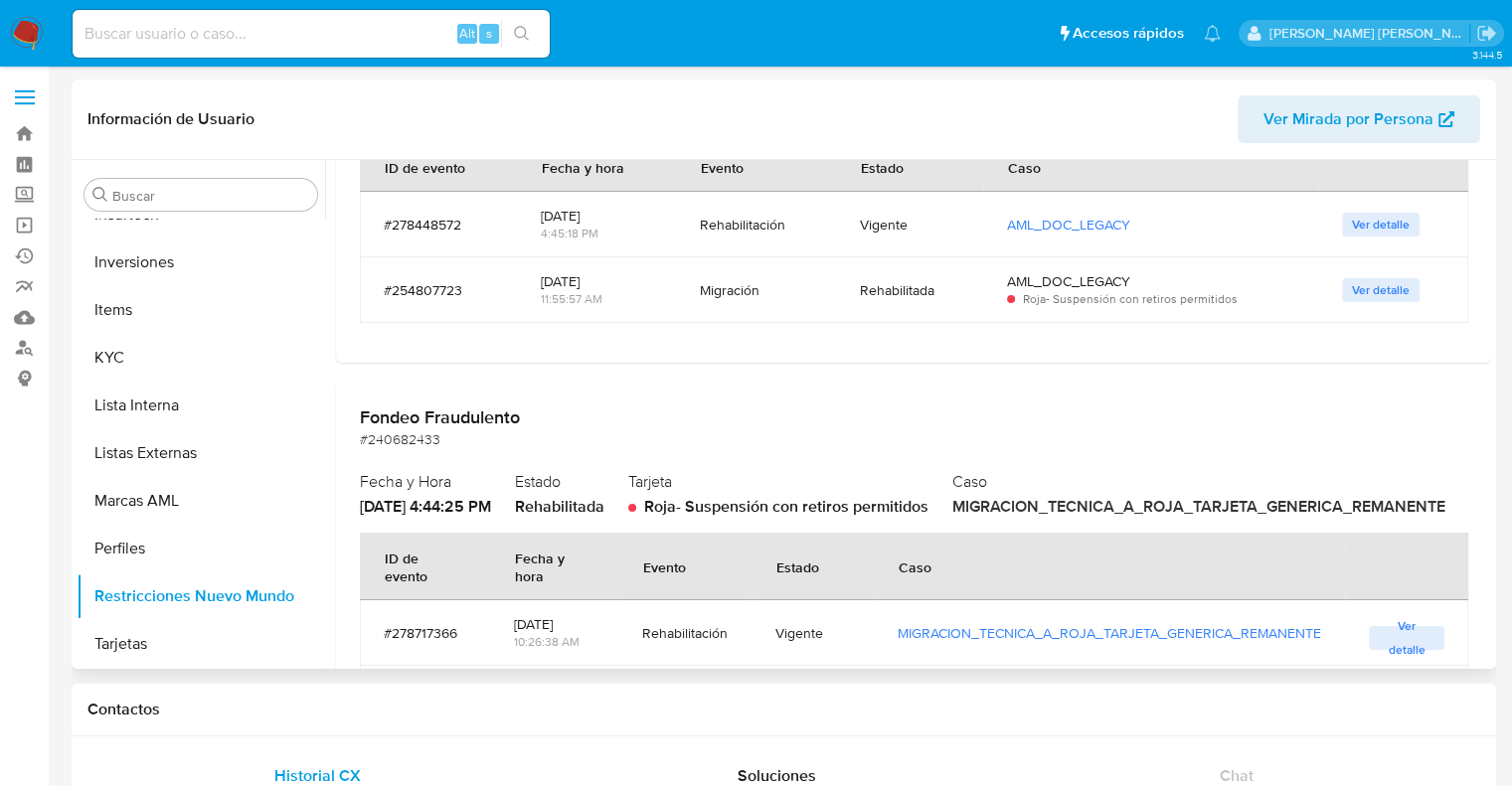 scroll, scrollTop: 298, scrollLeft: 0, axis: vertical 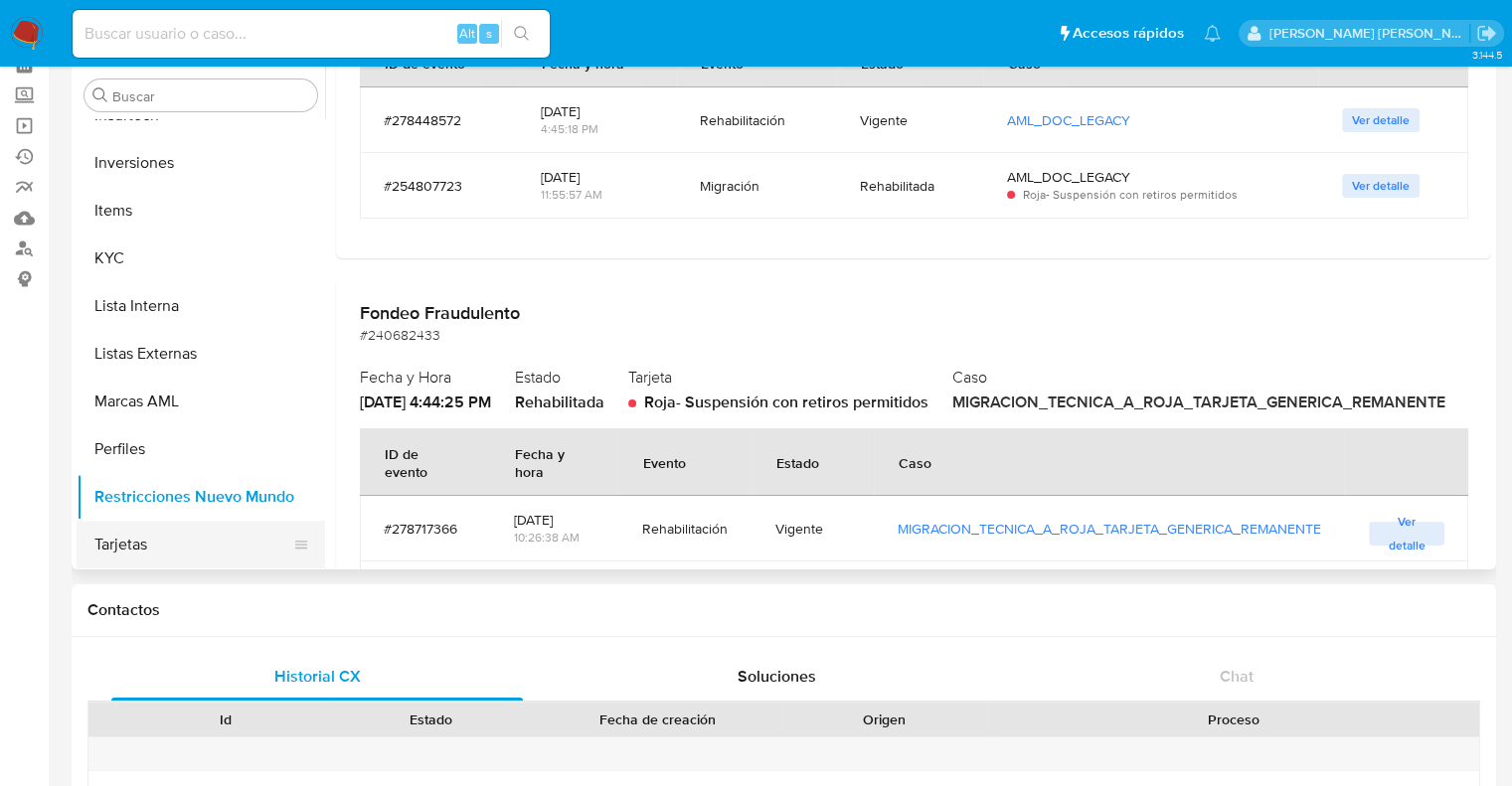 click on "Tarjetas" at bounding box center (193, 545) 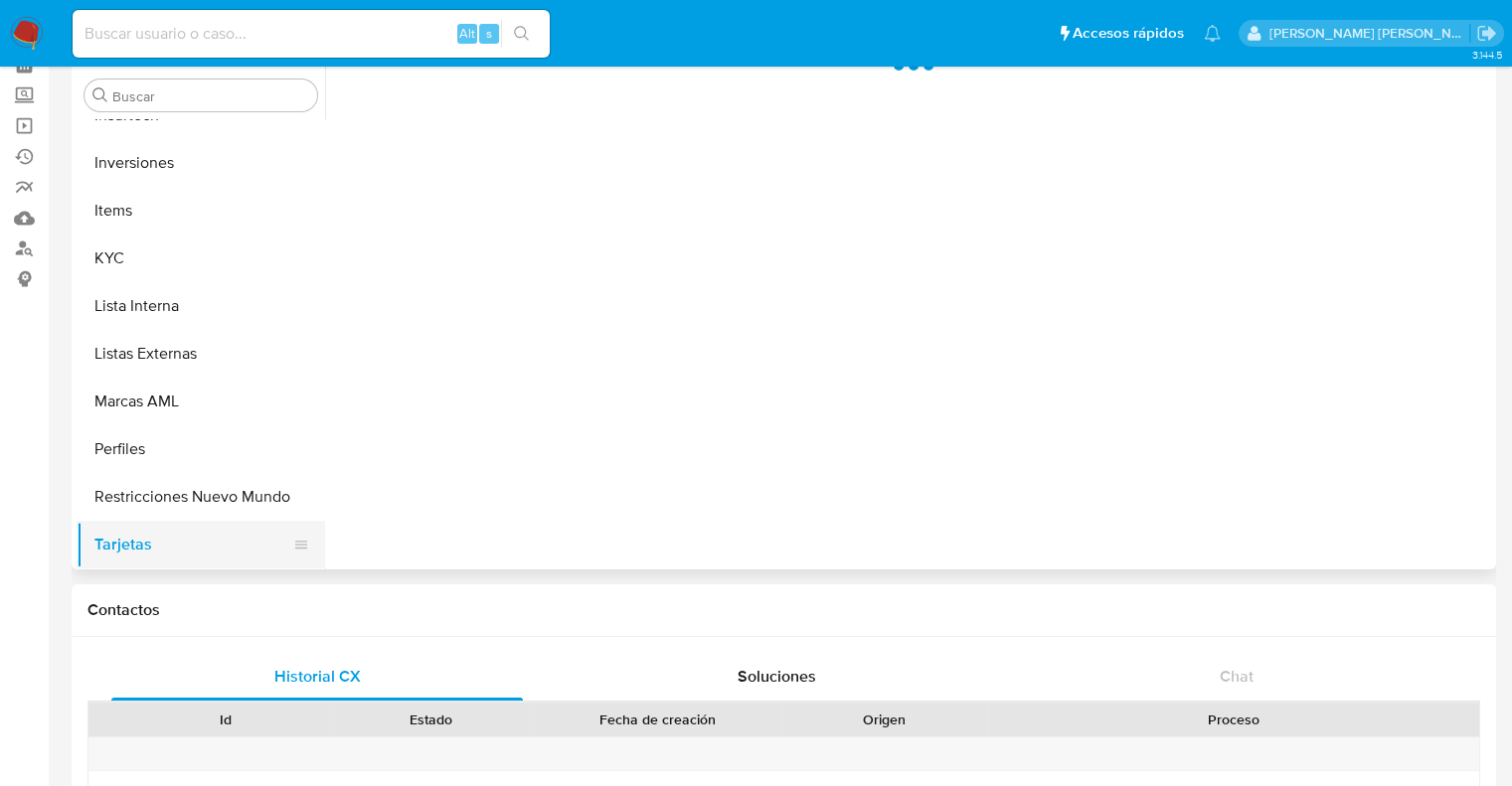 scroll, scrollTop: 0, scrollLeft: 0, axis: both 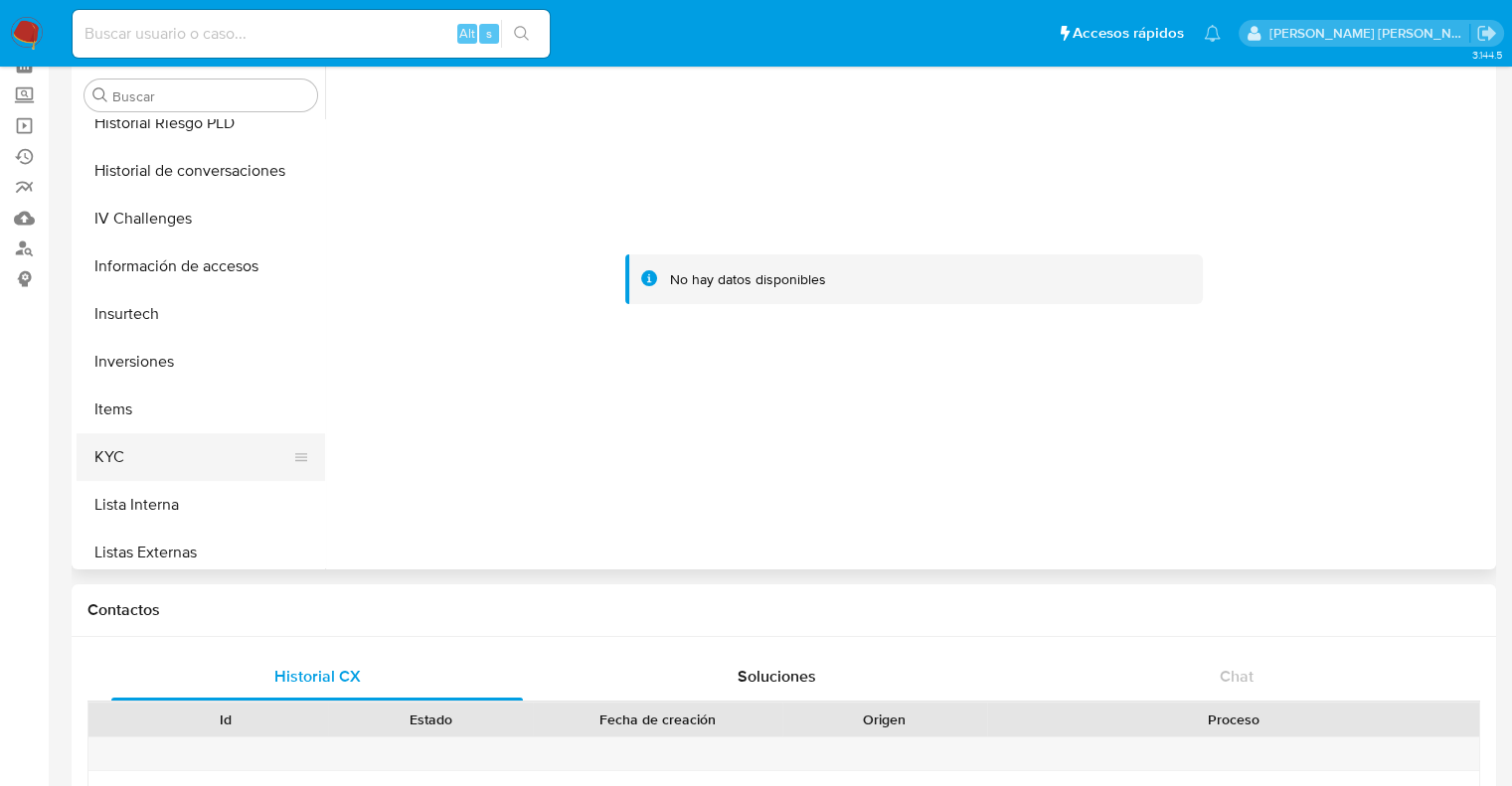 click on "KYC" at bounding box center [193, 457] 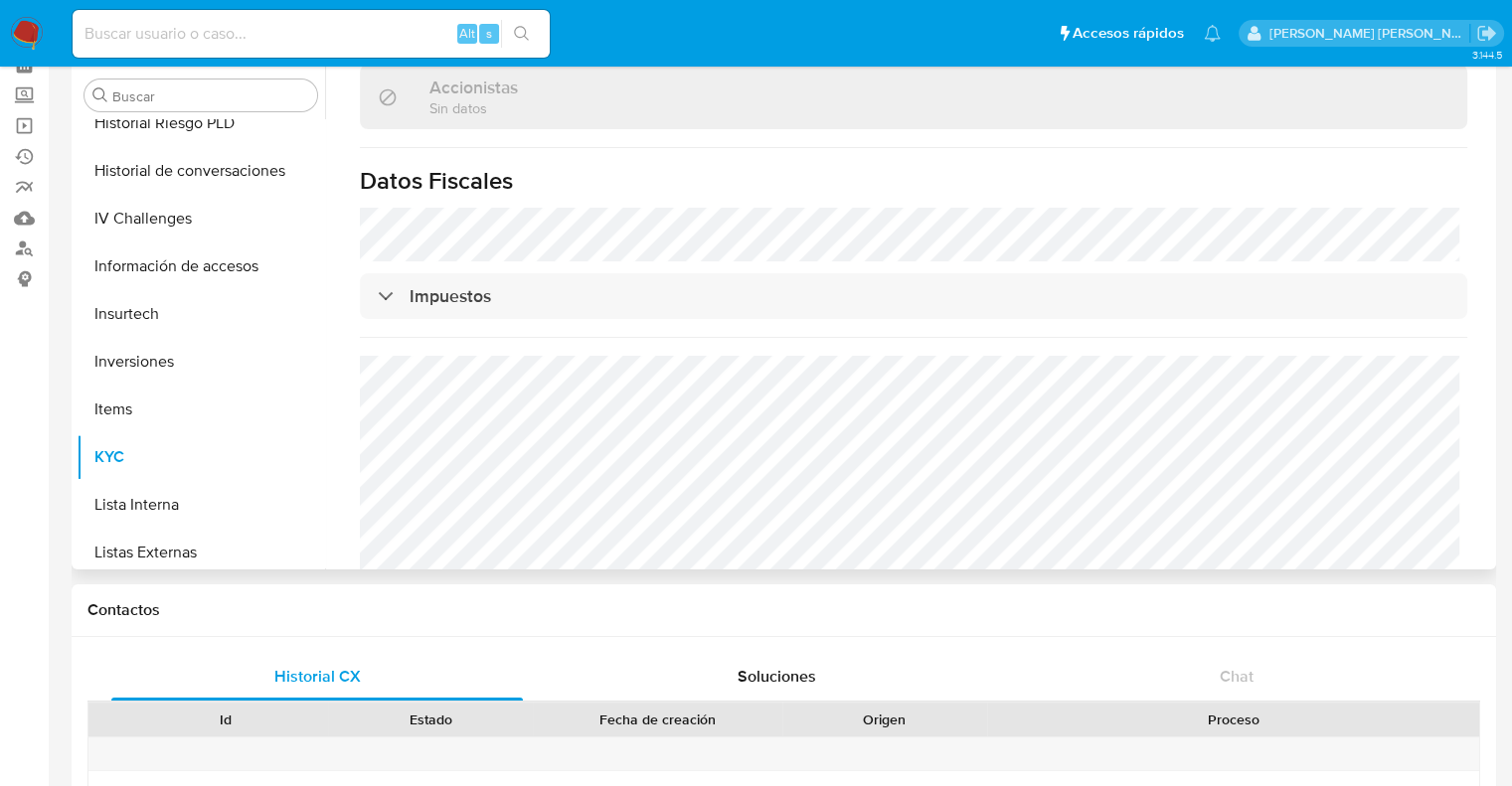 scroll, scrollTop: 1406, scrollLeft: 0, axis: vertical 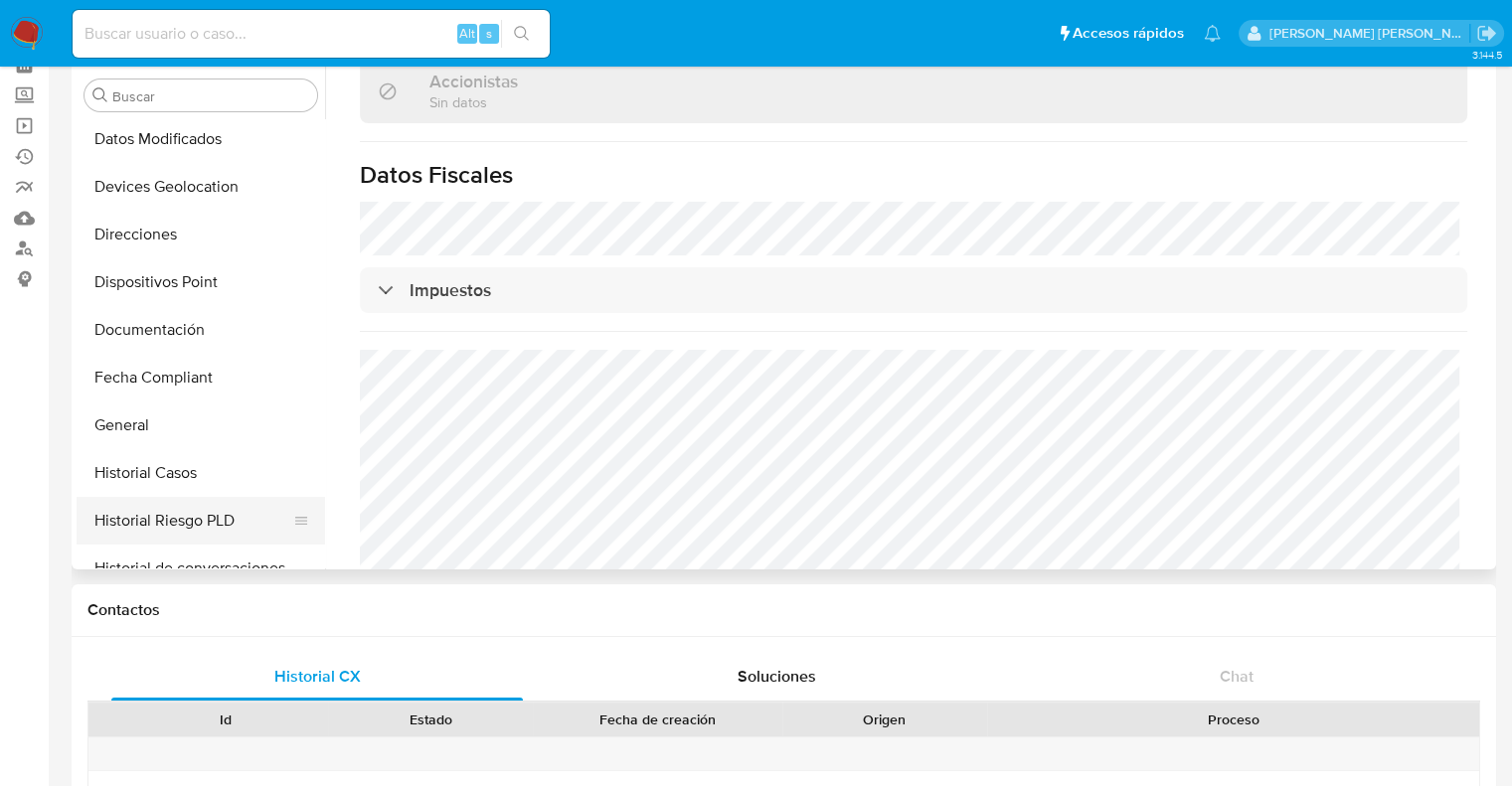 click on "Historial Riesgo PLD" at bounding box center (193, 521) 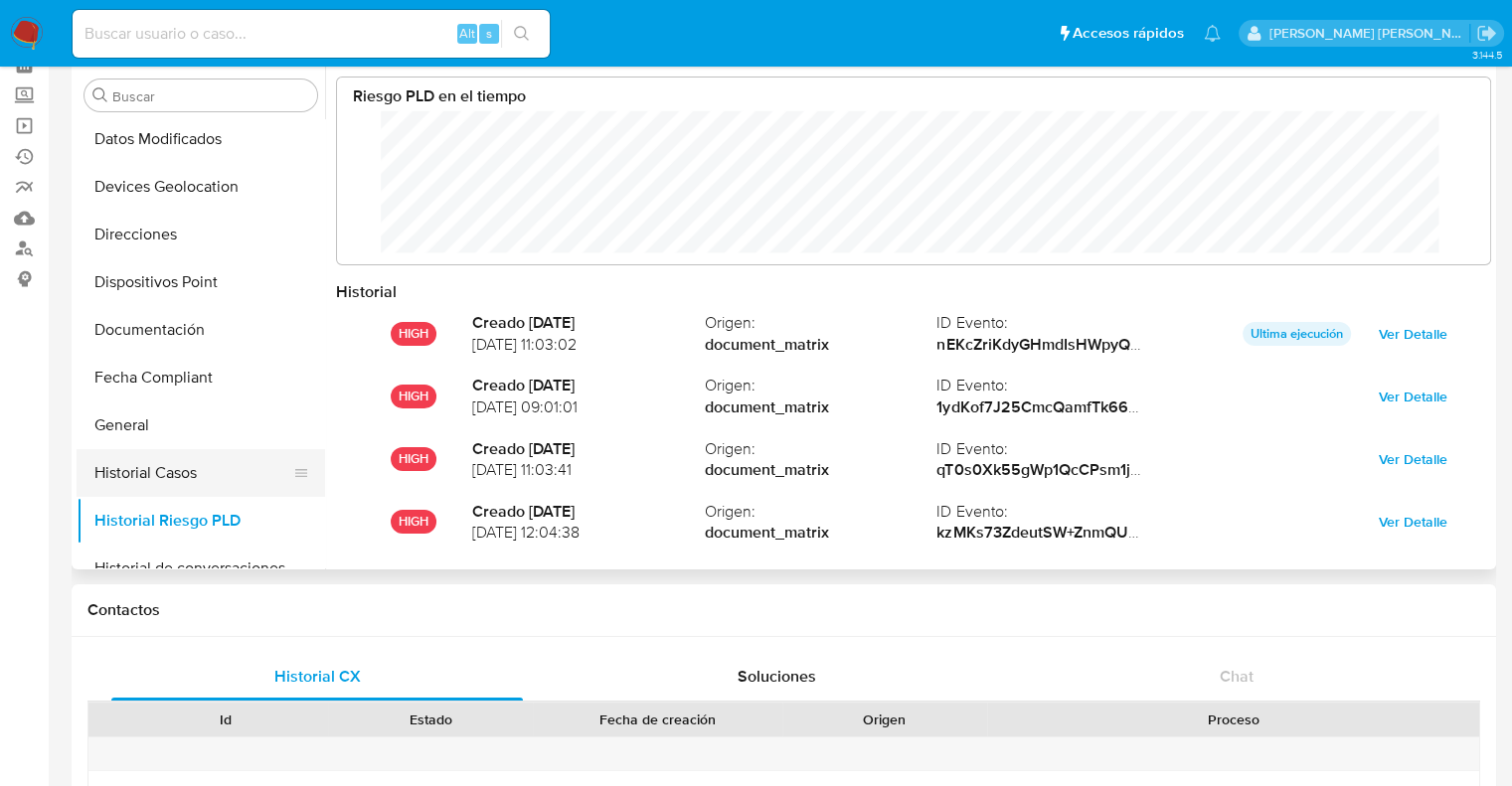scroll, scrollTop: 993529, scrollLeft: 992968, axis: both 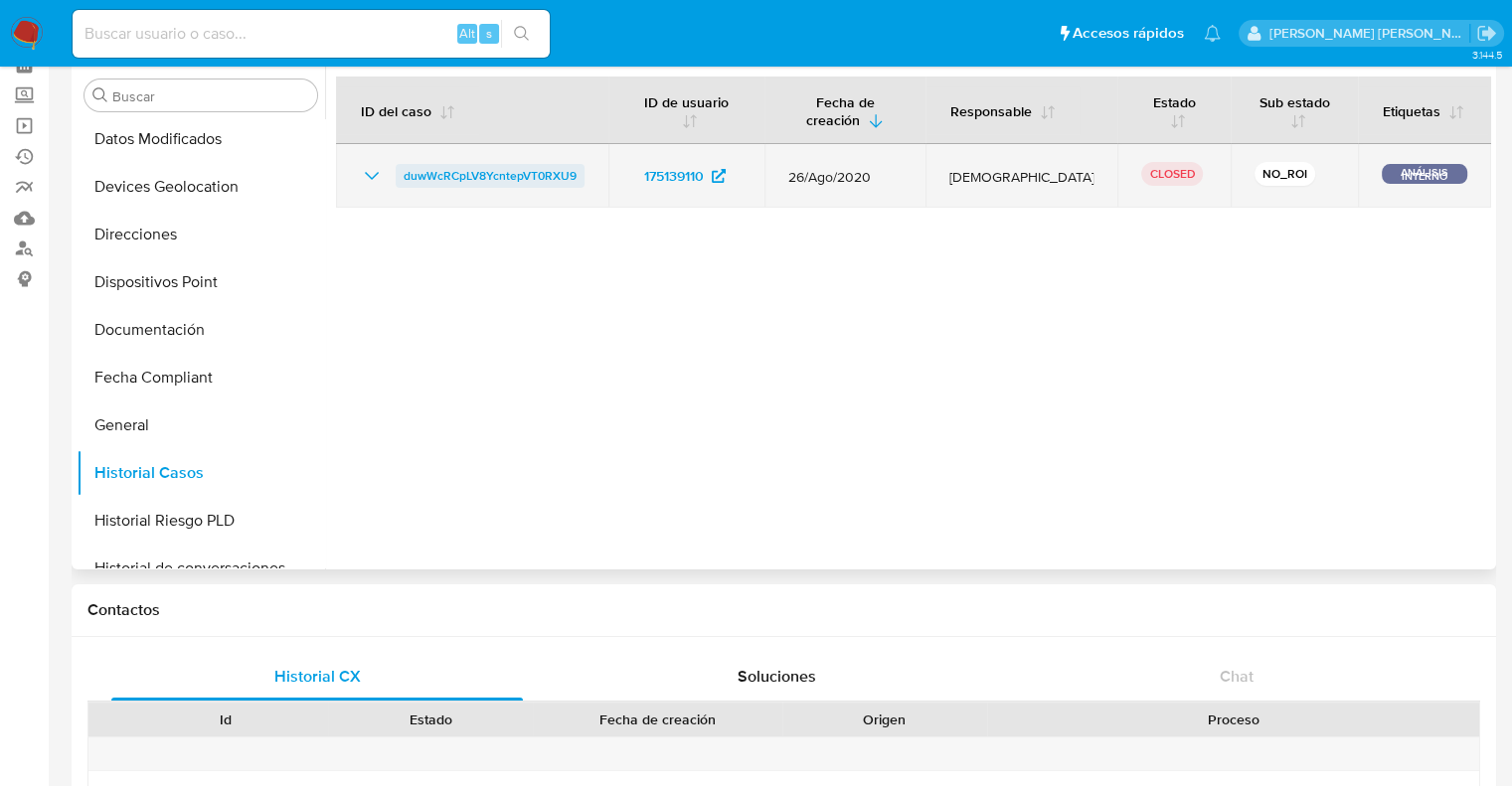 click on "duwWcRCpLV8YcntepVT0RXU9" at bounding box center (490, 176) 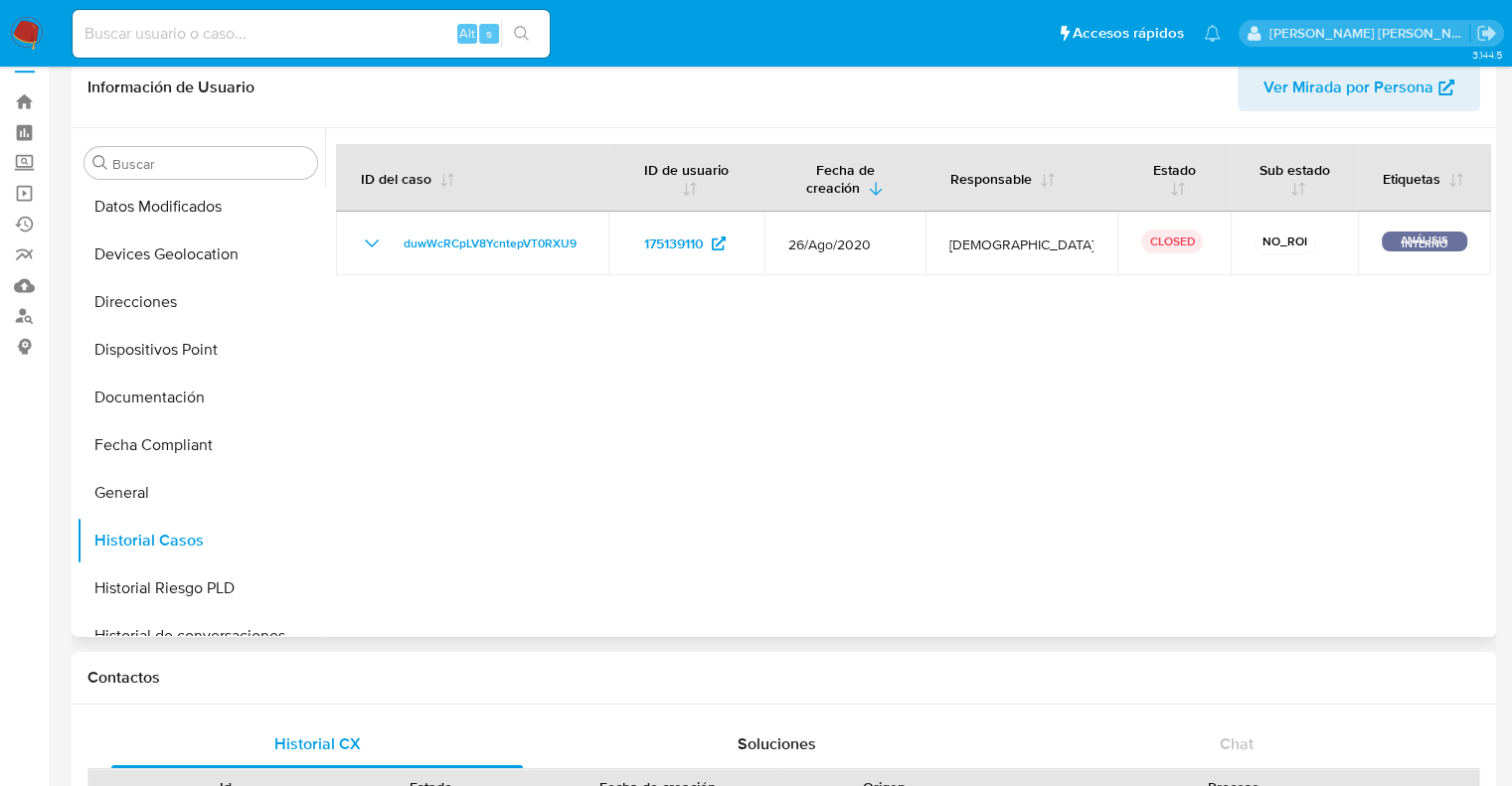 scroll, scrollTop: 0, scrollLeft: 0, axis: both 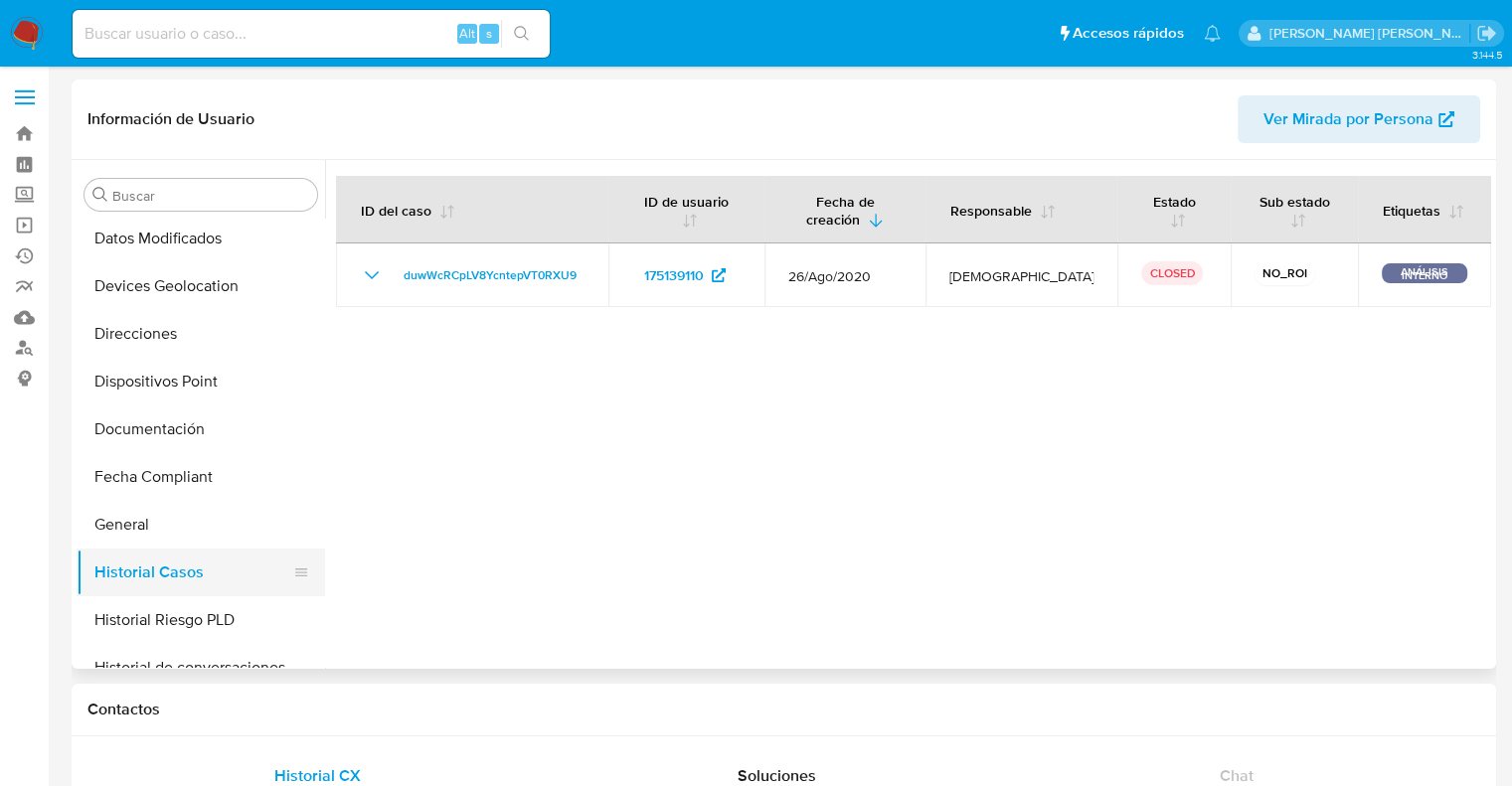 click on "Historial Casos" at bounding box center [193, 572] 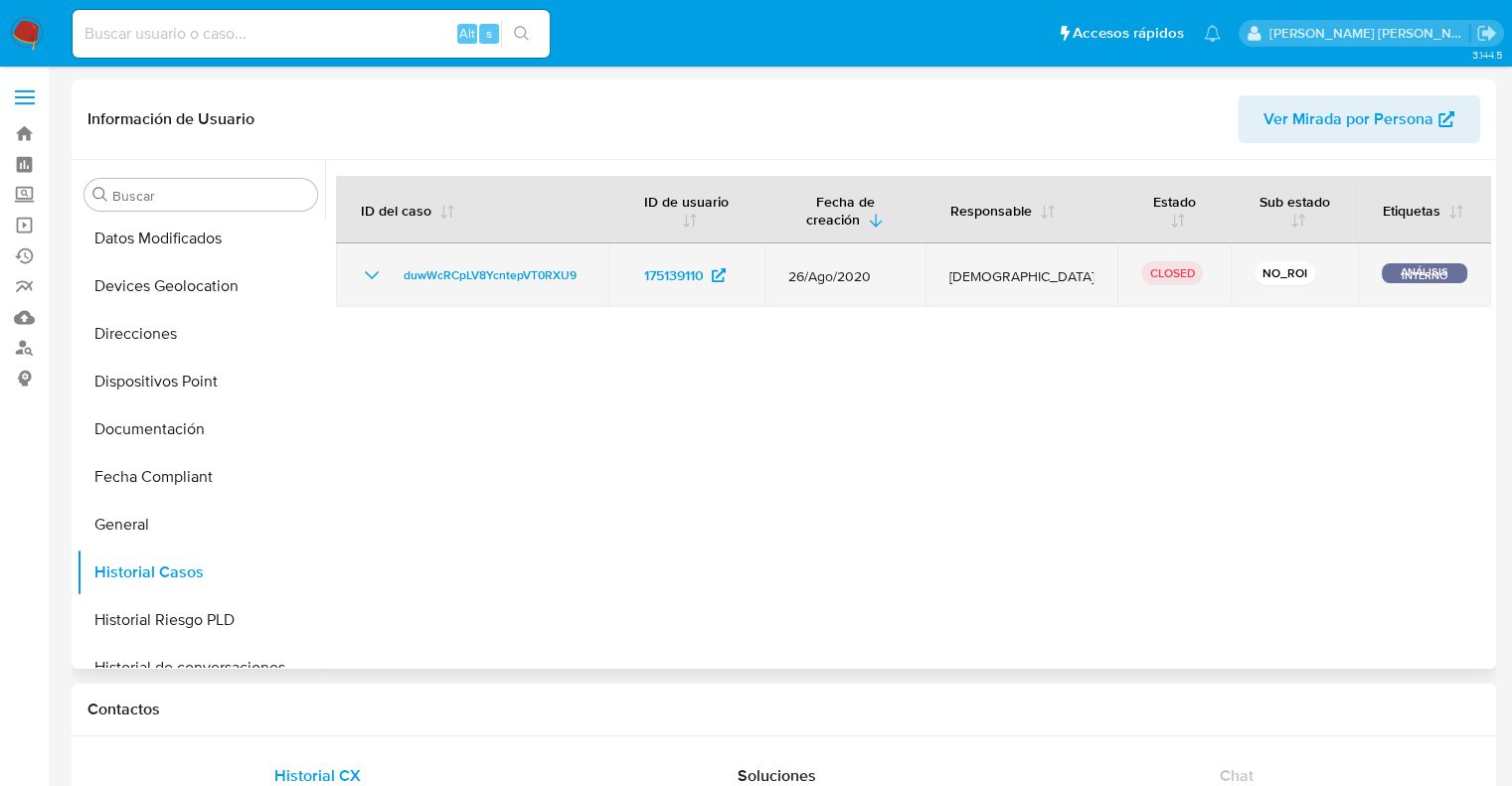 click 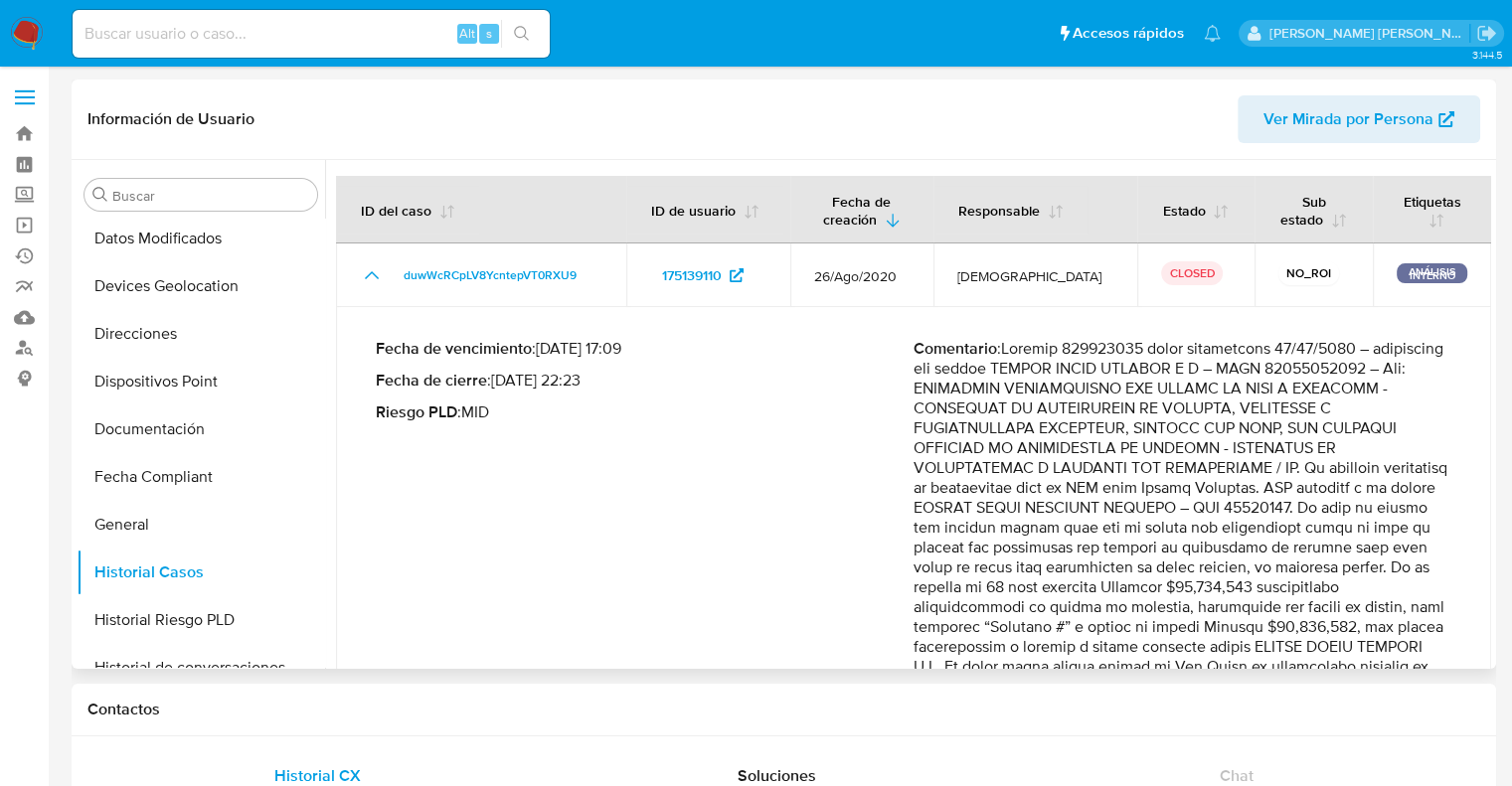 type 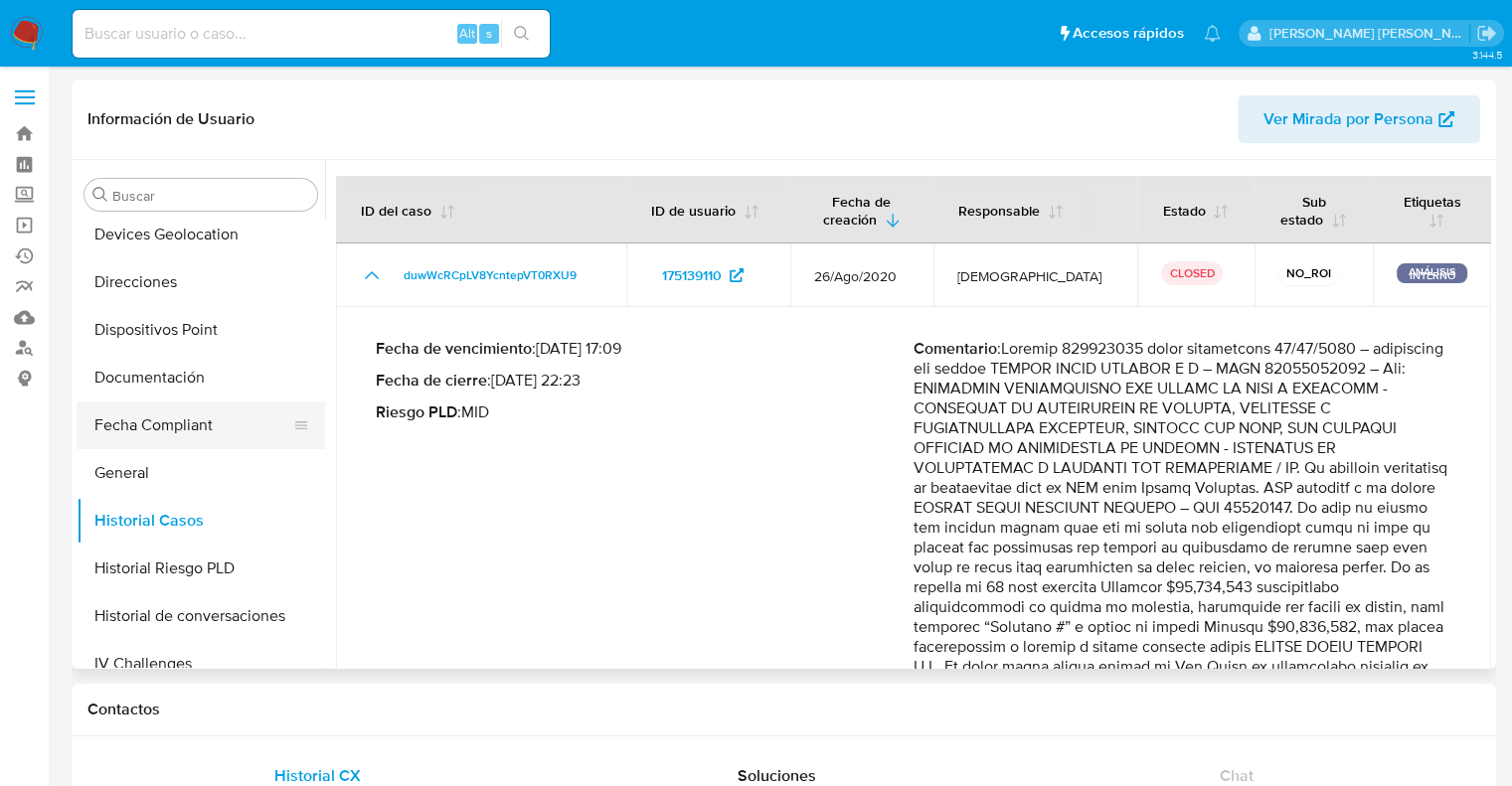 scroll, scrollTop: 390, scrollLeft: 0, axis: vertical 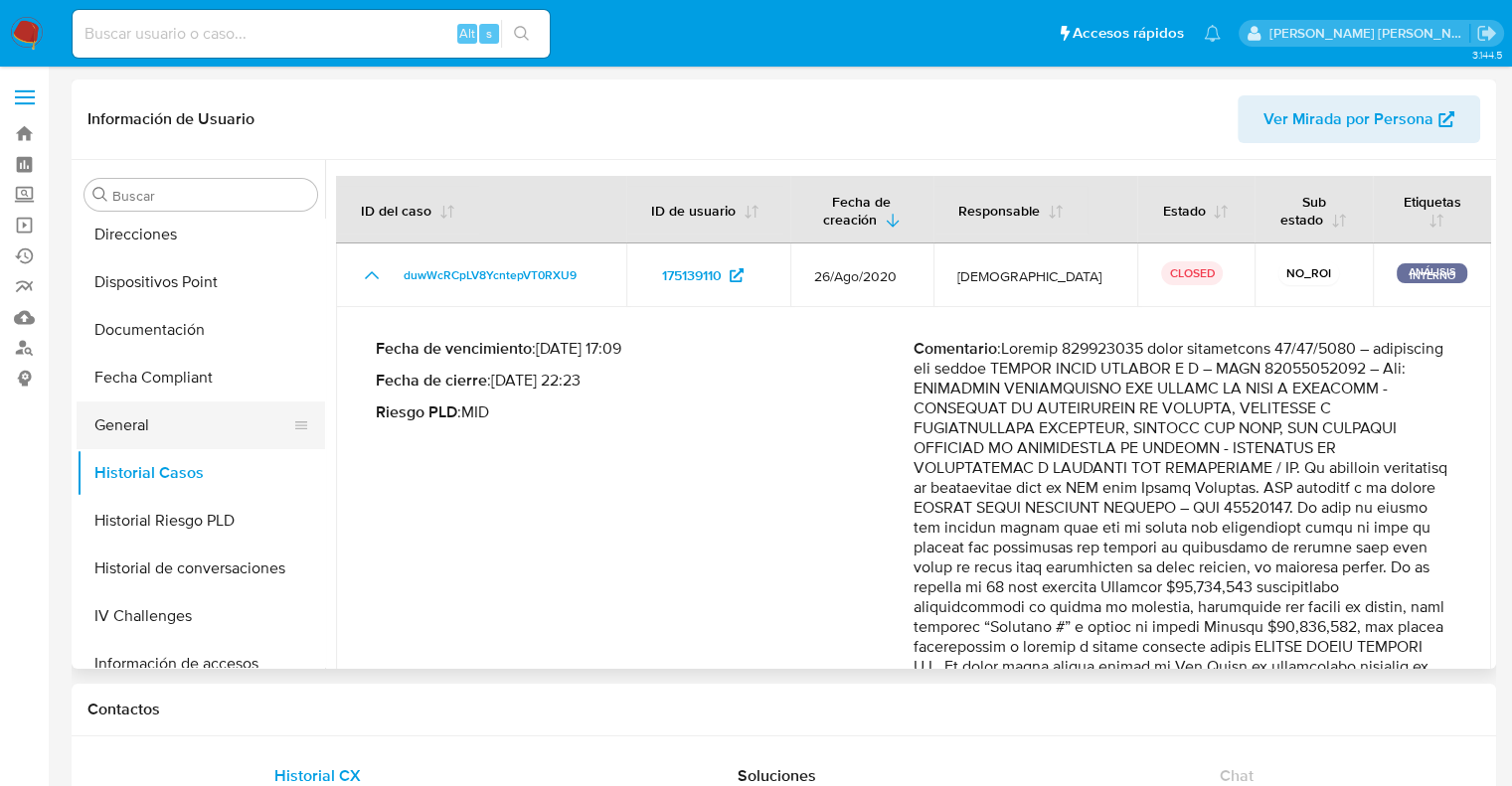 click on "General" at bounding box center [193, 425] 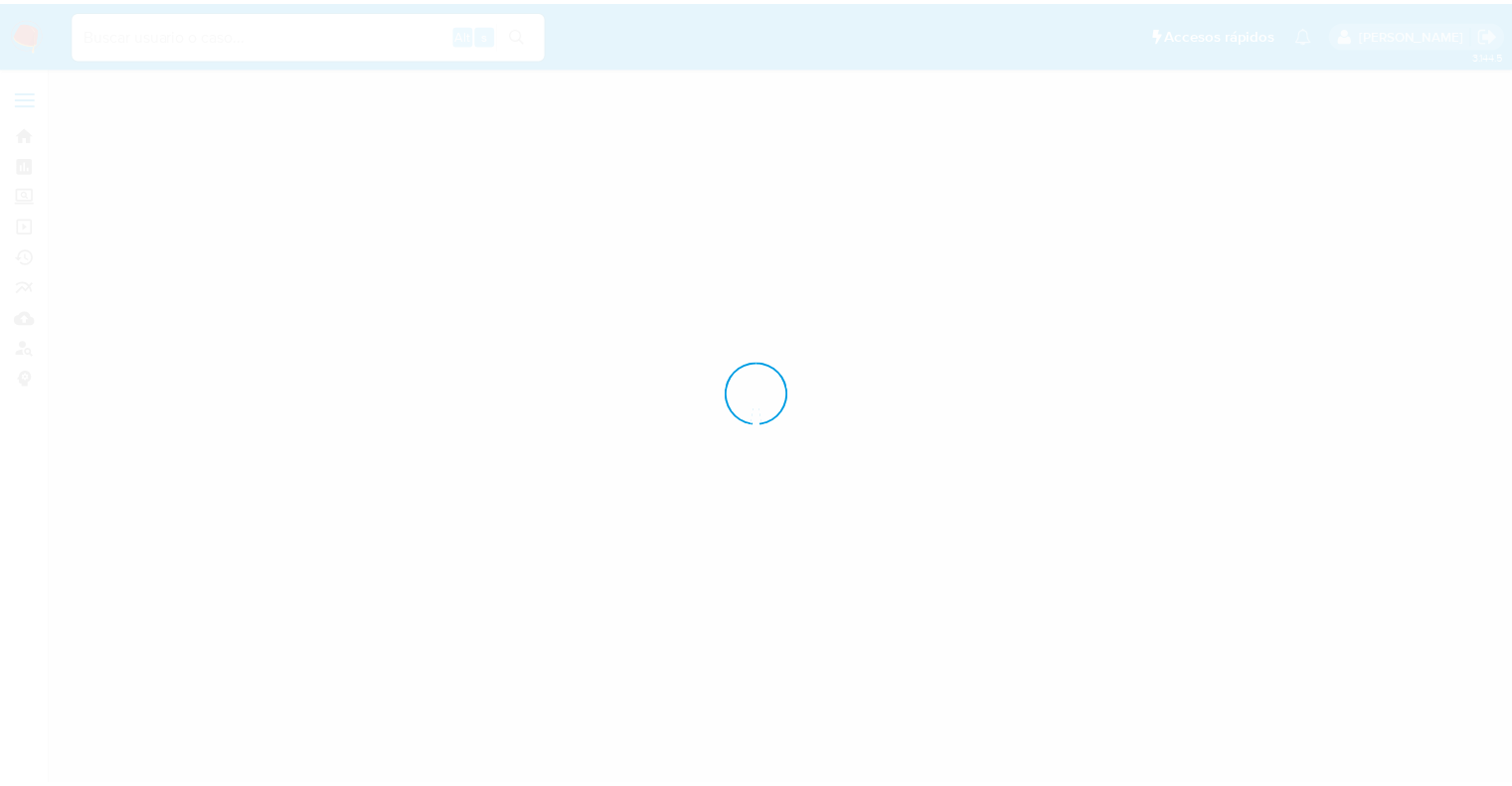 scroll, scrollTop: 0, scrollLeft: 0, axis: both 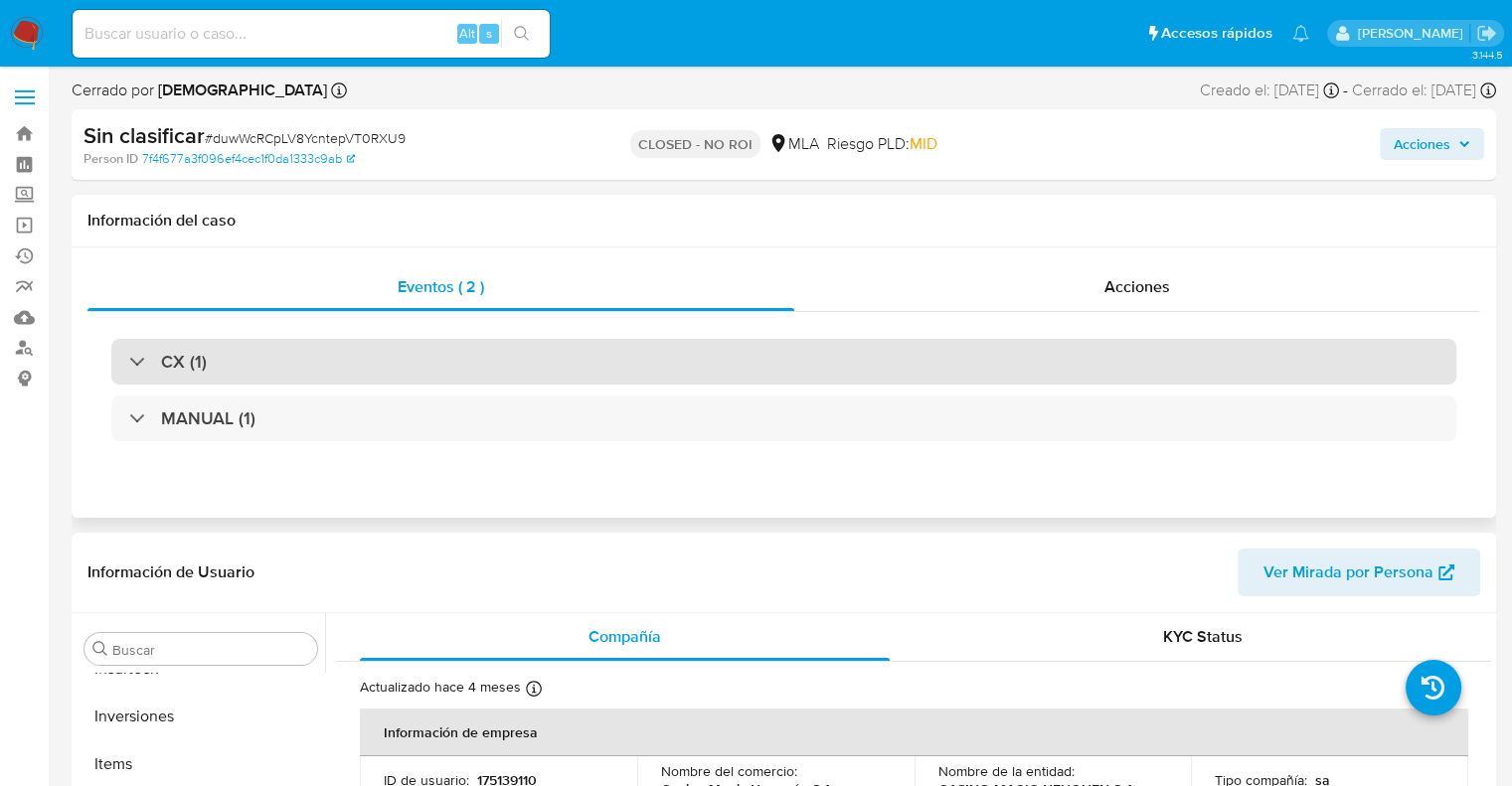 select on "10" 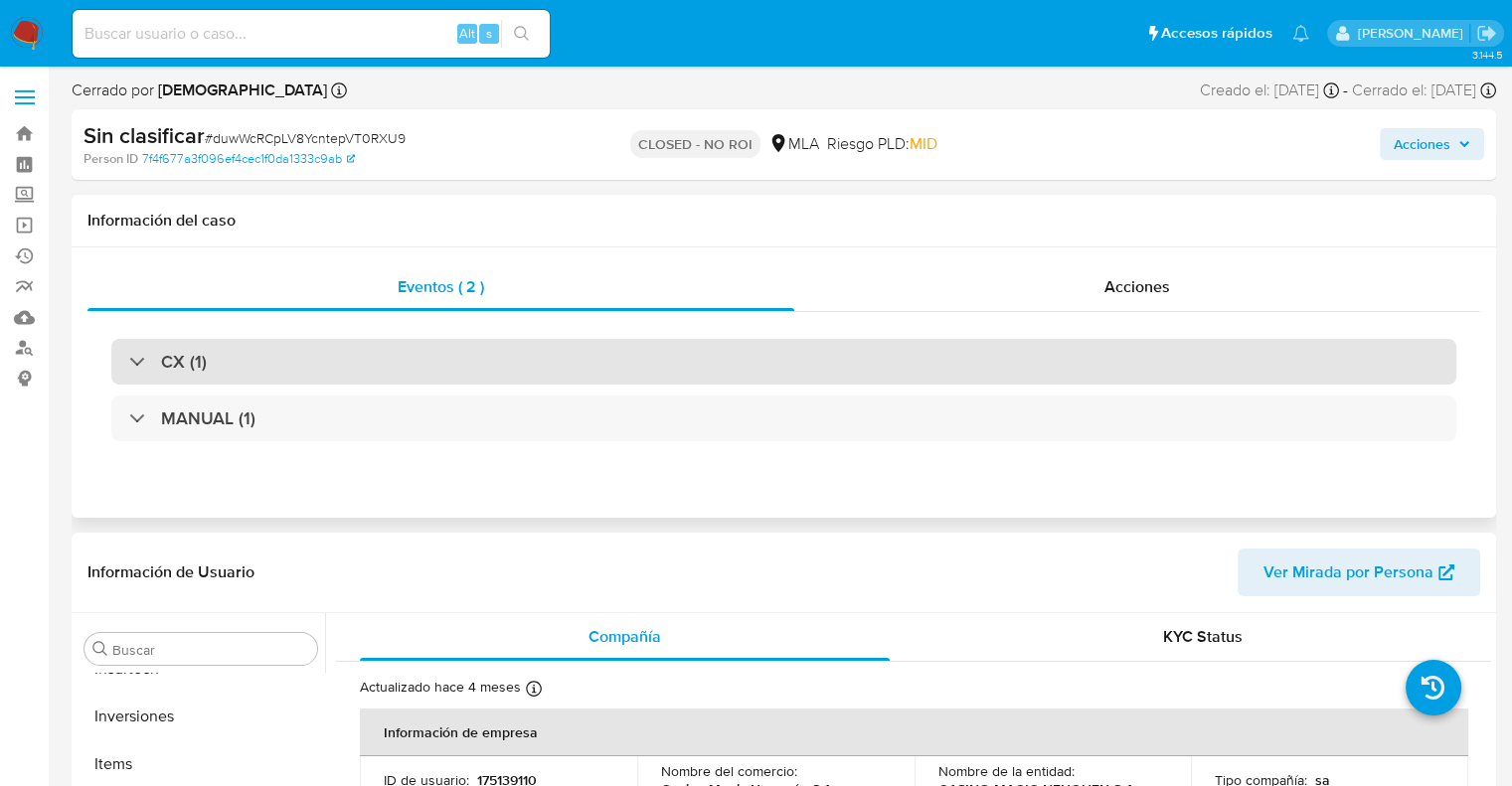 click on "CX (1)" at bounding box center (783, 362) 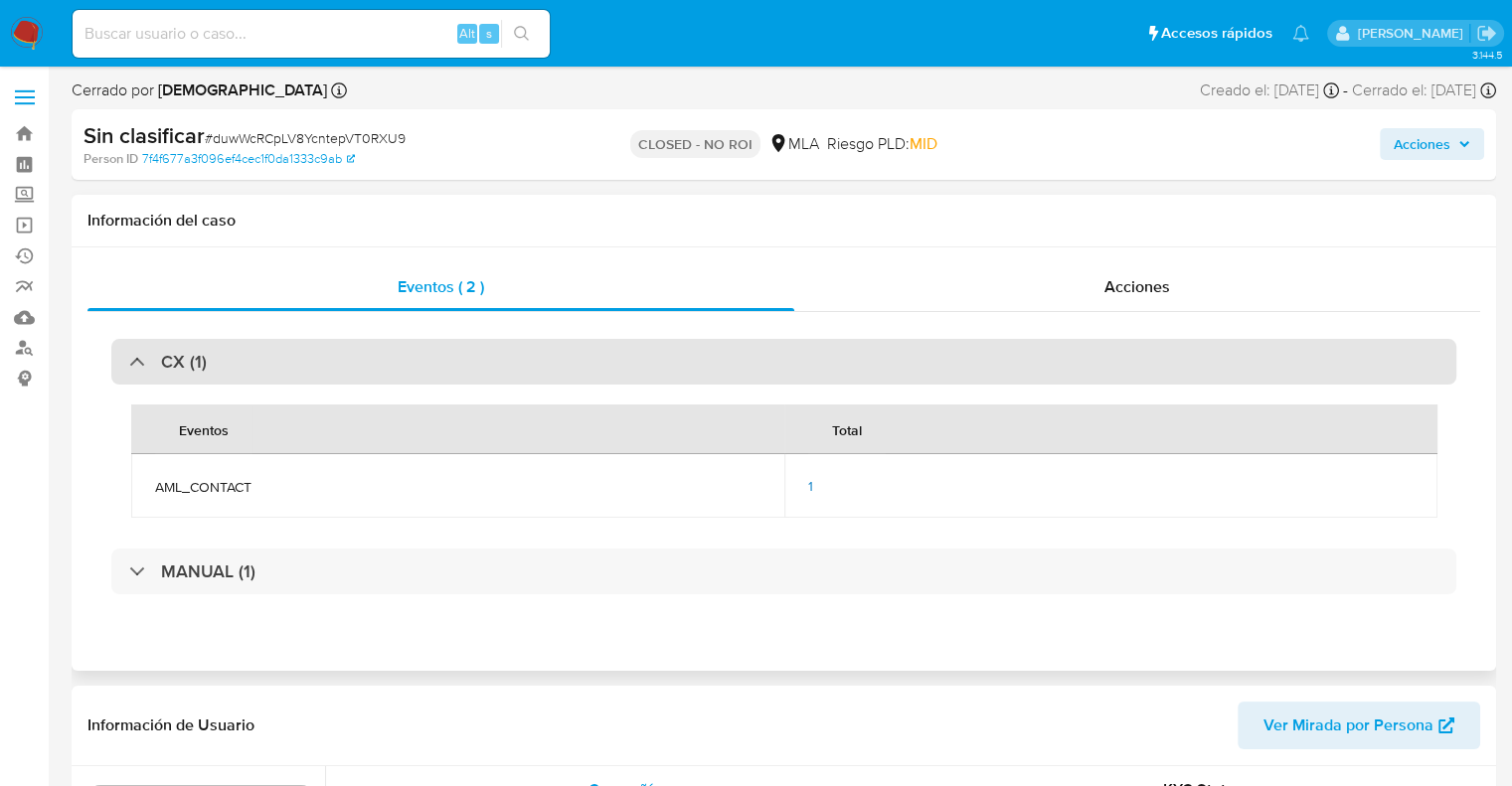 click on "CX (1)" at bounding box center (184, 362) 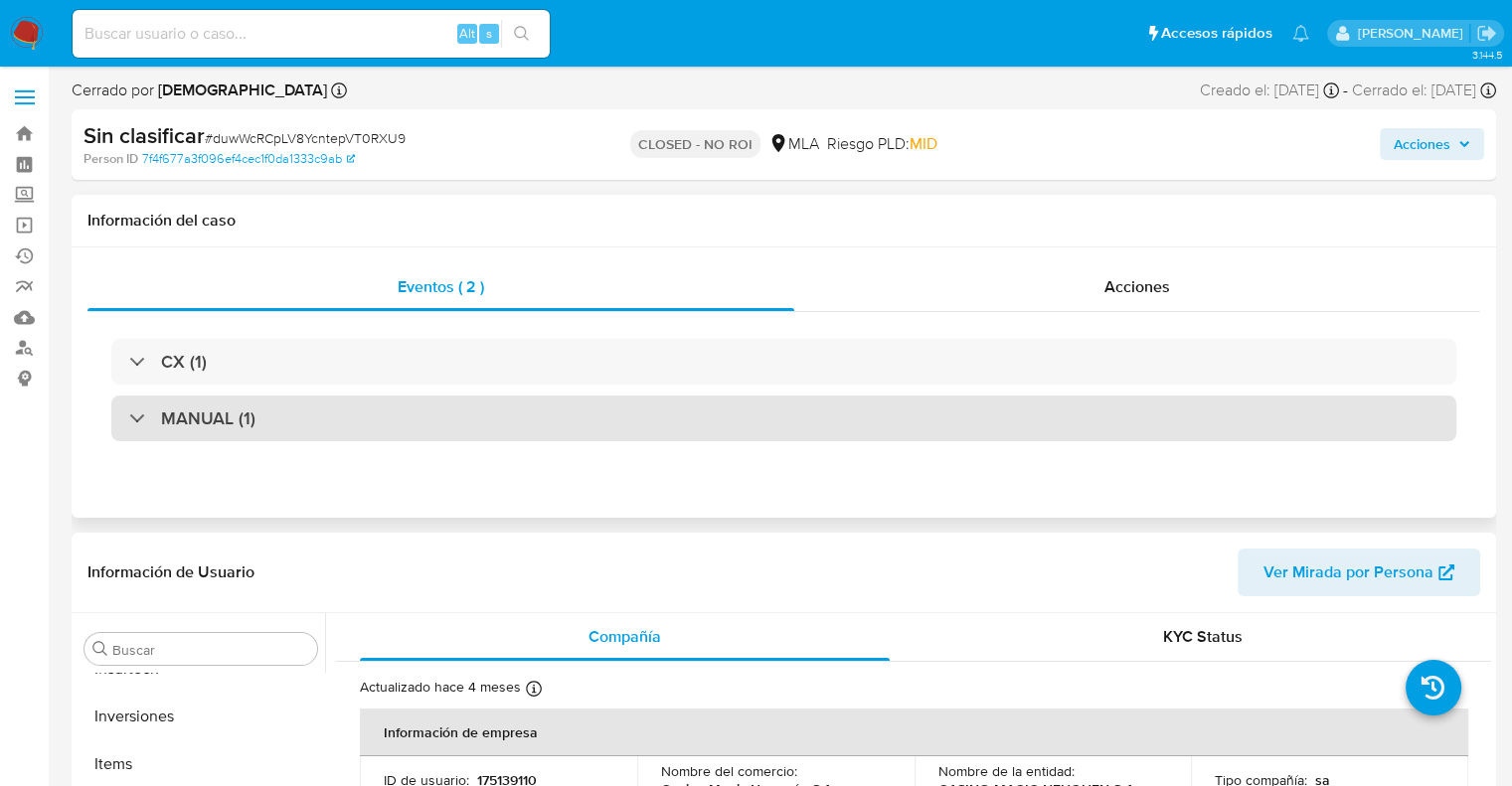 click on "MANUAL (1)" at bounding box center (208, 418) 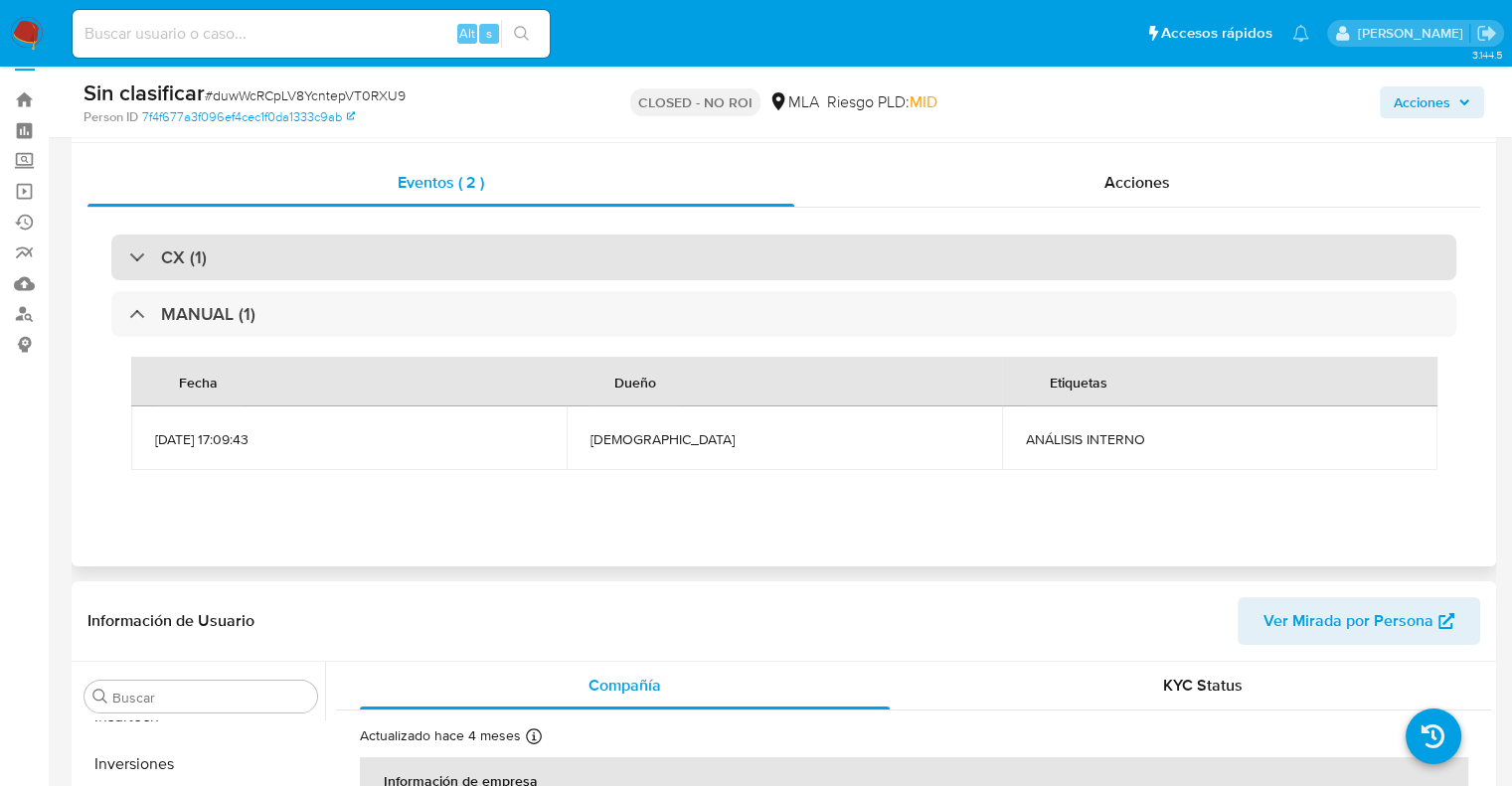 scroll, scrollTop: 0, scrollLeft: 0, axis: both 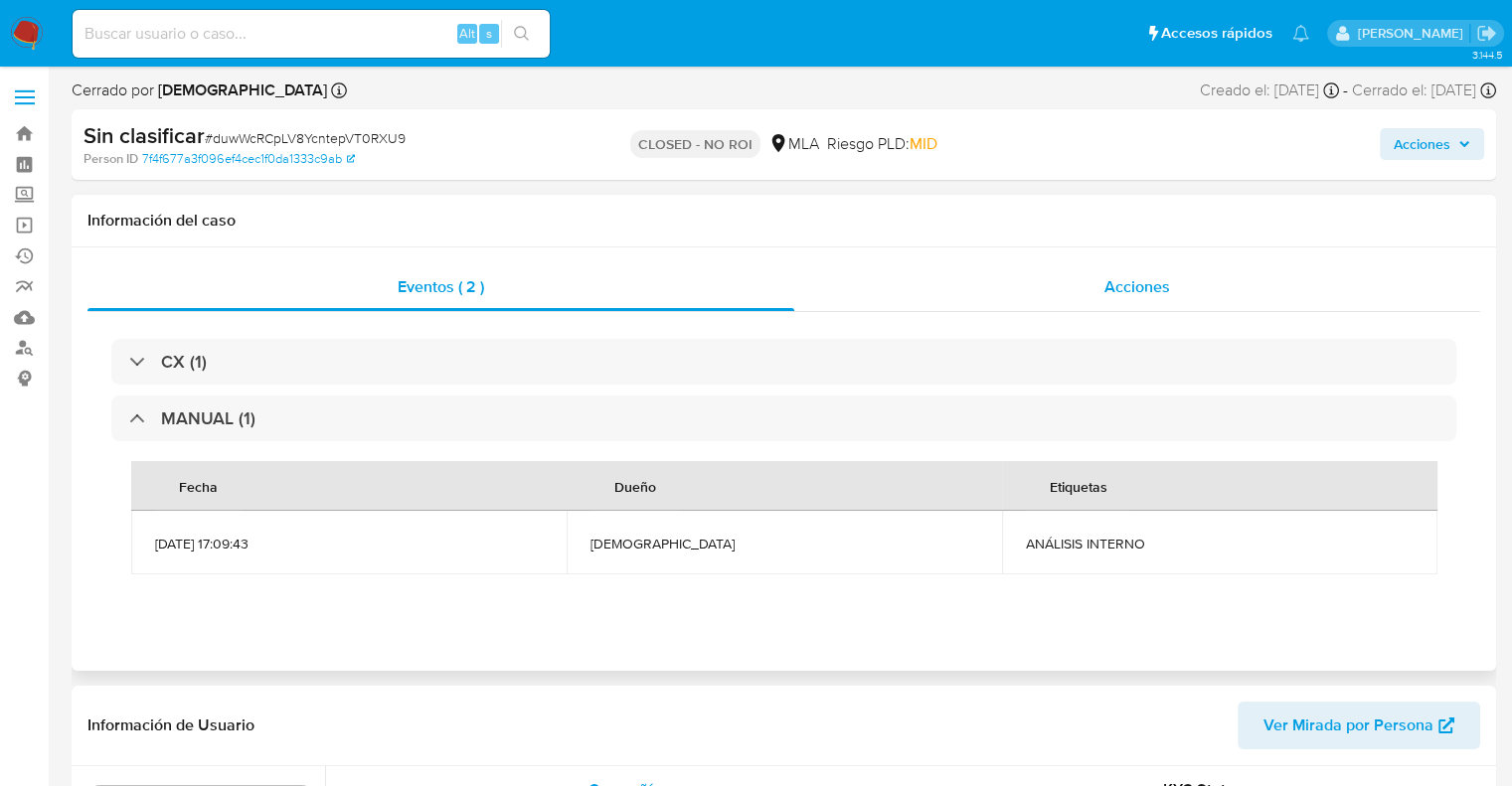 click on "Acciones" at bounding box center (1137, 286) 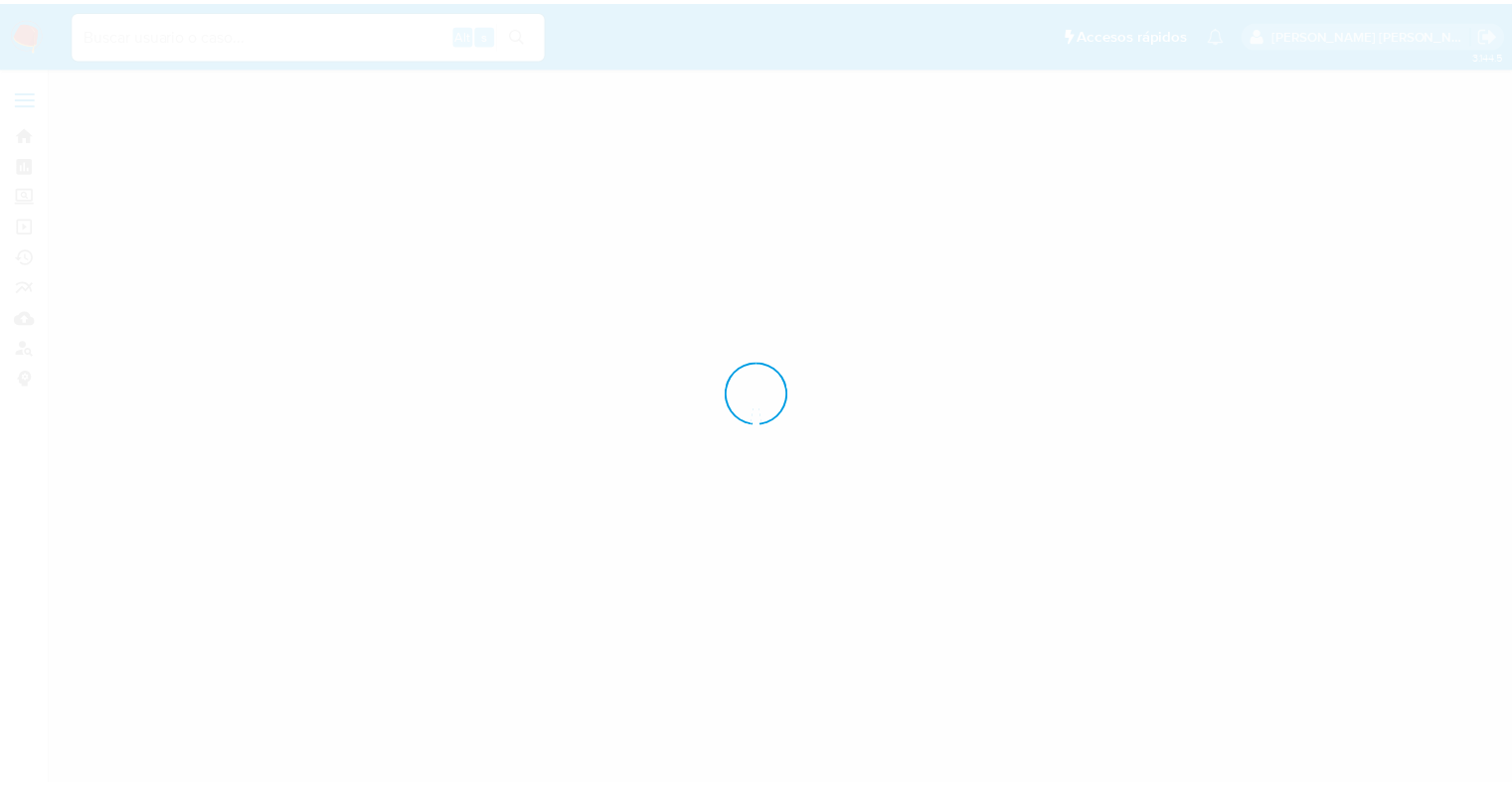 scroll, scrollTop: 0, scrollLeft: 0, axis: both 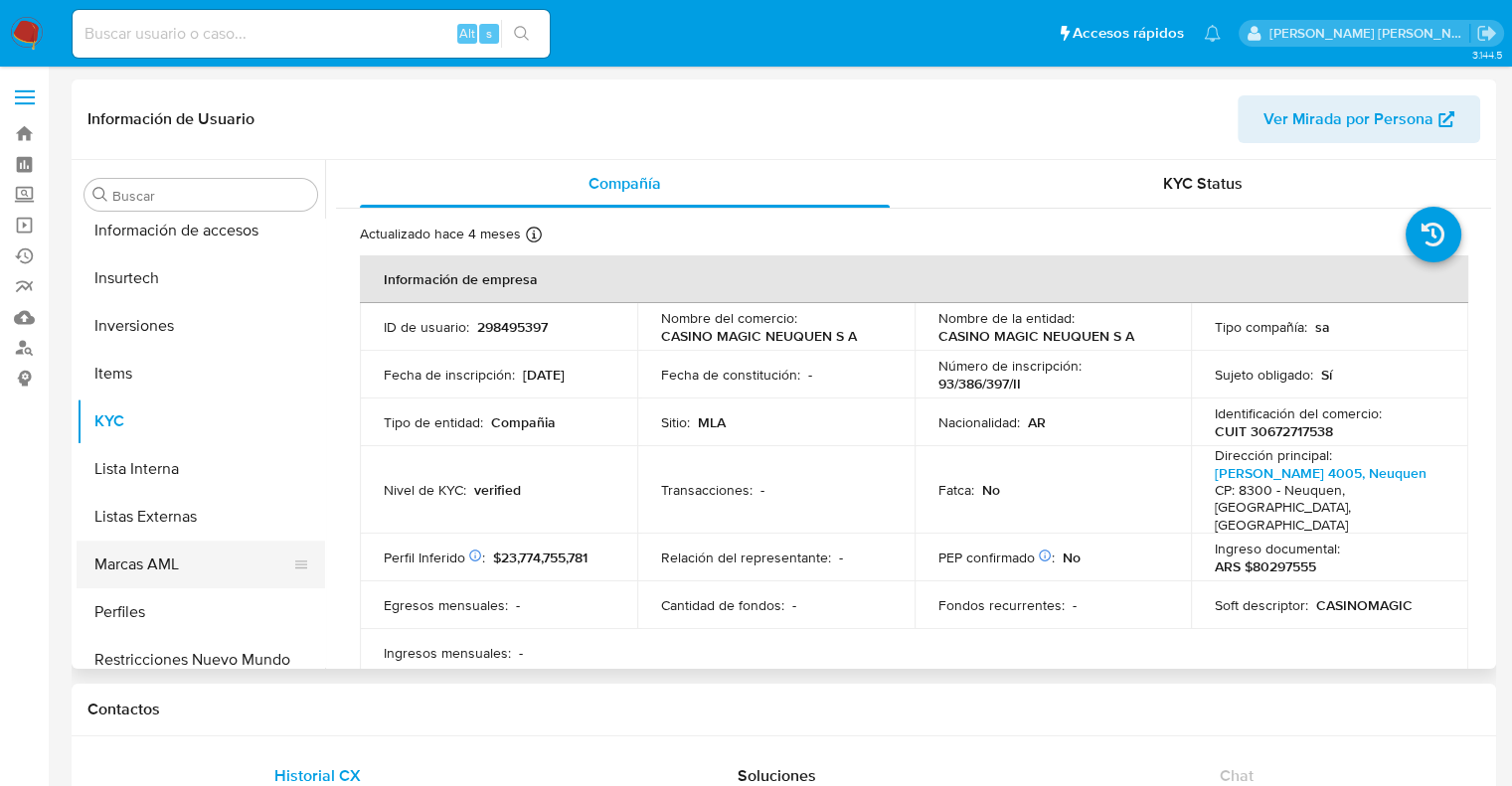 select on "10" 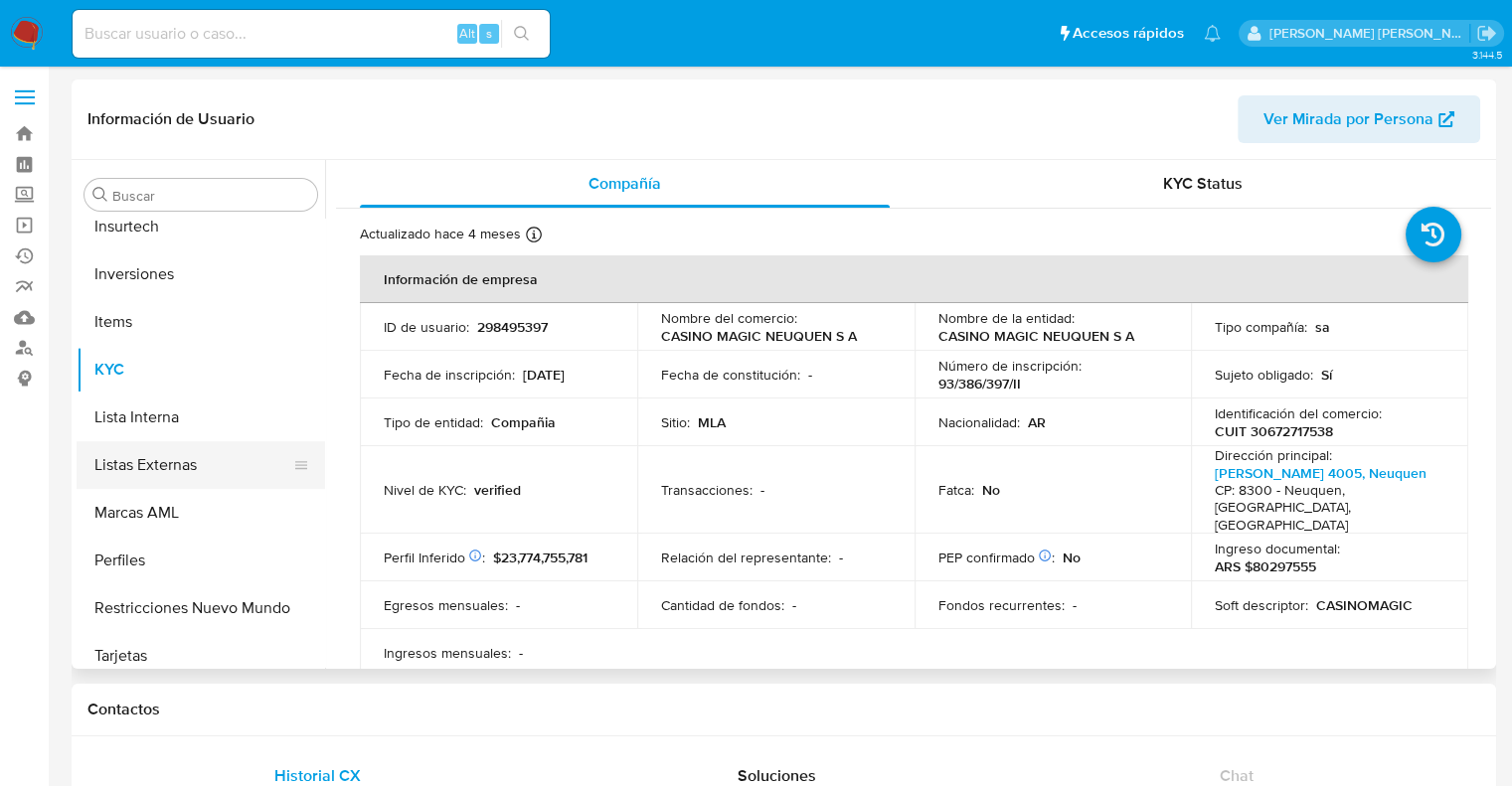 scroll, scrollTop: 886, scrollLeft: 0, axis: vertical 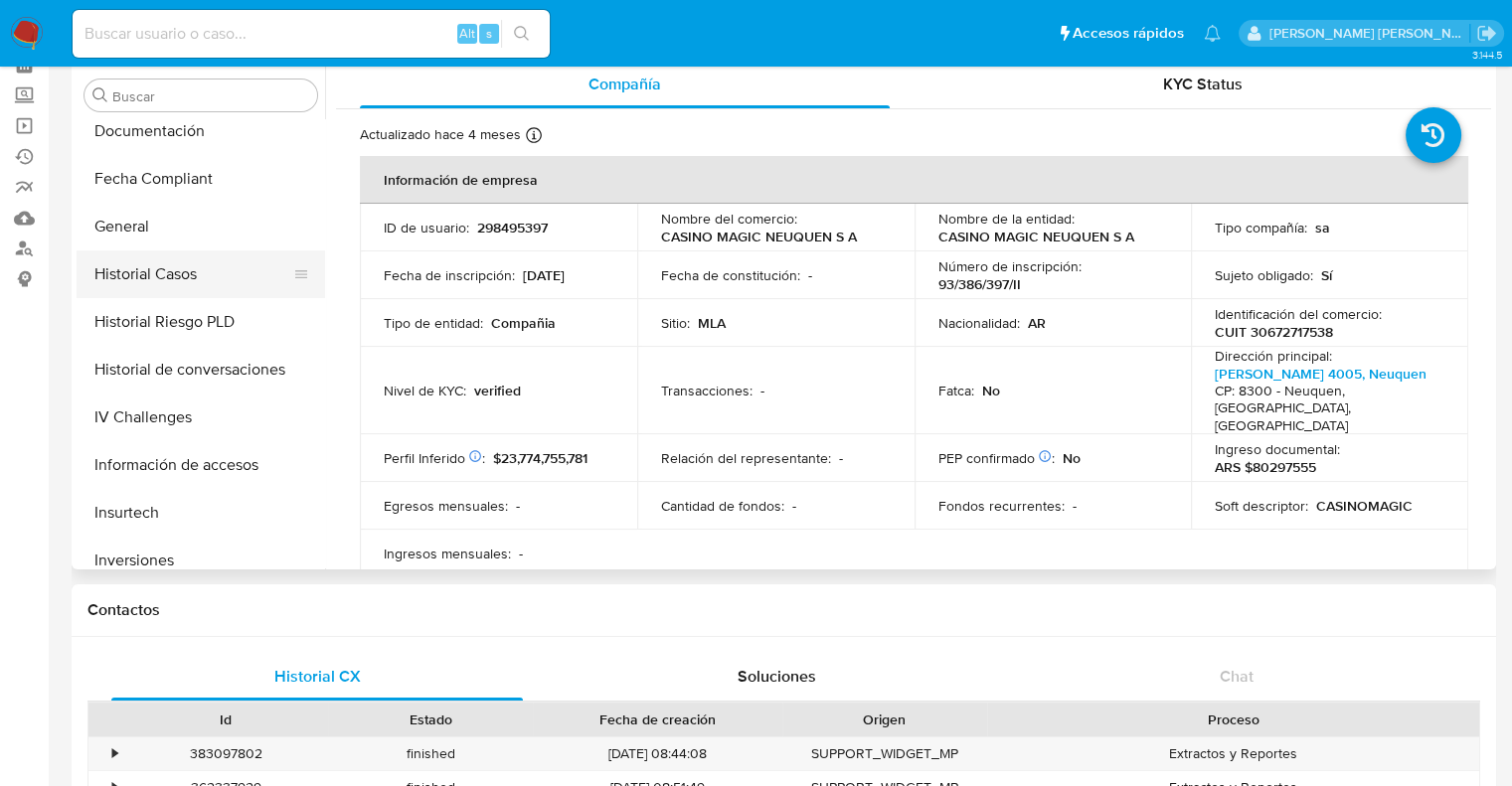 click on "Historial Casos" at bounding box center [193, 274] 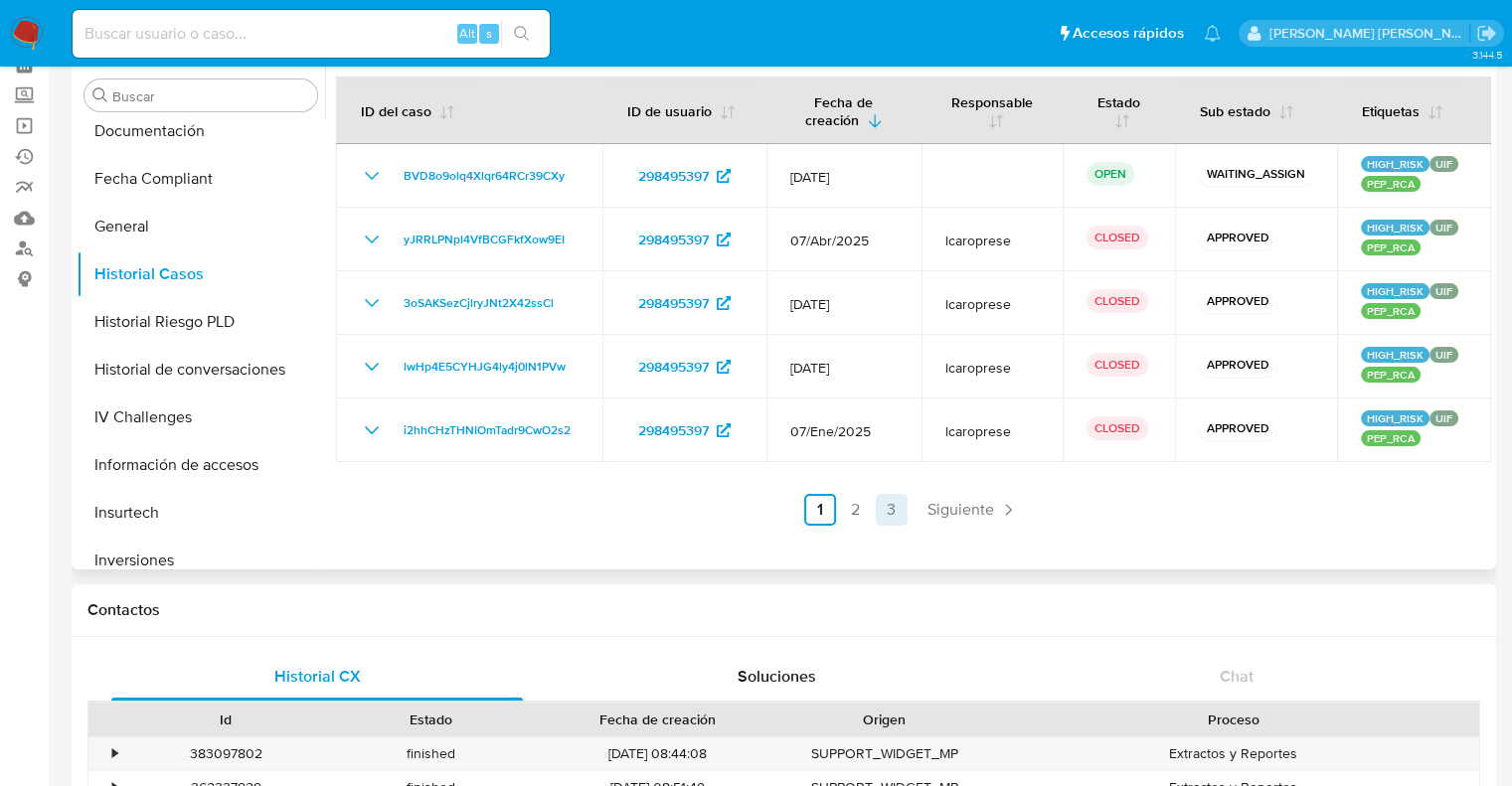 click on "3" at bounding box center [892, 510] 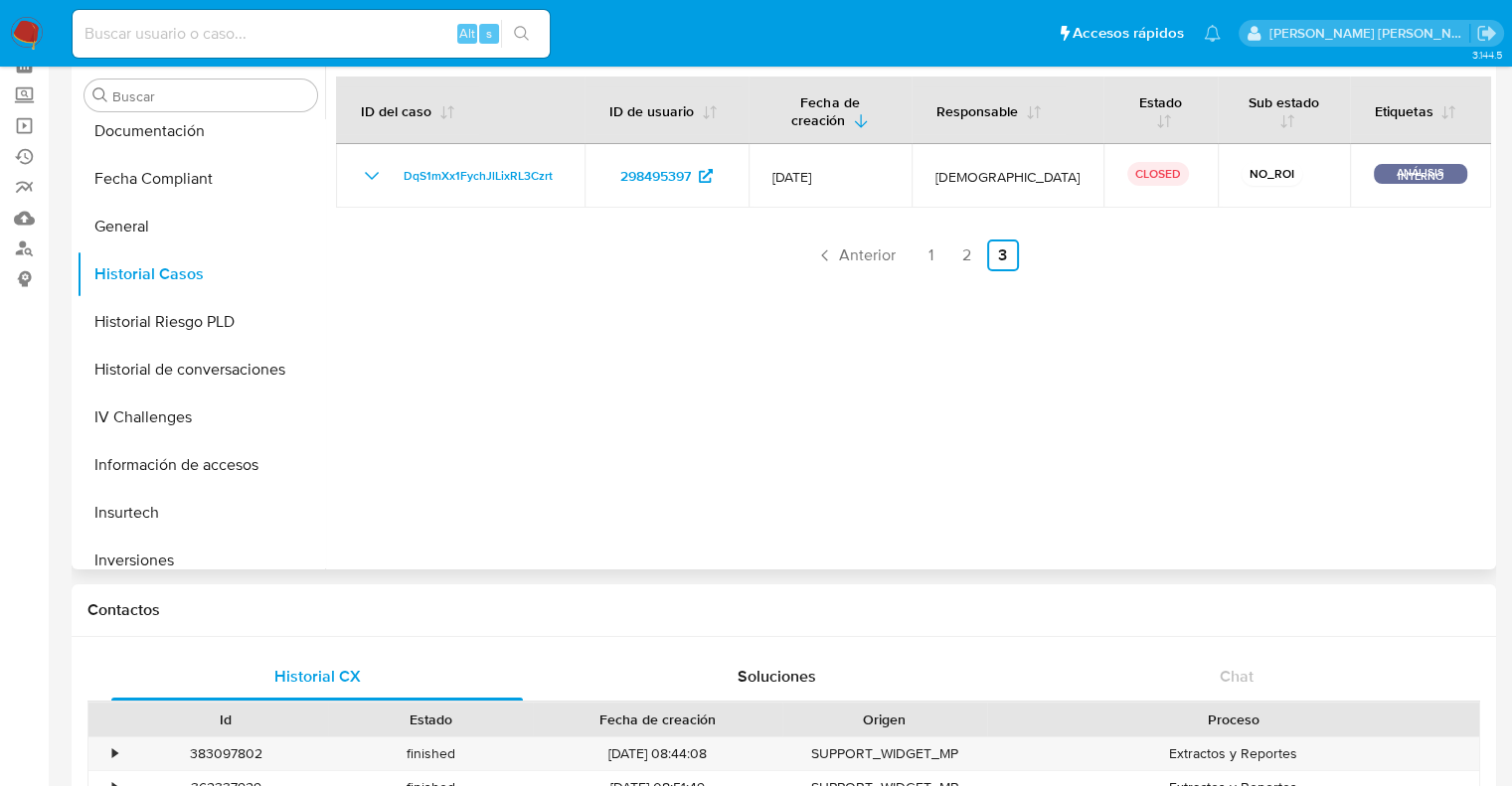 click at bounding box center [908, 315] 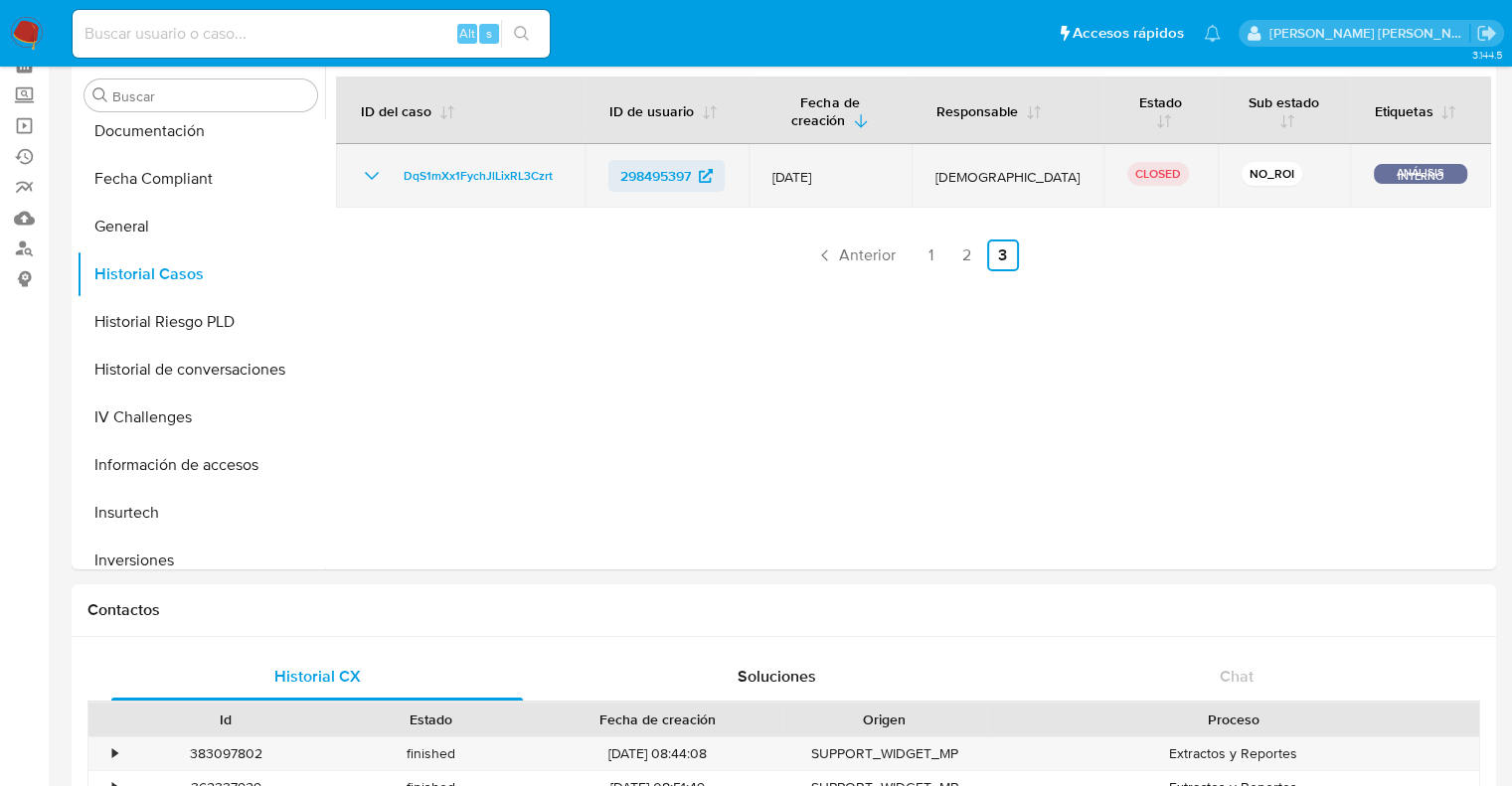 drag, startPoint x: 596, startPoint y: 184, endPoint x: 696, endPoint y: 185, distance: 100.005 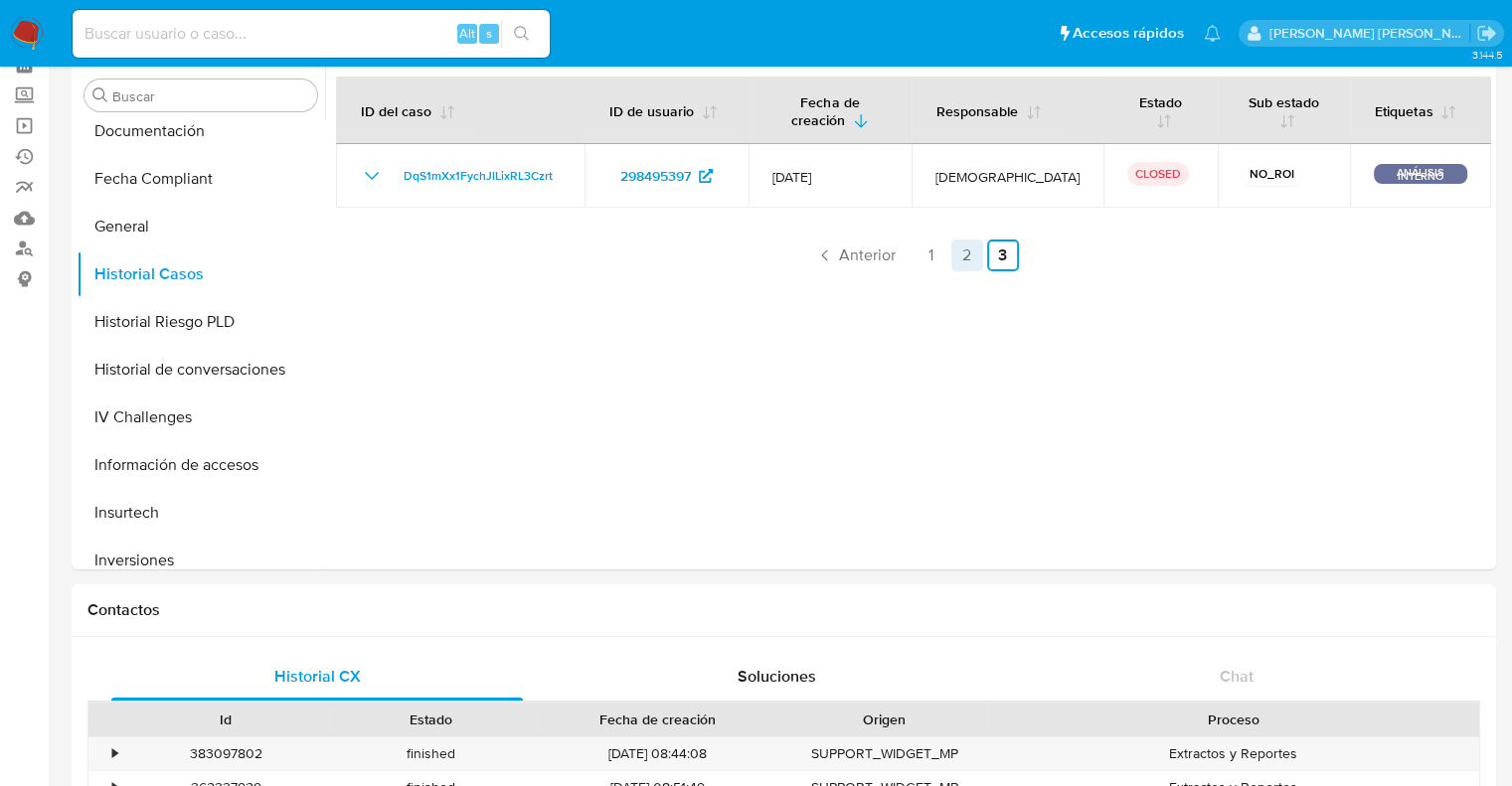 click on "2" at bounding box center [967, 255] 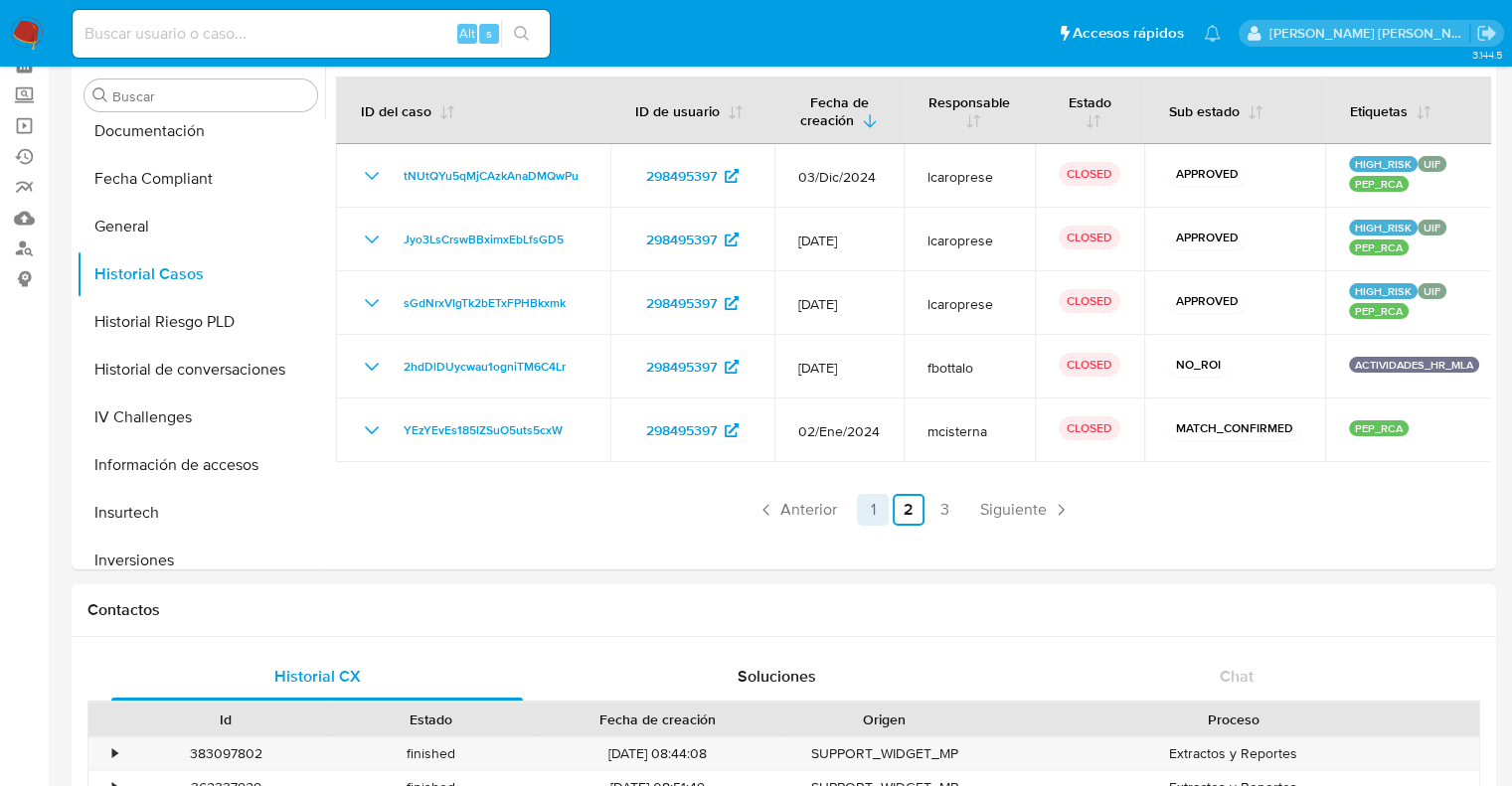 click on "1" at bounding box center [873, 510] 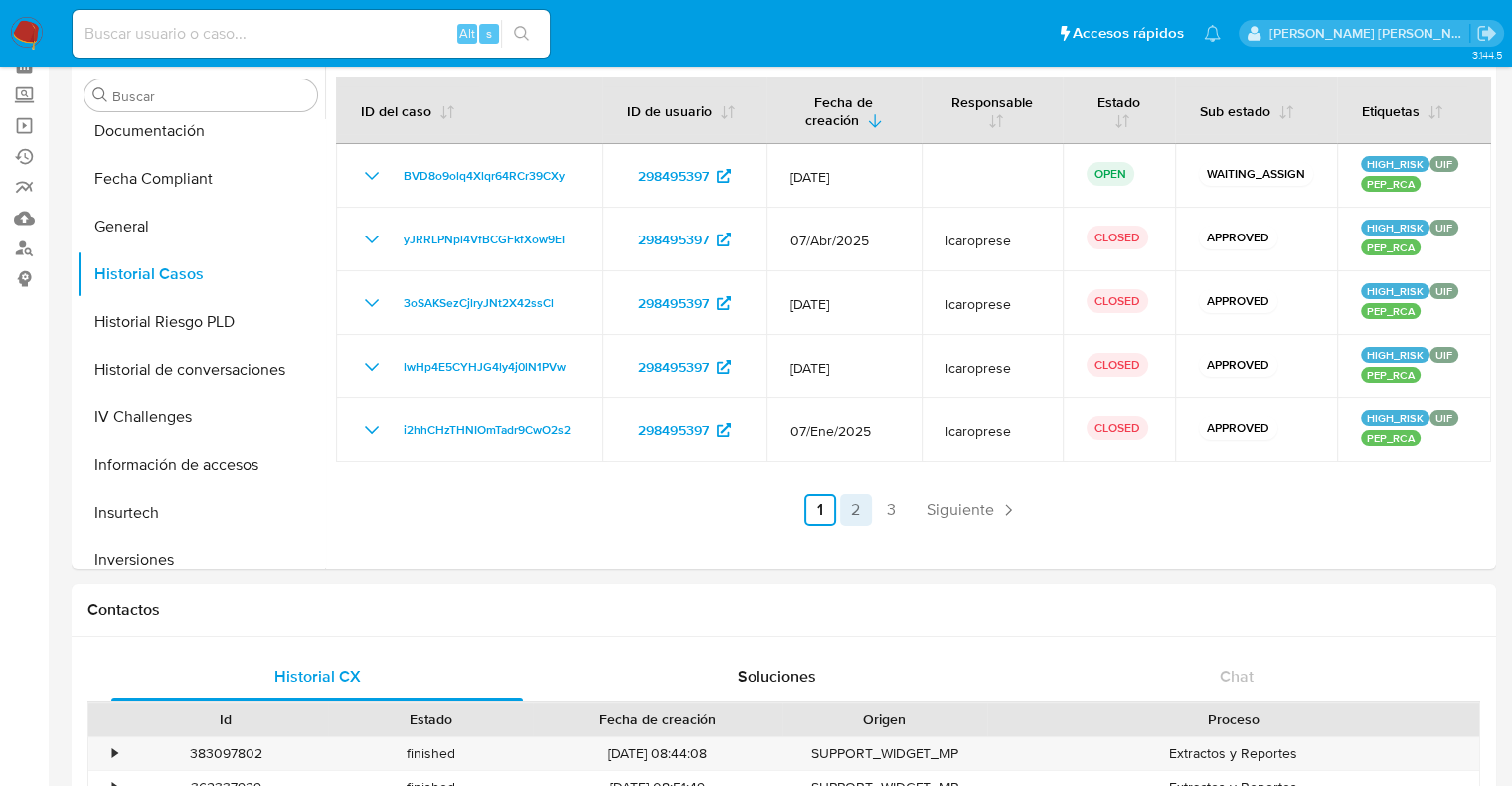 click on "2" at bounding box center [856, 510] 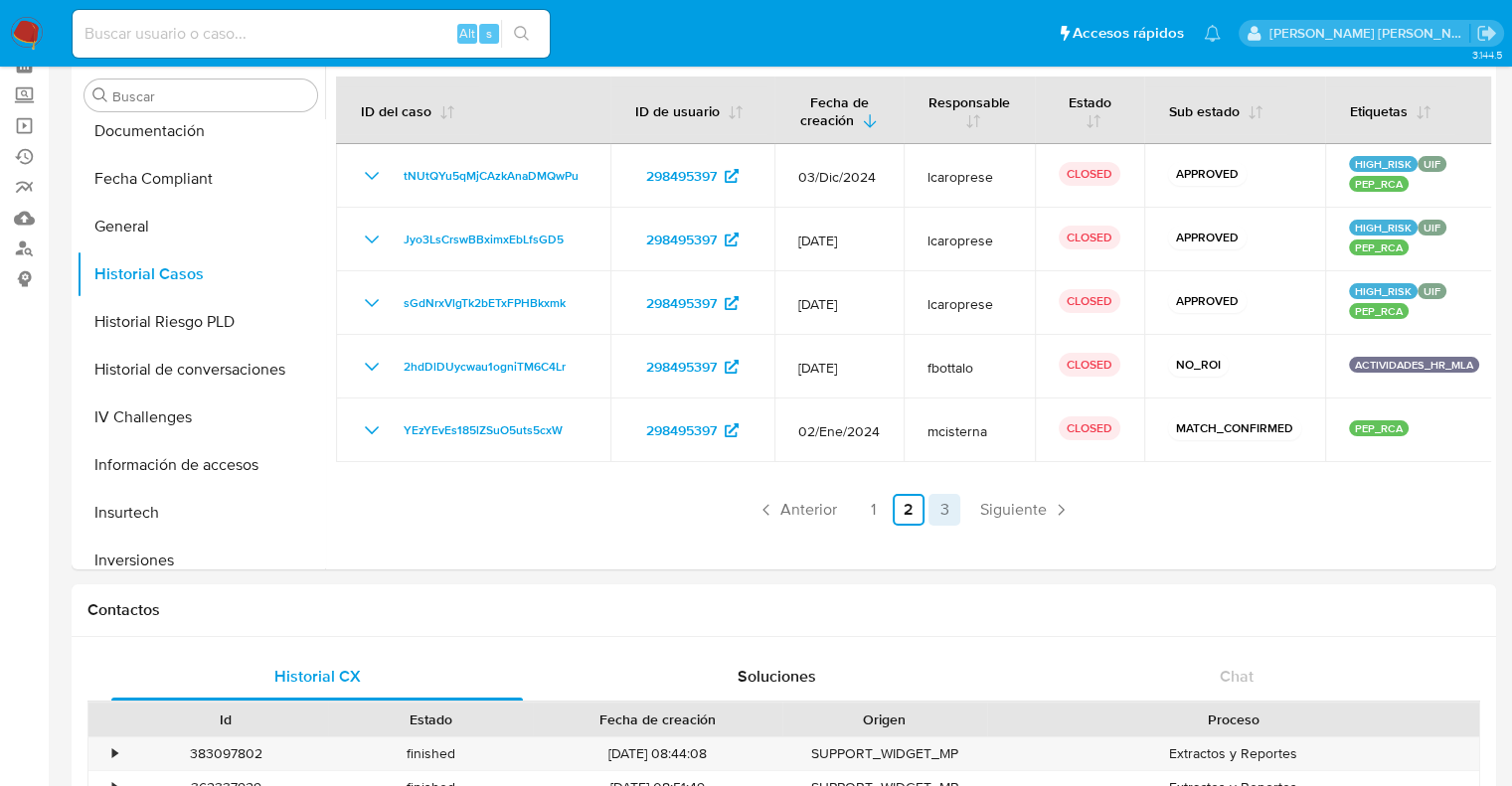 click on "3" at bounding box center (944, 510) 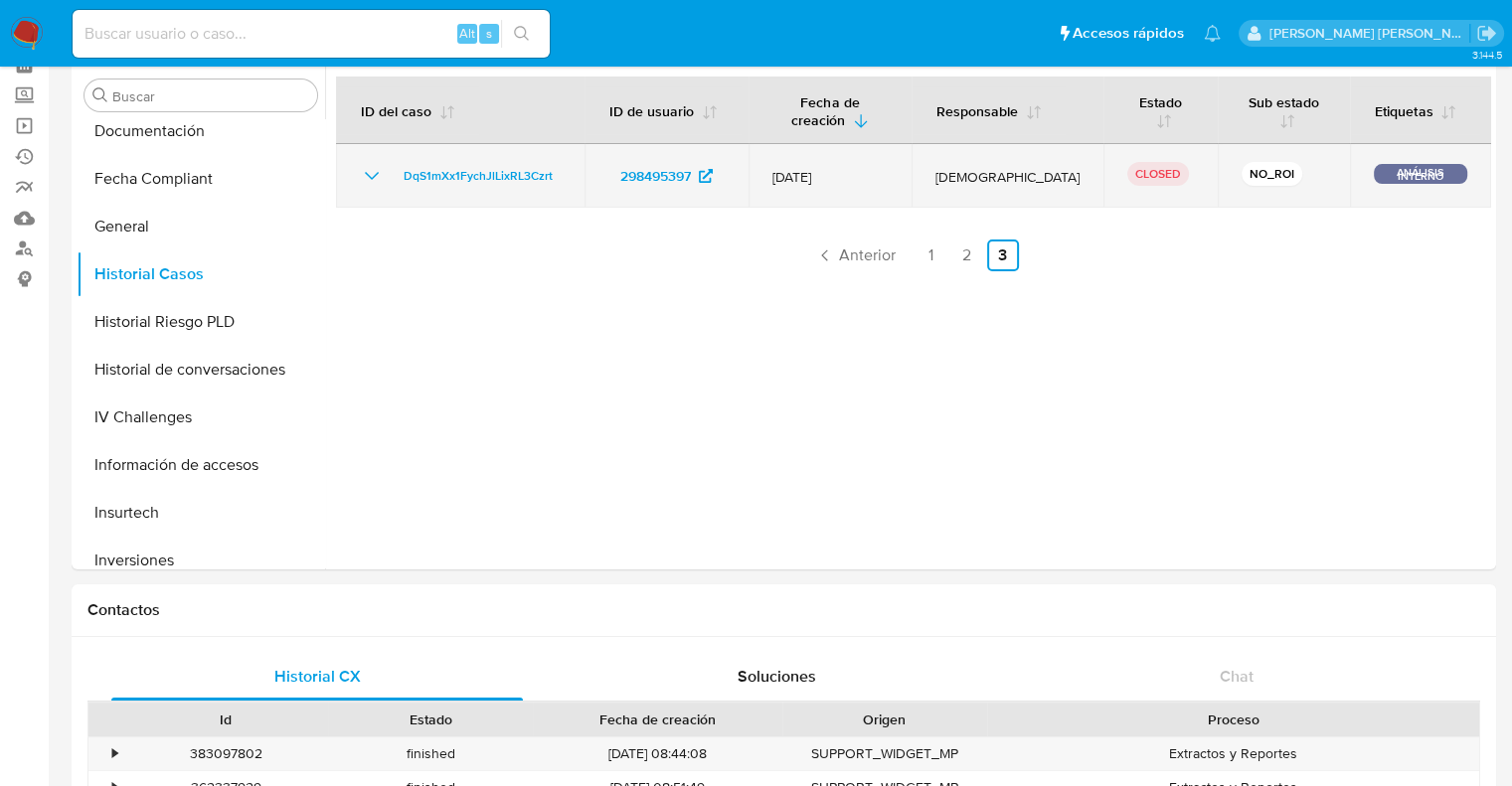 click 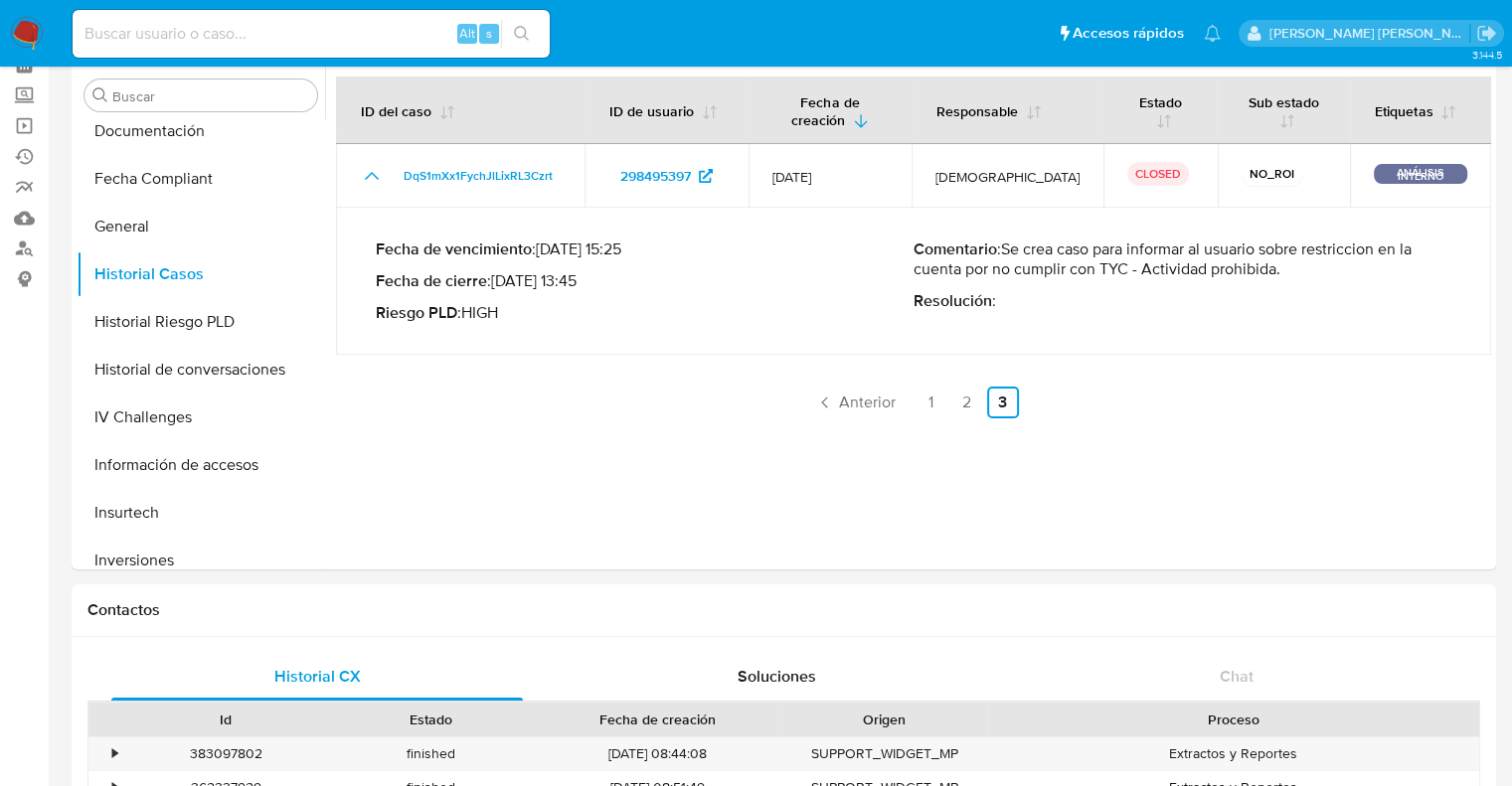 drag, startPoint x: 1006, startPoint y: 249, endPoint x: 1280, endPoint y: 280, distance: 275.74807 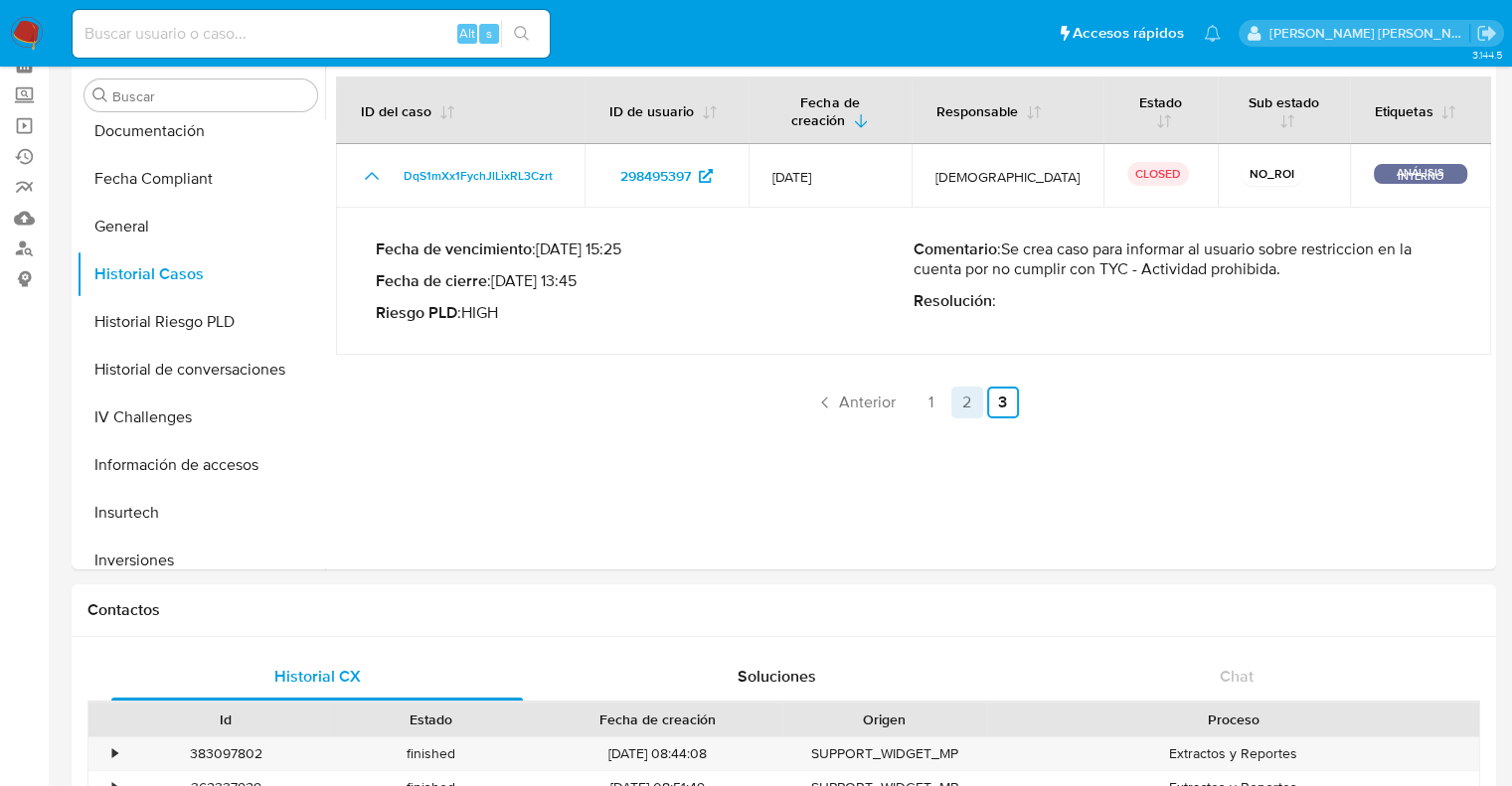 click on "2" at bounding box center [967, 402] 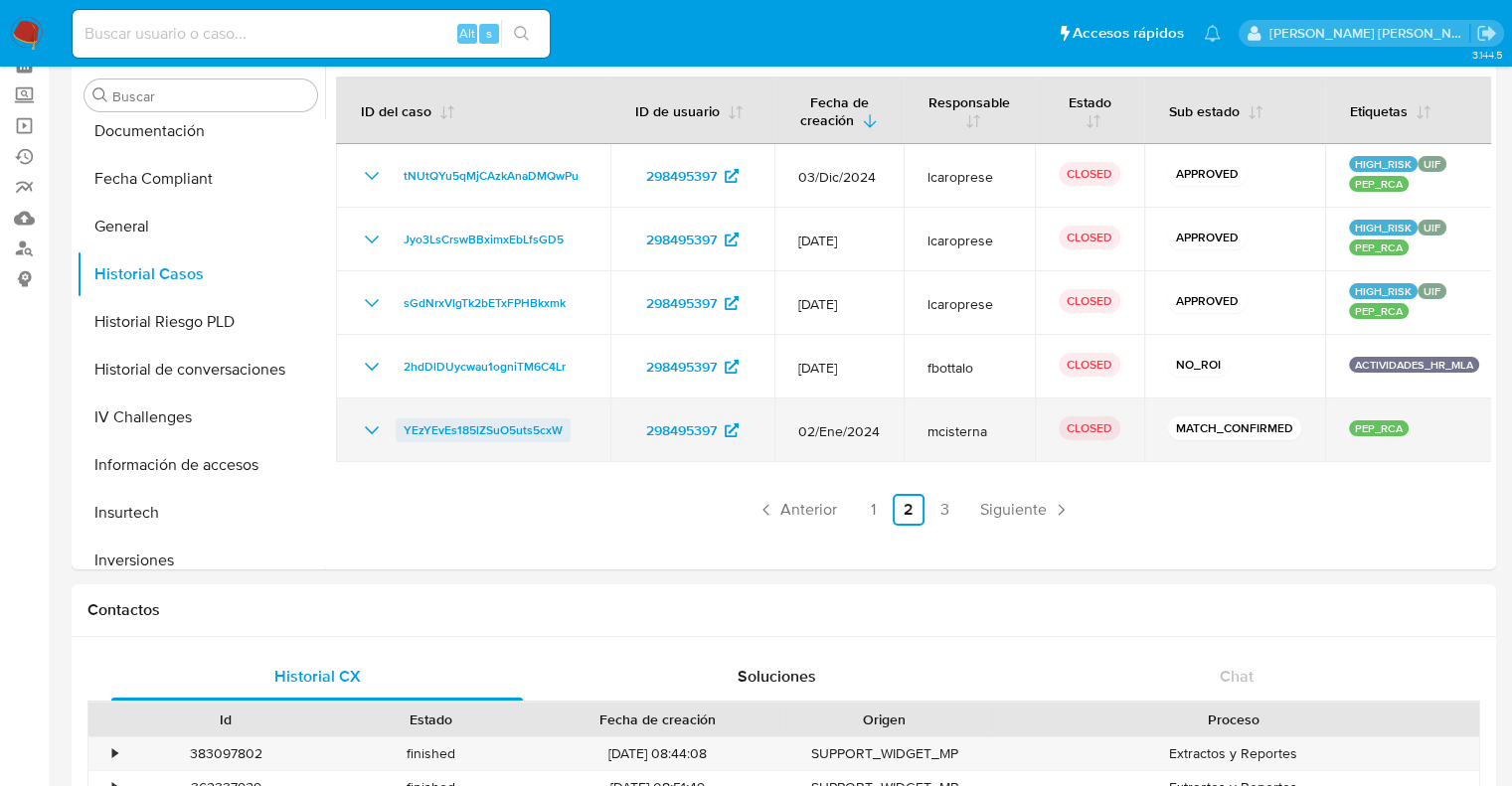 click on "YEzYEvEs185lZSuO5uts5cxW" at bounding box center (483, 430) 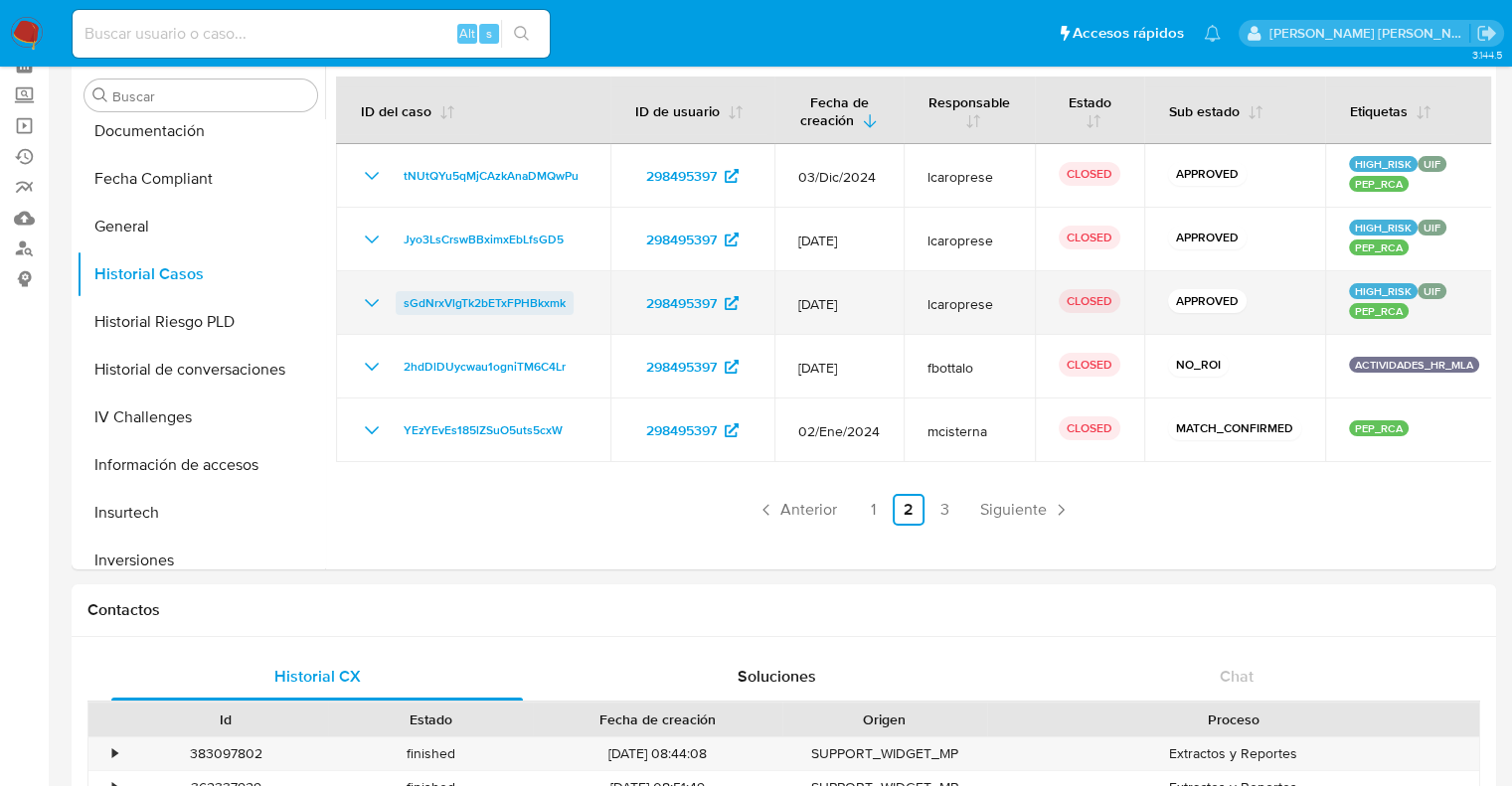 click on "sGdNrxVlgTk2bETxFPHBkxmk" at bounding box center [484, 303] 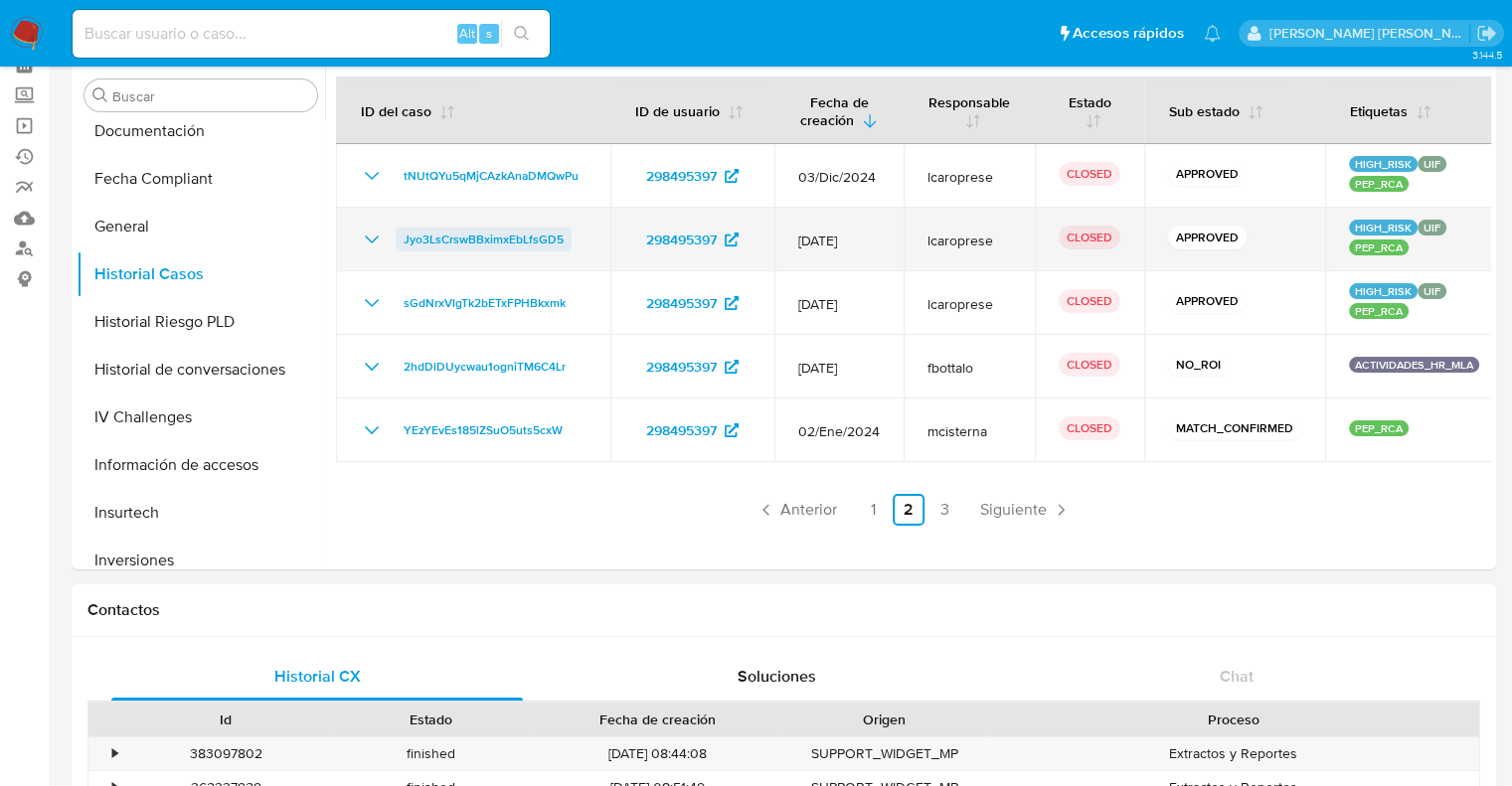 click on "Jyo3LsCrswBBximxEbLfsGD5" at bounding box center [483, 239] 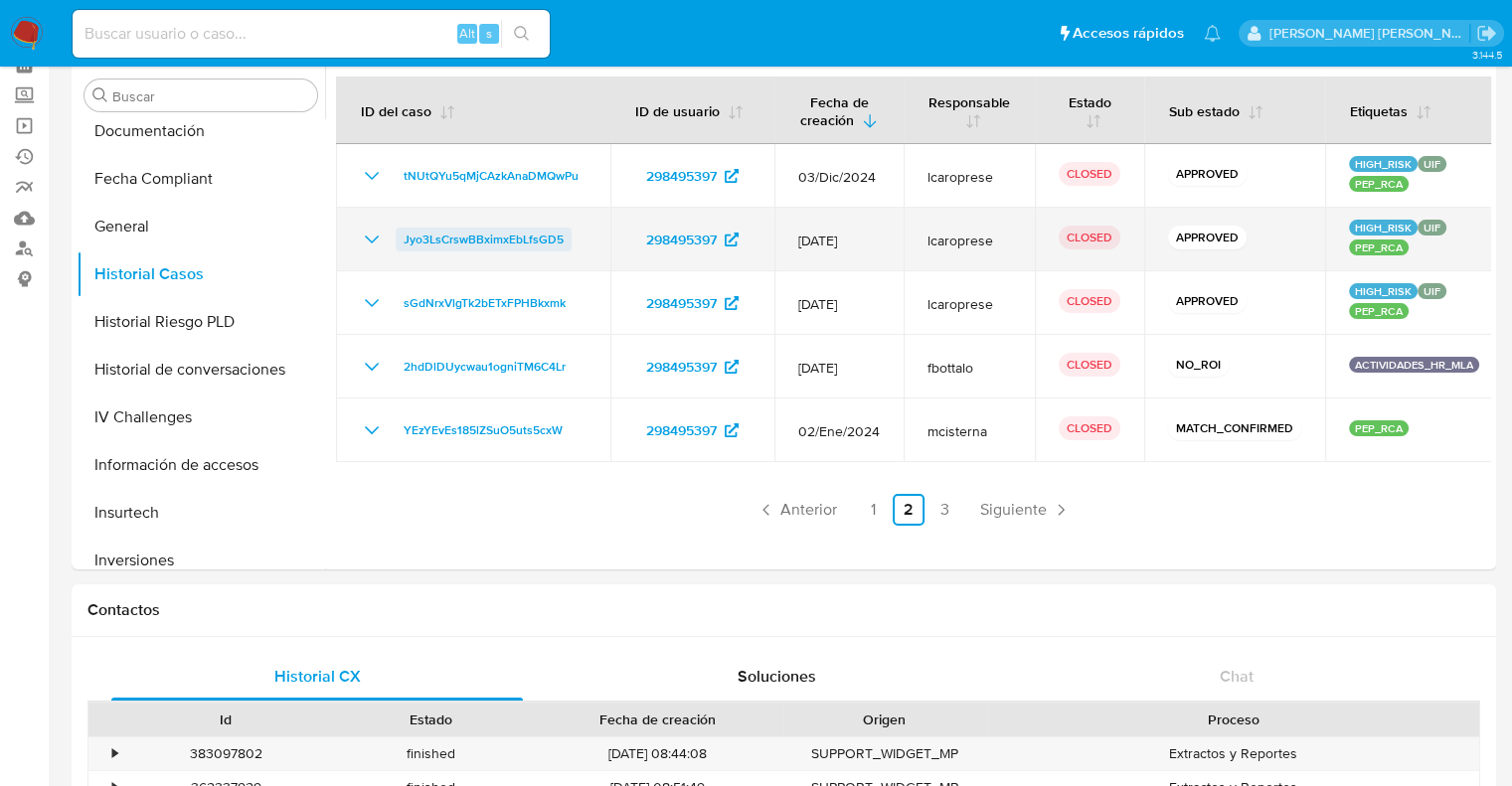 click on "Jyo3LsCrswBBximxEbLfsGD5" at bounding box center (483, 239) 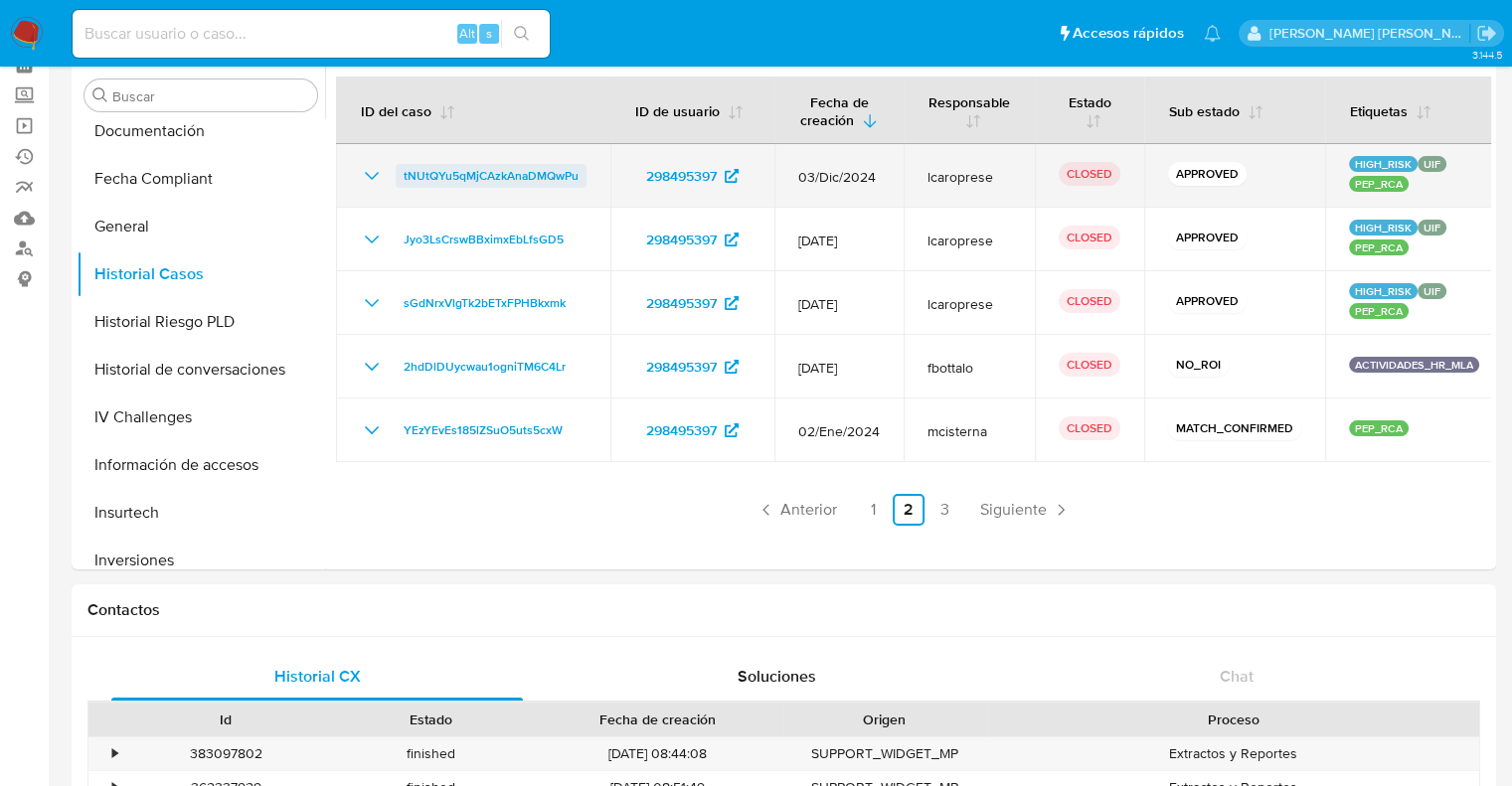 click on "tNUtQYu5qMjCAzkAnaDMQwPu" at bounding box center (491, 176) 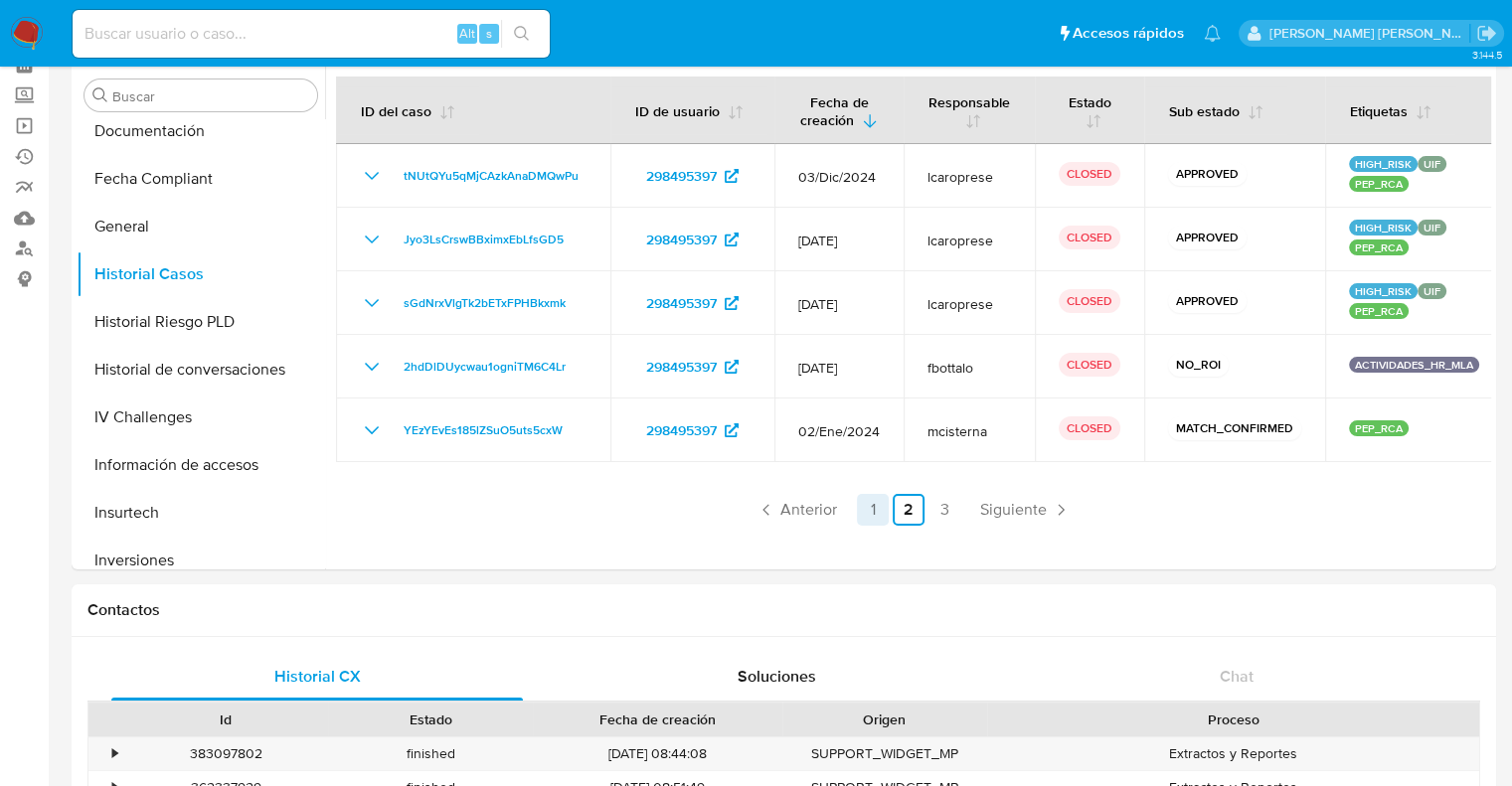 click on "1" at bounding box center [873, 510] 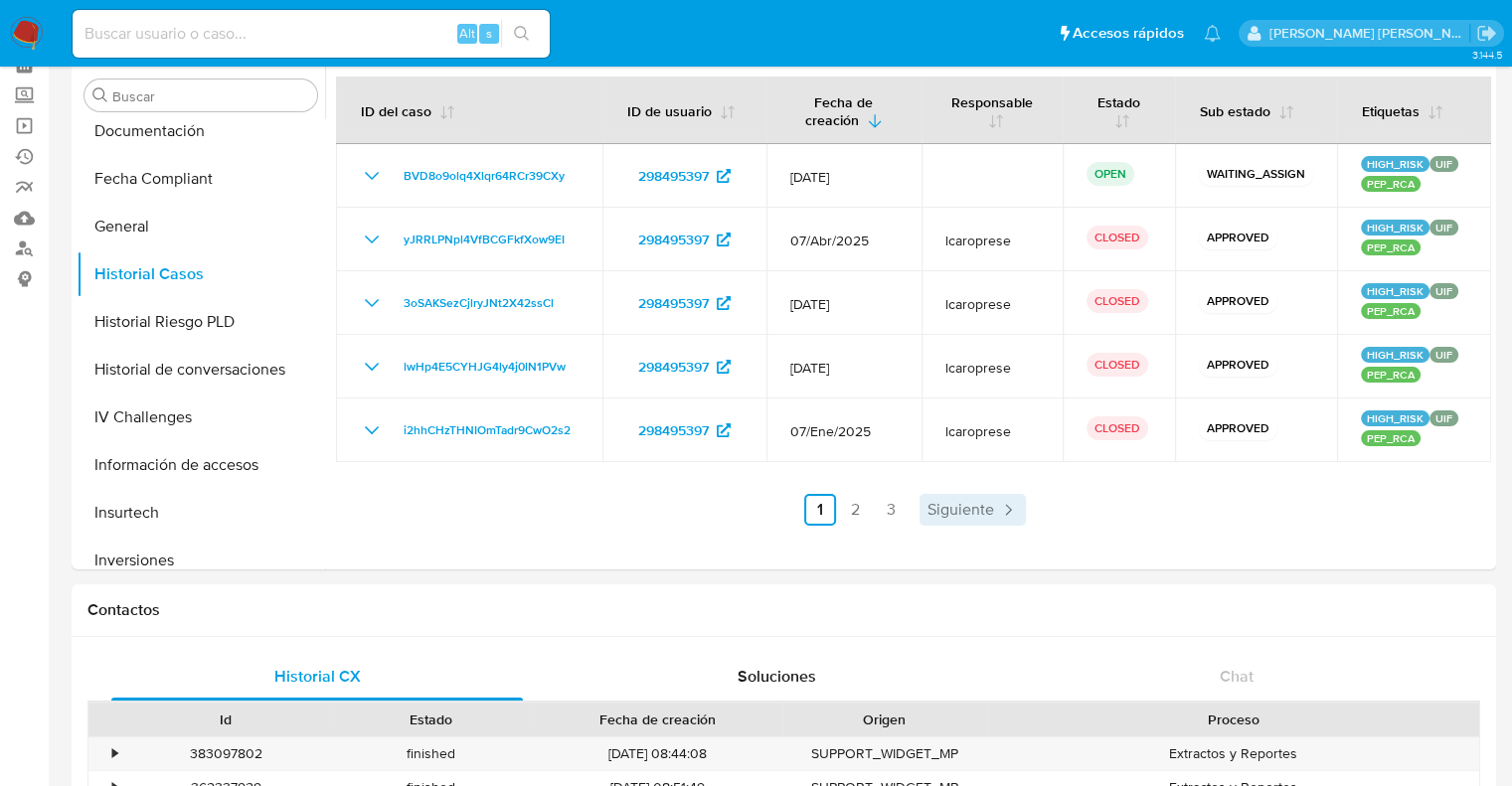 click on "Siguiente" at bounding box center (960, 510) 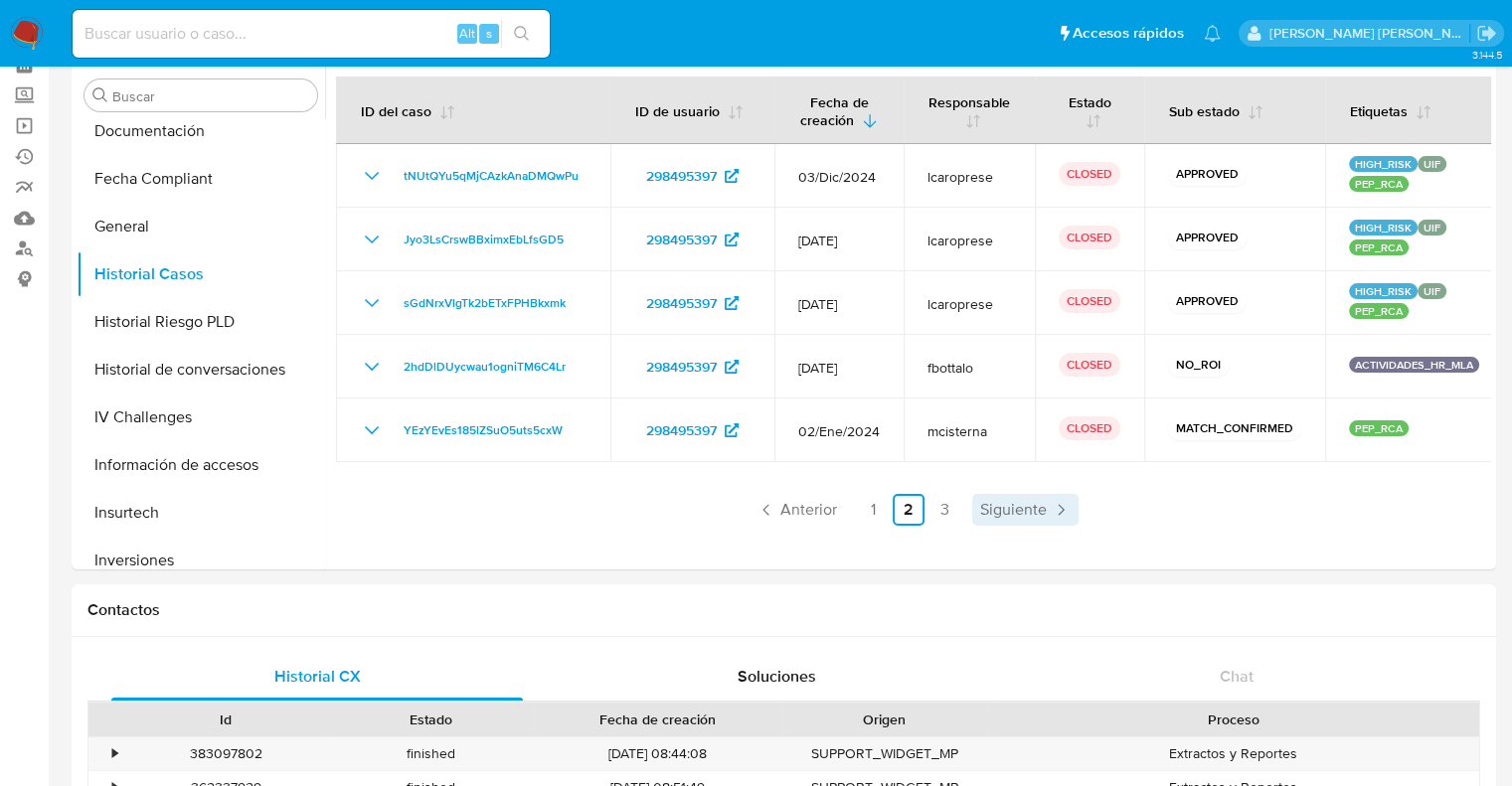 click on "Siguiente" at bounding box center [1013, 510] 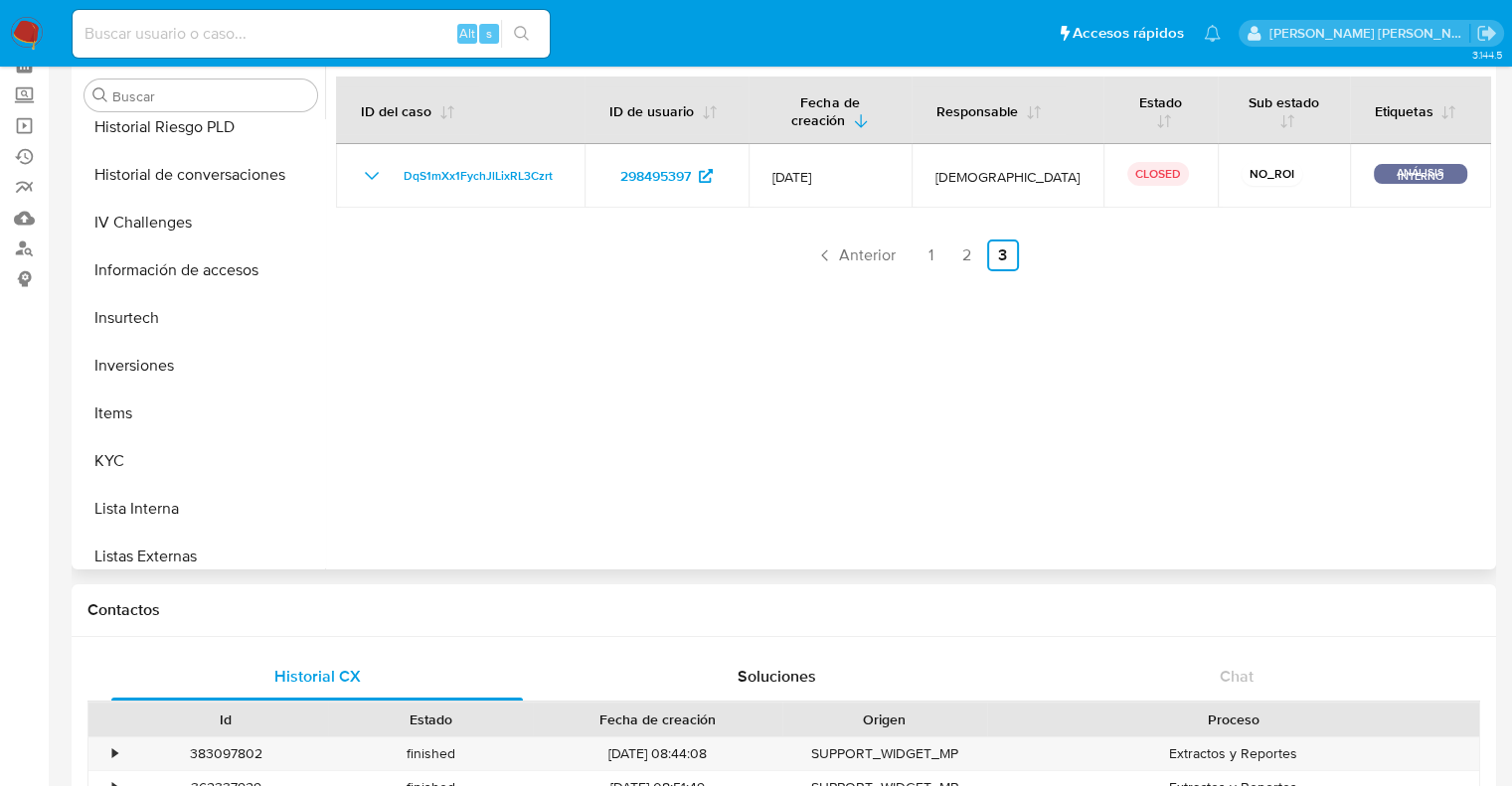 scroll, scrollTop: 886, scrollLeft: 0, axis: vertical 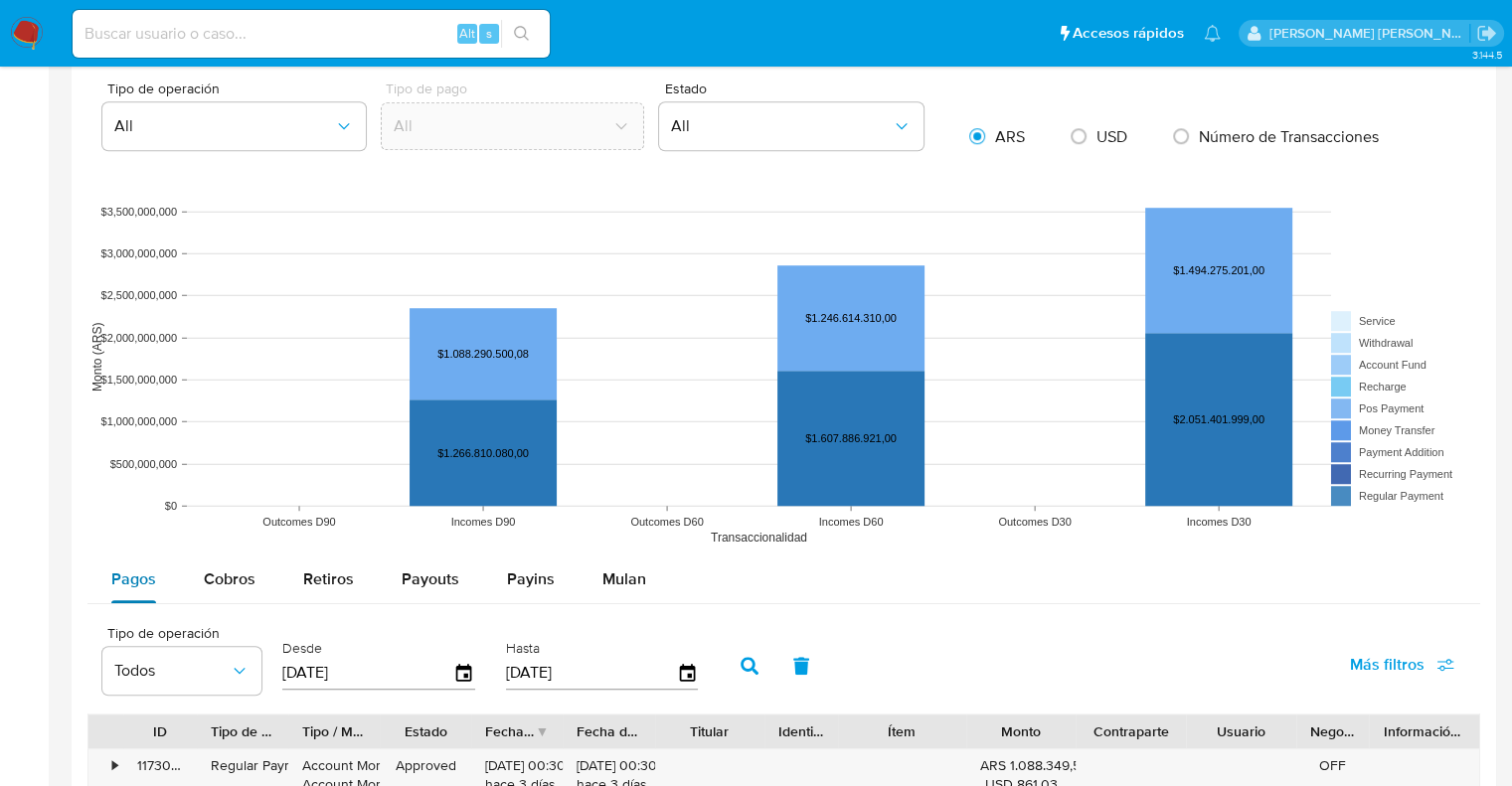click on "Pagos" at bounding box center [133, 578] 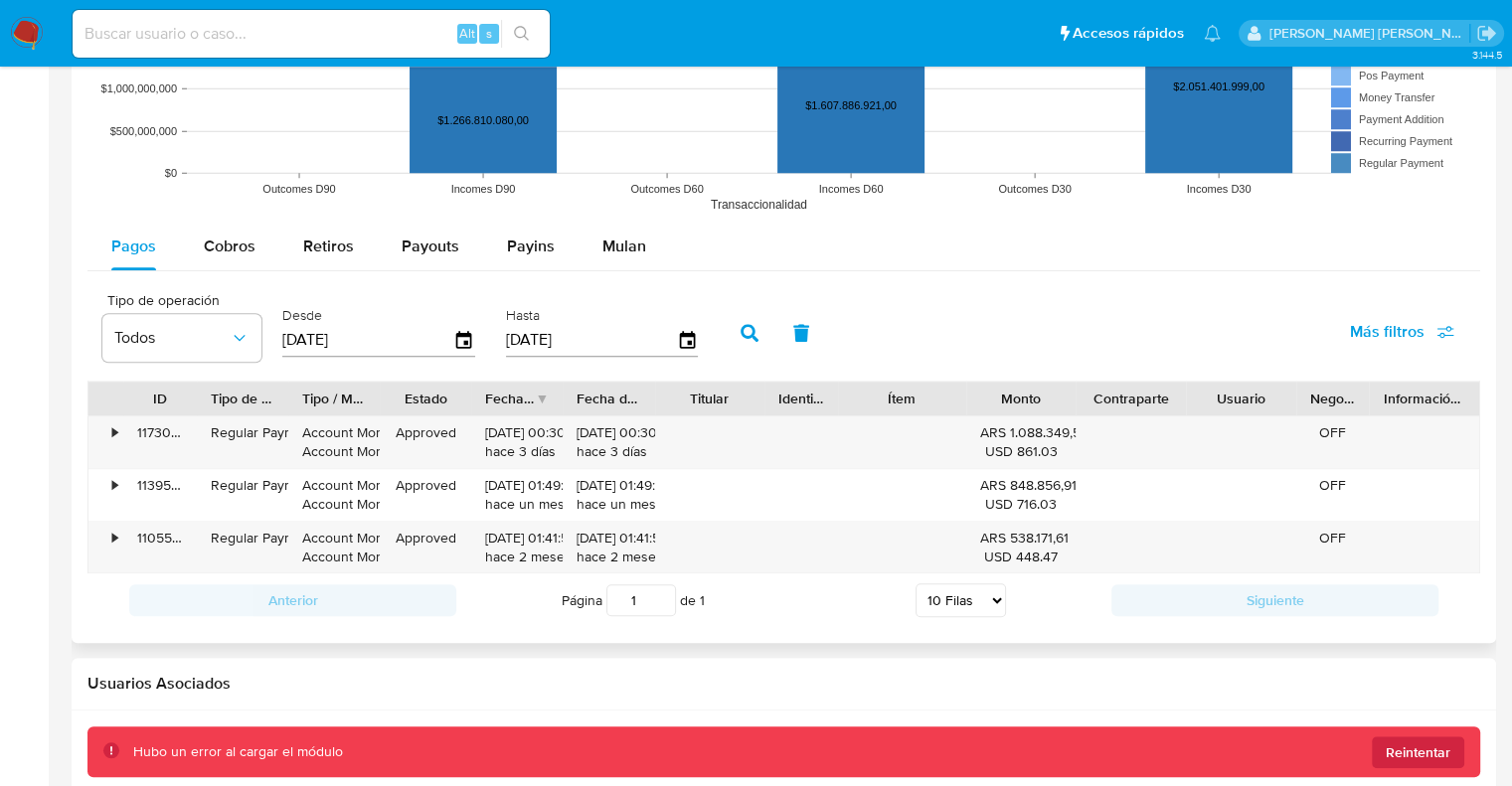 scroll, scrollTop: 1756, scrollLeft: 0, axis: vertical 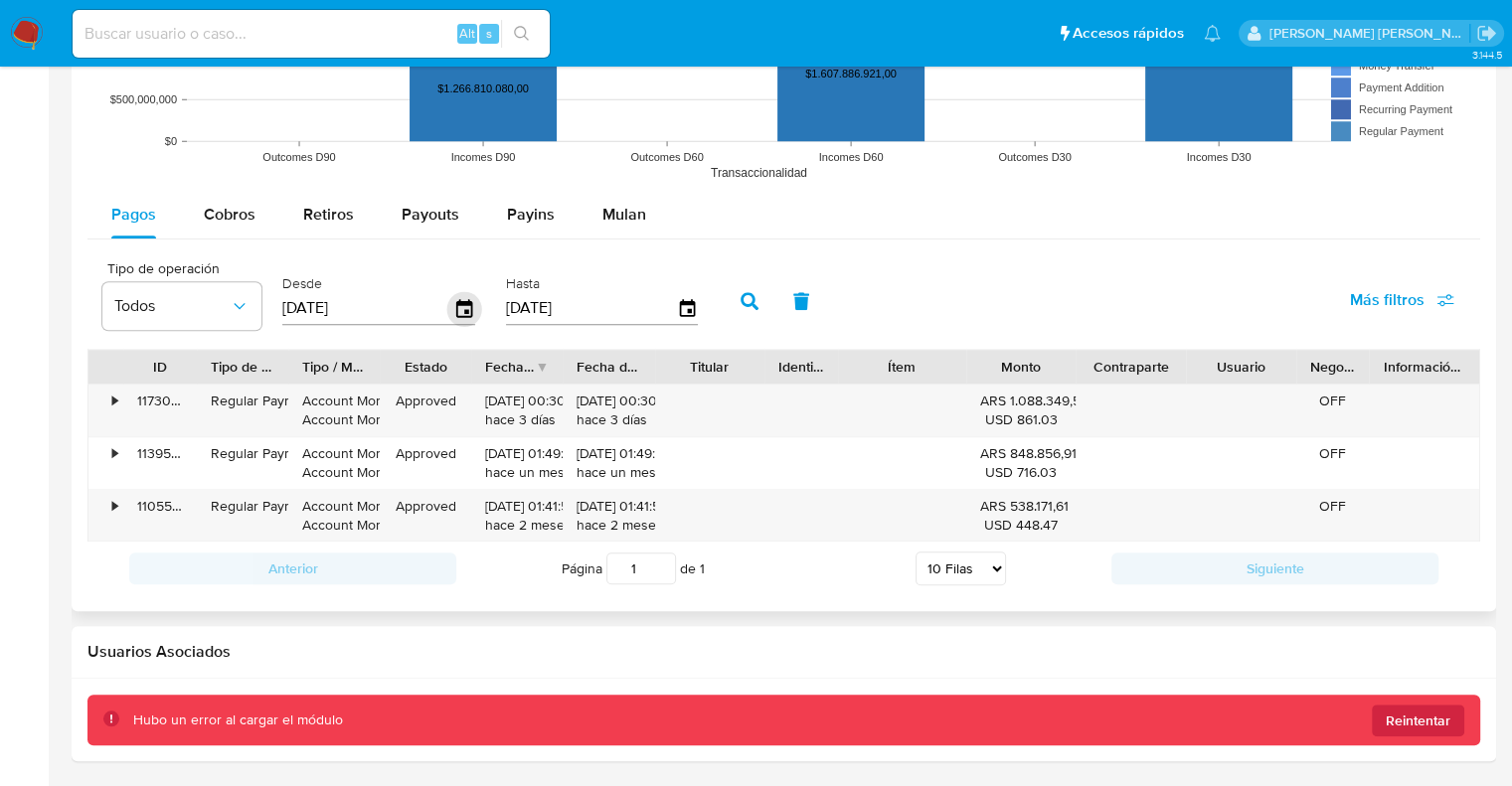 click 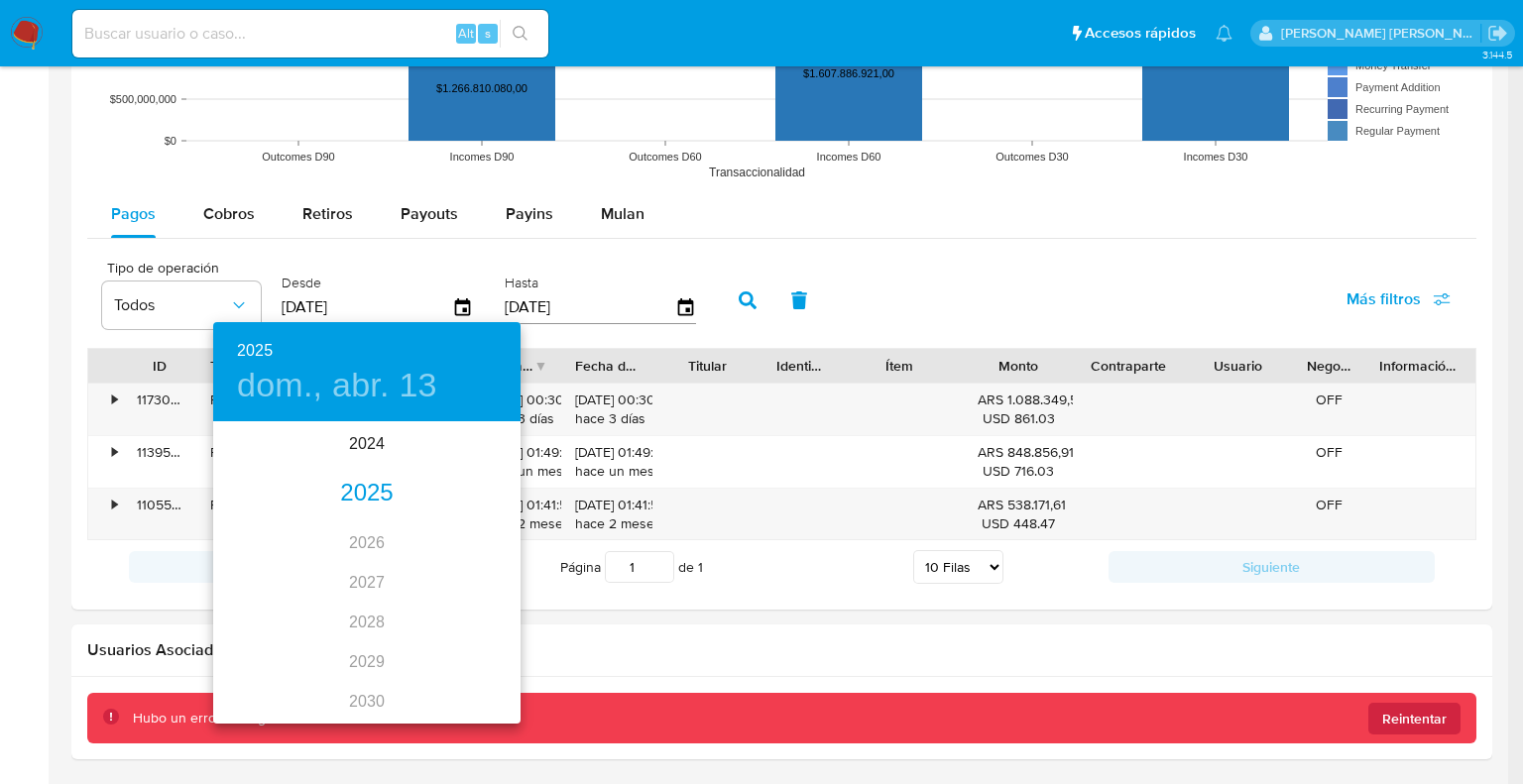 click on "2025" at bounding box center (367, 494) 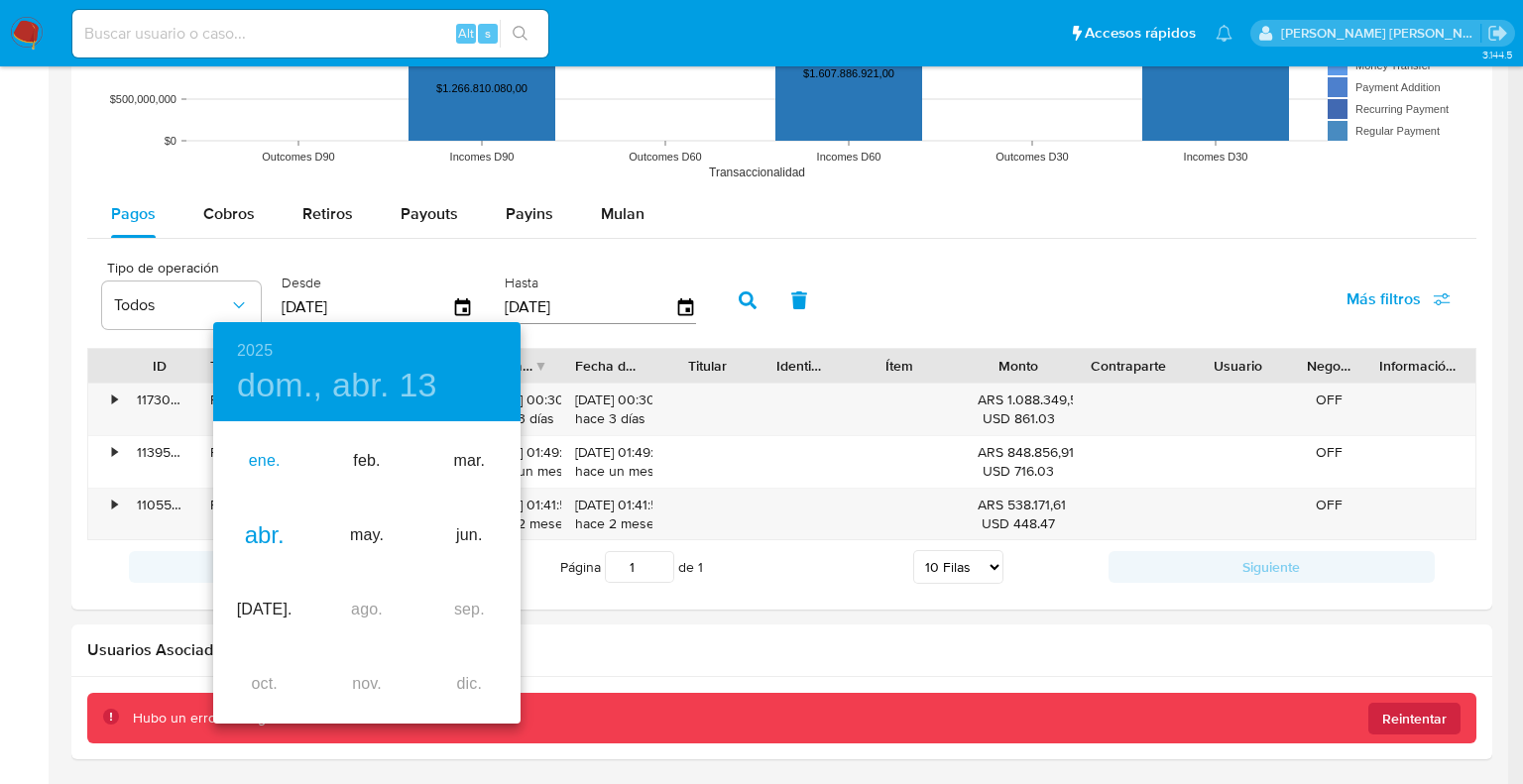 click on "ene." at bounding box center (264, 461) 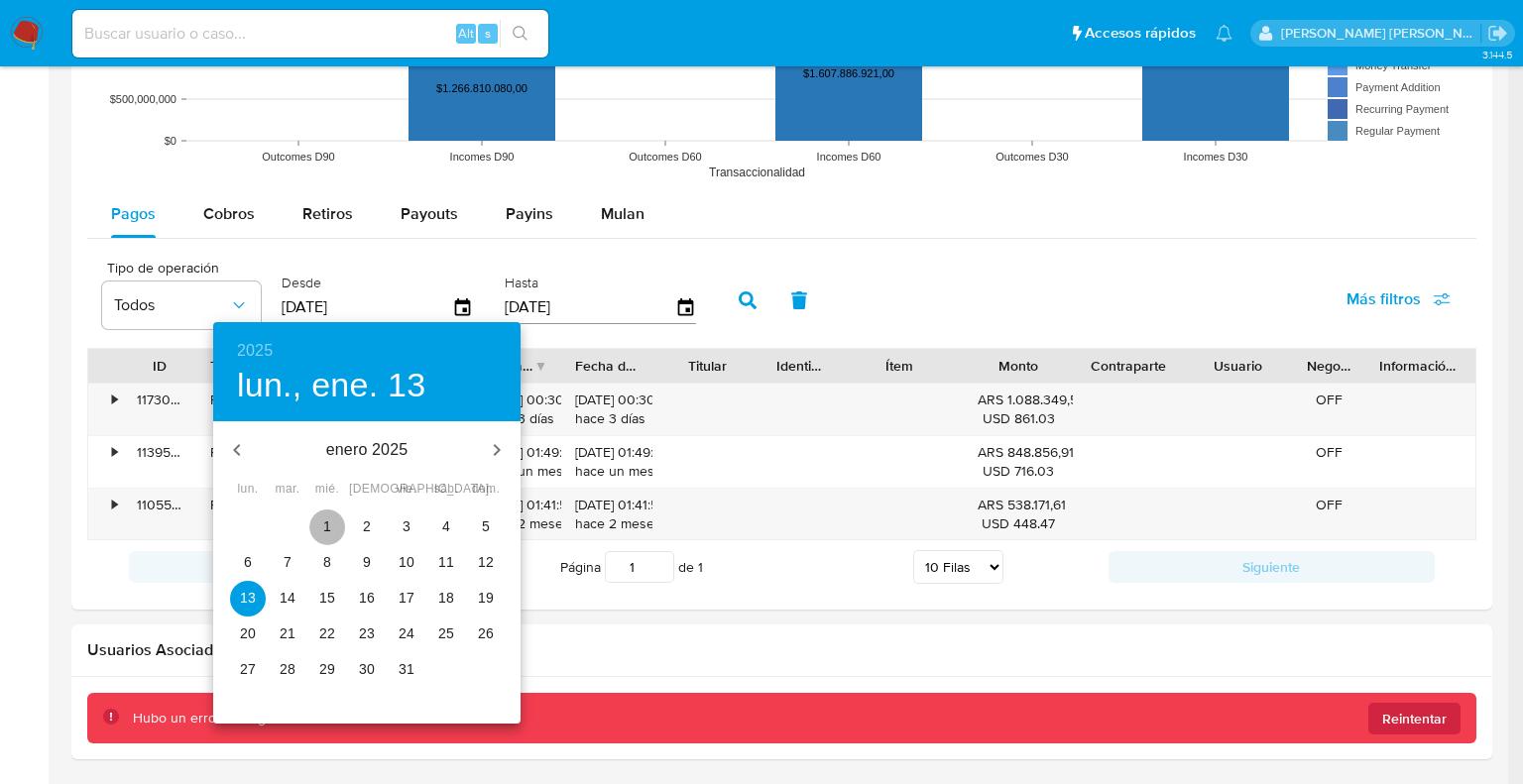 drag, startPoint x: 323, startPoint y: 521, endPoint x: 338, endPoint y: 512, distance: 17.492856 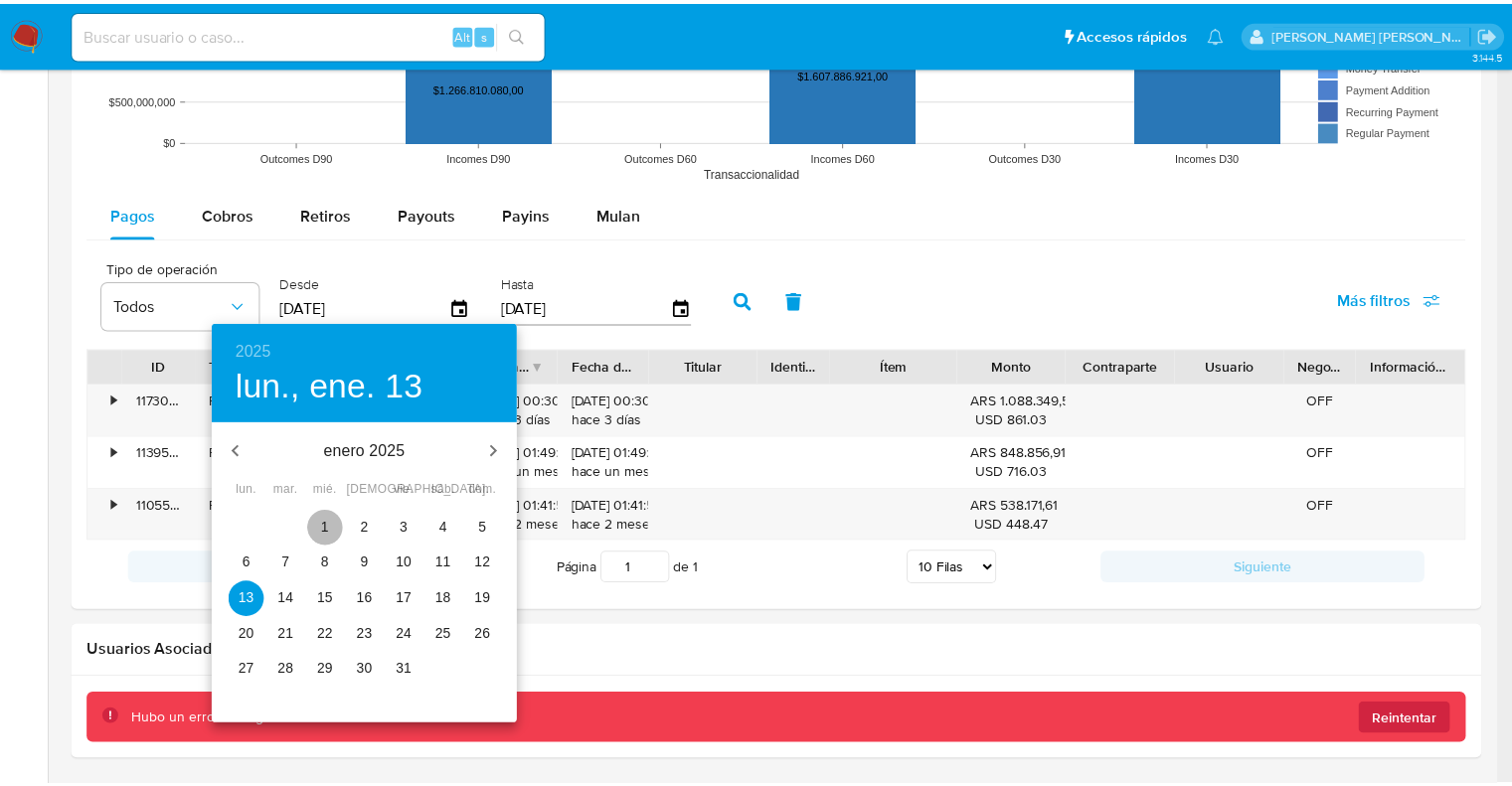 type on "01/01/2025" 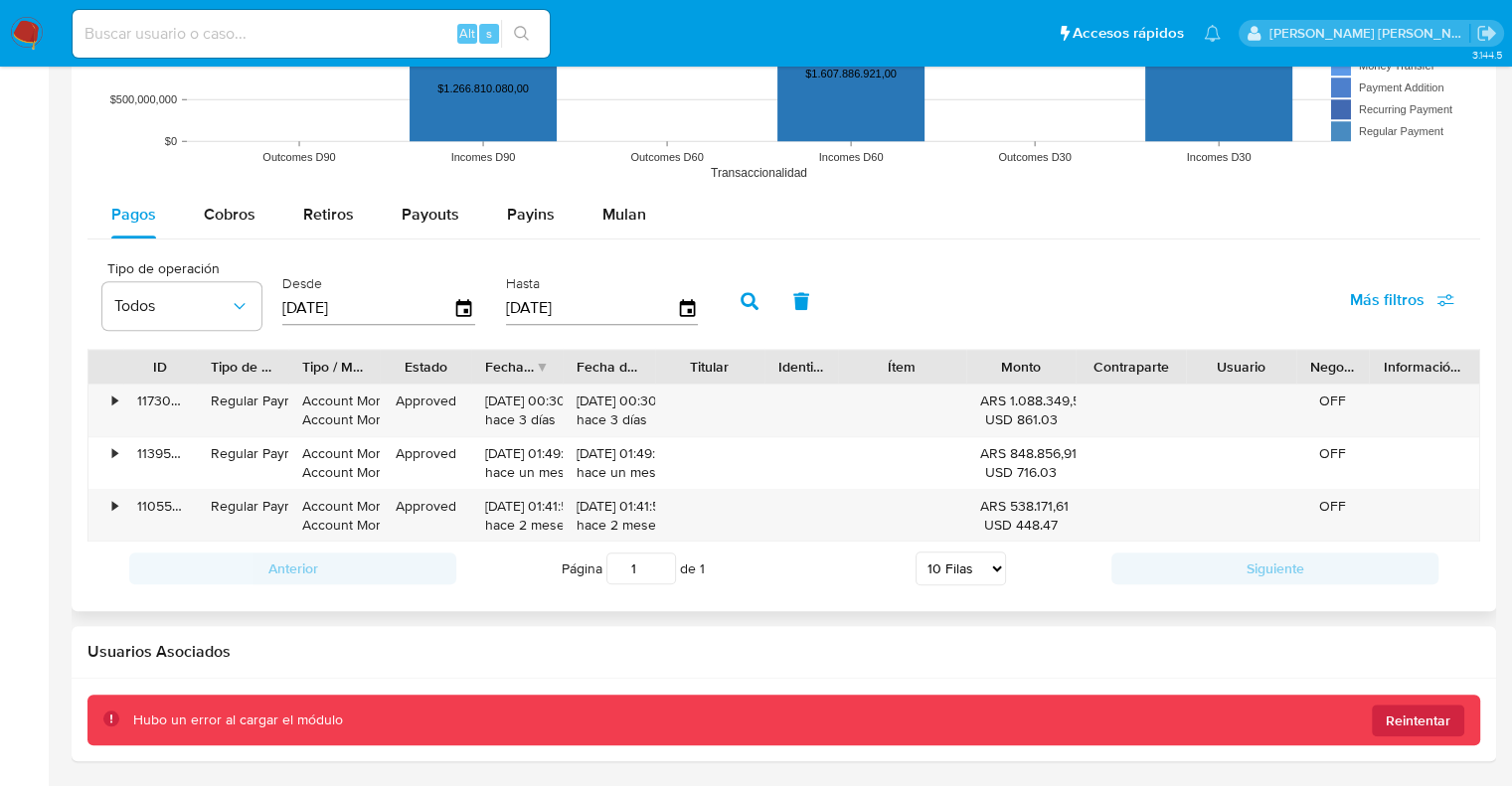 click 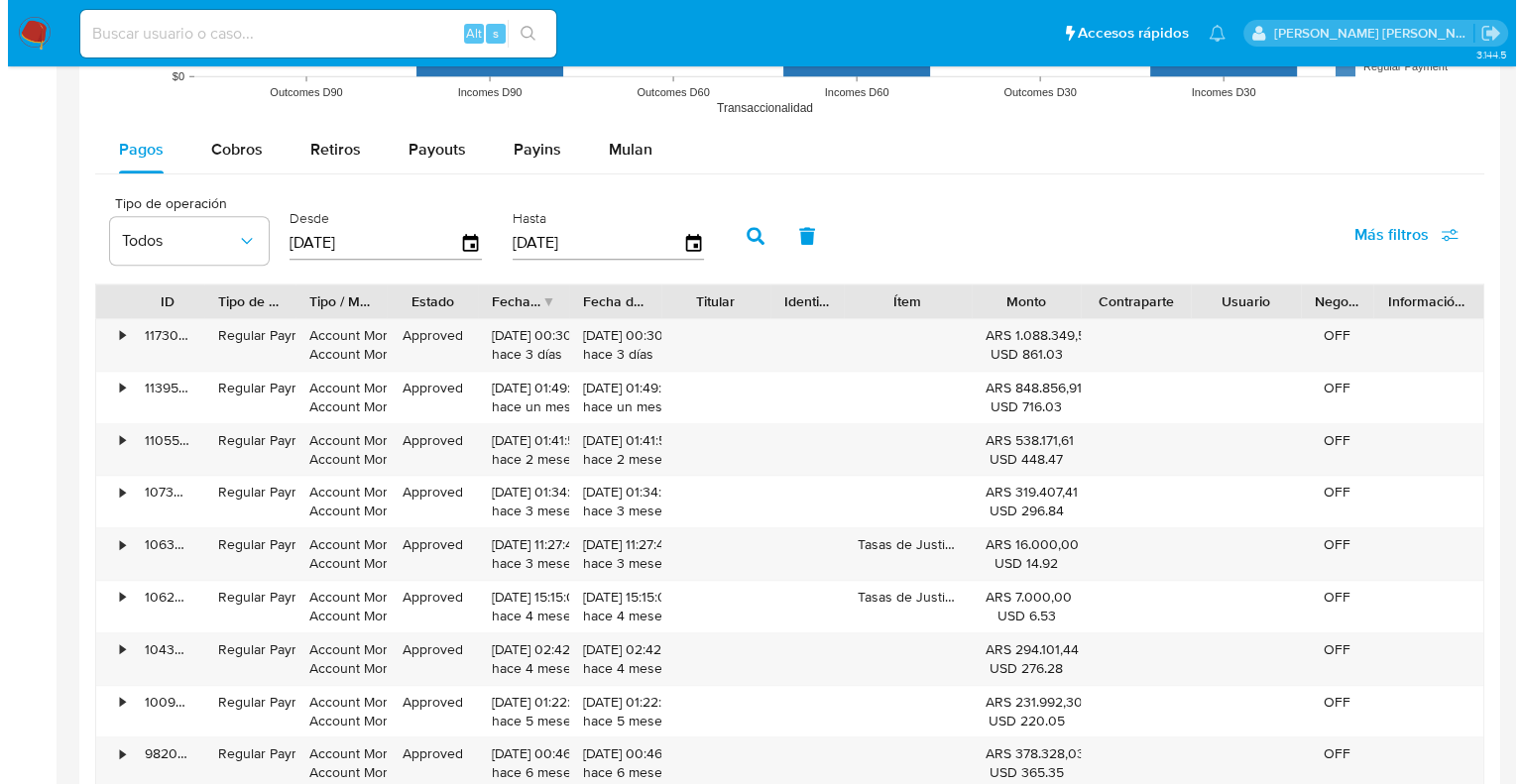 scroll, scrollTop: 1850, scrollLeft: 0, axis: vertical 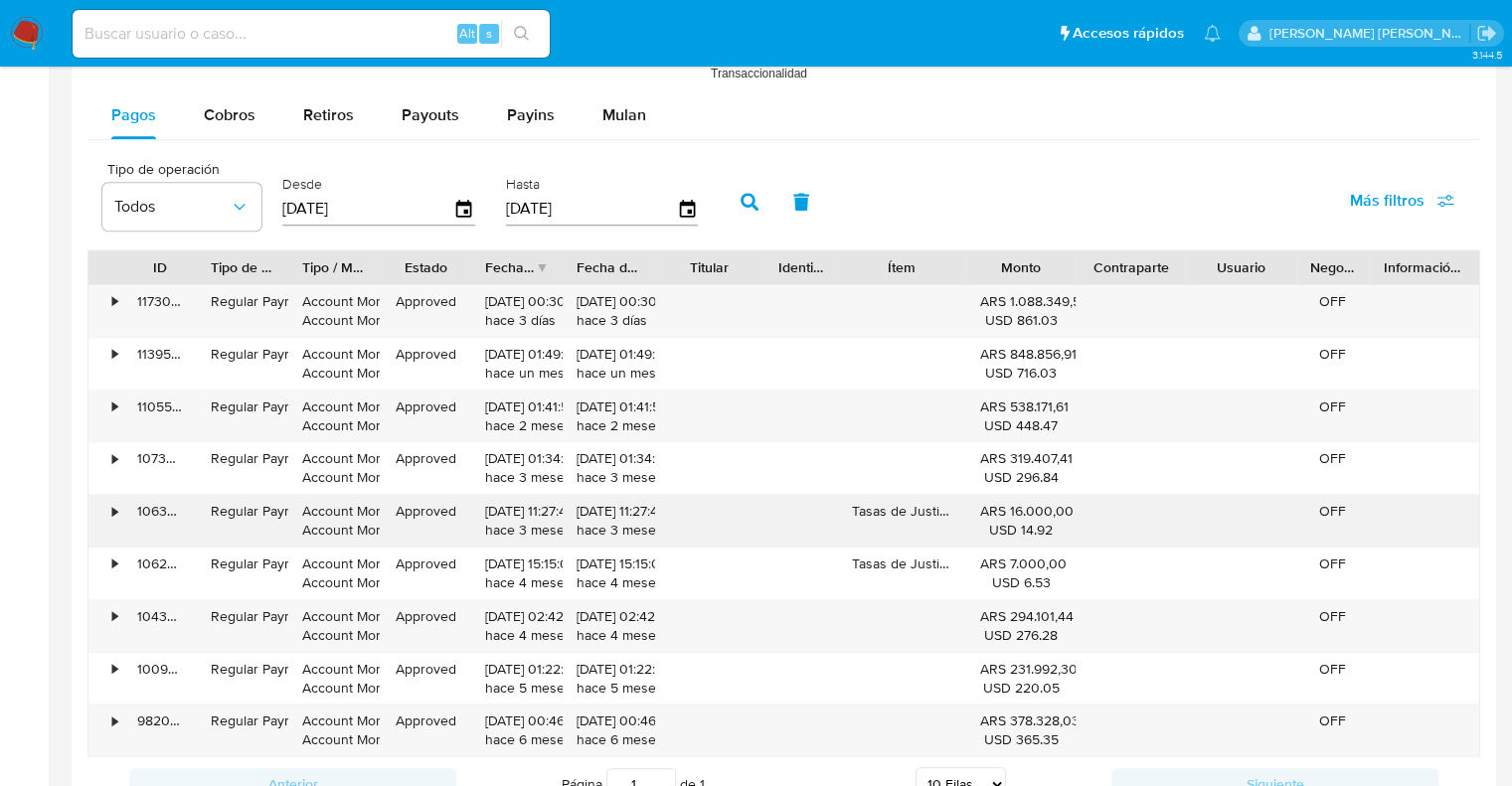 click on "•" at bounding box center (114, 511) 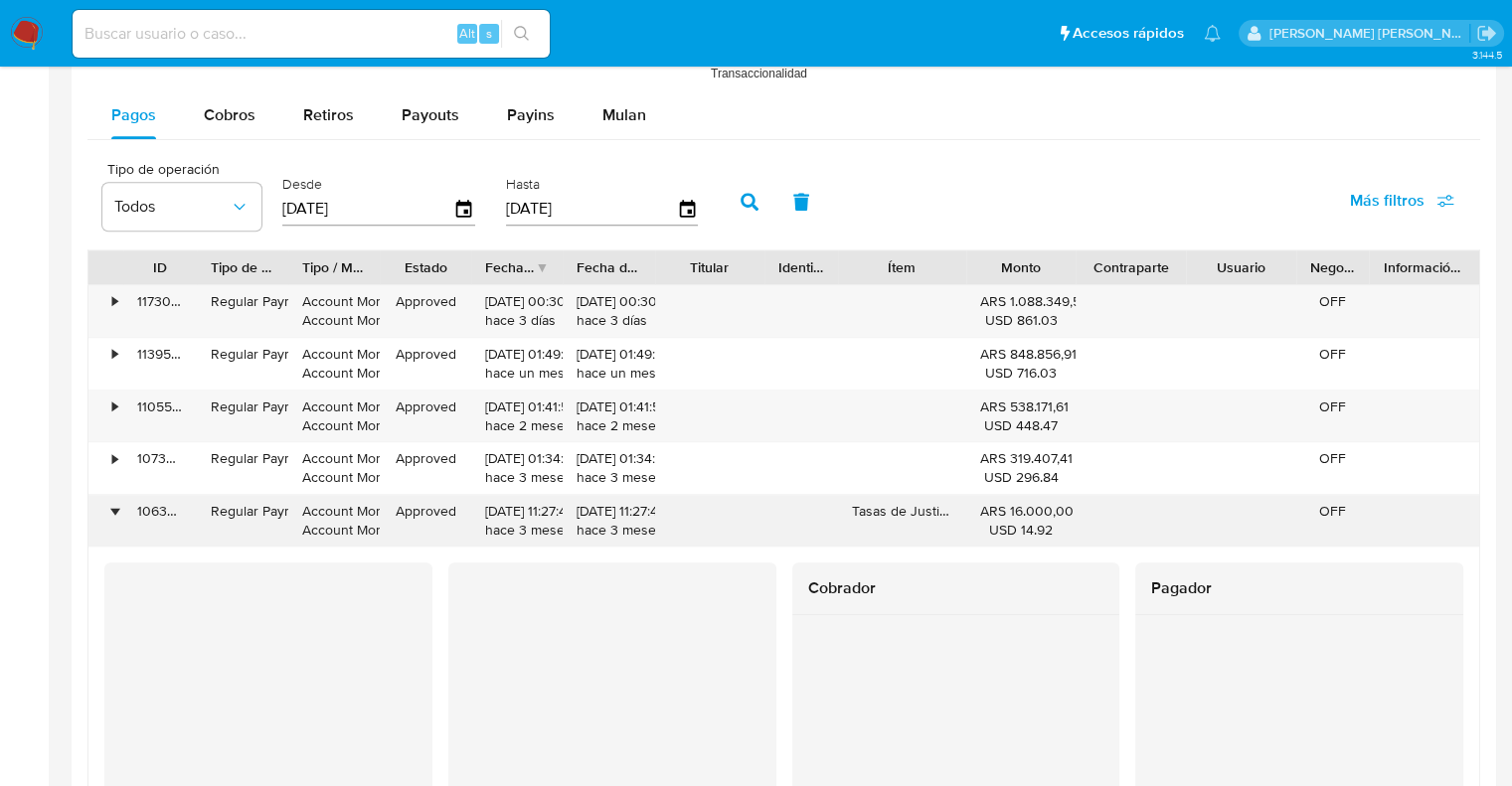 click on "•" at bounding box center [114, 511] 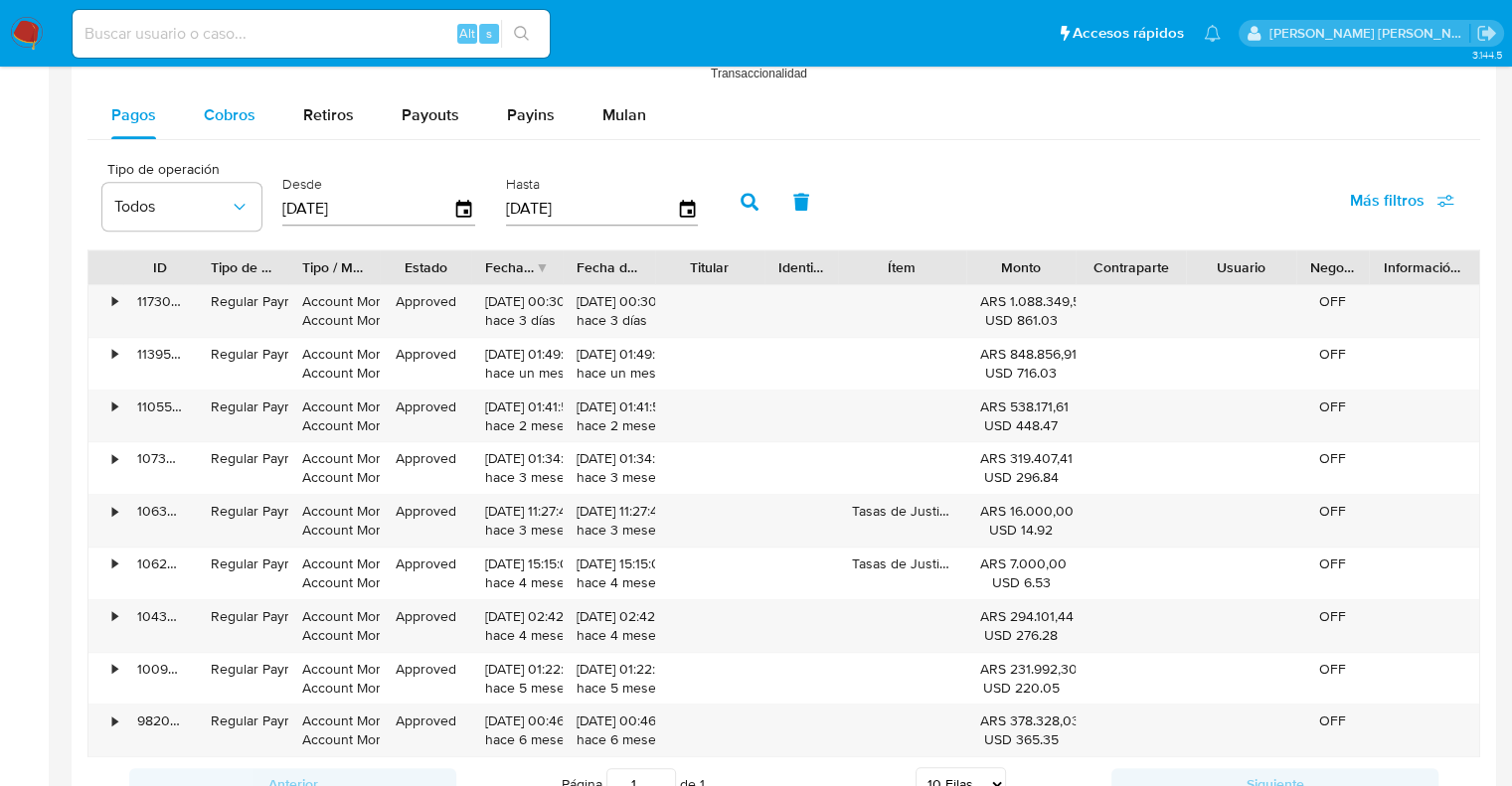 click on "Cobros" at bounding box center (230, 114) 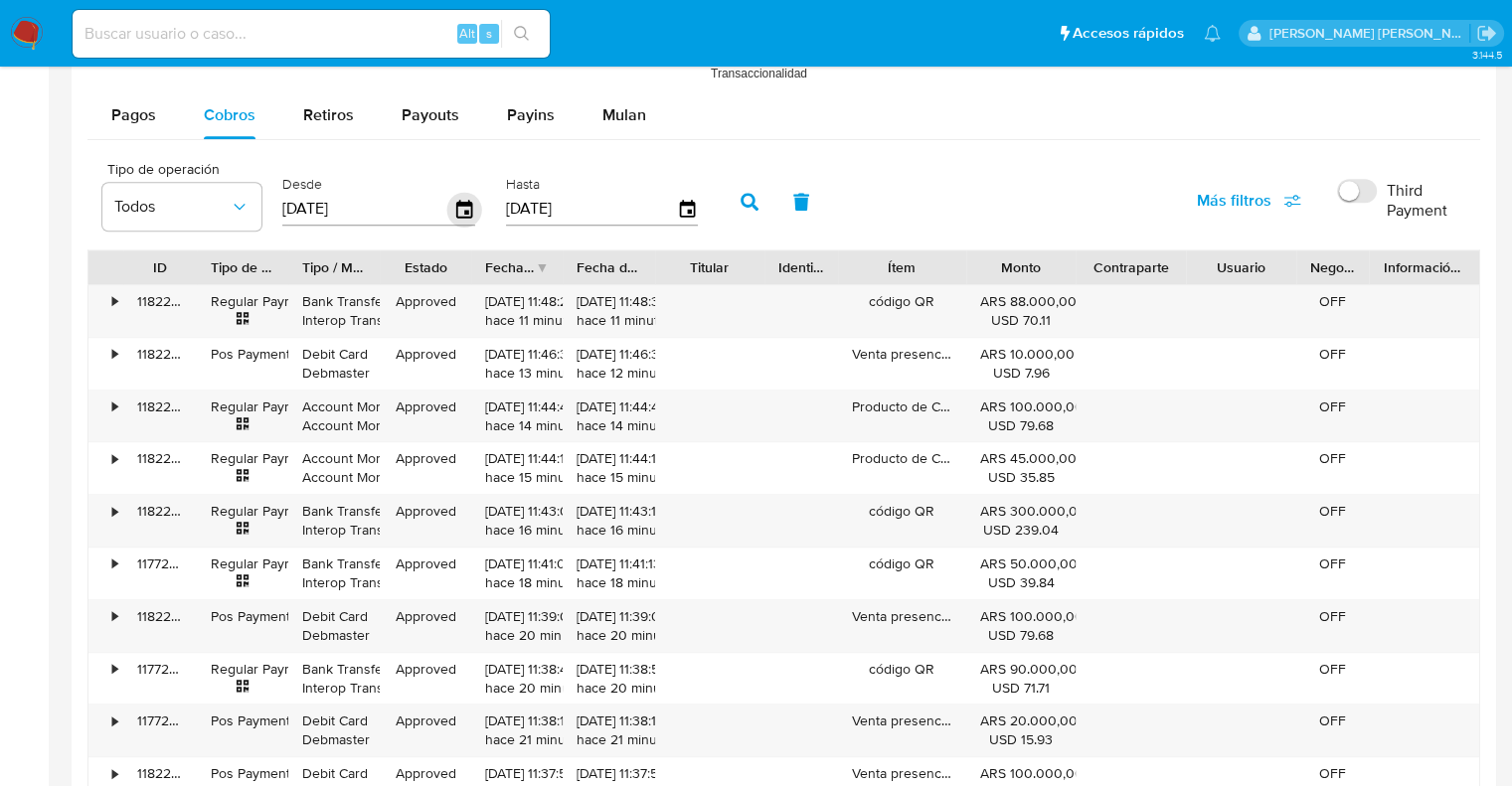 click 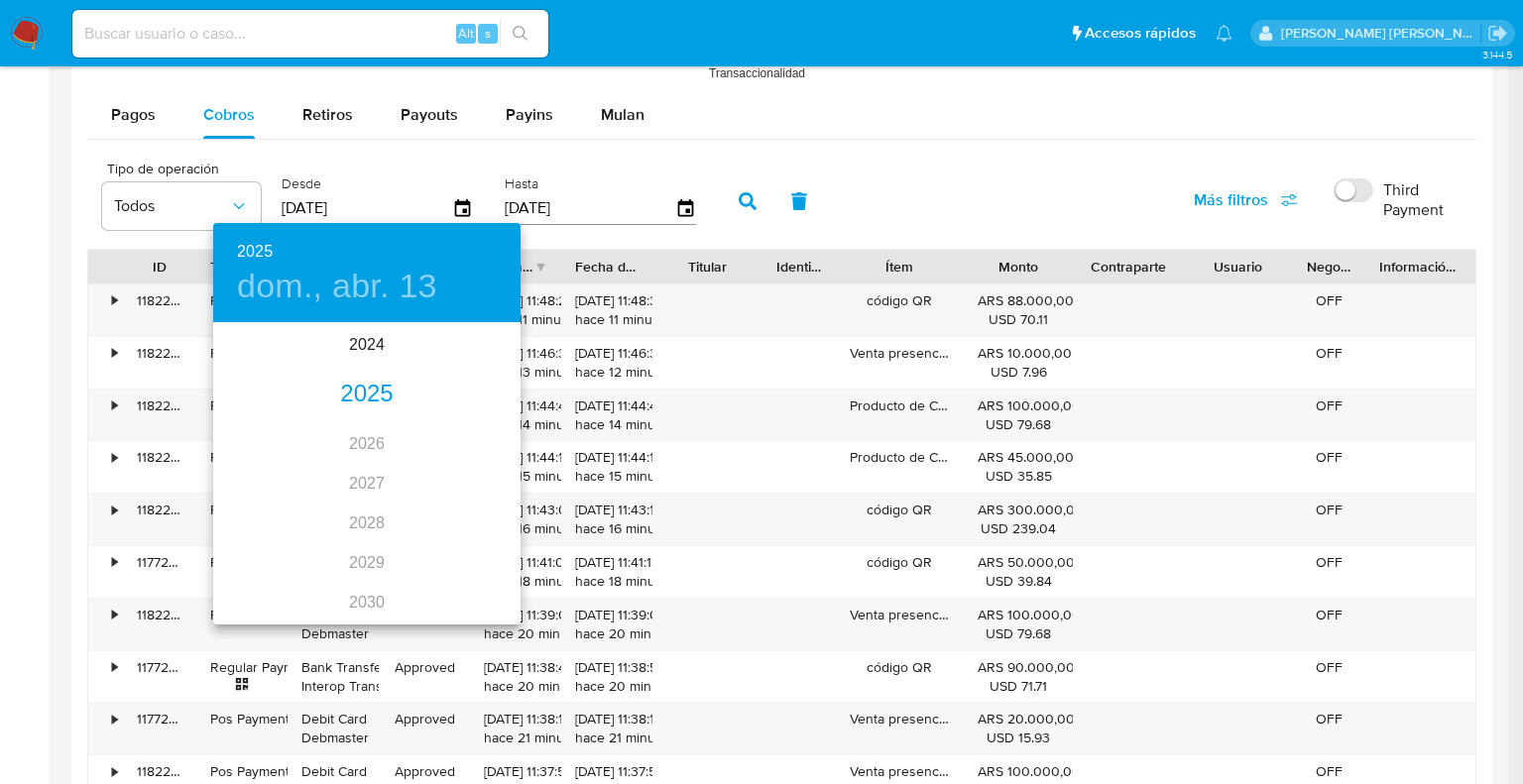 click on "2025" at bounding box center (367, 394) 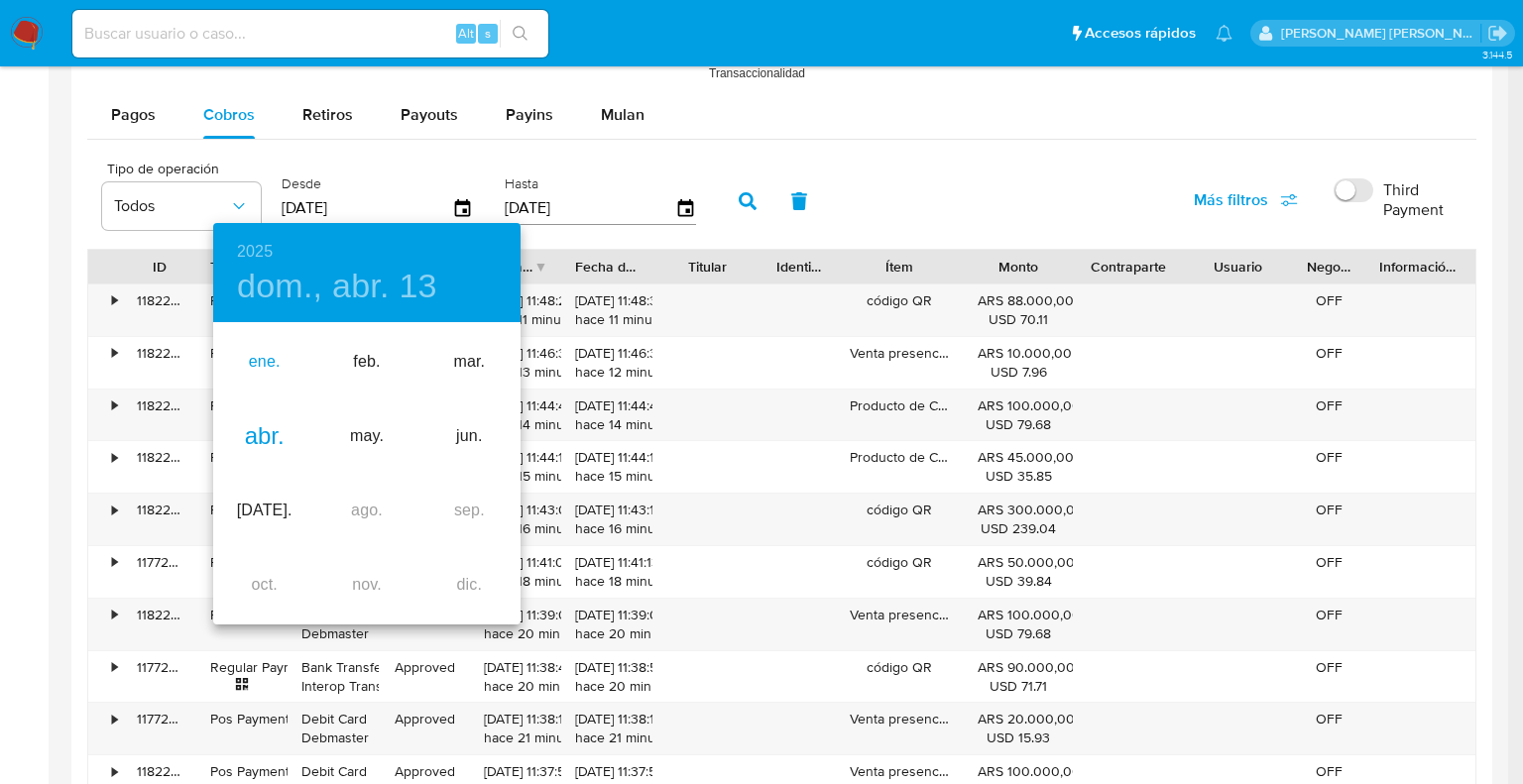 click on "ene." at bounding box center [264, 362] 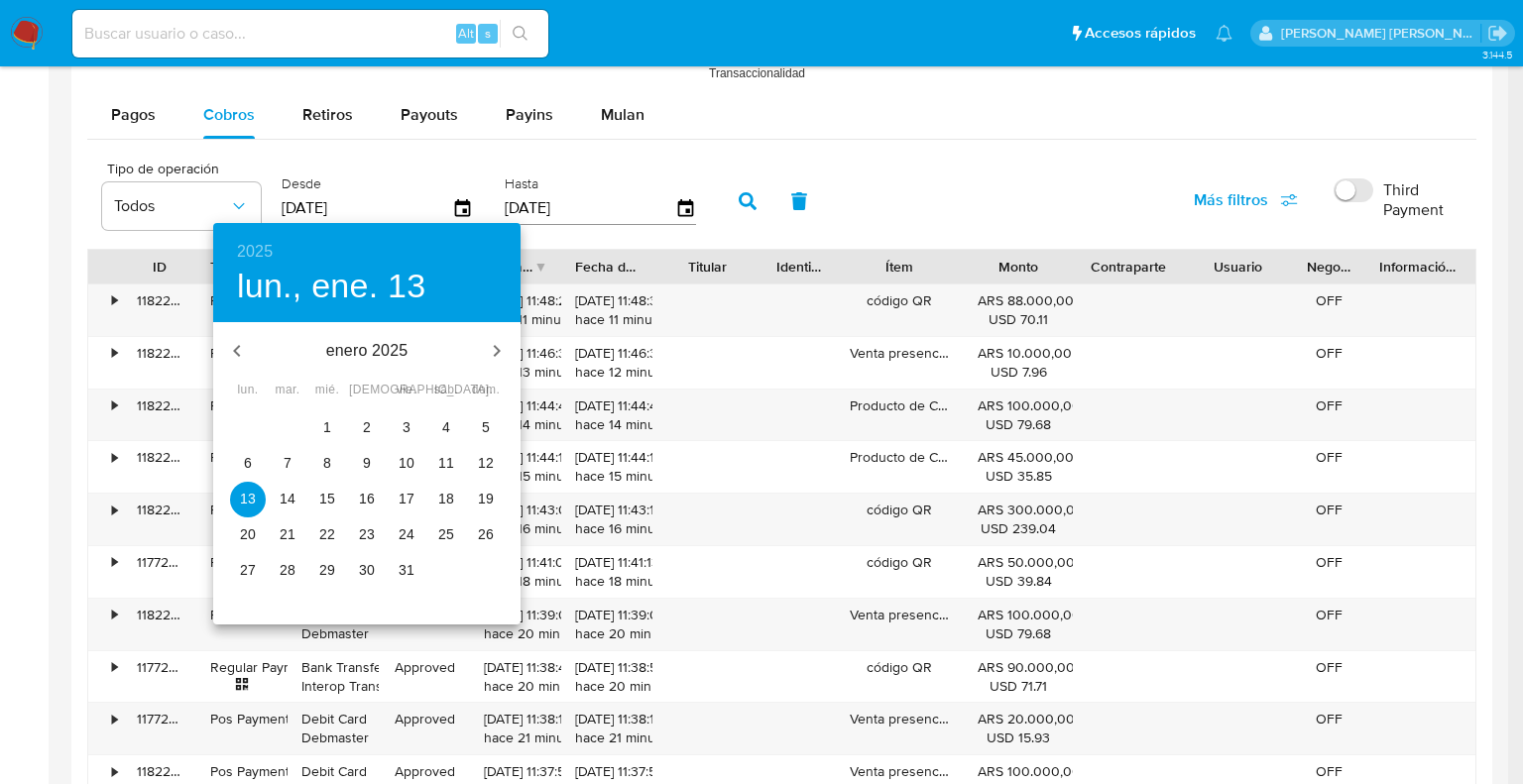 click on "1" at bounding box center [327, 427] 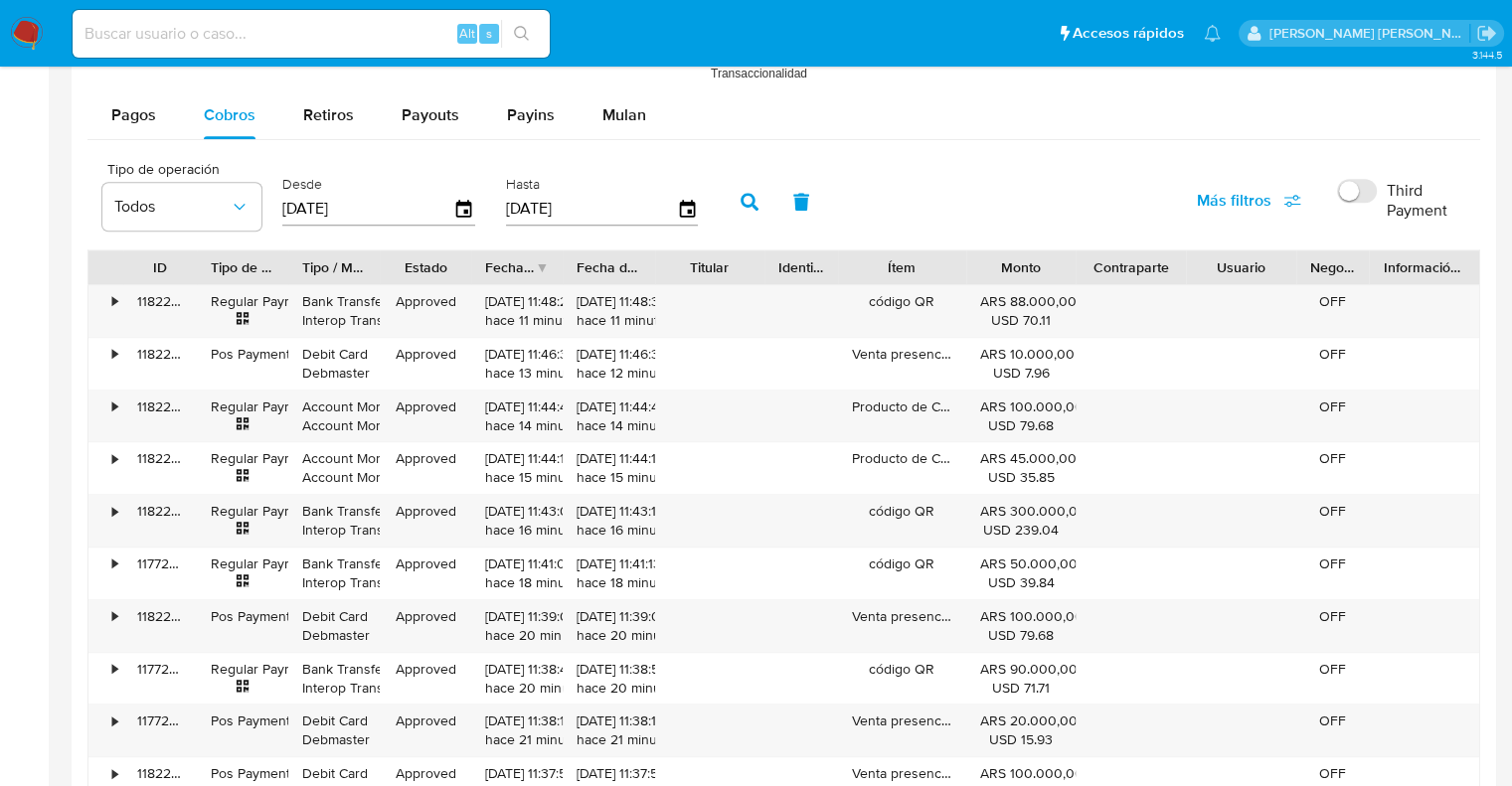 click at bounding box center (750, 202) 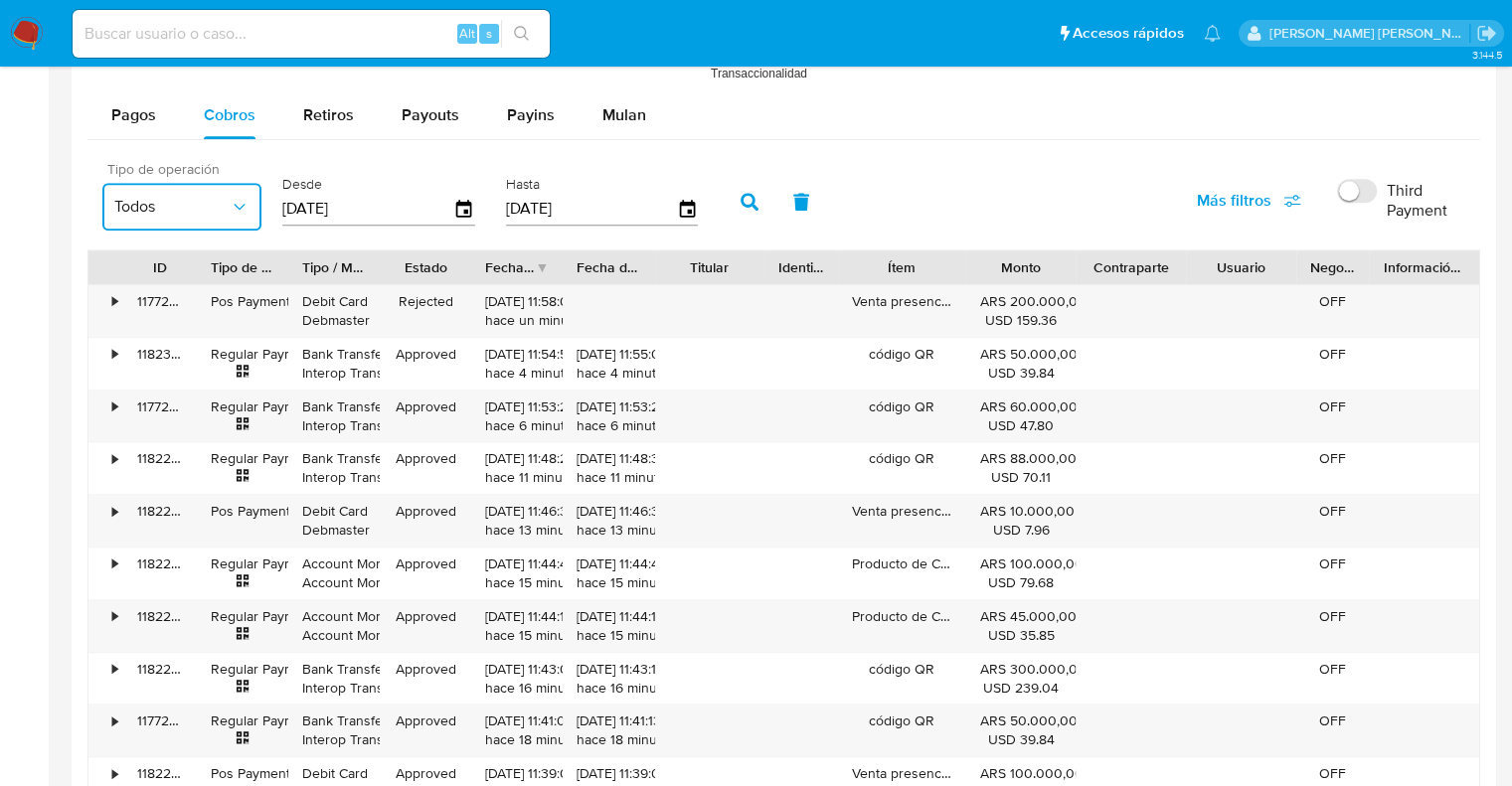 click 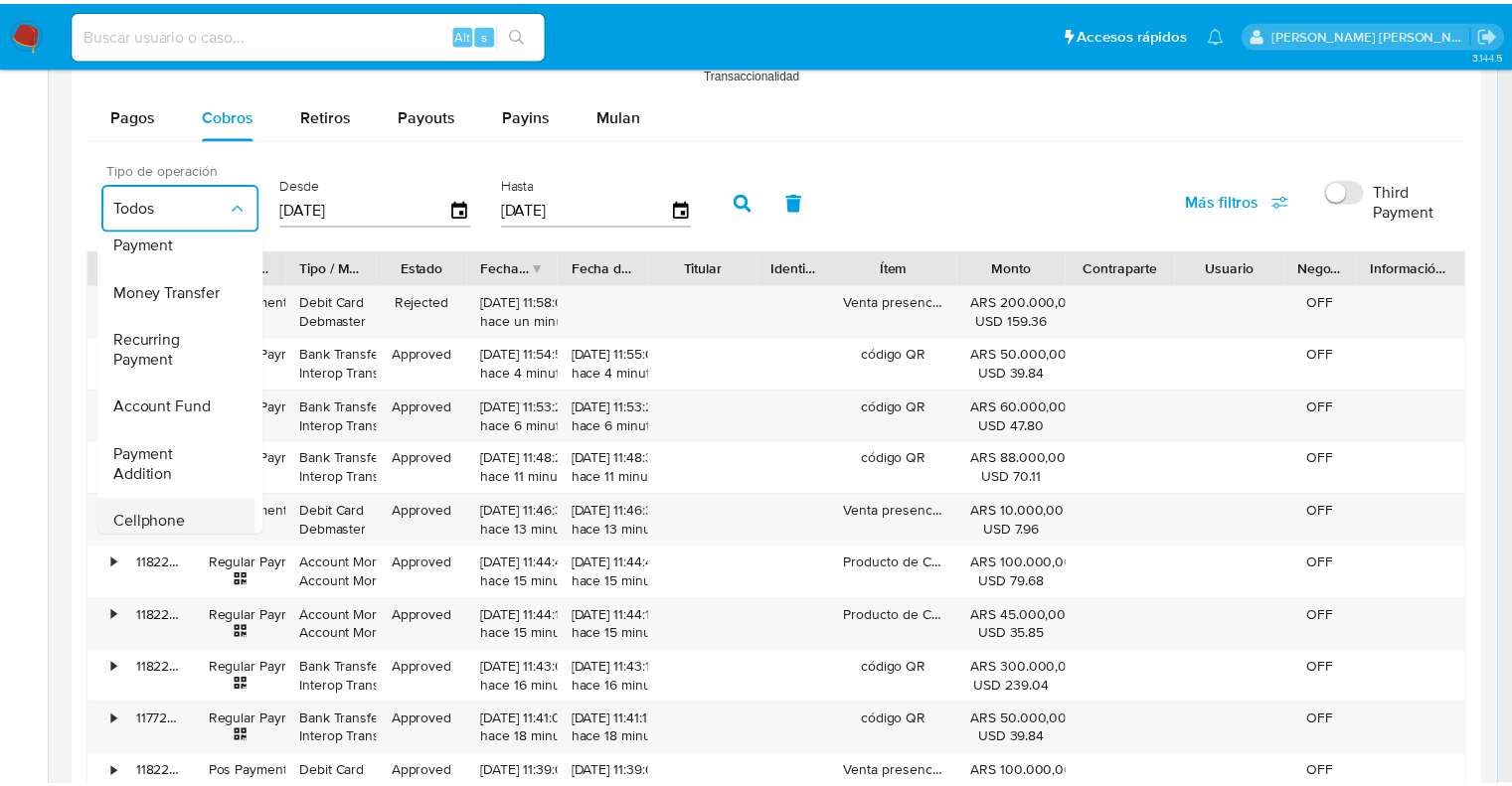 scroll, scrollTop: 0, scrollLeft: 0, axis: both 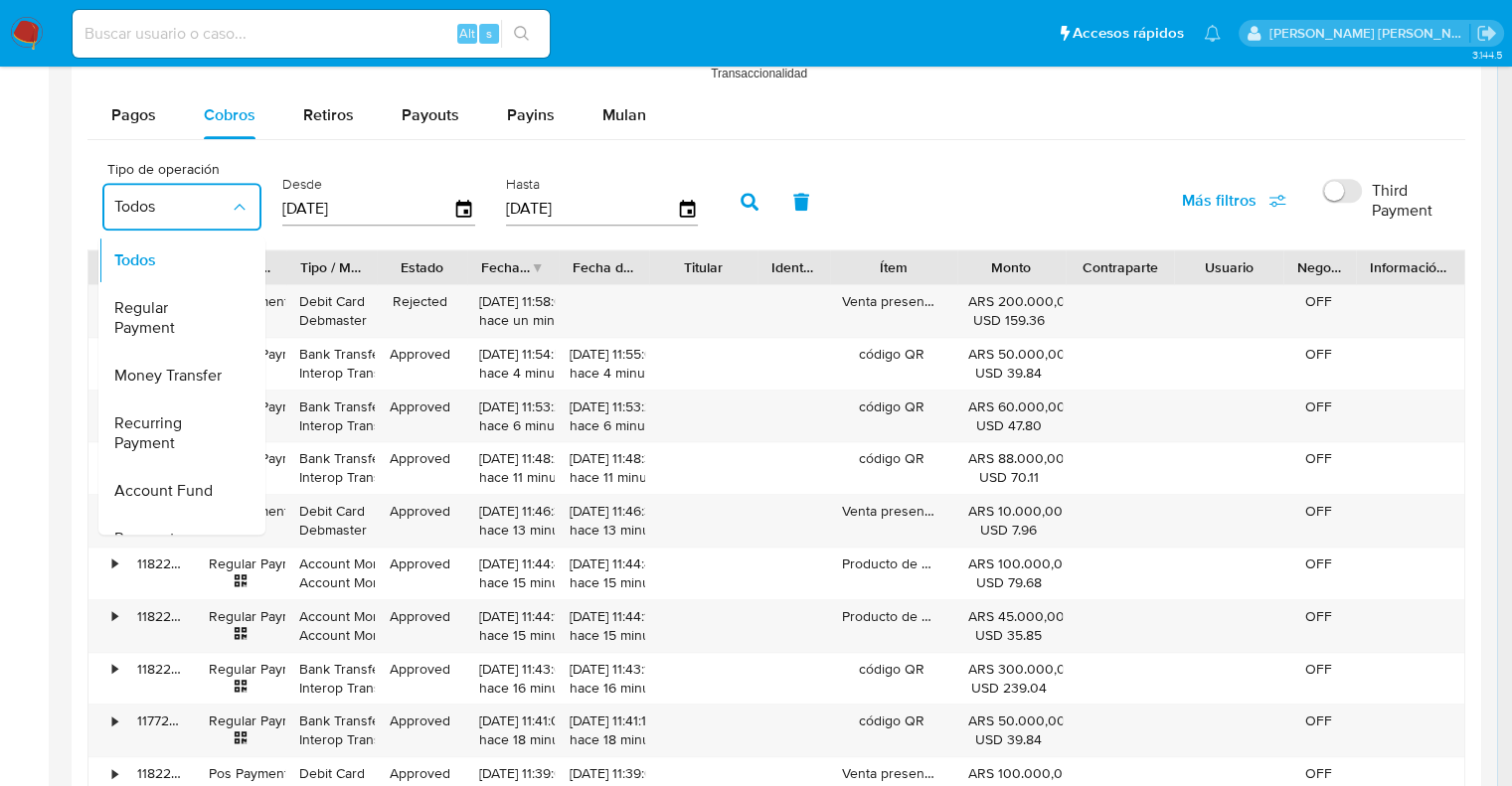 click at bounding box center [776, 81] 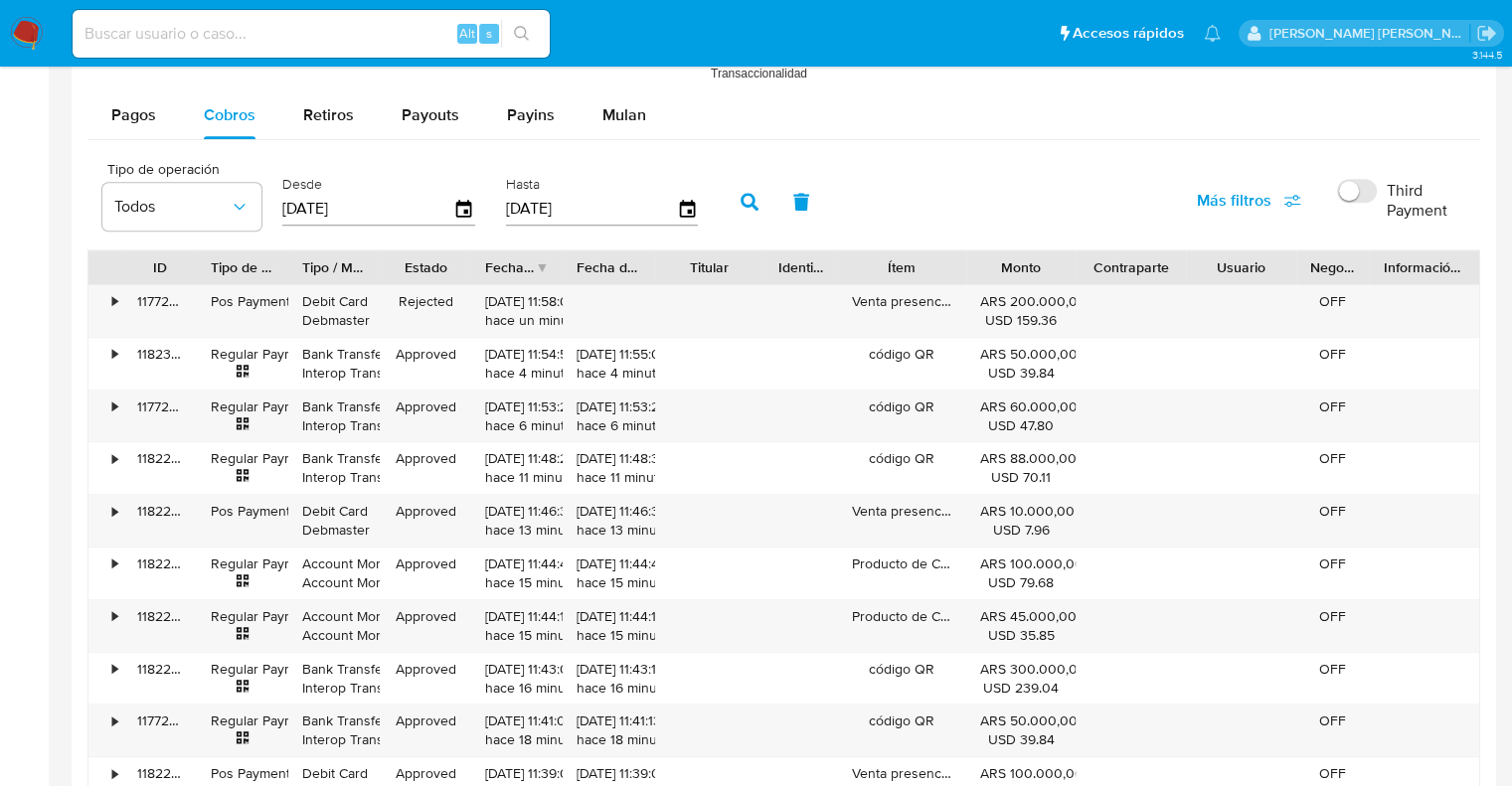 click 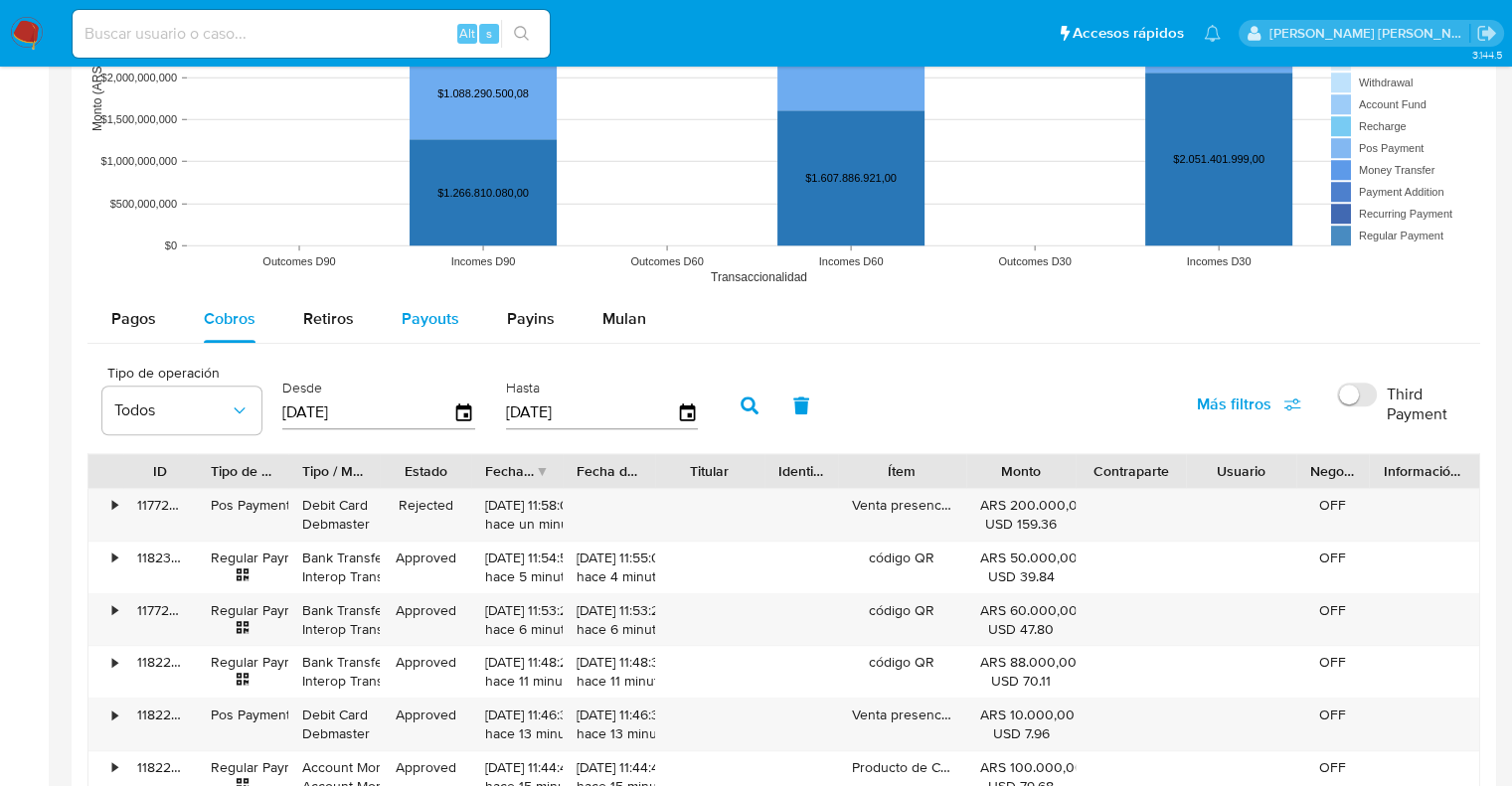 scroll, scrollTop: 1557, scrollLeft: 0, axis: vertical 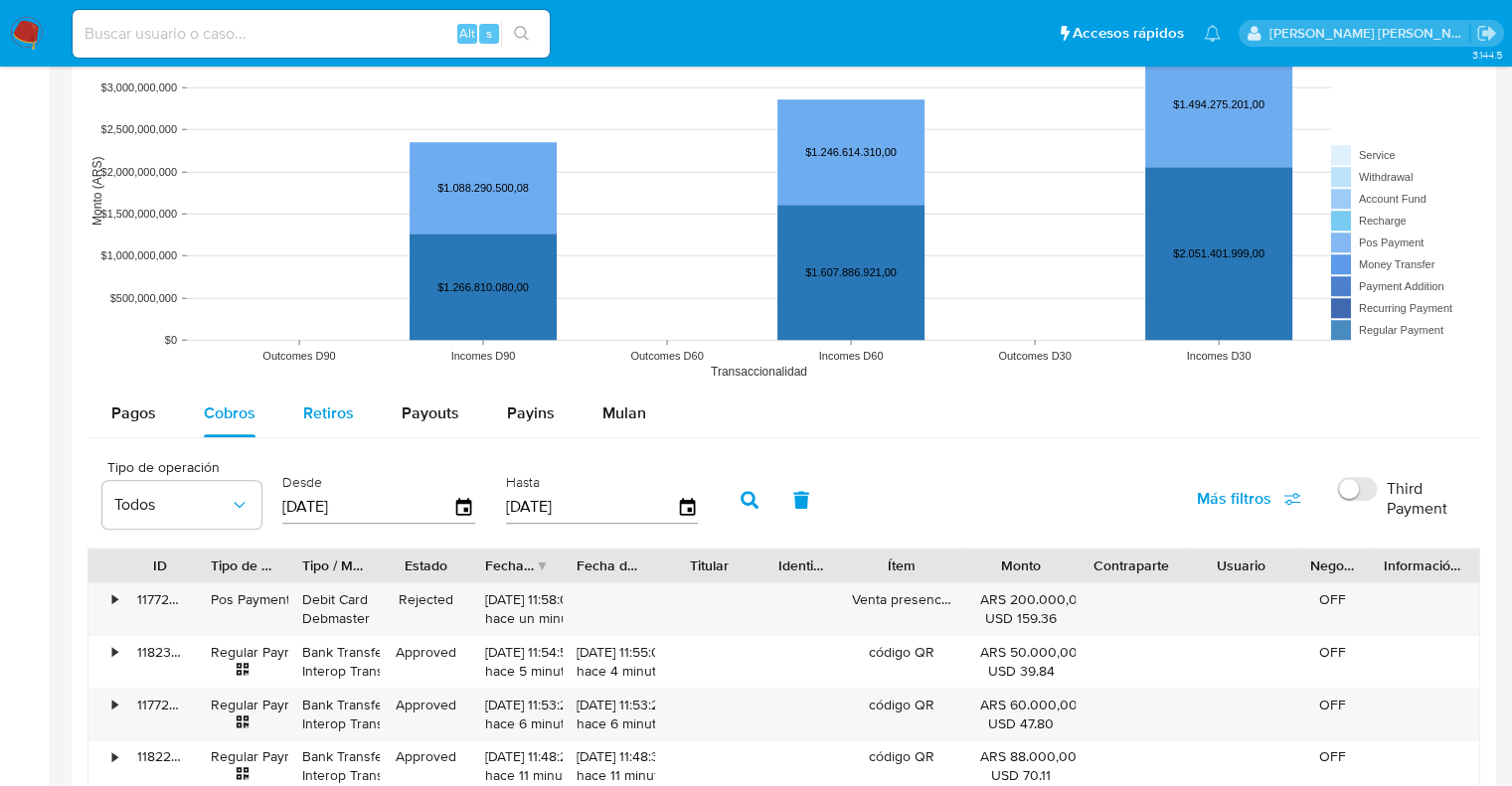 click on "Retiros" at bounding box center [328, 413] 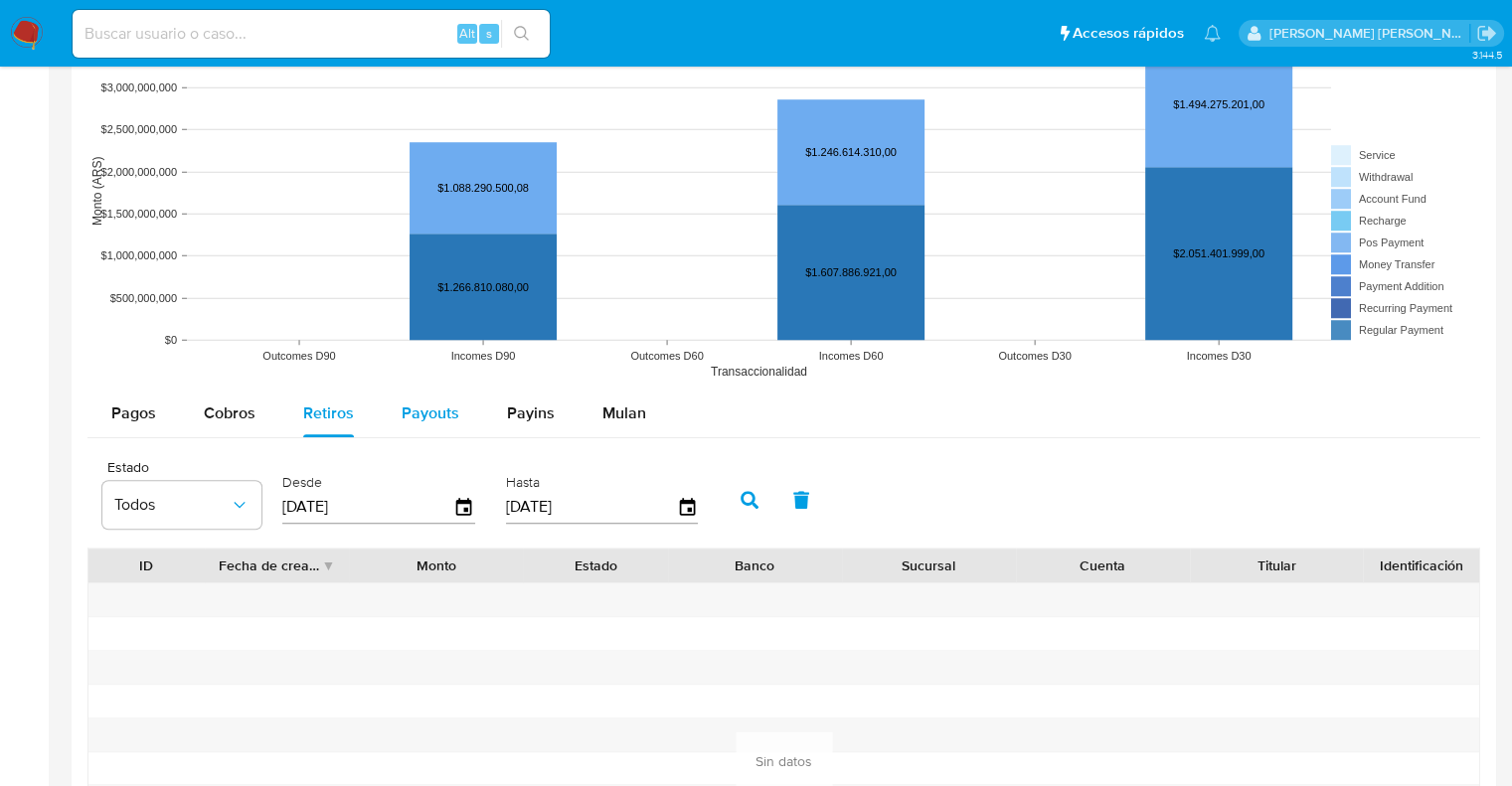 click on "Payouts" at bounding box center [430, 412] 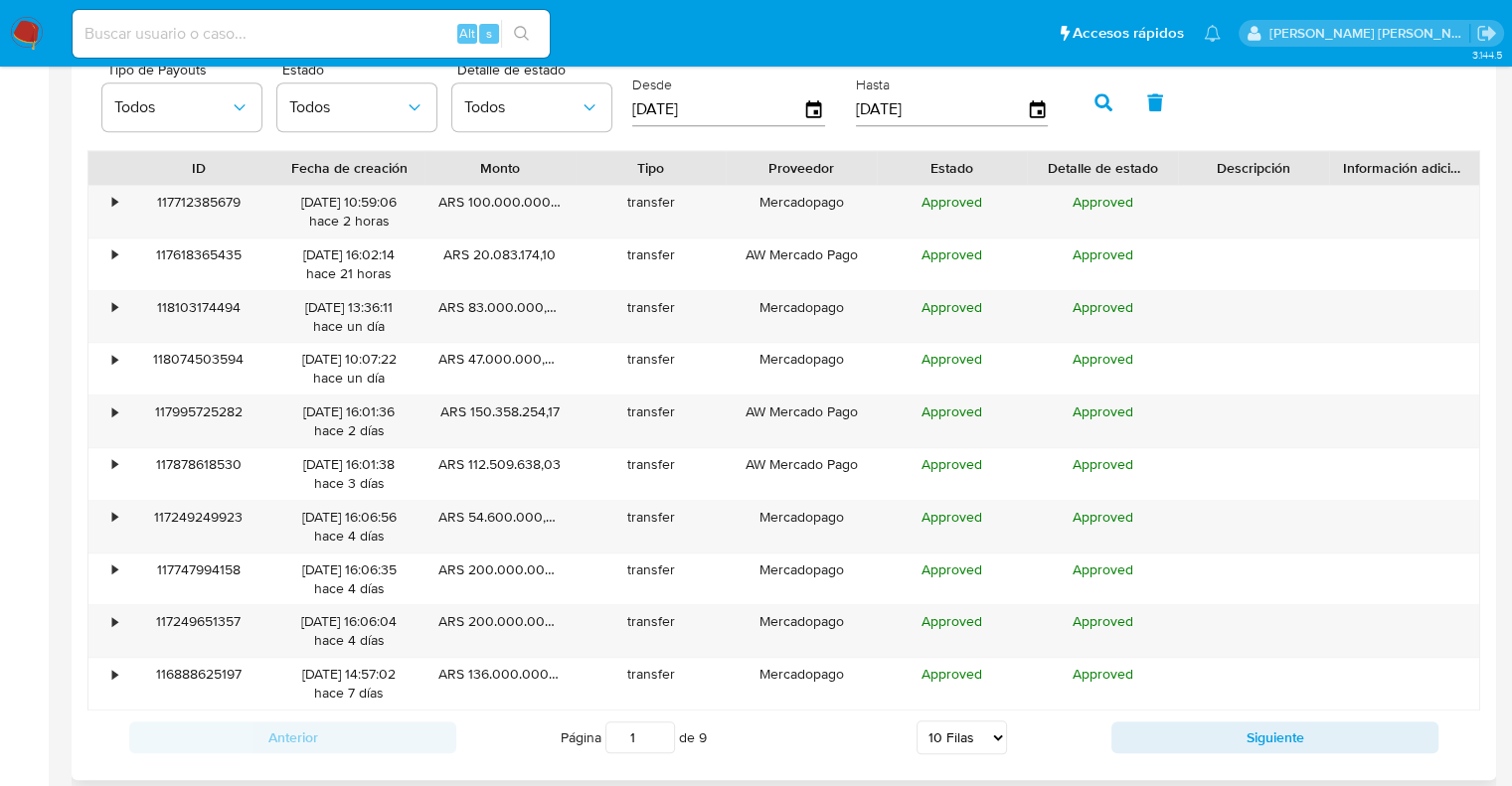 scroll, scrollTop: 1458, scrollLeft: 0, axis: vertical 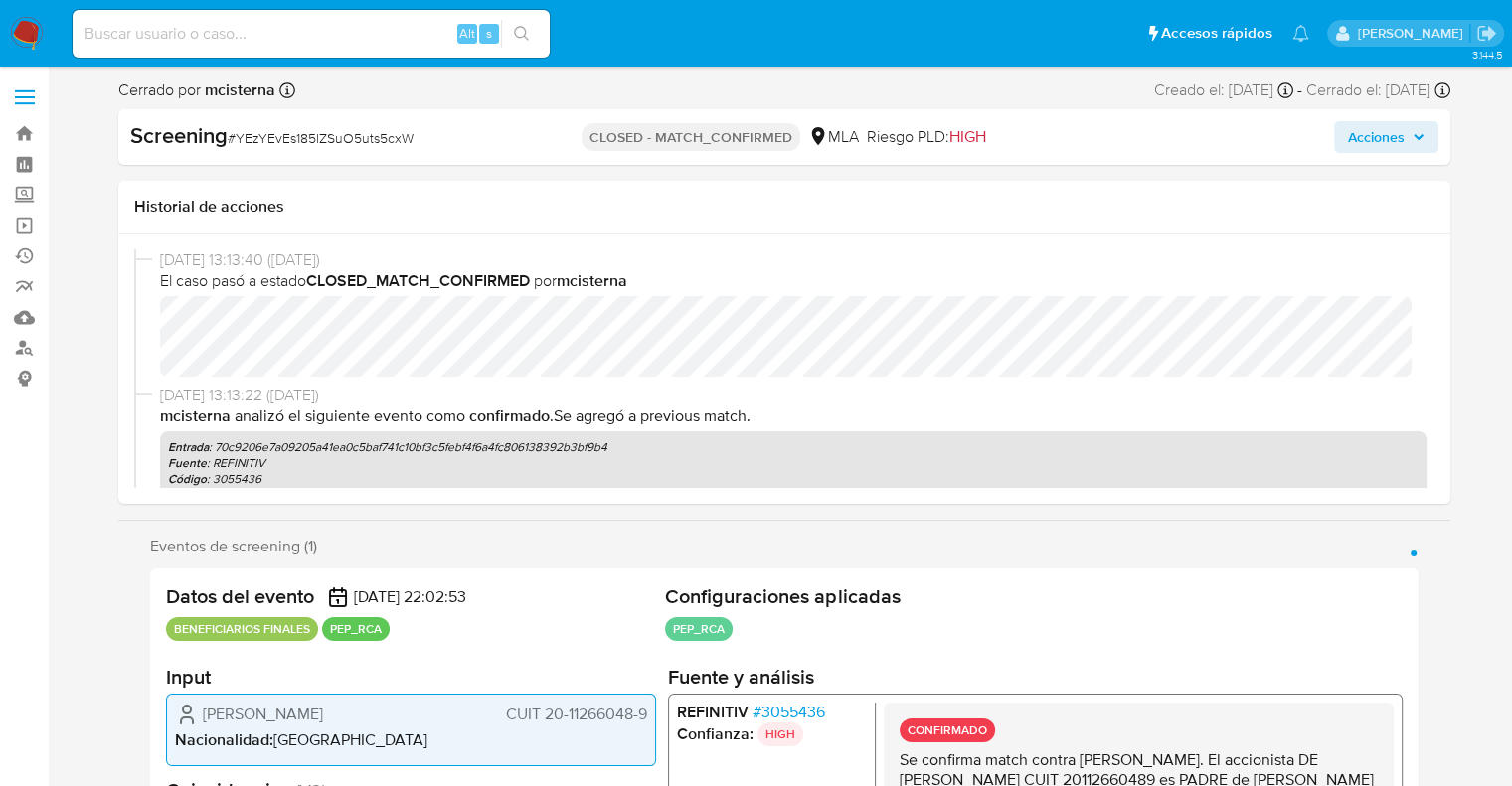 select on "10" 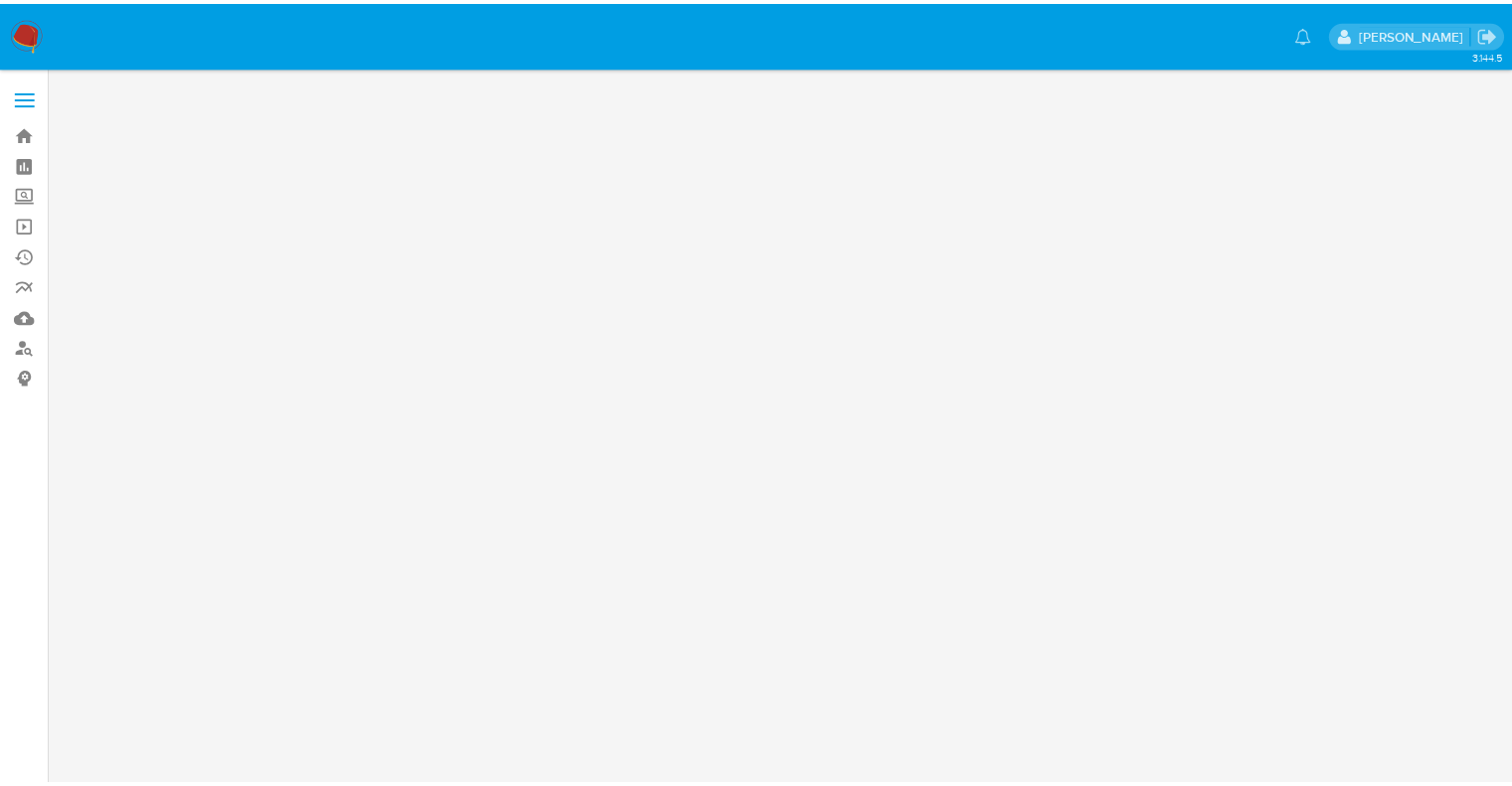 scroll, scrollTop: 0, scrollLeft: 0, axis: both 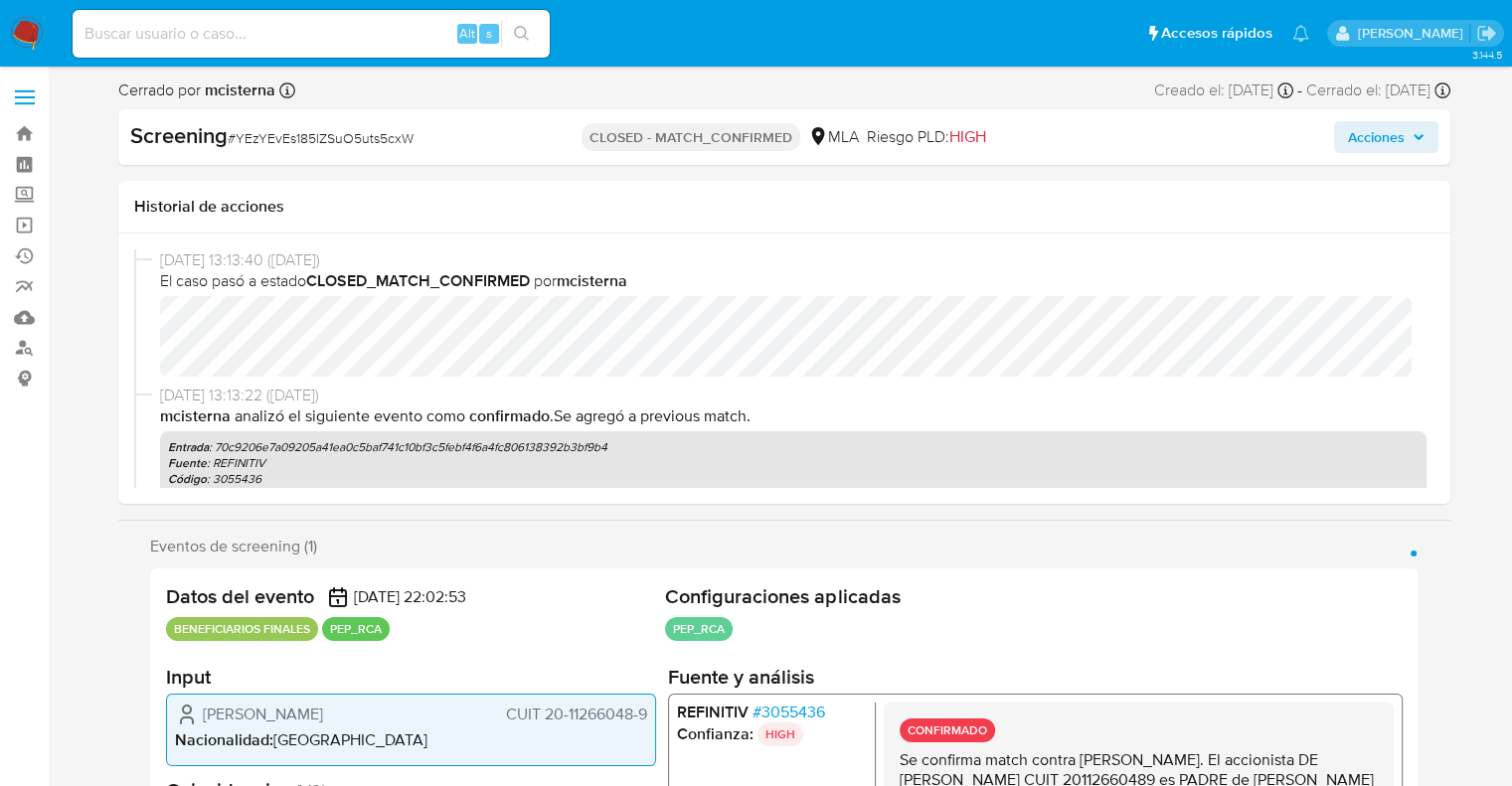 select on "10" 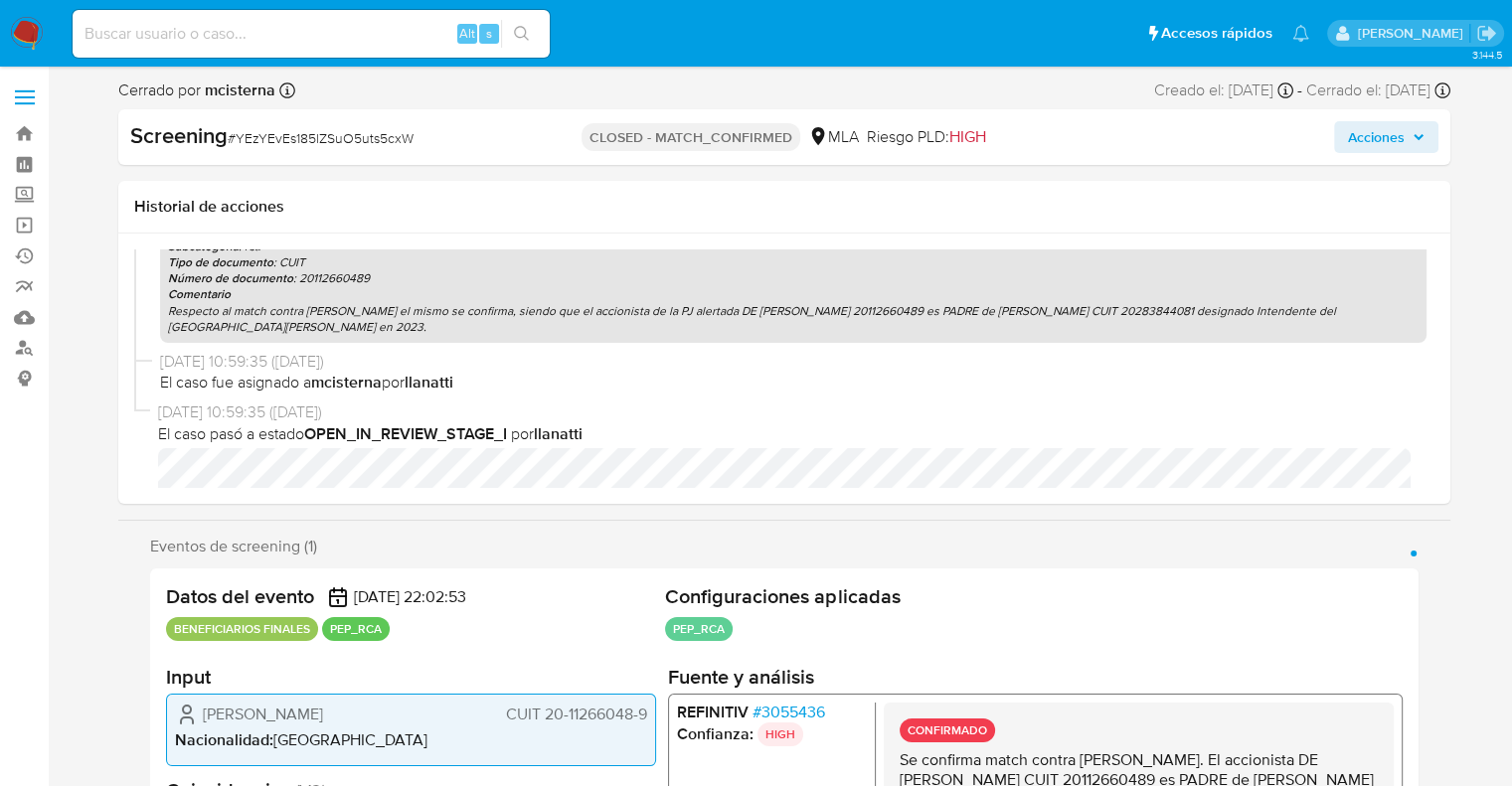 scroll, scrollTop: 587, scrollLeft: 0, axis: vertical 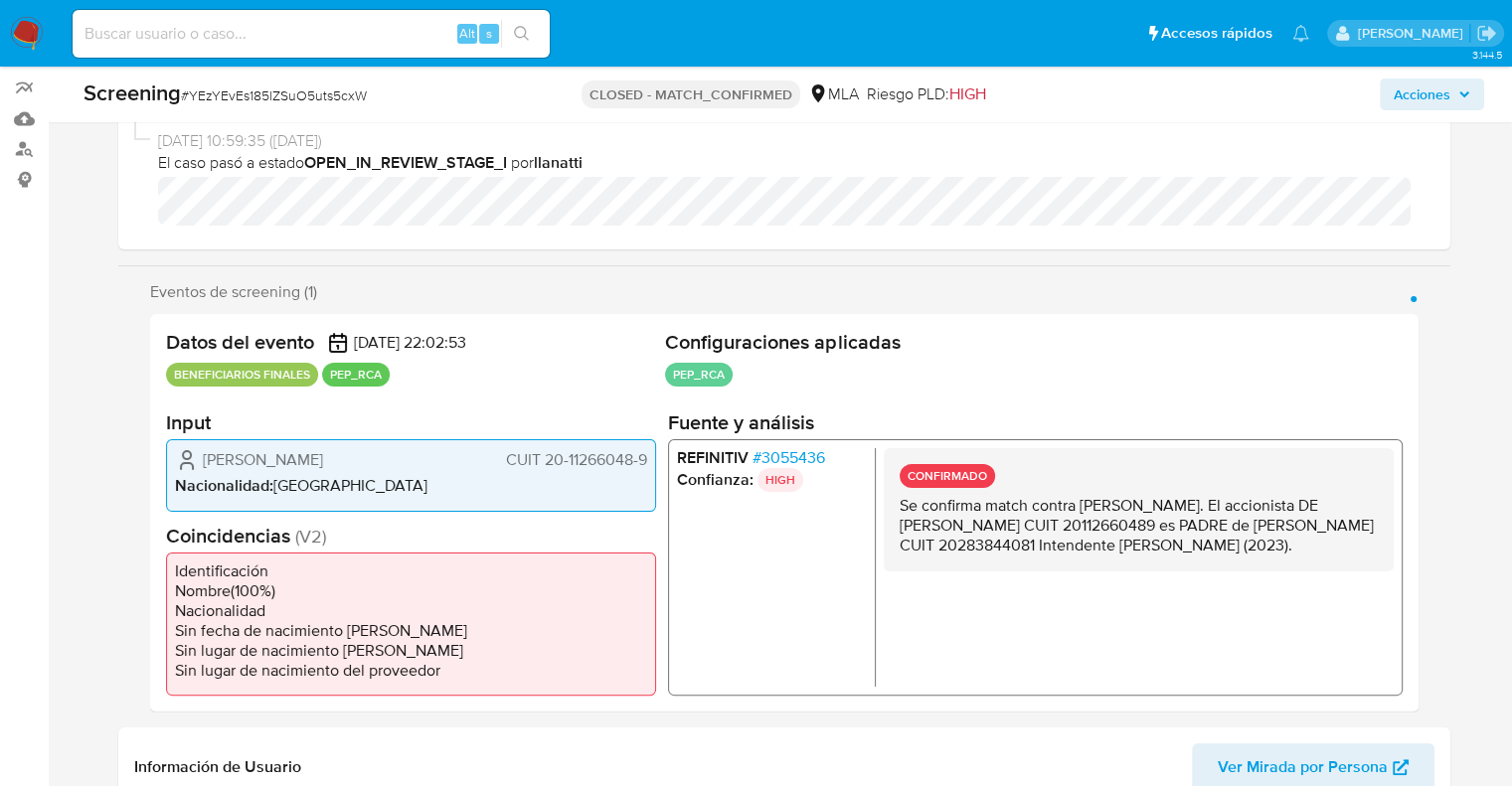 drag, startPoint x: 1239, startPoint y: 548, endPoint x: 899, endPoint y: 499, distance: 343.5127 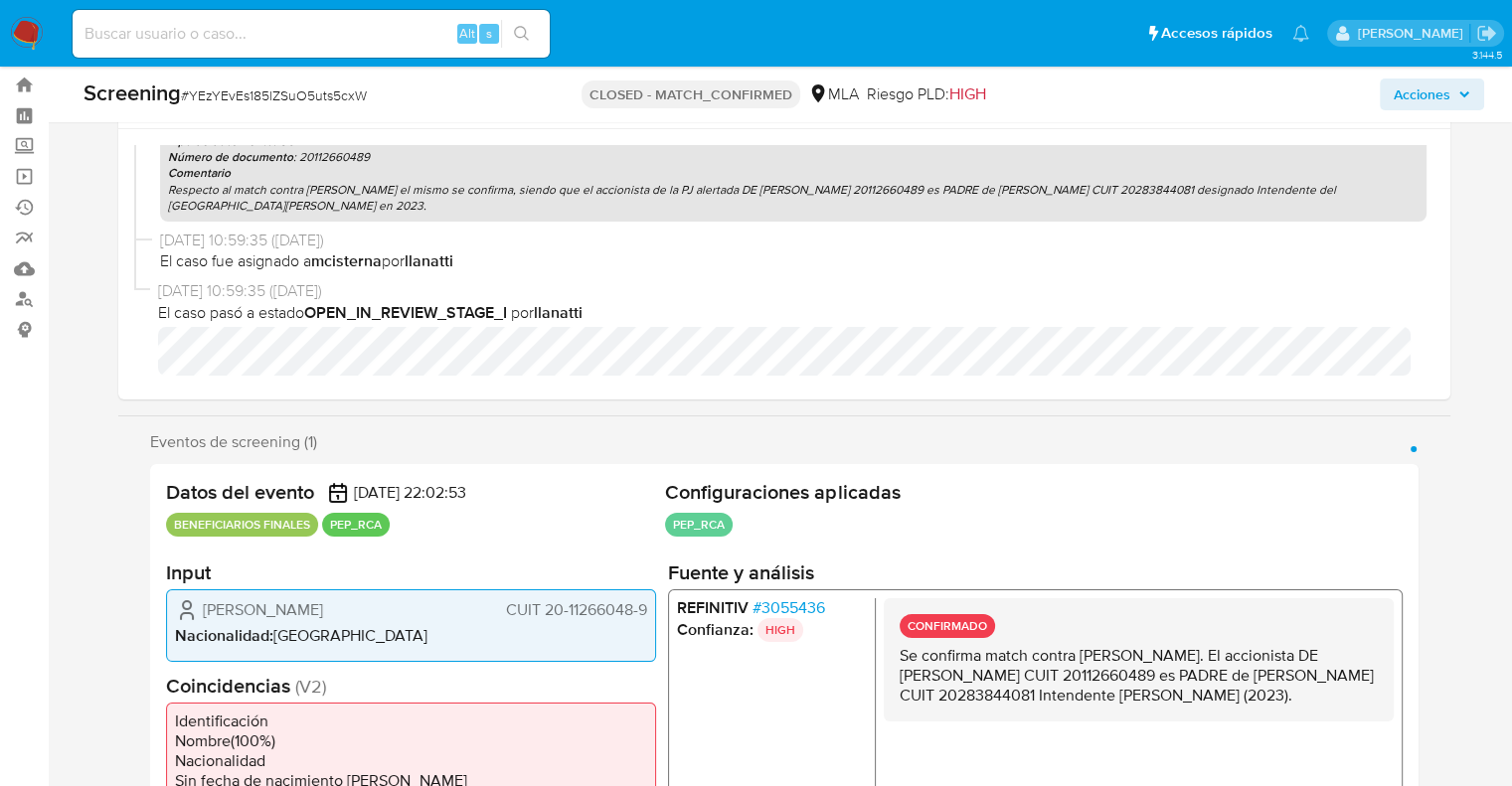scroll, scrollTop: 0, scrollLeft: 0, axis: both 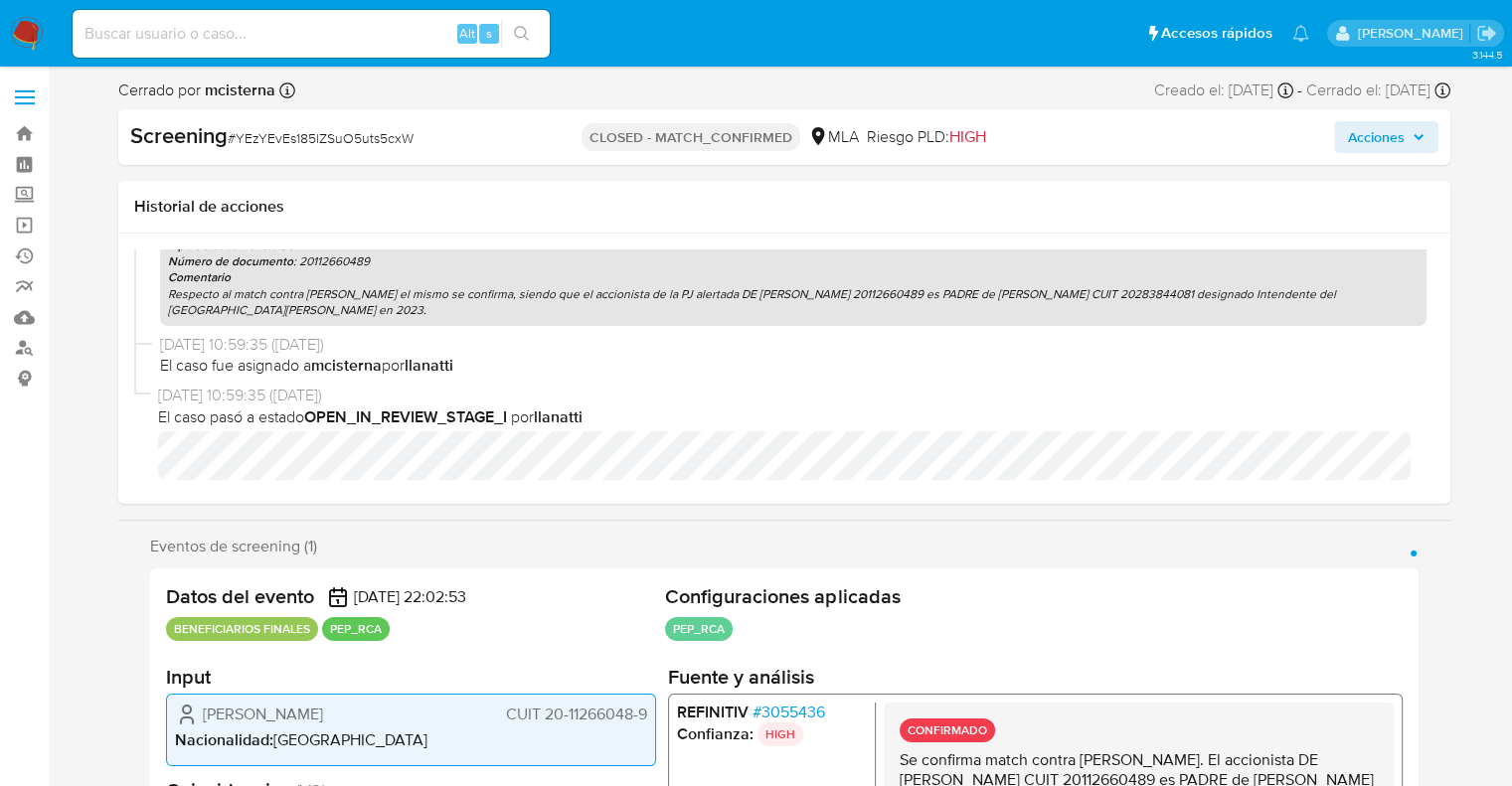click on "[DATE] 10:59:35 ([DATE])" at bounding box center [793, 345] 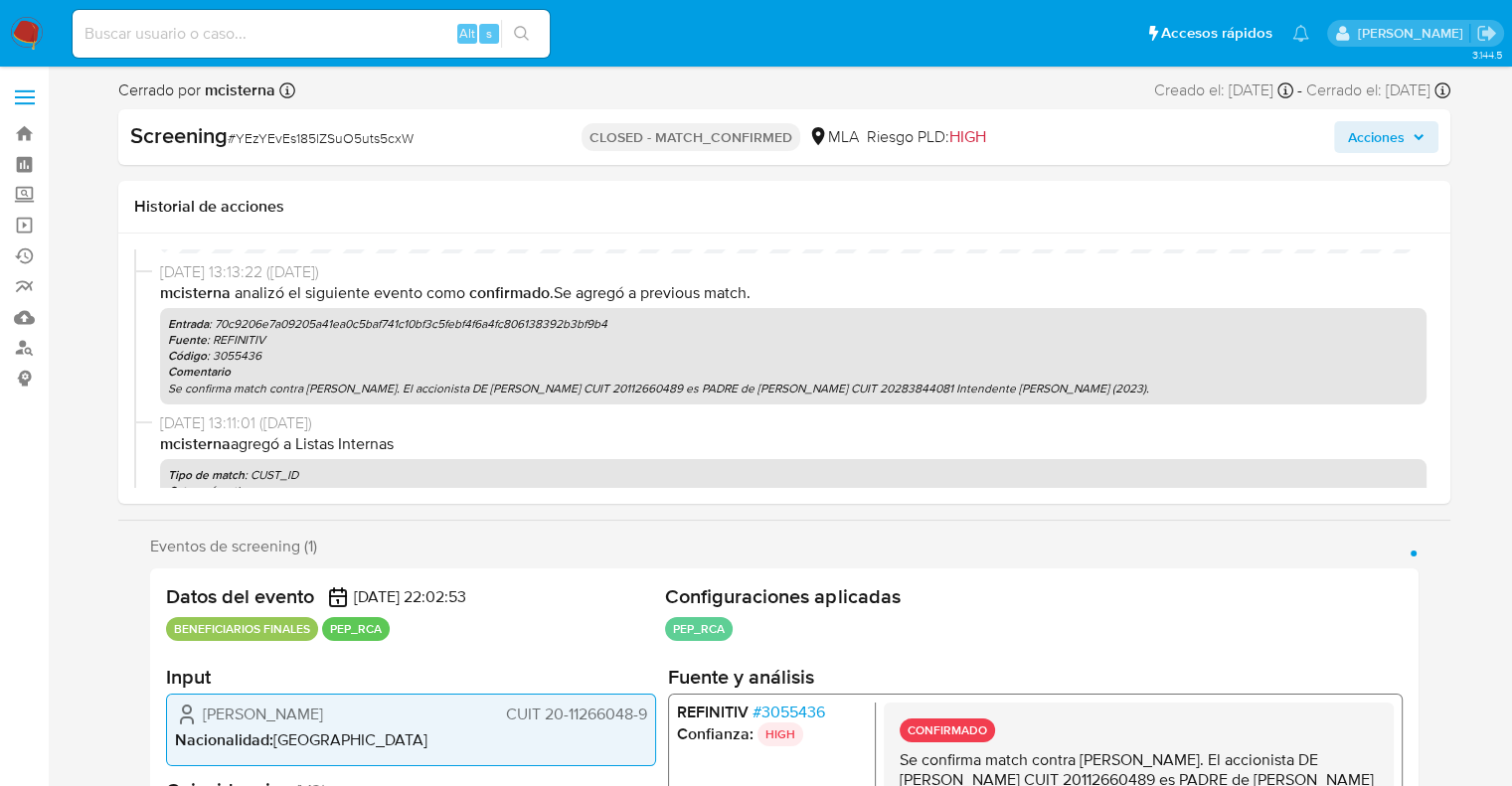 scroll, scrollTop: 0, scrollLeft: 0, axis: both 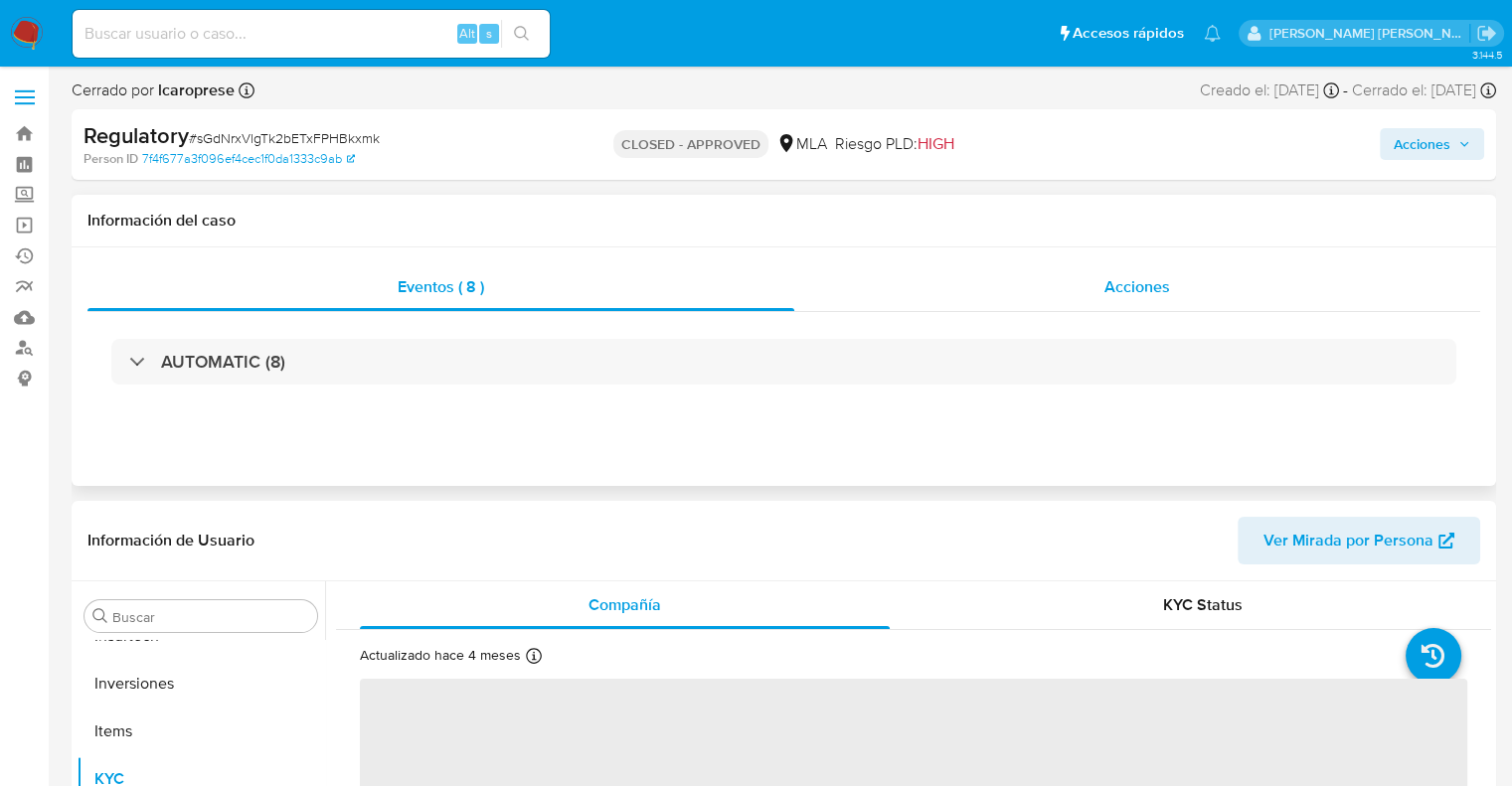 click on "Acciones" at bounding box center [1137, 286] 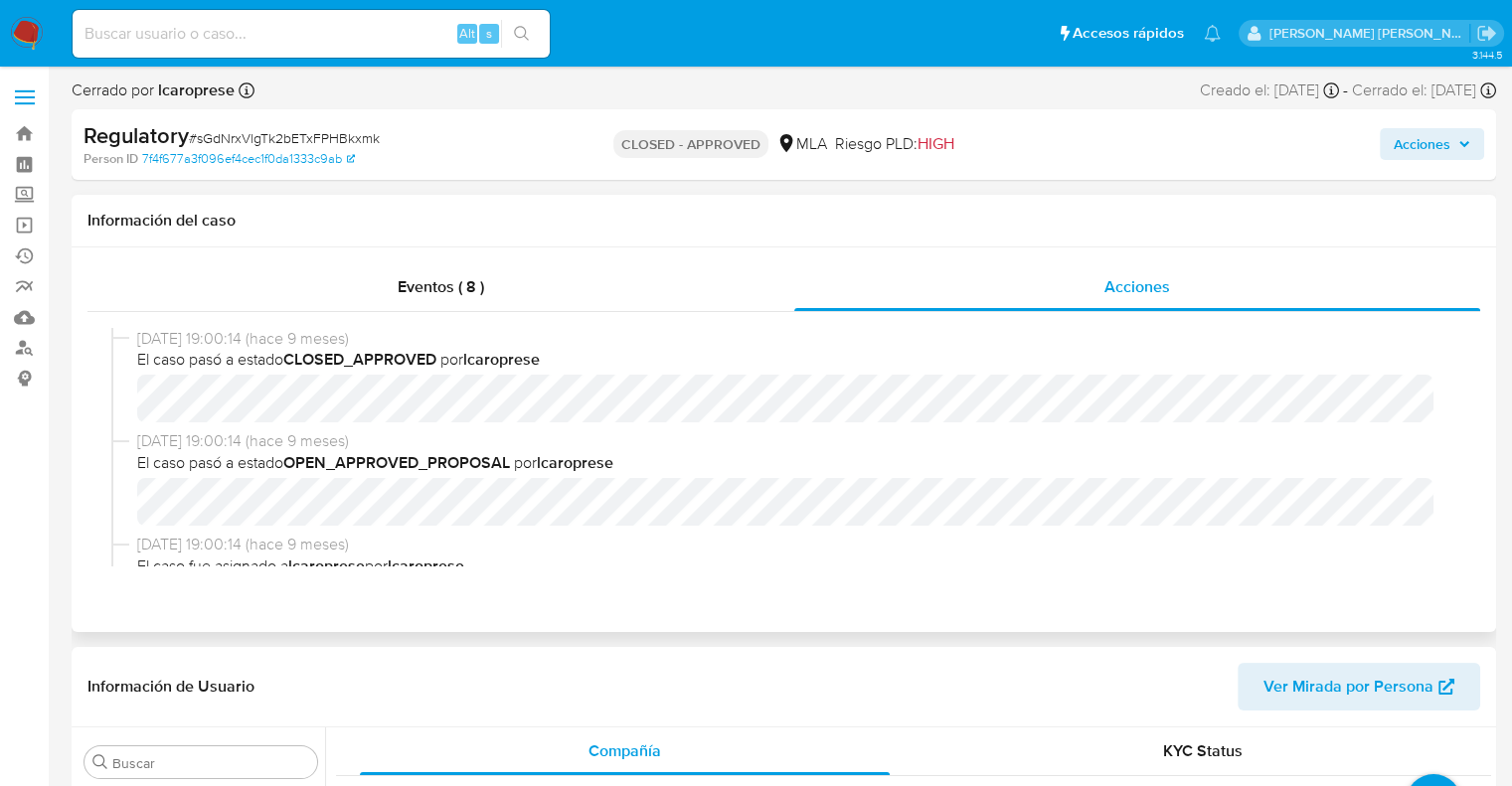 select on "10" 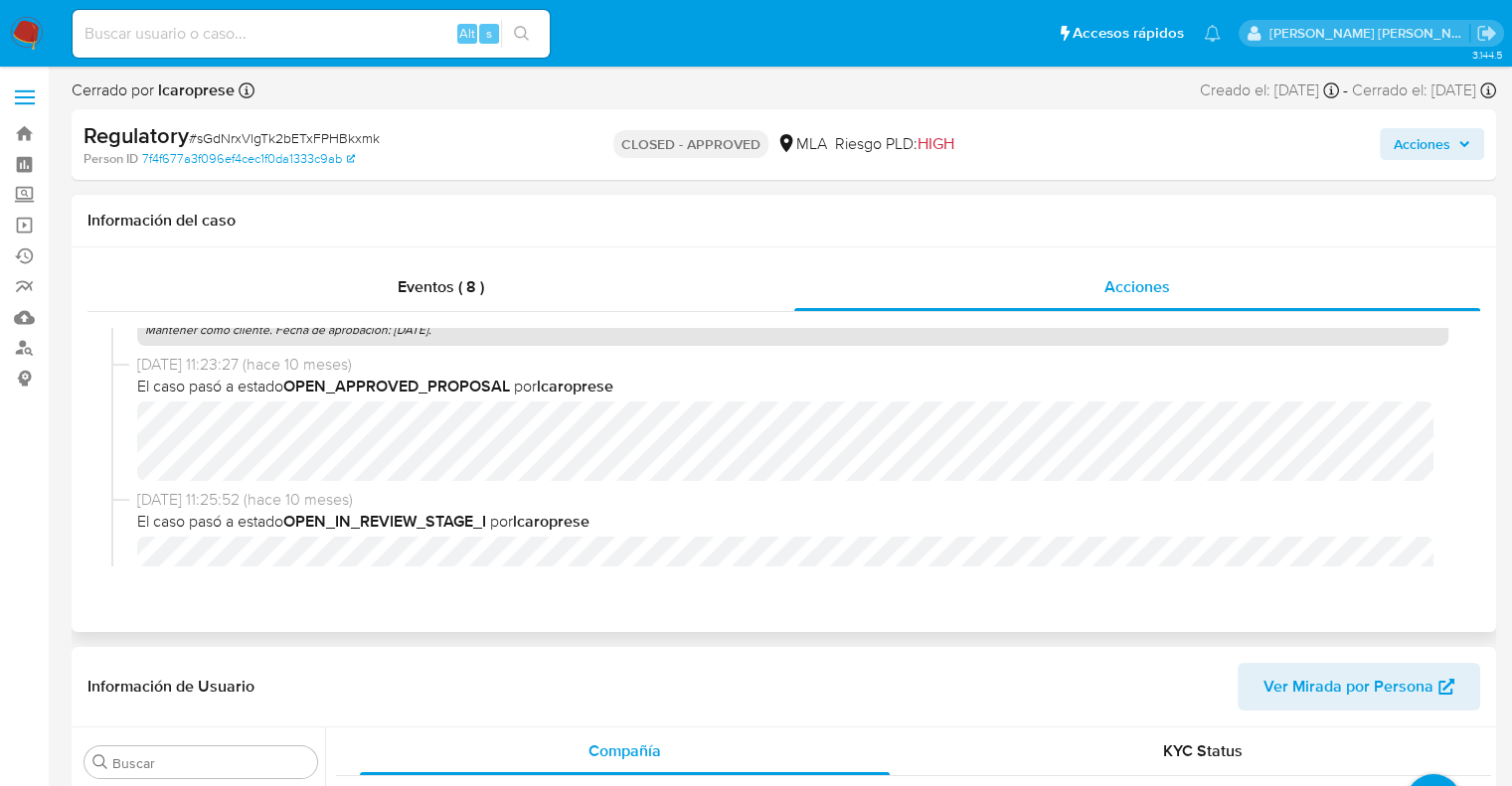 scroll, scrollTop: 475, scrollLeft: 0, axis: vertical 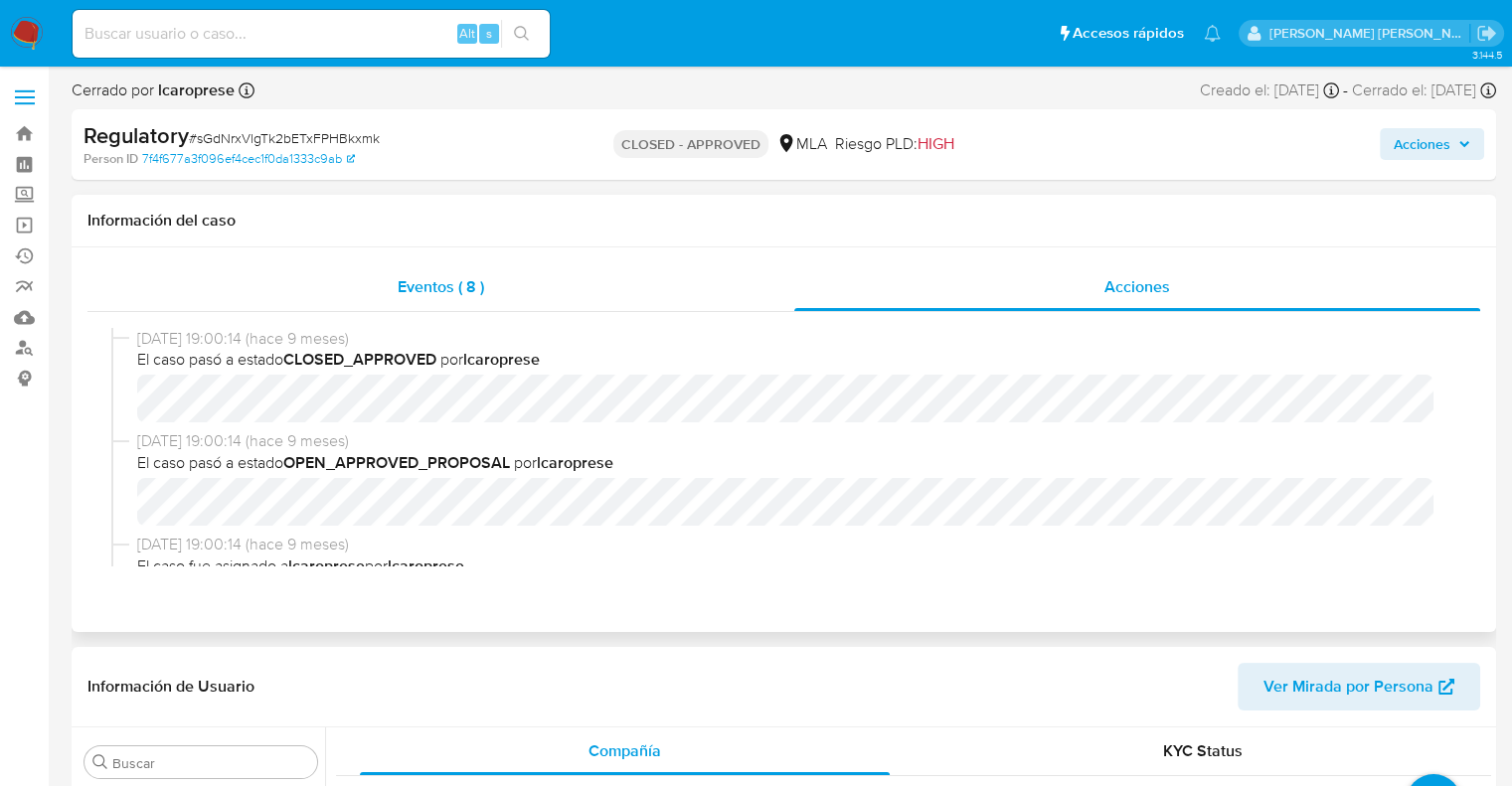 click on "Eventos ( 8 )" at bounding box center (440, 286) 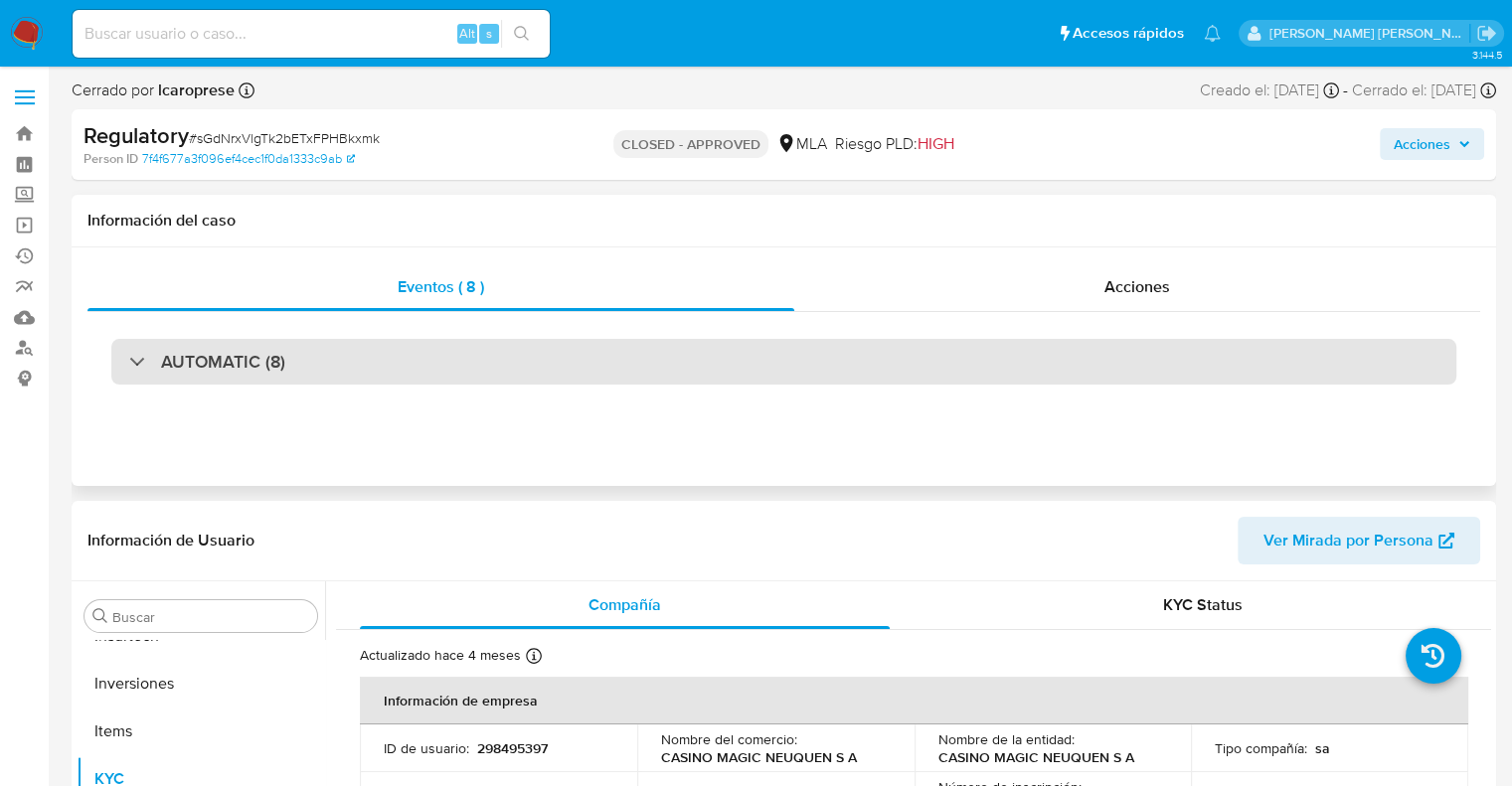 click on "AUTOMATIC (8)" at bounding box center (223, 362) 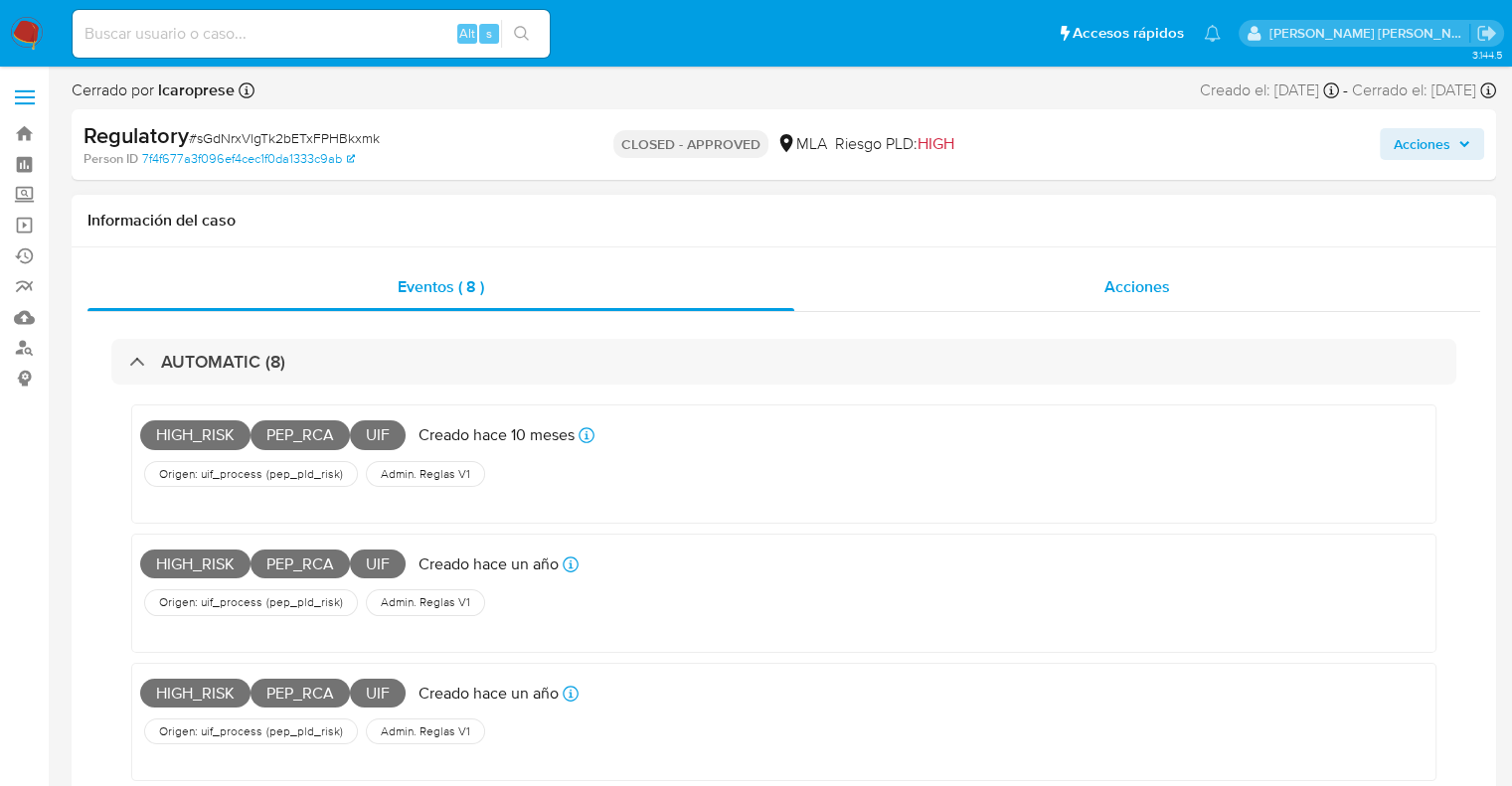 click on "Acciones" at bounding box center [1137, 286] 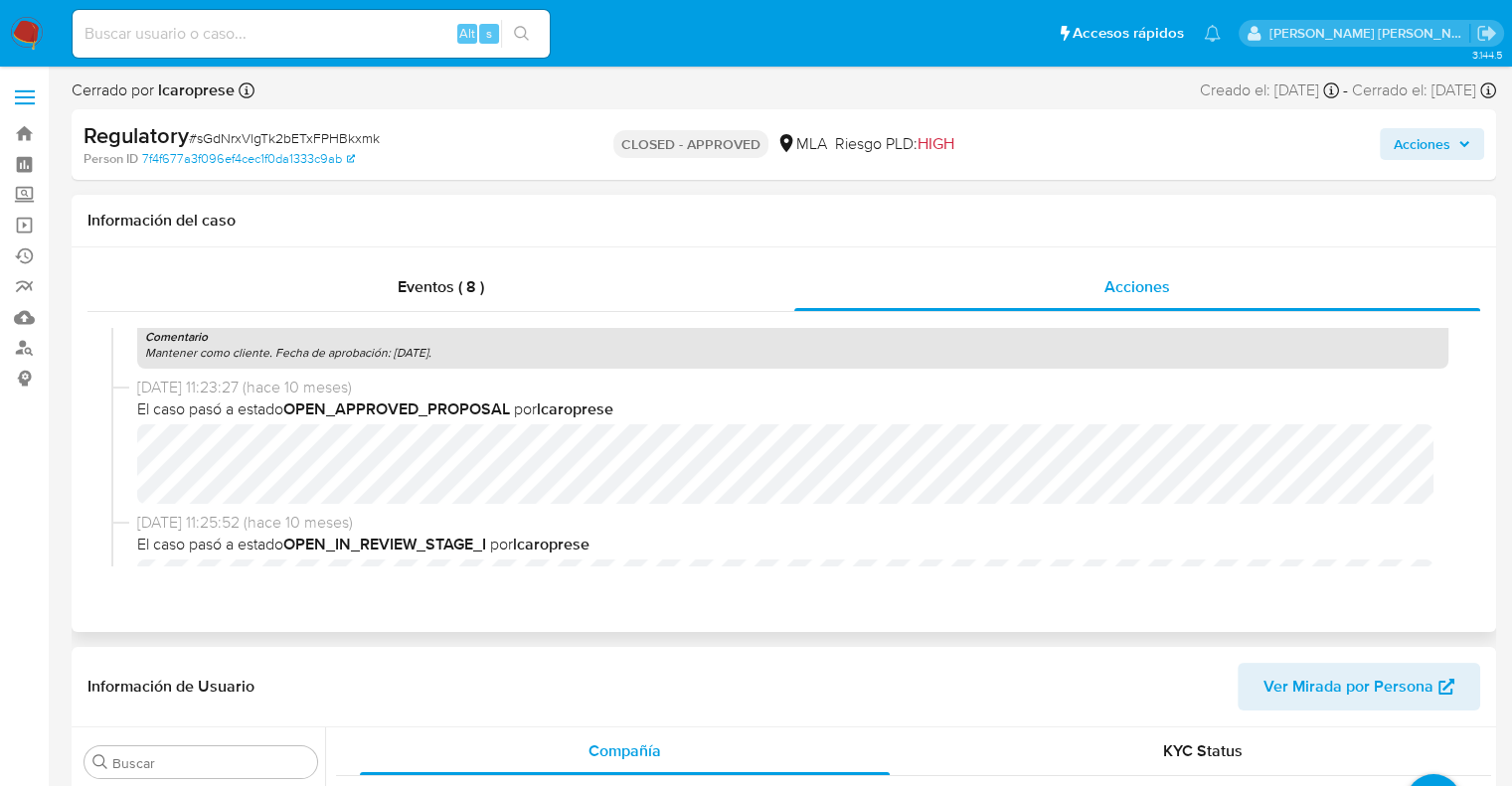 scroll, scrollTop: 397, scrollLeft: 0, axis: vertical 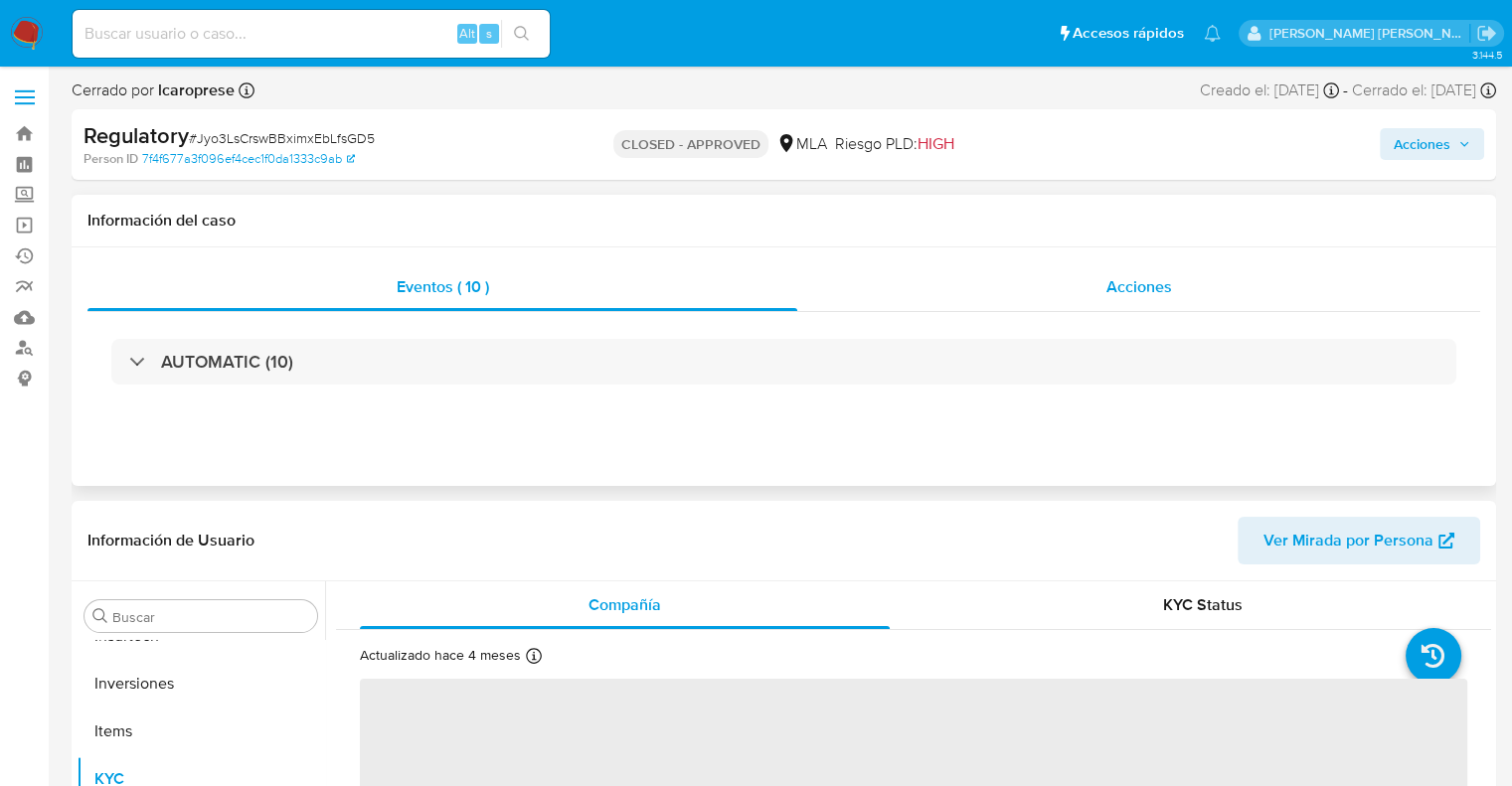 drag, startPoint x: 1124, startPoint y: 297, endPoint x: 1053, endPoint y: 299, distance: 71.02816 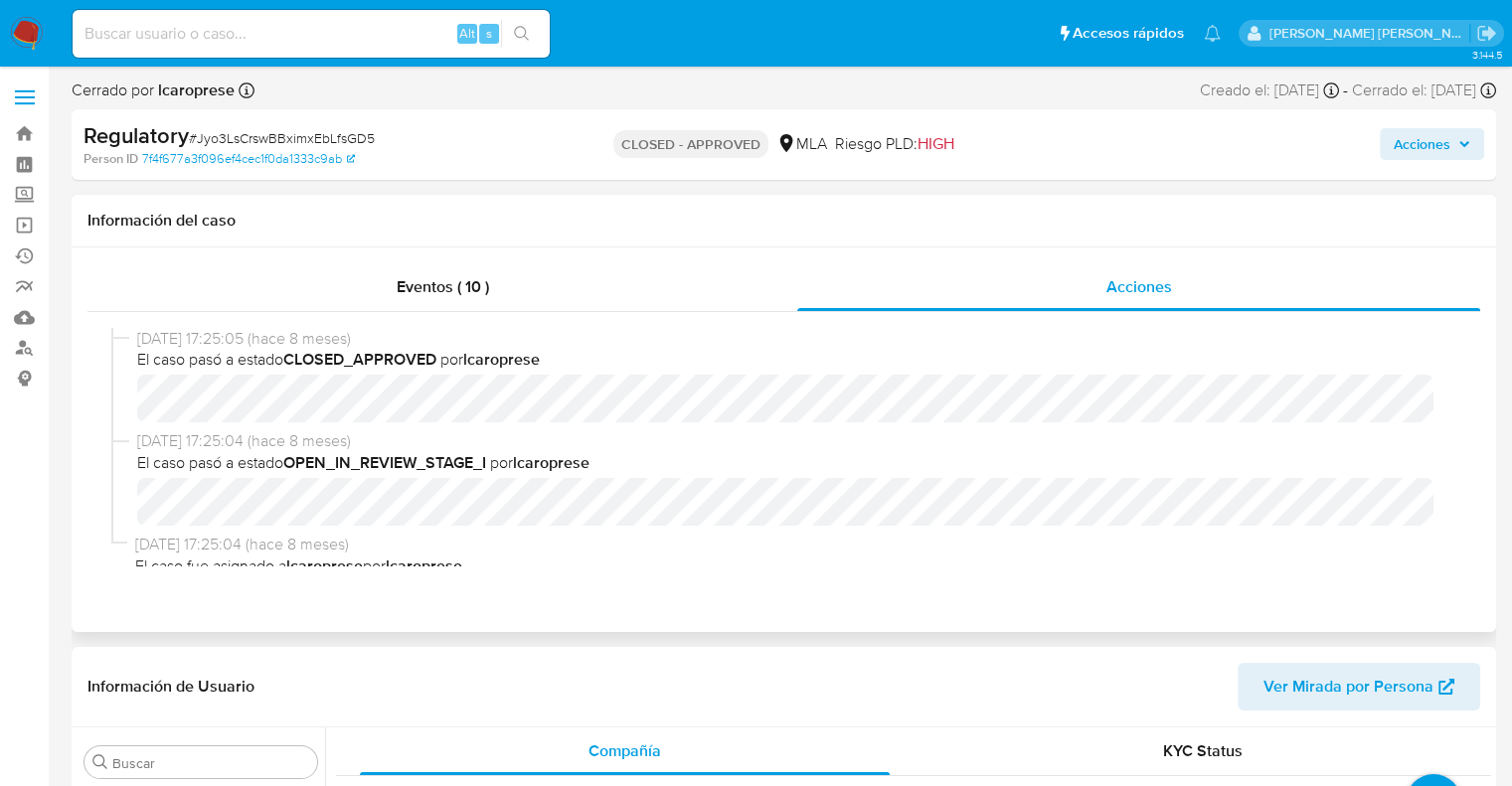 select on "10" 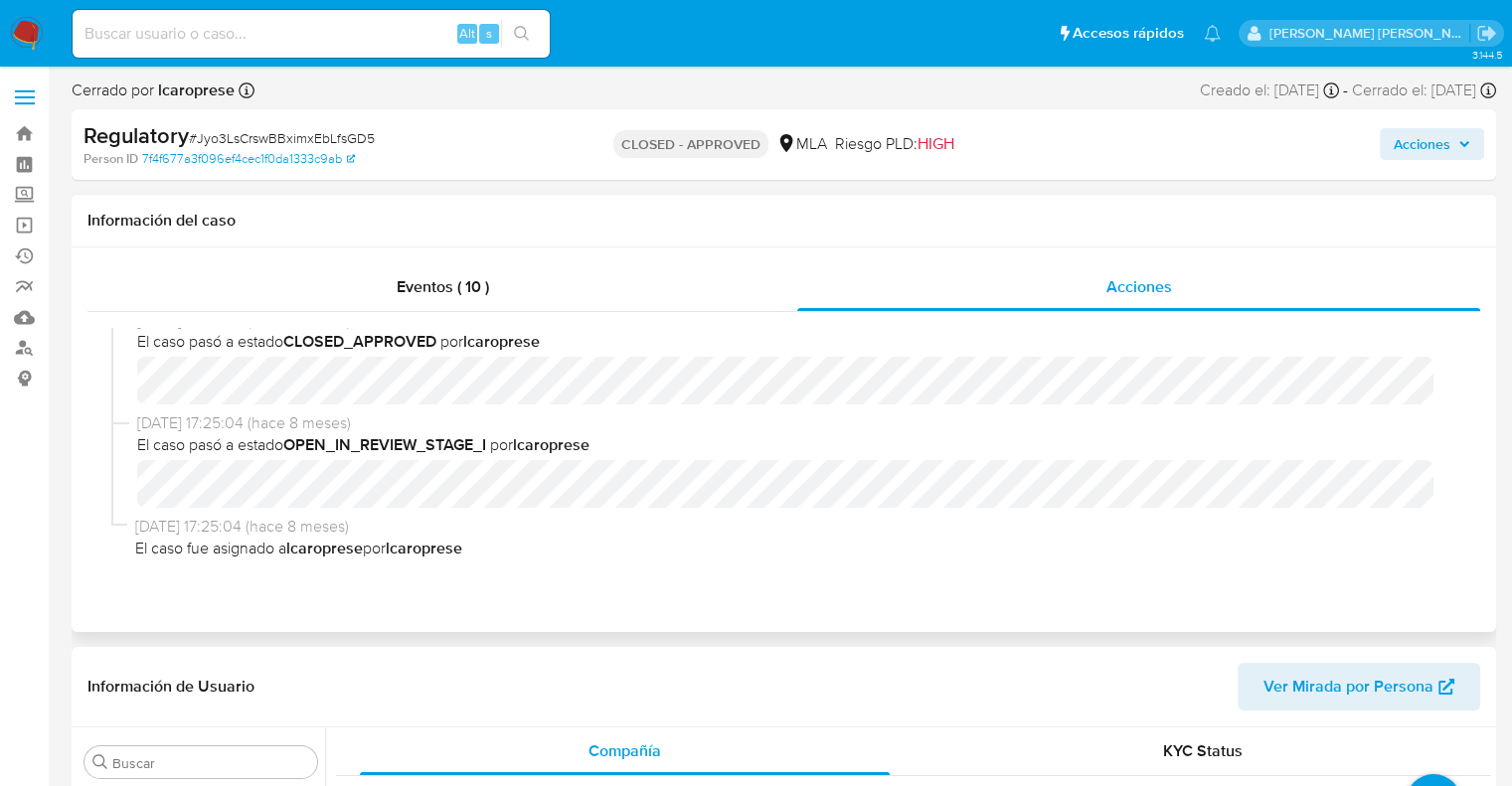 scroll, scrollTop: 0, scrollLeft: 0, axis: both 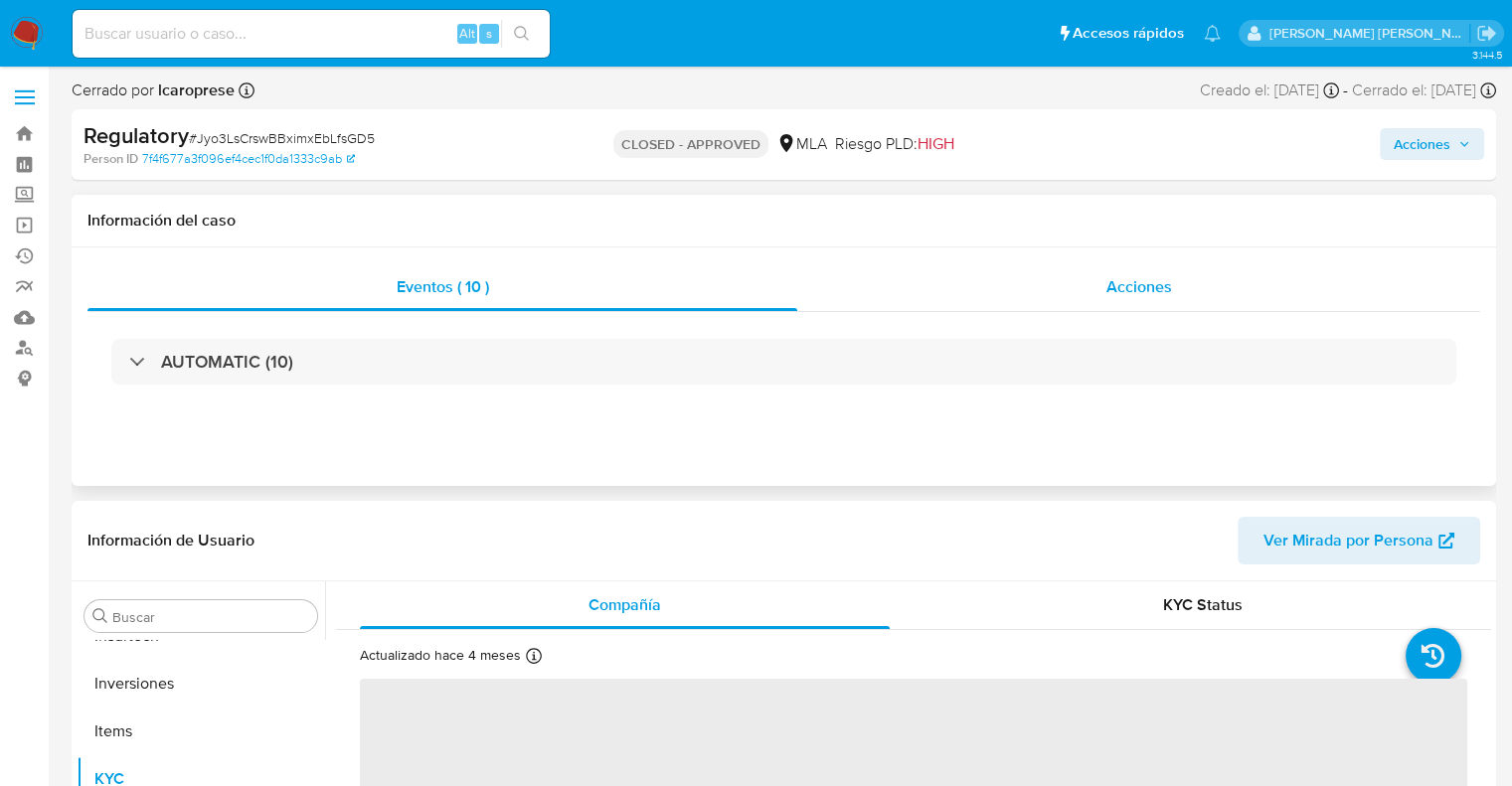 click on "Acciones" at bounding box center [1138, 287] 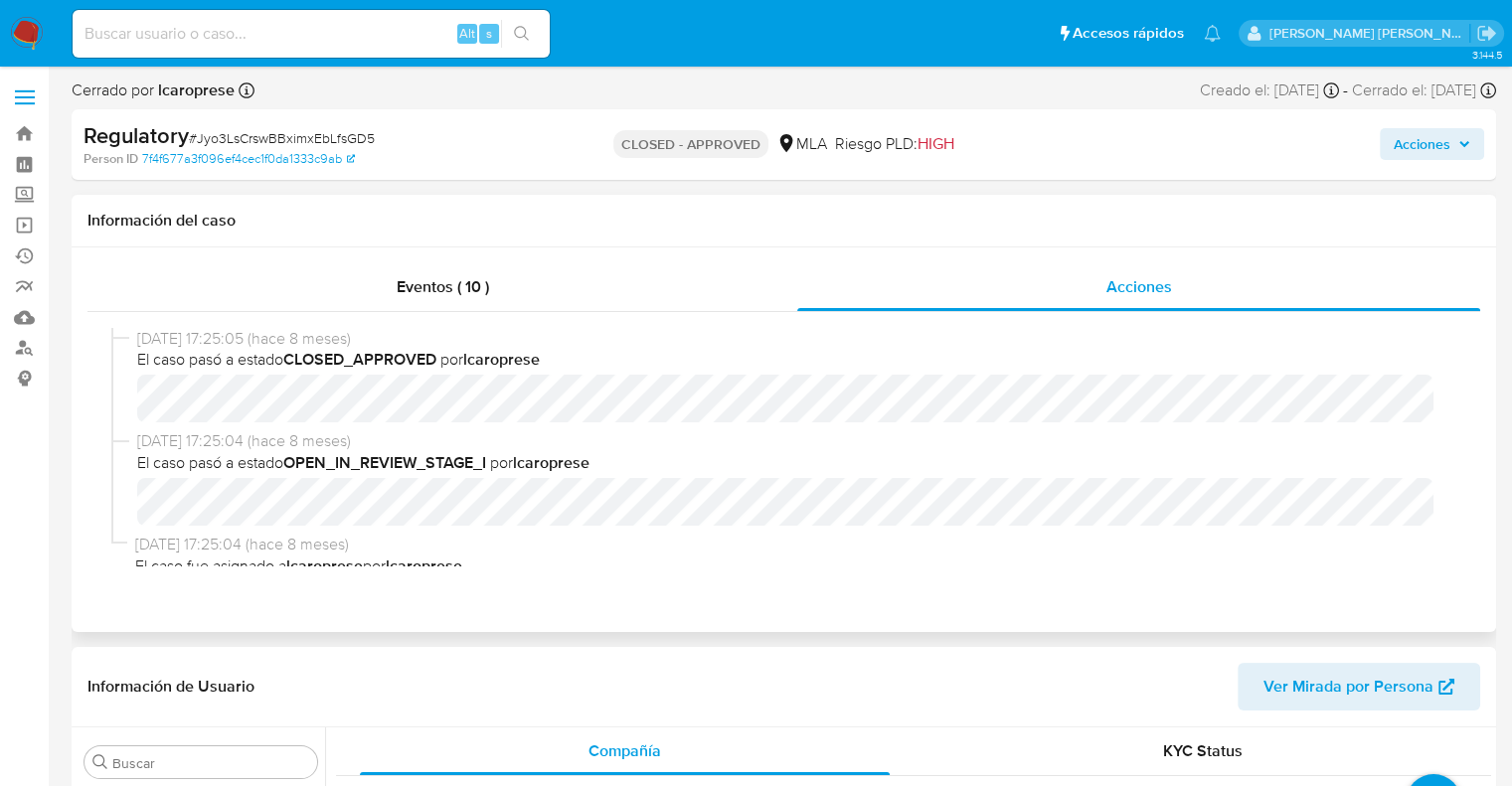 select on "10" 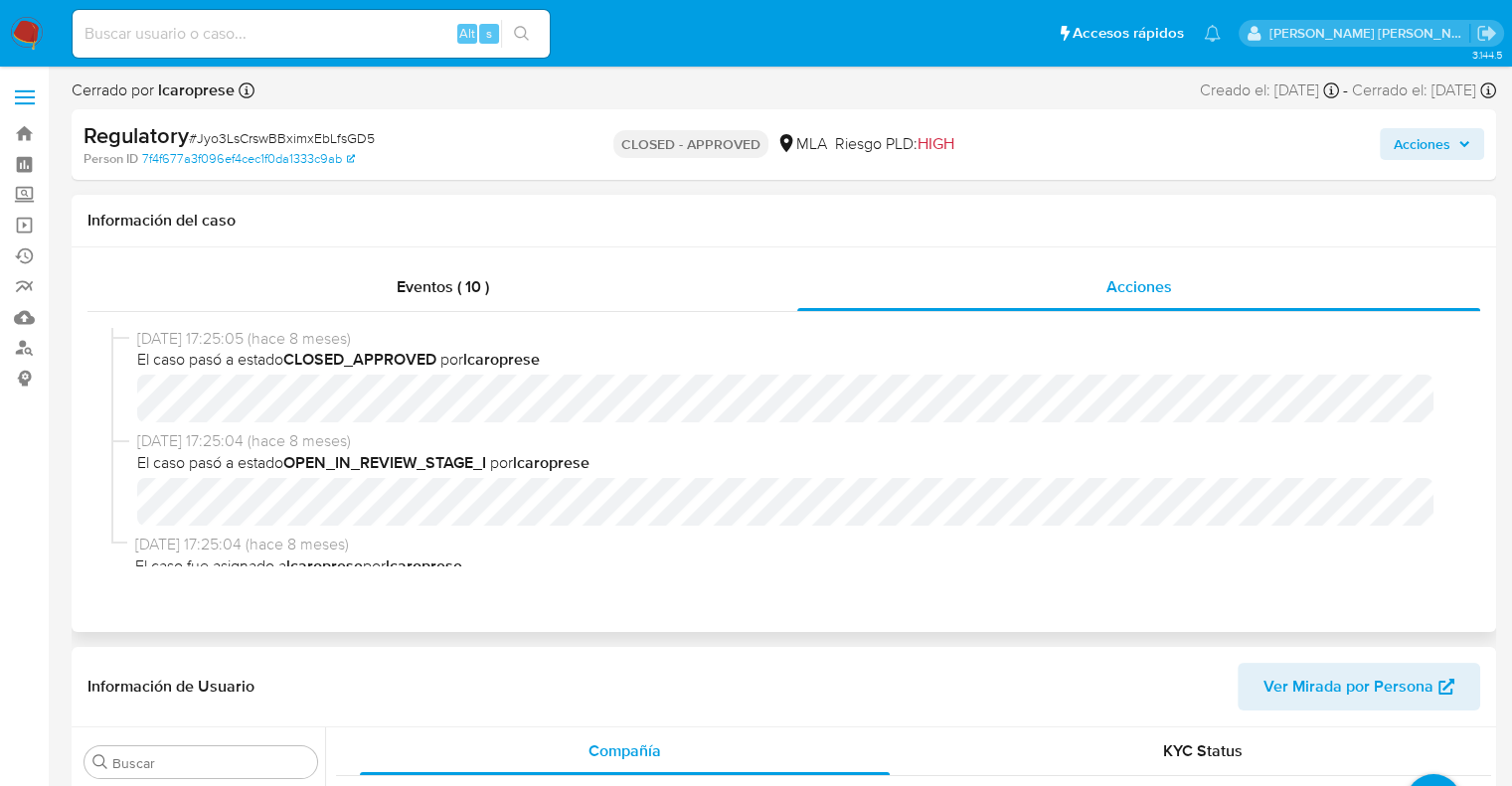 scroll, scrollTop: 18, scrollLeft: 0, axis: vertical 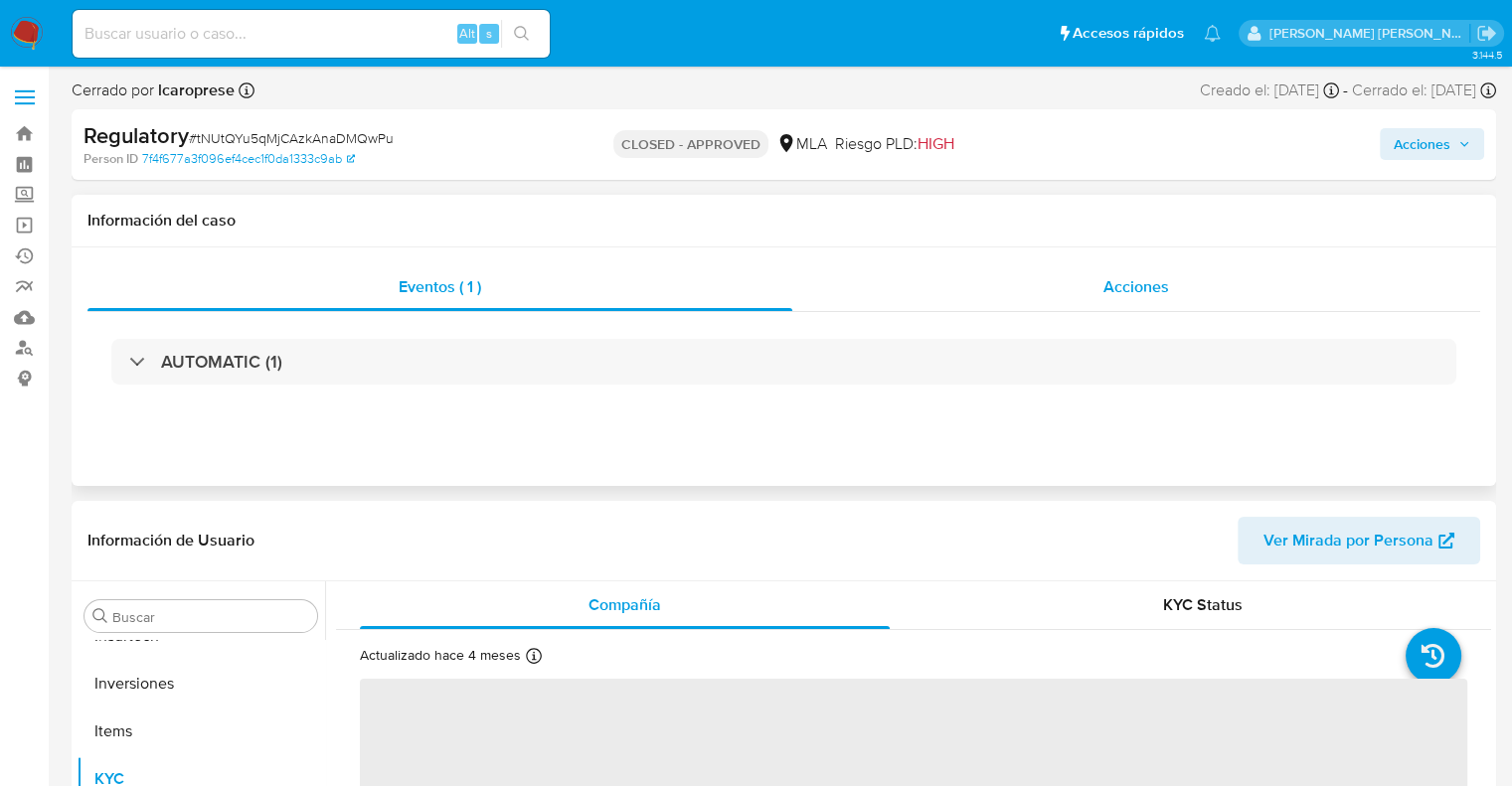 drag, startPoint x: 1141, startPoint y: 287, endPoint x: 1124, endPoint y: 276, distance: 20.248457 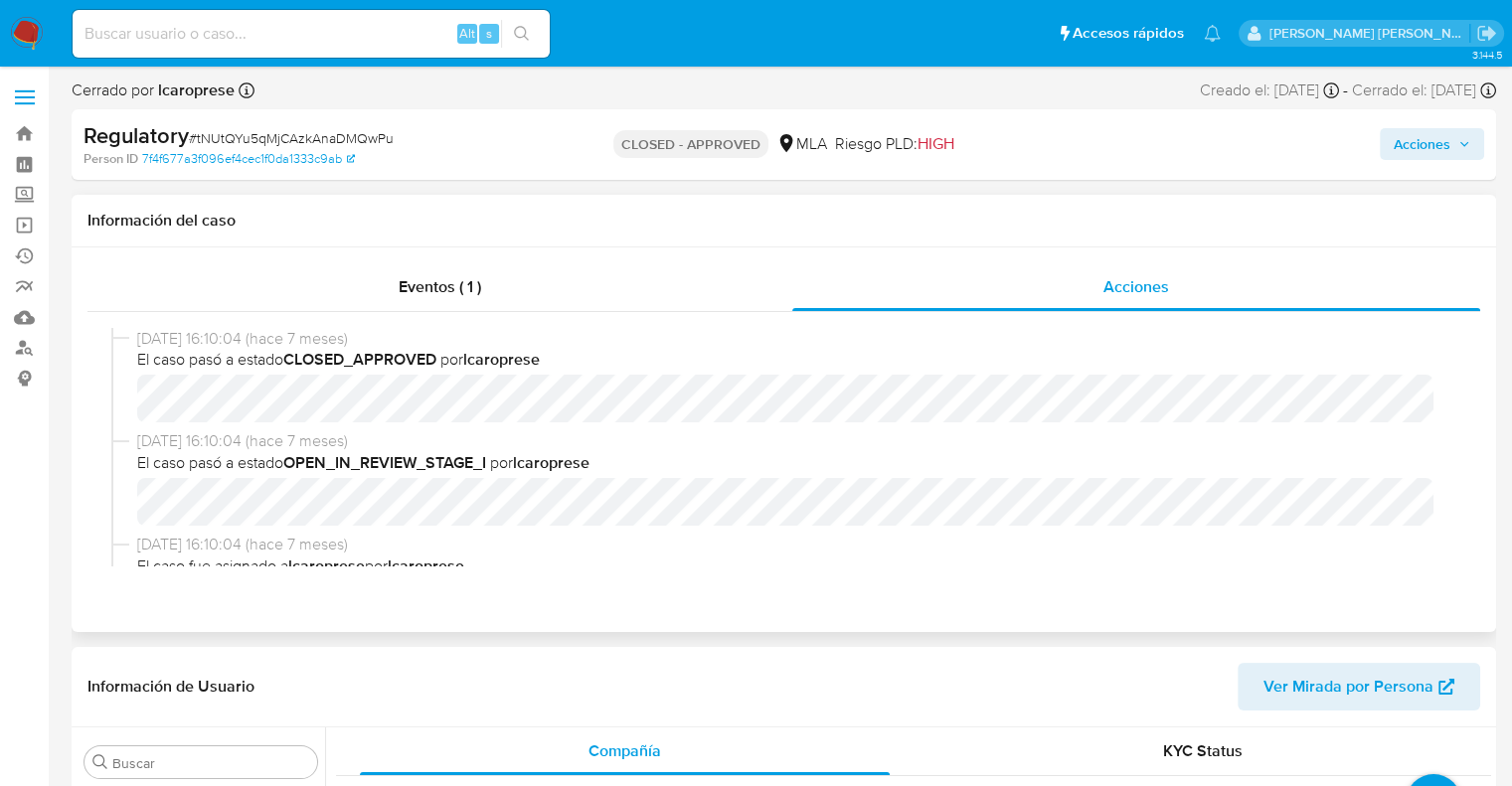 select on "10" 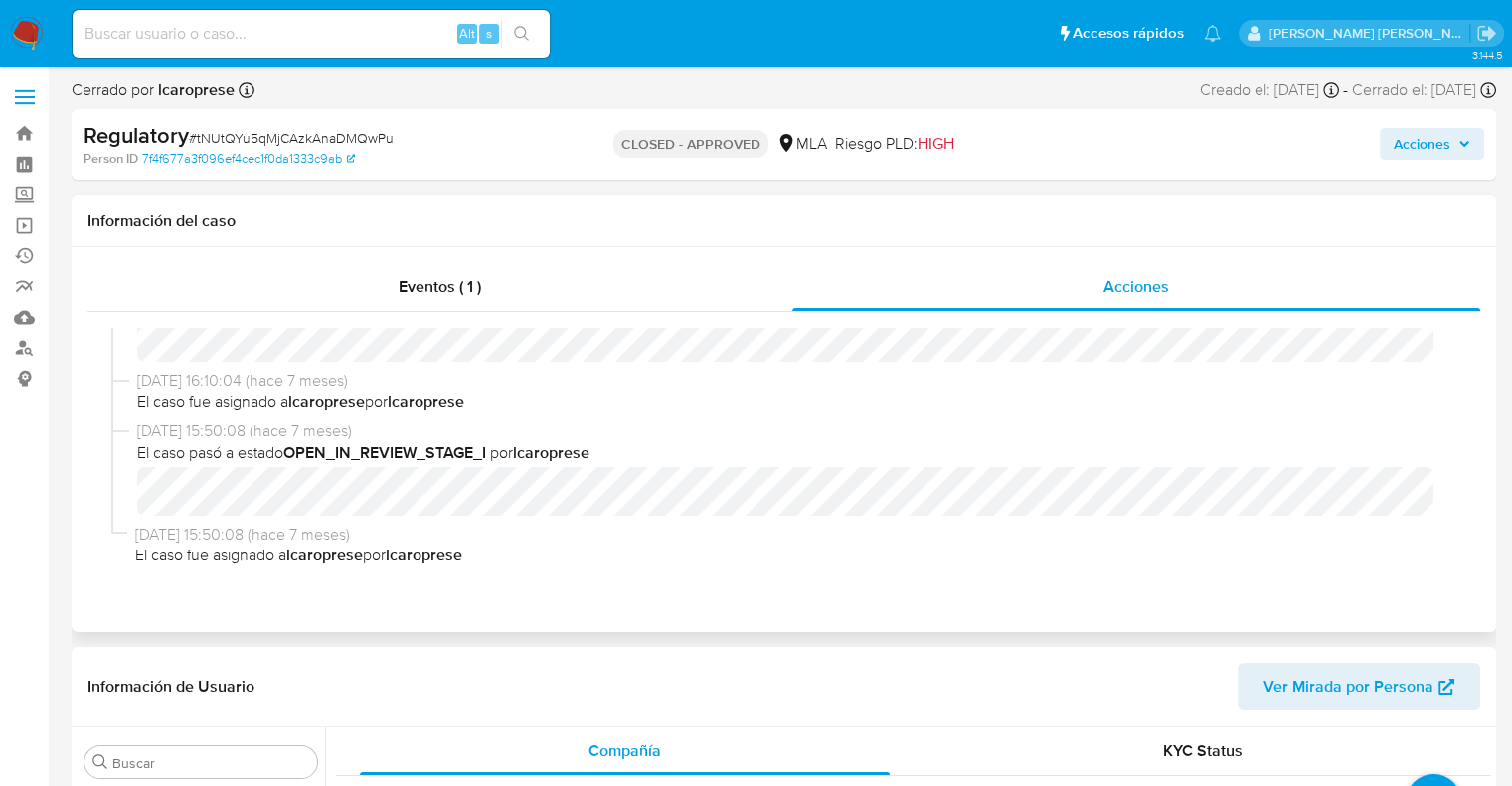scroll, scrollTop: 172, scrollLeft: 0, axis: vertical 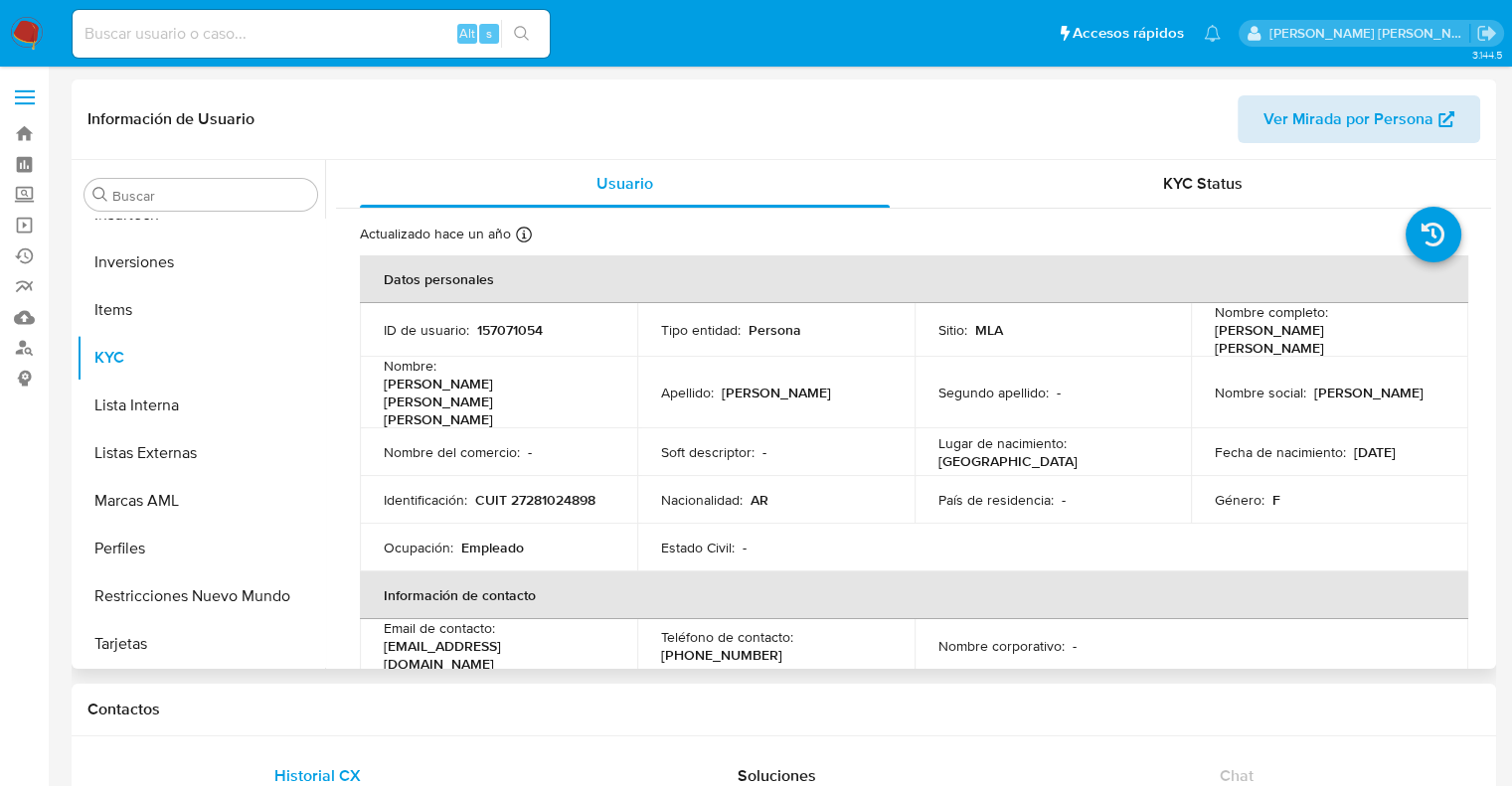 select on "10" 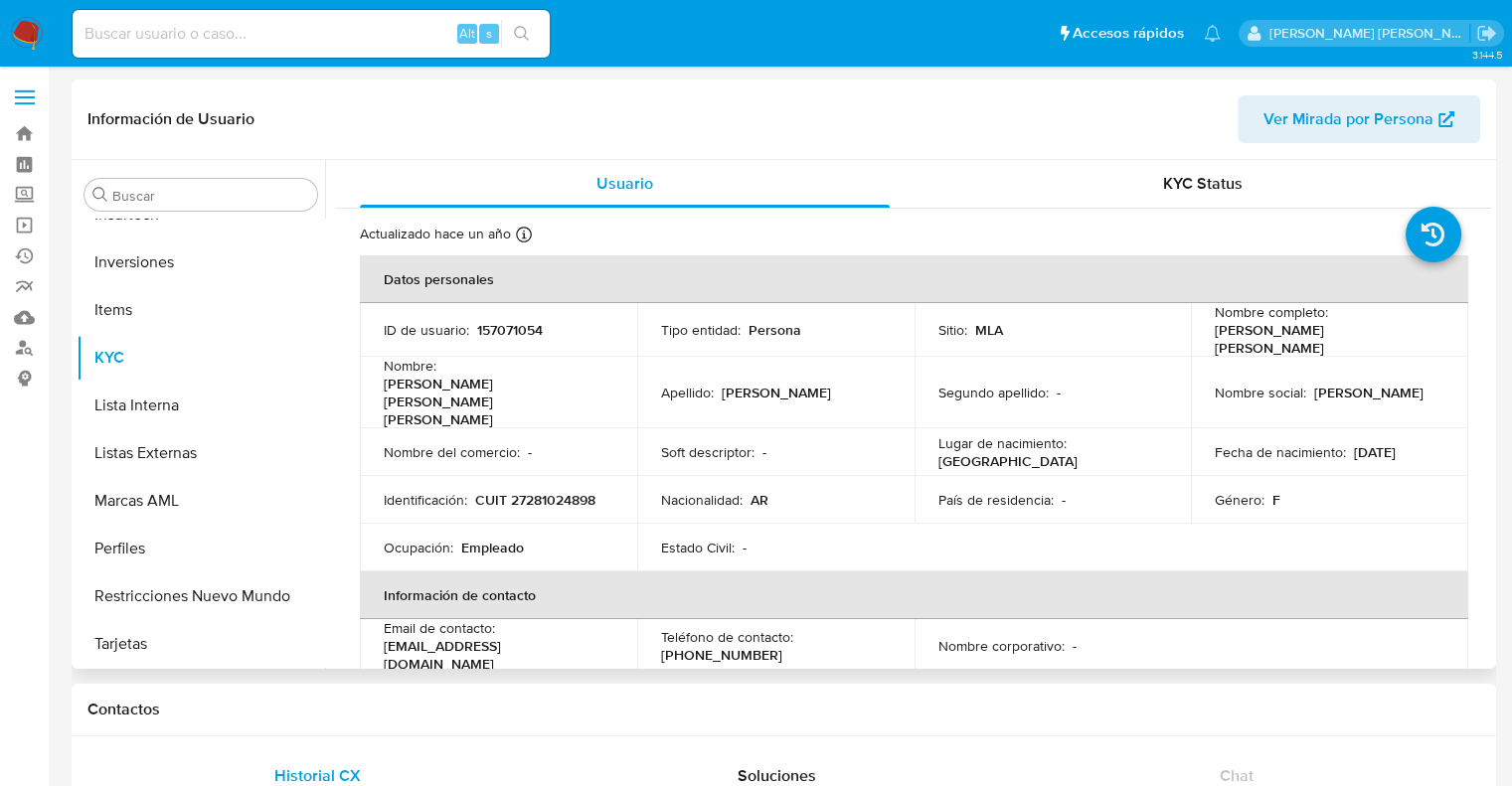 click on "Ver Mirada por Persona" at bounding box center [1348, 119] 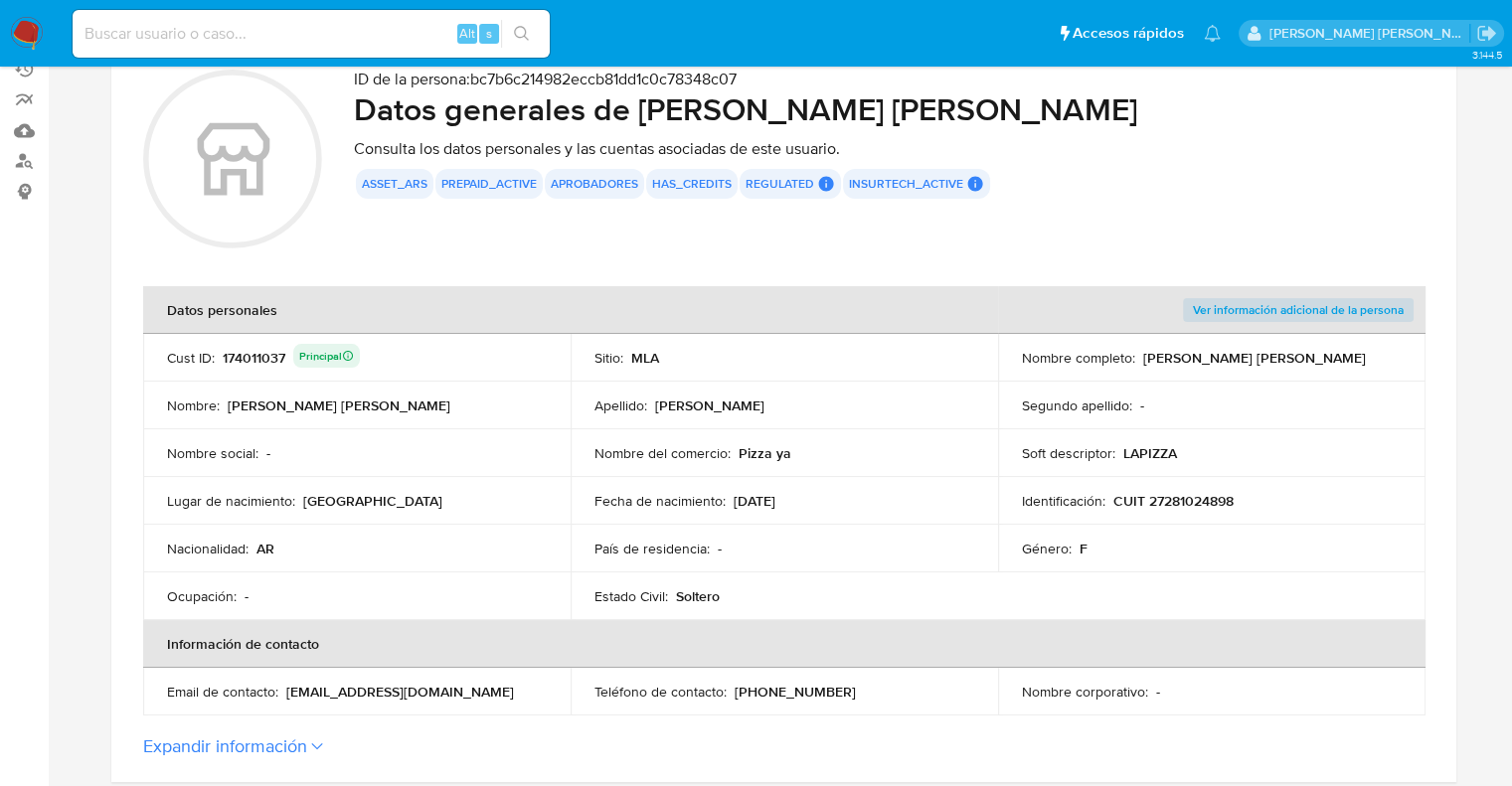 scroll, scrollTop: 199, scrollLeft: 0, axis: vertical 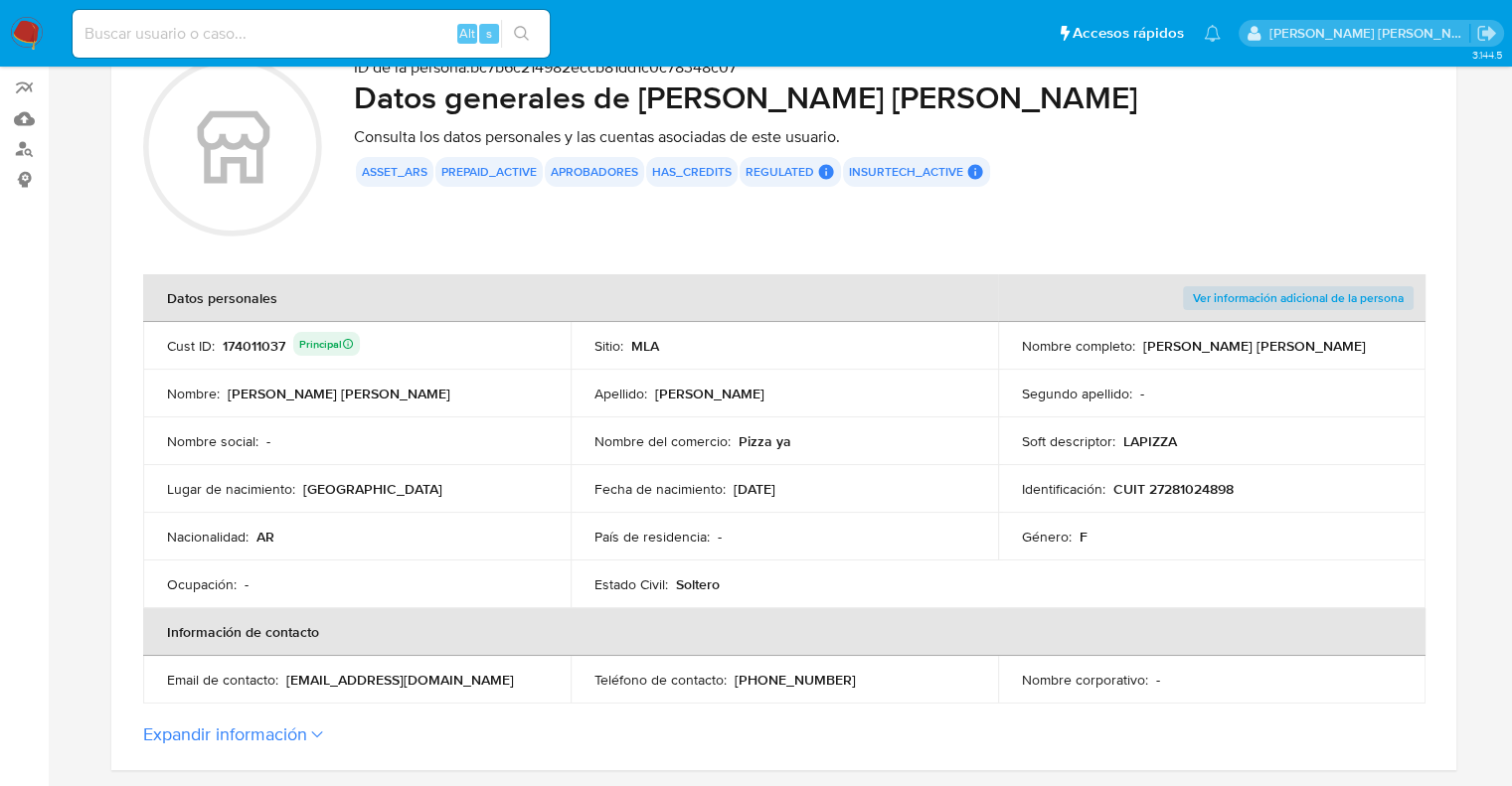 click on "CUIT 27281024898" at bounding box center [1173, 489] 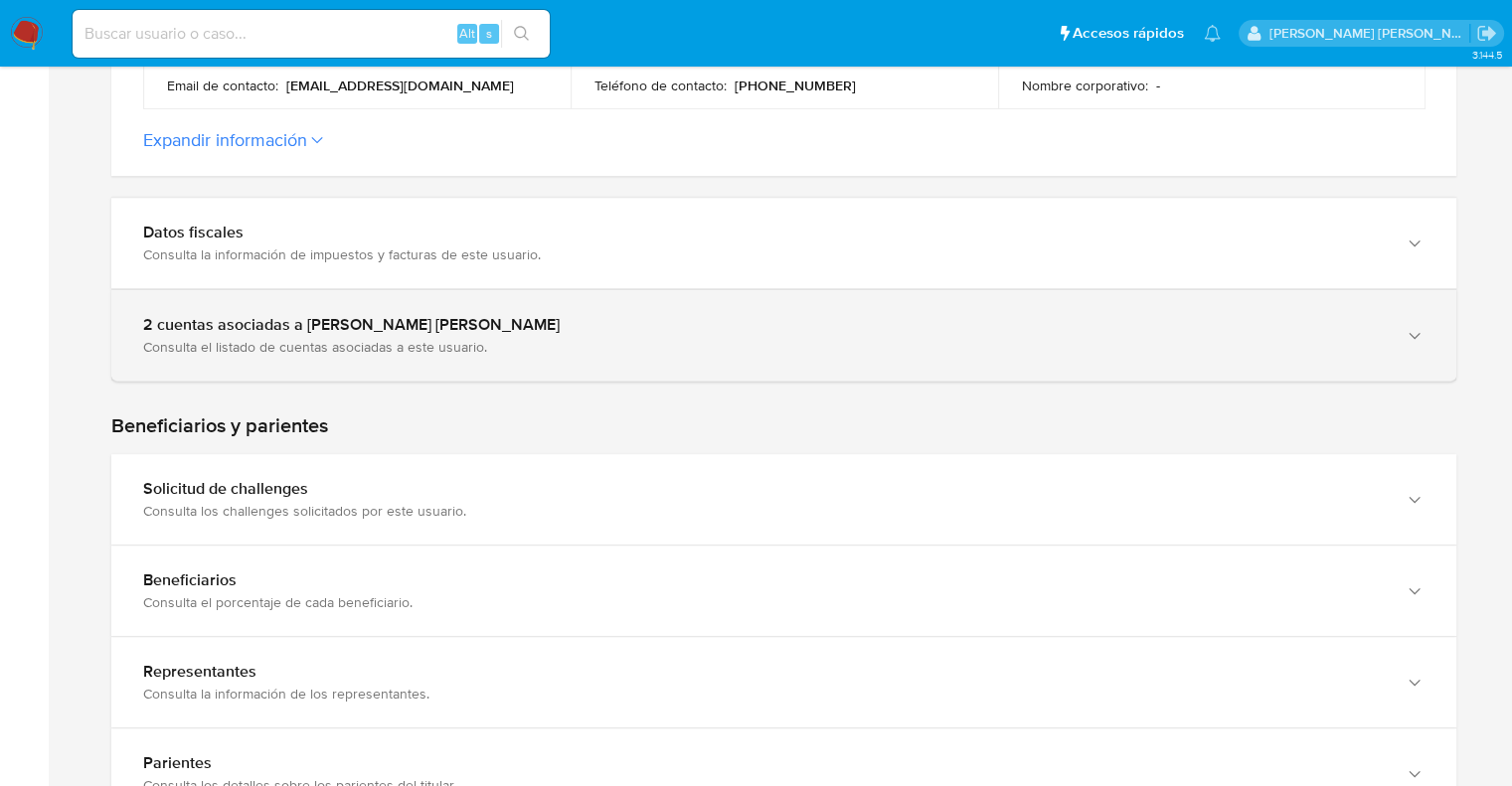 scroll, scrollTop: 795, scrollLeft: 0, axis: vertical 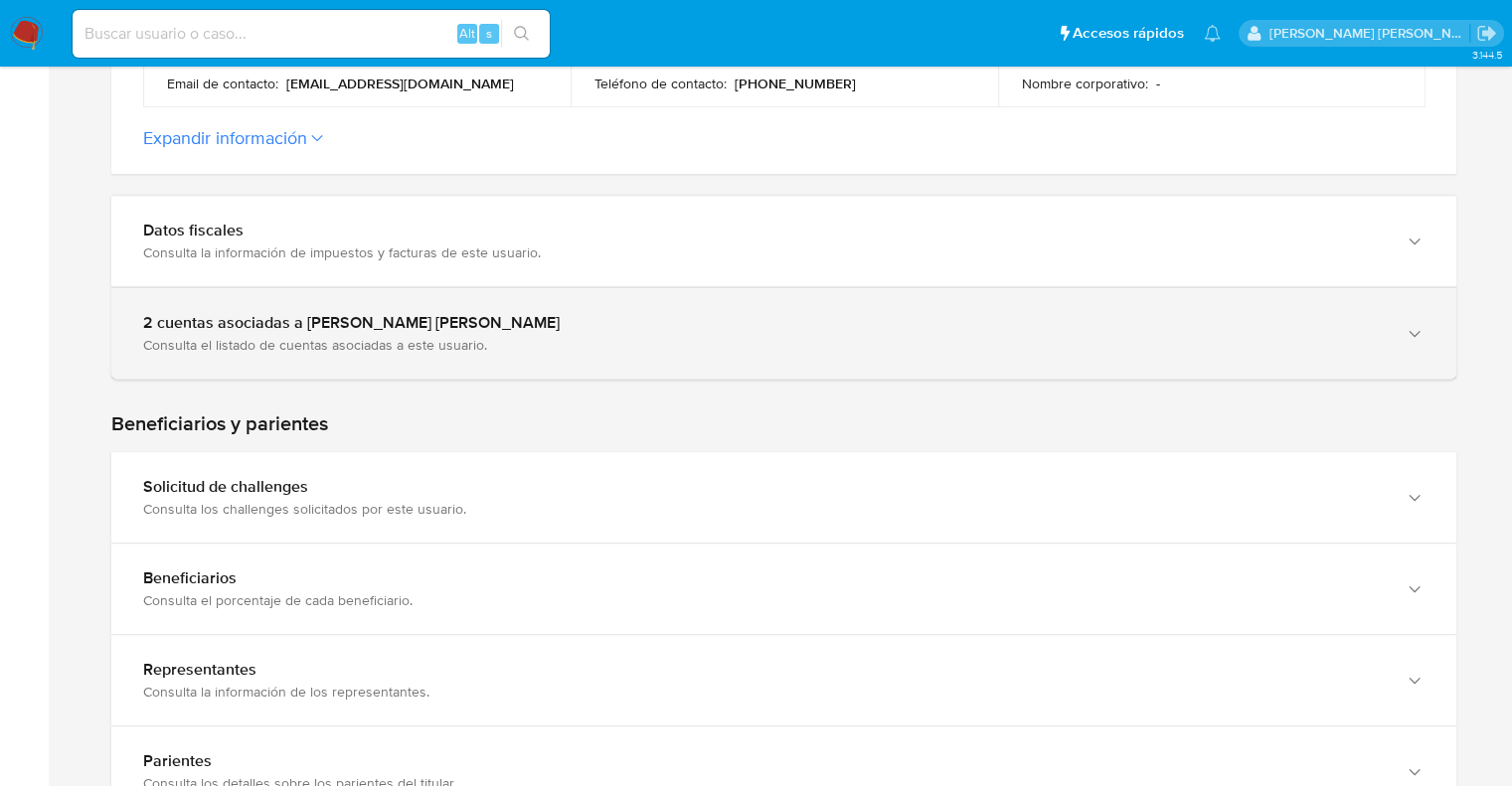 click on "2 cuentas asociadas a Andrea Susana Sanchez" at bounding box center (763, 323) 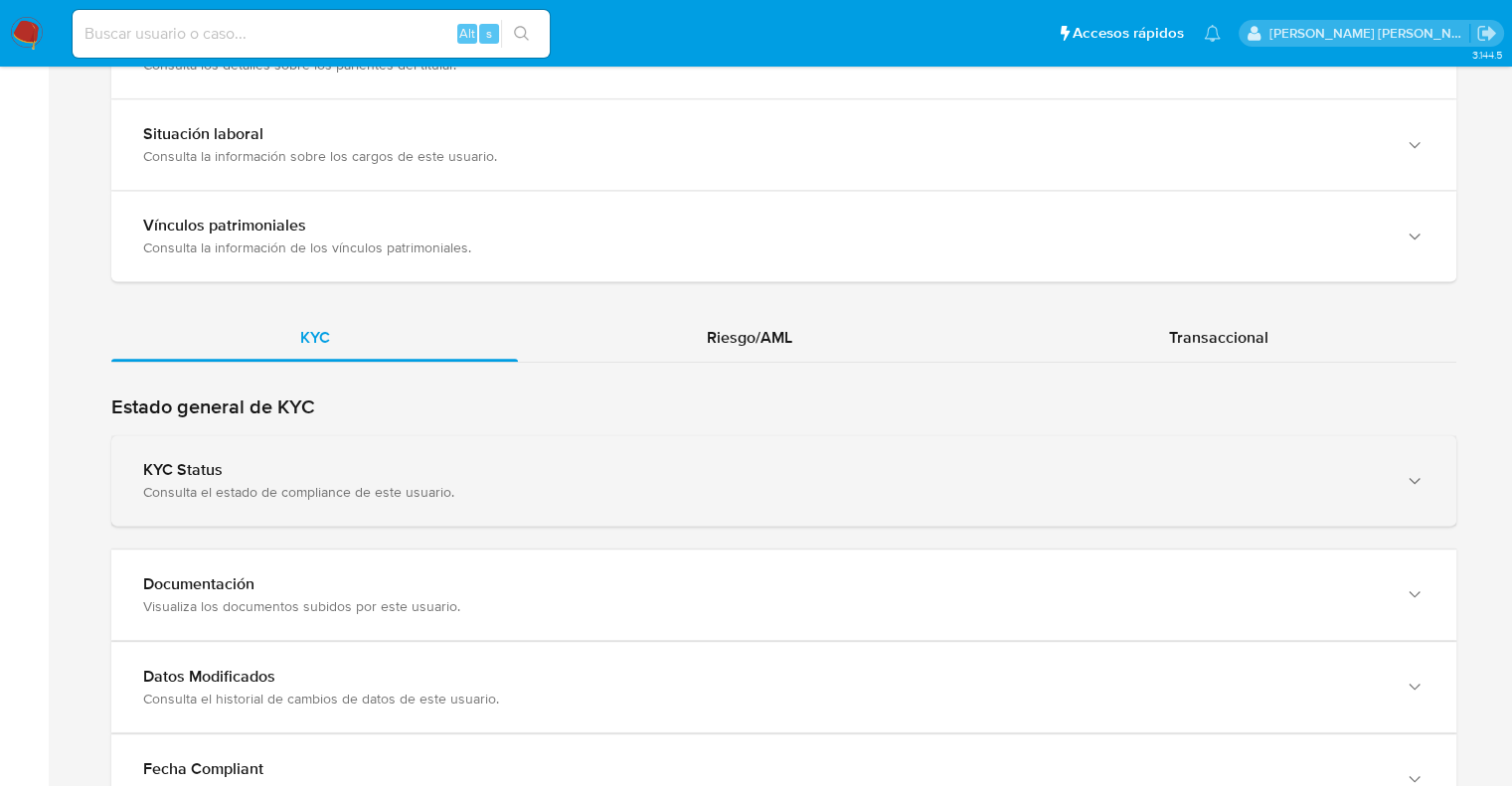 scroll, scrollTop: 1897, scrollLeft: 0, axis: vertical 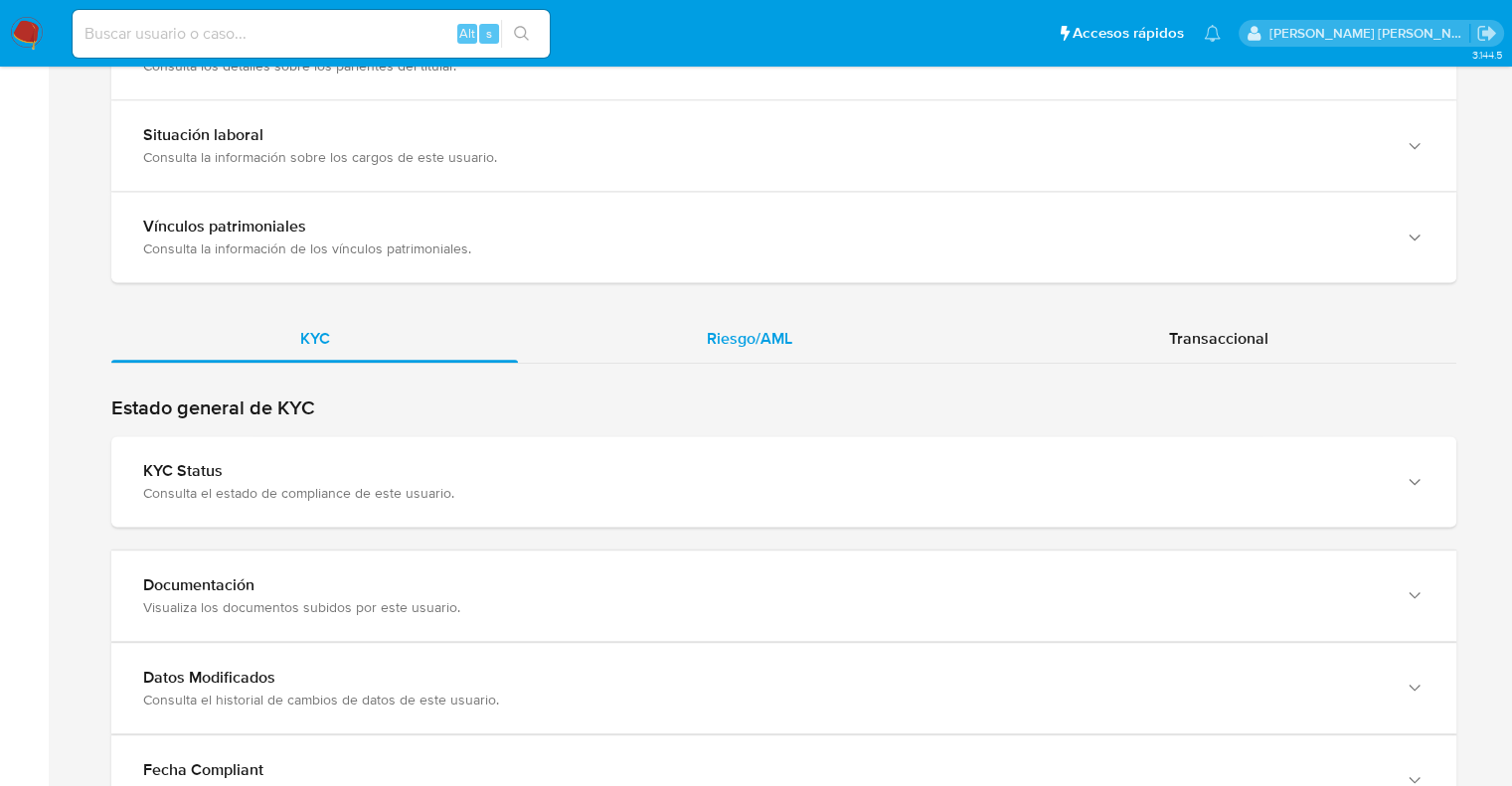 click on "Riesgo/AML" at bounding box center [749, 339] 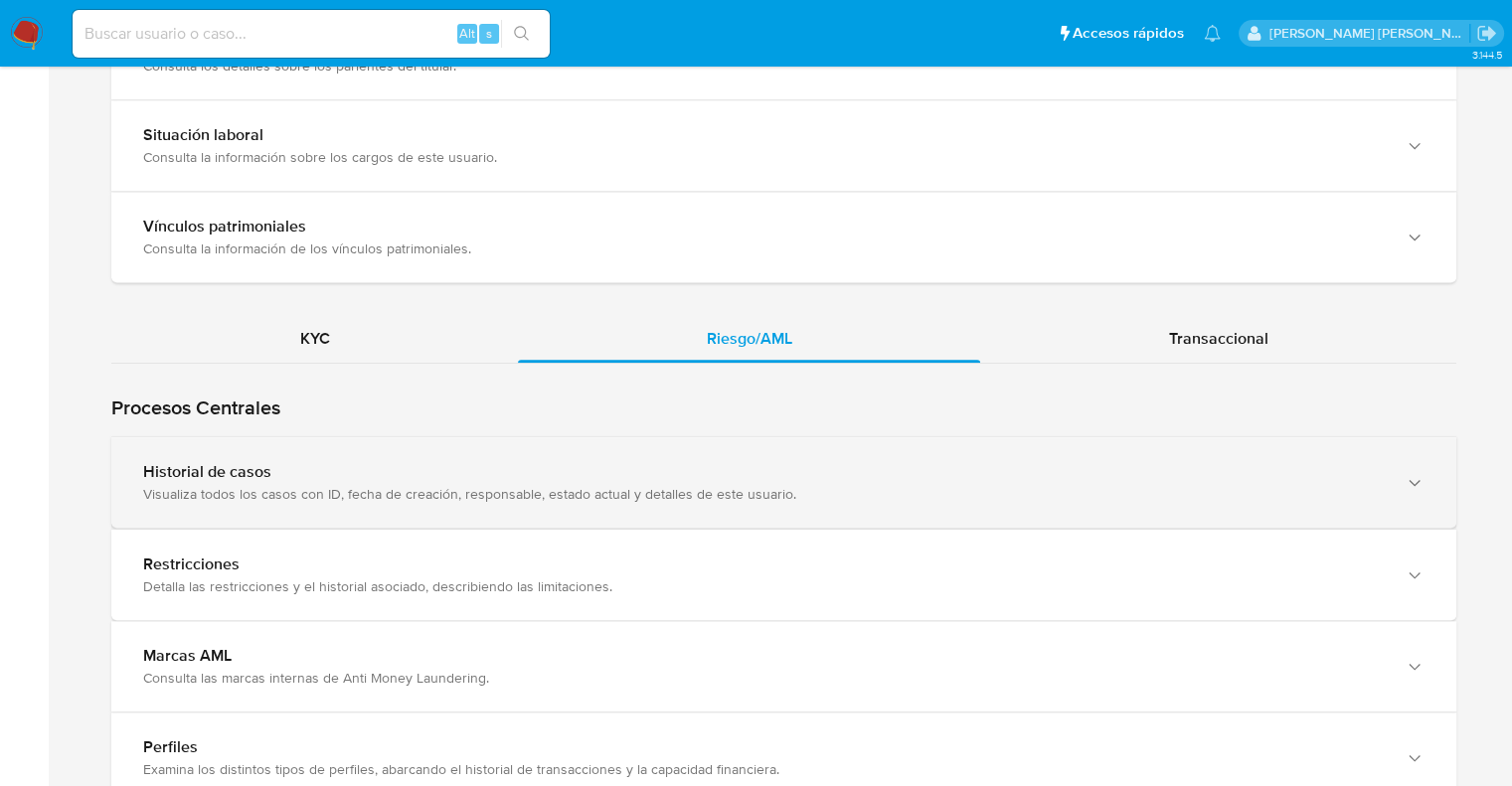click on "Visualiza todos los casos con ID, fecha de creación, responsable, estado actual y detalles de este usuario." at bounding box center [763, 494] 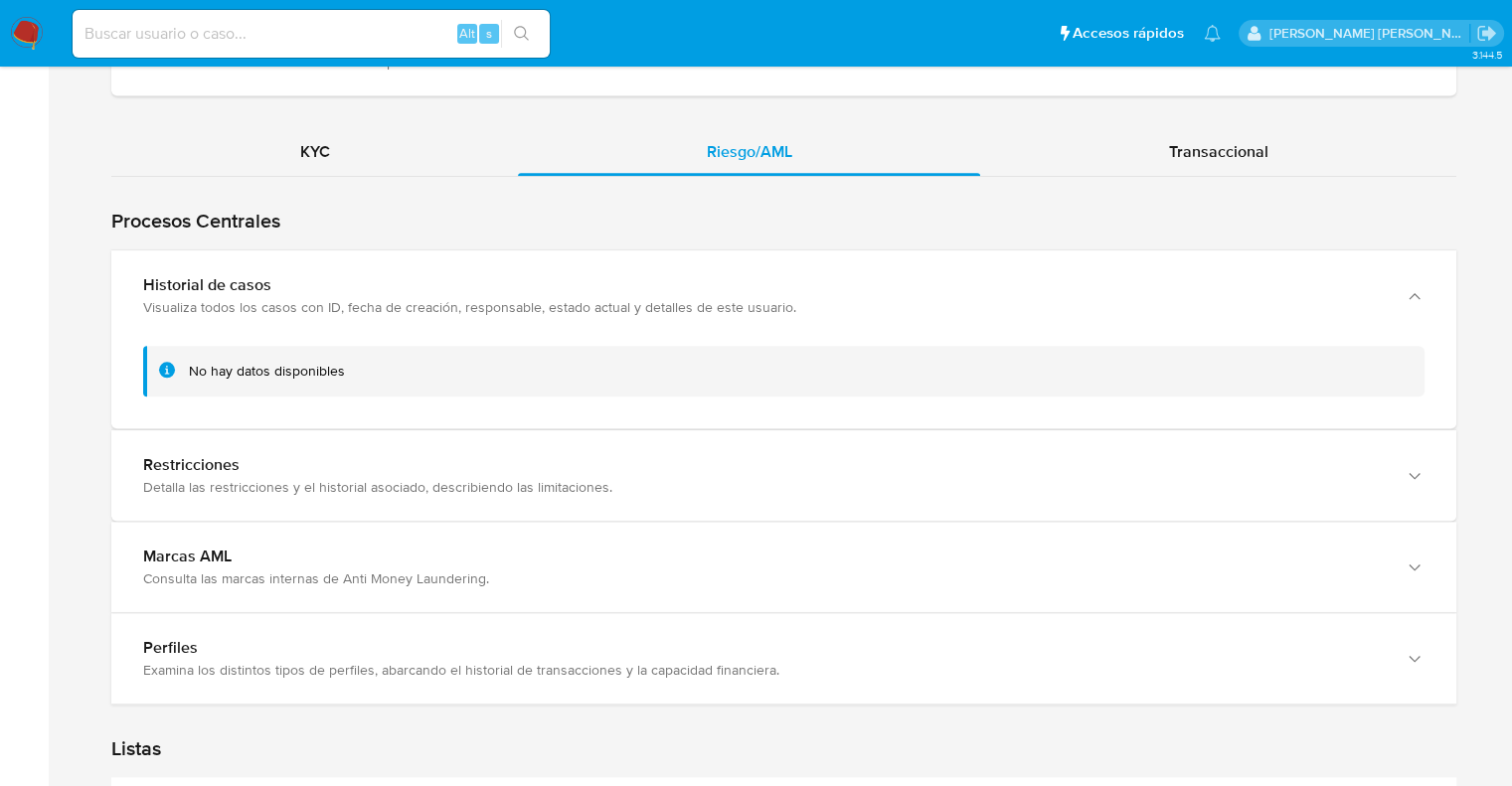 scroll, scrollTop: 2096, scrollLeft: 0, axis: vertical 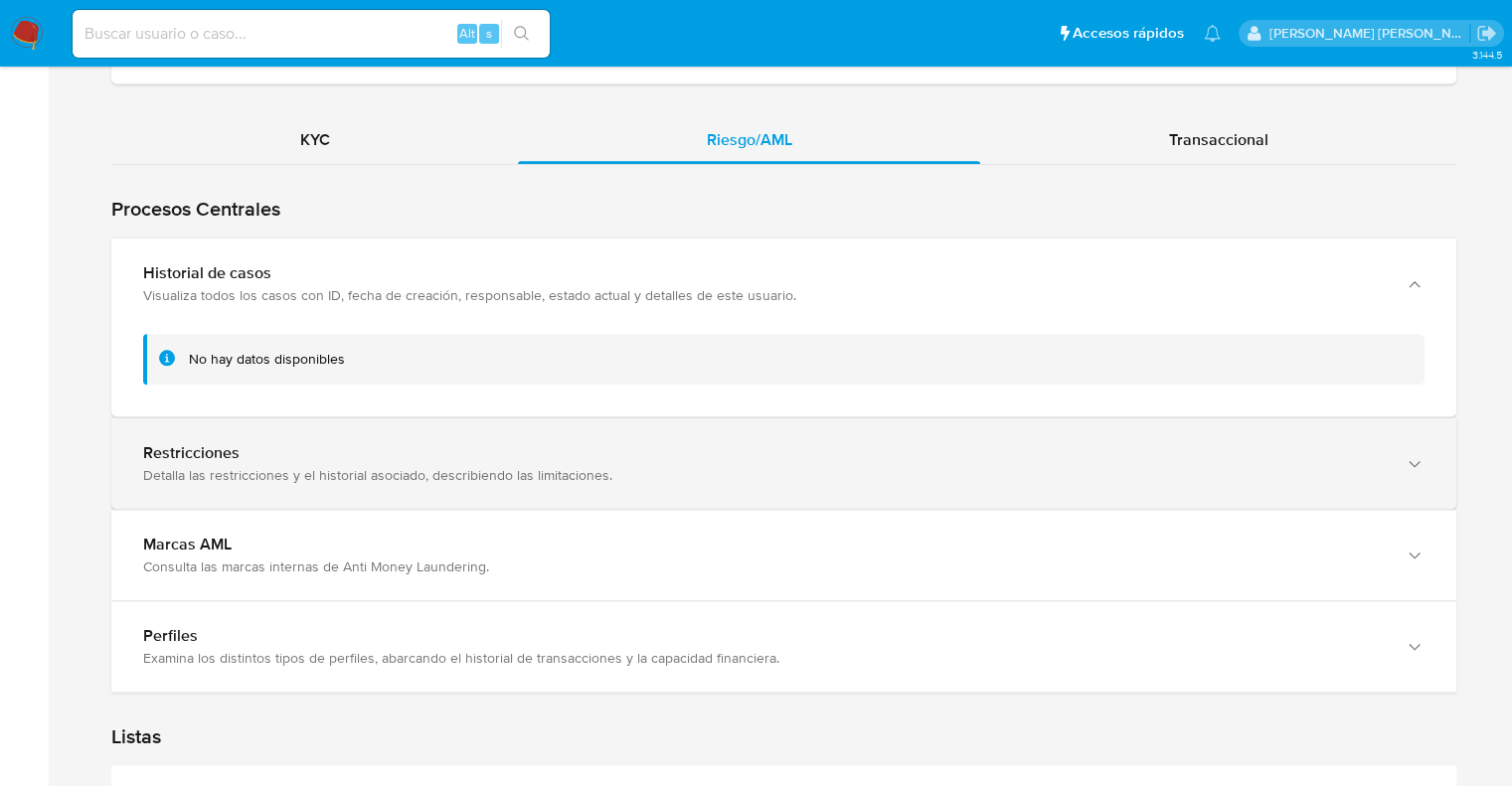 click on "Restricciones" at bounding box center (763, 453) 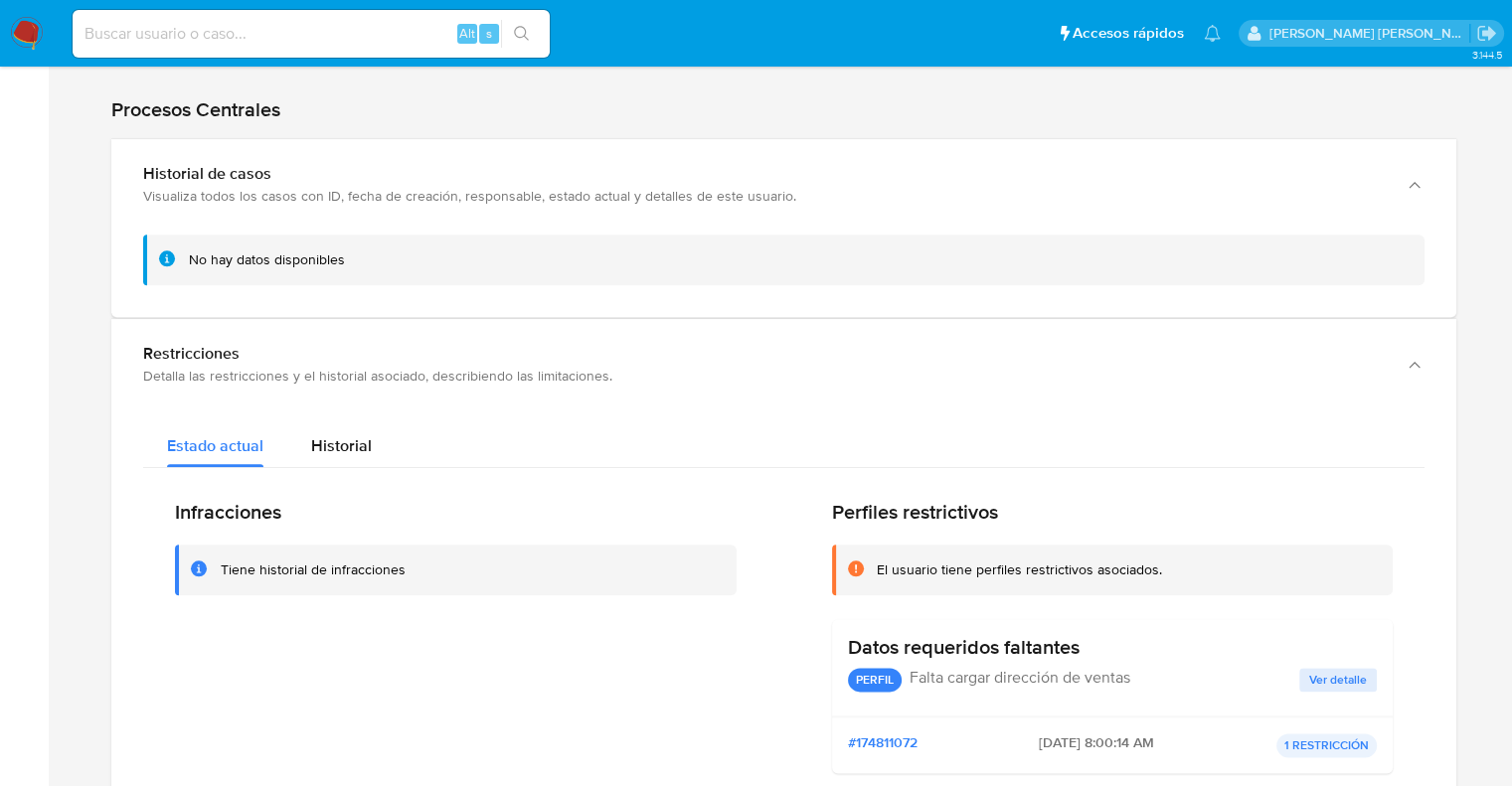 scroll, scrollTop: 2294, scrollLeft: 0, axis: vertical 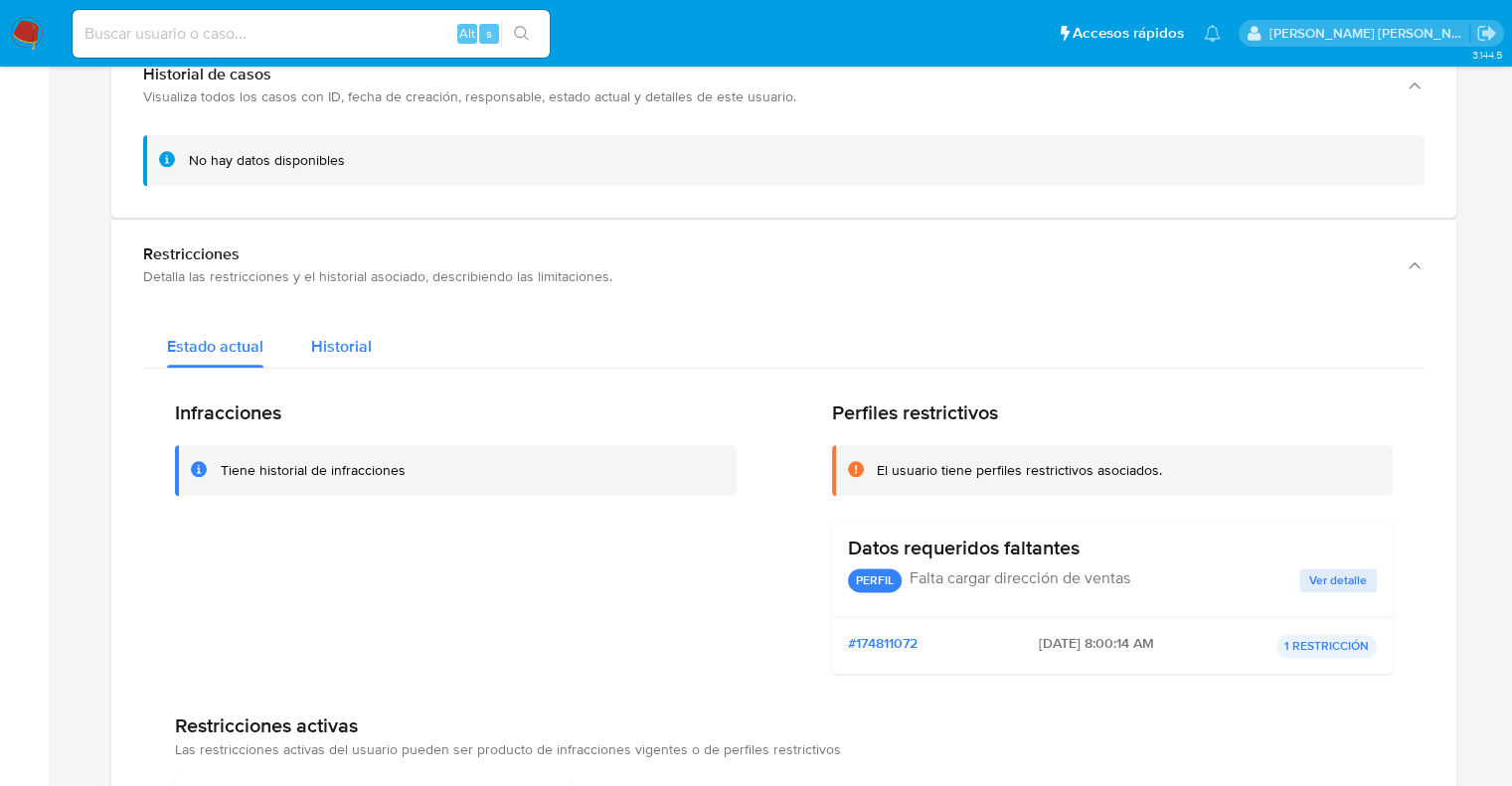 click on "Historial" at bounding box center [341, 346] 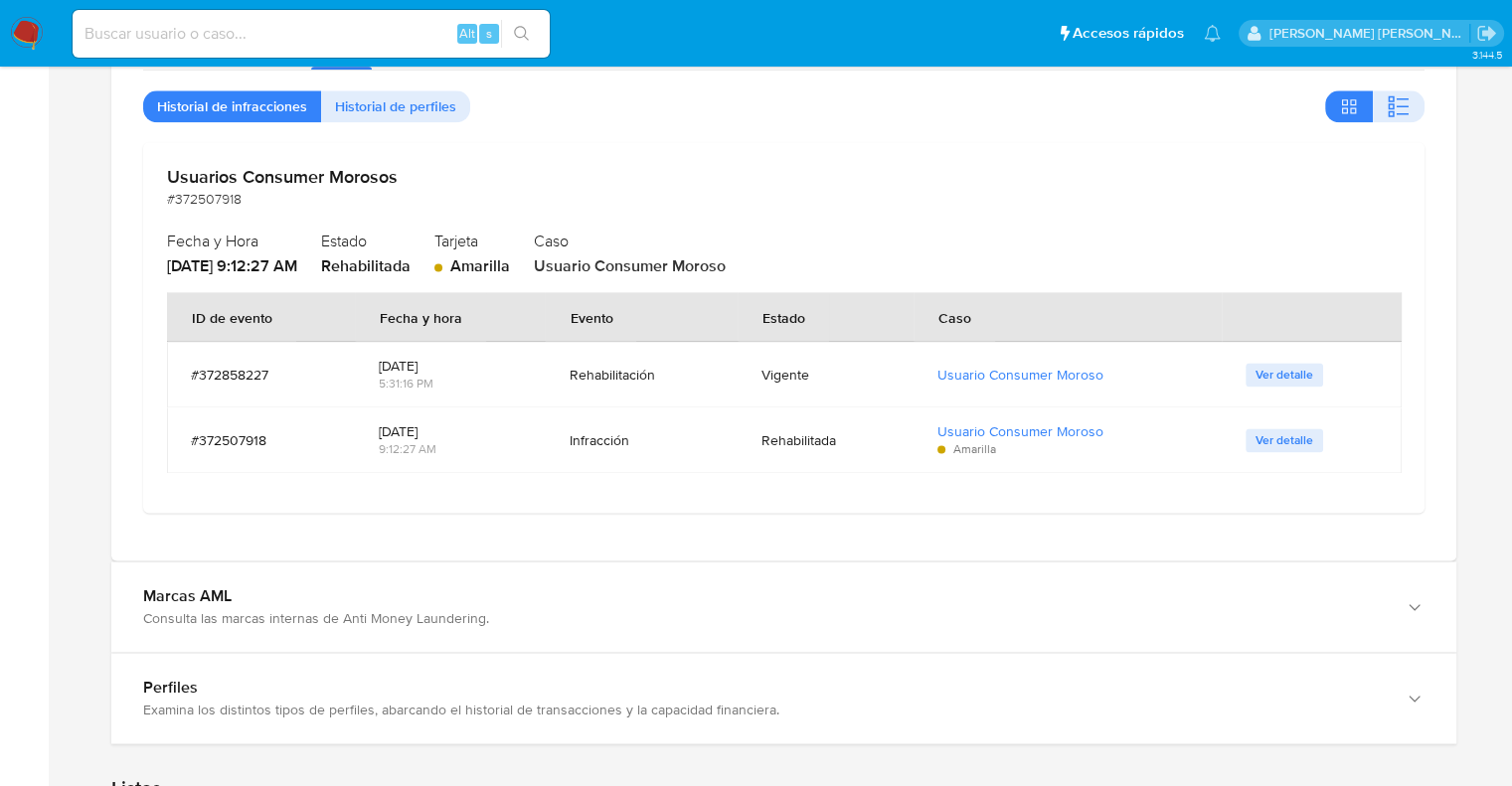 scroll, scrollTop: 2493, scrollLeft: 0, axis: vertical 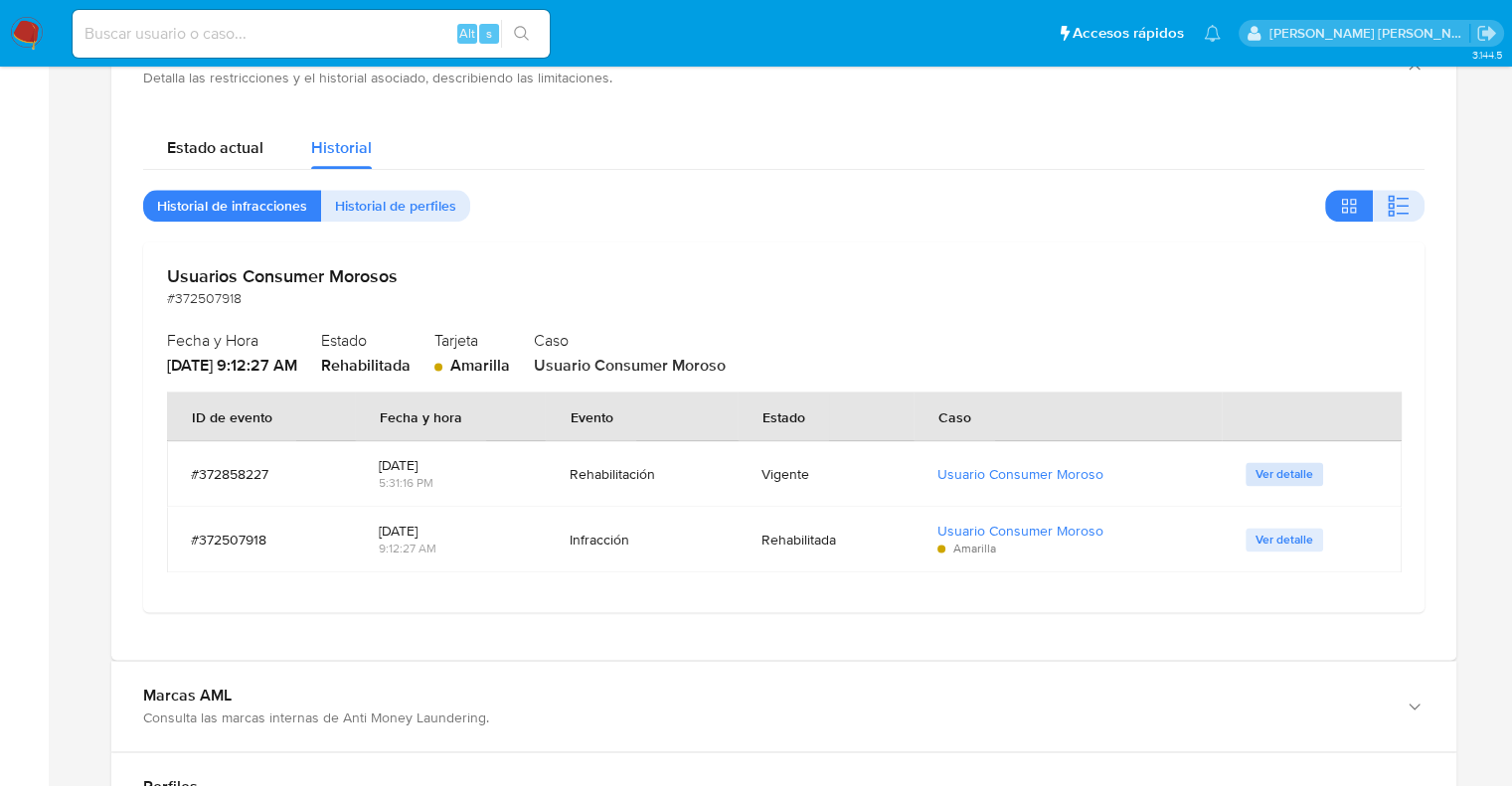 click on "Ver detalle" at bounding box center [1284, 474] 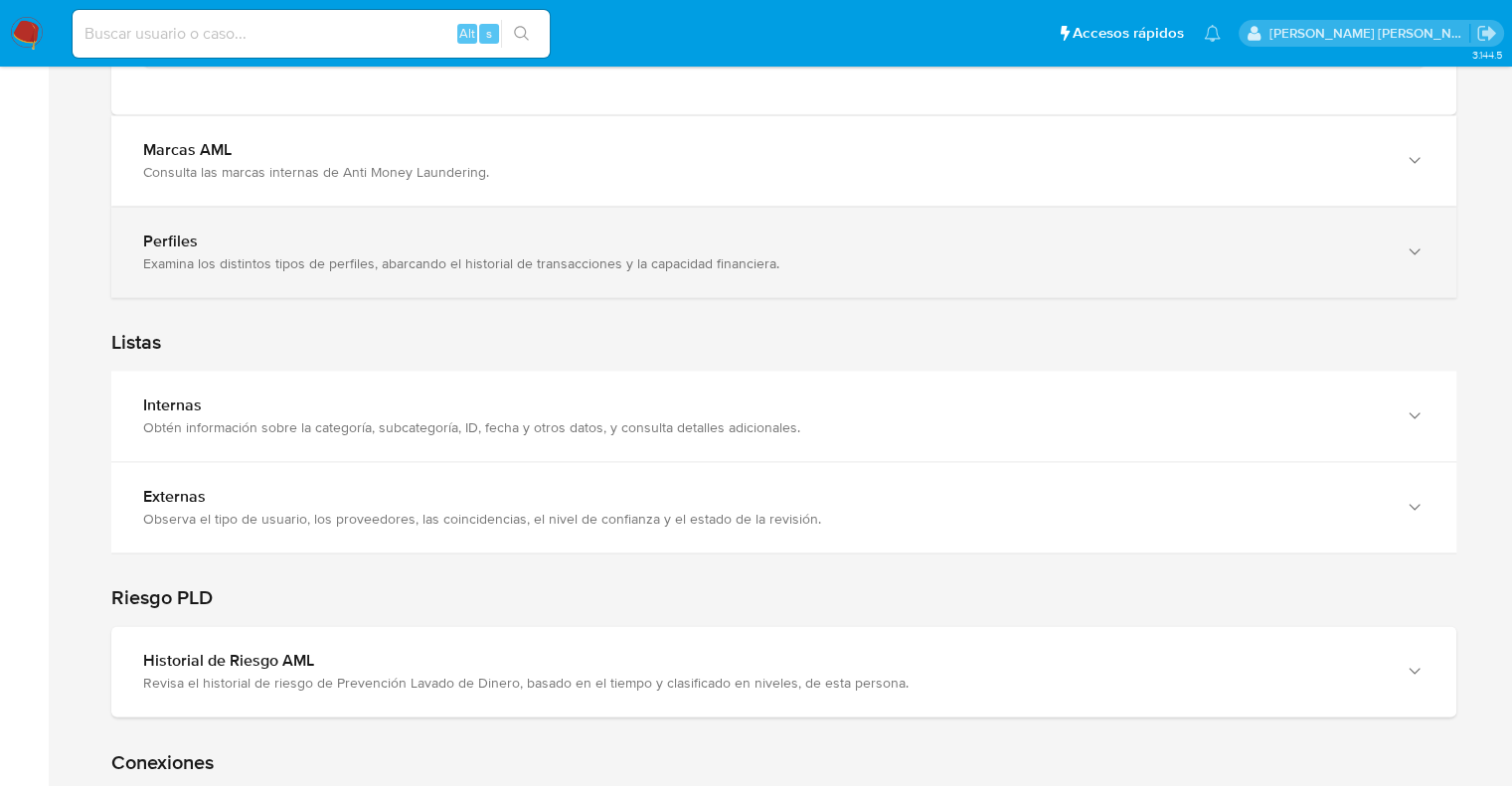 scroll, scrollTop: 3089, scrollLeft: 0, axis: vertical 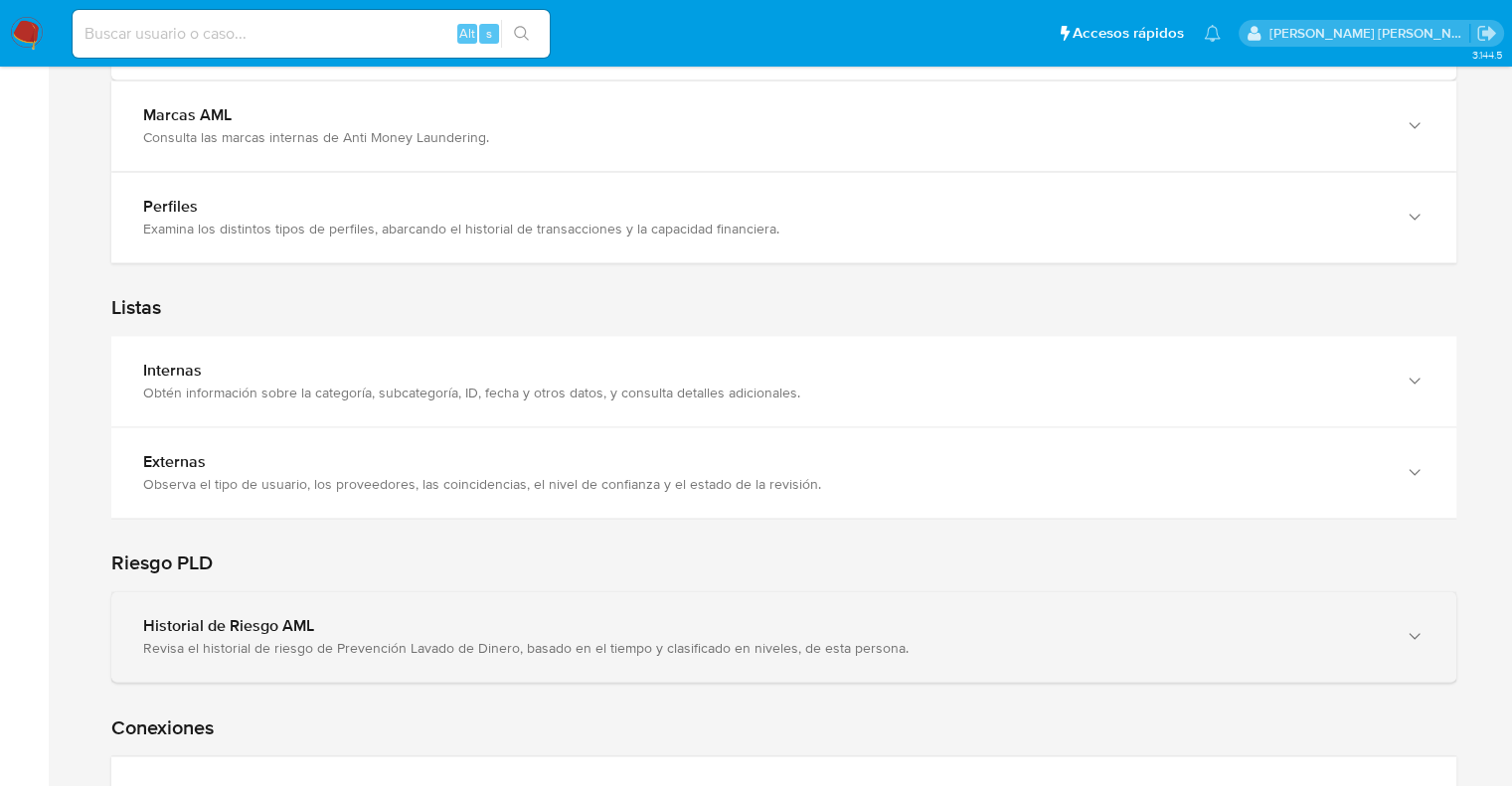 click on "Historial de Riesgo AML" at bounding box center [763, 626] 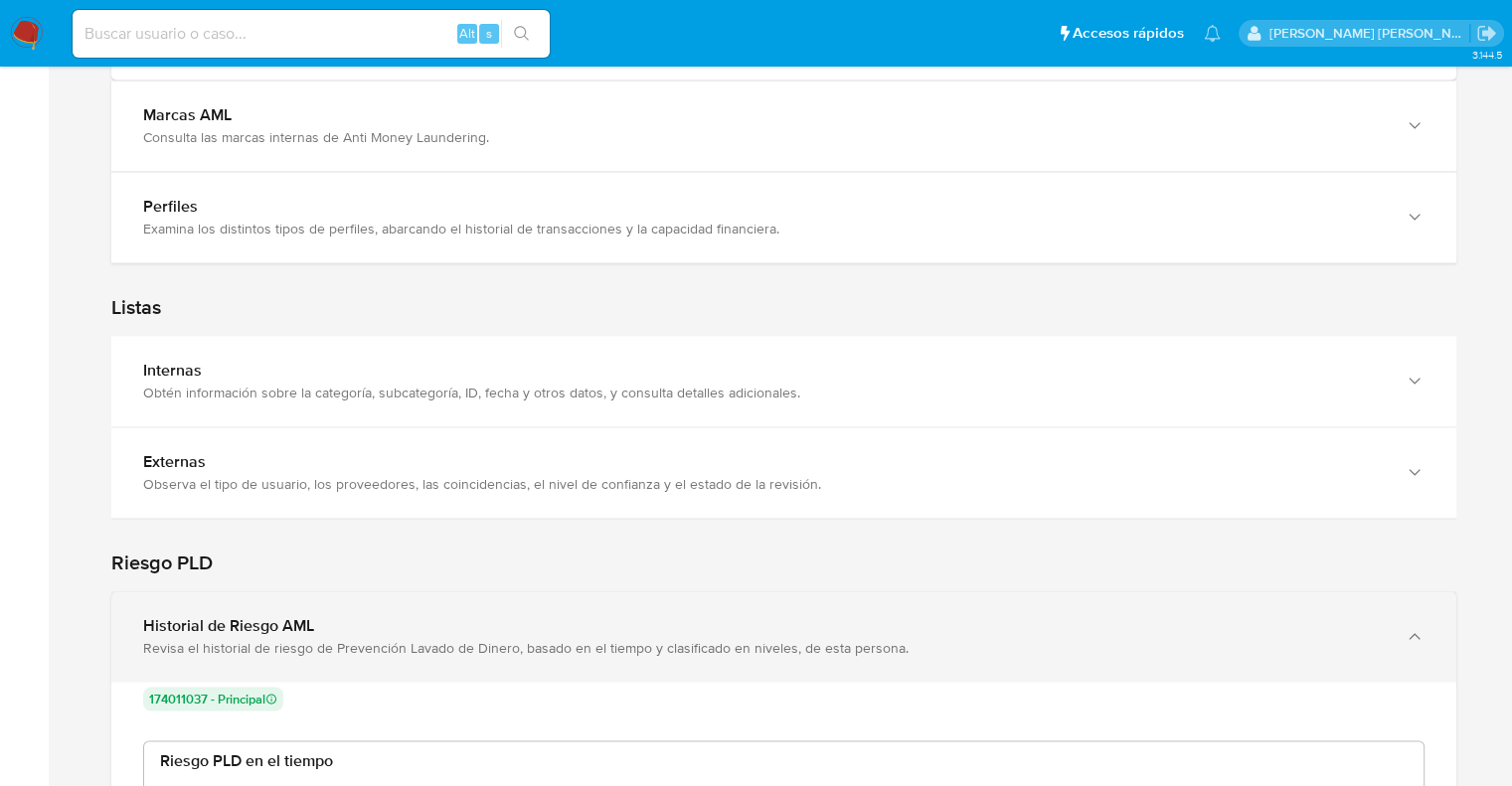 scroll, scrollTop: 993529, scrollLeft: 992834, axis: both 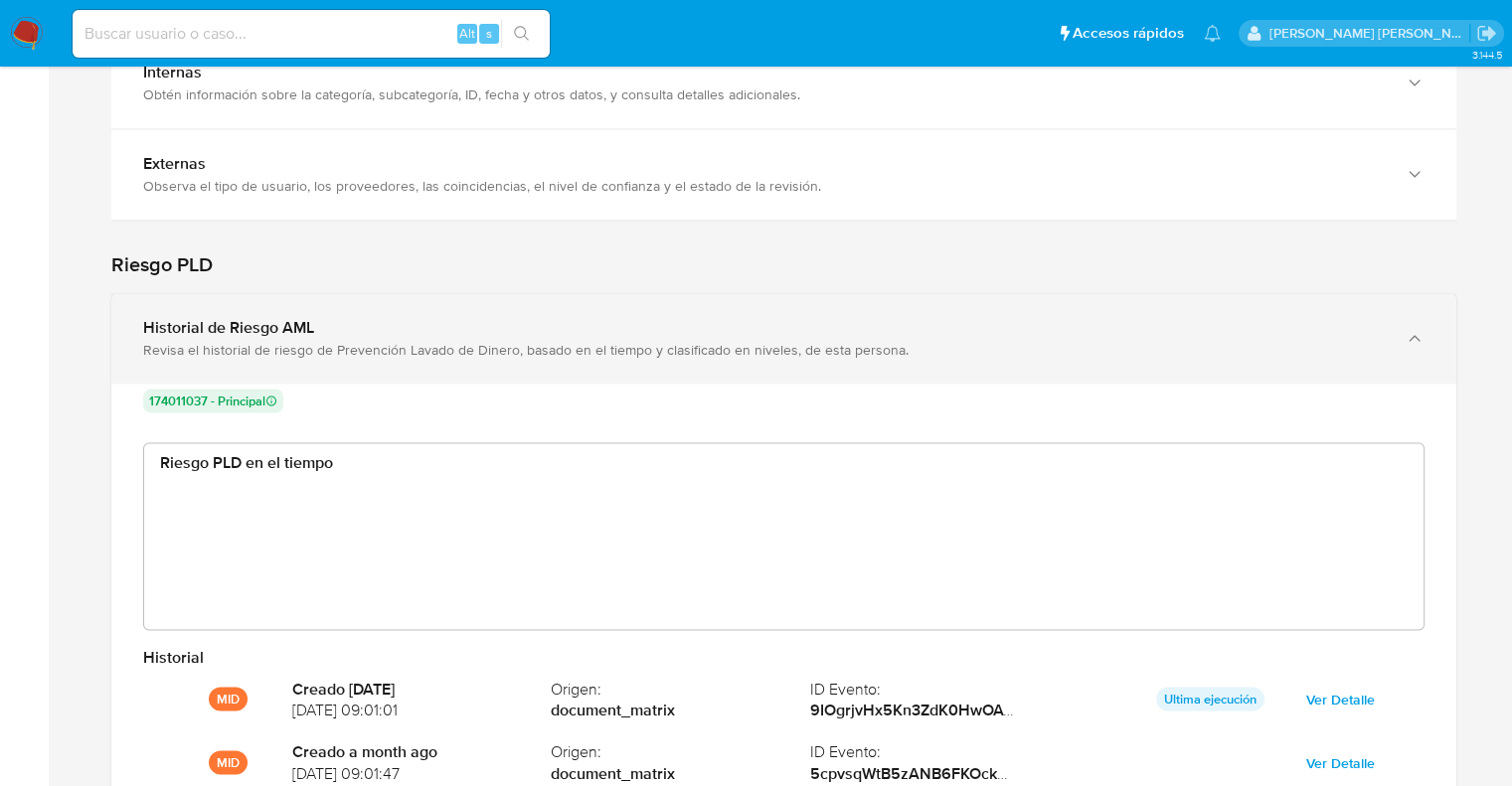 type 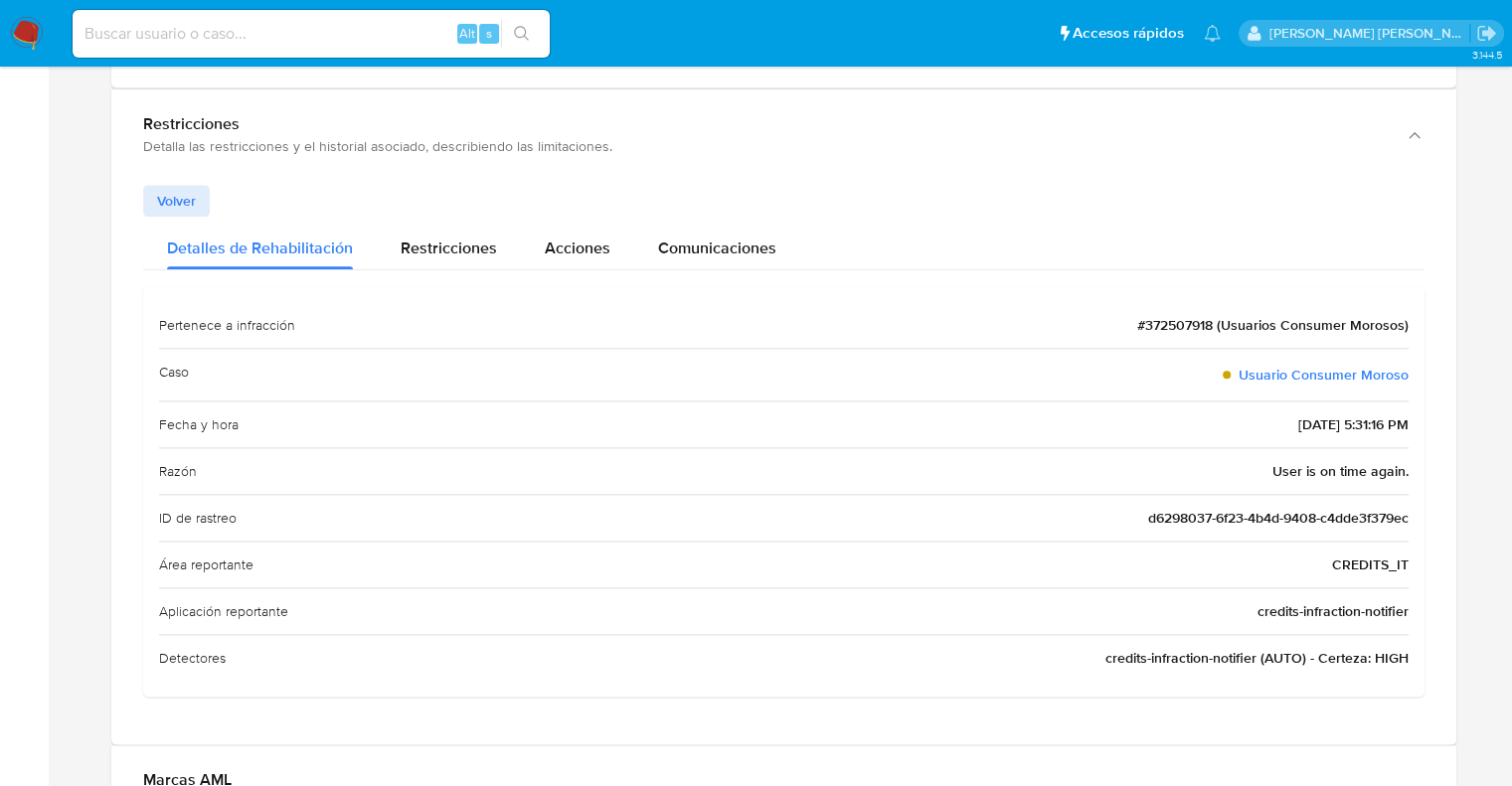 scroll, scrollTop: 2394, scrollLeft: 0, axis: vertical 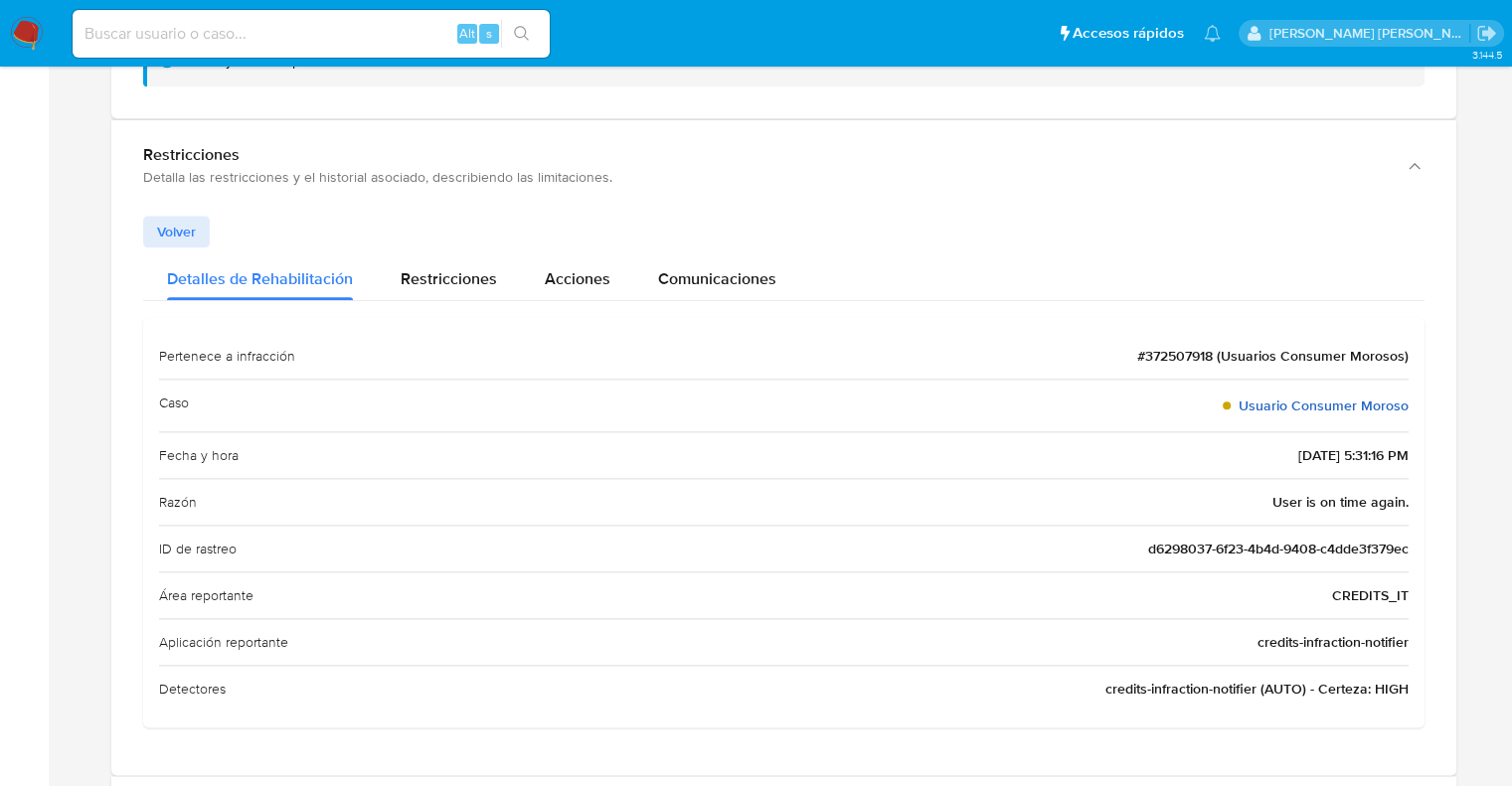 drag, startPoint x: 1416, startPoint y: 401, endPoint x: 1242, endPoint y: 409, distance: 174.18381 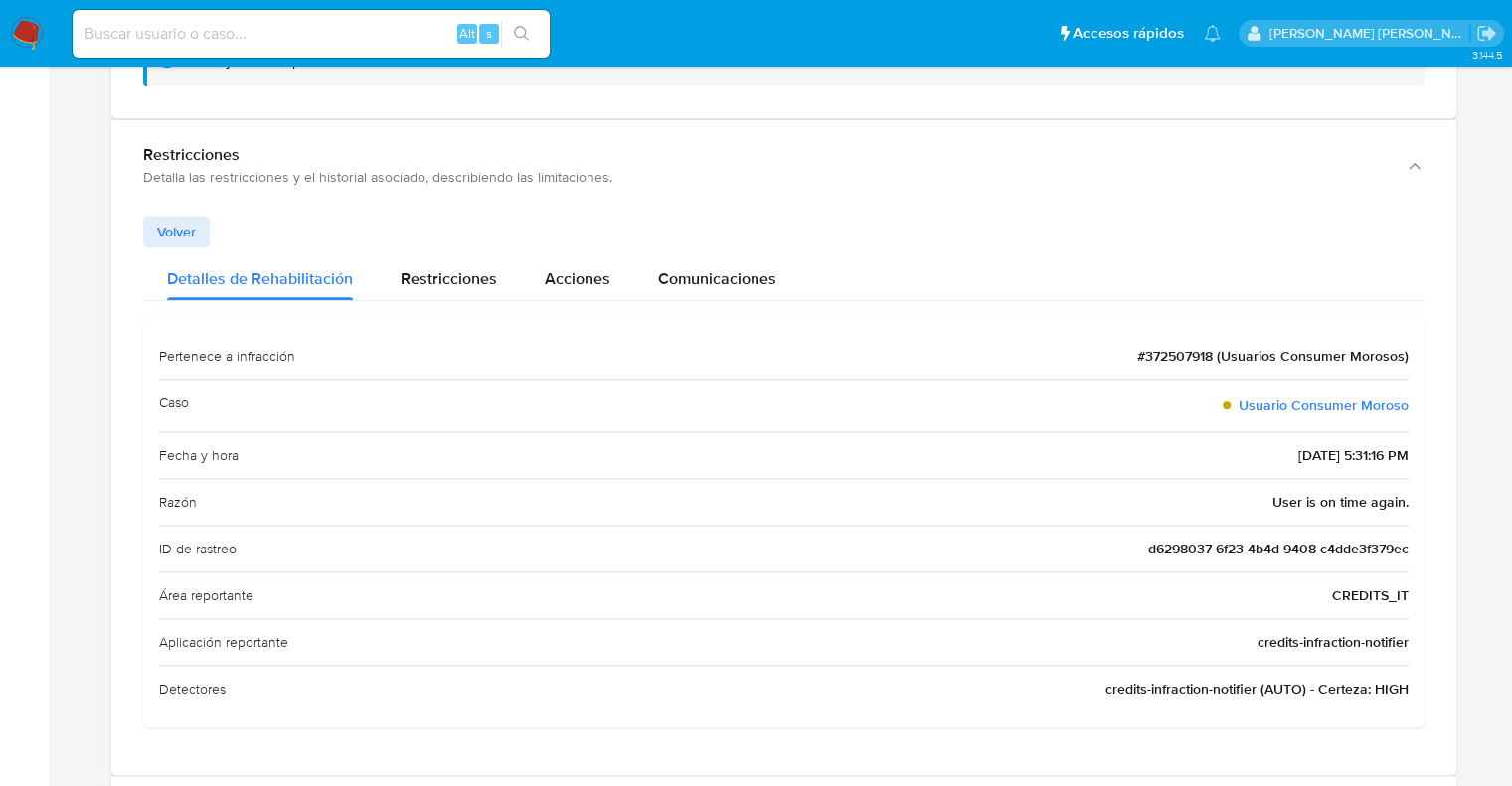 drag, startPoint x: 1328, startPoint y: 457, endPoint x: 1268, endPoint y: 456, distance: 60.00833 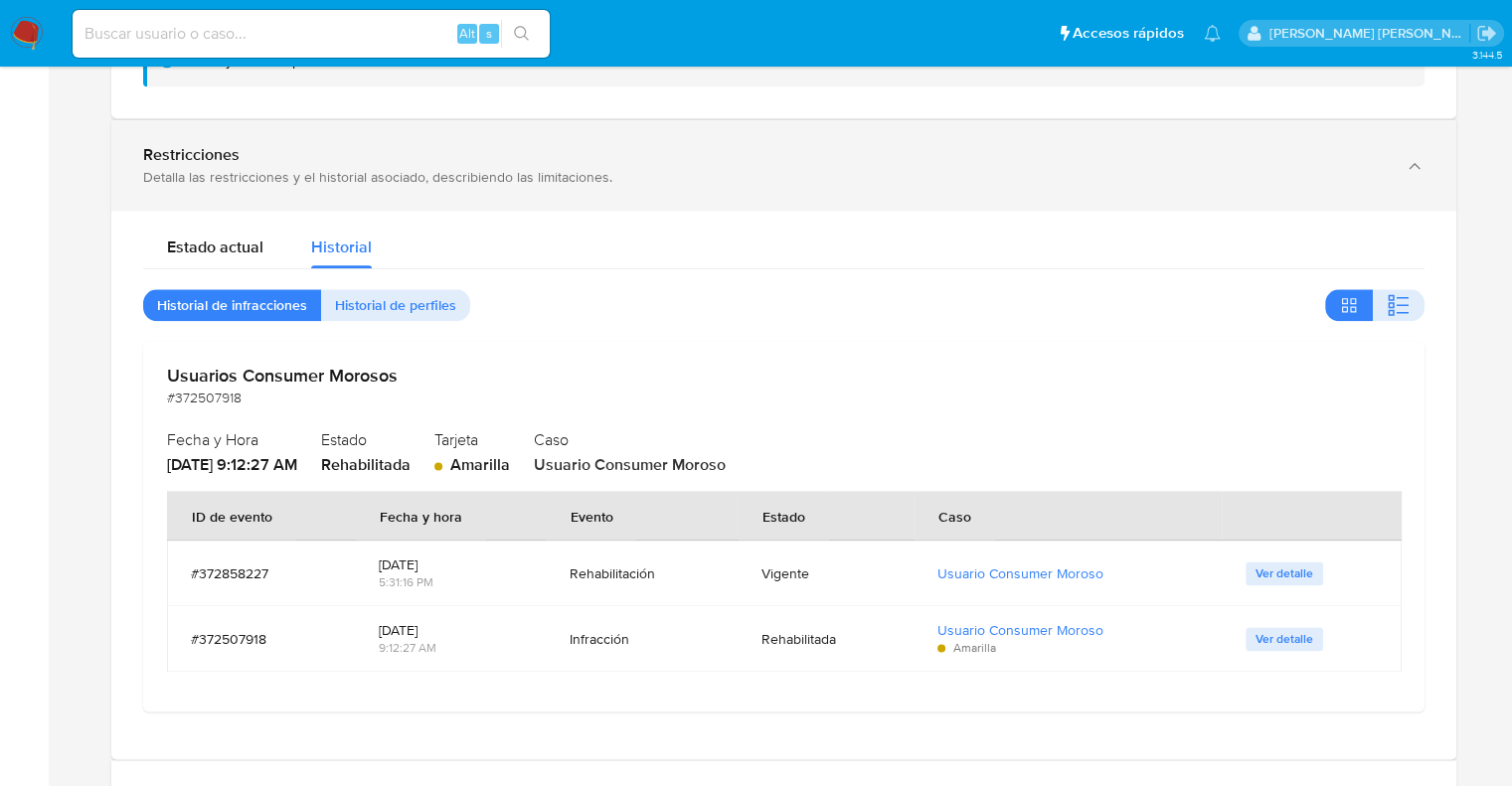 click on "Restricciones Detalla las restricciones y el historial asociado, describiendo las limitaciones." at bounding box center [783, 165] 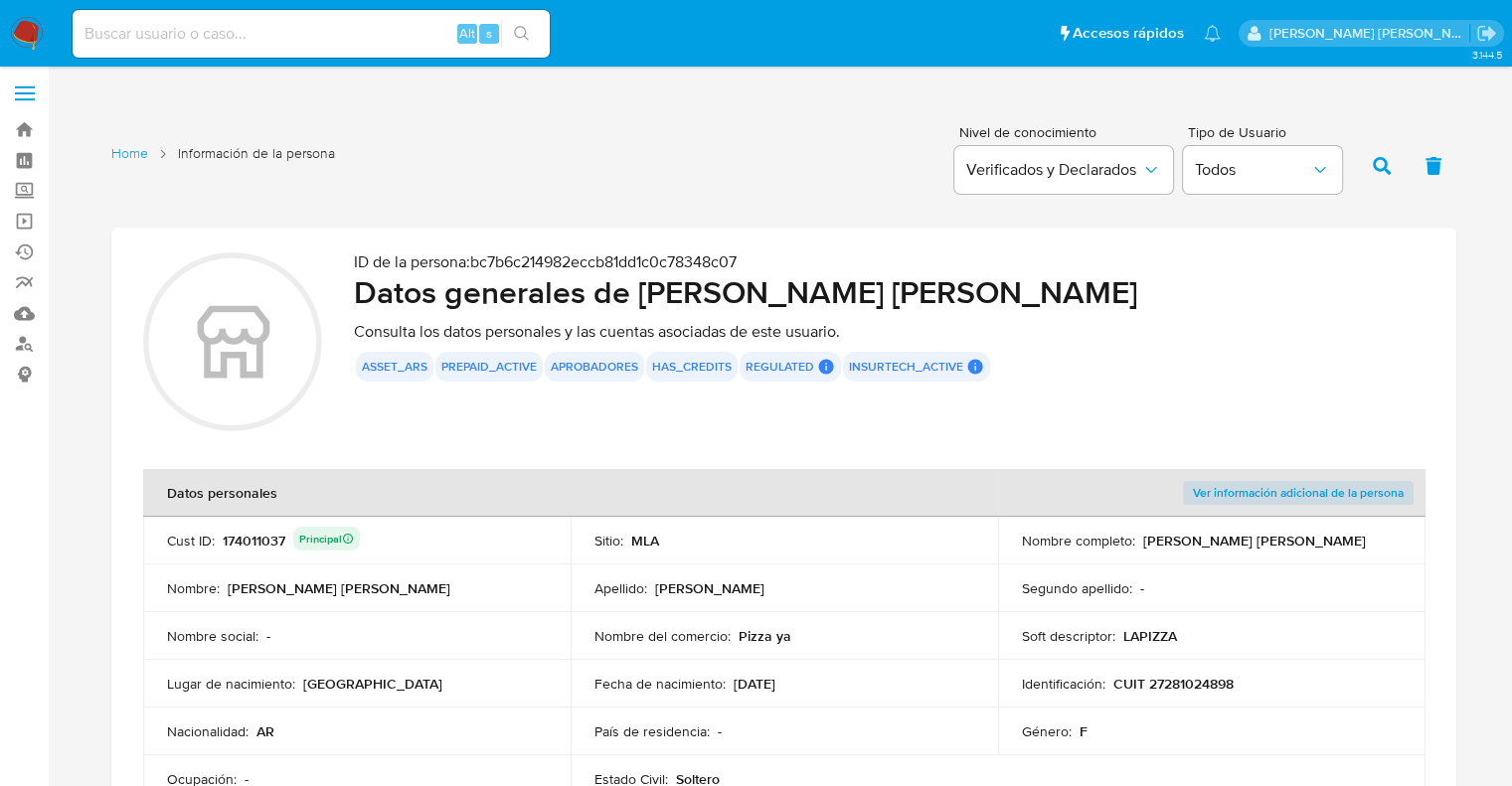 scroll, scrollTop: 0, scrollLeft: 0, axis: both 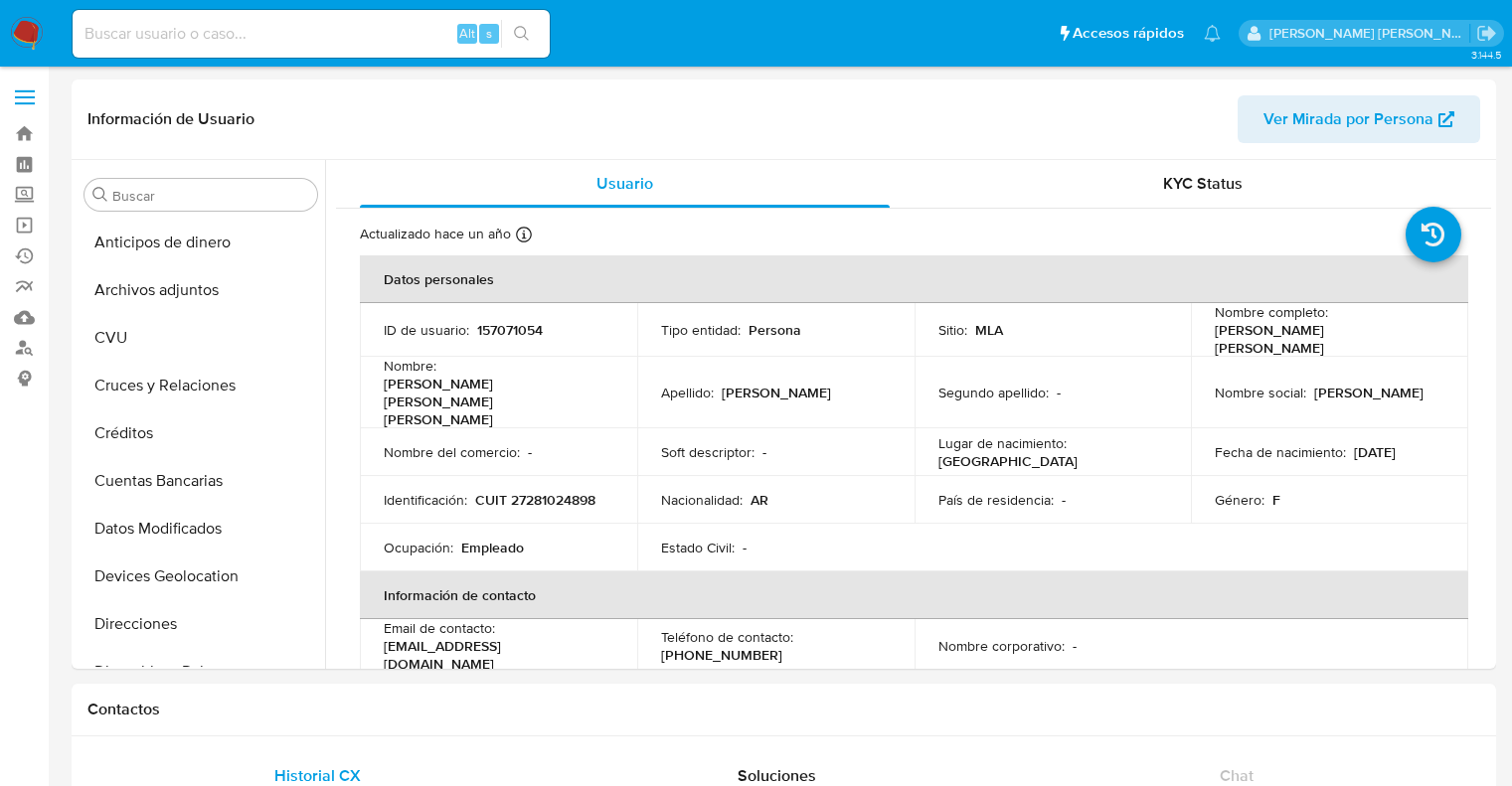 select on "10" 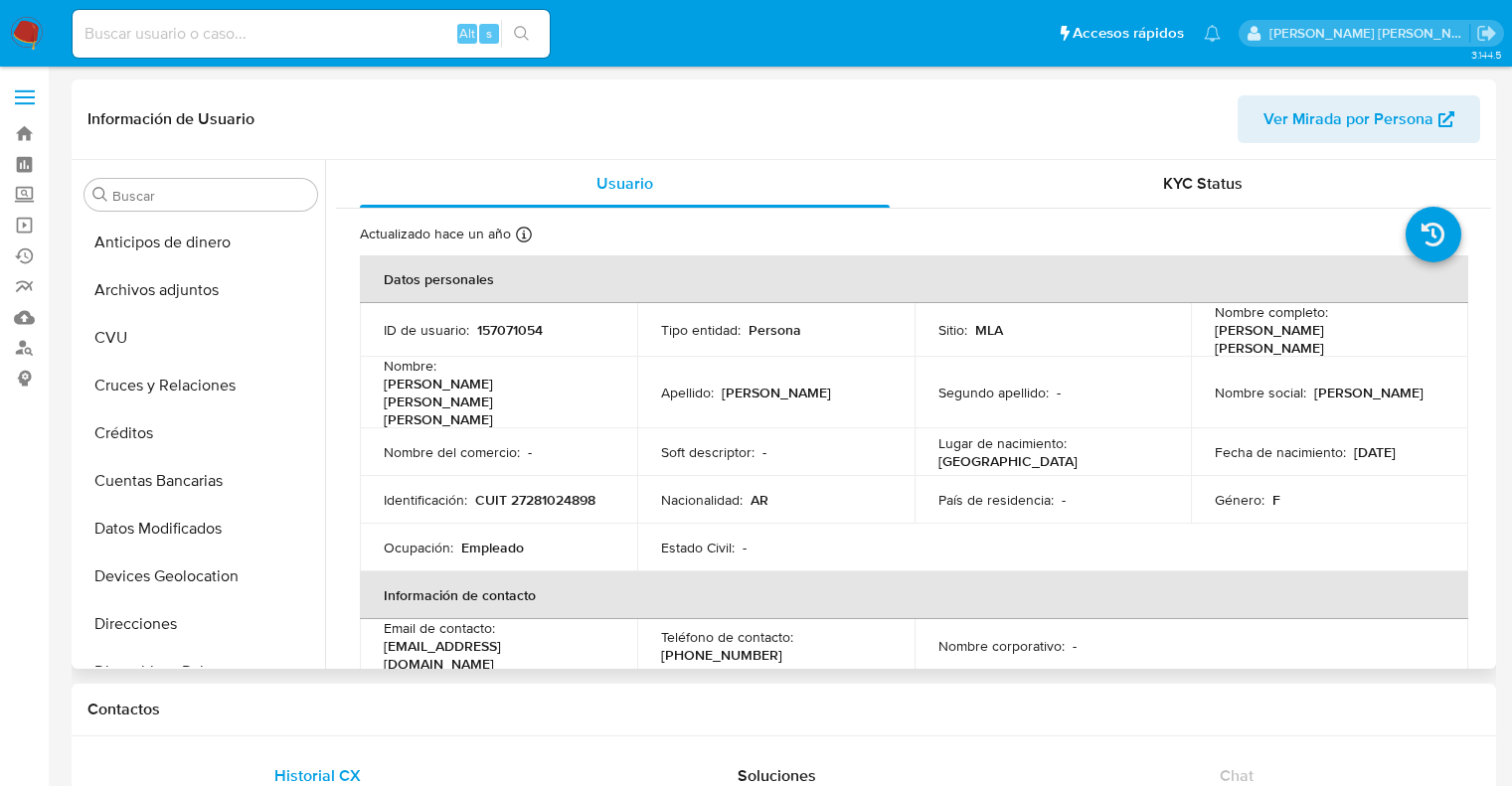 scroll, scrollTop: 0, scrollLeft: 0, axis: both 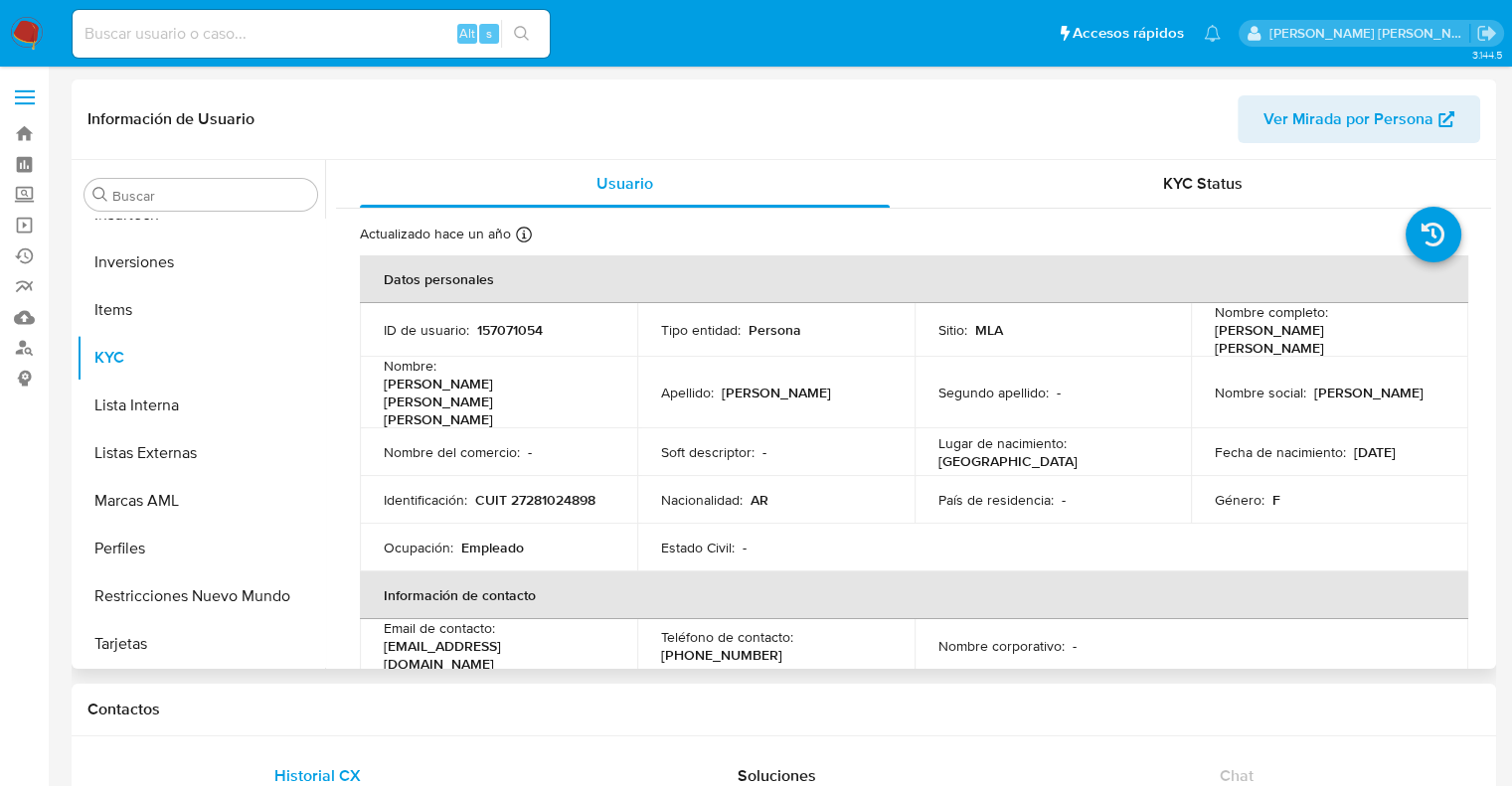 type 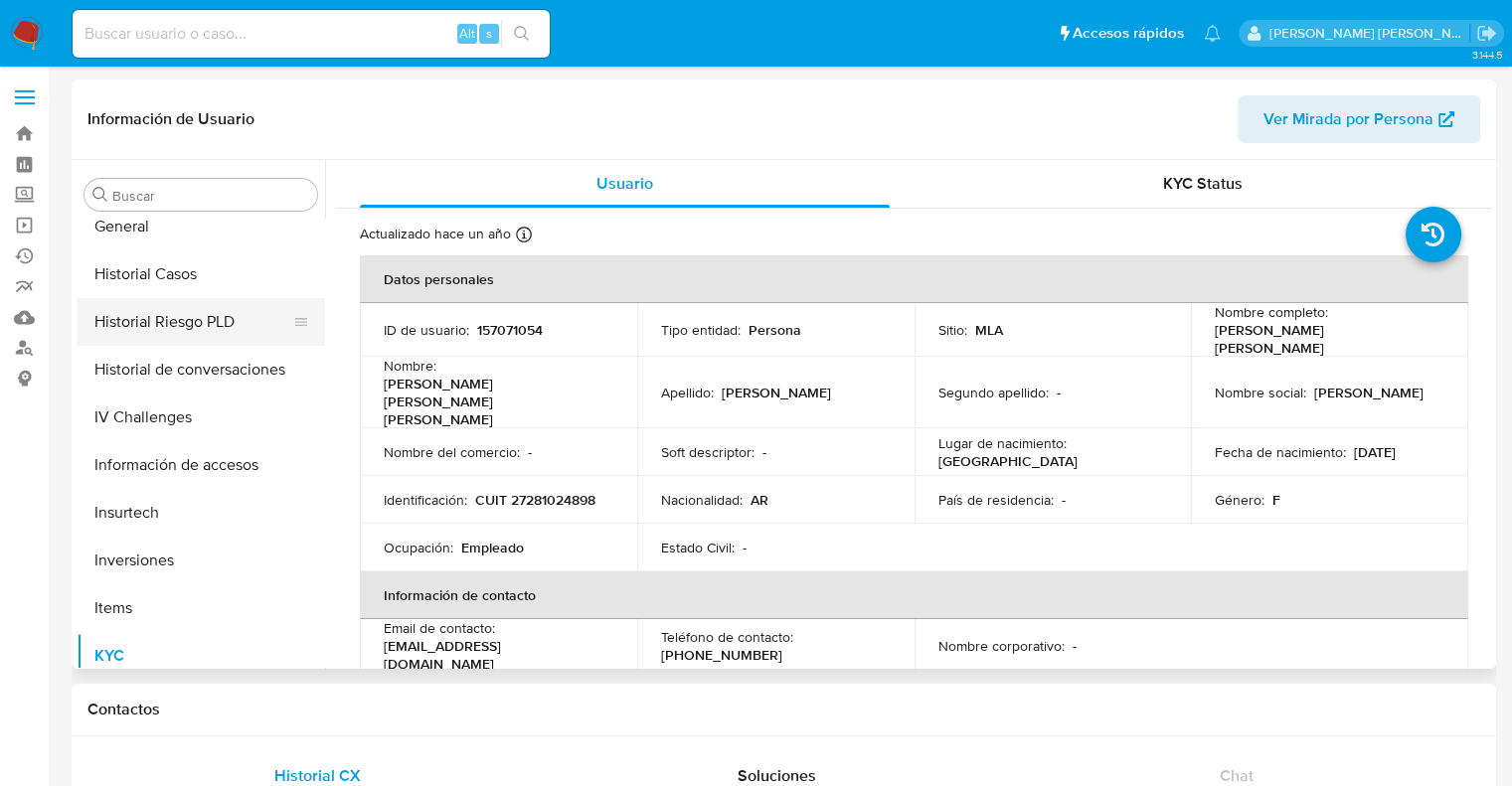 scroll, scrollTop: 489, scrollLeft: 0, axis: vertical 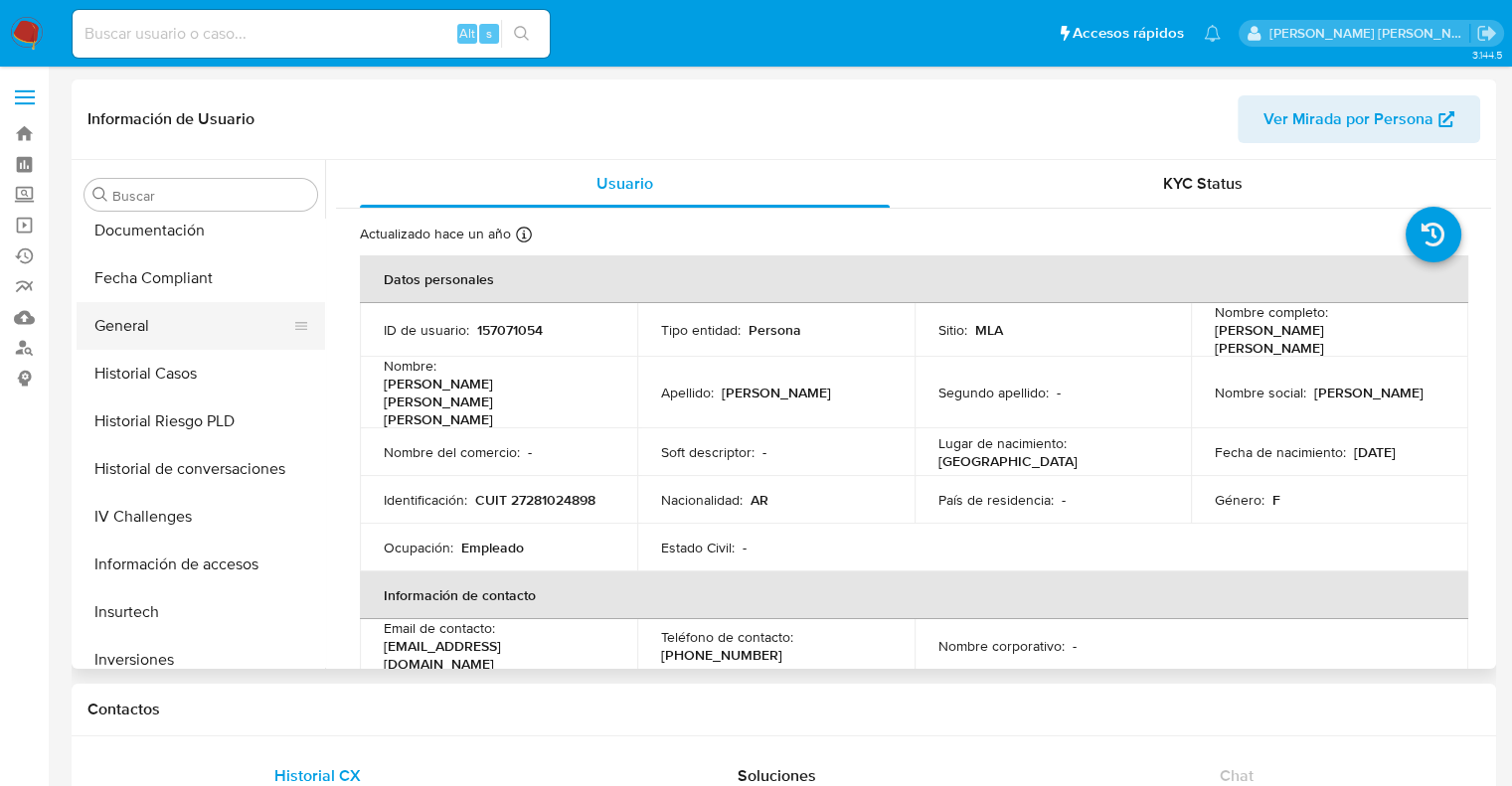 click on "General" at bounding box center [193, 326] 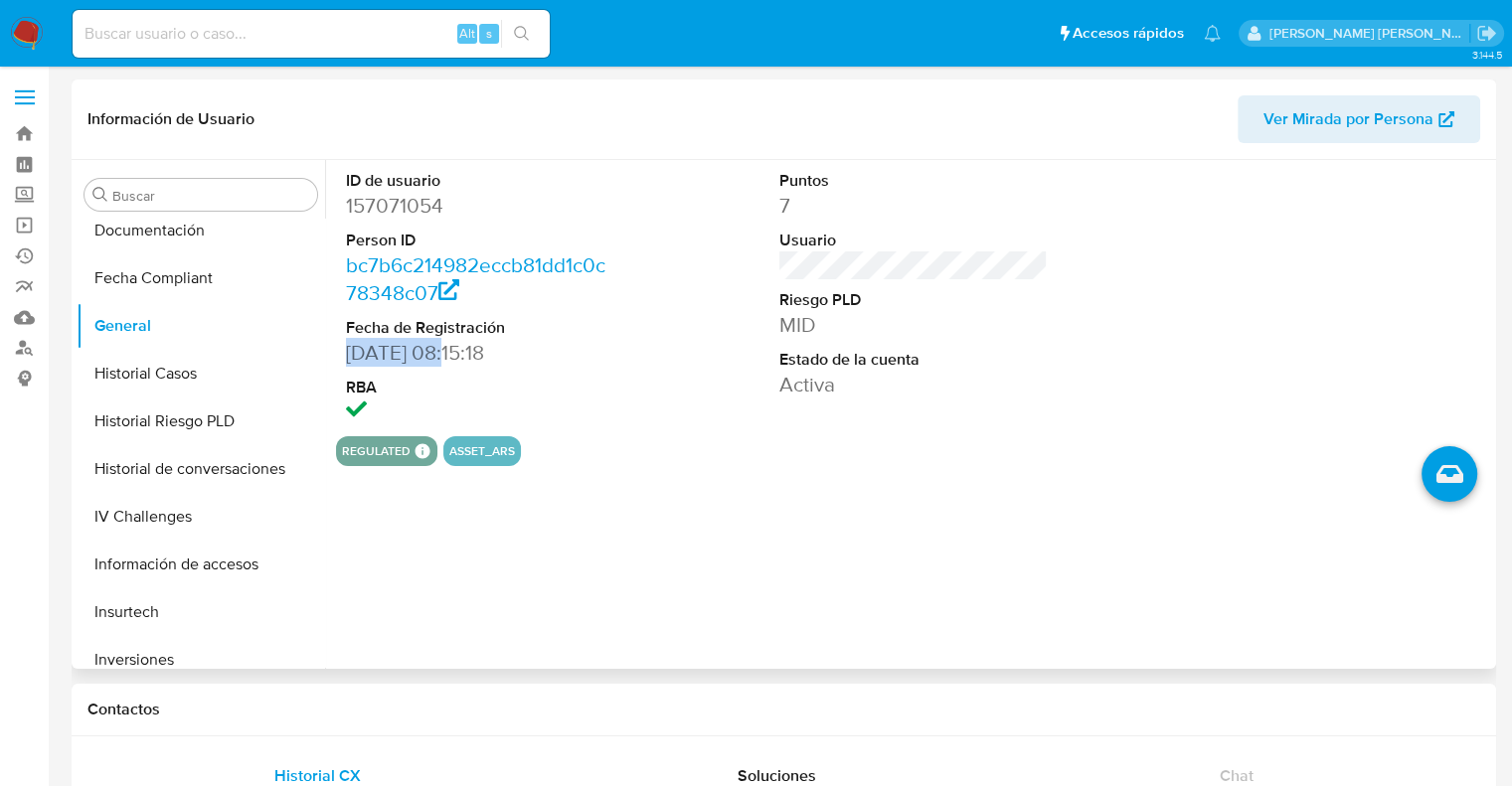 drag, startPoint x: 445, startPoint y: 353, endPoint x: 330, endPoint y: 355, distance: 115.01739 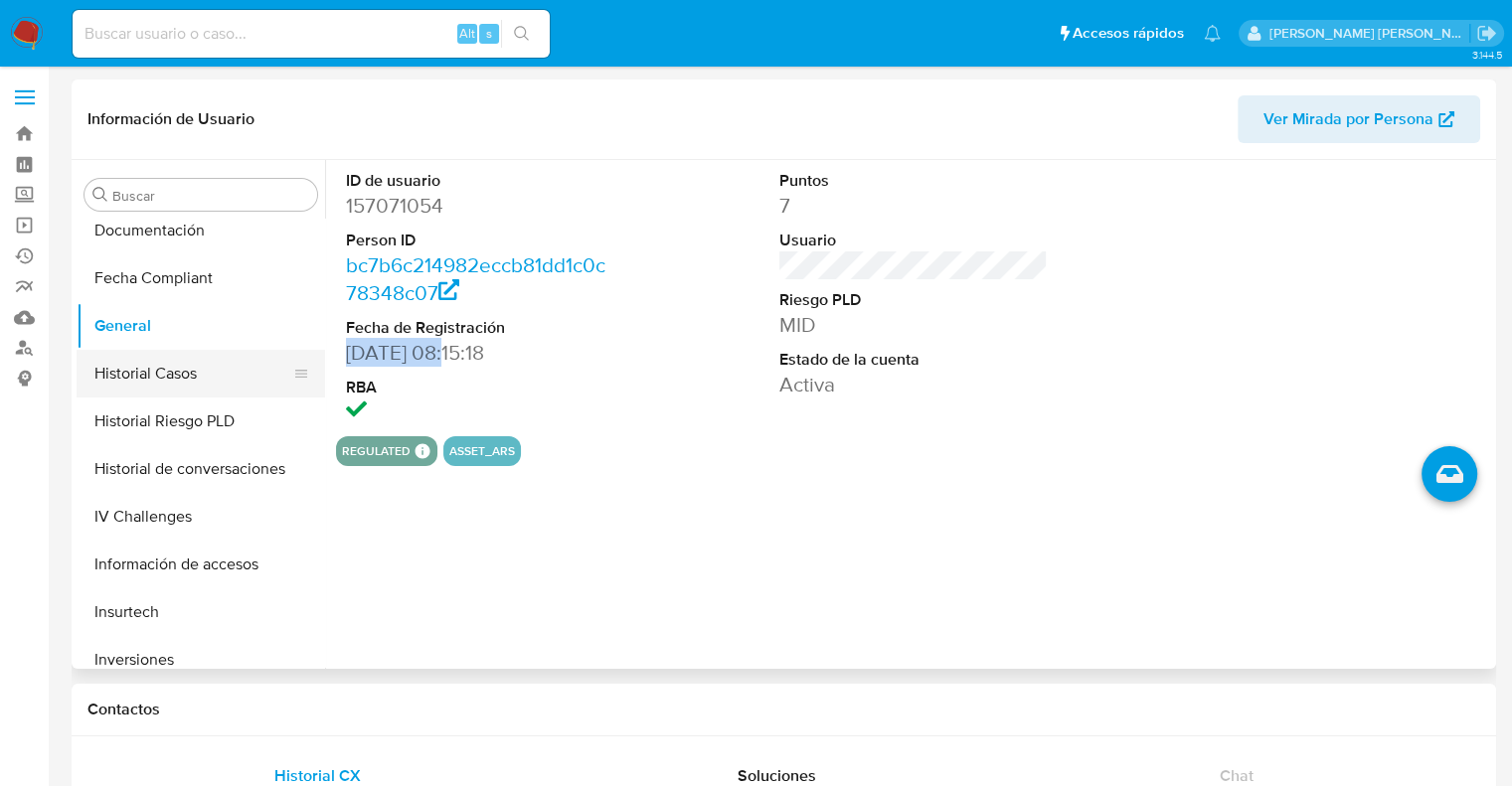 click on "Historial Casos" at bounding box center [193, 374] 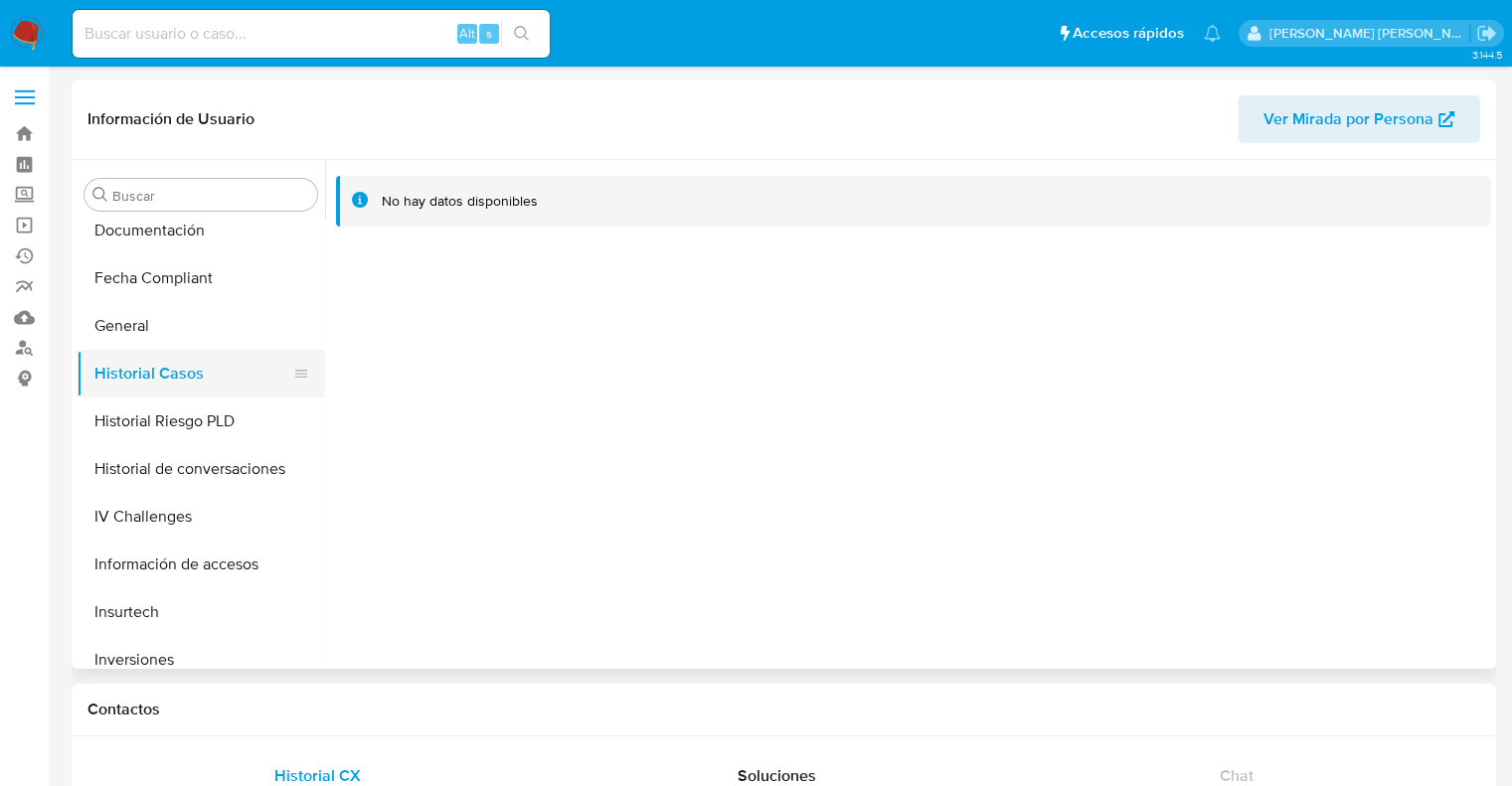 type 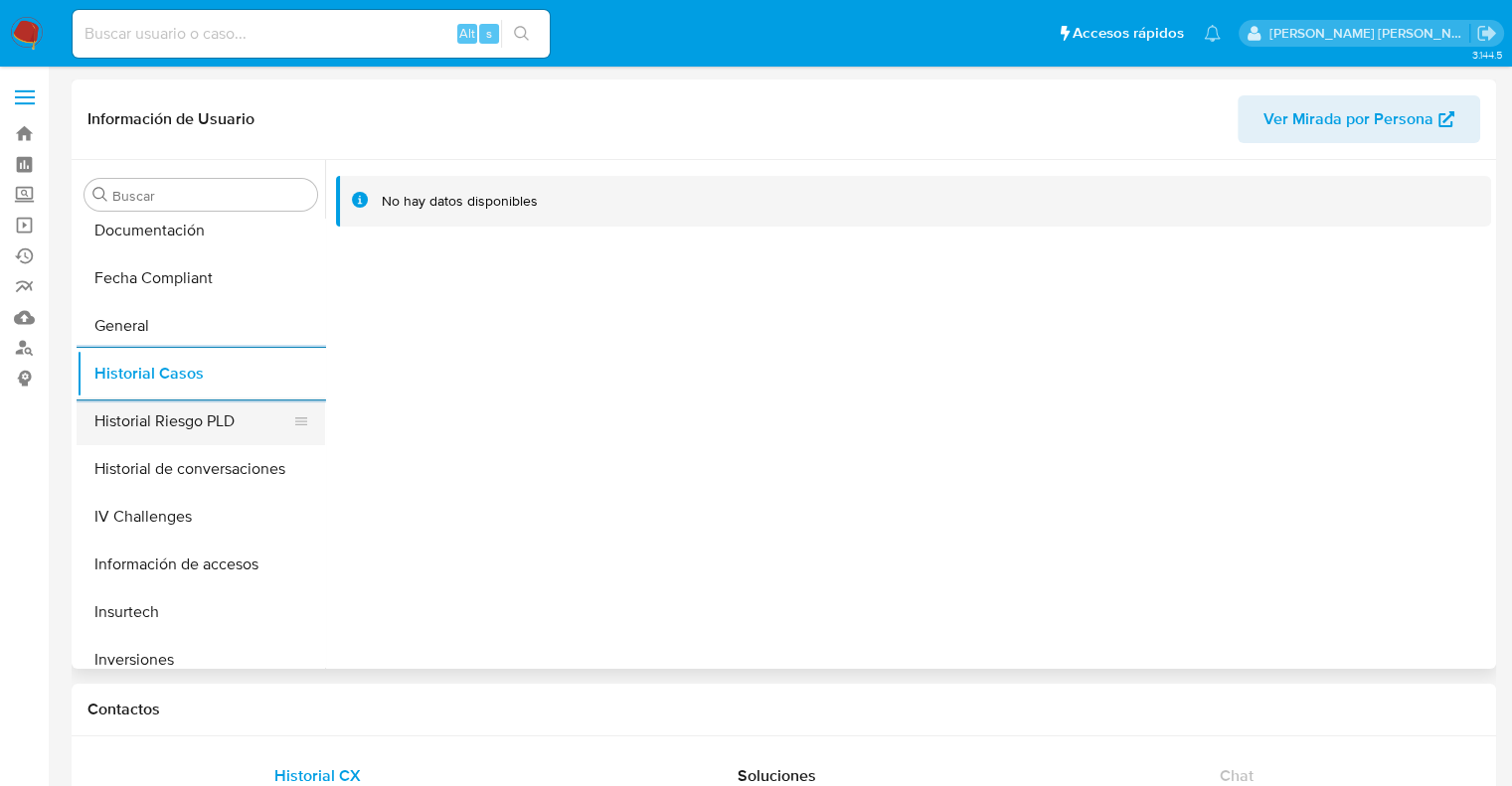 click on "Historial Riesgo PLD" at bounding box center [193, 421] 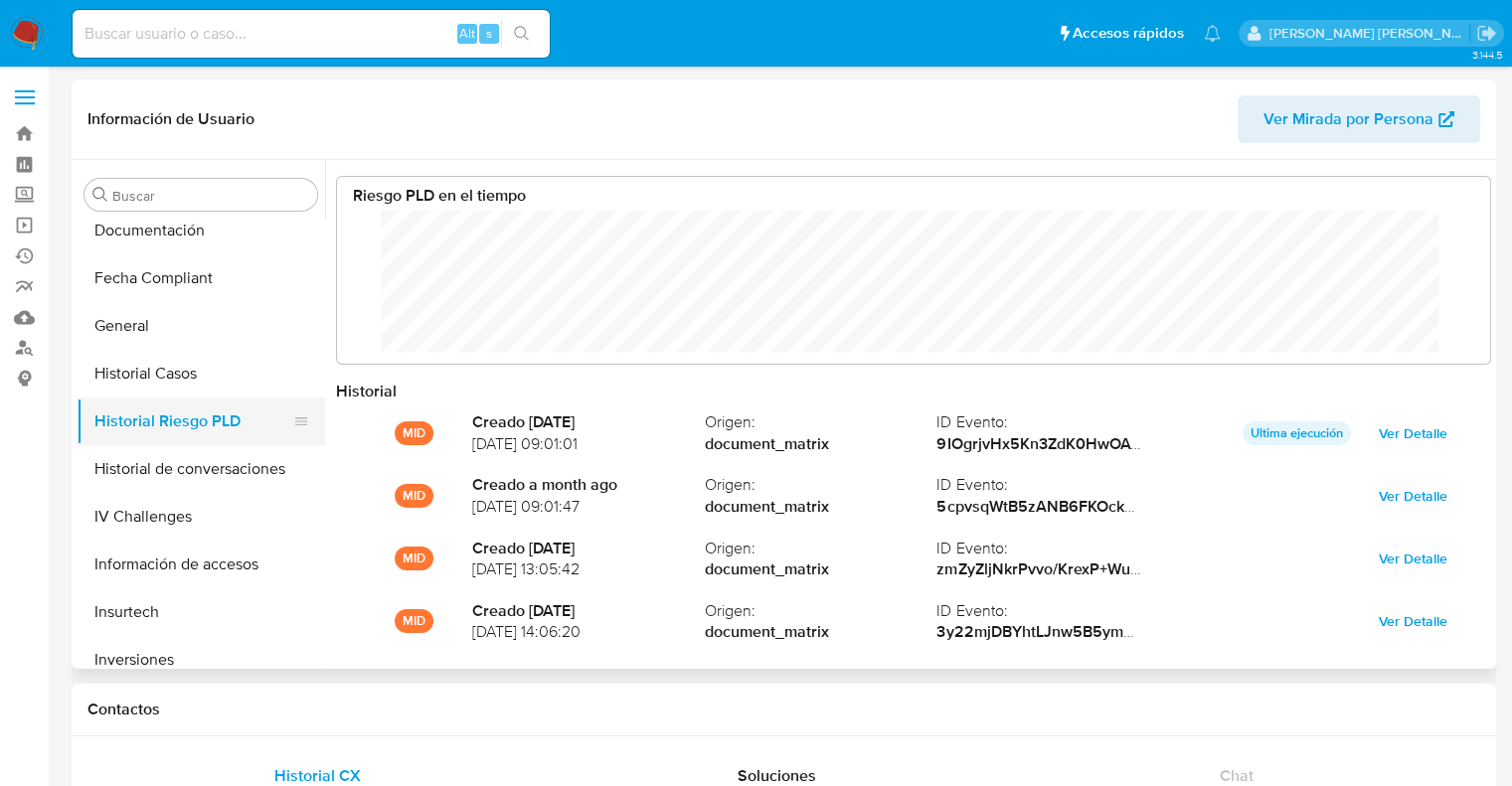 scroll, scrollTop: 993529, scrollLeft: 992968, axis: both 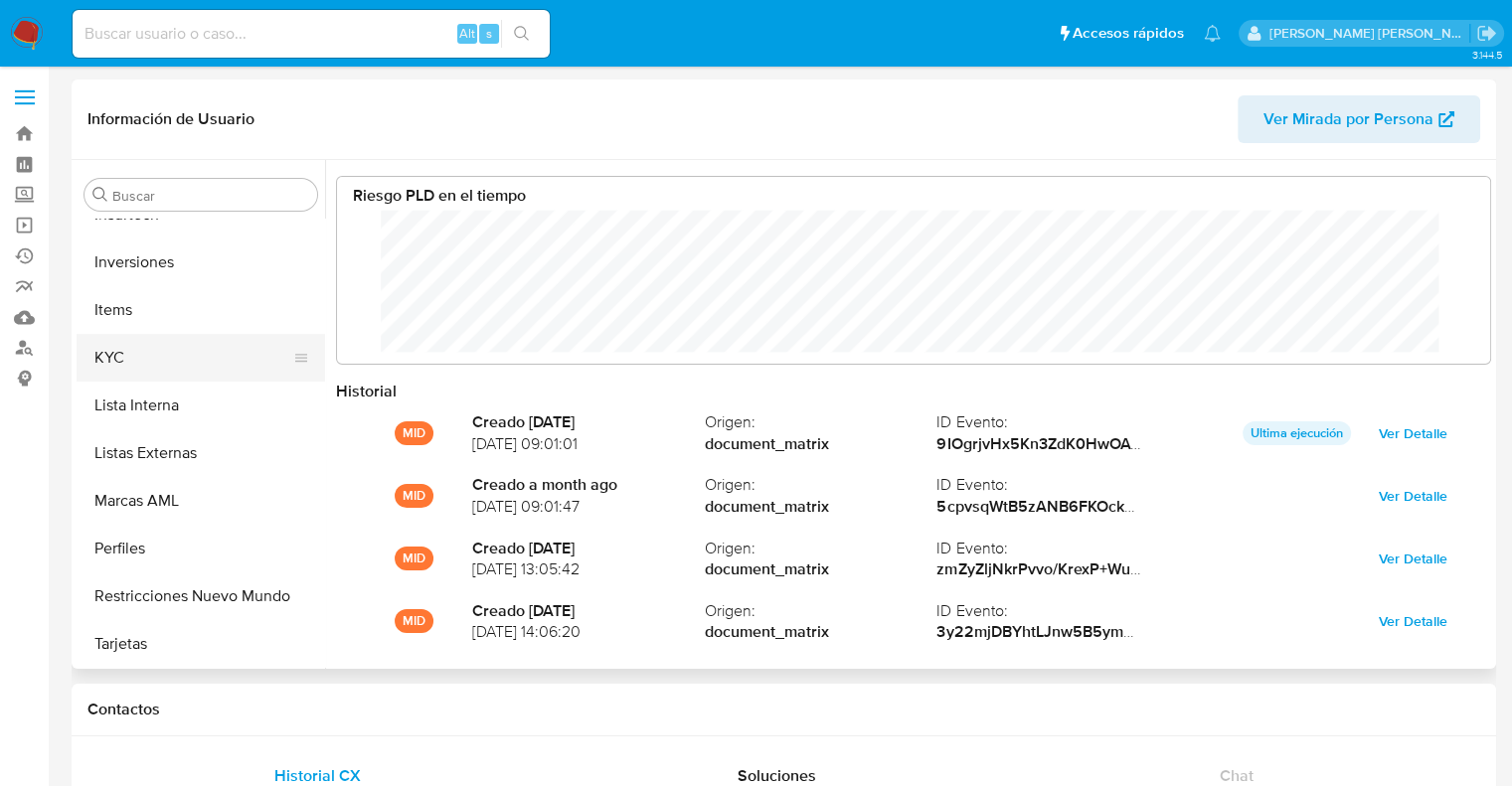 click on "KYC" at bounding box center [193, 358] 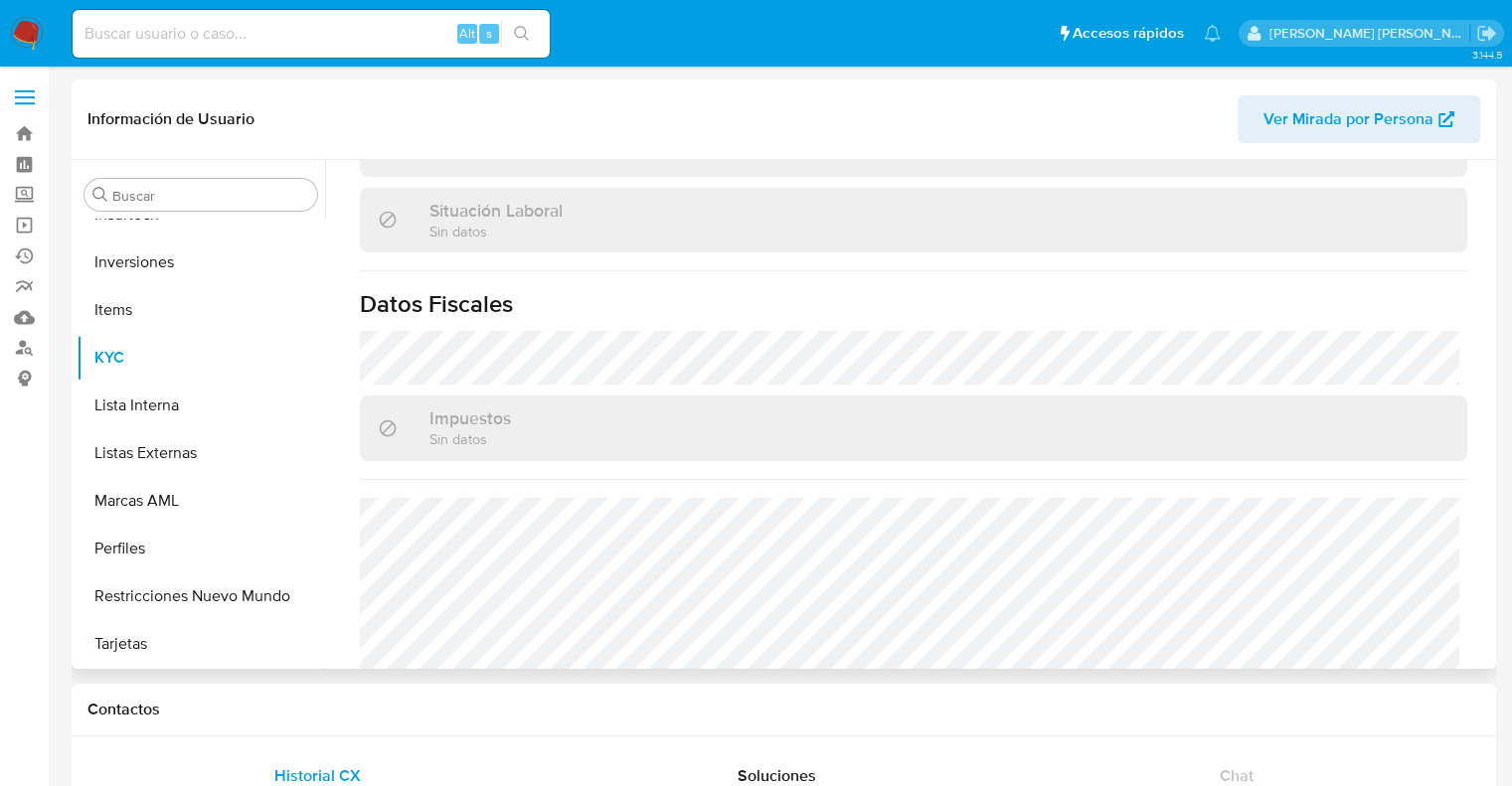 scroll, scrollTop: 1069, scrollLeft: 0, axis: vertical 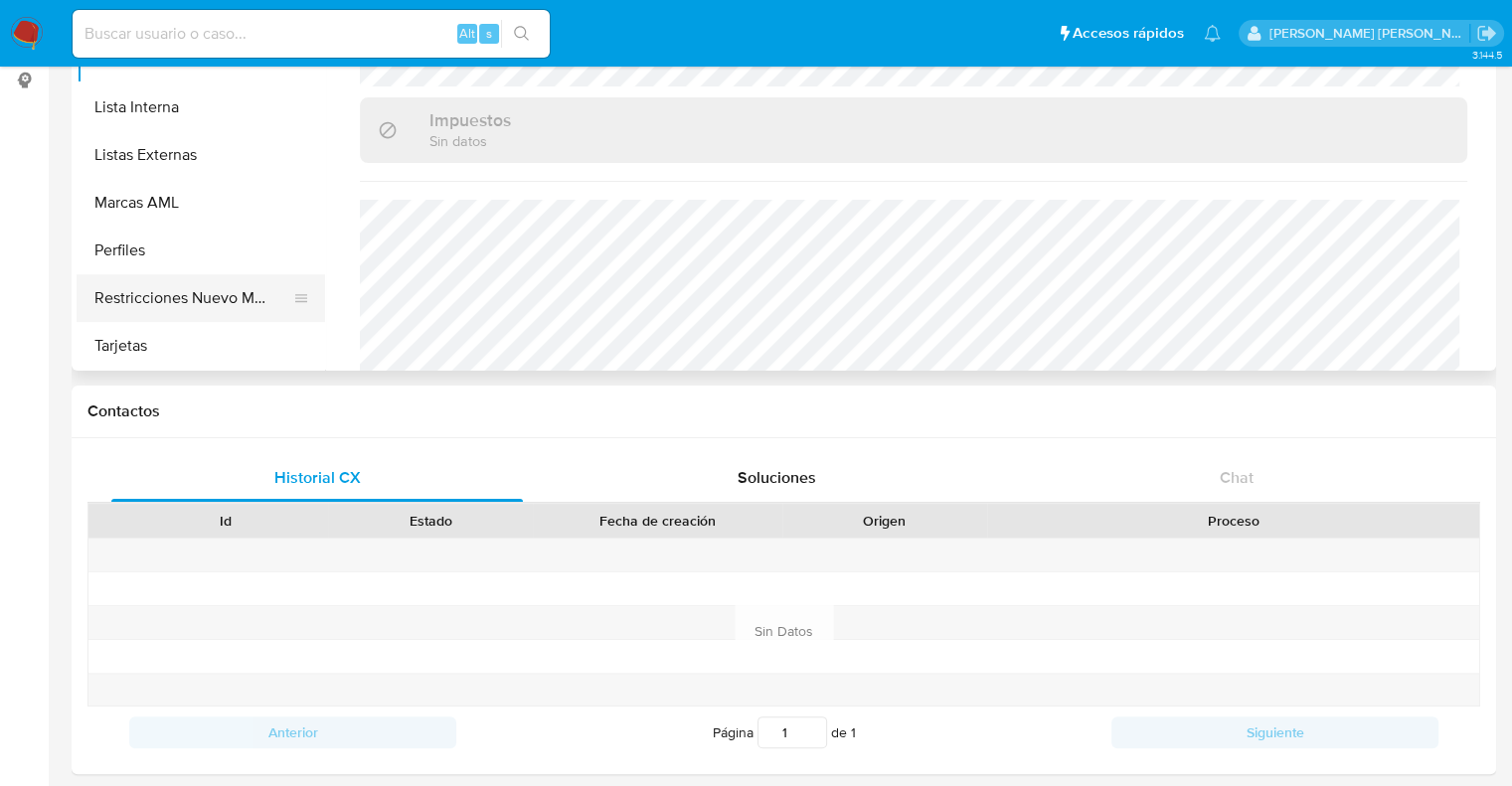 click on "Restricciones Nuevo Mundo" at bounding box center (193, 298) 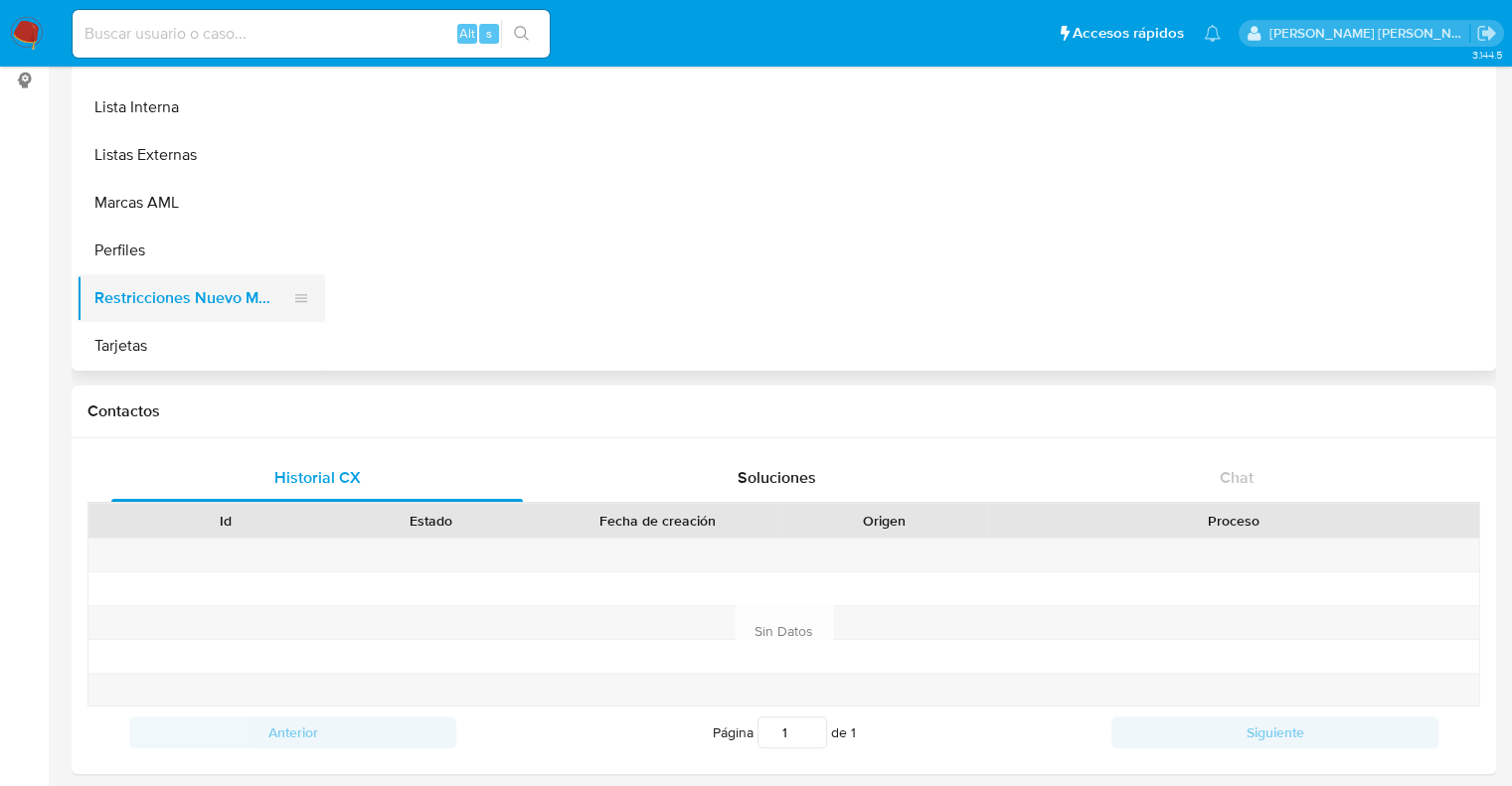 scroll, scrollTop: 0, scrollLeft: 0, axis: both 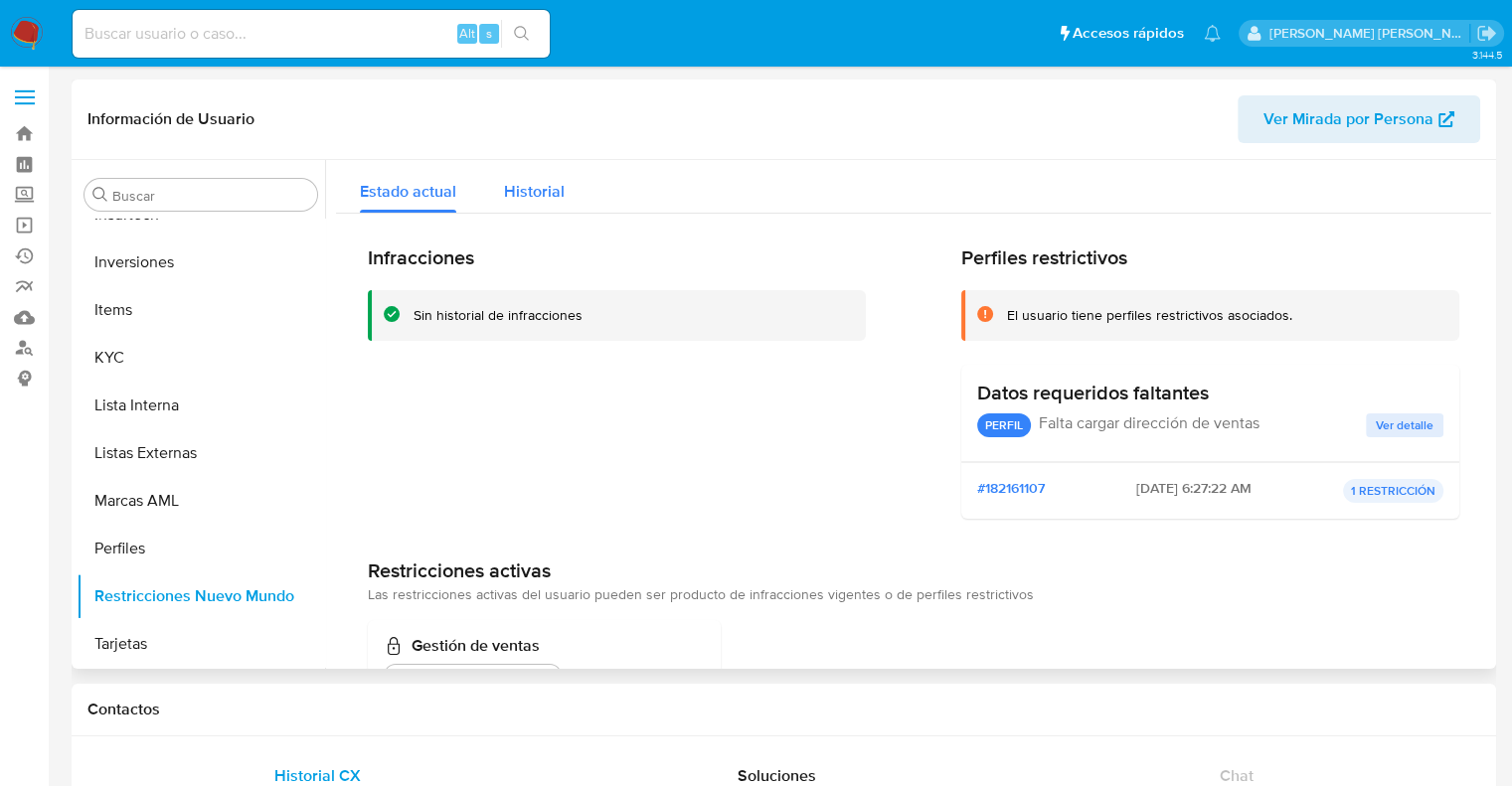 click on "Historial" at bounding box center (534, 191) 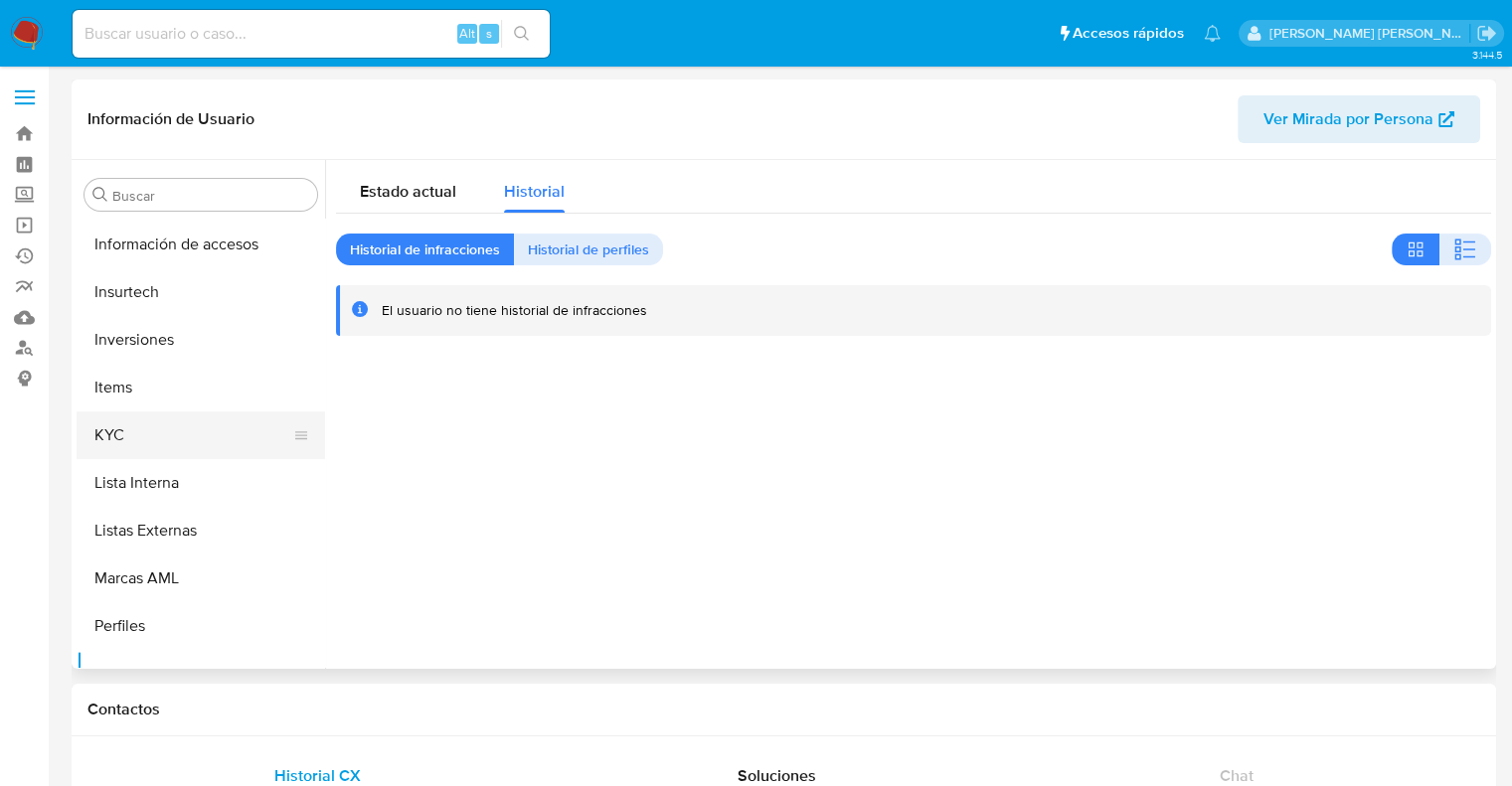 scroll, scrollTop: 787, scrollLeft: 0, axis: vertical 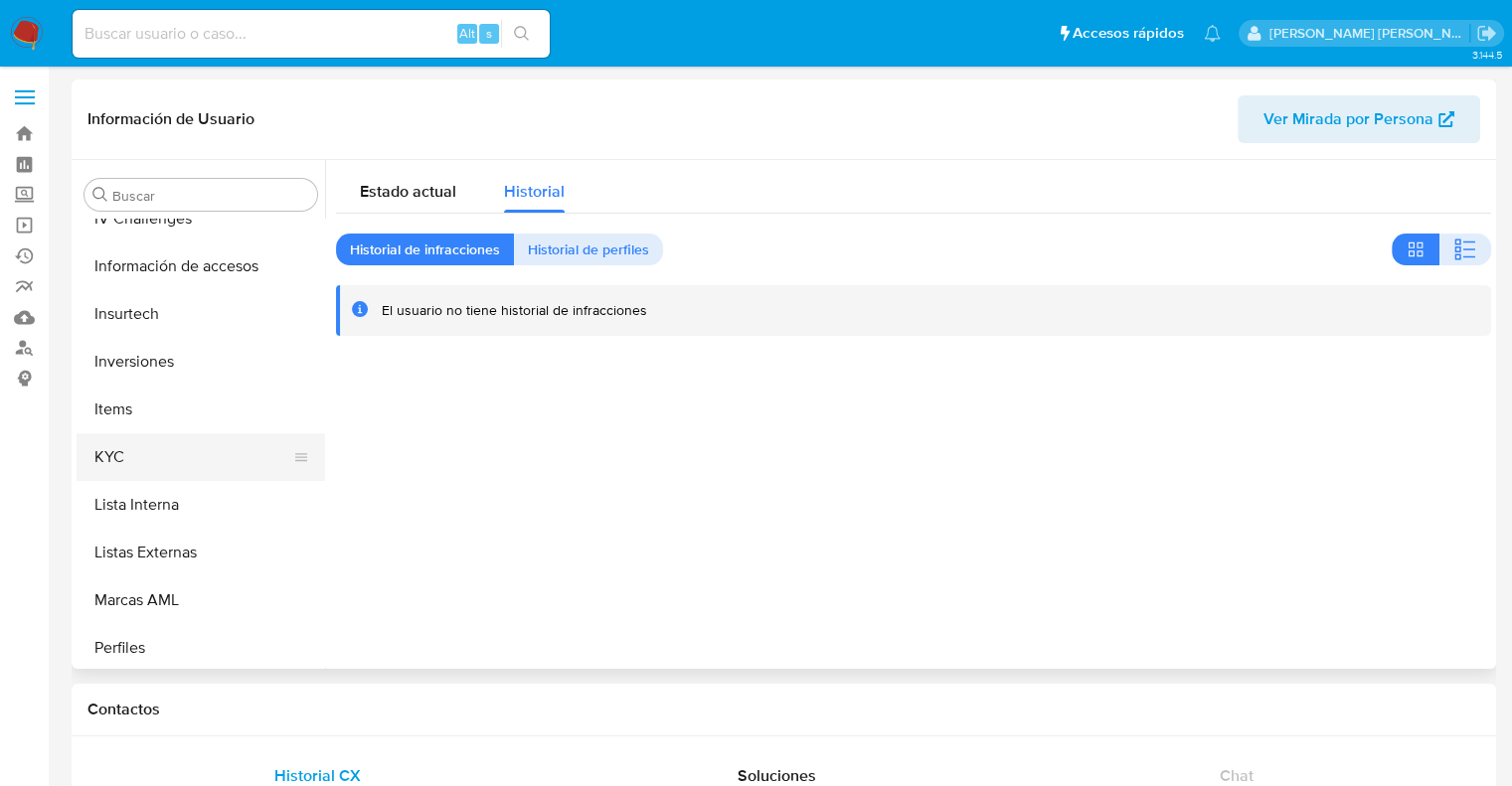click on "KYC" at bounding box center [193, 457] 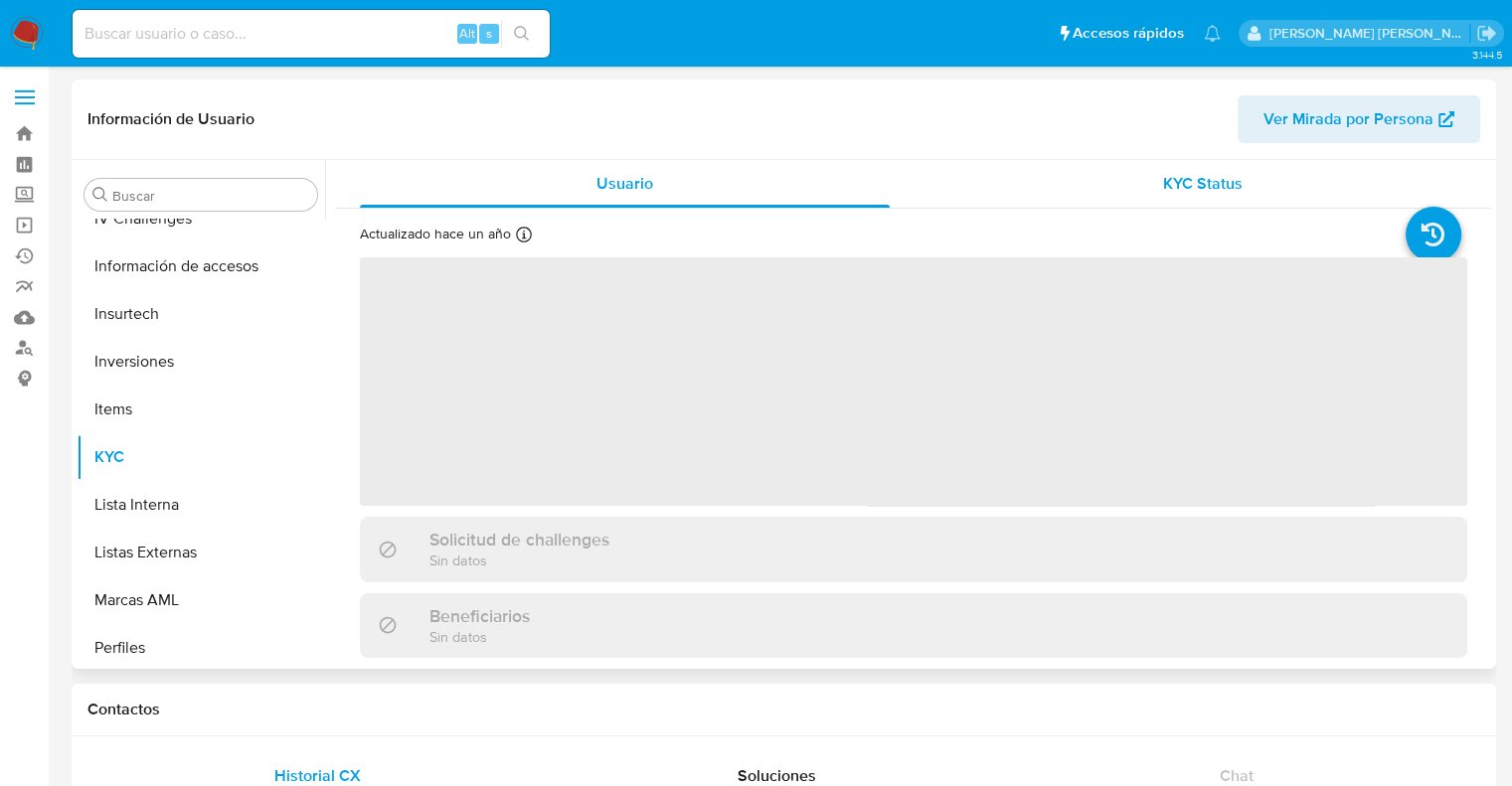 click on "KYC Status" at bounding box center [1203, 183] 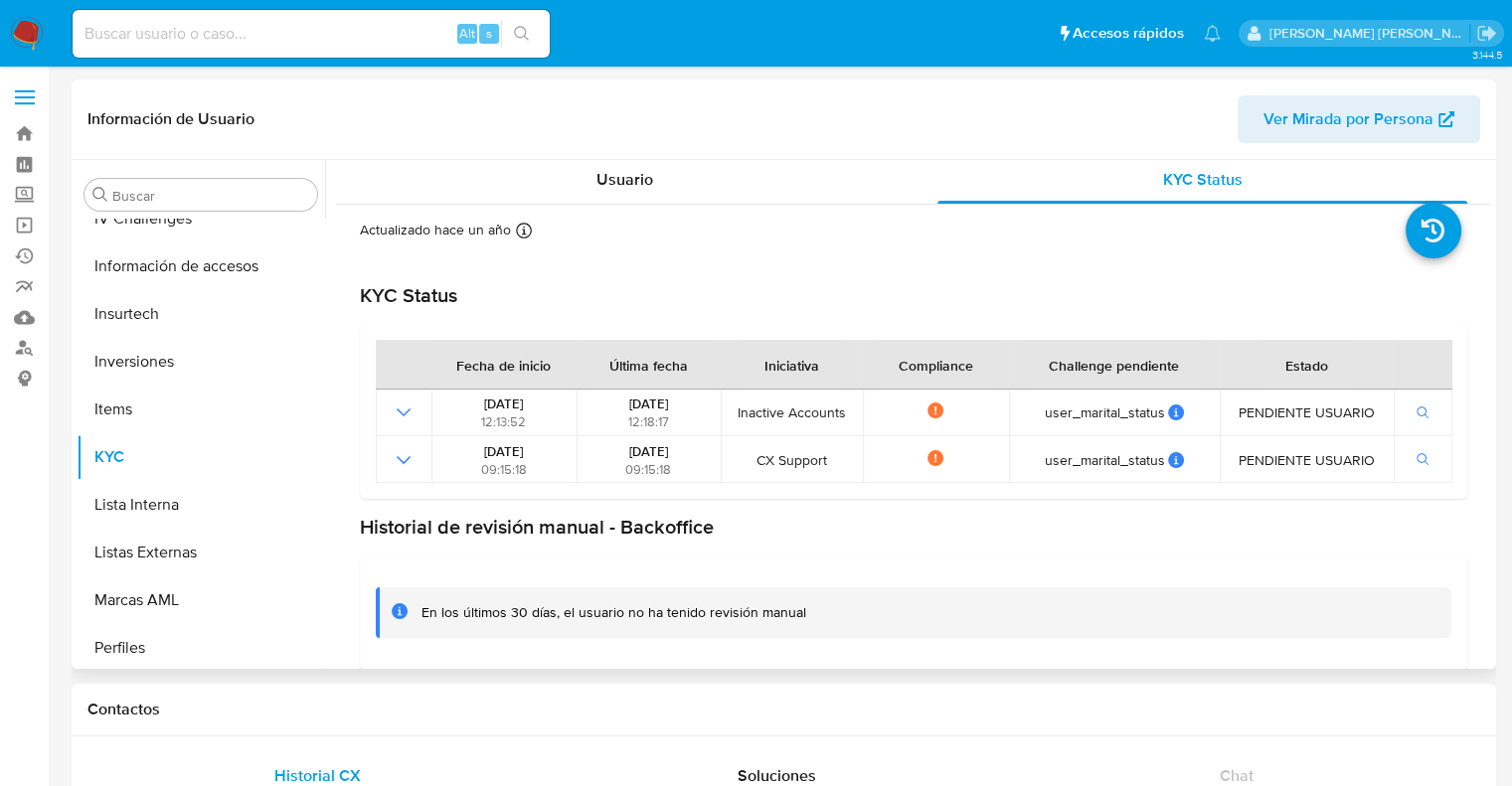 scroll, scrollTop: 0, scrollLeft: 0, axis: both 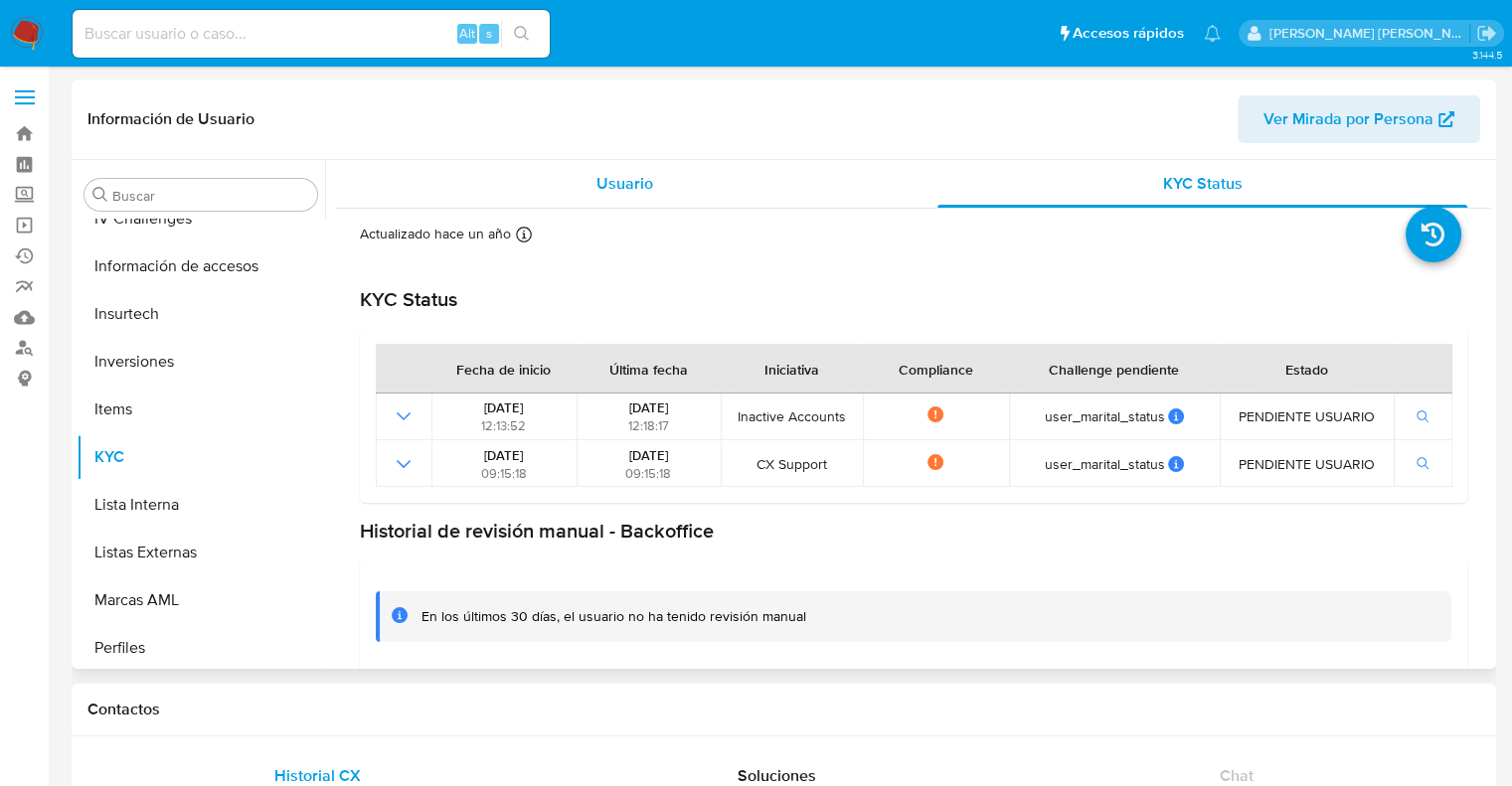 click on "Usuario" at bounding box center (624, 183) 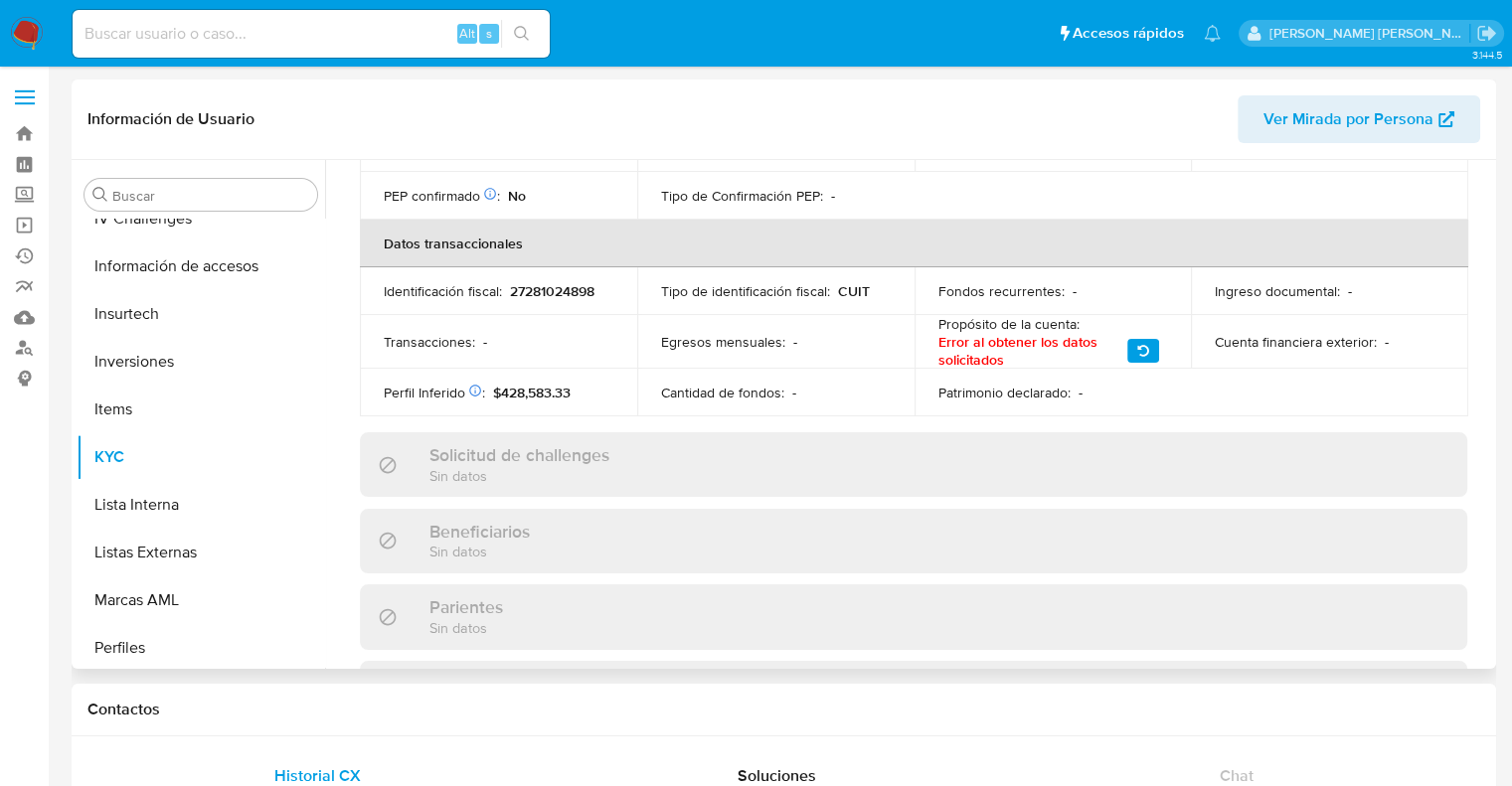 scroll, scrollTop: 199, scrollLeft: 0, axis: vertical 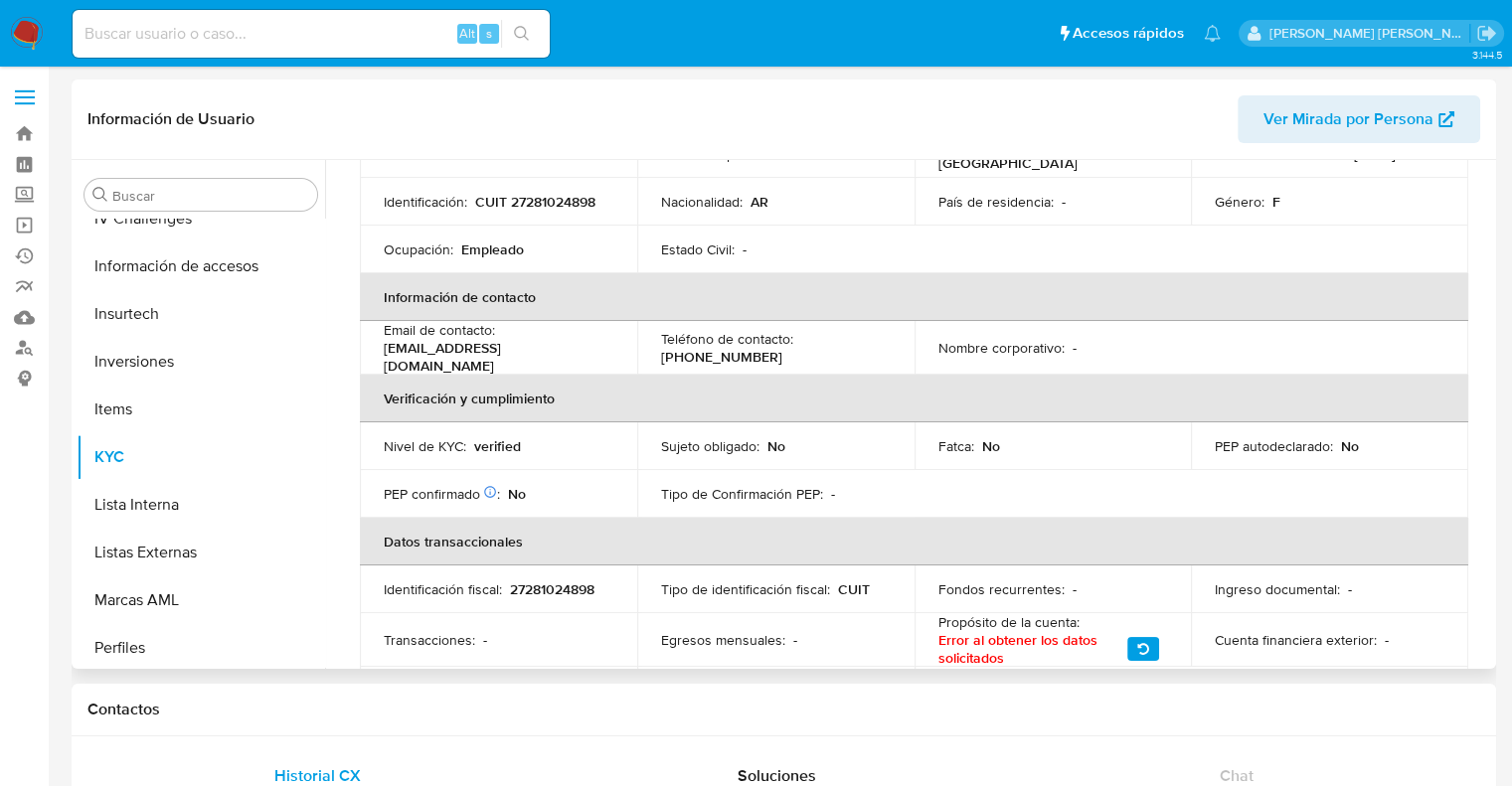 type 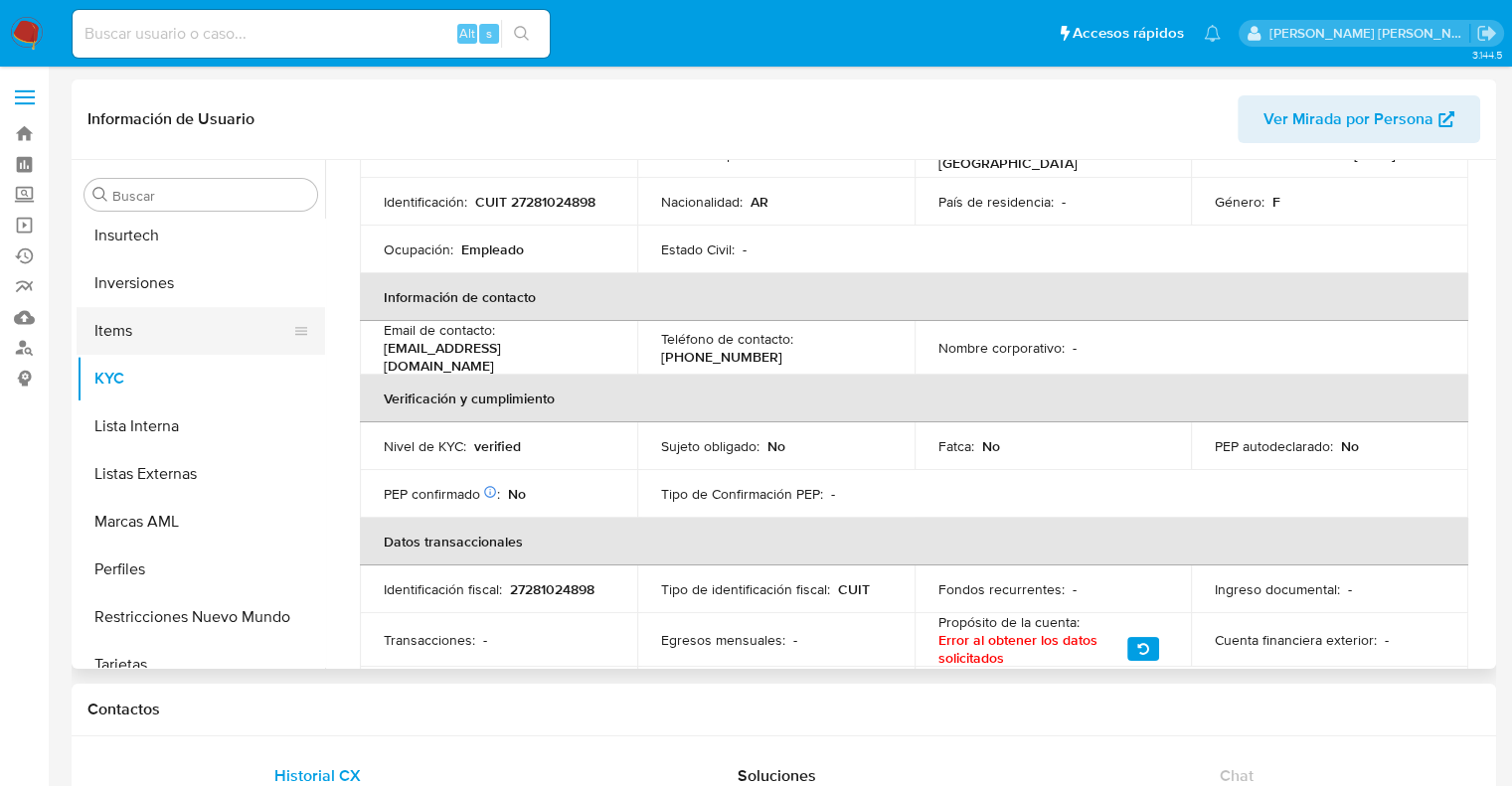 scroll, scrollTop: 886, scrollLeft: 0, axis: vertical 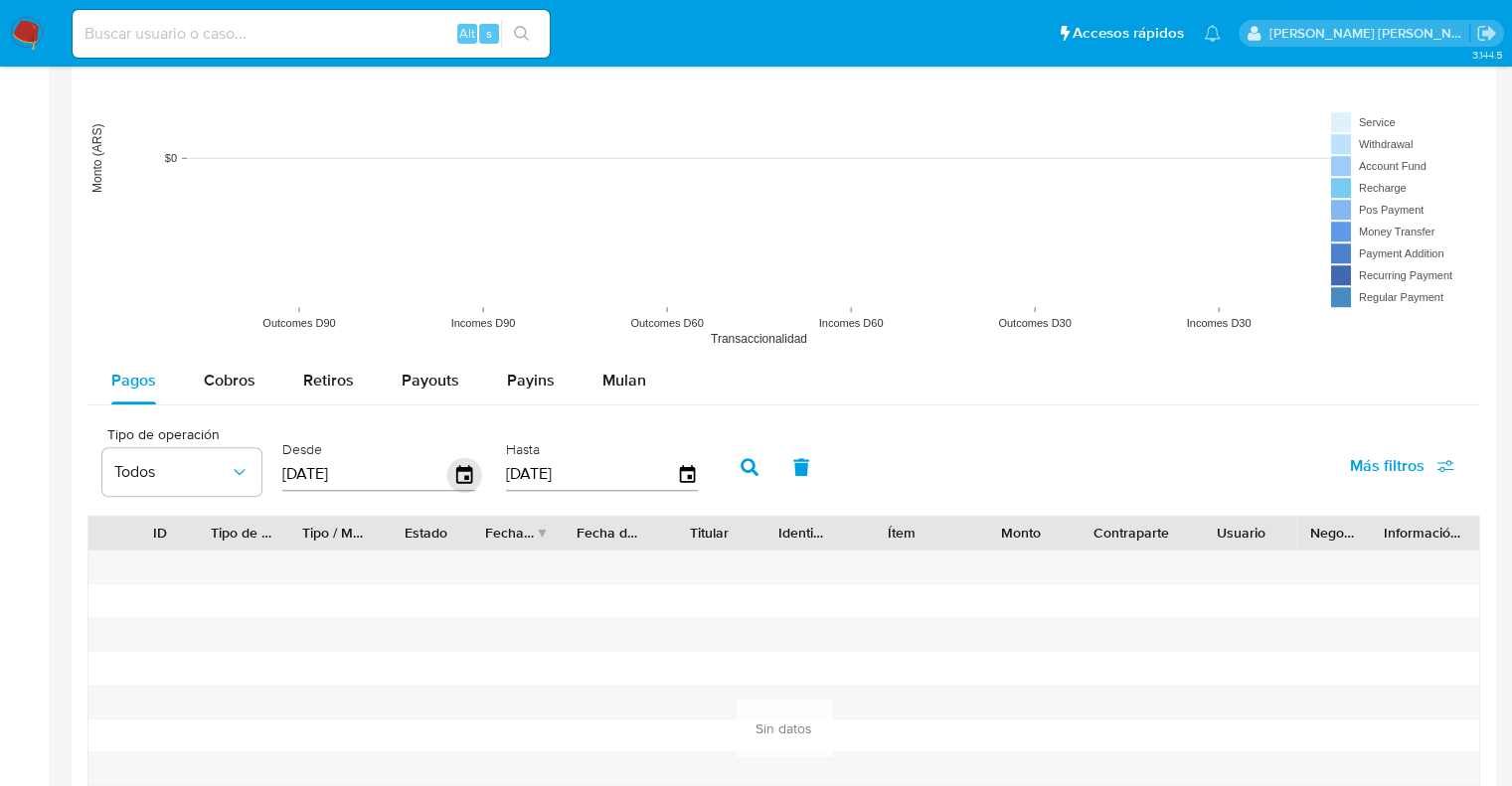 click 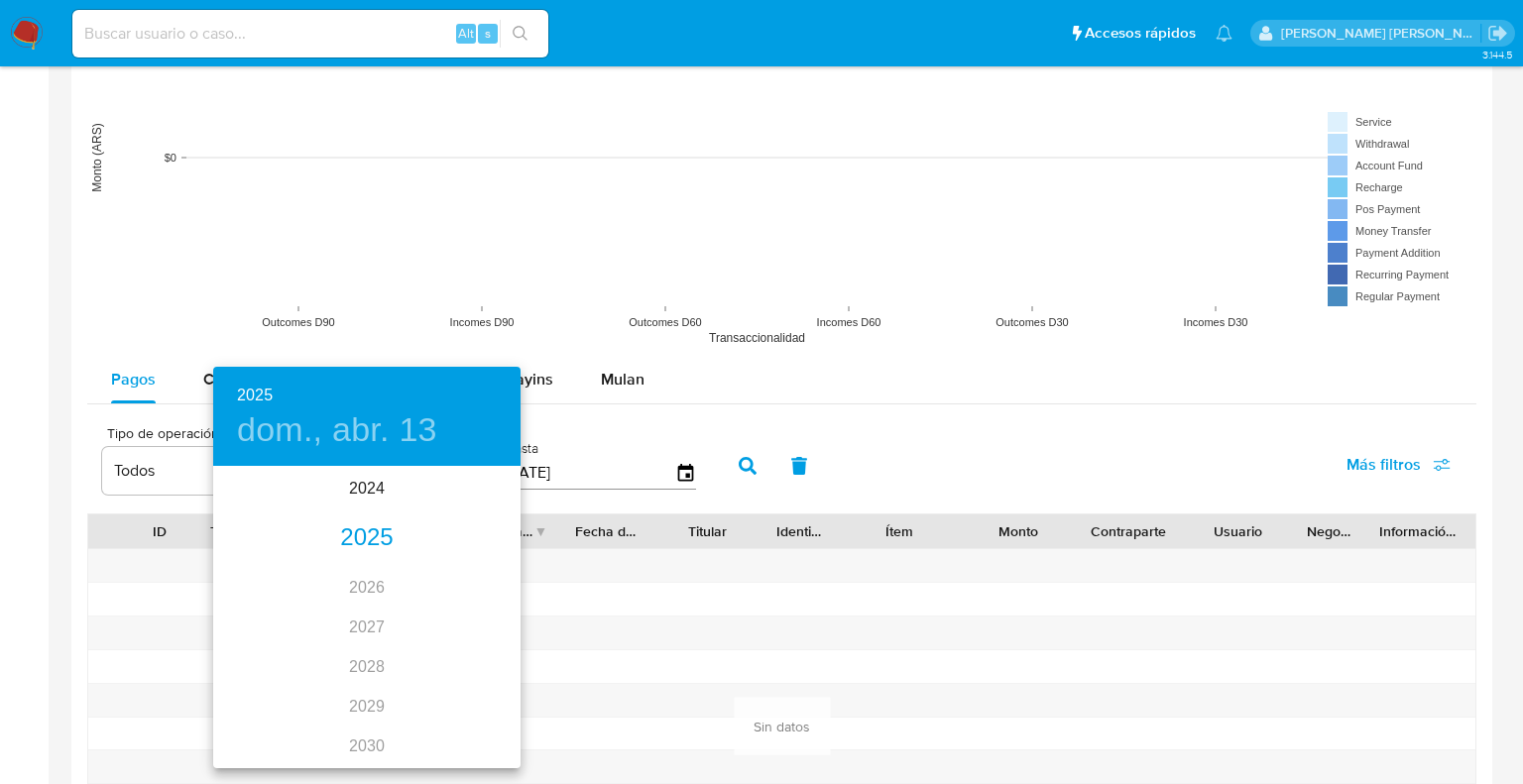 click on "2025" at bounding box center (367, 538) 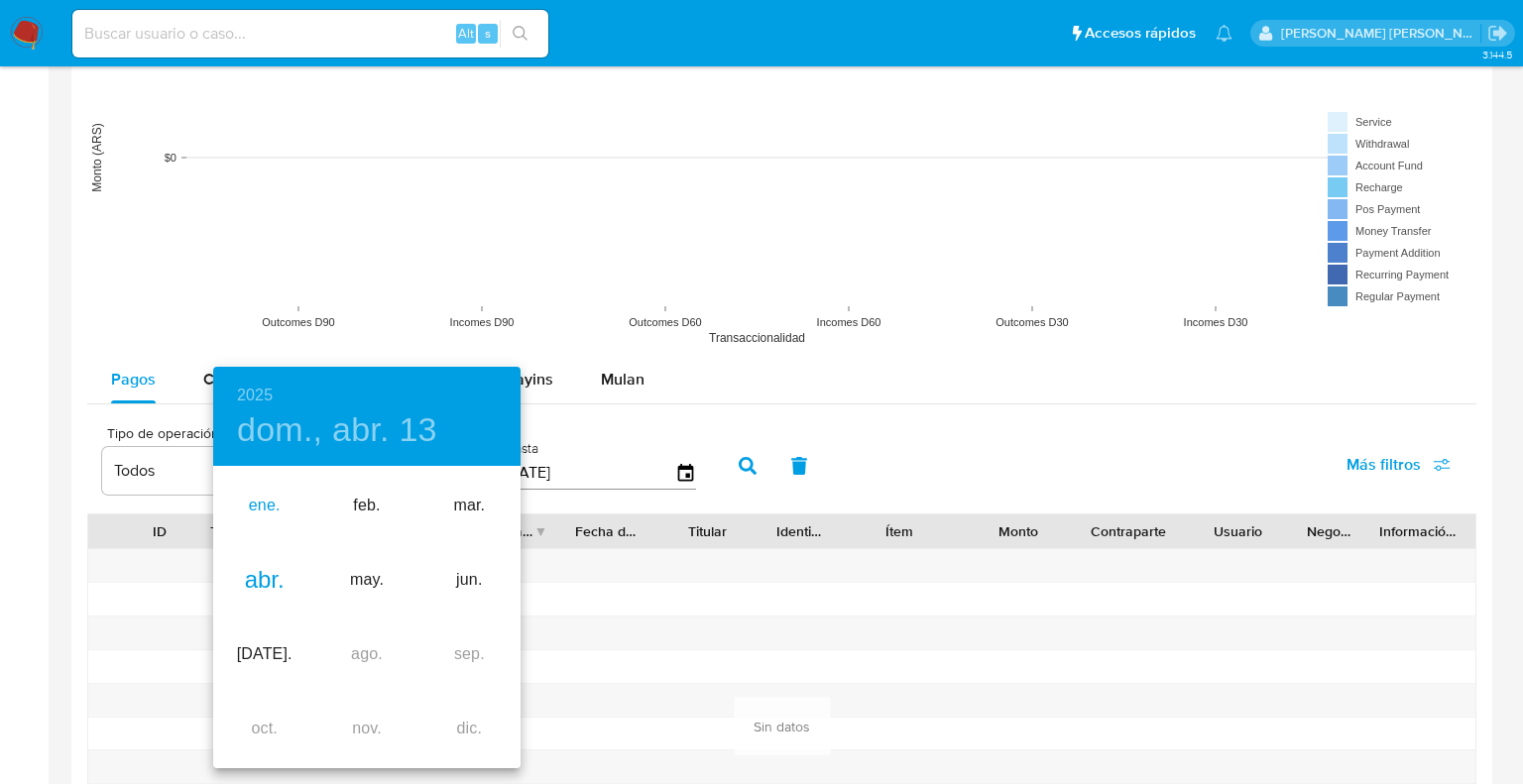 click on "ene." at bounding box center (264, 505) 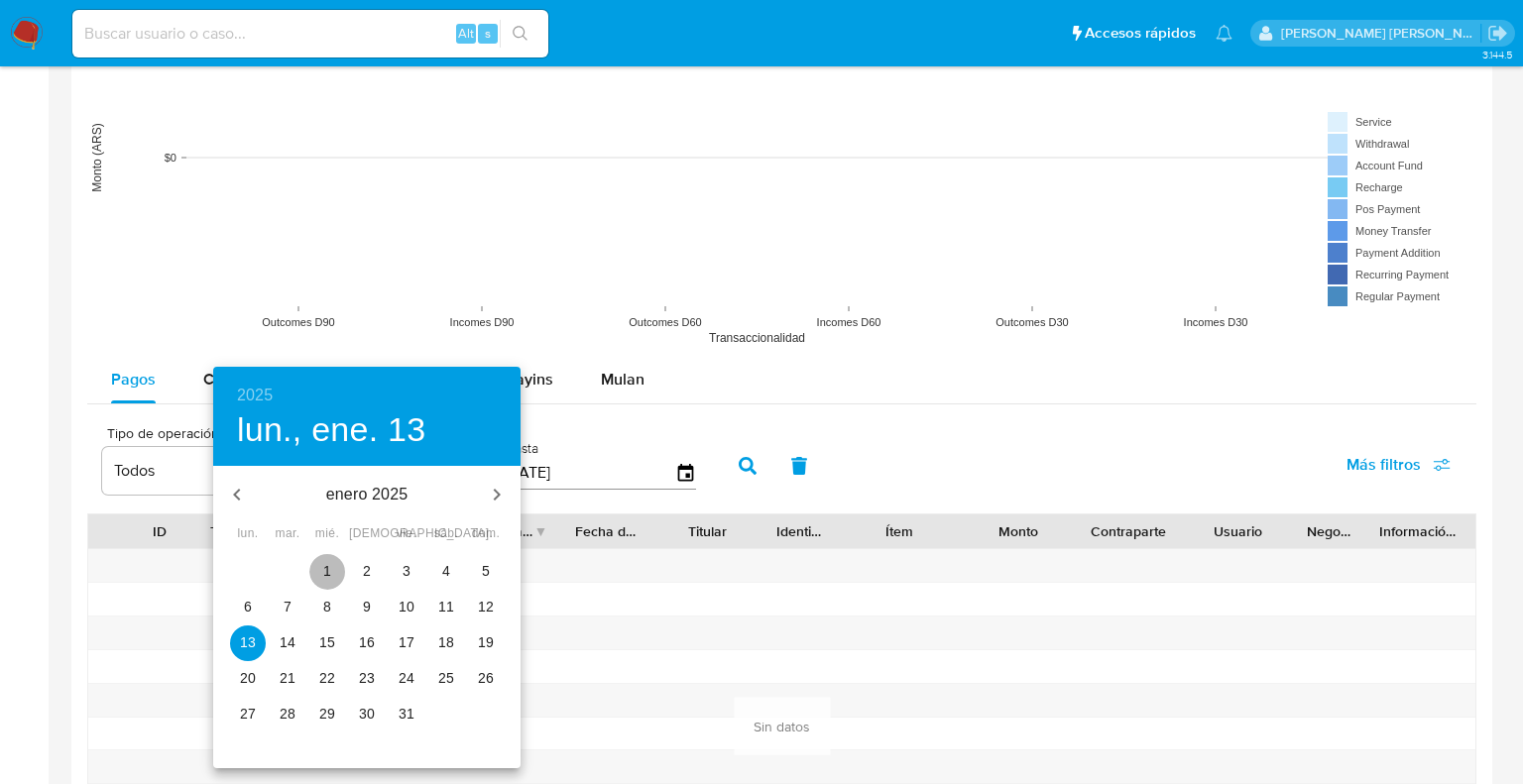 click on "1" at bounding box center [327, 571] 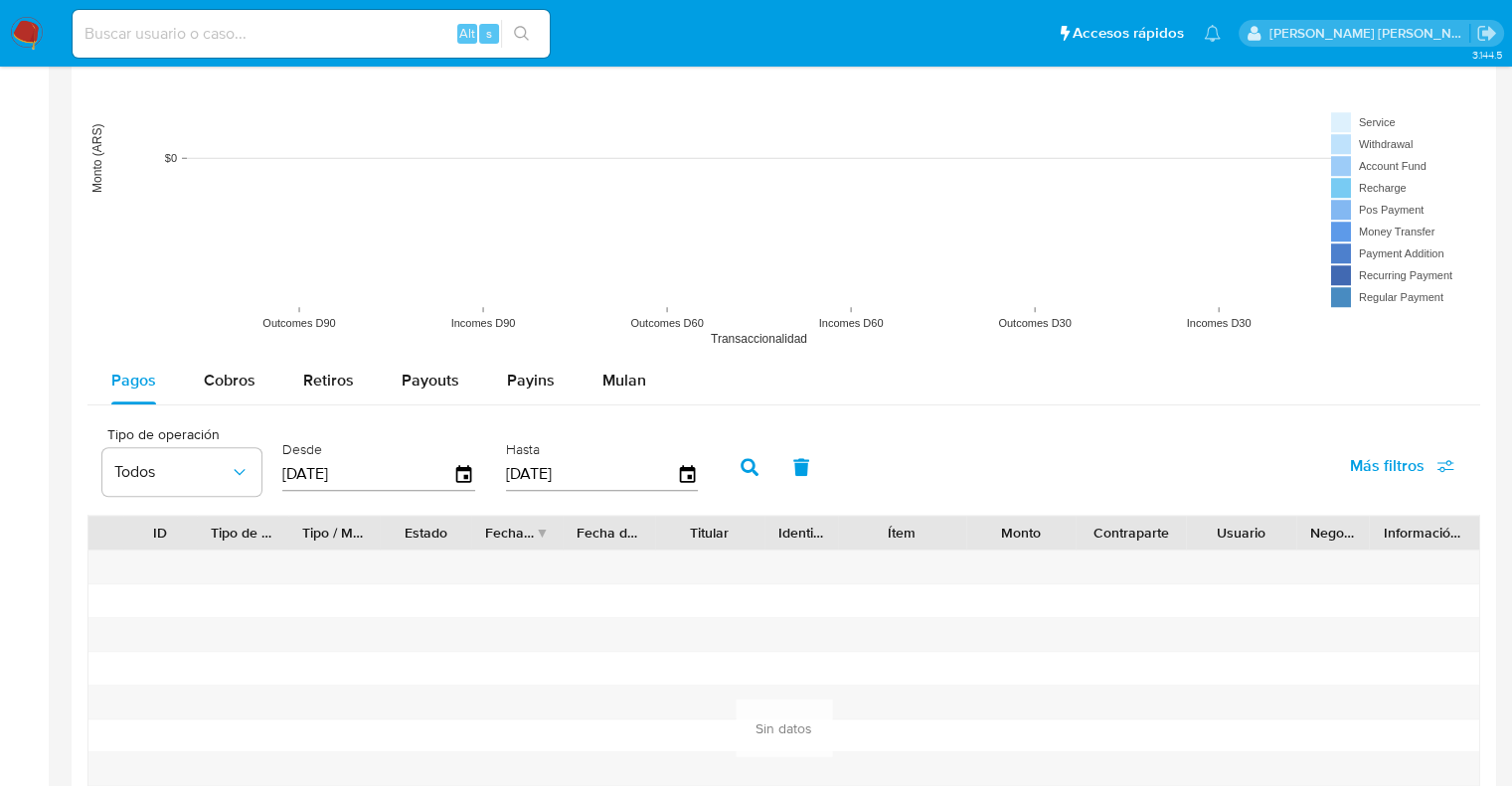 click 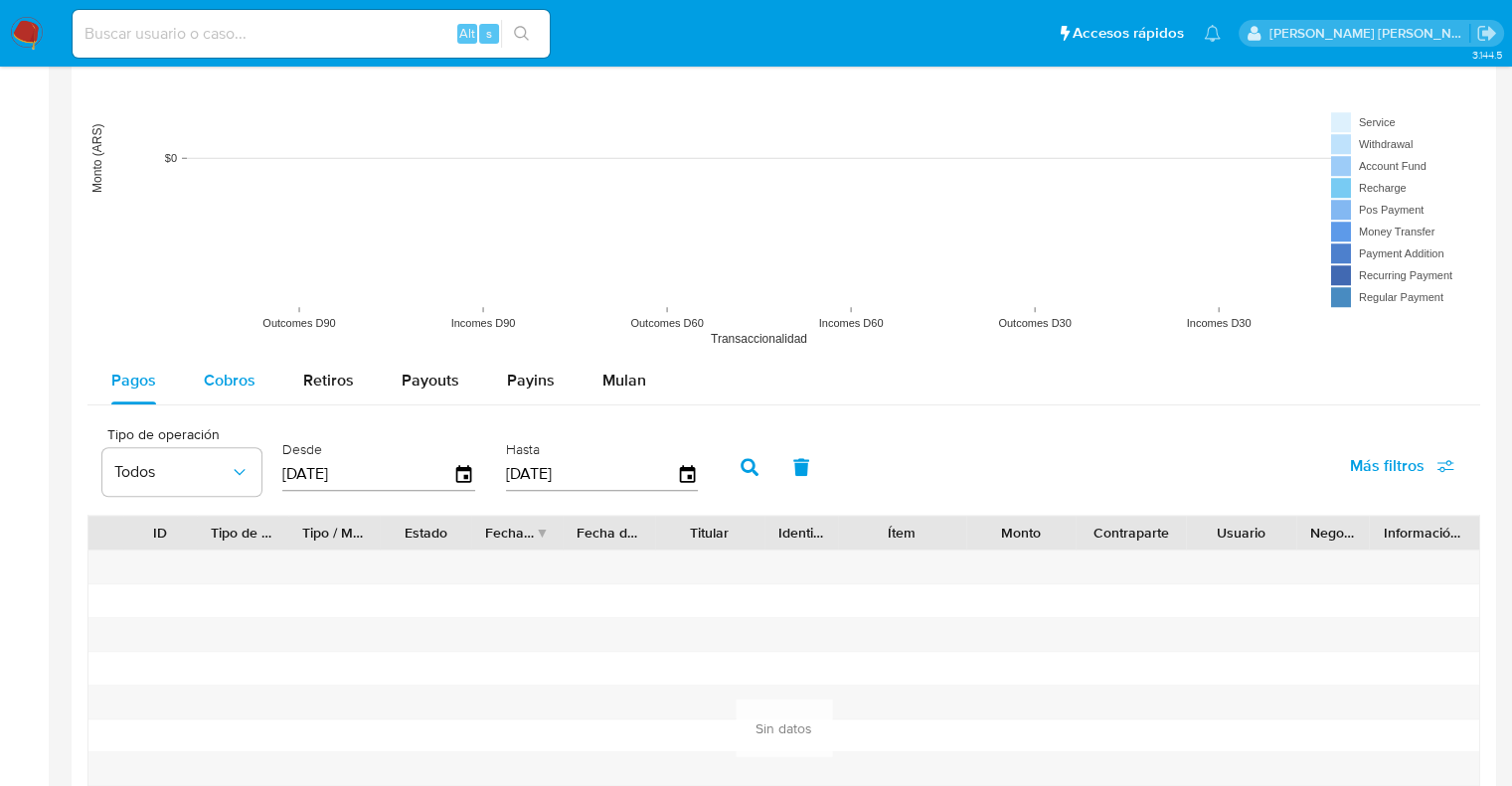 click on "Cobros" at bounding box center (230, 380) 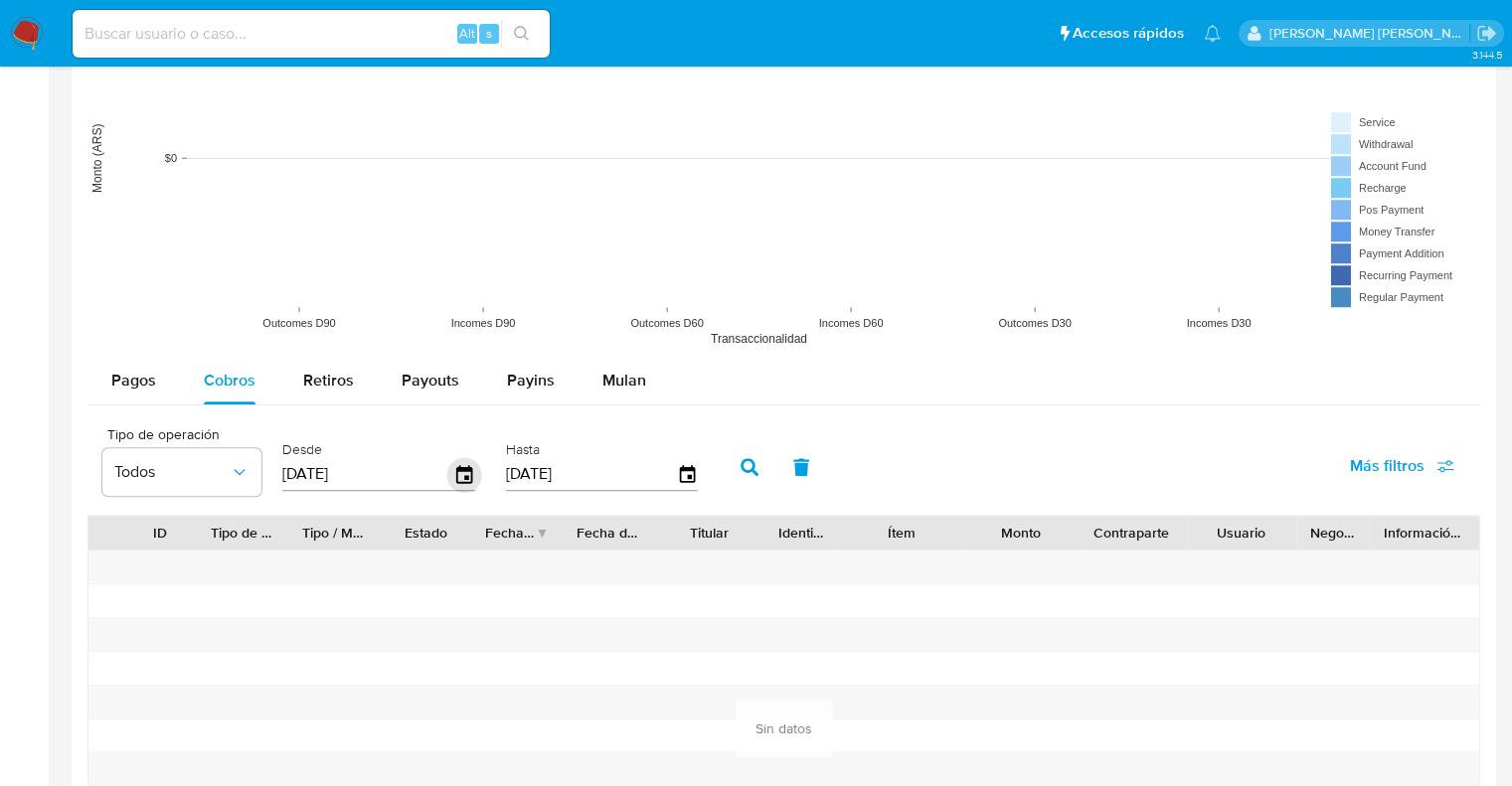 click 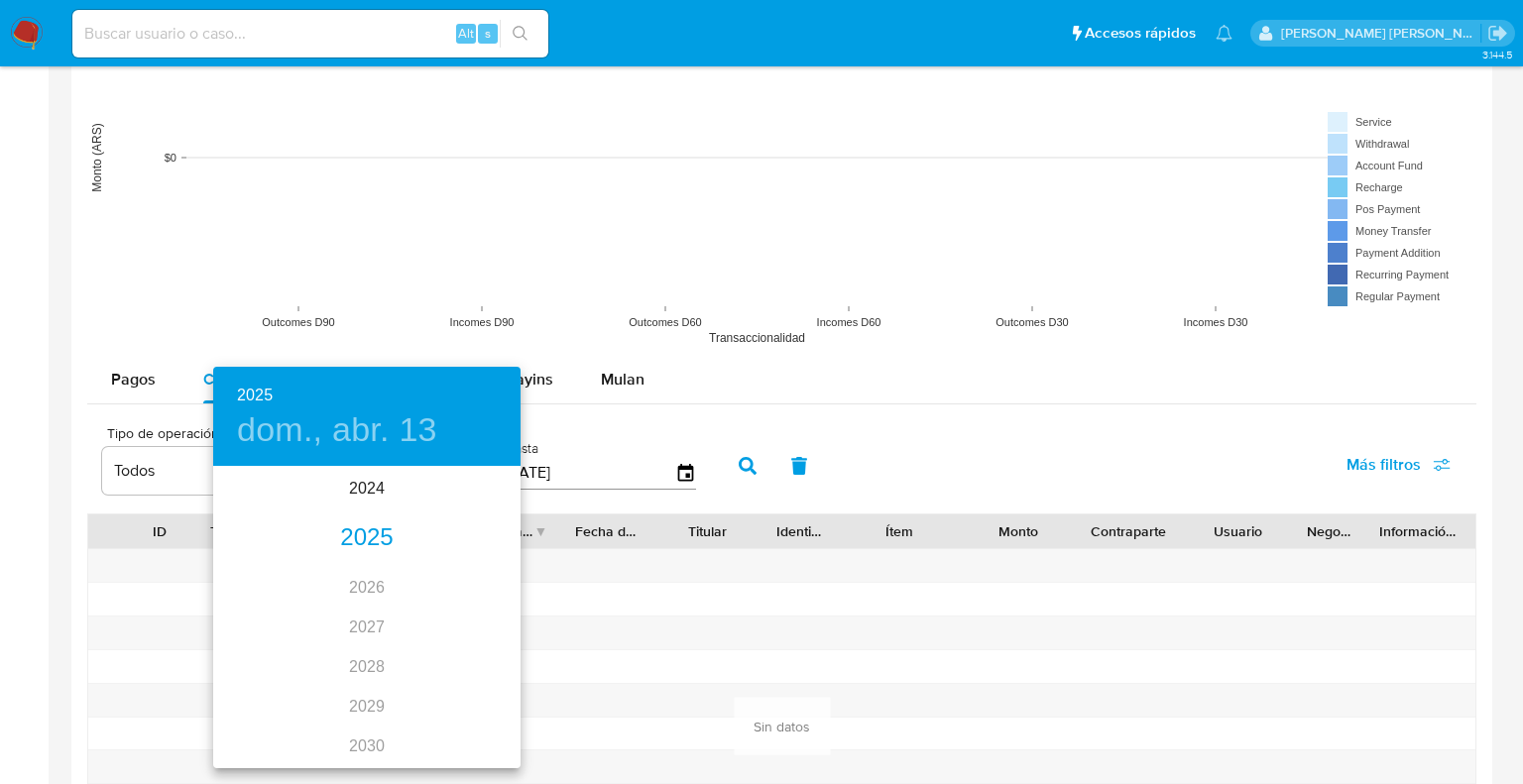 click on "2025" at bounding box center [367, 538] 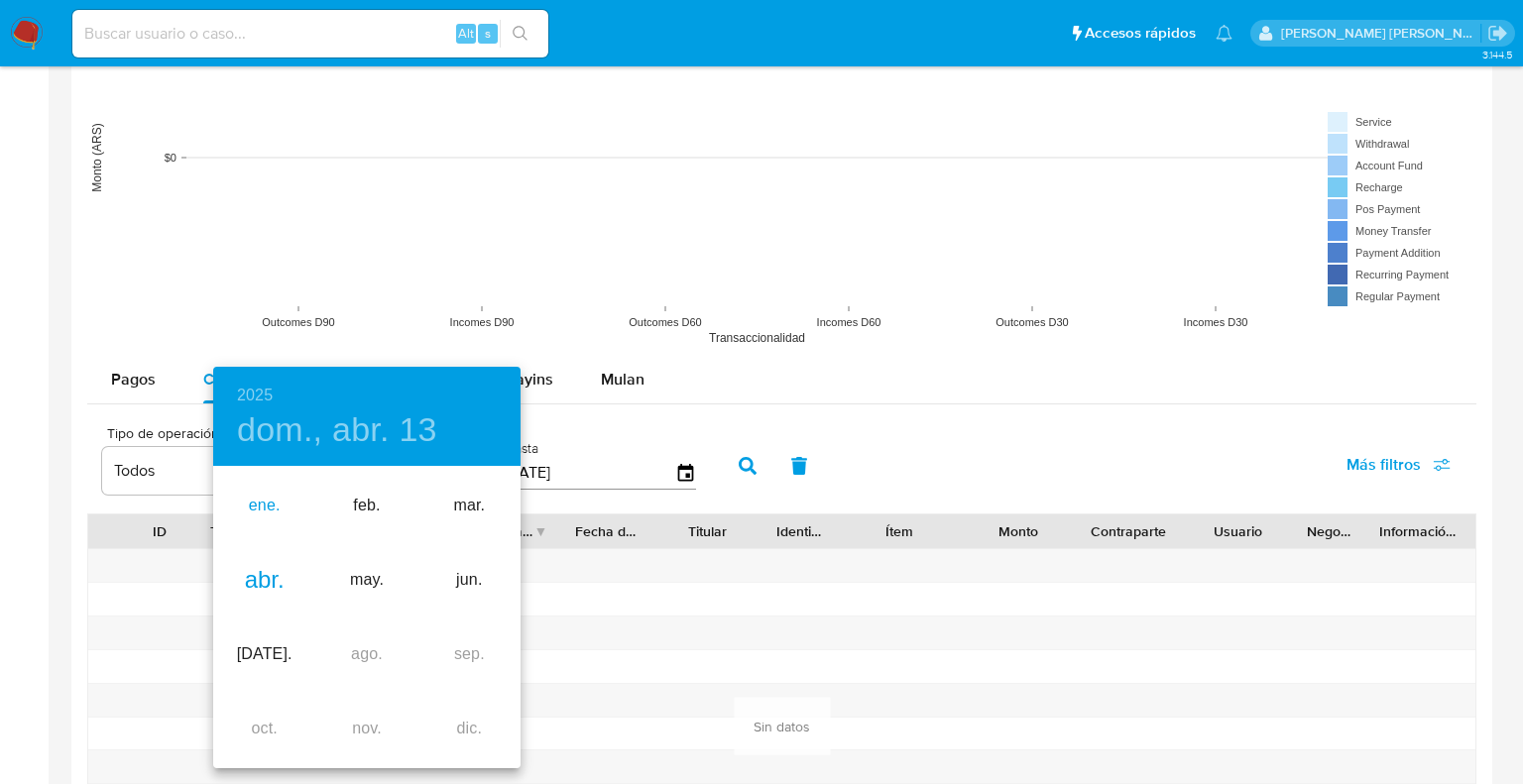 click on "ene." at bounding box center [264, 505] 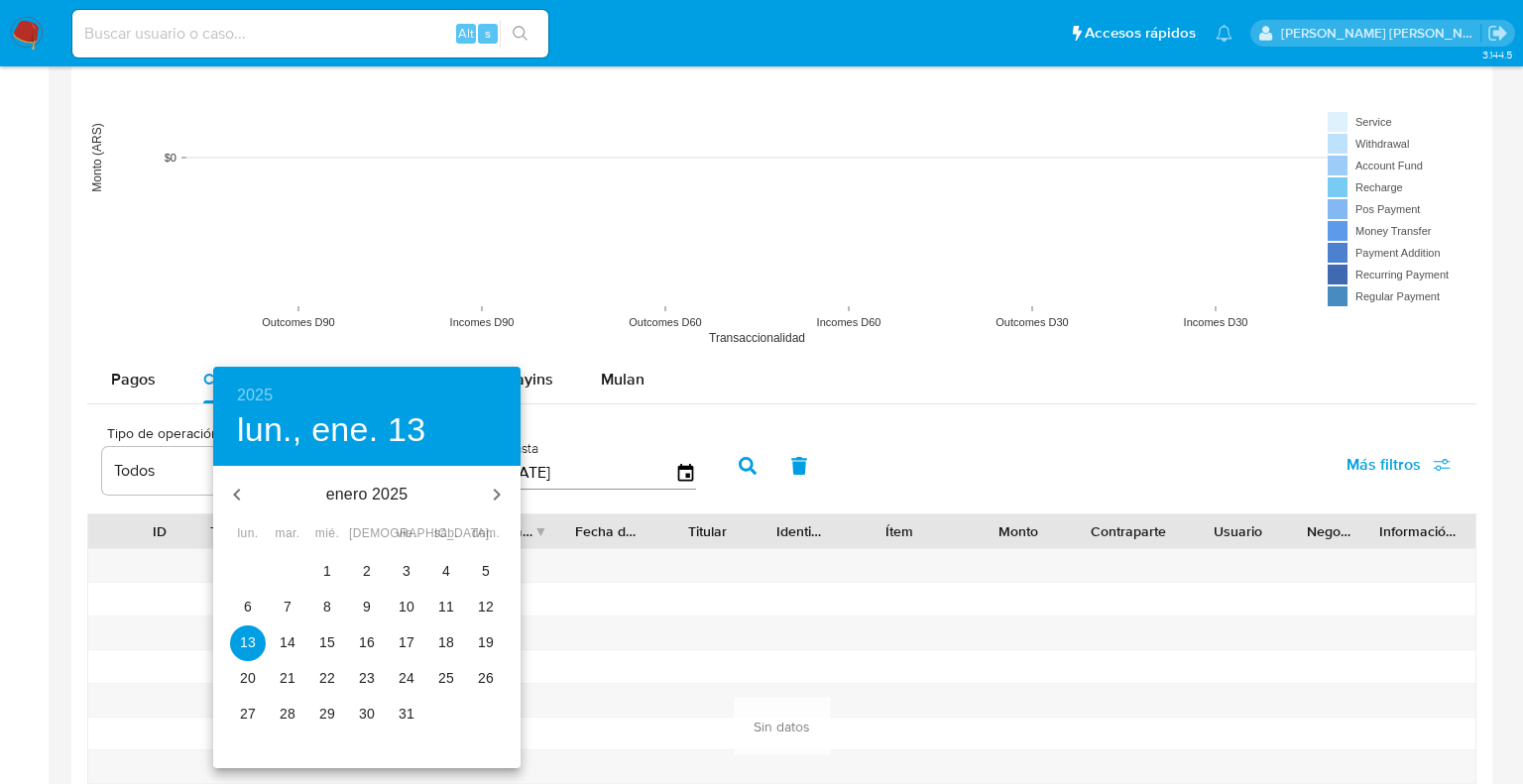 click on "1" at bounding box center [327, 571] 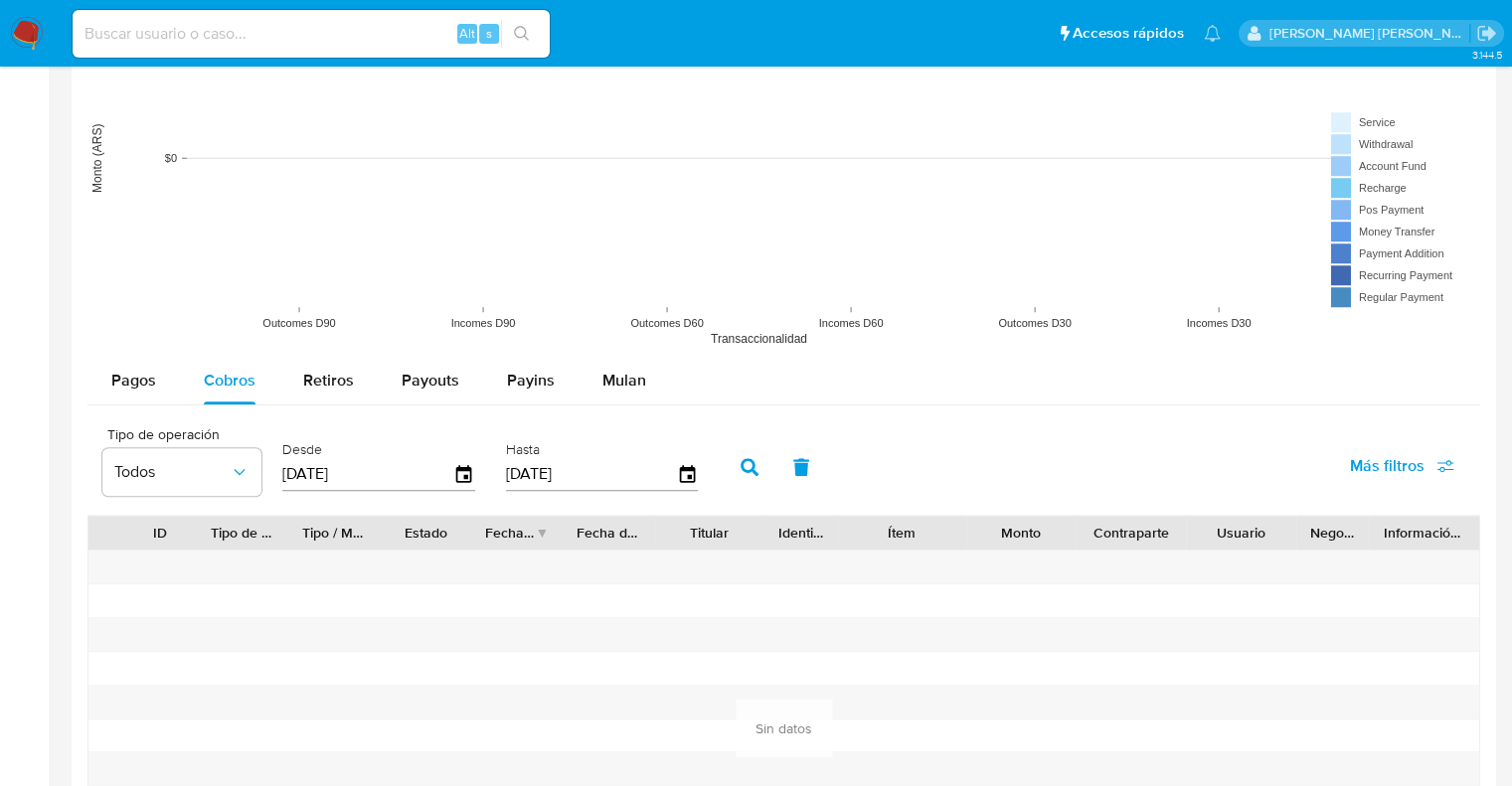 click 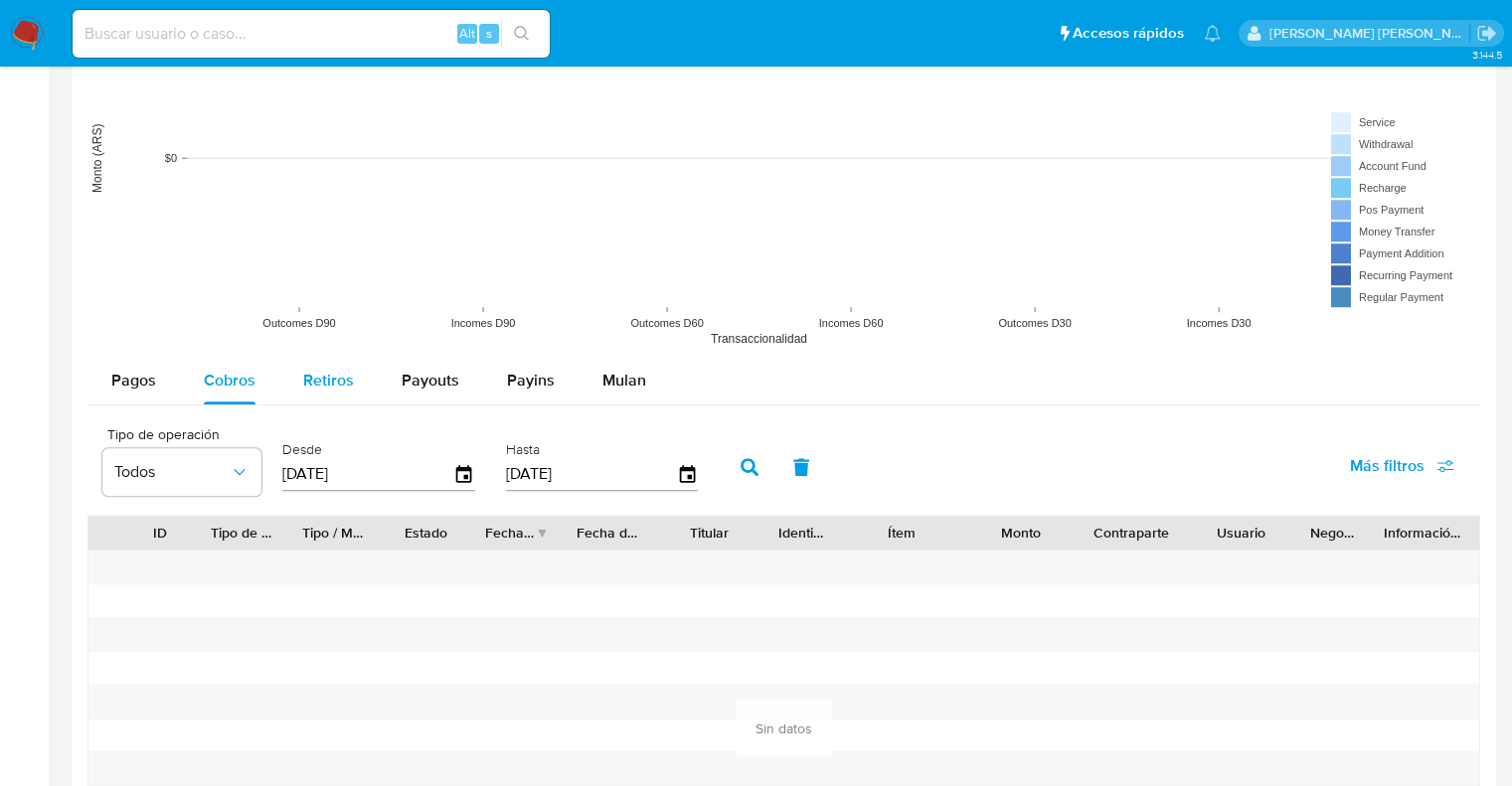 drag, startPoint x: 328, startPoint y: 391, endPoint x: 325, endPoint y: 377, distance: 14.3178211 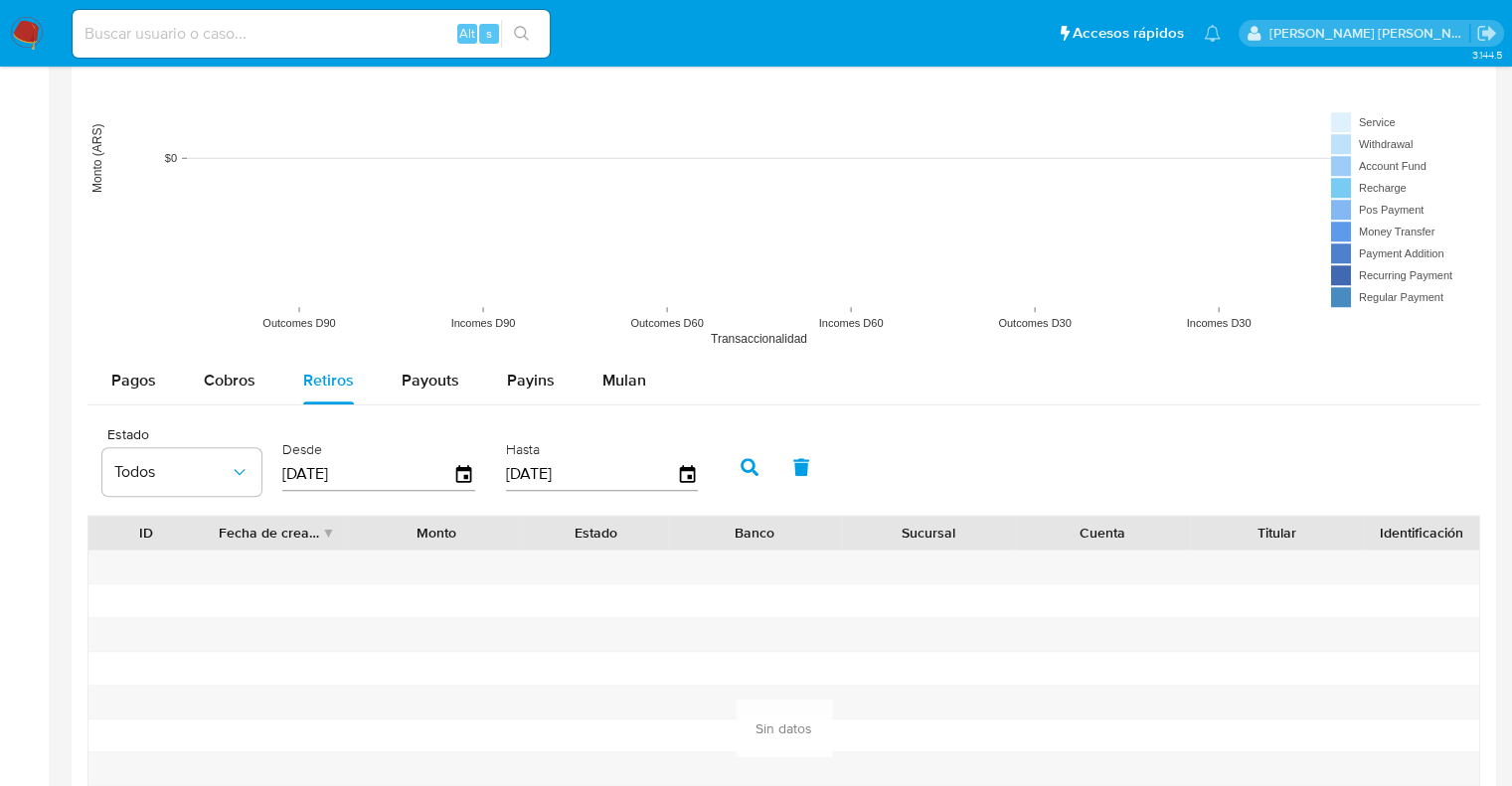 click on "[DATE]" at bounding box center [379, 474] 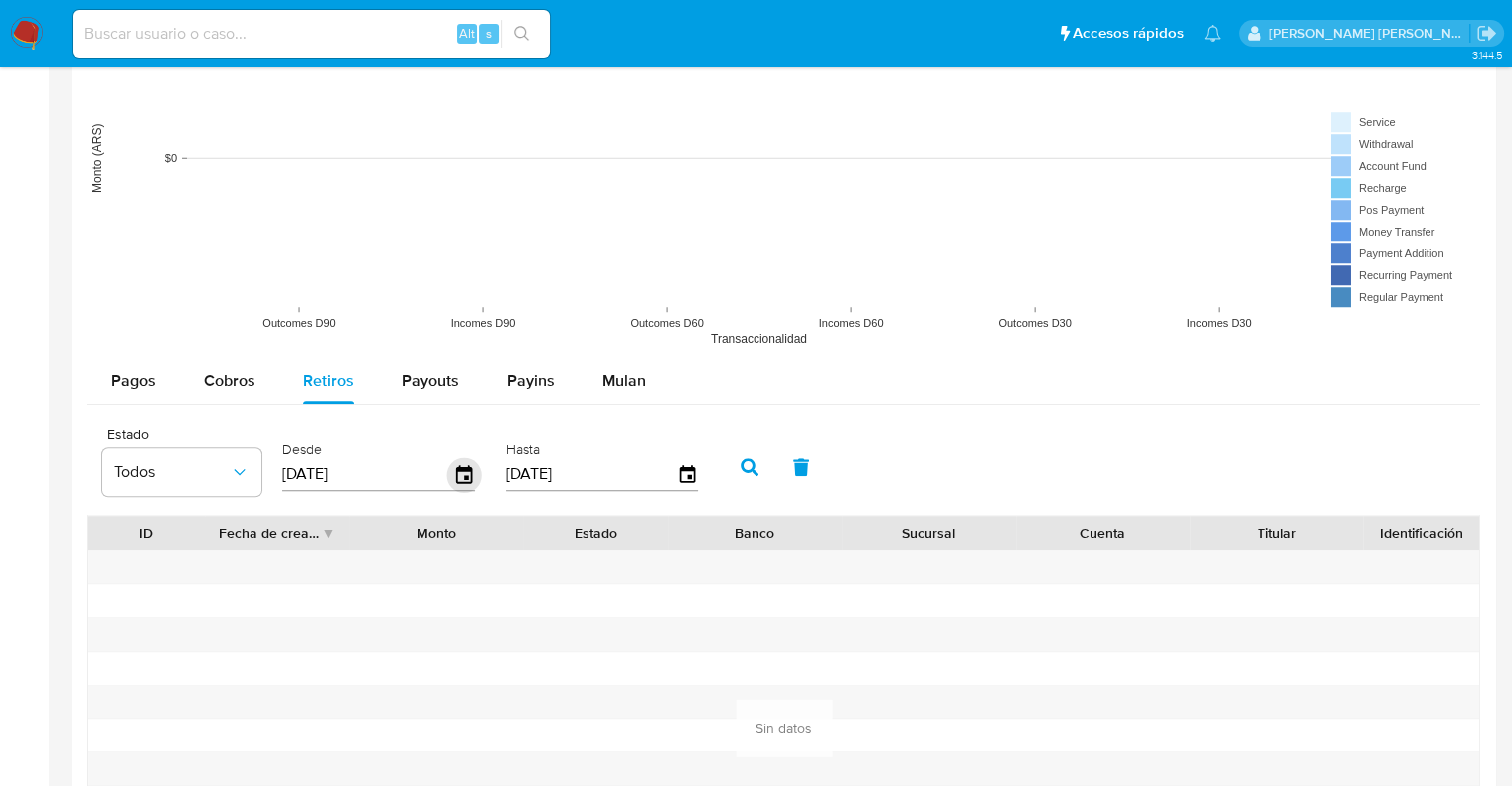 click 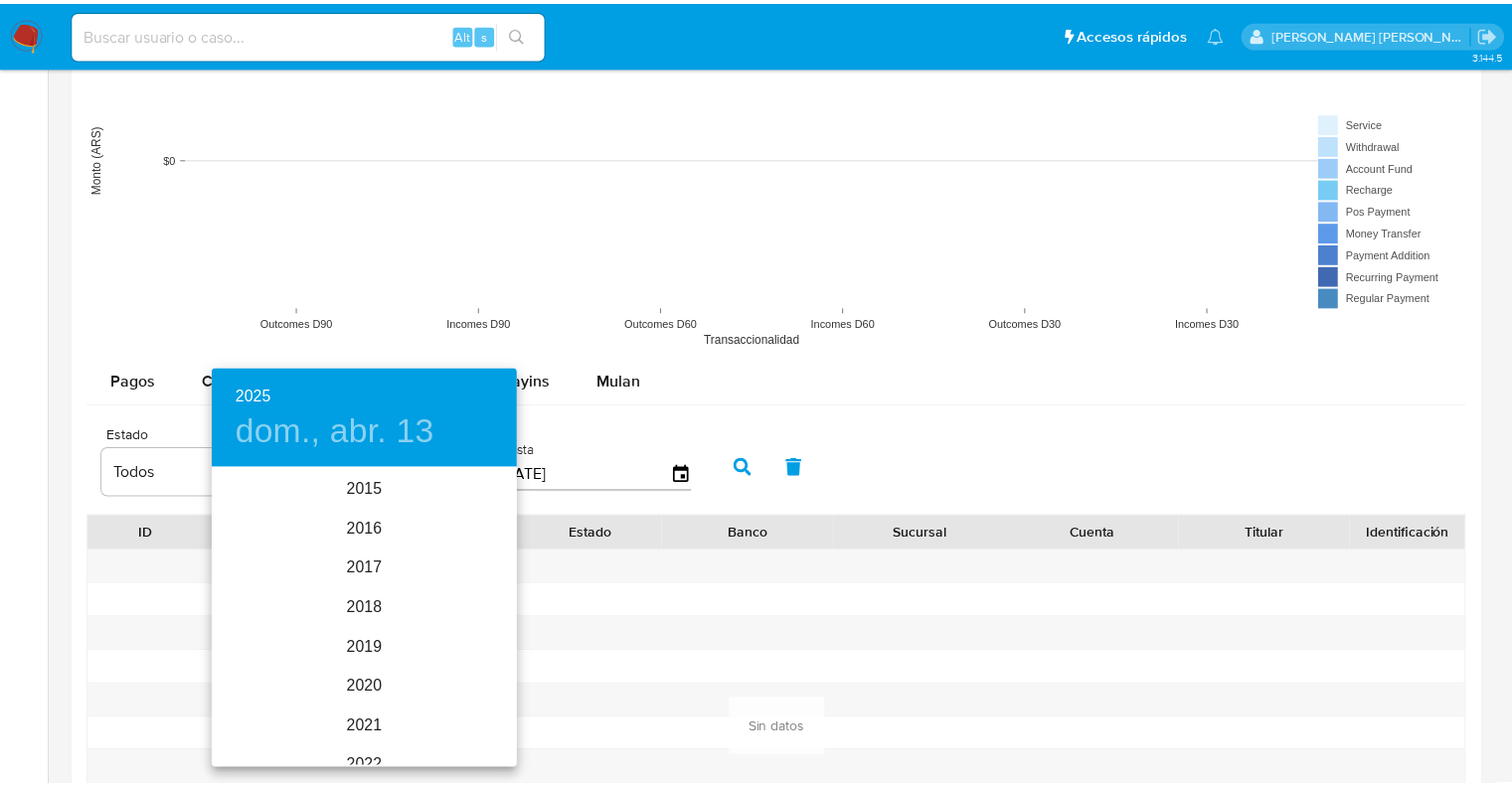 scroll, scrollTop: 278, scrollLeft: 0, axis: vertical 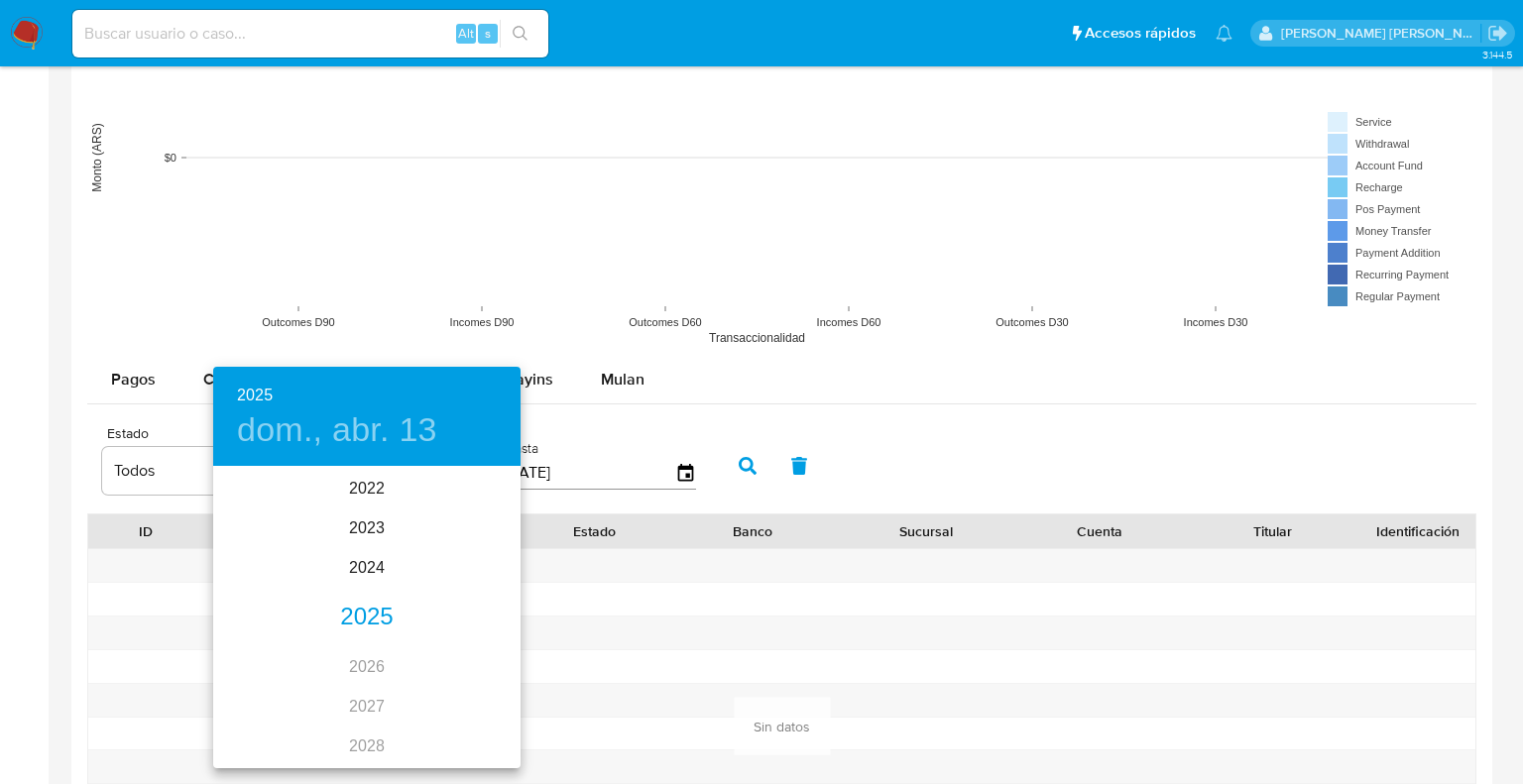 click on "2025" at bounding box center [367, 617] 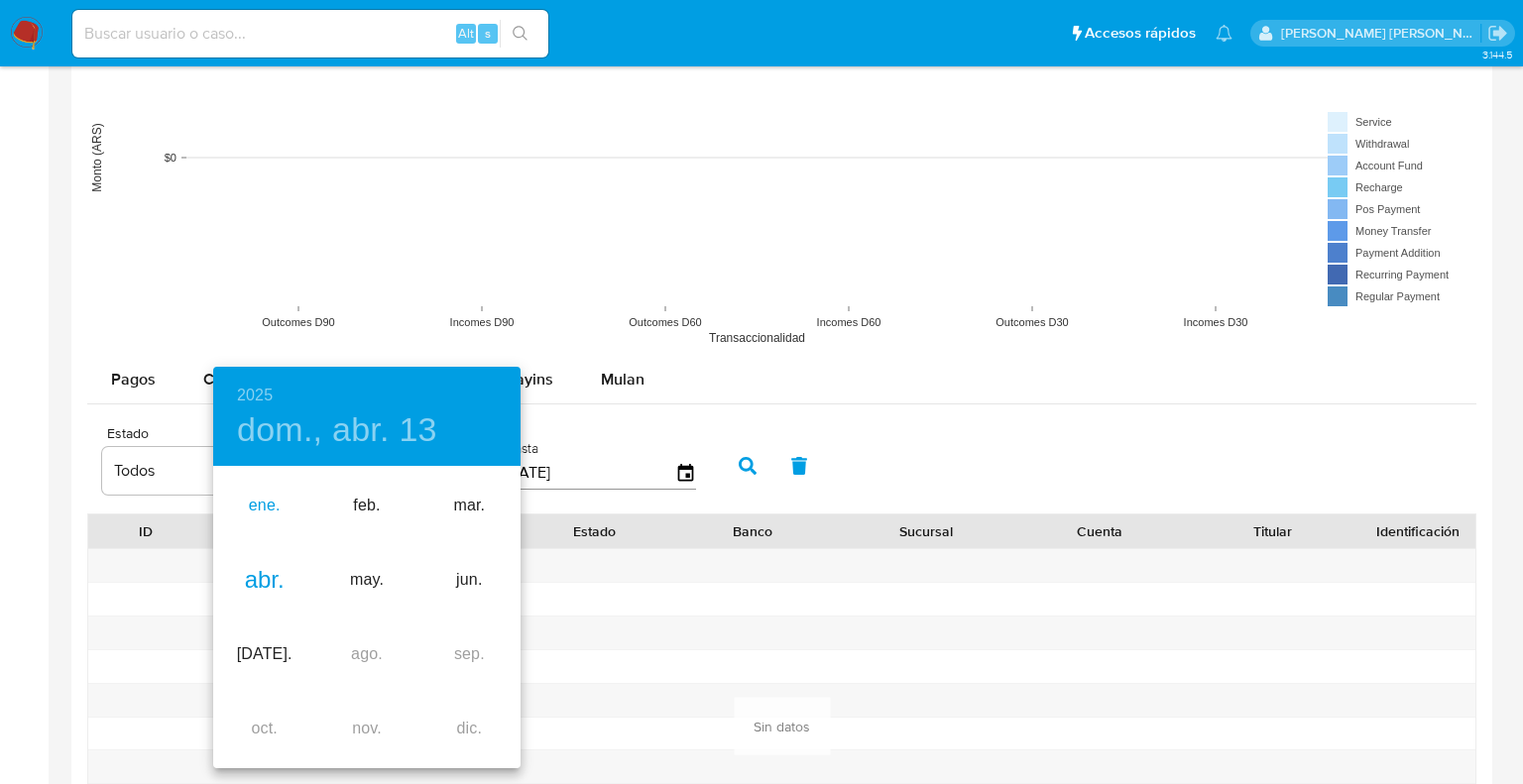 click on "ene." at bounding box center (264, 505) 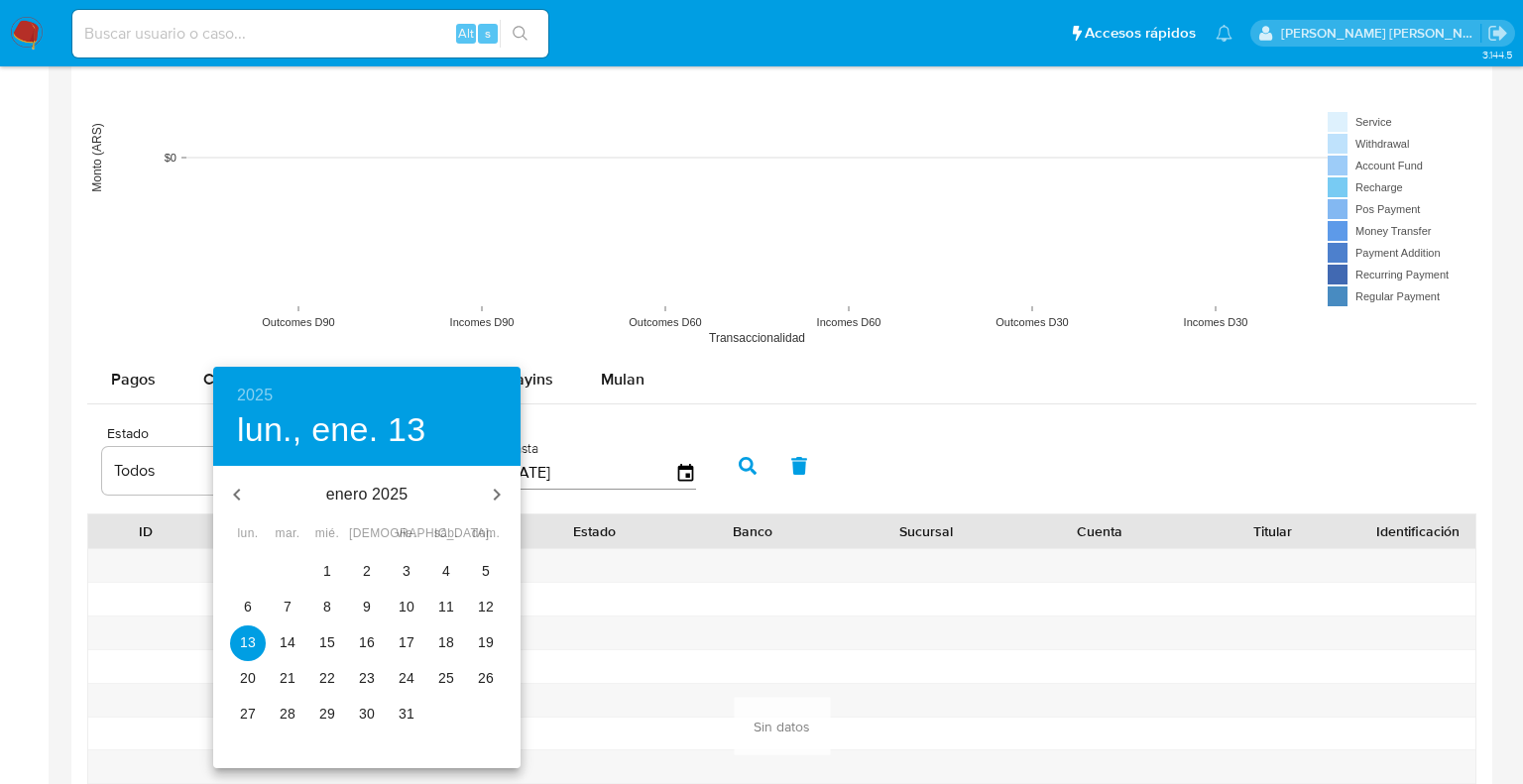 click on "1" at bounding box center [327, 571] 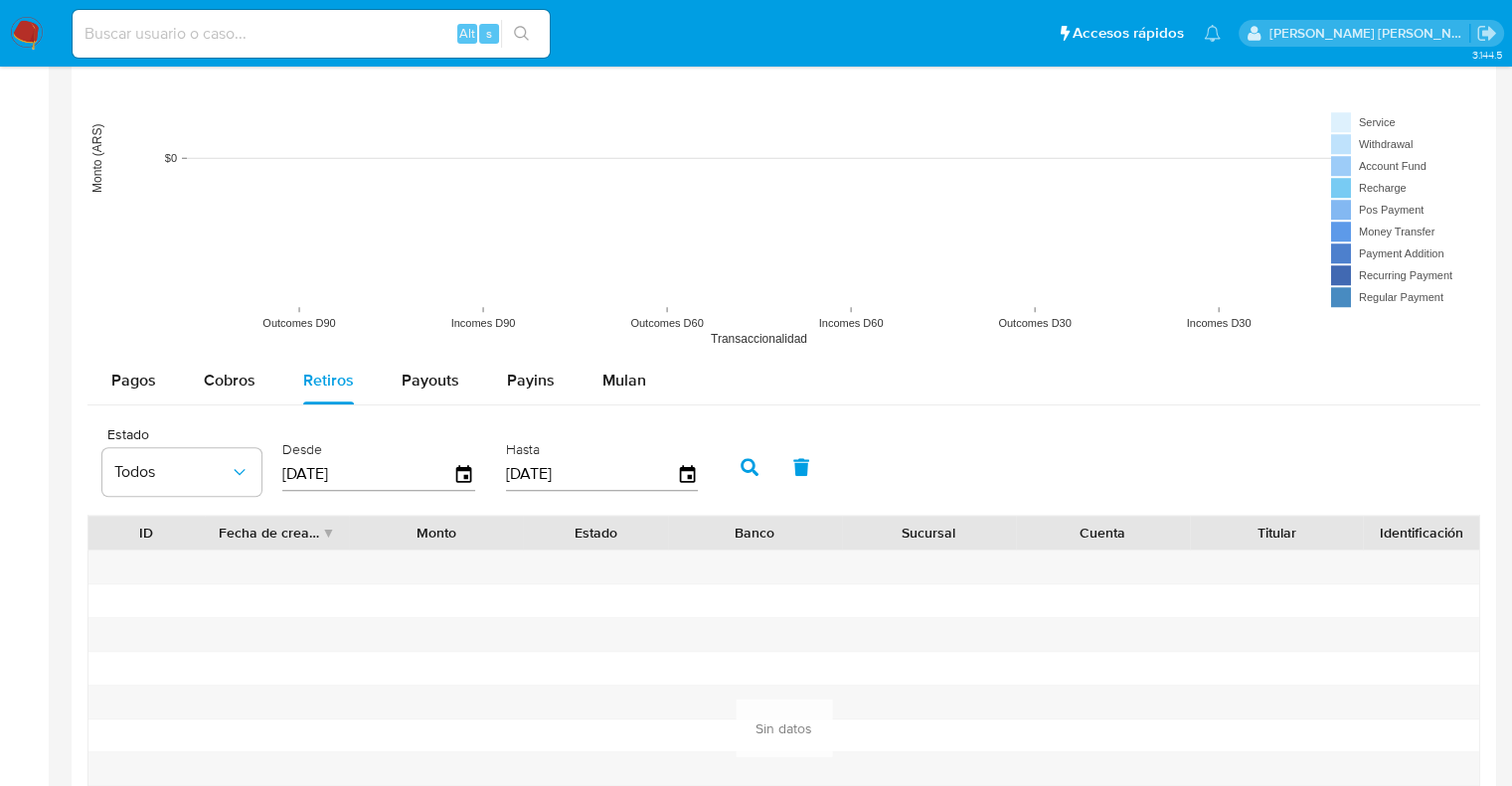click 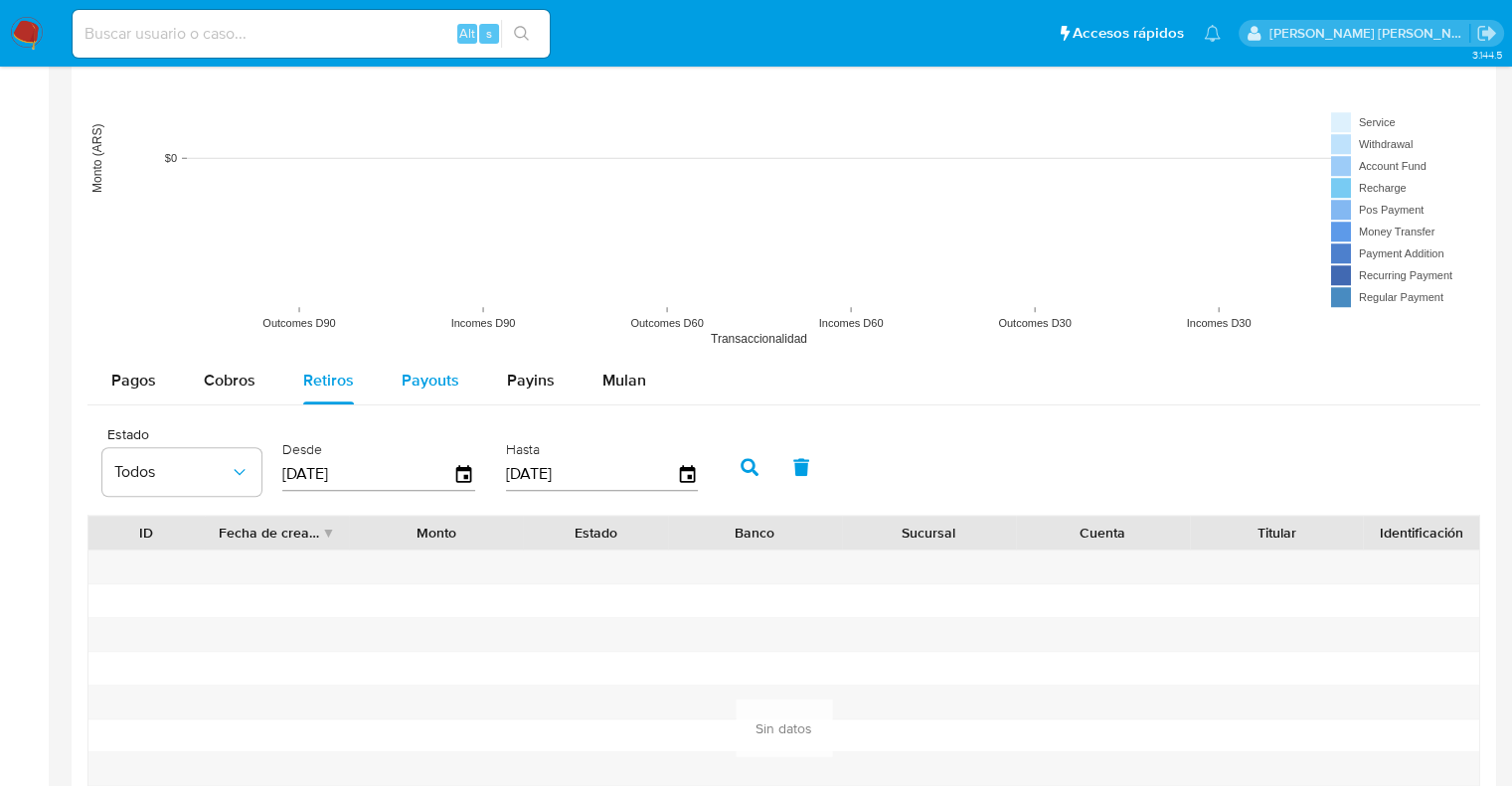 click on "Payouts" at bounding box center (430, 380) 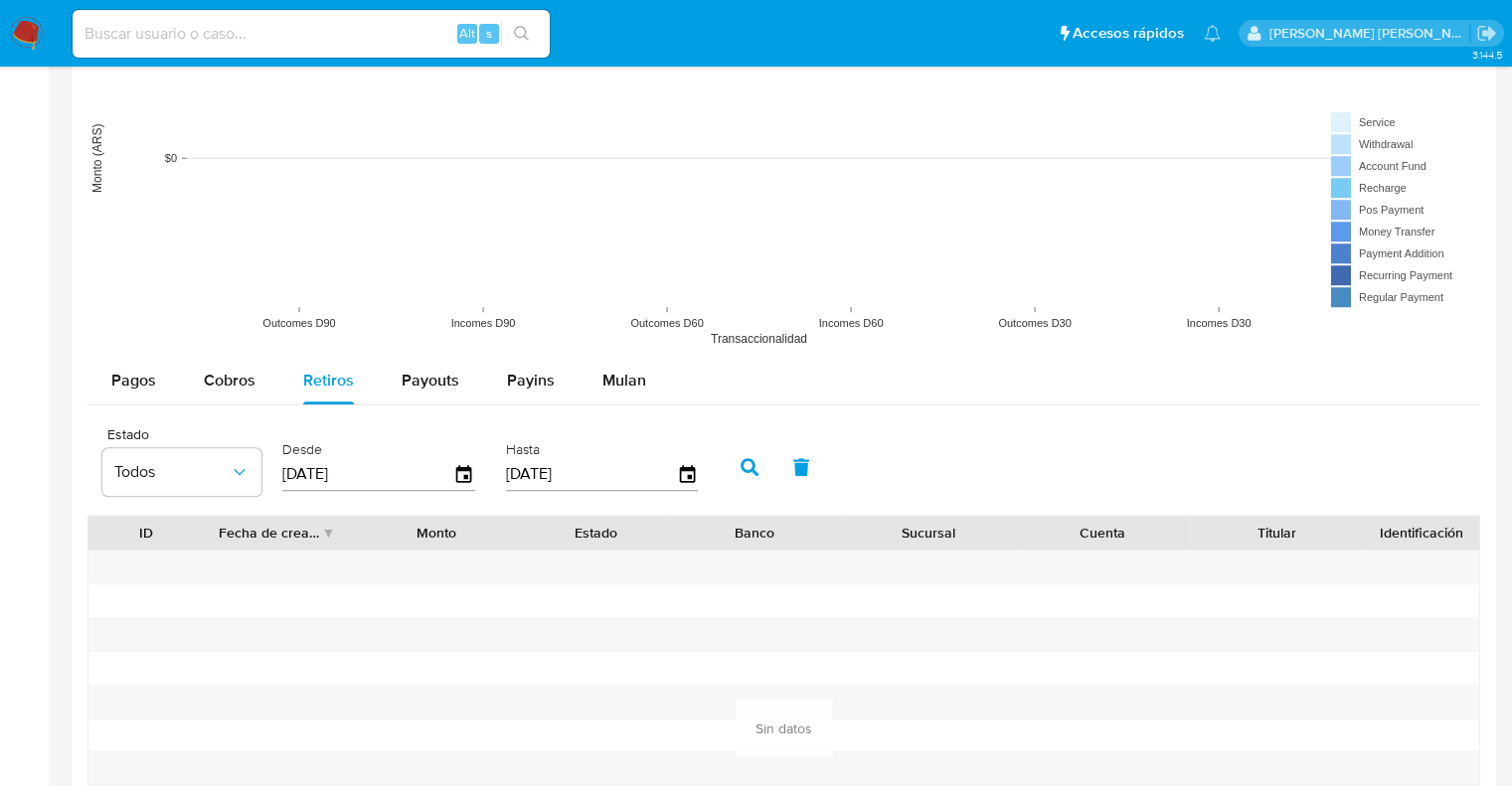 select on "10" 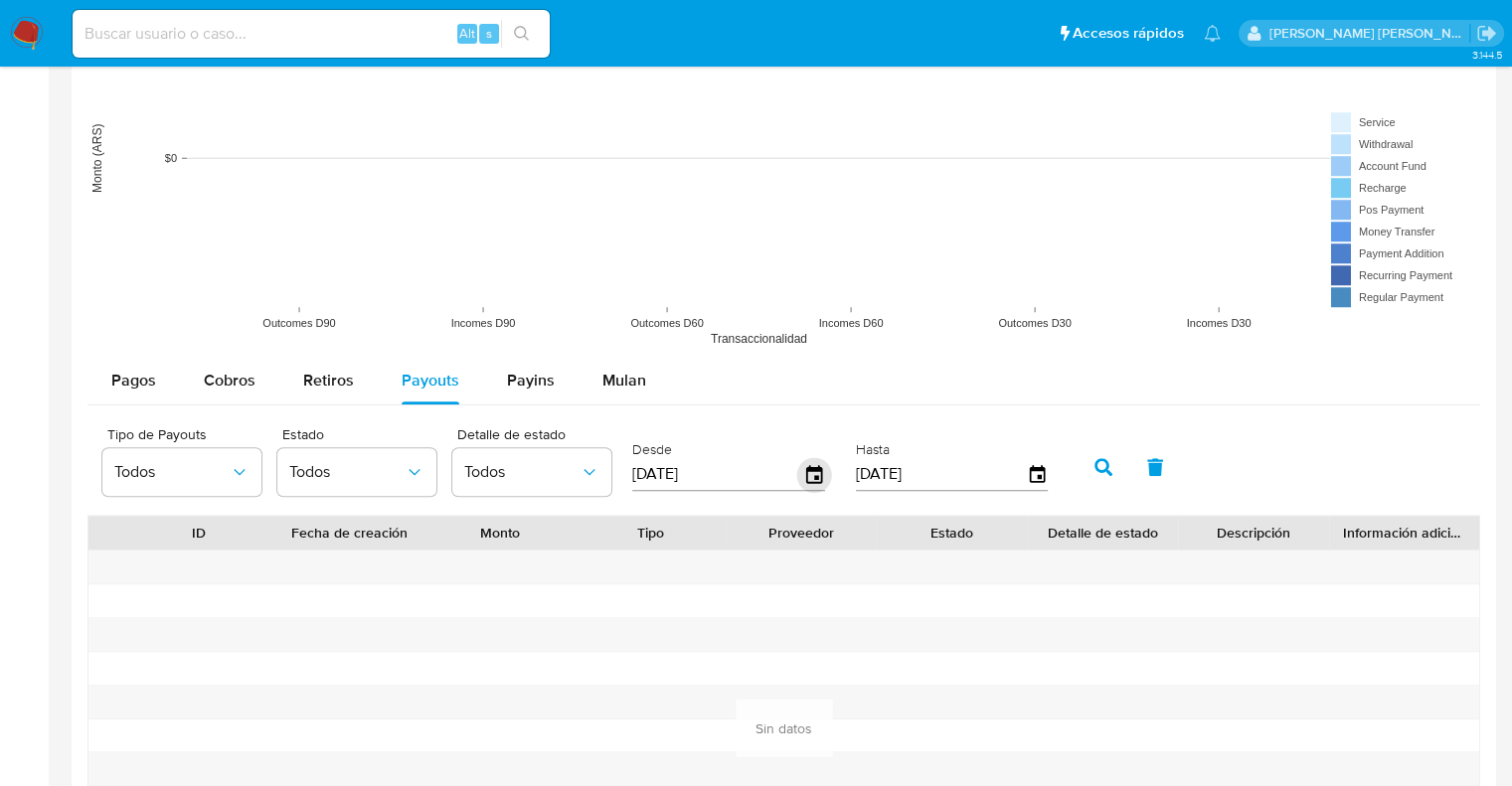 click 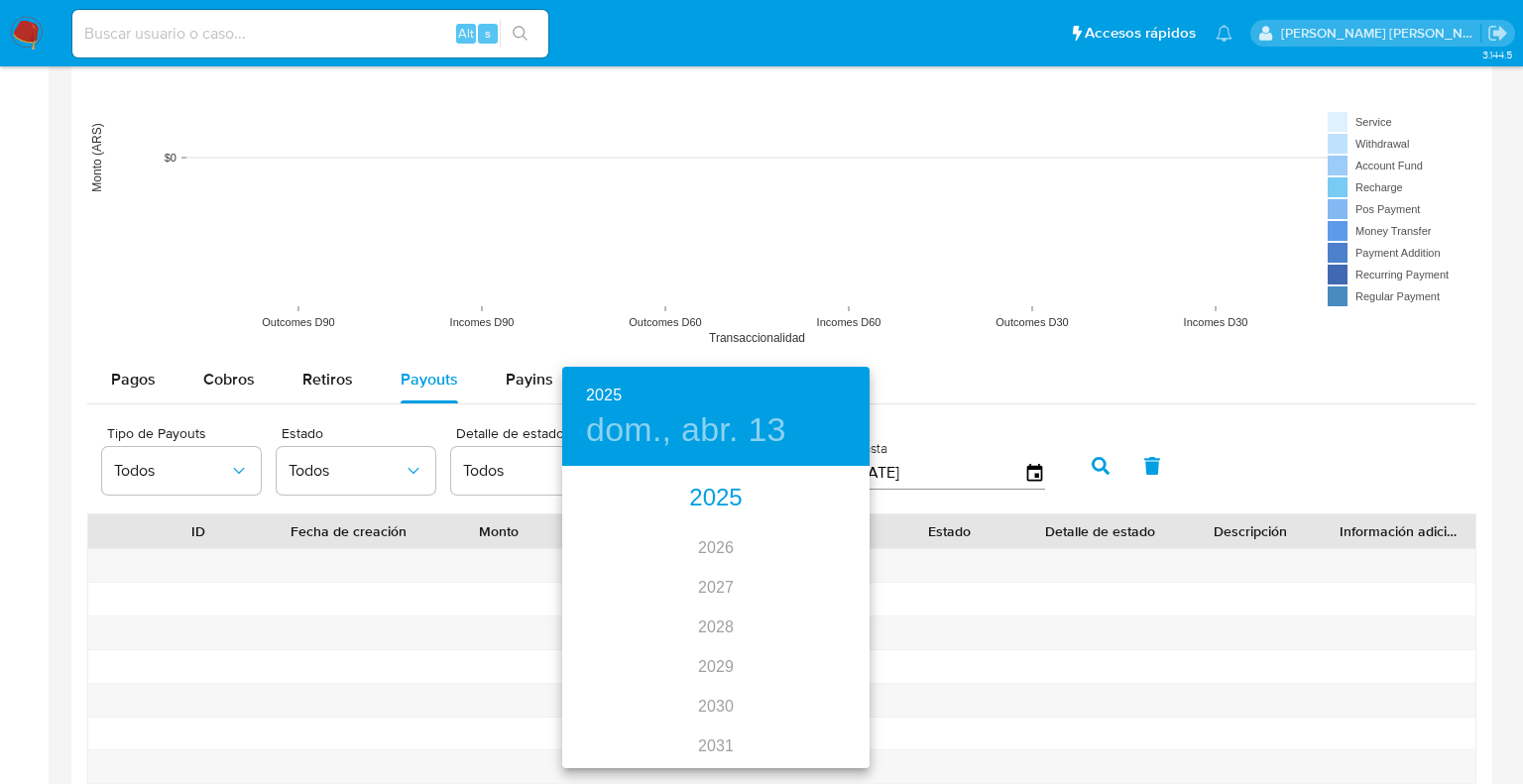 click on "2025" at bounding box center (716, 499) 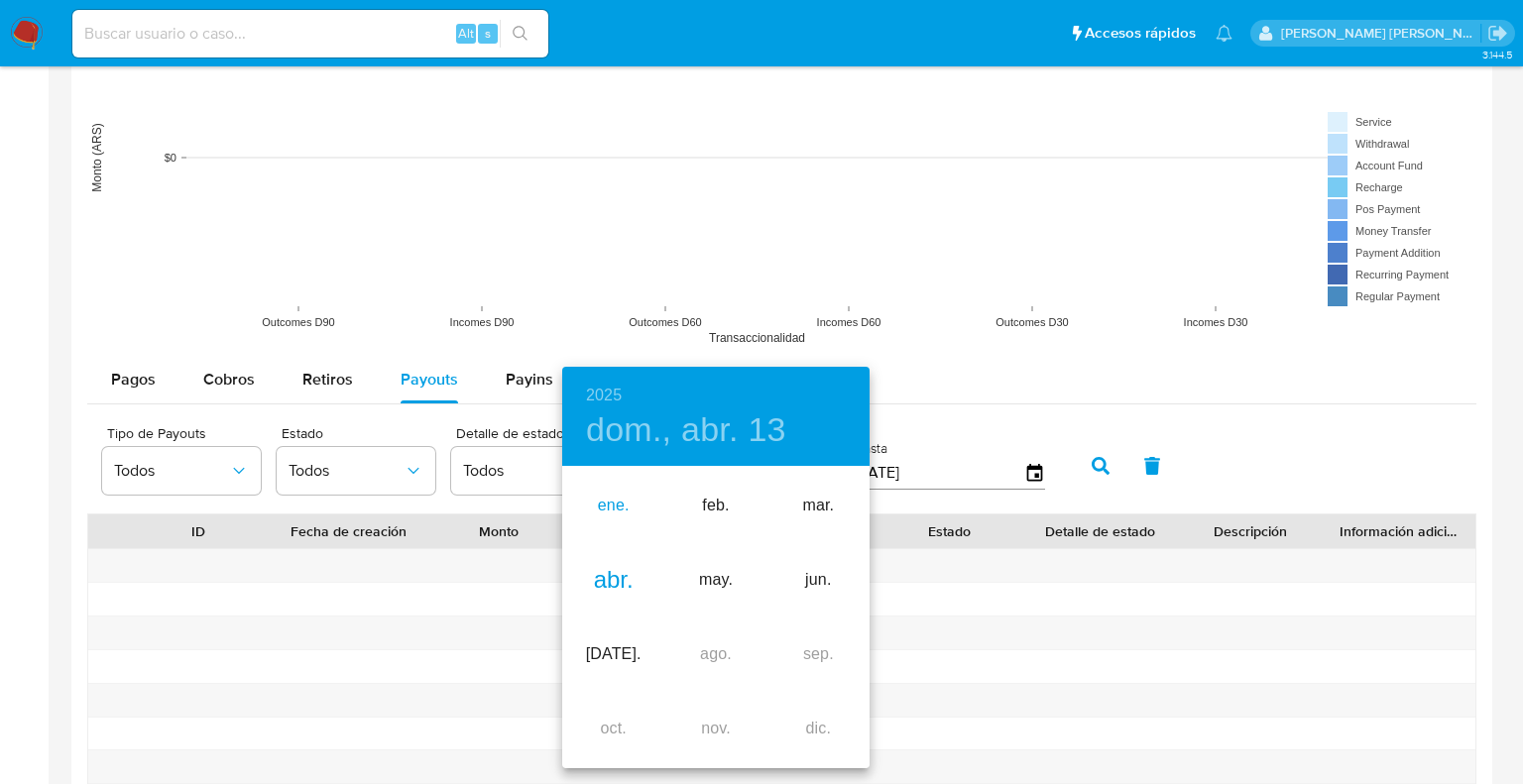 click on "ene." at bounding box center (613, 505) 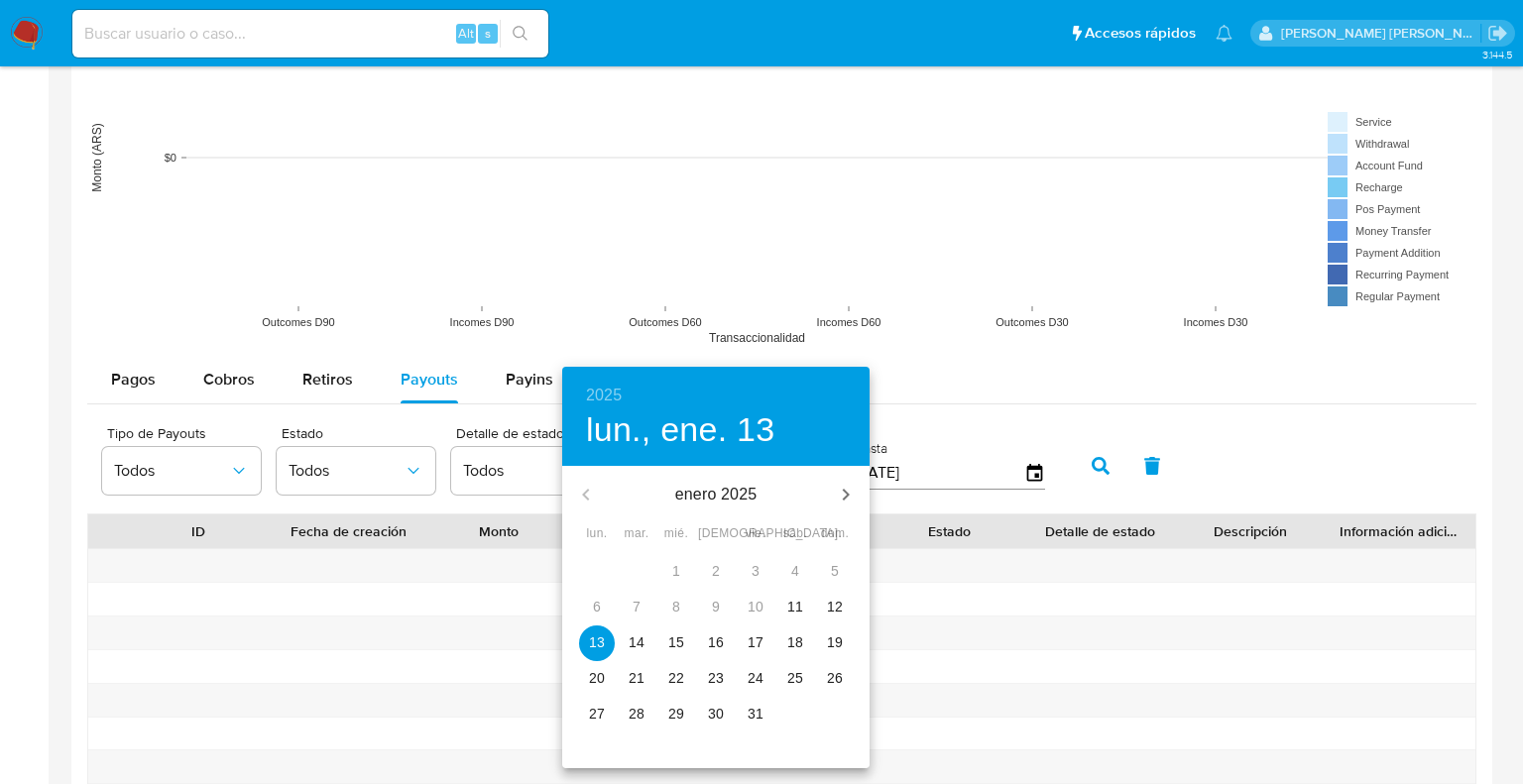 click on "11" at bounding box center [795, 607] 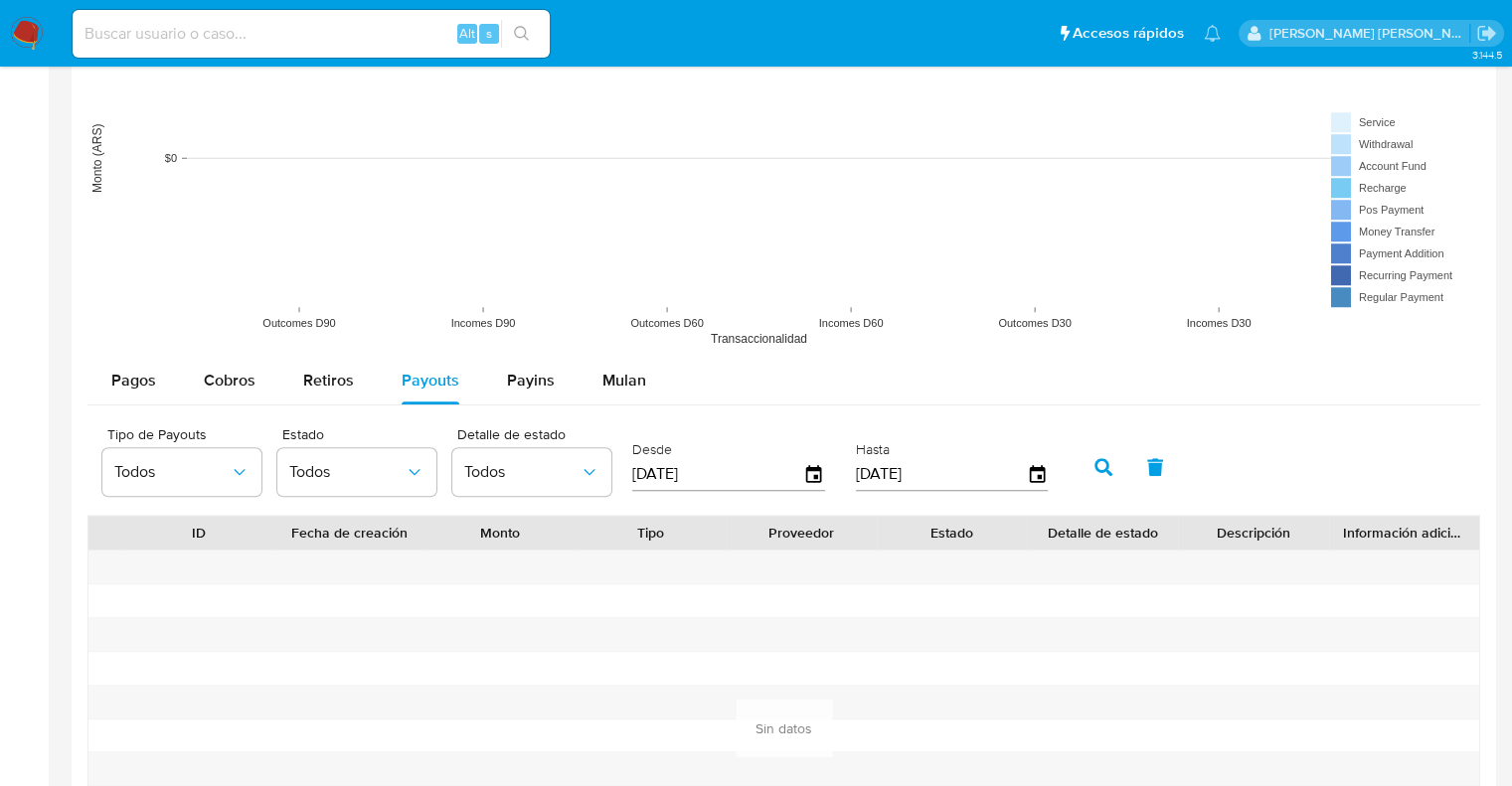 click 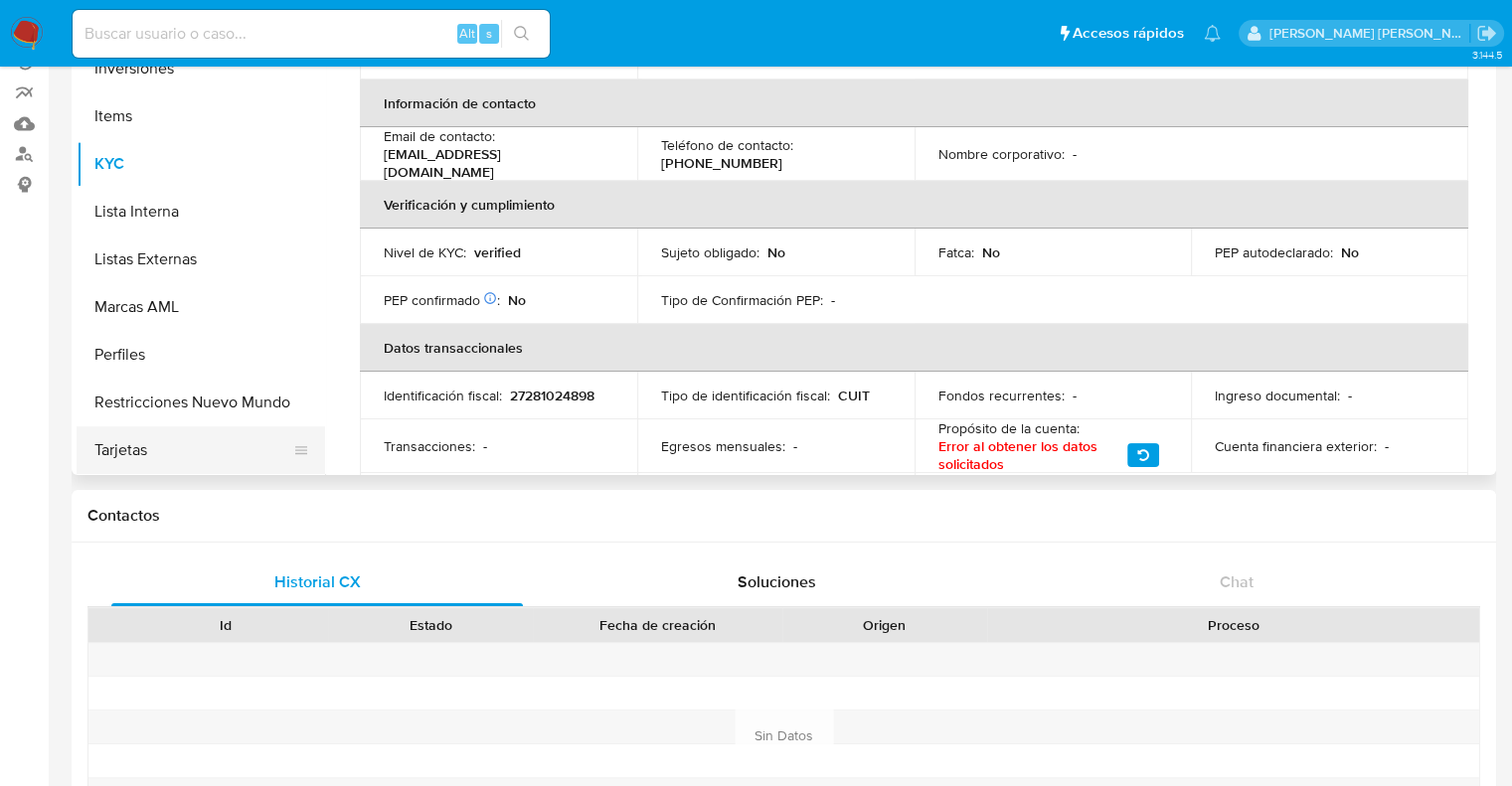 scroll, scrollTop: 199, scrollLeft: 0, axis: vertical 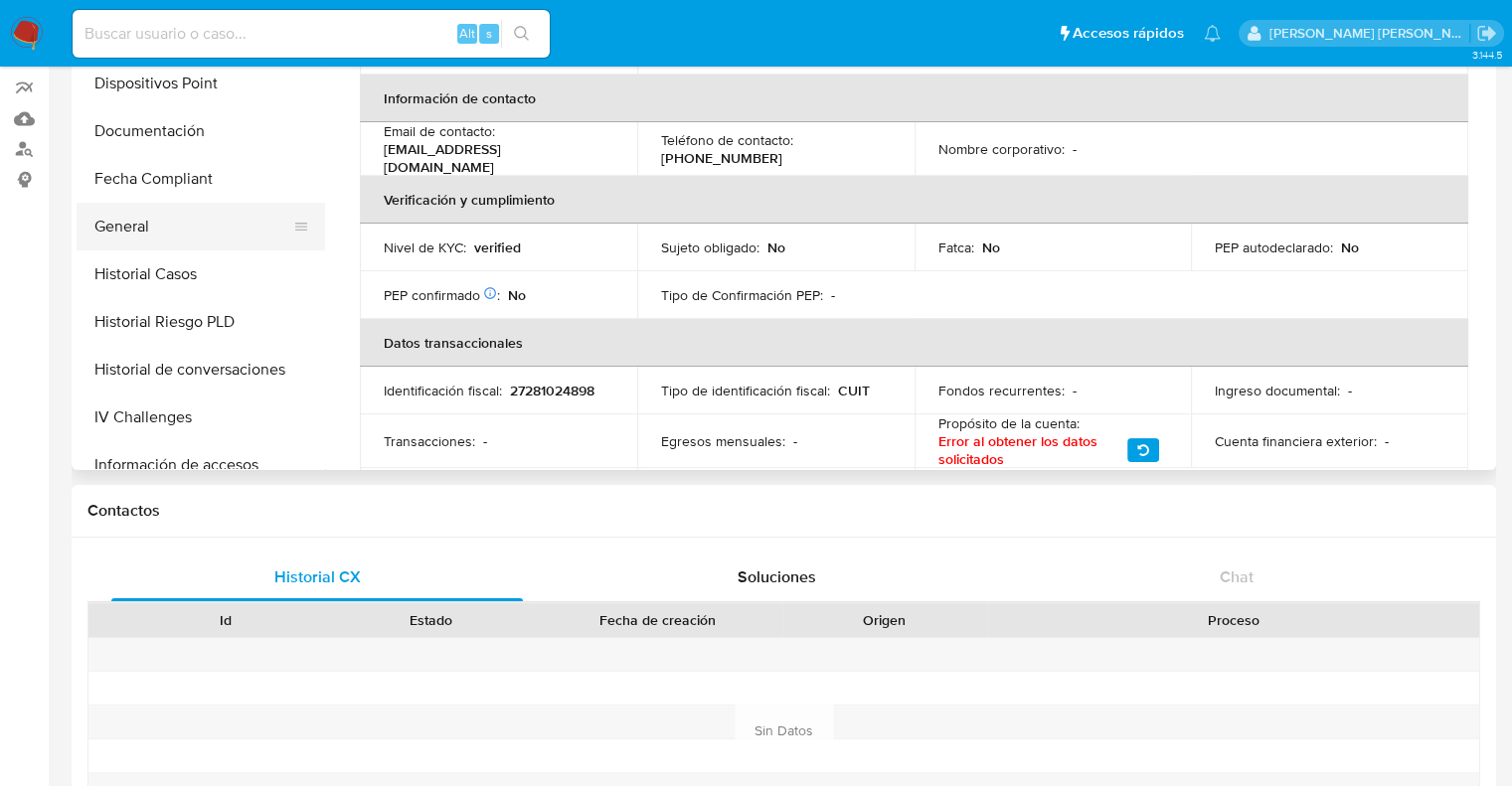 click on "General" at bounding box center [193, 227] 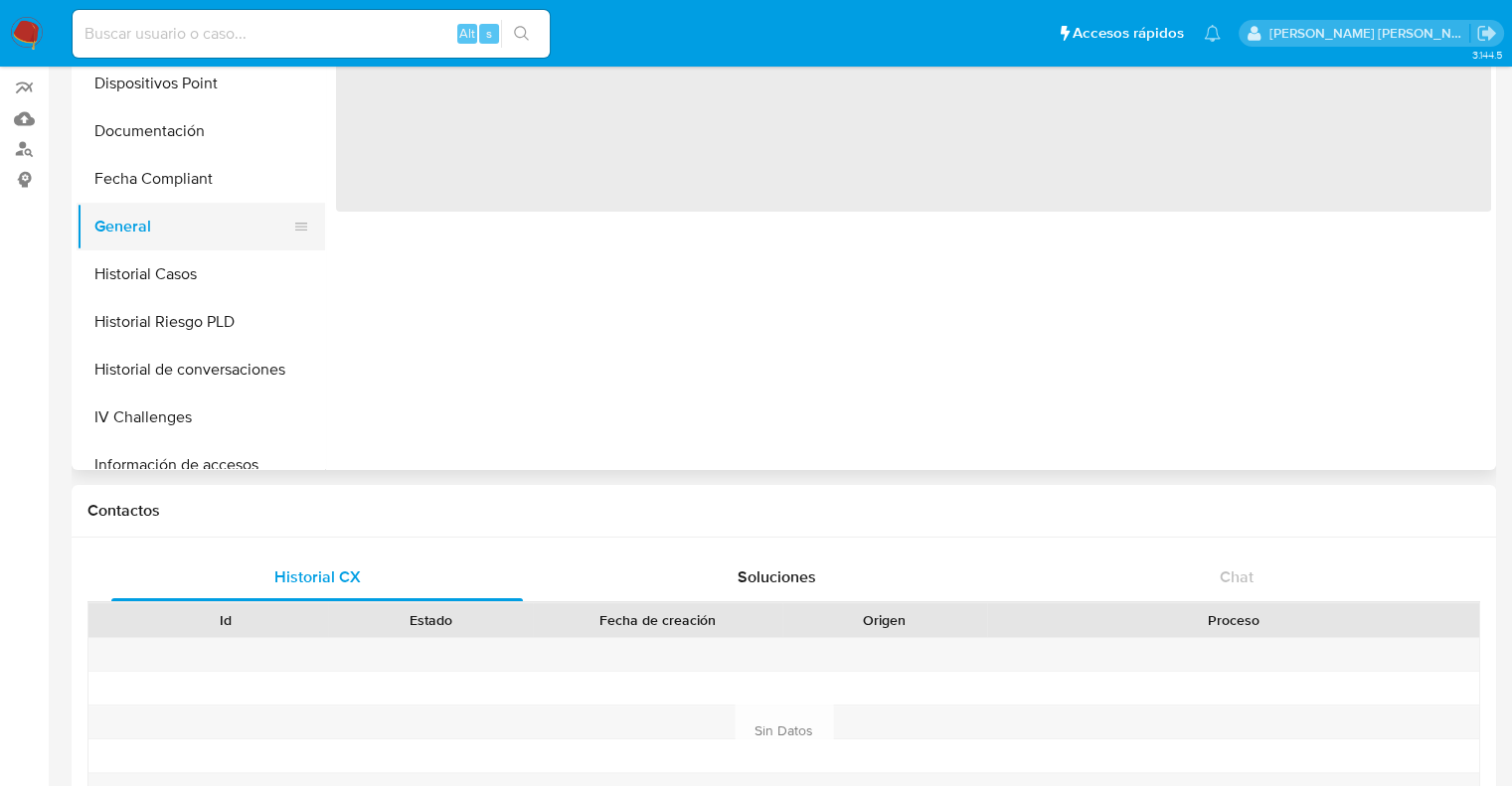 scroll, scrollTop: 0, scrollLeft: 0, axis: both 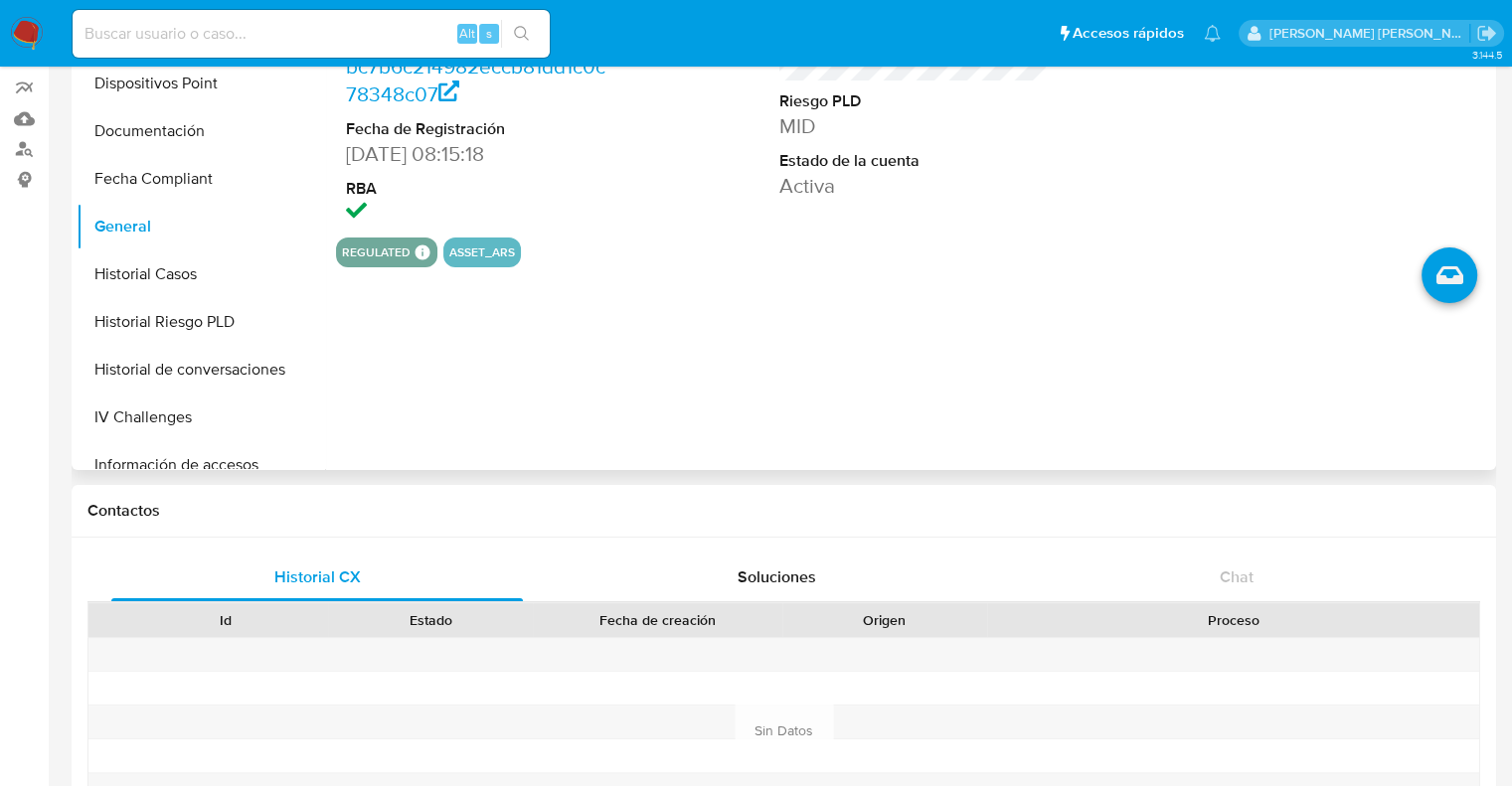 click on "ID de usuario 157071054 Person ID bc7b6c214982eccb81dd1c0c78348c07 Fecha de Registración 12/04/2014 08:15:18 RBA Puntos 7 Usuario Riesgo PLD MID Estado de la cuenta Activa regulated   Regulated MLA UIF COMPLIES LEGACY Mark Id MLA_UIF Compliant is_compliant Created At 2022-10-07T07:43:14Z asset_ars" at bounding box center [908, 216] 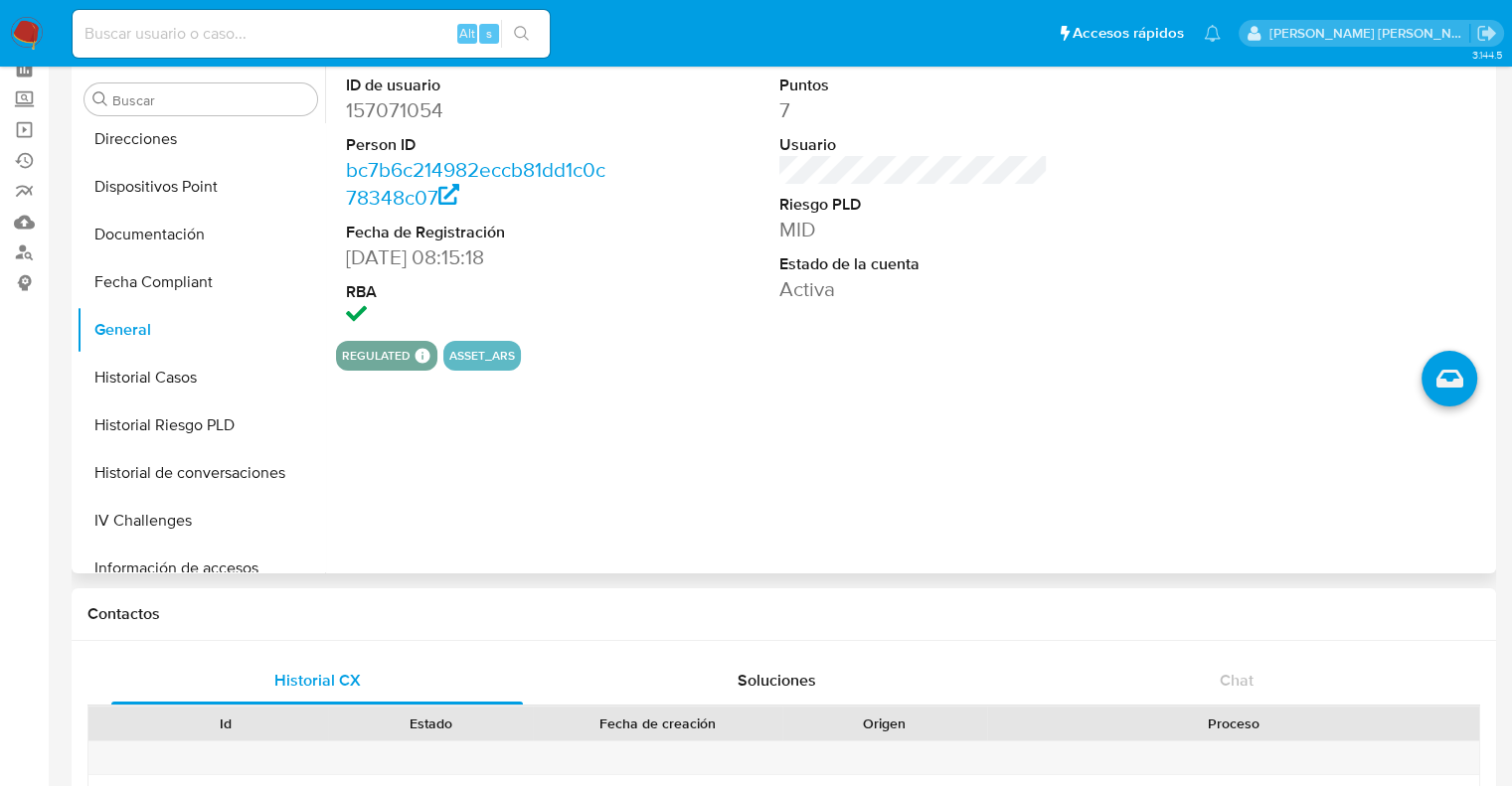 scroll, scrollTop: 0, scrollLeft: 0, axis: both 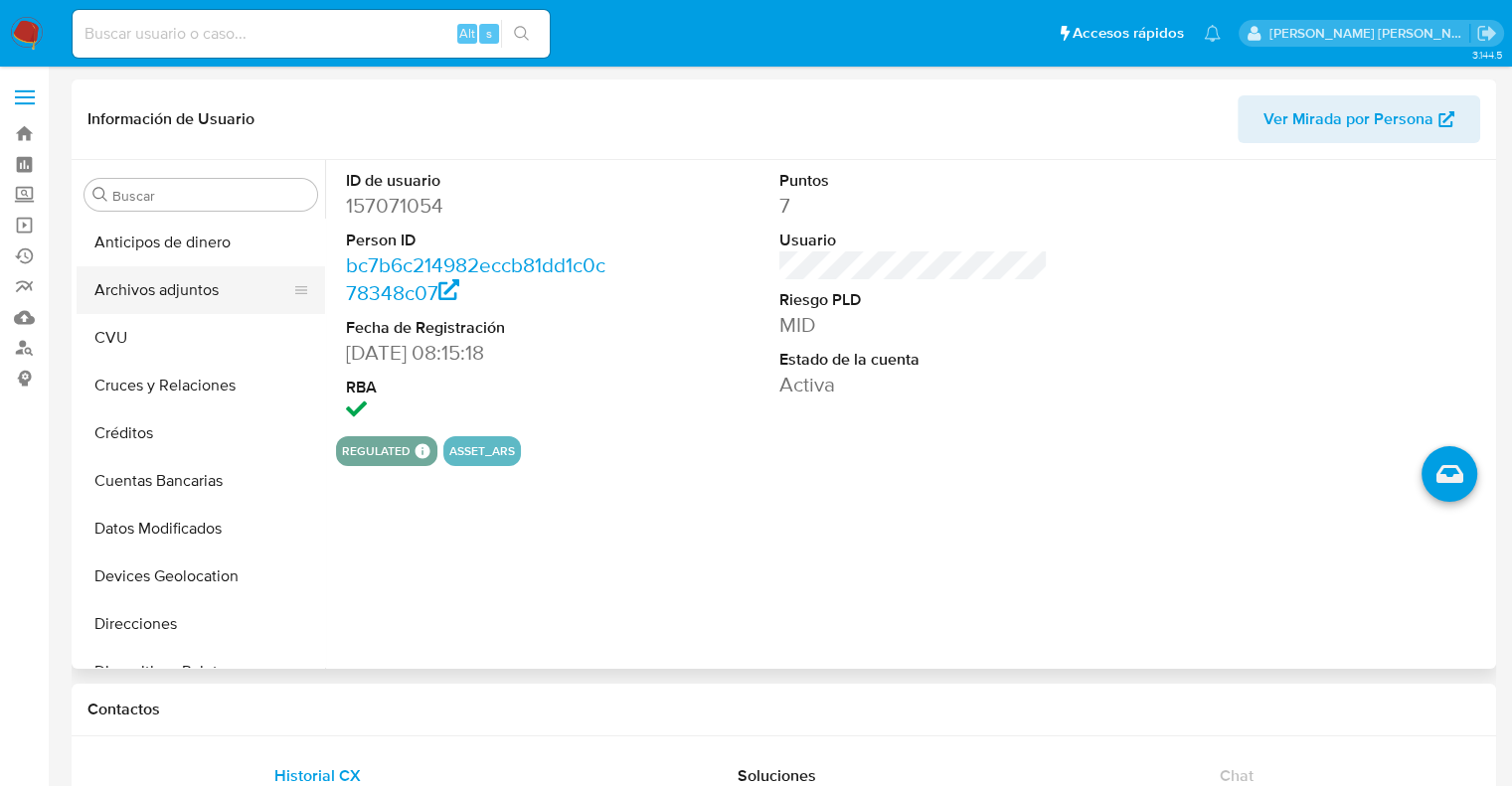 click on "Archivos adjuntos" at bounding box center (193, 290) 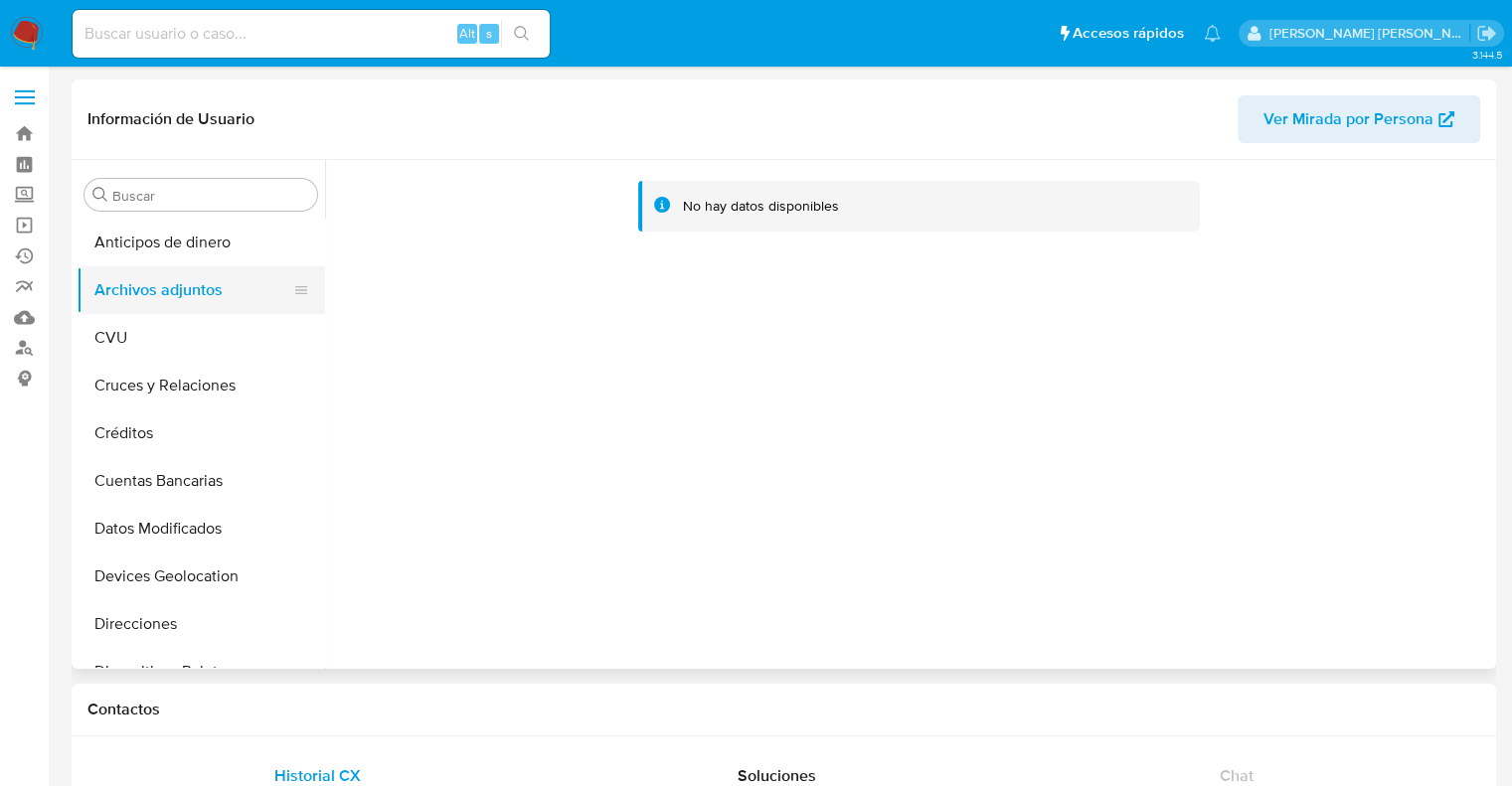 type 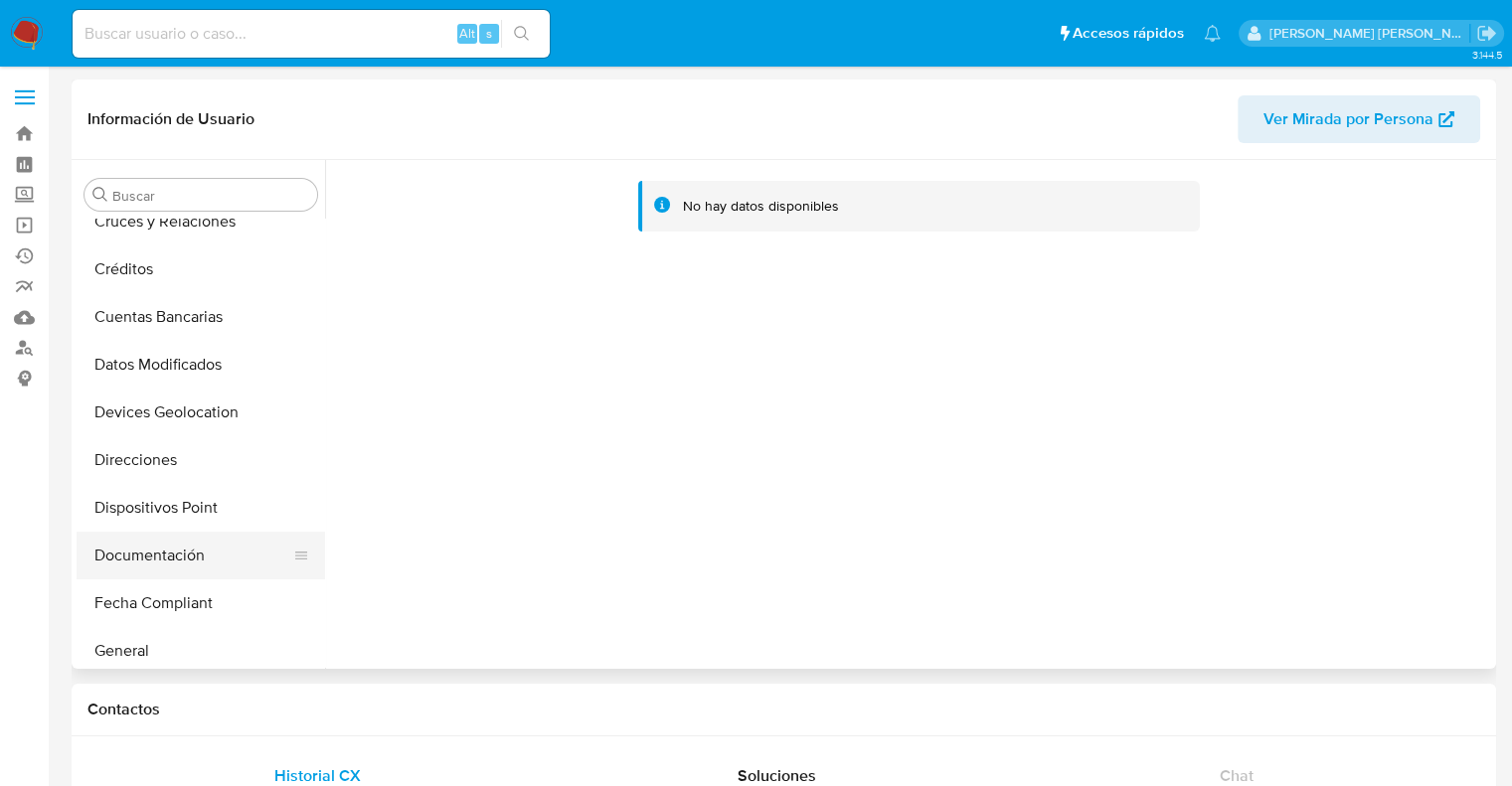scroll, scrollTop: 199, scrollLeft: 0, axis: vertical 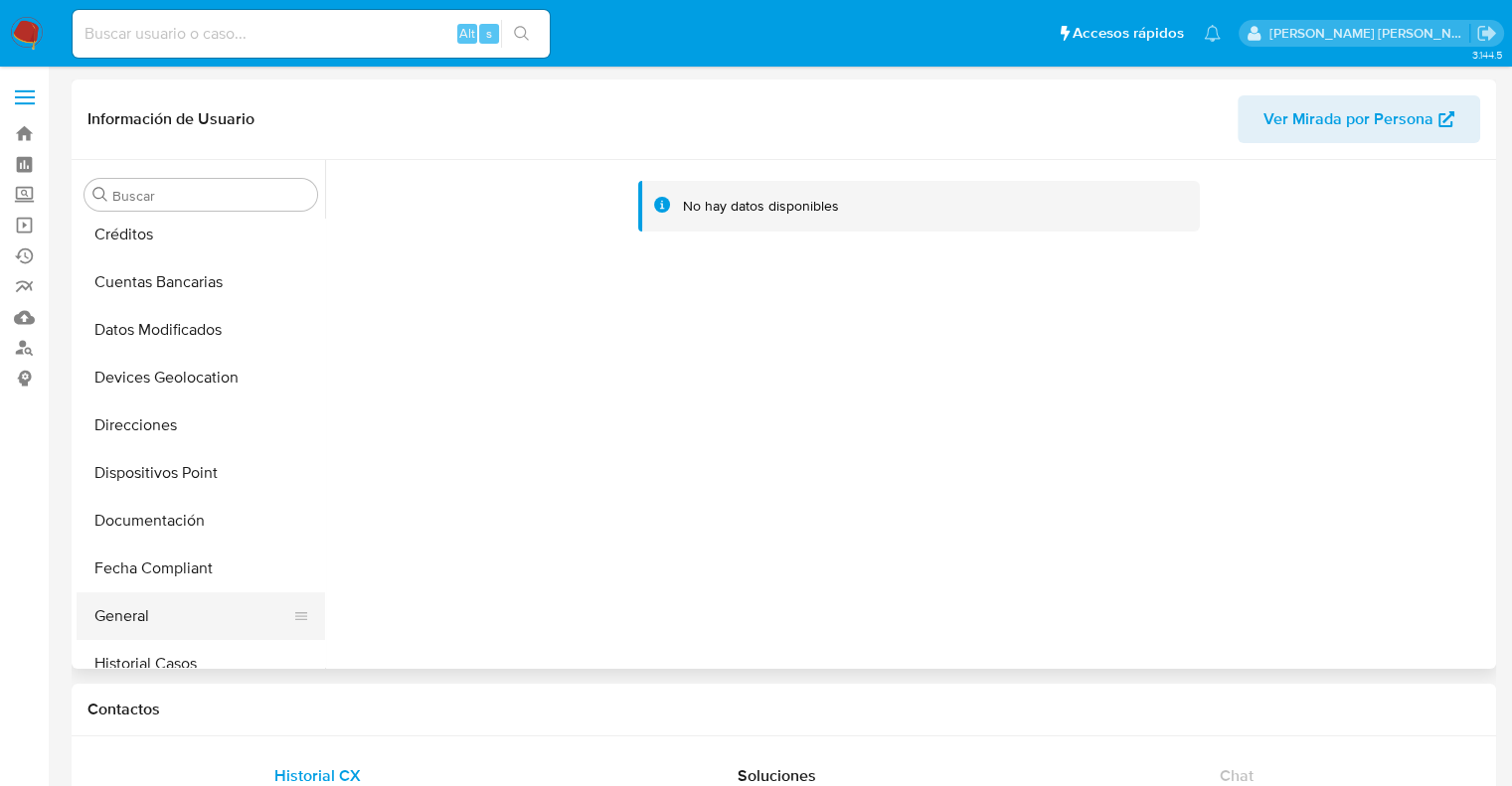 click on "General" at bounding box center (193, 616) 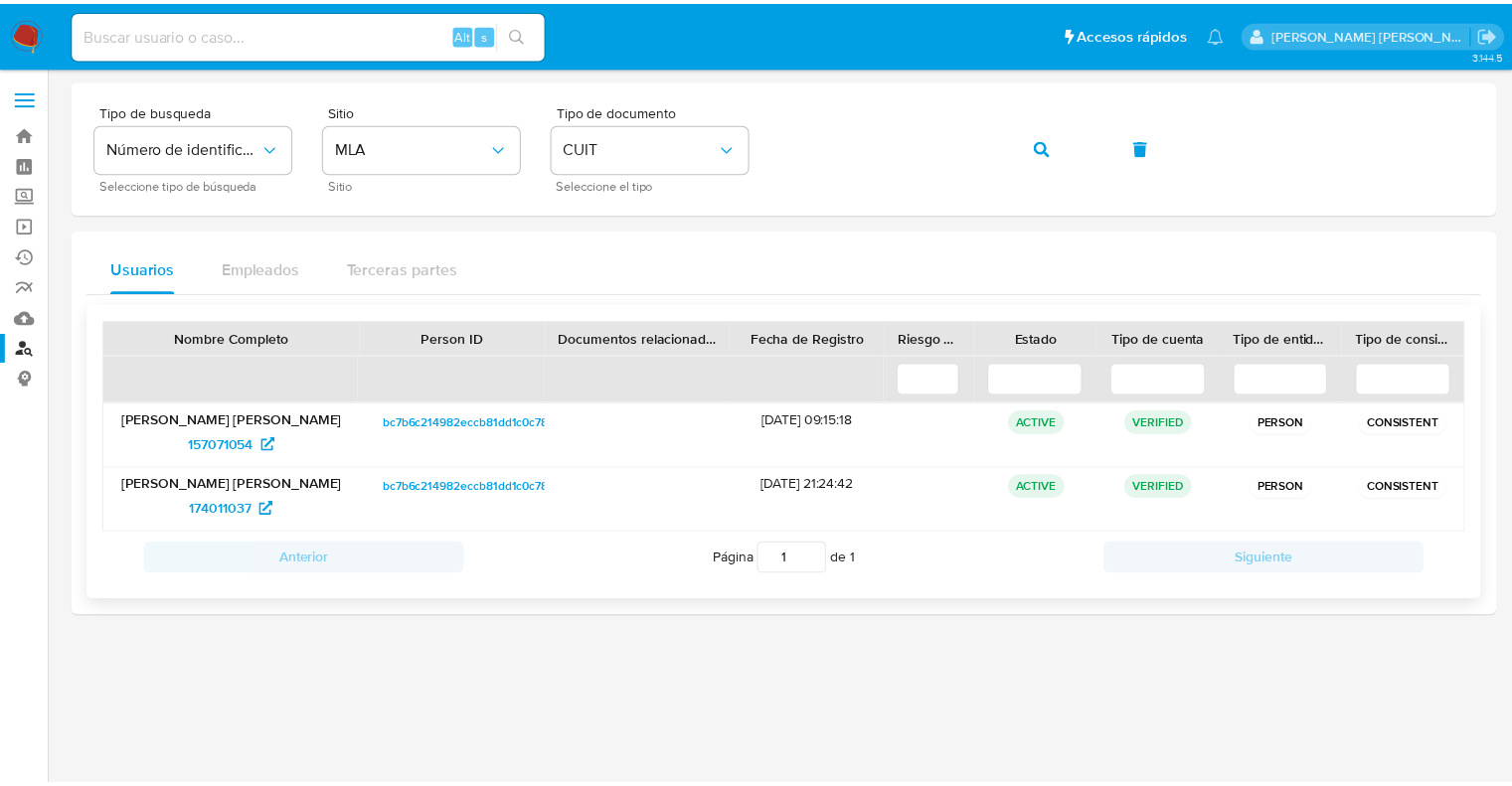 scroll, scrollTop: 0, scrollLeft: 0, axis: both 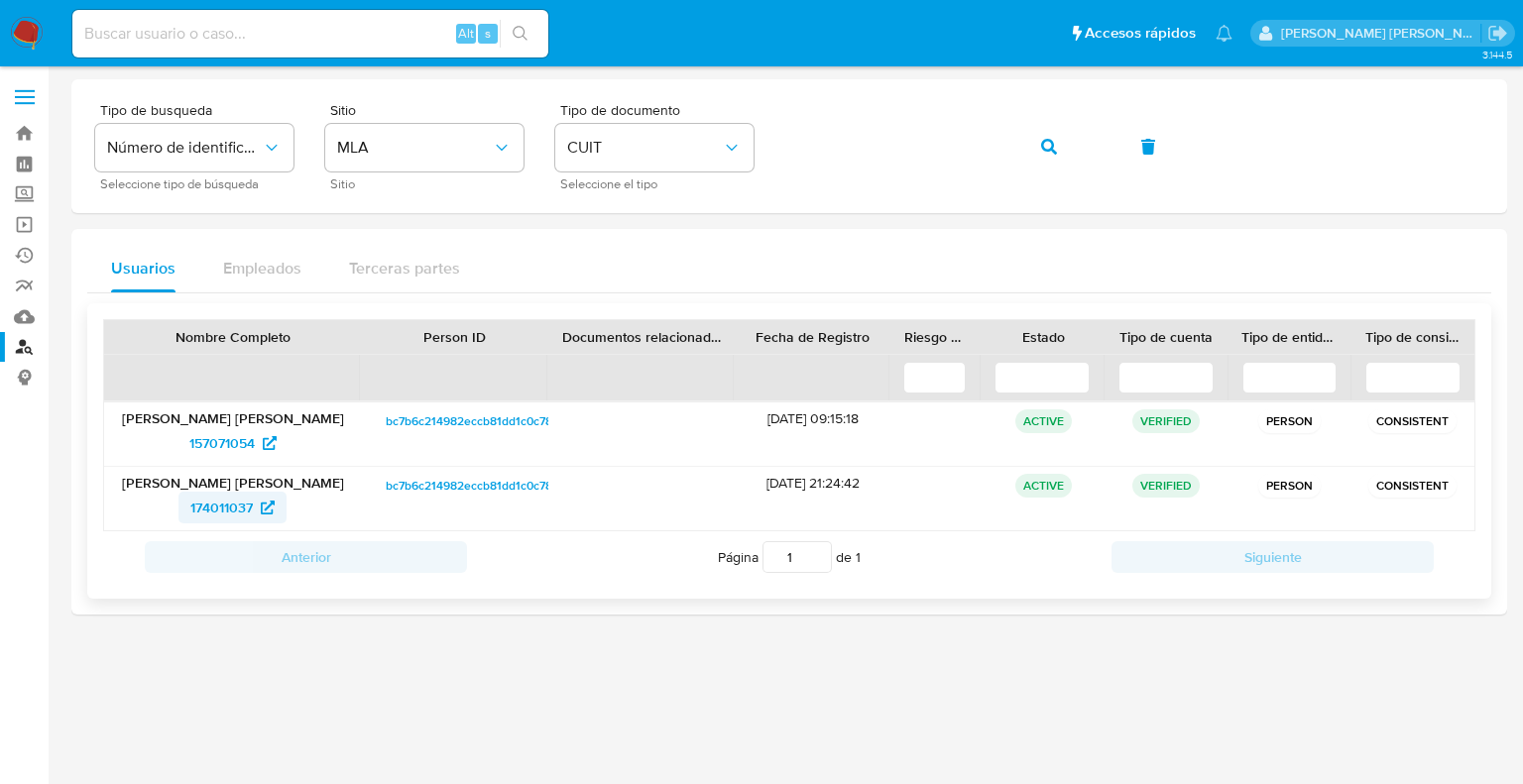 click on "174011037" at bounding box center (221, 507) 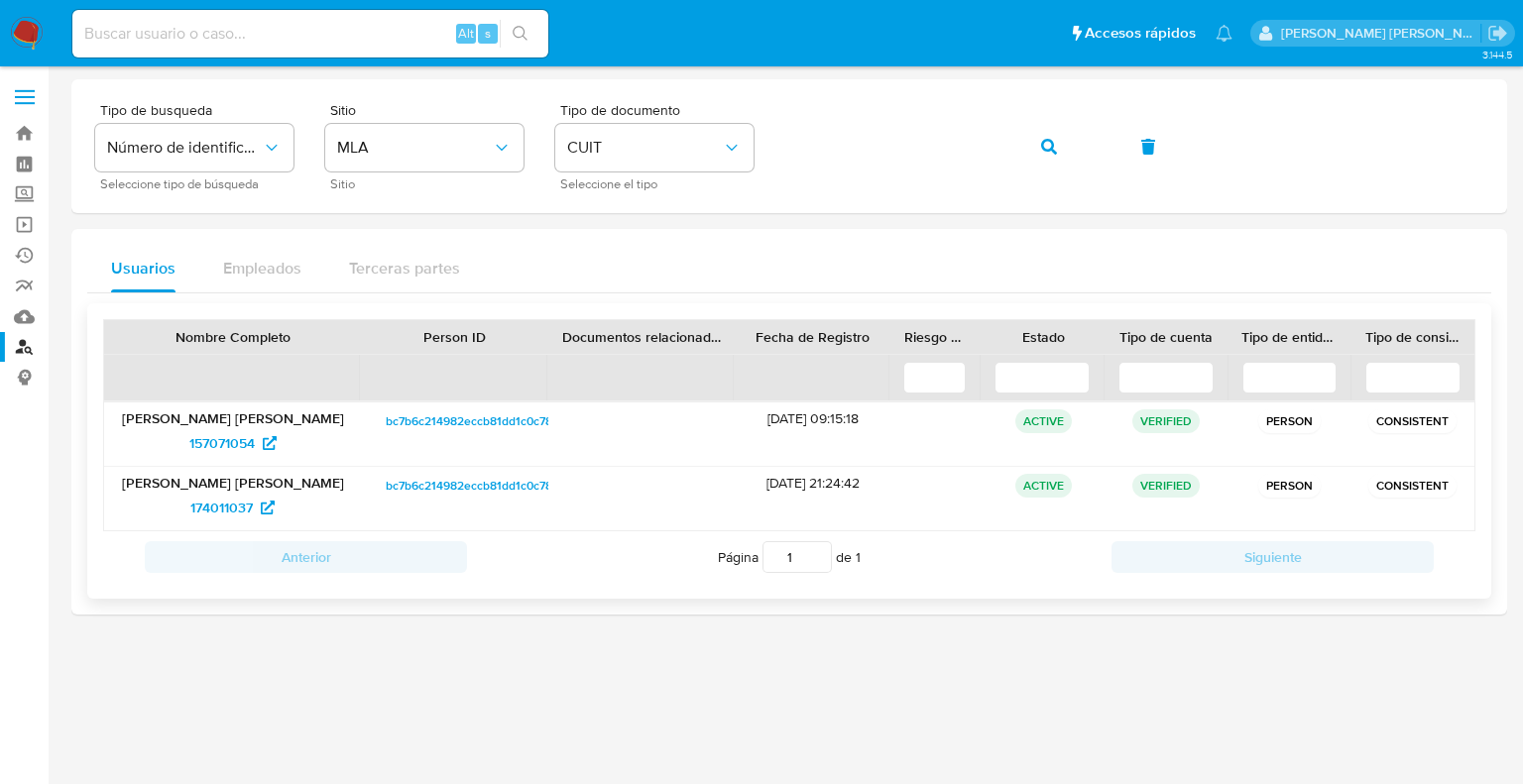 drag, startPoint x: 753, startPoint y: 419, endPoint x: 820, endPoint y: 419, distance: 67 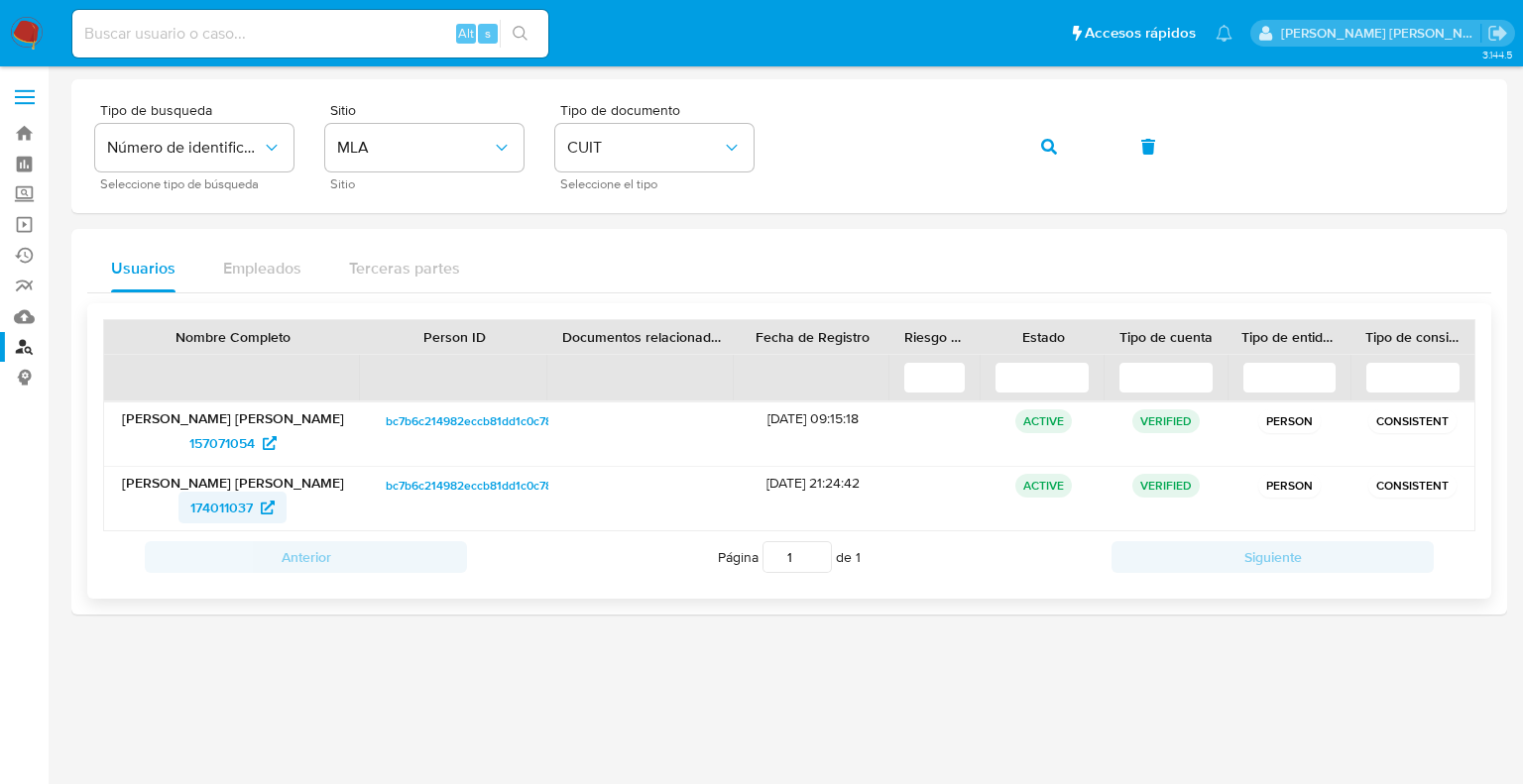 click on "174011037" at bounding box center [221, 507] 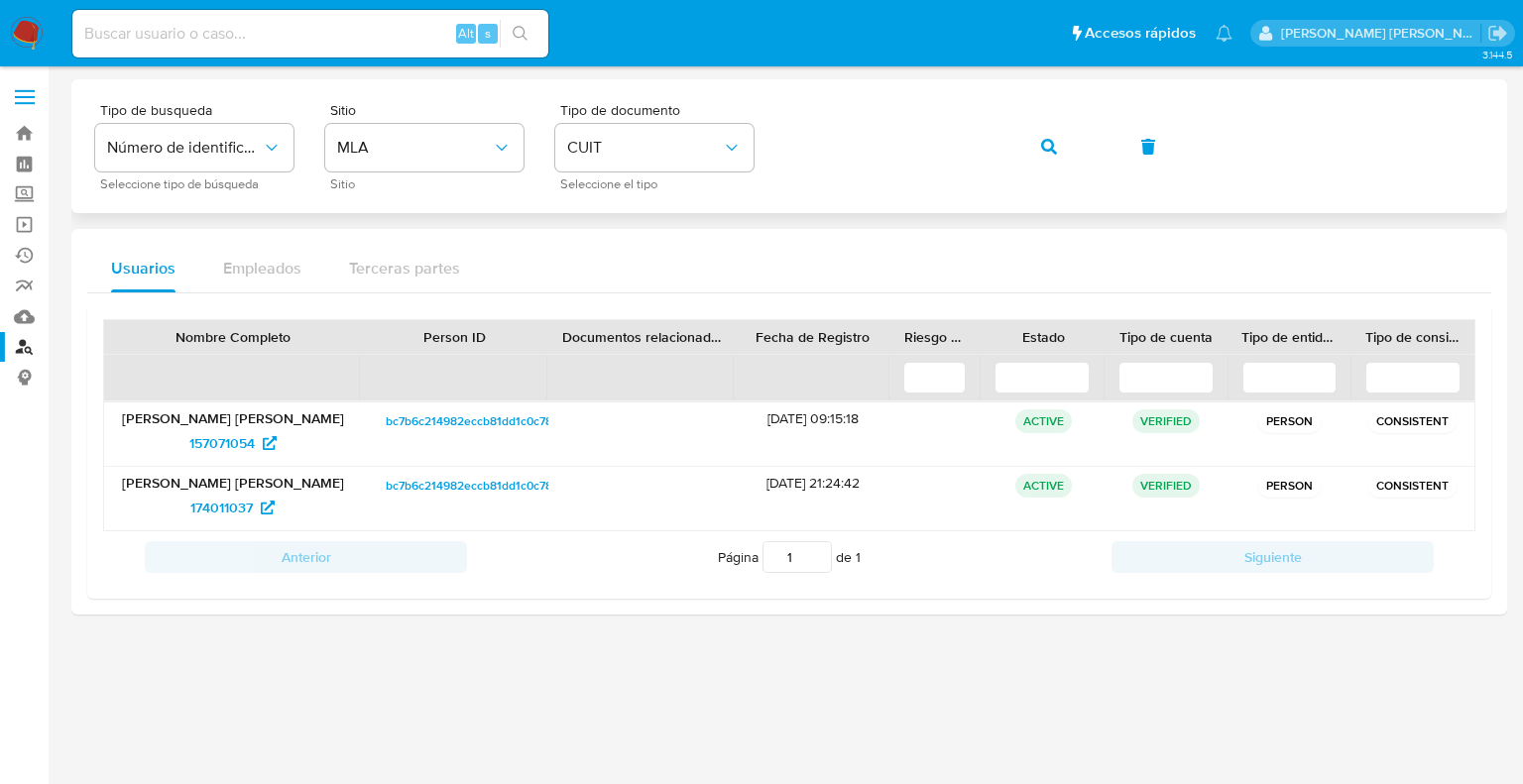 click on "Tipo de busqueda Número de identificación Seleccione tipo de búsqueda Sitio MLA Sitio Tipo de documento CUIT Seleccione el tipo" at bounding box center (789, 146) 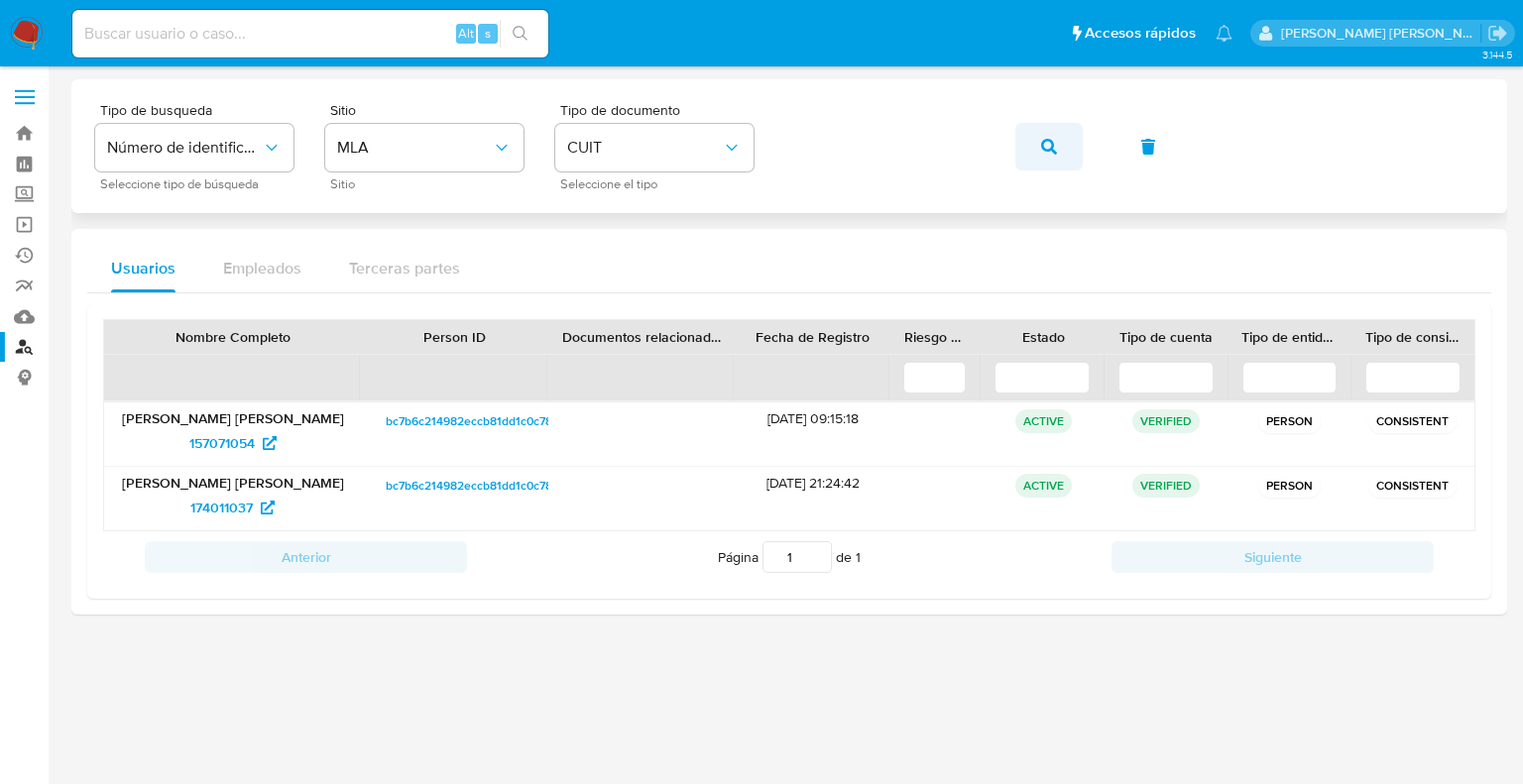 click 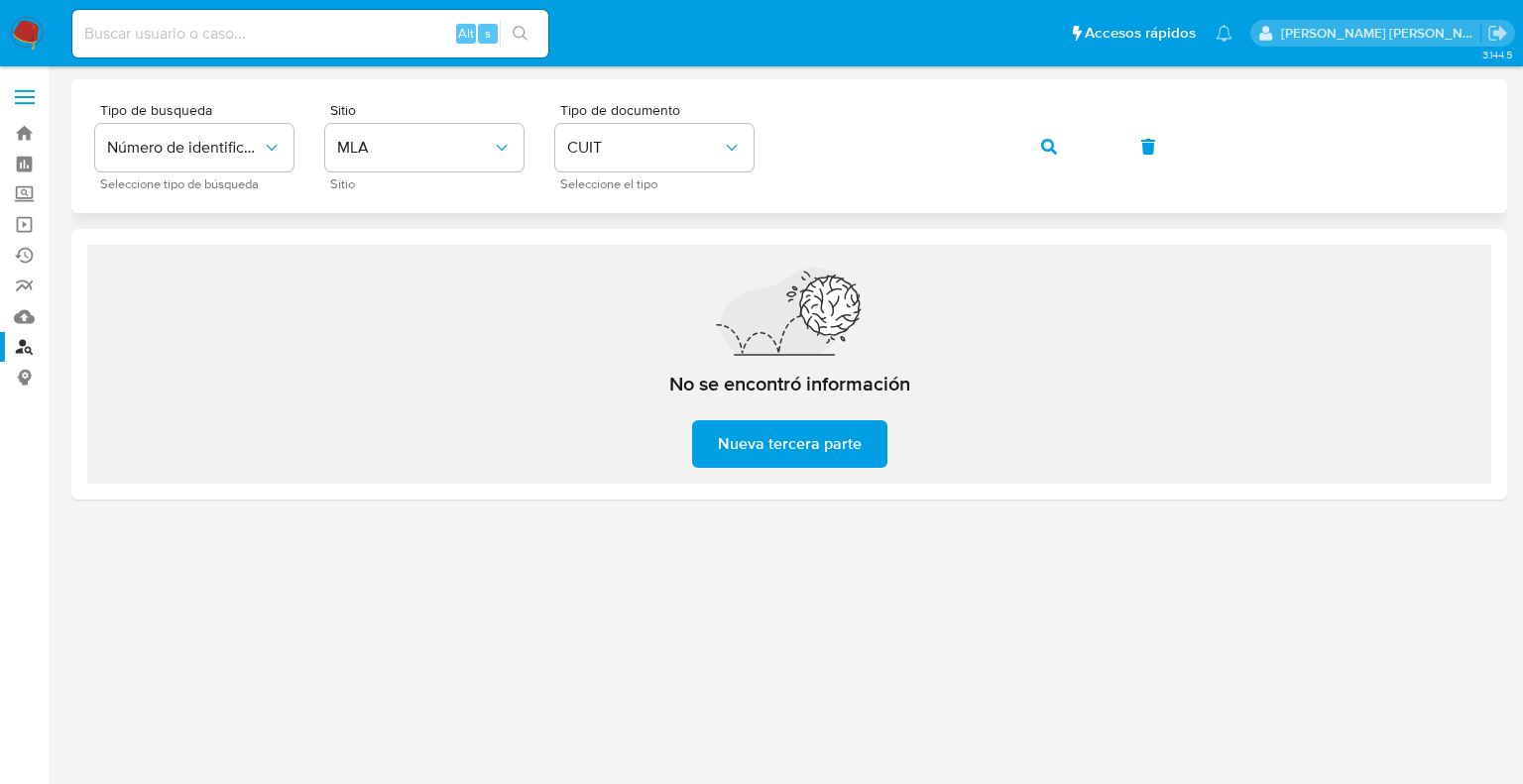 click 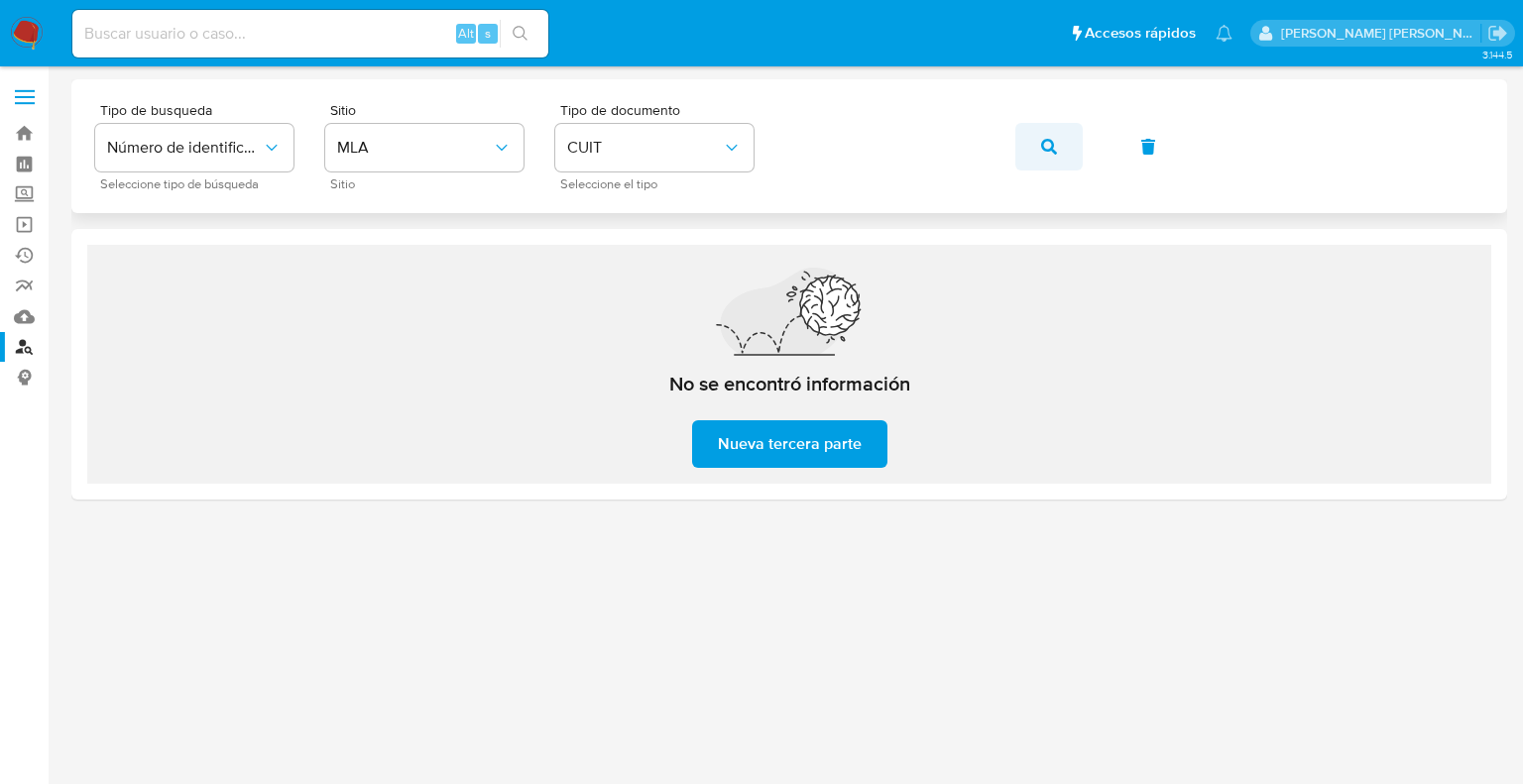 click 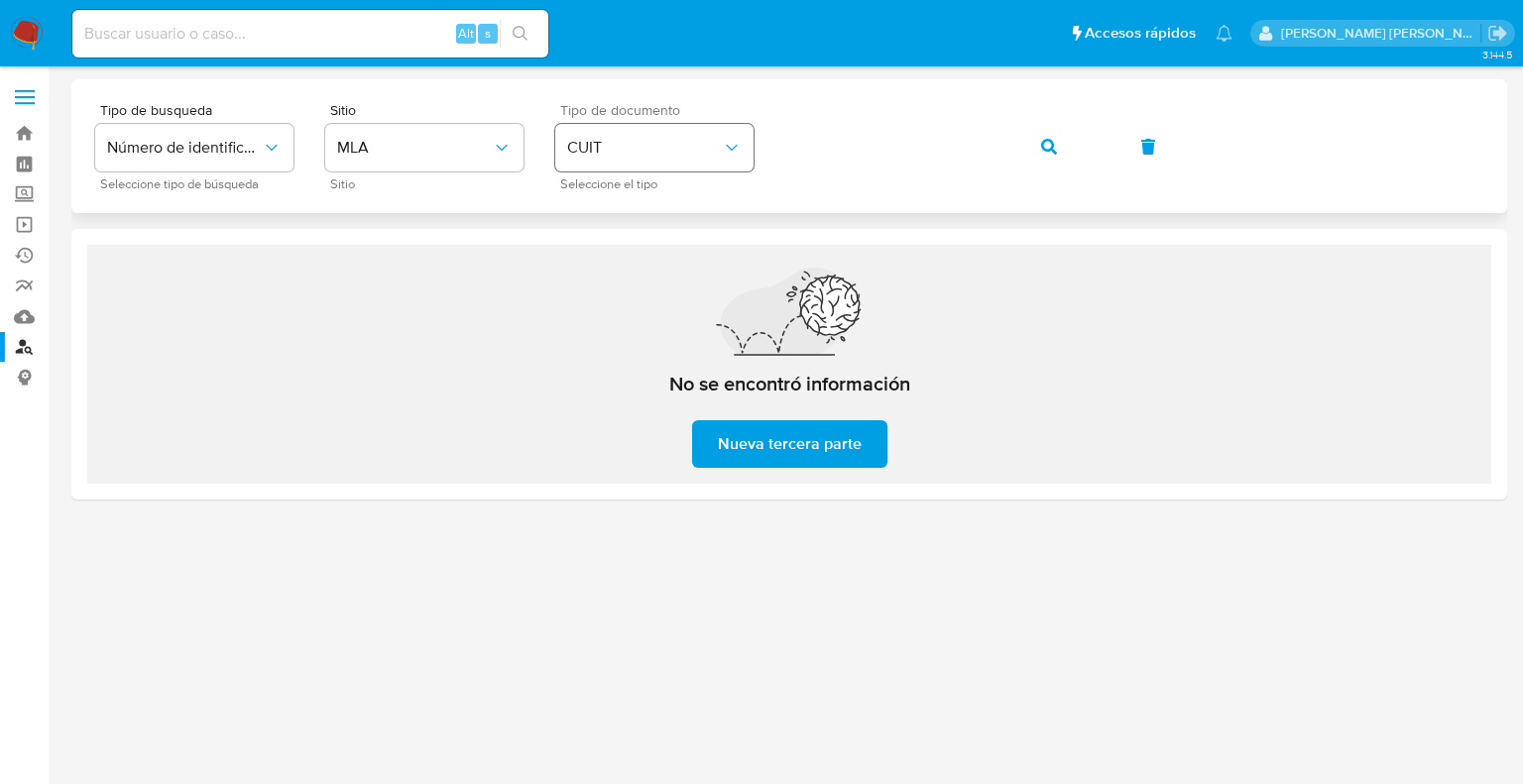 click on "Tipo de busqueda Número de identificación Seleccione tipo de búsqueda Sitio MLA Sitio Tipo de documento CUIT Seleccione el tipo" at bounding box center [789, 146] 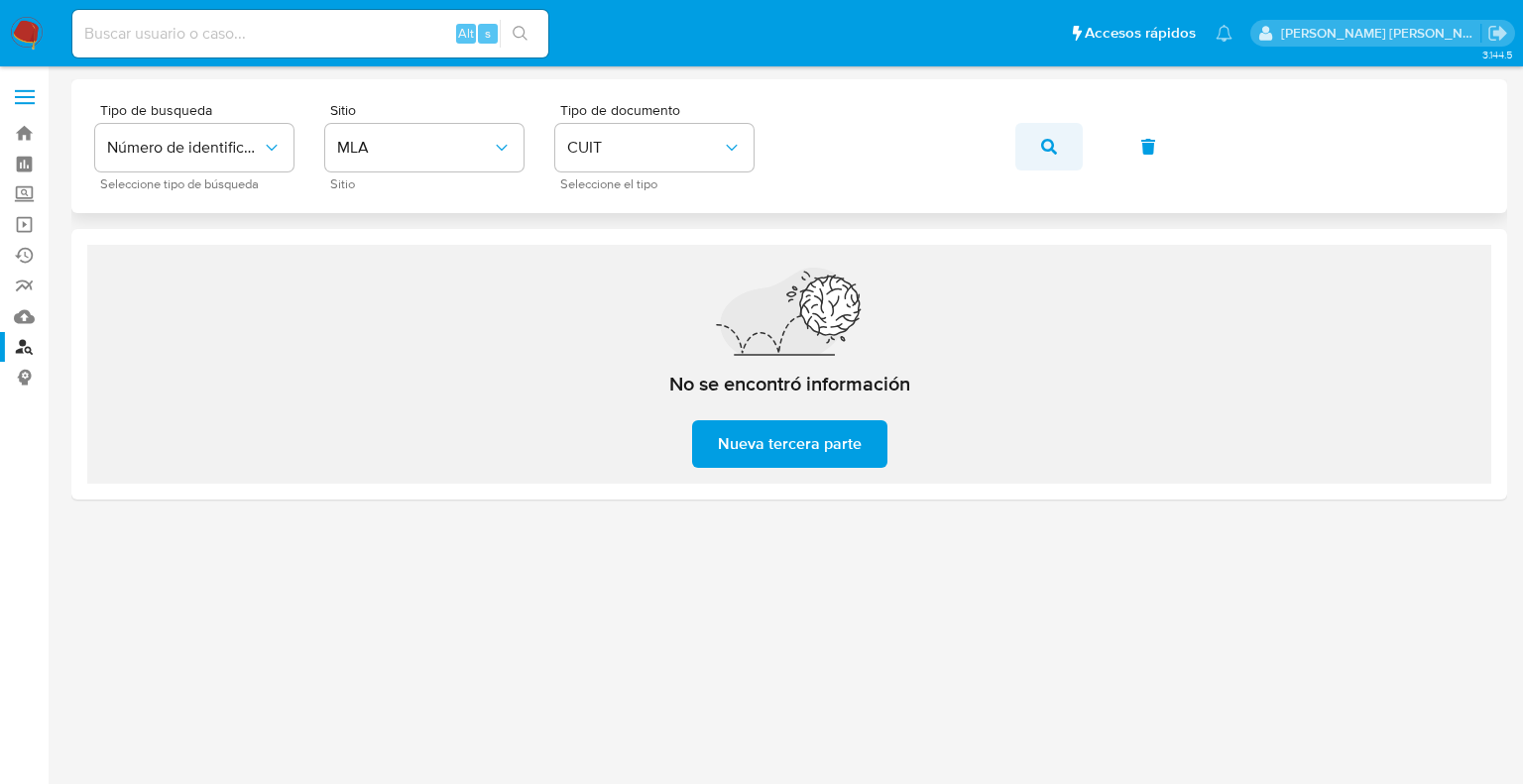 click 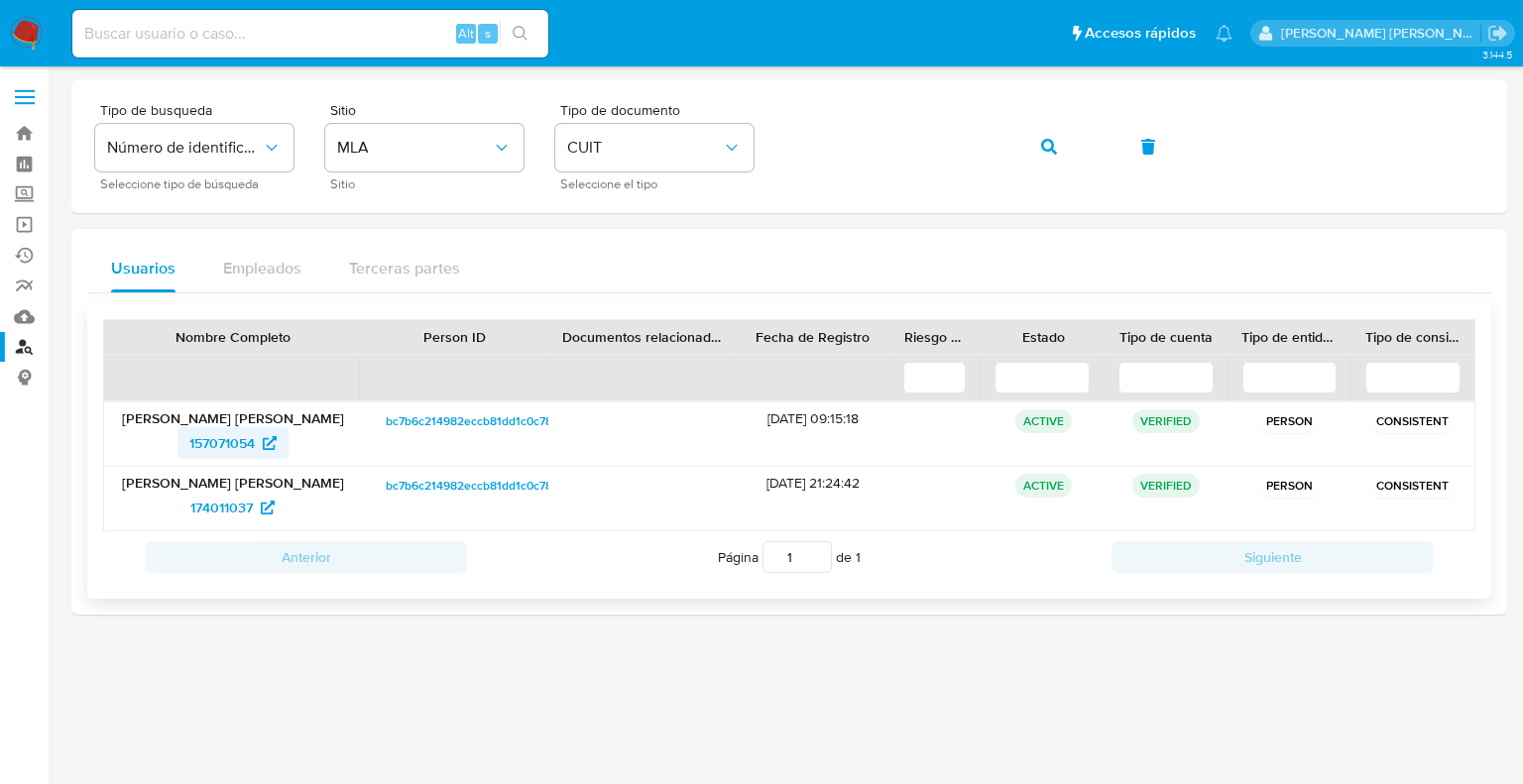 click on "157071054" at bounding box center [222, 443] 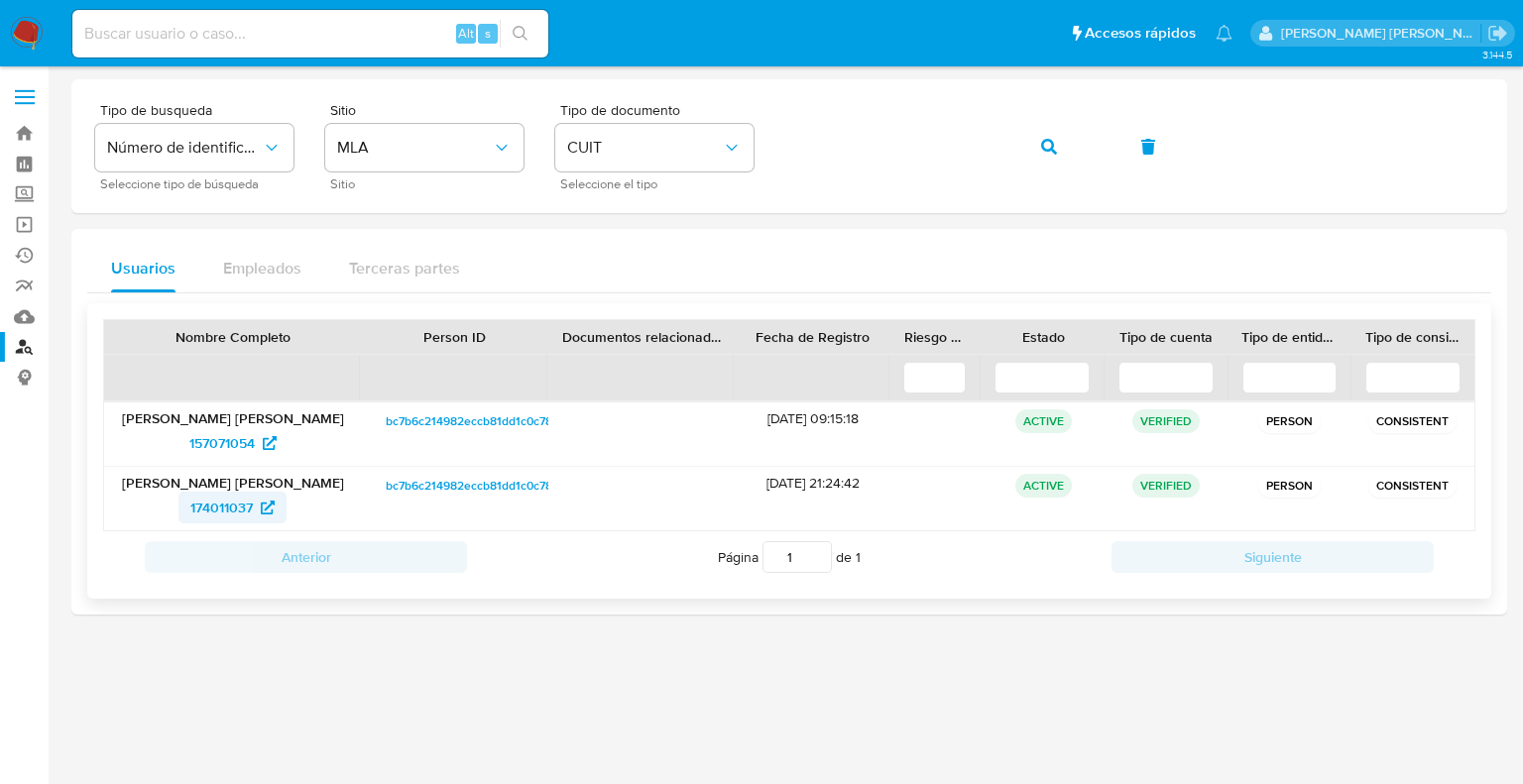 click on "174011037" at bounding box center [221, 507] 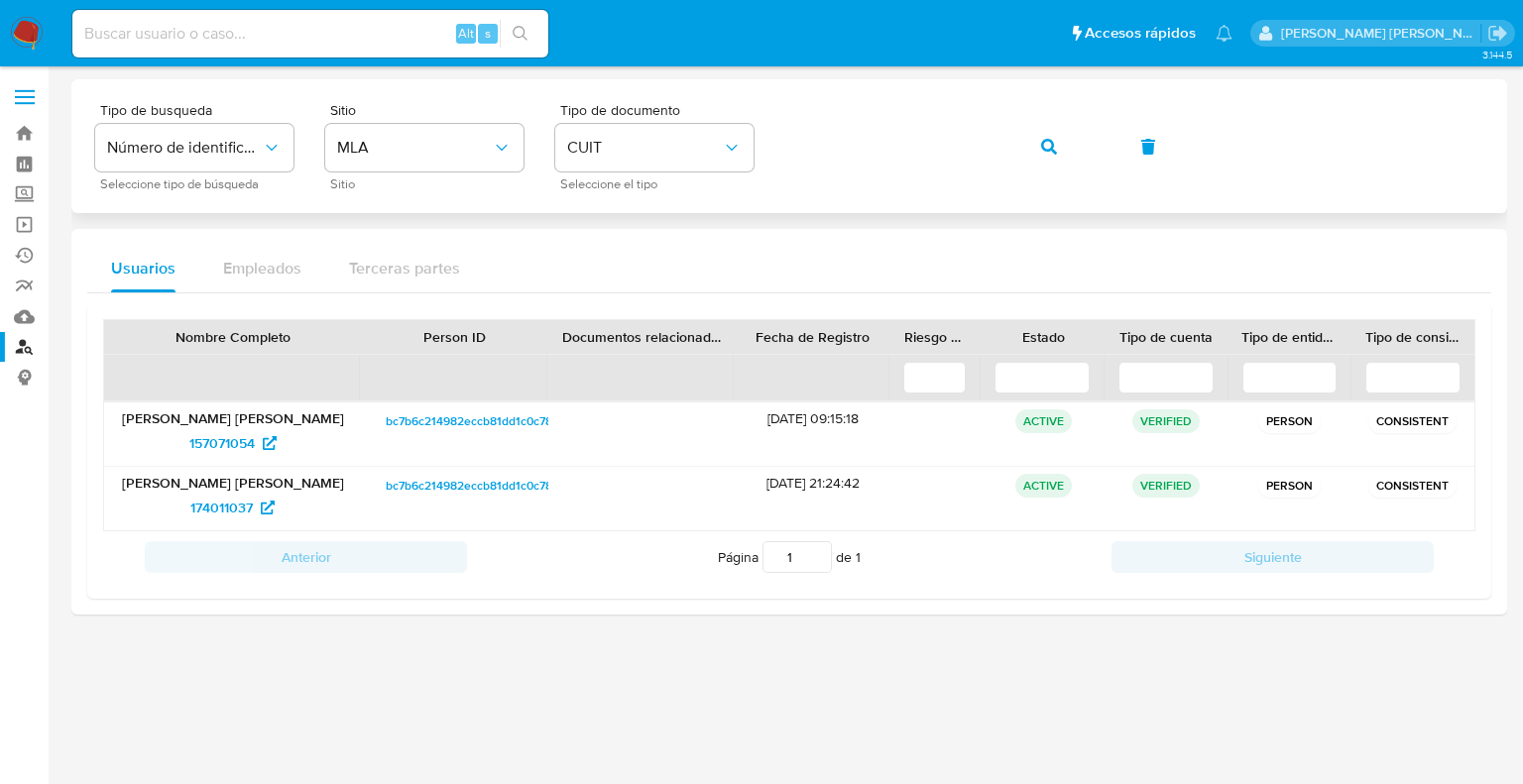 click on "Tipo de busqueda Número de identificación Seleccione tipo de búsqueda Sitio MLA Sitio Tipo de documento CUIT Seleccione el tipo" at bounding box center [789, 146] 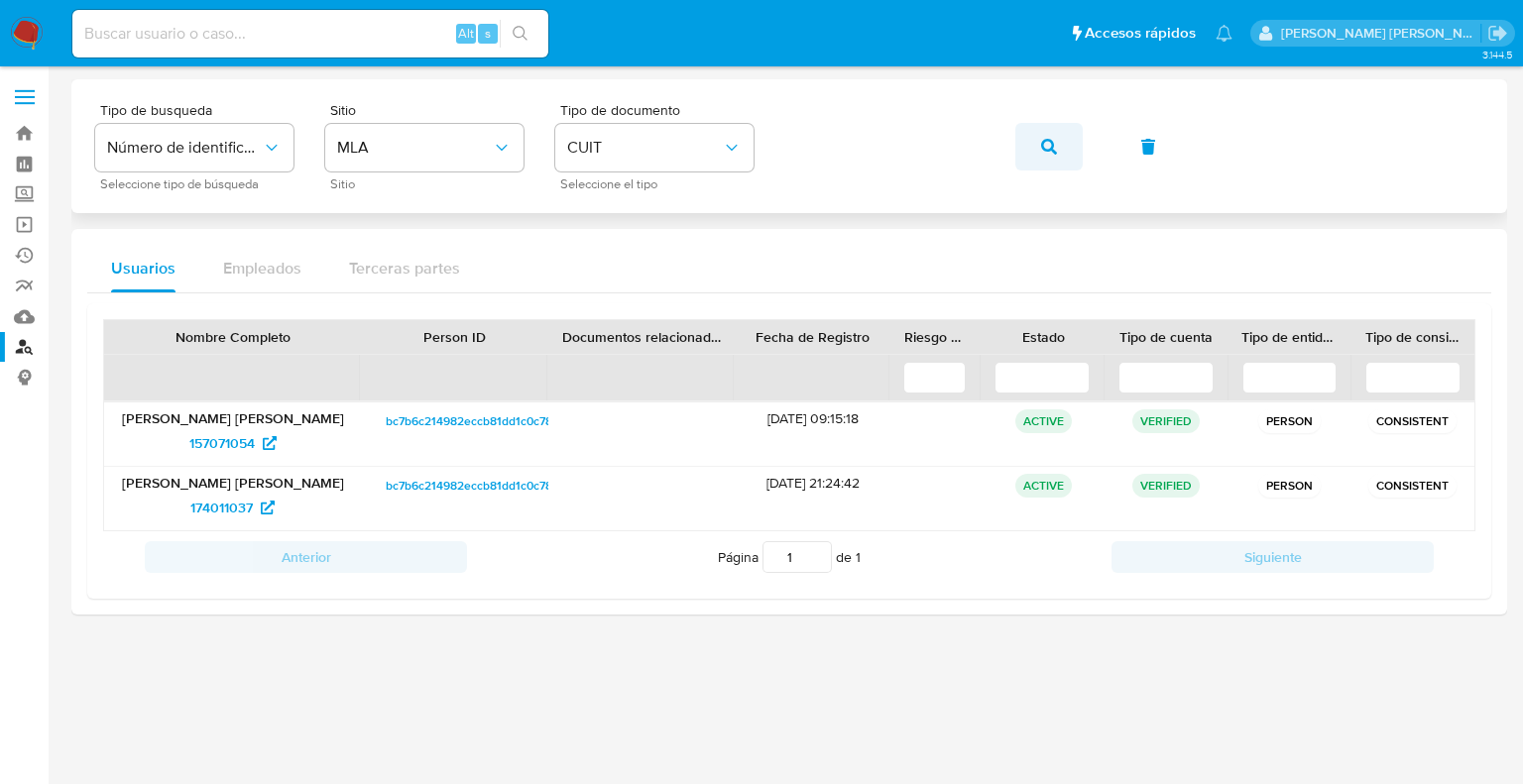 click at bounding box center (1049, 147) 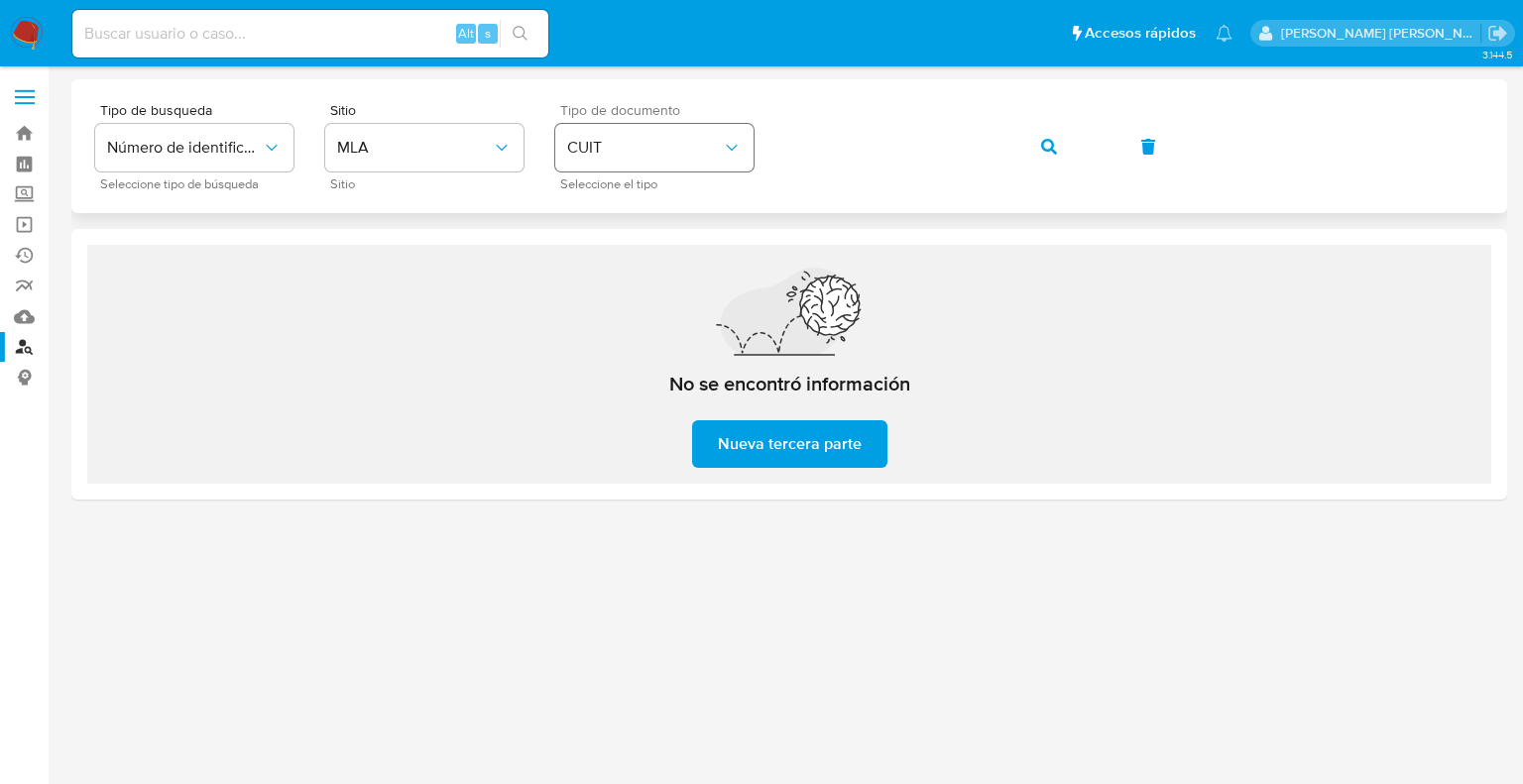 click on "Tipo de busqueda Número de identificación Seleccione tipo de búsqueda Sitio MLA Sitio Tipo de documento CUIT Seleccione el tipo" at bounding box center (789, 146) 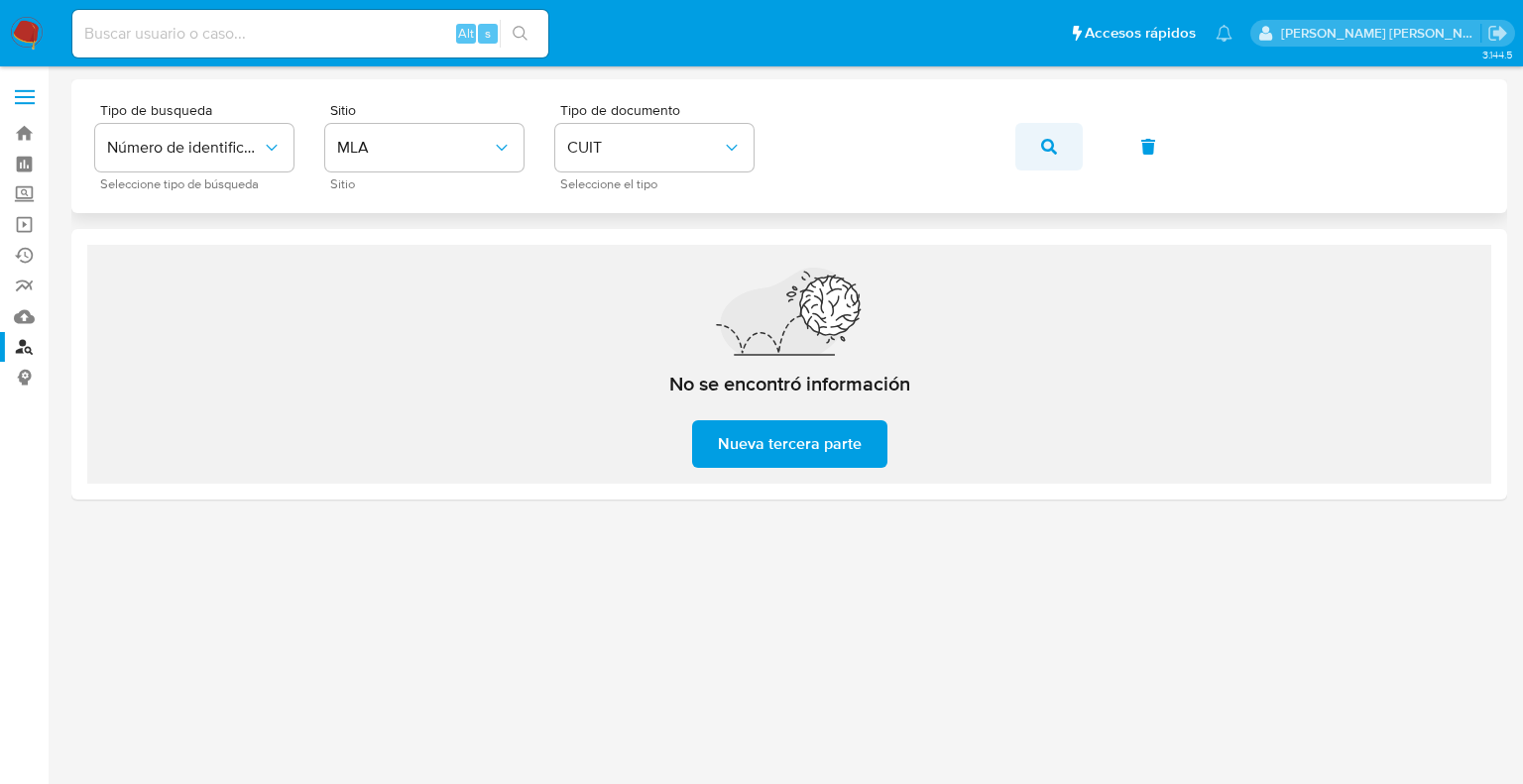 click 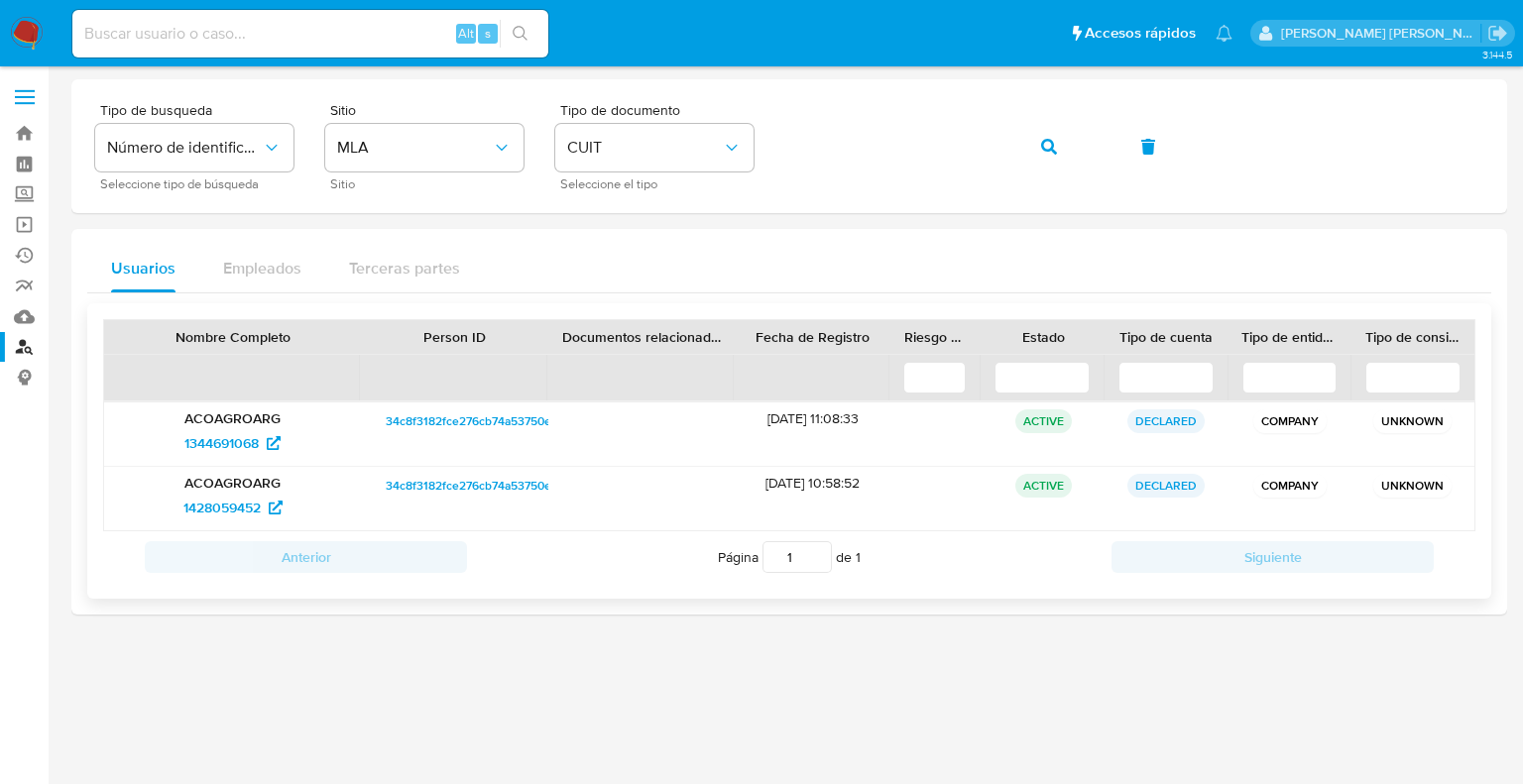 drag, startPoint x: 746, startPoint y: 423, endPoint x: 823, endPoint y: 419, distance: 77.10383 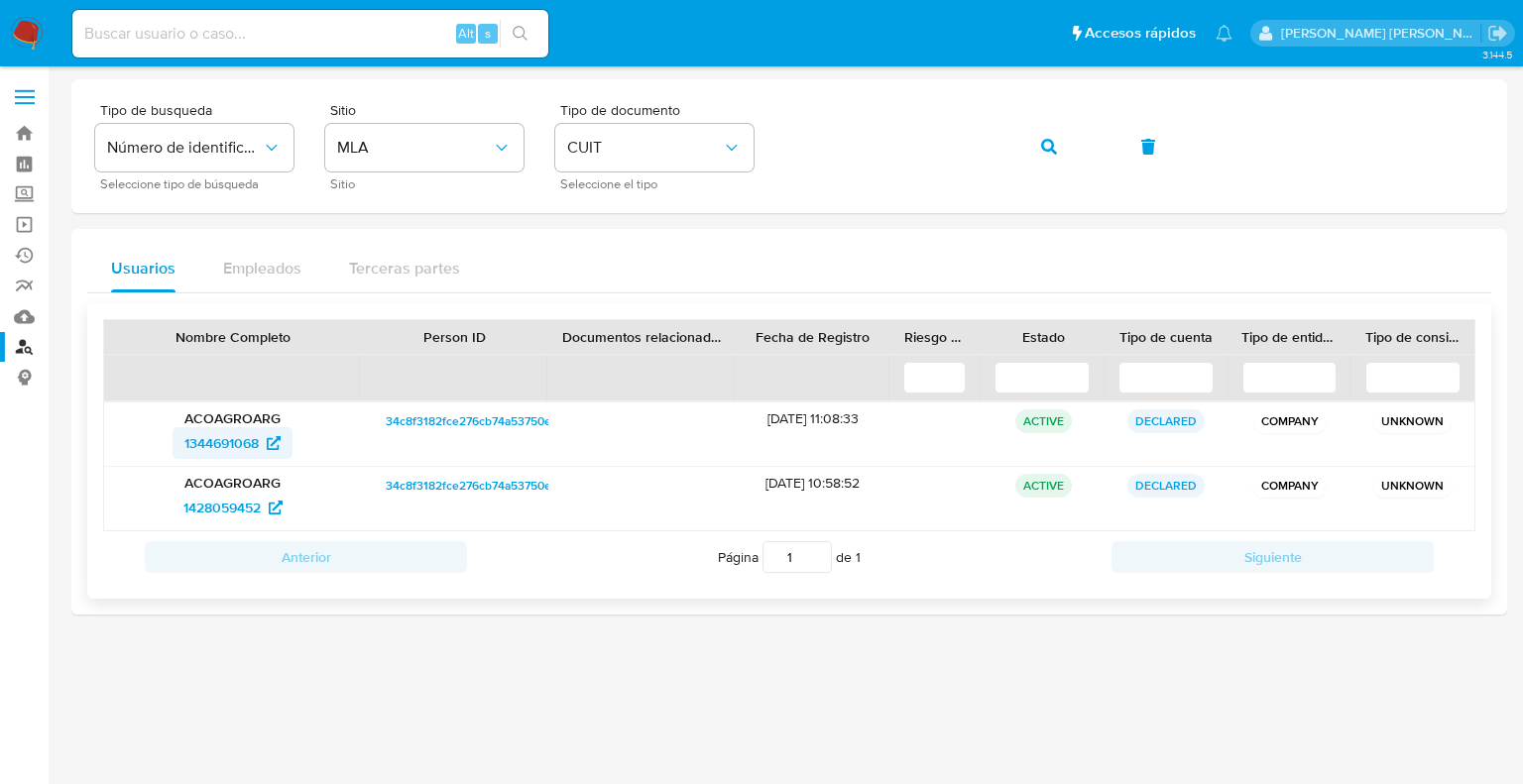 drag, startPoint x: 145, startPoint y: 448, endPoint x: 259, endPoint y: 447, distance: 114.00439 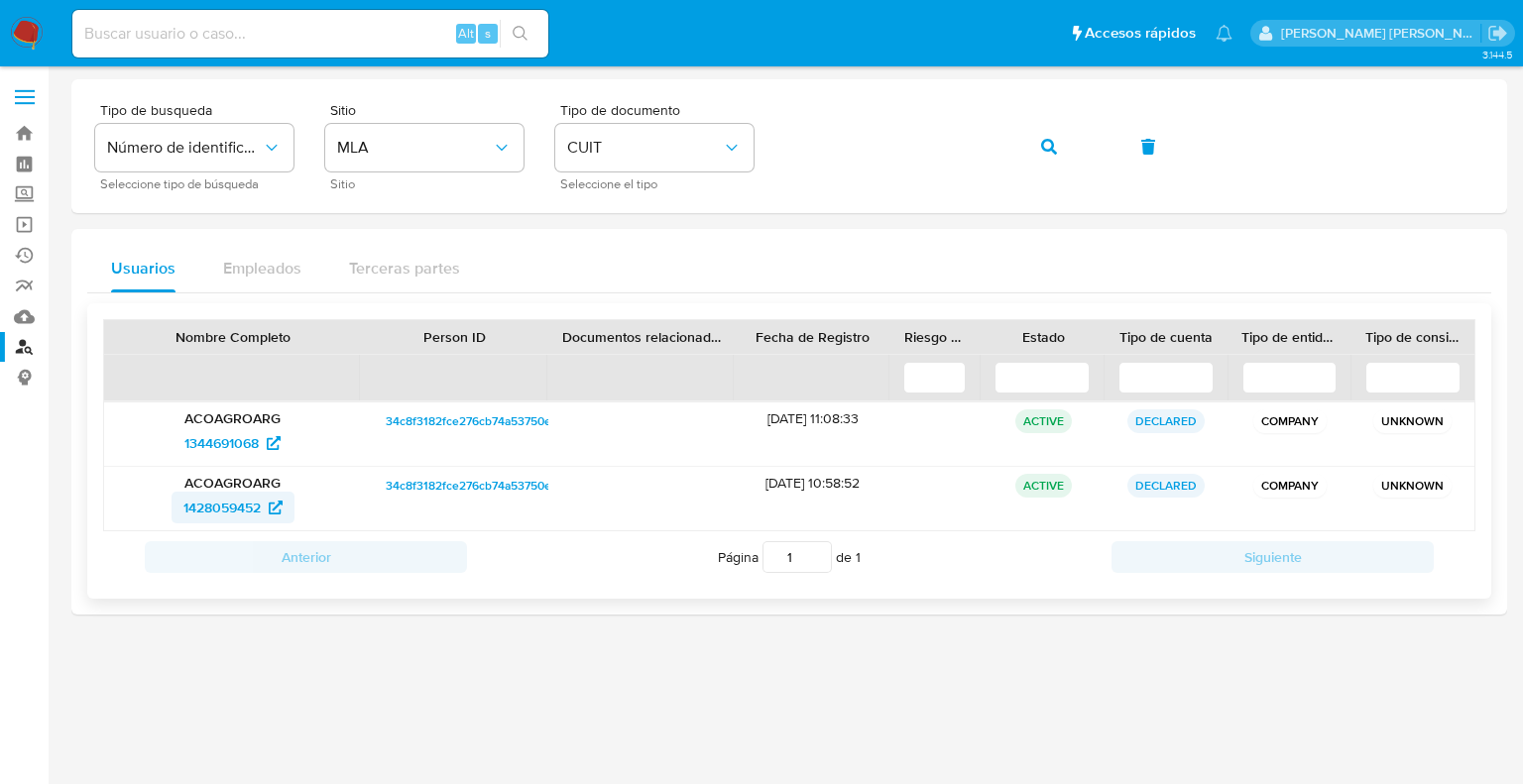 drag, startPoint x: 156, startPoint y: 513, endPoint x: 258, endPoint y: 510, distance: 102.04411 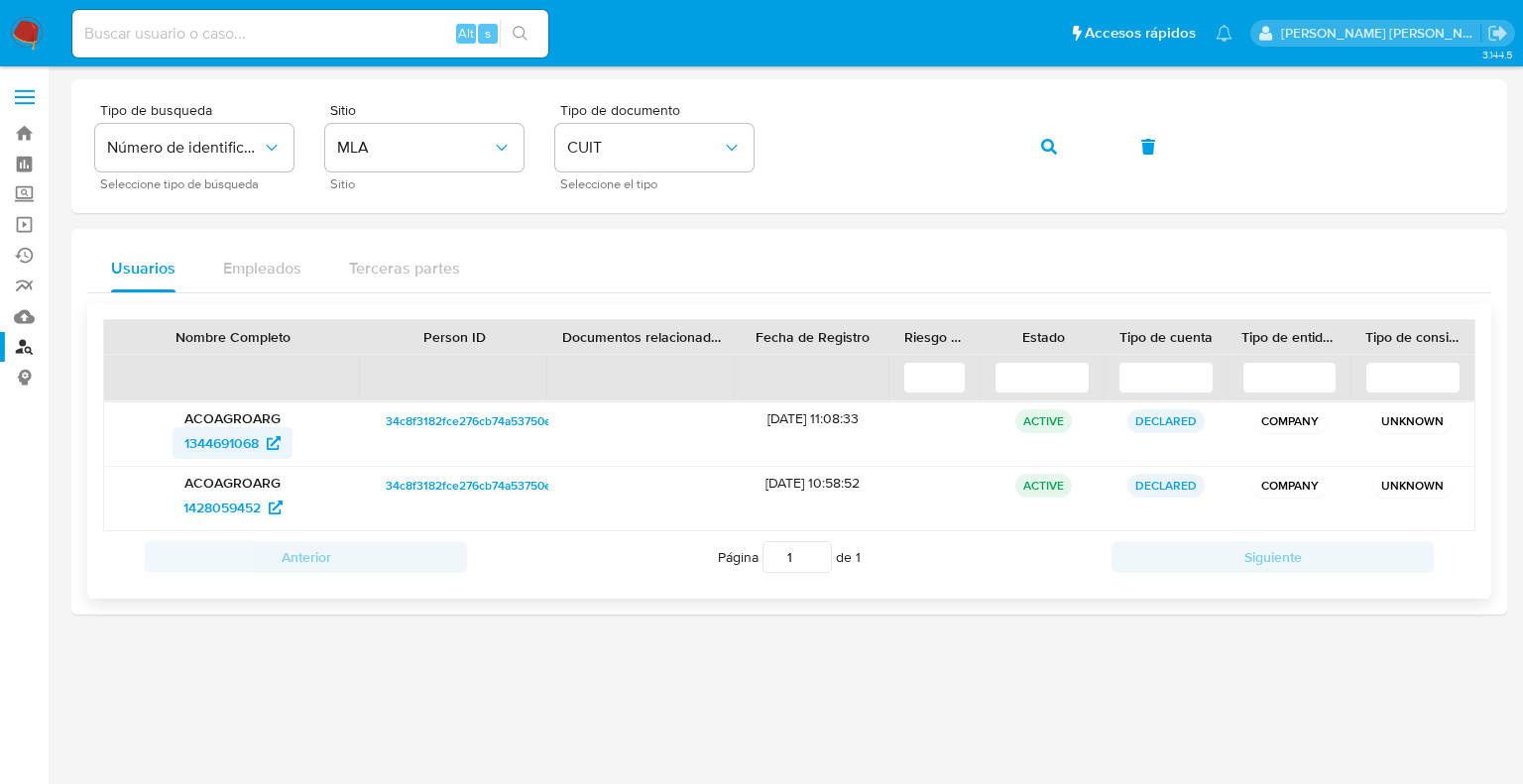 click on "1344691068" at bounding box center [221, 443] 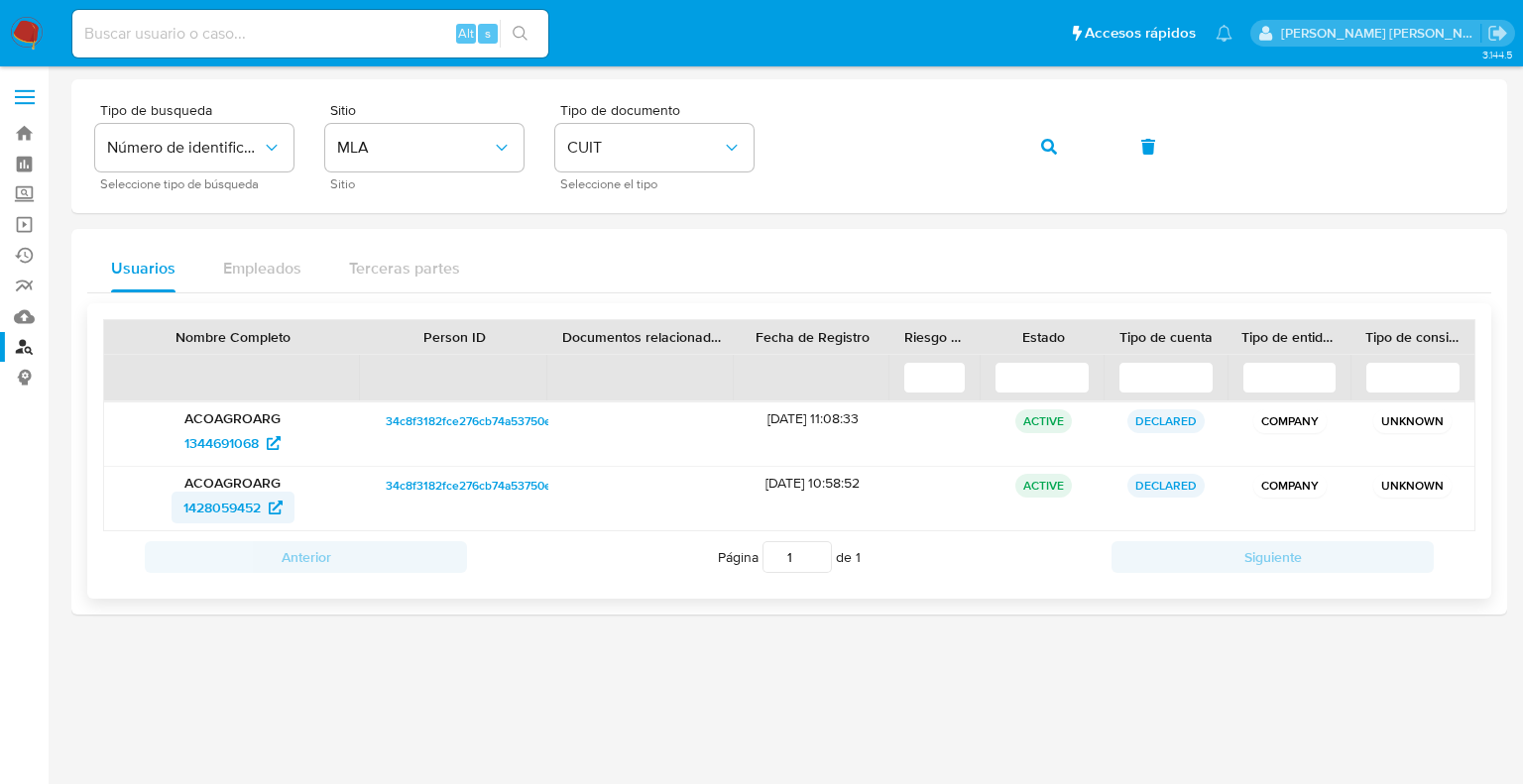 click on "1428059452" at bounding box center [222, 507] 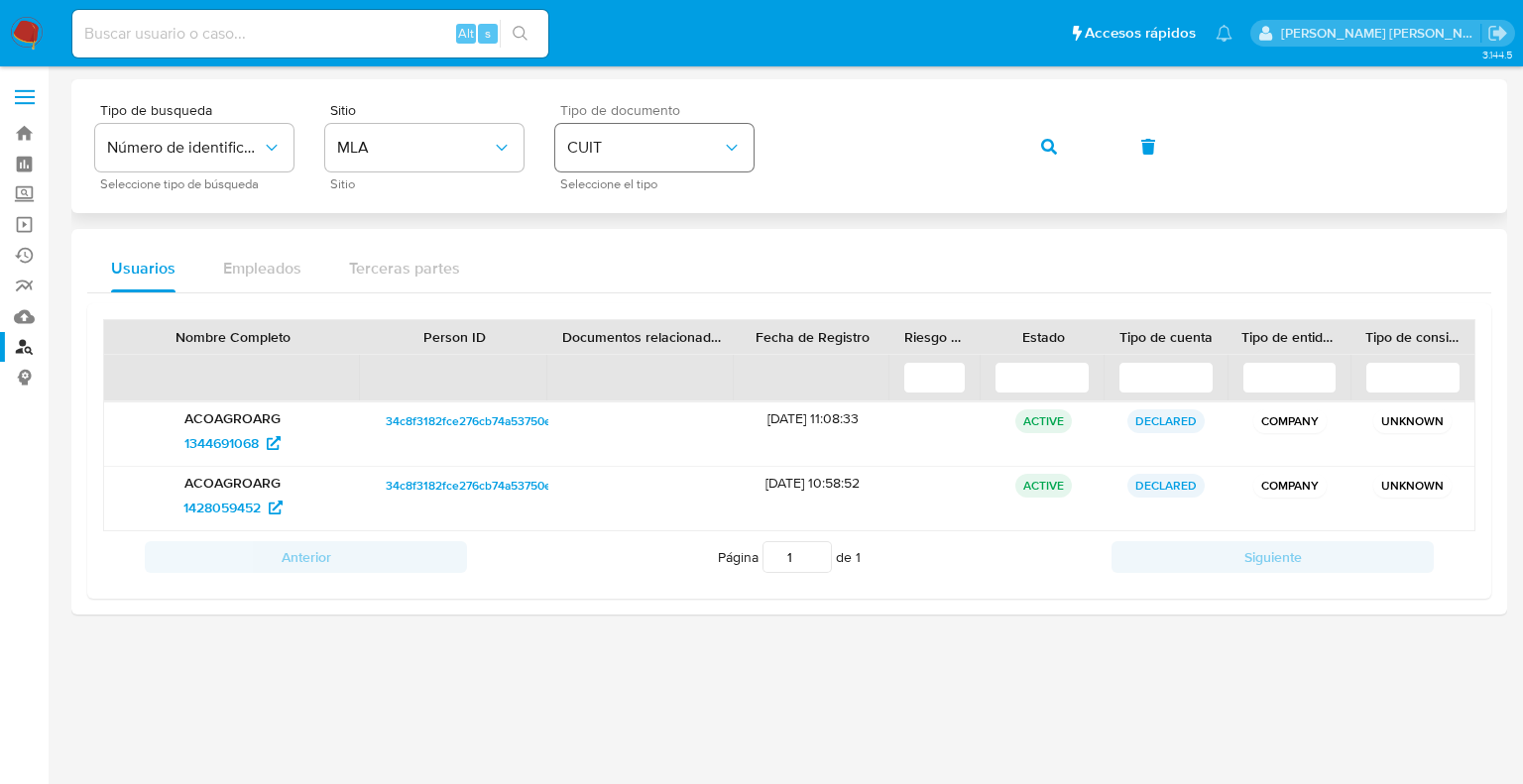 click on "Tipo de busqueda Número de identificación Seleccione tipo de búsqueda Sitio MLA Sitio Tipo de documento CUIT Seleccione el tipo" at bounding box center [789, 146] 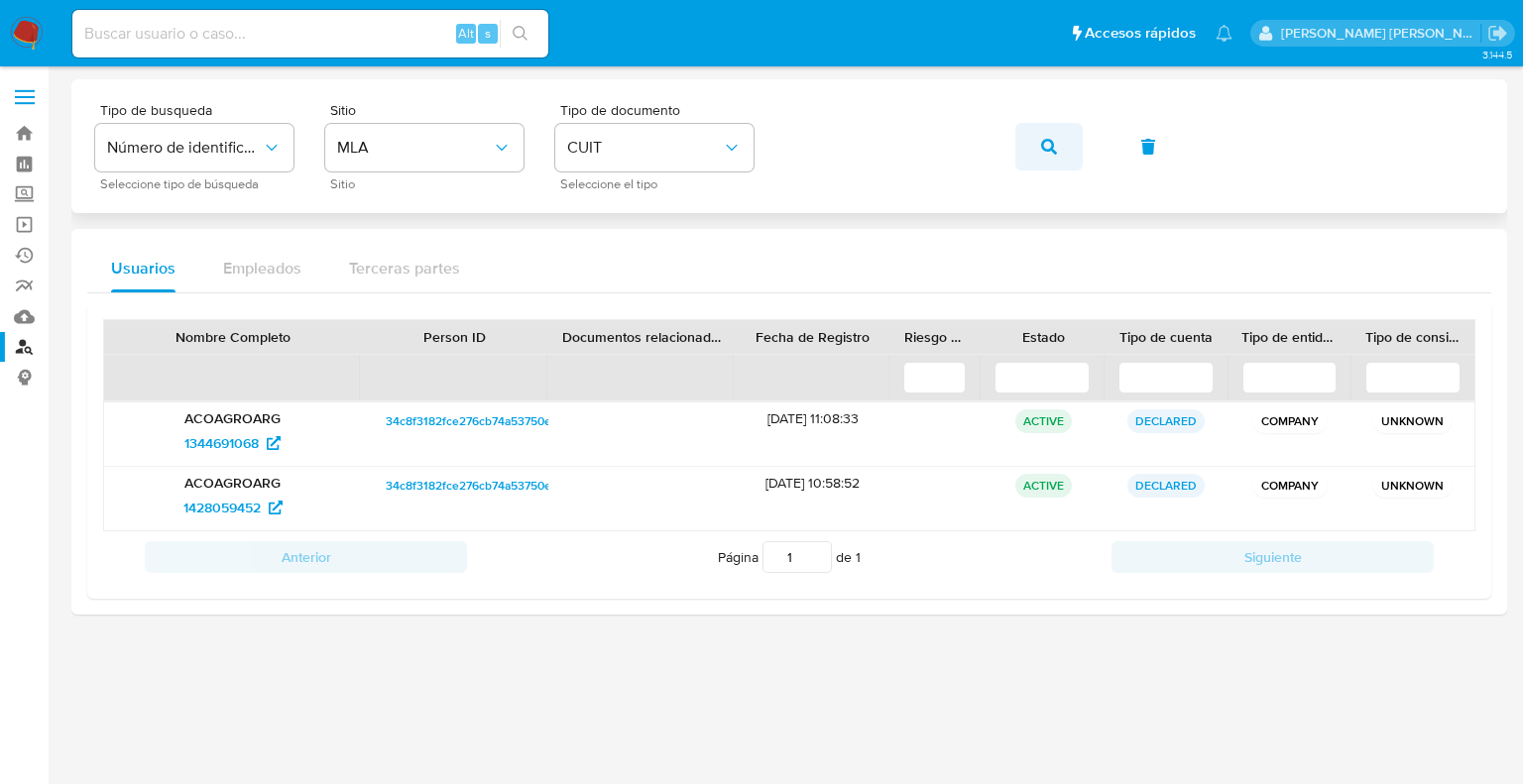 click 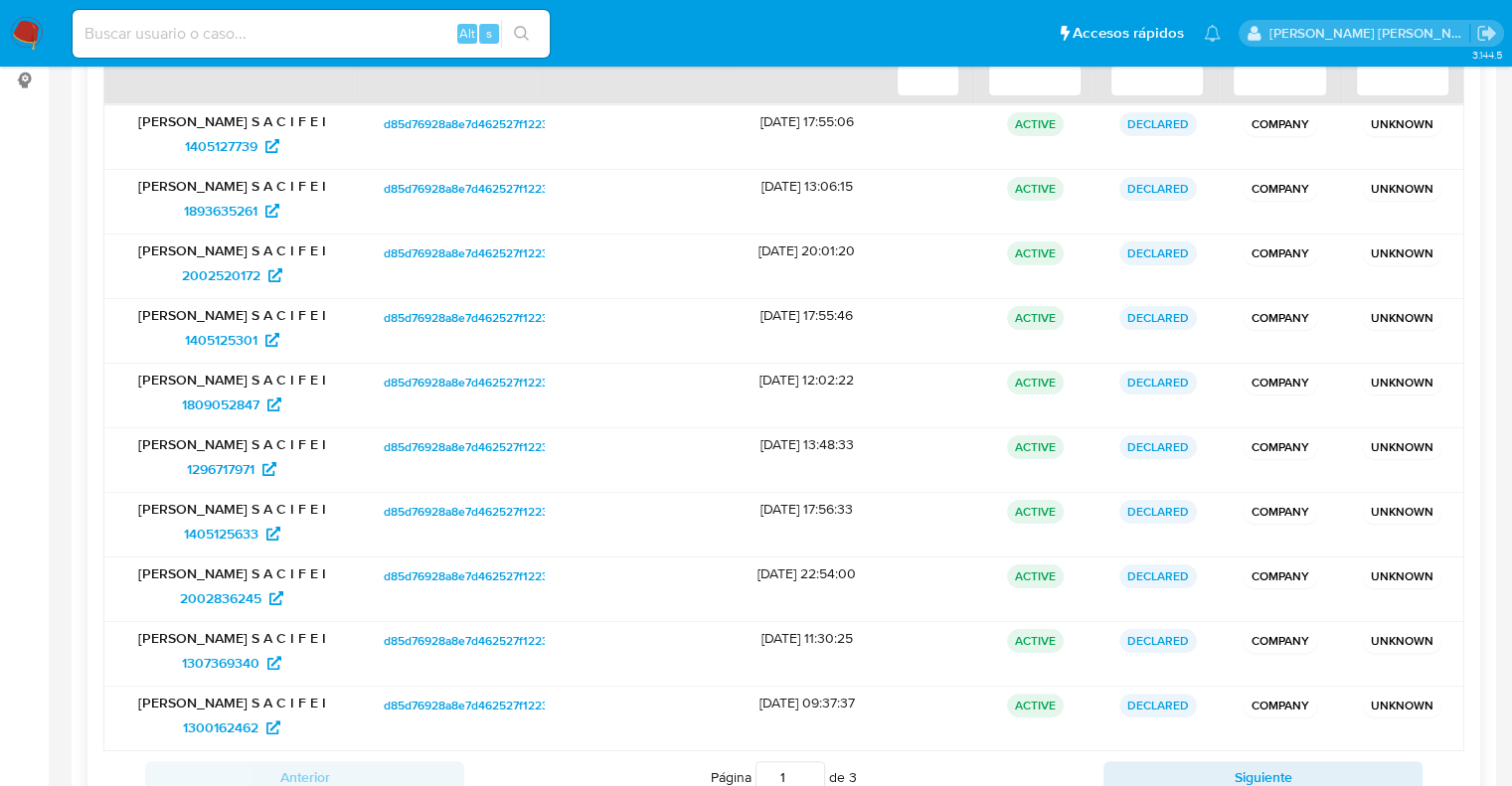scroll, scrollTop: 373, scrollLeft: 0, axis: vertical 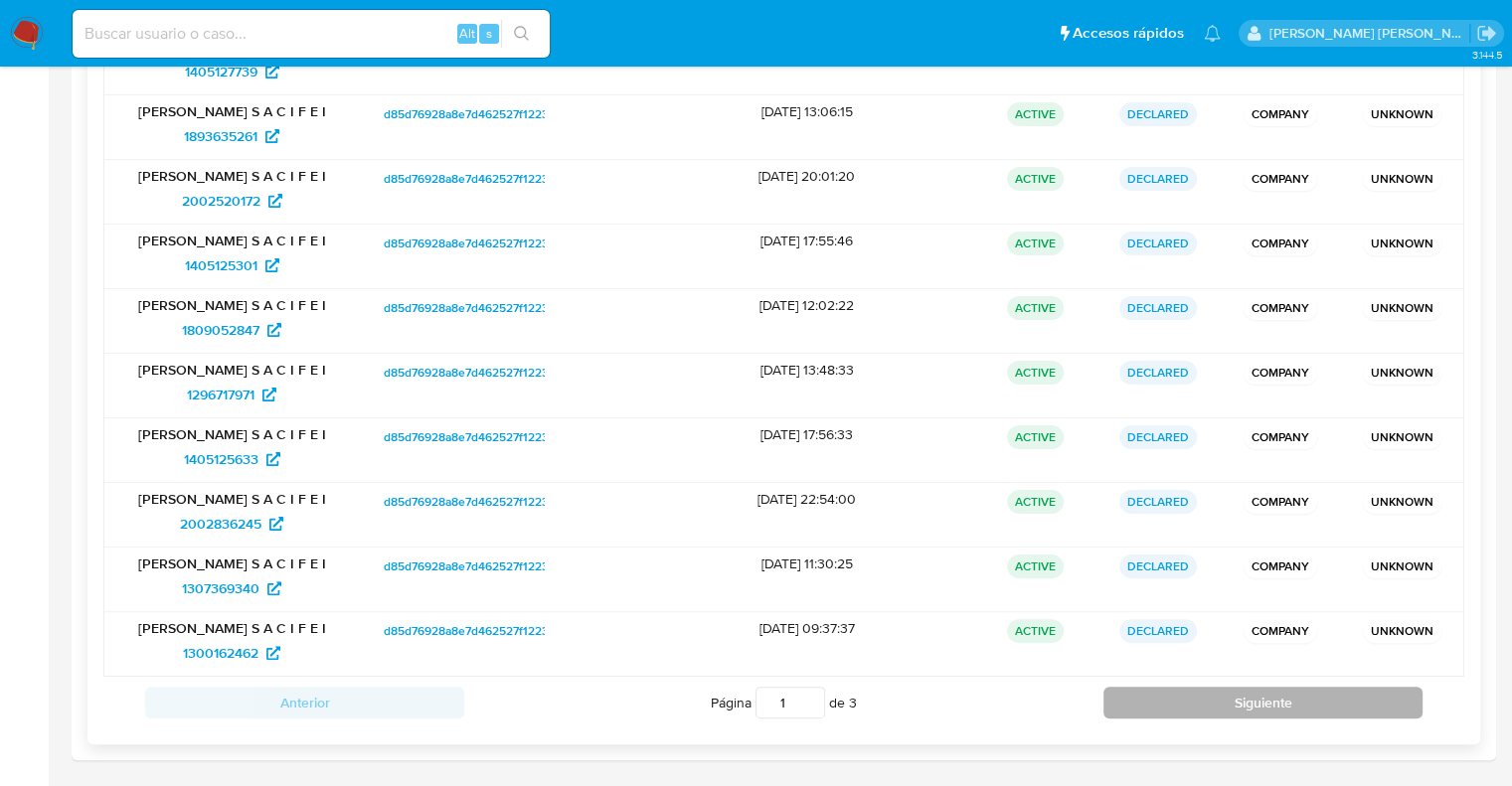 click on "Siguiente" at bounding box center (1262, 703) 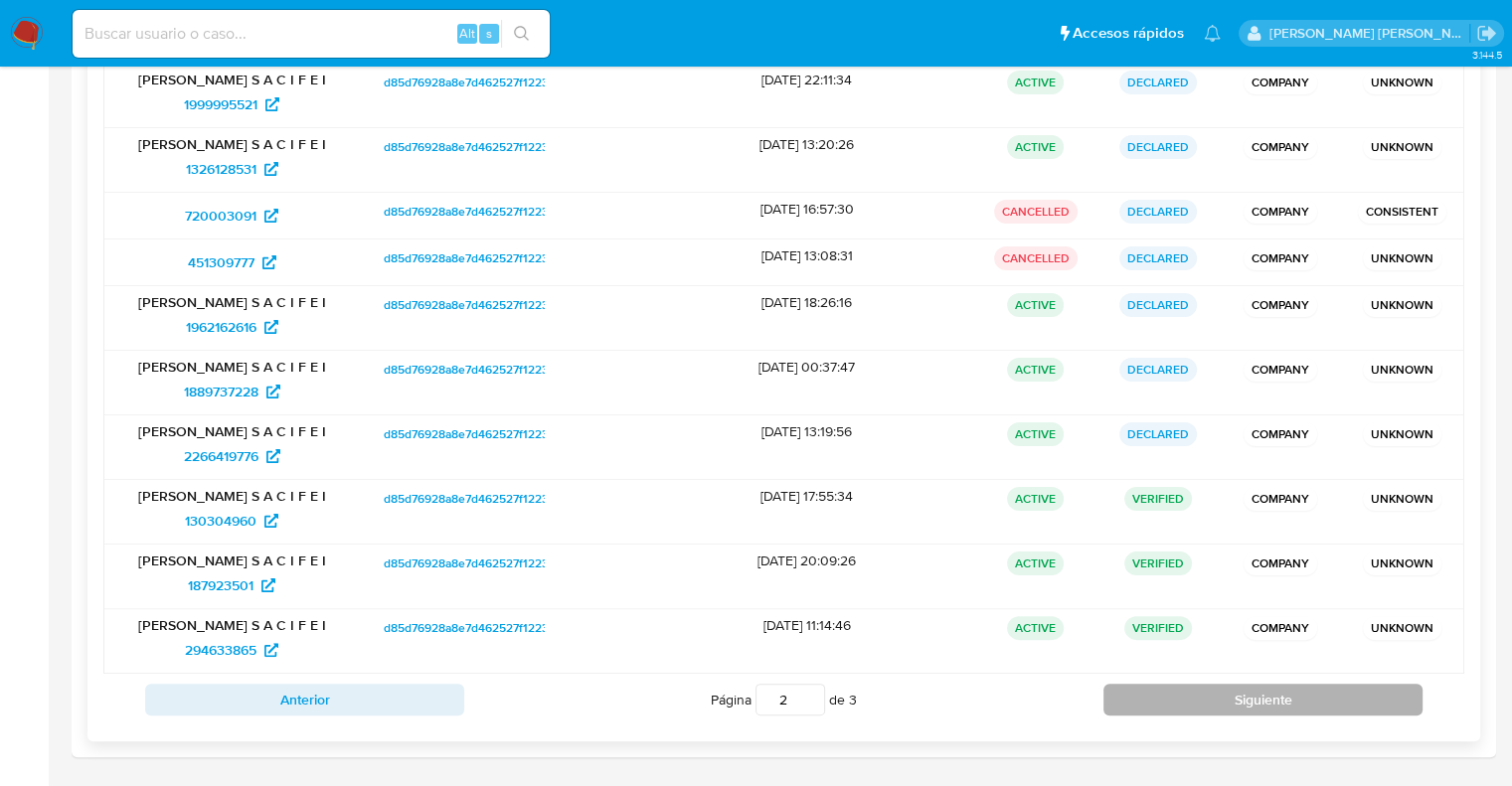 scroll, scrollTop: 337, scrollLeft: 0, axis: vertical 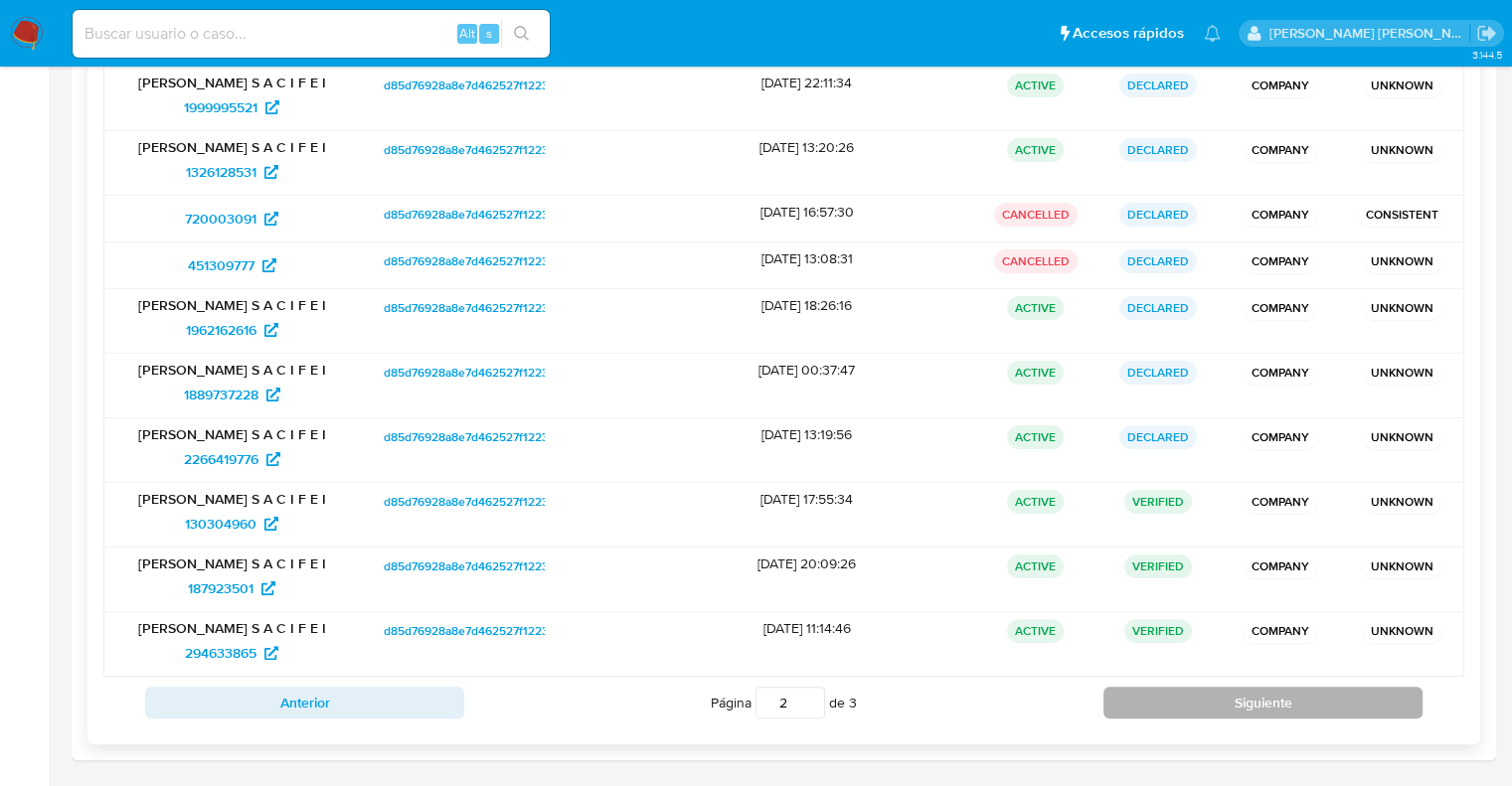 click on "Siguiente" at bounding box center [1262, 703] 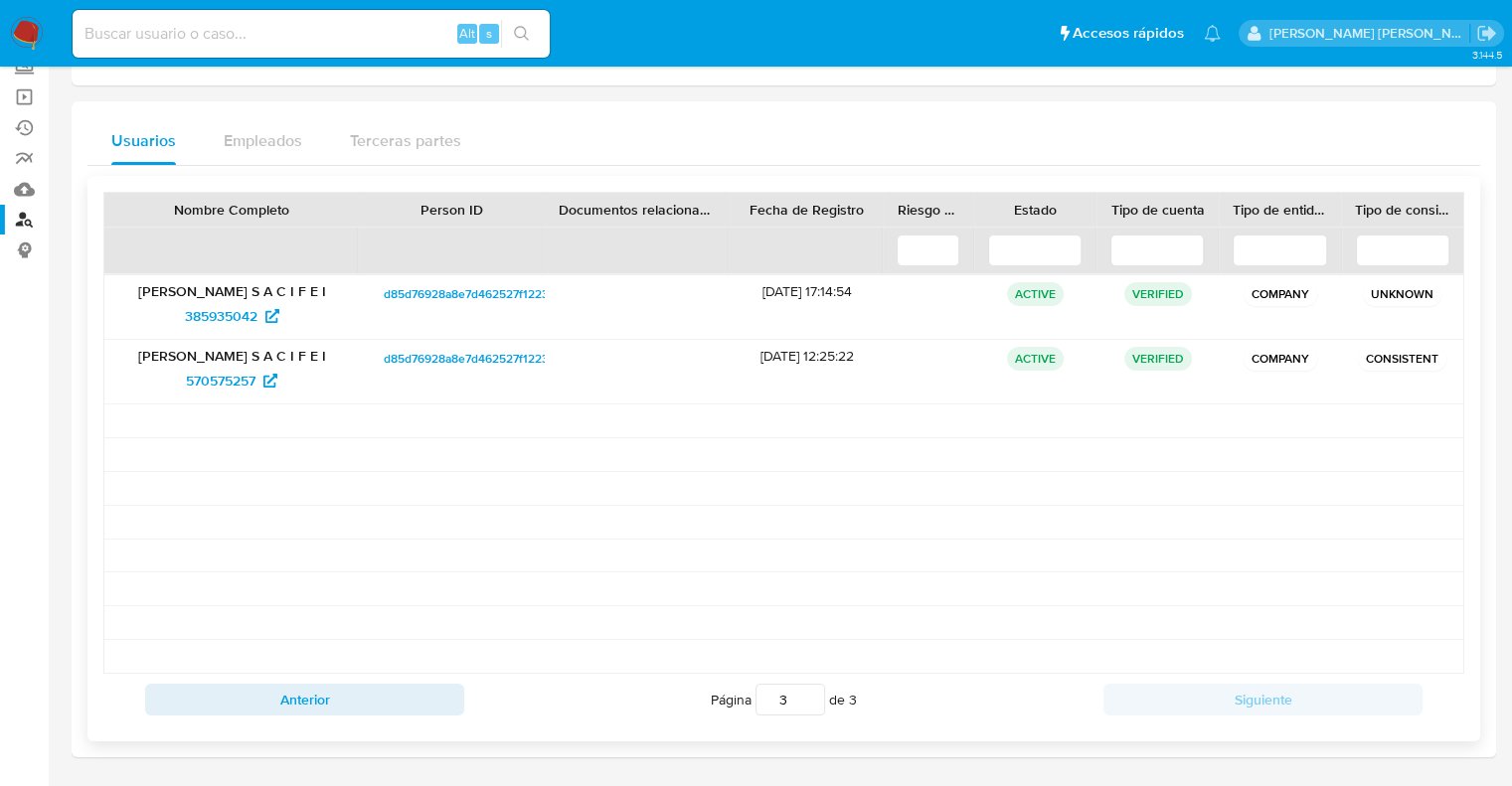 scroll, scrollTop: 125, scrollLeft: 0, axis: vertical 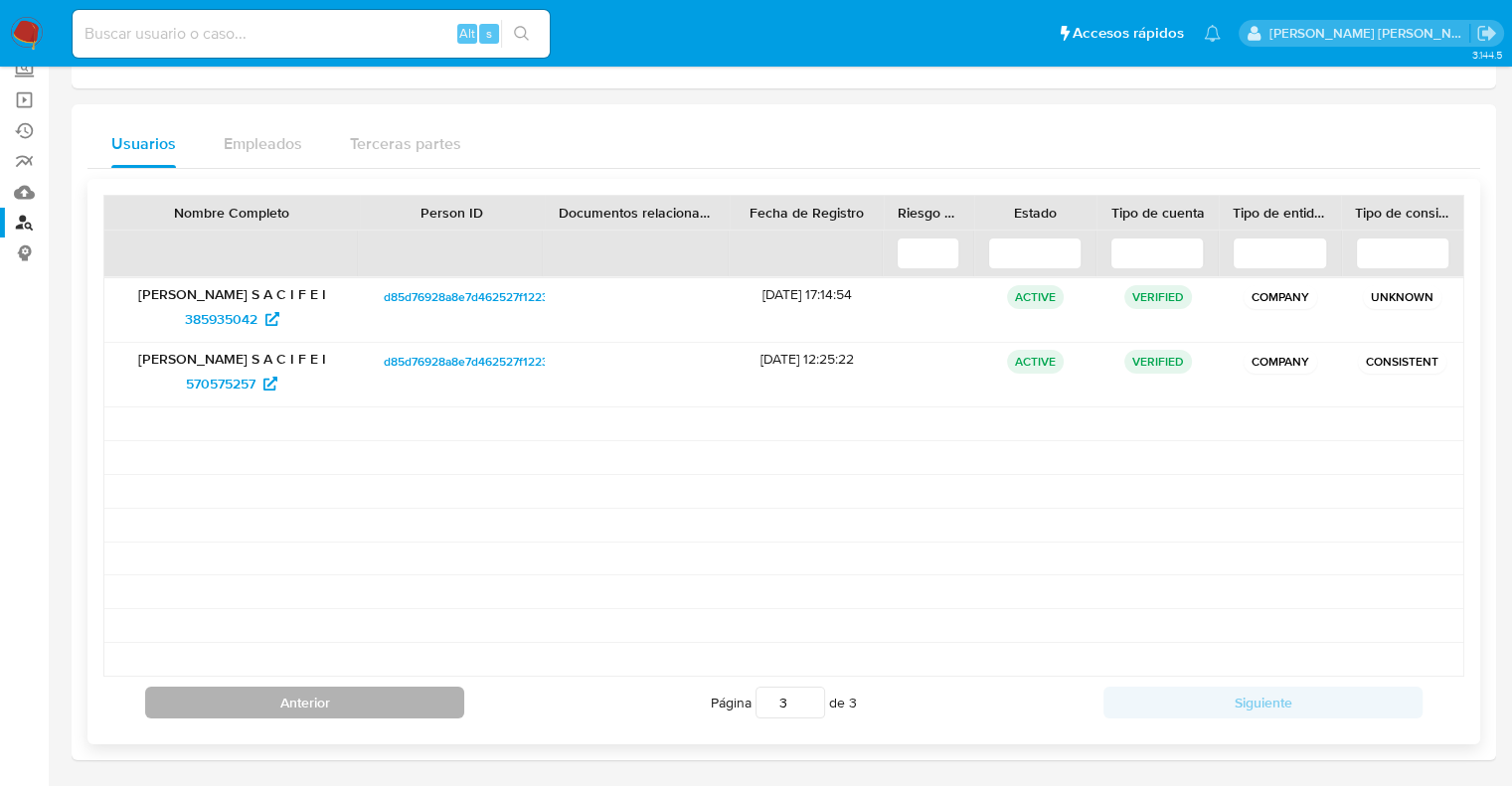 click on "Anterior" at bounding box center [304, 703] 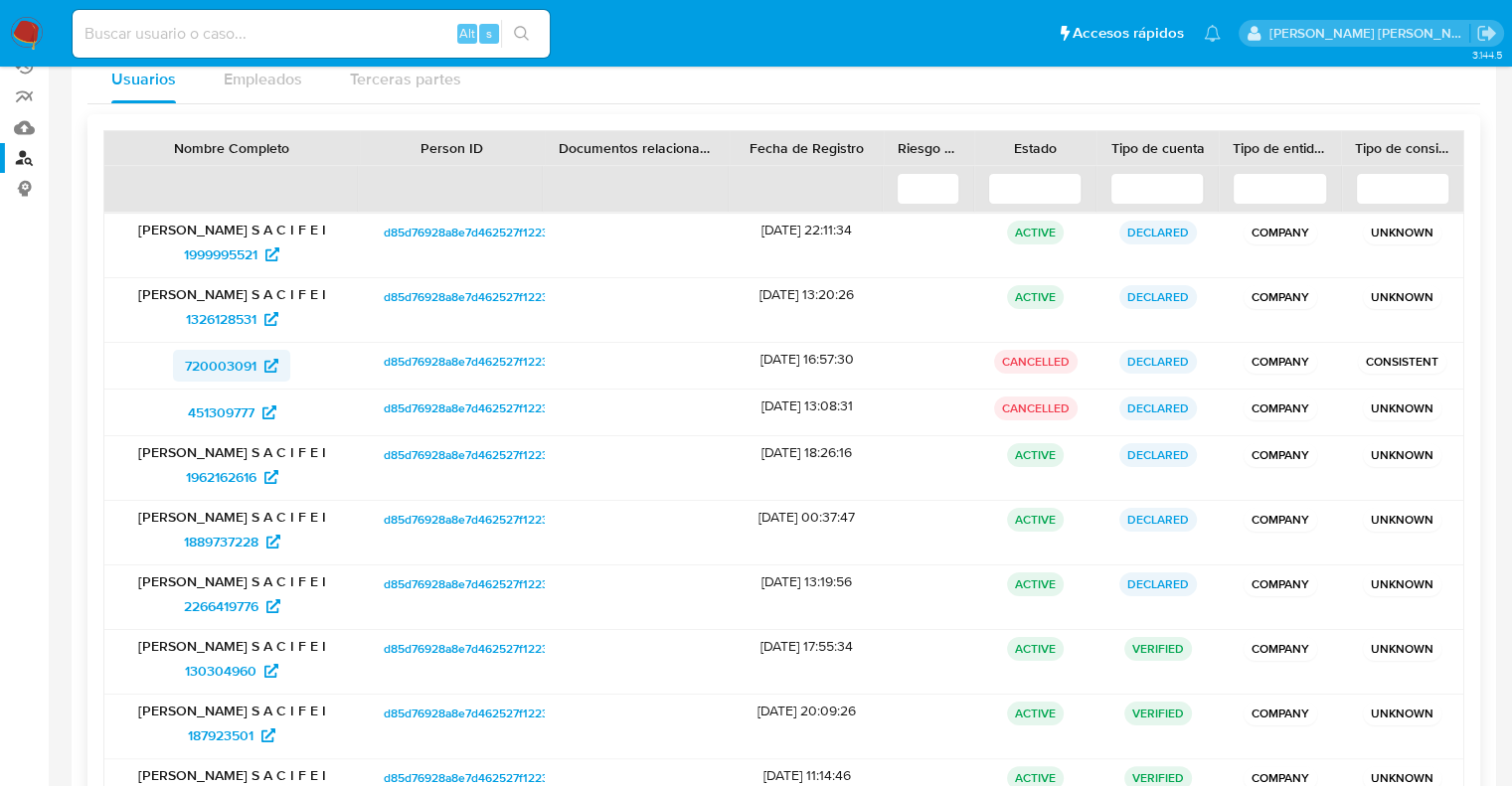 scroll, scrollTop: 324, scrollLeft: 0, axis: vertical 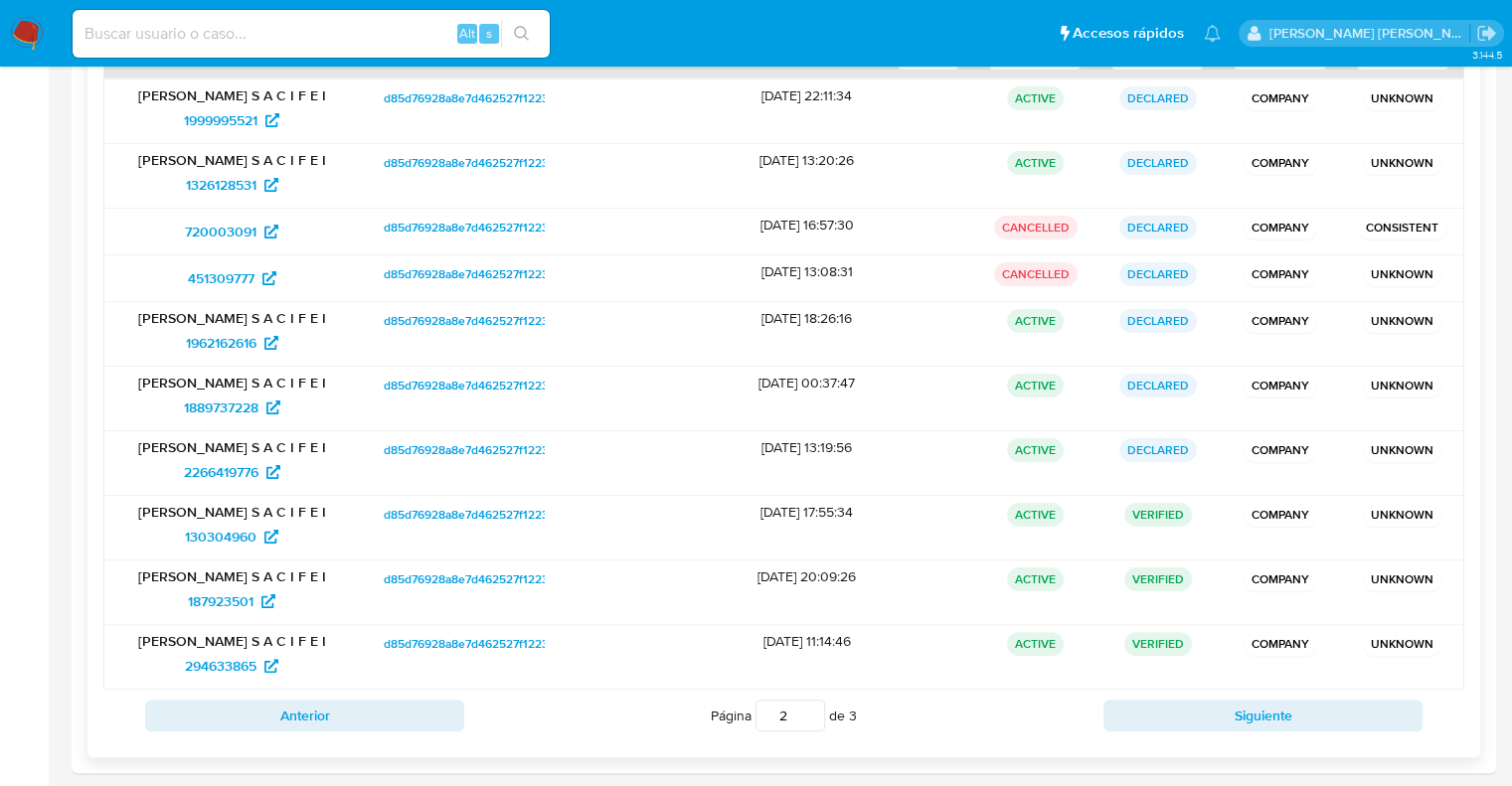 type 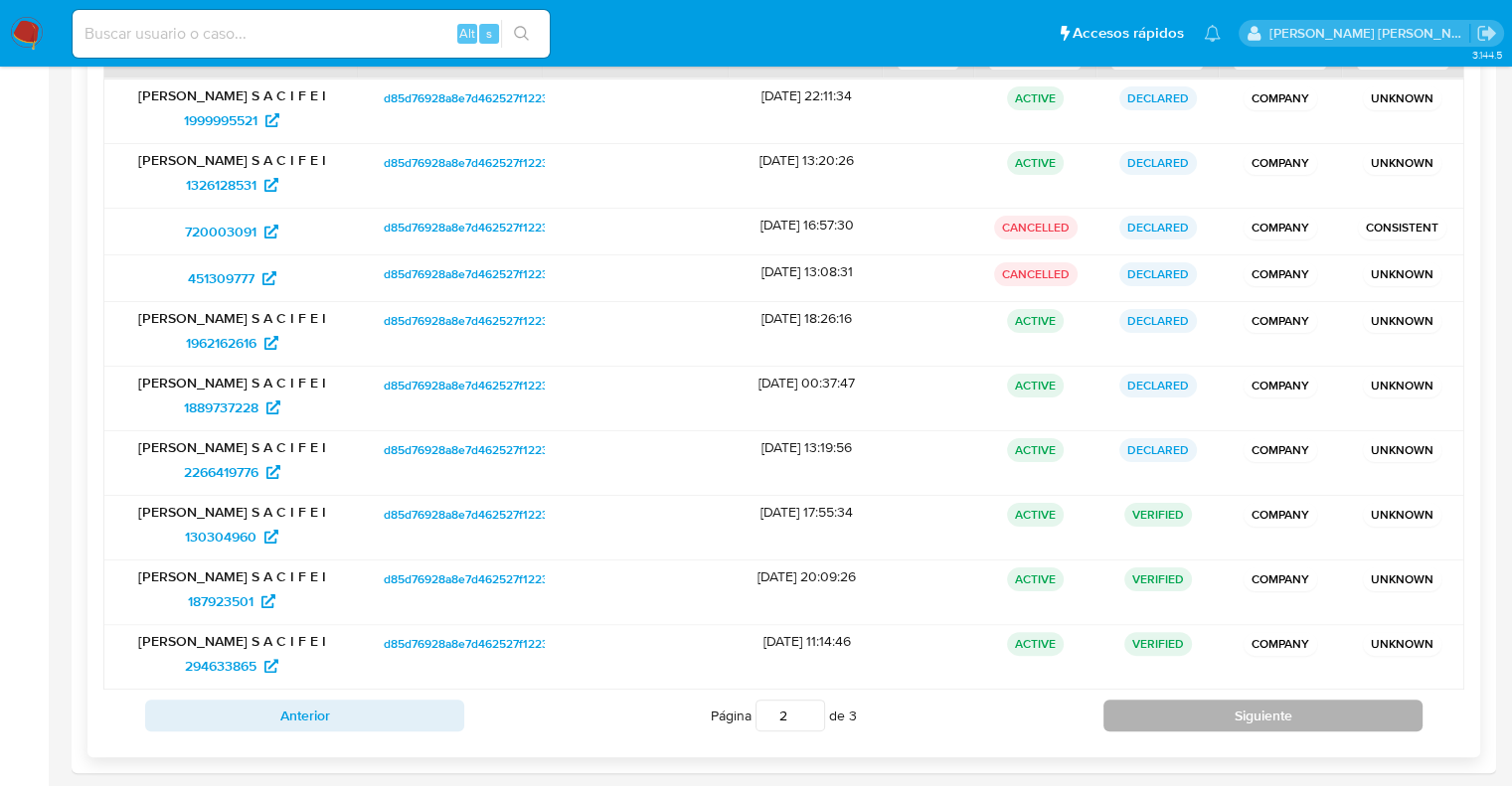click on "Siguiente" at bounding box center (1262, 715) 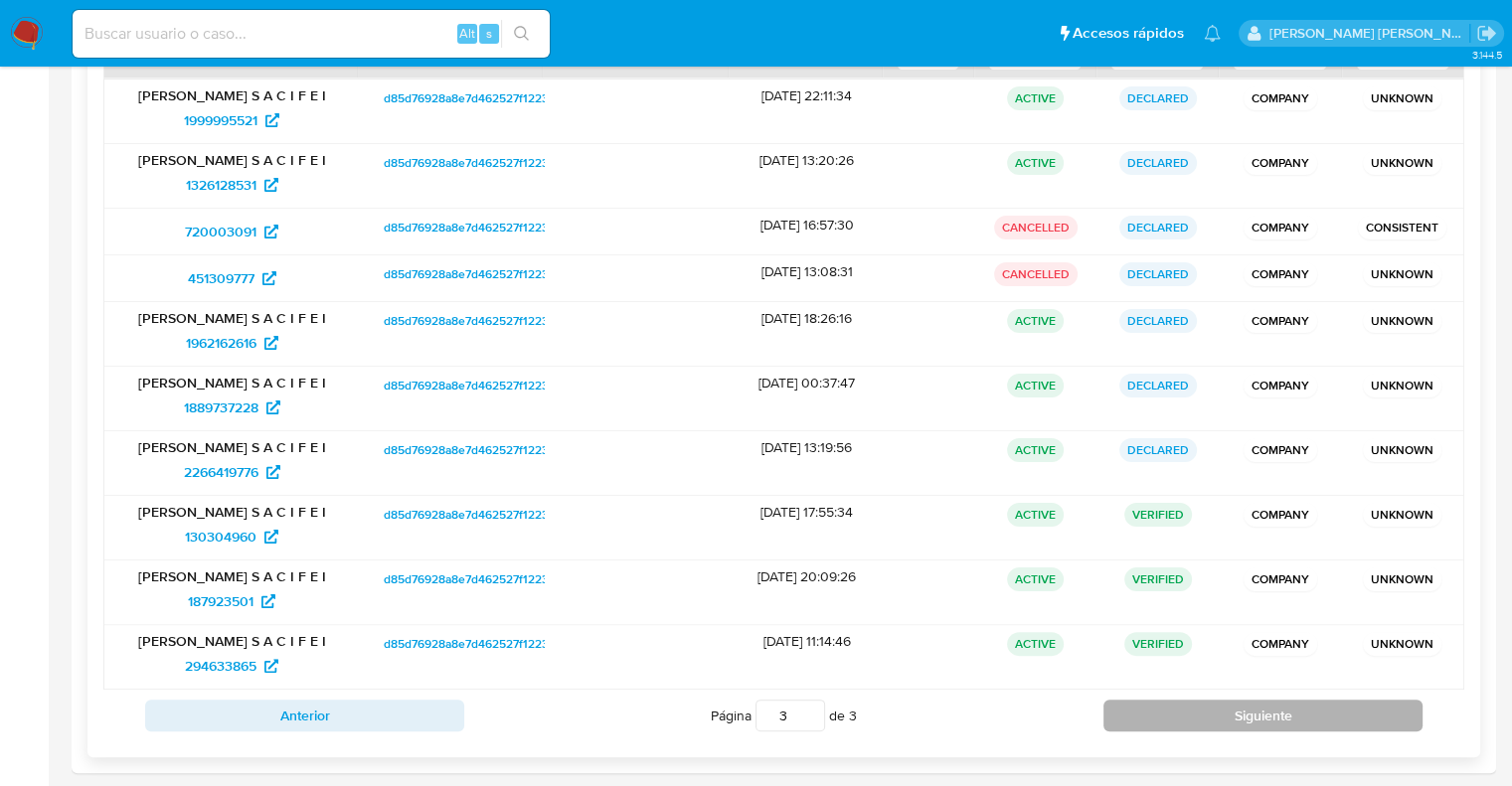 scroll, scrollTop: 125, scrollLeft: 0, axis: vertical 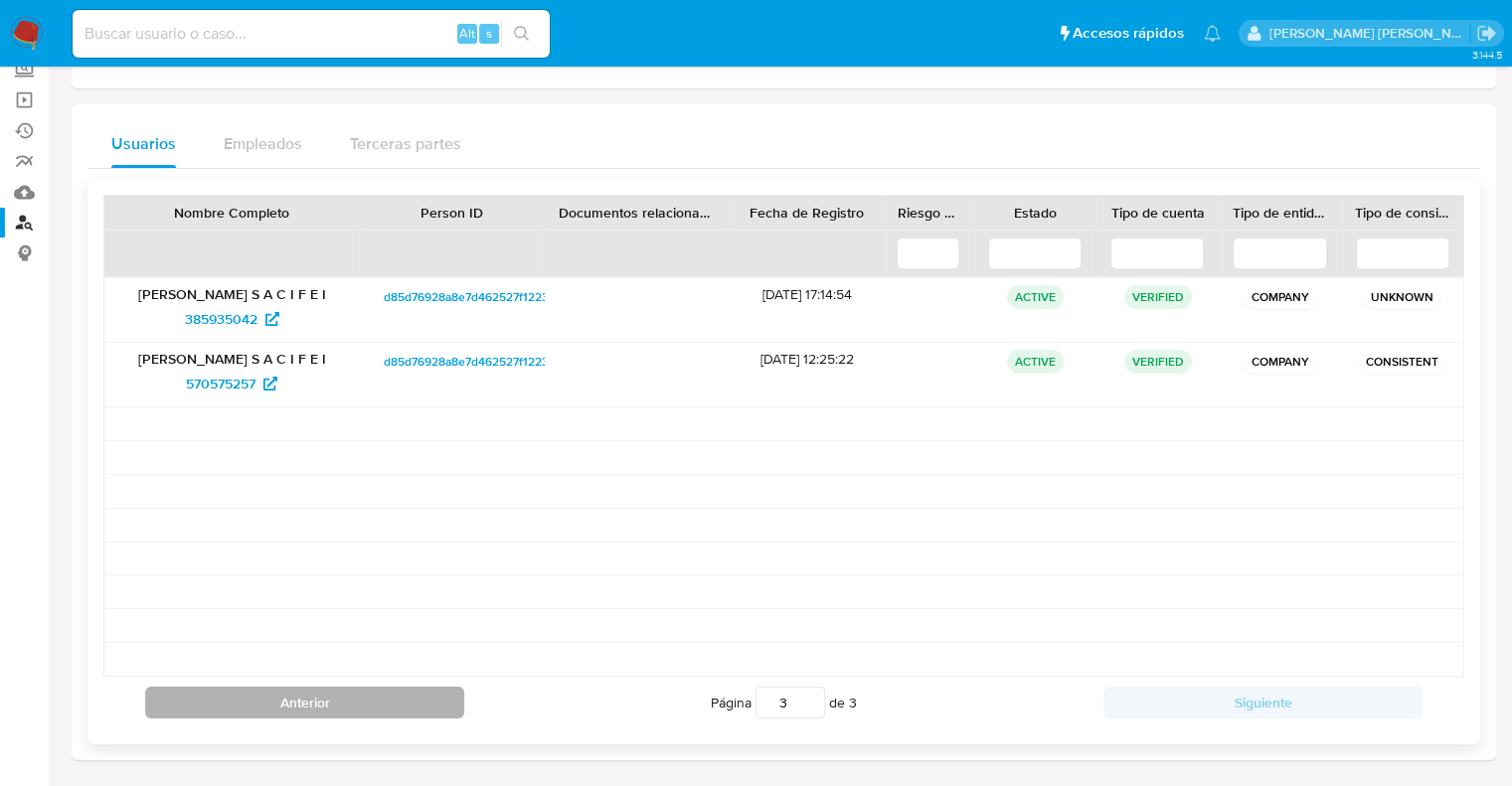 click on "Anterior" at bounding box center (304, 703) 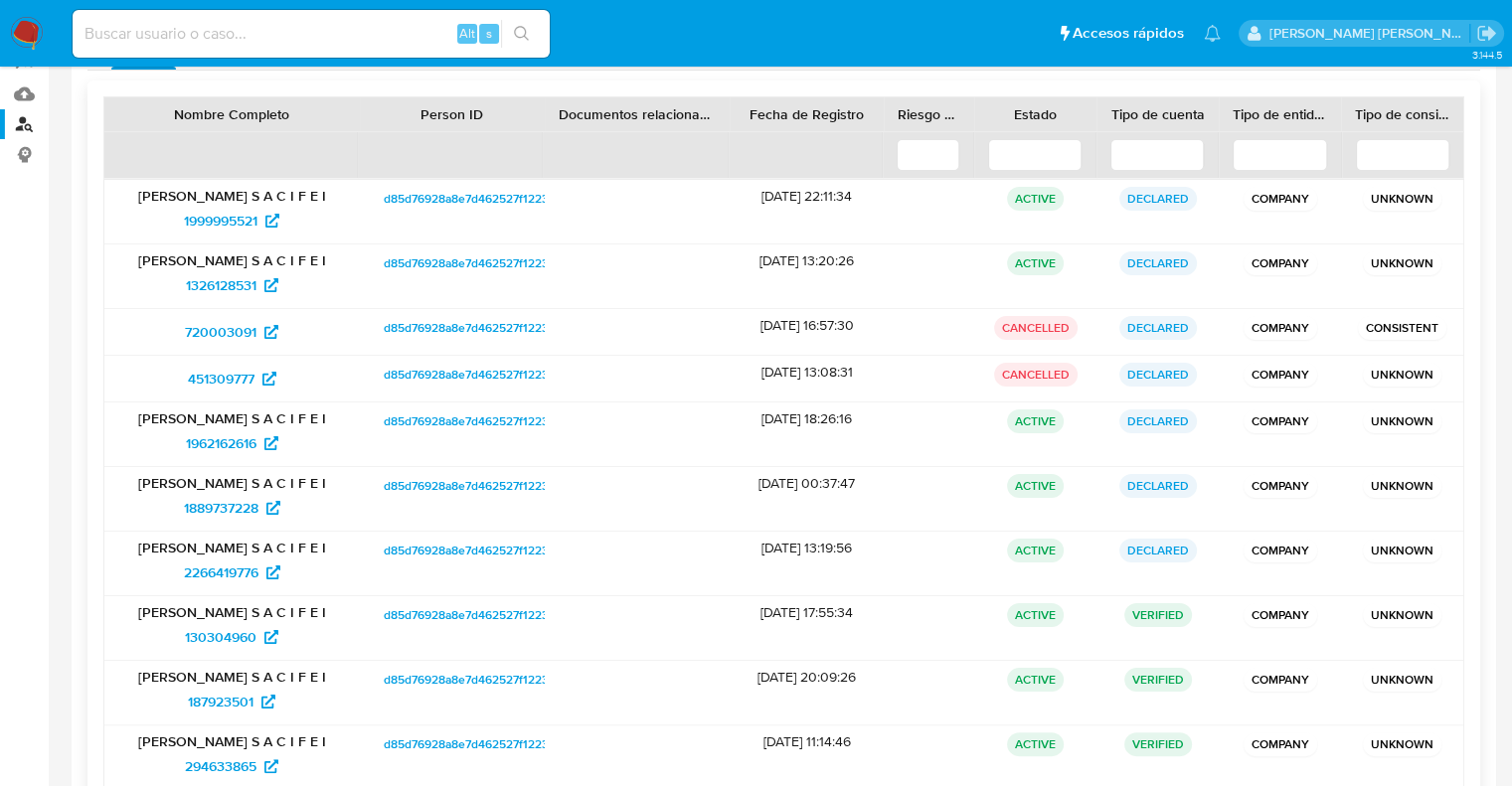 scroll, scrollTop: 225, scrollLeft: 0, axis: vertical 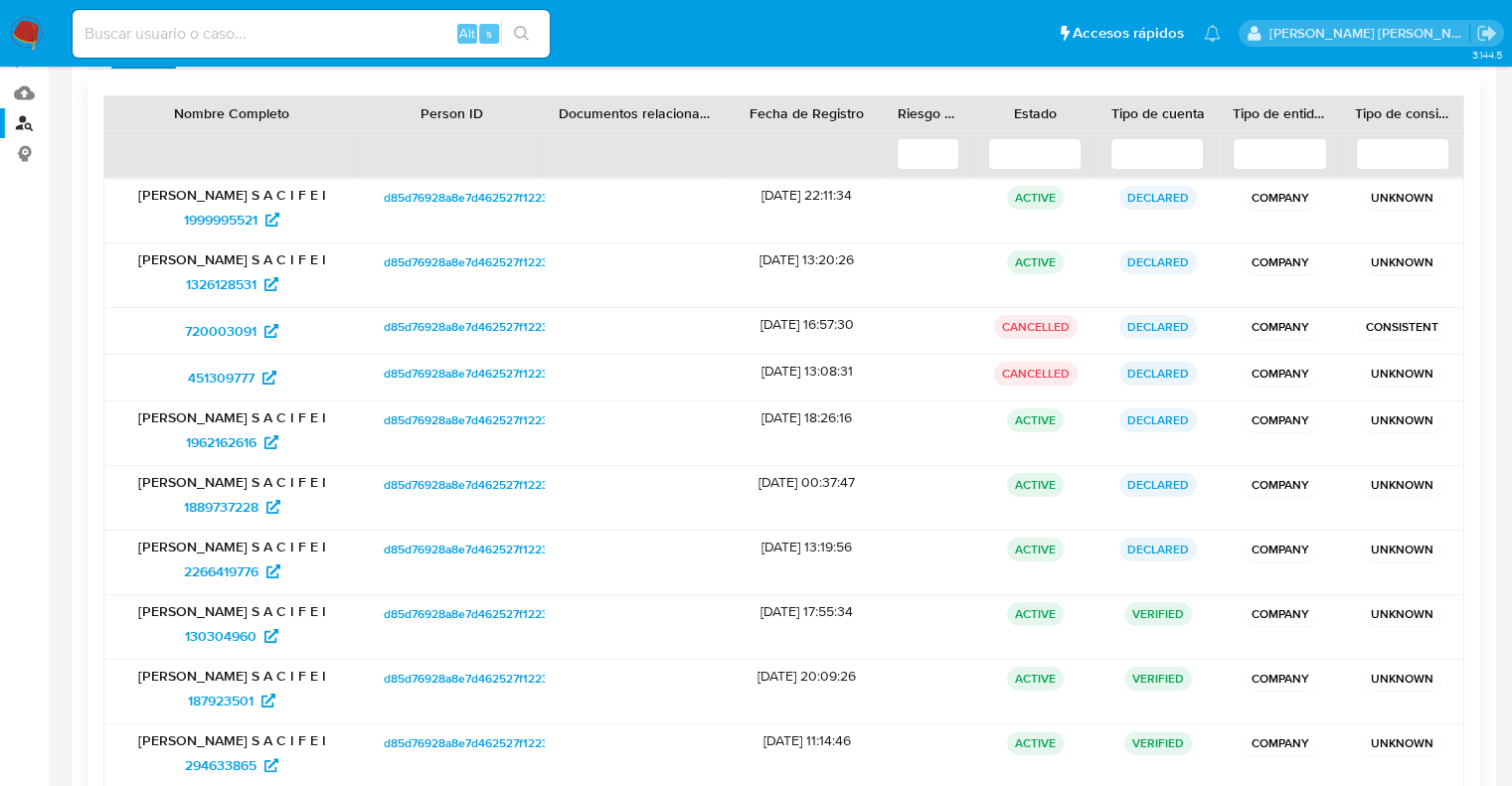 drag, startPoint x: 744, startPoint y: 611, endPoint x: 809, endPoint y: 610, distance: 65.007692 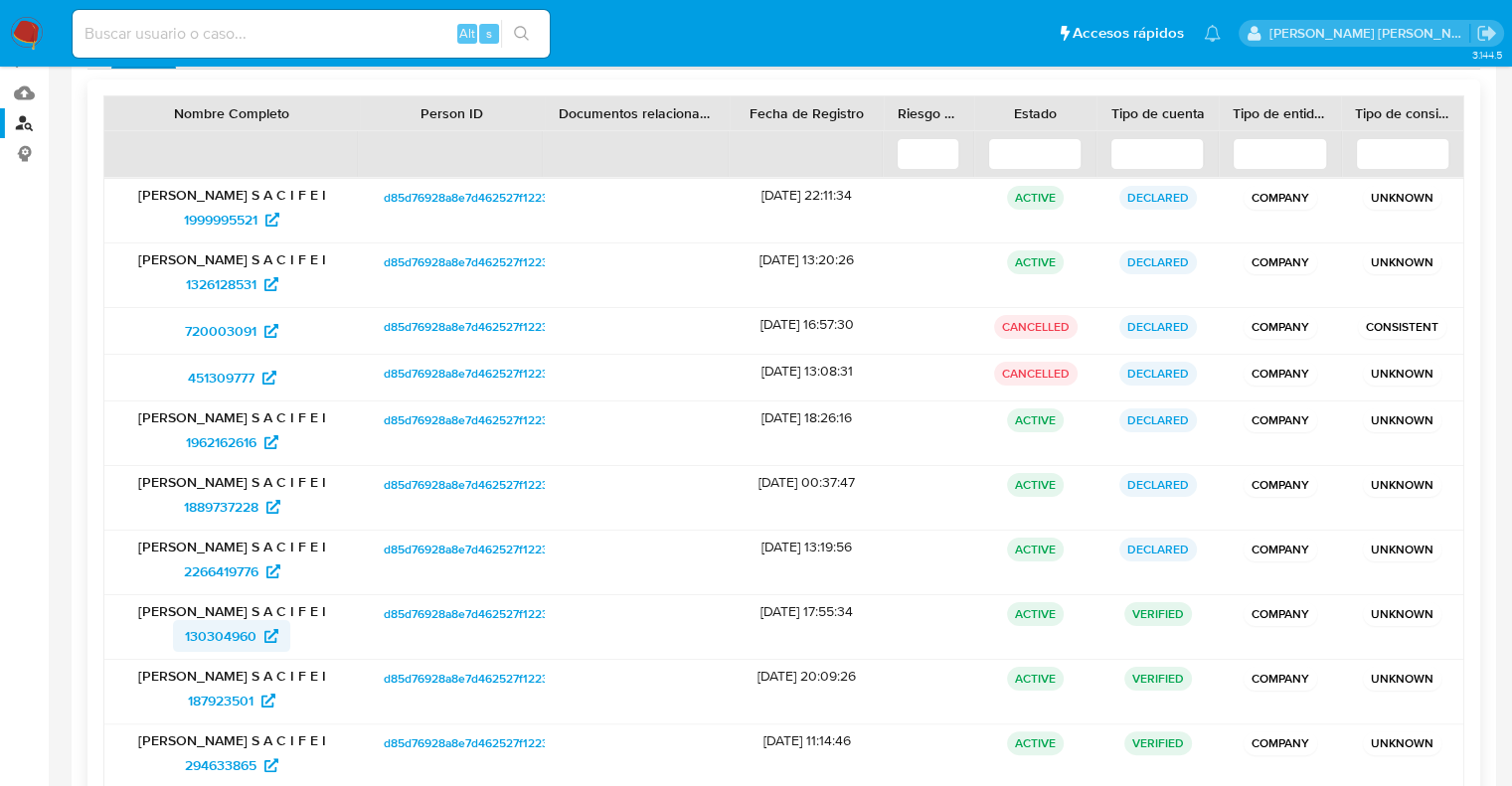 drag, startPoint x: 159, startPoint y: 635, endPoint x: 263, endPoint y: 635, distance: 104 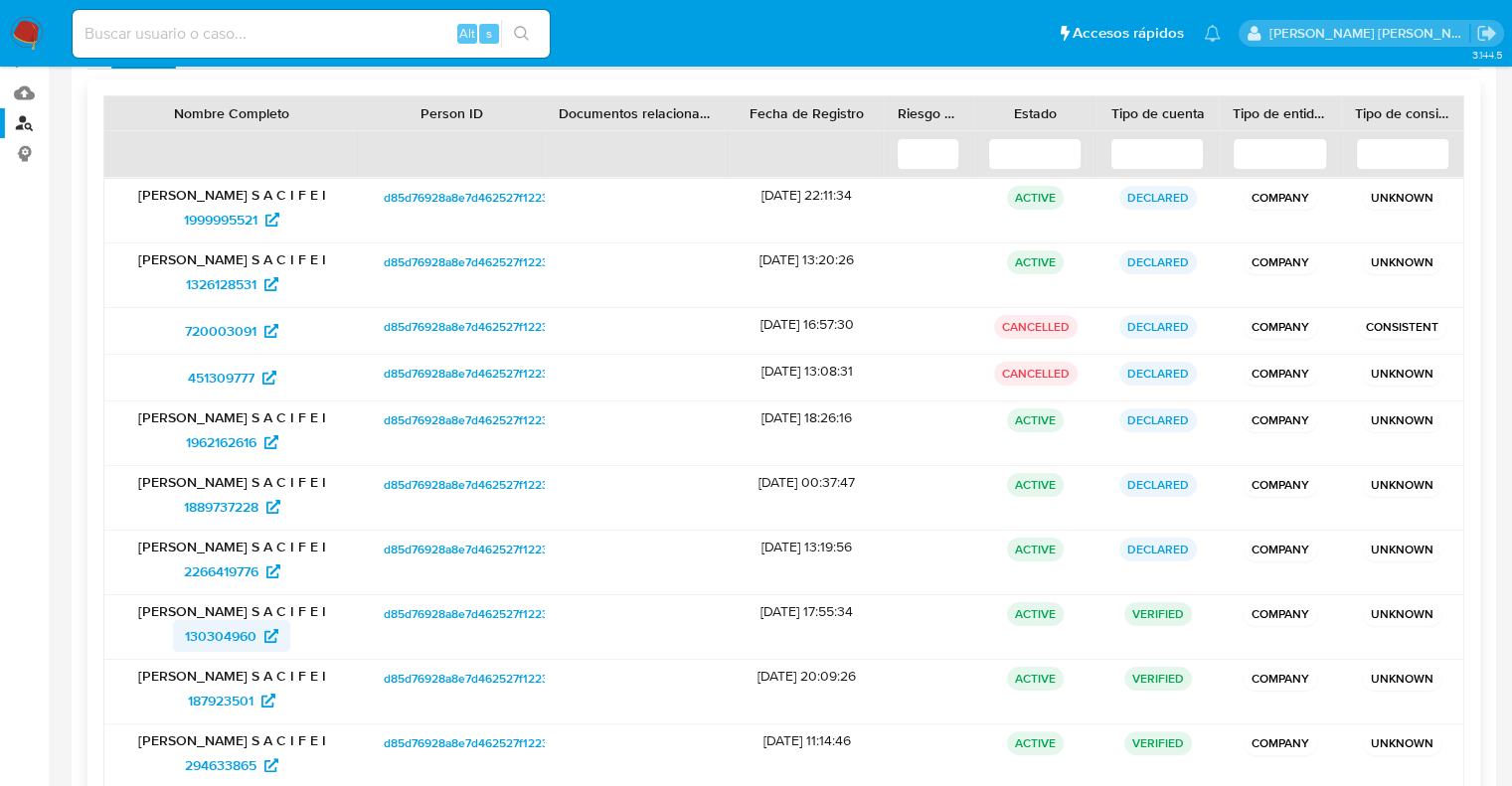 click on "130304960" at bounding box center (221, 636) 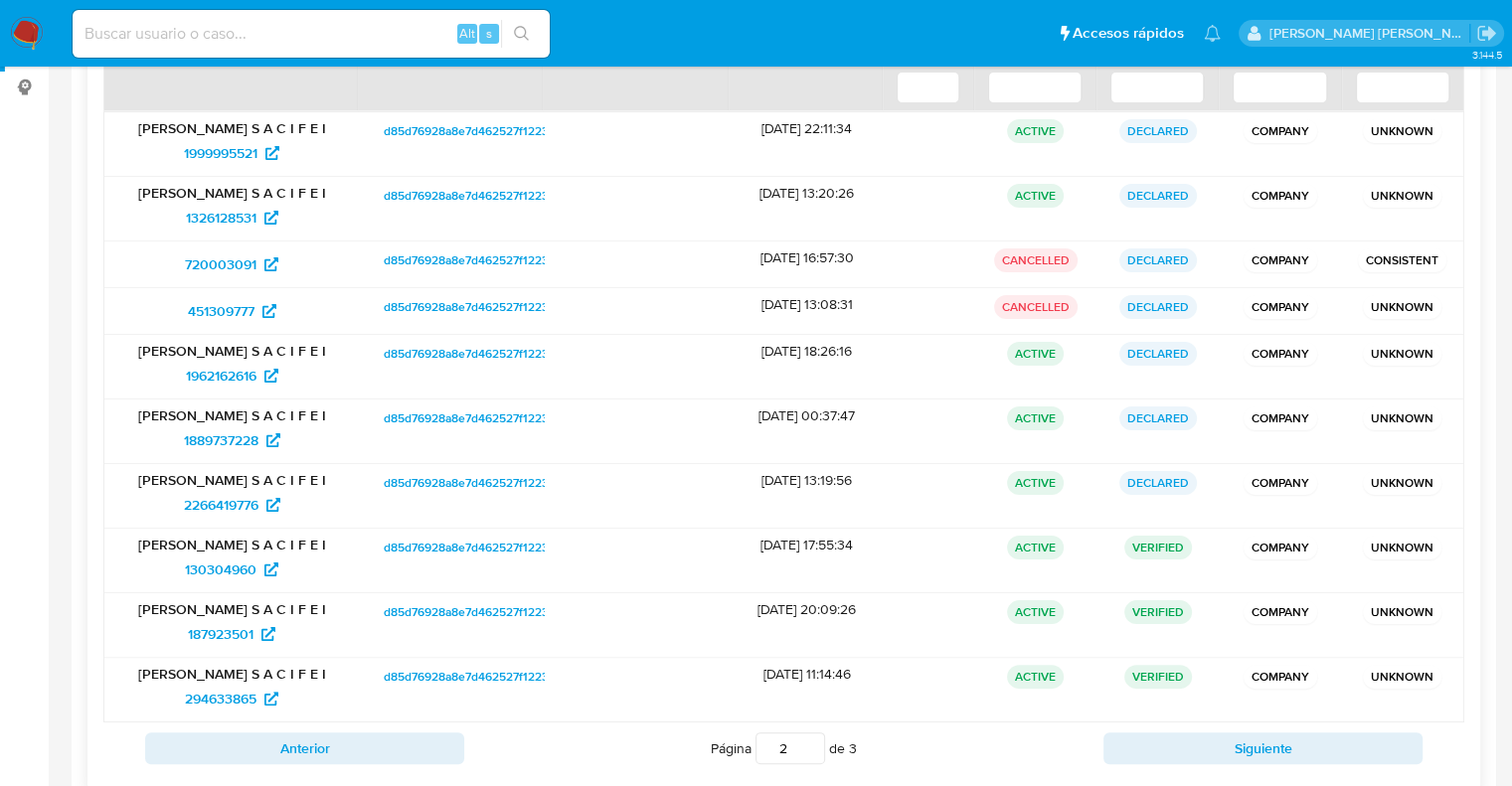 scroll, scrollTop: 337, scrollLeft: 0, axis: vertical 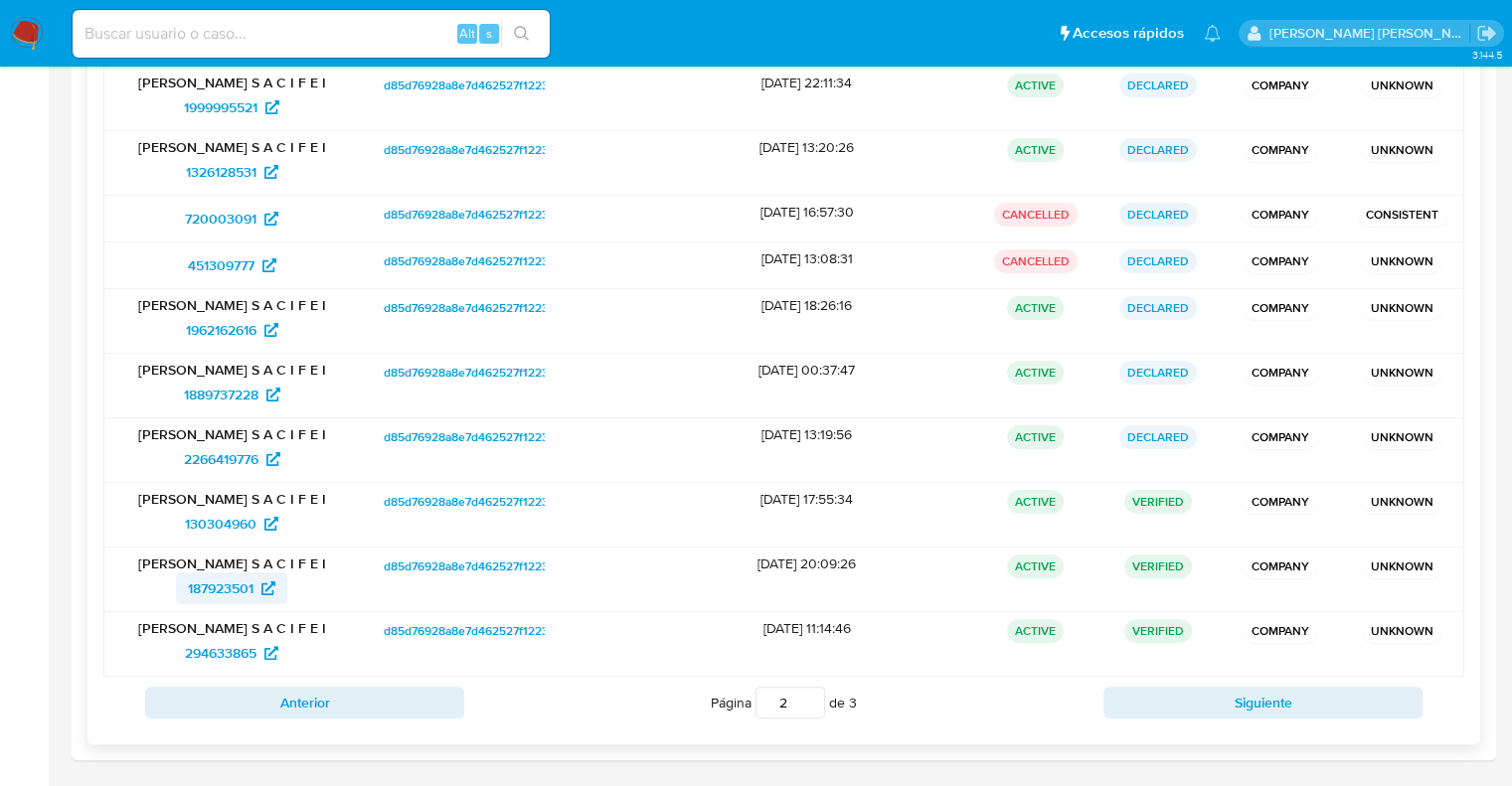 drag, startPoint x: 168, startPoint y: 591, endPoint x: 254, endPoint y: 585, distance: 86.20905 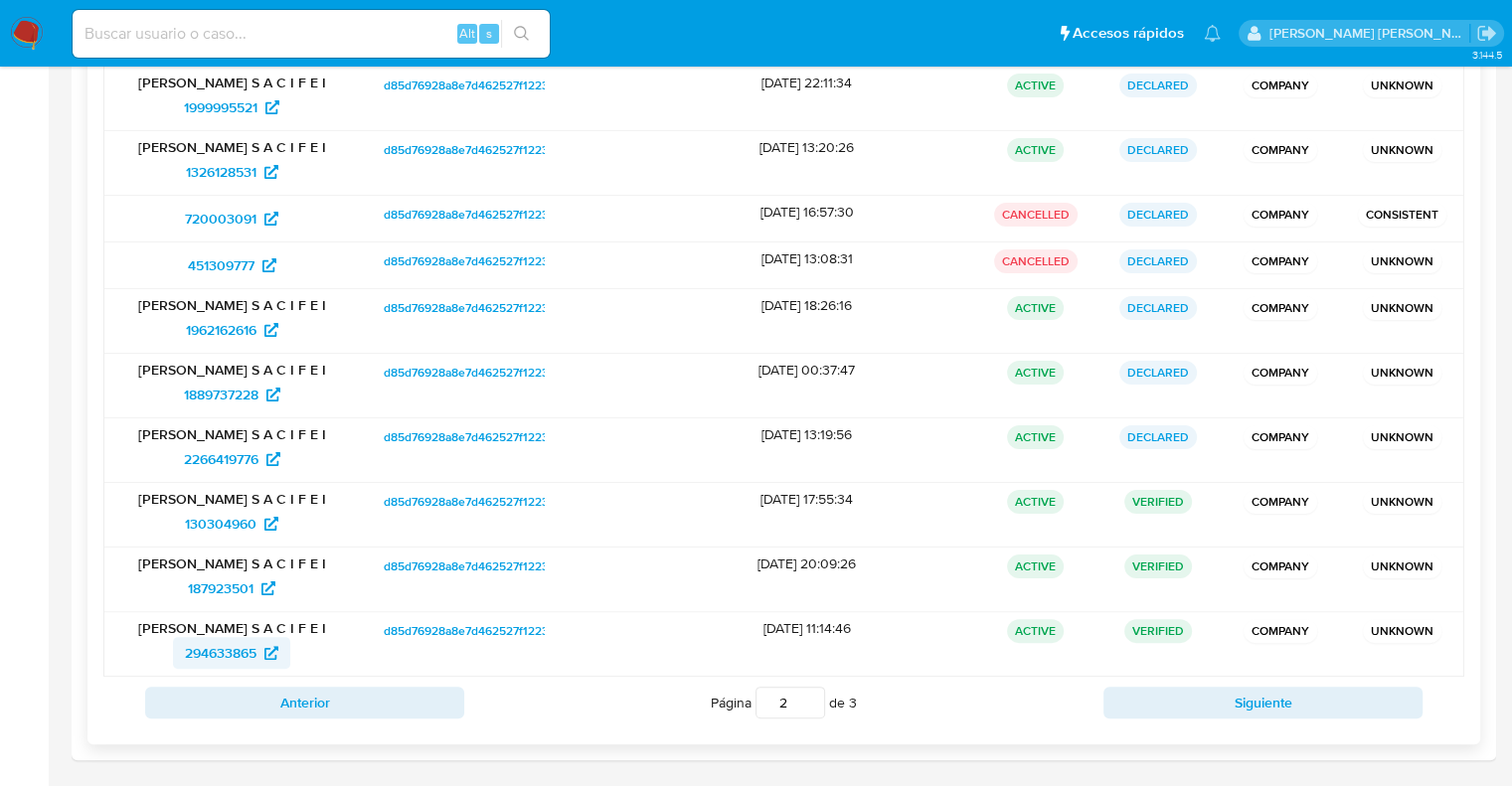 drag, startPoint x: 151, startPoint y: 643, endPoint x: 256, endPoint y: 647, distance: 105.07616 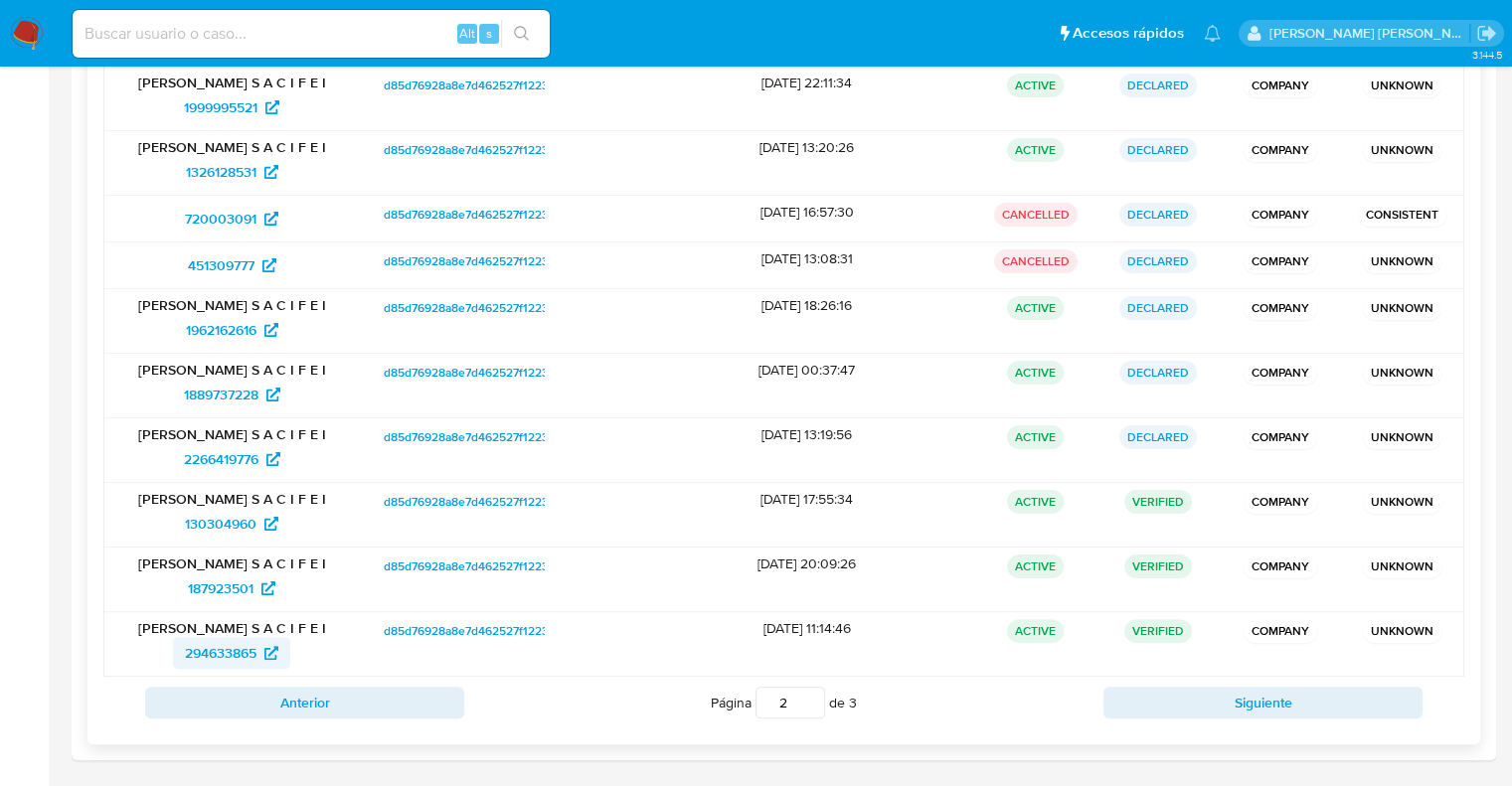 click on "294633865" at bounding box center (221, 653) 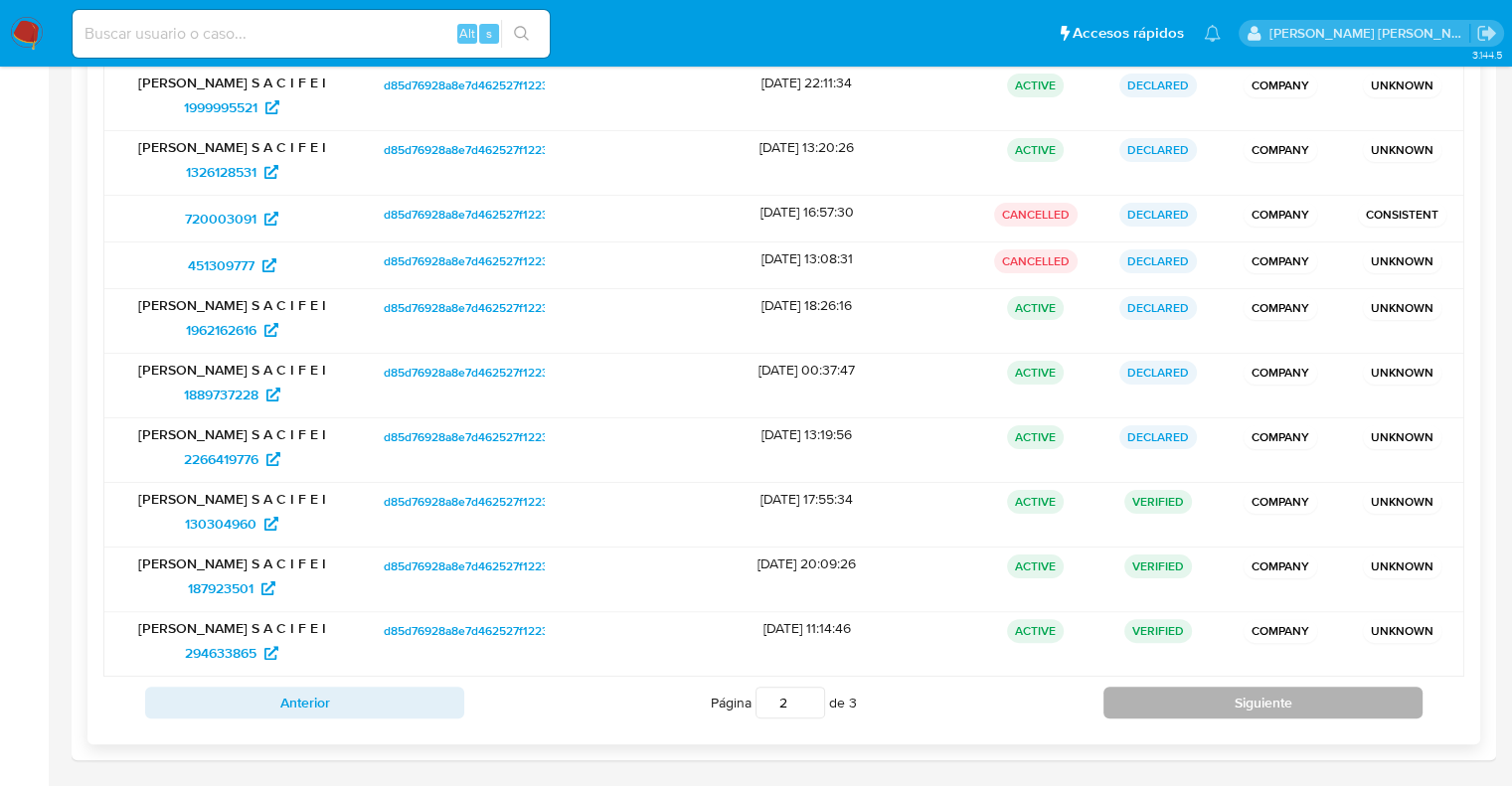 click on "Siguiente" at bounding box center [1262, 703] 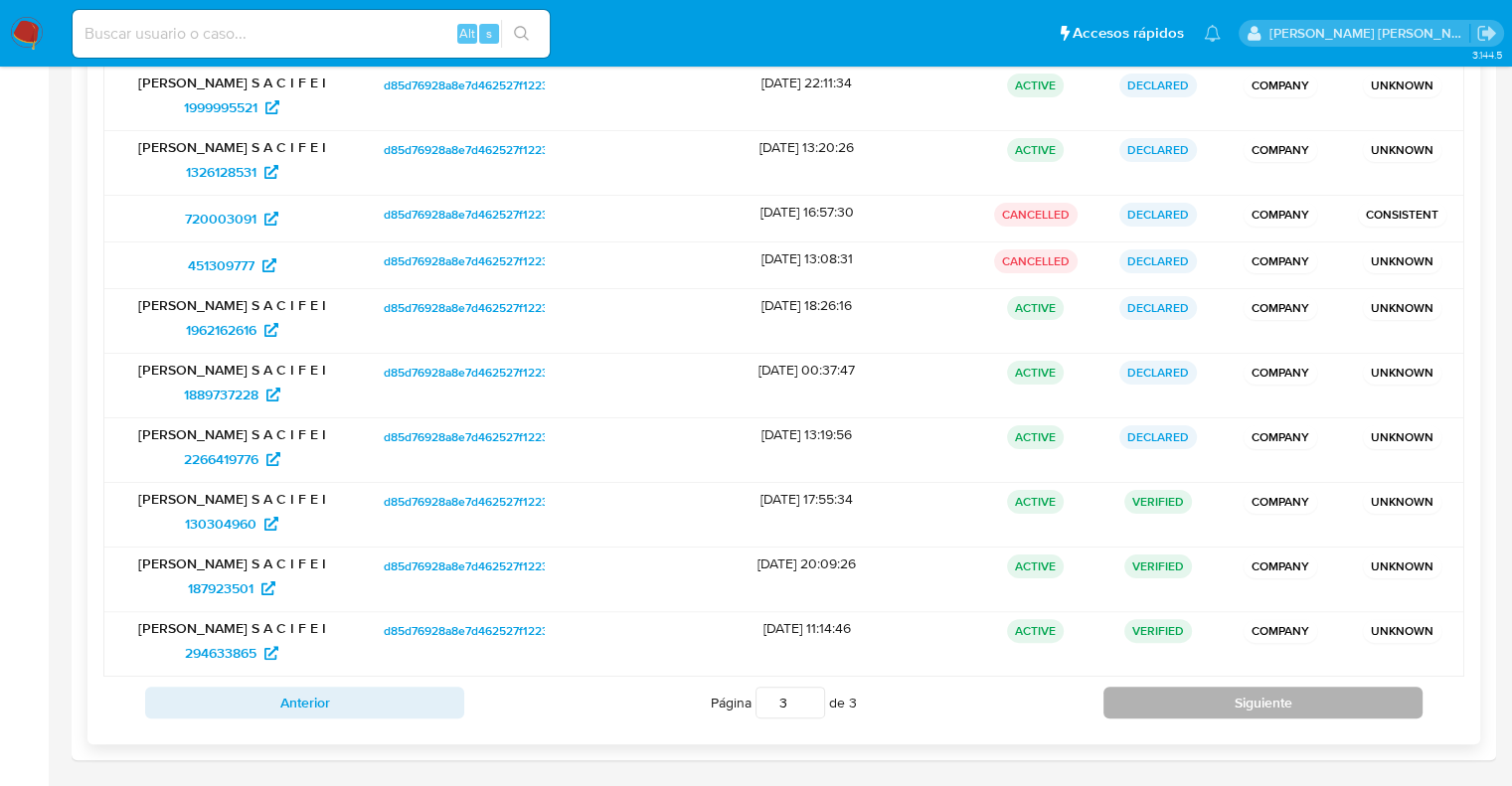 scroll, scrollTop: 125, scrollLeft: 0, axis: vertical 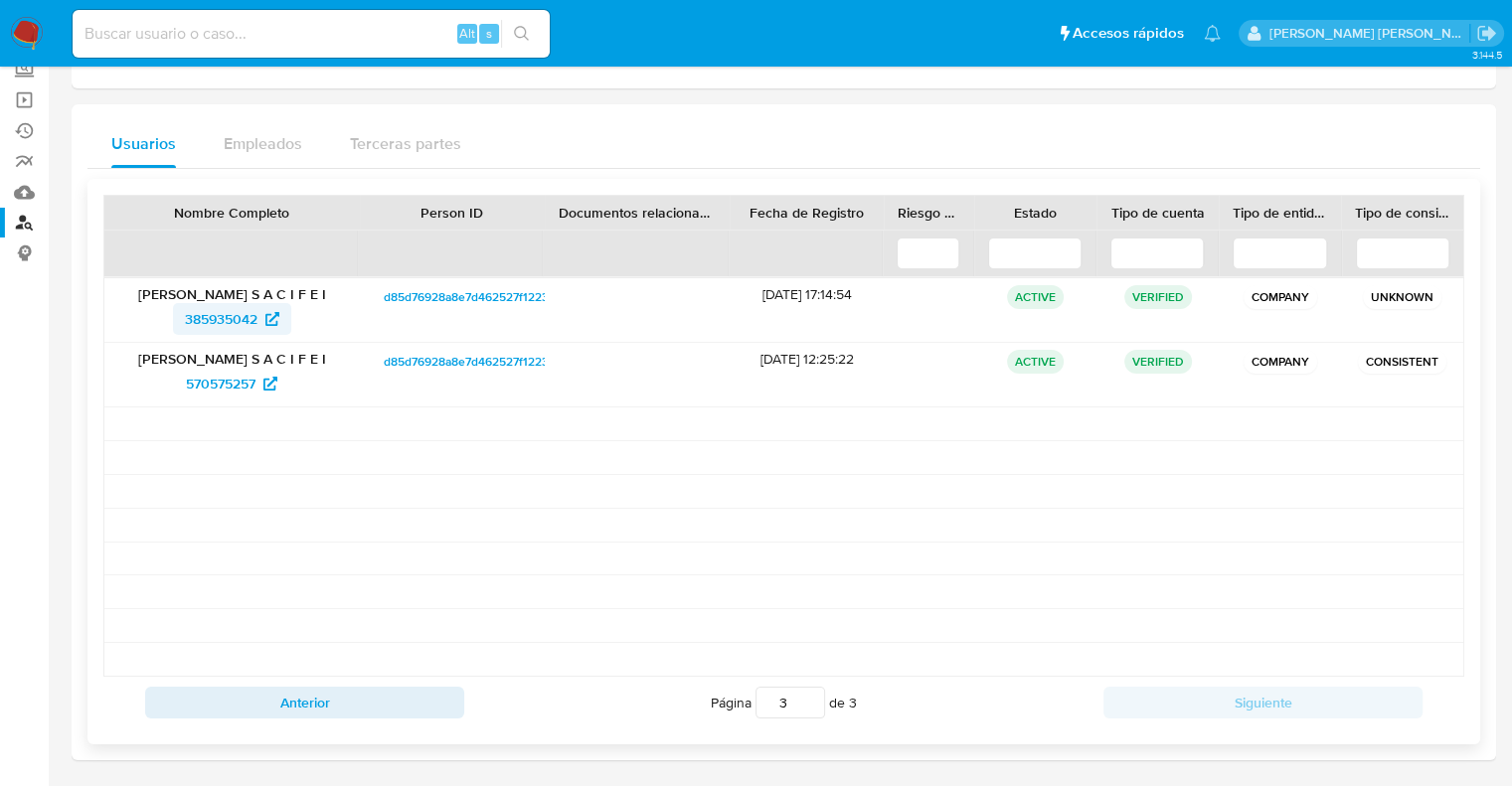 drag, startPoint x: 170, startPoint y: 316, endPoint x: 262, endPoint y: 317, distance: 92.00543 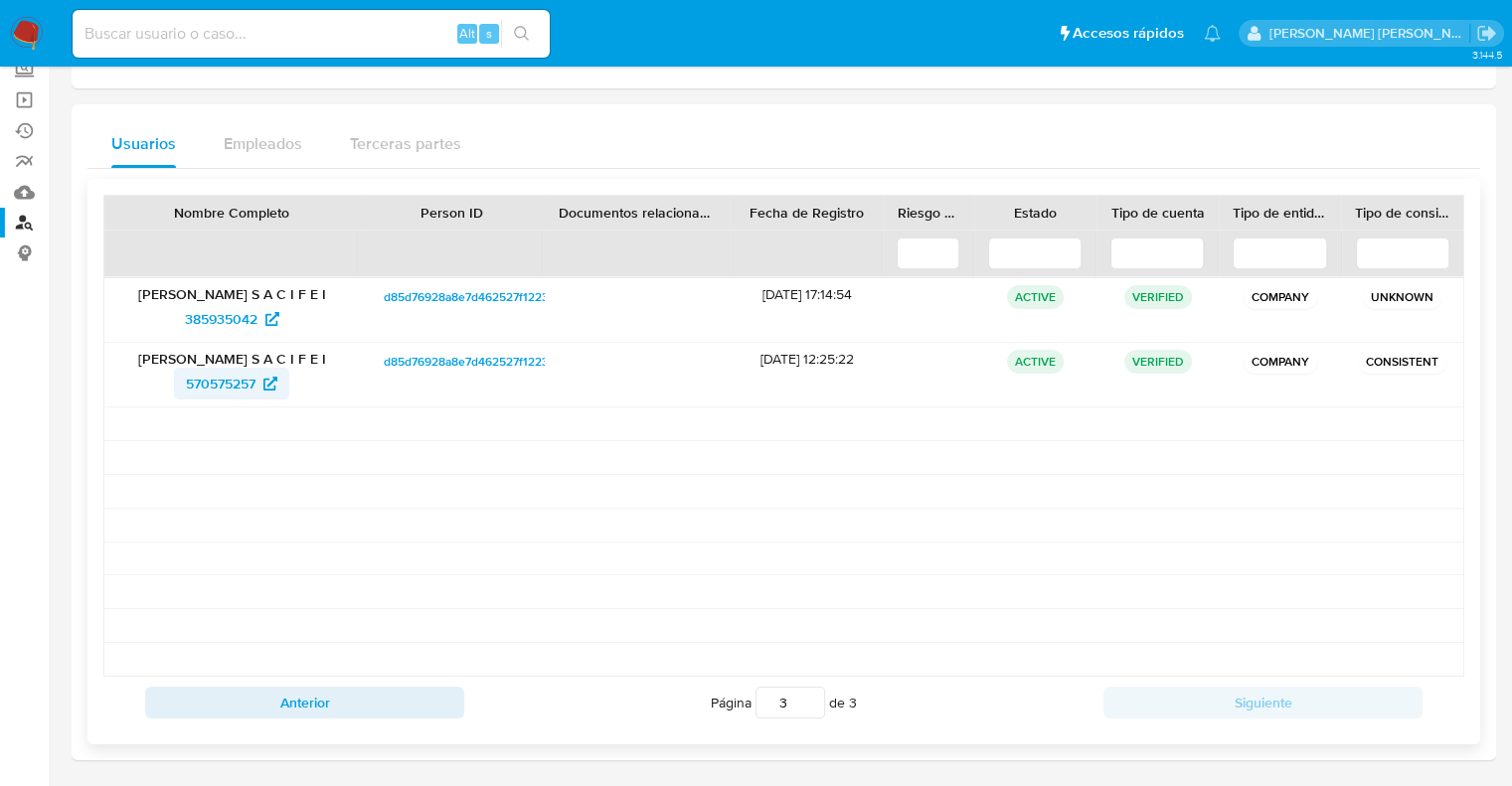 drag, startPoint x: 166, startPoint y: 379, endPoint x: 265, endPoint y: 381, distance: 99.02 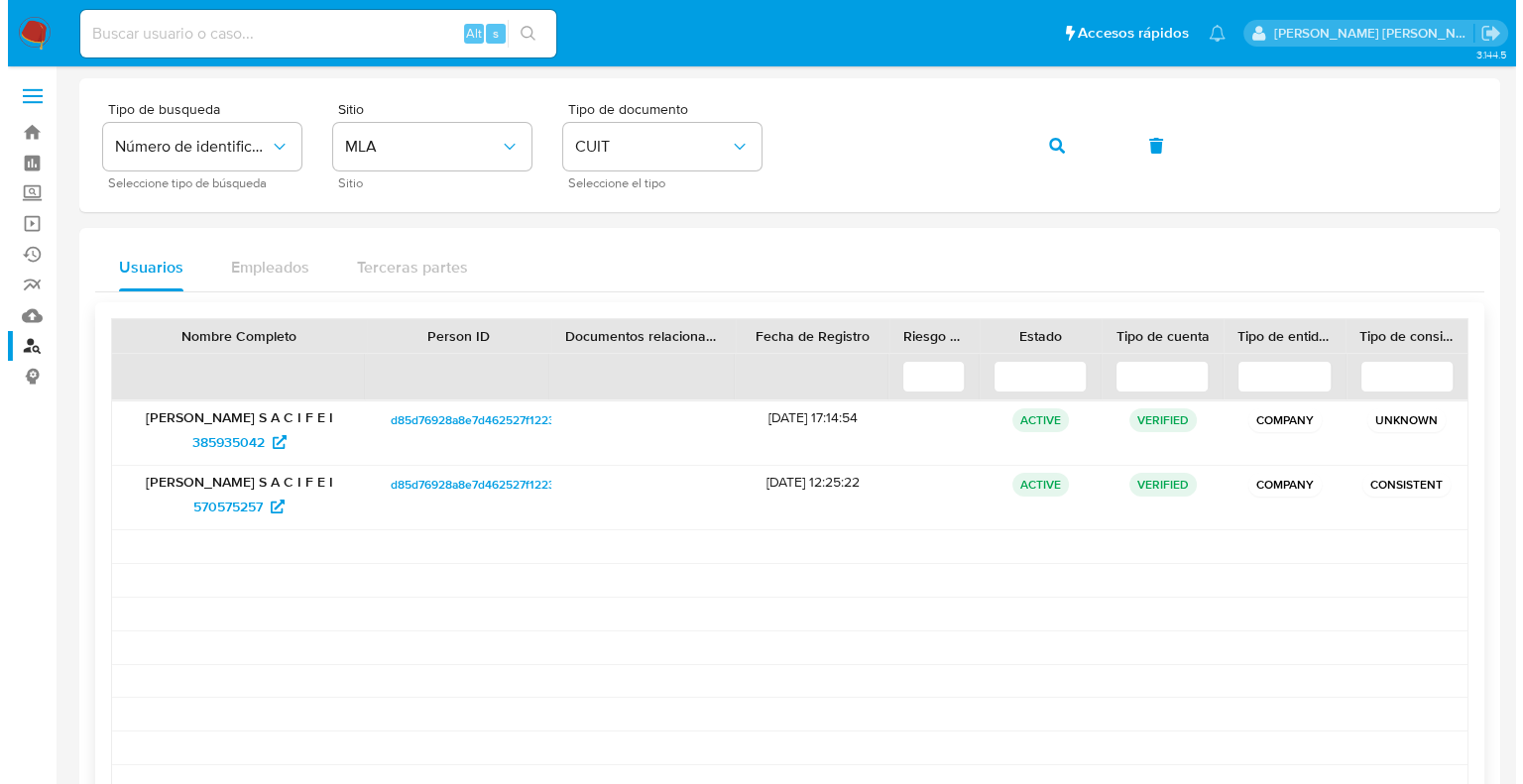 scroll, scrollTop: 0, scrollLeft: 0, axis: both 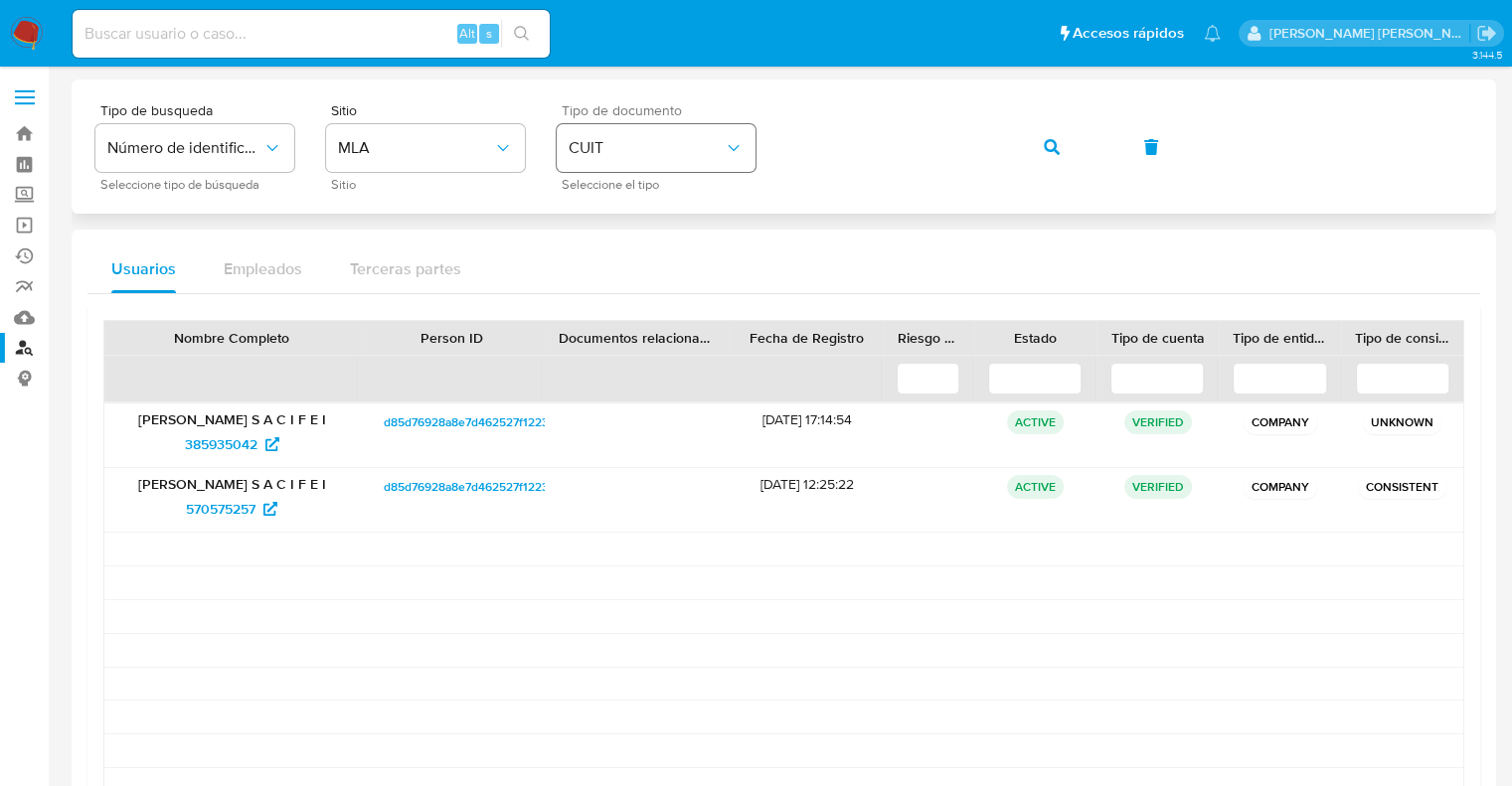 click on "Tipo de busqueda Número de identificación Seleccione tipo de búsqueda Sitio MLA Sitio Tipo de documento CUIT Seleccione el tipo" at bounding box center (783, 146) 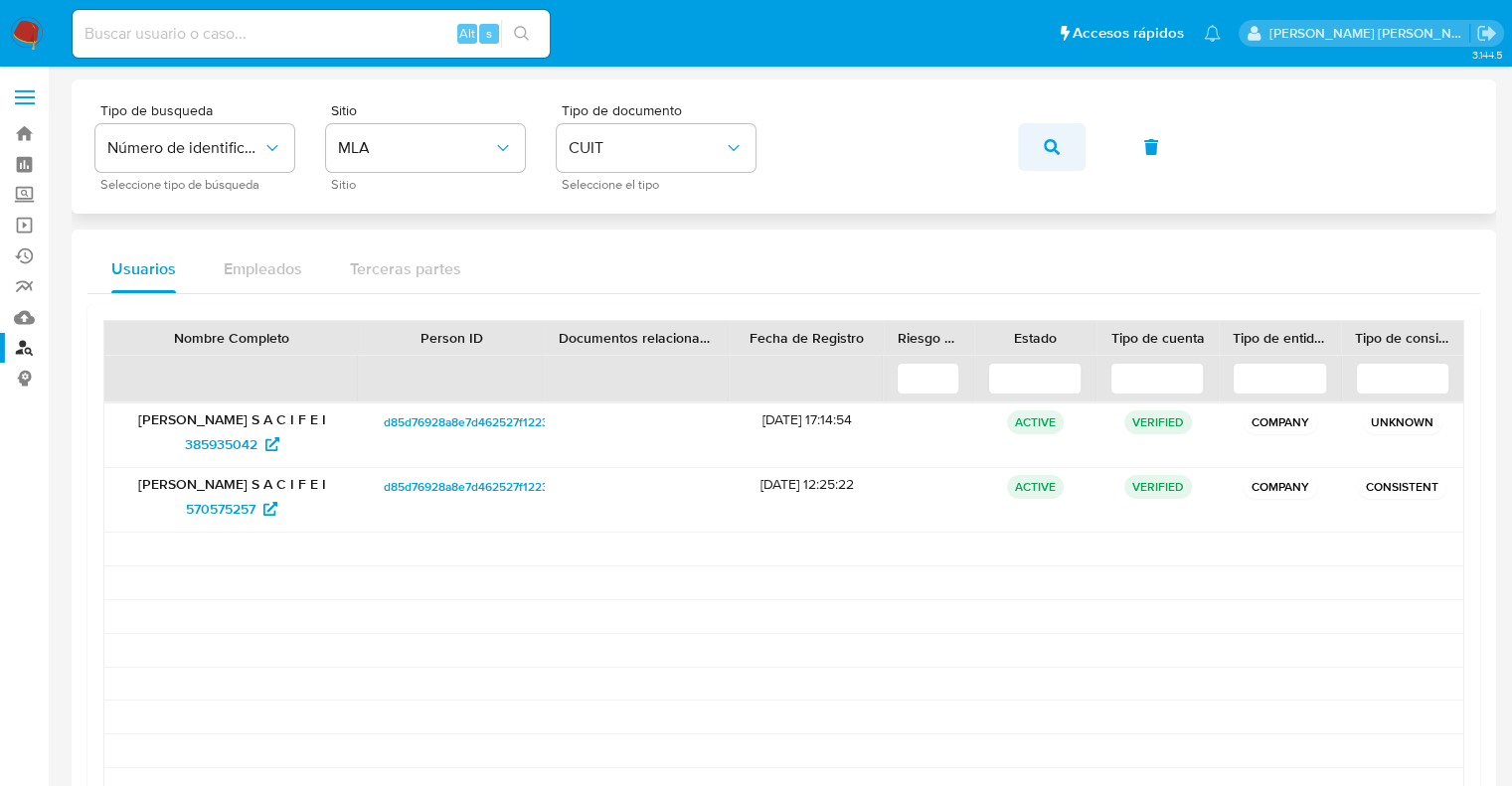 click at bounding box center [1052, 147] 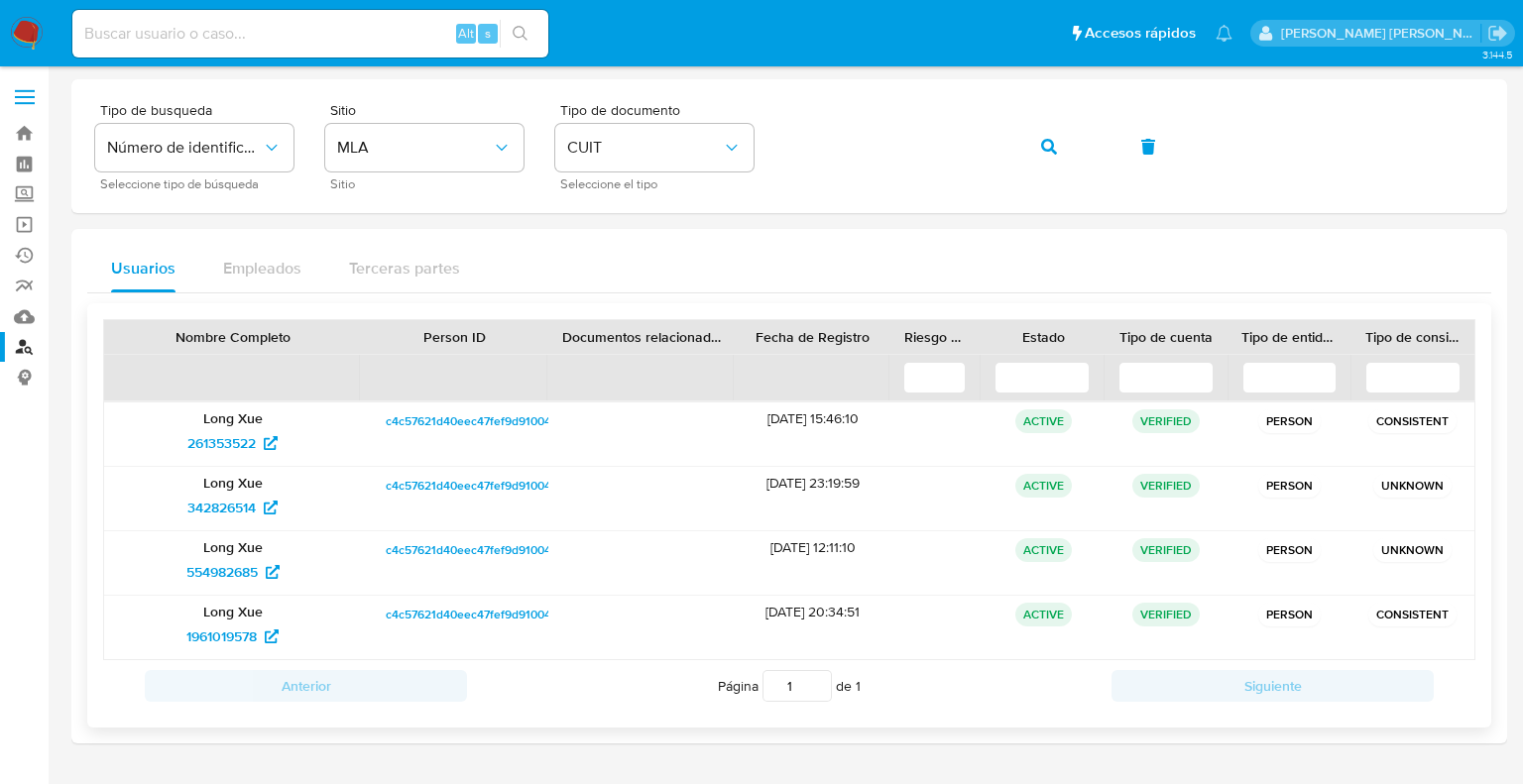 drag, startPoint x: 737, startPoint y: 422, endPoint x: 833, endPoint y: 417, distance: 96.13012 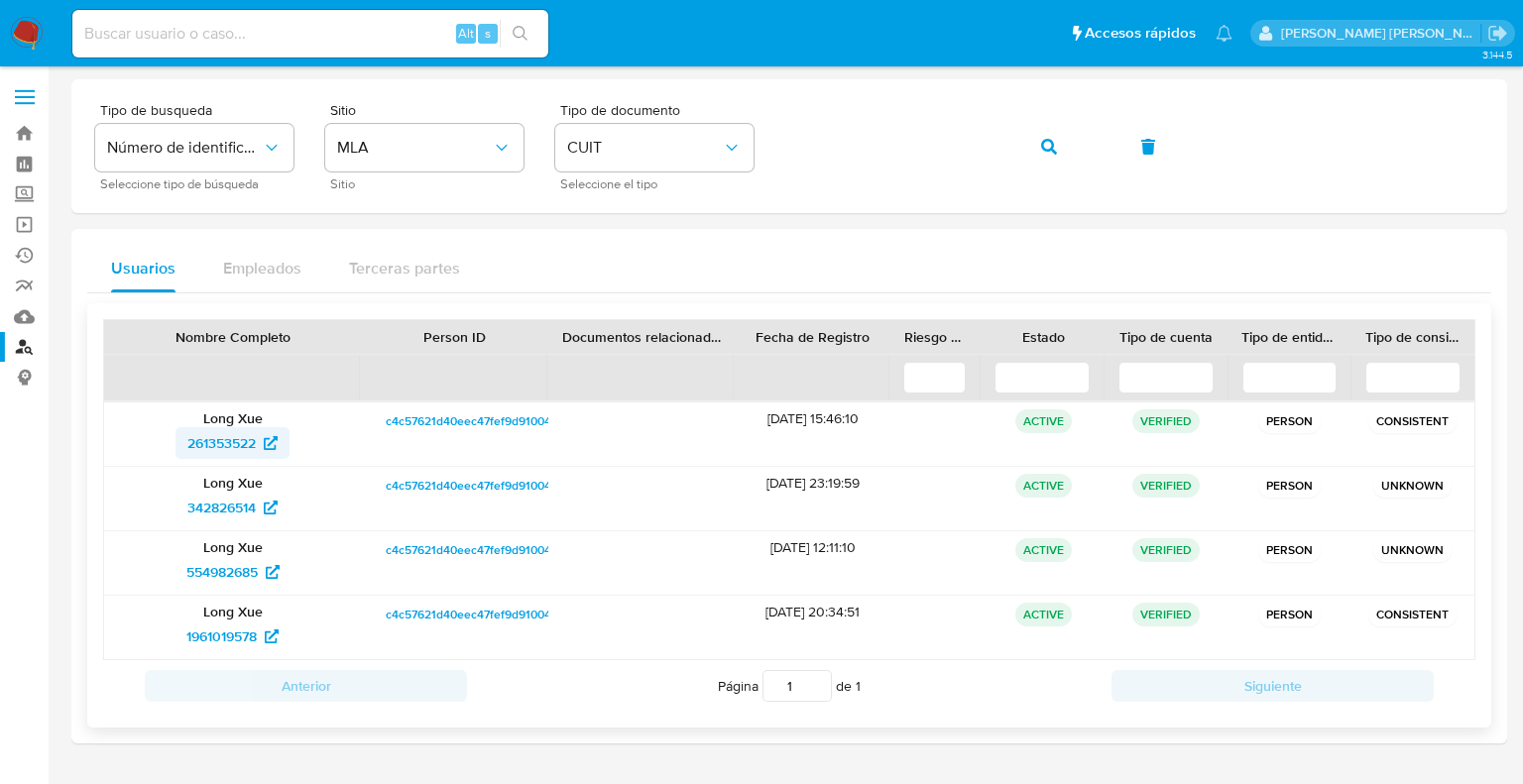 click on "261353522" at bounding box center [221, 443] 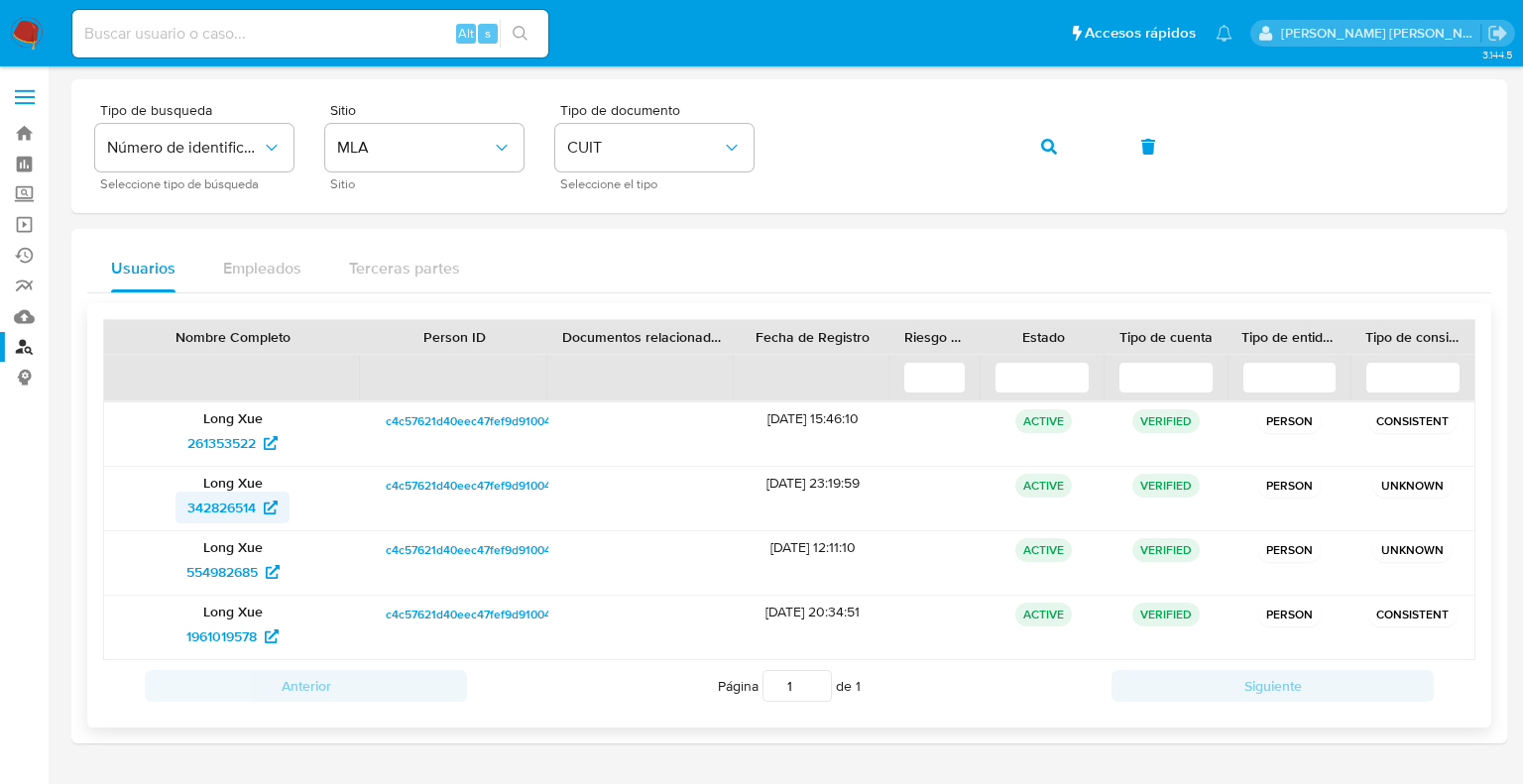 drag, startPoint x: 181, startPoint y: 507, endPoint x: 259, endPoint y: 509, distance: 78.025637 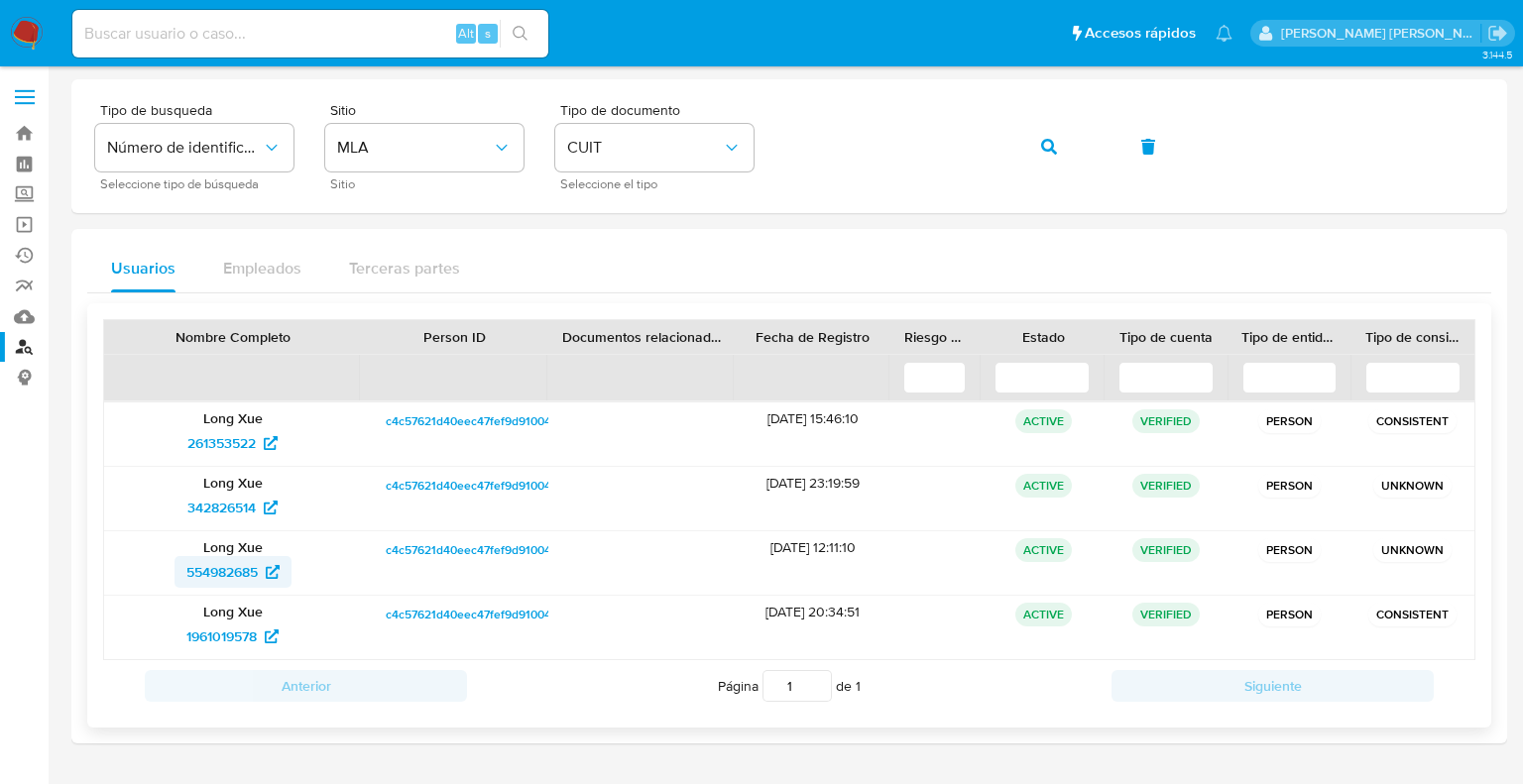 drag, startPoint x: 139, startPoint y: 562, endPoint x: 258, endPoint y: 569, distance: 119.205705 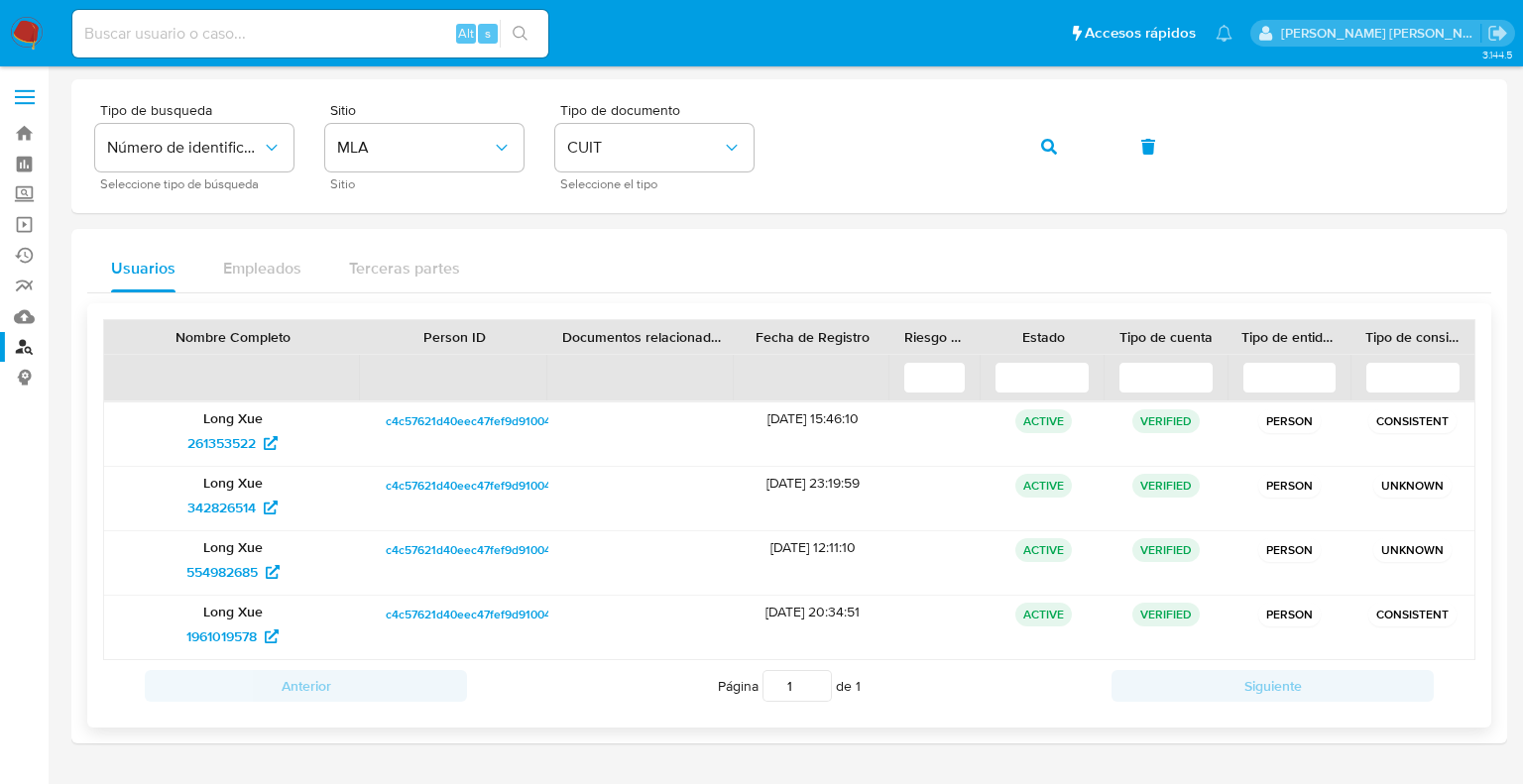 drag, startPoint x: 165, startPoint y: 634, endPoint x: 261, endPoint y: 652, distance: 97.67292 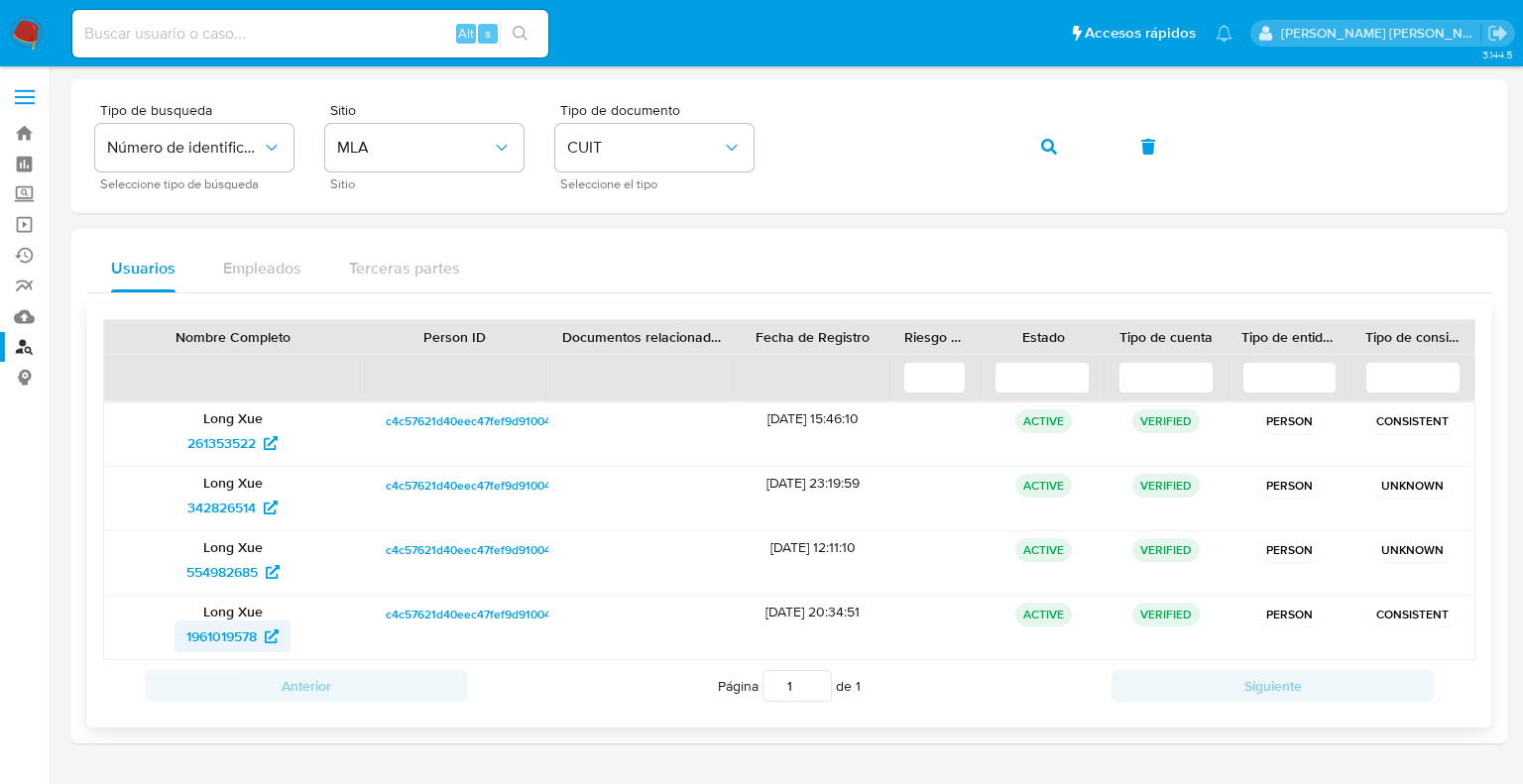 click on "1961019578" at bounding box center [221, 636] 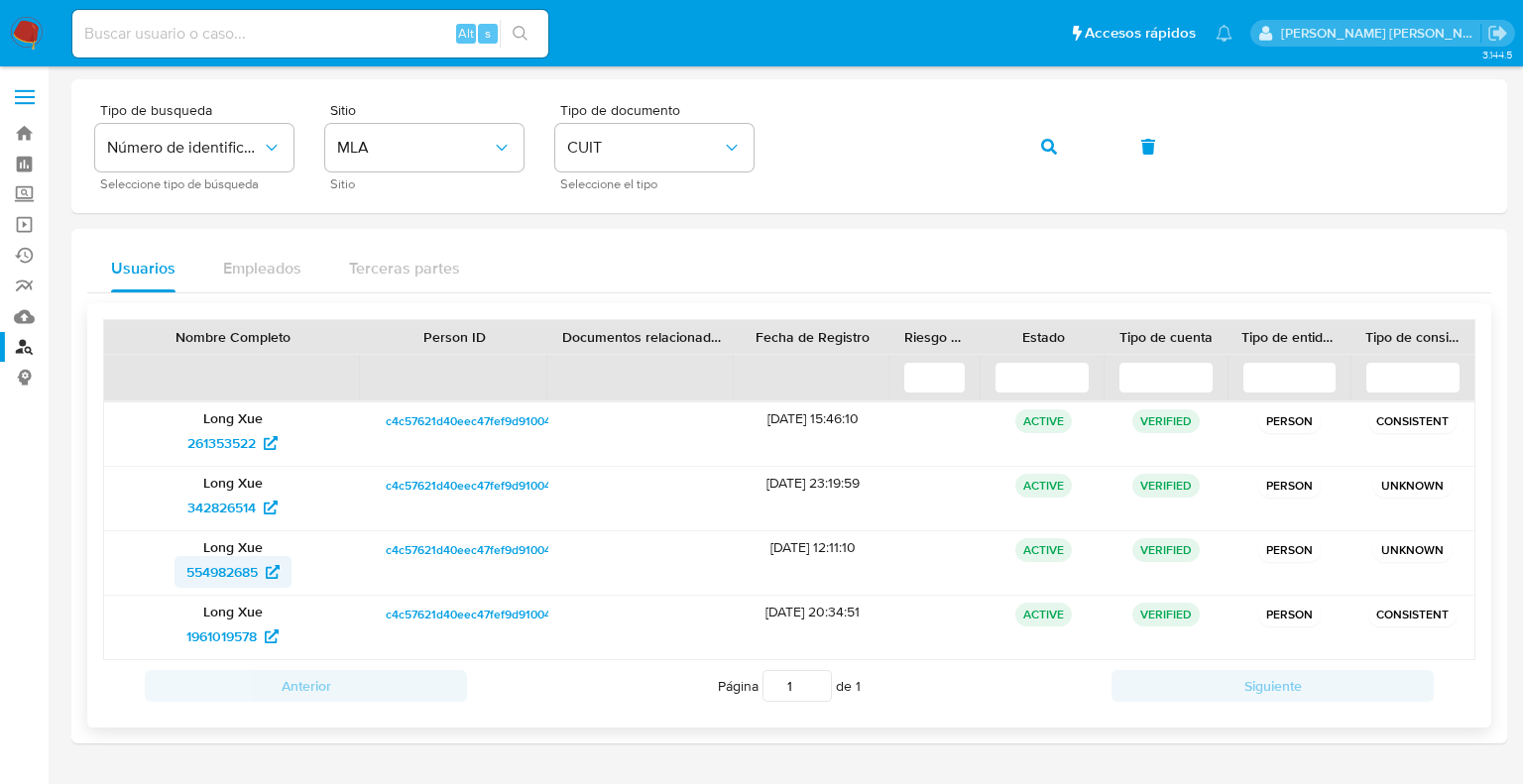 drag, startPoint x: 167, startPoint y: 575, endPoint x: 264, endPoint y: 574, distance: 97.005155 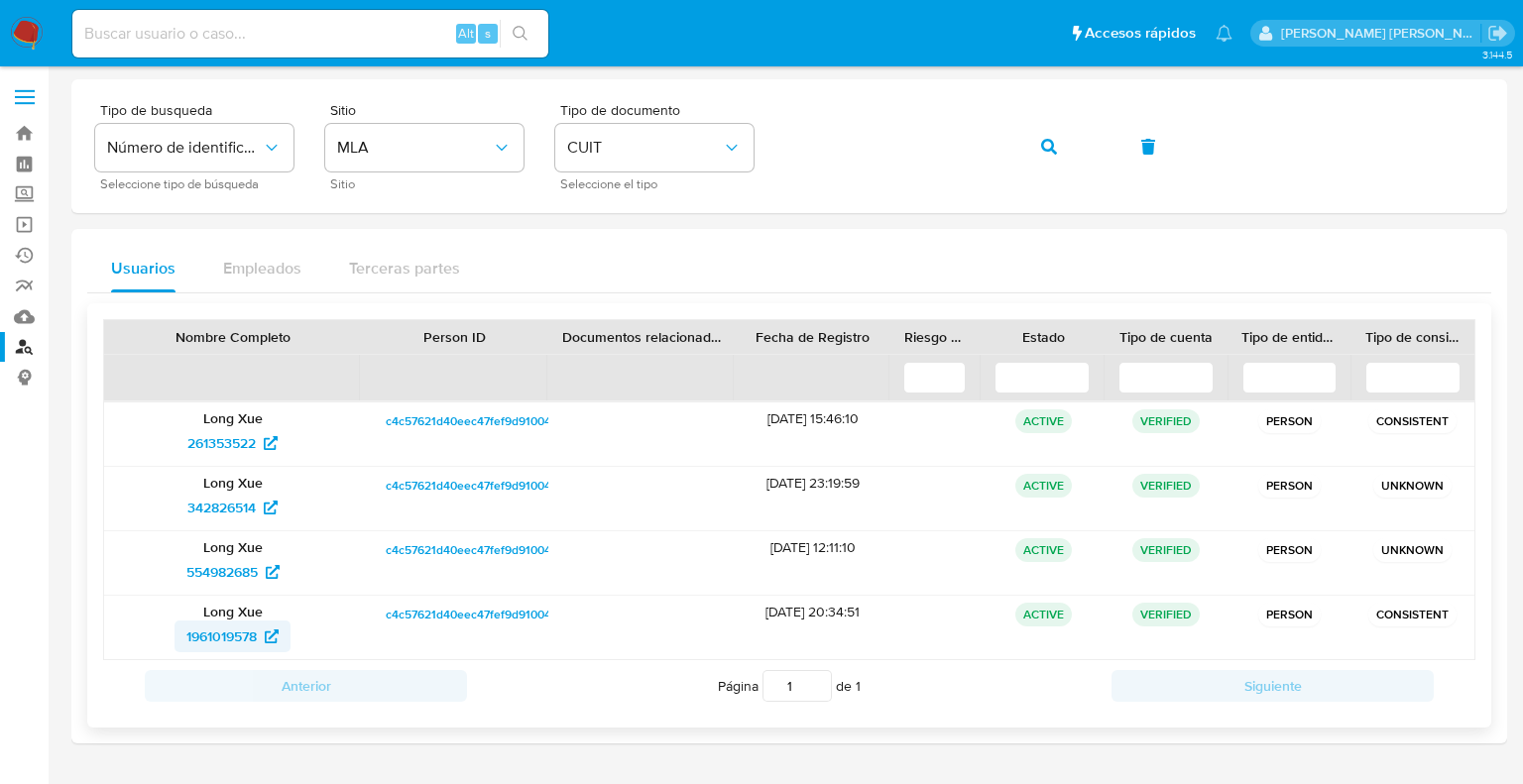 drag, startPoint x: 152, startPoint y: 637, endPoint x: 262, endPoint y: 640, distance: 110.040901 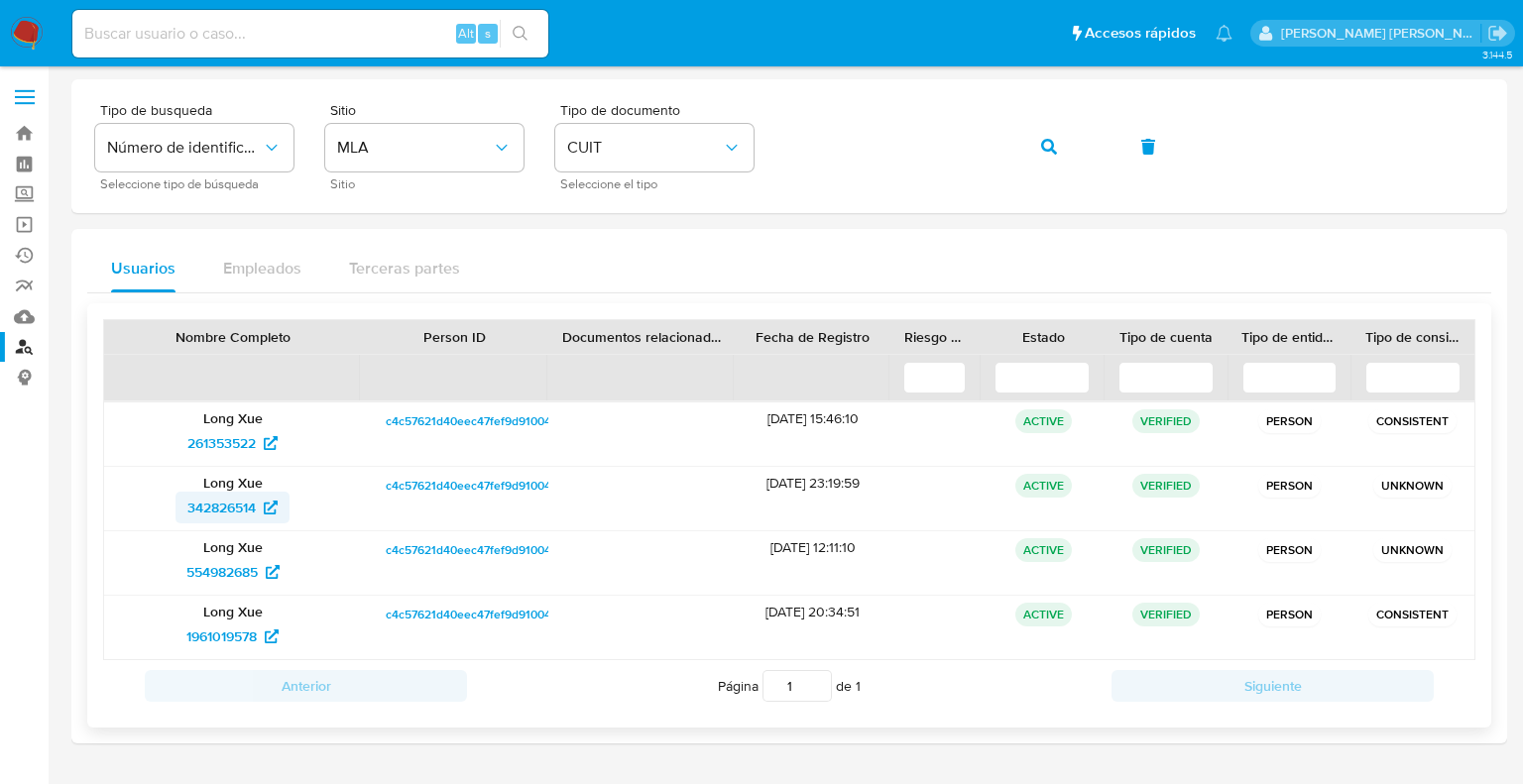 click on "342826514" at bounding box center [221, 507] 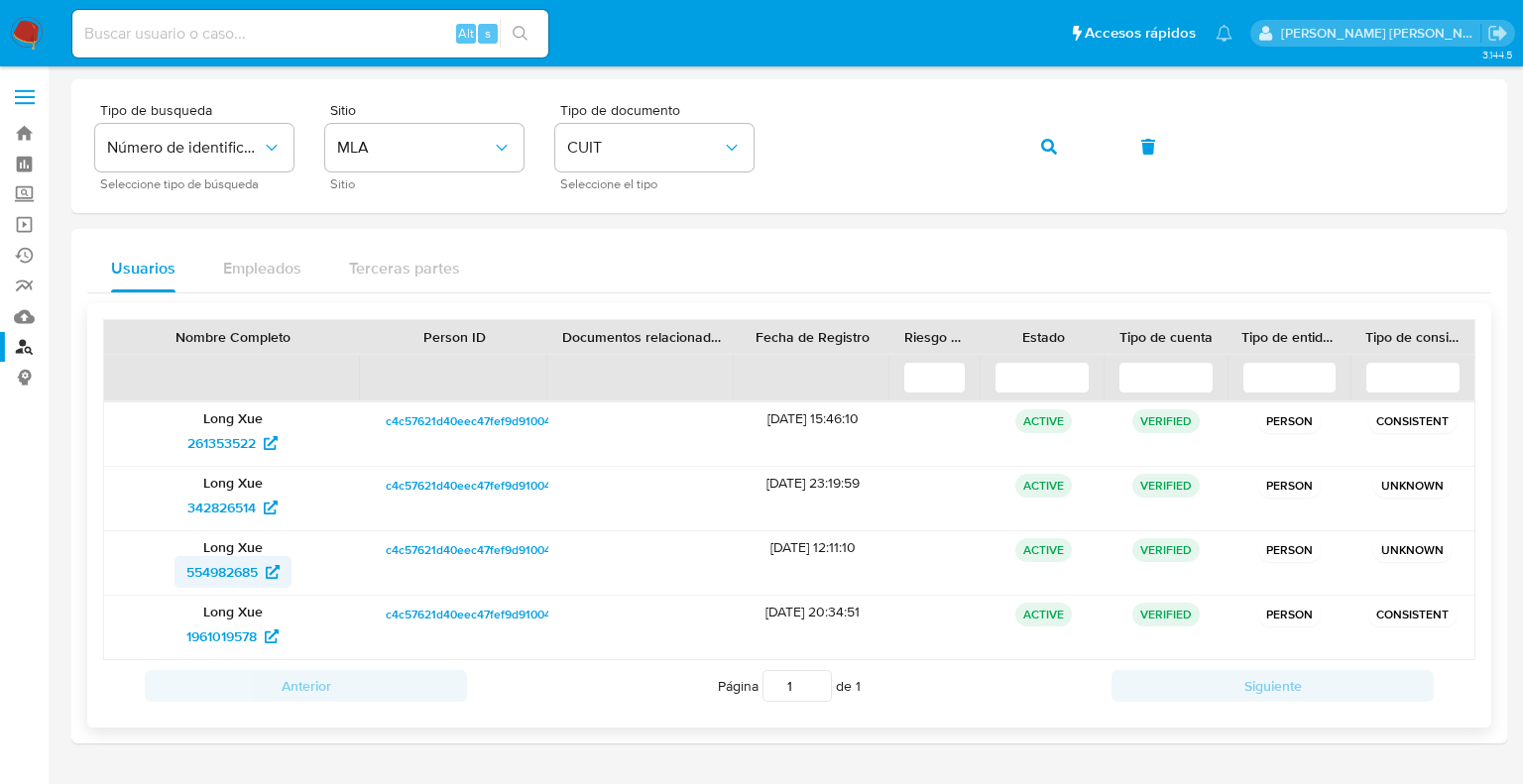 click on "554982685" at bounding box center [222, 572] 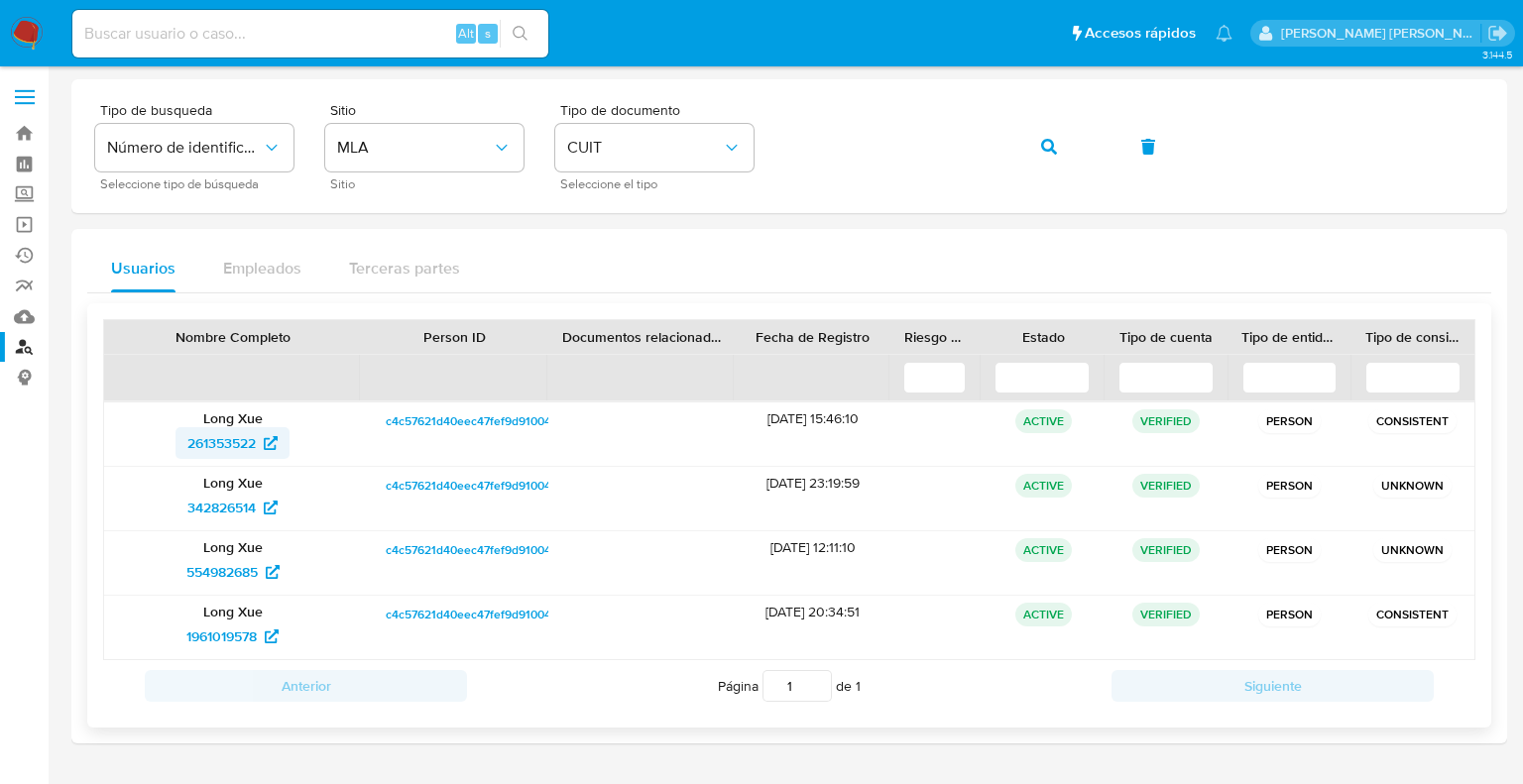 click on "261353522" at bounding box center [221, 443] 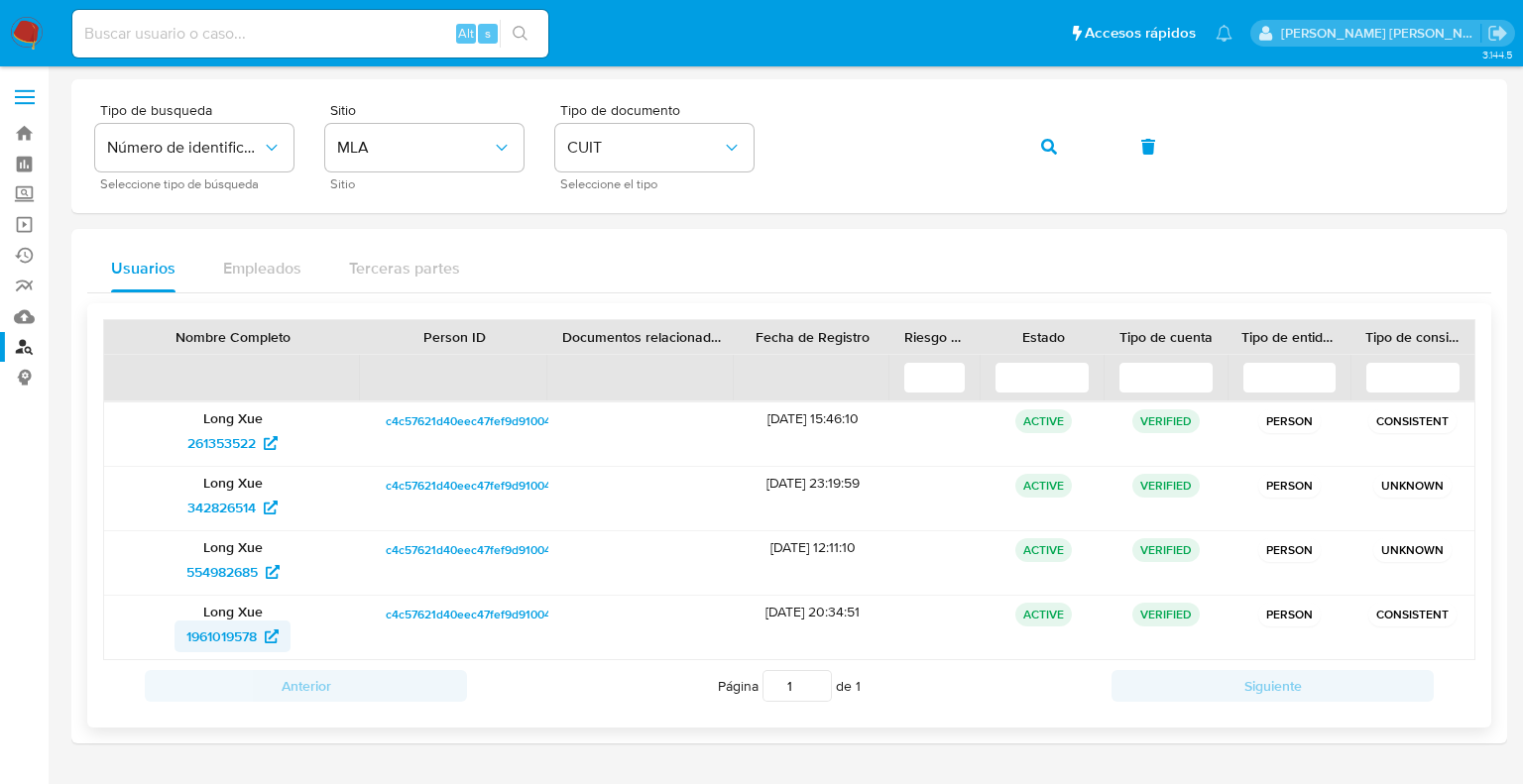 click on "1961019578" at bounding box center [221, 636] 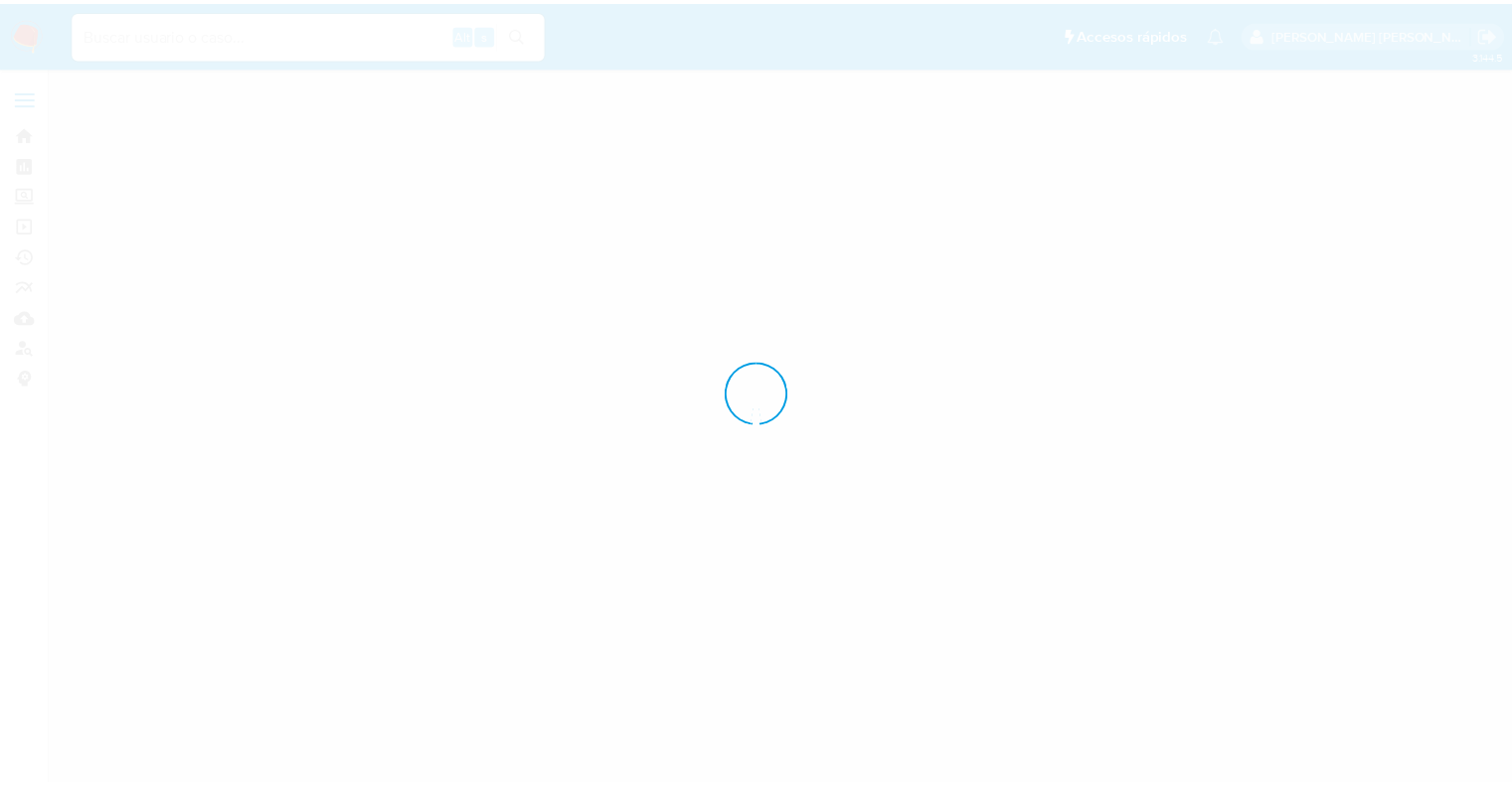 scroll, scrollTop: 0, scrollLeft: 0, axis: both 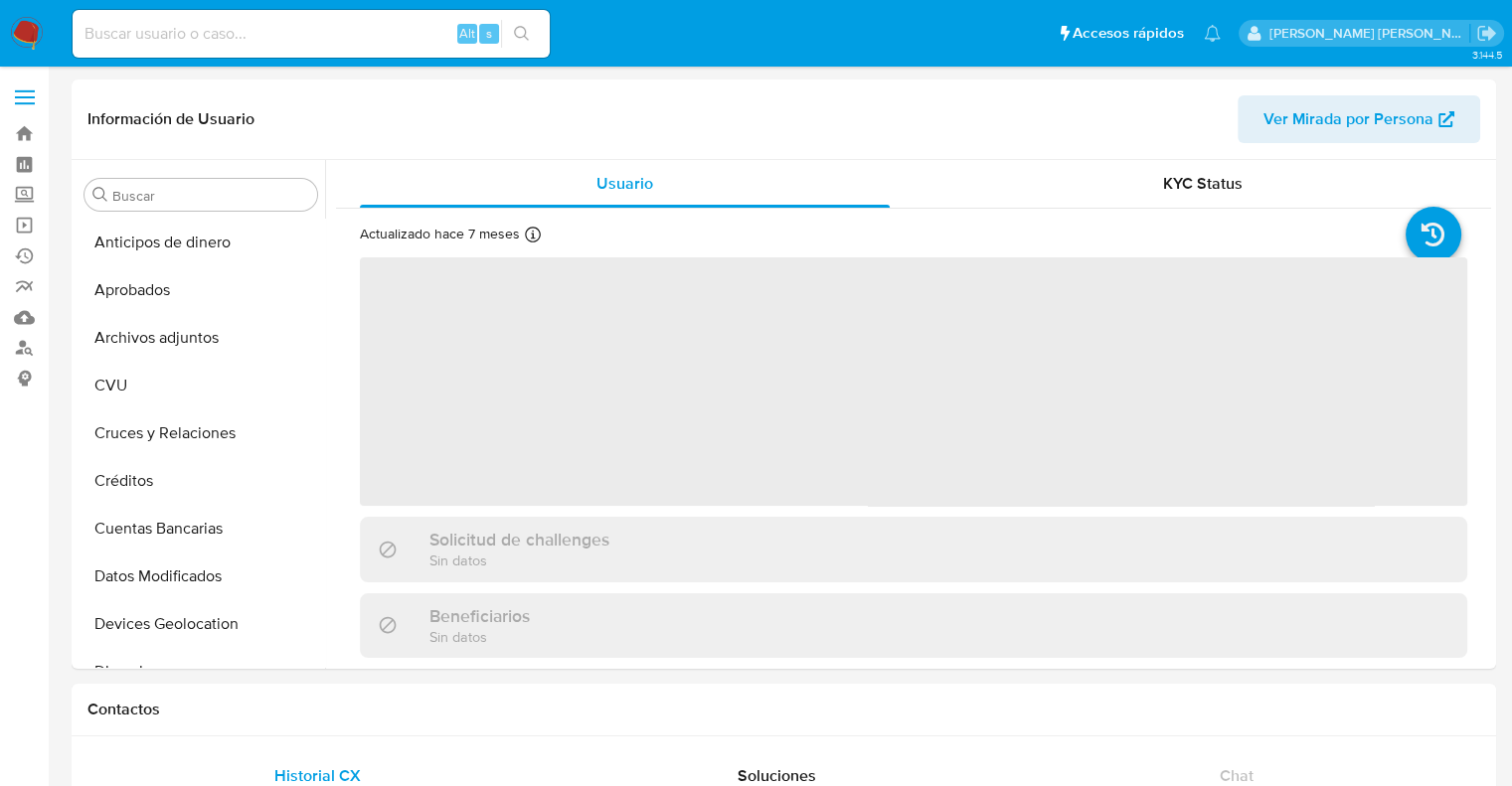 select on "10" 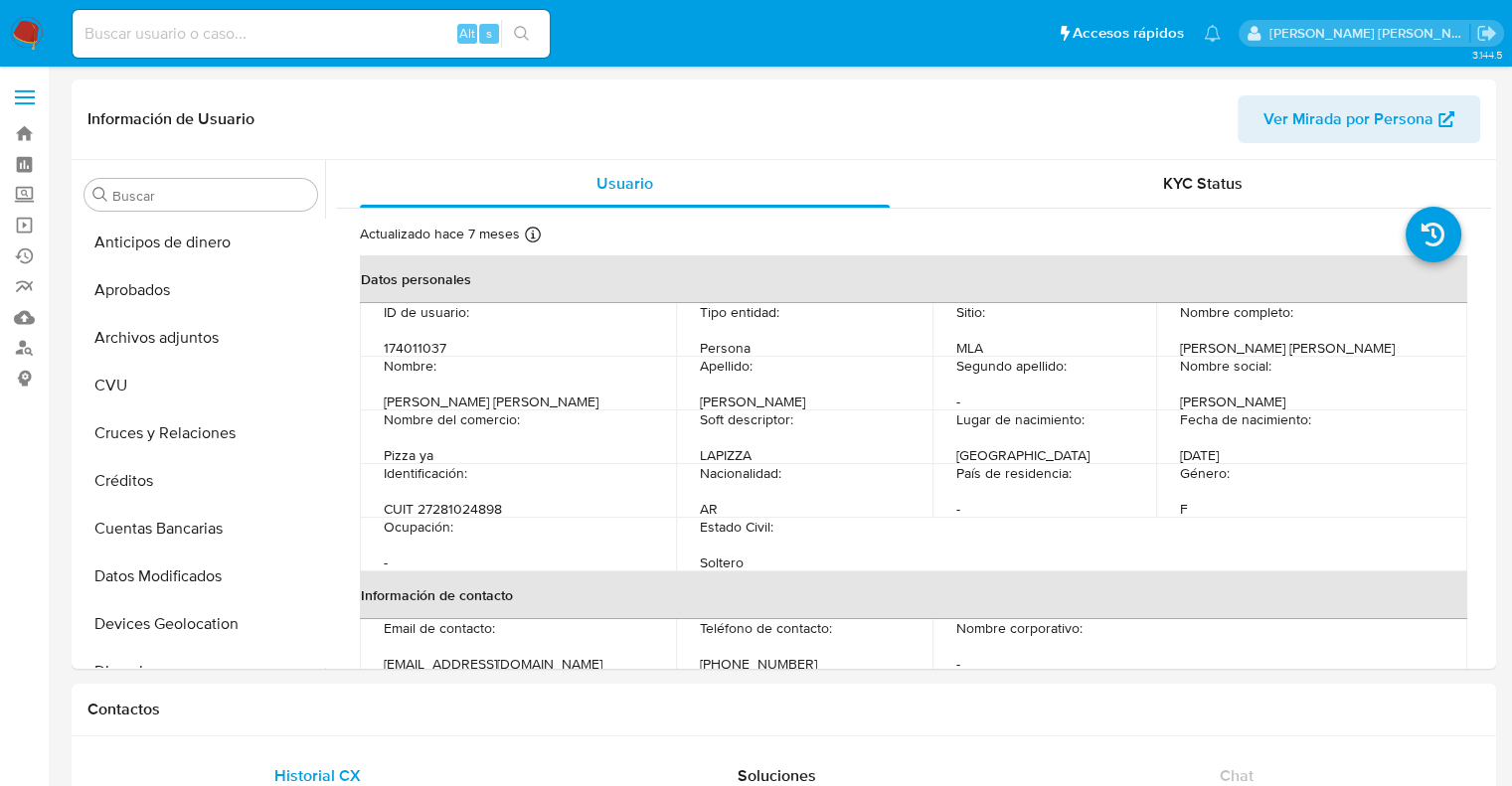 scroll, scrollTop: 934, scrollLeft: 0, axis: vertical 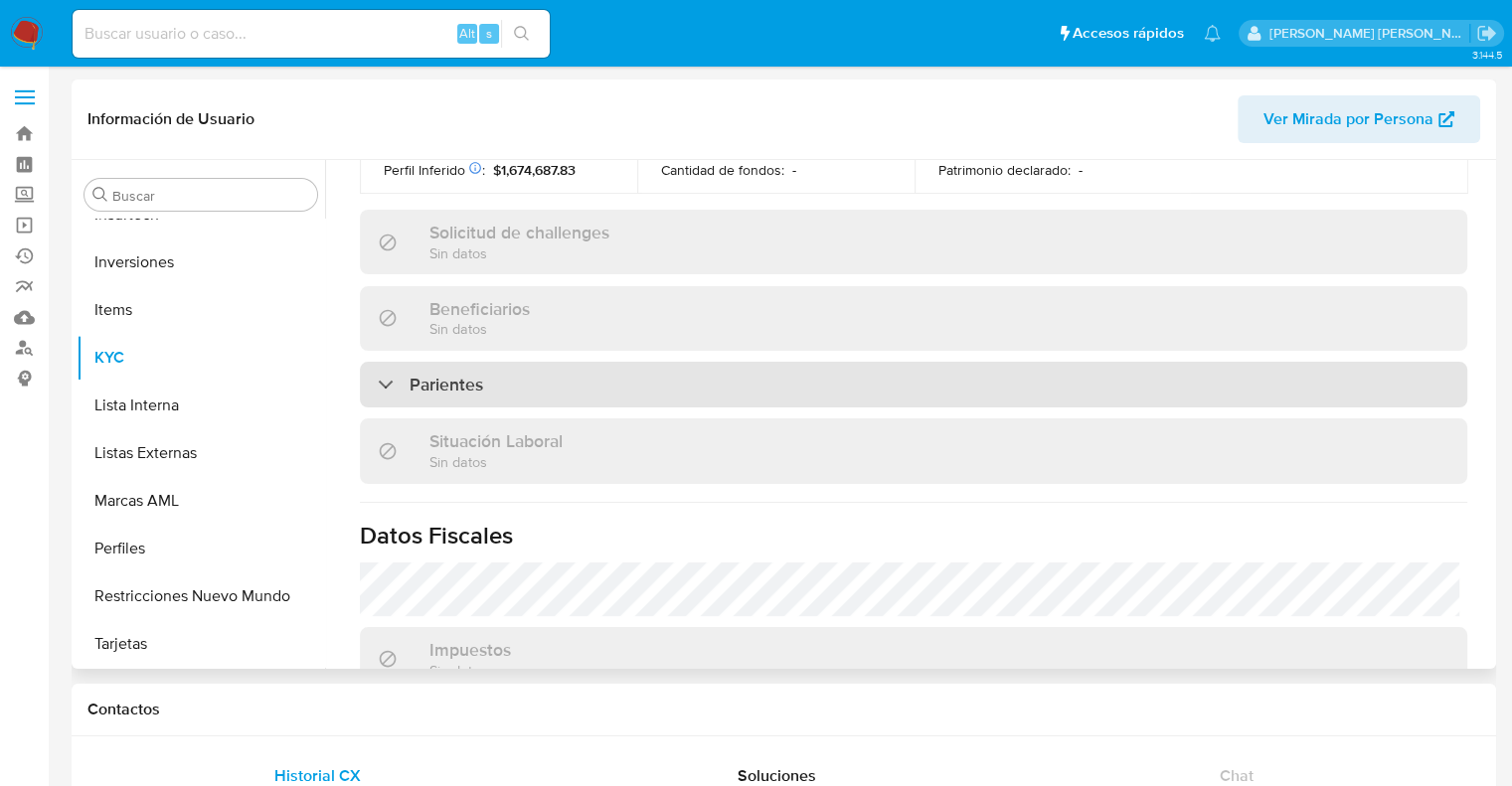 click on "Parientes" at bounding box center (446, 385) 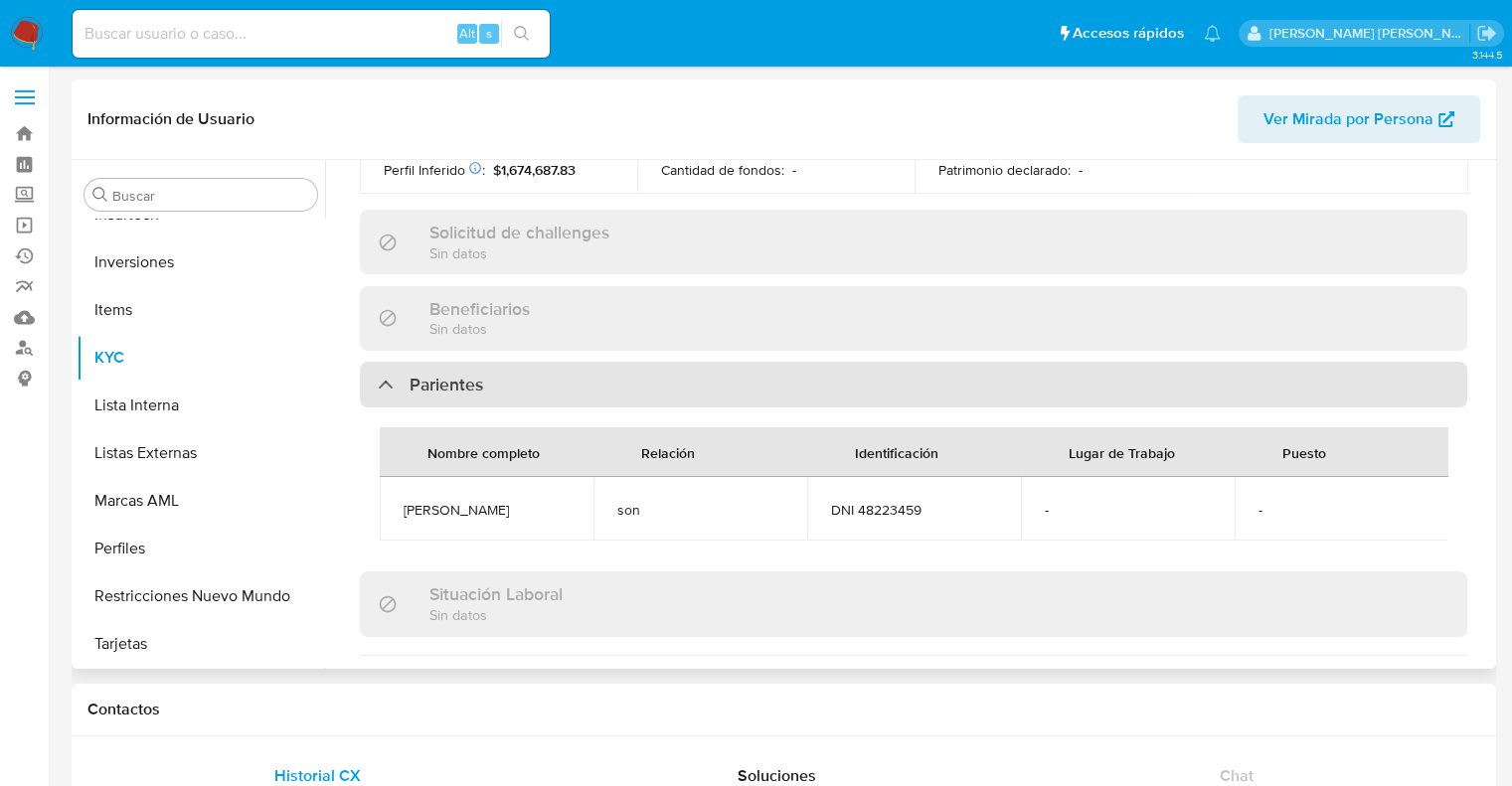 click on "Parientes" at bounding box center (446, 385) 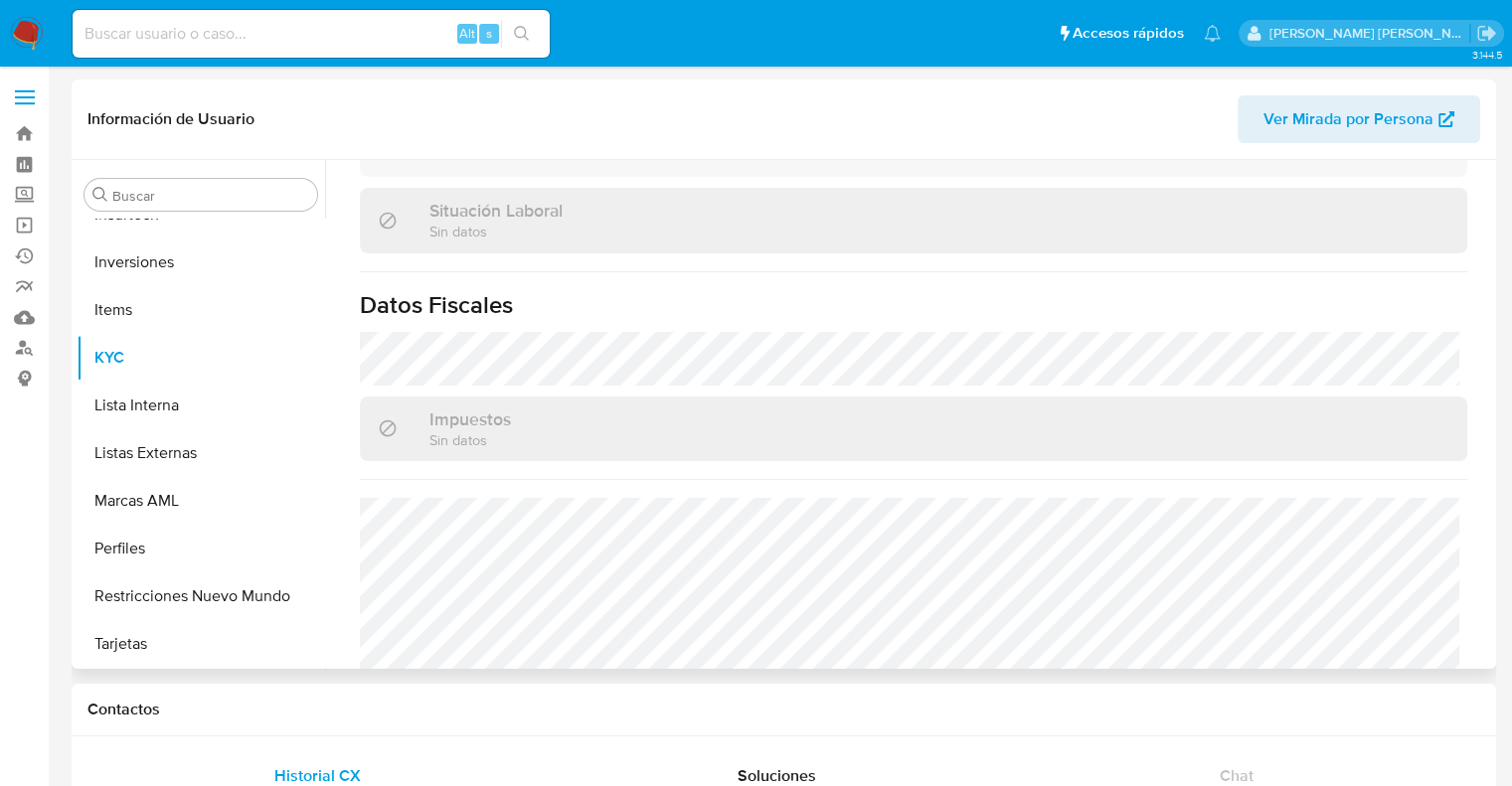 scroll, scrollTop: 1044, scrollLeft: 0, axis: vertical 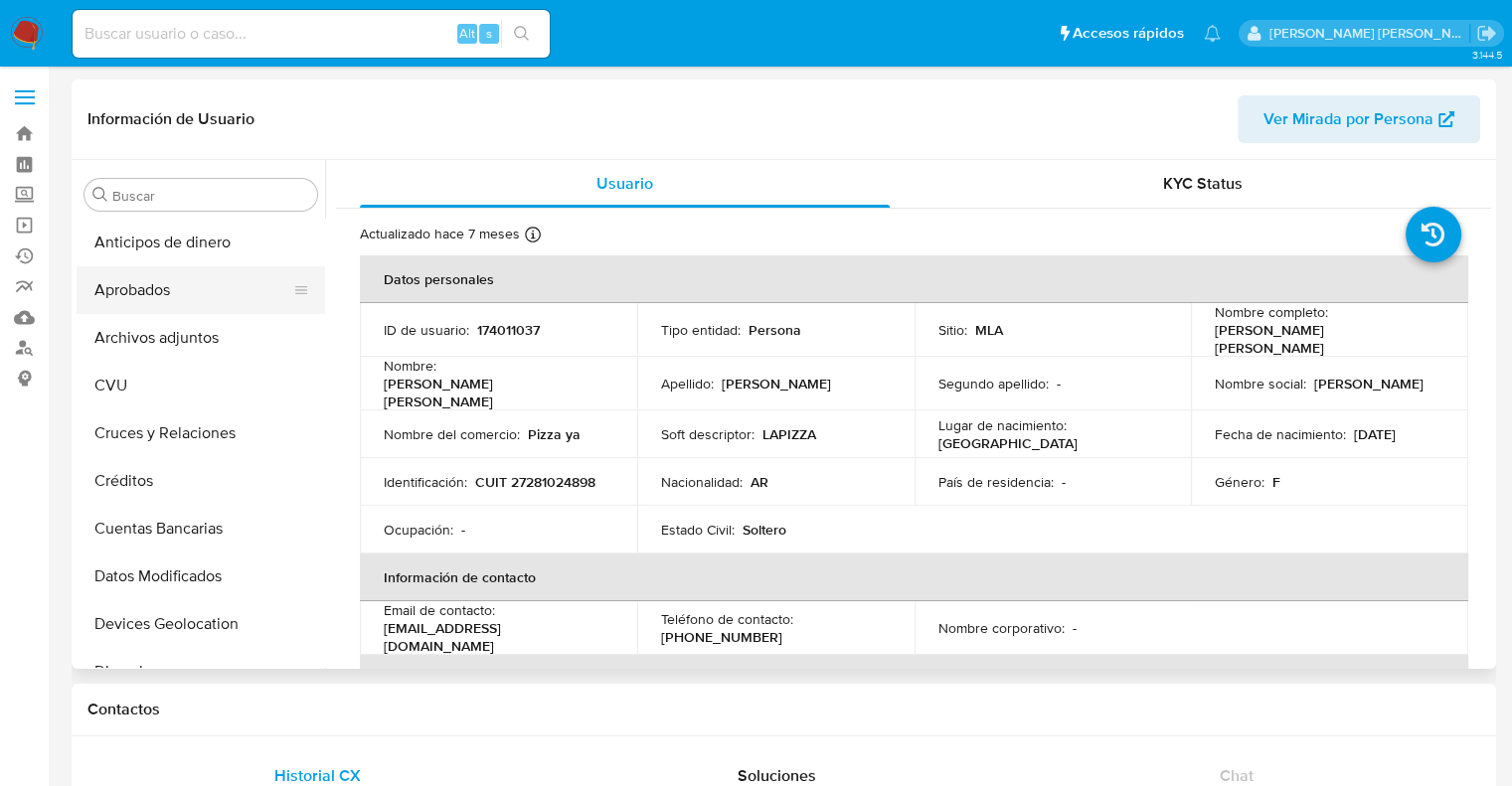 click on "Aprobados" at bounding box center [193, 290] 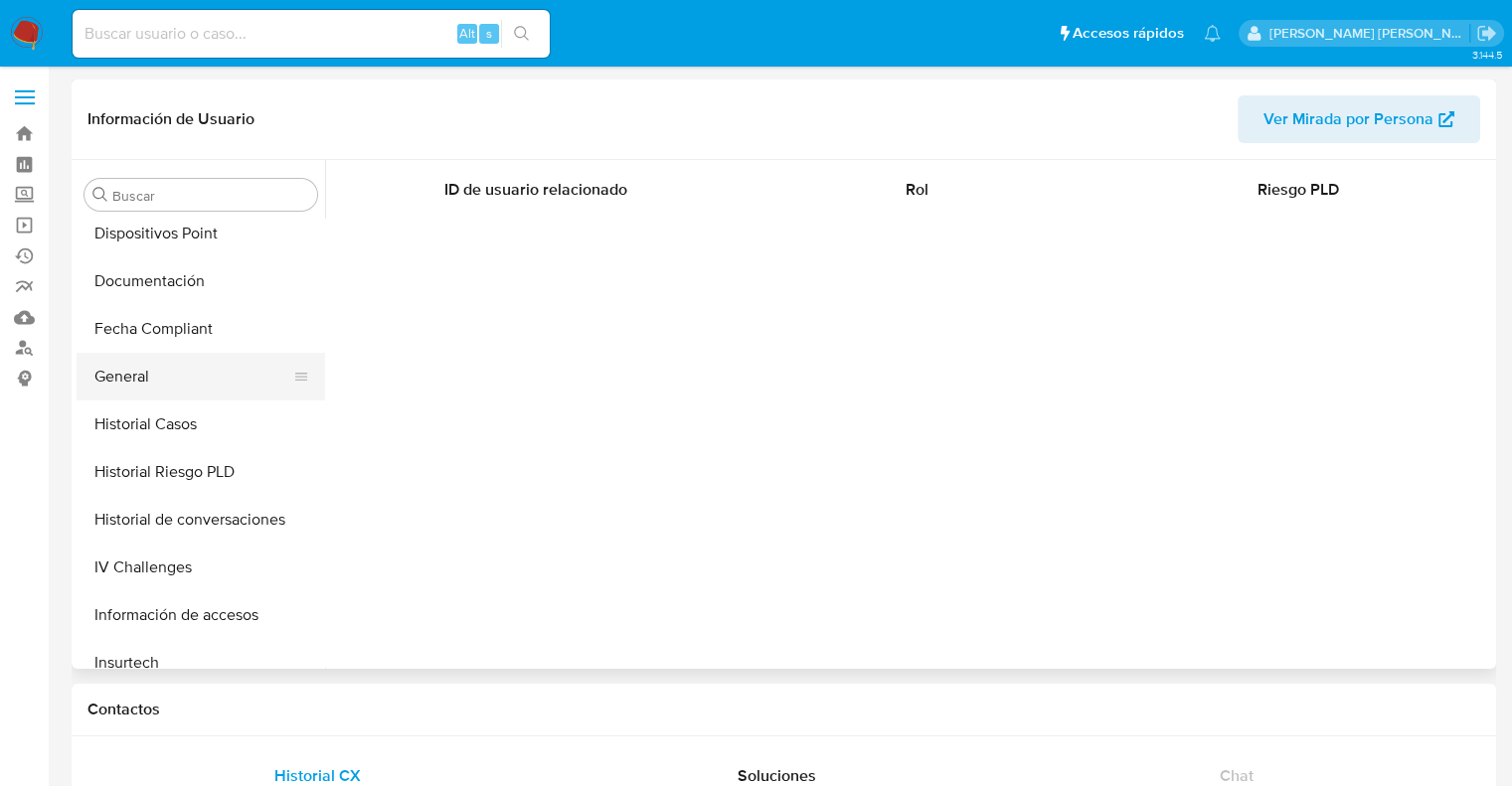 scroll, scrollTop: 497, scrollLeft: 0, axis: vertical 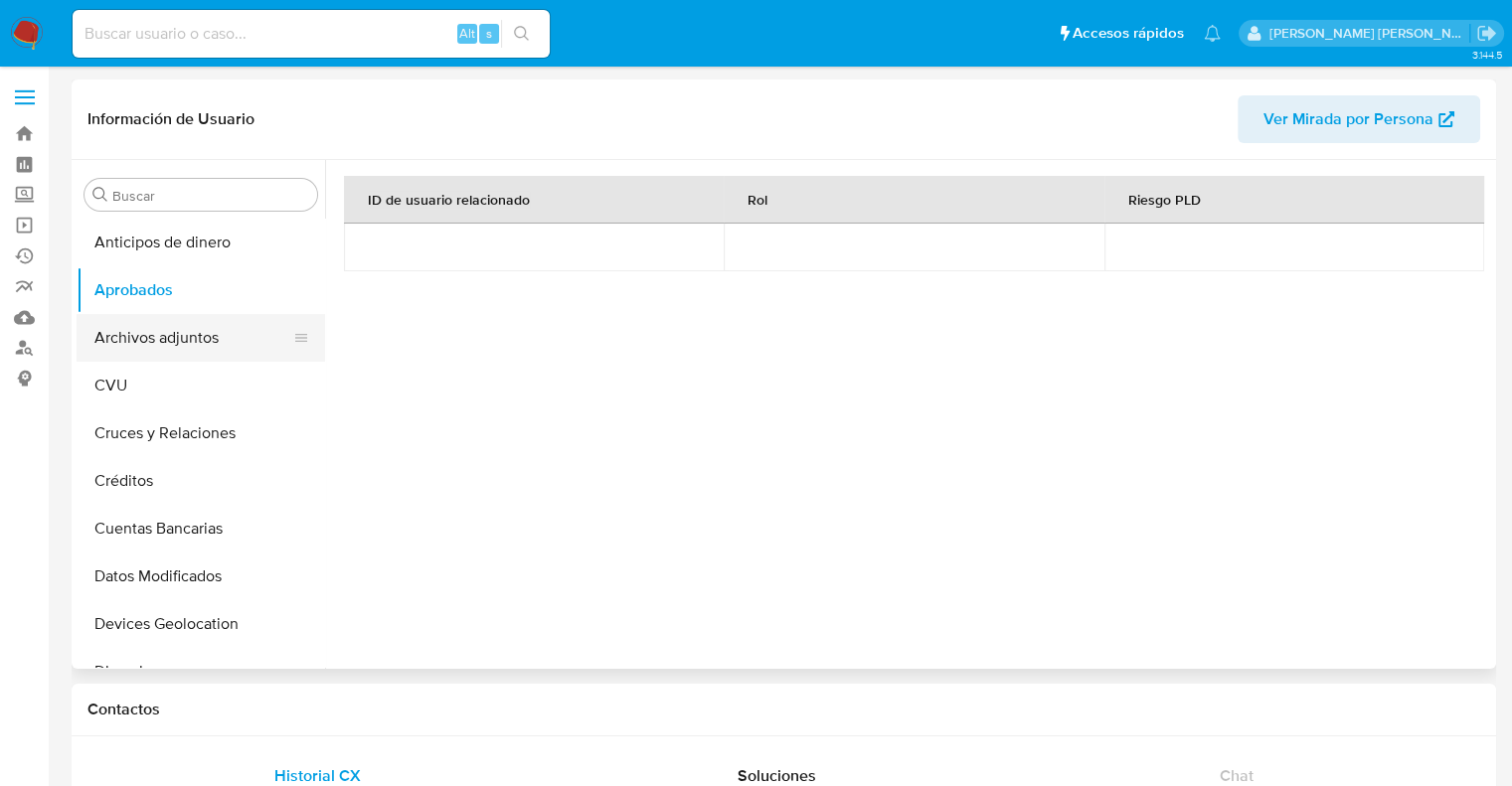 click on "Archivos adjuntos" at bounding box center (193, 338) 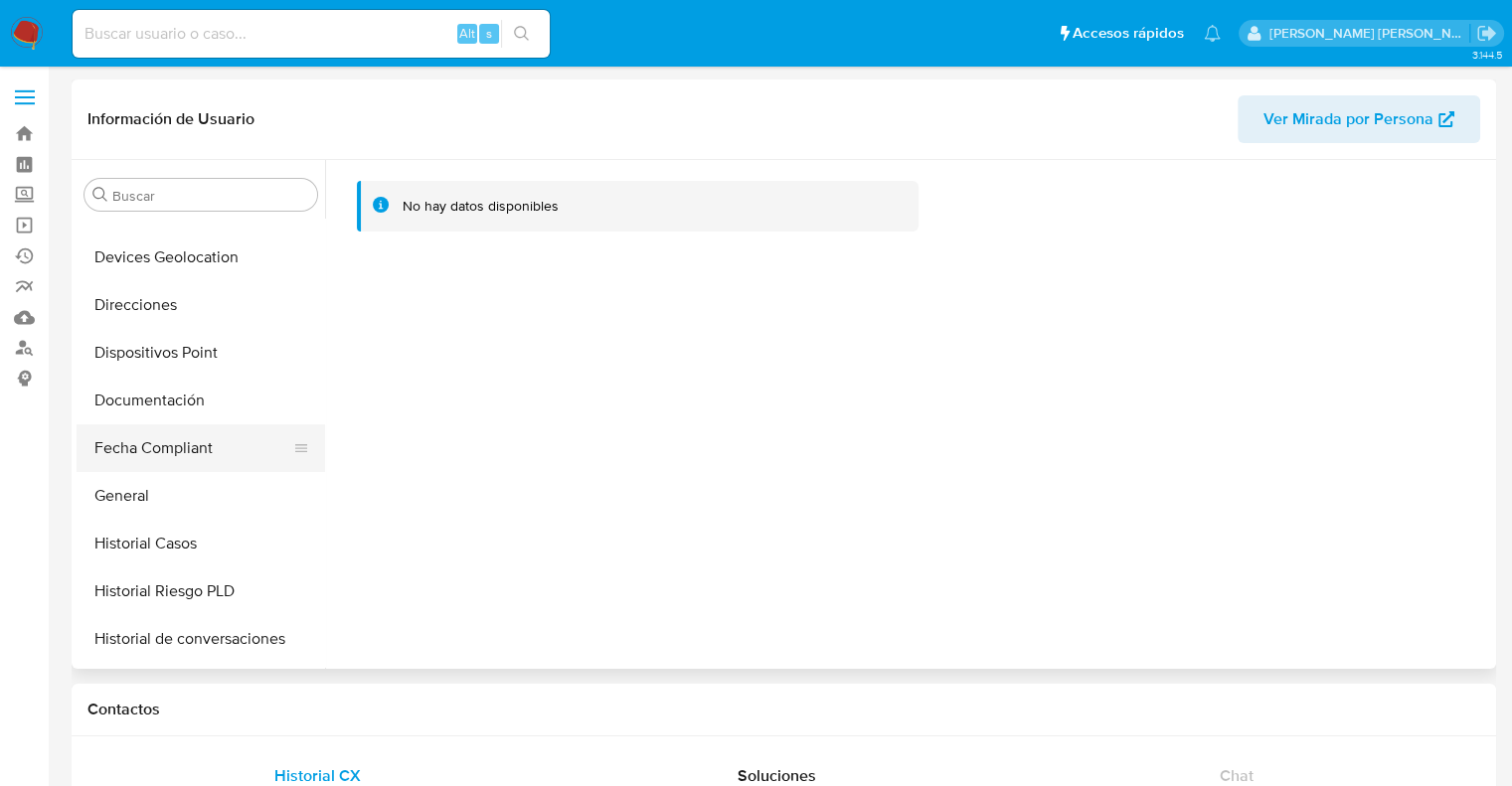 scroll, scrollTop: 397, scrollLeft: 0, axis: vertical 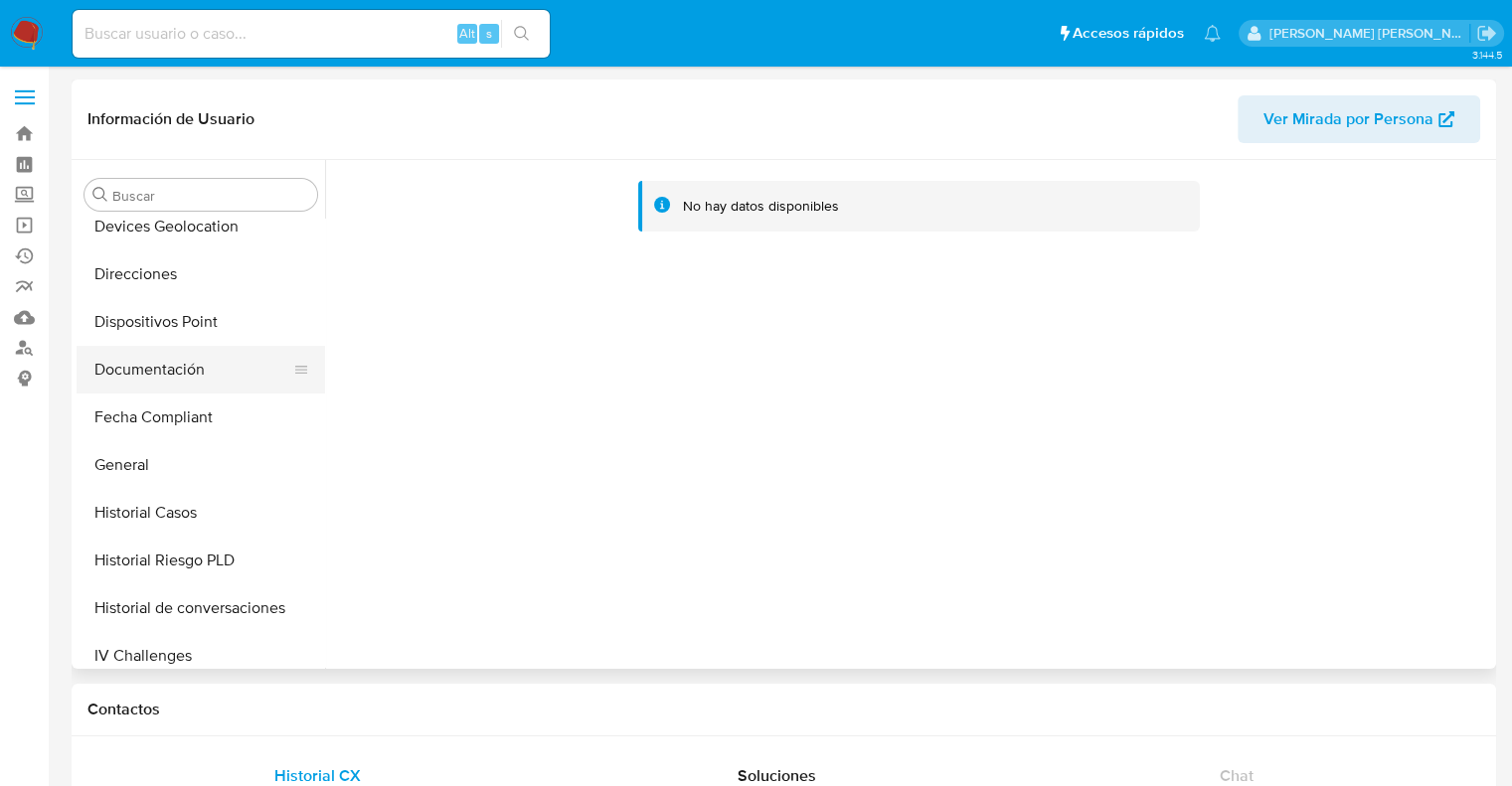 click on "Documentación" at bounding box center [193, 370] 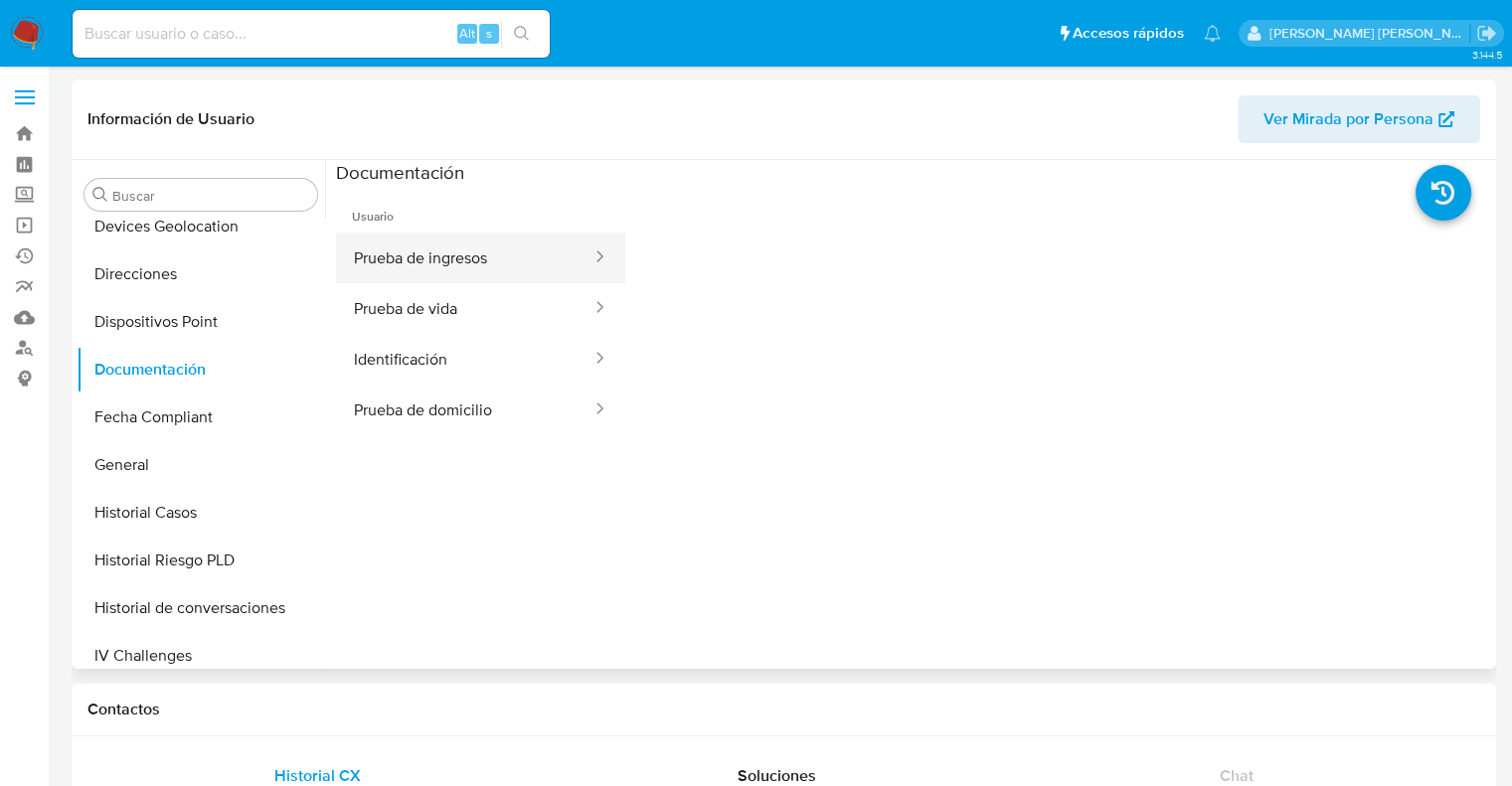 click on "Prueba de ingresos" at bounding box center (464, 257) 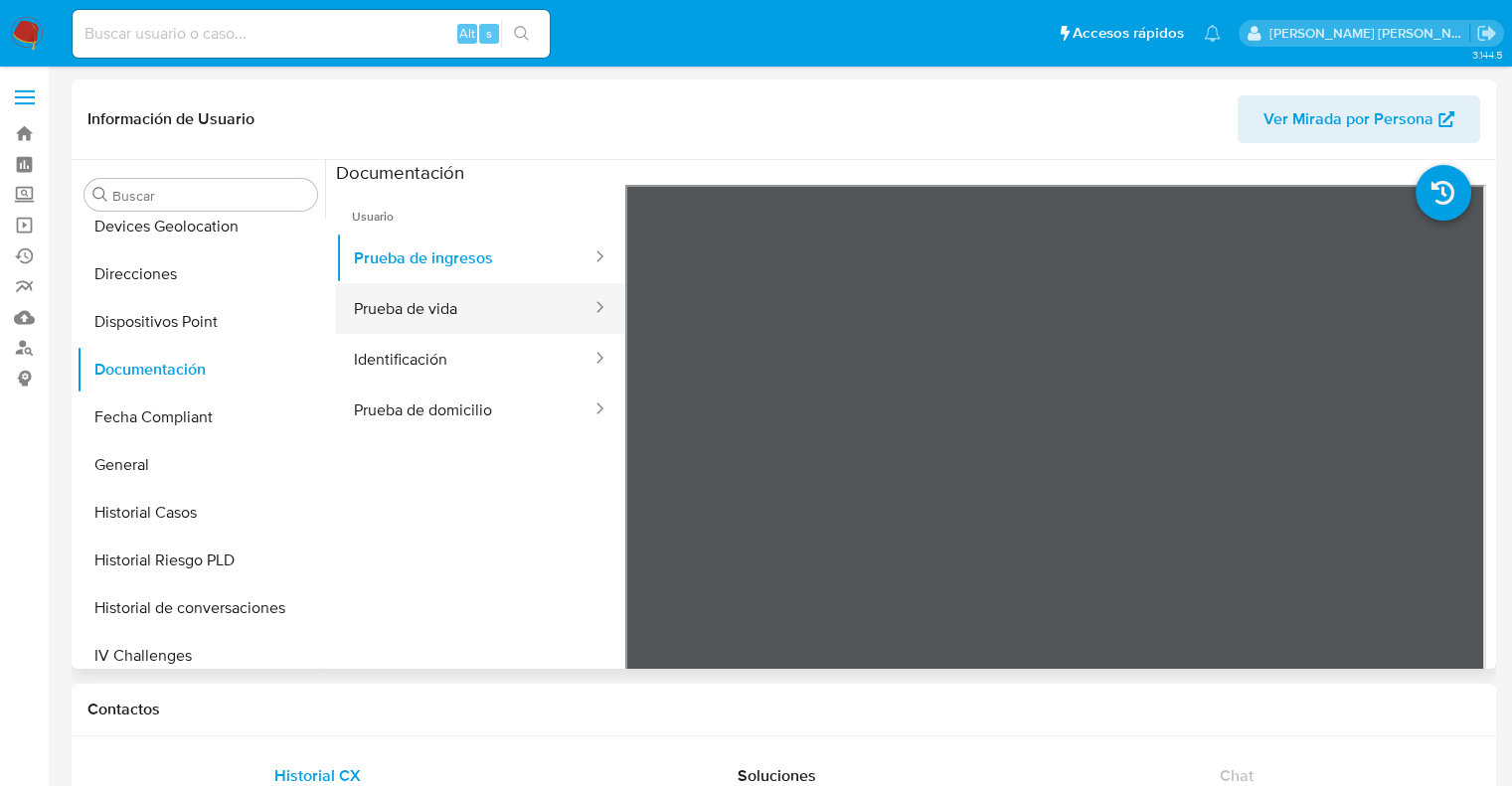 click on "Prueba de vida" at bounding box center [464, 308] 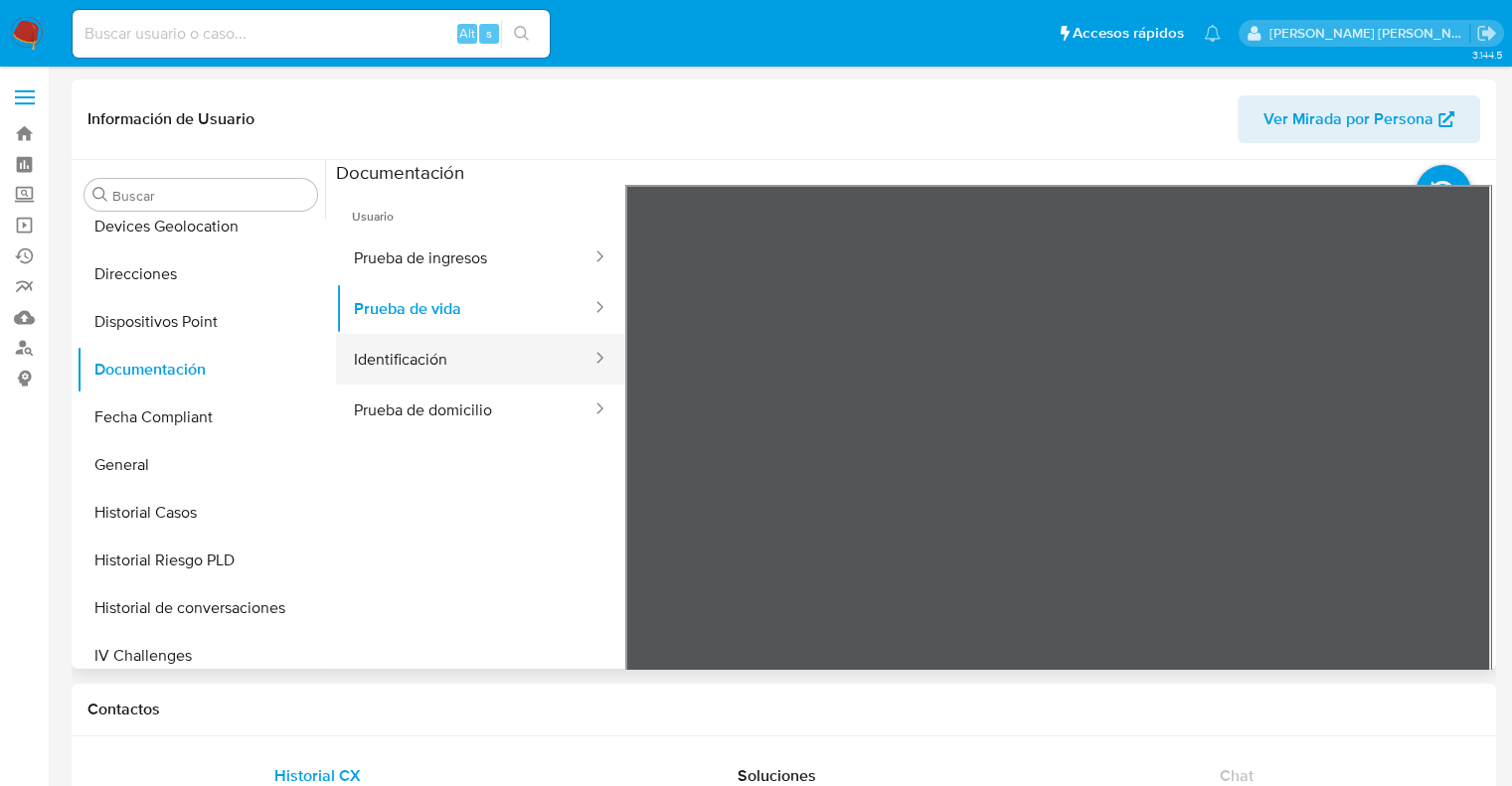 click on "Identificación" at bounding box center [464, 359] 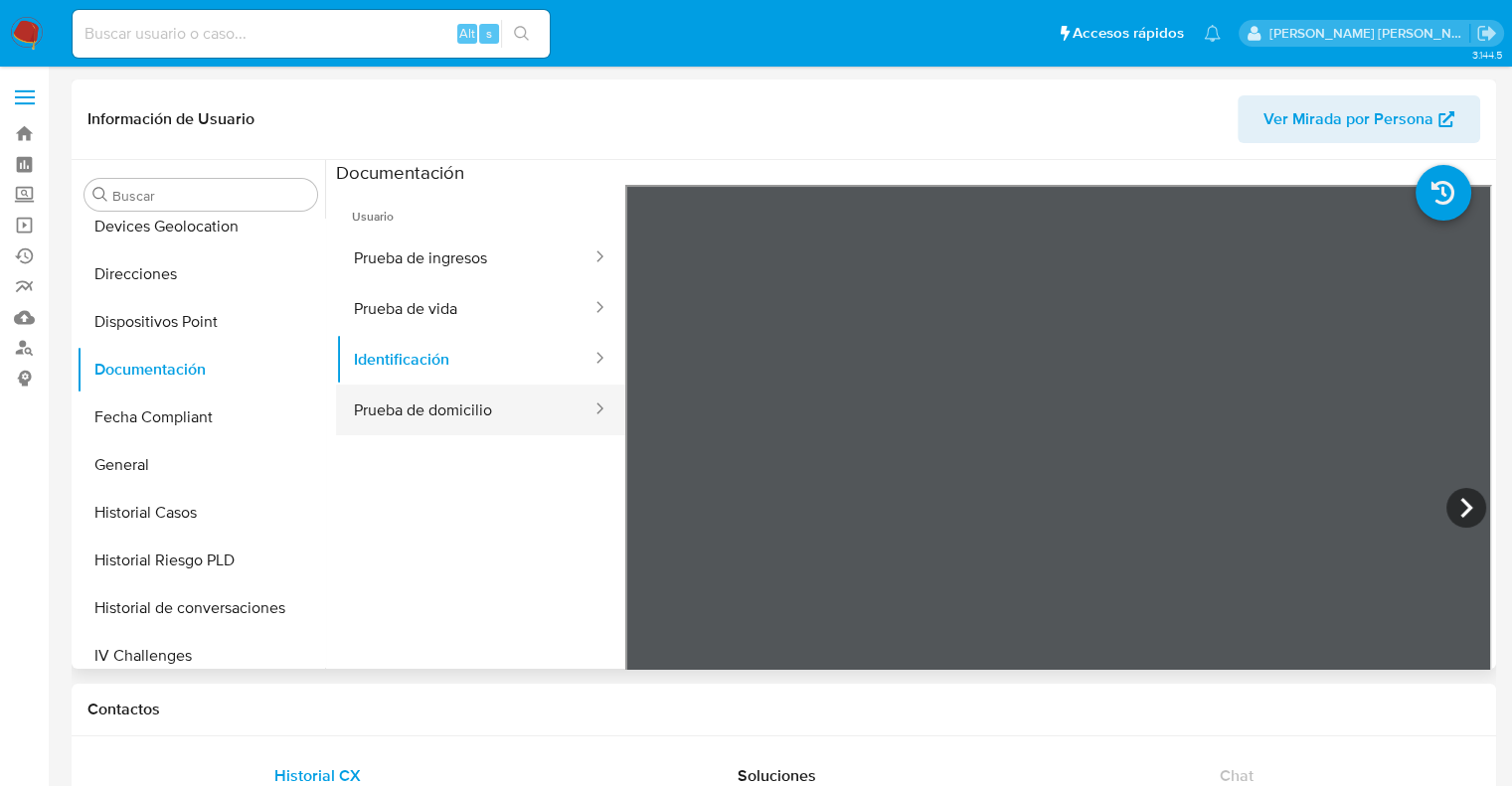 click on "Prueba de domicilio" at bounding box center (464, 409) 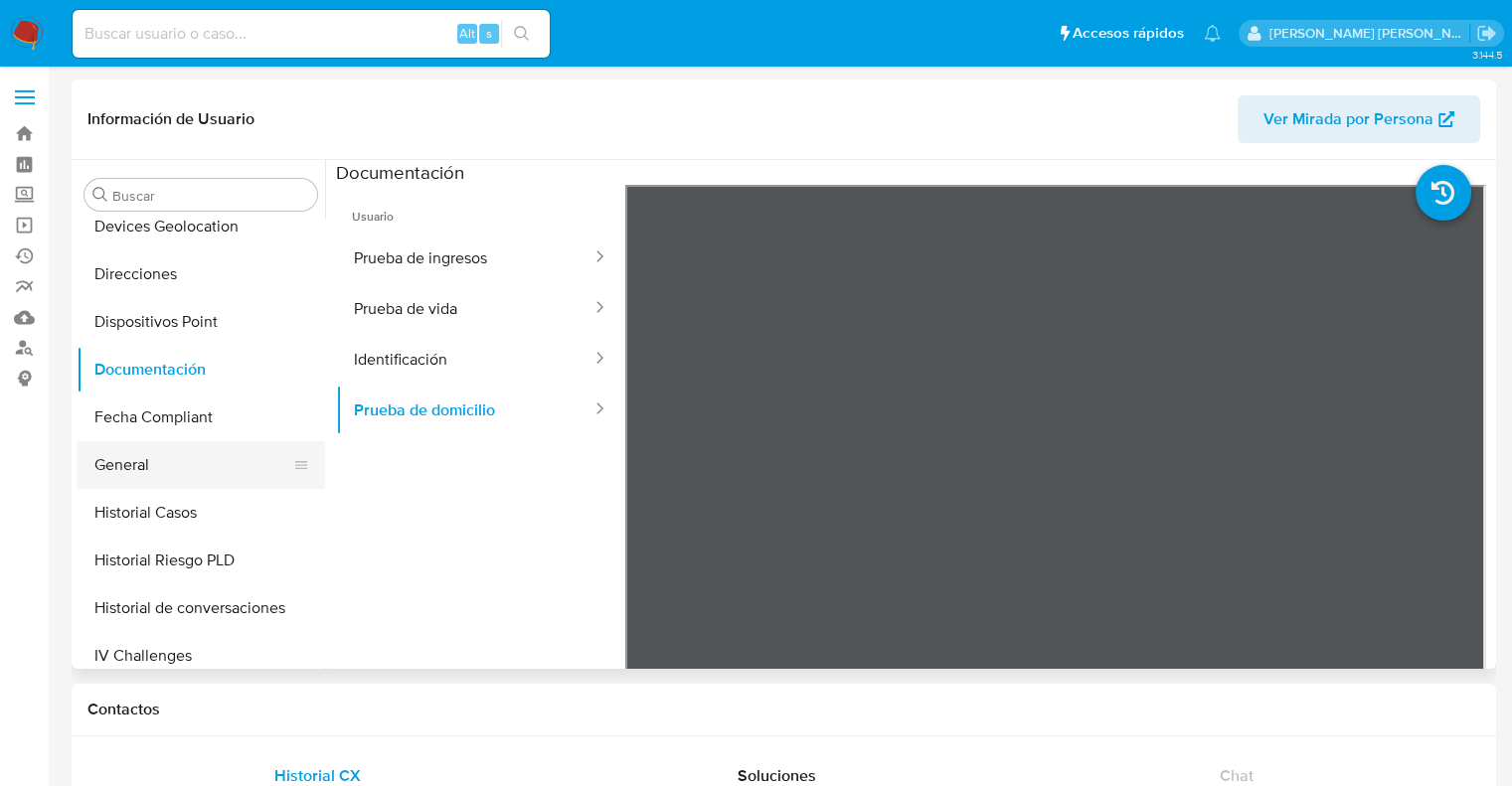 click on "General" at bounding box center [193, 465] 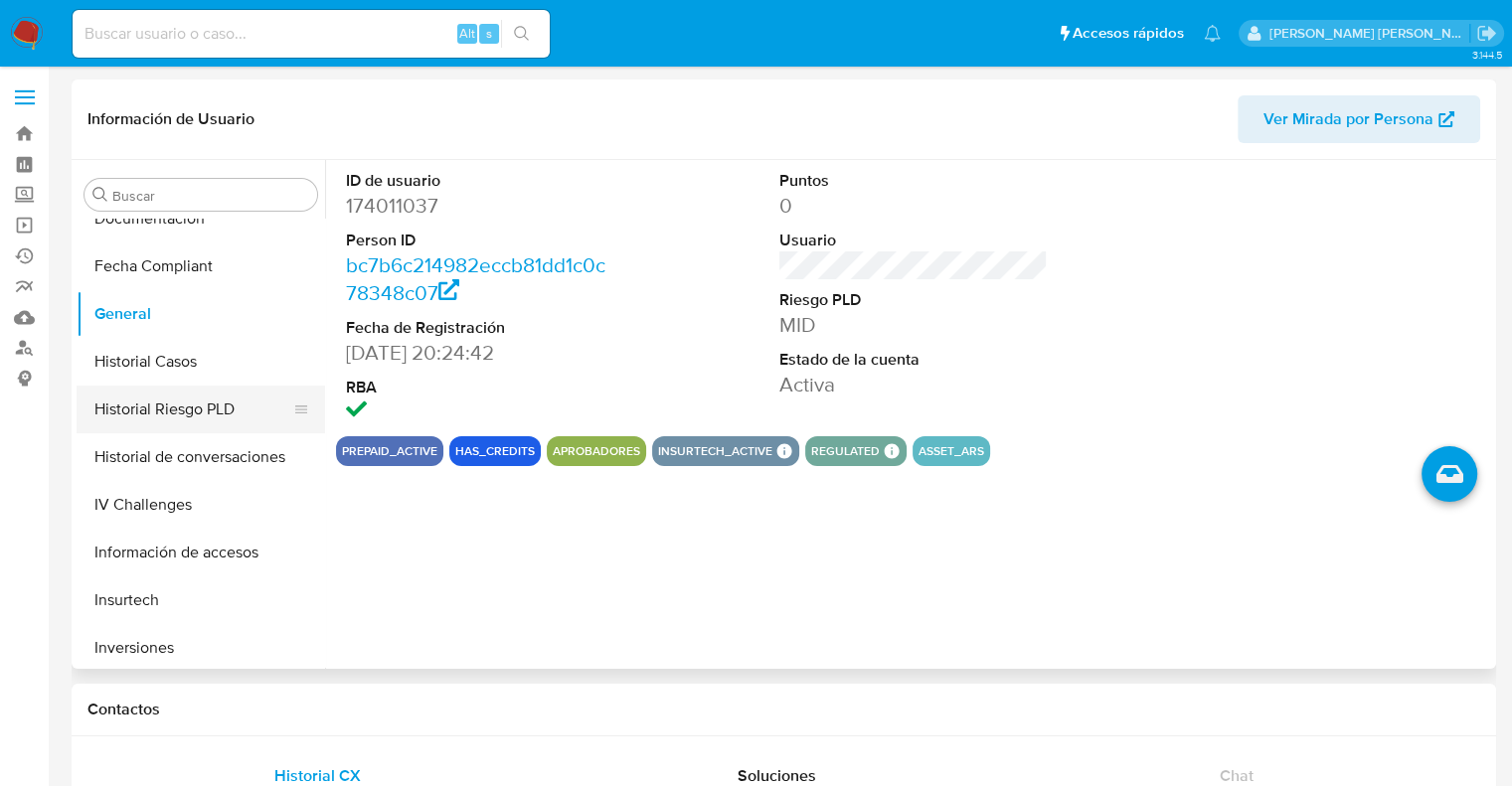 scroll, scrollTop: 596, scrollLeft: 0, axis: vertical 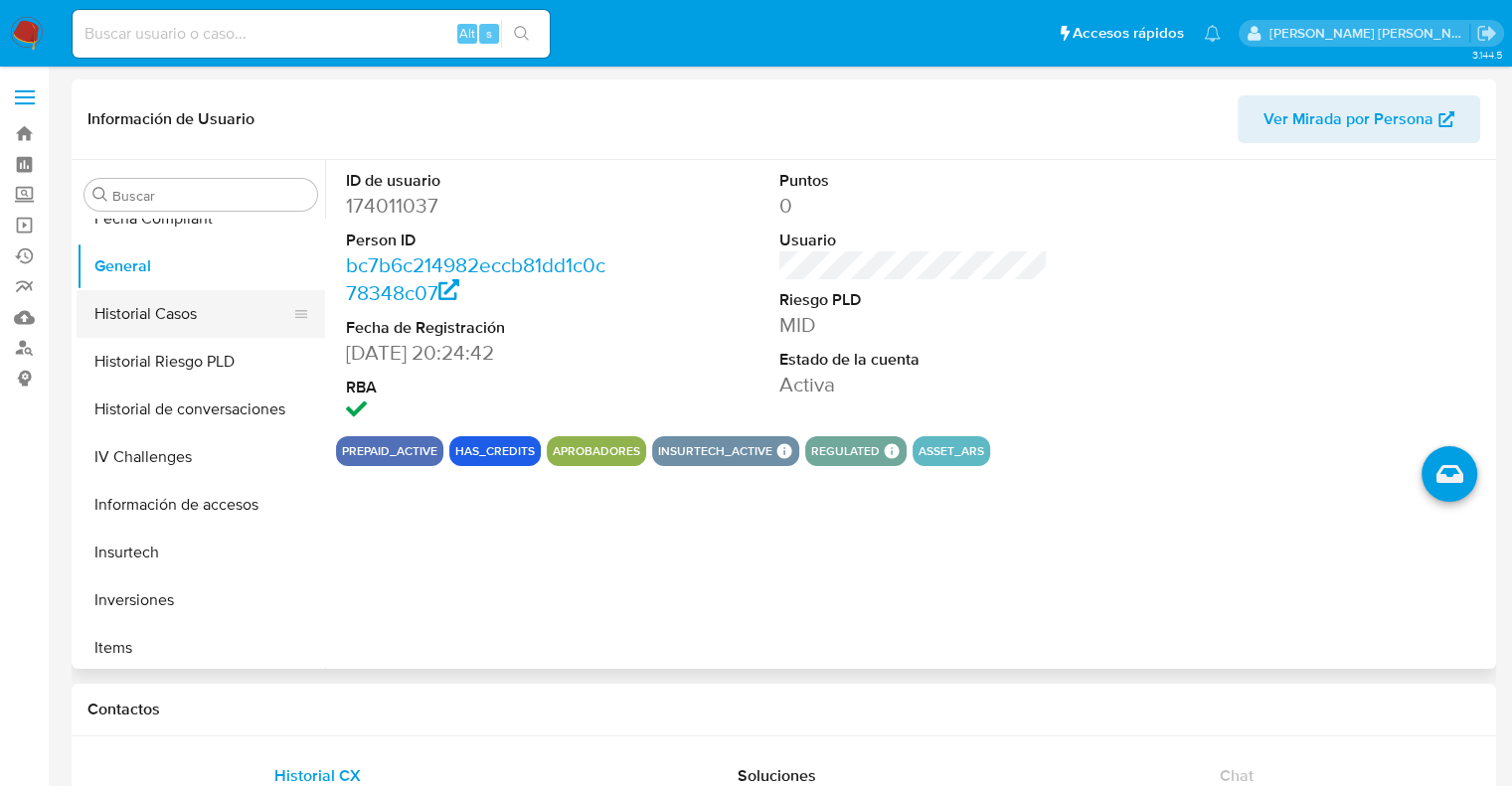 click on "Historial Casos" at bounding box center (193, 314) 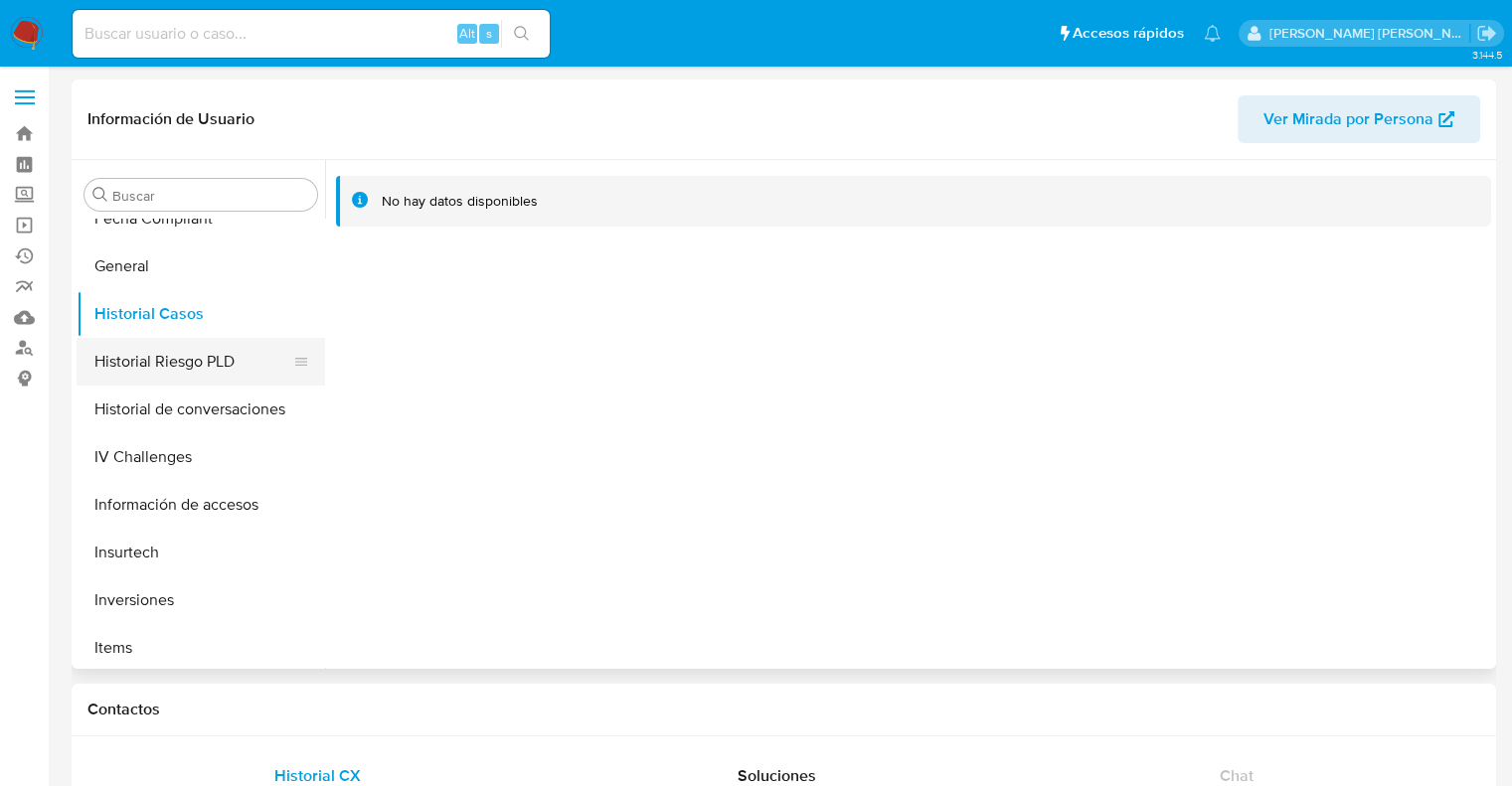 click on "Historial Riesgo PLD" at bounding box center (193, 362) 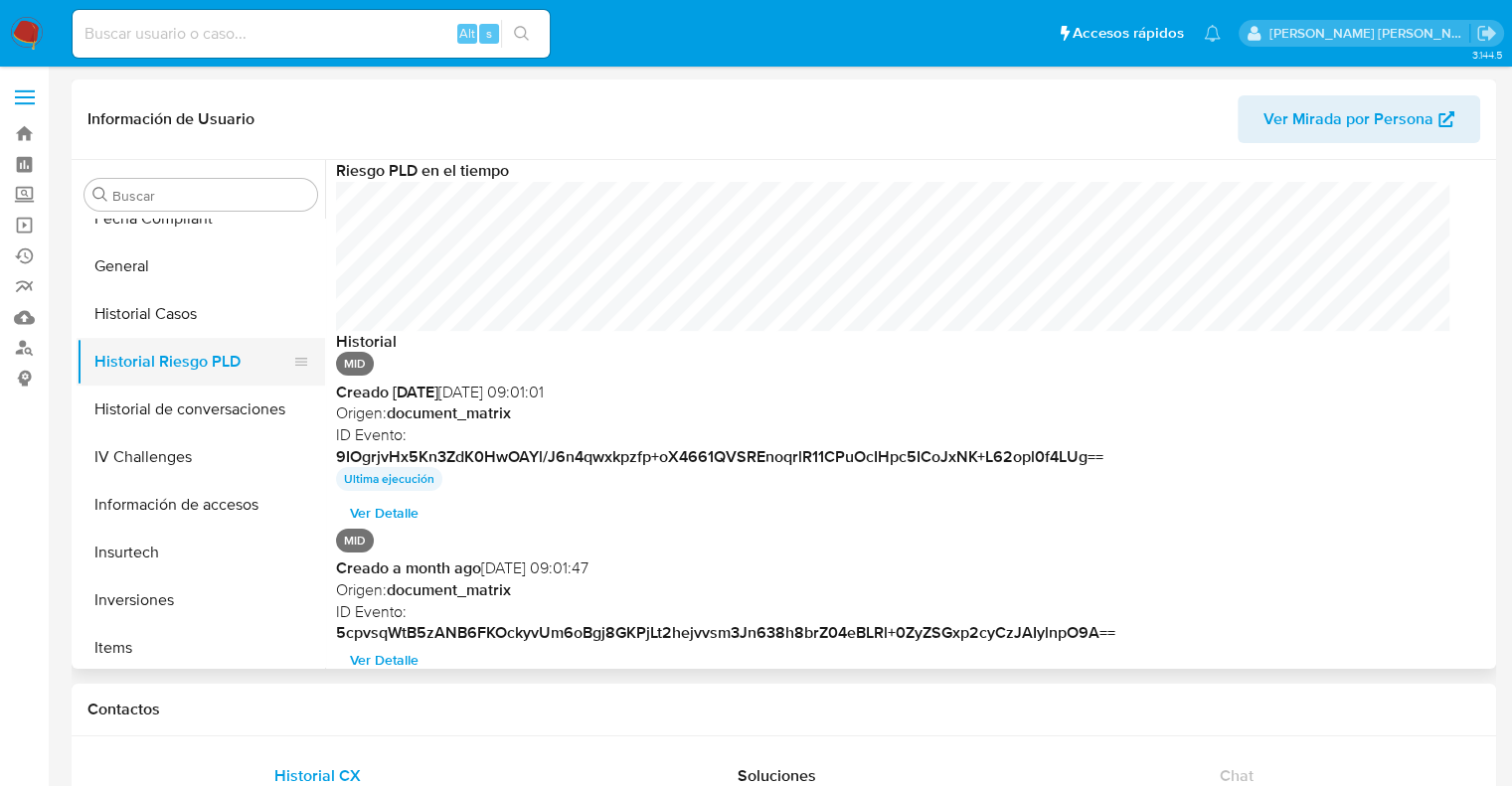 scroll, scrollTop: 993529, scrollLeft: 992968, axis: both 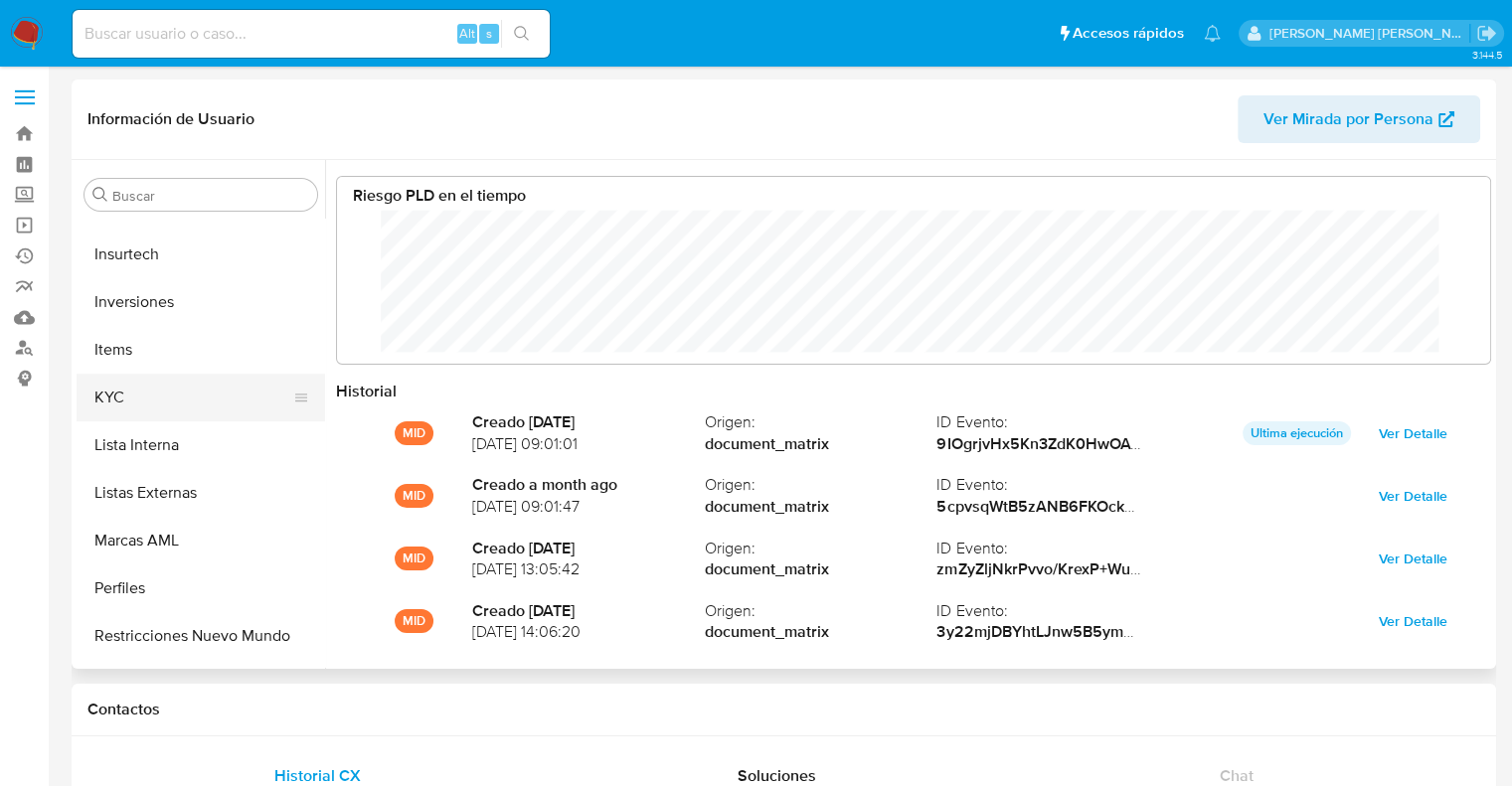 click on "KYC" at bounding box center (193, 397) 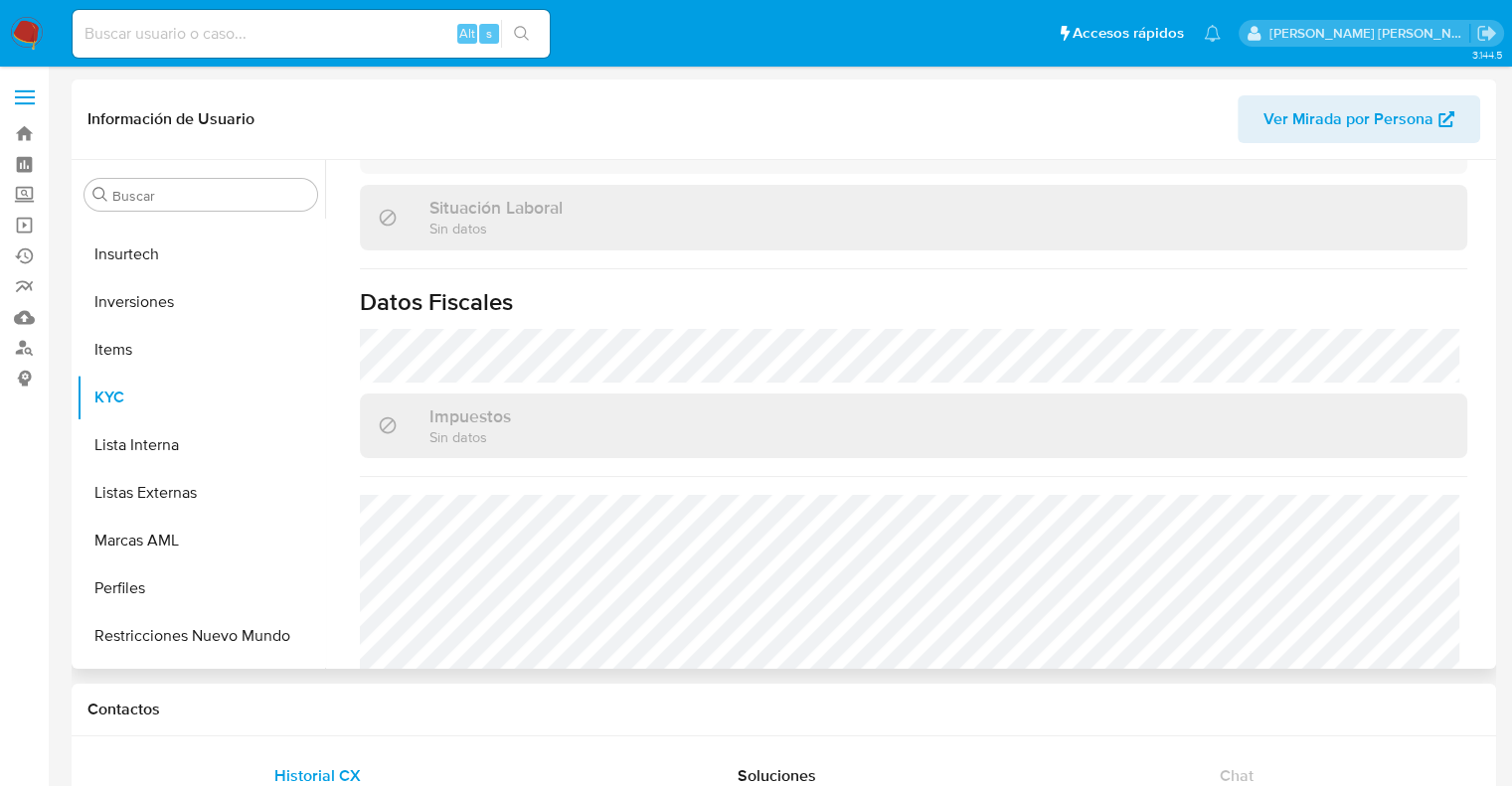 scroll, scrollTop: 1044, scrollLeft: 0, axis: vertical 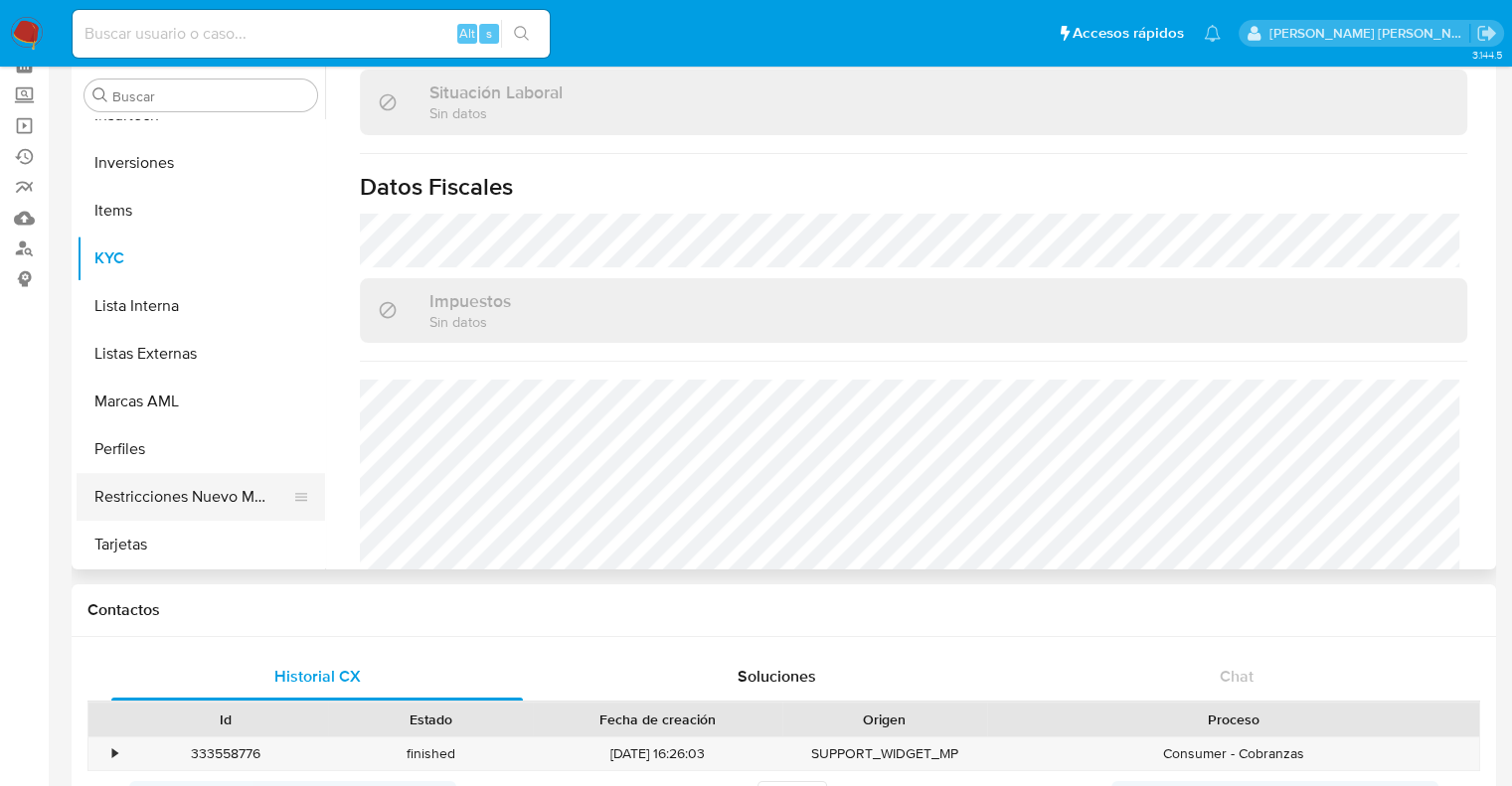 click on "Restricciones Nuevo Mundo" at bounding box center (193, 497) 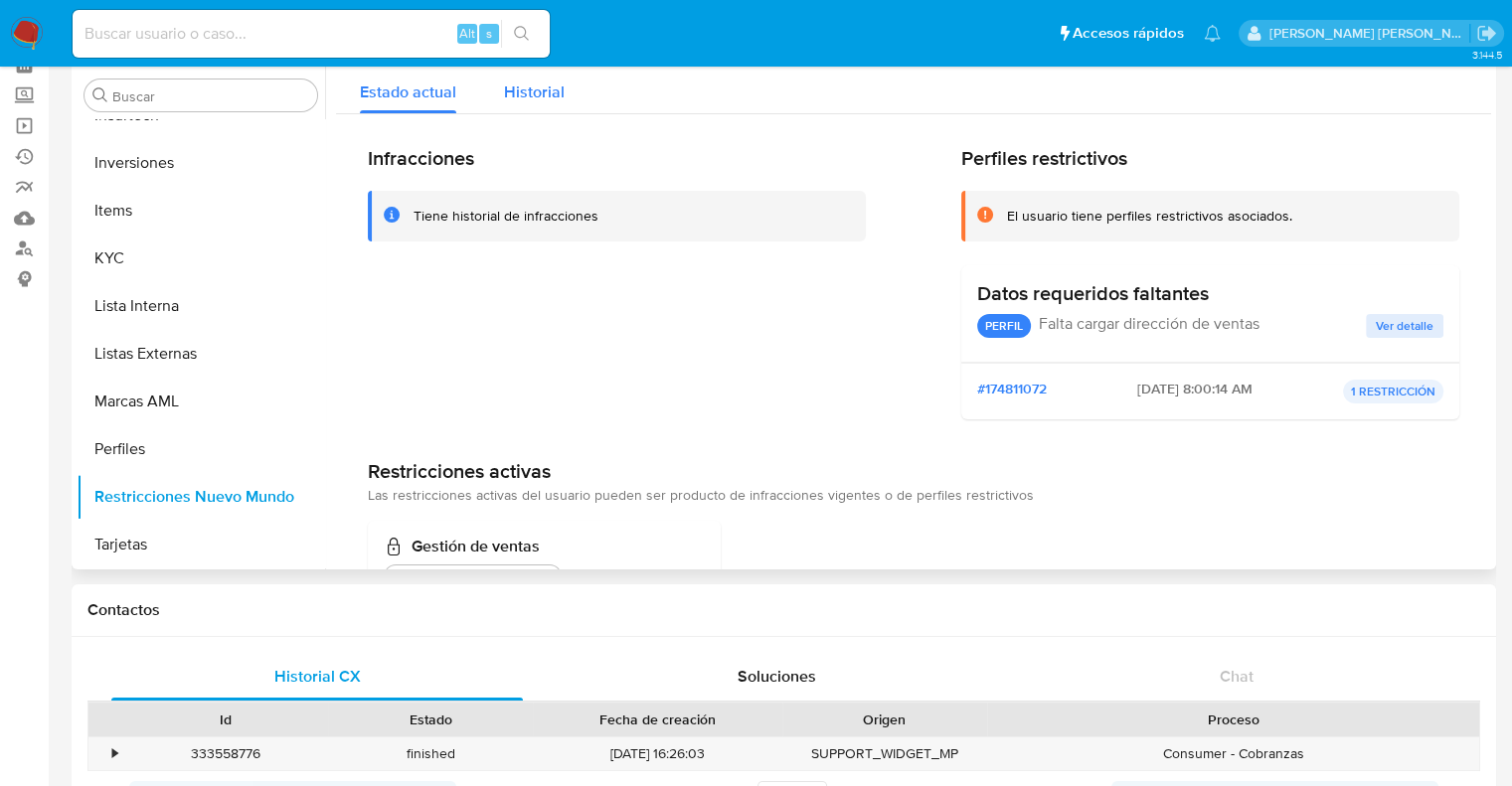click on "Historial" at bounding box center [534, 91] 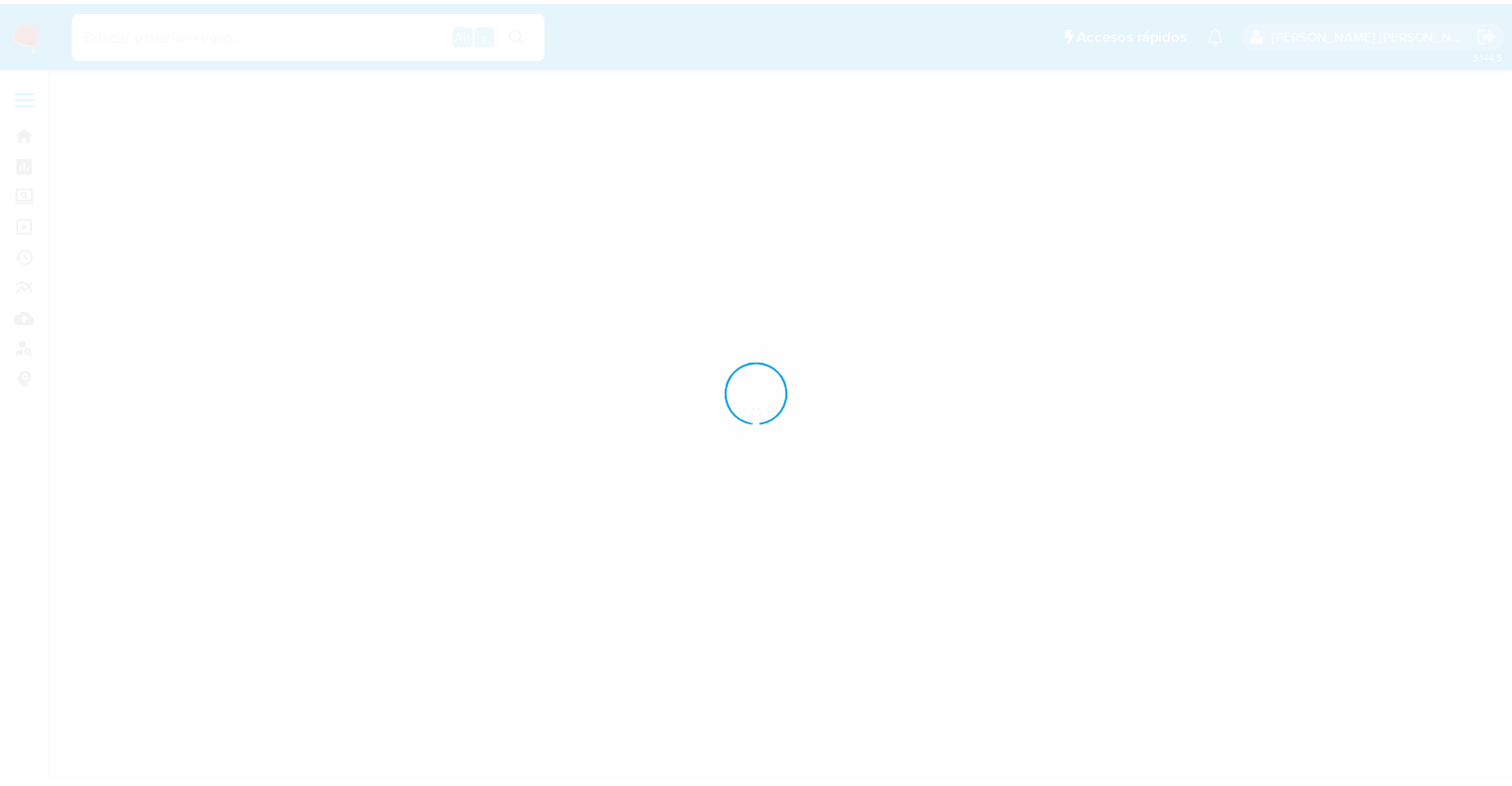 scroll, scrollTop: 0, scrollLeft: 0, axis: both 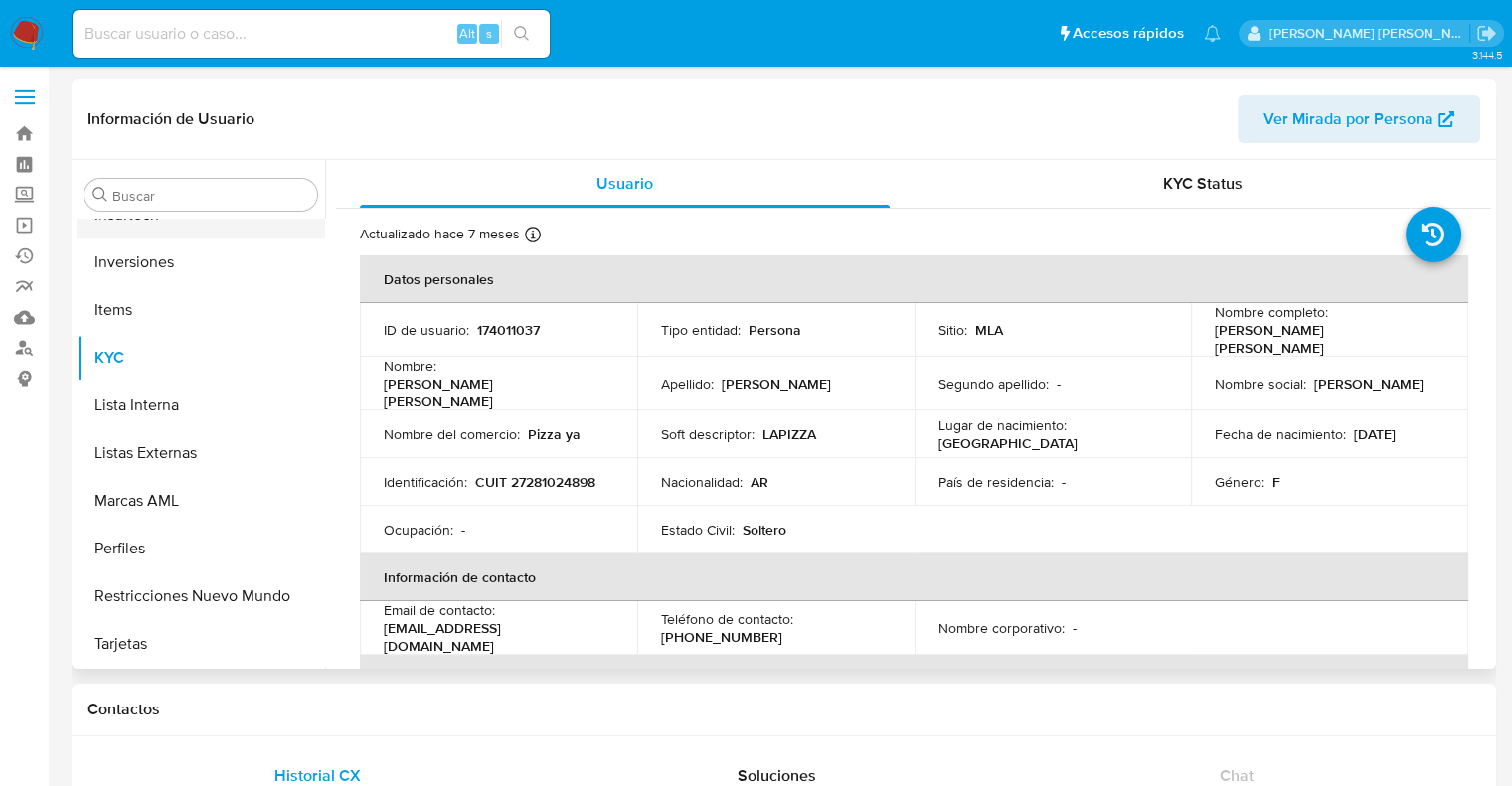 select on "10" 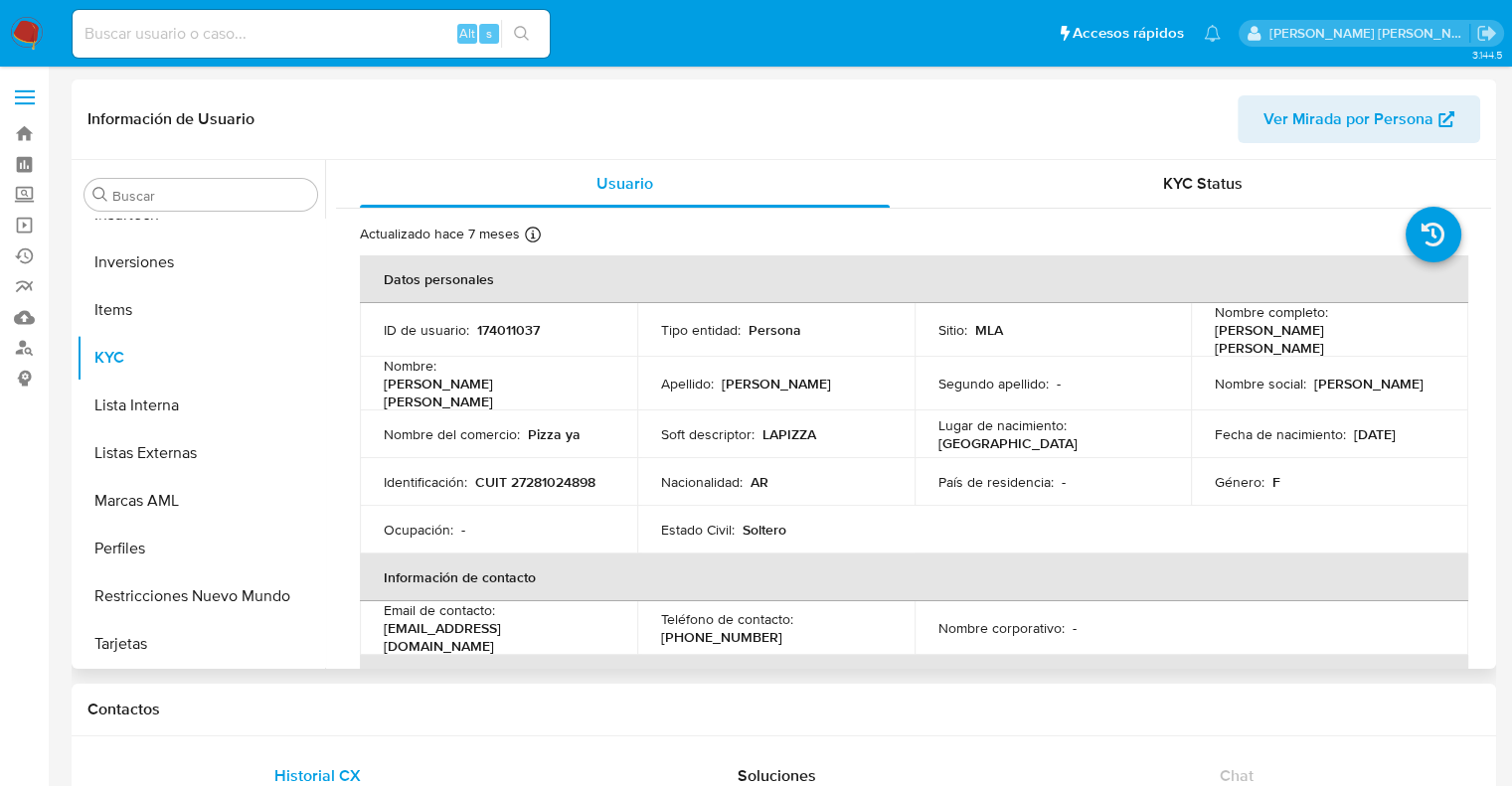 scroll, scrollTop: 338, scrollLeft: 0, axis: vertical 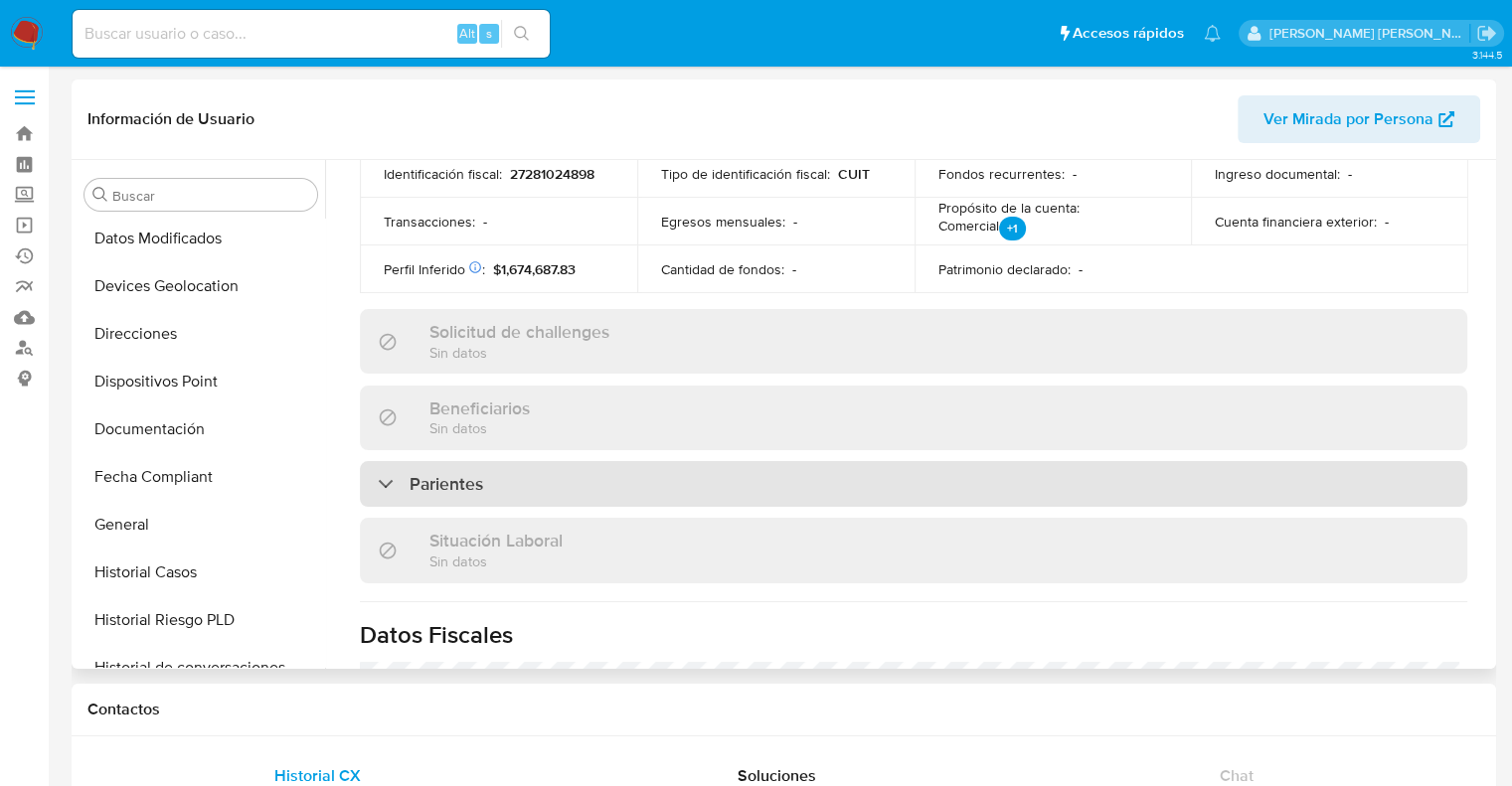 click on "Parientes" at bounding box center (446, 484) 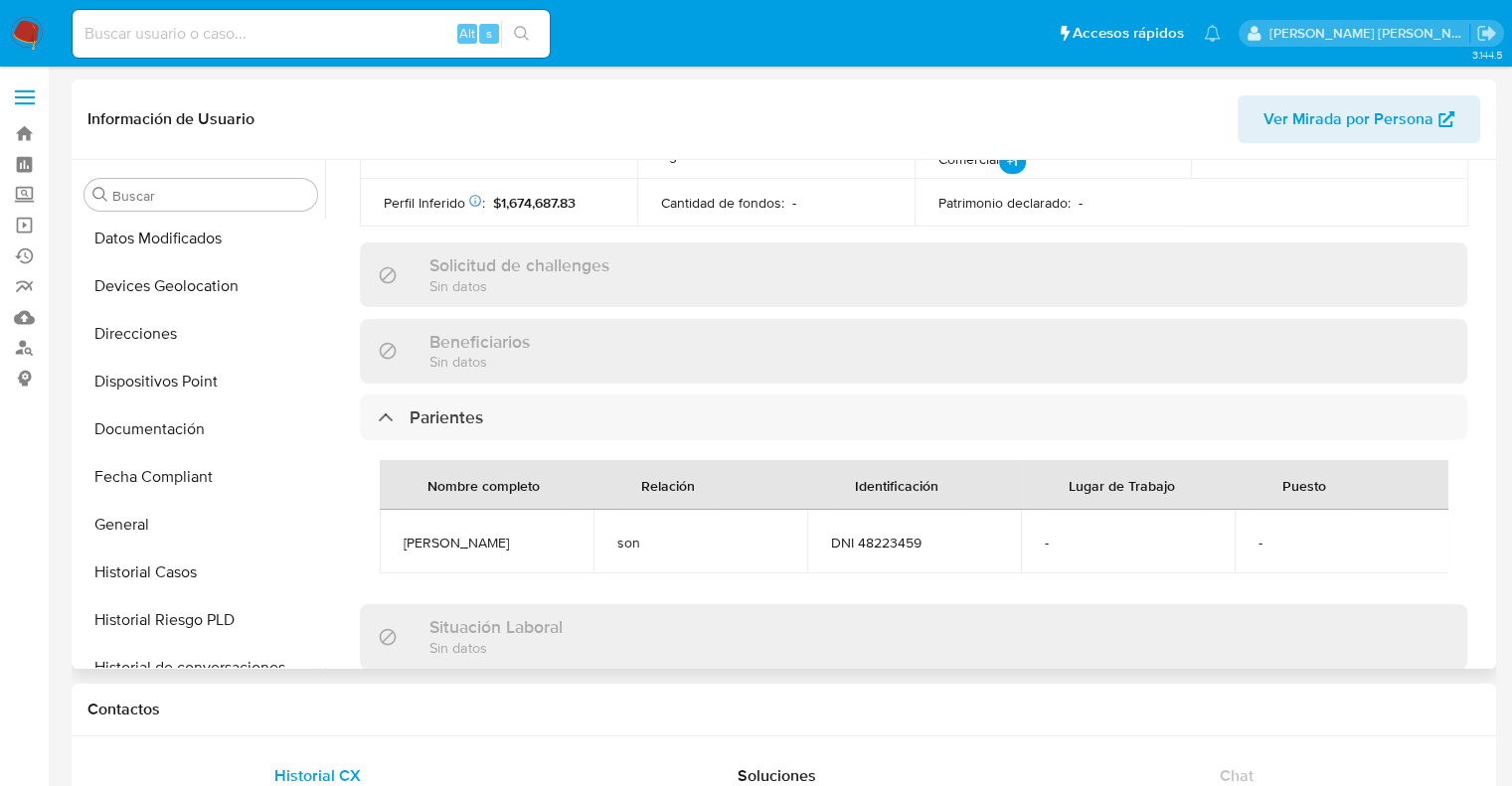 scroll, scrollTop: 795, scrollLeft: 0, axis: vertical 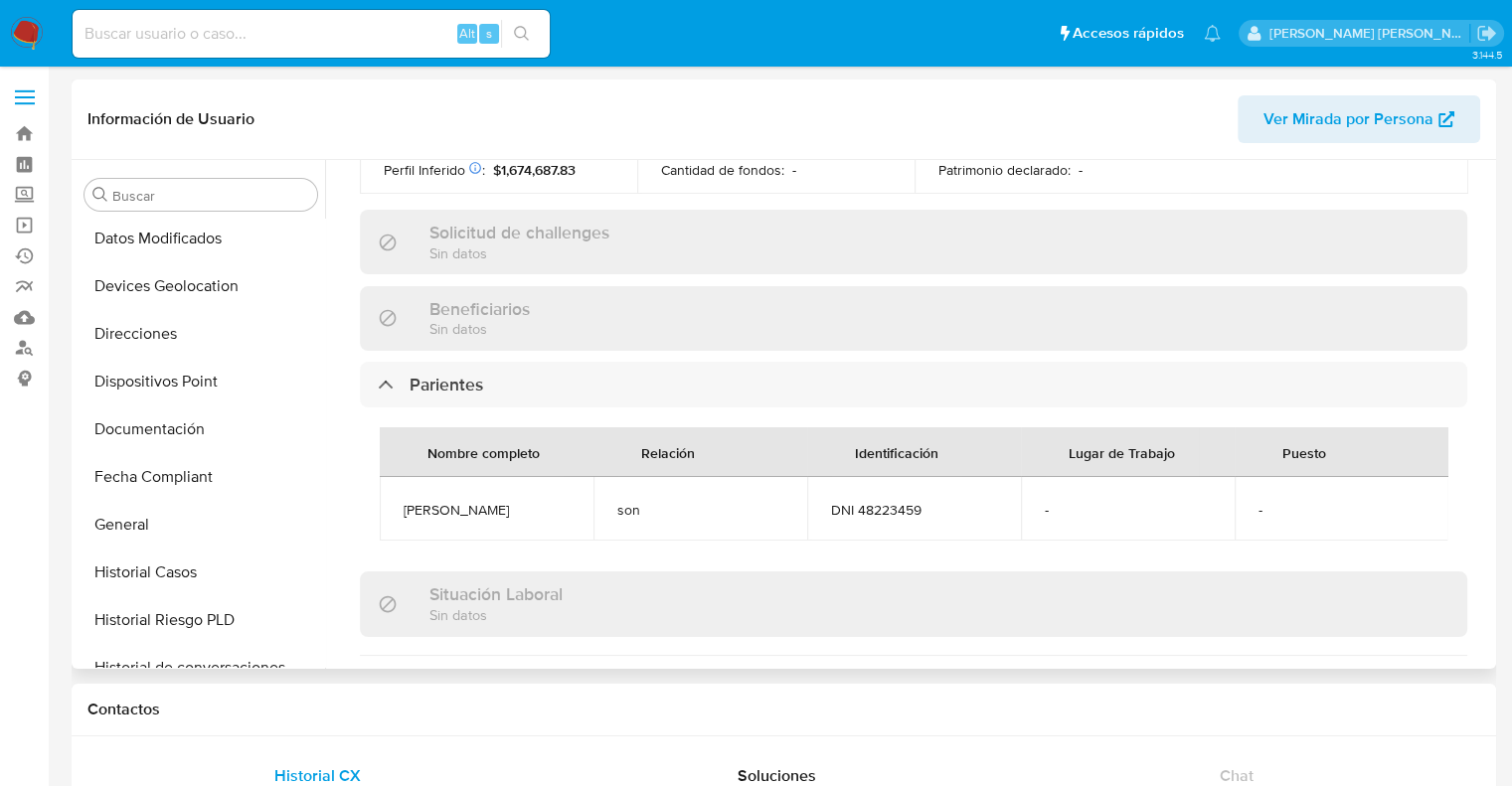 drag, startPoint x: 396, startPoint y: 496, endPoint x: 565, endPoint y: 498, distance: 169.01183 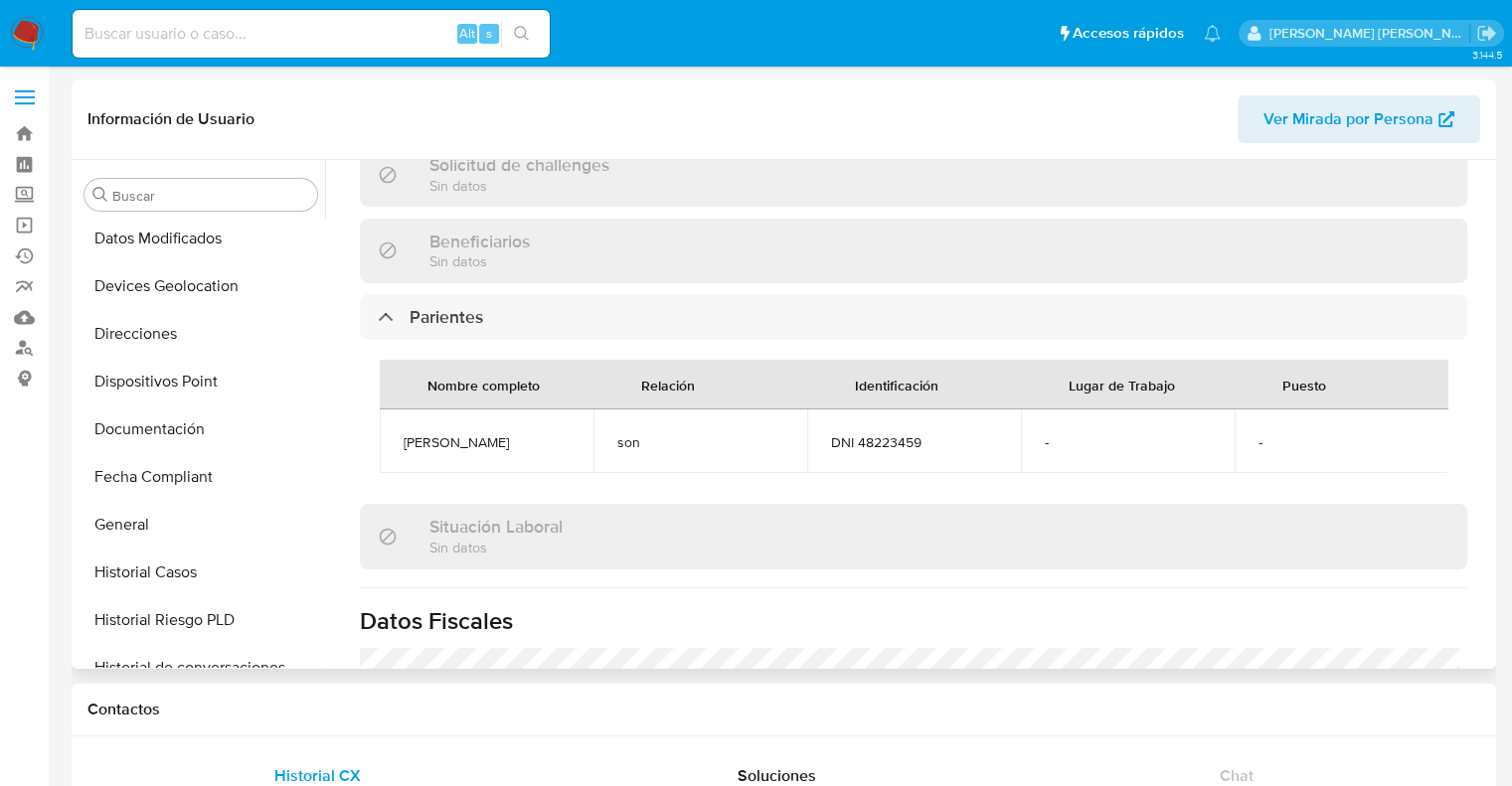 scroll, scrollTop: 894, scrollLeft: 0, axis: vertical 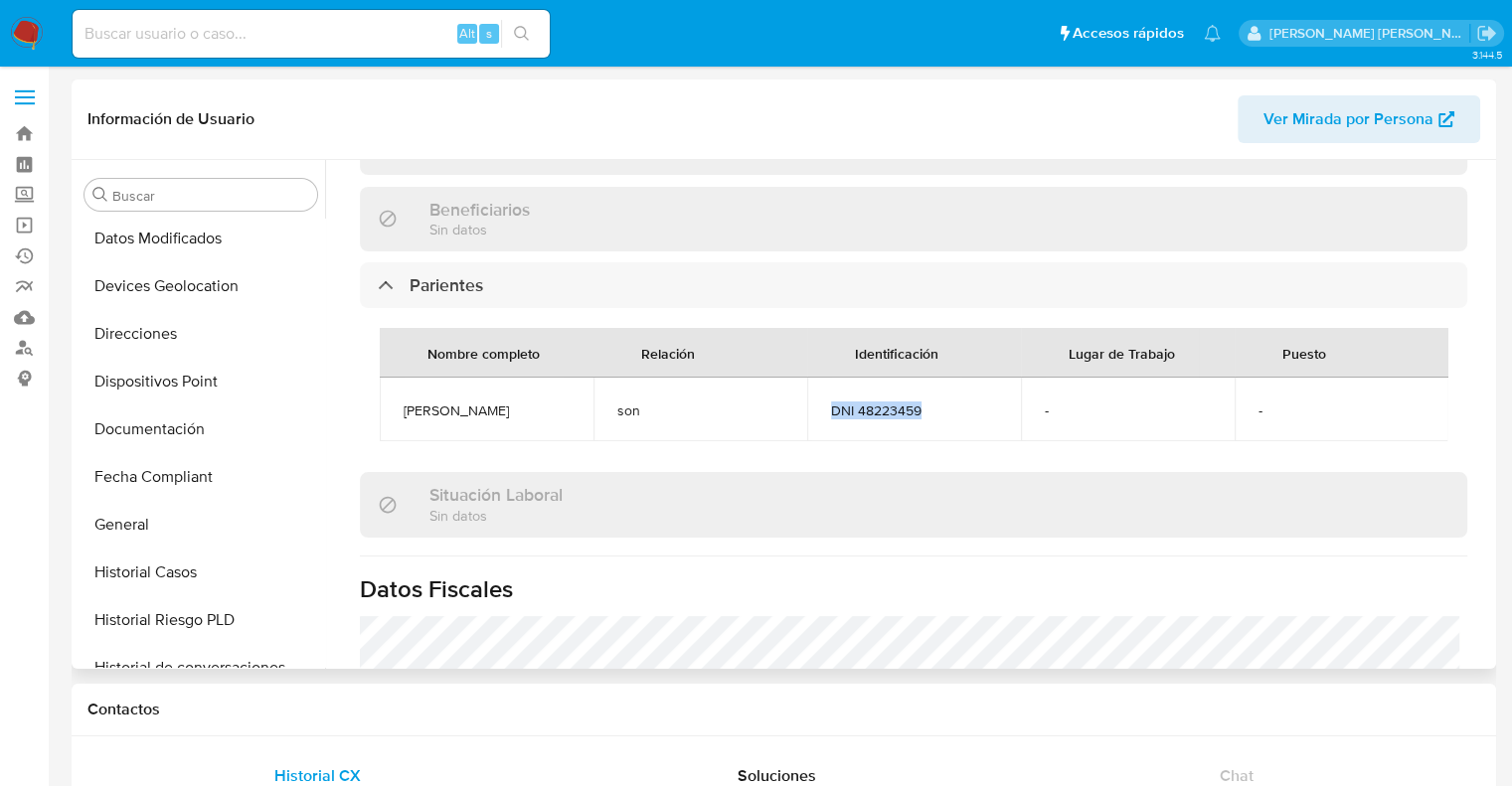 drag, startPoint x: 930, startPoint y: 393, endPoint x: 831, endPoint y: 399, distance: 99.1817 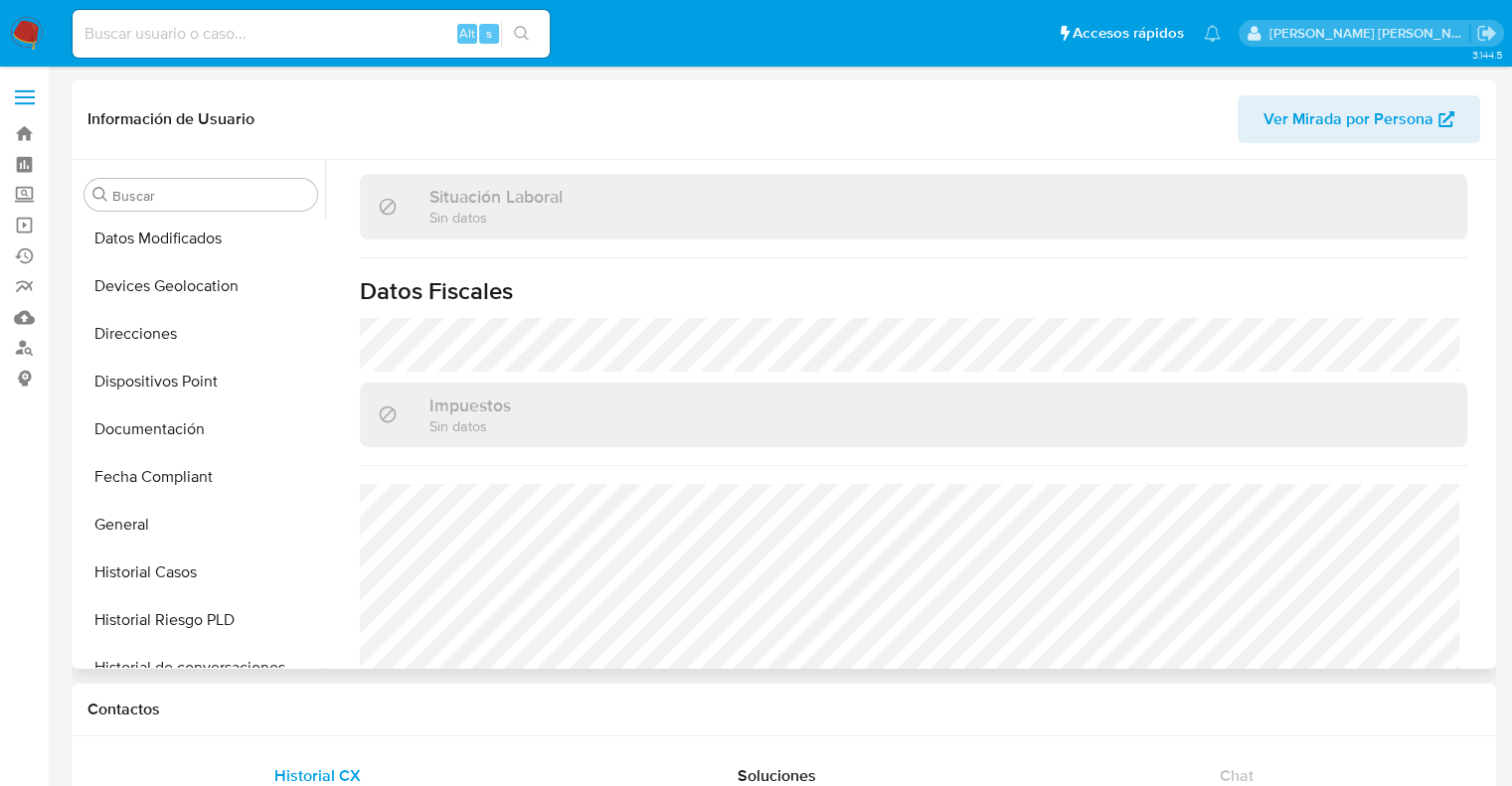 scroll, scrollTop: 1212, scrollLeft: 0, axis: vertical 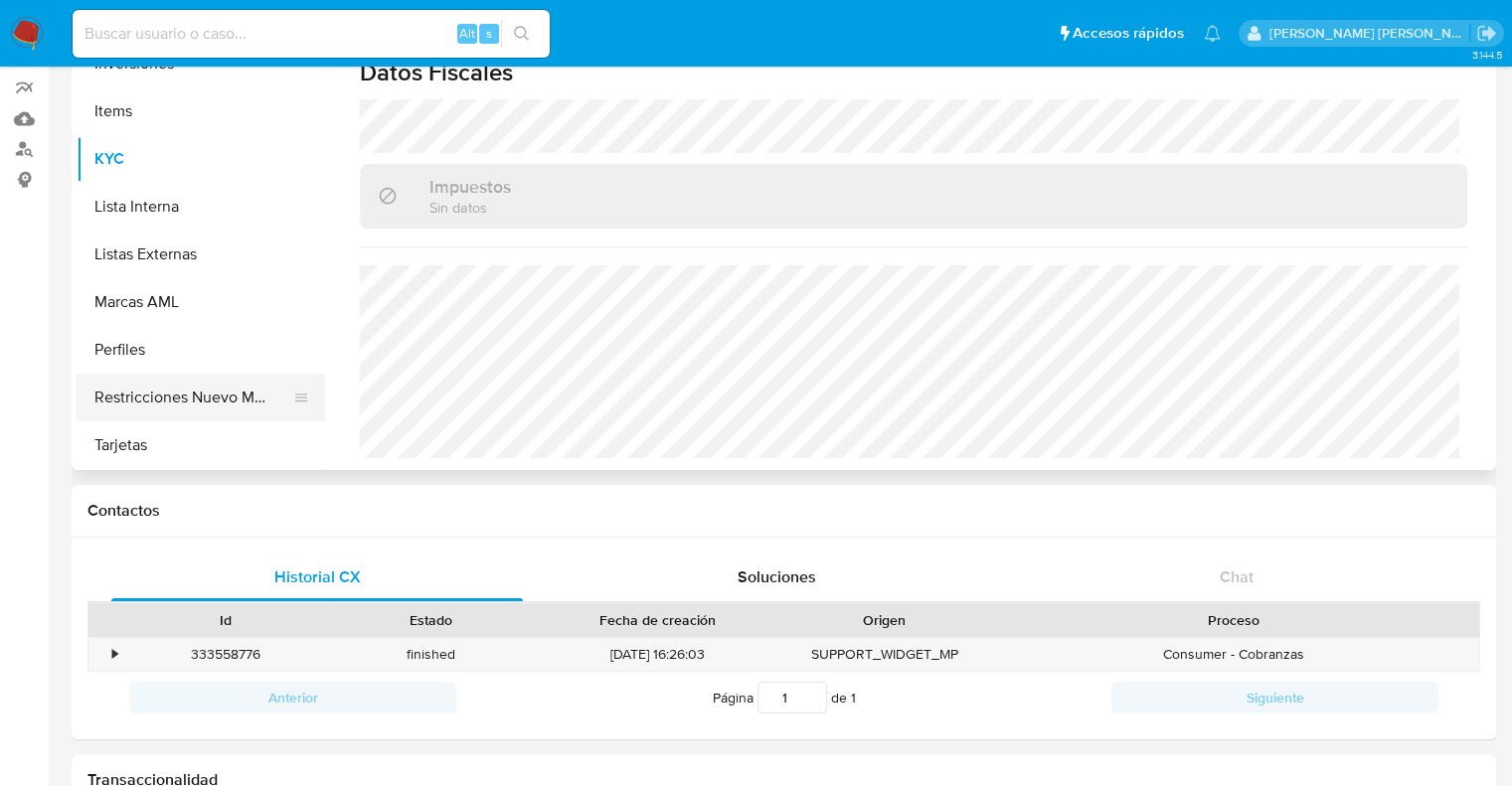 click on "Restricciones Nuevo Mundo" at bounding box center [193, 397] 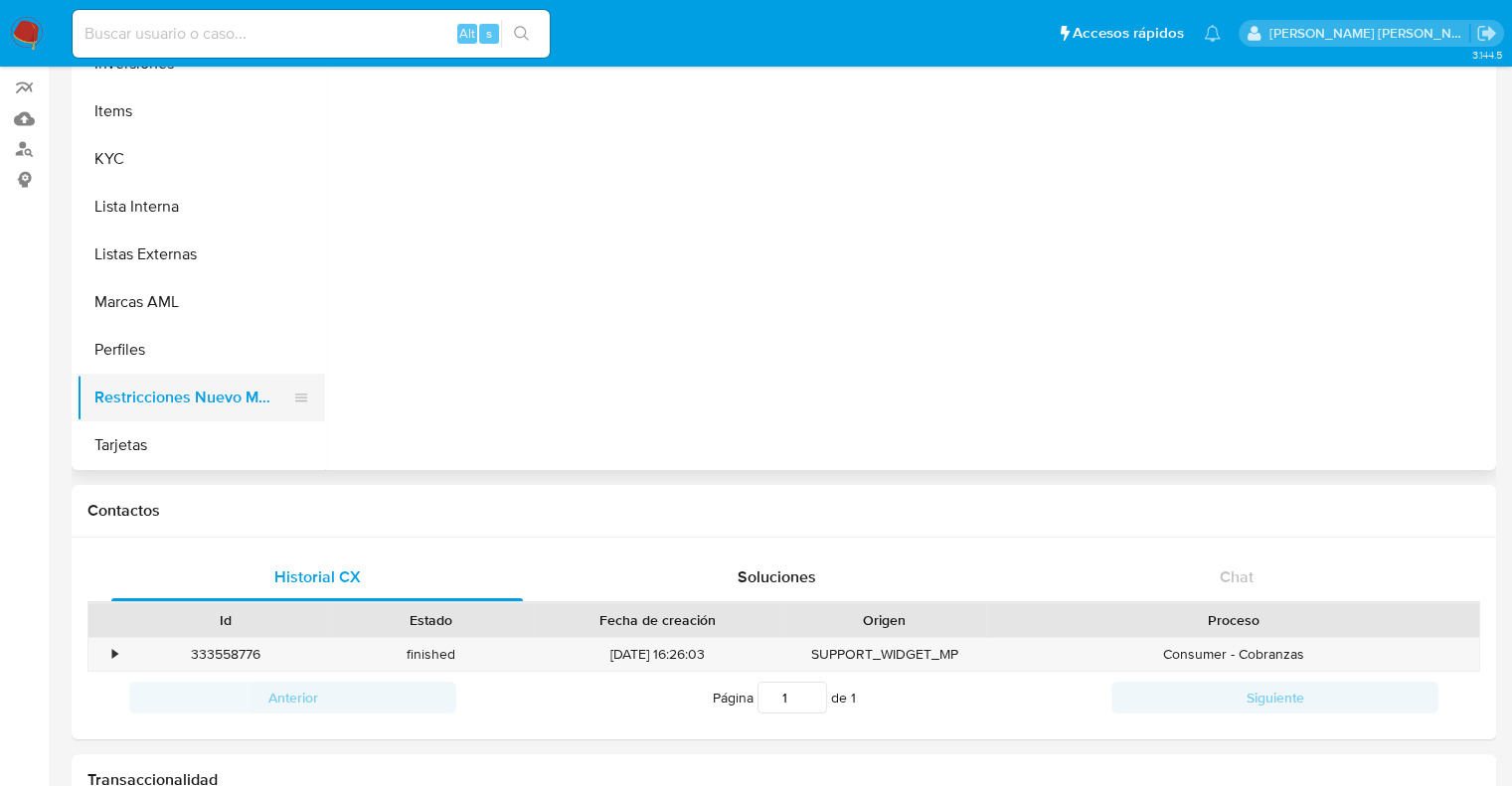 scroll, scrollTop: 0, scrollLeft: 0, axis: both 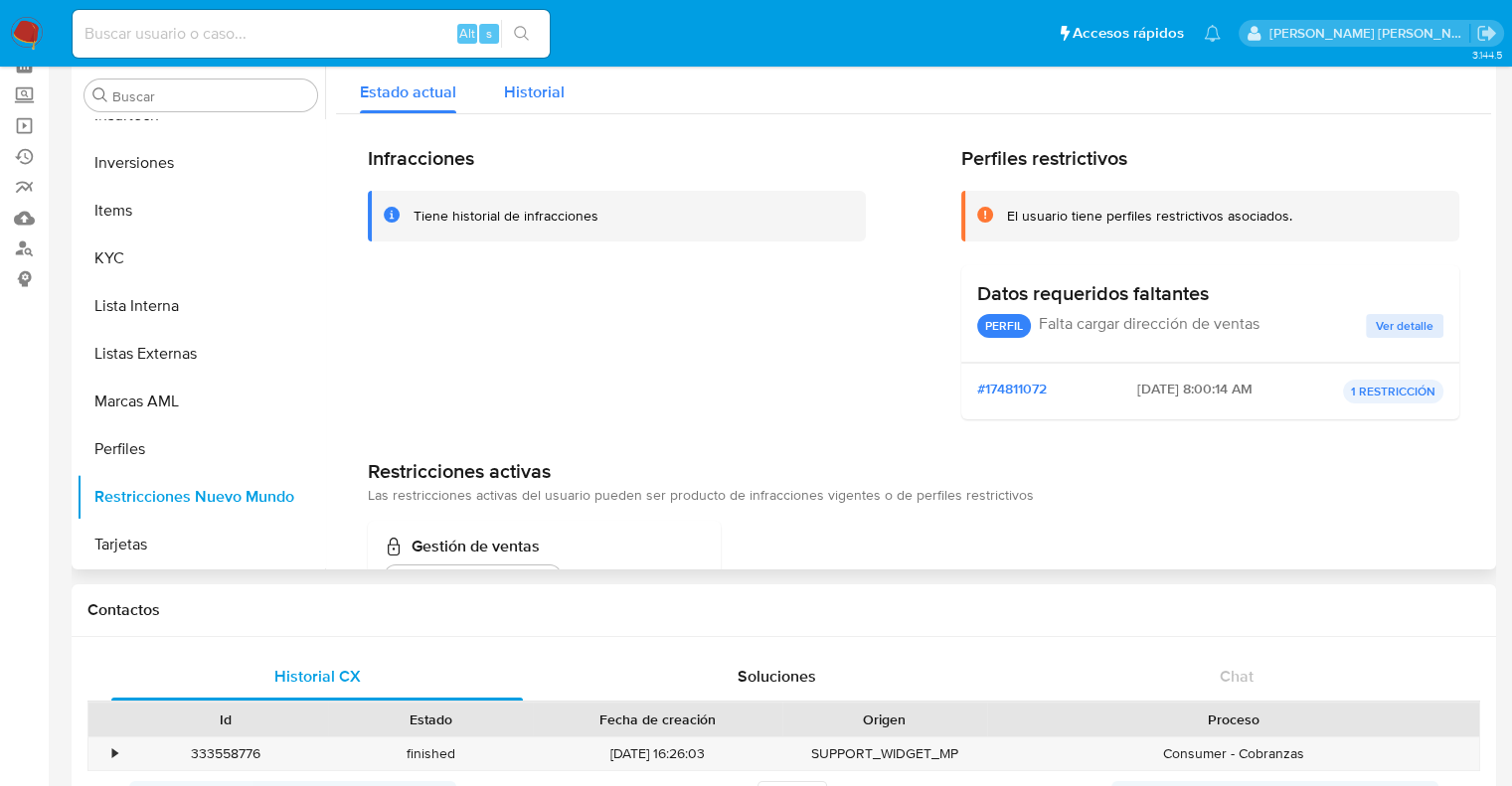 click on "Historial" at bounding box center (534, 91) 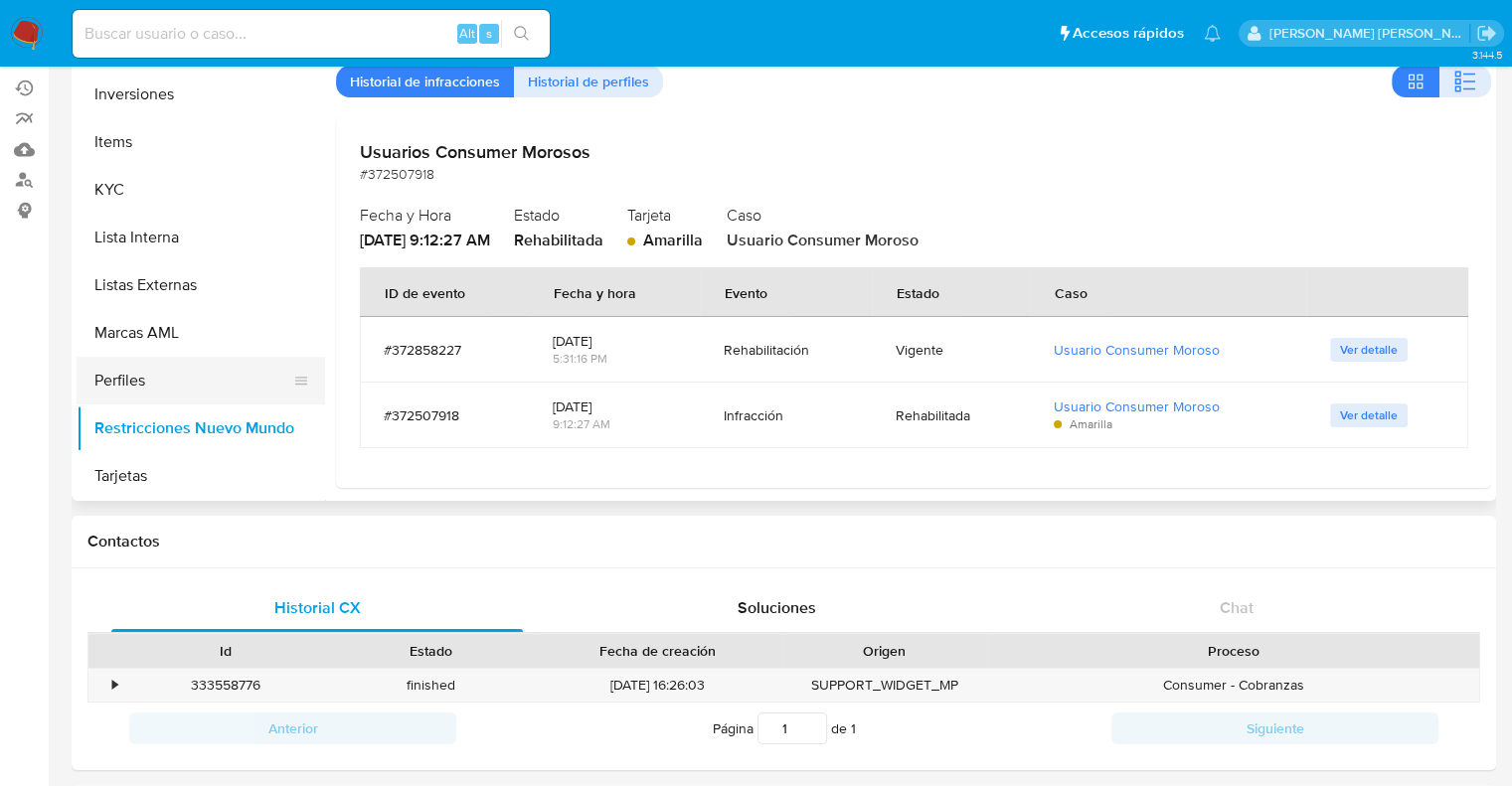 scroll, scrollTop: 199, scrollLeft: 0, axis: vertical 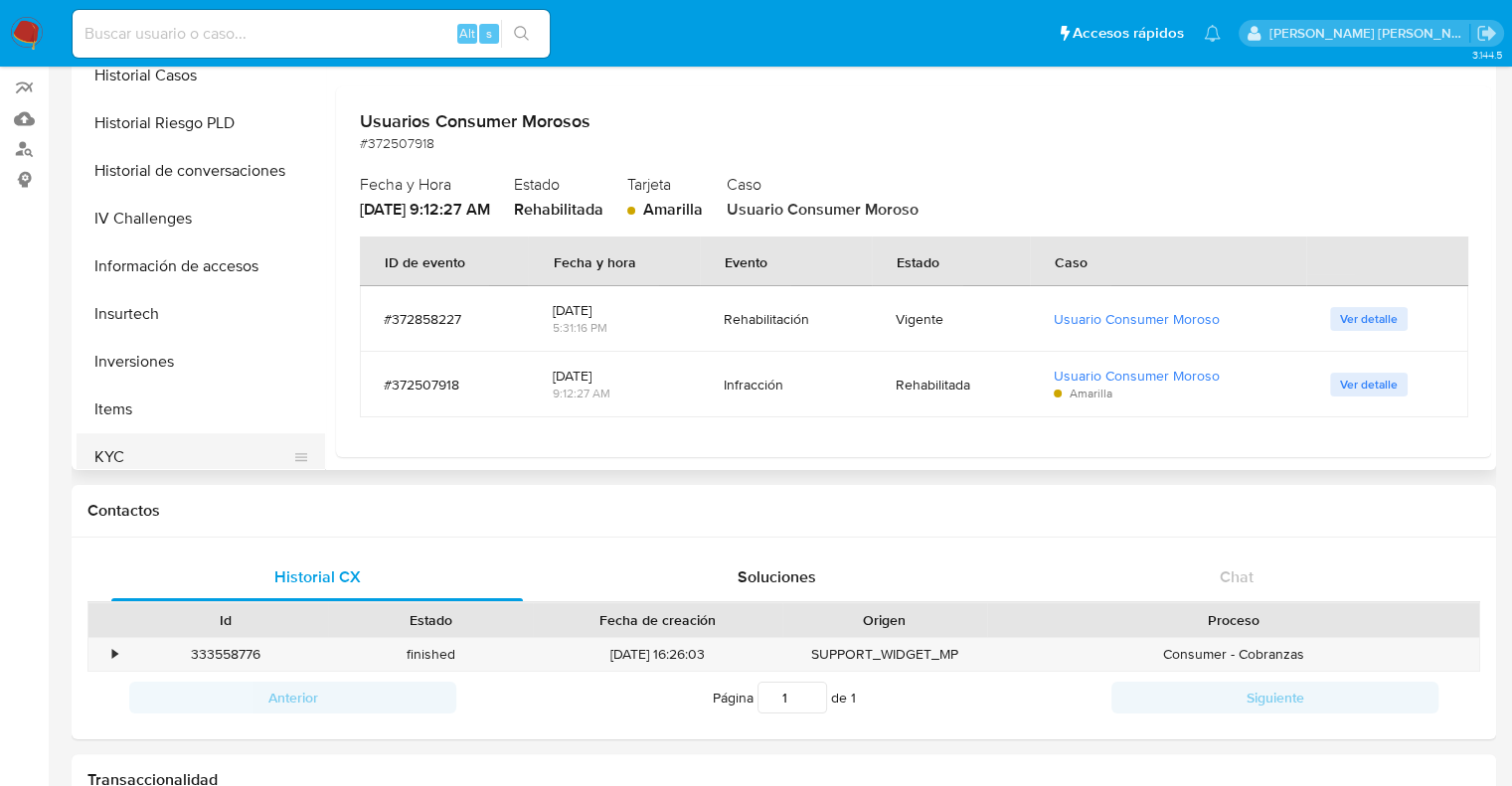 click on "KYC" at bounding box center [193, 457] 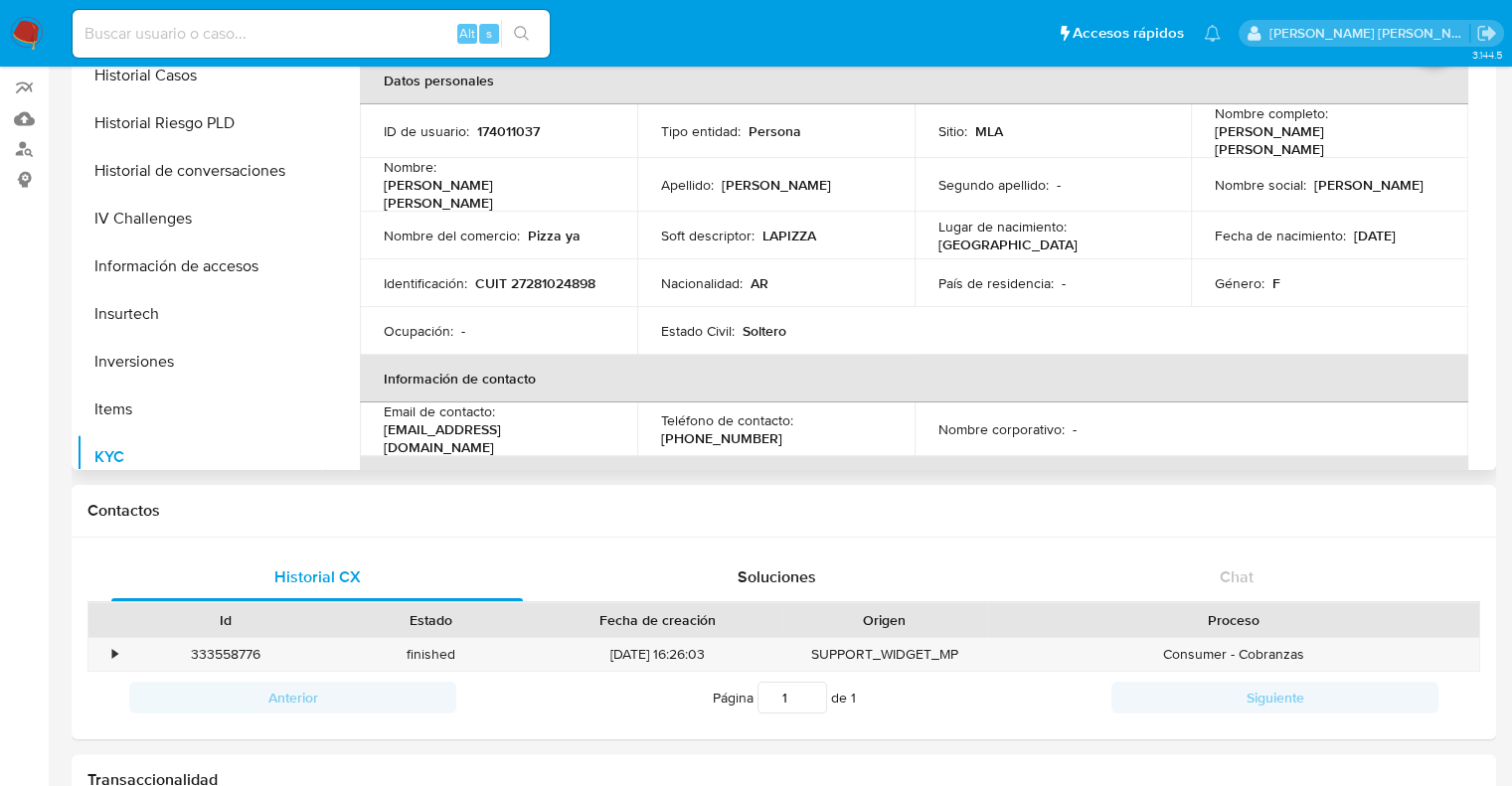 scroll, scrollTop: 99, scrollLeft: 0, axis: vertical 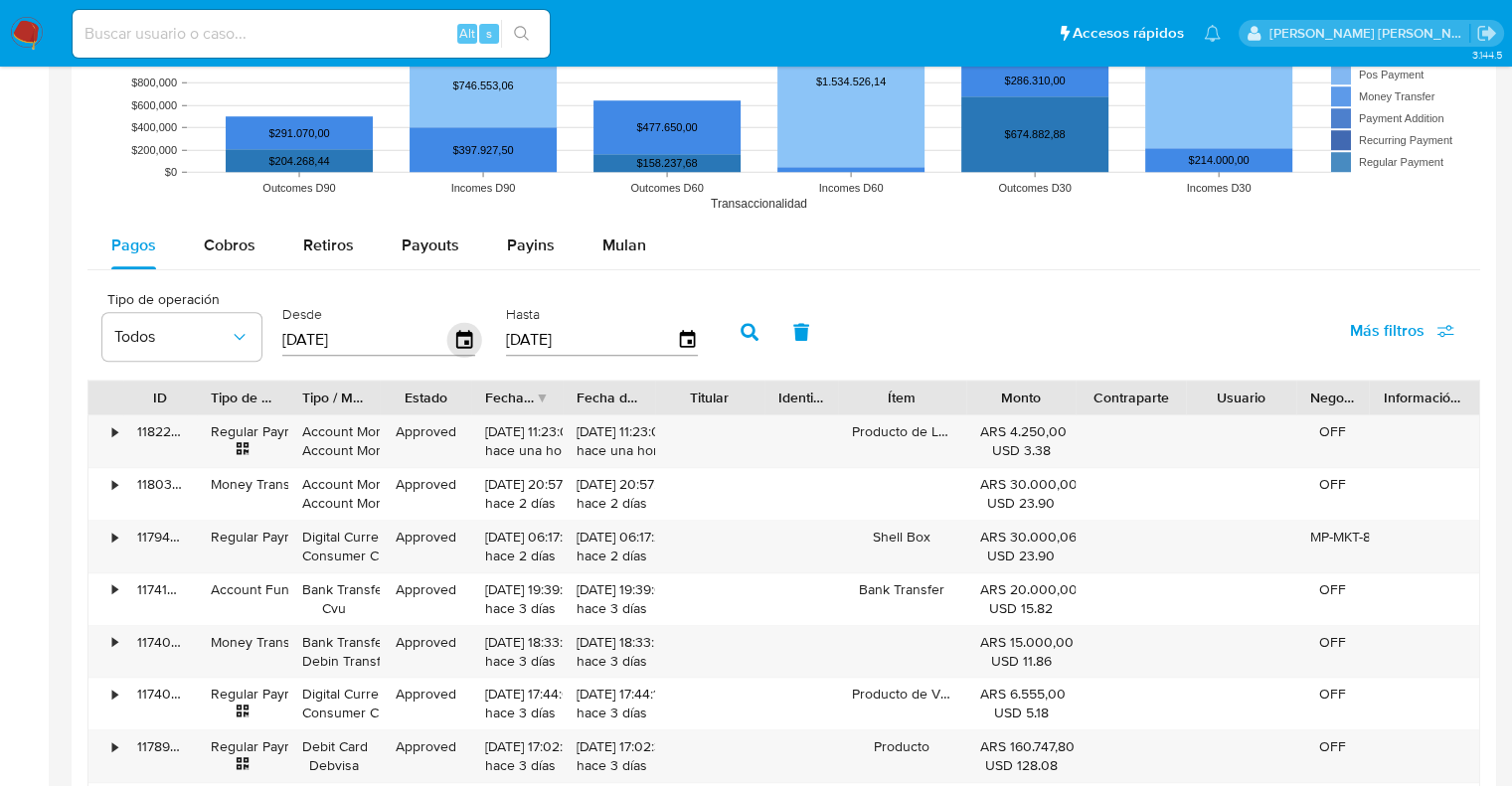click 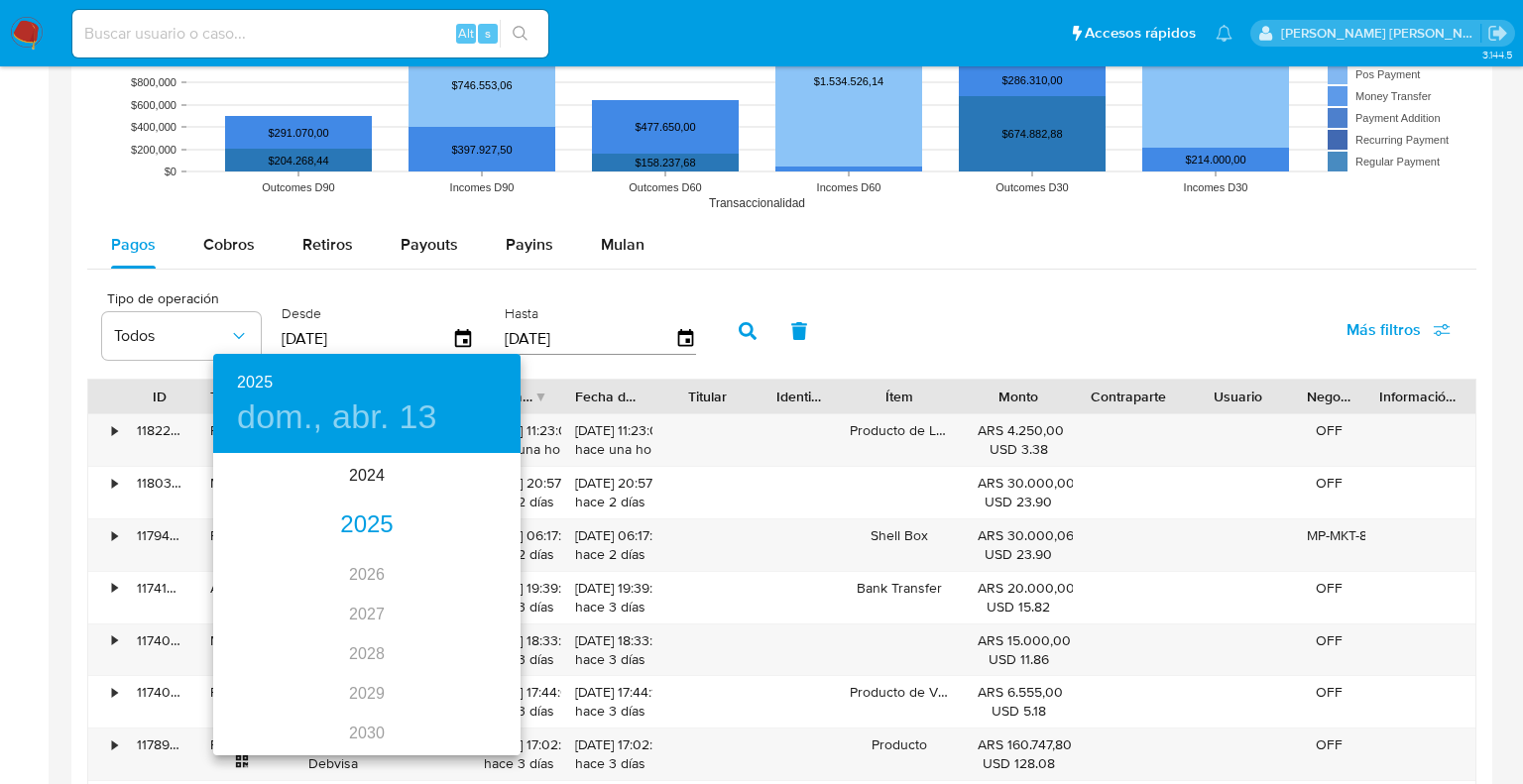click on "2025" at bounding box center (367, 525) 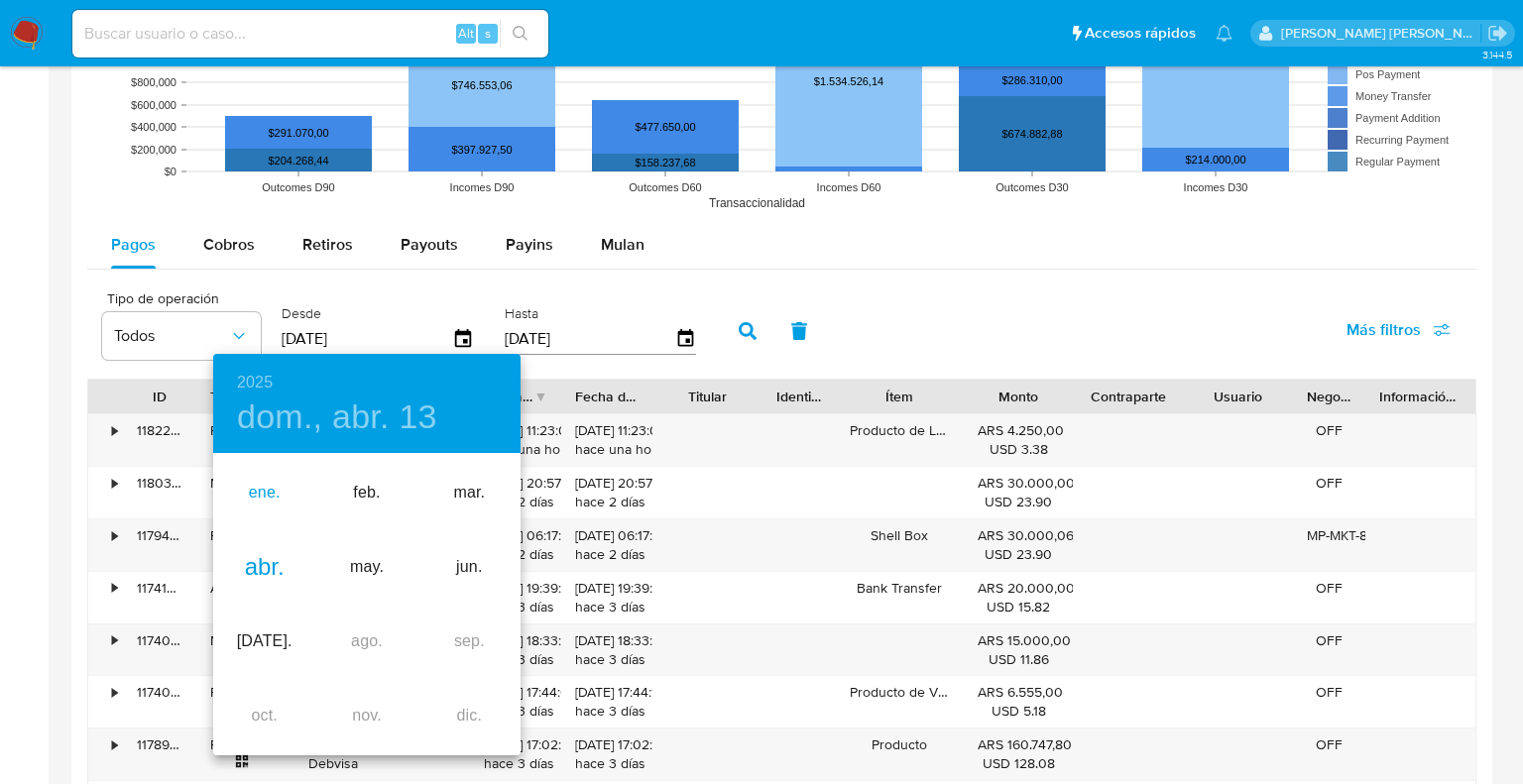 click on "ene." at bounding box center [264, 493] 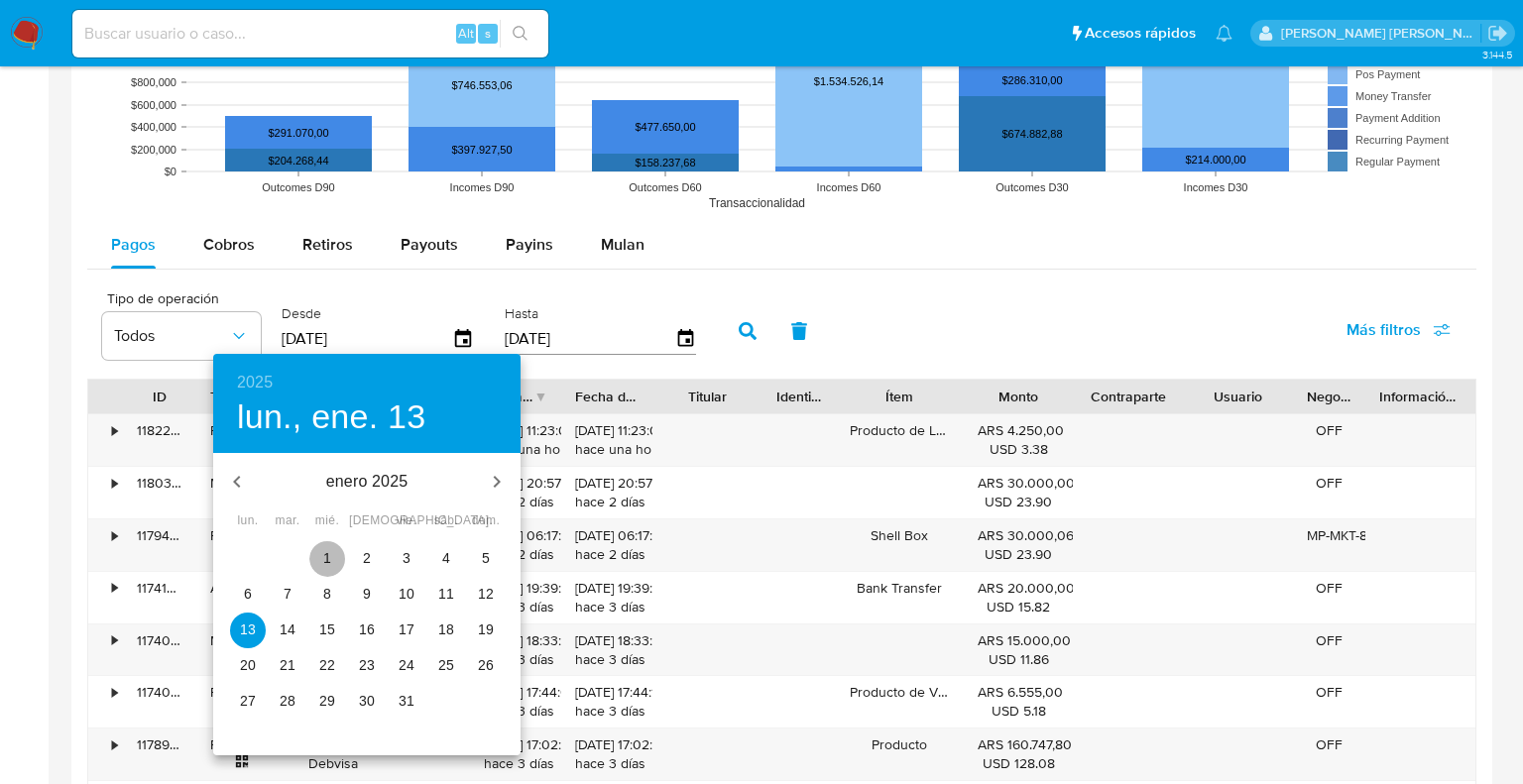 click on "1" at bounding box center [327, 558] 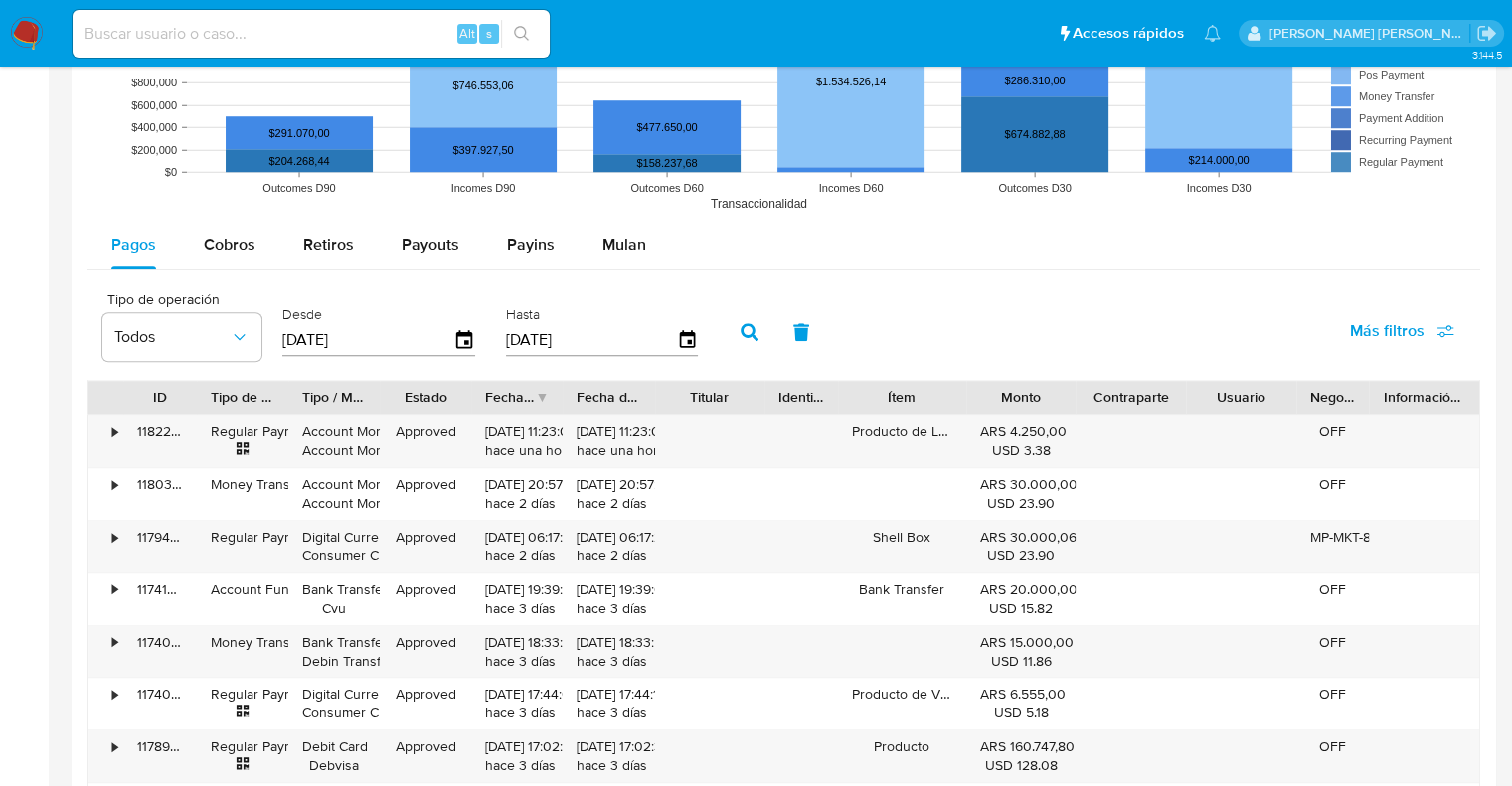 click 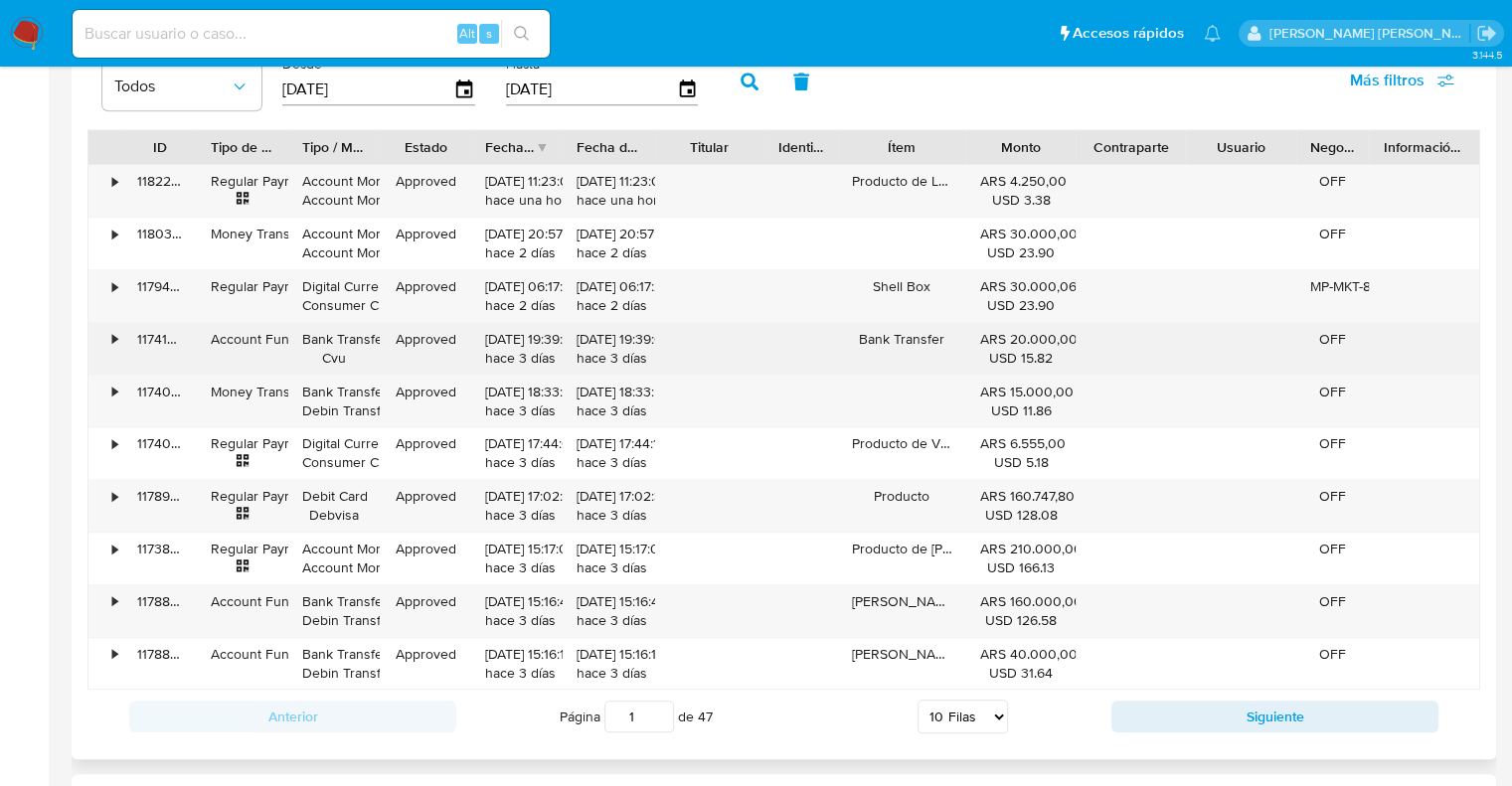 scroll, scrollTop: 1888, scrollLeft: 0, axis: vertical 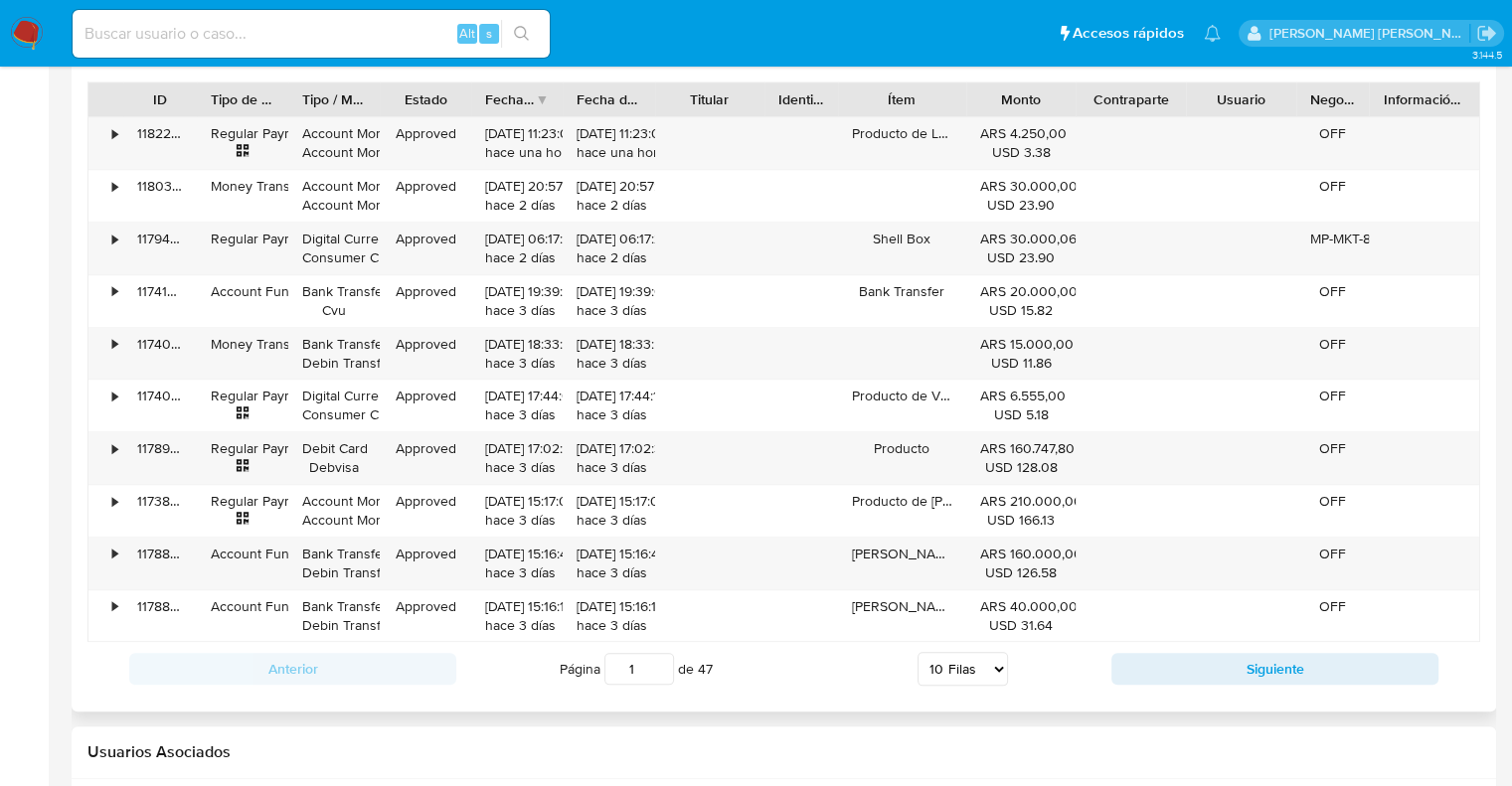 click on "5   Filas 10   Filas 20   Filas 25   Filas 50   Filas 100   Filas" at bounding box center [962, 669] 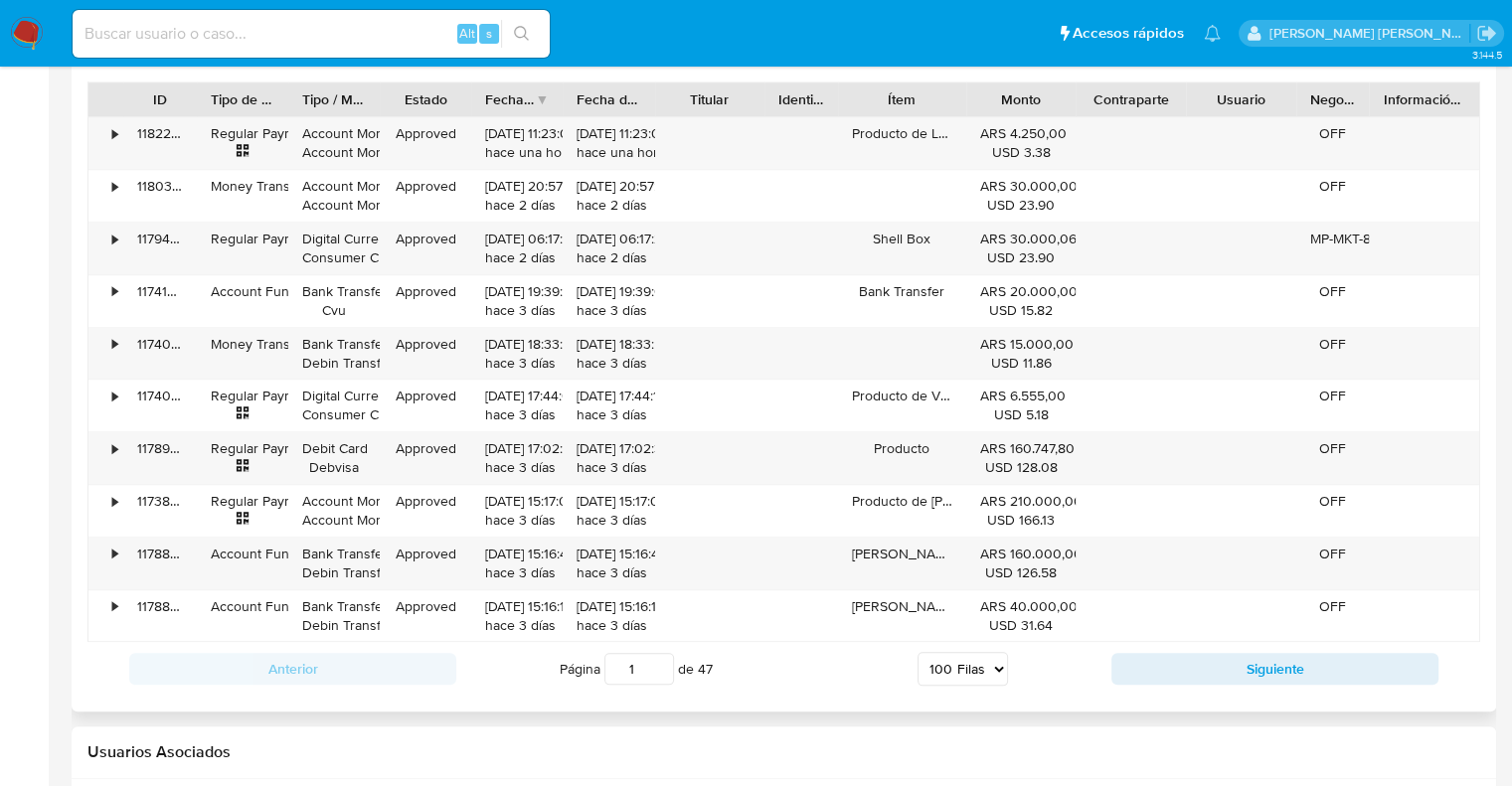 click on "5   Filas 10   Filas 20   Filas 25   Filas 50   Filas 100   Filas" at bounding box center [962, 669] 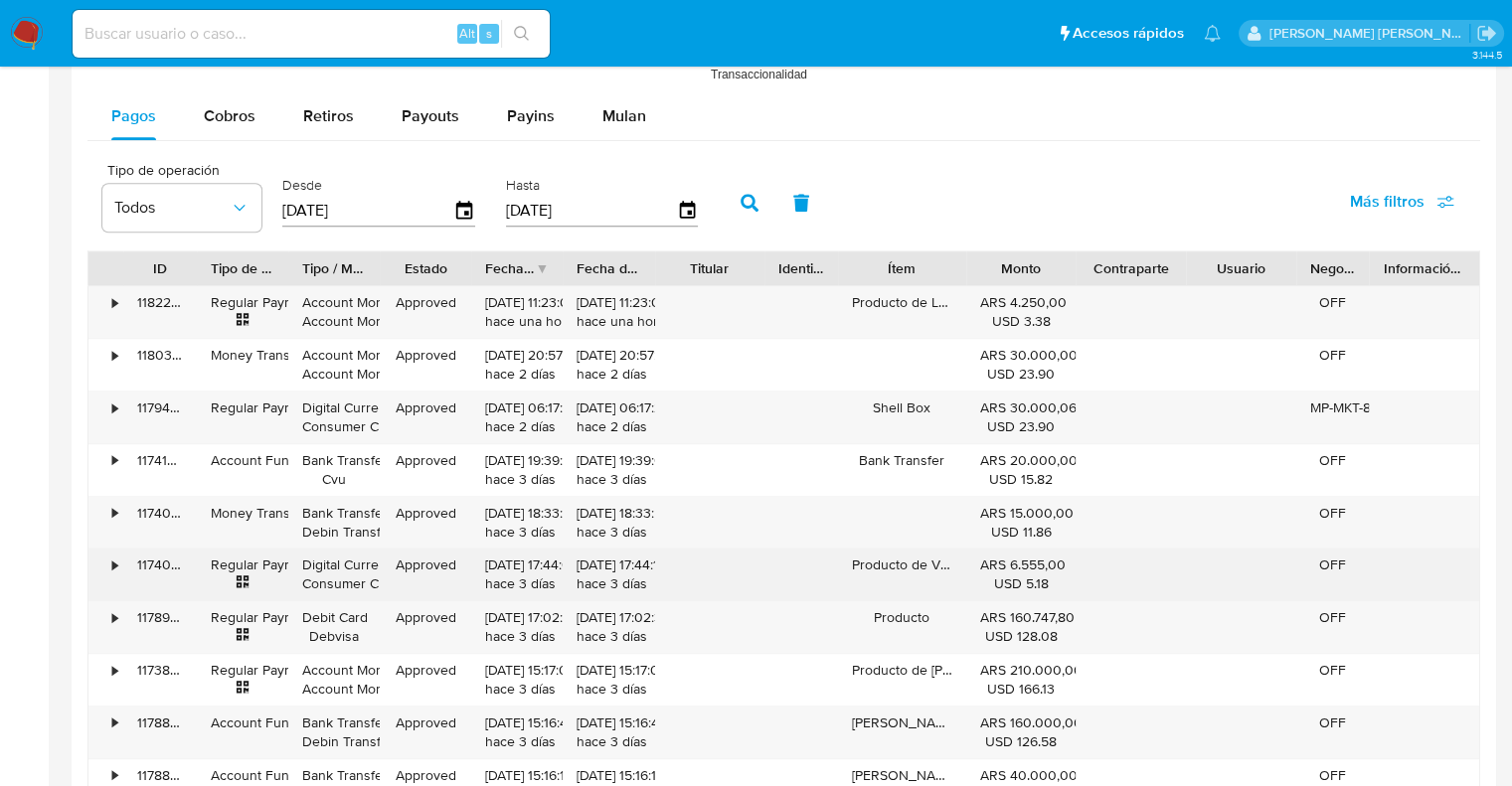 scroll, scrollTop: 1689, scrollLeft: 0, axis: vertical 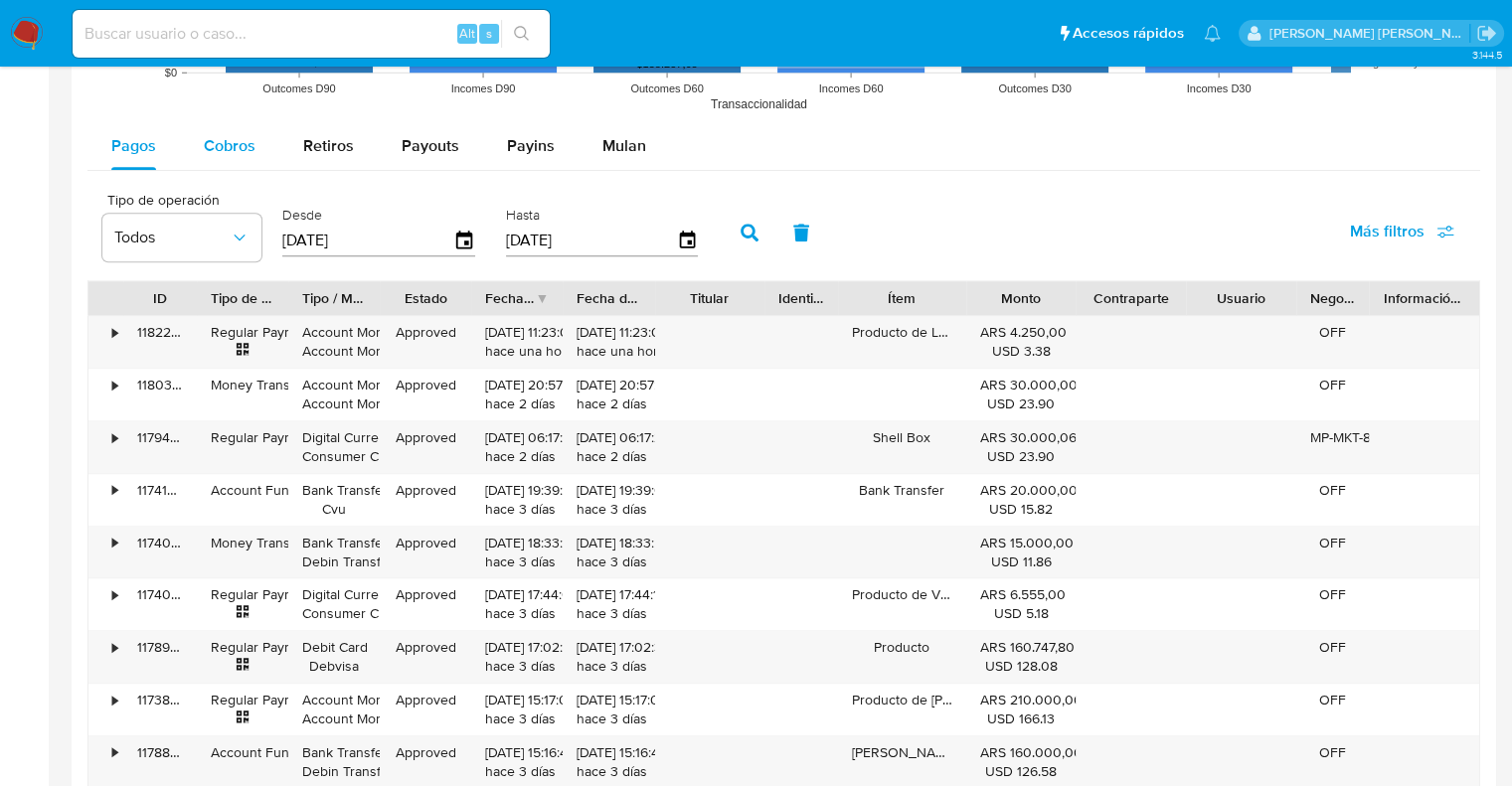 click on "Cobros" at bounding box center [230, 145] 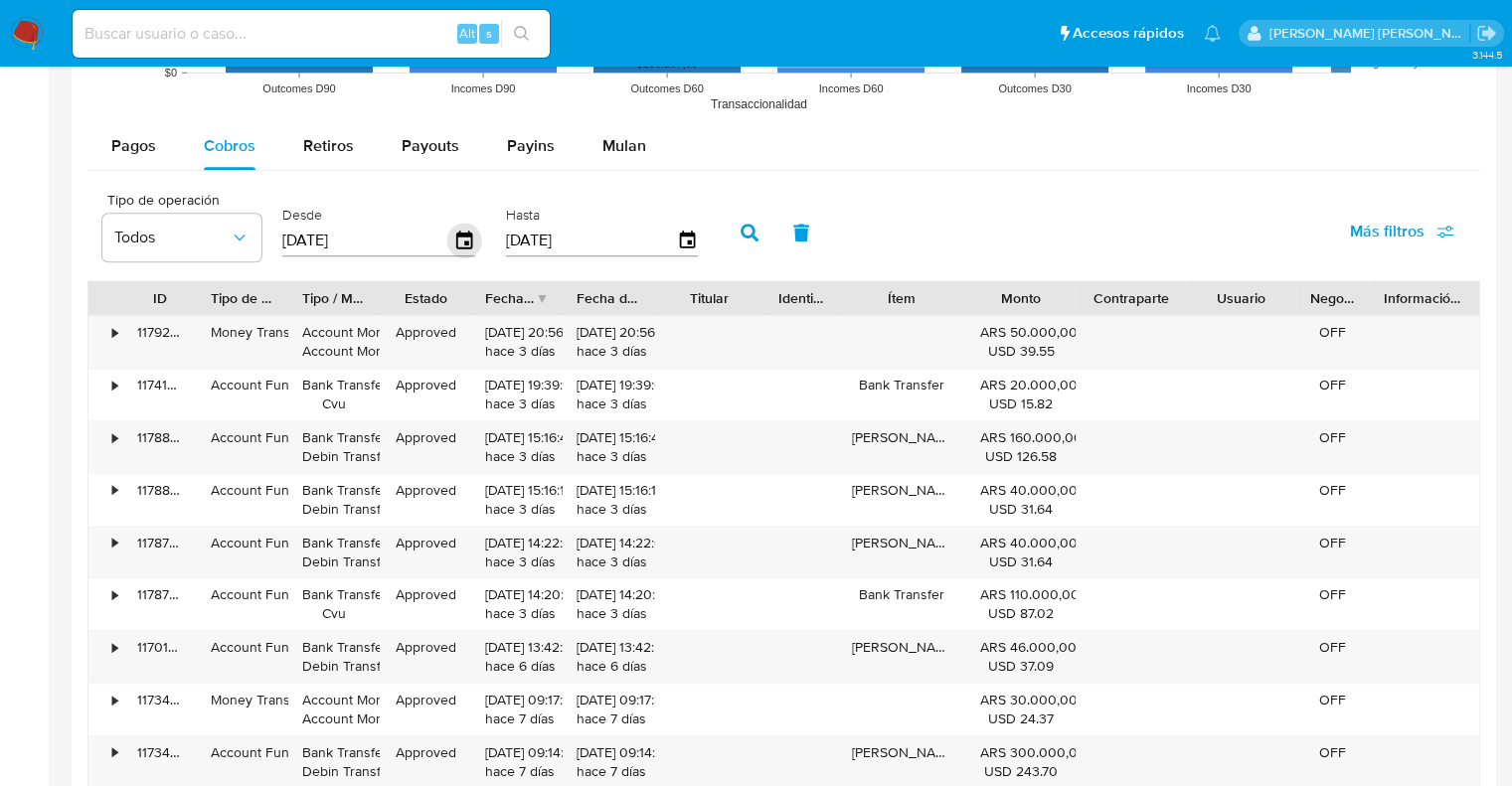 click 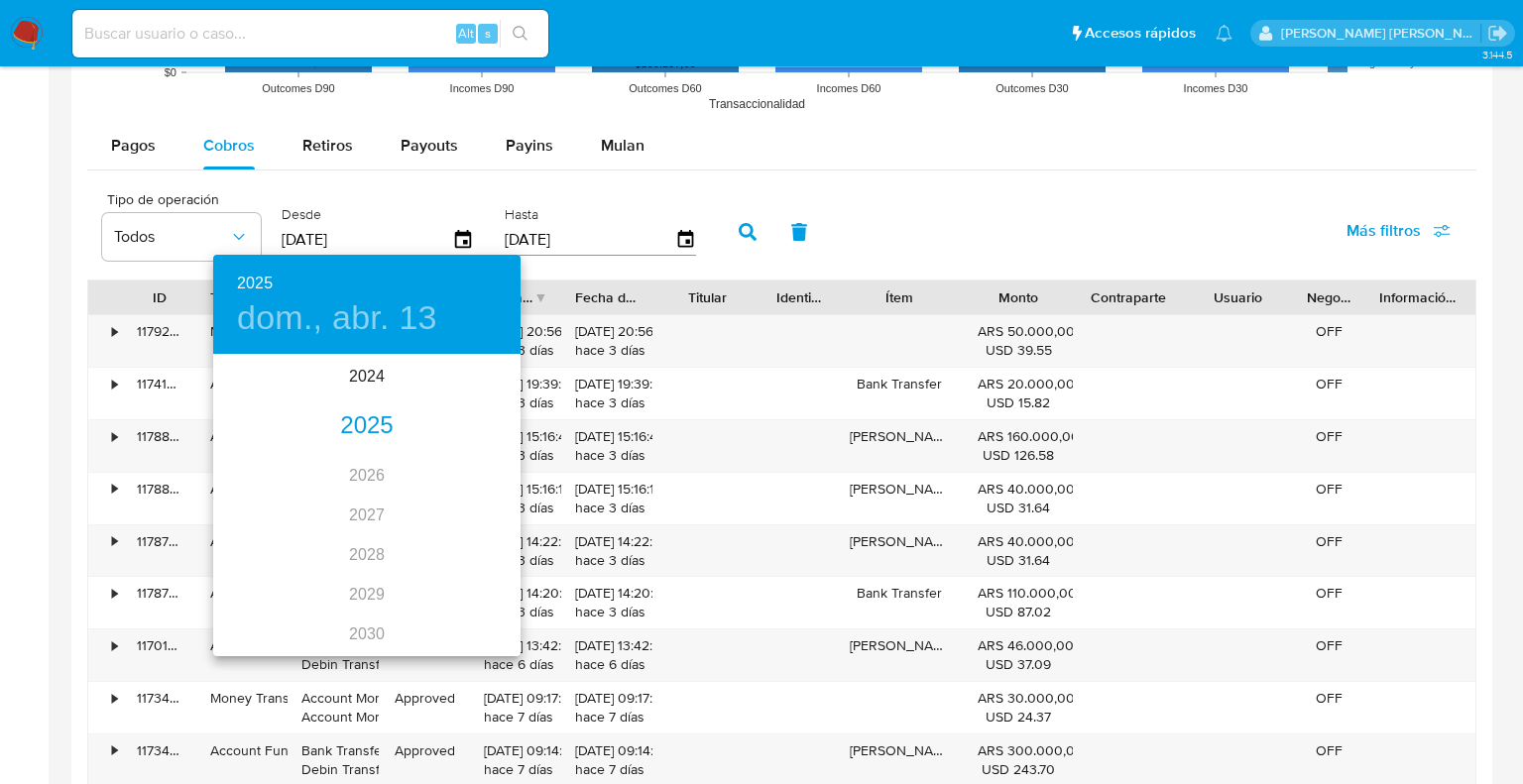click on "2025" at bounding box center [367, 426] 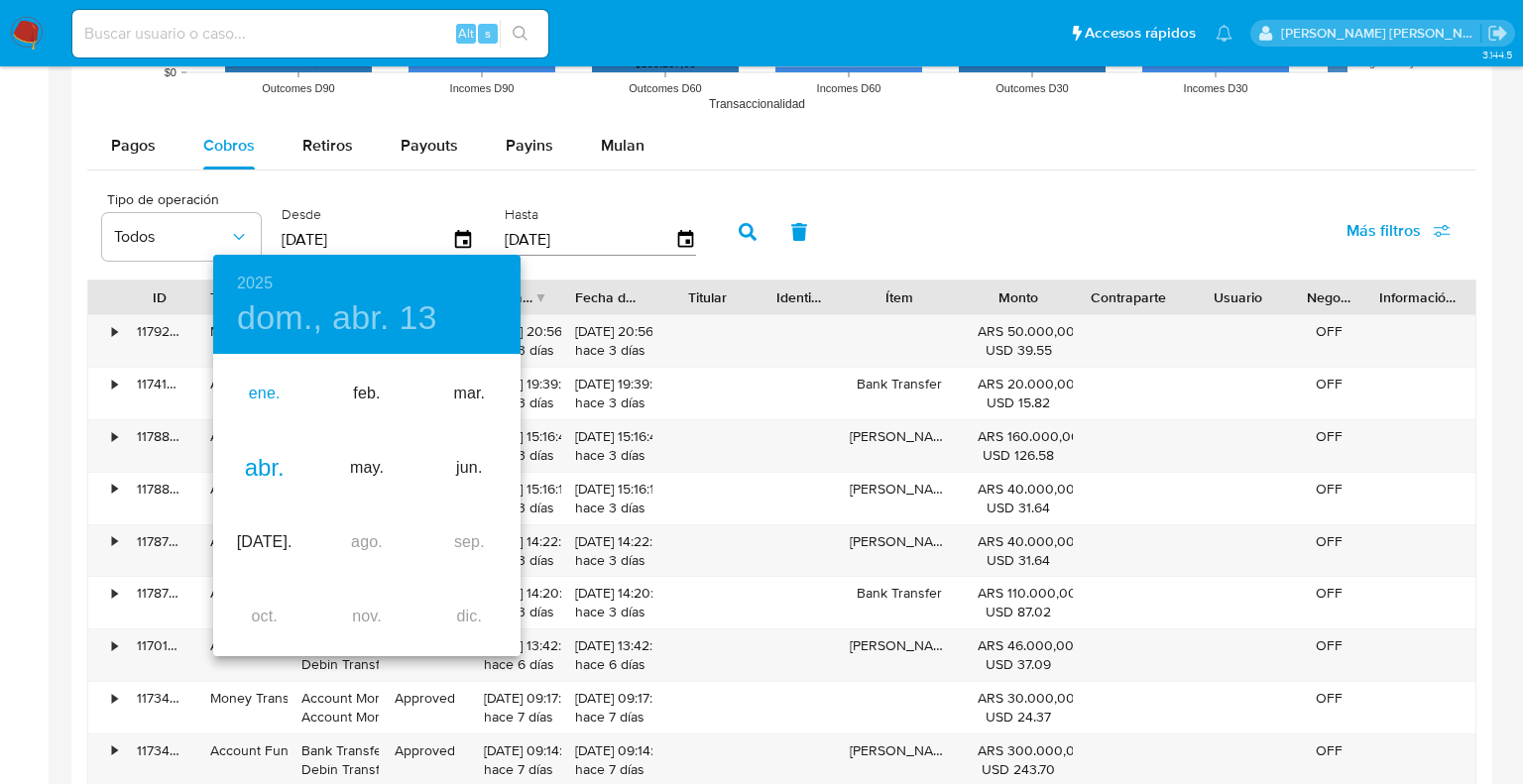 click on "ene." at bounding box center [264, 393] 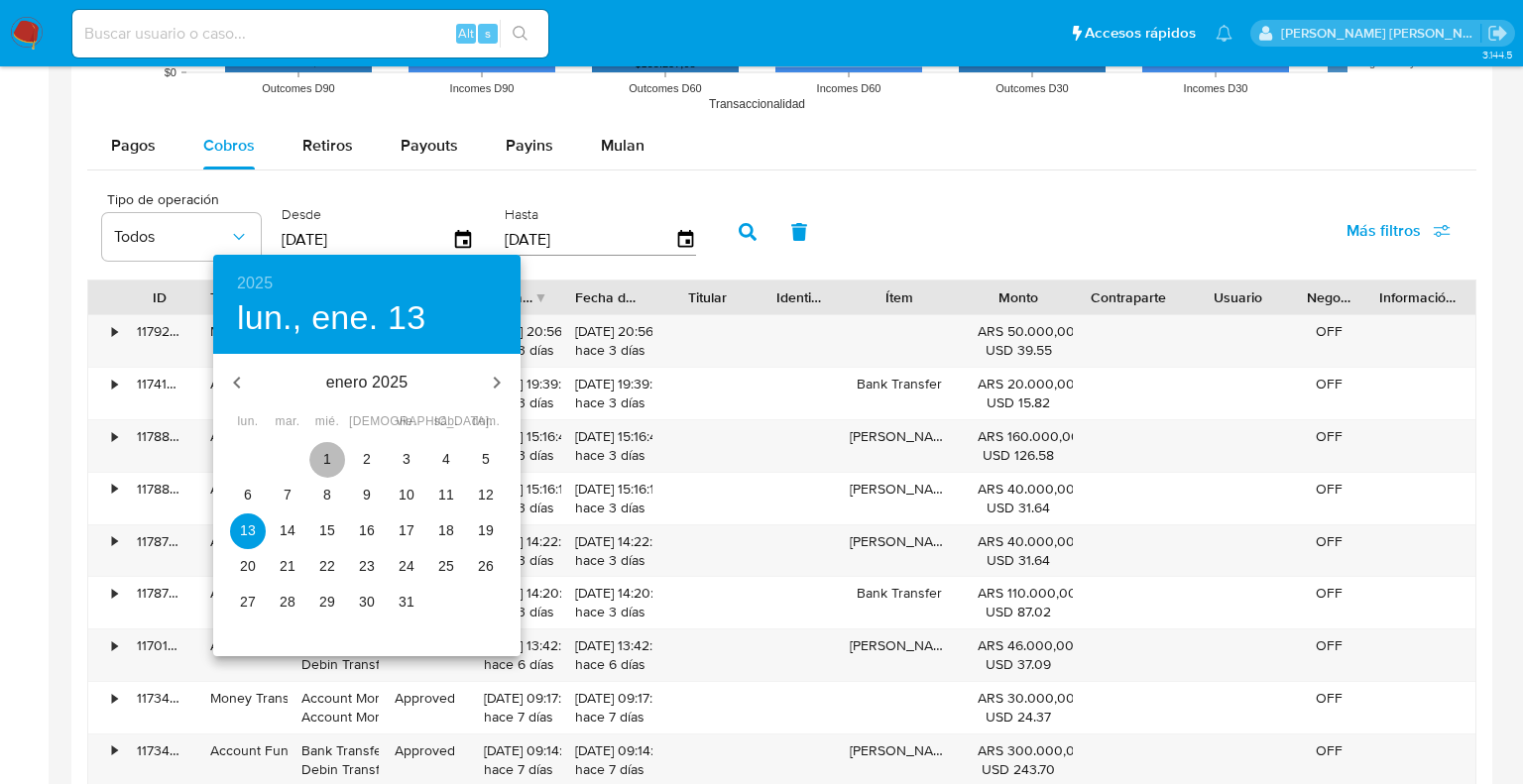 click on "1" at bounding box center [327, 459] 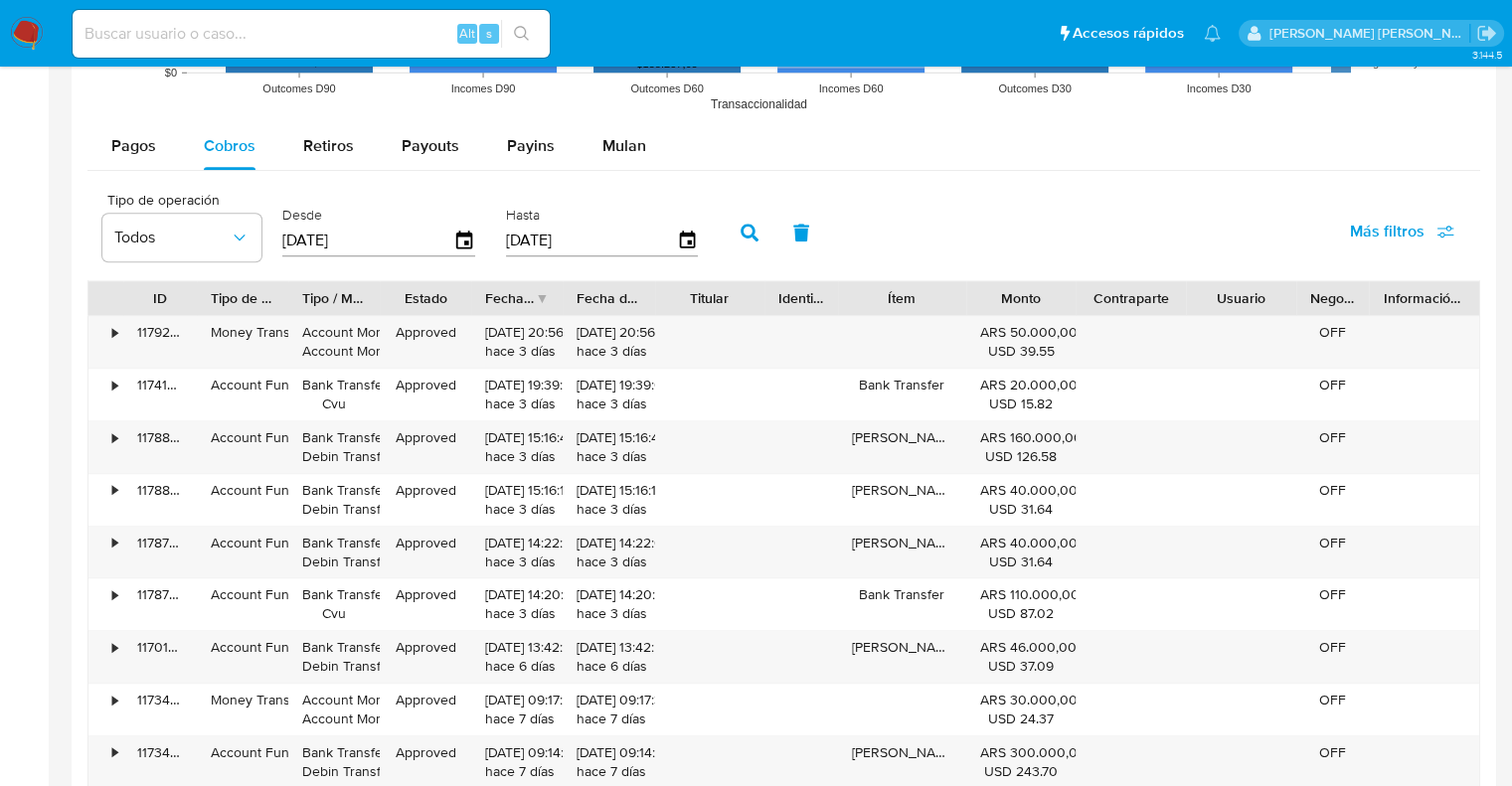 click 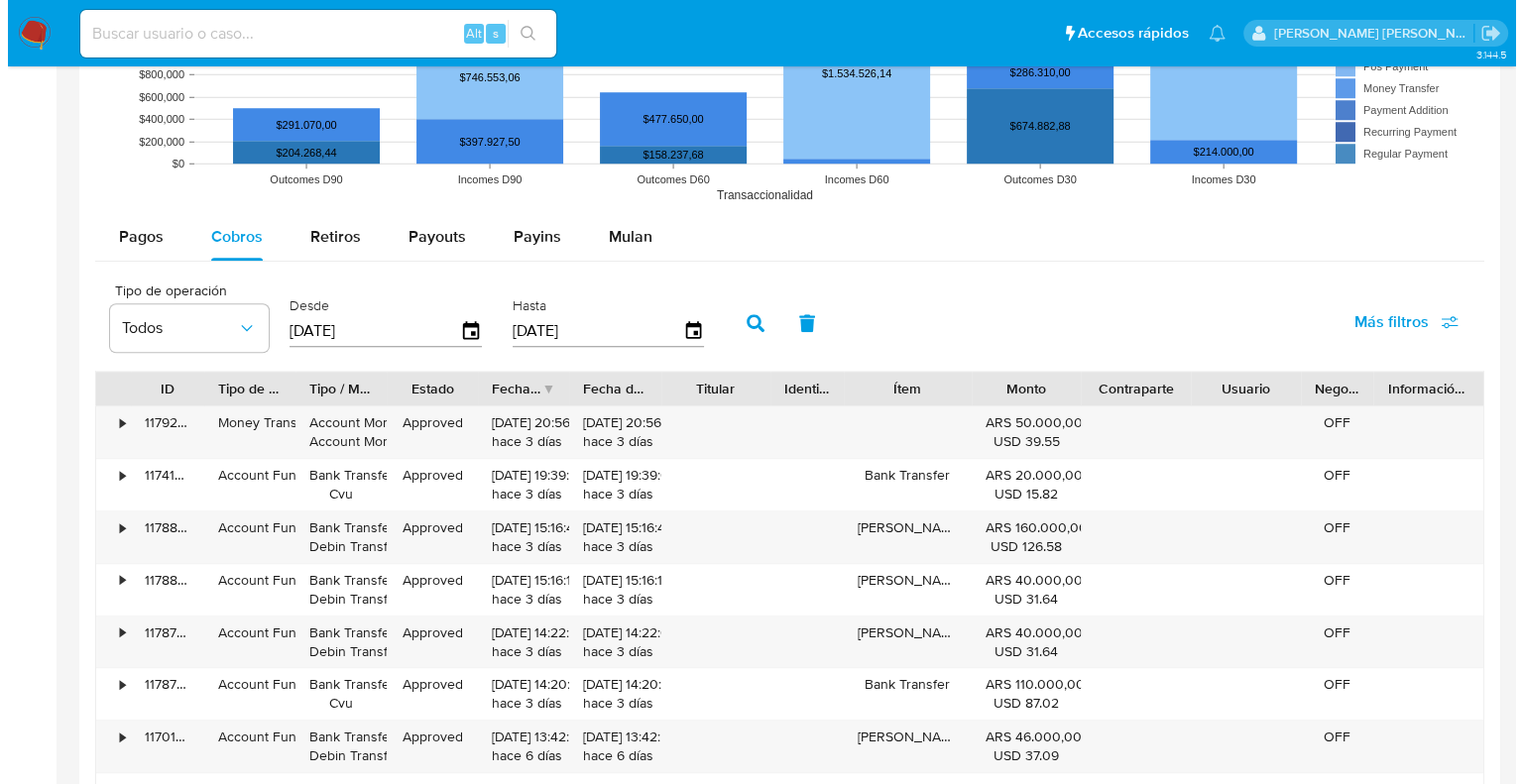 scroll, scrollTop: 1487, scrollLeft: 0, axis: vertical 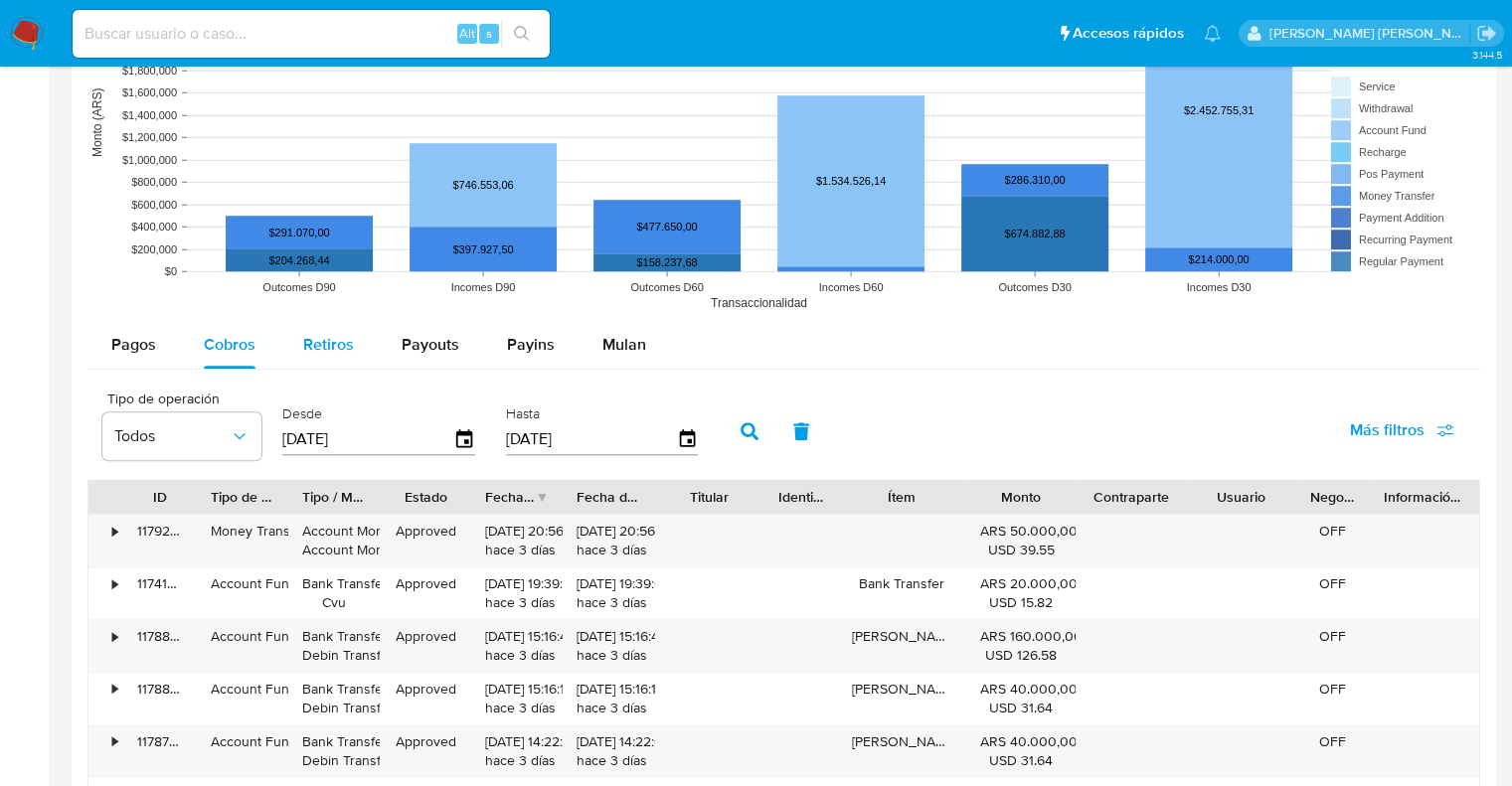click on "Retiros" at bounding box center (328, 344) 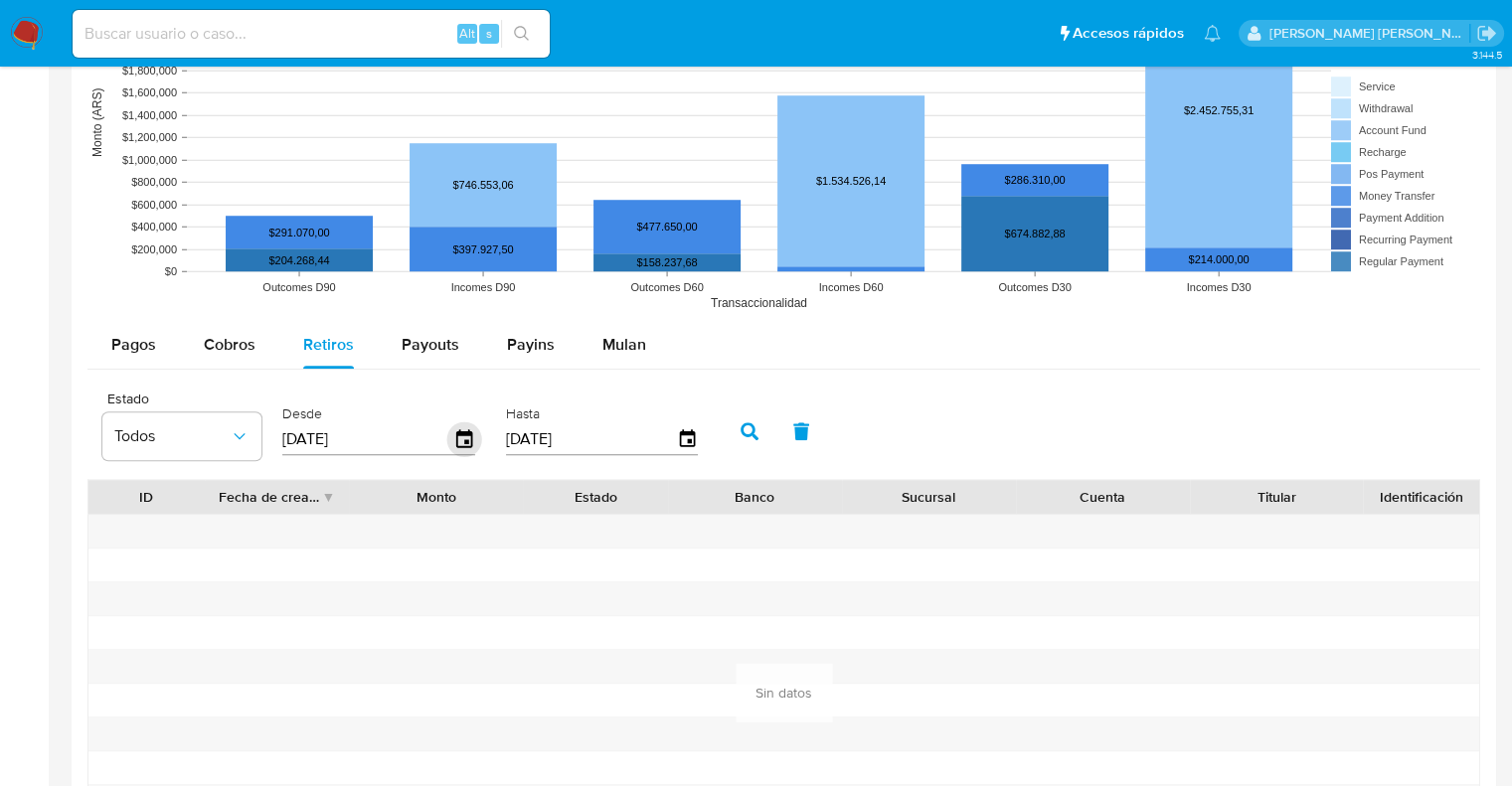 click 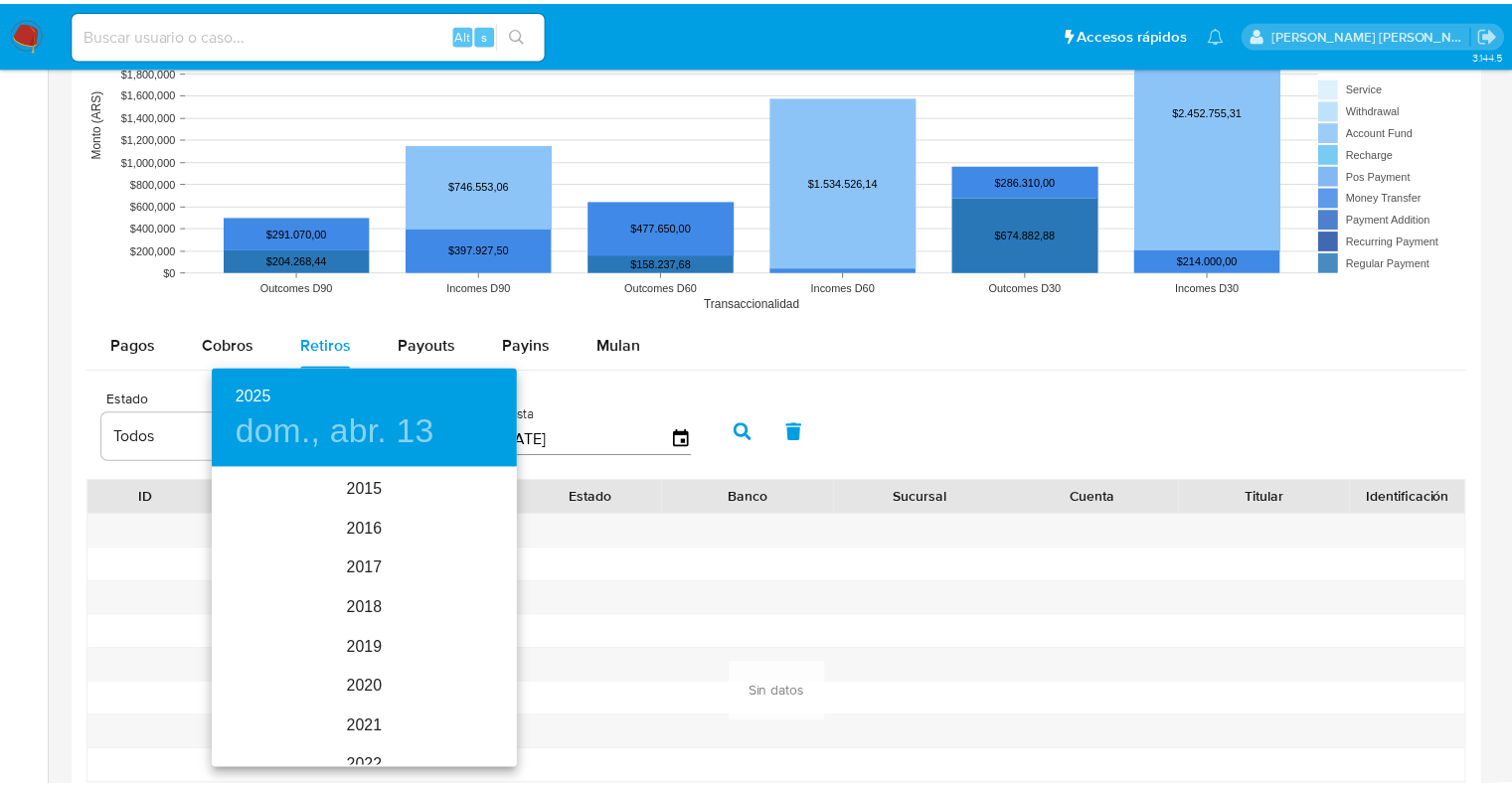 scroll, scrollTop: 278, scrollLeft: 0, axis: vertical 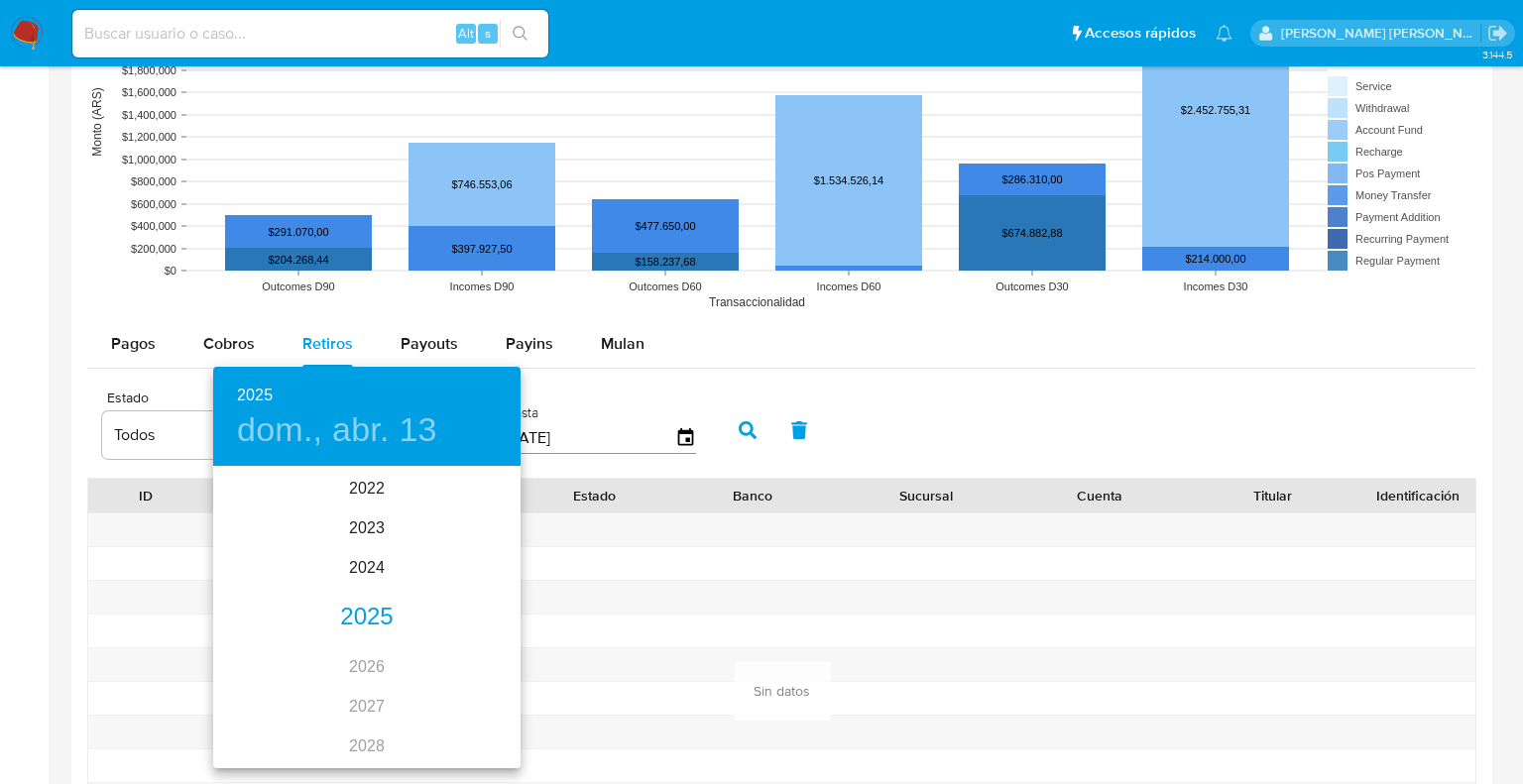 click on "2025" at bounding box center (367, 617) 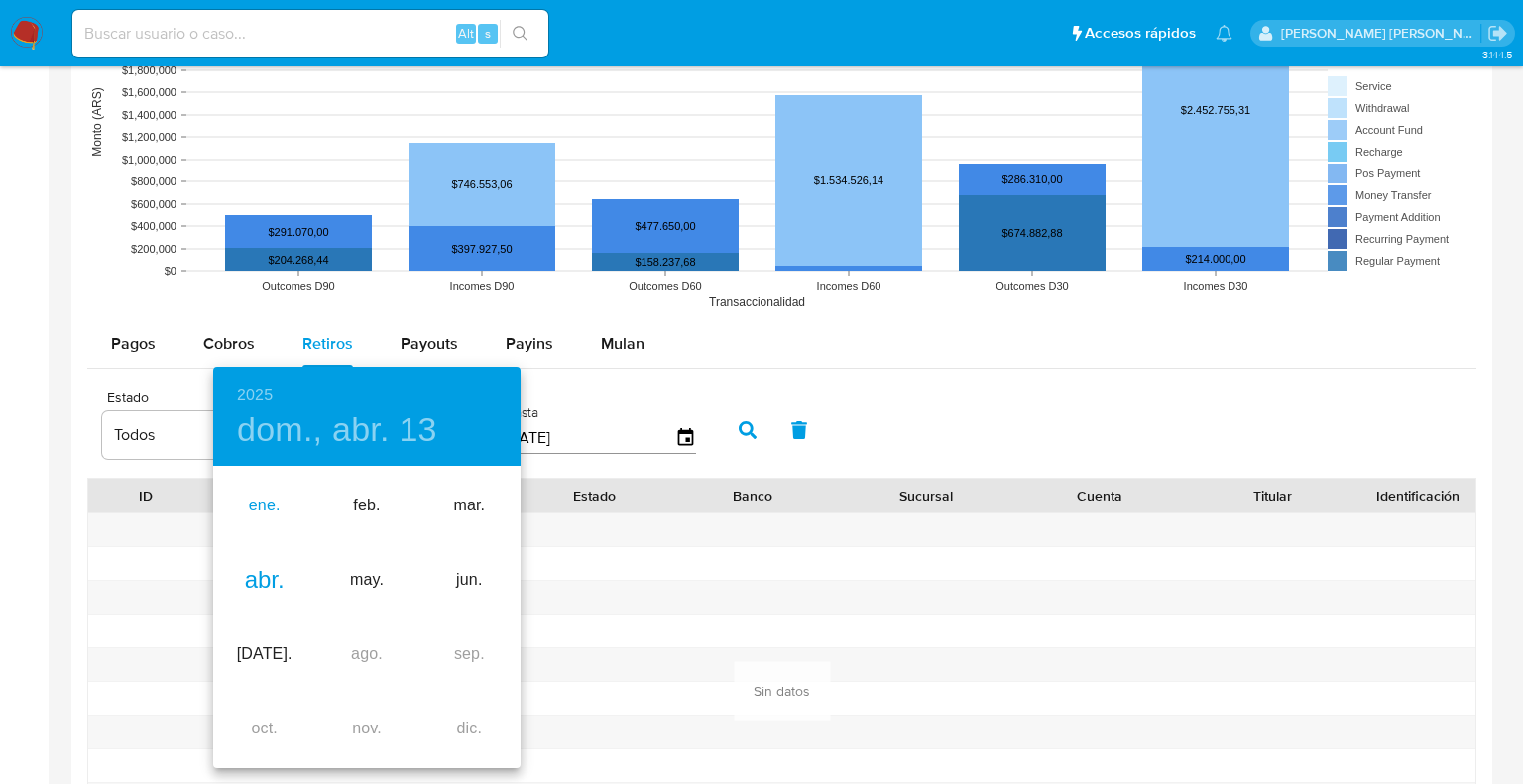 click on "ene." at bounding box center [264, 505] 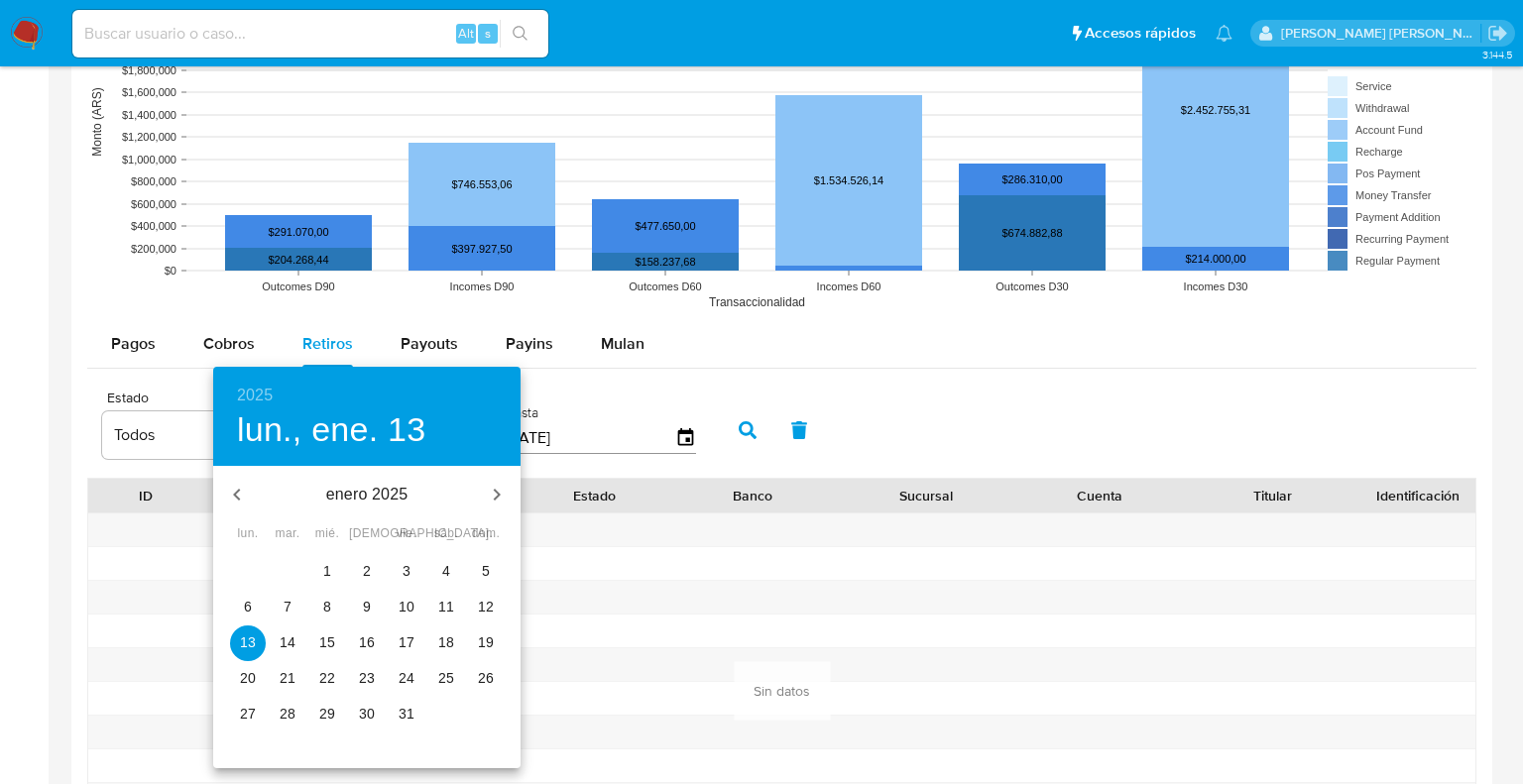 drag, startPoint x: 331, startPoint y: 578, endPoint x: 345, endPoint y: 570, distance: 16.124515 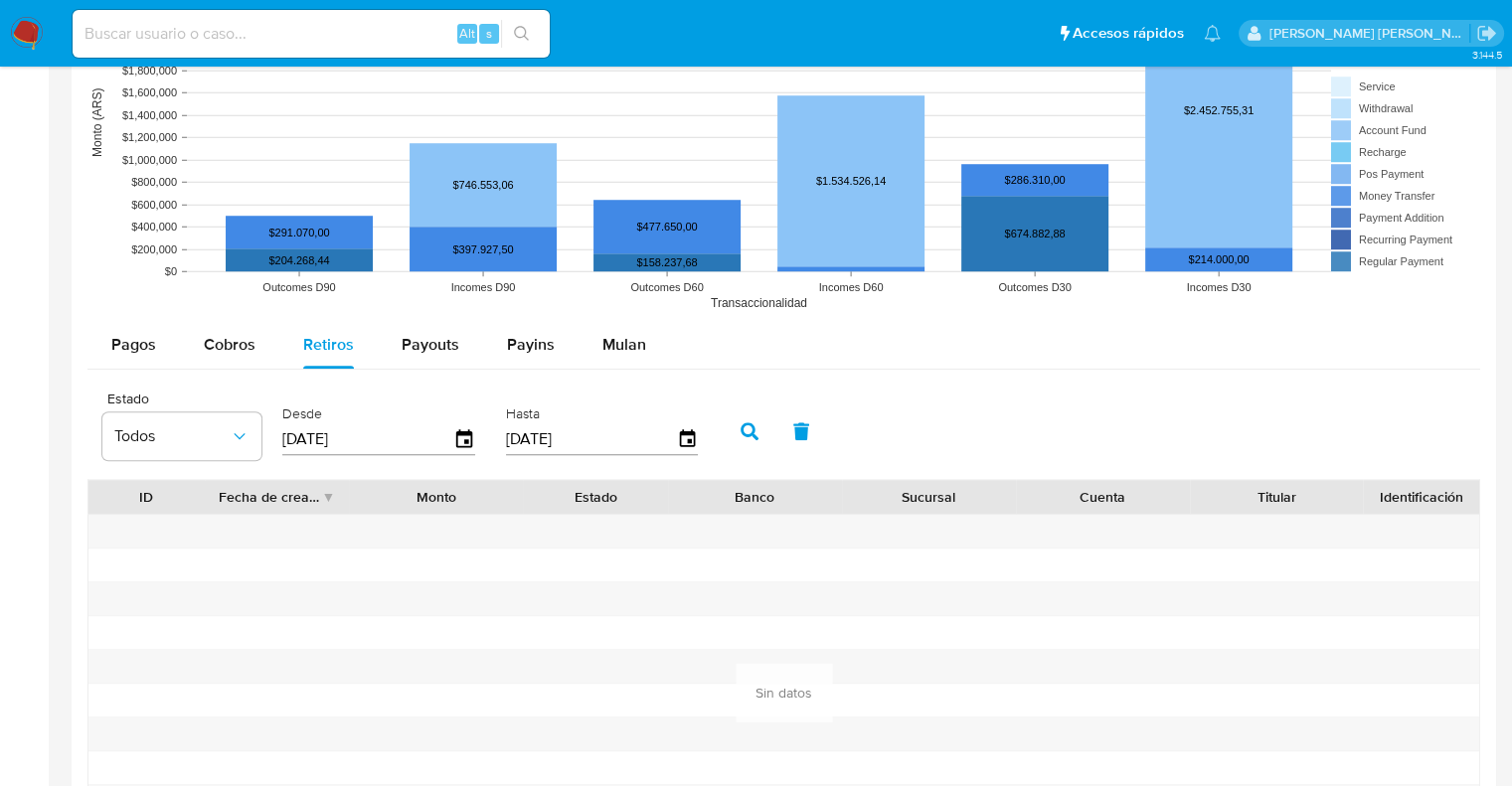 click 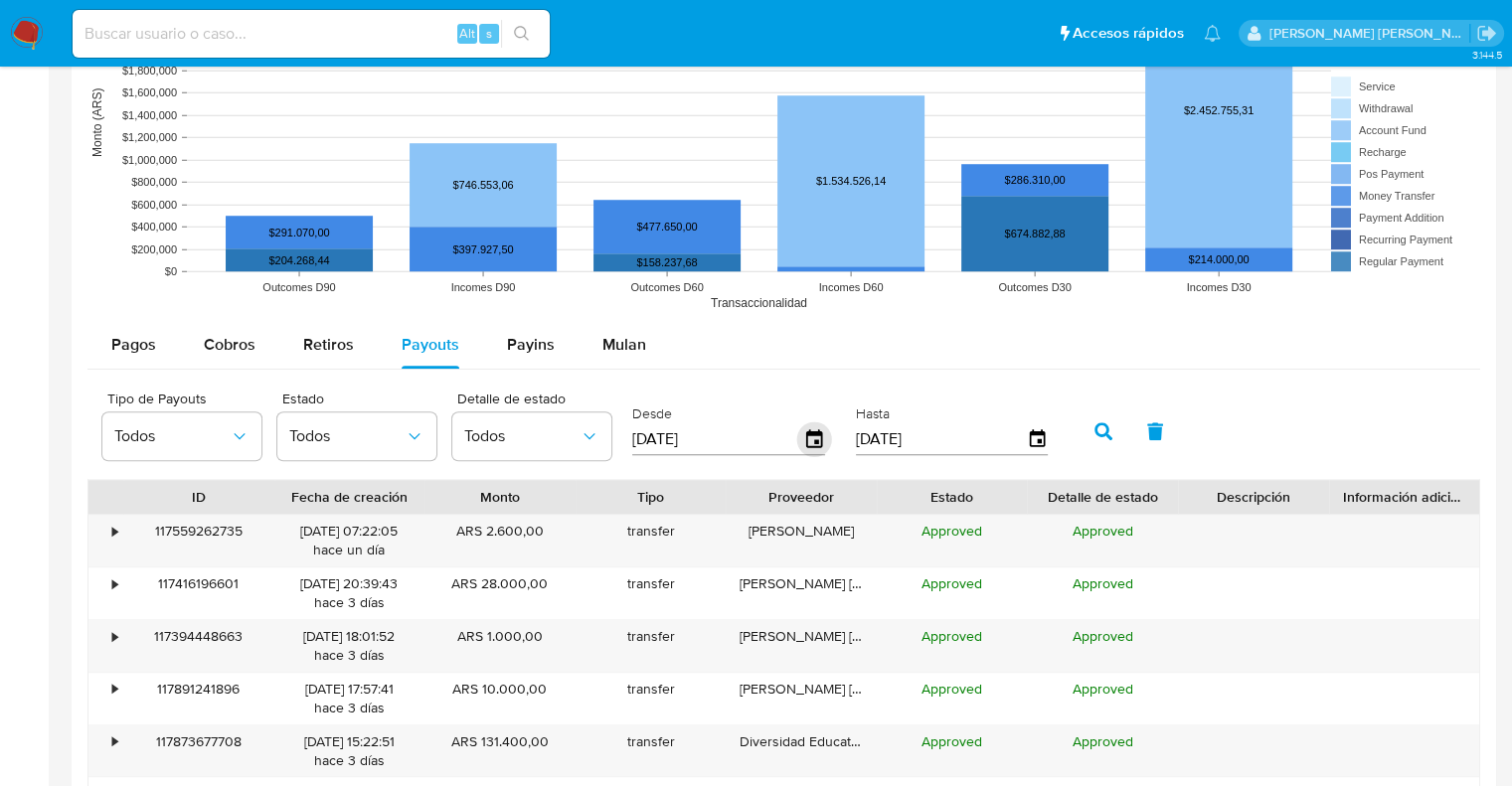 click 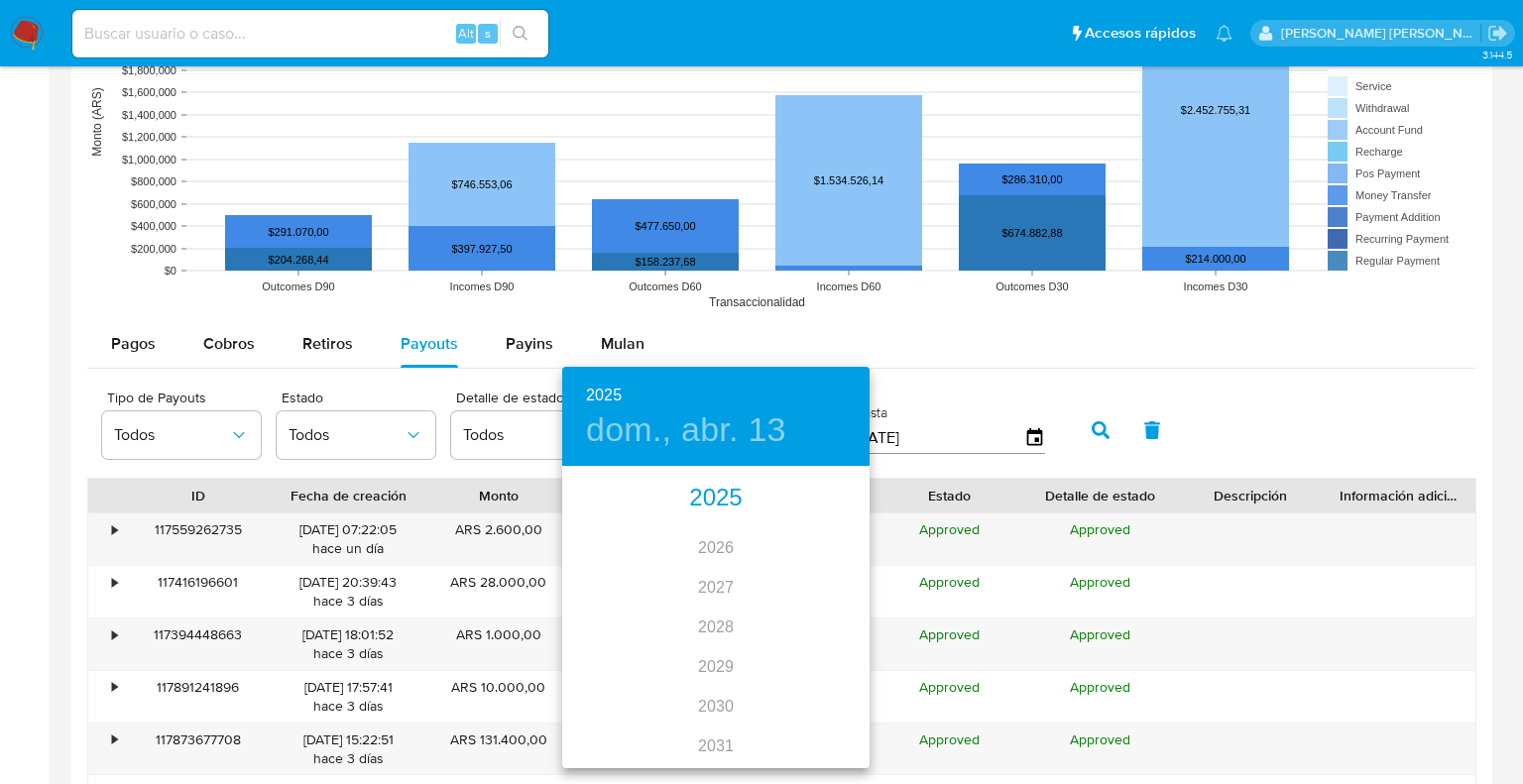 click on "2025" at bounding box center (716, 499) 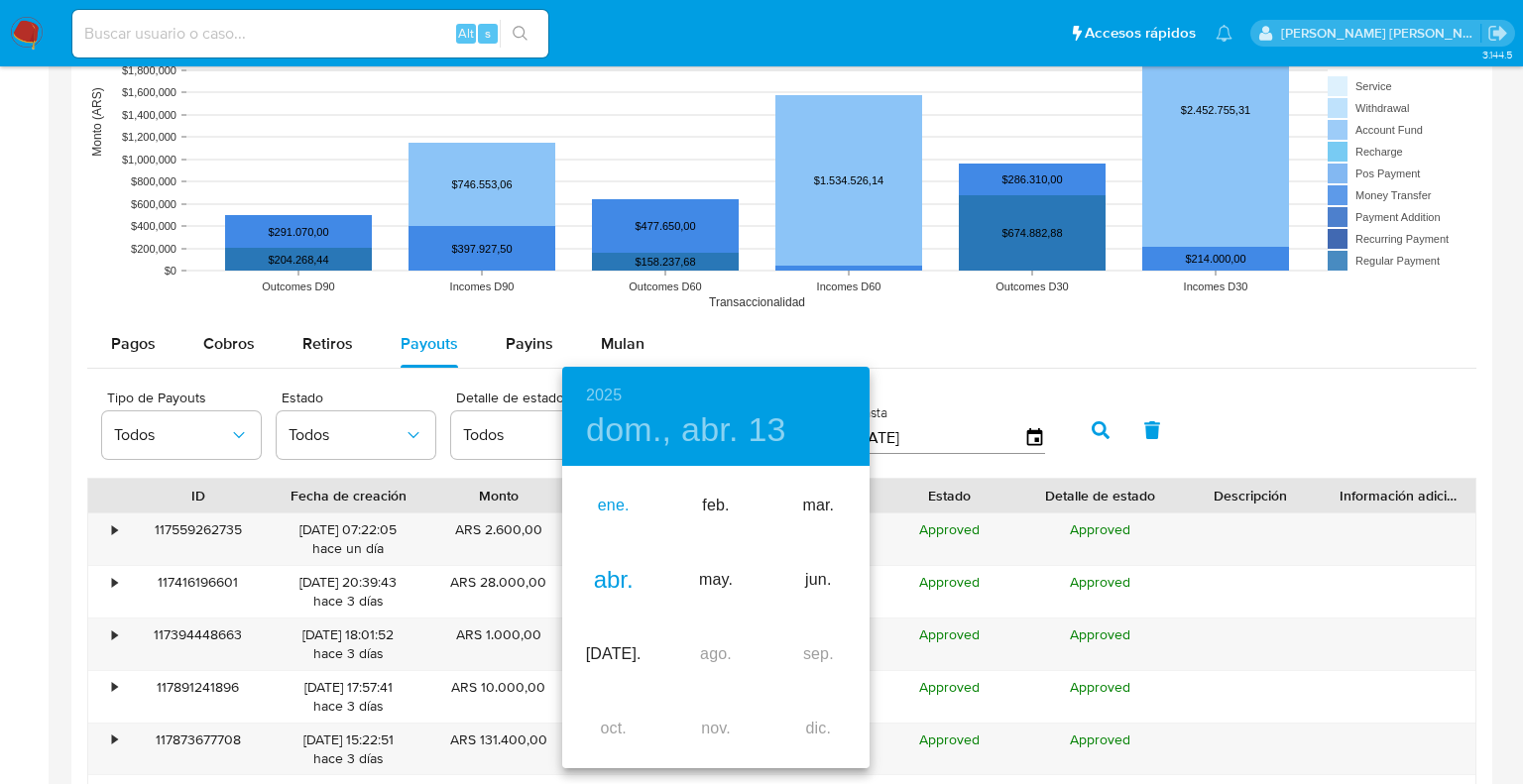 click on "ene." at bounding box center (613, 505) 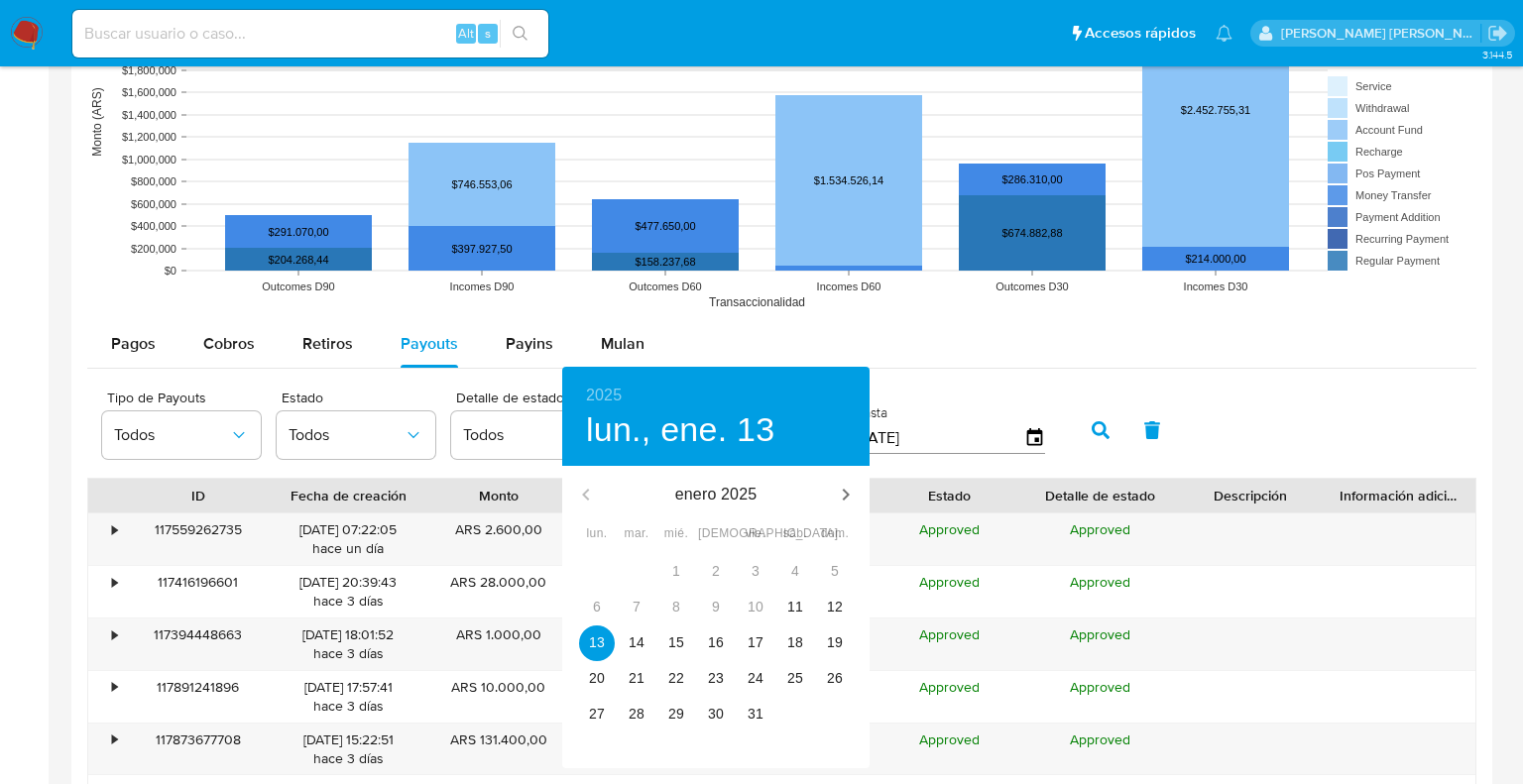click on "10" at bounding box center [756, 608] 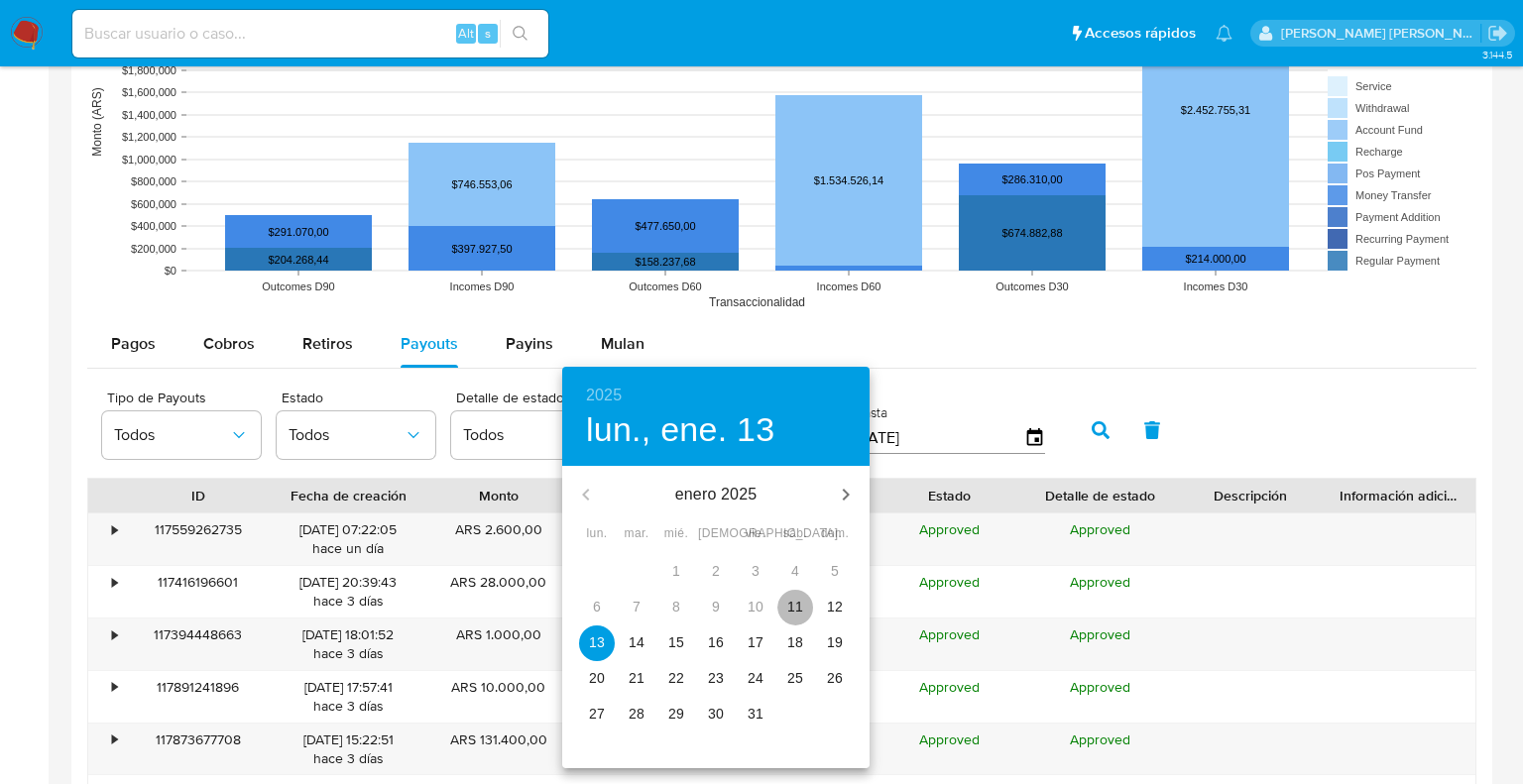 click on "11" at bounding box center [795, 607] 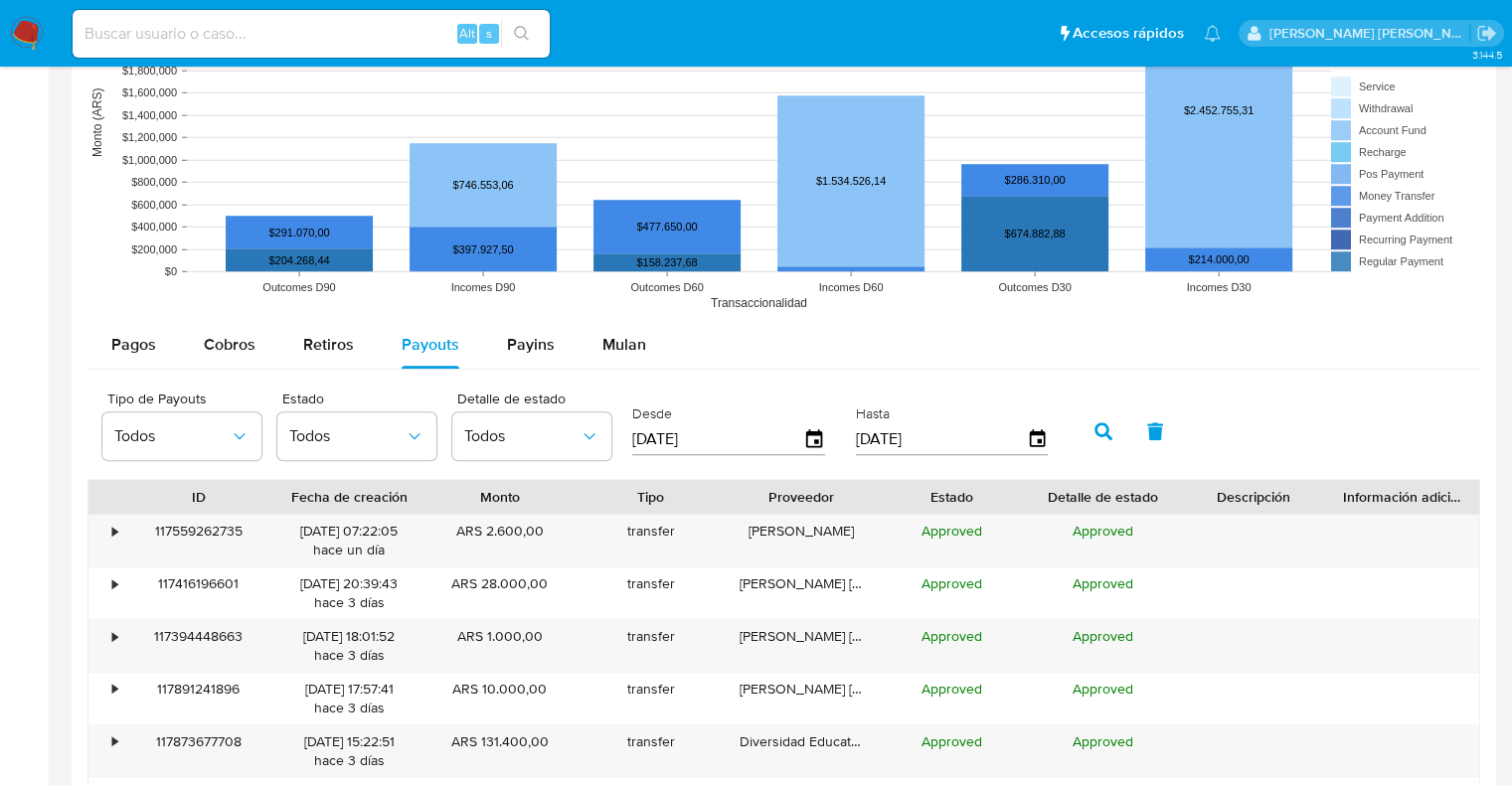 click 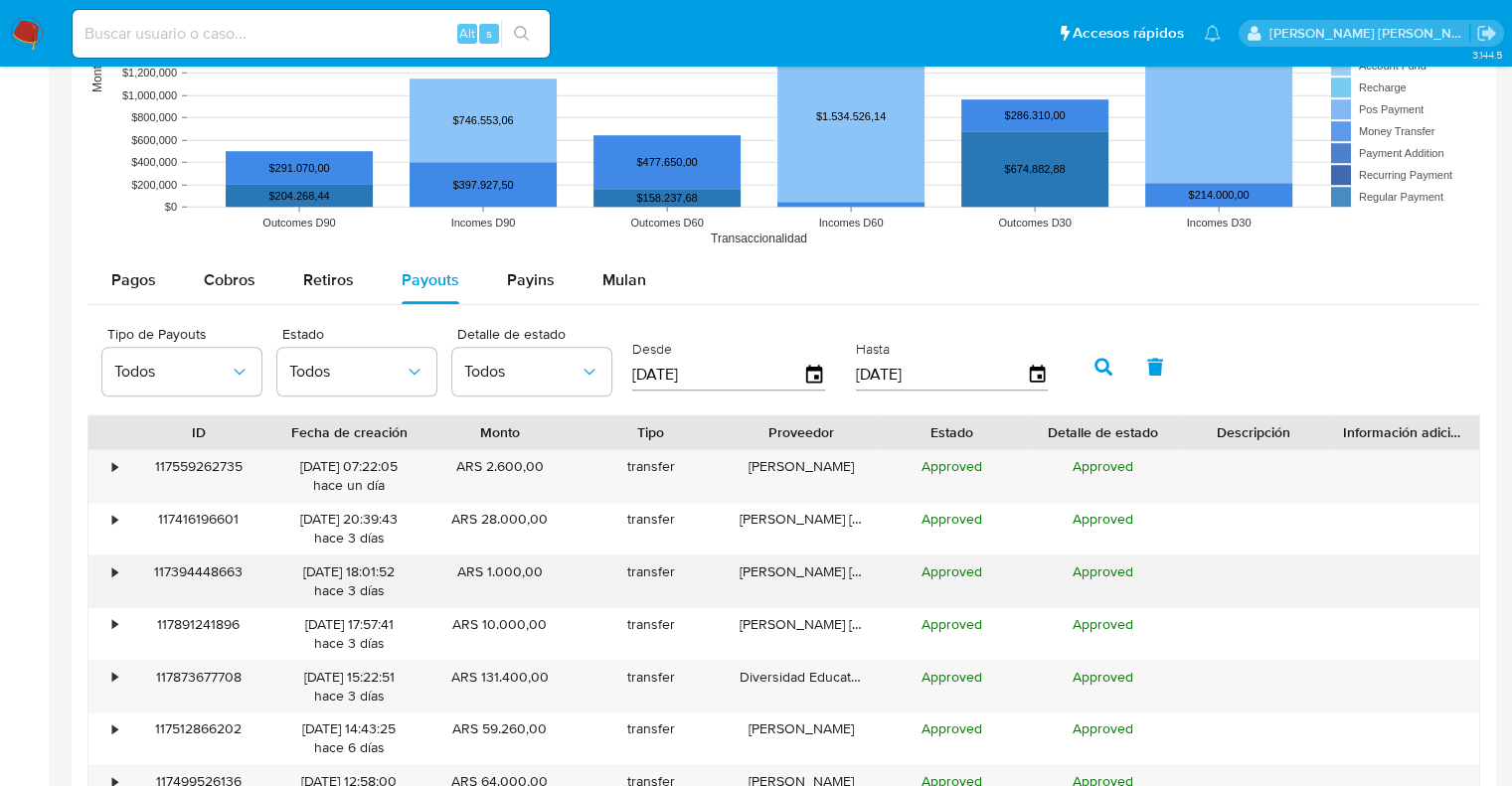 scroll, scrollTop: 1590, scrollLeft: 0, axis: vertical 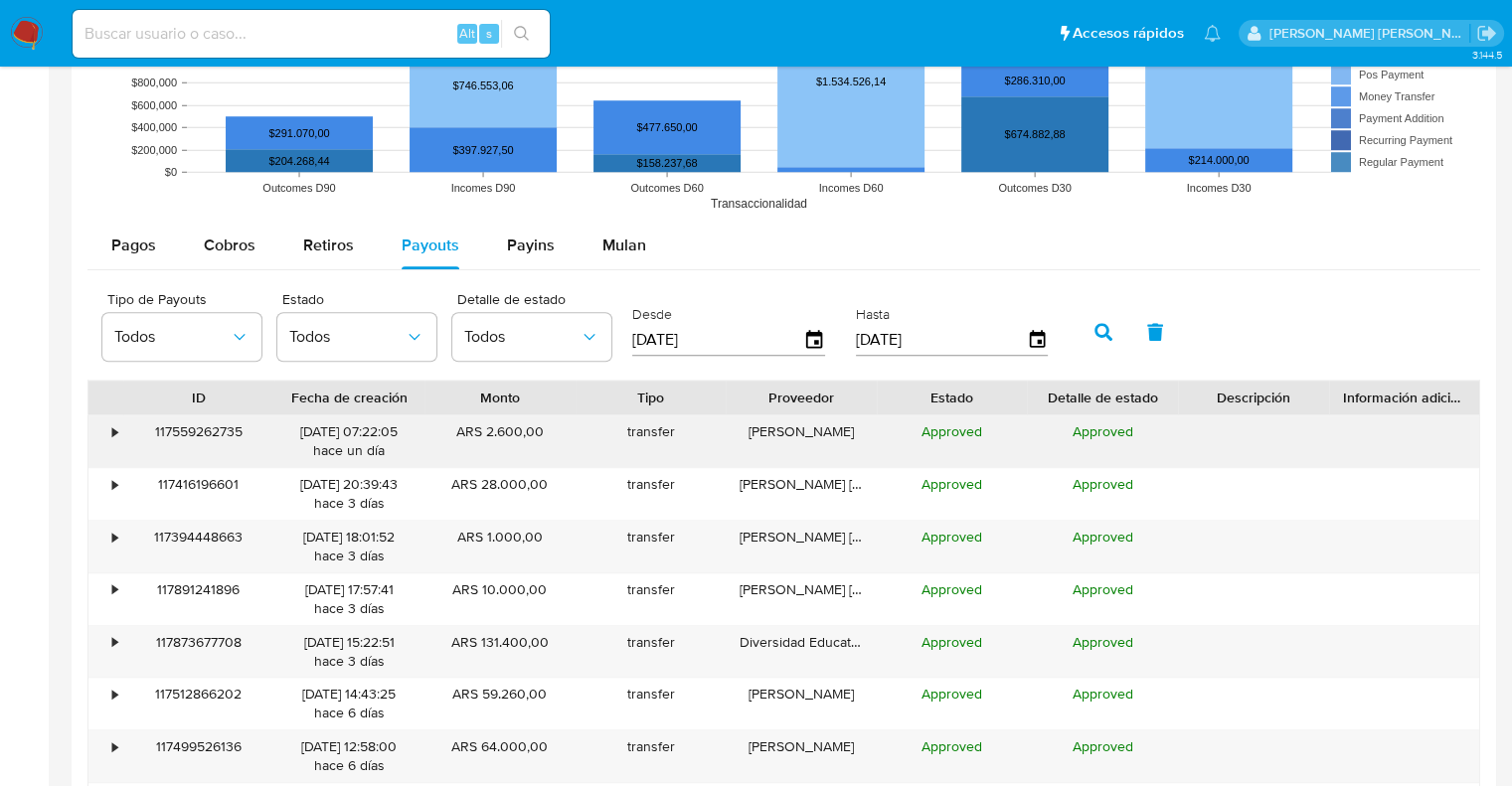 click on "•" at bounding box center [105, 441] 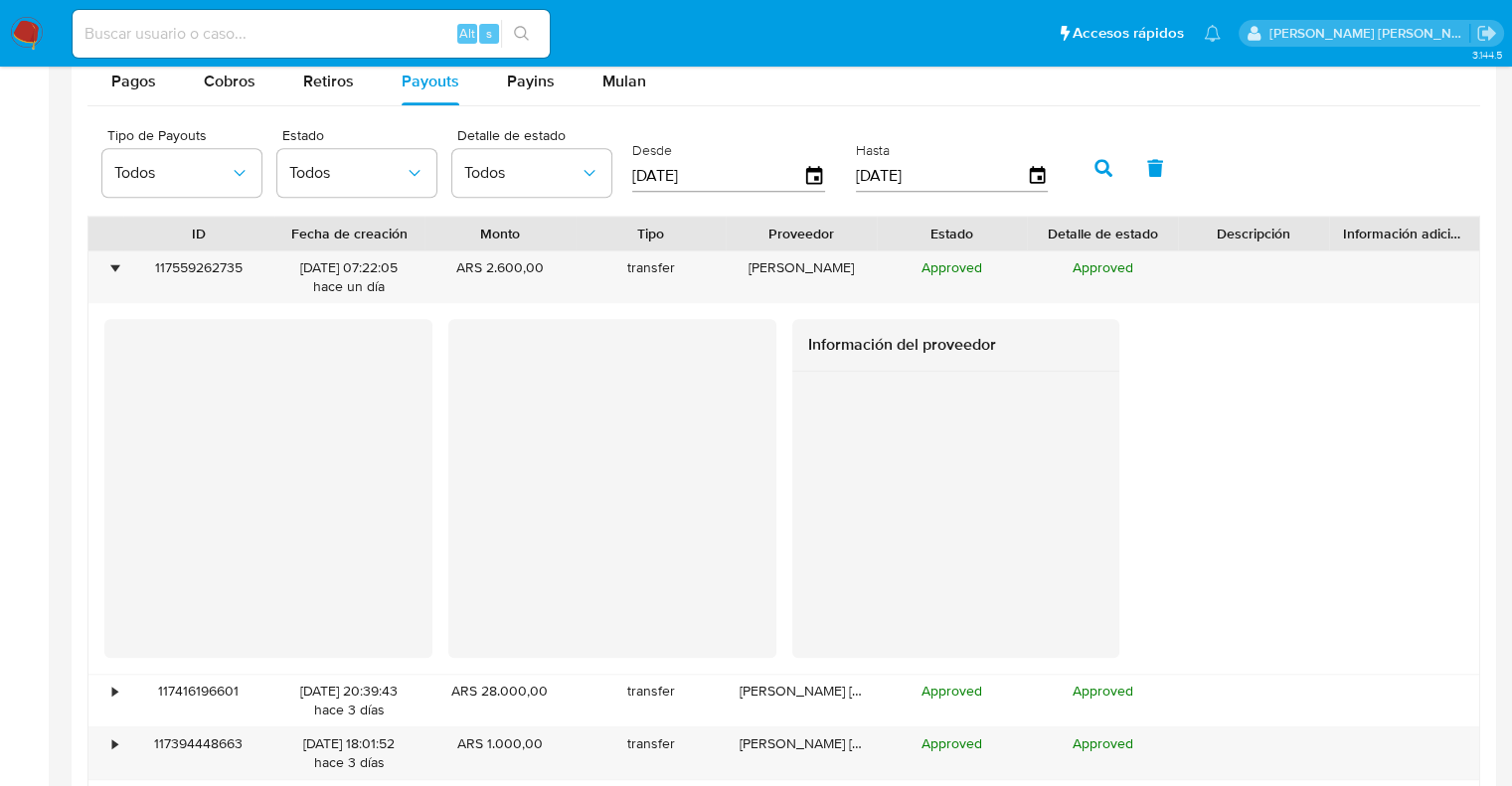 scroll, scrollTop: 1789, scrollLeft: 0, axis: vertical 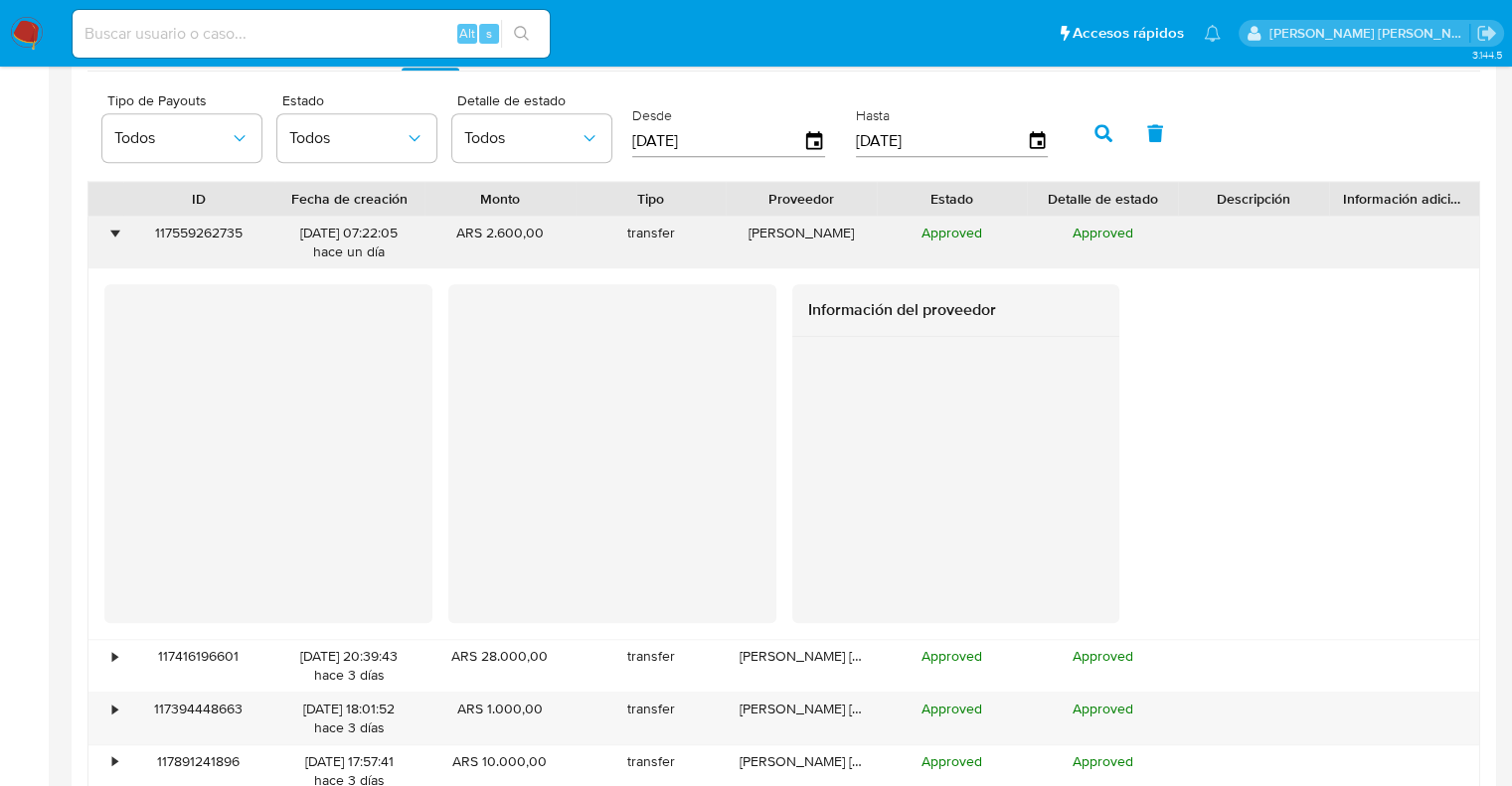 click on "•" at bounding box center [105, 242] 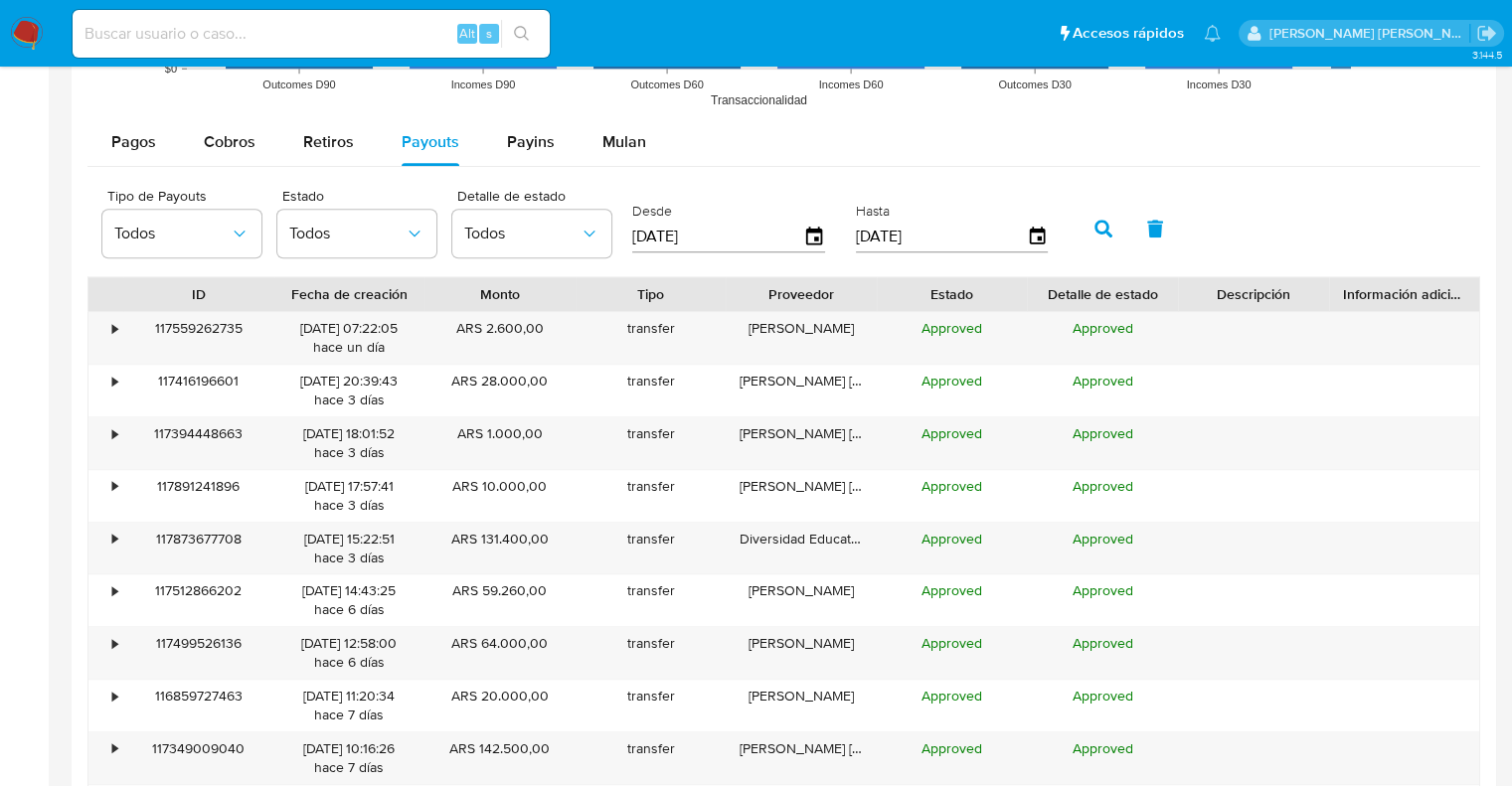 scroll, scrollTop: 1689, scrollLeft: 0, axis: vertical 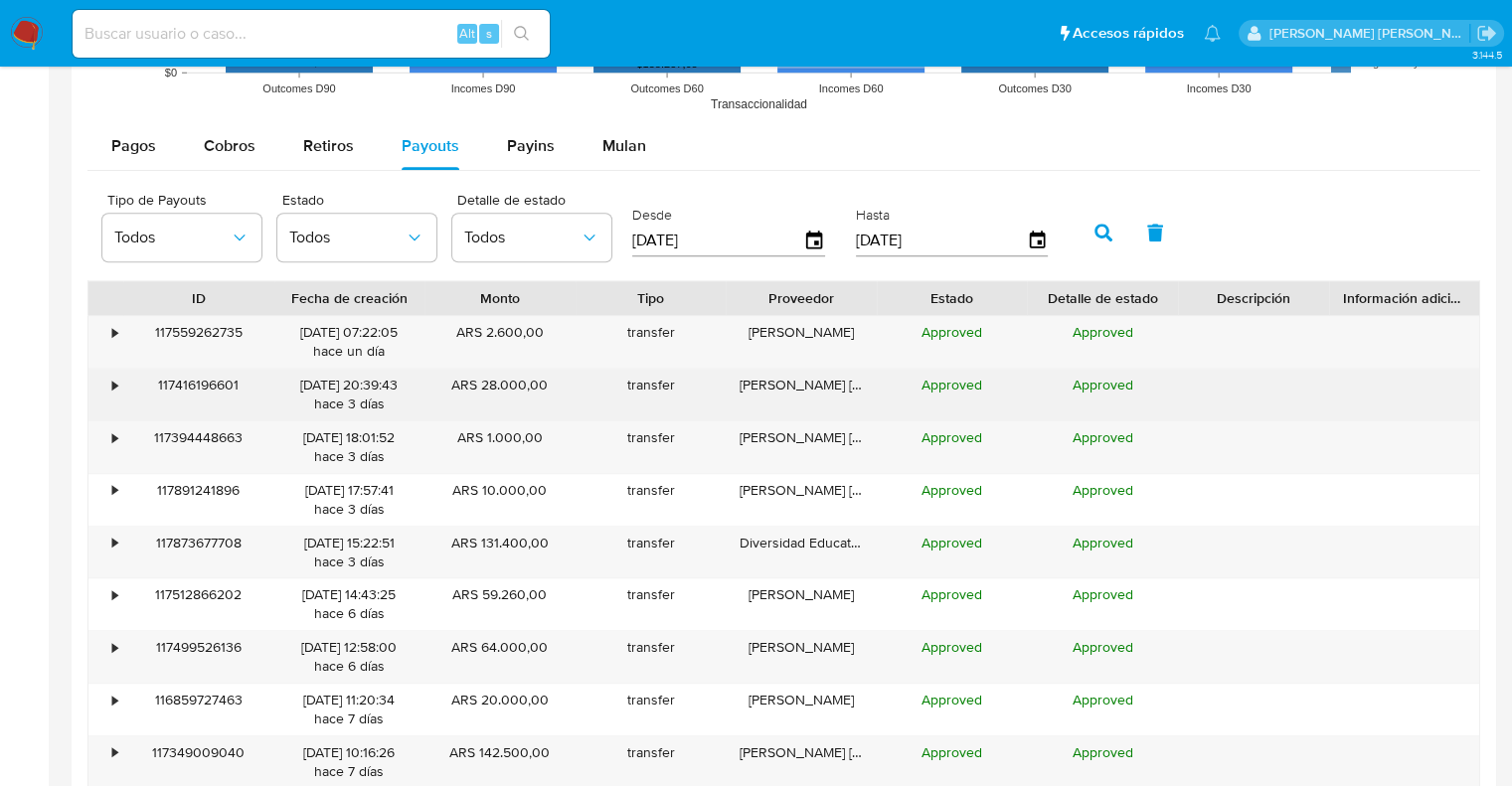 click on "•" at bounding box center [114, 385] 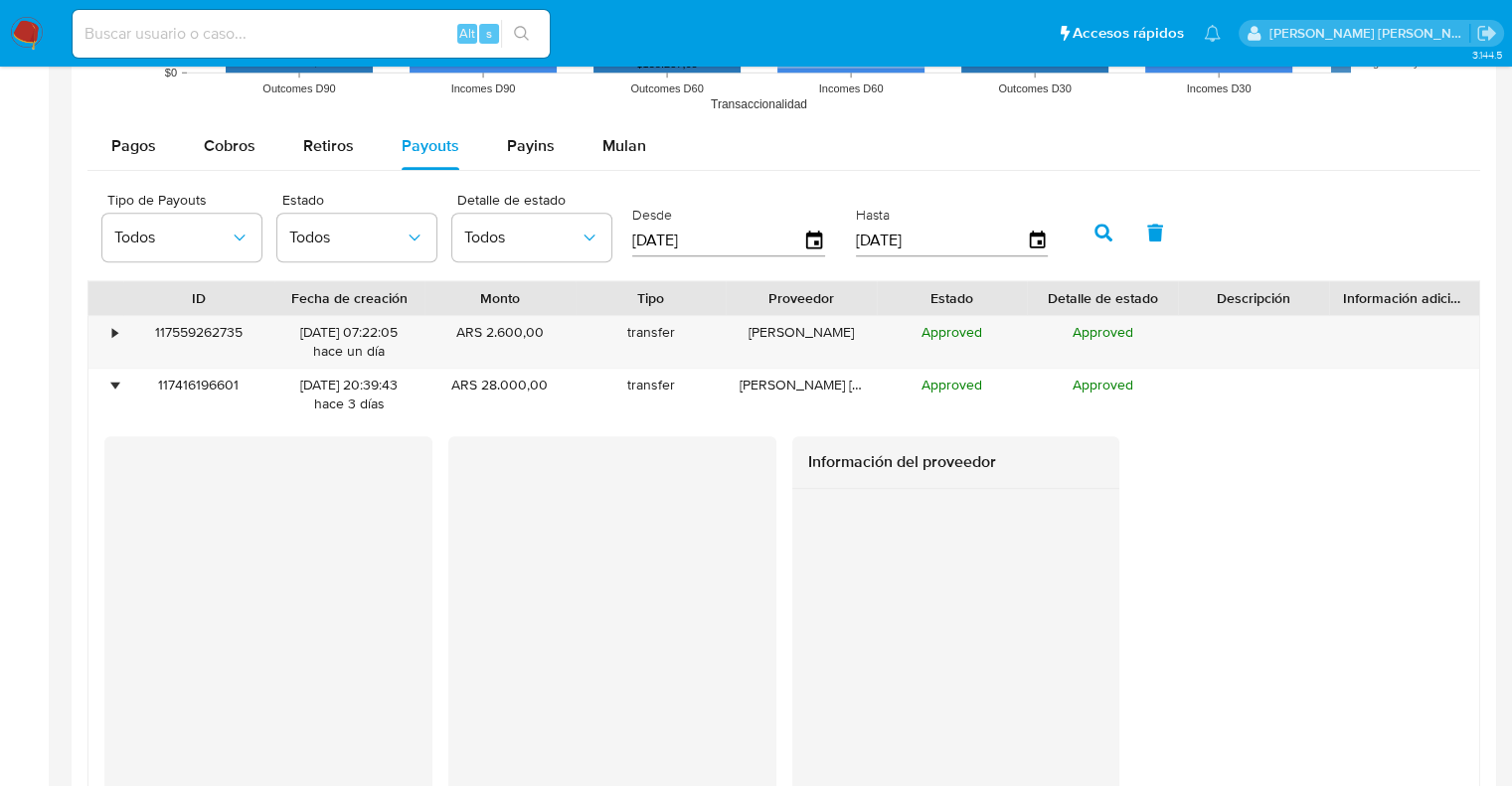scroll, scrollTop: 1789, scrollLeft: 0, axis: vertical 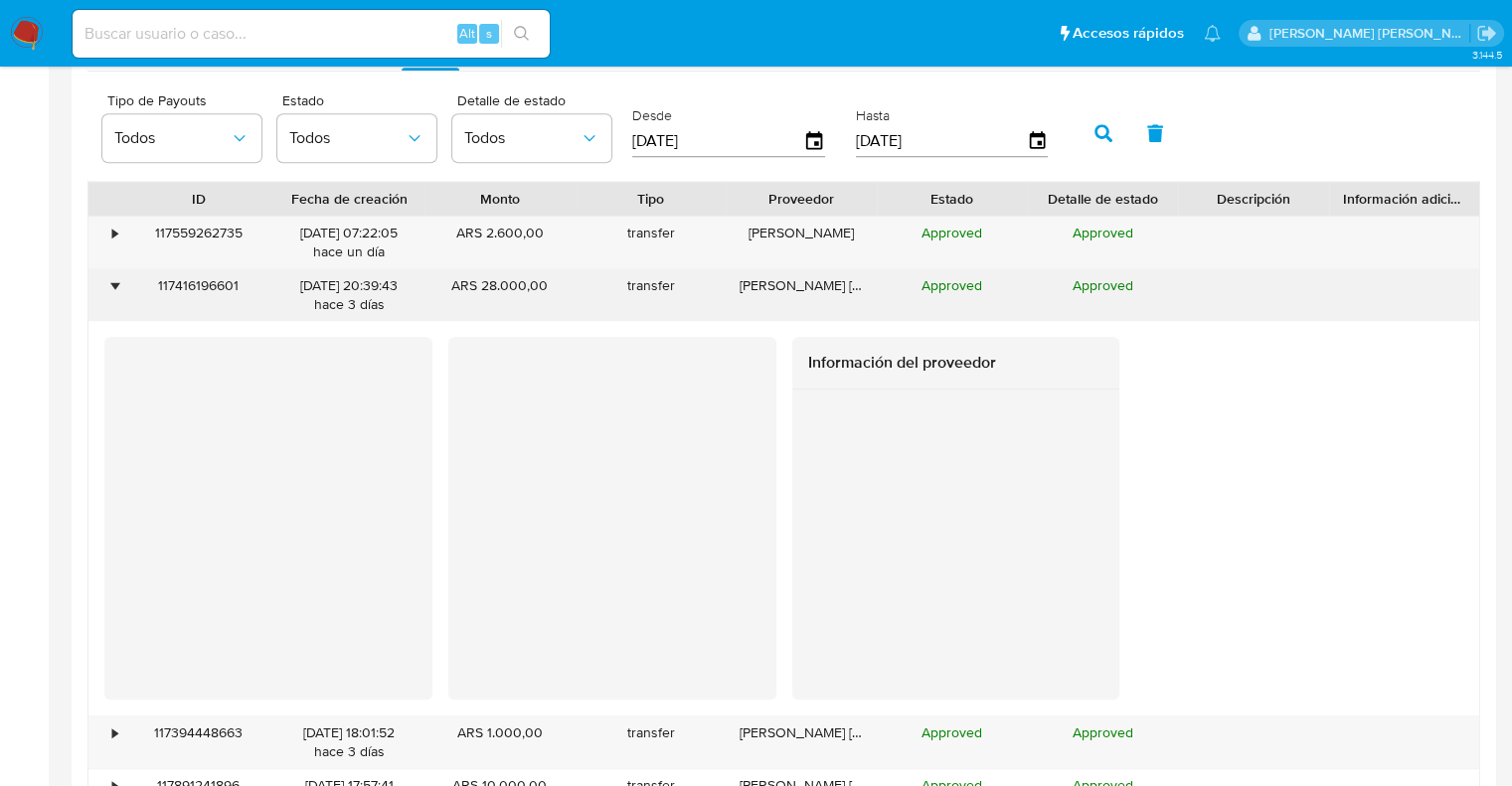 click on "•" at bounding box center [114, 285] 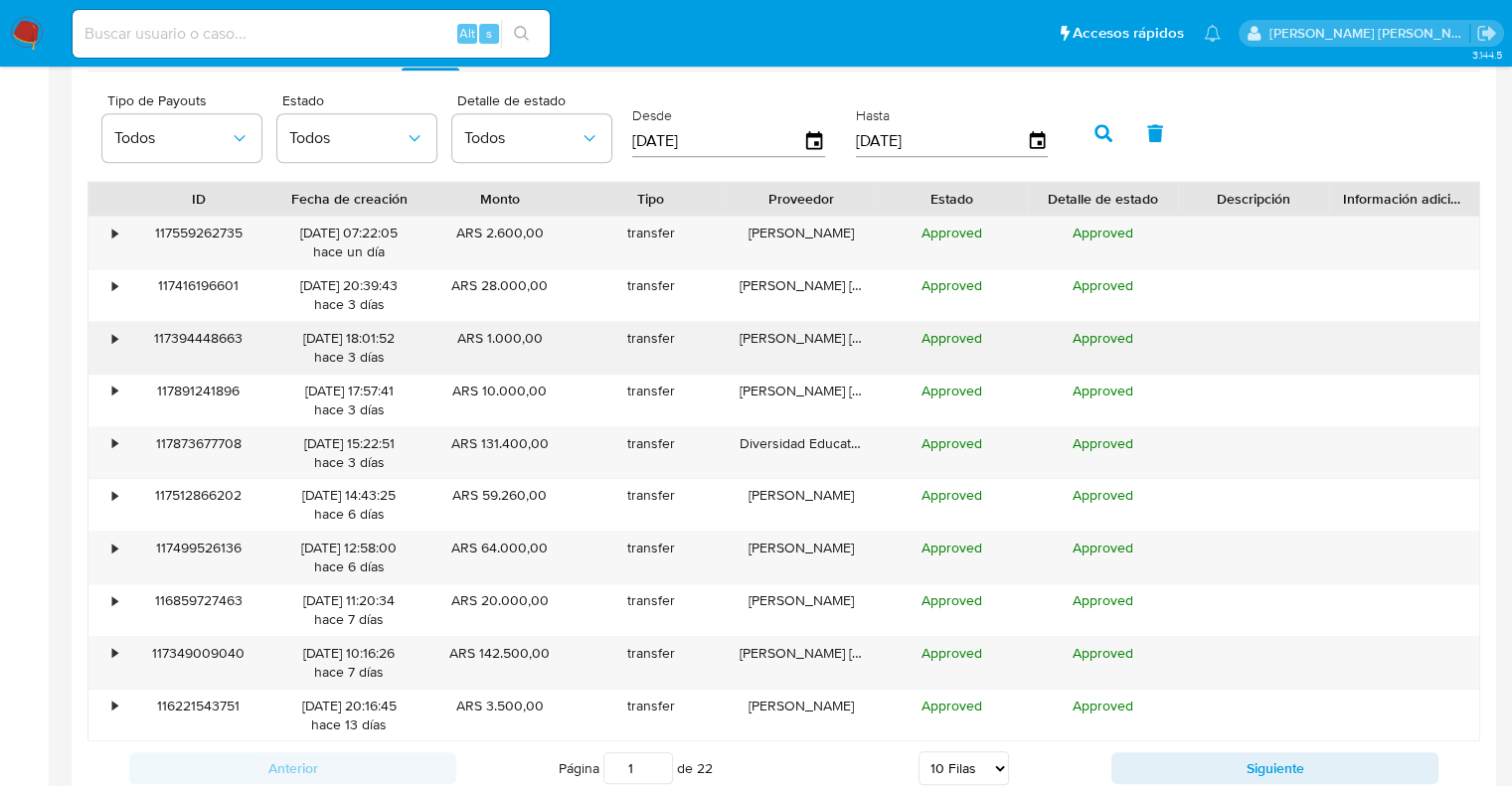 click on "•" at bounding box center (105, 348) 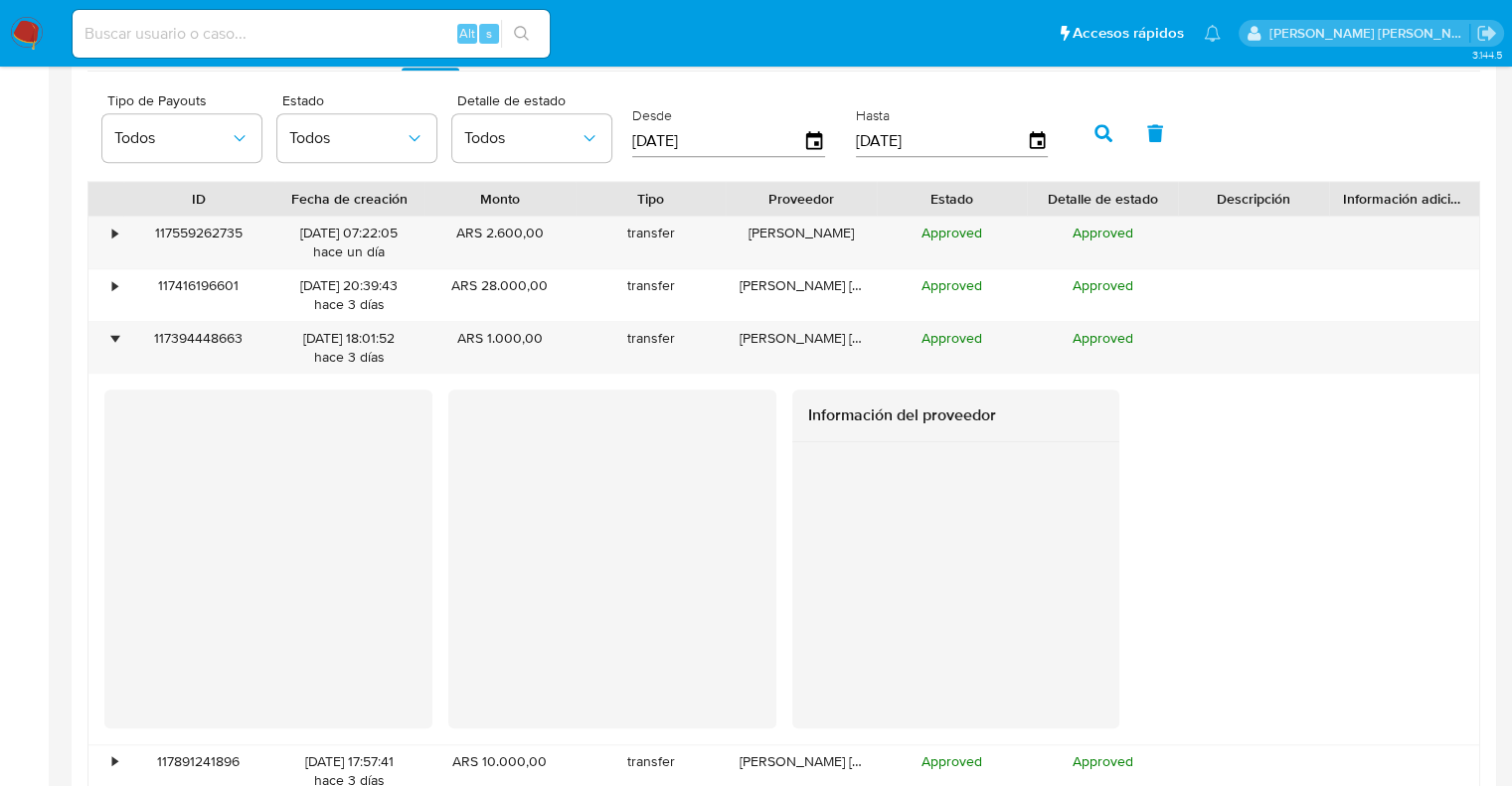 scroll, scrollTop: 1888, scrollLeft: 0, axis: vertical 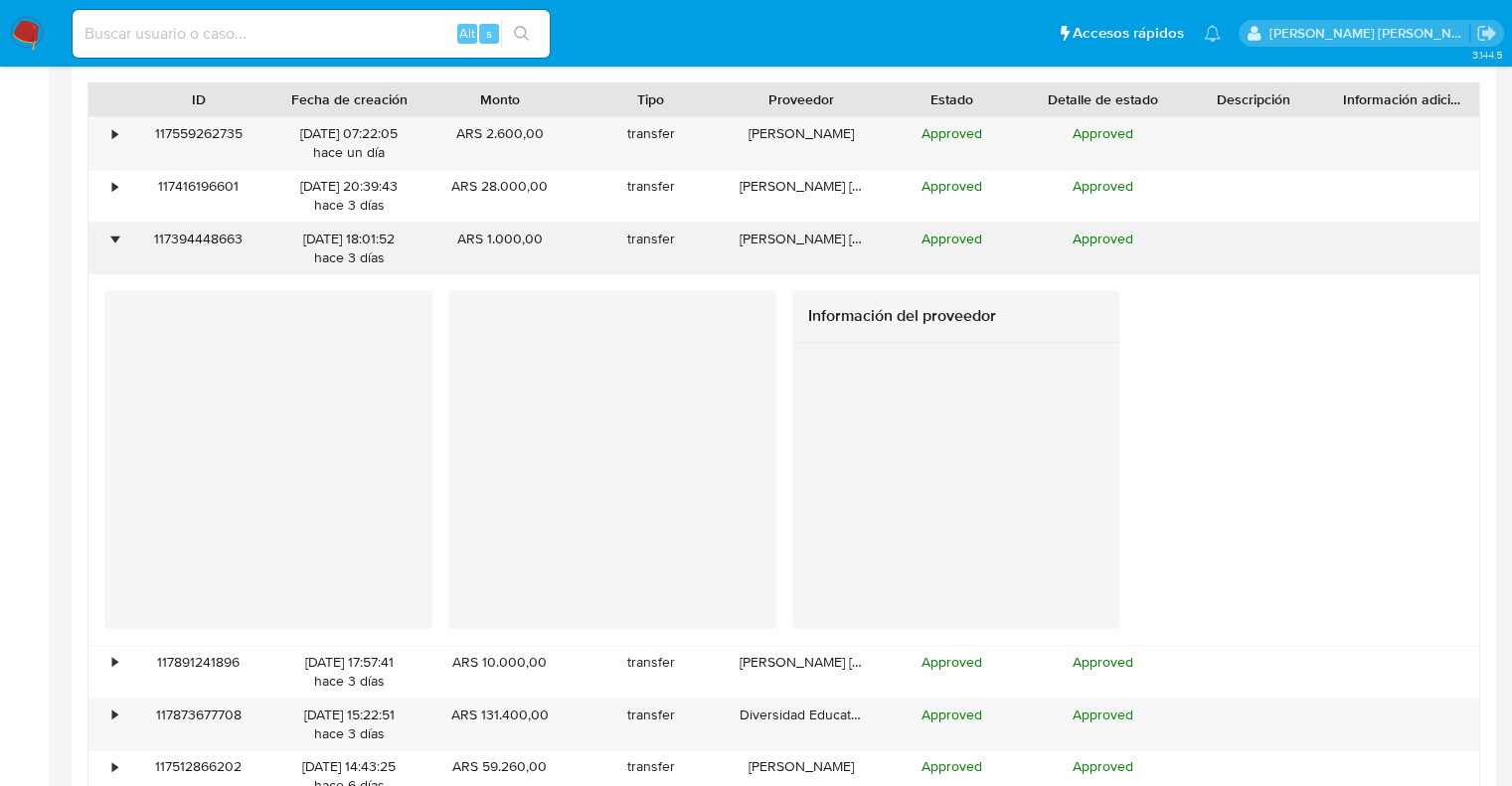 click on "•" at bounding box center (114, 238) 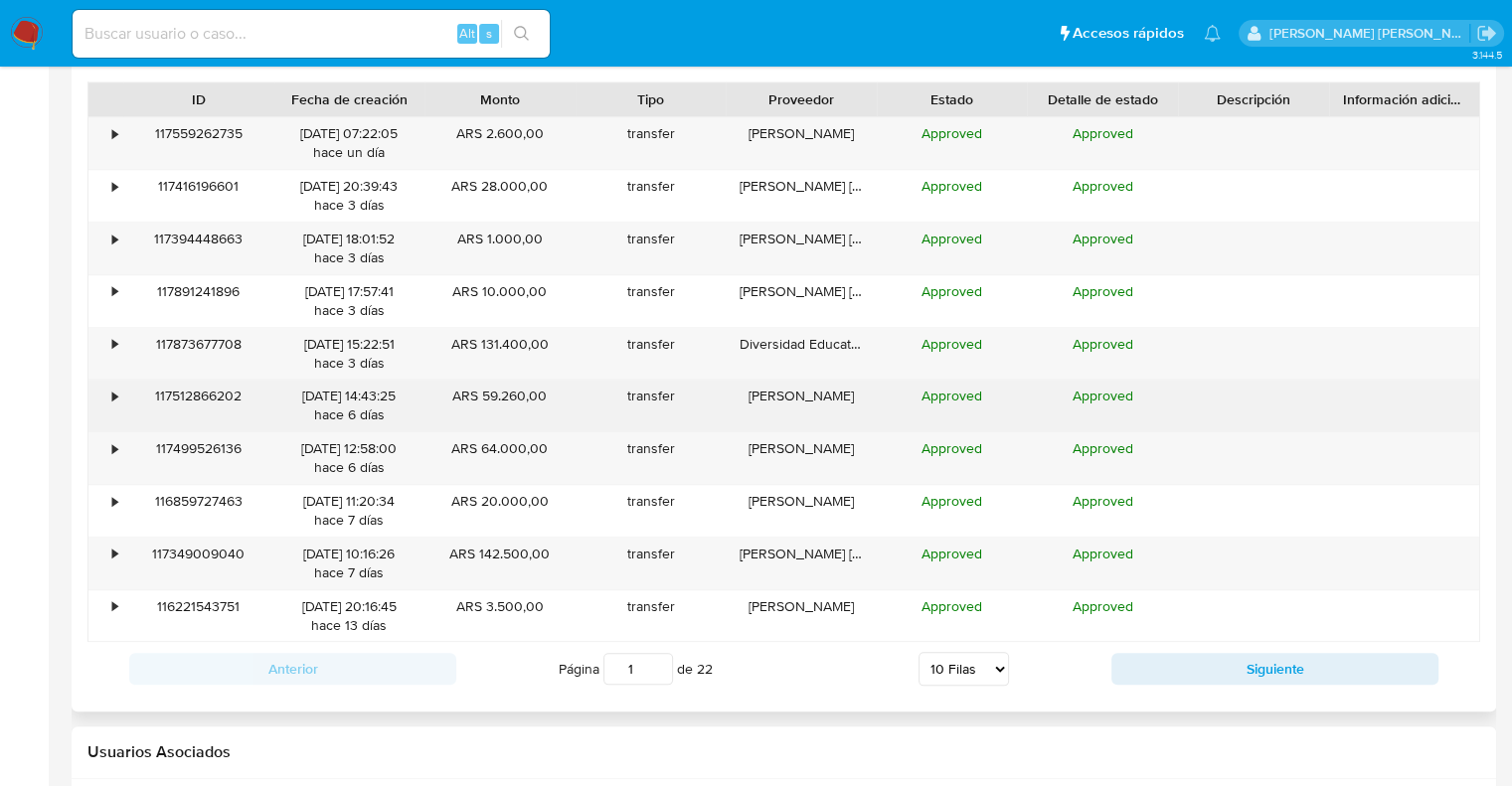 click on "•" at bounding box center (105, 405) 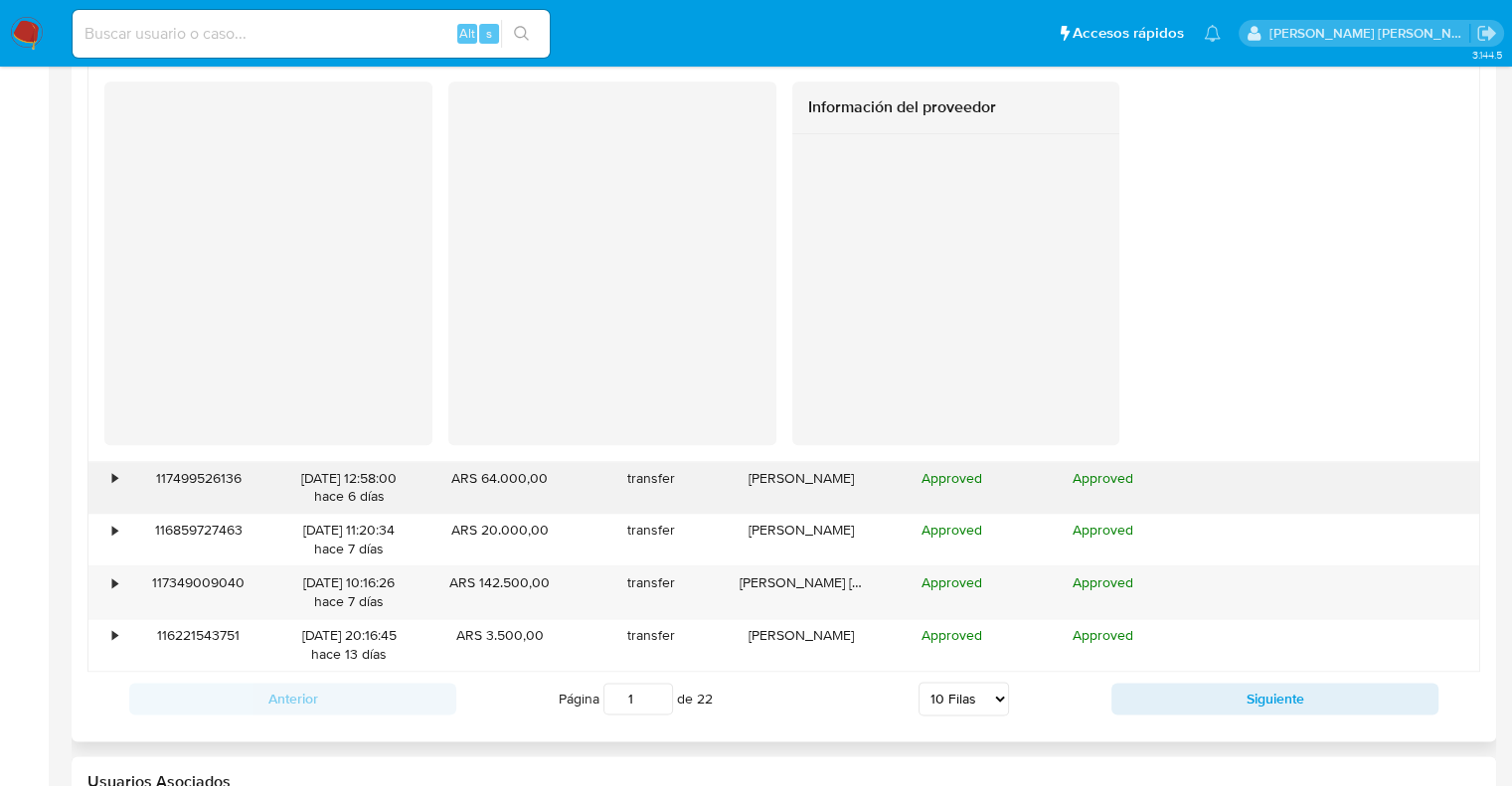 scroll, scrollTop: 2285, scrollLeft: 0, axis: vertical 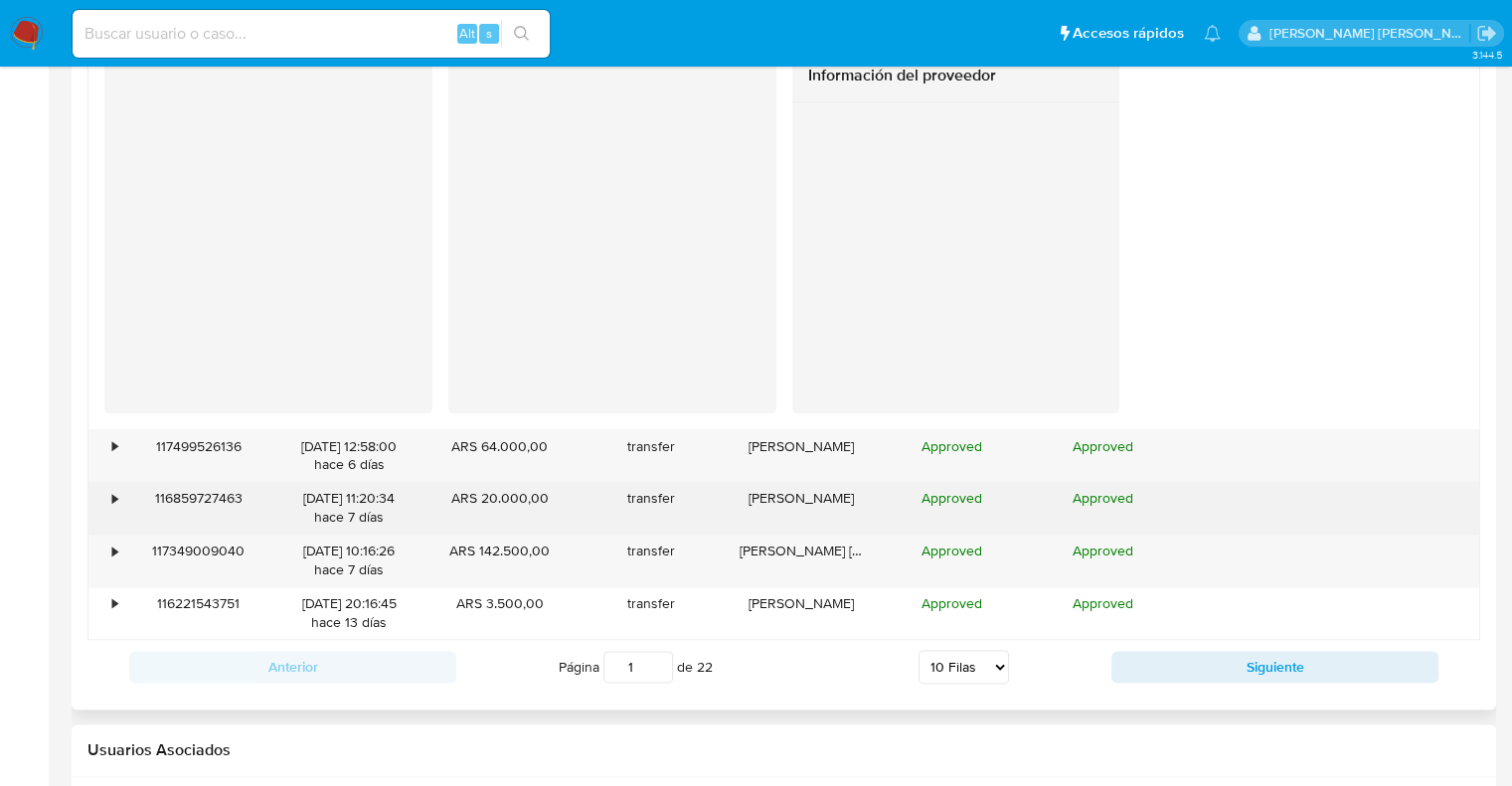 click on "•" at bounding box center [105, 508] 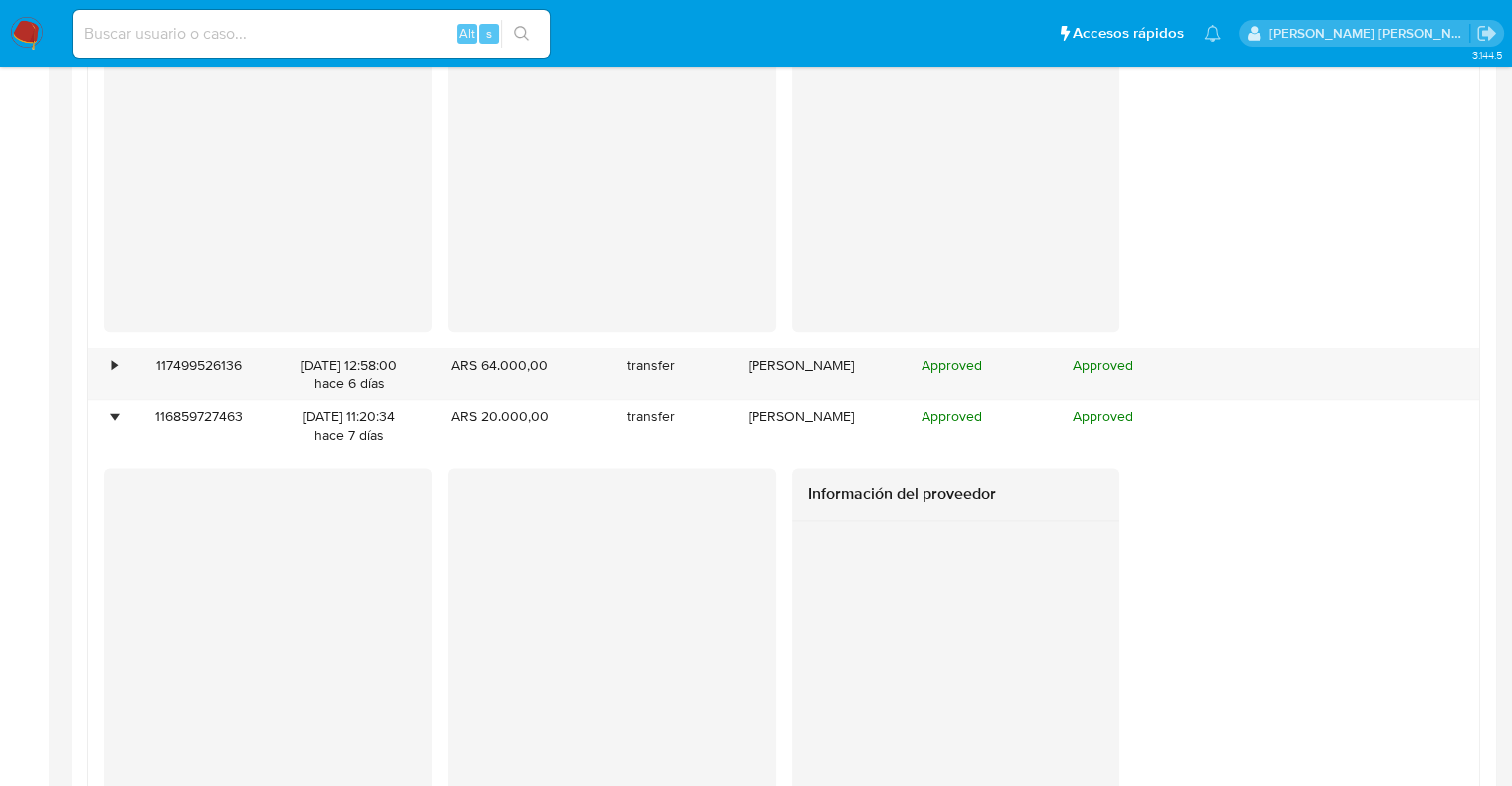 scroll, scrollTop: 2484, scrollLeft: 0, axis: vertical 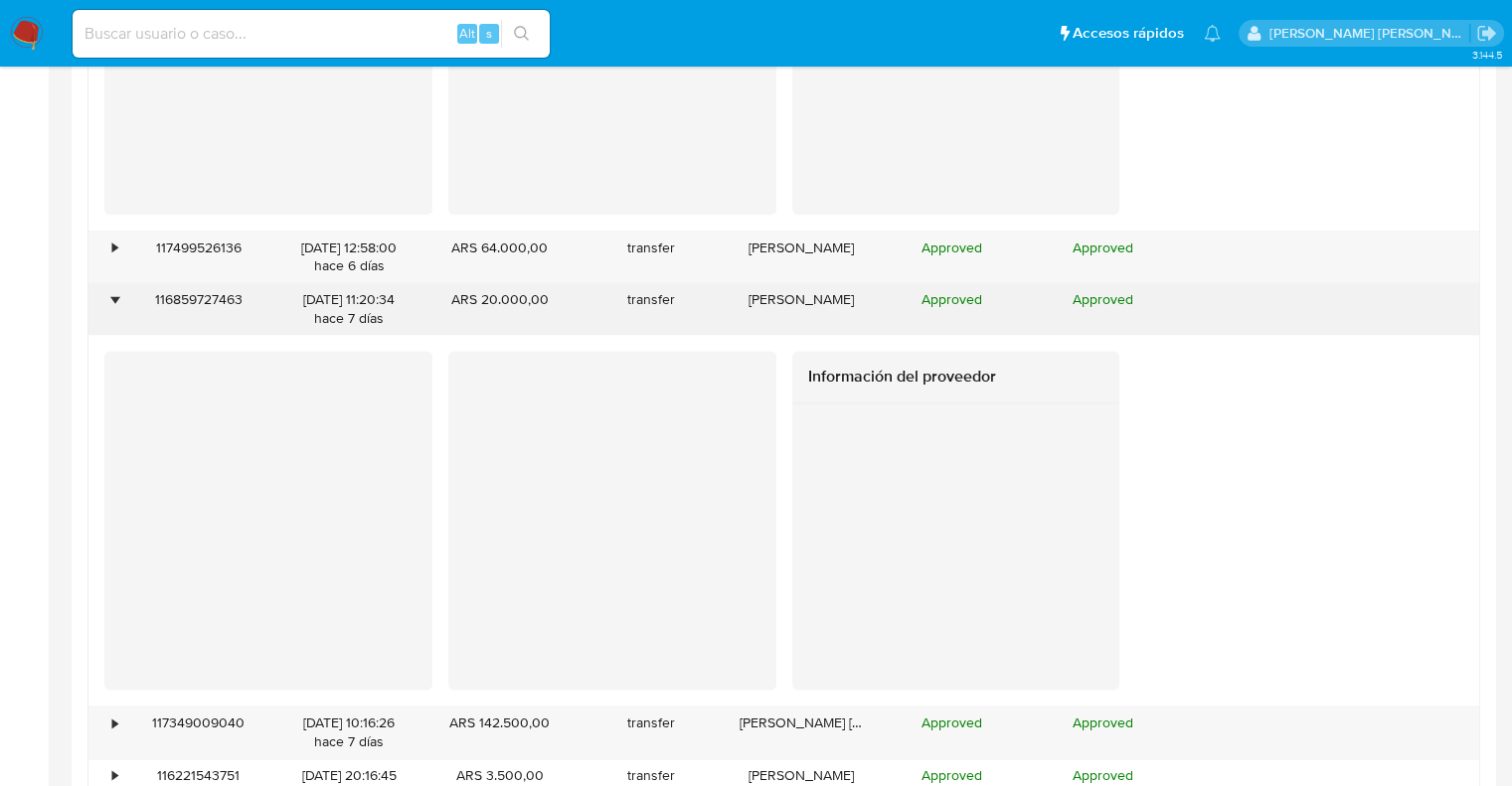click on "•" at bounding box center [114, 299] 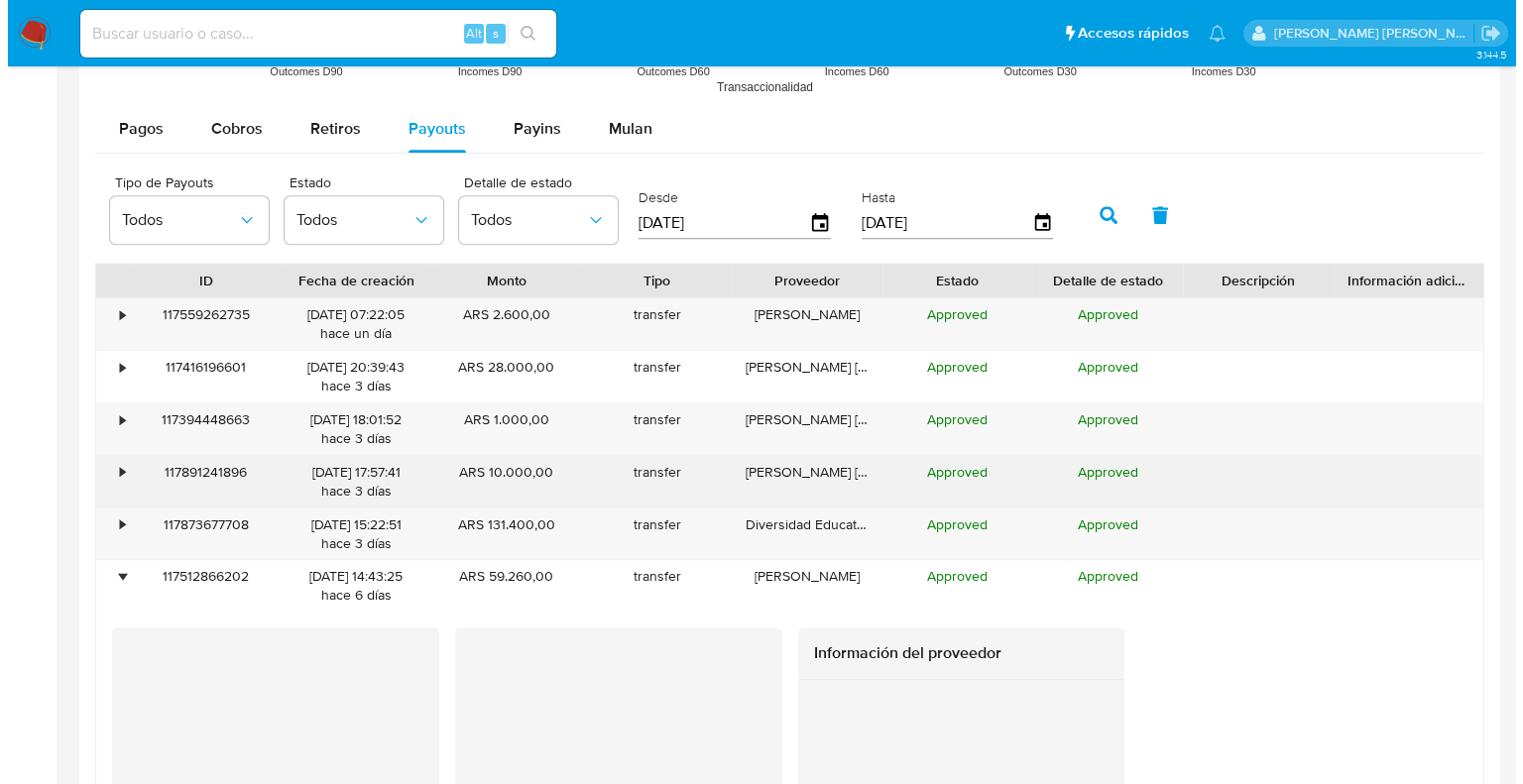 scroll, scrollTop: 1685, scrollLeft: 0, axis: vertical 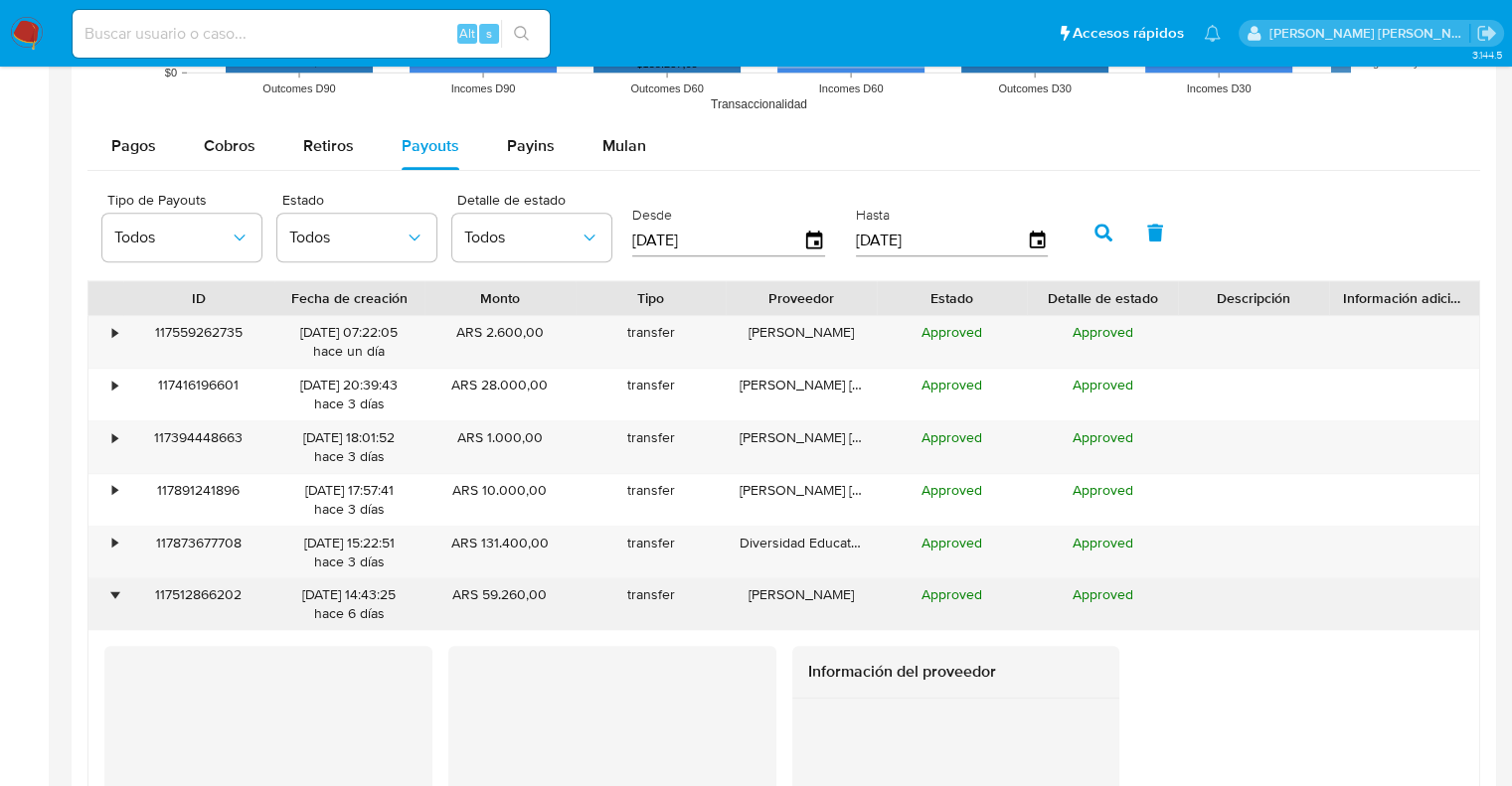 click on "•" at bounding box center (114, 594) 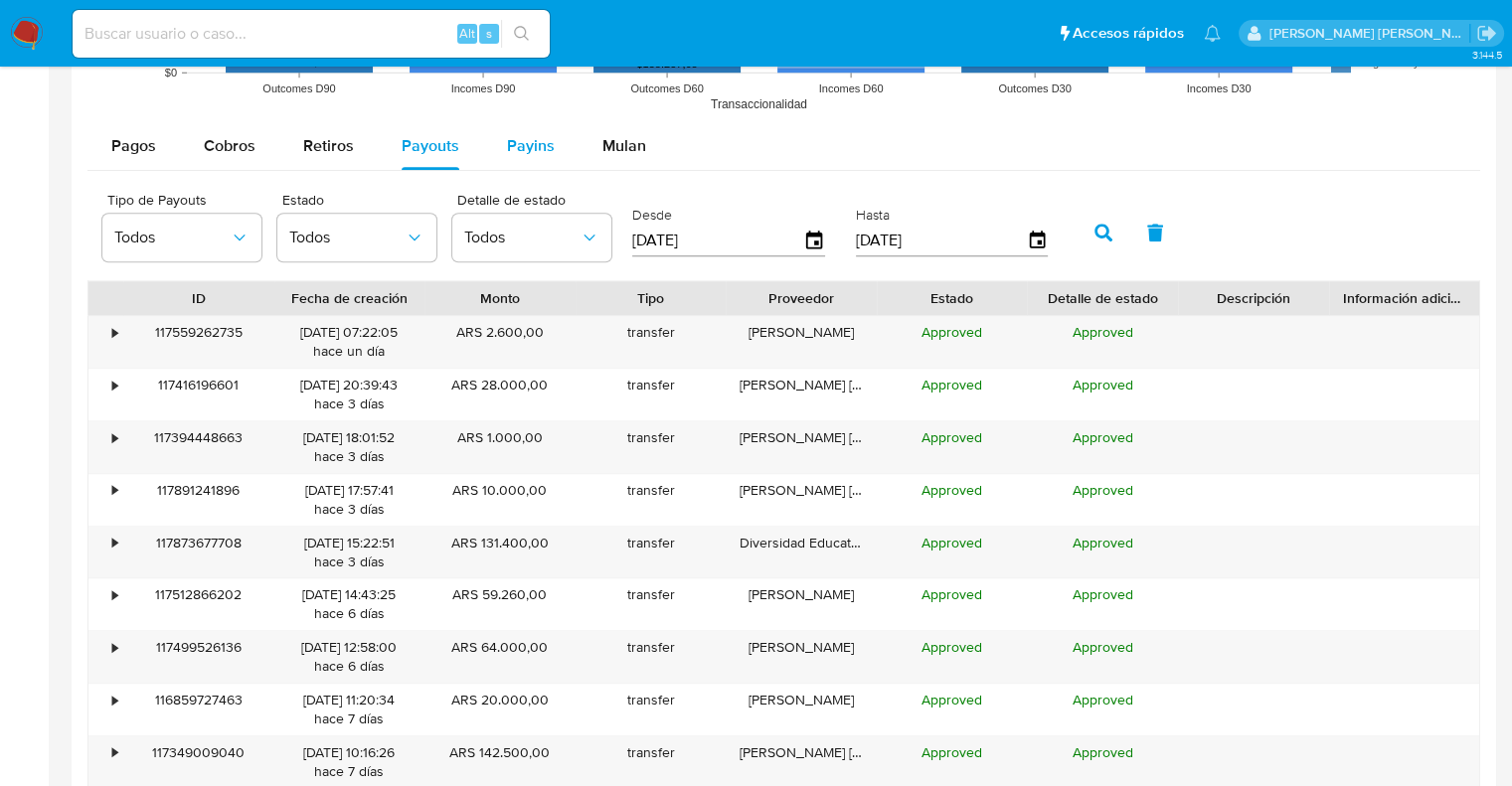click on "Payins" at bounding box center [531, 145] 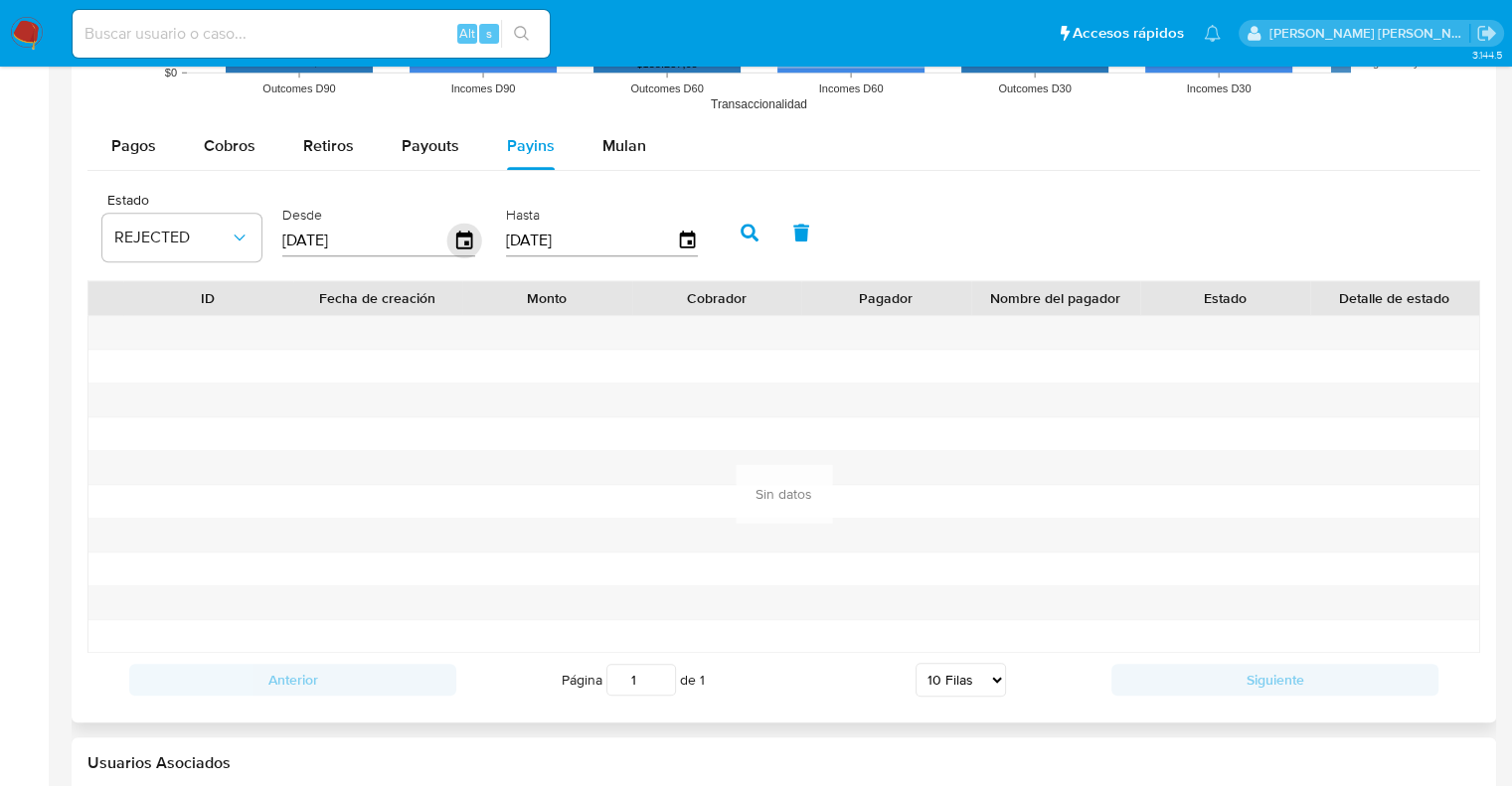 click 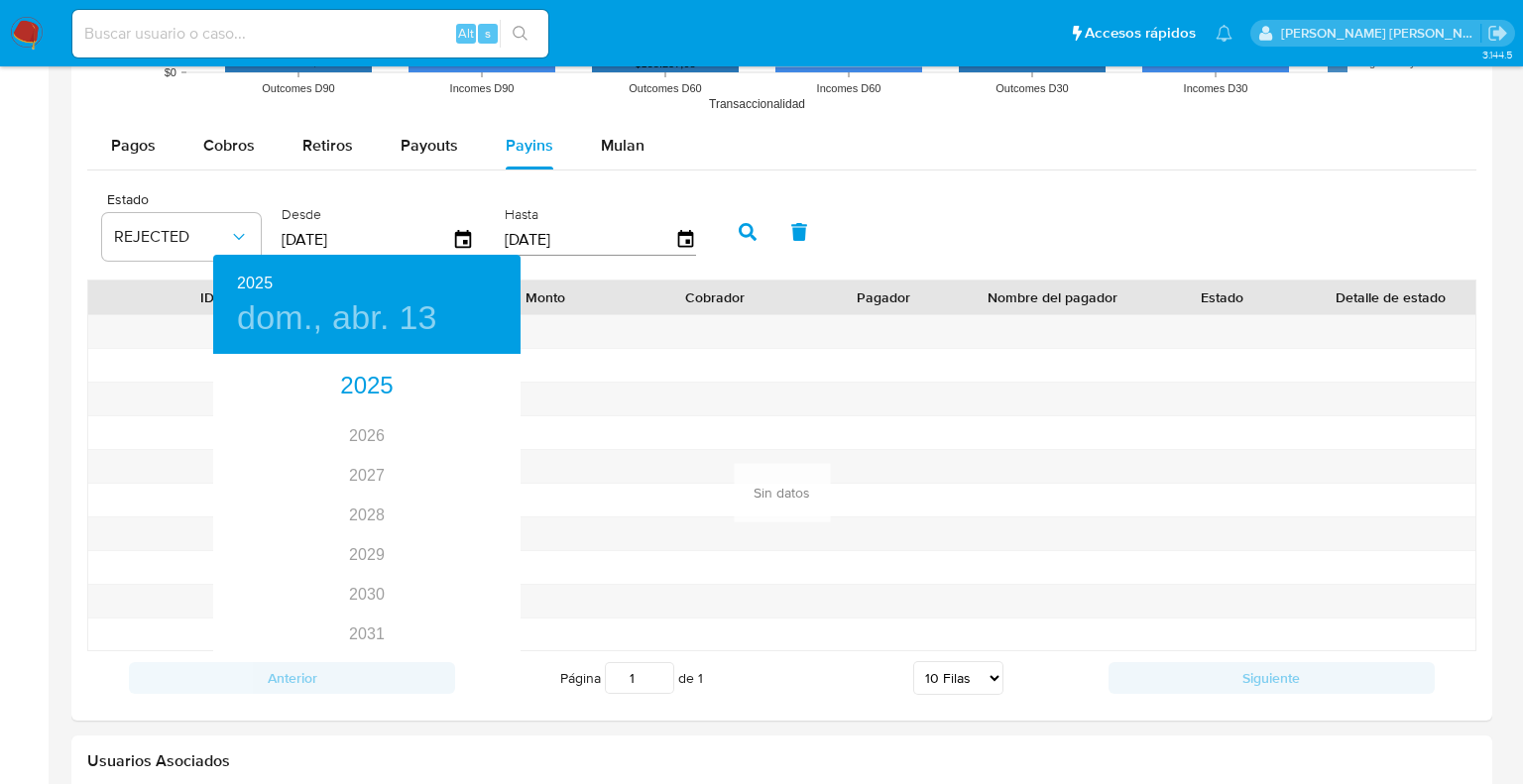 click at bounding box center (762, 392) 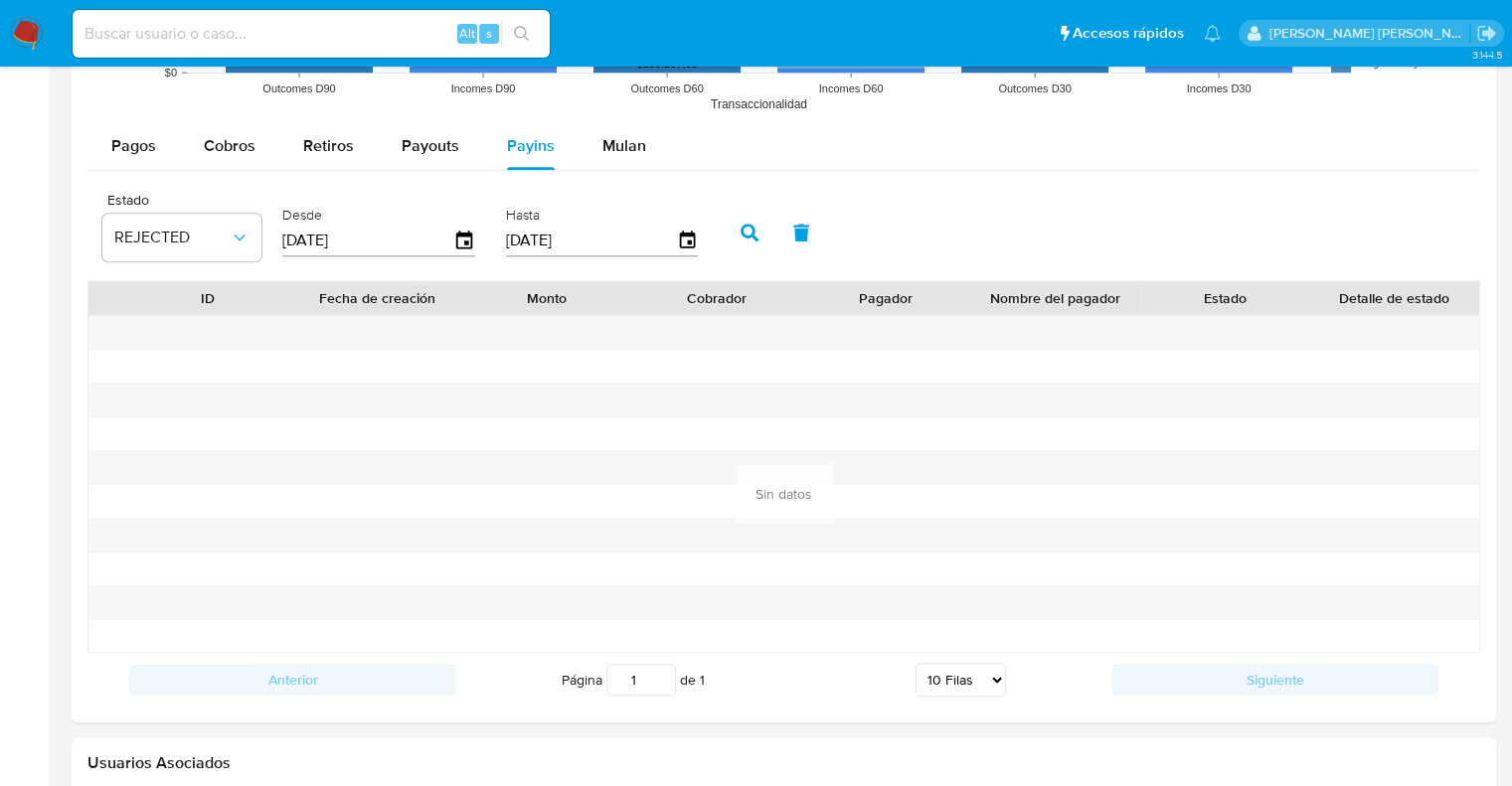 click on "2025 dom., abr. 13 2025 2026 2027 2028 2029 2030 2031 2032 2033 2034 2035" at bounding box center [756, 393] 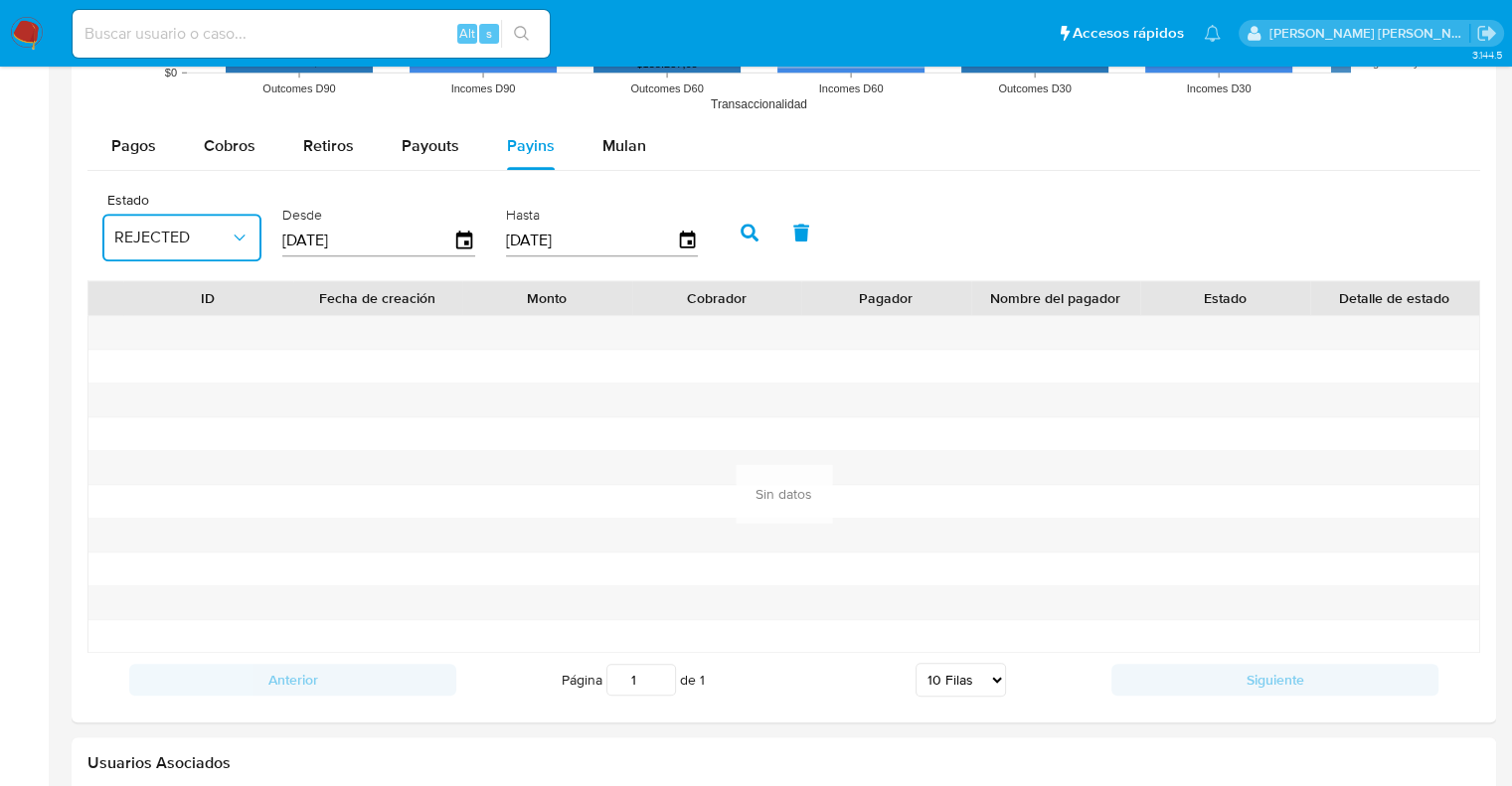 click 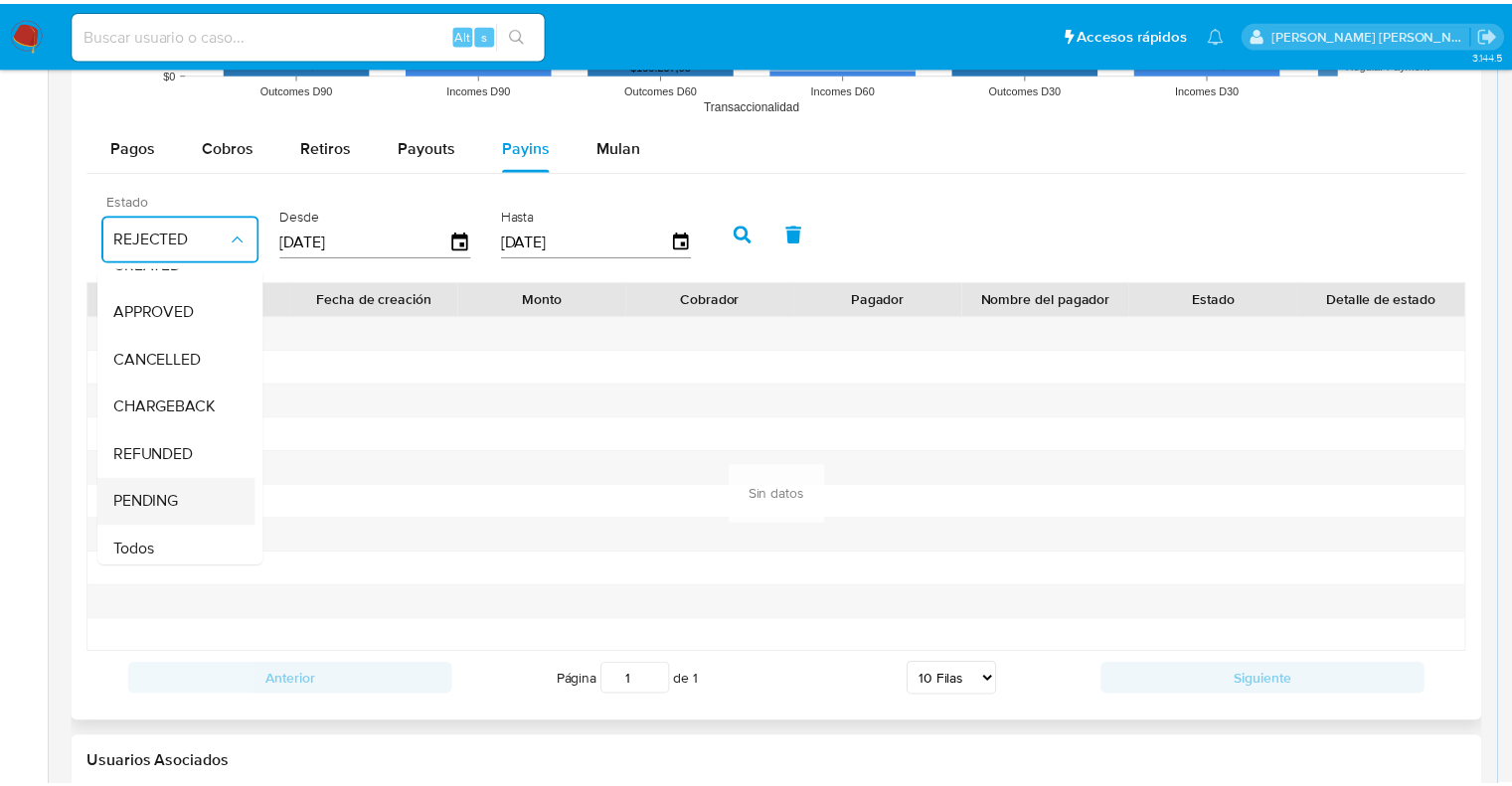 scroll, scrollTop: 146, scrollLeft: 0, axis: vertical 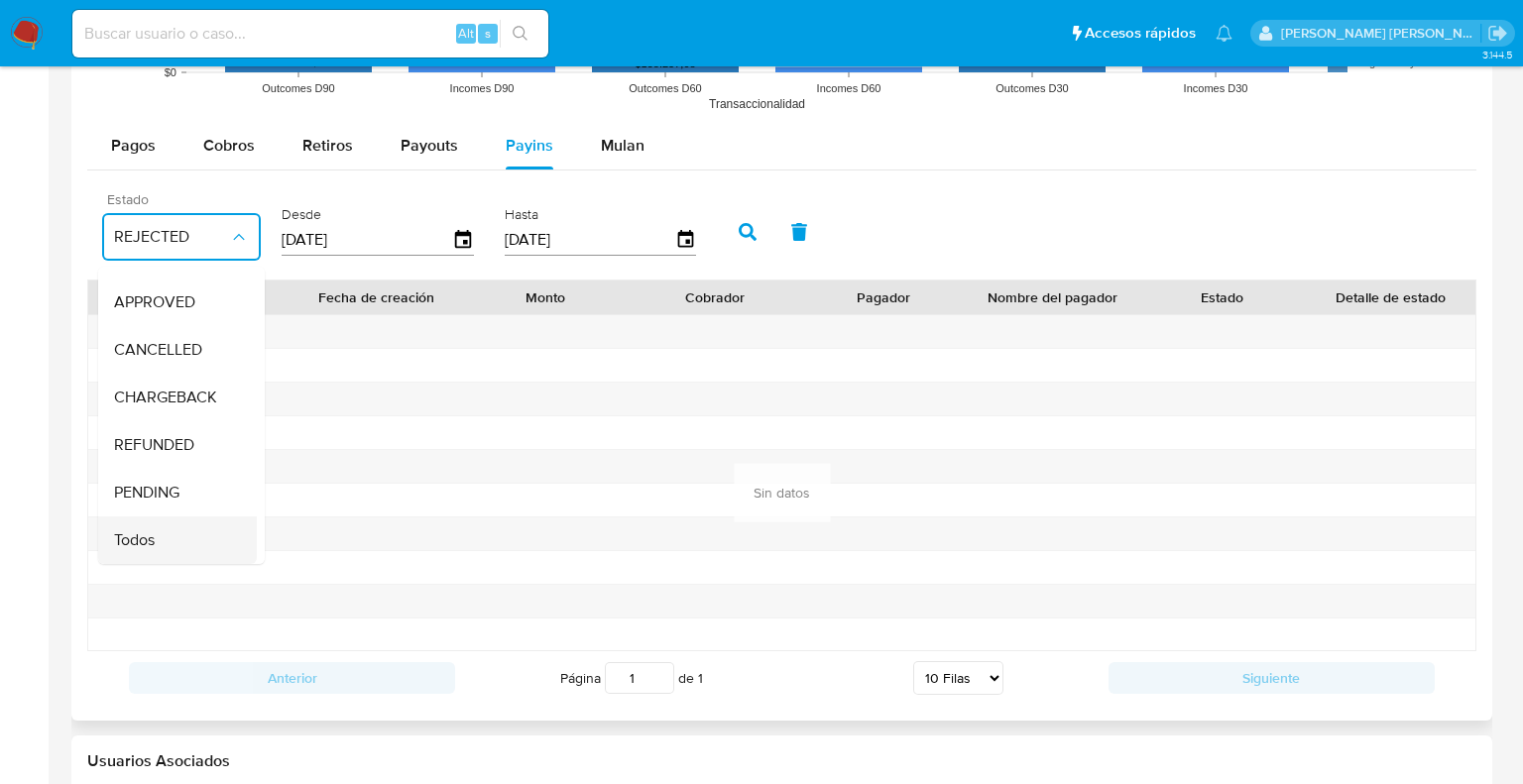click on "Todos" at bounding box center (134, 540) 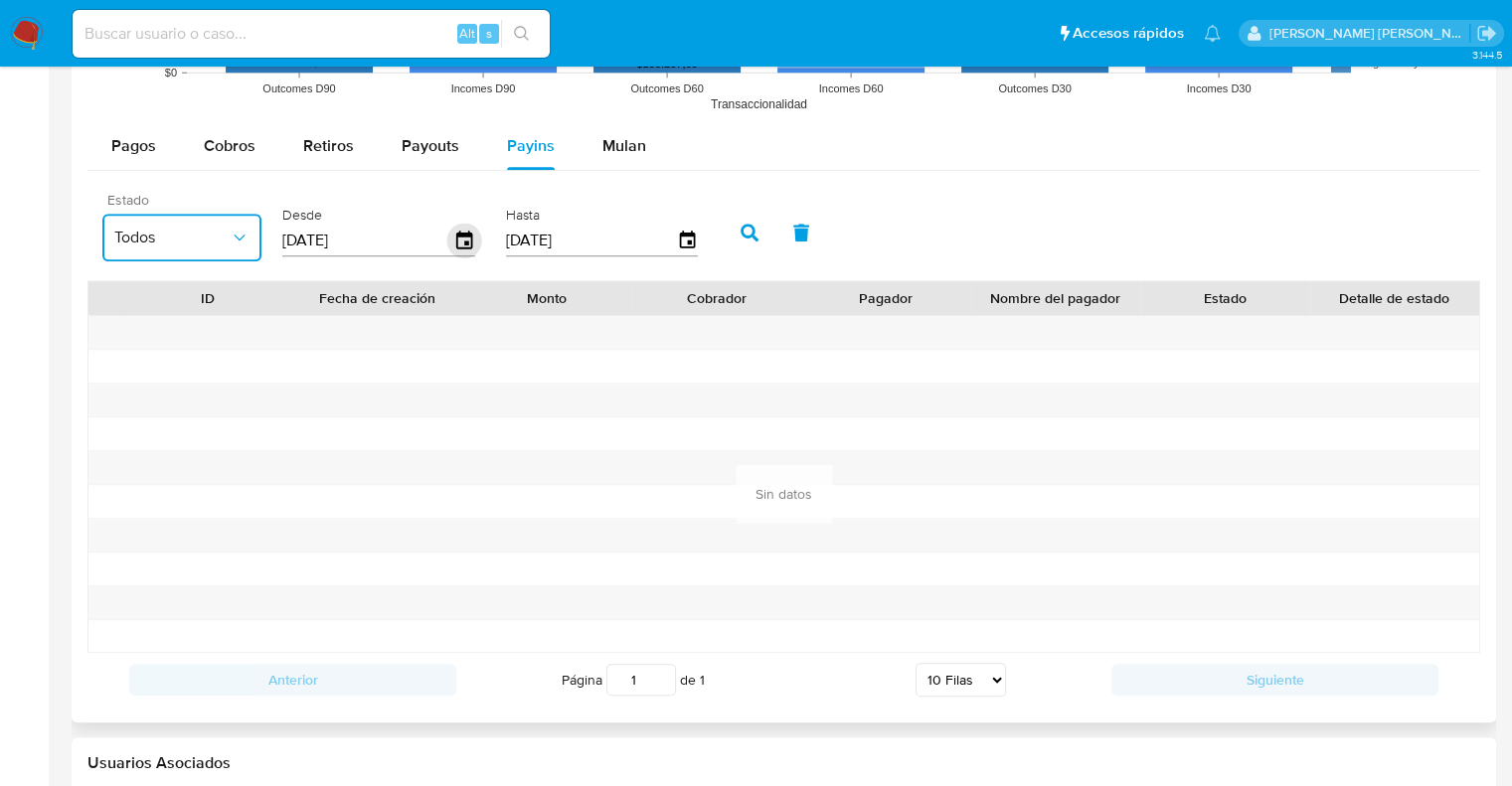 click 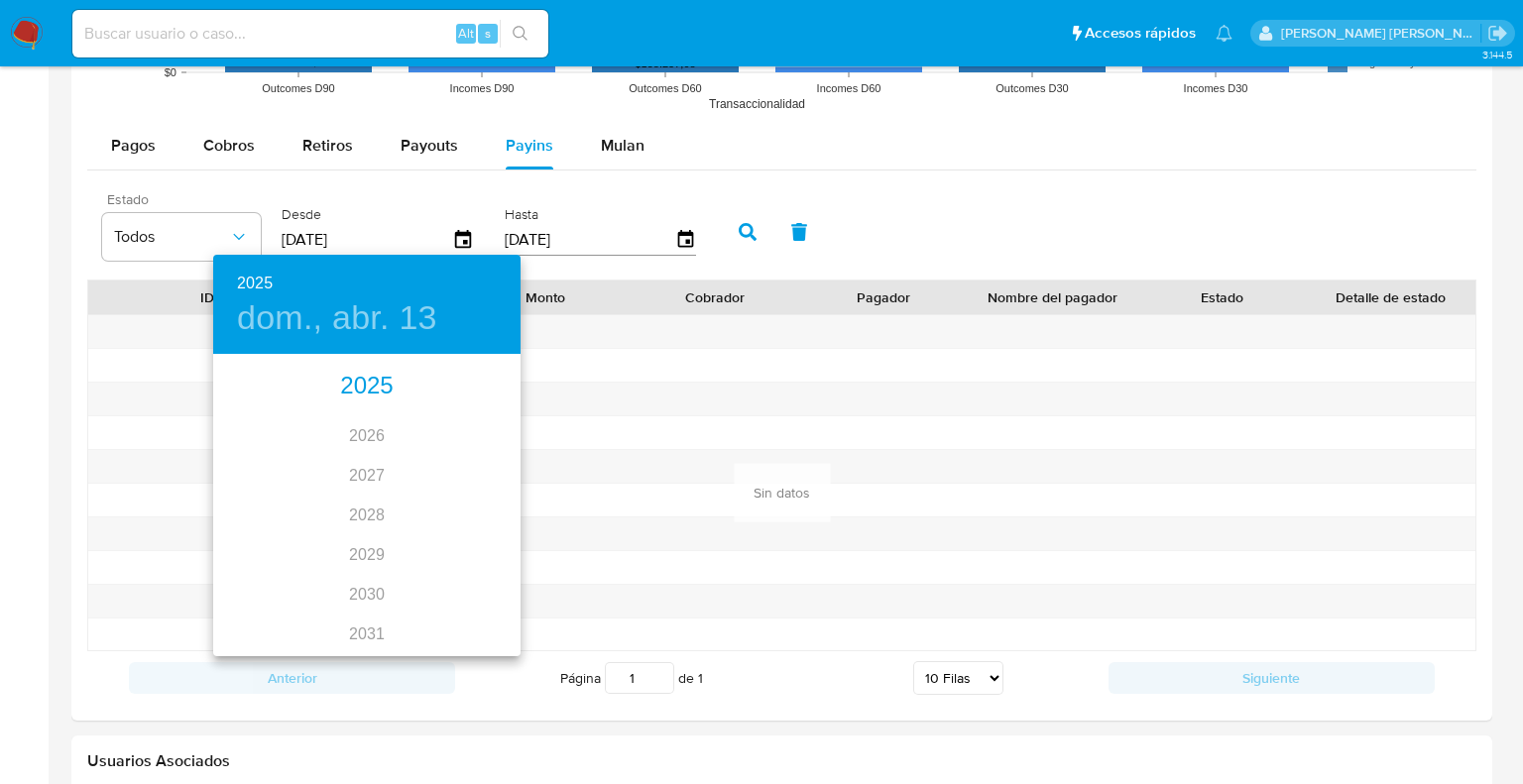 click on "2025" at bounding box center [367, 387] 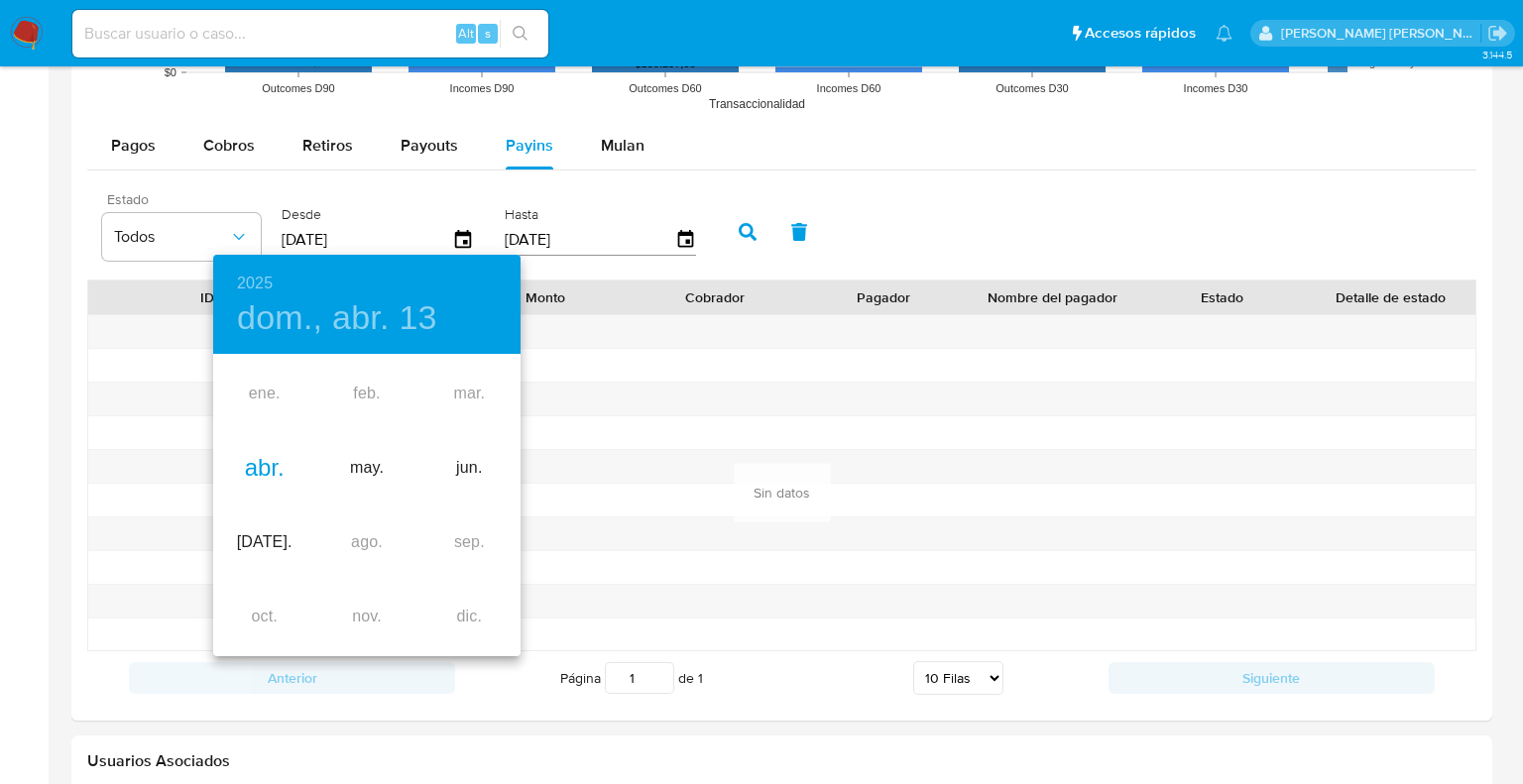 click on "abr." at bounding box center (264, 468) 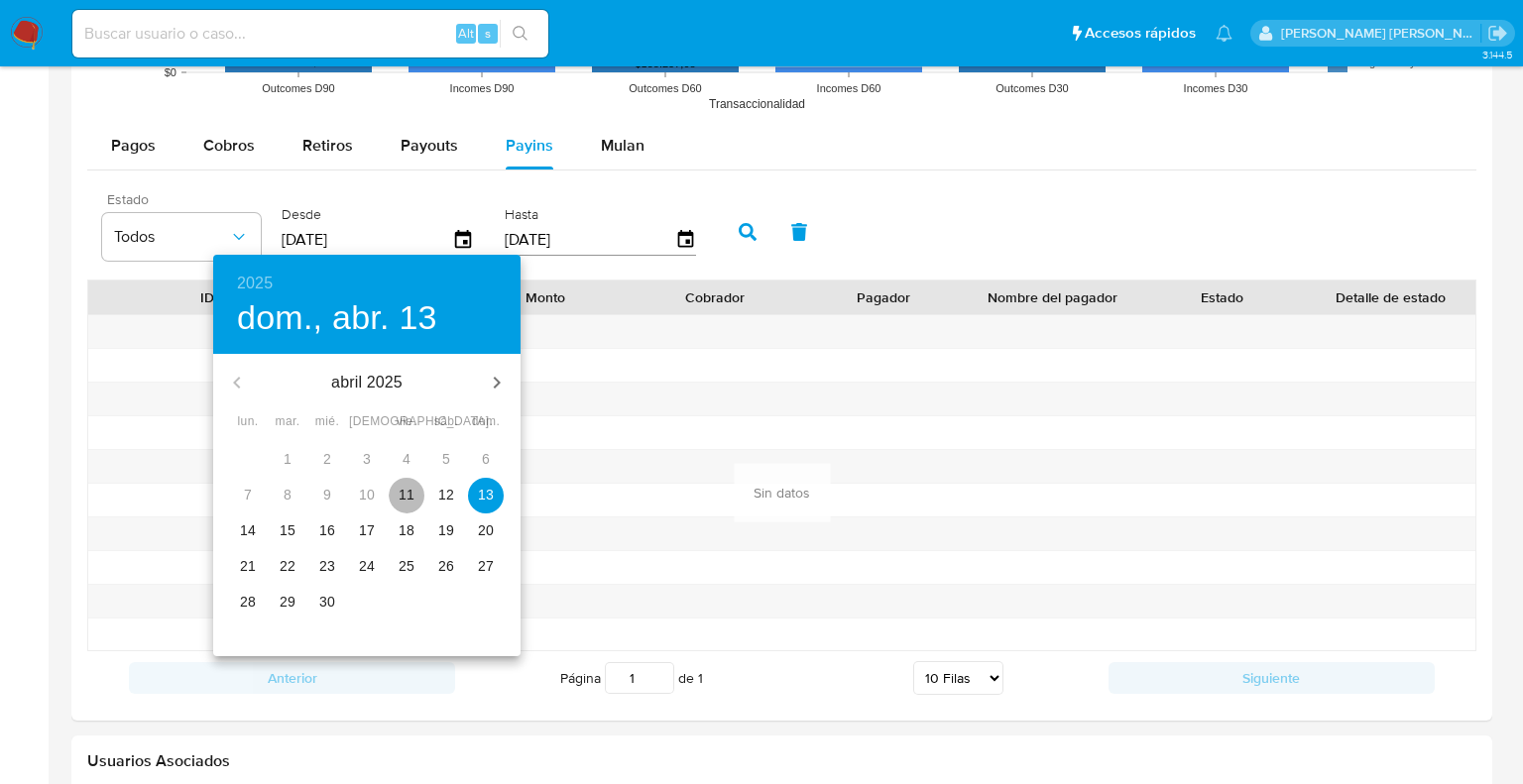 click on "11" at bounding box center (407, 495) 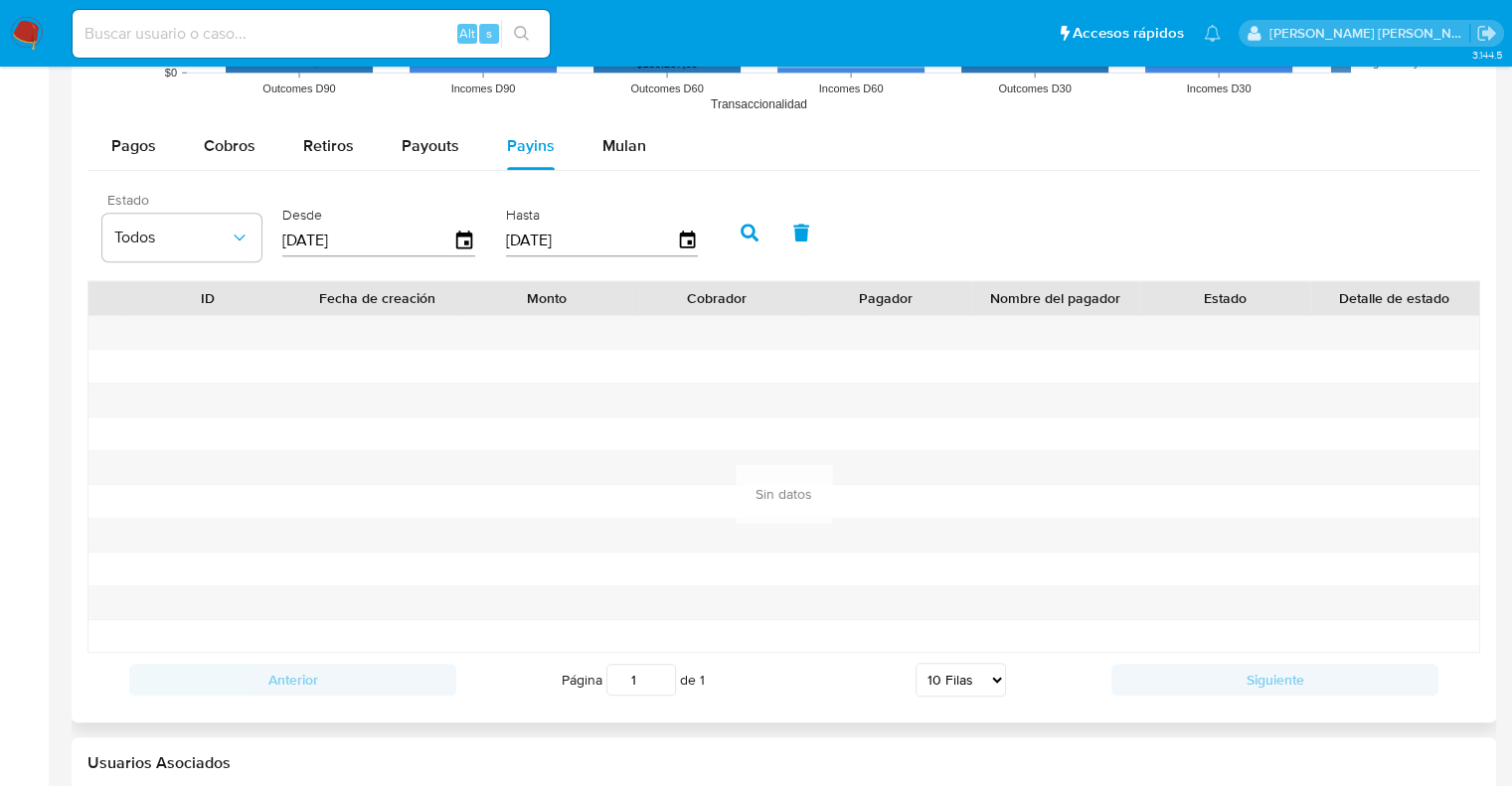 click 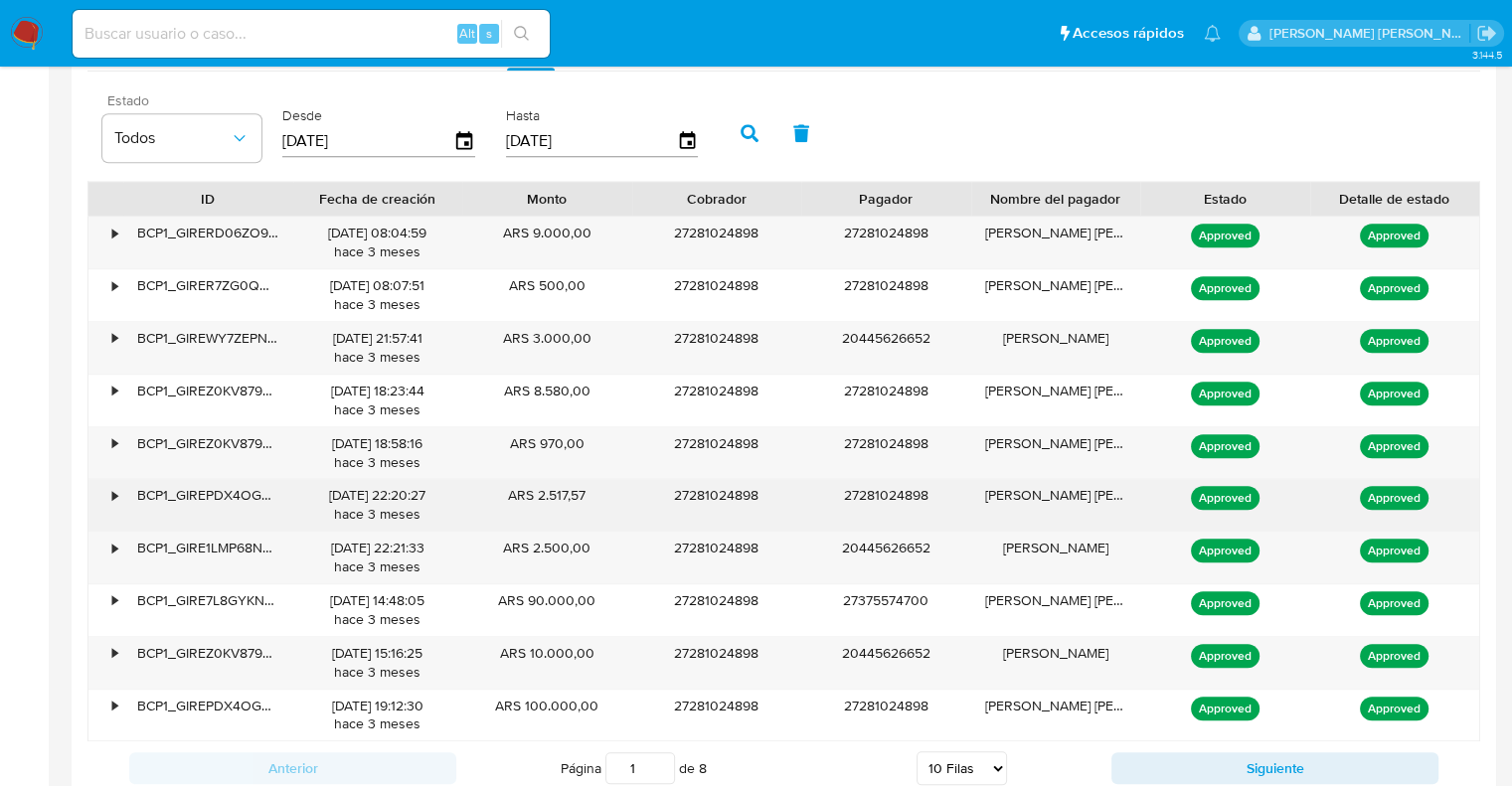 scroll, scrollTop: 1888, scrollLeft: 0, axis: vertical 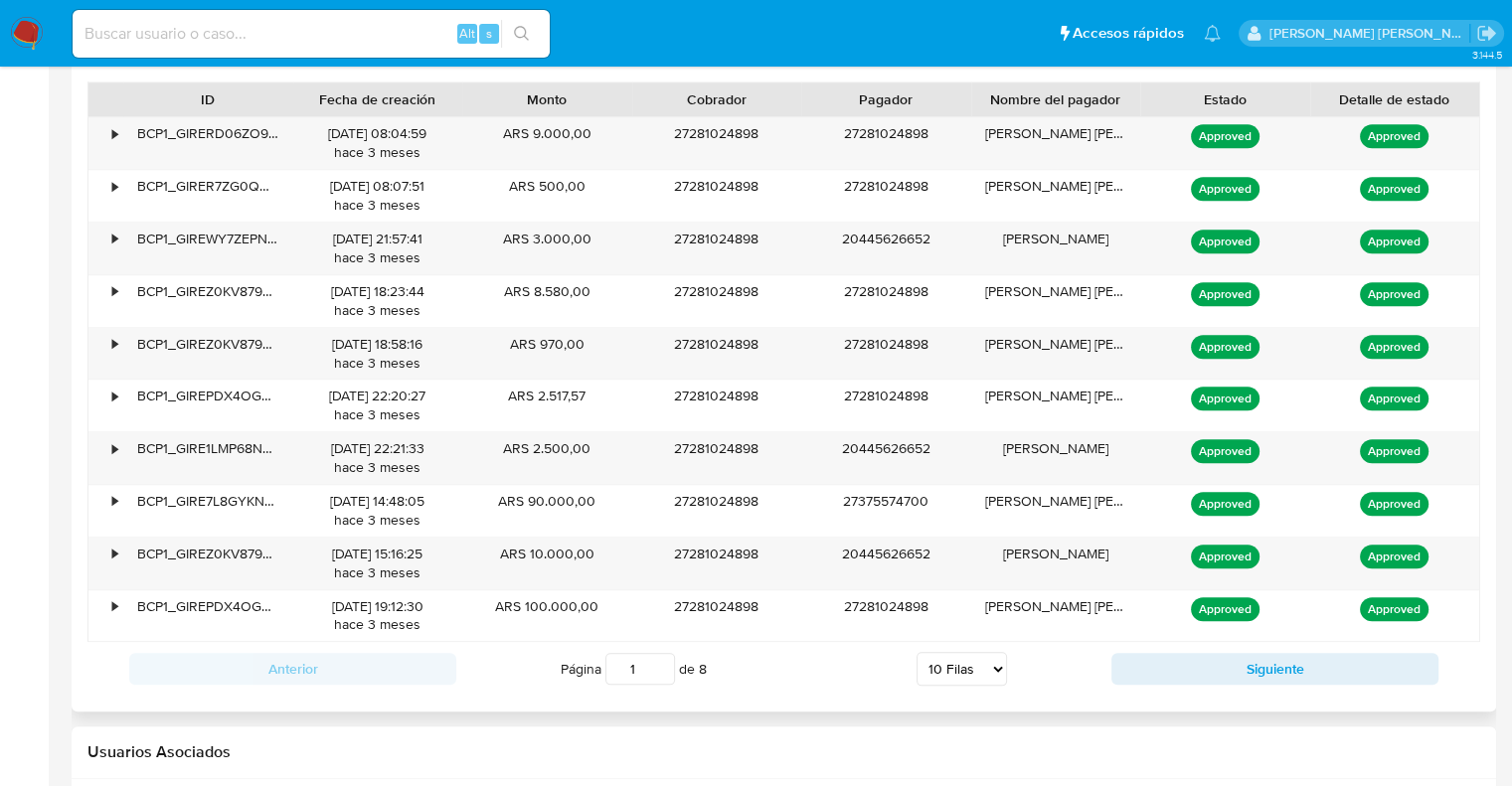 click on "5   Filas 10   Filas 20   Filas 25   Filas 50   Filas 100   Filas" at bounding box center (961, 669) 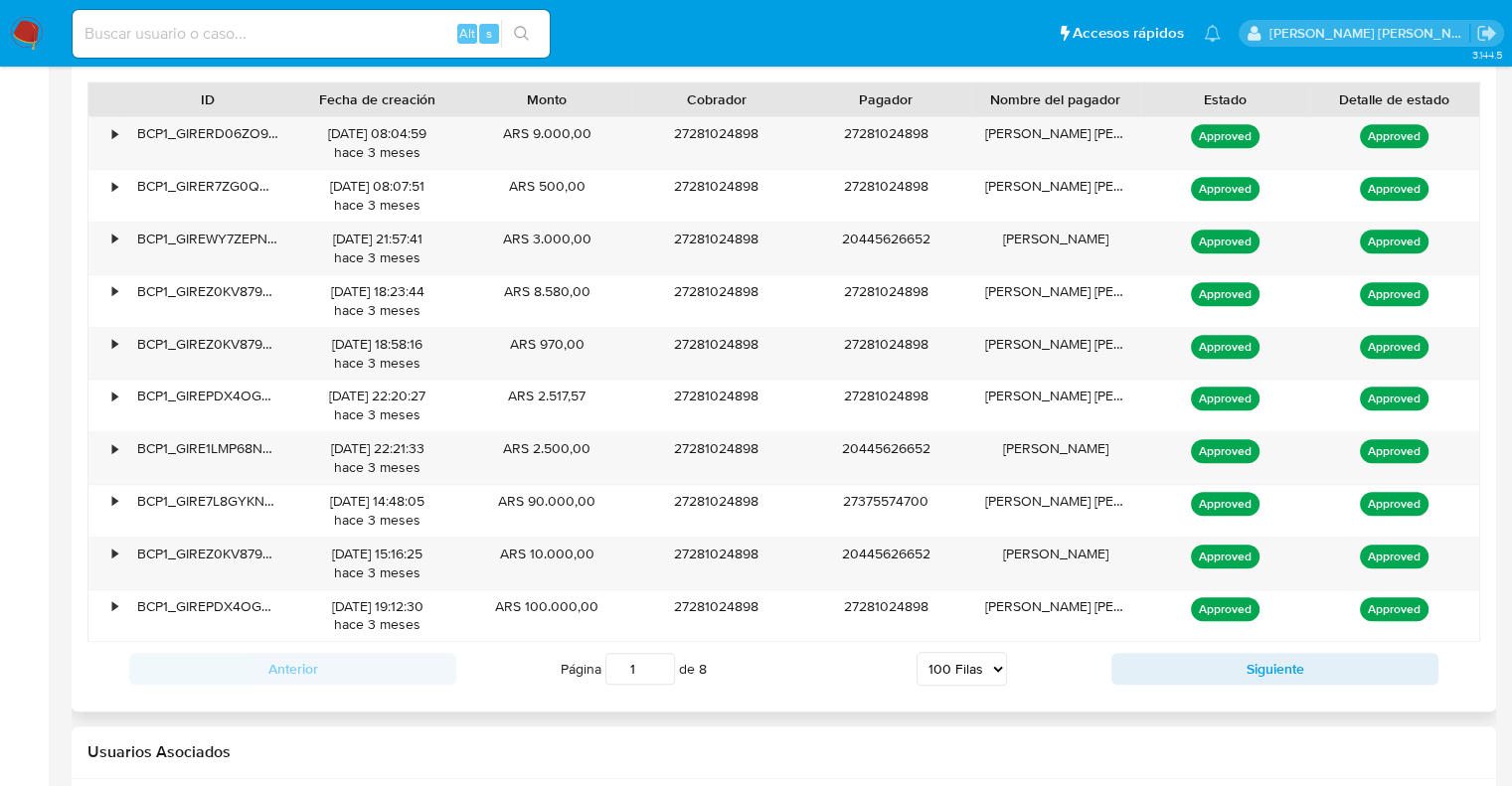 click on "5   Filas 10   Filas 20   Filas 25   Filas 50   Filas 100   Filas" at bounding box center [961, 669] 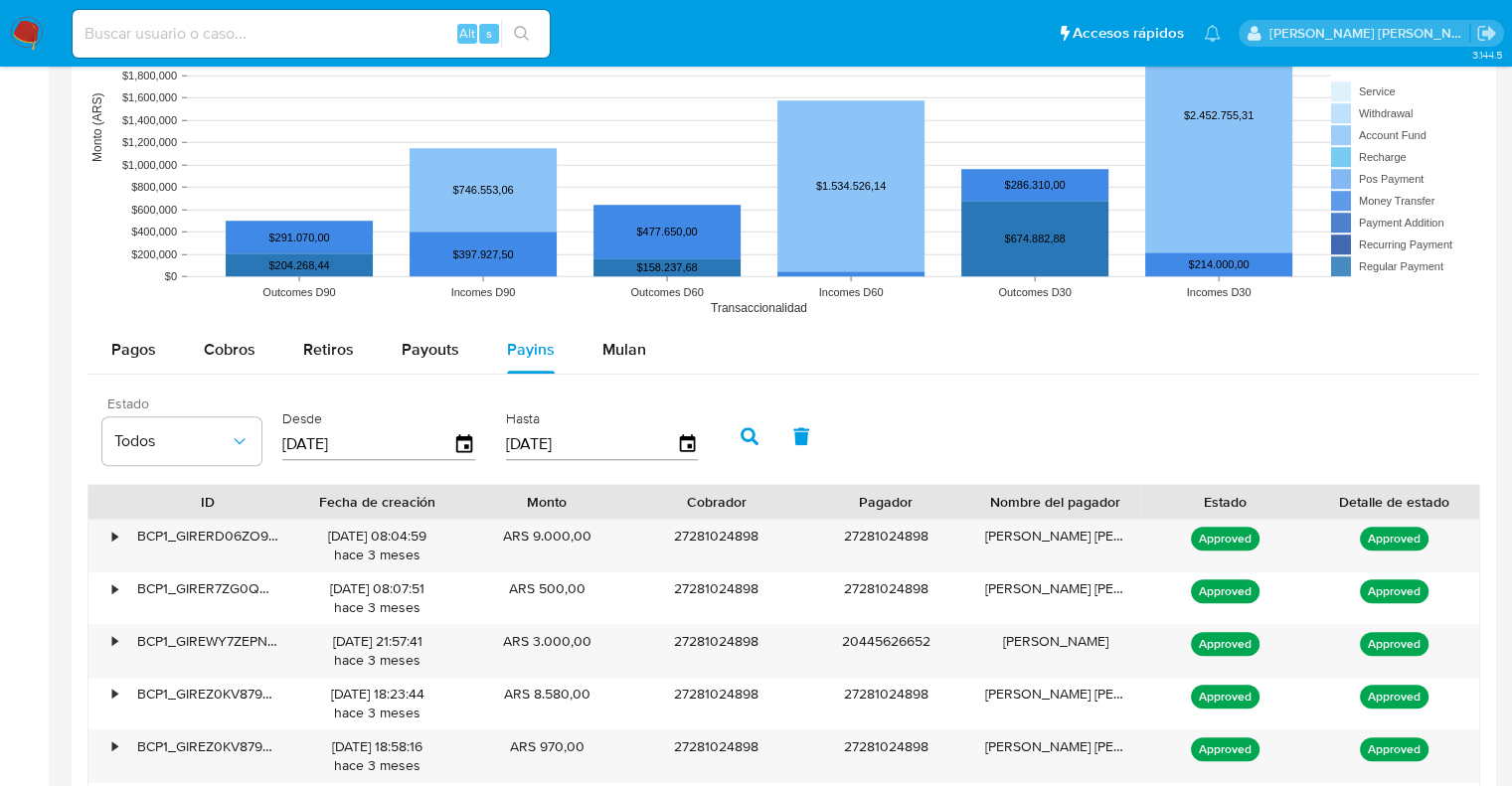 scroll, scrollTop: 1647, scrollLeft: 0, axis: vertical 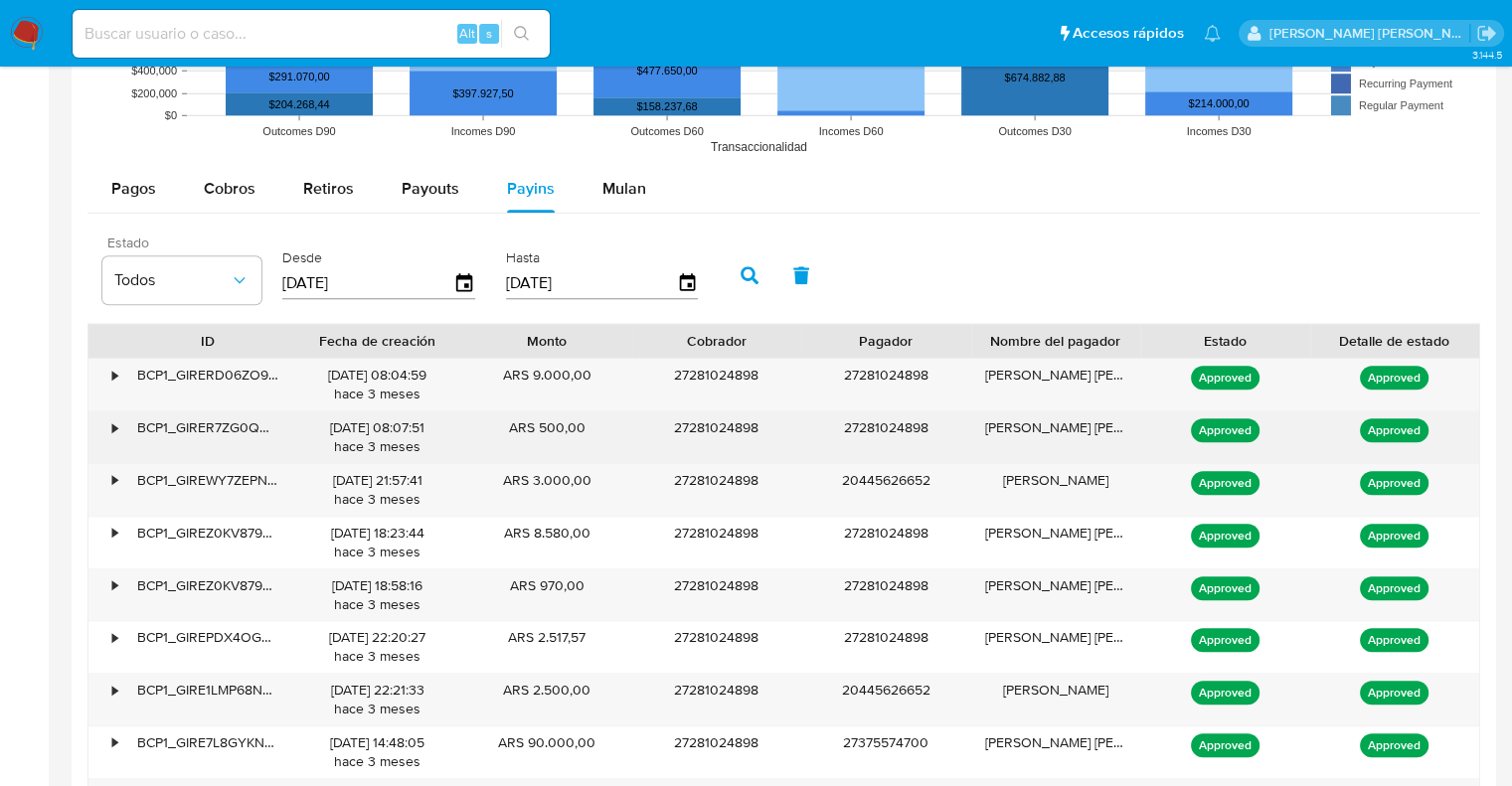 click on "•" at bounding box center (114, 427) 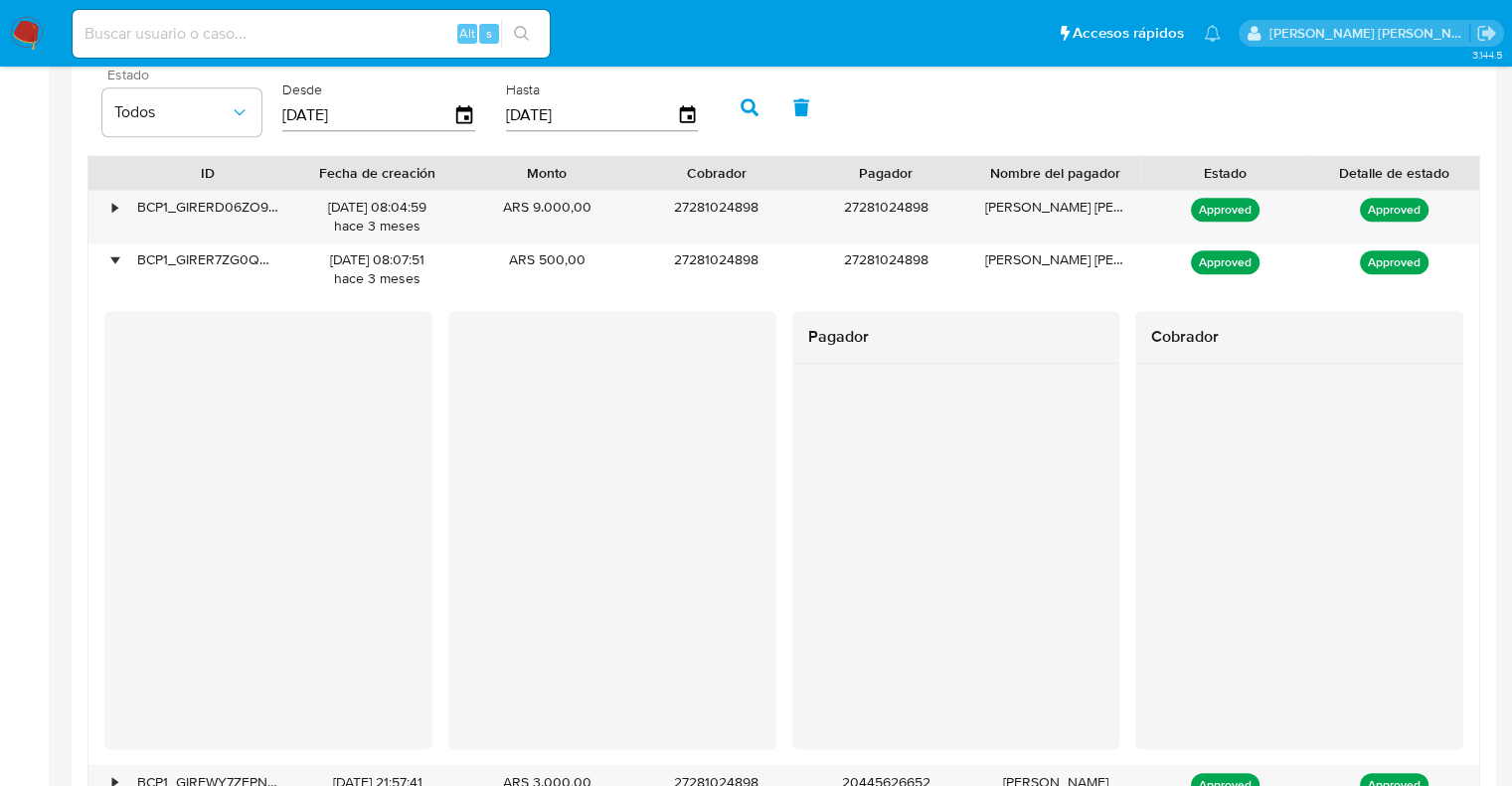 scroll, scrollTop: 1845, scrollLeft: 0, axis: vertical 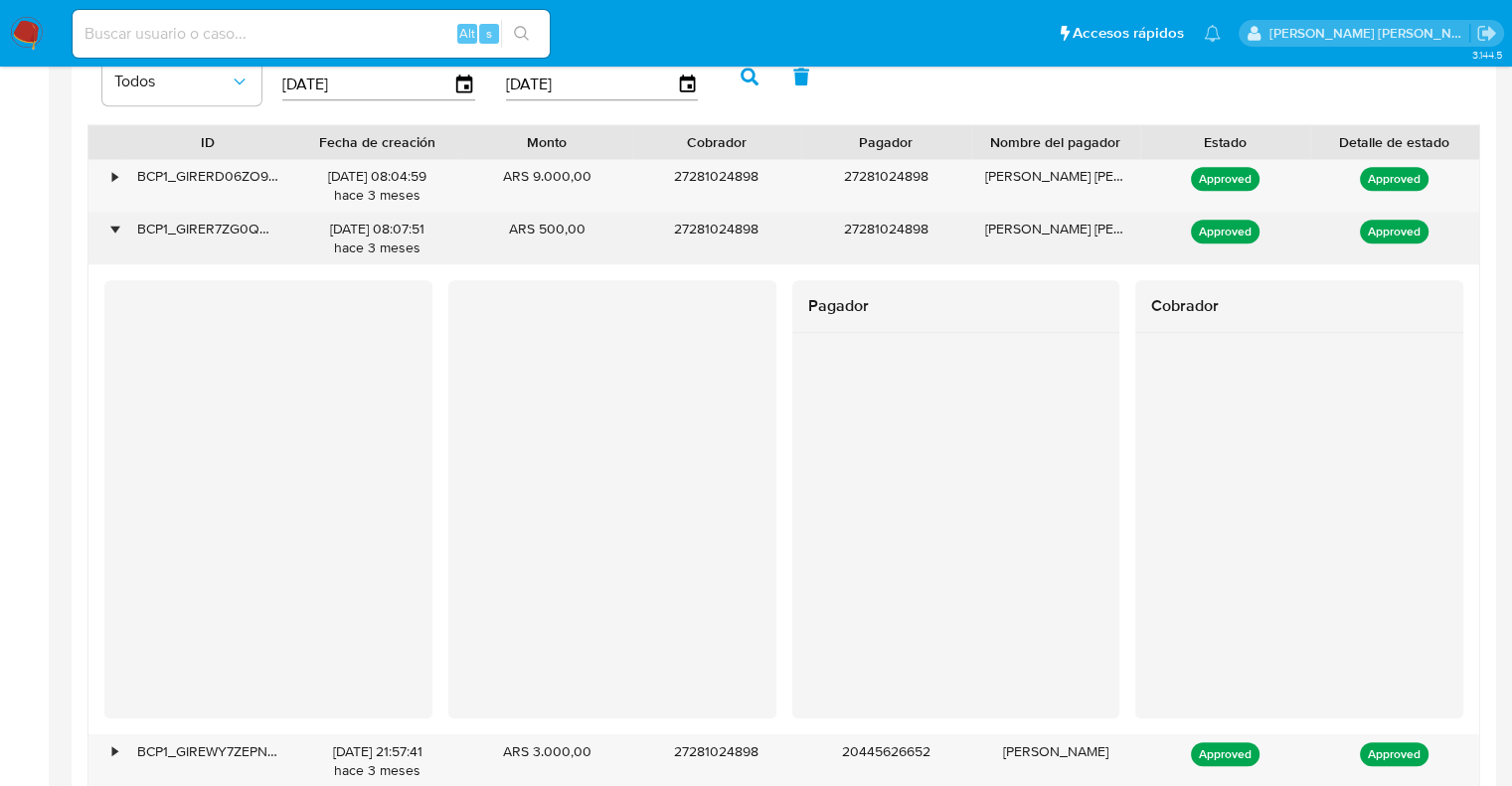 click on "•" at bounding box center [114, 229] 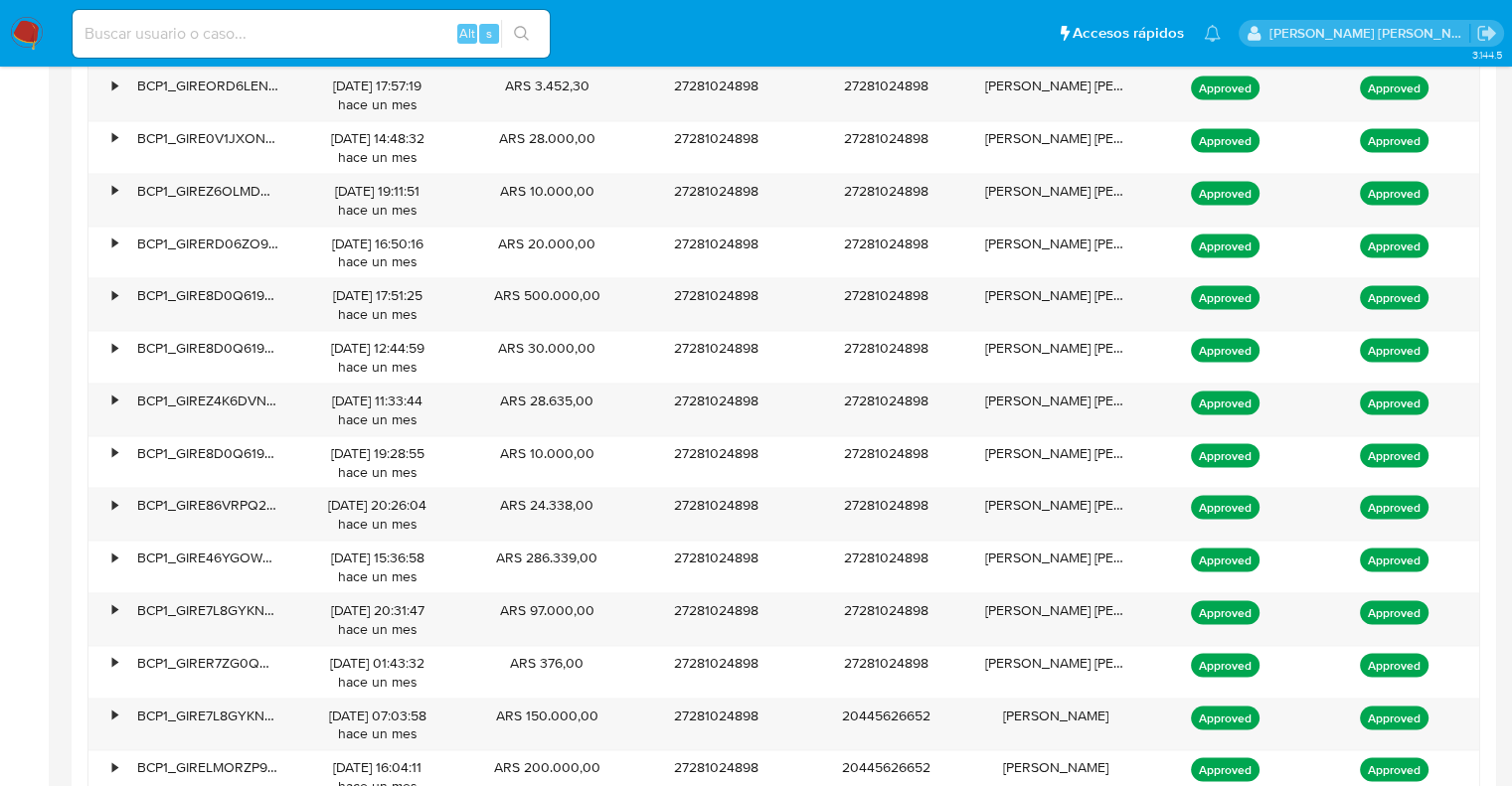 scroll, scrollTop: 3932, scrollLeft: 0, axis: vertical 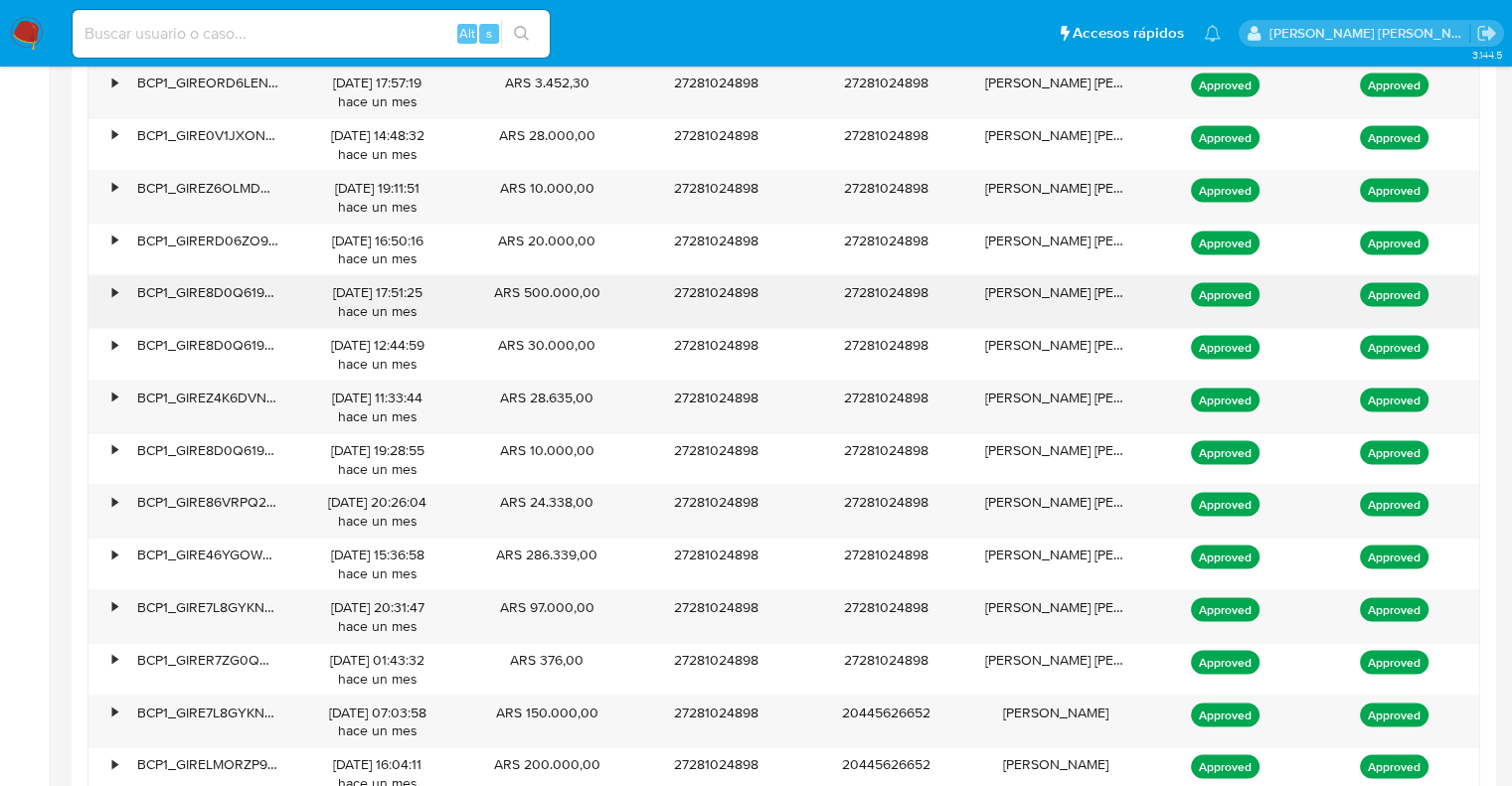 click on "•" at bounding box center [114, 292] 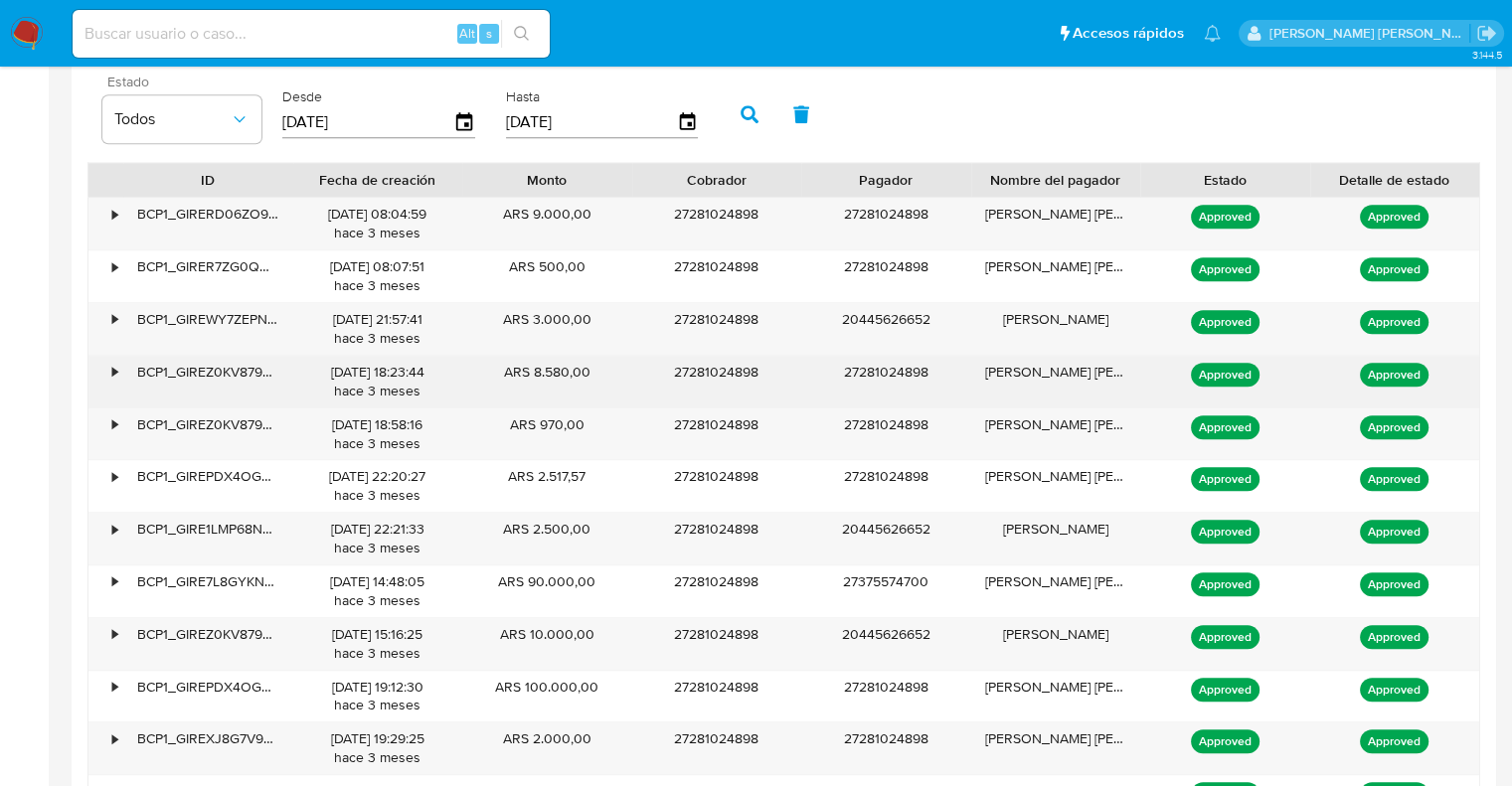 scroll, scrollTop: 1348, scrollLeft: 0, axis: vertical 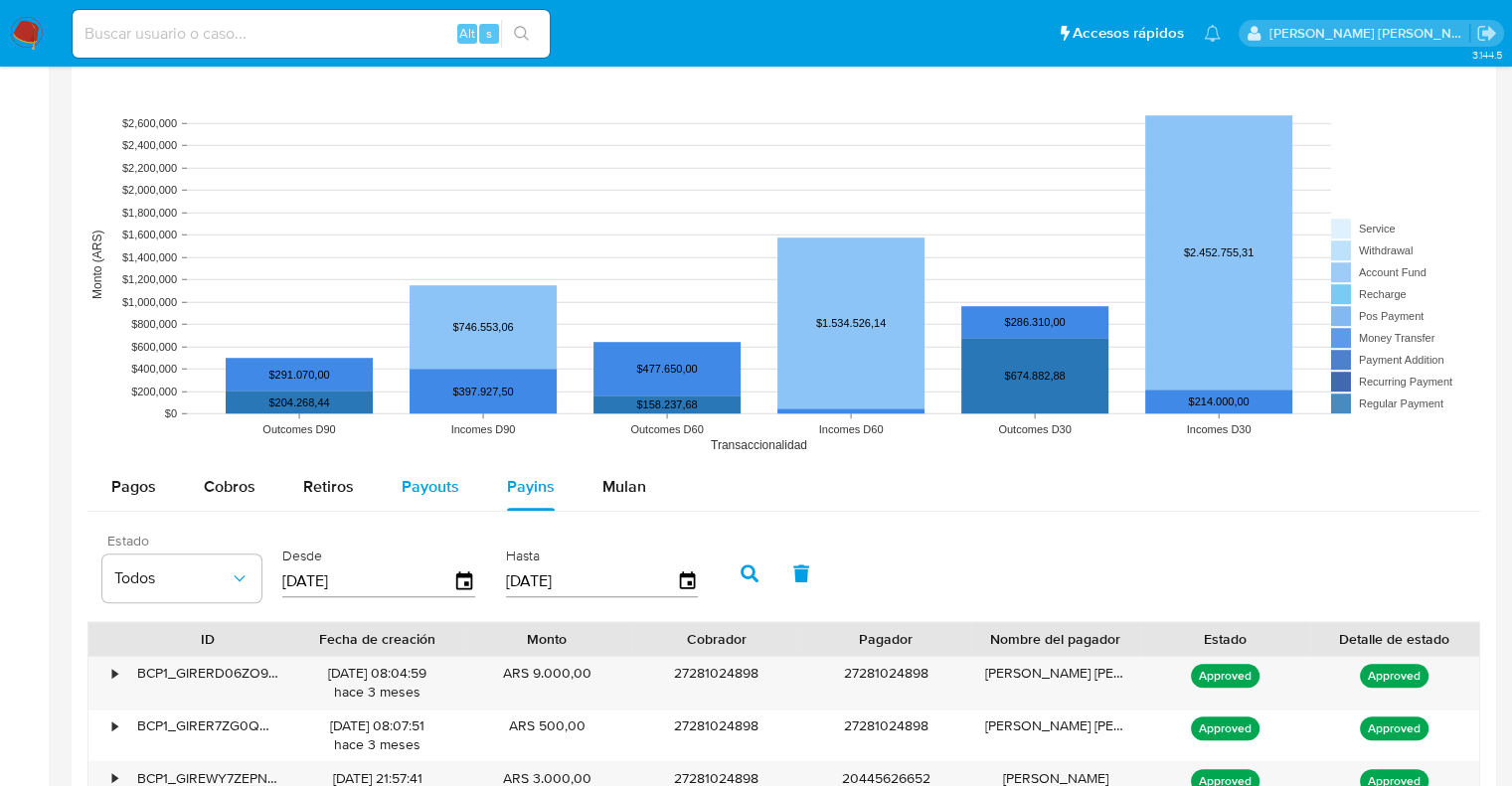click on "Payouts" at bounding box center [430, 486] 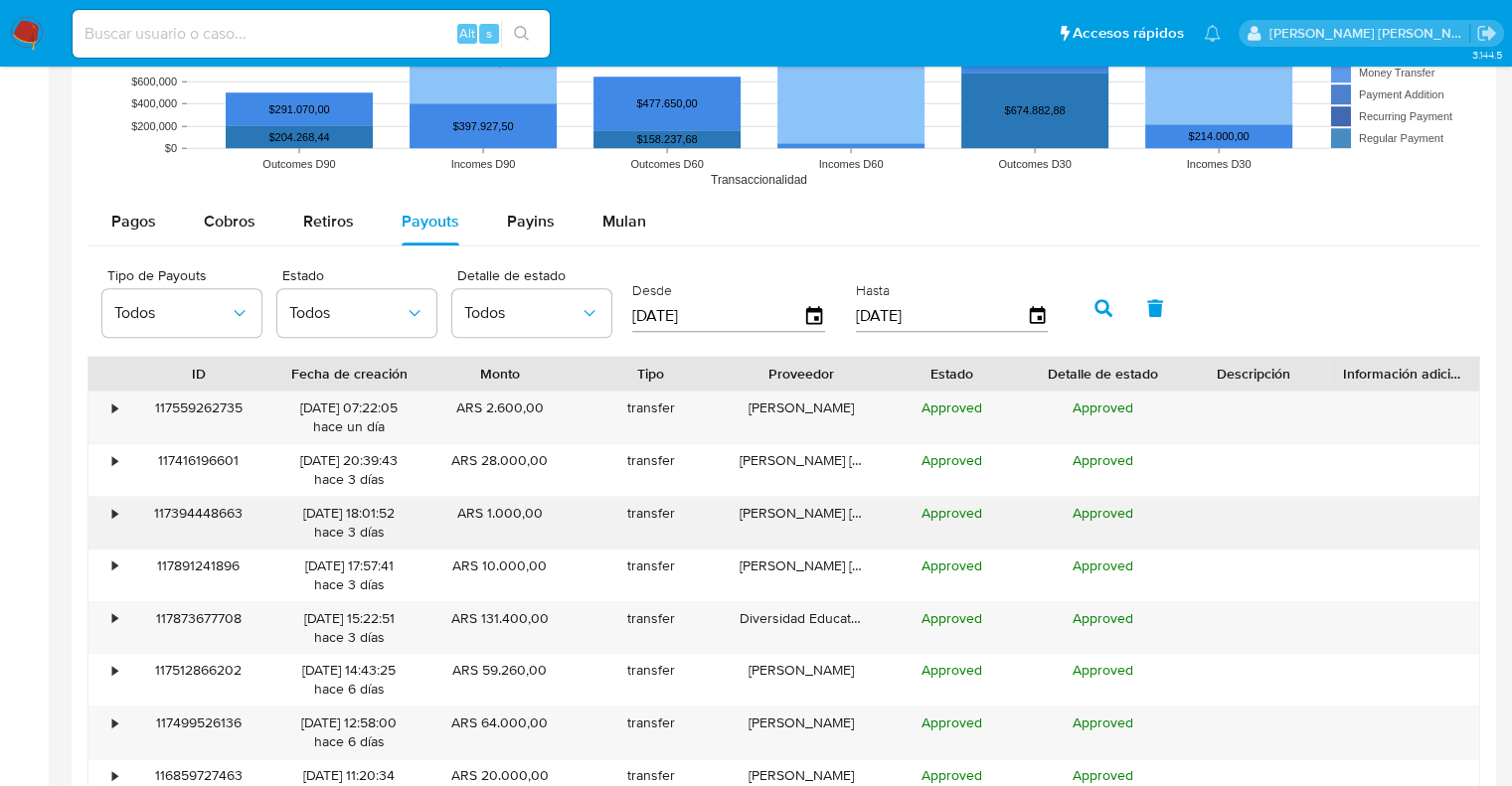 scroll, scrollTop: 1647, scrollLeft: 0, axis: vertical 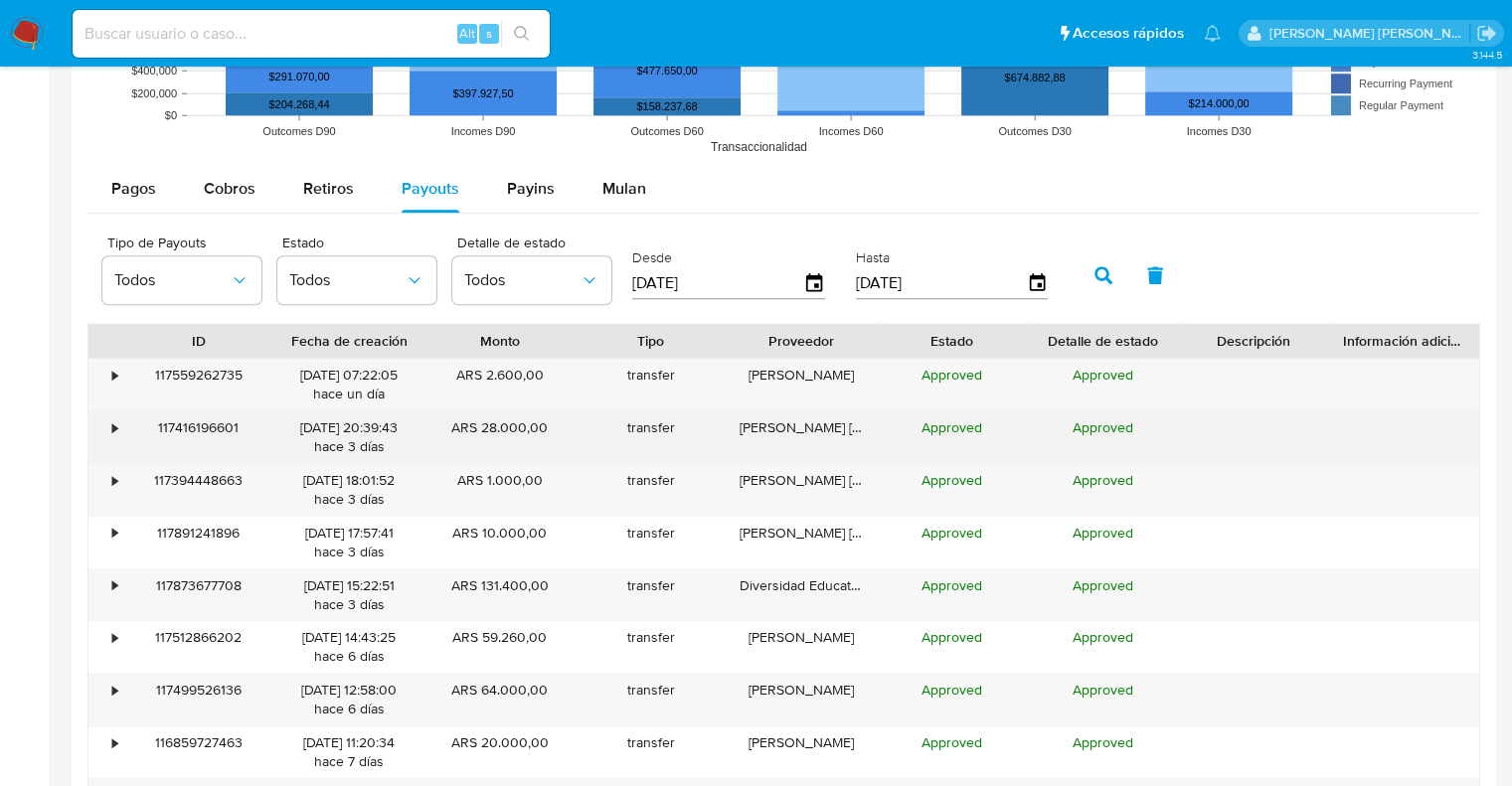 click on "•" at bounding box center [114, 427] 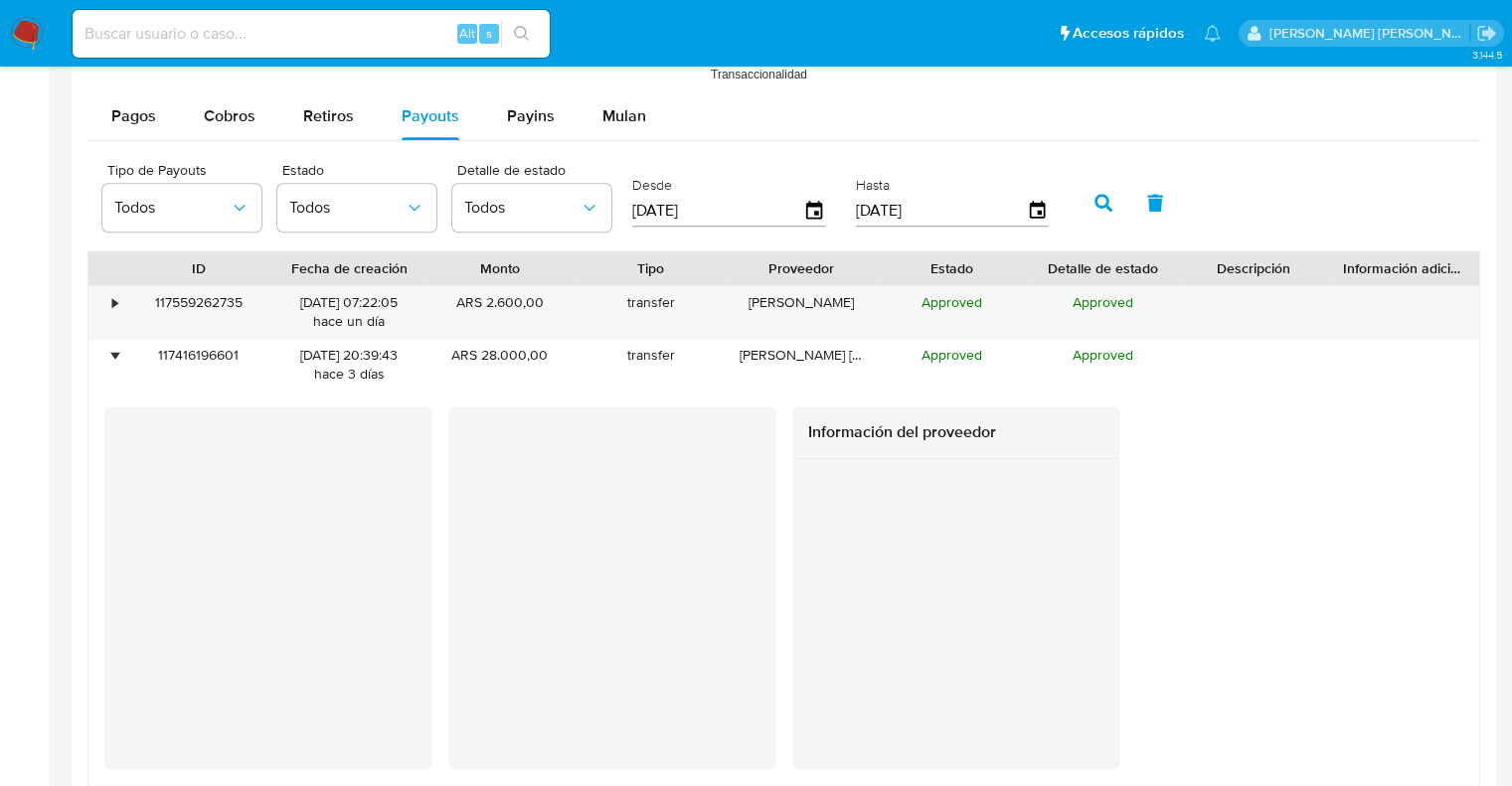 scroll, scrollTop: 1746, scrollLeft: 0, axis: vertical 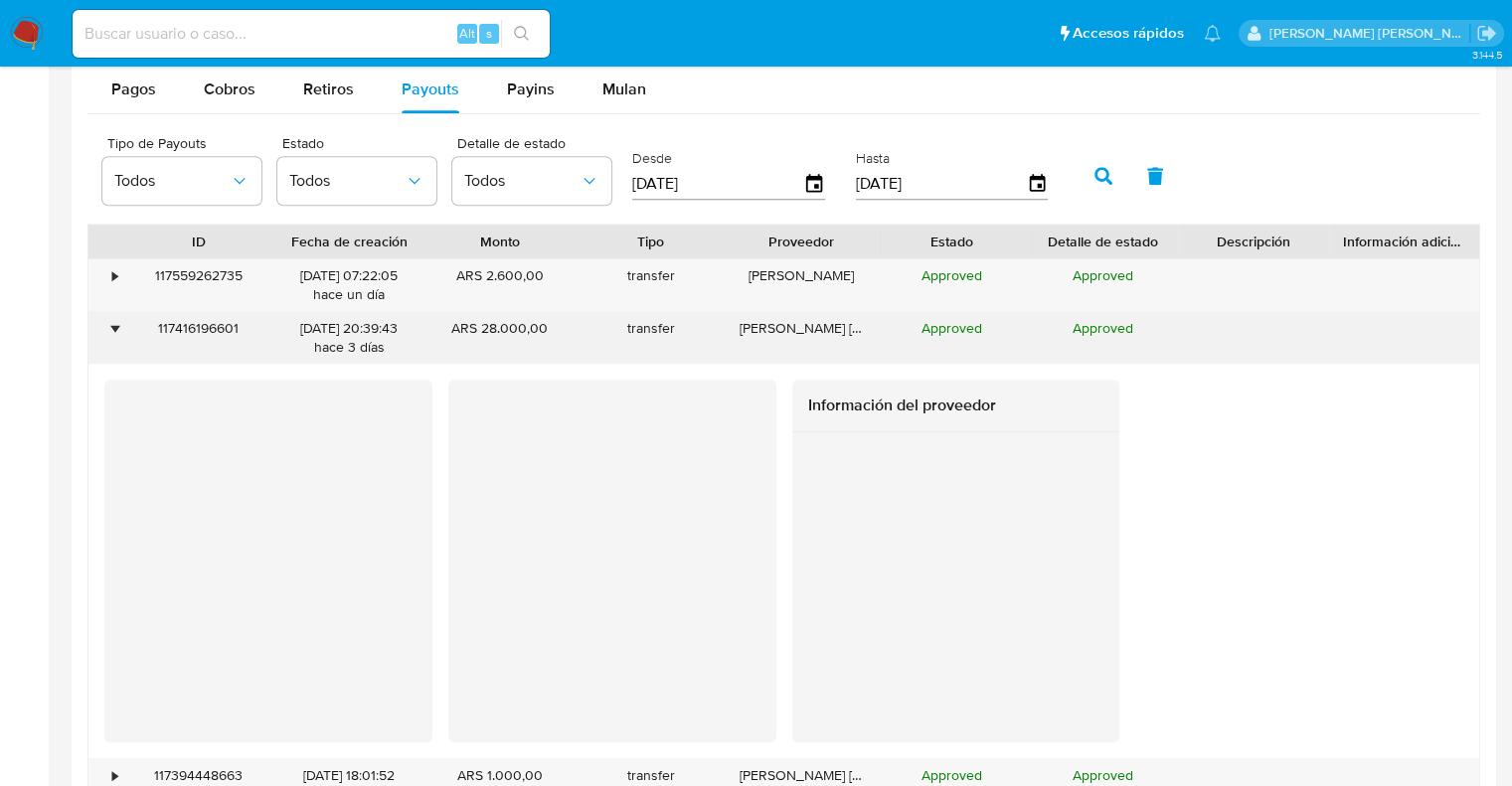 click on "•" at bounding box center [114, 328] 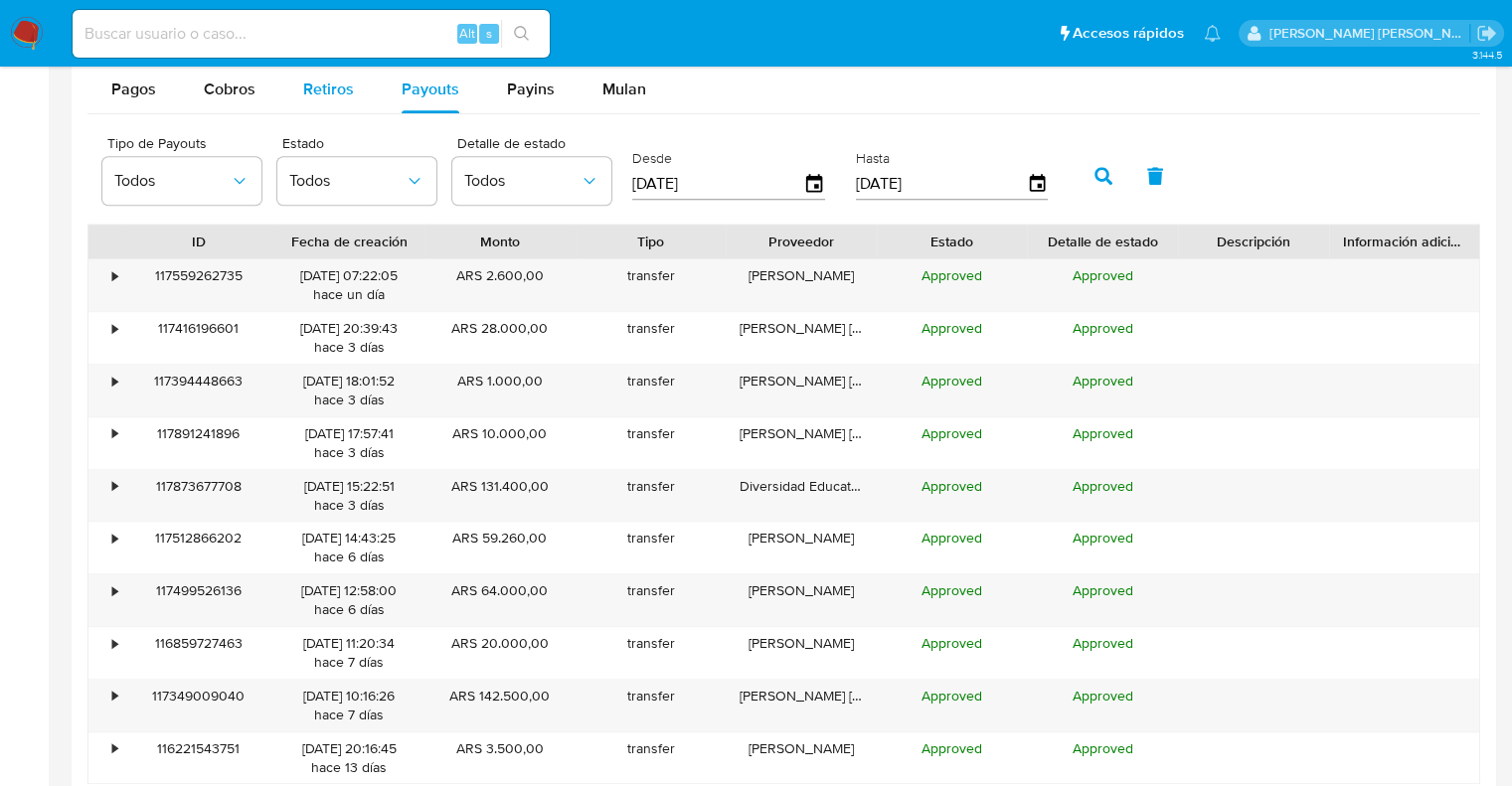 click on "Retiros" at bounding box center [328, 88] 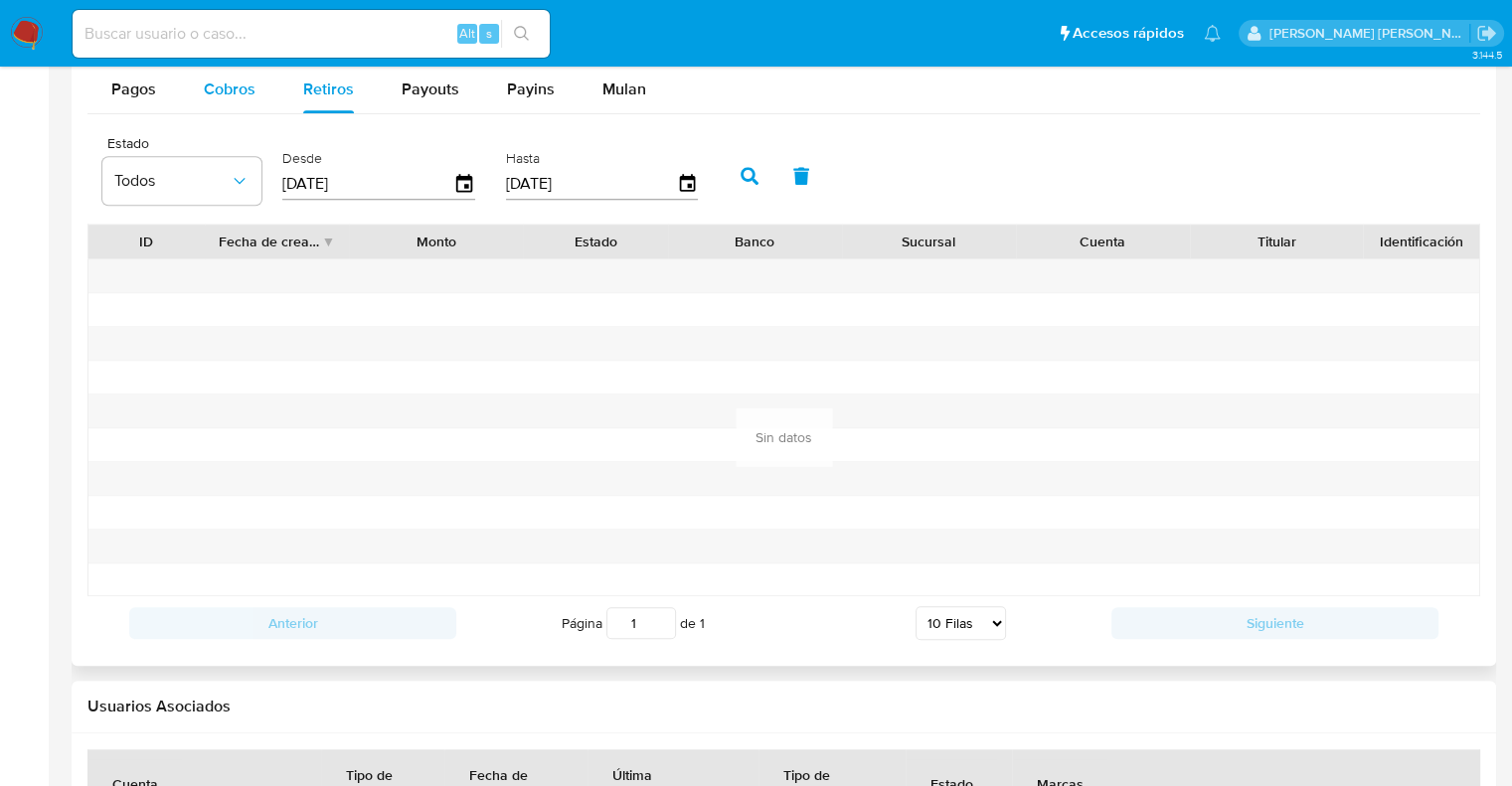 click on "Cobros" at bounding box center [230, 88] 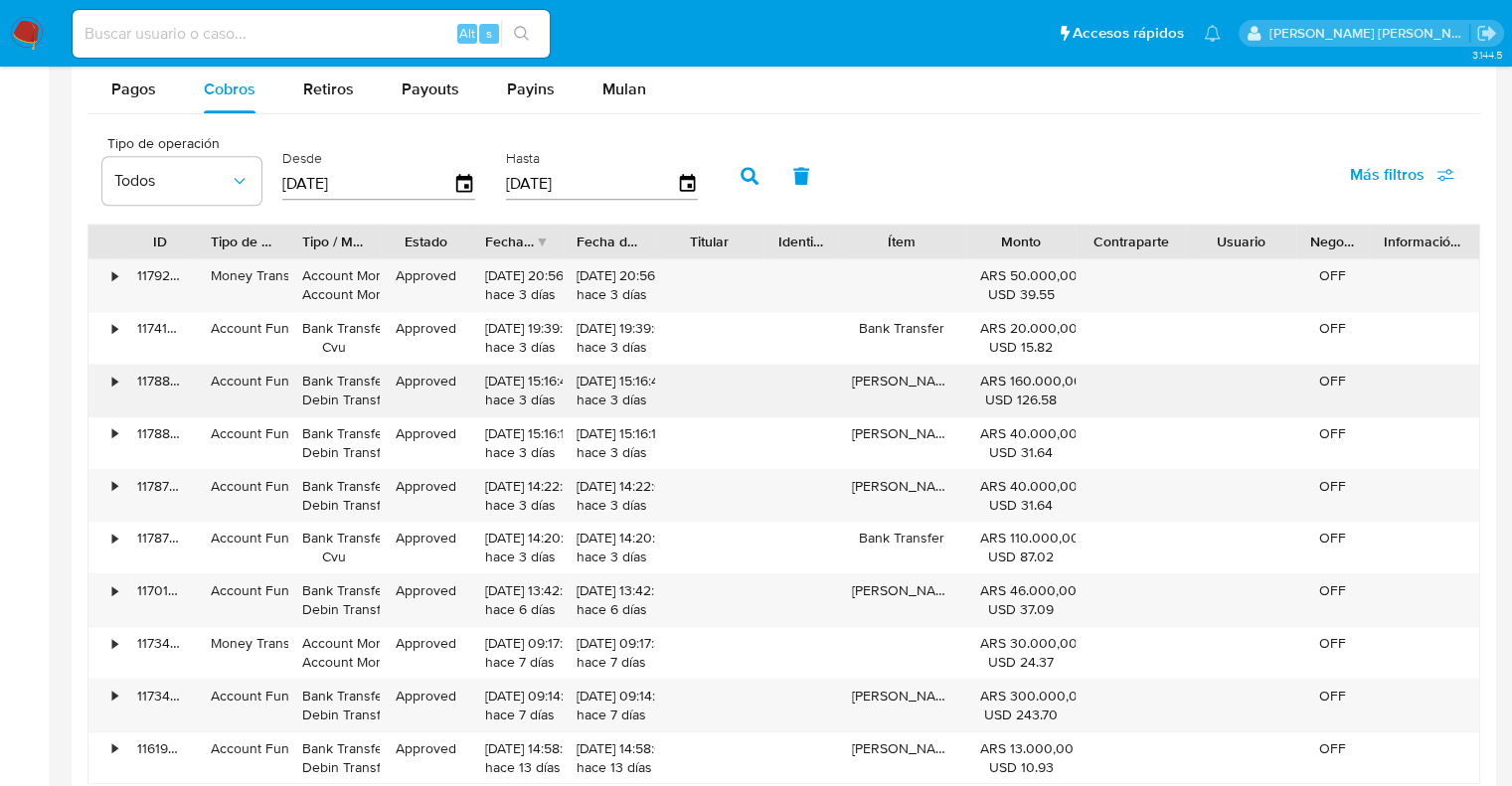 click on "•" at bounding box center (105, 391) 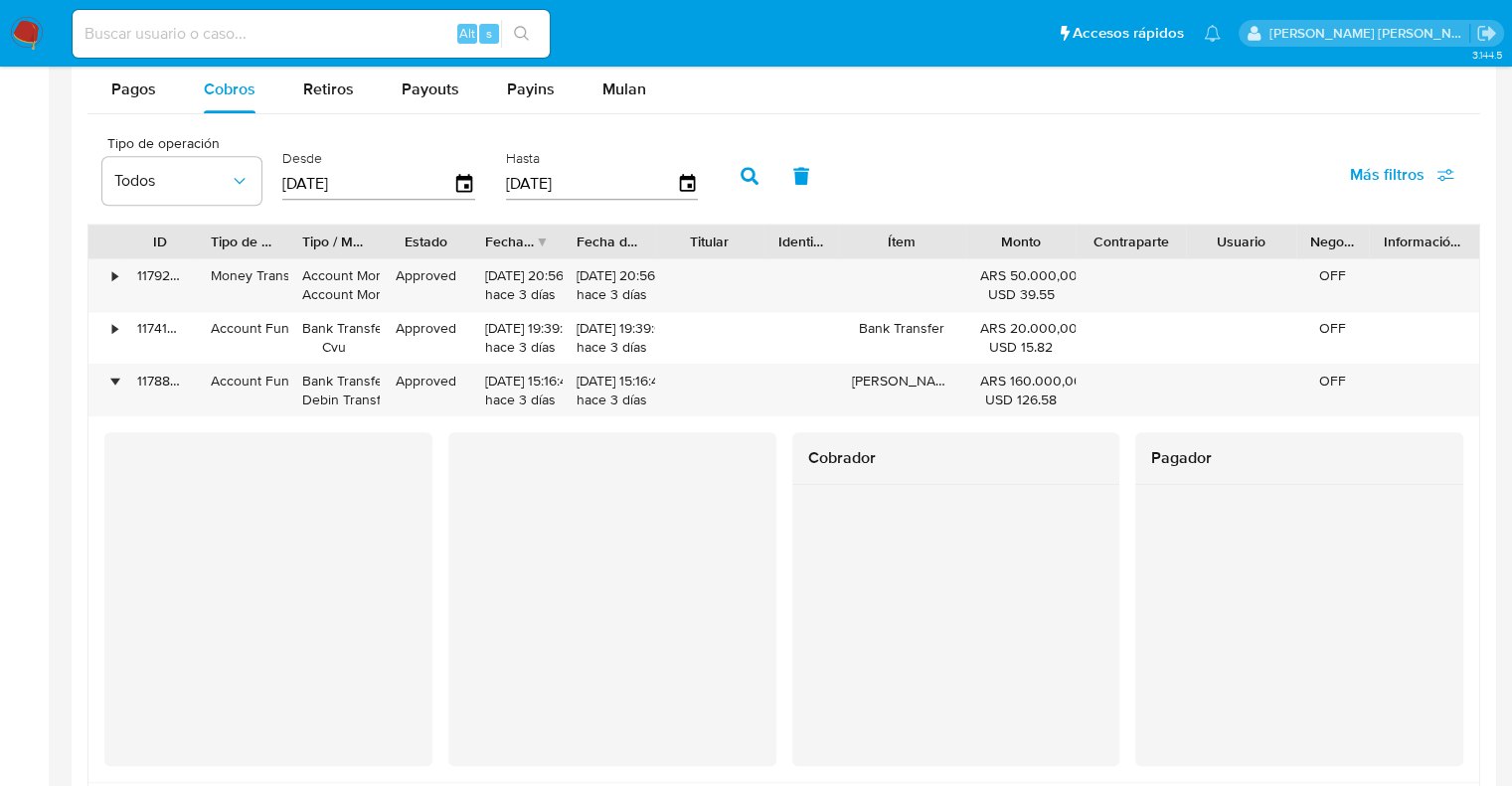 click on "Cobrador Pagador" at bounding box center (783, 599) 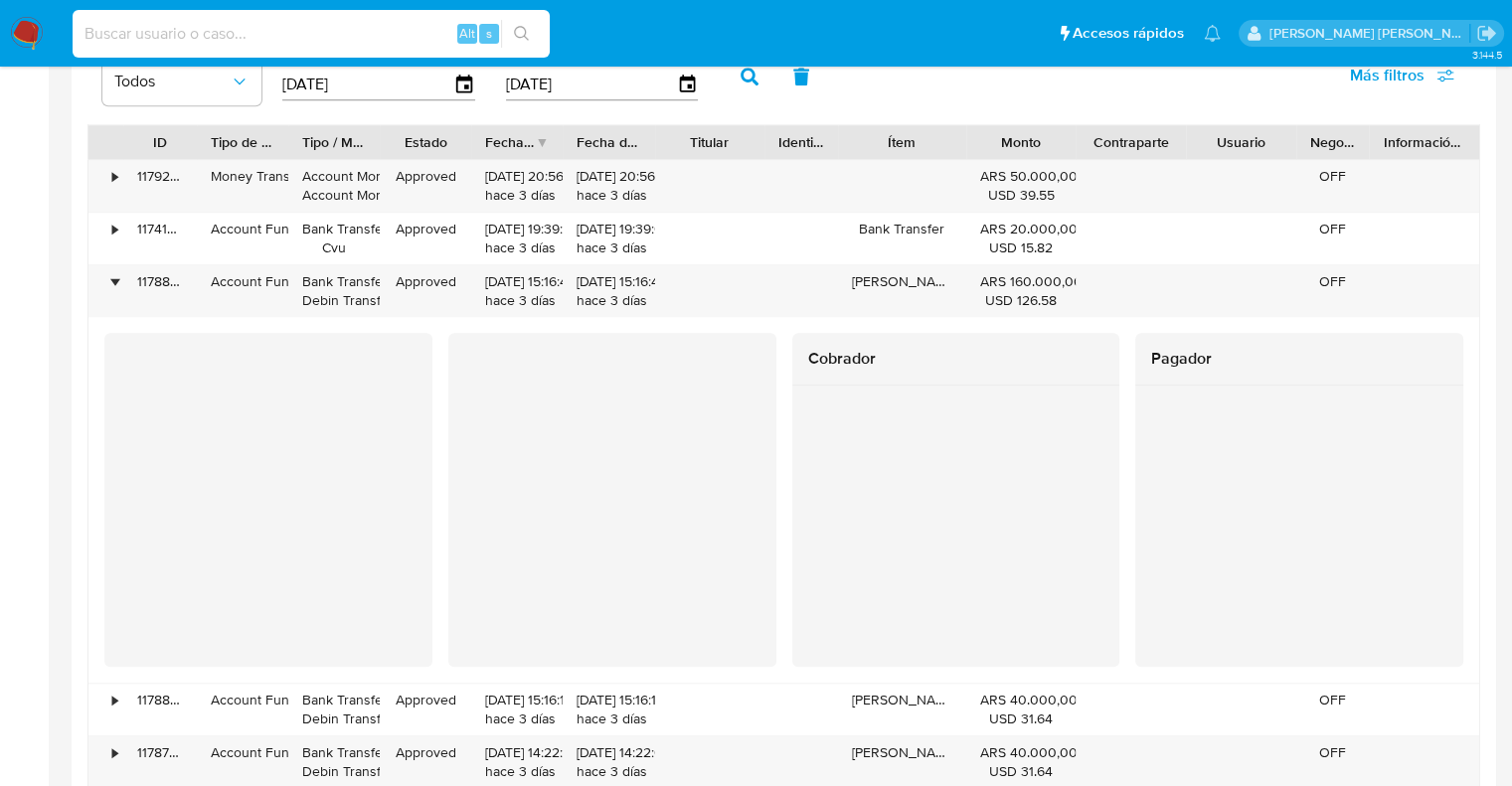 click at bounding box center (311, 34) 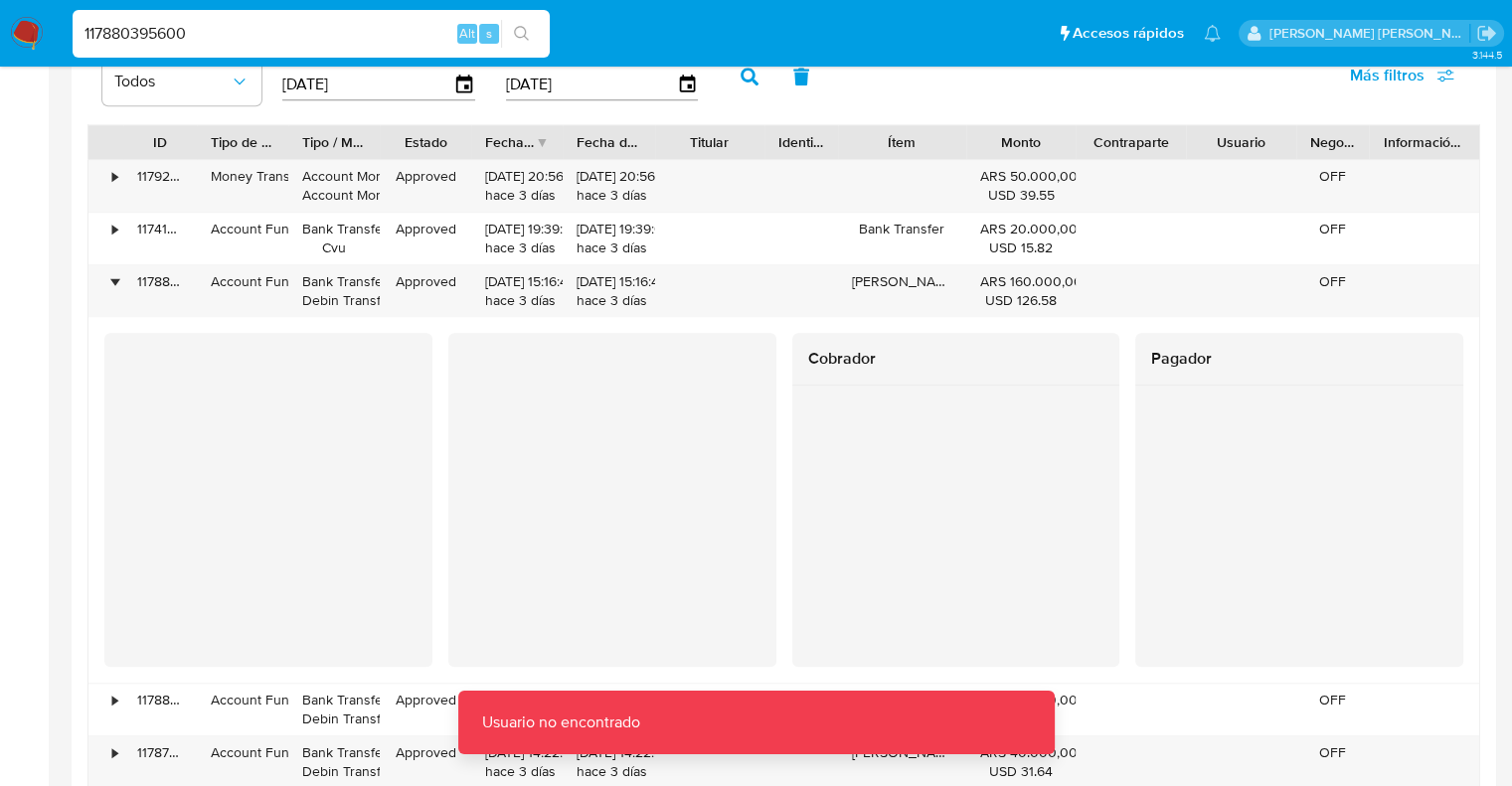 click on "117880395600" at bounding box center (311, 34) 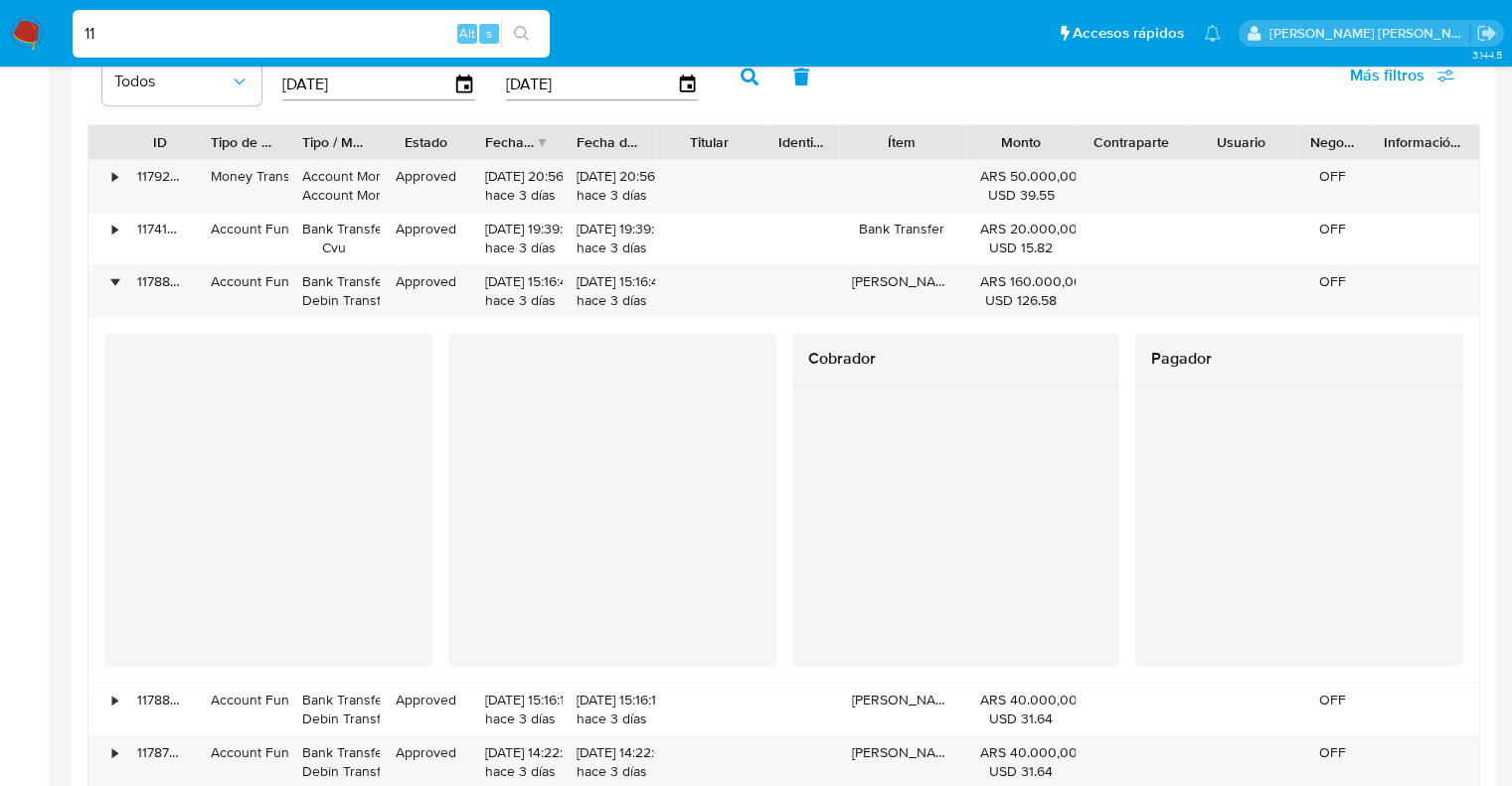 type on "1" 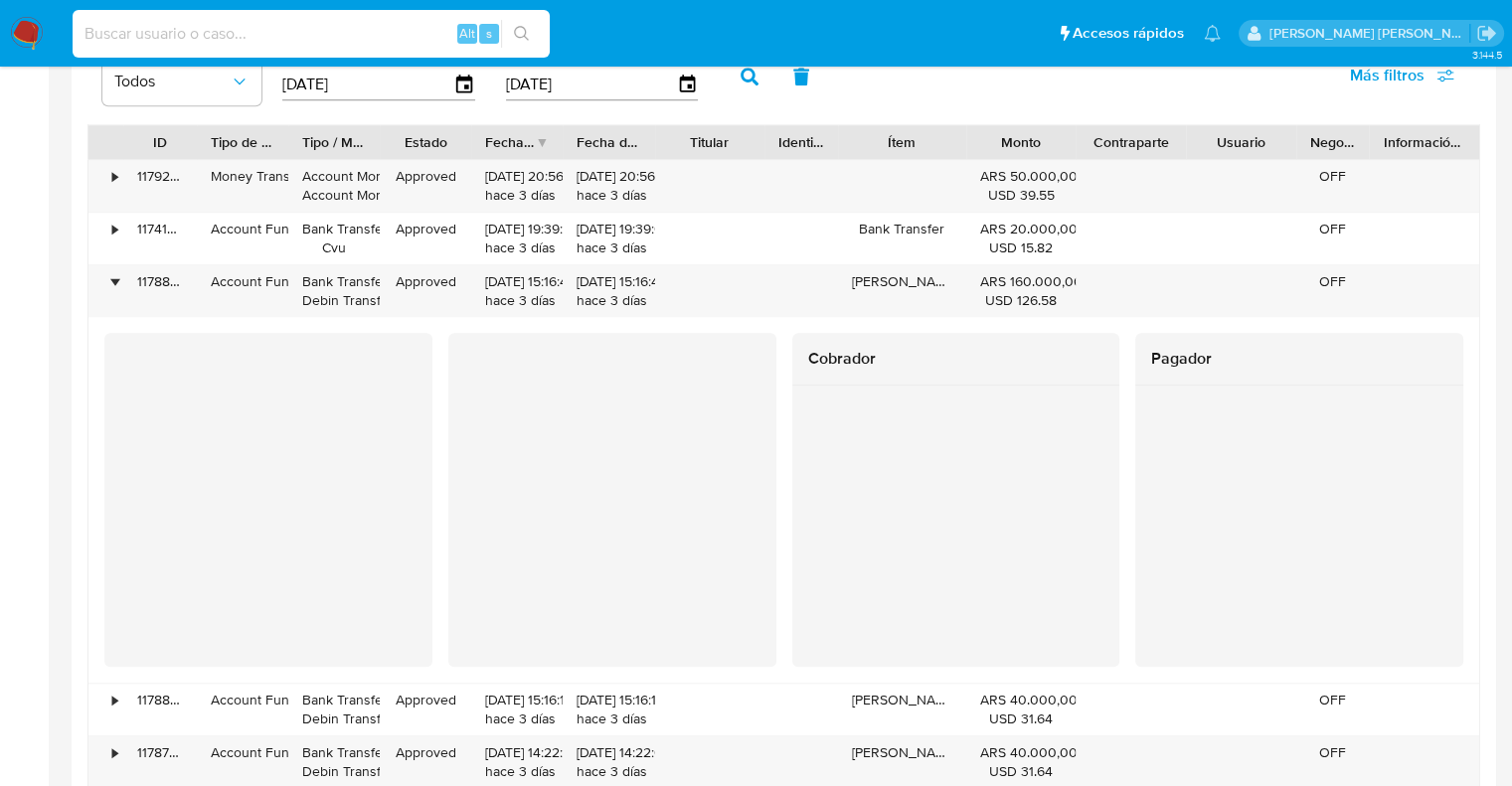 type 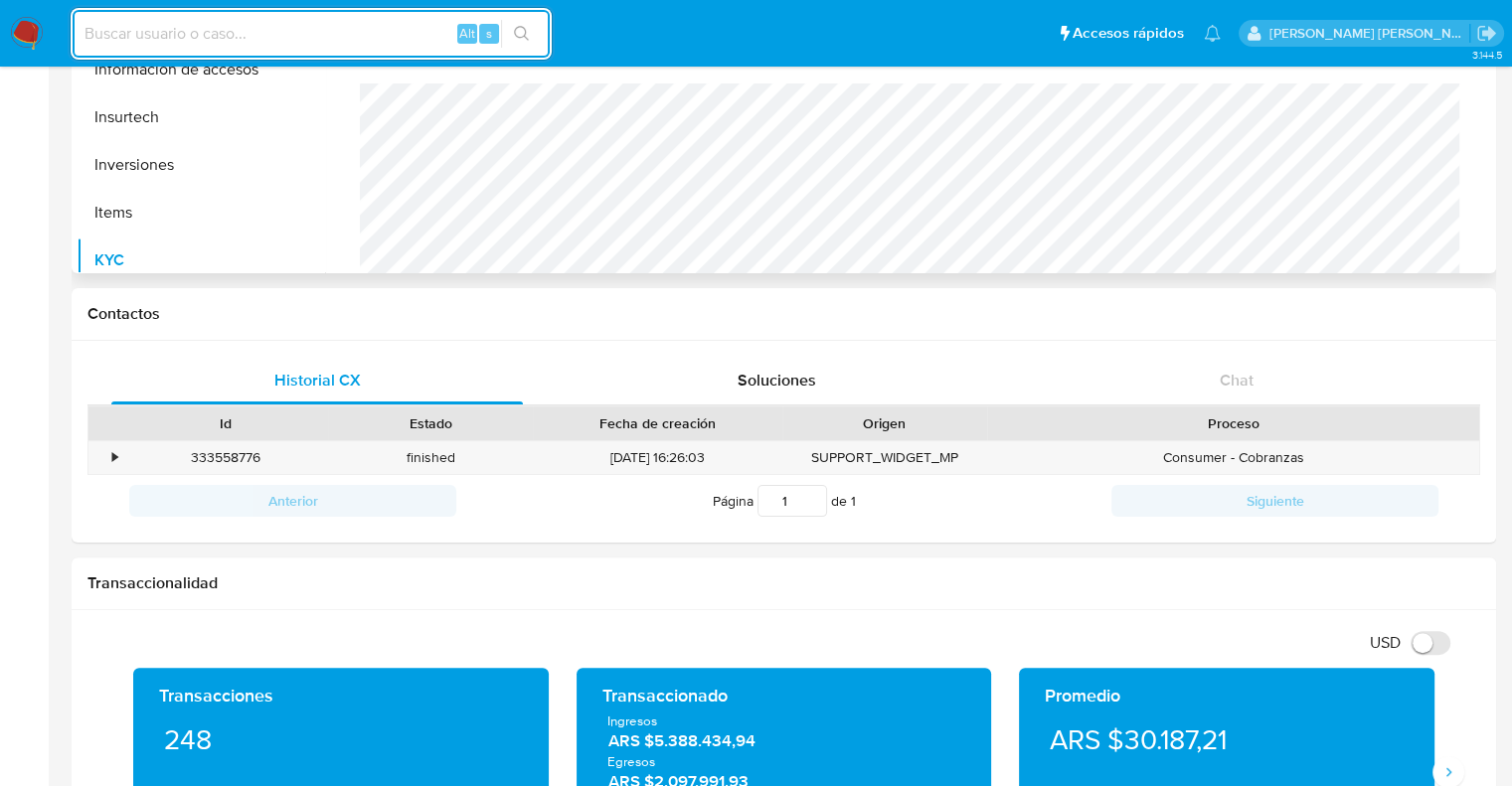scroll, scrollTop: 57, scrollLeft: 0, axis: vertical 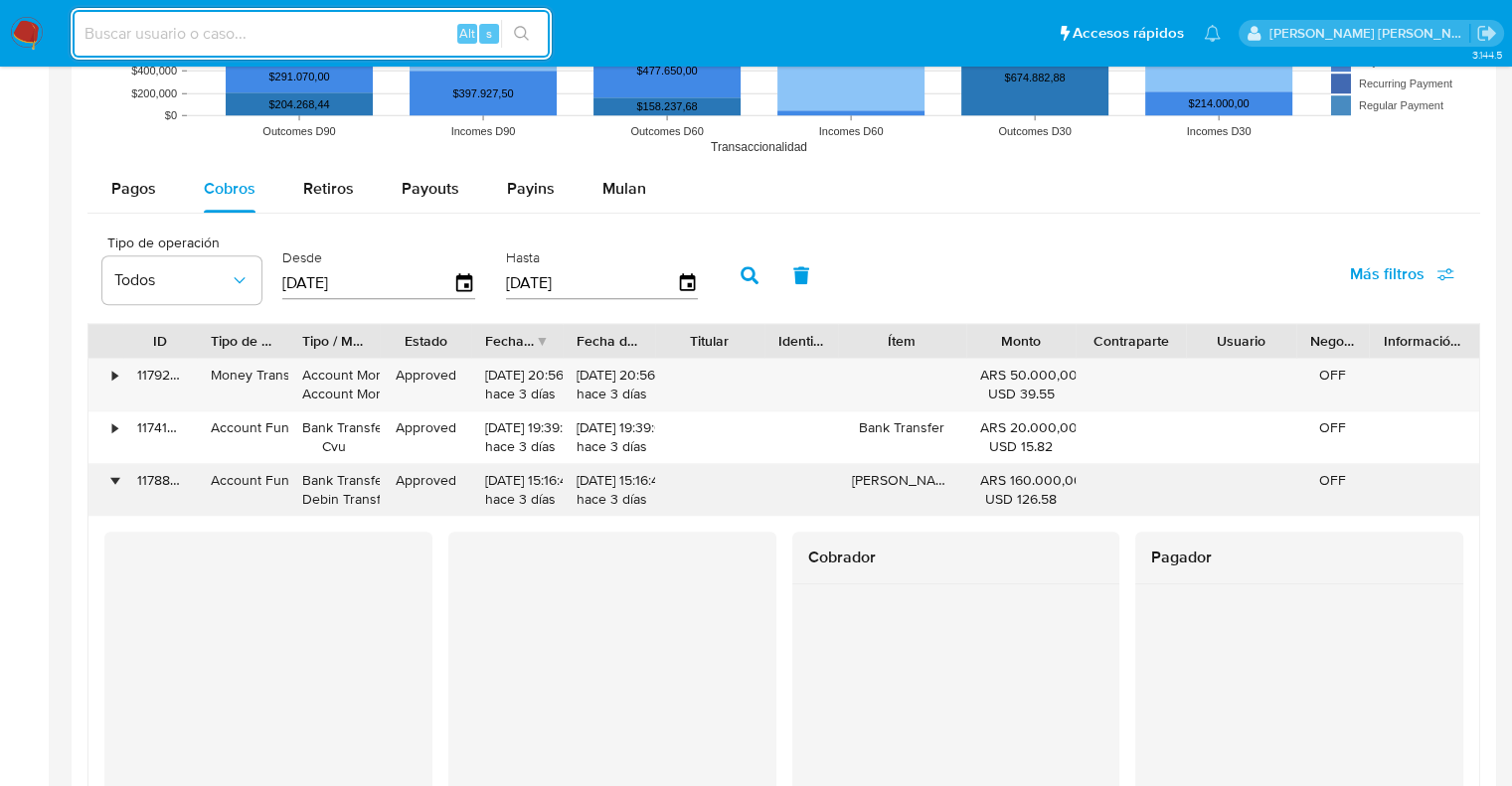 click on "•" at bounding box center (114, 480) 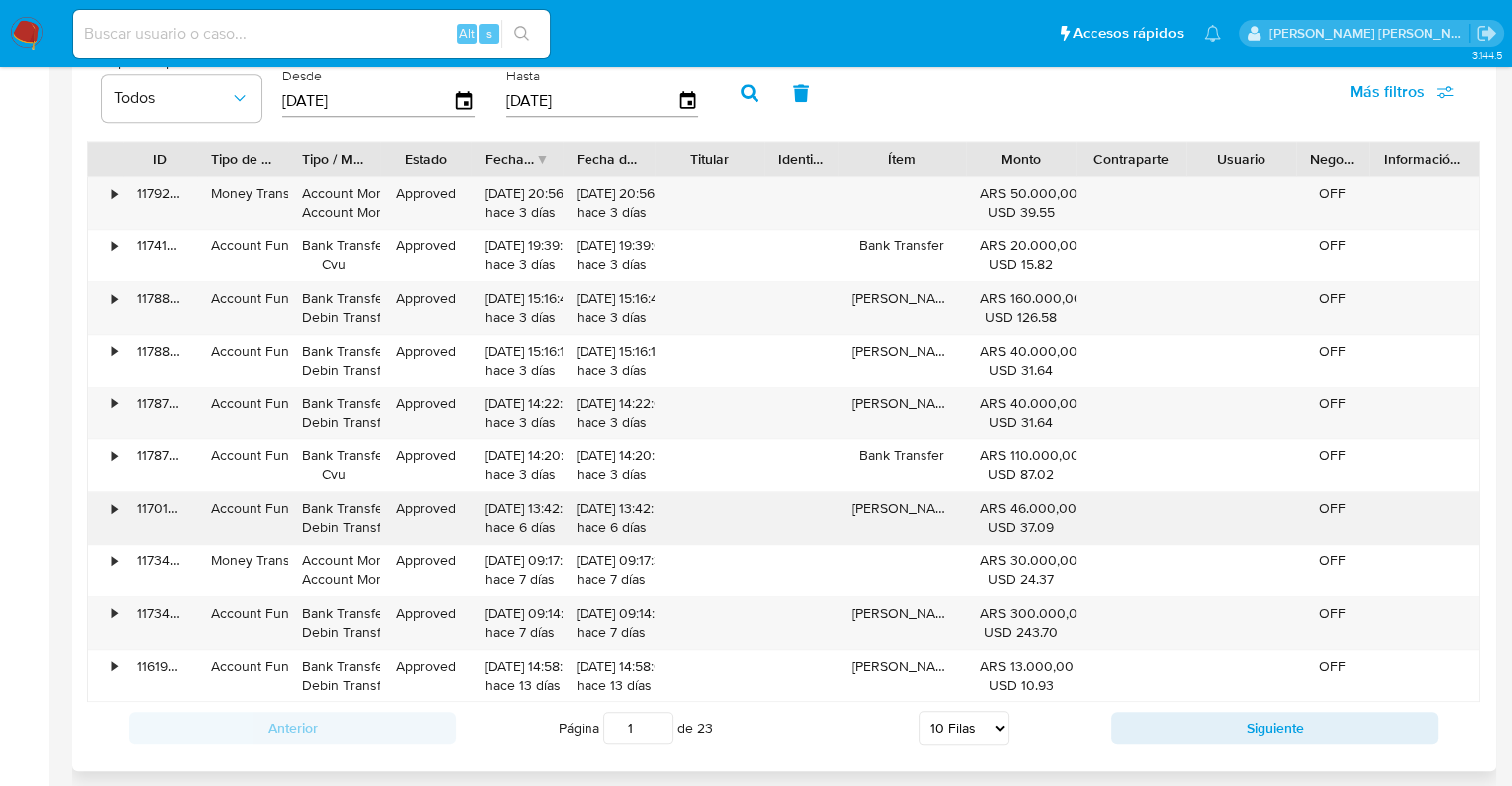 scroll, scrollTop: 1845, scrollLeft: 0, axis: vertical 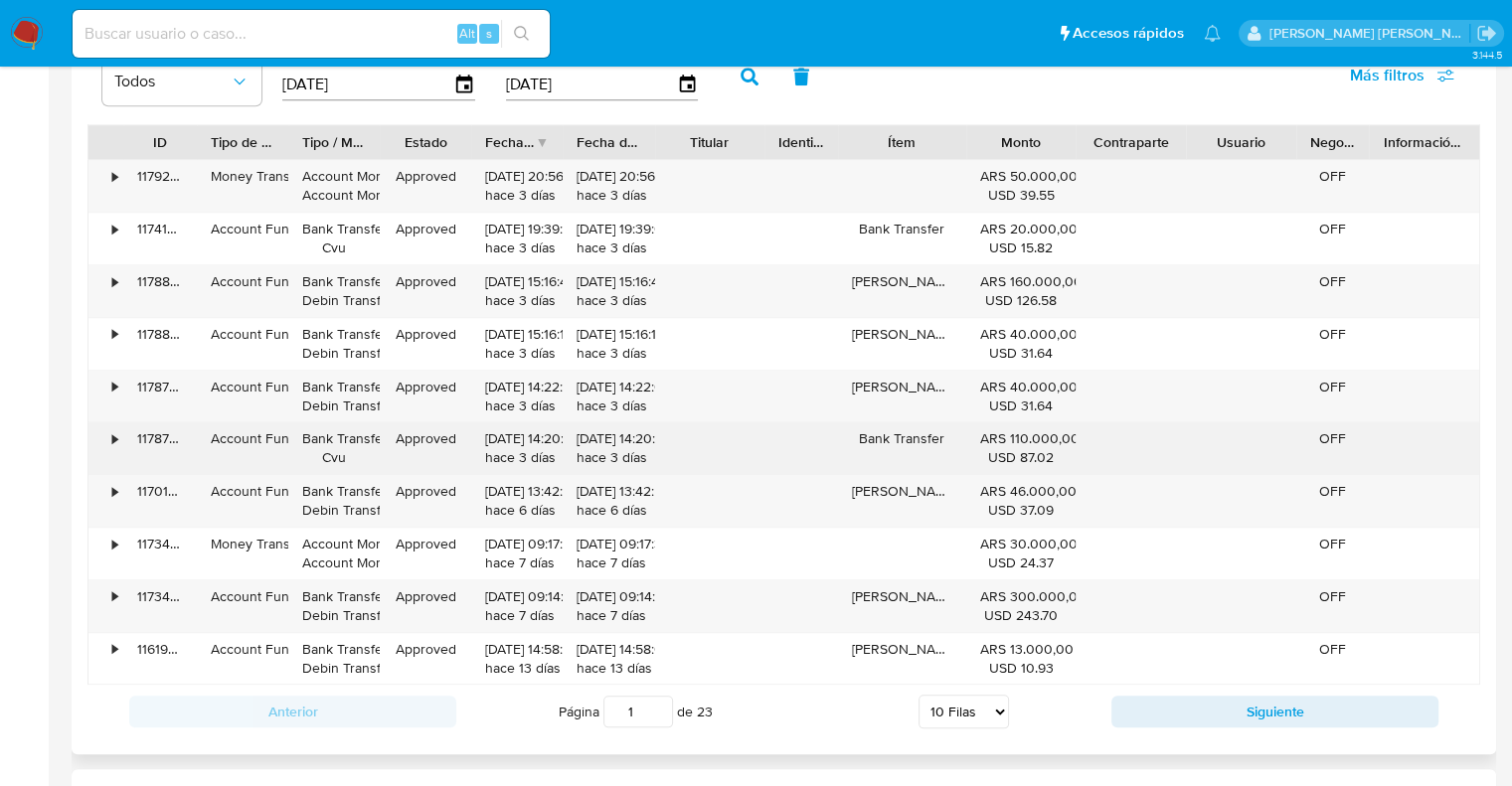 click on "•" at bounding box center [114, 438] 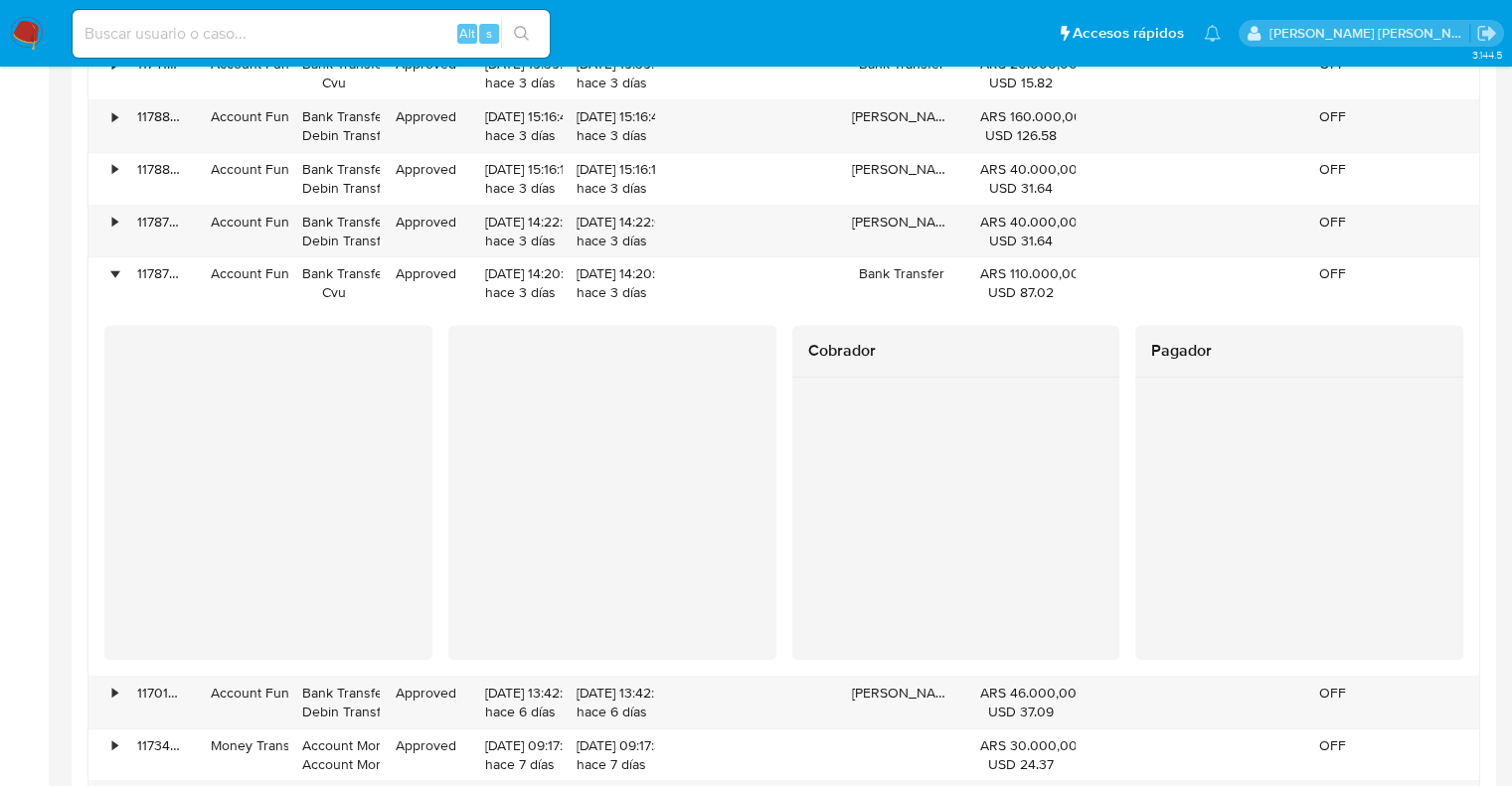 scroll, scrollTop: 2044, scrollLeft: 0, axis: vertical 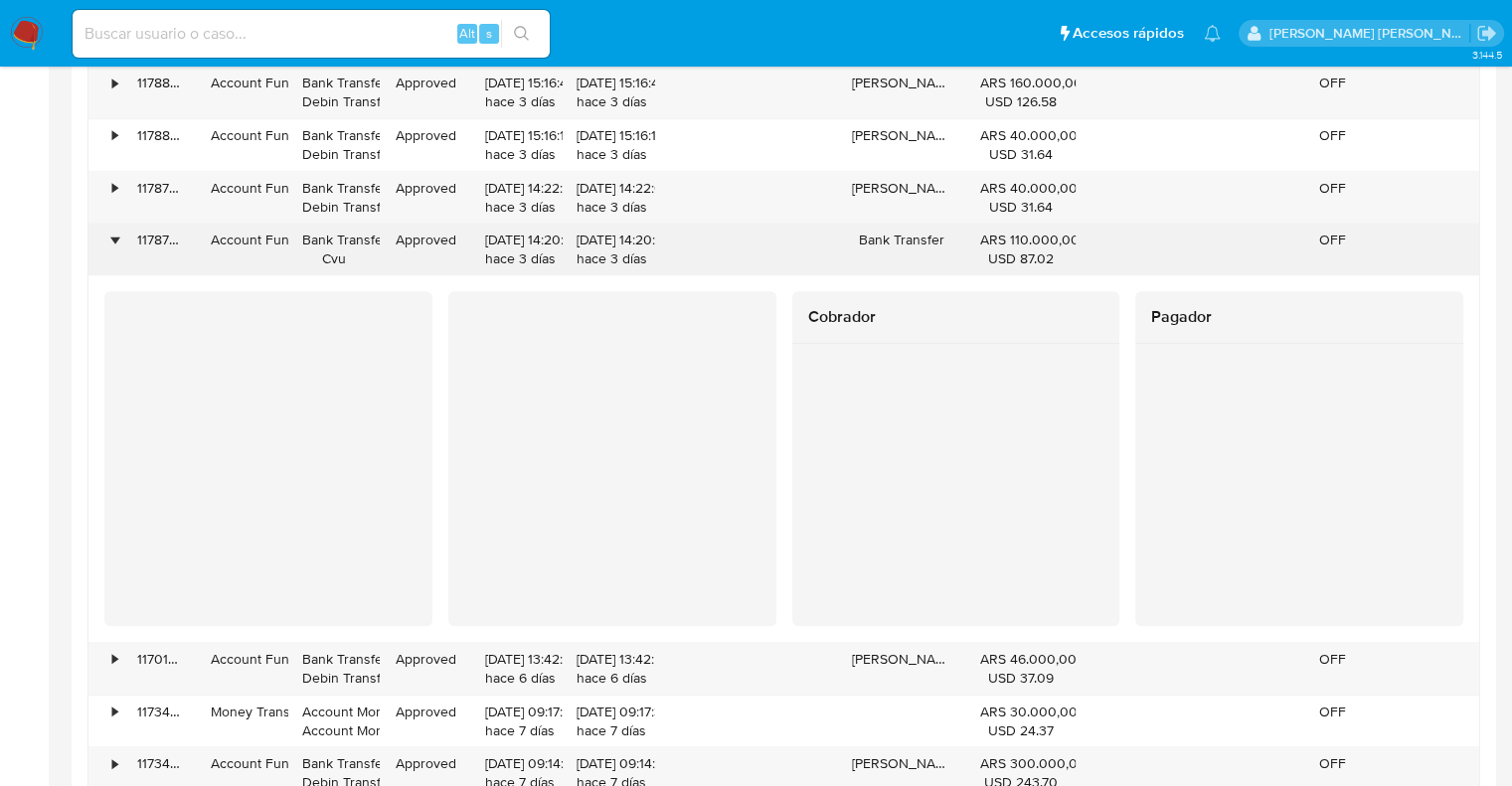 click on "•" at bounding box center [114, 239] 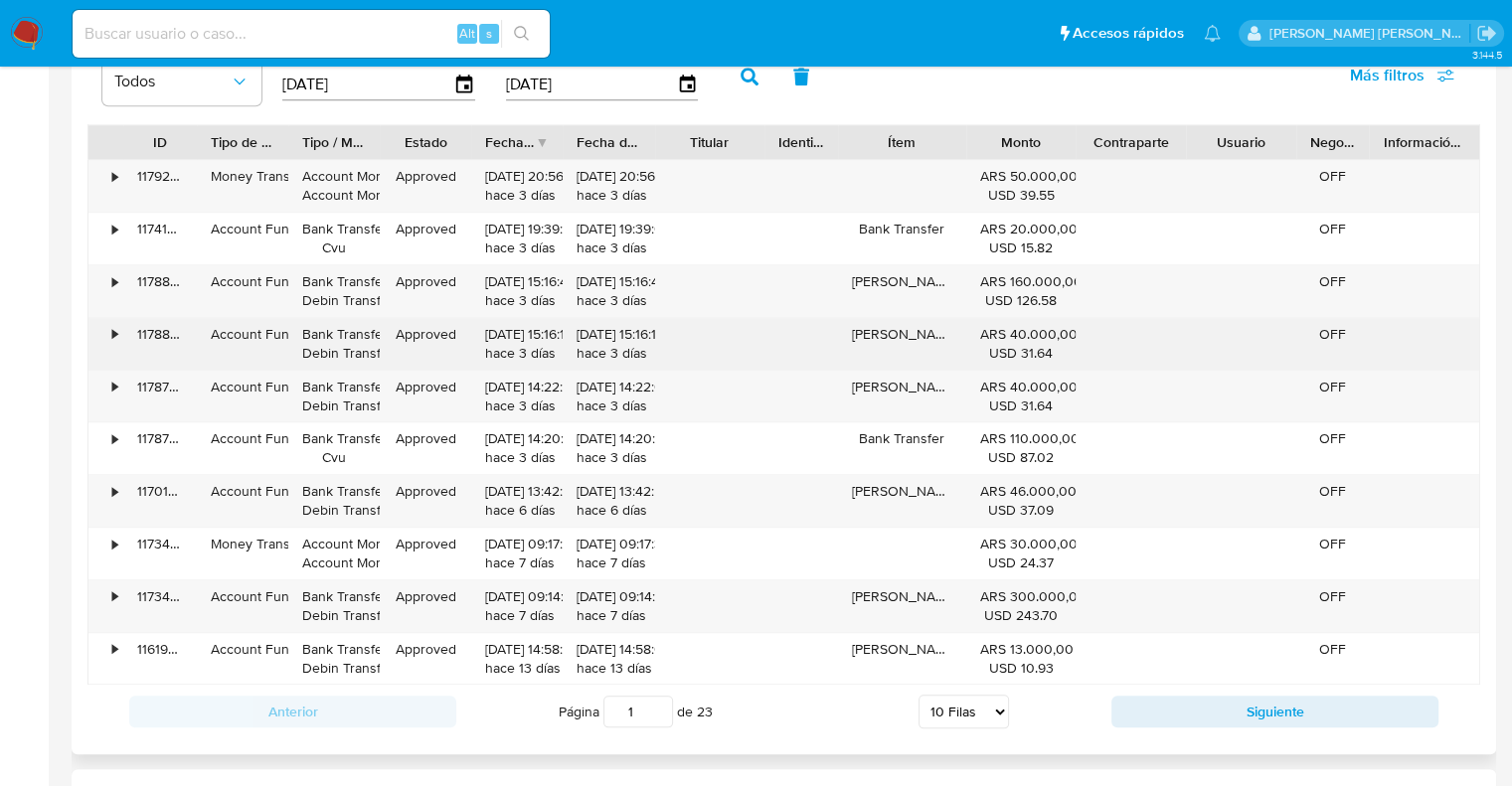 scroll, scrollTop: 1746, scrollLeft: 0, axis: vertical 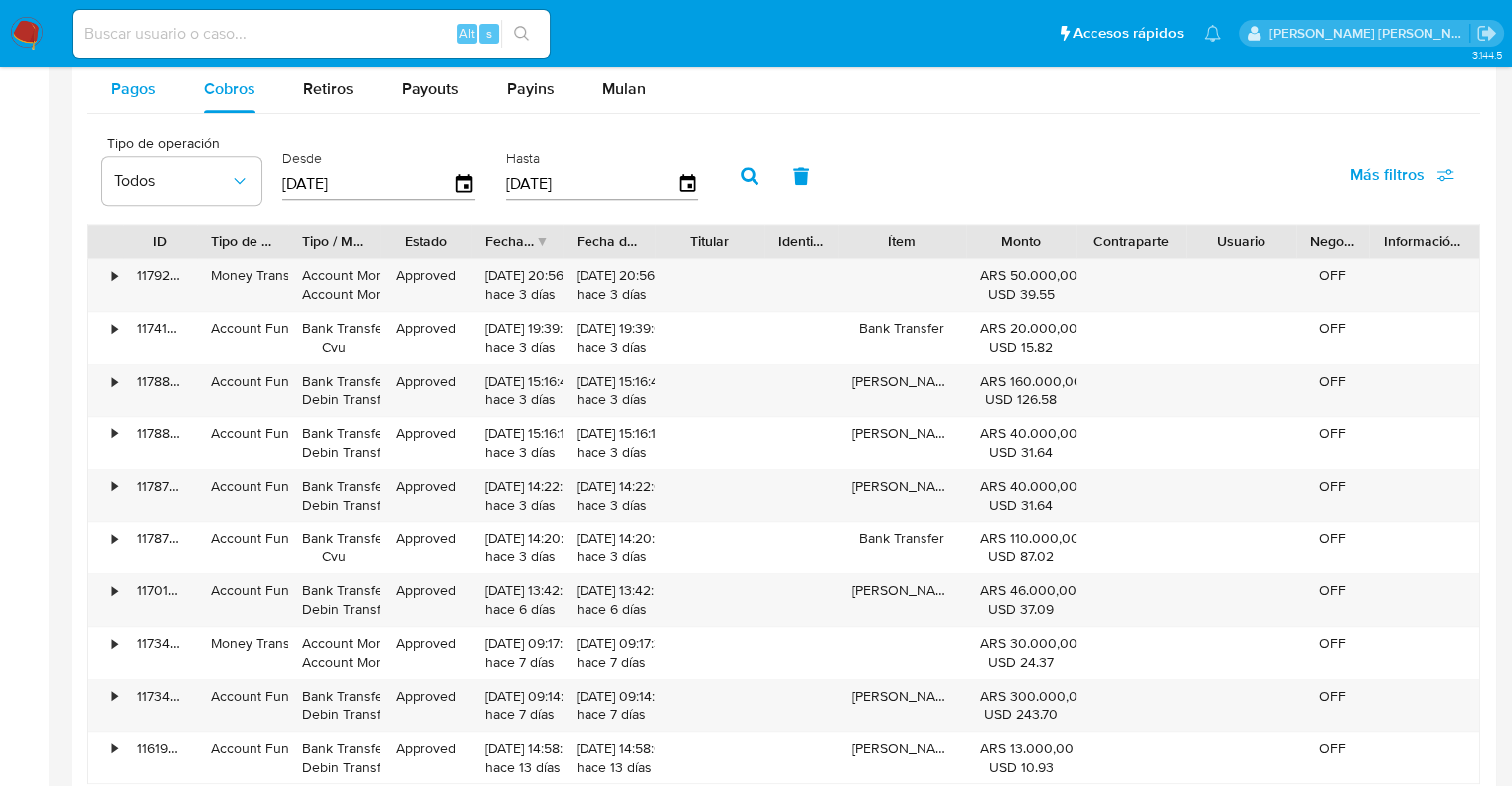 click on "Pagos" at bounding box center (133, 89) 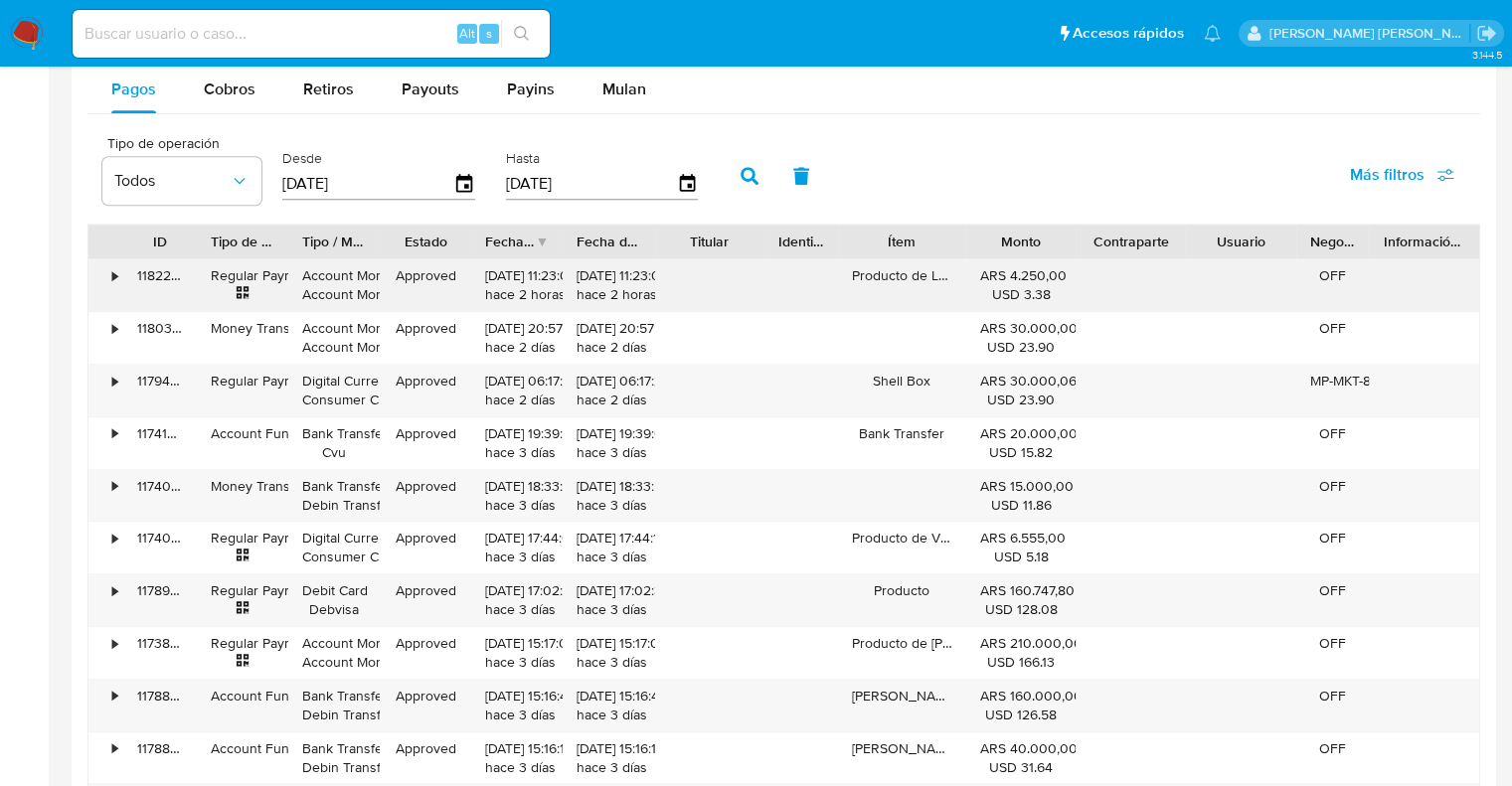 click on "•" at bounding box center (105, 285) 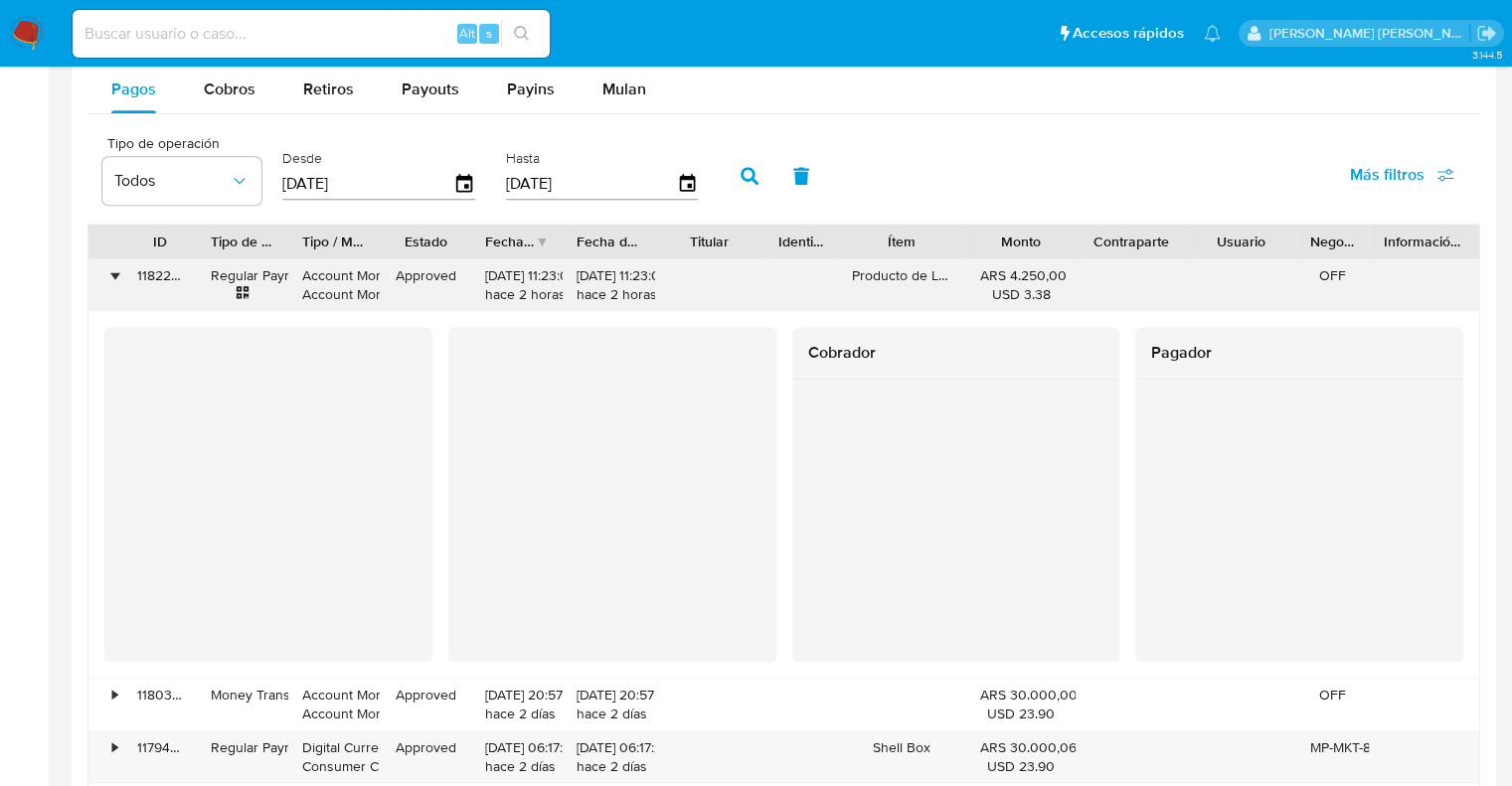 click on "•" at bounding box center (114, 275) 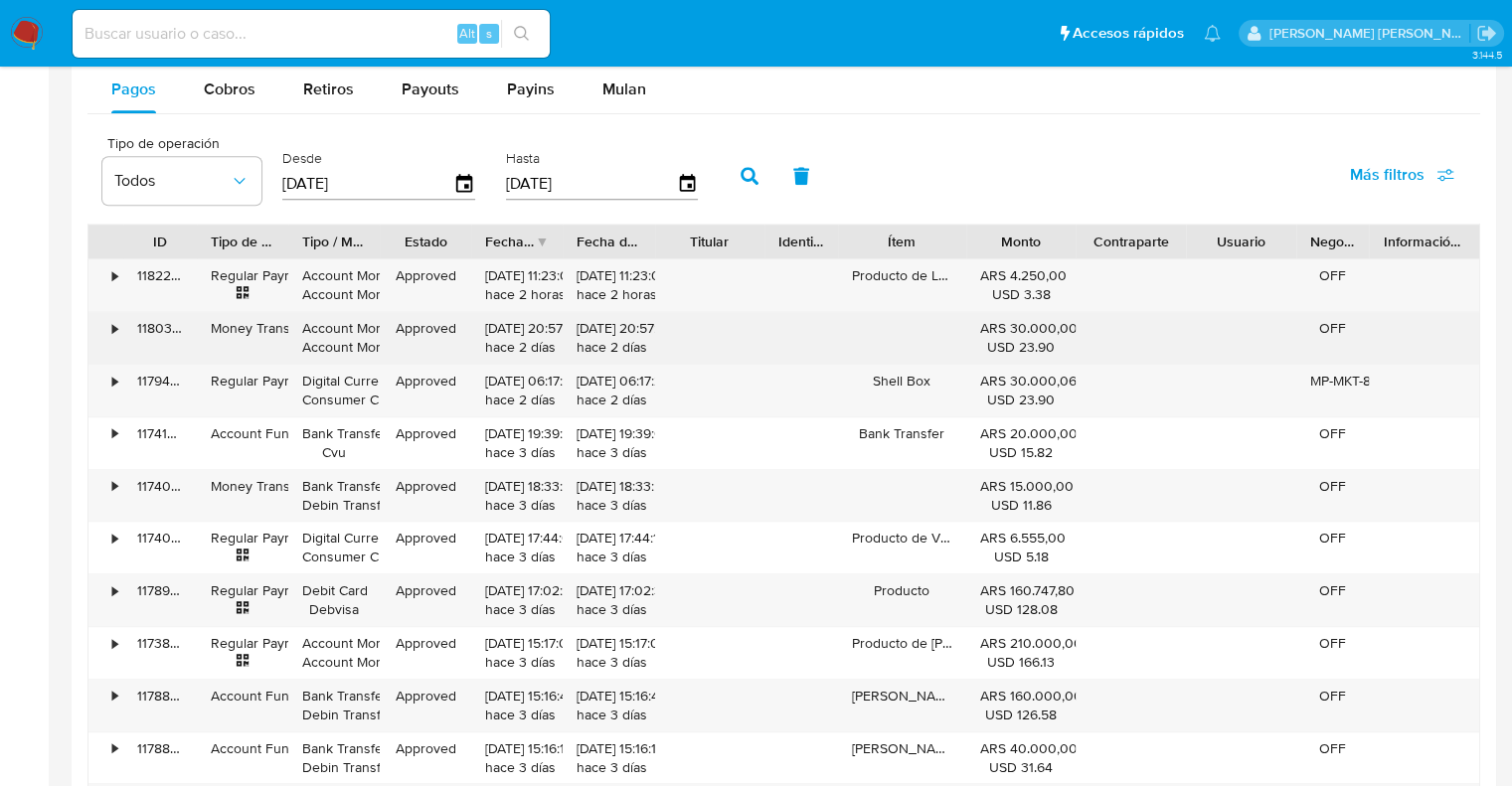 click on "•" at bounding box center (105, 338) 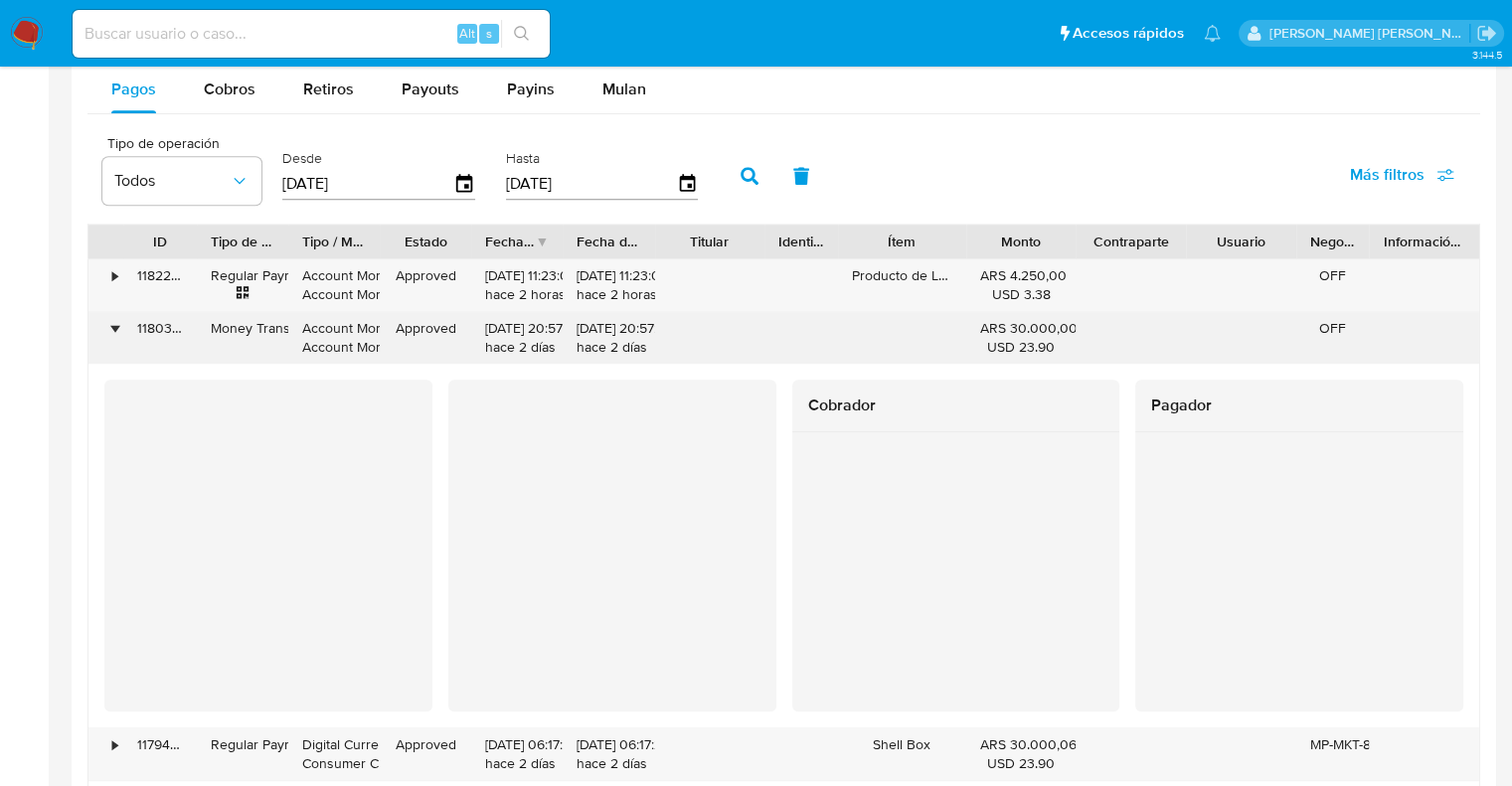 click on "•" at bounding box center [114, 328] 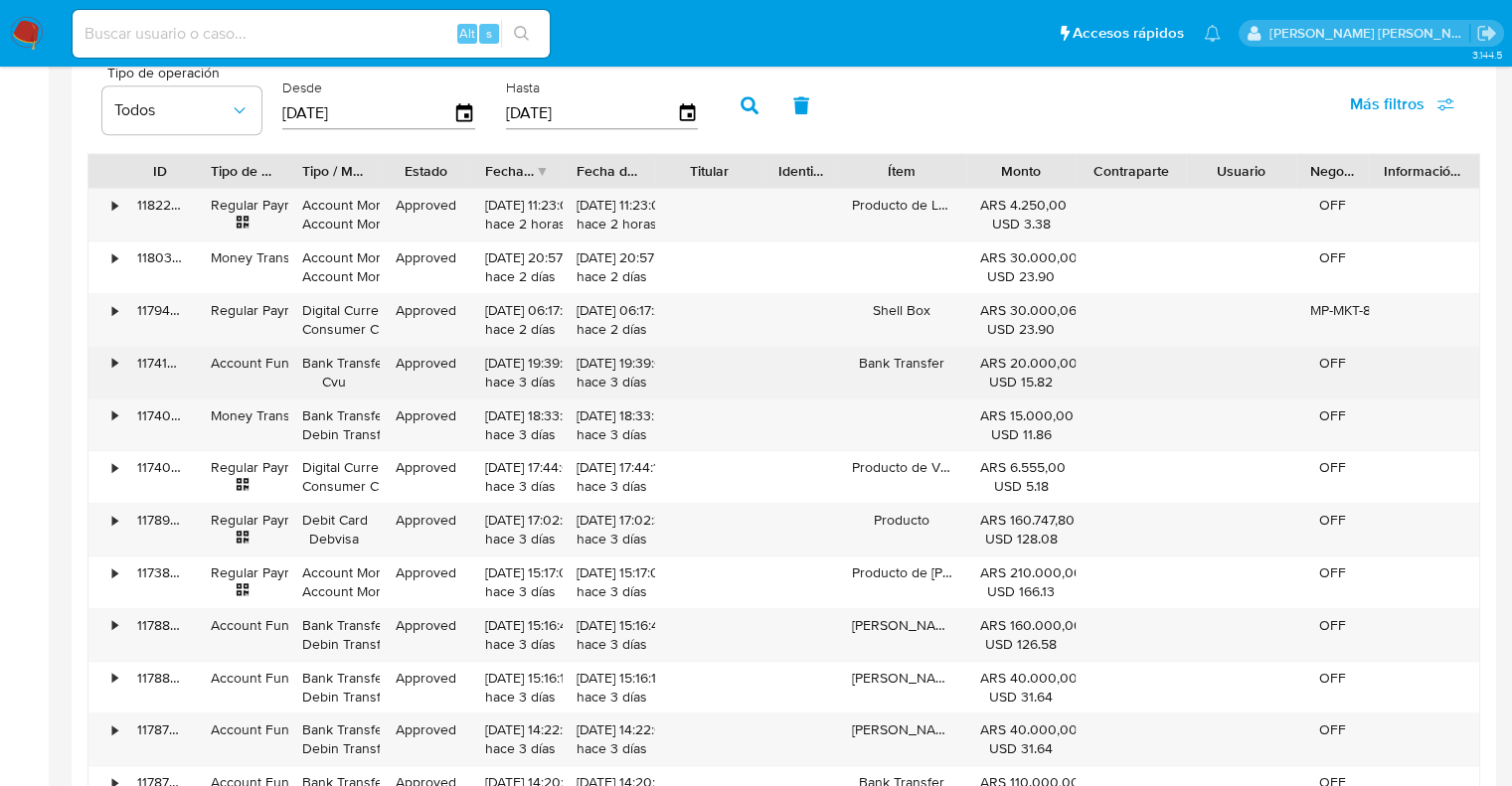 scroll, scrollTop: 1845, scrollLeft: 0, axis: vertical 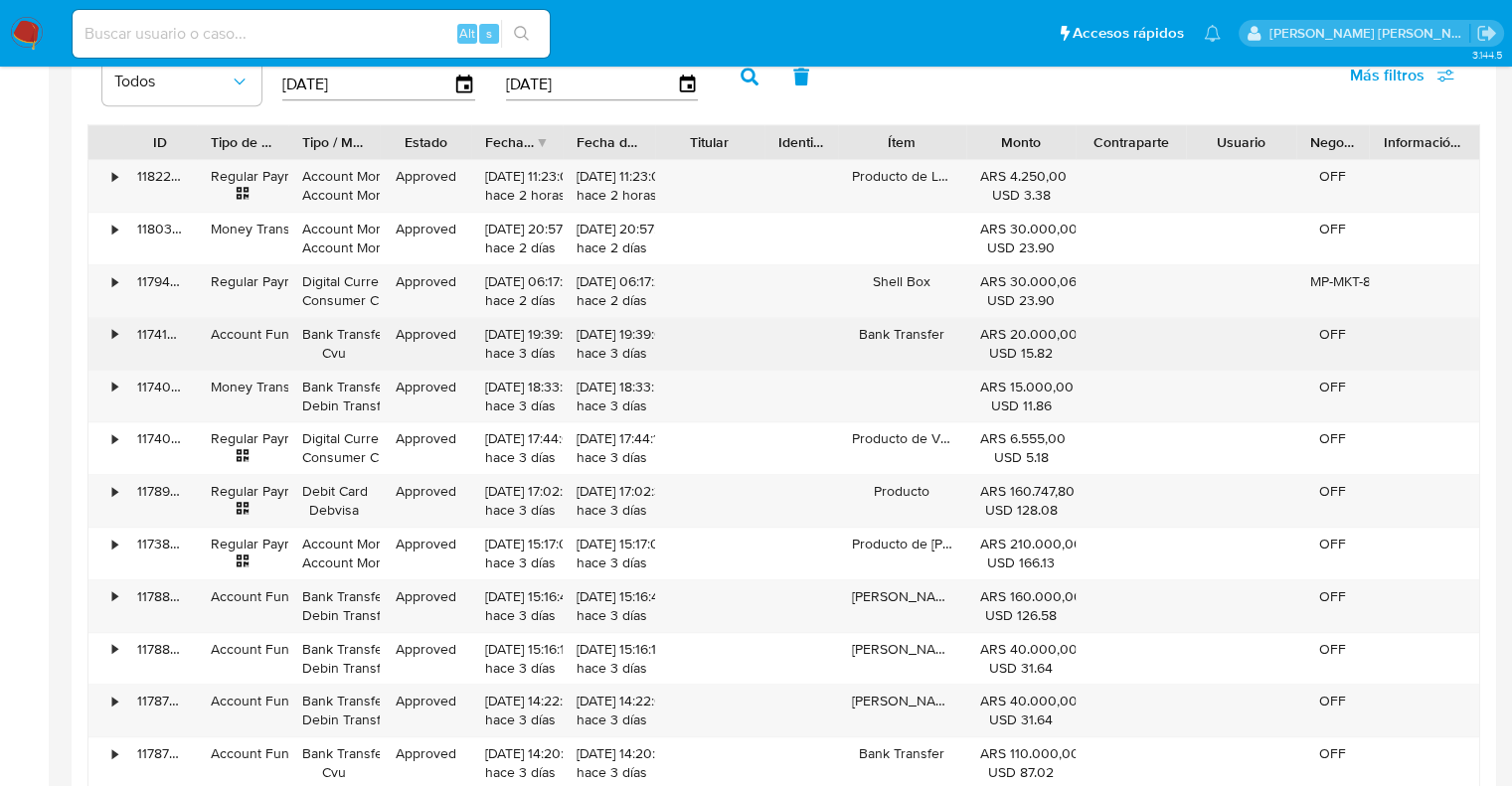 click on "•" at bounding box center [105, 344] 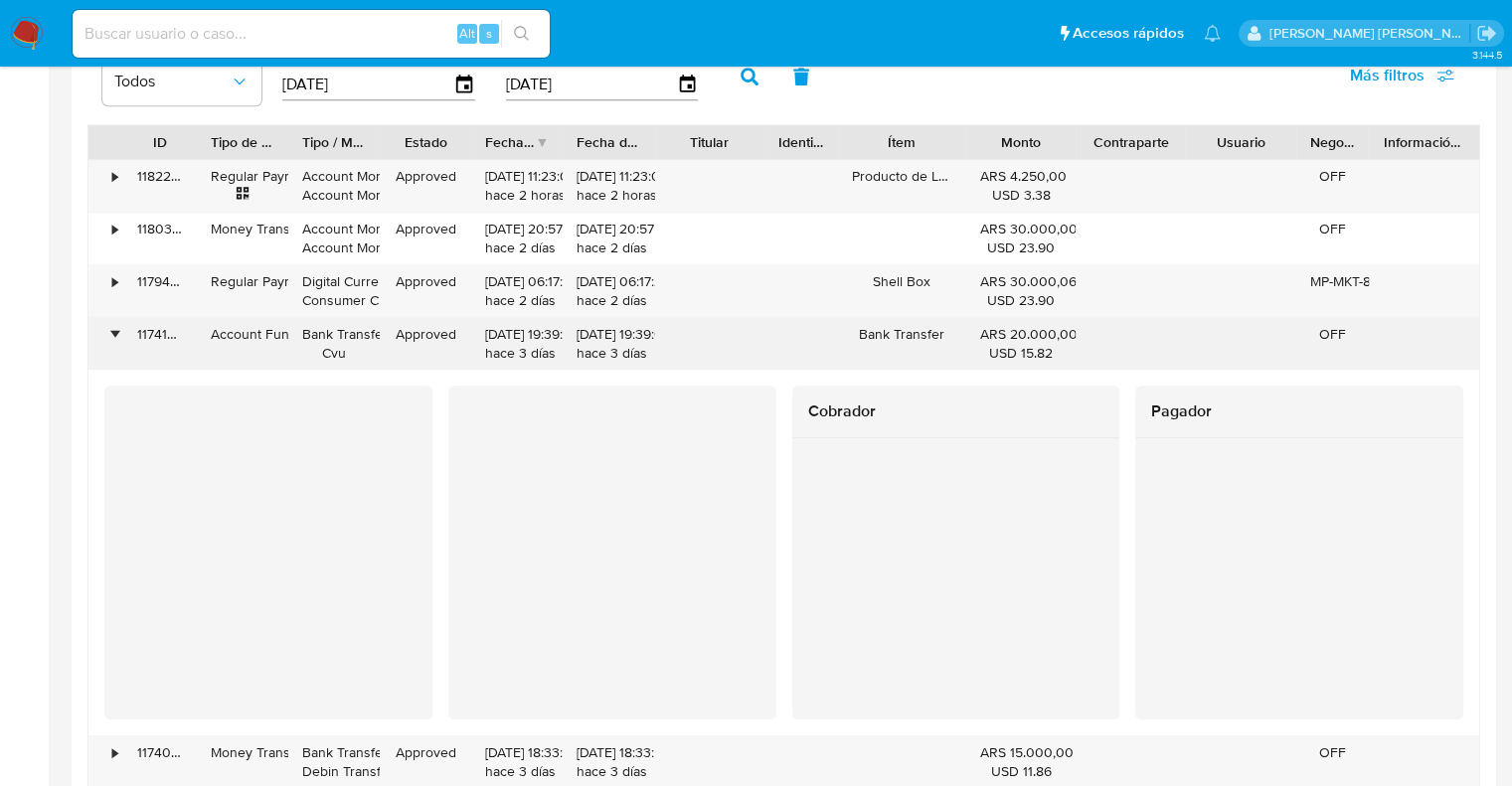 click on "•" at bounding box center [114, 334] 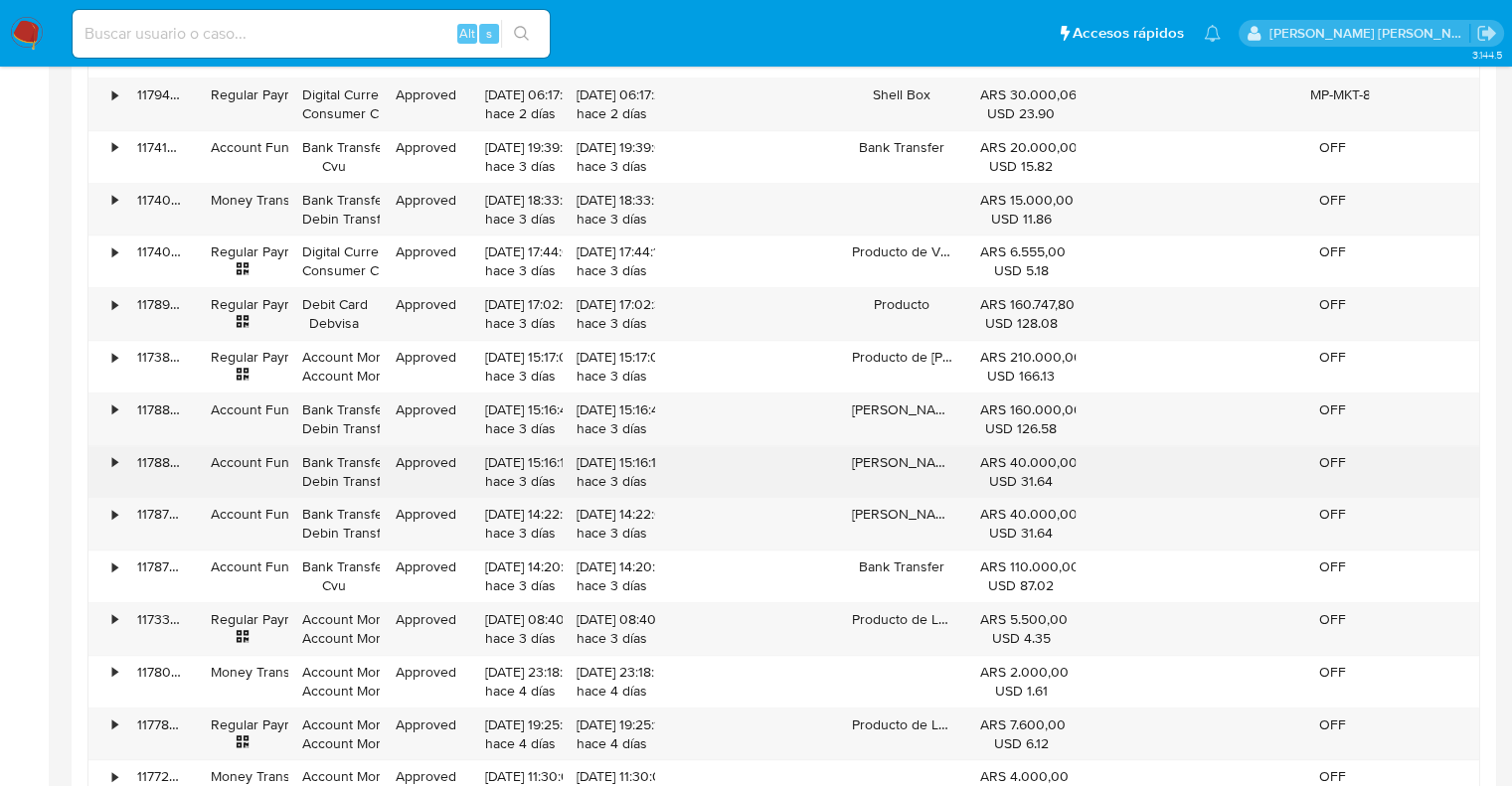 scroll, scrollTop: 2044, scrollLeft: 0, axis: vertical 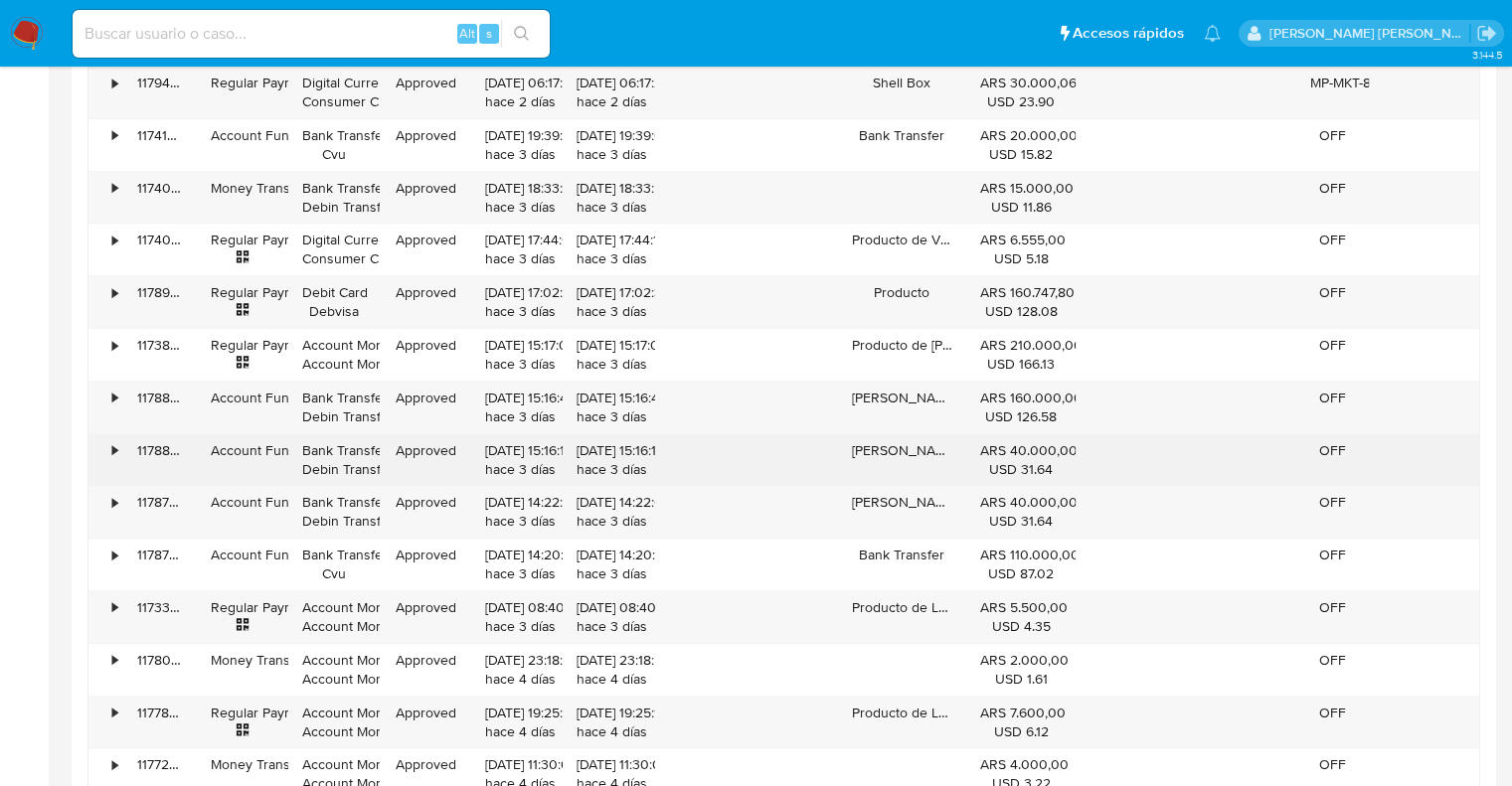 click on "•" at bounding box center (105, 460) 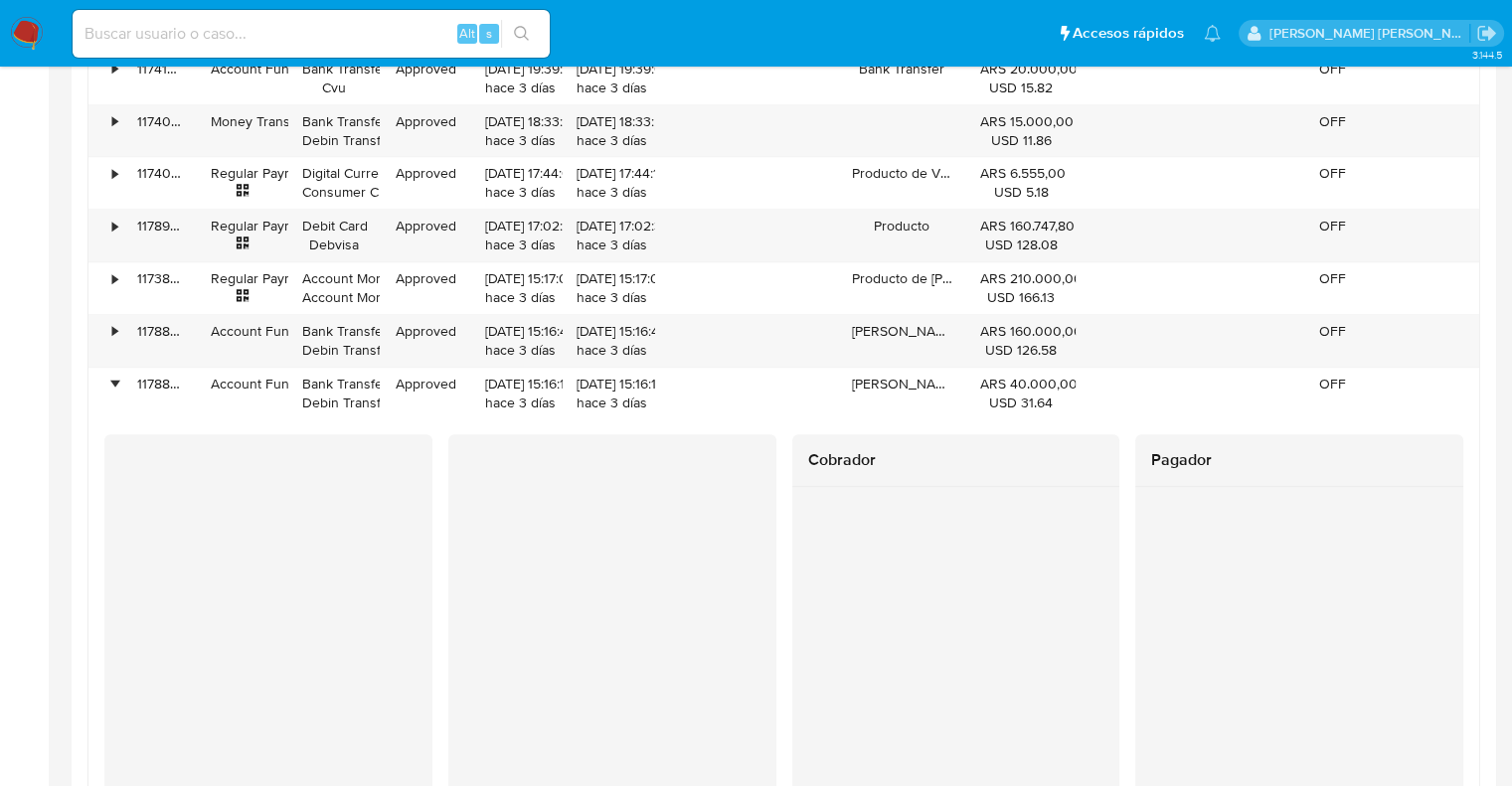 scroll, scrollTop: 2143, scrollLeft: 0, axis: vertical 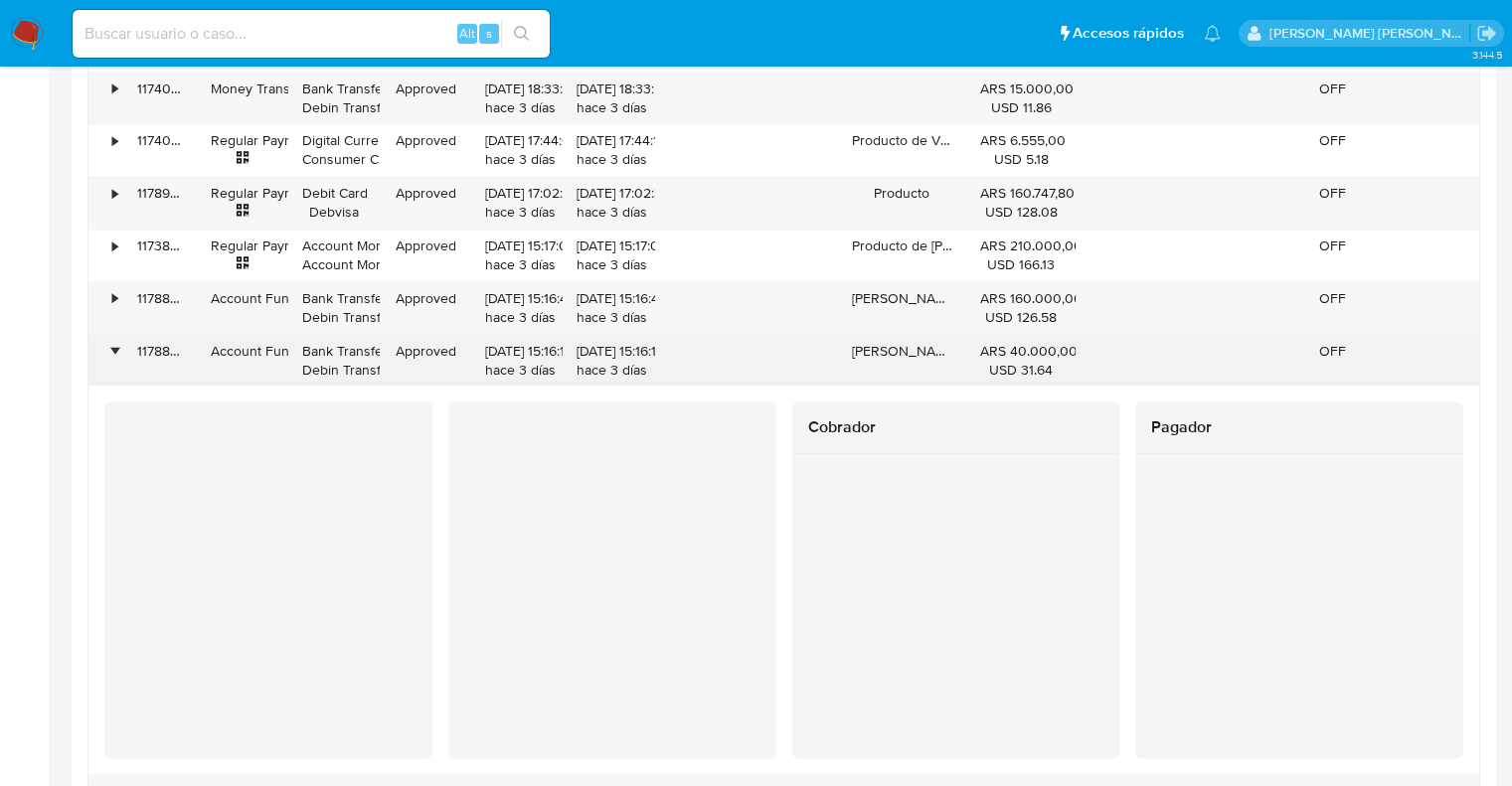click on "•" at bounding box center [105, 361] 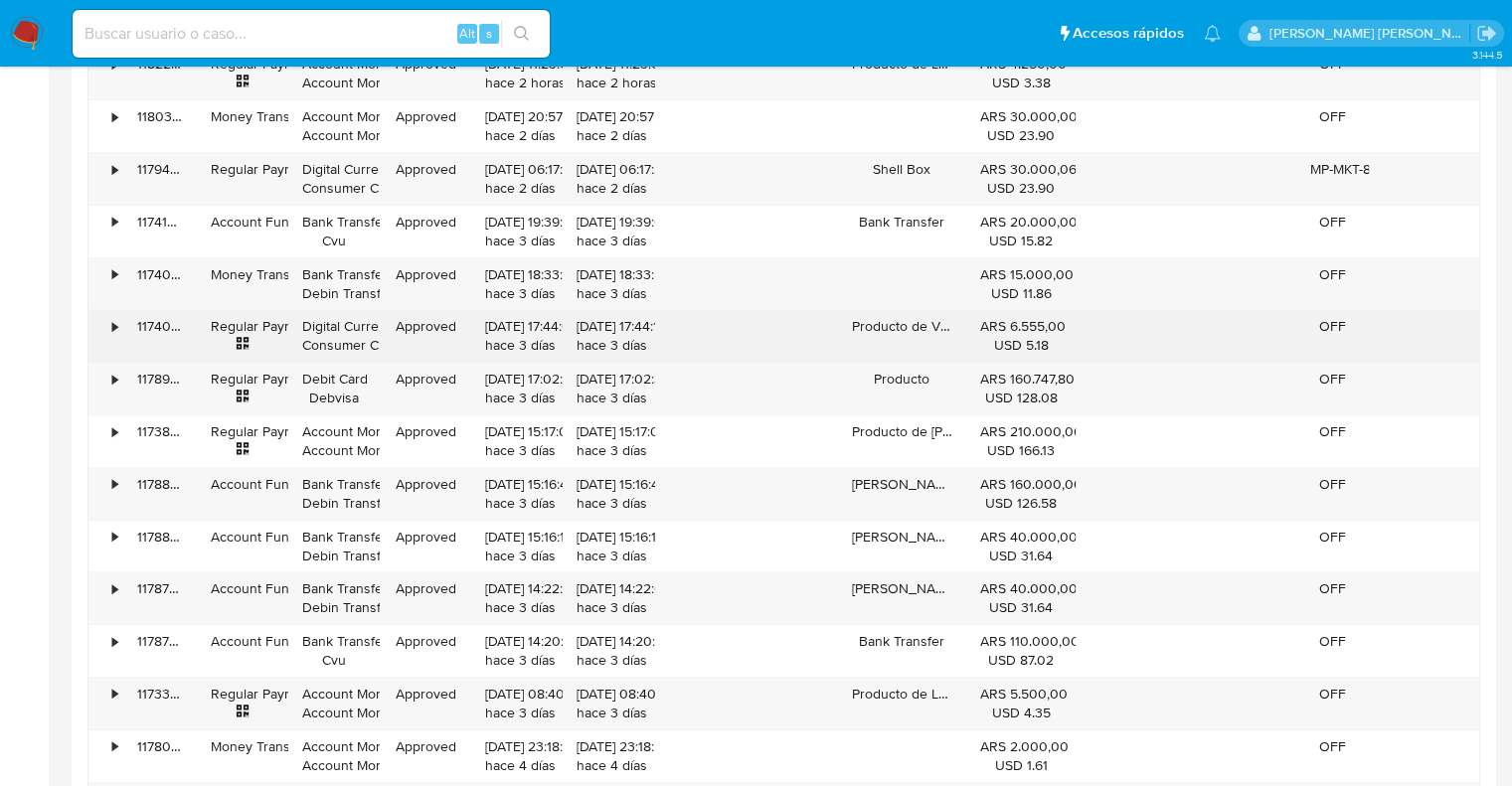 scroll, scrollTop: 1945, scrollLeft: 0, axis: vertical 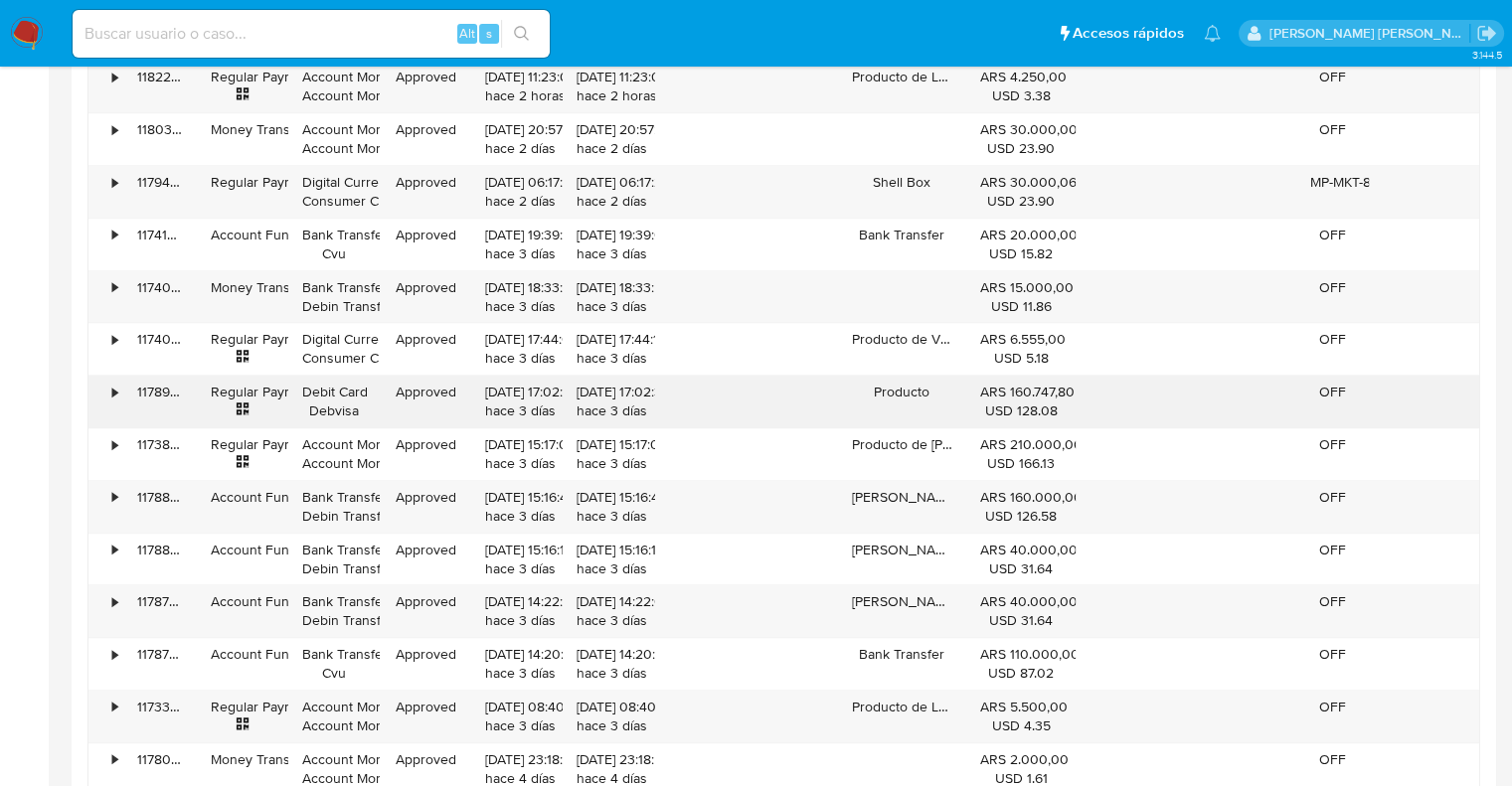 click on "•" at bounding box center (114, 392) 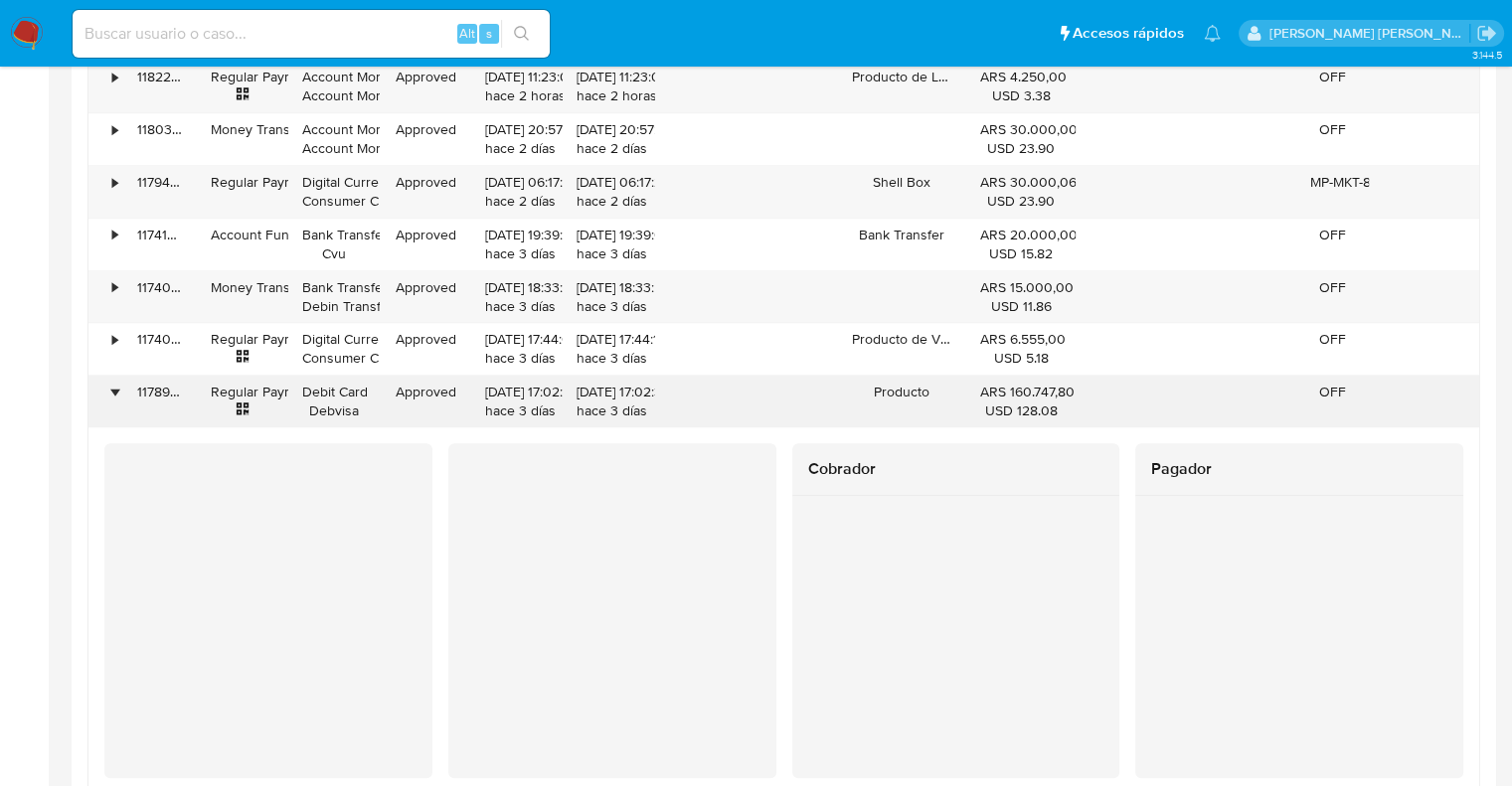 click on "•" at bounding box center [114, 392] 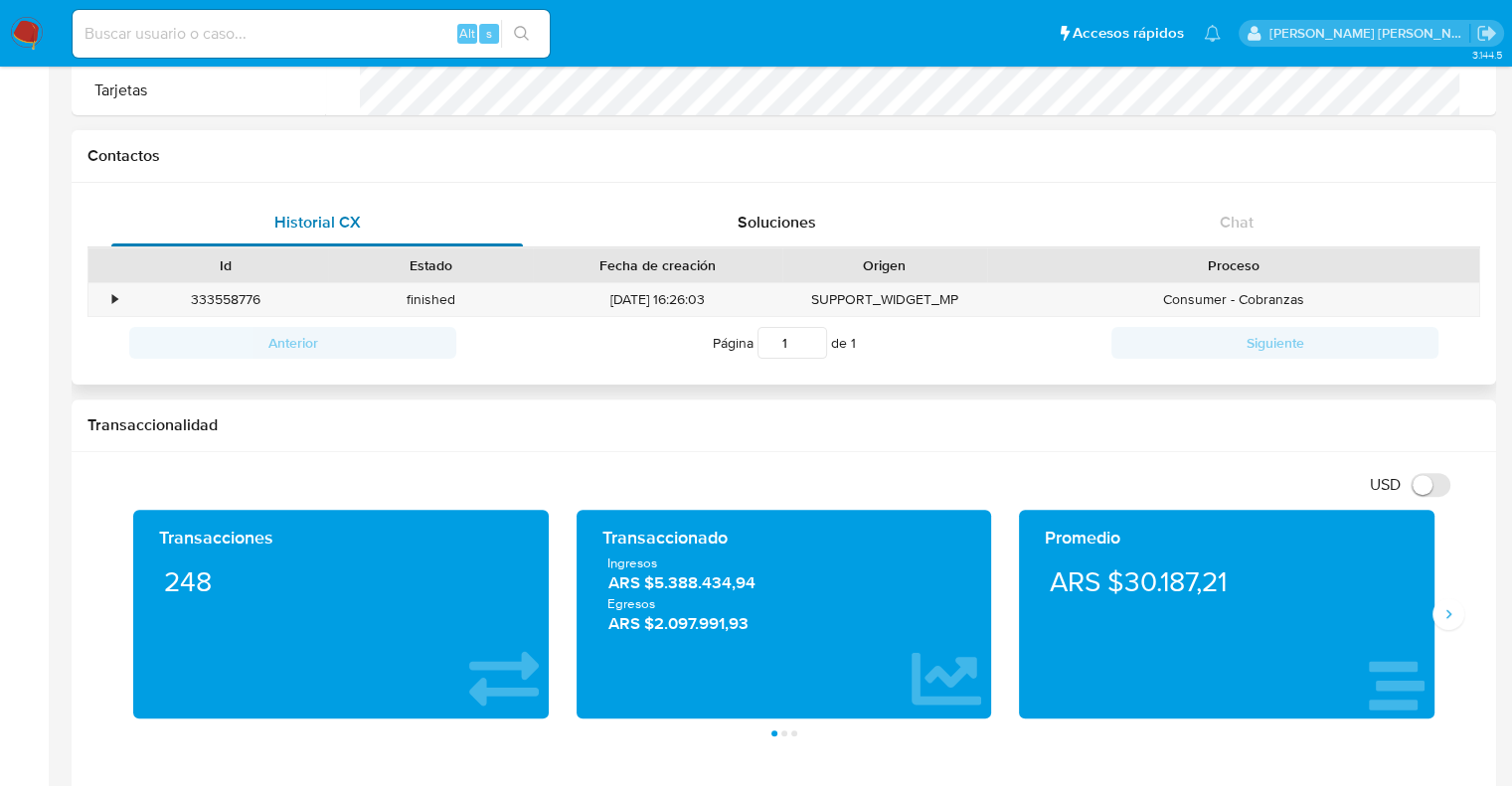 scroll, scrollTop: 57, scrollLeft: 0, axis: vertical 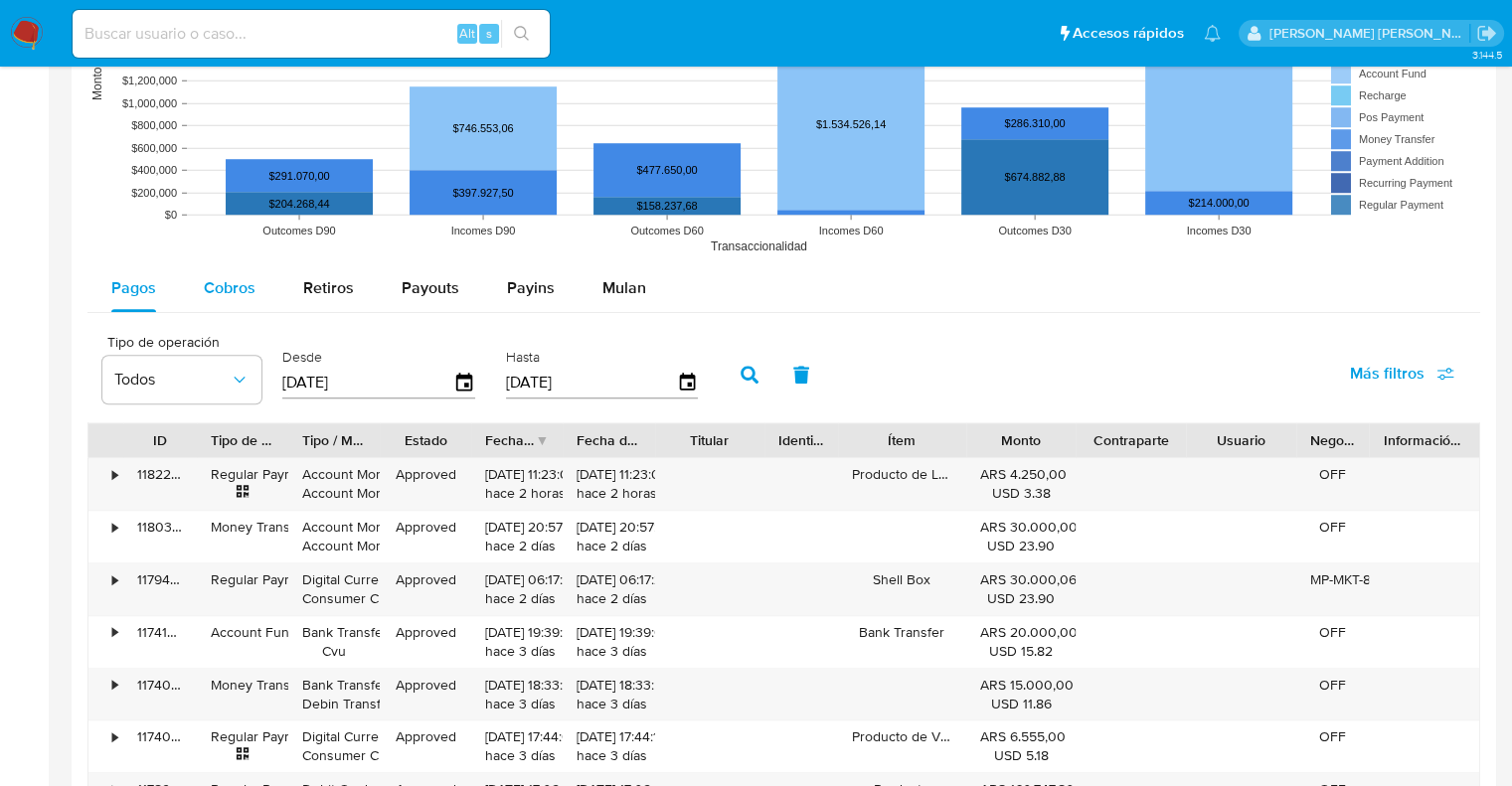 click on "Cobros" at bounding box center [230, 287] 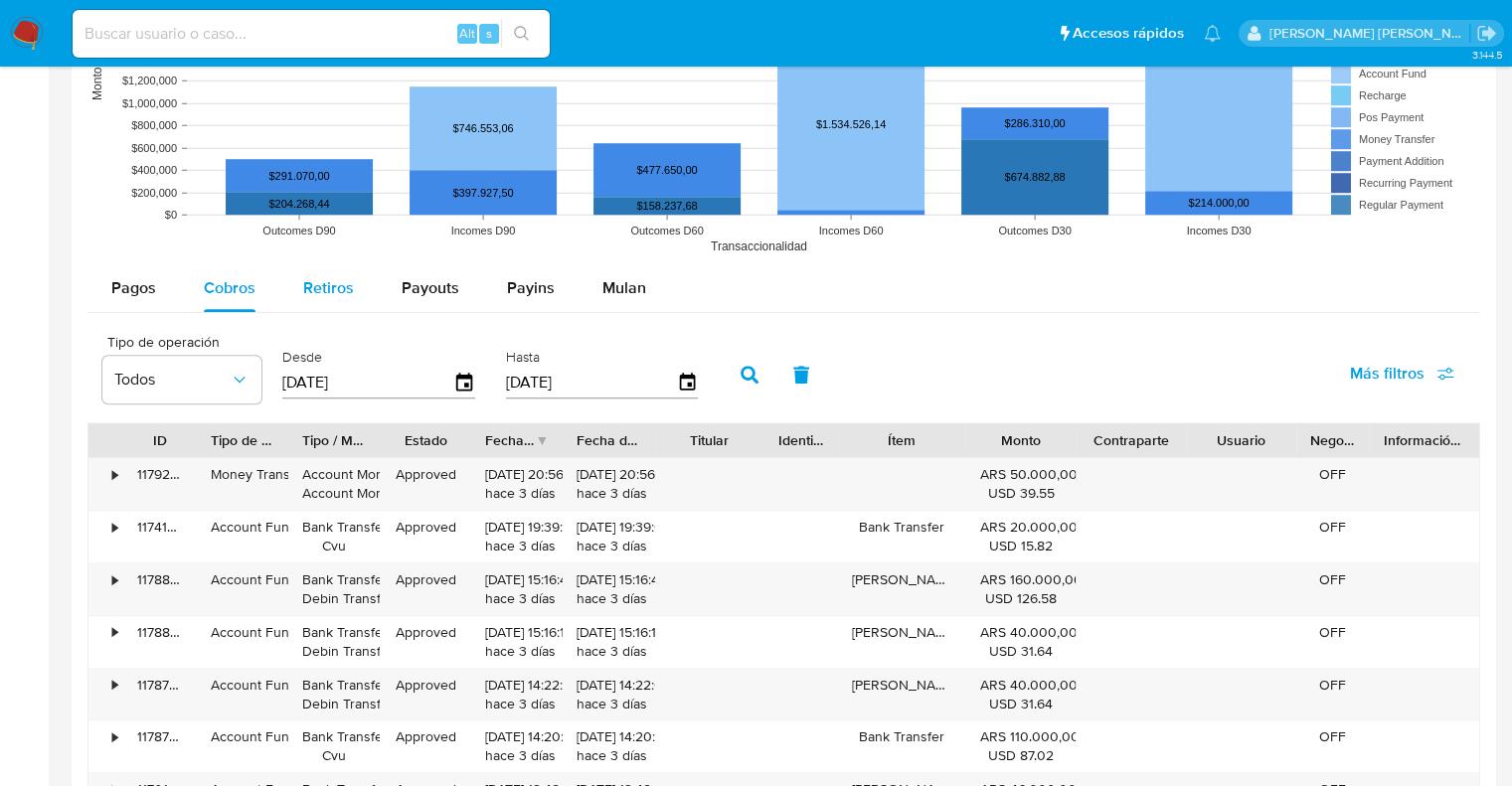 click on "Retiros" at bounding box center [328, 287] 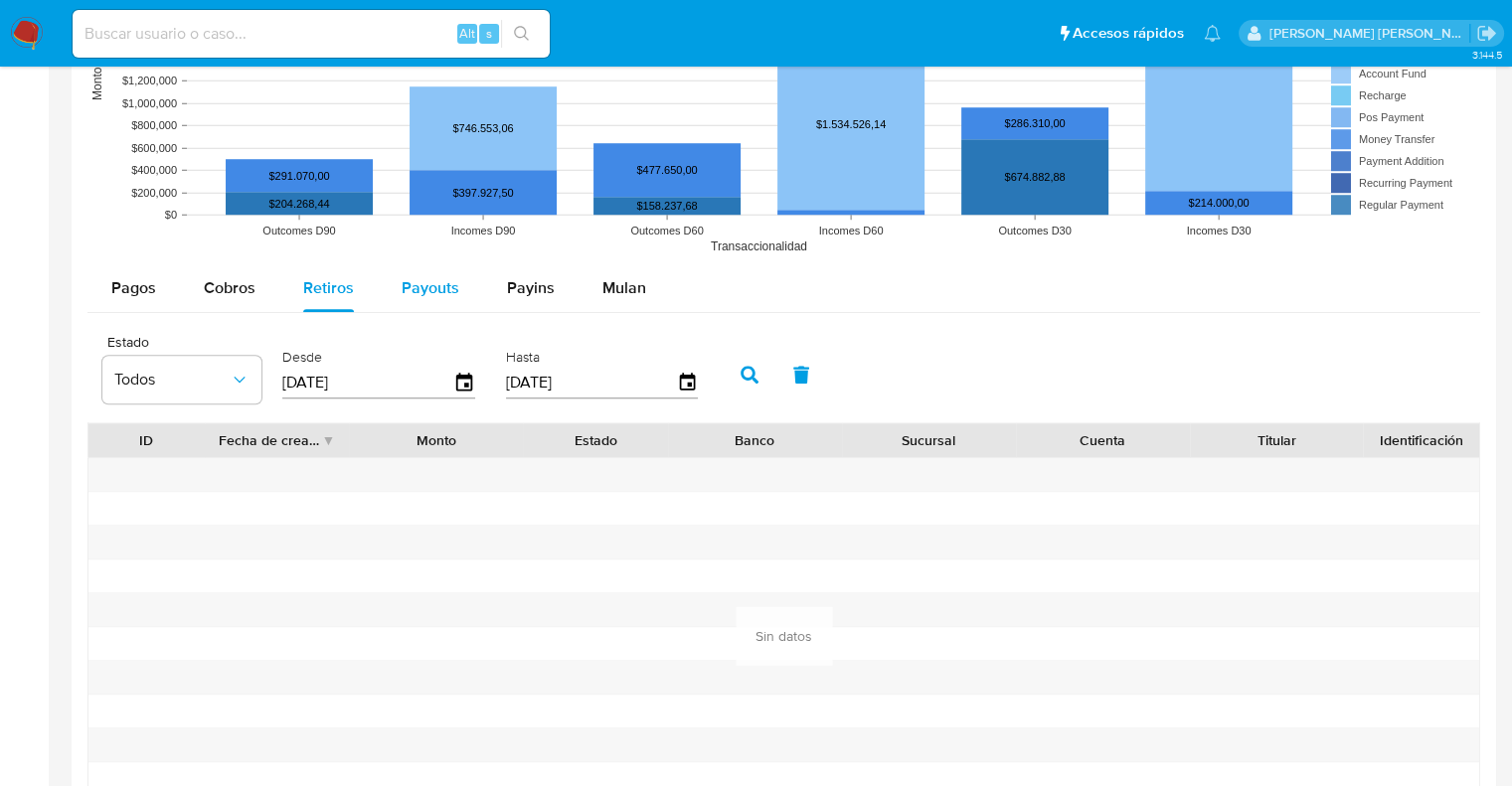 click on "Payouts" at bounding box center (430, 287) 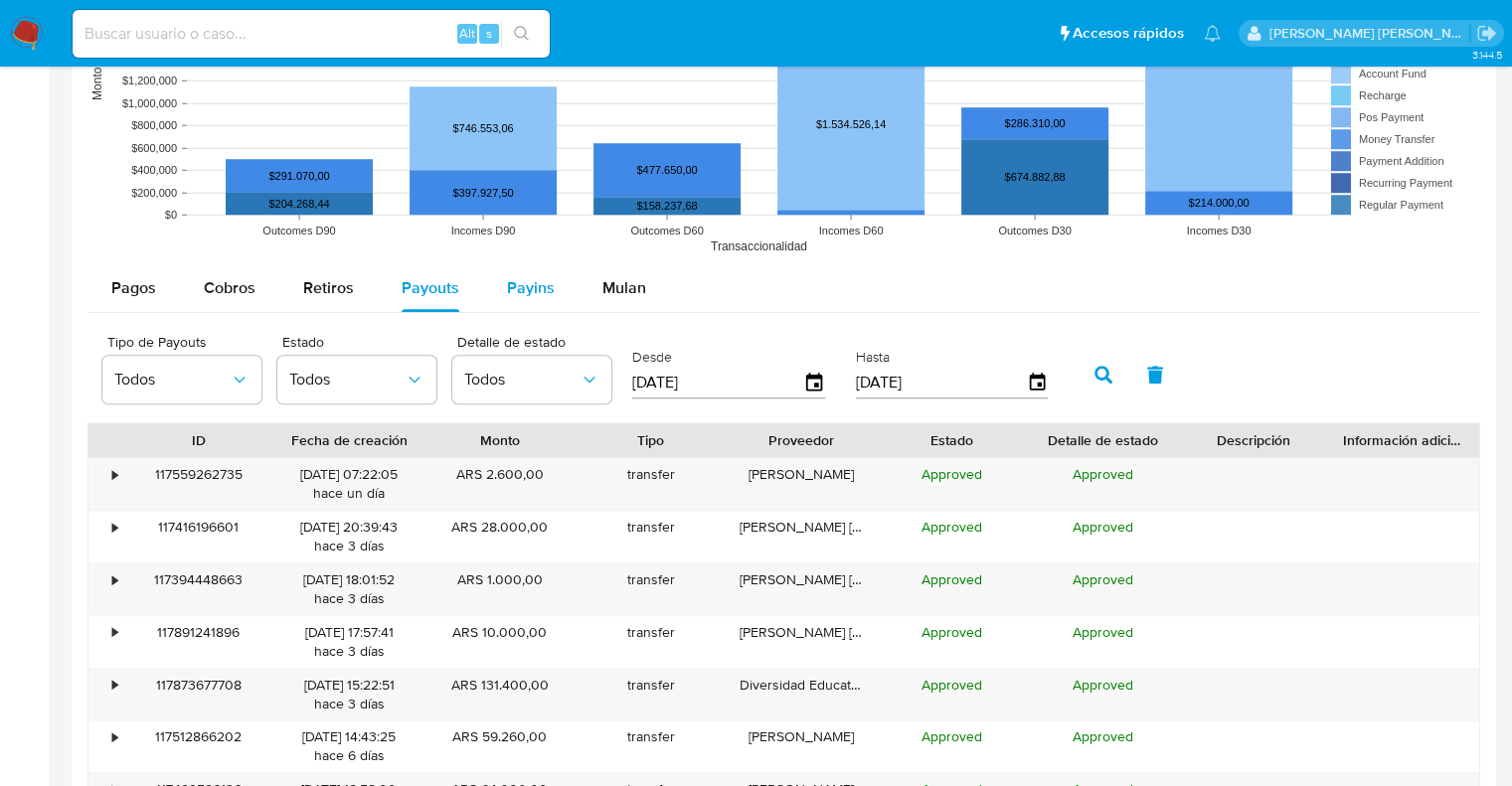 click on "Payins" at bounding box center [531, 287] 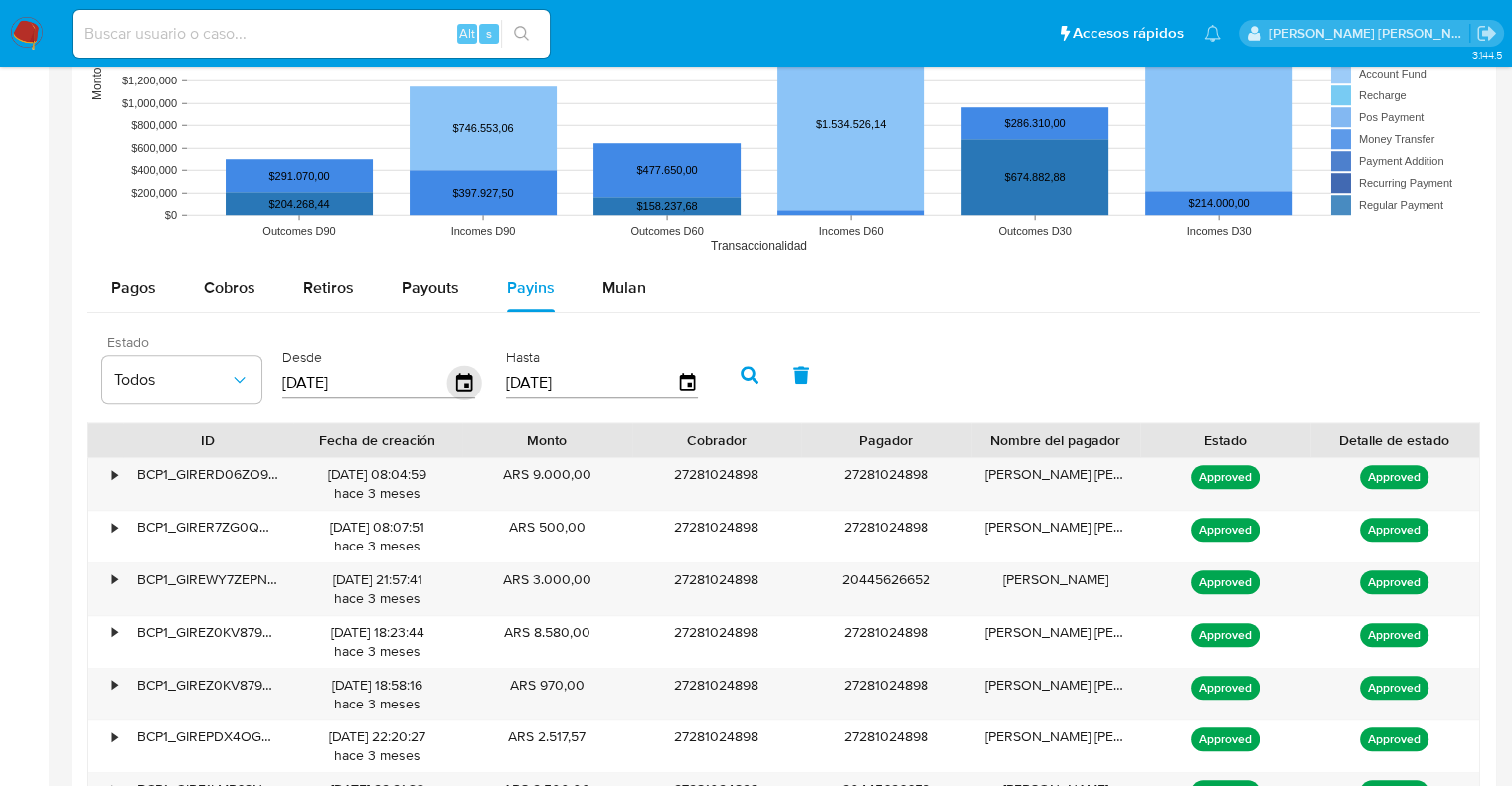 click 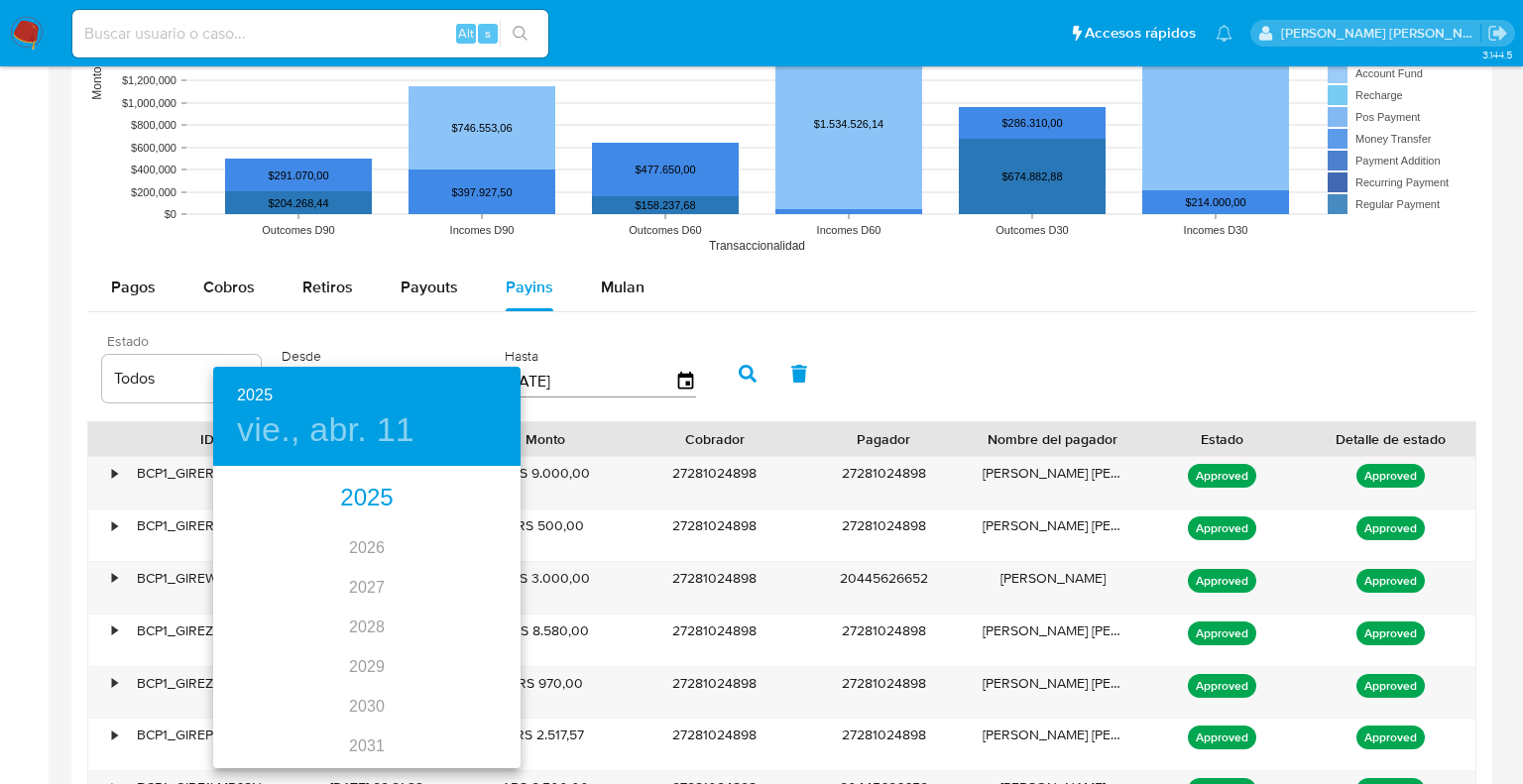 click on "2025" at bounding box center [367, 499] 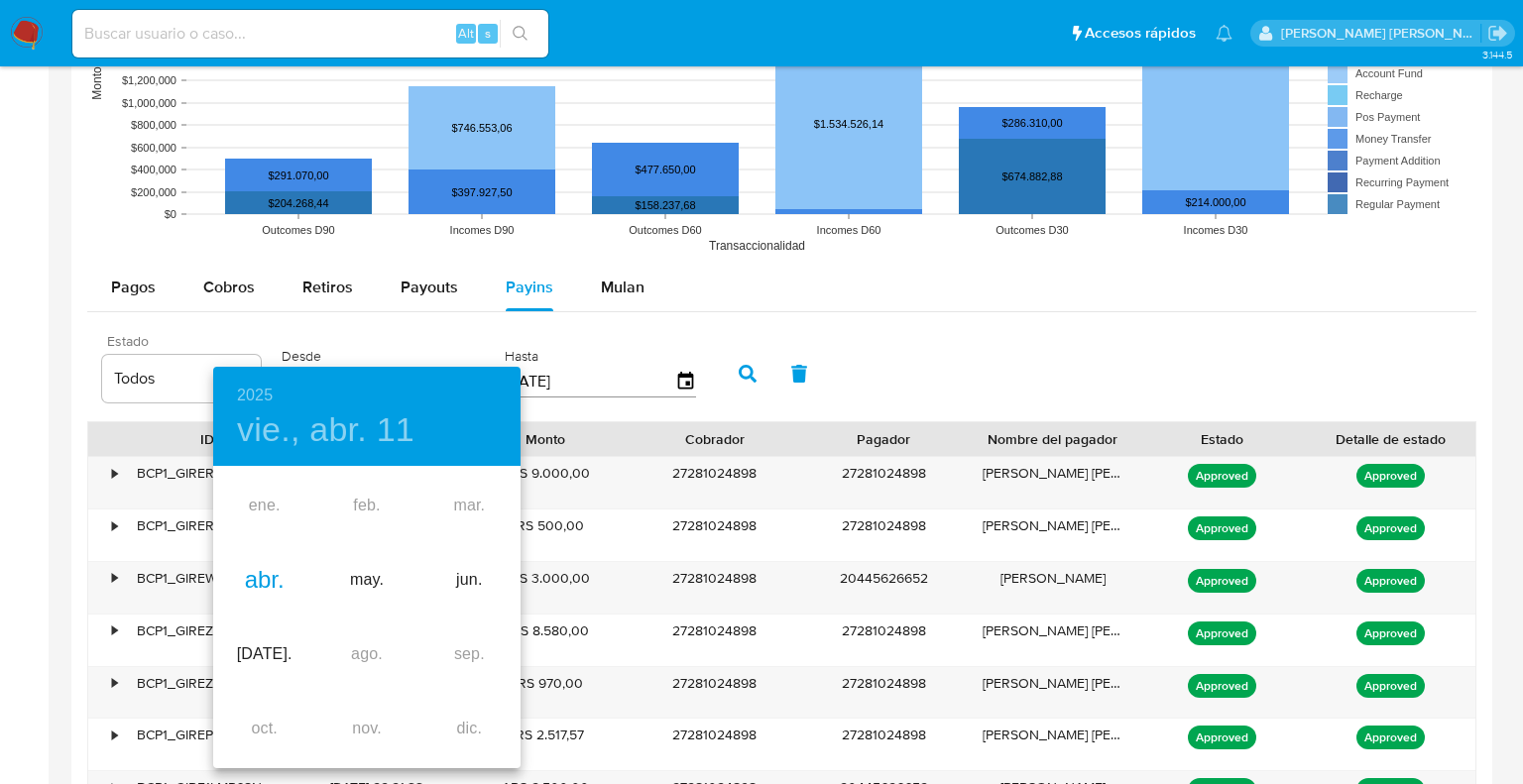 click on "abr." at bounding box center [264, 580] 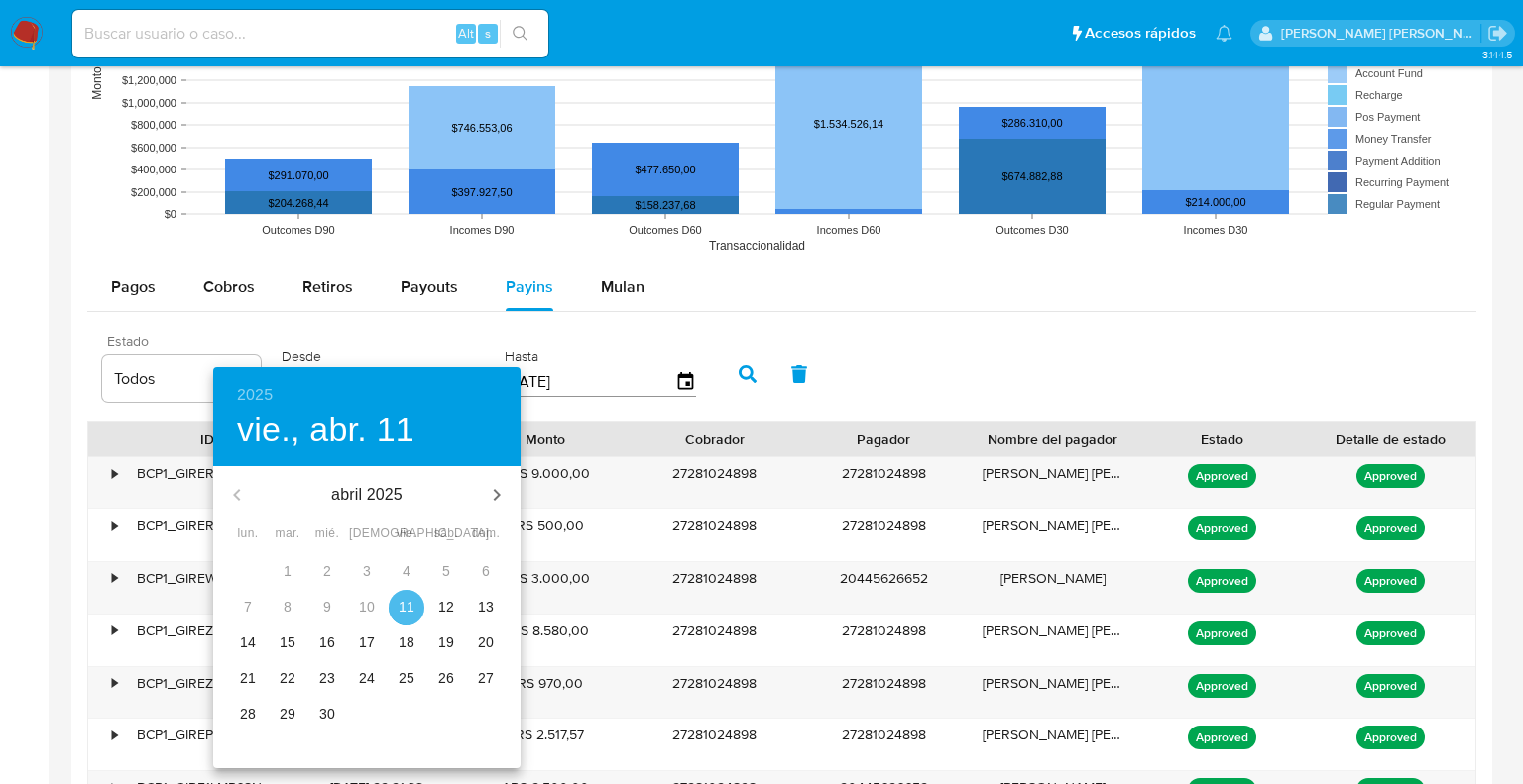 drag, startPoint x: 400, startPoint y: 600, endPoint x: 520, endPoint y: 555, distance: 128.16006 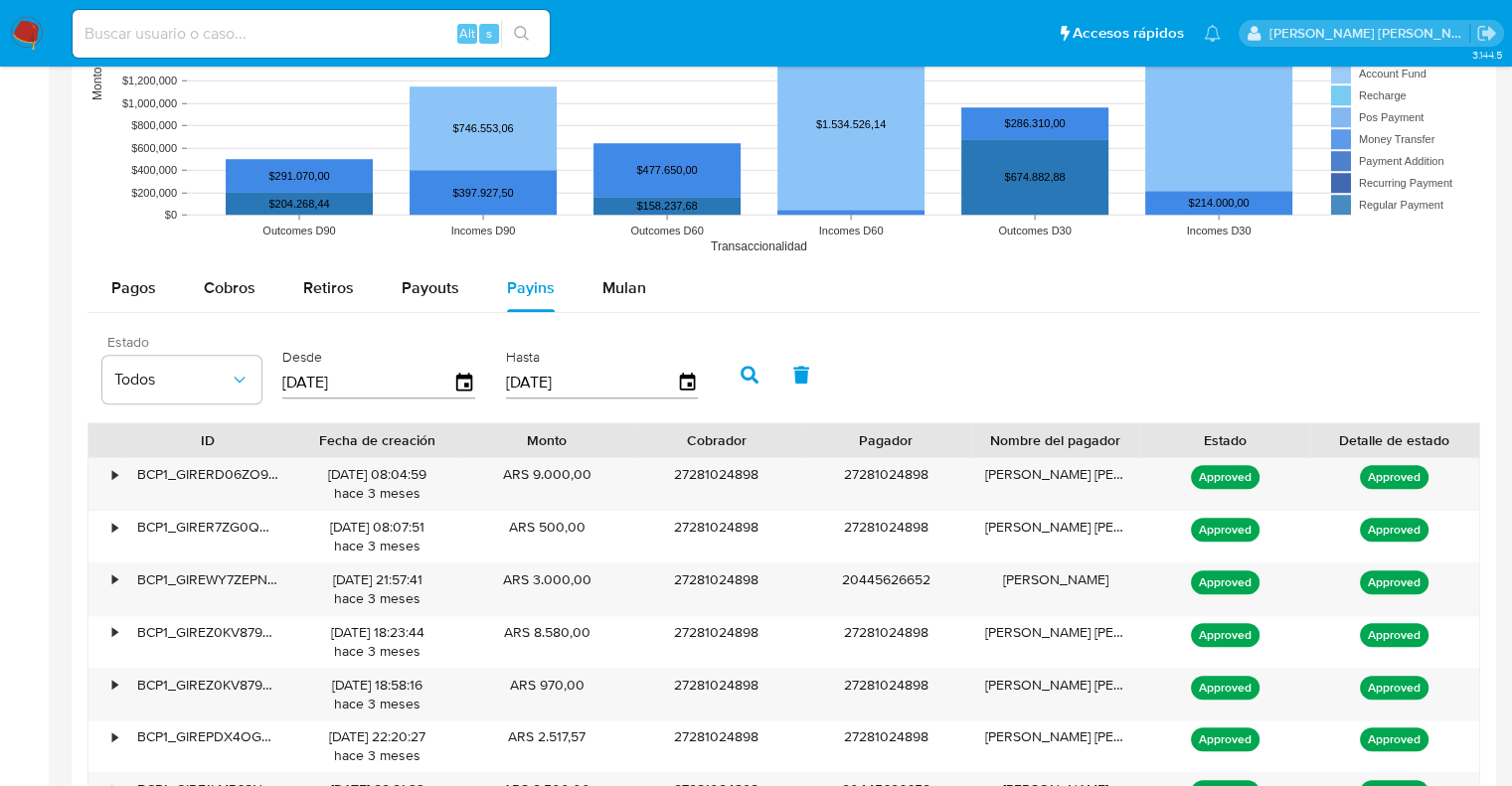 click 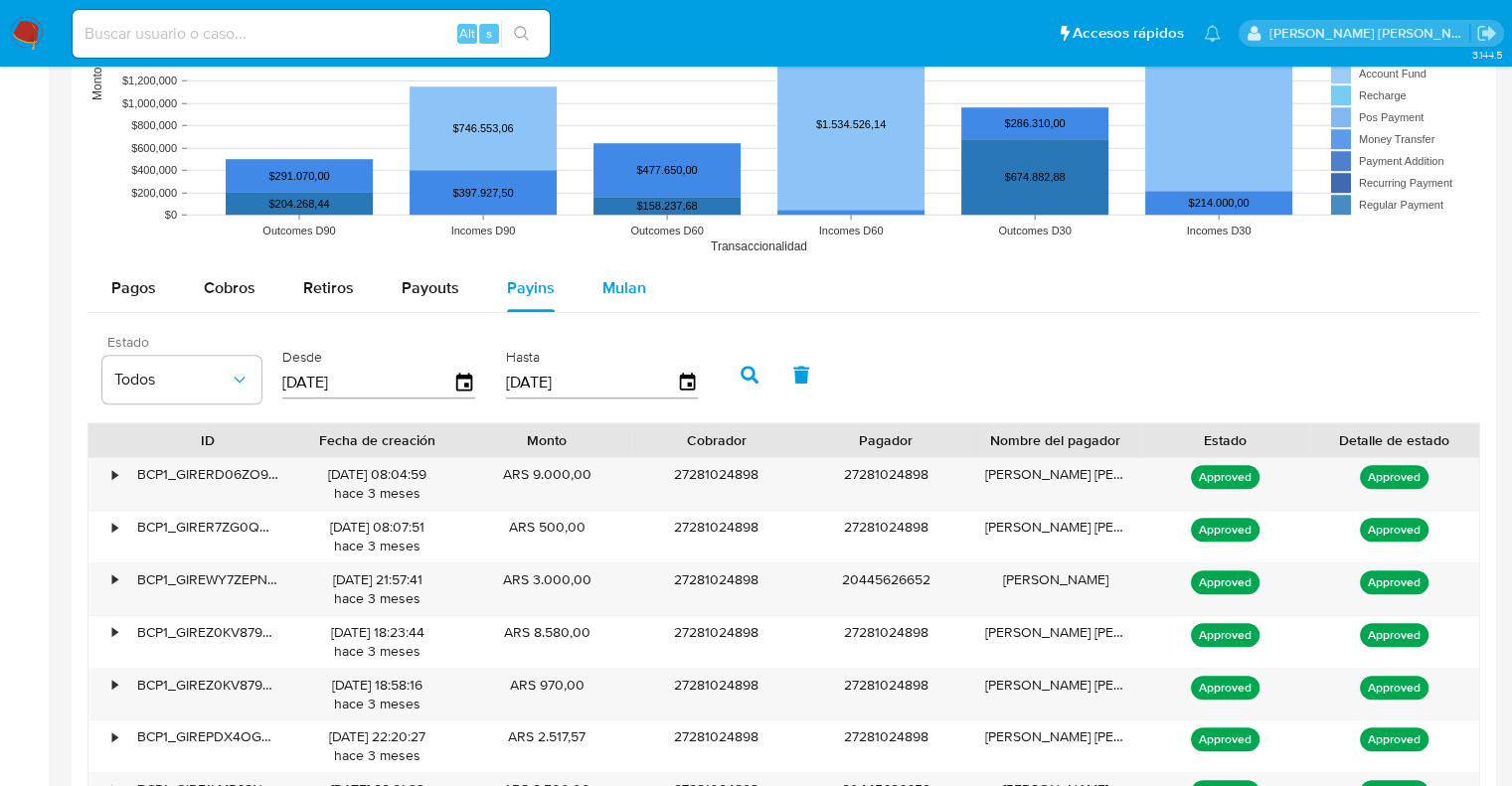 click on "Mulan" at bounding box center (624, 287) 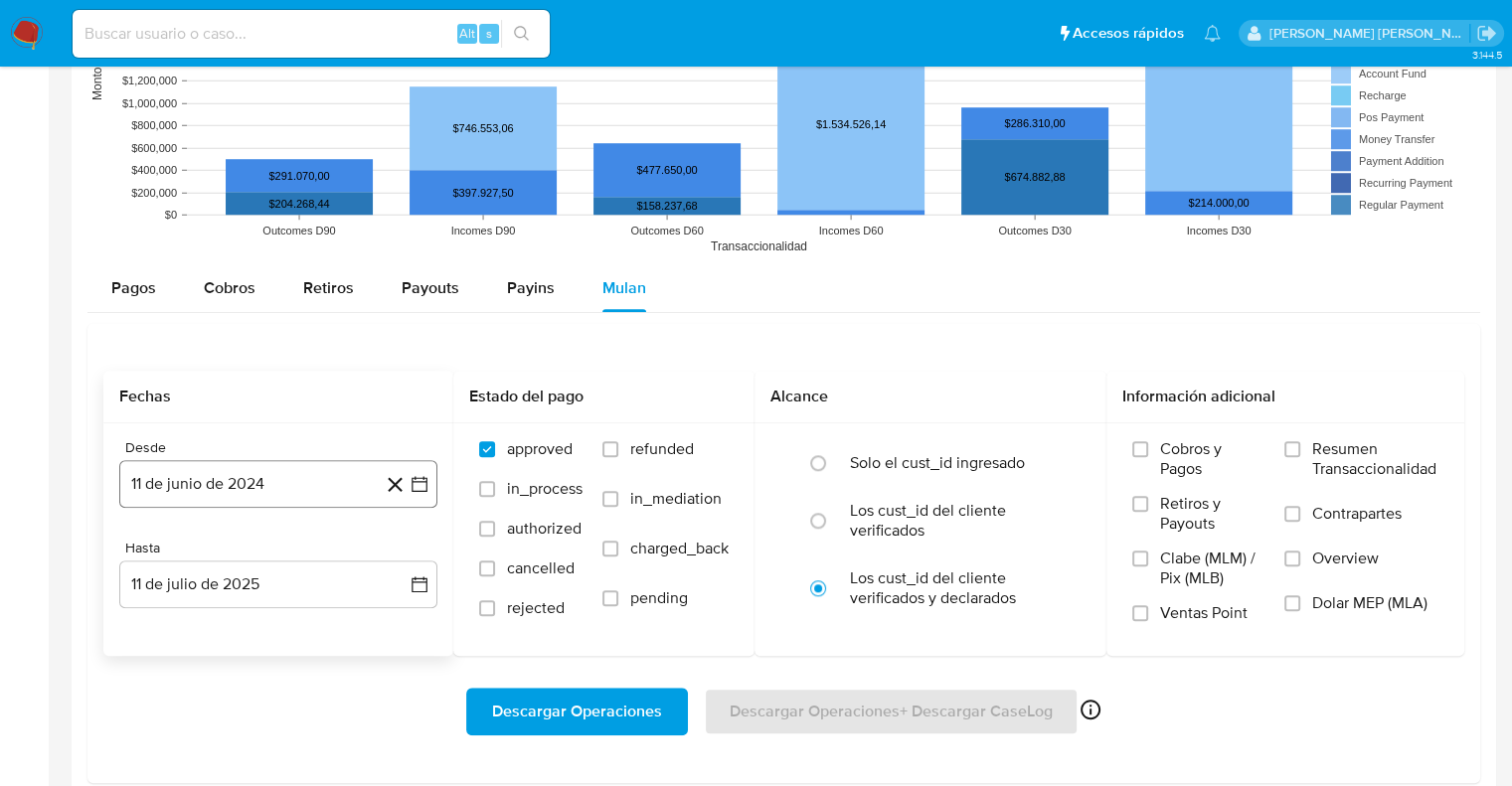 click 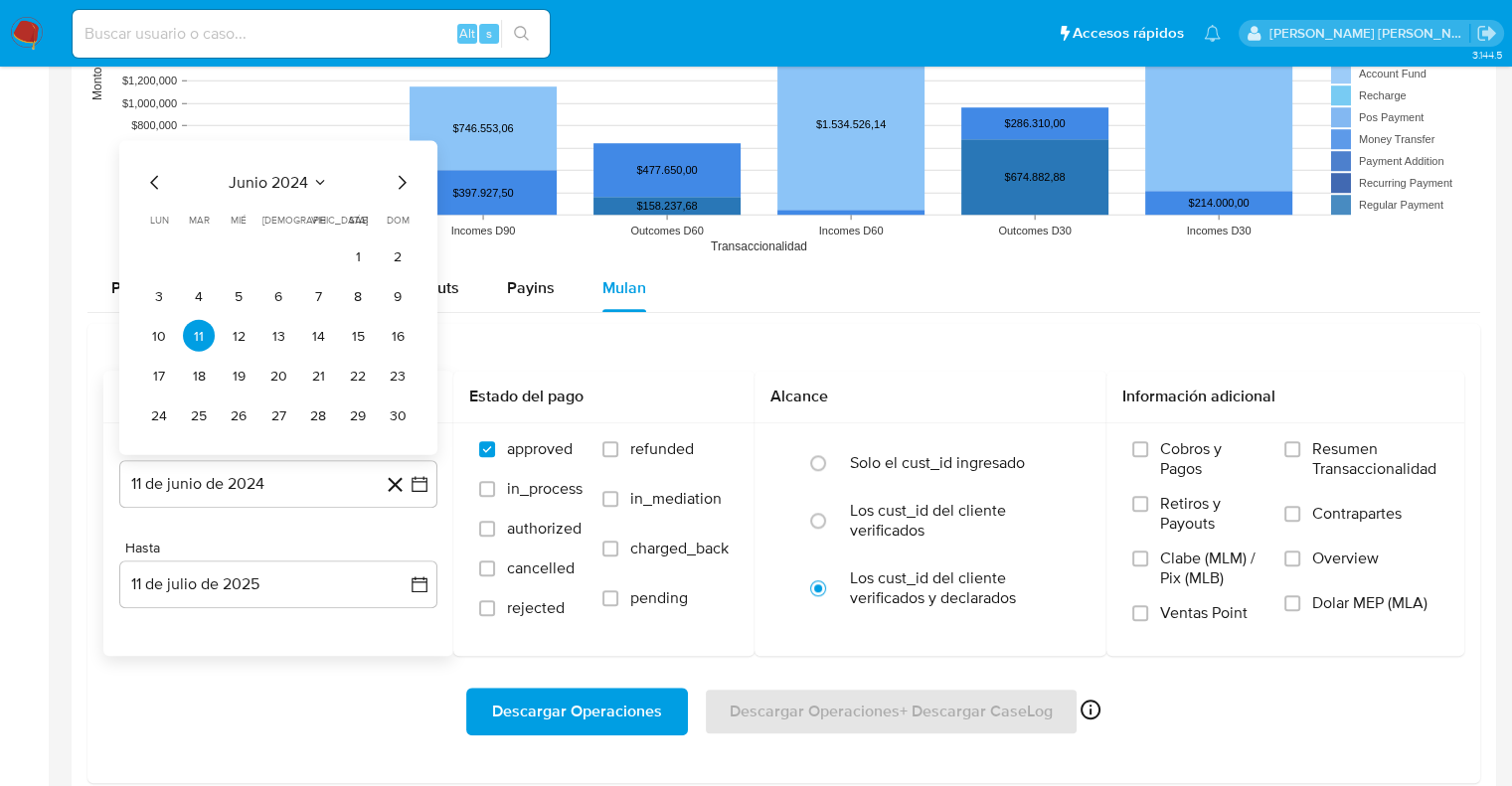 click 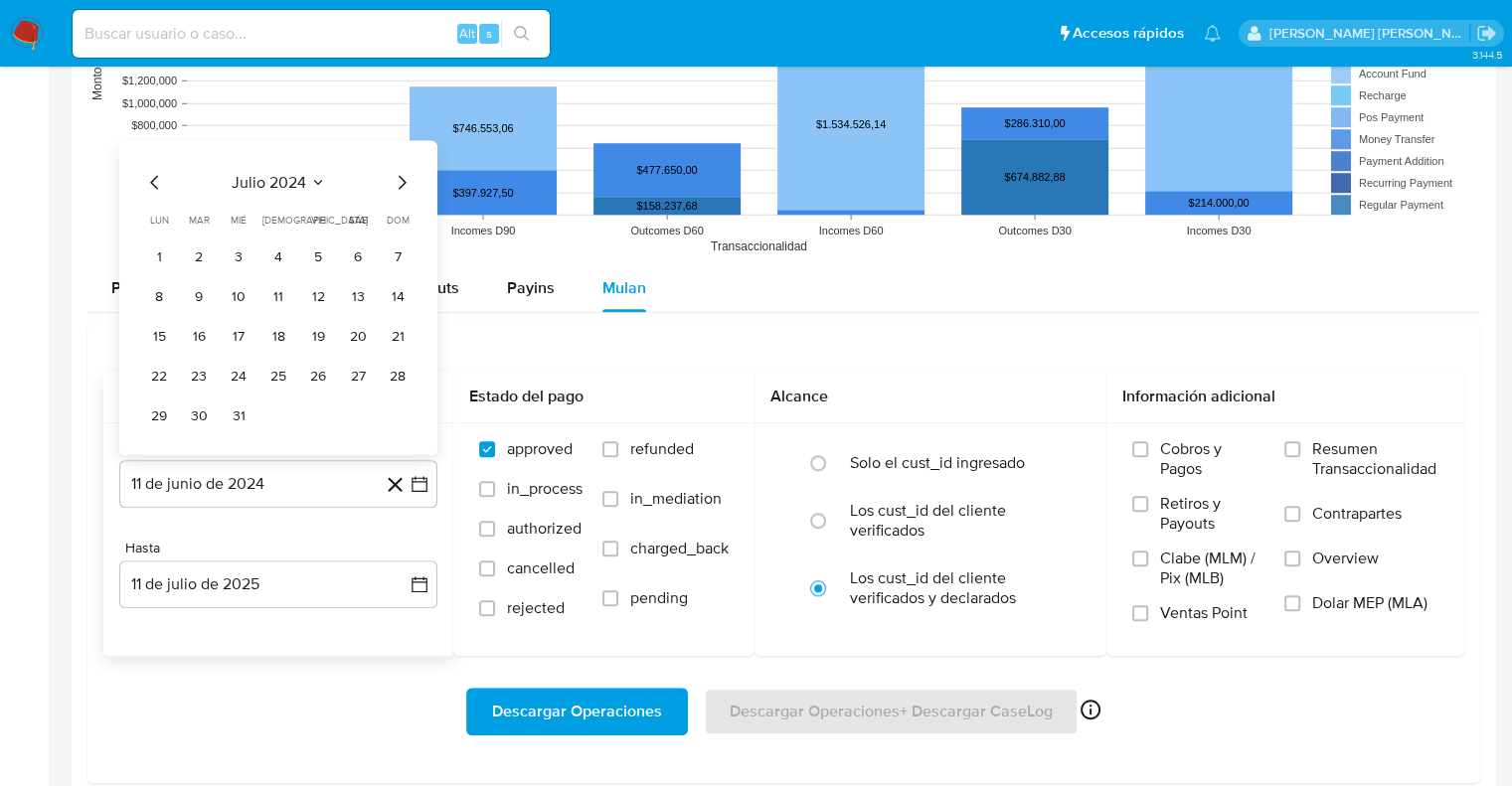 click 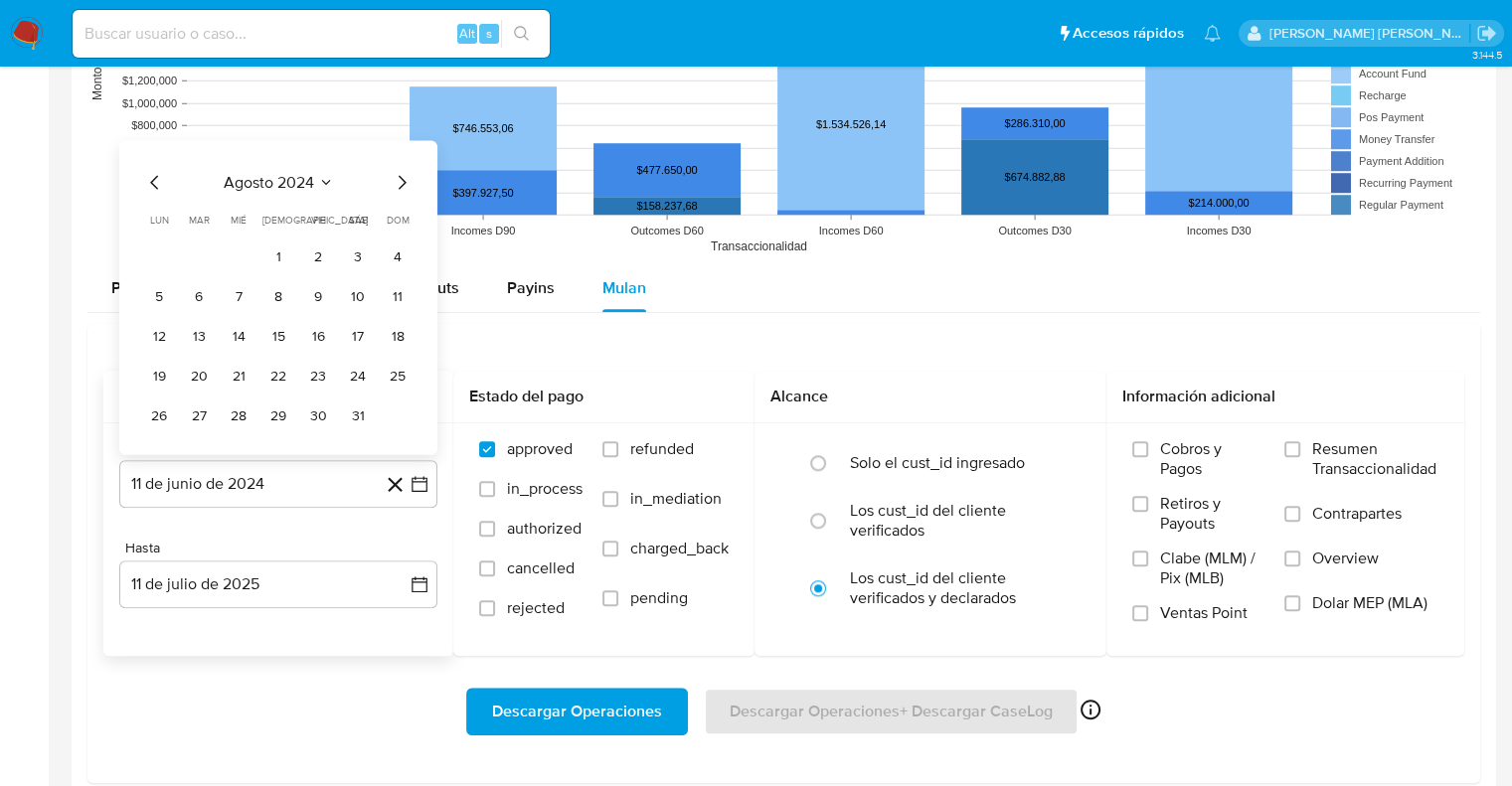 click 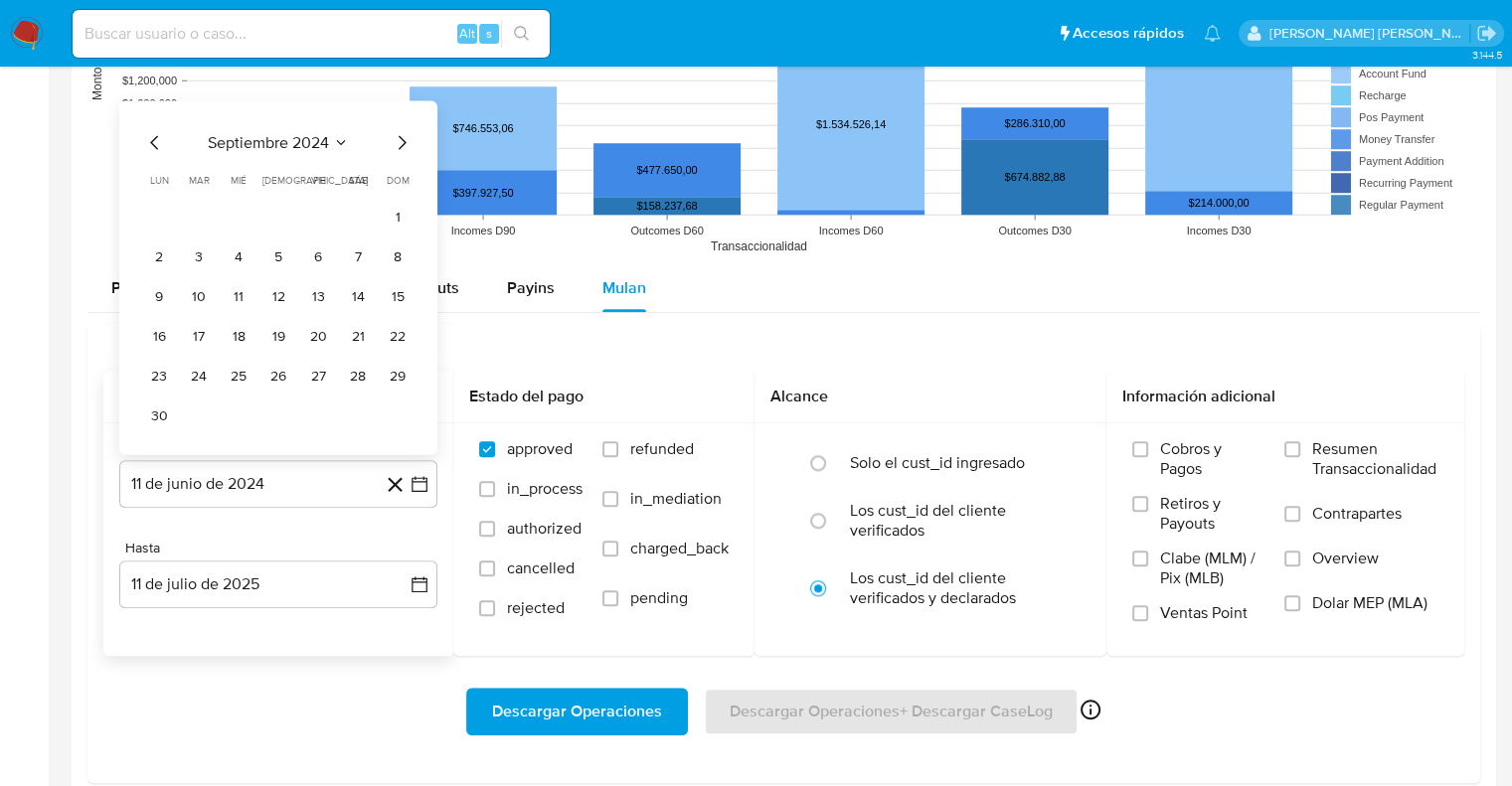 click 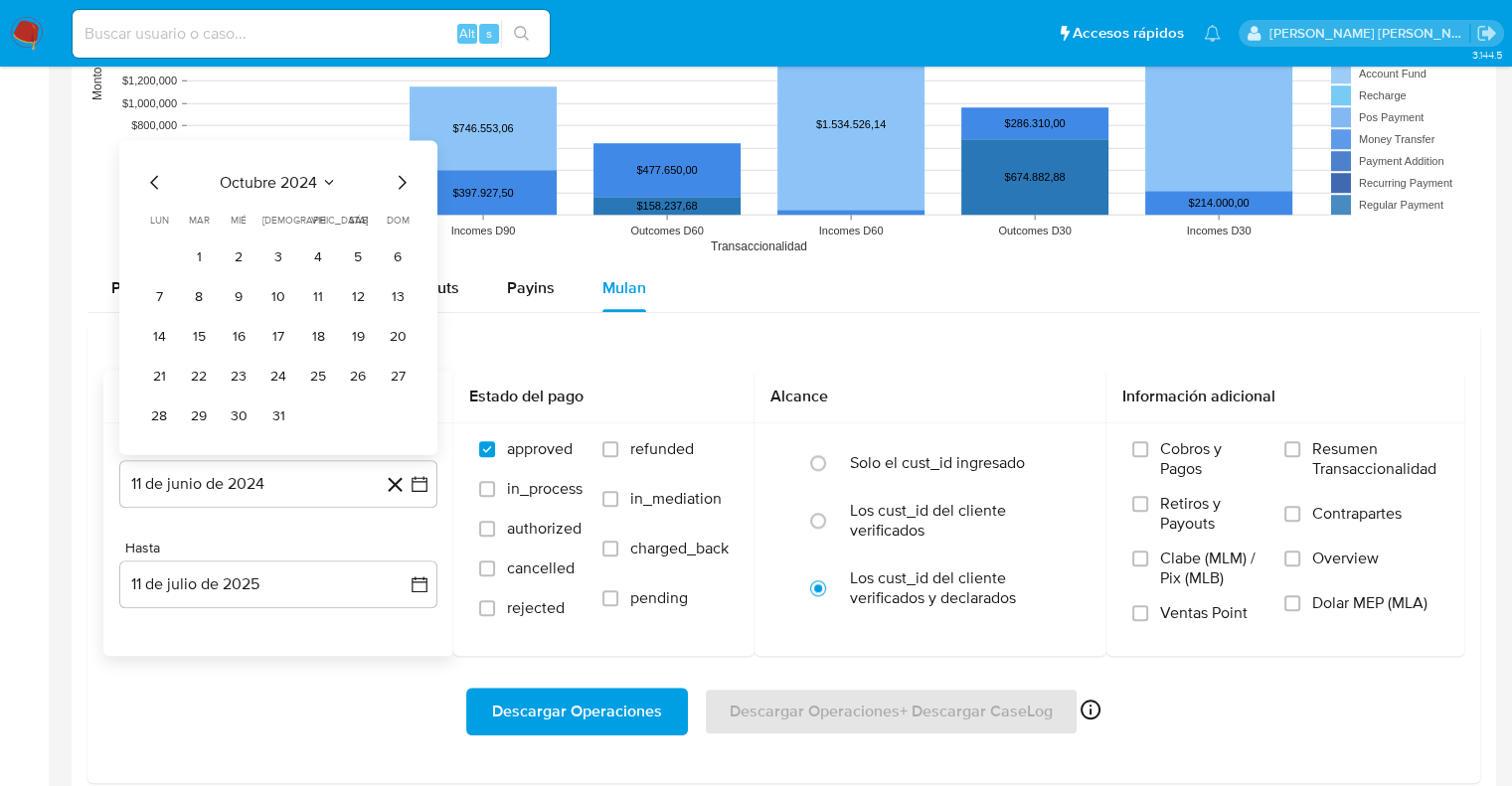 click on "octubre 2024 octubre 2024 lun lunes mar martes mié miércoles jue jueves vie viernes sáb sábado dom domingo 1 2 3 4 5 6 7 8 9 10 11 12 13 14 15 16 17 18 19 20 21 22 23 24 25 26 27 28 29 30 31" at bounding box center (278, 298) 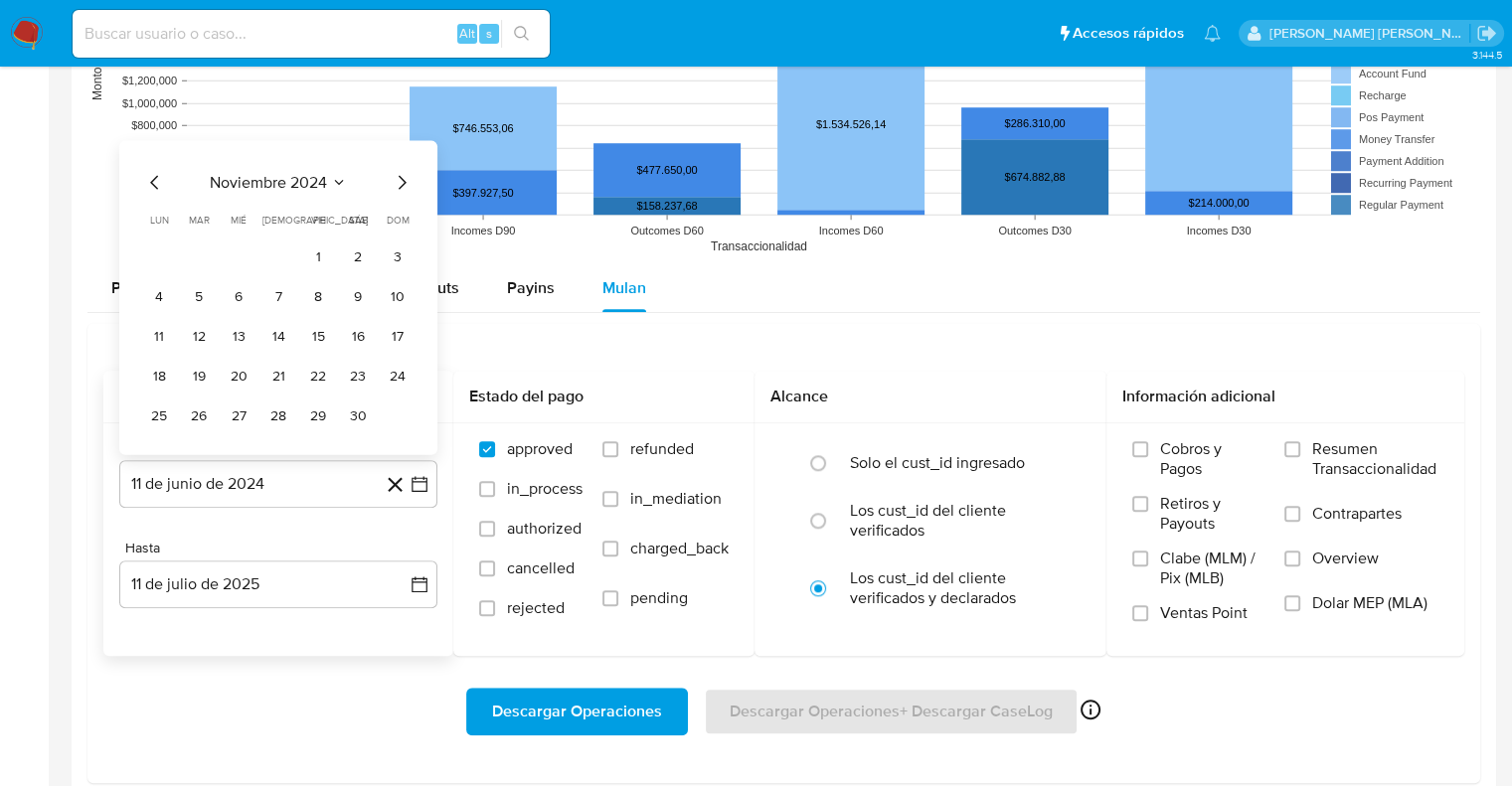 click 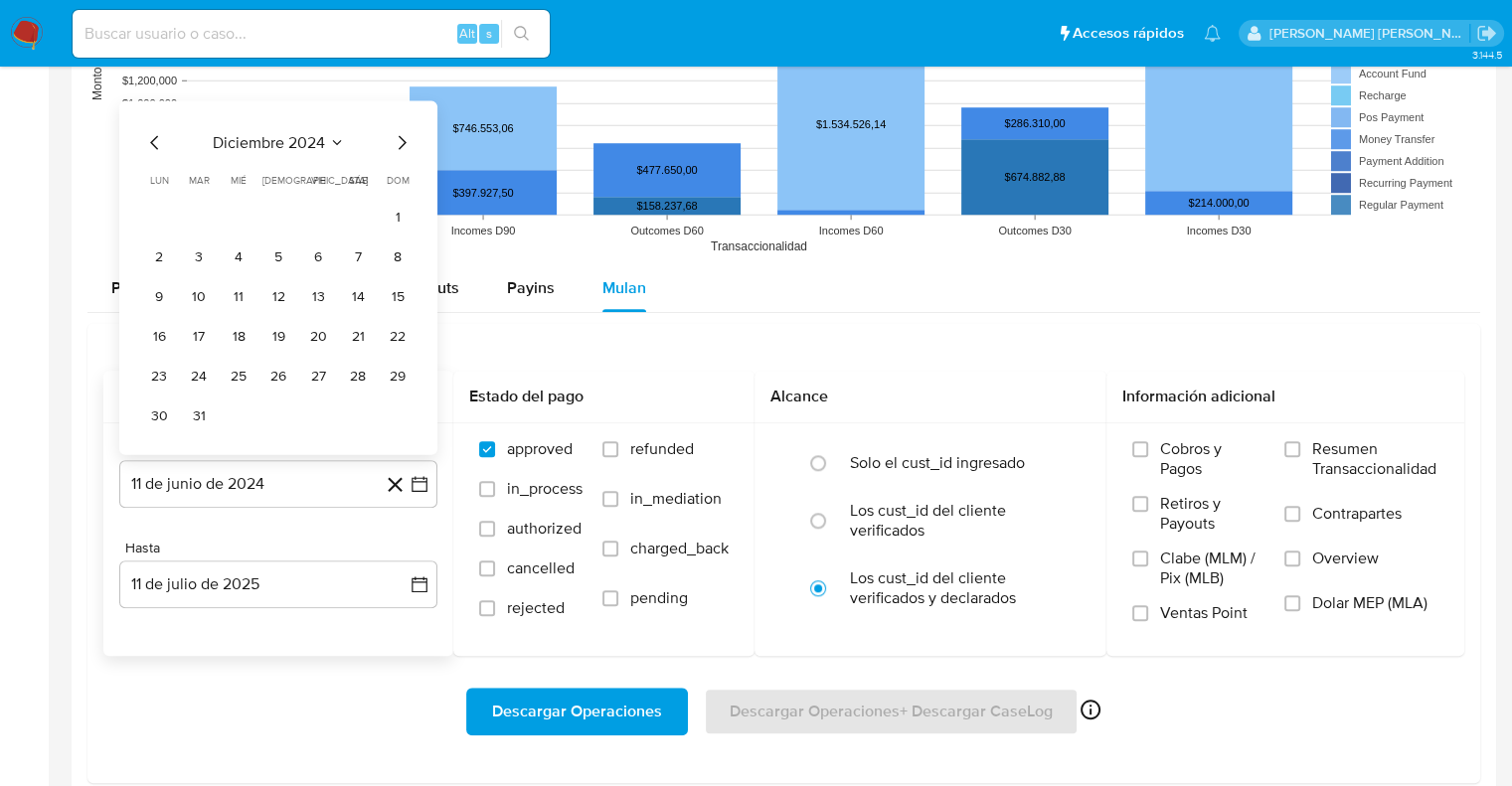 click 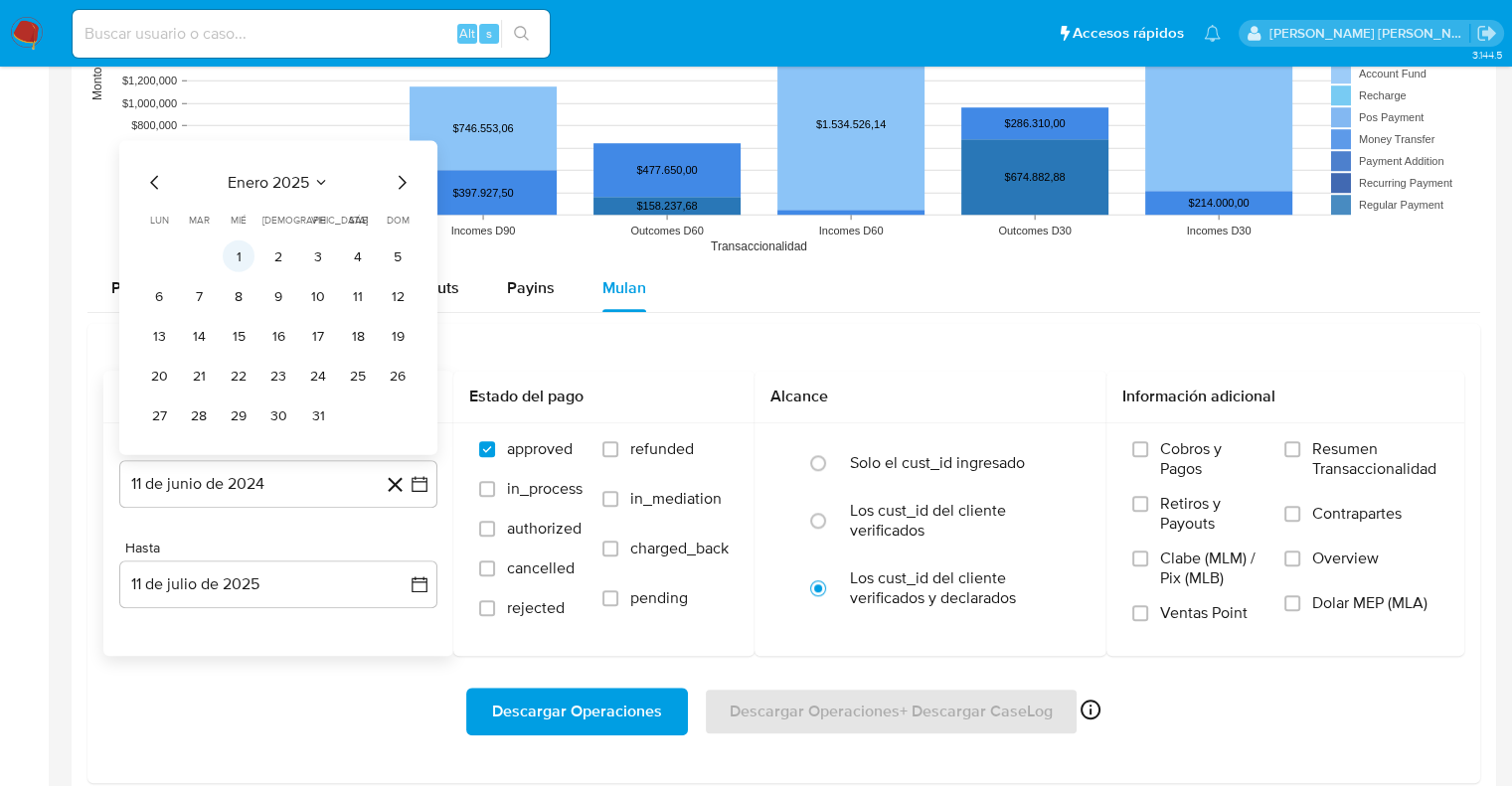 click on "1" at bounding box center (239, 256) 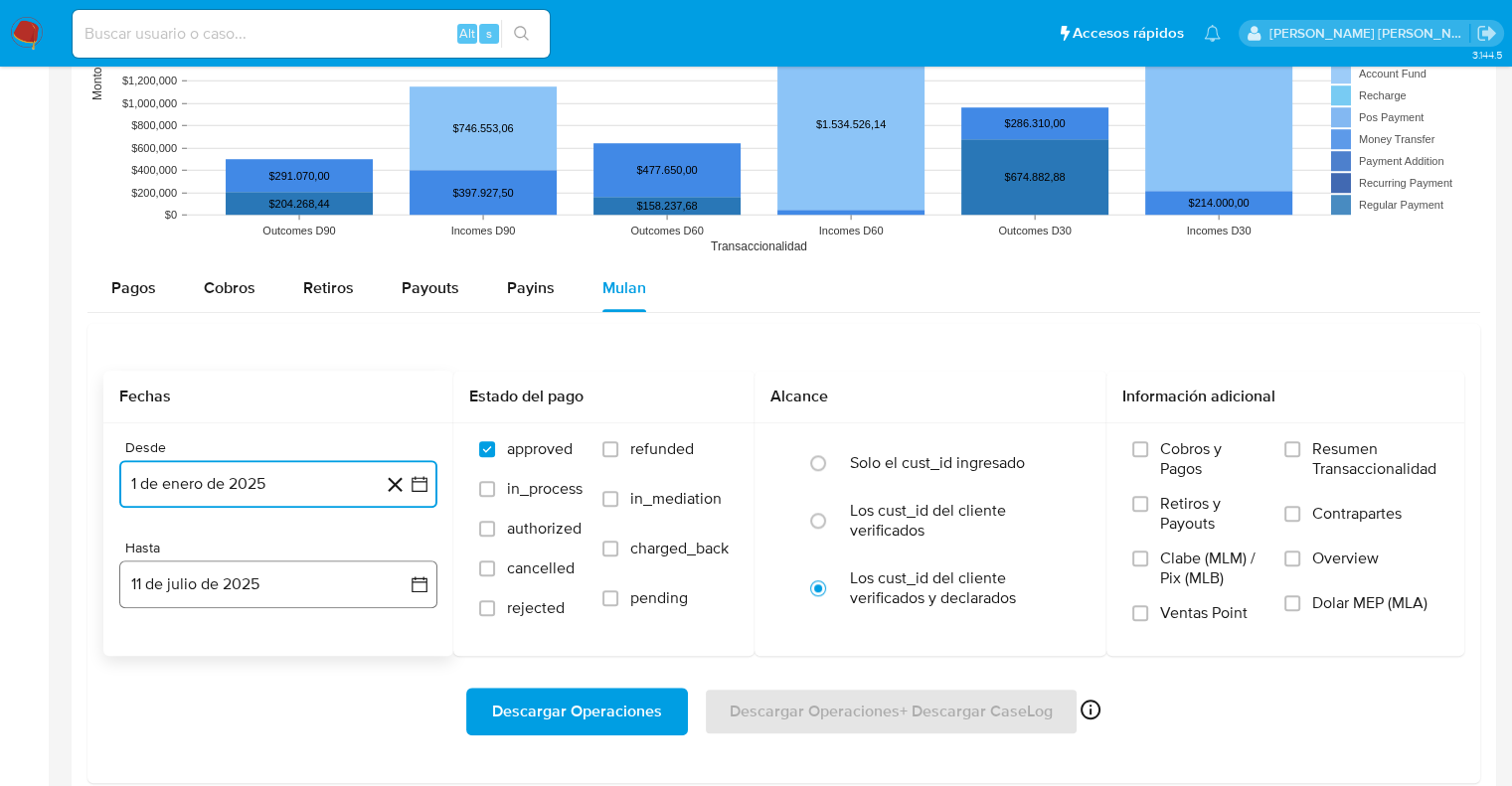 click 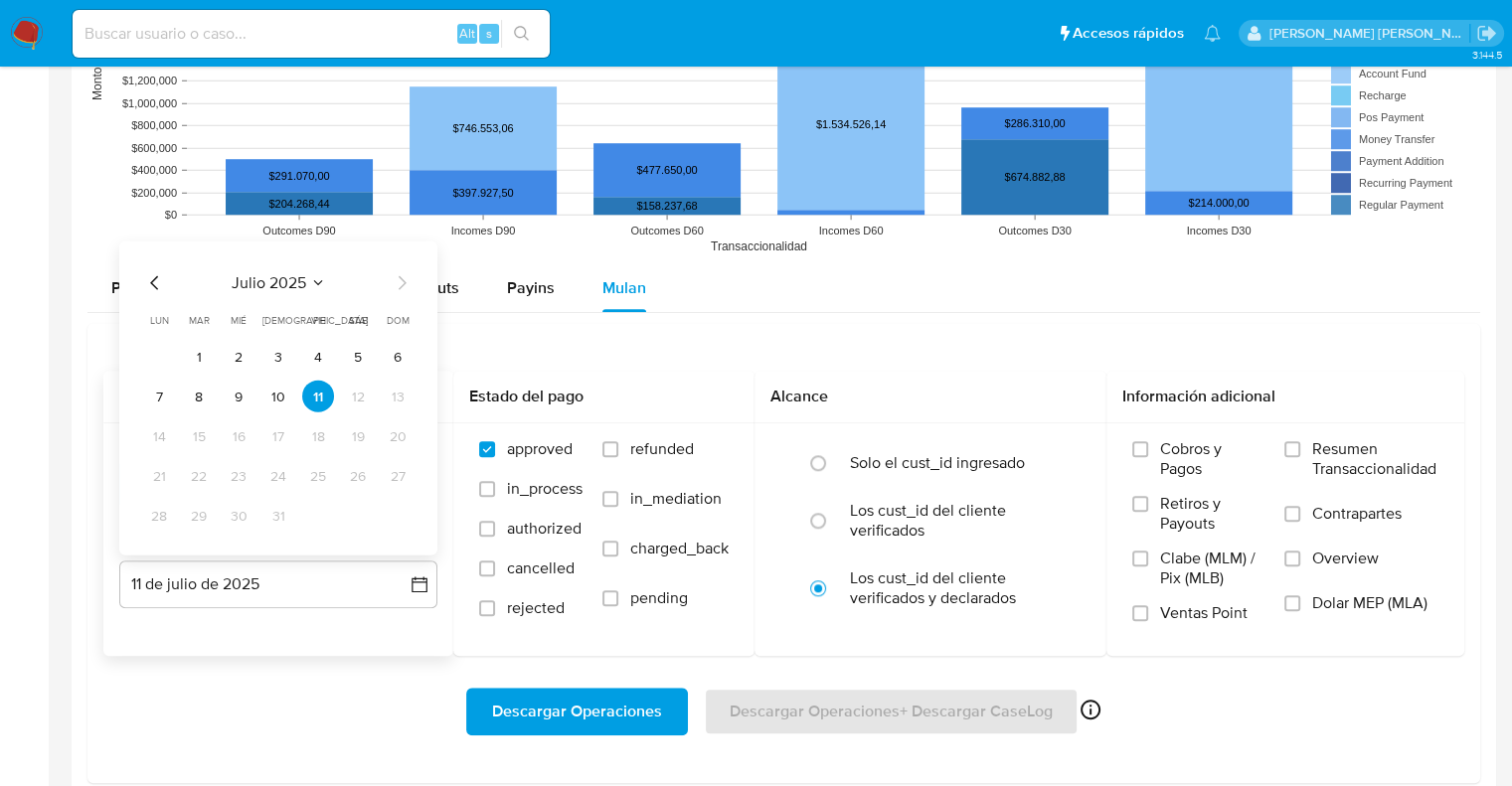 click 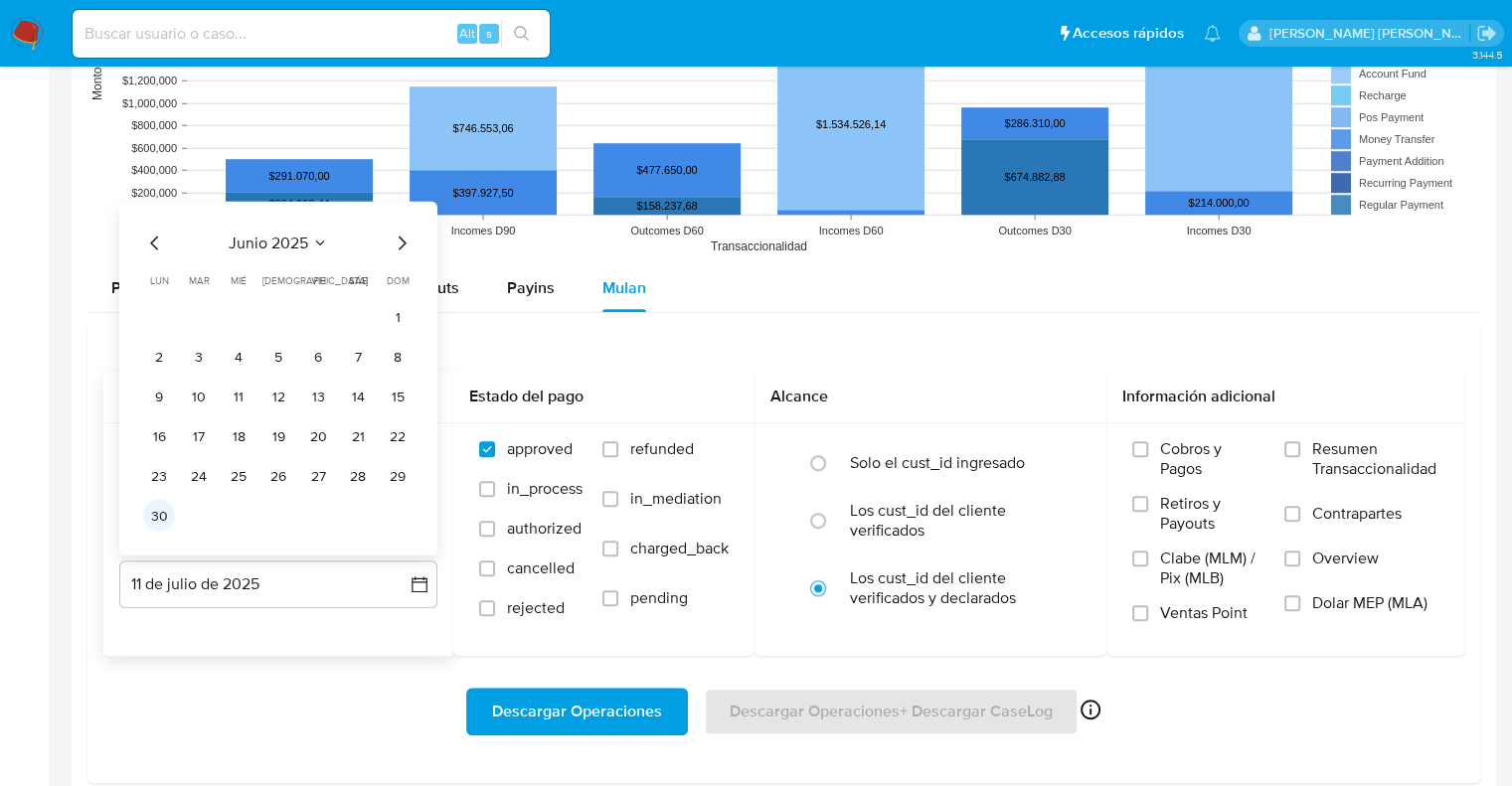 click on "30" at bounding box center [159, 516] 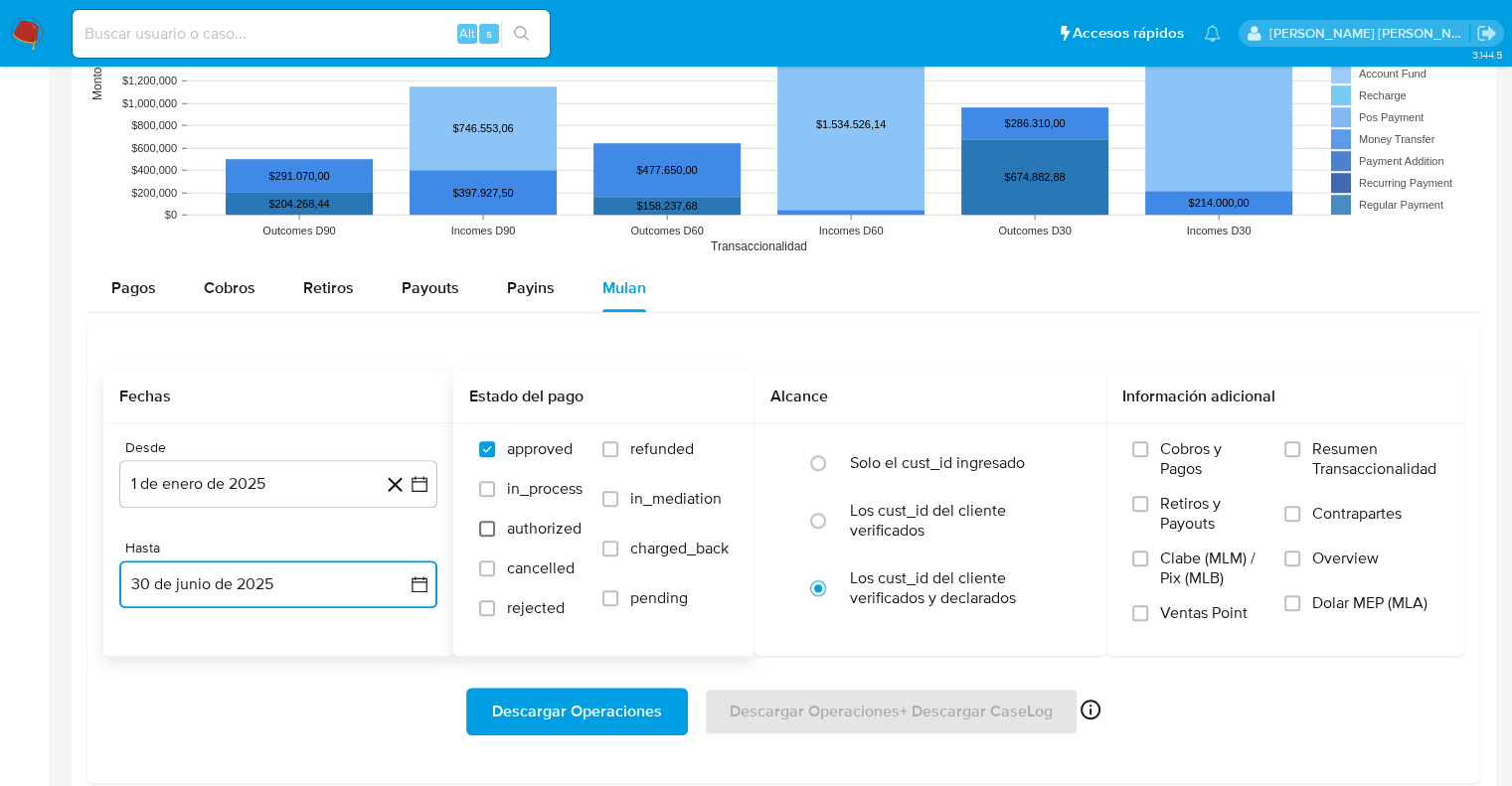 click on "authorized" at bounding box center [487, 529] 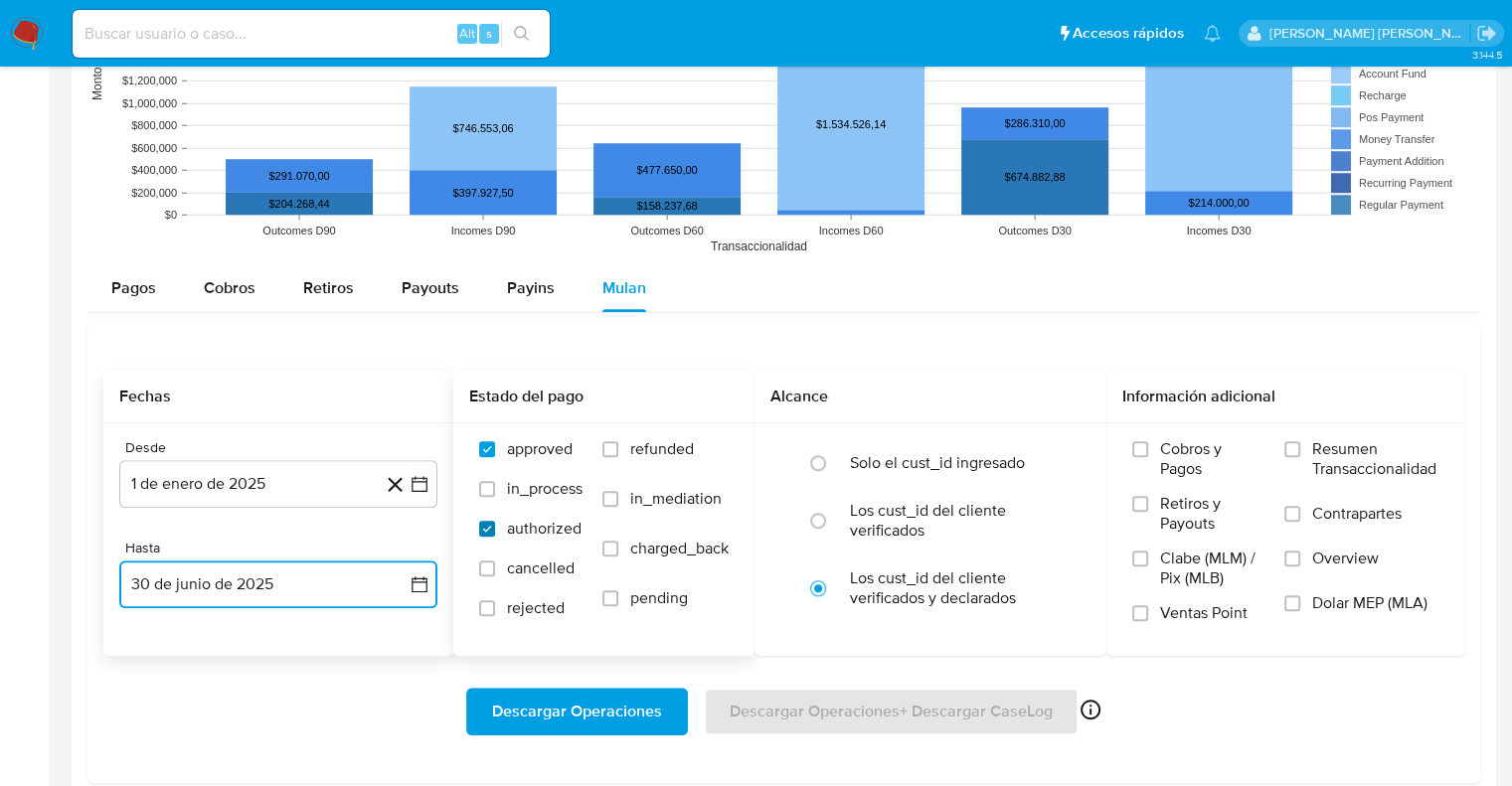 click on "authorized" at bounding box center [487, 529] 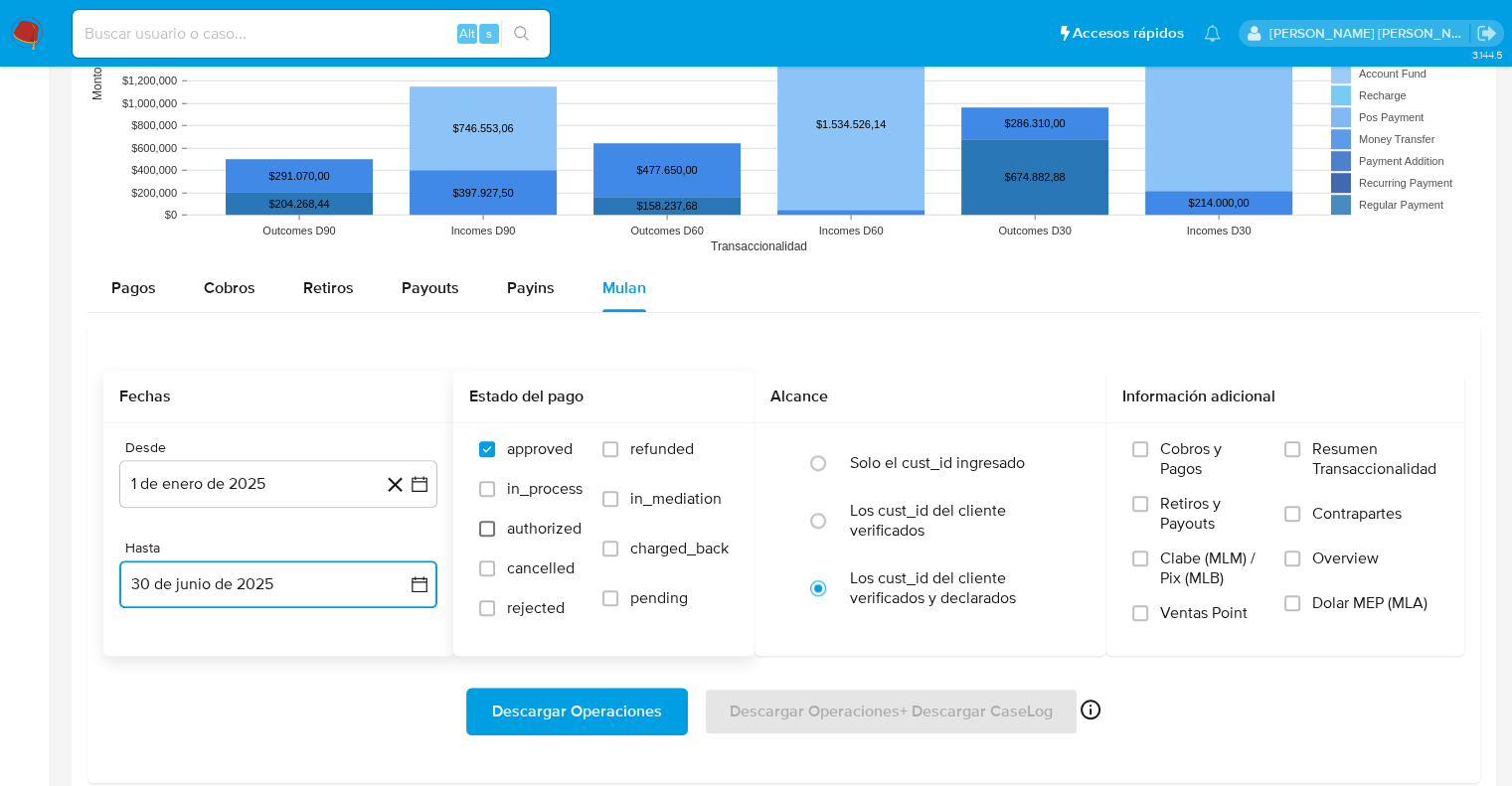 checkbox on "false" 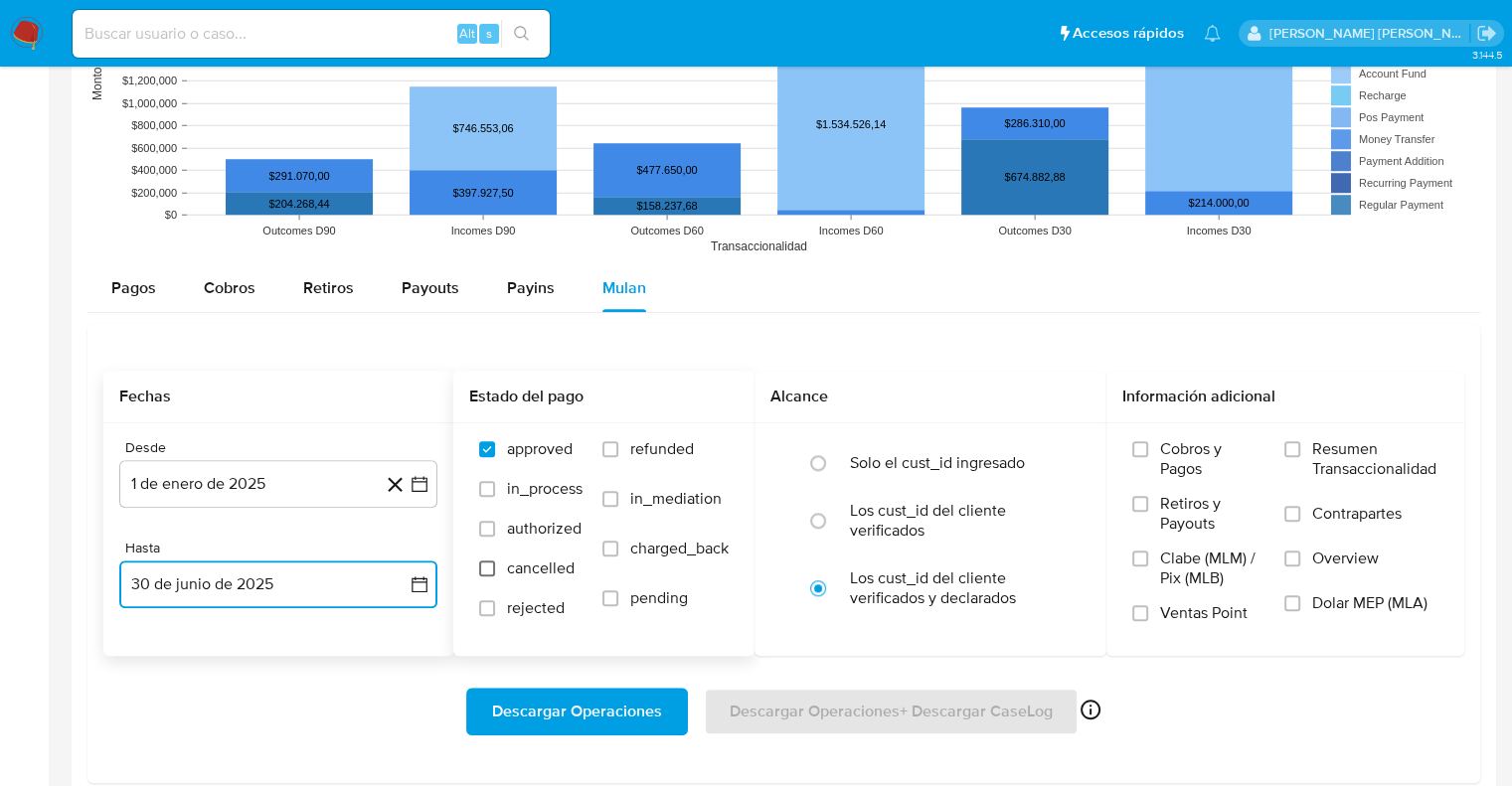 click on "cancelled" at bounding box center [487, 568] 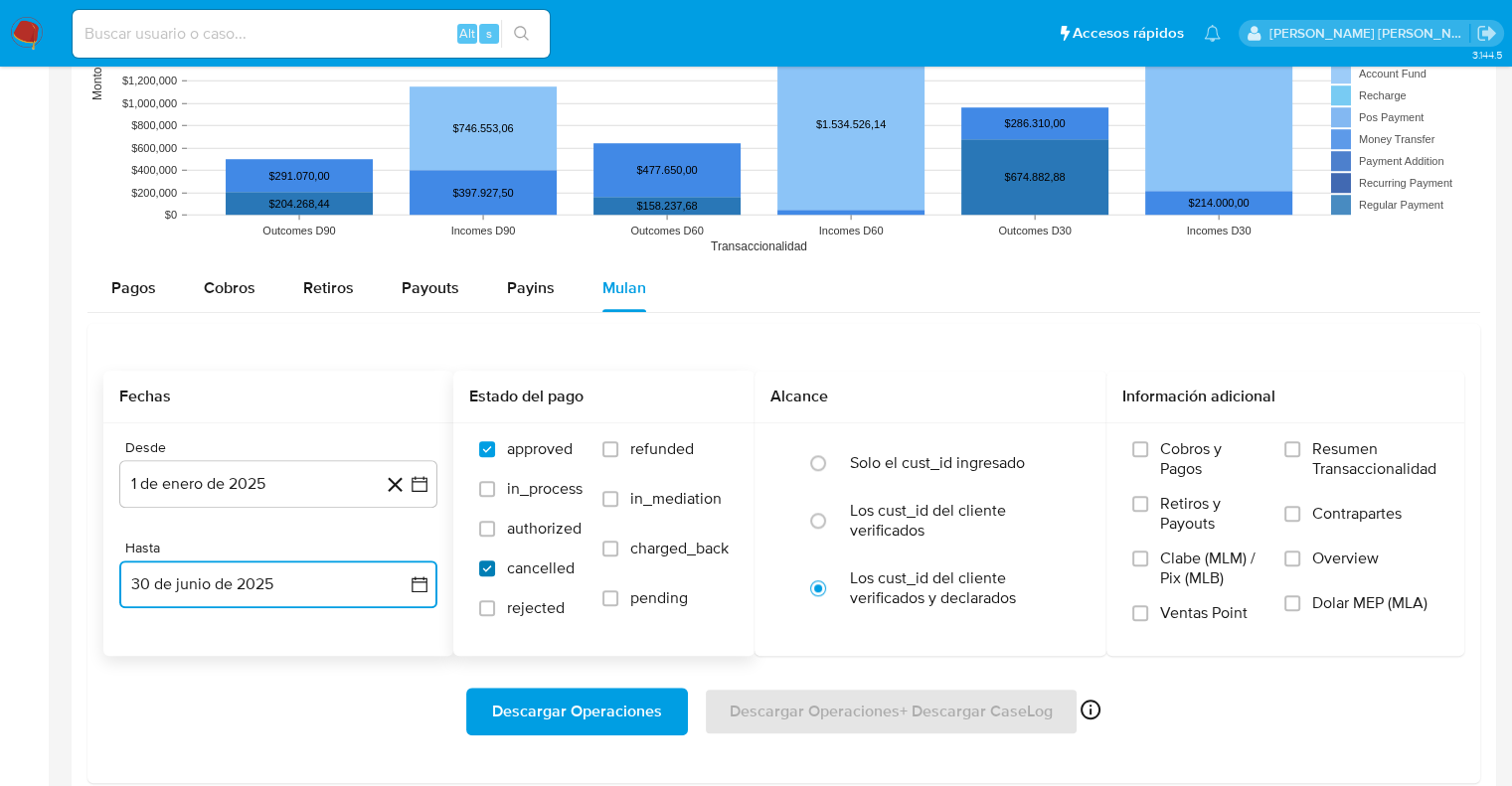 checkbox on "true" 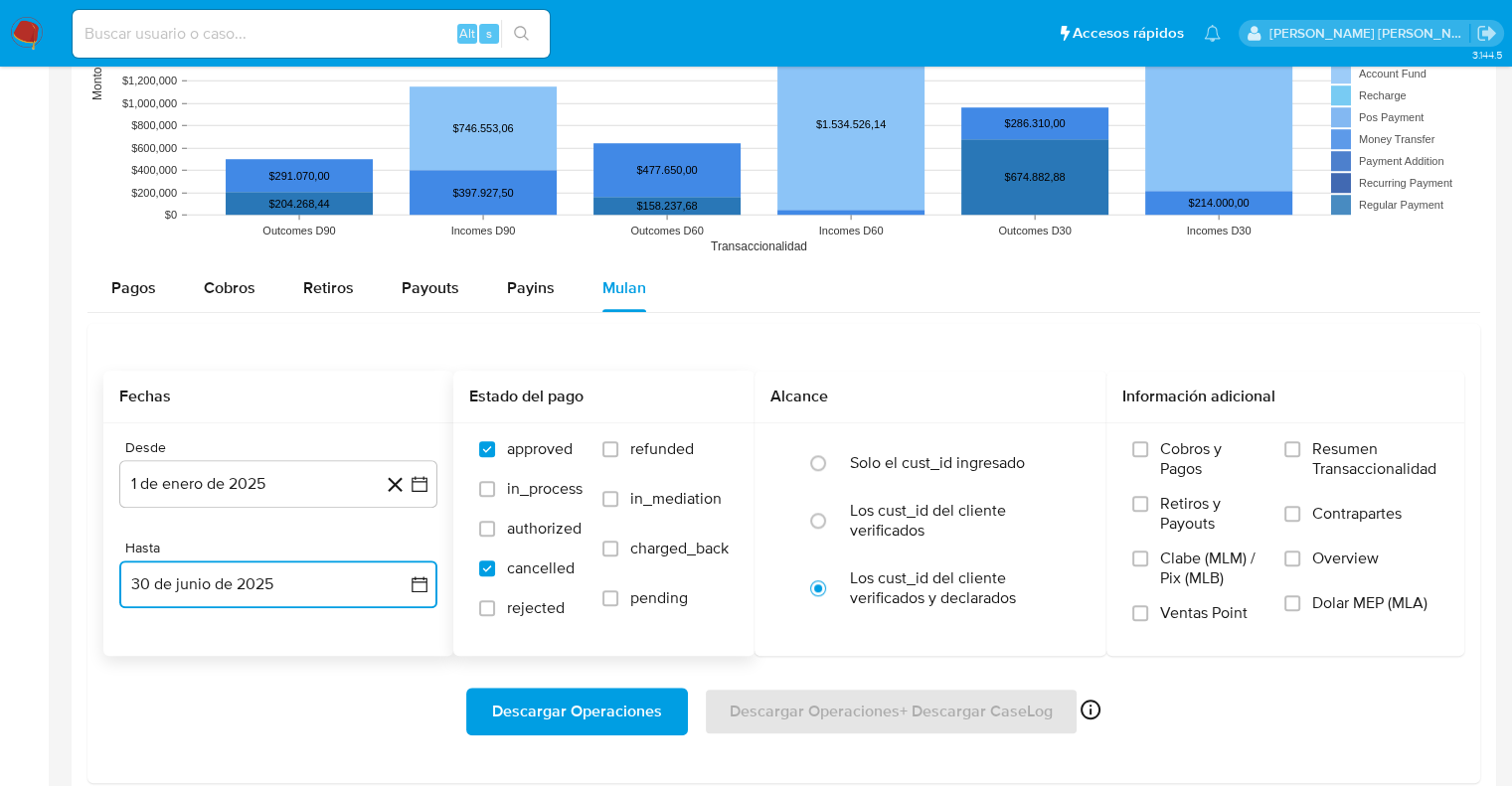 drag, startPoint x: 489, startPoint y: 604, endPoint x: 547, endPoint y: 588, distance: 60.166436 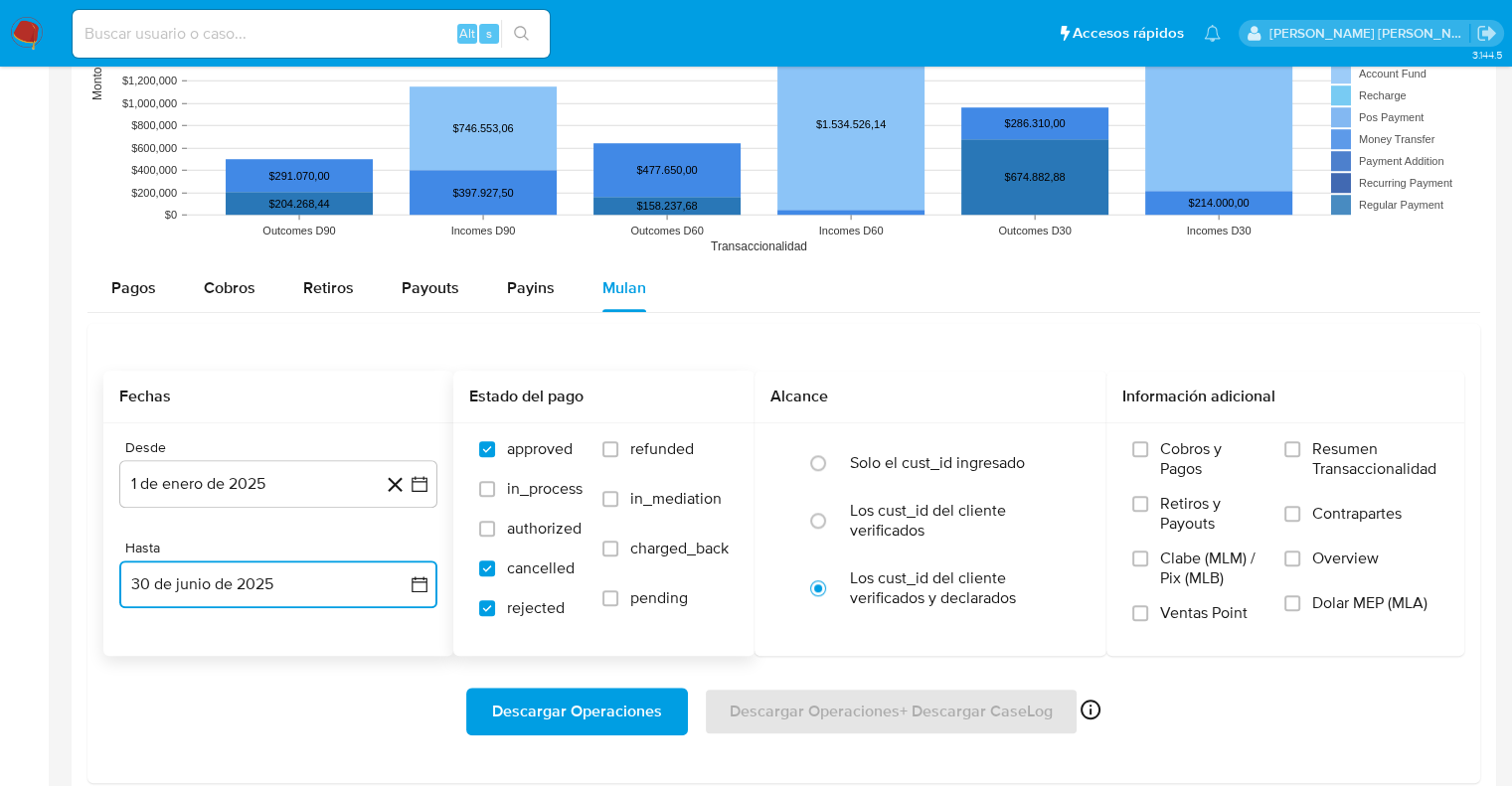 checkbox on "true" 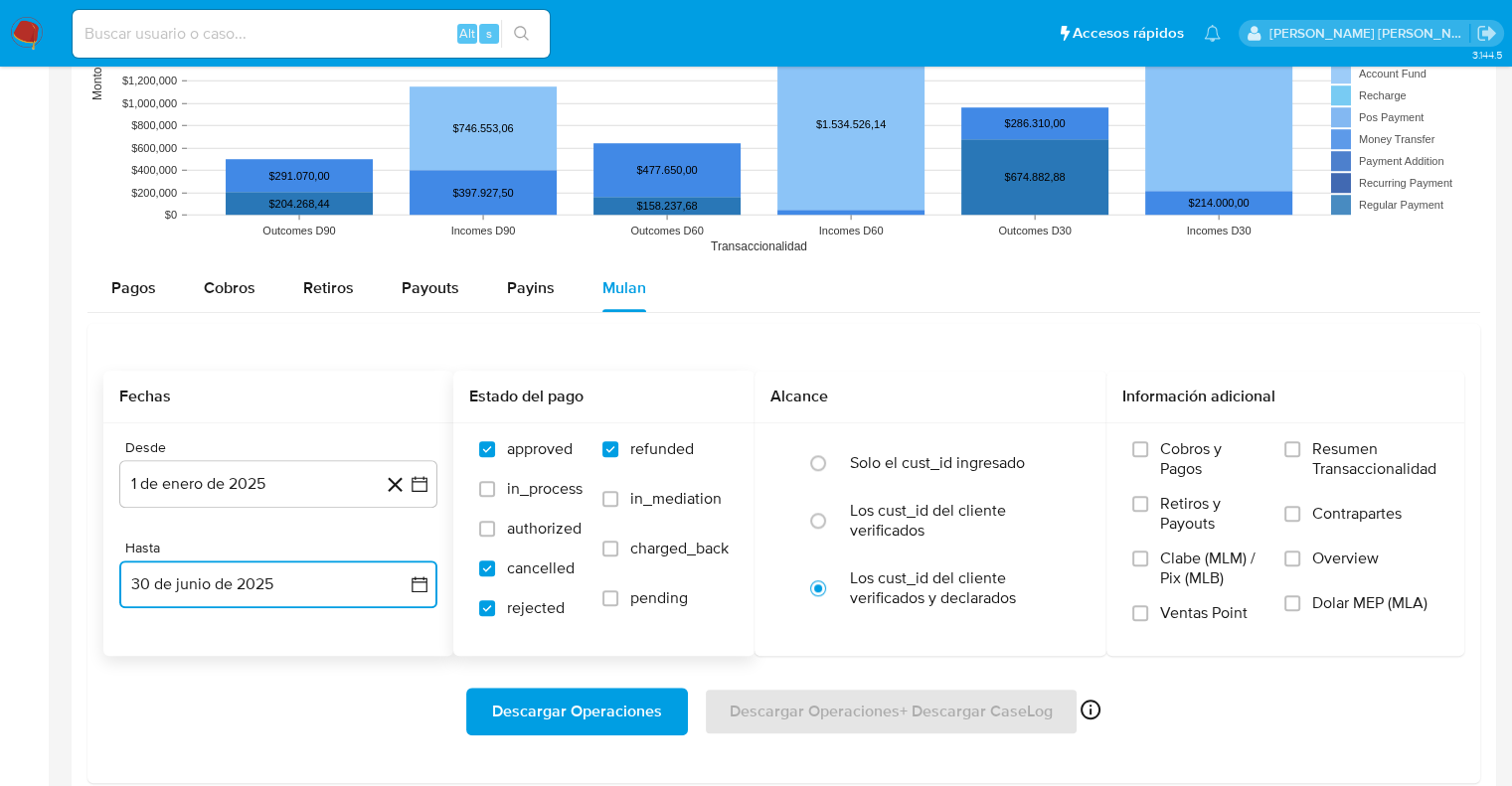 checkbox on "true" 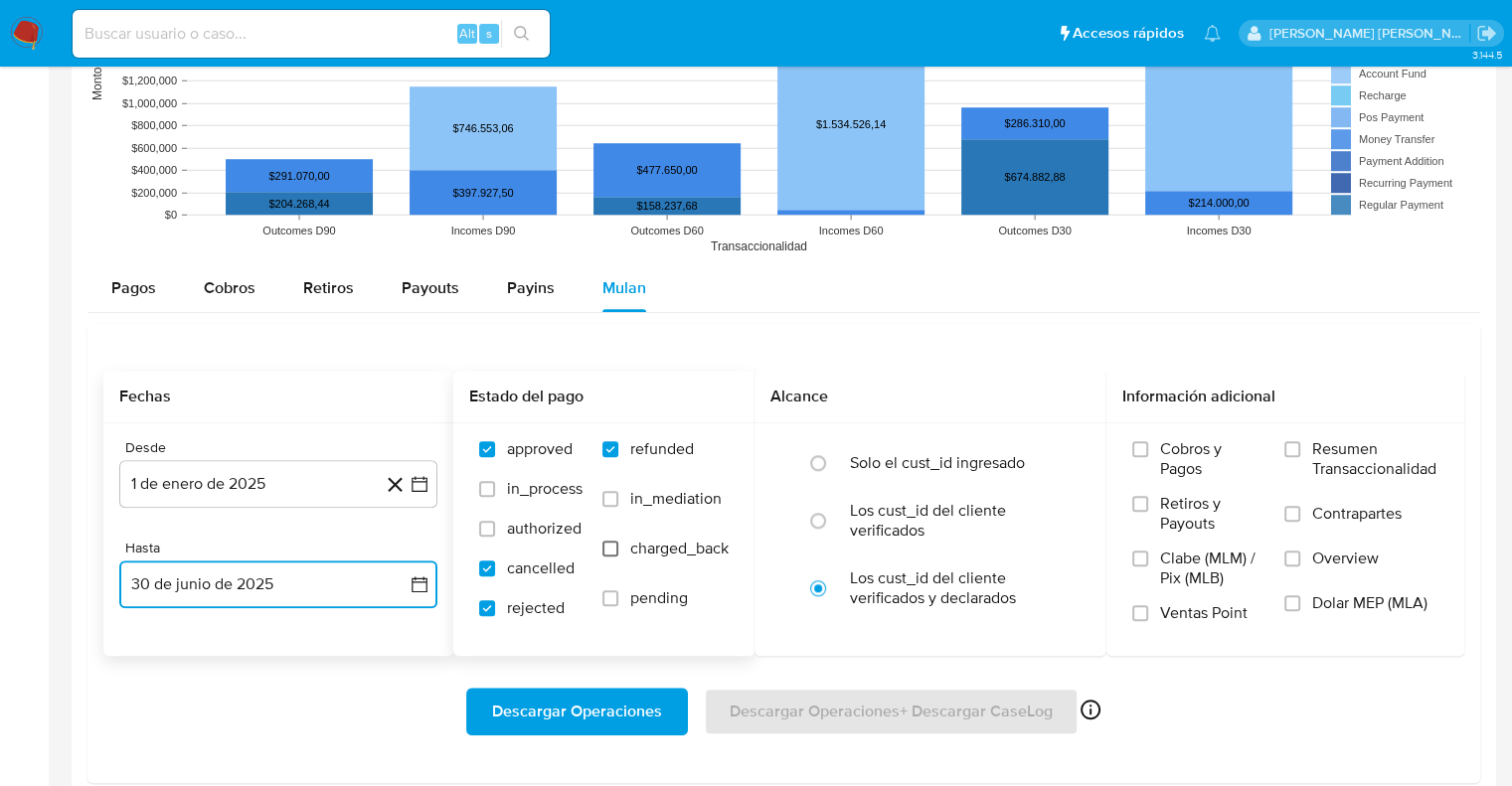 click on "charged_back" at bounding box center [610, 549] 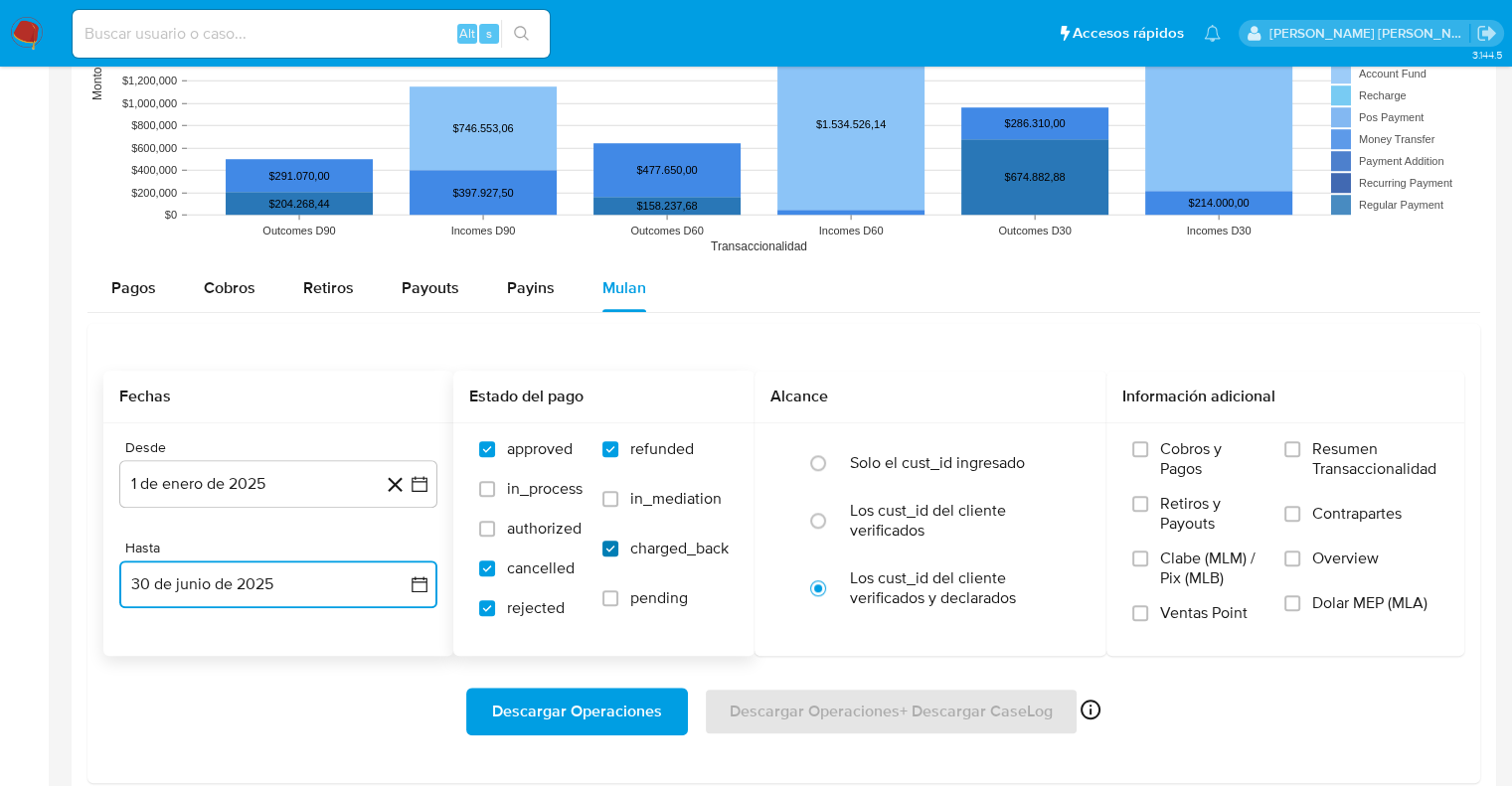 checkbox on "true" 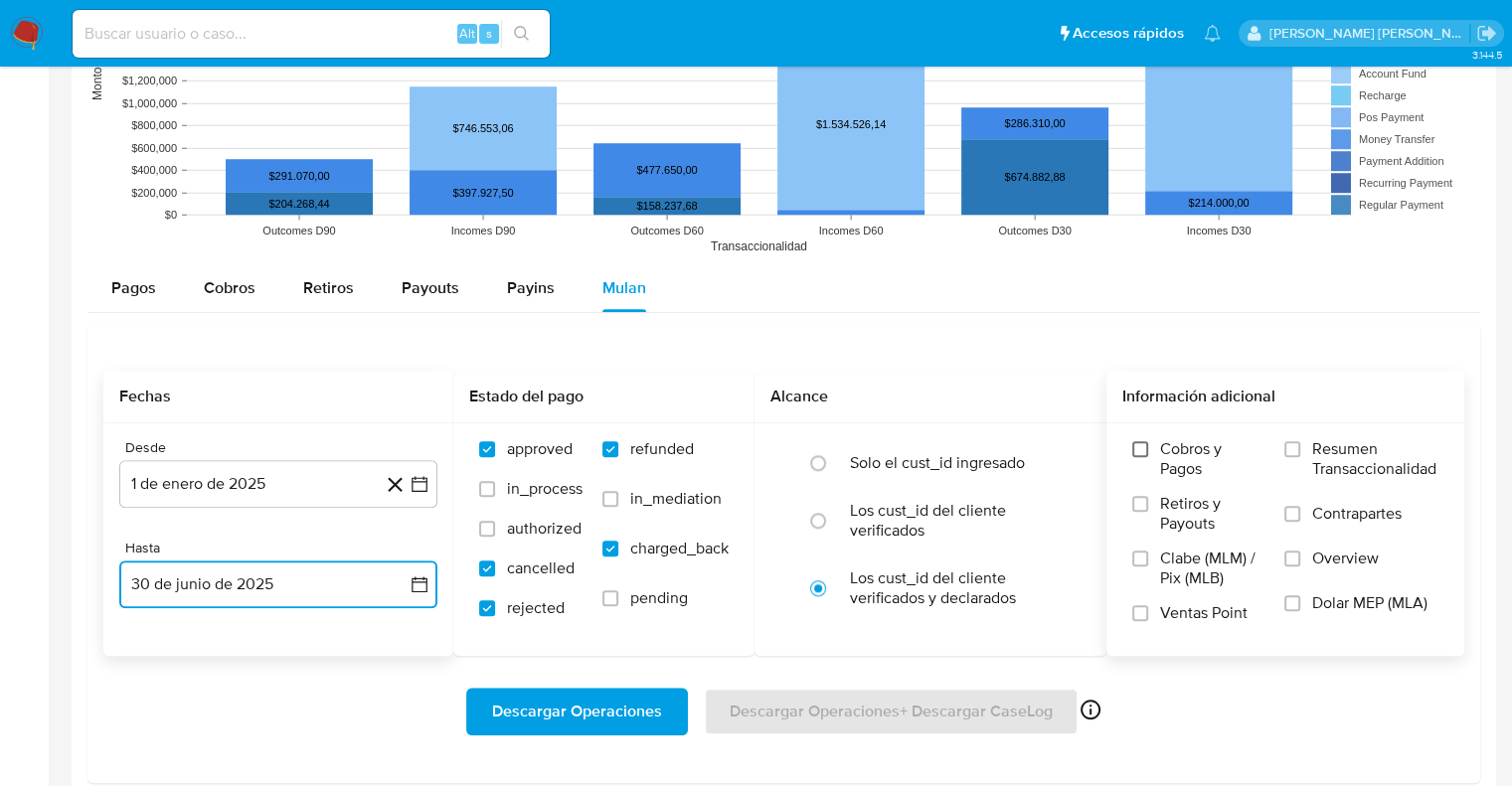 click on "Cobros y Pagos" at bounding box center [1140, 449] 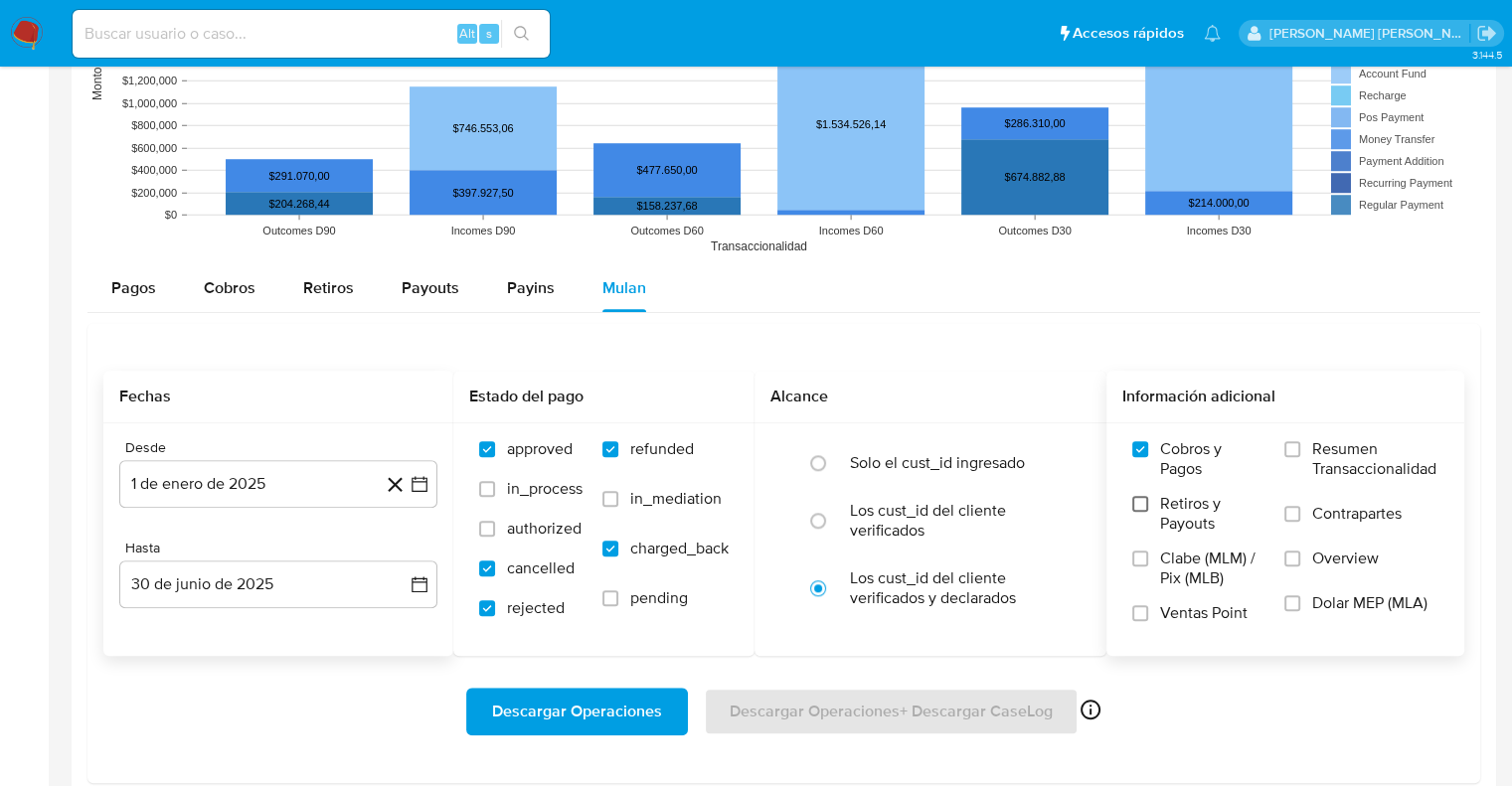 click on "Retiros y Payouts" at bounding box center [1140, 504] 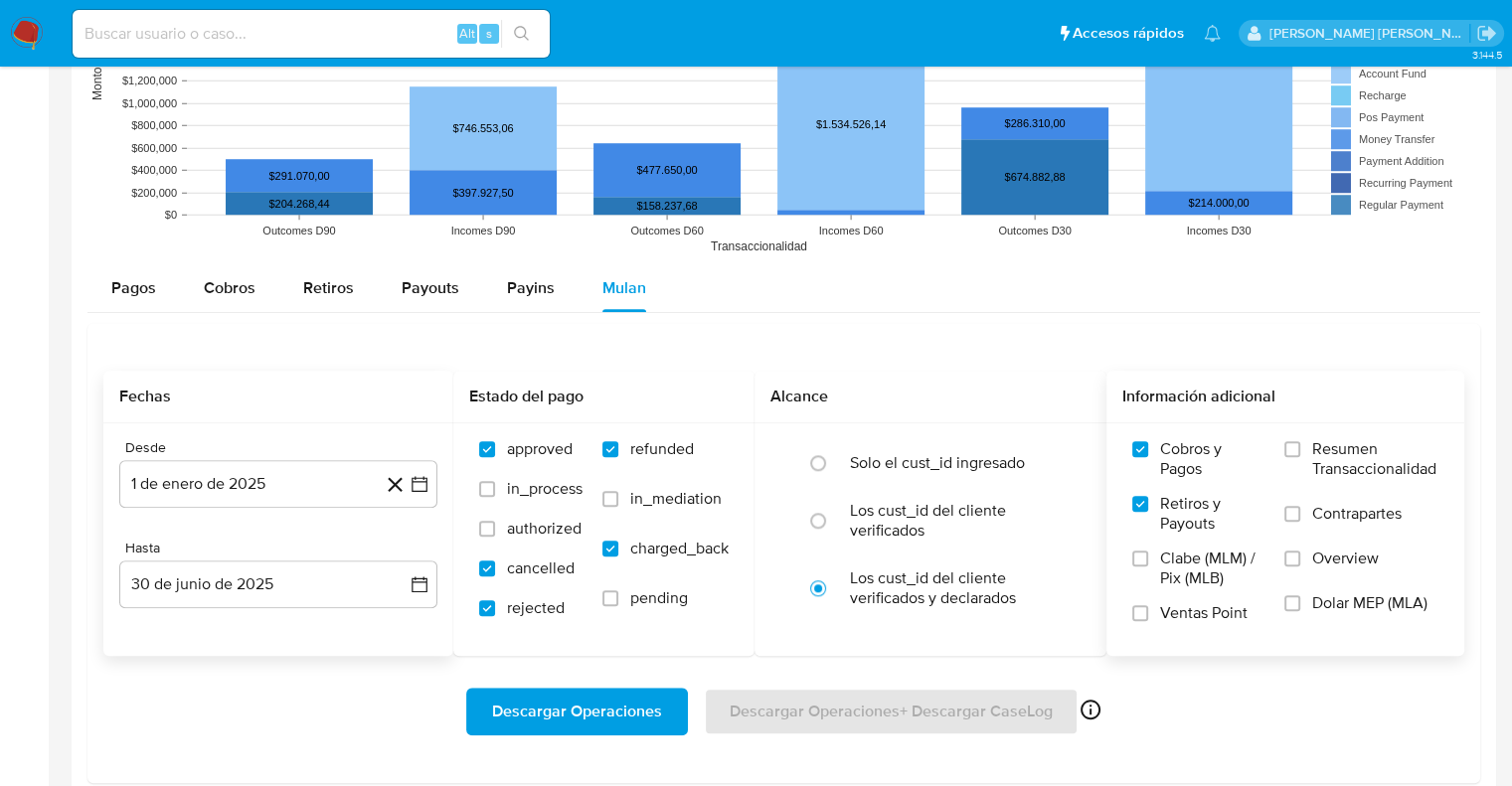 click on "Ventas Point" at bounding box center (1198, 620) 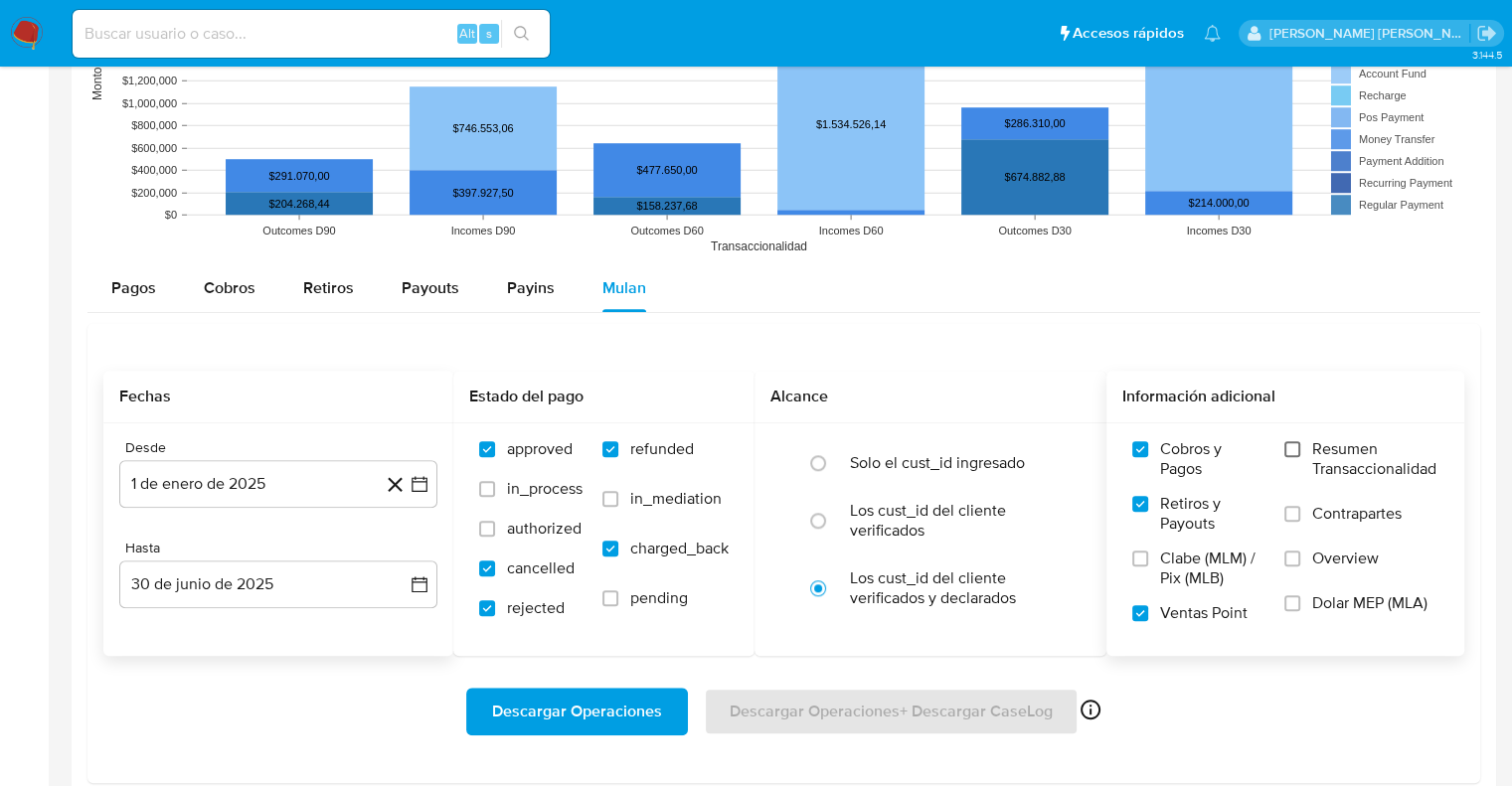click on "Resumen Transaccionalidad" at bounding box center (1292, 449) 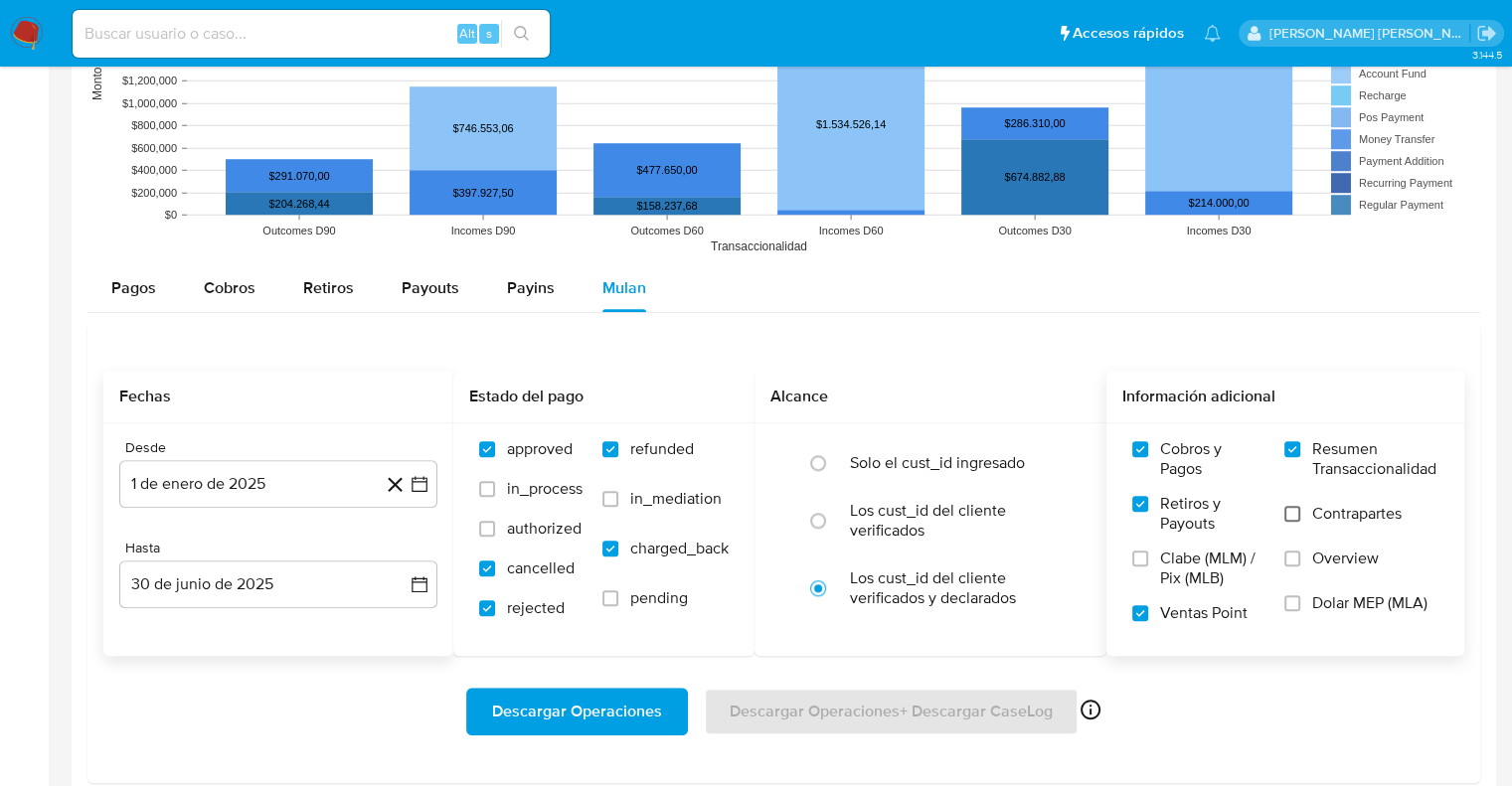click on "Contrapartes" at bounding box center [1292, 514] 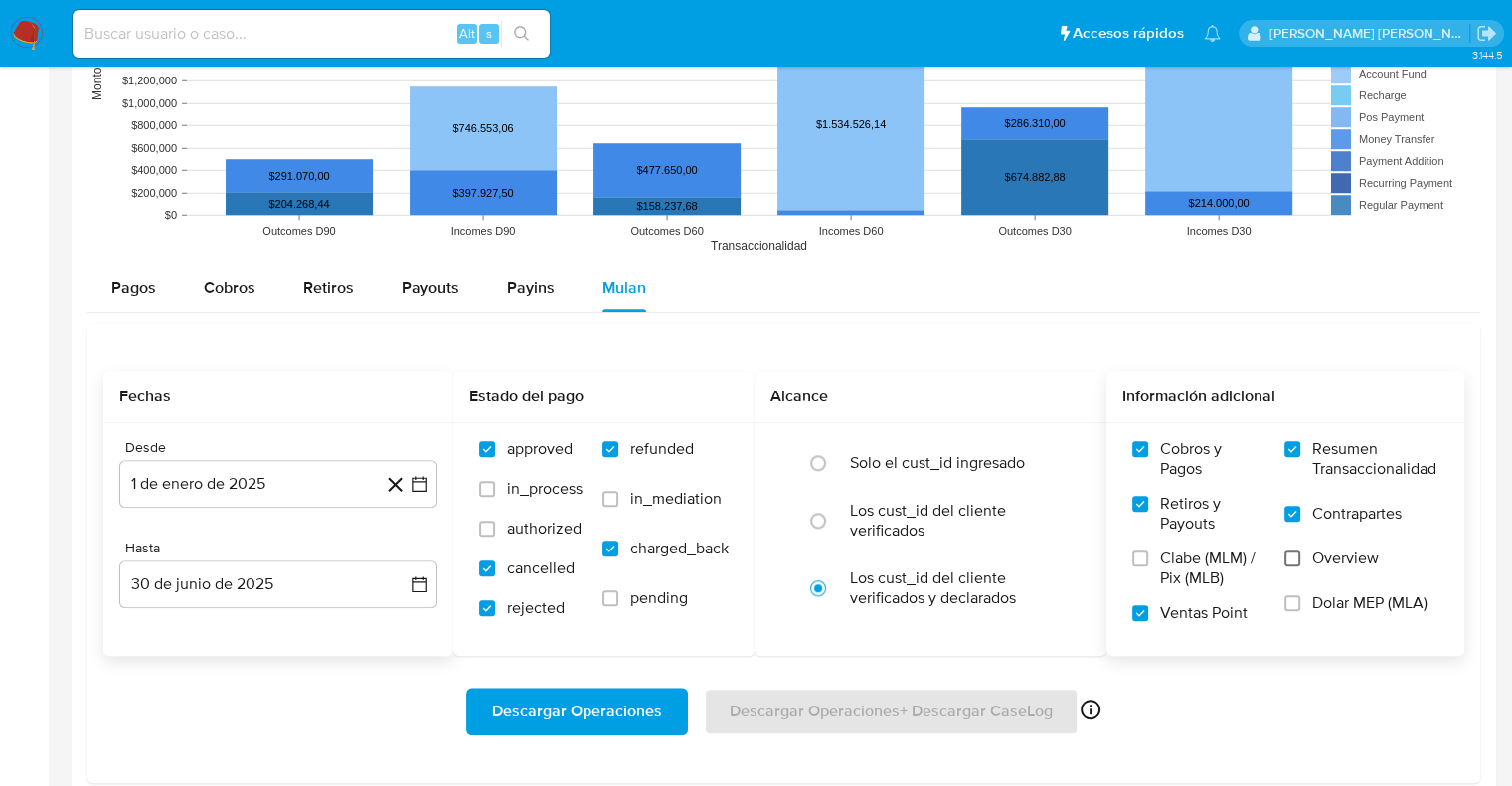click on "Overview" at bounding box center (1292, 558) 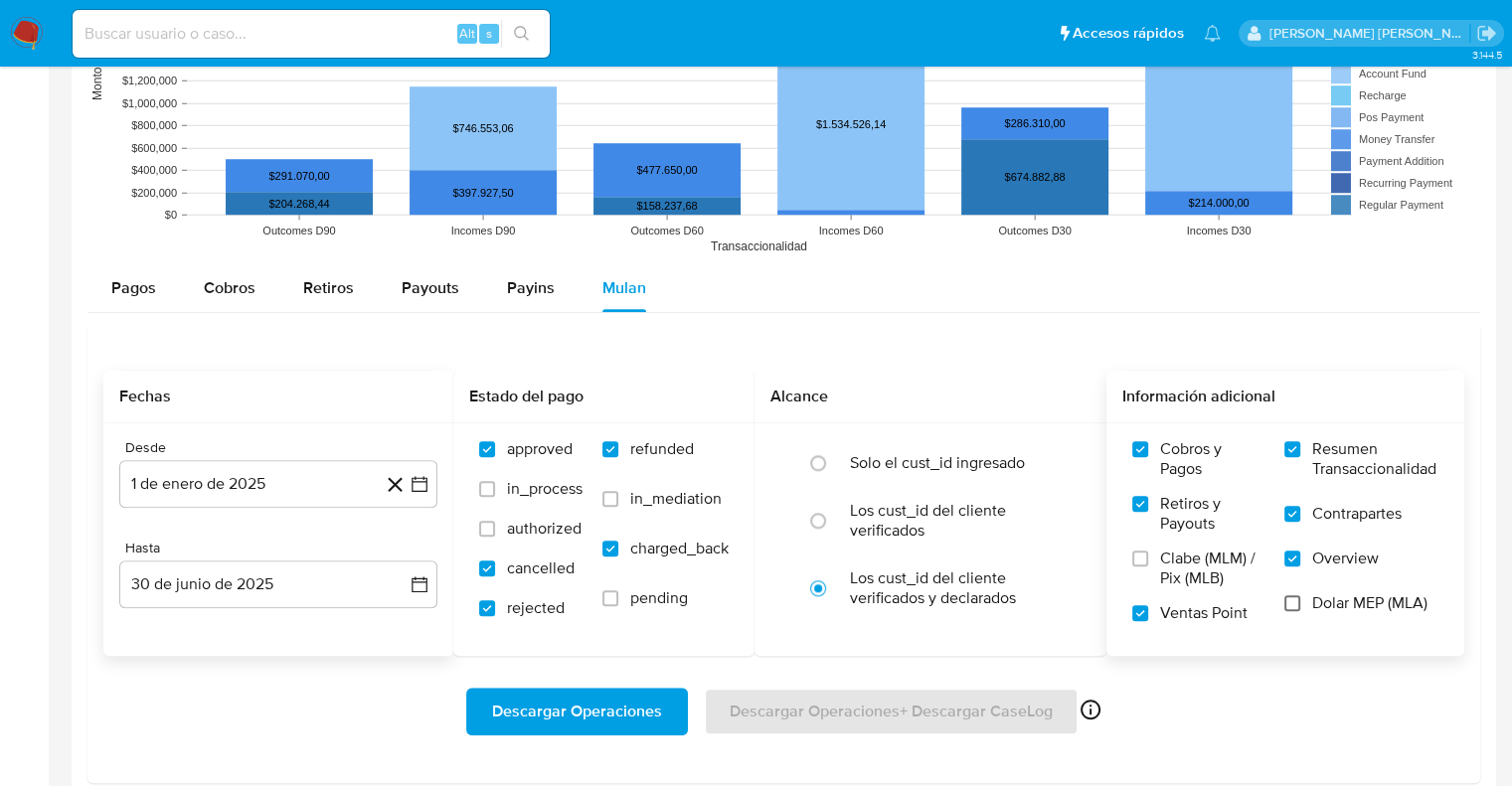 click on "Dolar MEP (MLA)" at bounding box center [1292, 603] 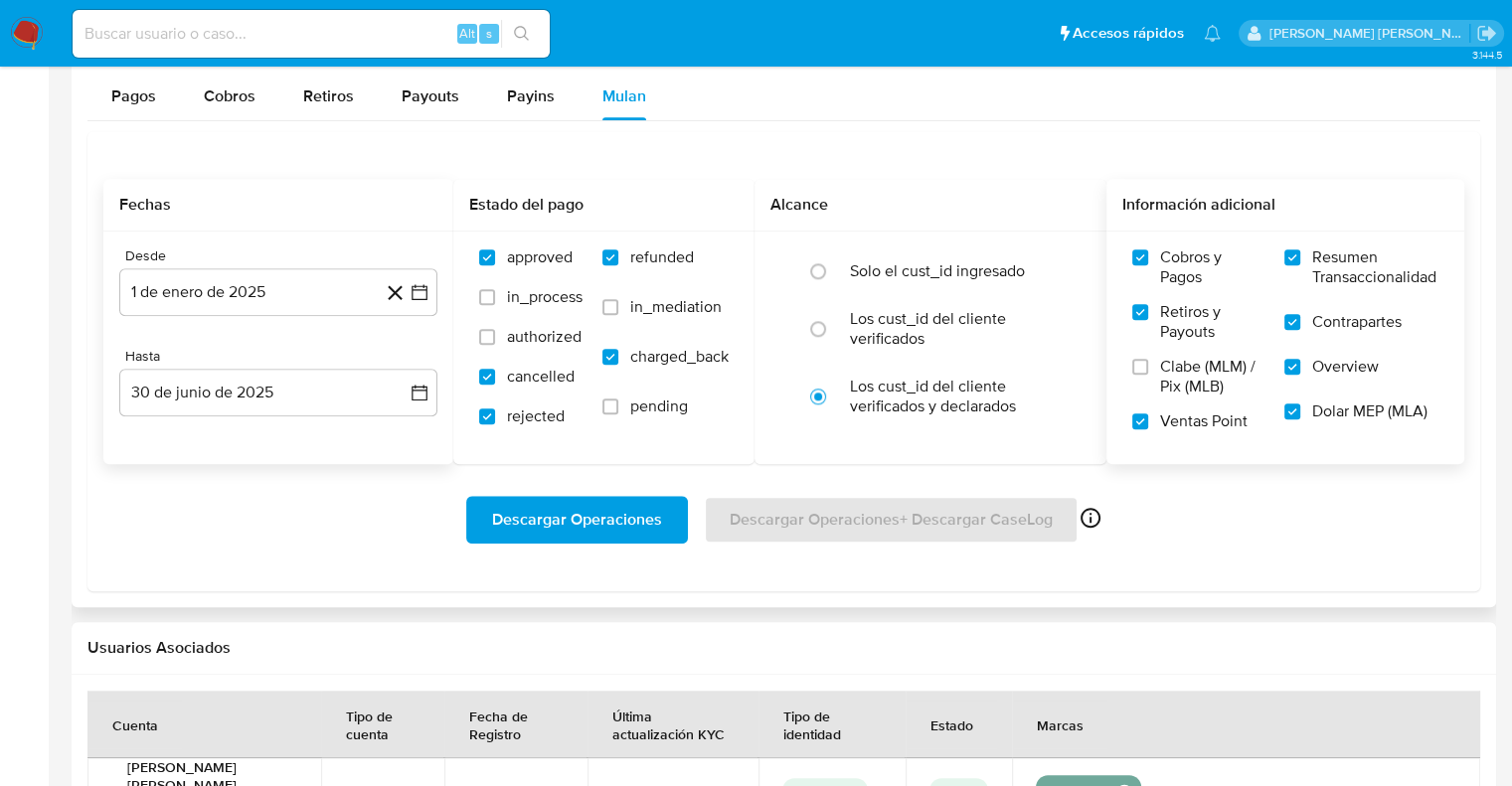 scroll, scrollTop: 1746, scrollLeft: 0, axis: vertical 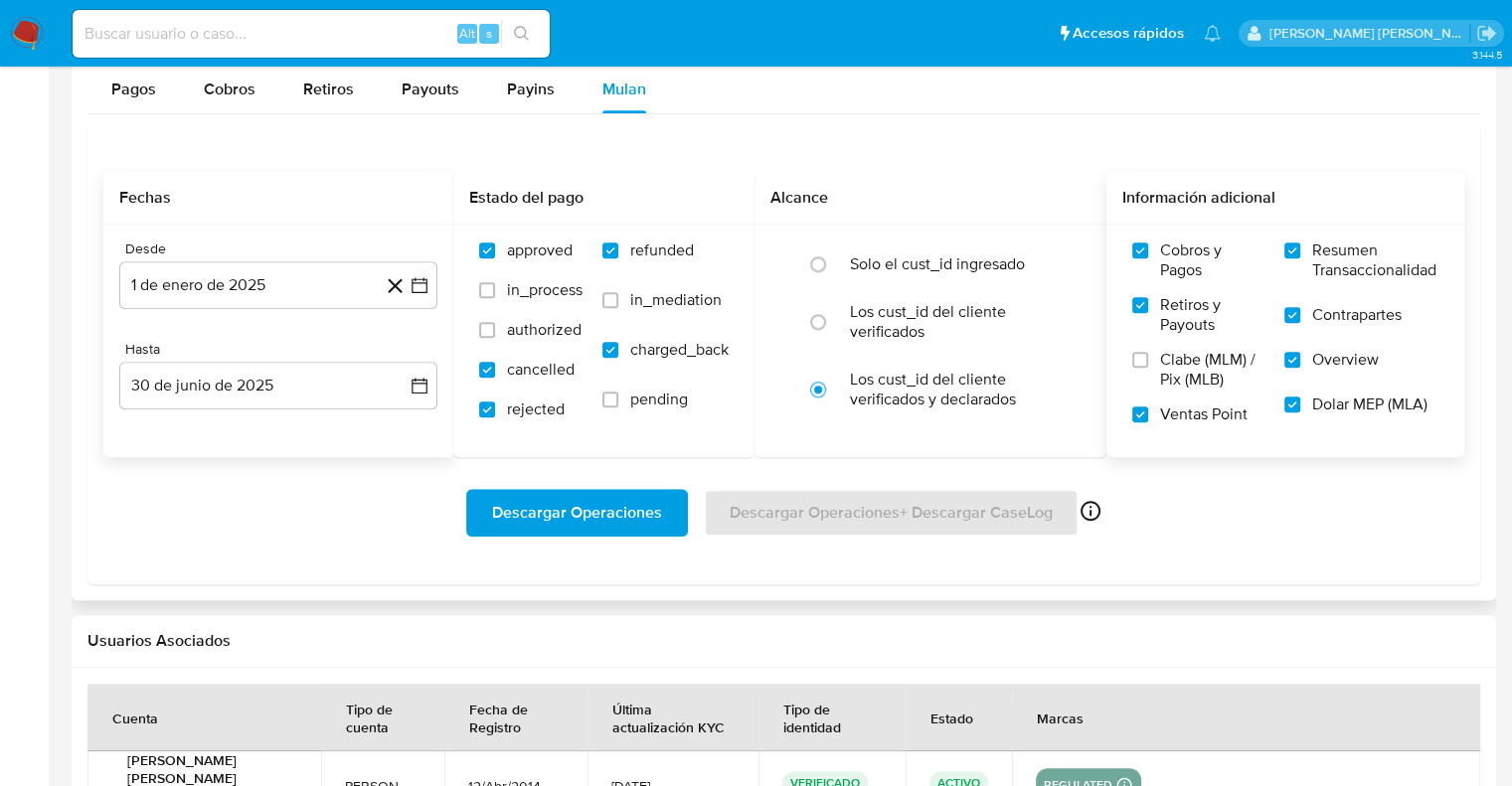 click on "Descargar Operaciones" at bounding box center (577, 513) 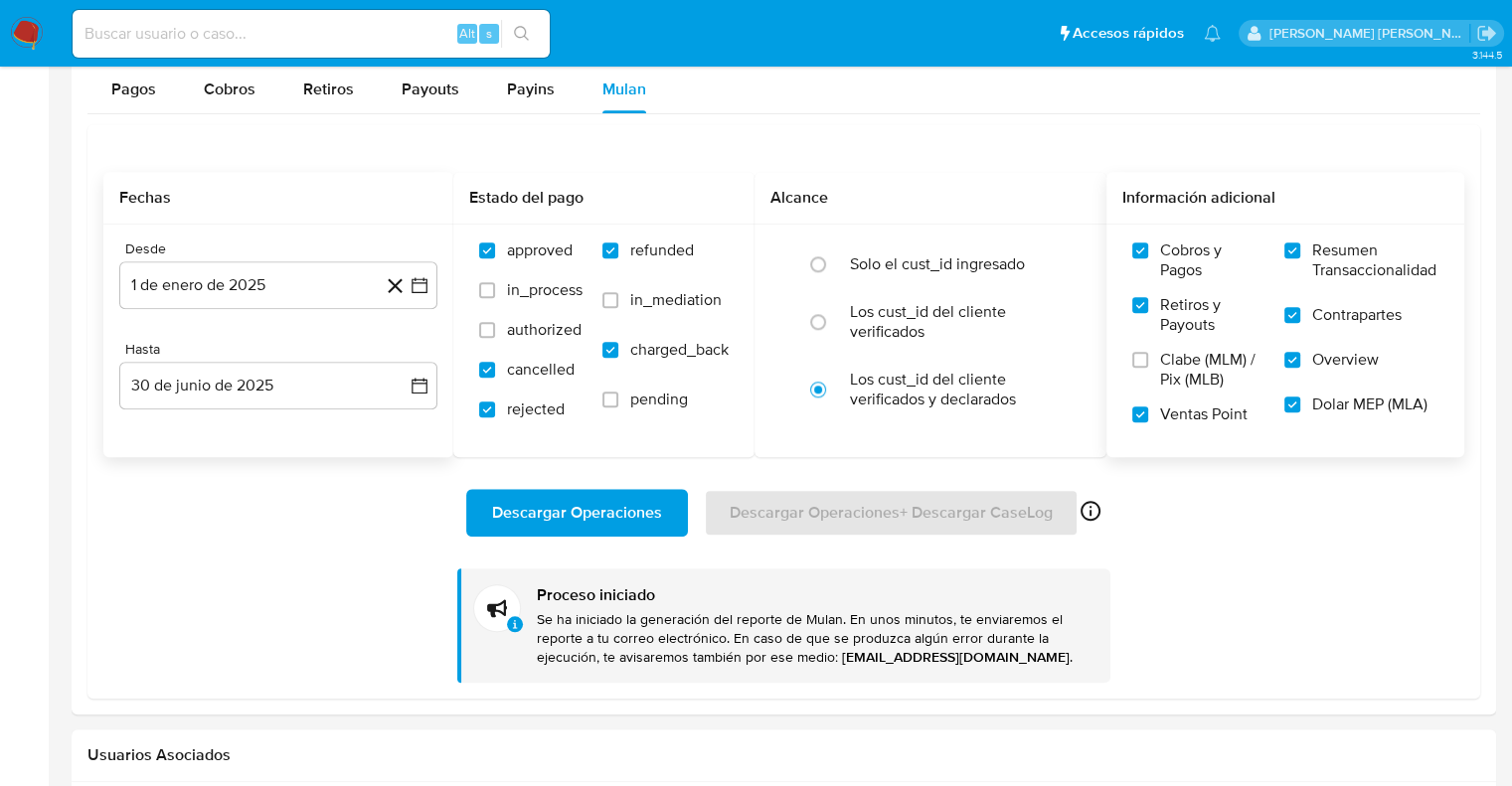 type 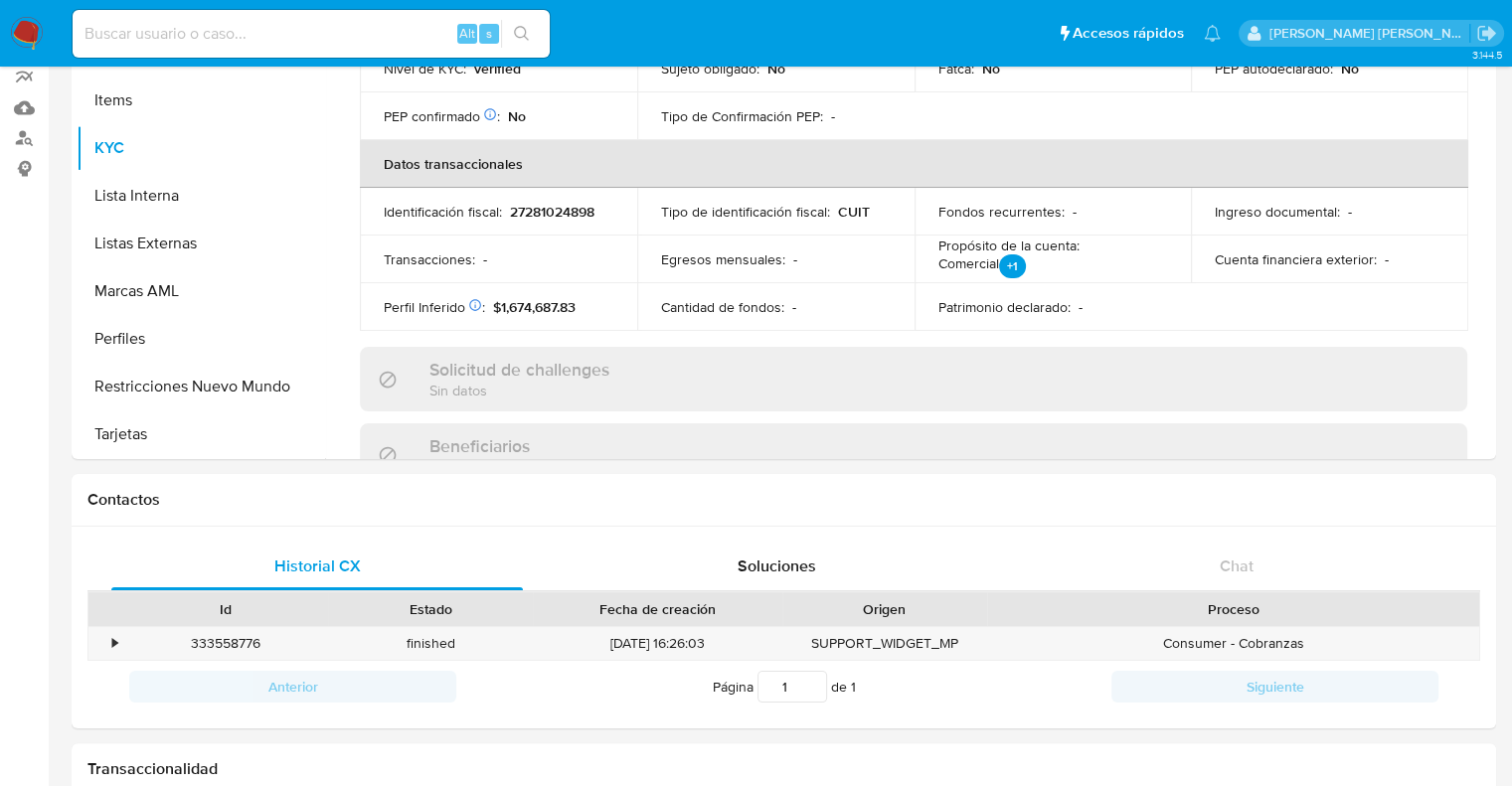 scroll, scrollTop: 0, scrollLeft: 0, axis: both 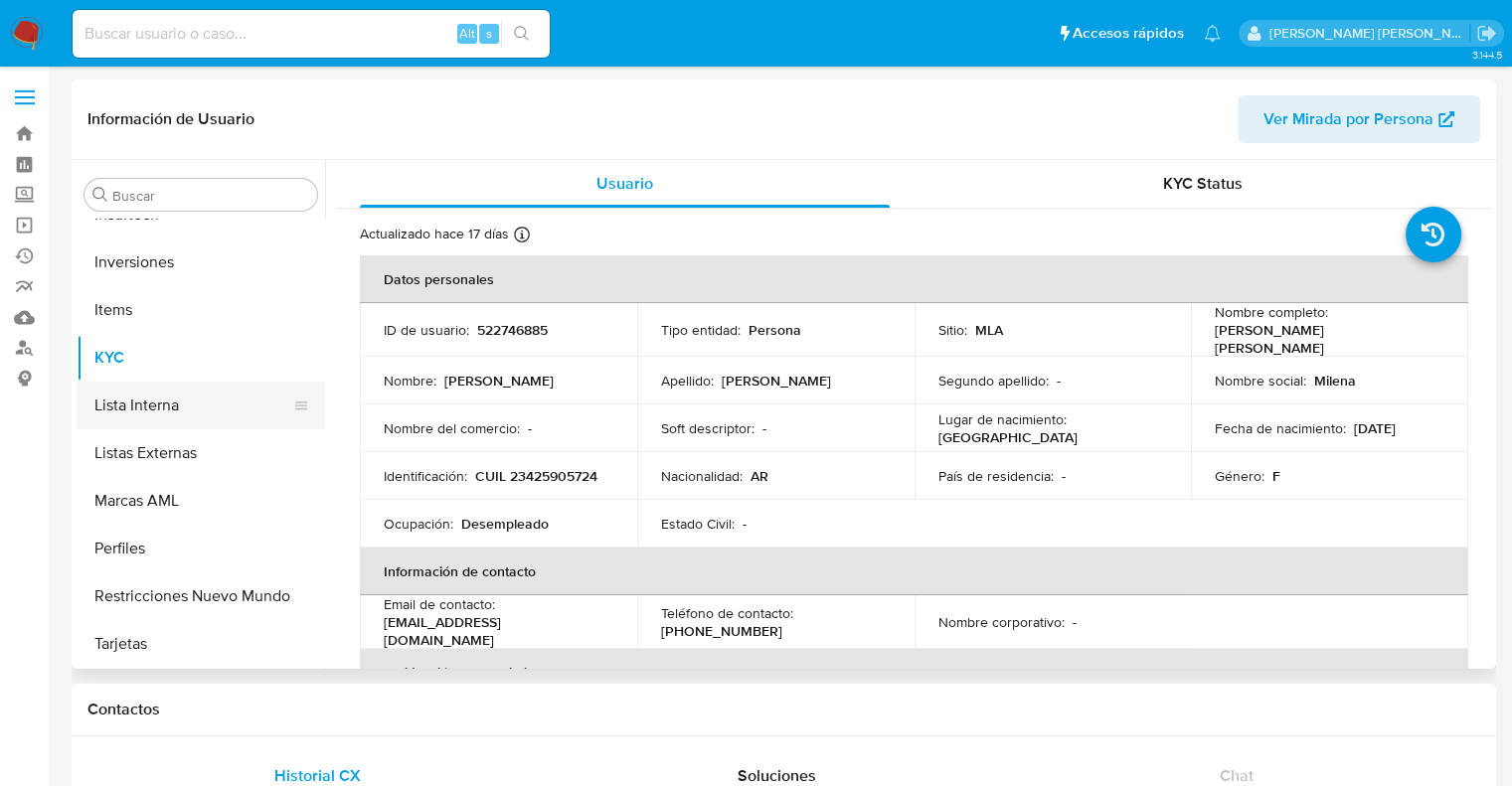 select on "10" 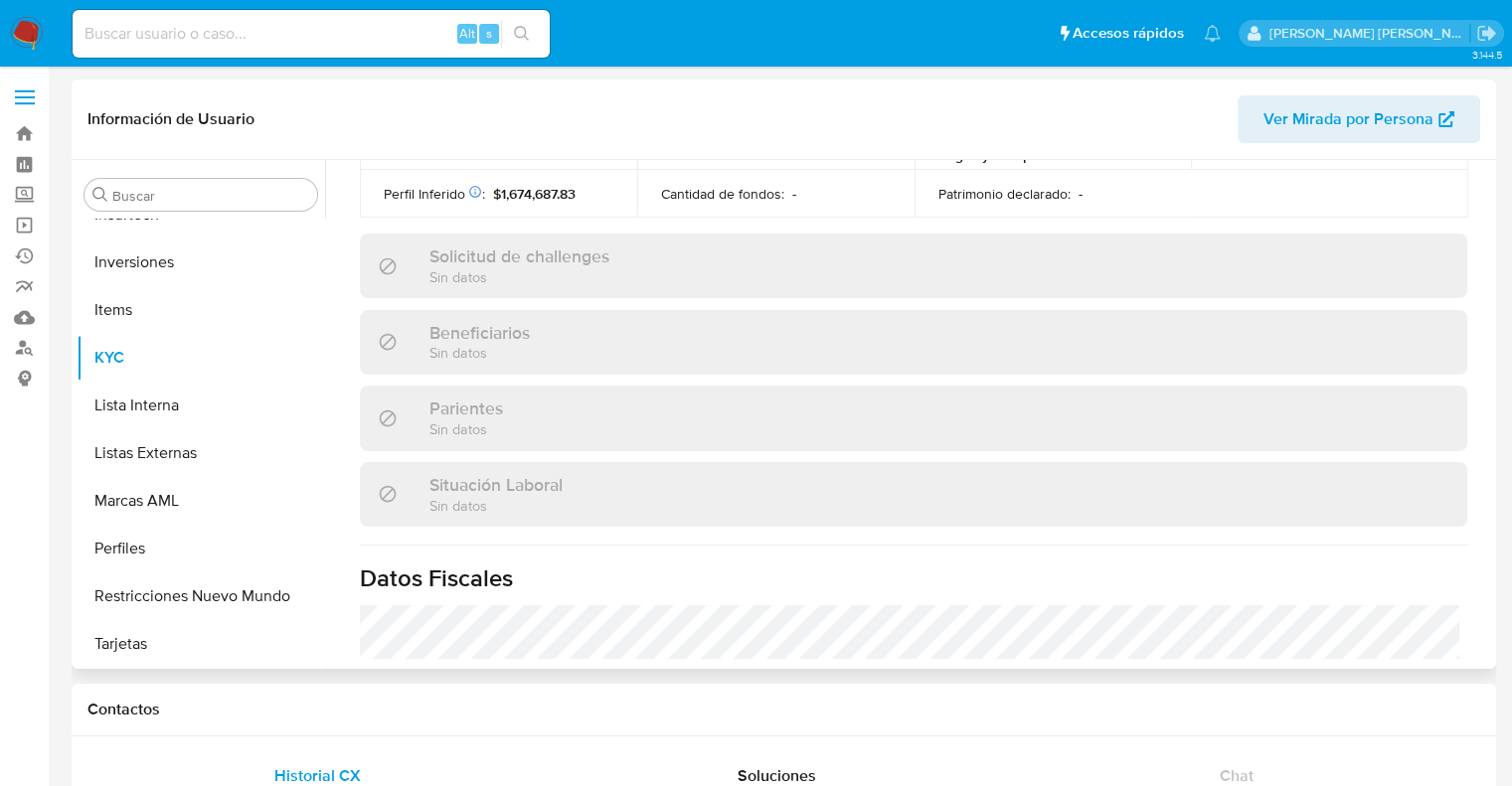 scroll, scrollTop: 567, scrollLeft: 0, axis: vertical 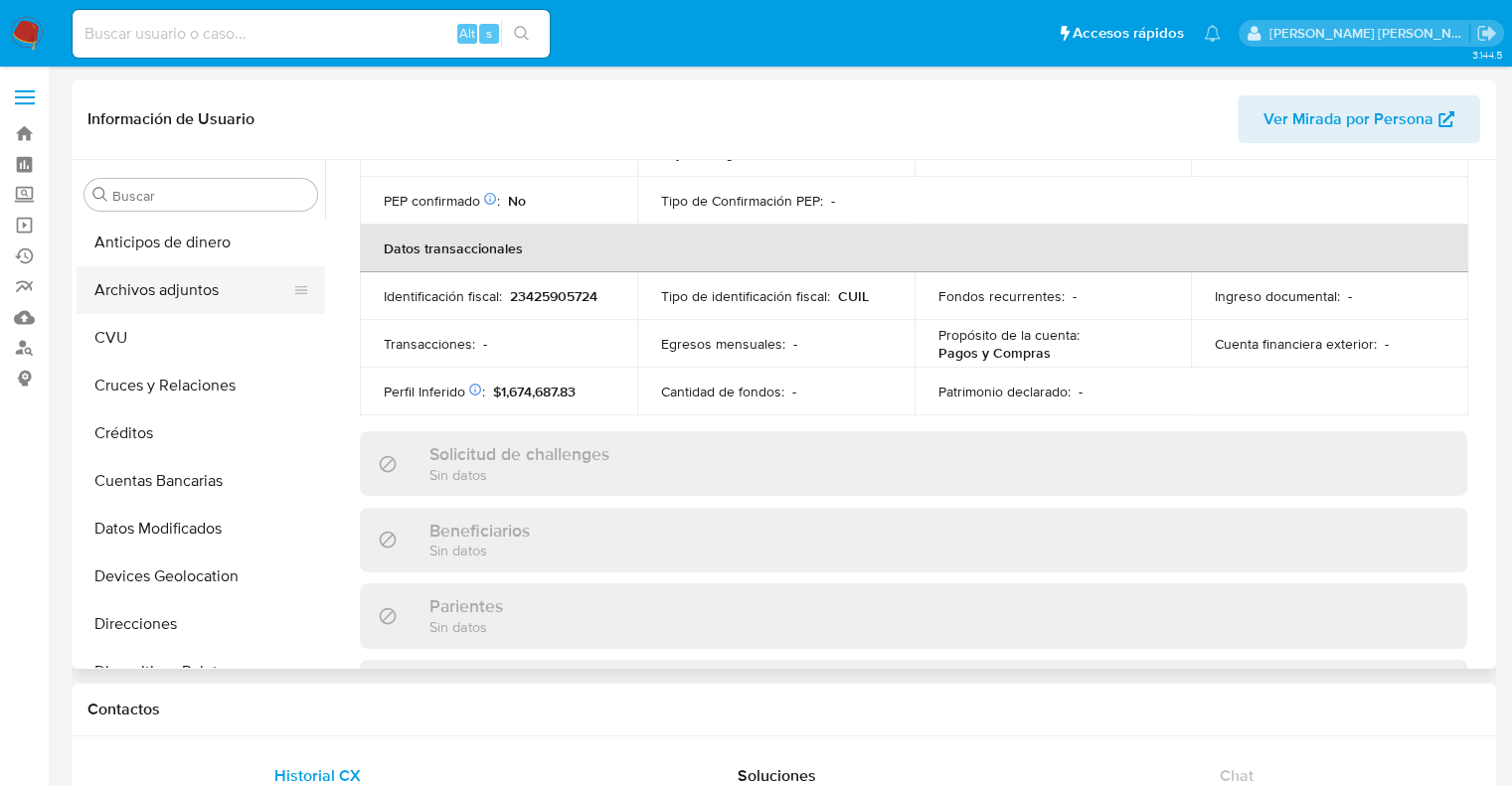 click on "Archivos adjuntos" at bounding box center (193, 290) 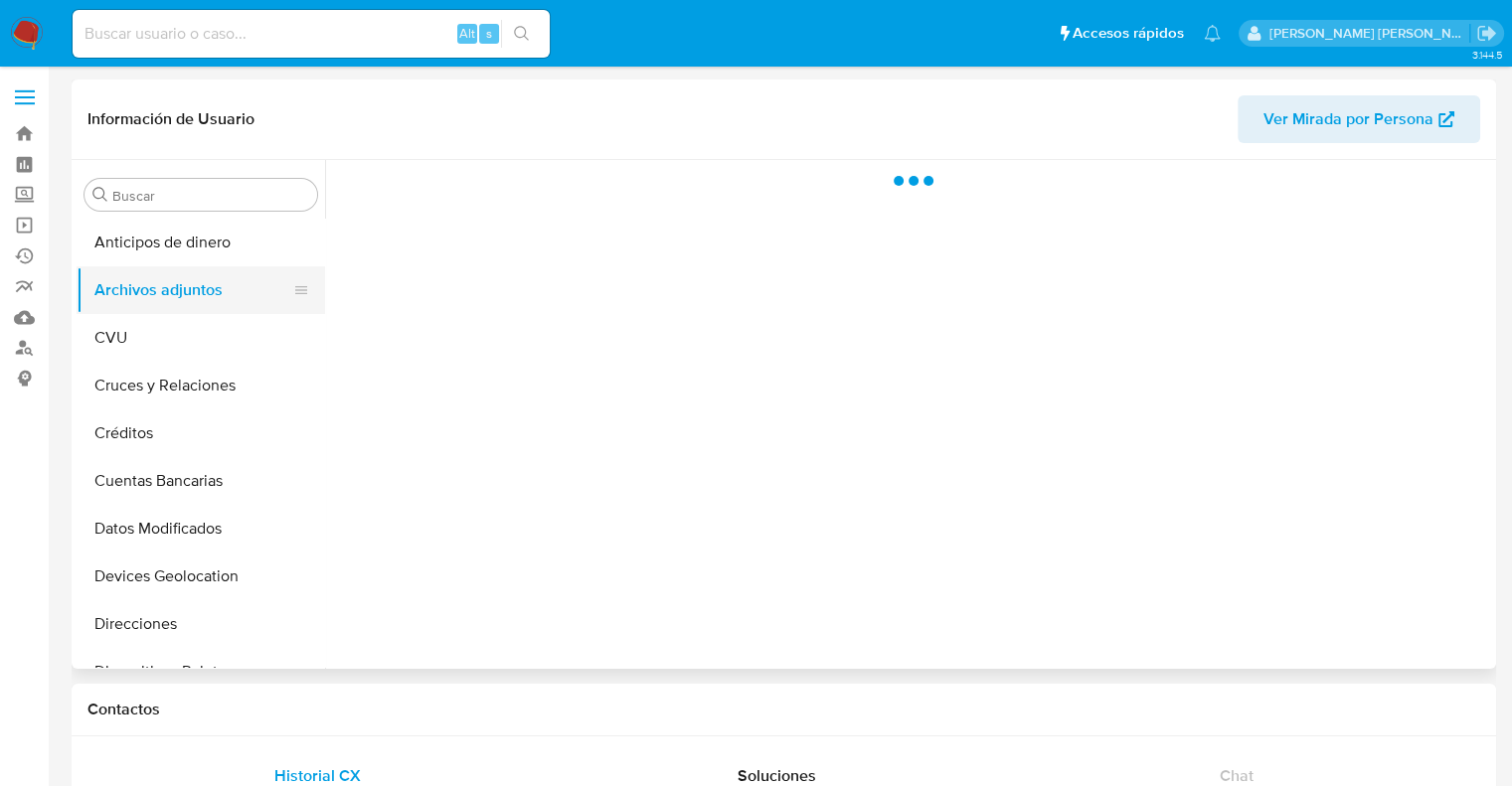 scroll, scrollTop: 0, scrollLeft: 0, axis: both 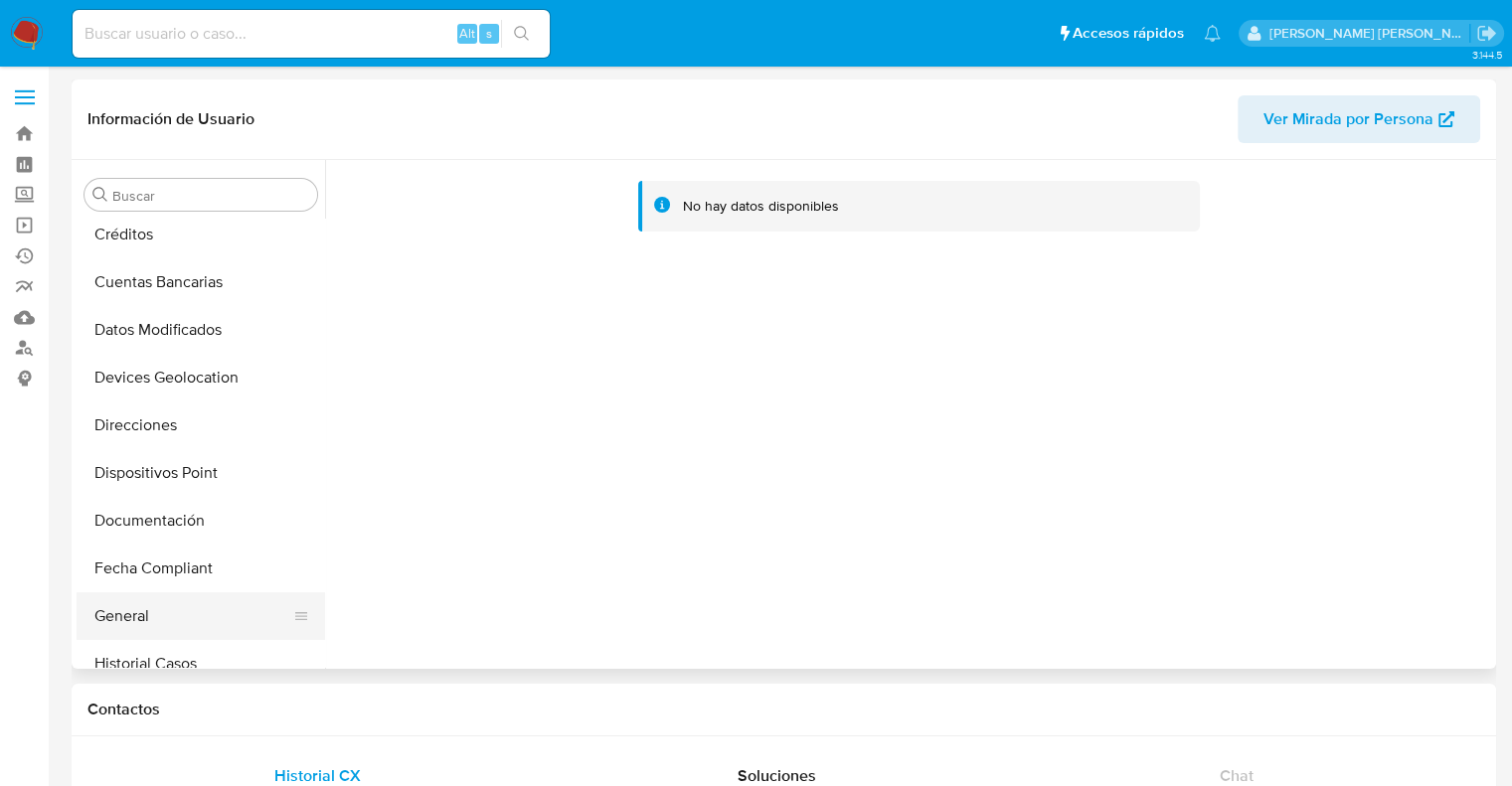 click on "General" at bounding box center [193, 616] 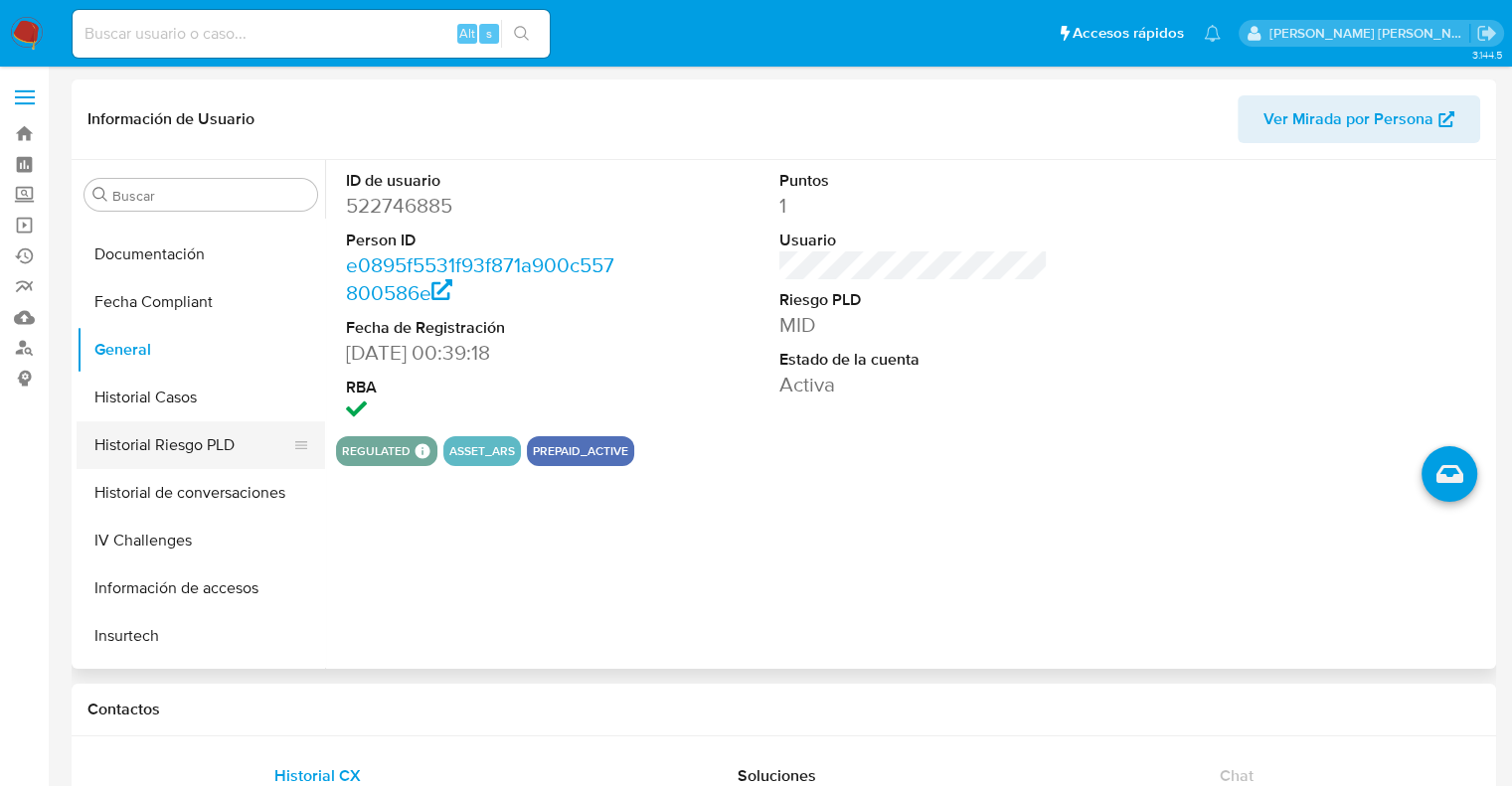 scroll, scrollTop: 497, scrollLeft: 0, axis: vertical 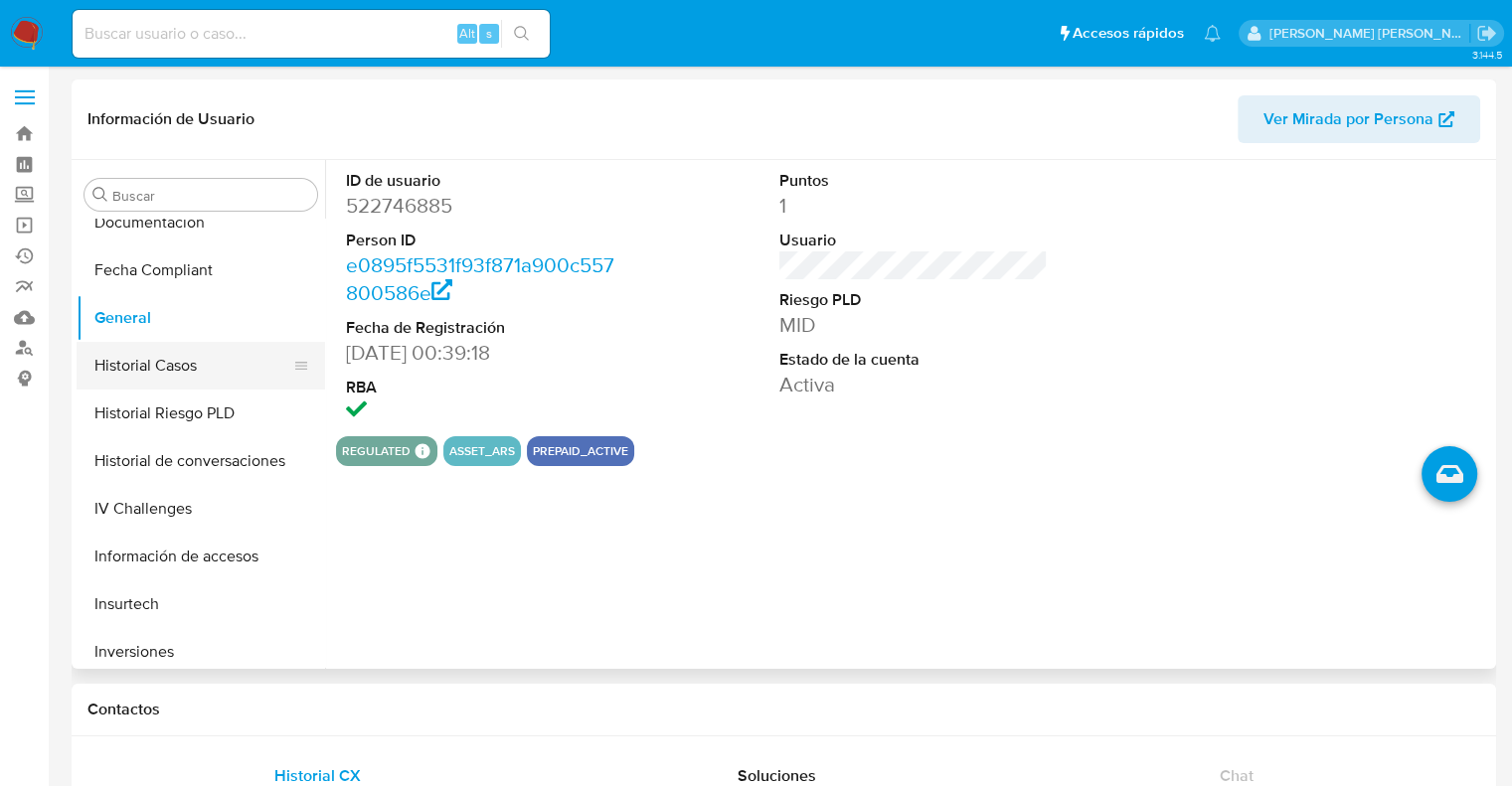 click on "Historial Casos" at bounding box center [193, 366] 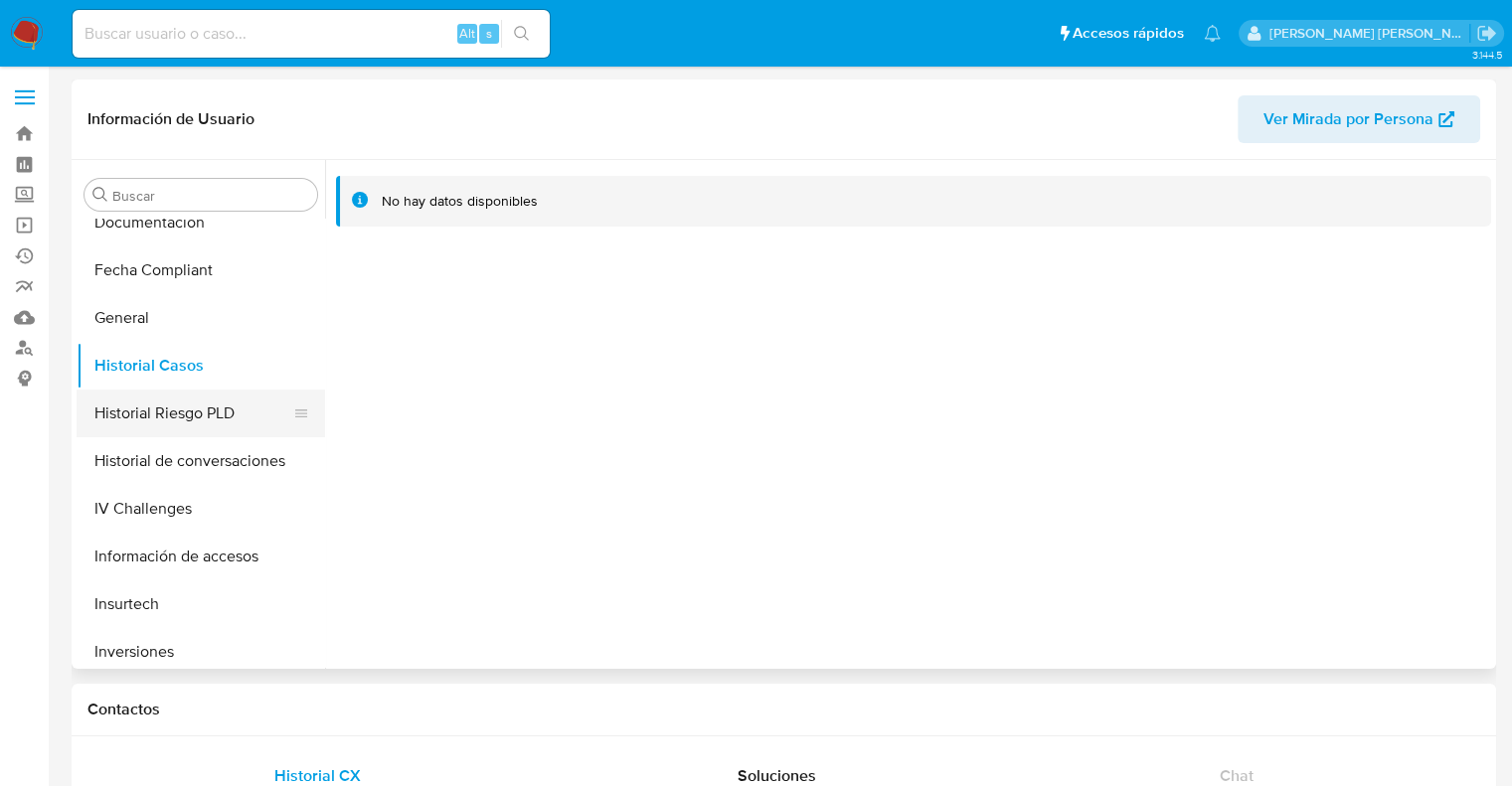click on "Historial Riesgo PLD" at bounding box center (193, 413) 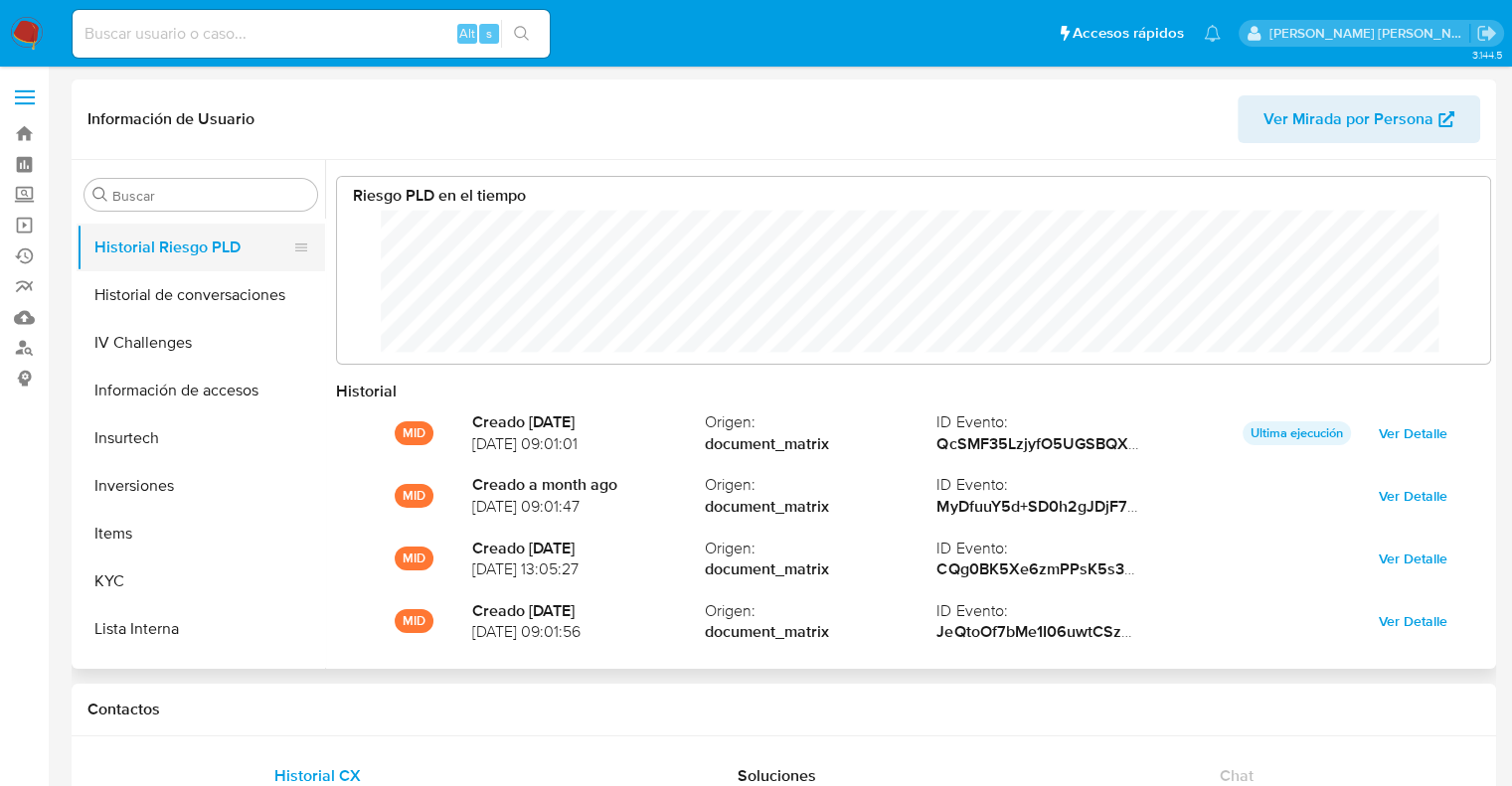 scroll, scrollTop: 696, scrollLeft: 0, axis: vertical 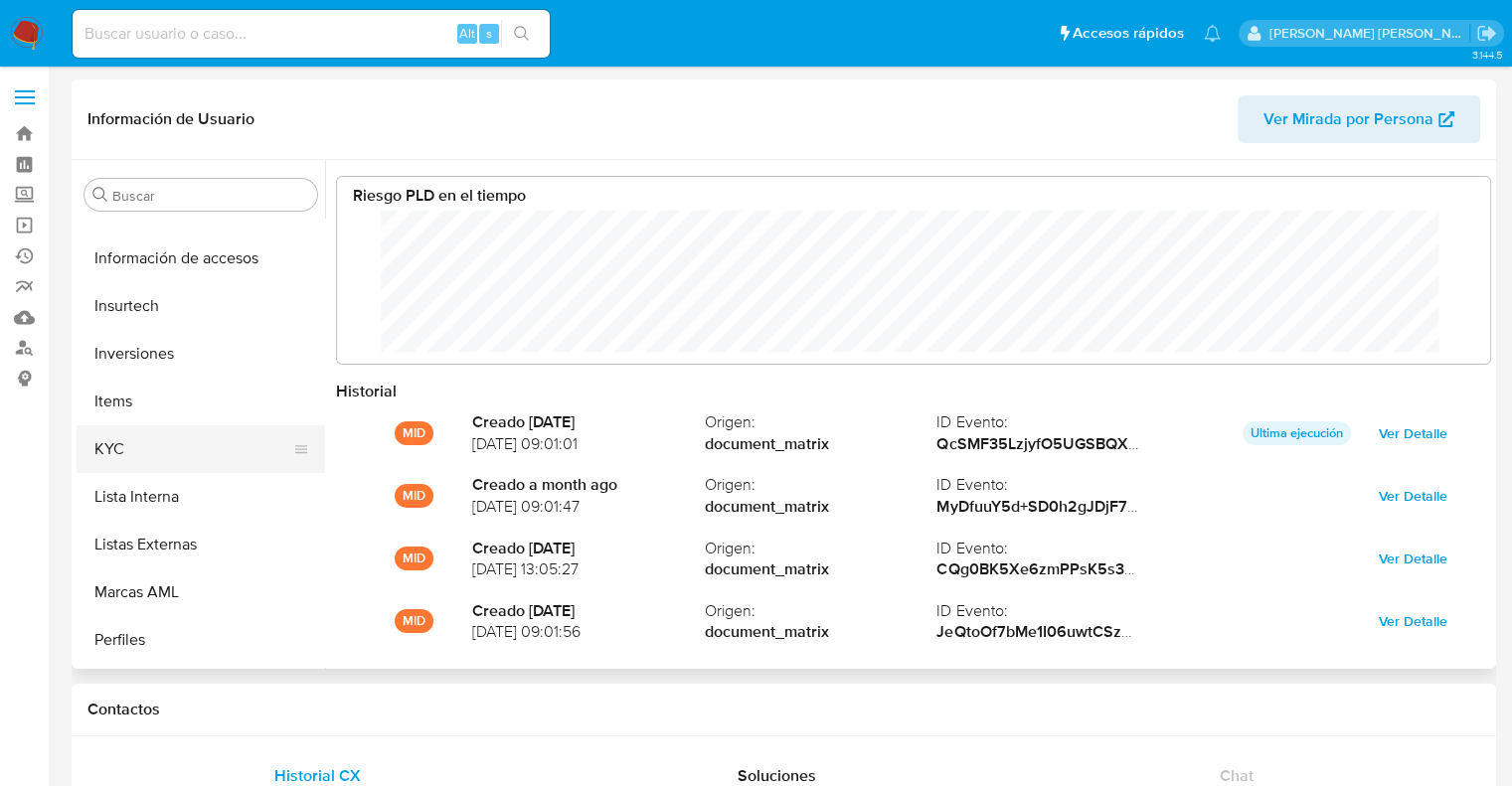 click on "KYC" at bounding box center (193, 449) 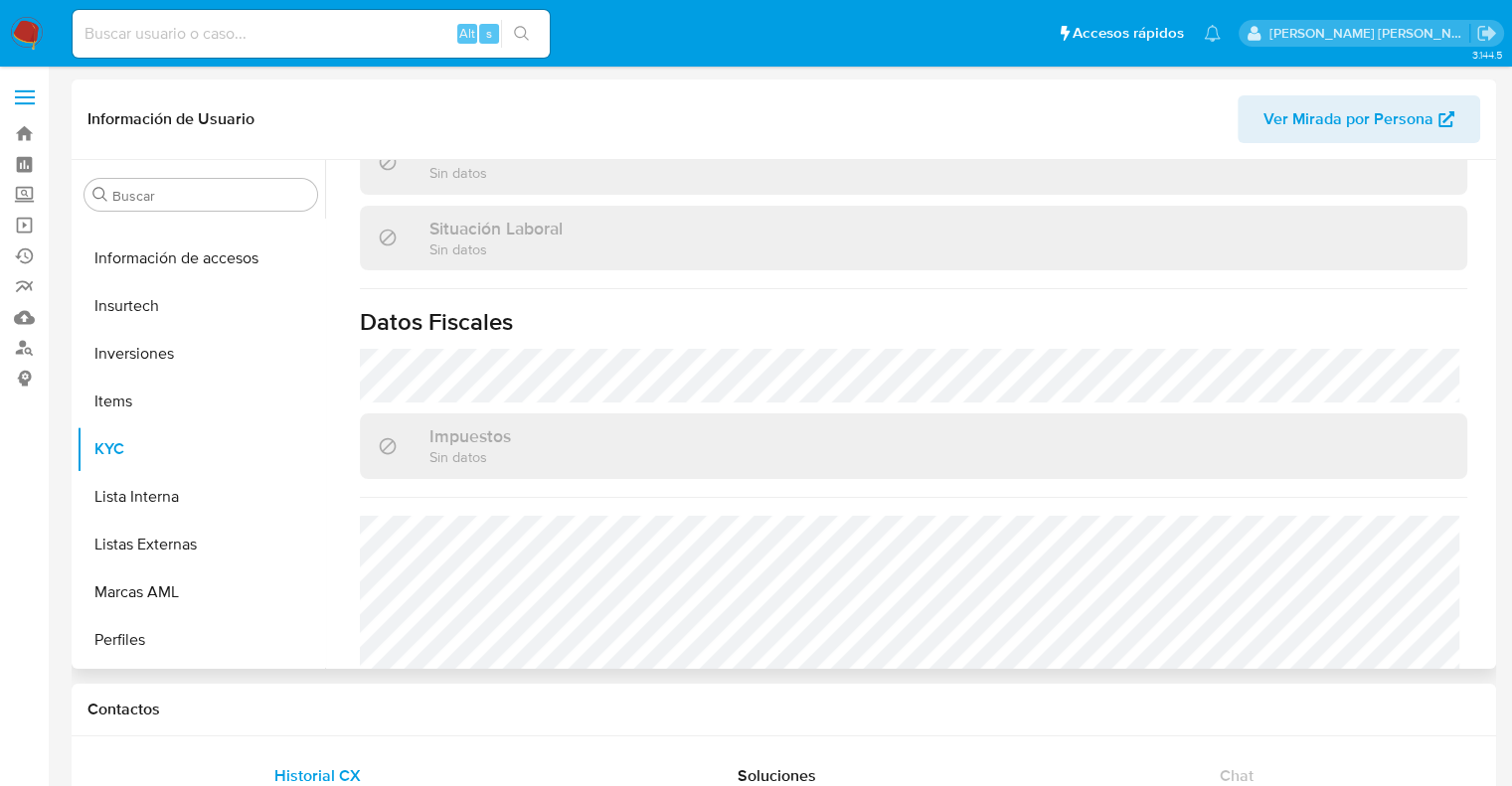 scroll, scrollTop: 1064, scrollLeft: 0, axis: vertical 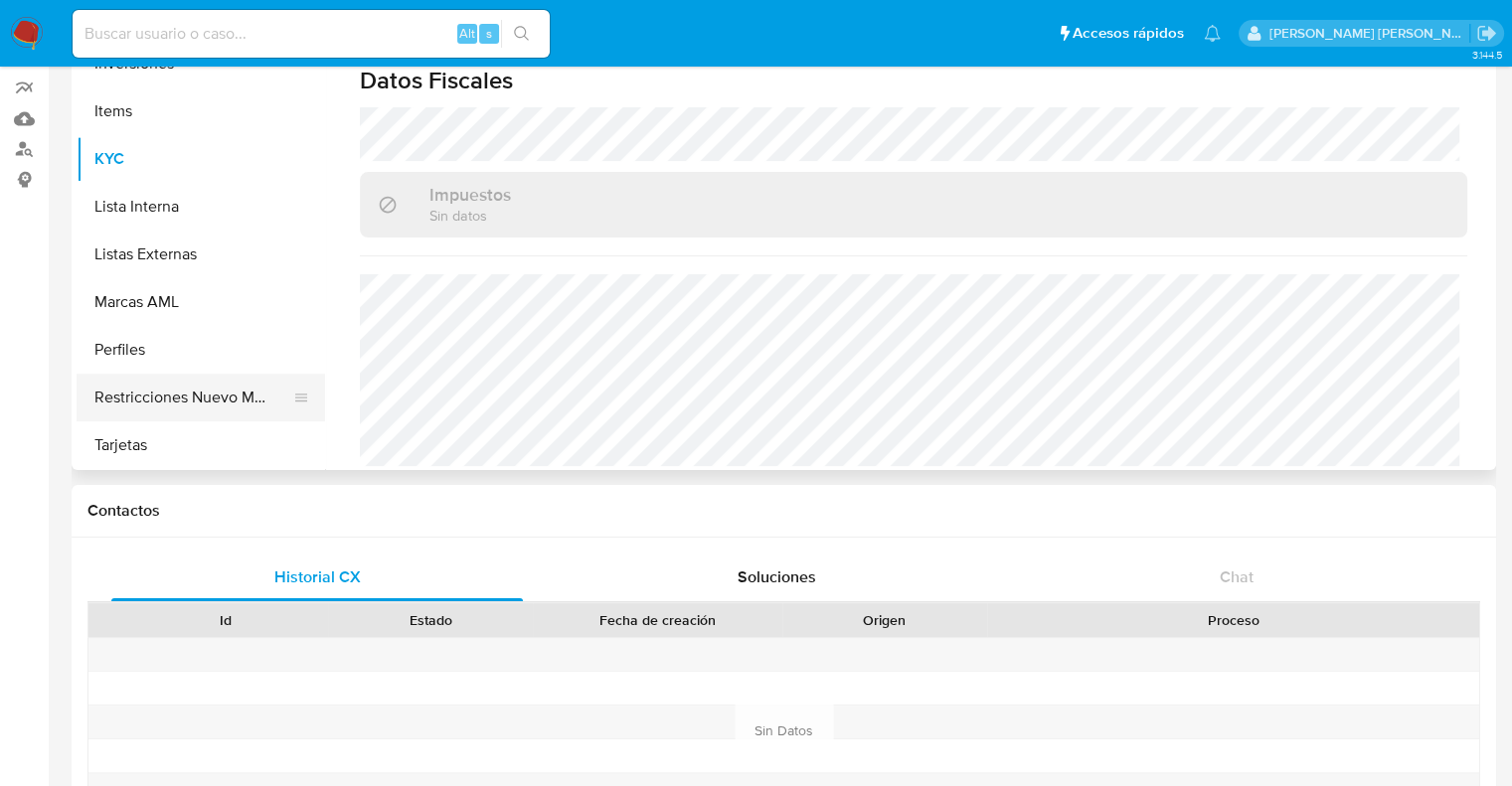 click on "Restricciones Nuevo Mundo" at bounding box center (193, 397) 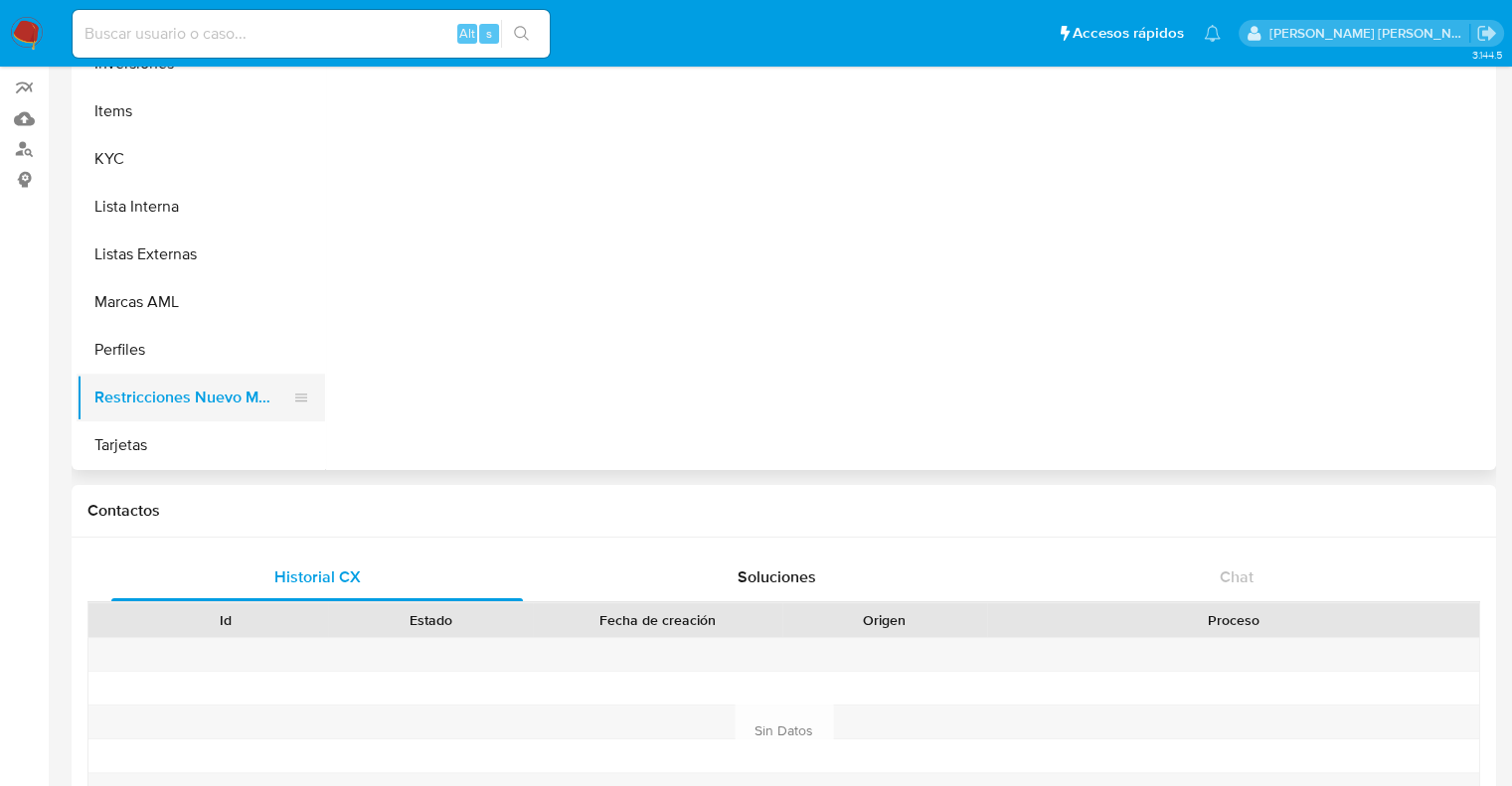 scroll, scrollTop: 0, scrollLeft: 0, axis: both 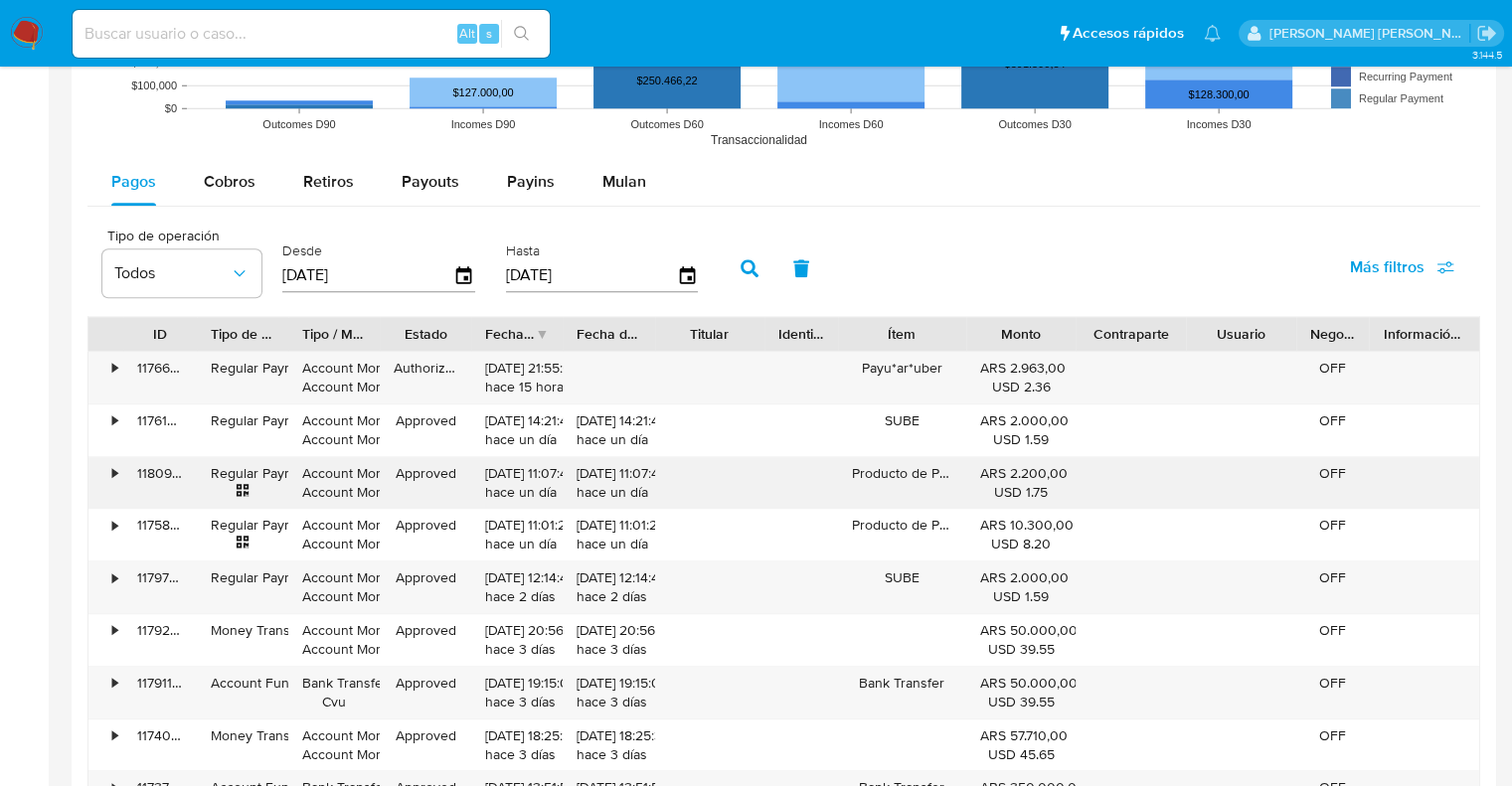 click on "•" at bounding box center [105, 483] 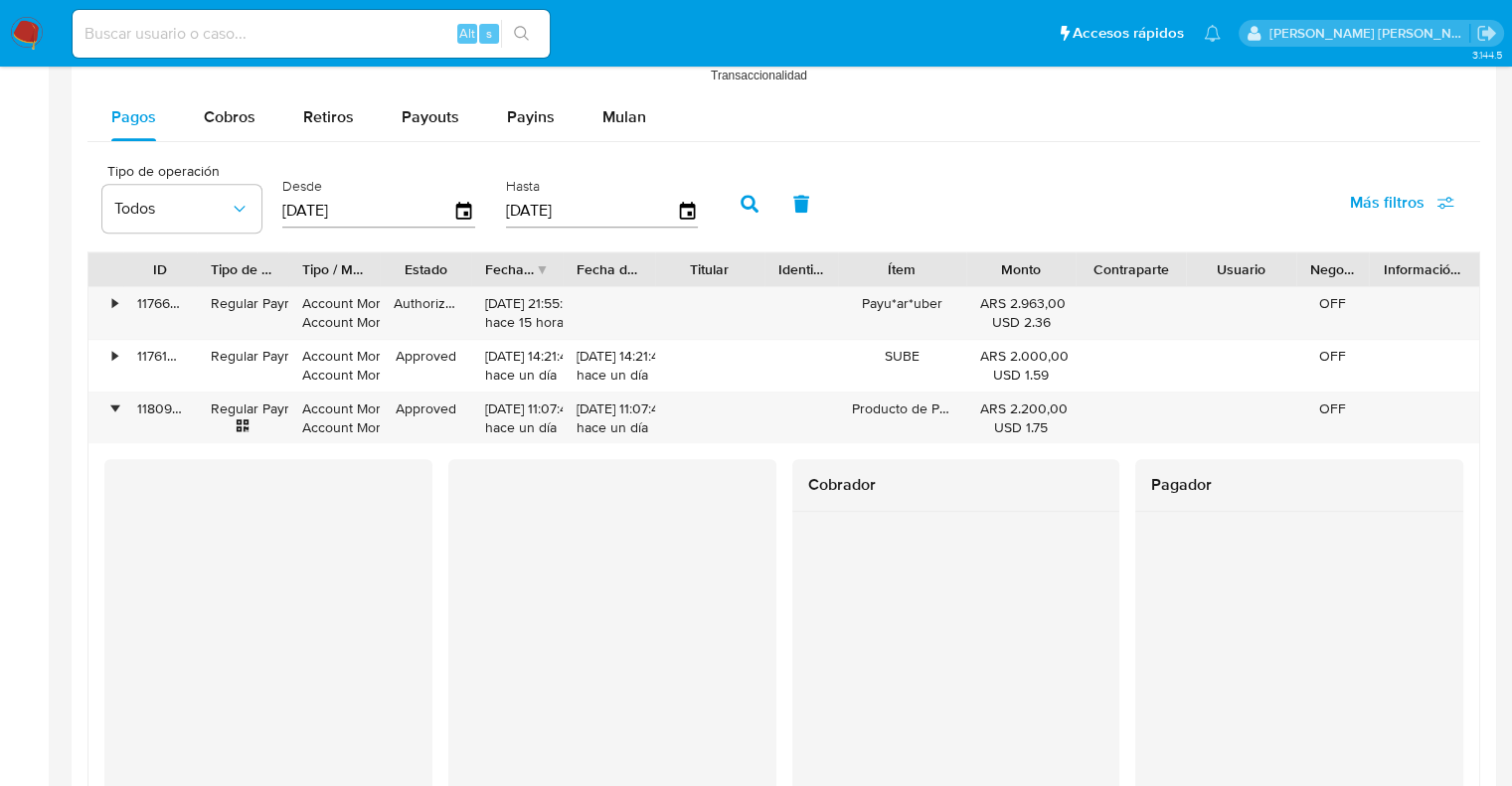 scroll, scrollTop: 1888, scrollLeft: 0, axis: vertical 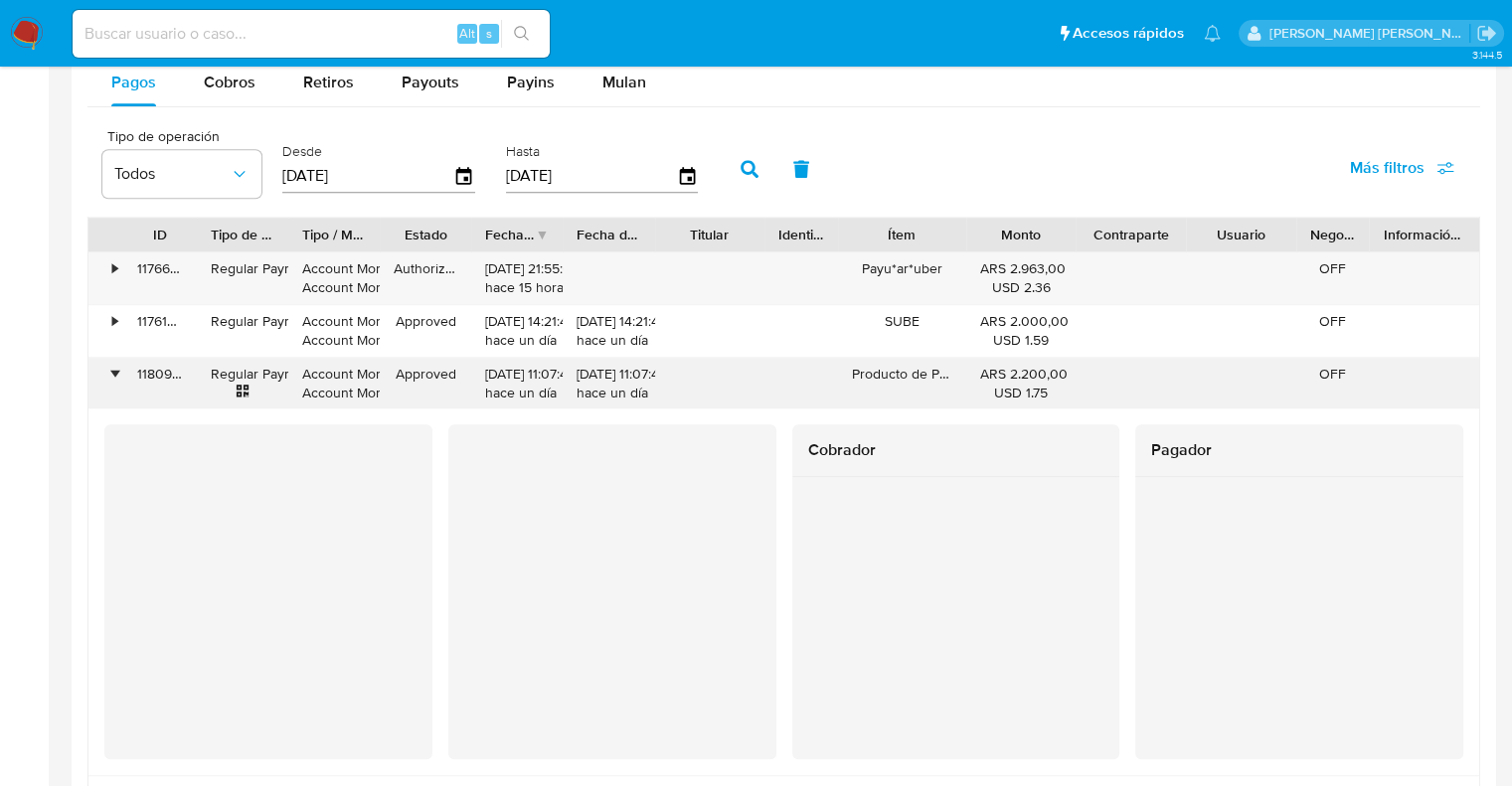 click on "•" at bounding box center (114, 374) 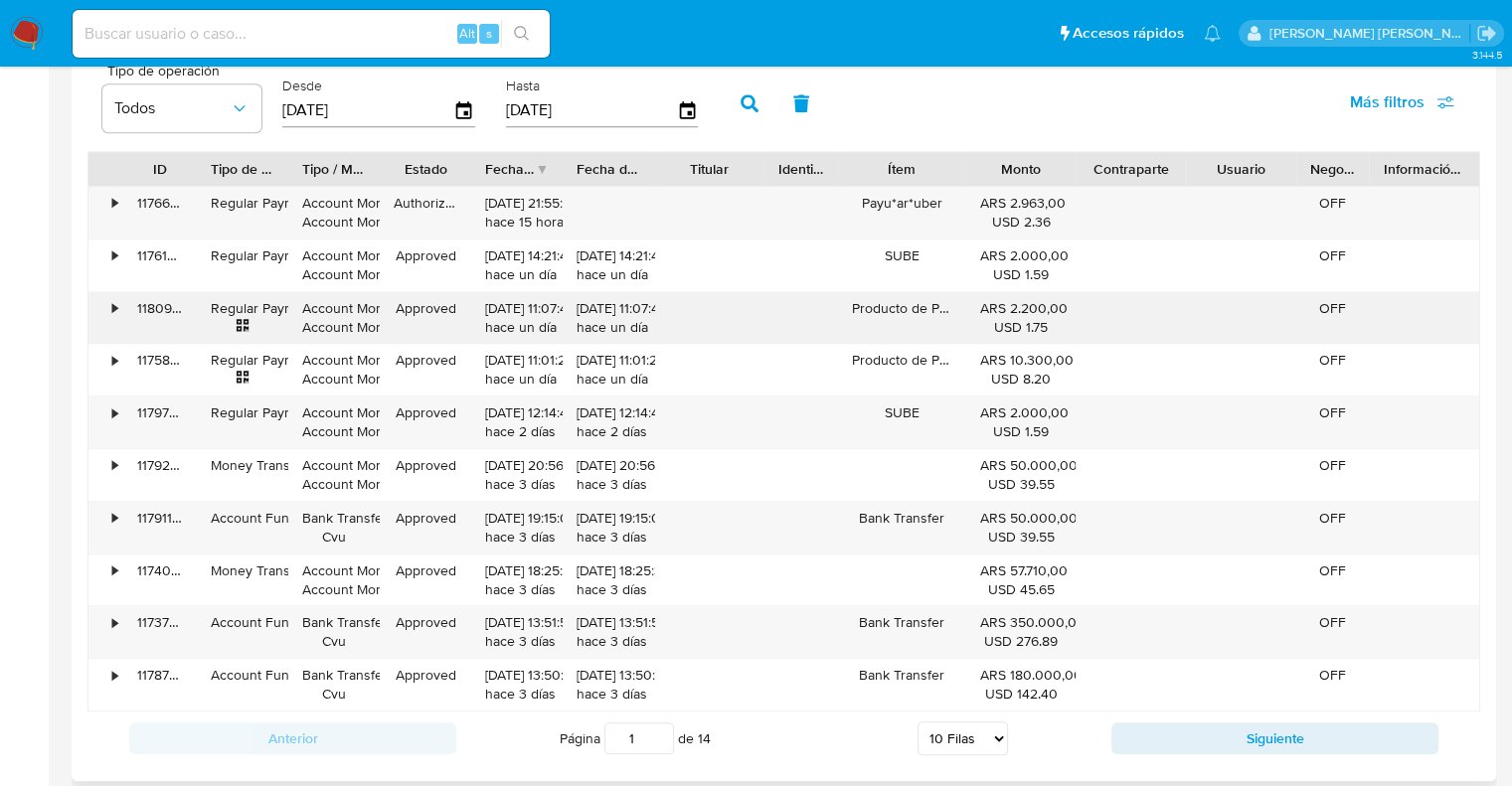 scroll, scrollTop: 1987, scrollLeft: 0, axis: vertical 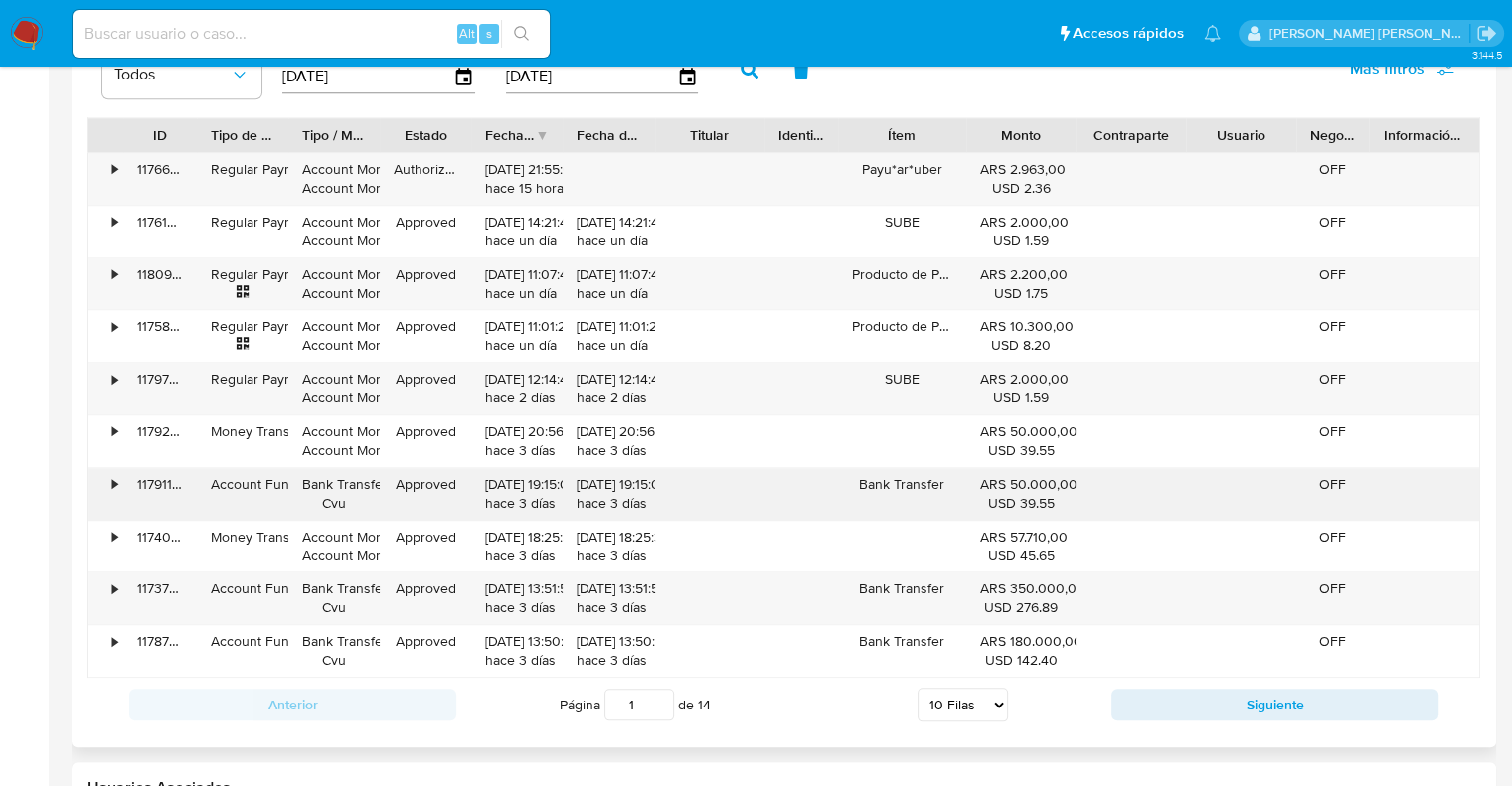 click on "•" at bounding box center (114, 484) 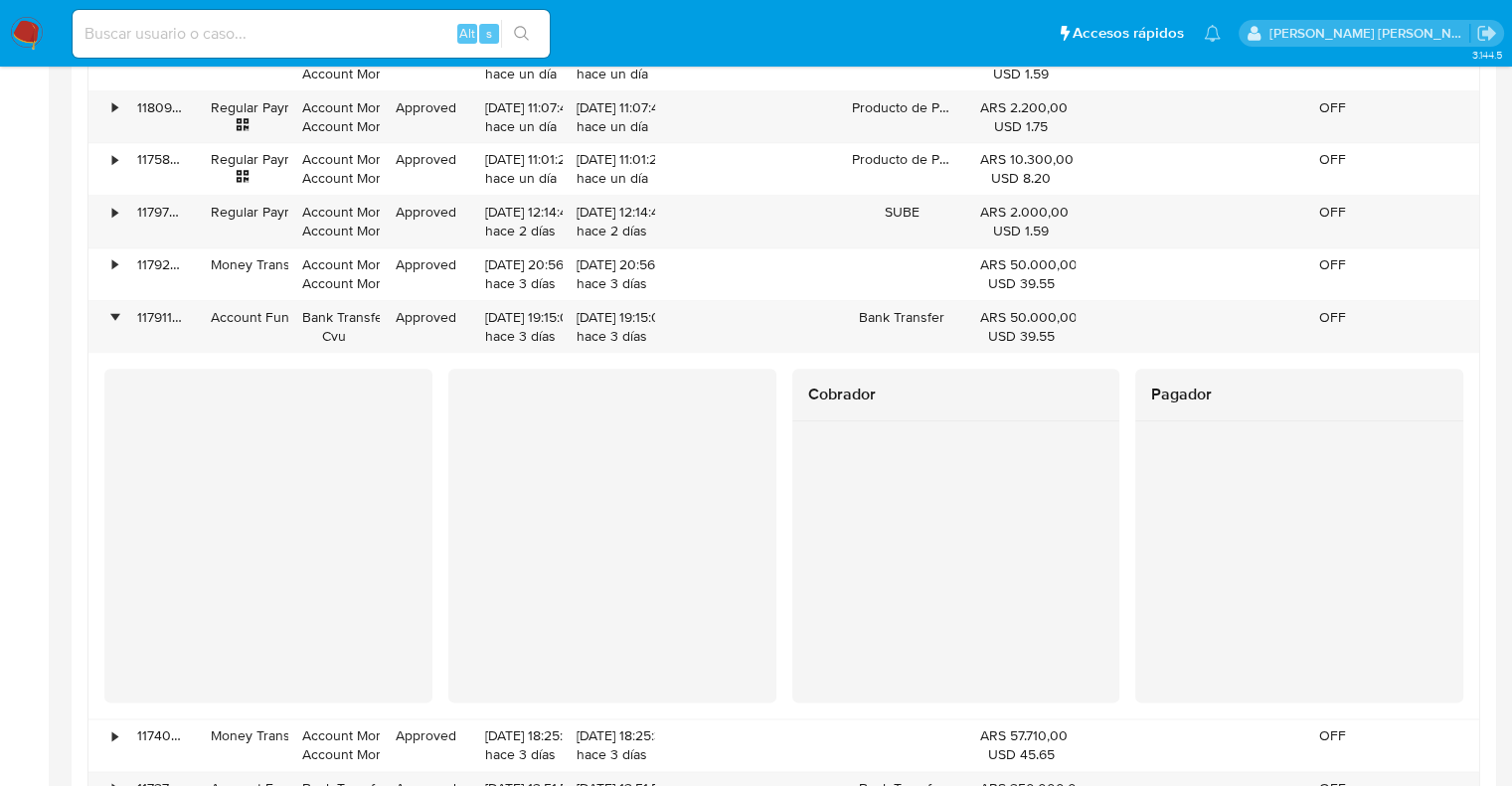 scroll, scrollTop: 2186, scrollLeft: 0, axis: vertical 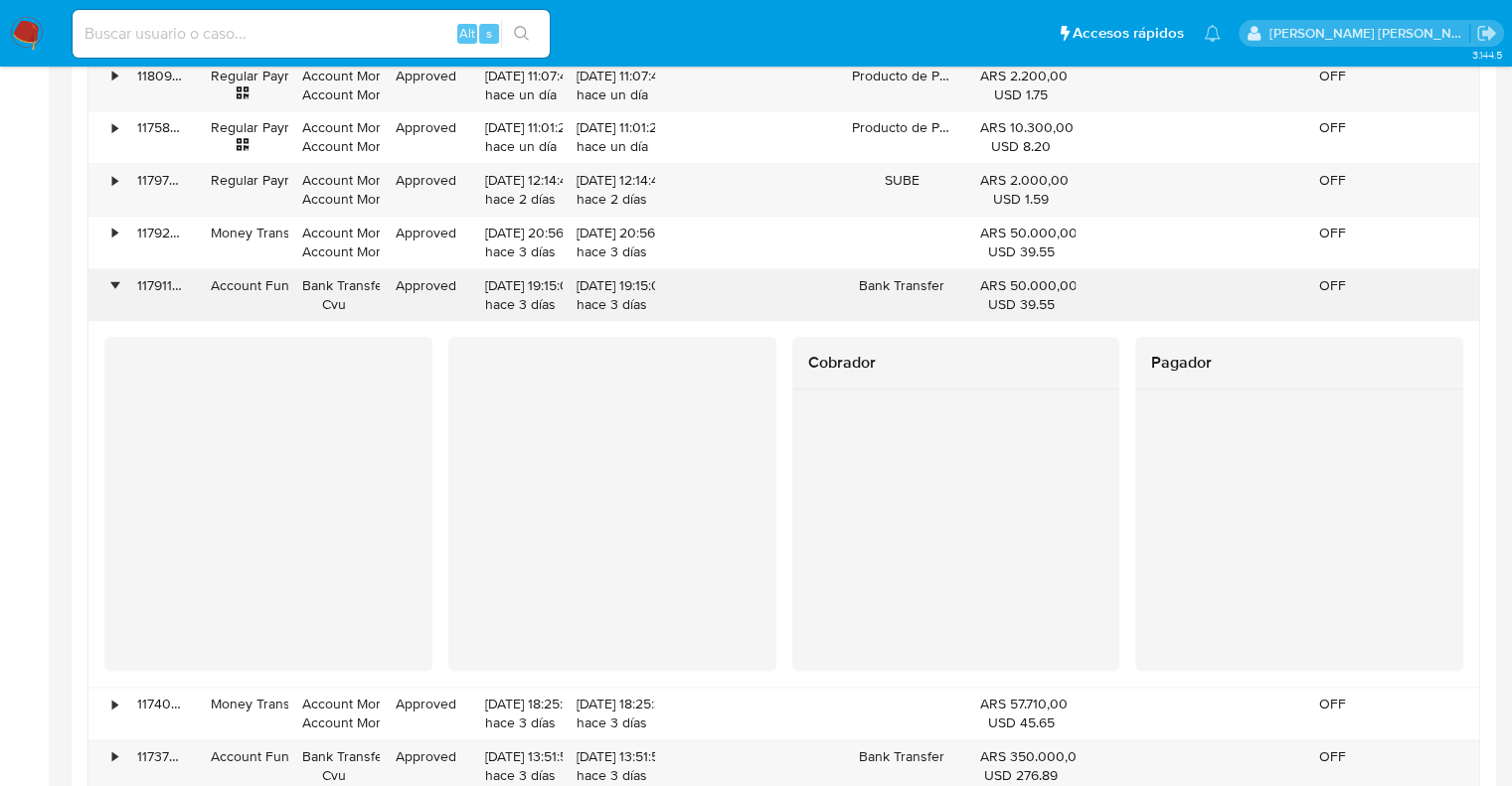 click on "•" at bounding box center (114, 285) 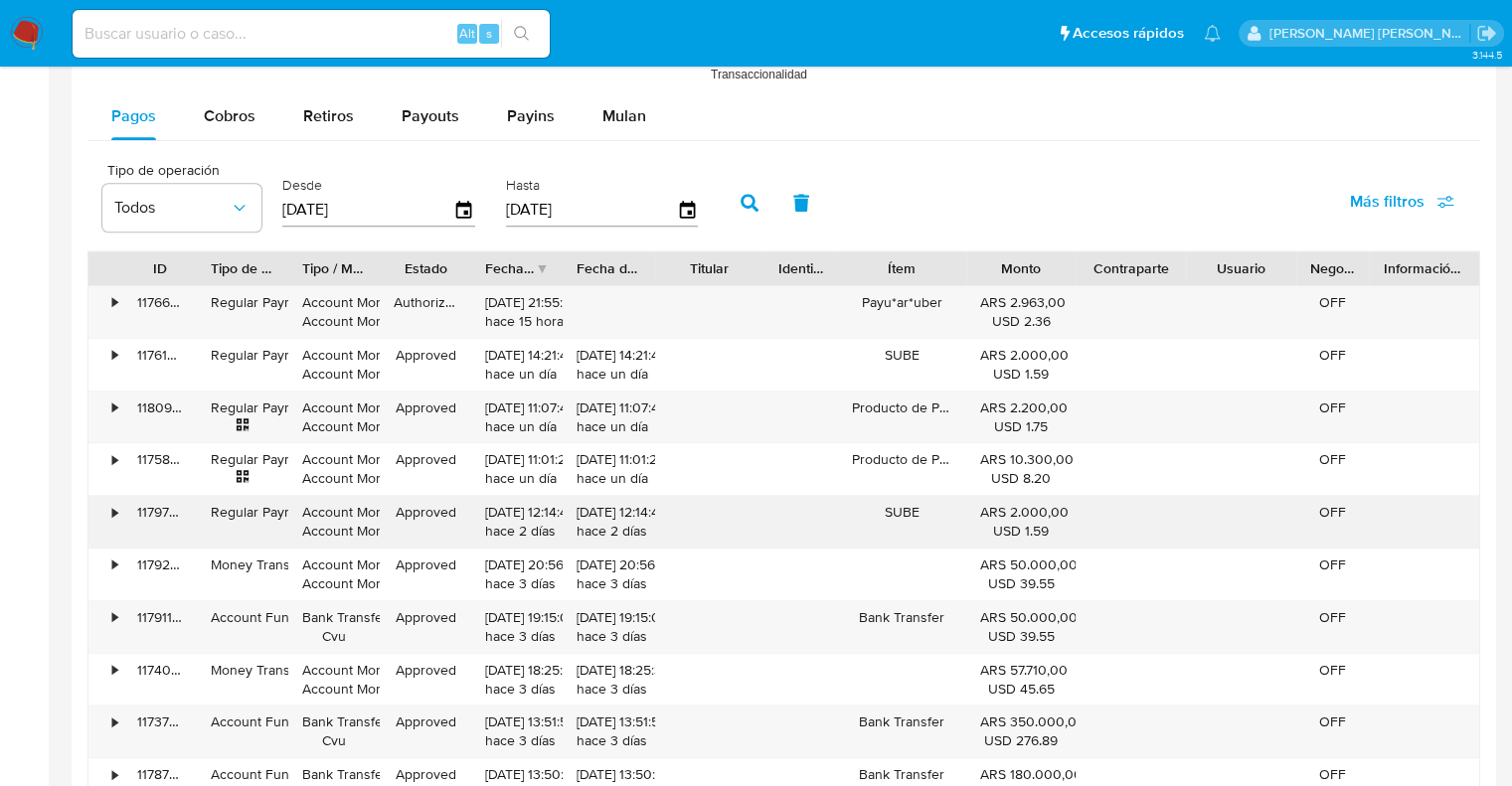 scroll, scrollTop: 1987, scrollLeft: 0, axis: vertical 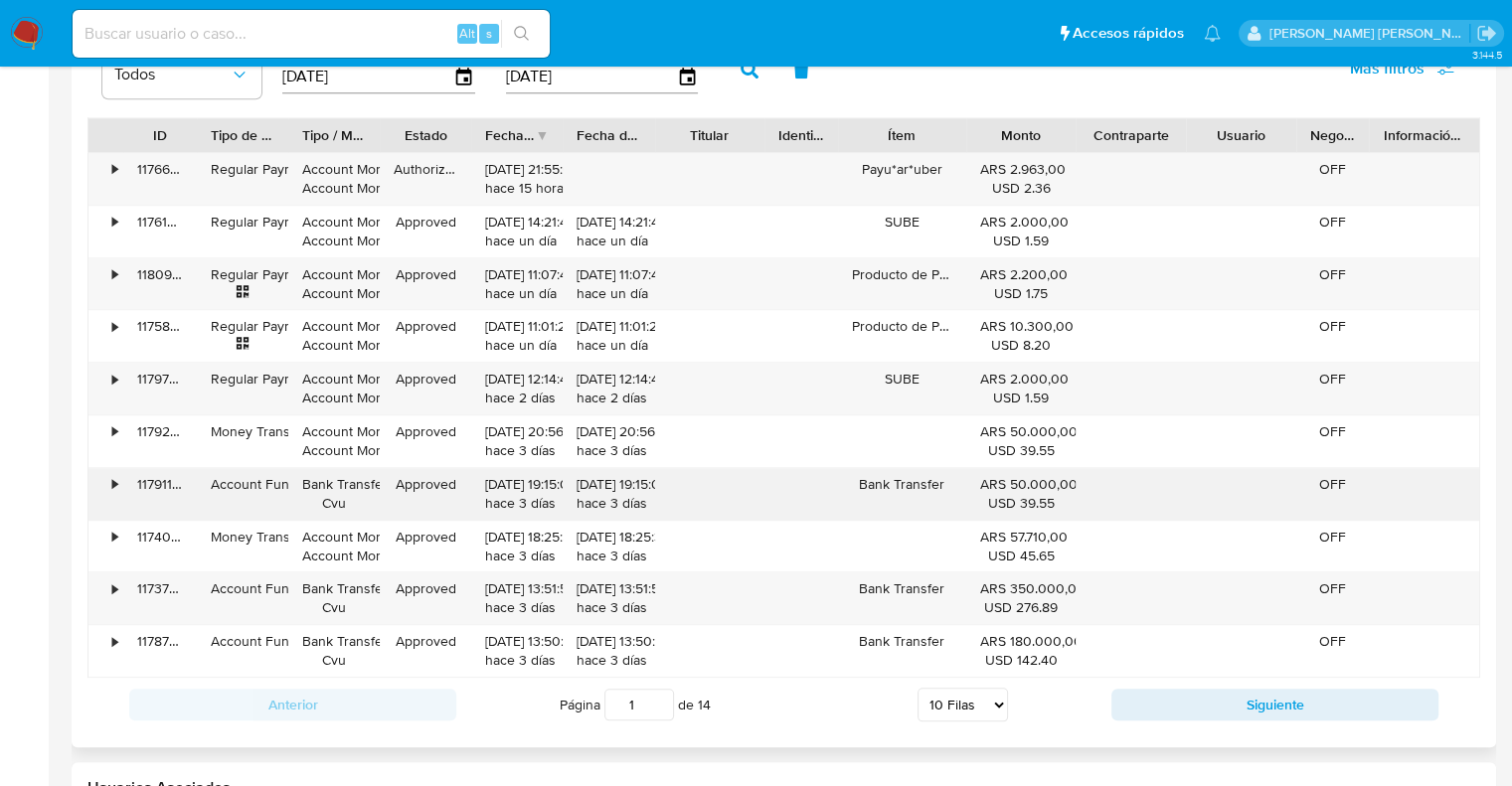 click on "•" at bounding box center (114, 484) 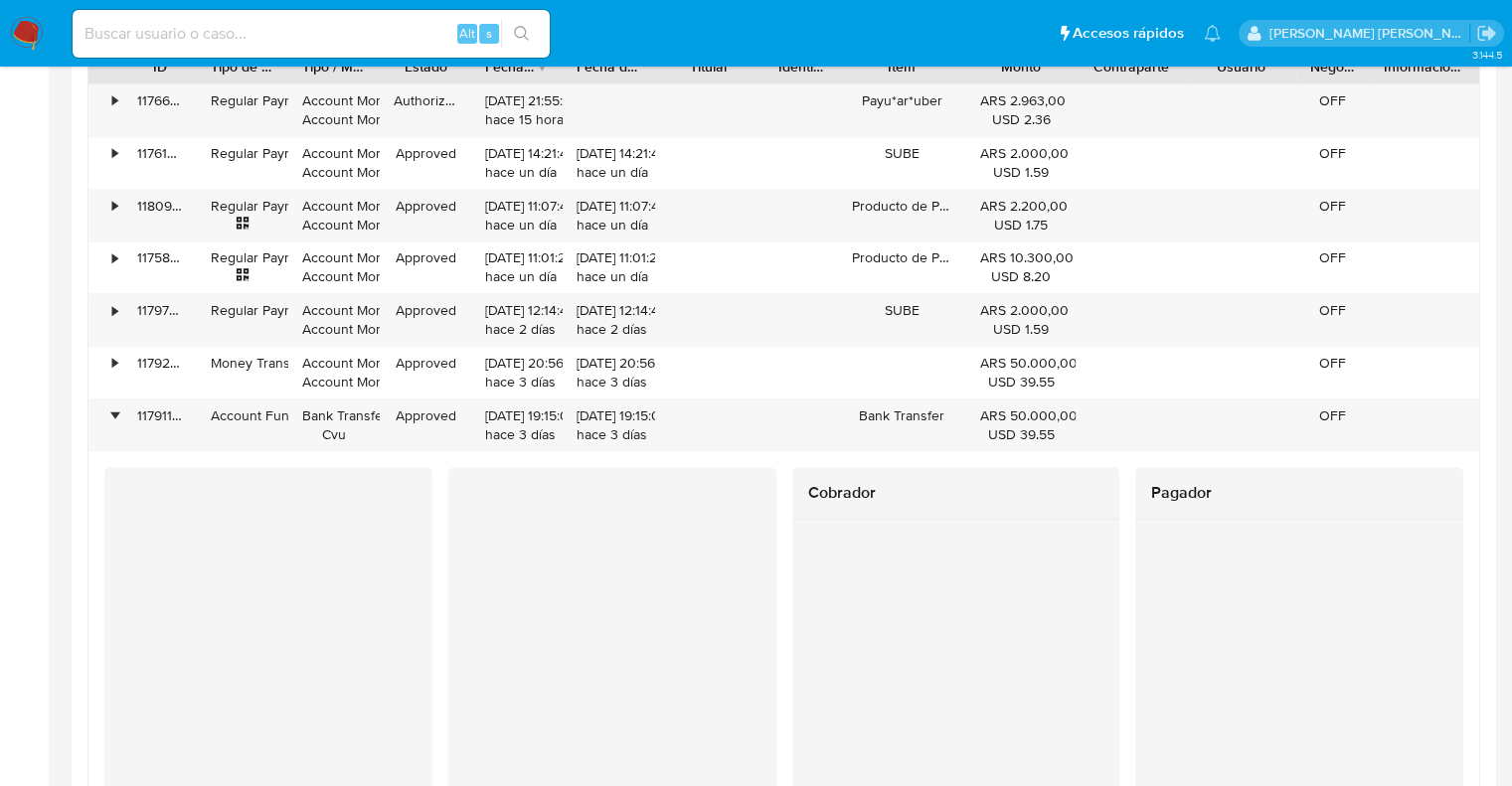 scroll, scrollTop: 2087, scrollLeft: 0, axis: vertical 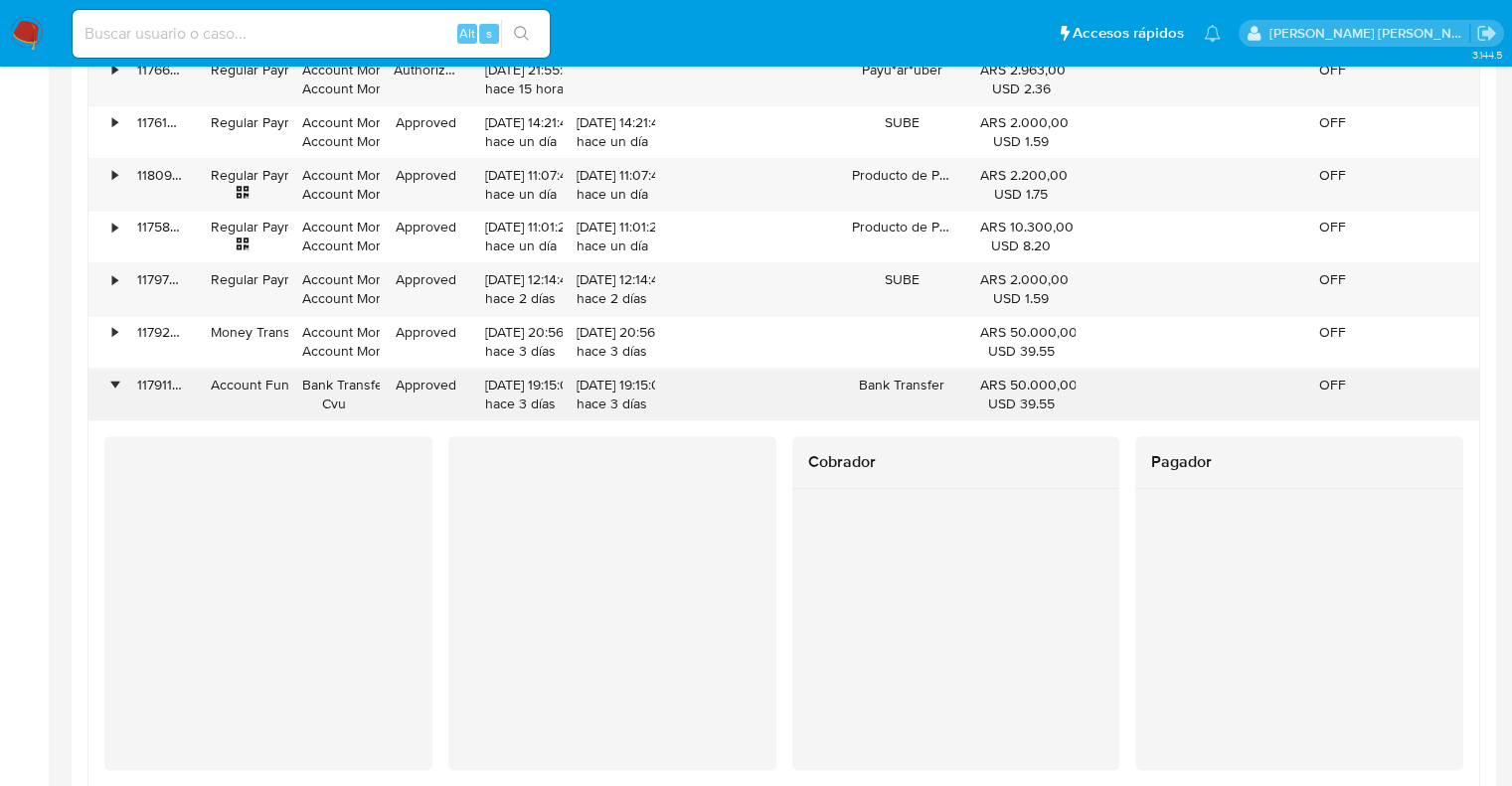 click on "•" at bounding box center [114, 385] 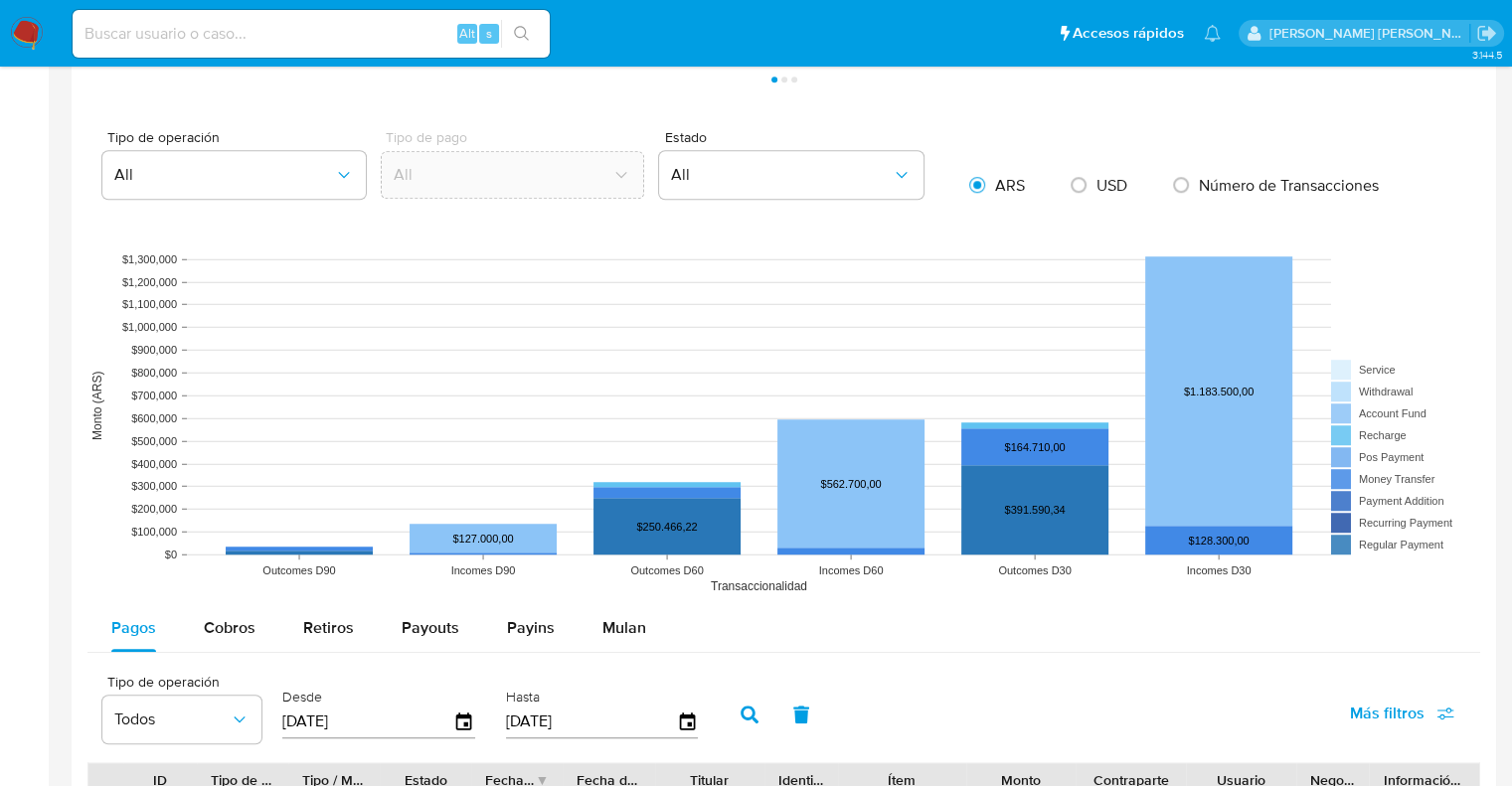 scroll, scrollTop: 1455, scrollLeft: 0, axis: vertical 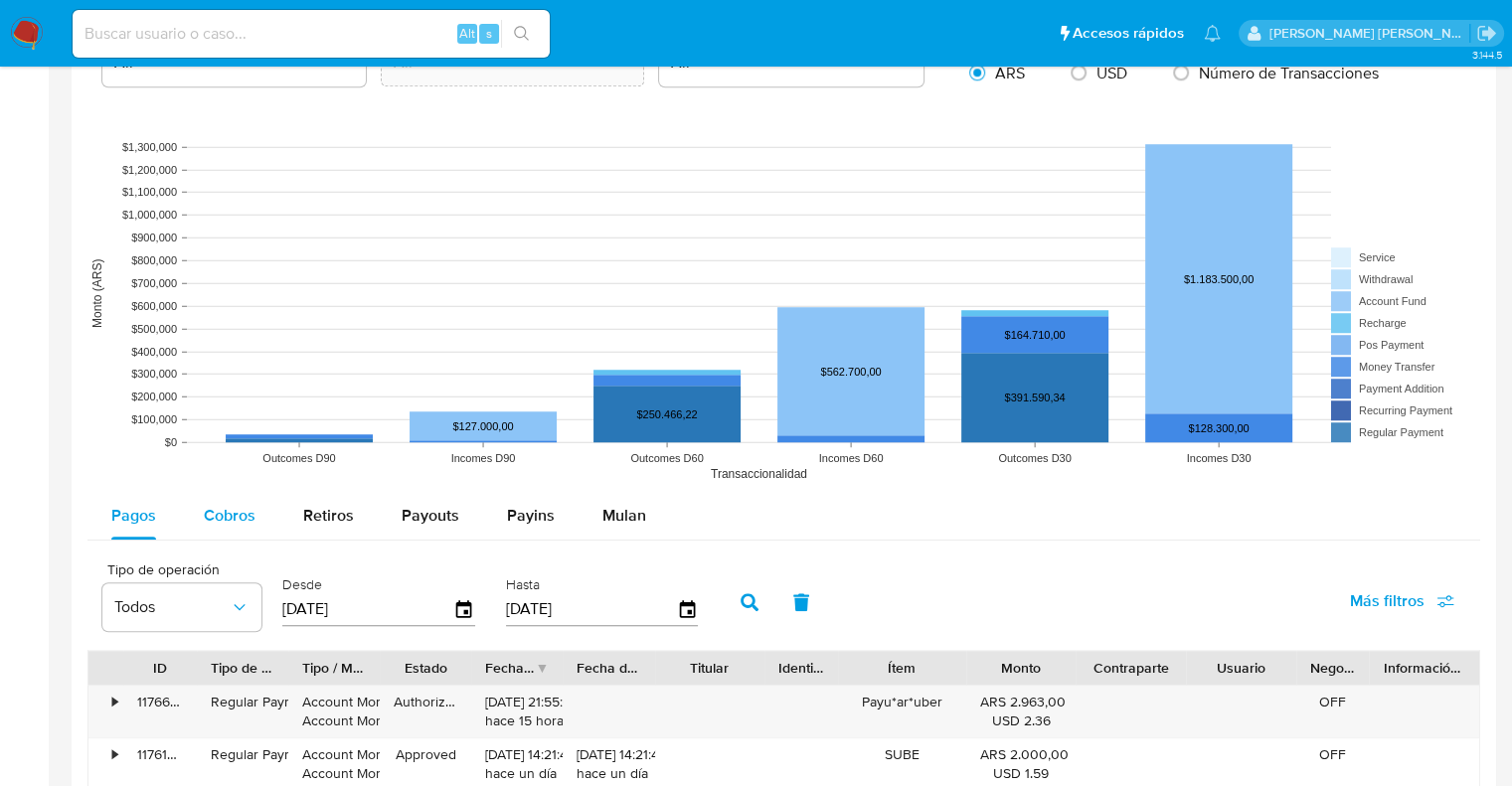 click on "Cobros" at bounding box center [230, 515] 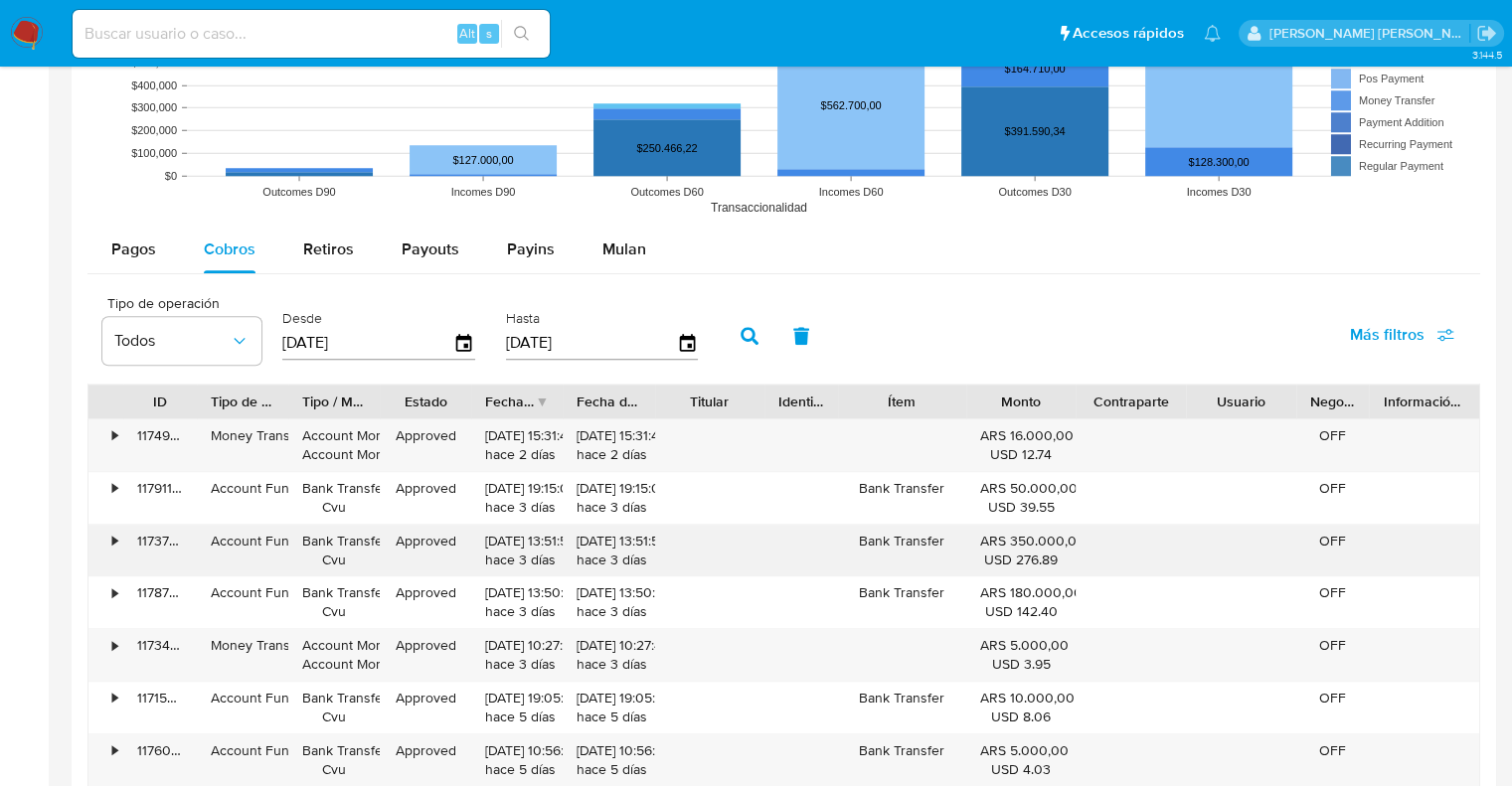scroll, scrollTop: 1753, scrollLeft: 0, axis: vertical 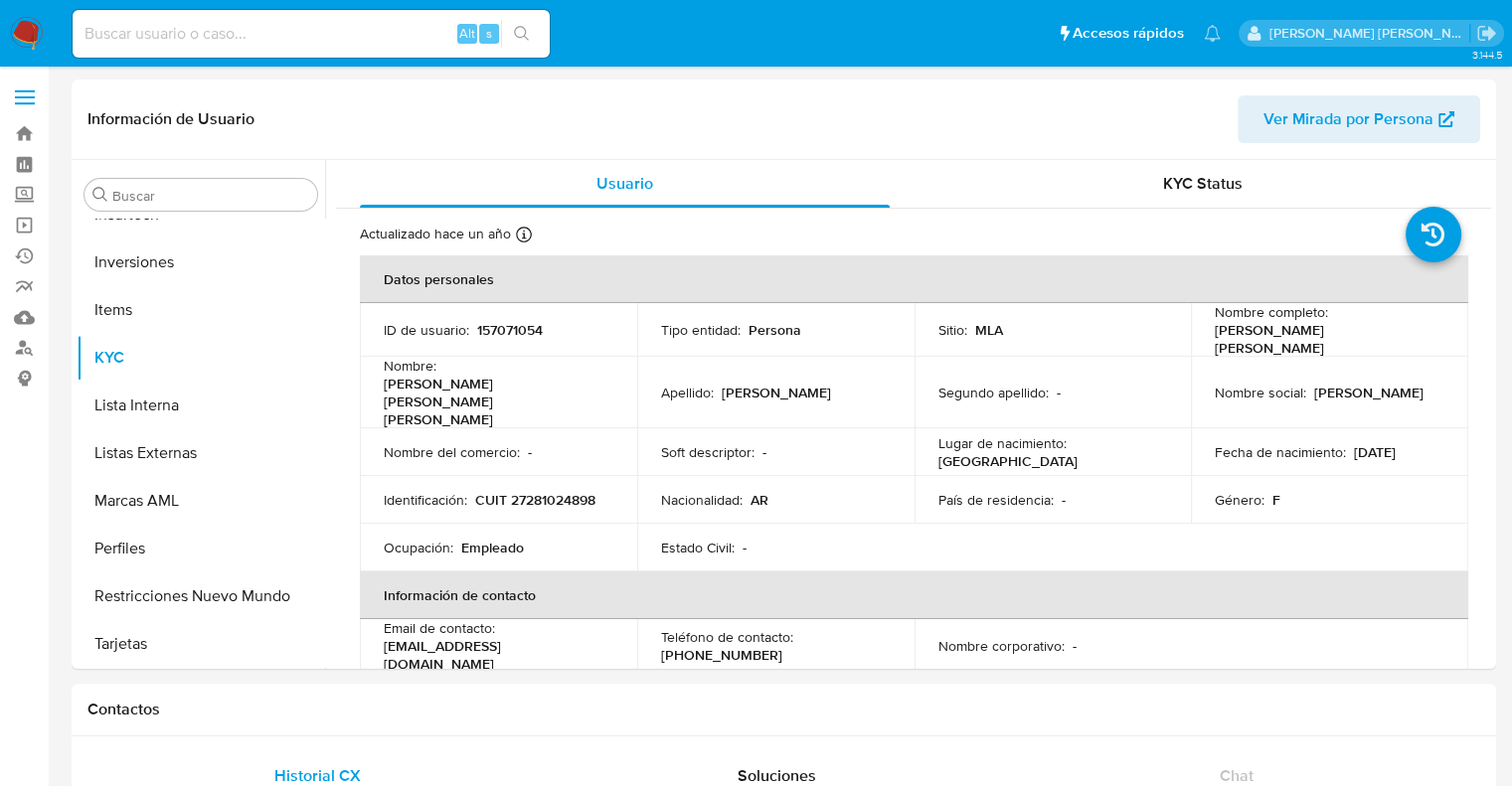select on "10" 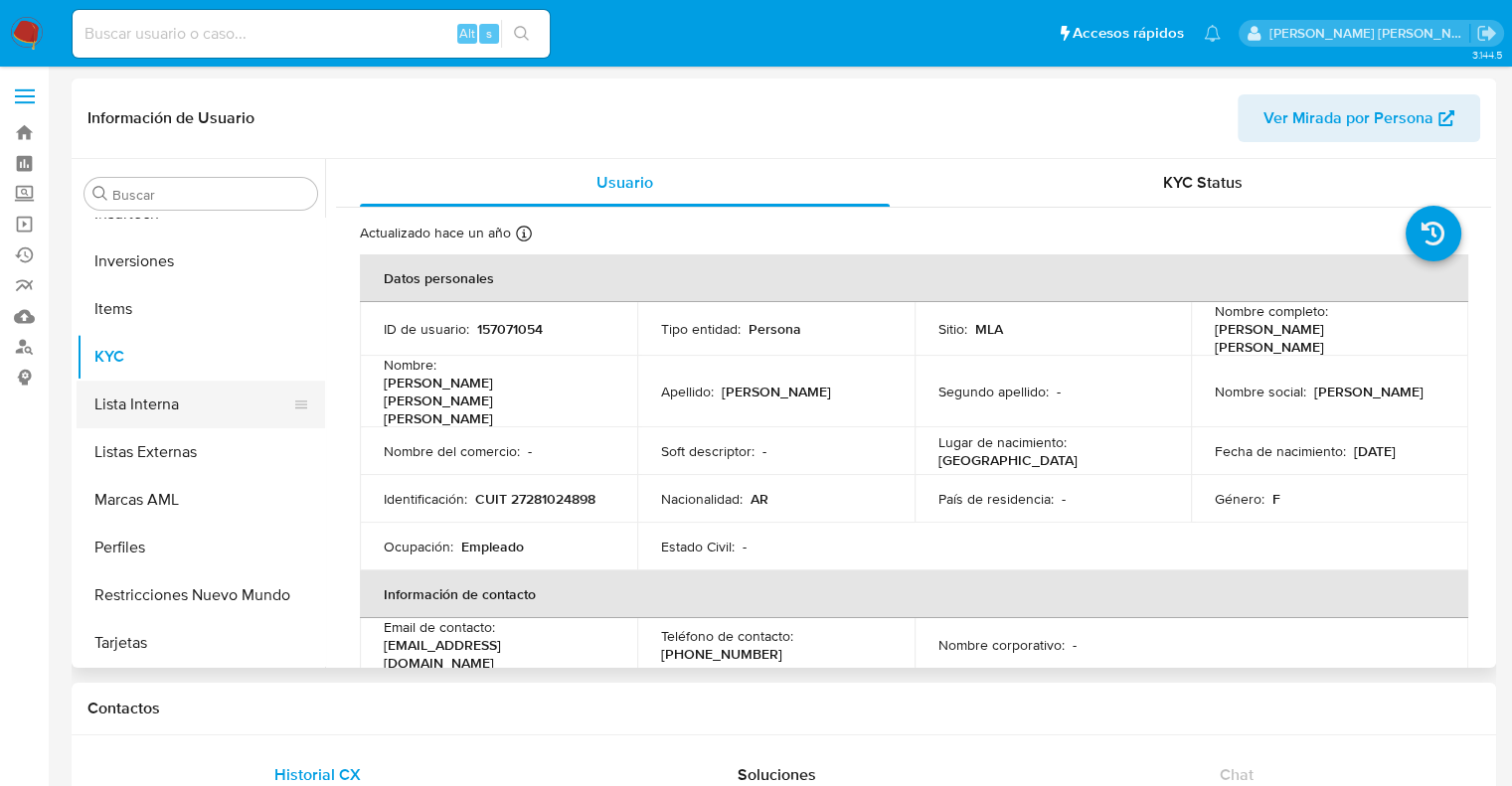 scroll, scrollTop: 0, scrollLeft: 0, axis: both 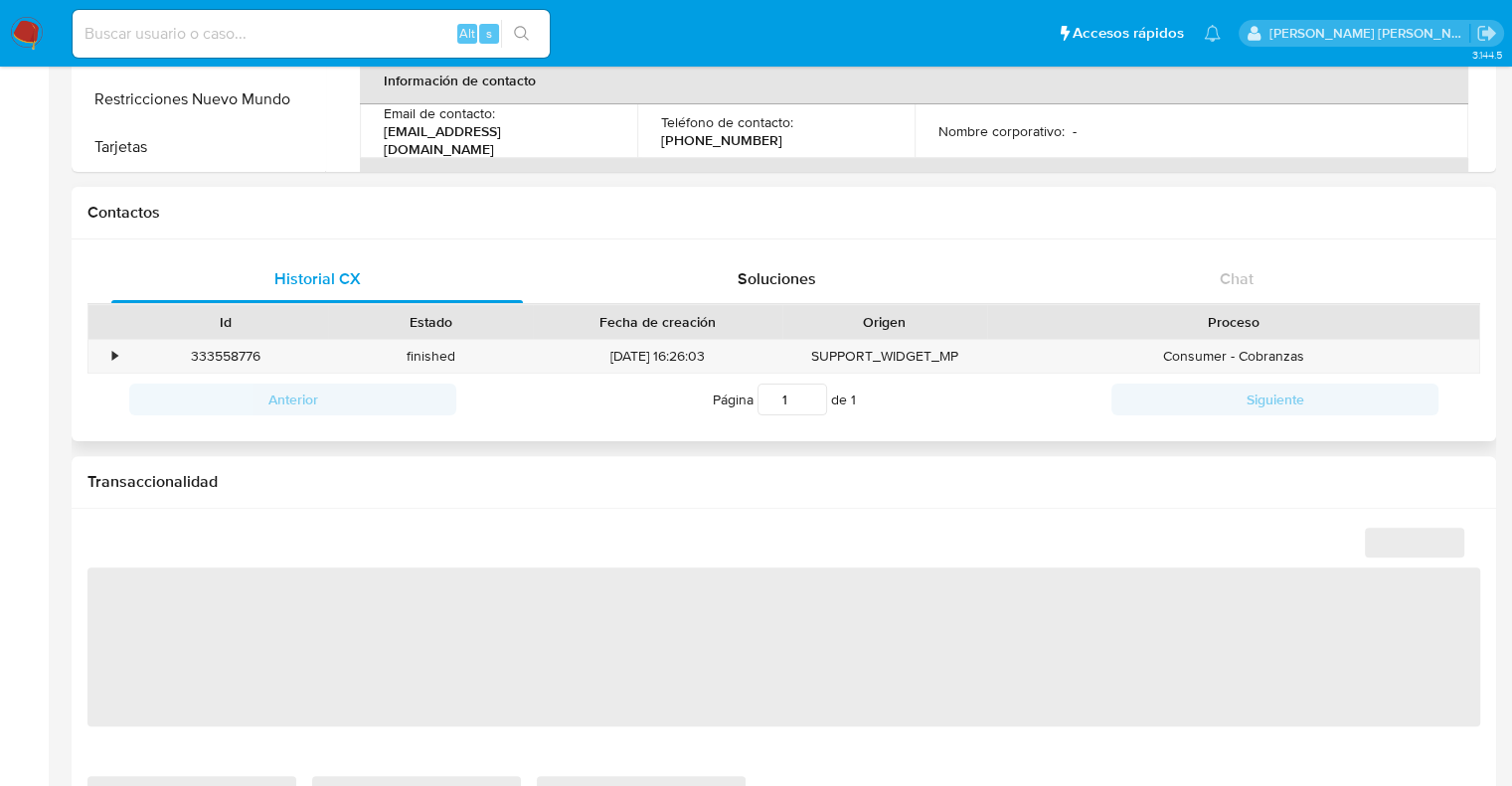 select on "10" 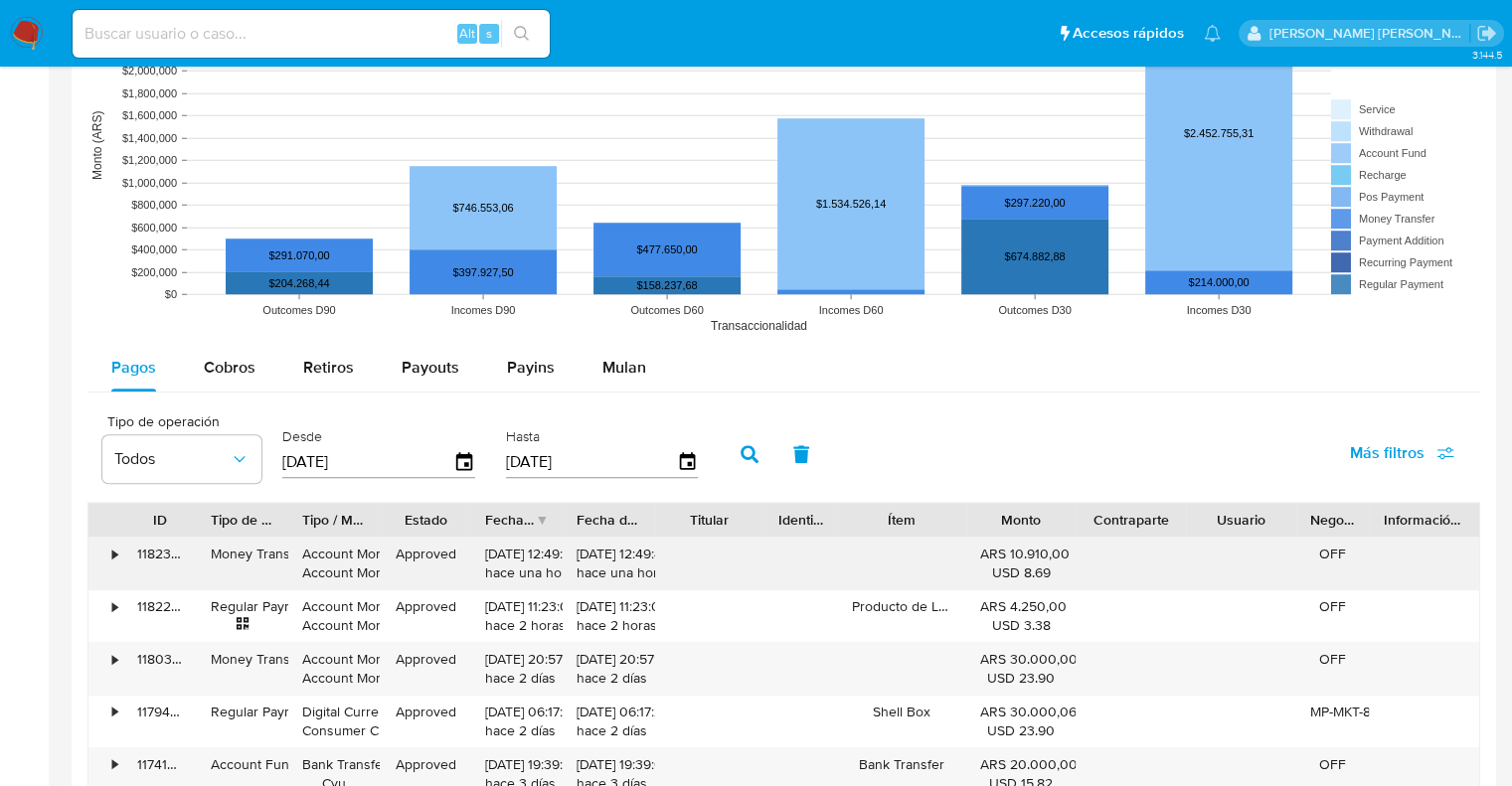 scroll, scrollTop: 1590, scrollLeft: 0, axis: vertical 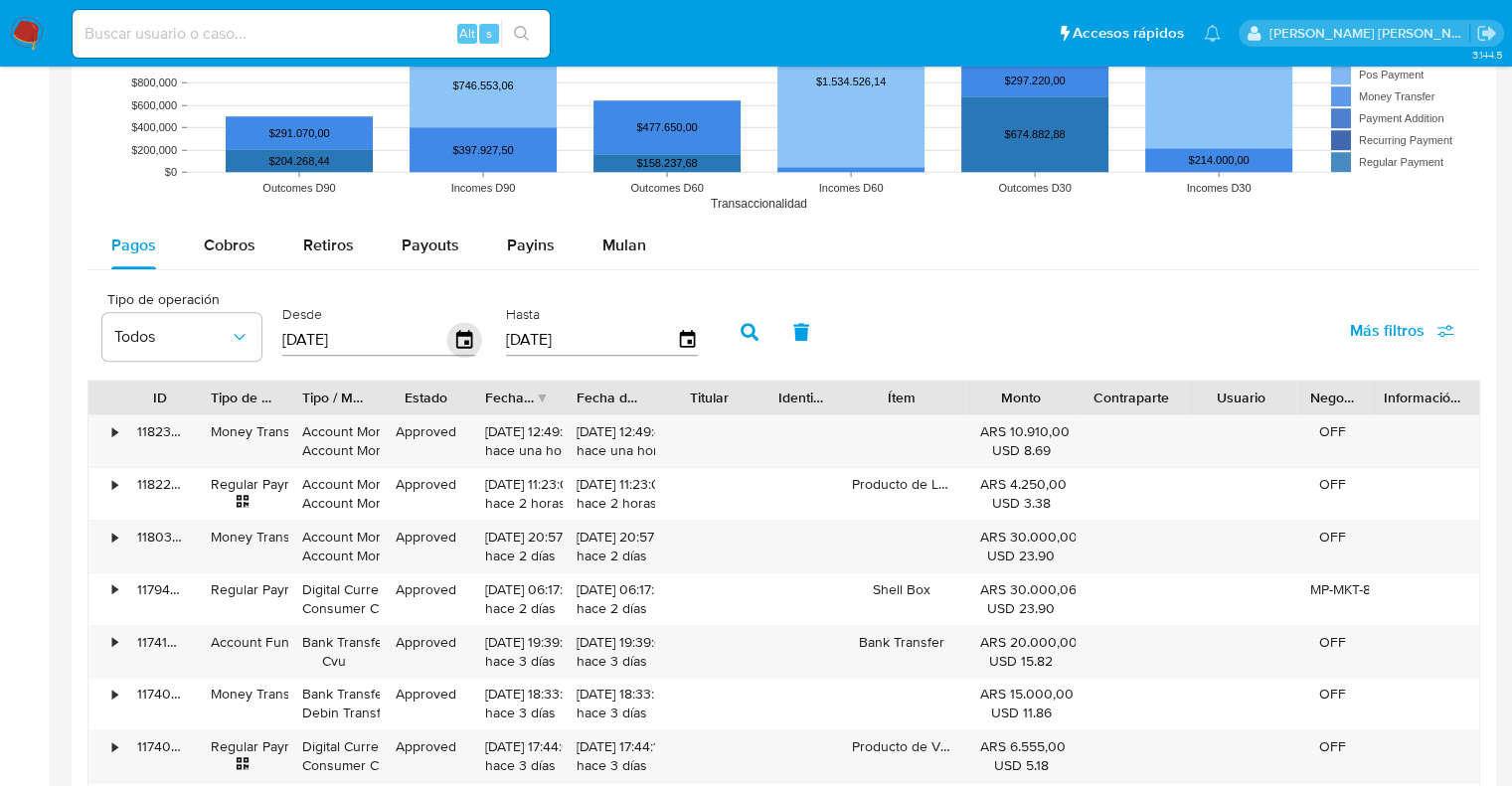 click 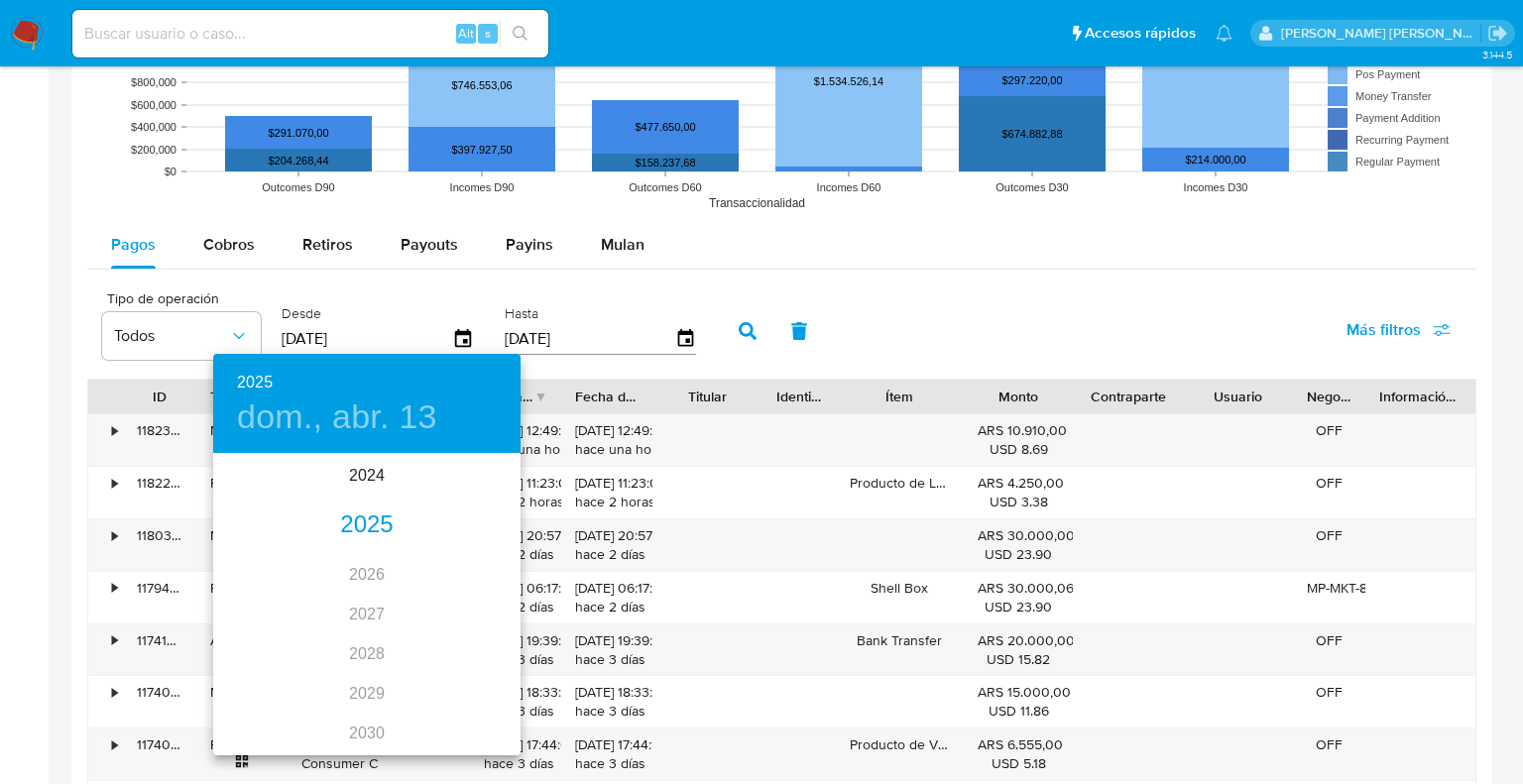 click on "2025" at bounding box center (367, 525) 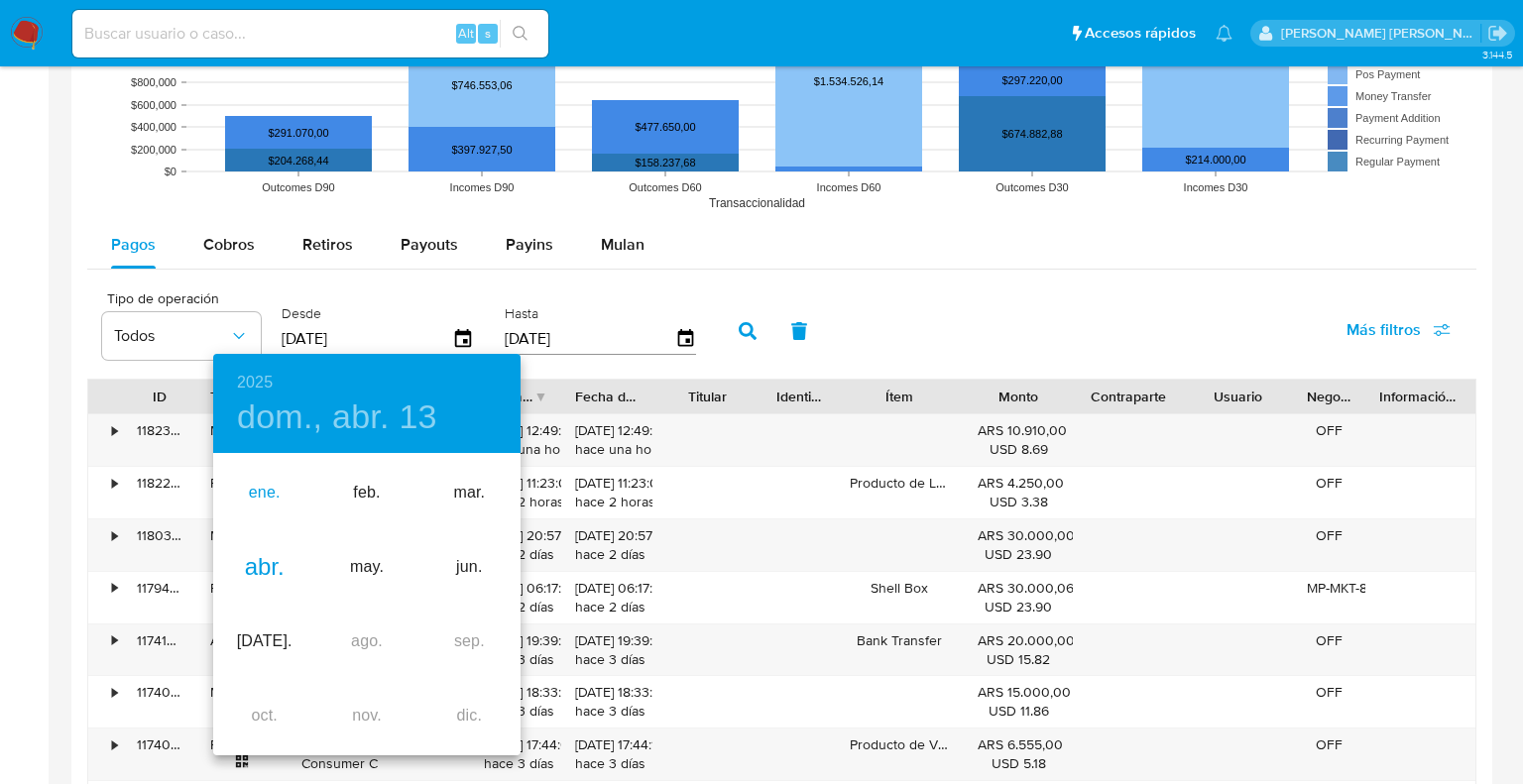 click on "ene." at bounding box center (264, 493) 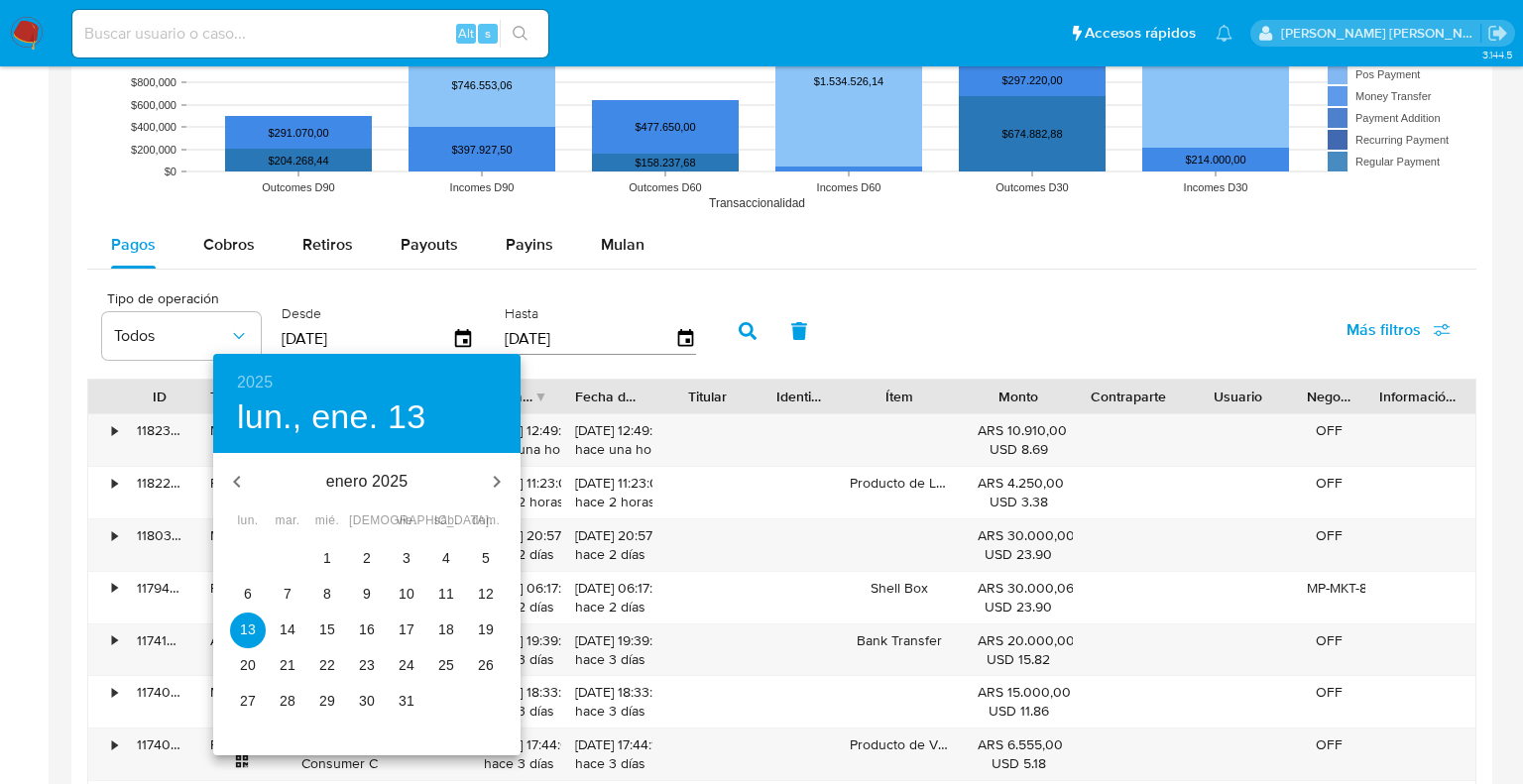 click on "1" at bounding box center [327, 558] 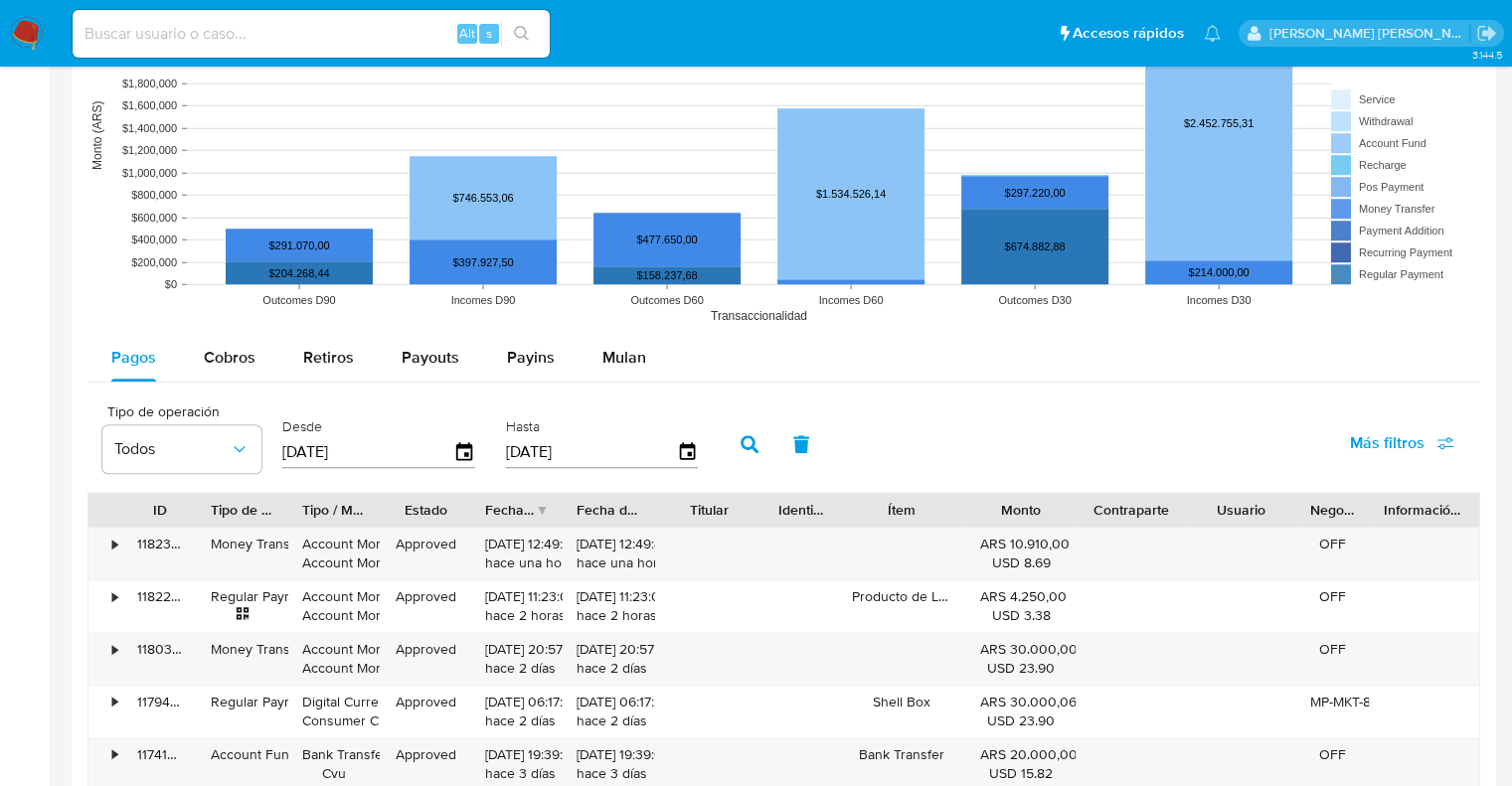 scroll, scrollTop: 1391, scrollLeft: 0, axis: vertical 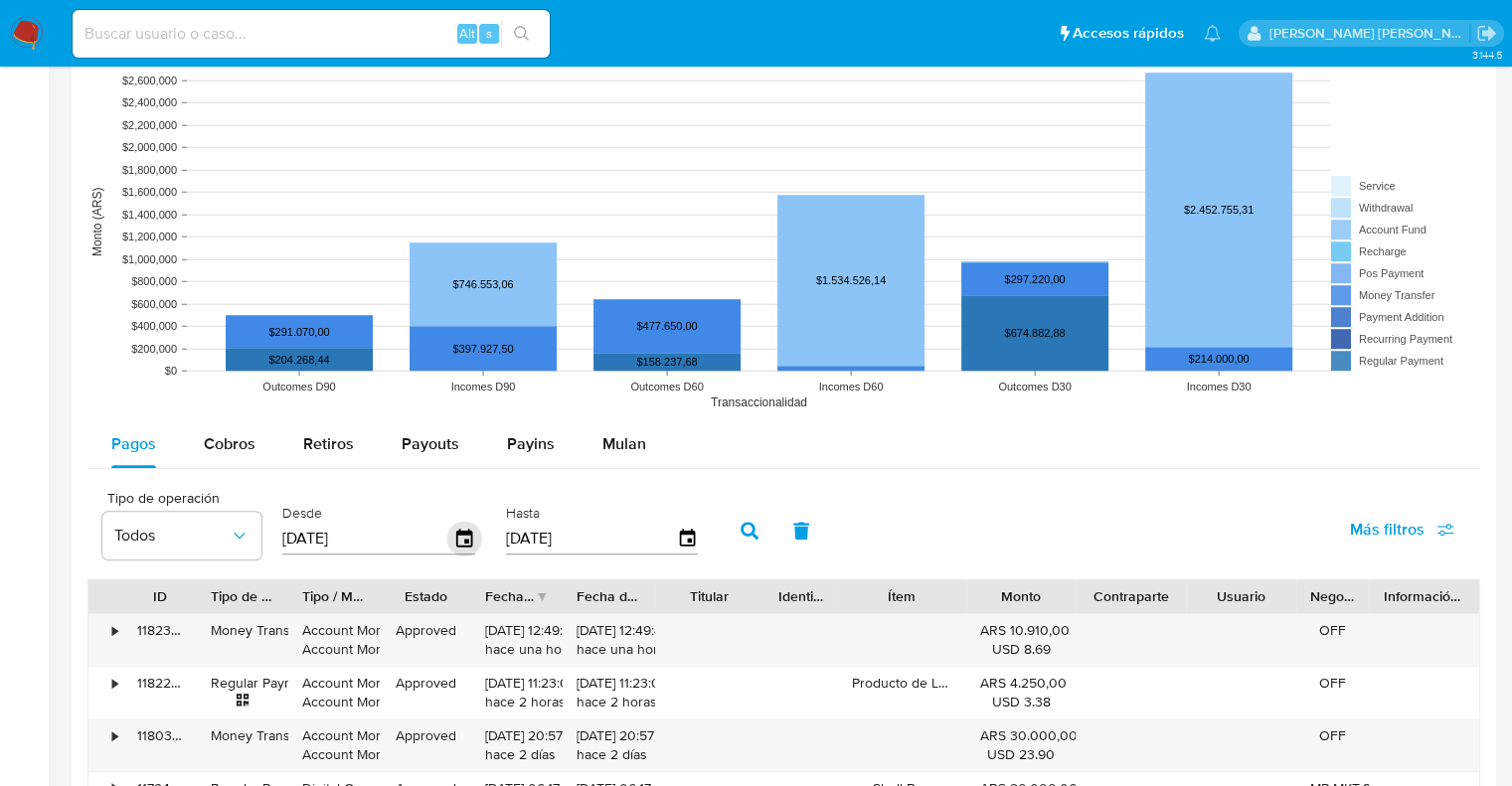 click 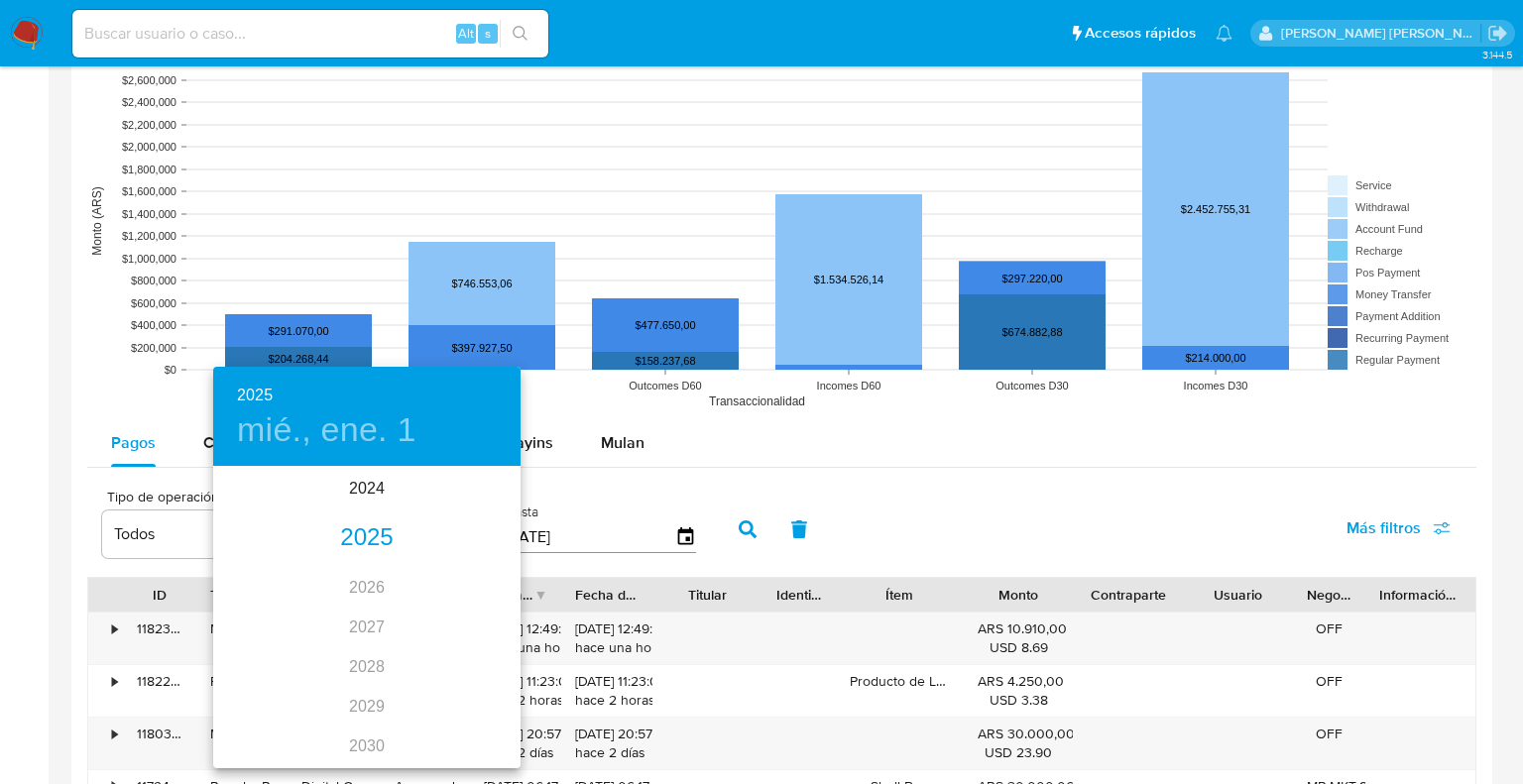 click on "2025" at bounding box center (367, 538) 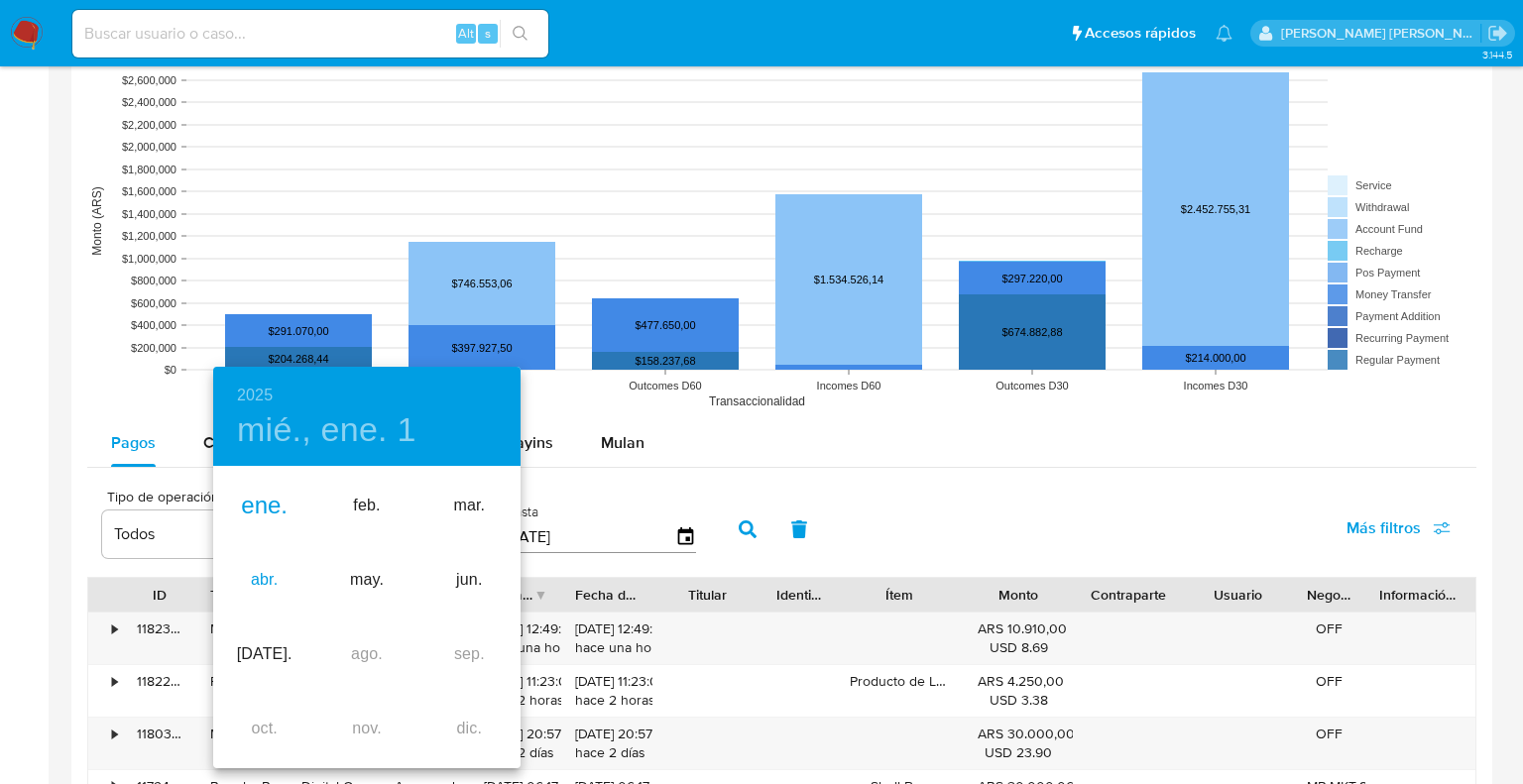 click on "abr." at bounding box center [264, 580] 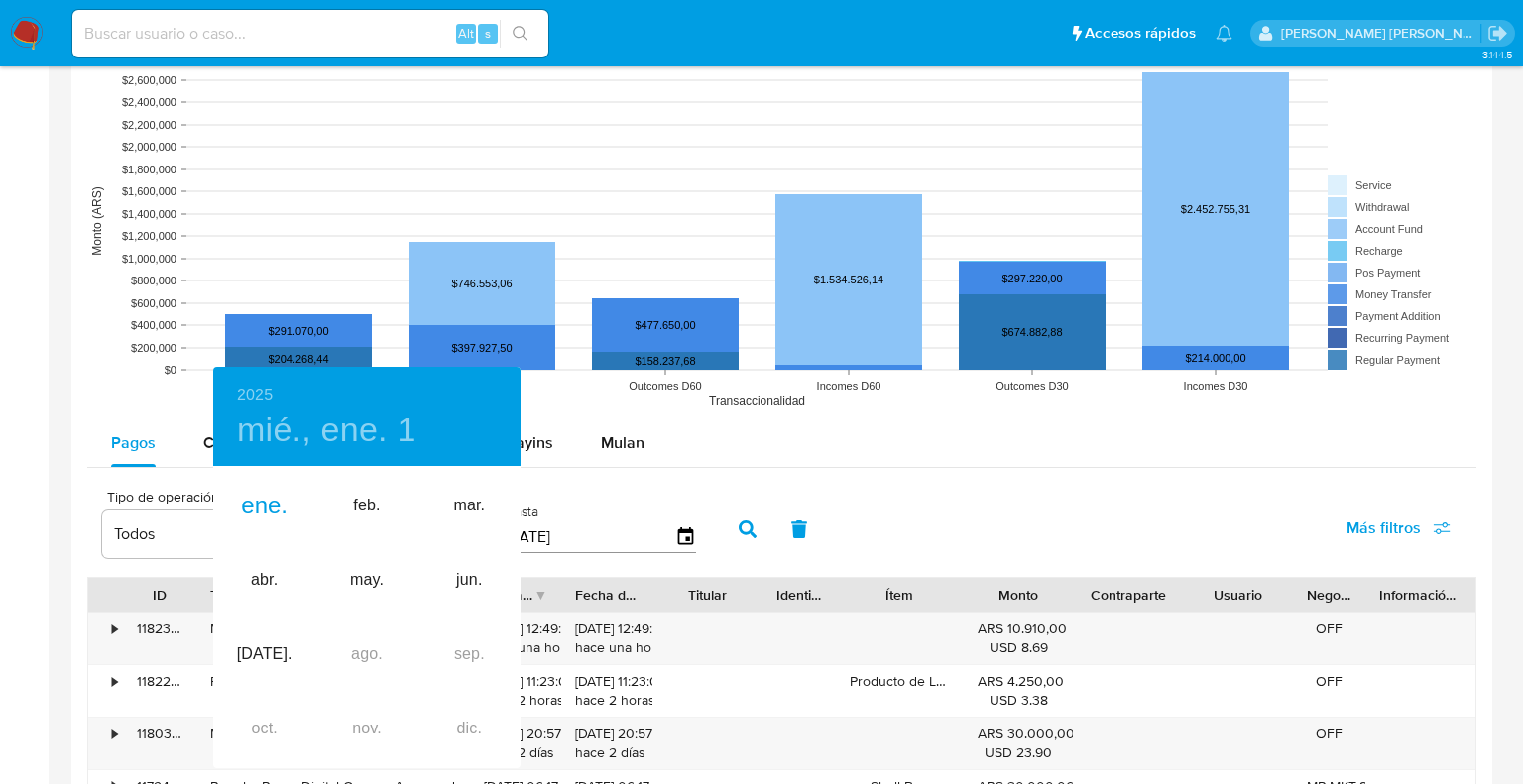 type on "01/04/2025" 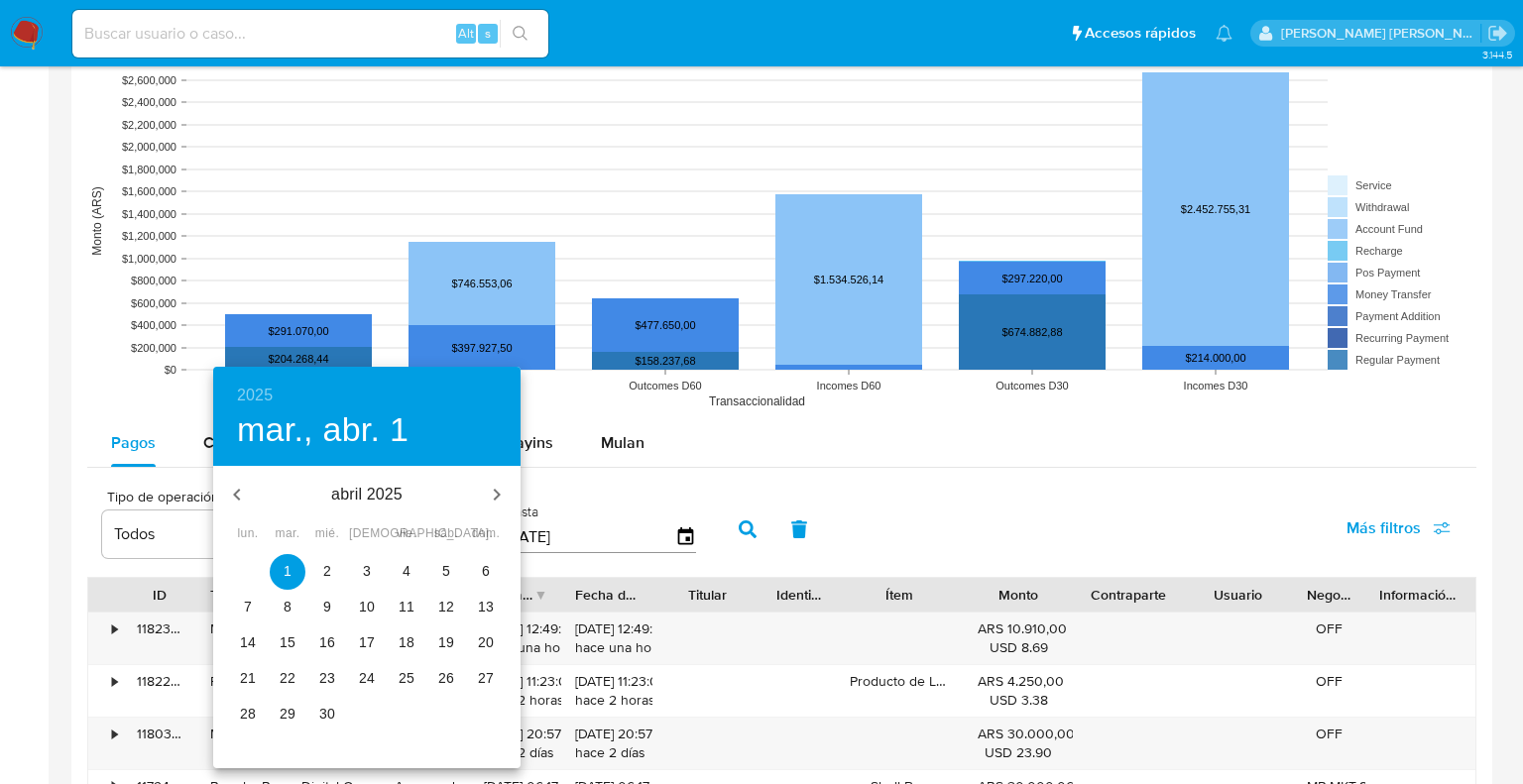 click on "1" at bounding box center (288, 571) 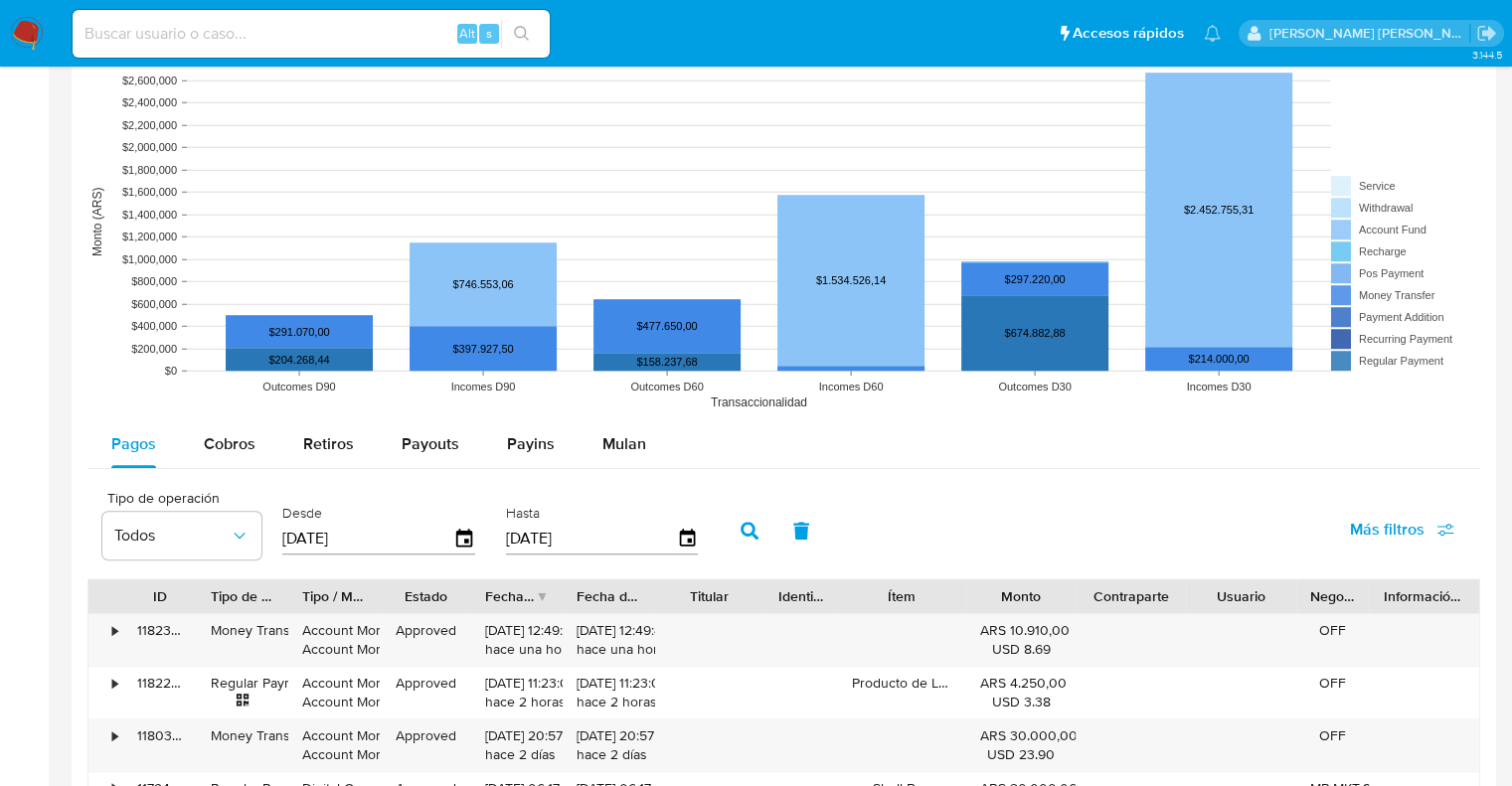 click 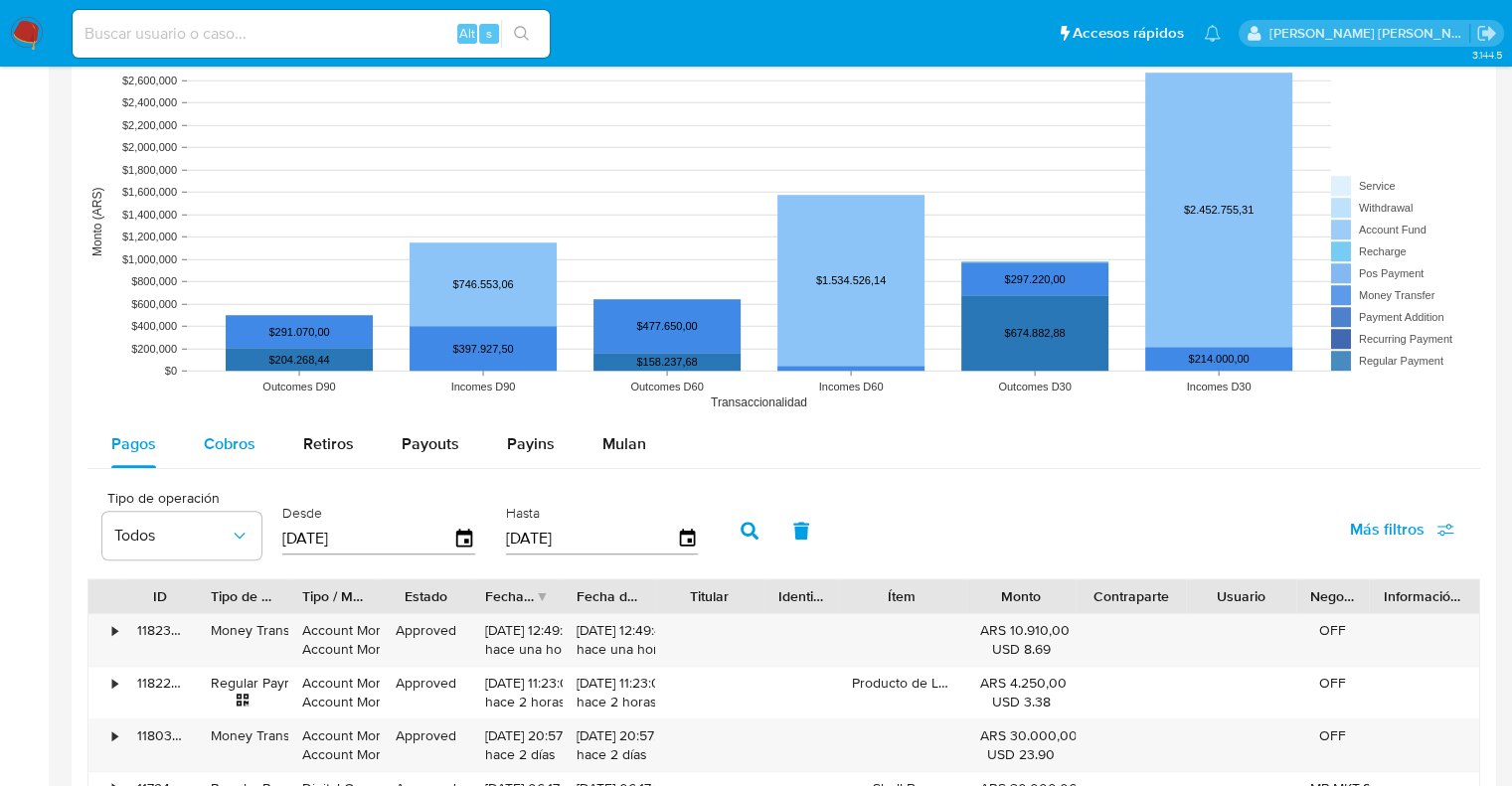 click on "Cobros" at bounding box center (230, 443) 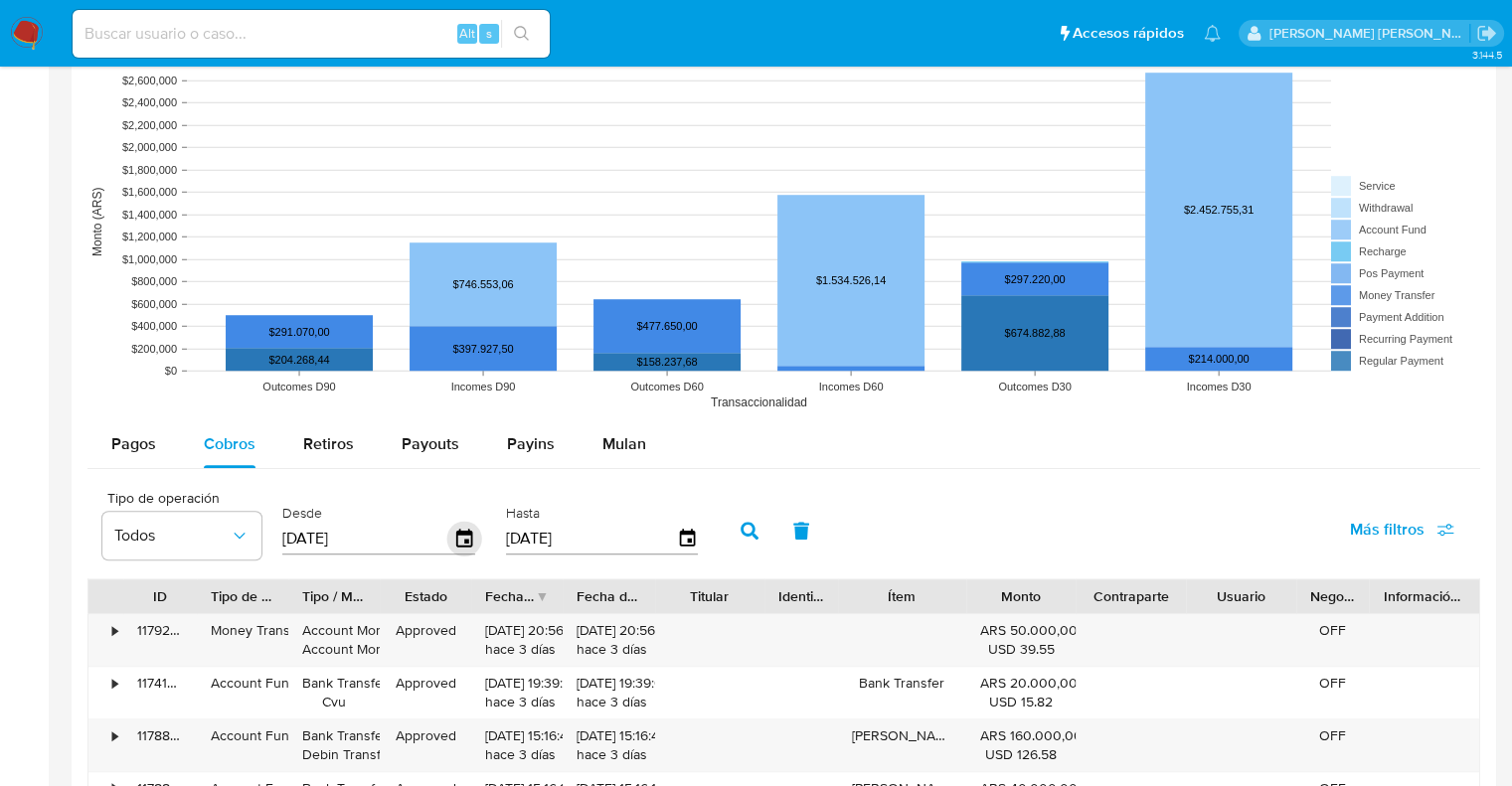 click 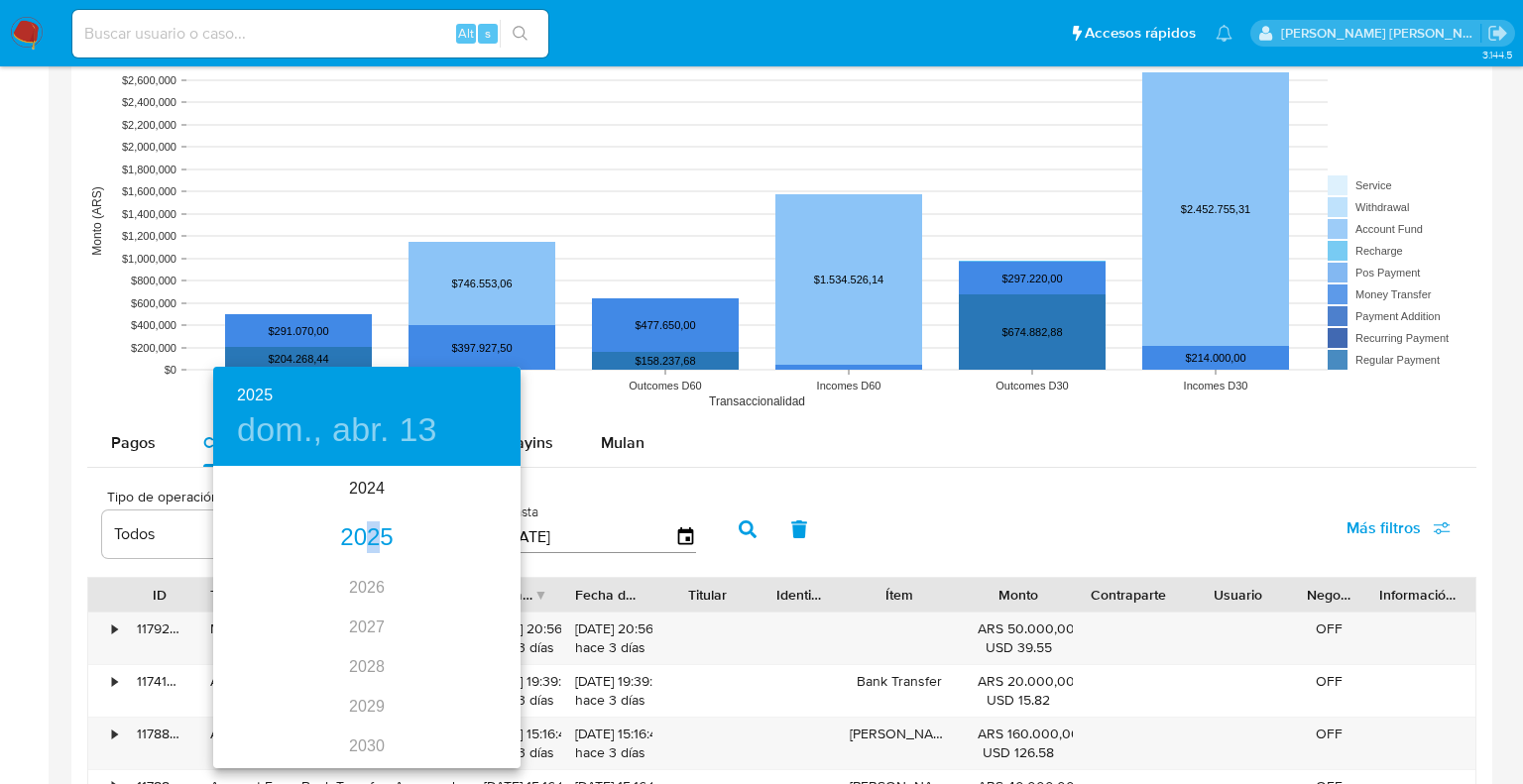 click on "2025" at bounding box center [367, 538] 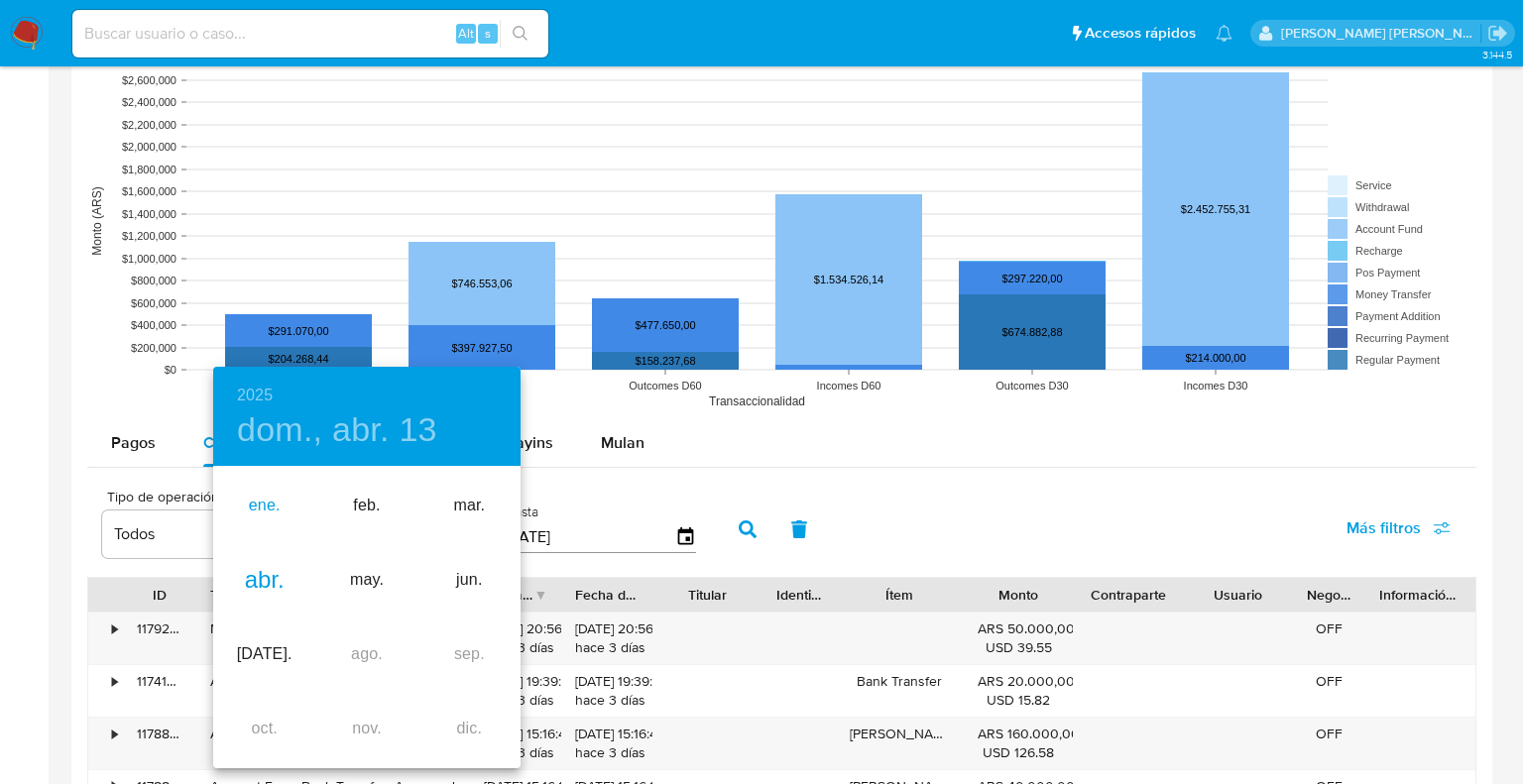 click on "ene." at bounding box center [264, 505] 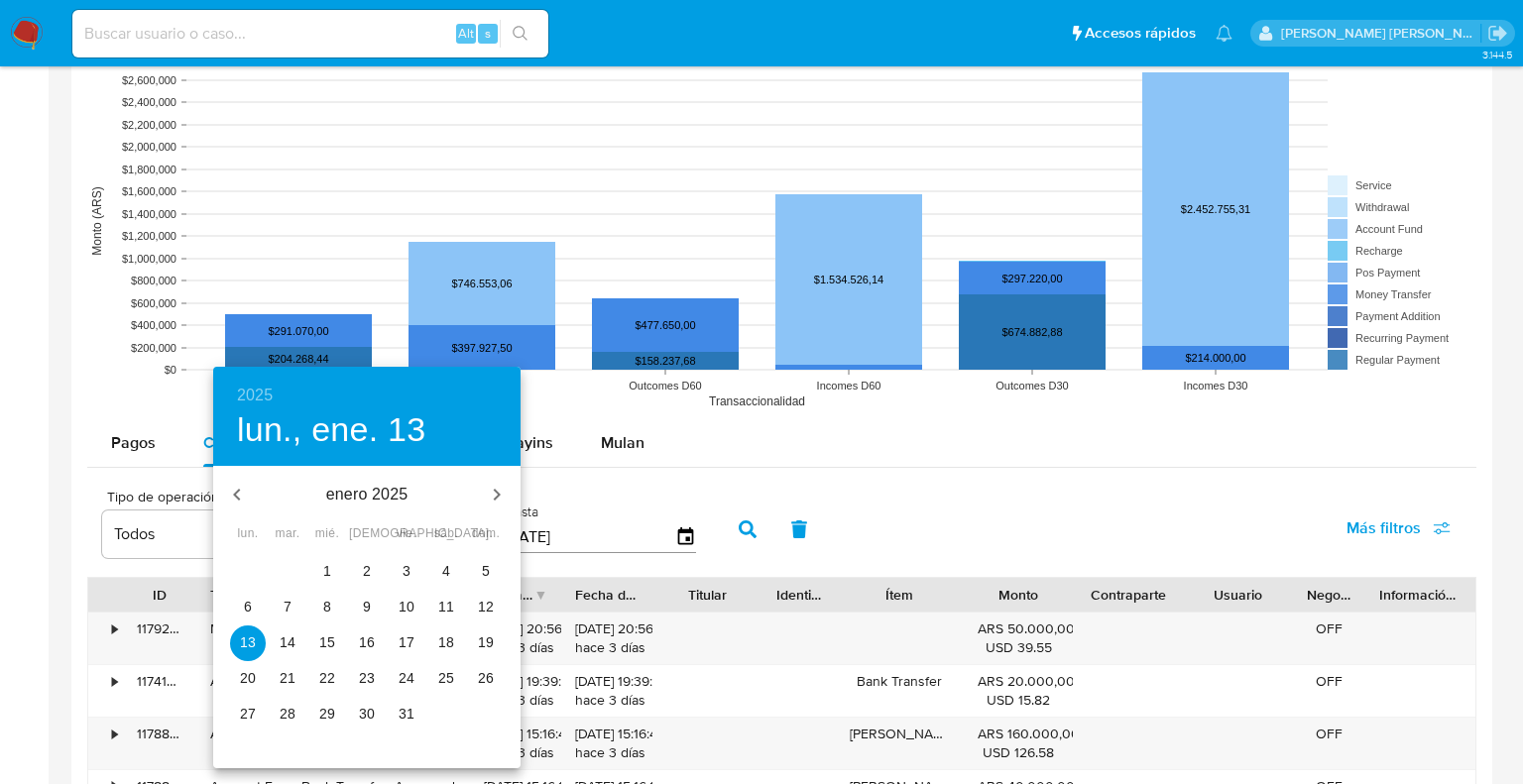 click on "1" at bounding box center (327, 571) 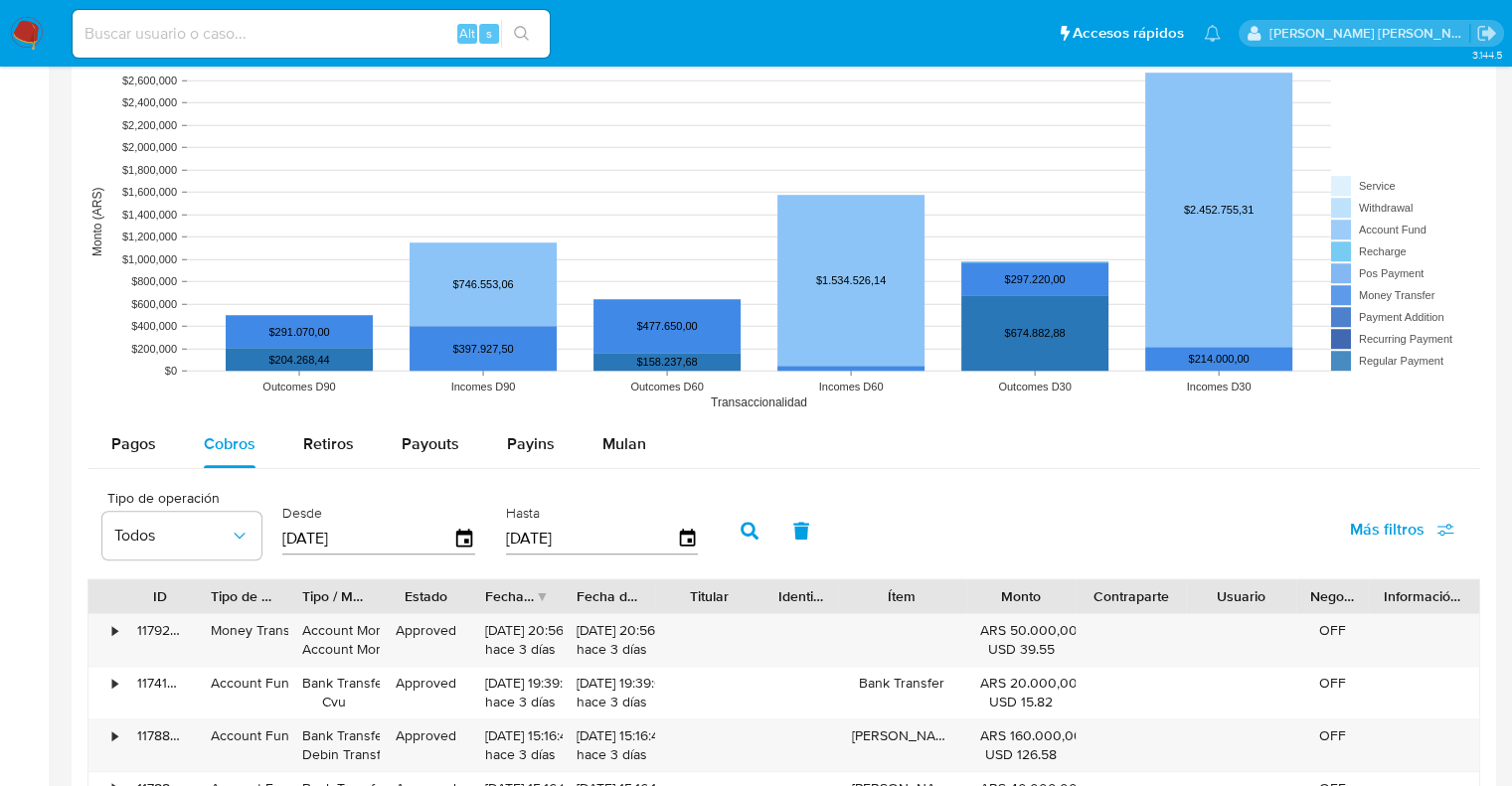 click 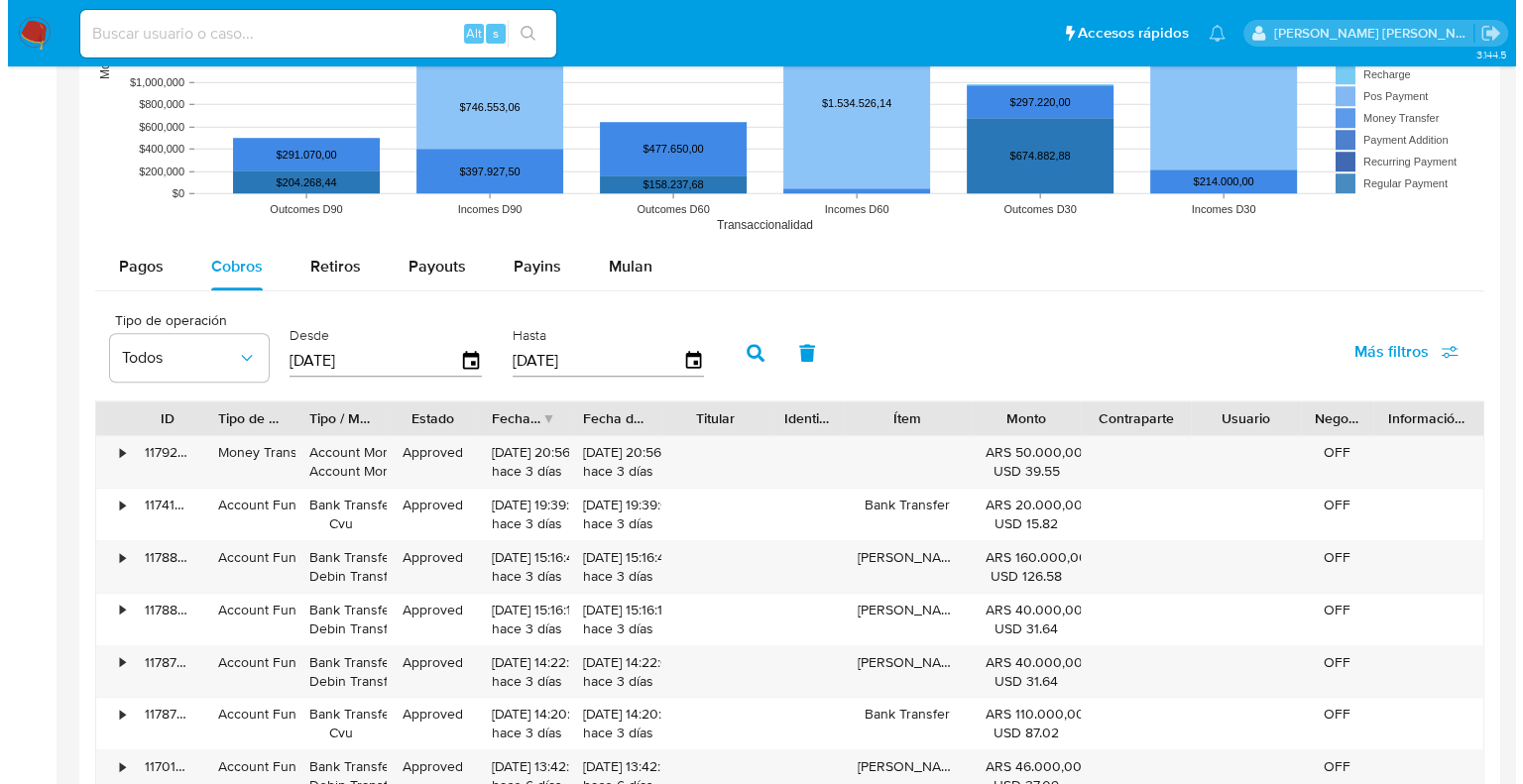scroll, scrollTop: 1487, scrollLeft: 0, axis: vertical 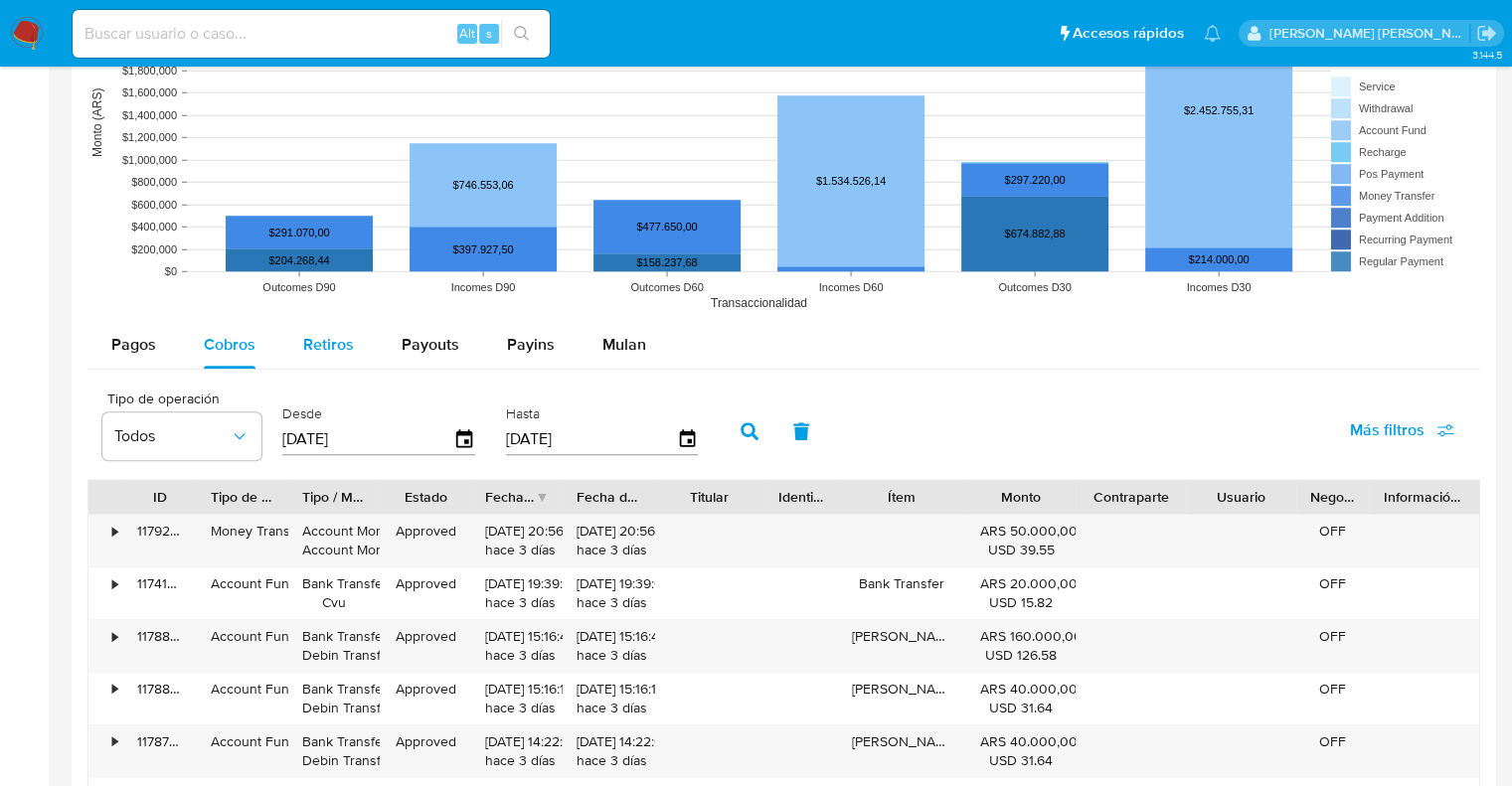 click on "Retiros" at bounding box center (328, 344) 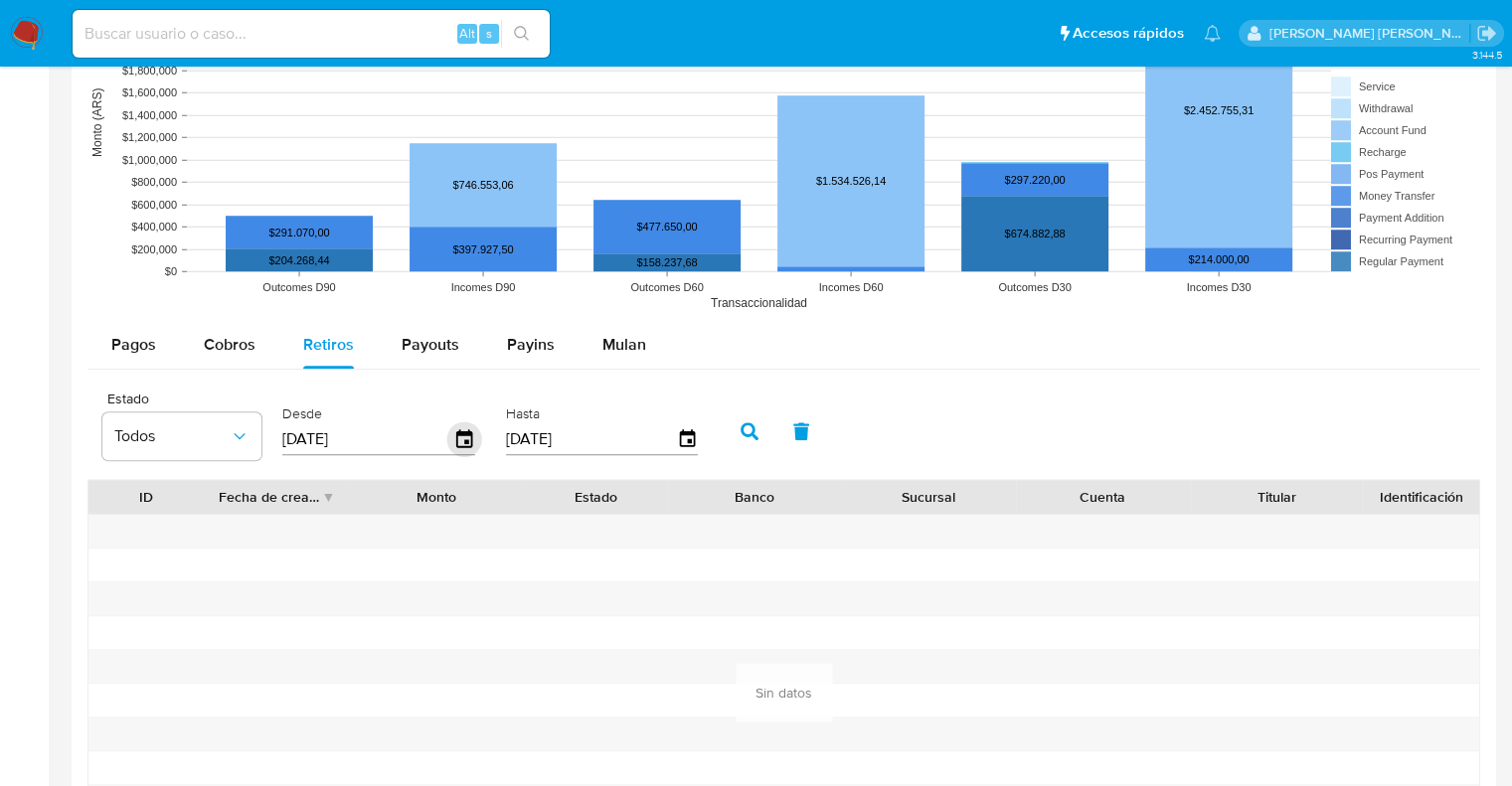 click 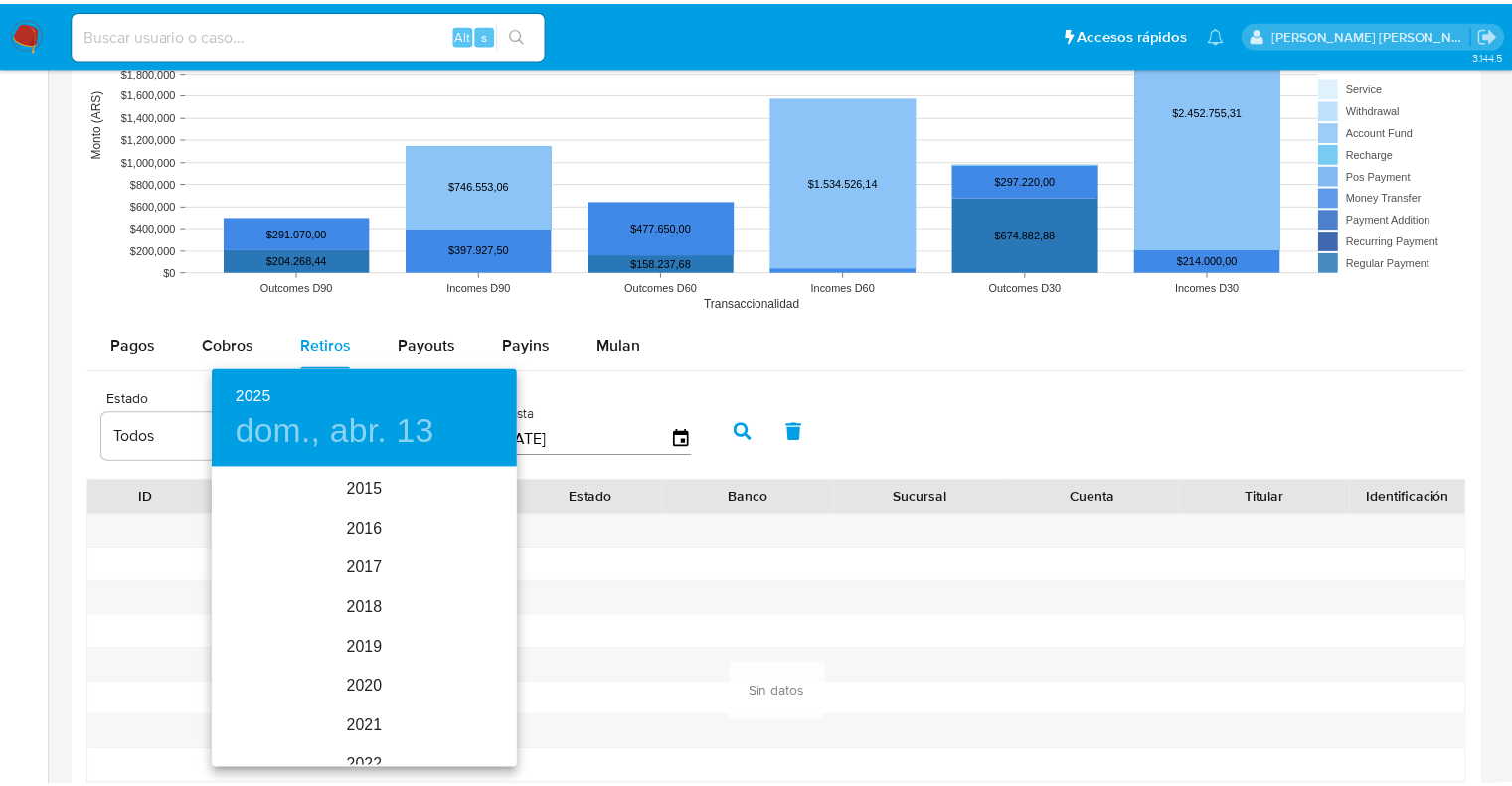 scroll, scrollTop: 278, scrollLeft: 0, axis: vertical 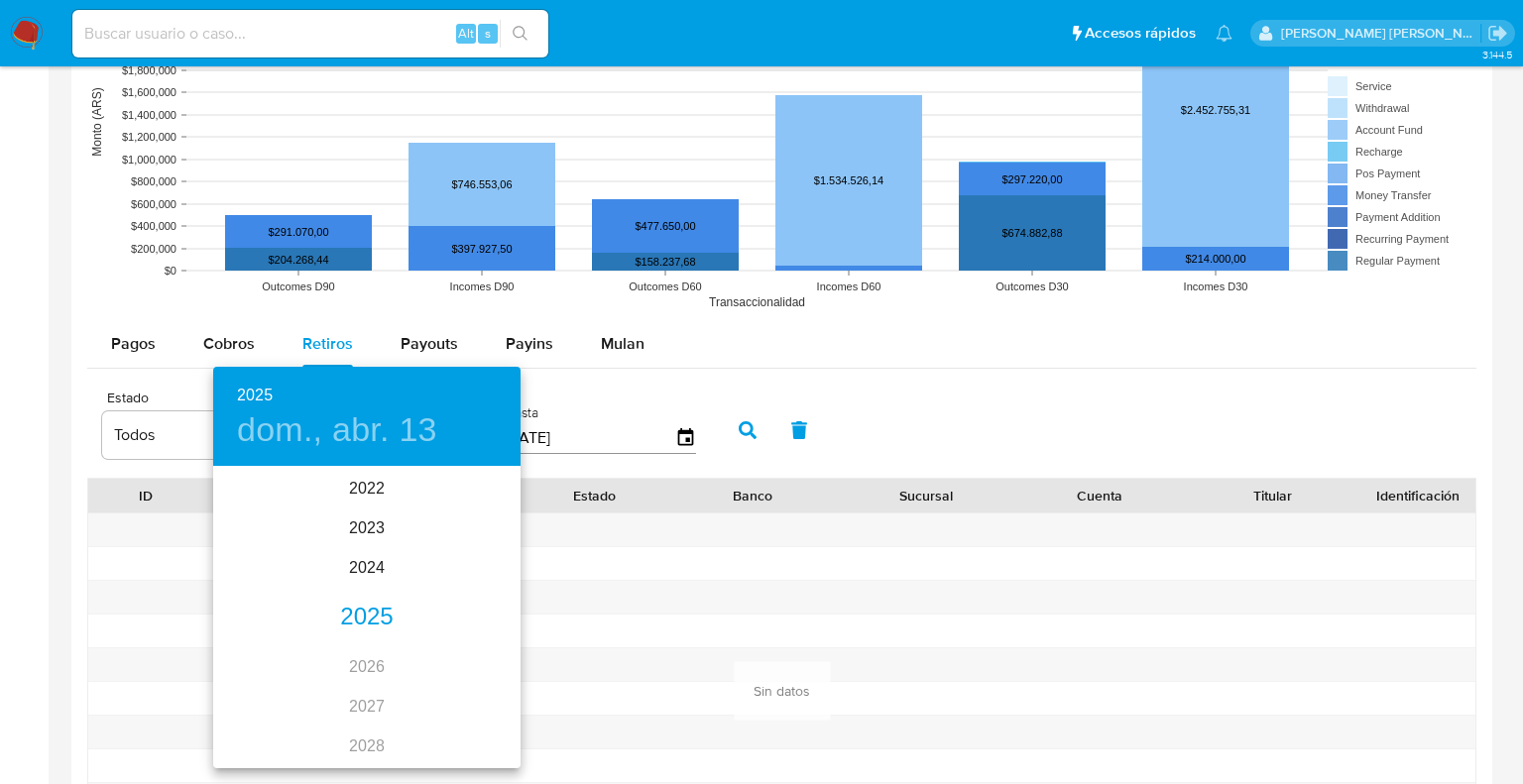 click on "2025" at bounding box center (367, 617) 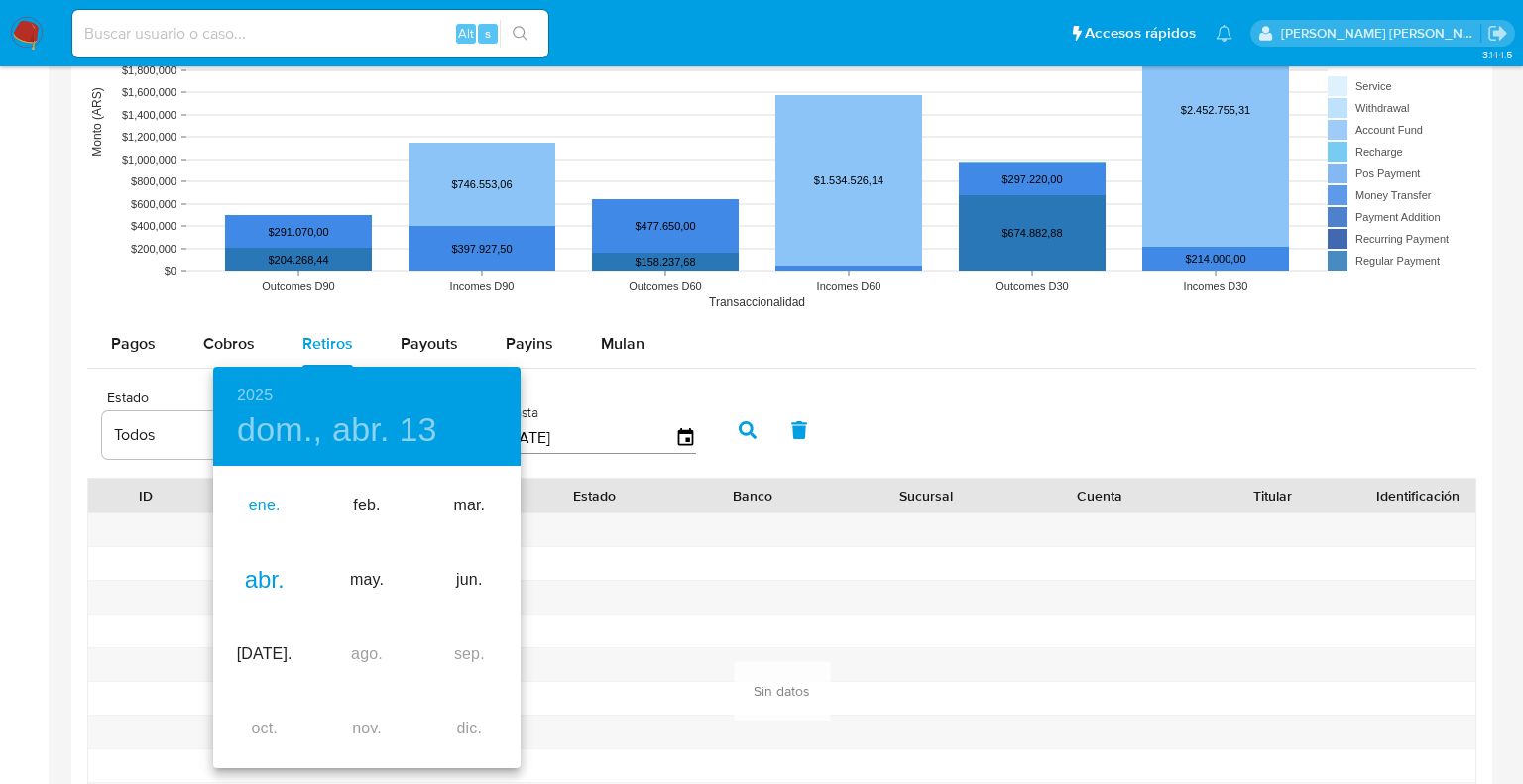 click on "ene." at bounding box center (264, 505) 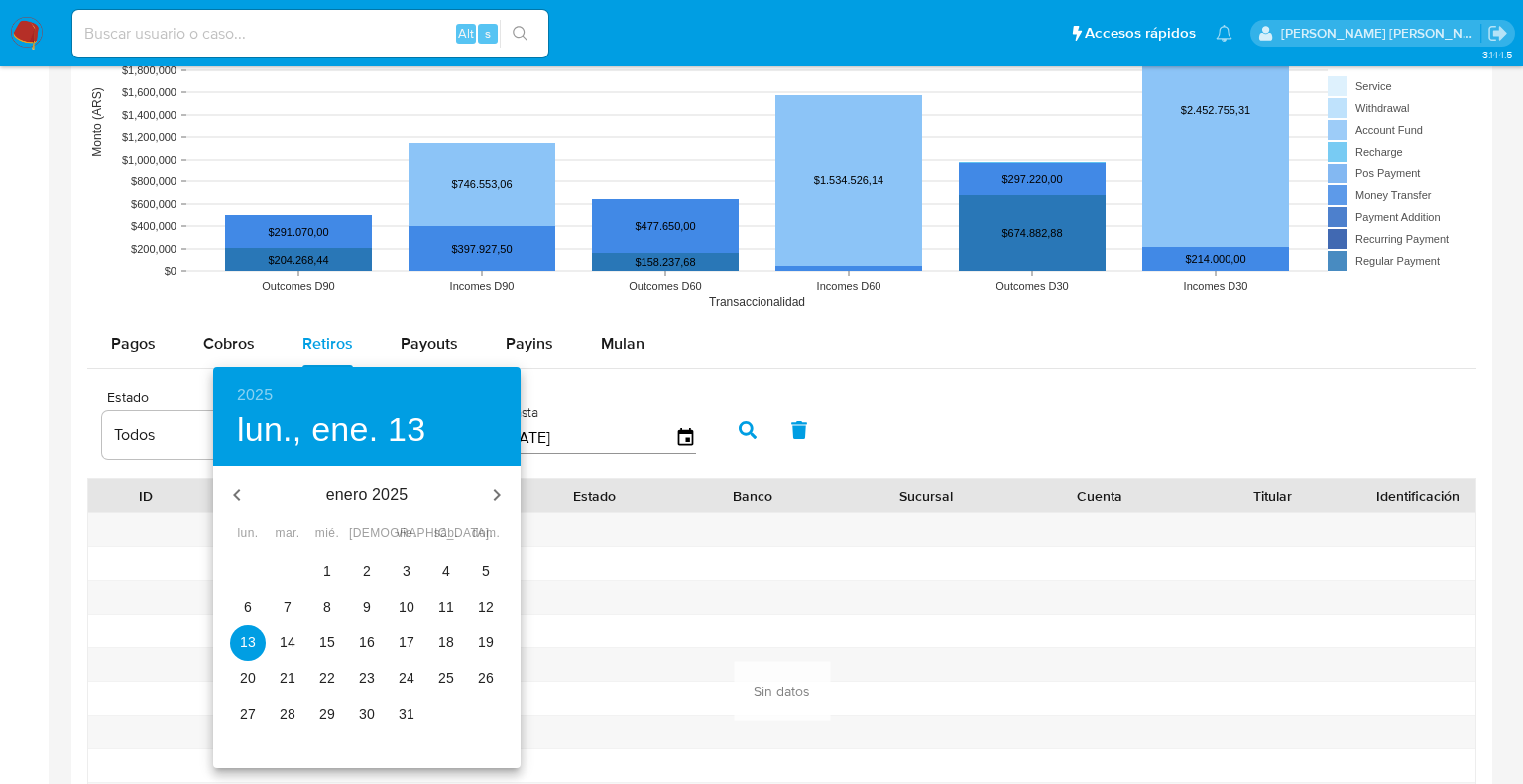 click on "1" at bounding box center (327, 571) 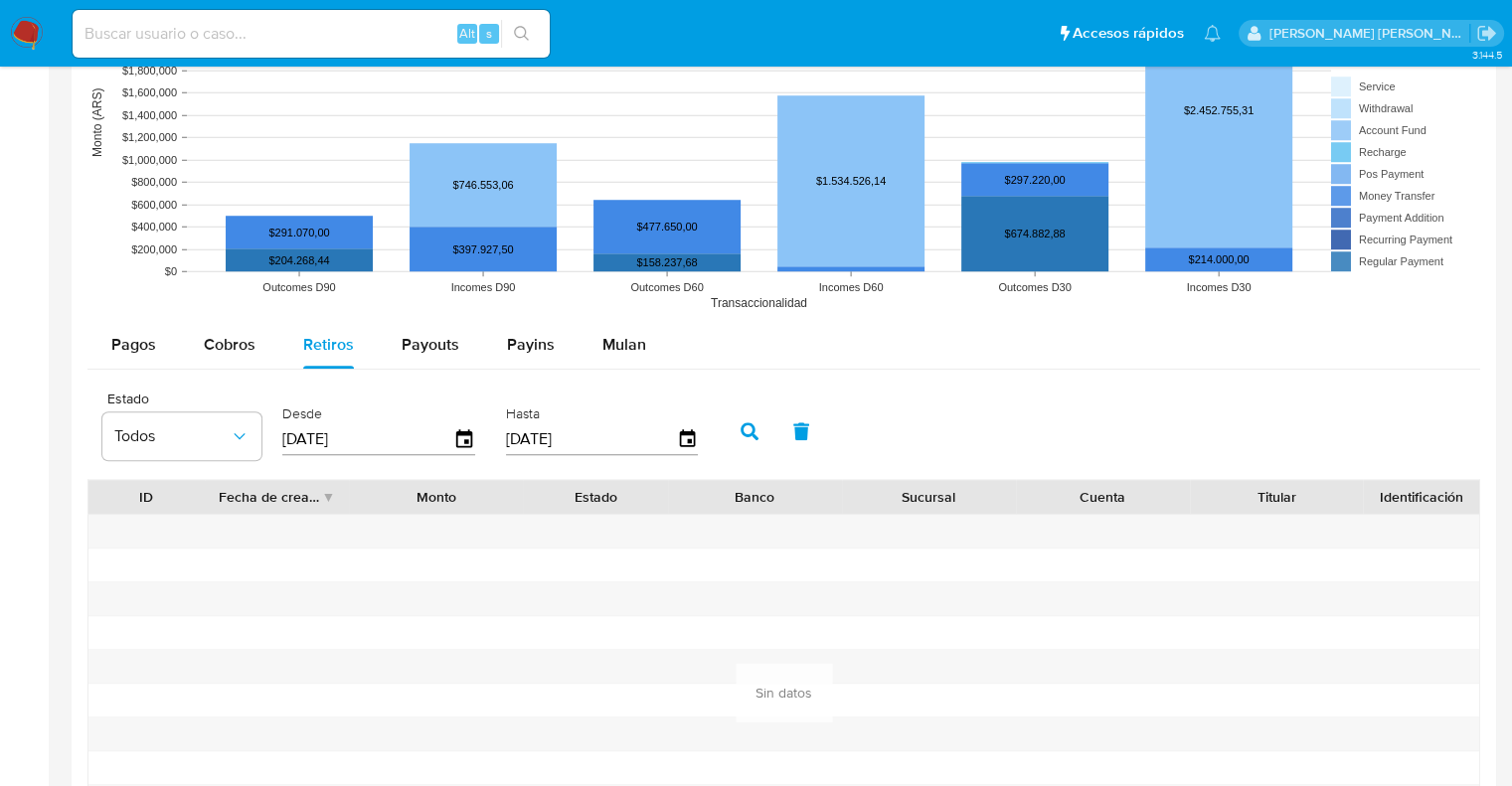 click at bounding box center (750, 431) 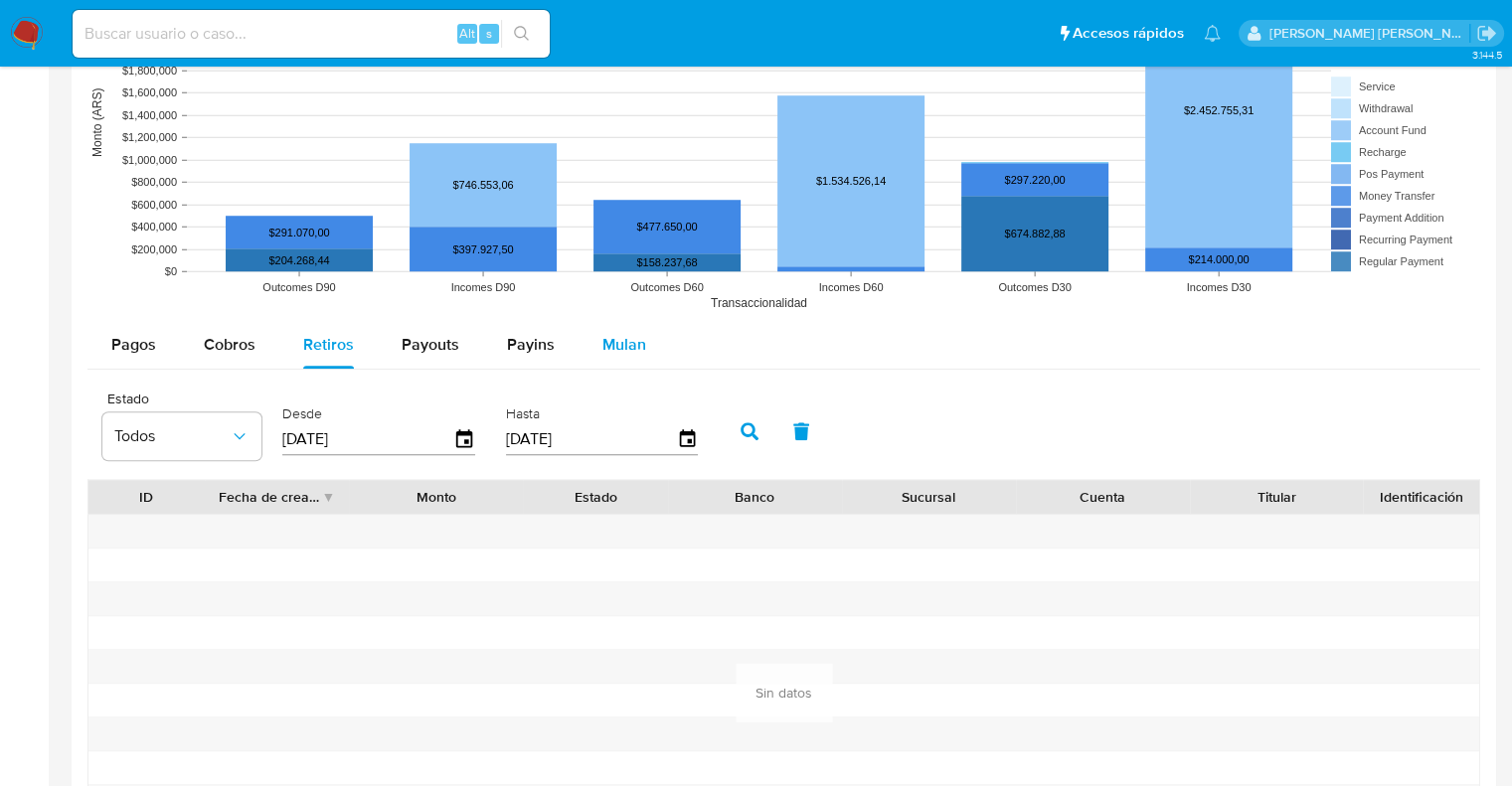 click on "Mulan" at bounding box center [624, 344] 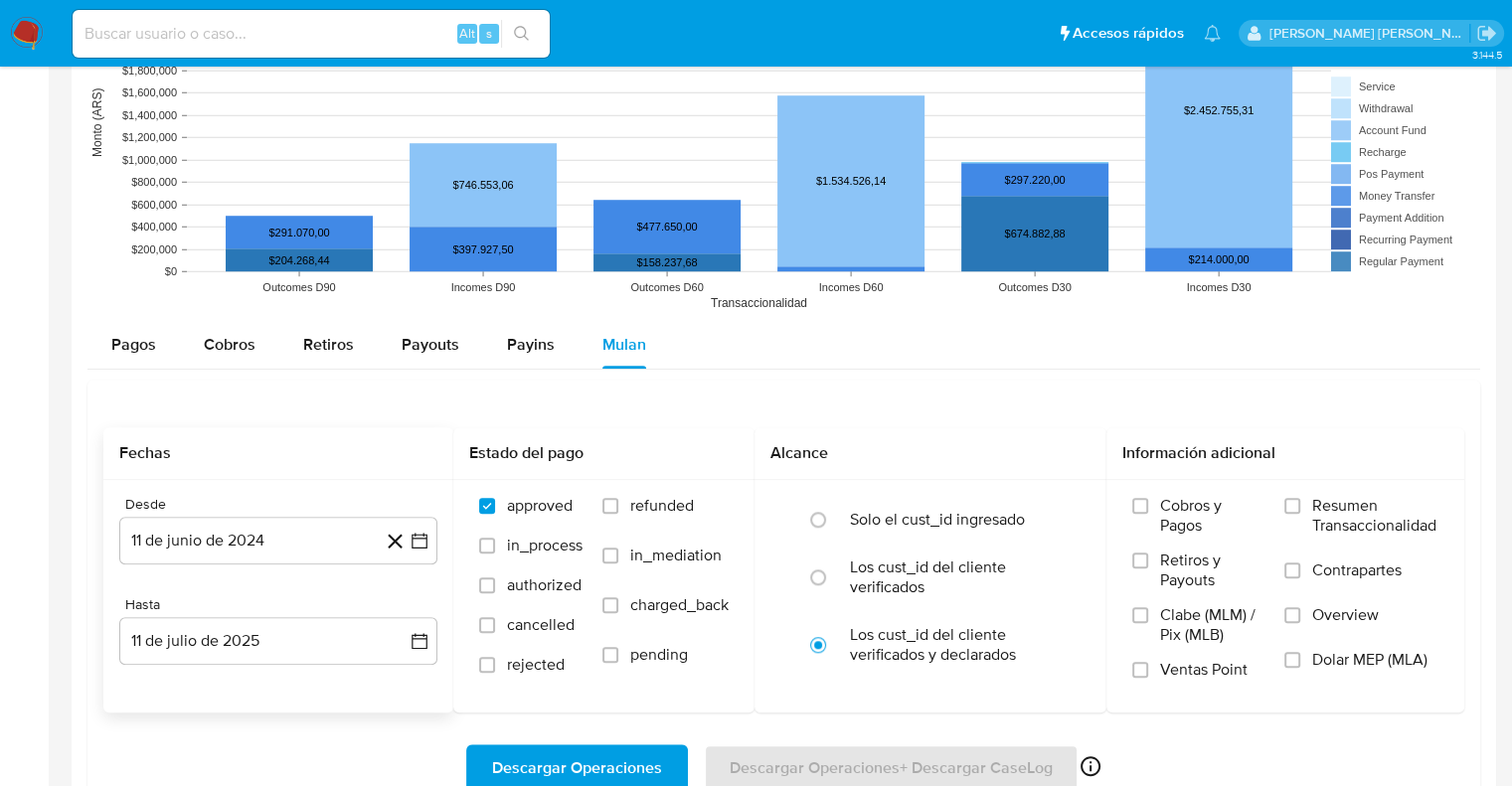 click 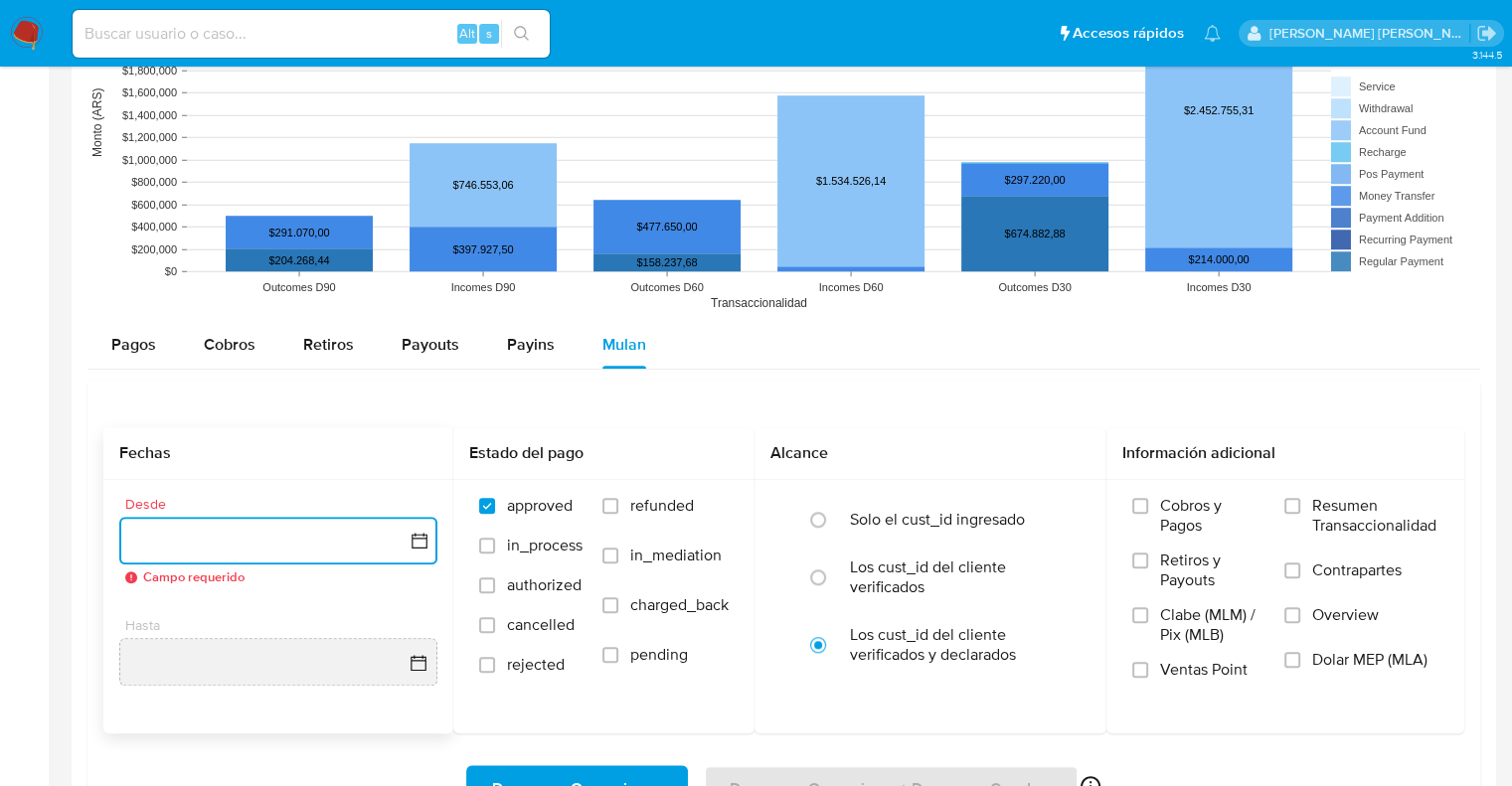 click 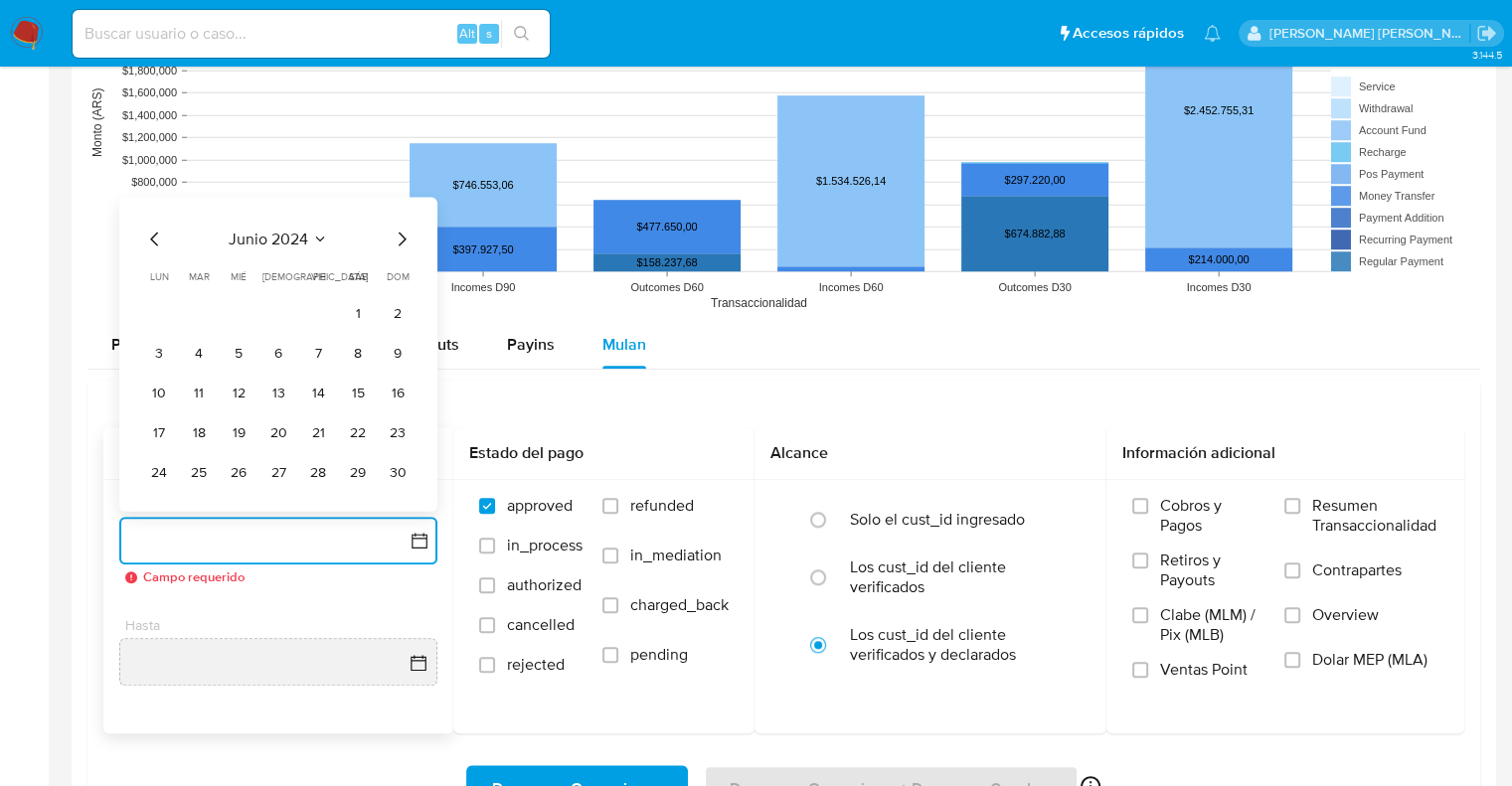 click 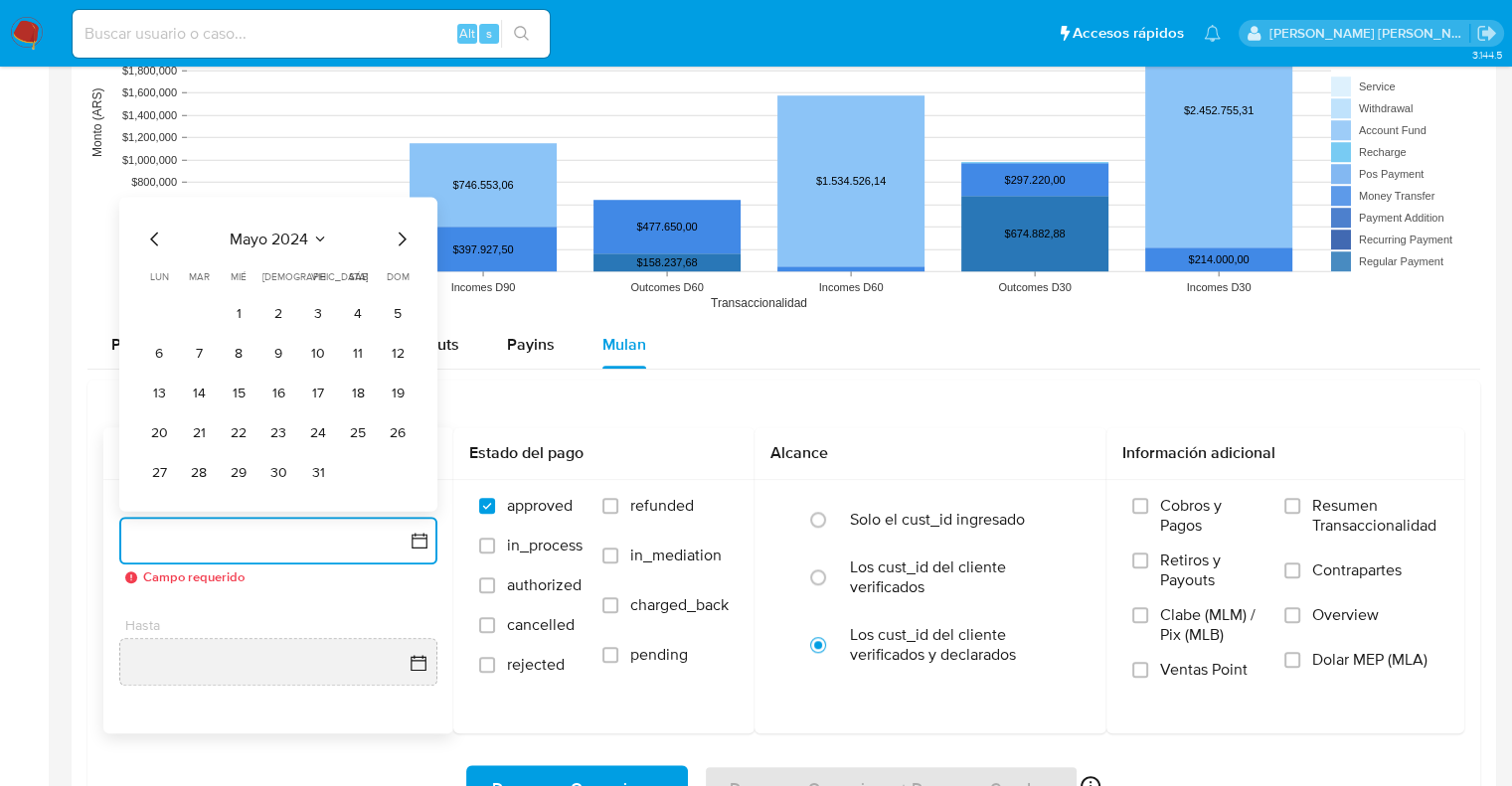 click 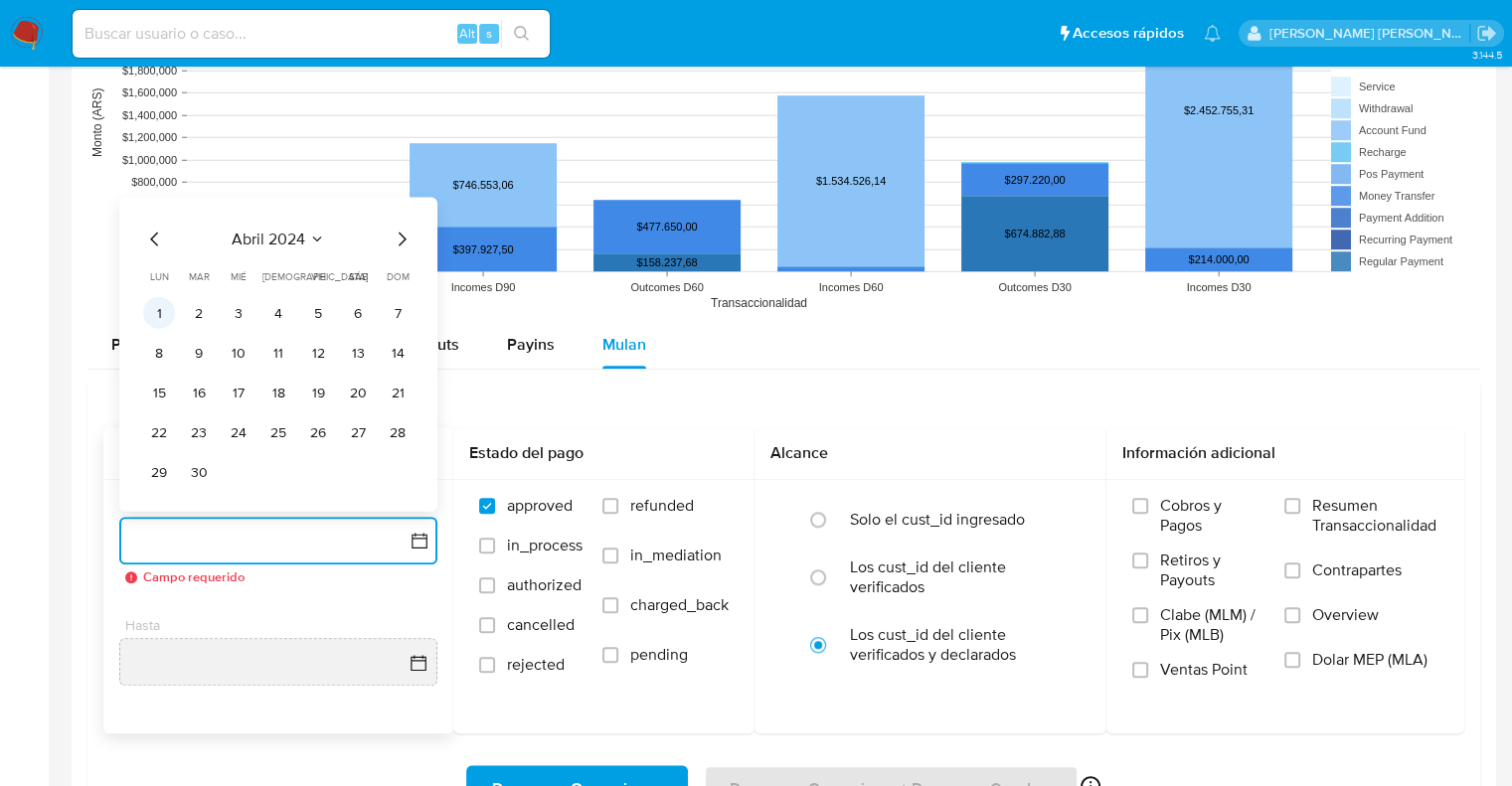 click on "1" at bounding box center [159, 313] 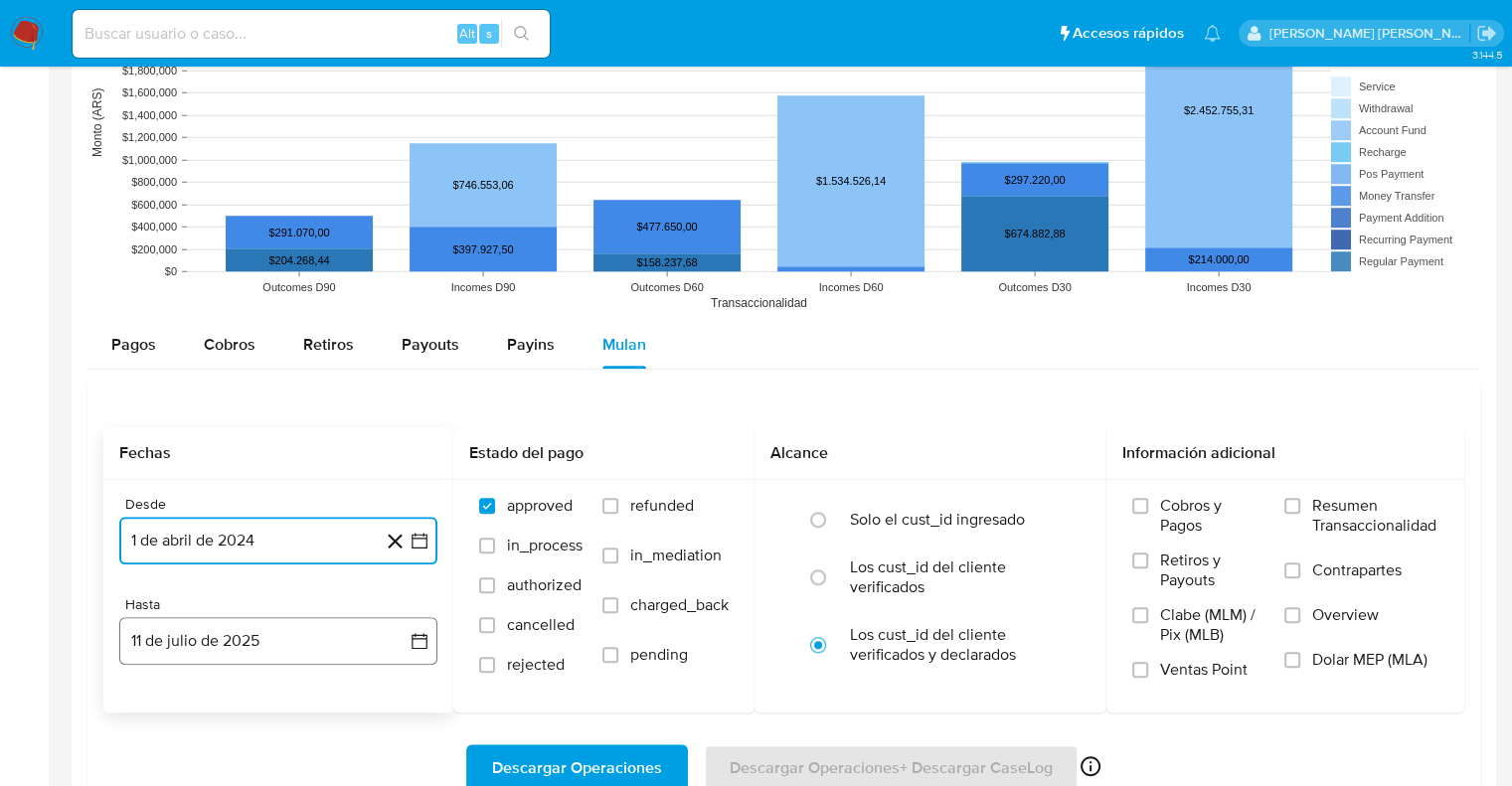 click 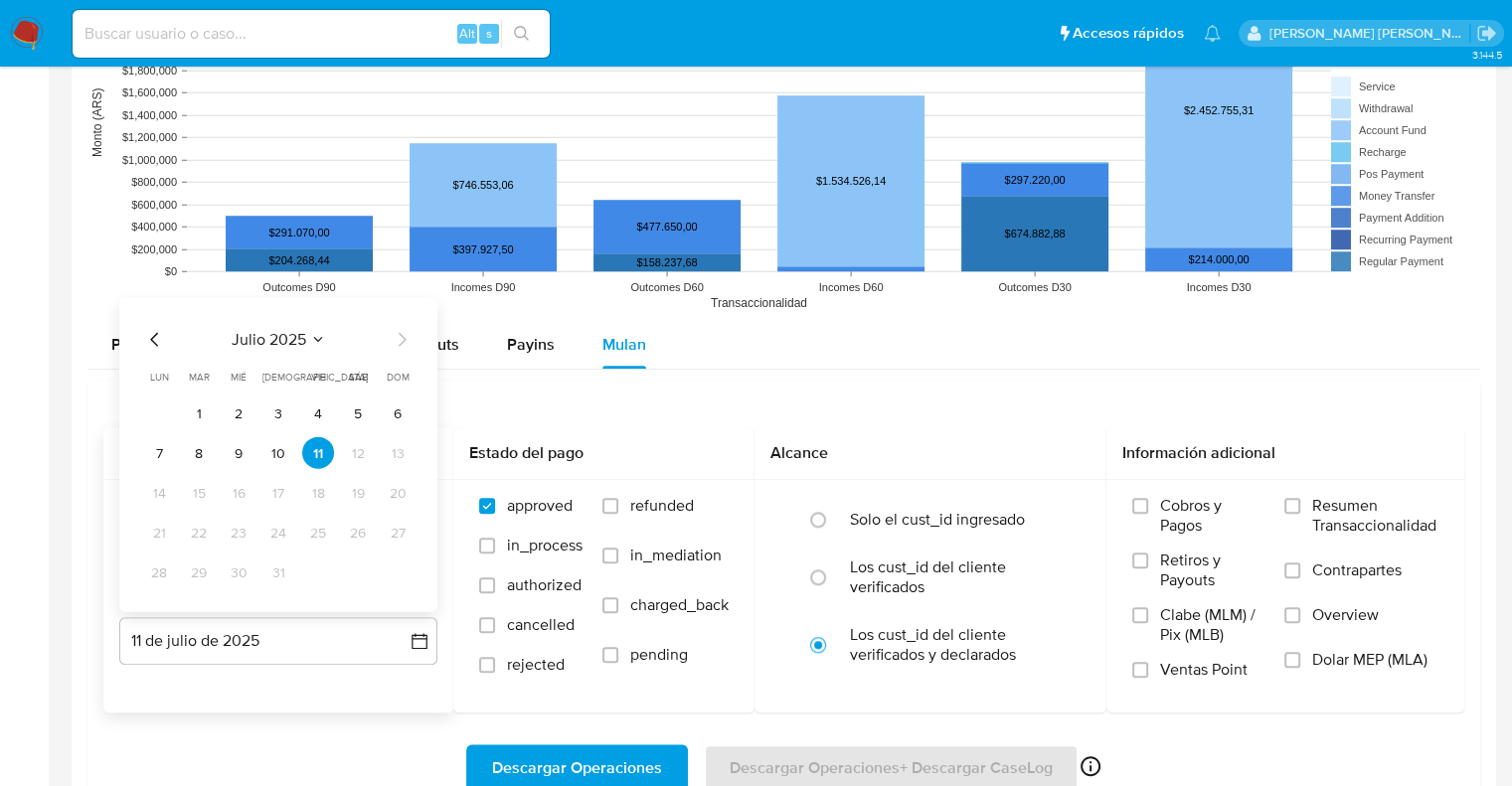 click 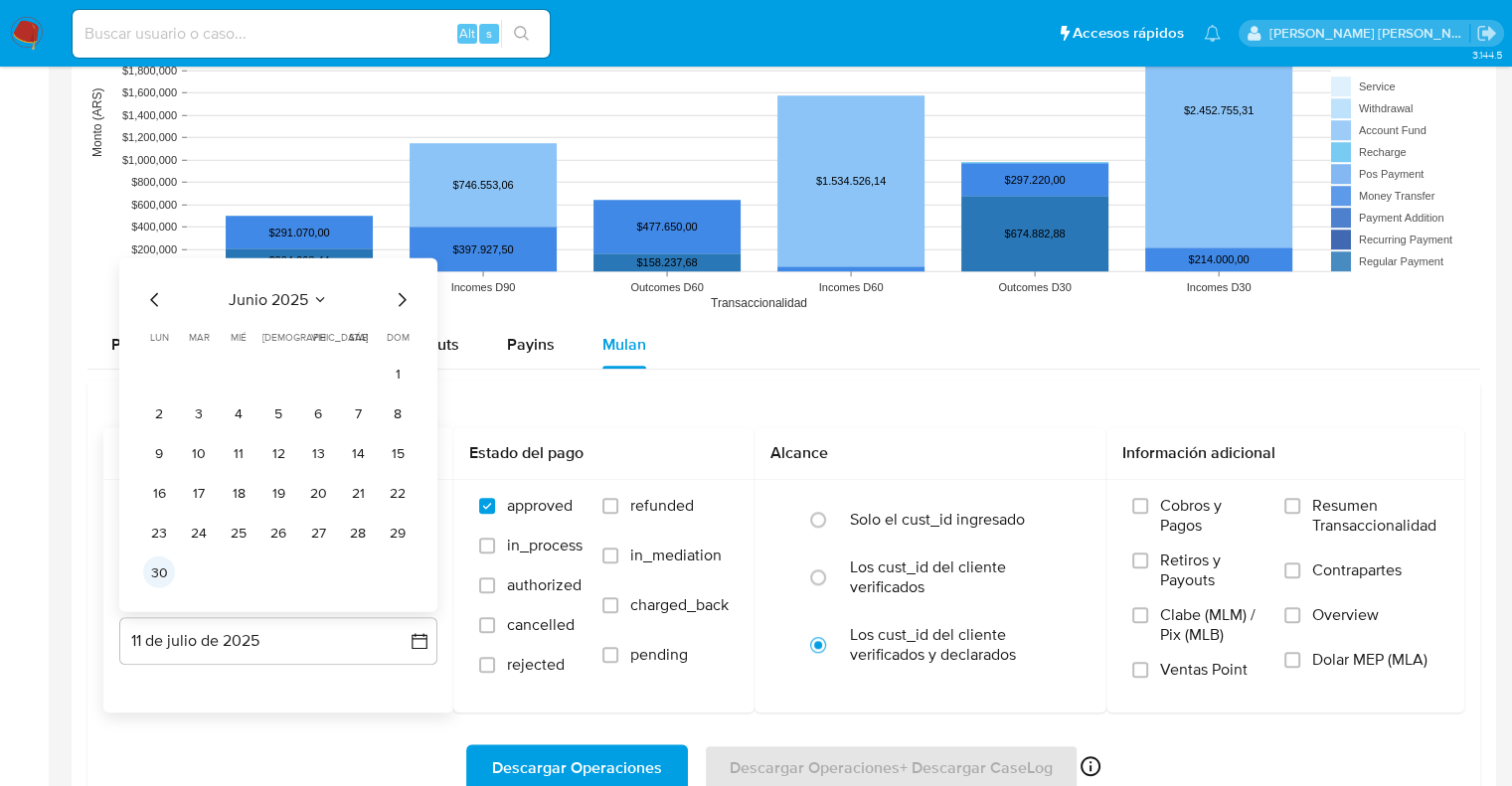 click on "30" at bounding box center (159, 572) 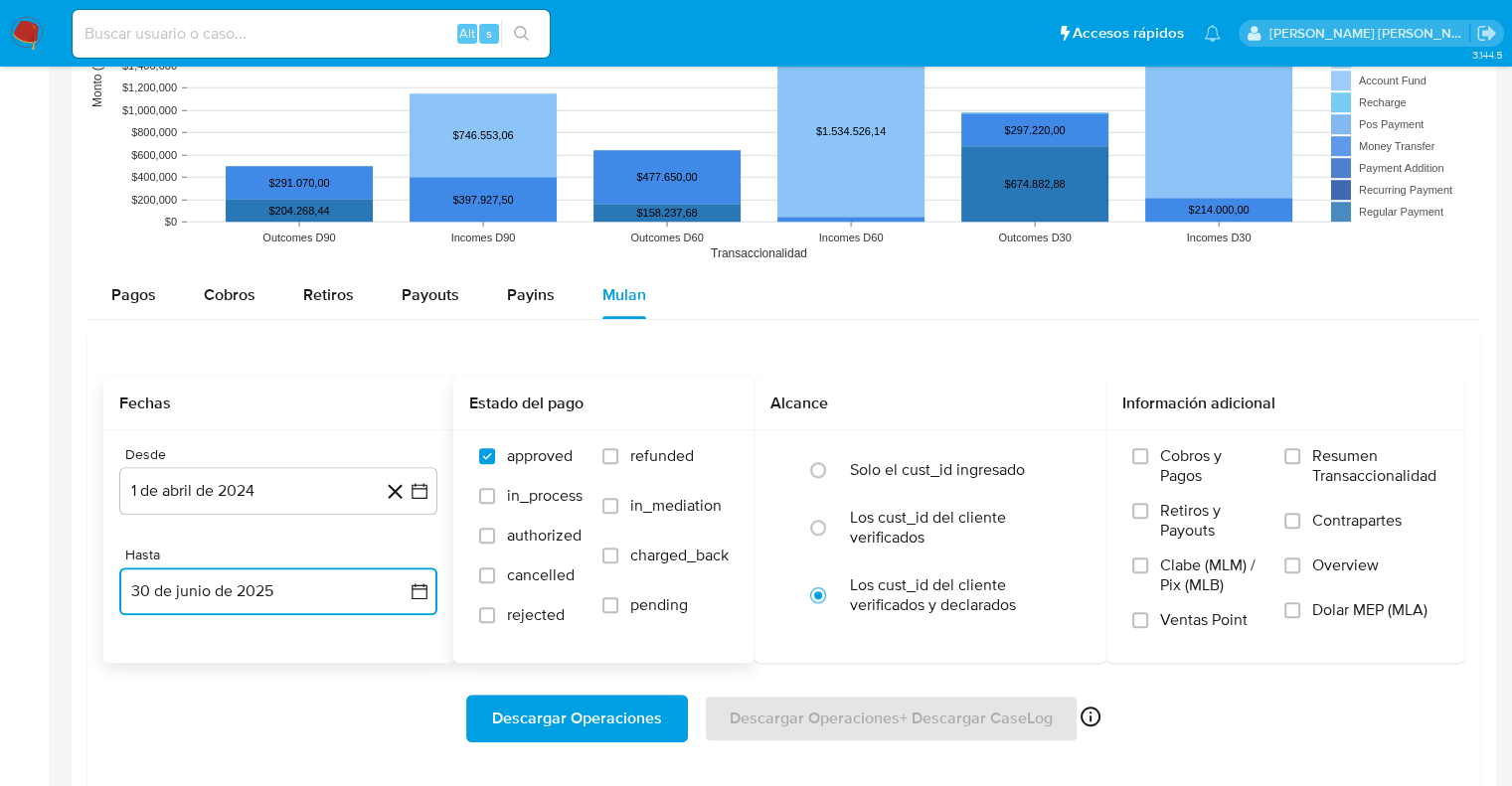 scroll, scrollTop: 1590, scrollLeft: 0, axis: vertical 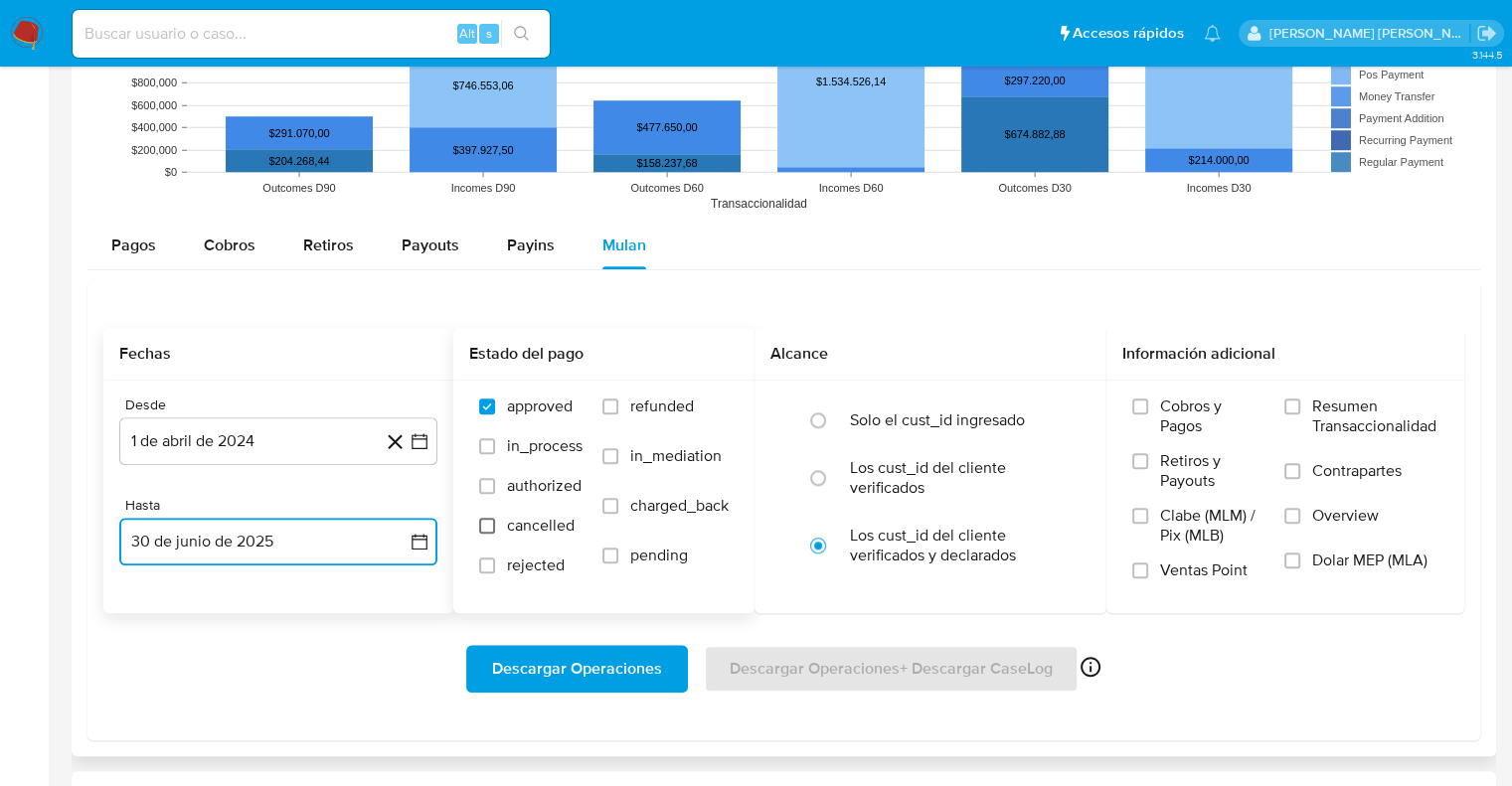 click on "cancelled" at bounding box center (487, 526) 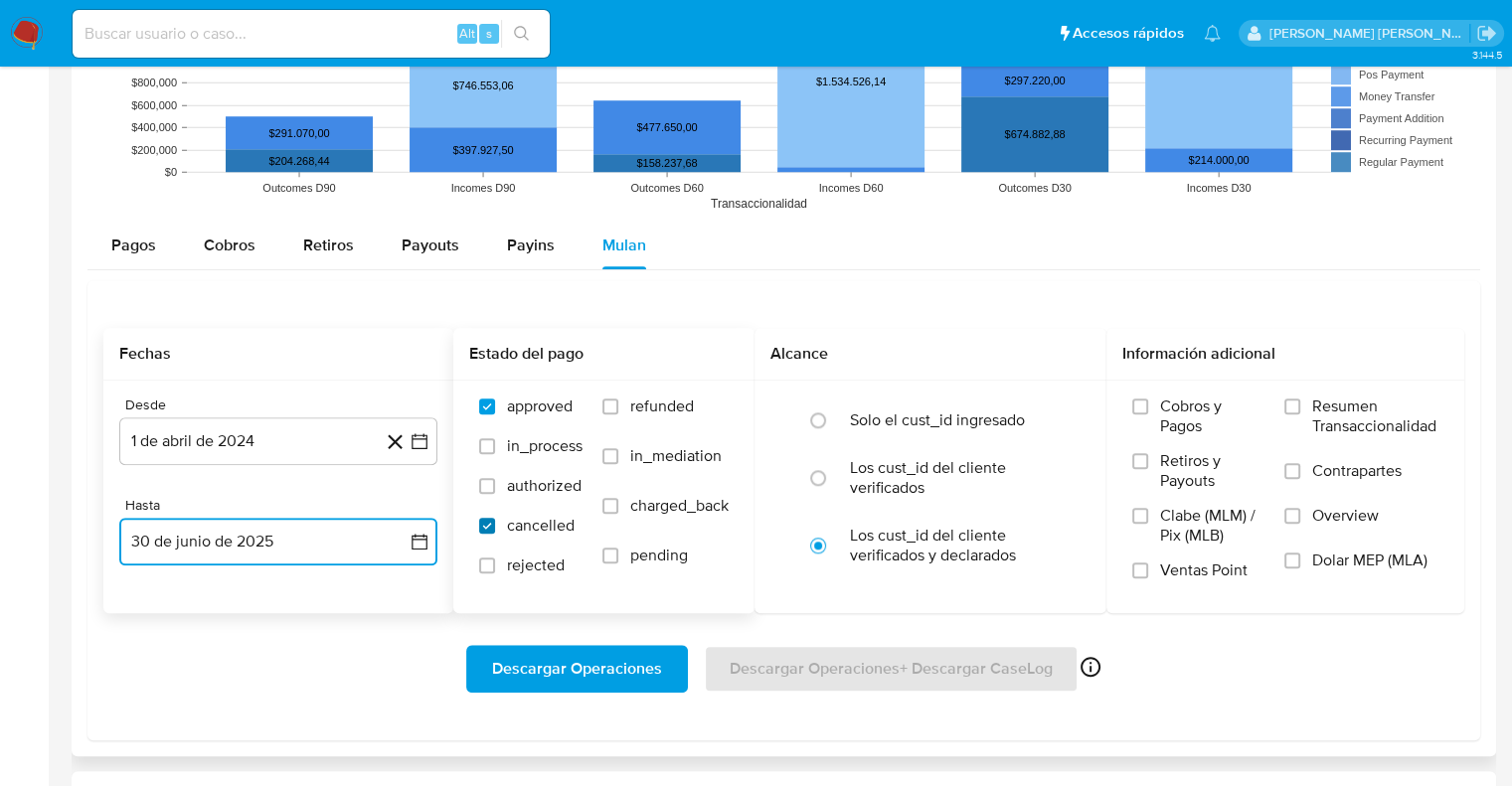 checkbox on "true" 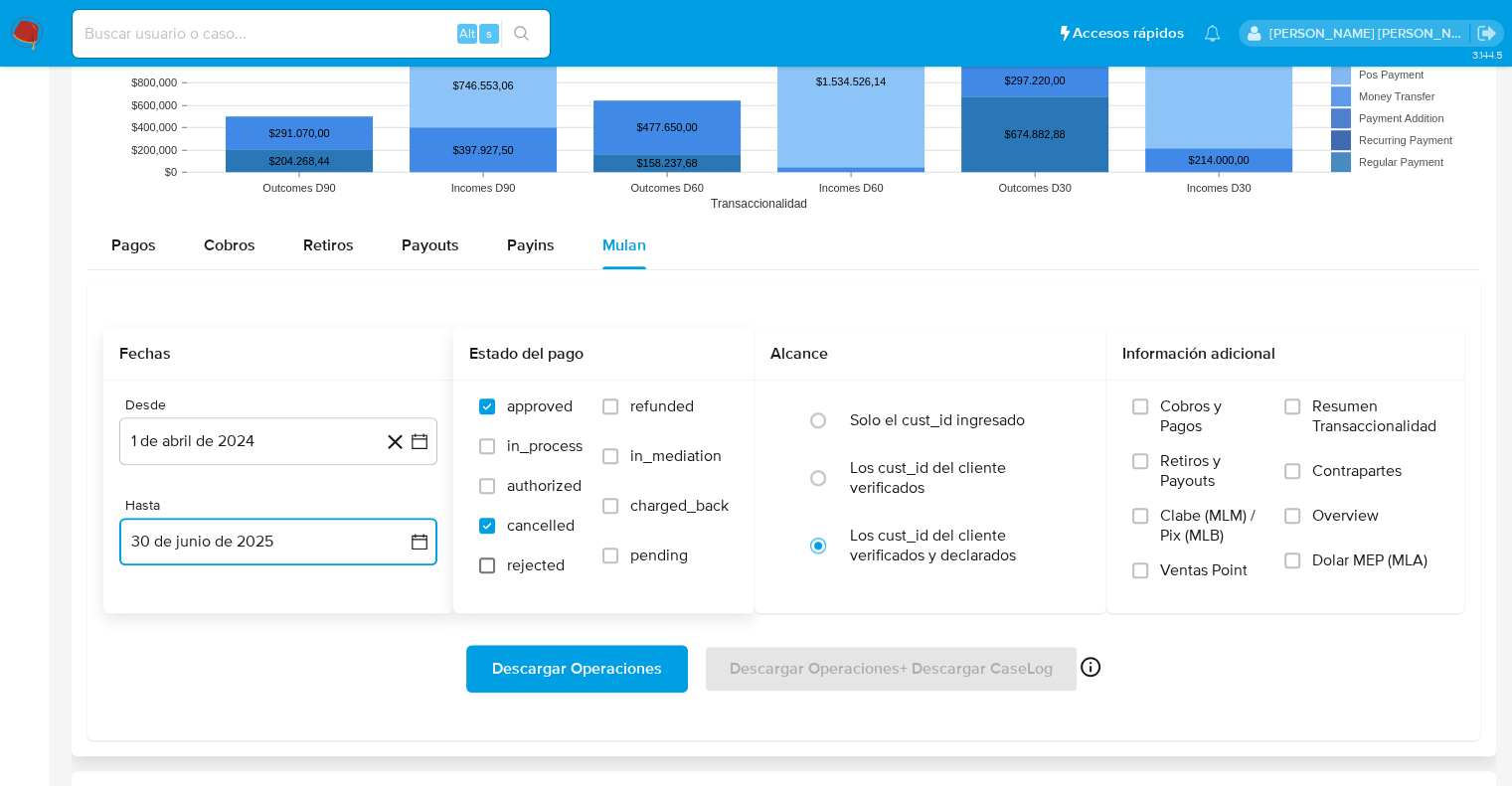 click on "rejected" at bounding box center (487, 565) 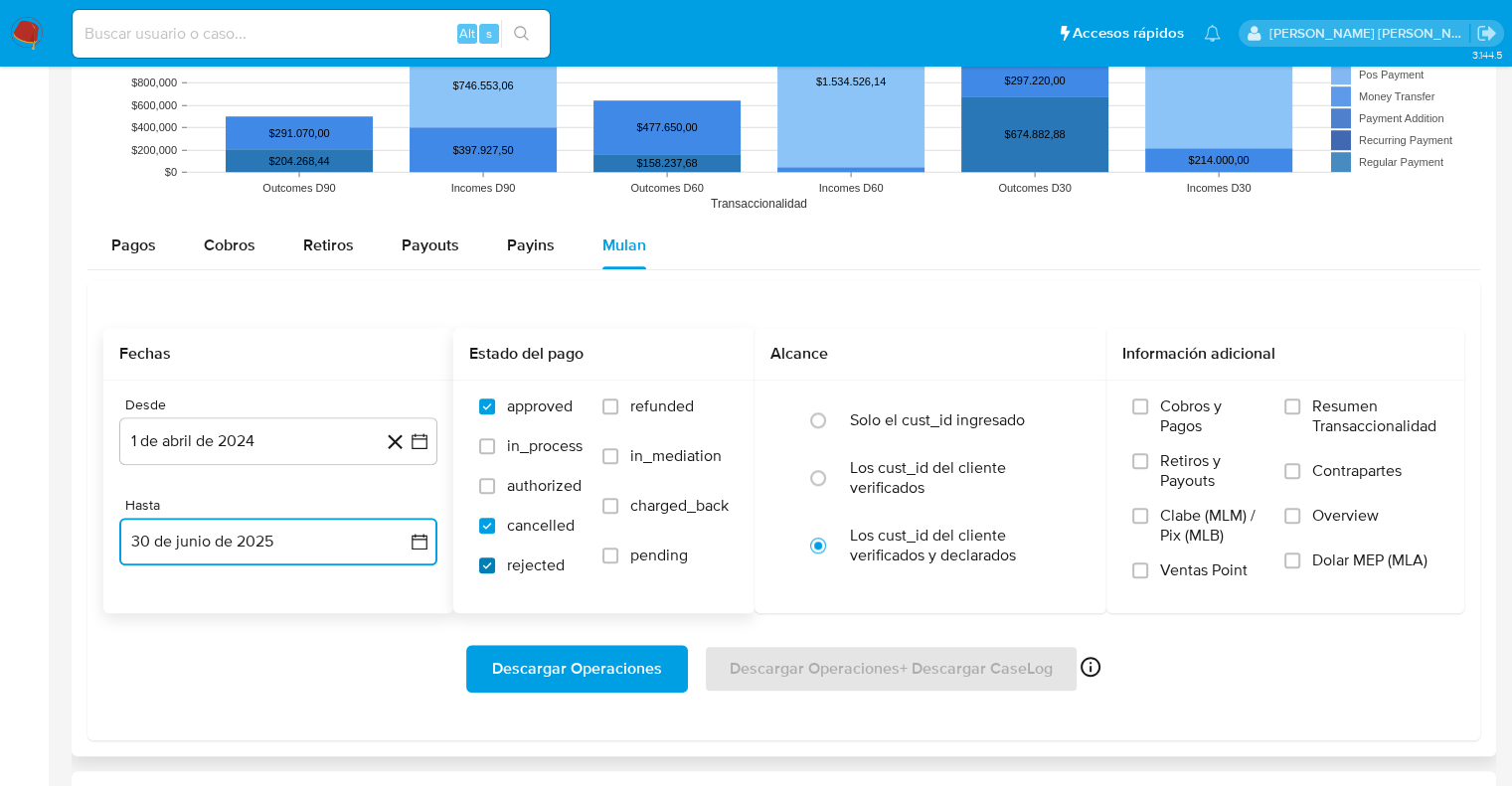 checkbox on "true" 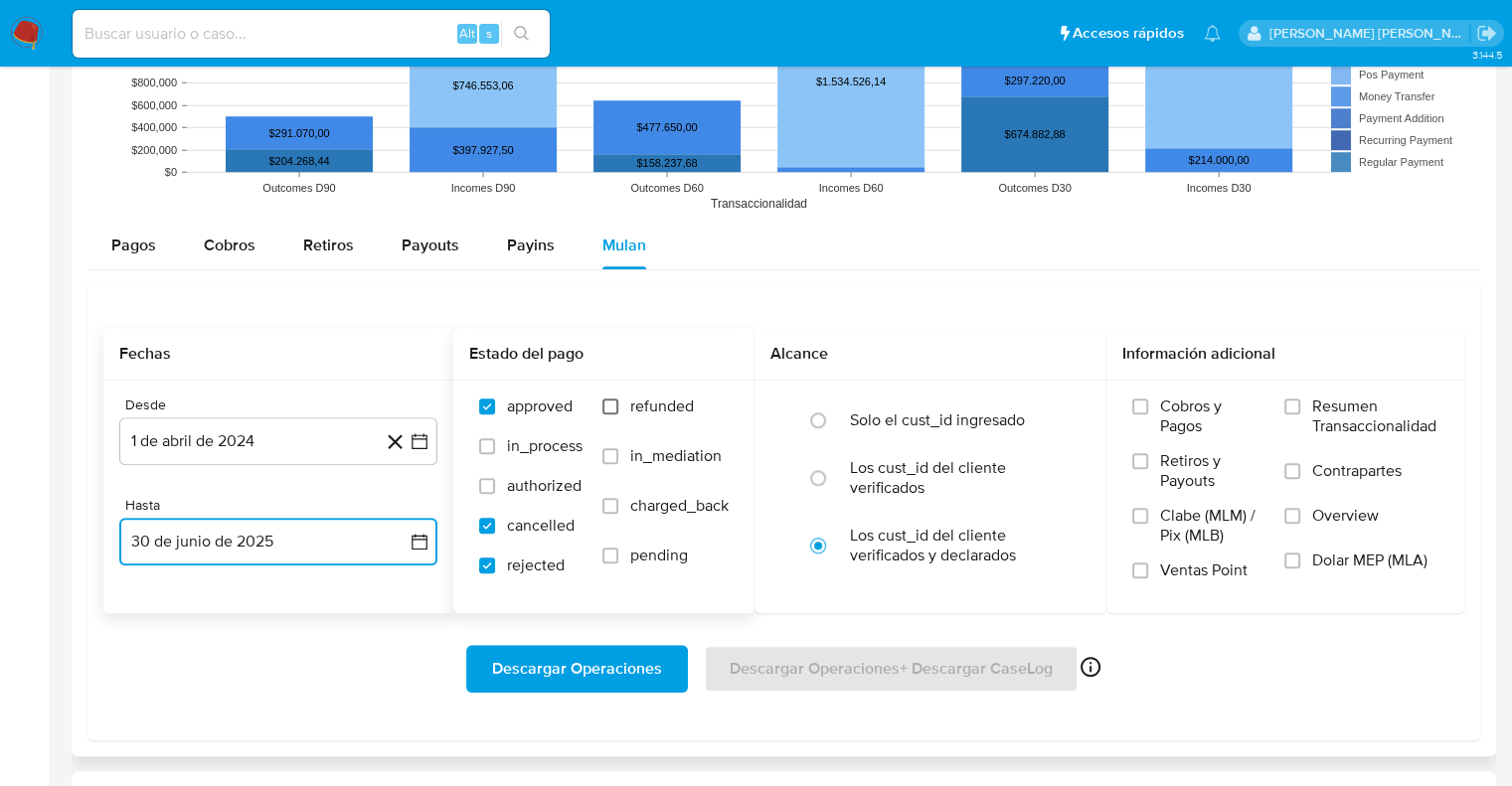 click on "refunded" at bounding box center [610, 406] 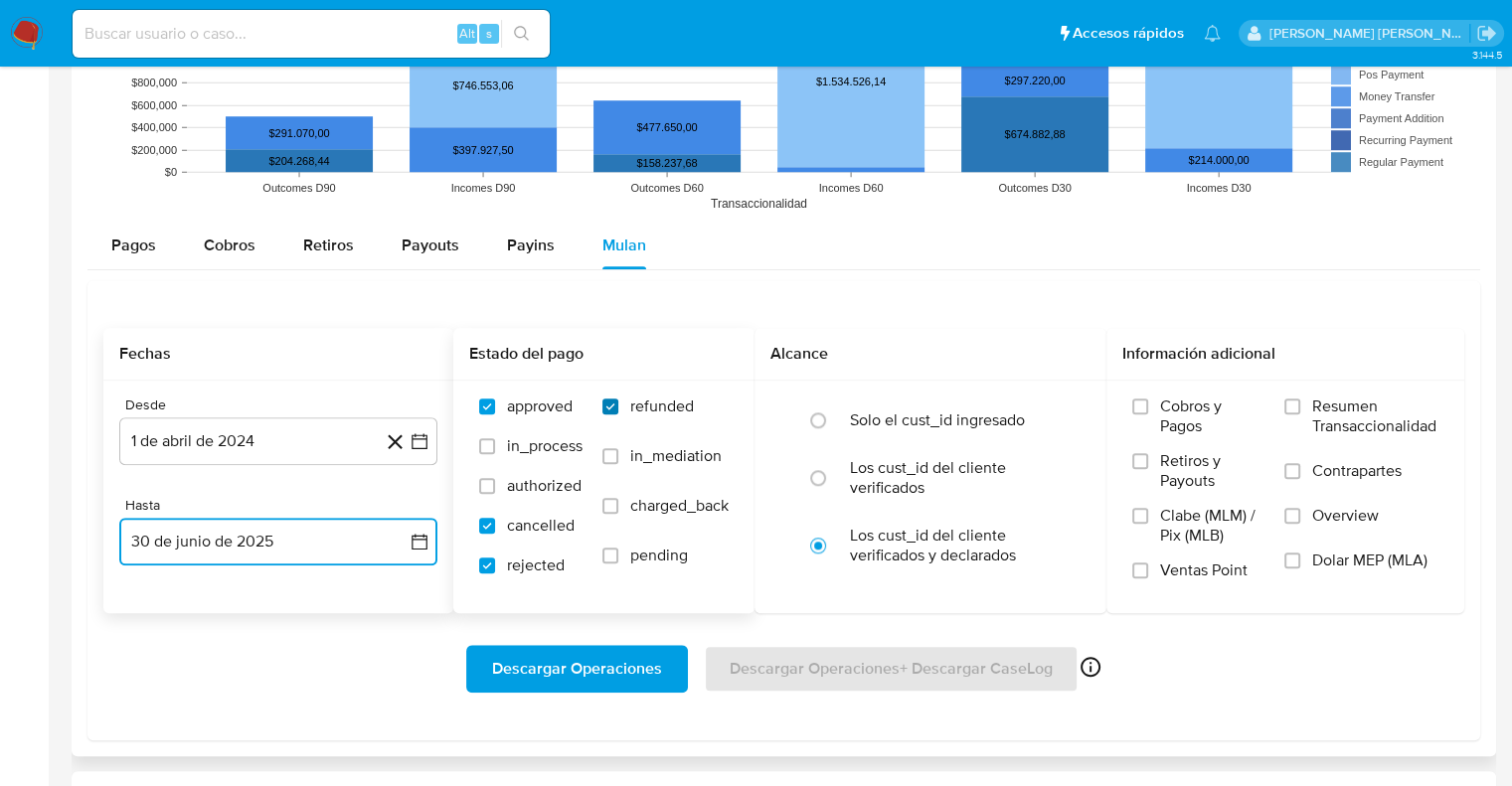 checkbox on "true" 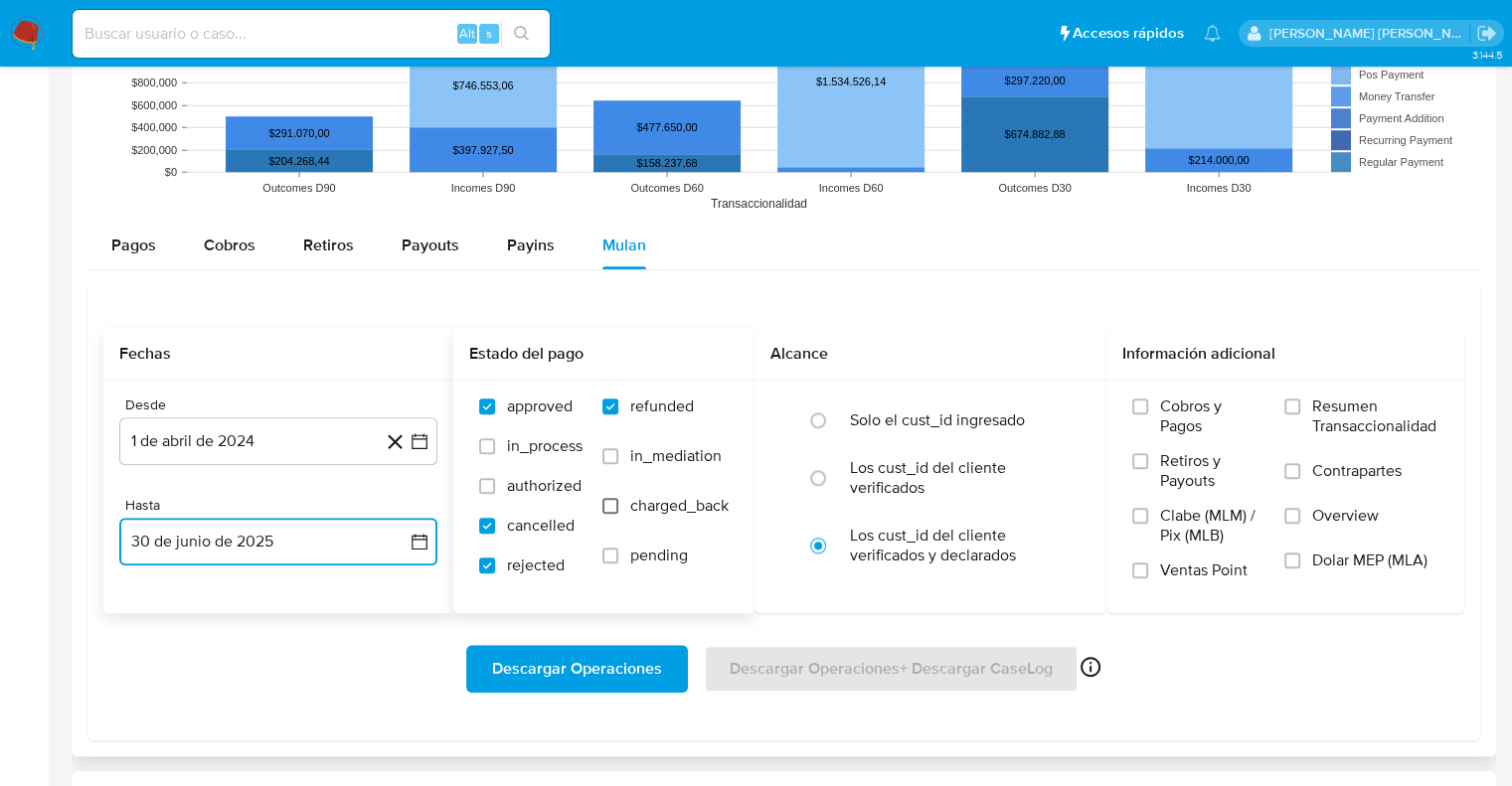 click on "charged_back" at bounding box center [610, 506] 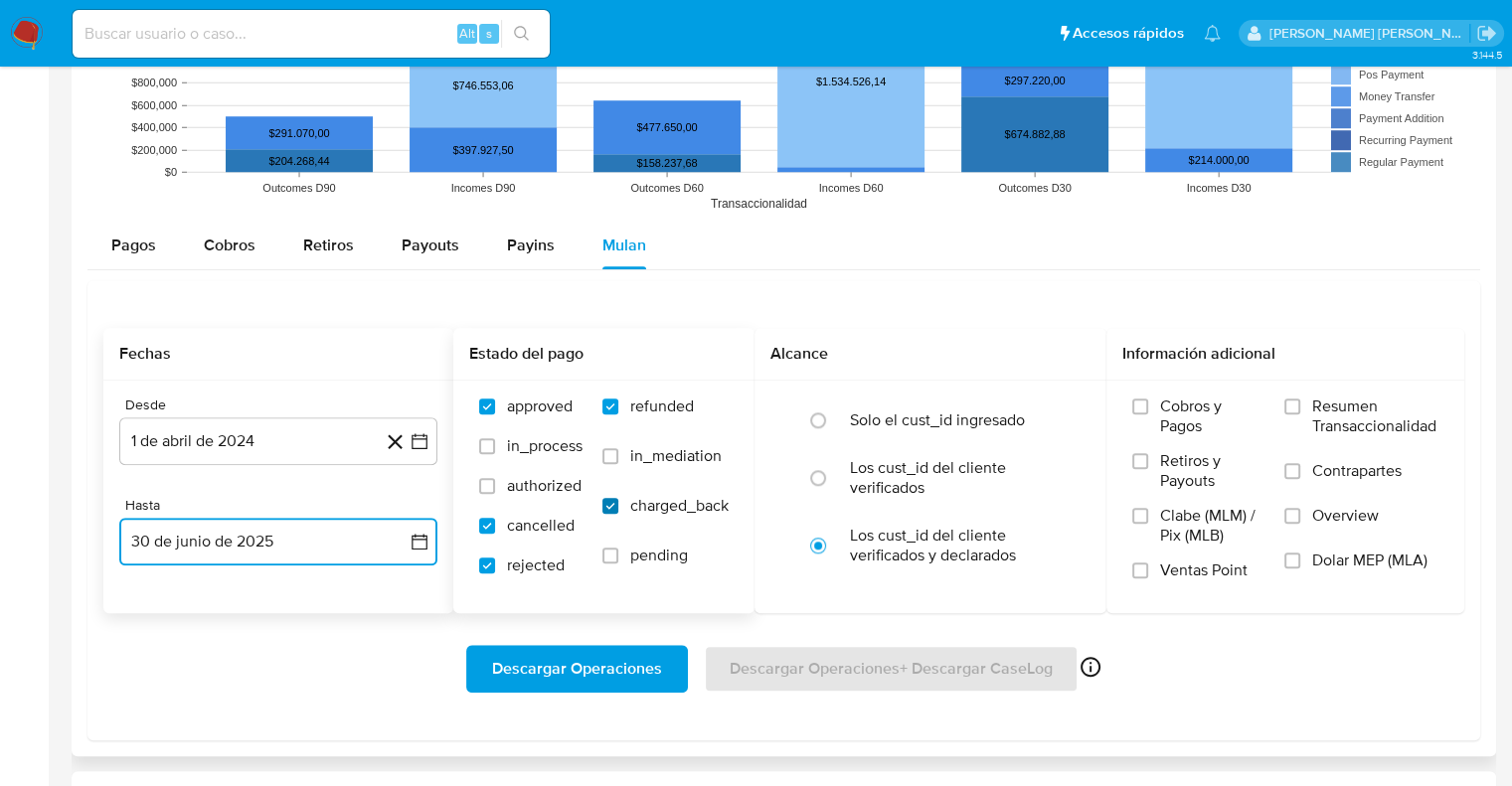 checkbox on "true" 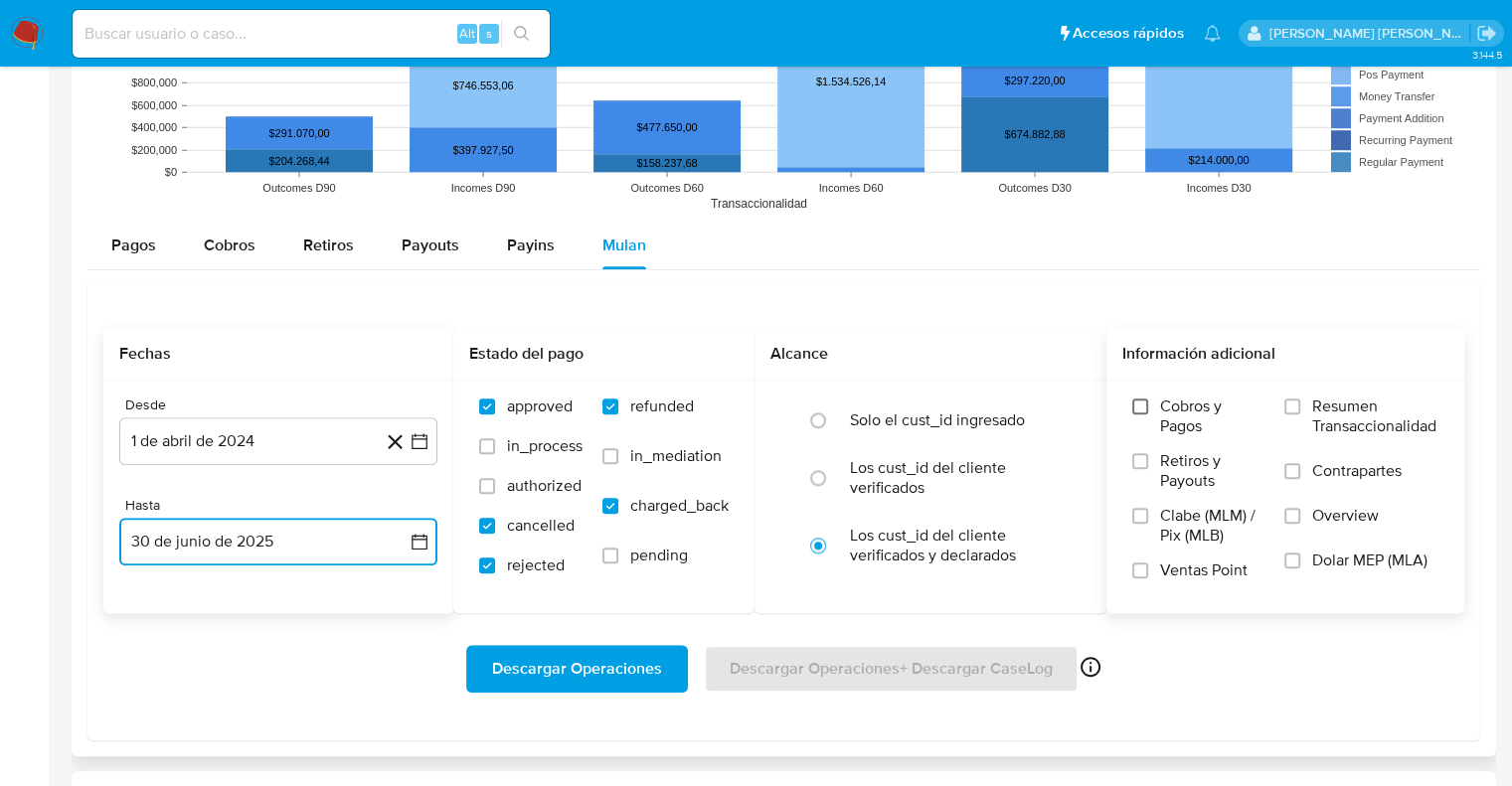 click on "Cobros y Pagos" at bounding box center [1140, 406] 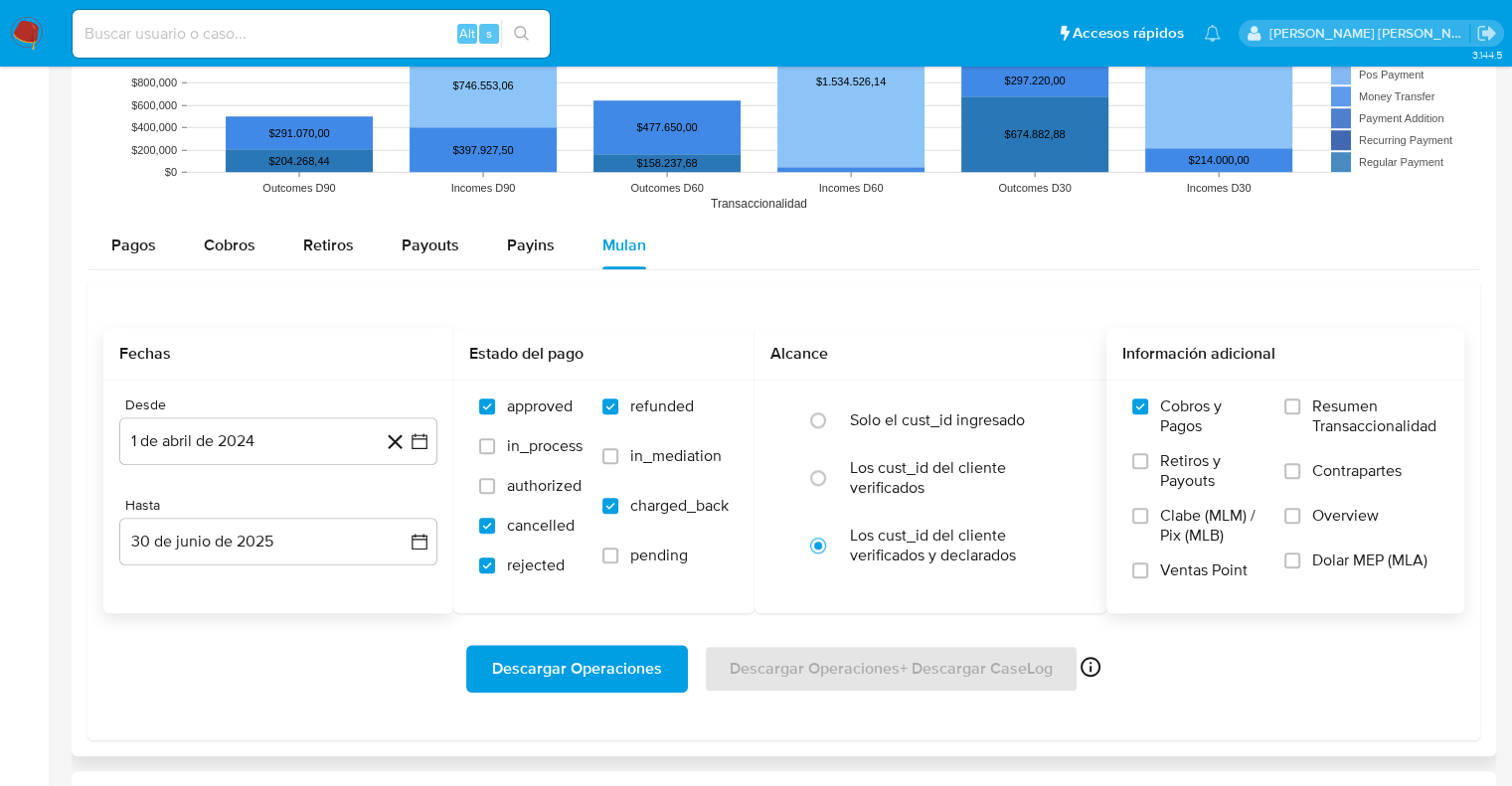 click on "Retiros y Payouts" at bounding box center [1198, 478] 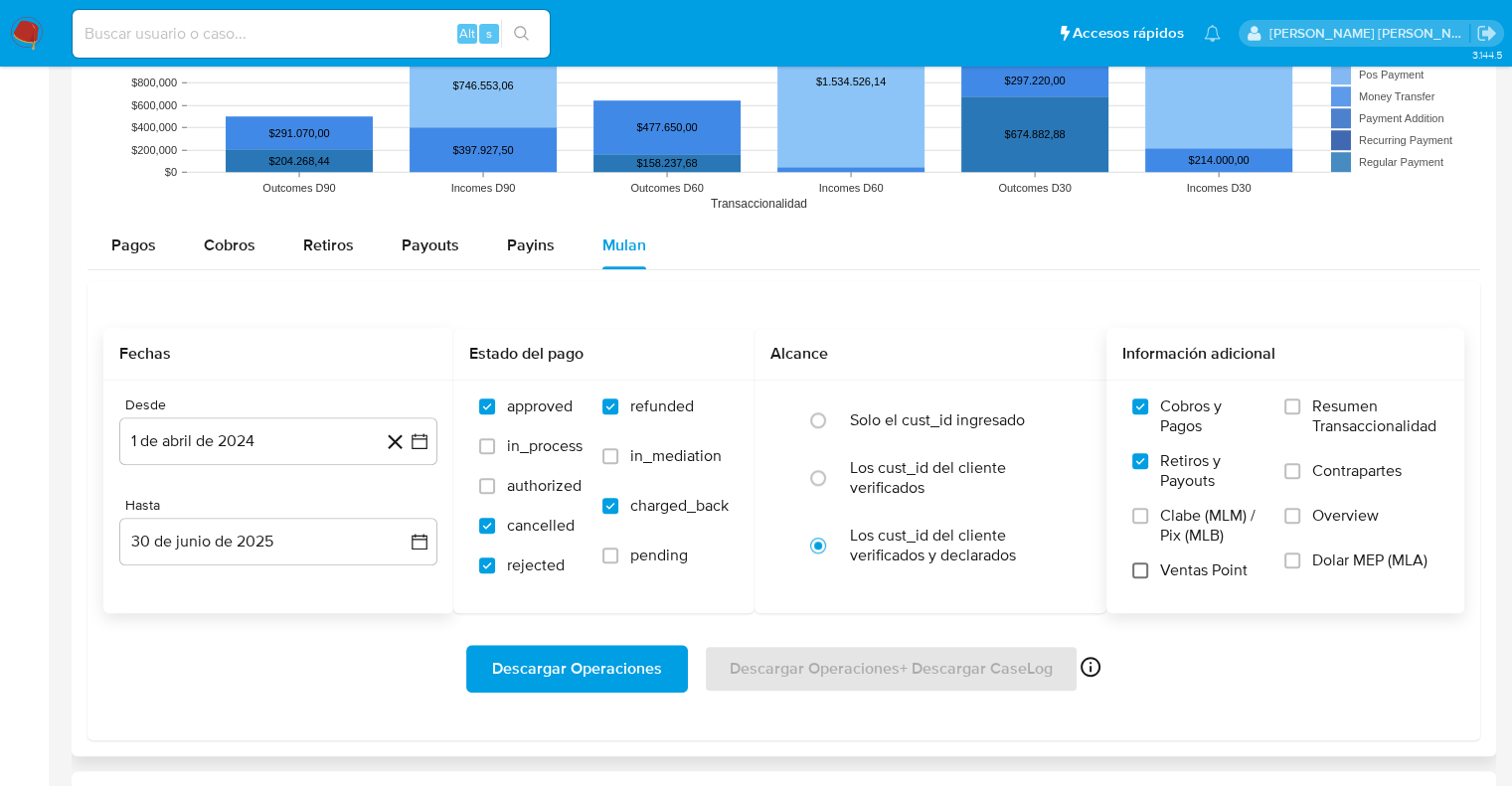 click on "Ventas Point" at bounding box center (1140, 570) 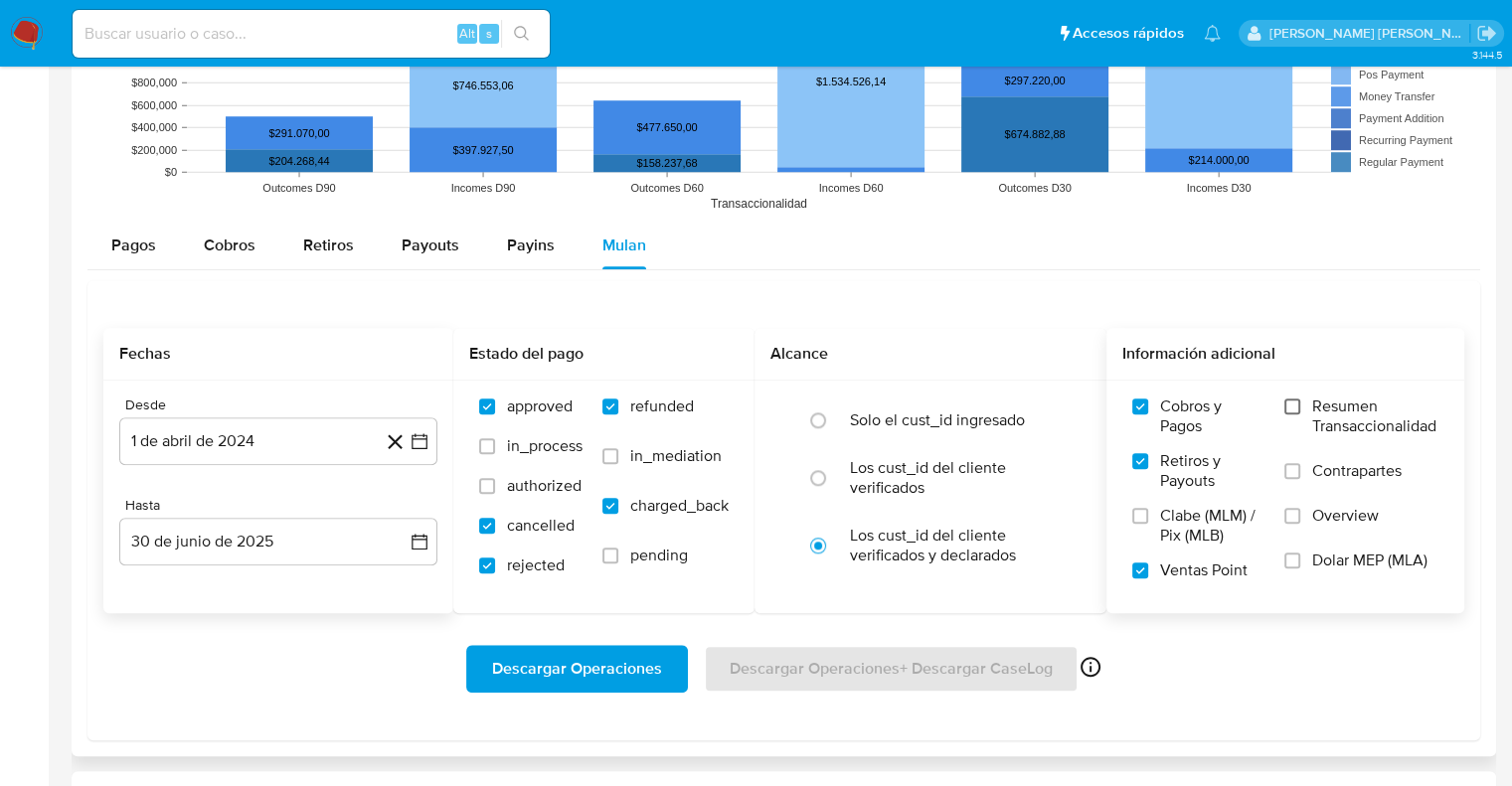 click on "Resumen Transaccionalidad" at bounding box center [1292, 406] 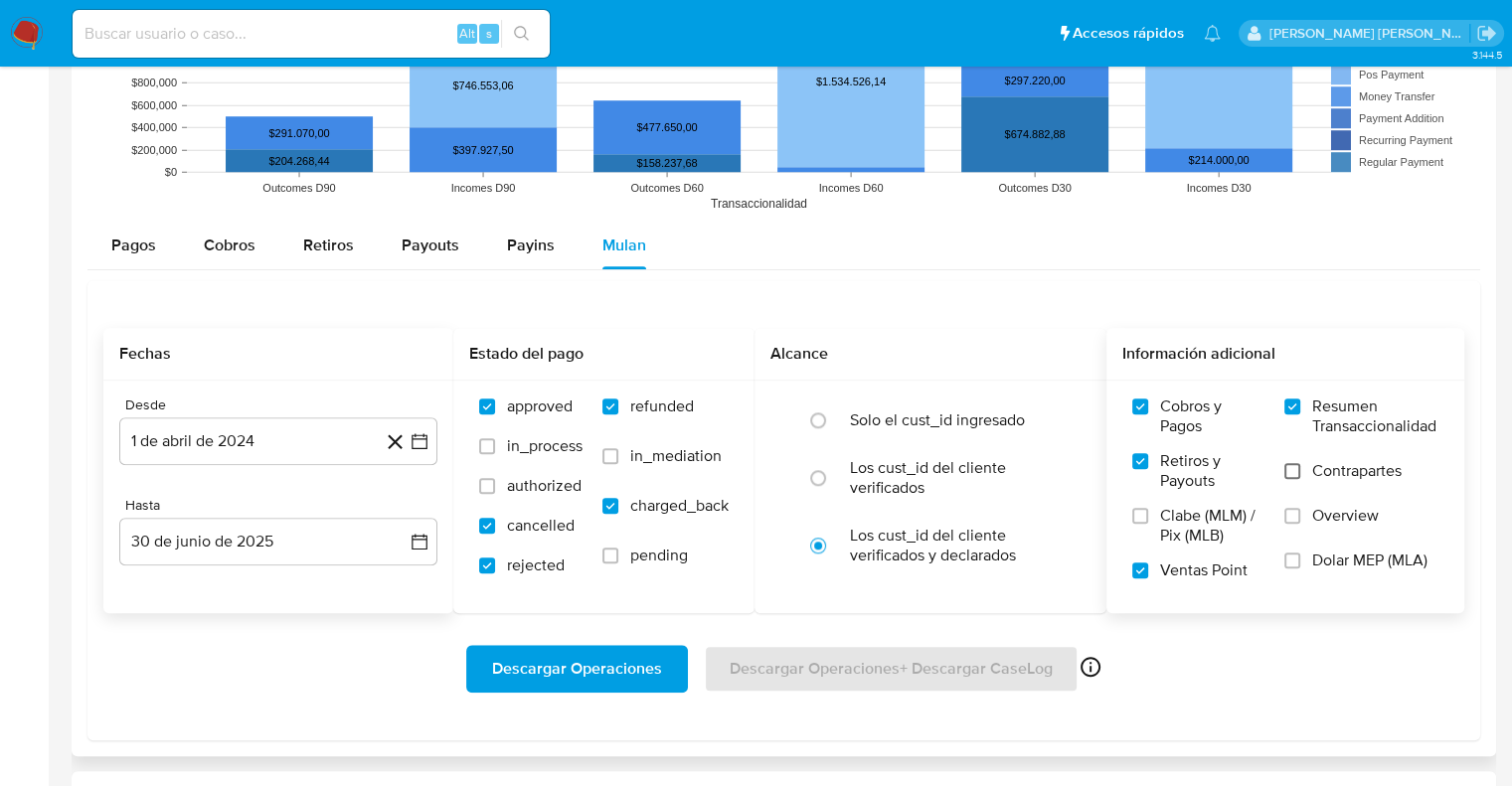 click on "Contrapartes" at bounding box center (1292, 471) 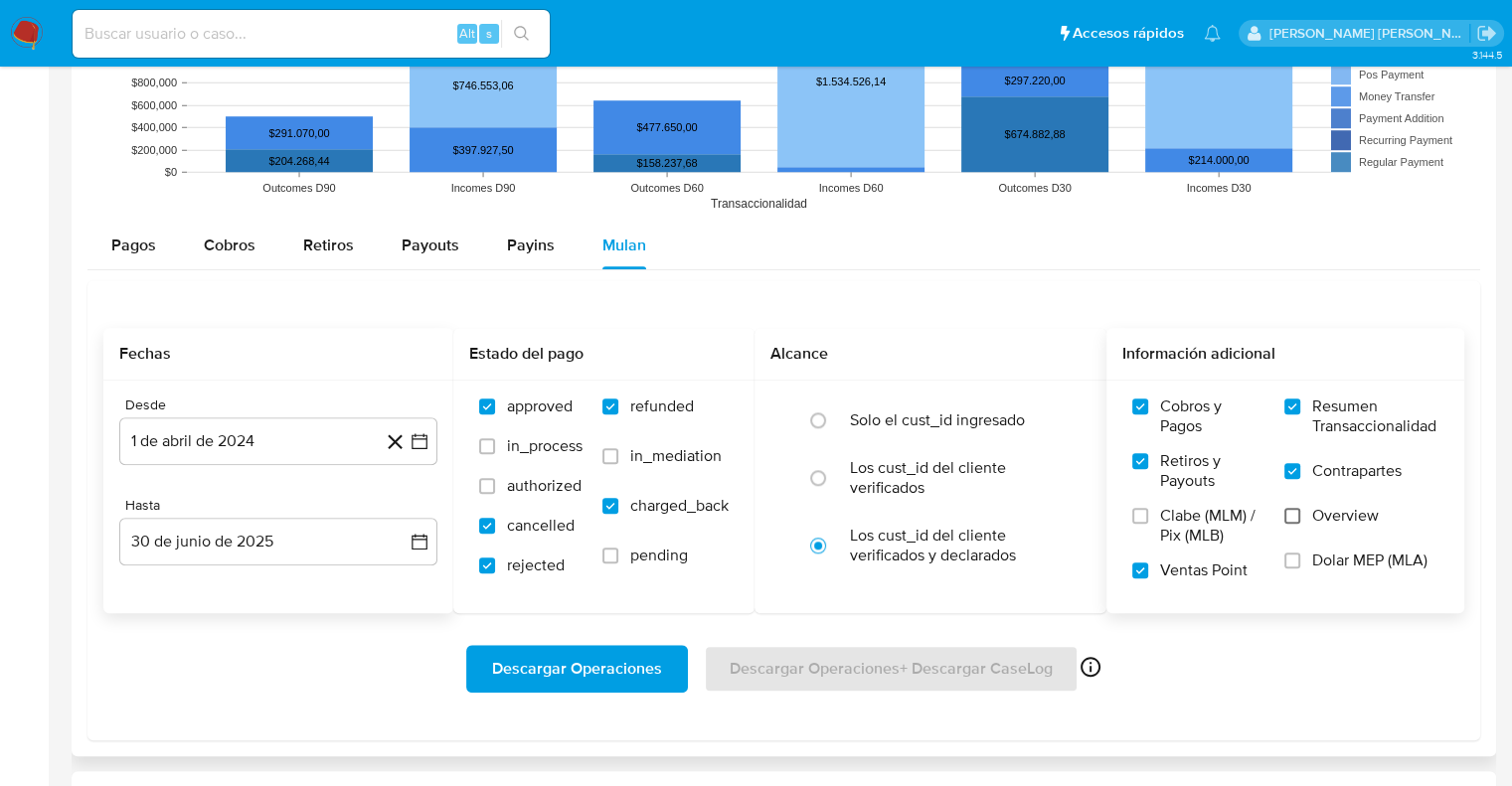 click on "Overview" at bounding box center (1292, 516) 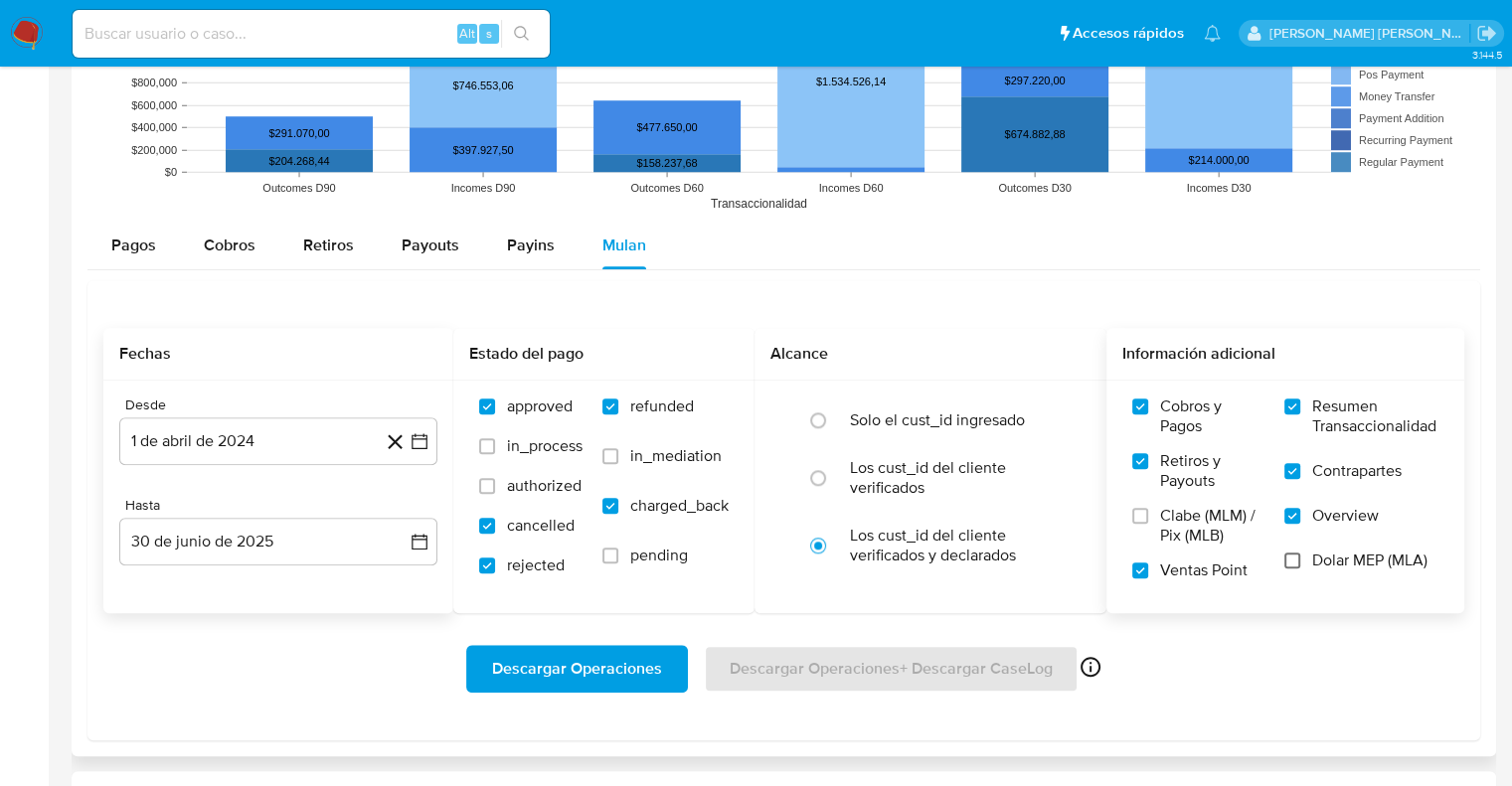 click on "Dolar MEP (MLA)" at bounding box center (1292, 560) 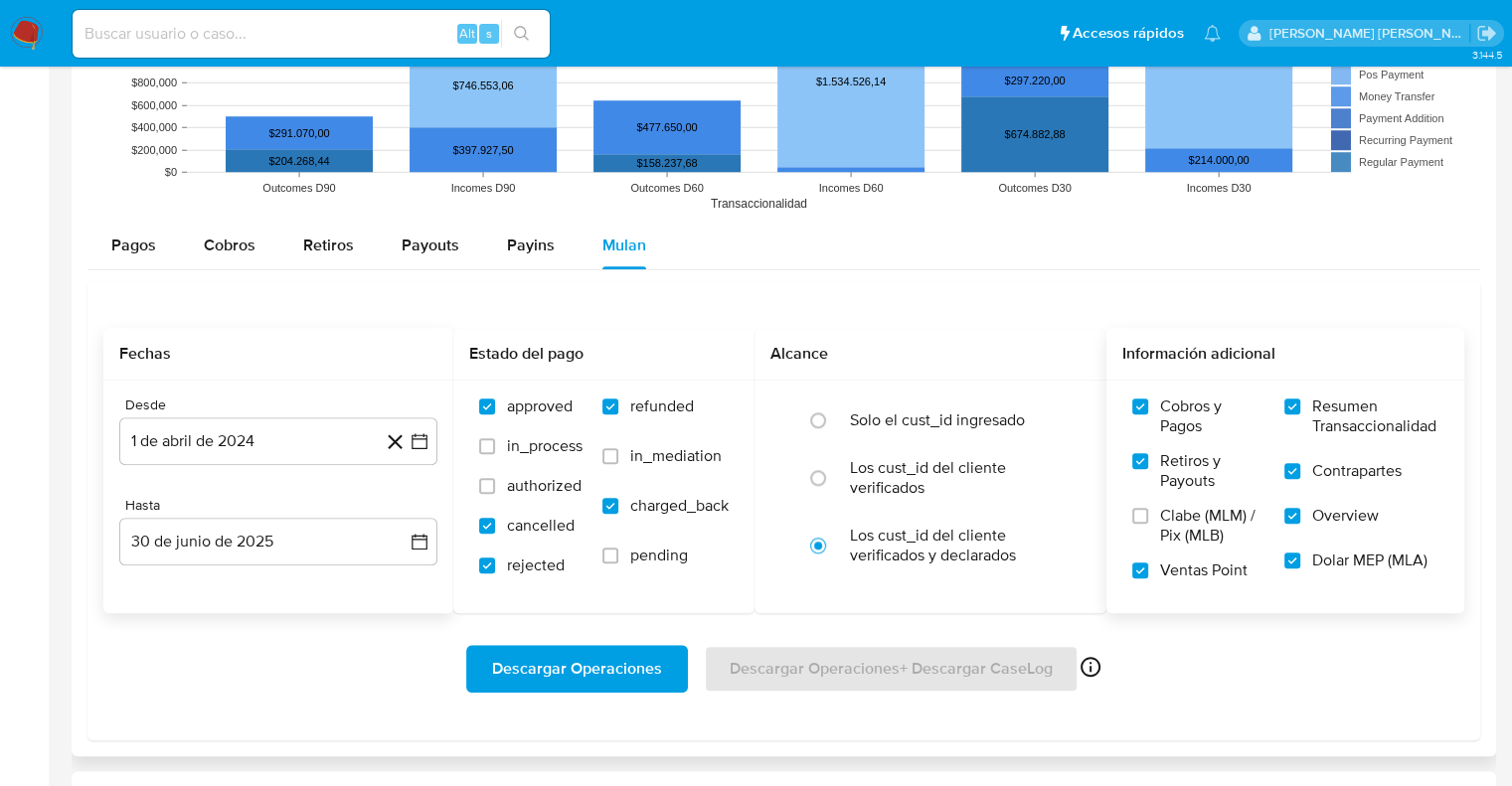 click on "Descargar Operaciones" at bounding box center [577, 669] 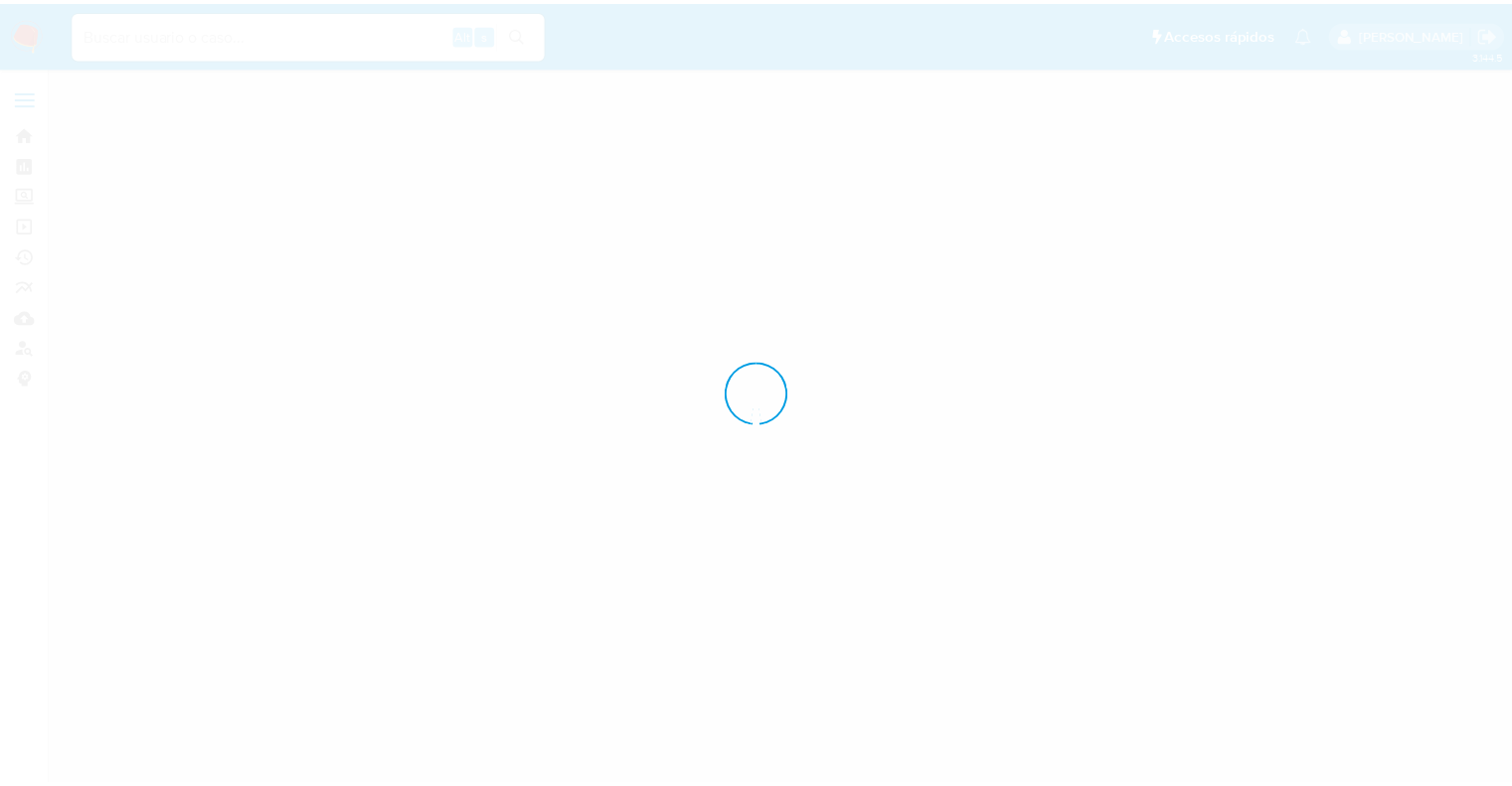 scroll, scrollTop: 0, scrollLeft: 0, axis: both 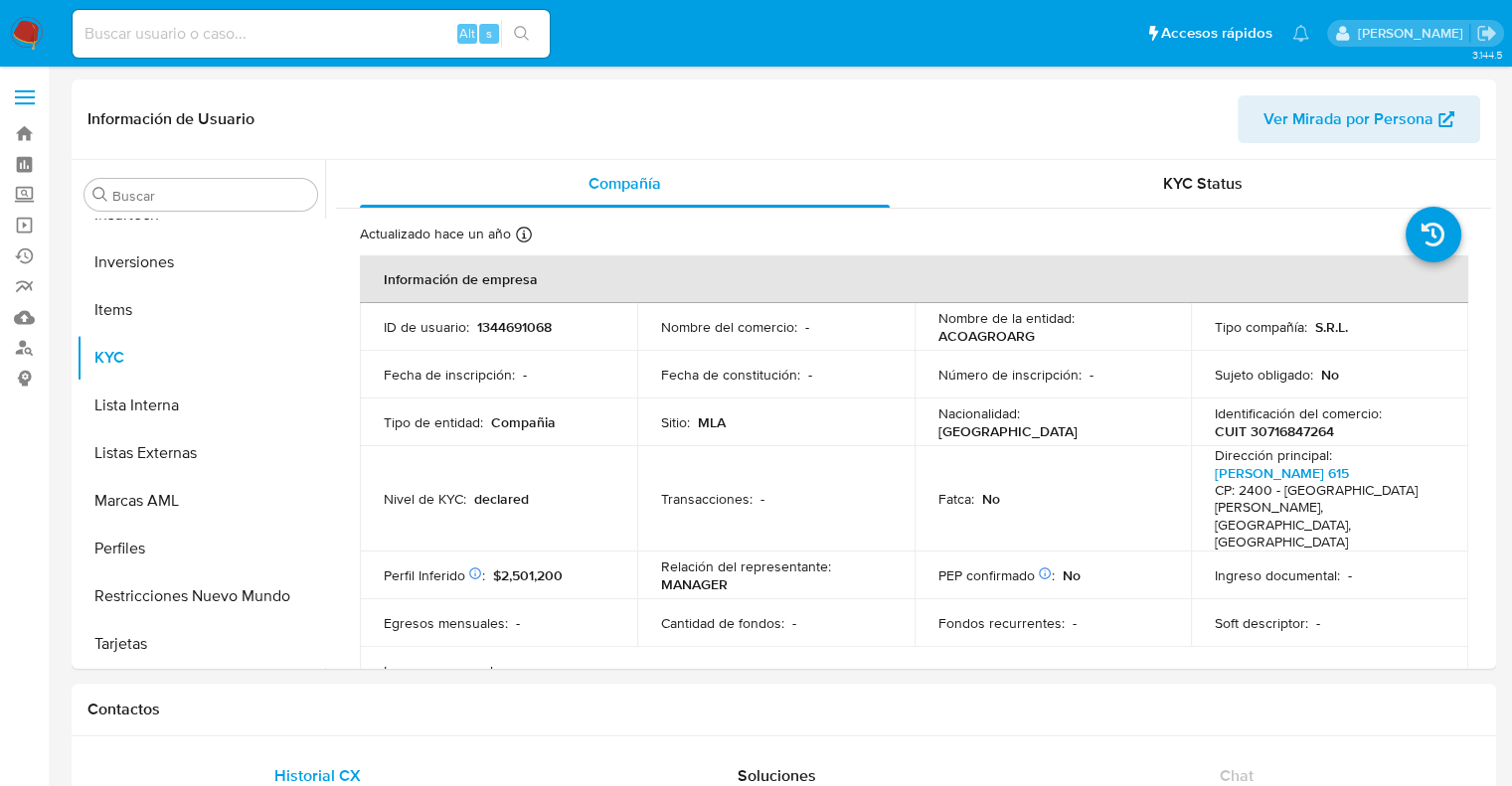 select on "10" 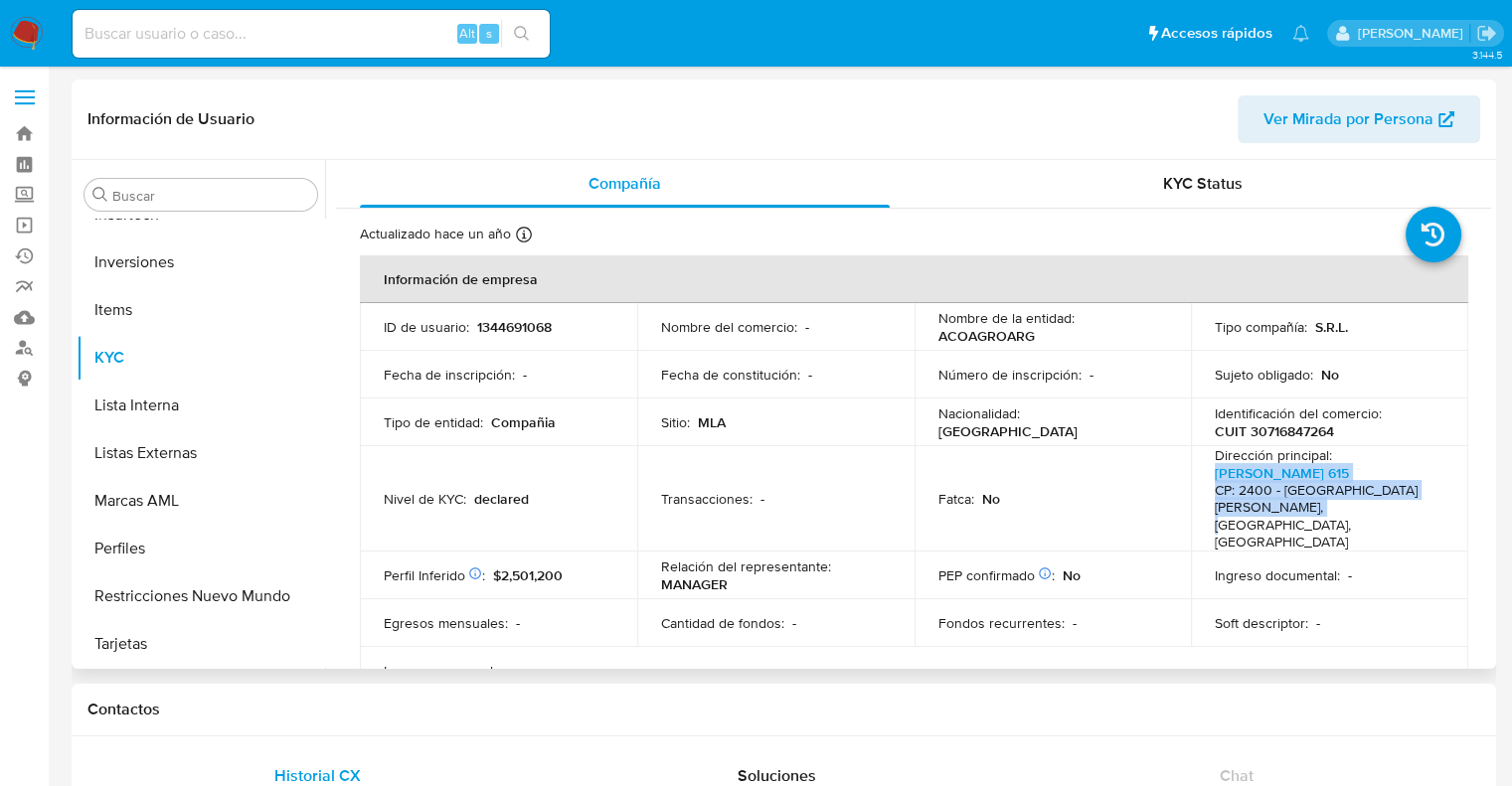 drag, startPoint x: 1276, startPoint y: 512, endPoint x: 1200, endPoint y: 487, distance: 80.00625 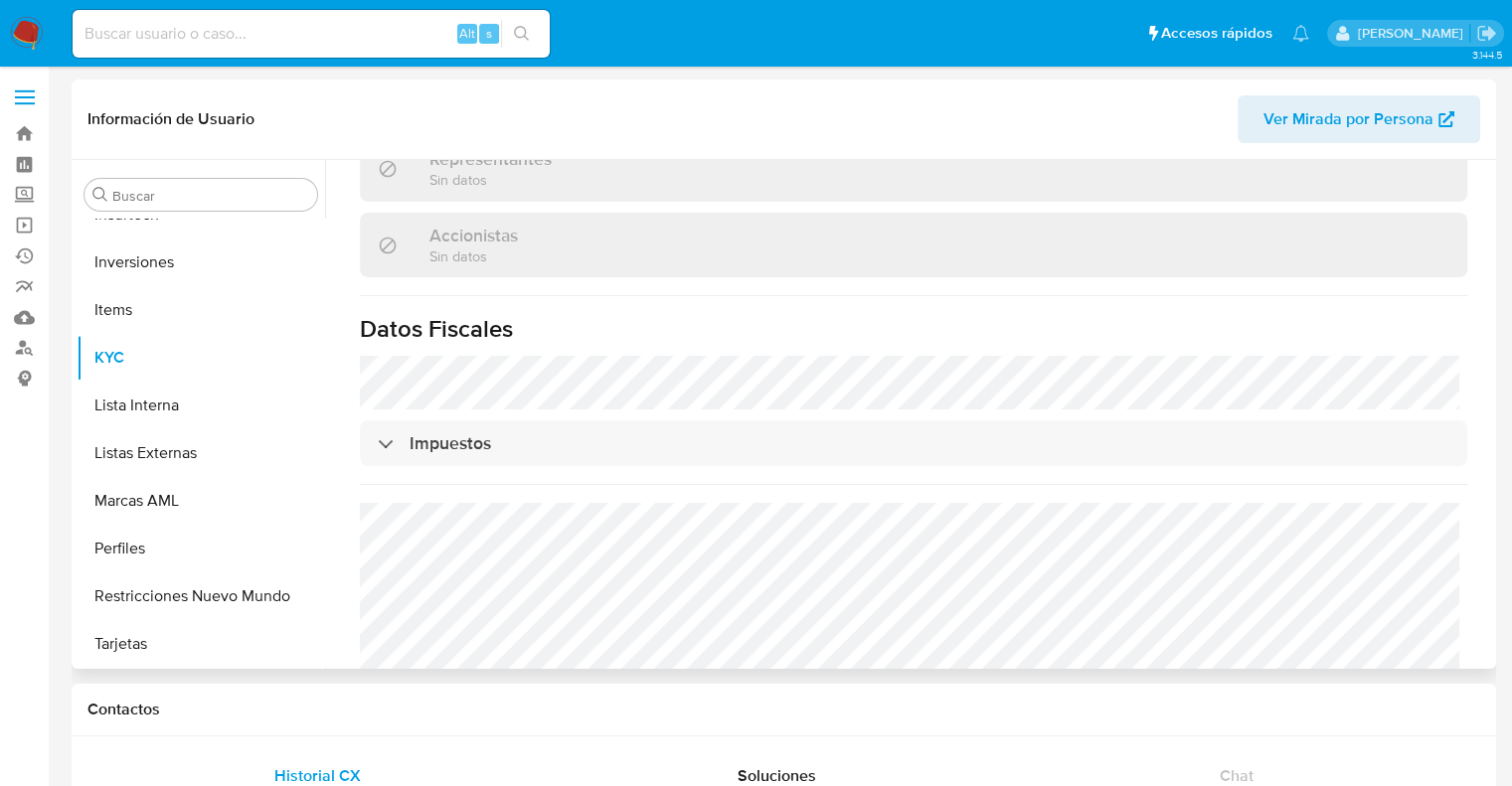 scroll, scrollTop: 1451, scrollLeft: 0, axis: vertical 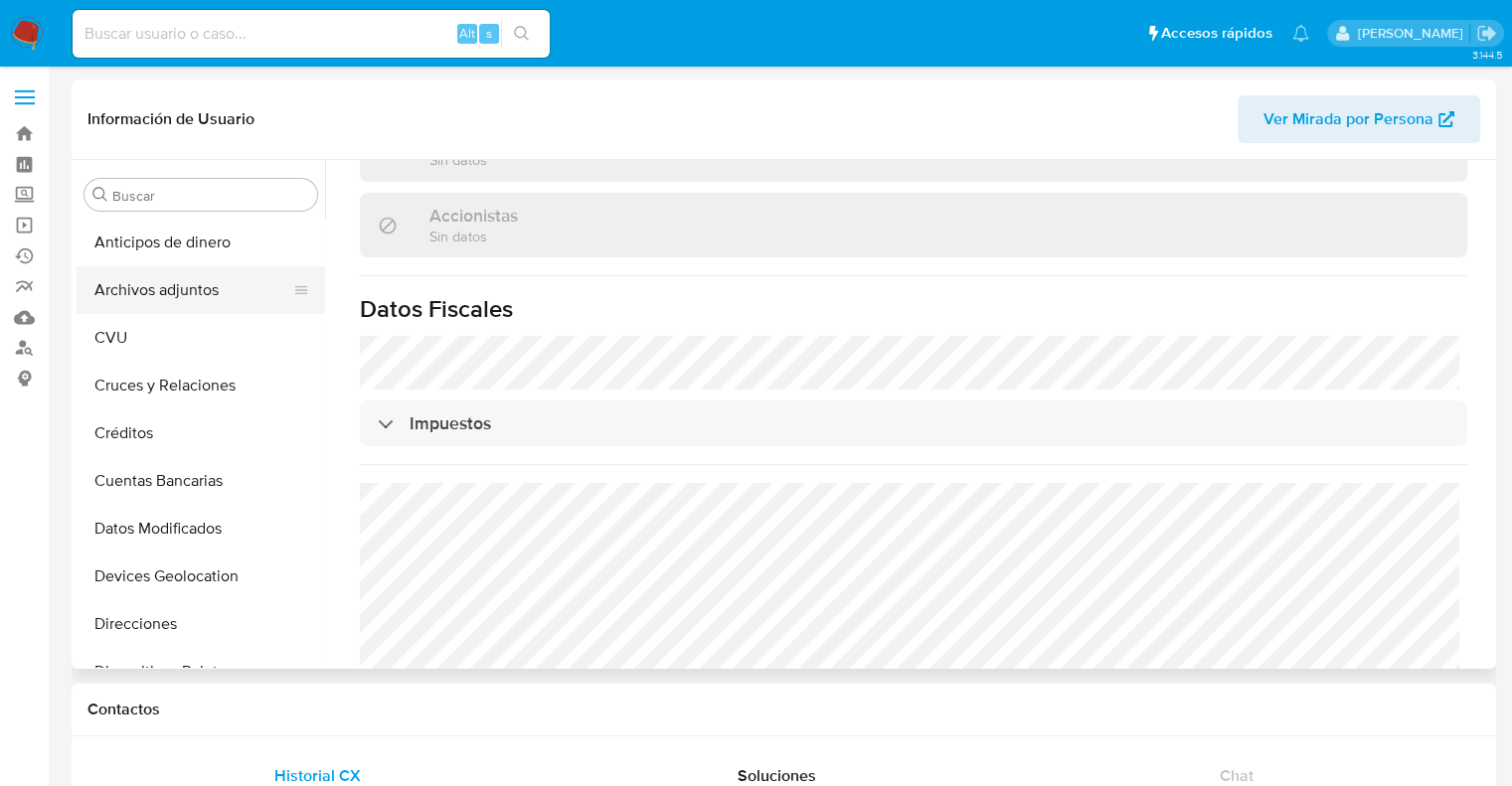 click on "Archivos adjuntos" at bounding box center (193, 290) 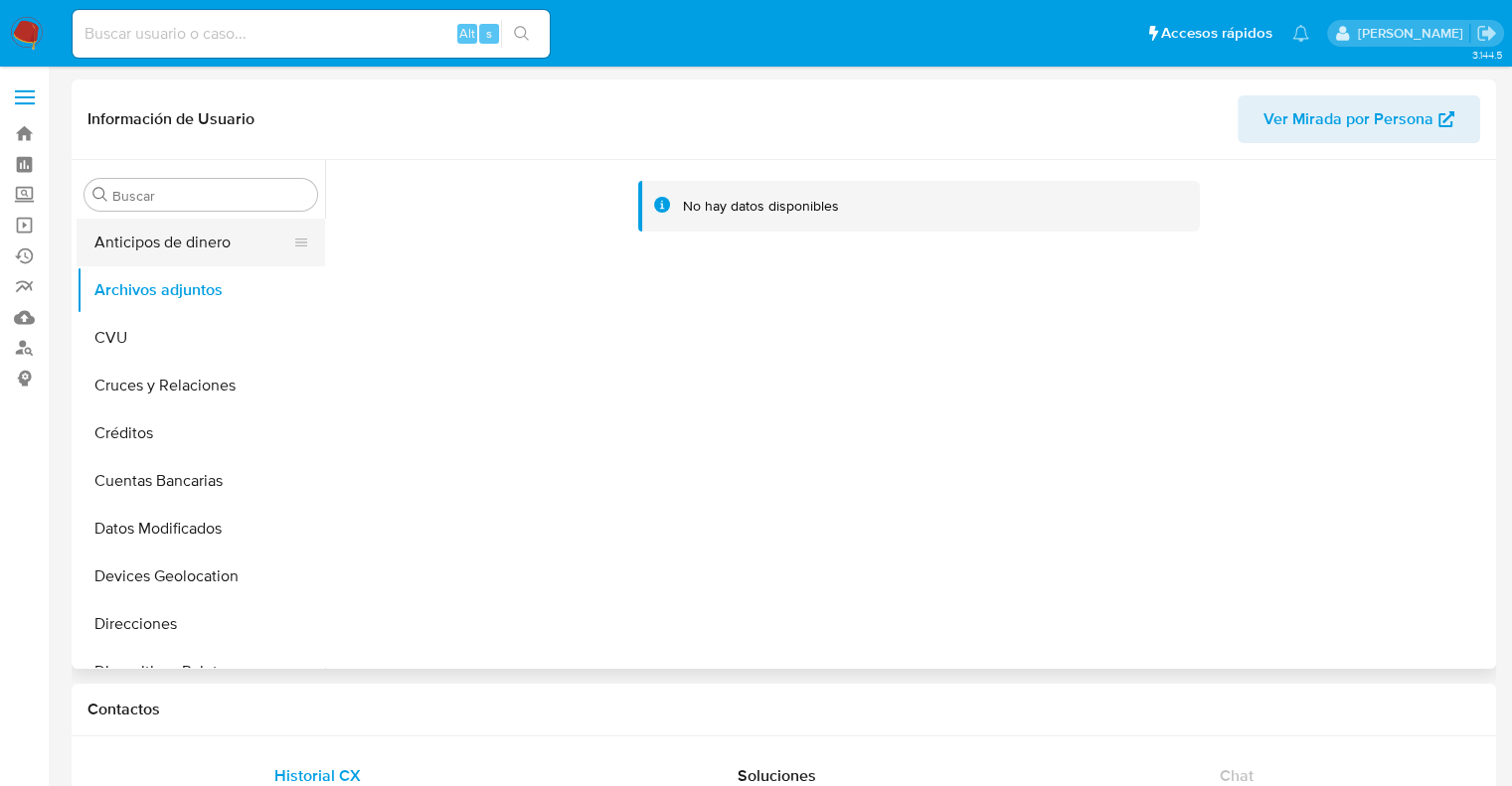 type 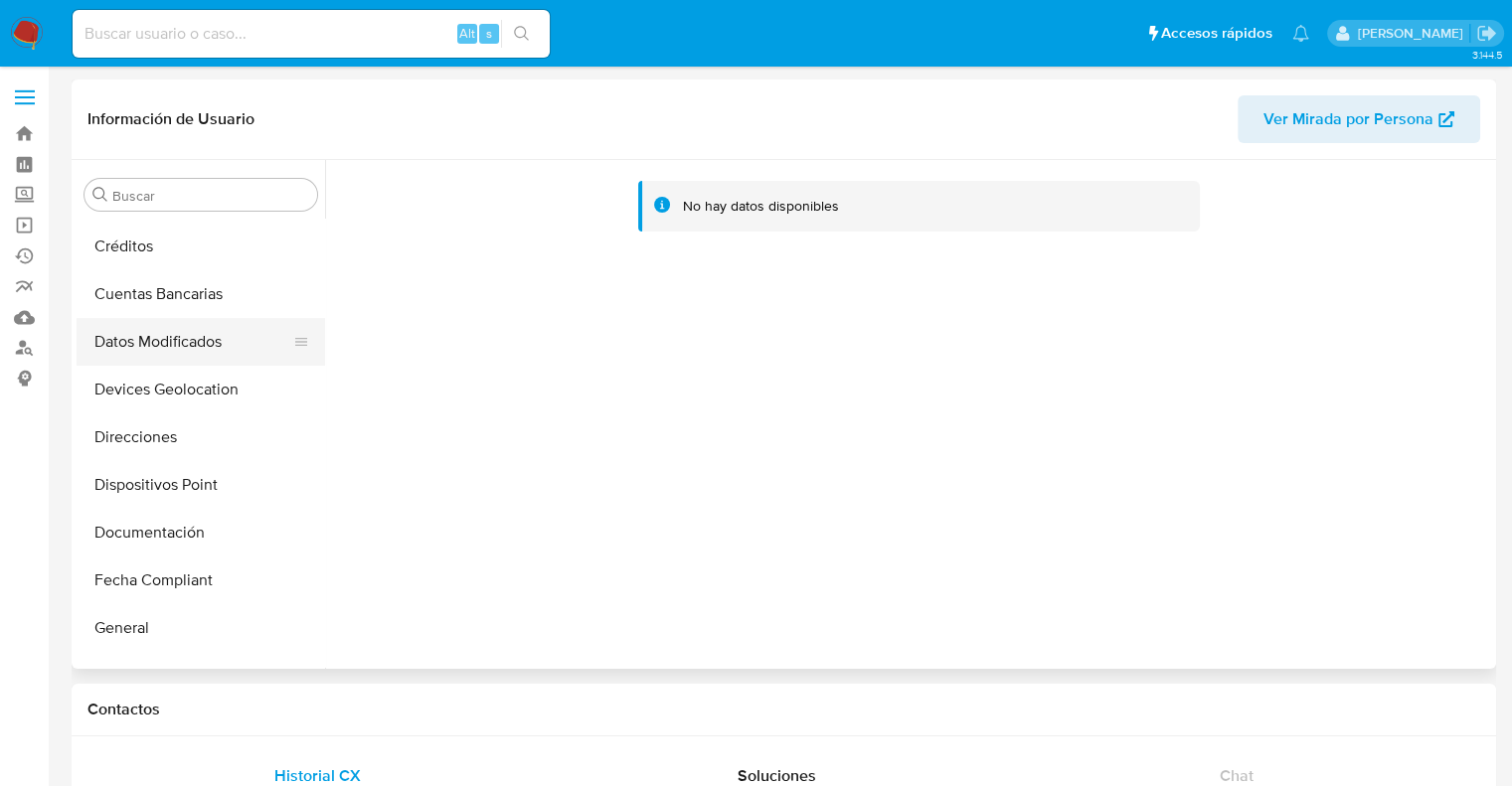 scroll, scrollTop: 199, scrollLeft: 0, axis: vertical 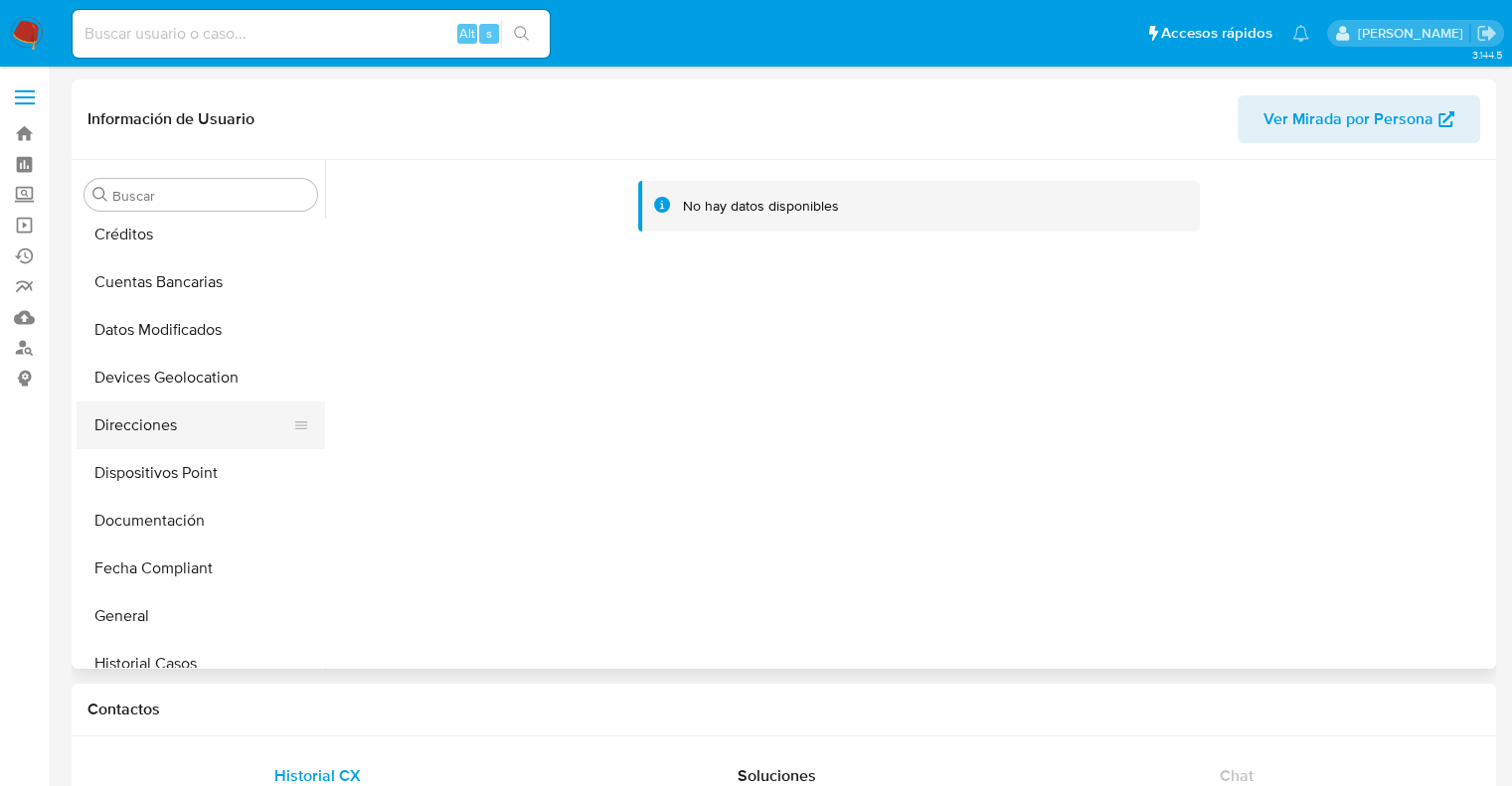 click on "Direcciones" at bounding box center [193, 425] 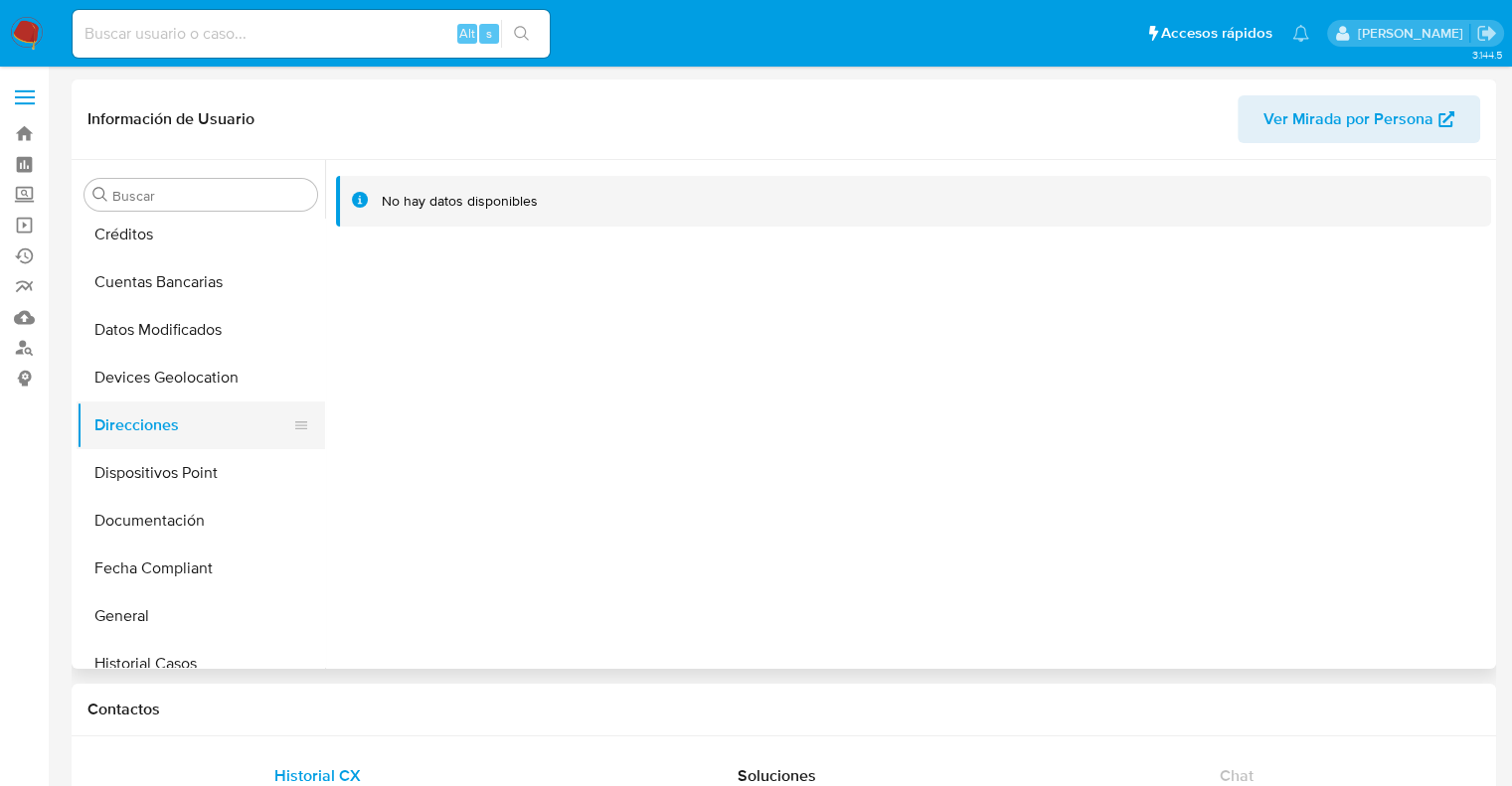 scroll, scrollTop: 298, scrollLeft: 0, axis: vertical 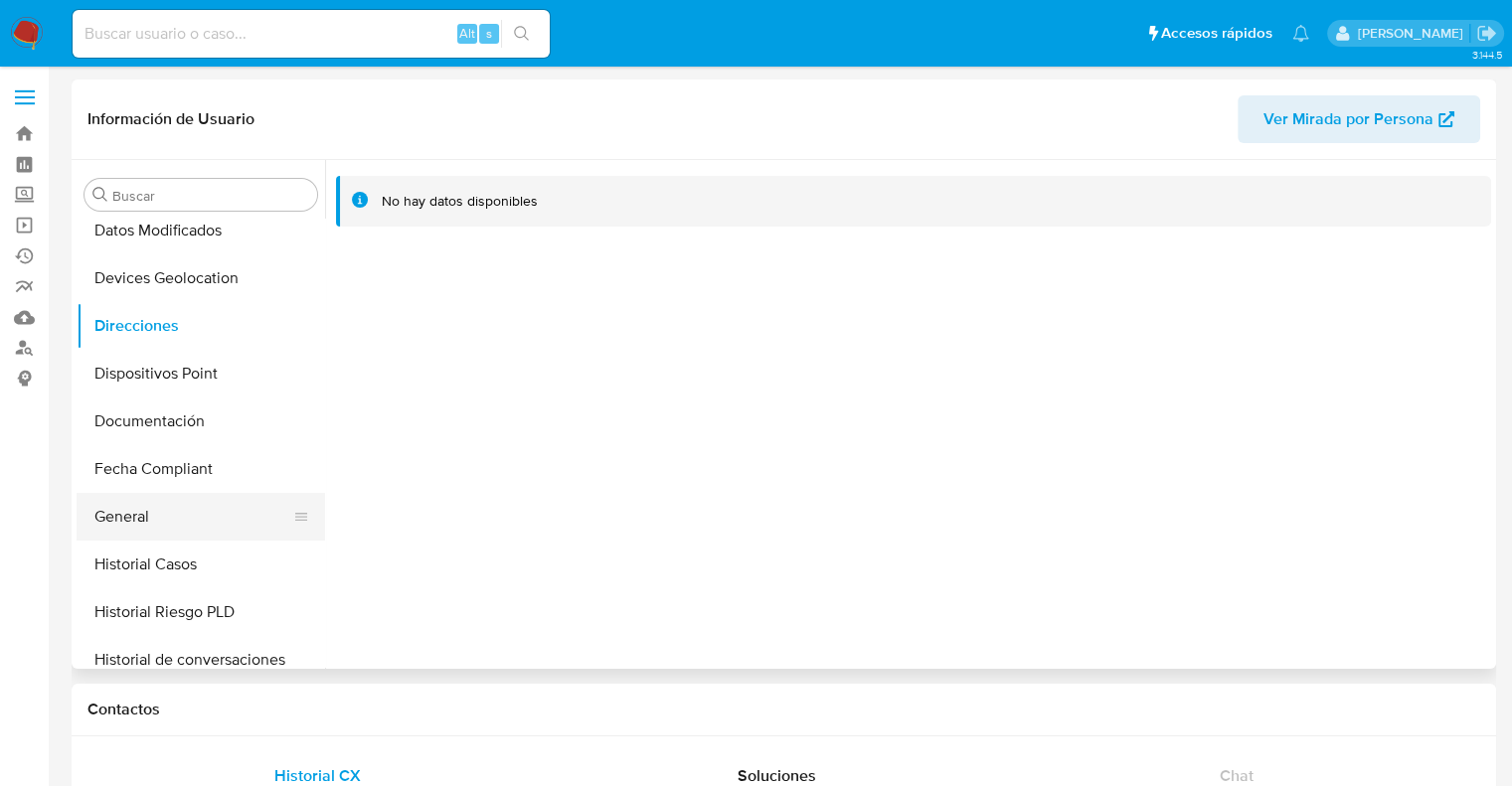 click on "General" at bounding box center [193, 517] 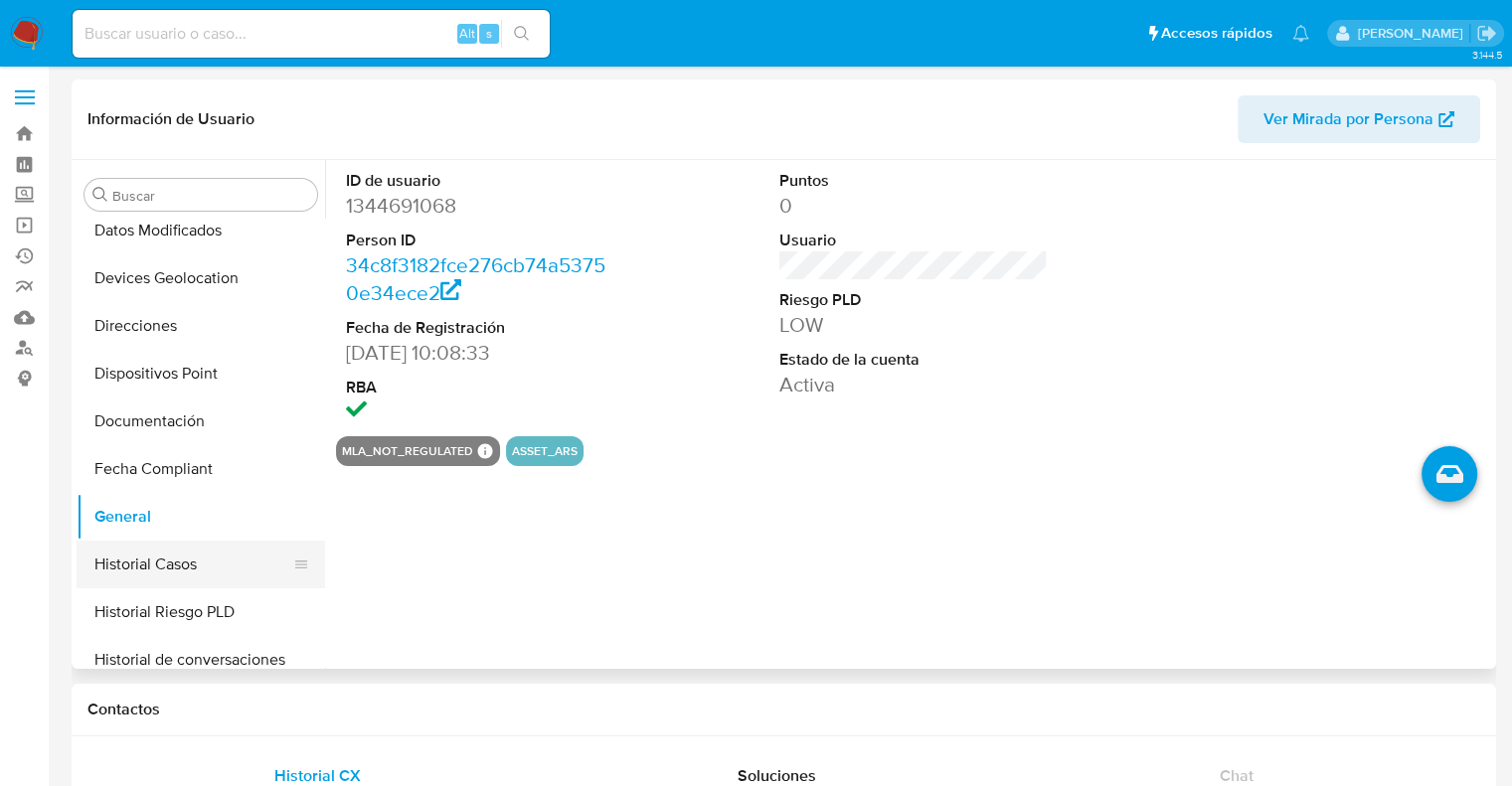 click on "Historial Casos" at bounding box center [193, 564] 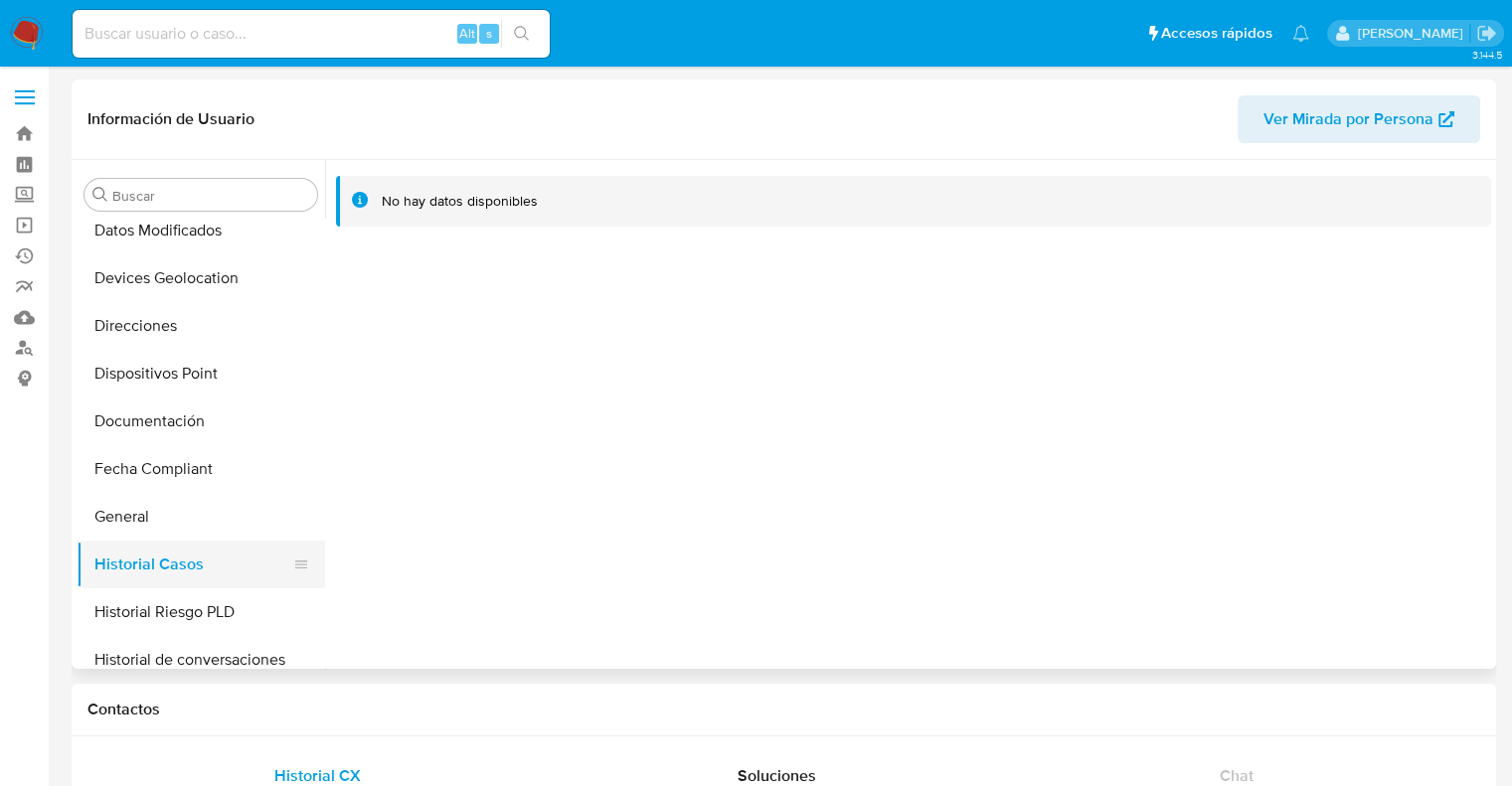 type 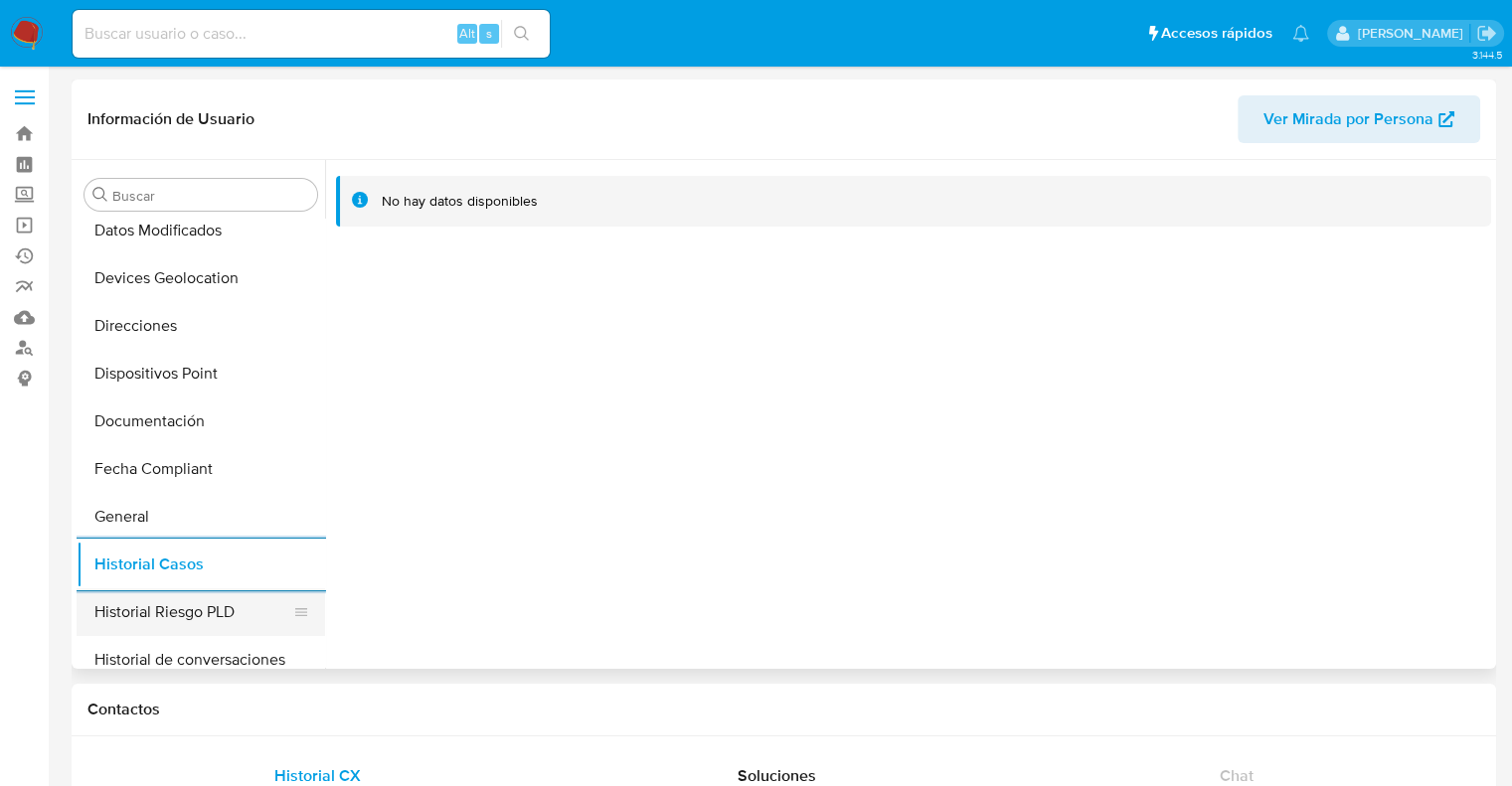 click on "Historial Riesgo PLD" at bounding box center (193, 612) 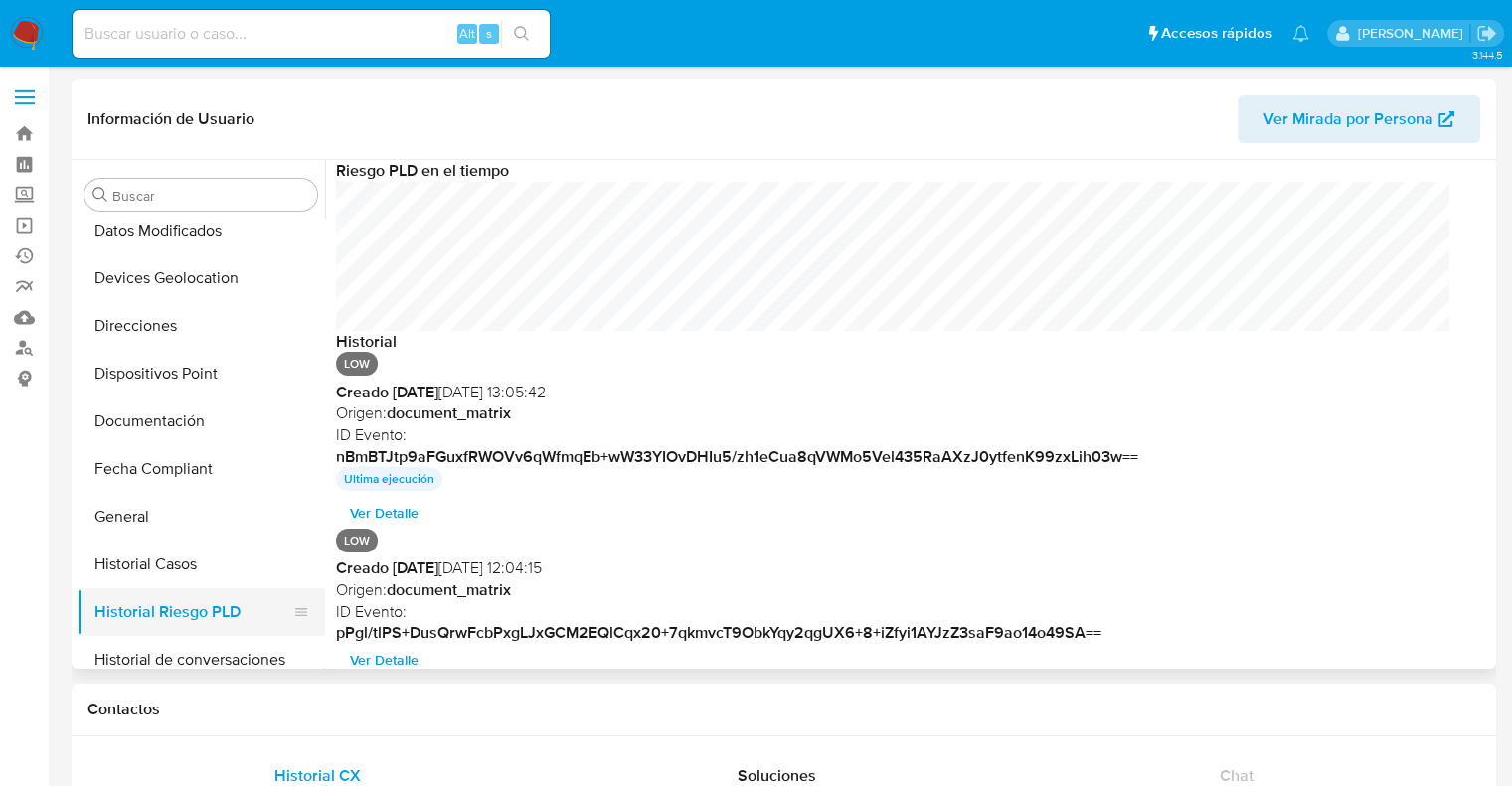 scroll, scrollTop: 993529, scrollLeft: 992968, axis: both 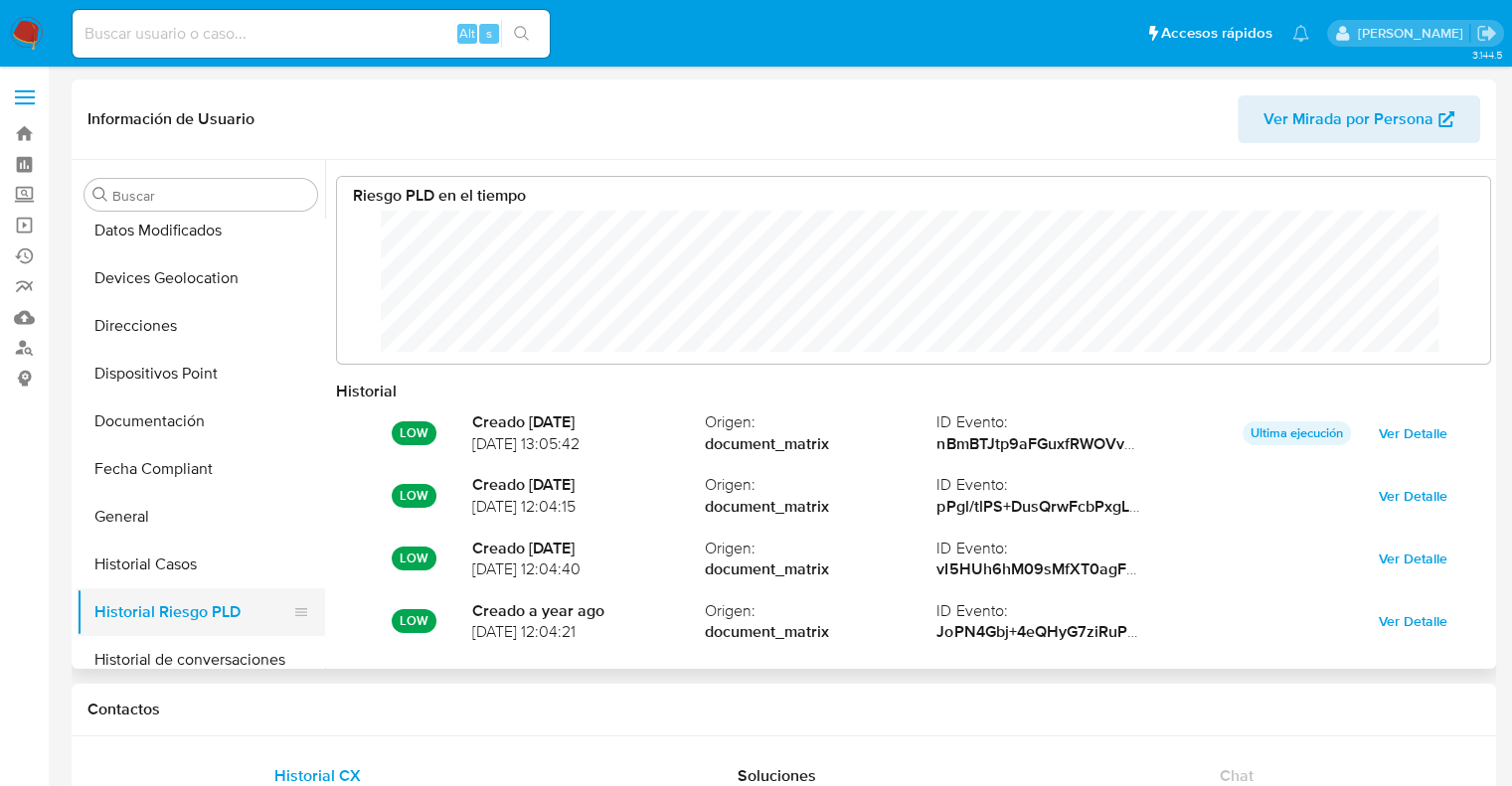 type 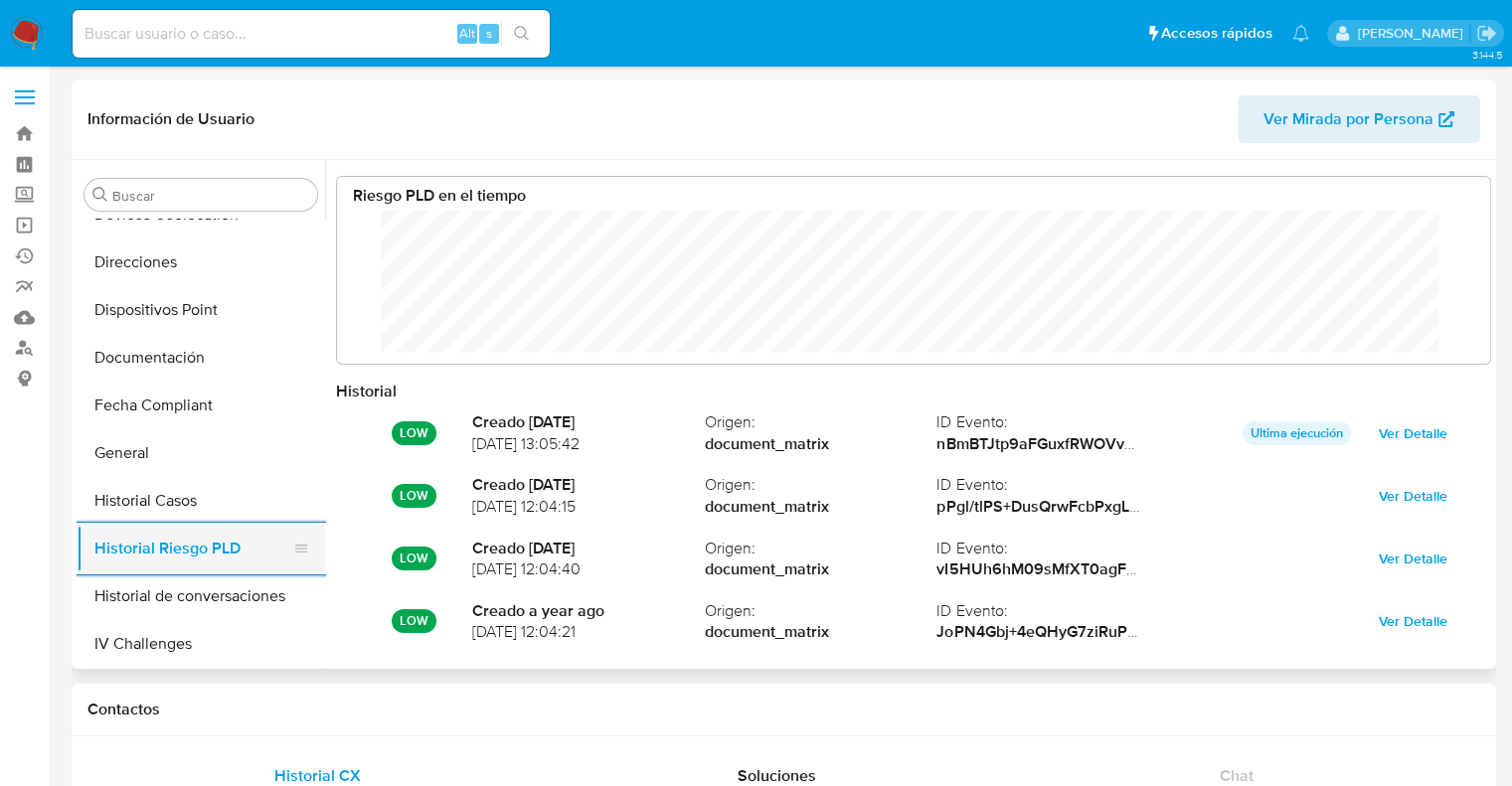 scroll, scrollTop: 397, scrollLeft: 0, axis: vertical 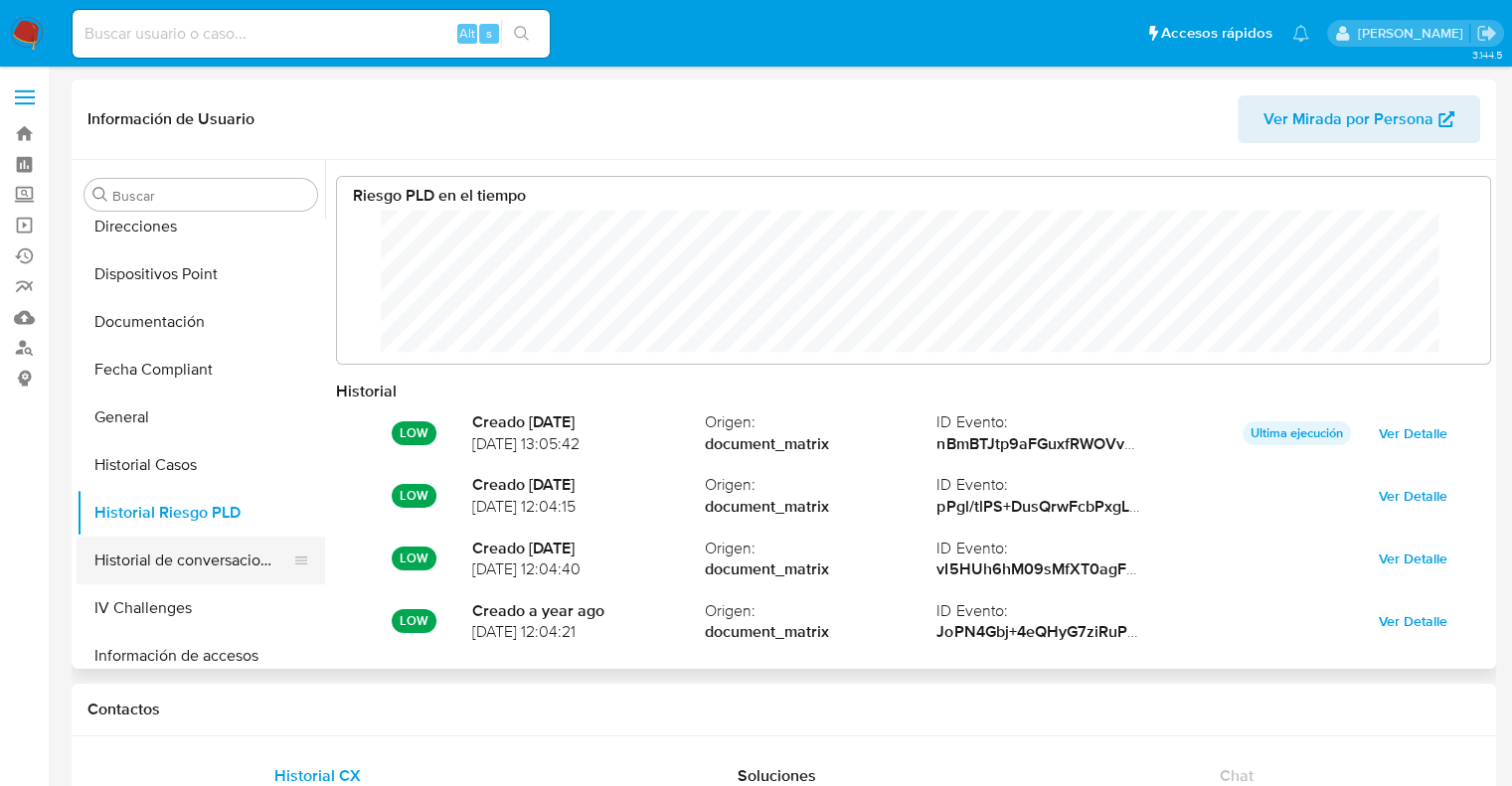 click on "Historial de conversaciones" at bounding box center (193, 560) 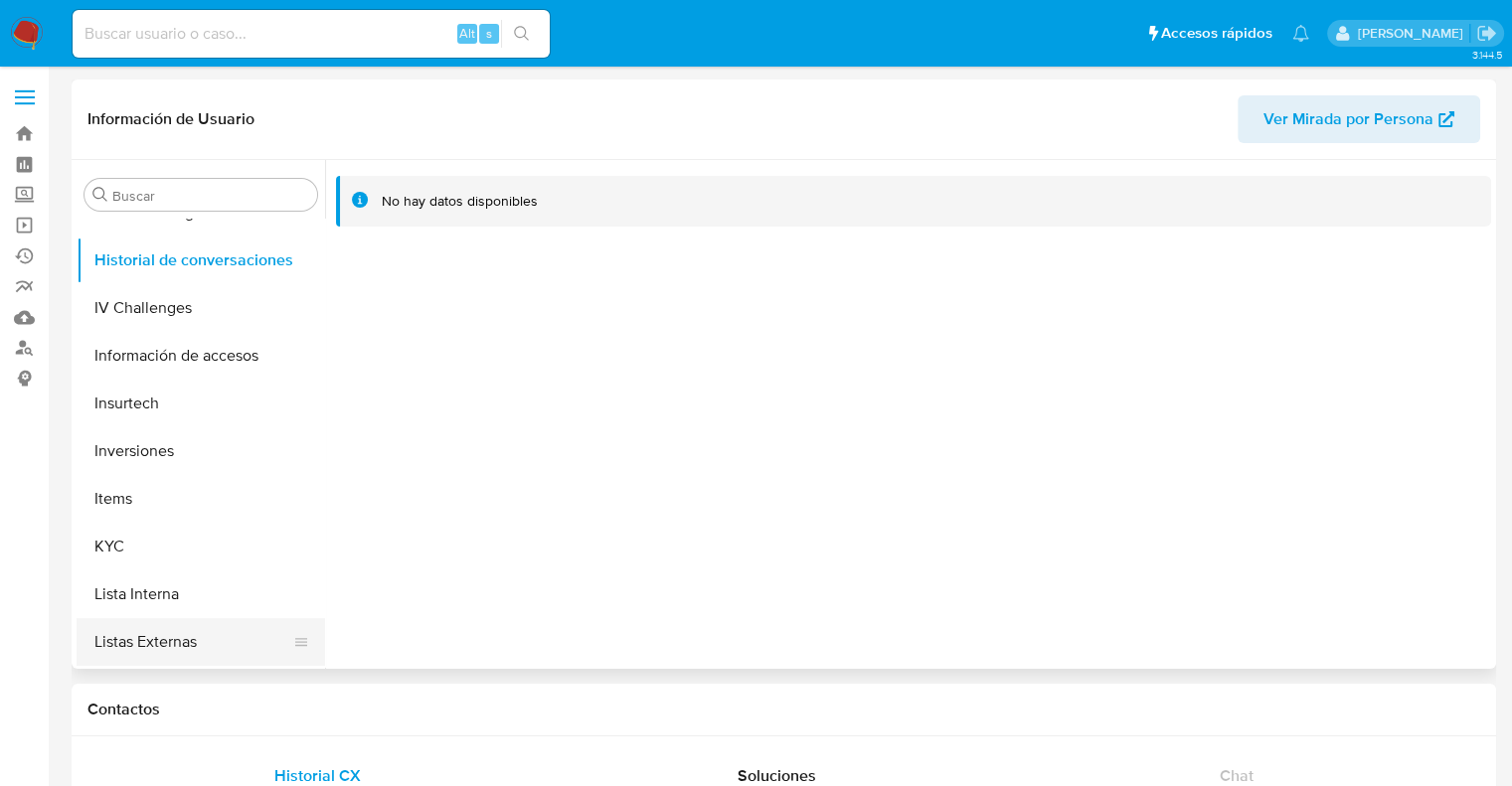scroll, scrollTop: 795, scrollLeft: 0, axis: vertical 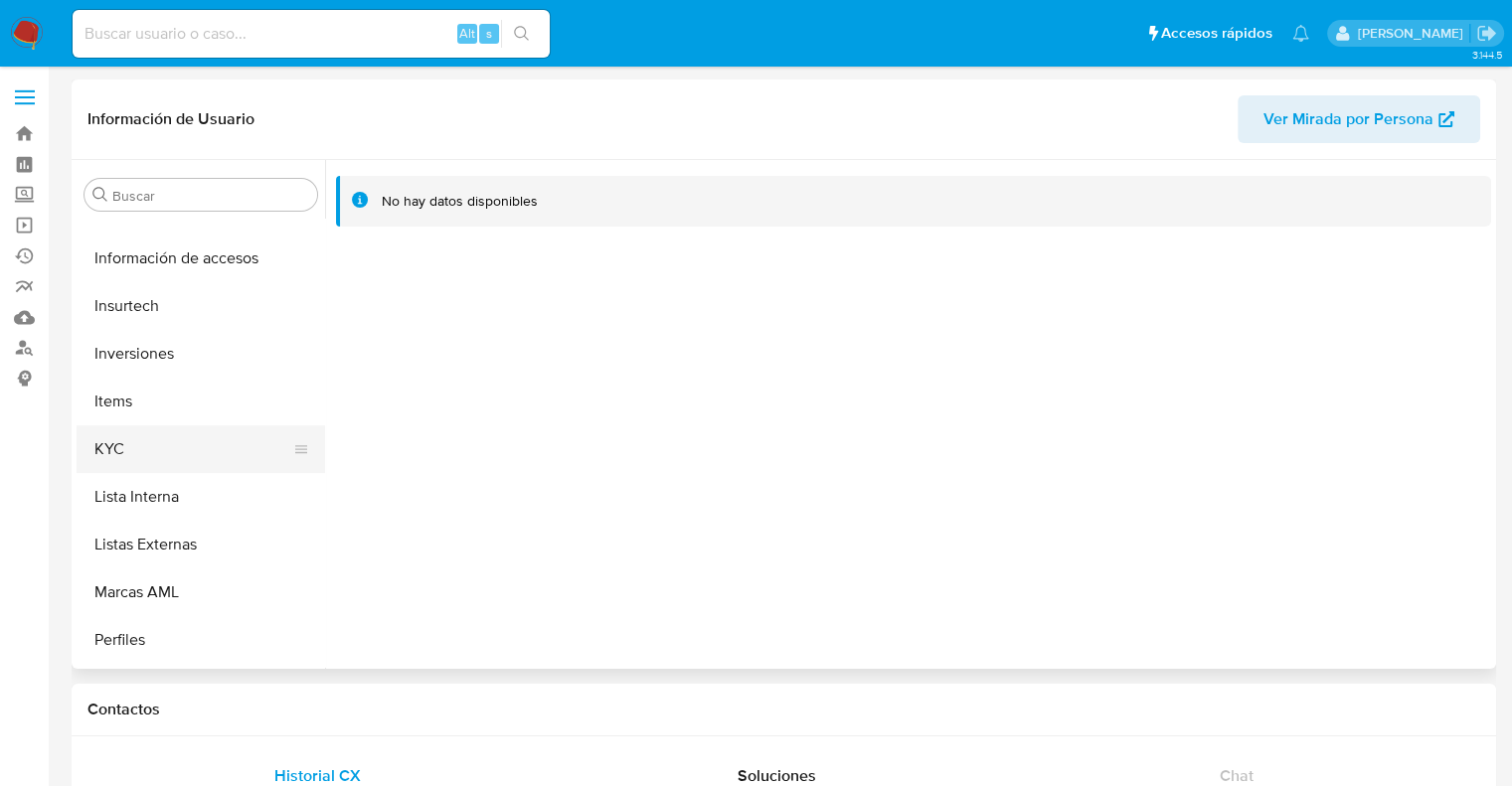 click on "KYC" at bounding box center (193, 449) 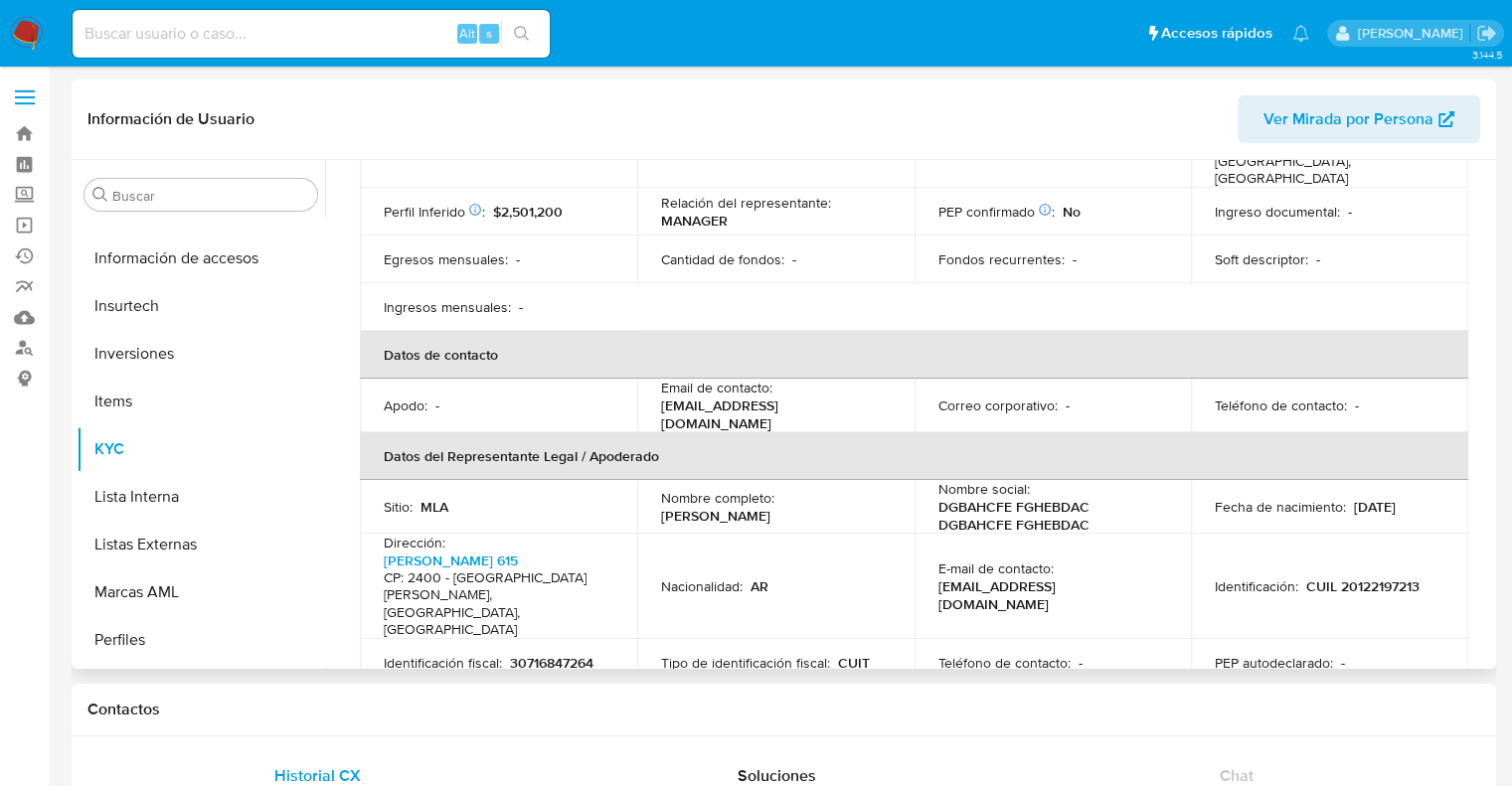 scroll, scrollTop: 397, scrollLeft: 0, axis: vertical 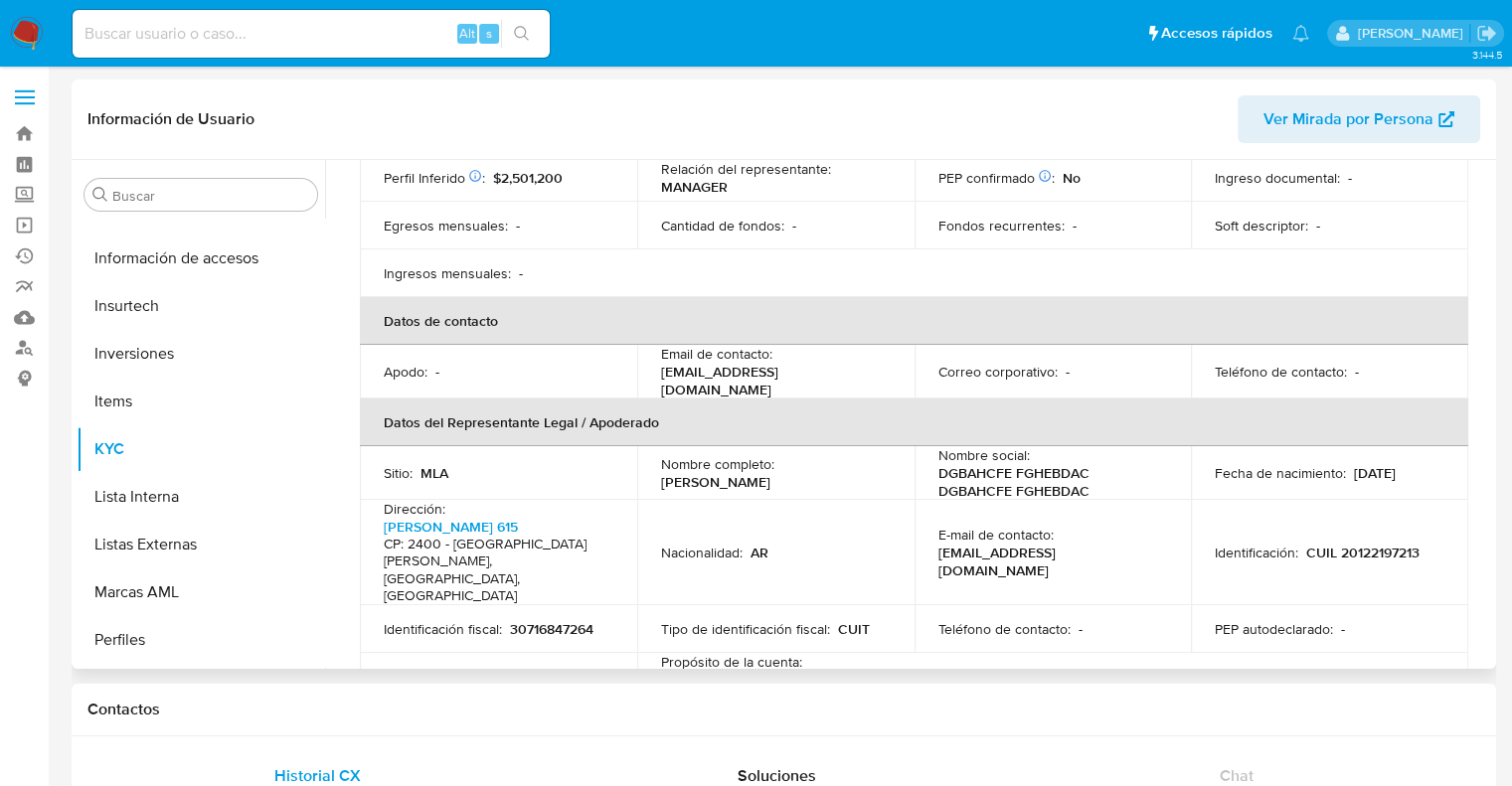 drag, startPoint x: 655, startPoint y: 444, endPoint x: 815, endPoint y: 449, distance: 160.07811 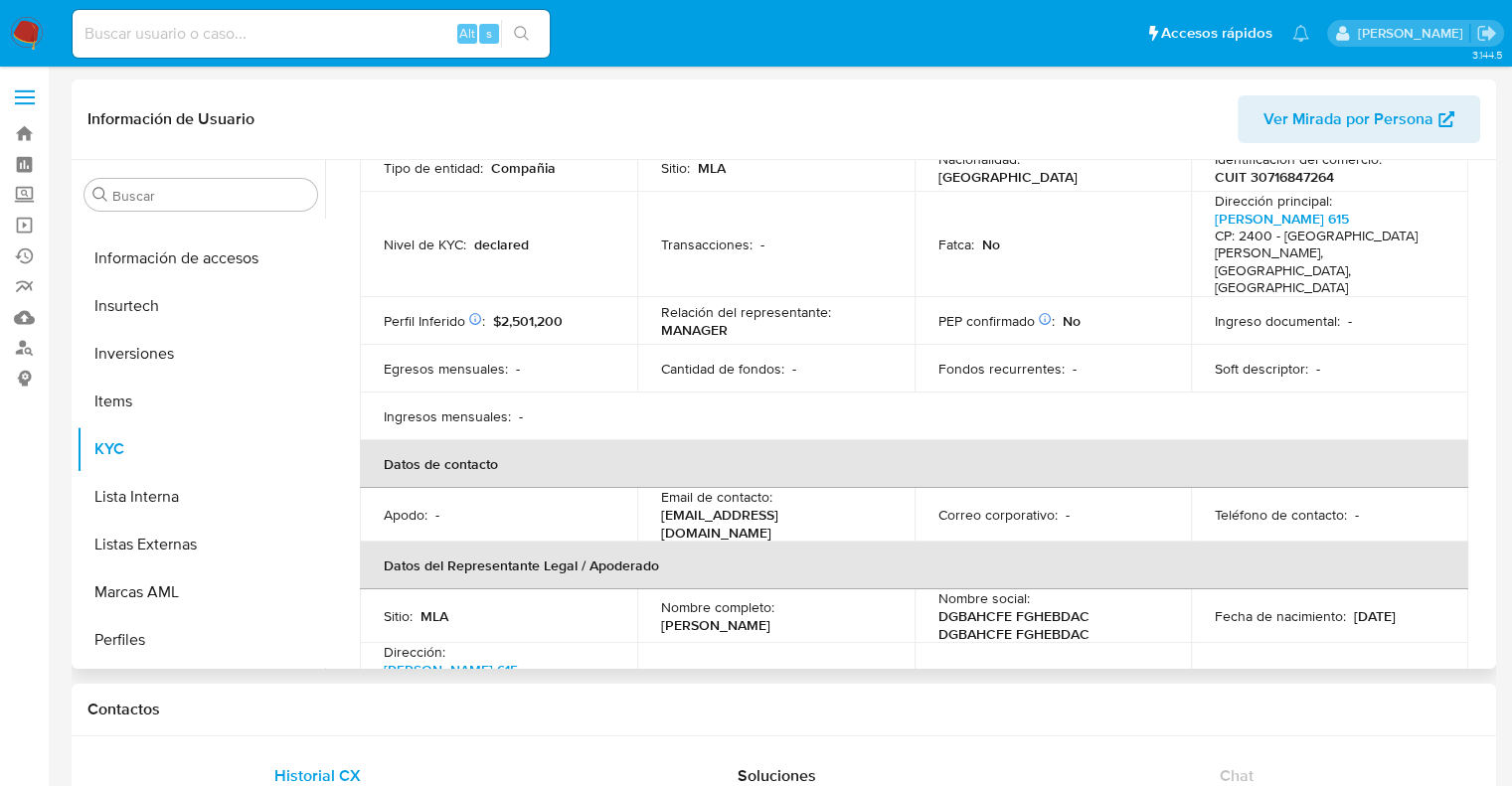 scroll, scrollTop: 0, scrollLeft: 0, axis: both 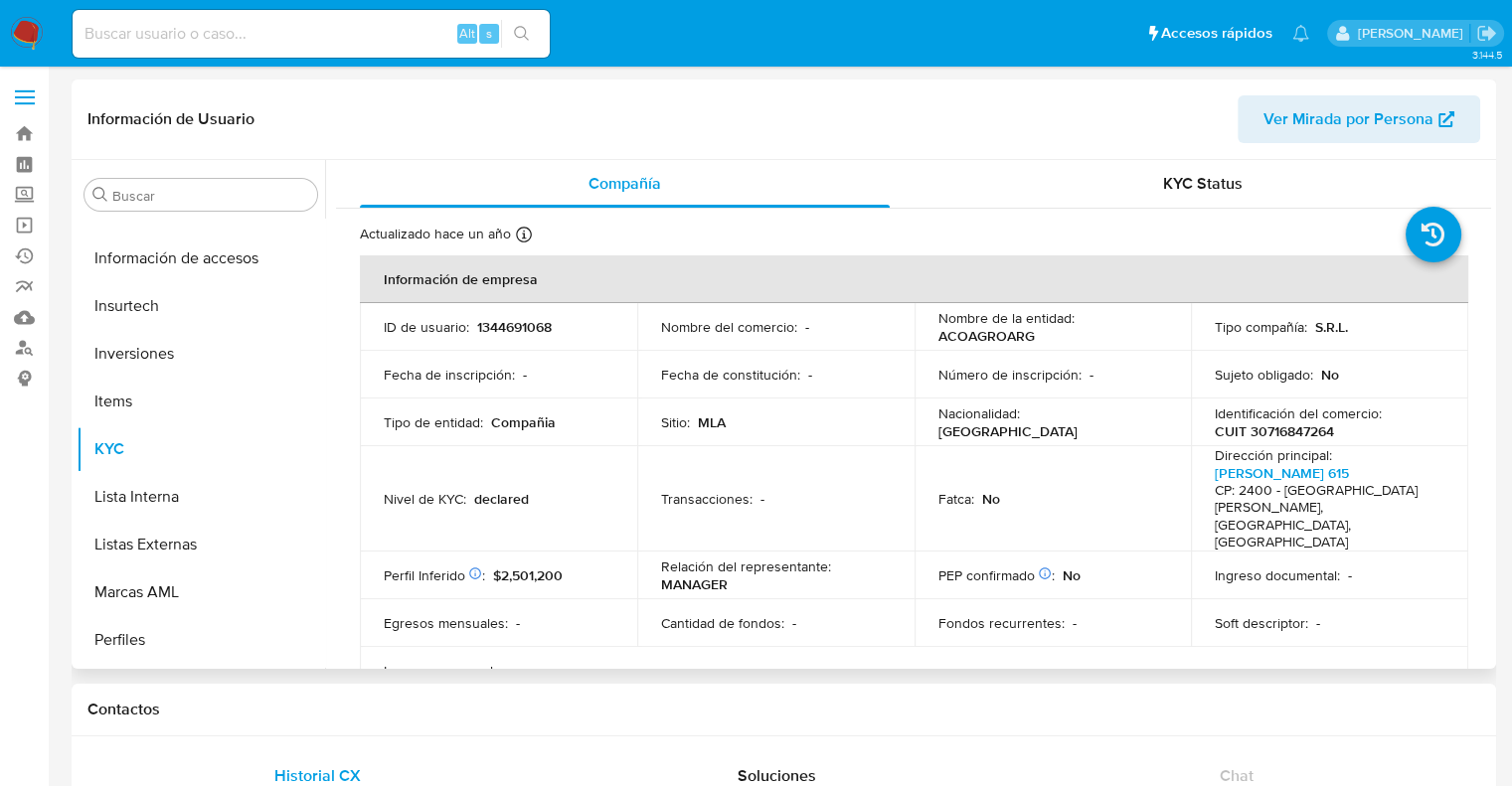 click on "1344691068" at bounding box center [514, 327] 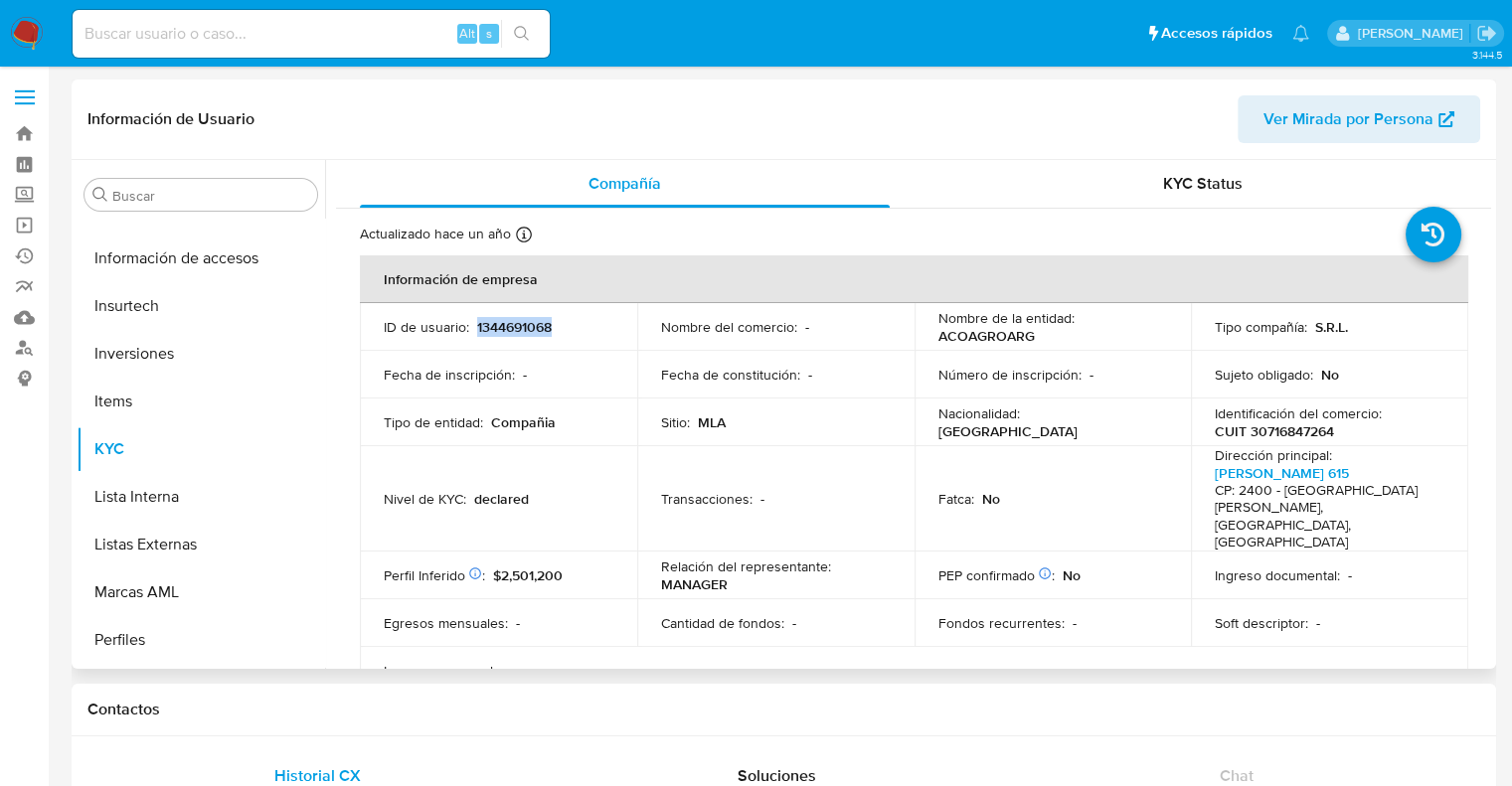 click on "1344691068" at bounding box center (514, 327) 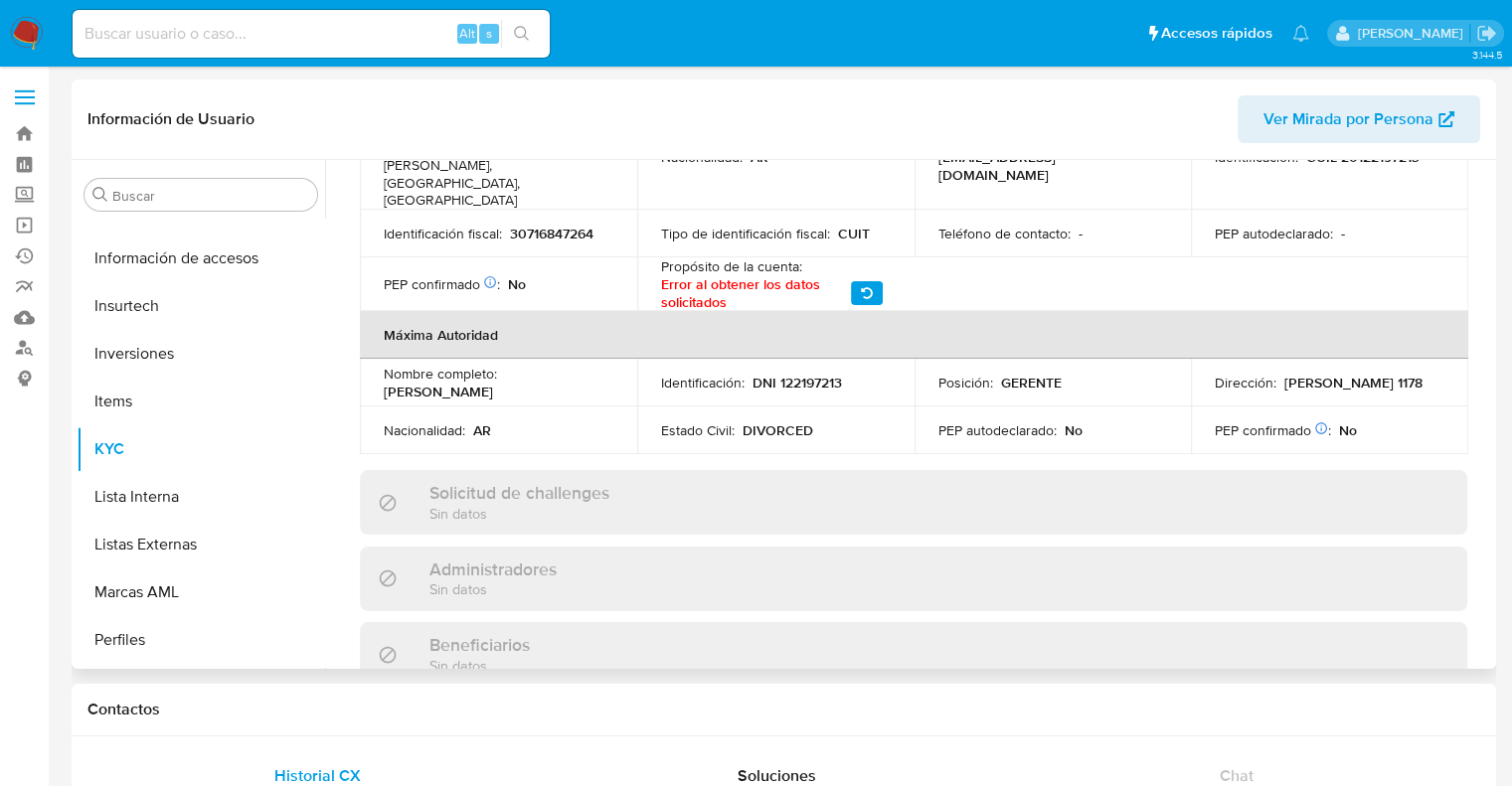 scroll, scrollTop: 795, scrollLeft: 0, axis: vertical 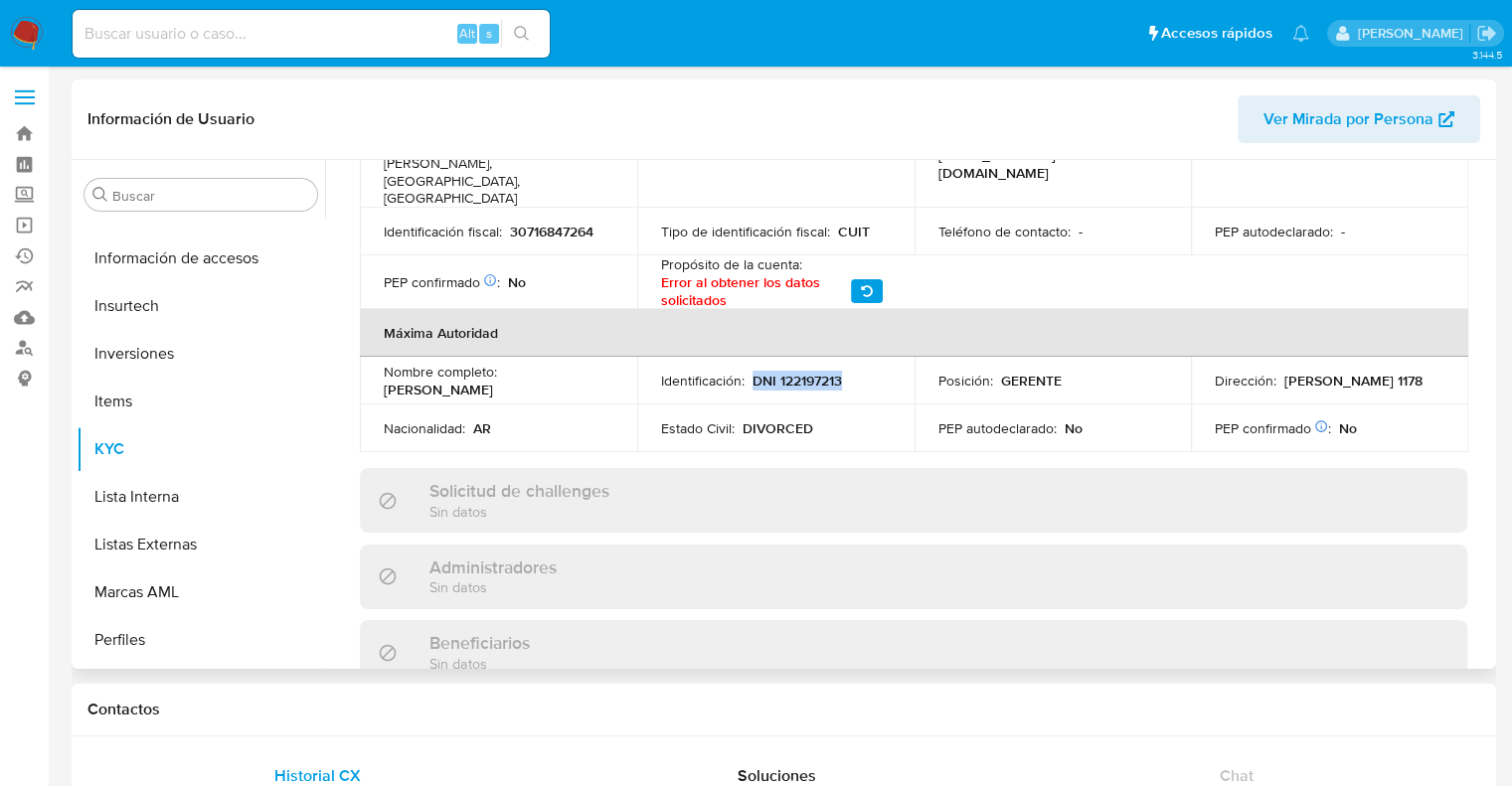 drag, startPoint x: 749, startPoint y: 305, endPoint x: 839, endPoint y: 303, distance: 90.02222 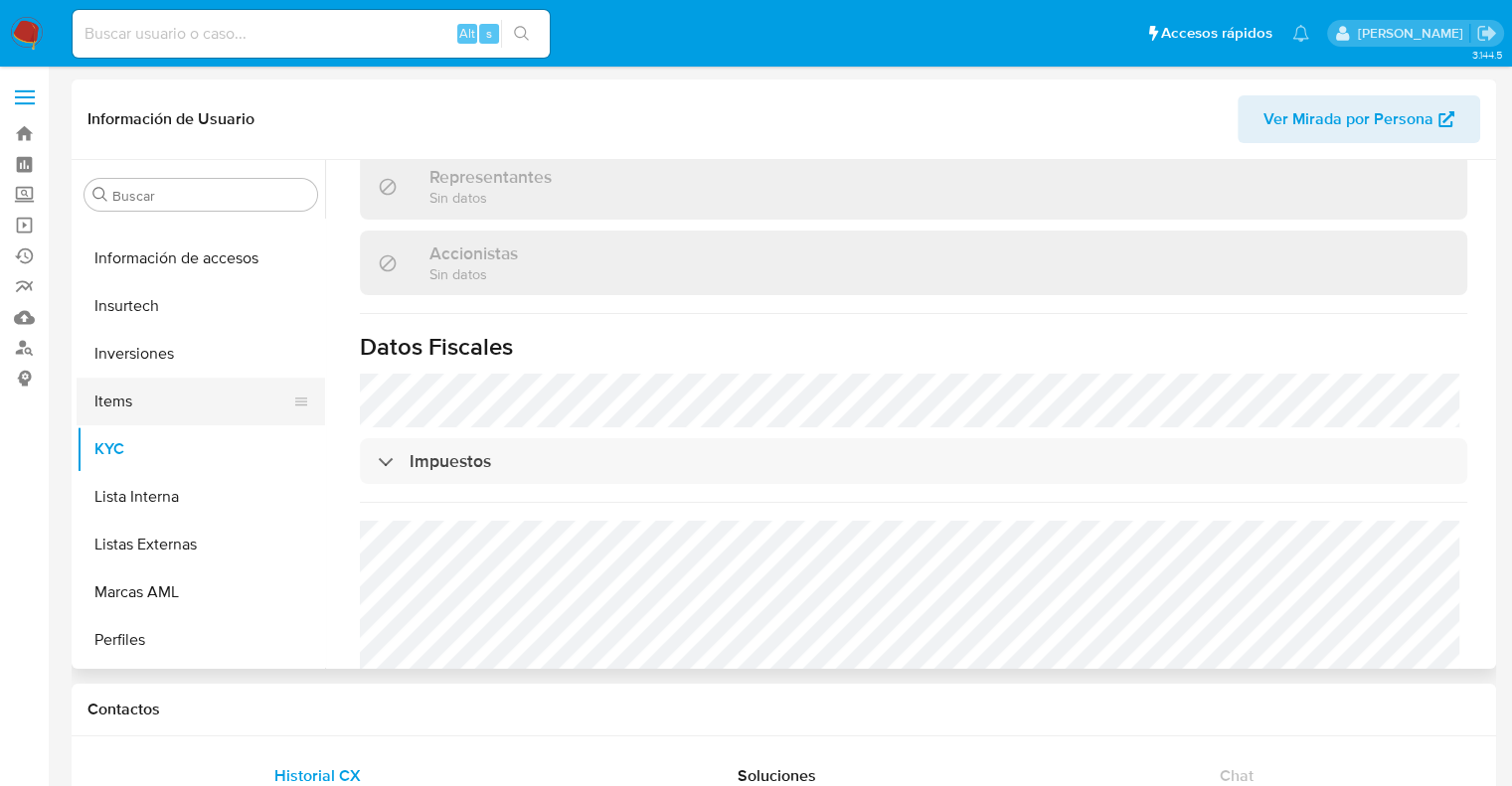 scroll, scrollTop: 1451, scrollLeft: 0, axis: vertical 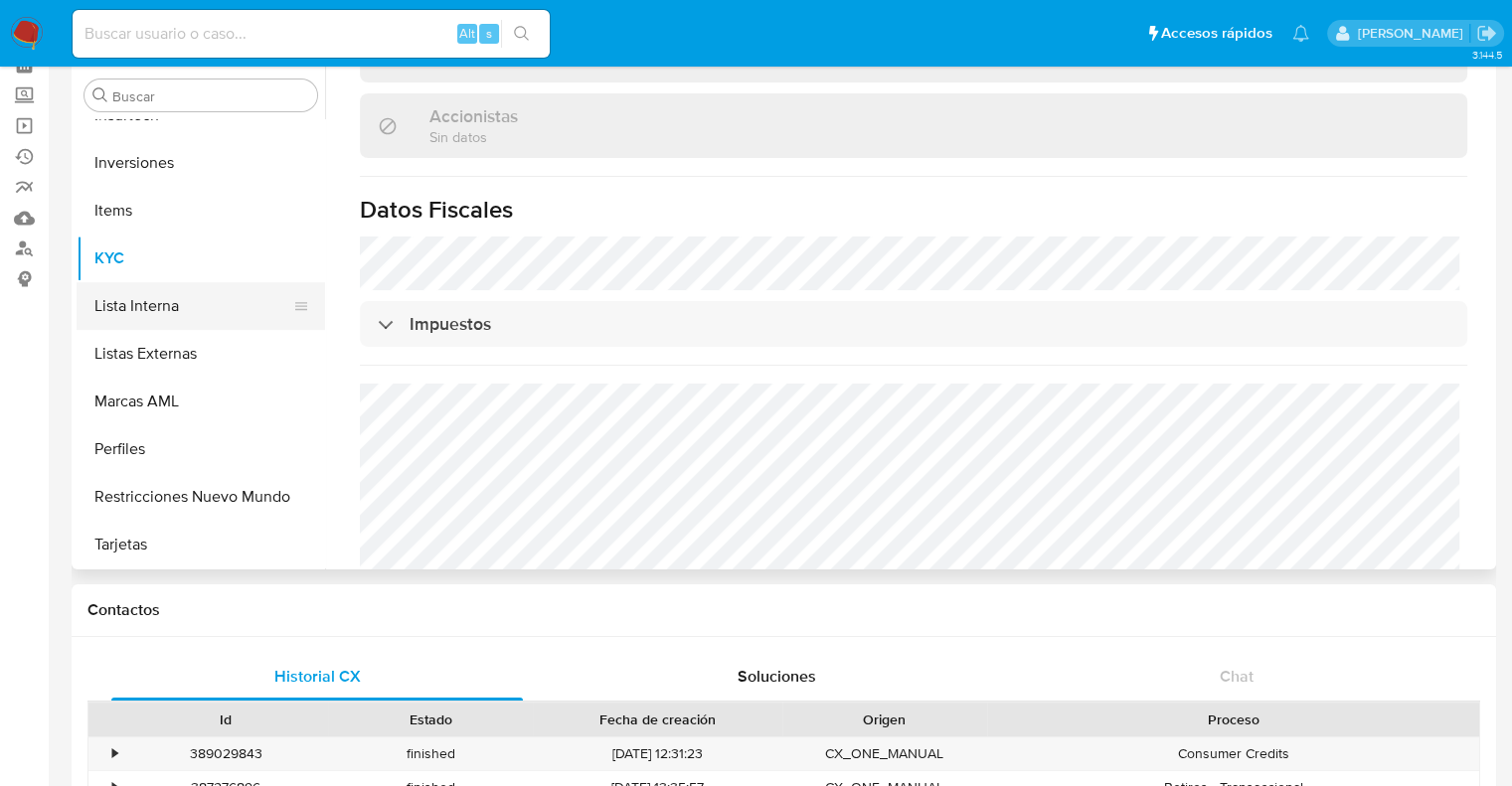 click on "Lista Interna" at bounding box center [193, 306] 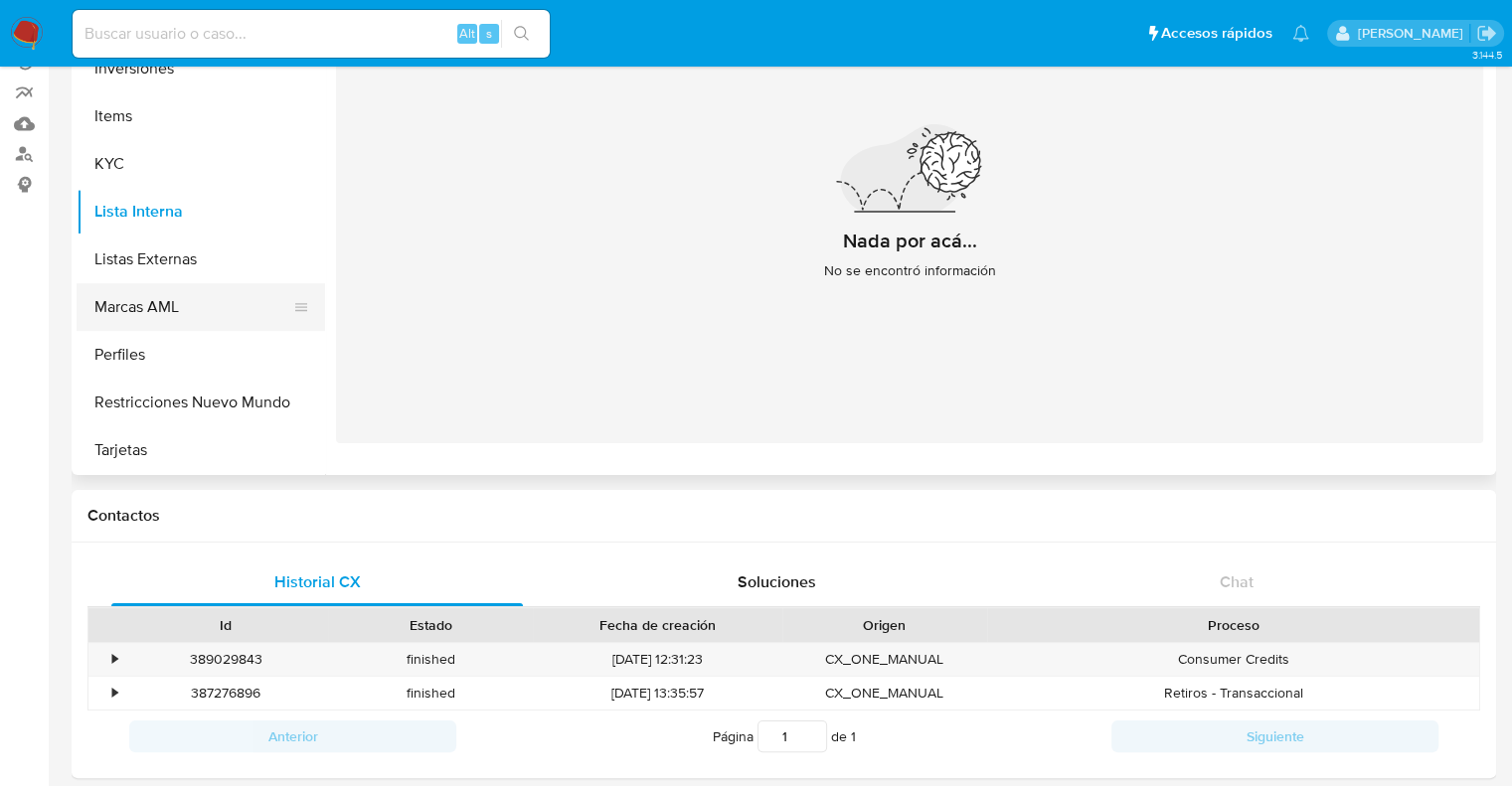 scroll, scrollTop: 199, scrollLeft: 0, axis: vertical 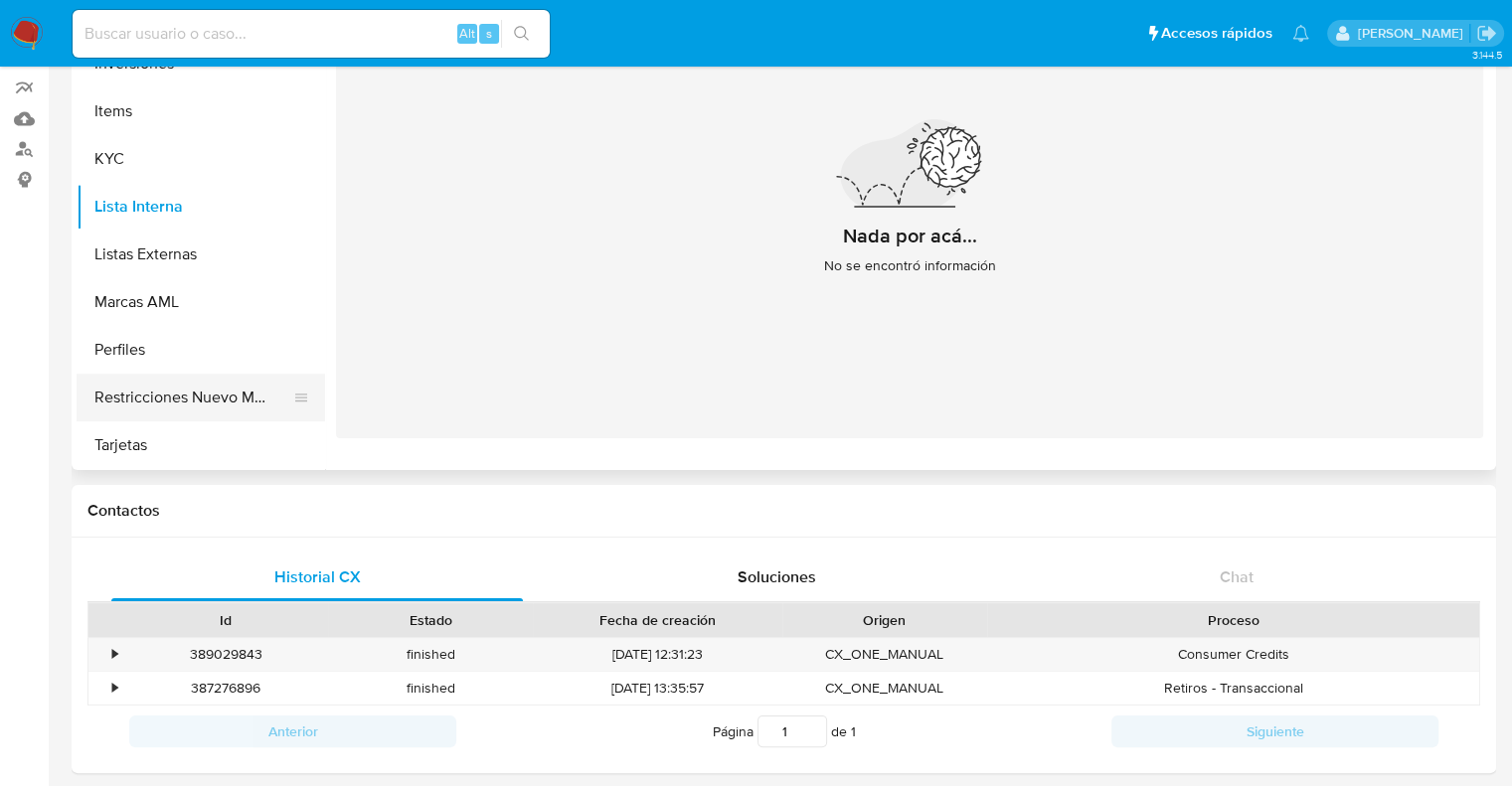 click on "Restricciones Nuevo Mundo" at bounding box center [193, 397] 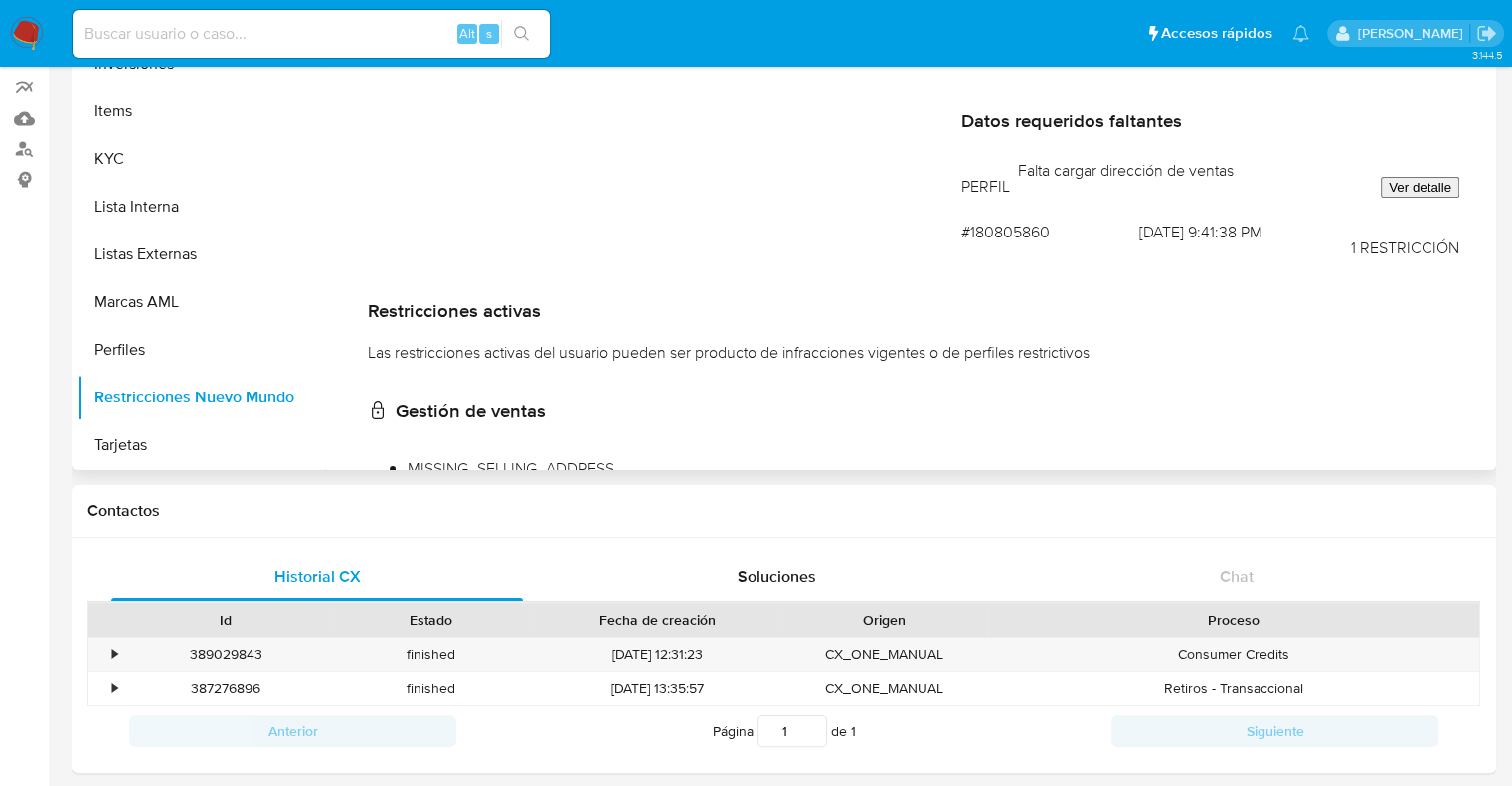 scroll, scrollTop: 0, scrollLeft: 0, axis: both 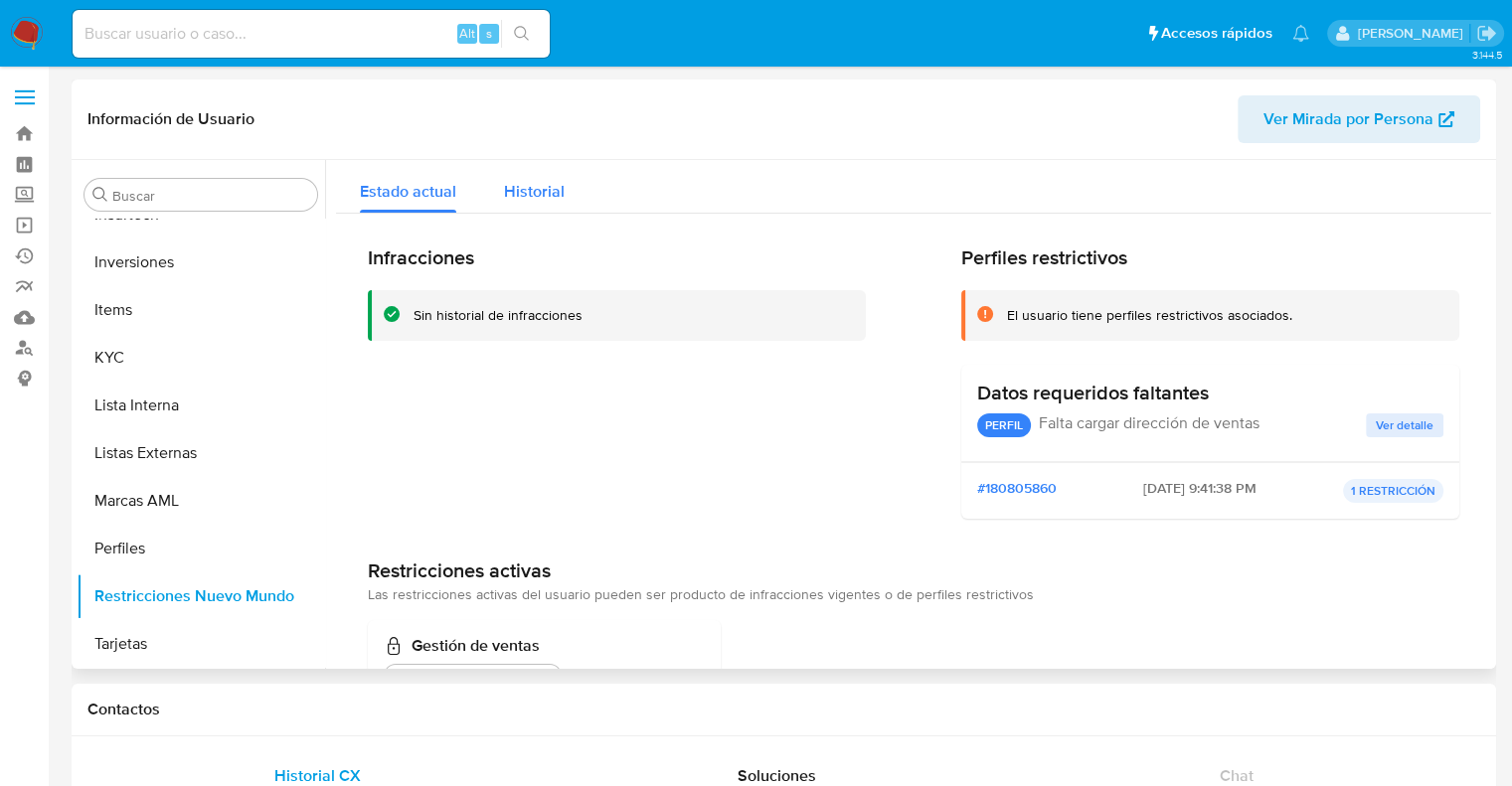 click on "Historial" at bounding box center (534, 191) 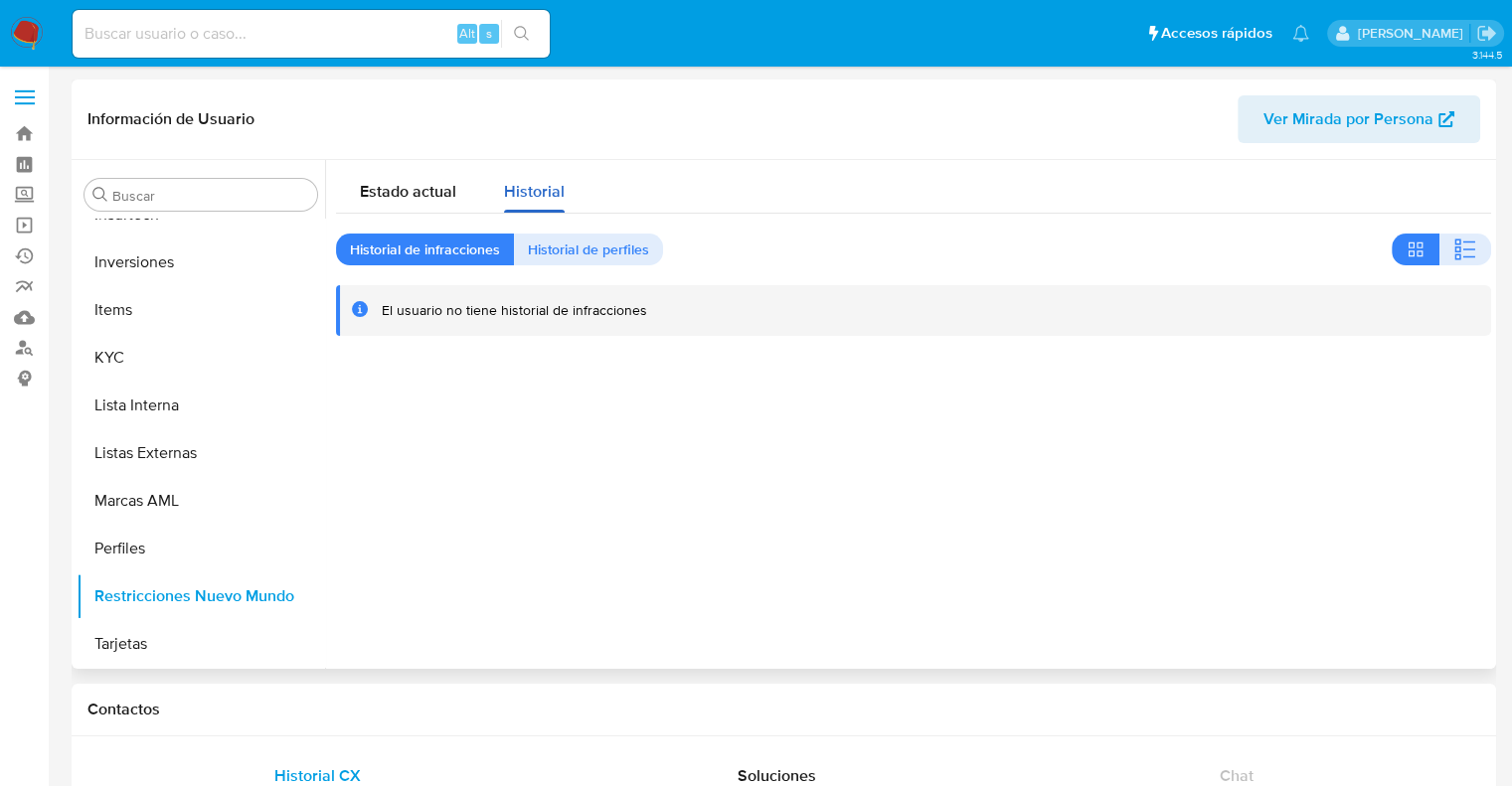 type 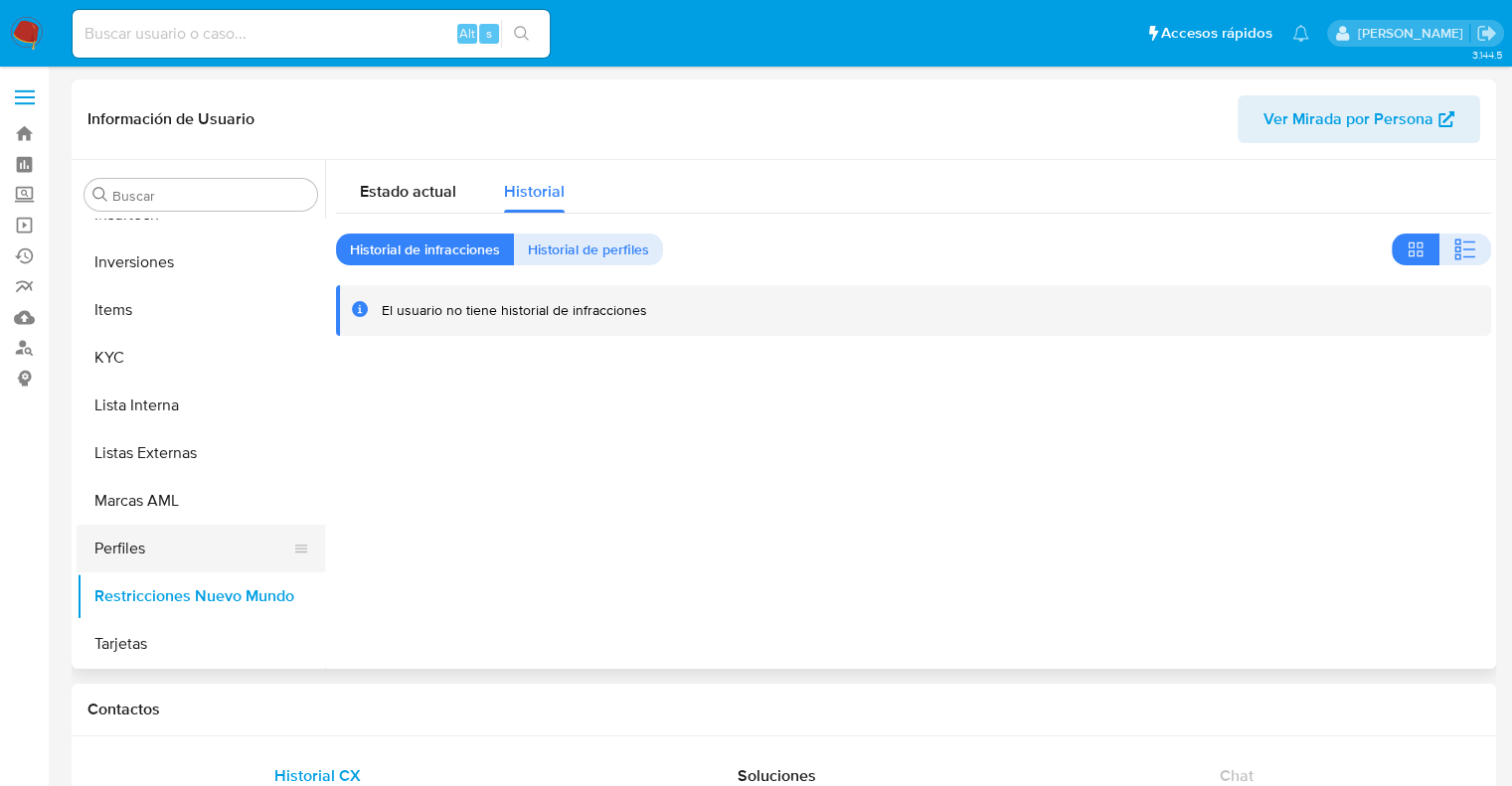 scroll, scrollTop: 99, scrollLeft: 0, axis: vertical 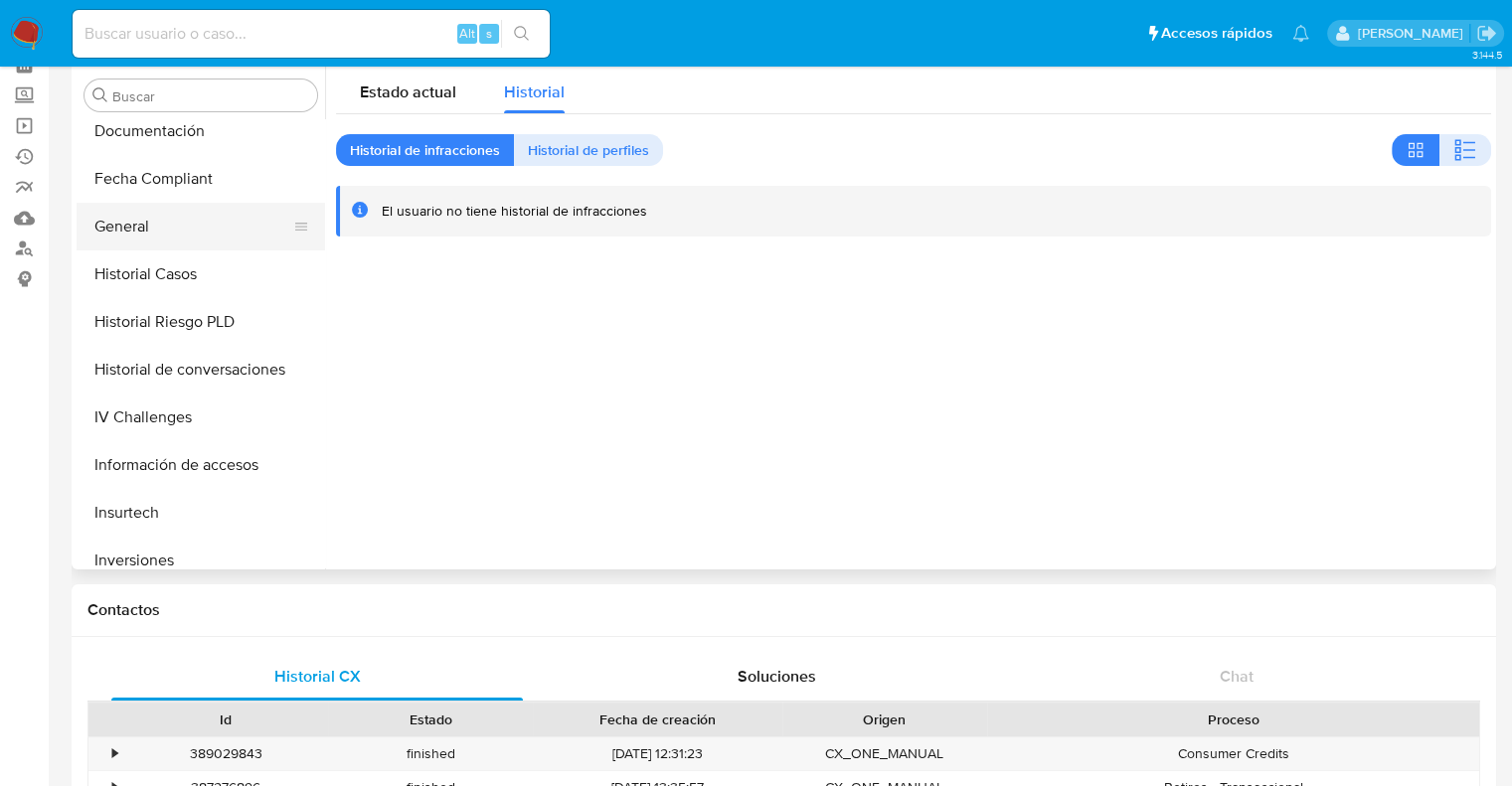 click on "General" at bounding box center [193, 227] 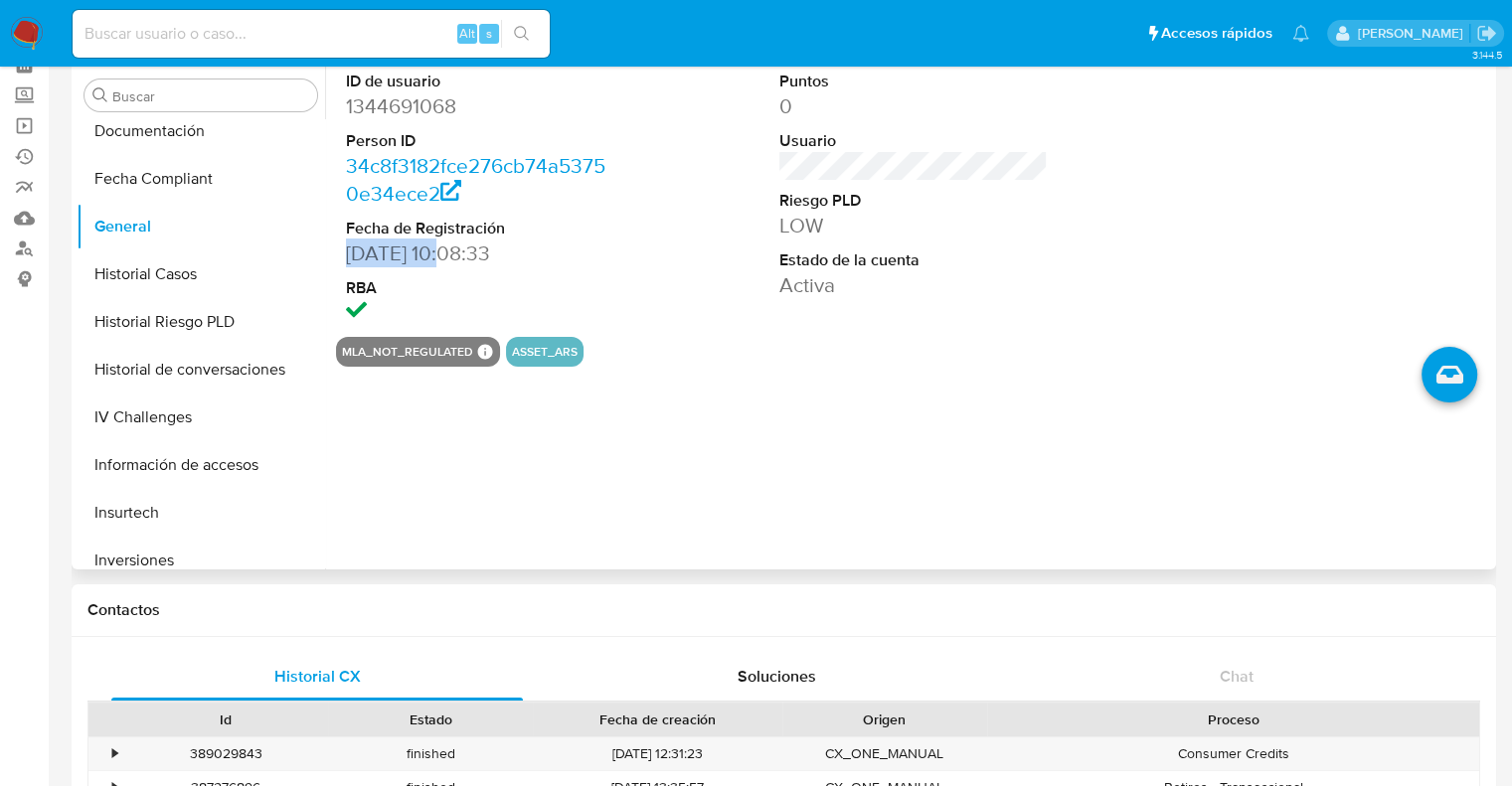 drag, startPoint x: 454, startPoint y: 263, endPoint x: 345, endPoint y: 263, distance: 109 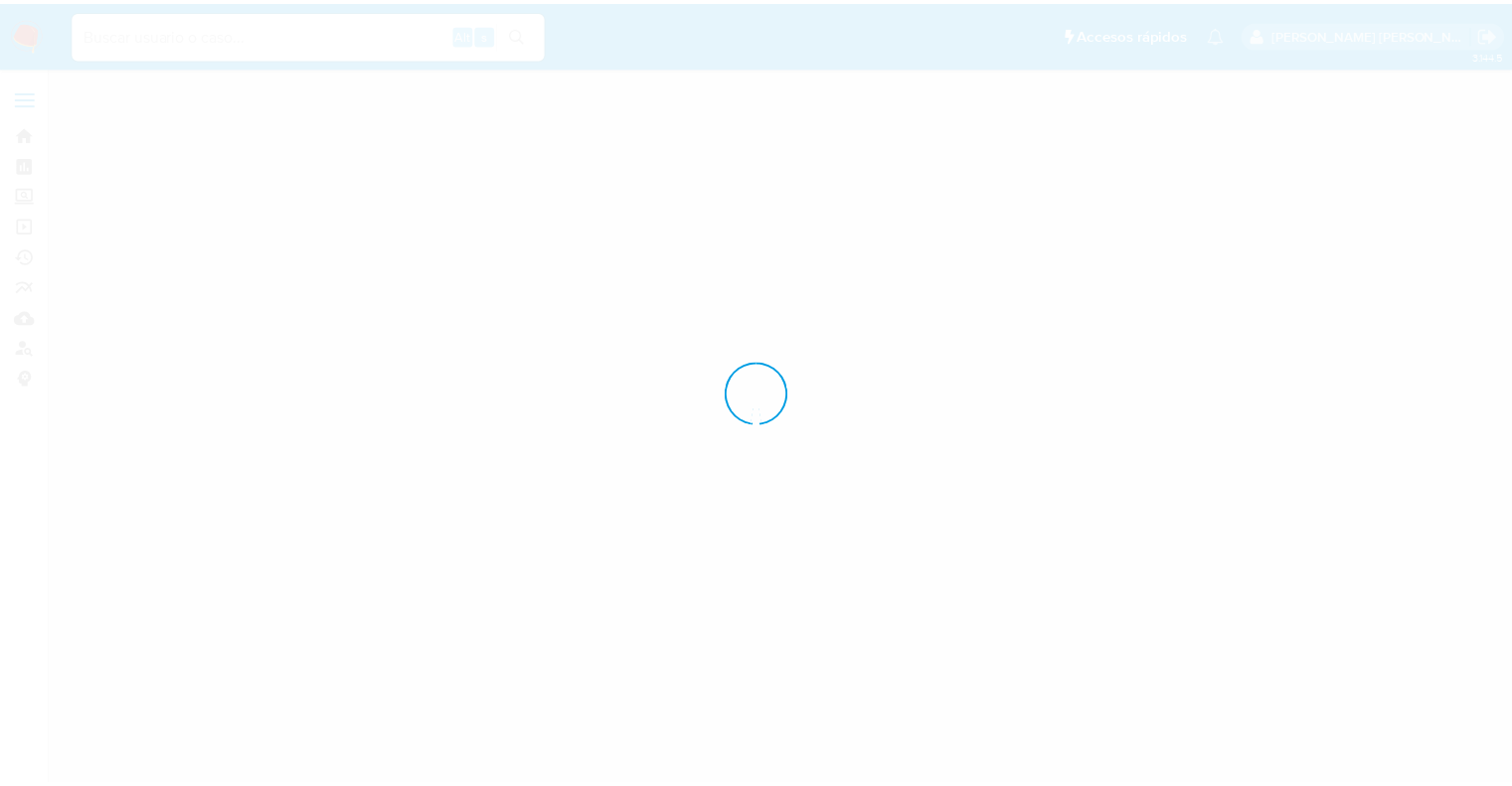 scroll, scrollTop: 0, scrollLeft: 0, axis: both 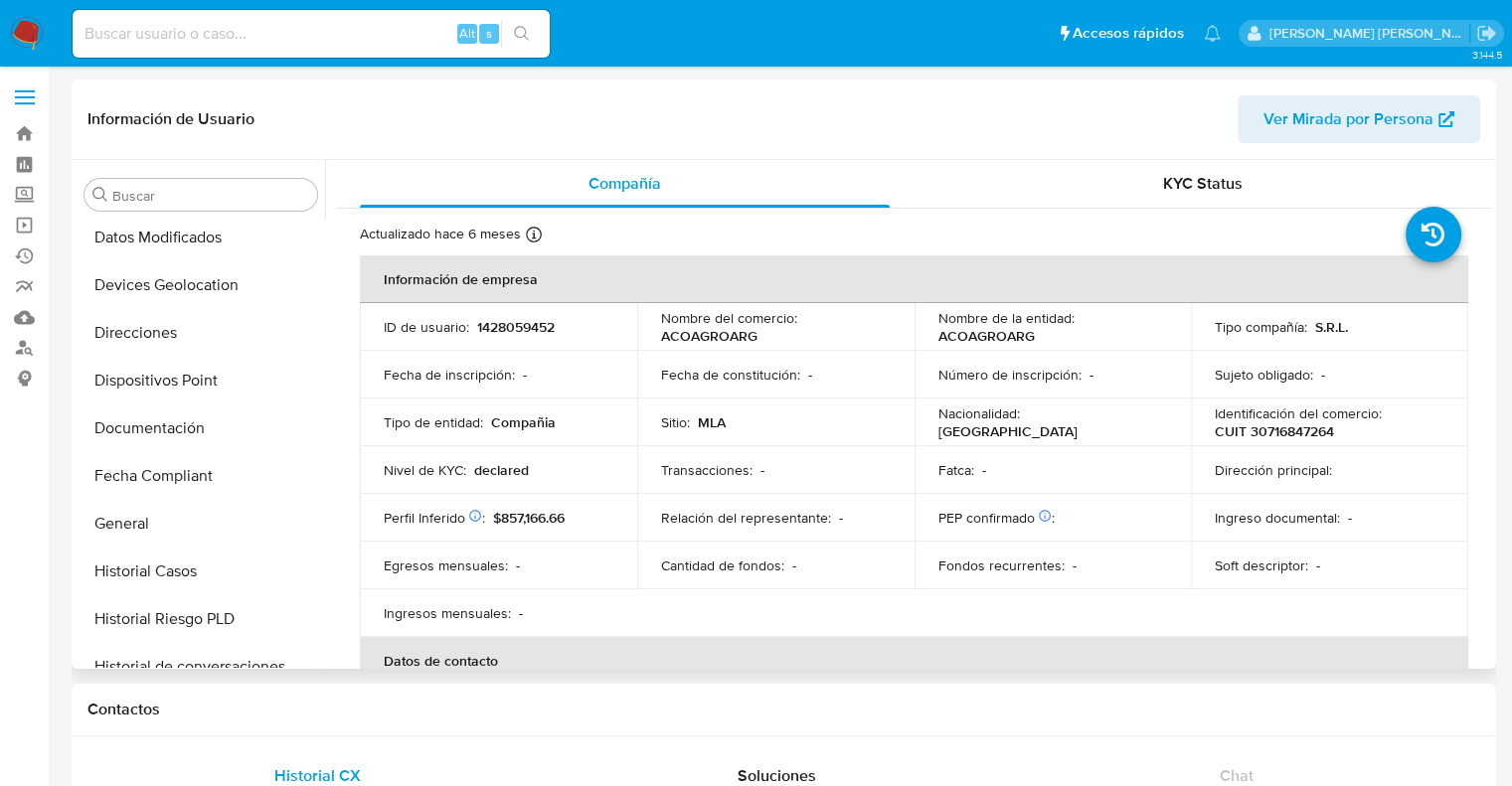select on "10" 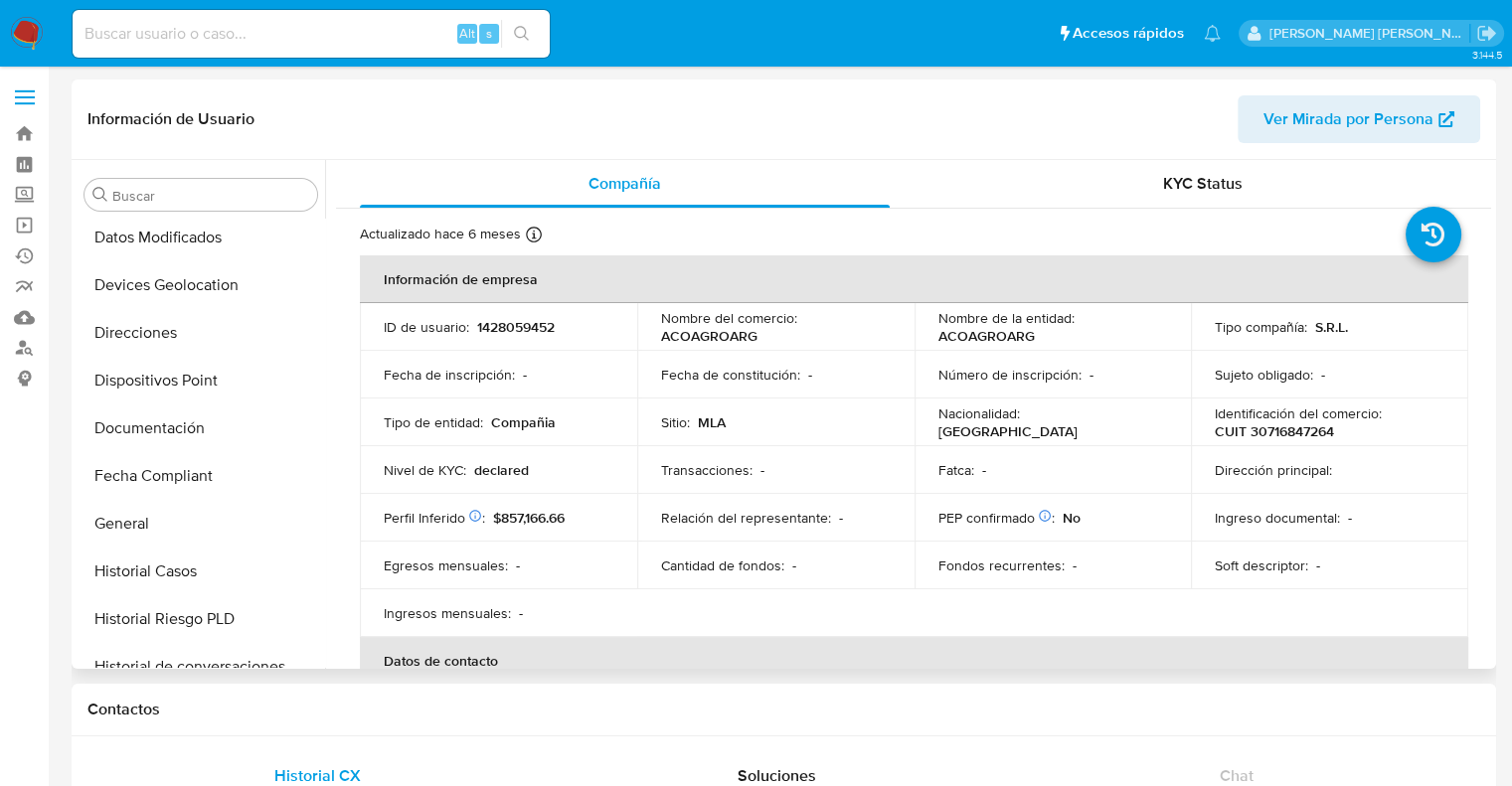 scroll, scrollTop: 0, scrollLeft: 0, axis: both 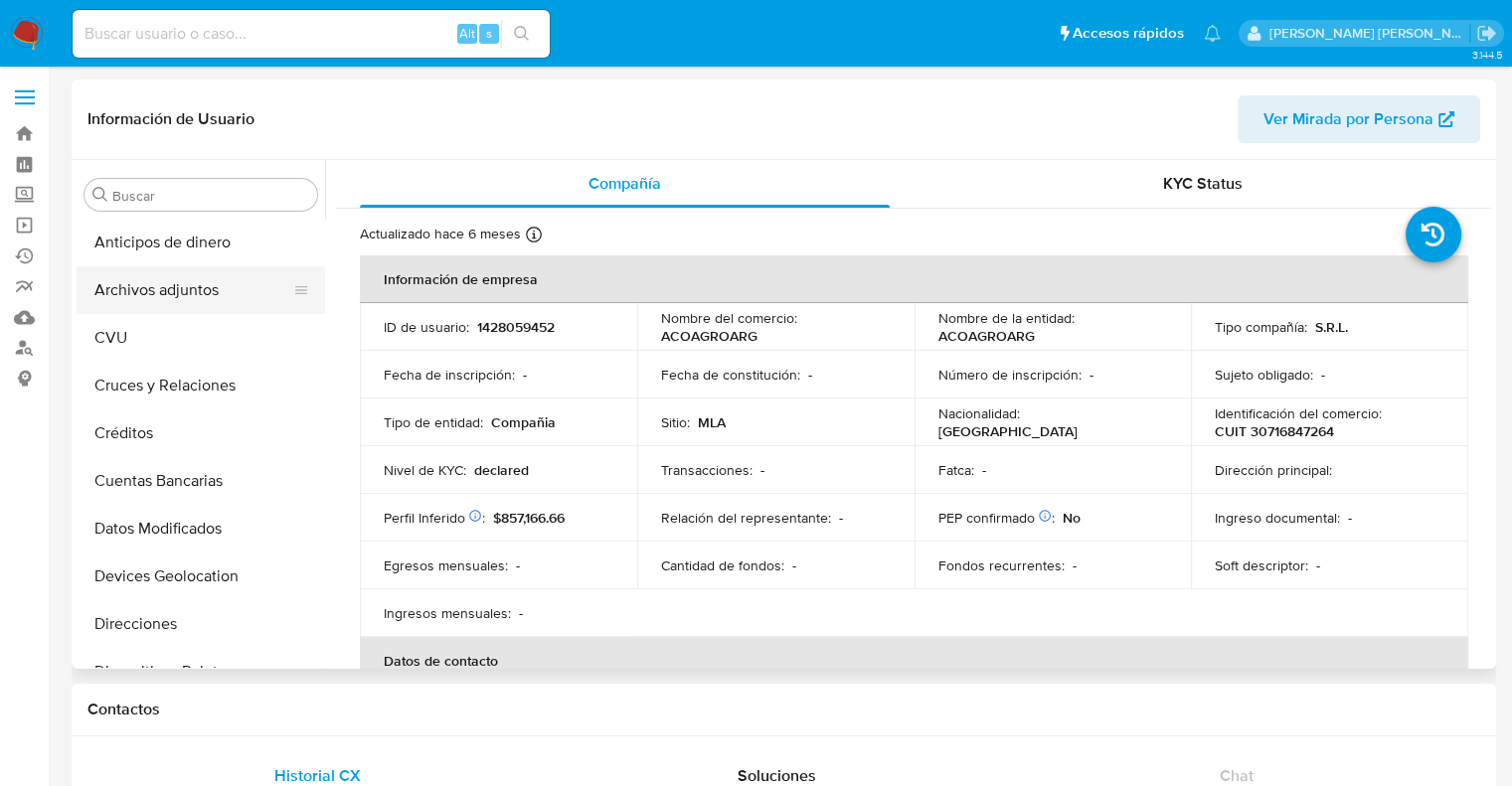click on "Archivos adjuntos" at bounding box center (193, 290) 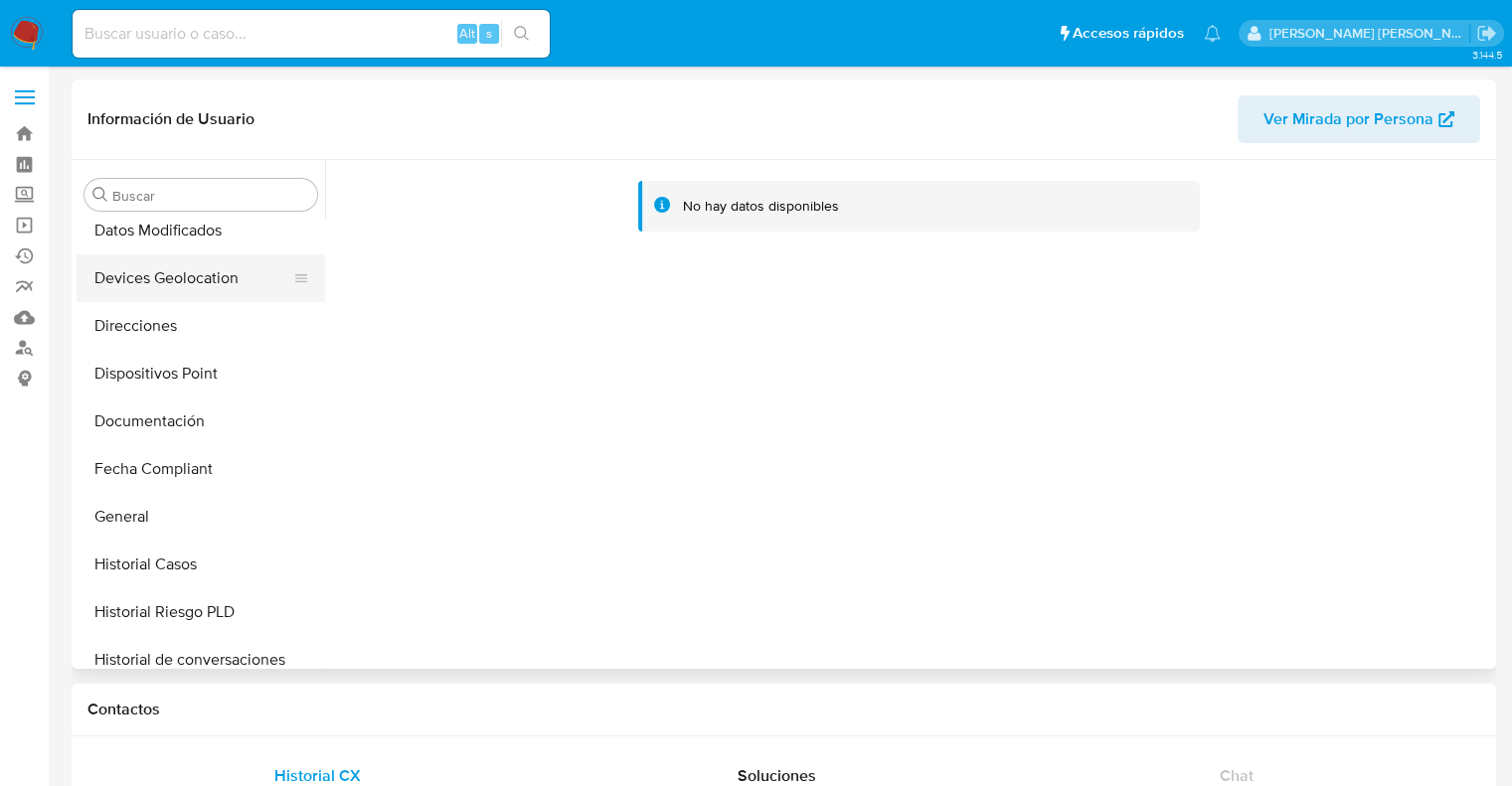scroll, scrollTop: 397, scrollLeft: 0, axis: vertical 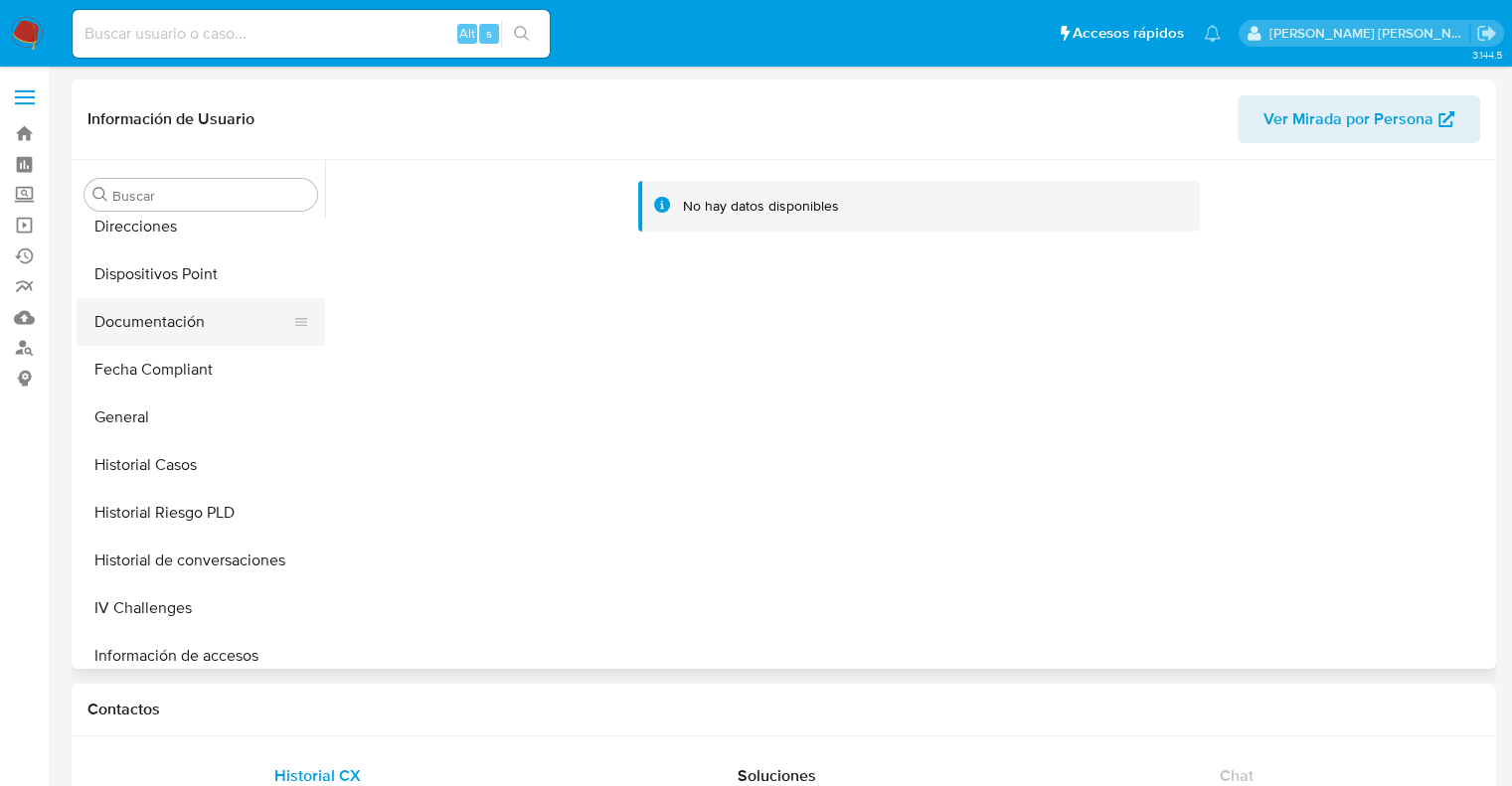 click on "Documentación" at bounding box center [193, 322] 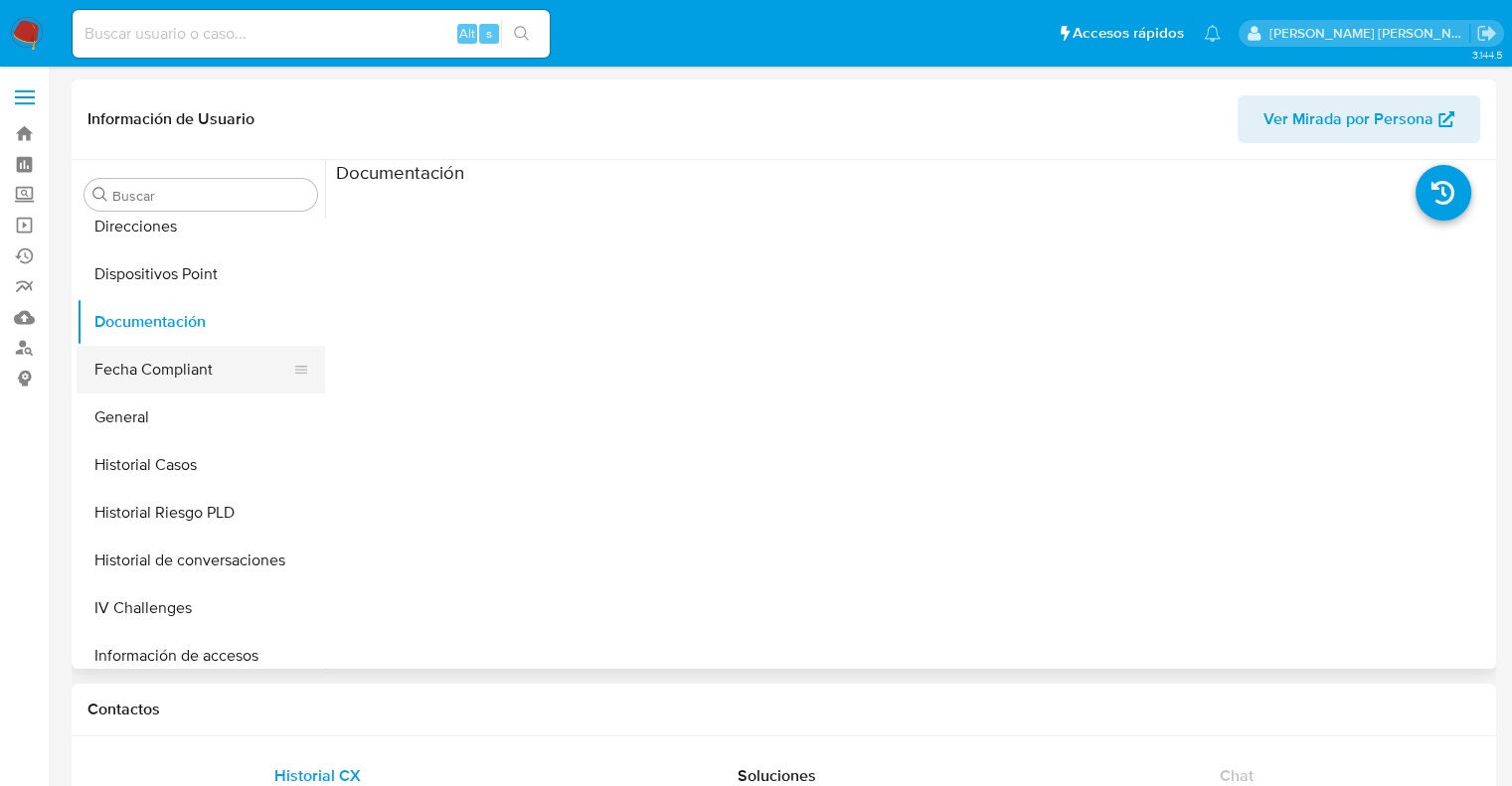 click on "Fecha Compliant" at bounding box center [193, 370] 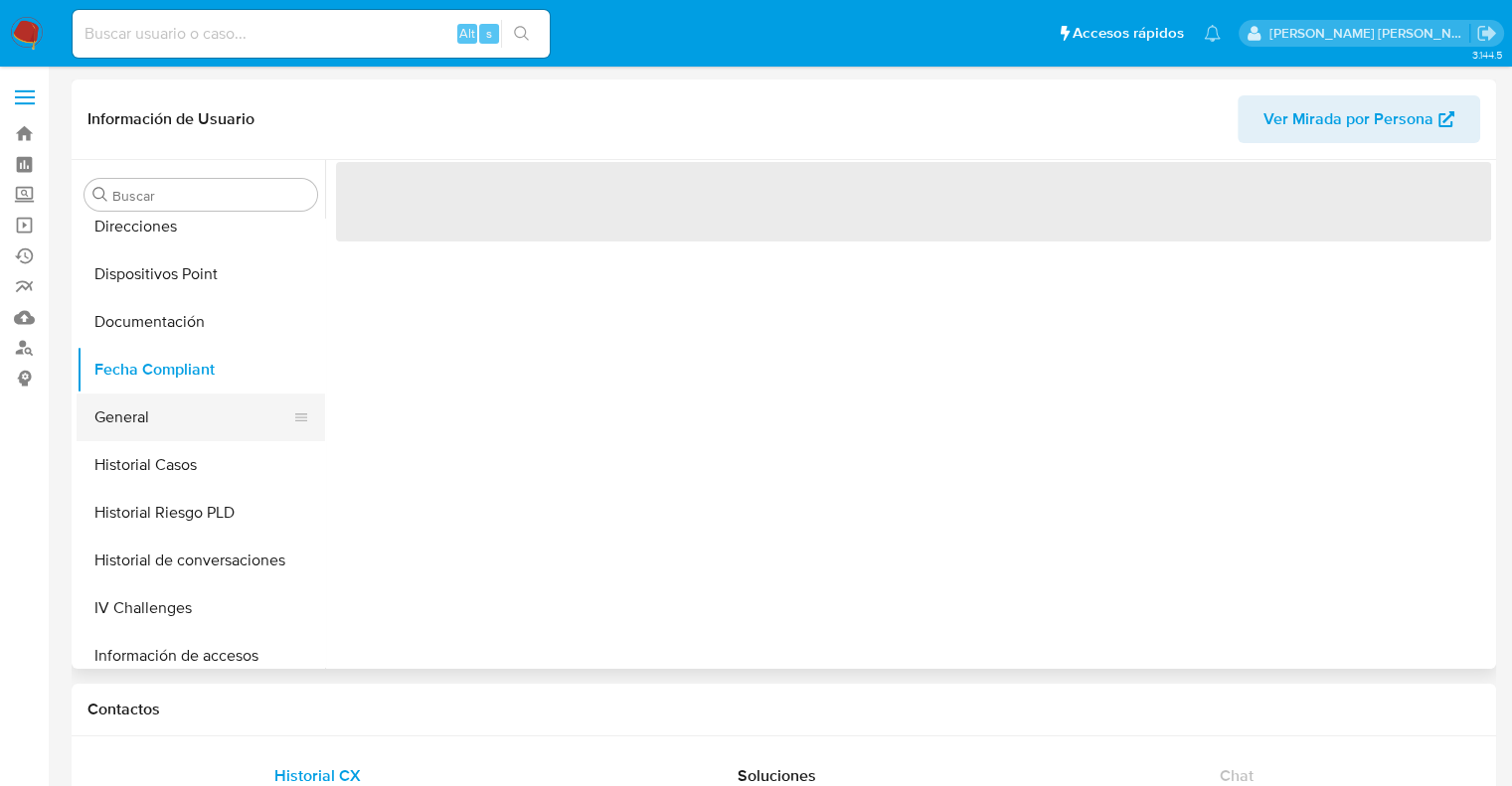 click on "General" at bounding box center [193, 417] 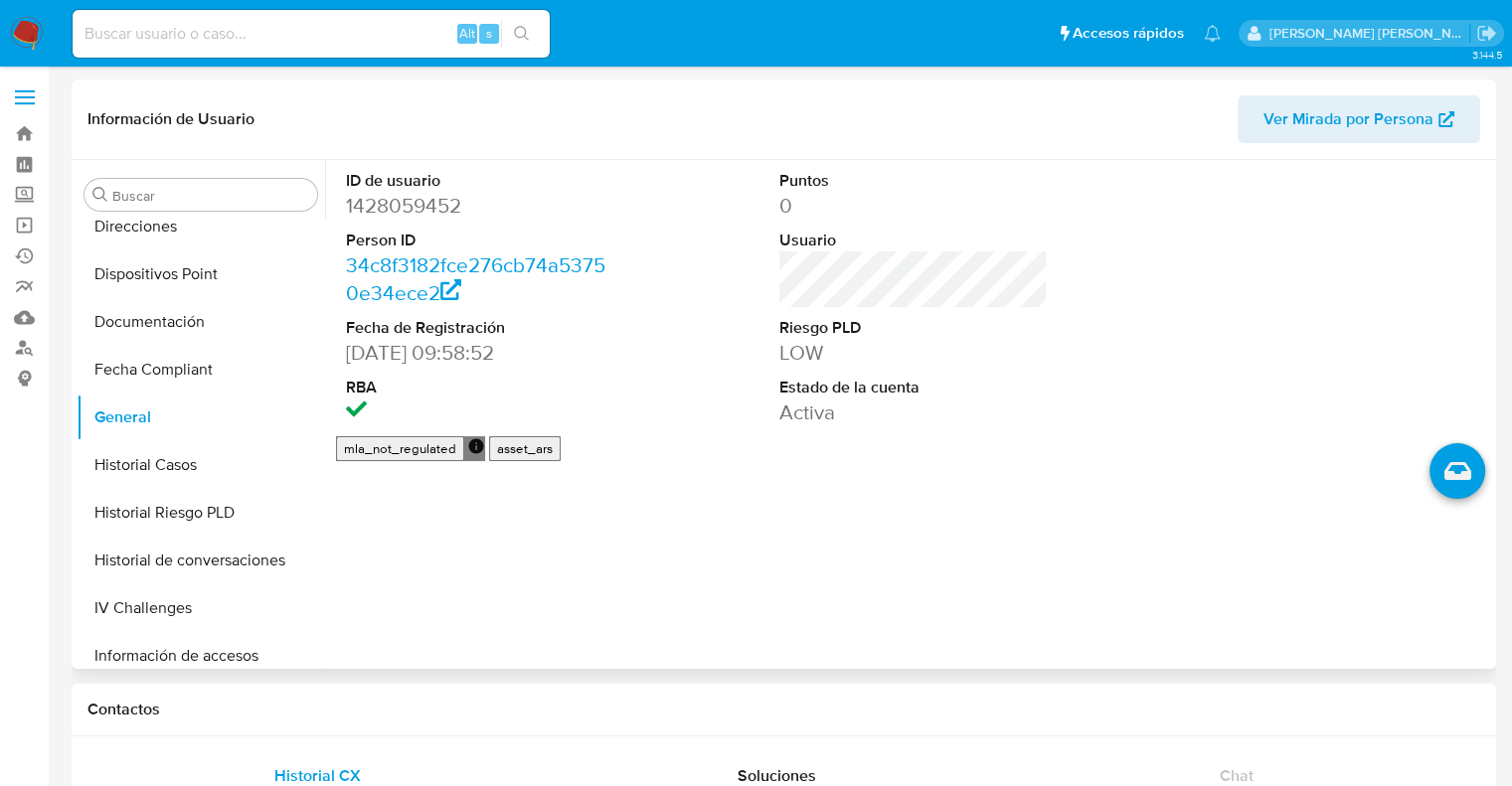 type 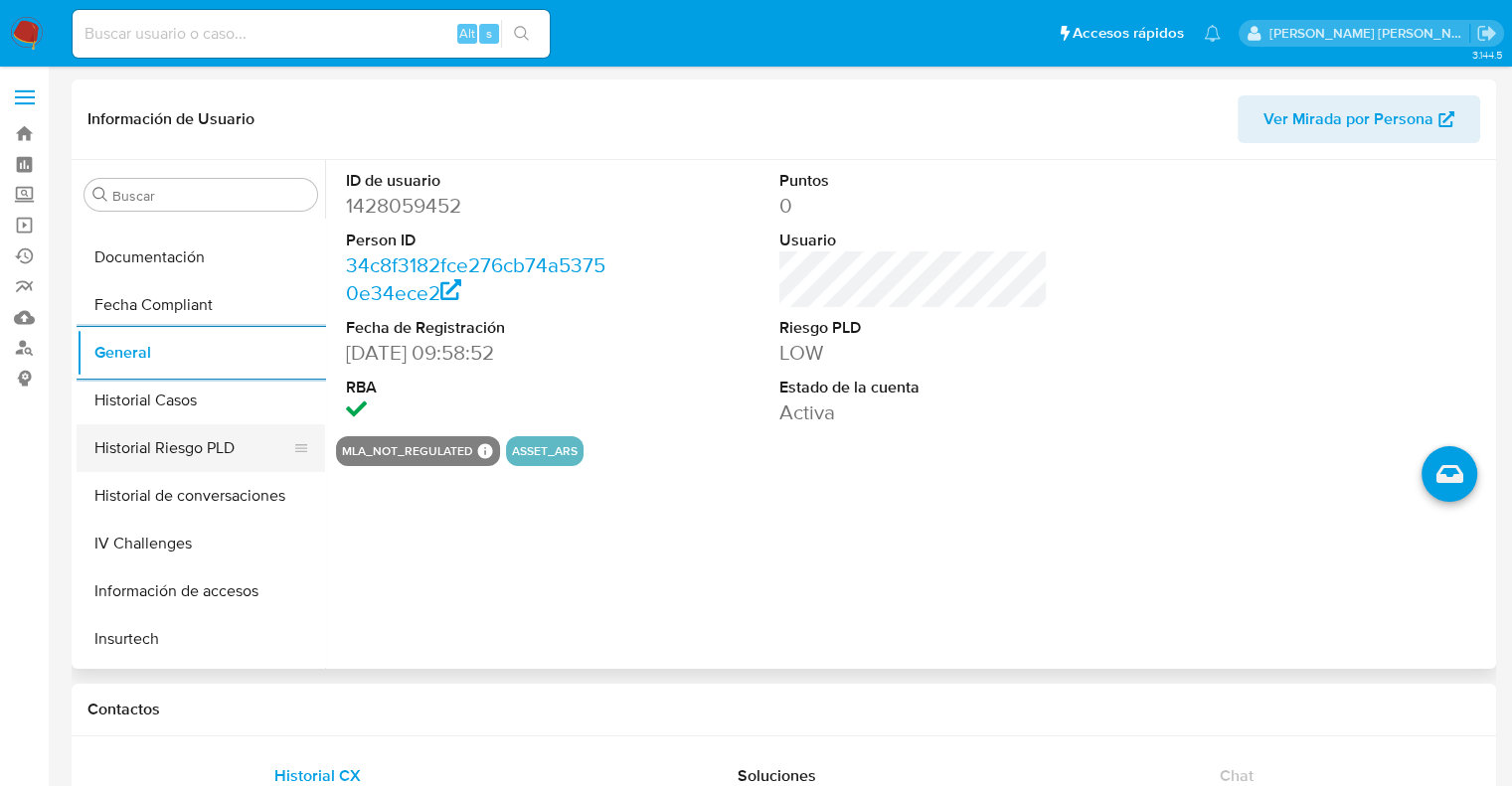 scroll, scrollTop: 497, scrollLeft: 0, axis: vertical 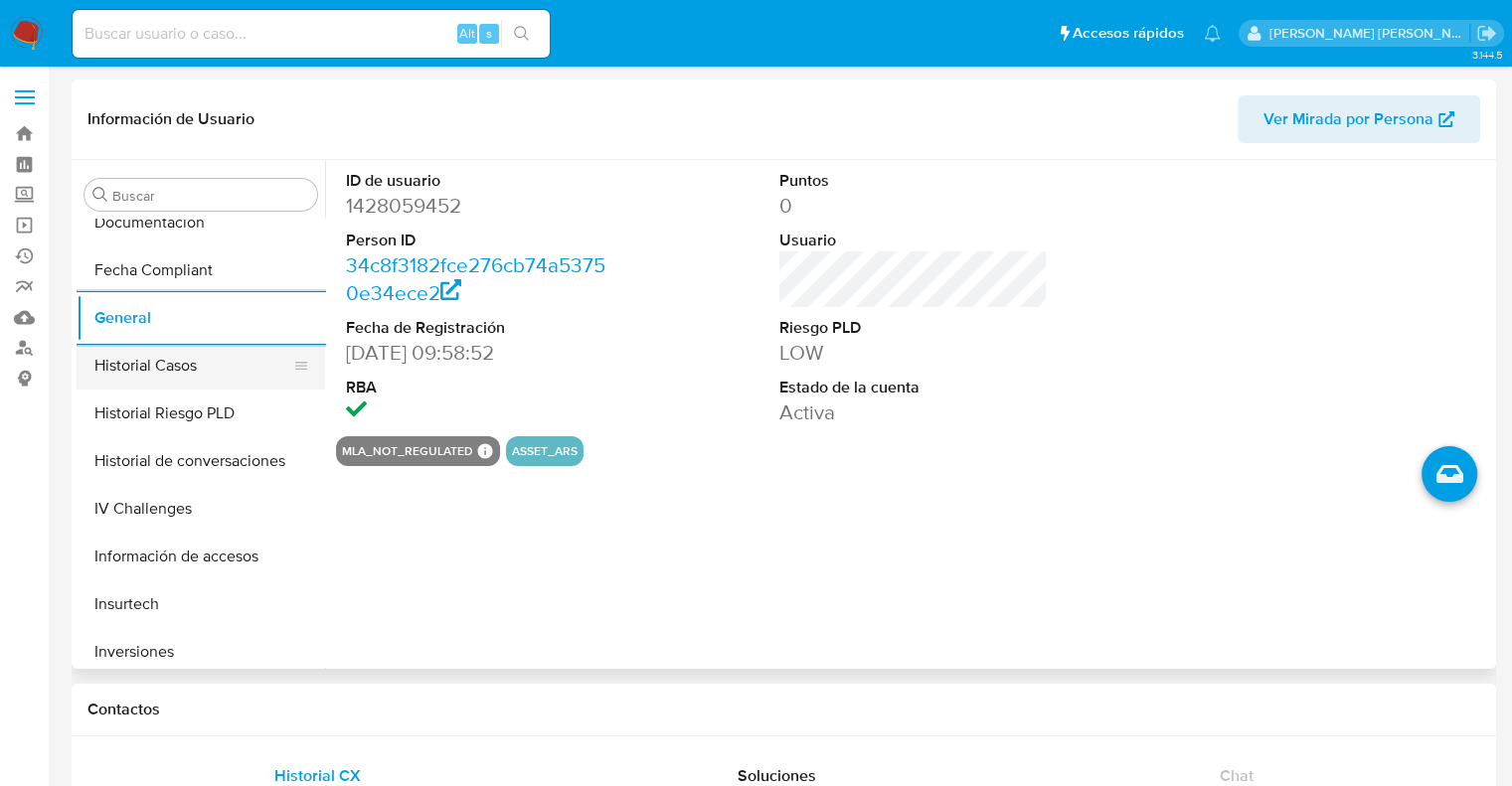 click on "Historial Casos" at bounding box center [193, 366] 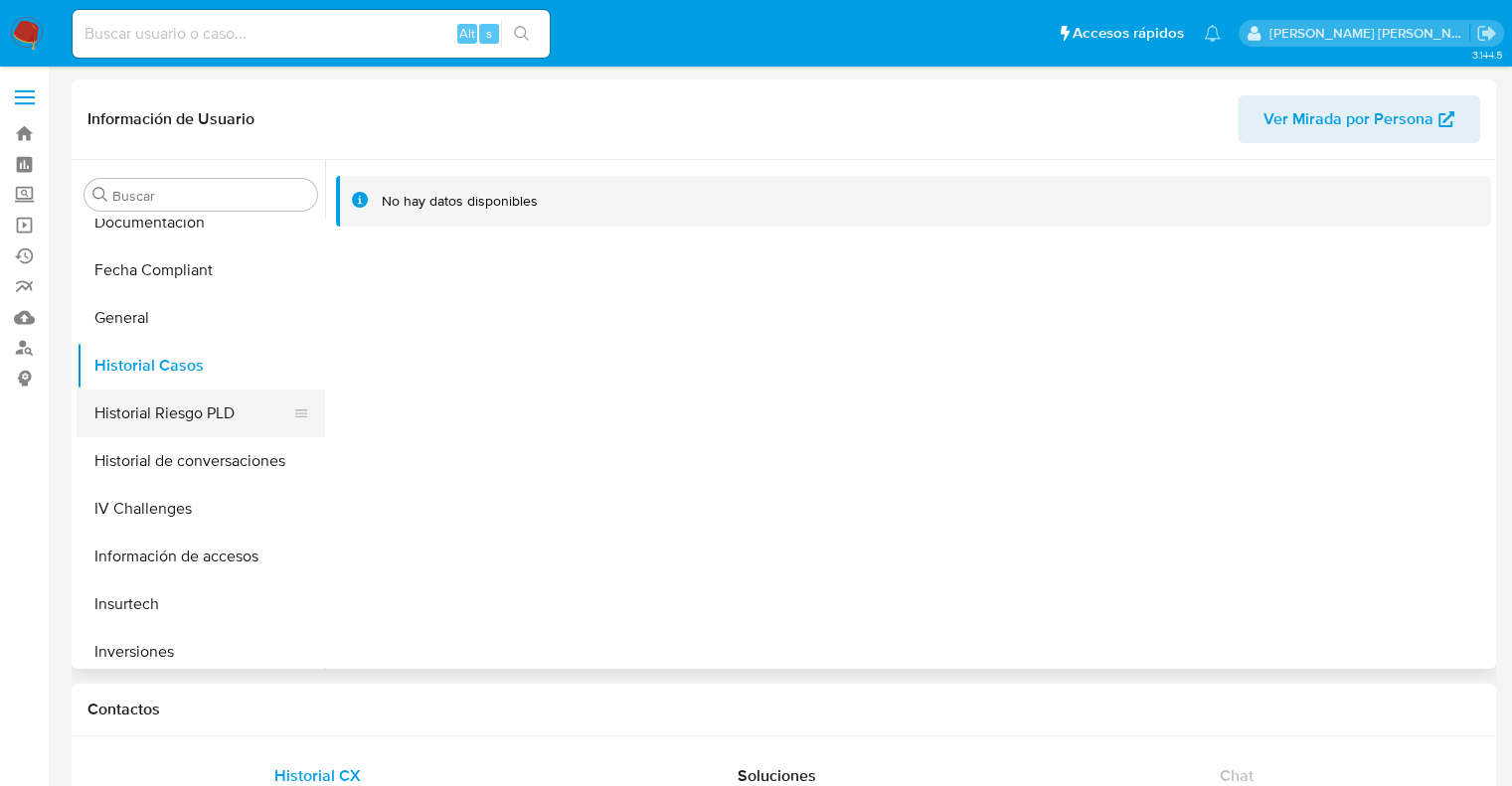 click on "Historial Riesgo PLD" at bounding box center (193, 413) 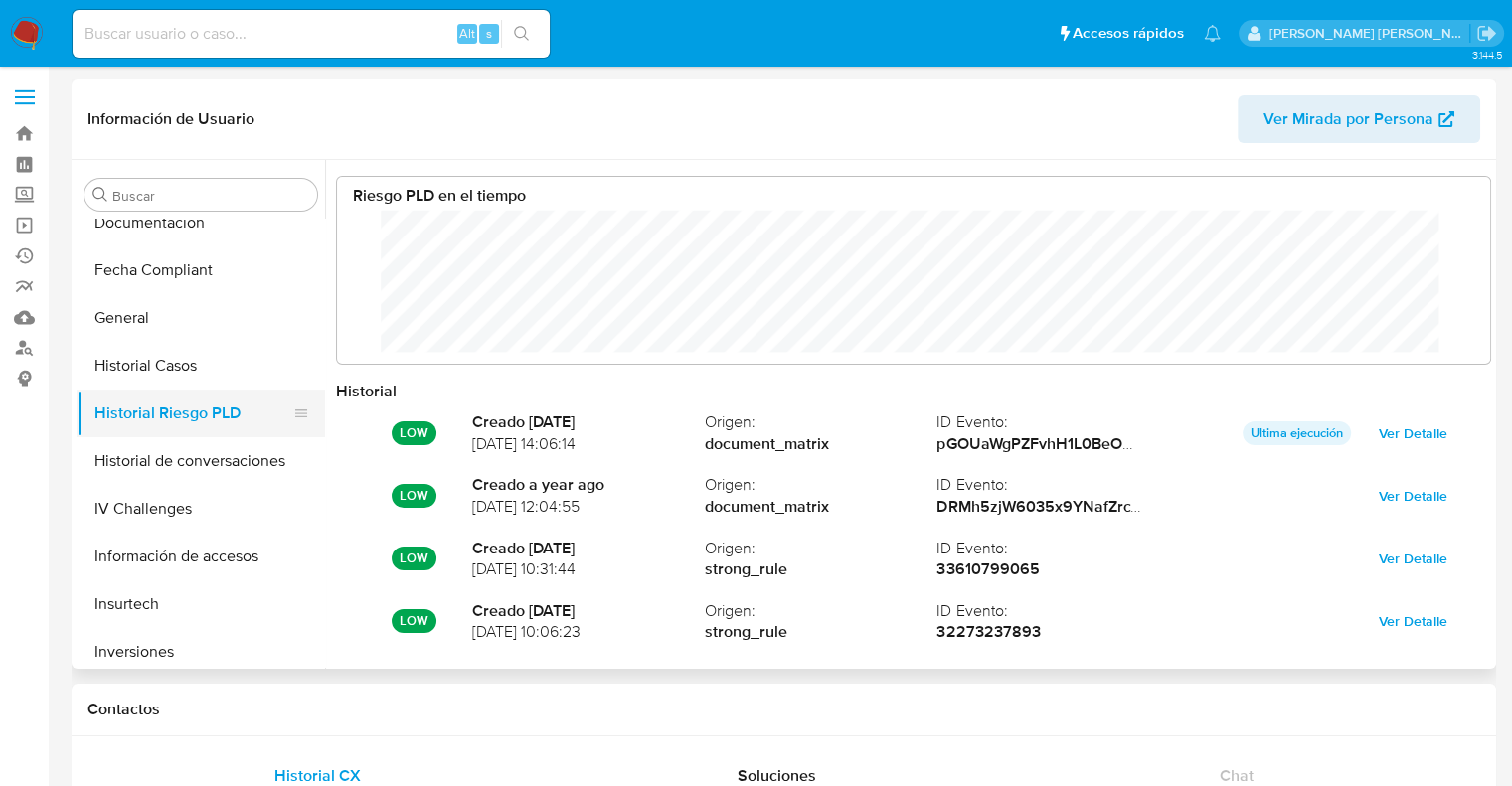 scroll, scrollTop: 993529, scrollLeft: 992968, axis: both 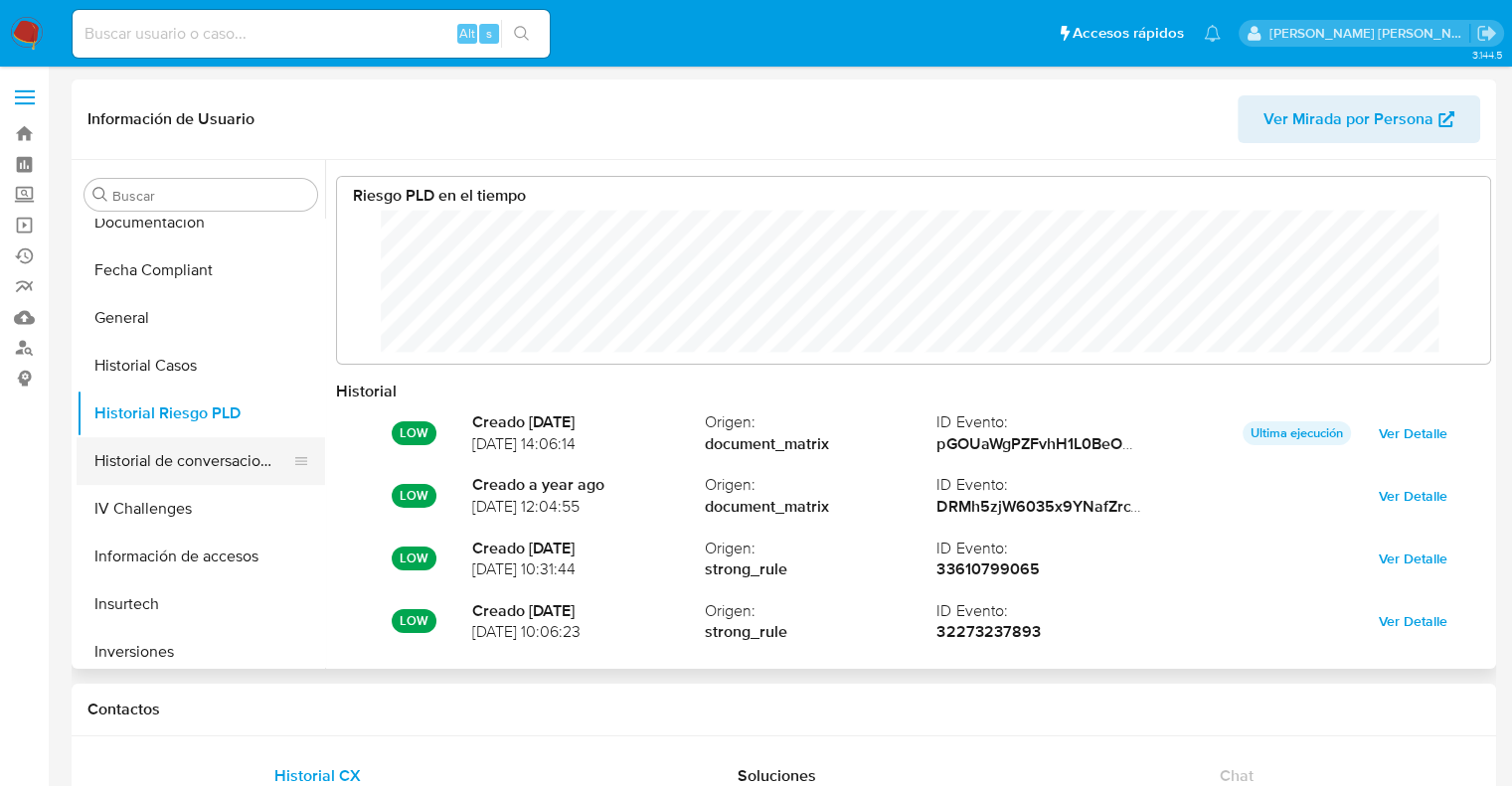 click on "Historial de conversaciones" at bounding box center [193, 461] 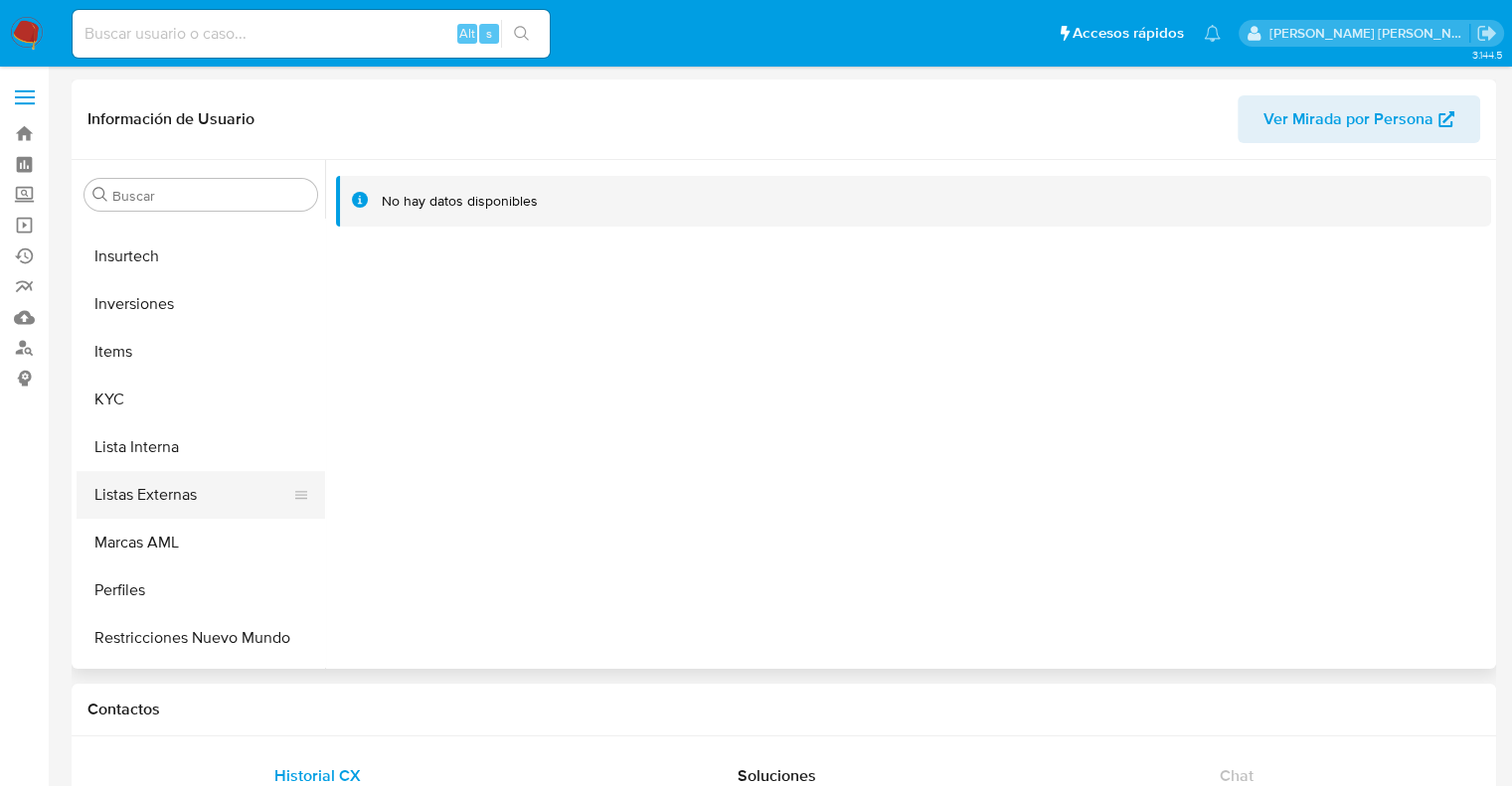 scroll, scrollTop: 886, scrollLeft: 0, axis: vertical 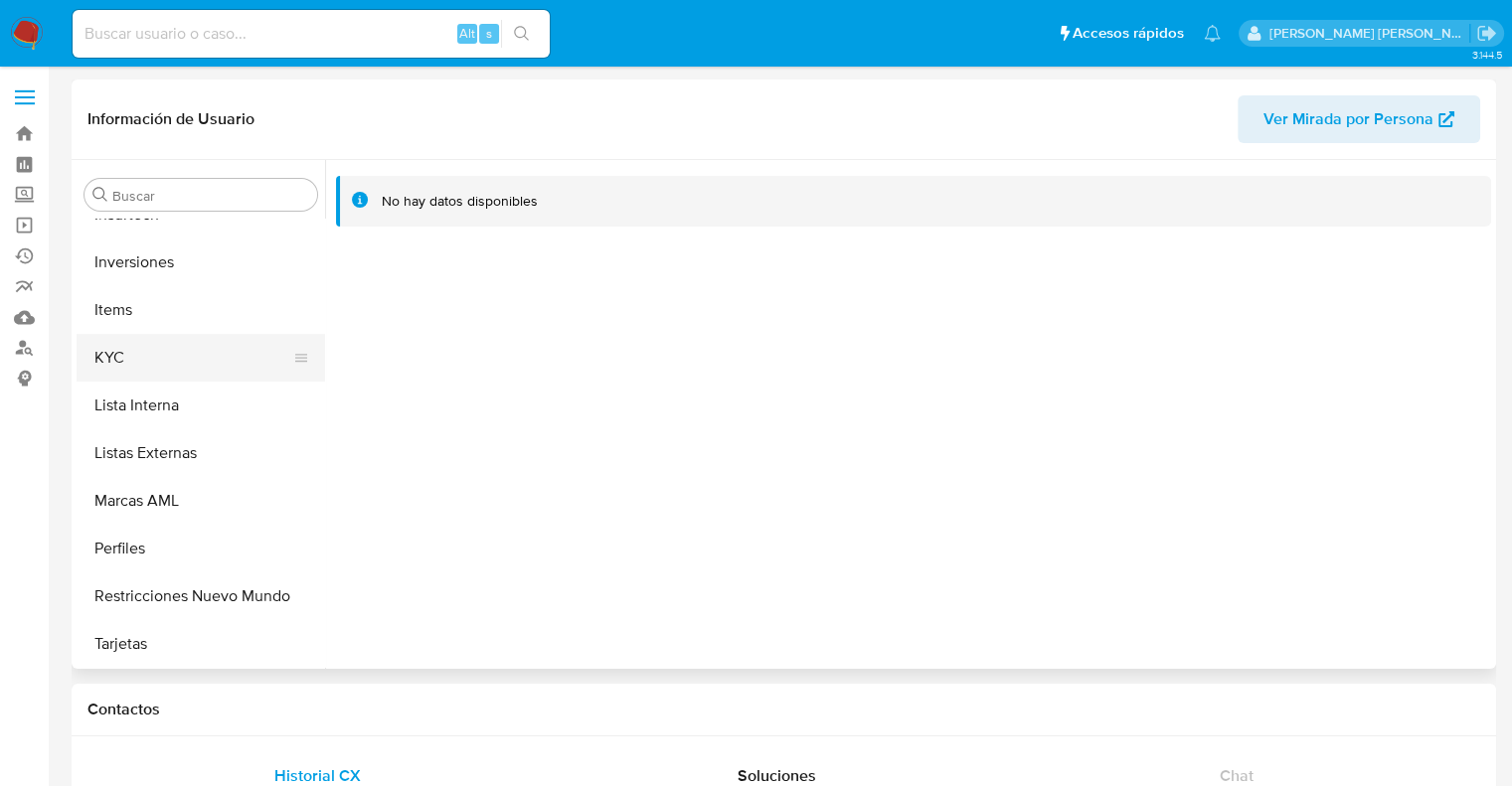 click on "KYC" at bounding box center (193, 358) 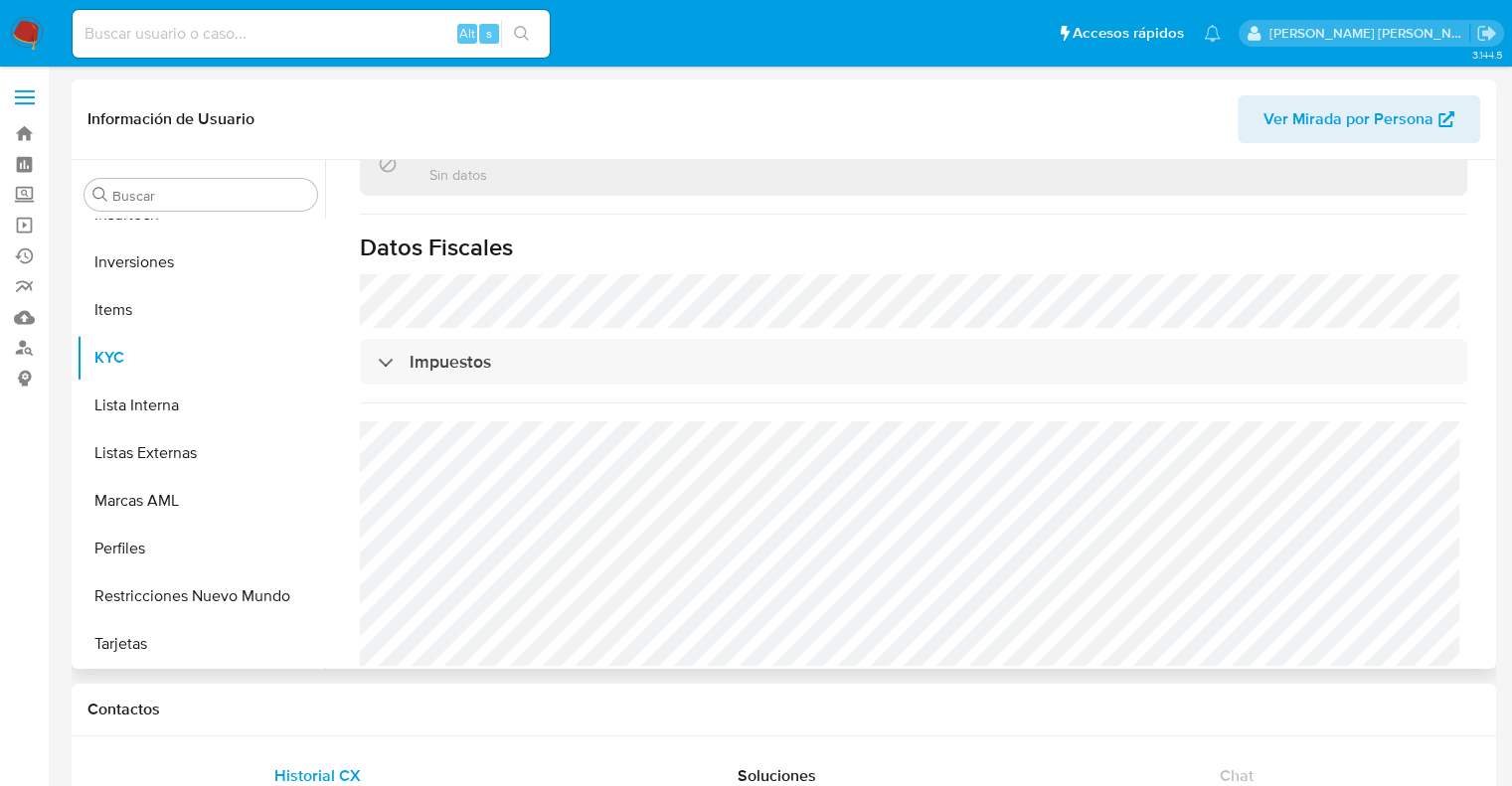 scroll, scrollTop: 1391, scrollLeft: 0, axis: vertical 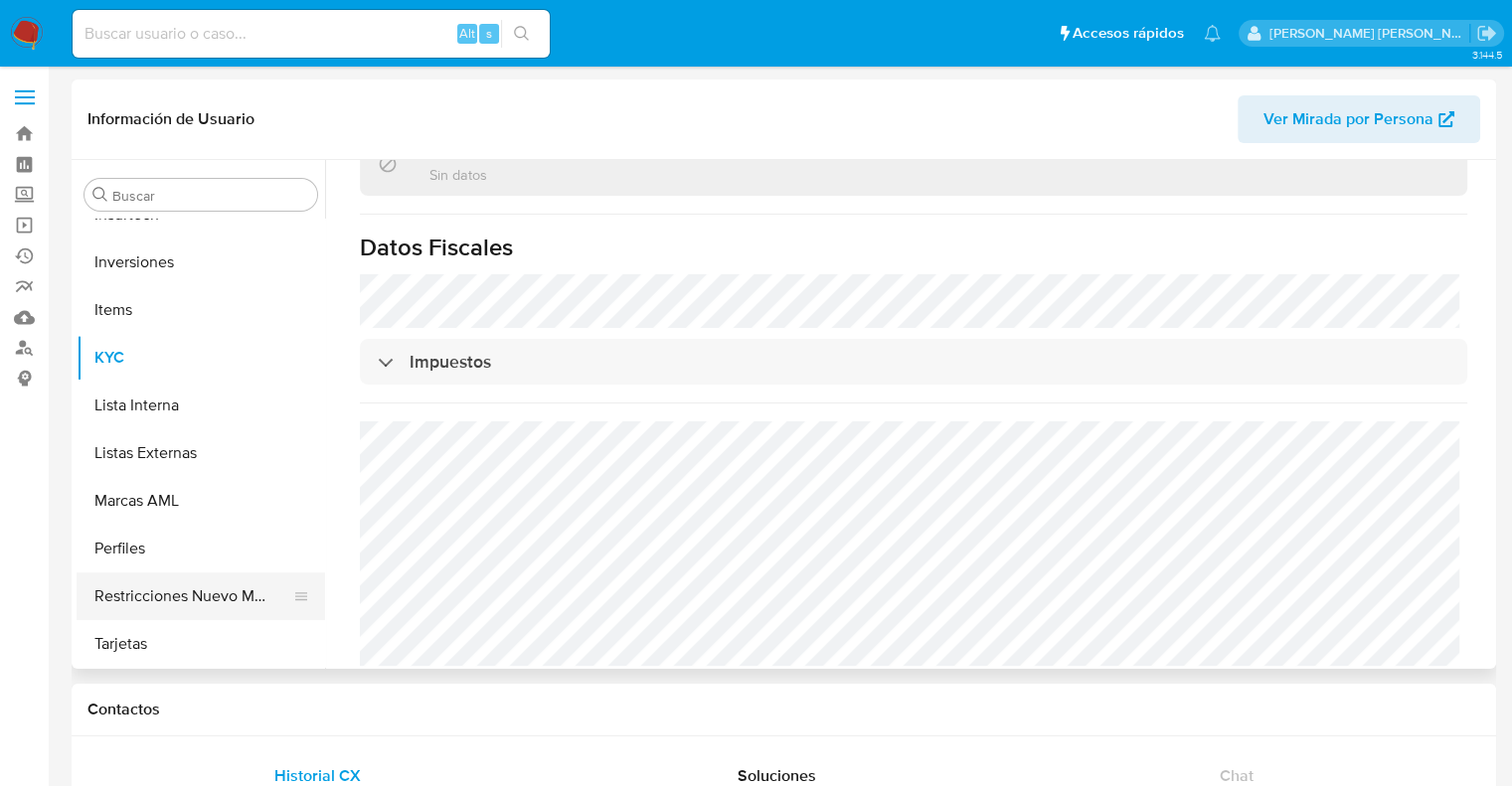 click on "Restricciones Nuevo Mundo" at bounding box center (193, 596) 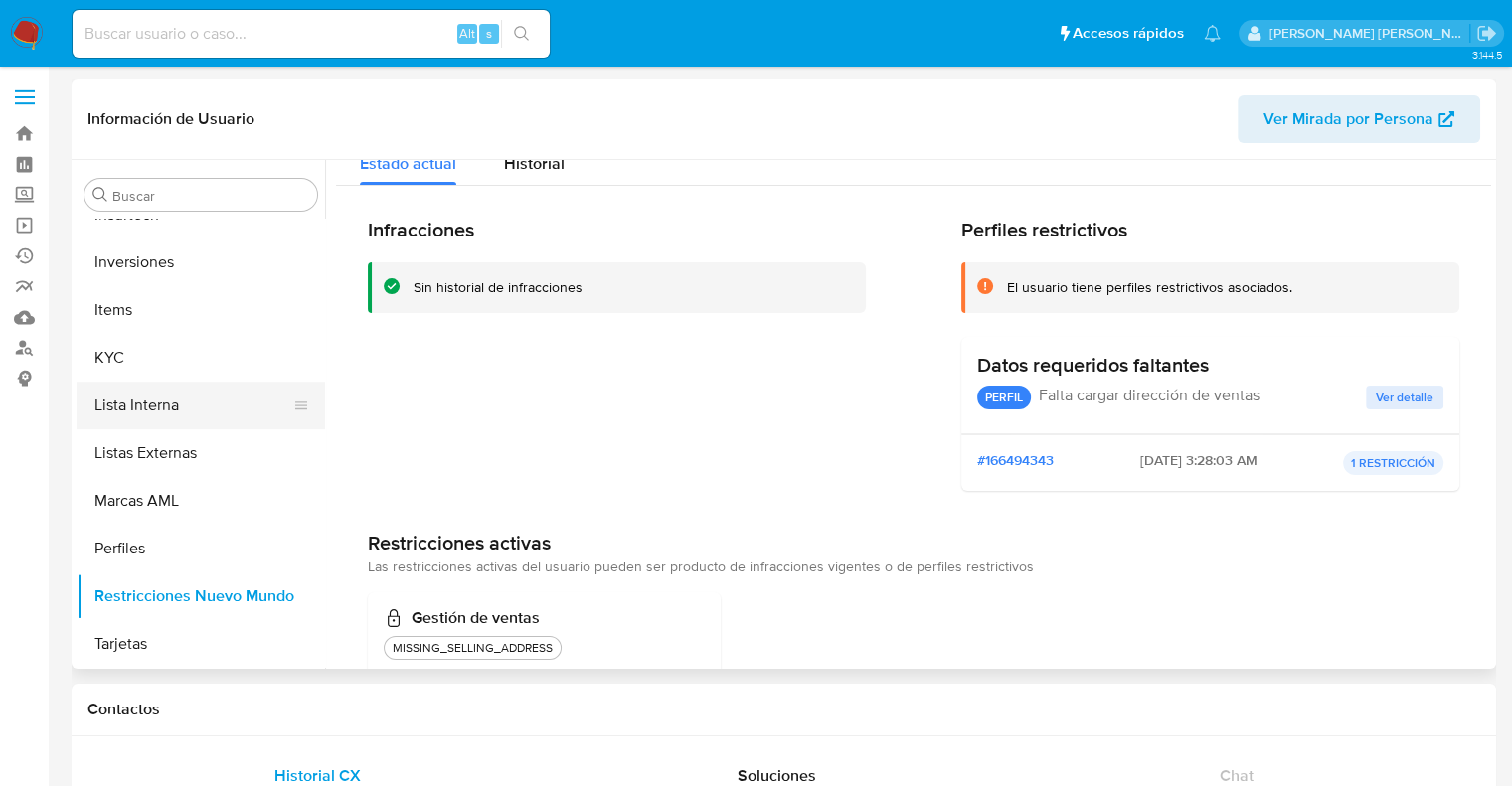 scroll, scrollTop: 76, scrollLeft: 0, axis: vertical 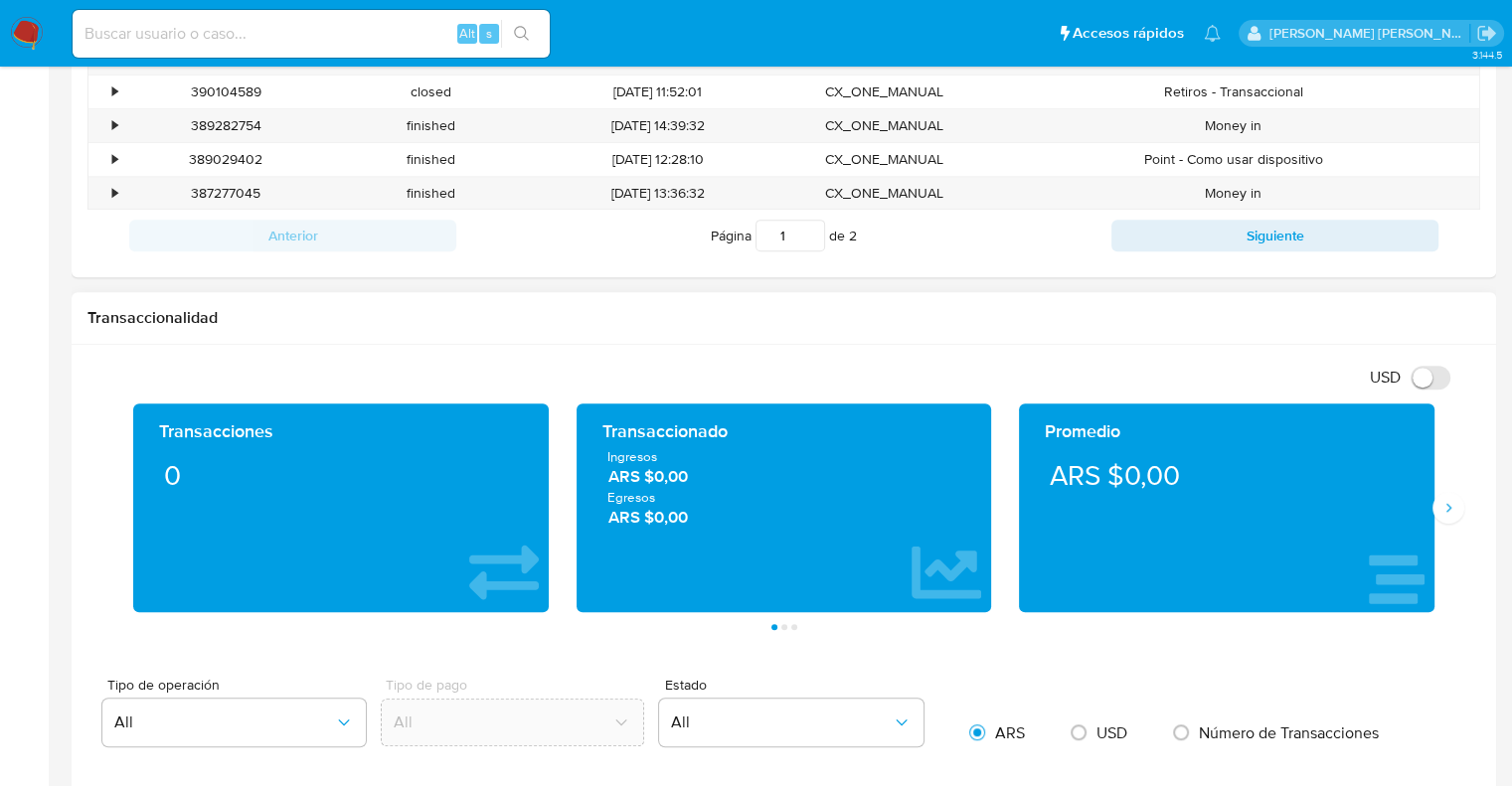 type 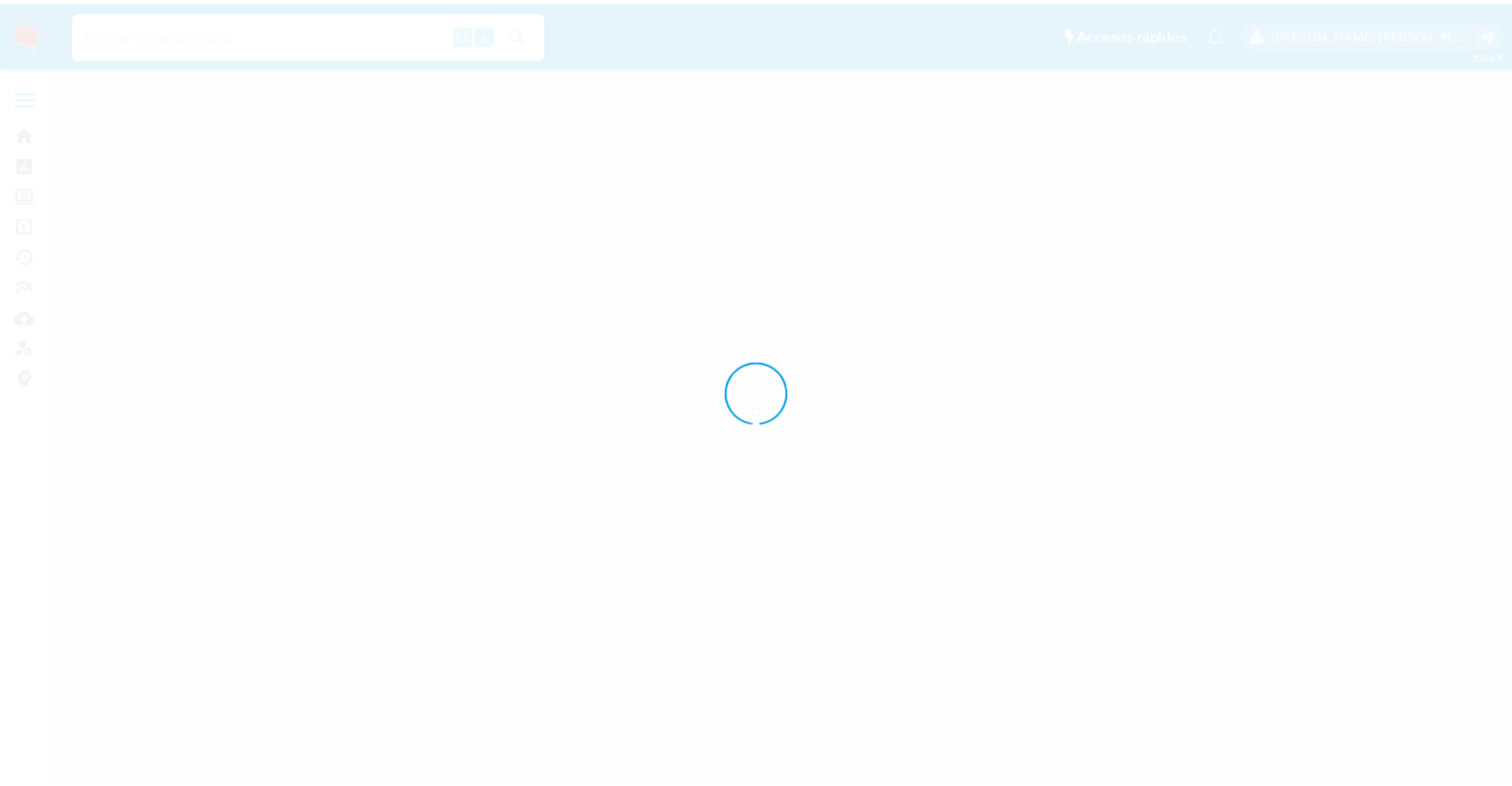 scroll, scrollTop: 0, scrollLeft: 0, axis: both 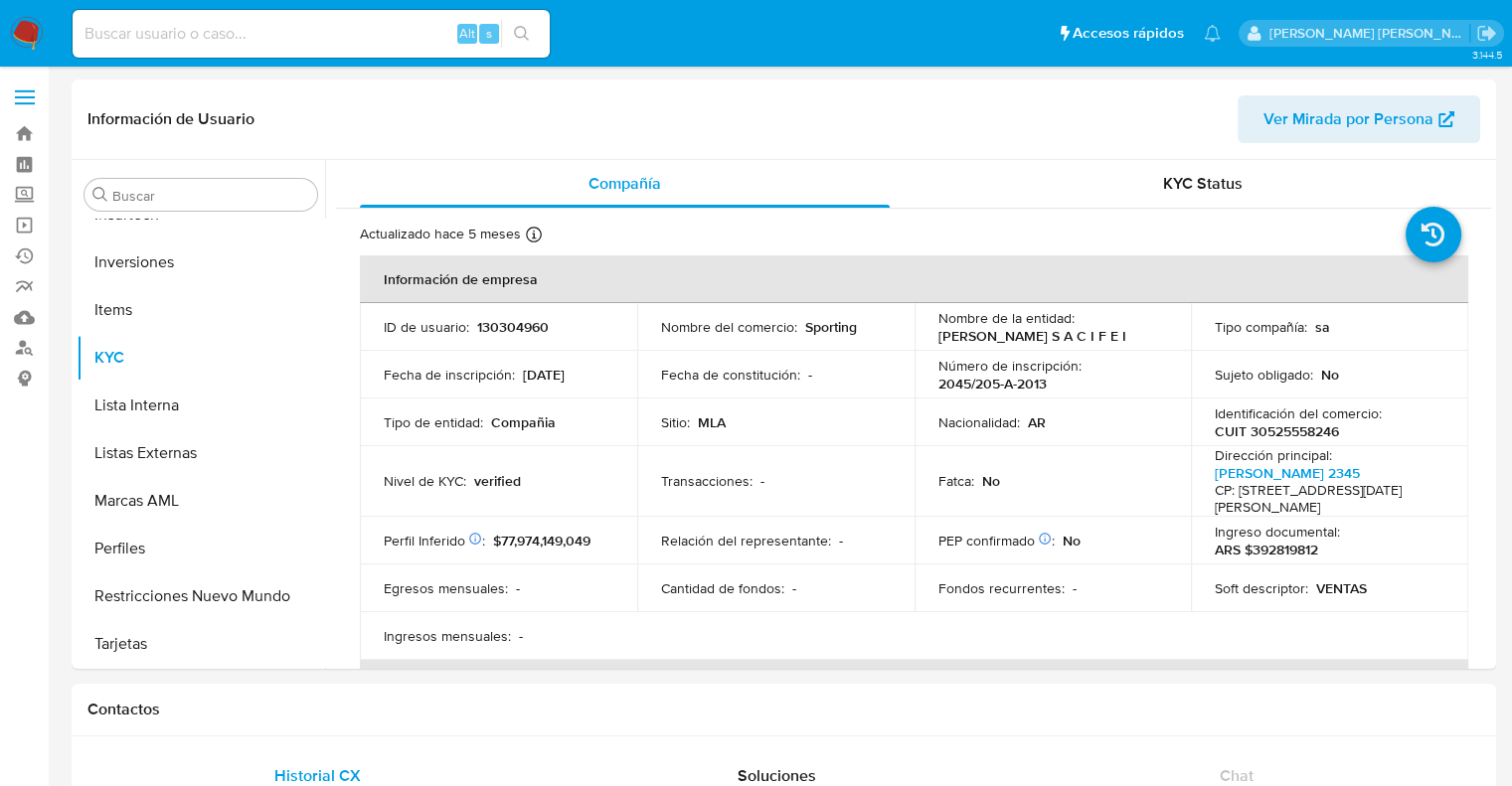 select on "10" 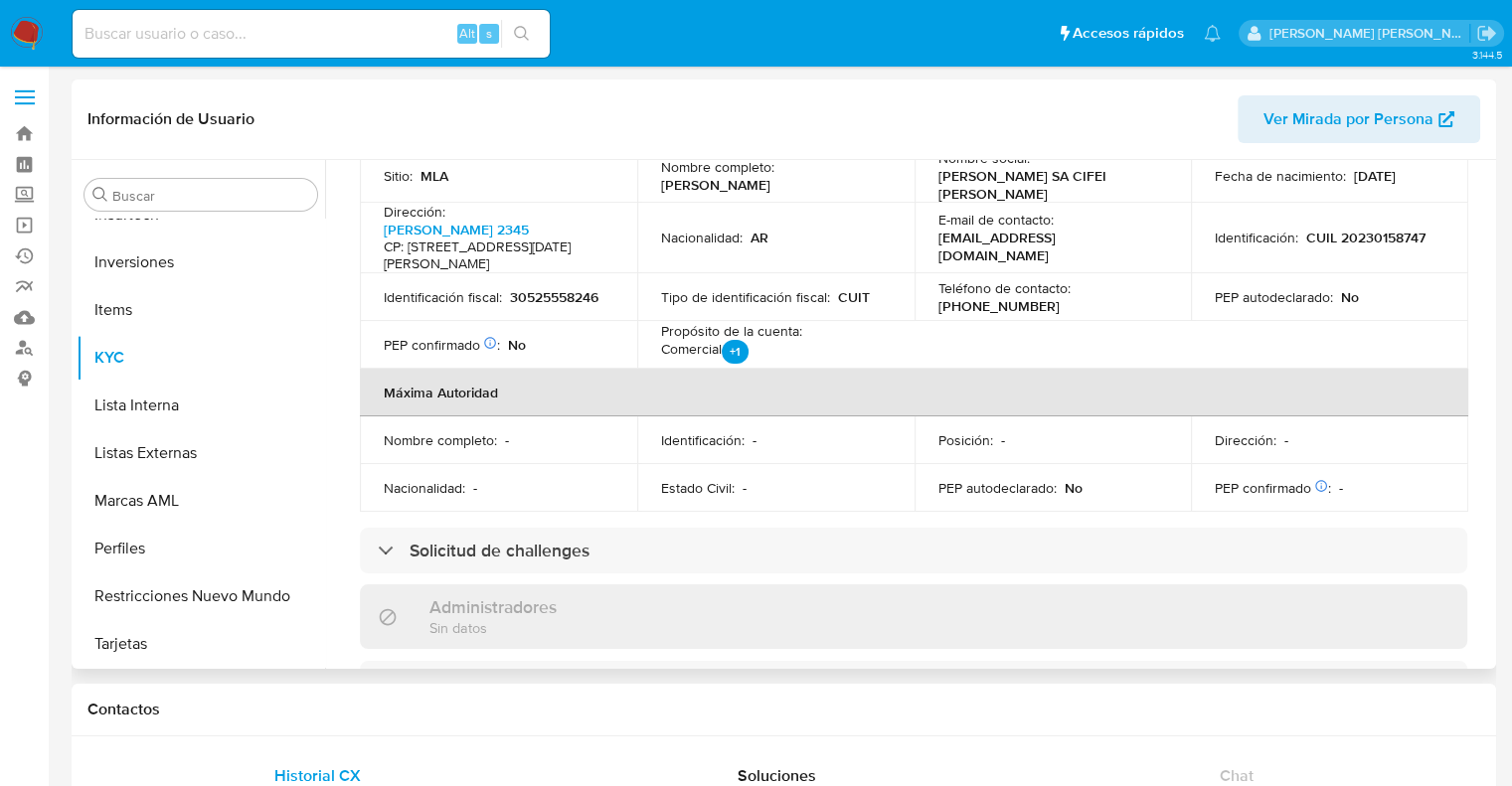 scroll, scrollTop: 894, scrollLeft: 0, axis: vertical 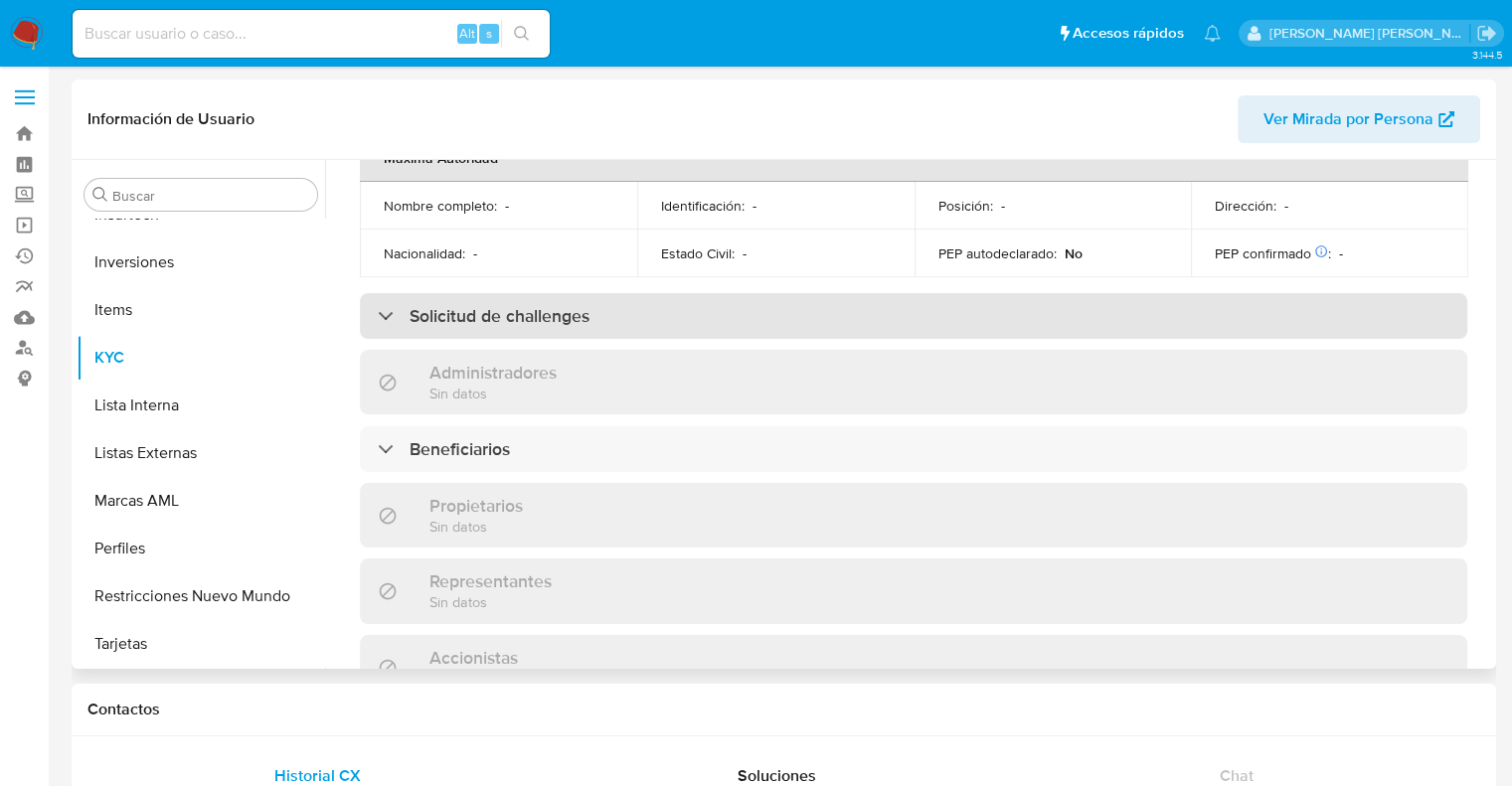 click on "Solicitud de challenges" at bounding box center [914, 316] 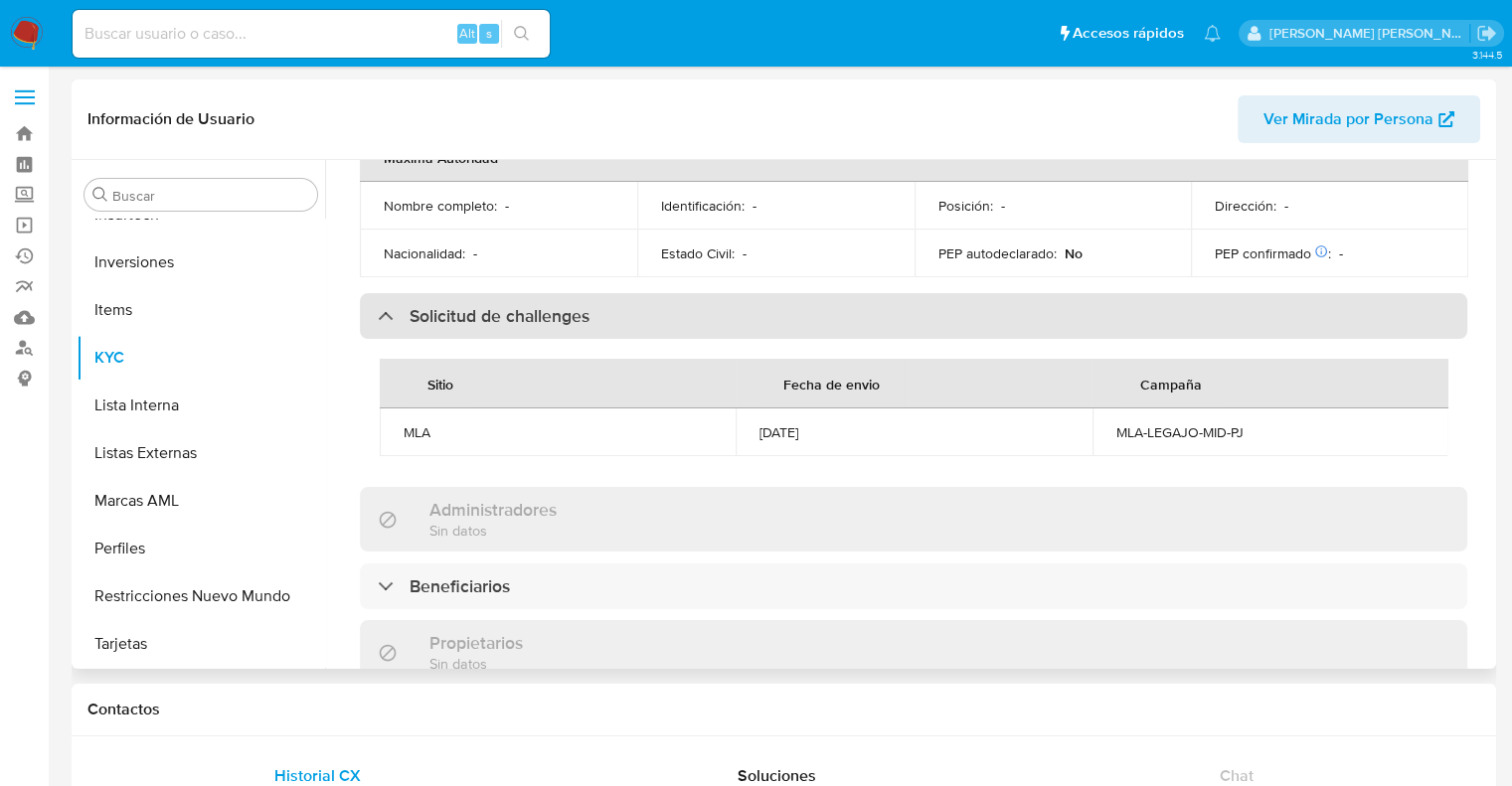 click on "Solicitud de challenges" at bounding box center [499, 316] 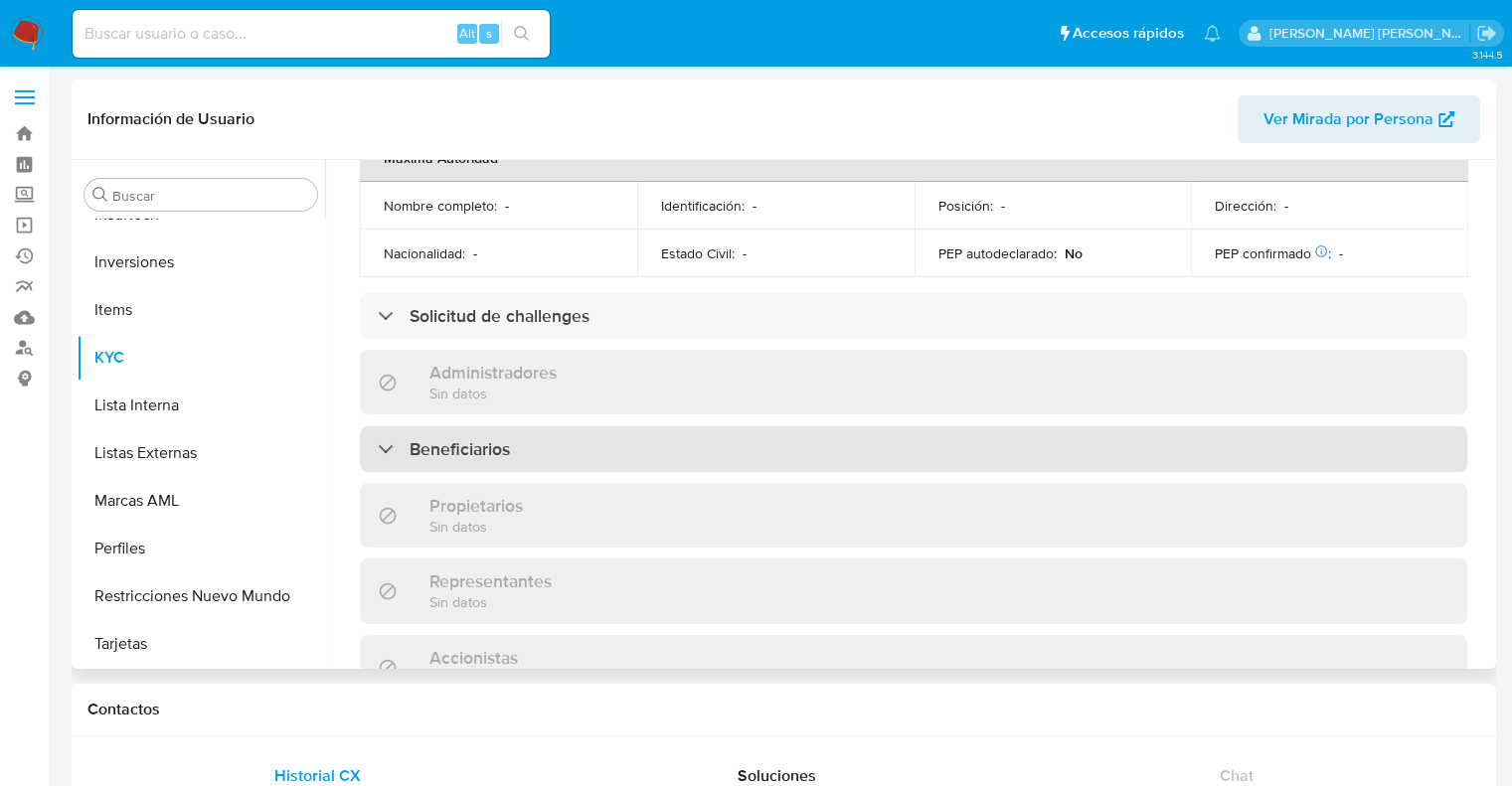 click on "Beneficiarios" at bounding box center (459, 449) 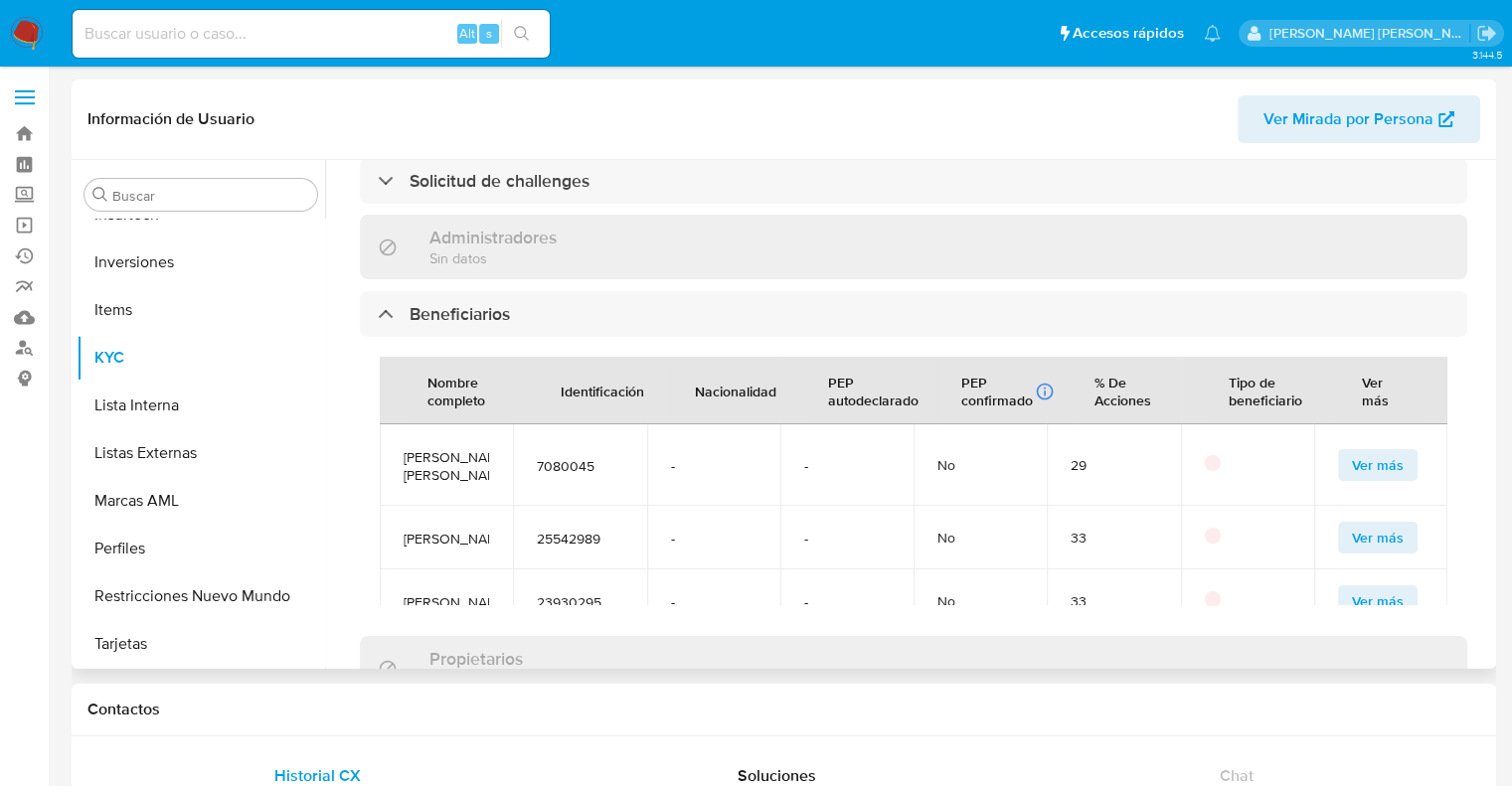 scroll, scrollTop: 1093, scrollLeft: 0, axis: vertical 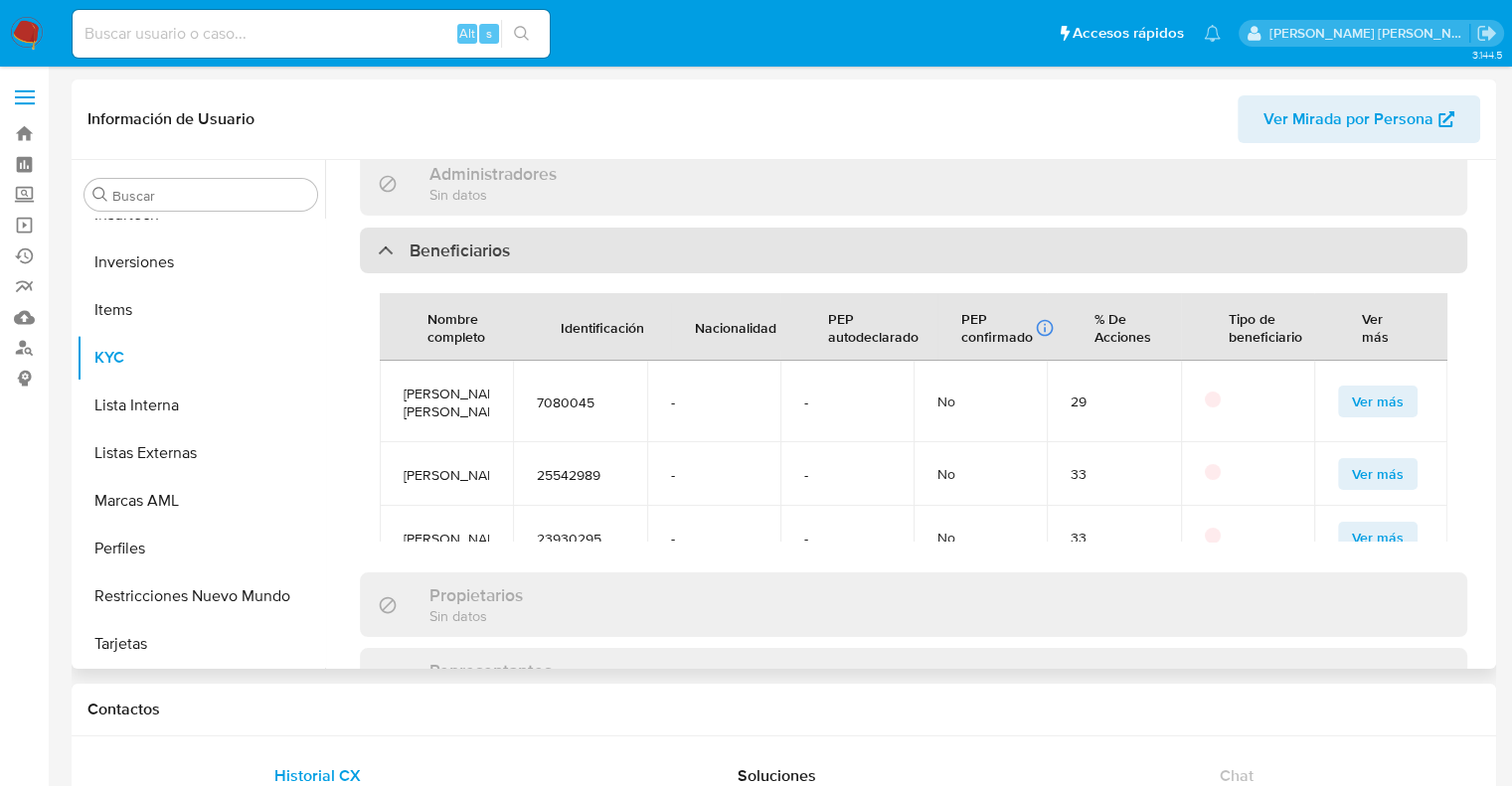 click on "Beneficiarios" at bounding box center [459, 250] 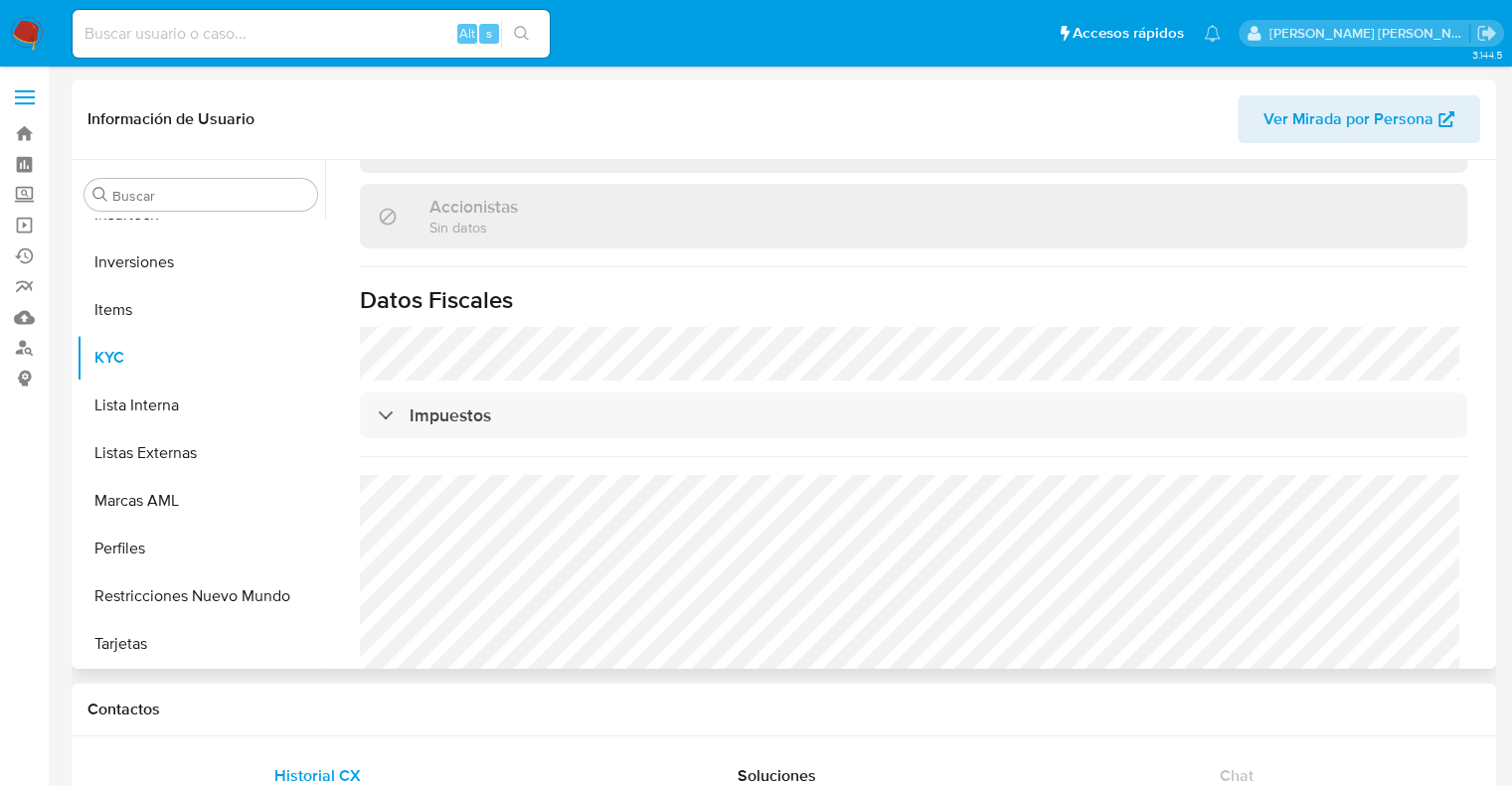 scroll, scrollTop: 1391, scrollLeft: 0, axis: vertical 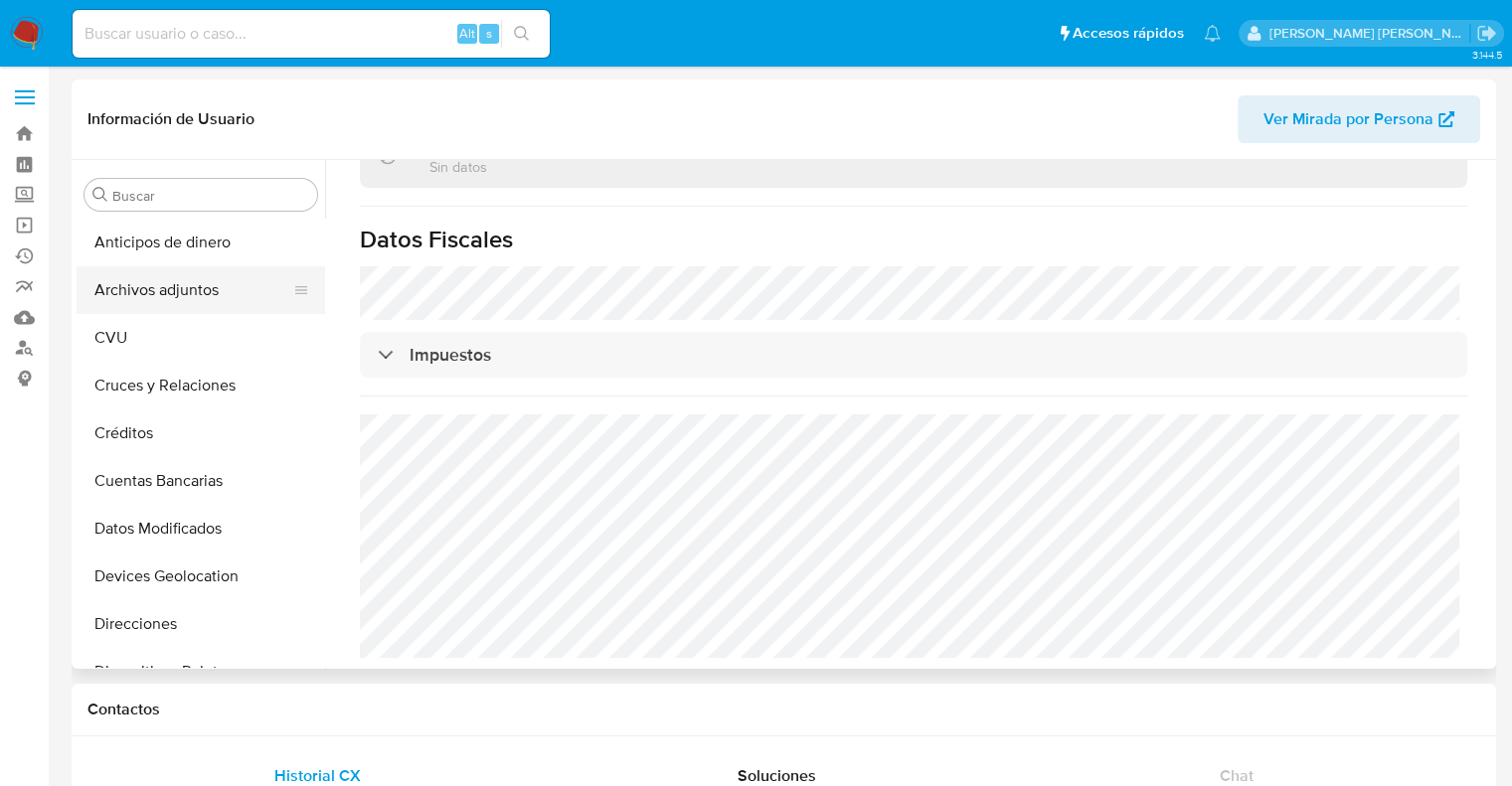 click on "Archivos adjuntos" at bounding box center [193, 290] 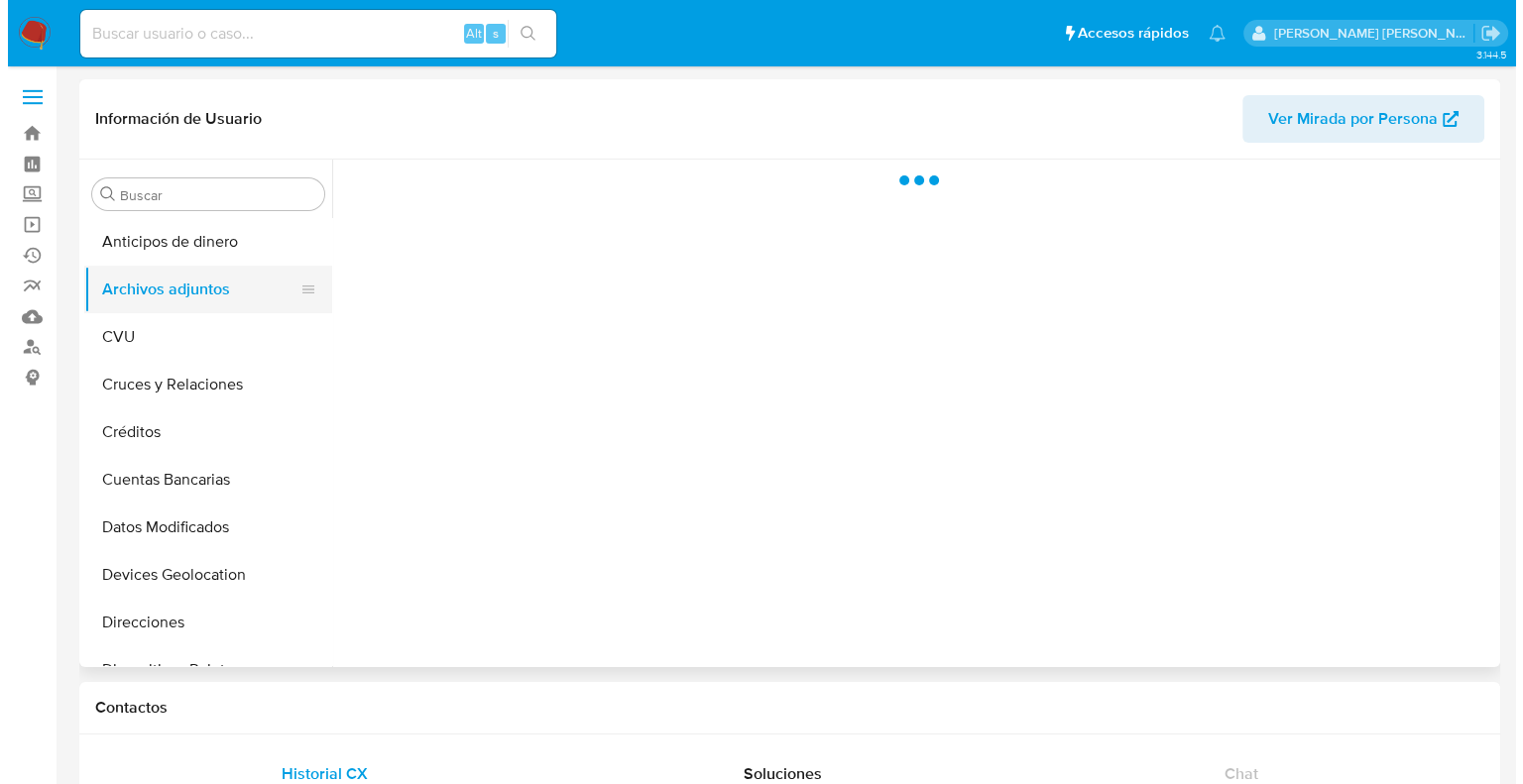 scroll, scrollTop: 0, scrollLeft: 0, axis: both 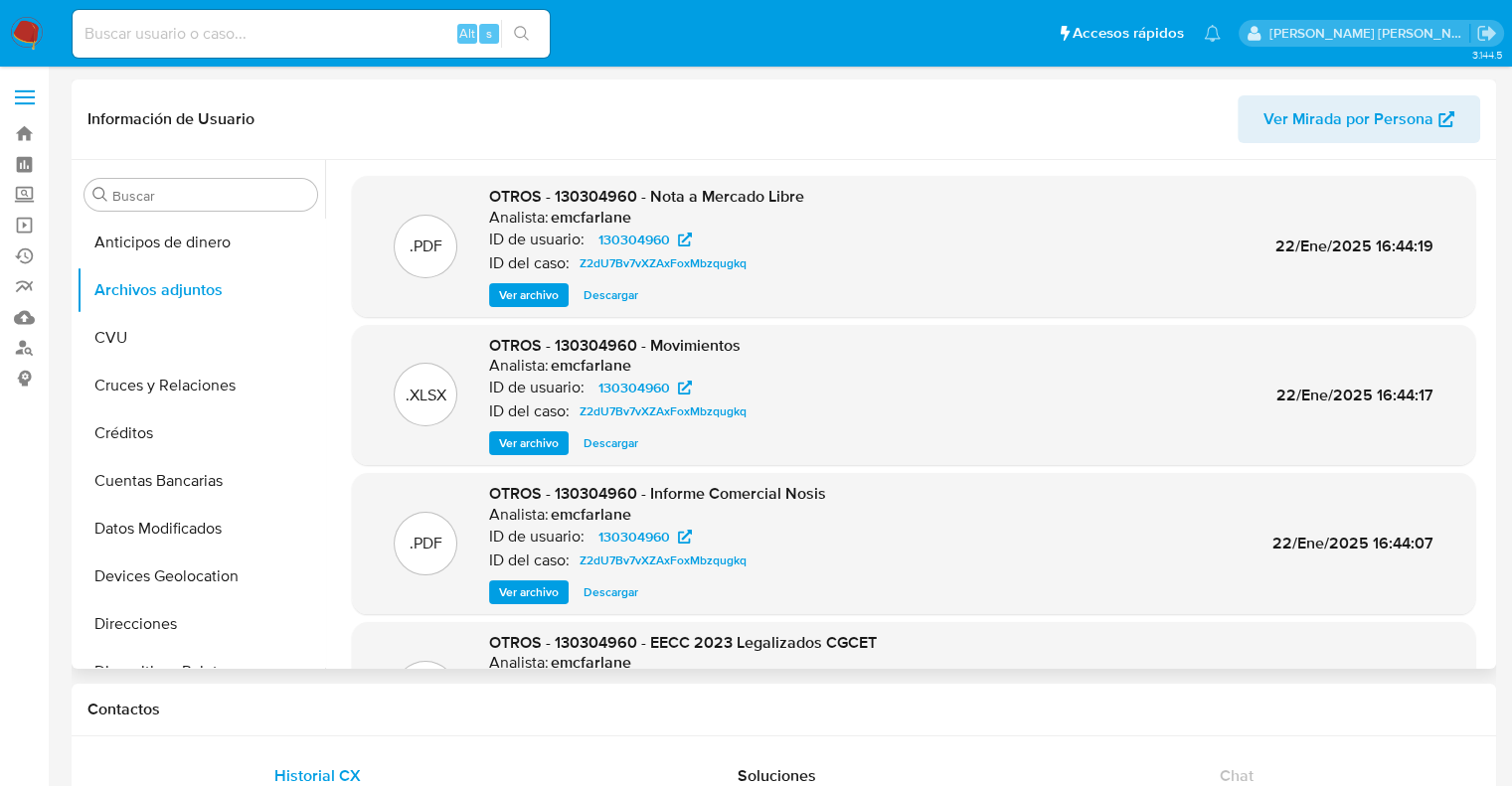 click on "Ver archivo" at bounding box center (529, 295) 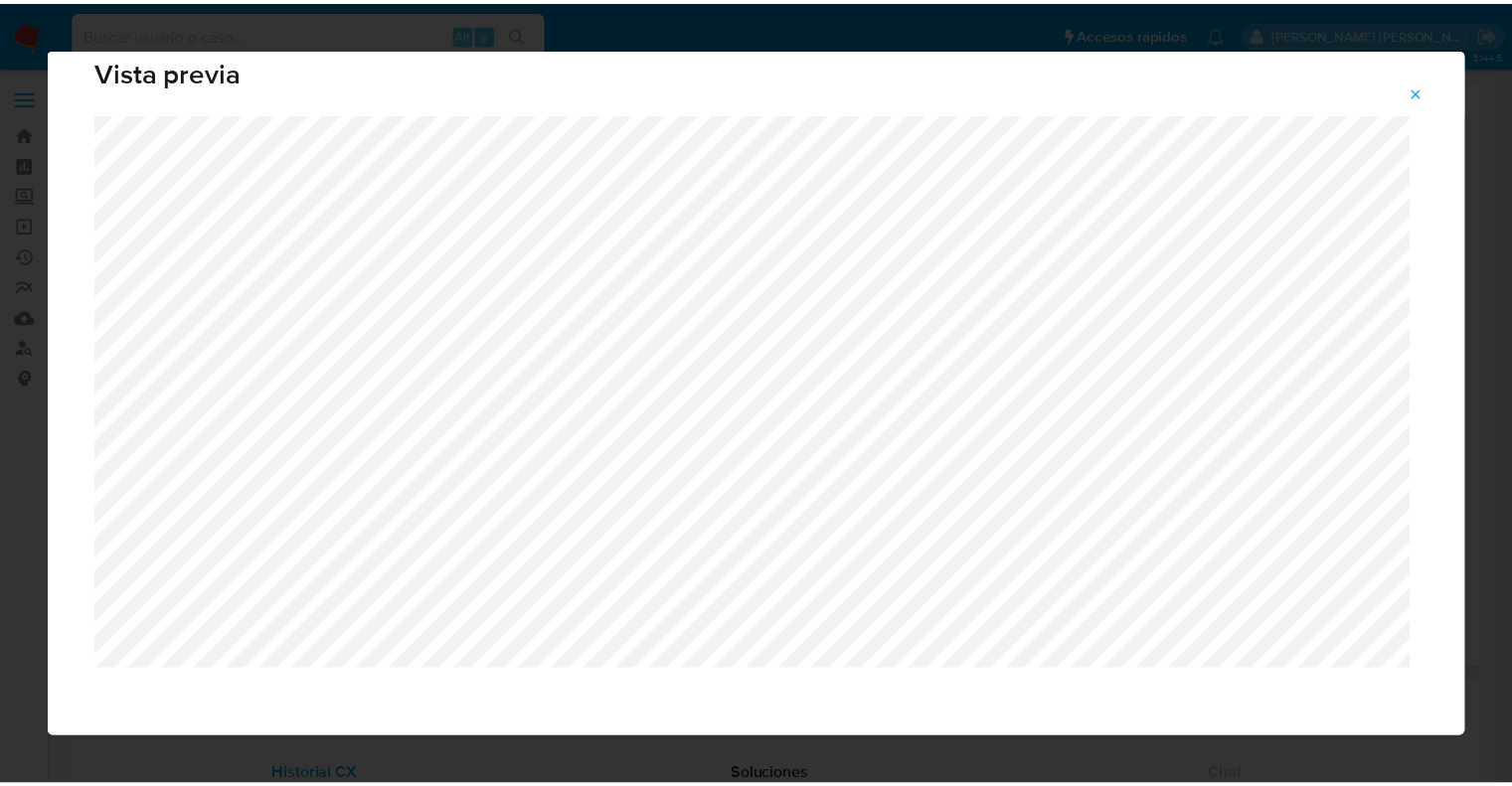 scroll, scrollTop: 48, scrollLeft: 0, axis: vertical 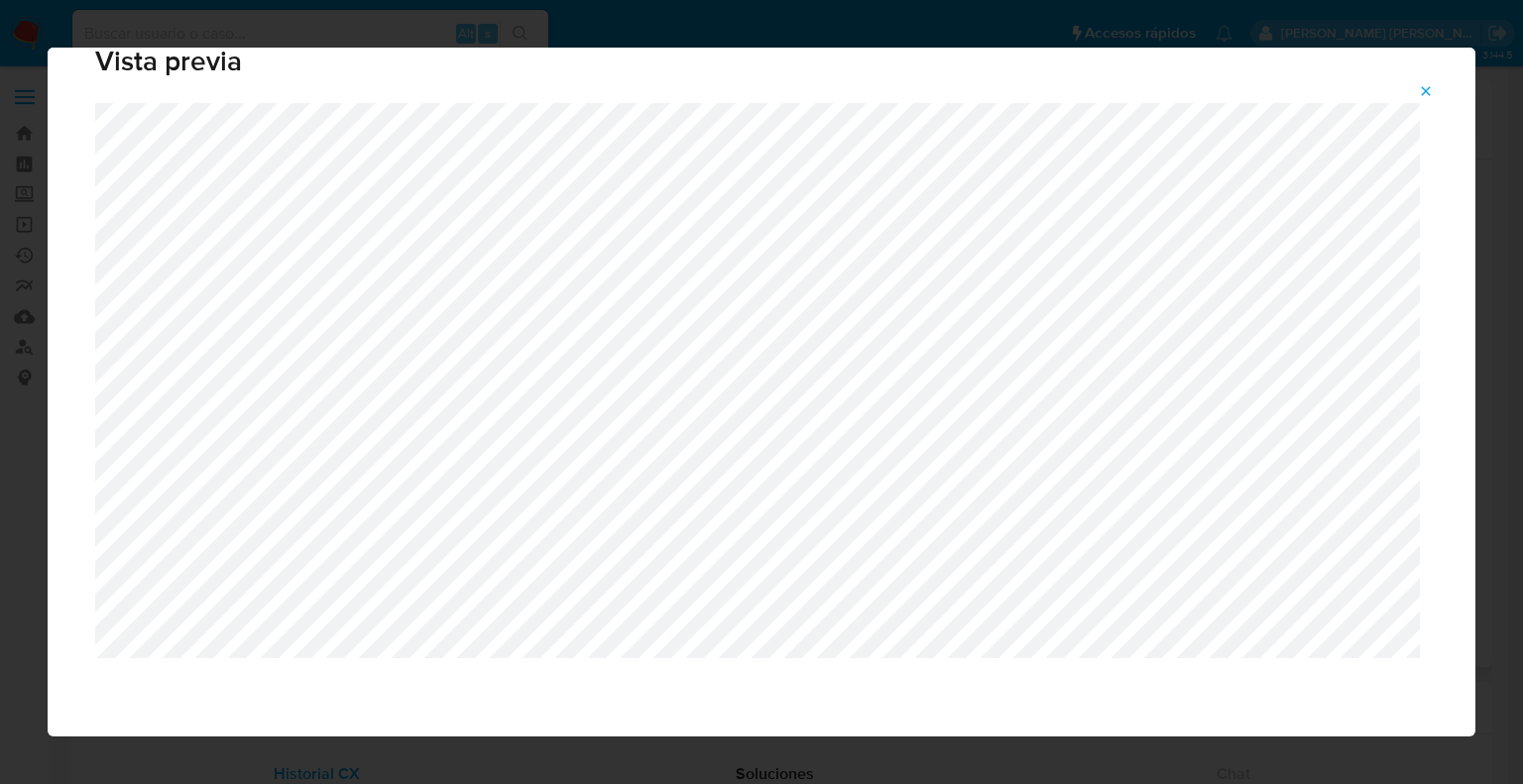 click at bounding box center [1426, 91] 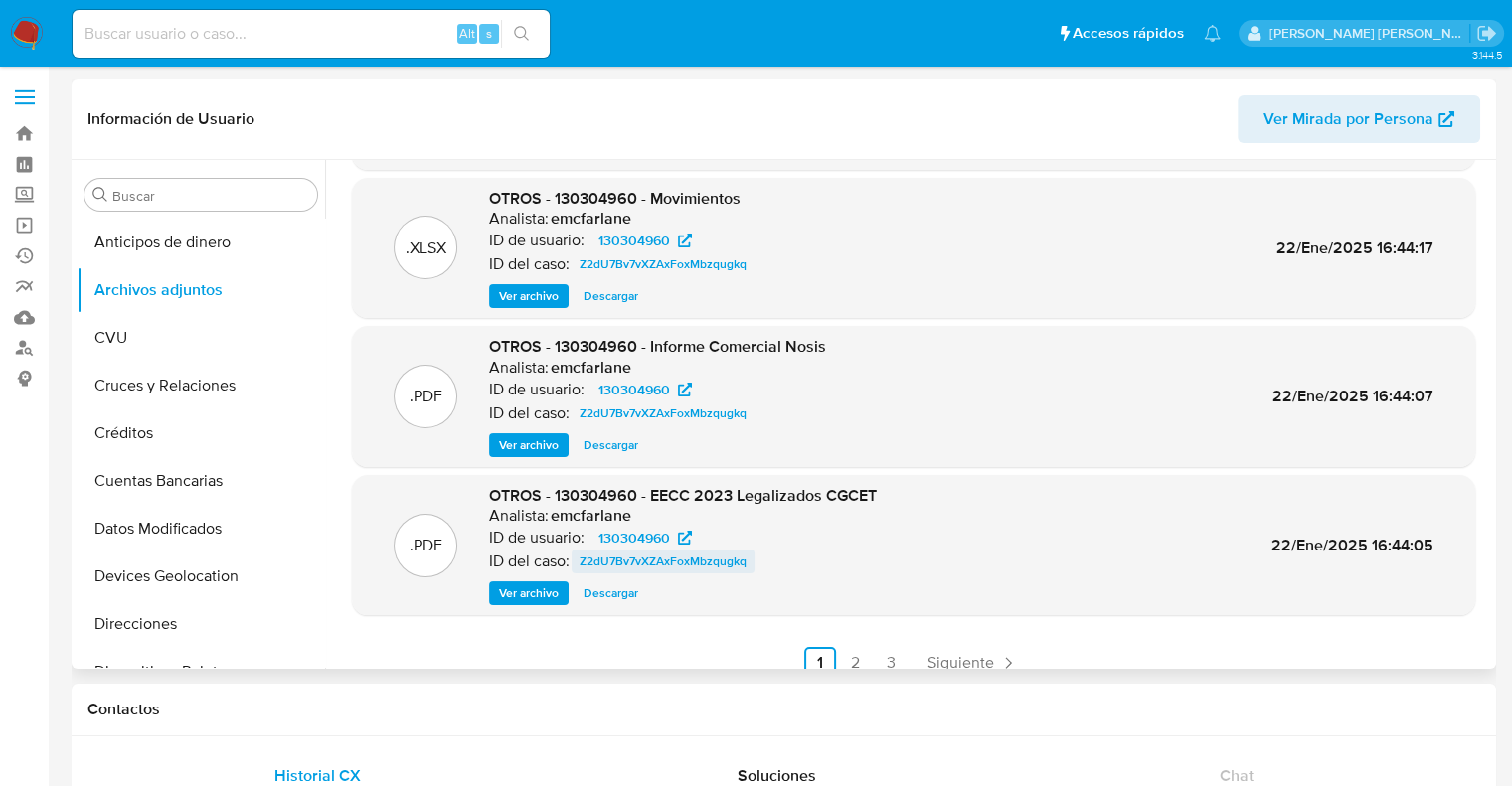 scroll, scrollTop: 167, scrollLeft: 0, axis: vertical 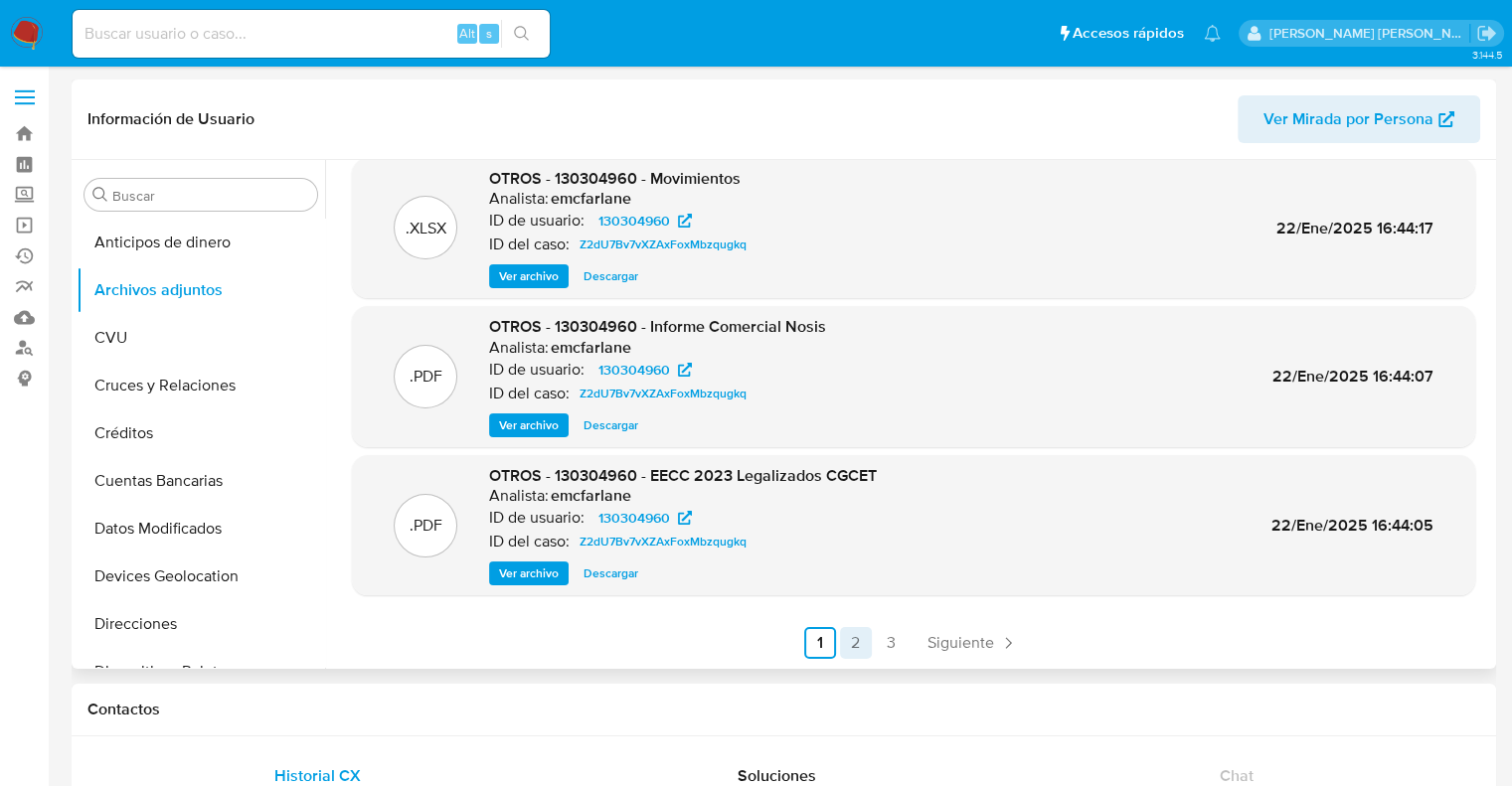 click on "2" at bounding box center [856, 643] 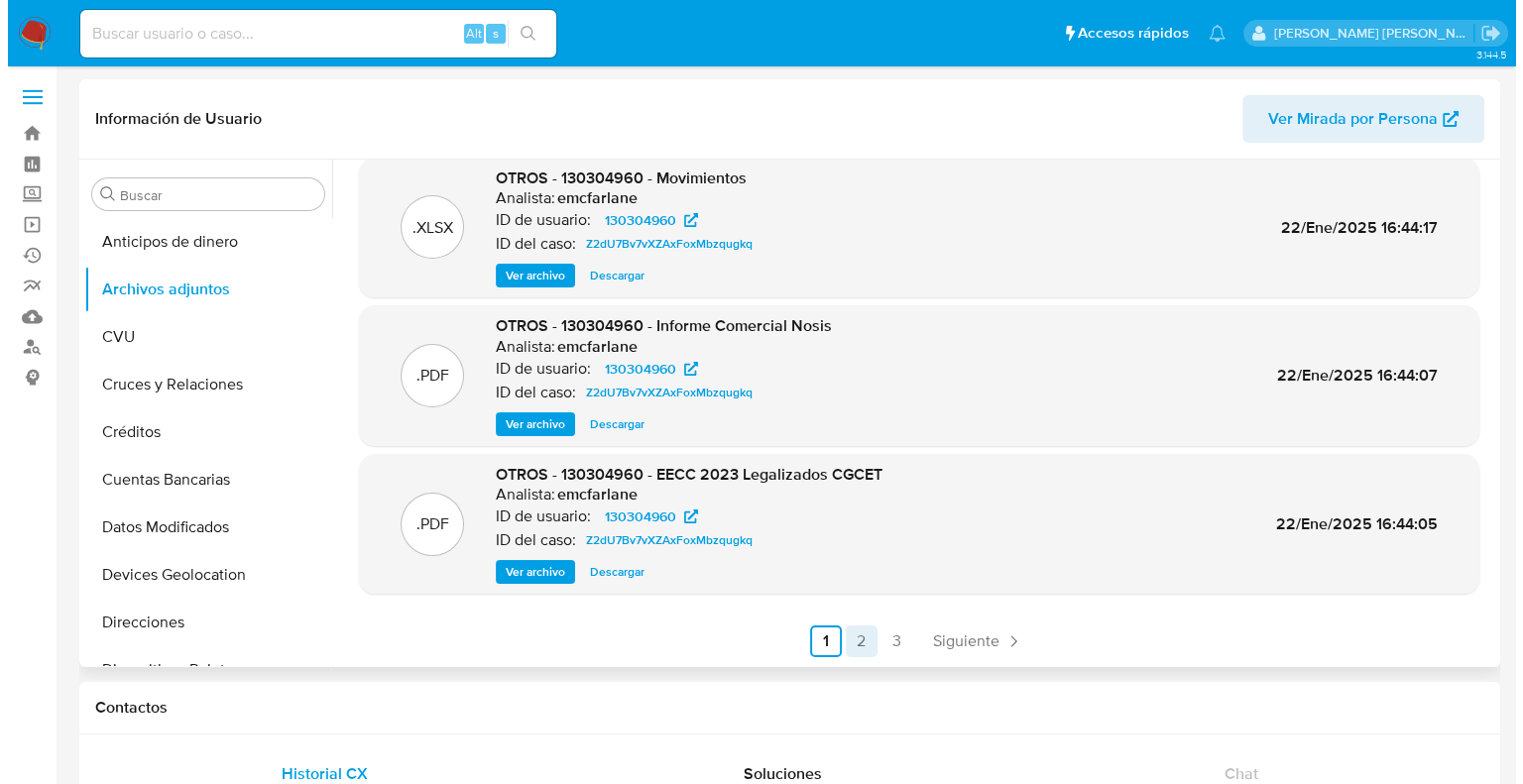 scroll, scrollTop: 0, scrollLeft: 0, axis: both 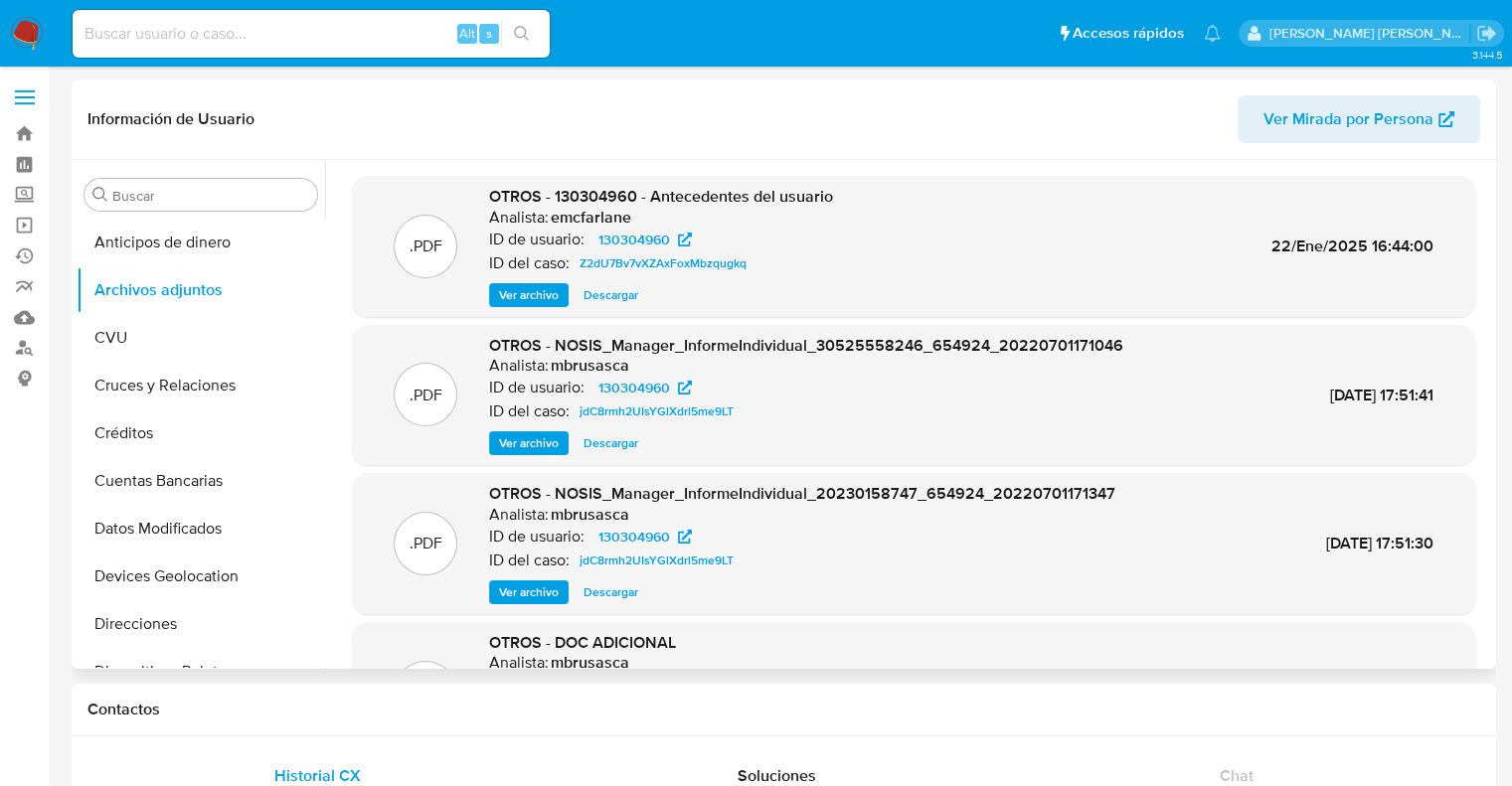 click on "Ver archivo" at bounding box center (529, 295) 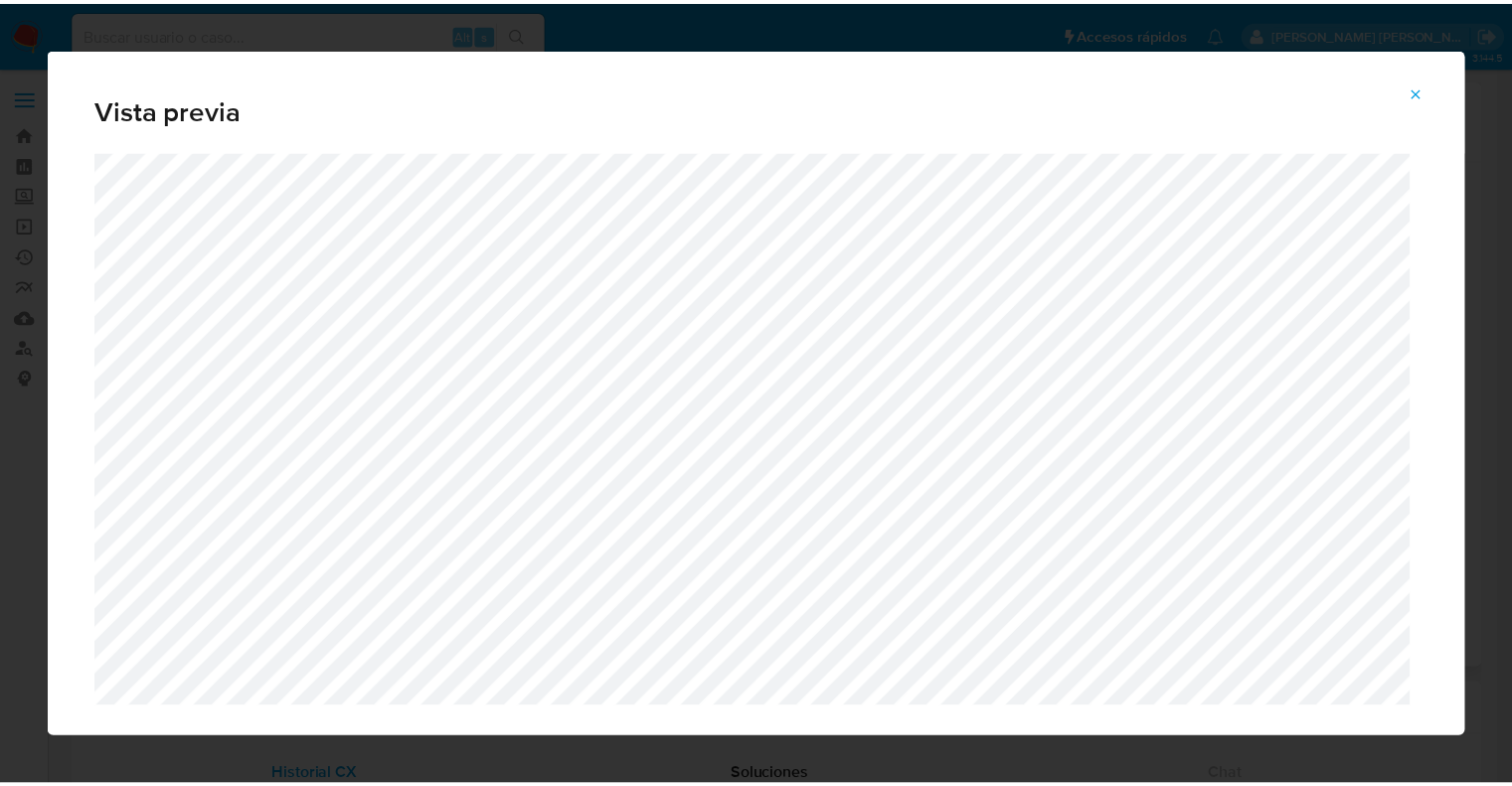 scroll, scrollTop: 48, scrollLeft: 0, axis: vertical 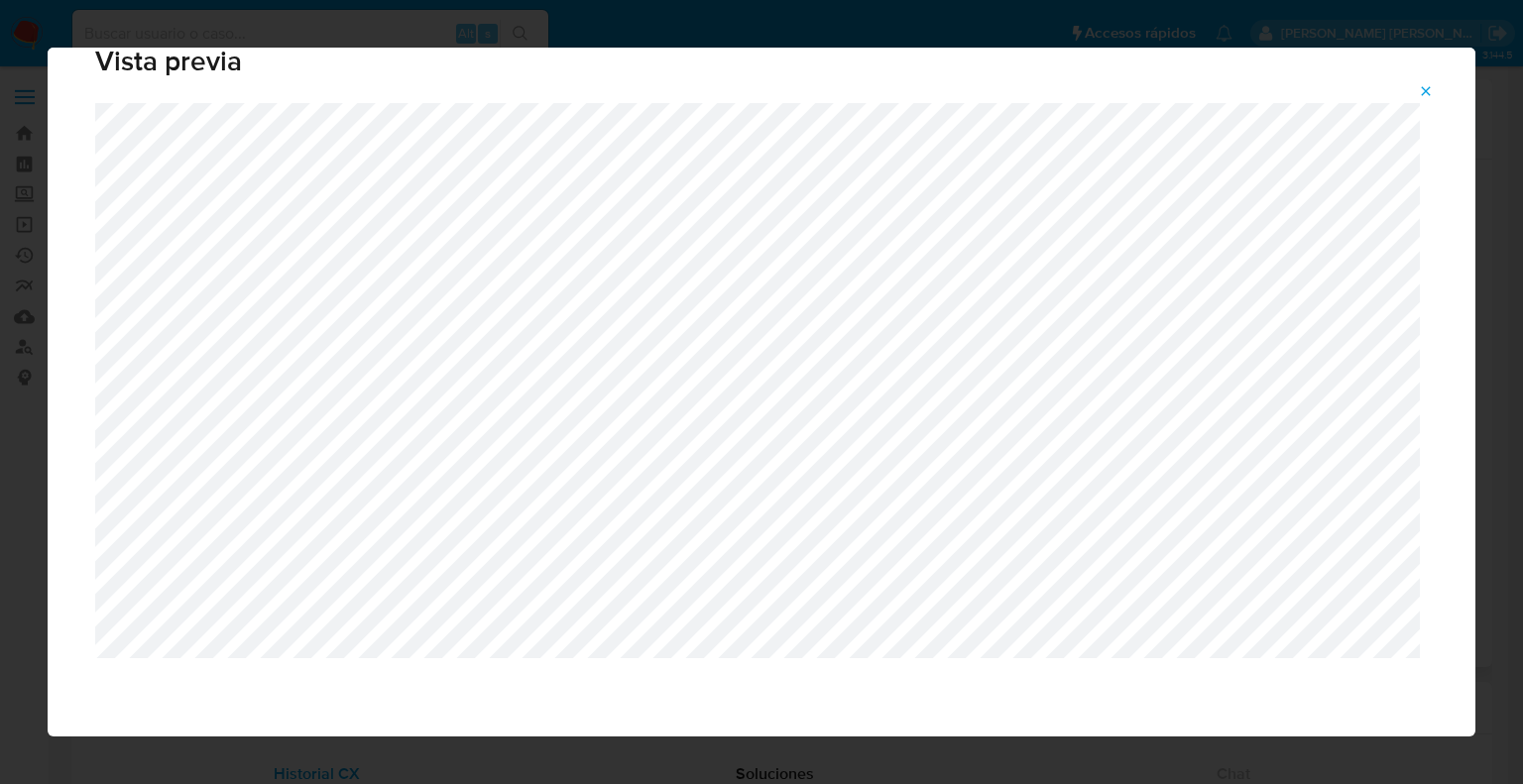 click 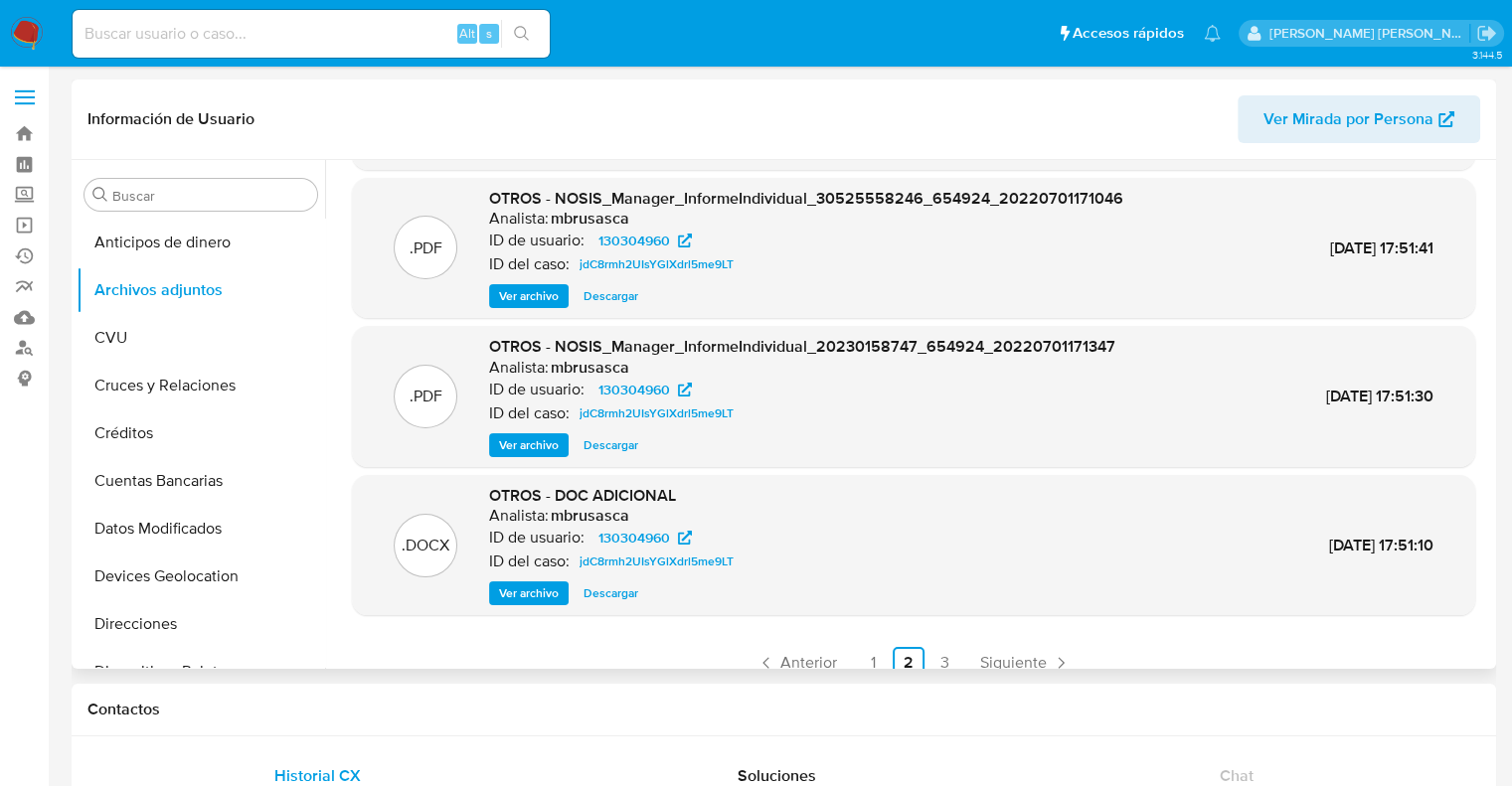 scroll, scrollTop: 167, scrollLeft: 0, axis: vertical 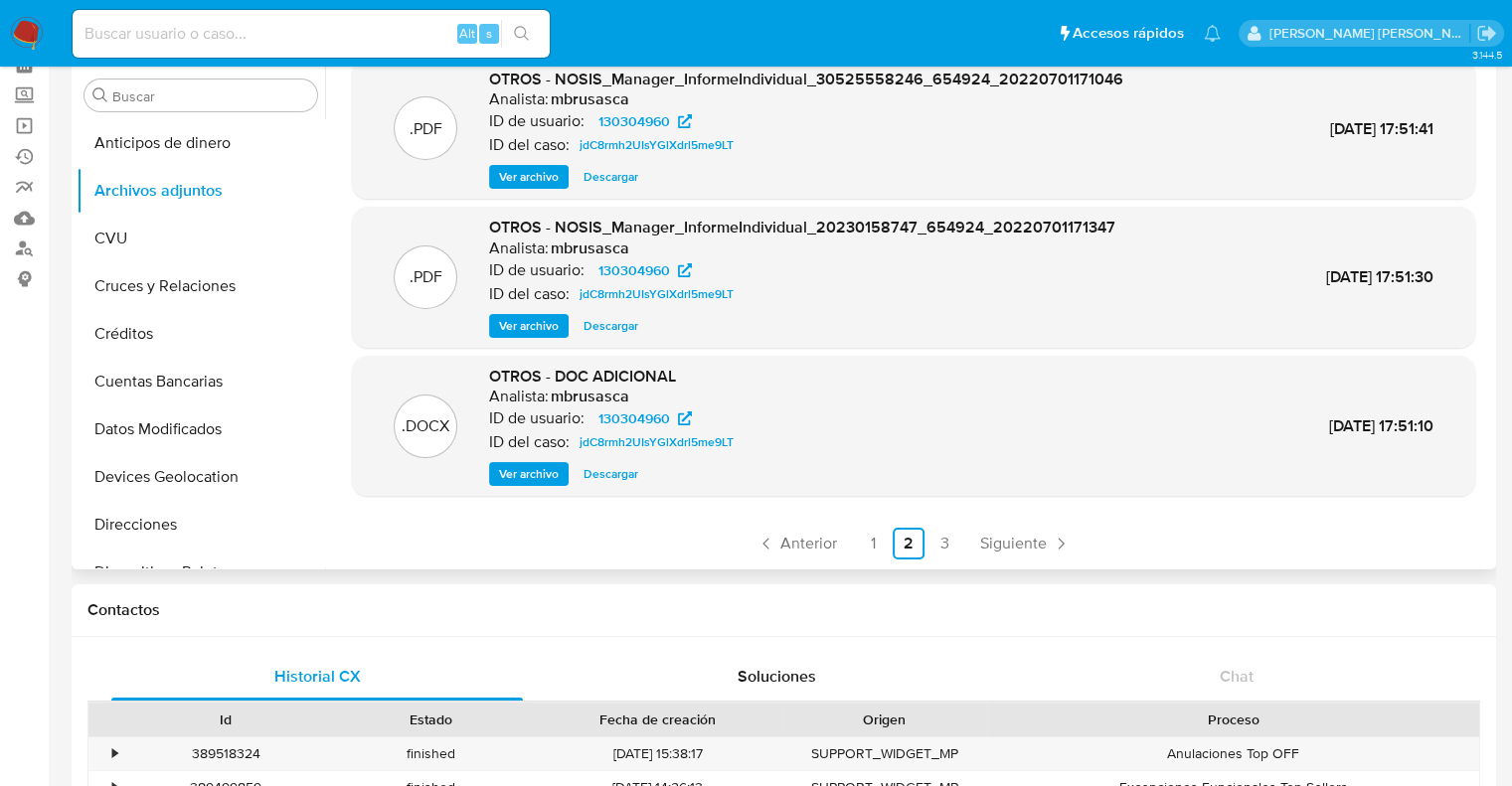 click on "Ver archivo" at bounding box center (529, 474) 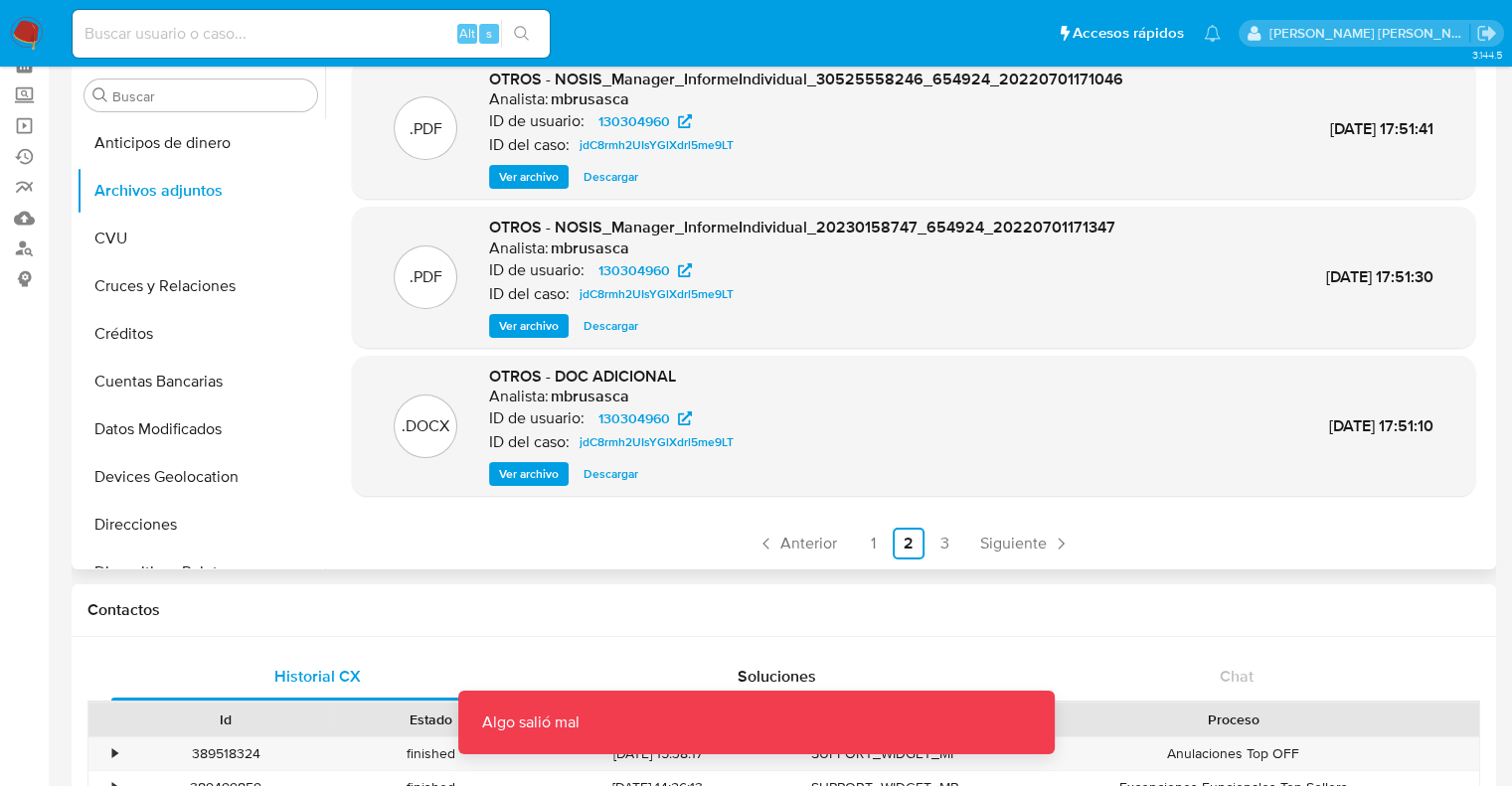 click on "Ver archivo" at bounding box center [529, 474] 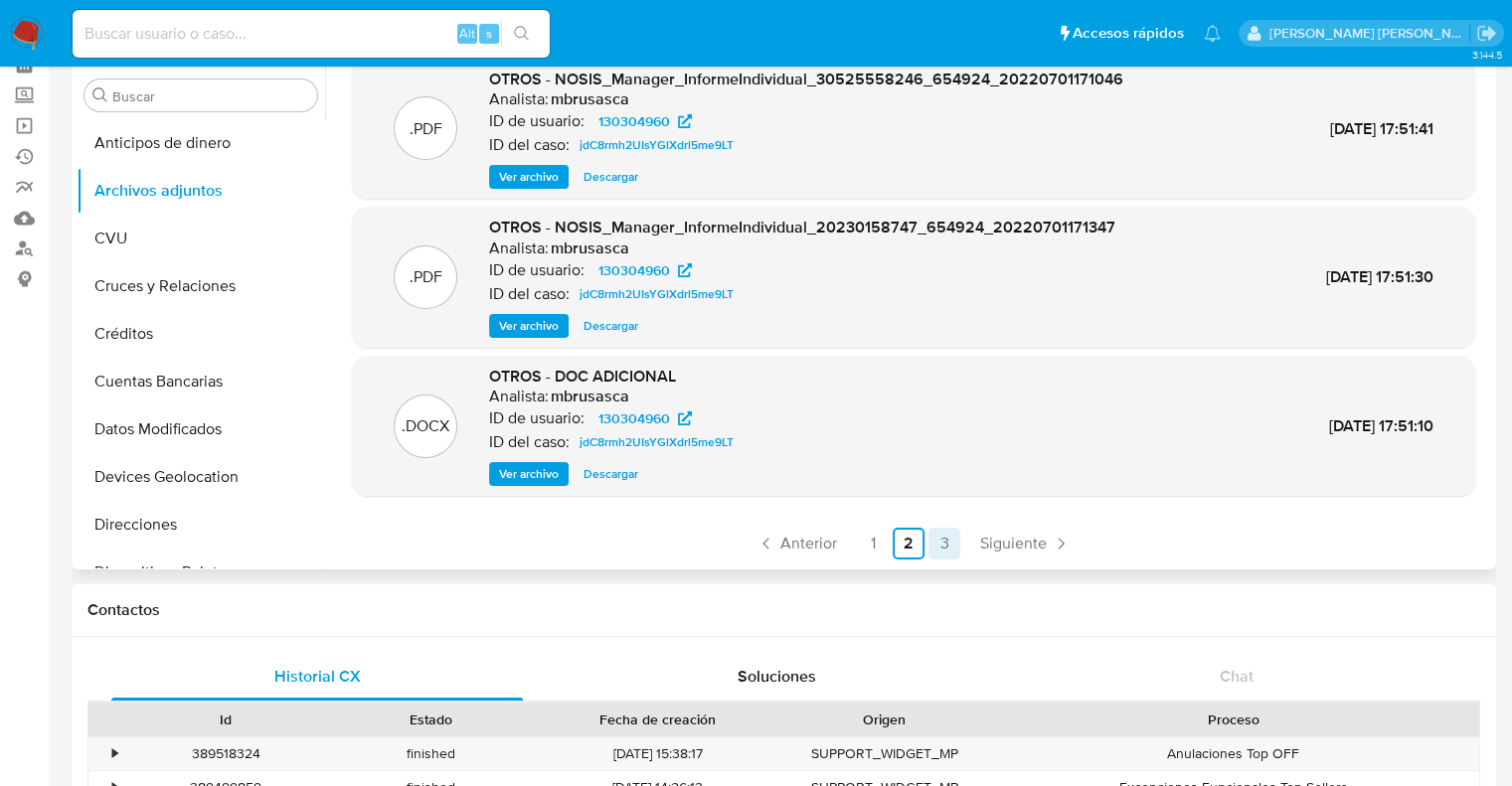 click on "3" at bounding box center [944, 544] 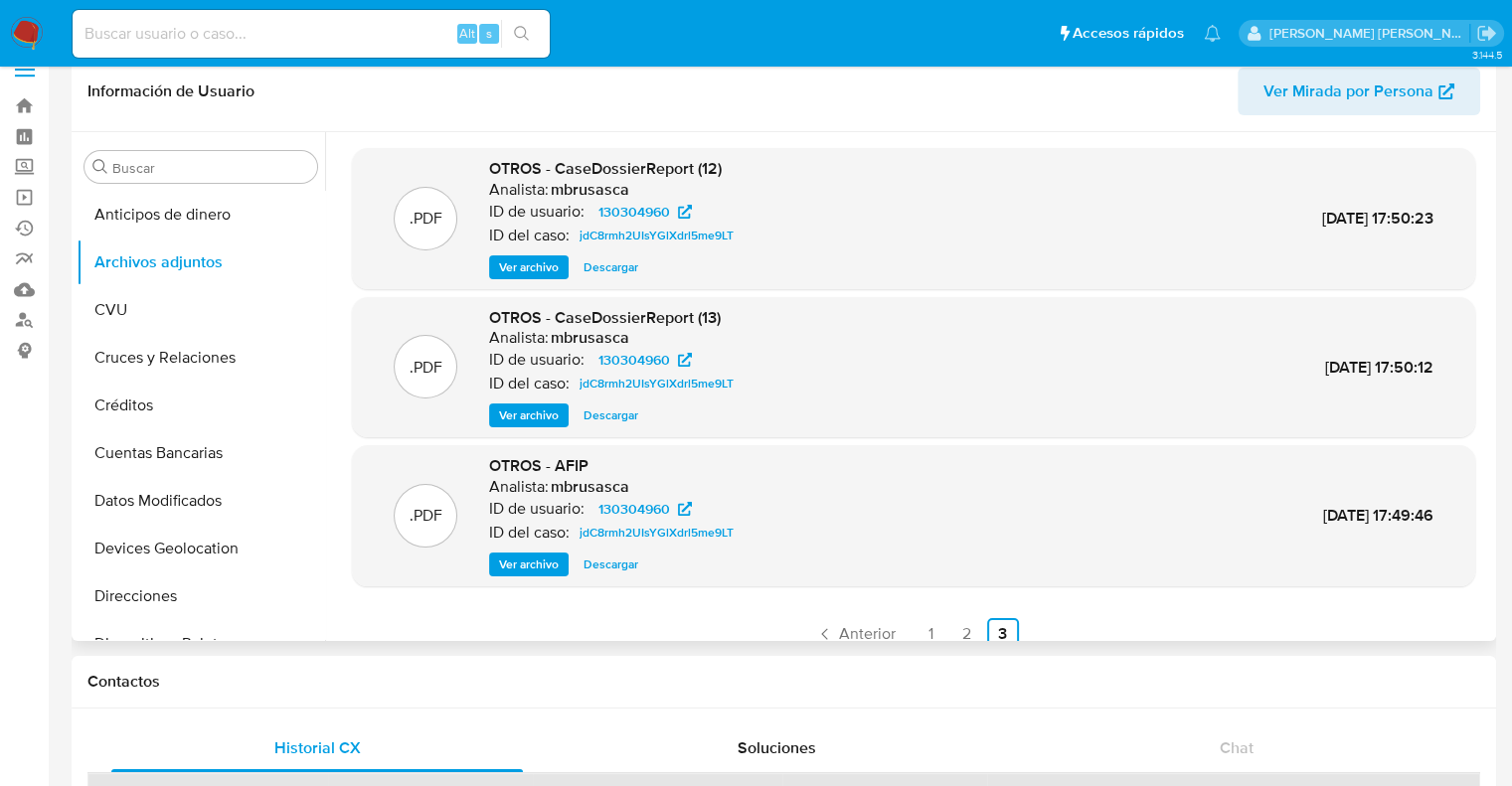 scroll, scrollTop: 0, scrollLeft: 0, axis: both 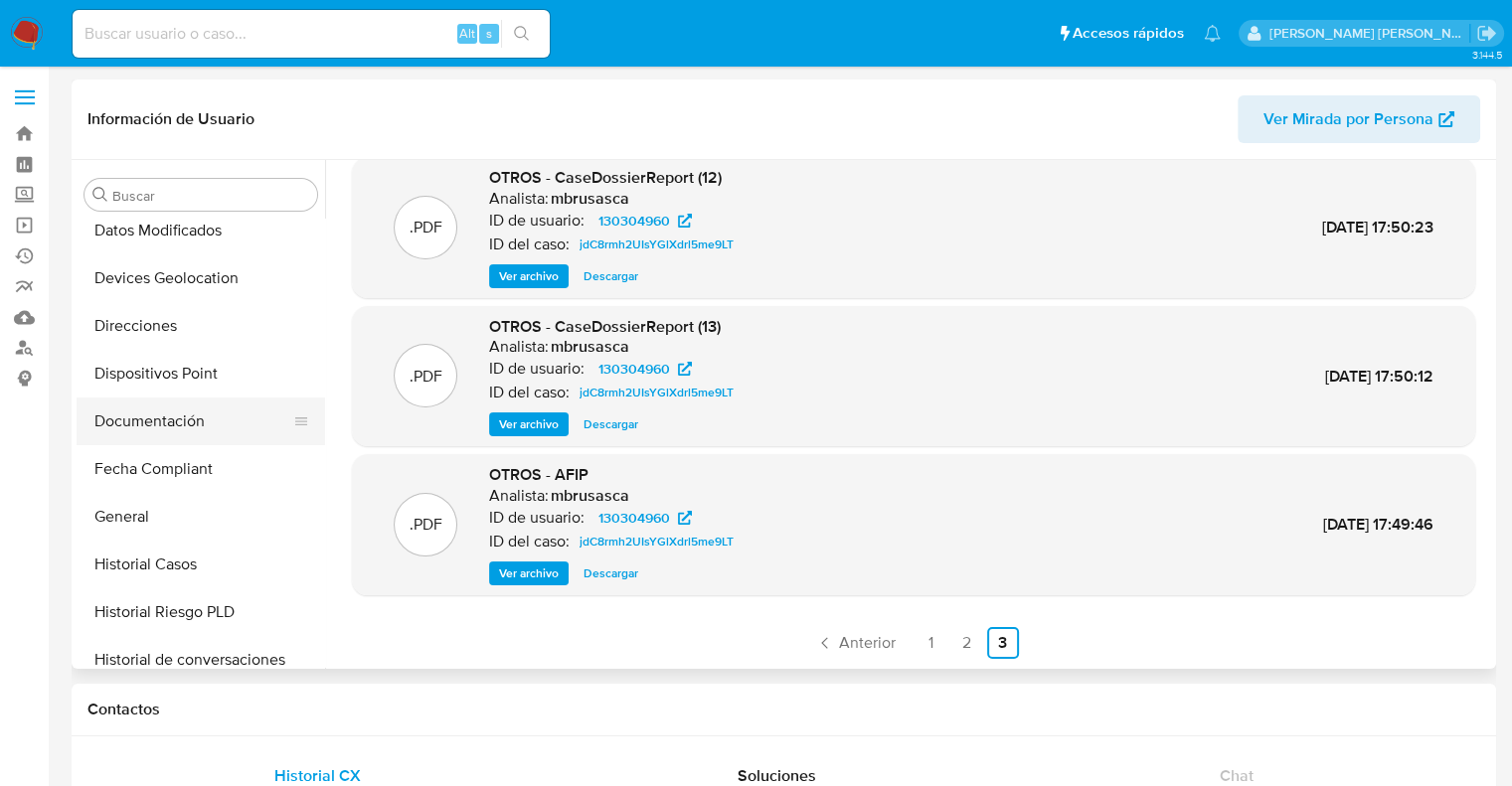 click on "Documentación" at bounding box center (193, 421) 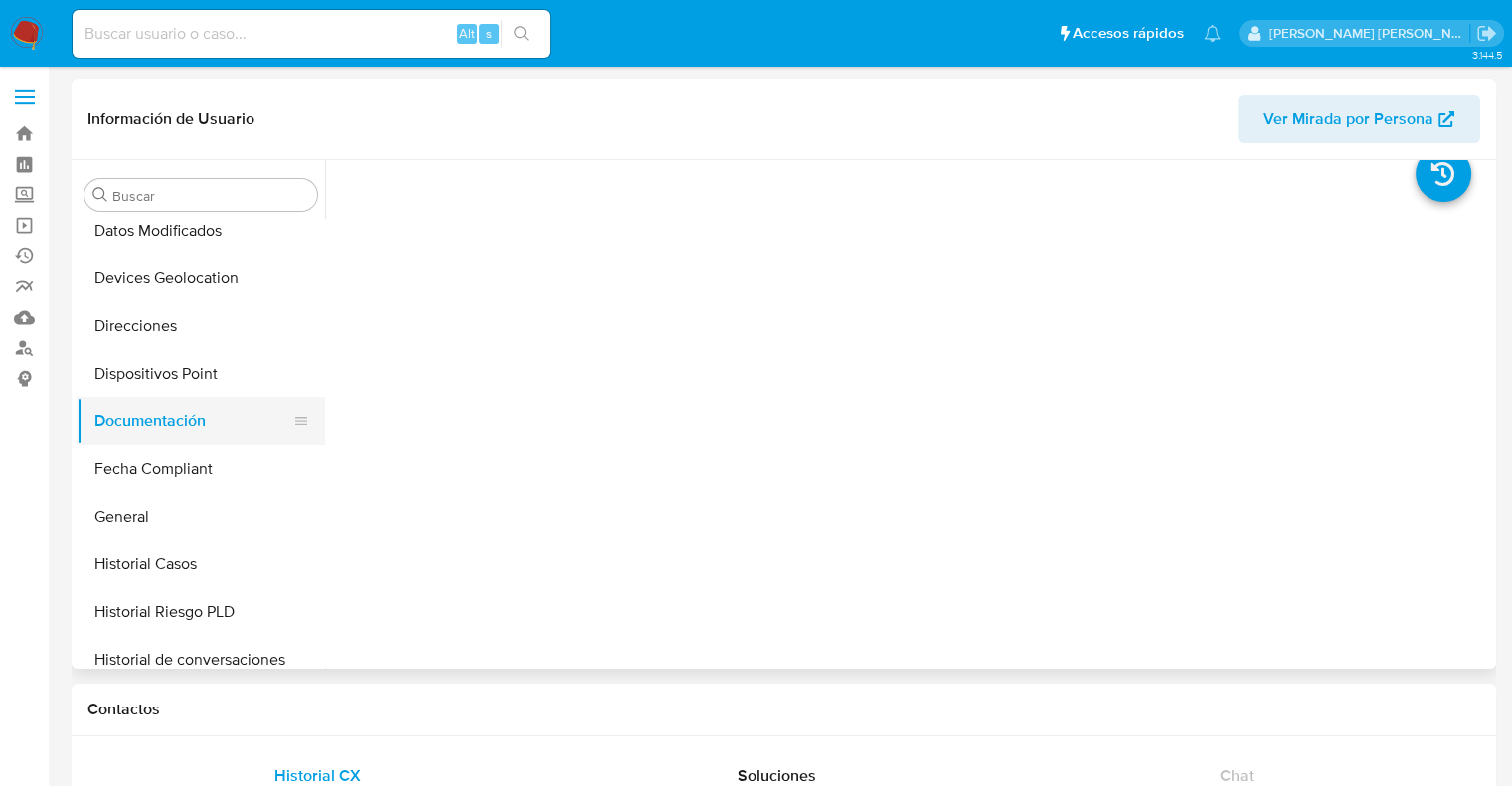 scroll, scrollTop: 0, scrollLeft: 0, axis: both 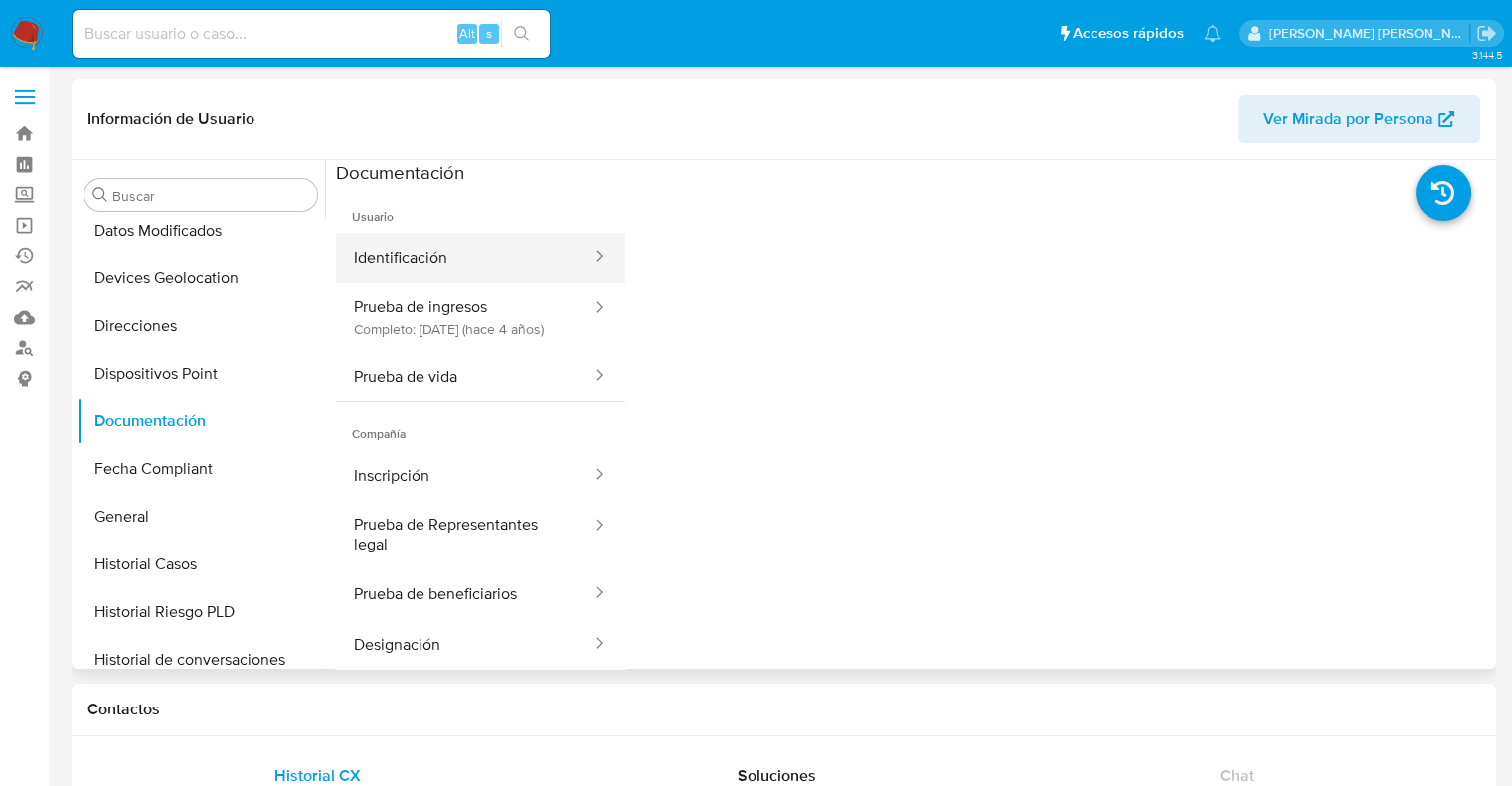 click on "Identificación" at bounding box center (464, 257) 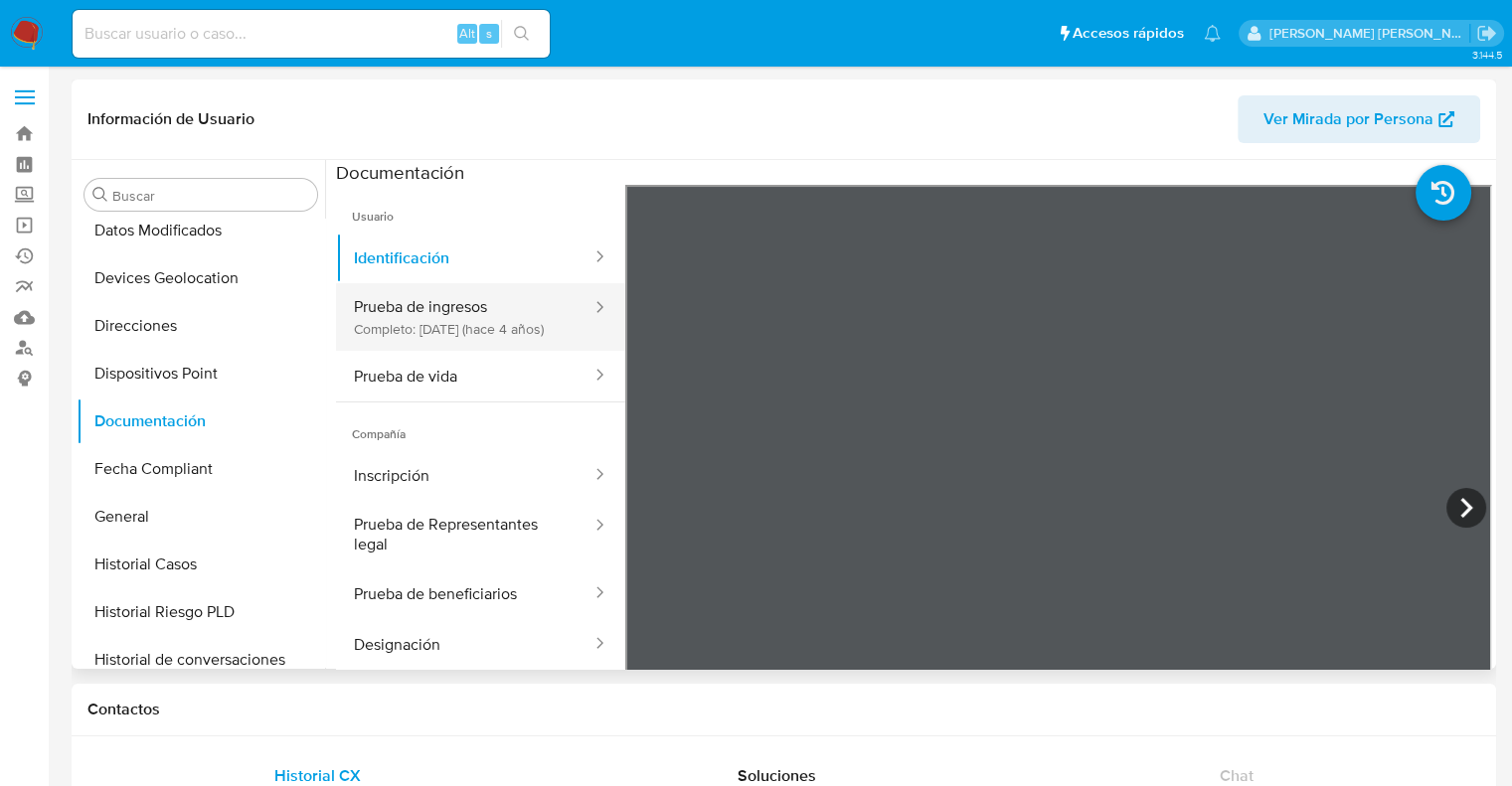 click on "Prueba de ingresos Completo: 27/07/2021 (hace 4 años)" at bounding box center (464, 317) 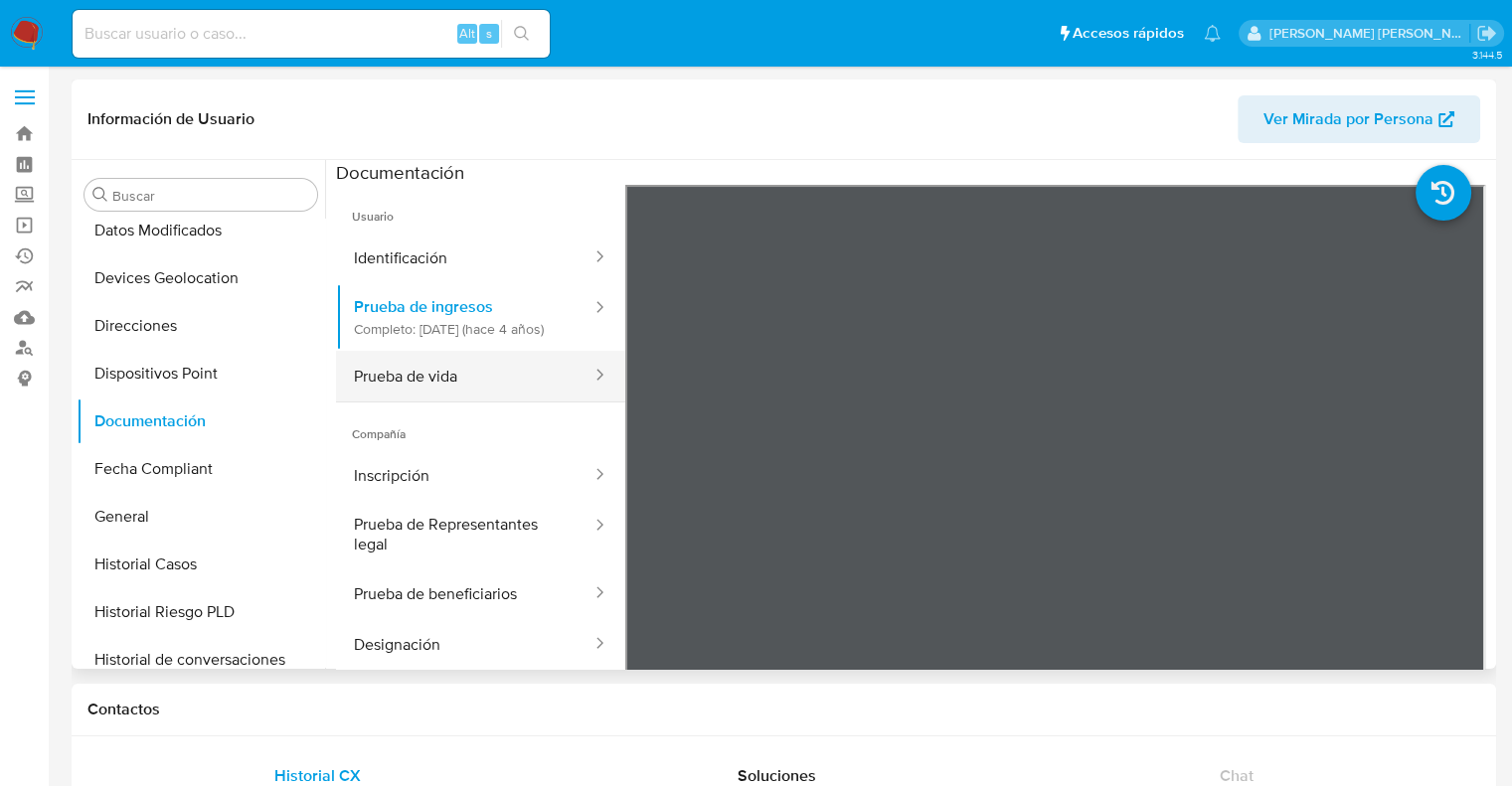 click on "Prueba de vida" at bounding box center [464, 376] 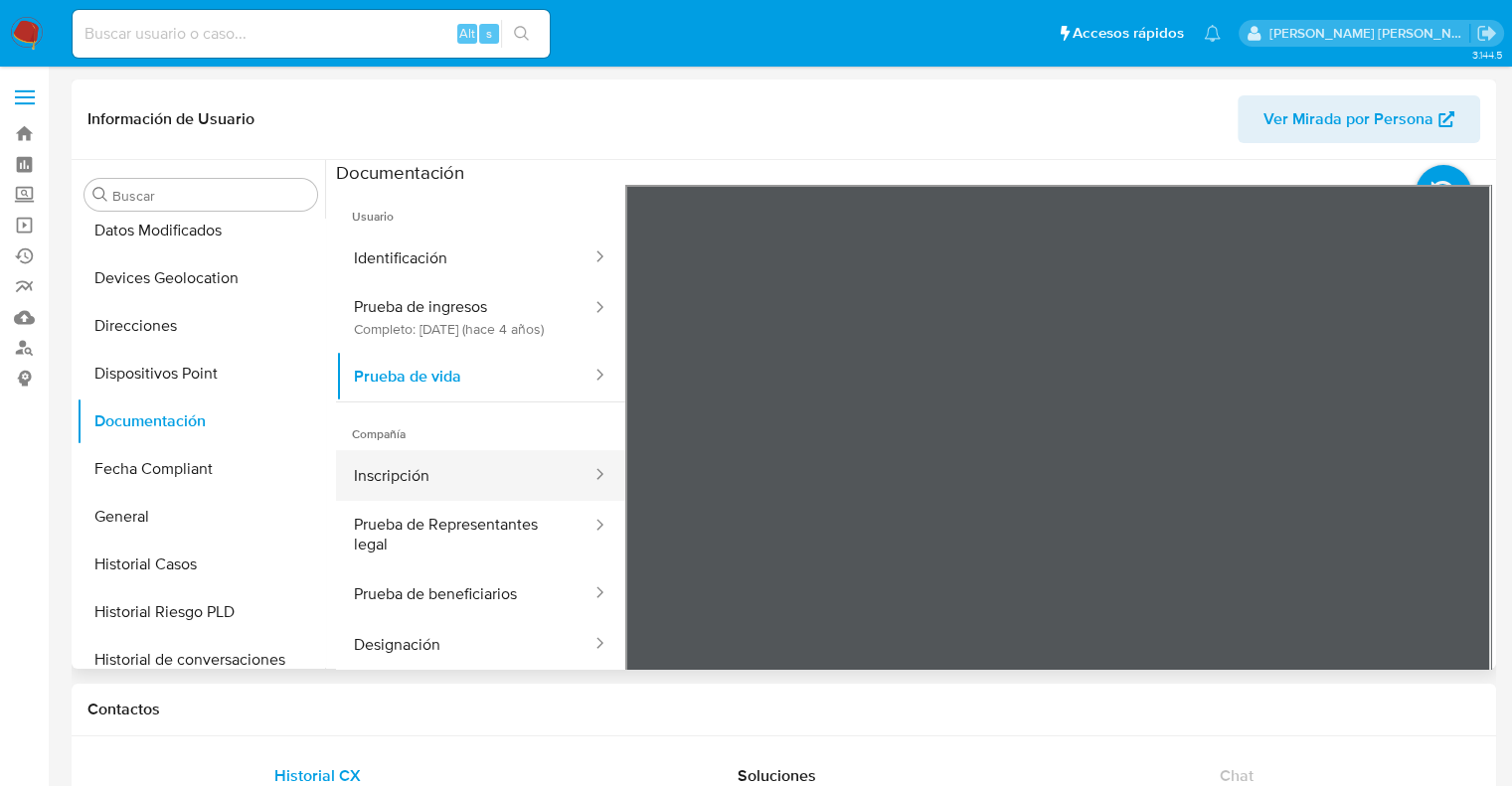 scroll, scrollTop: 99, scrollLeft: 0, axis: vertical 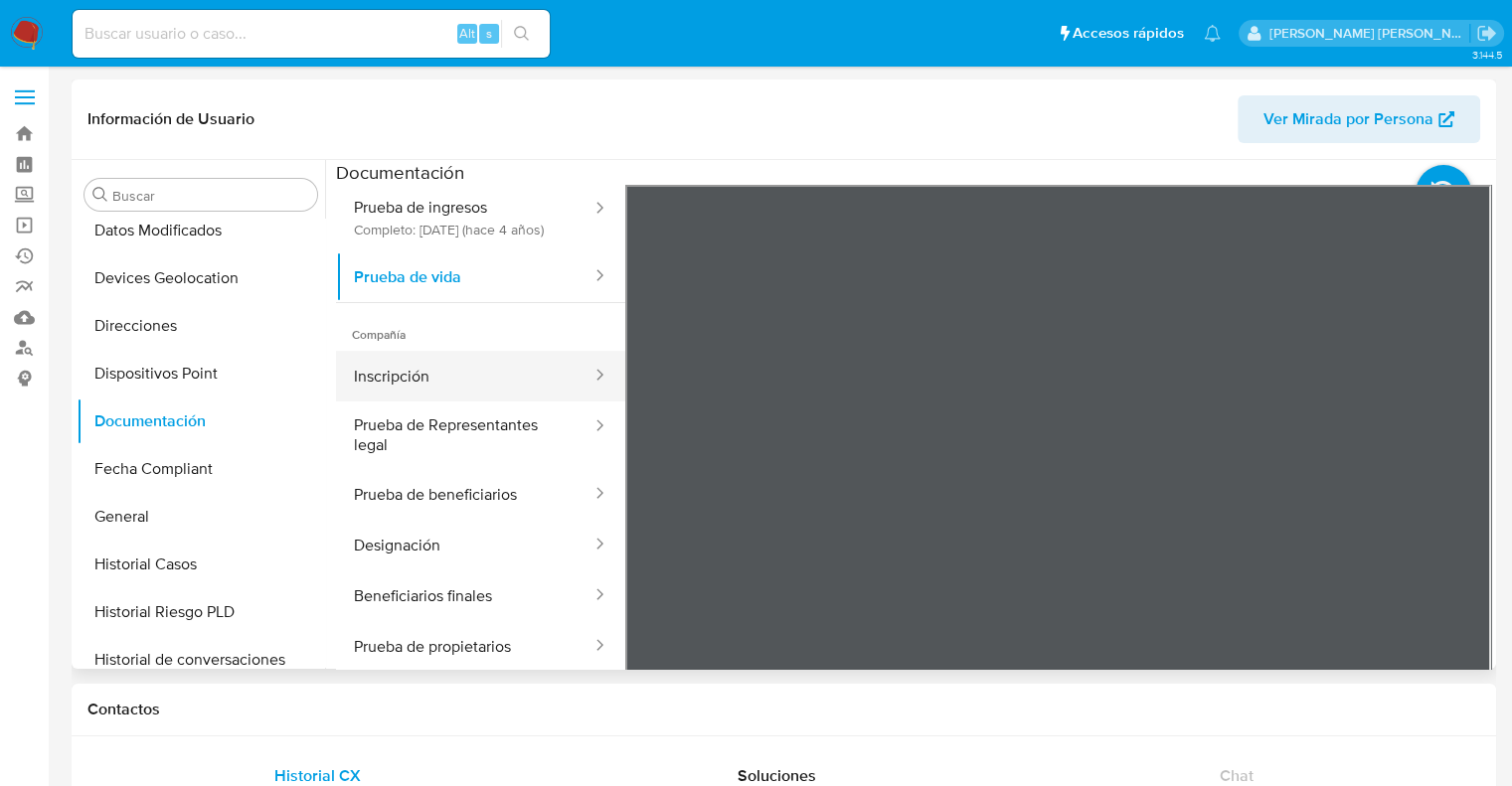 click on "Inscripción" at bounding box center [464, 376] 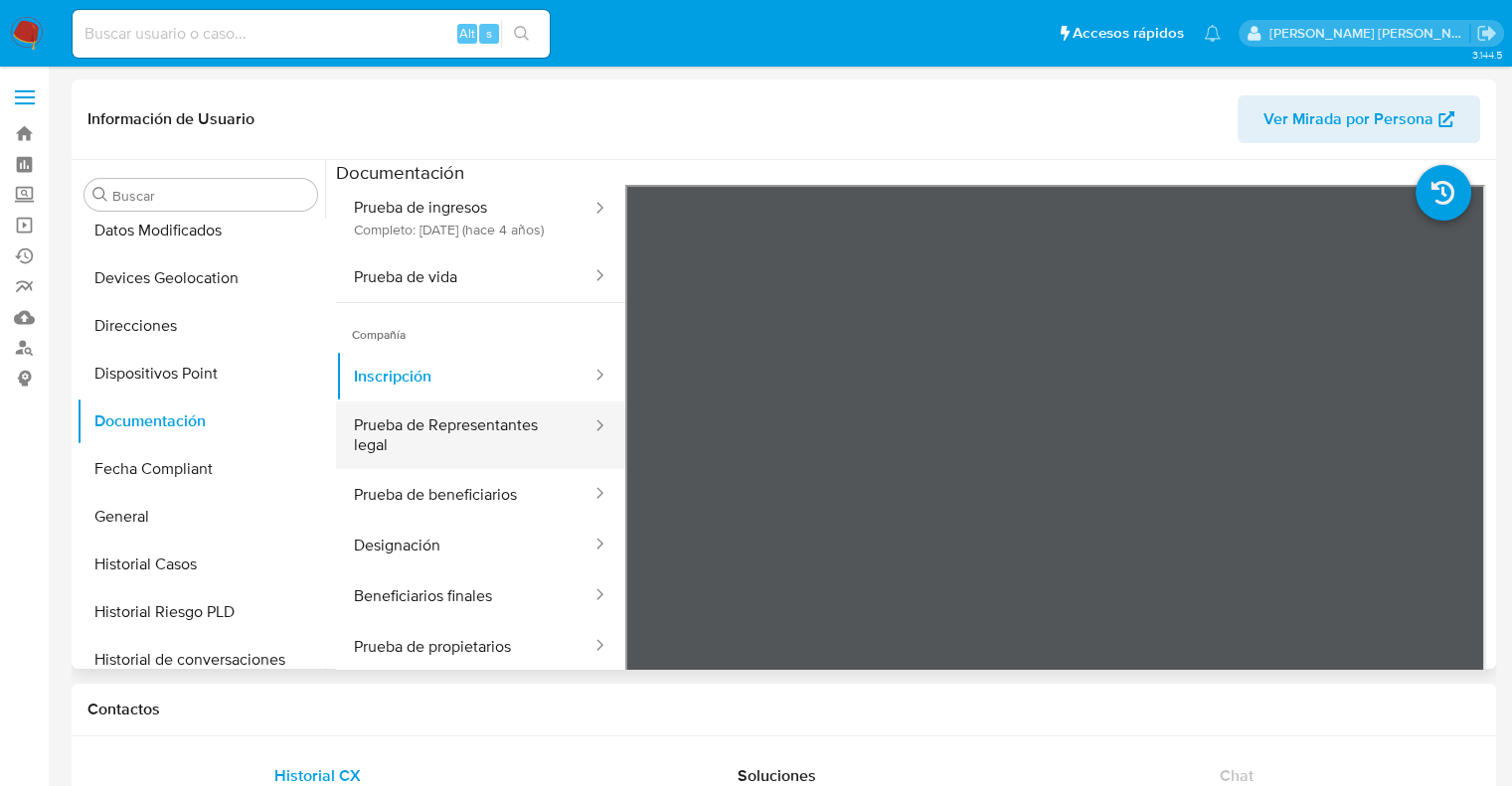 click on "Prueba de Representantes legal" at bounding box center (464, 435) 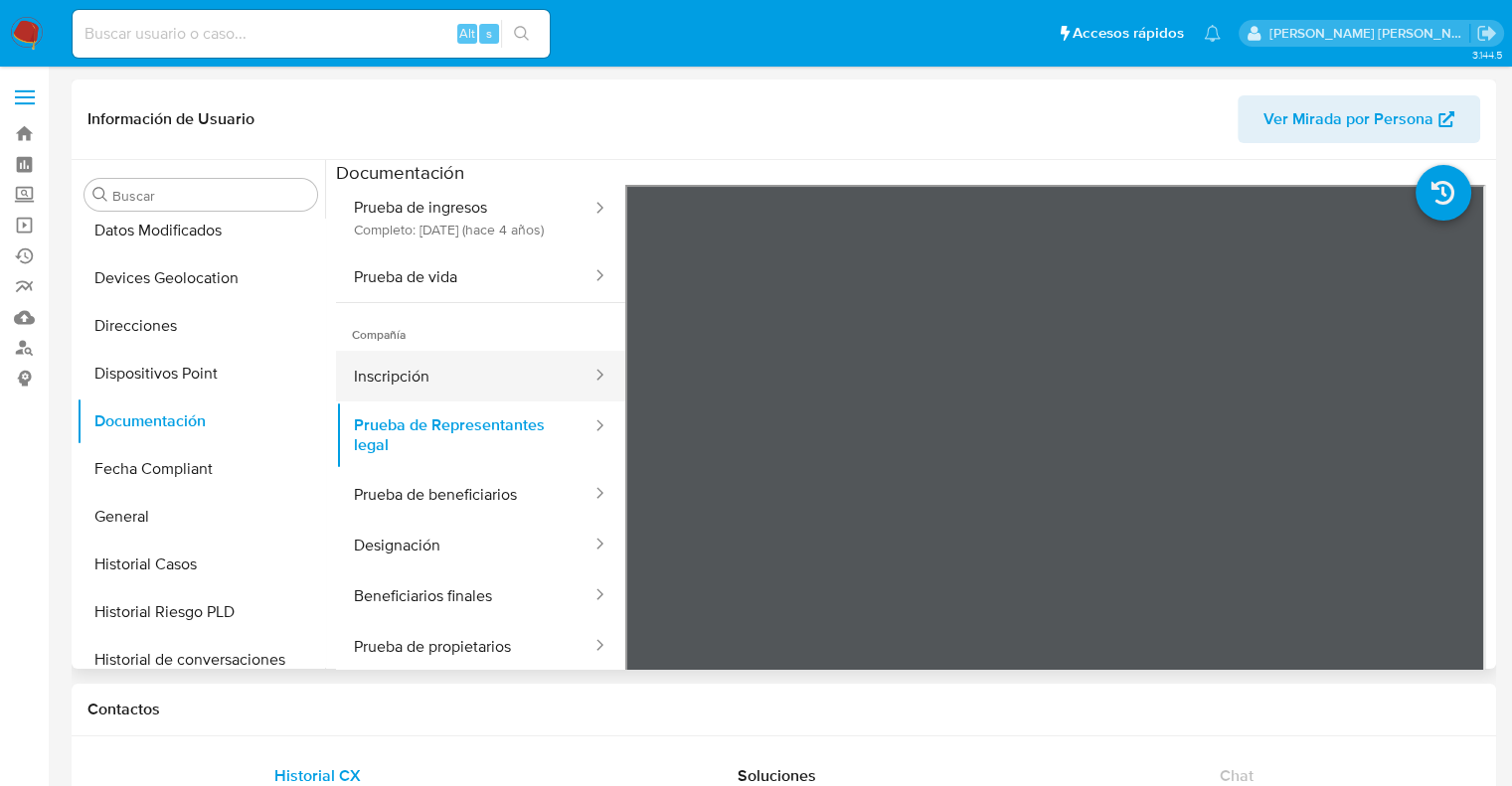 scroll, scrollTop: 199, scrollLeft: 0, axis: vertical 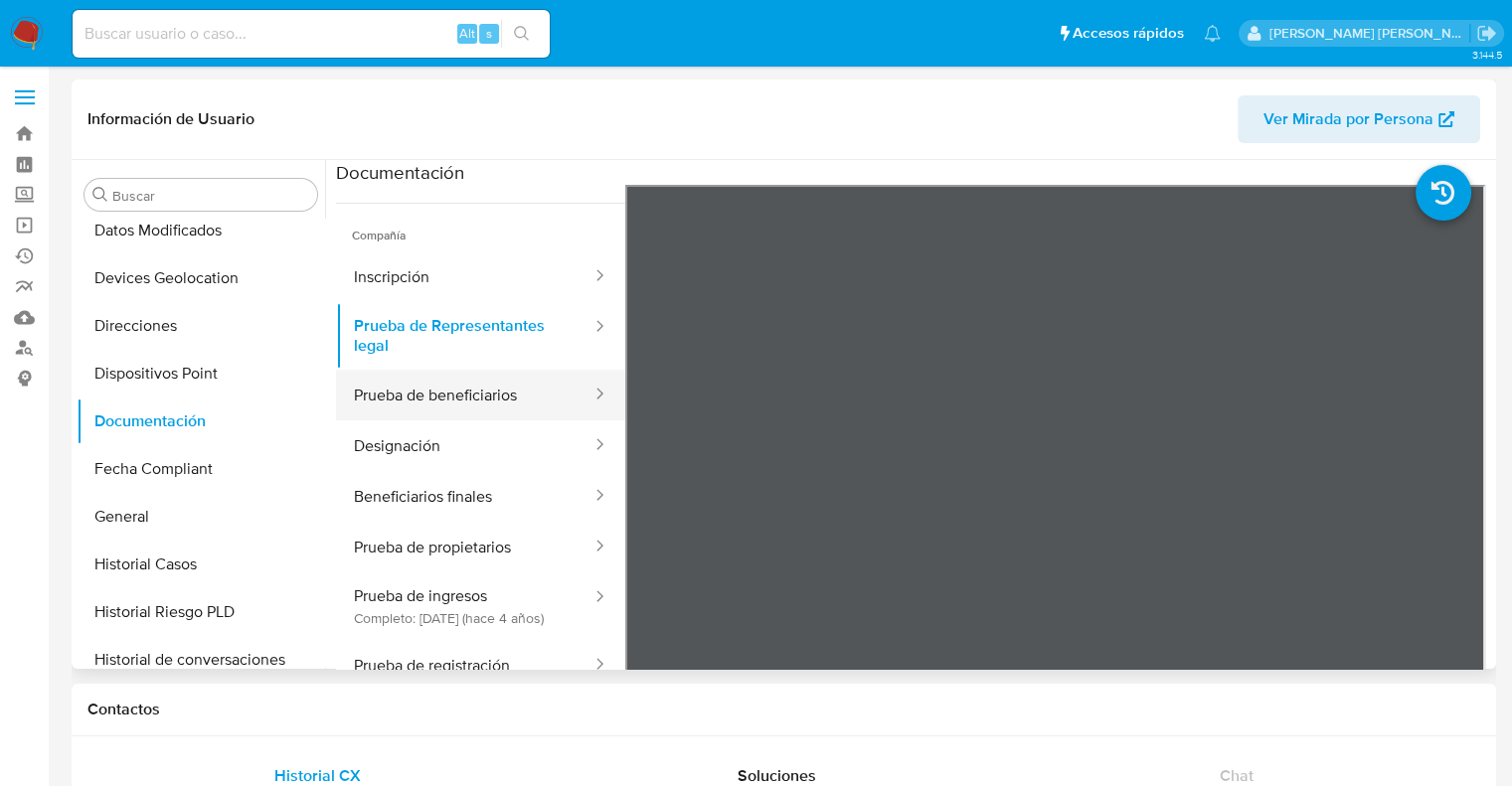 click on "Prueba de beneficiarios" at bounding box center (464, 394) 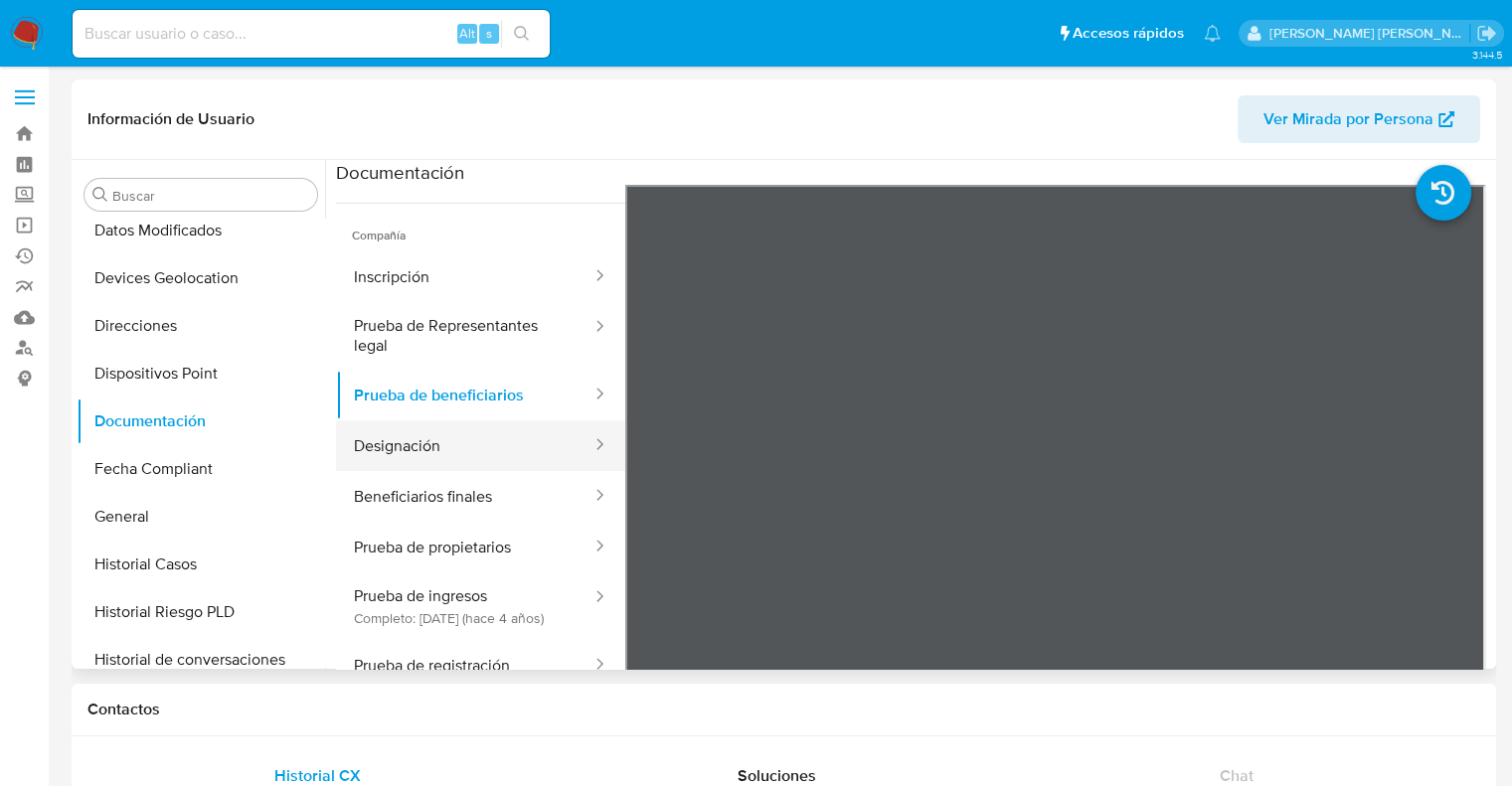 click on "Designación" at bounding box center (464, 445) 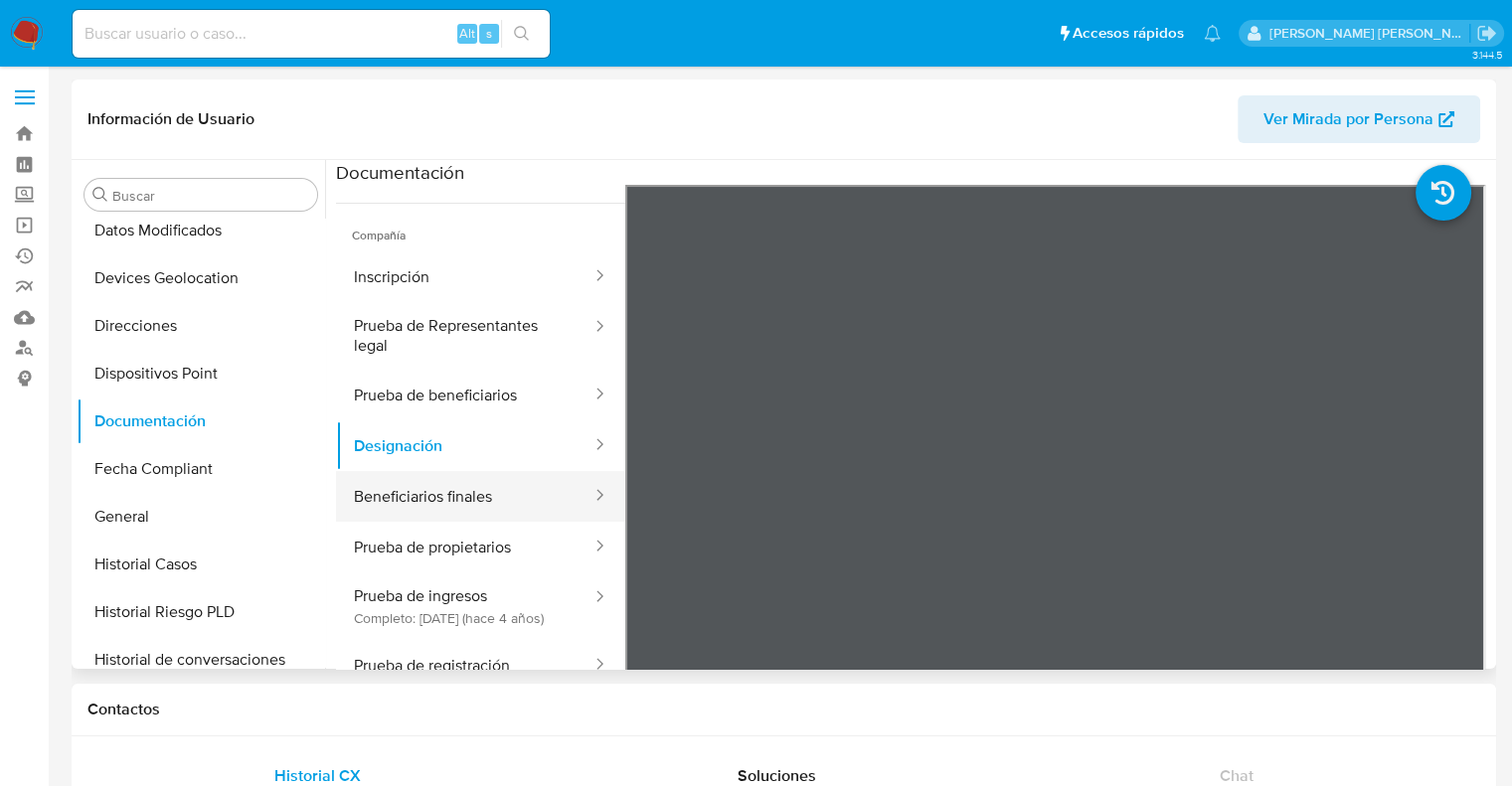click on "Beneficiarios finales" at bounding box center [464, 496] 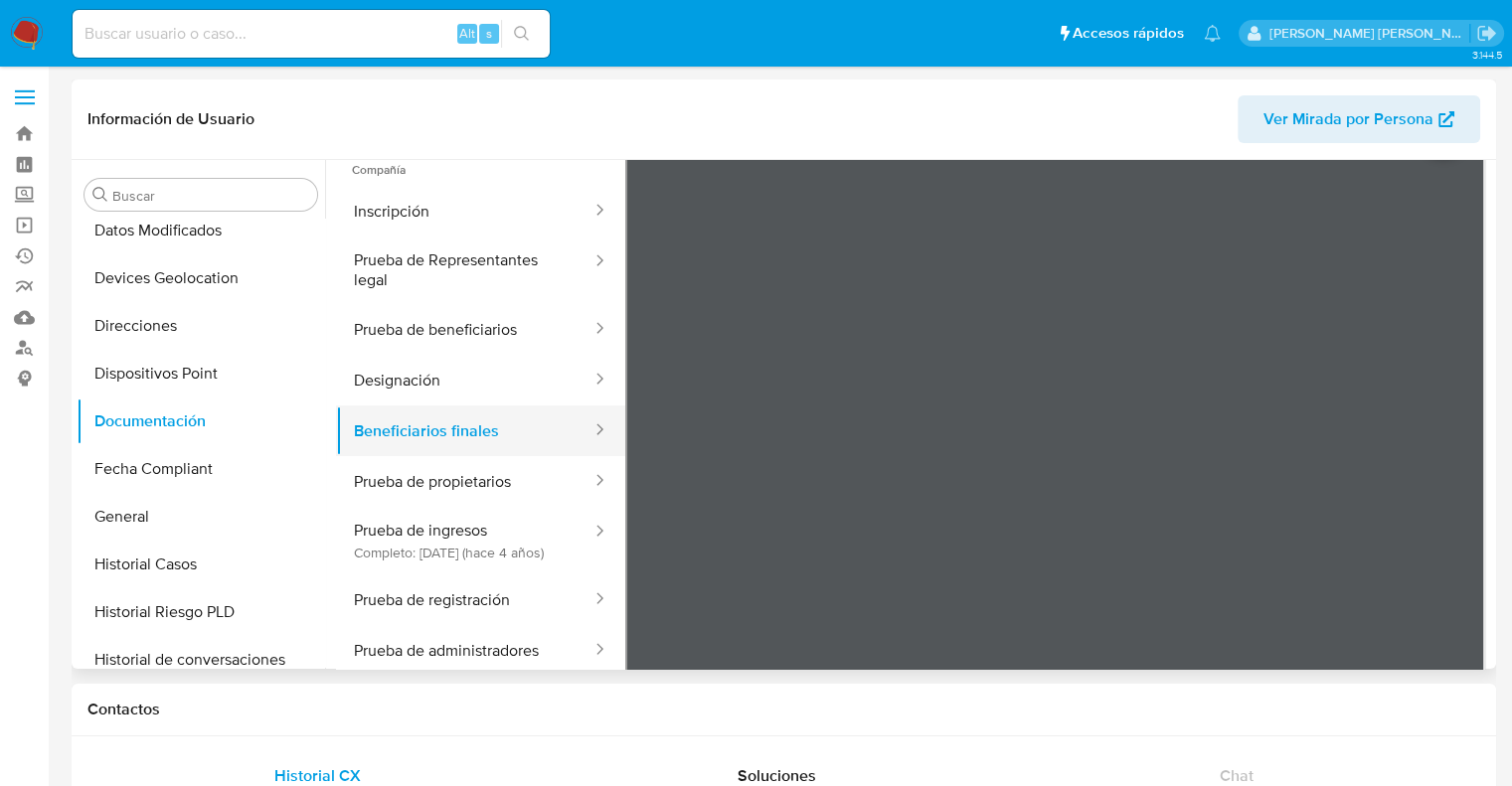 scroll, scrollTop: 99, scrollLeft: 0, axis: vertical 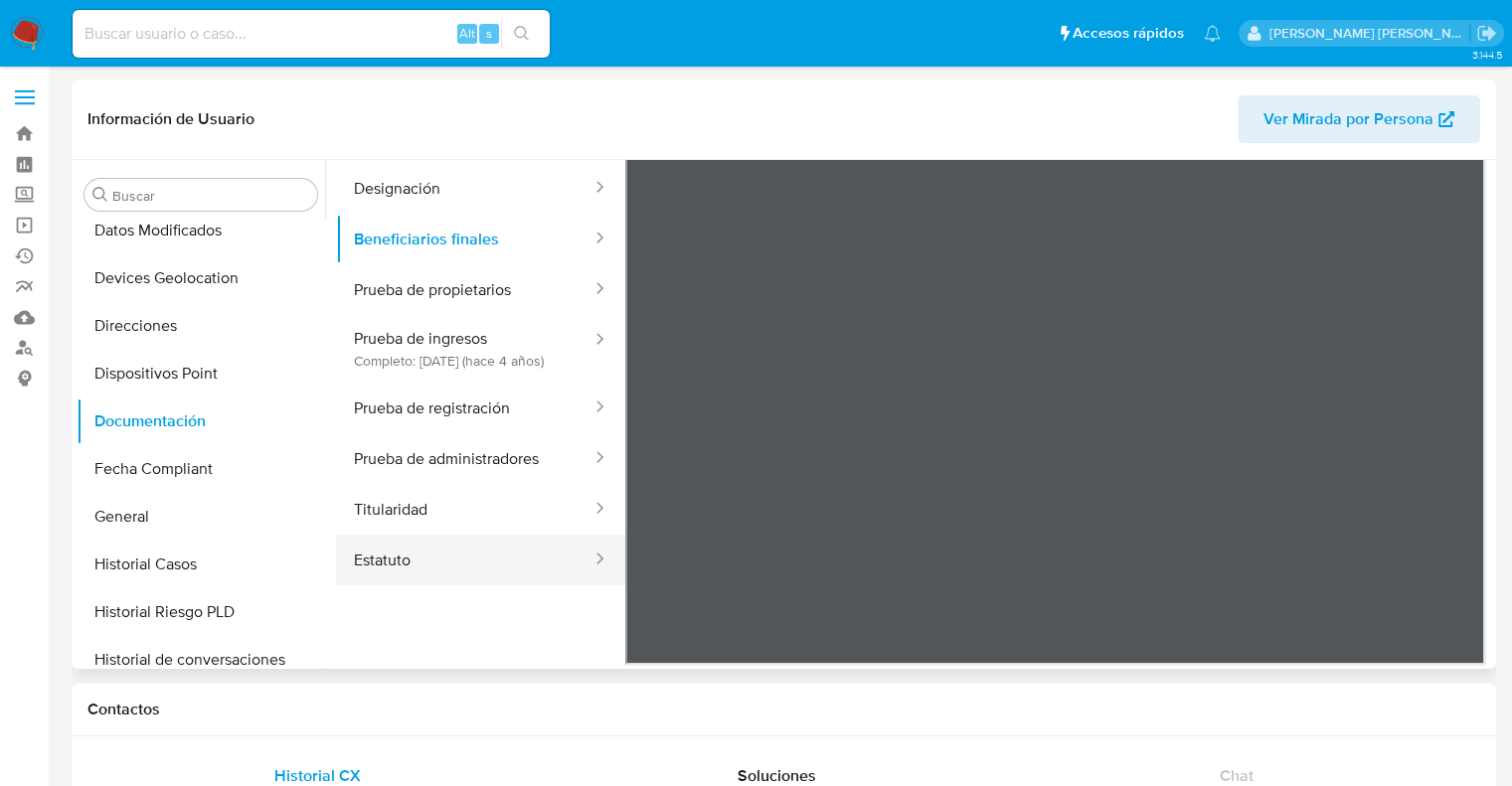 click on "Estatuto" at bounding box center (464, 559) 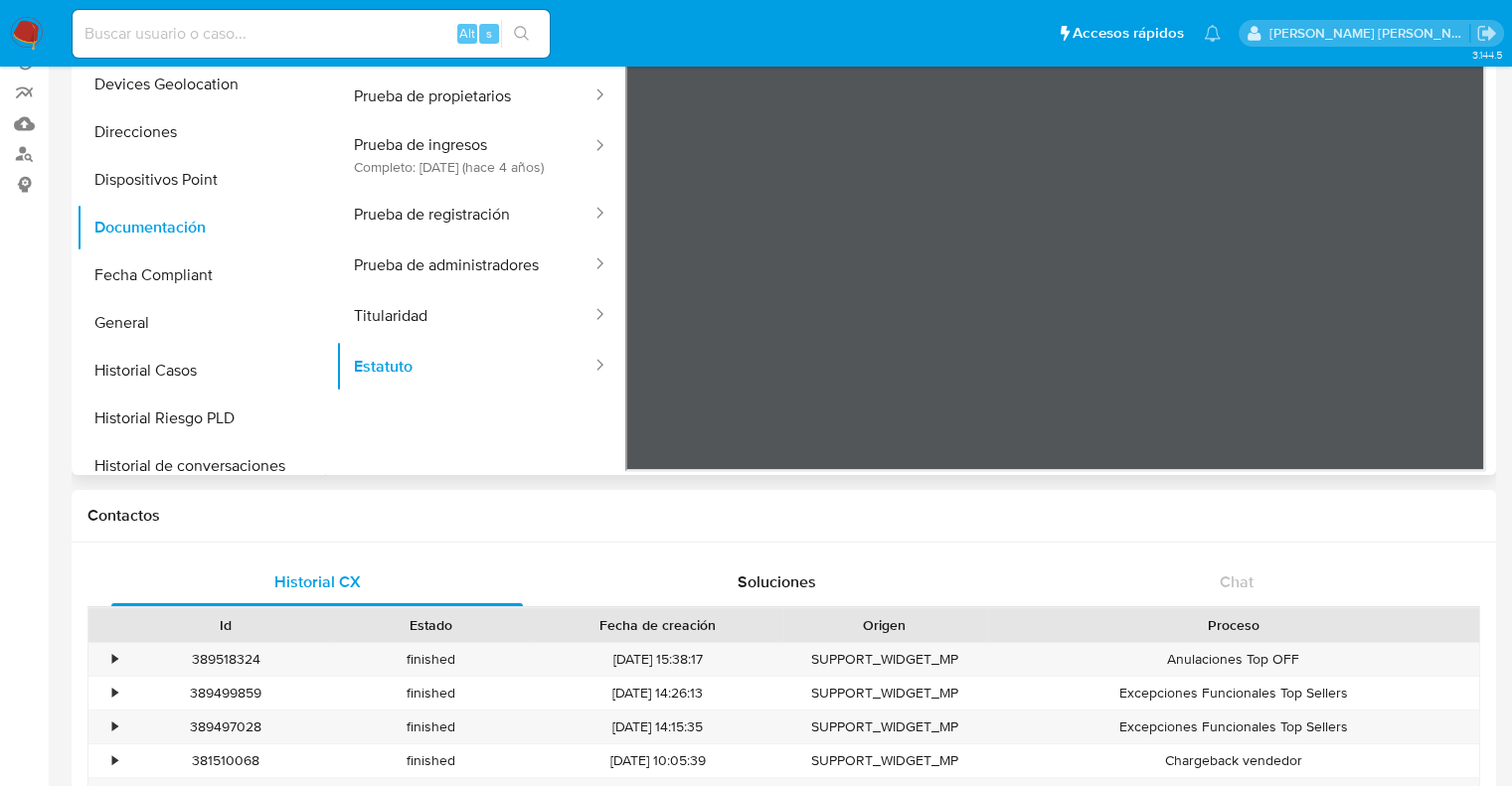 scroll, scrollTop: 0, scrollLeft: 0, axis: both 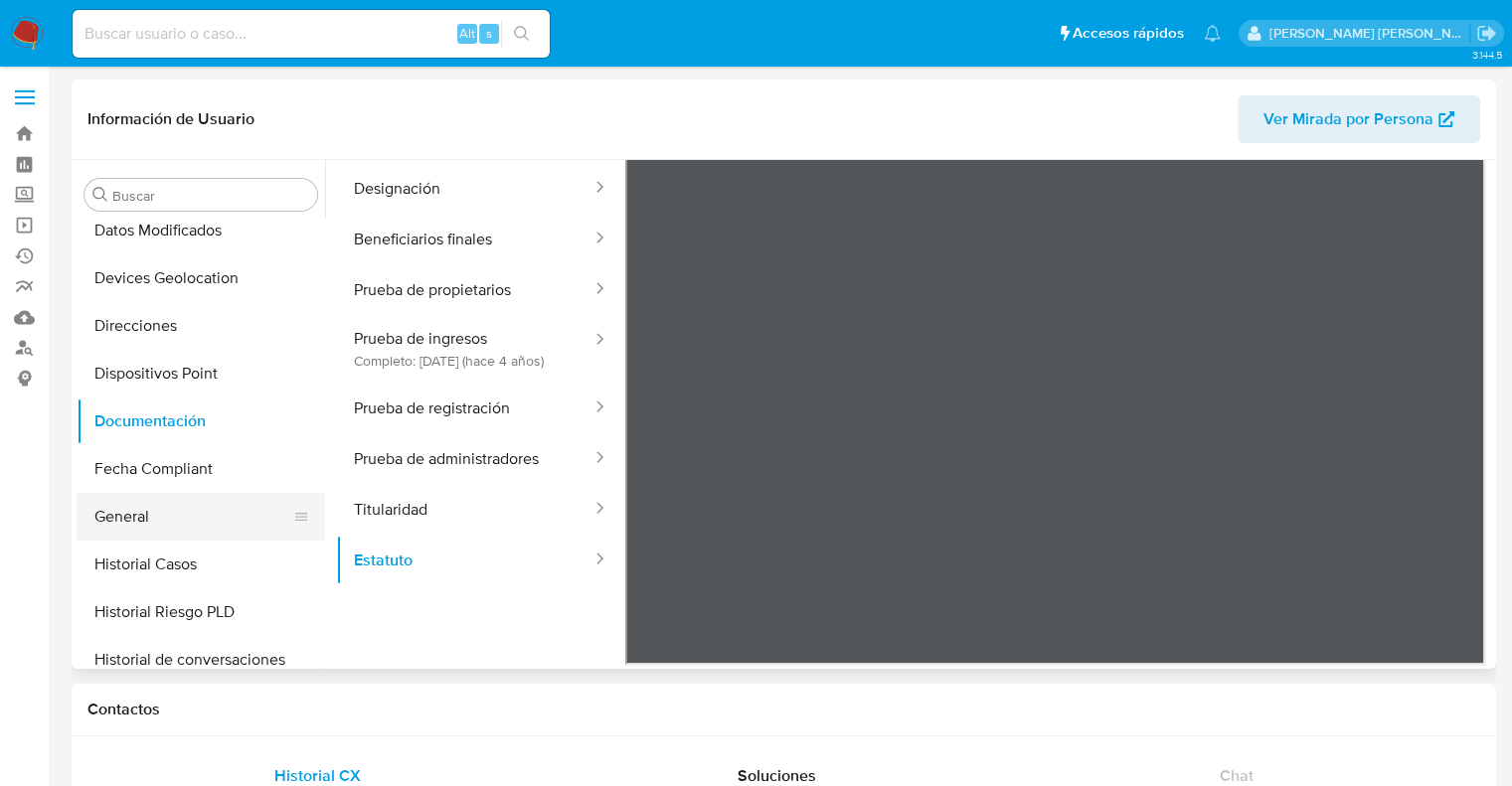 click on "General" at bounding box center [193, 517] 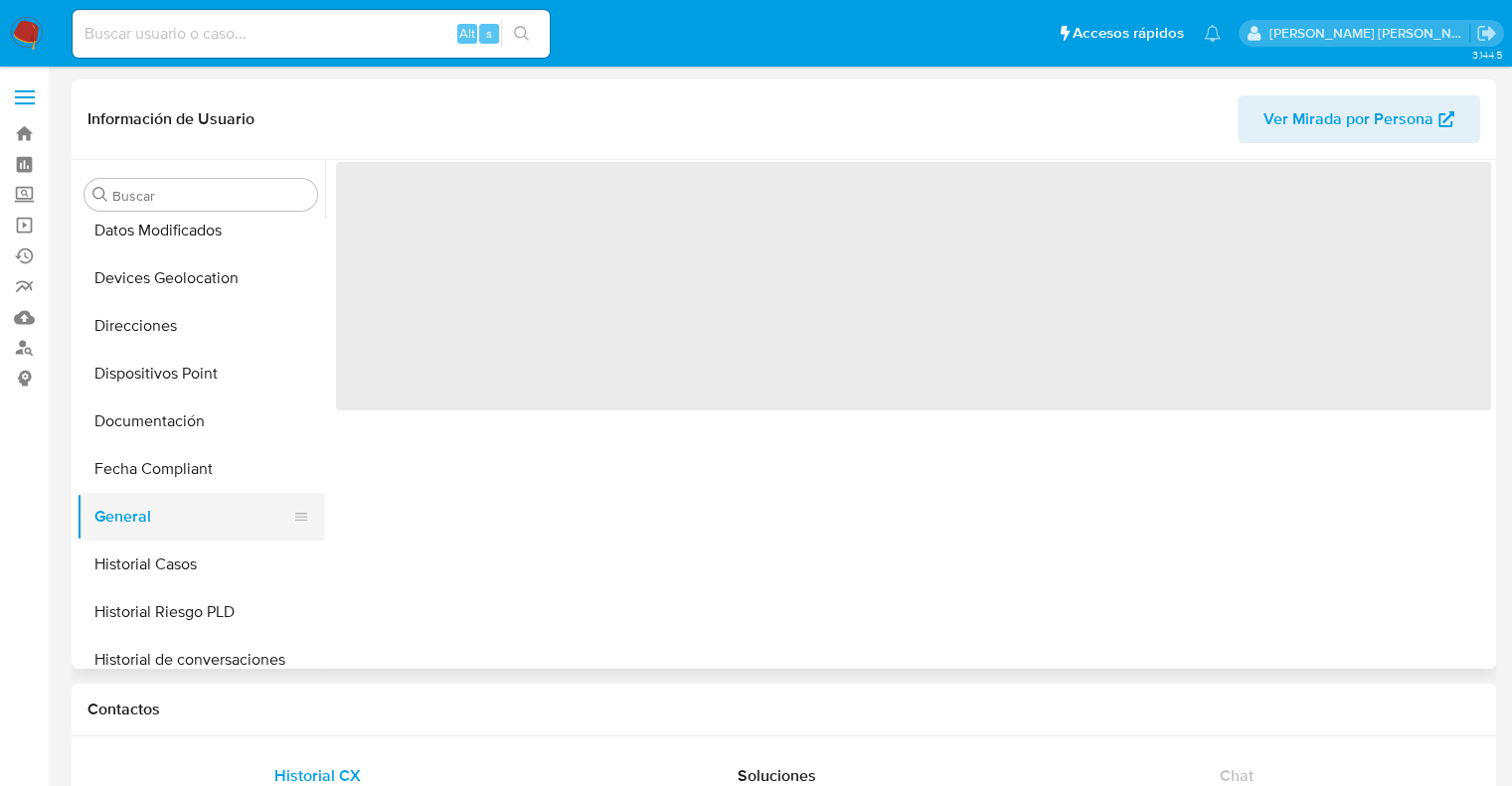scroll, scrollTop: 0, scrollLeft: 0, axis: both 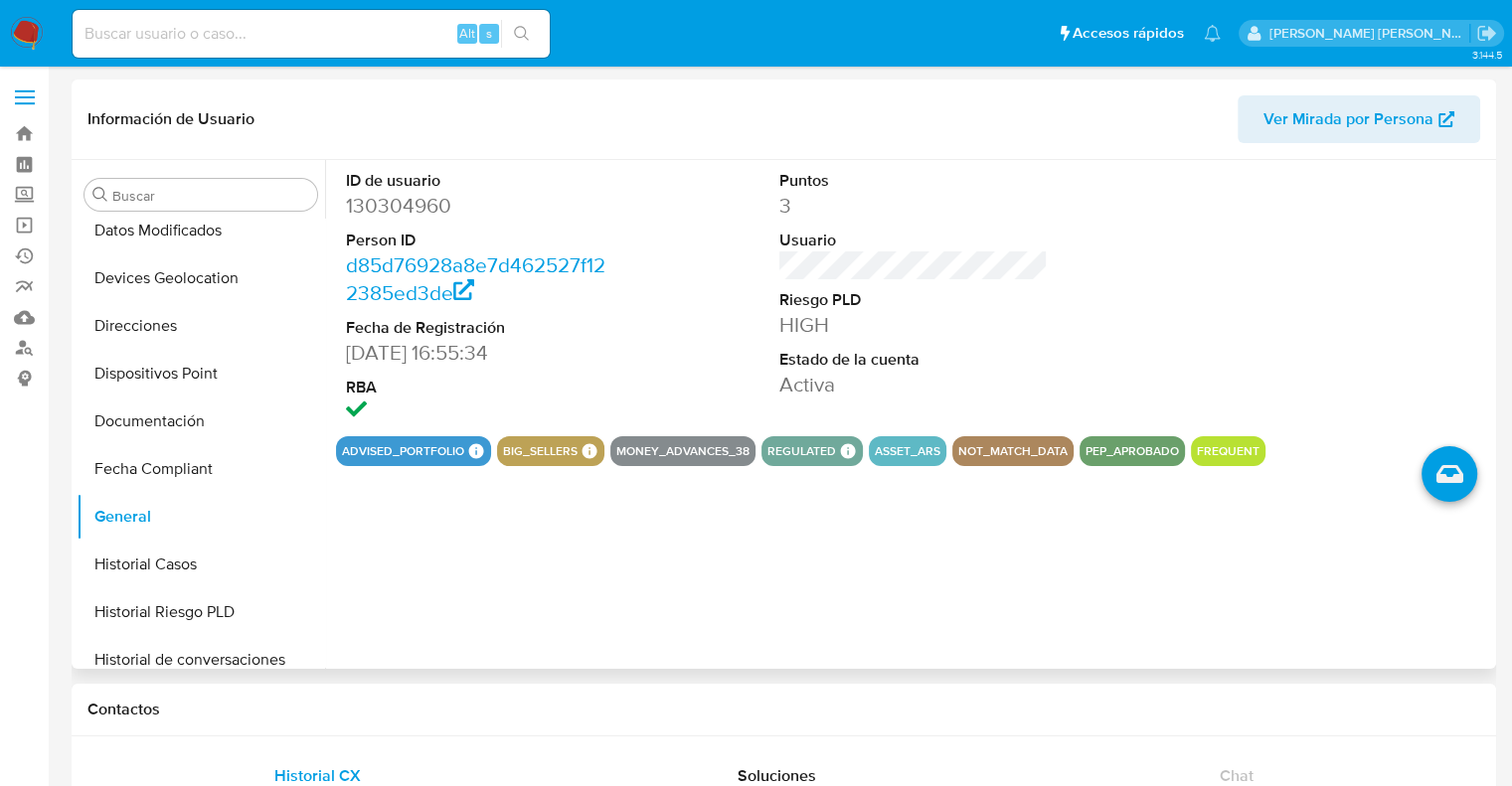 type 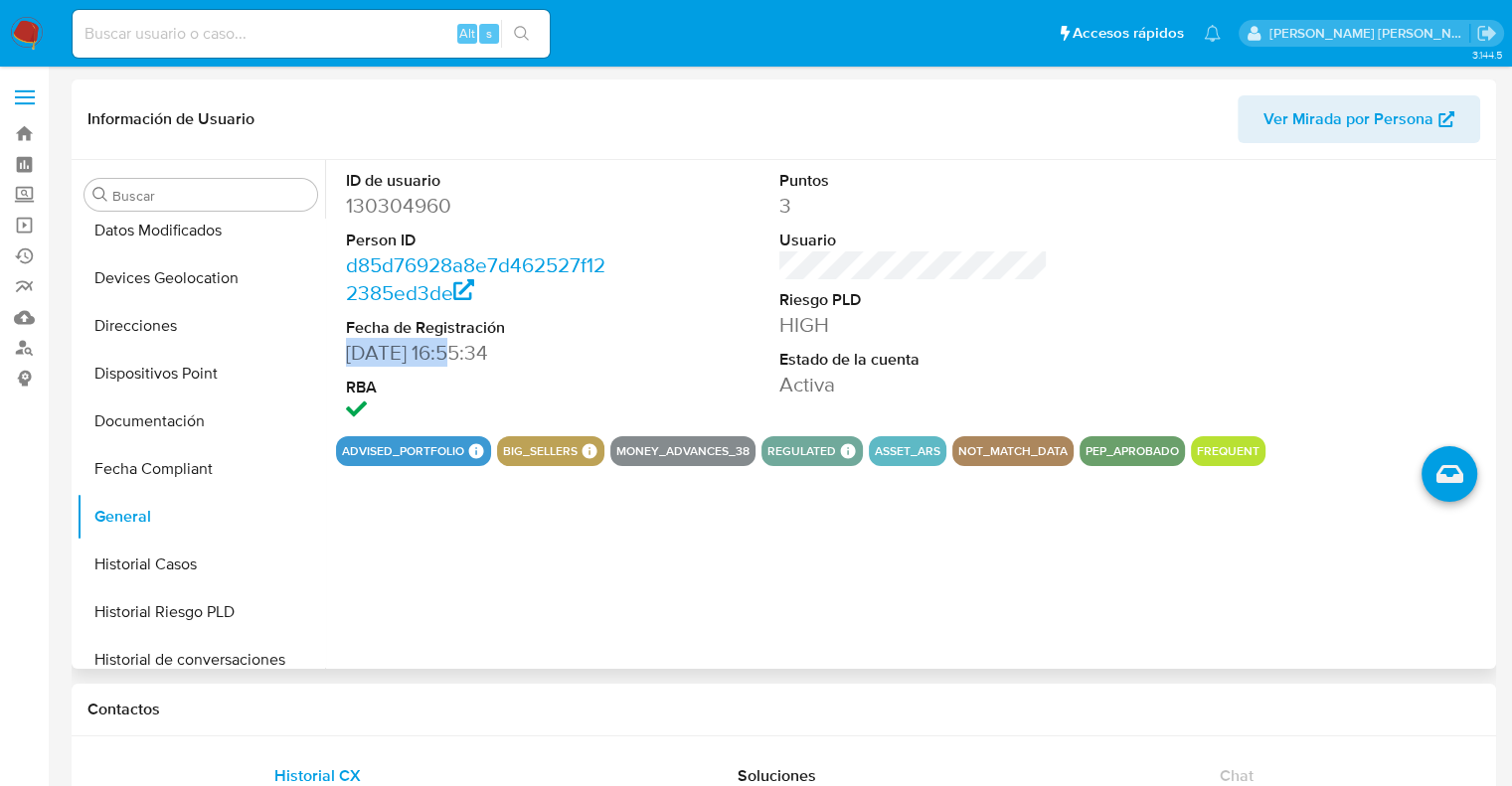 drag, startPoint x: 439, startPoint y: 357, endPoint x: 330, endPoint y: 356, distance: 109.00459 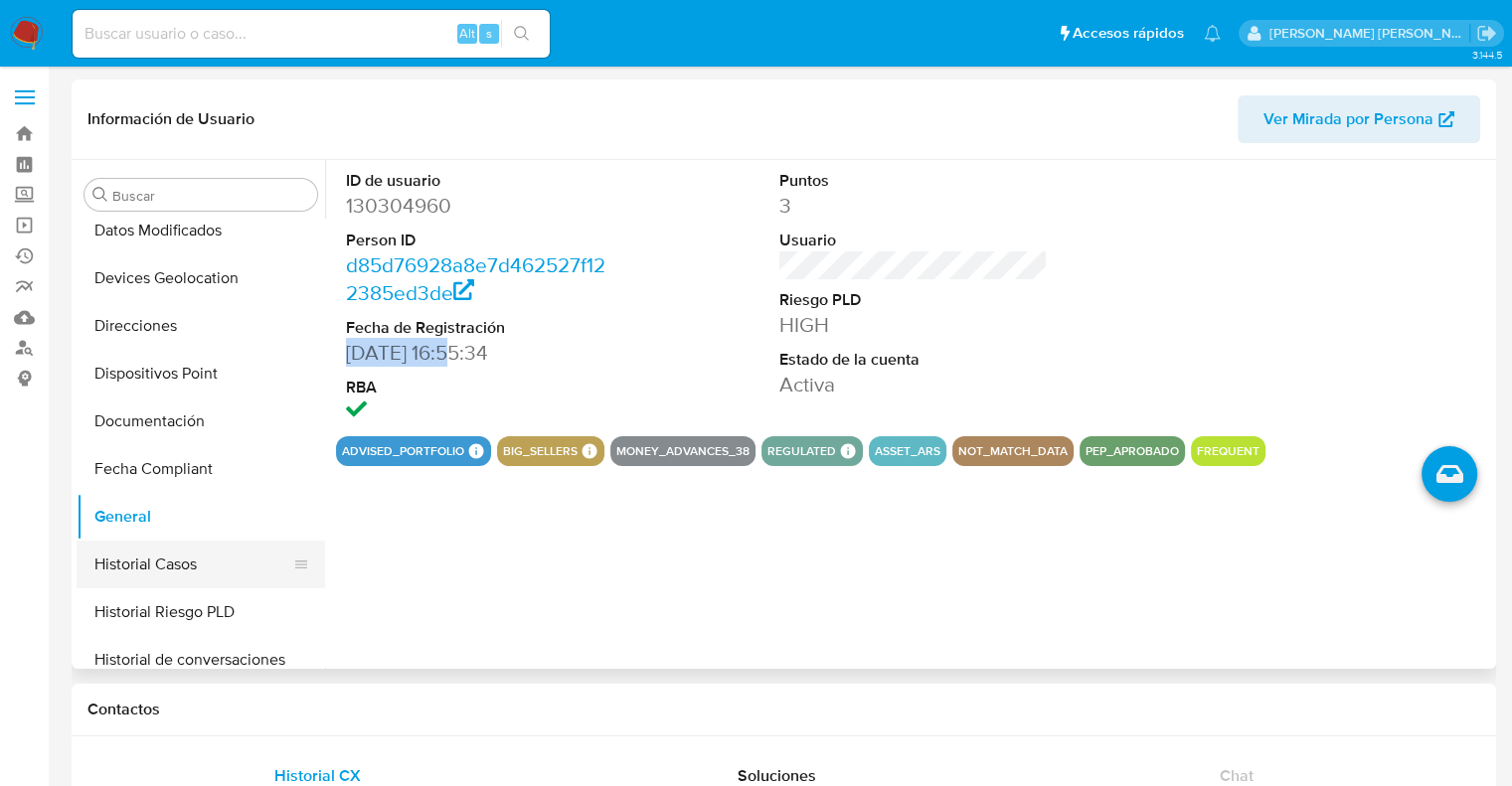 click on "Historial Casos" at bounding box center (193, 564) 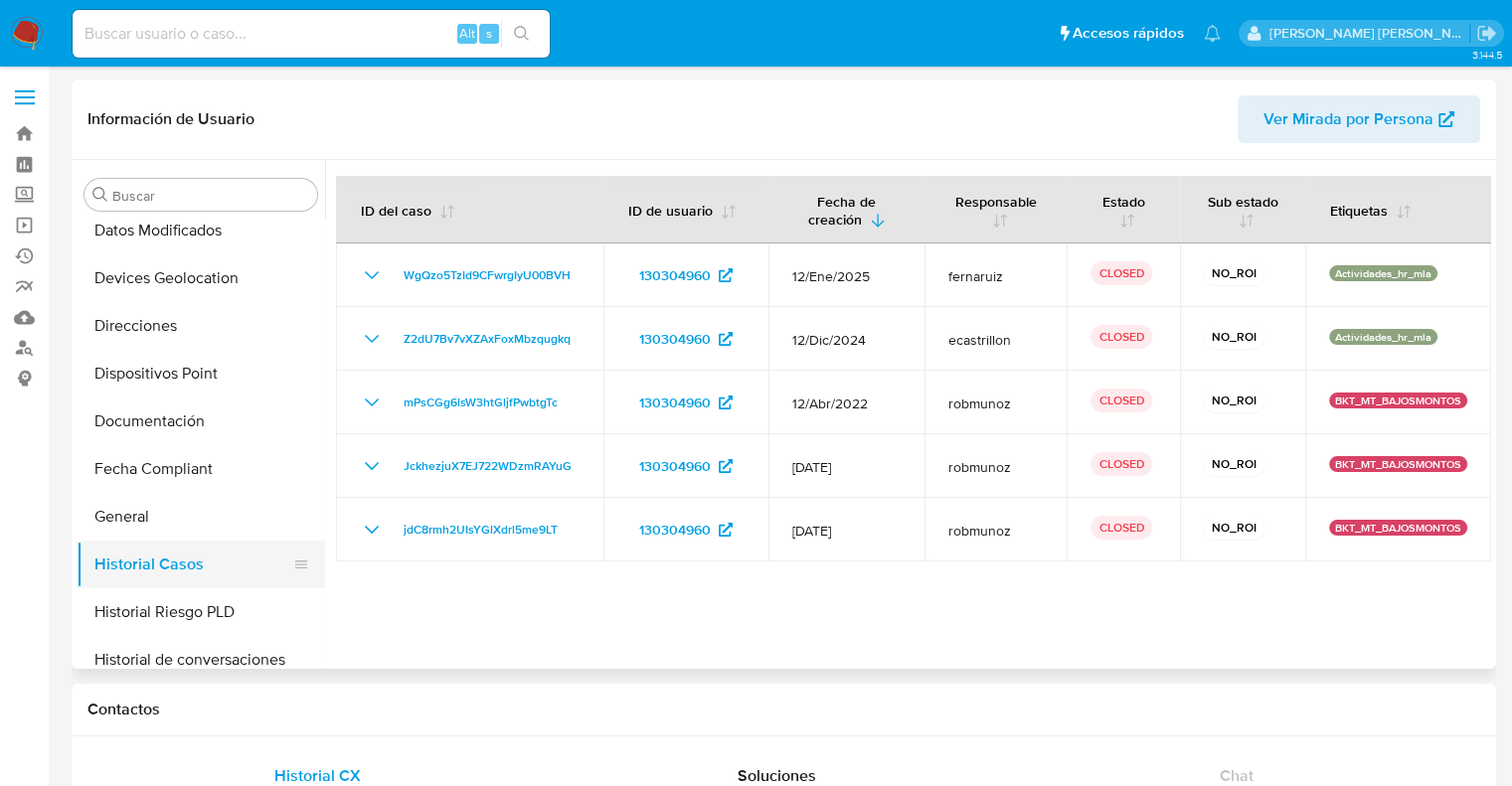 type 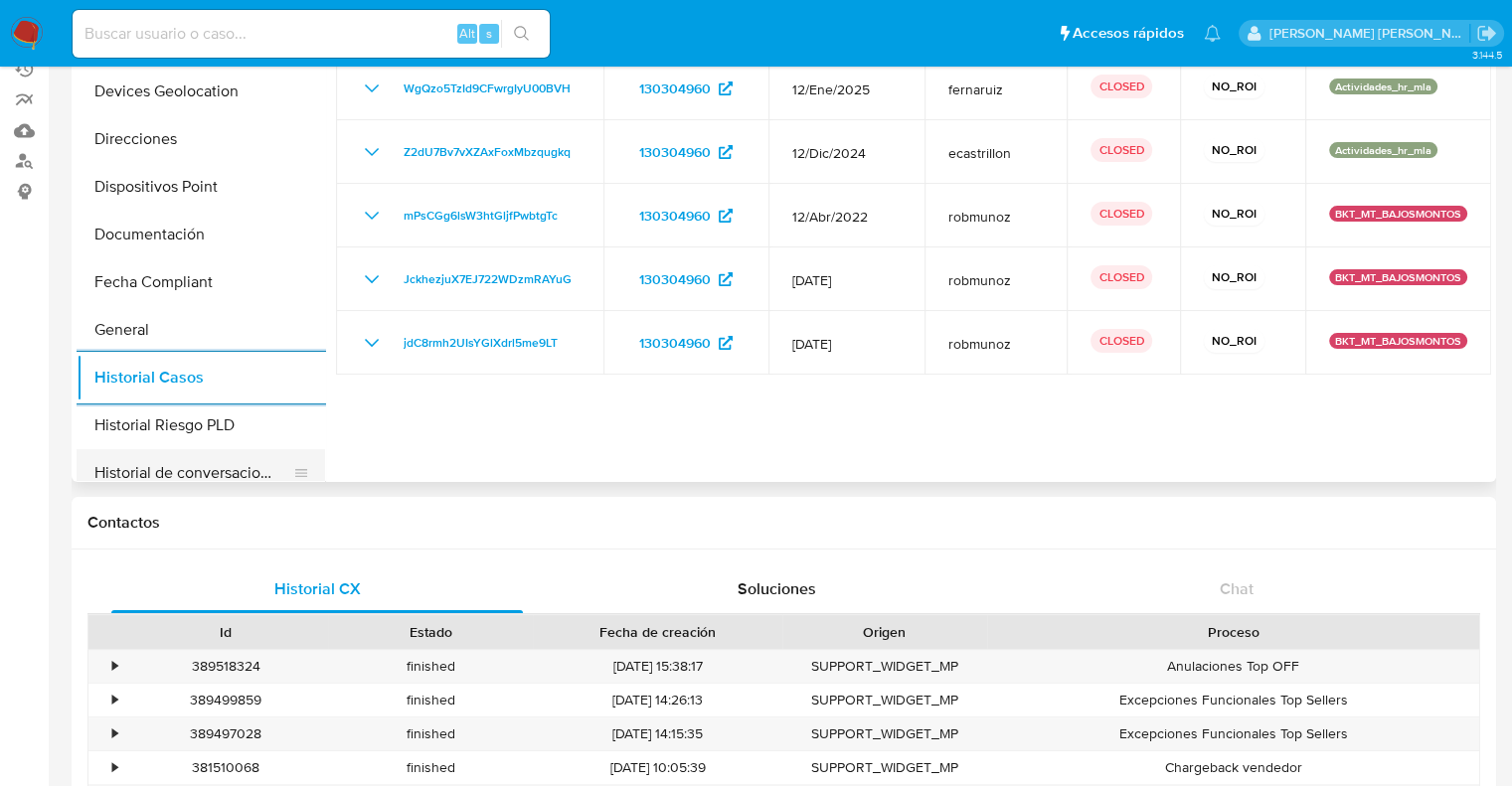 scroll, scrollTop: 199, scrollLeft: 0, axis: vertical 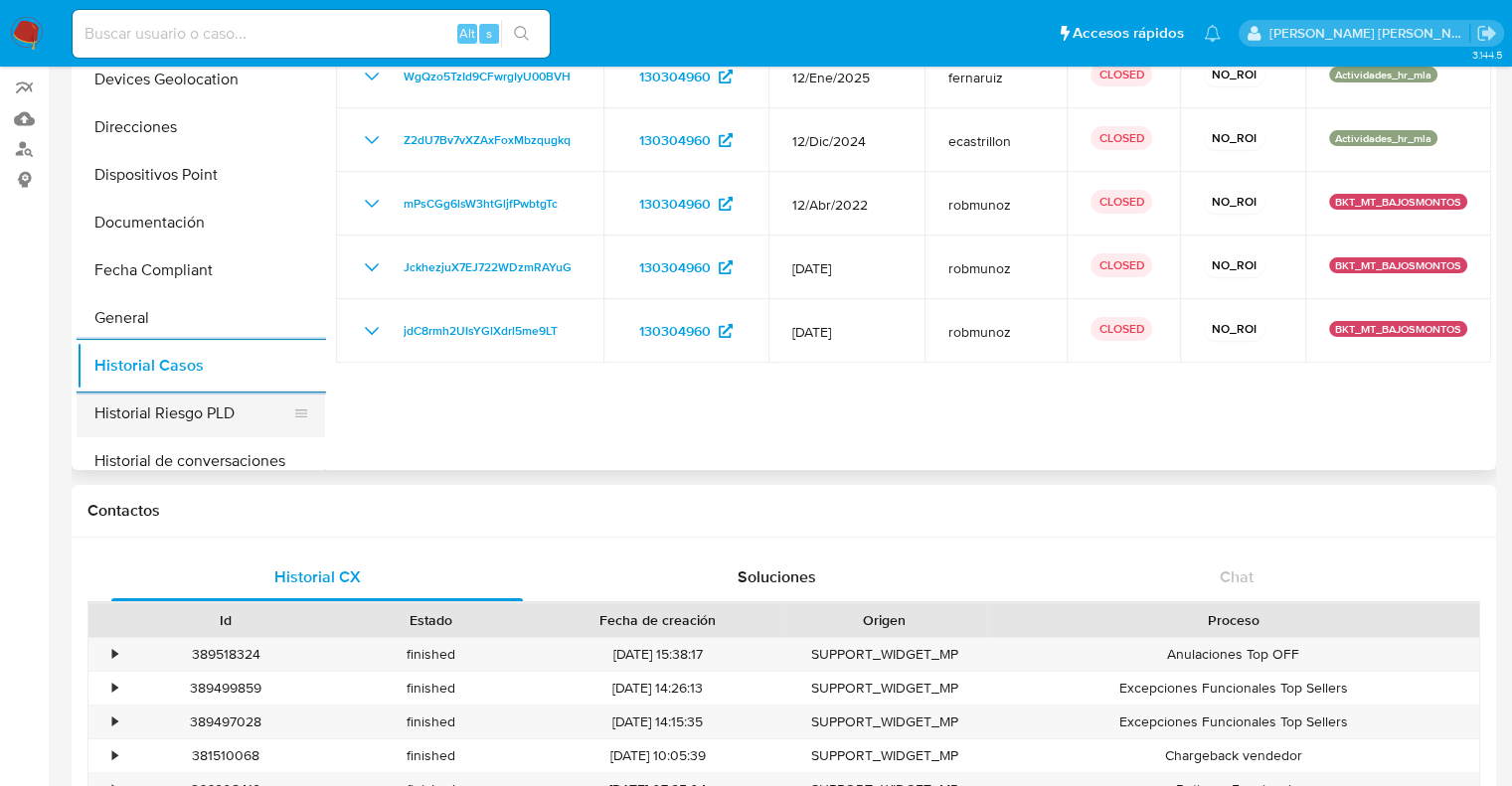 click on "Historial Riesgo PLD" at bounding box center (193, 413) 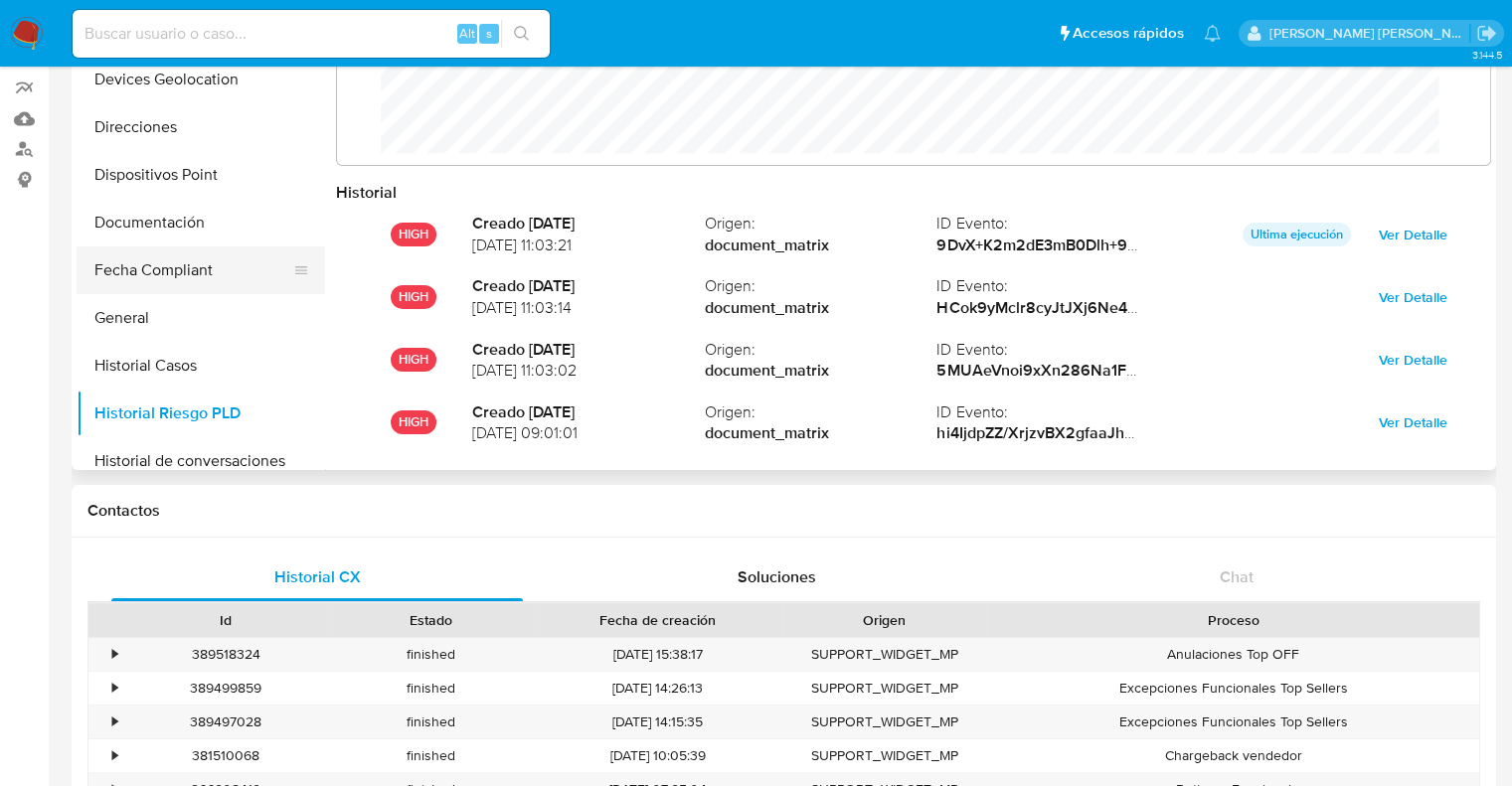 scroll, scrollTop: 993529, scrollLeft: 992968, axis: both 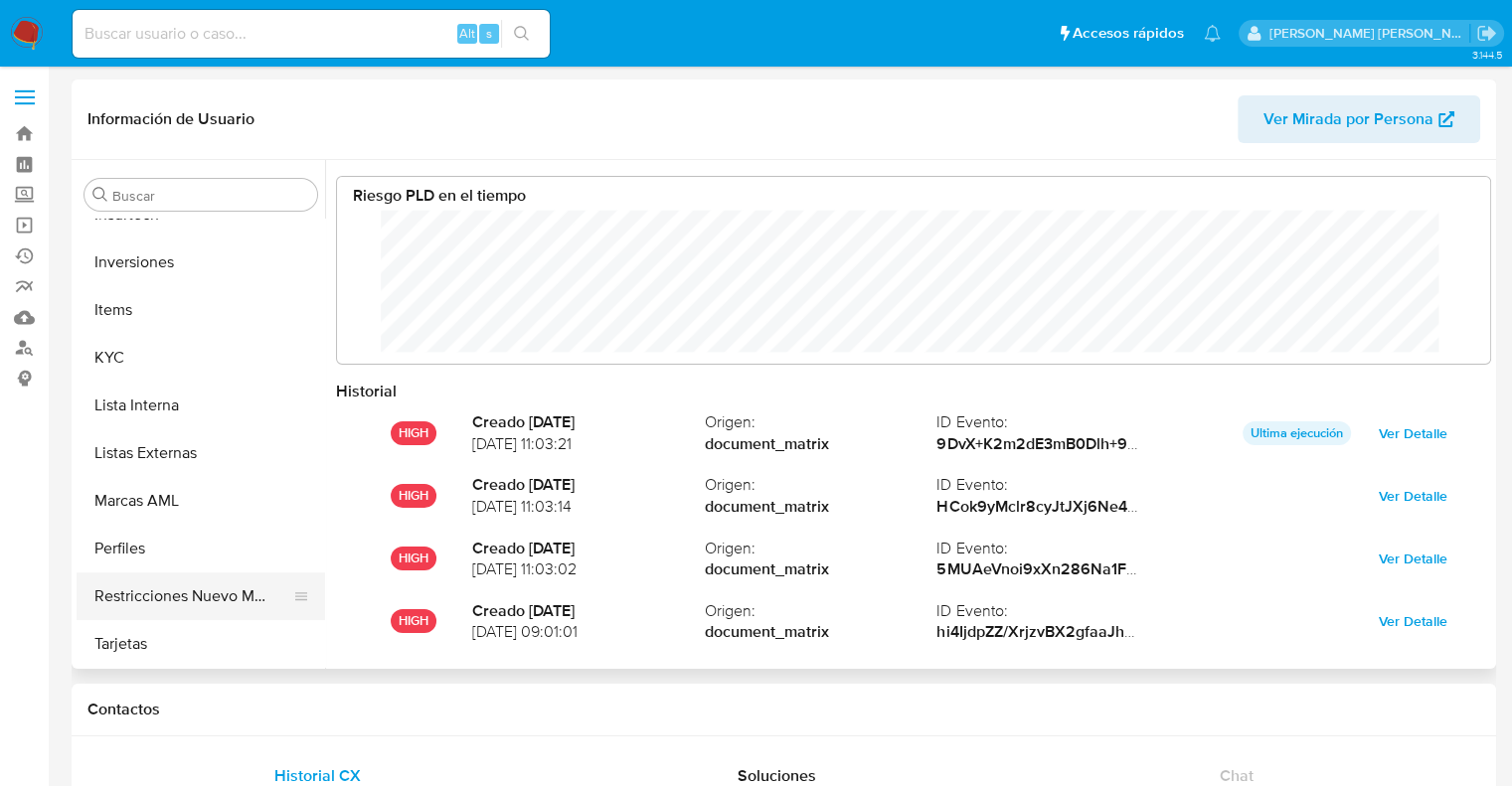 click on "Restricciones Nuevo Mundo" at bounding box center (193, 596) 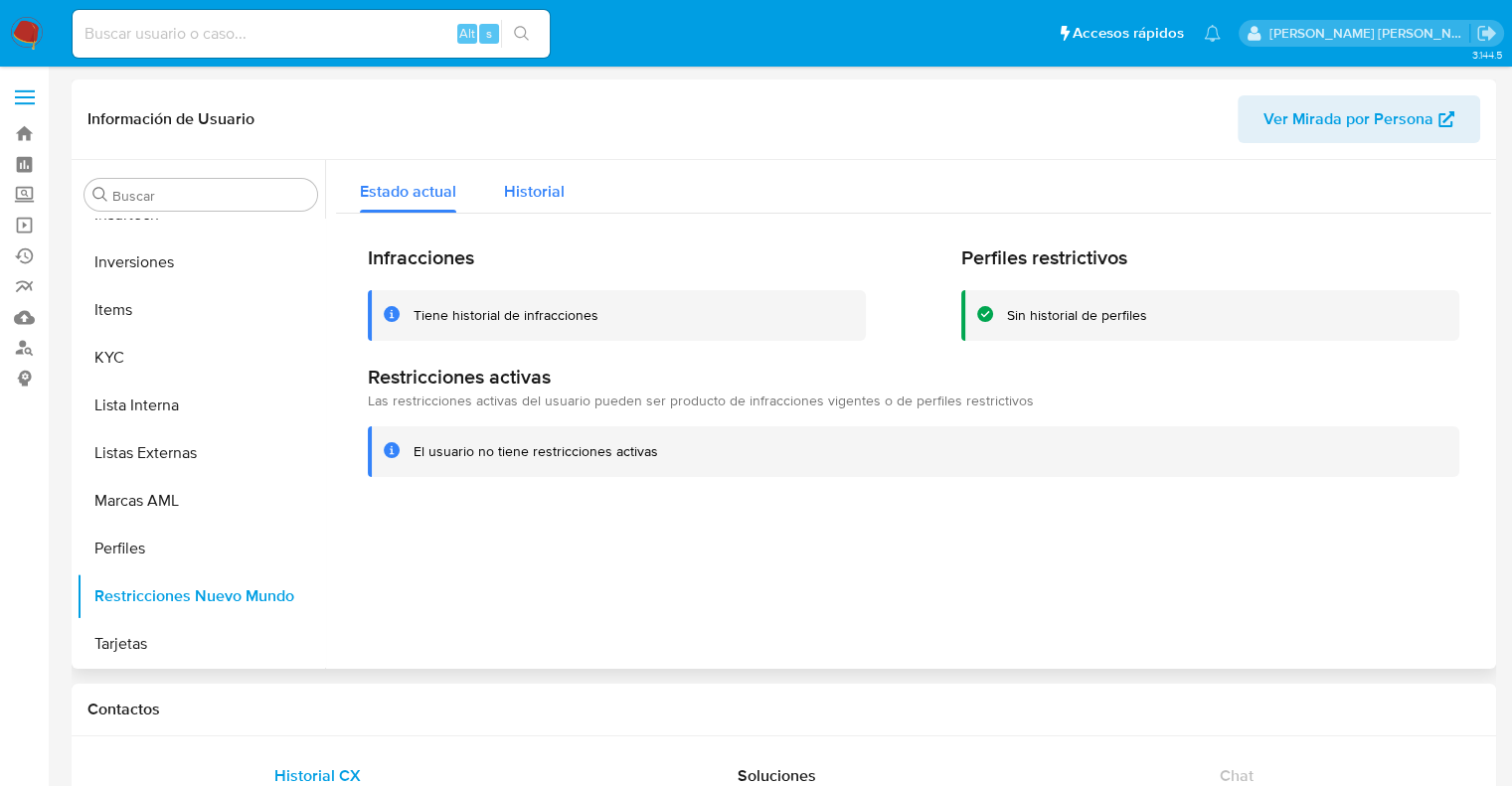 click on "Historial" at bounding box center [534, 191] 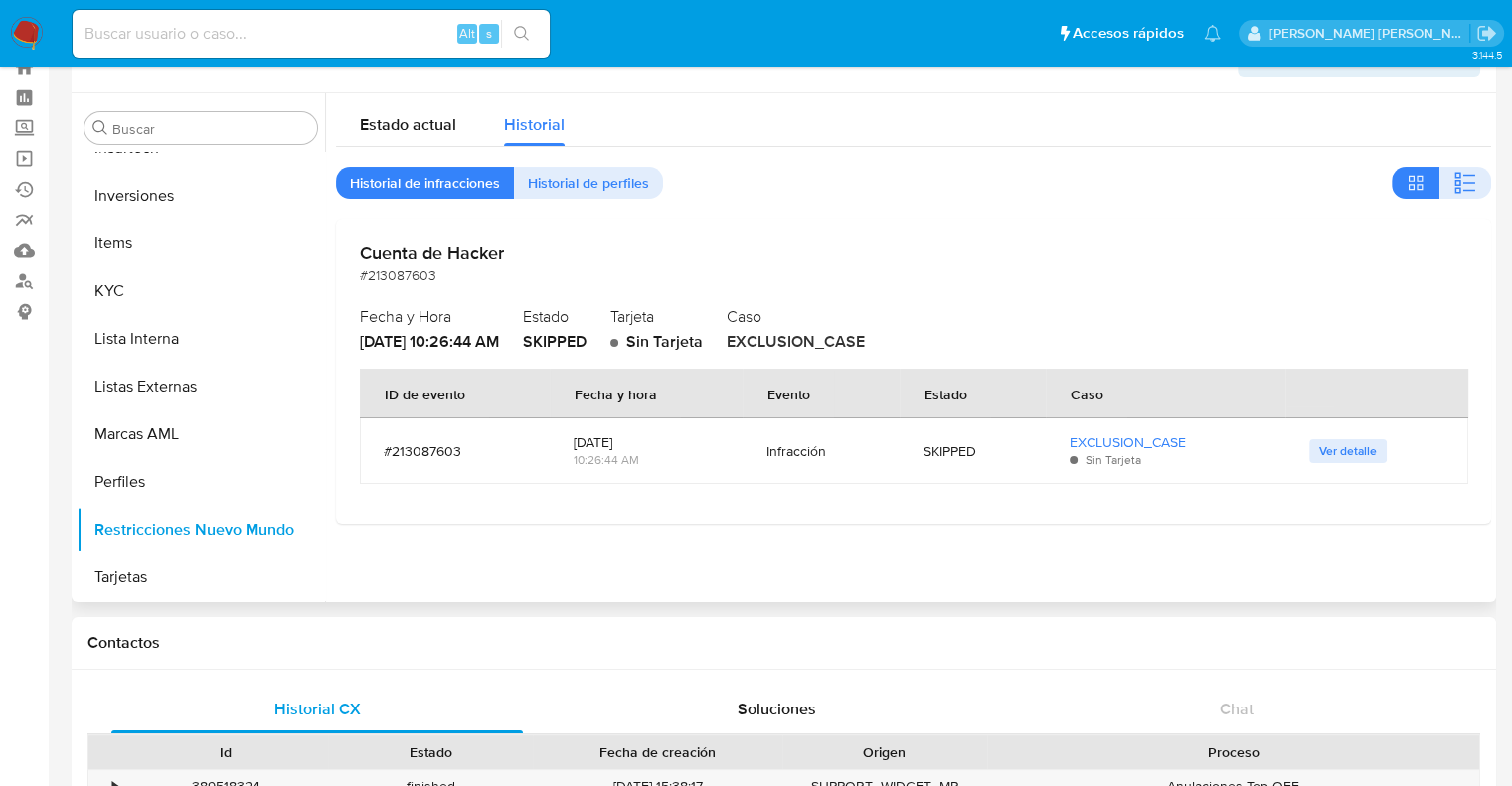 scroll, scrollTop: 99, scrollLeft: 0, axis: vertical 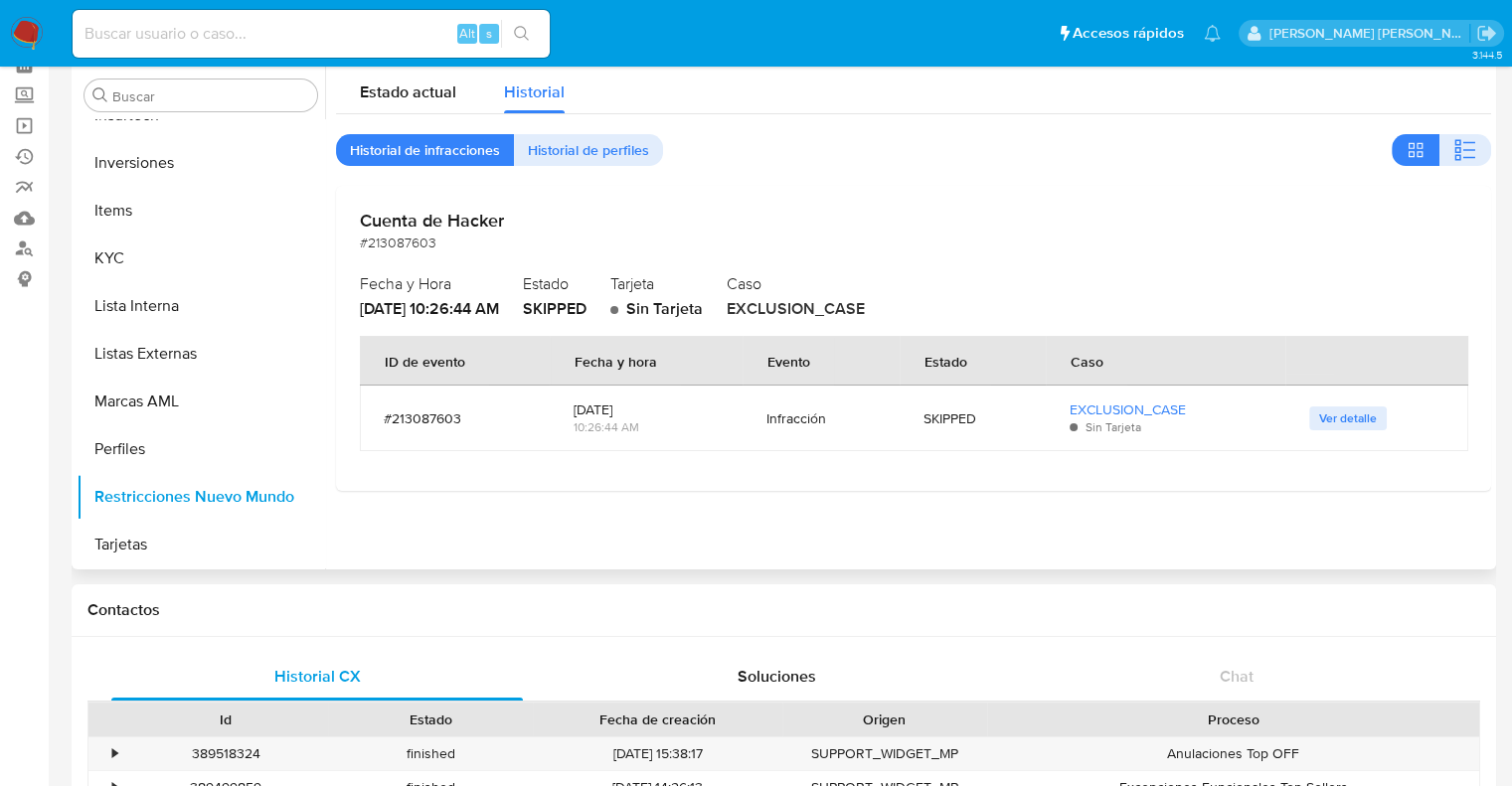 type 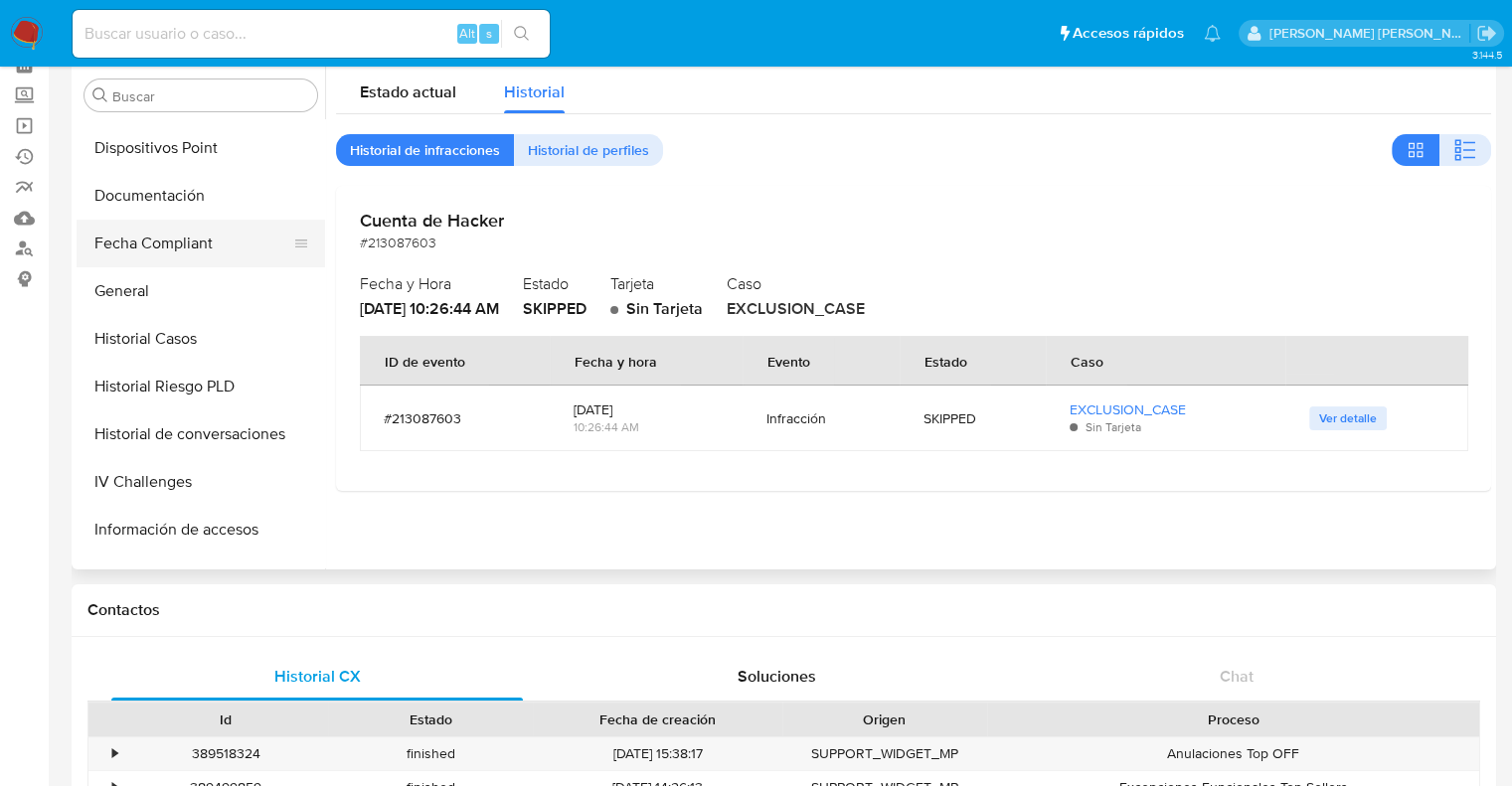 scroll, scrollTop: 390, scrollLeft: 0, axis: vertical 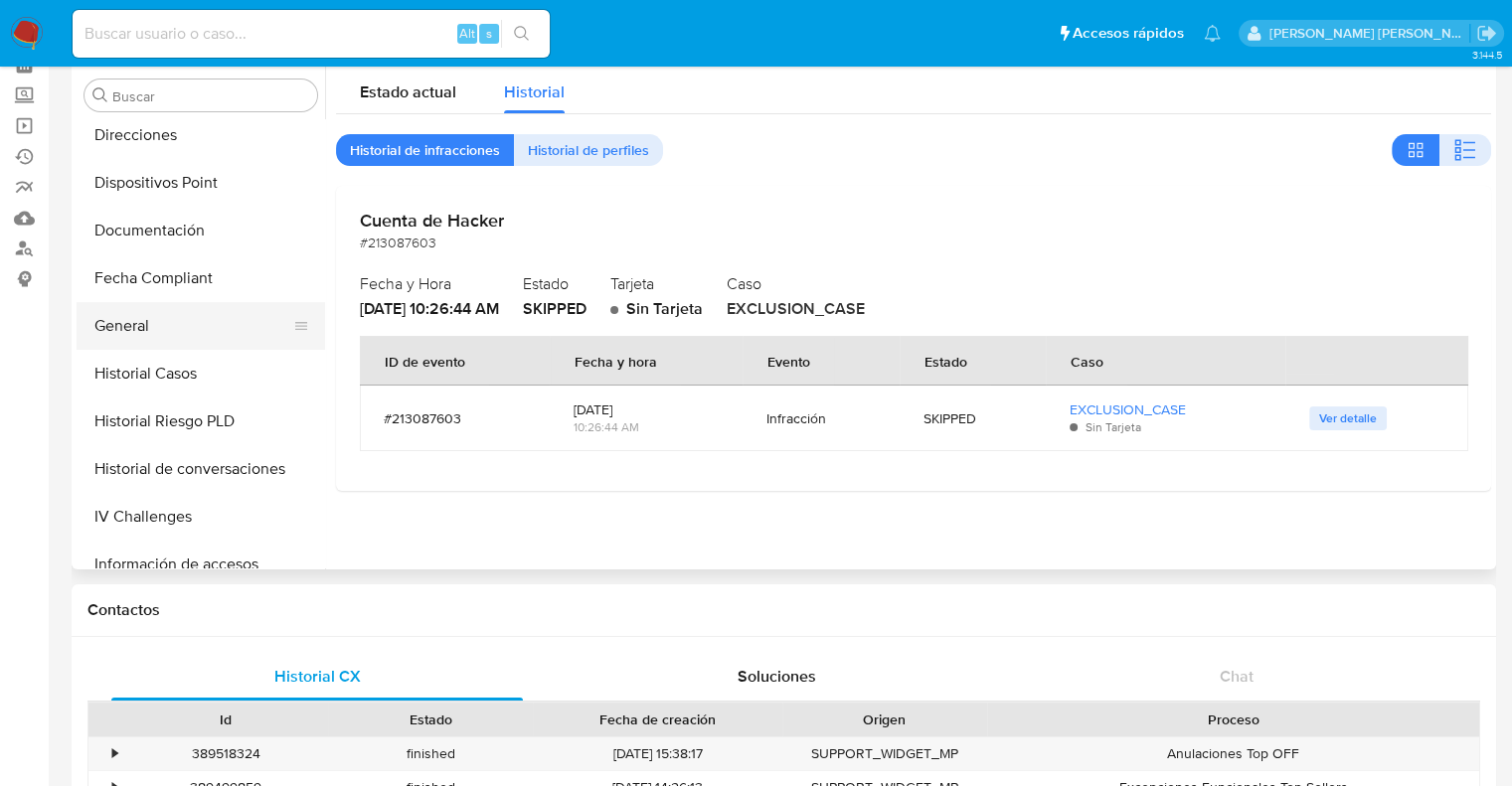 click on "General" at bounding box center (193, 326) 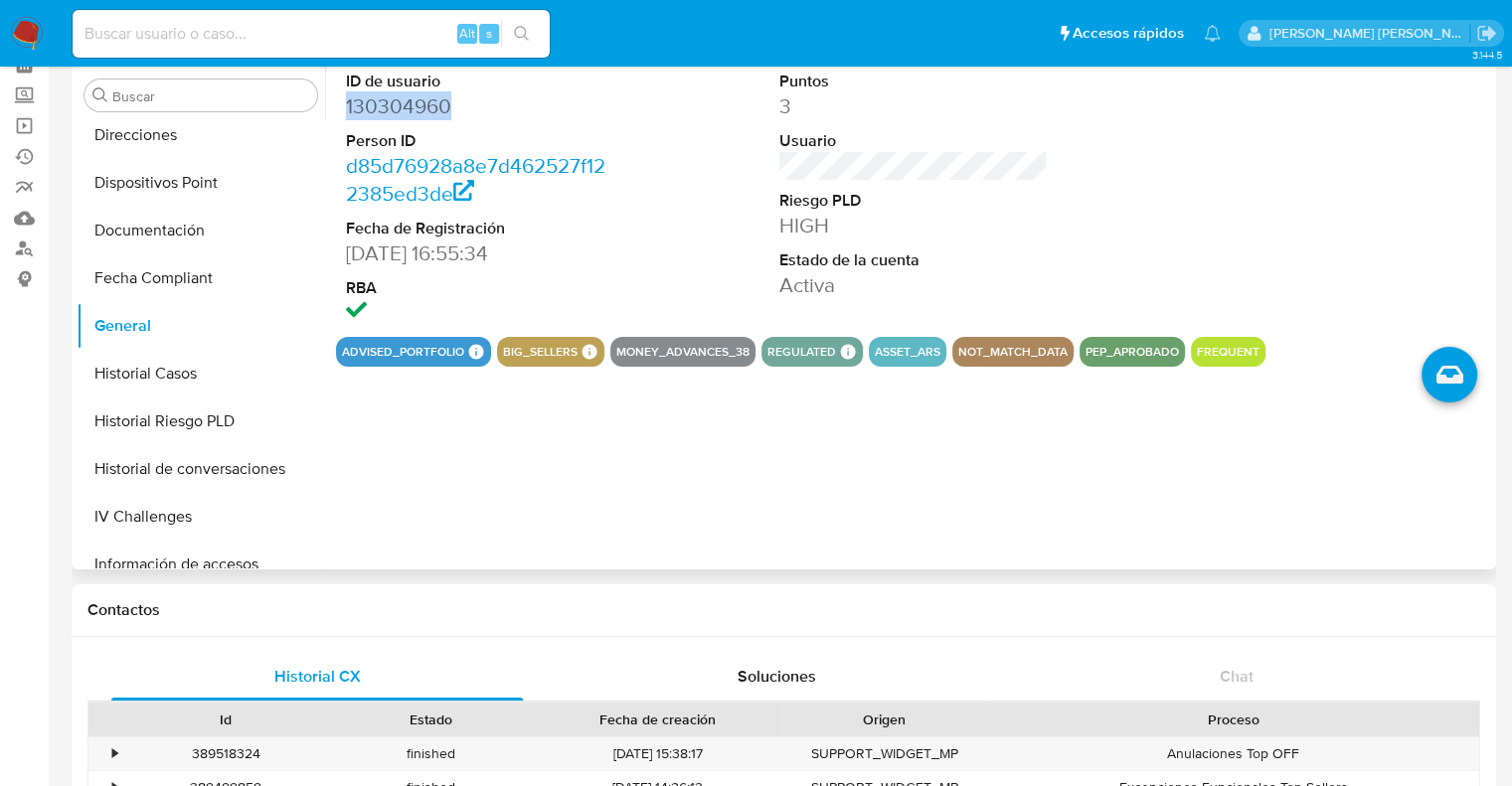 drag, startPoint x: 460, startPoint y: 112, endPoint x: 339, endPoint y: 106, distance: 121.14867 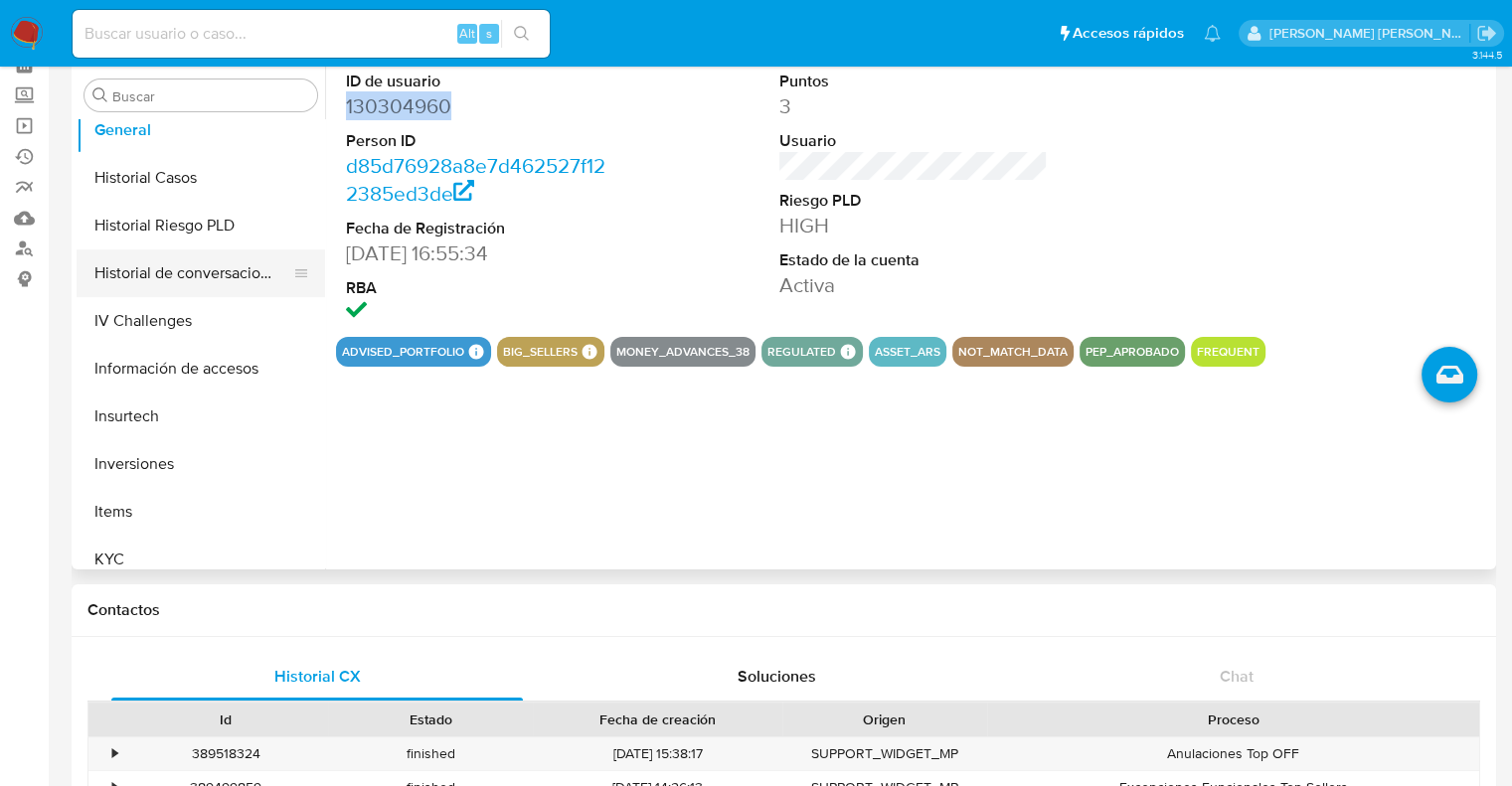 scroll, scrollTop: 588, scrollLeft: 0, axis: vertical 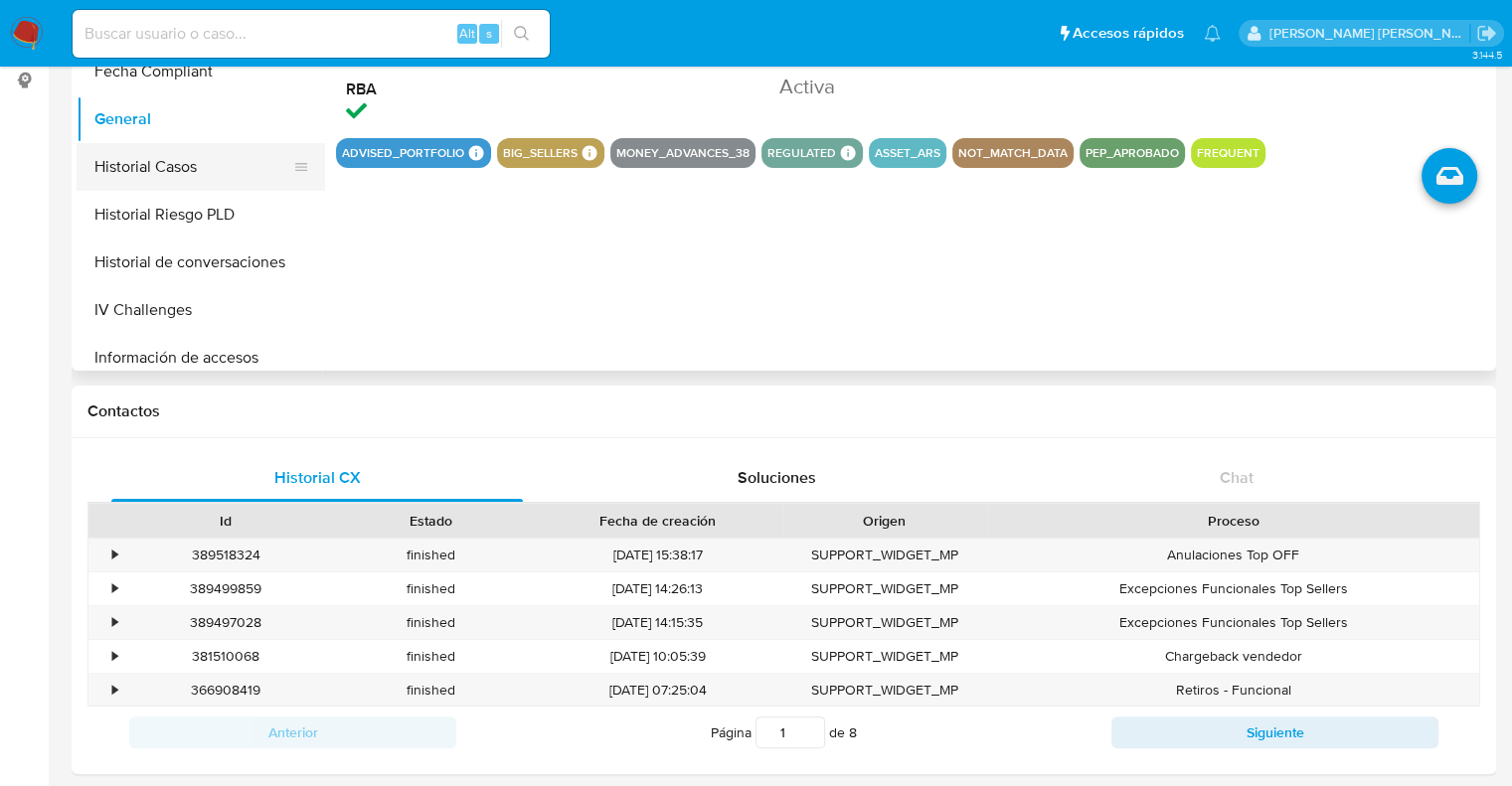click on "Historial Casos" at bounding box center [193, 167] 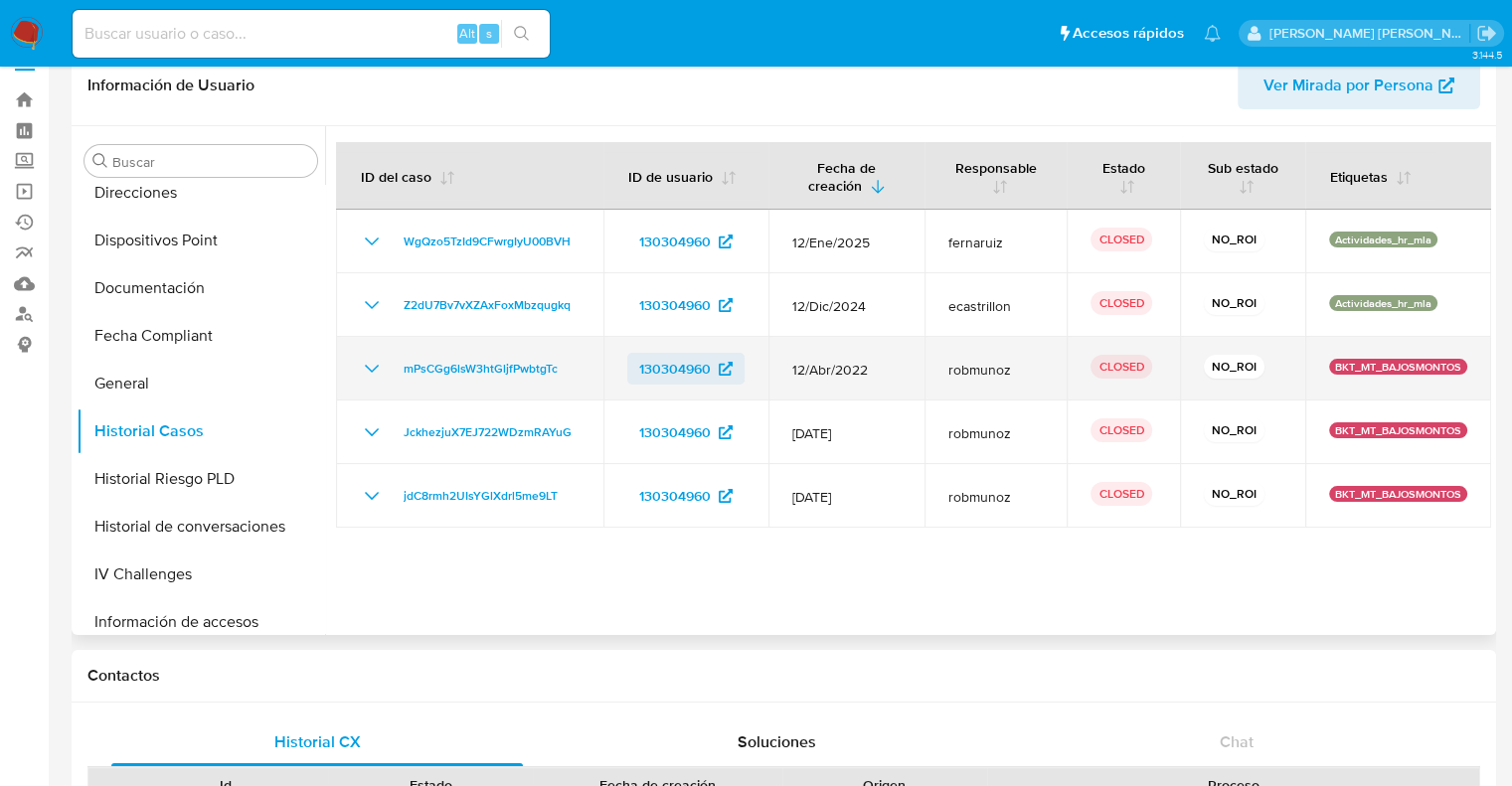 scroll, scrollTop: 0, scrollLeft: 0, axis: both 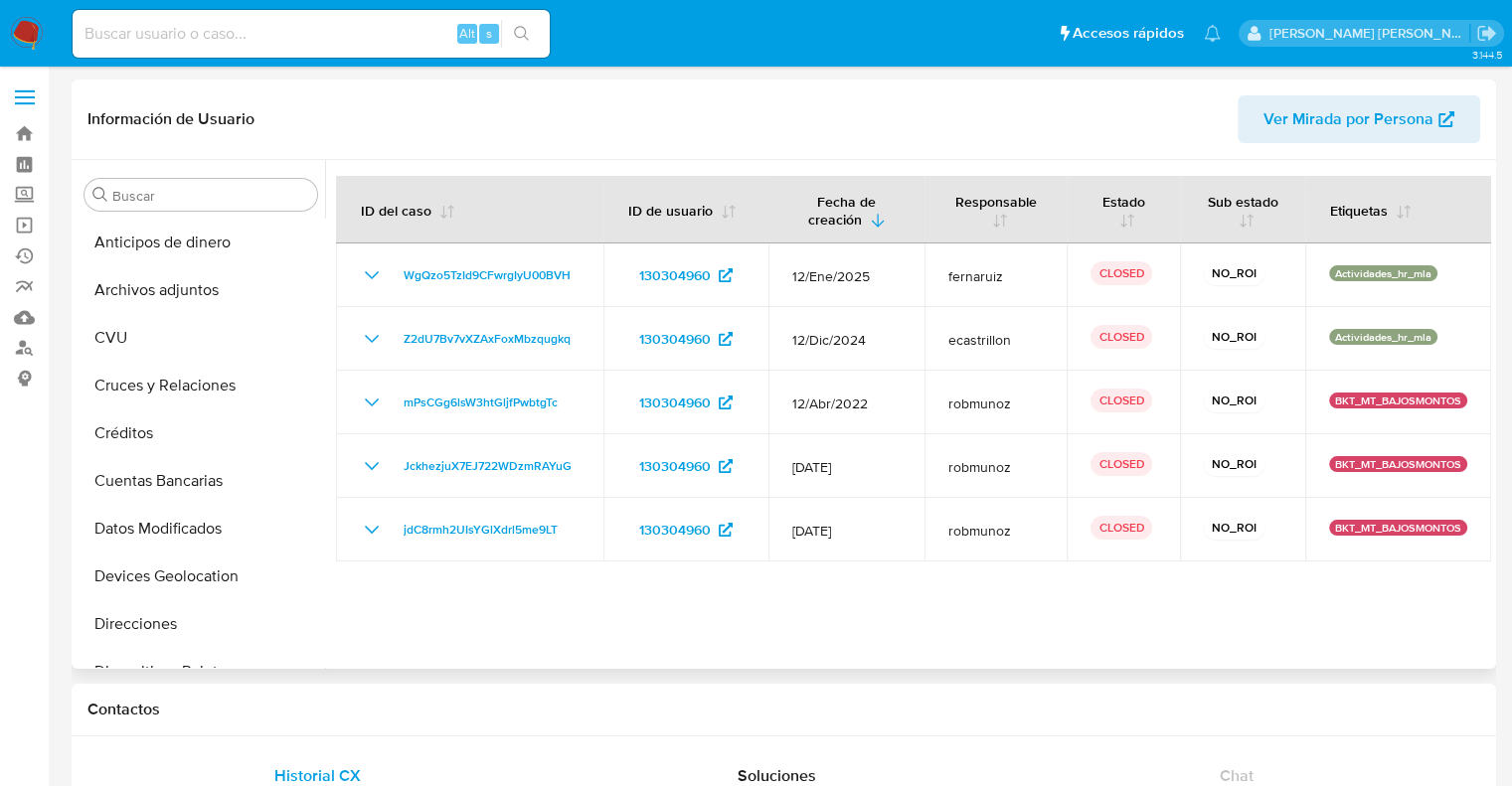 click on "Ver Mirada por Persona" at bounding box center (1348, 119) 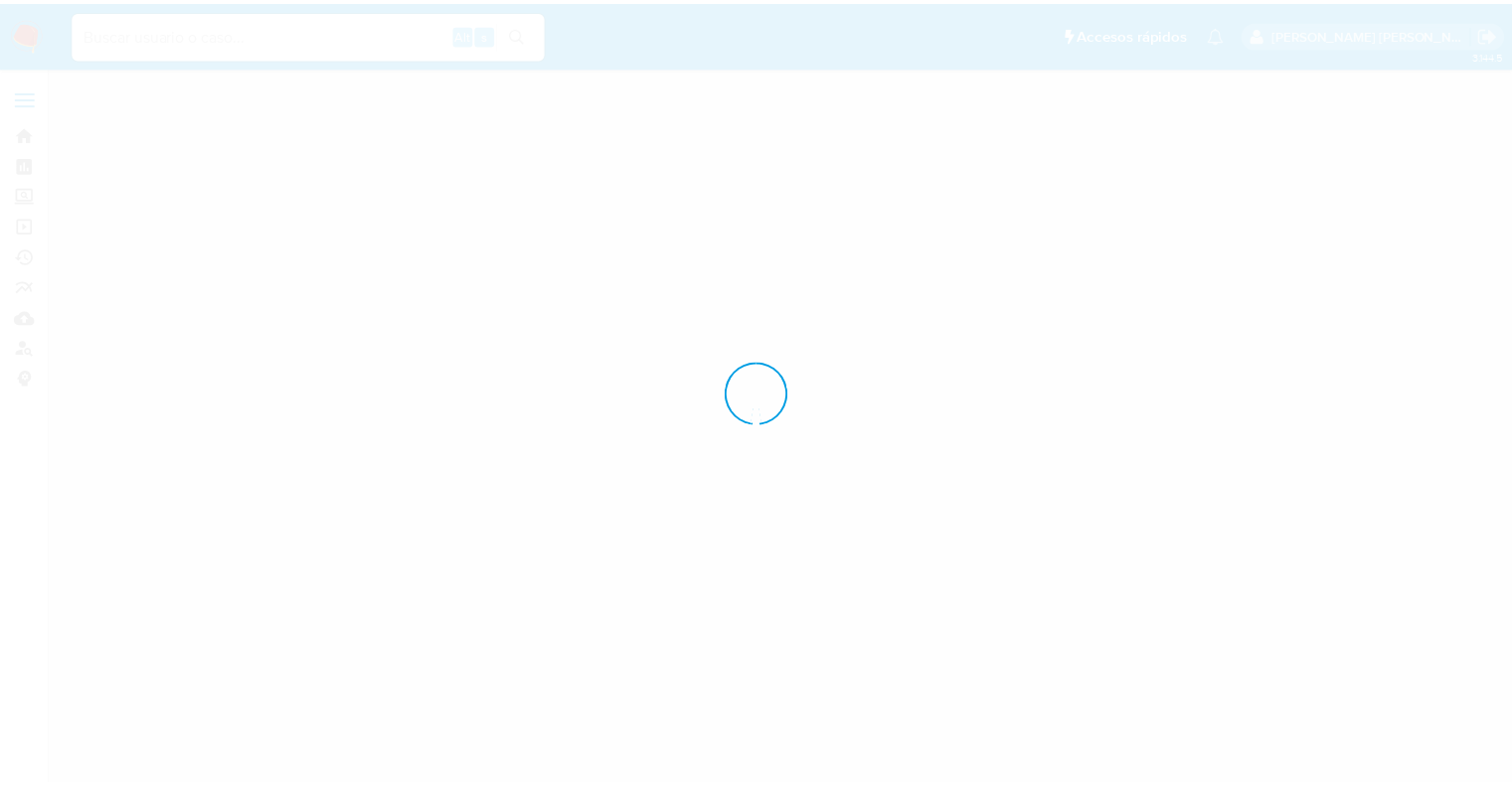 scroll, scrollTop: 0, scrollLeft: 0, axis: both 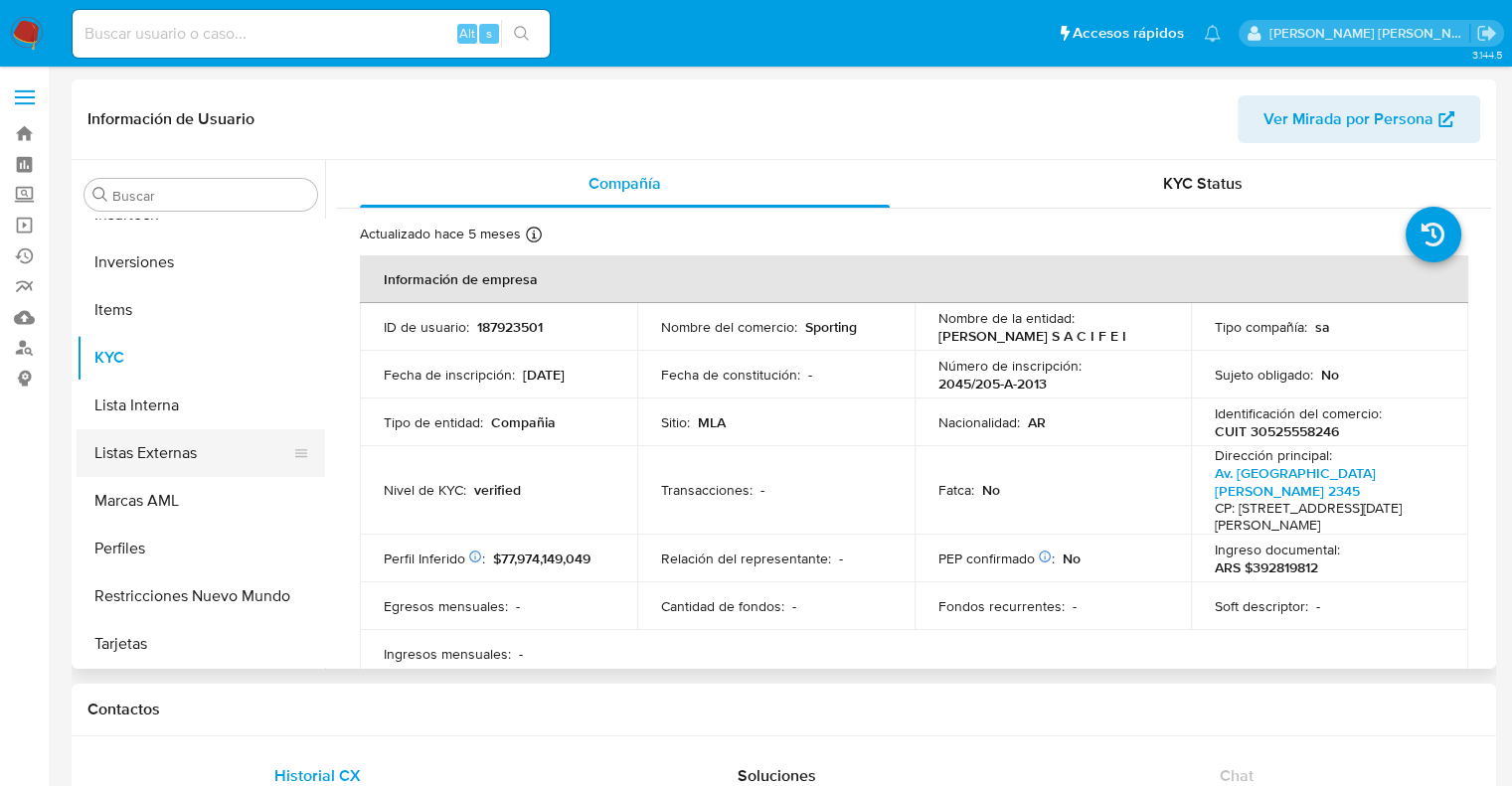 select on "10" 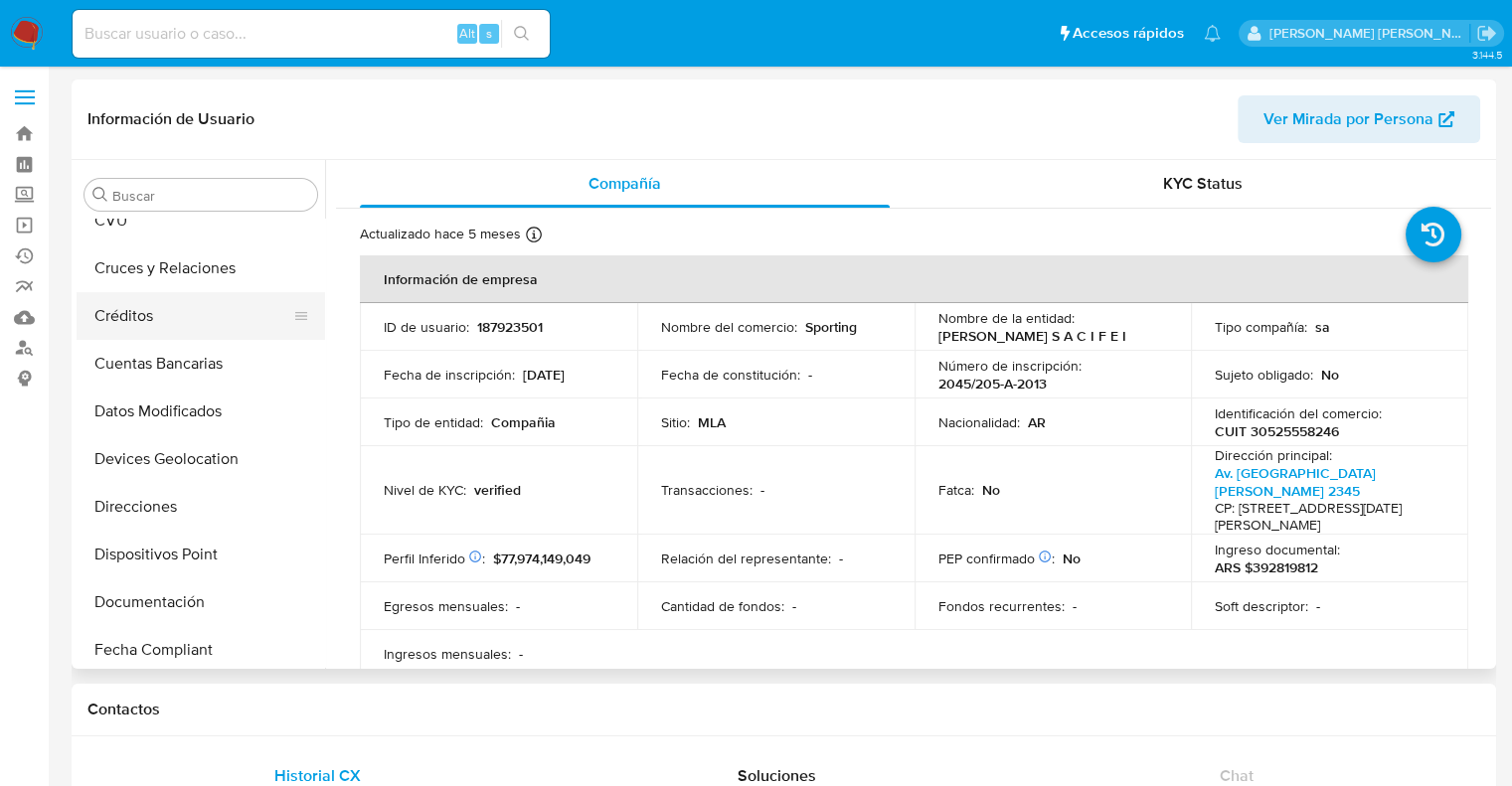 scroll, scrollTop: 0, scrollLeft: 0, axis: both 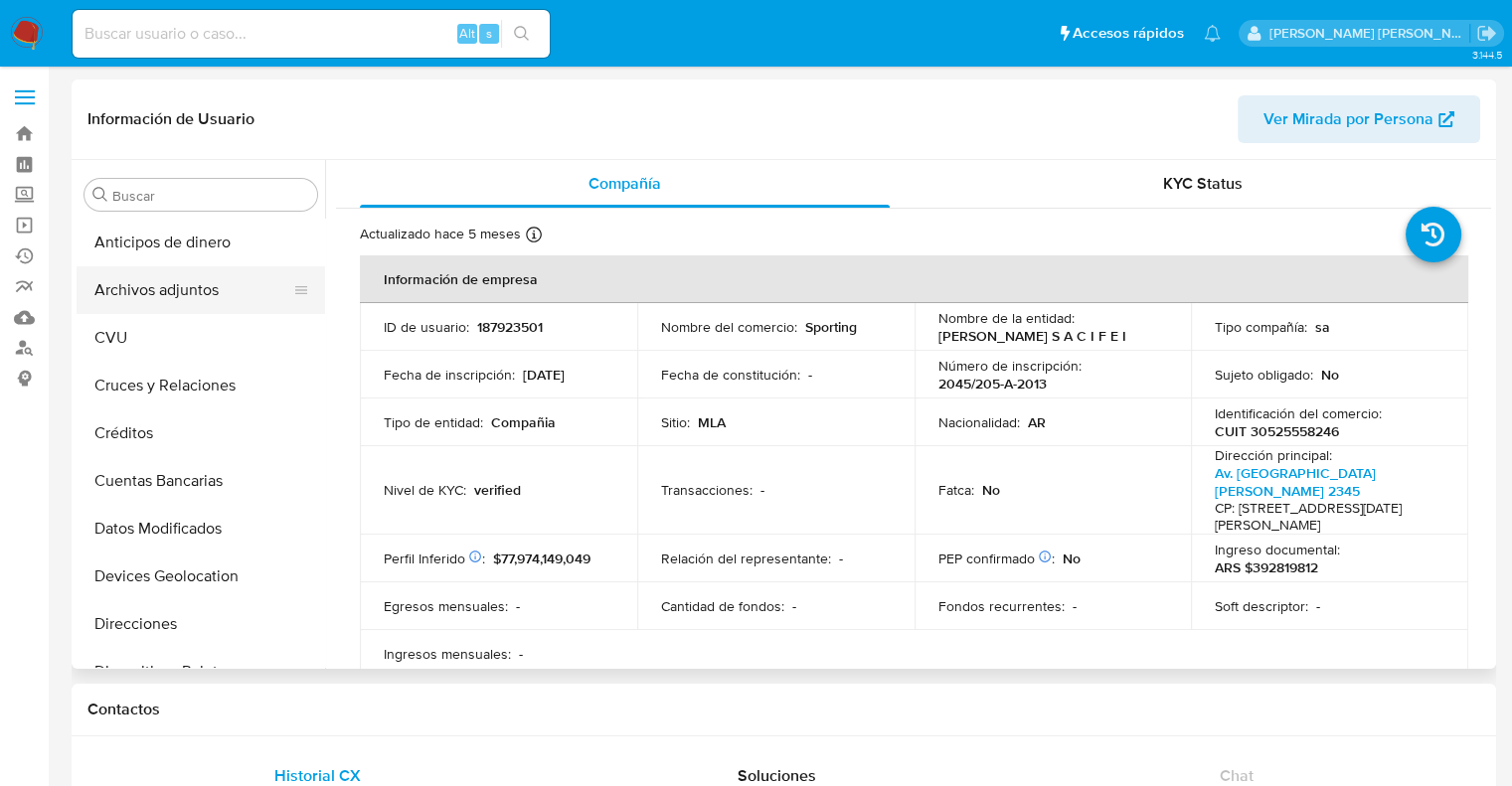 click on "Archivos adjuntos" at bounding box center [193, 290] 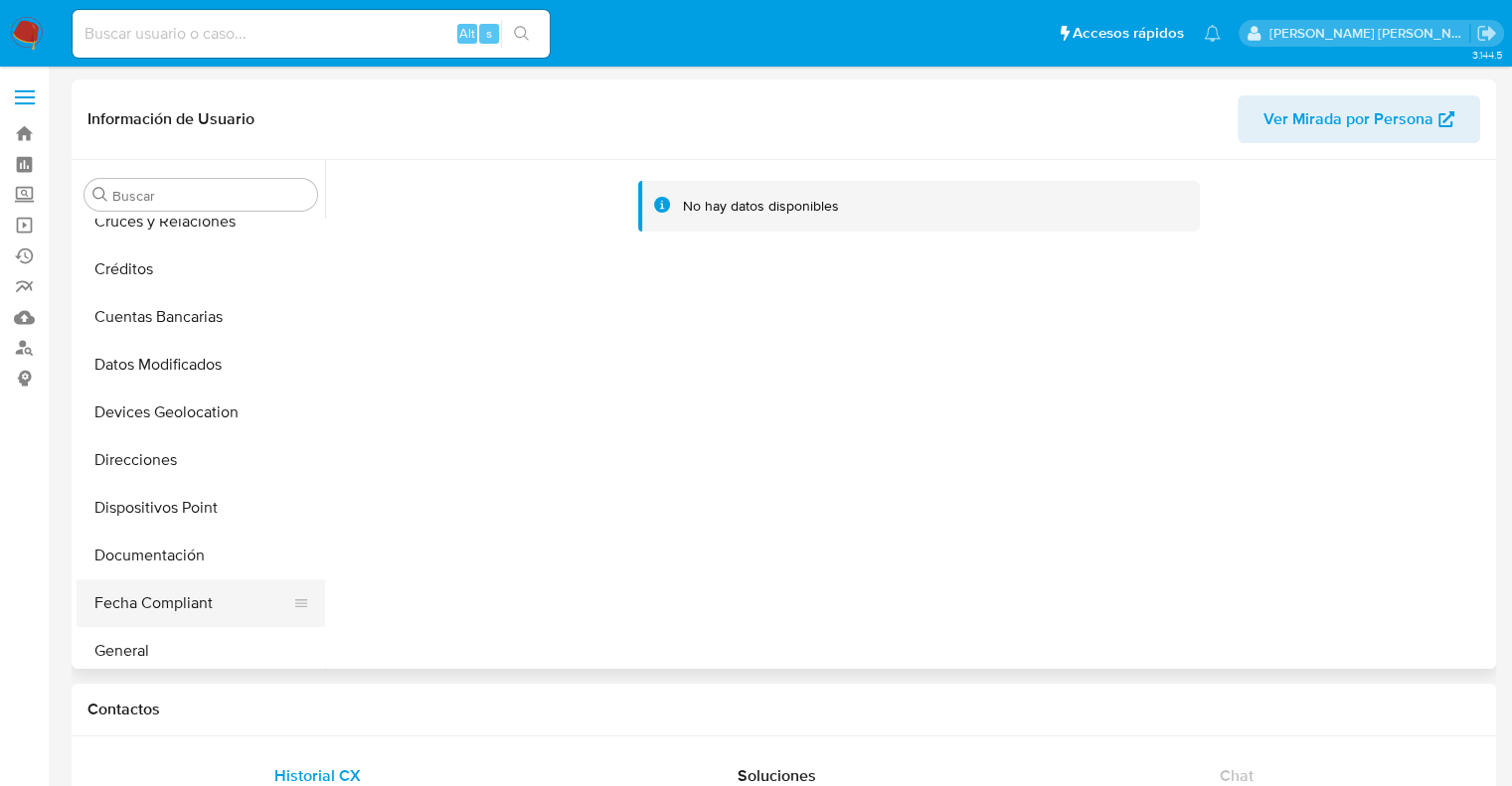 scroll, scrollTop: 199, scrollLeft: 0, axis: vertical 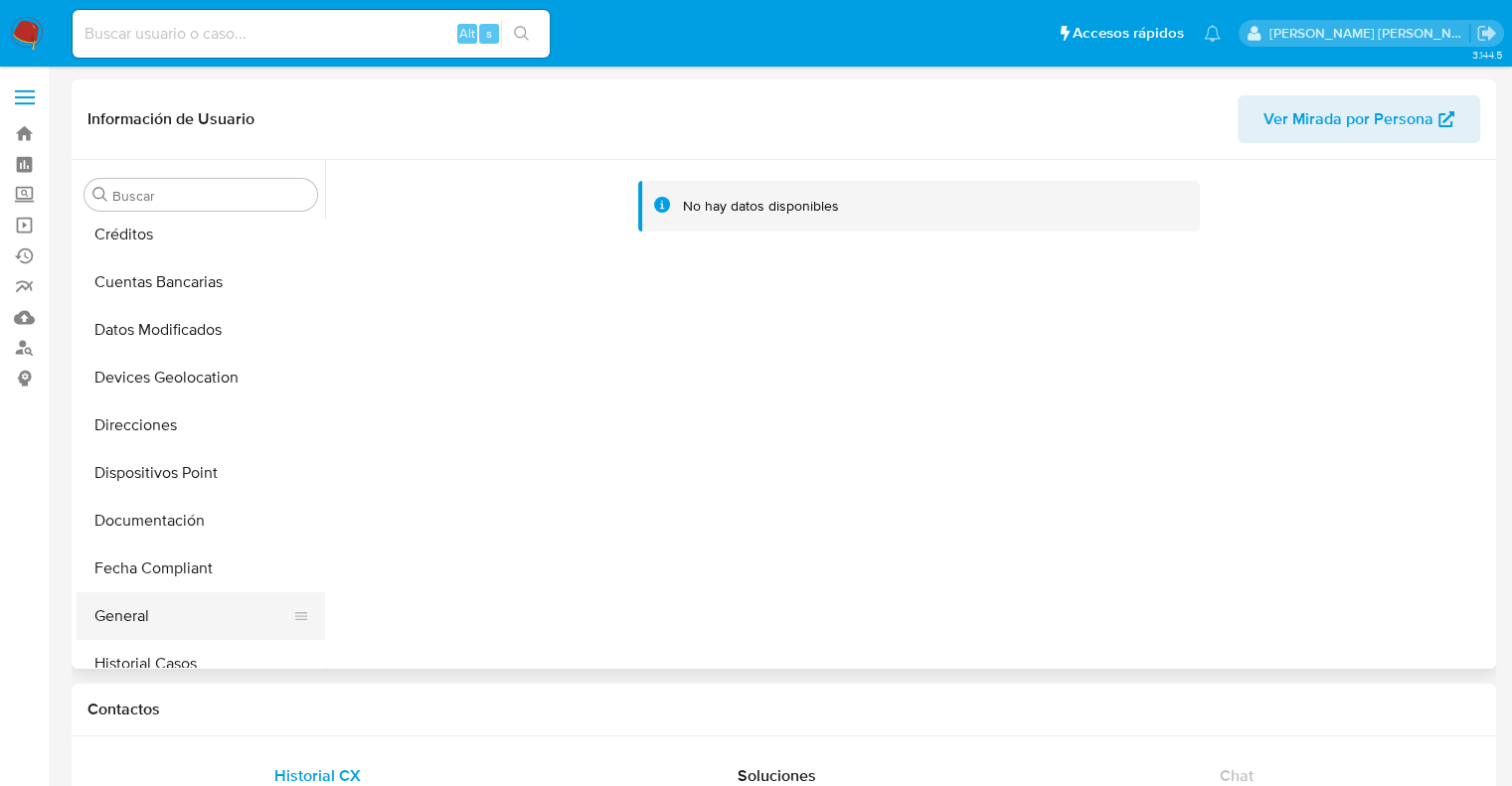 click on "General" at bounding box center (193, 616) 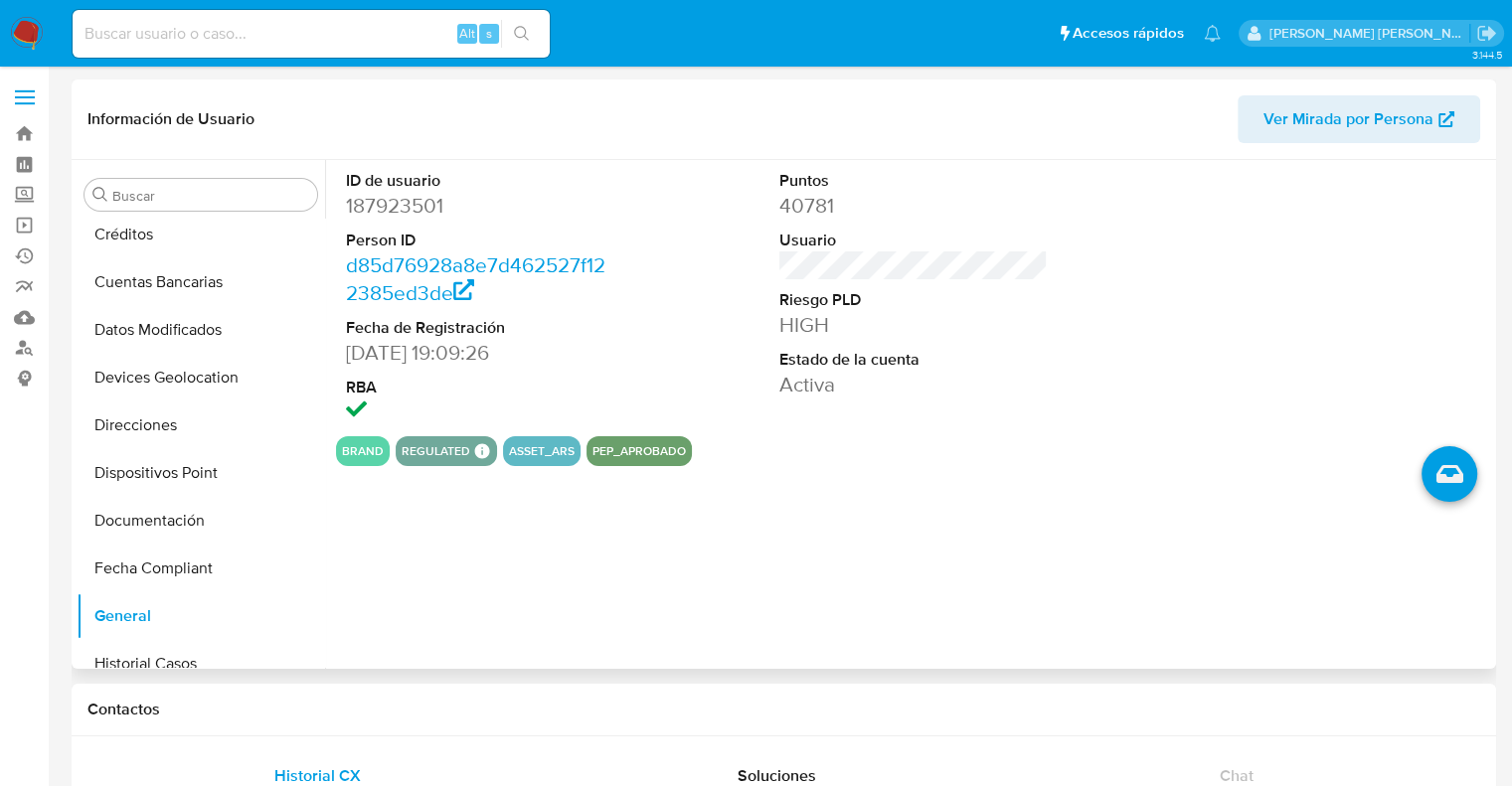 type 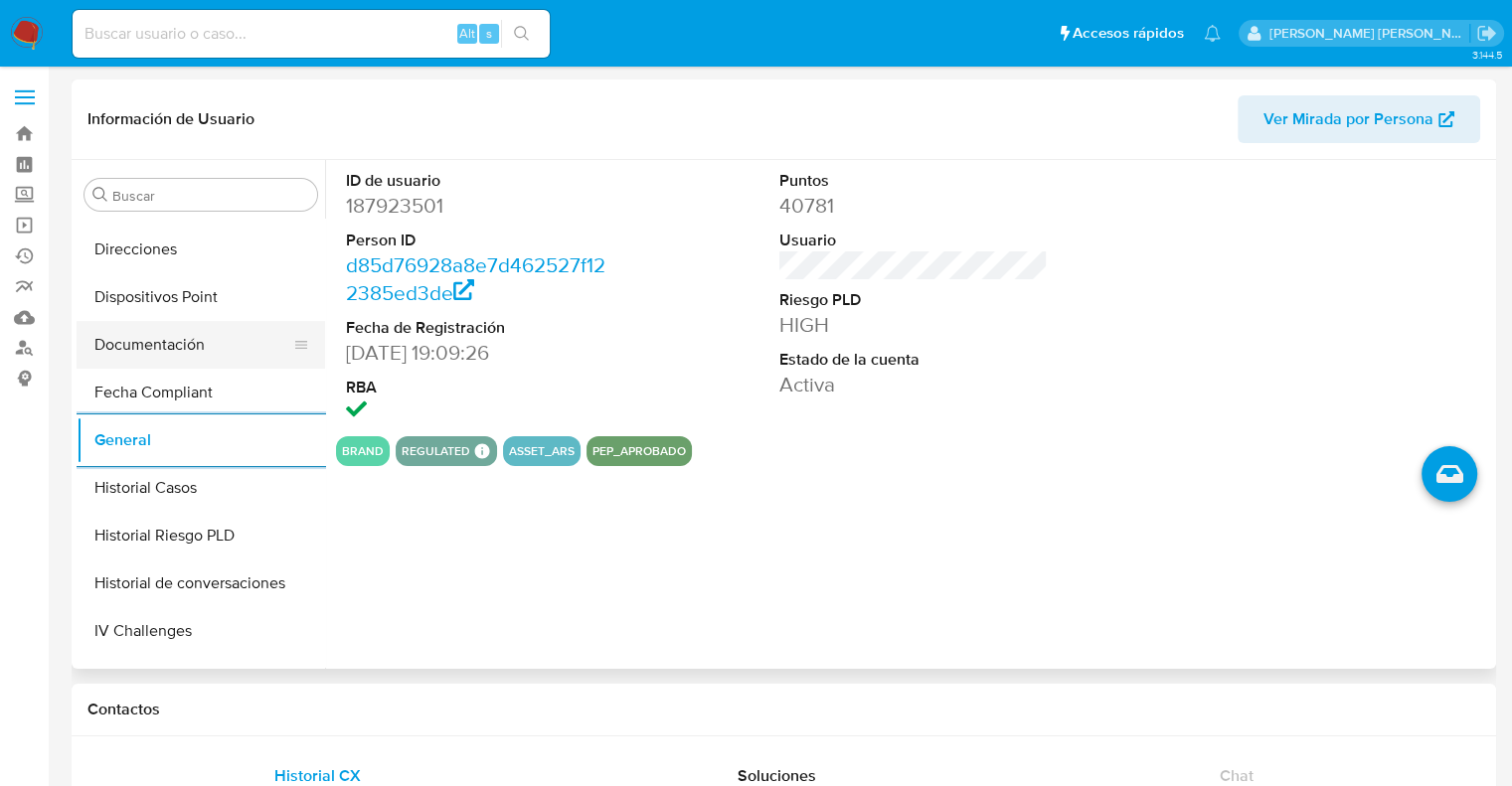 scroll, scrollTop: 397, scrollLeft: 0, axis: vertical 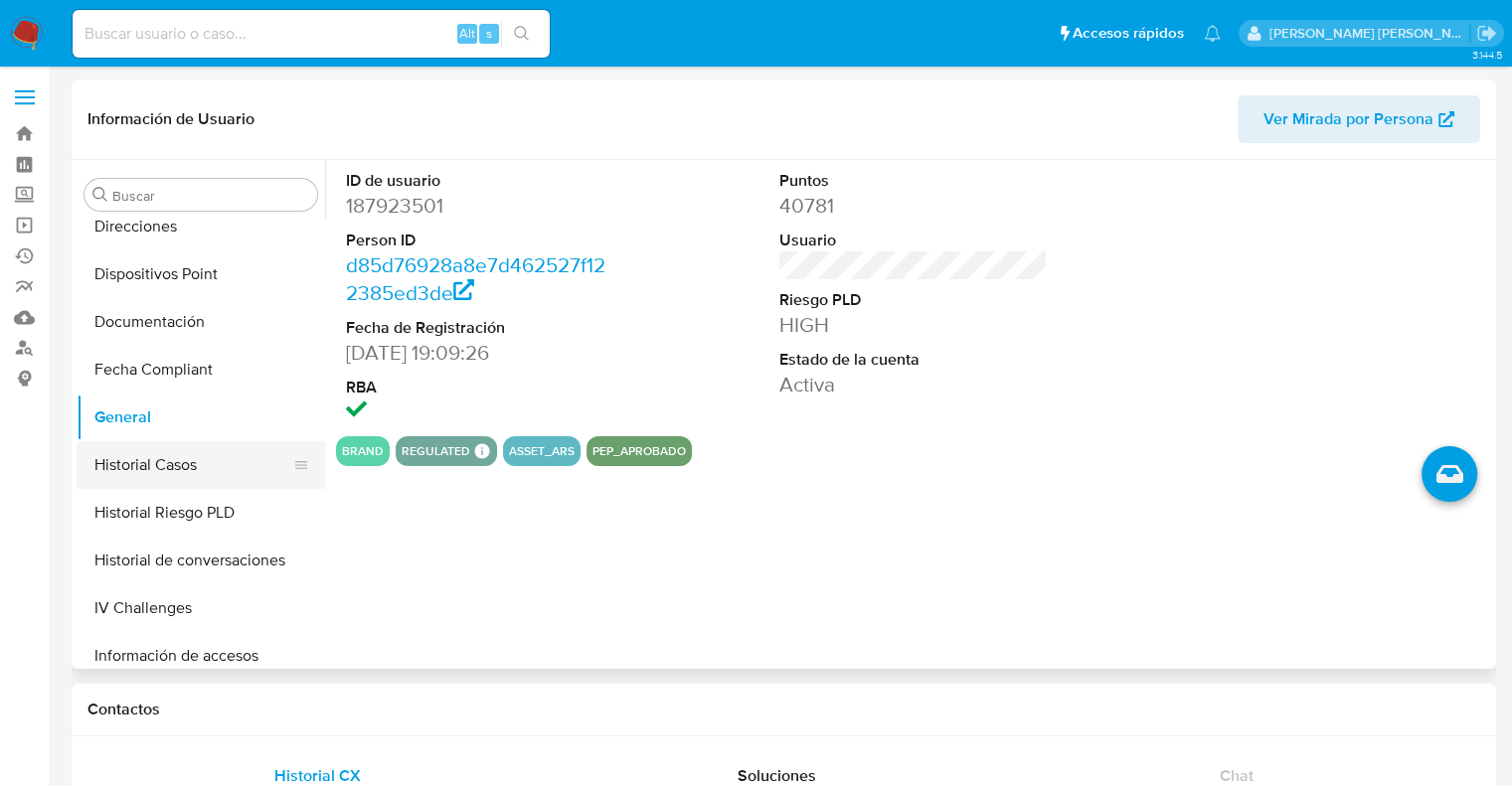 click on "Historial Casos" at bounding box center (193, 465) 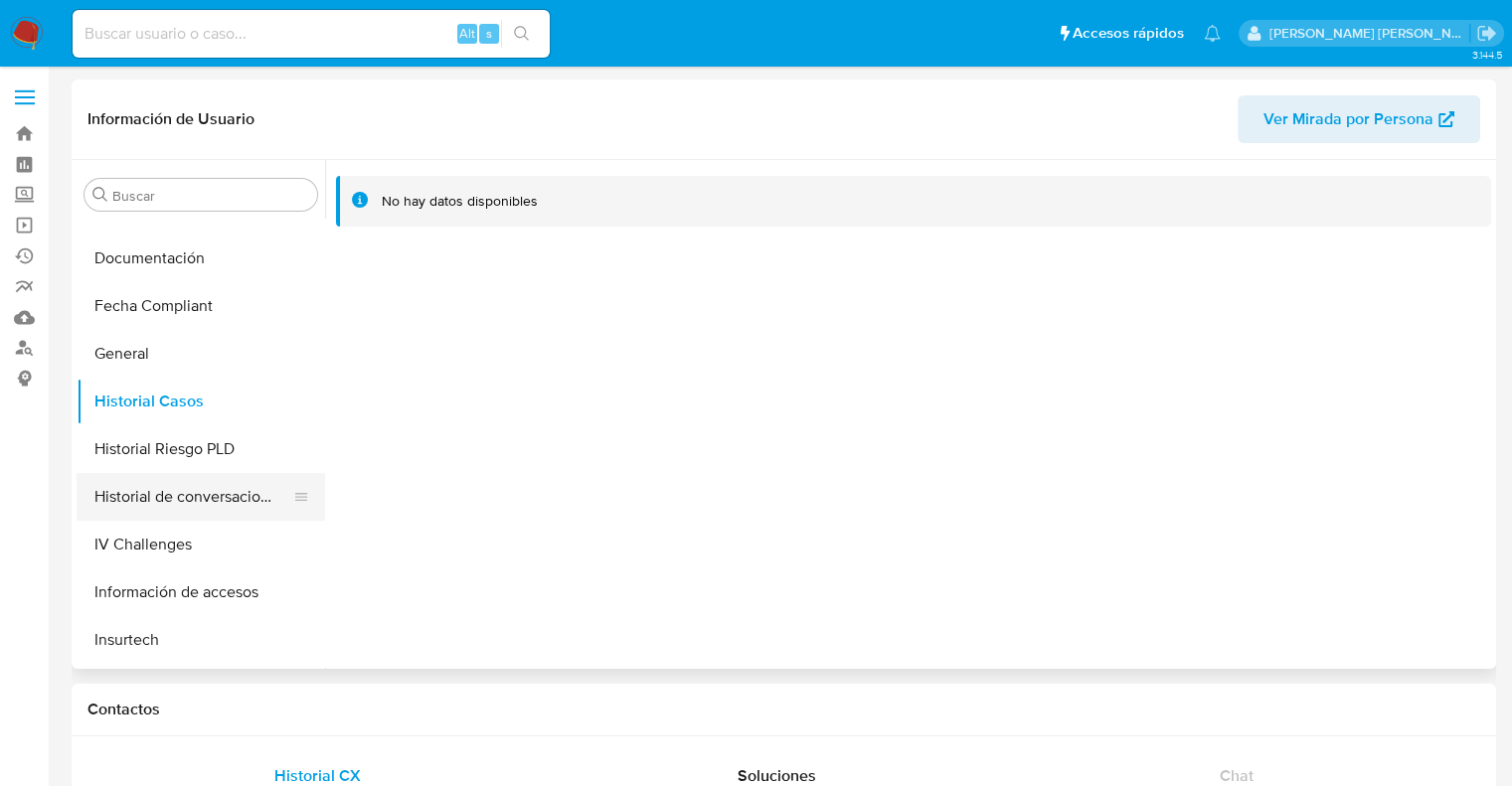 scroll, scrollTop: 497, scrollLeft: 0, axis: vertical 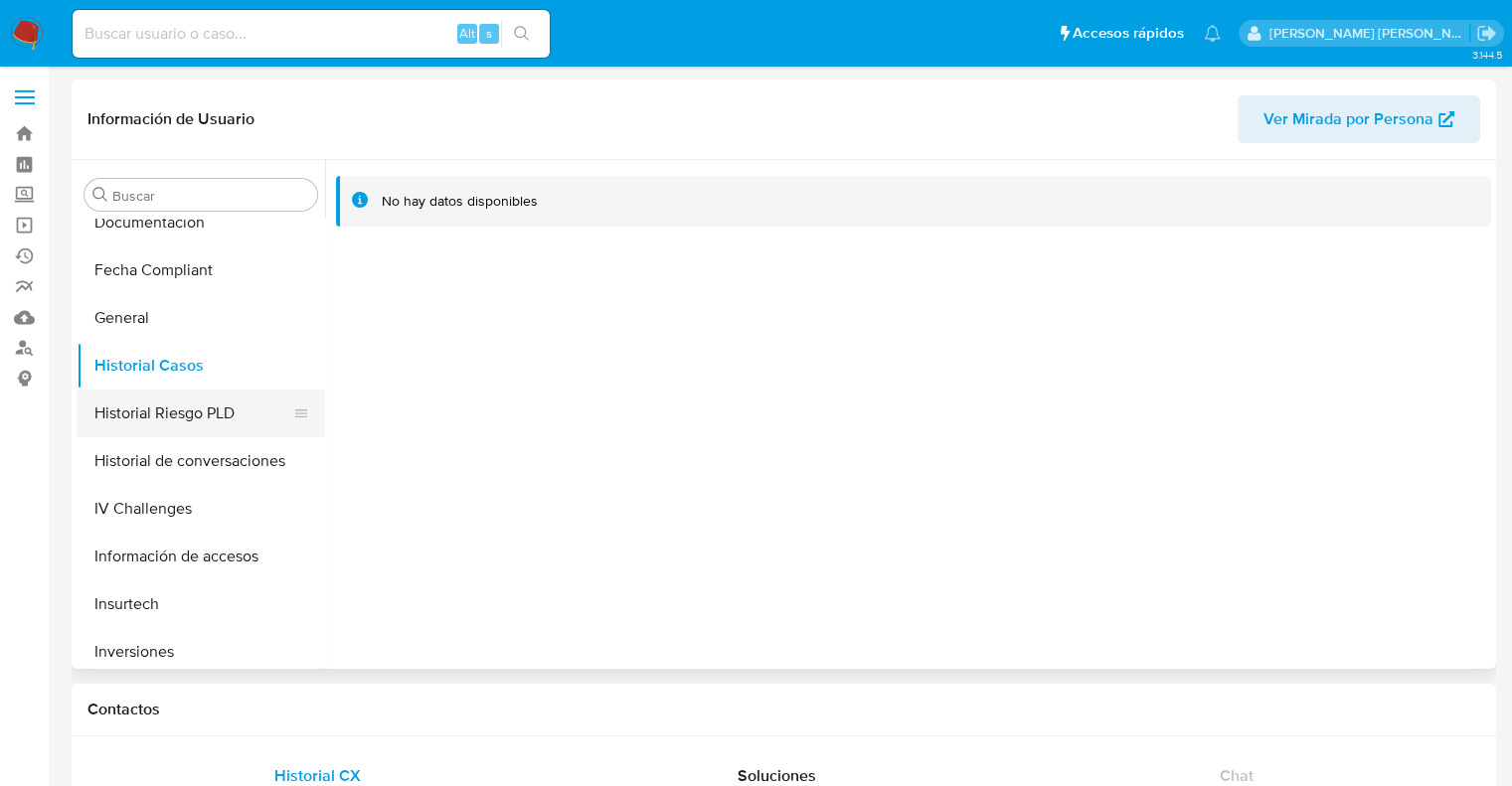 click on "Historial Riesgo PLD" at bounding box center [193, 413] 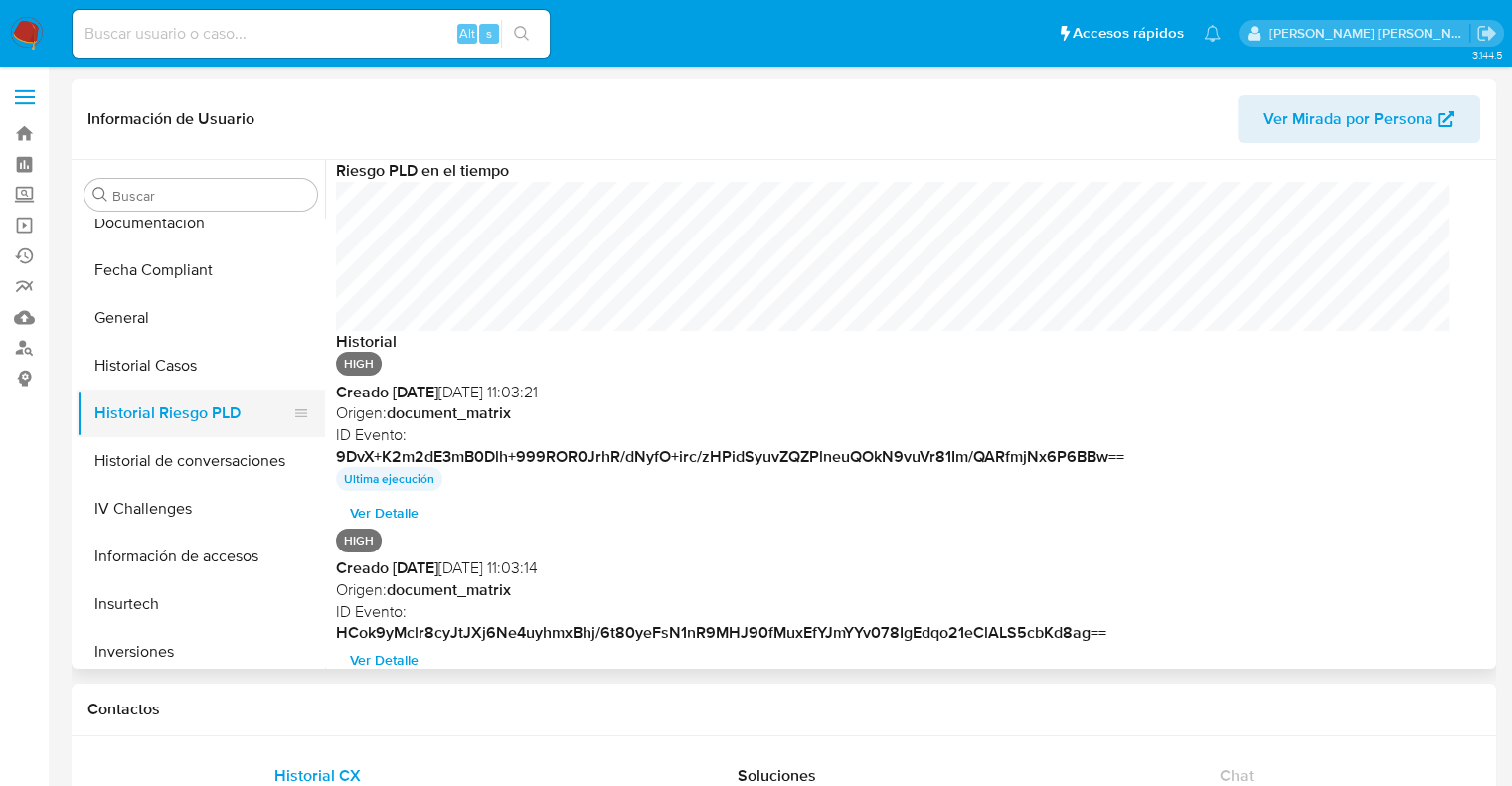 scroll, scrollTop: 993529, scrollLeft: 992968, axis: both 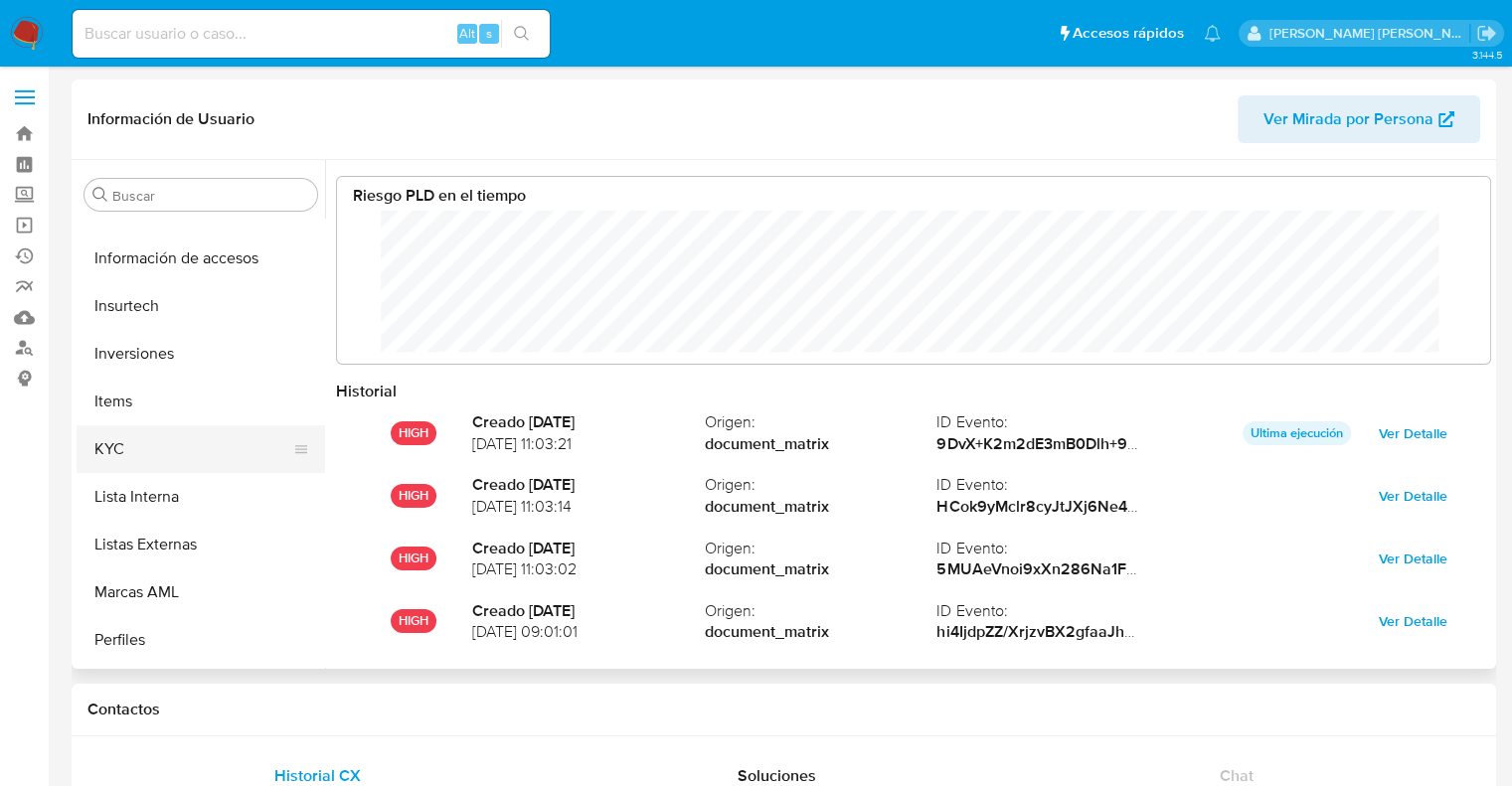 click on "KYC" at bounding box center [193, 449] 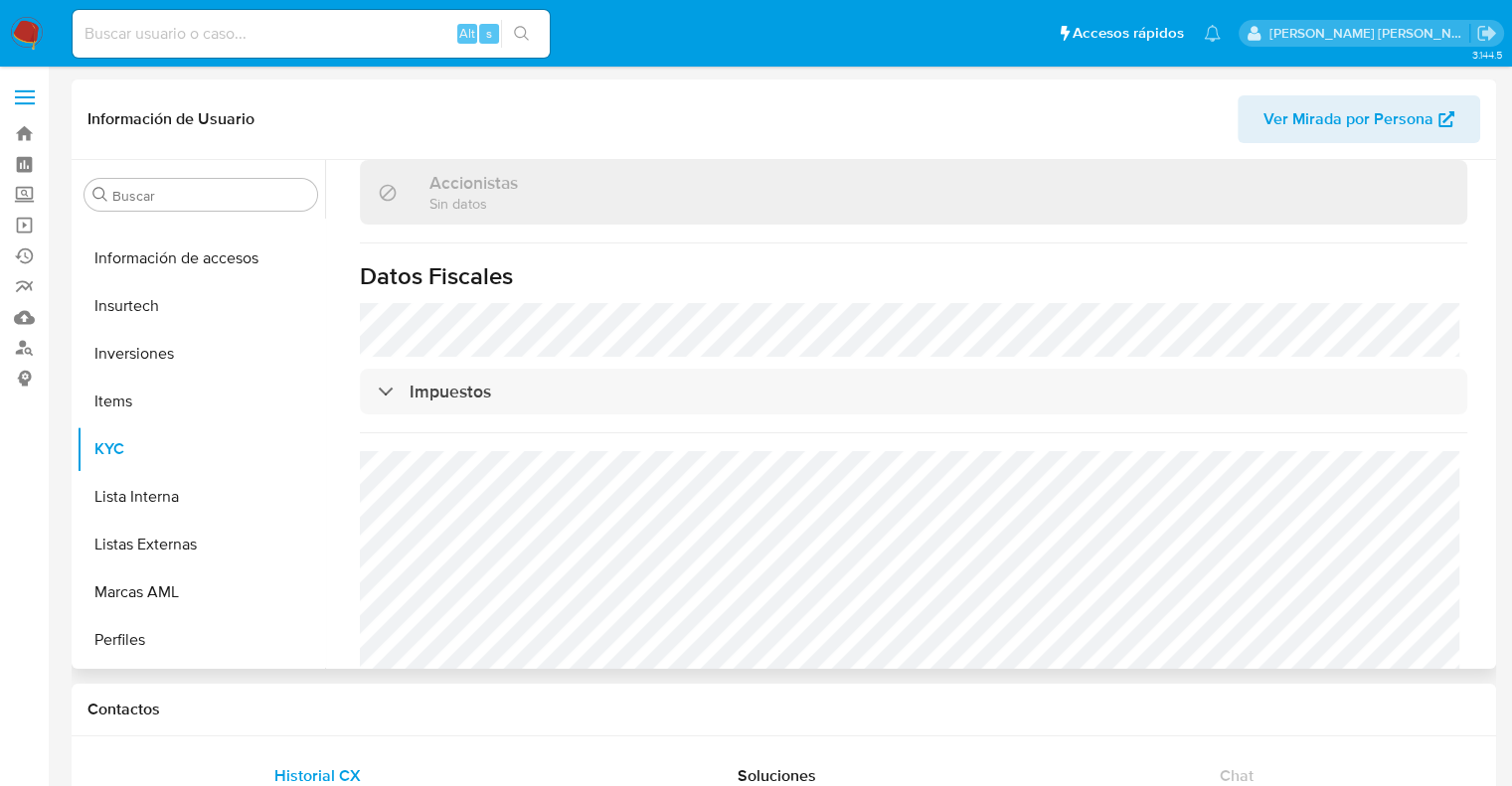 scroll, scrollTop: 1399, scrollLeft: 0, axis: vertical 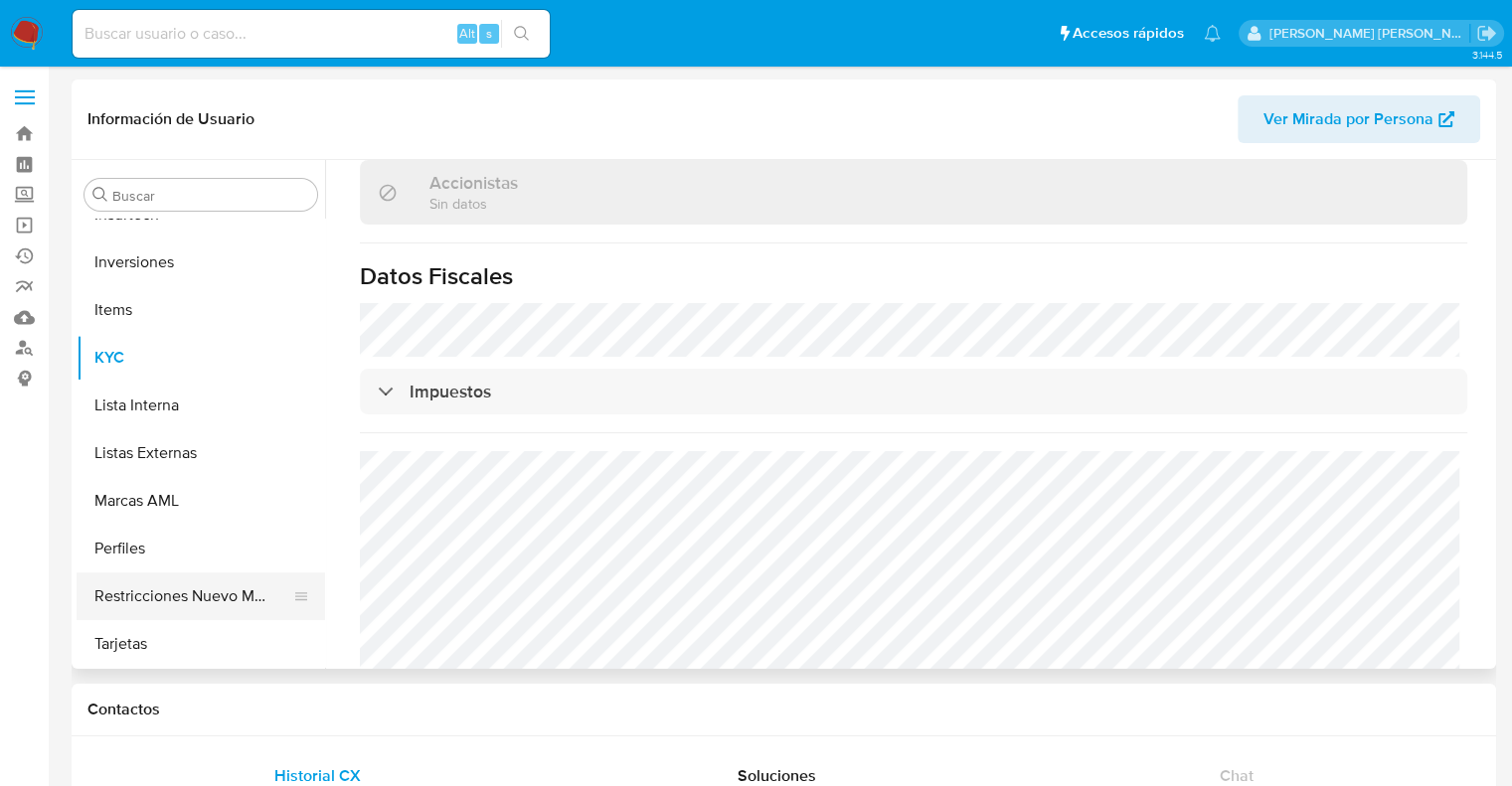 click on "Restricciones Nuevo Mundo" at bounding box center [193, 596] 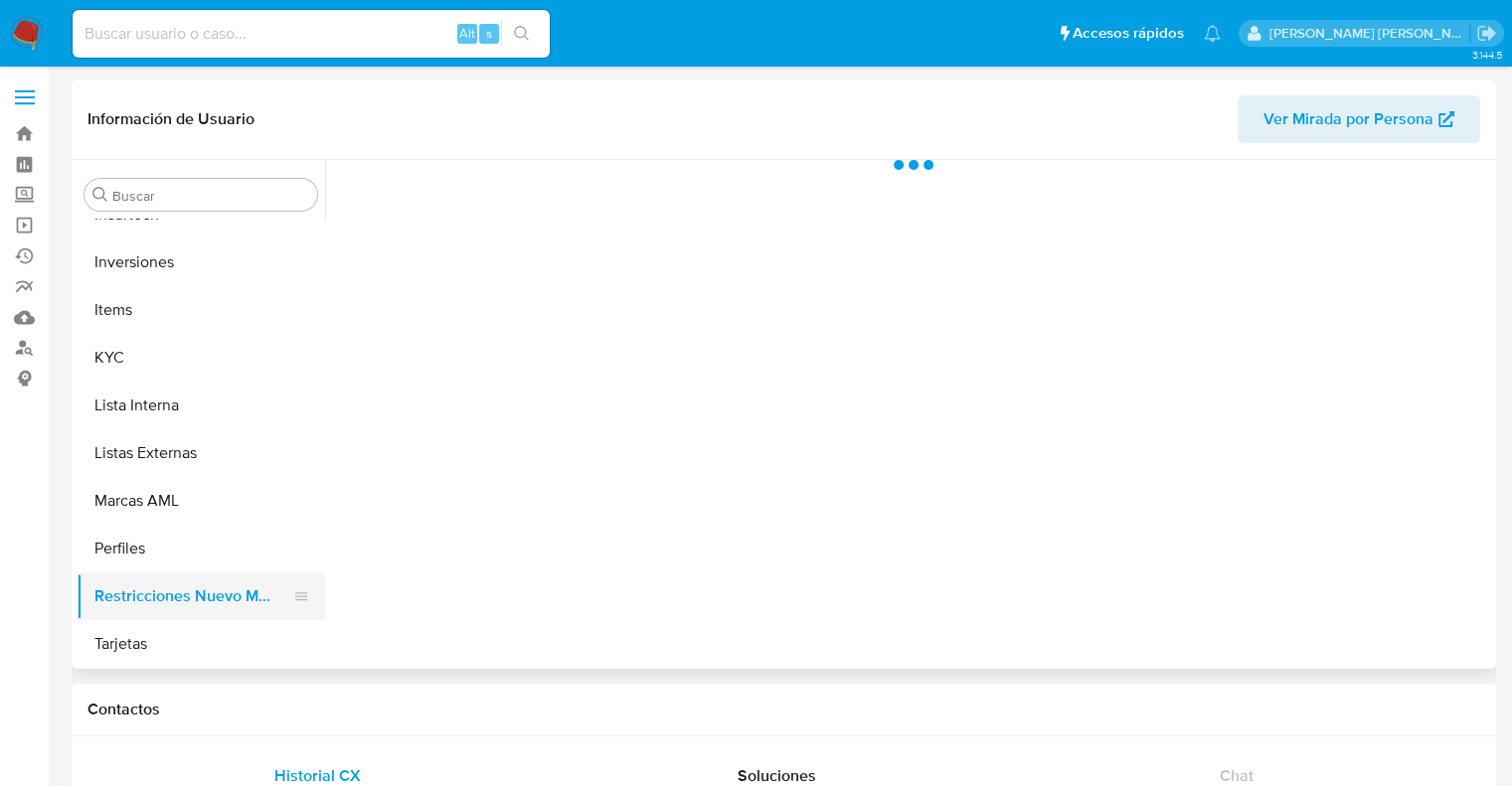 scroll, scrollTop: 0, scrollLeft: 0, axis: both 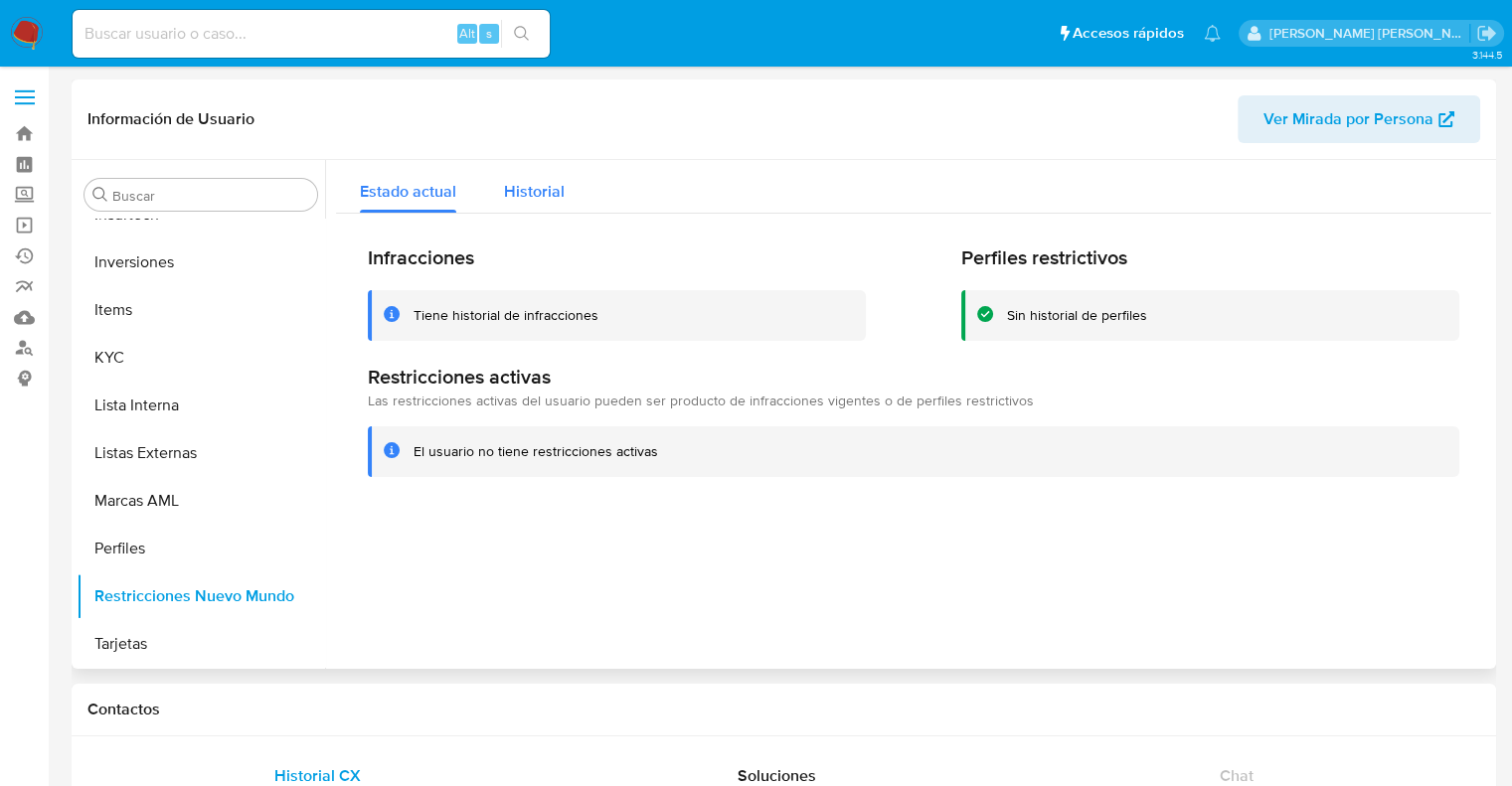 click on "Historial" at bounding box center [534, 191] 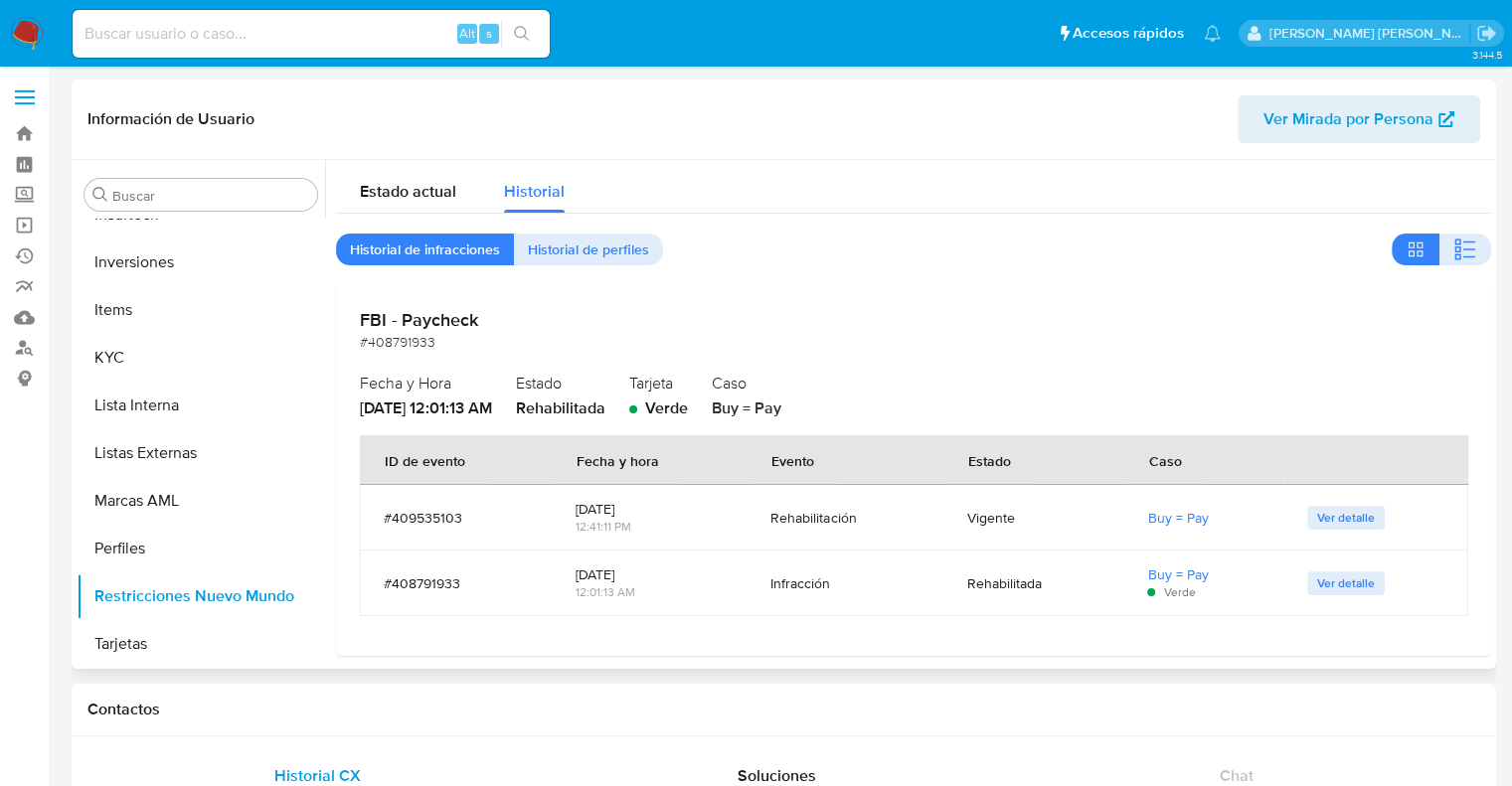 type 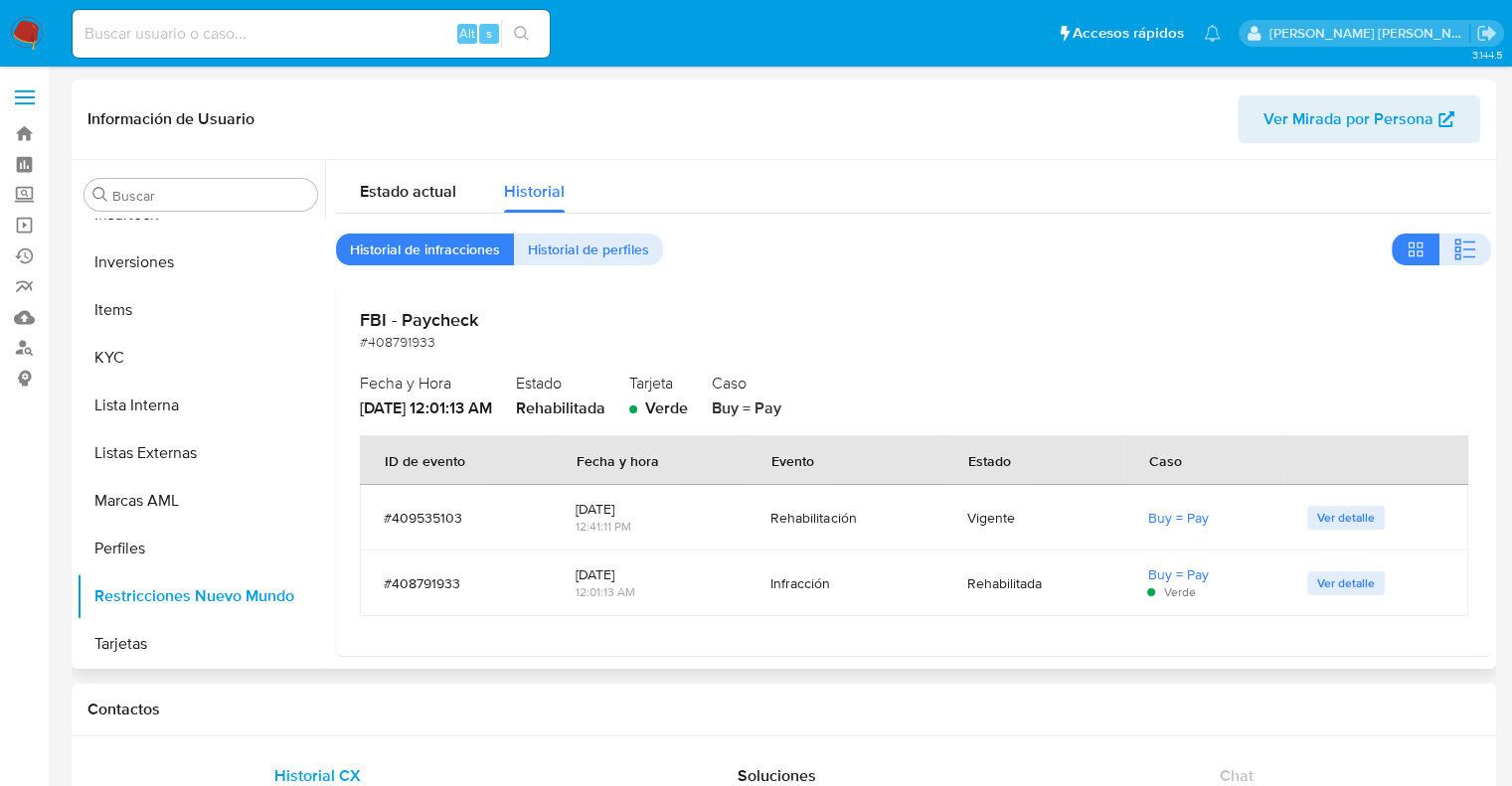 drag, startPoint x: 652, startPoint y: 575, endPoint x: 561, endPoint y: 579, distance: 91.08787 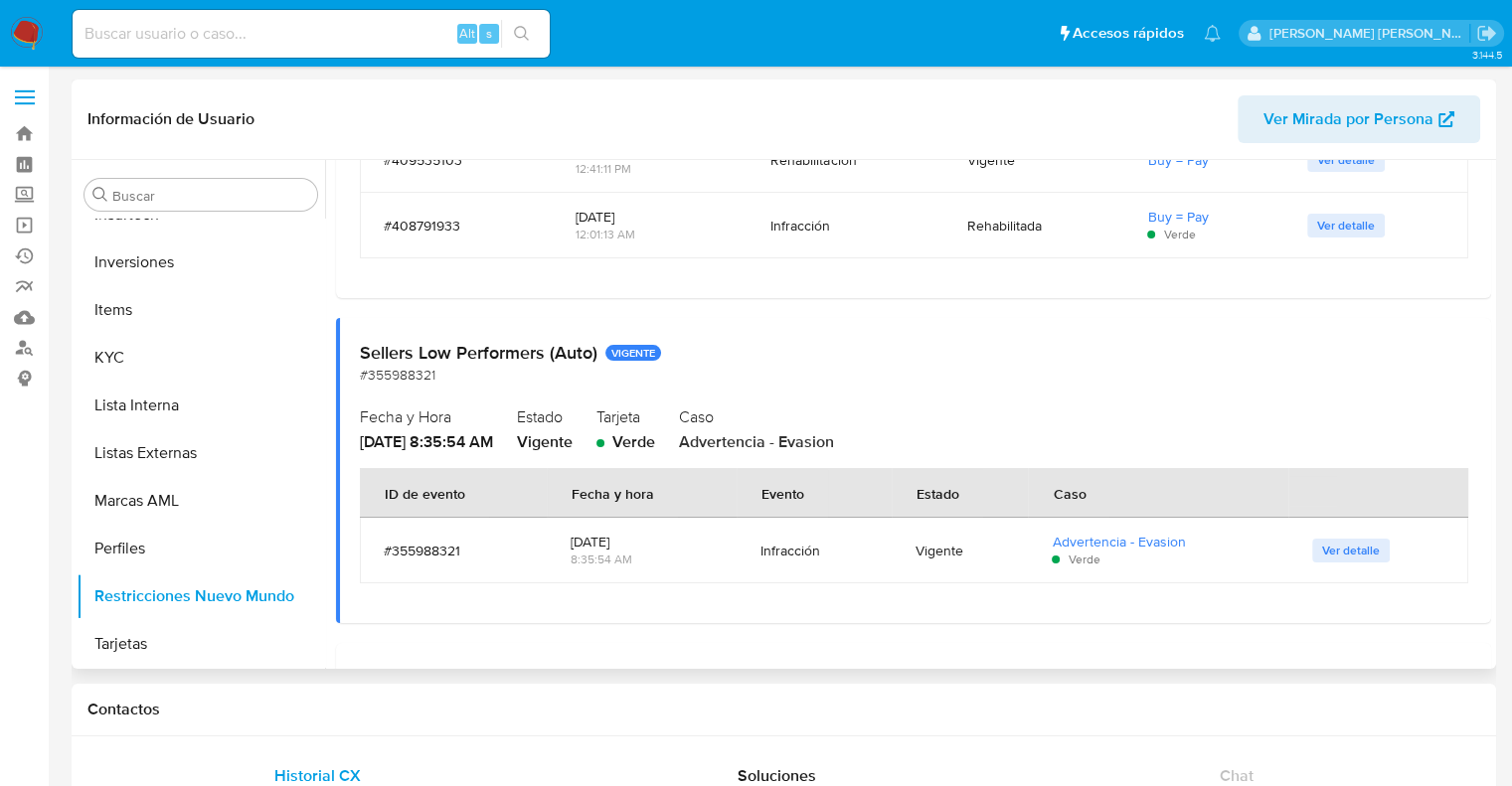 scroll, scrollTop: 328, scrollLeft: 0, axis: vertical 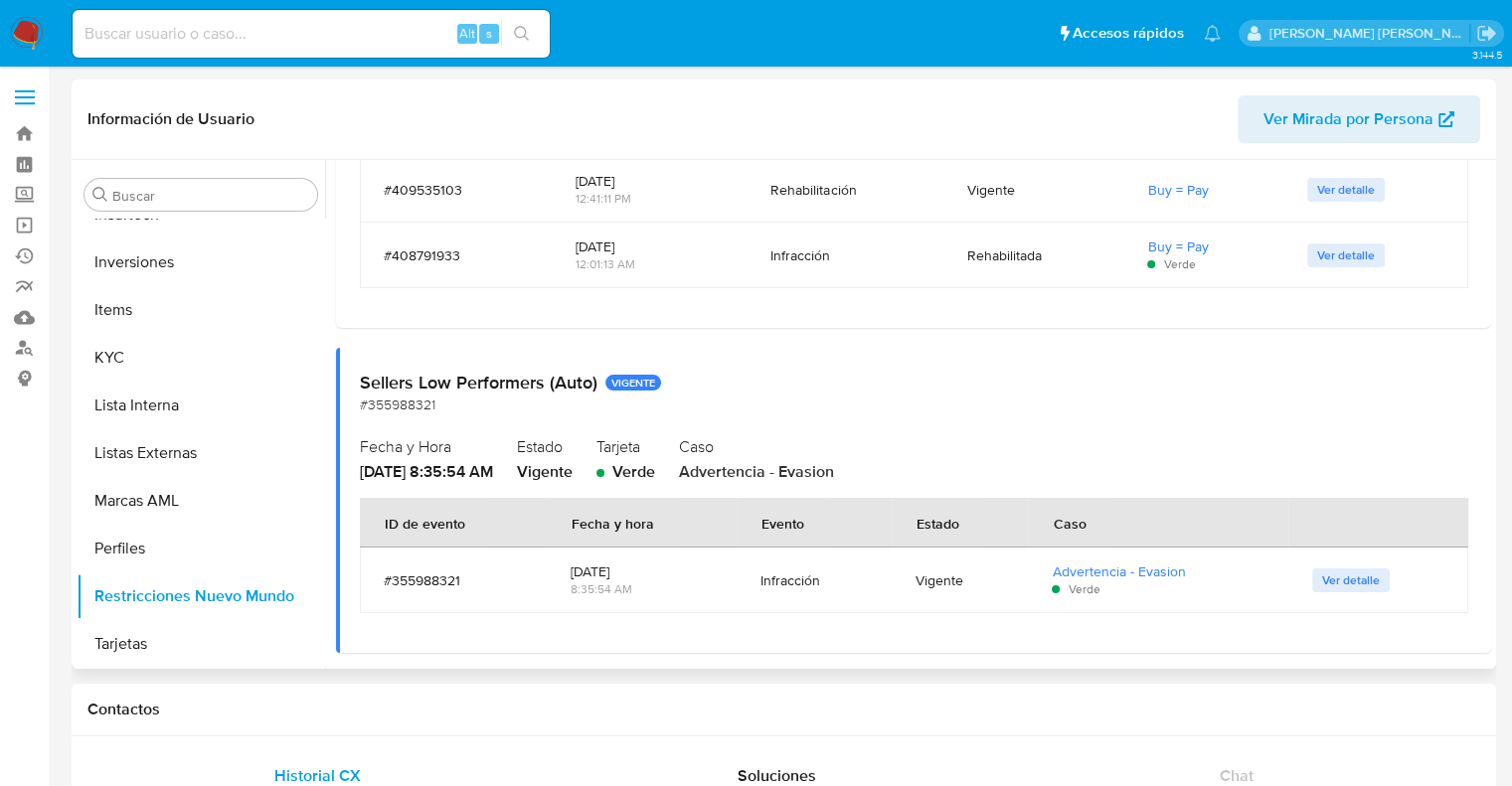 click on "Ver detalle" at bounding box center [1351, 580] 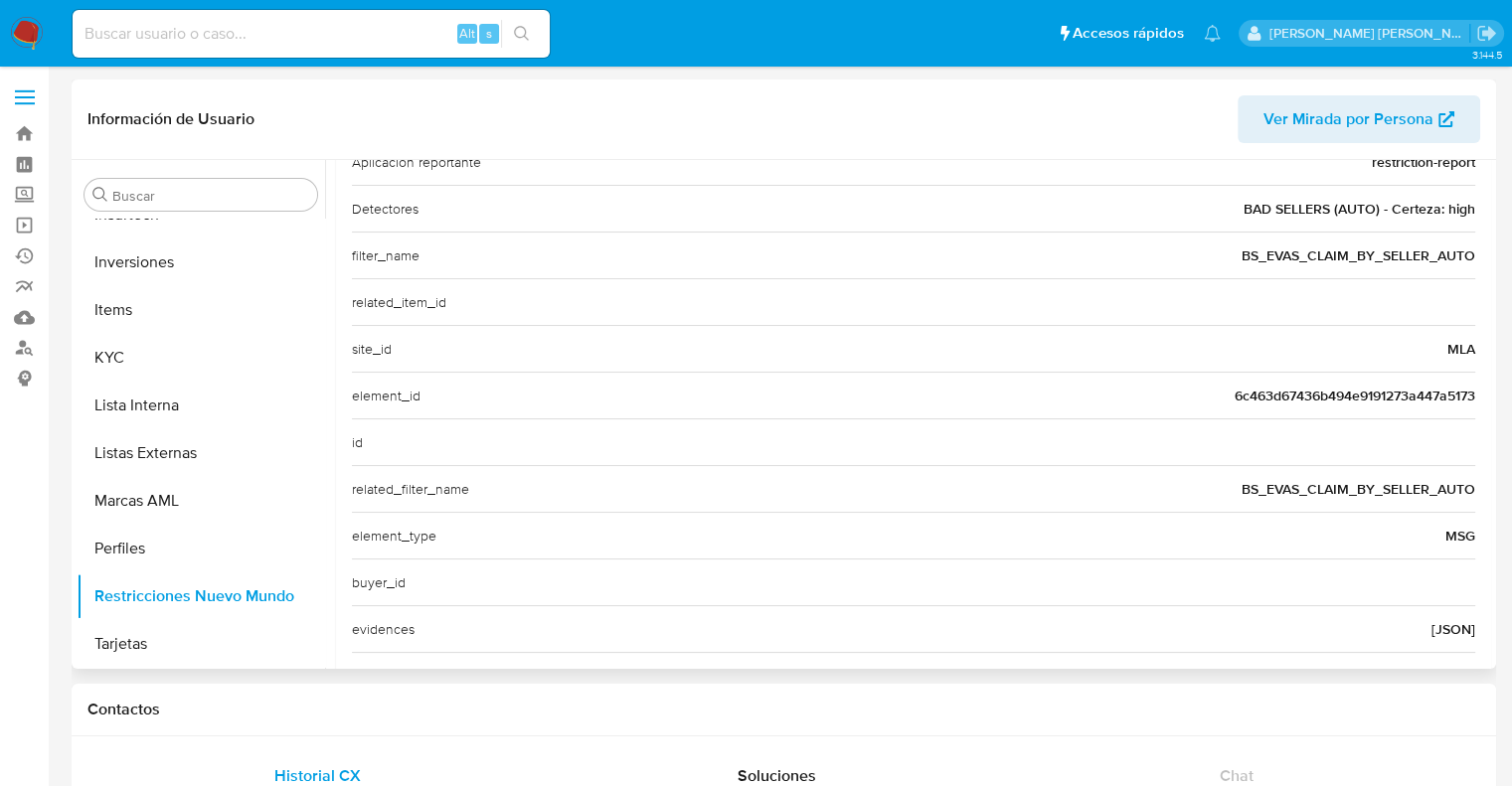 scroll, scrollTop: 492, scrollLeft: 0, axis: vertical 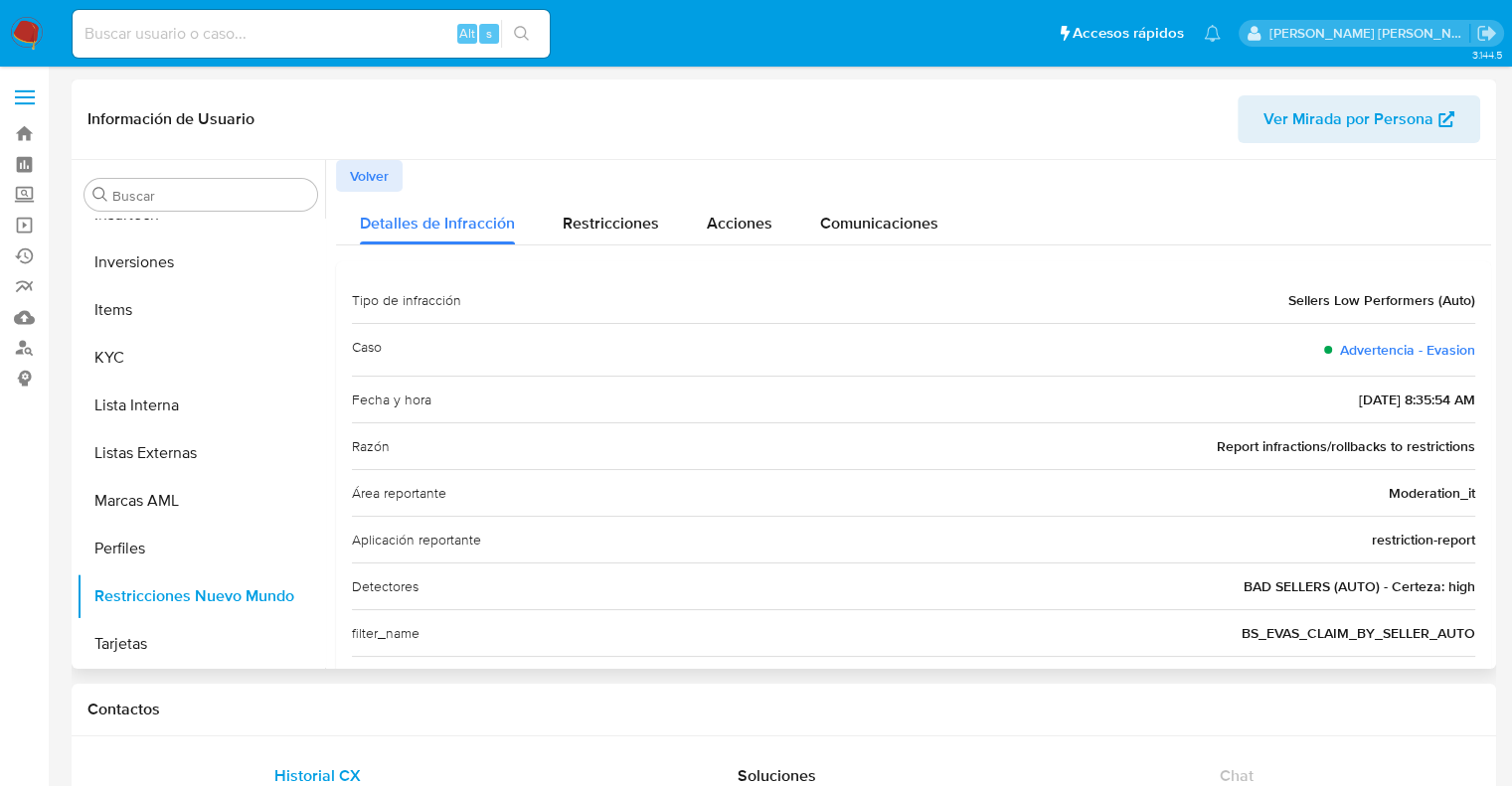 click on "Volver" at bounding box center (369, 176) 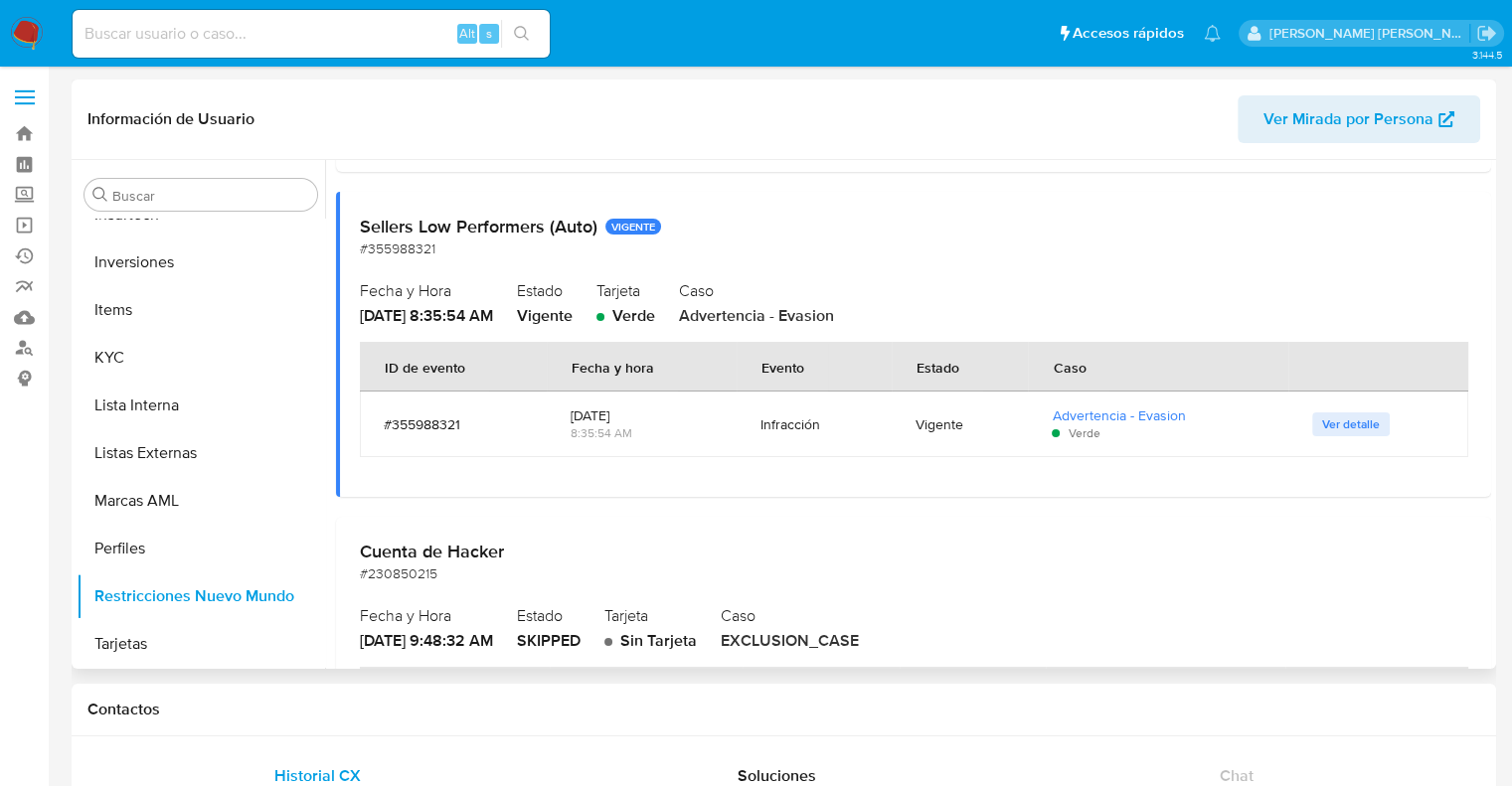 scroll, scrollTop: 696, scrollLeft: 0, axis: vertical 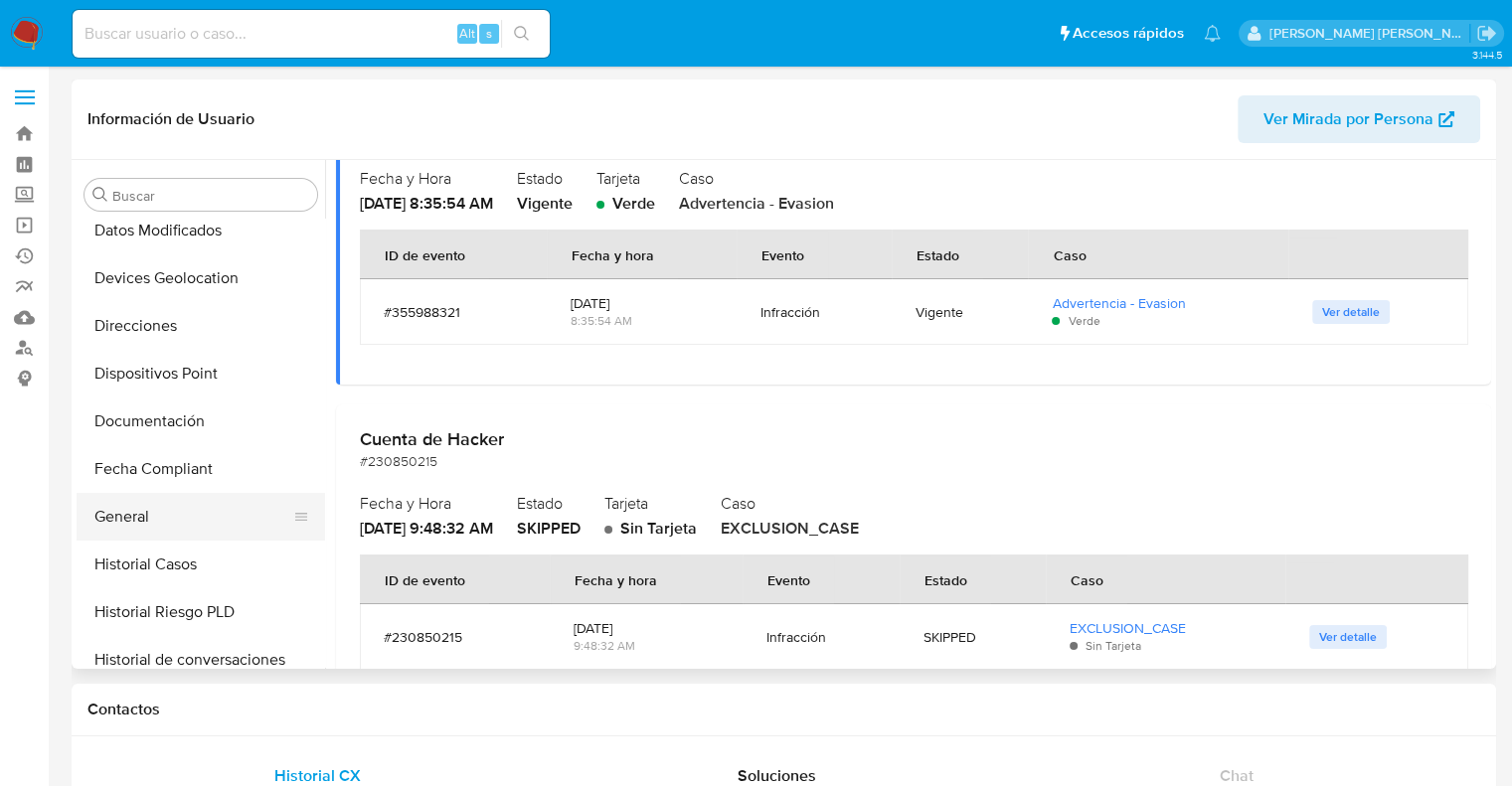 click on "General" at bounding box center [193, 517] 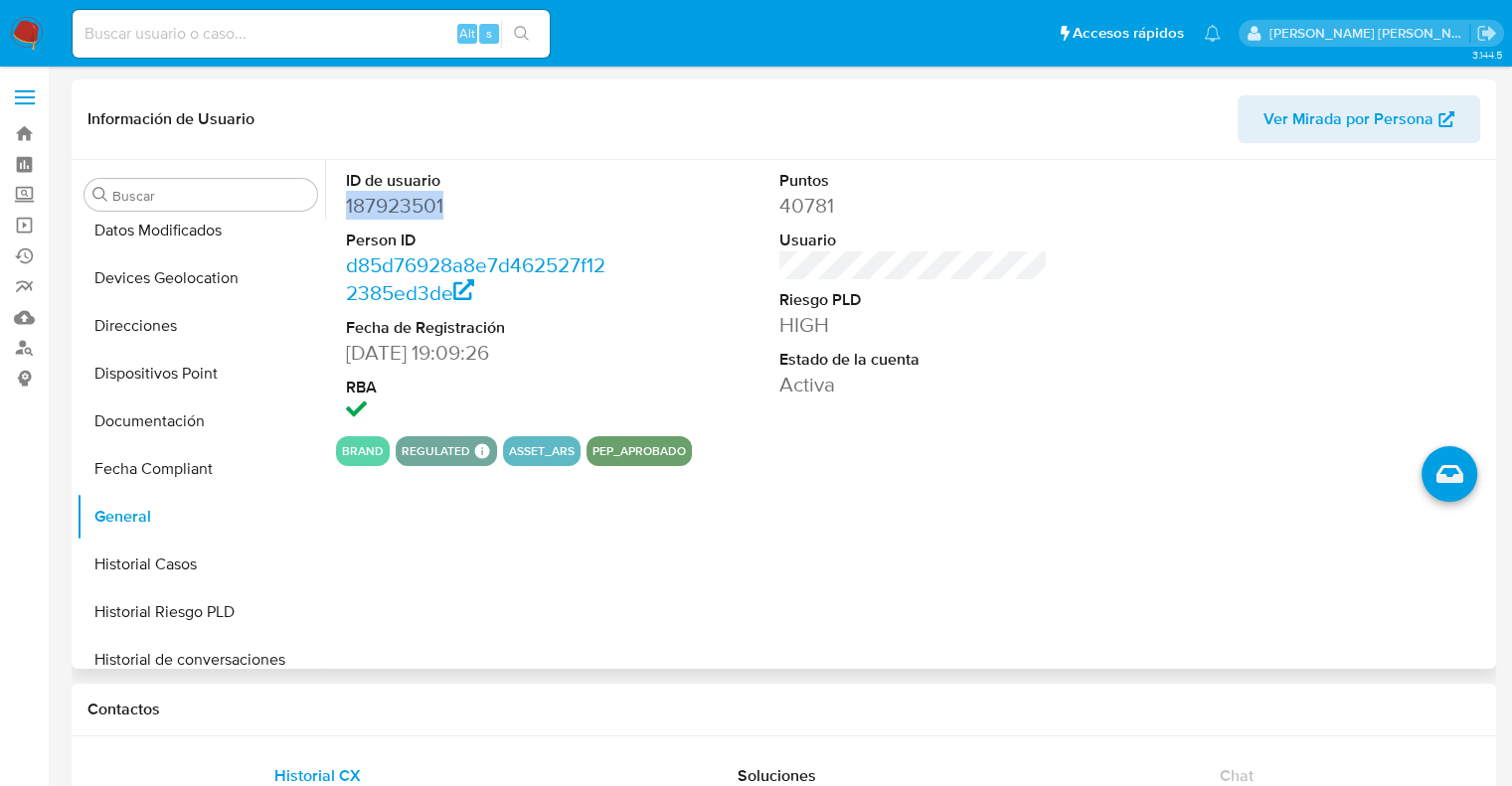 drag, startPoint x: 451, startPoint y: 208, endPoint x: 337, endPoint y: 209, distance: 114.00439 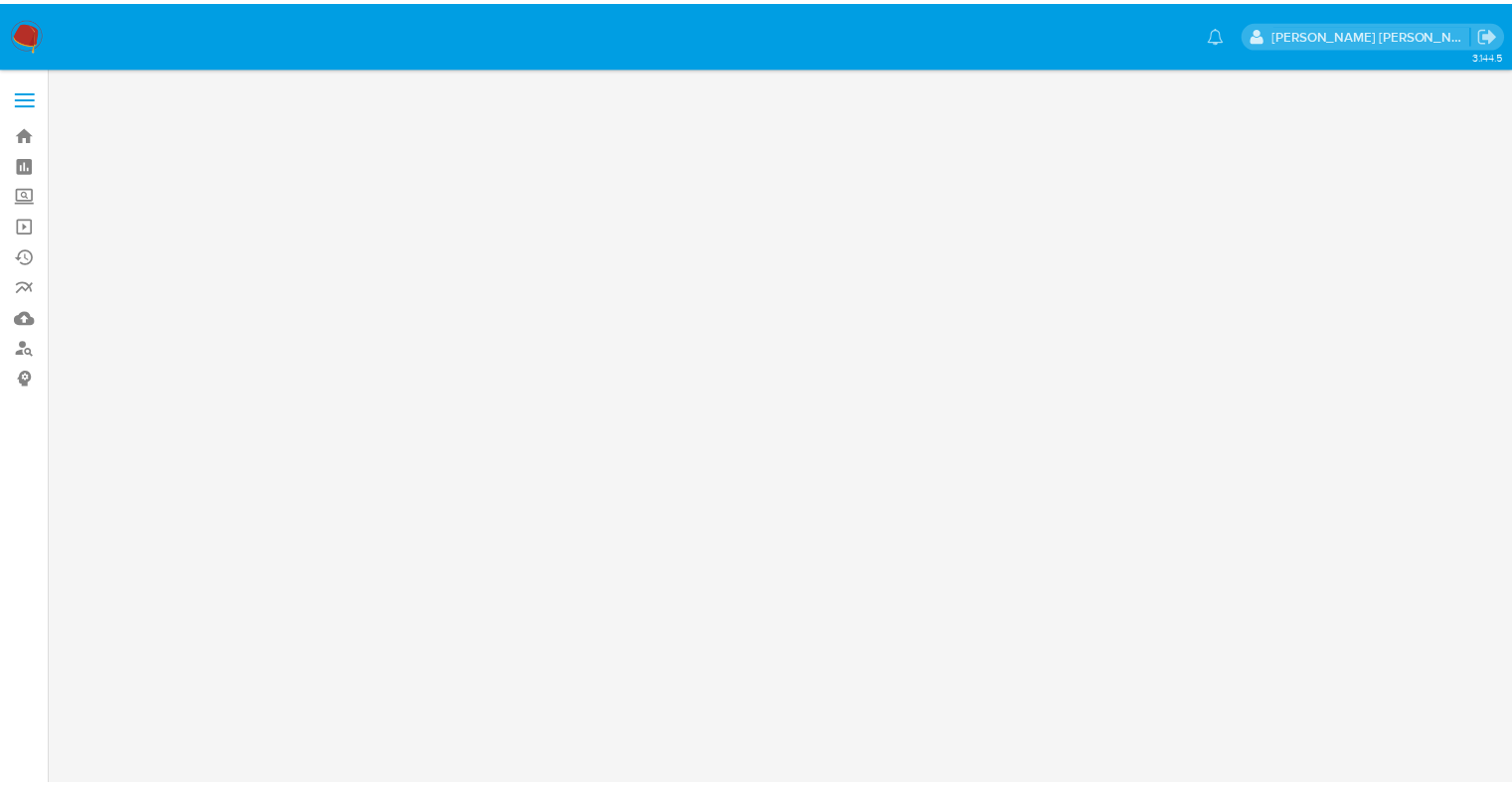 scroll, scrollTop: 0, scrollLeft: 0, axis: both 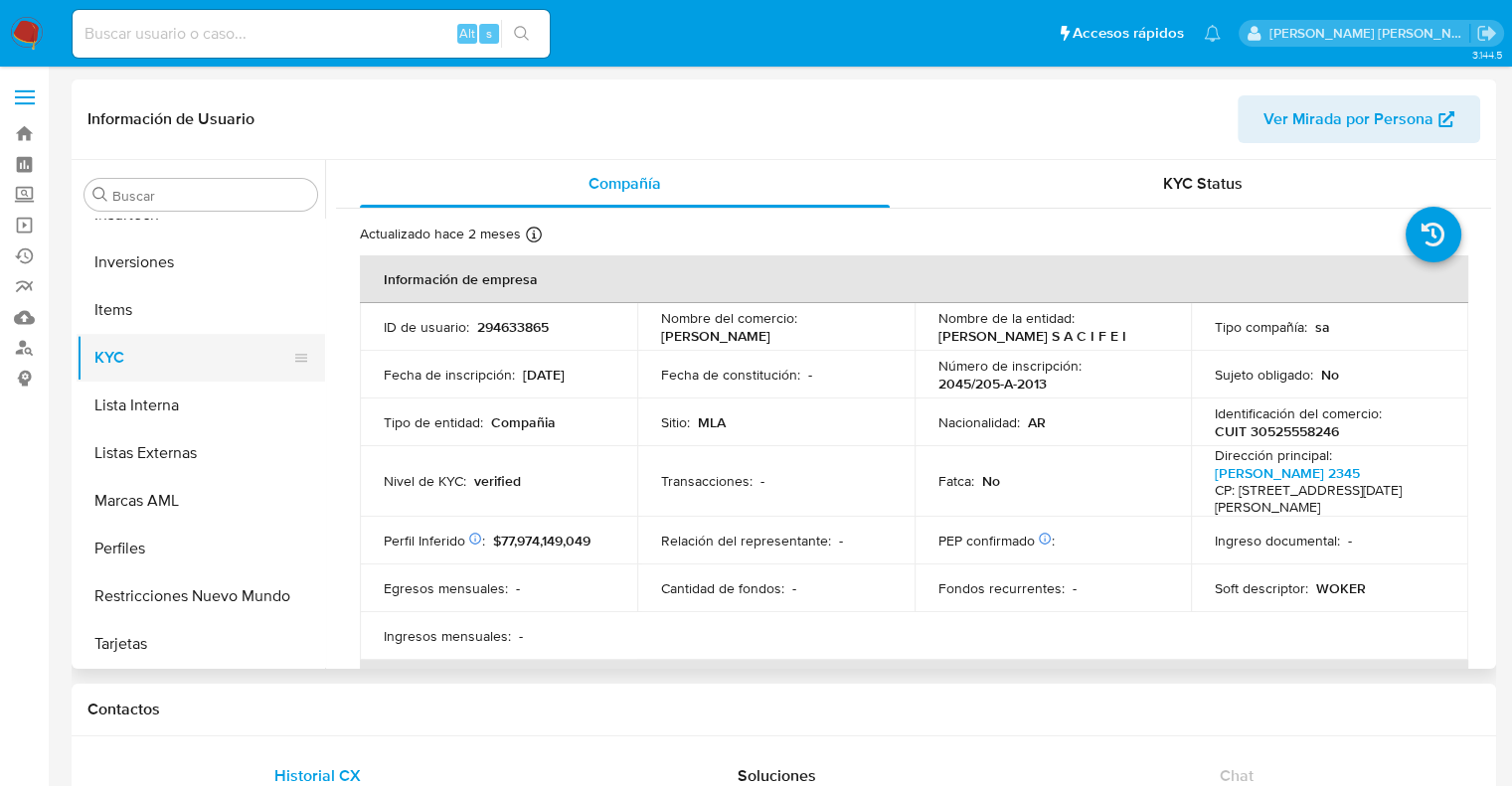 select on "10" 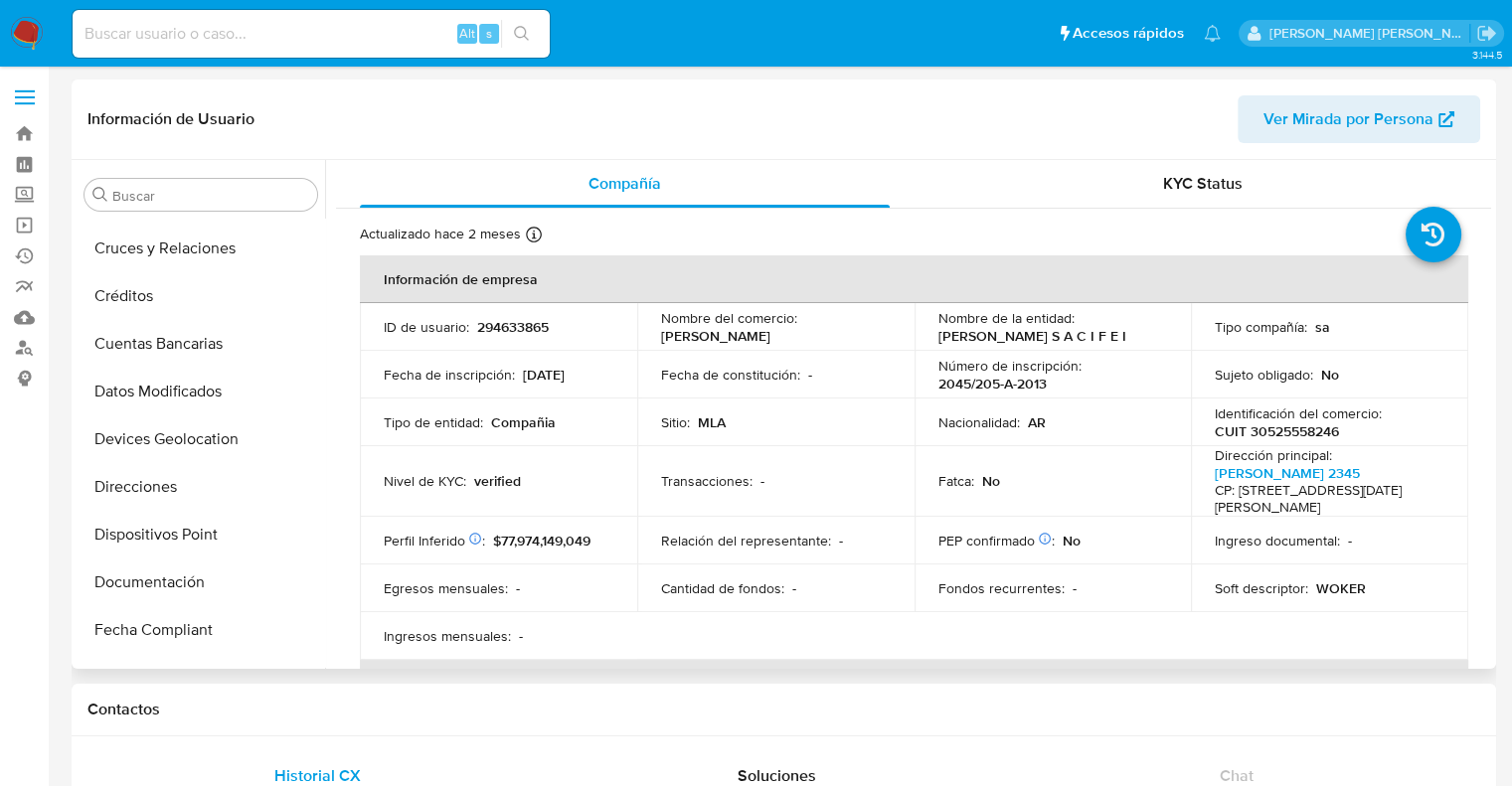 scroll, scrollTop: 0, scrollLeft: 0, axis: both 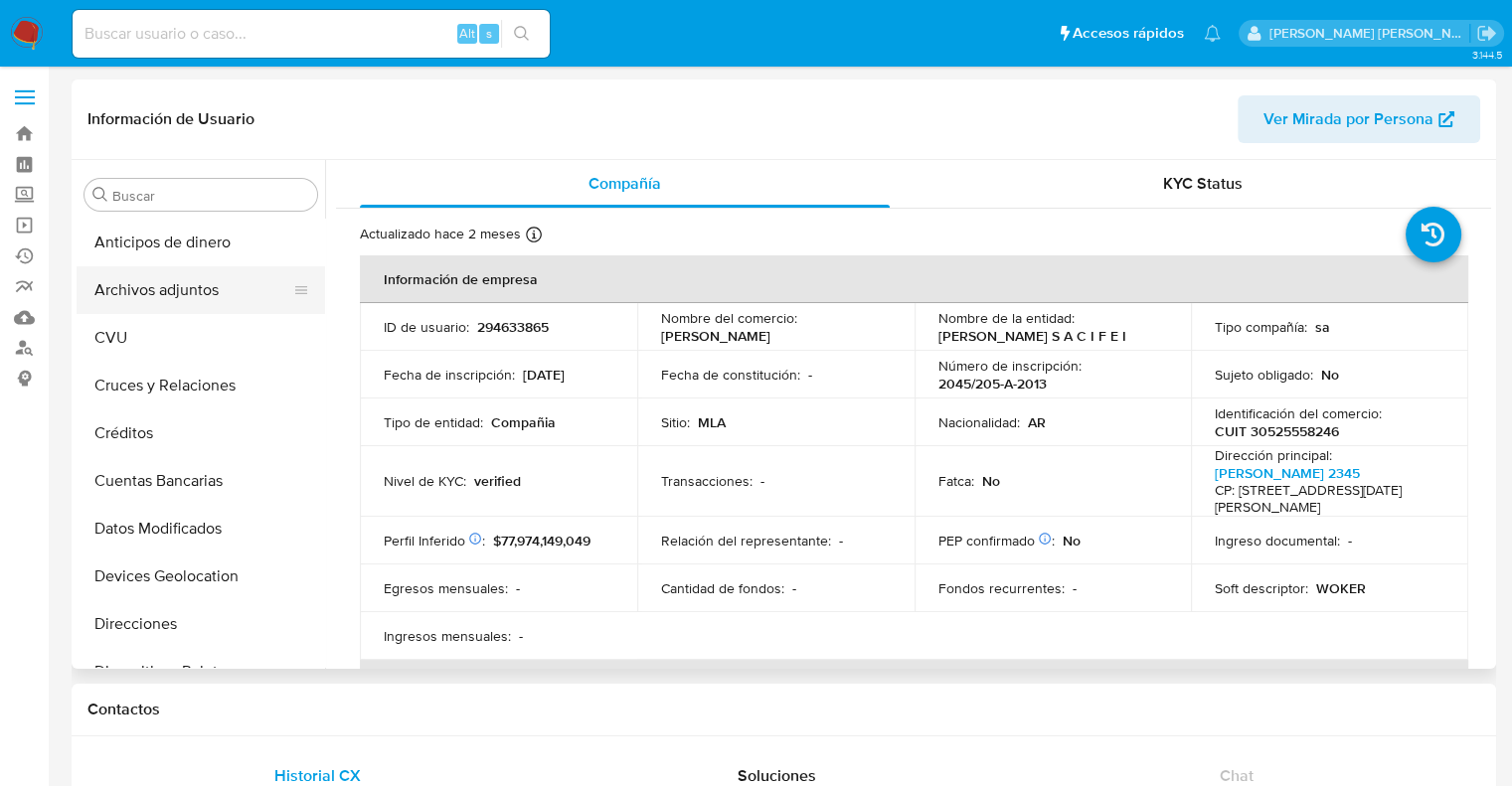 click on "Archivos adjuntos" at bounding box center (193, 290) 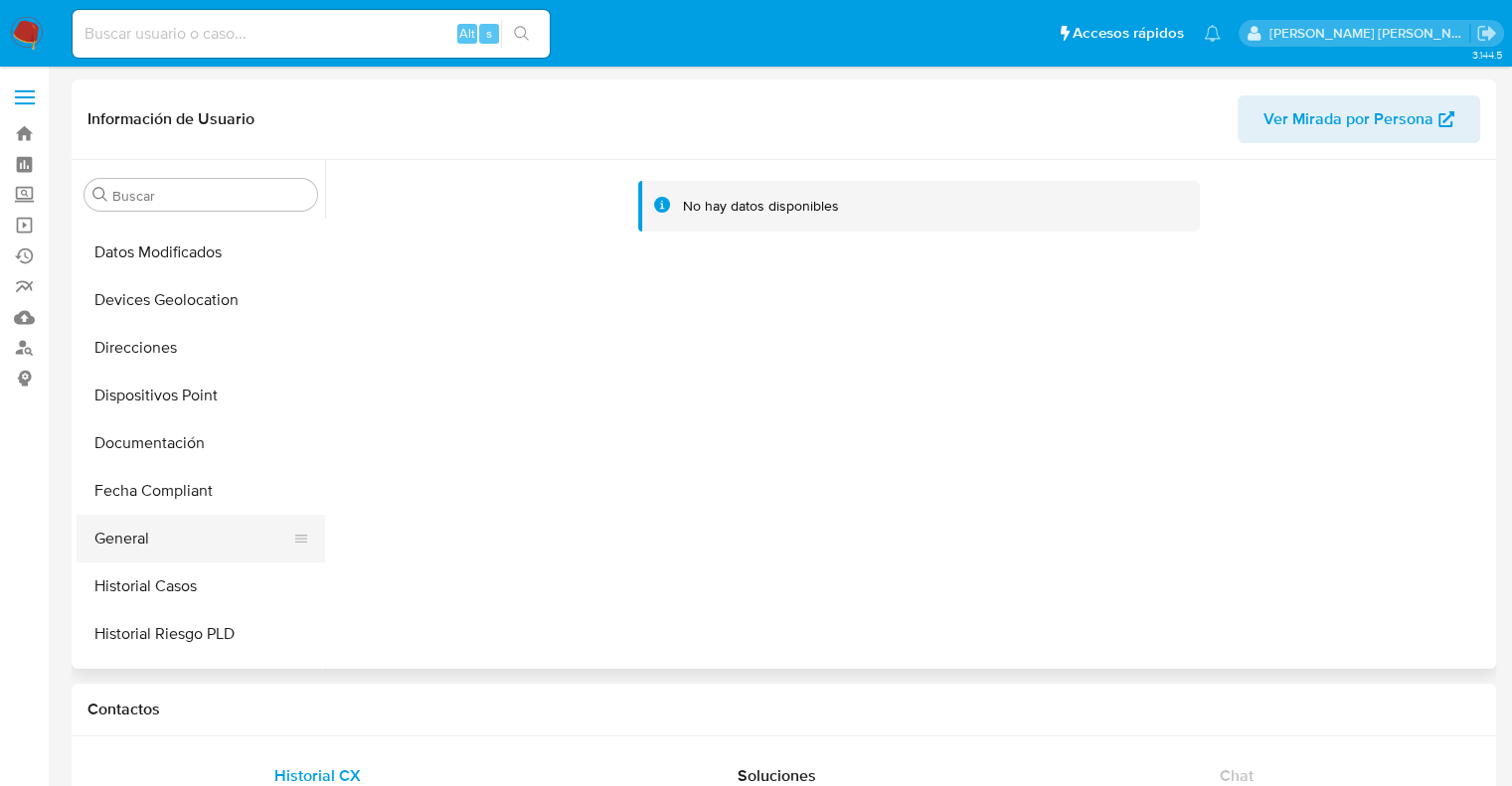 scroll, scrollTop: 298, scrollLeft: 0, axis: vertical 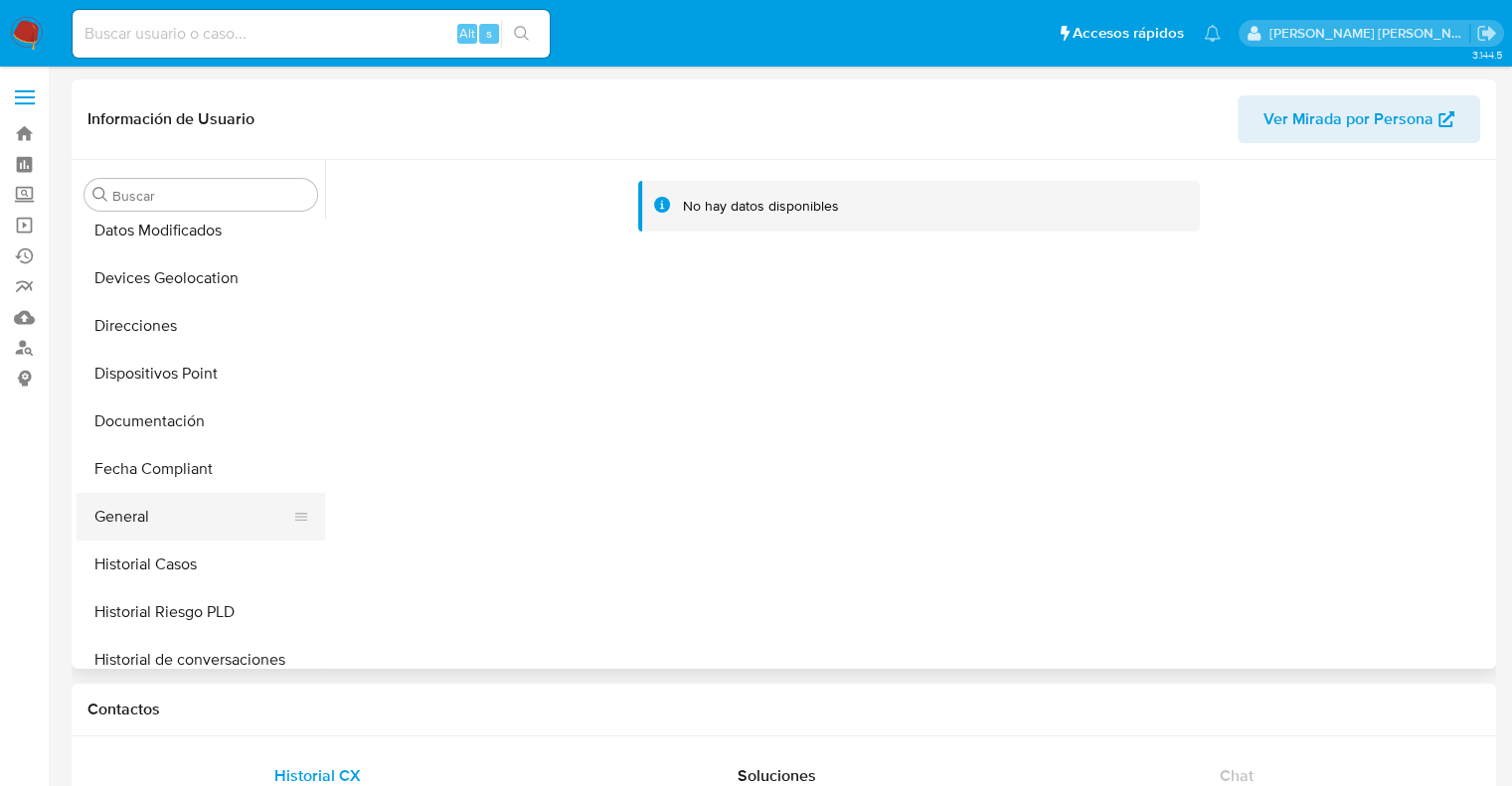 click on "General" at bounding box center [193, 517] 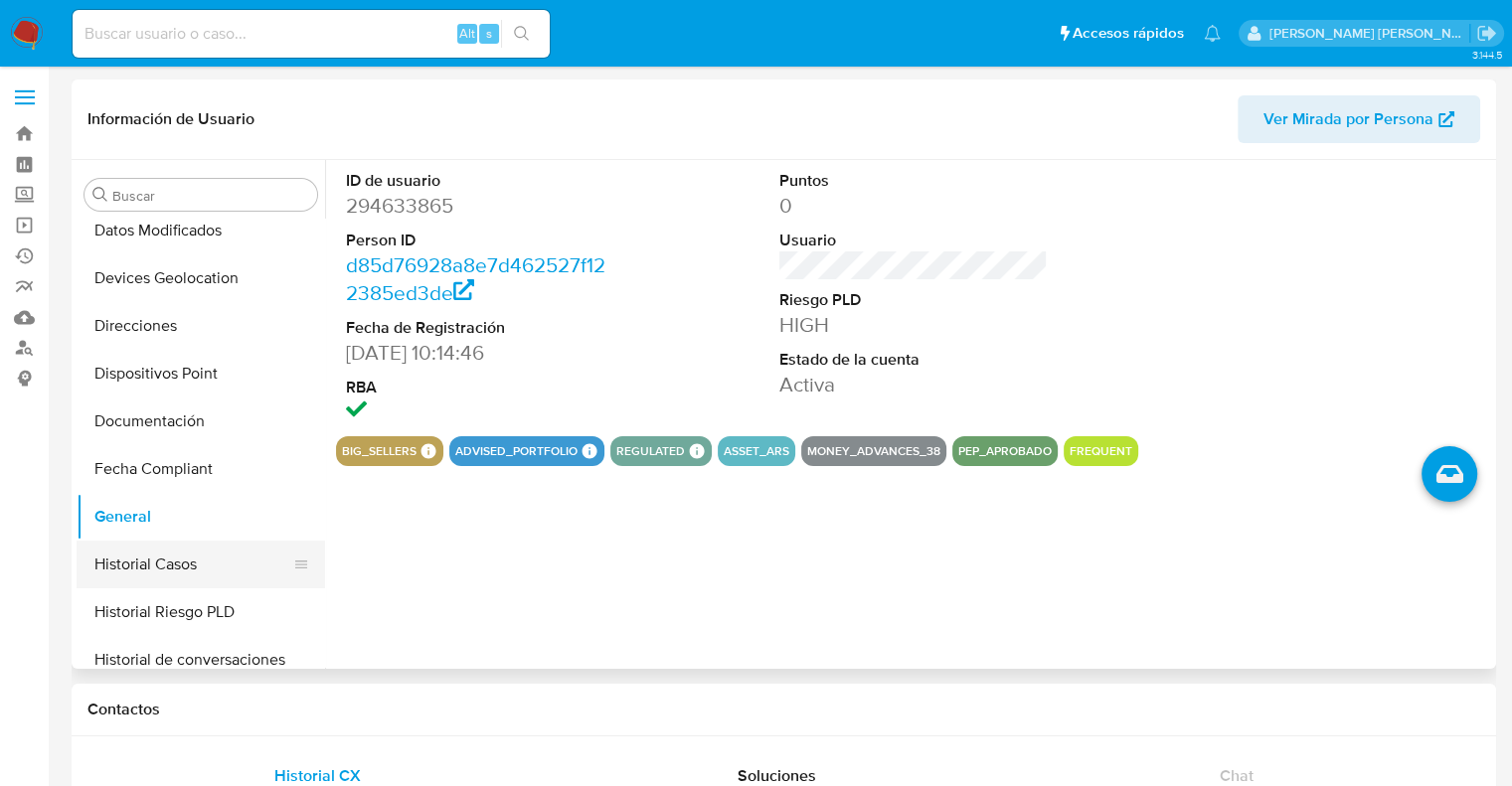 click on "Historial Casos" at bounding box center [193, 564] 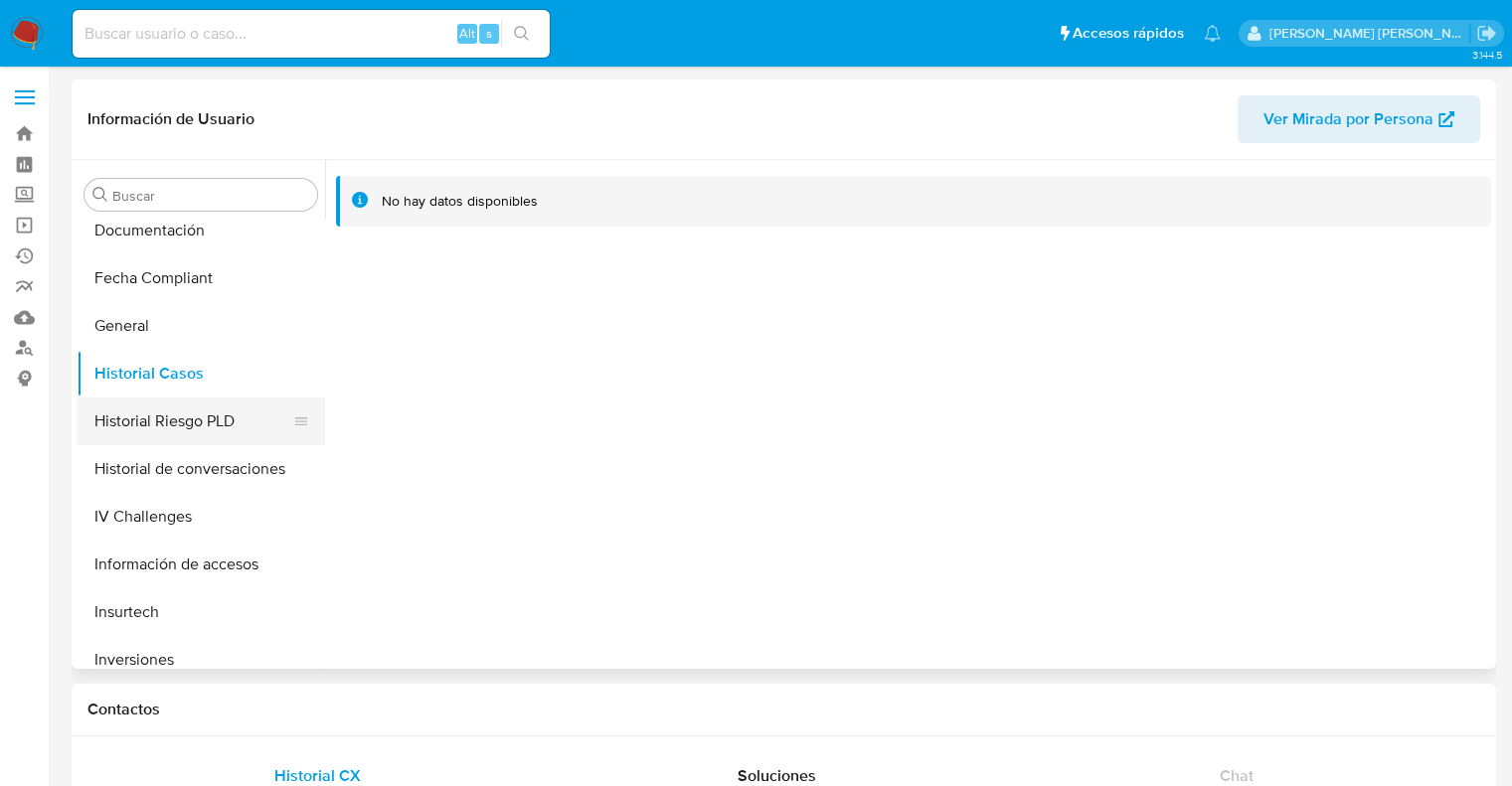 scroll, scrollTop: 497, scrollLeft: 0, axis: vertical 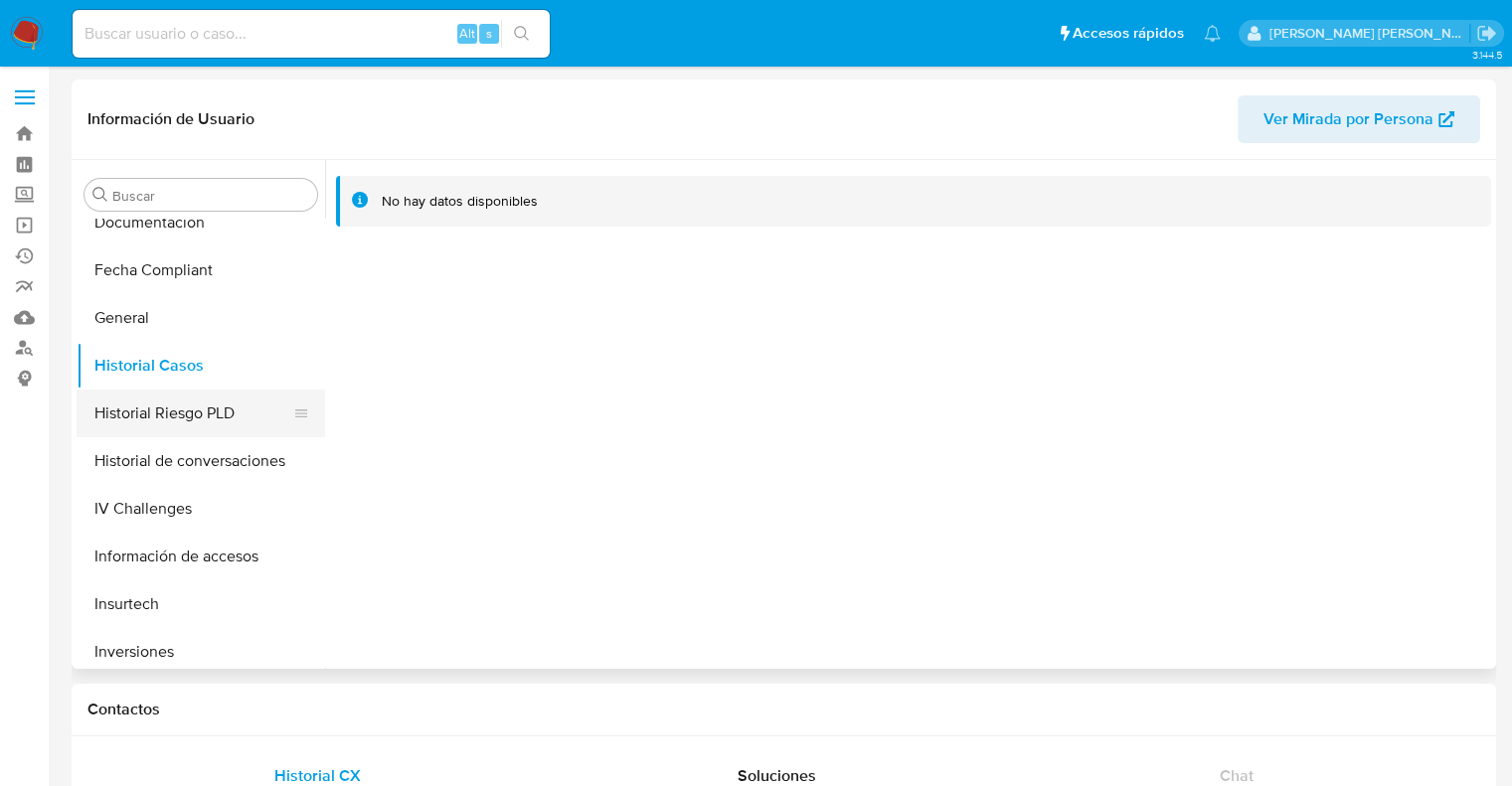 click on "Historial Riesgo PLD" at bounding box center [193, 413] 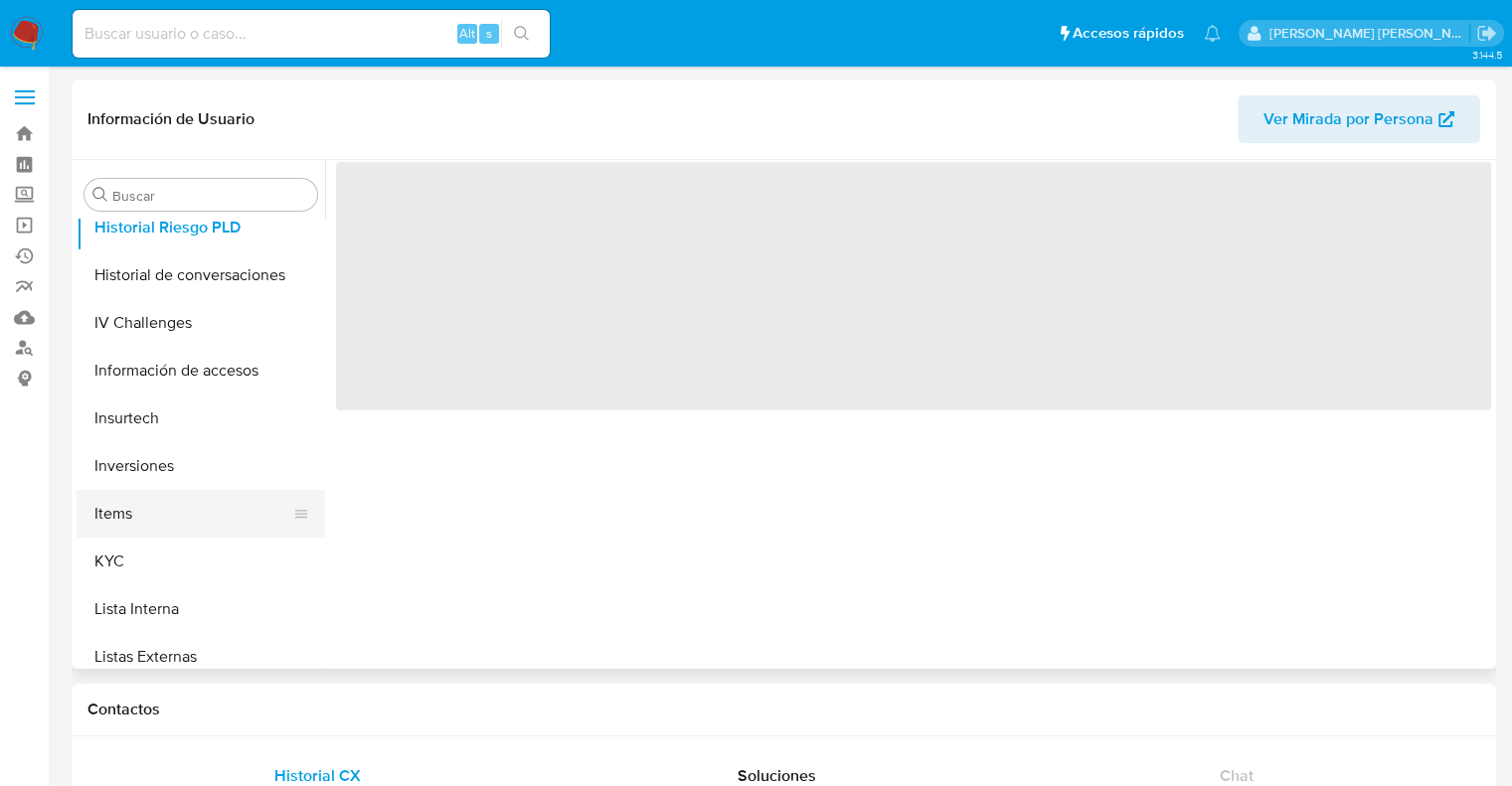 scroll, scrollTop: 696, scrollLeft: 0, axis: vertical 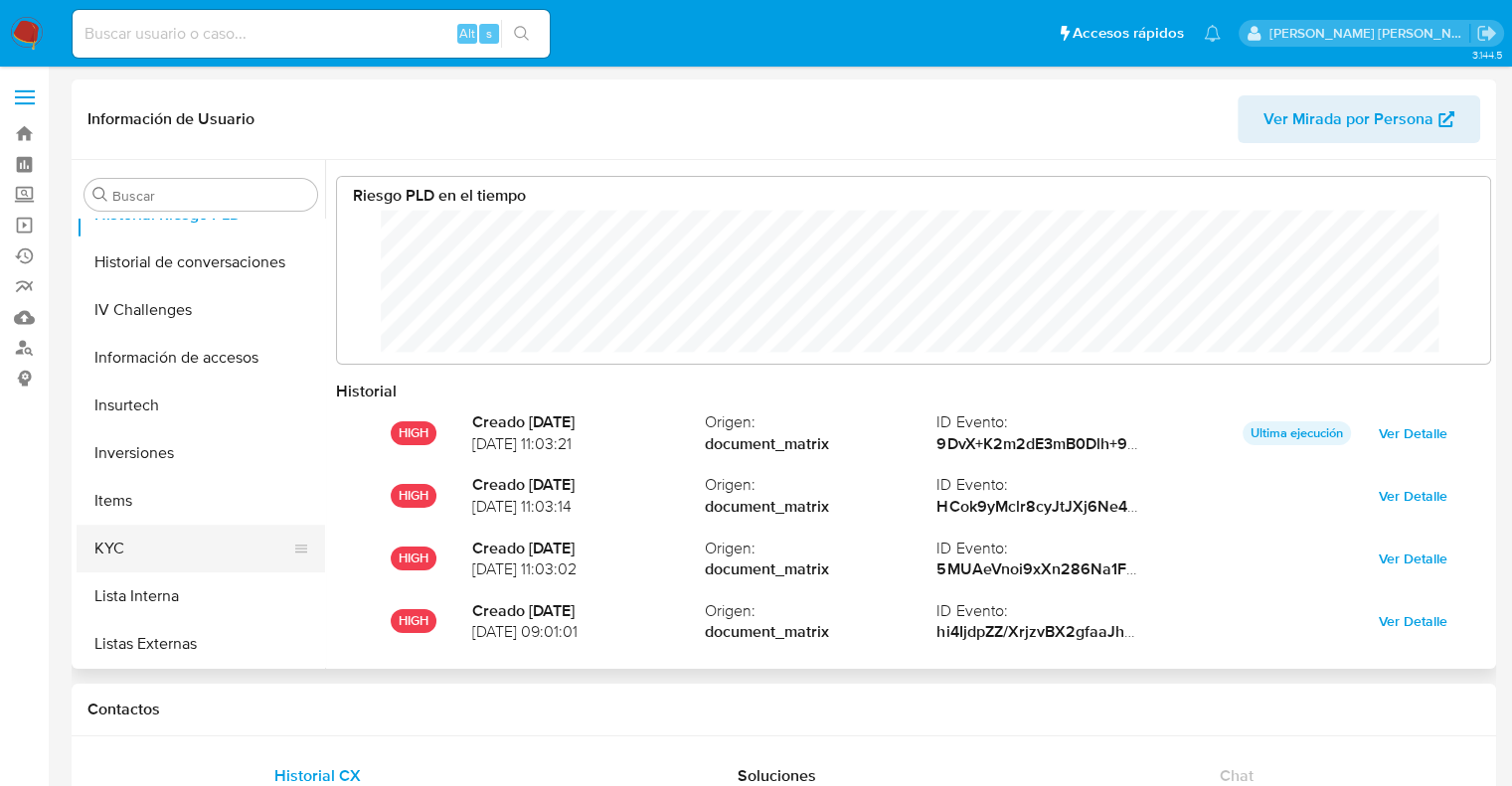click on "KYC" at bounding box center [193, 549] 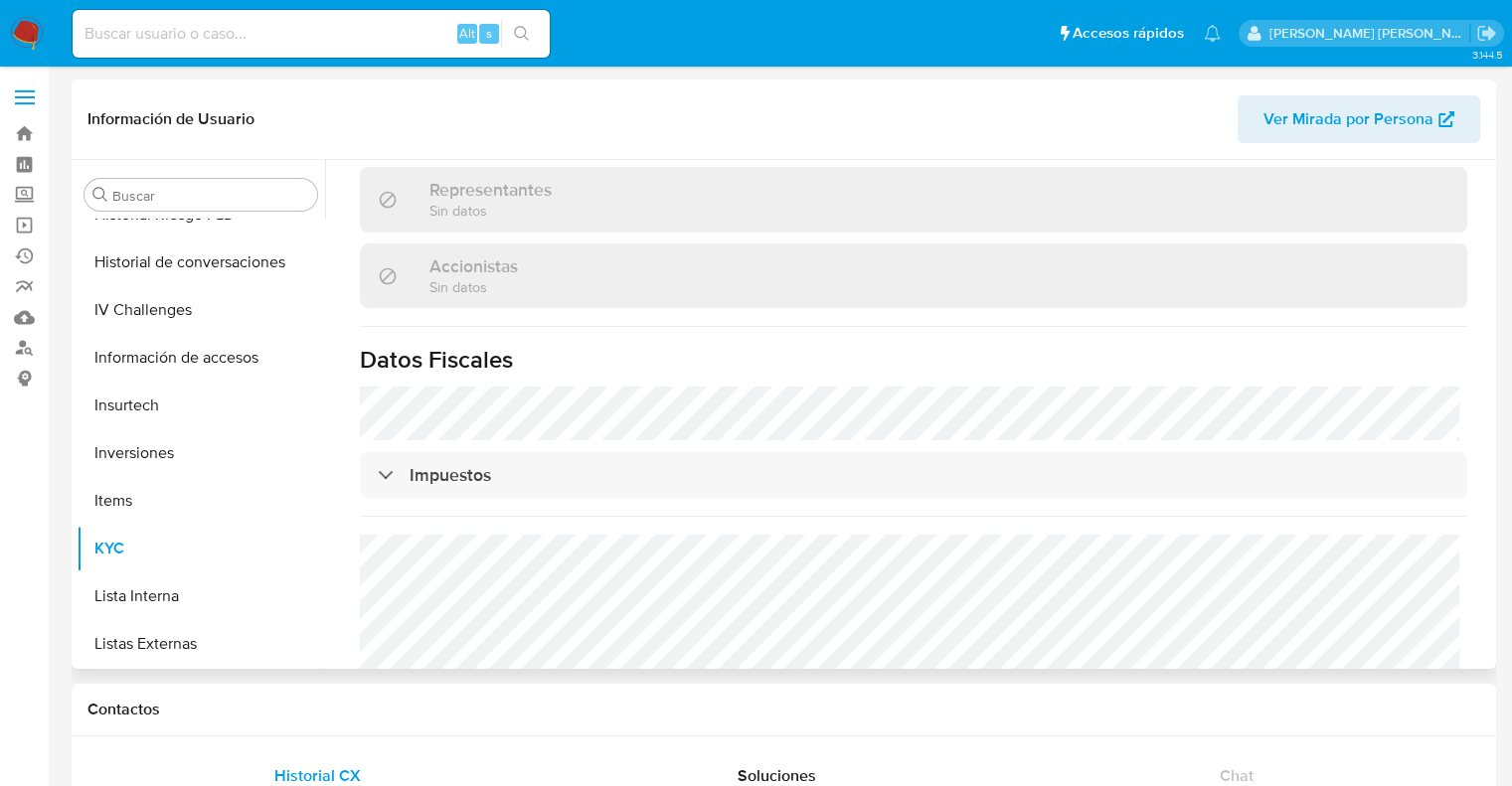 scroll, scrollTop: 1391, scrollLeft: 0, axis: vertical 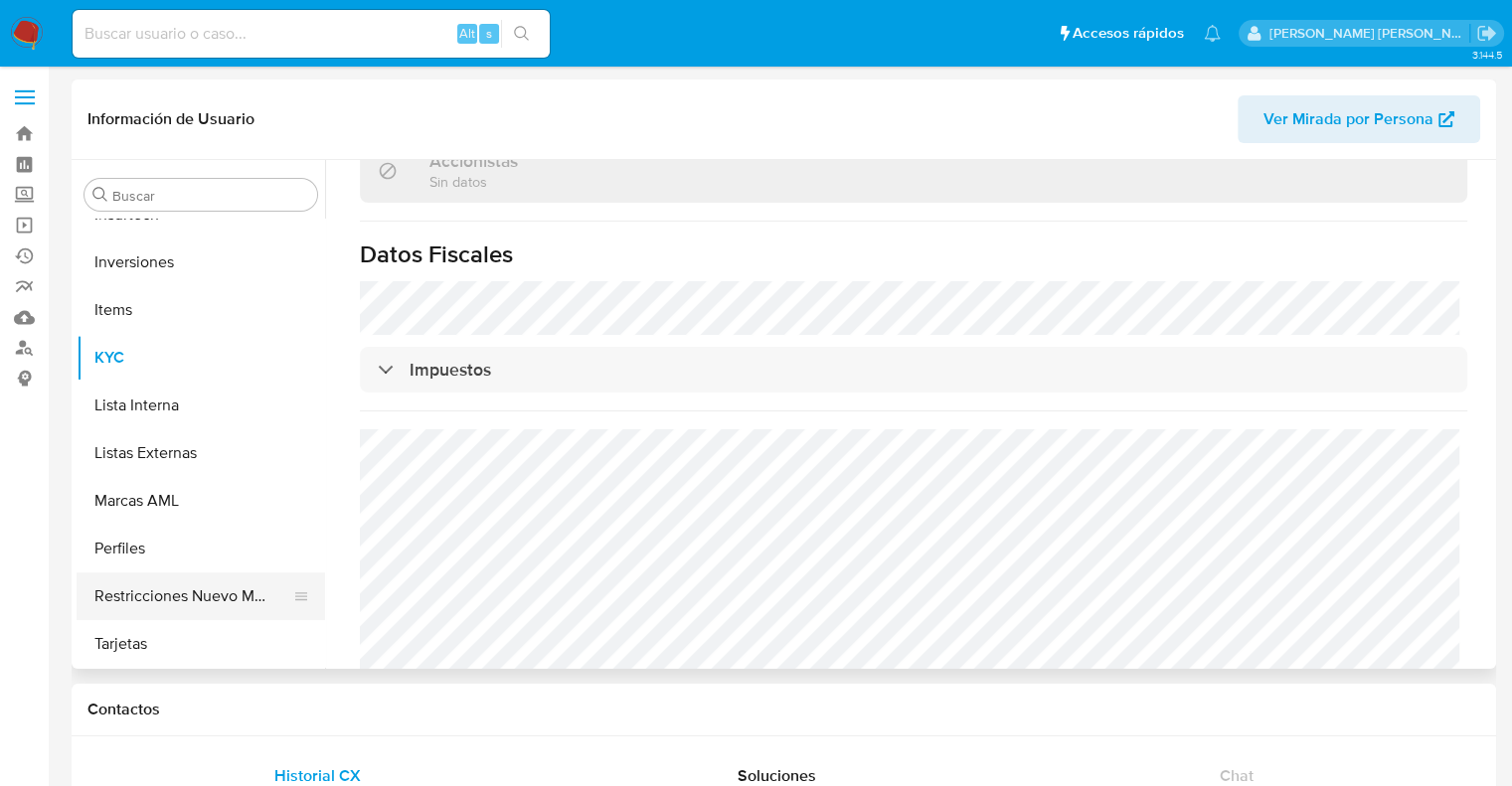 click on "Restricciones Nuevo Mundo" at bounding box center (193, 596) 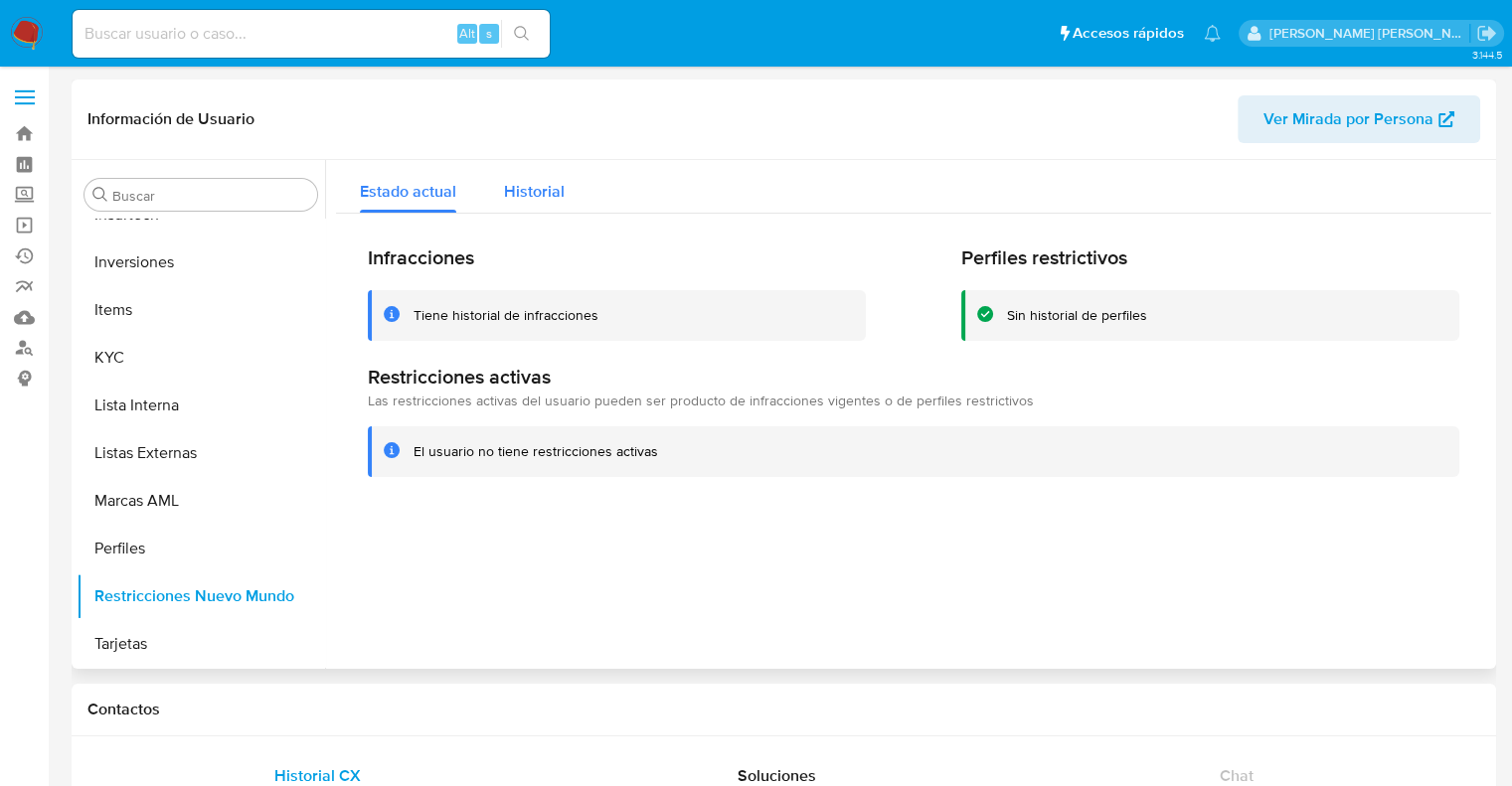 click on "Historial" at bounding box center (534, 191) 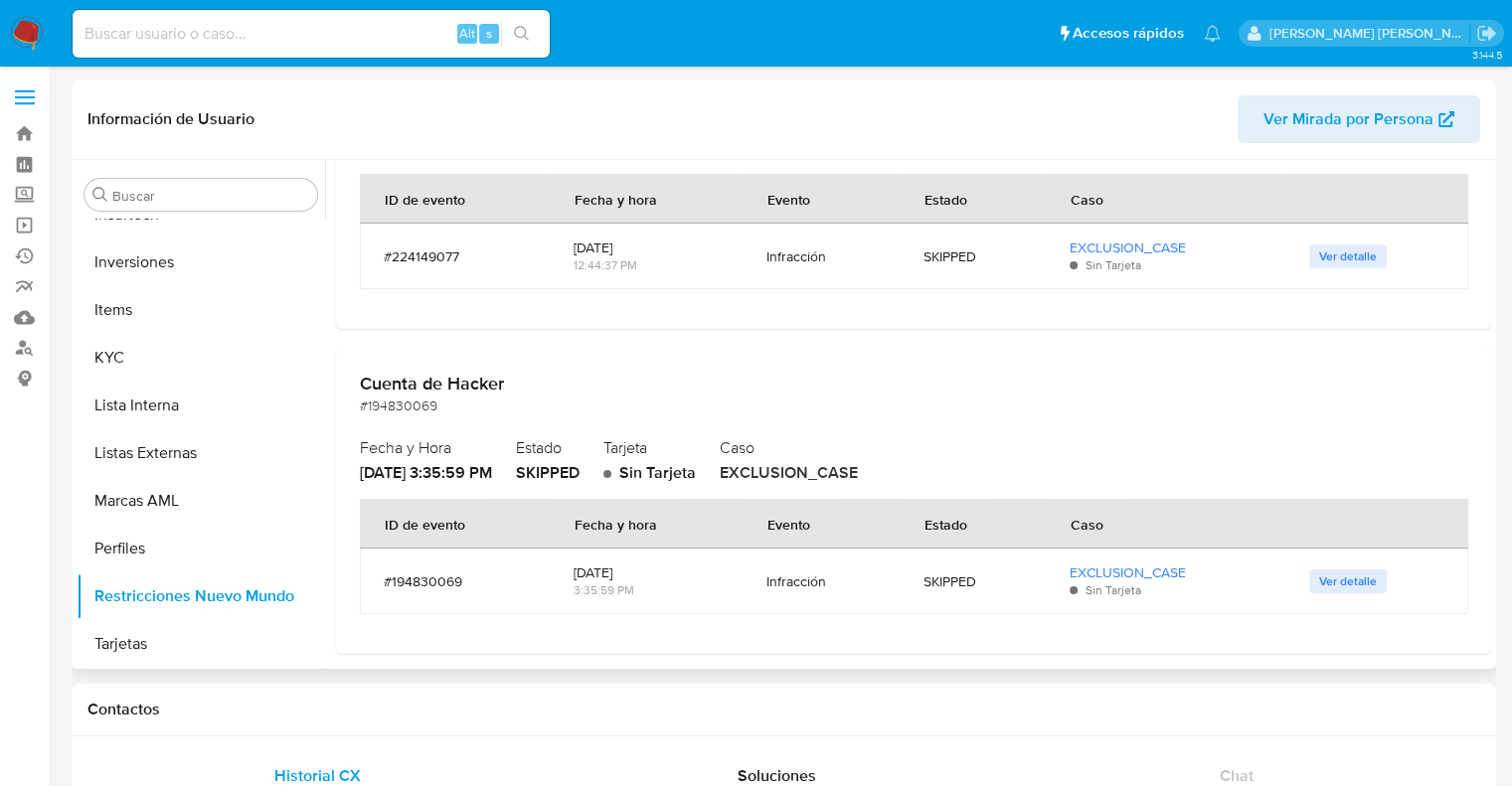 scroll, scrollTop: 272, scrollLeft: 0, axis: vertical 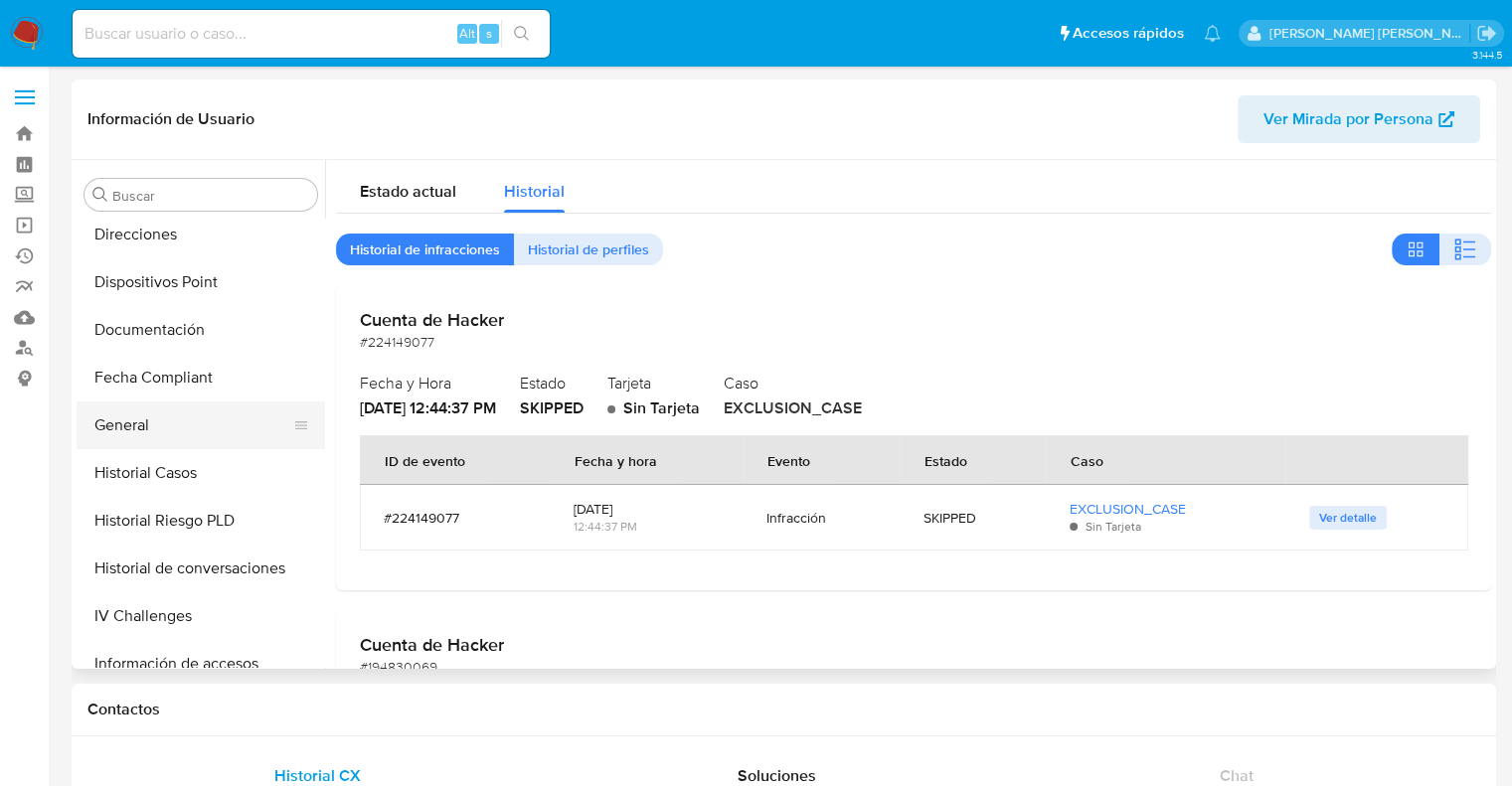 click on "General" at bounding box center [193, 425] 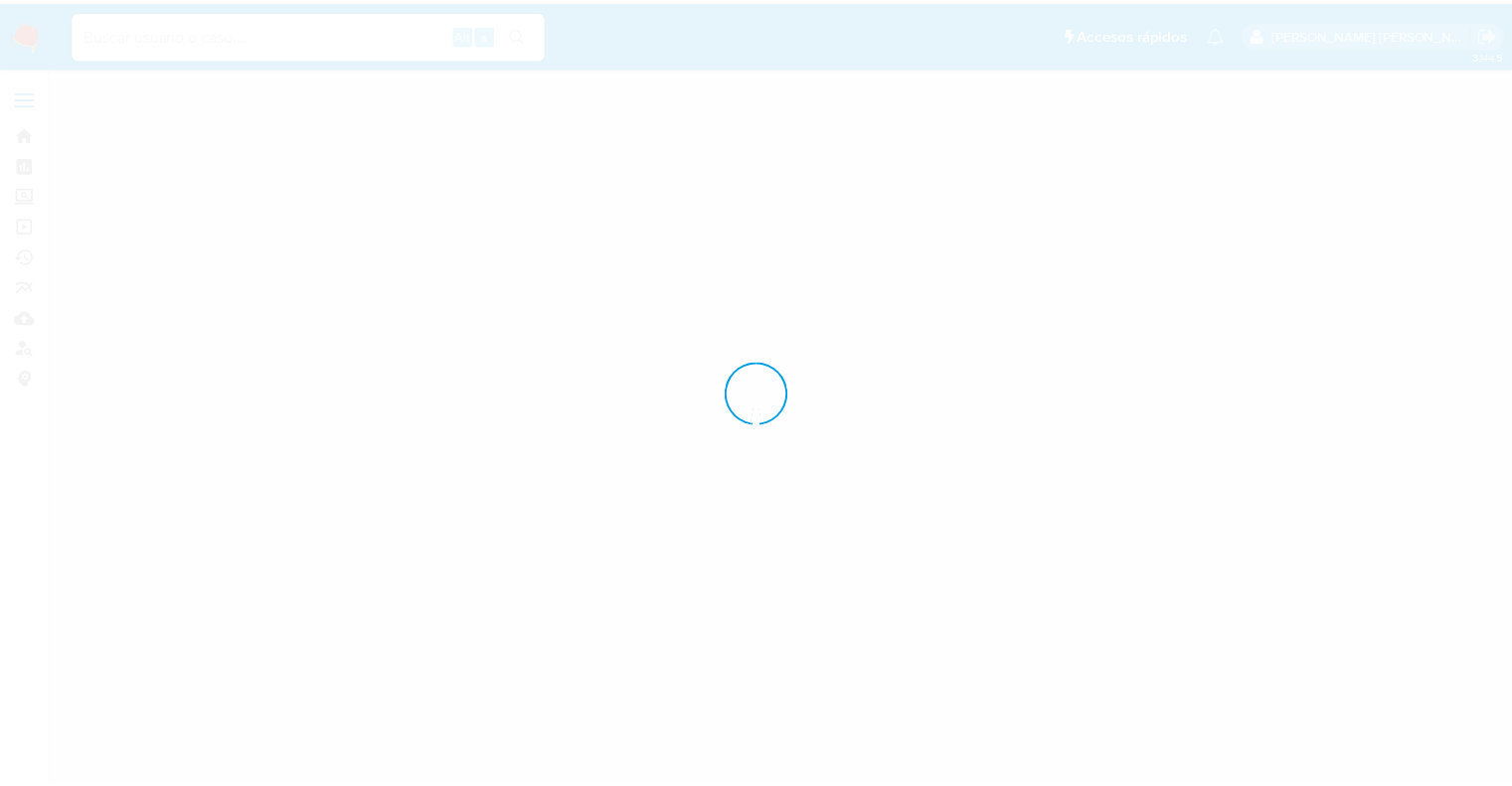 scroll, scrollTop: 0, scrollLeft: 0, axis: both 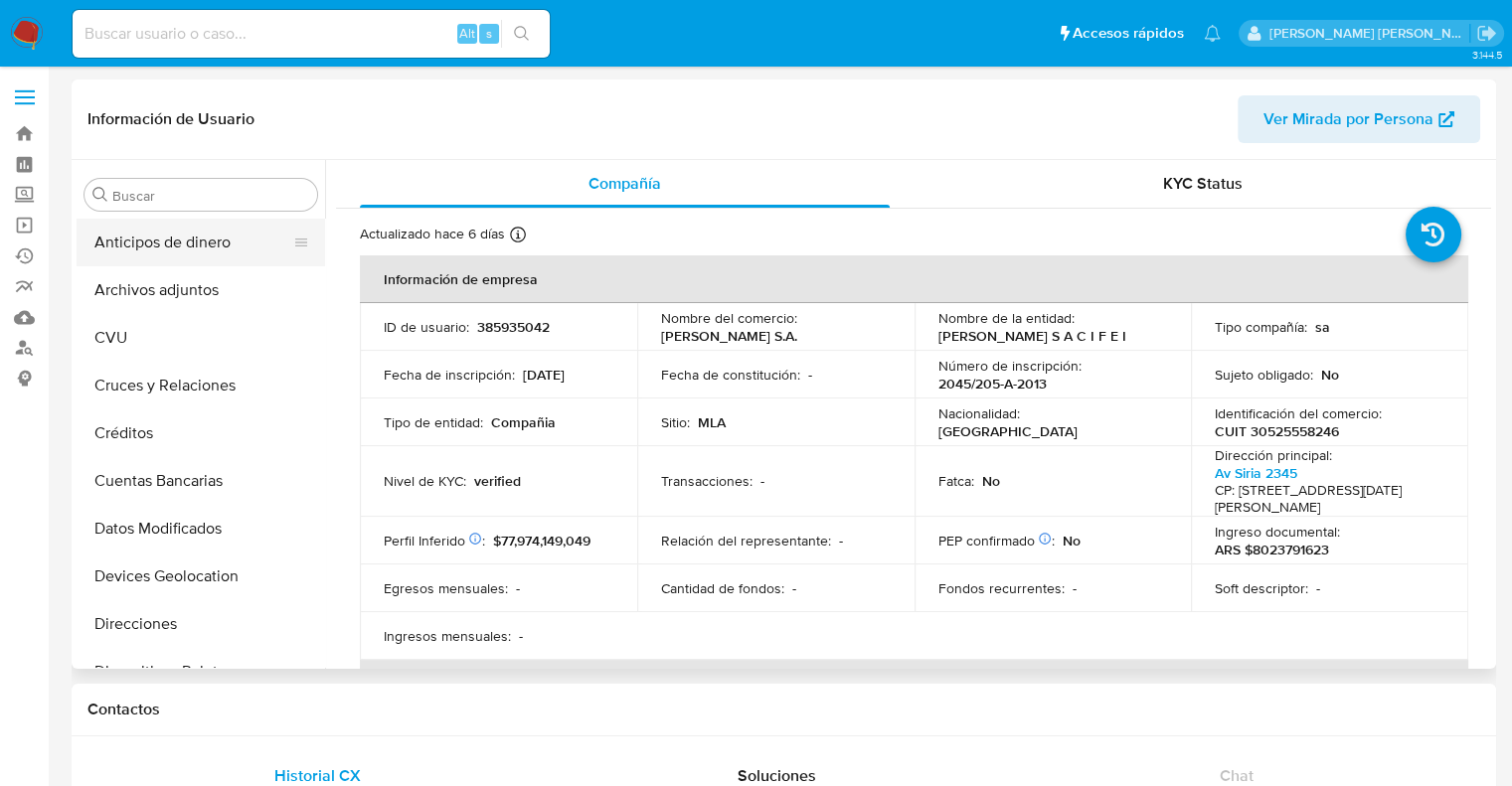 select on "10" 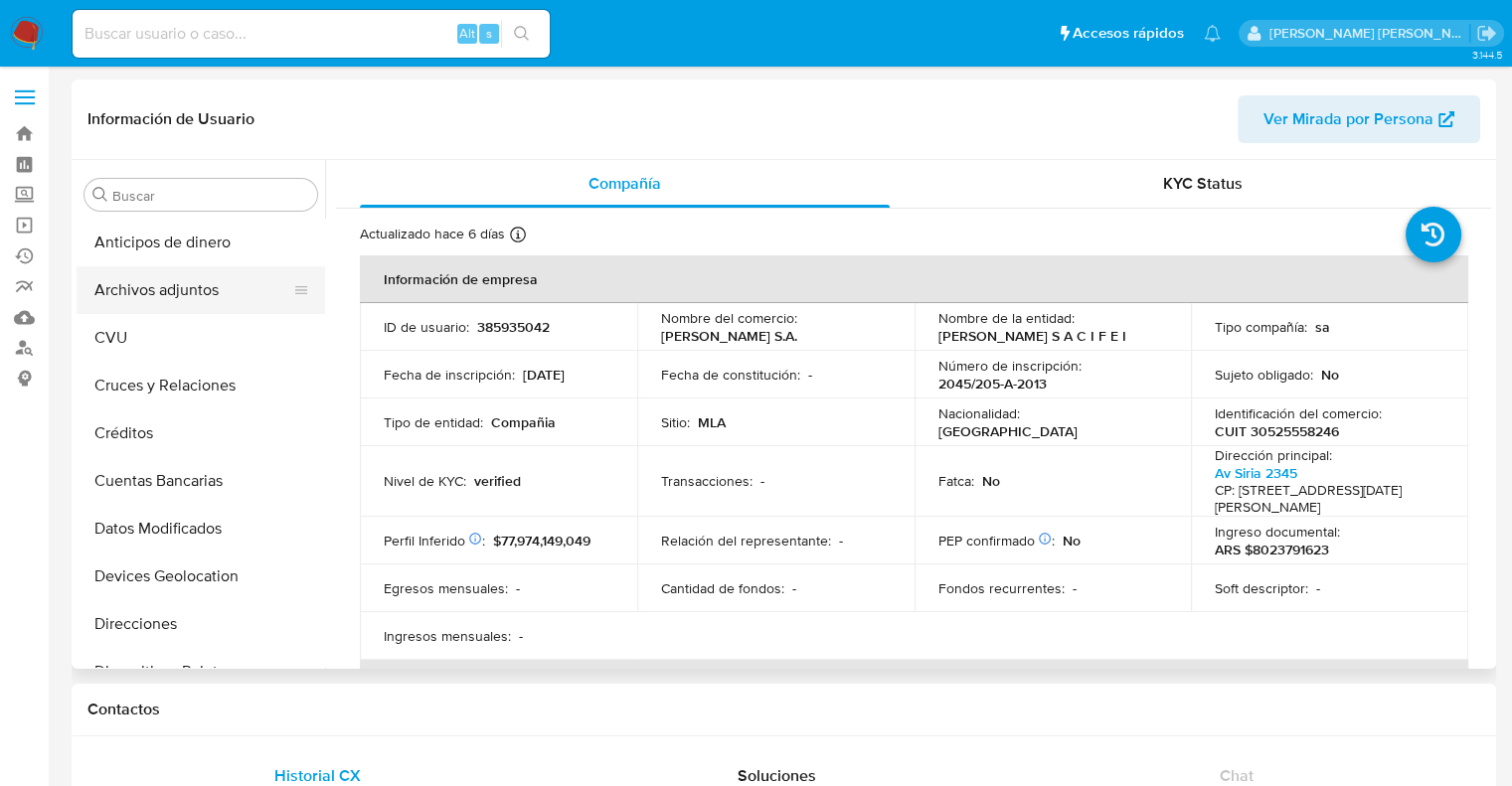 click on "Archivos adjuntos" at bounding box center (193, 290) 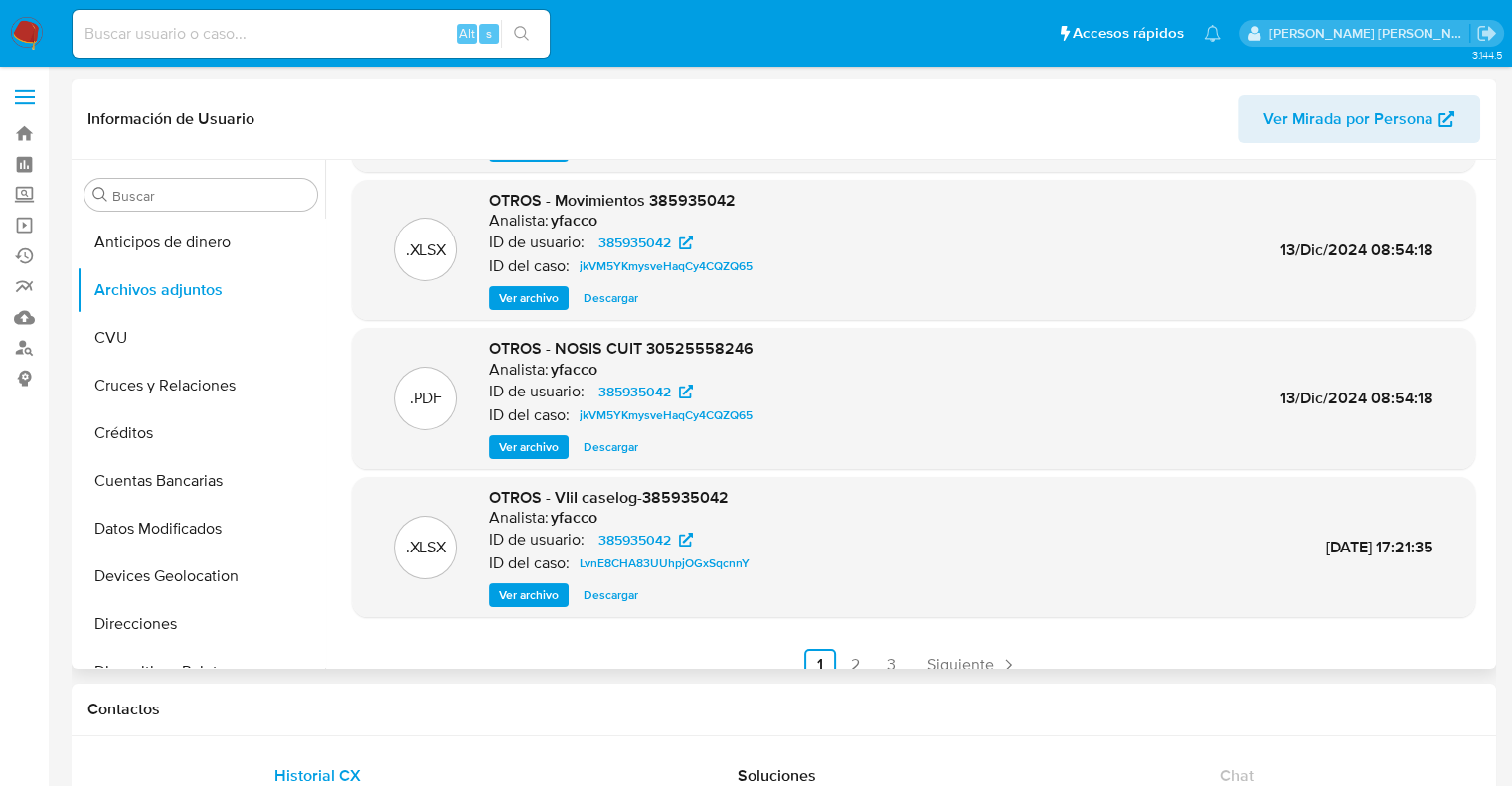 scroll, scrollTop: 167, scrollLeft: 0, axis: vertical 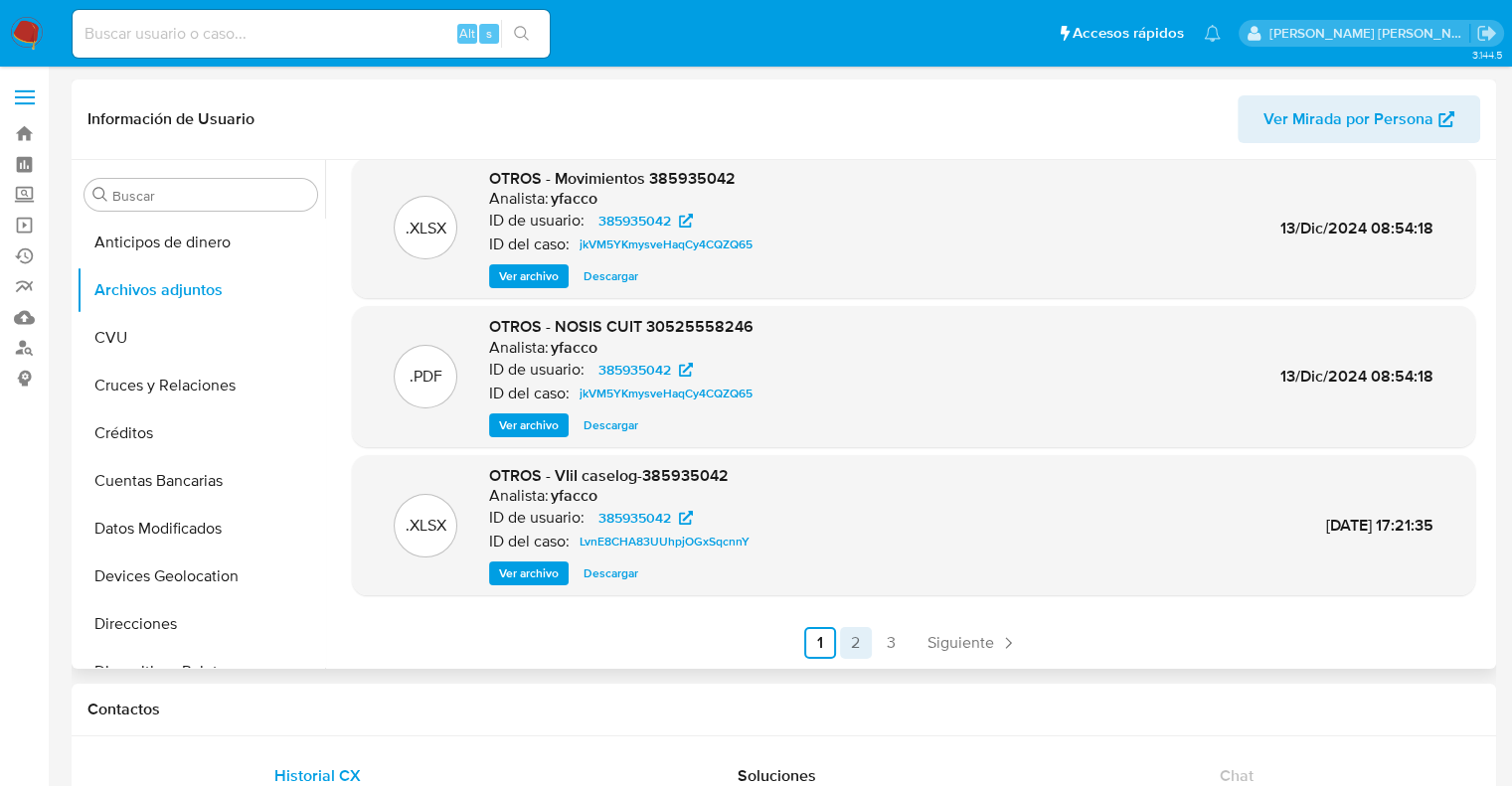 click on "2" at bounding box center [856, 643] 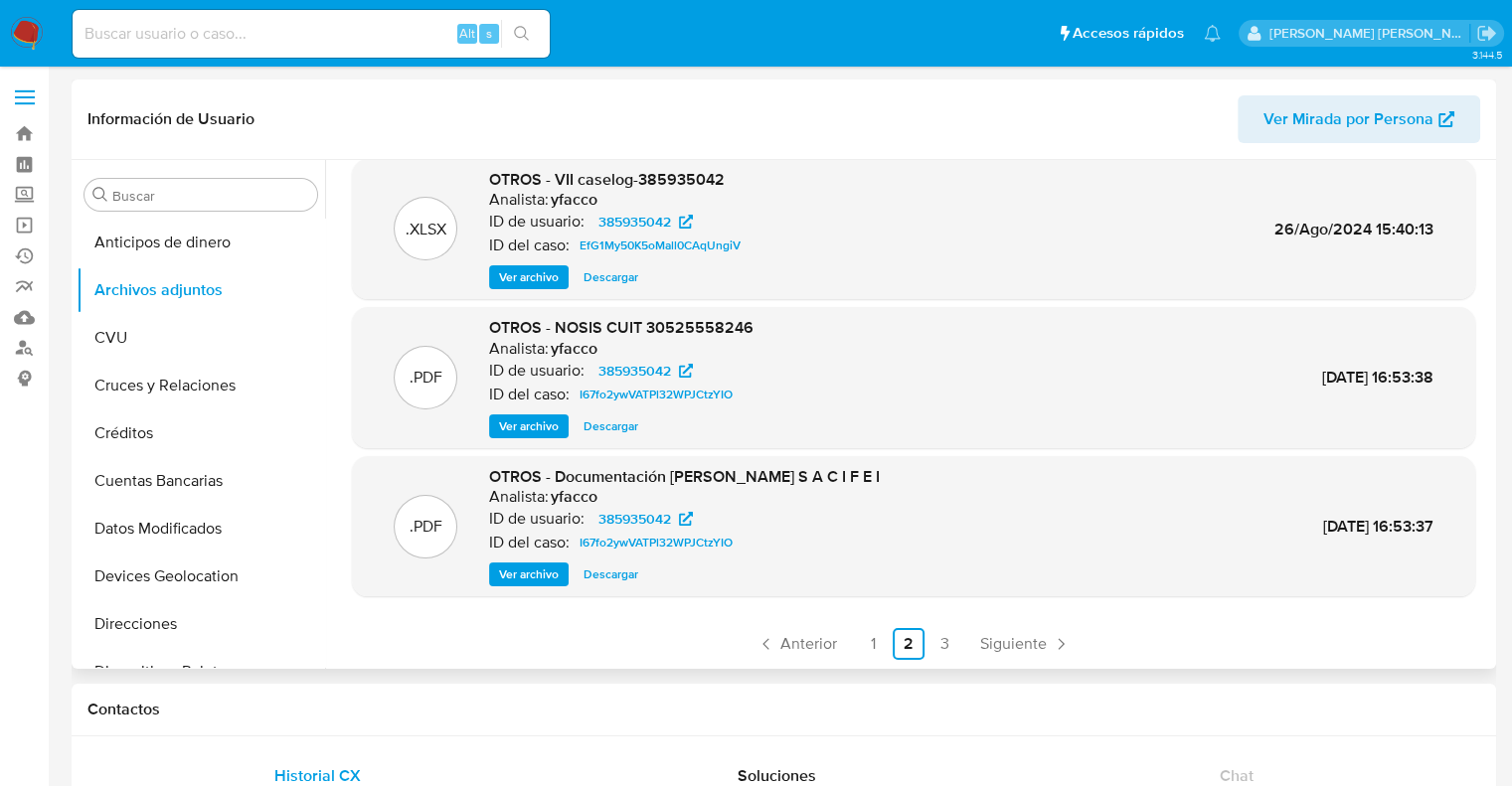 scroll, scrollTop: 167, scrollLeft: 0, axis: vertical 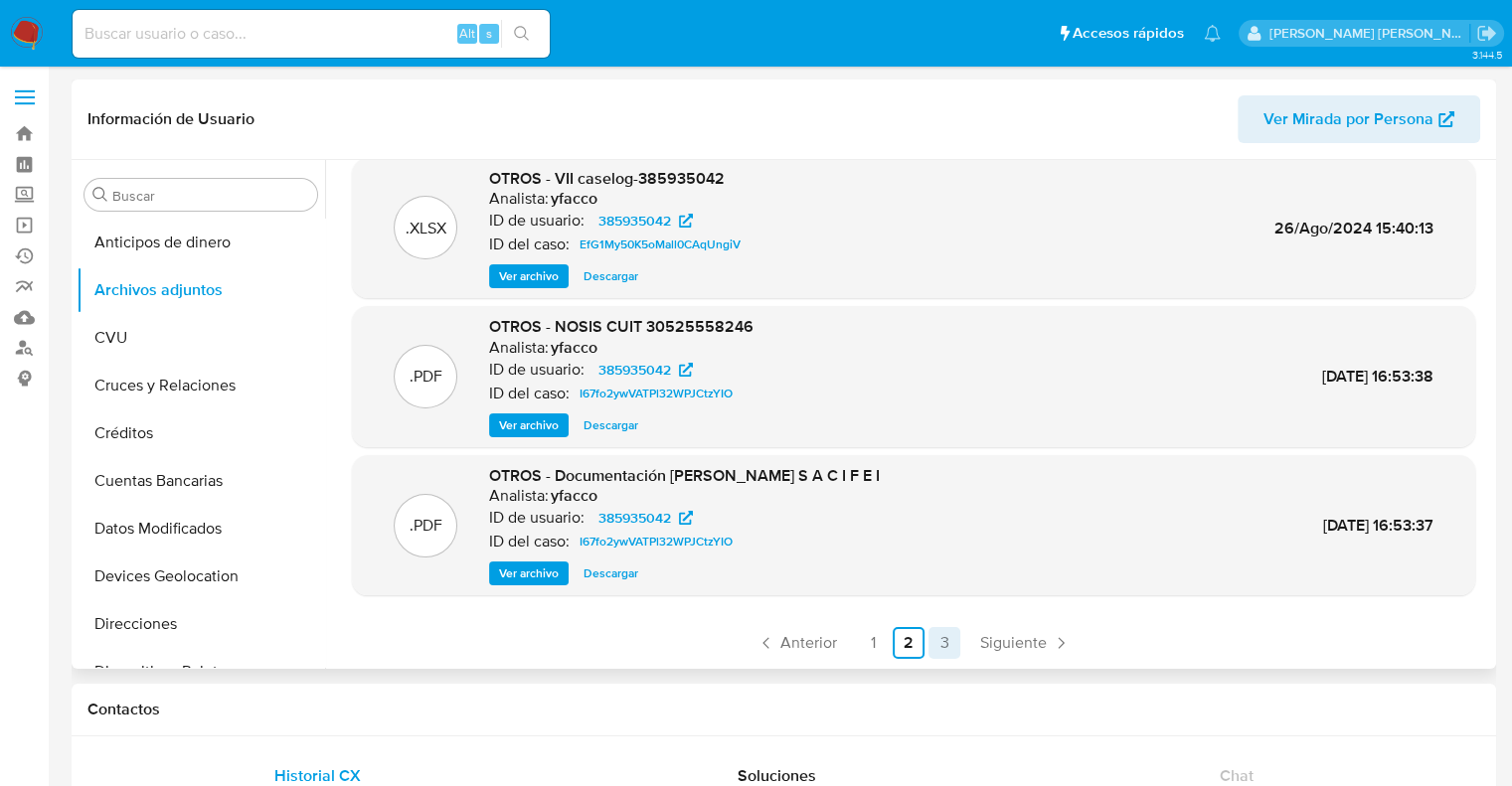 click on "3" at bounding box center (944, 643) 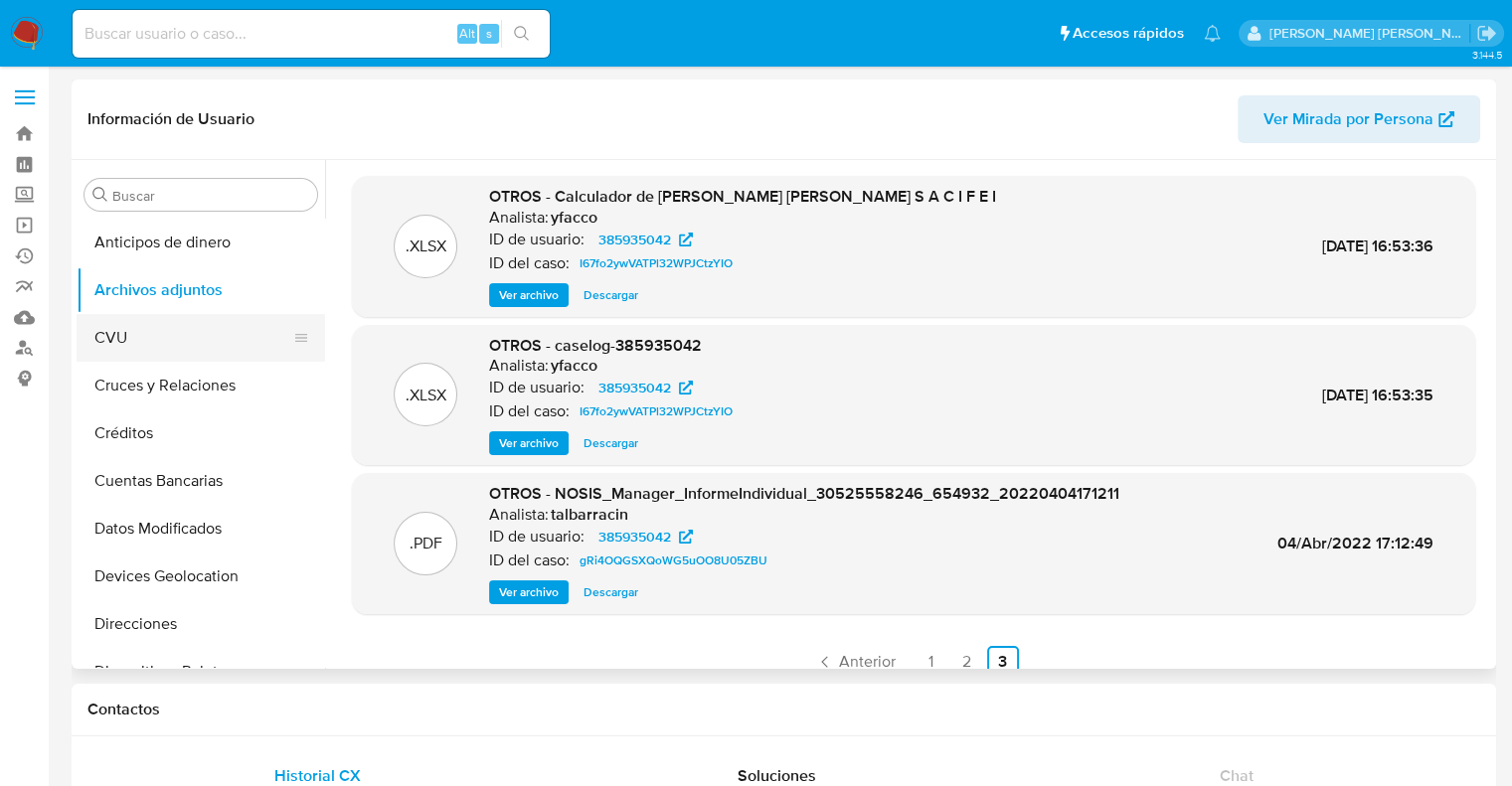 click on "CVU" at bounding box center [193, 338] 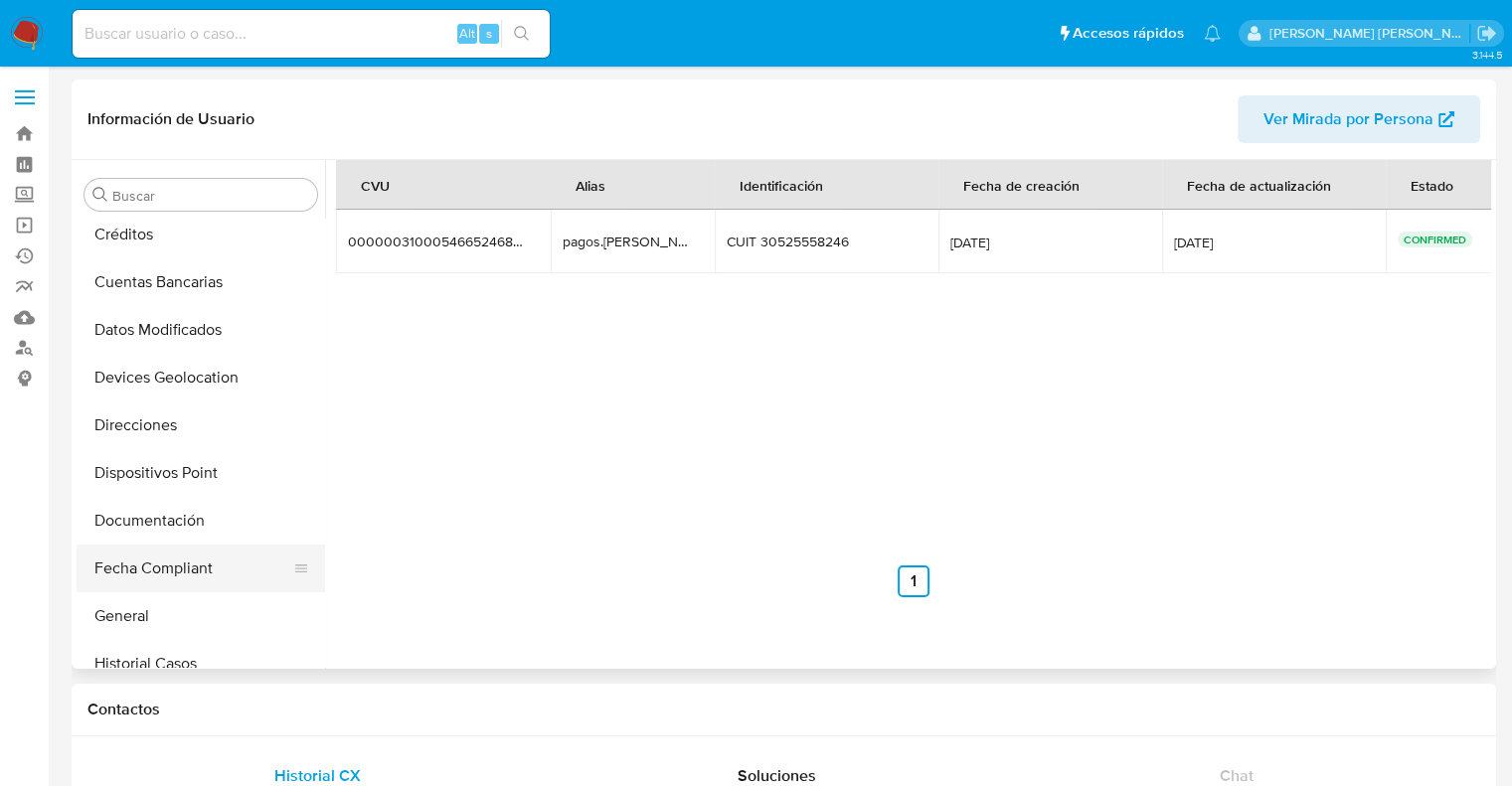 scroll, scrollTop: 298, scrollLeft: 0, axis: vertical 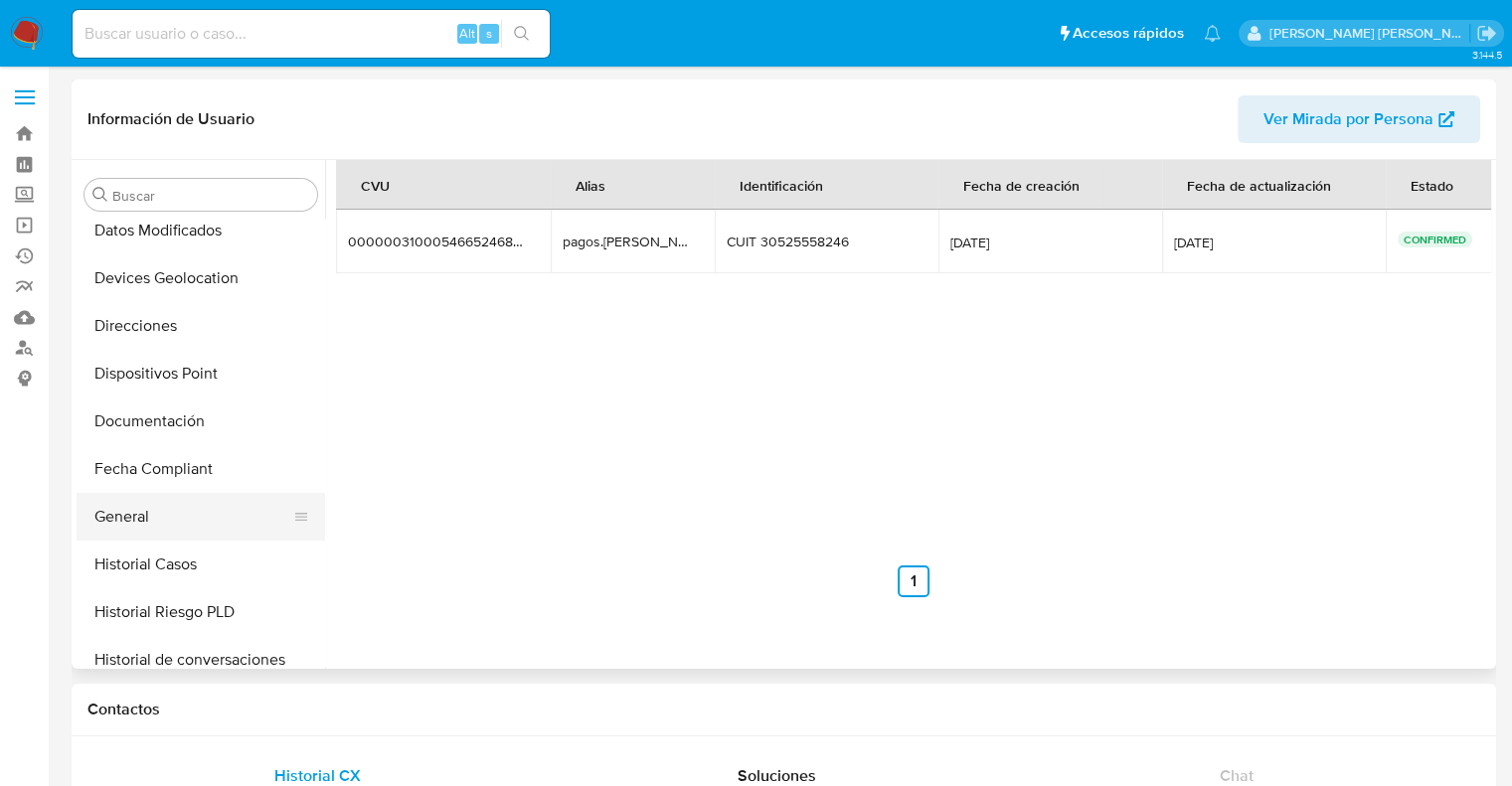 click on "General" at bounding box center (193, 517) 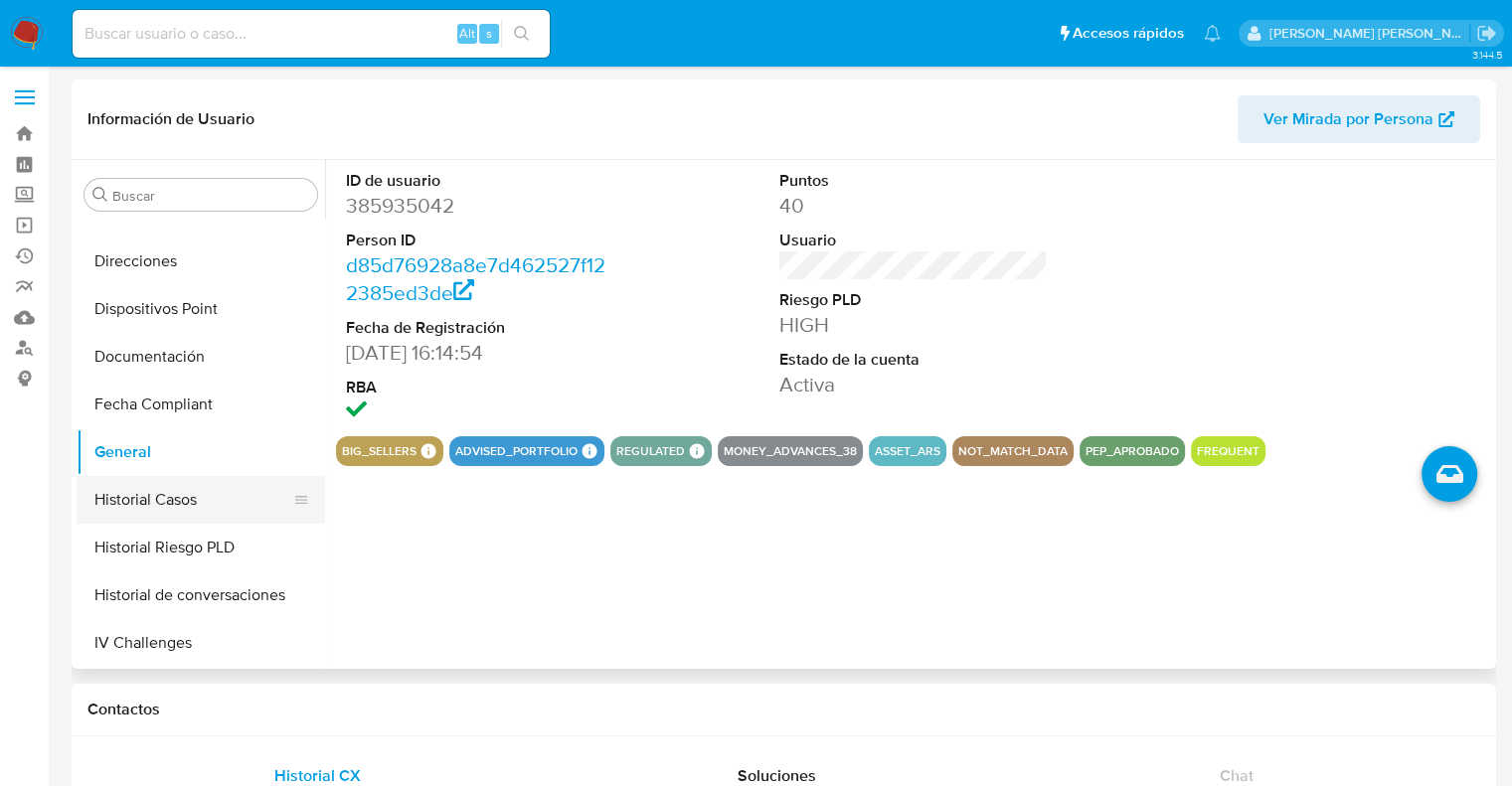 scroll, scrollTop: 397, scrollLeft: 0, axis: vertical 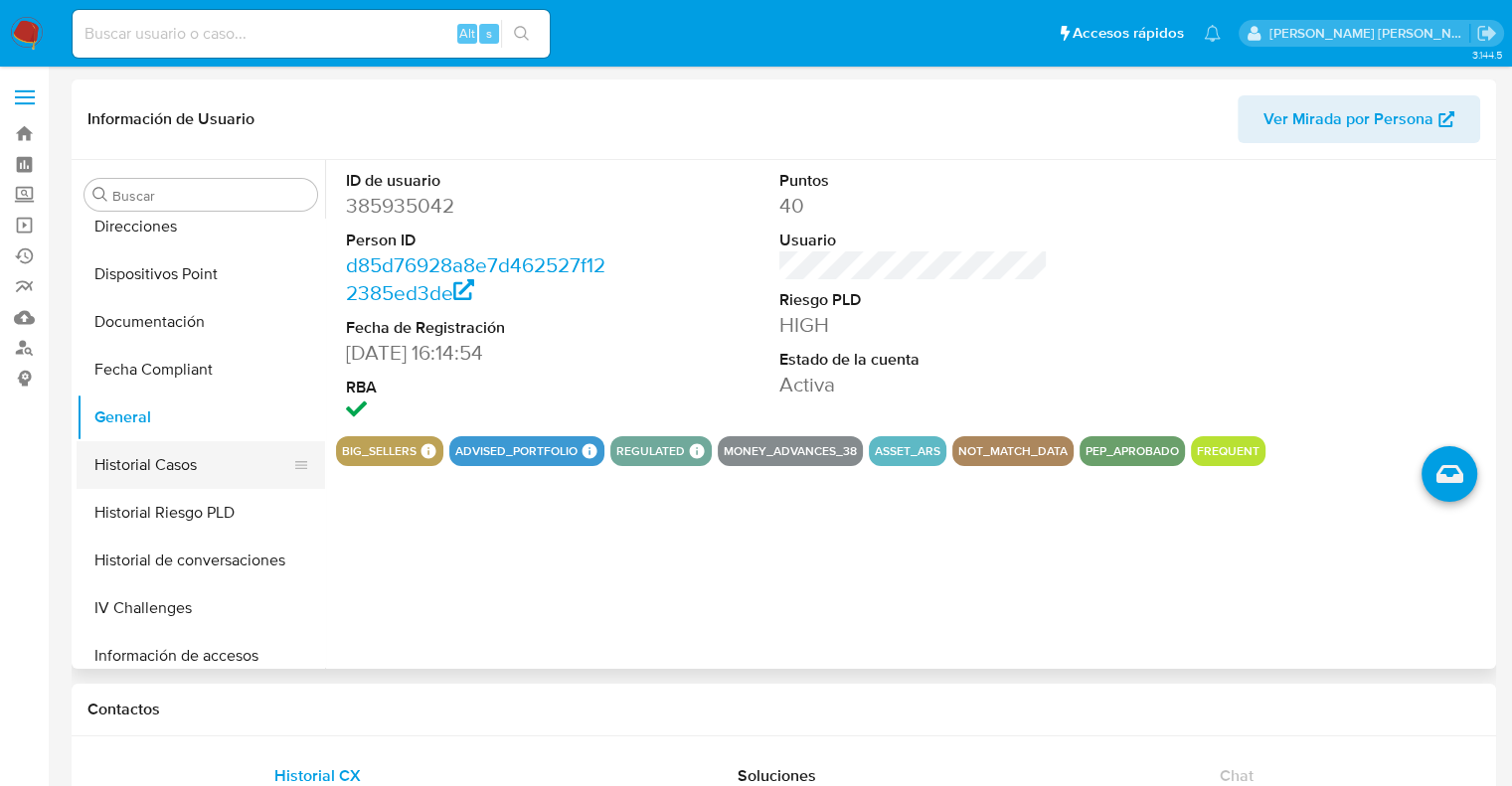 click on "Historial Casos" at bounding box center [193, 465] 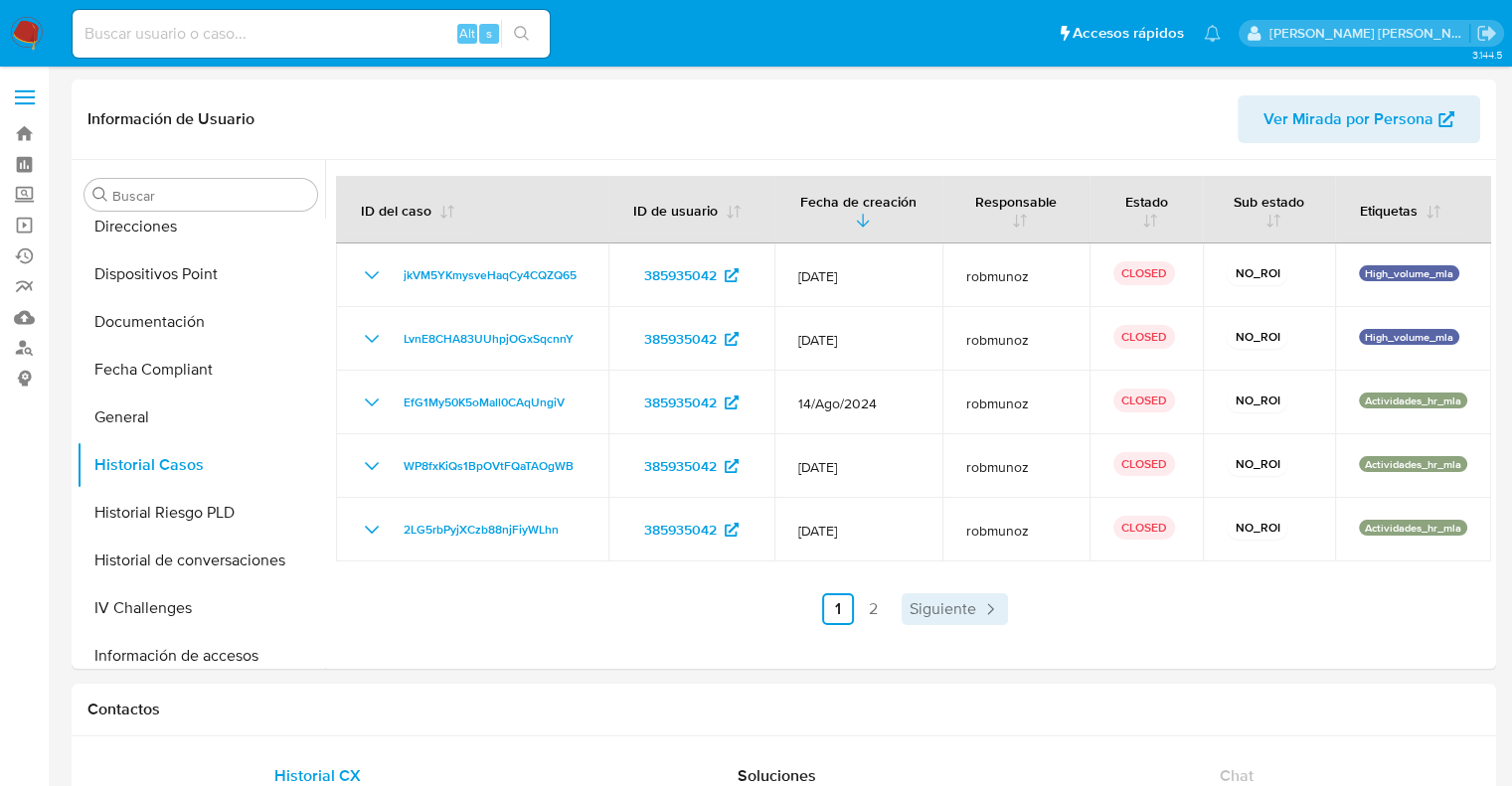 click on "Siguiente" at bounding box center [942, 609] 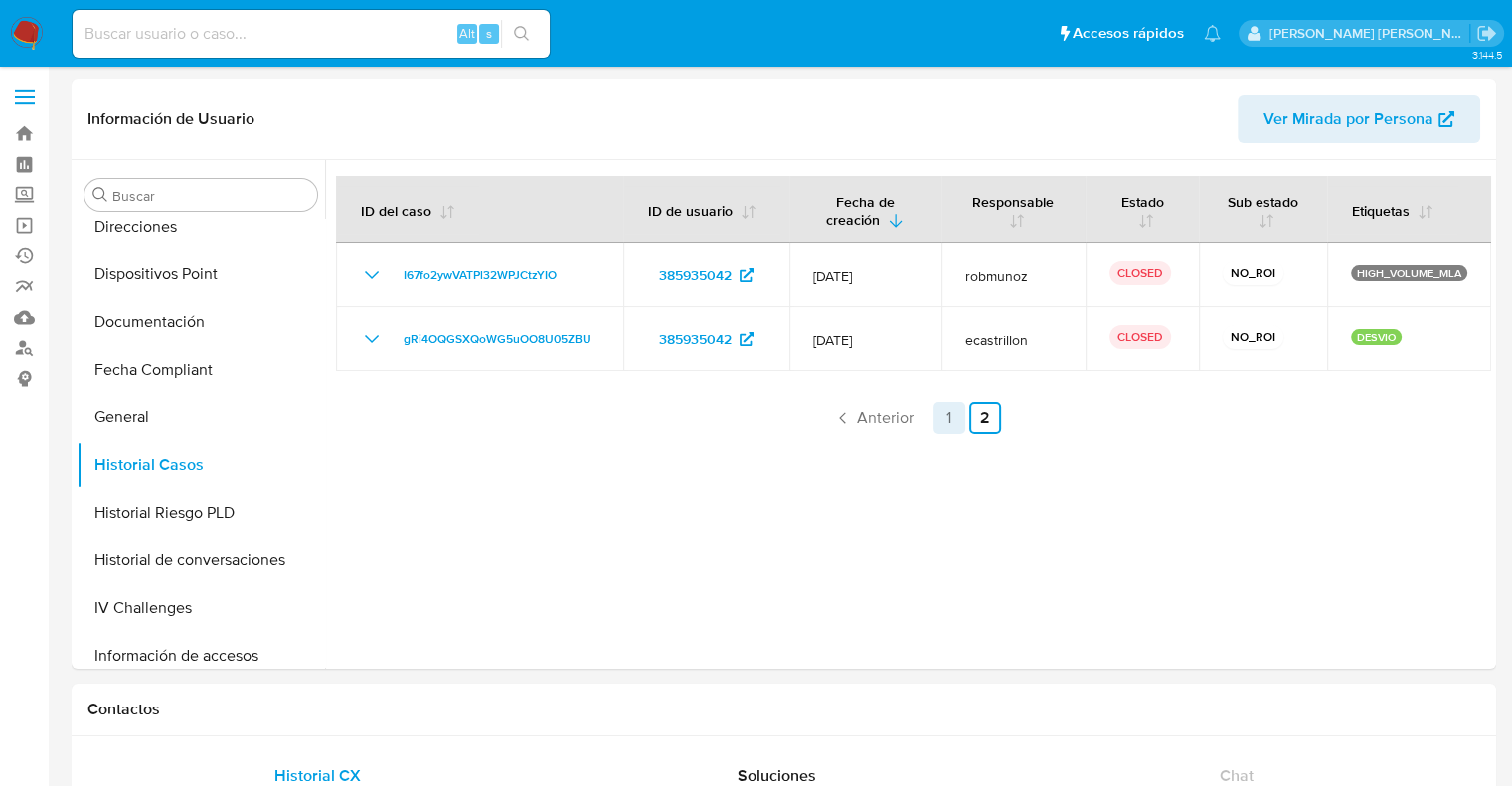 click on "1" at bounding box center [949, 418] 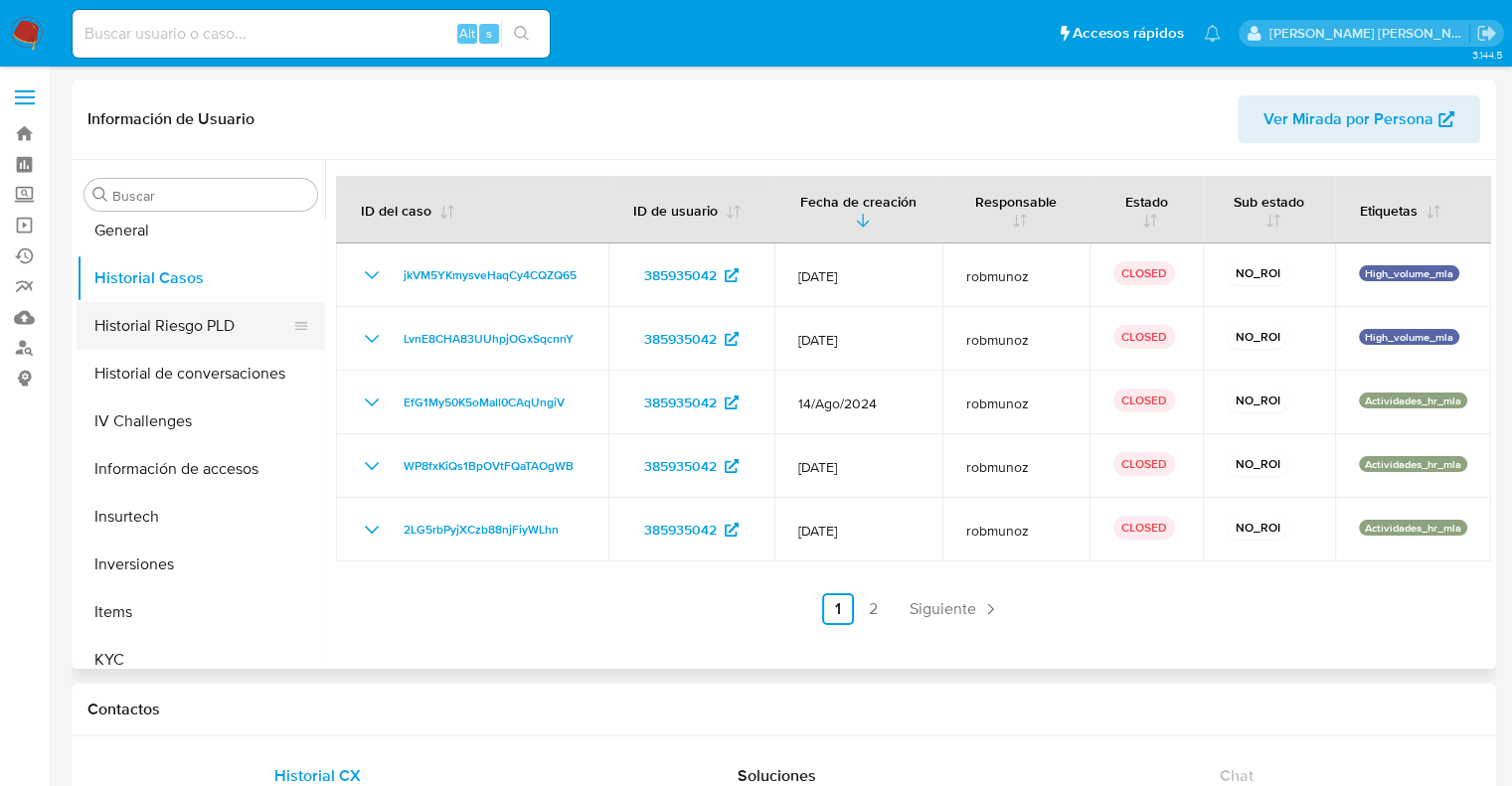 scroll, scrollTop: 596, scrollLeft: 0, axis: vertical 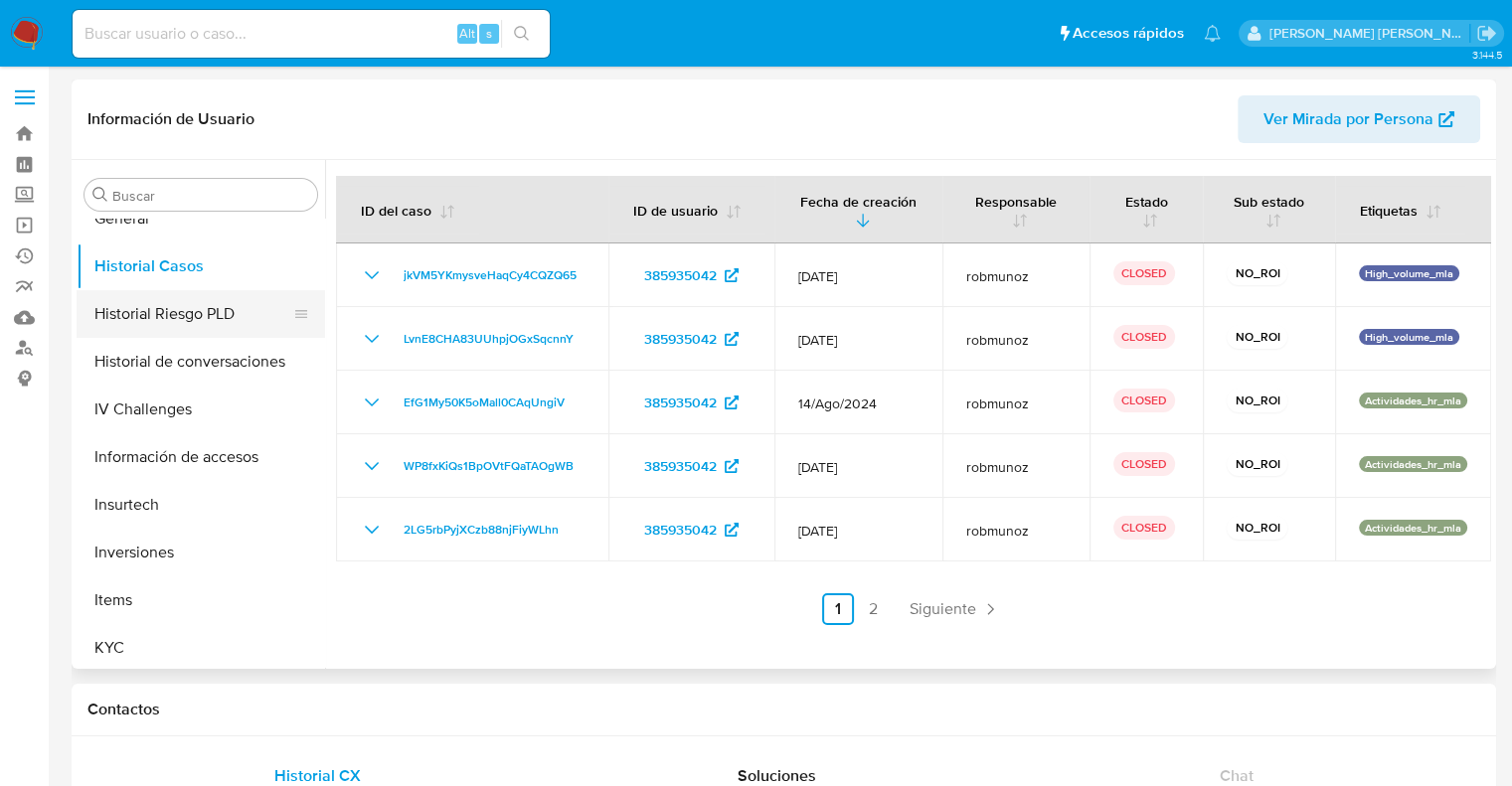 click on "Historial Riesgo PLD" at bounding box center [193, 314] 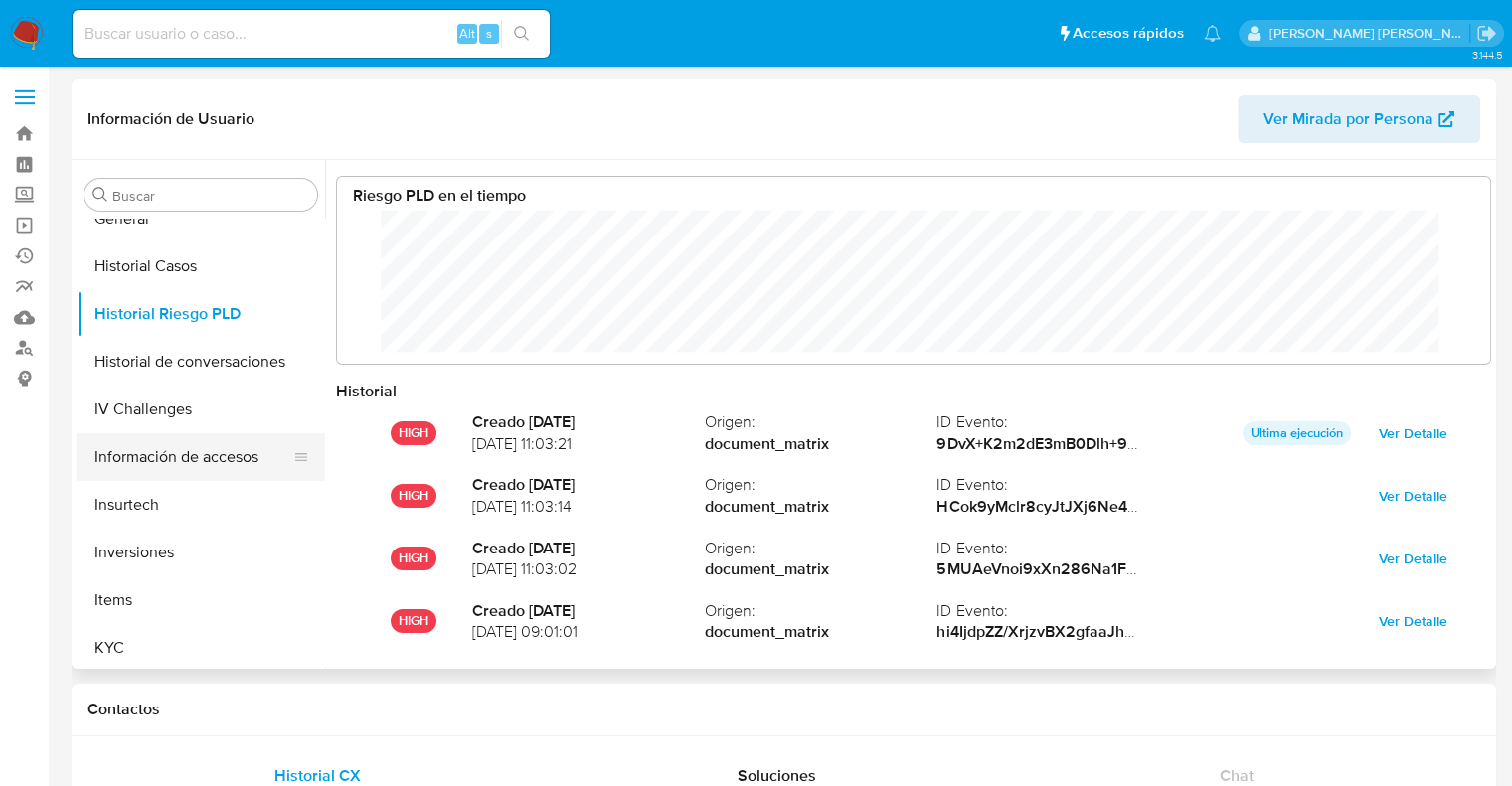 scroll, scrollTop: 993529, scrollLeft: 992968, axis: both 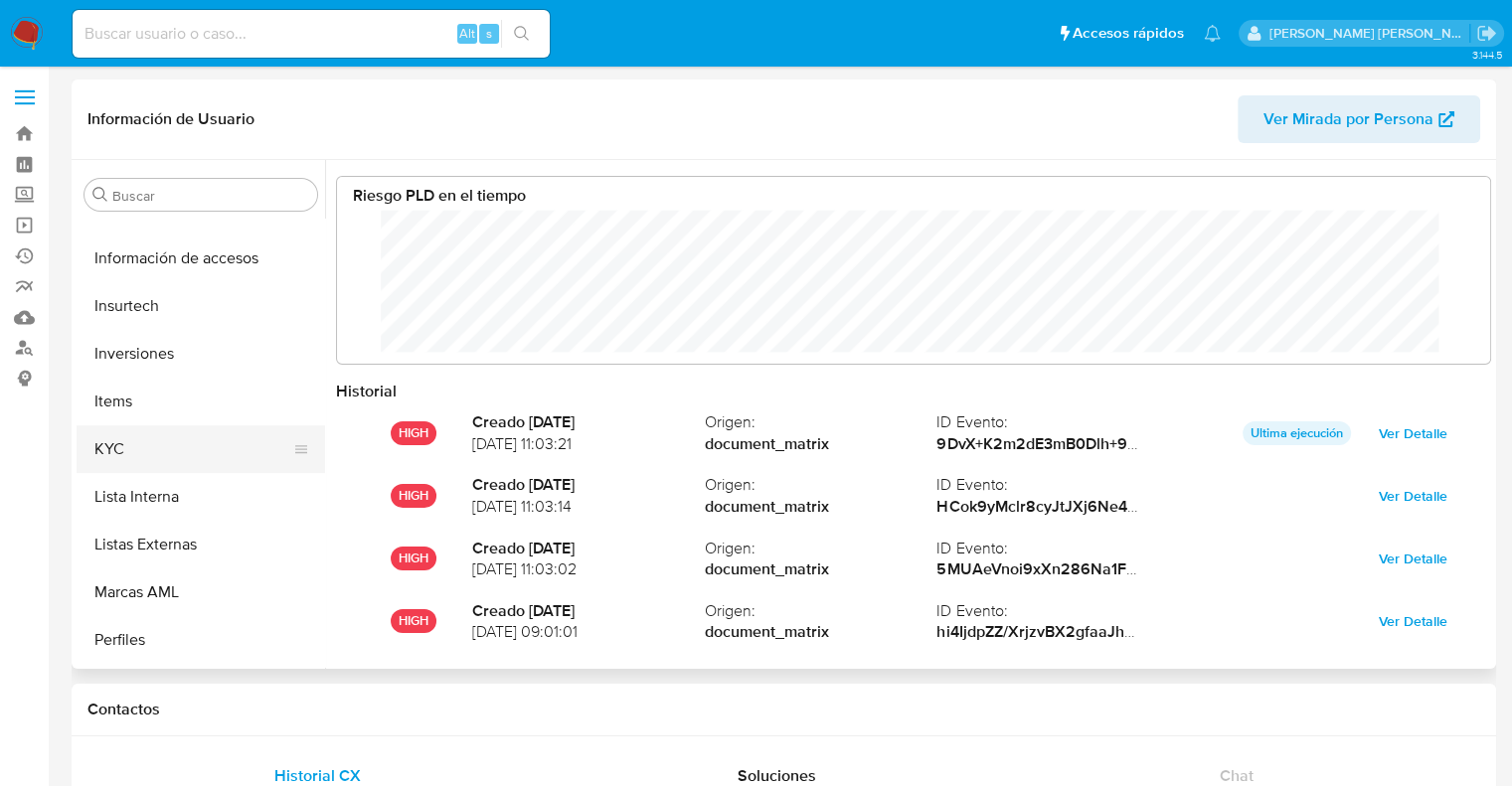 click on "KYC" at bounding box center (193, 449) 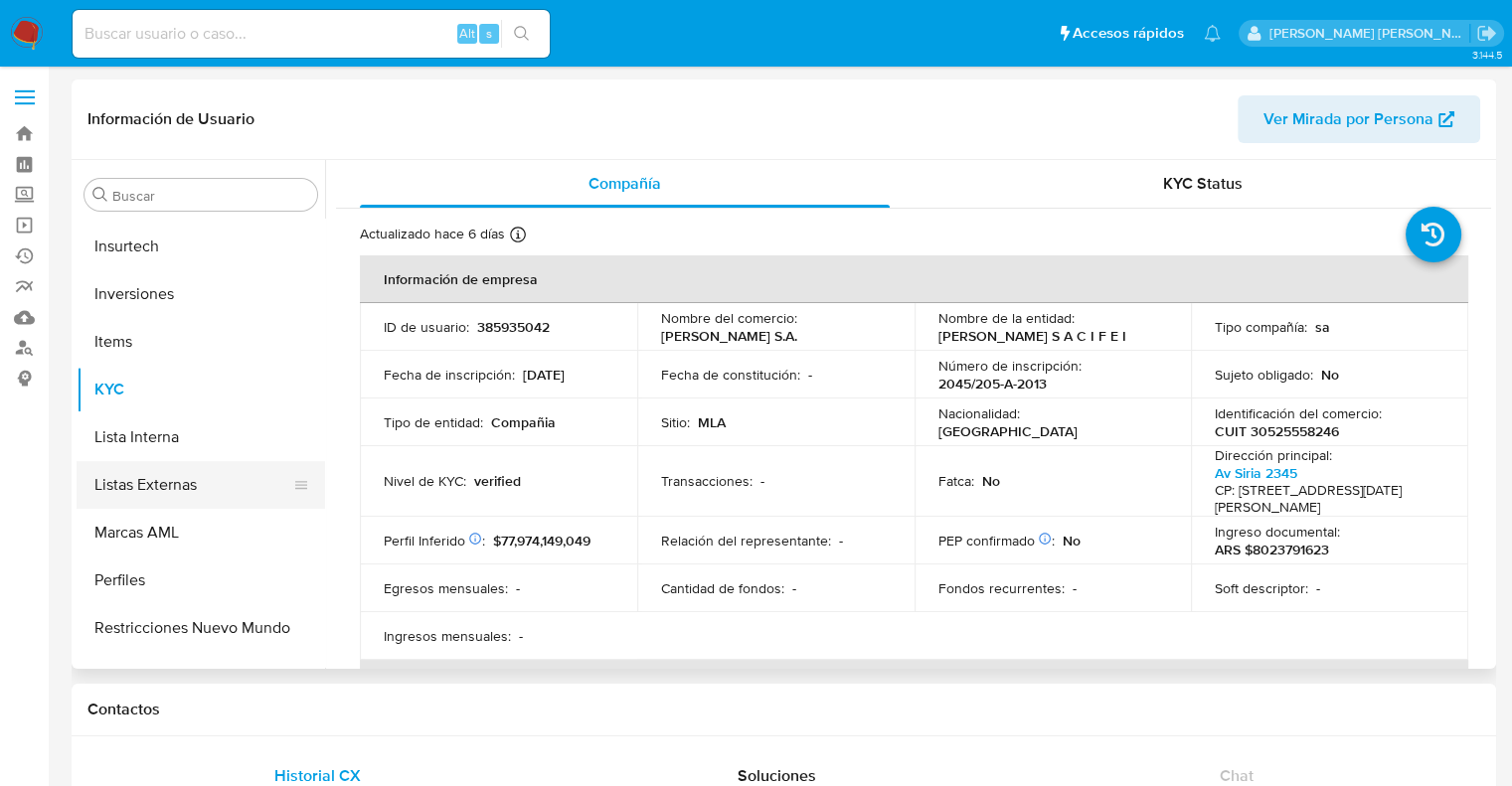 scroll, scrollTop: 886, scrollLeft: 0, axis: vertical 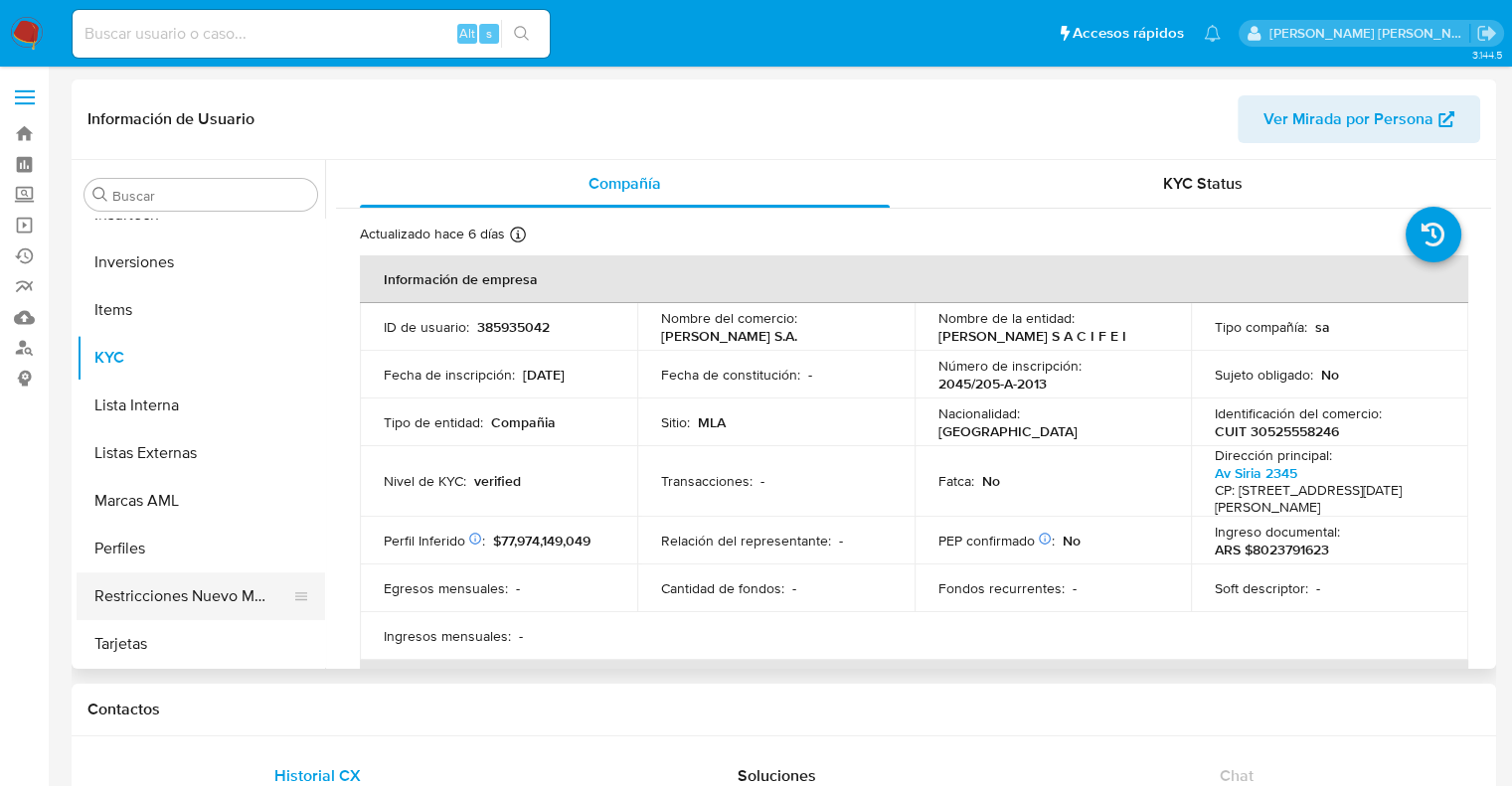 click on "Restricciones Nuevo Mundo" at bounding box center [193, 596] 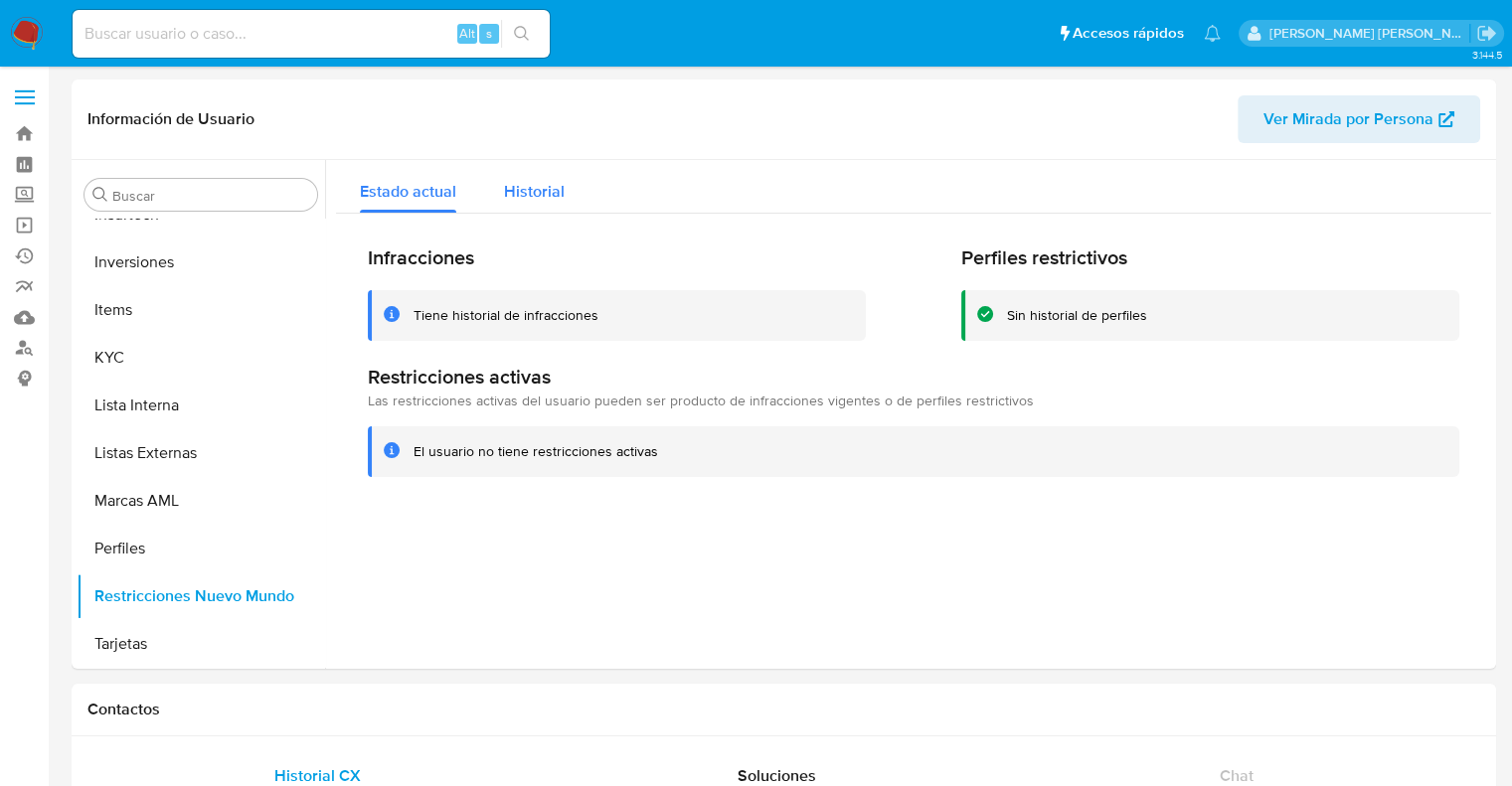click on "Historial" at bounding box center (534, 191) 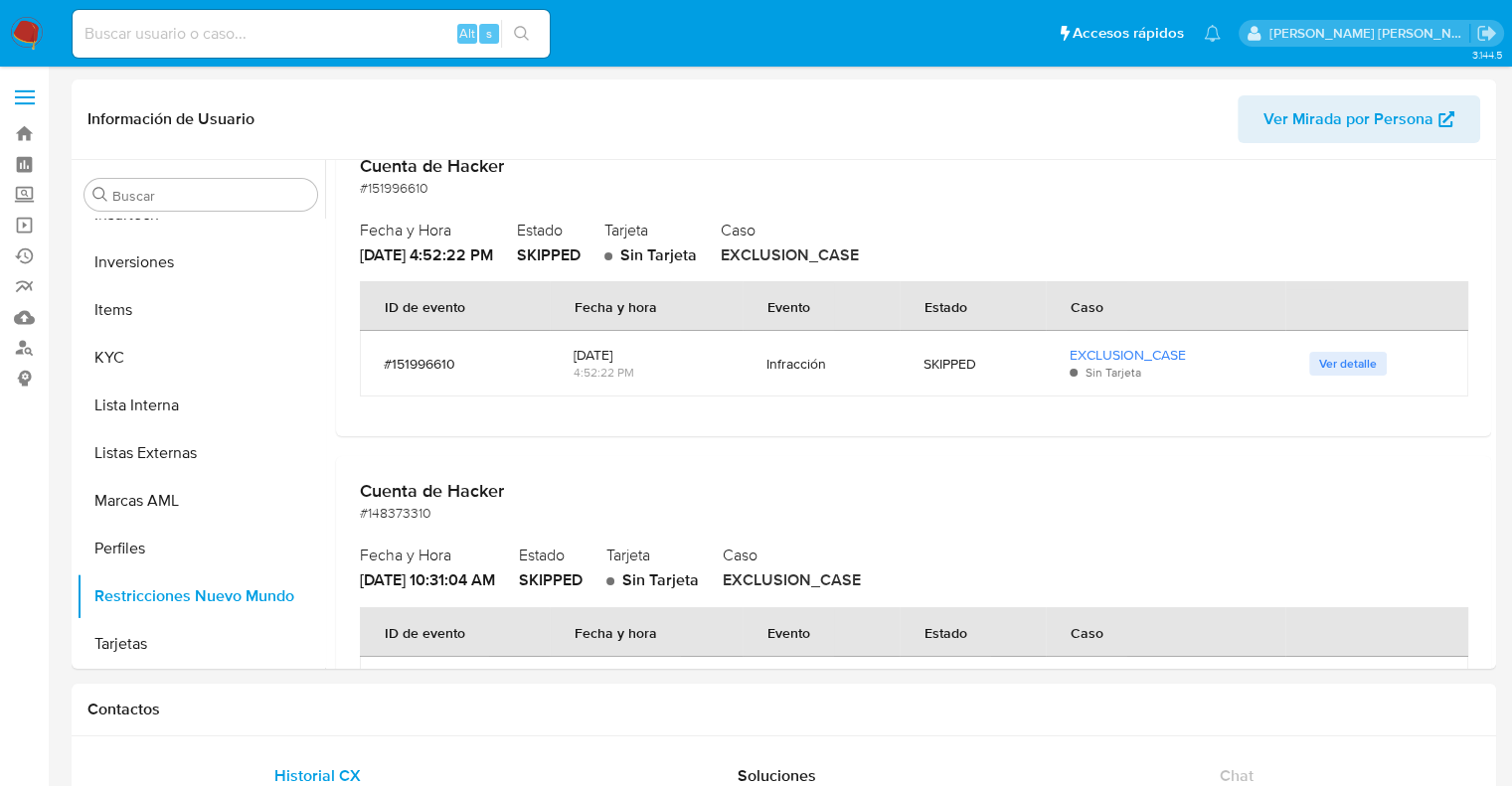 scroll, scrollTop: 6125, scrollLeft: 0, axis: vertical 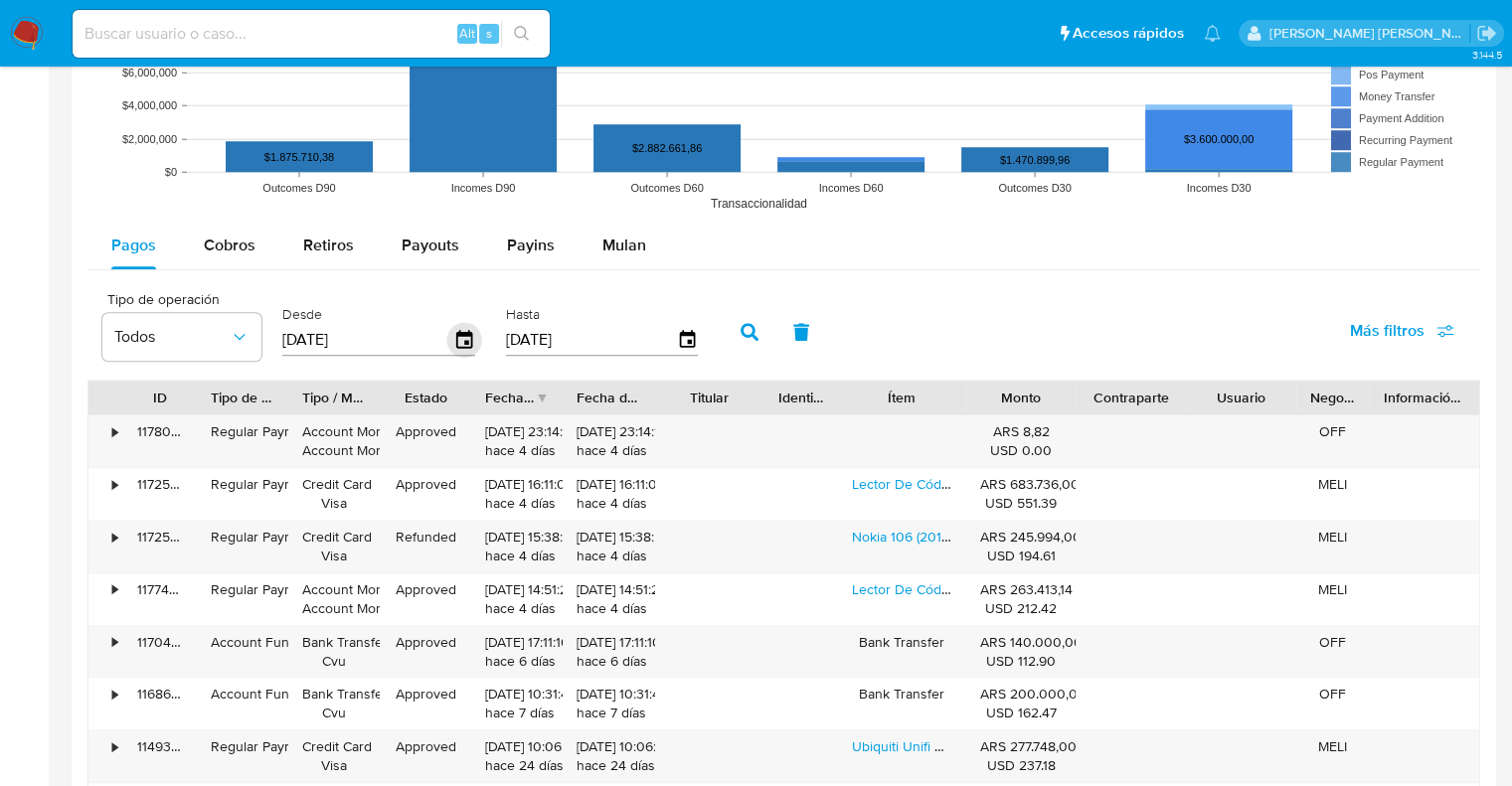 click 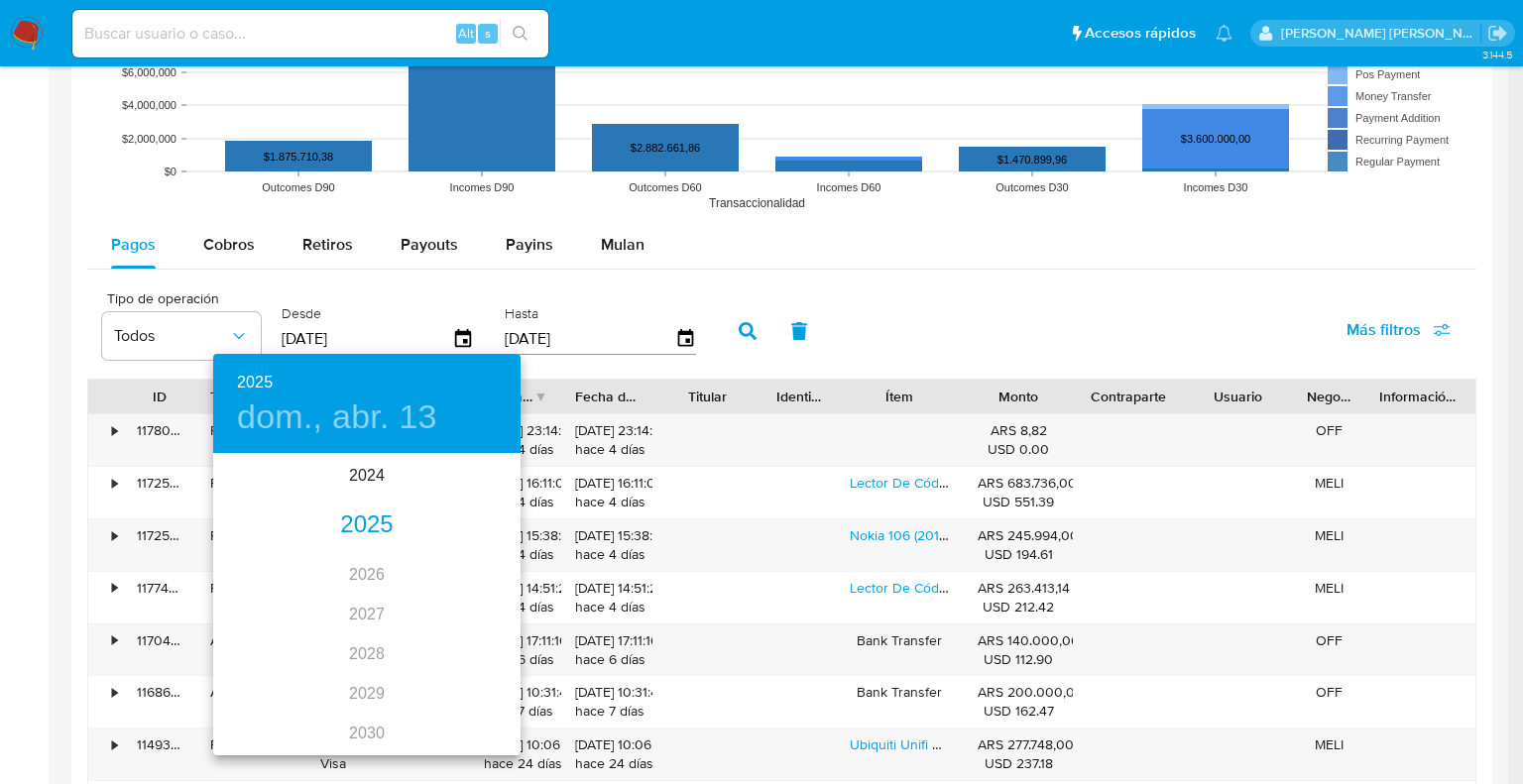 click on "2025" at bounding box center [367, 525] 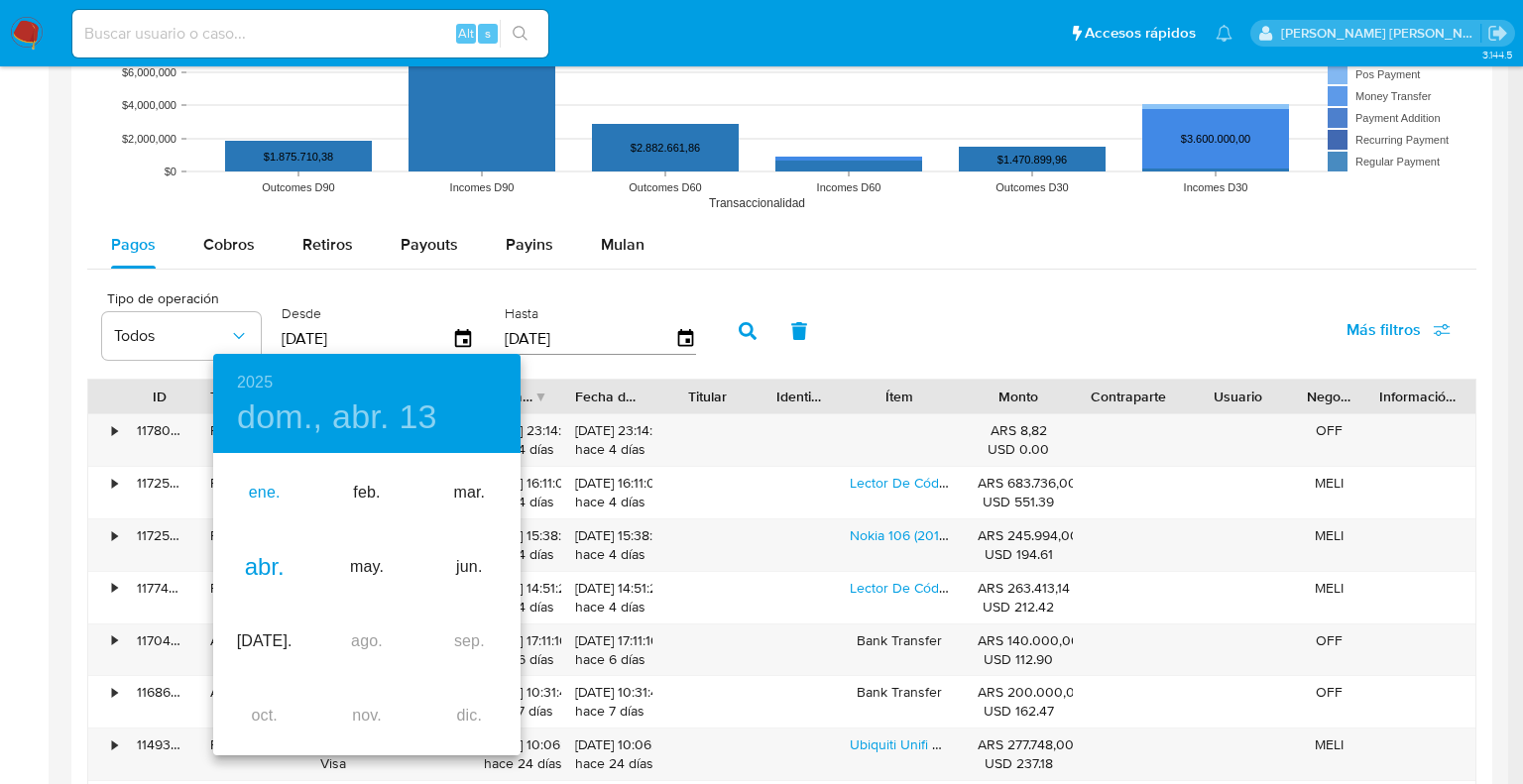 click on "ene." at bounding box center [264, 493] 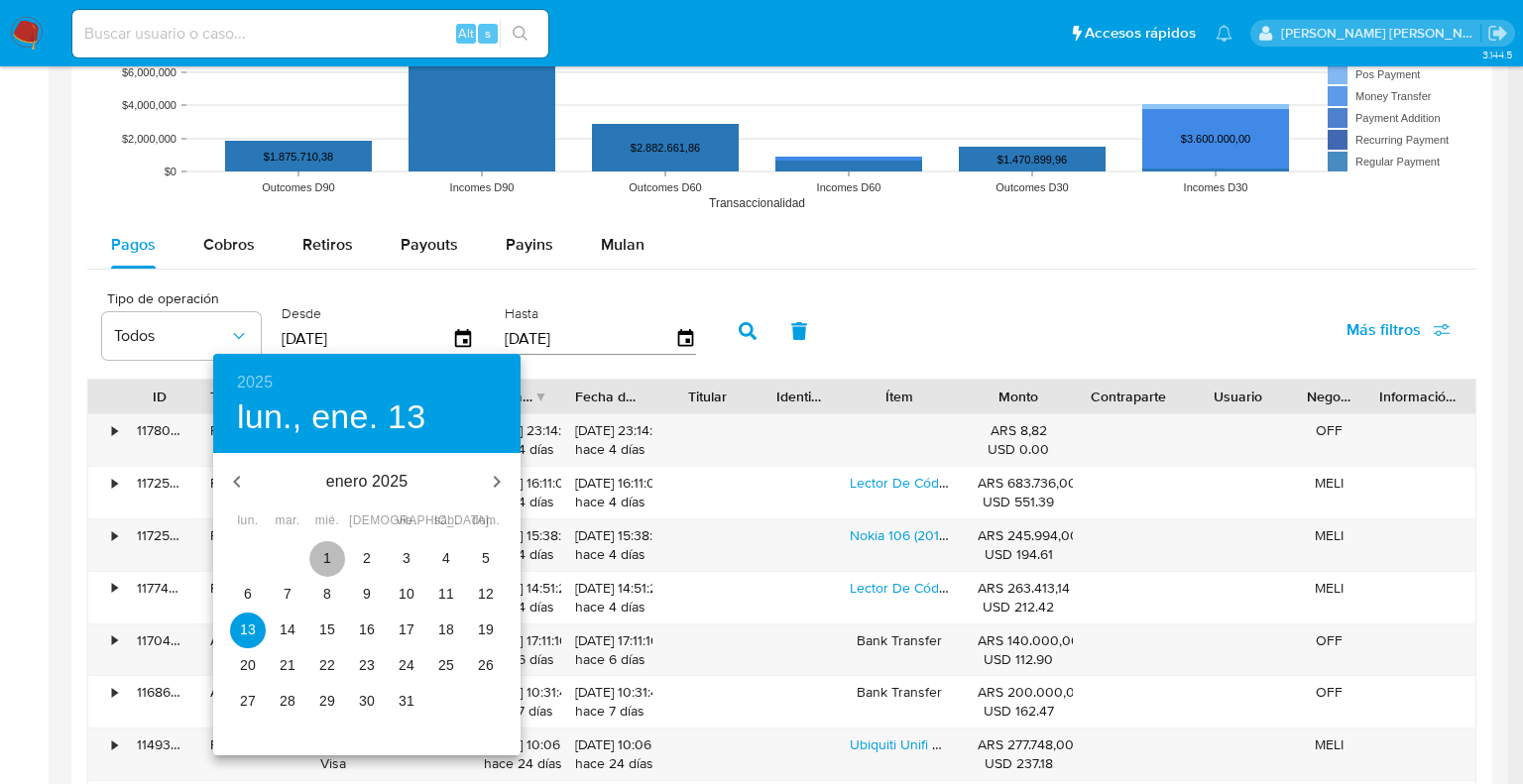 drag, startPoint x: 323, startPoint y: 562, endPoint x: 366, endPoint y: 539, distance: 48.76474 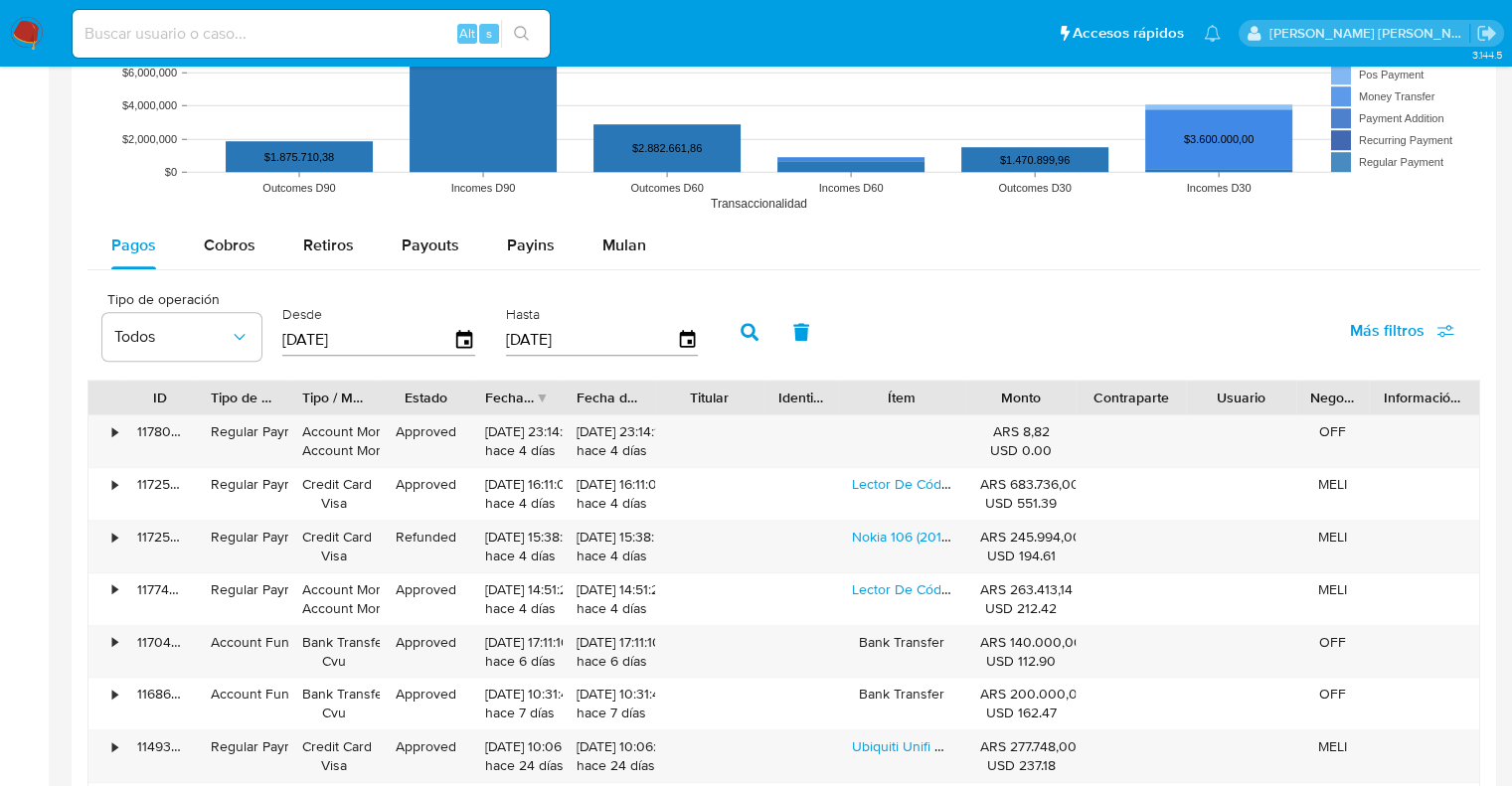 click 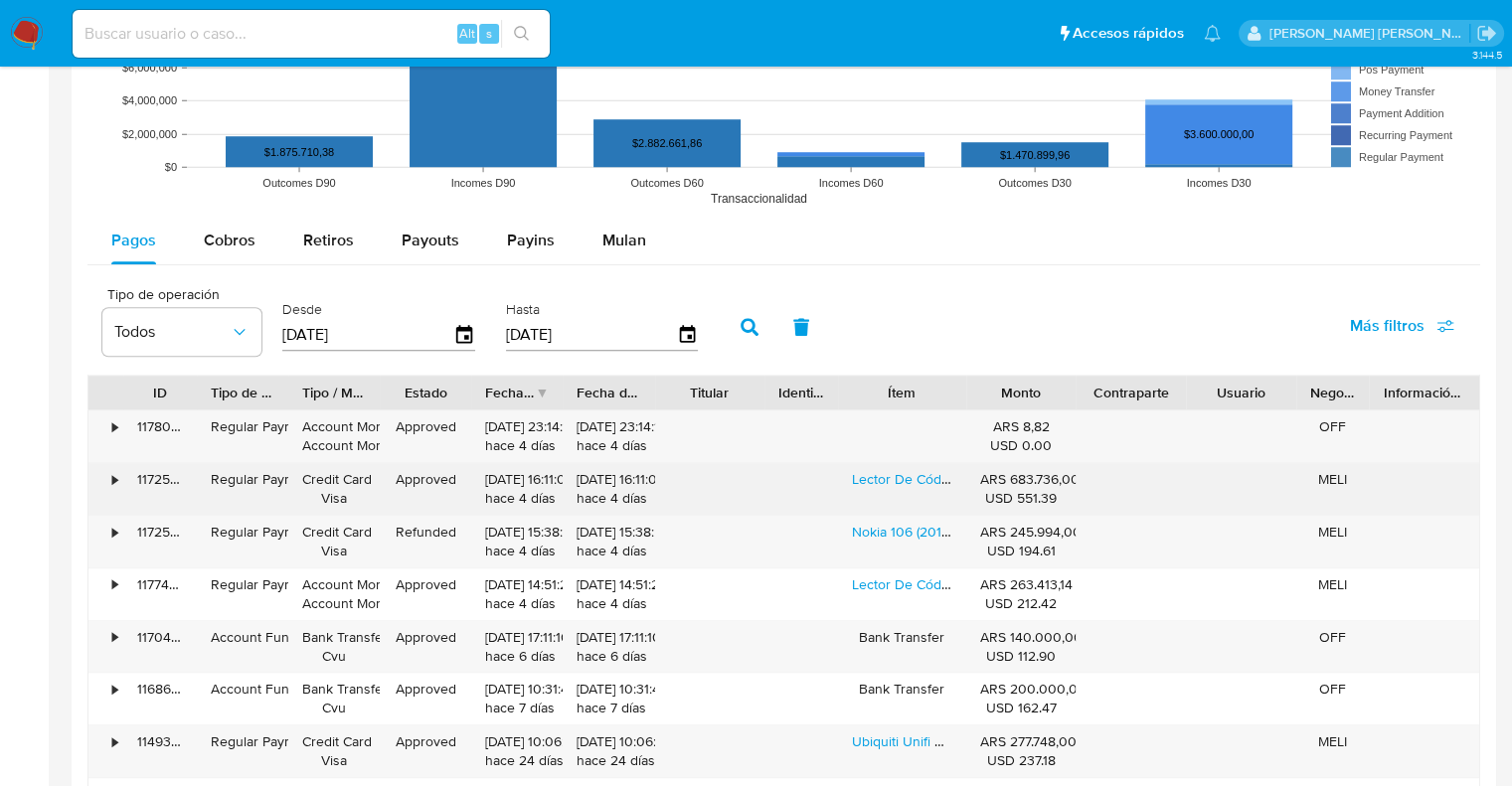 scroll, scrollTop: 1689, scrollLeft: 0, axis: vertical 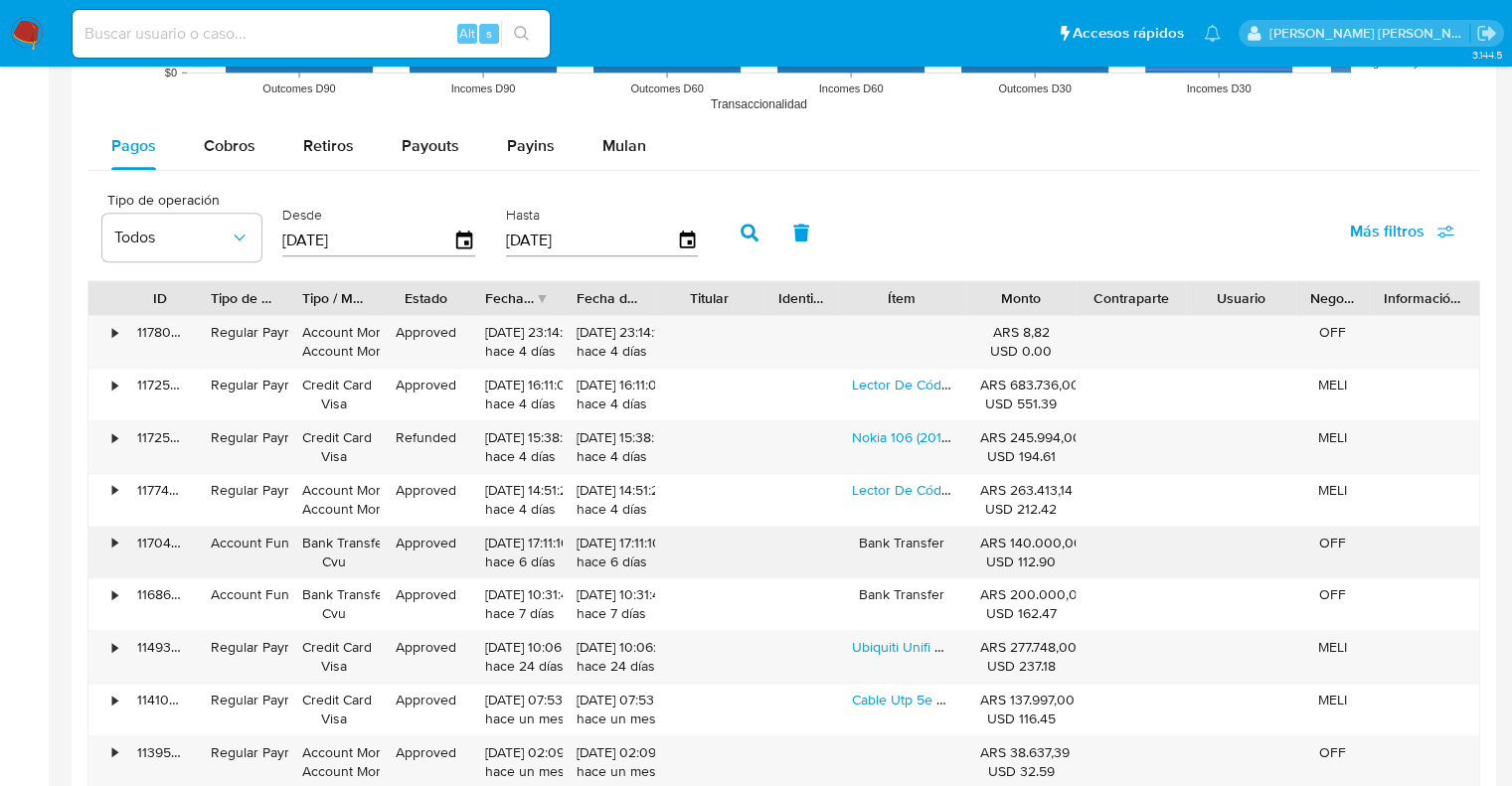 click on "•" at bounding box center (105, 552) 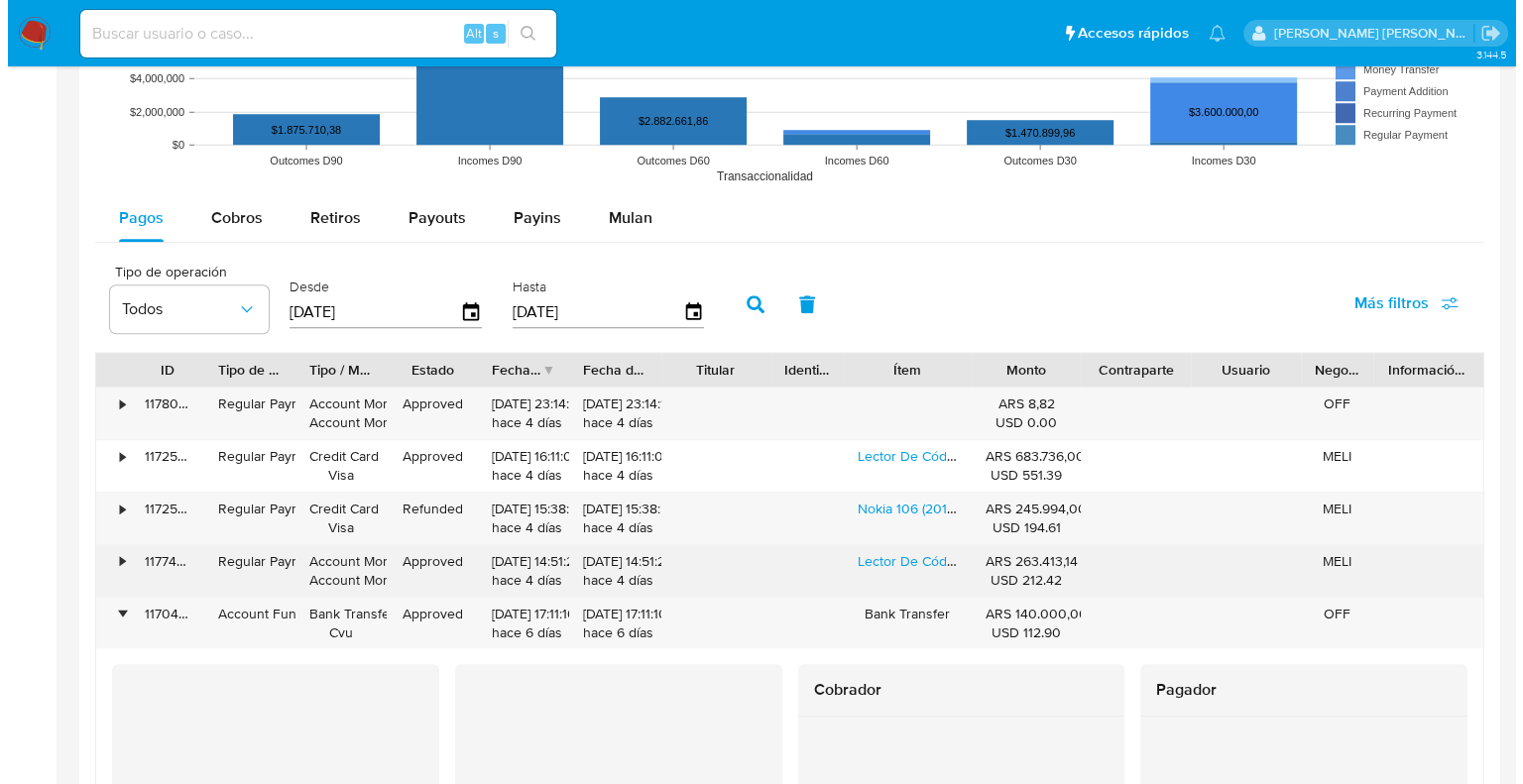 scroll, scrollTop: 1586, scrollLeft: 0, axis: vertical 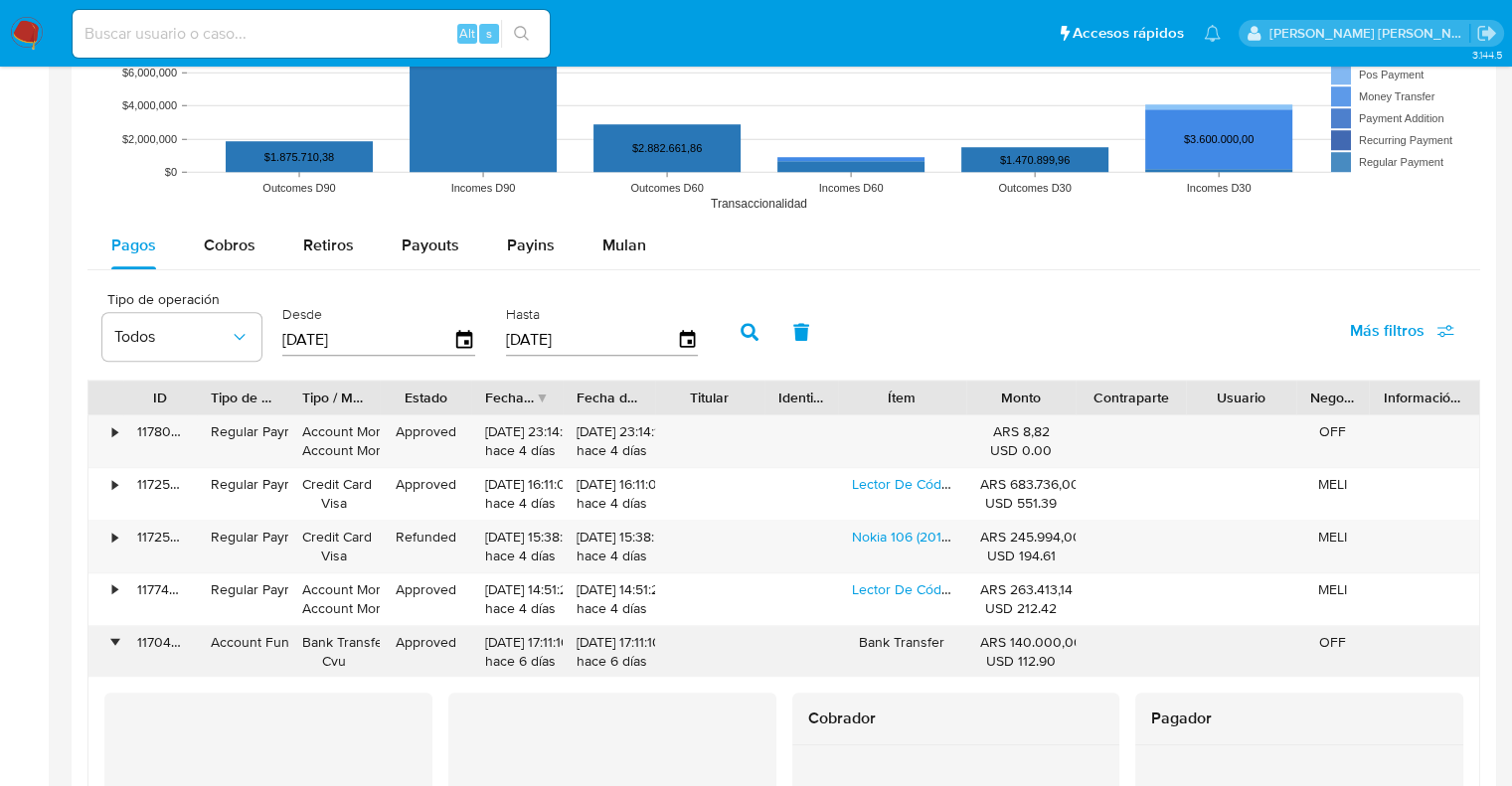 click on "•" at bounding box center (114, 642) 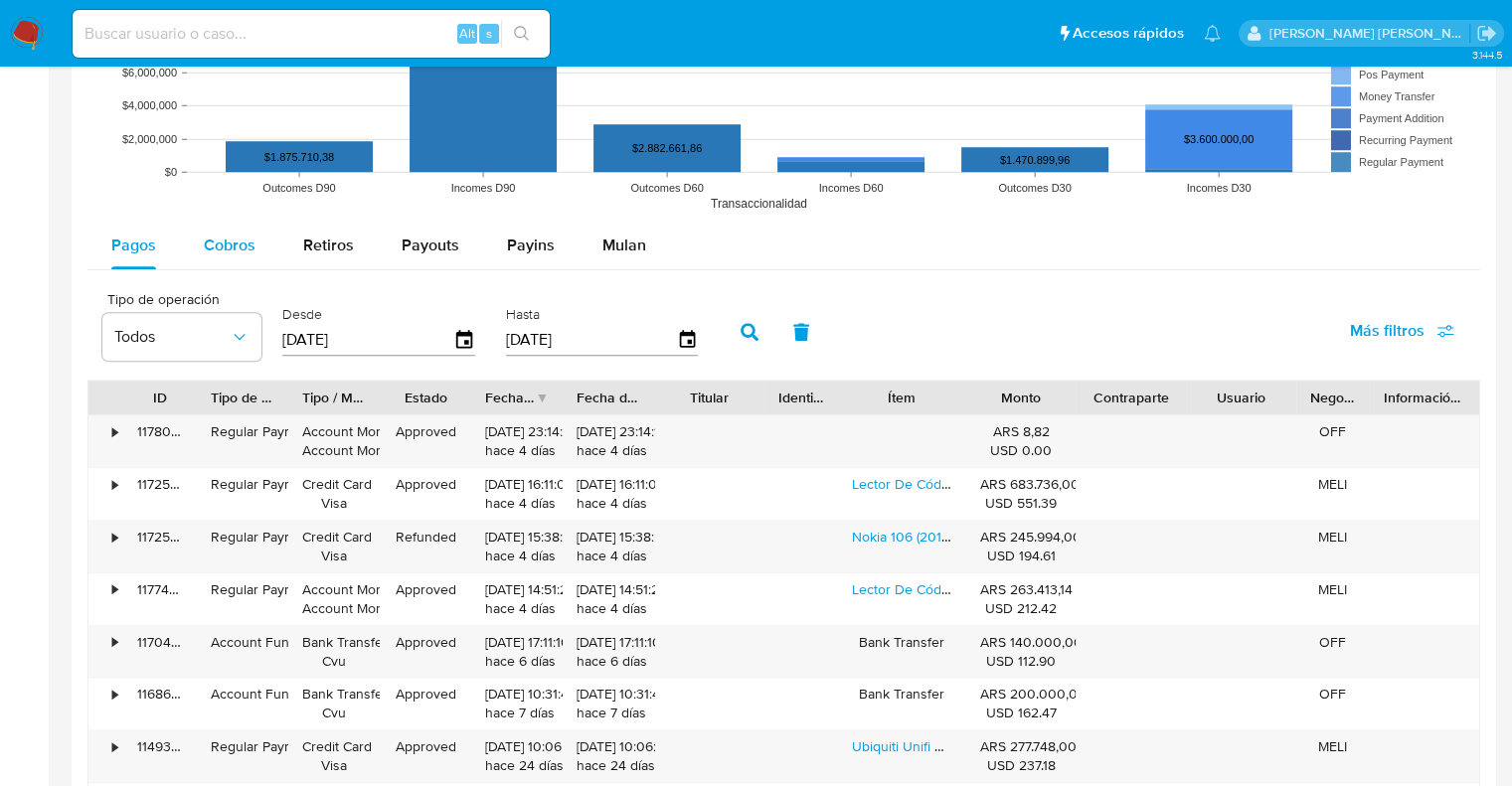 click on "Cobros" at bounding box center (230, 244) 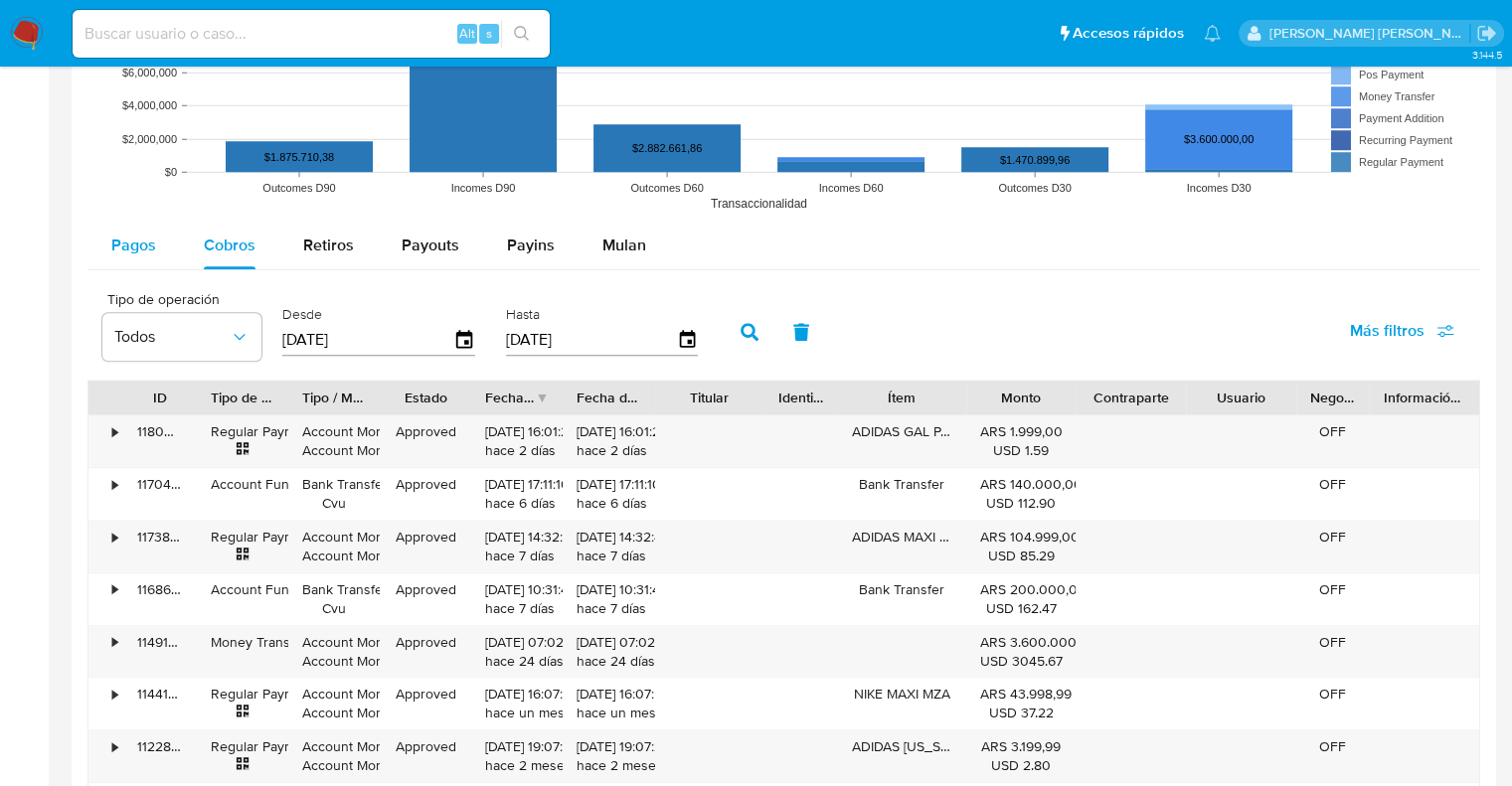 click on "Pagos" at bounding box center [133, 244] 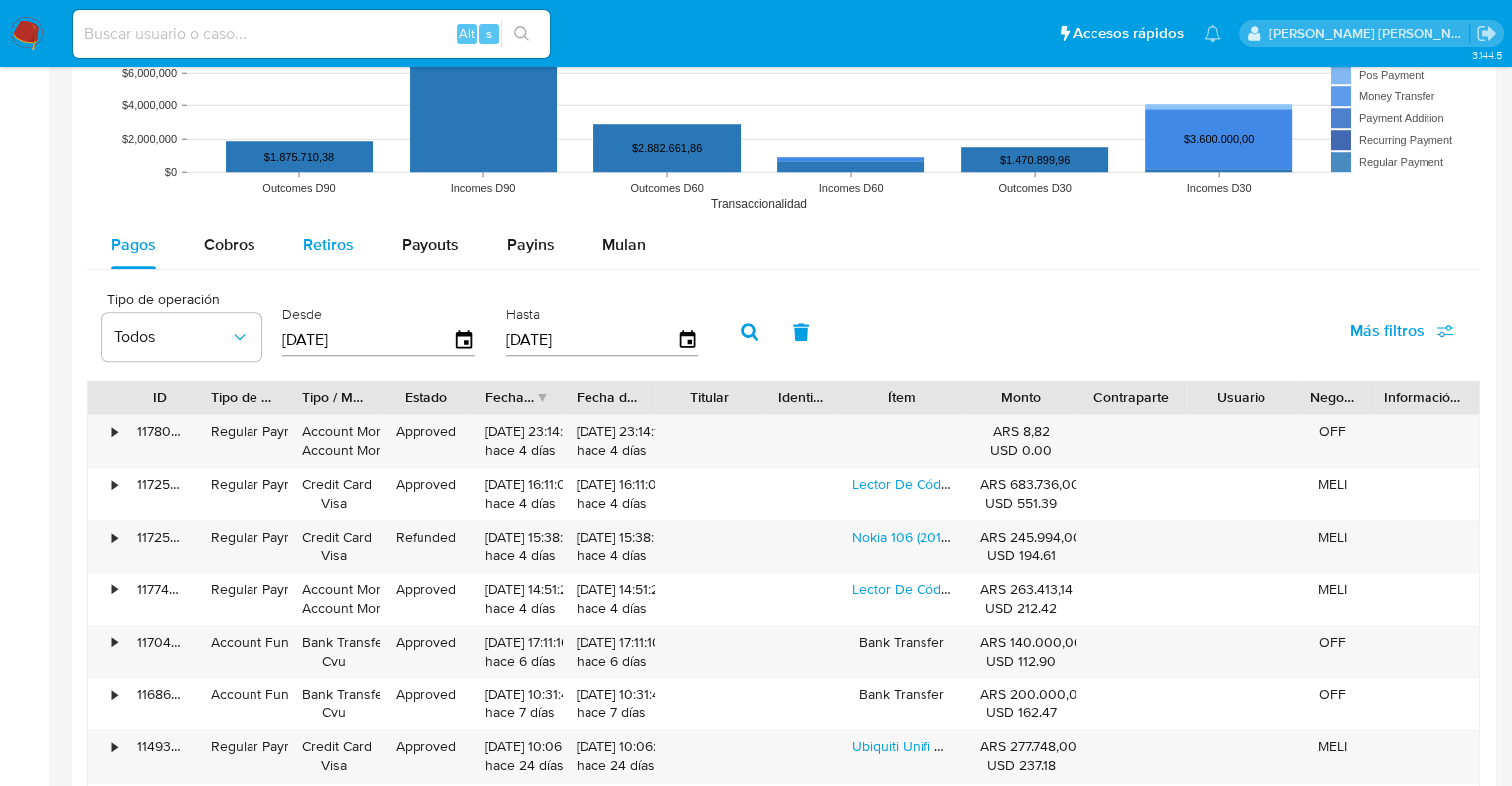 click on "Retiros" at bounding box center [328, 244] 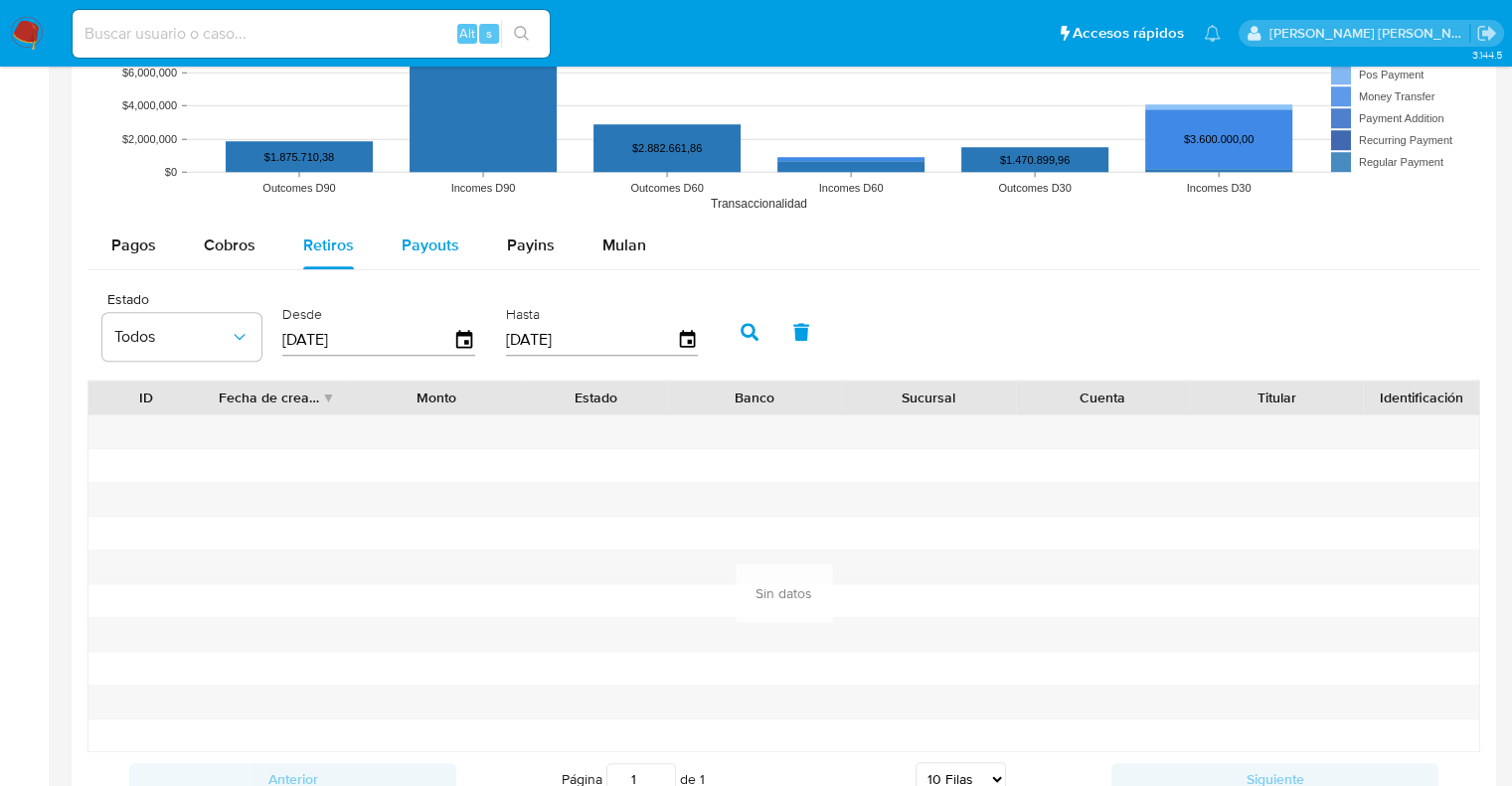click on "Payouts" at bounding box center [430, 244] 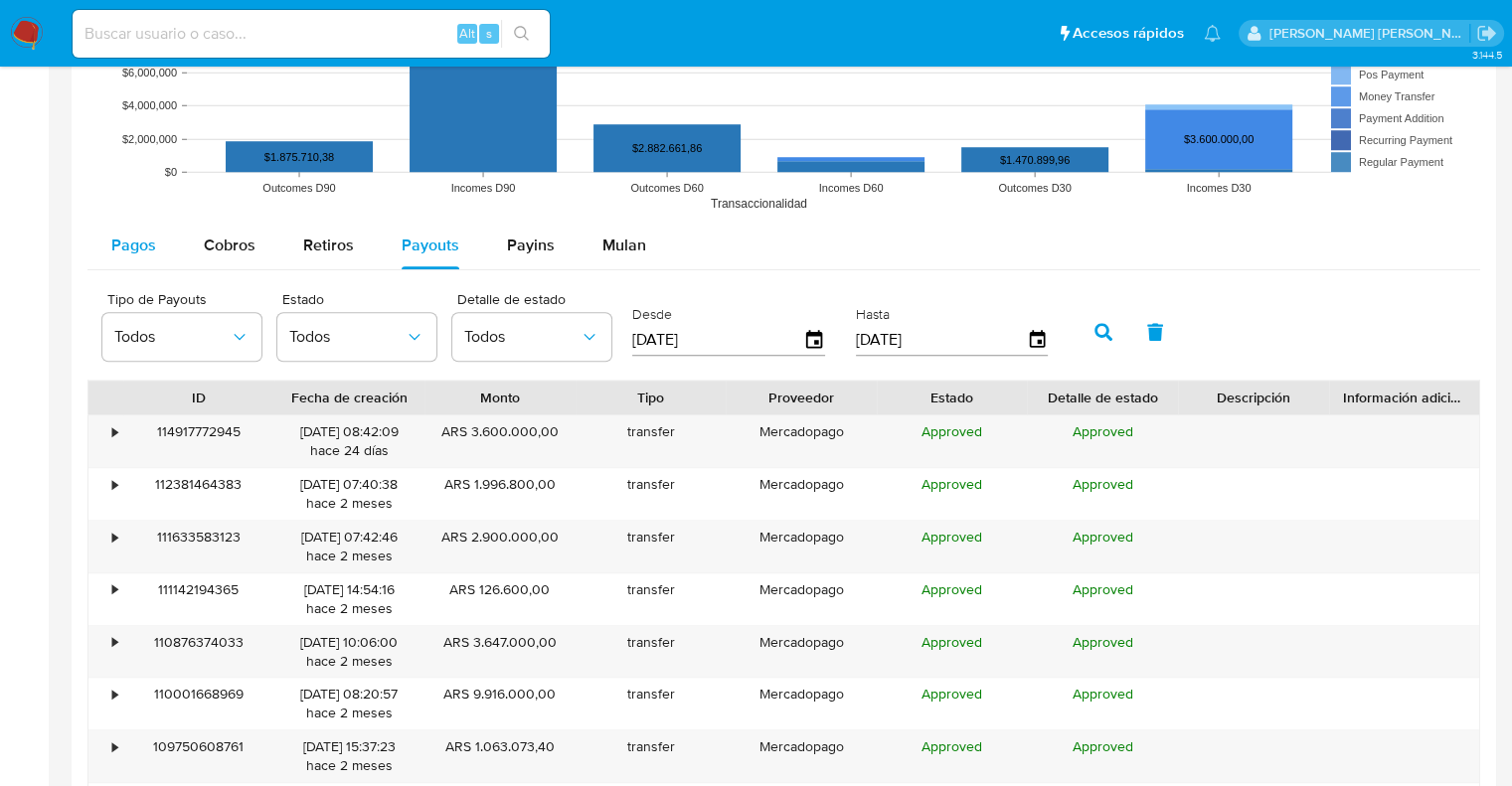 click on "Pagos" at bounding box center [133, 244] 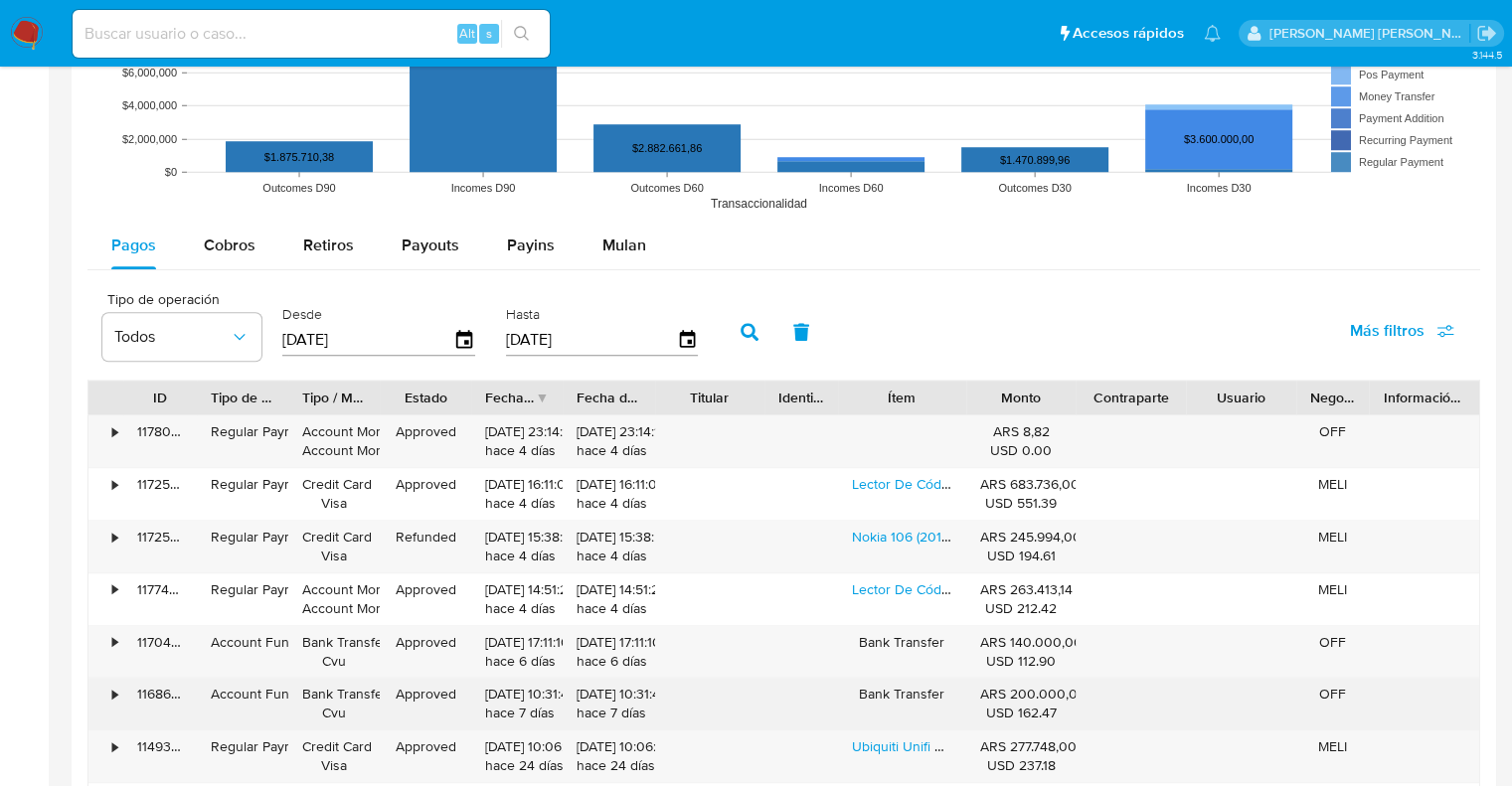 type 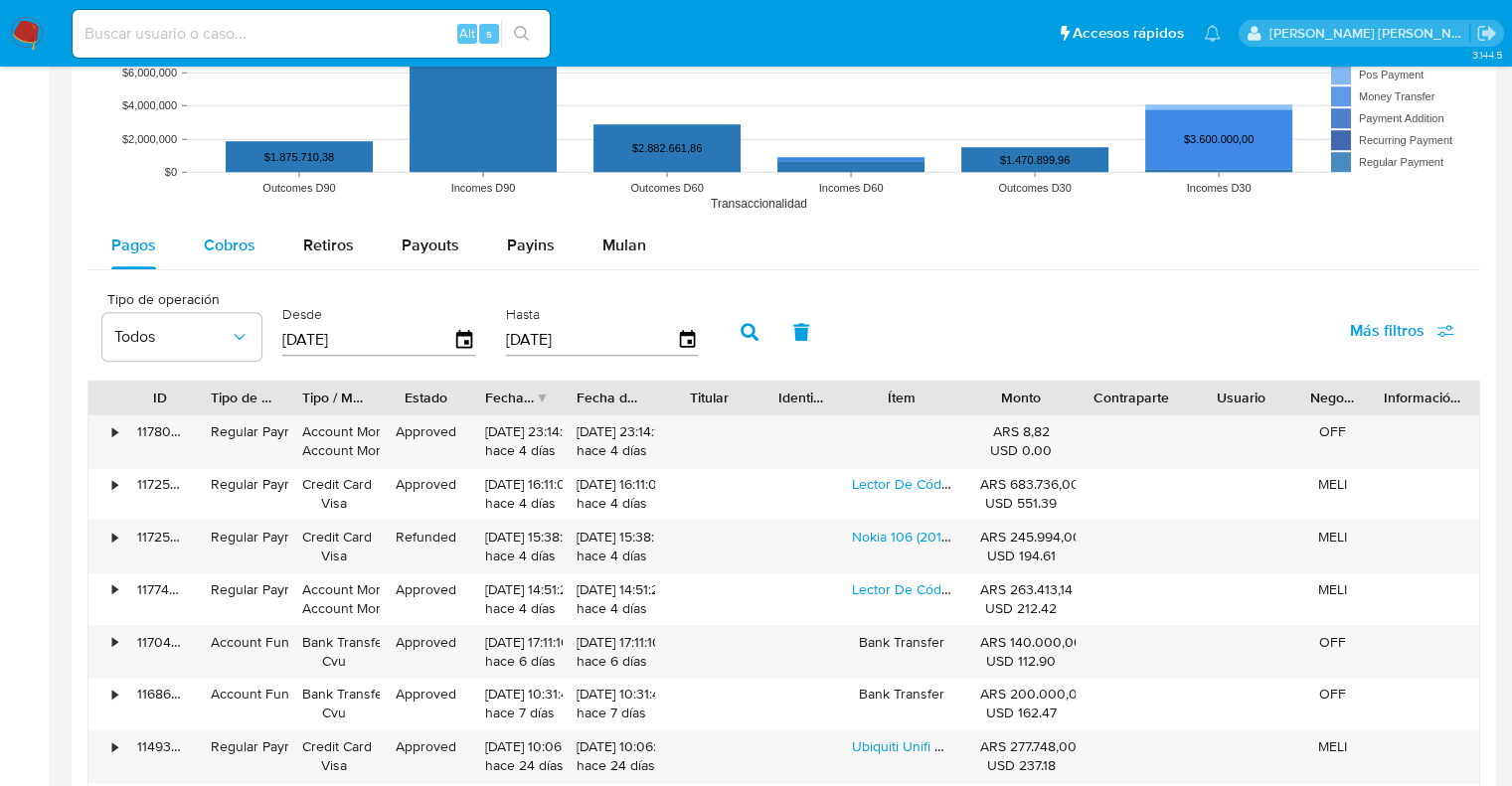 click on "Cobros" at bounding box center (230, 245) 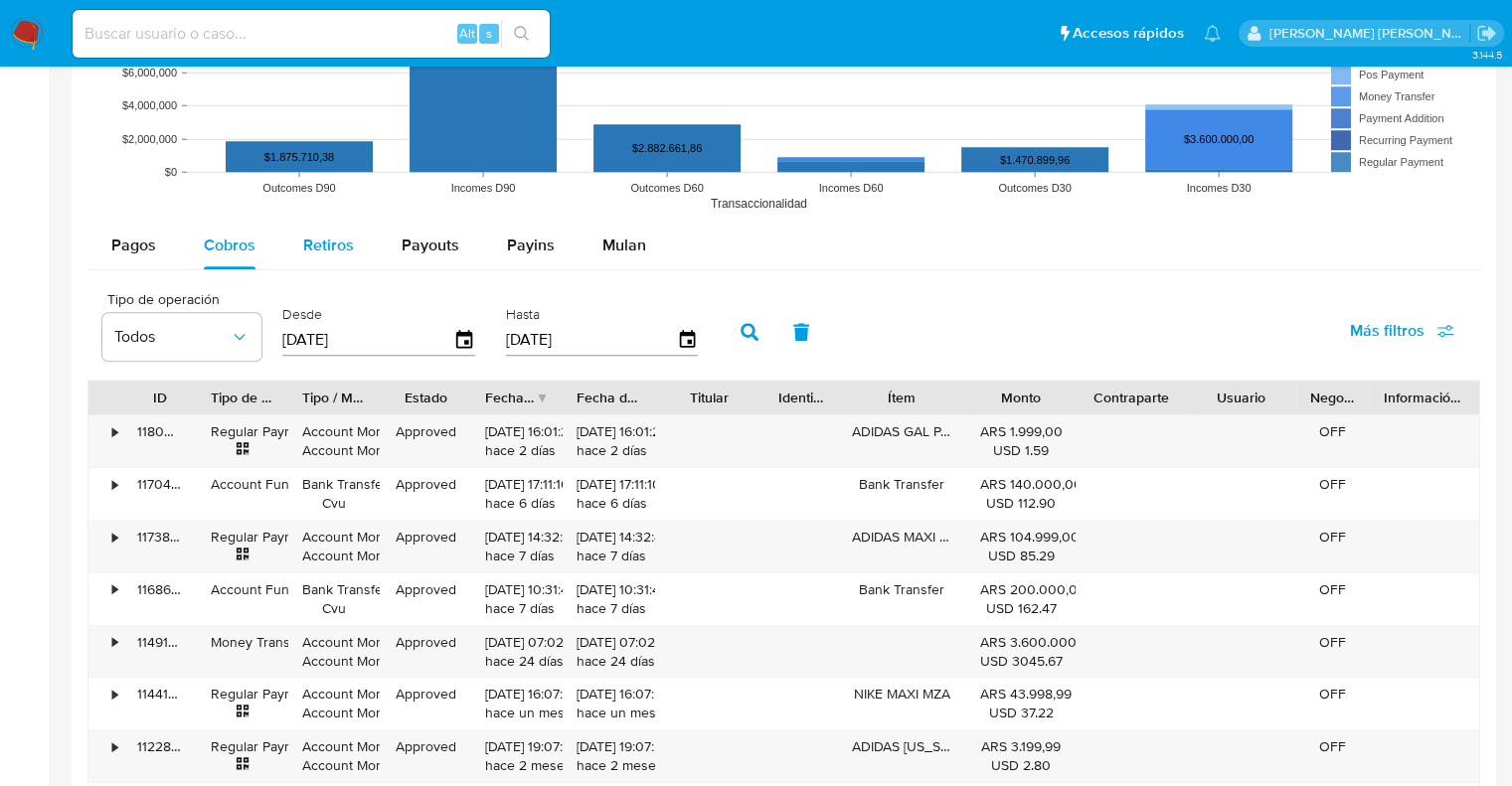 click on "Retiros" at bounding box center [328, 244] 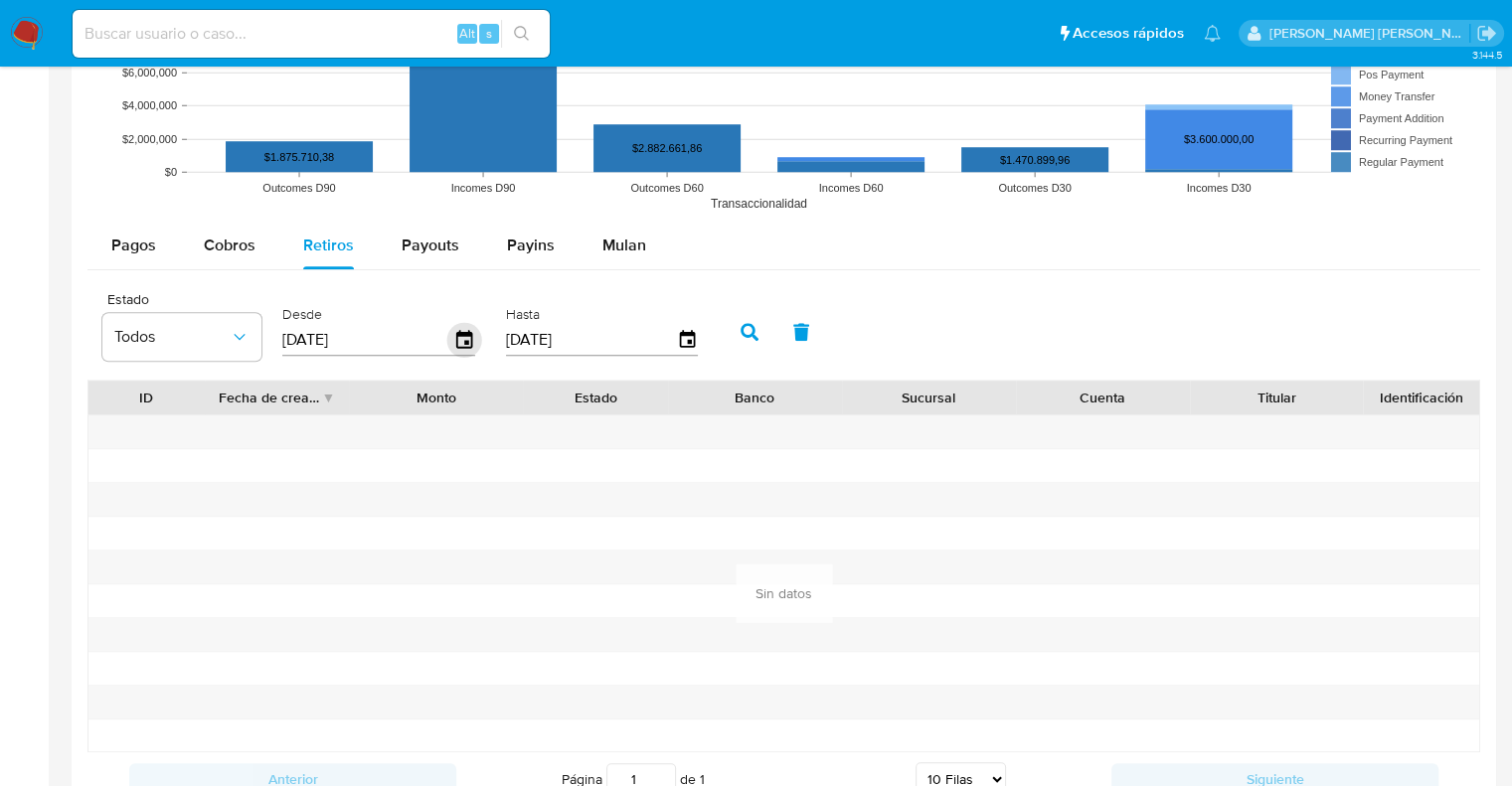 click 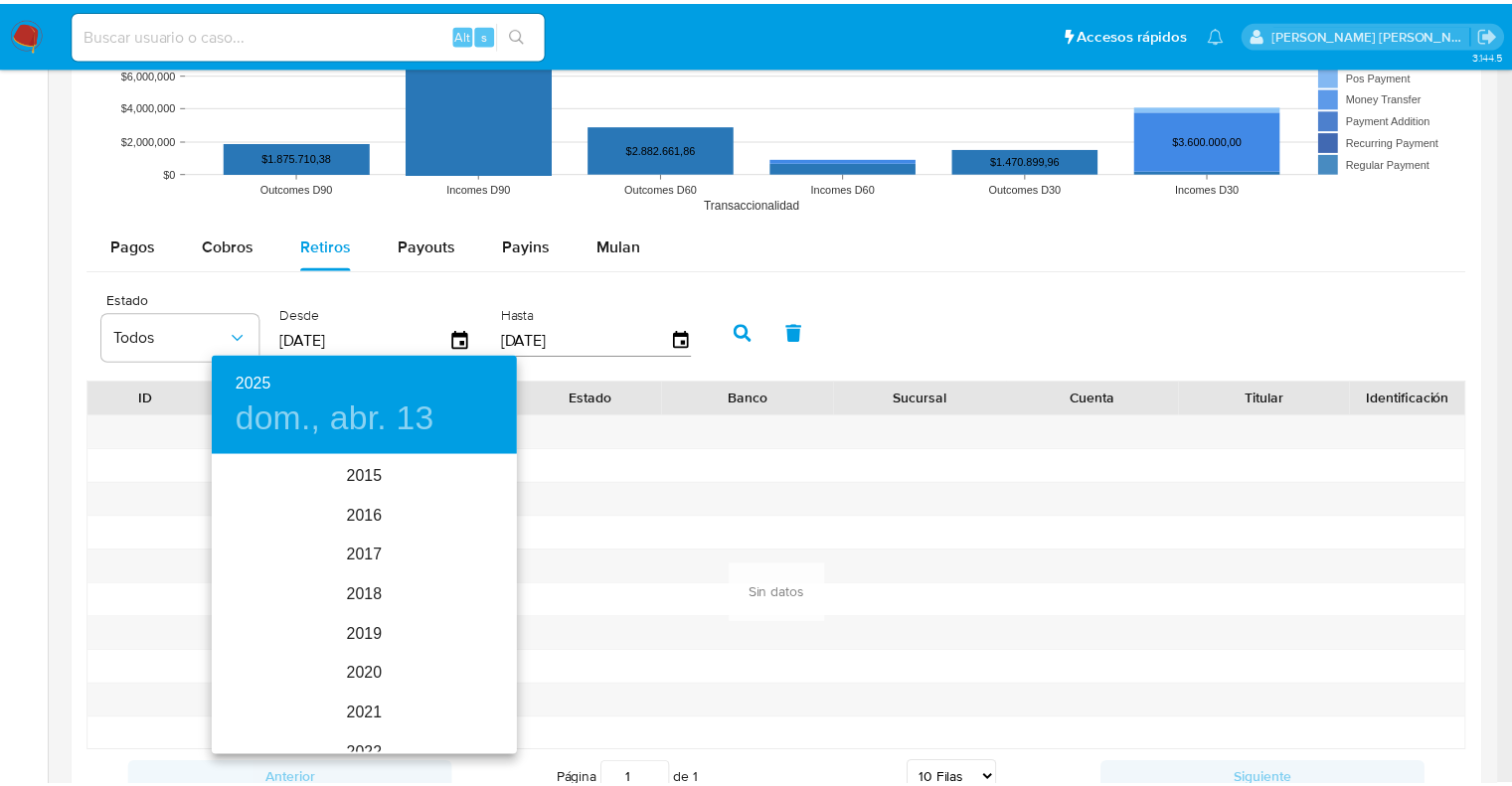 scroll, scrollTop: 278, scrollLeft: 0, axis: vertical 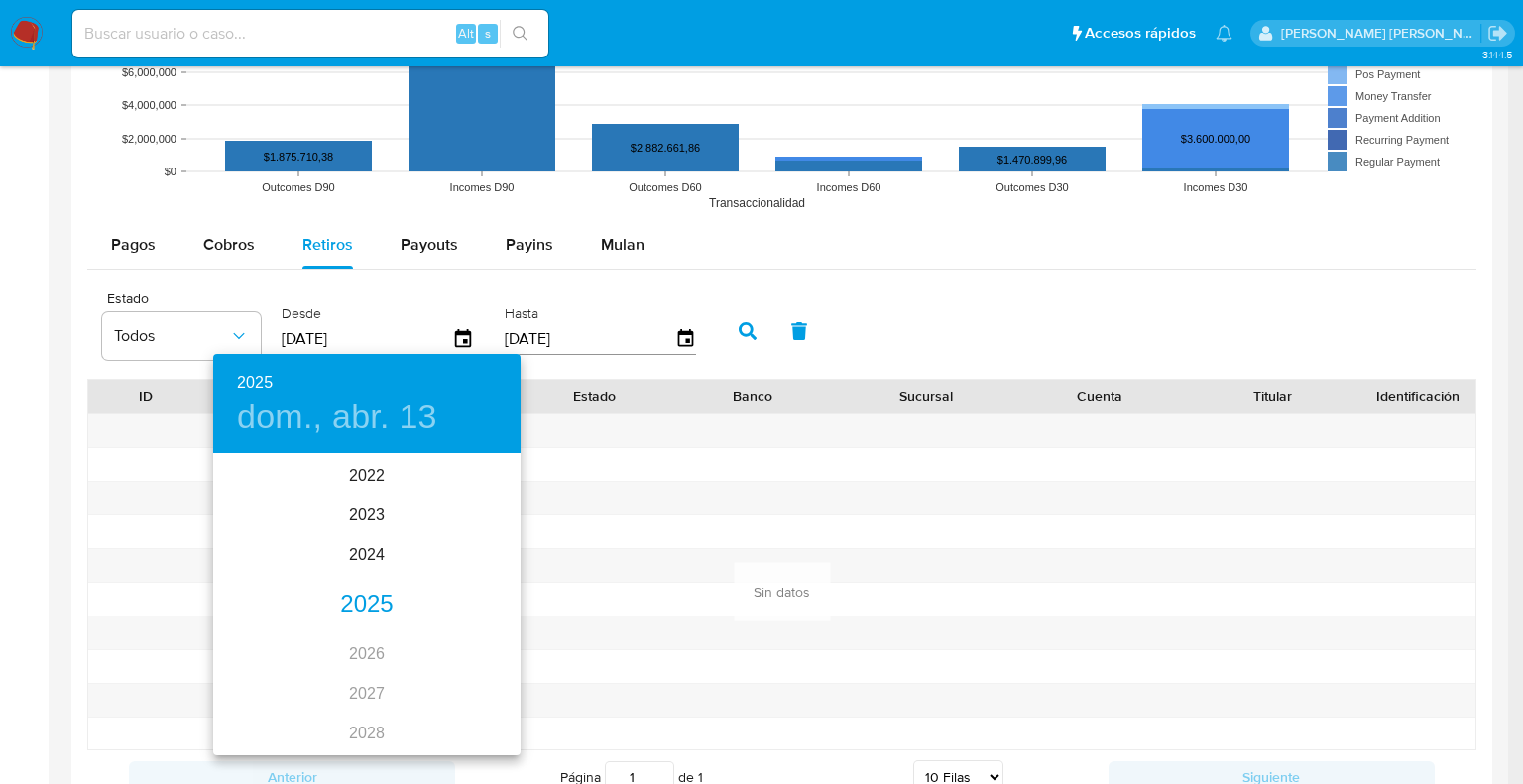 click on "2025" at bounding box center [367, 605] 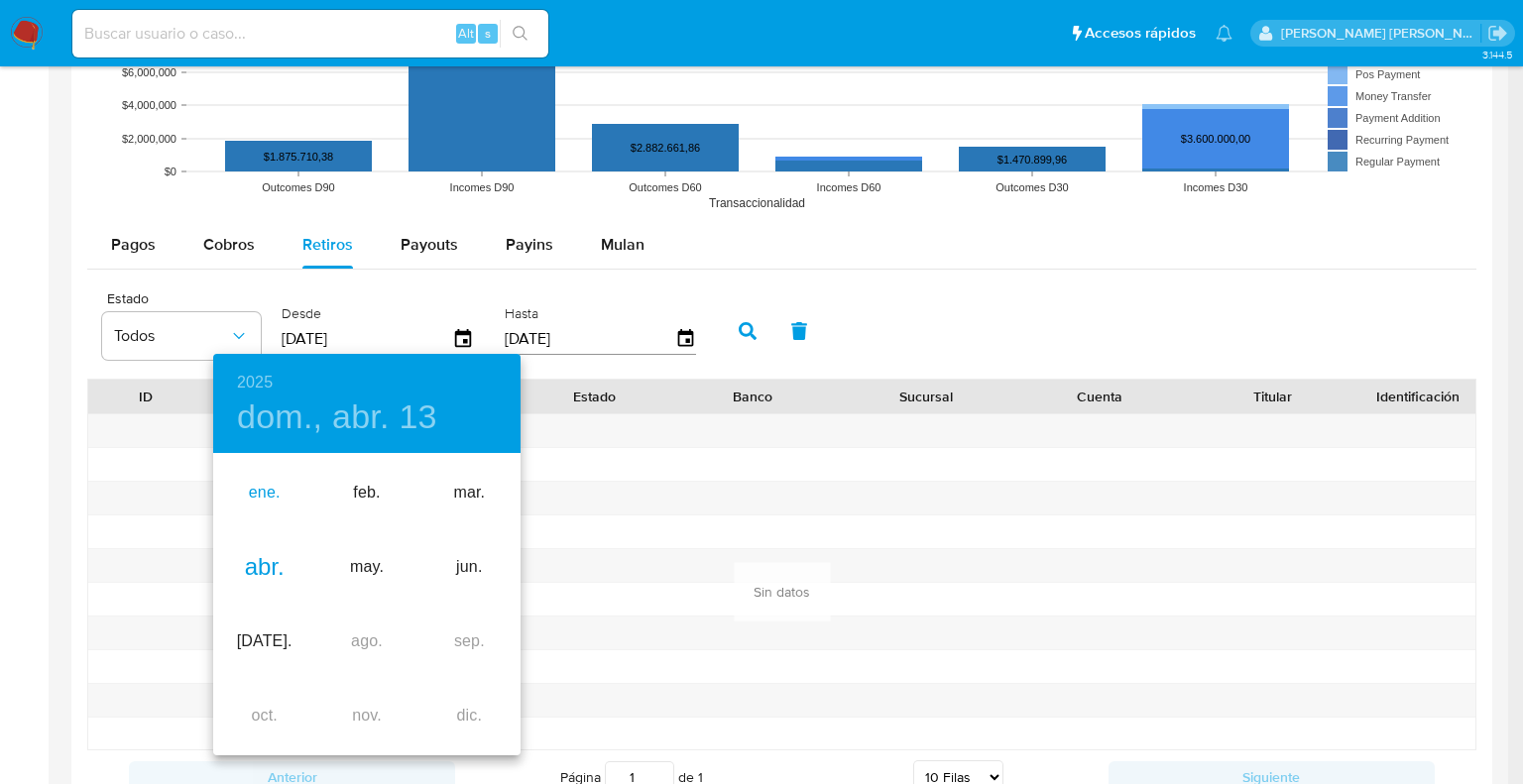 click on "ene." at bounding box center [264, 493] 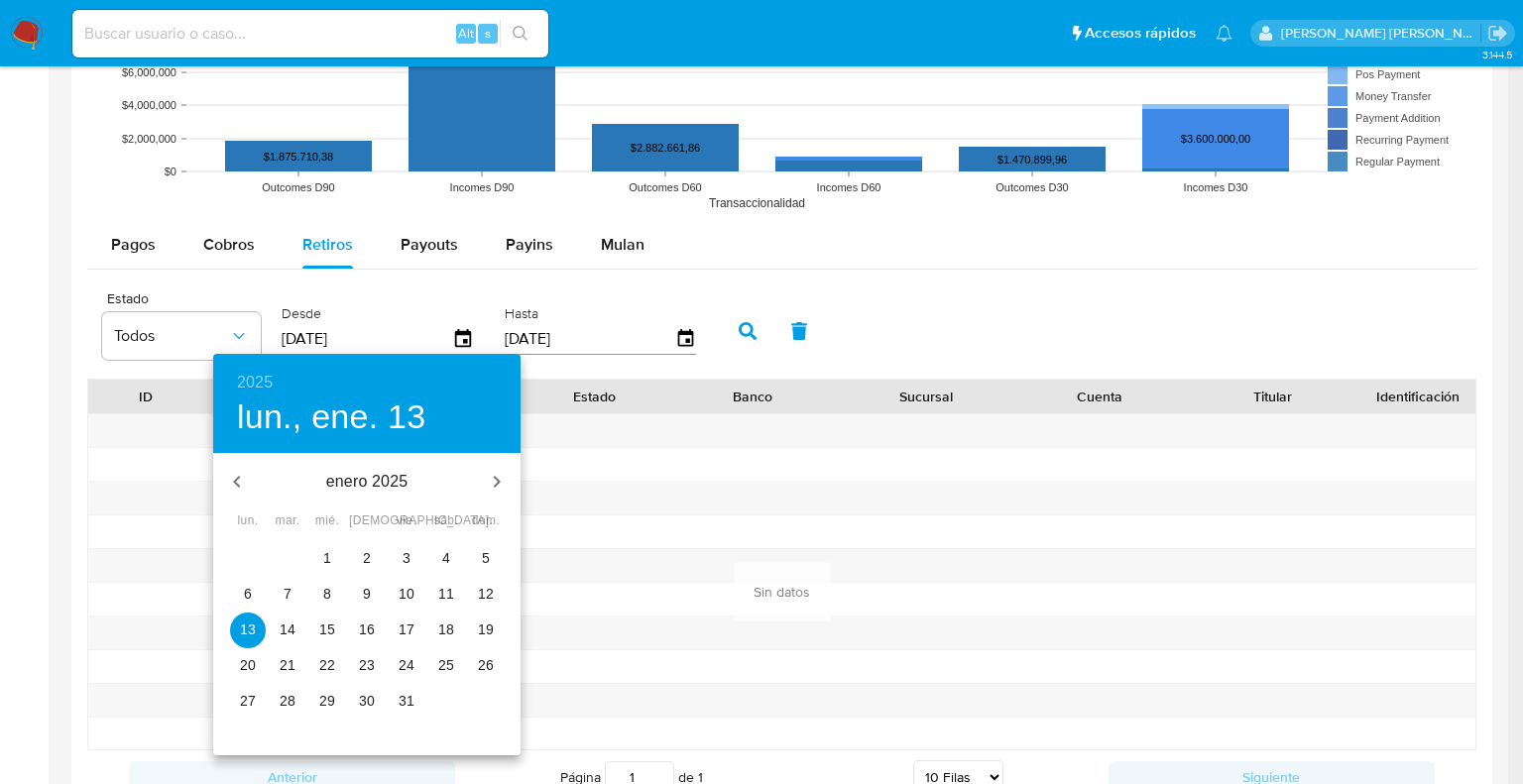 click on "1" at bounding box center (327, 558) 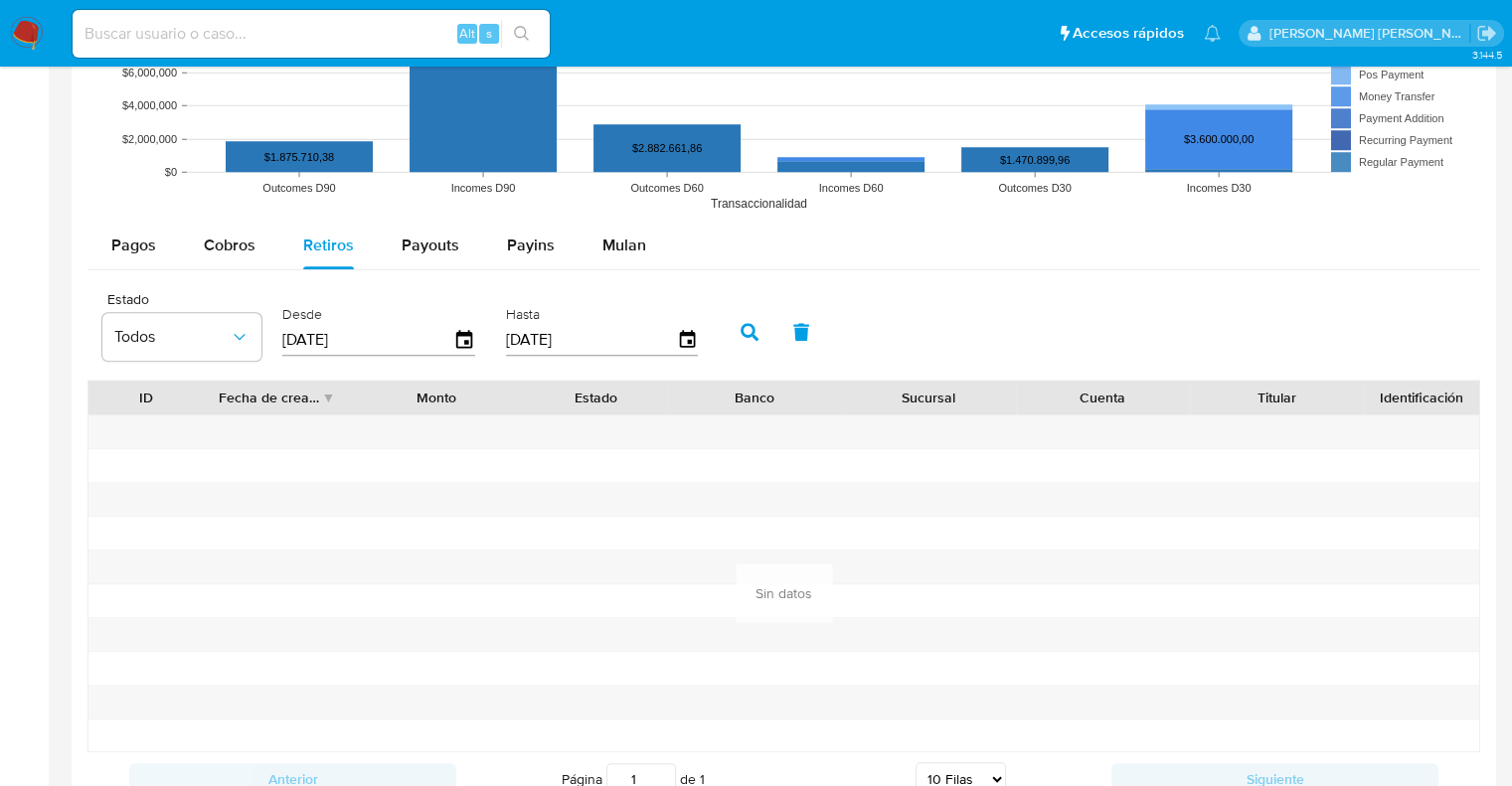 click at bounding box center (750, 332) 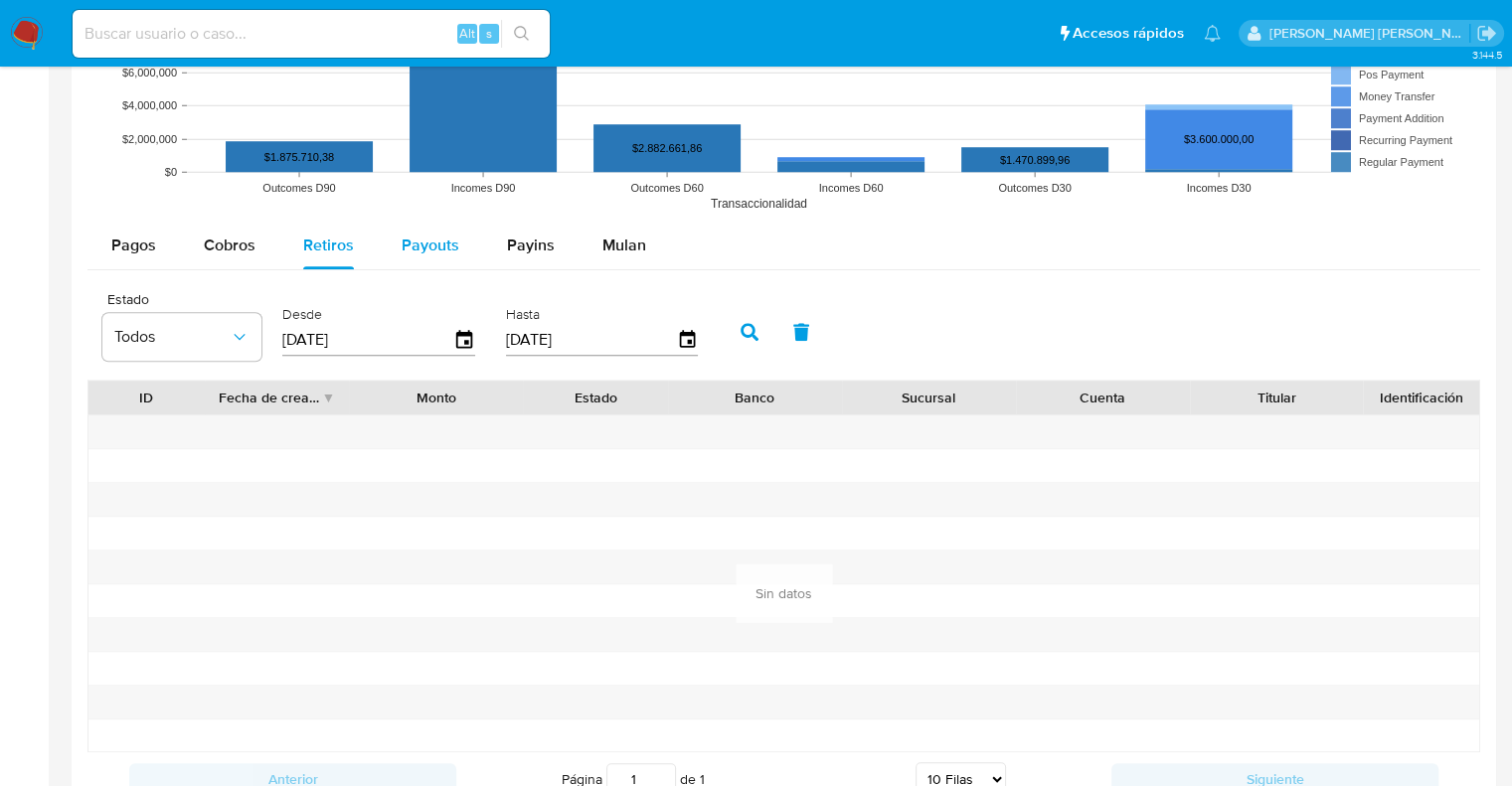 click on "Payouts" at bounding box center [430, 244] 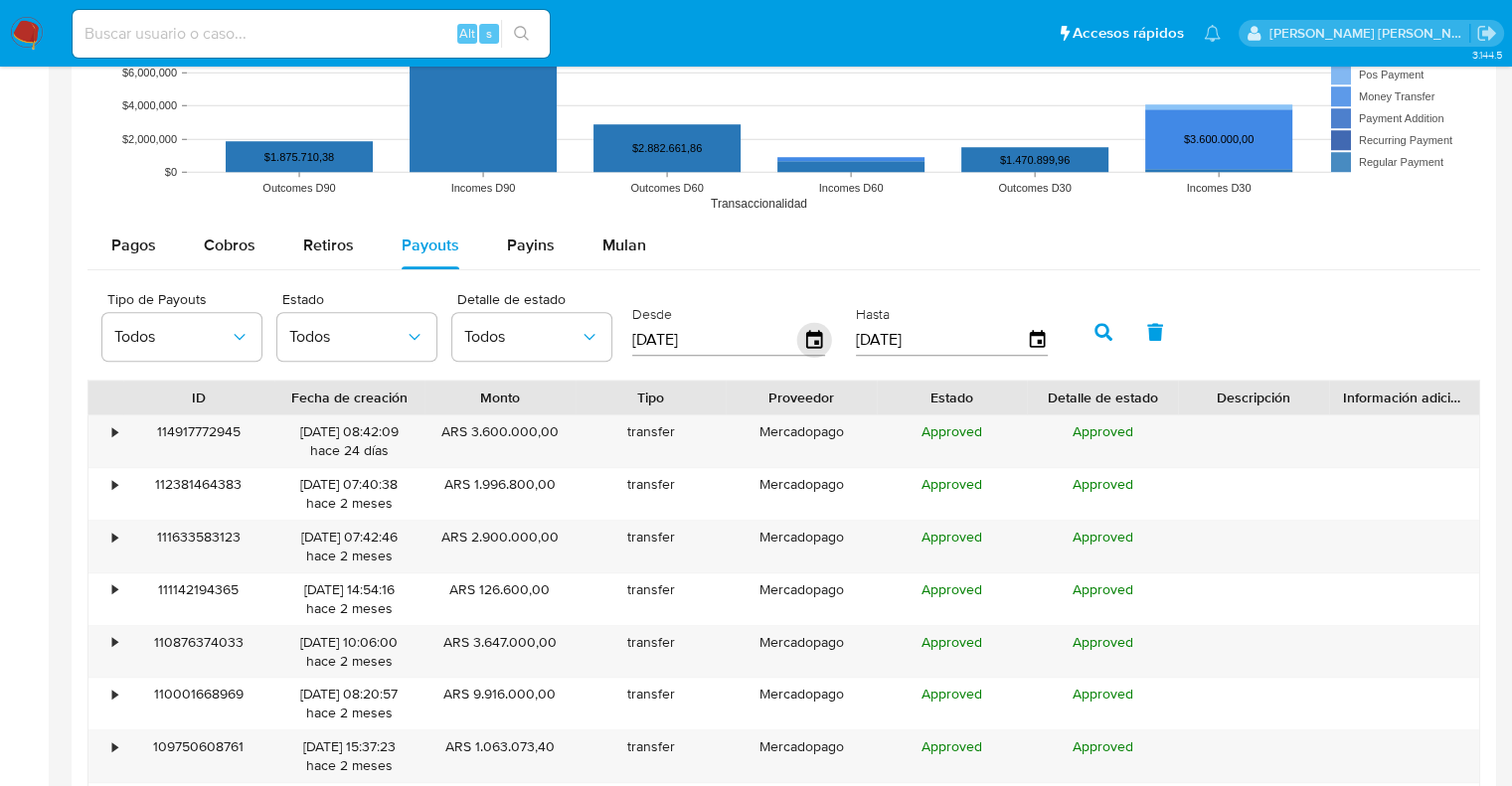 click 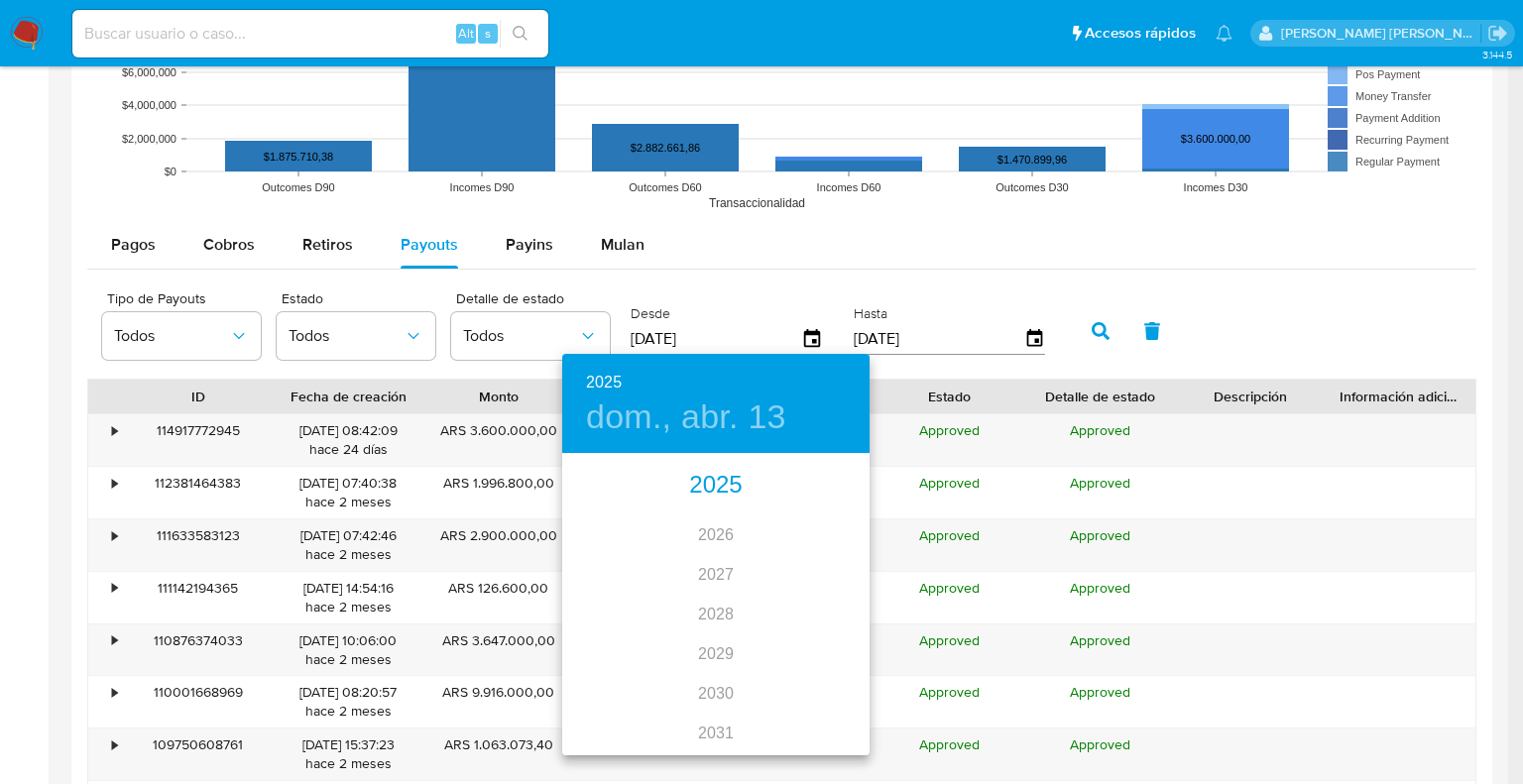 click on "2025" at bounding box center (716, 486) 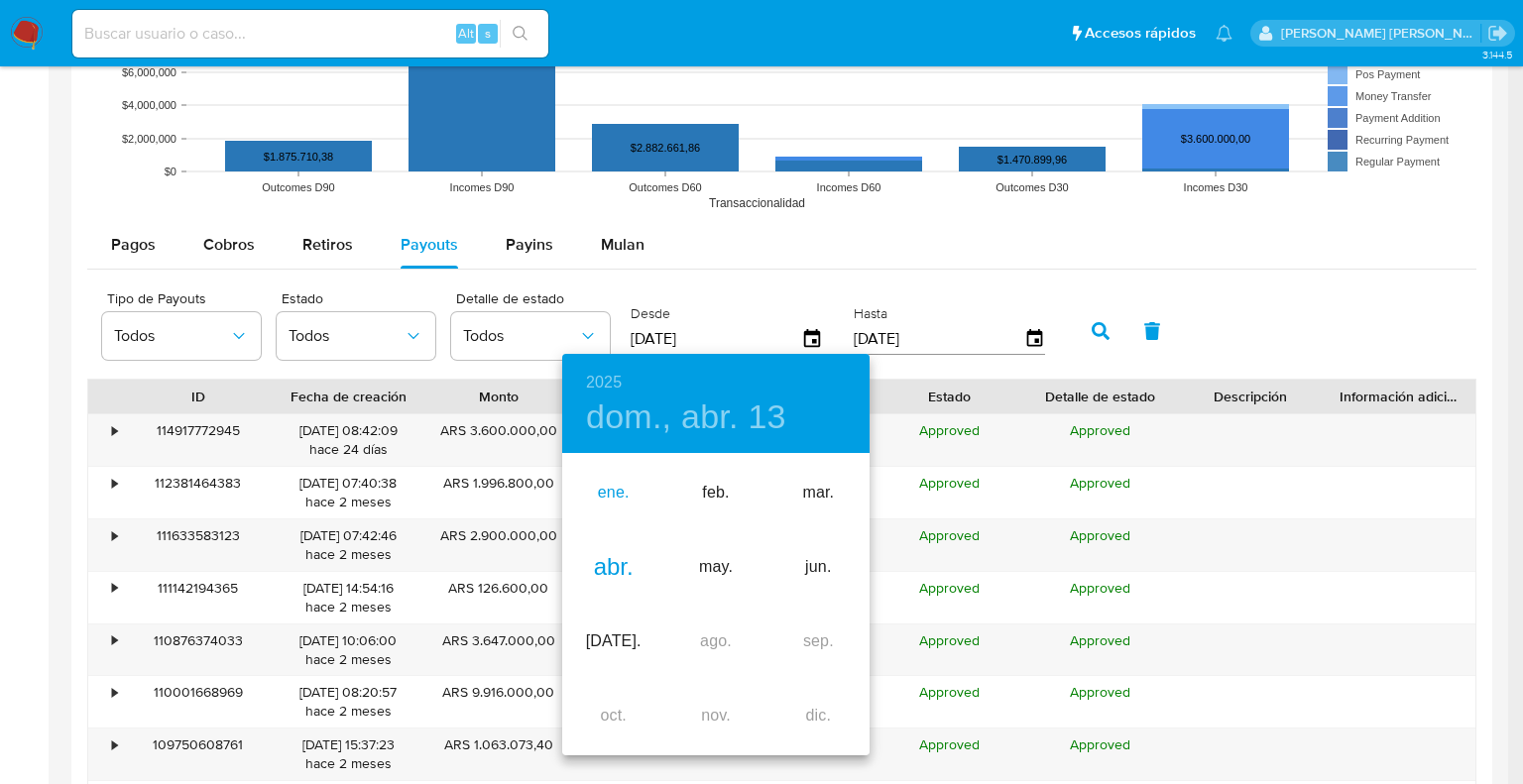 click on "ene." at bounding box center [613, 493] 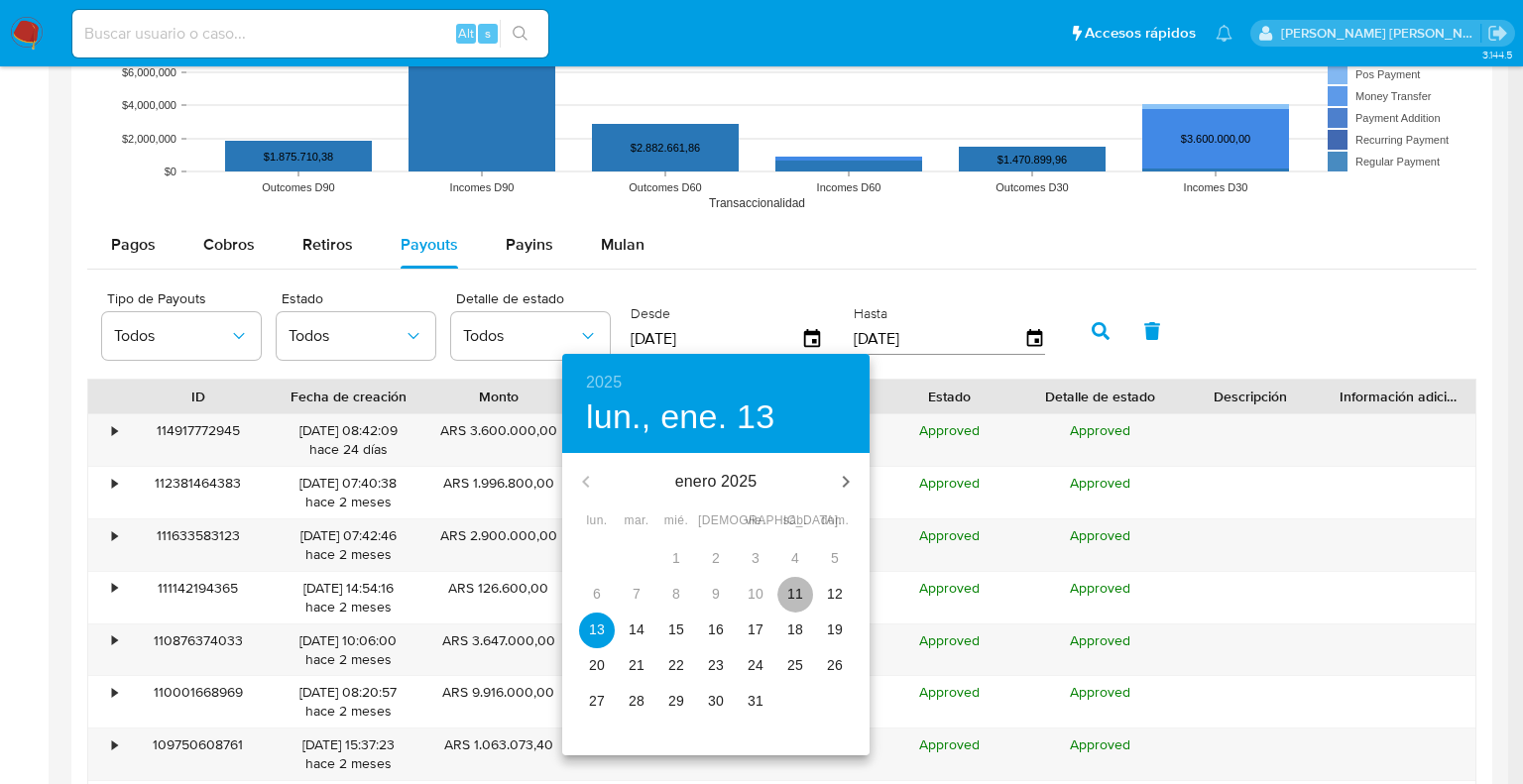drag, startPoint x: 793, startPoint y: 594, endPoint x: 974, endPoint y: 404, distance: 262.4138 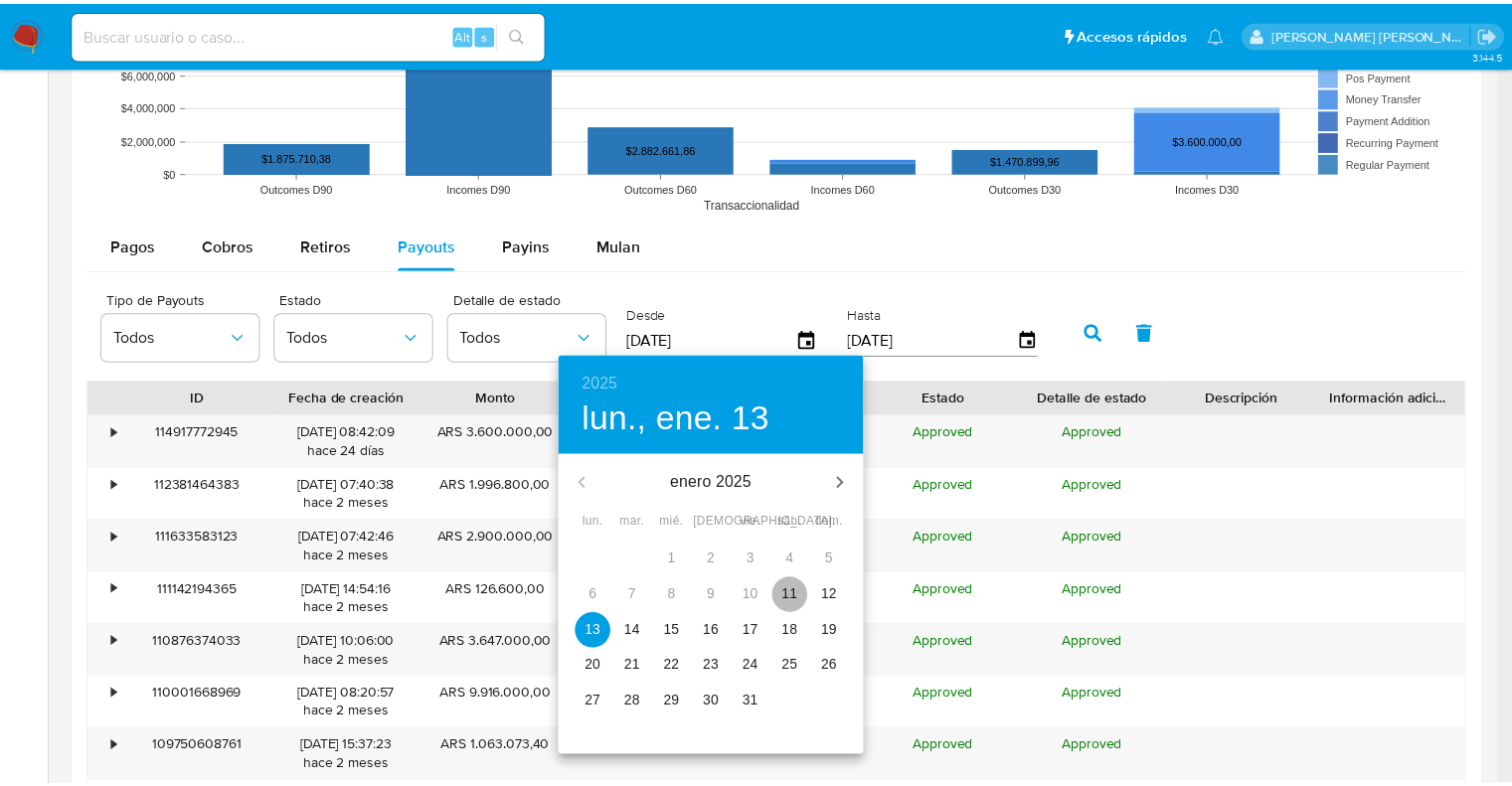 type on "11/01/2025" 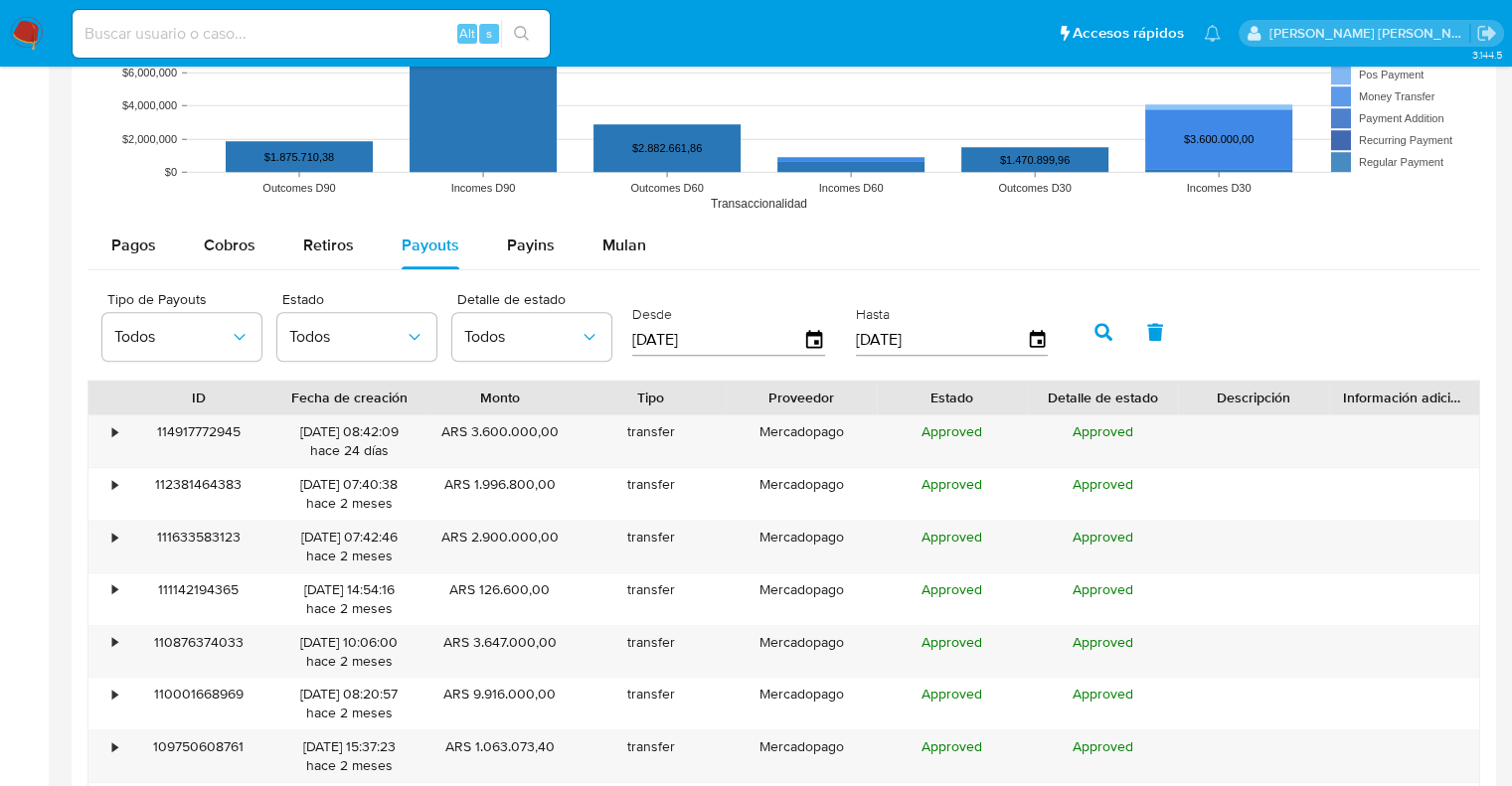 click at bounding box center [1103, 332] 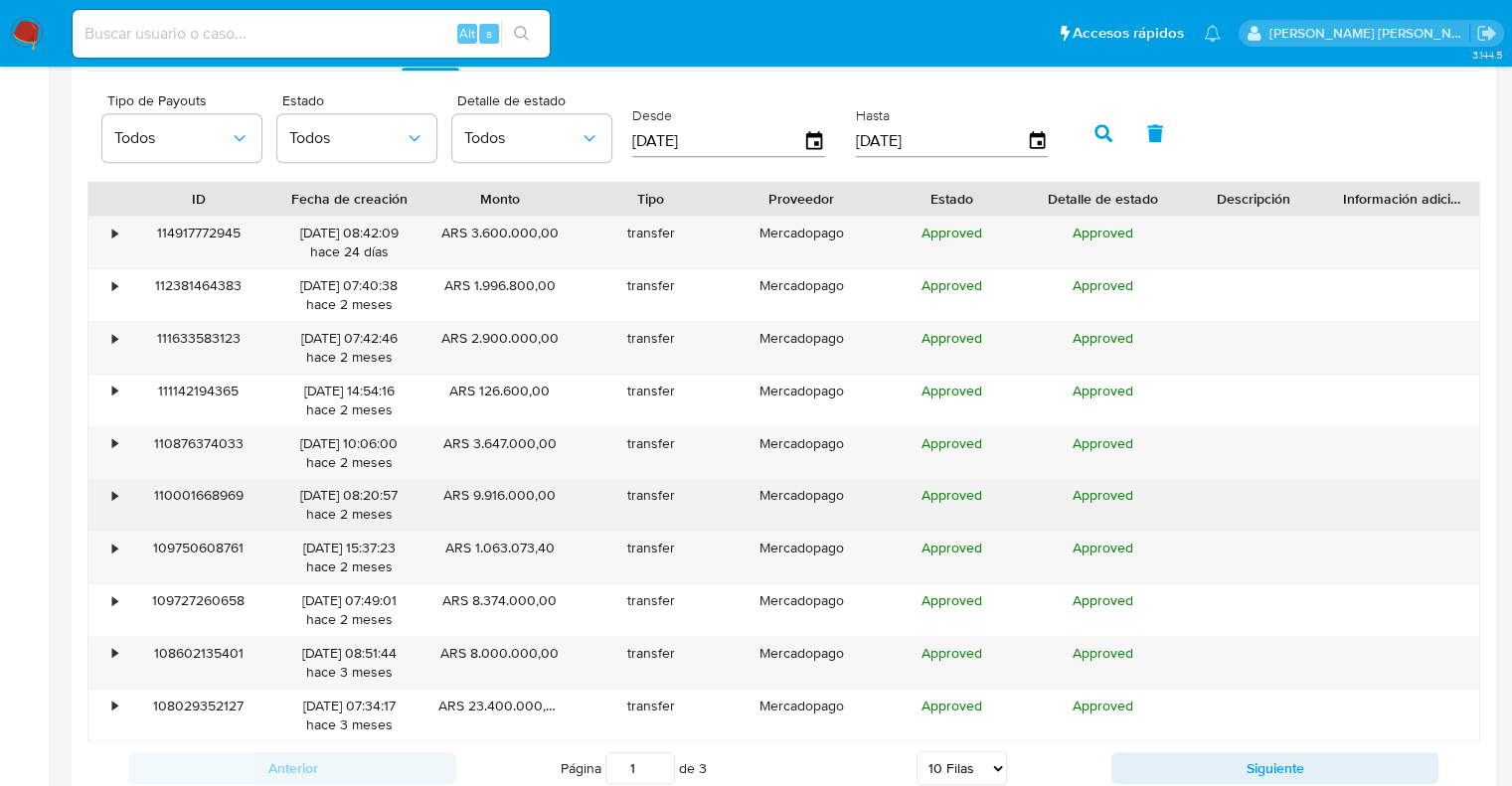 scroll, scrollTop: 1888, scrollLeft: 0, axis: vertical 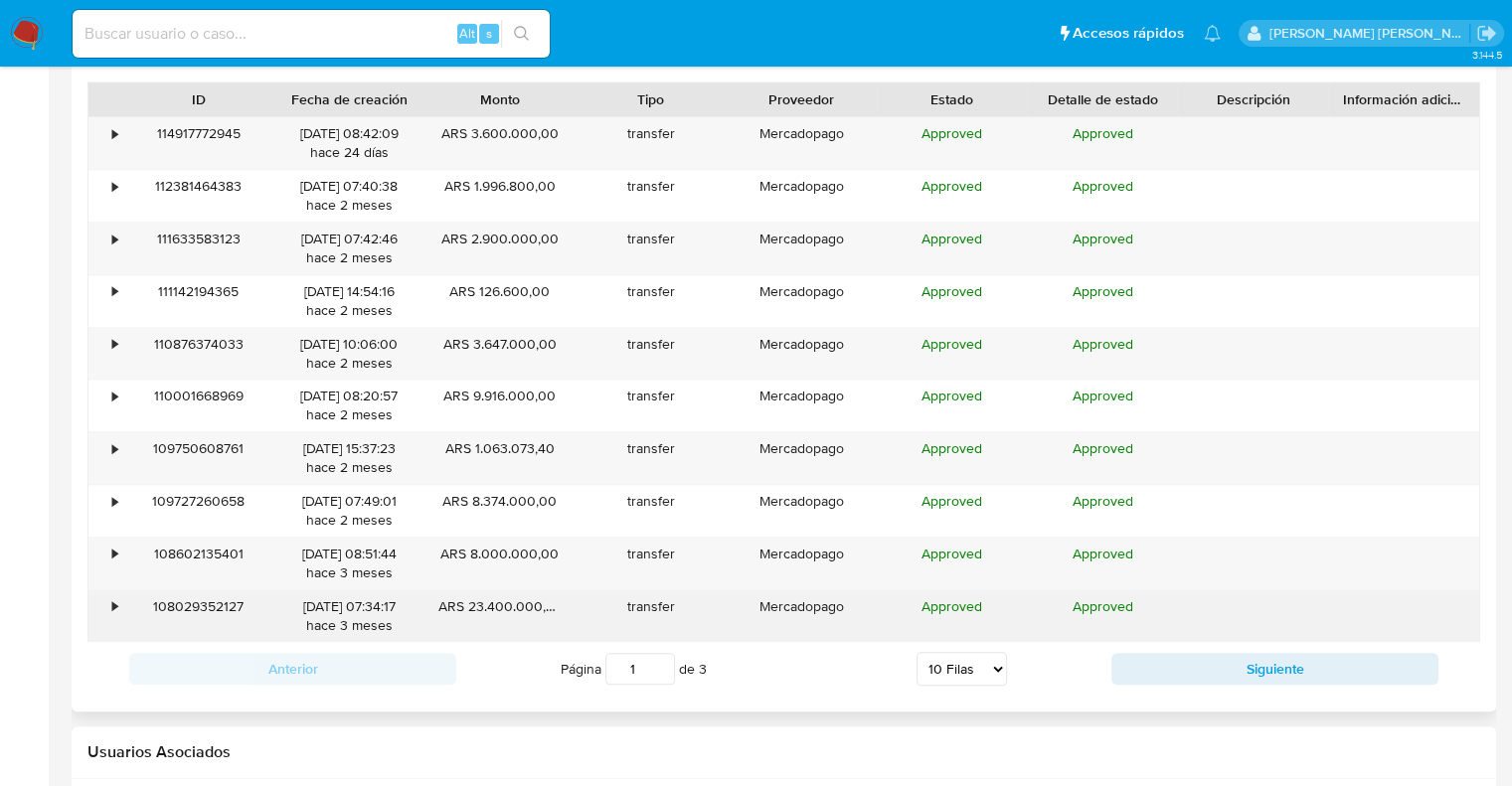 click on "•" at bounding box center [114, 606] 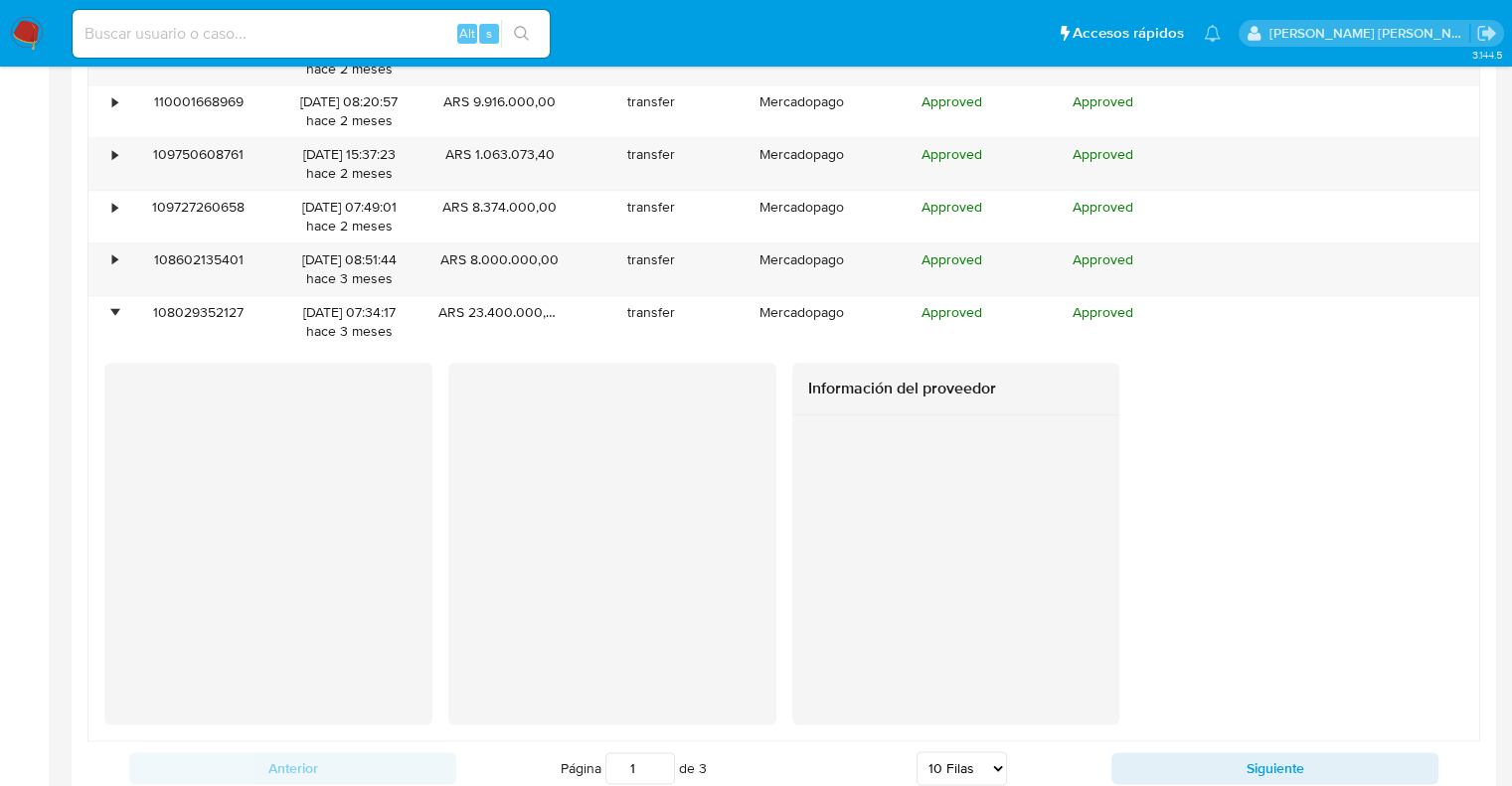 scroll, scrollTop: 2186, scrollLeft: 0, axis: vertical 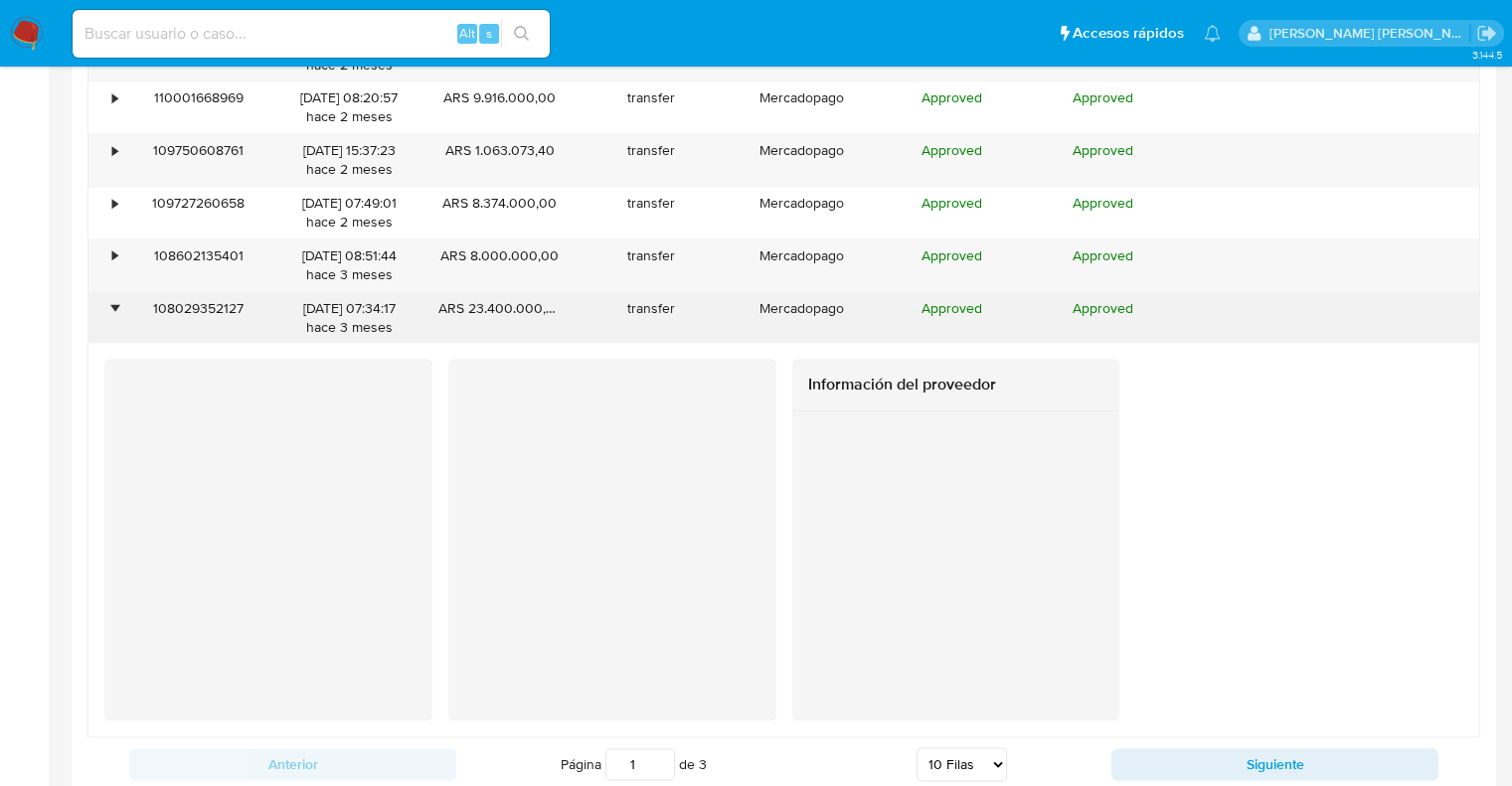 click on "•" at bounding box center (114, 308) 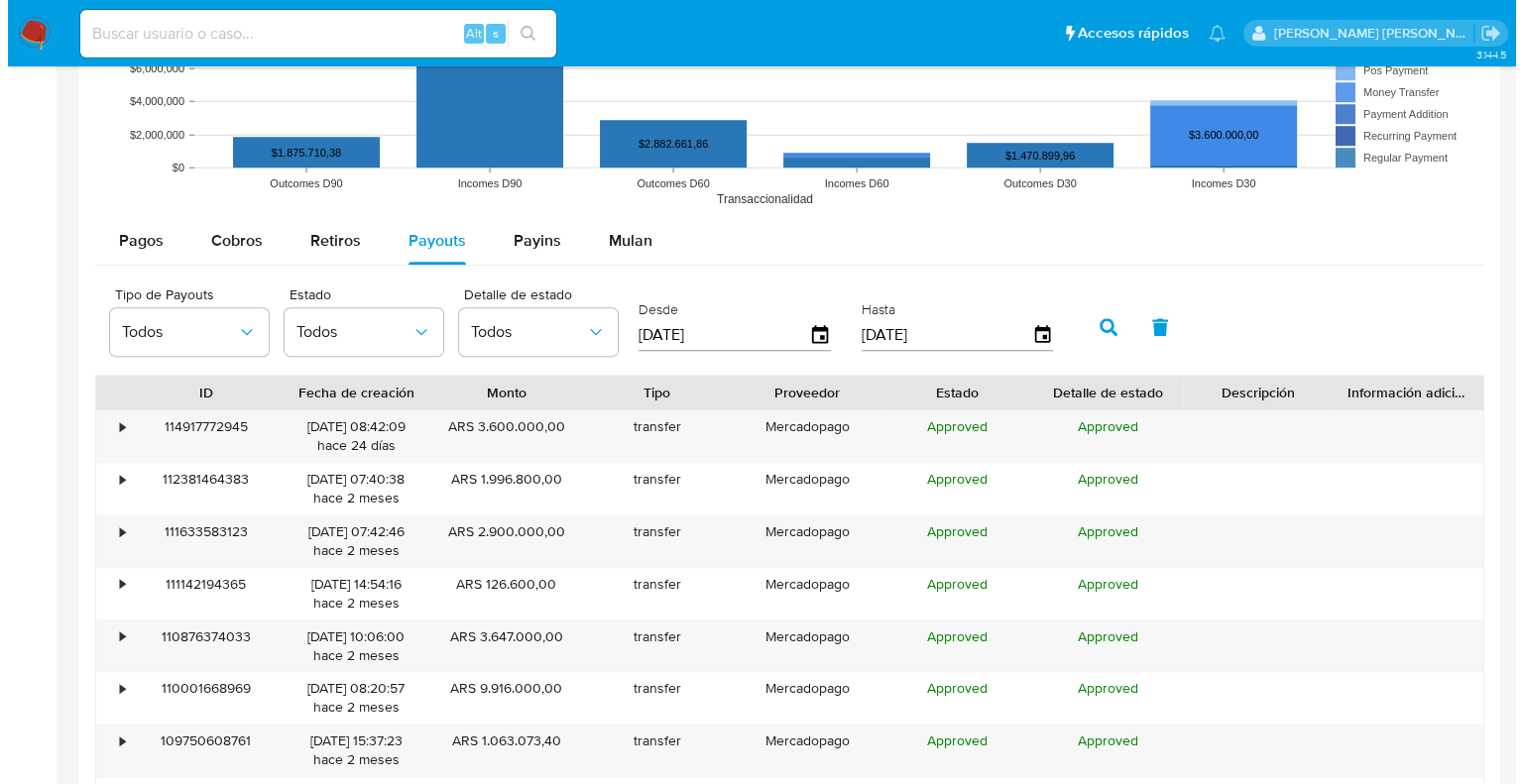 scroll, scrollTop: 1586, scrollLeft: 0, axis: vertical 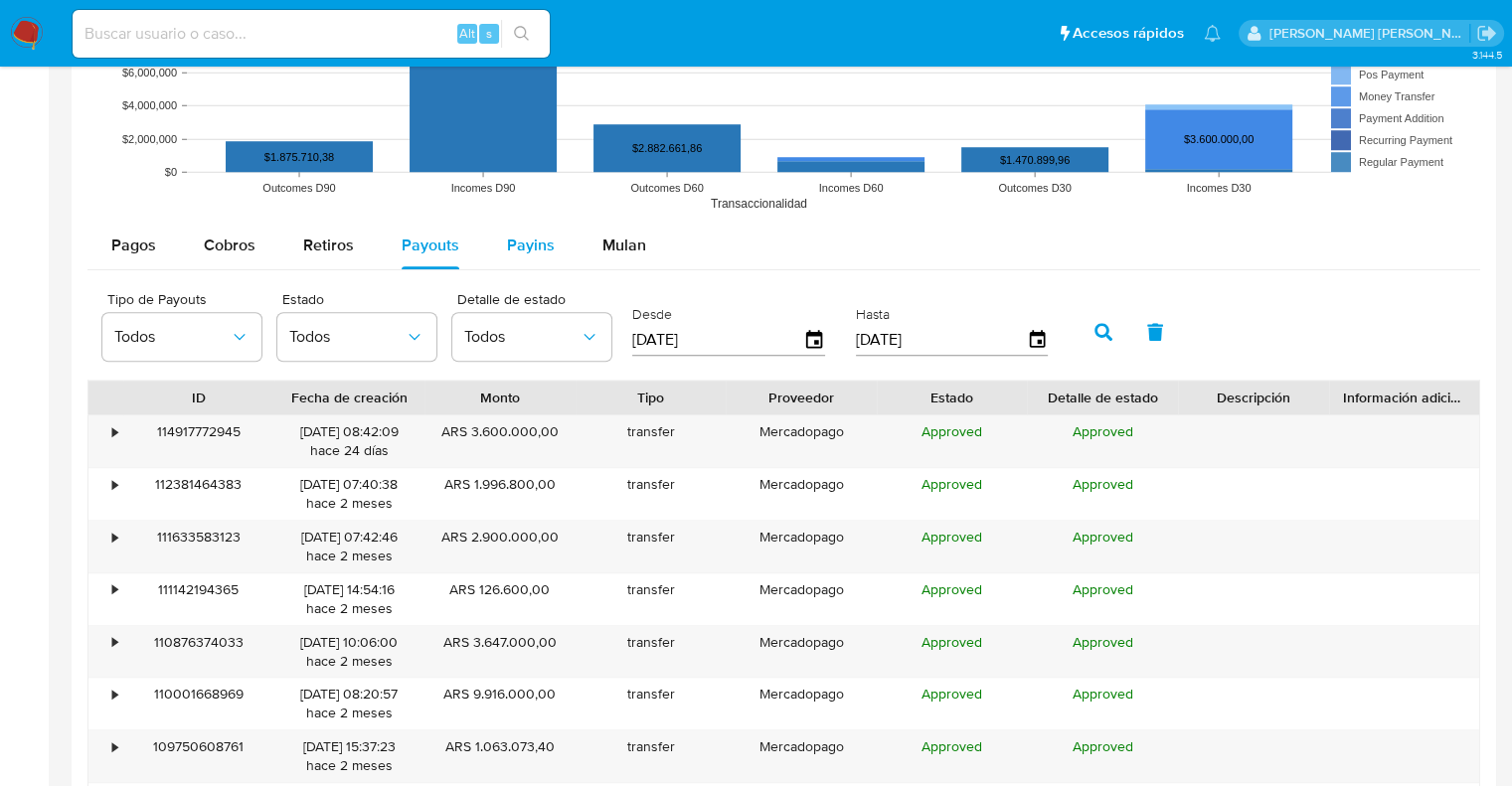 click on "Payins" at bounding box center [531, 244] 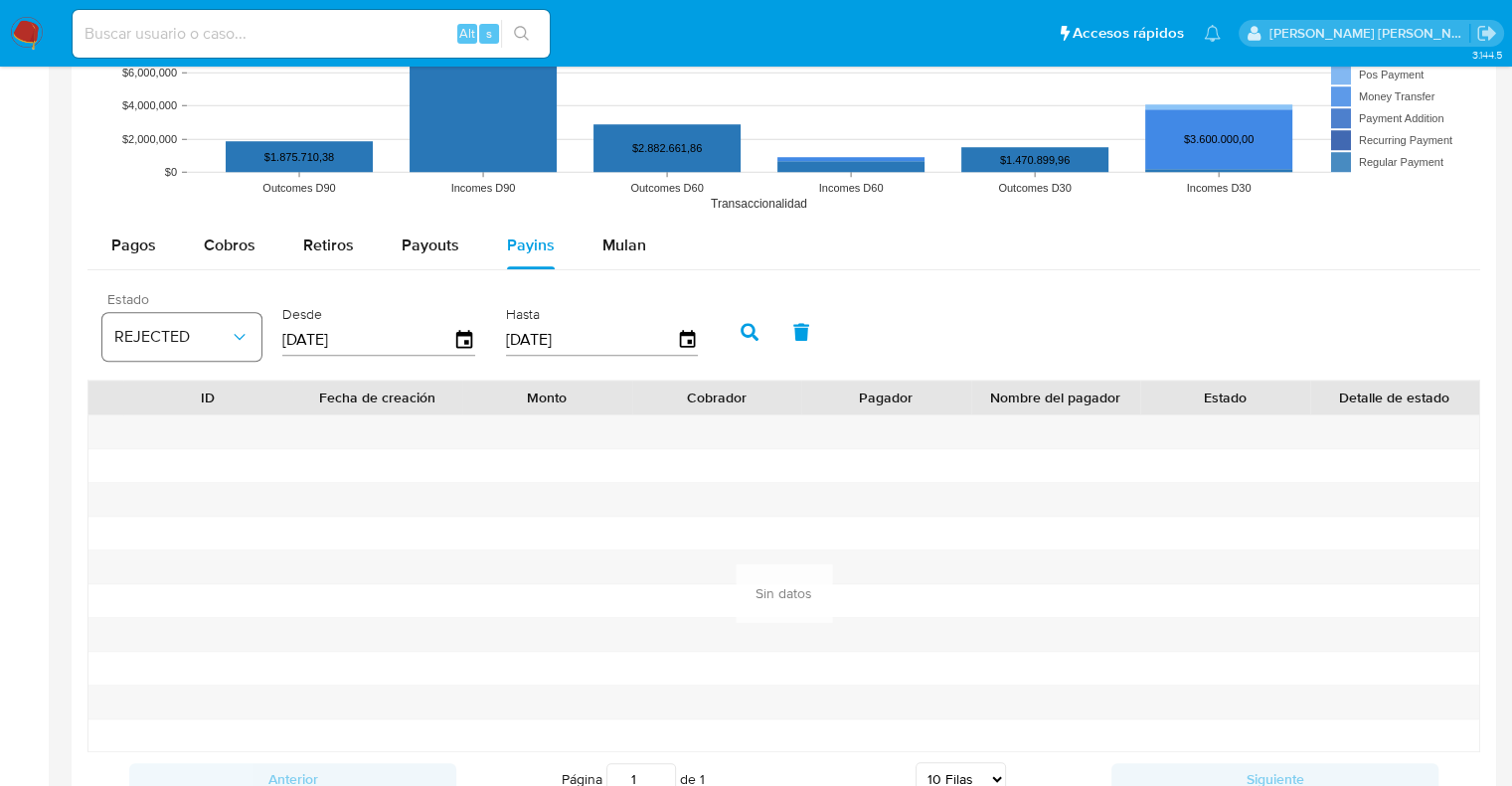 click 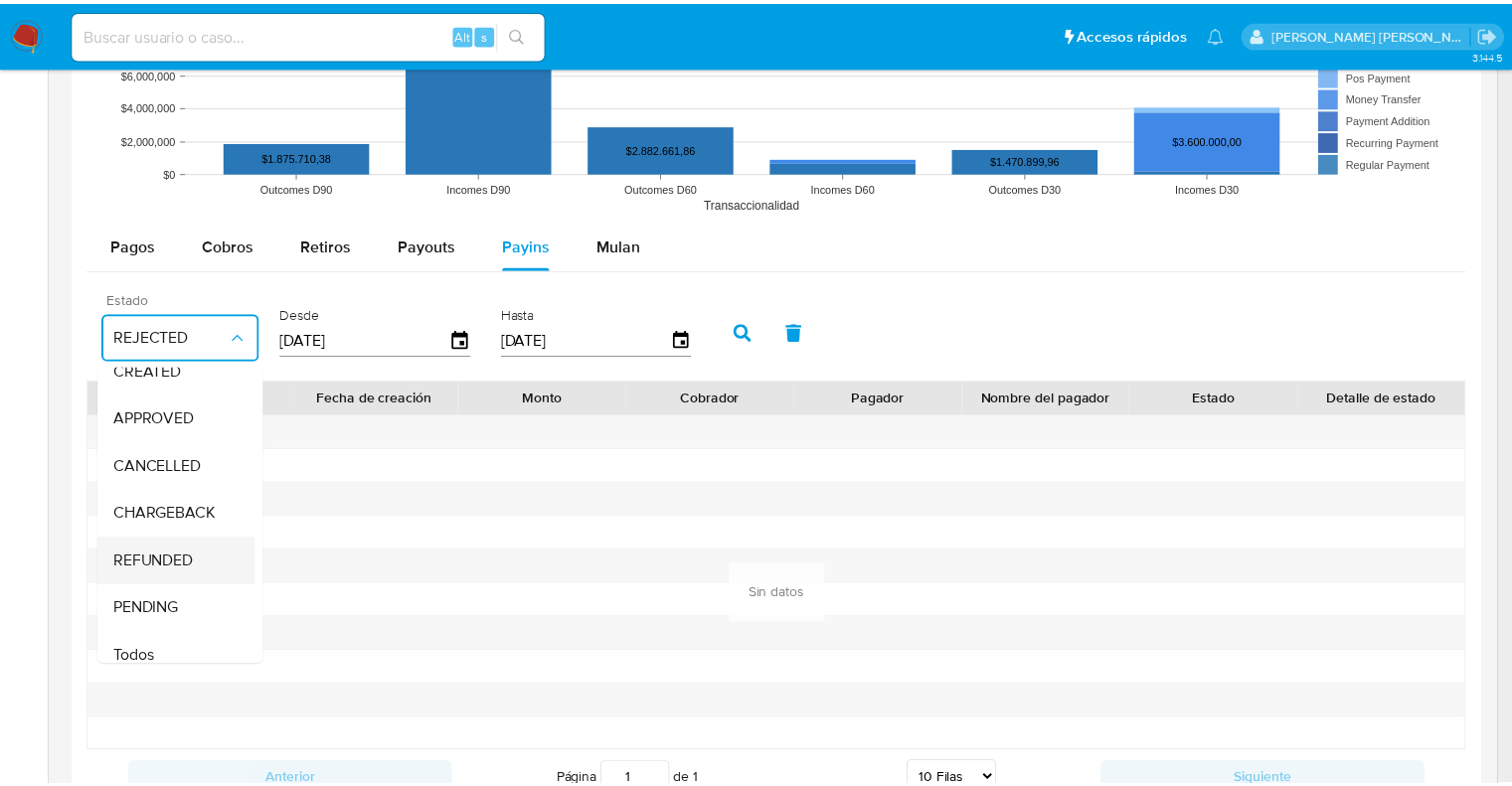 scroll, scrollTop: 146, scrollLeft: 0, axis: vertical 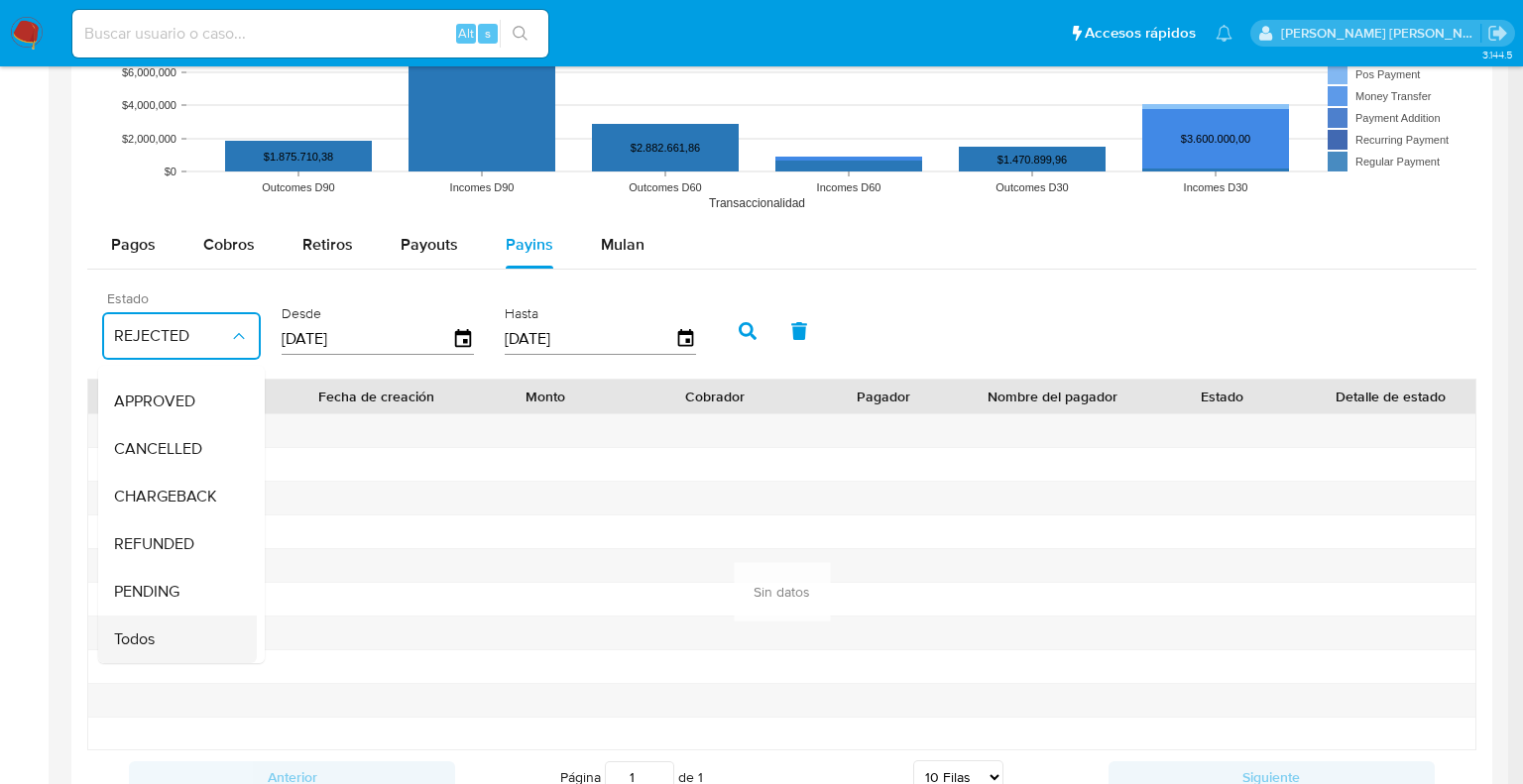 click on "Todos" at bounding box center (134, 639) 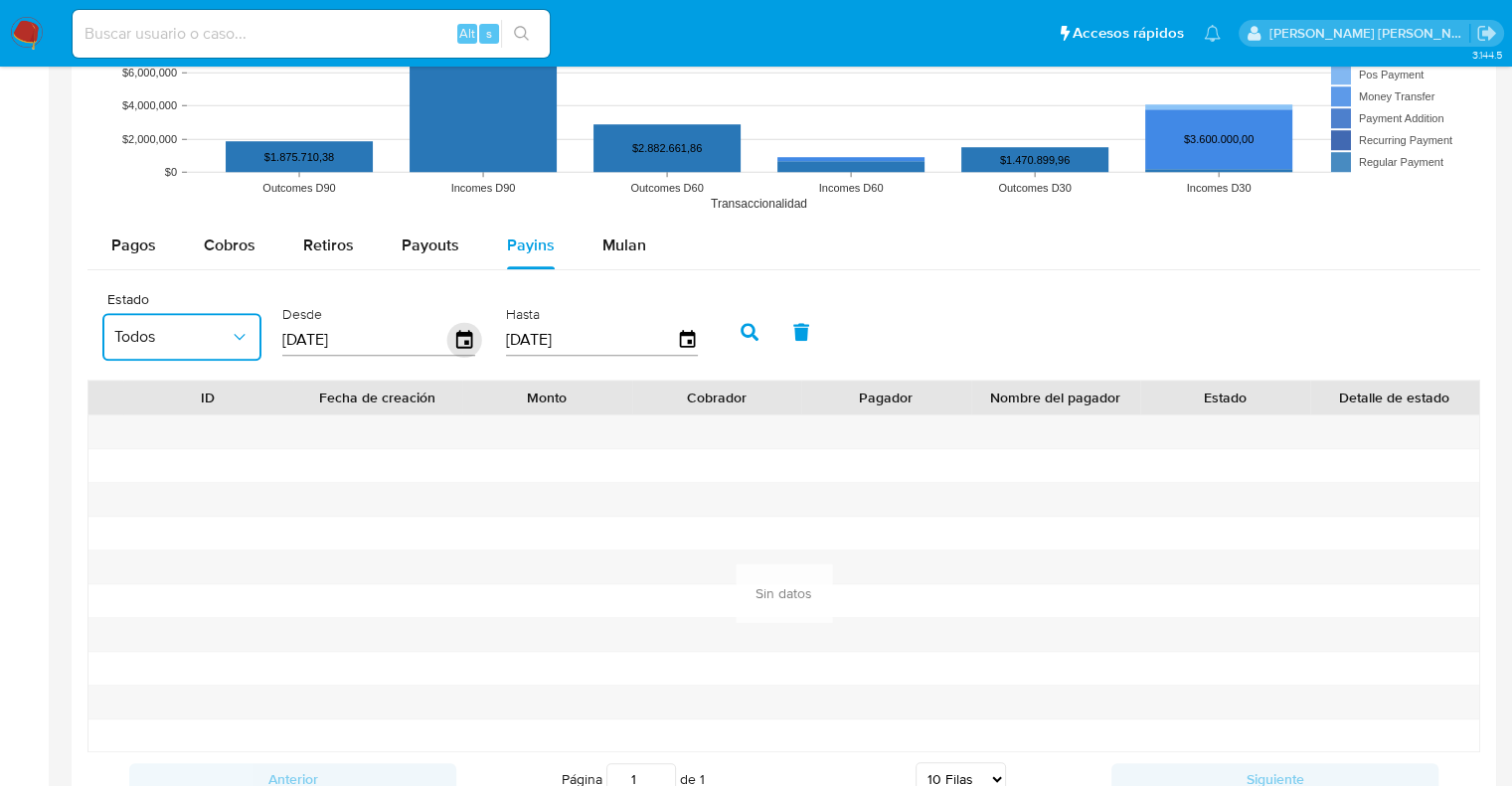 click 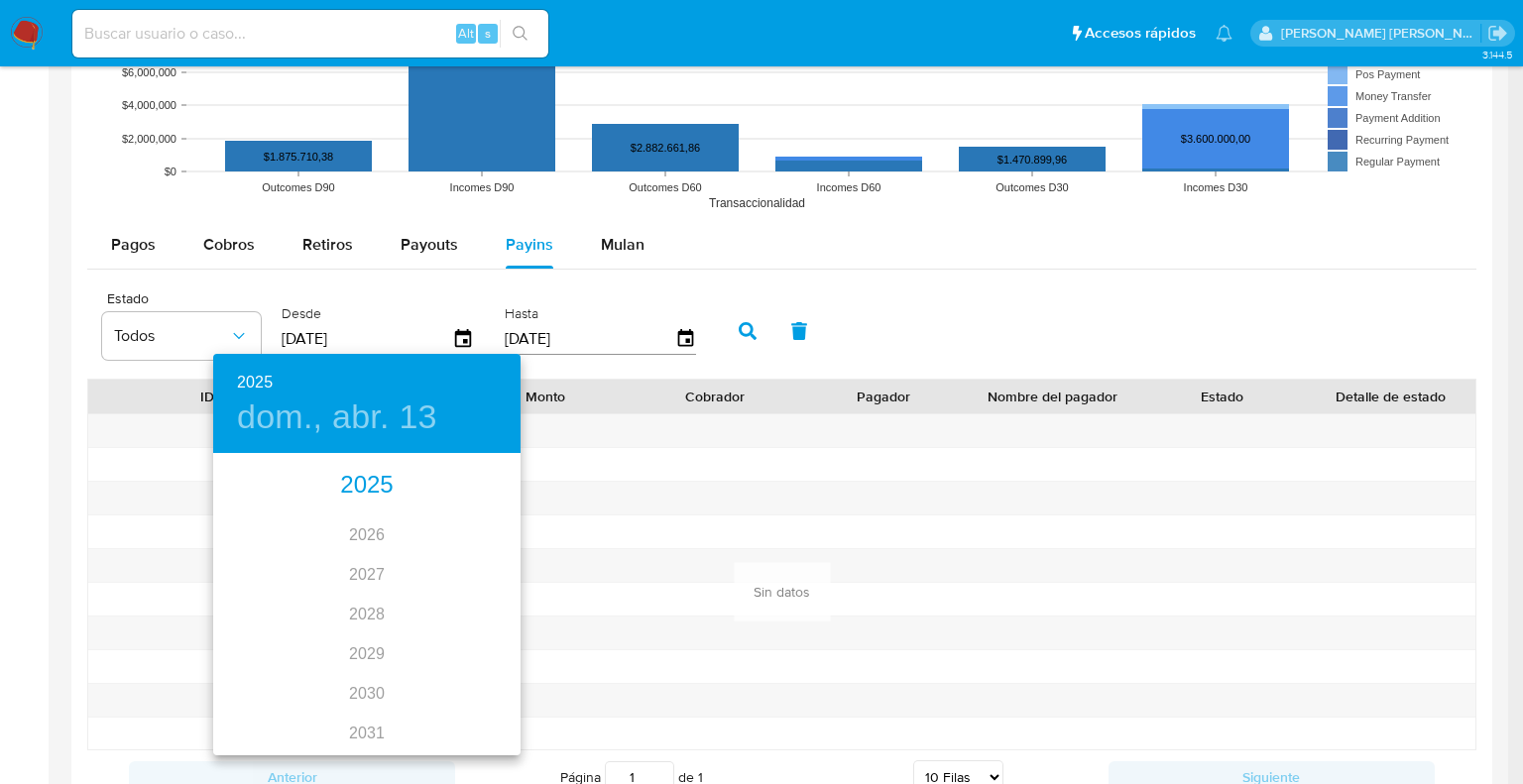 click on "2025" at bounding box center (367, 486) 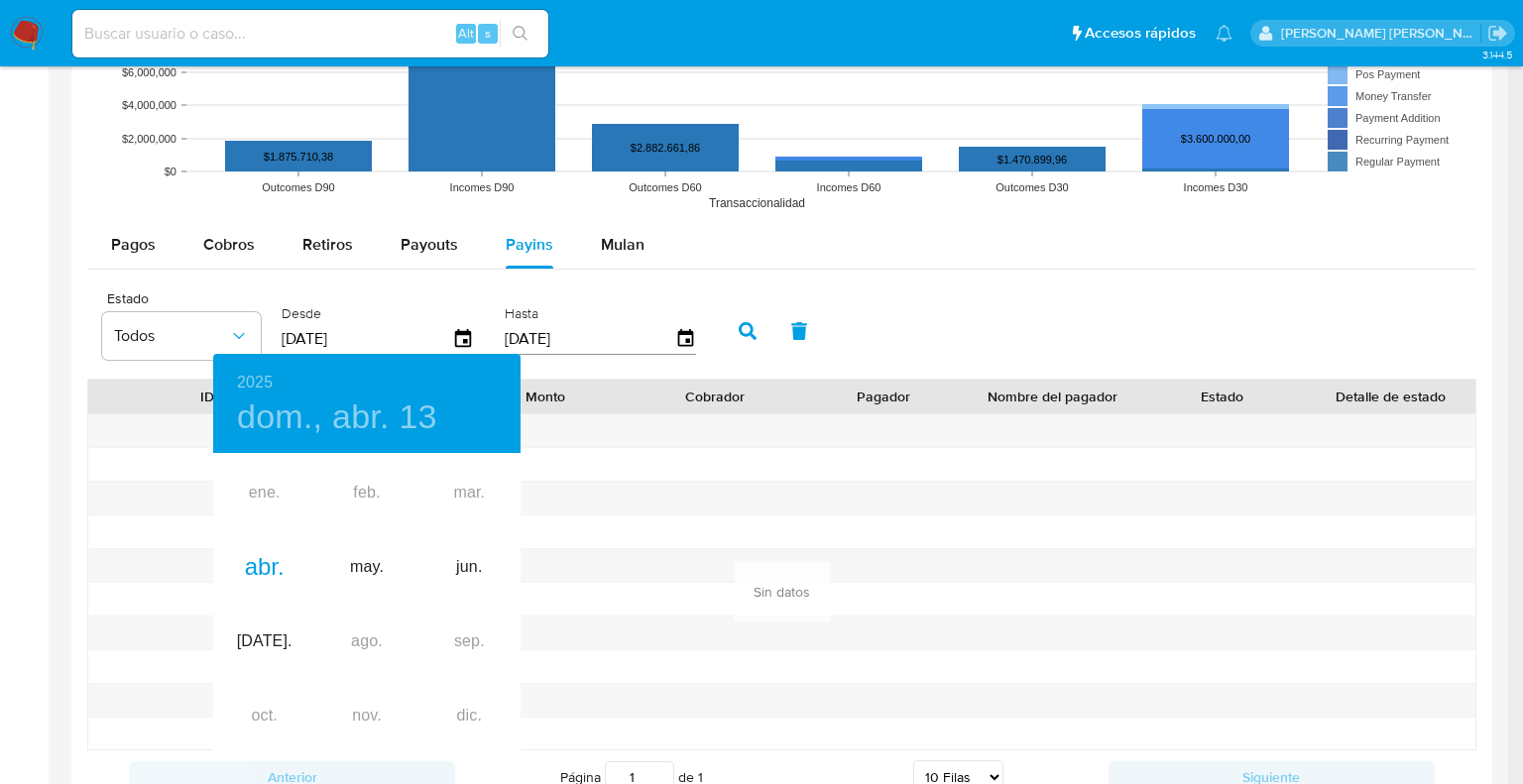click on "ene. feb. mar. abr. may. jun. jul. ago. sep. oct. nov. dic." at bounding box center (367, 605) 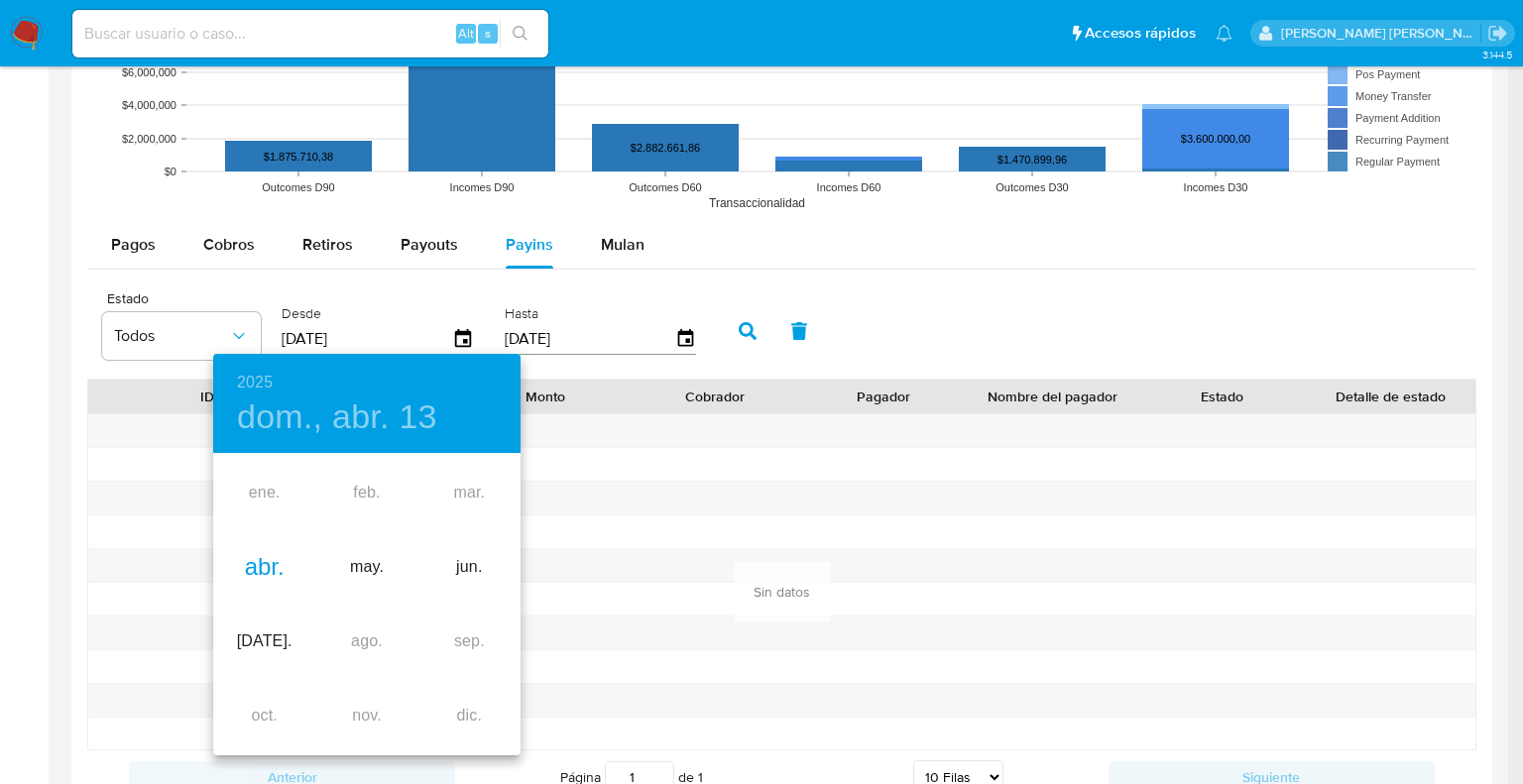 click on "abr." at bounding box center [264, 567] 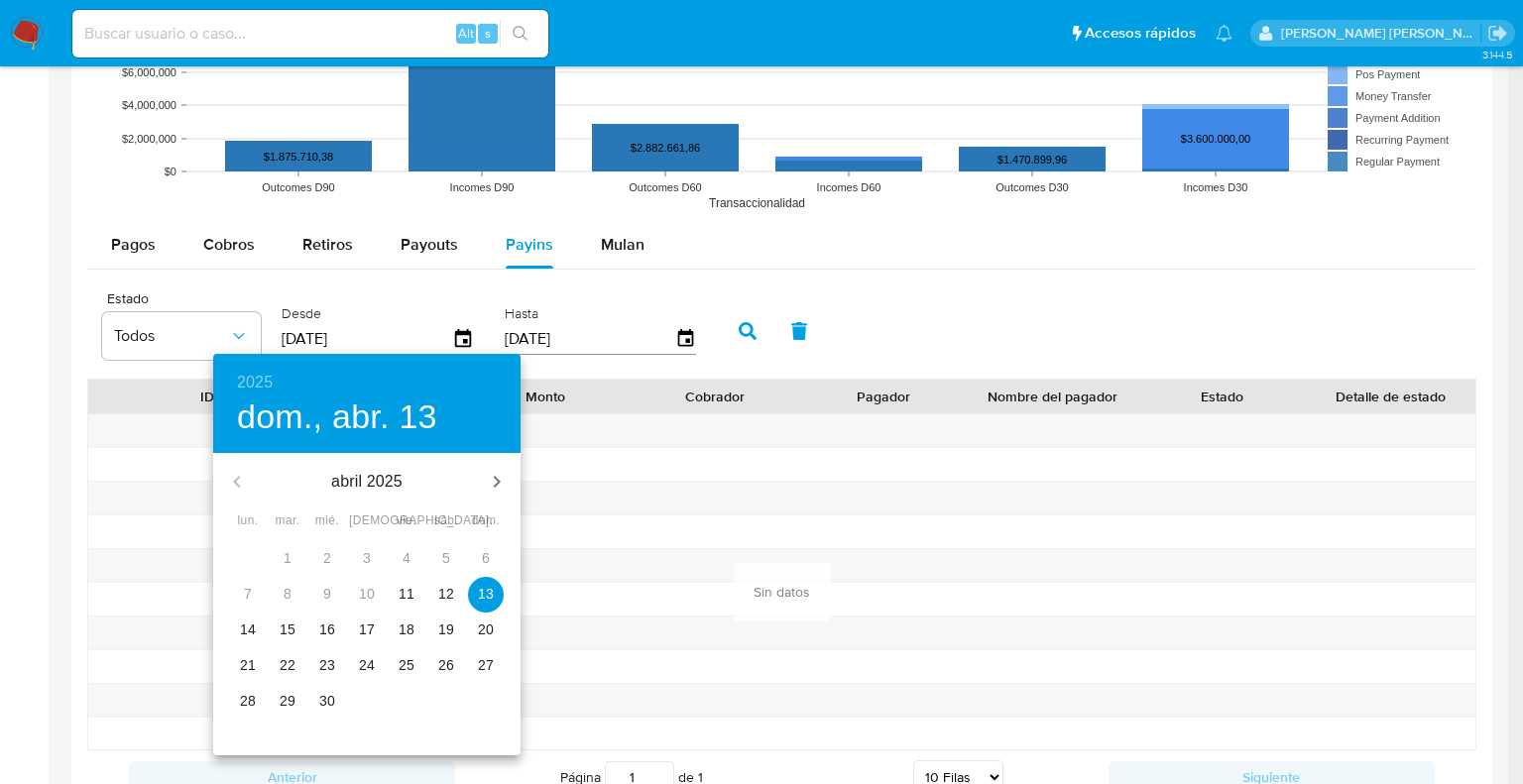 drag, startPoint x: 447, startPoint y: 595, endPoint x: 467, endPoint y: 570, distance: 32.01562 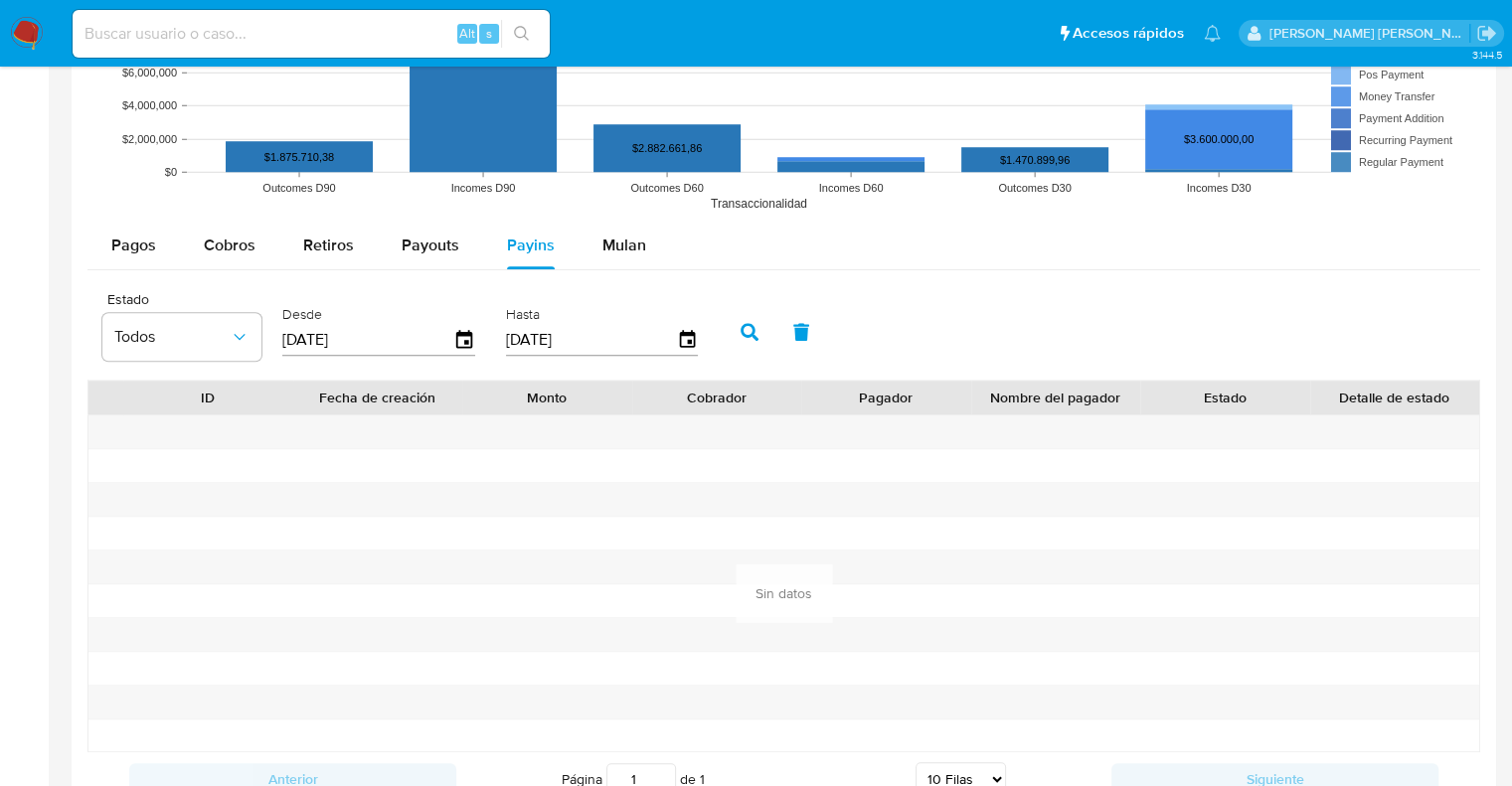 click 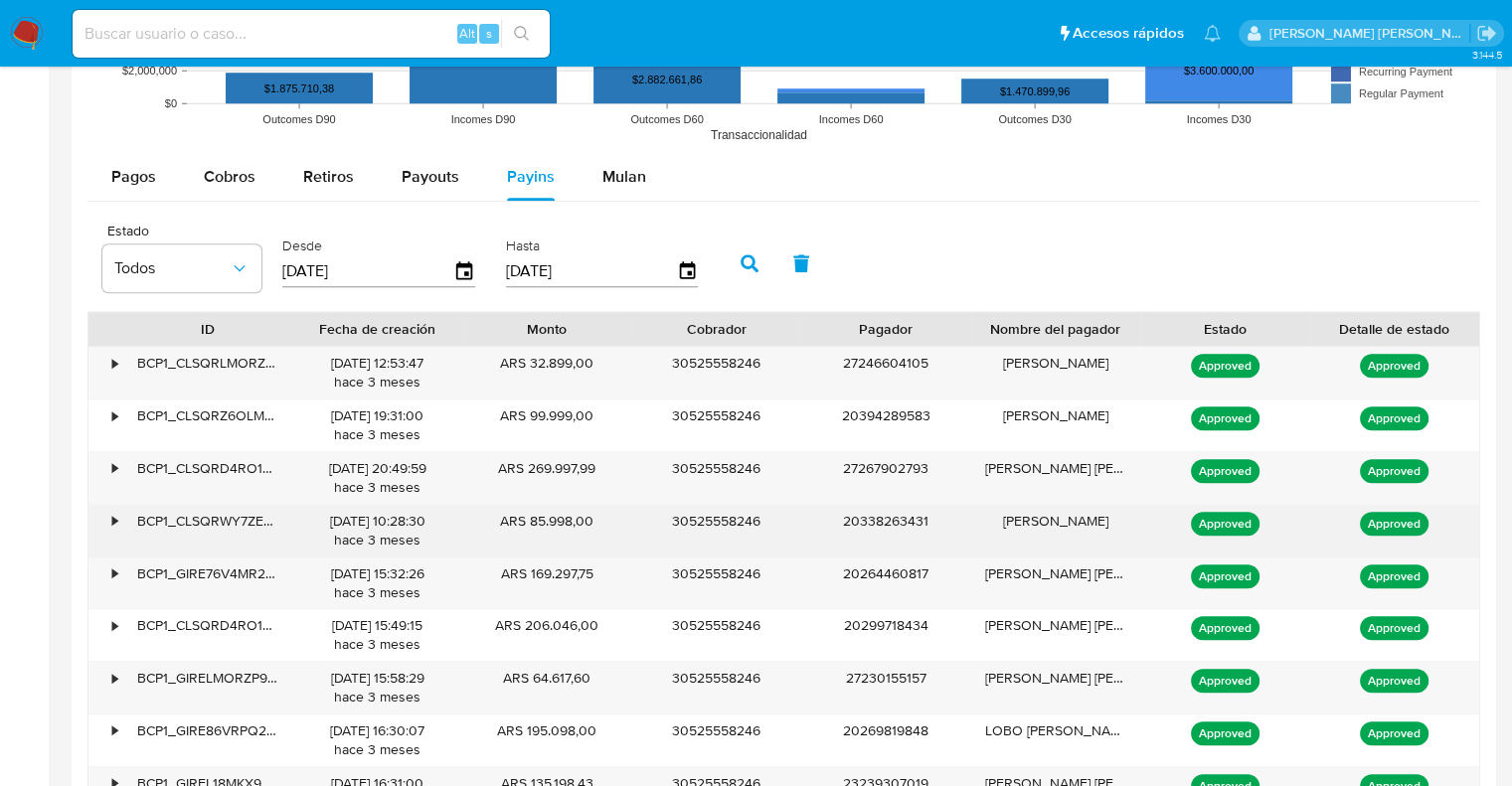 scroll, scrollTop: 1689, scrollLeft: 0, axis: vertical 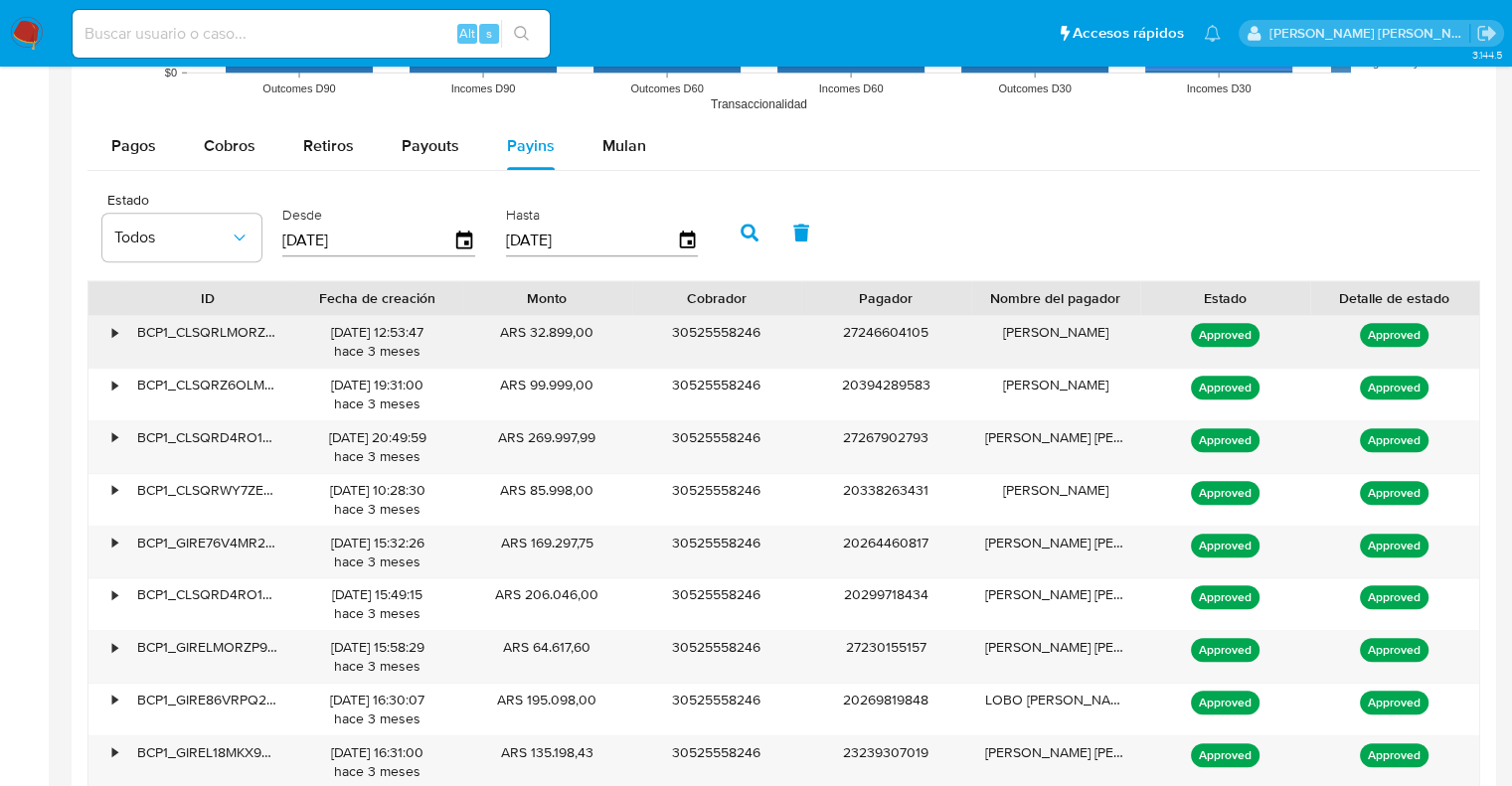 click on "•" at bounding box center (114, 332) 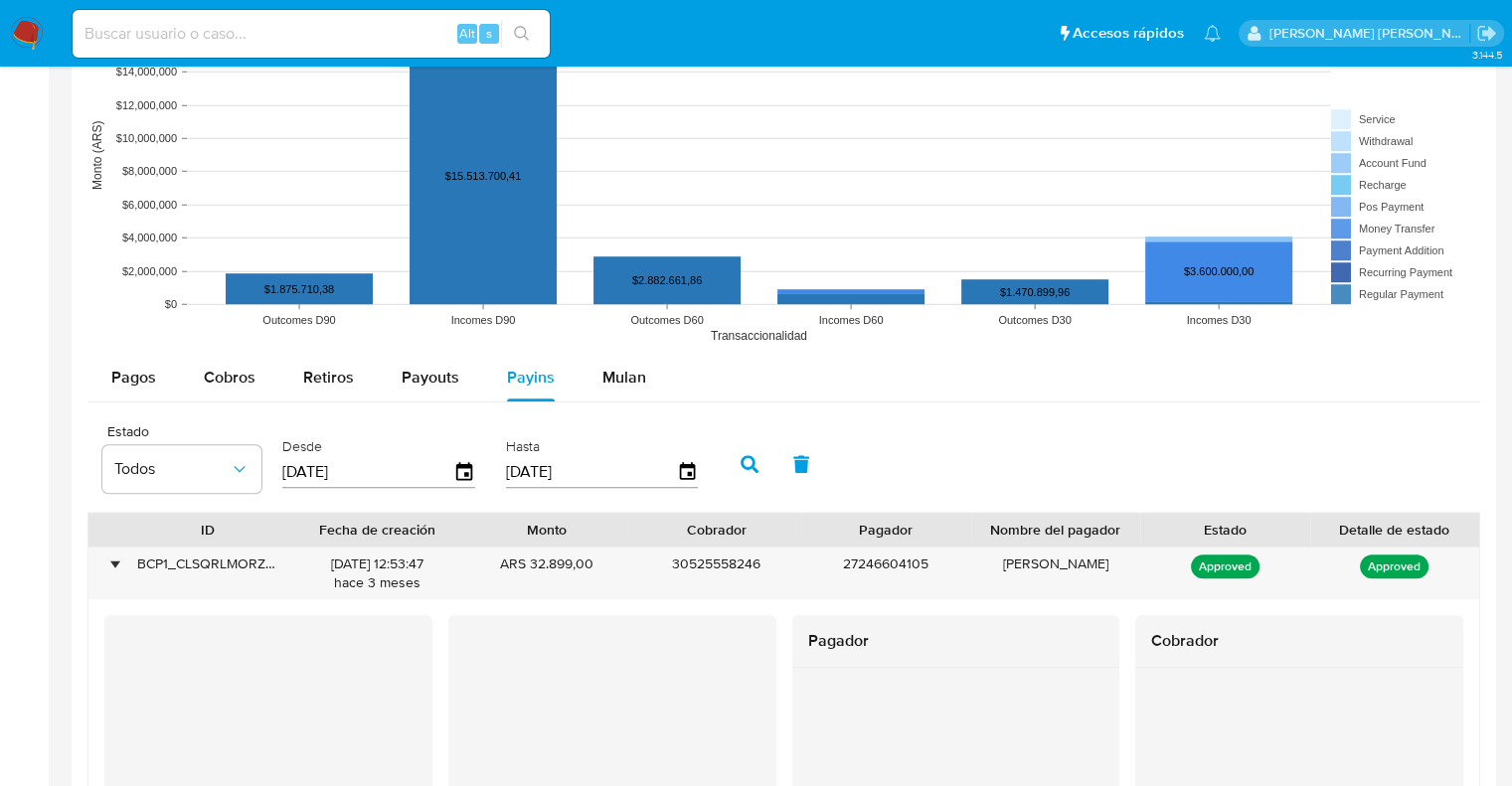 scroll, scrollTop: 1093, scrollLeft: 0, axis: vertical 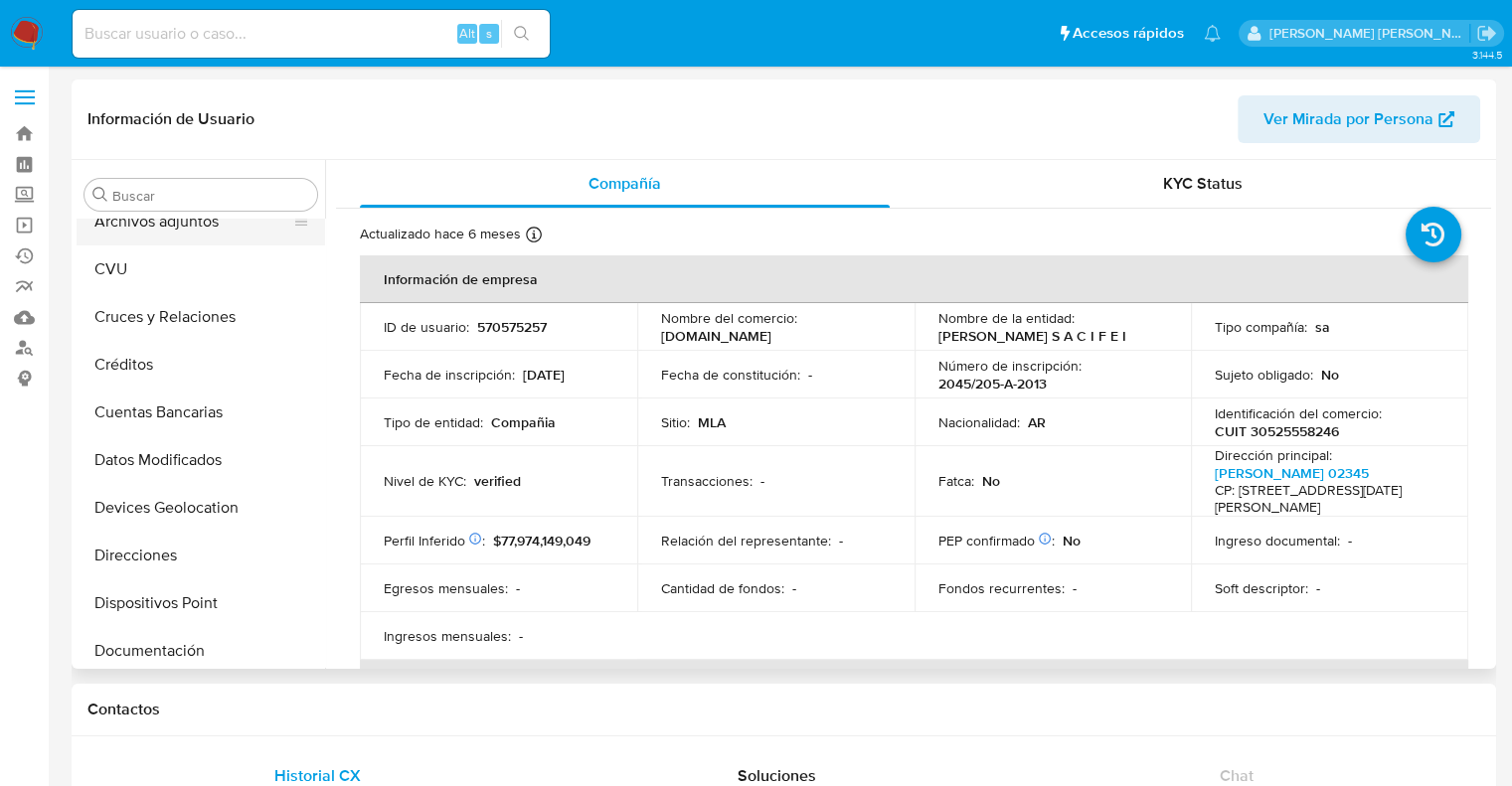 select on "10" 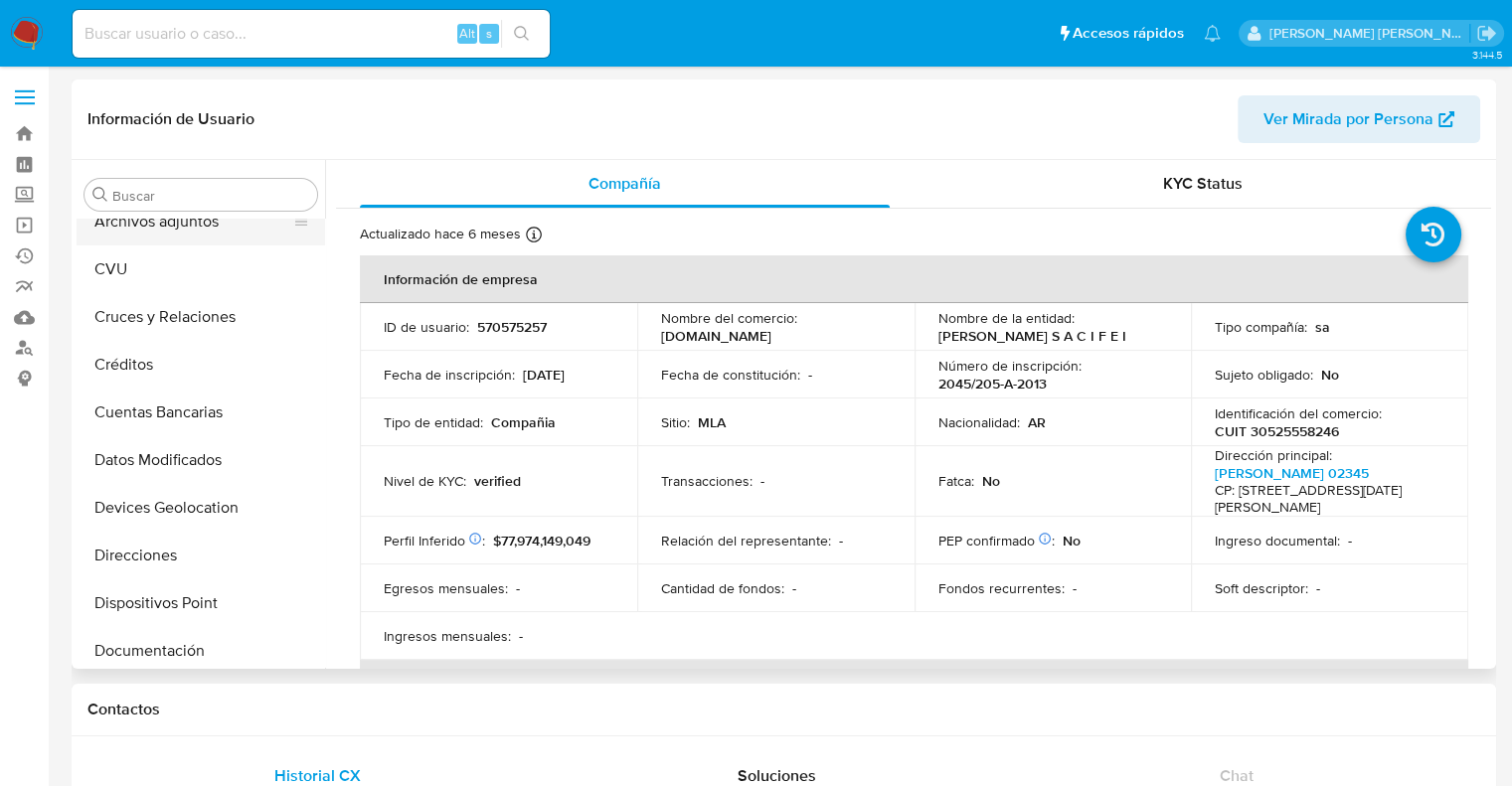 scroll, scrollTop: 0, scrollLeft: 0, axis: both 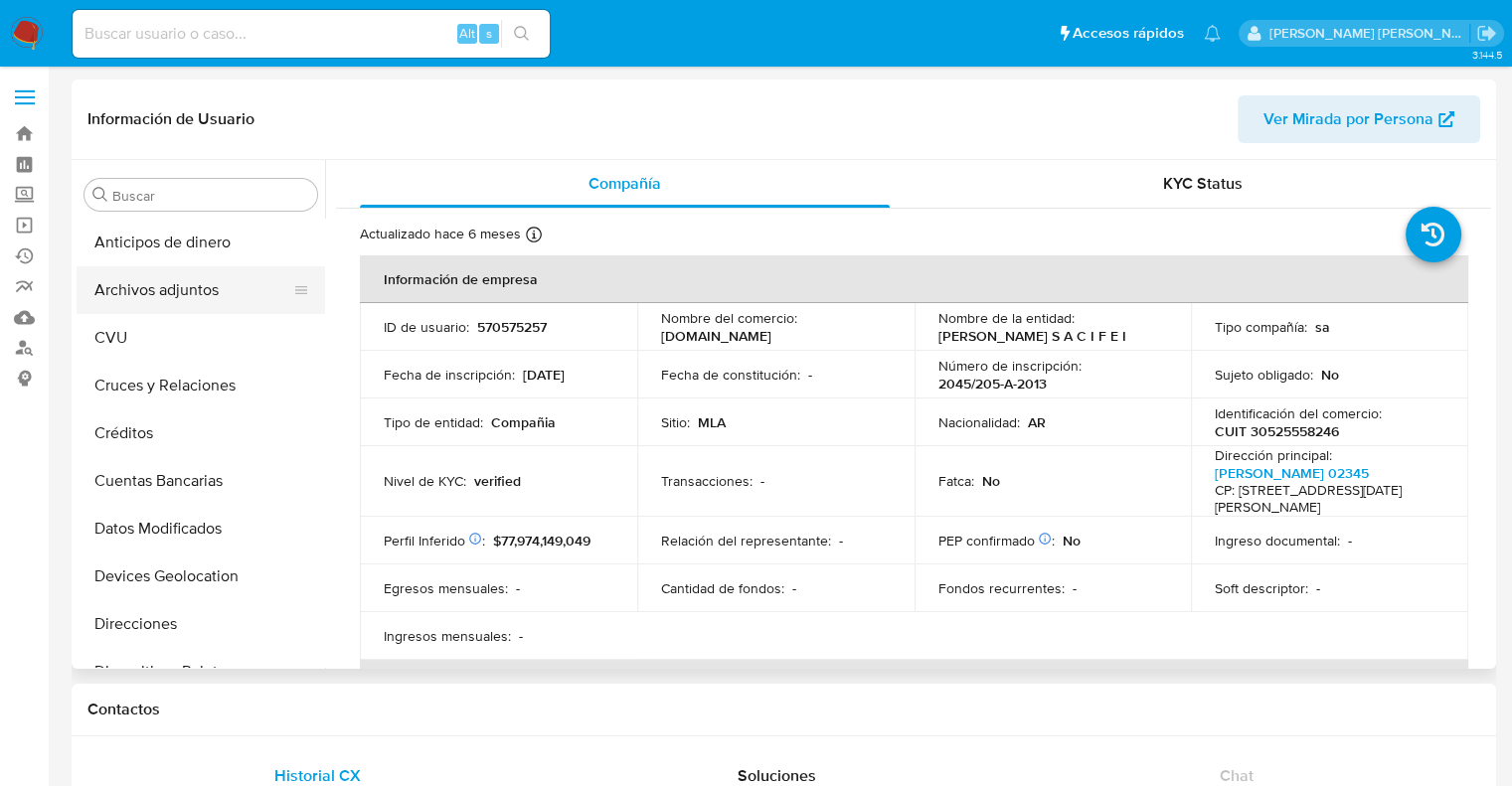 click on "Archivos adjuntos" at bounding box center (193, 290) 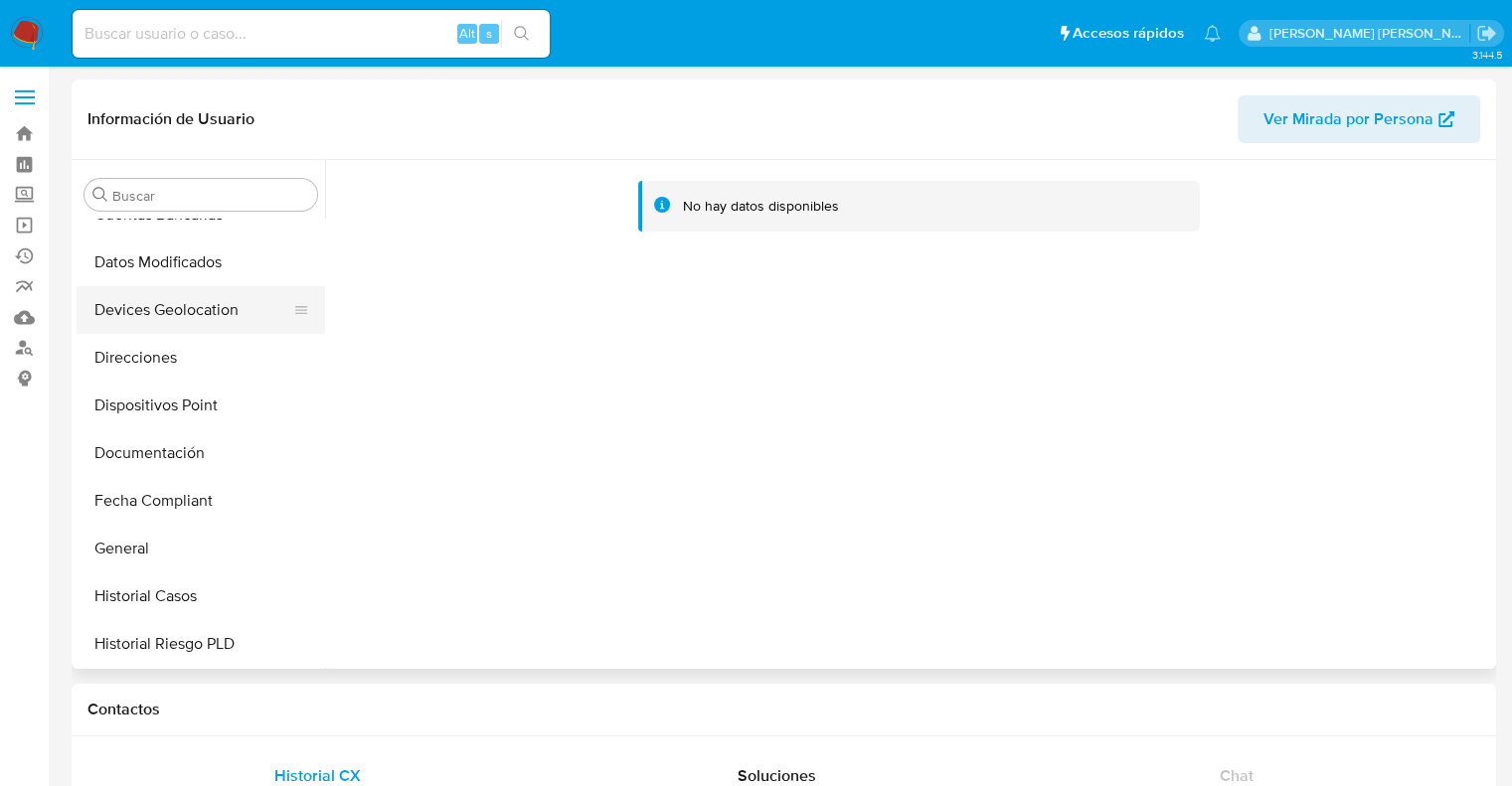 scroll, scrollTop: 298, scrollLeft: 0, axis: vertical 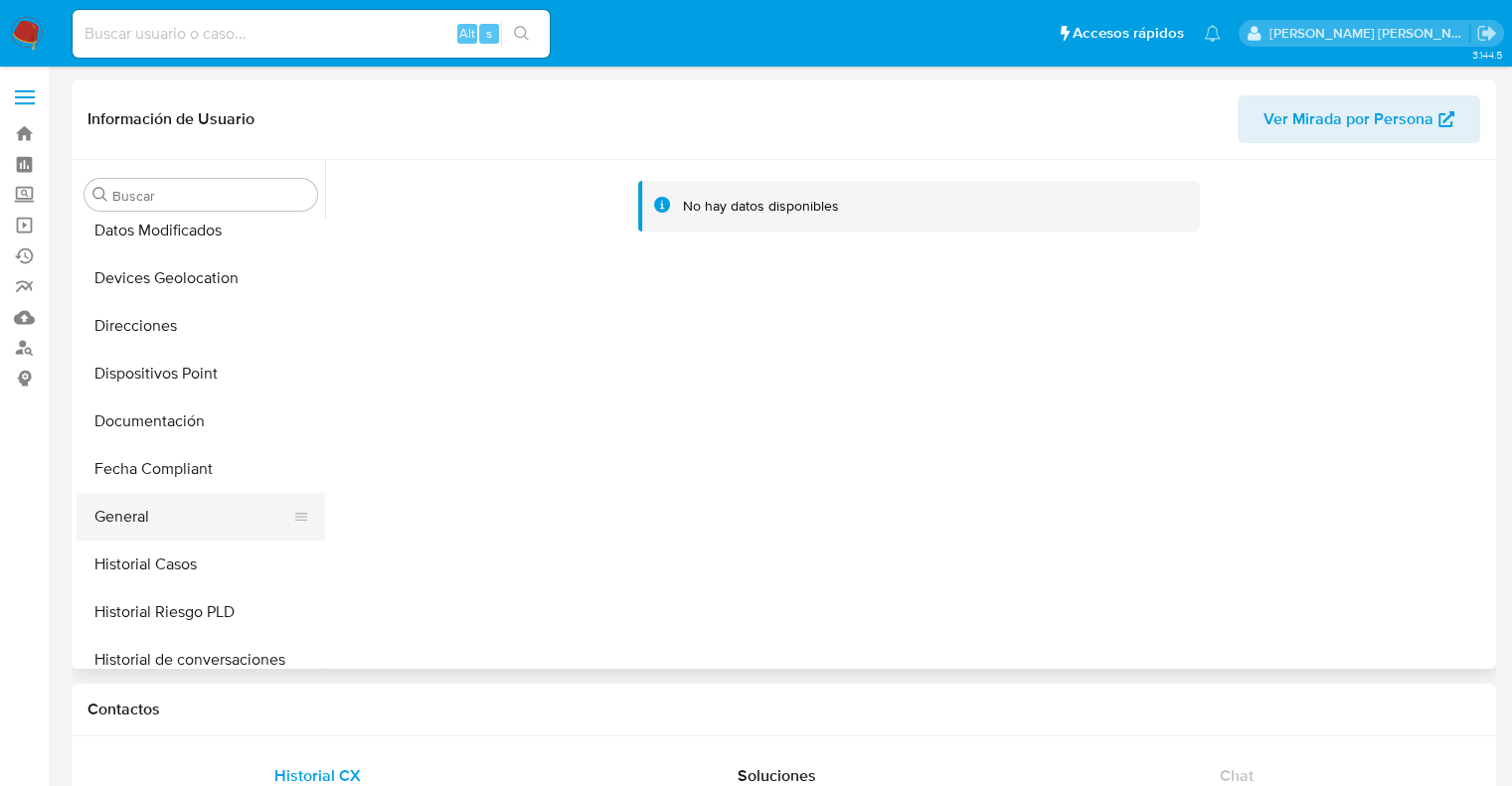 click on "General" at bounding box center [193, 517] 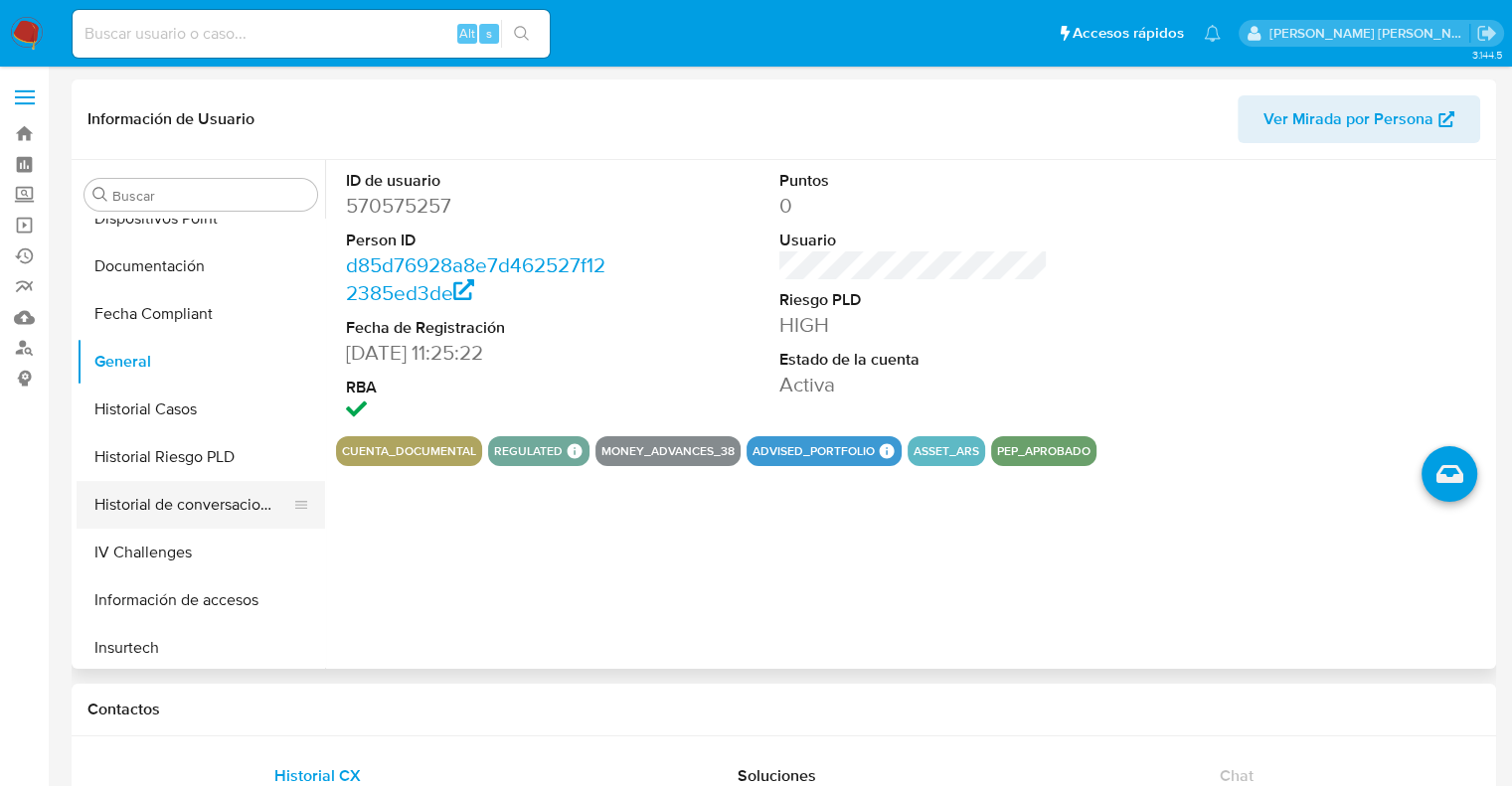 scroll, scrollTop: 497, scrollLeft: 0, axis: vertical 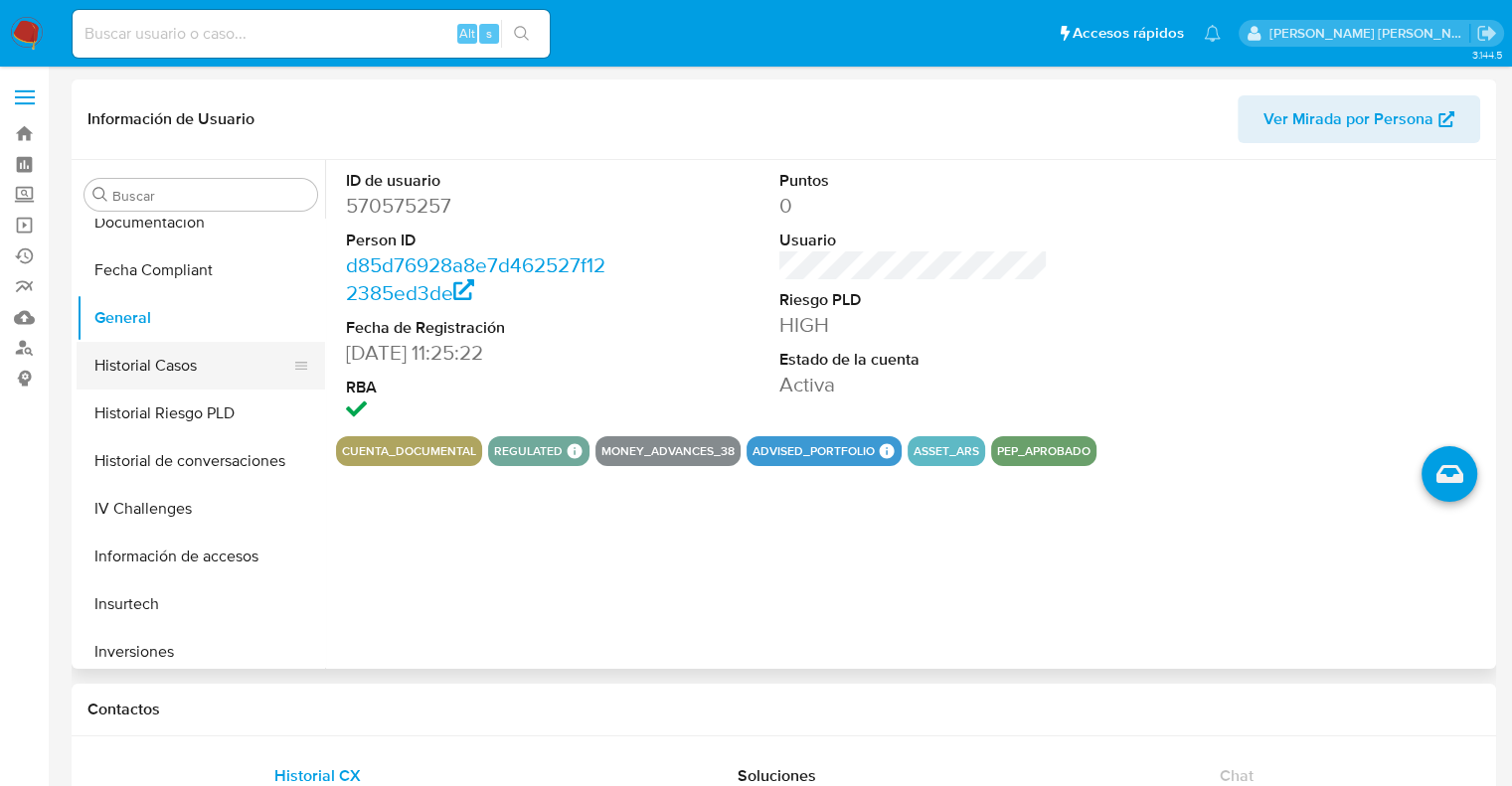 click on "Historial Casos" at bounding box center (193, 366) 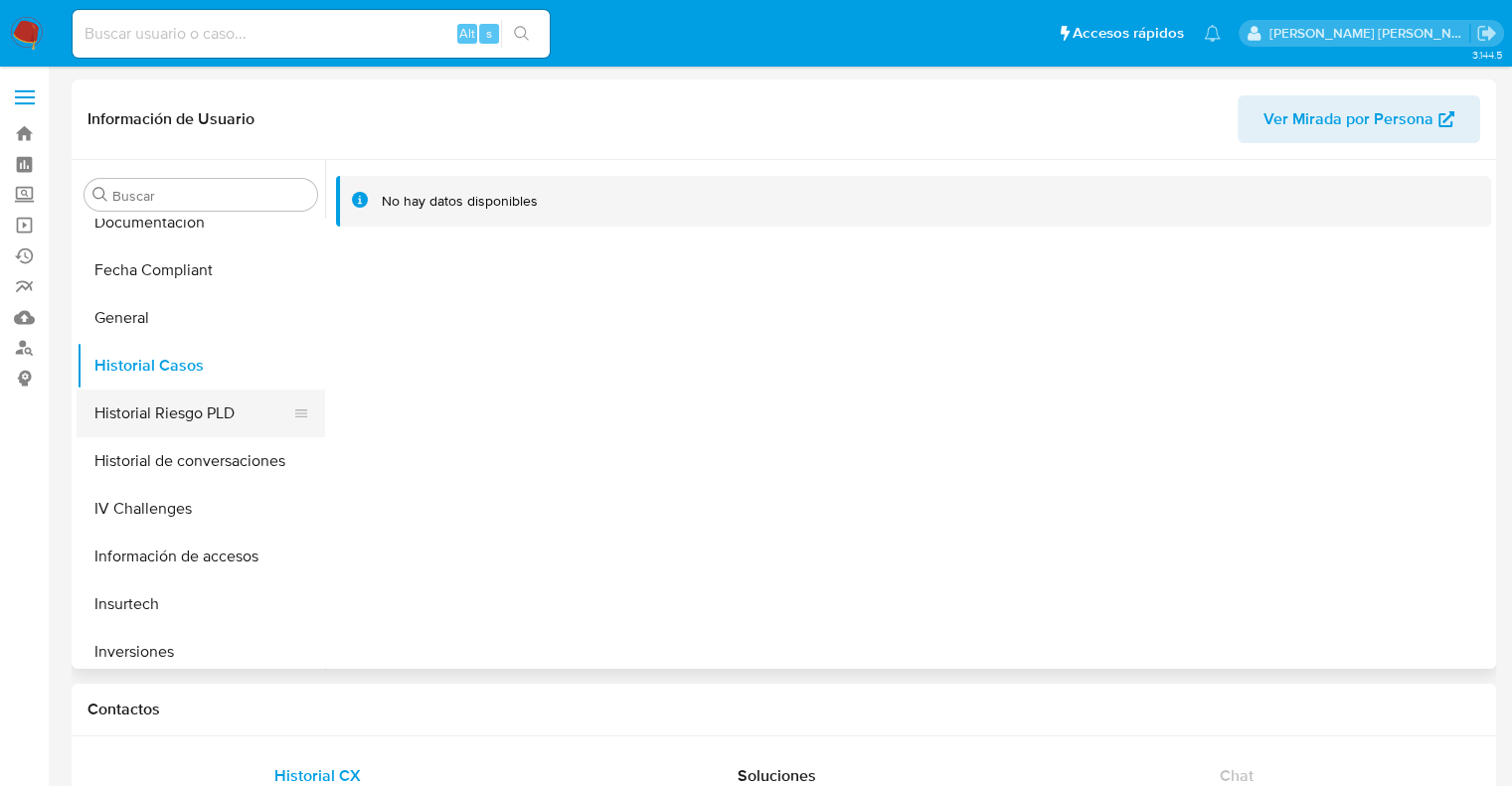 click on "Historial Riesgo PLD" at bounding box center [193, 413] 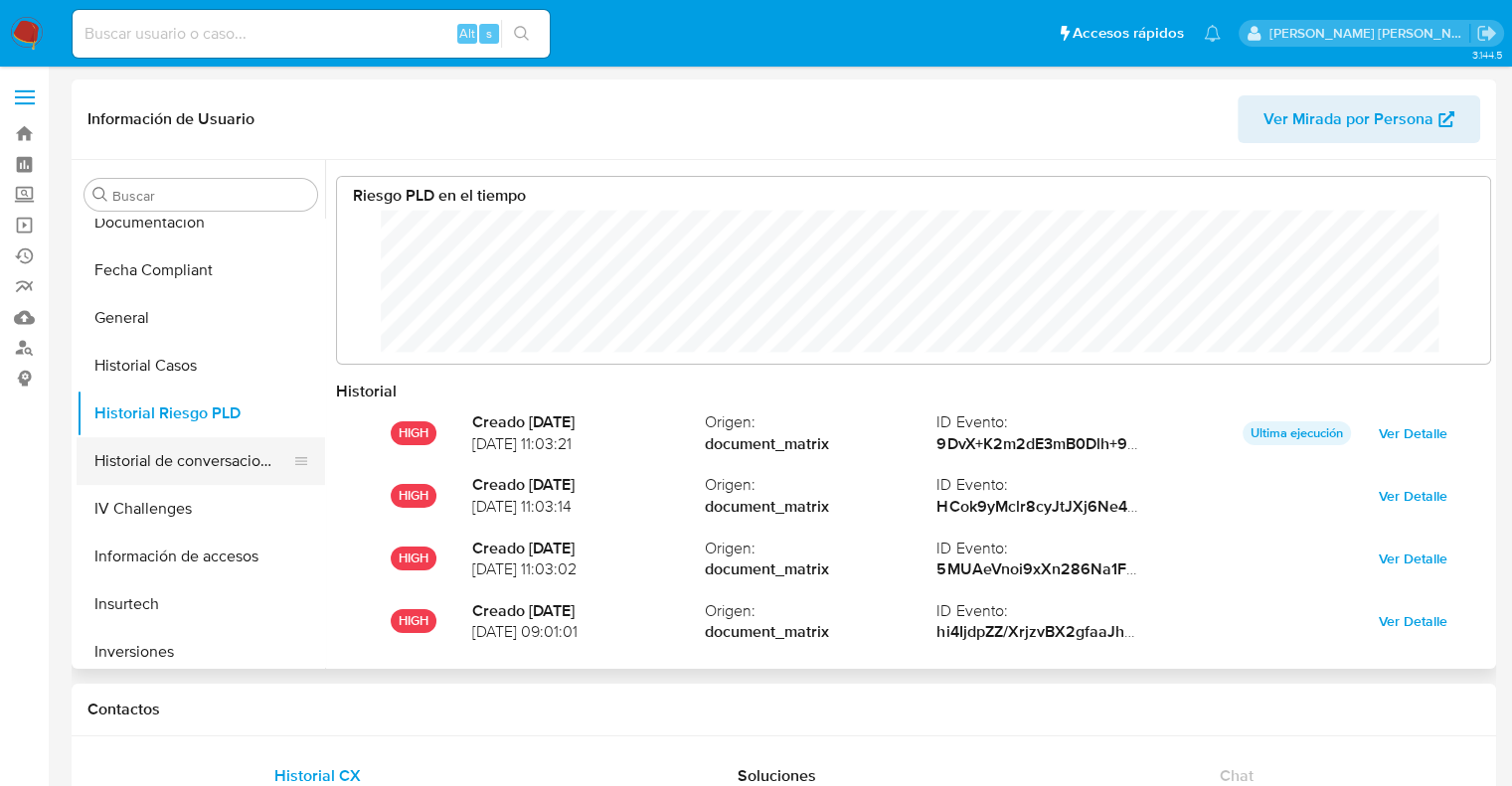 scroll, scrollTop: 993529, scrollLeft: 992968, axis: both 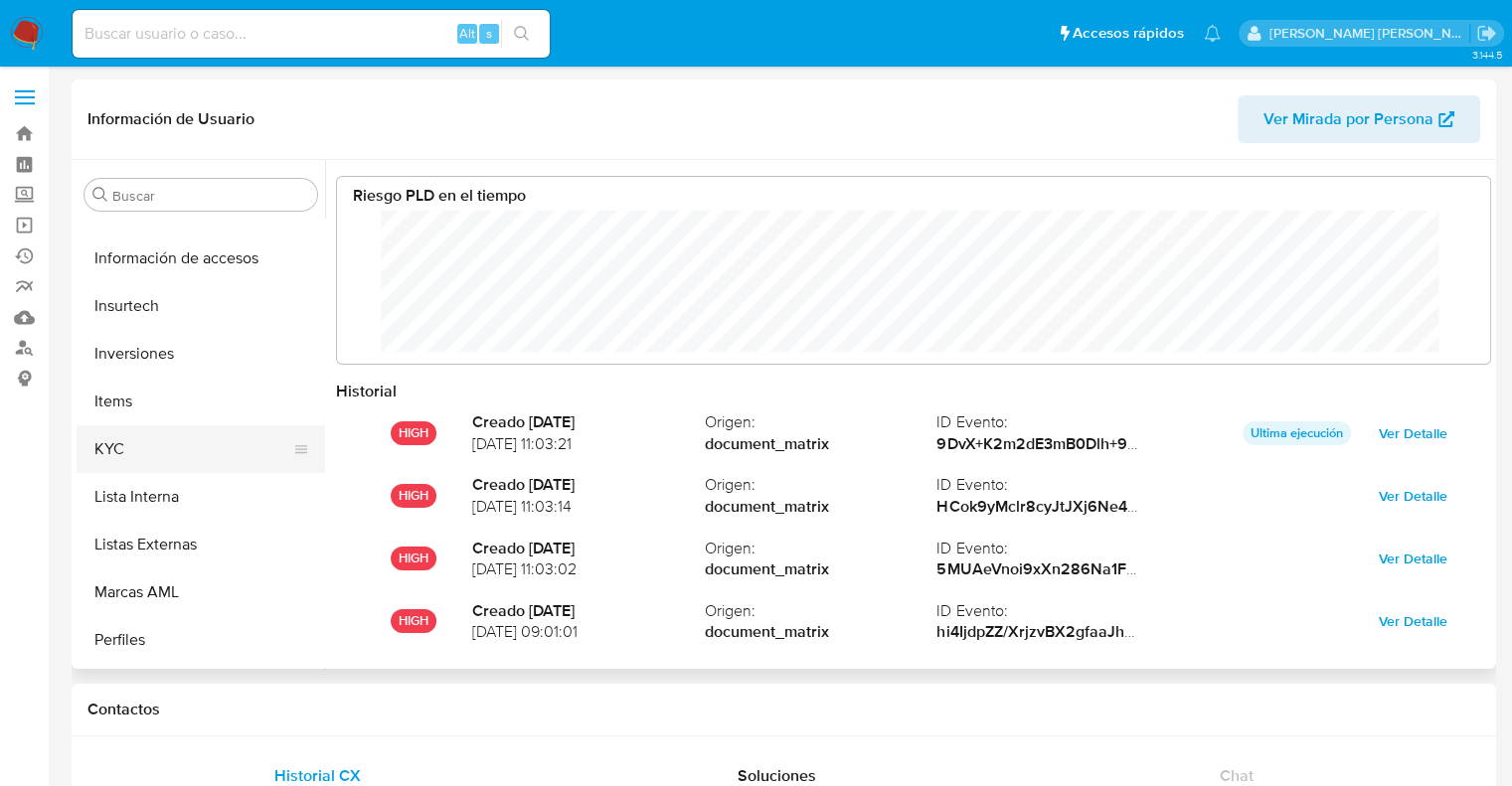 click on "KYC" at bounding box center (193, 449) 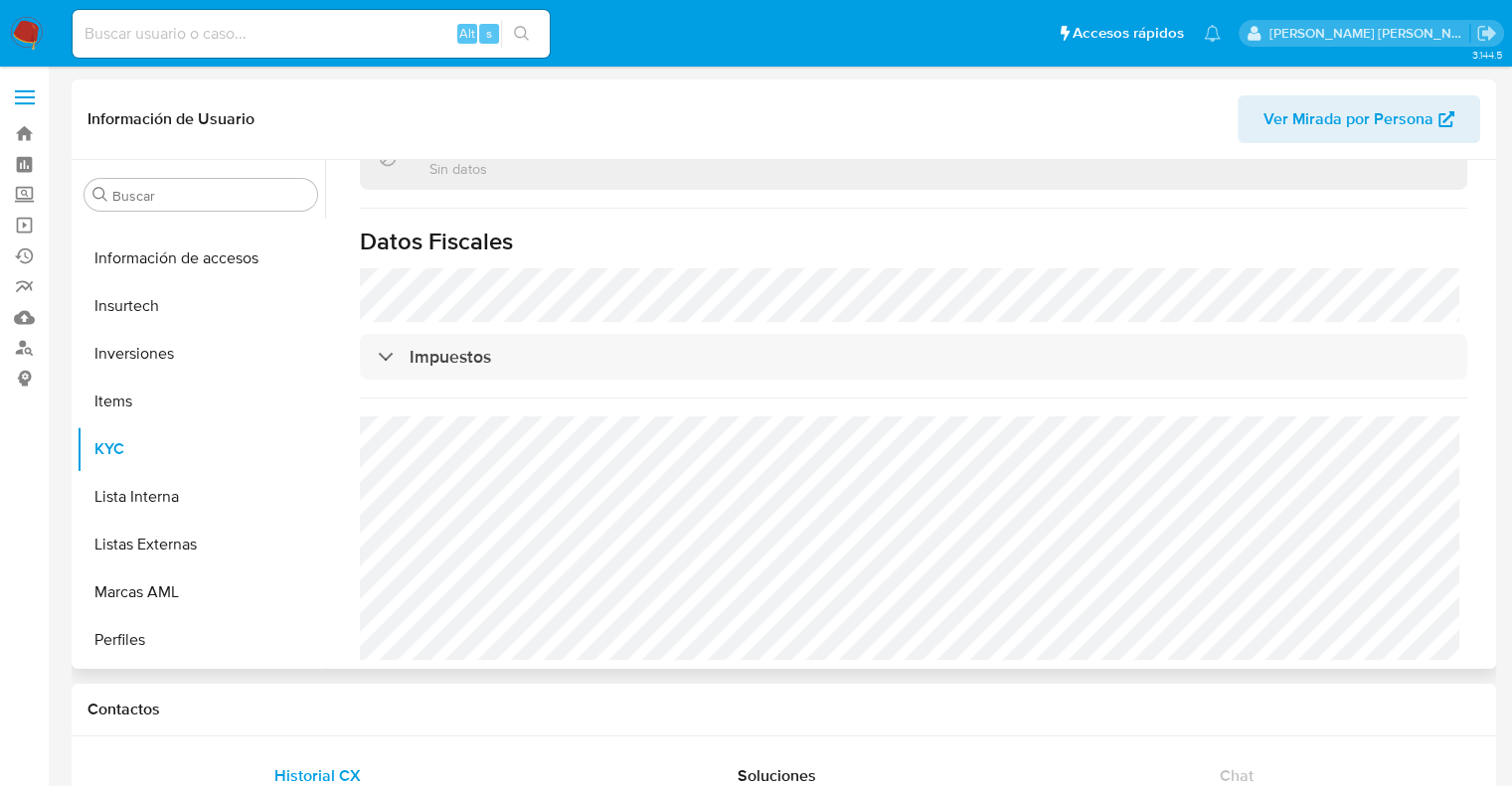 scroll, scrollTop: 1406, scrollLeft: 0, axis: vertical 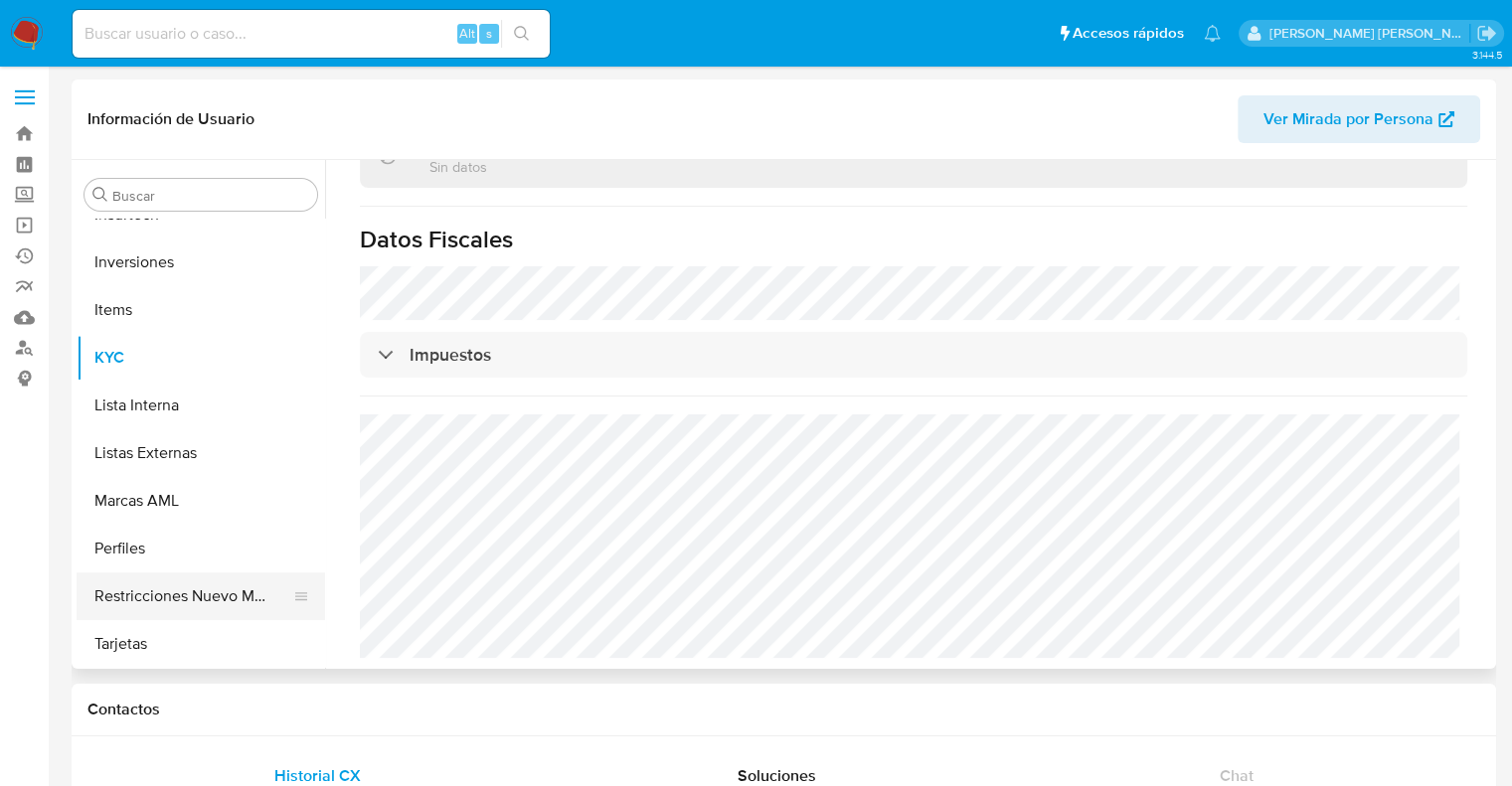 click on "Restricciones Nuevo Mundo" at bounding box center (193, 596) 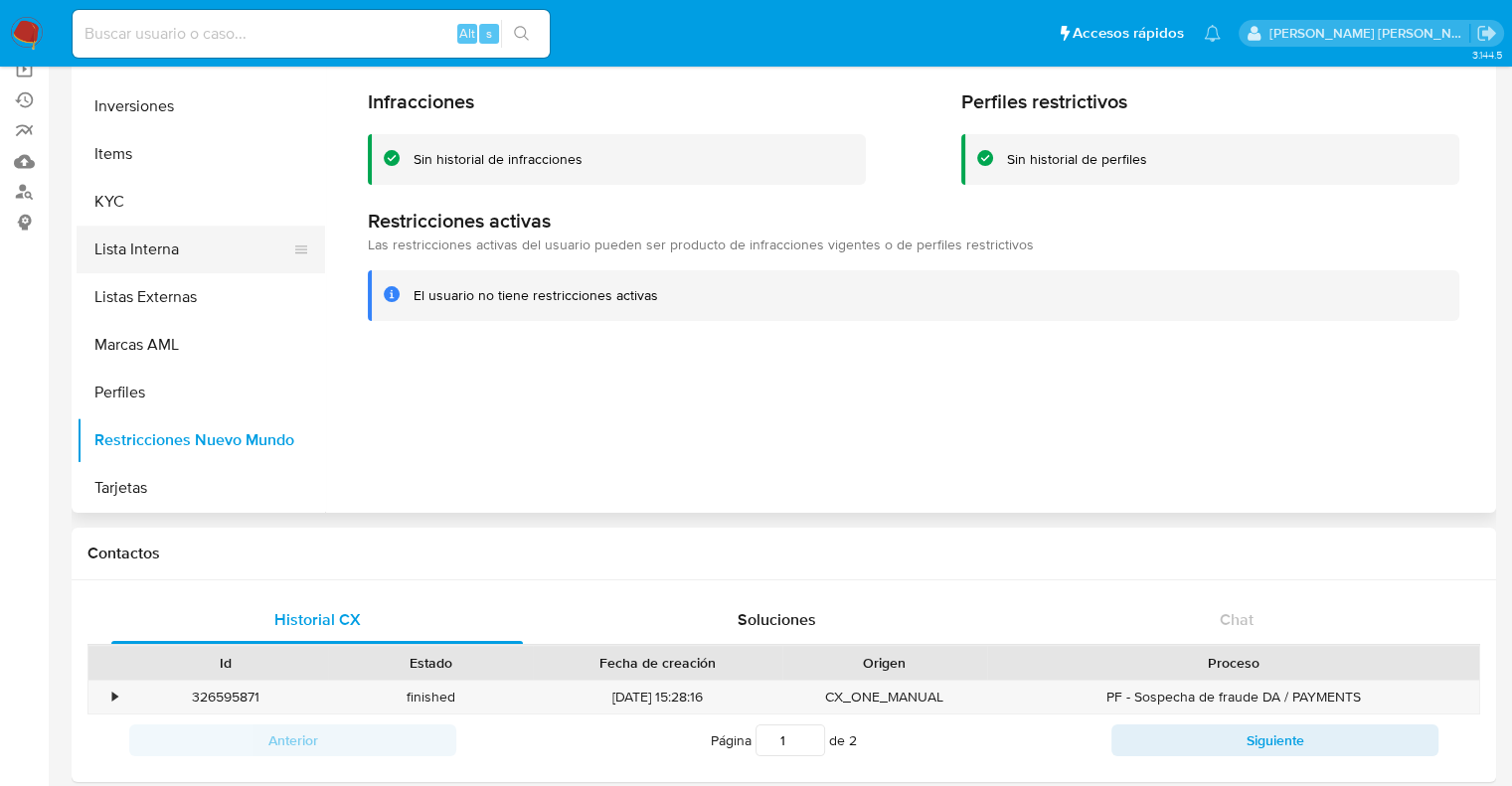 scroll, scrollTop: 0, scrollLeft: 0, axis: both 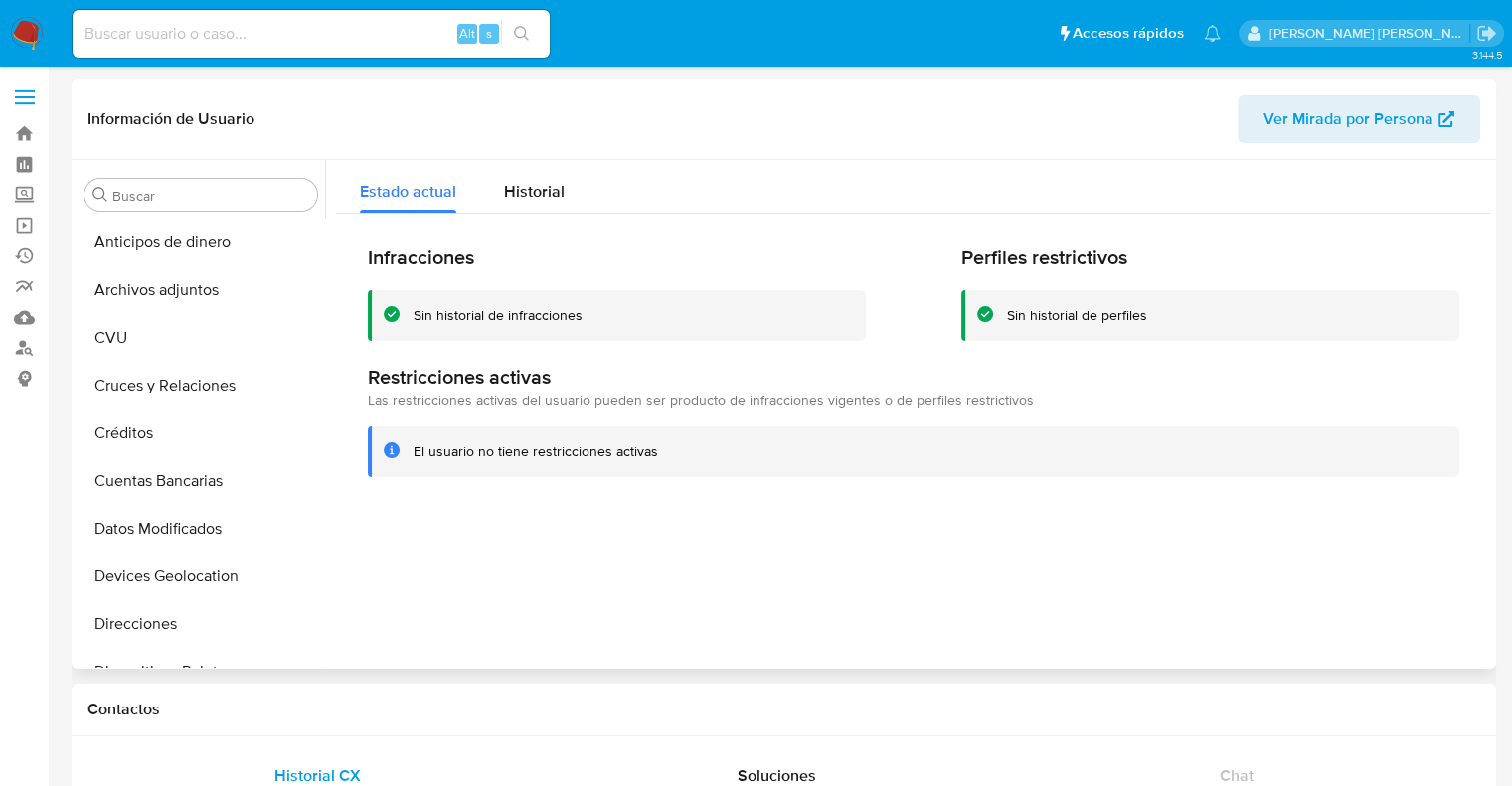 click on "Ver Mirada por Persona" at bounding box center [1348, 119] 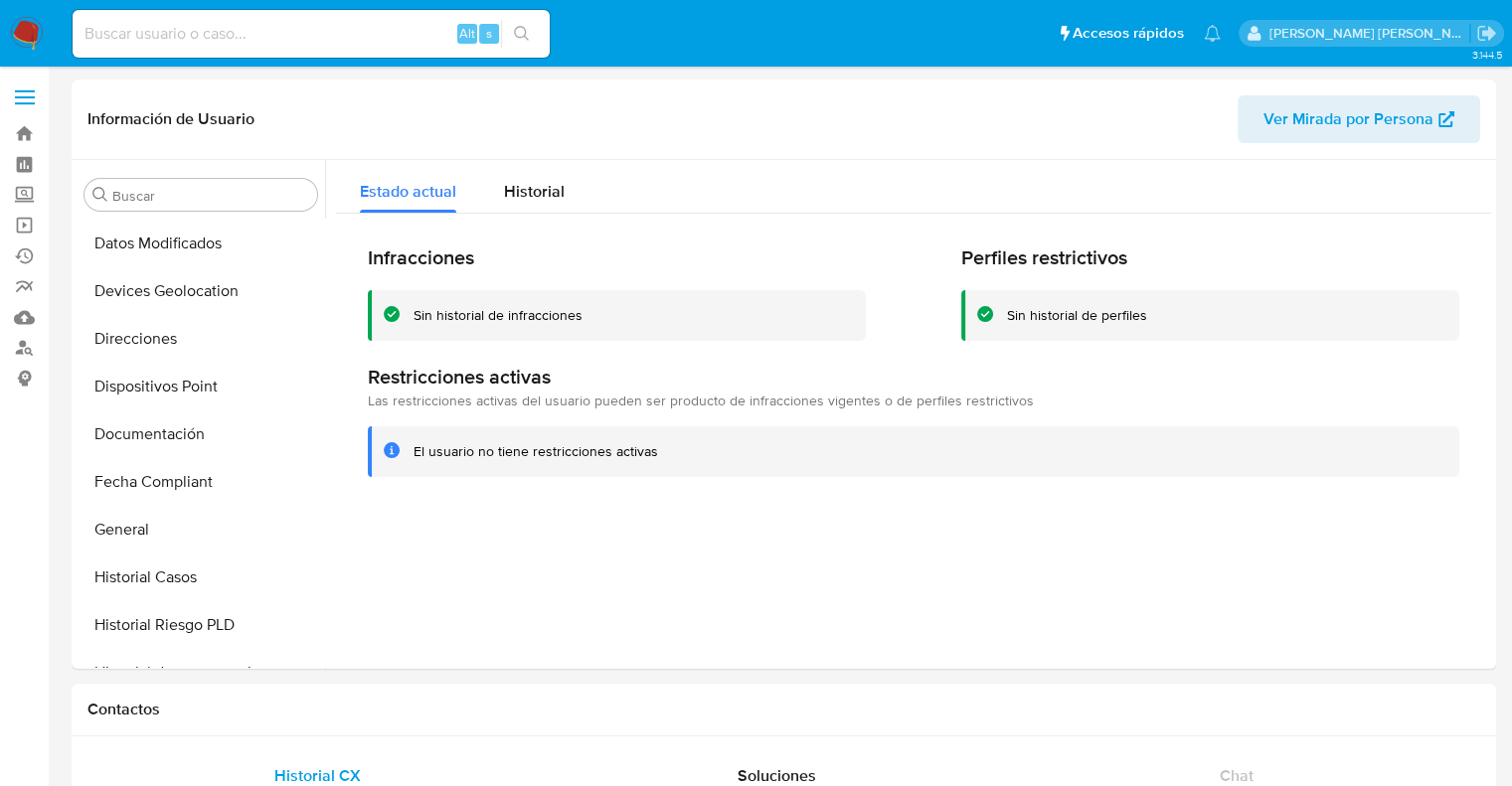 scroll, scrollTop: 298, scrollLeft: 0, axis: vertical 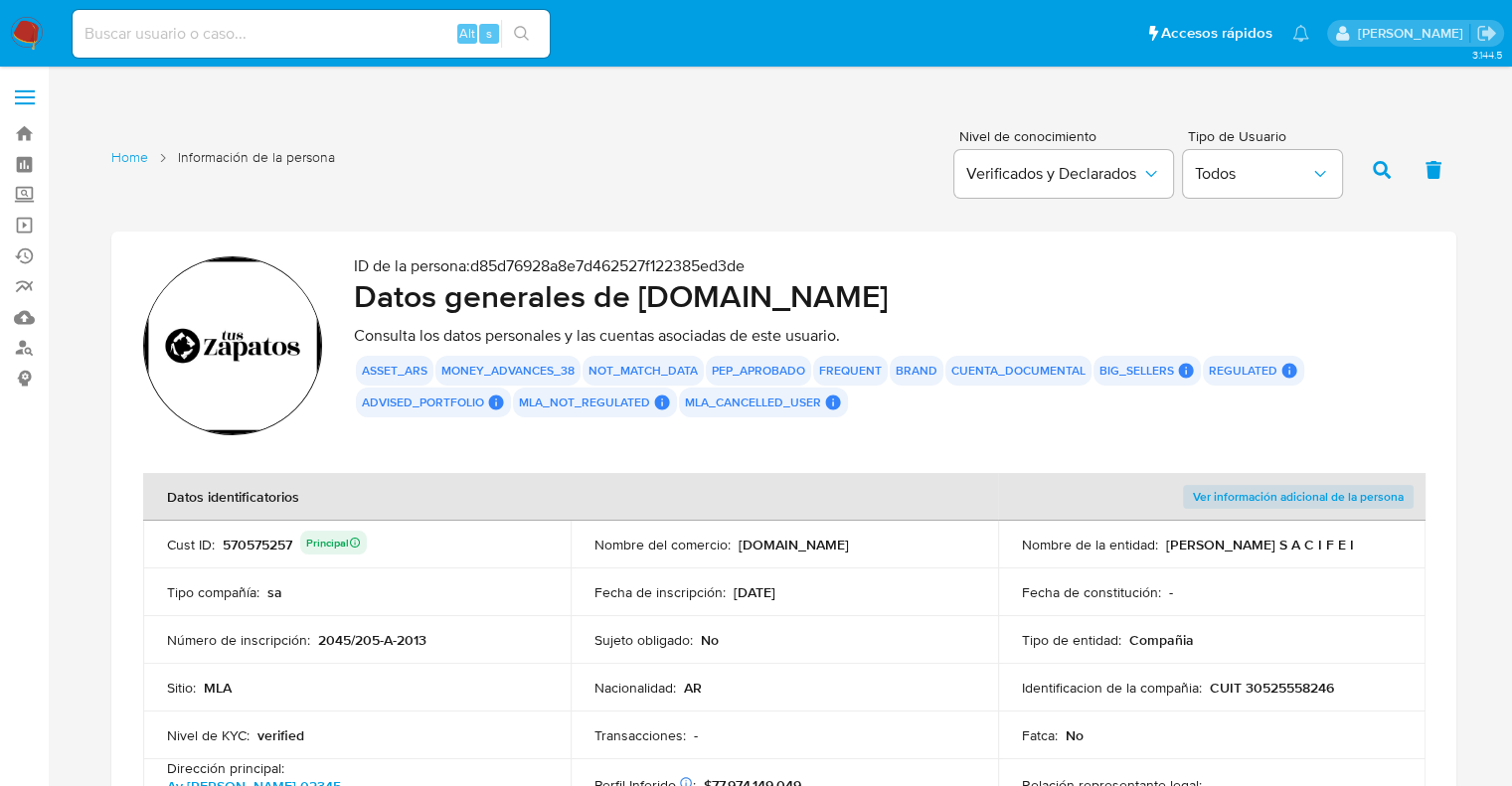 drag, startPoint x: 1076, startPoint y: 405, endPoint x: 1038, endPoint y: 407, distance: 38.052595 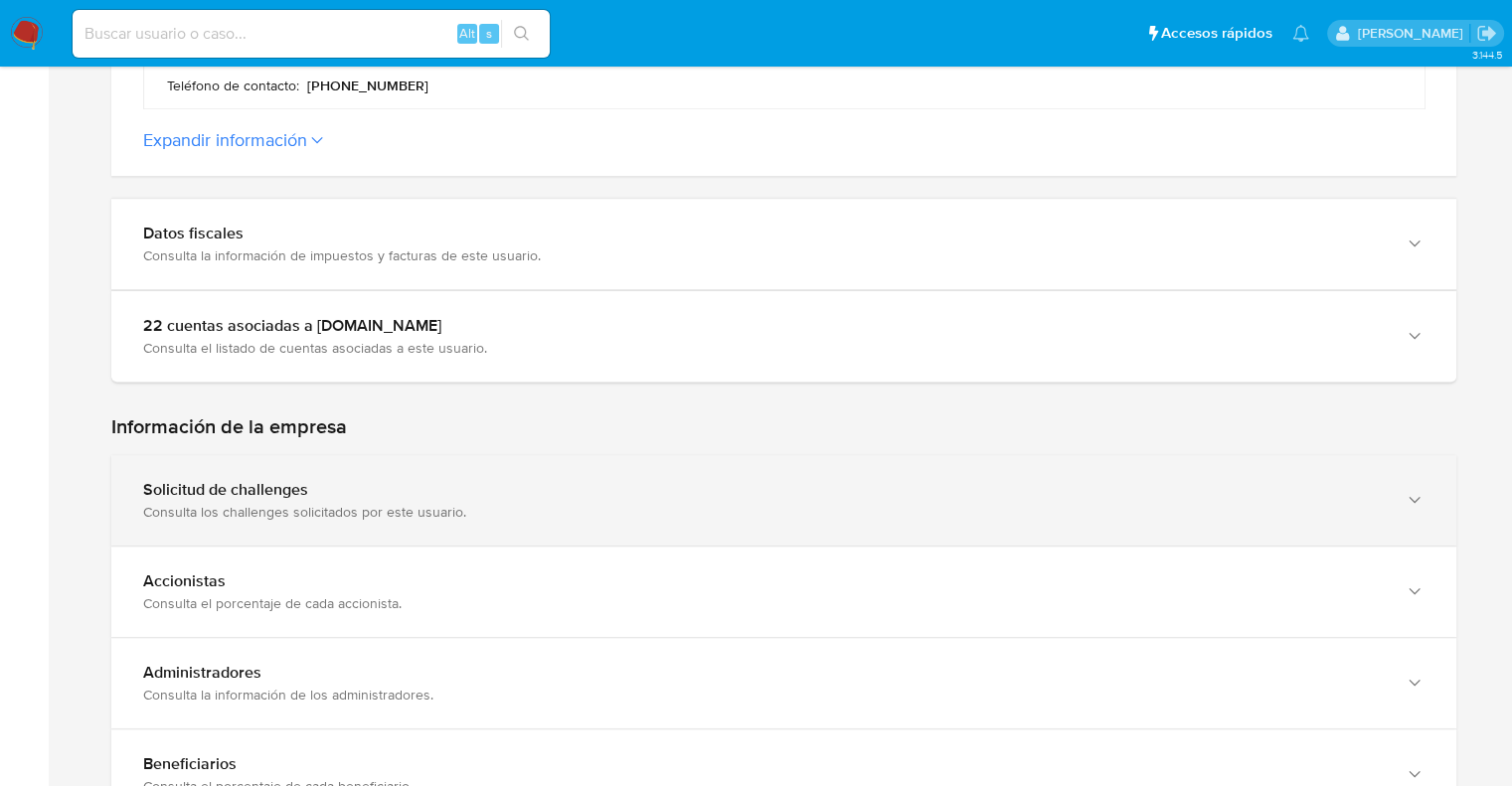 scroll, scrollTop: 994, scrollLeft: 0, axis: vertical 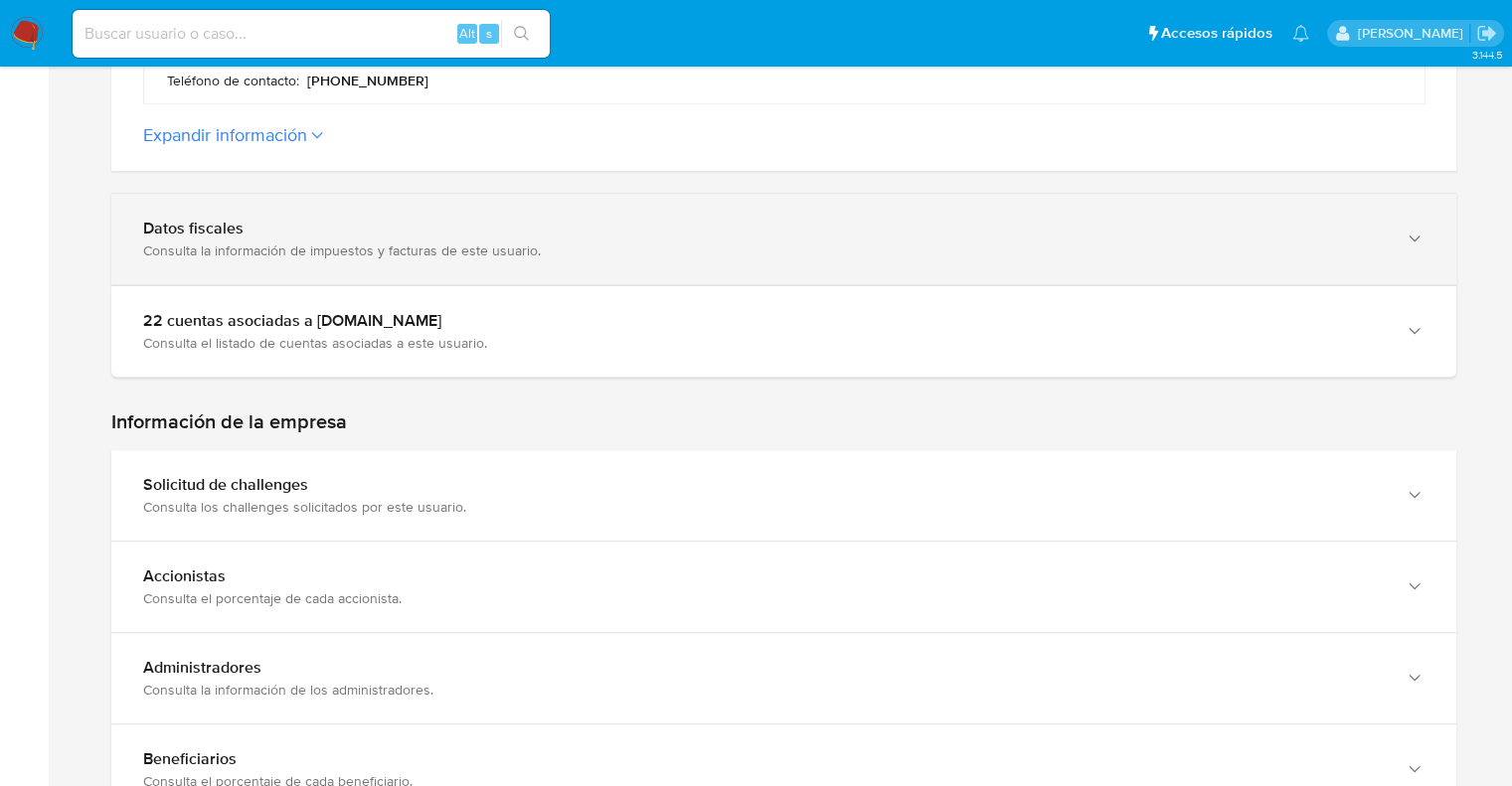 click on "Datos fiscales" at bounding box center [763, 229] 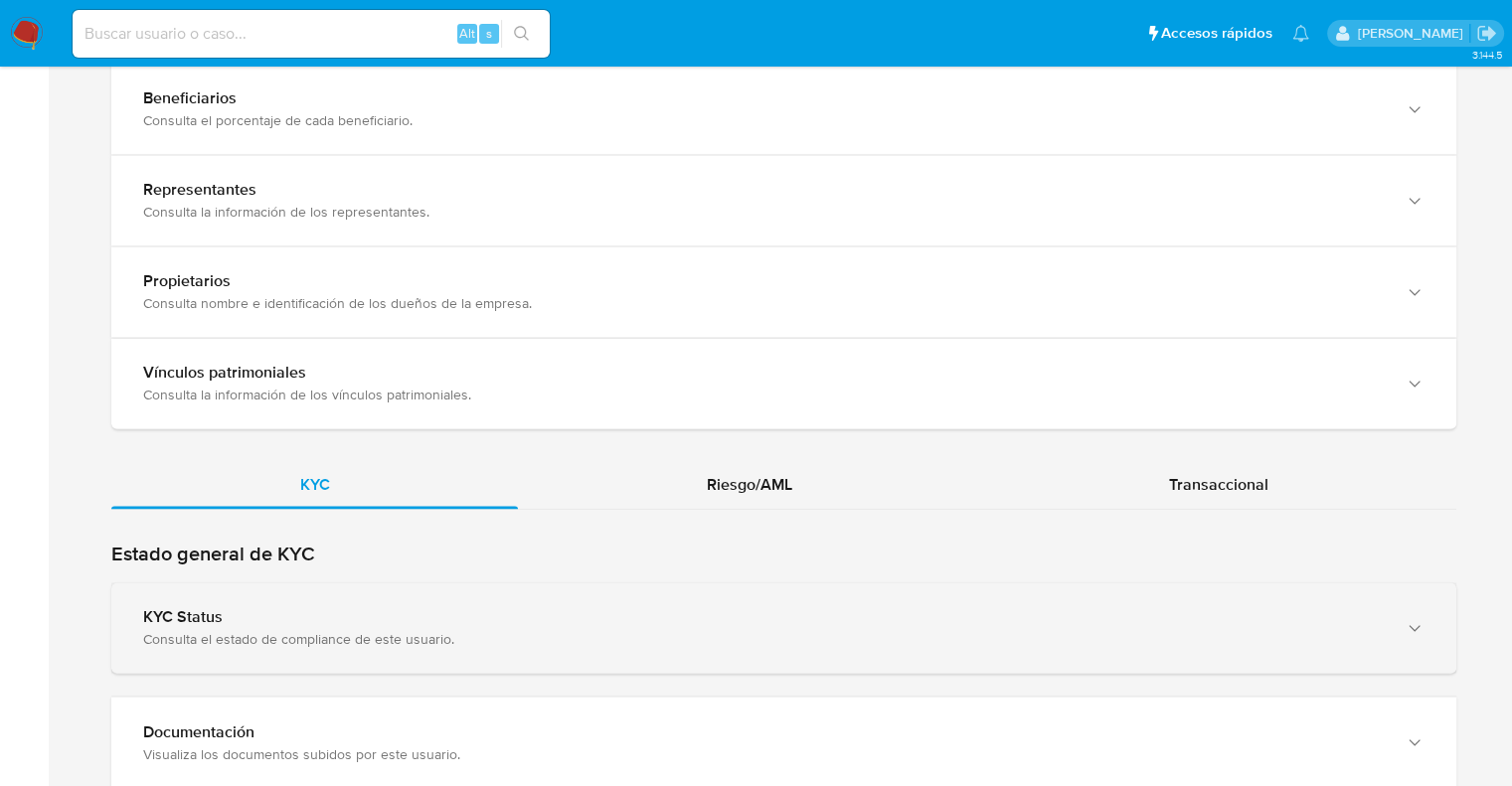 scroll, scrollTop: 3180, scrollLeft: 0, axis: vertical 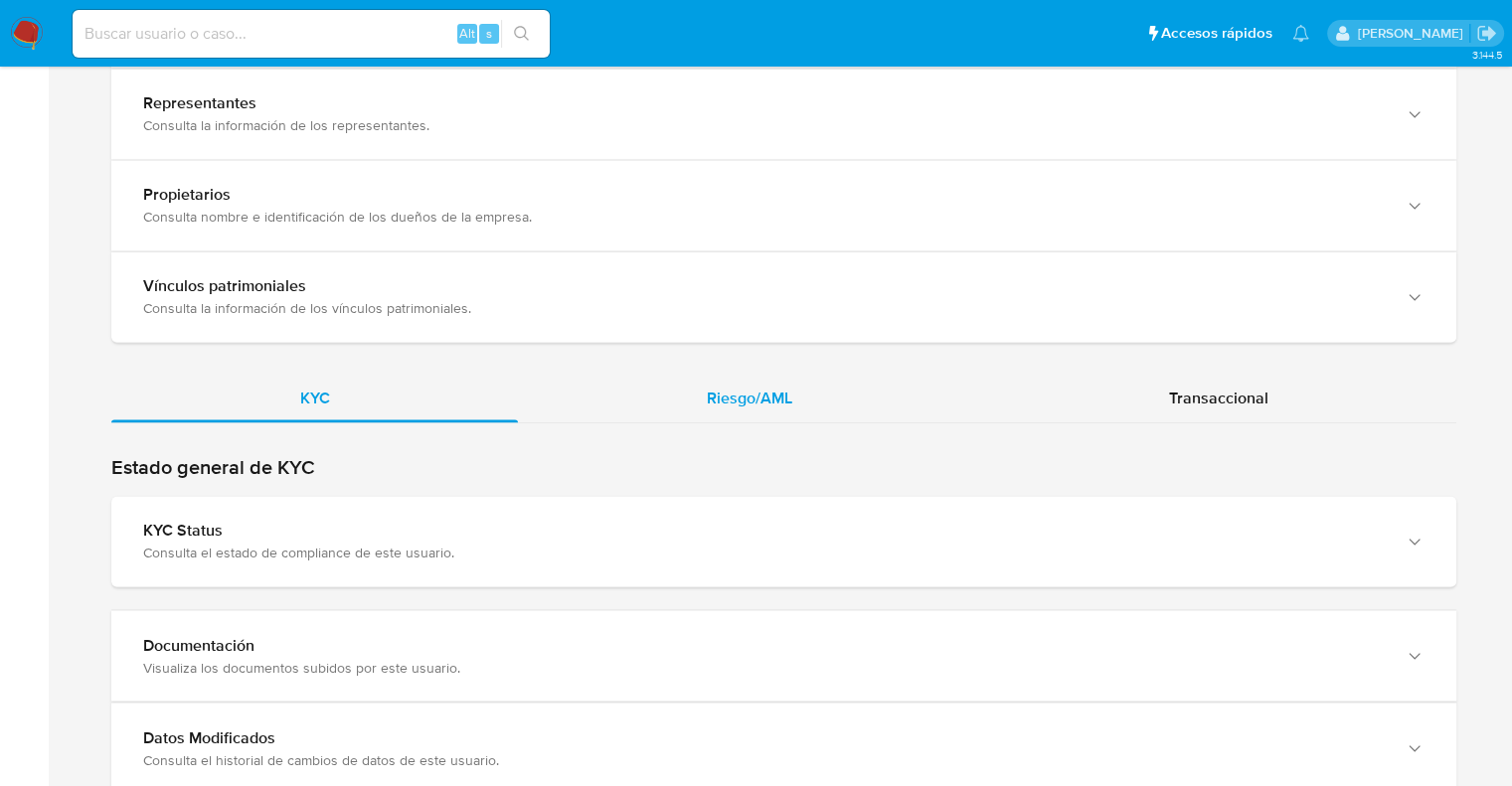 click on "Riesgo/AML" at bounding box center (750, 397) 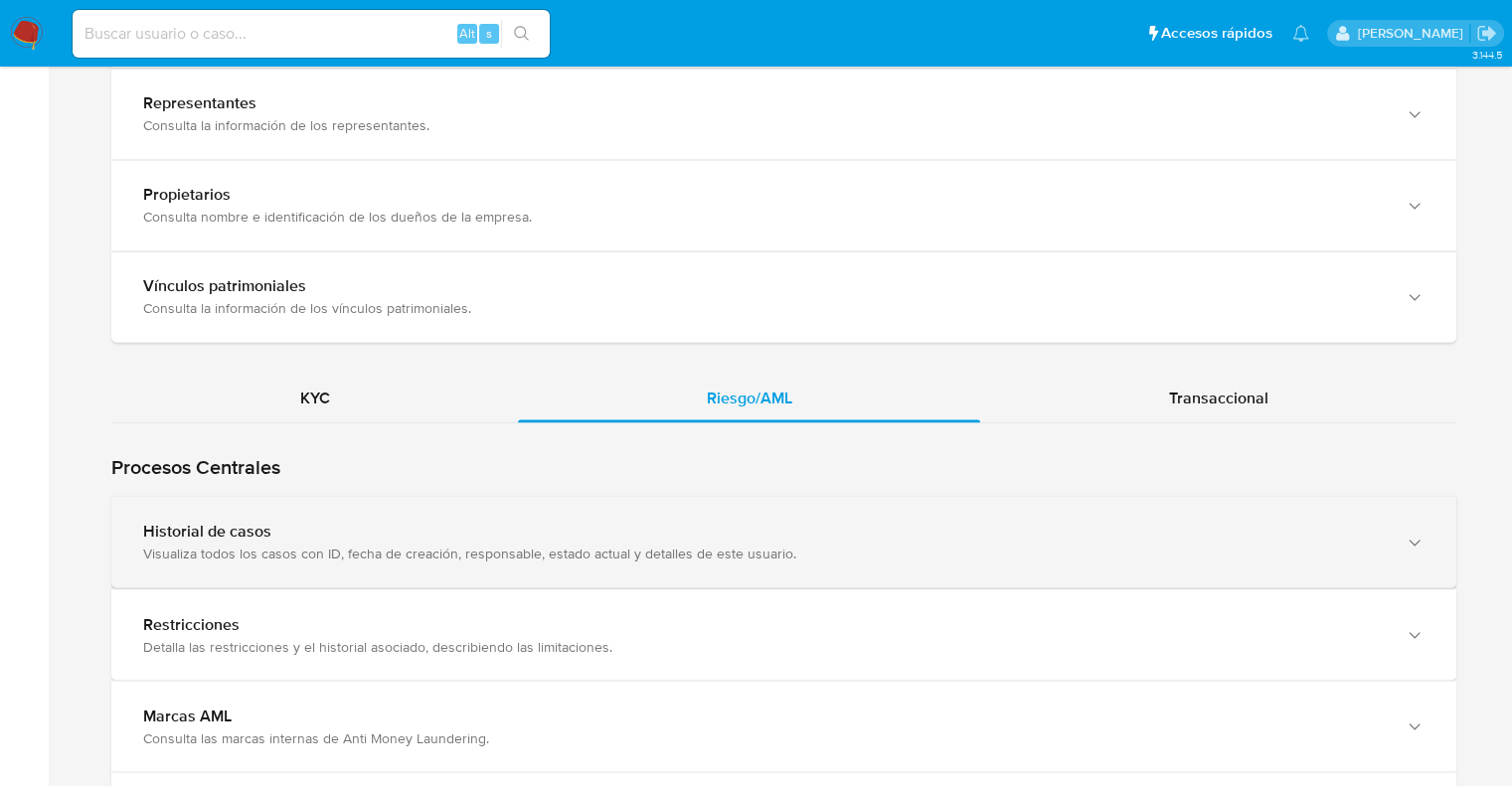 click on "Historial de casos" at bounding box center [763, 532] 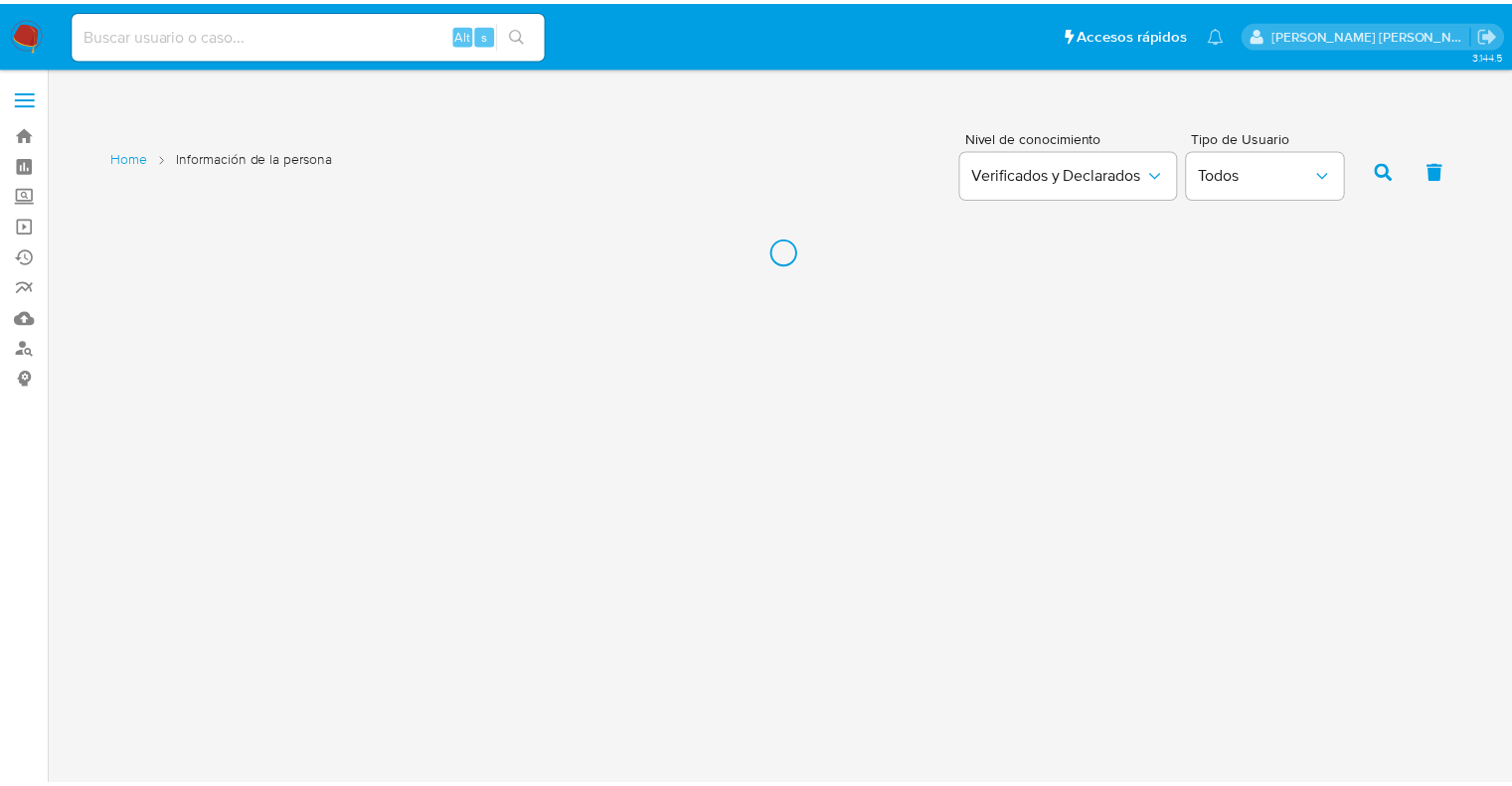 scroll, scrollTop: 0, scrollLeft: 0, axis: both 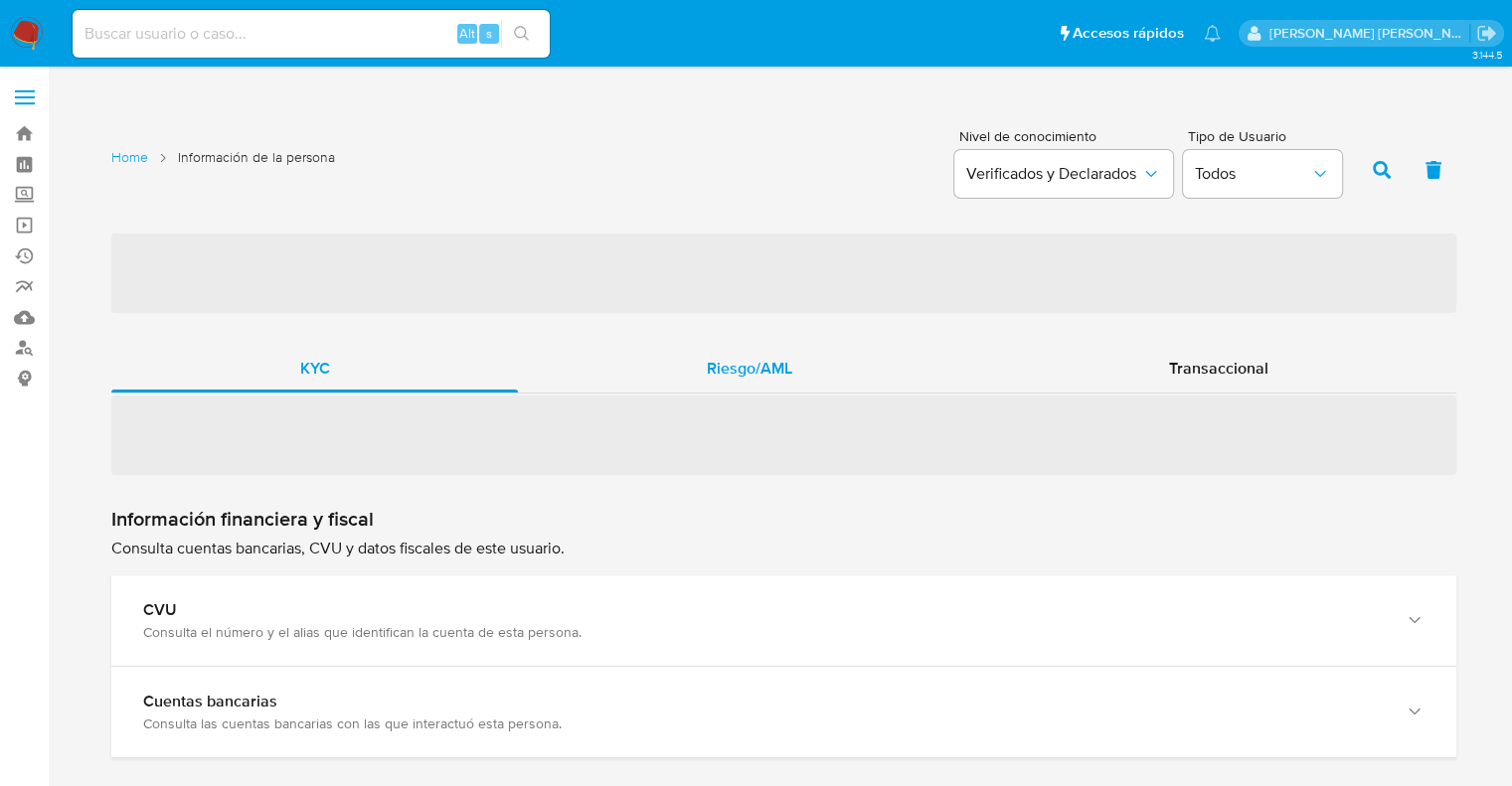 click on "Riesgo/AML" at bounding box center (750, 368) 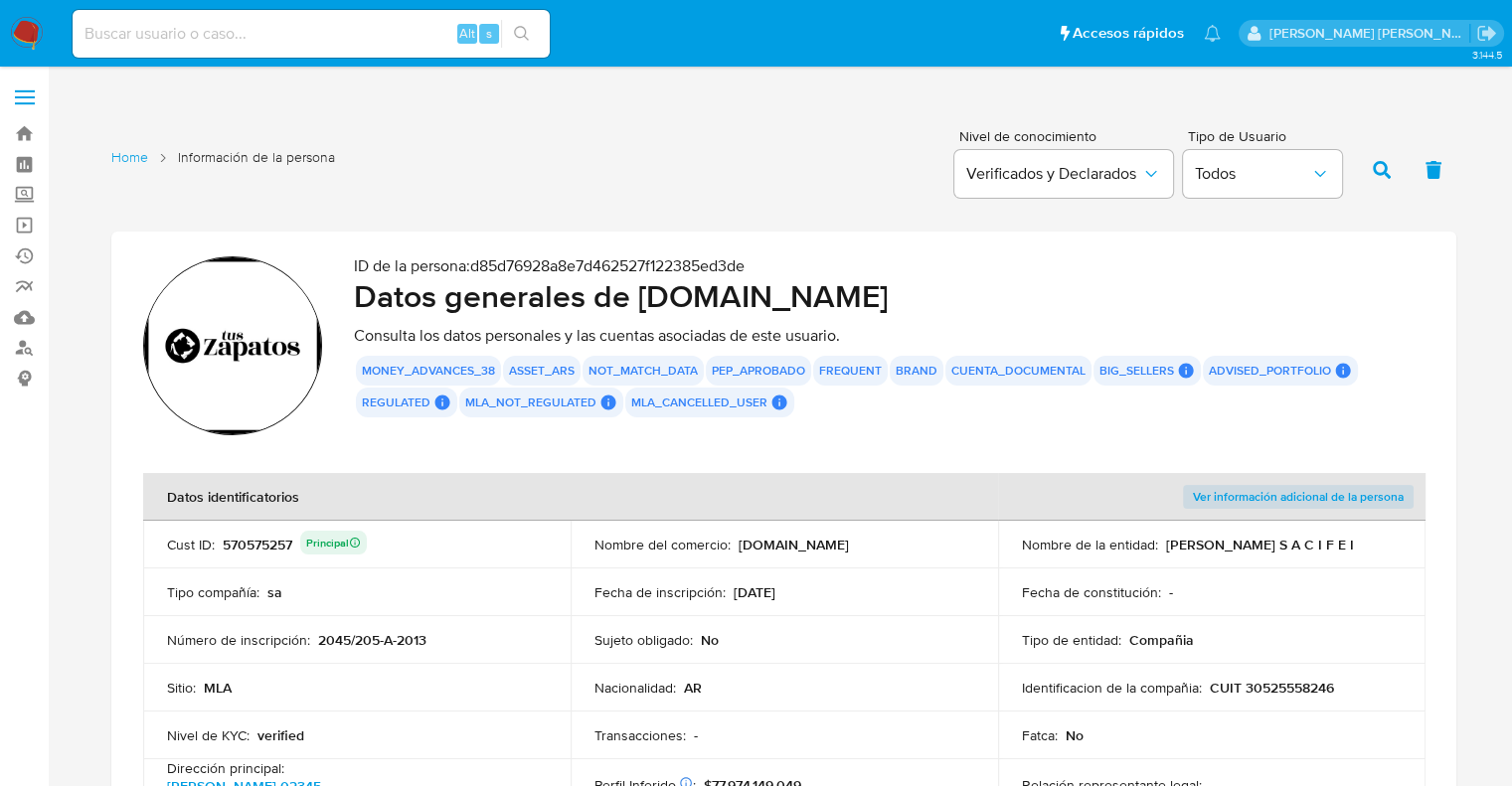 click on "2045/205-A-2013" at bounding box center [372, 640] 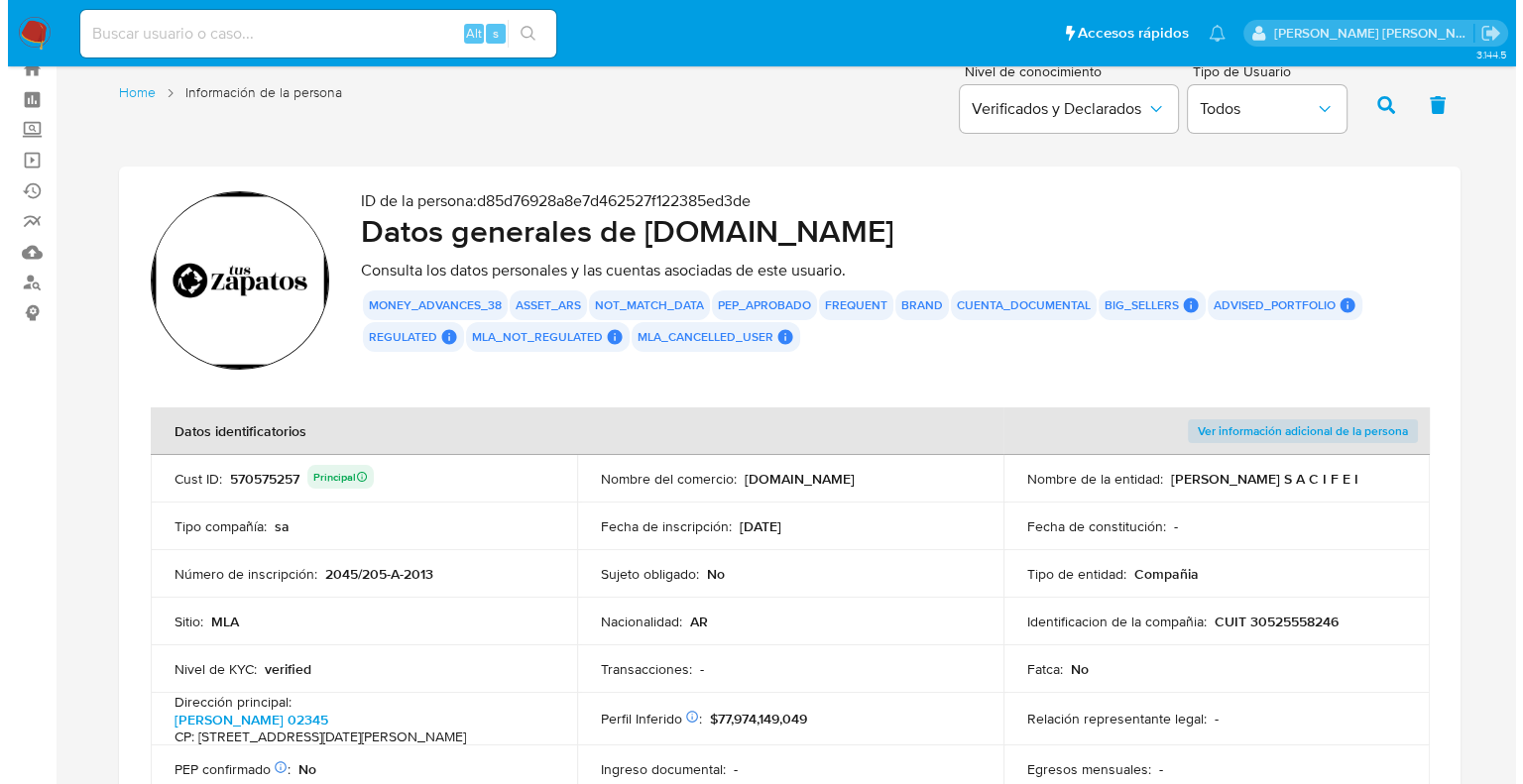 scroll, scrollTop: 198, scrollLeft: 0, axis: vertical 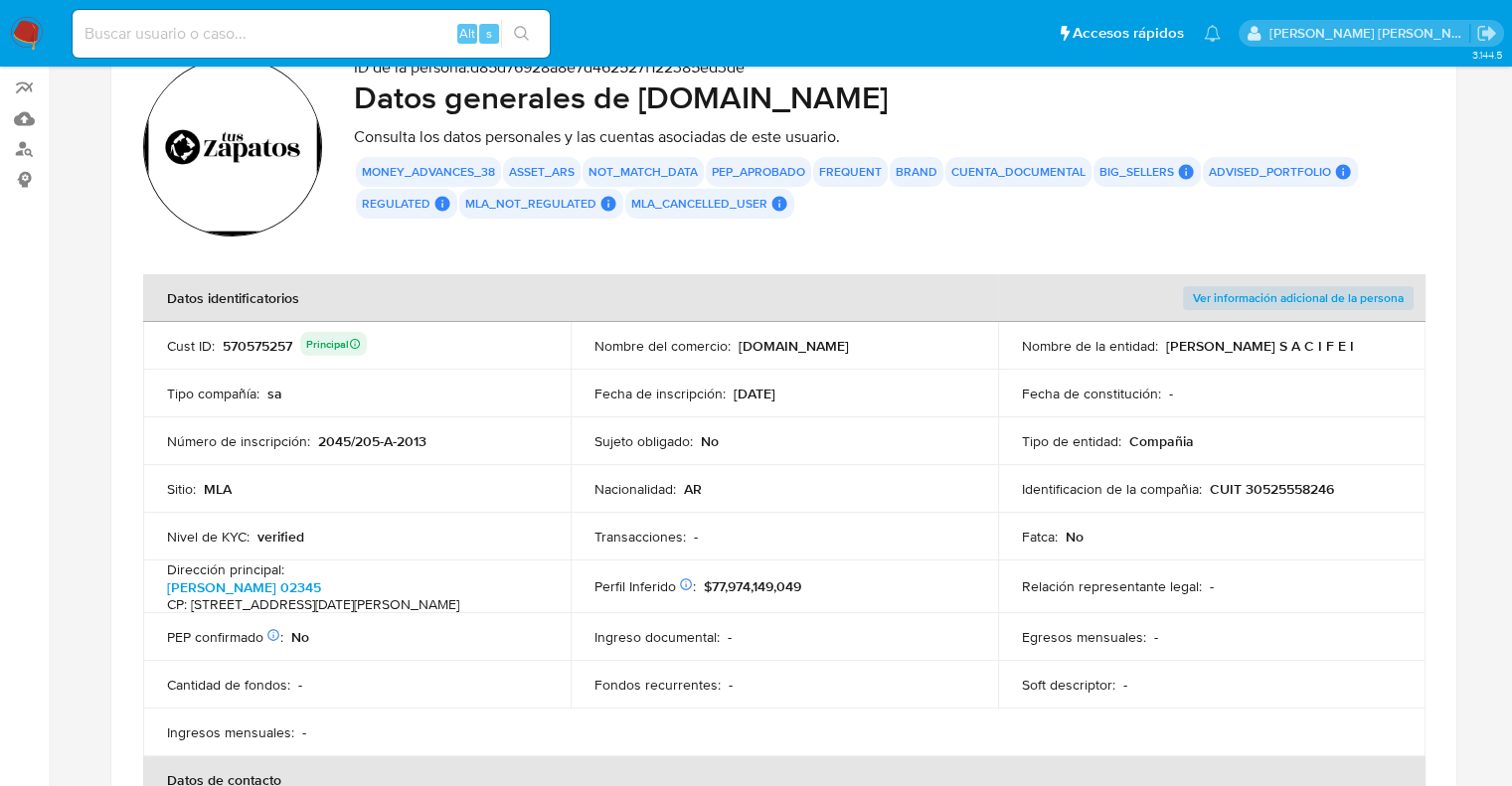click on "Ver información adicional de la persona" at bounding box center [1298, 298] 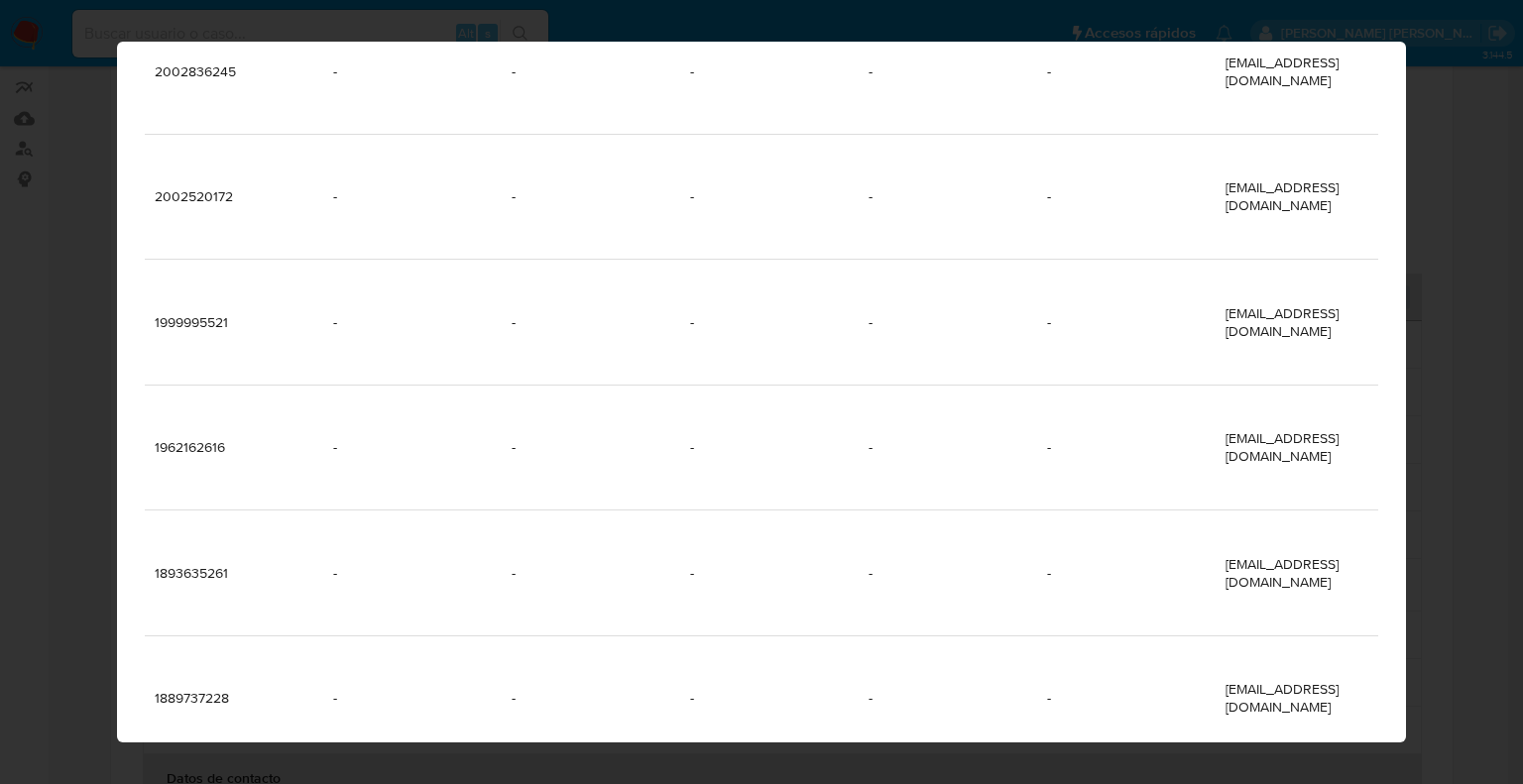 scroll, scrollTop: 428, scrollLeft: 0, axis: vertical 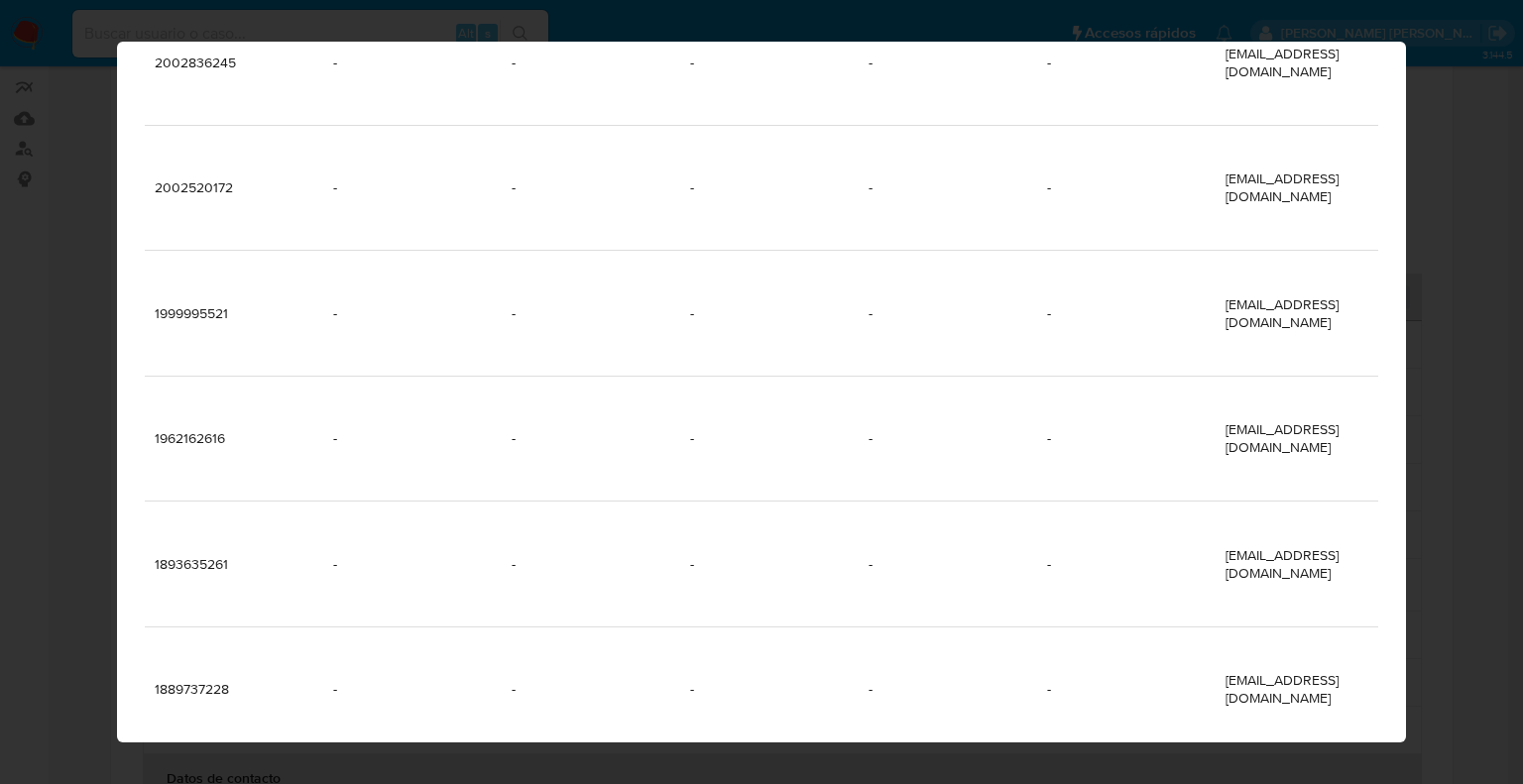 click on "2" at bounding box center [704, 1051] 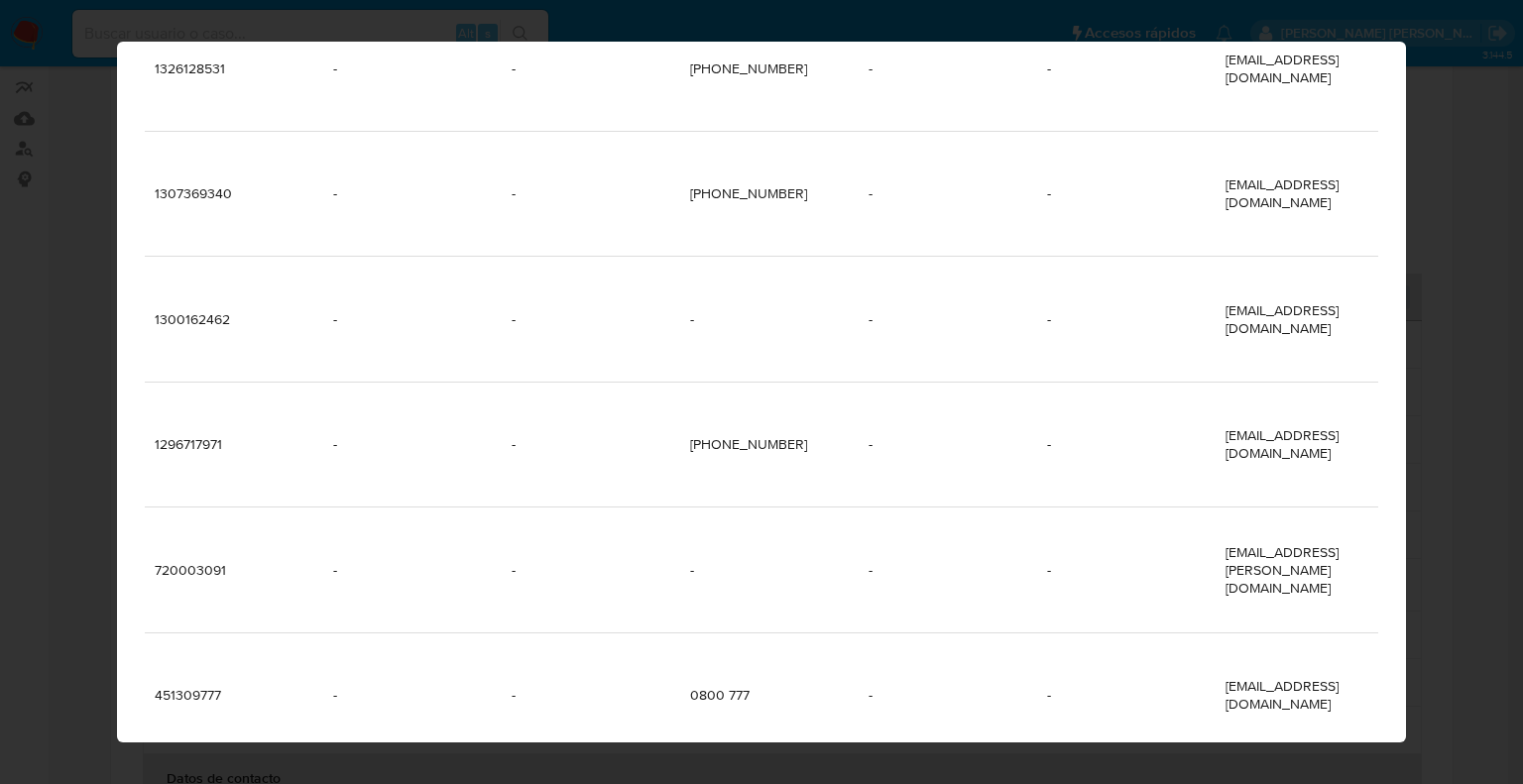 scroll, scrollTop: 428, scrollLeft: 0, axis: vertical 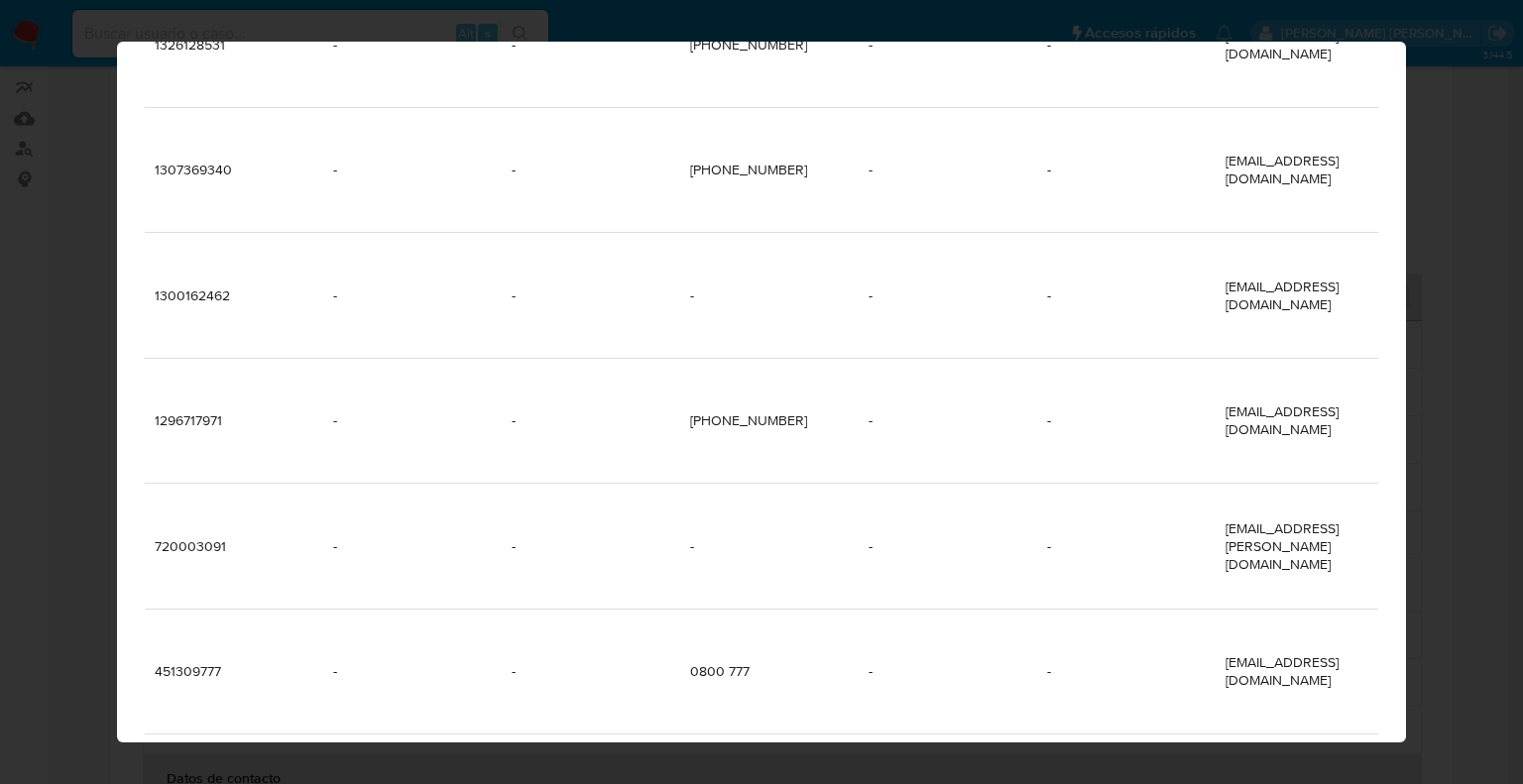 click on "Siguiente" at bounding box center [861, 1051] 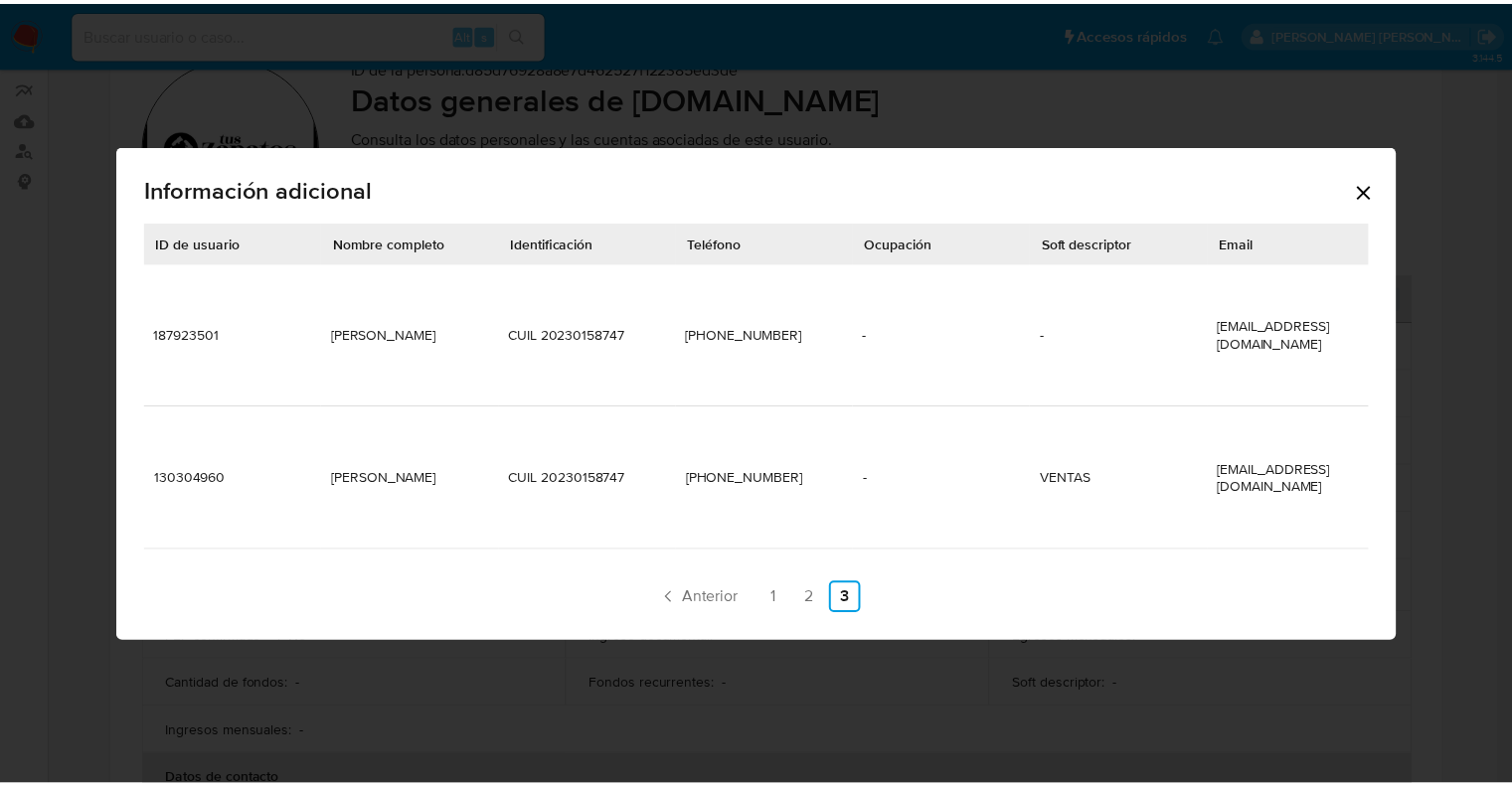 scroll, scrollTop: 0, scrollLeft: 0, axis: both 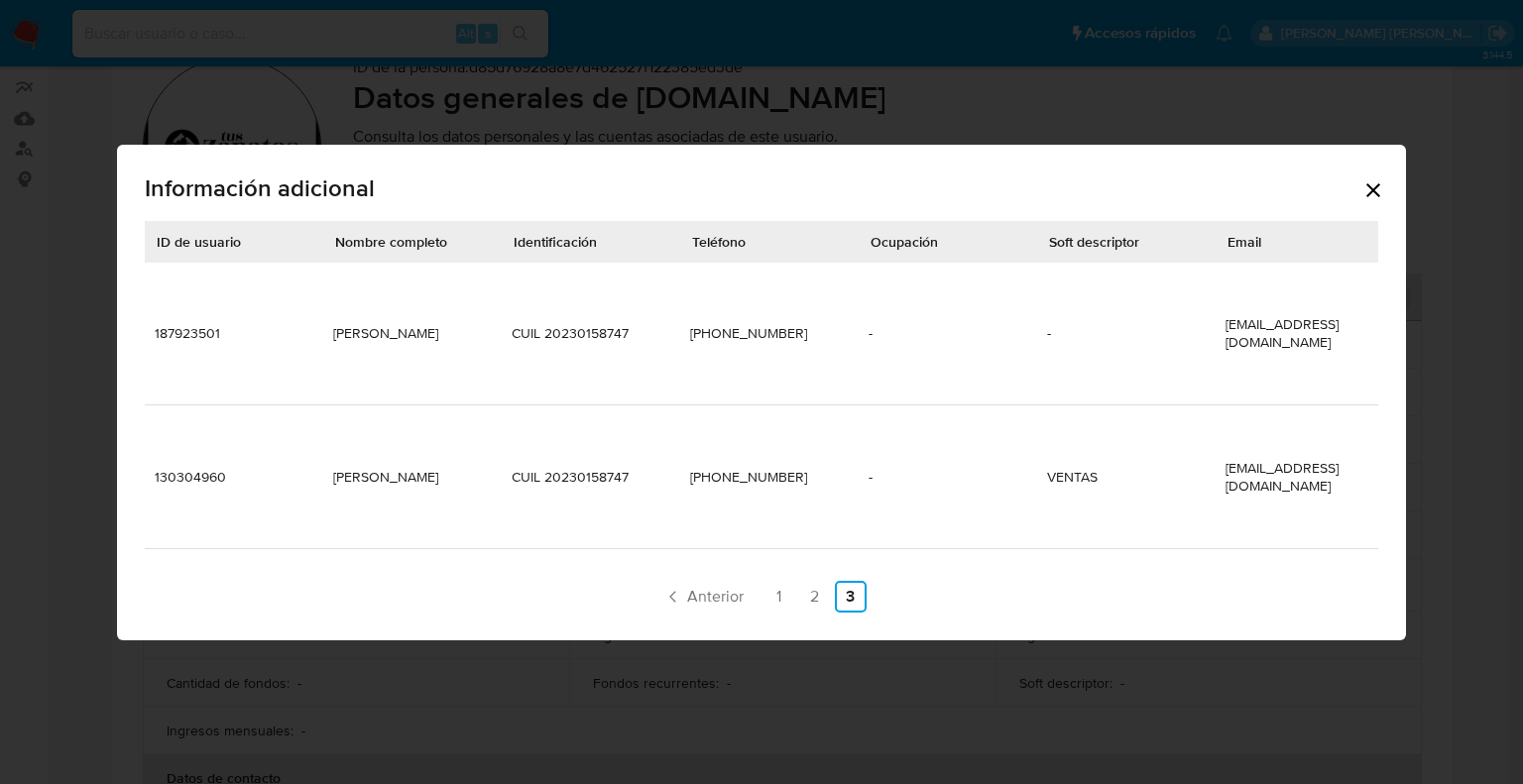 drag, startPoint x: 1098, startPoint y: 451, endPoint x: 972, endPoint y: 455, distance: 126.06348 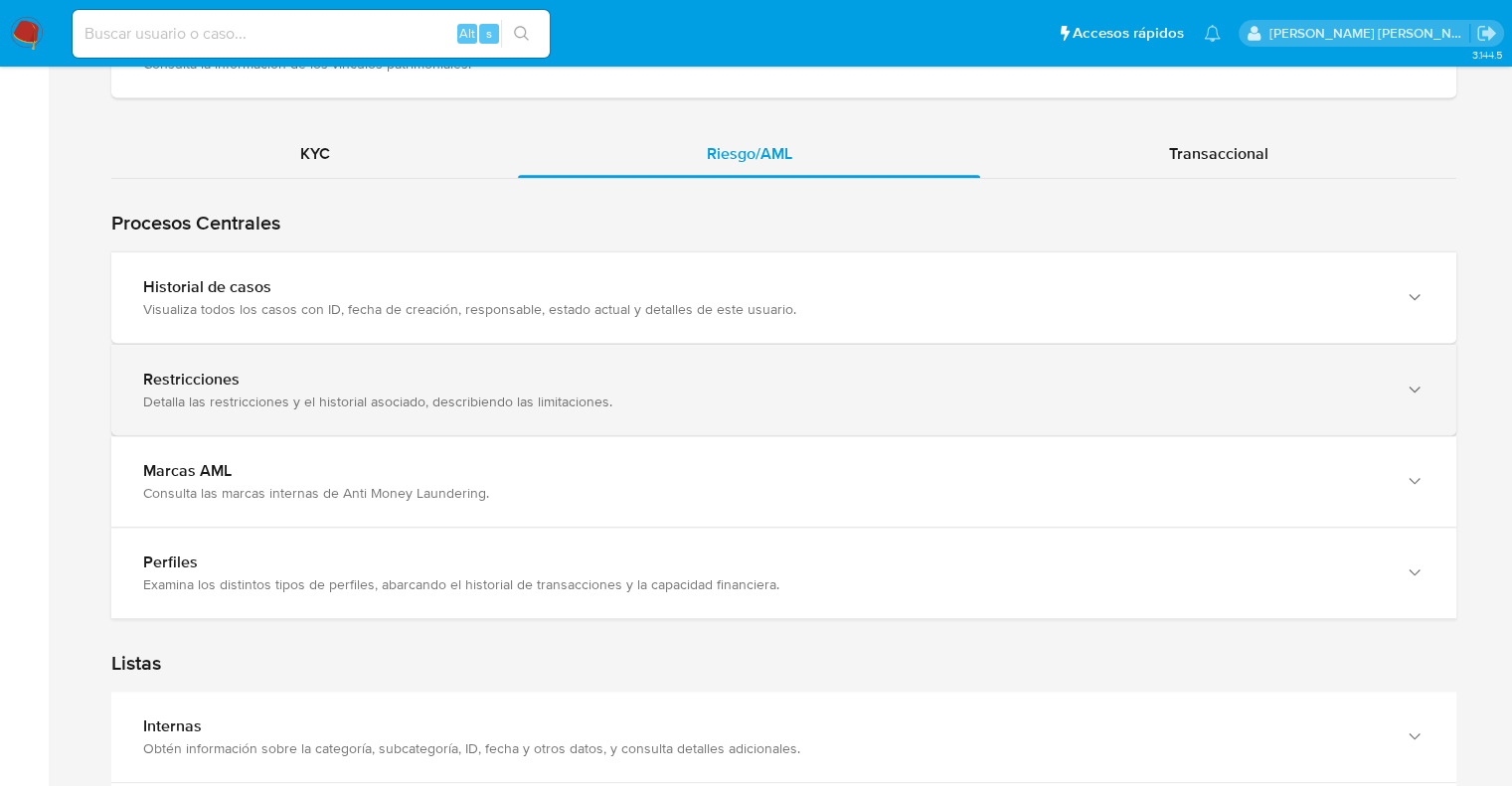 scroll, scrollTop: 1987, scrollLeft: 0, axis: vertical 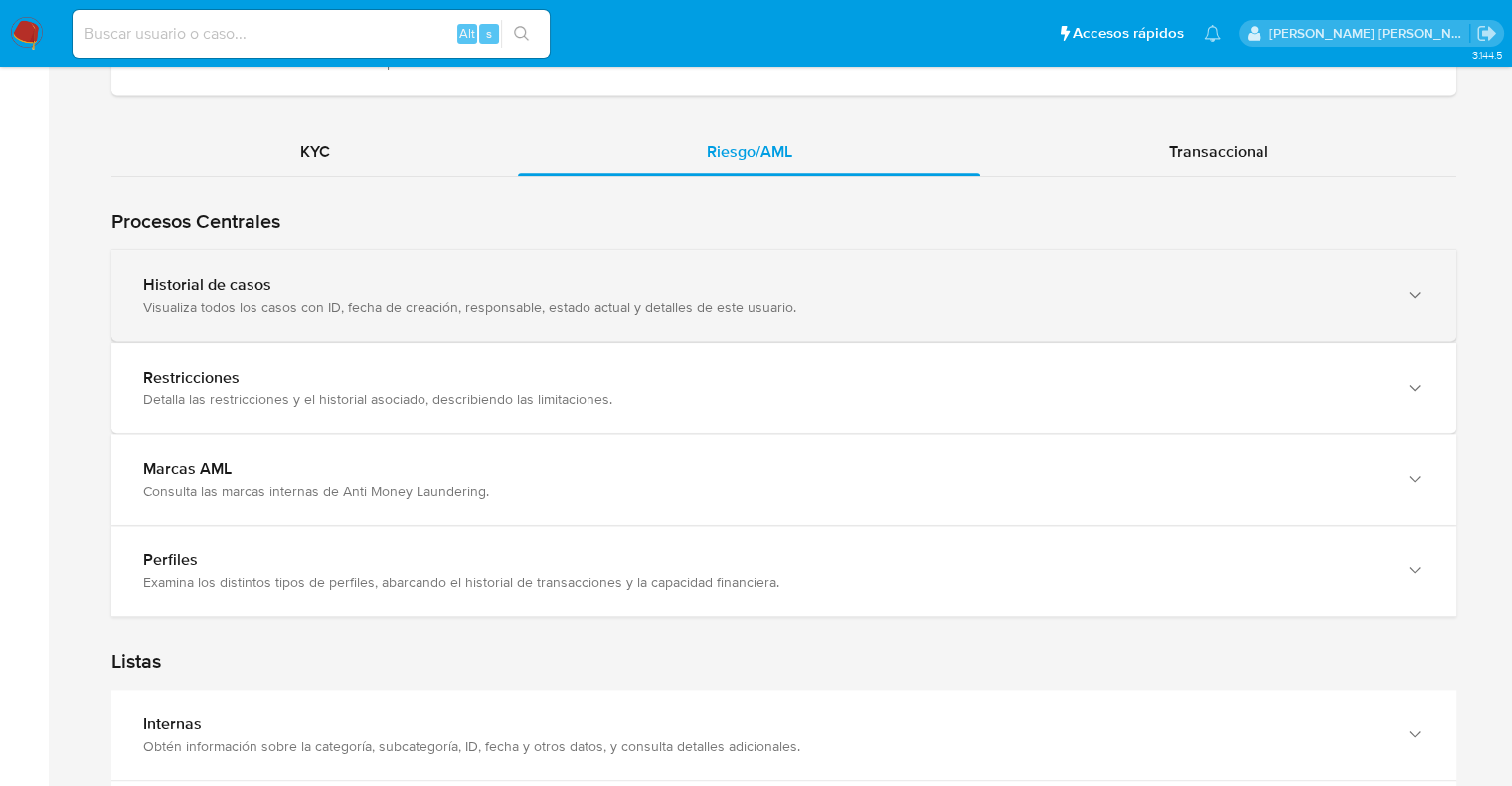 click on "Visualiza todos los casos con ID, fecha de creación, responsable, estado actual y detalles de este usuario." at bounding box center [763, 307] 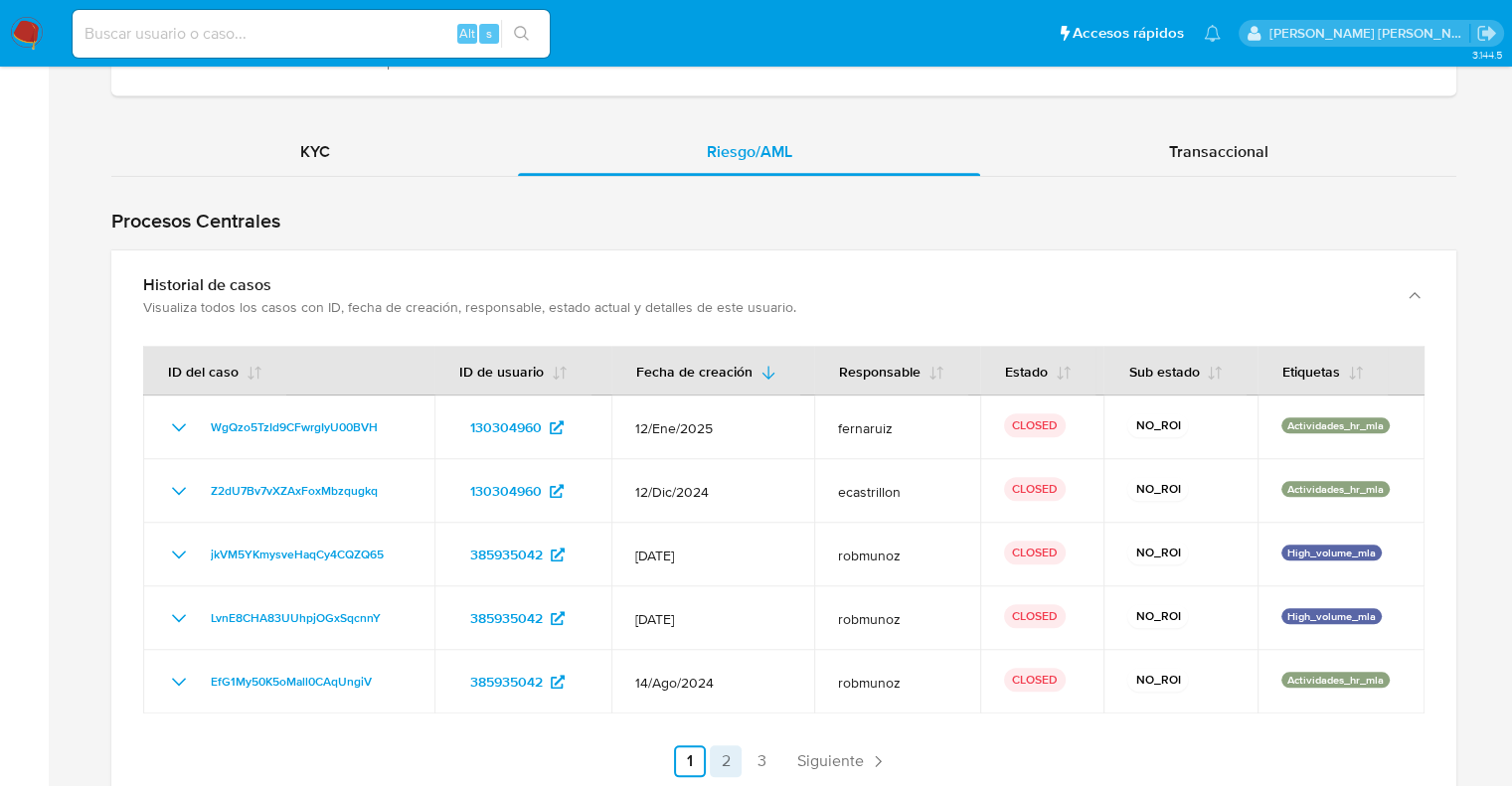 click on "2" at bounding box center [726, 761] 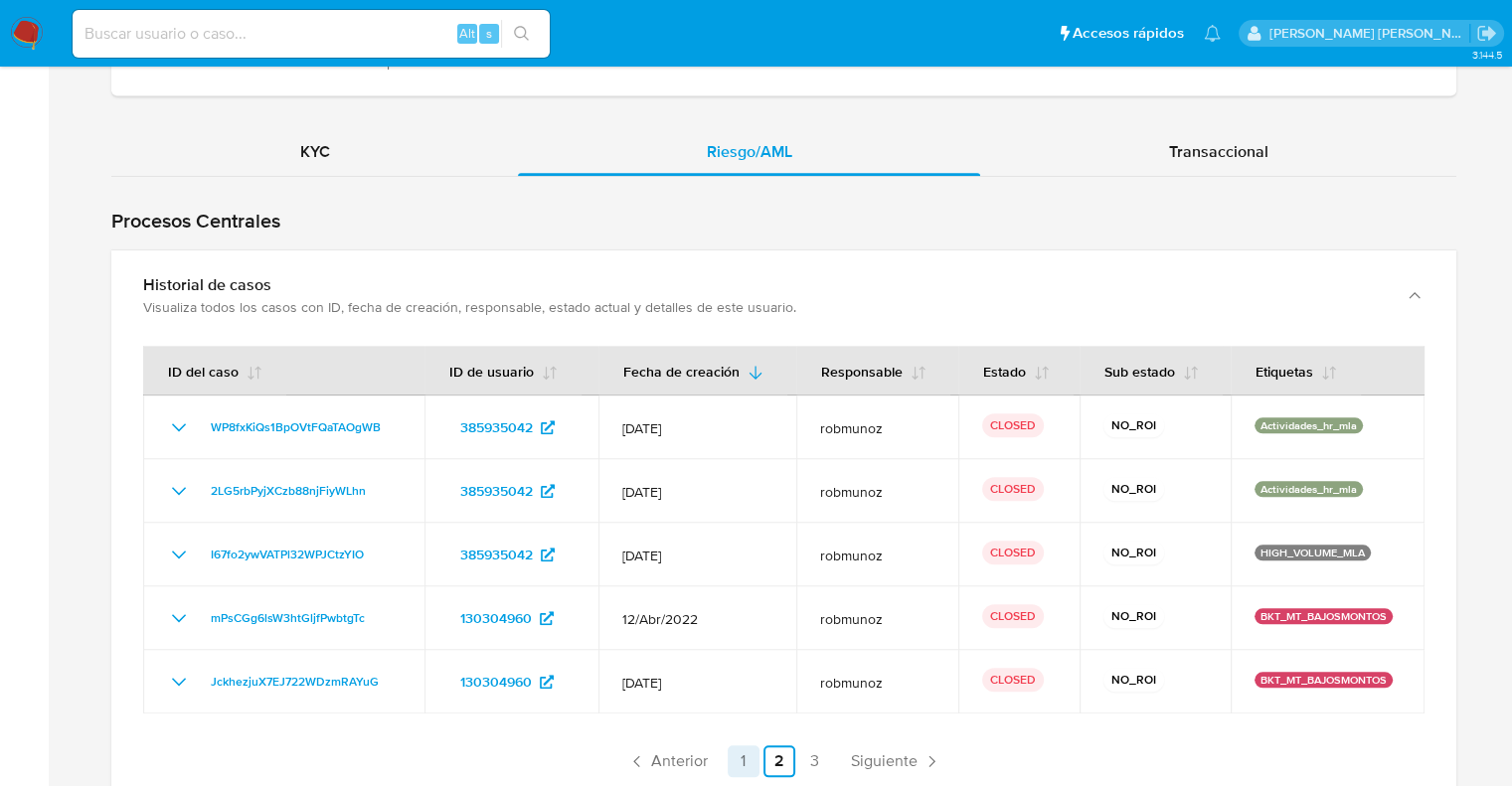 click on "3" at bounding box center [815, 761] 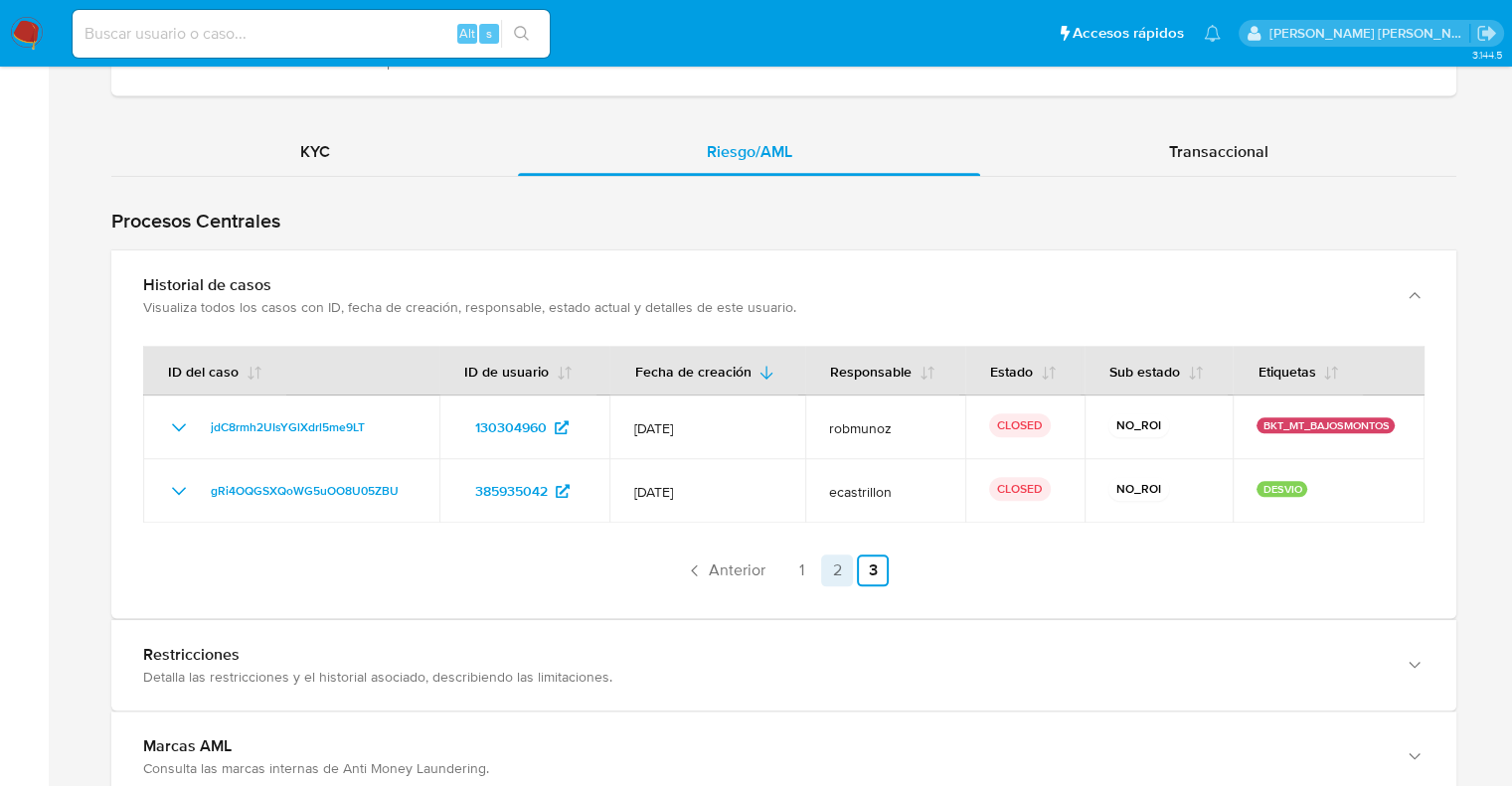 click on "2" at bounding box center [837, 570] 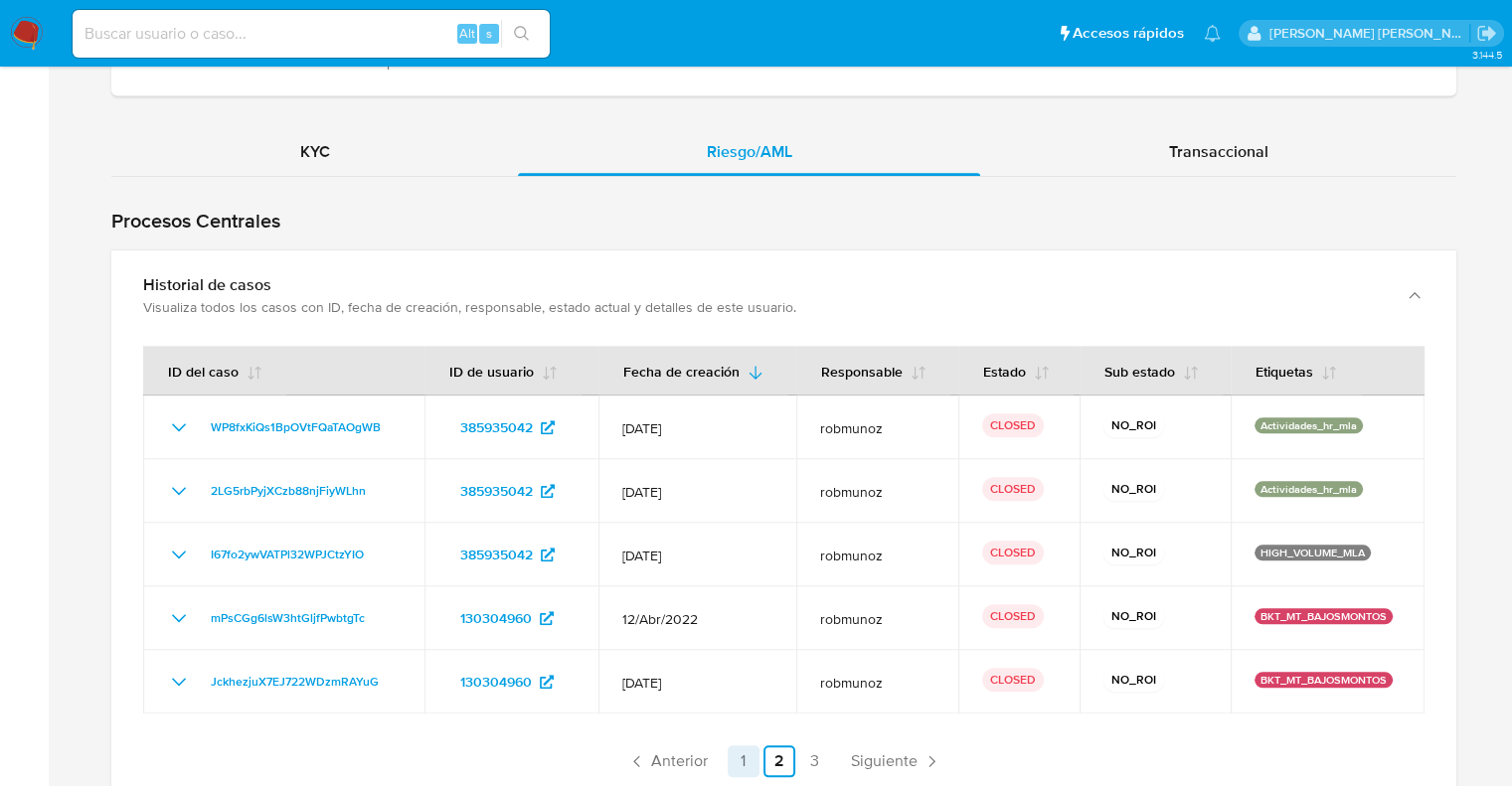 click on "1" at bounding box center (744, 761) 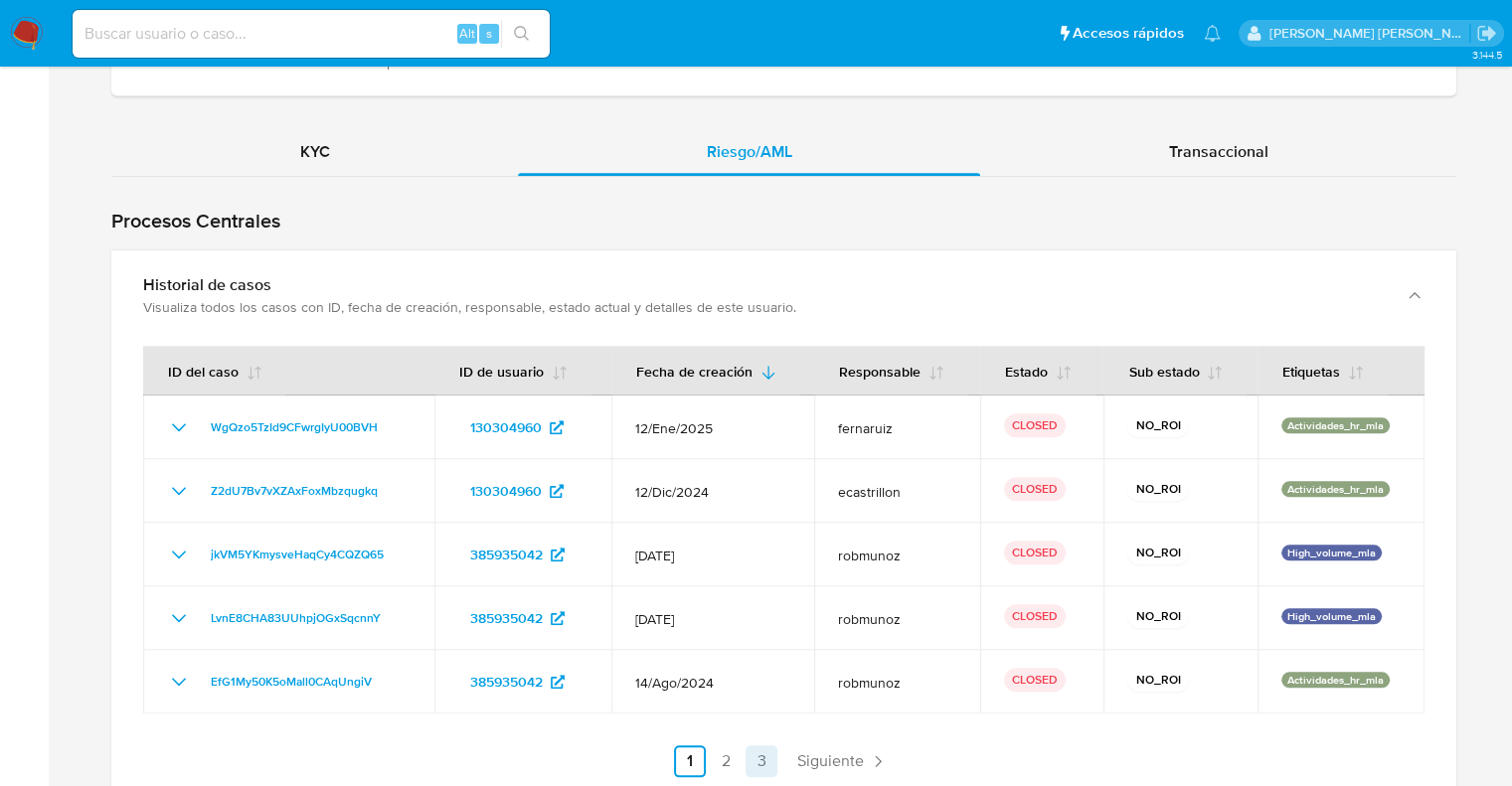 click on "3" at bounding box center (761, 761) 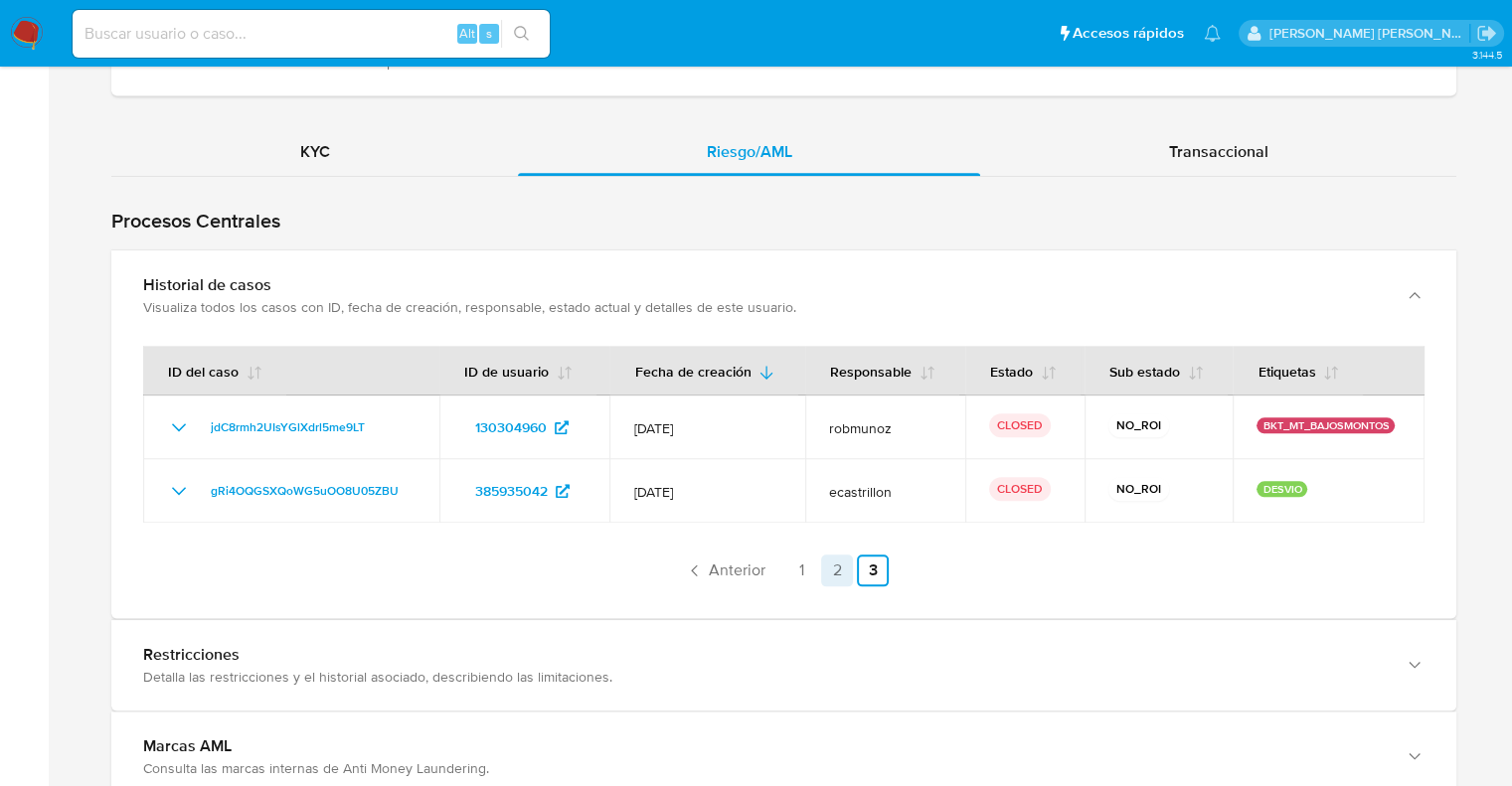 click on "2" at bounding box center (837, 570) 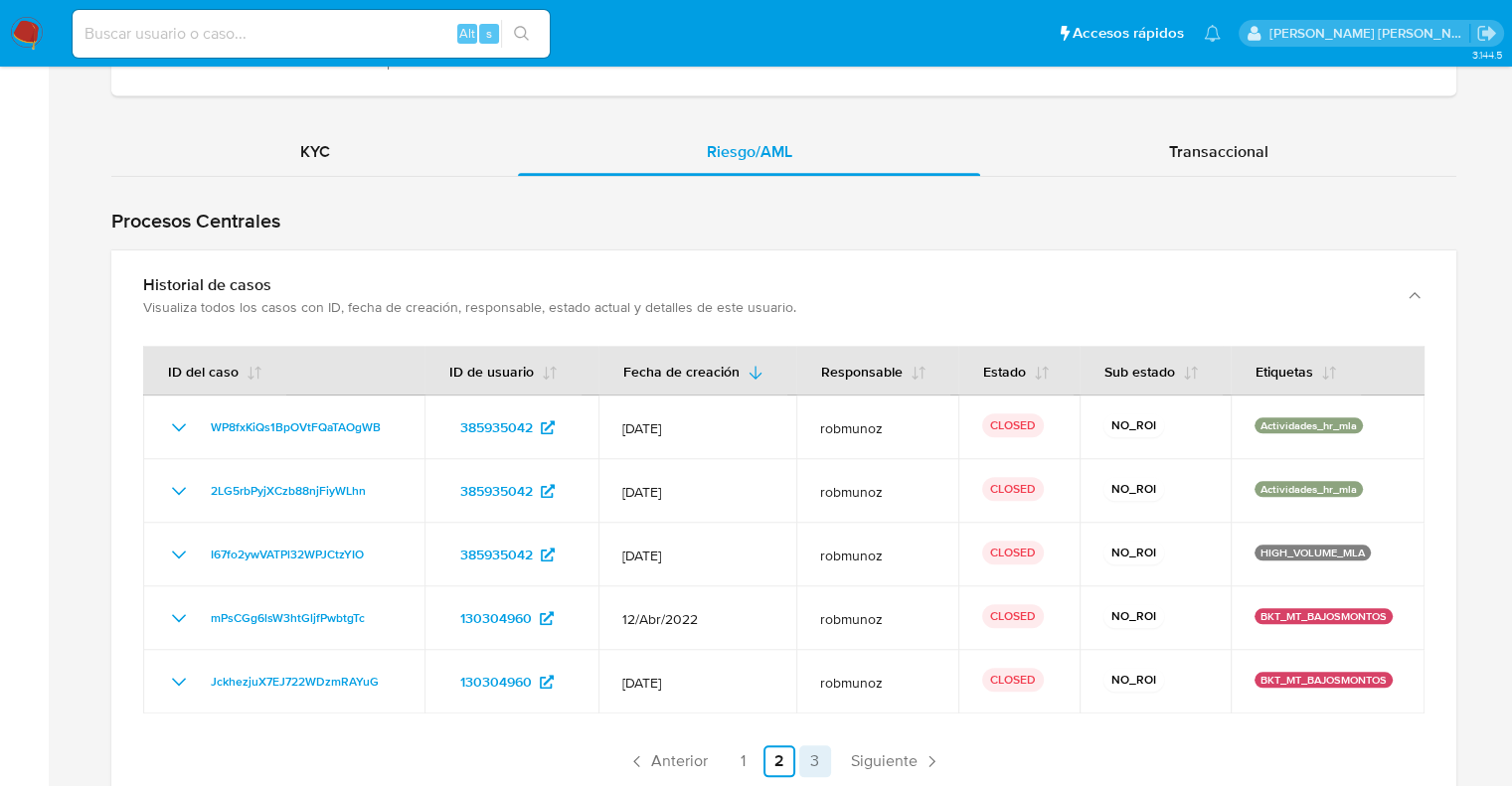 click on "3" at bounding box center [815, 761] 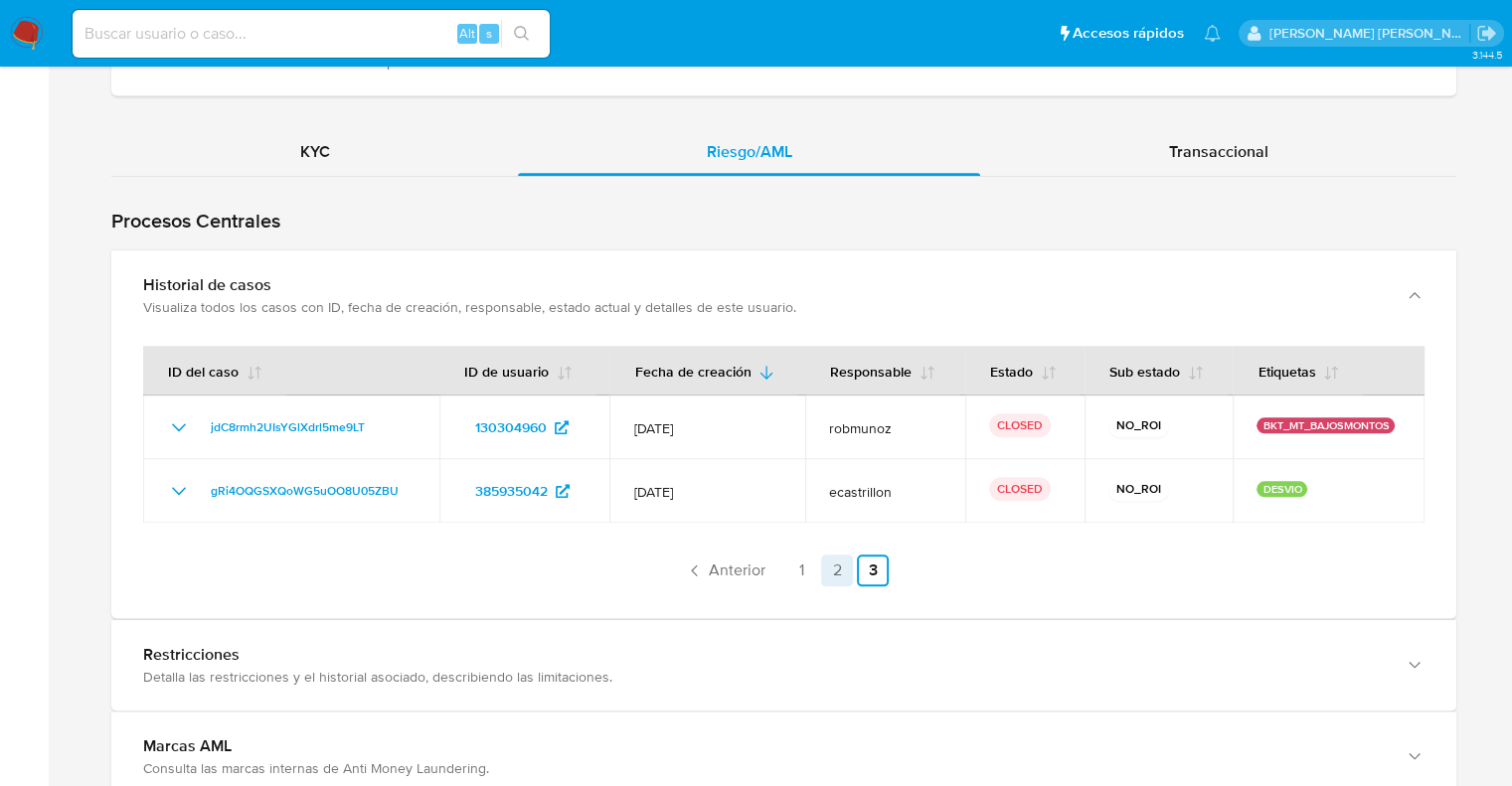 click on "2" at bounding box center (837, 570) 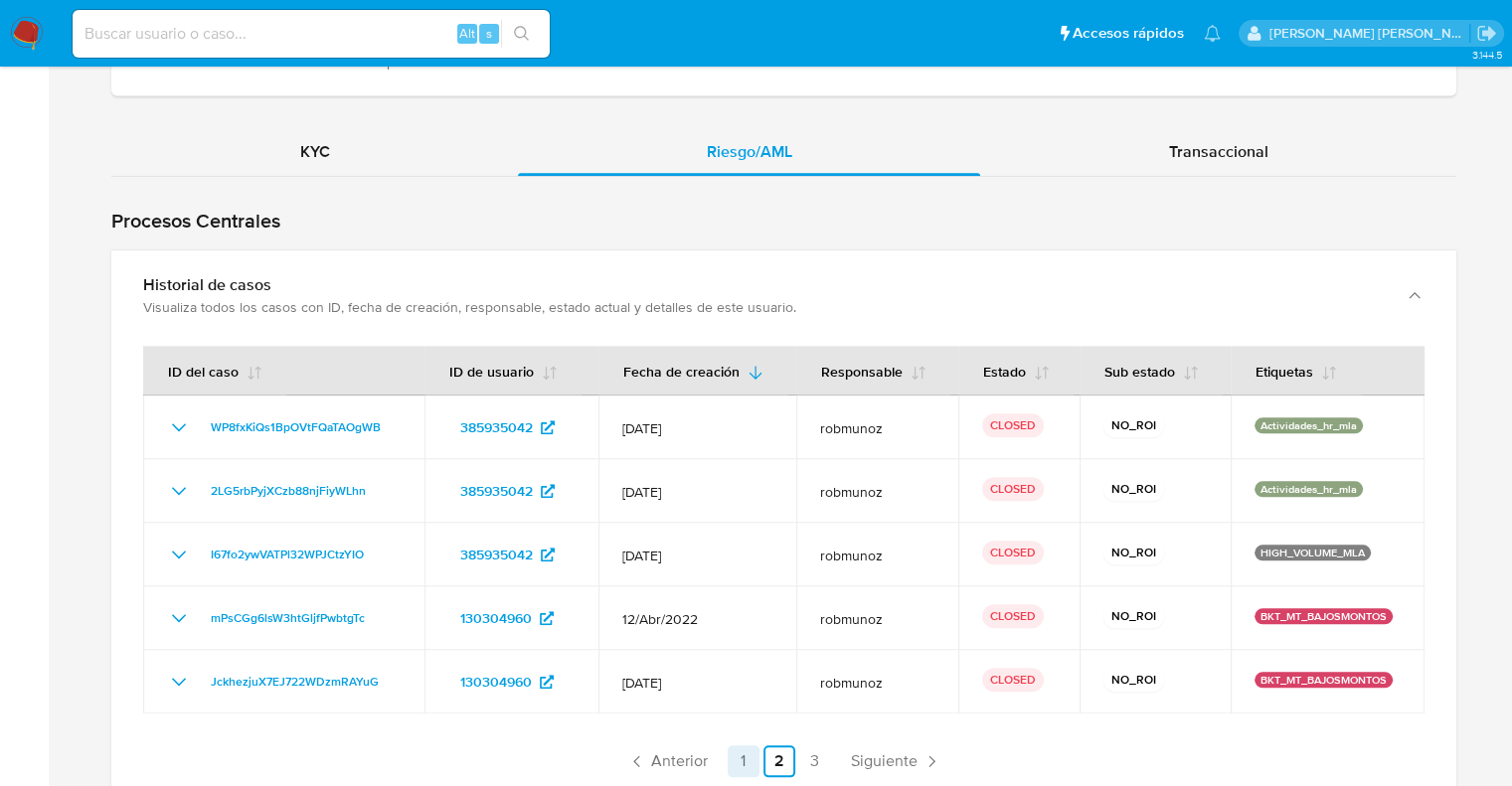 click on "1" at bounding box center [744, 761] 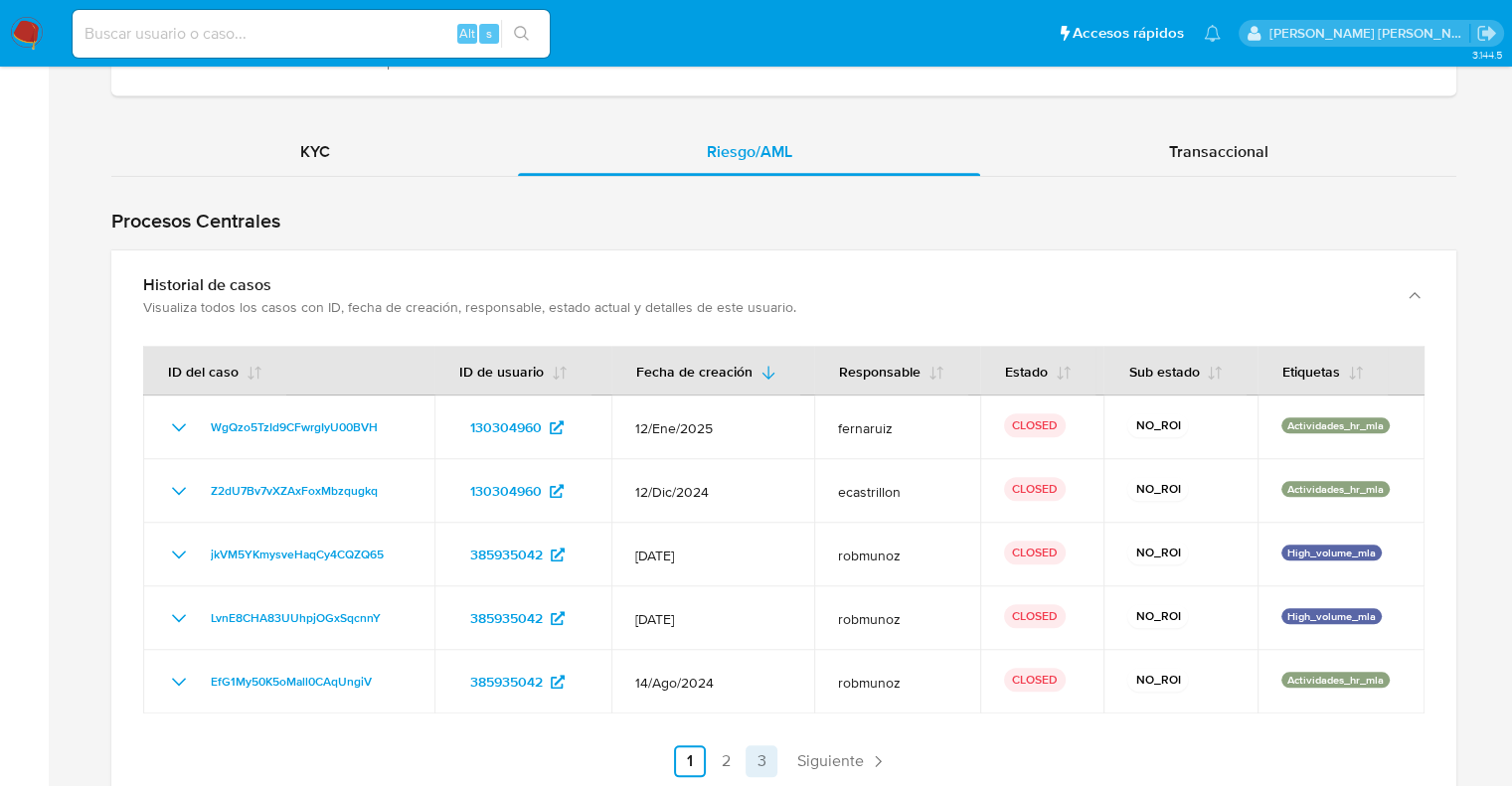 click on "3" at bounding box center [761, 761] 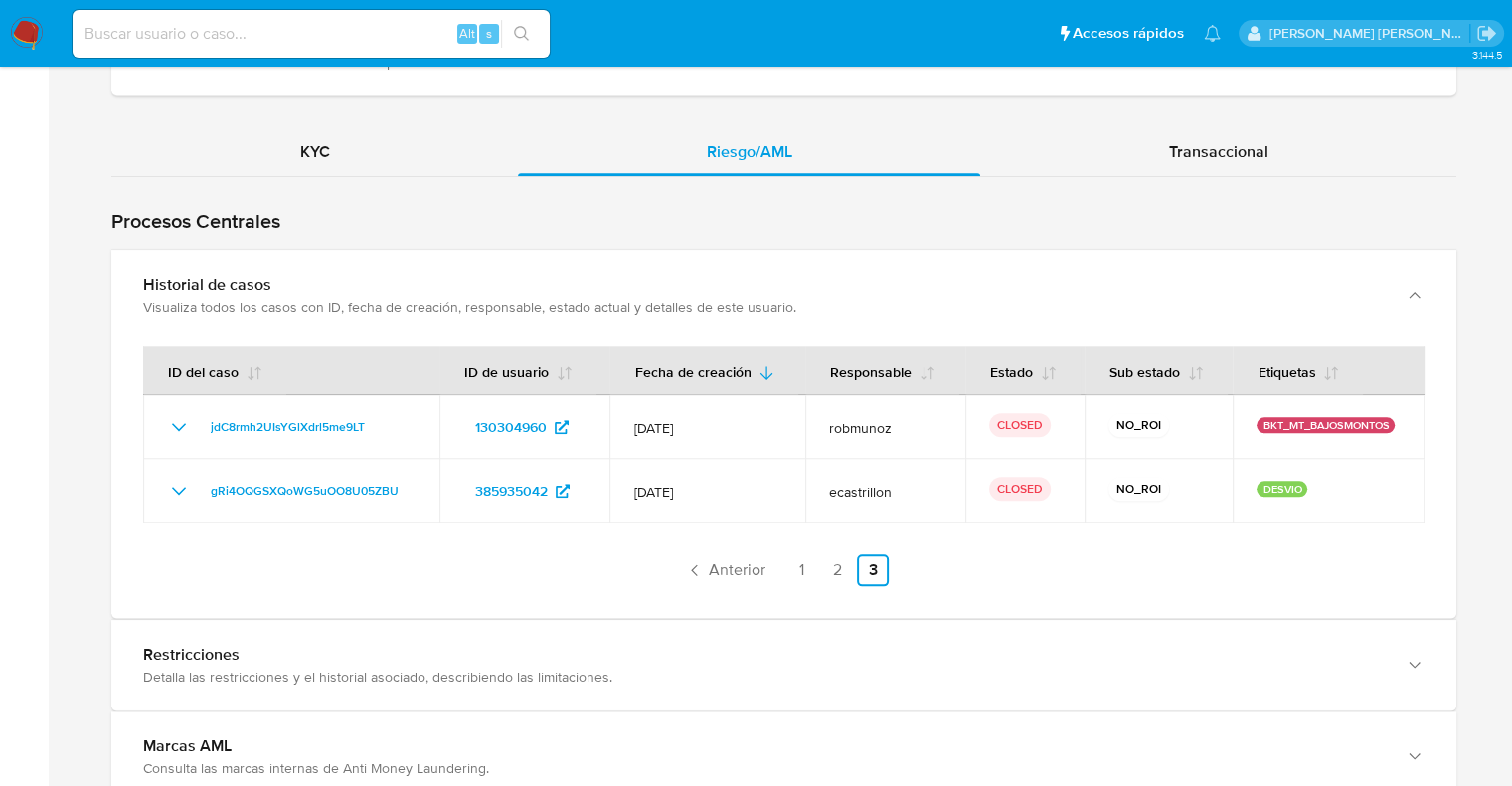 click on "2" at bounding box center (837, 570) 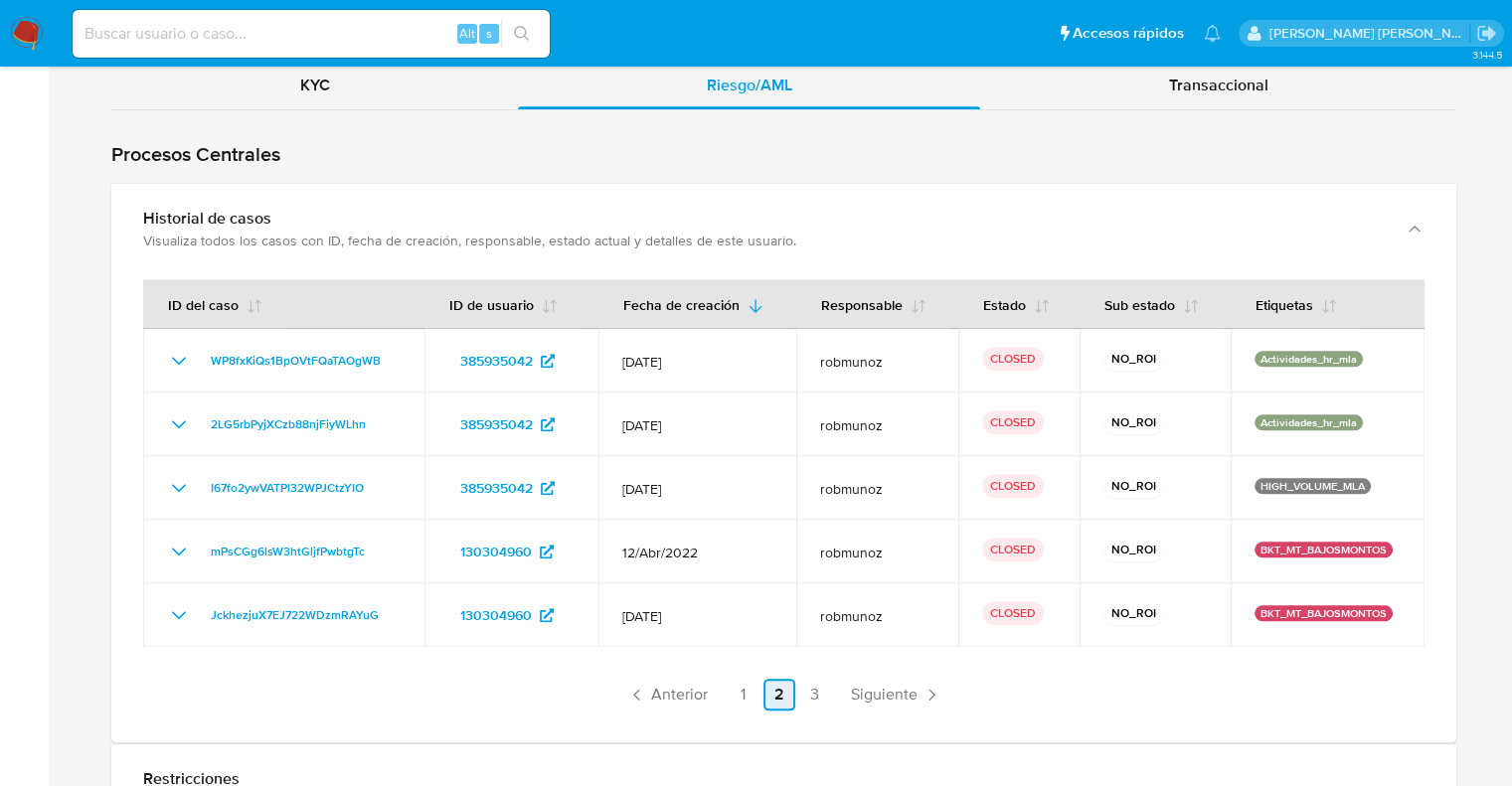scroll, scrollTop: 2087, scrollLeft: 0, axis: vertical 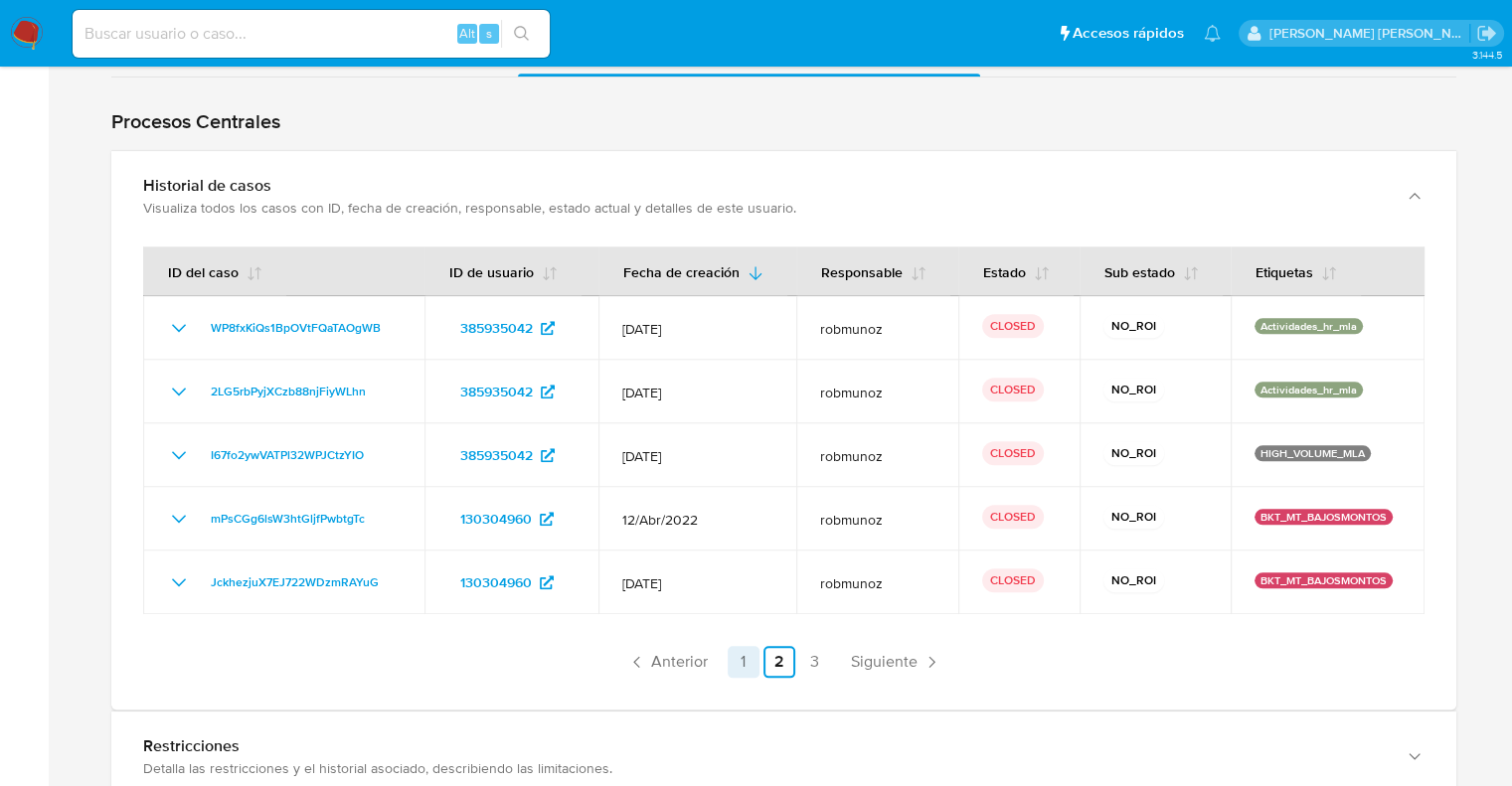 click on "1" at bounding box center [744, 662] 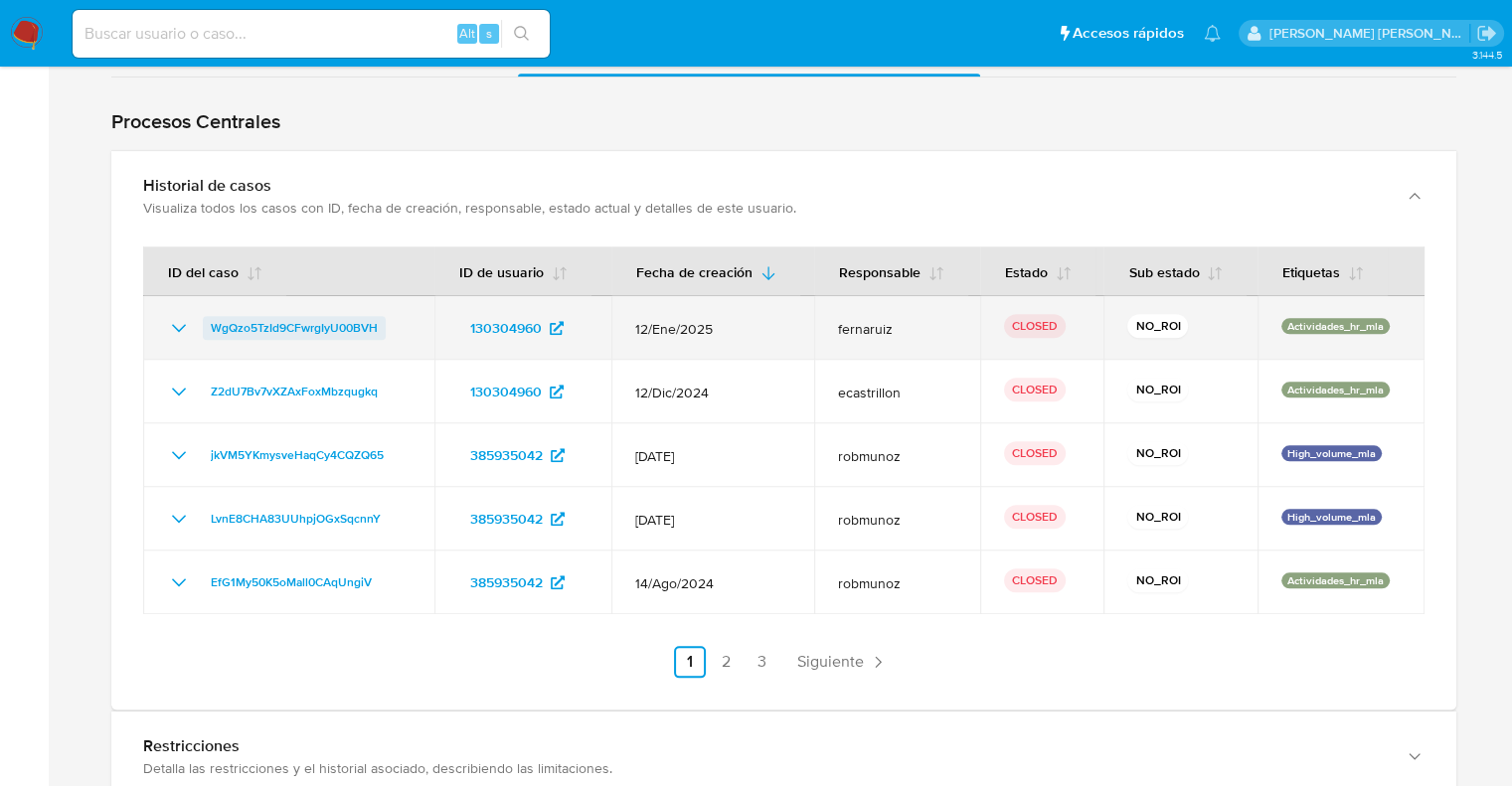 click on "WgQzo5TzId9CFwrgIyU00BVH" at bounding box center (294, 328) 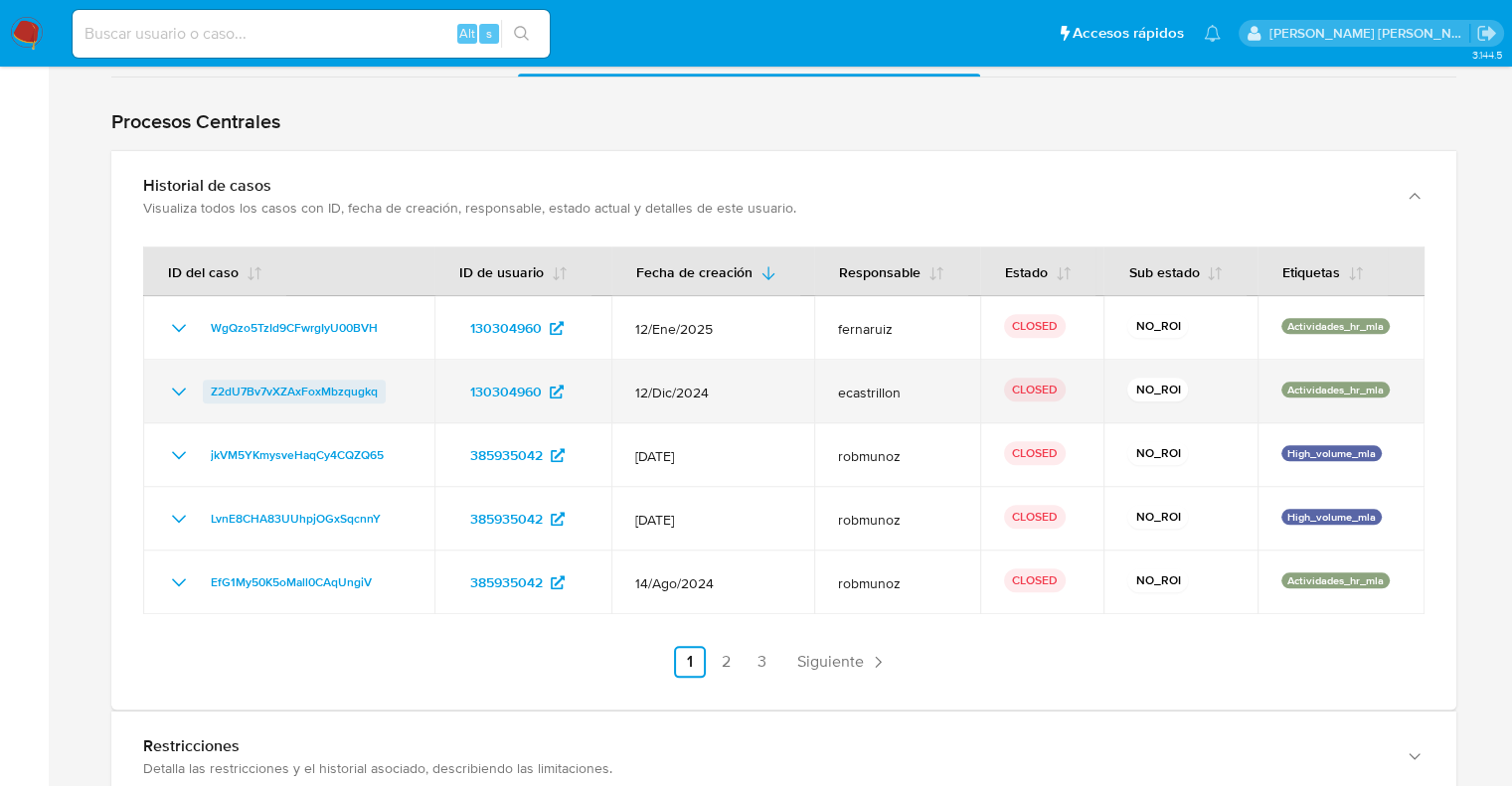 click on "Z2dU7Bv7vXZAxFoxMbzqugkq" at bounding box center (294, 392) 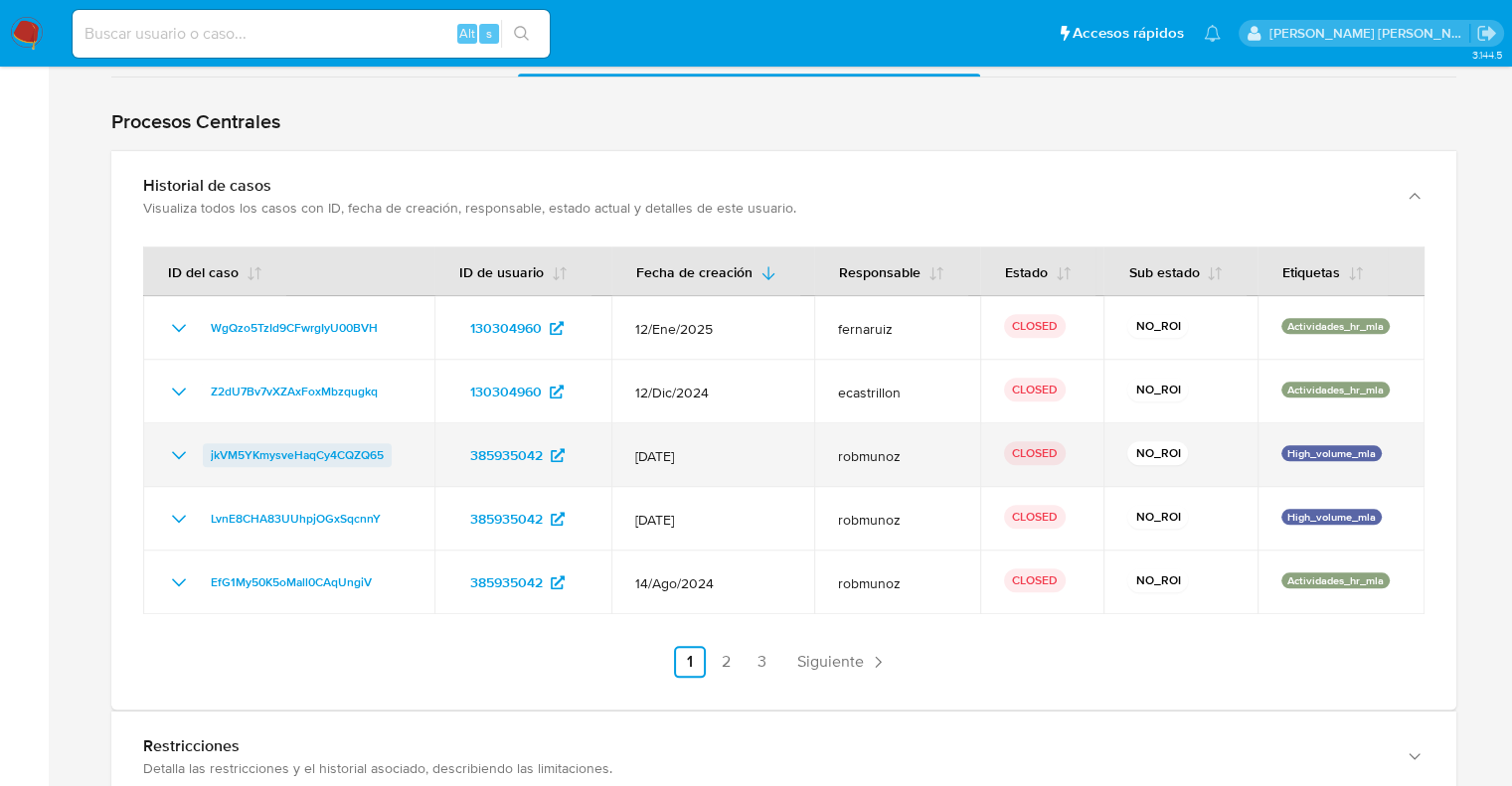 click on "jkVM5YKmysveHaqCy4CQZQ65" at bounding box center [297, 455] 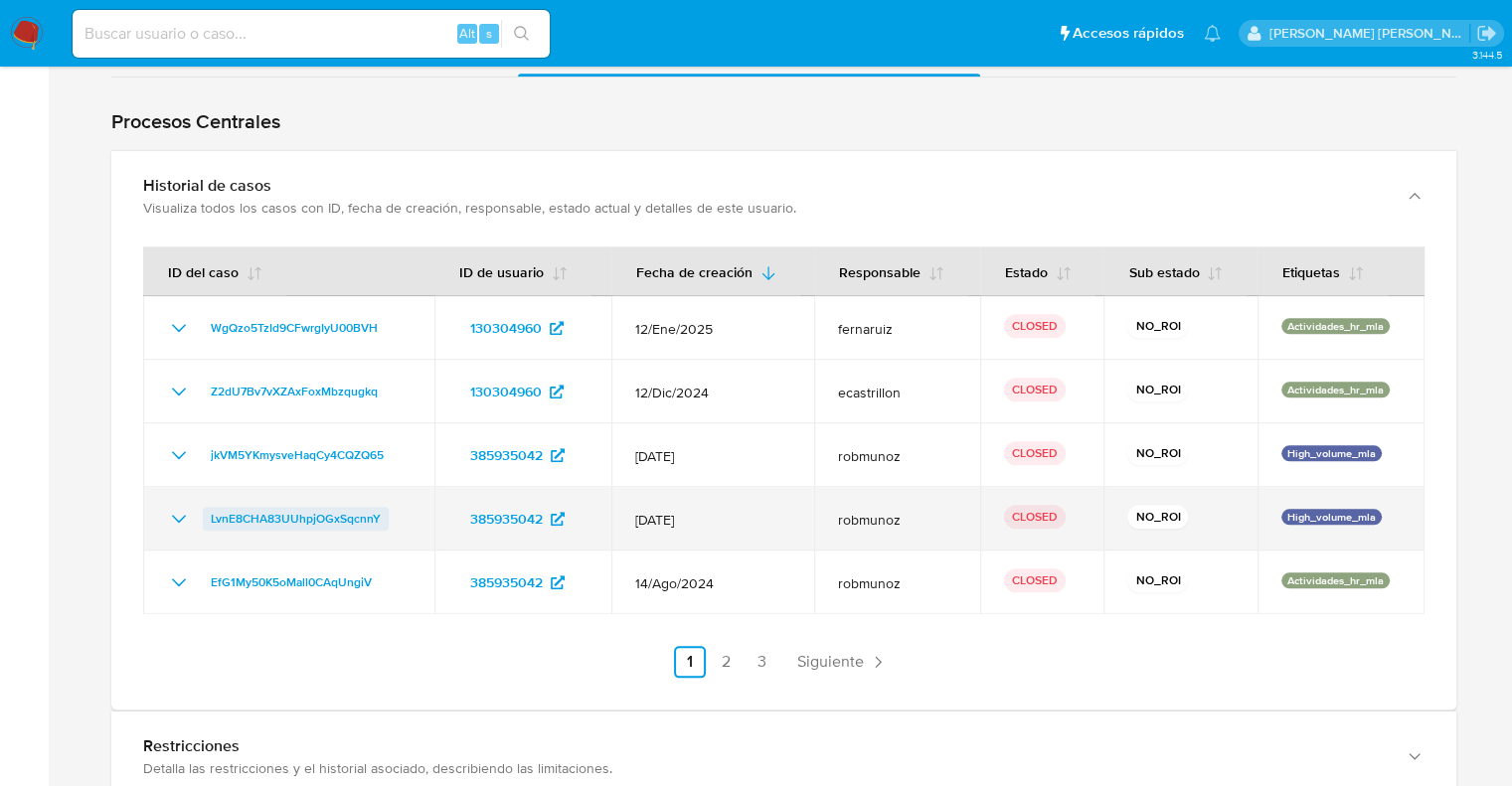 click on "LvnE8CHA83UUhpjOGxSqcnnY" at bounding box center [295, 519] 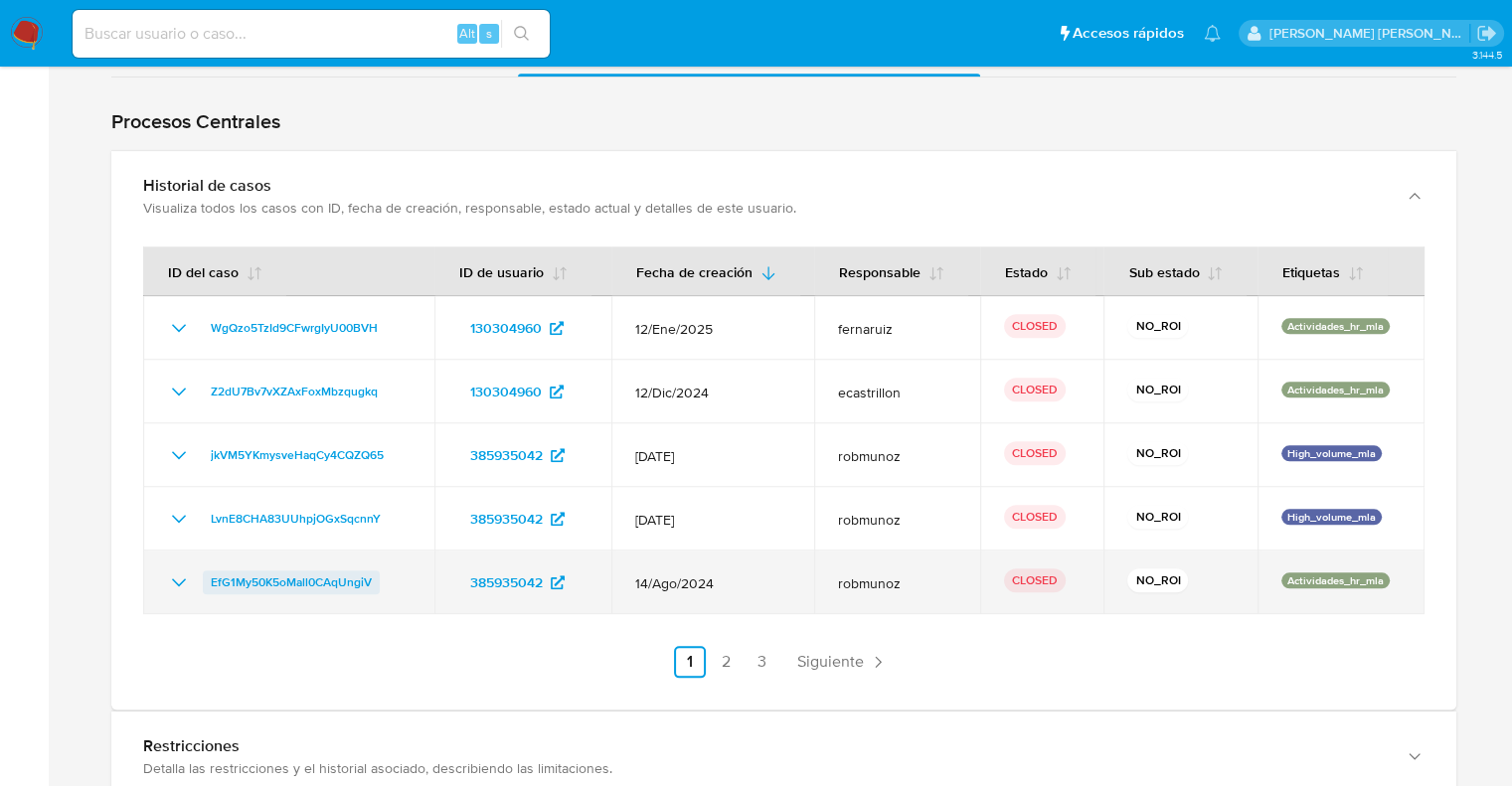 click on "EfG1My50K5oMall0CAqUngiV" at bounding box center [291, 582] 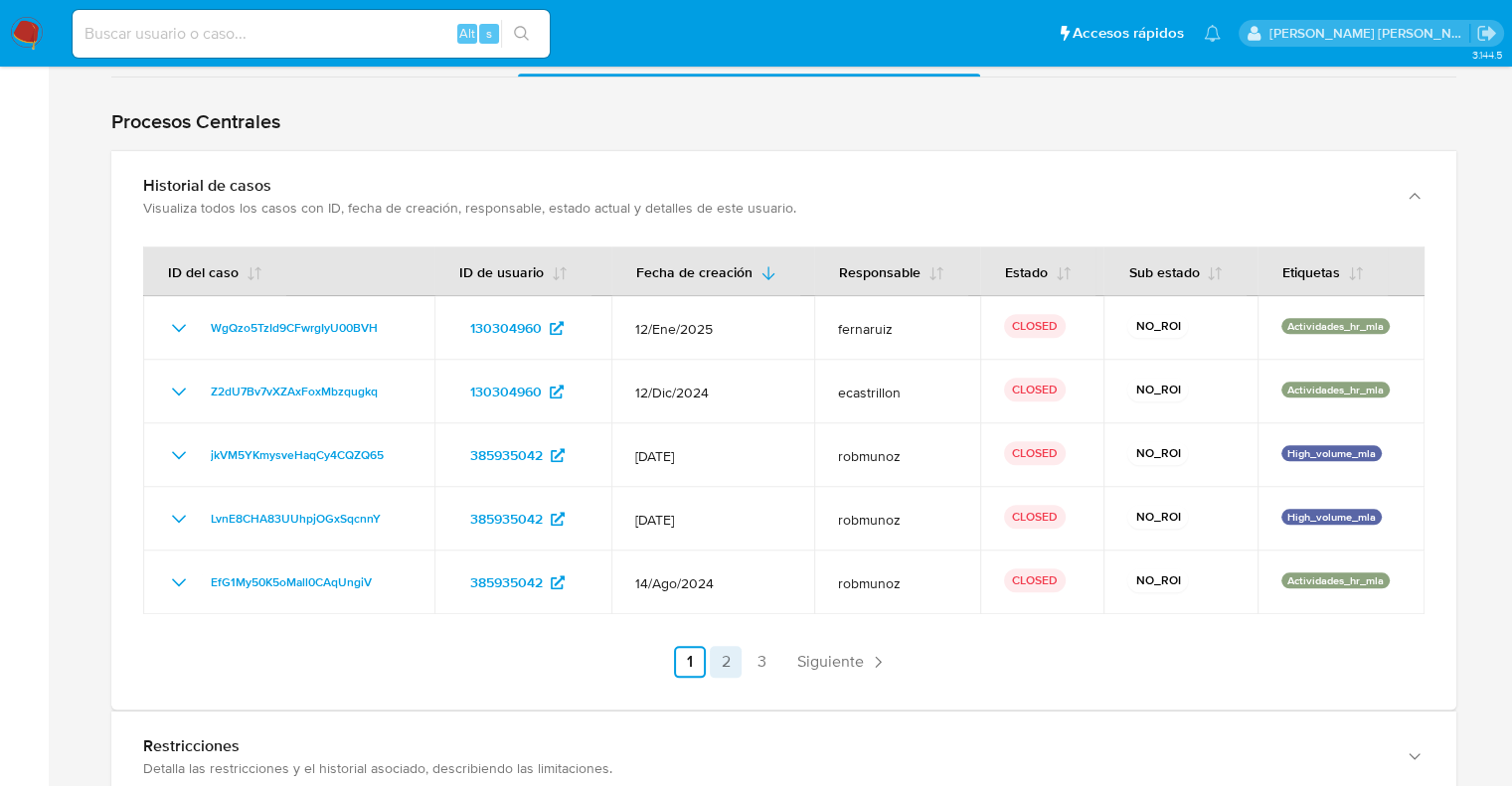 click on "2" at bounding box center [726, 662] 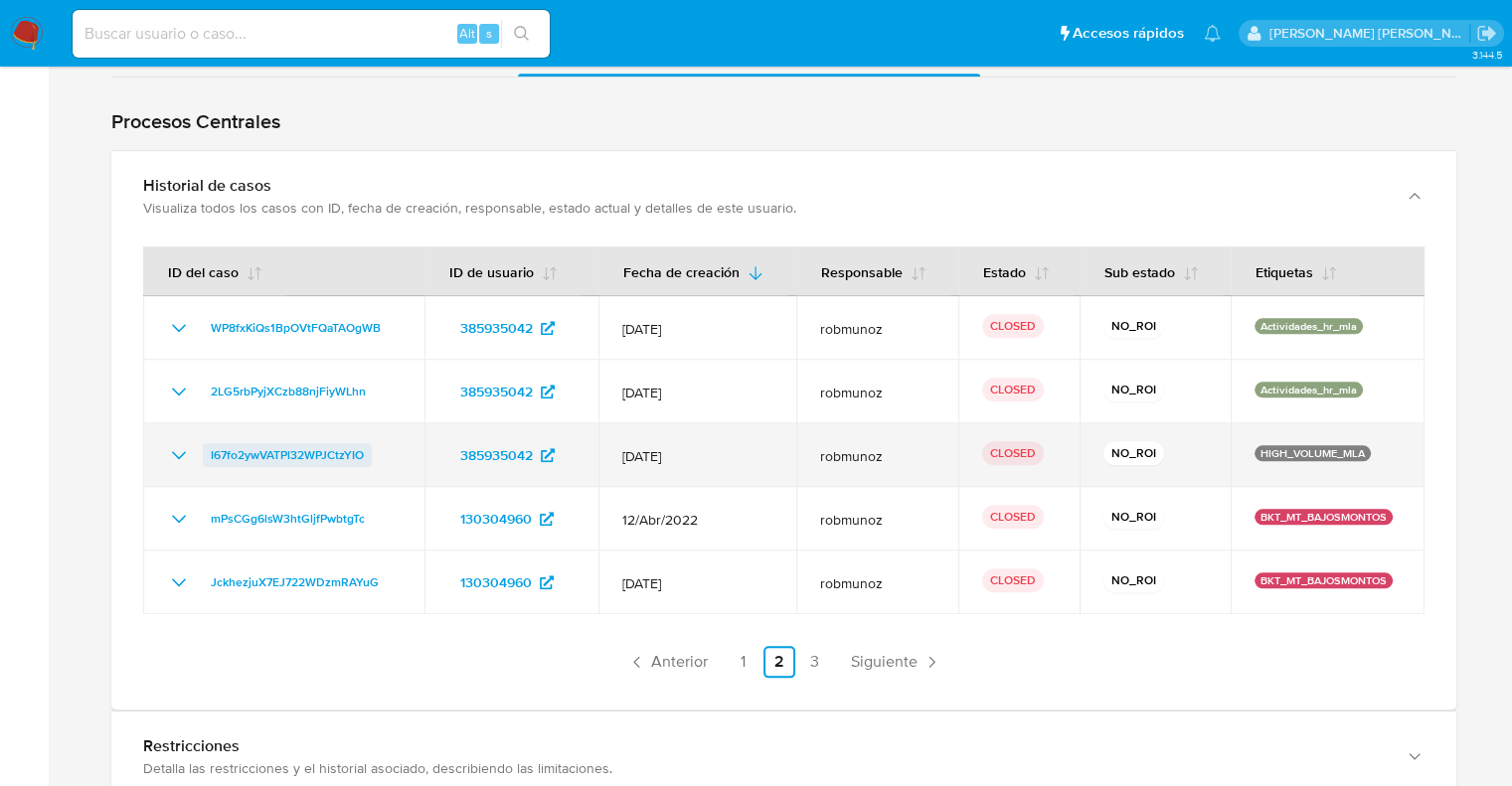 click on "I67fo2ywVATPl32WPJCtzYIO" at bounding box center (287, 455) 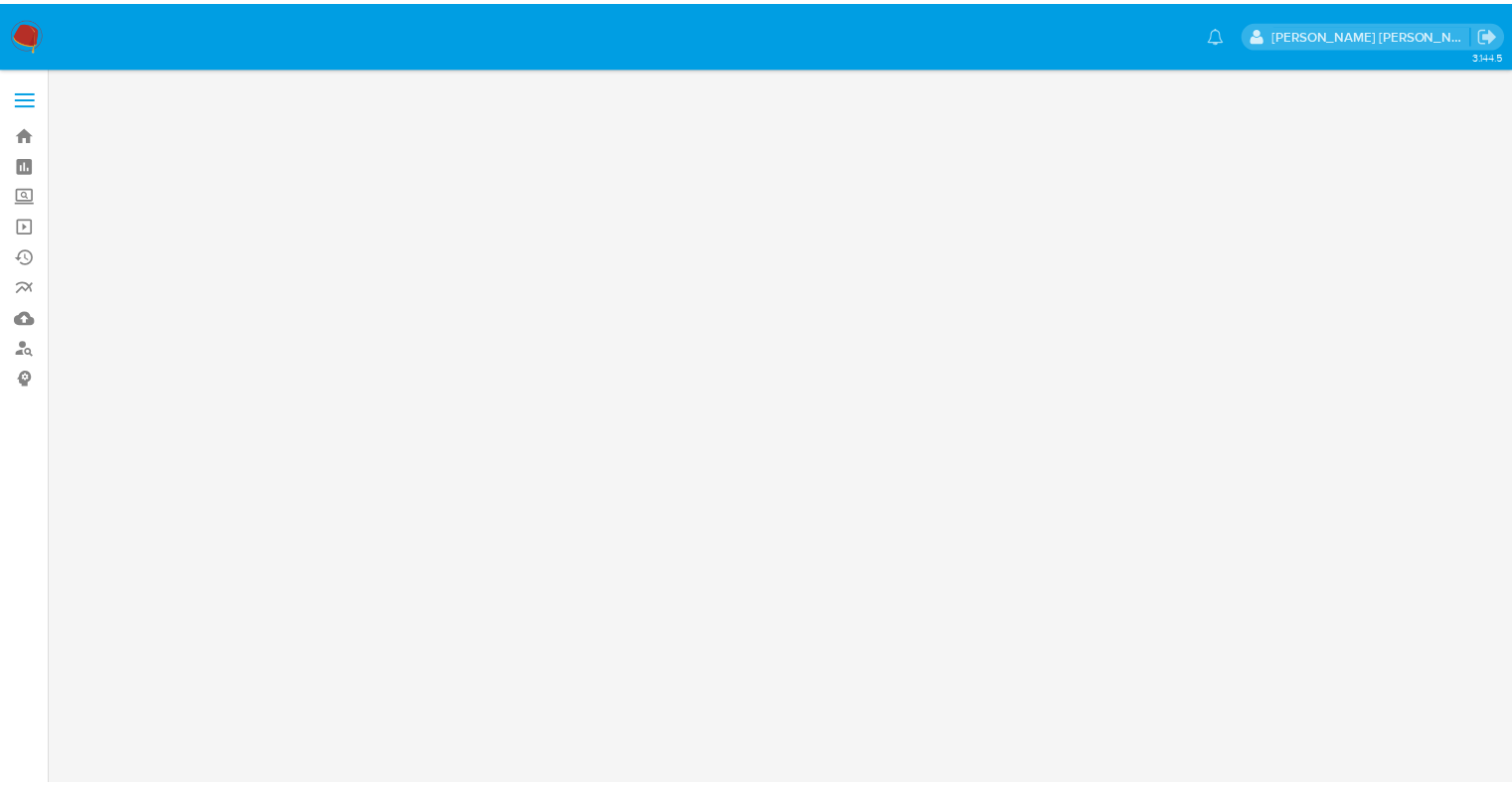 scroll, scrollTop: 0, scrollLeft: 0, axis: both 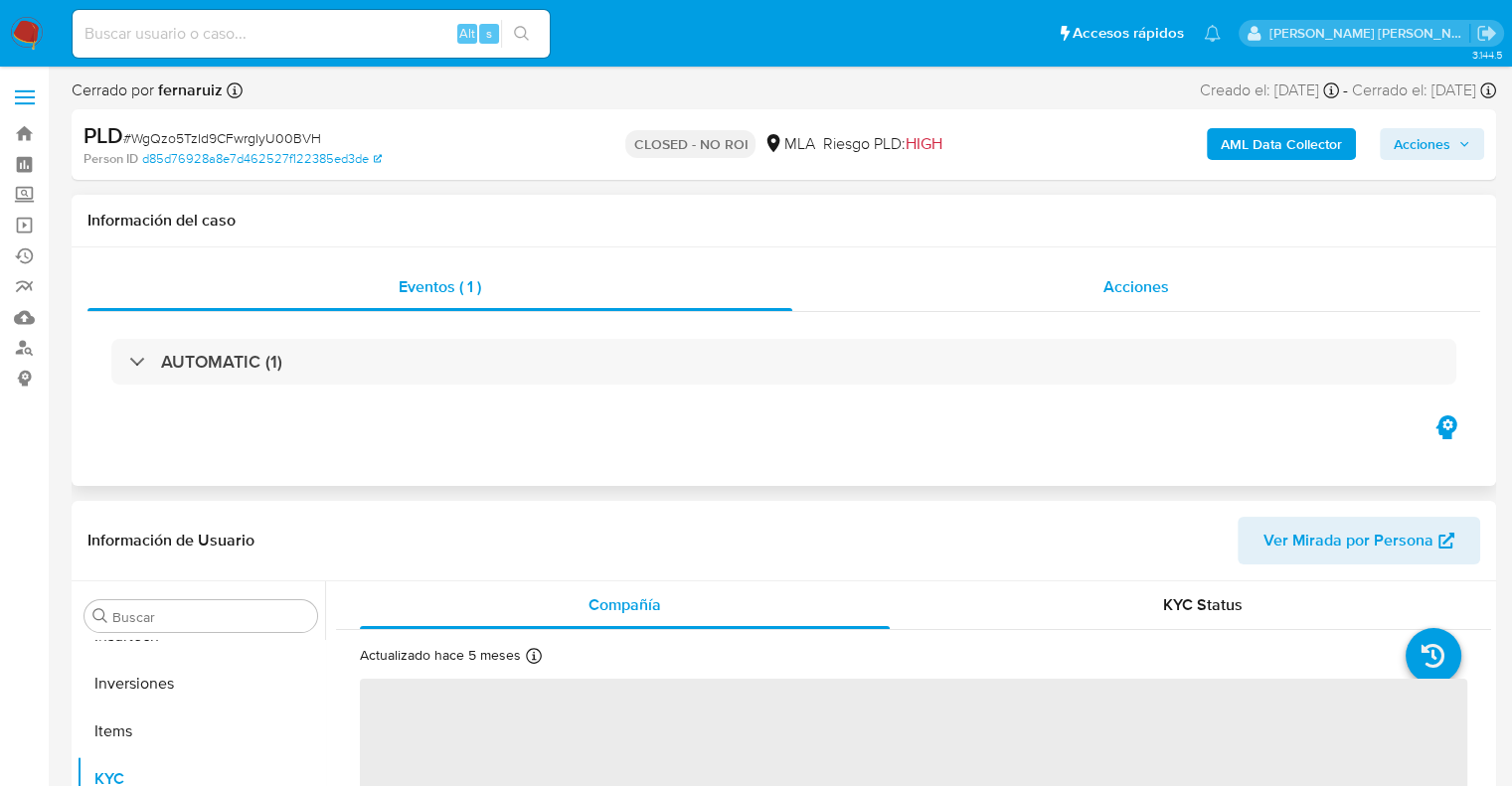 click on "Acciones" at bounding box center [1136, 286] 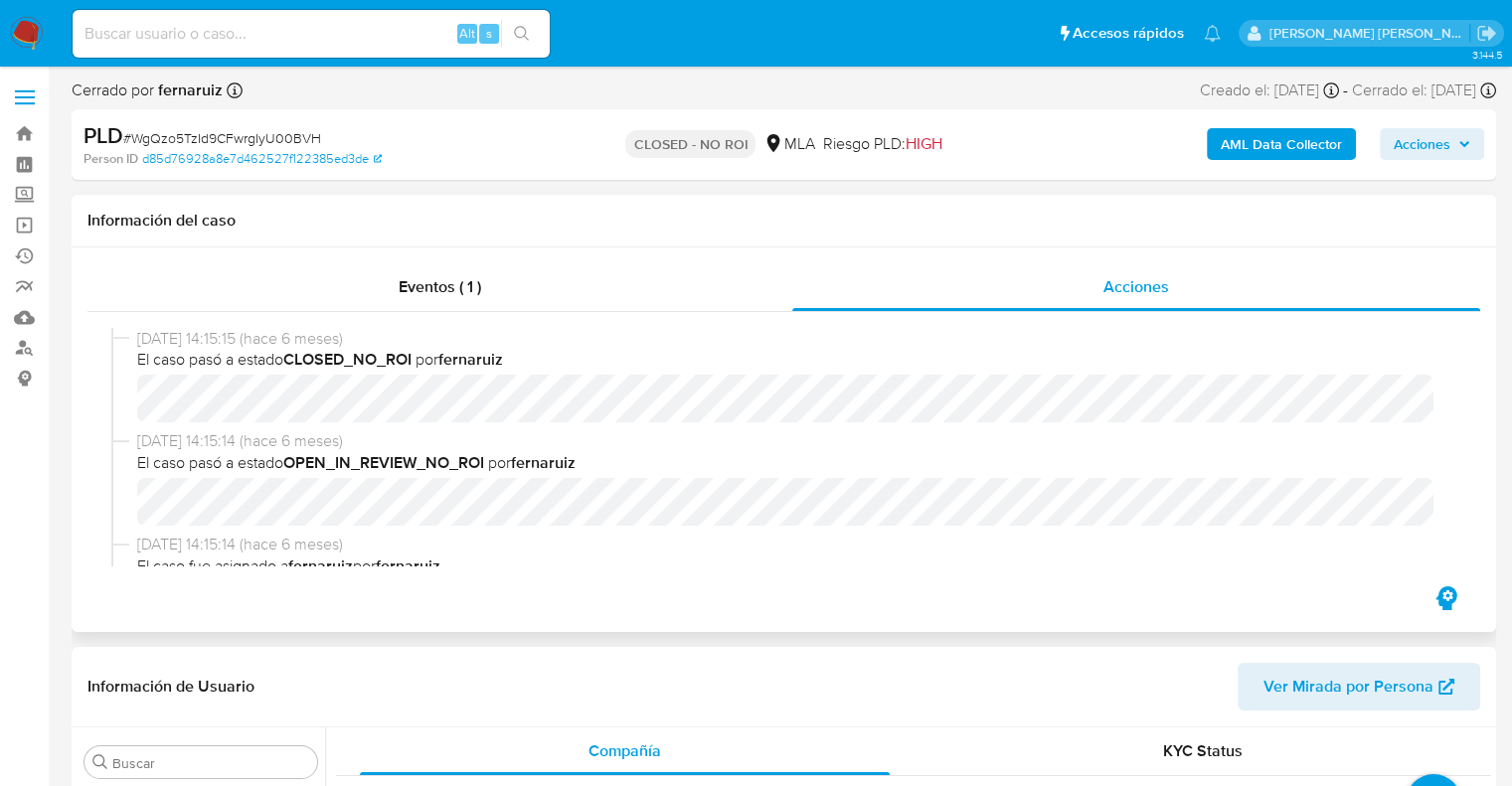 select on "10" 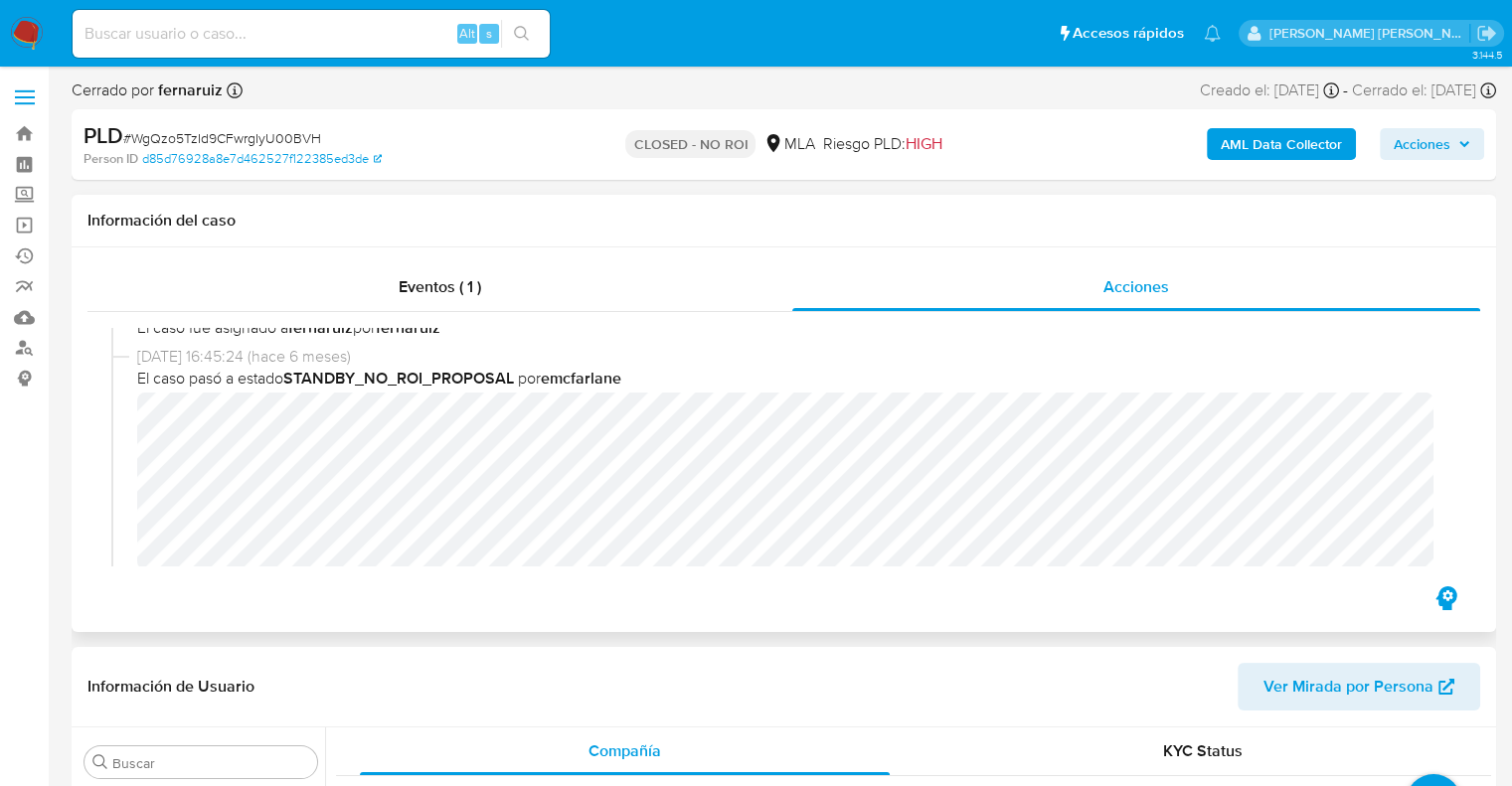 scroll, scrollTop: 298, scrollLeft: 0, axis: vertical 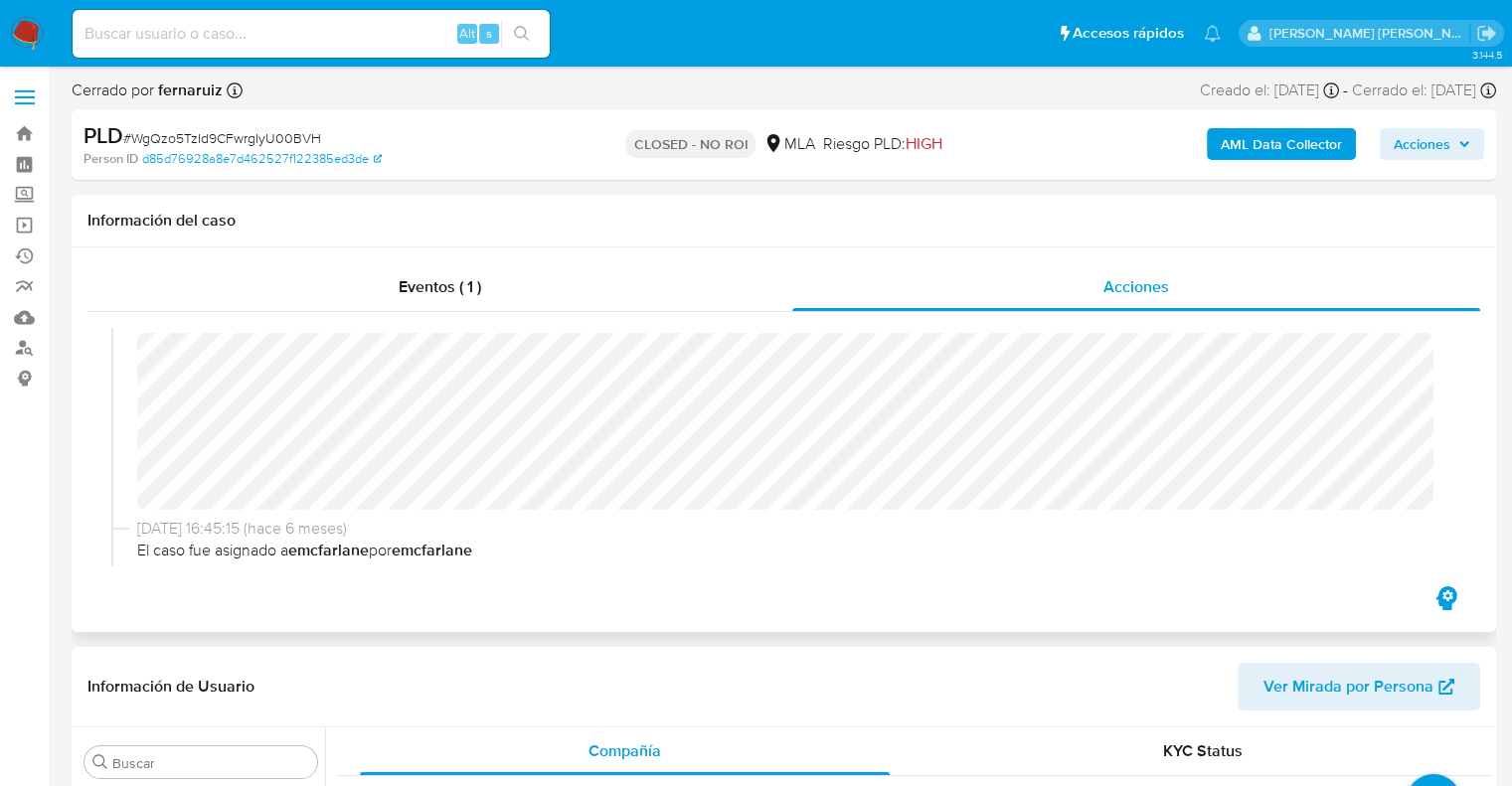 type 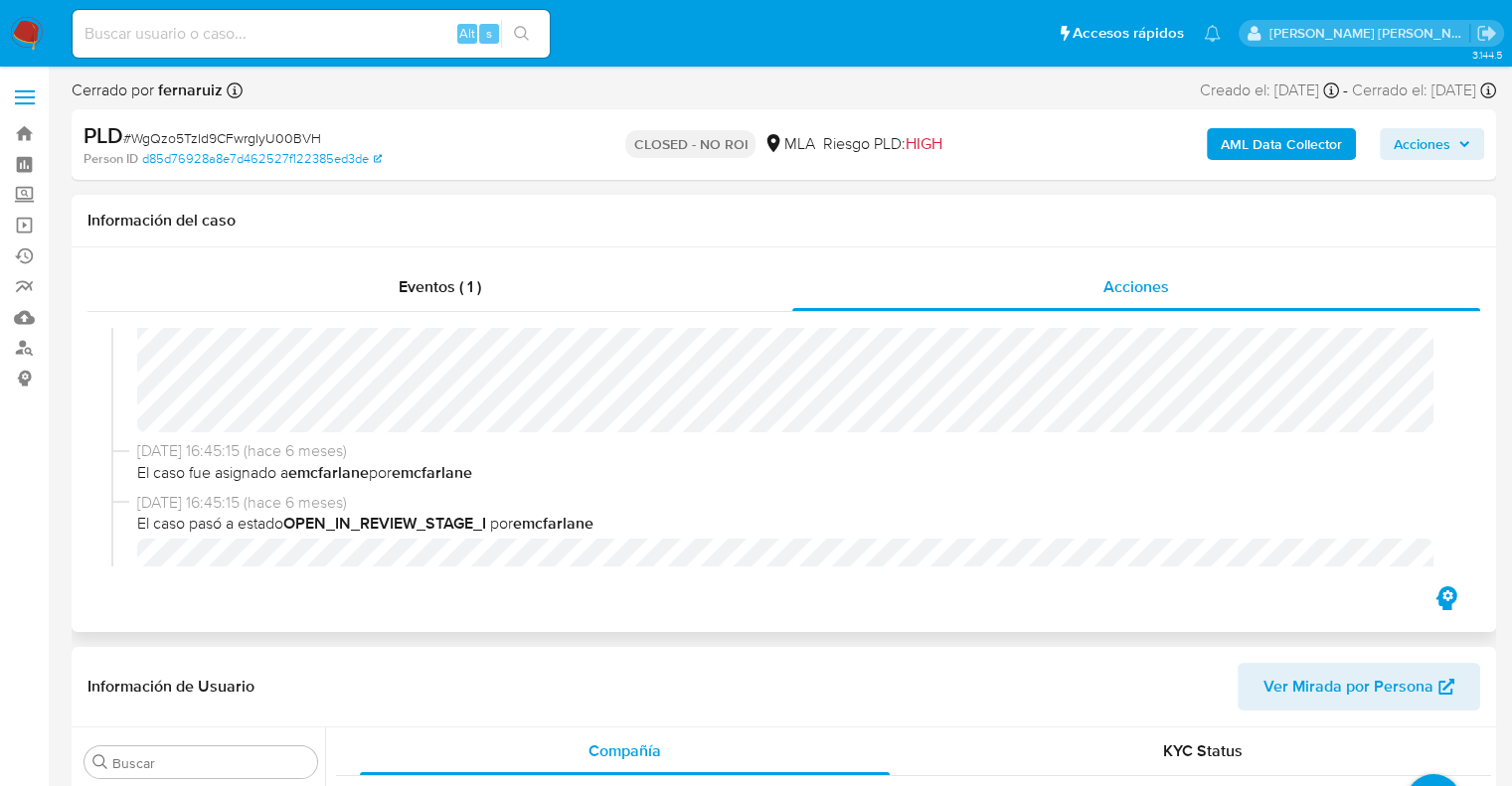scroll, scrollTop: 397, scrollLeft: 0, axis: vertical 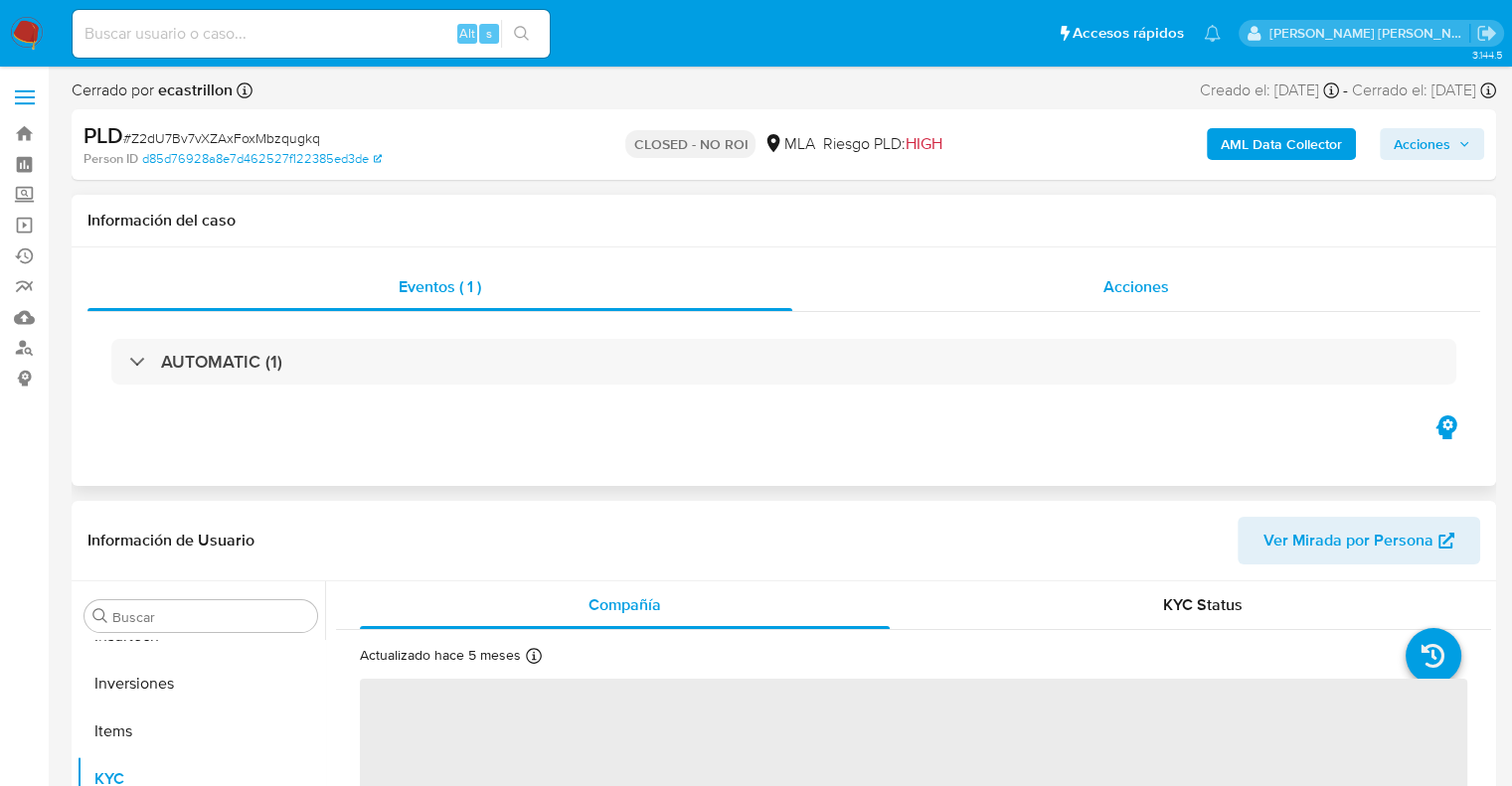 drag, startPoint x: 1138, startPoint y: 282, endPoint x: 1117, endPoint y: 295, distance: 24.698178 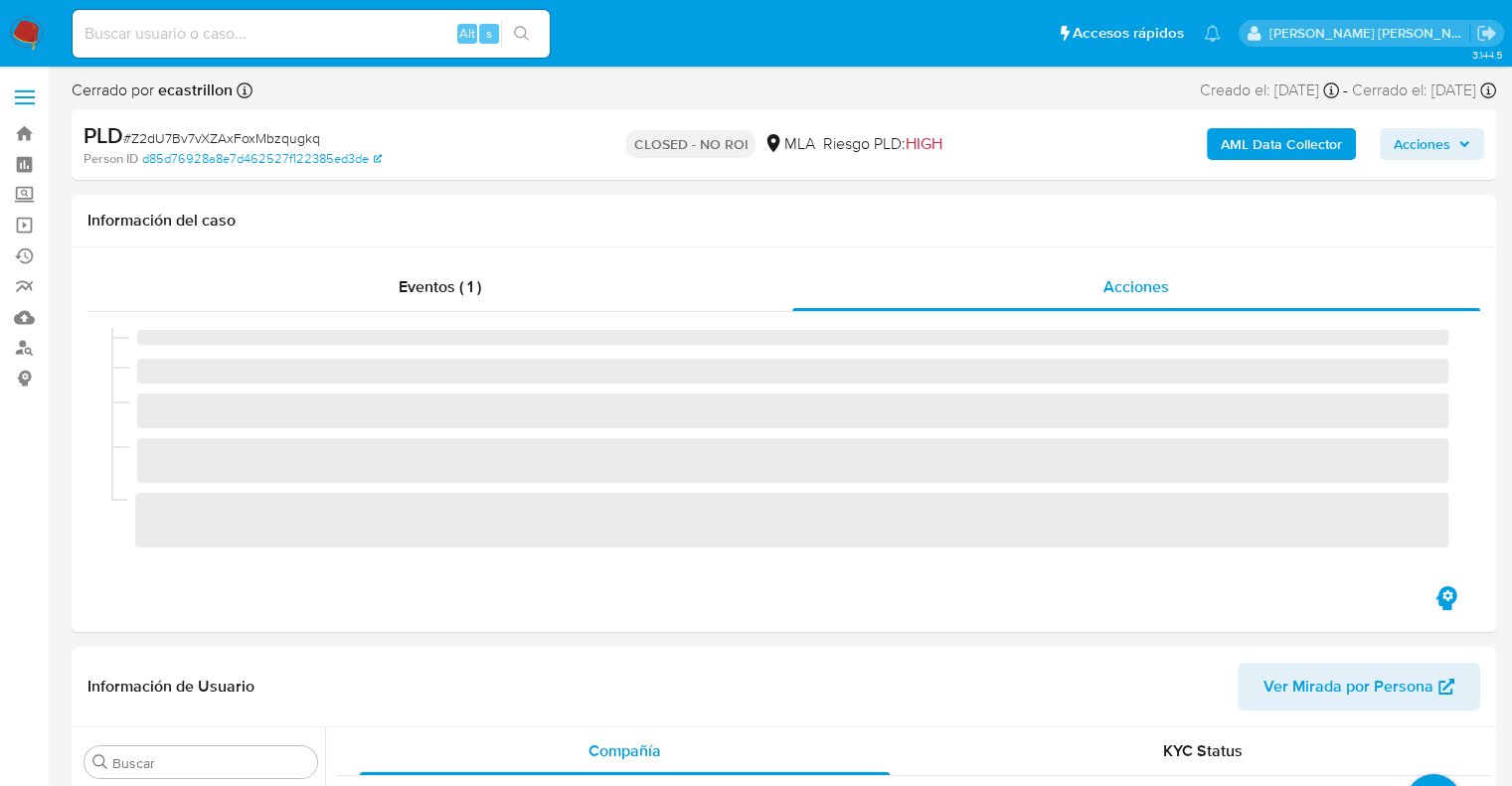 select on "10" 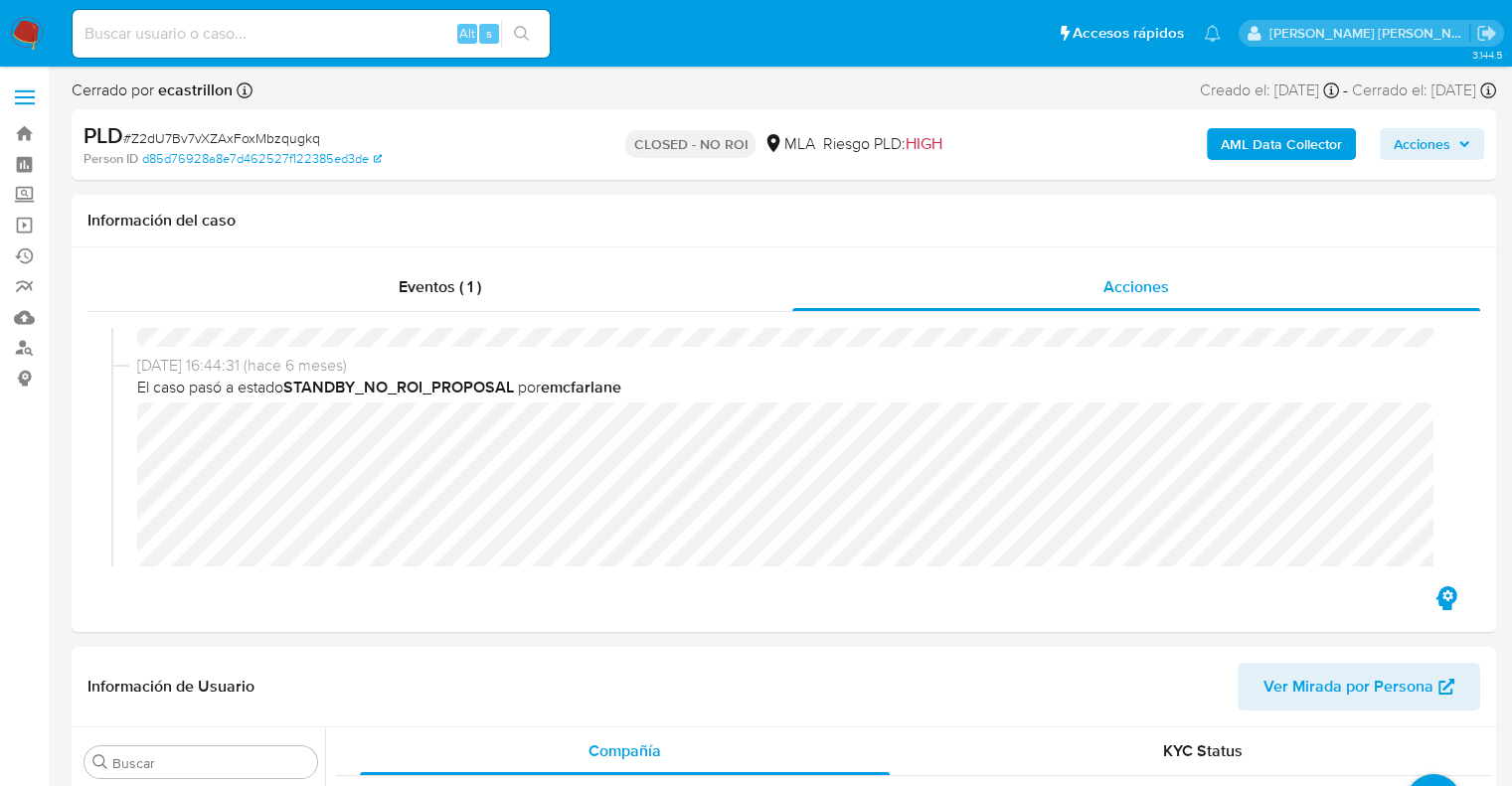 scroll, scrollTop: 298, scrollLeft: 0, axis: vertical 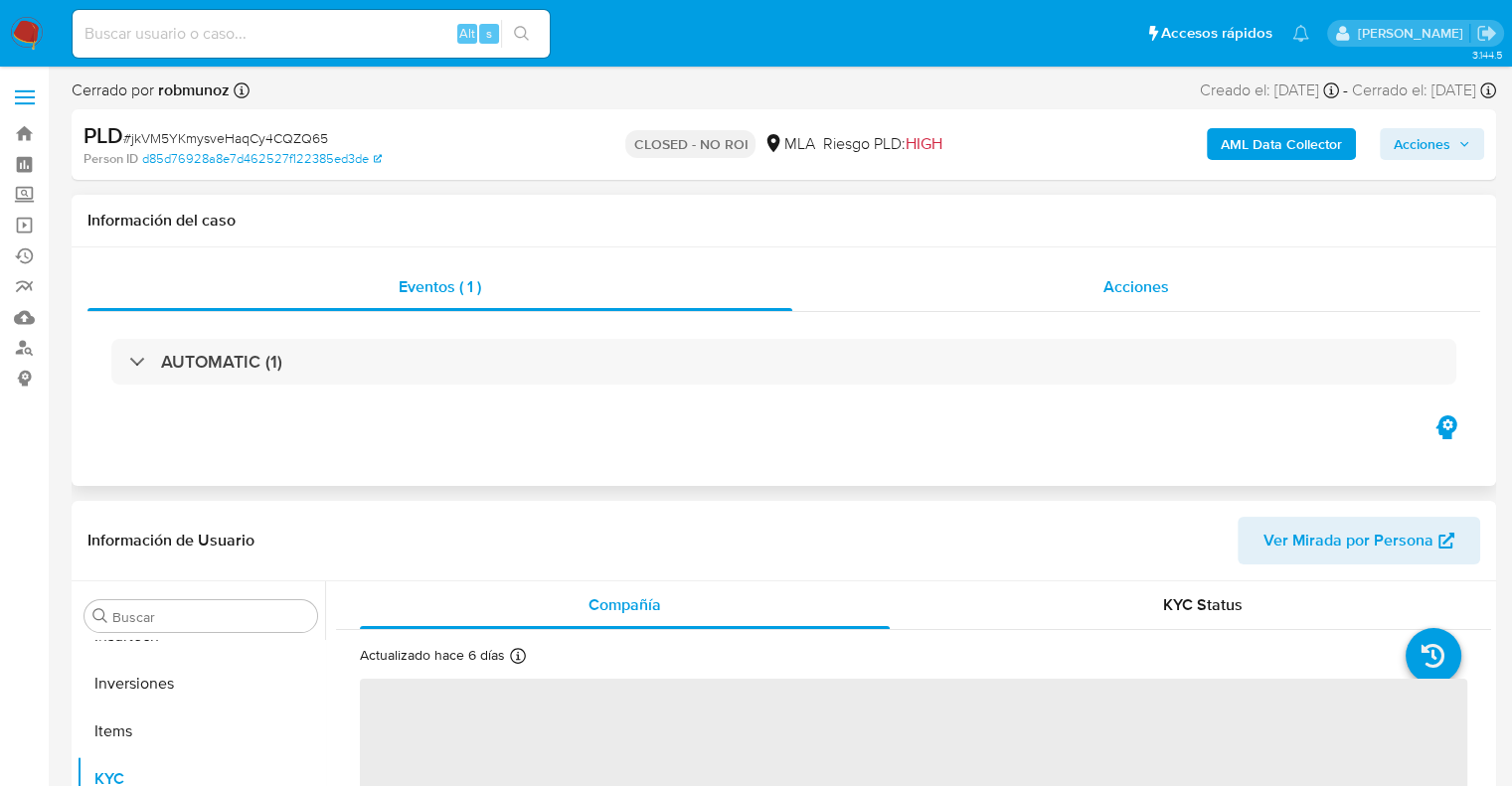 drag, startPoint x: 1173, startPoint y: 287, endPoint x: 1157, endPoint y: 297, distance: 18.867962 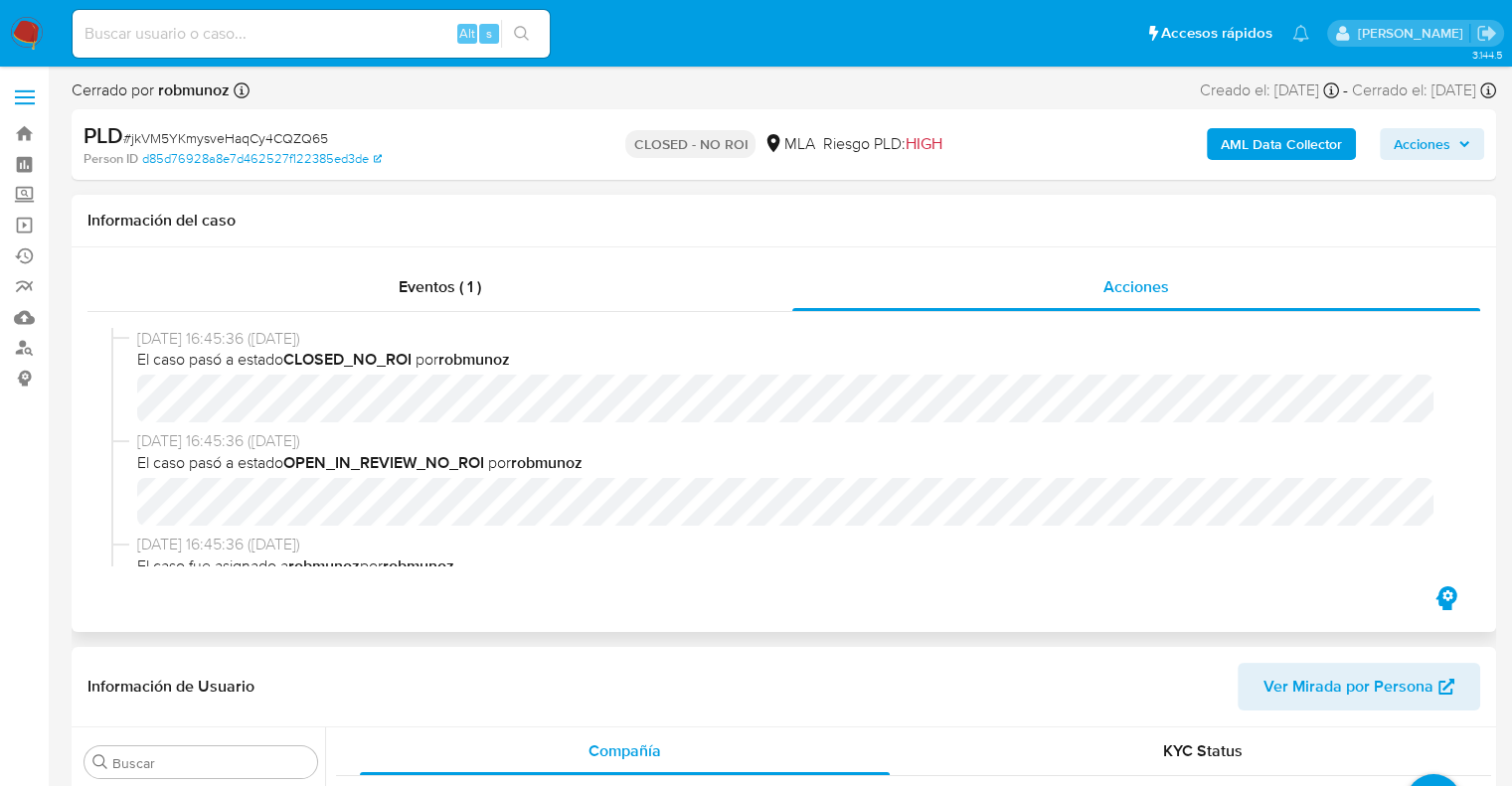 select on "10" 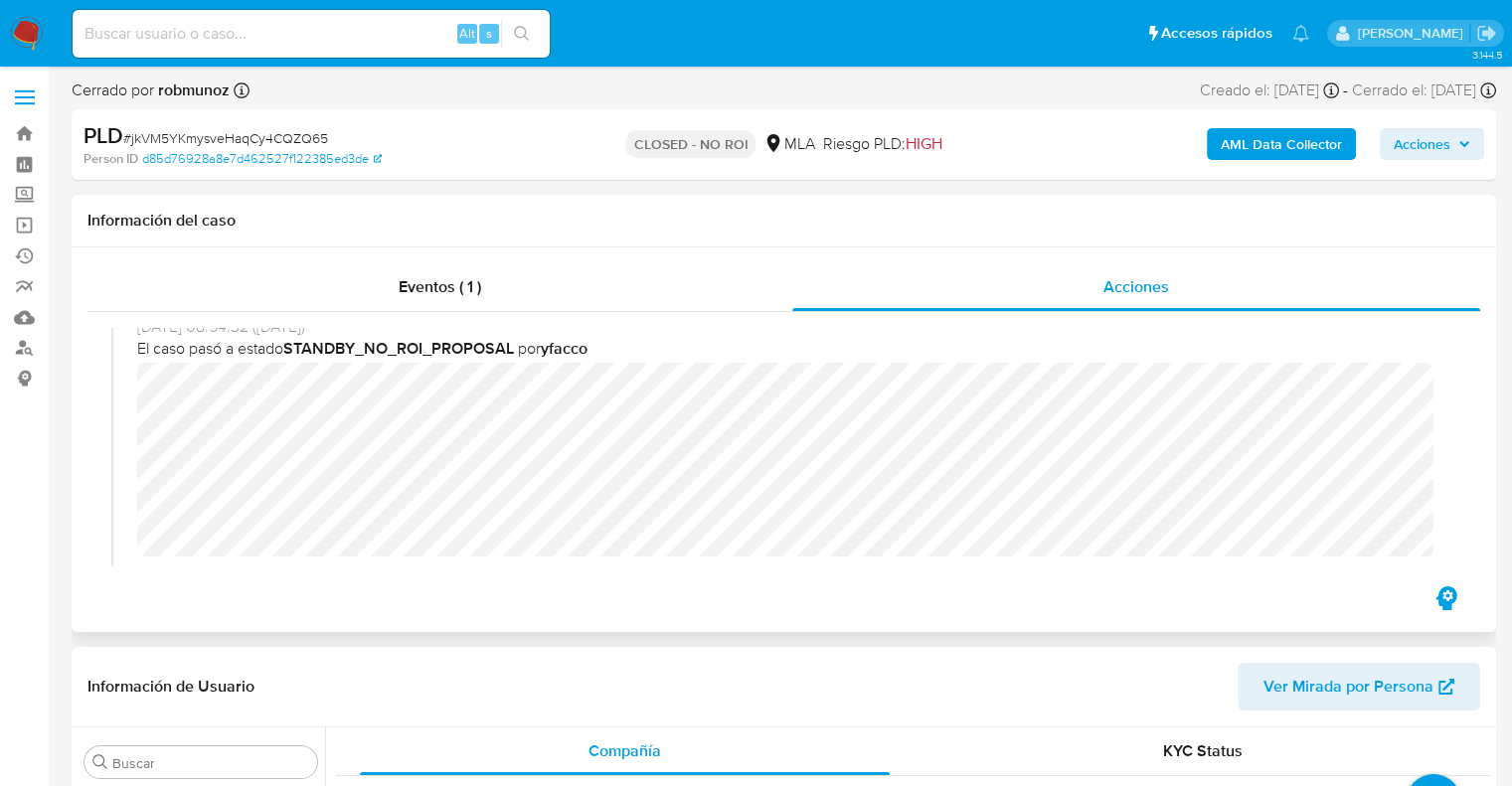 scroll, scrollTop: 298, scrollLeft: 0, axis: vertical 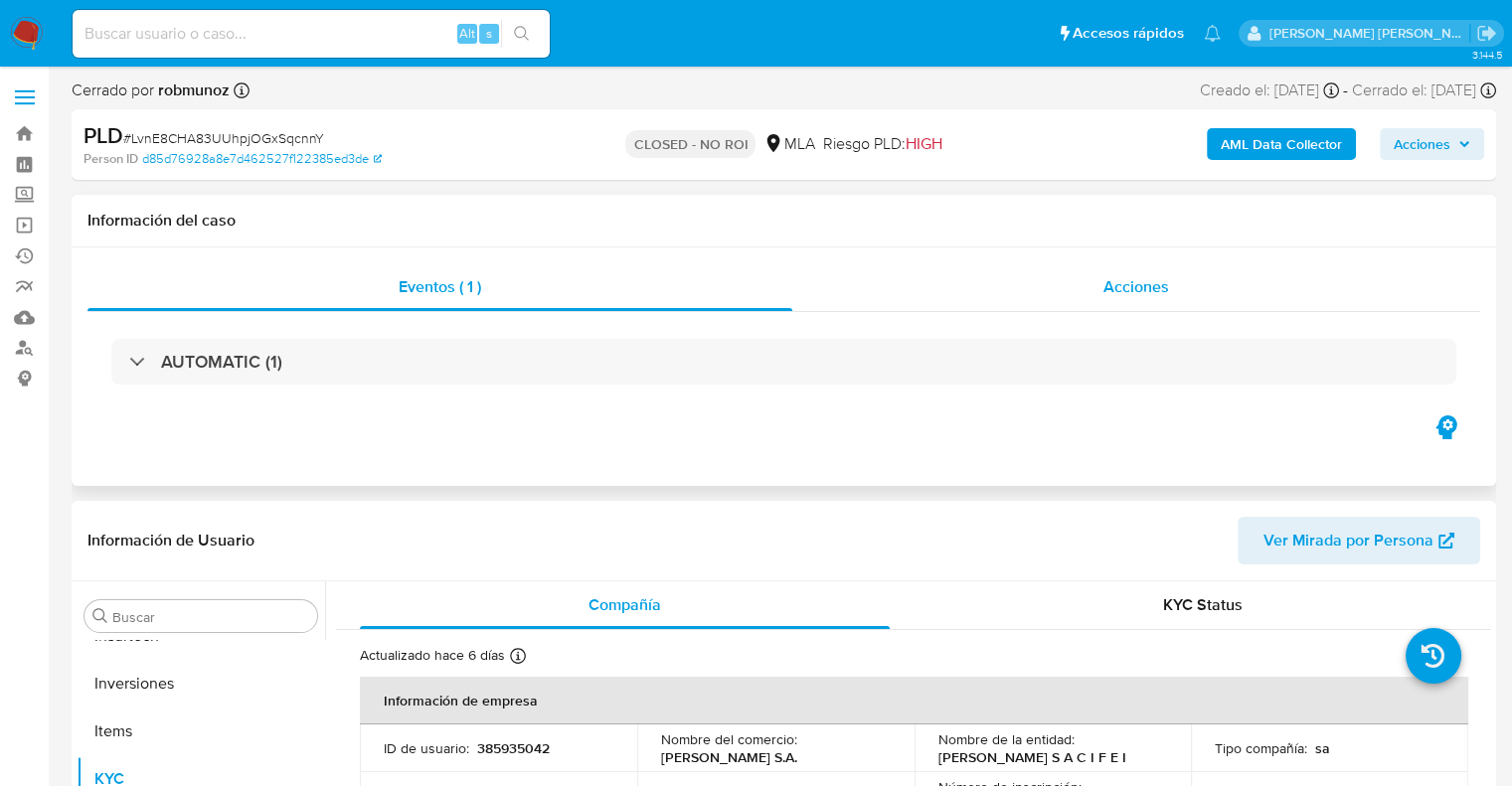 select on "10" 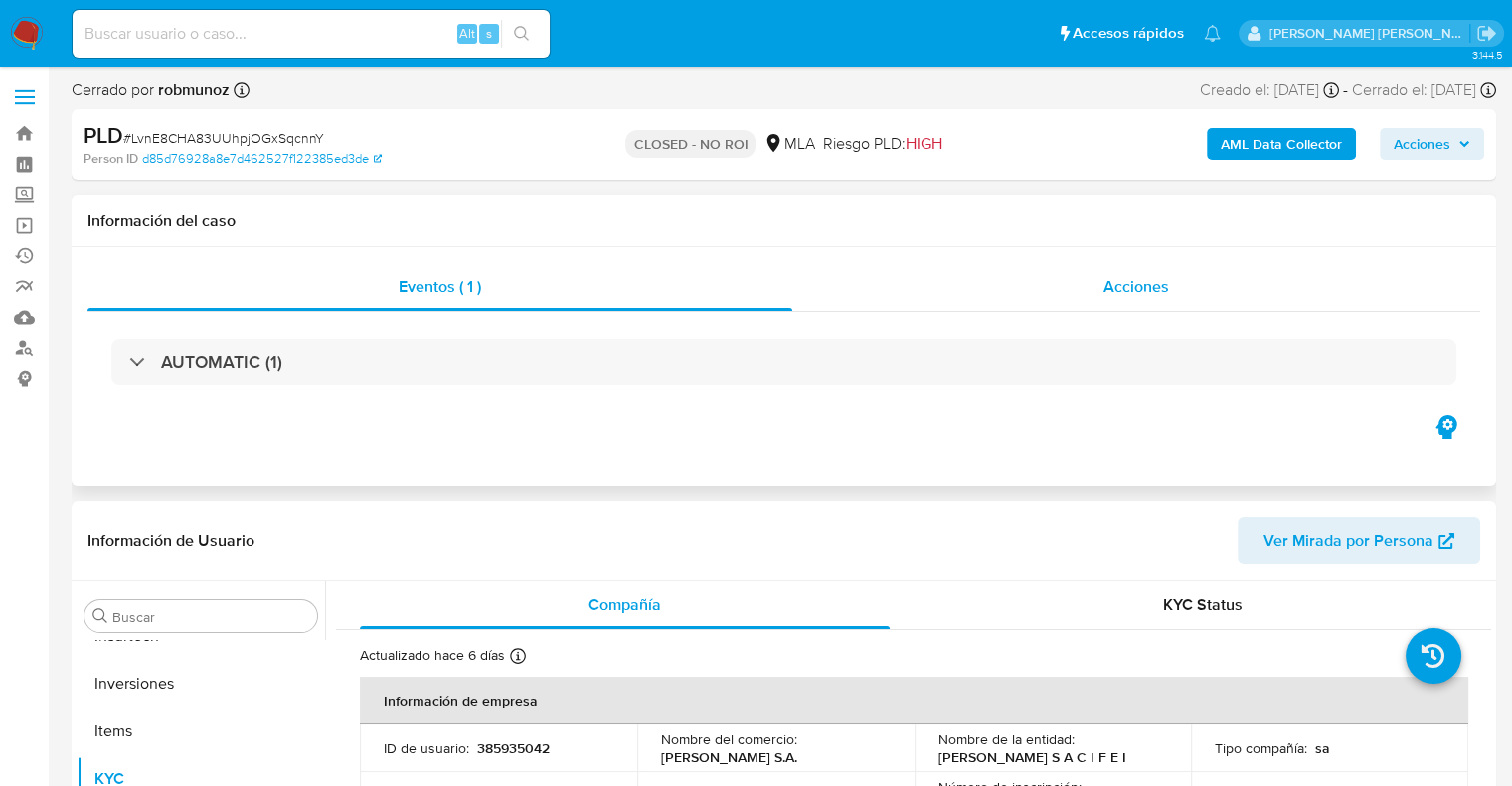 click on "Acciones" at bounding box center [1136, 286] 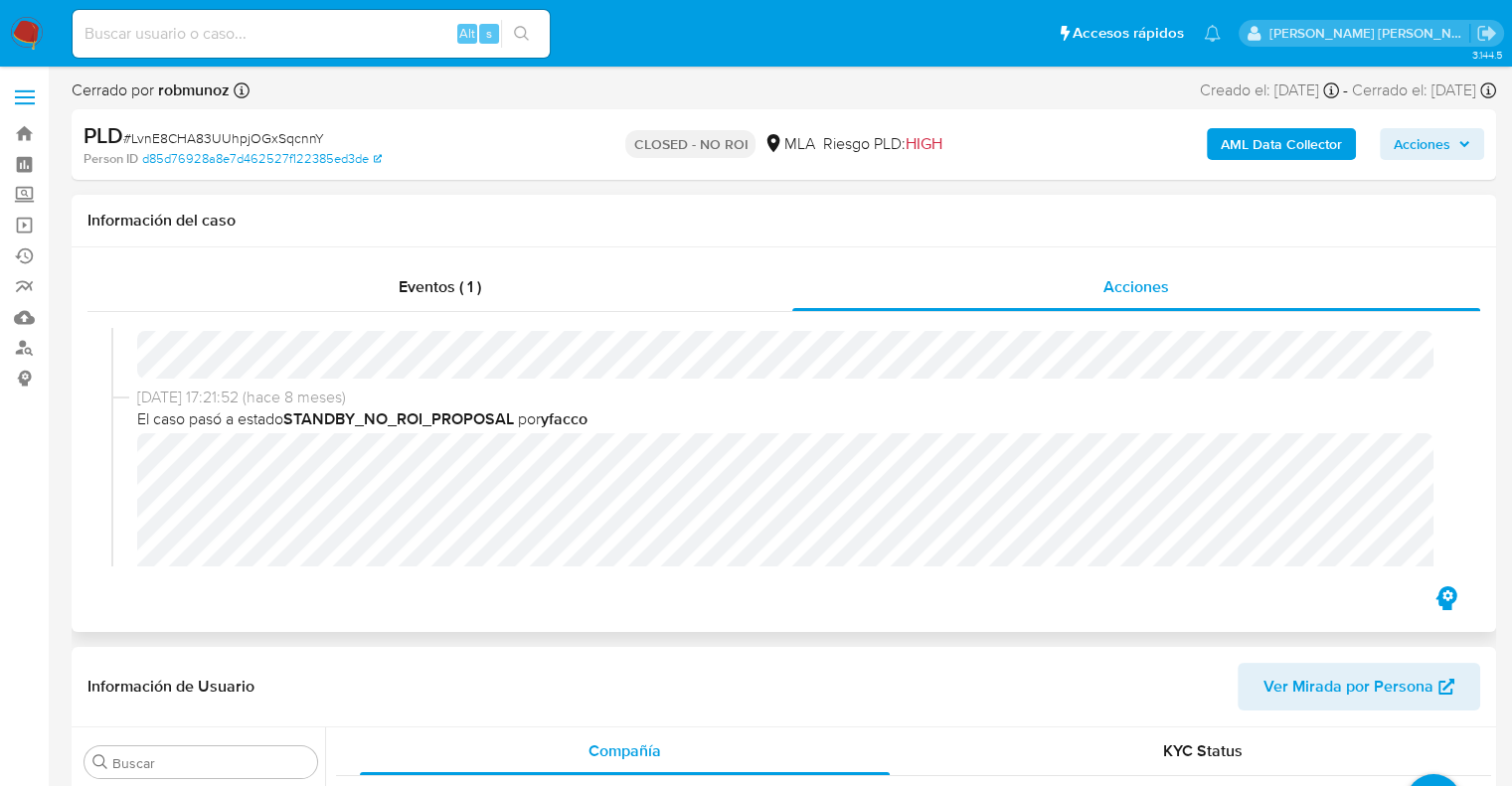 scroll, scrollTop: 298, scrollLeft: 0, axis: vertical 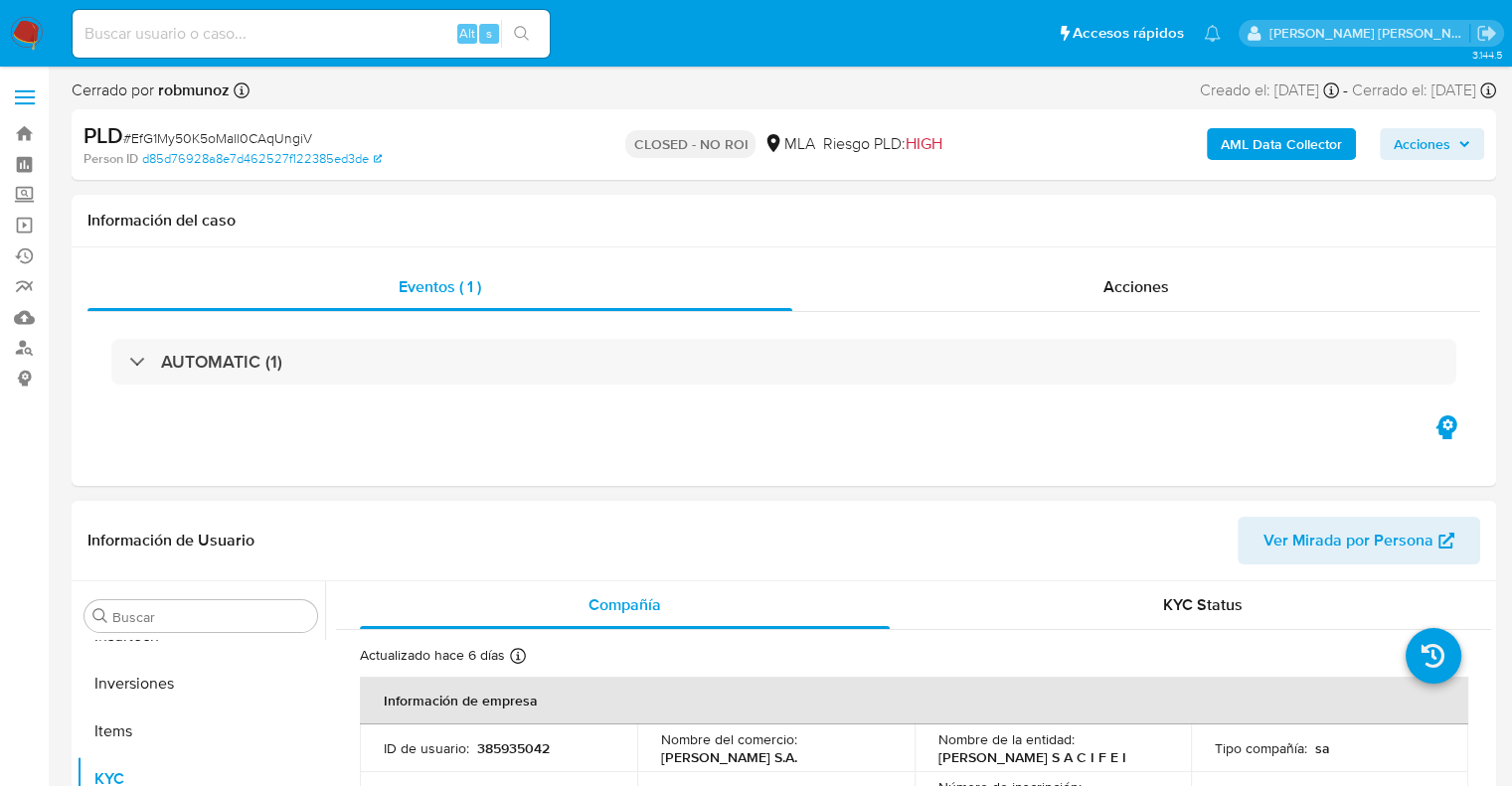 select on "10" 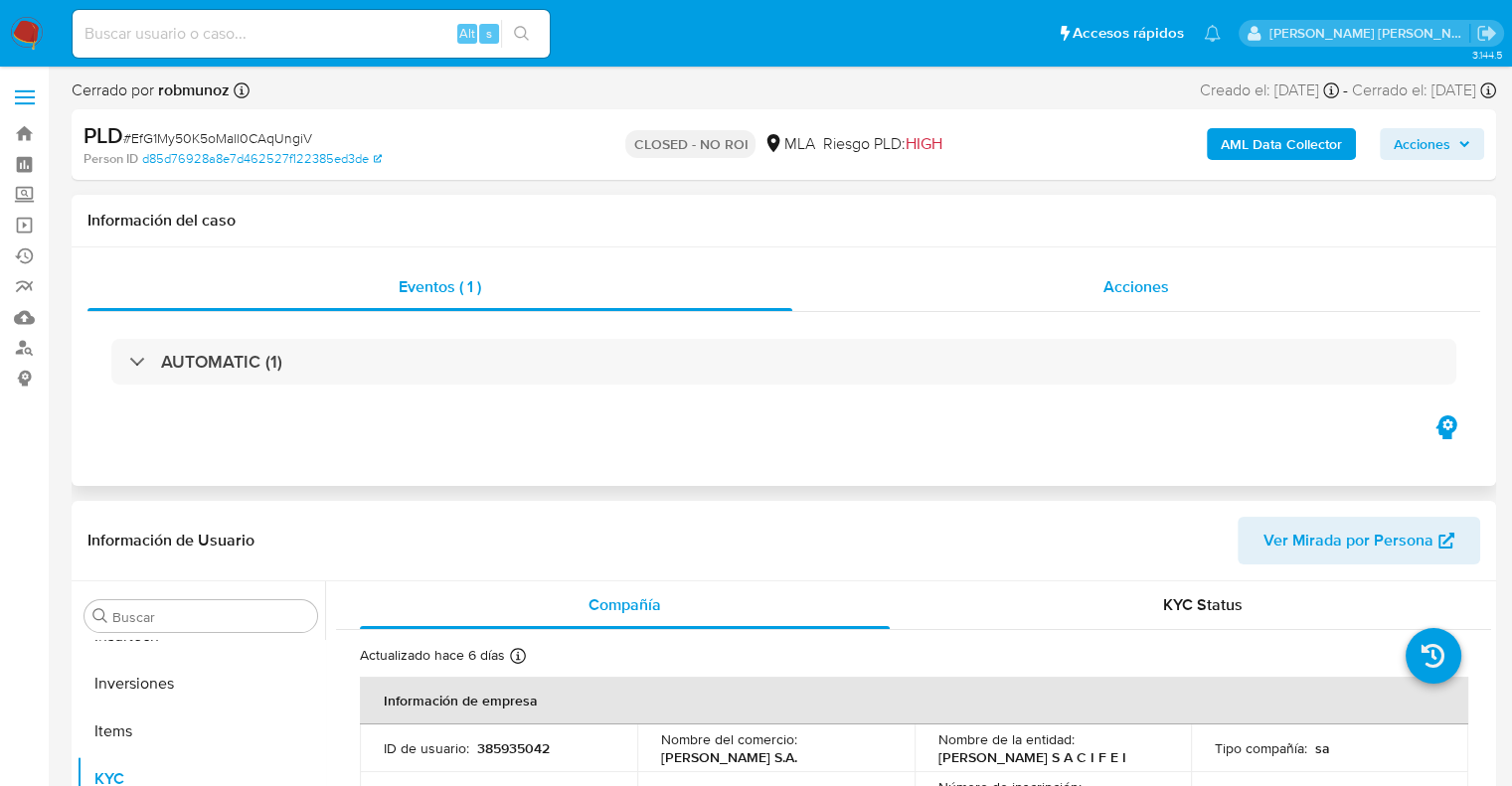 click on "Acciones" at bounding box center (1136, 286) 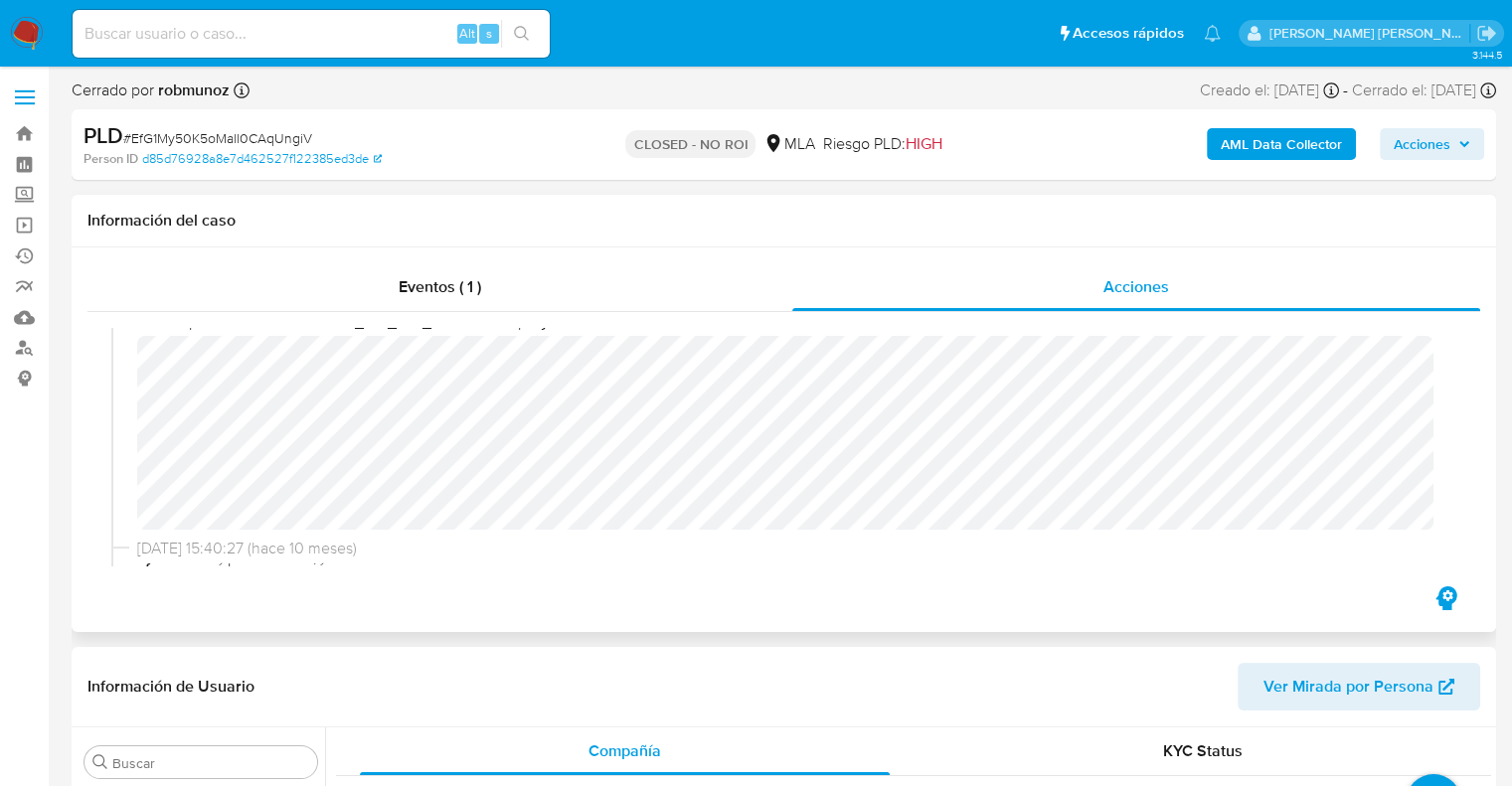 scroll, scrollTop: 298, scrollLeft: 0, axis: vertical 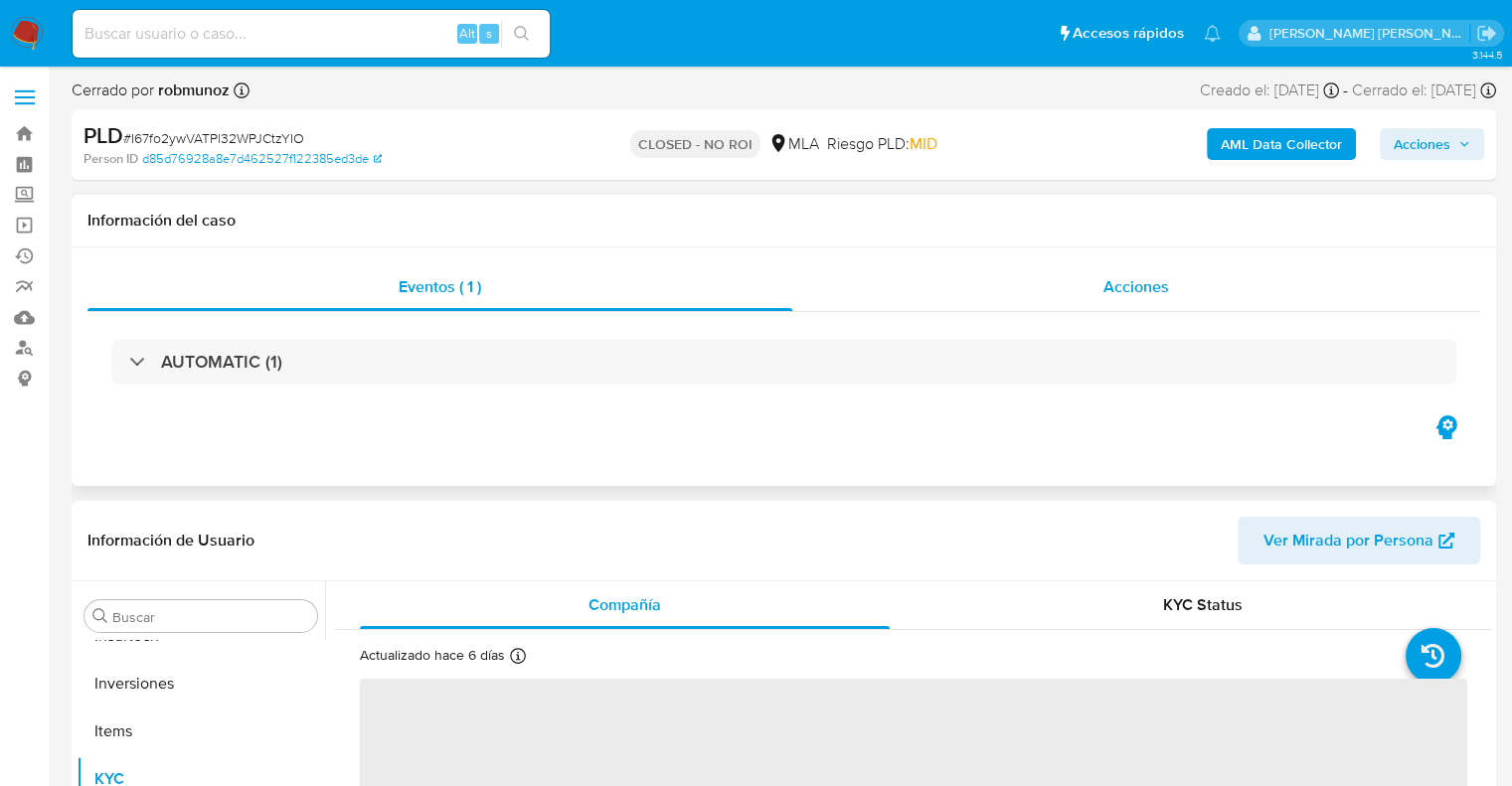 click on "Acciones" at bounding box center [1136, 286] 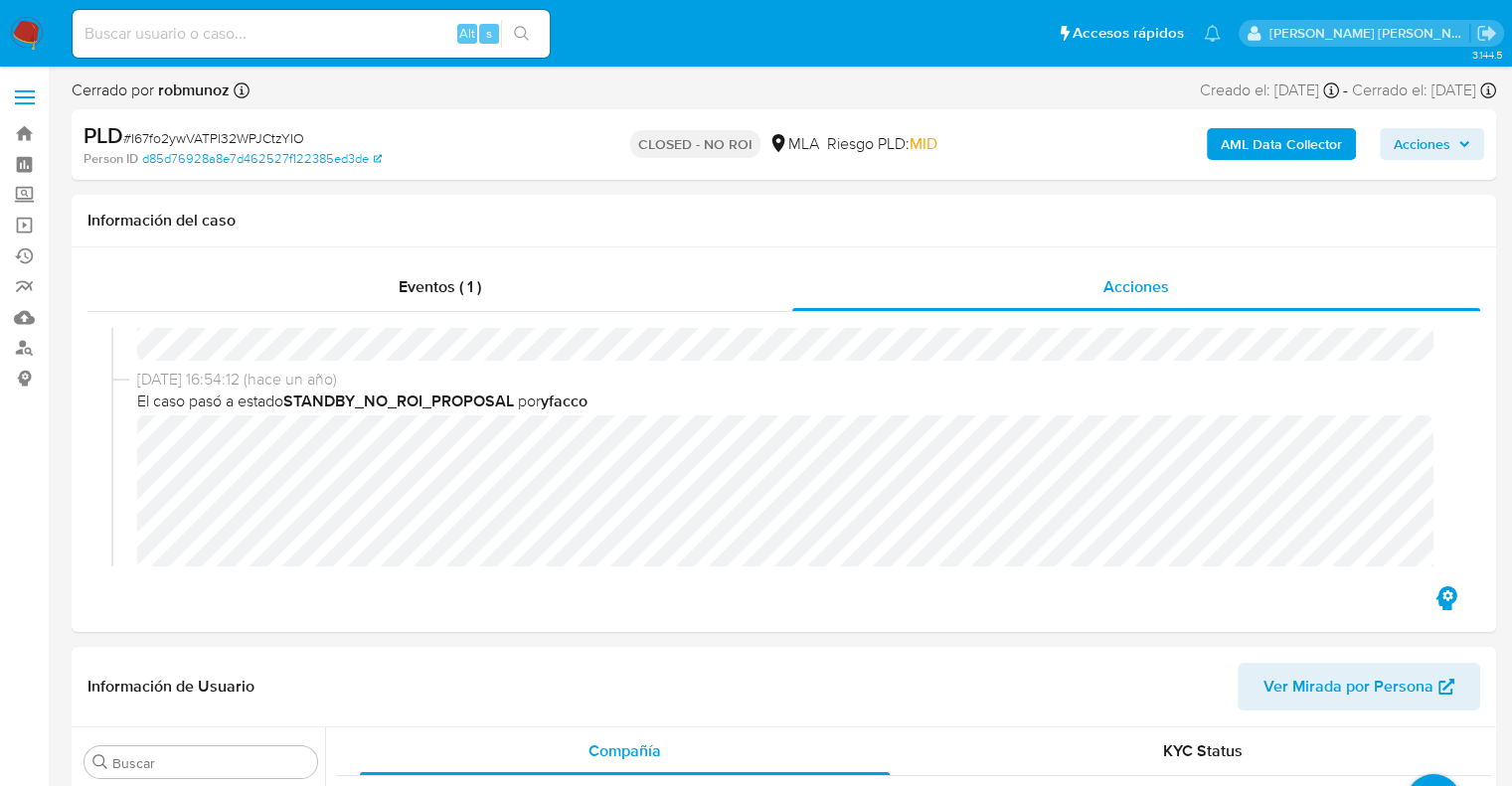 select on "10" 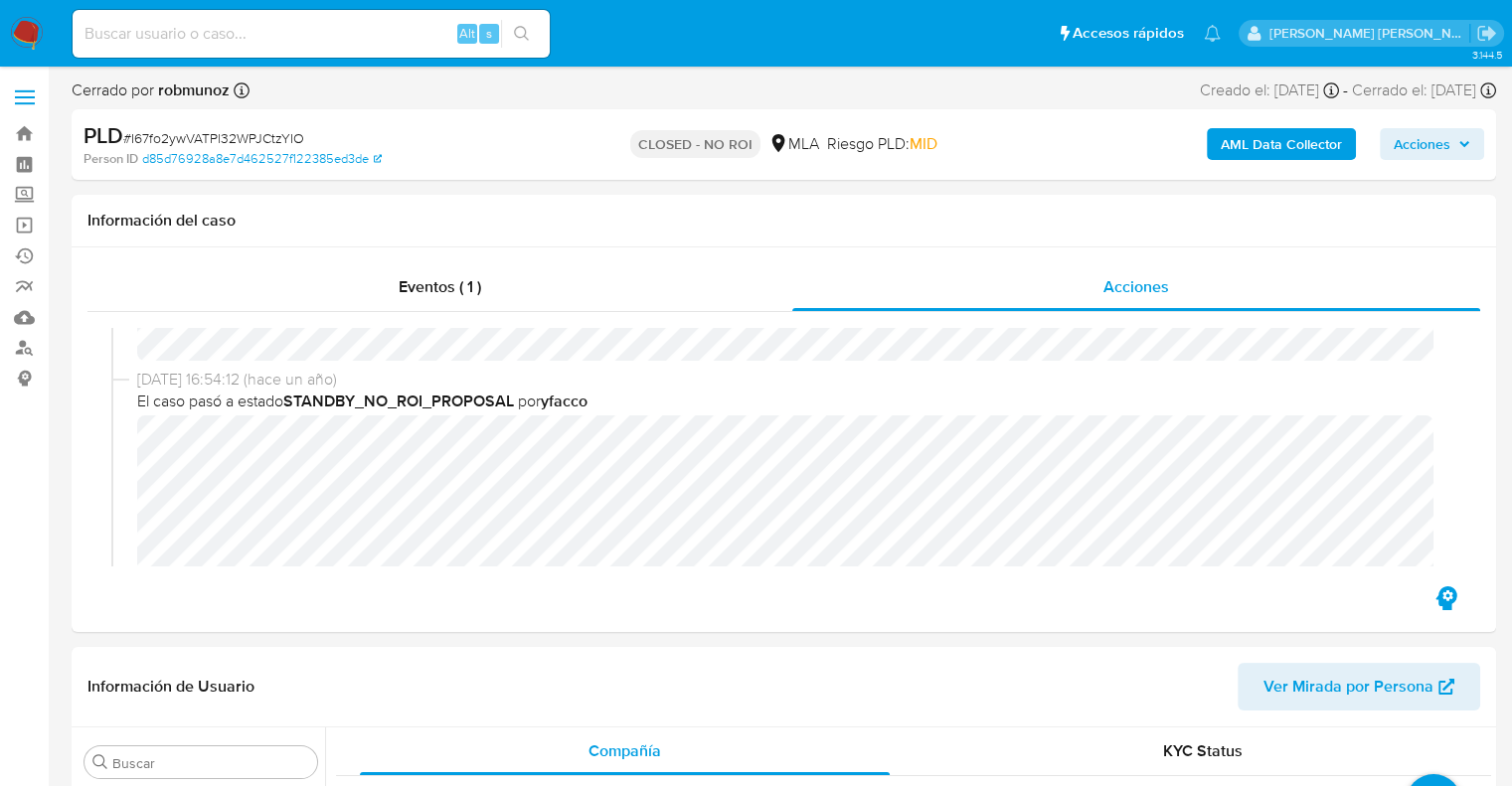 scroll, scrollTop: 298, scrollLeft: 0, axis: vertical 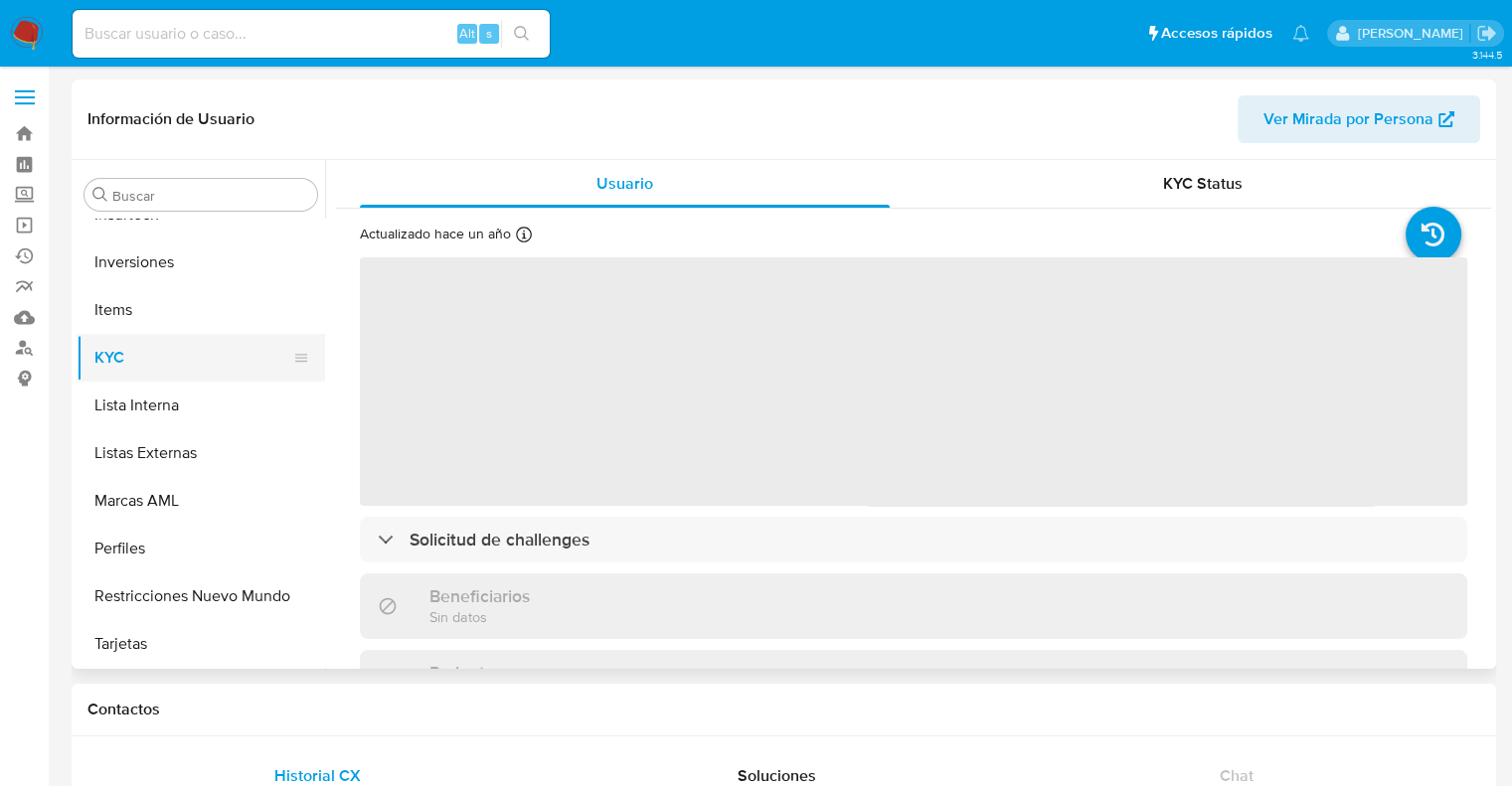 select on "10" 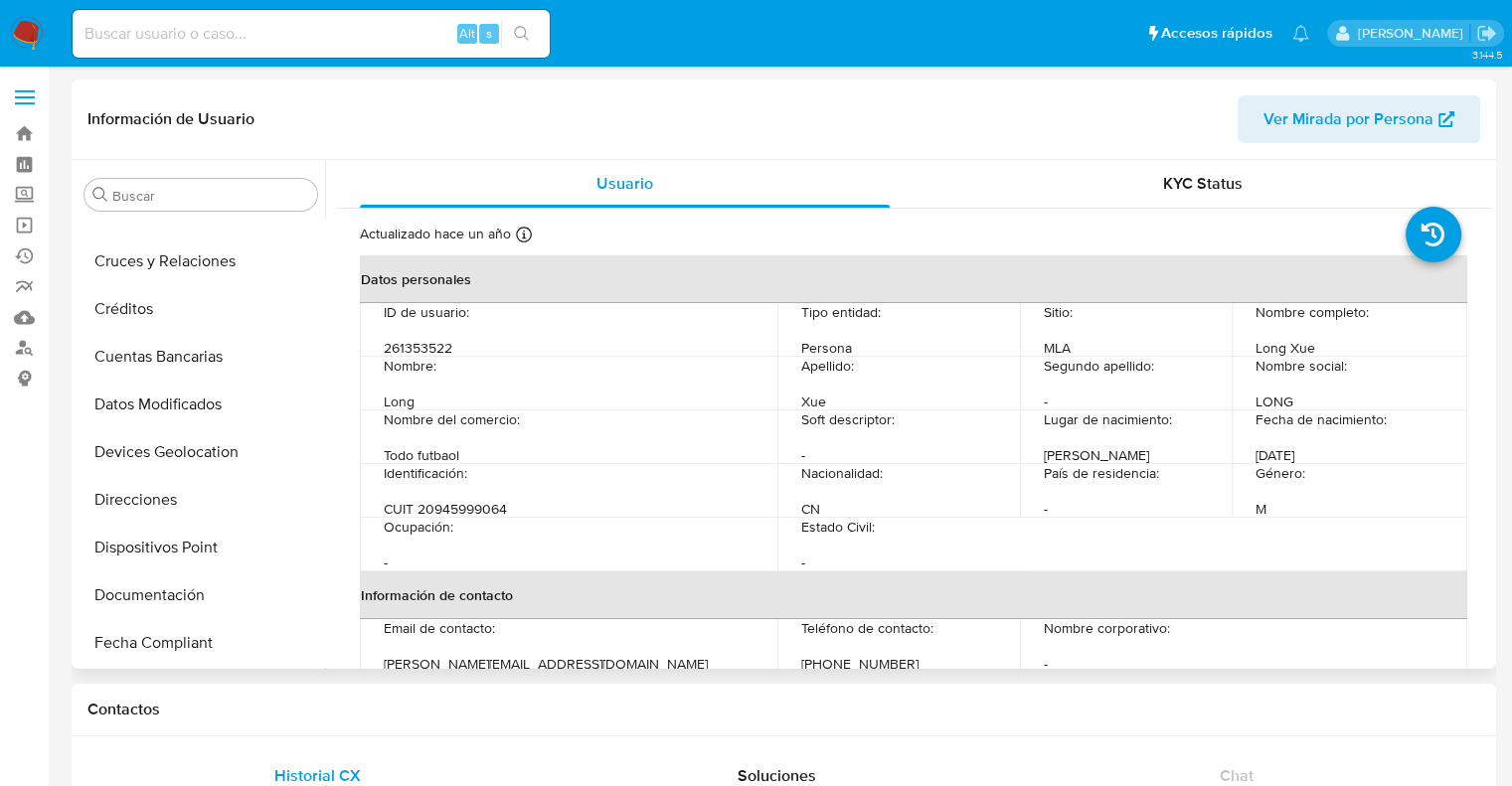 scroll, scrollTop: 0, scrollLeft: 0, axis: both 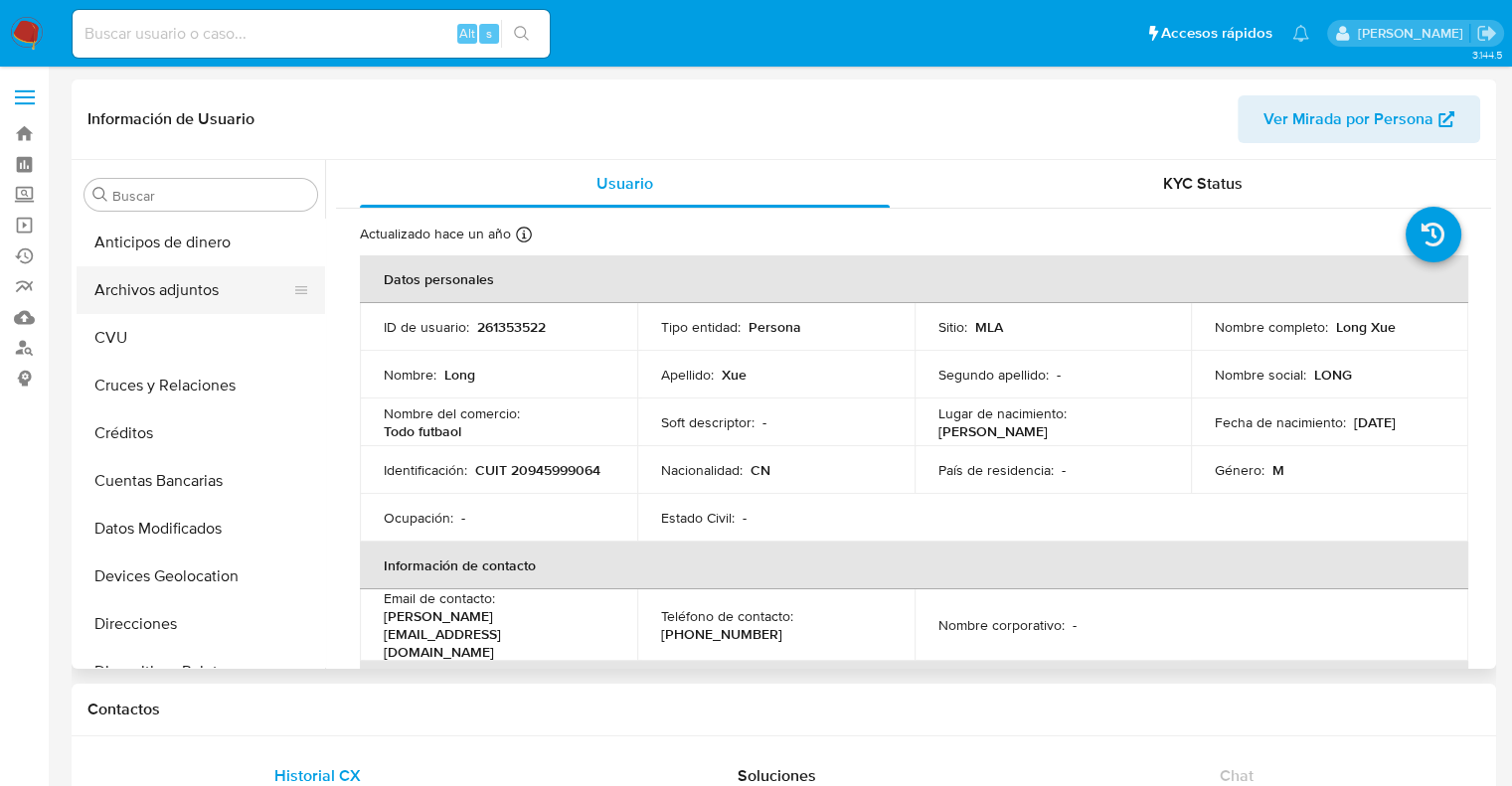 click on "Archivos adjuntos" at bounding box center (193, 290) 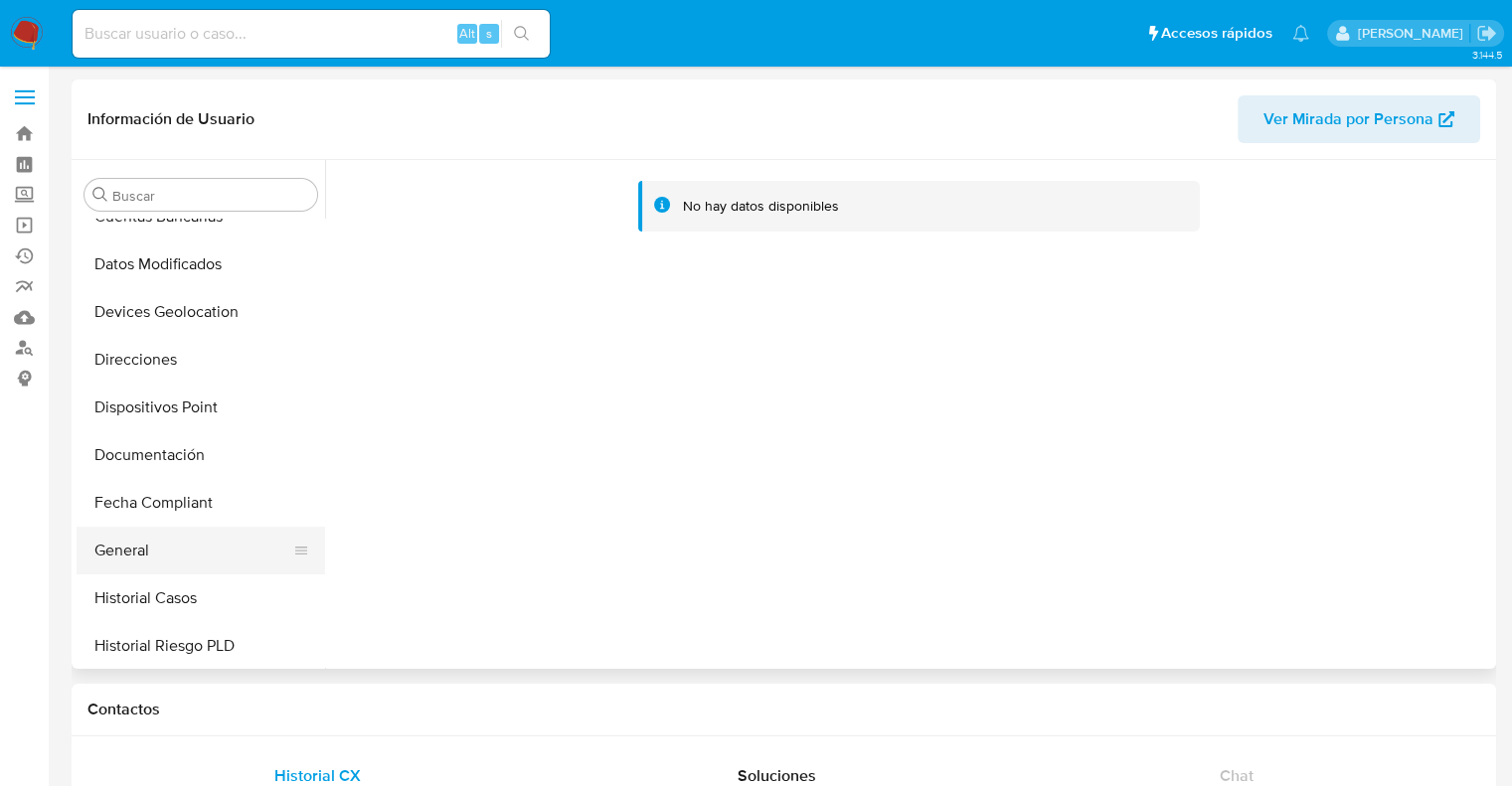 scroll, scrollTop: 298, scrollLeft: 0, axis: vertical 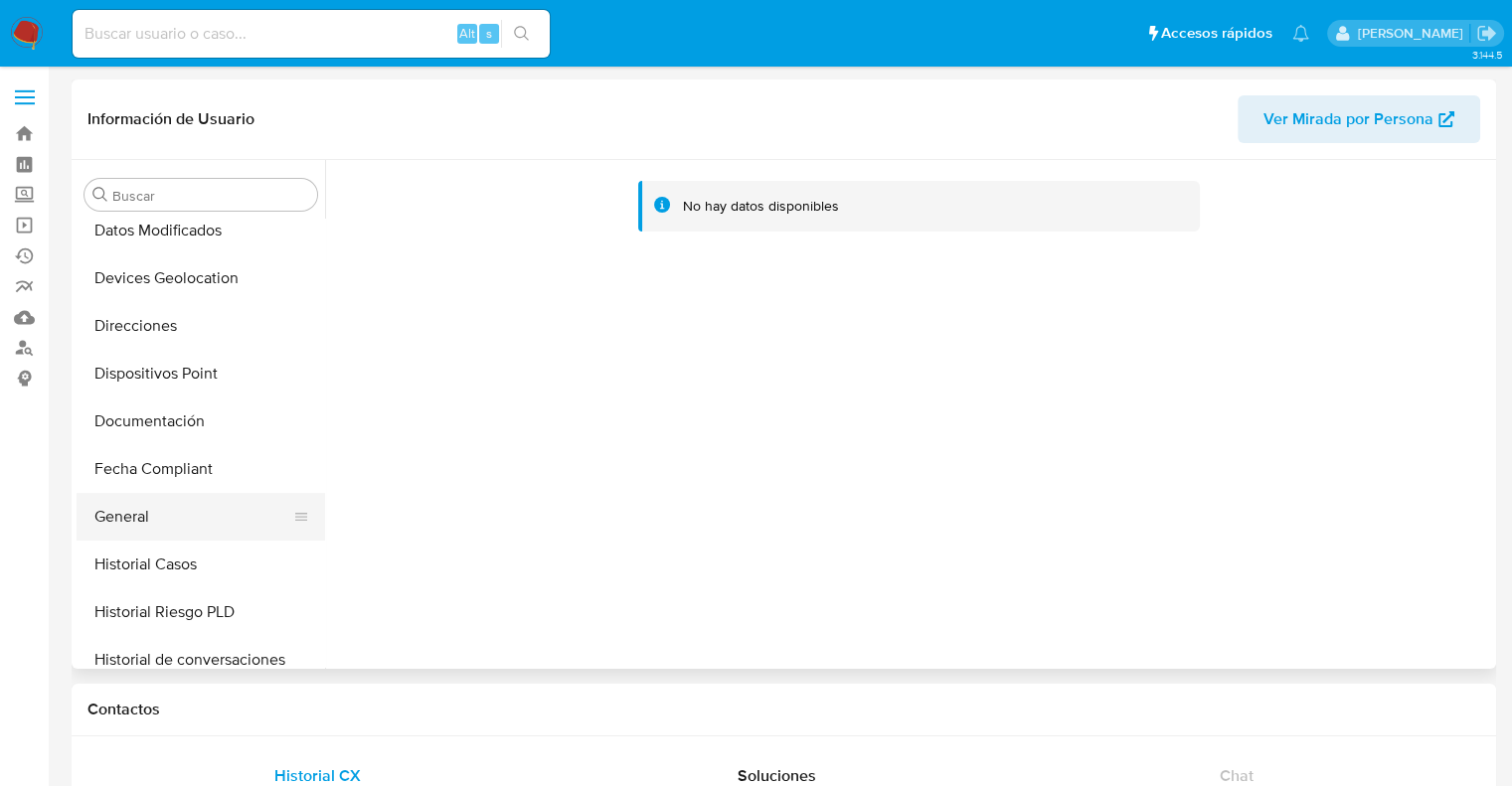 click on "General" at bounding box center (193, 517) 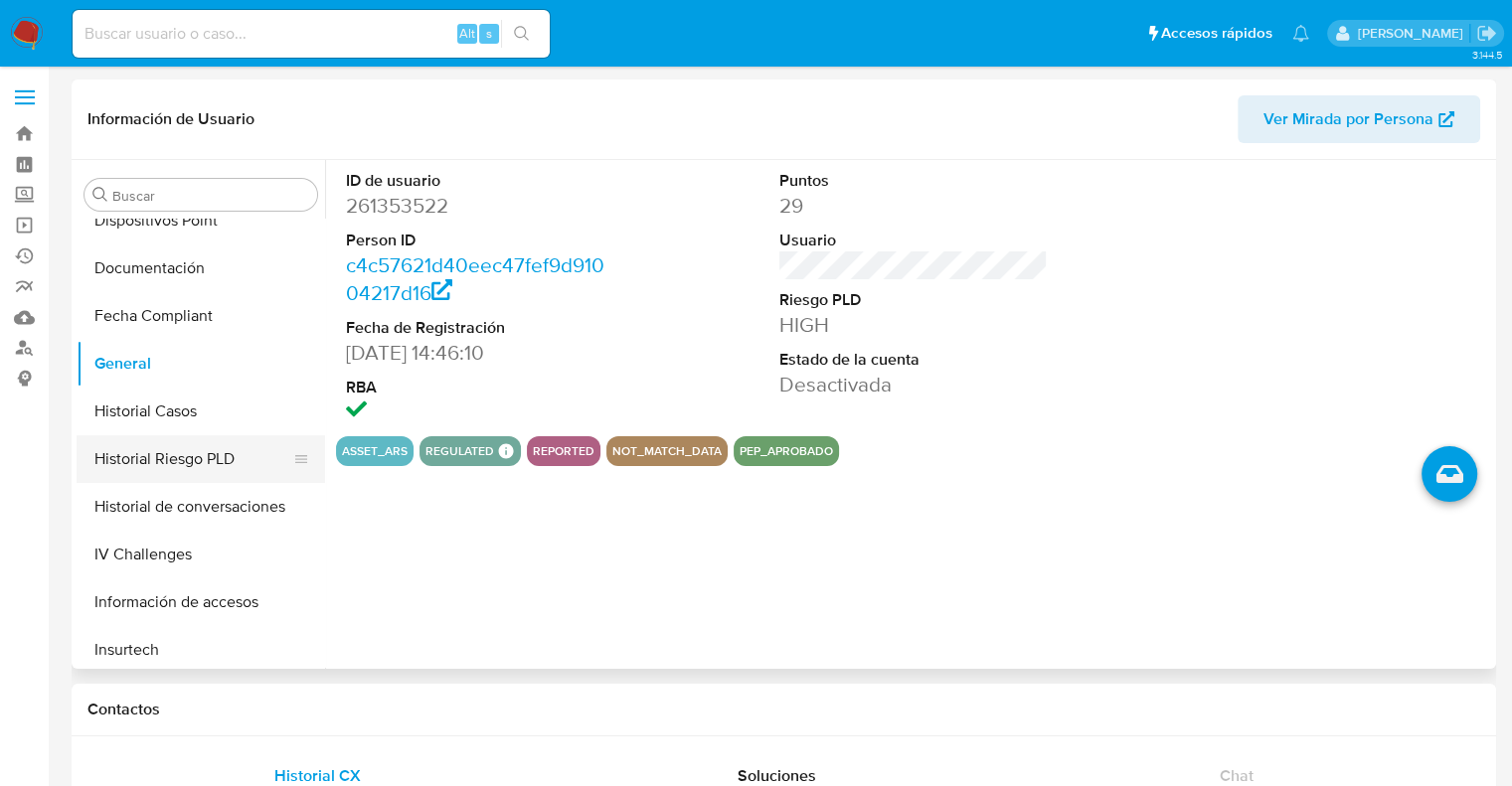 scroll, scrollTop: 497, scrollLeft: 0, axis: vertical 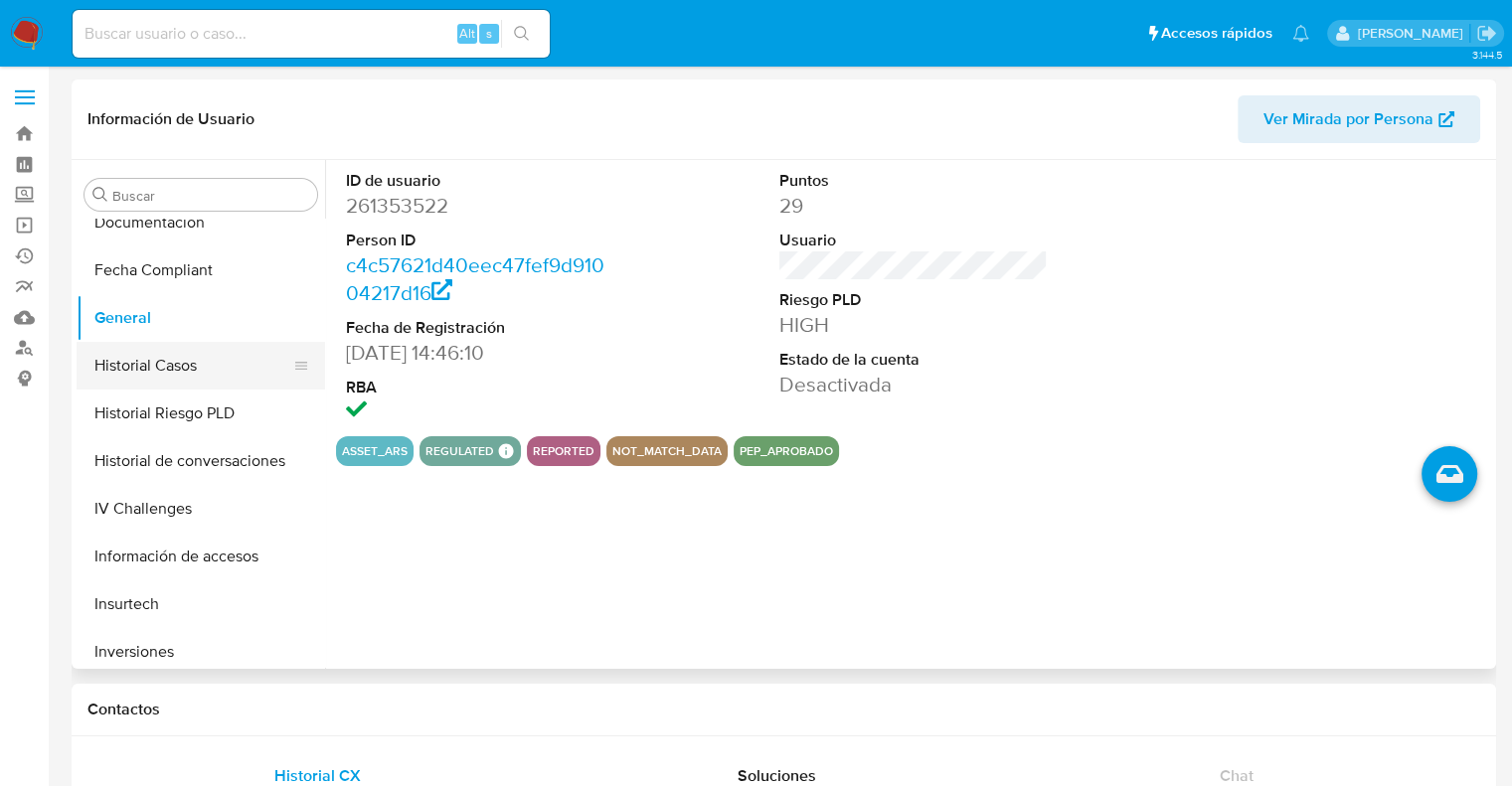 click on "Historial Casos" at bounding box center [193, 366] 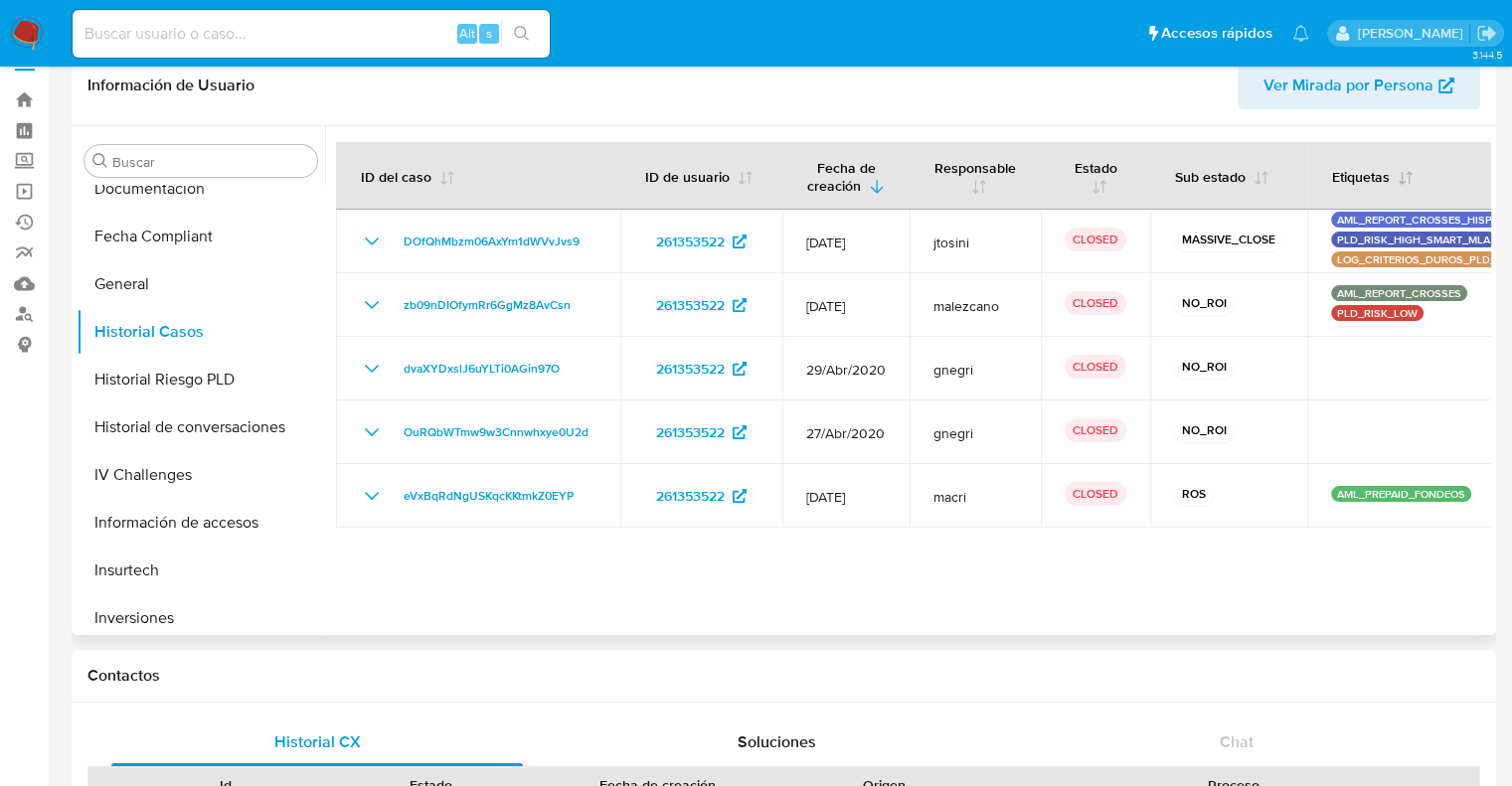 scroll, scrollTop: 0, scrollLeft: 0, axis: both 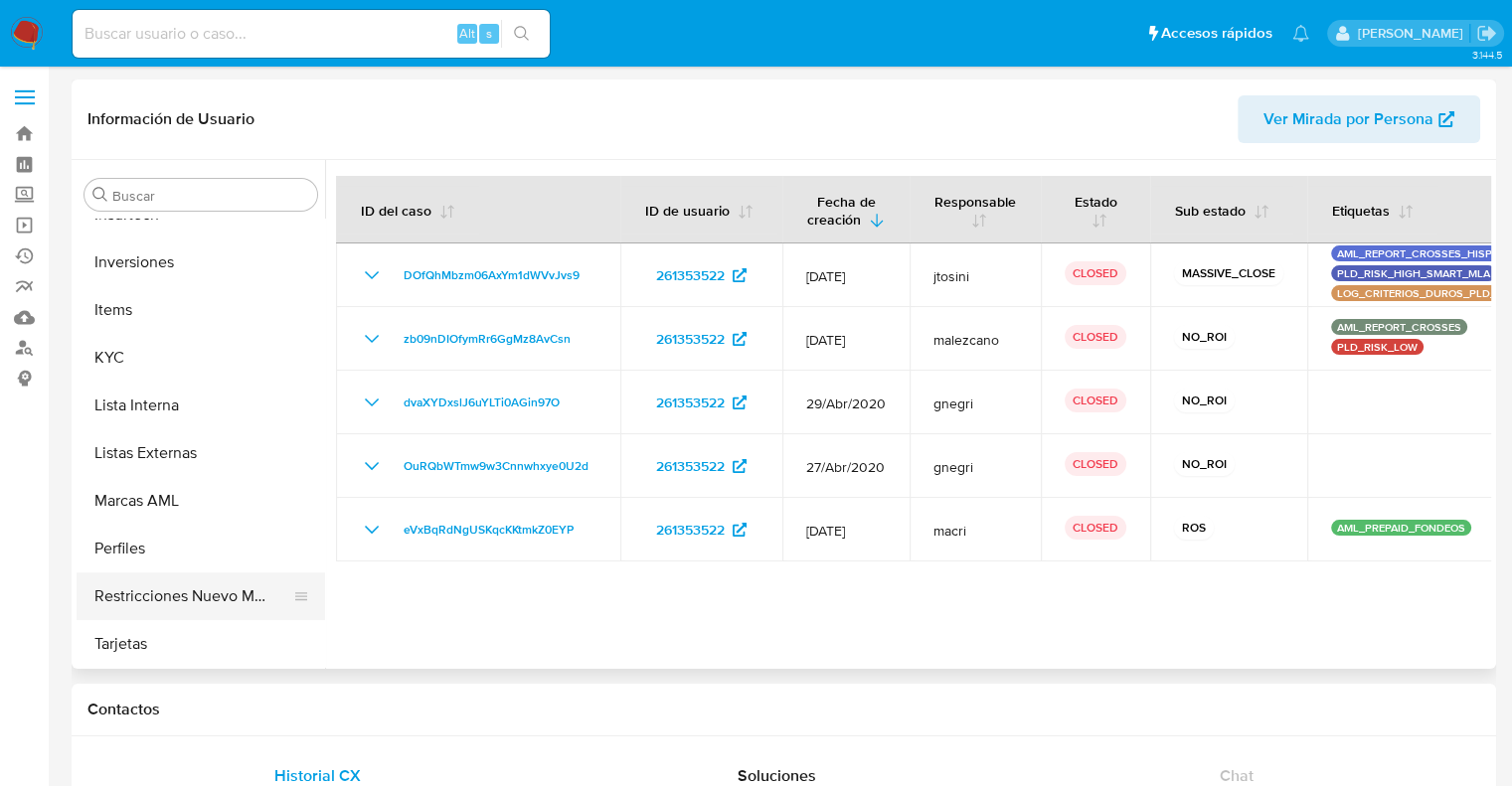 click on "Restricciones Nuevo Mundo" at bounding box center (193, 596) 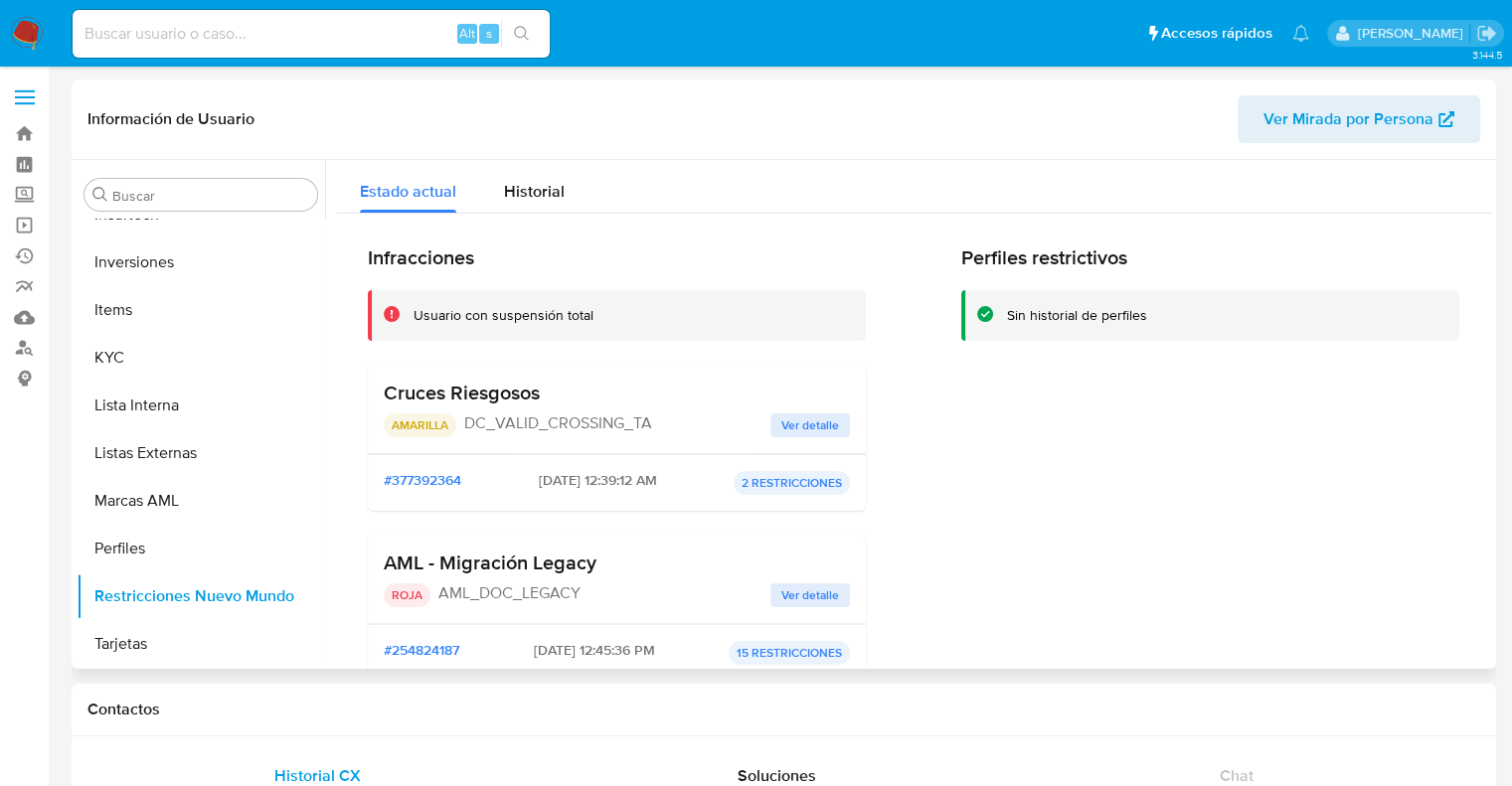 click on "Perfiles restrictivos Sin historial de perfiles" at bounding box center (1210, 555) 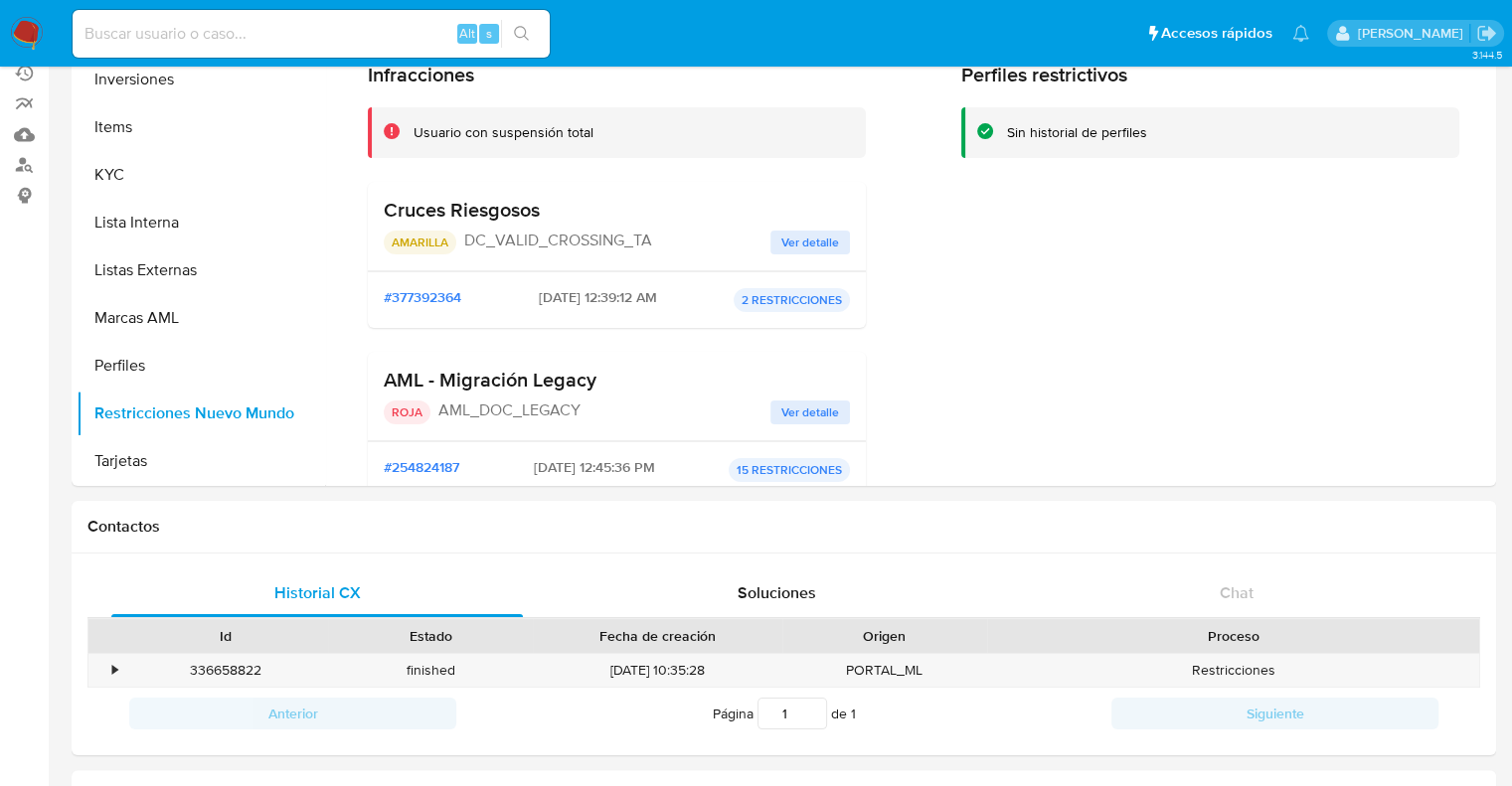 scroll, scrollTop: 199, scrollLeft: 0, axis: vertical 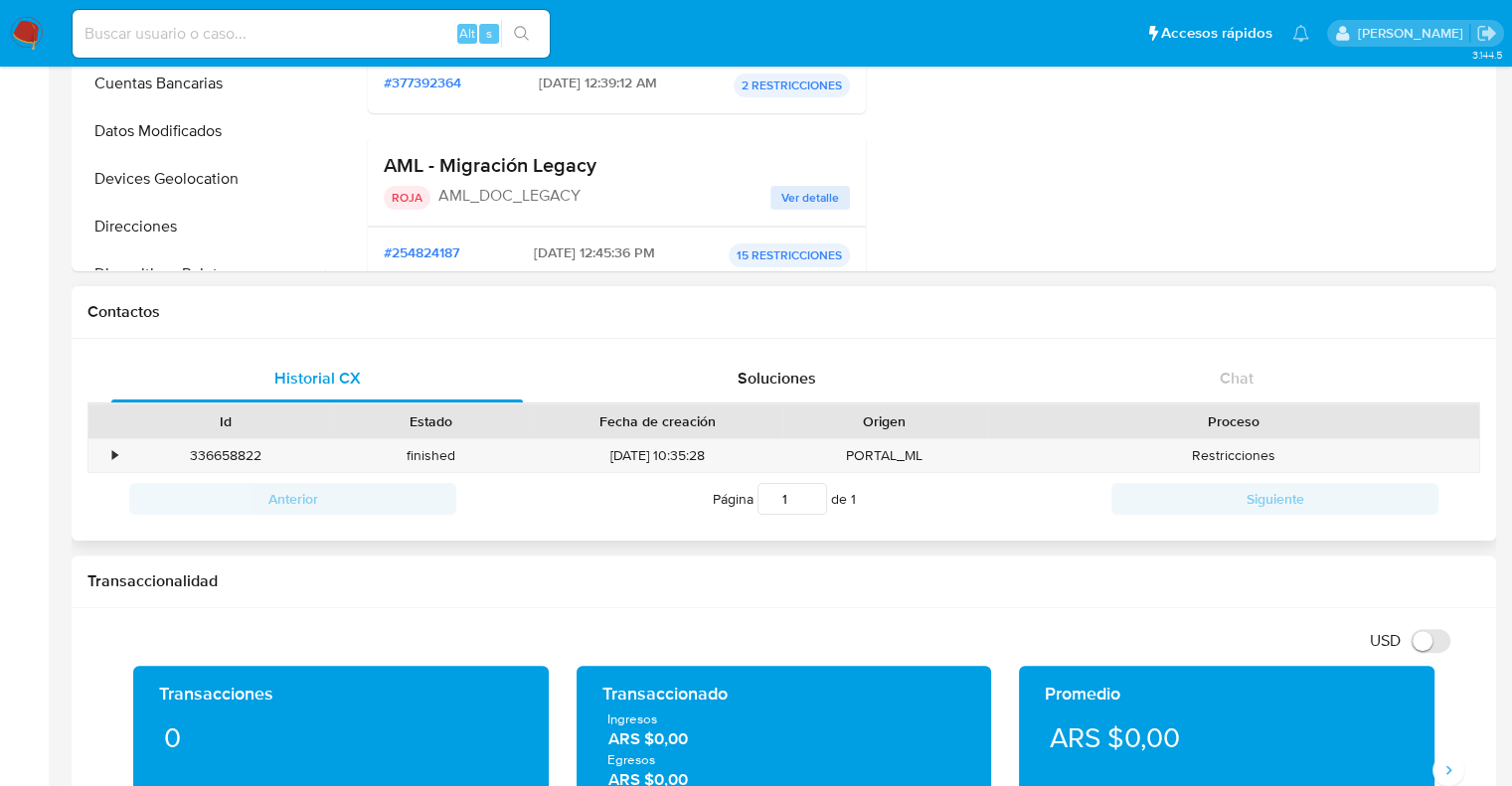 click on "Contactos" at bounding box center (783, 312) 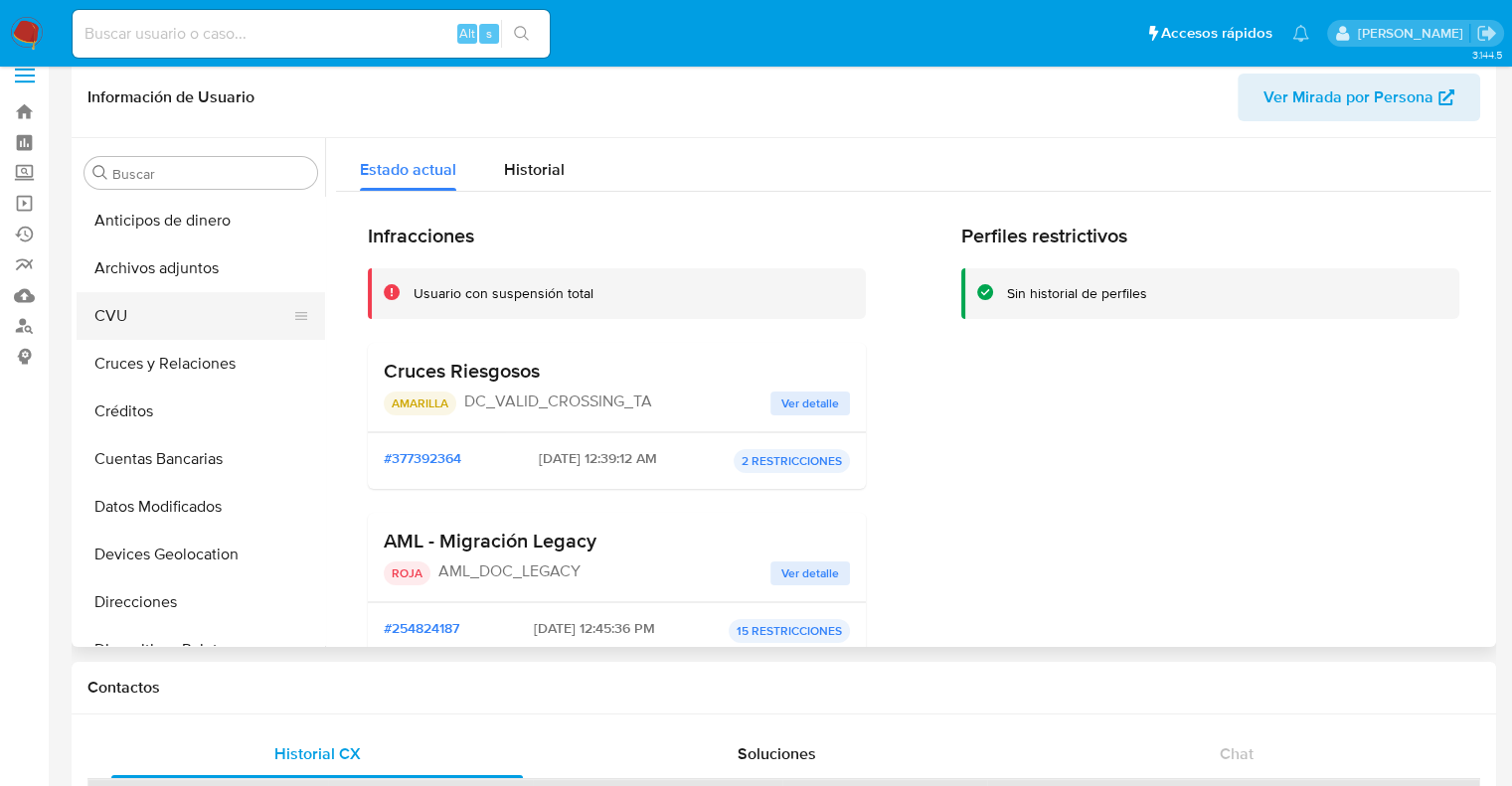 scroll, scrollTop: 0, scrollLeft: 0, axis: both 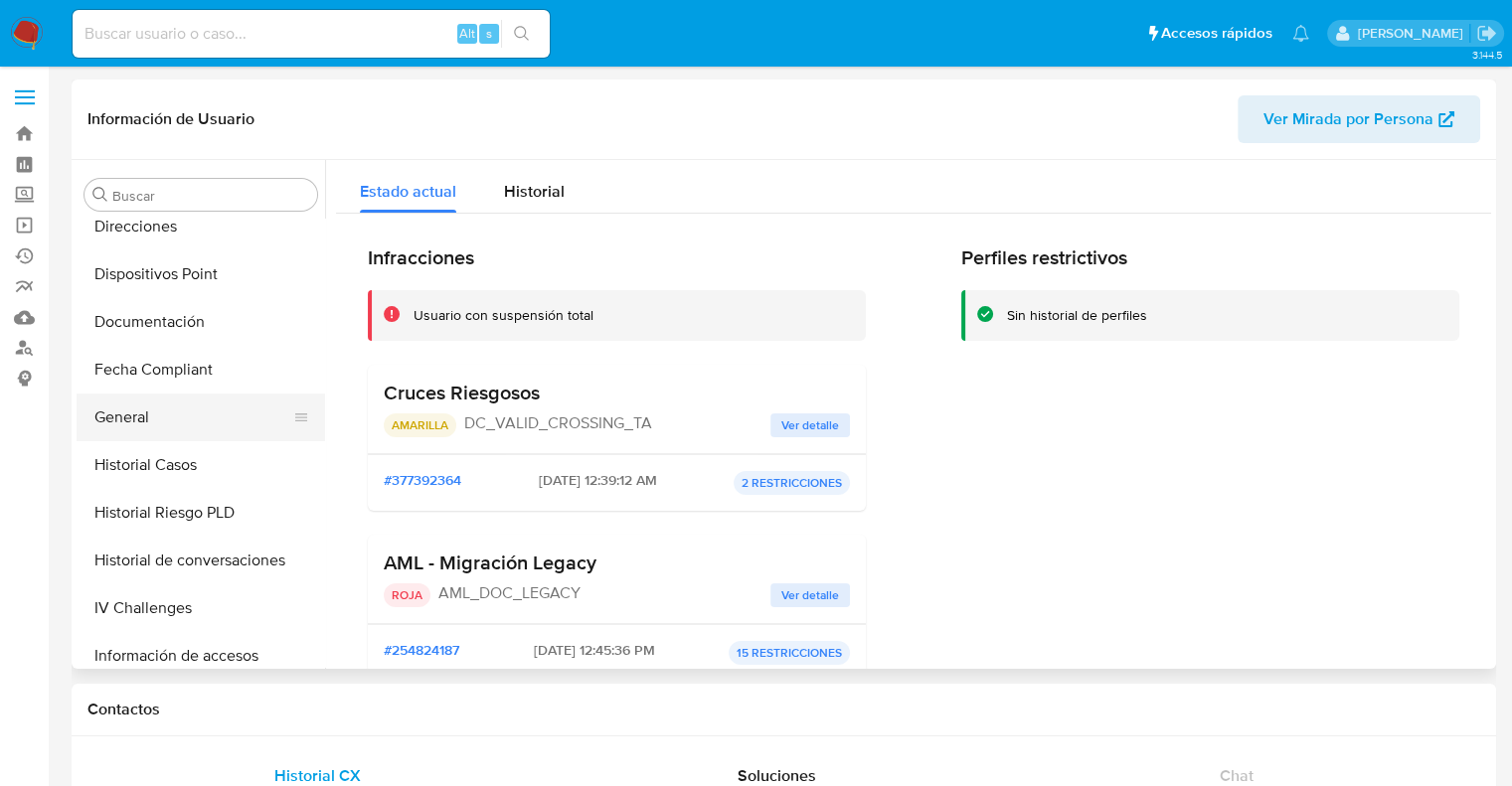 click on "General" at bounding box center (193, 417) 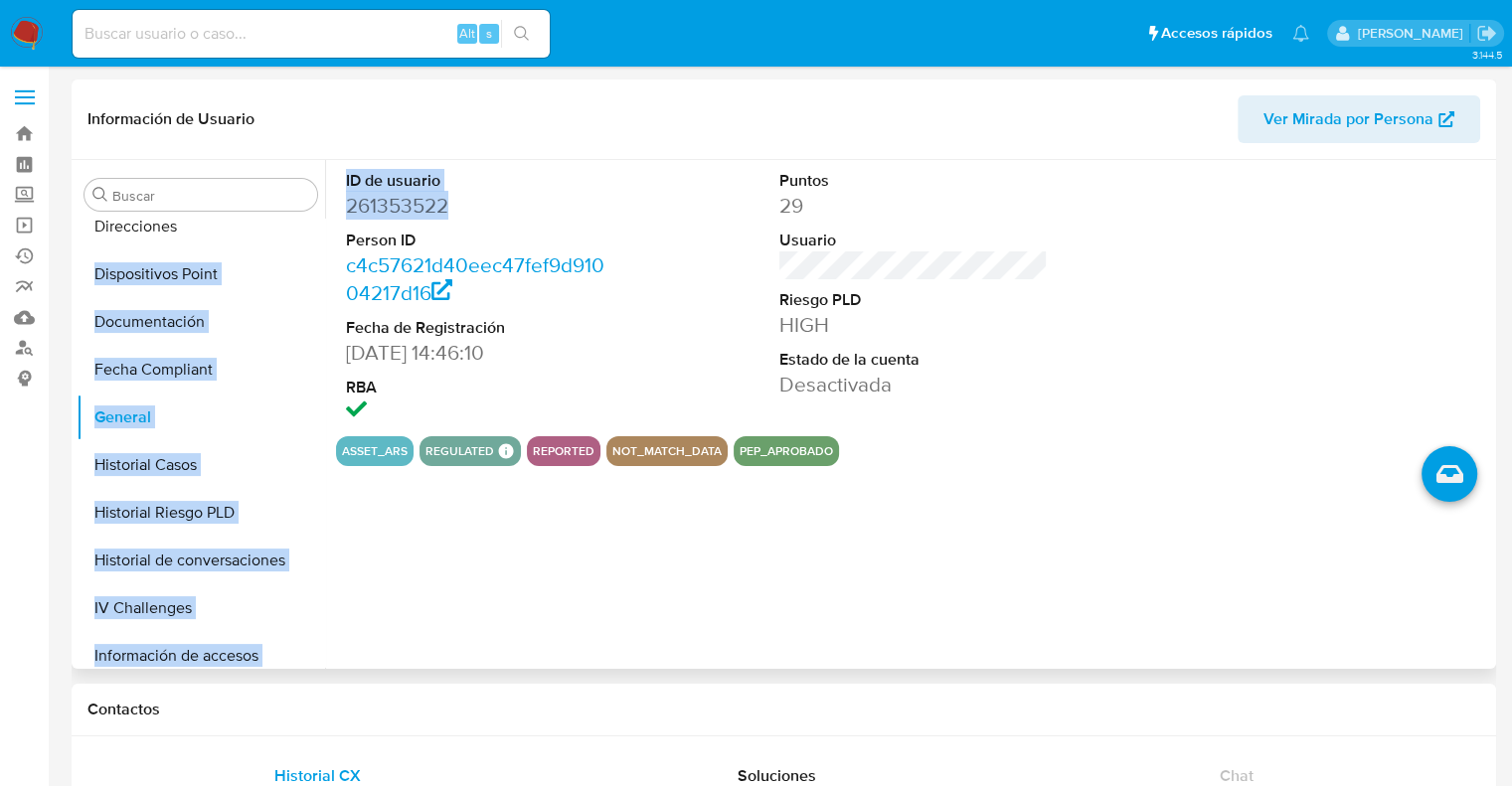 drag, startPoint x: 448, startPoint y: 216, endPoint x: 317, endPoint y: 216, distance: 131 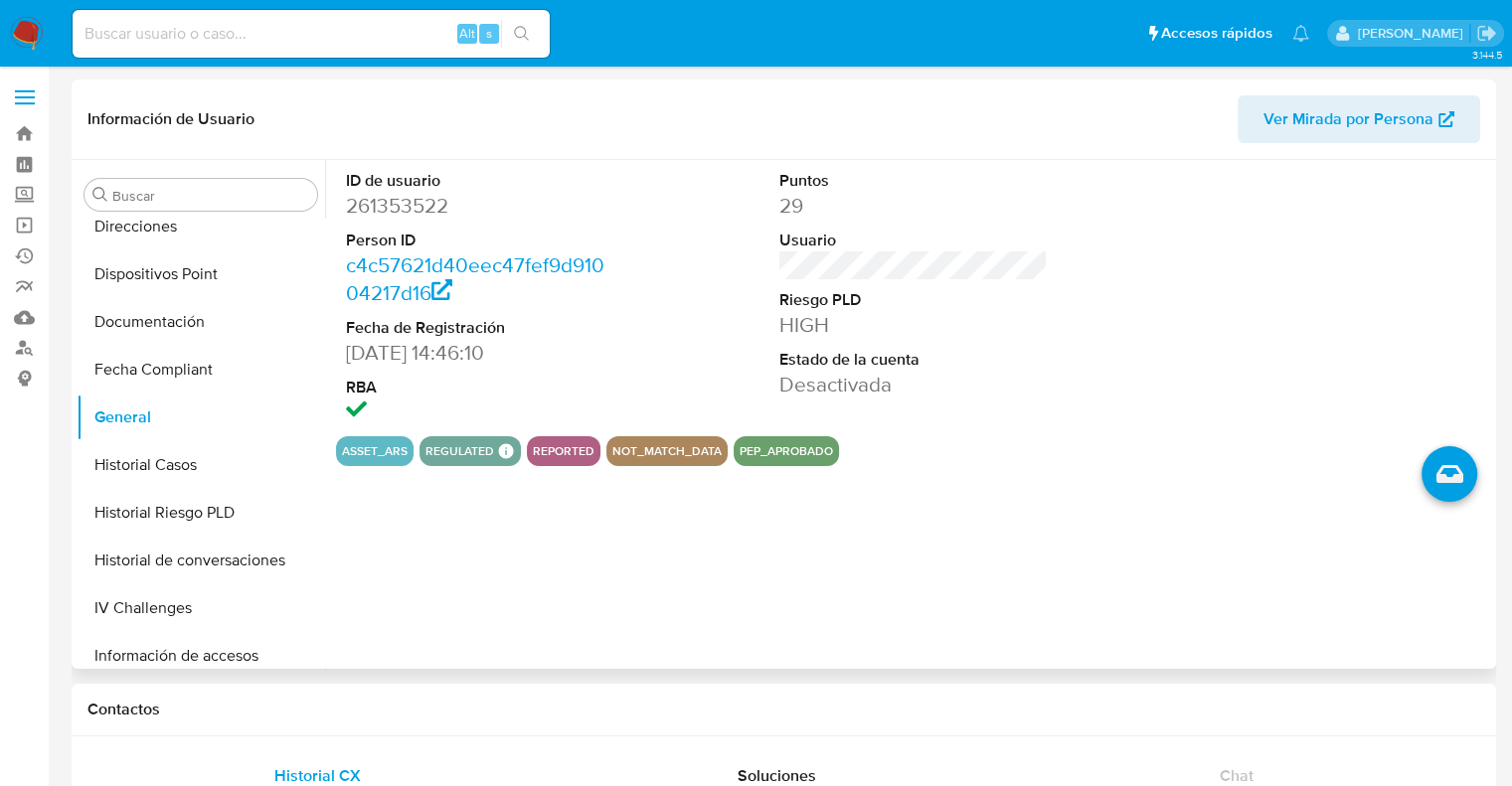 drag, startPoint x: 492, startPoint y: 240, endPoint x: 473, endPoint y: 226, distance: 23.600847 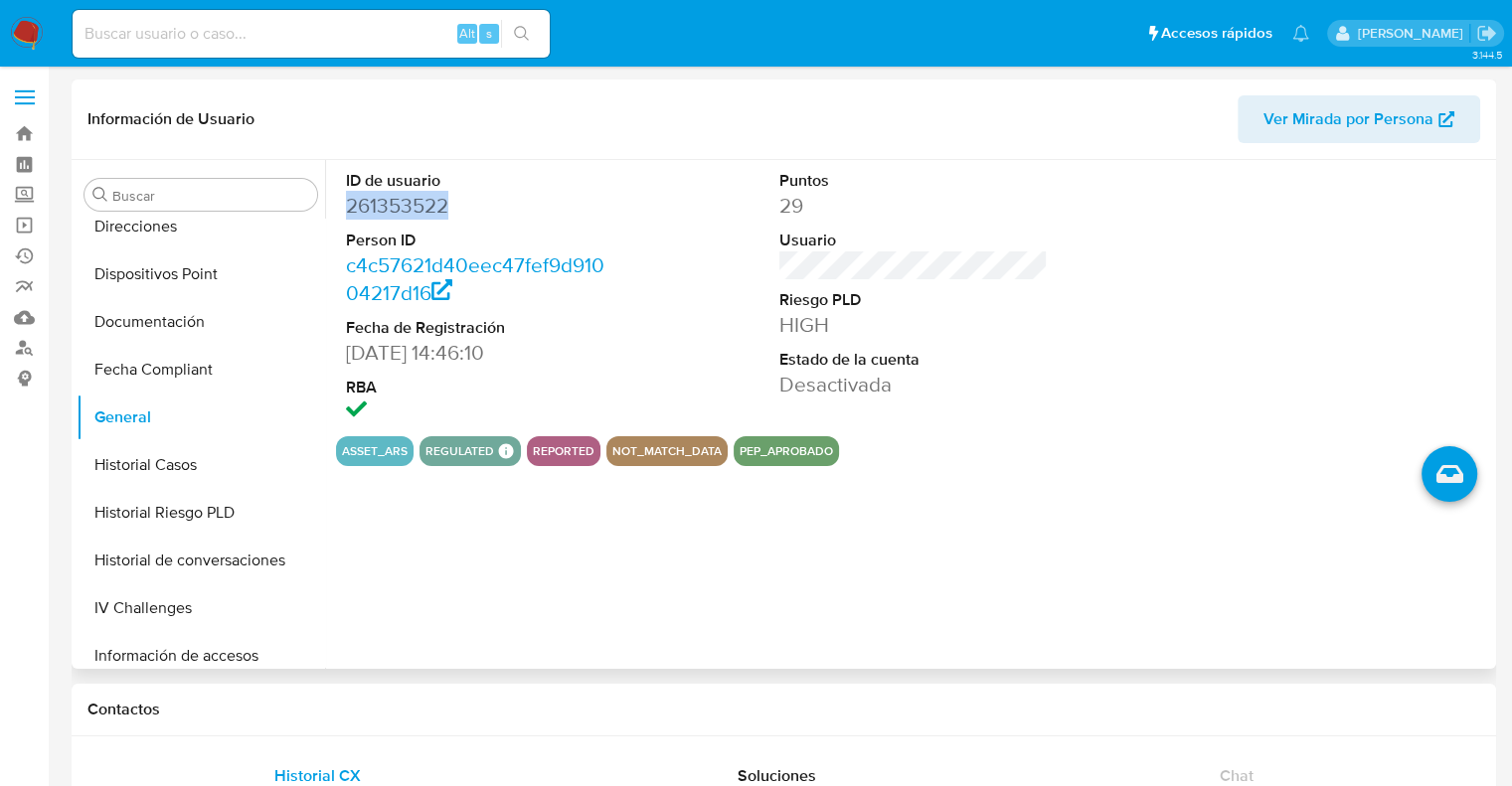 drag, startPoint x: 455, startPoint y: 217, endPoint x: 326, endPoint y: 217, distance: 129 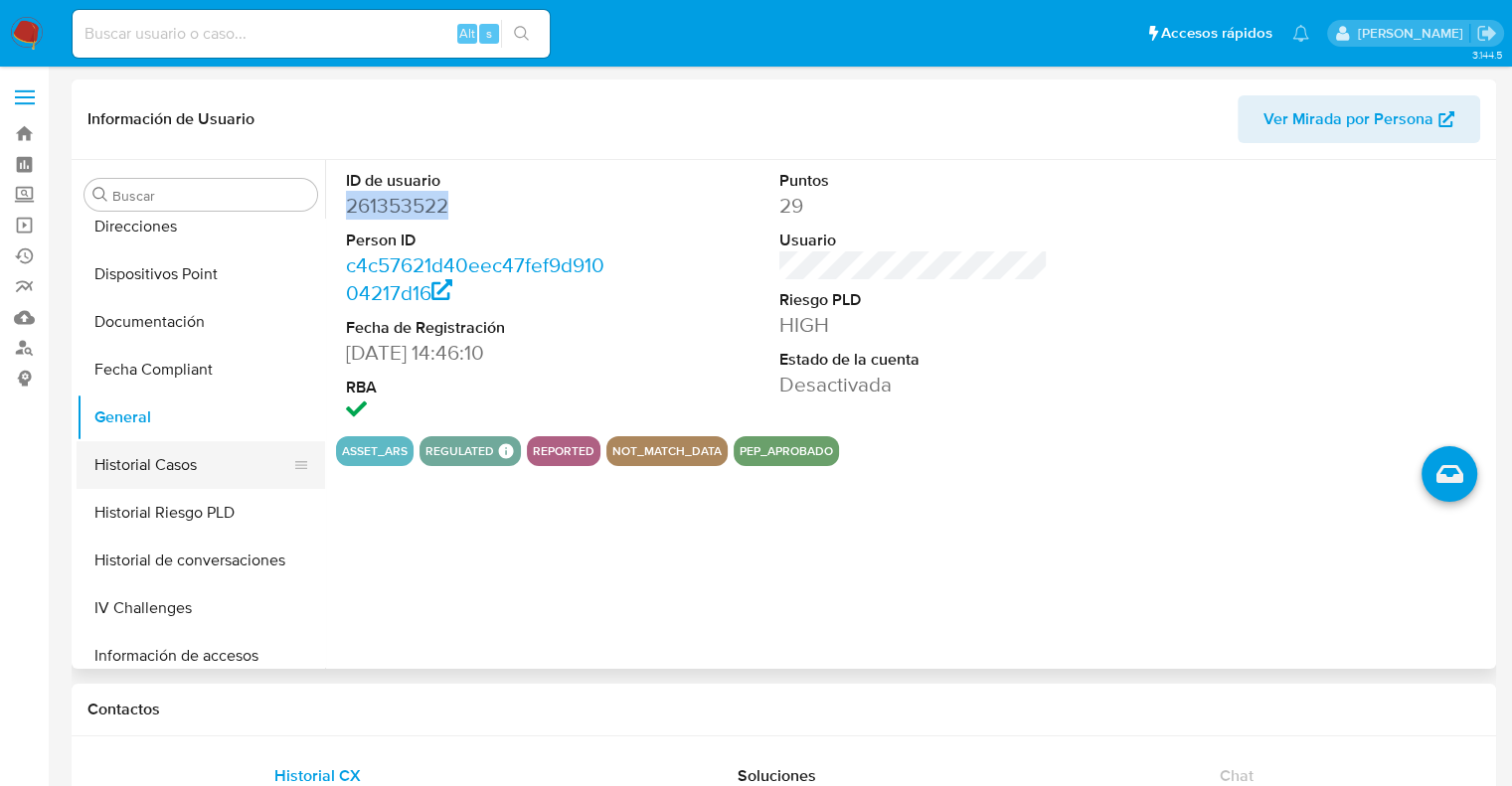click on "Historial Casos" at bounding box center [193, 465] 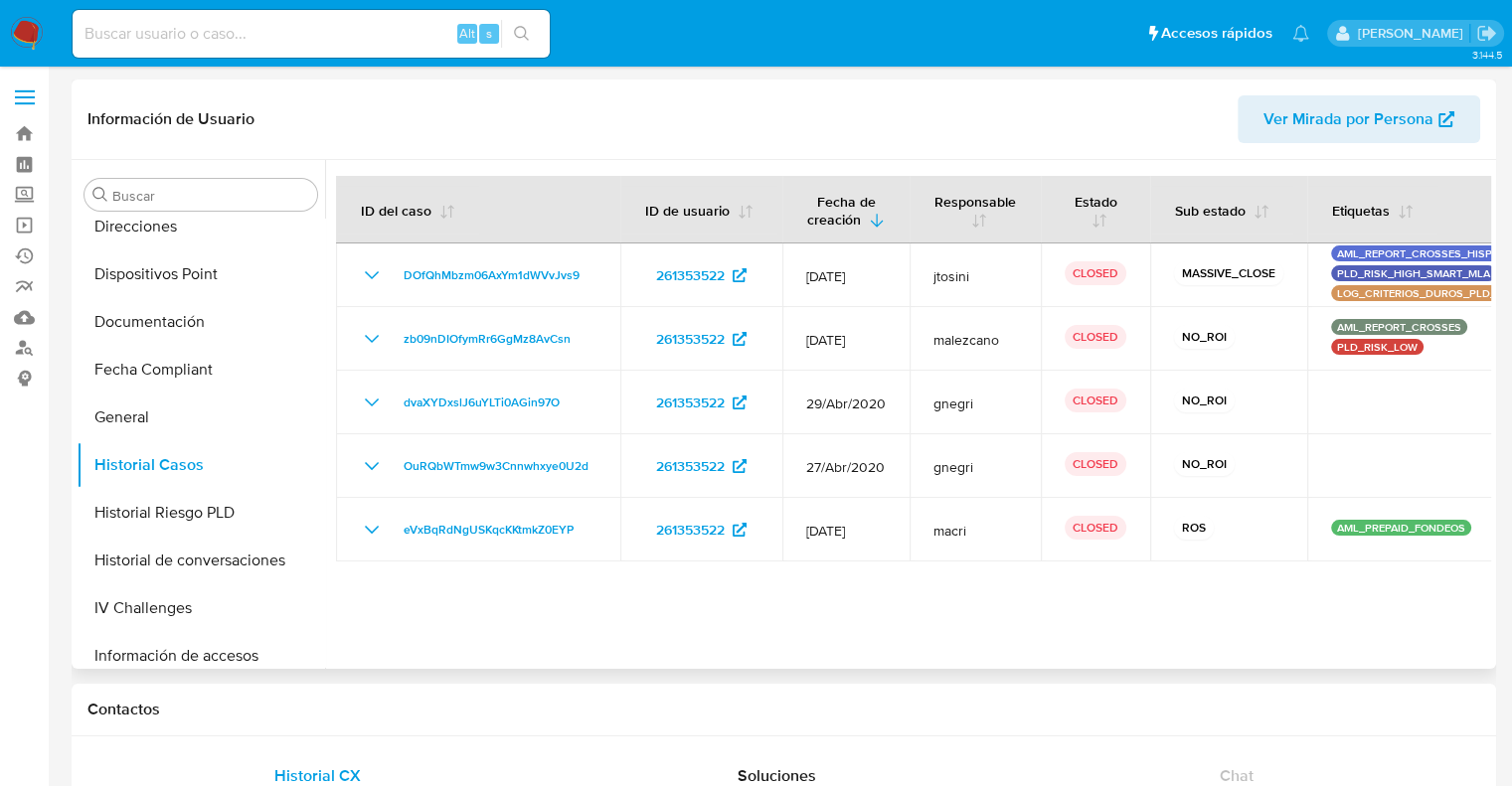 click on "Ver Mirada por Persona" at bounding box center [1348, 119] 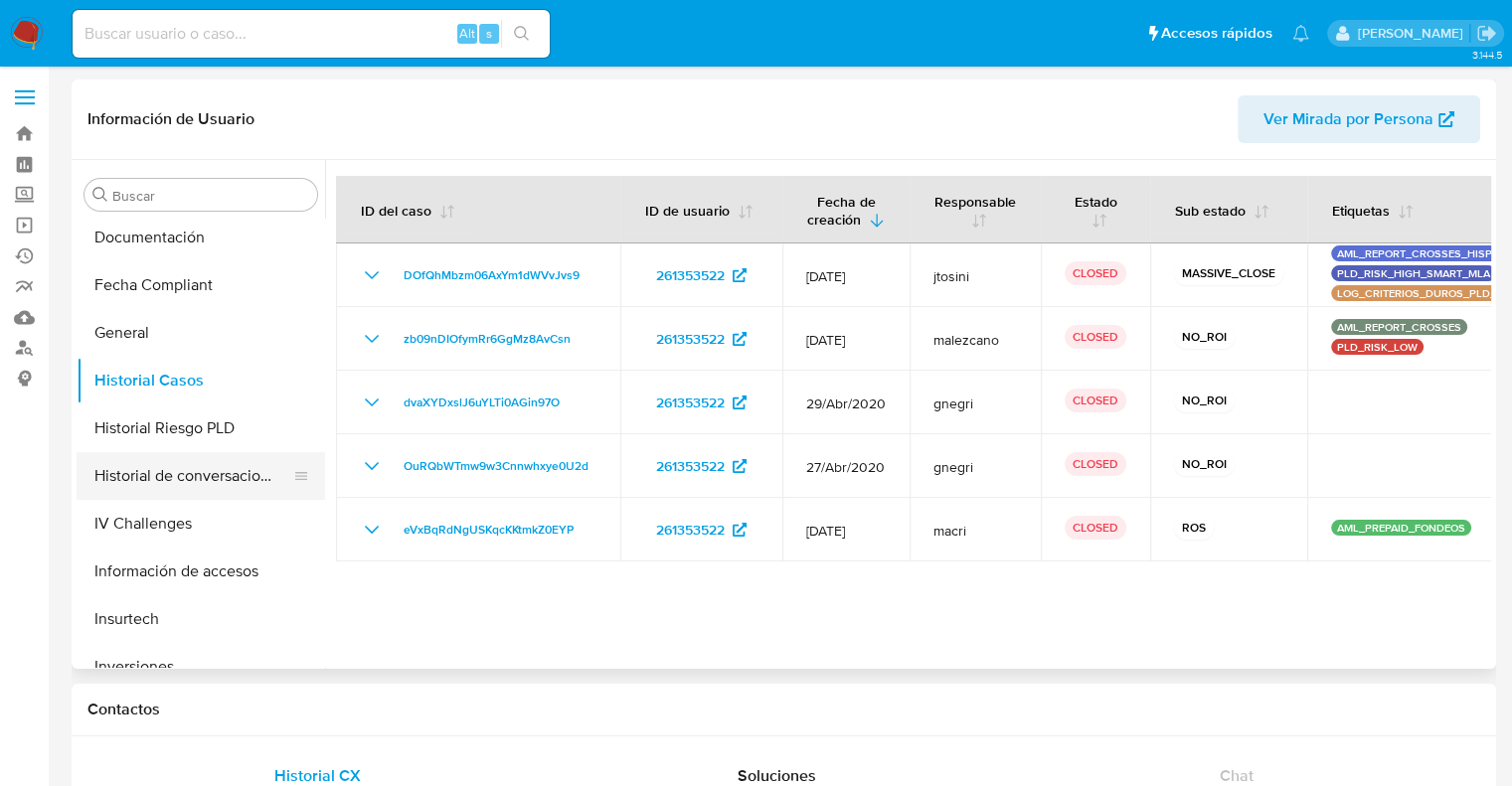 scroll, scrollTop: 596, scrollLeft: 0, axis: vertical 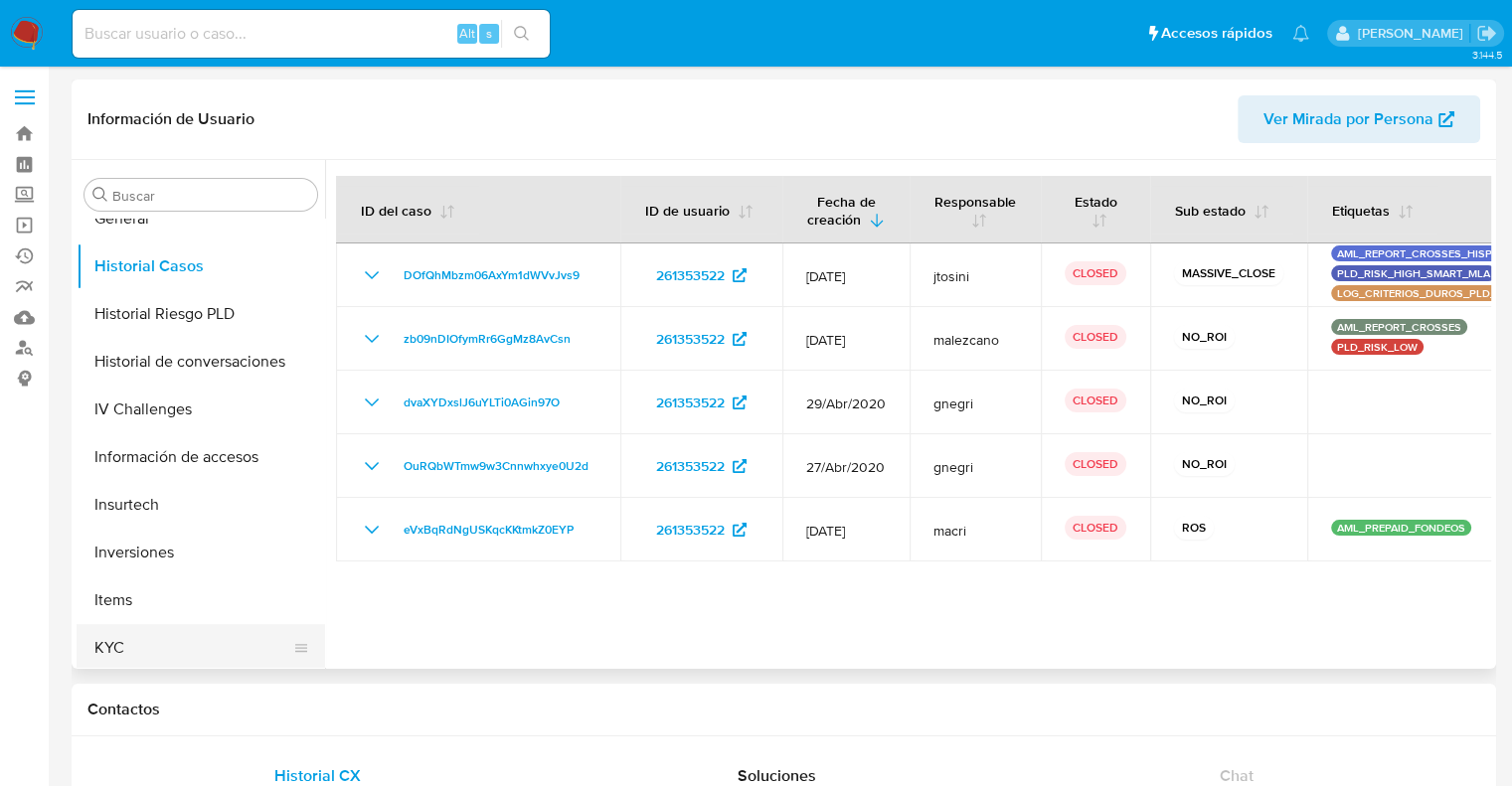 click on "KYC" at bounding box center (193, 648) 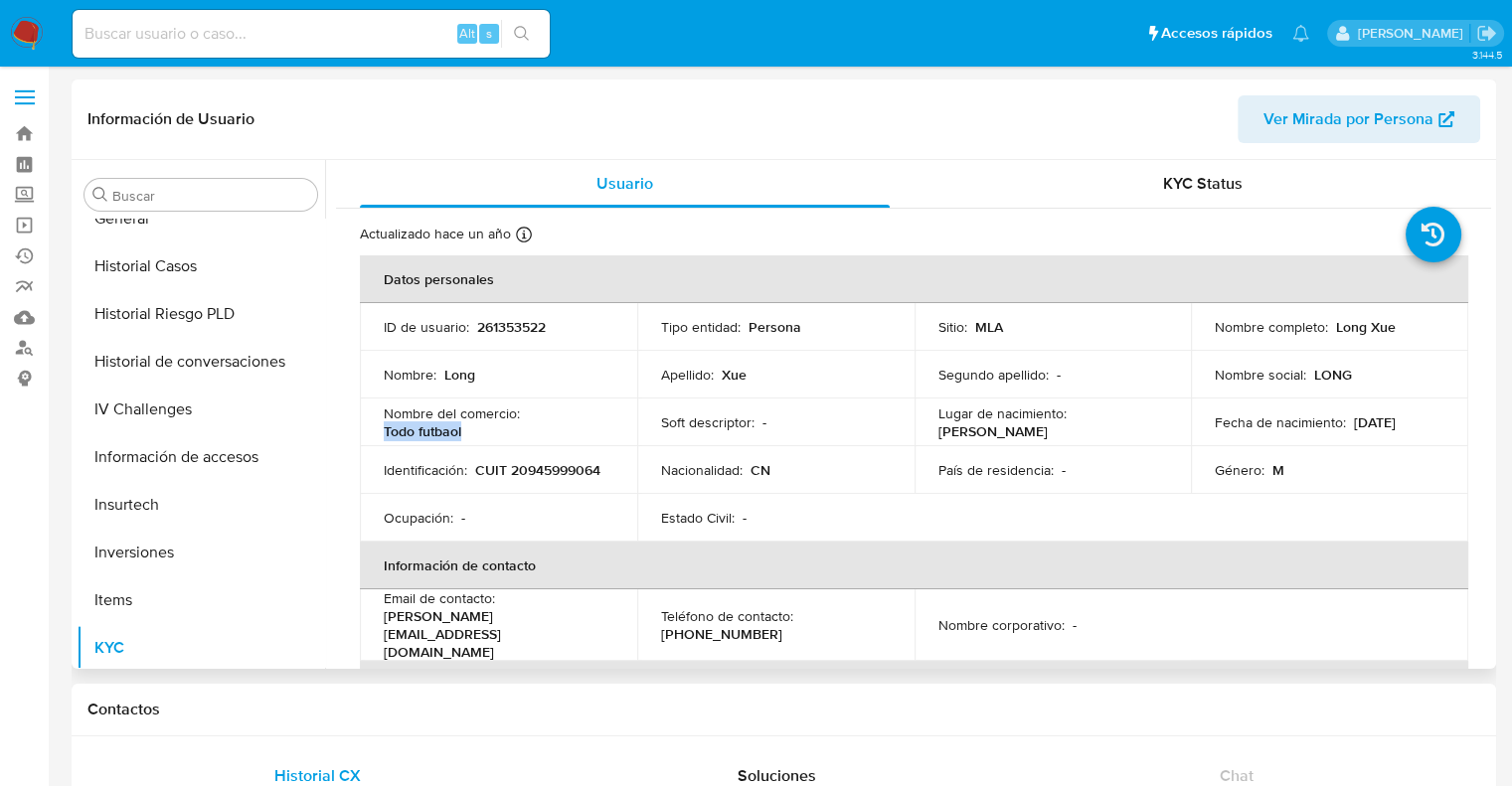 drag, startPoint x: 466, startPoint y: 436, endPoint x: 383, endPoint y: 432, distance: 83.09633 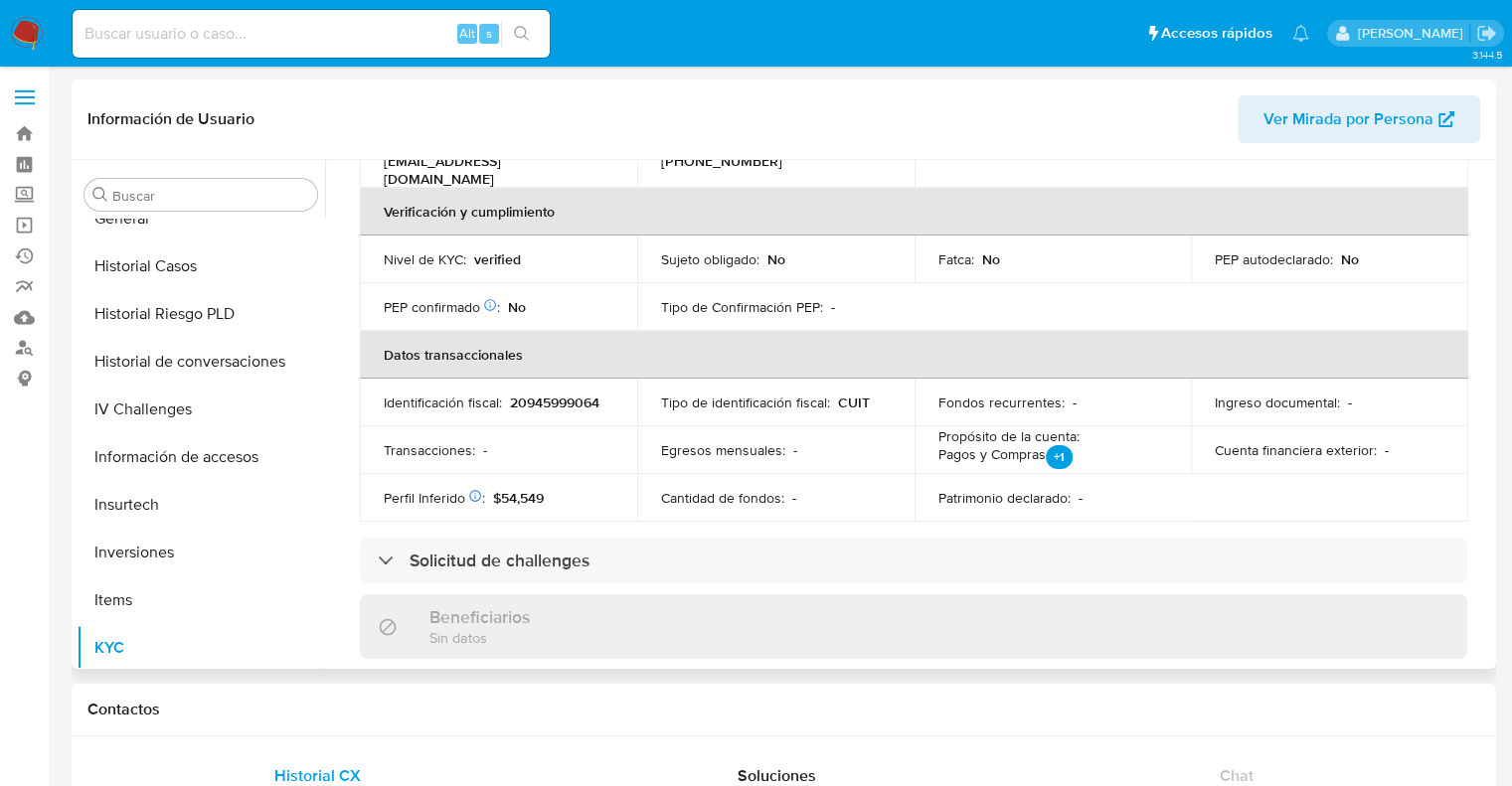 scroll, scrollTop: 497, scrollLeft: 0, axis: vertical 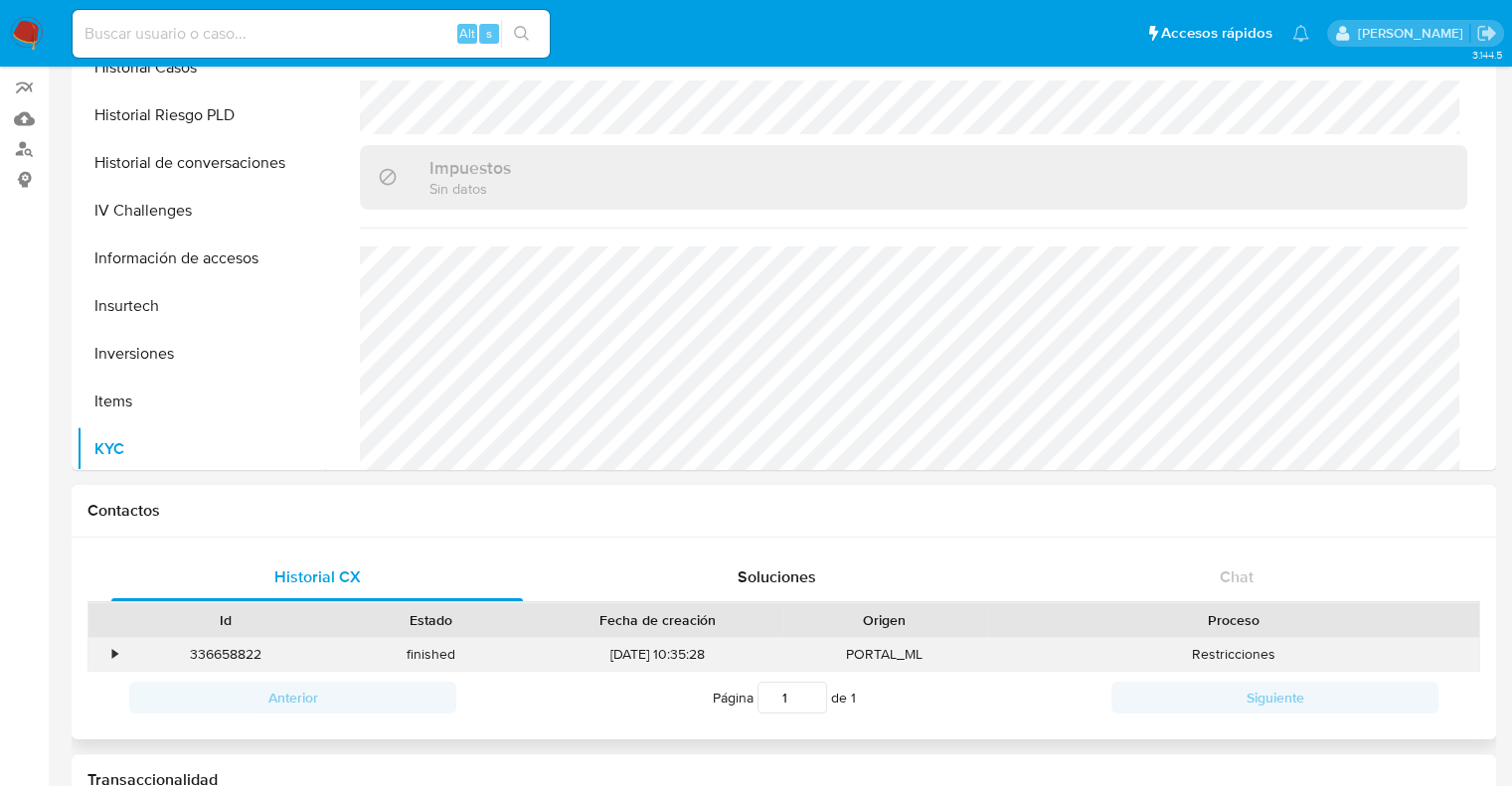 click on "•" at bounding box center [105, 654] 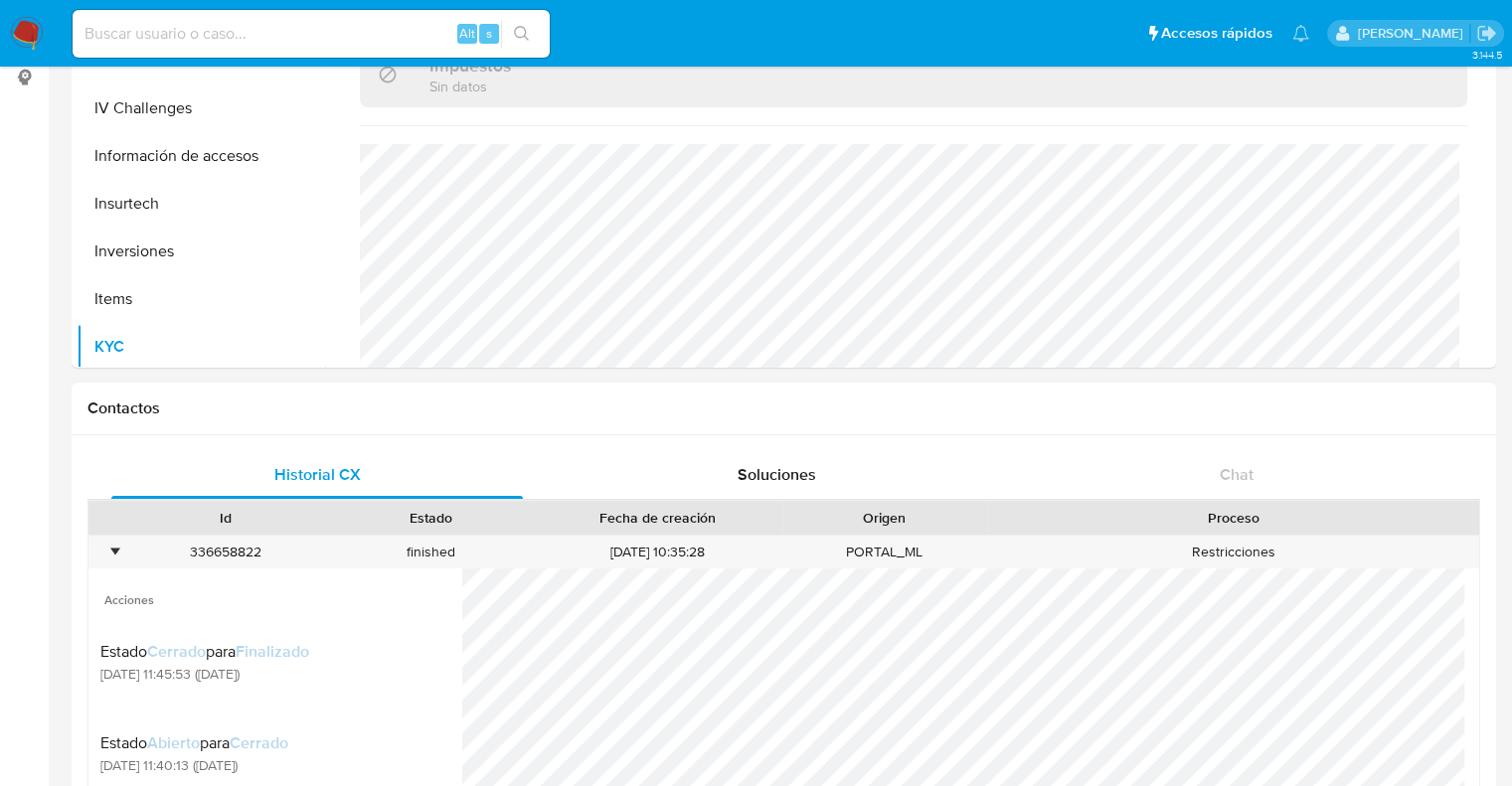 scroll, scrollTop: 199, scrollLeft: 0, axis: vertical 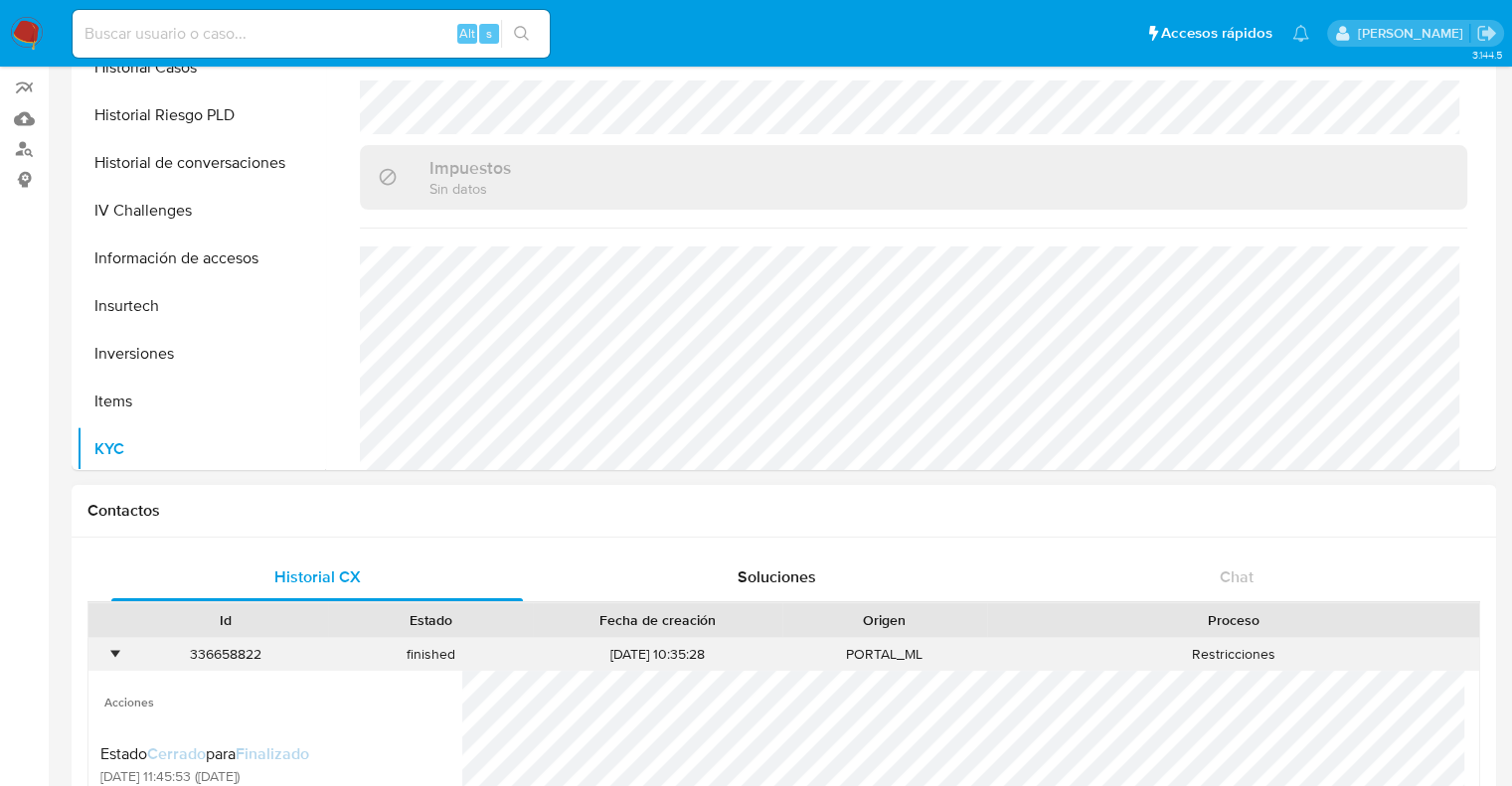 click on "•" at bounding box center (105, 654) 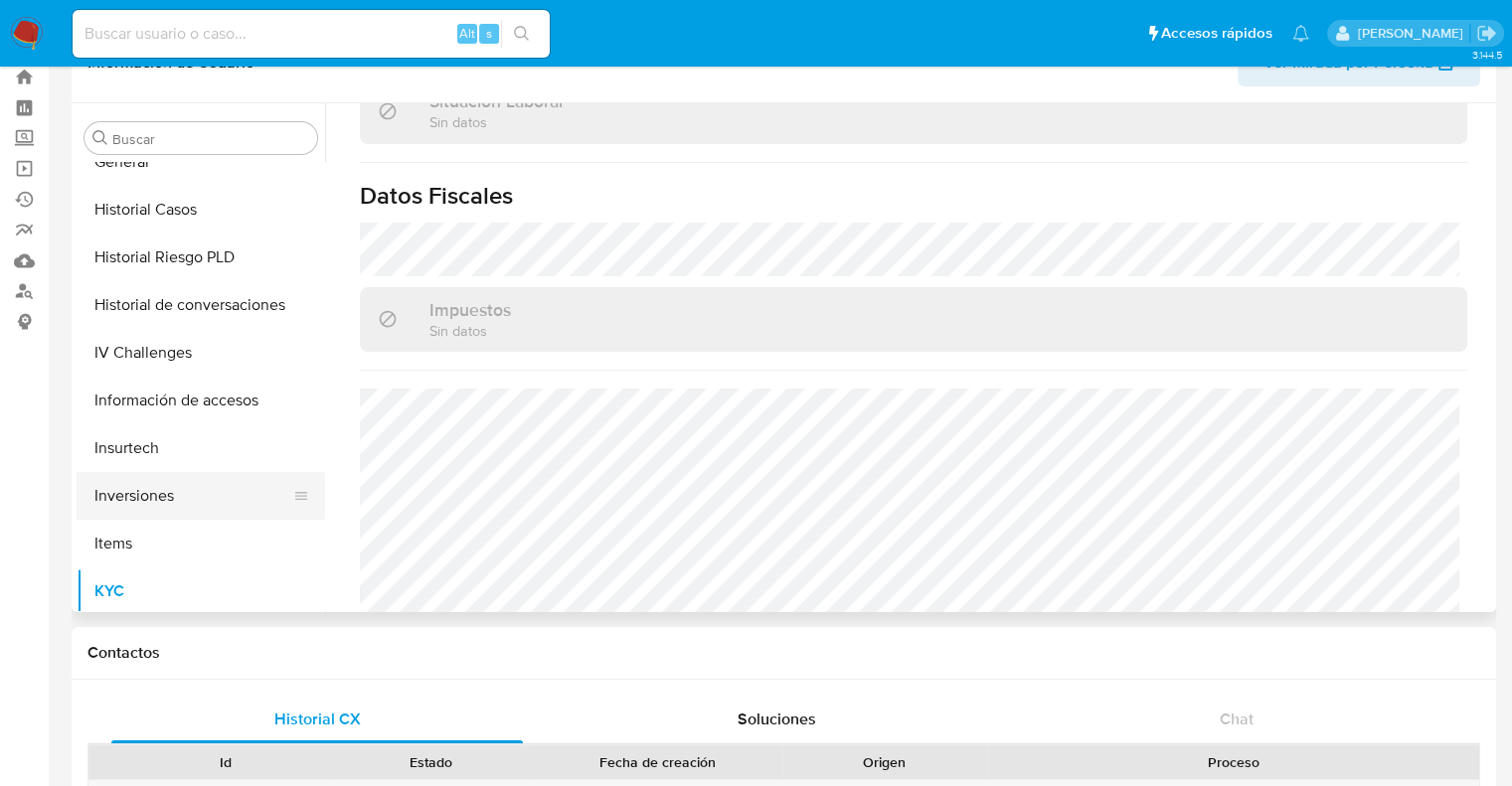 scroll, scrollTop: 0, scrollLeft: 0, axis: both 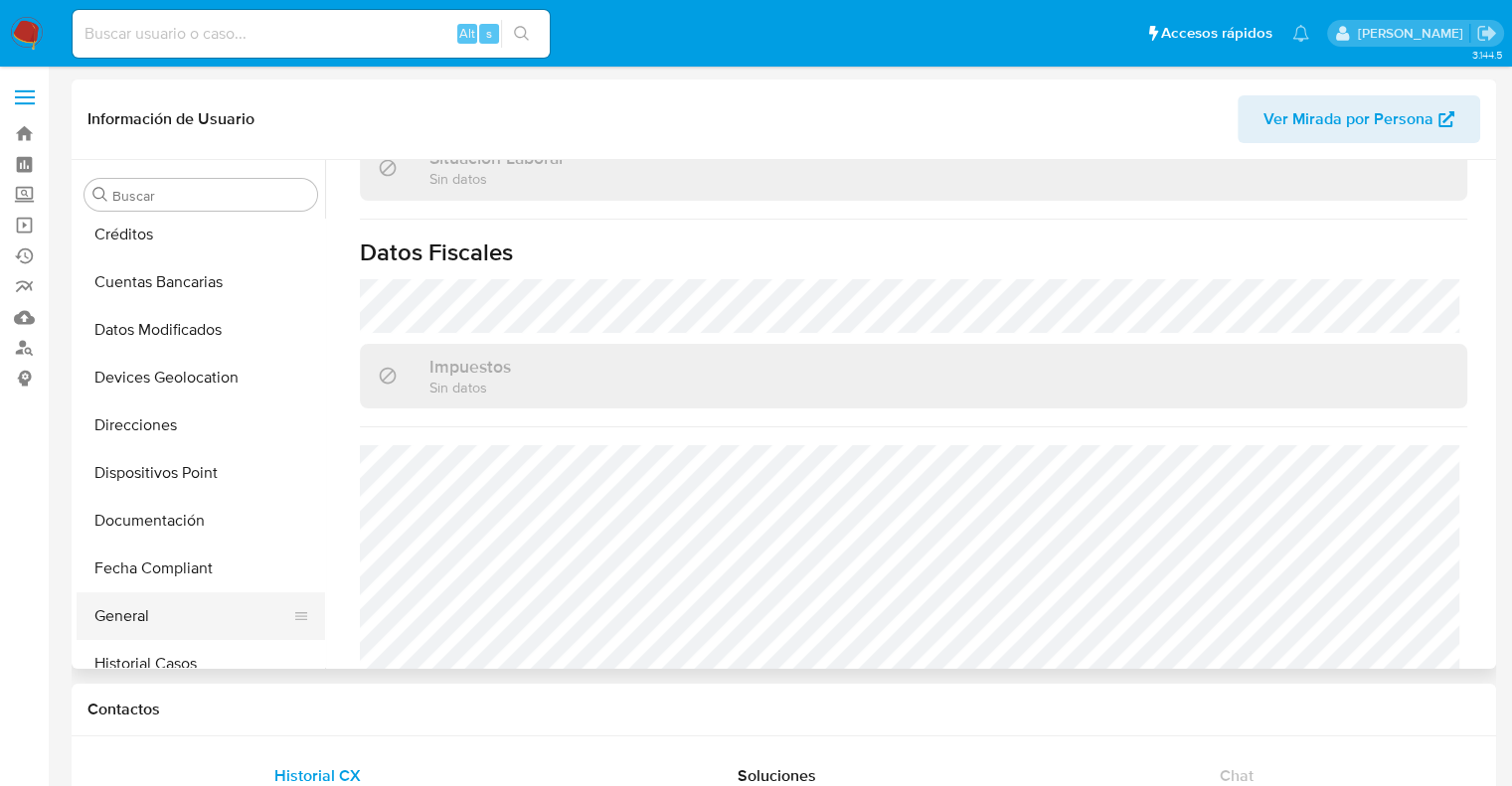 click on "General" at bounding box center (193, 616) 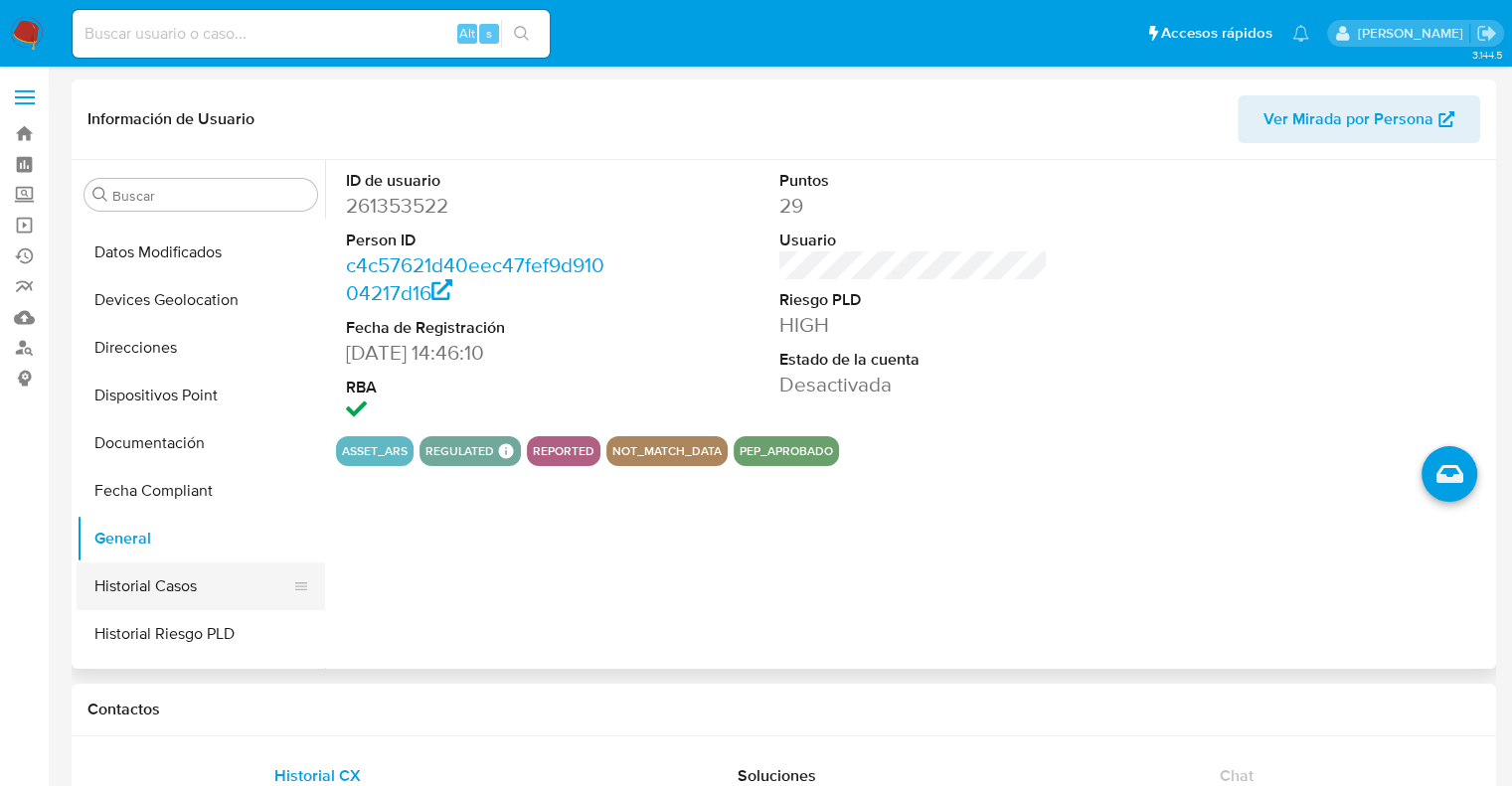 scroll, scrollTop: 298, scrollLeft: 0, axis: vertical 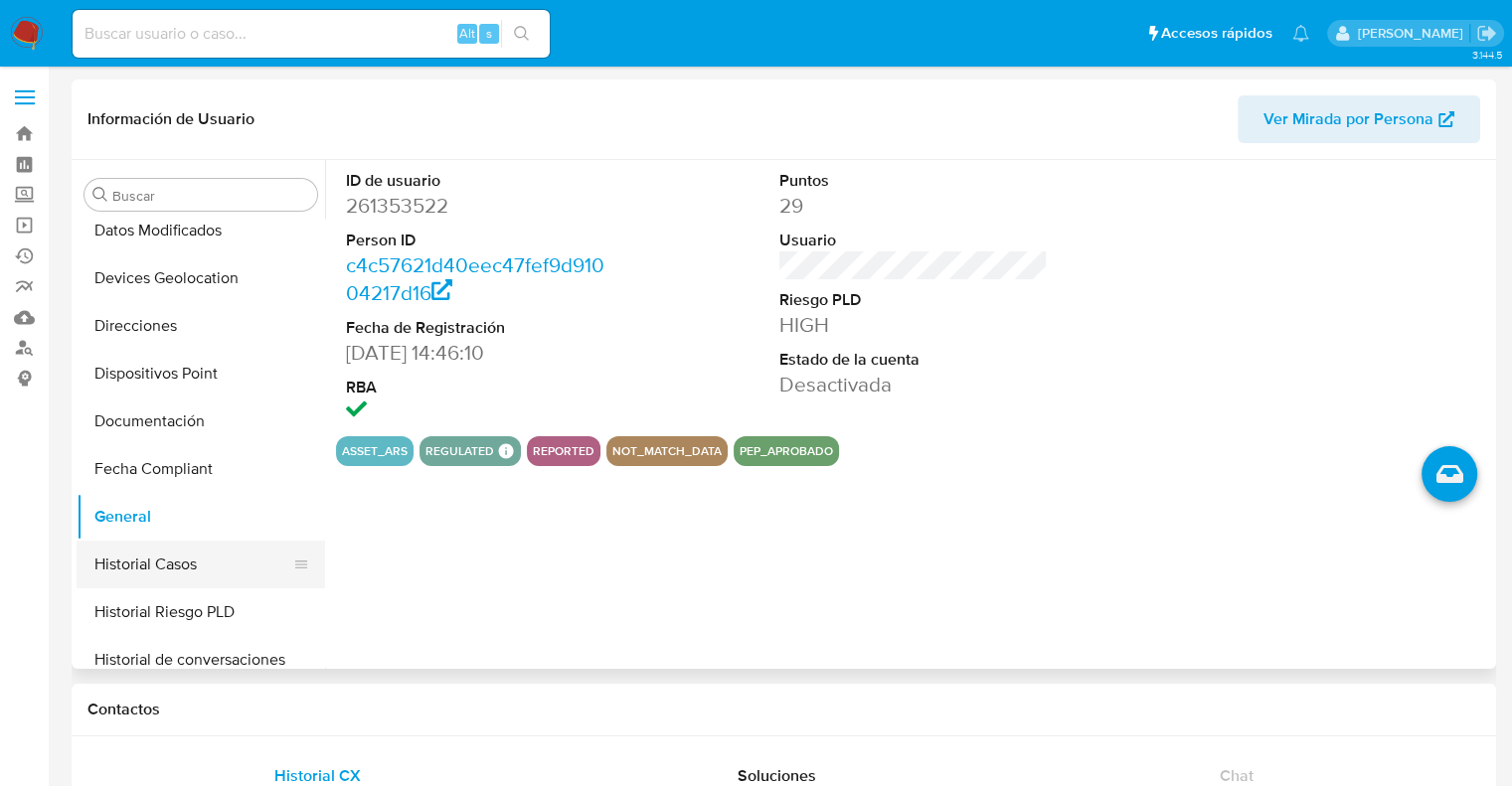 click on "Historial Casos" at bounding box center [193, 564] 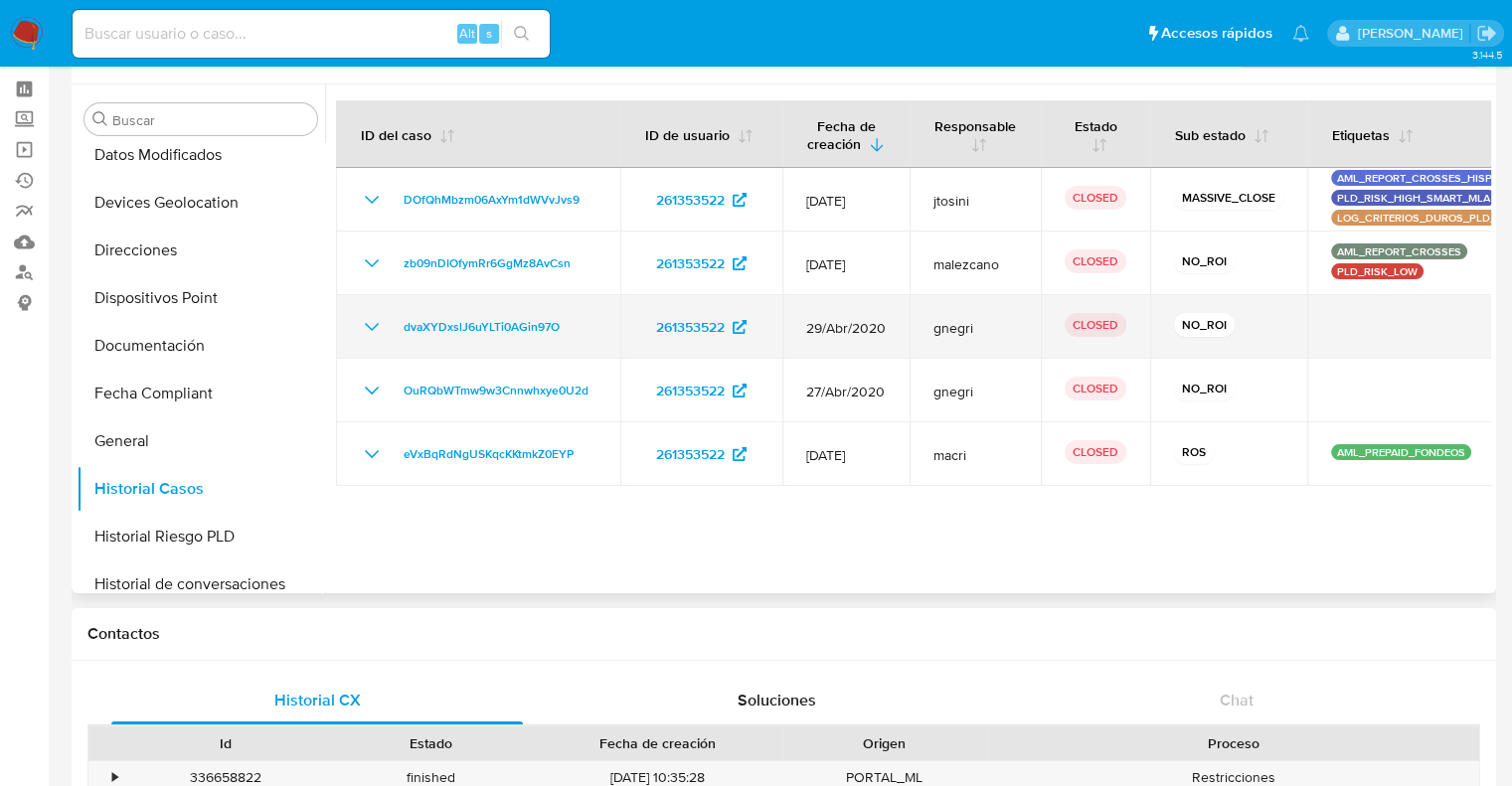 scroll, scrollTop: 0, scrollLeft: 0, axis: both 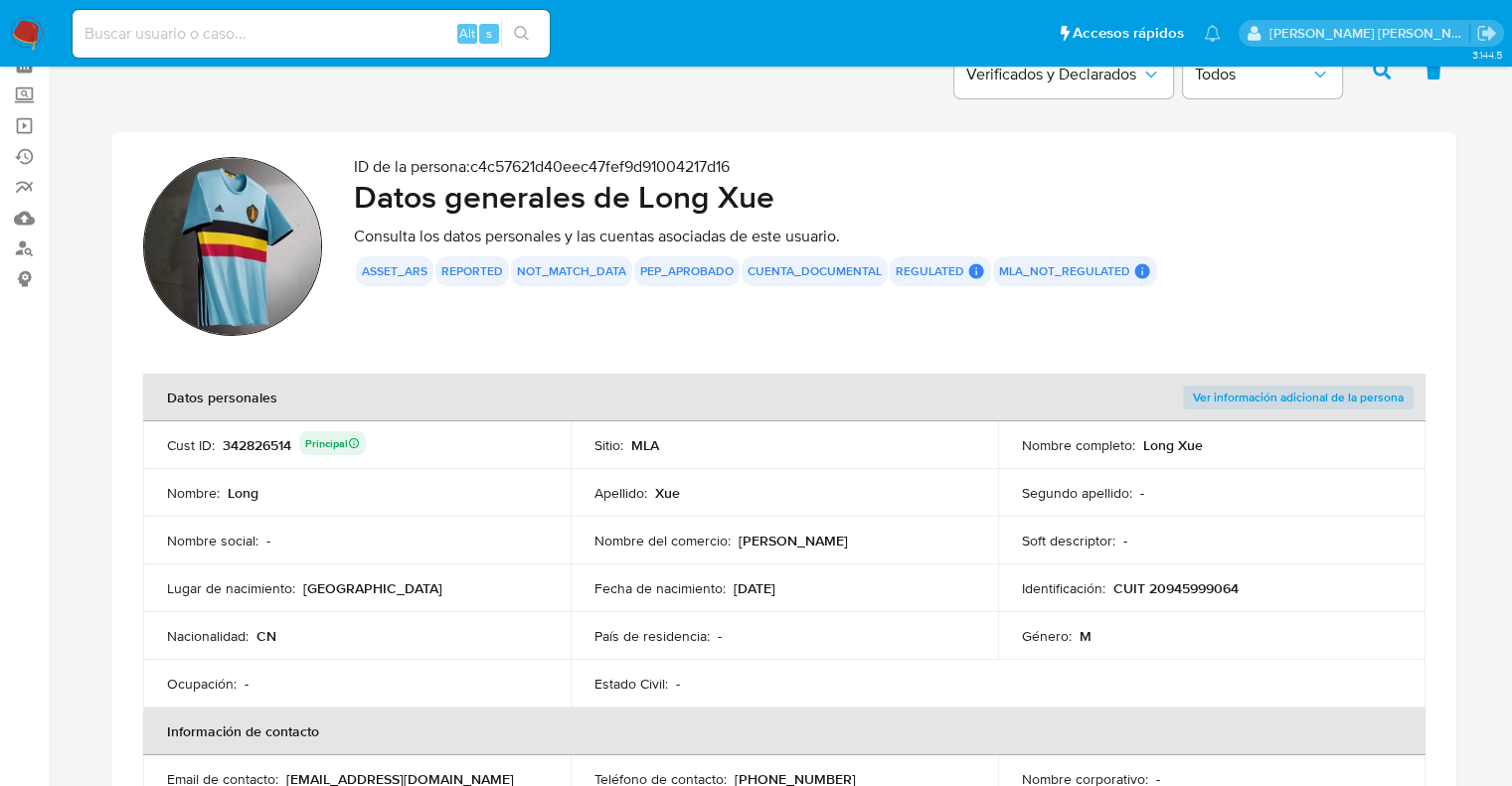 click on "342826514 Principal" at bounding box center [294, 445] 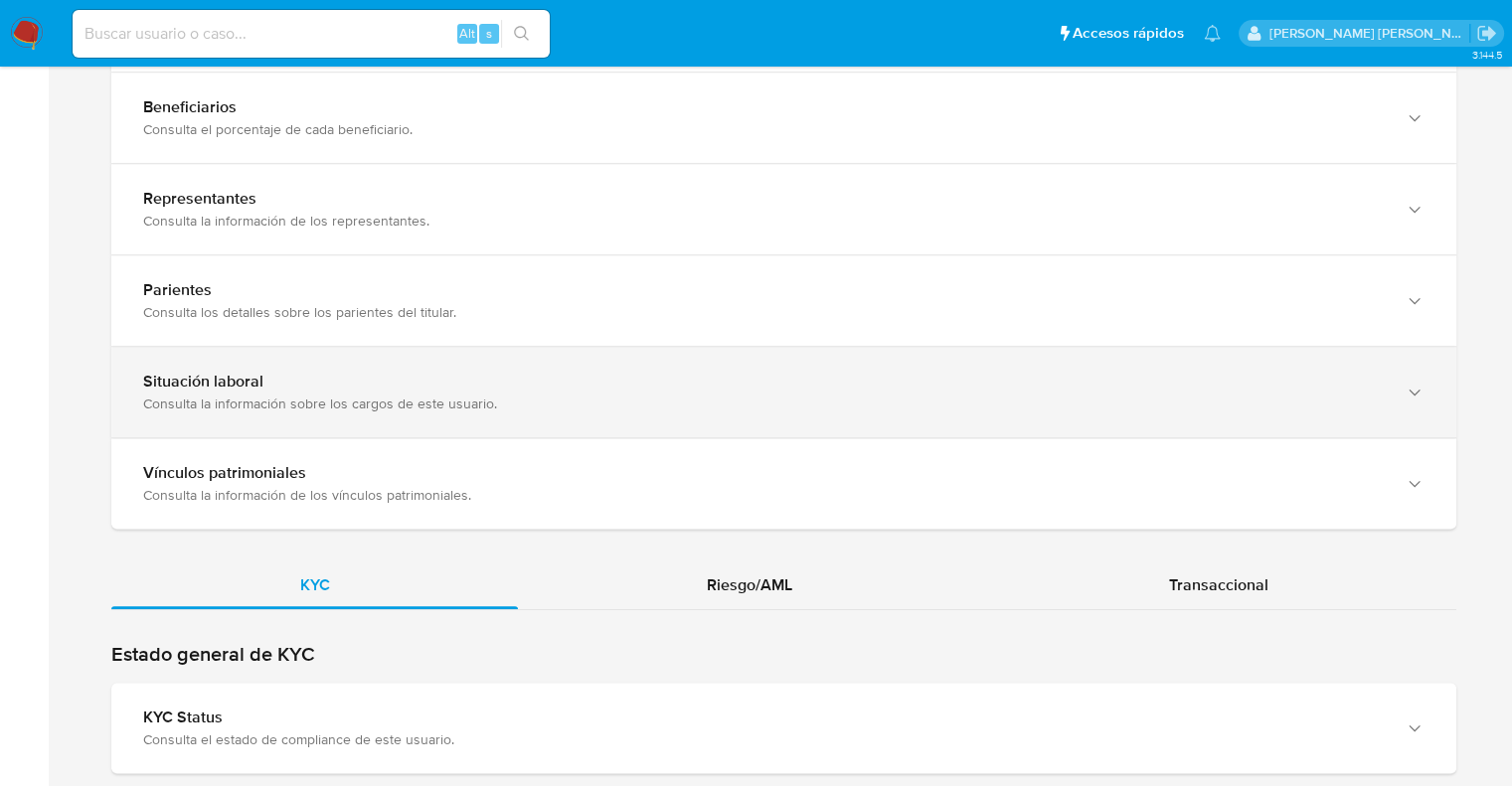 scroll, scrollTop: 1391, scrollLeft: 0, axis: vertical 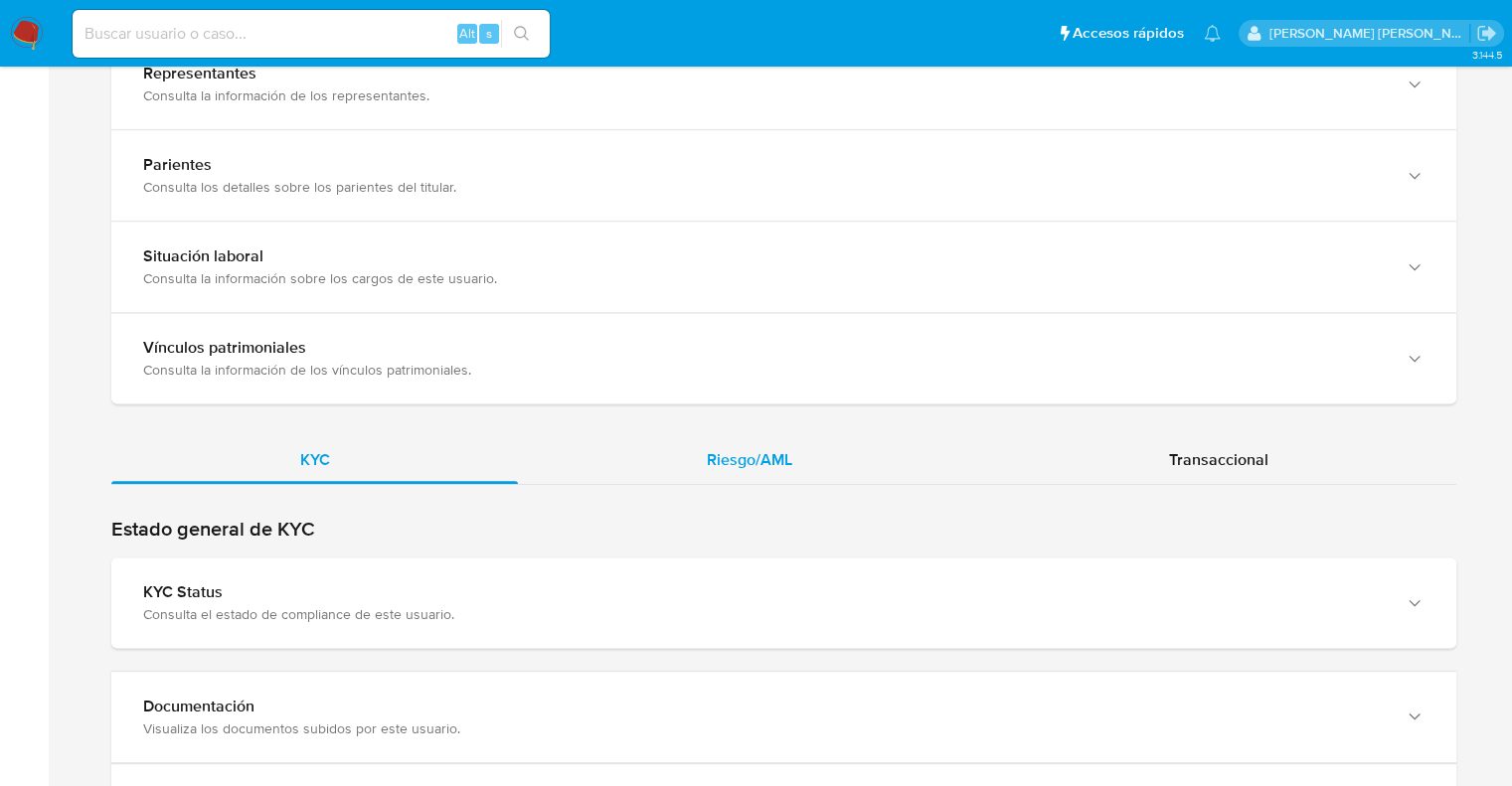 click on "Riesgo/AML" at bounding box center [750, 459] 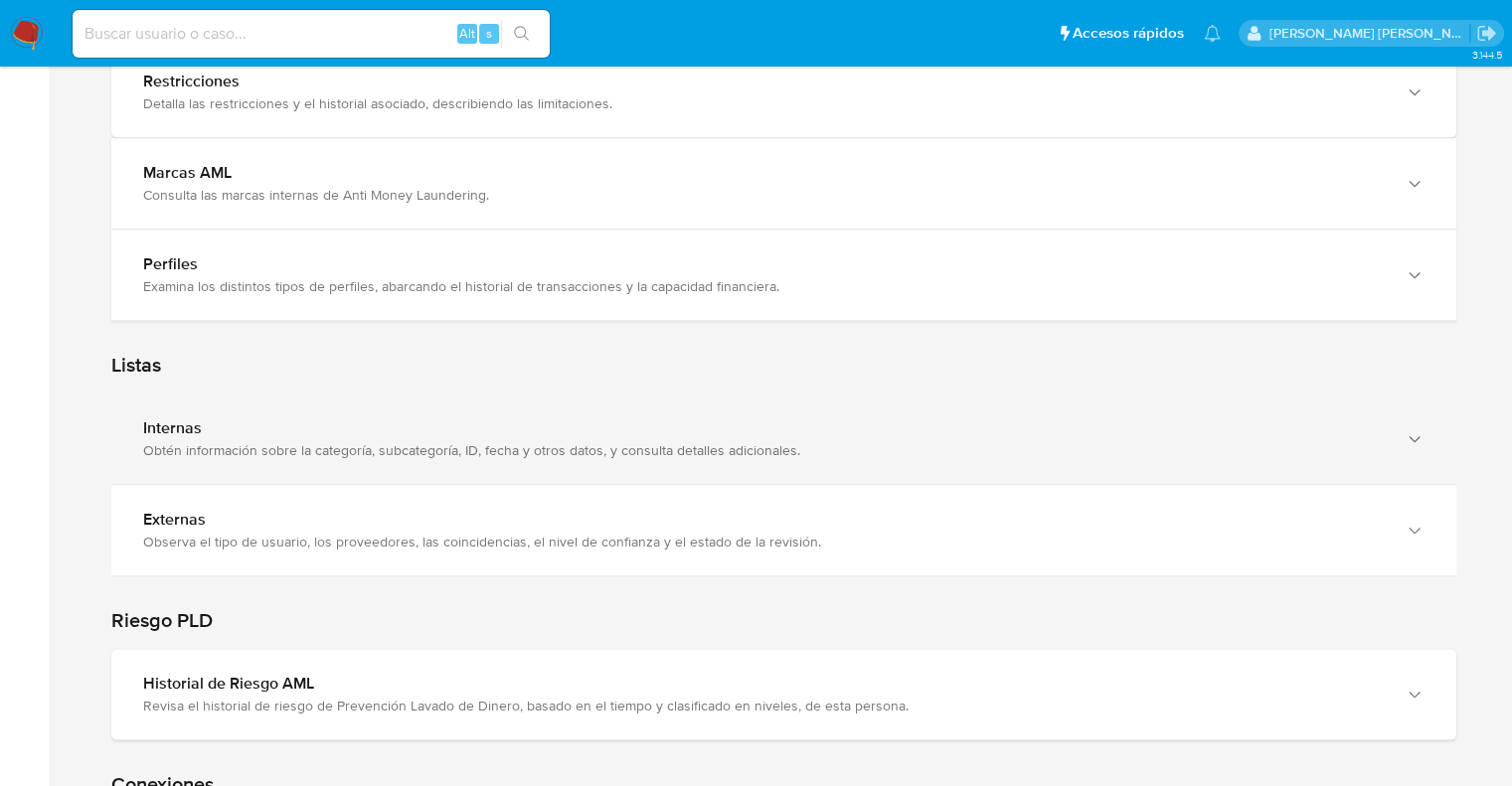 scroll, scrollTop: 2186, scrollLeft: 0, axis: vertical 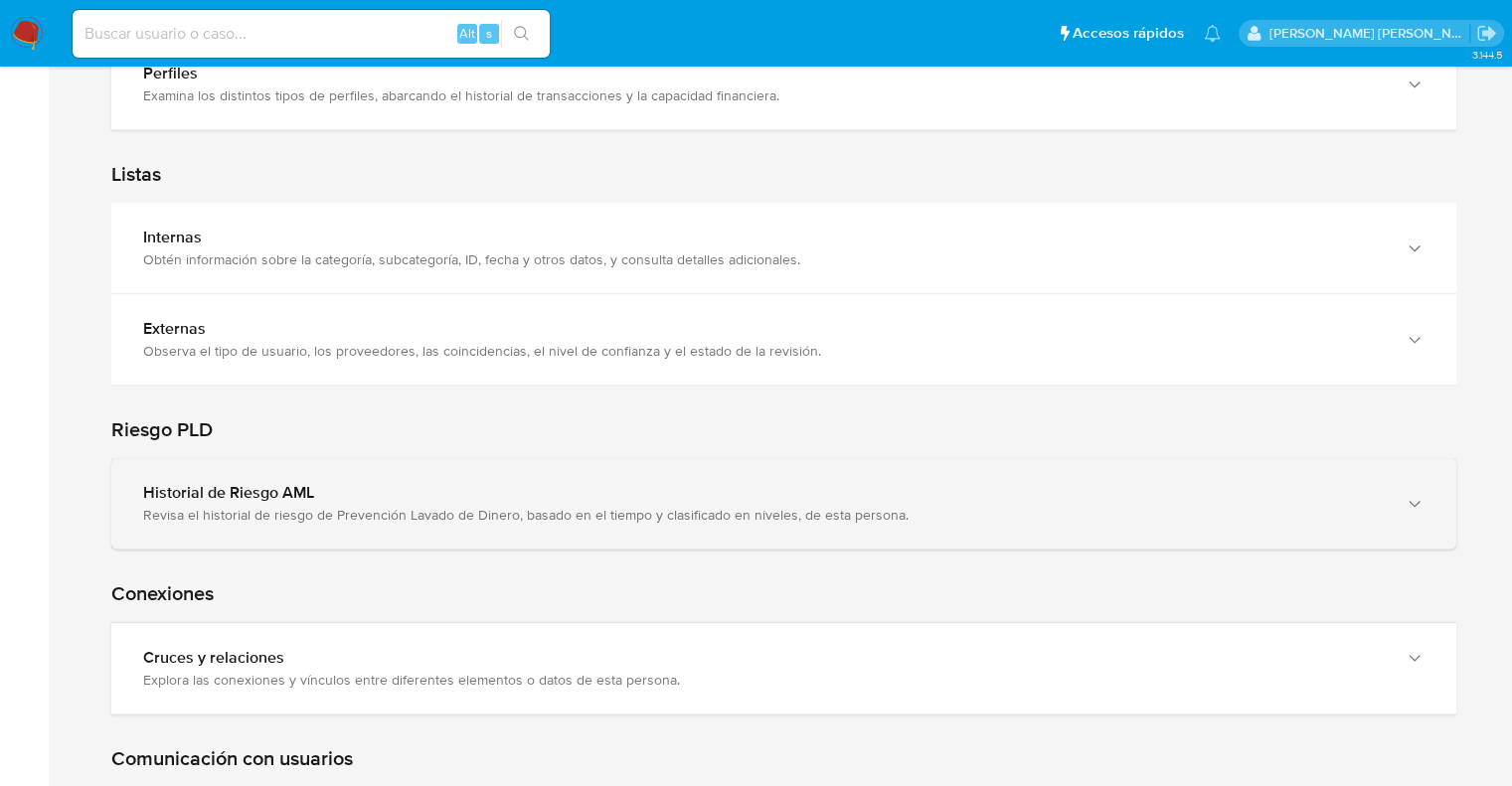 click on "Revisa el historial de riesgo de Prevención Lavado de Dinero, basado en el tiempo y clasificado en niveles, de esta persona." at bounding box center (763, 515) 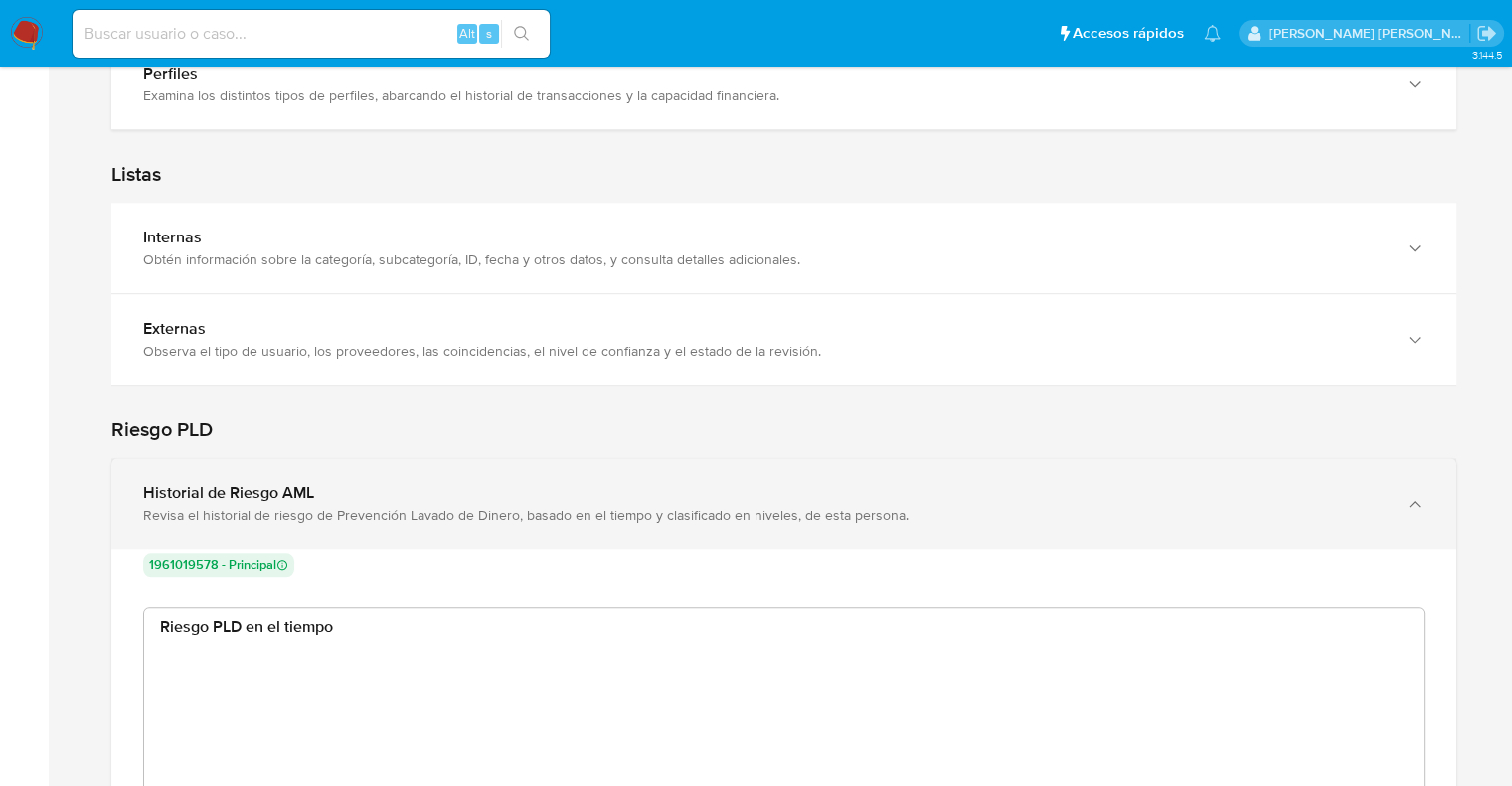 scroll, scrollTop: 993529, scrollLeft: 992834, axis: both 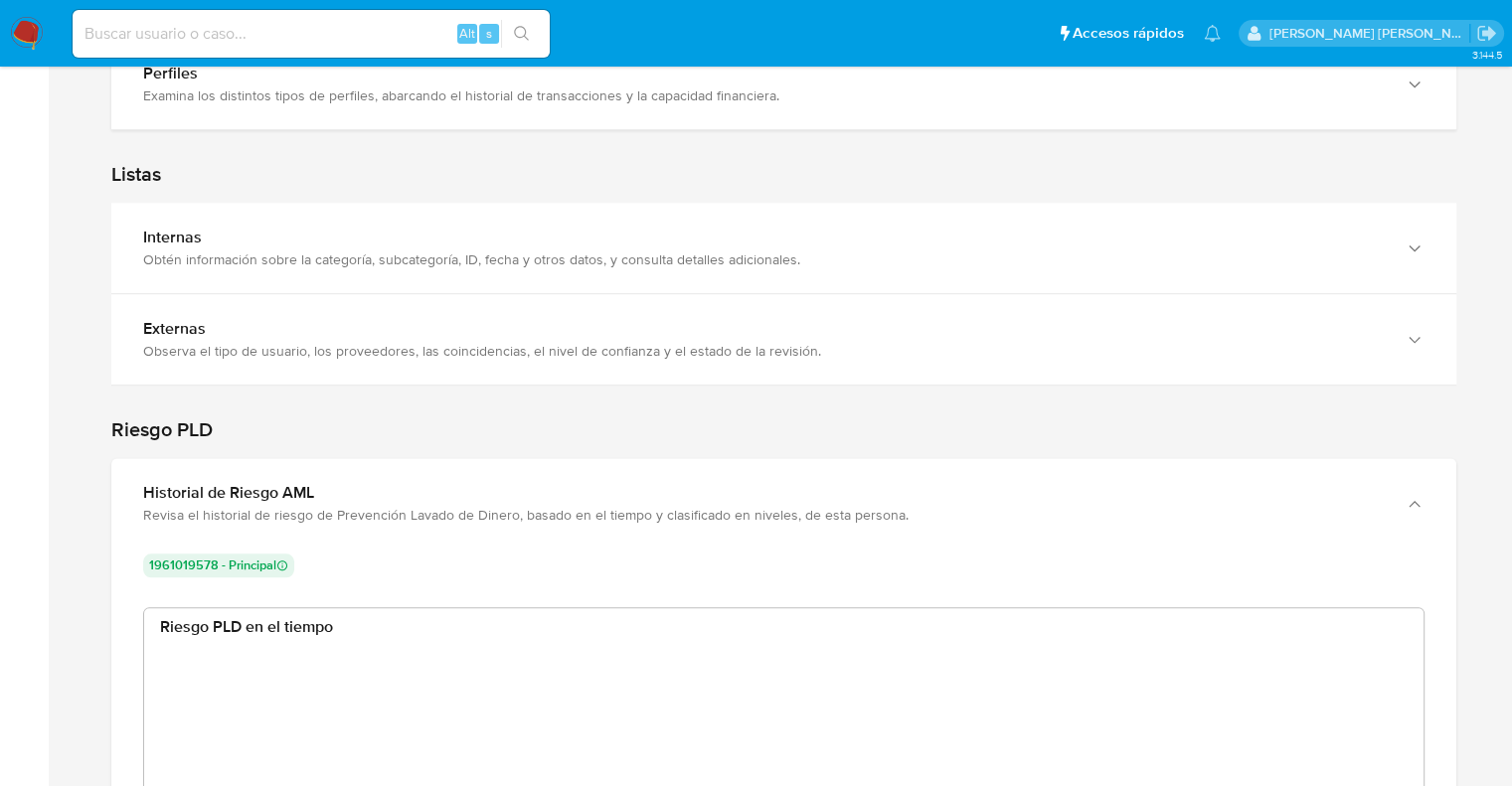 click on "Riesgo PLD" at bounding box center [783, 429] 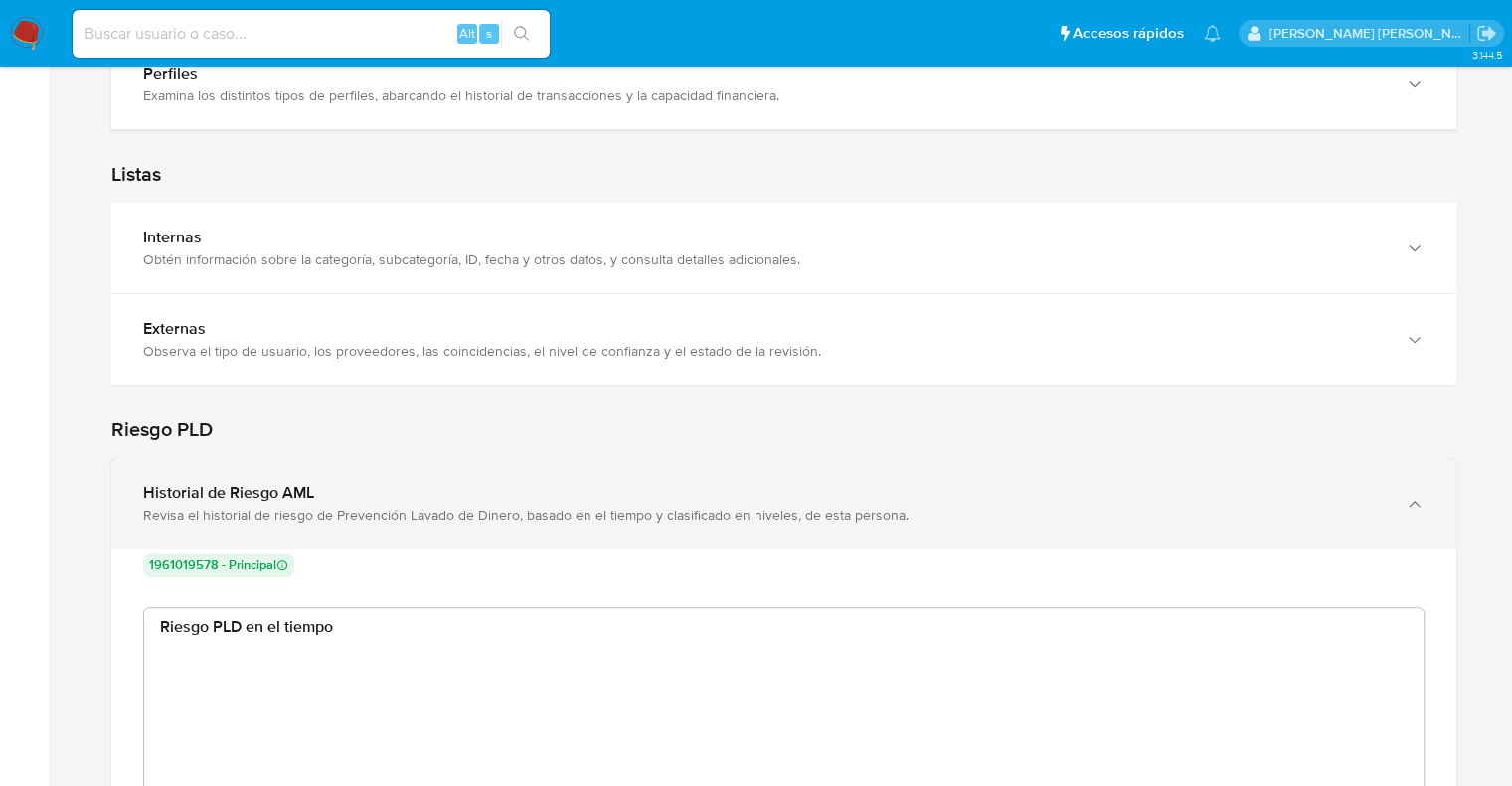click on "Historial de Riesgo AML" at bounding box center (763, 493) 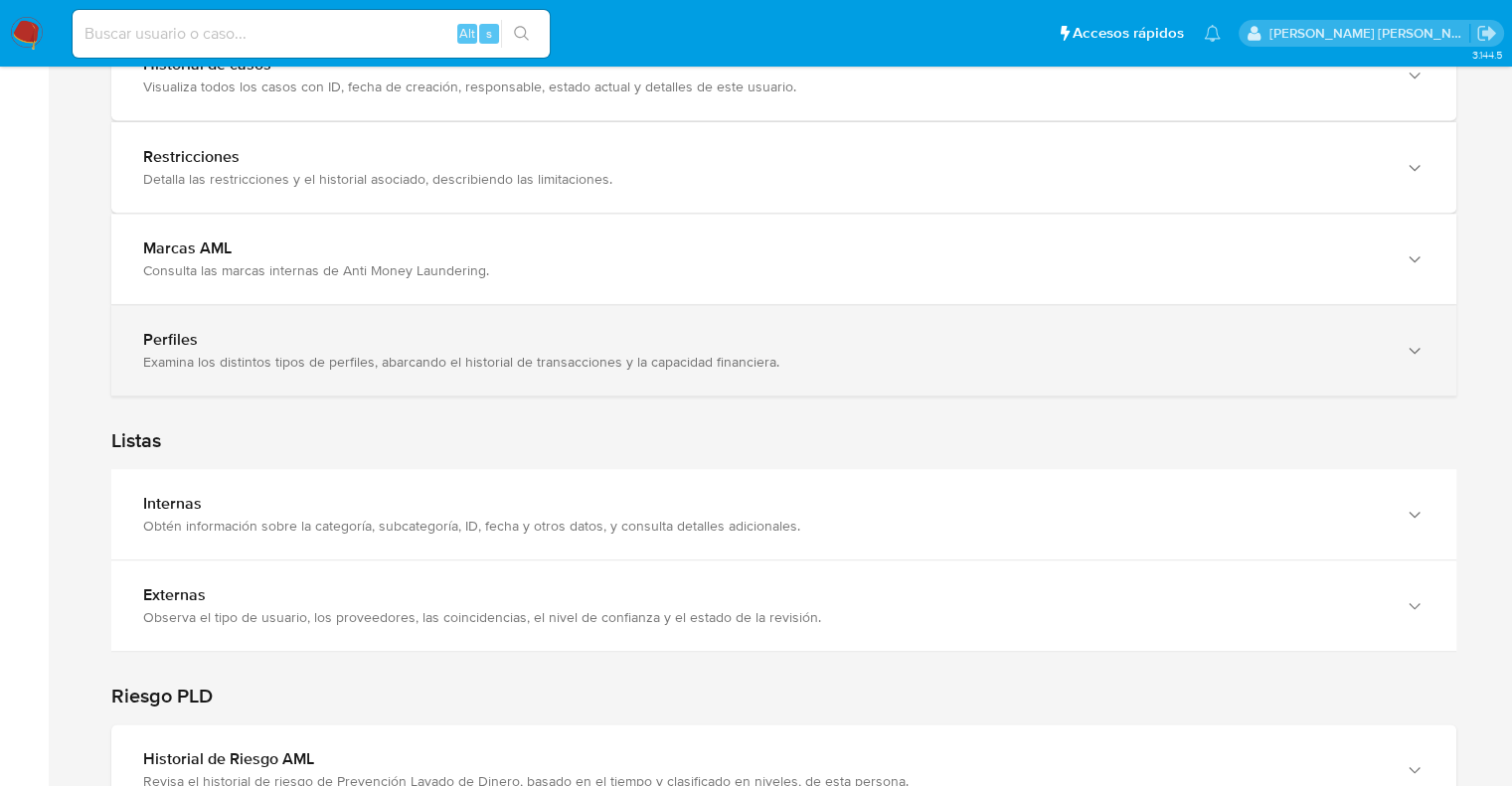 scroll, scrollTop: 1888, scrollLeft: 0, axis: vertical 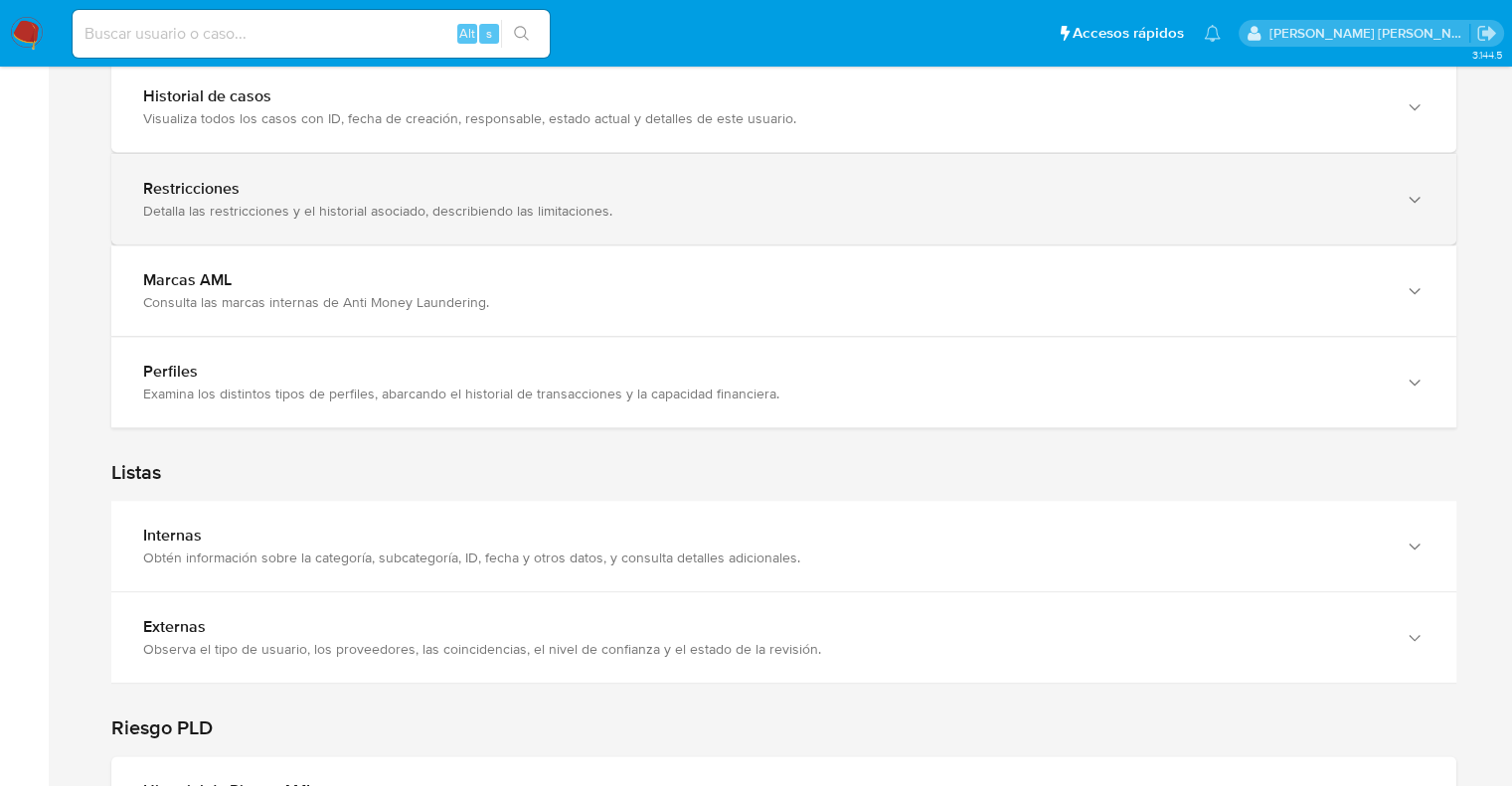 drag, startPoint x: 229, startPoint y: 210, endPoint x: 203, endPoint y: 204, distance: 26.683328 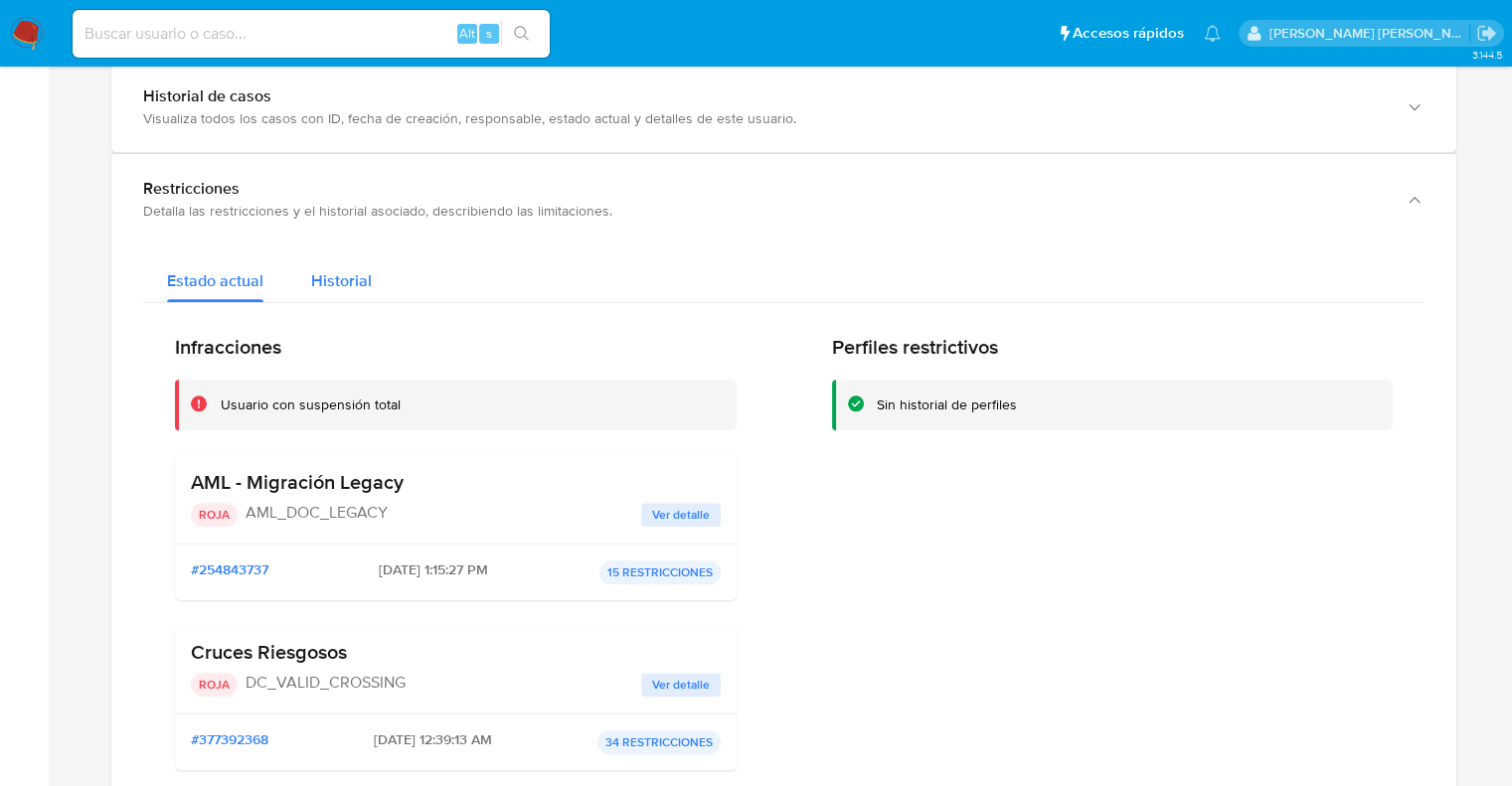 click on "Historial" at bounding box center (341, 280) 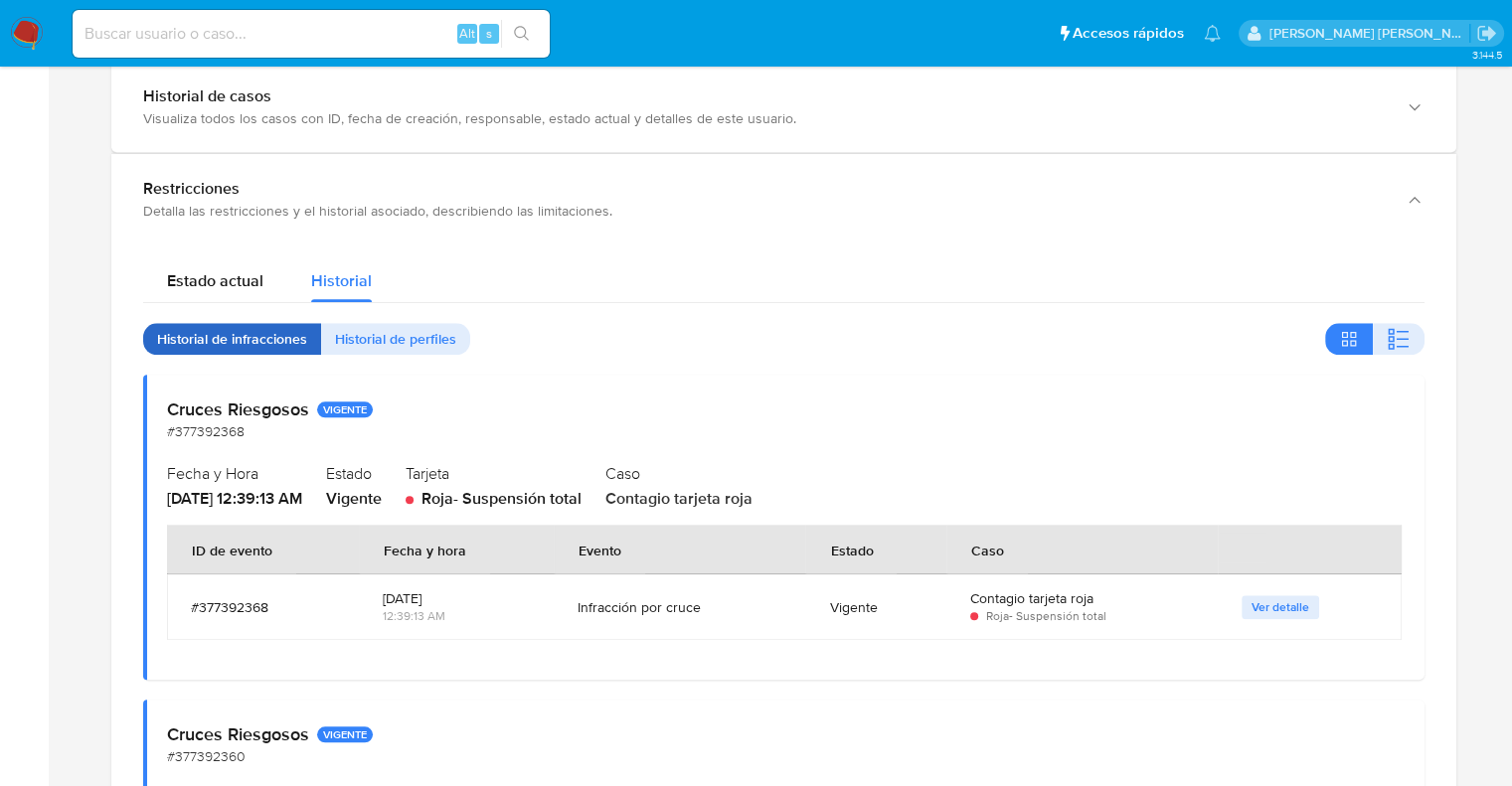 click on "Historial de infracciones" at bounding box center [232, 339] 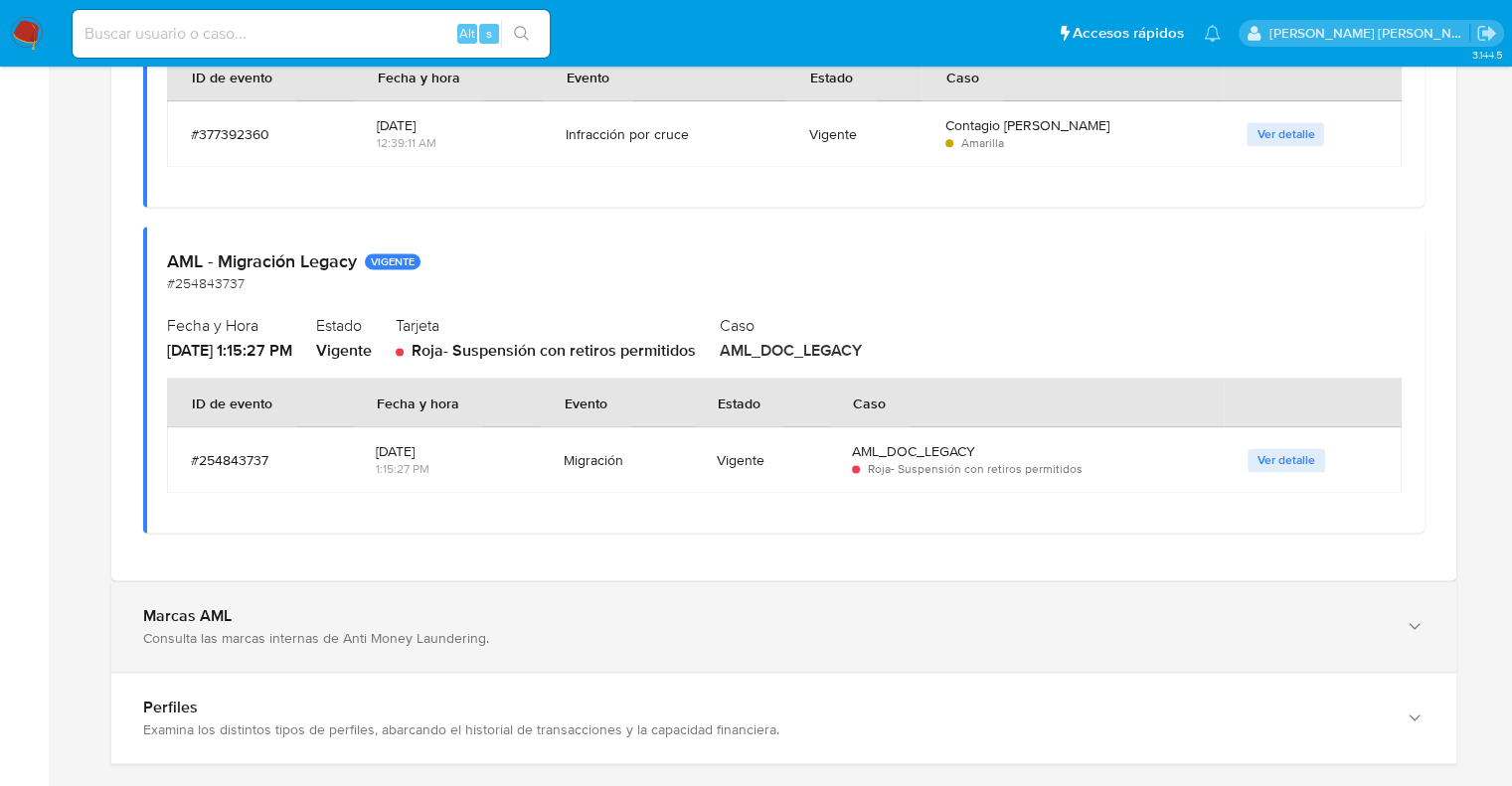 scroll, scrollTop: 2683, scrollLeft: 0, axis: vertical 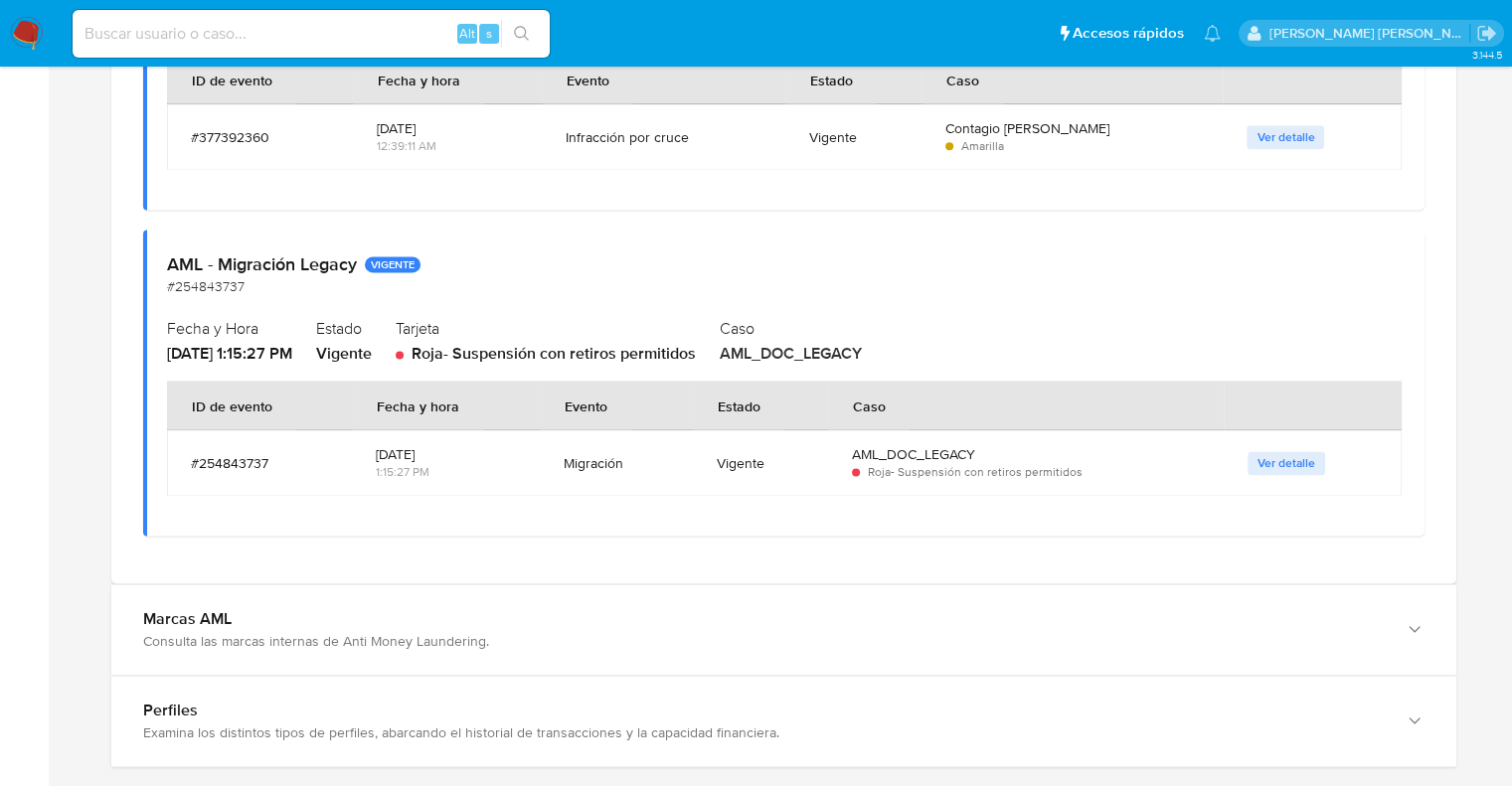 drag, startPoint x: 457, startPoint y: 354, endPoint x: 743, endPoint y: 351, distance: 286.0157 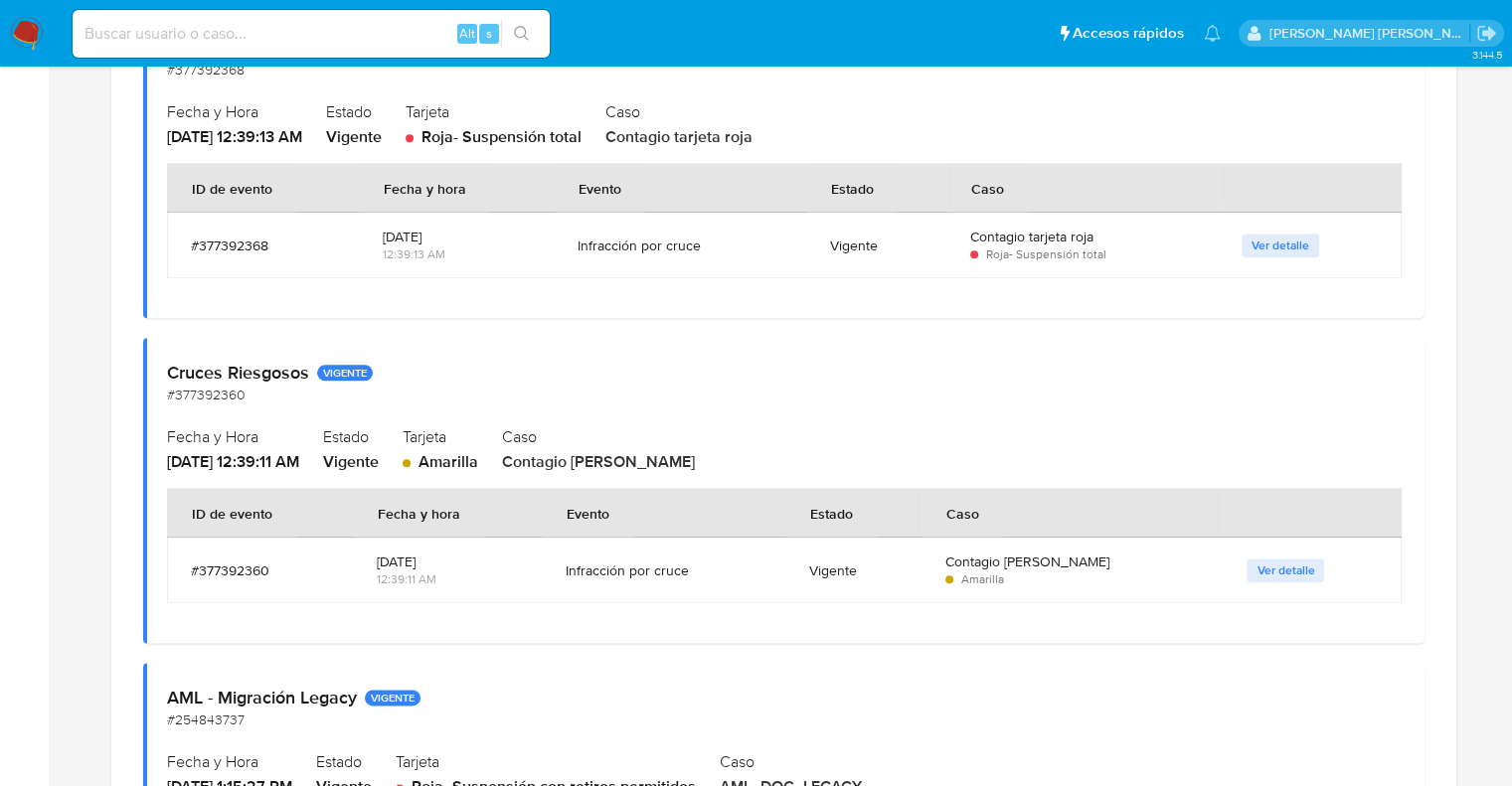 scroll, scrollTop: 2186, scrollLeft: 0, axis: vertical 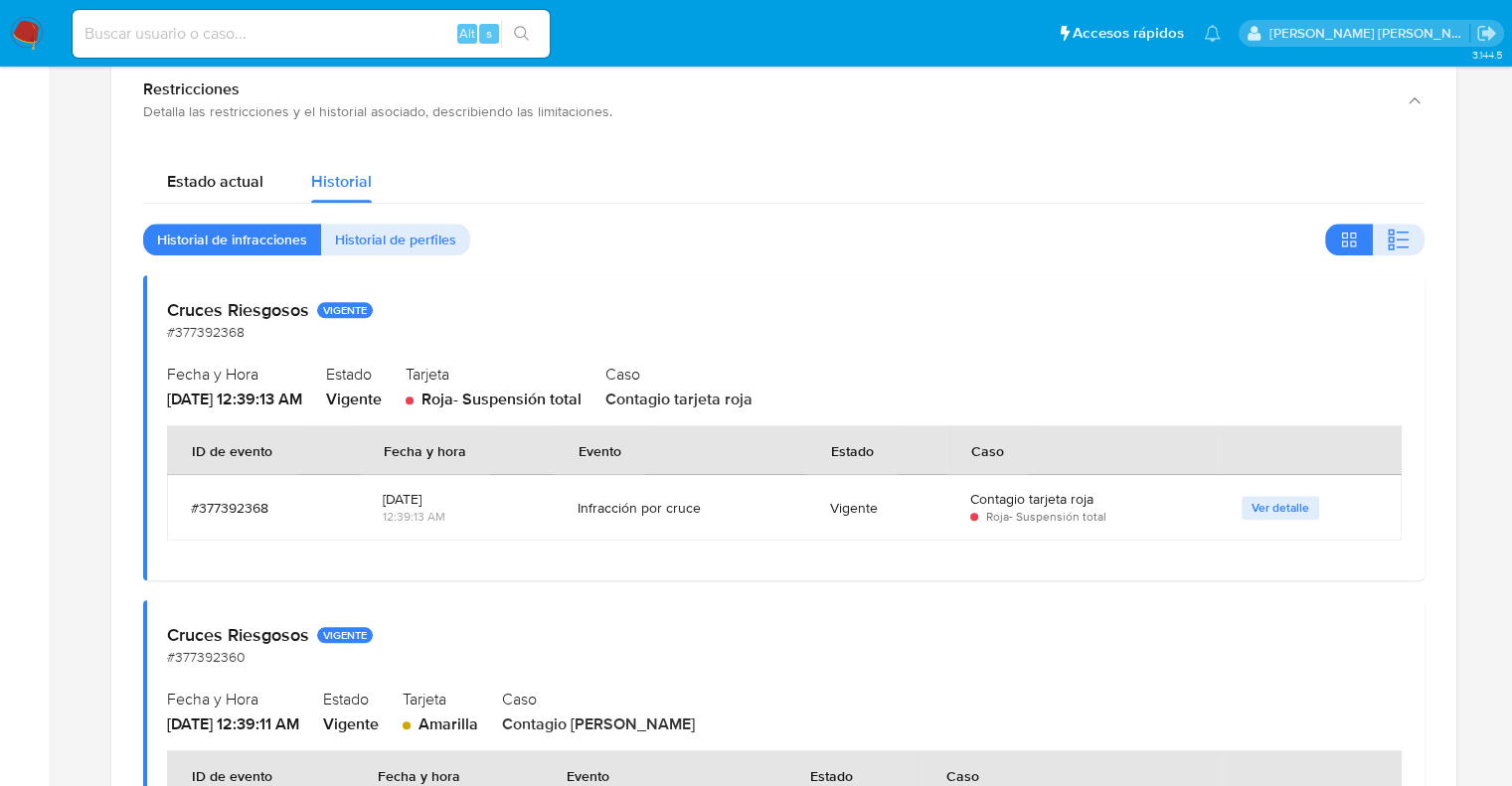 drag, startPoint x: 459, startPoint y: 494, endPoint x: 378, endPoint y: 500, distance: 81.221918 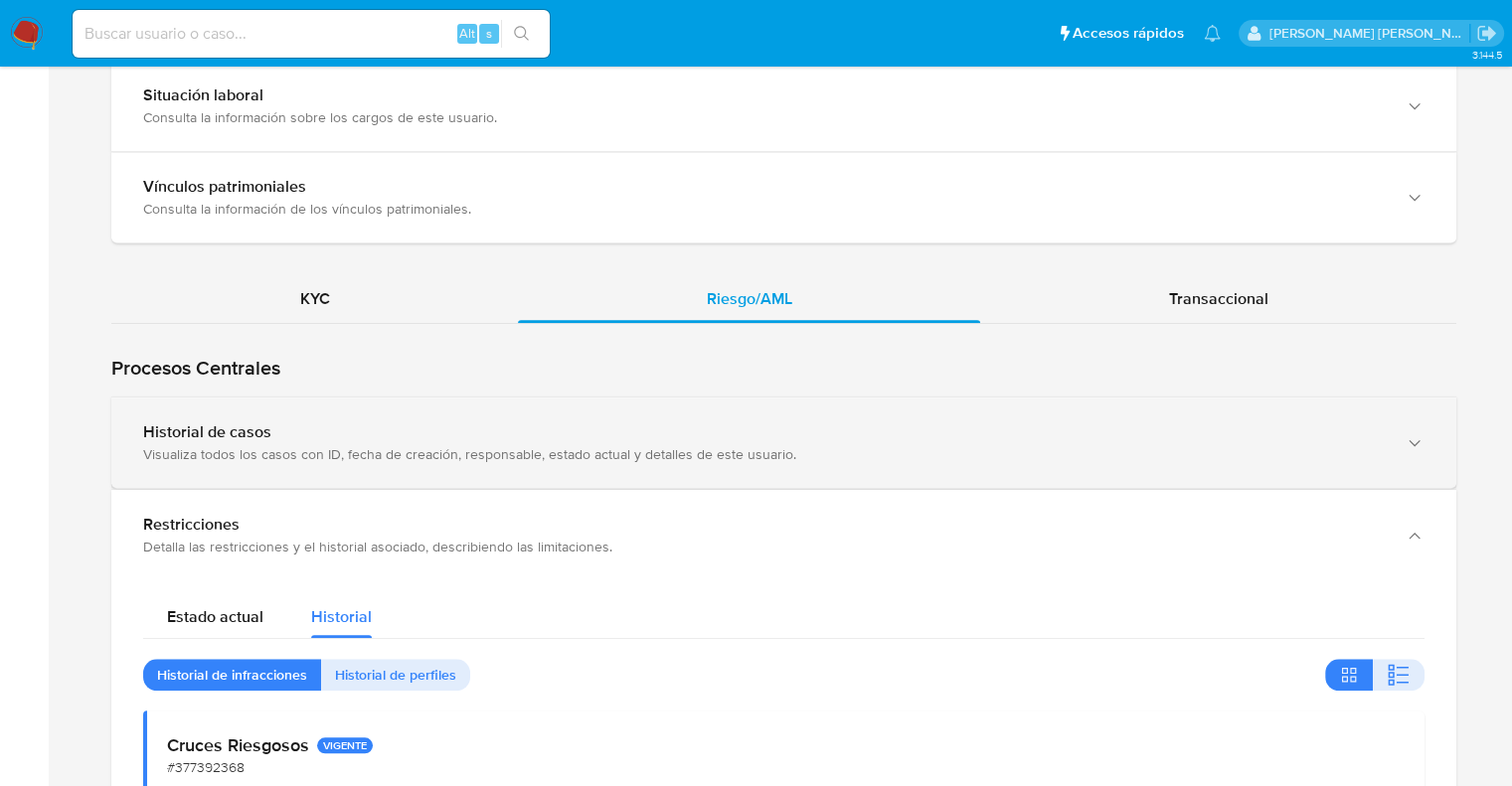 scroll, scrollTop: 1590, scrollLeft: 0, axis: vertical 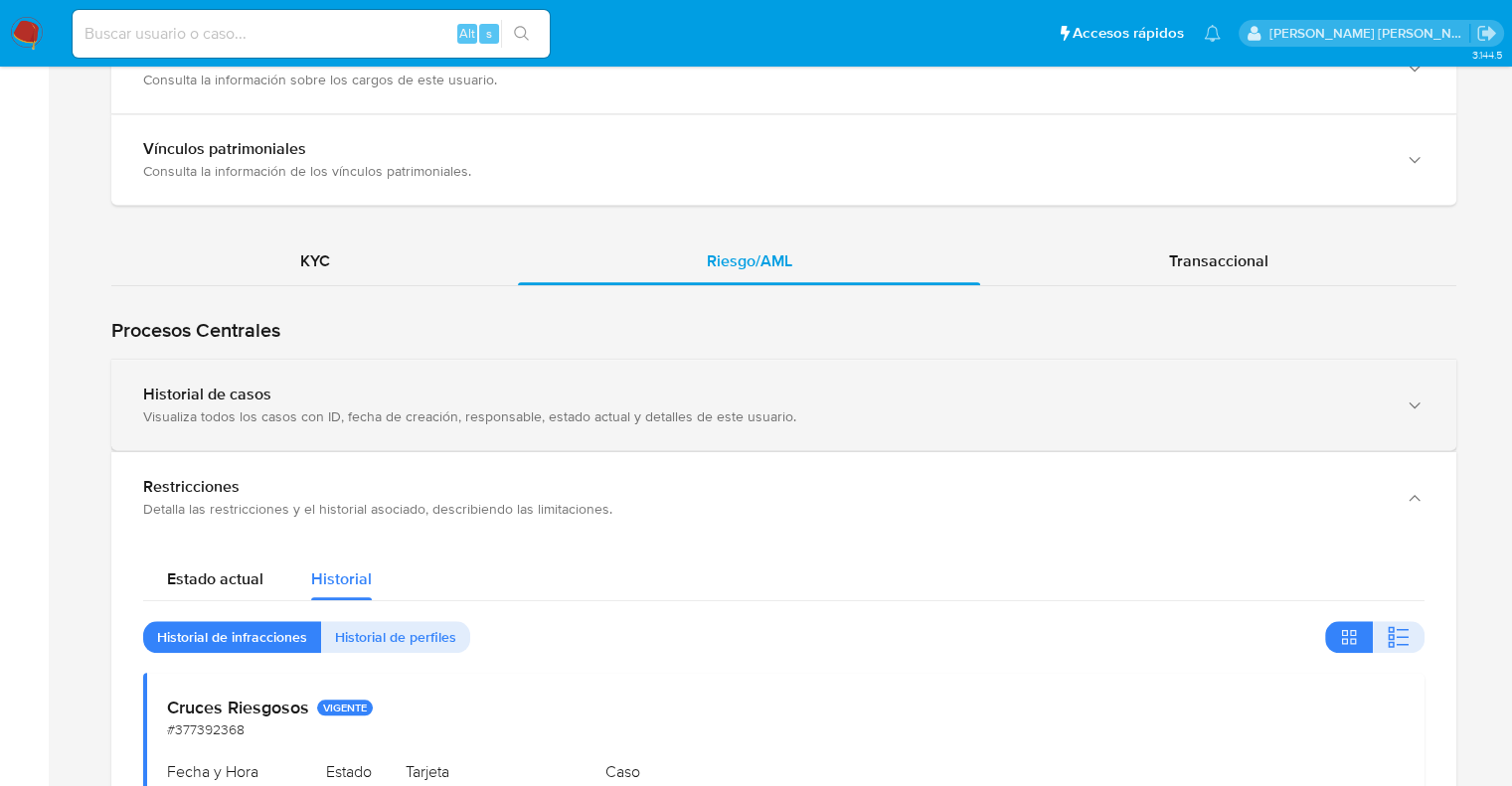 click on "Historial de casos" at bounding box center (763, 394) 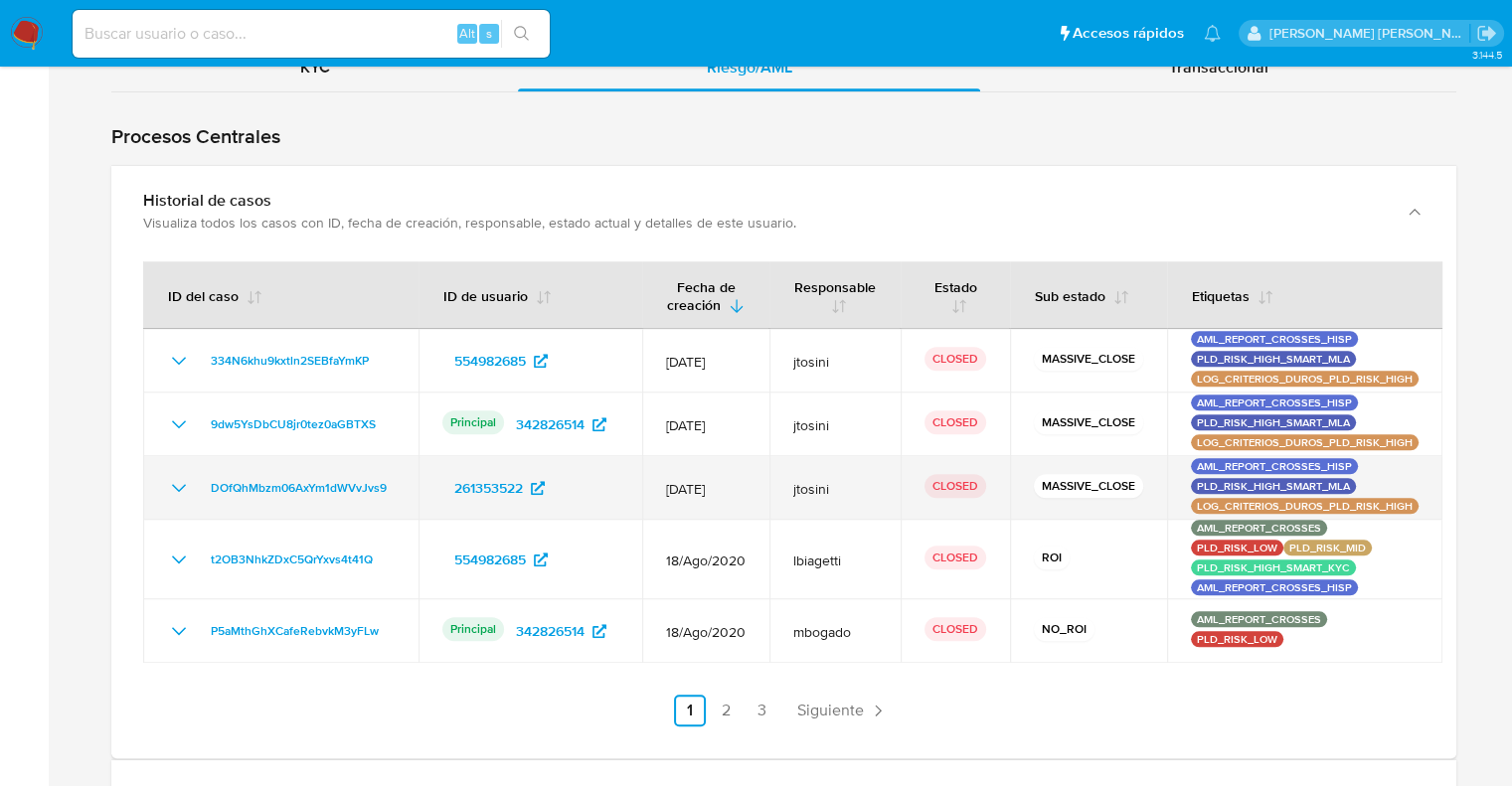 scroll, scrollTop: 1789, scrollLeft: 0, axis: vertical 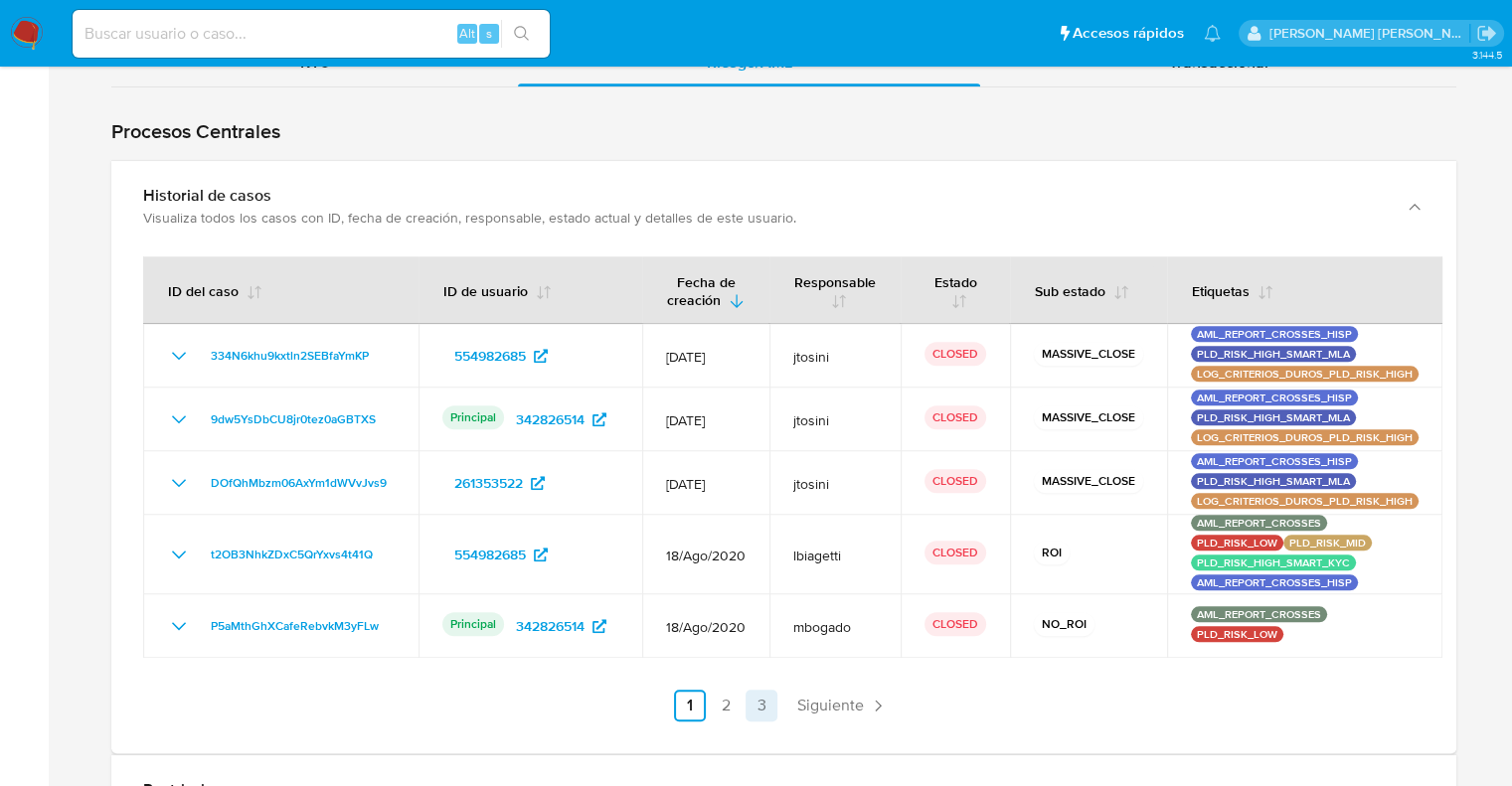 click on "3" at bounding box center [761, 706] 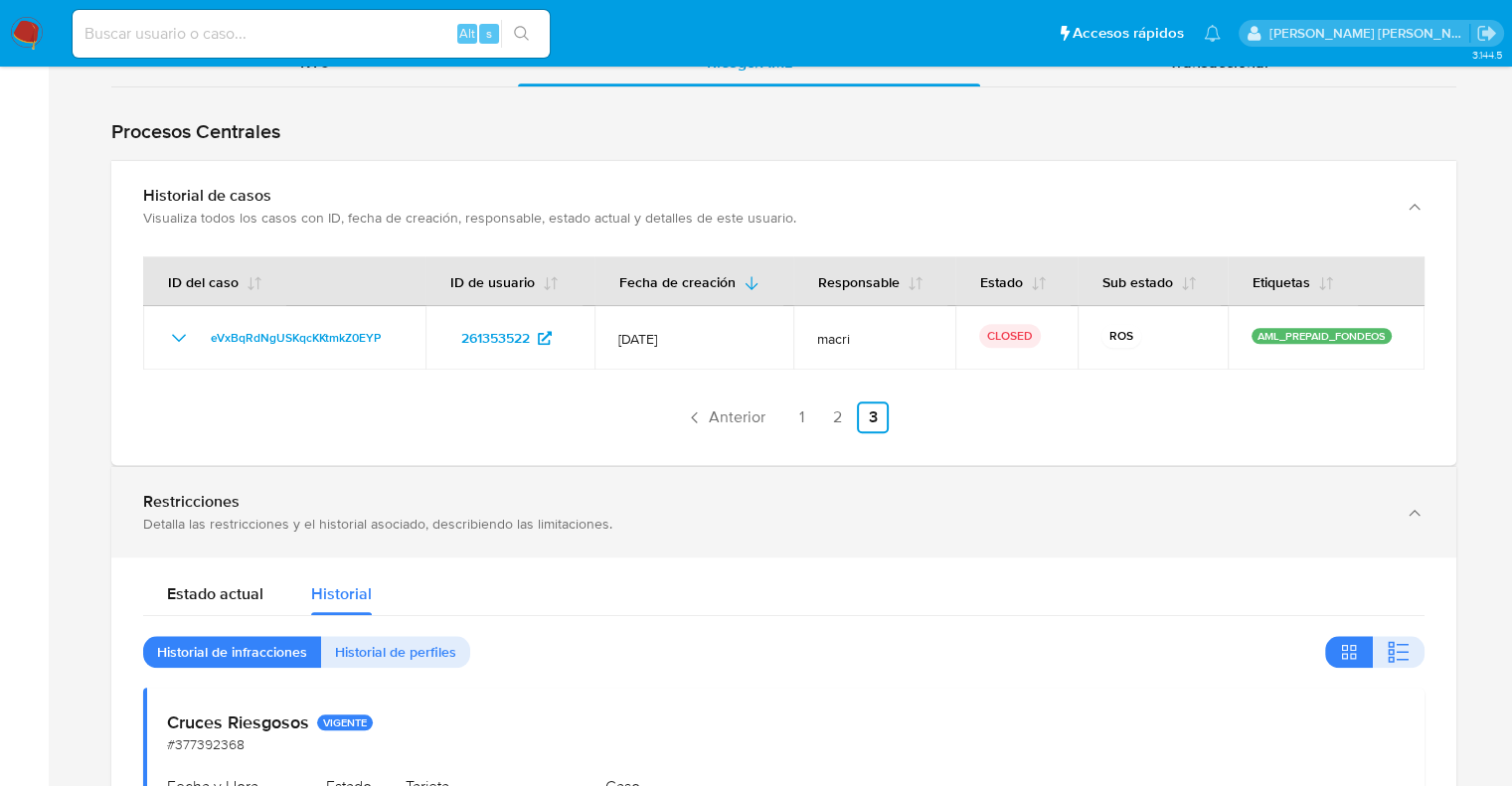 click on "Detalla las restricciones y el historial asociado, describiendo las limitaciones." at bounding box center [763, 524] 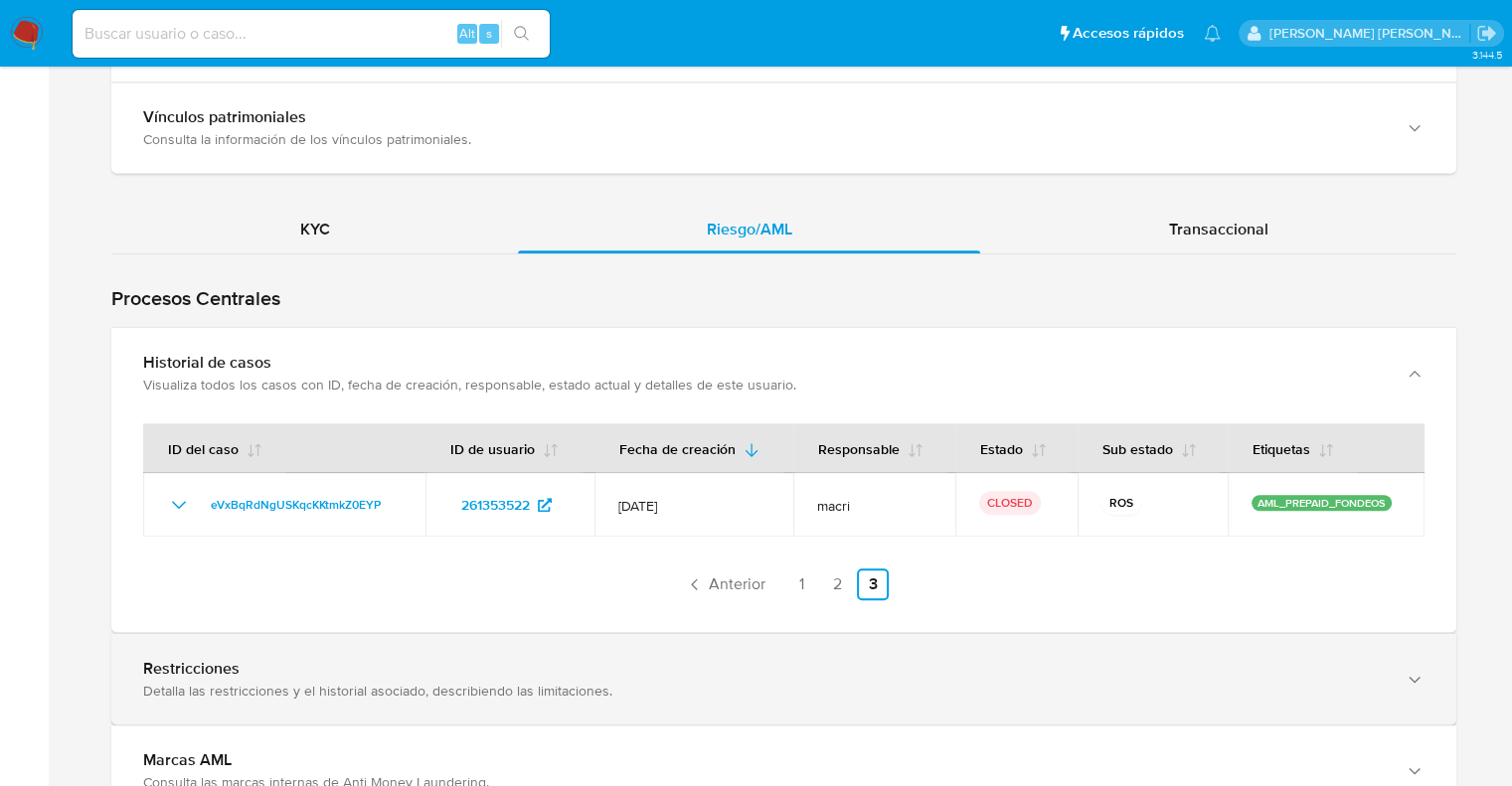 scroll, scrollTop: 1590, scrollLeft: 0, axis: vertical 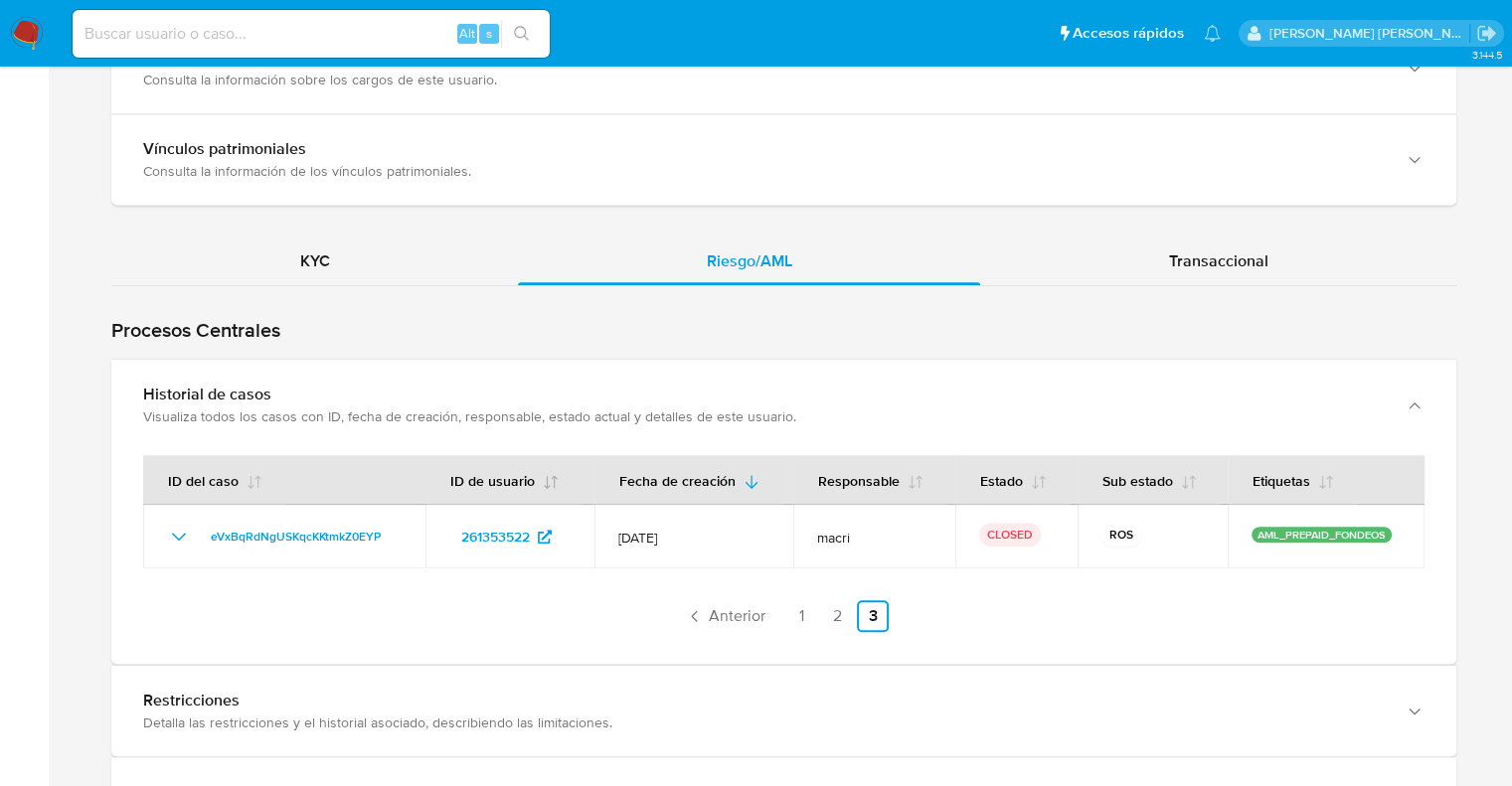type 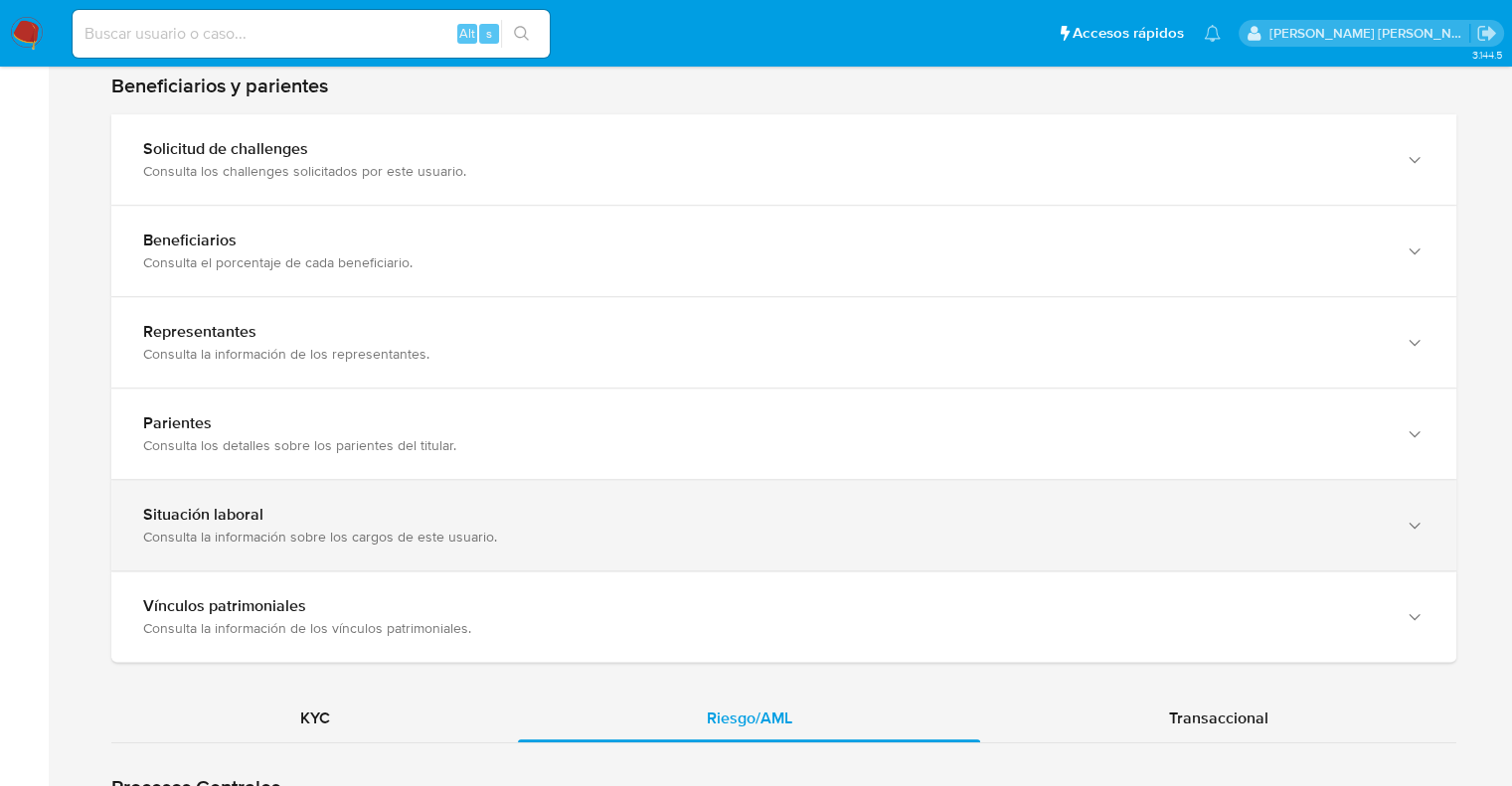 scroll, scrollTop: 1093, scrollLeft: 0, axis: vertical 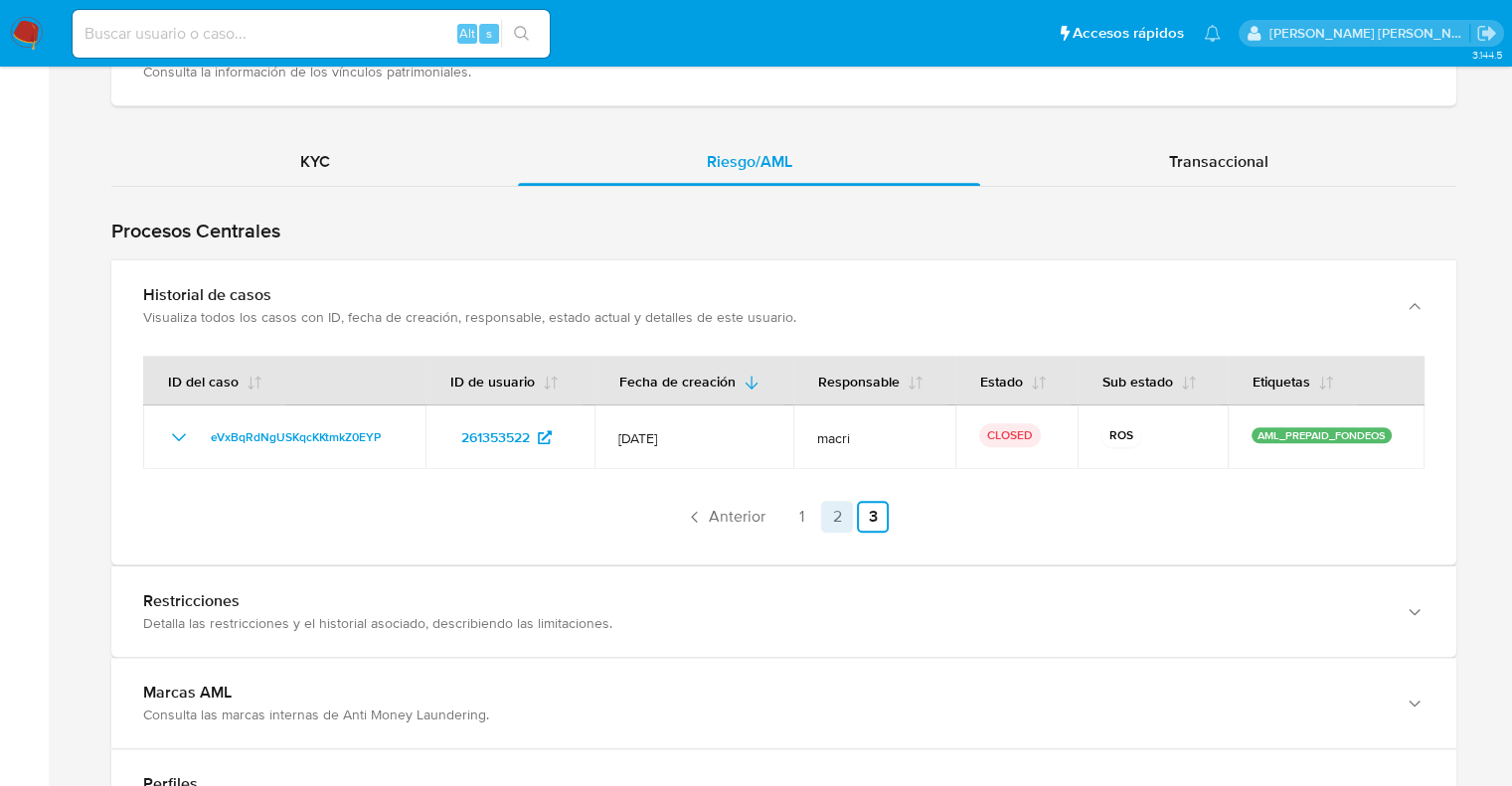 click on "2" at bounding box center [837, 517] 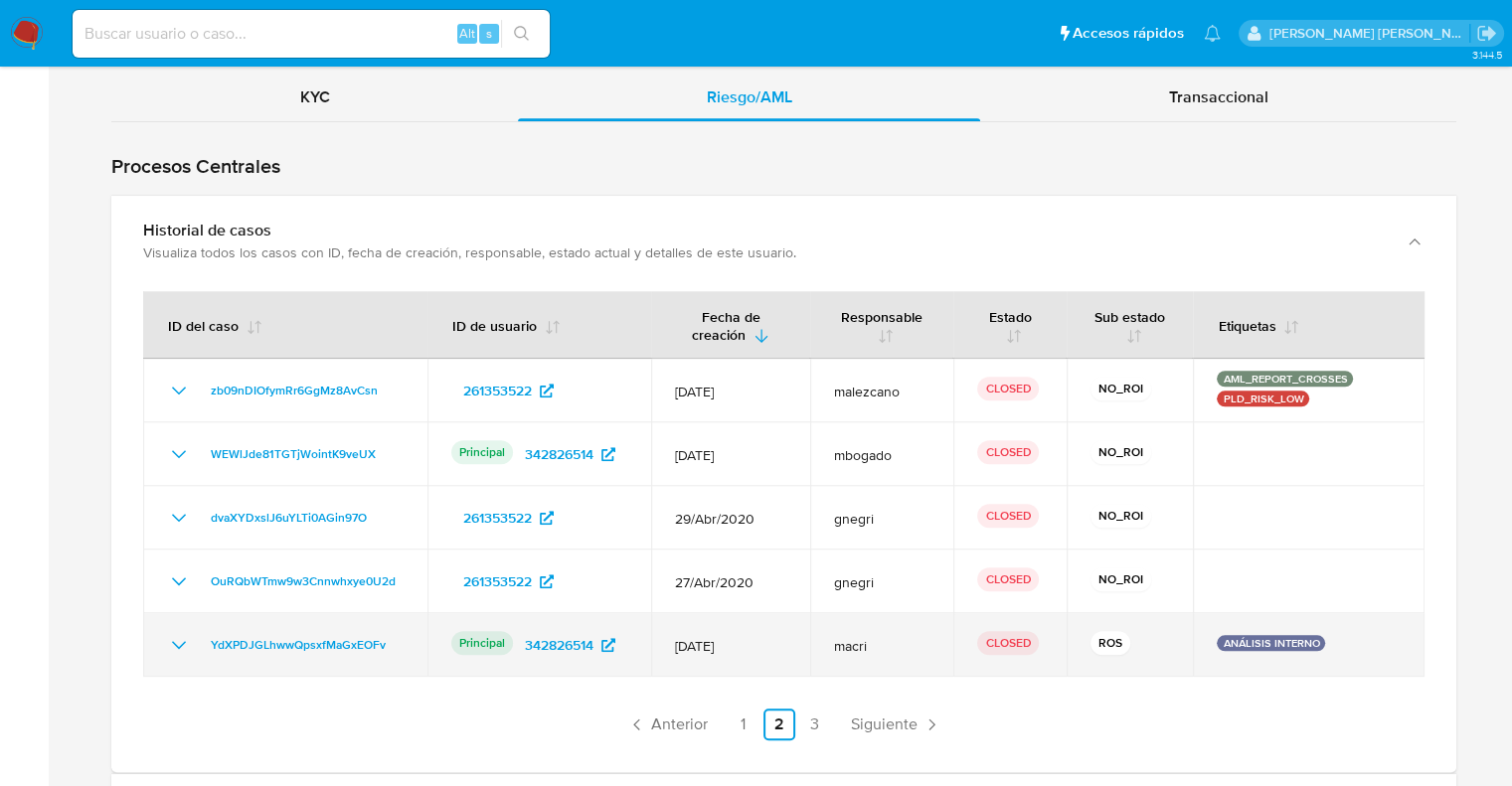 scroll, scrollTop: 1789, scrollLeft: 0, axis: vertical 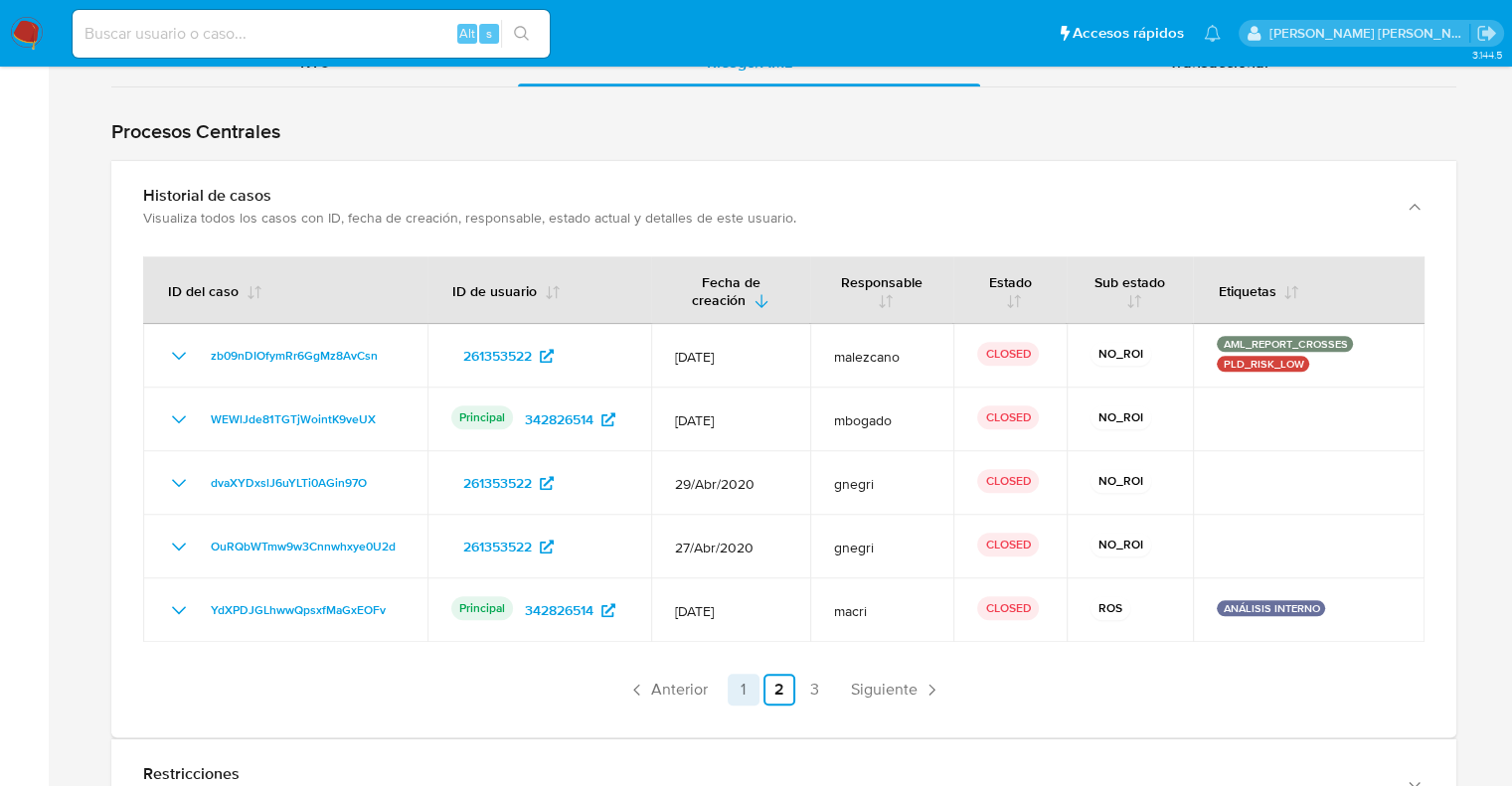 click on "1" at bounding box center [744, 690] 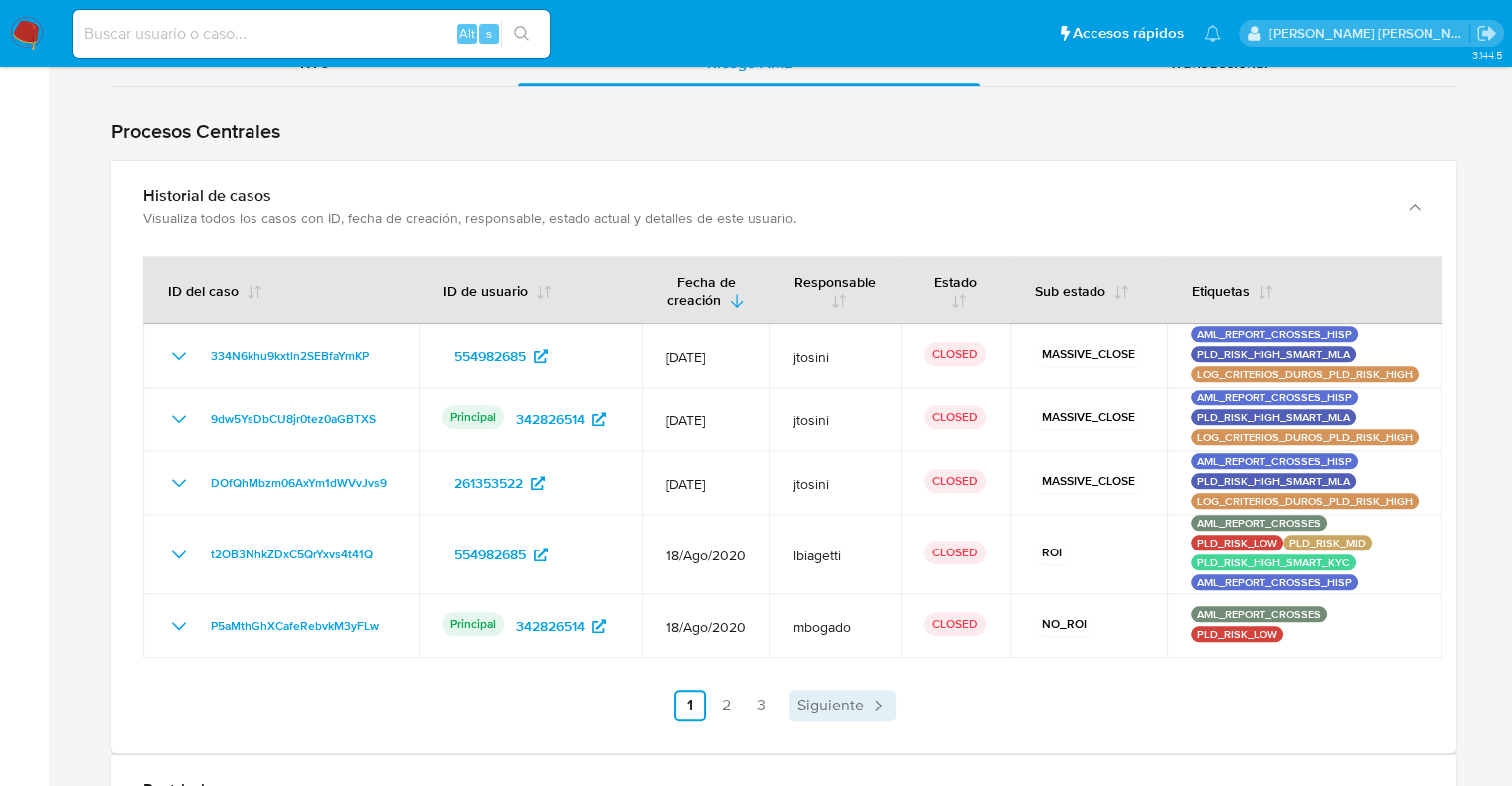 click on "Siguiente" at bounding box center (830, 706) 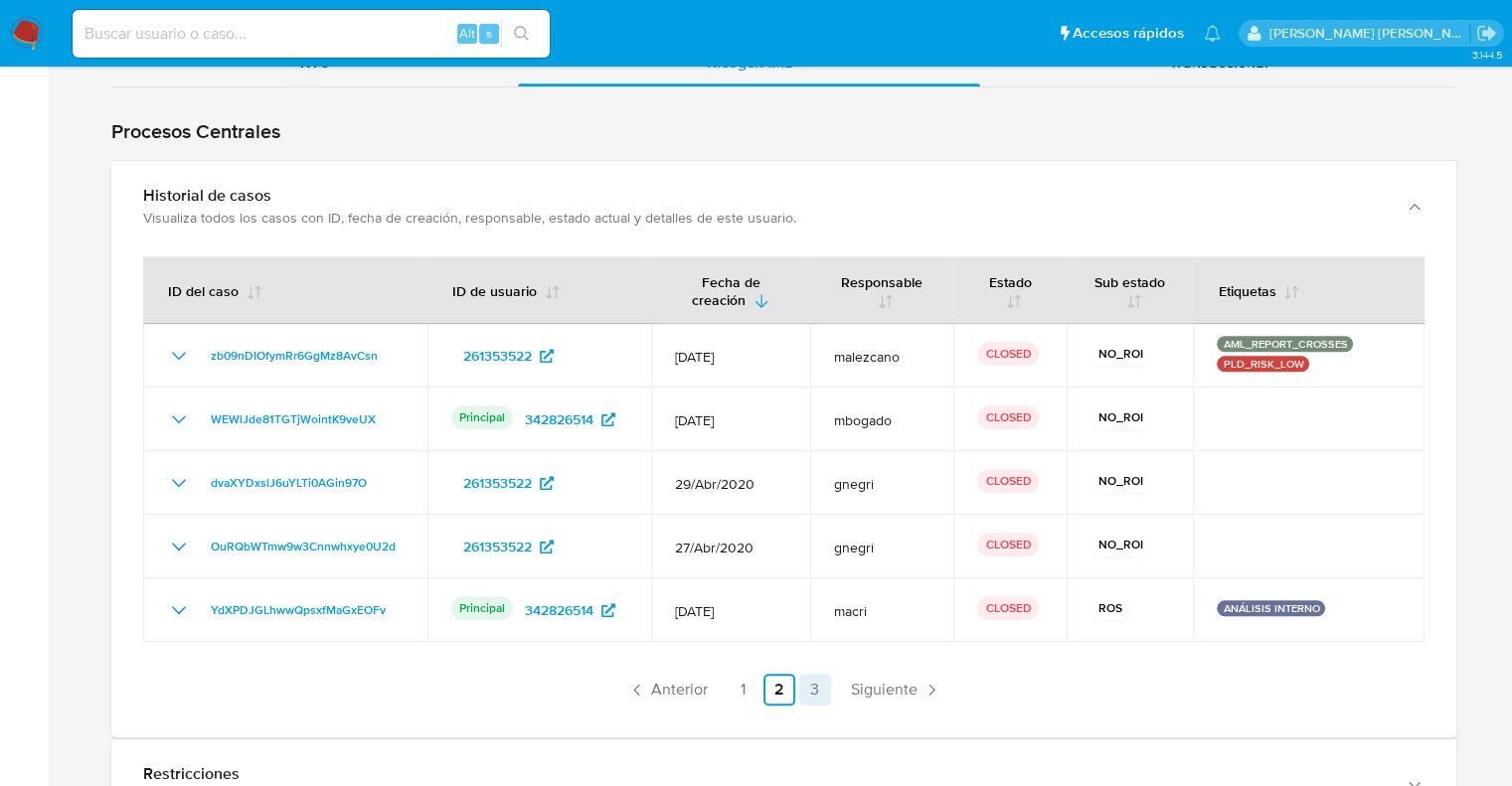 click on "3" at bounding box center (815, 690) 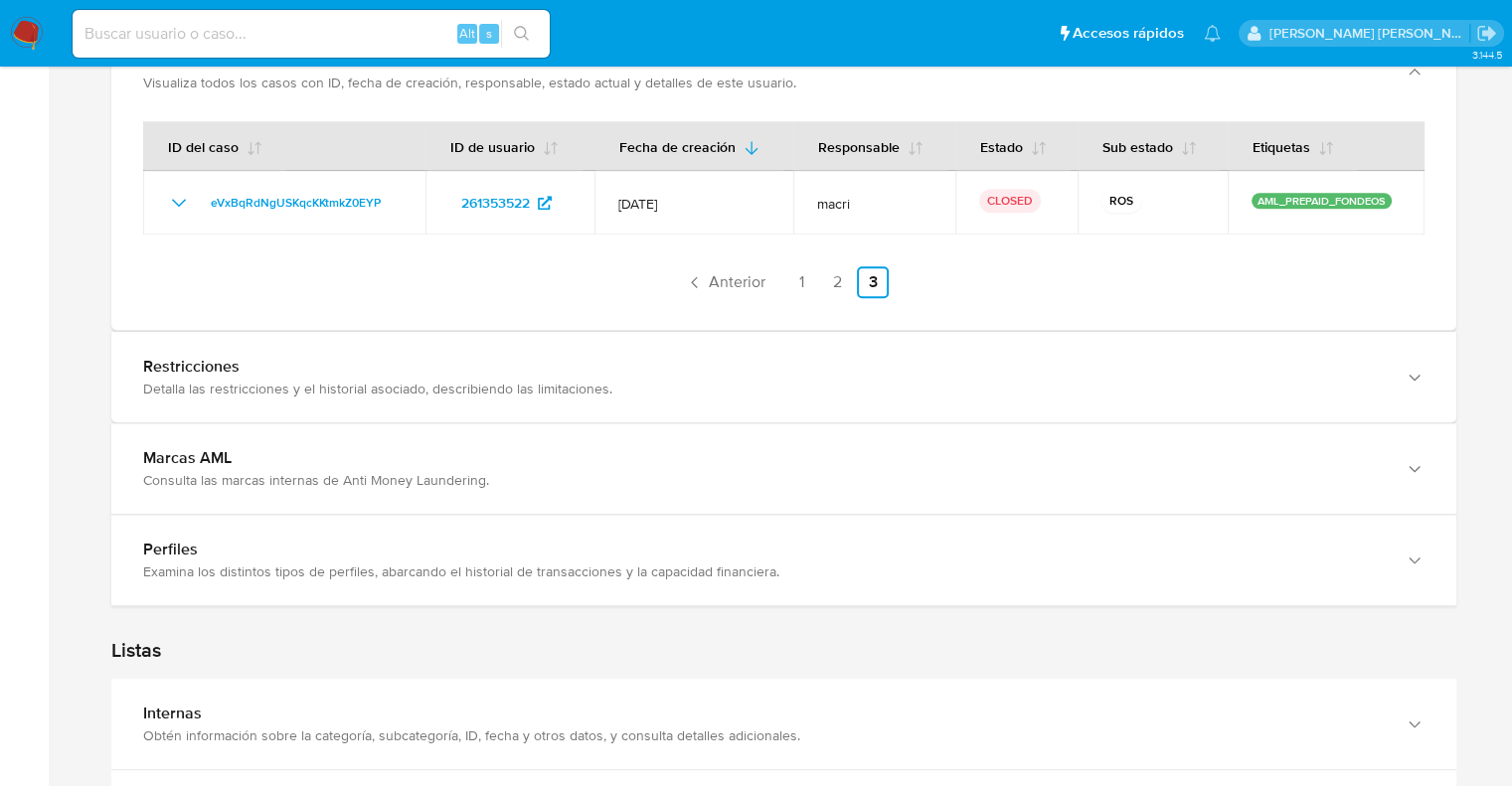 scroll, scrollTop: 2087, scrollLeft: 0, axis: vertical 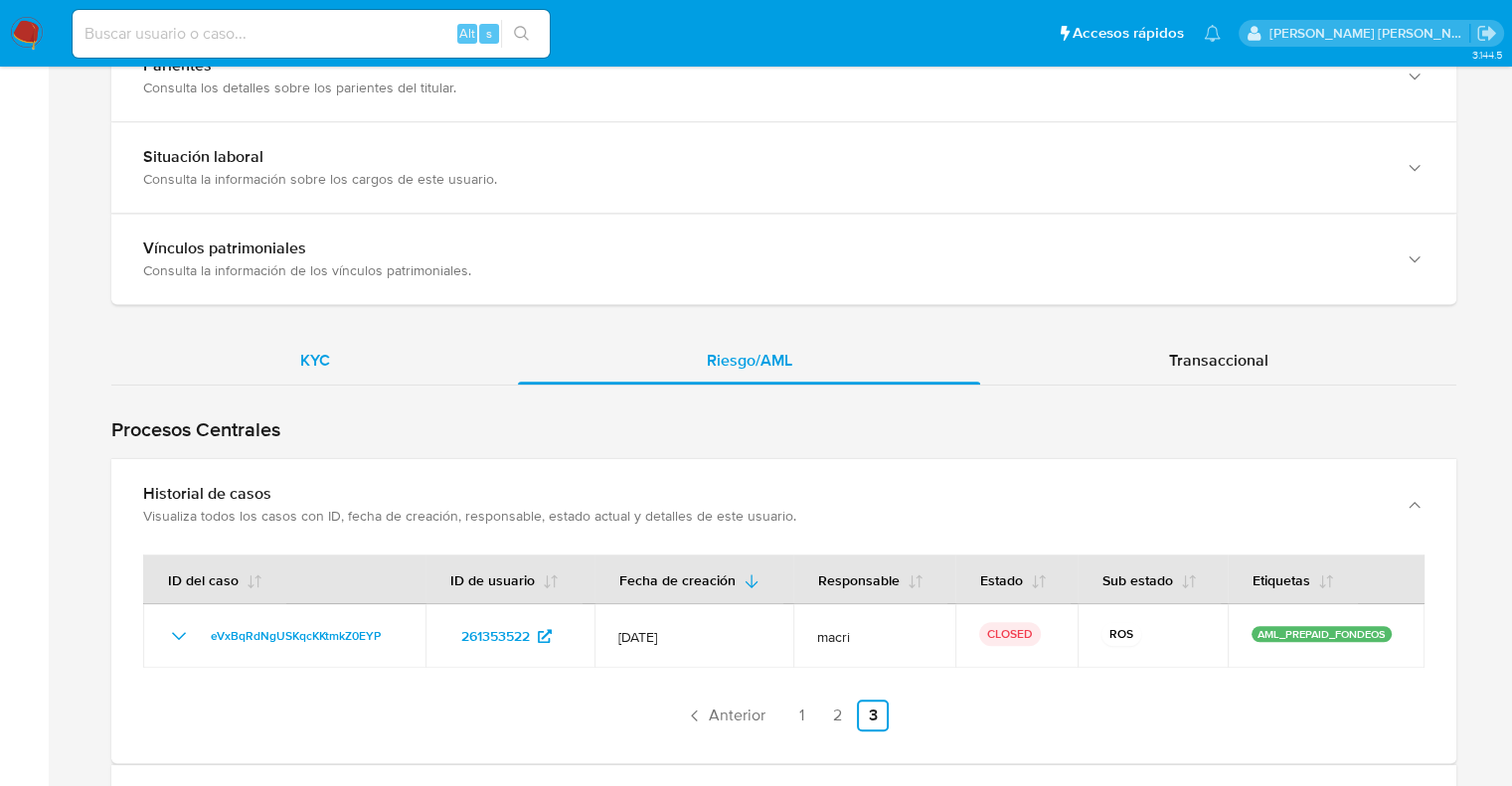 click on "KYC" at bounding box center (314, 361) 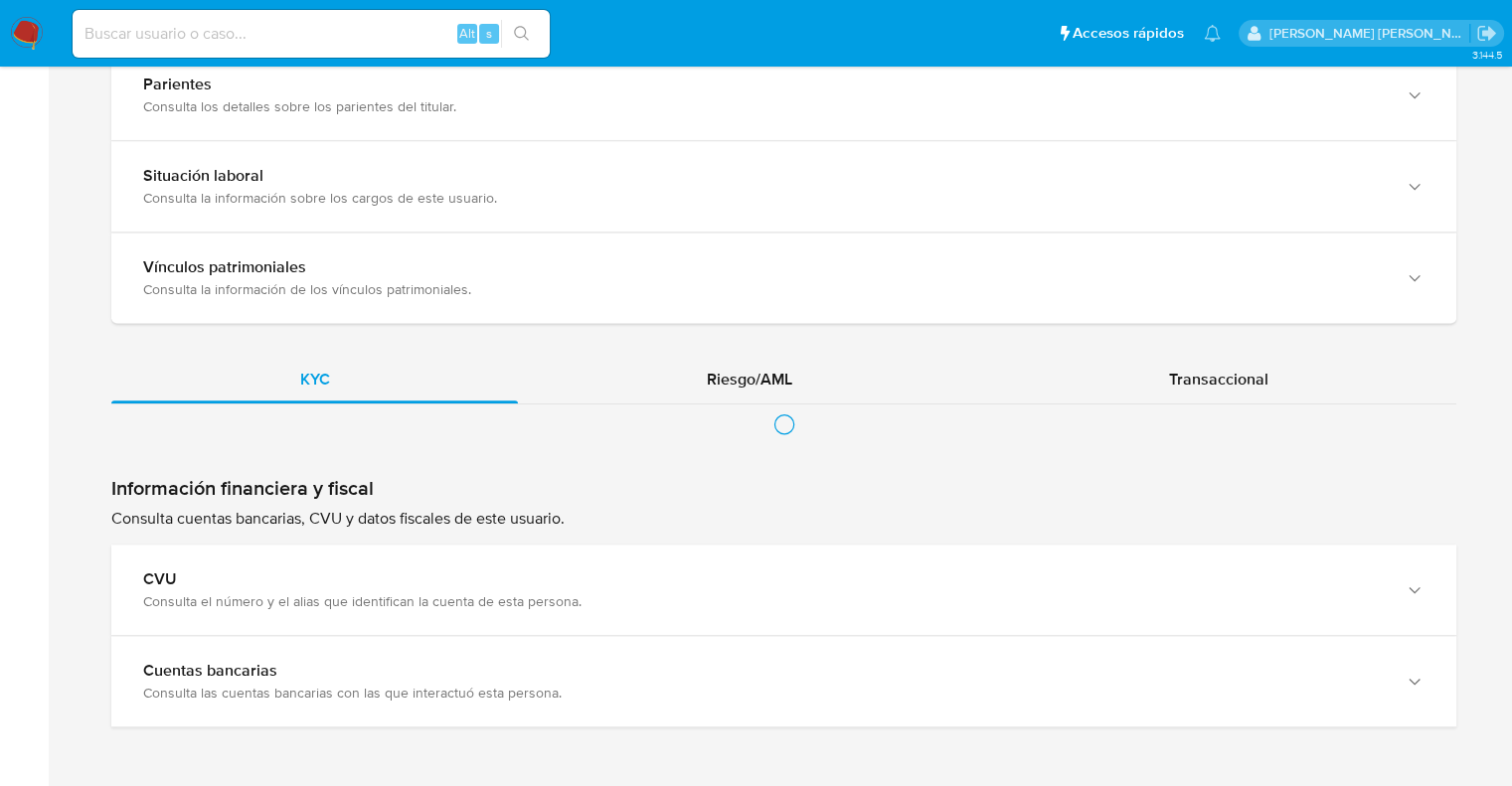 scroll, scrollTop: 1491, scrollLeft: 0, axis: vertical 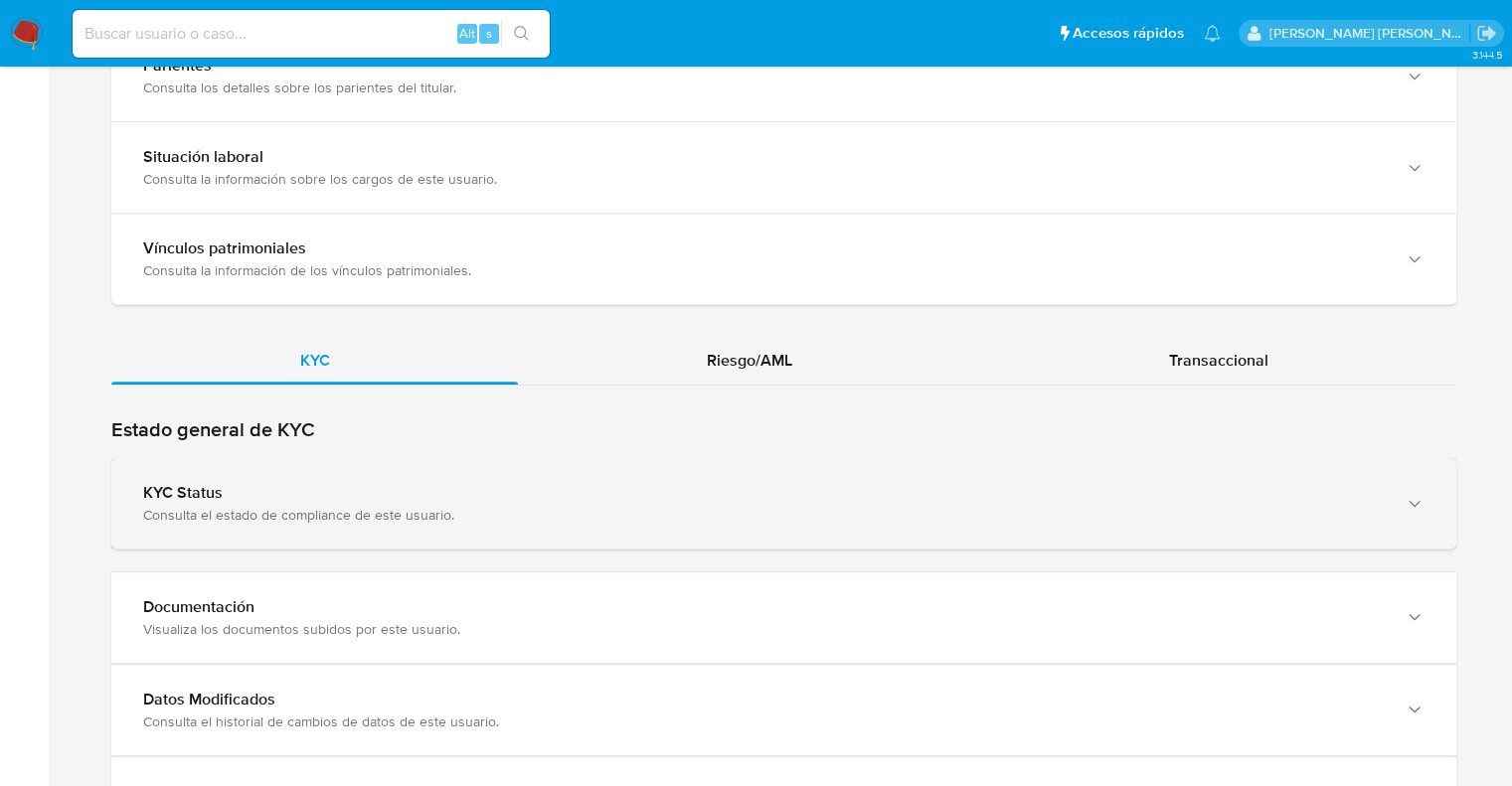 click on "KYC Status" at bounding box center (763, 493) 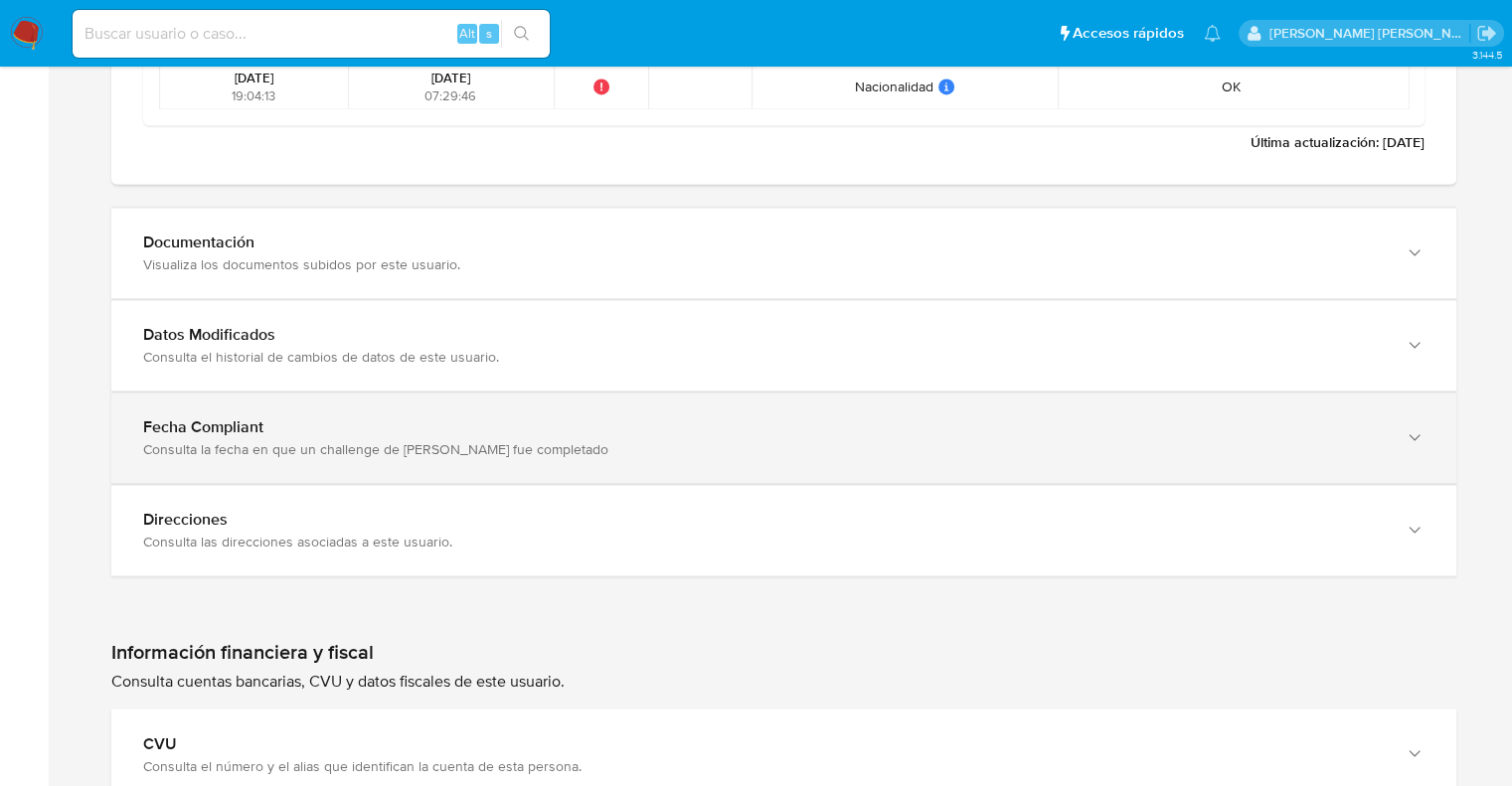 scroll, scrollTop: 3229, scrollLeft: 0, axis: vertical 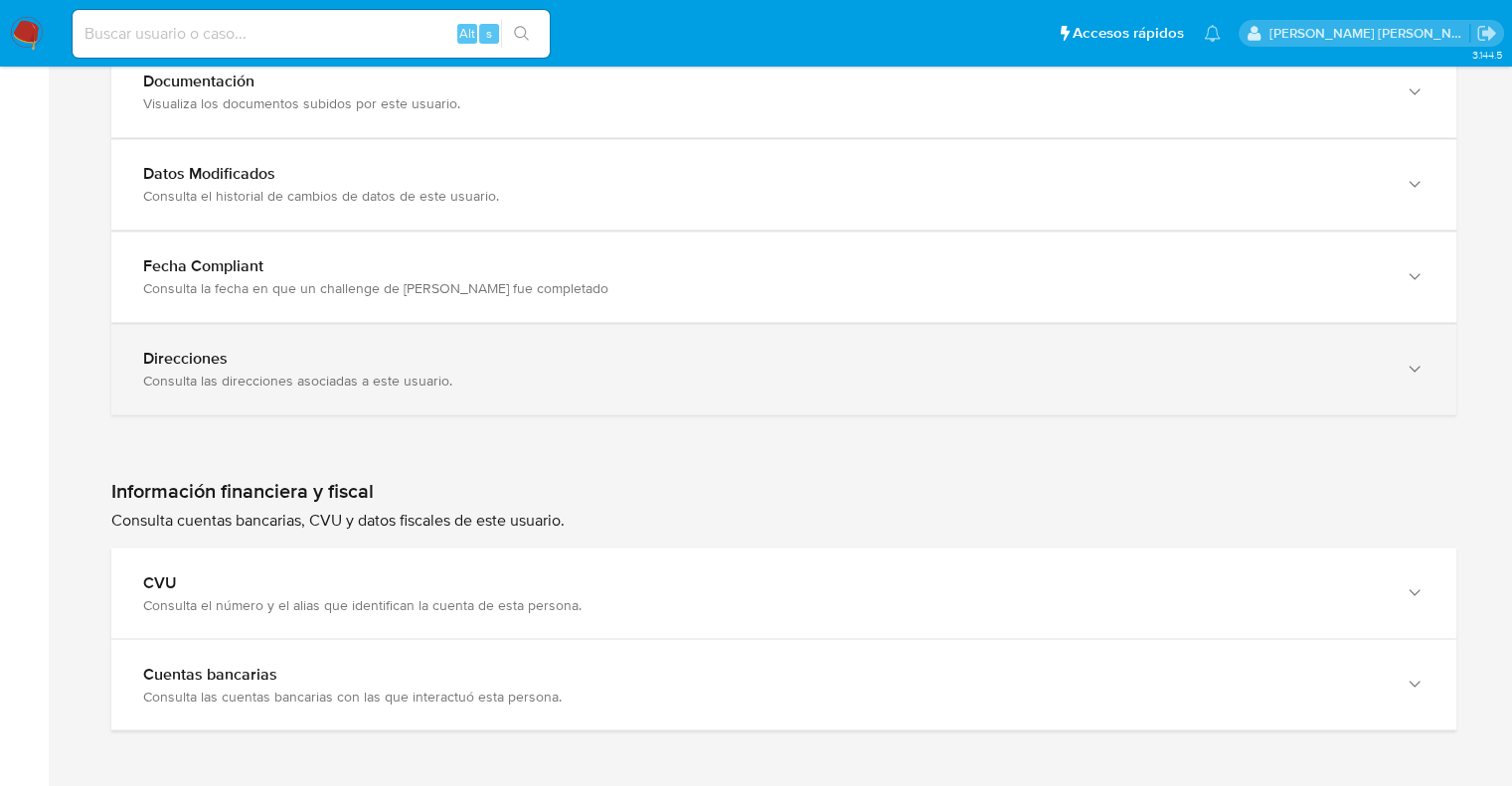 click on "Direcciones" at bounding box center [763, 359] 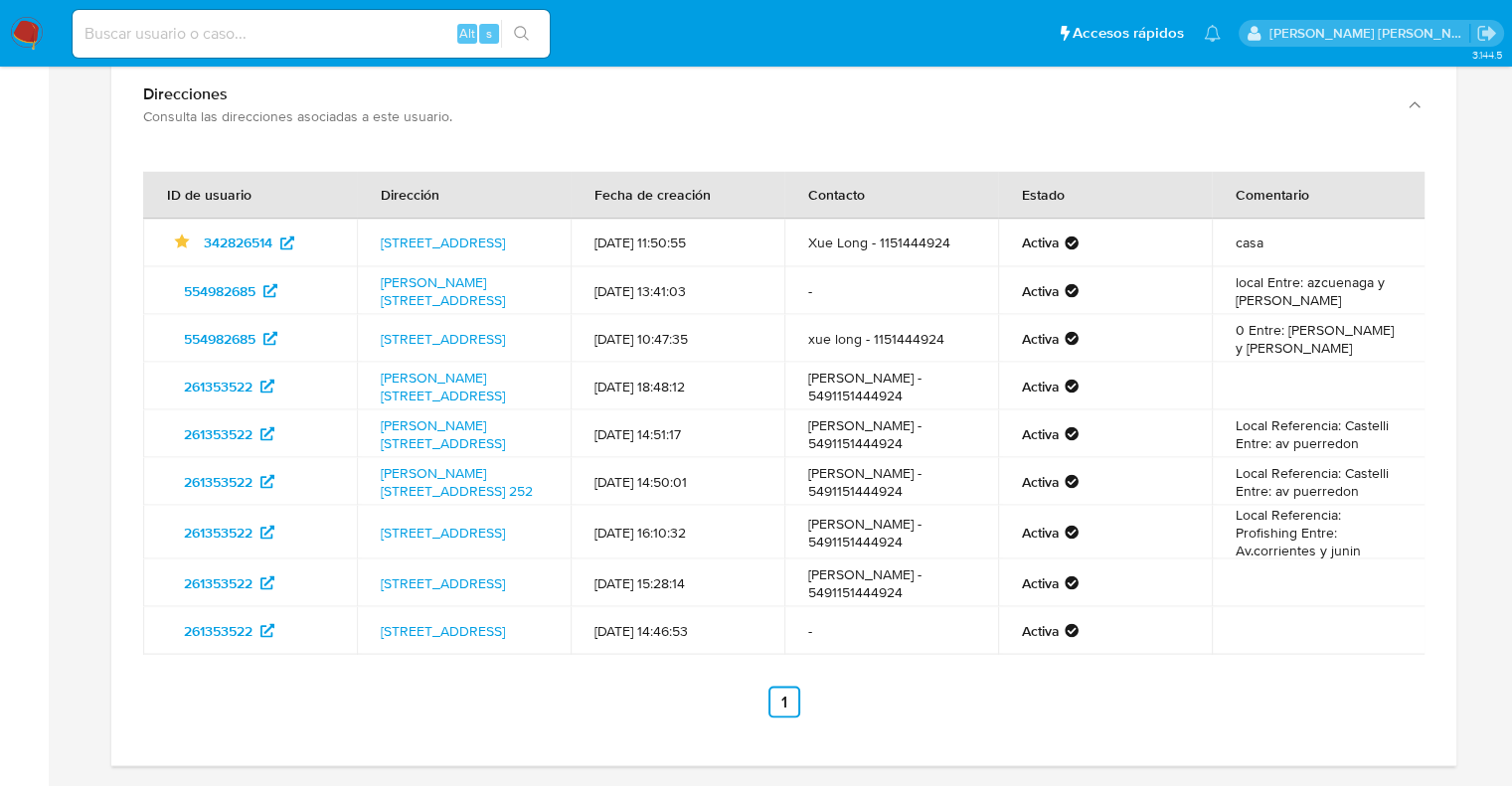 scroll, scrollTop: 3528, scrollLeft: 0, axis: vertical 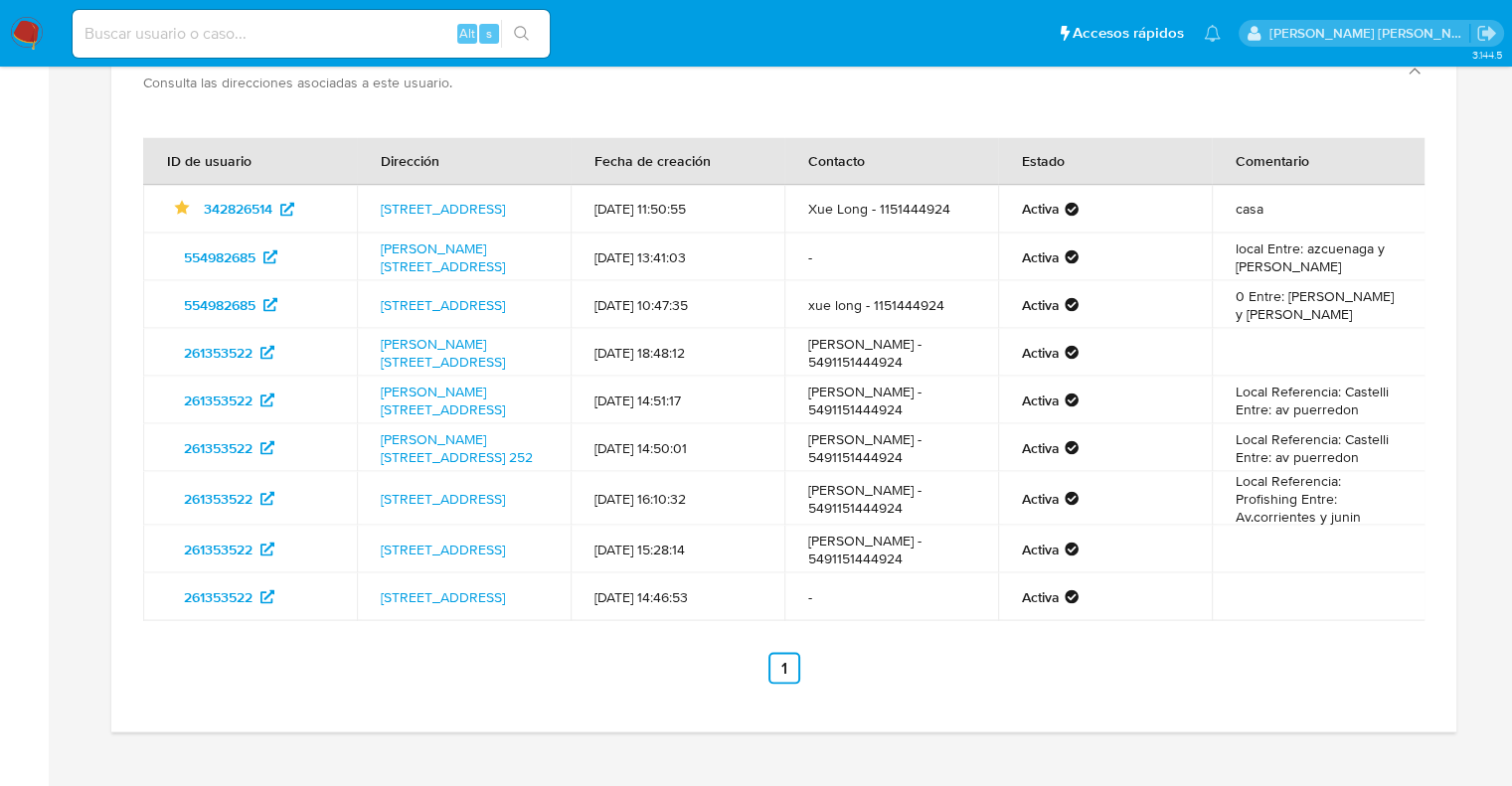 drag, startPoint x: 526, startPoint y: 548, endPoint x: 369, endPoint y: 520, distance: 159.47727 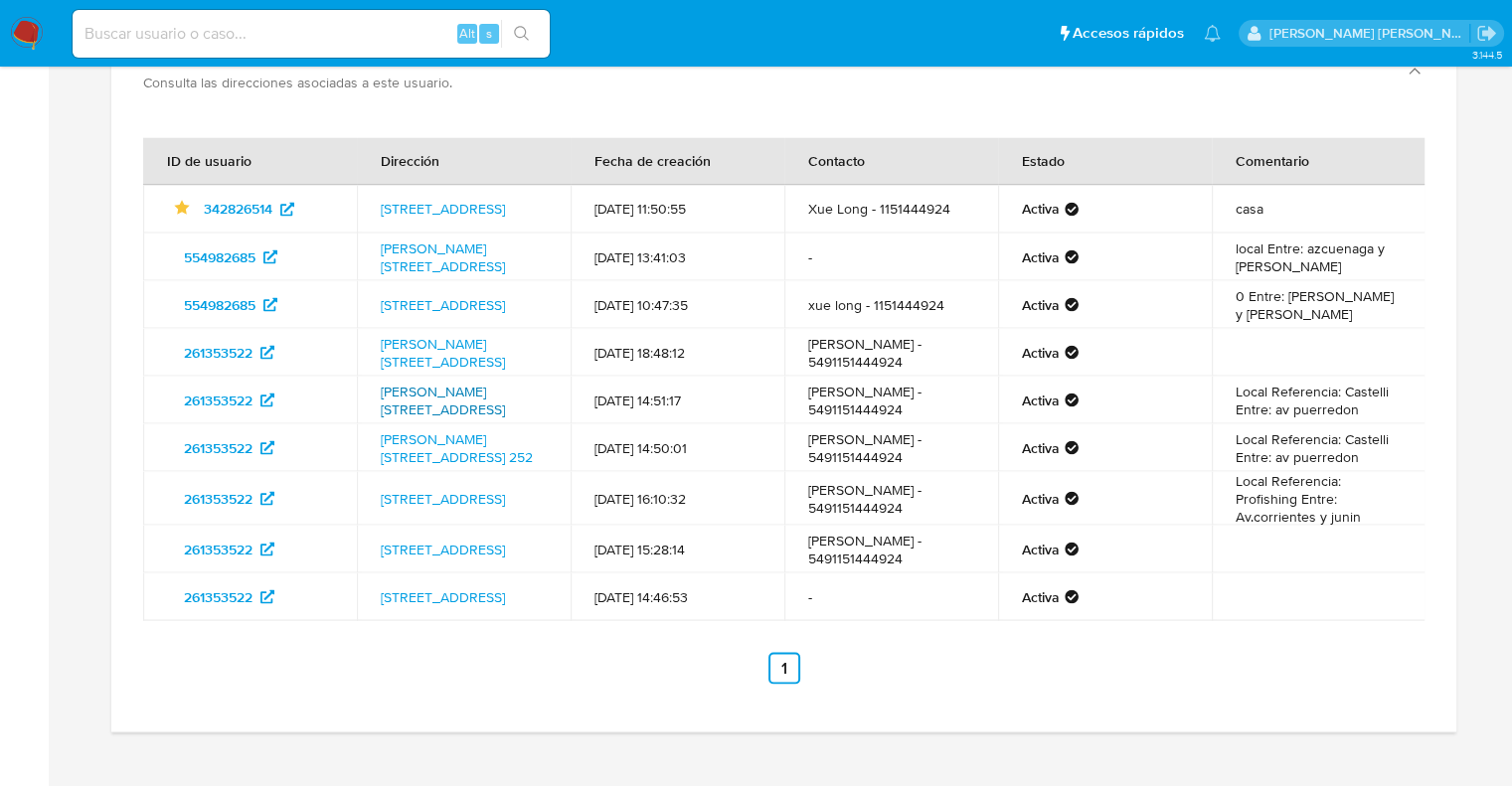 scroll, scrollTop: 3428, scrollLeft: 0, axis: vertical 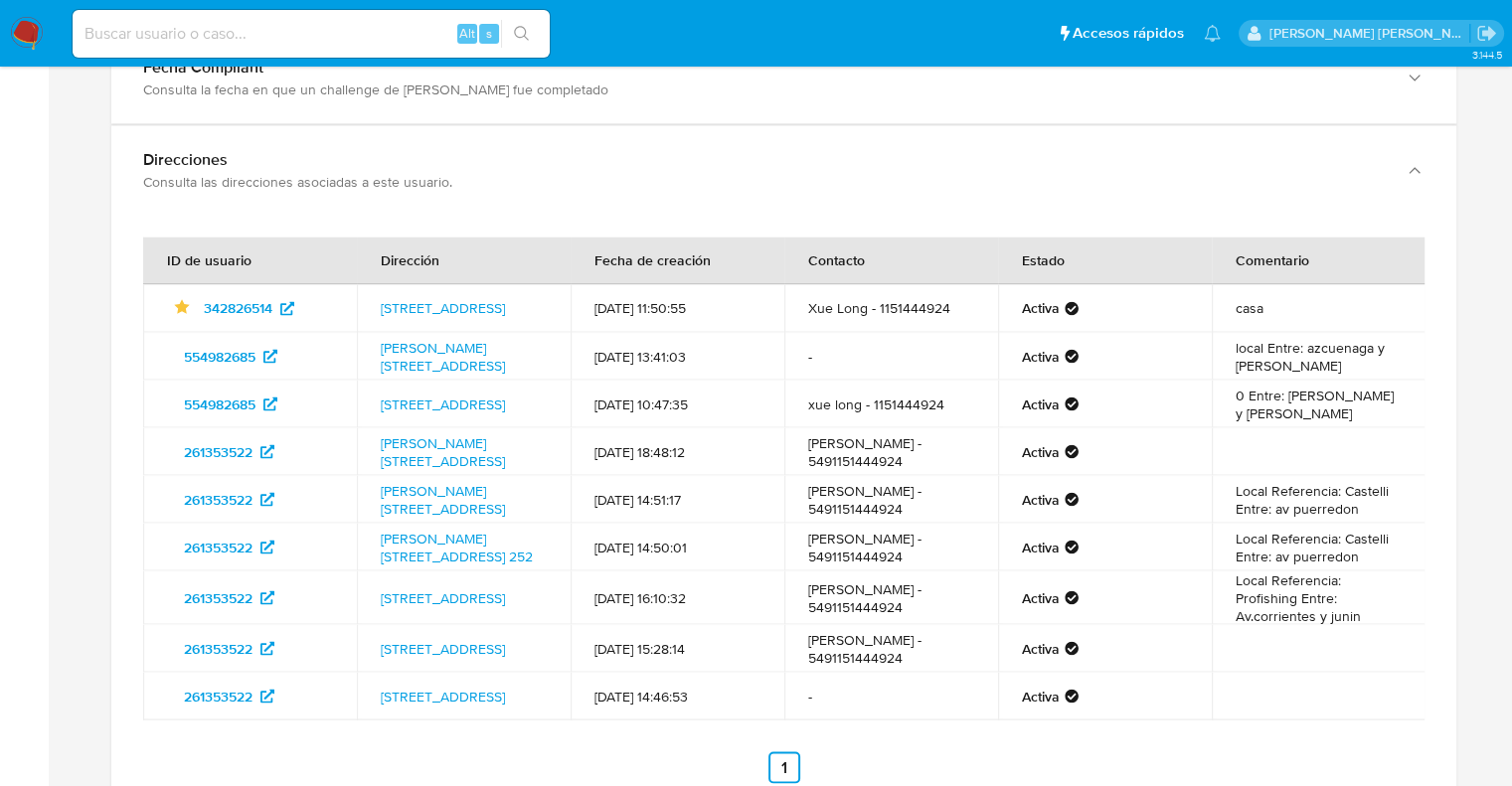 click on "Sarmiento 2419, Once, Capital Federal, 1120, Argentina 2419" at bounding box center [463, 356] 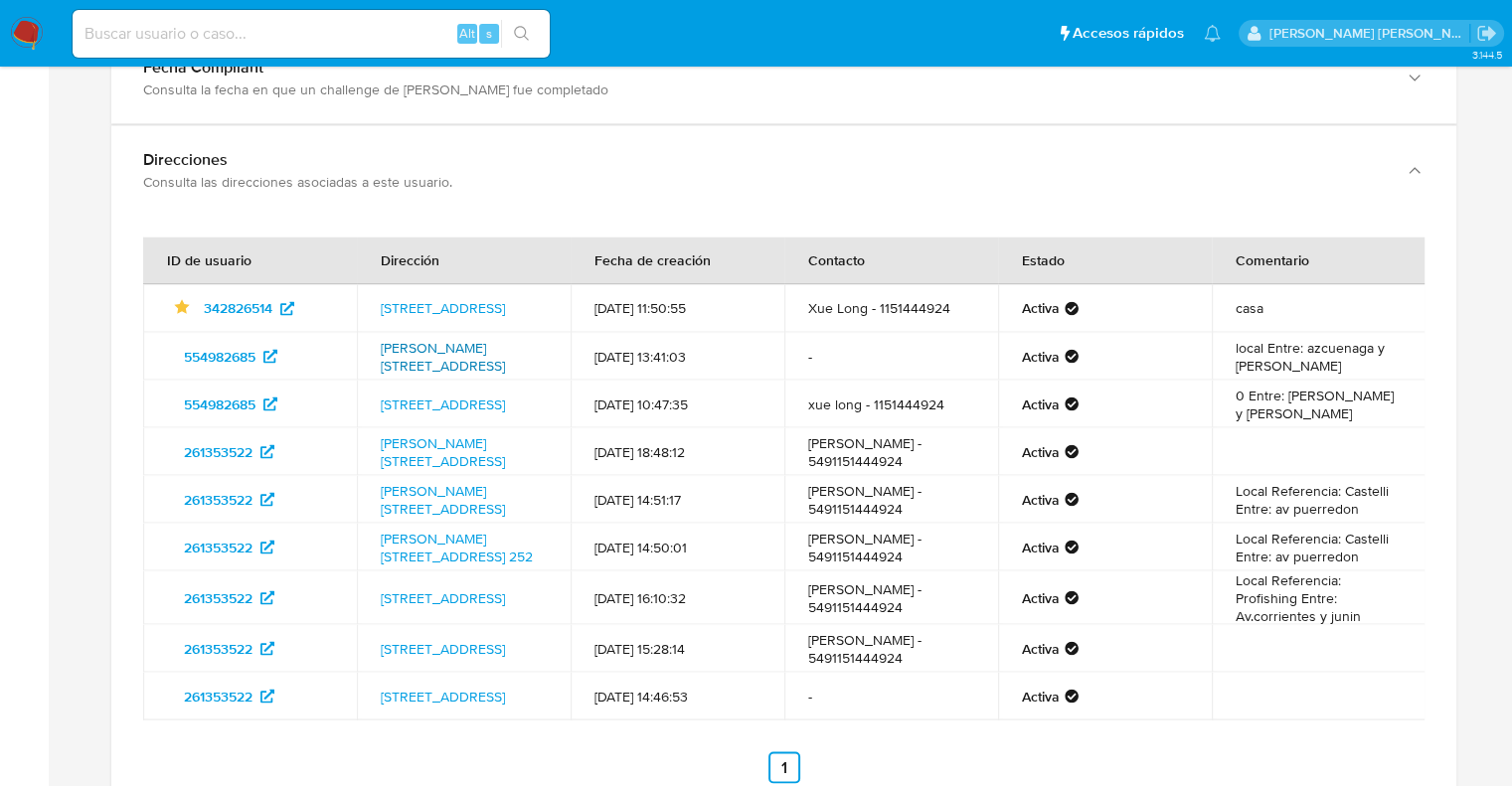 drag, startPoint x: 496, startPoint y: 380, endPoint x: 381, endPoint y: 349, distance: 119.104996 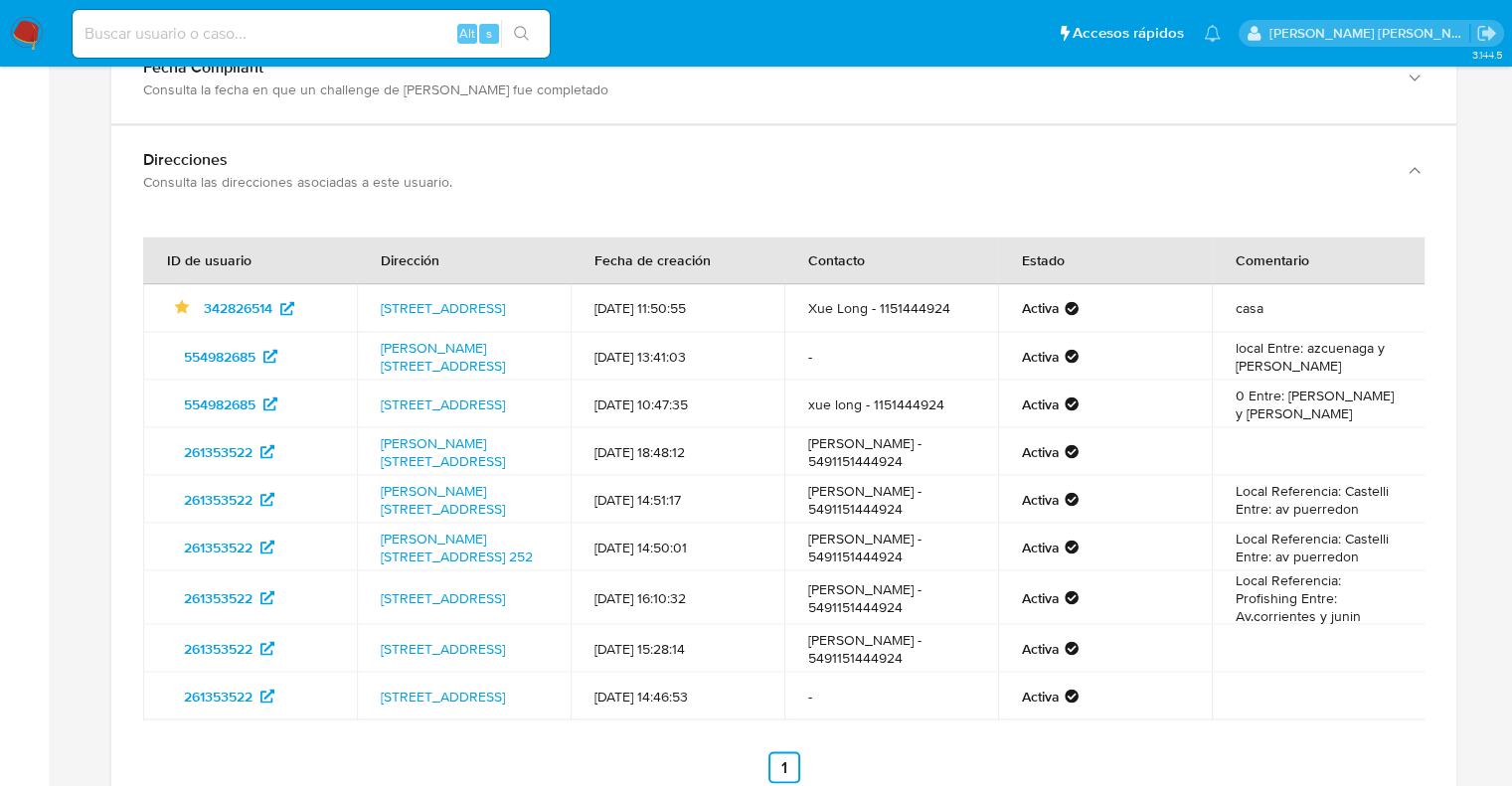 click on "ID de usuario" at bounding box center [250, 260] 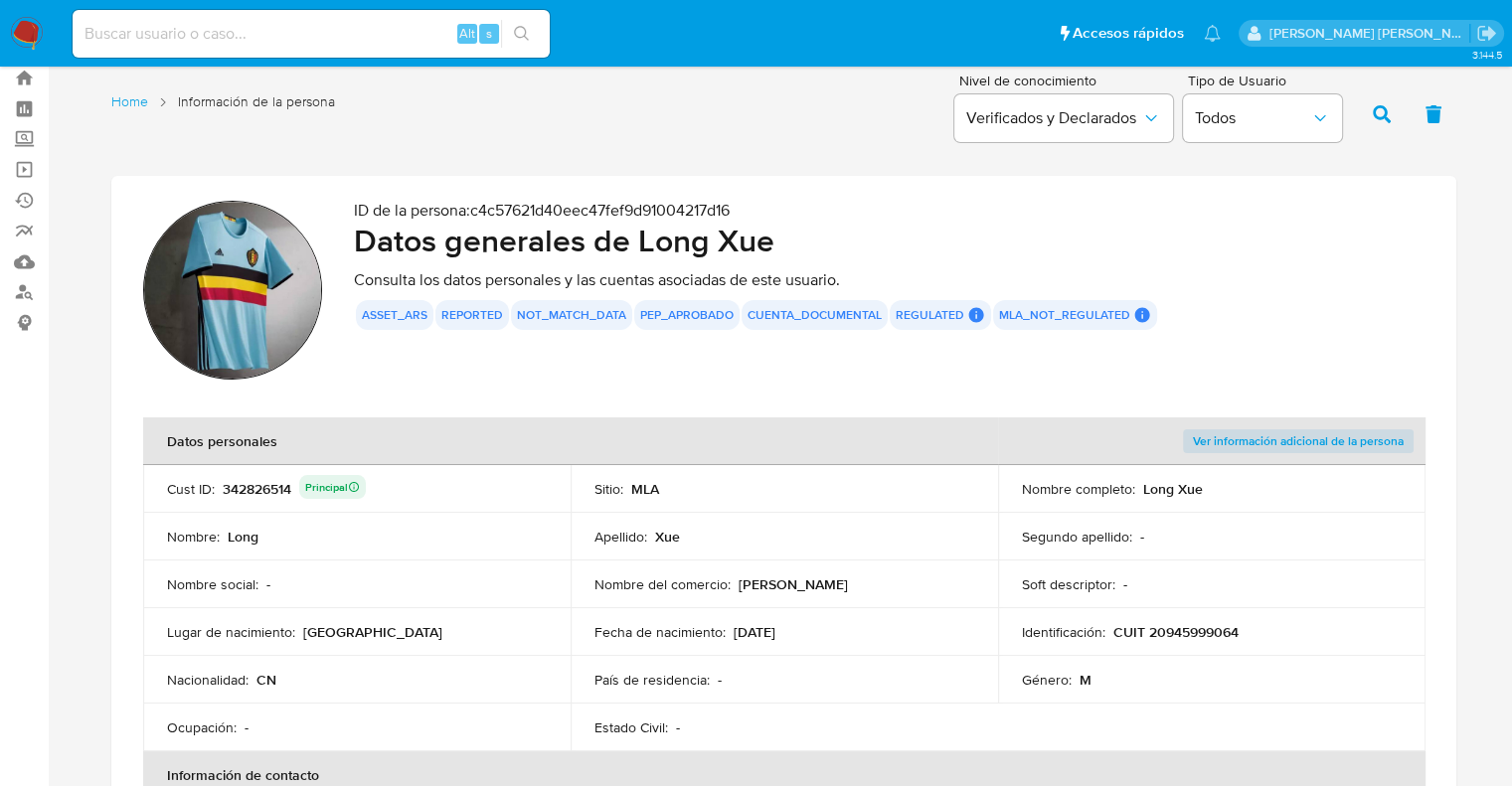scroll, scrollTop: 0, scrollLeft: 0, axis: both 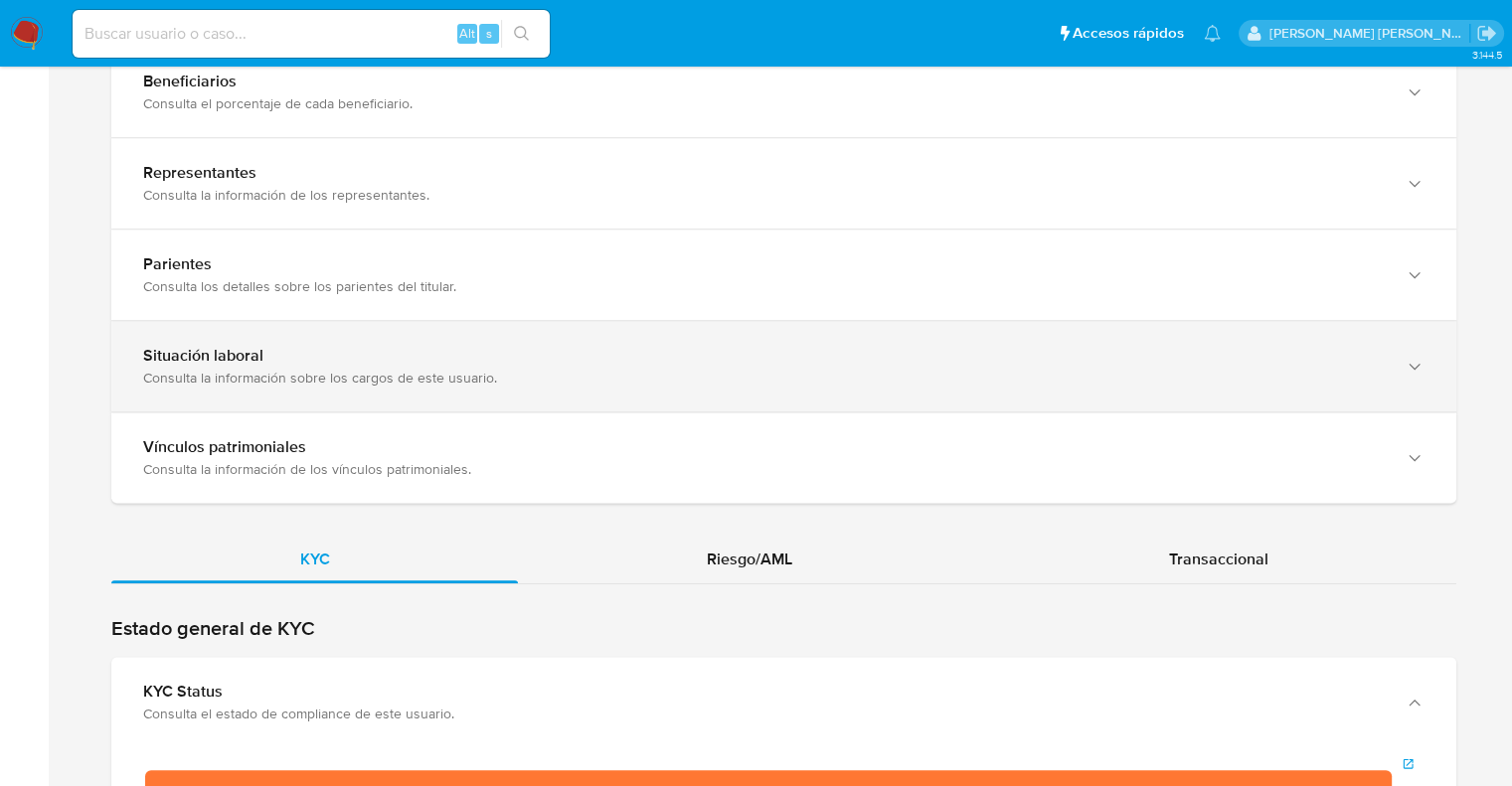 click on "Consulta la información sobre los cargos de este usuario." at bounding box center (763, 378) 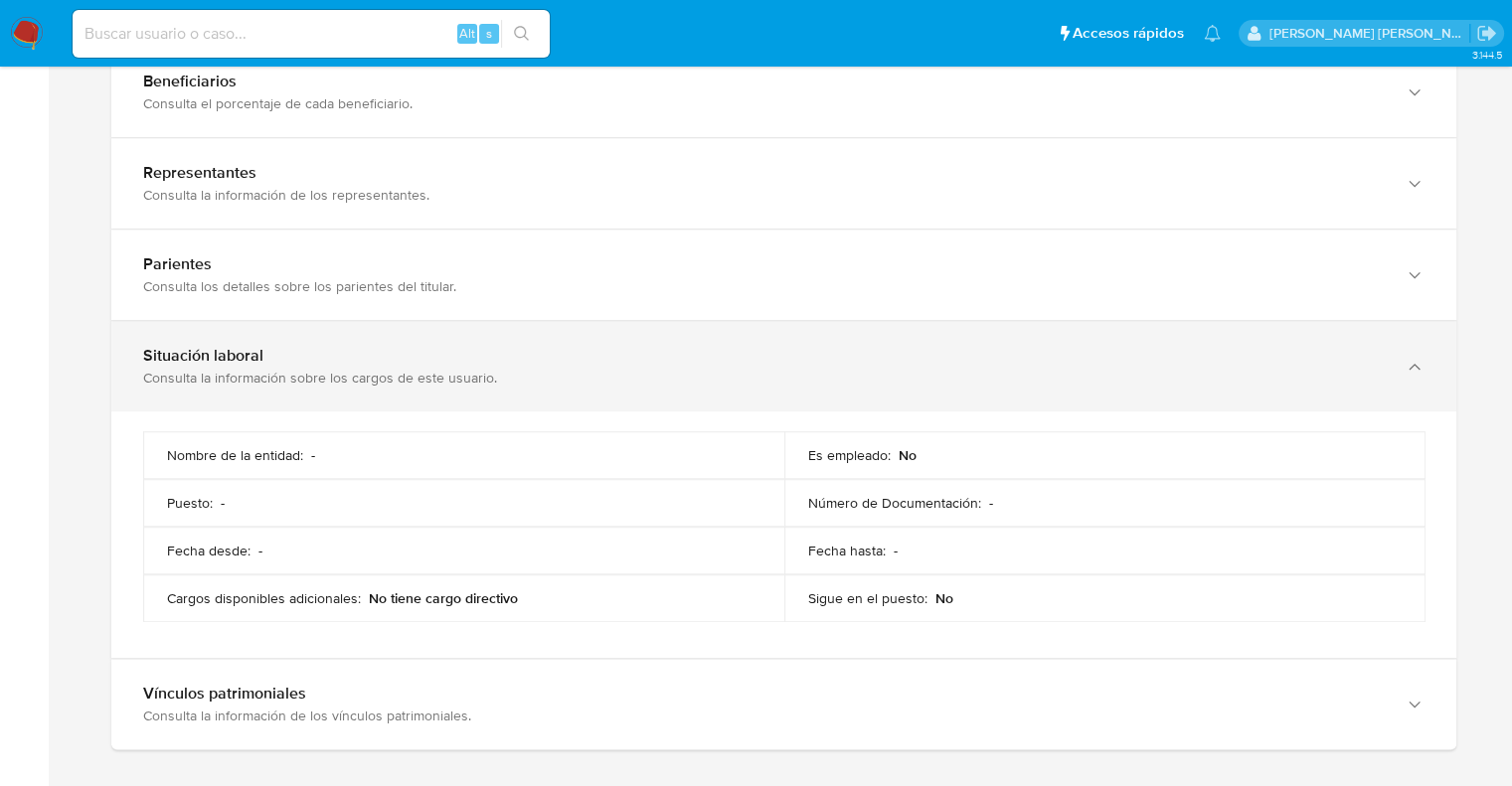 click on "Consulta la información sobre los cargos de este usuario." at bounding box center (763, 378) 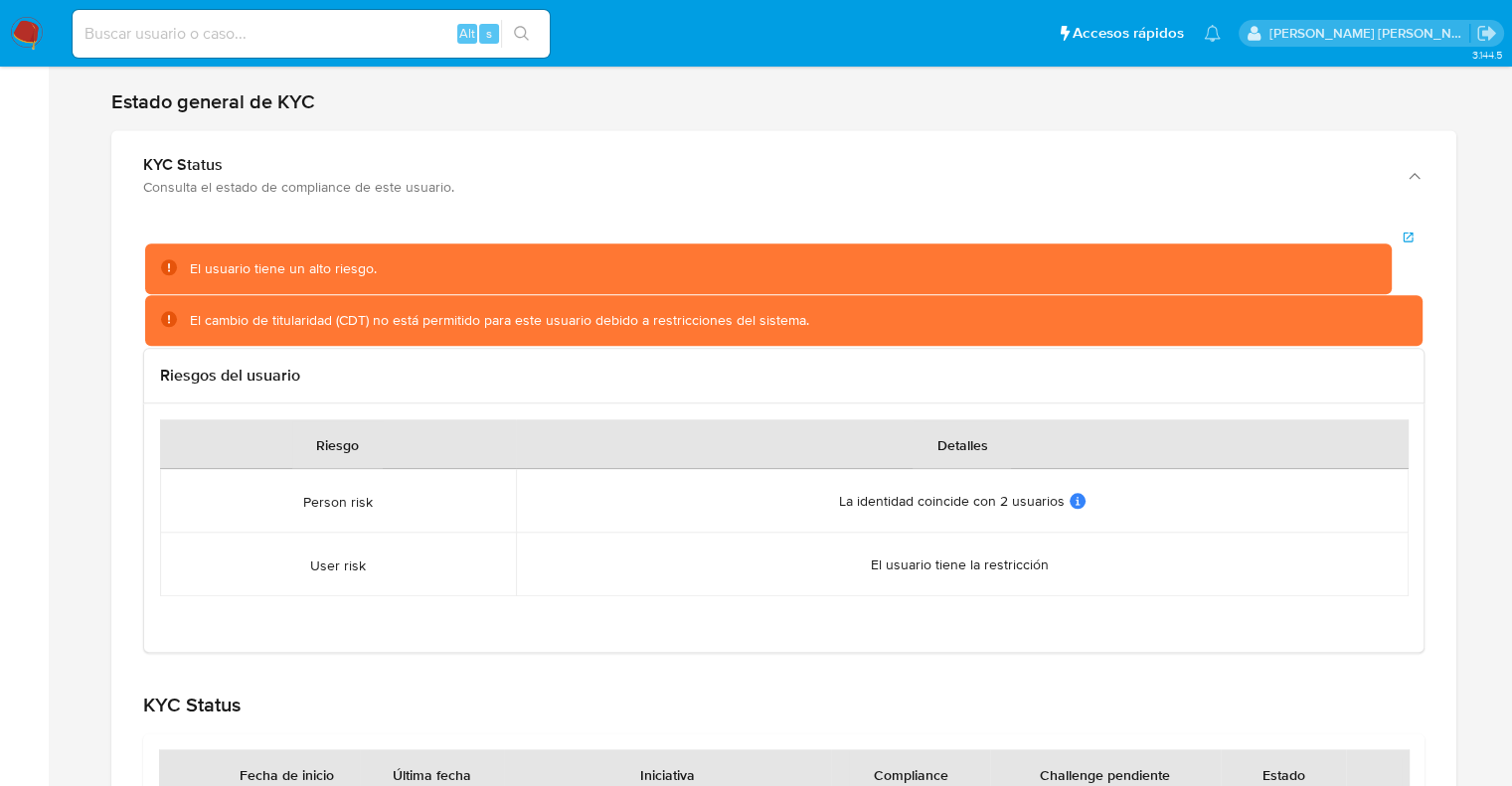 scroll, scrollTop: 1789, scrollLeft: 0, axis: vertical 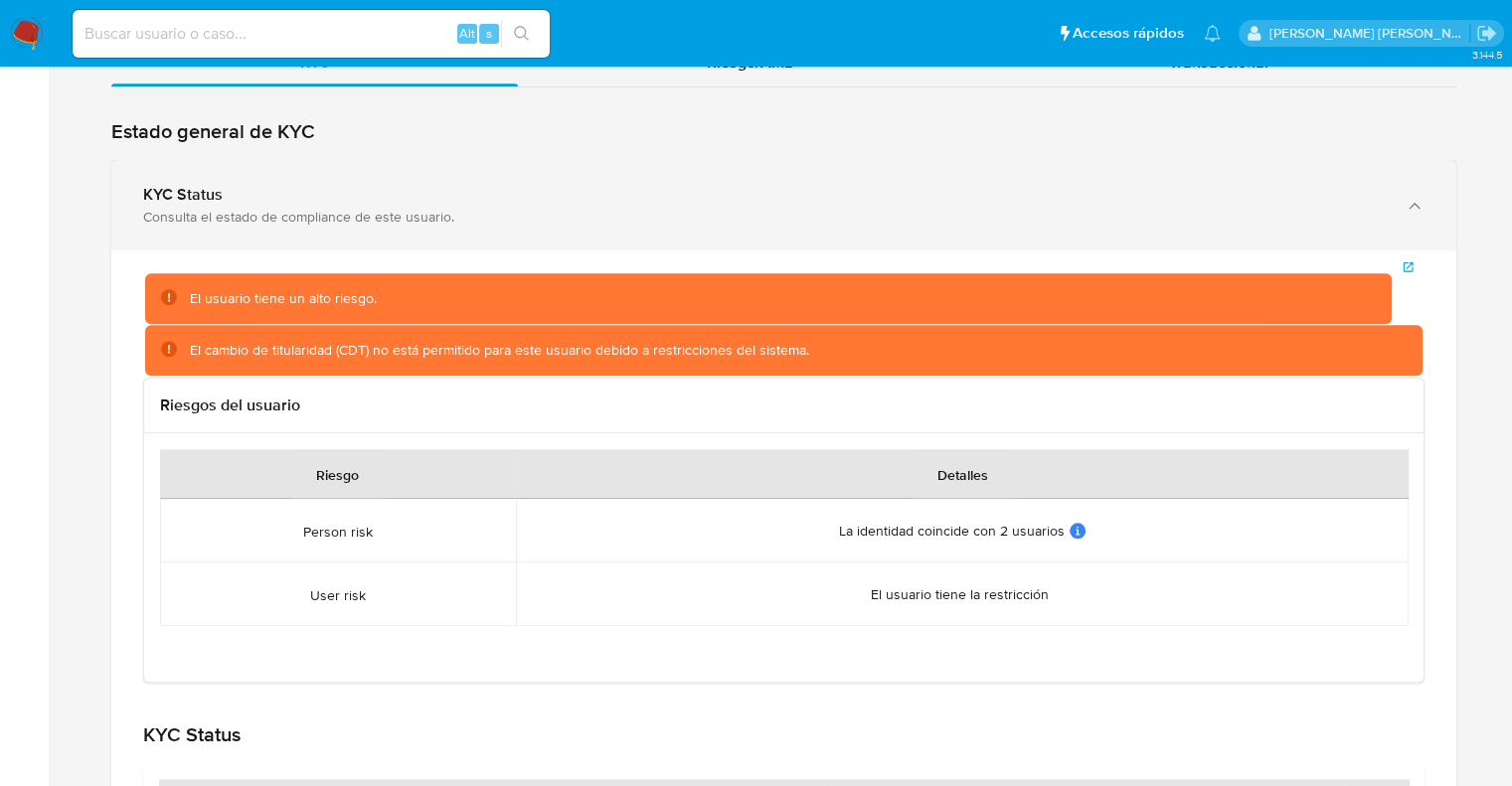 drag, startPoint x: 199, startPoint y: 197, endPoint x: 200, endPoint y: 214, distance: 17.029386 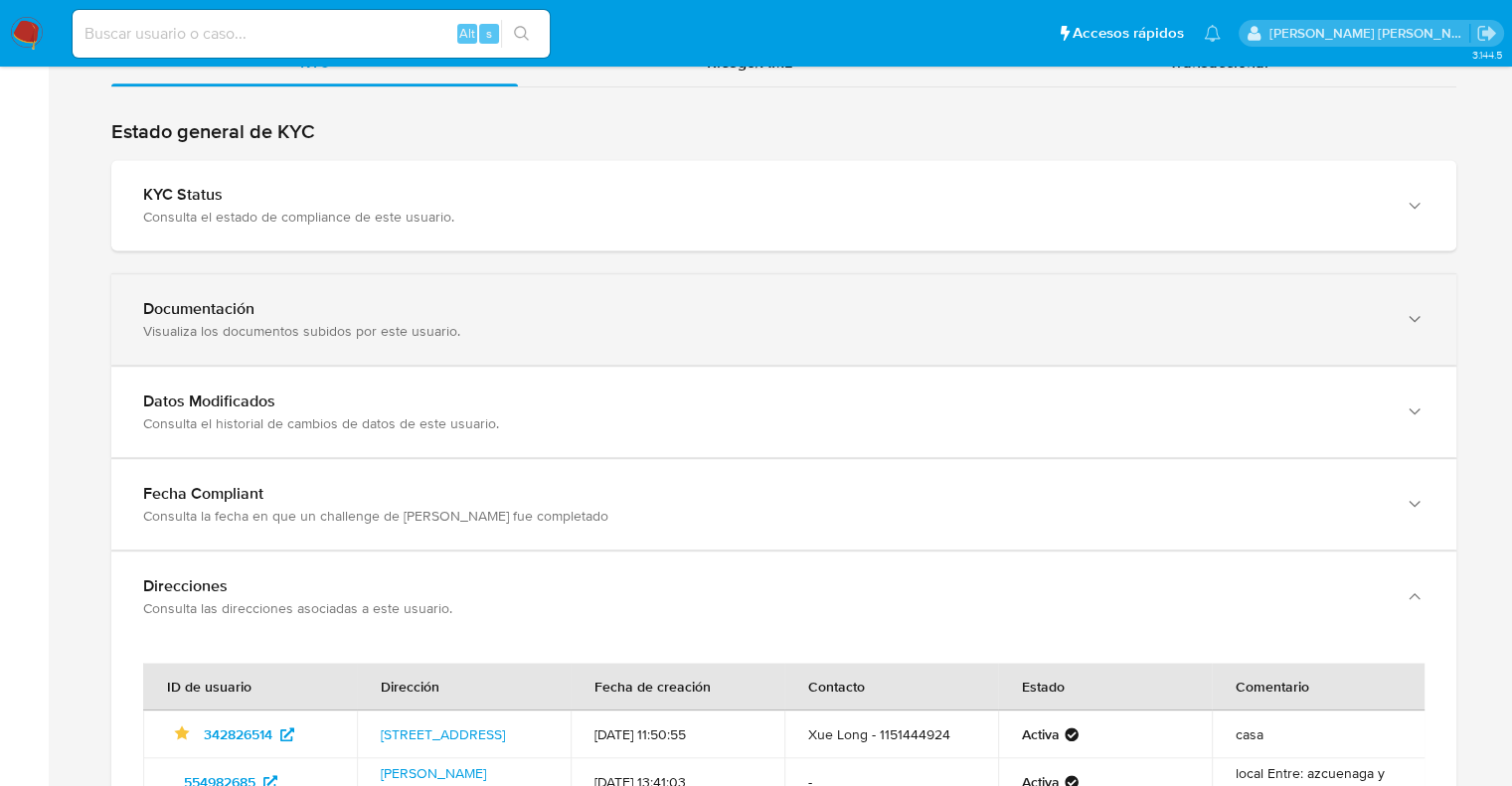 click on "Visualiza los documentos subidos por este usuario." at bounding box center (763, 331) 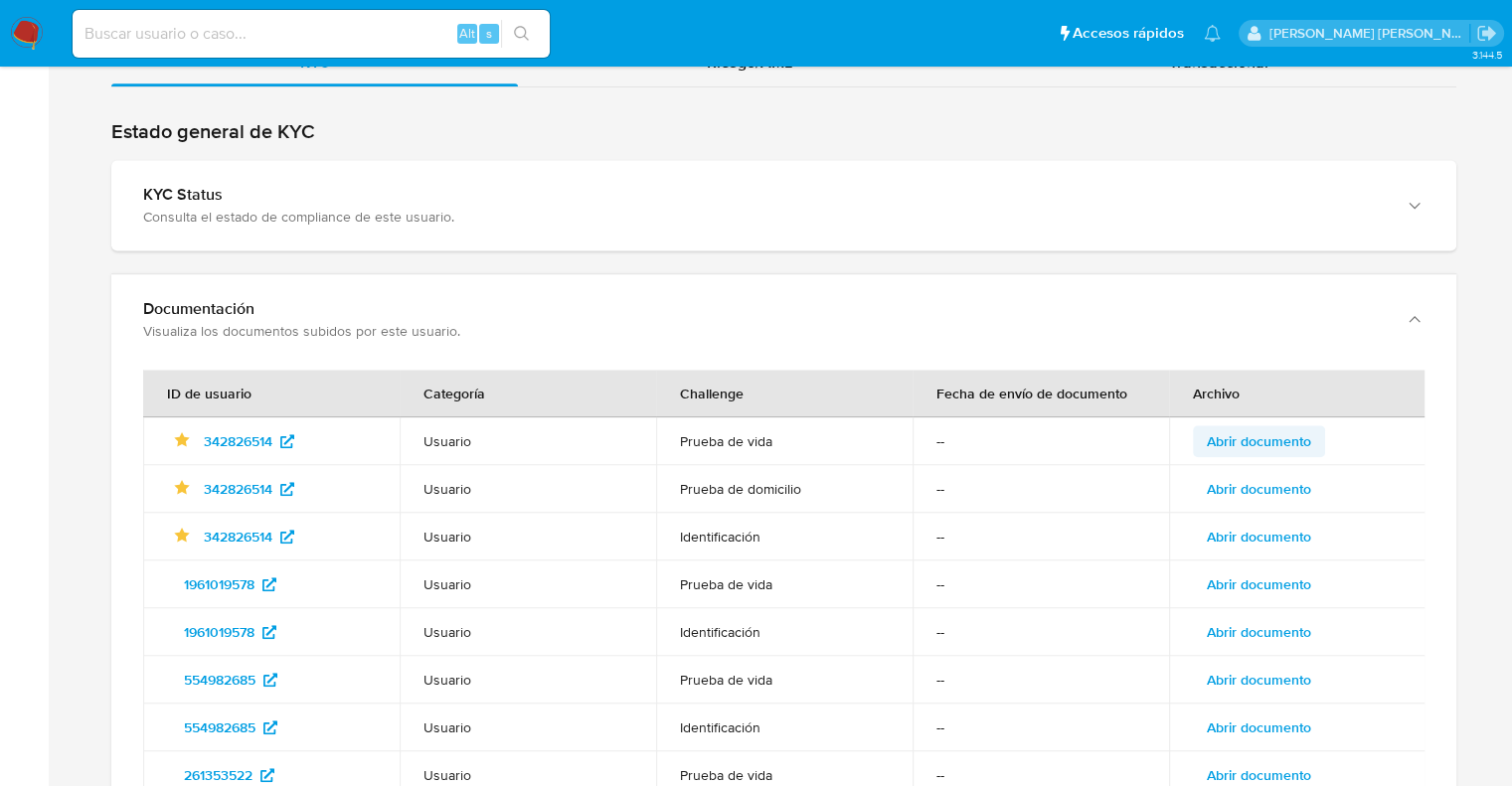 click on "Abrir documento" at bounding box center (1259, 441) 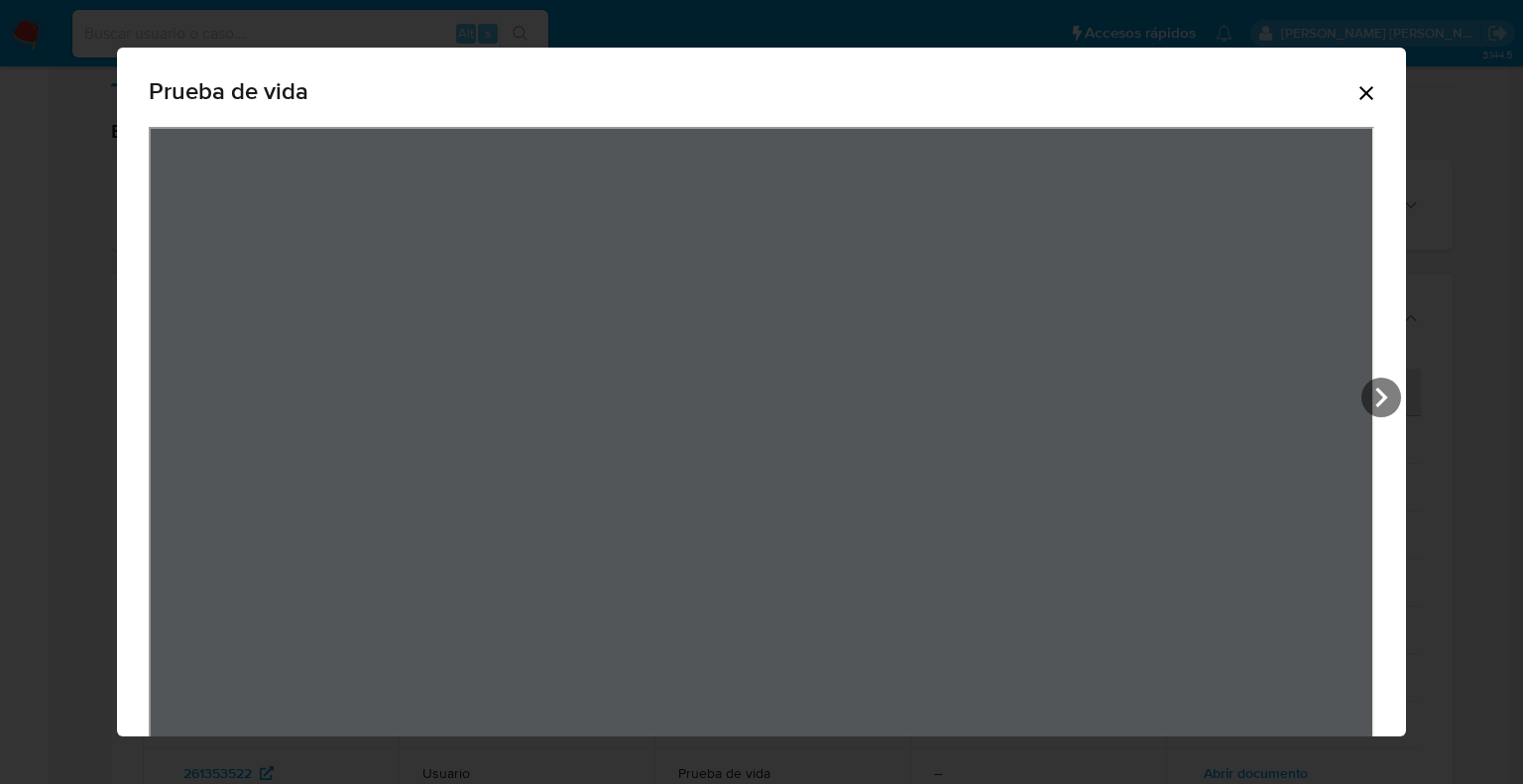 click 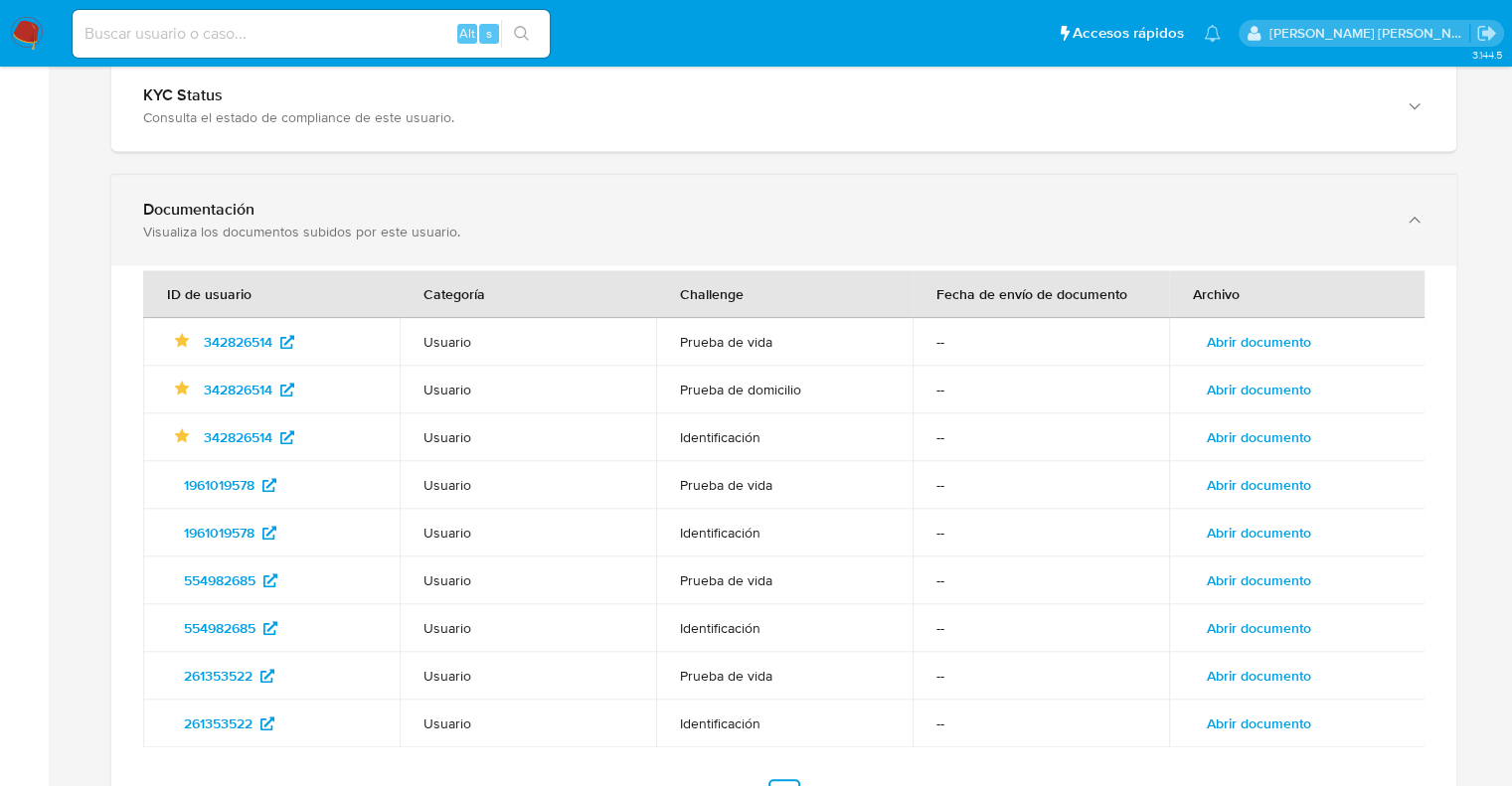 scroll, scrollTop: 1888, scrollLeft: 0, axis: vertical 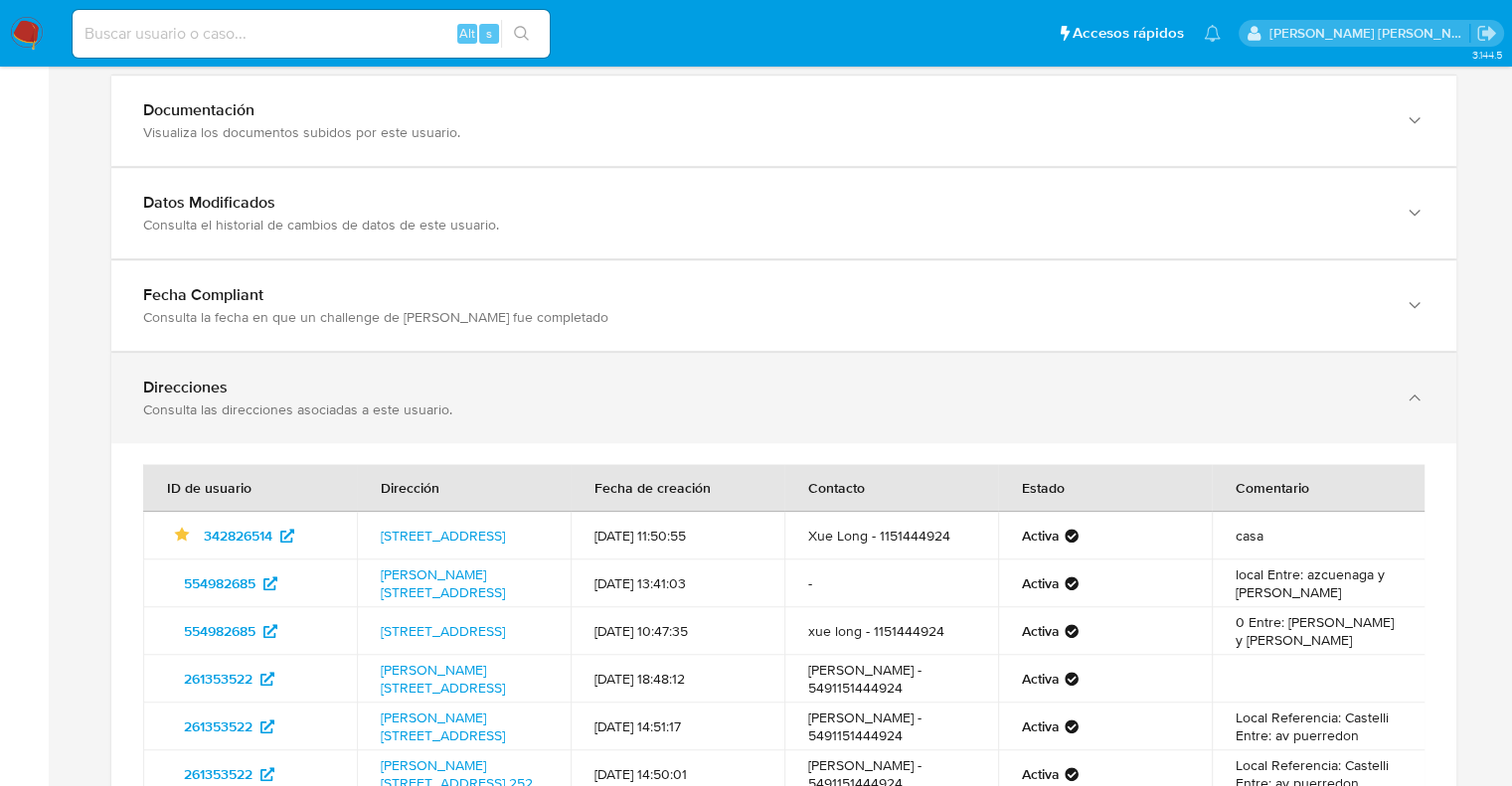 click on "Direcciones" at bounding box center (763, 388) 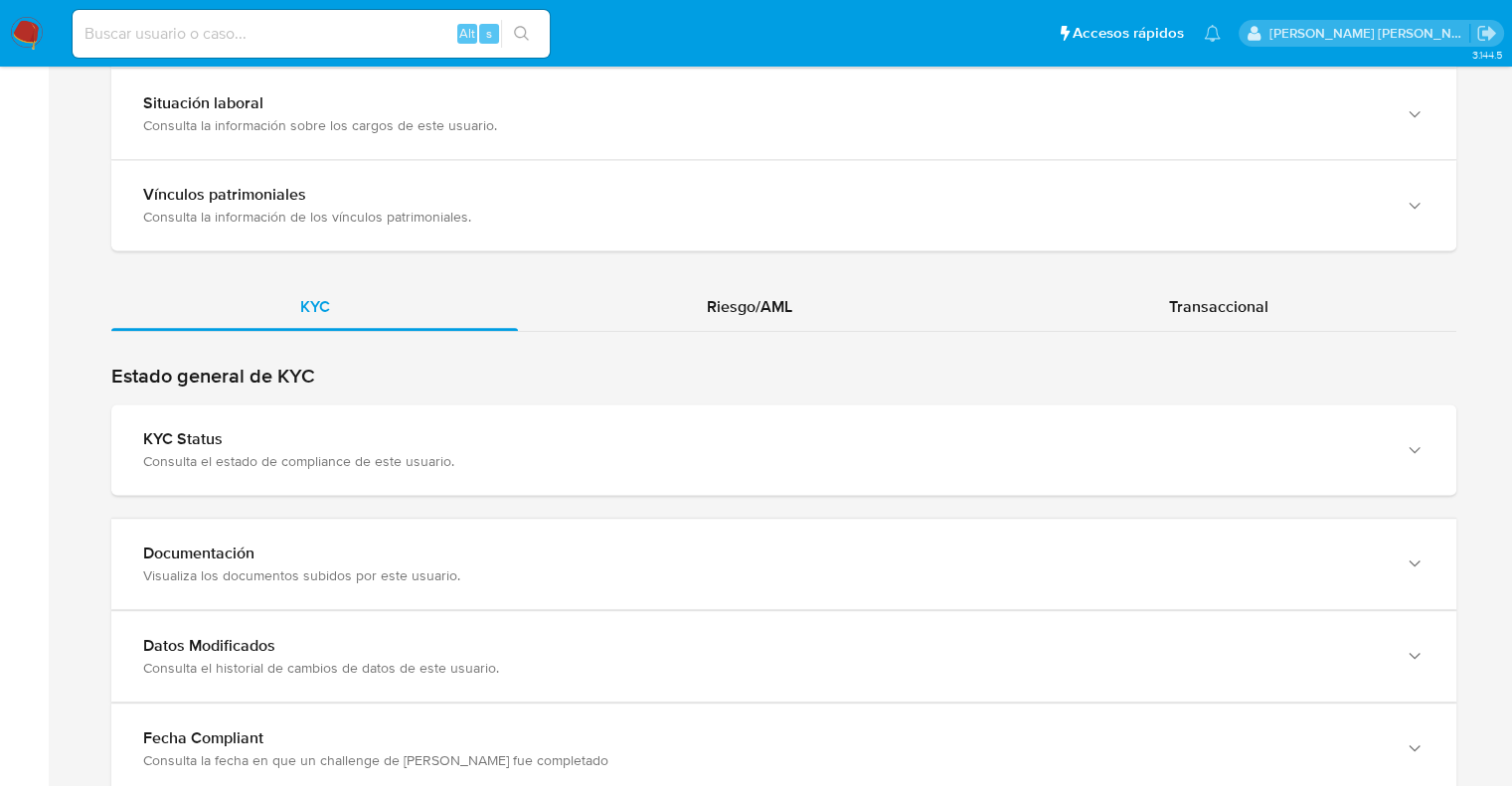 scroll, scrollTop: 1520, scrollLeft: 0, axis: vertical 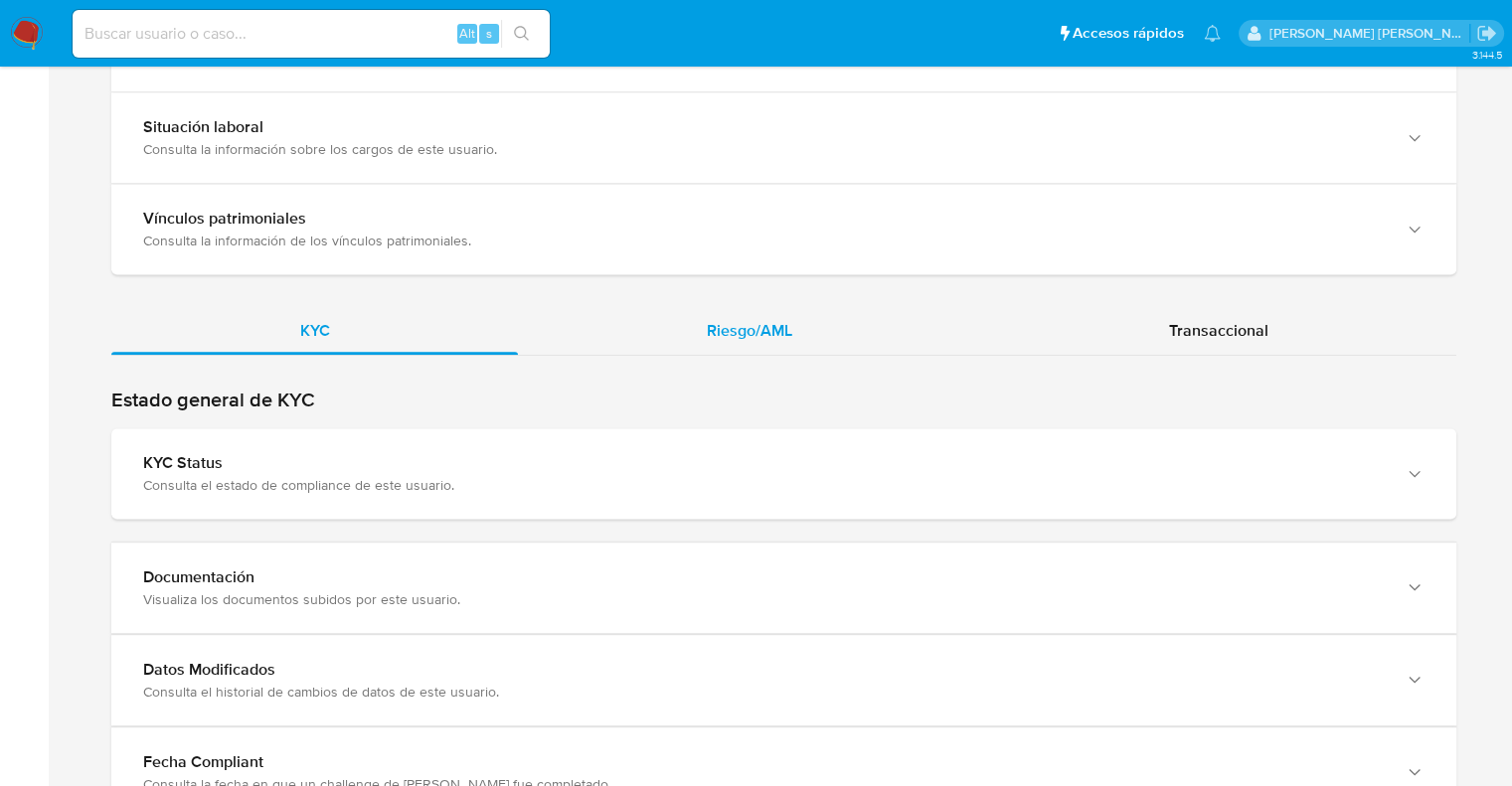 click on "Riesgo/AML" at bounding box center [750, 330] 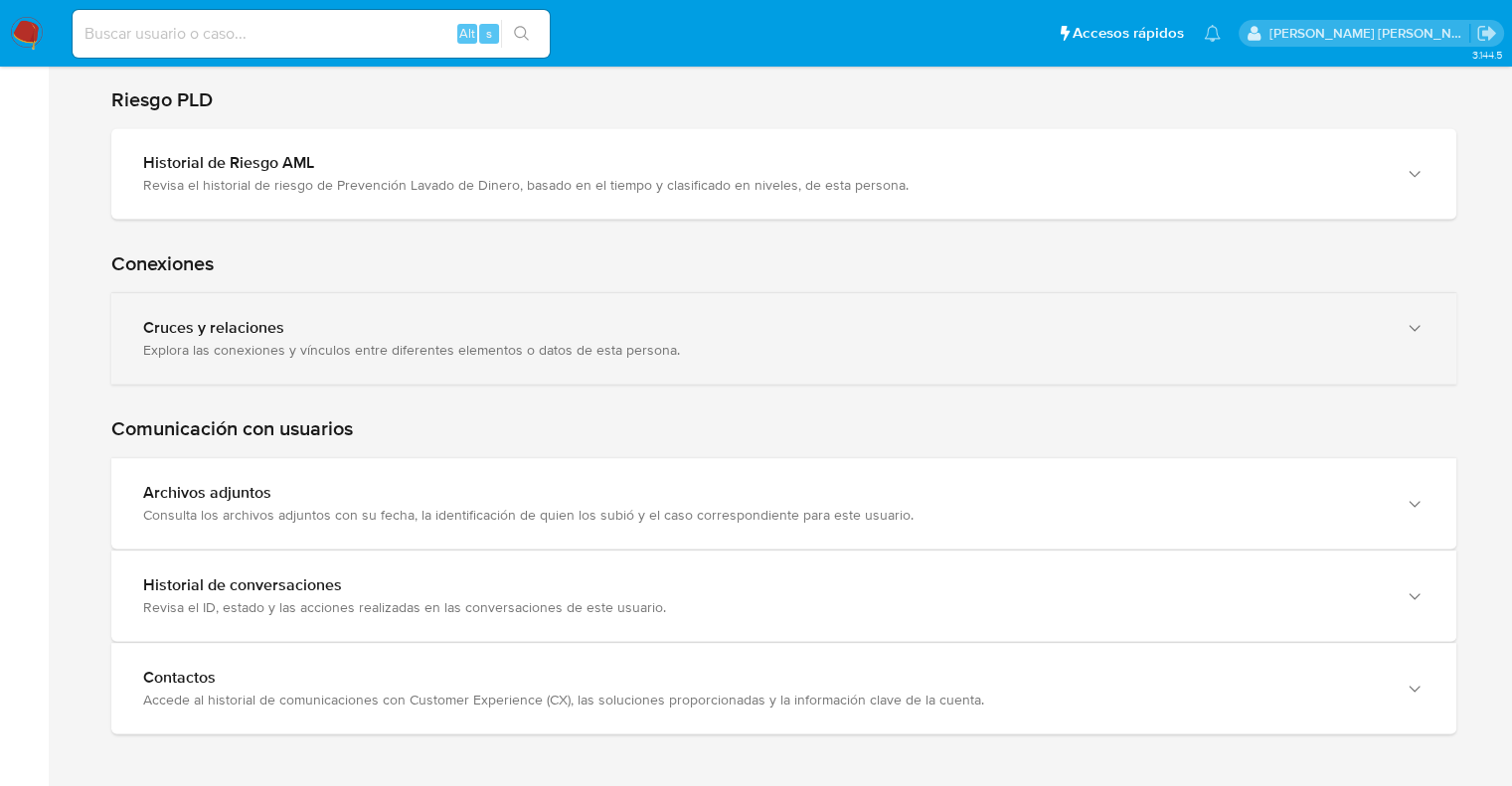 scroll, scrollTop: 2520, scrollLeft: 0, axis: vertical 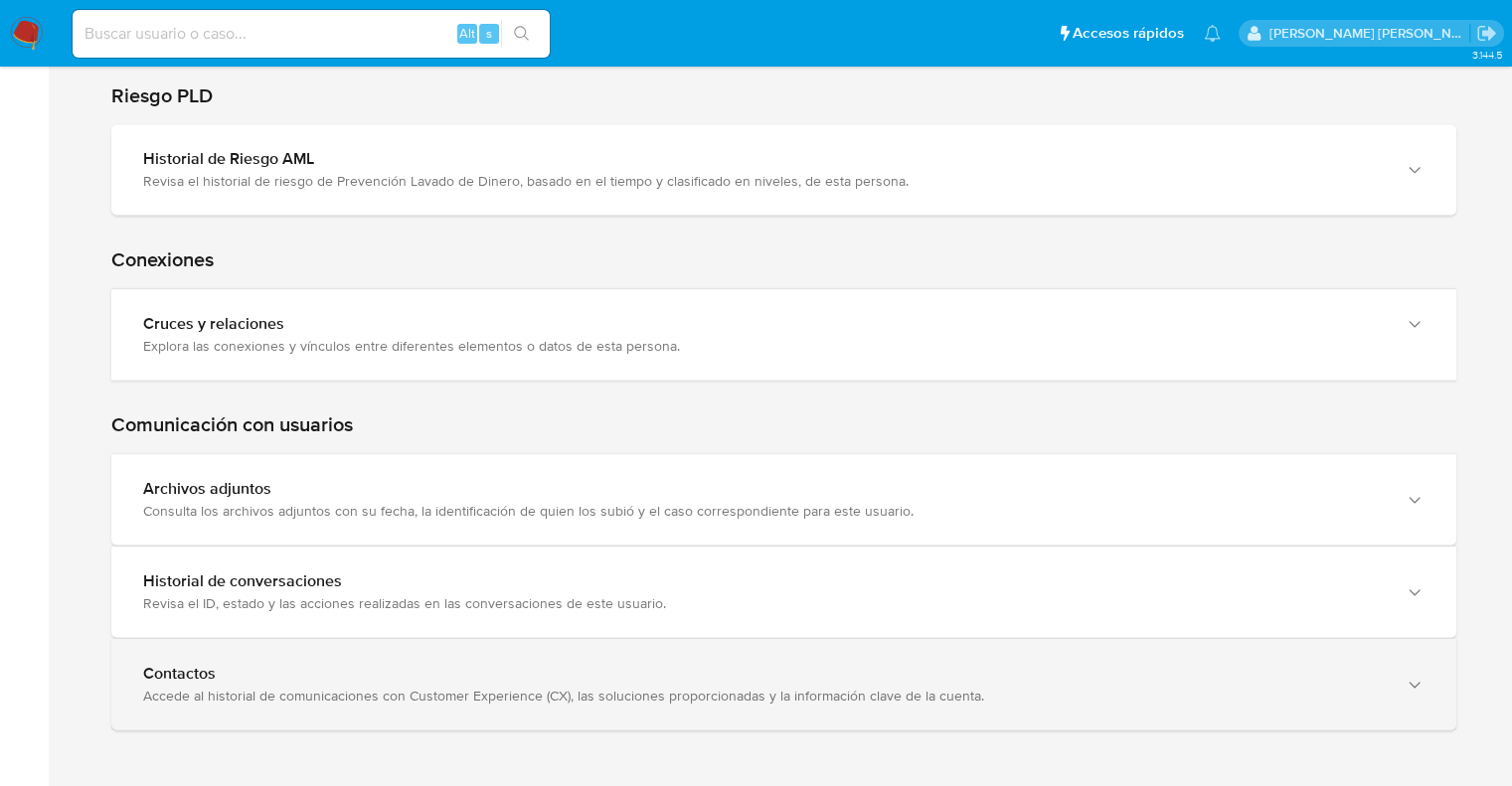 click on "Accede al historial de comunicaciones con Customer Experience (CX), las soluciones proporcionadas y la información clave de la cuenta." at bounding box center [763, 696] 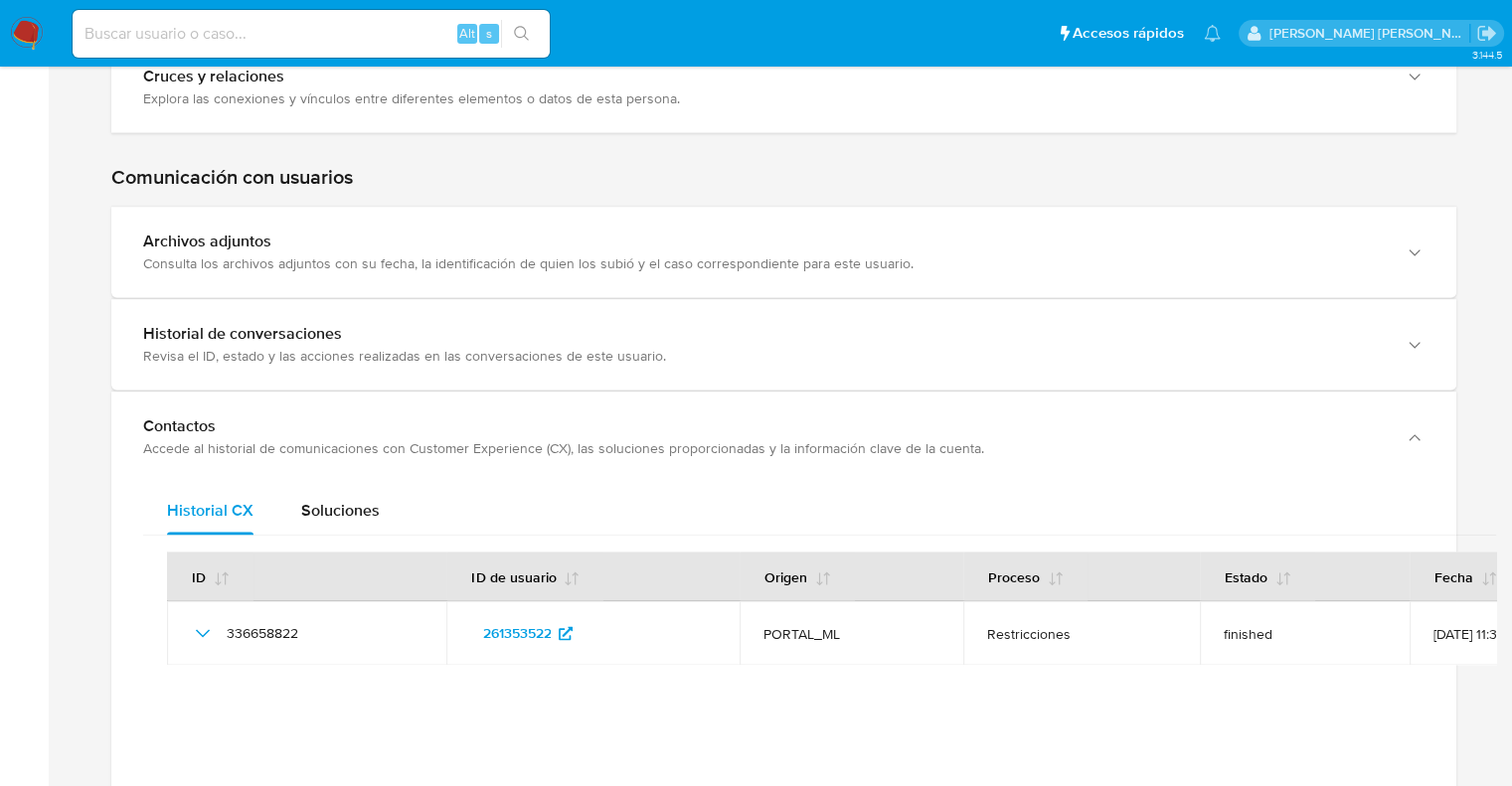 scroll, scrollTop: 2818, scrollLeft: 0, axis: vertical 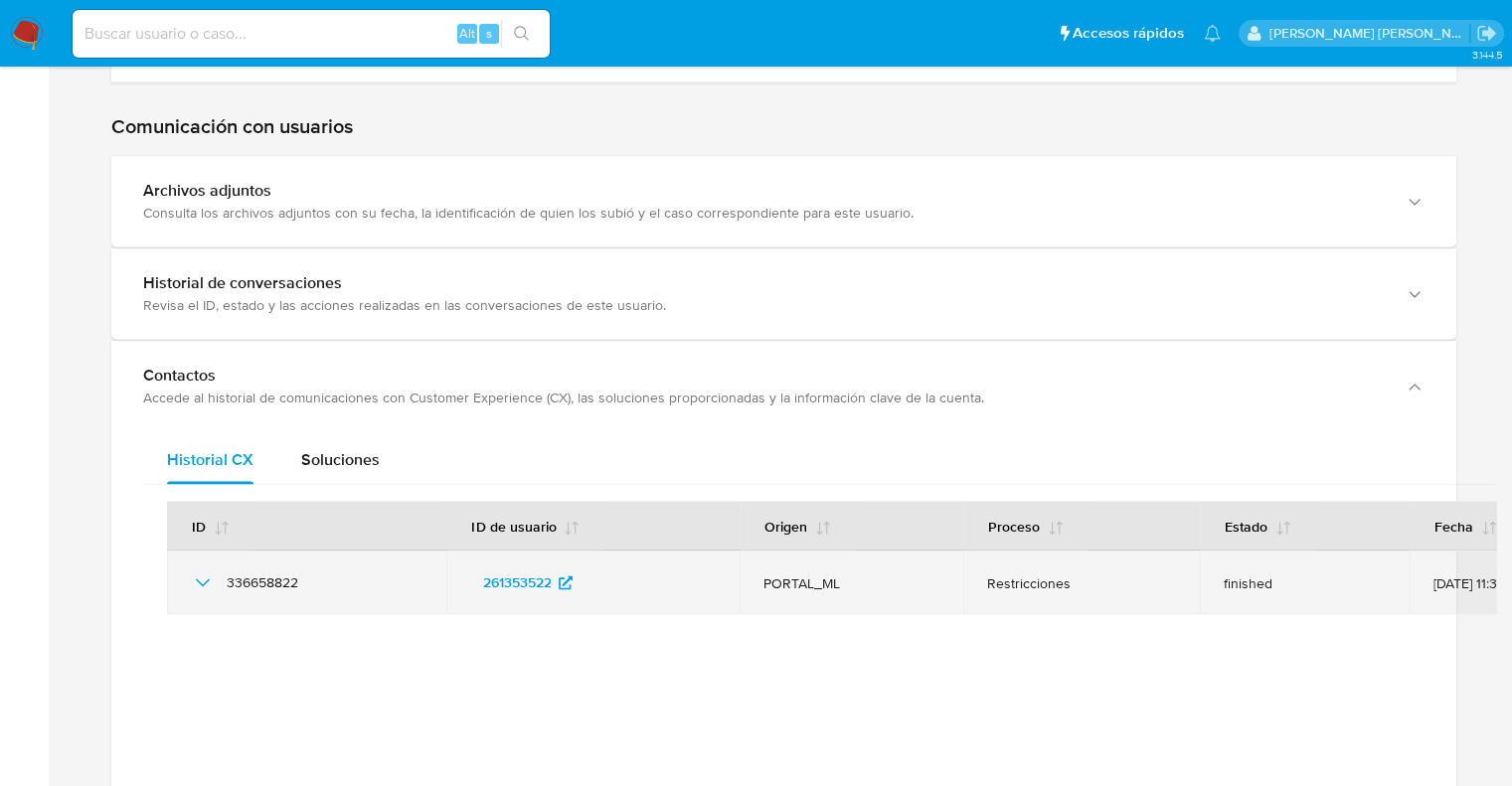 click 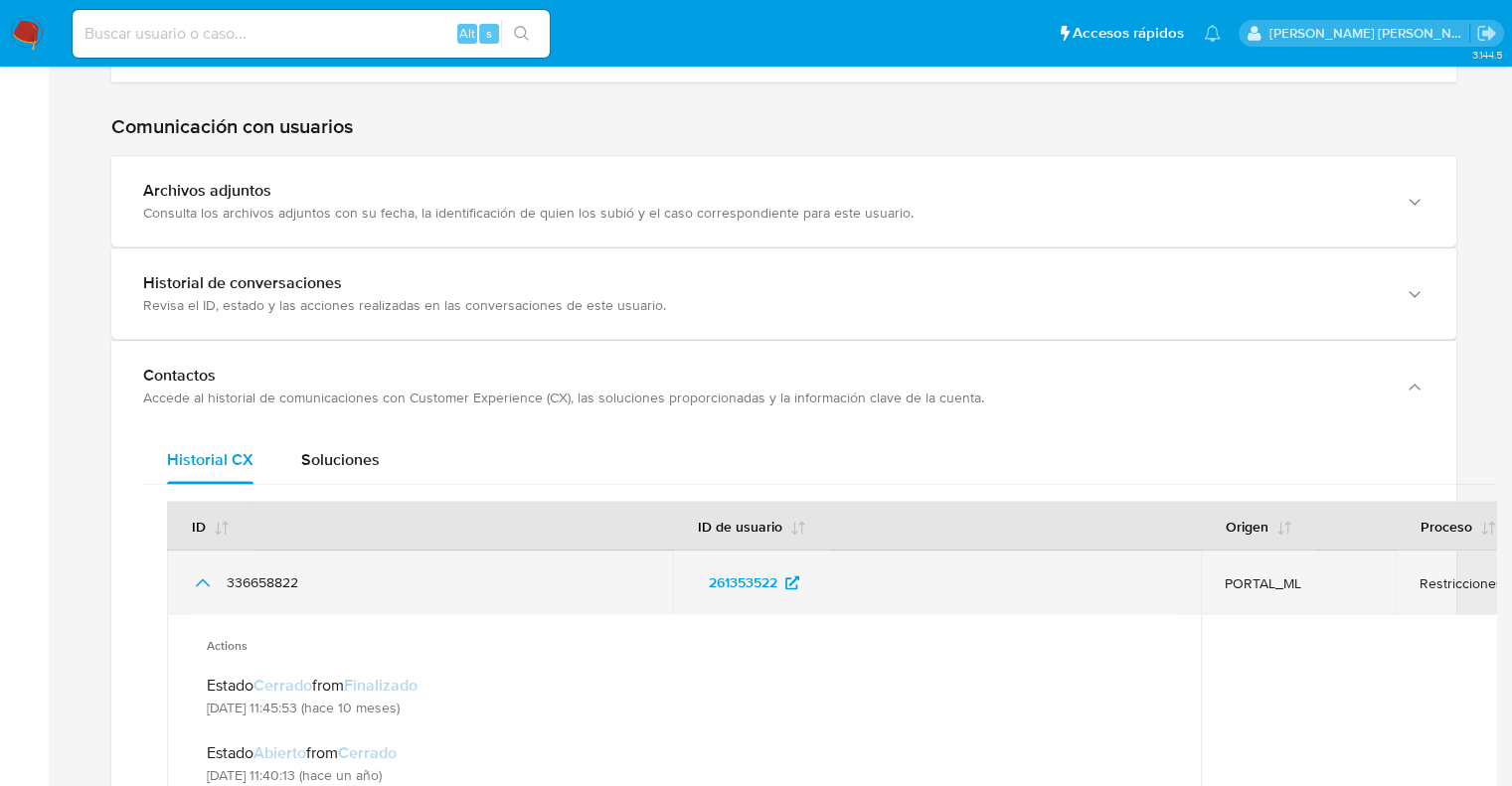 click 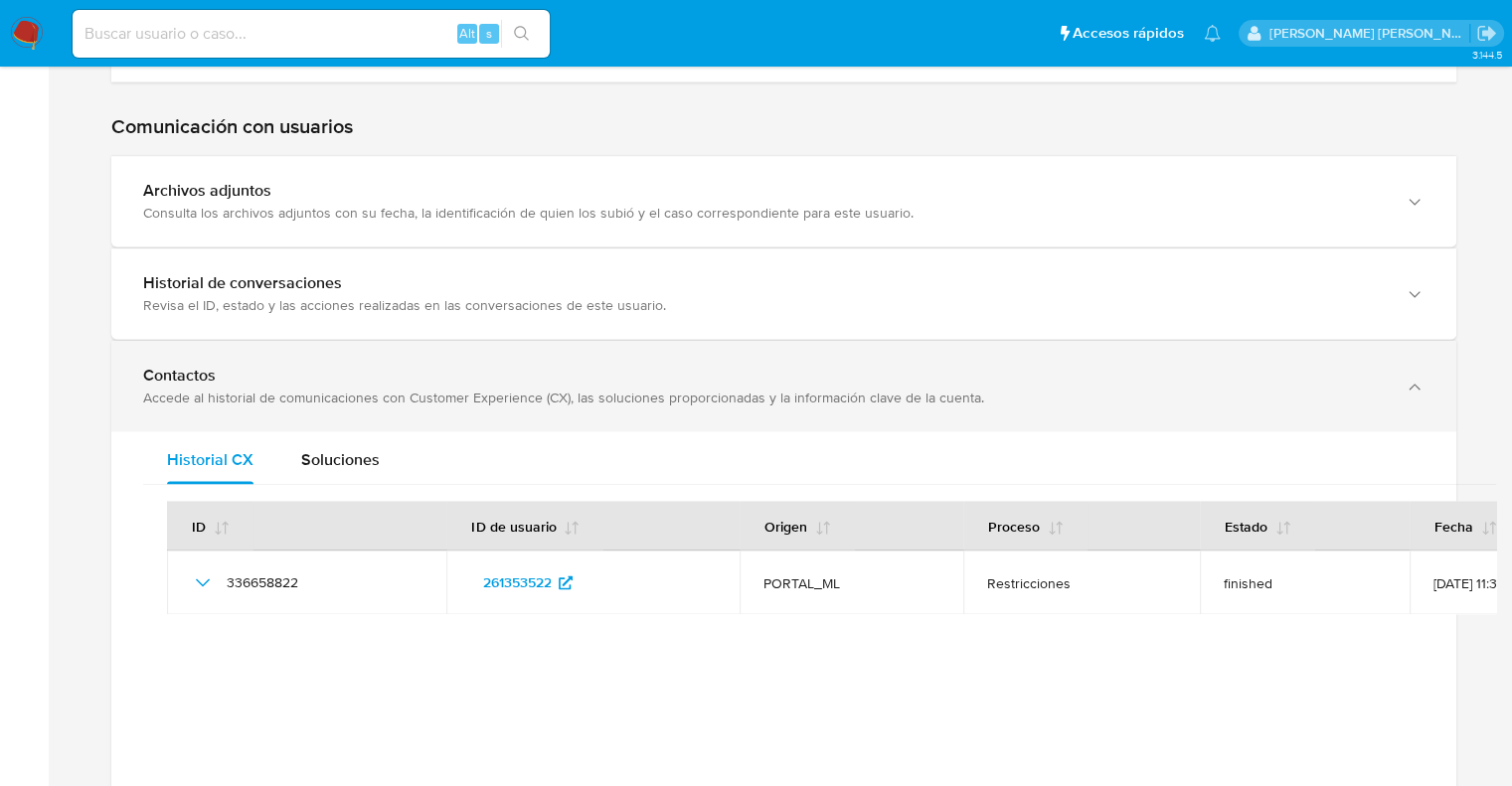 click on "Contactos Accede al historial de comunicaciones con Customer Experience (CX), las soluciones proporcionadas y la información clave de la cuenta." at bounding box center [783, 386] 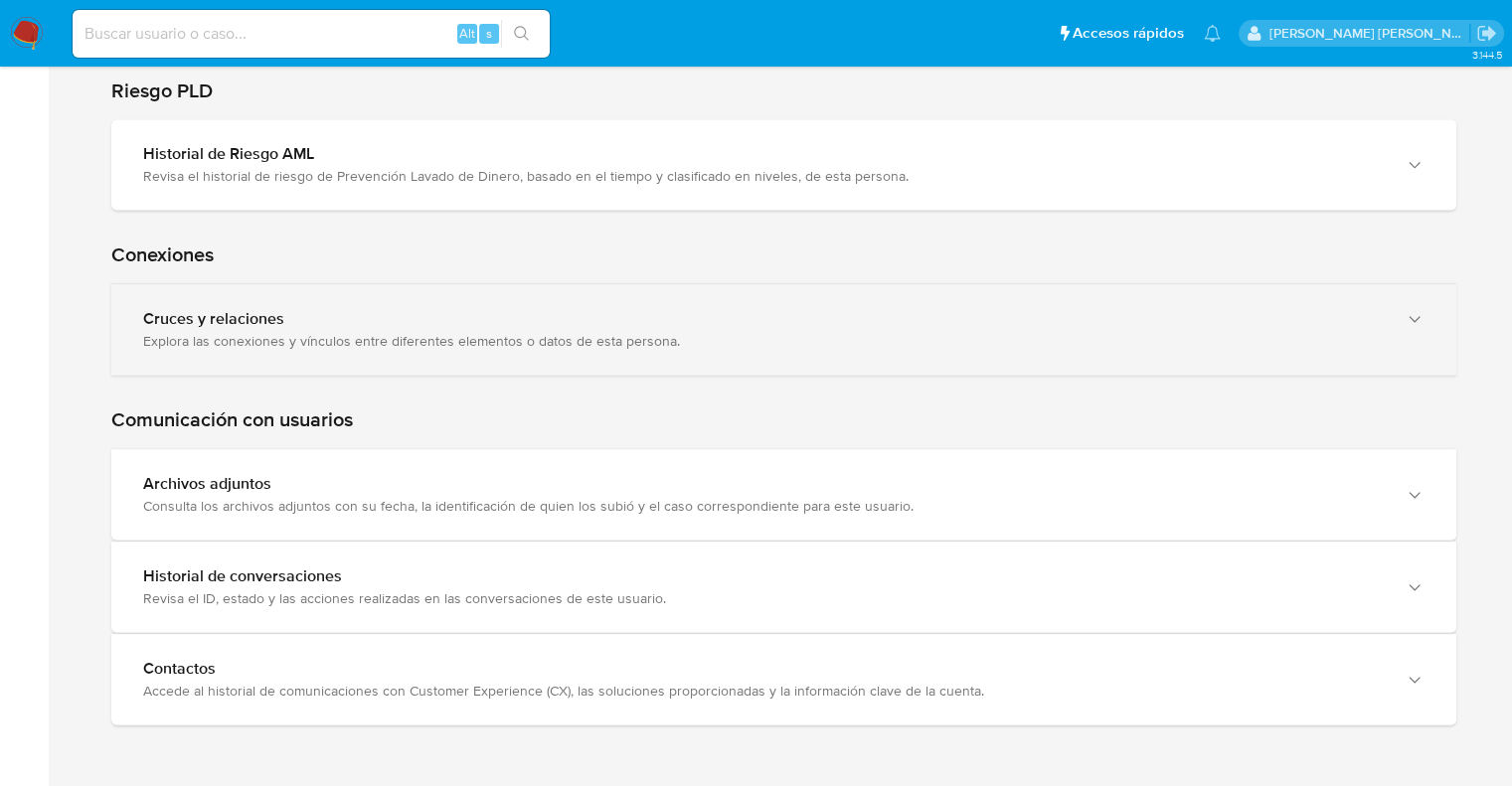 scroll, scrollTop: 2520, scrollLeft: 0, axis: vertical 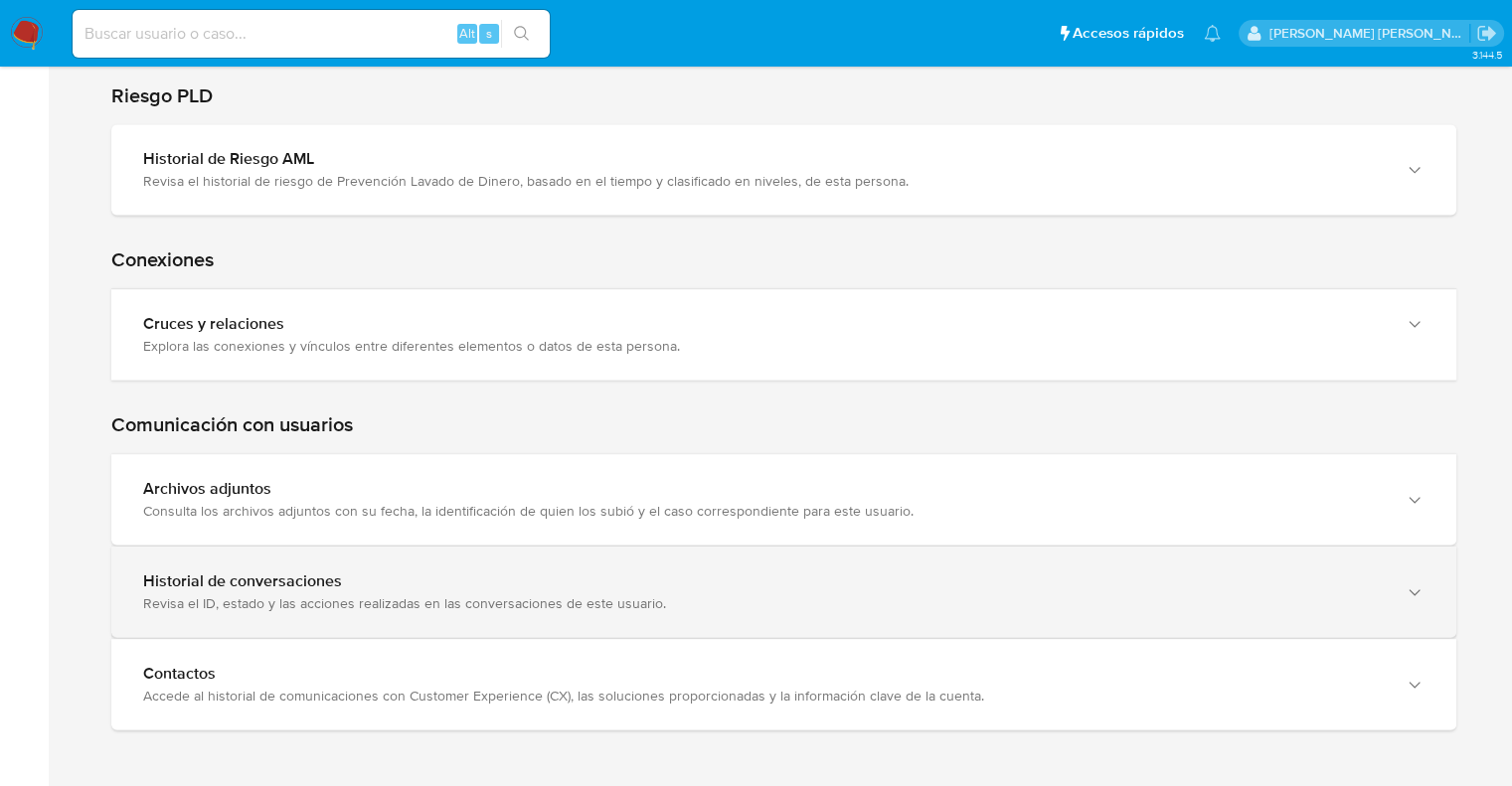 click on "Historial de conversaciones" at bounding box center (763, 581) 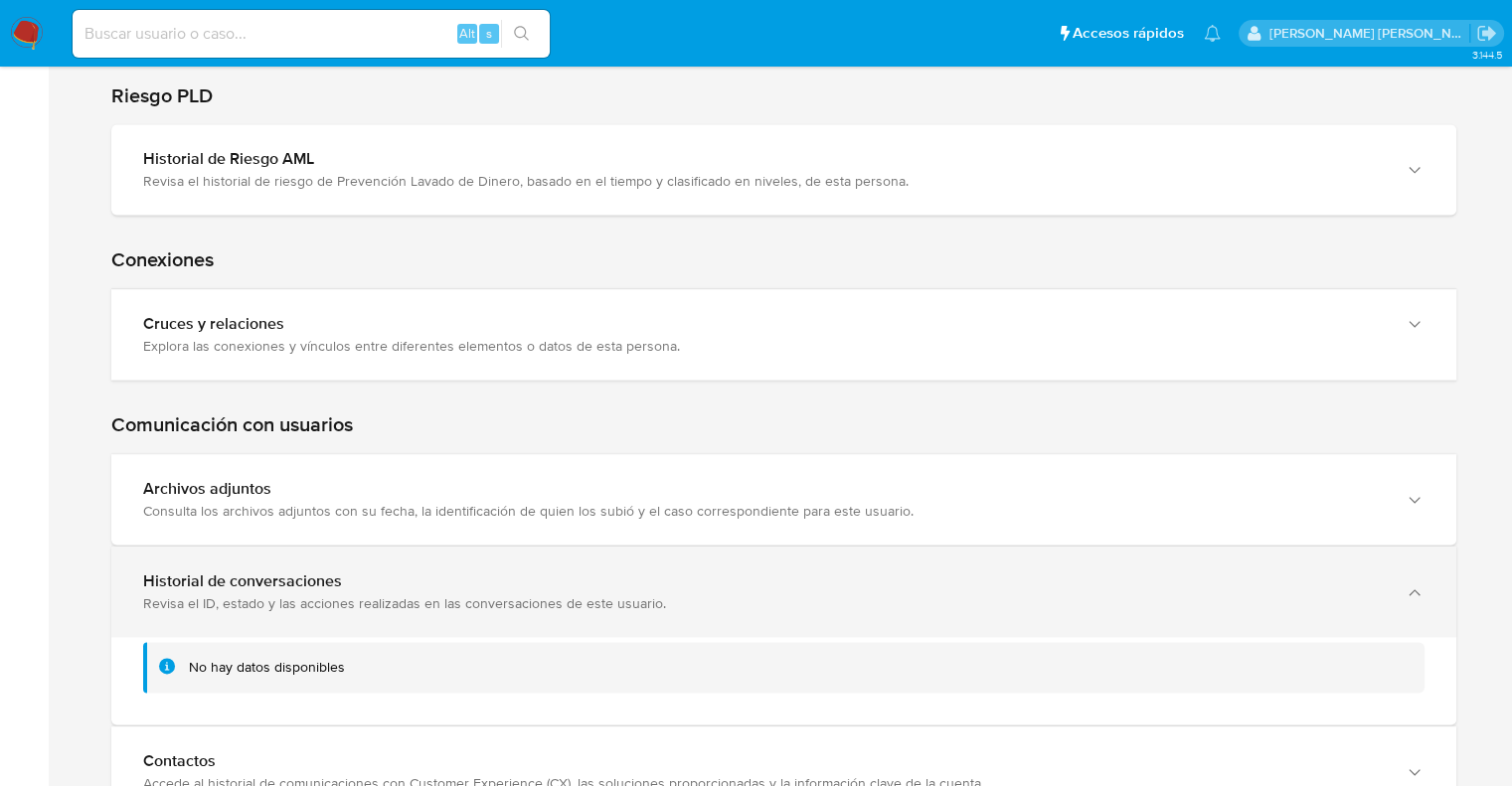 click on "Historial de conversaciones Revisa el ID, estado y las acciones realizadas en las conversaciones de este usuario." at bounding box center (783, 591) 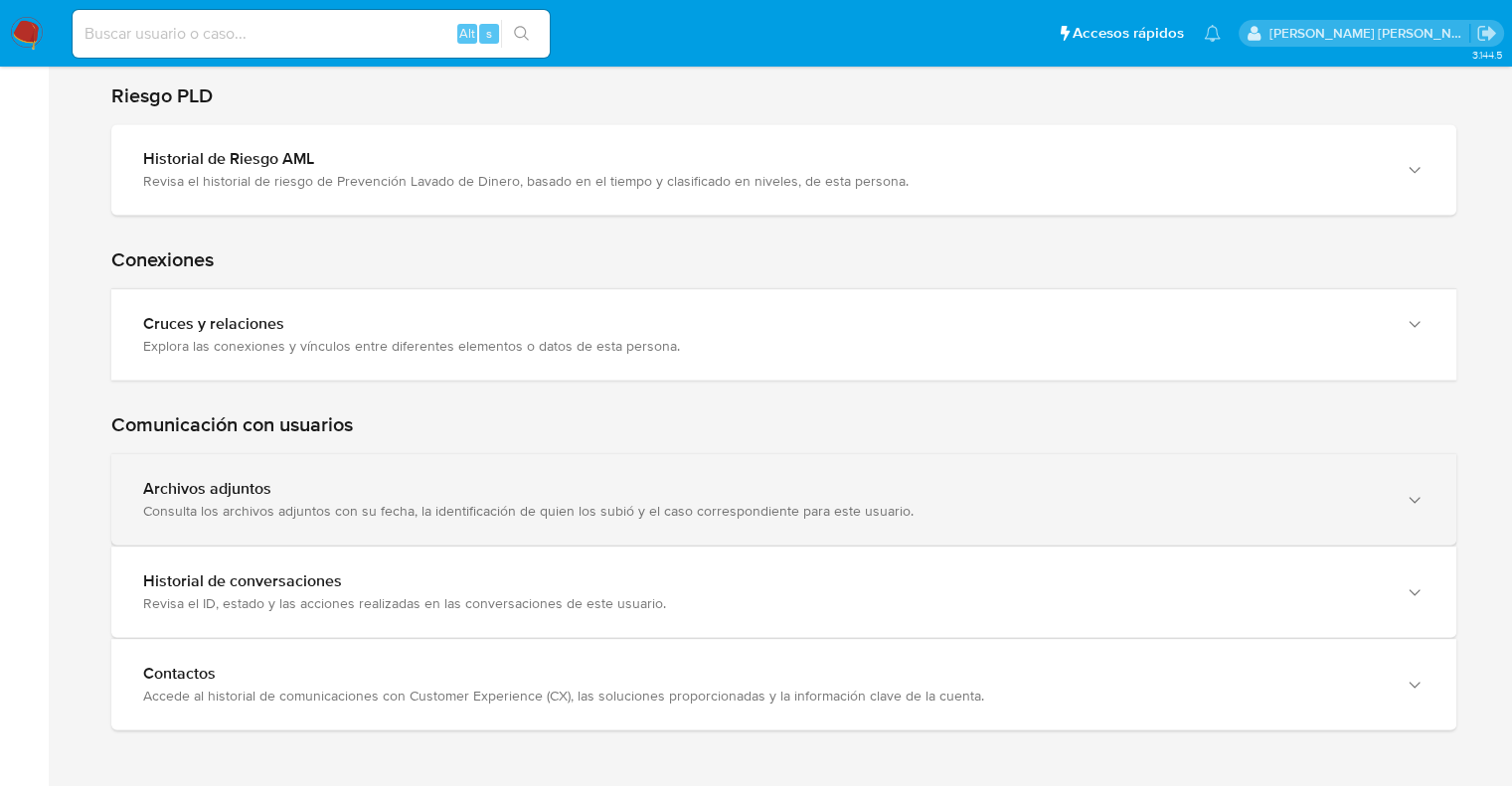 click on "Archivos adjuntos" at bounding box center [763, 489] 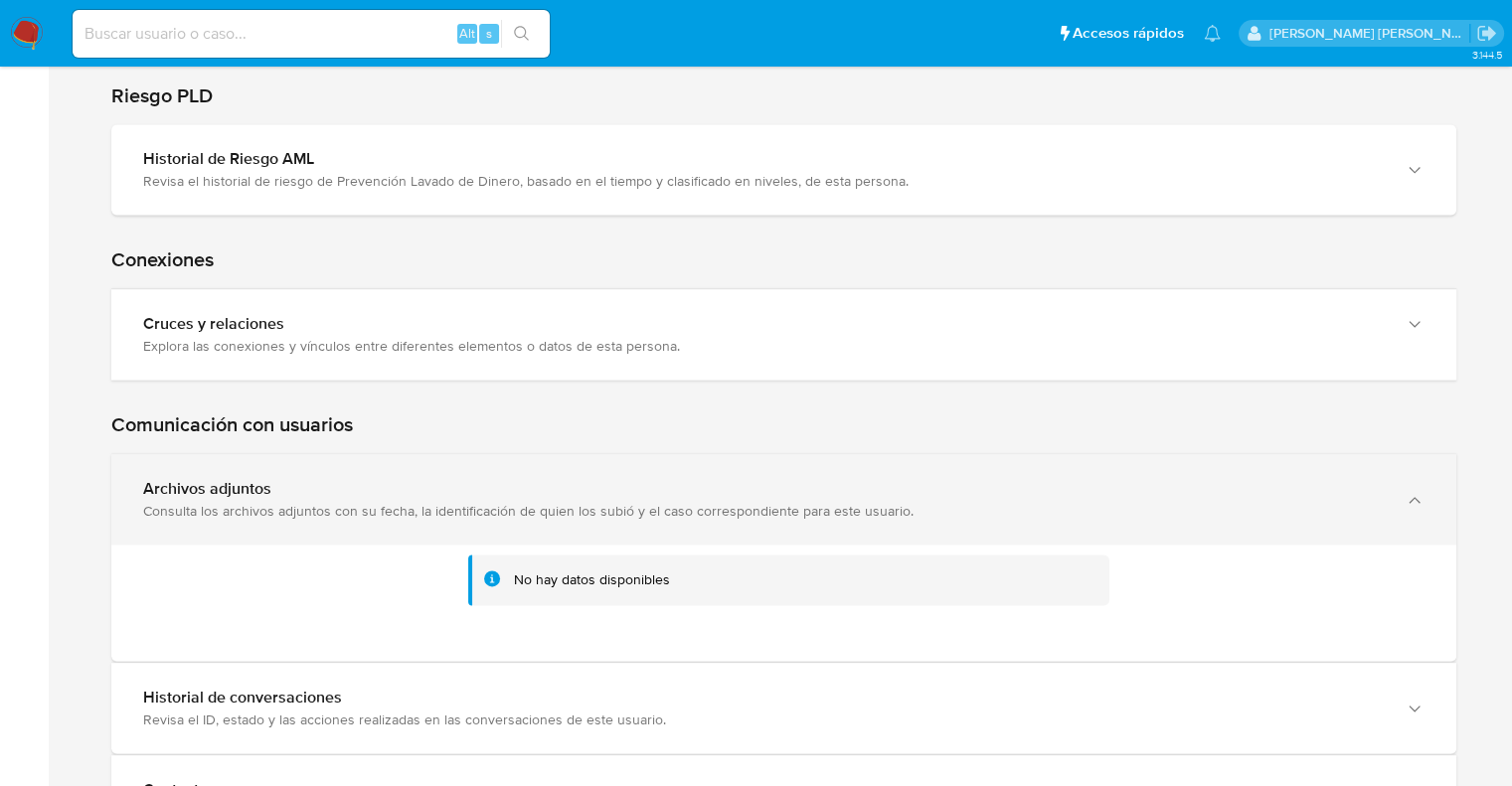 click on "Archivos adjuntos" at bounding box center (763, 489) 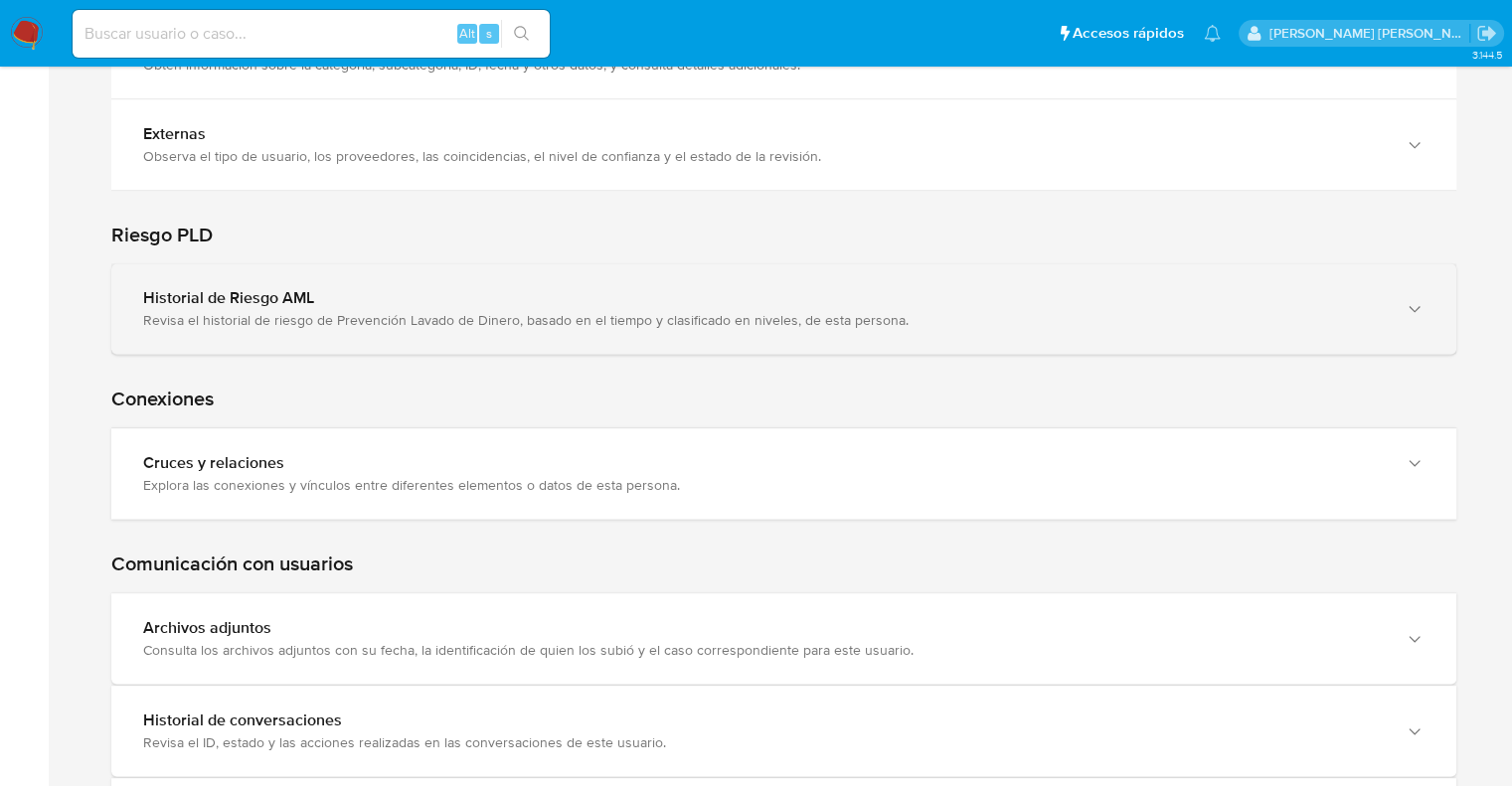 scroll, scrollTop: 2321, scrollLeft: 0, axis: vertical 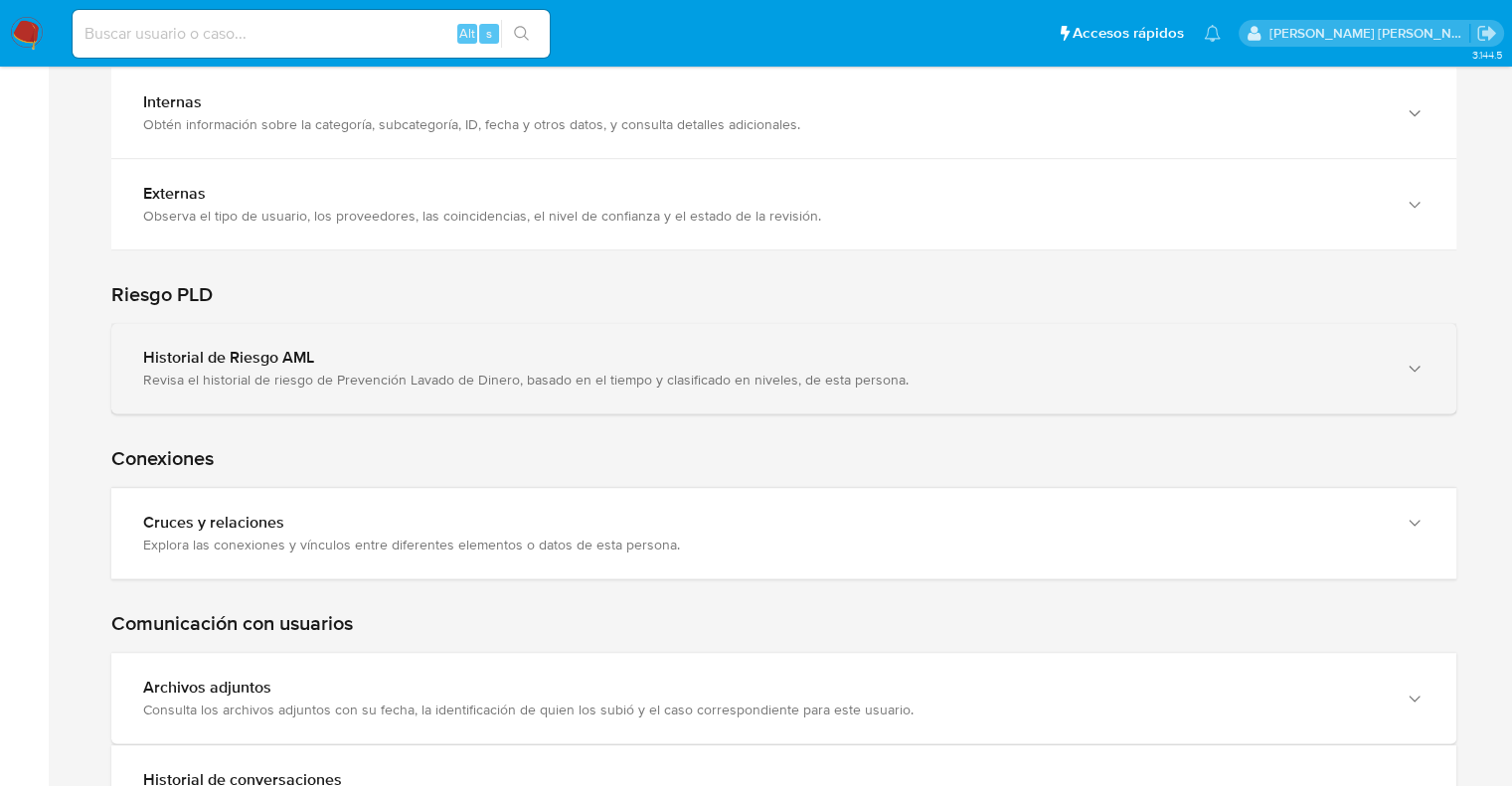 click on "Historial de Riesgo AML" at bounding box center (763, 358) 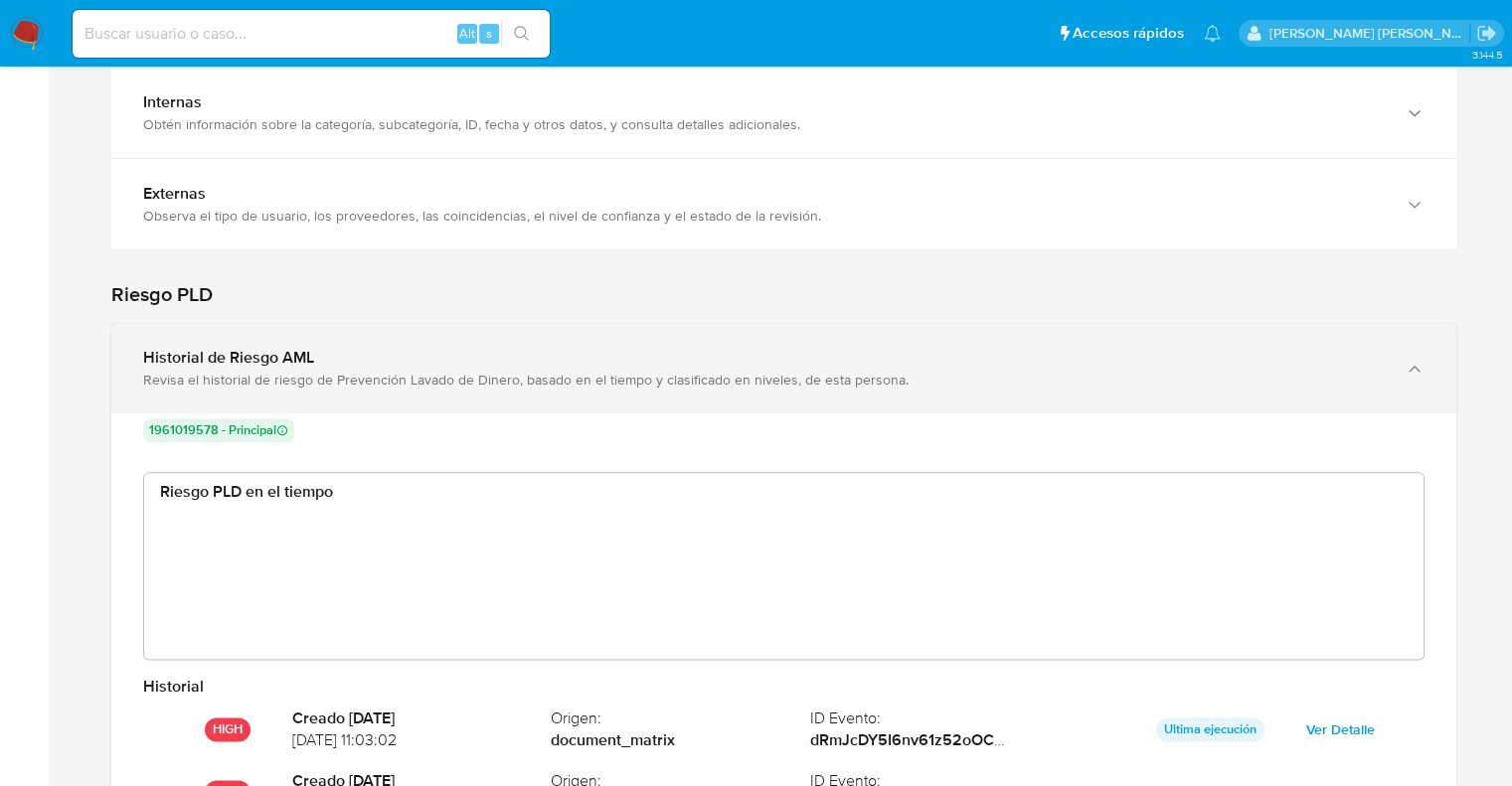 scroll, scrollTop: 993529, scrollLeft: 992834, axis: both 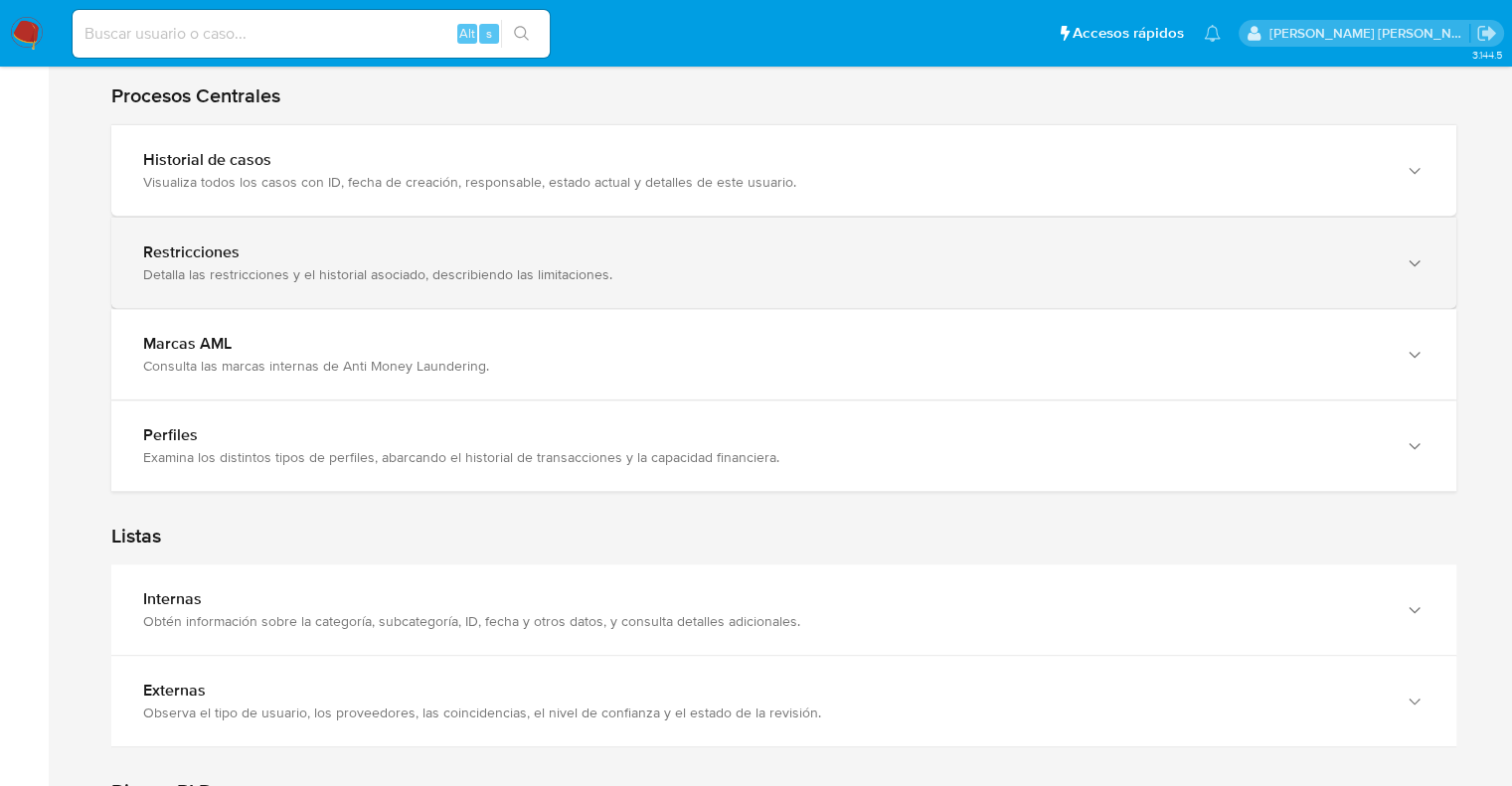 click on "Restricciones" at bounding box center (763, 252) 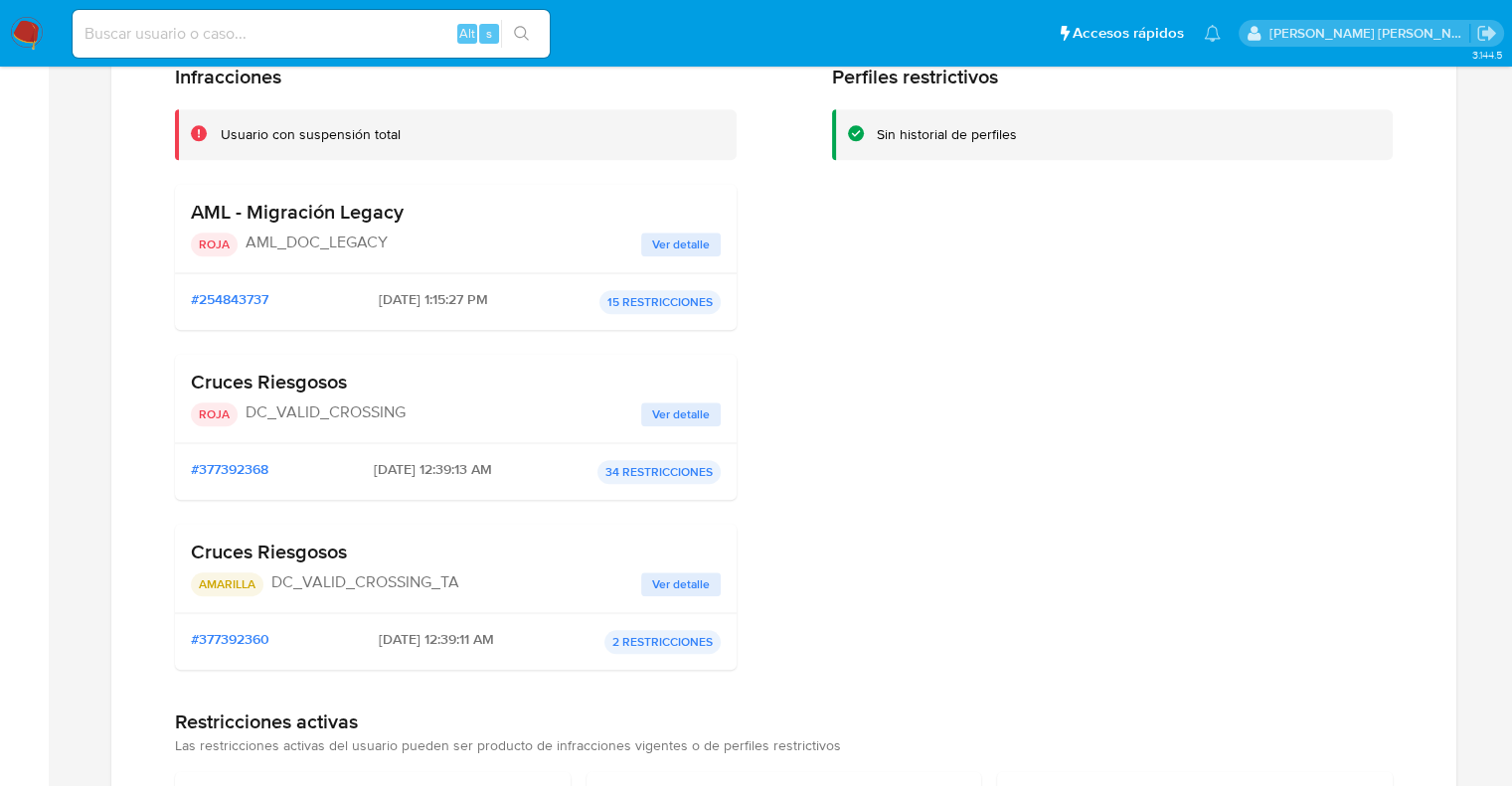 scroll, scrollTop: 2222, scrollLeft: 0, axis: vertical 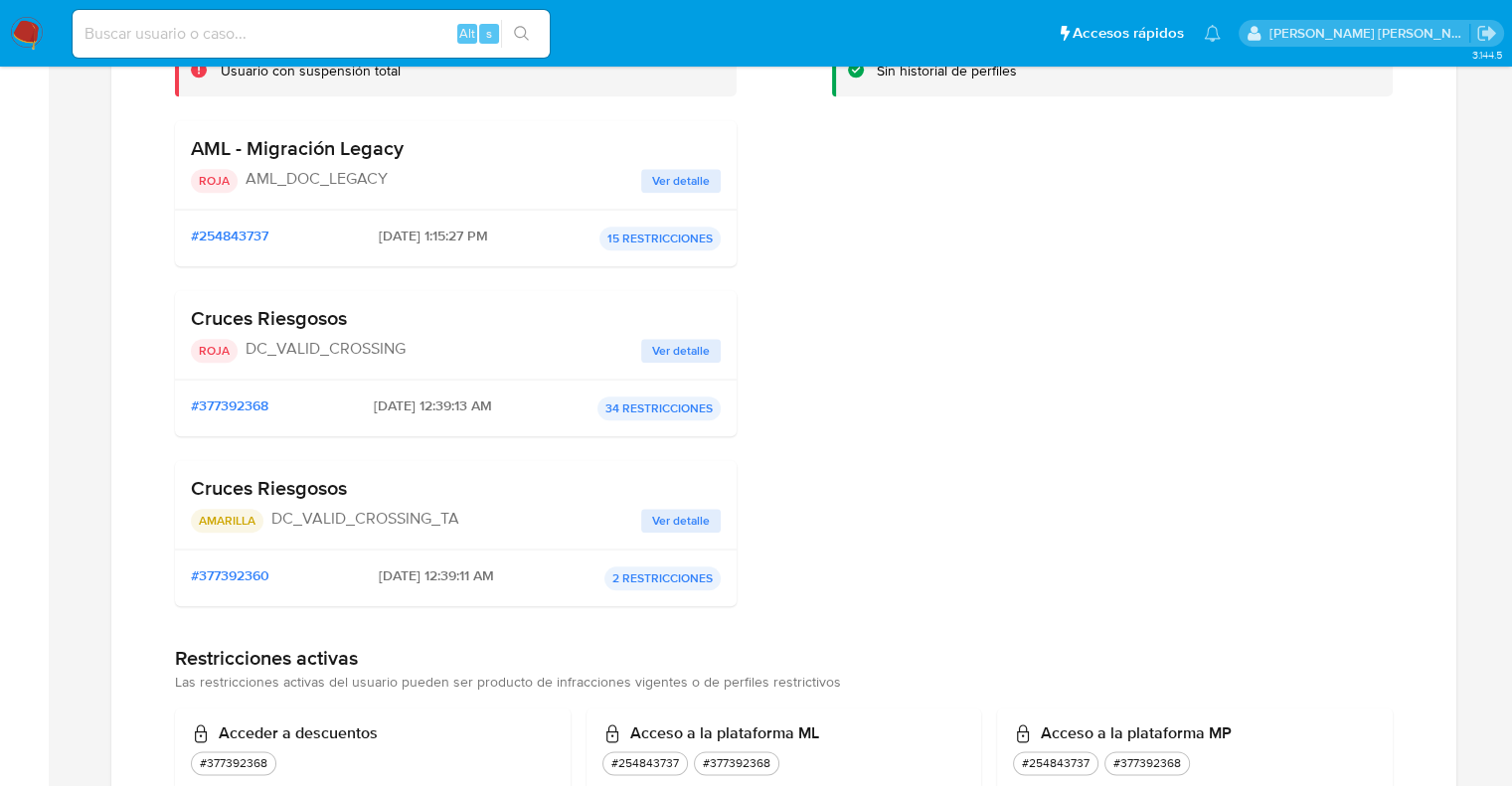 type 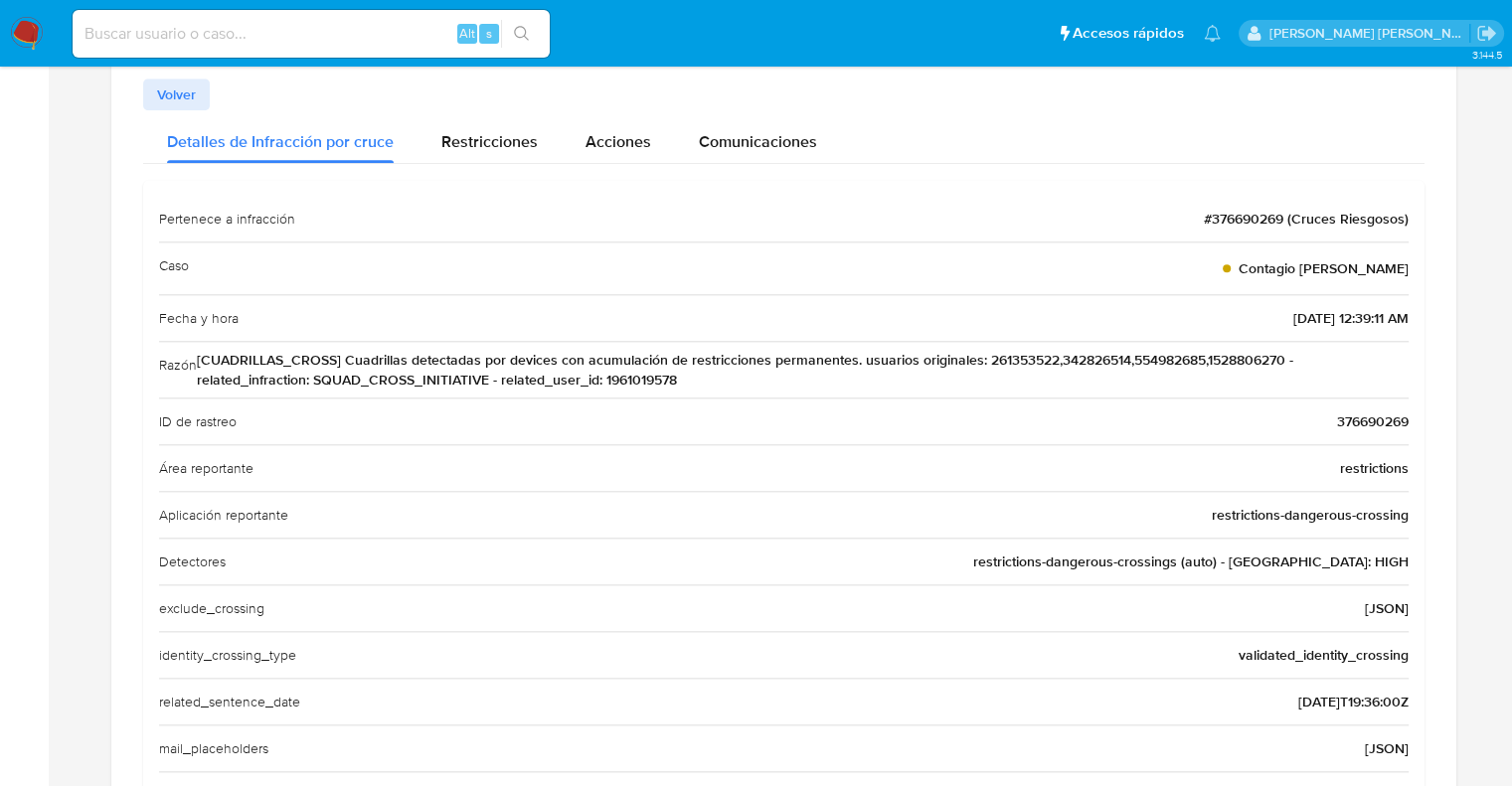 scroll, scrollTop: 2023, scrollLeft: 0, axis: vertical 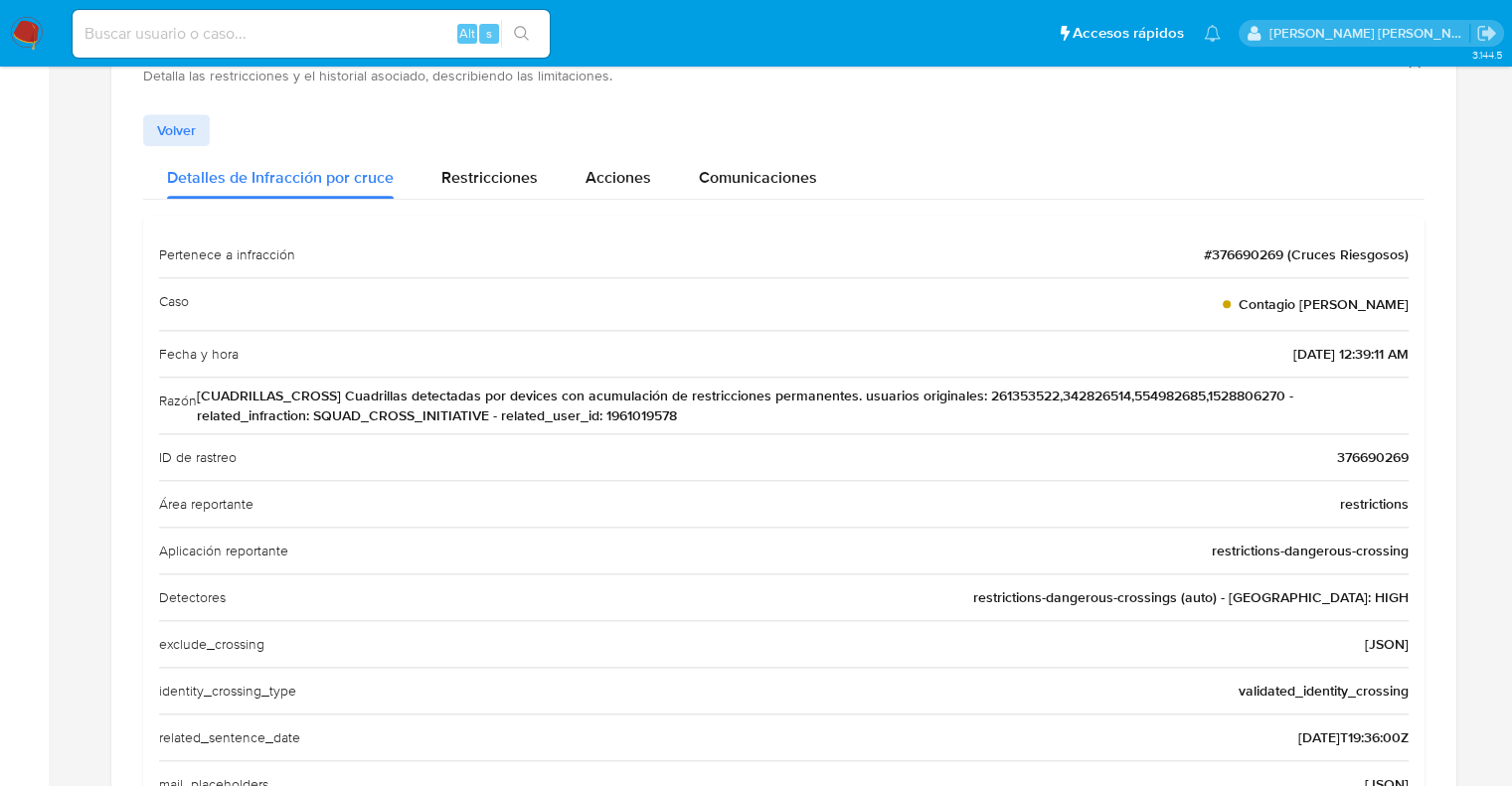 drag, startPoint x: 1245, startPoint y: 303, endPoint x: 1380, endPoint y: 302, distance: 135.0037 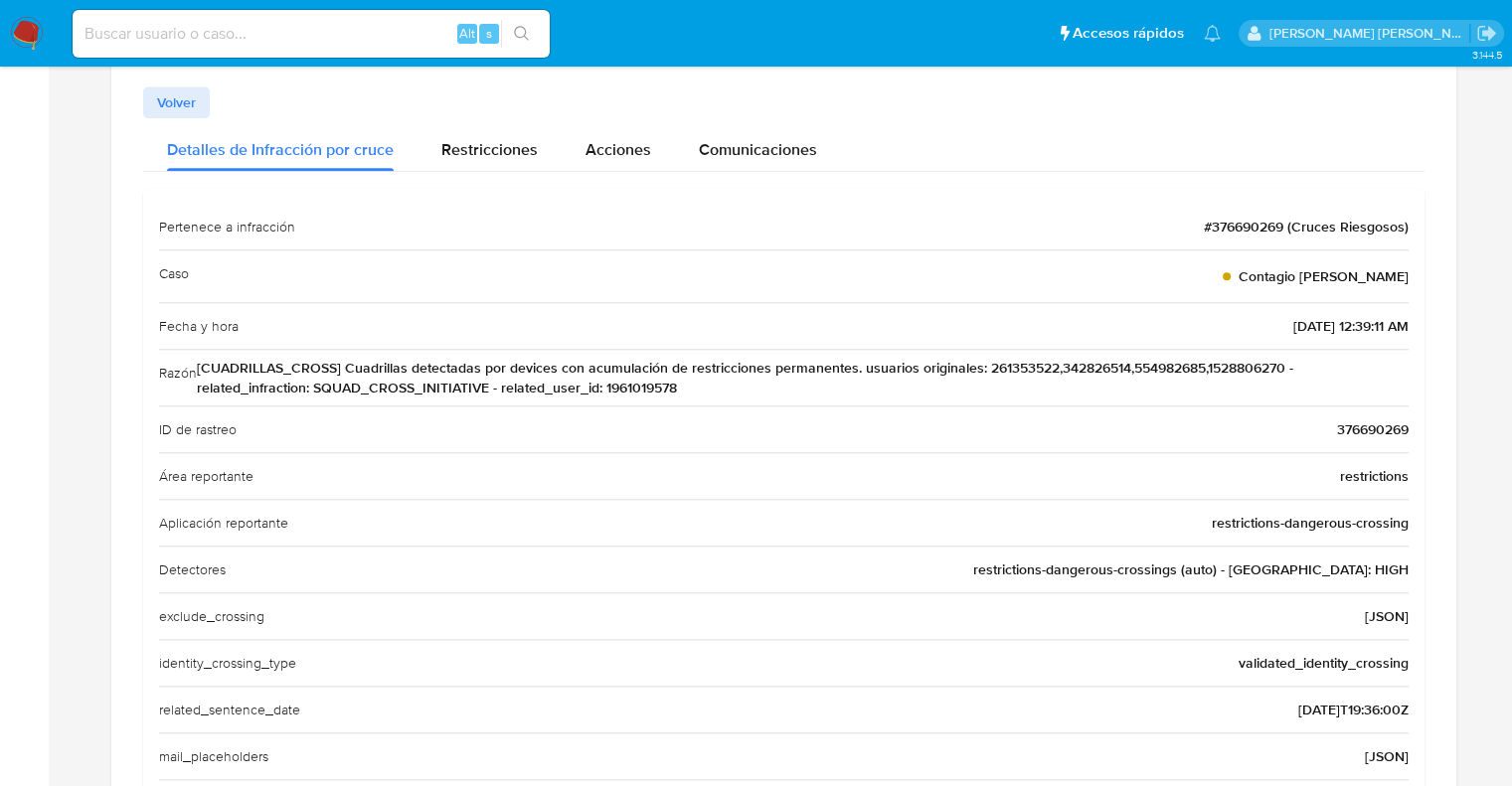 scroll, scrollTop: 2023, scrollLeft: 0, axis: vertical 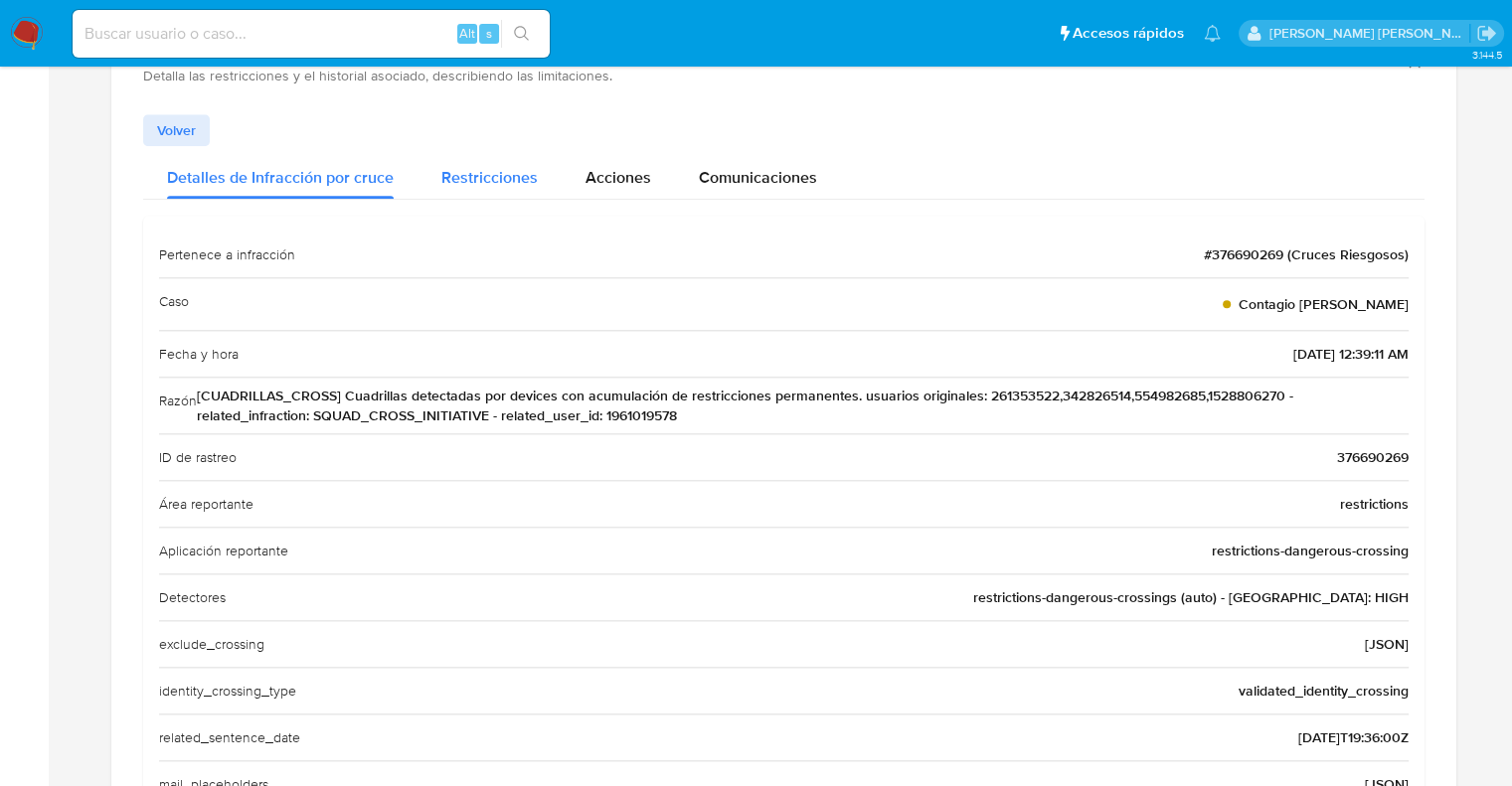 click on "Restricciones" at bounding box center (489, 177) 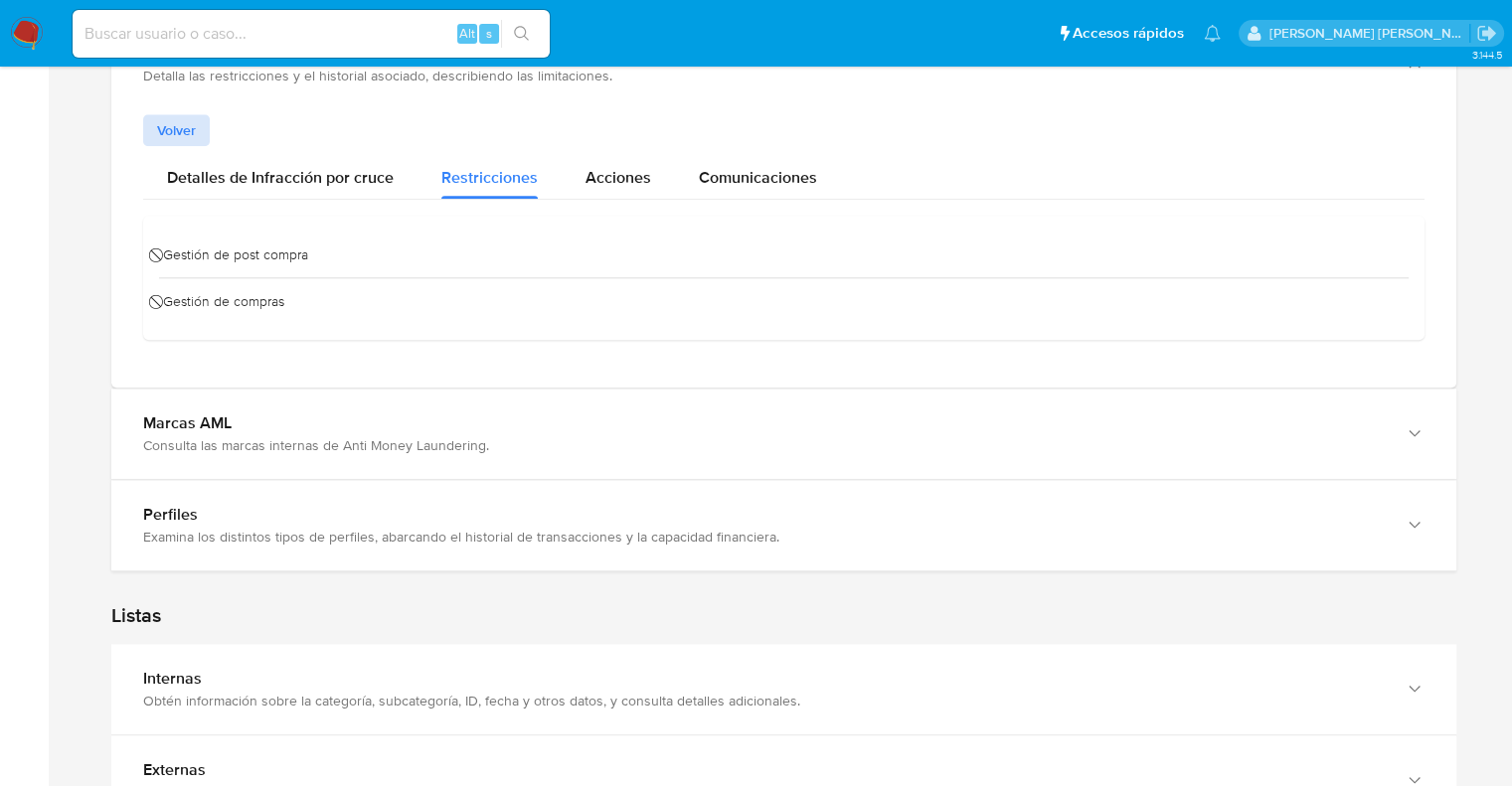 click on "Volver" at bounding box center [176, 130] 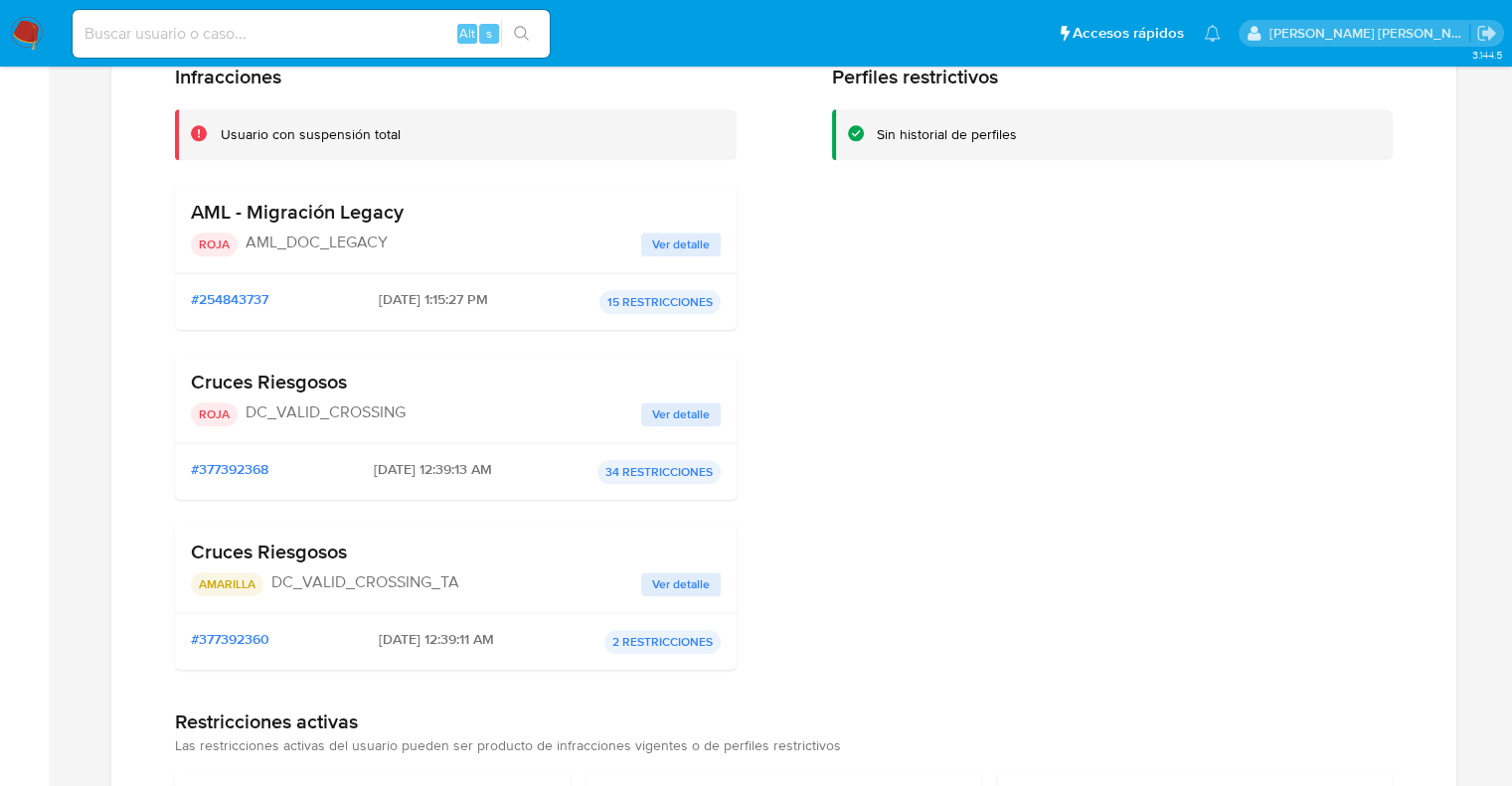 scroll, scrollTop: 2122, scrollLeft: 0, axis: vertical 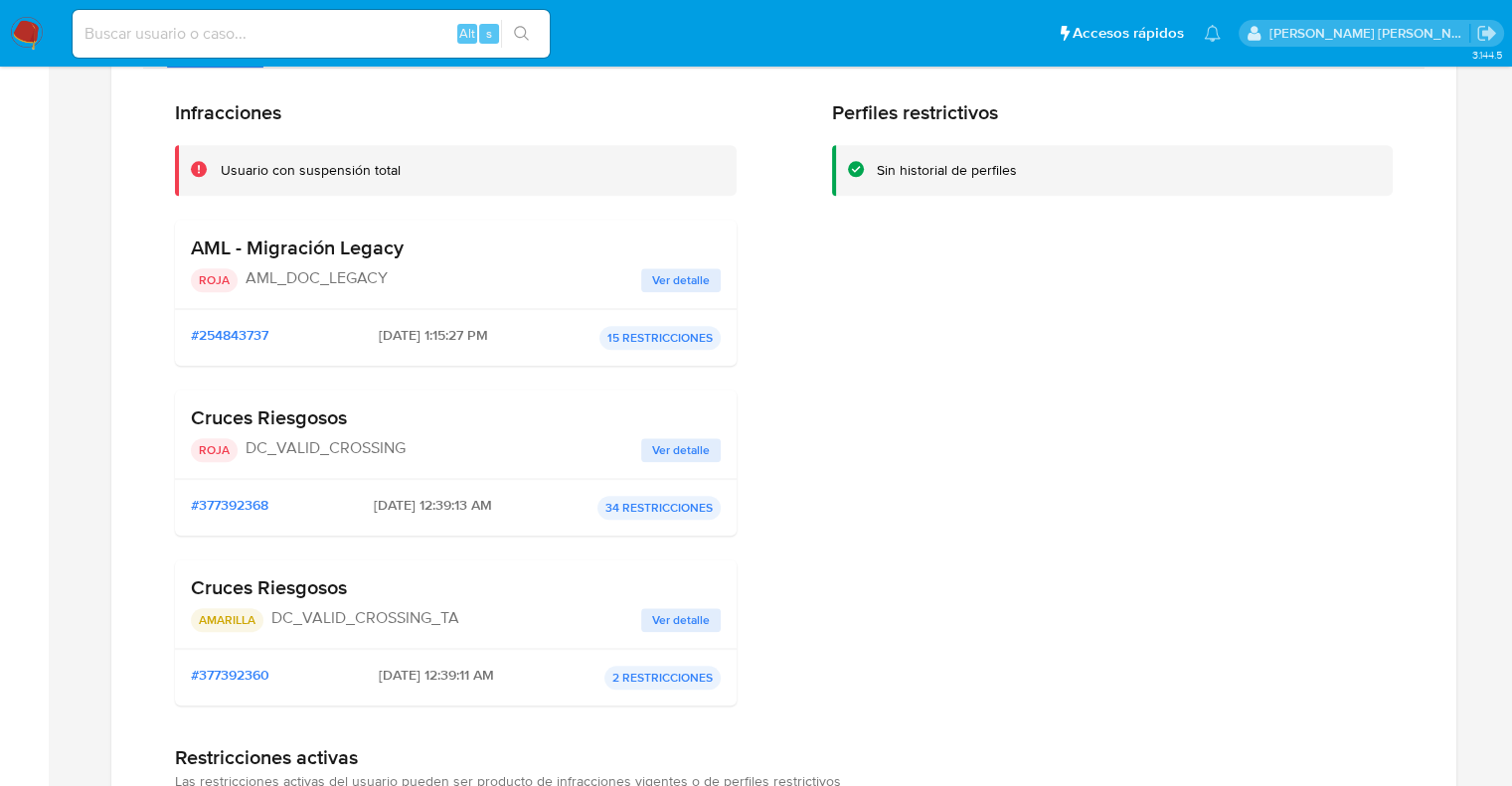 click on "Ver detalle" at bounding box center (681, 450) 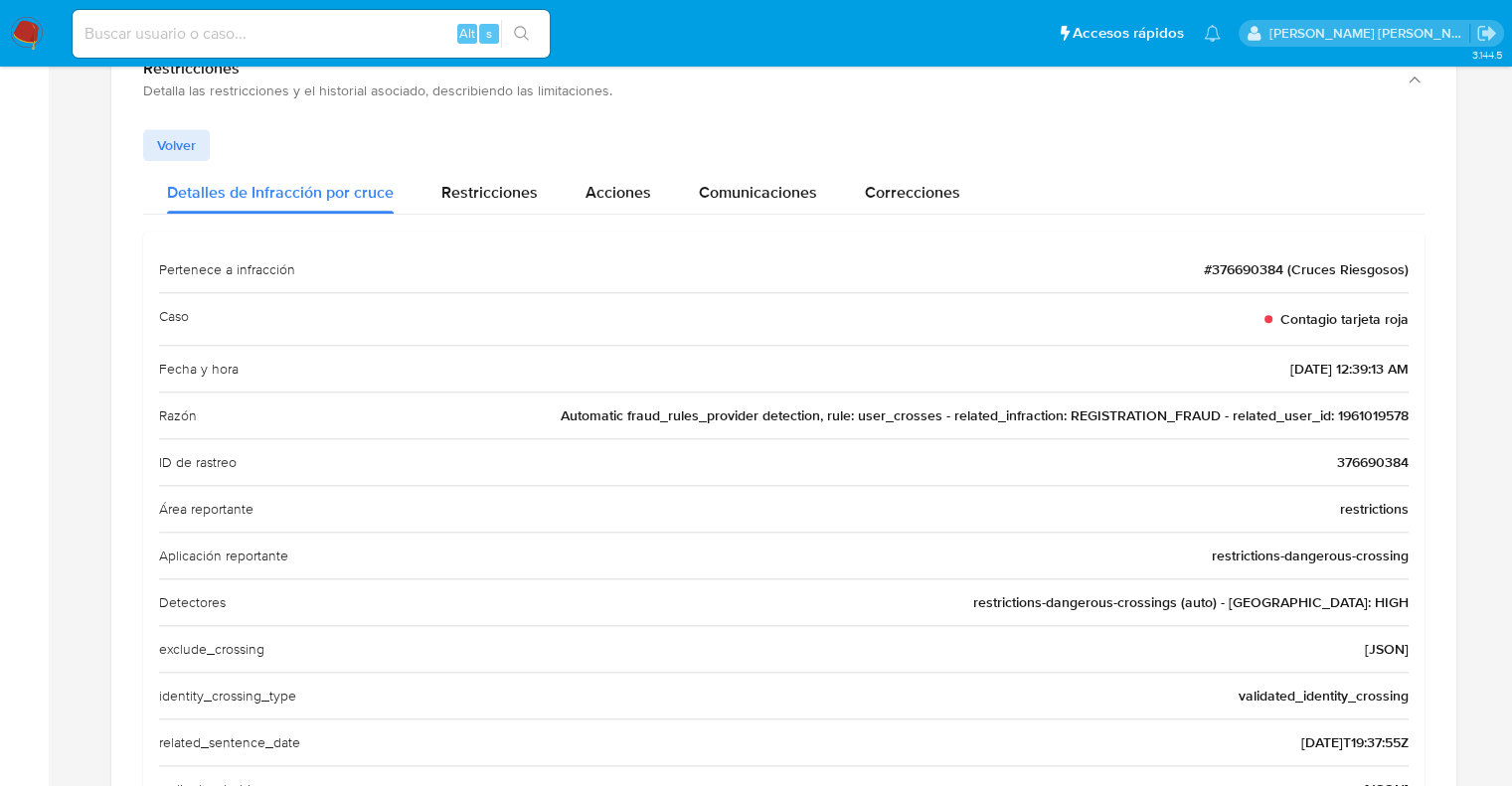 scroll, scrollTop: 1924, scrollLeft: 0, axis: vertical 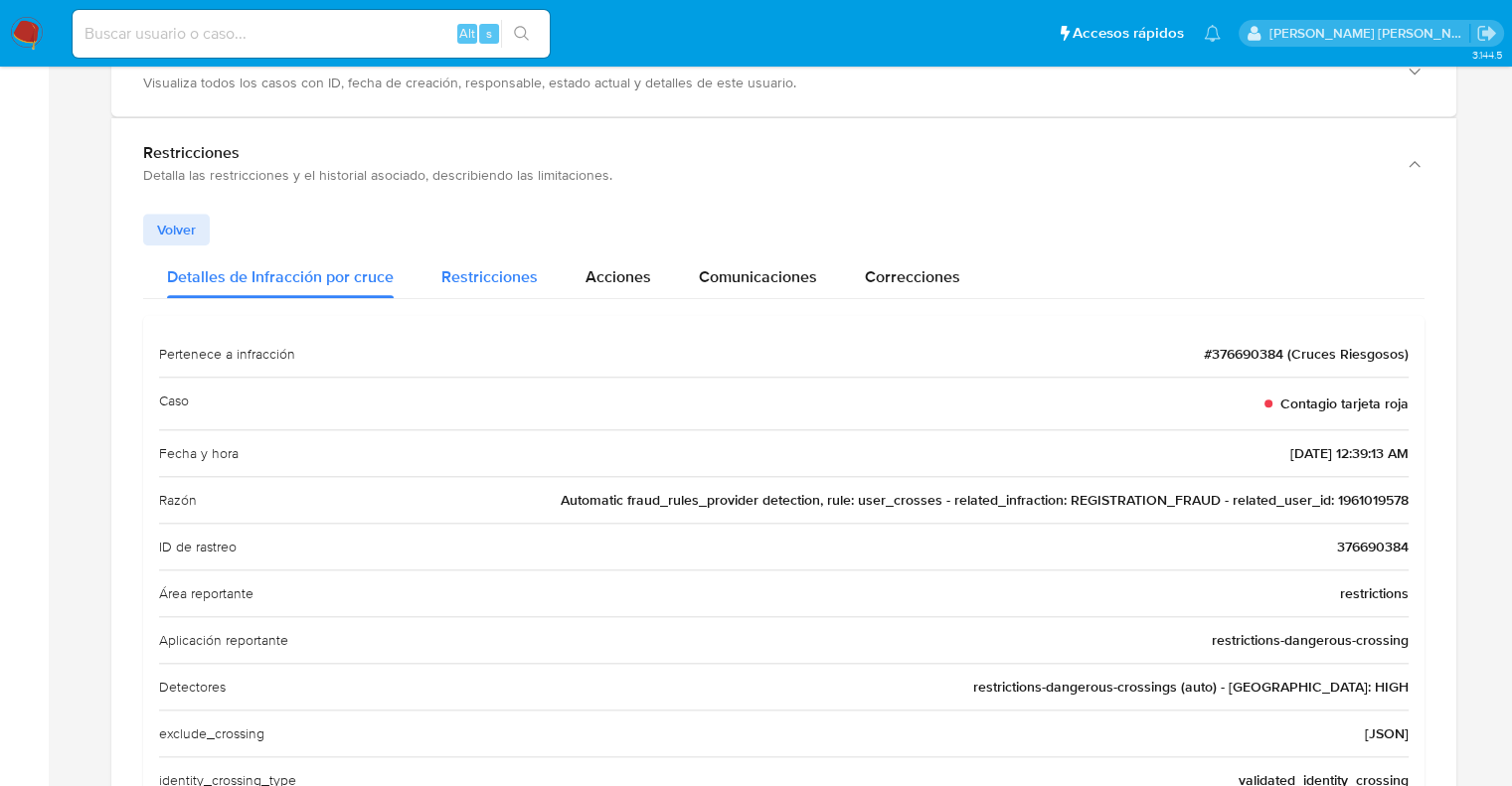 click on "Restricciones" at bounding box center [489, 276] 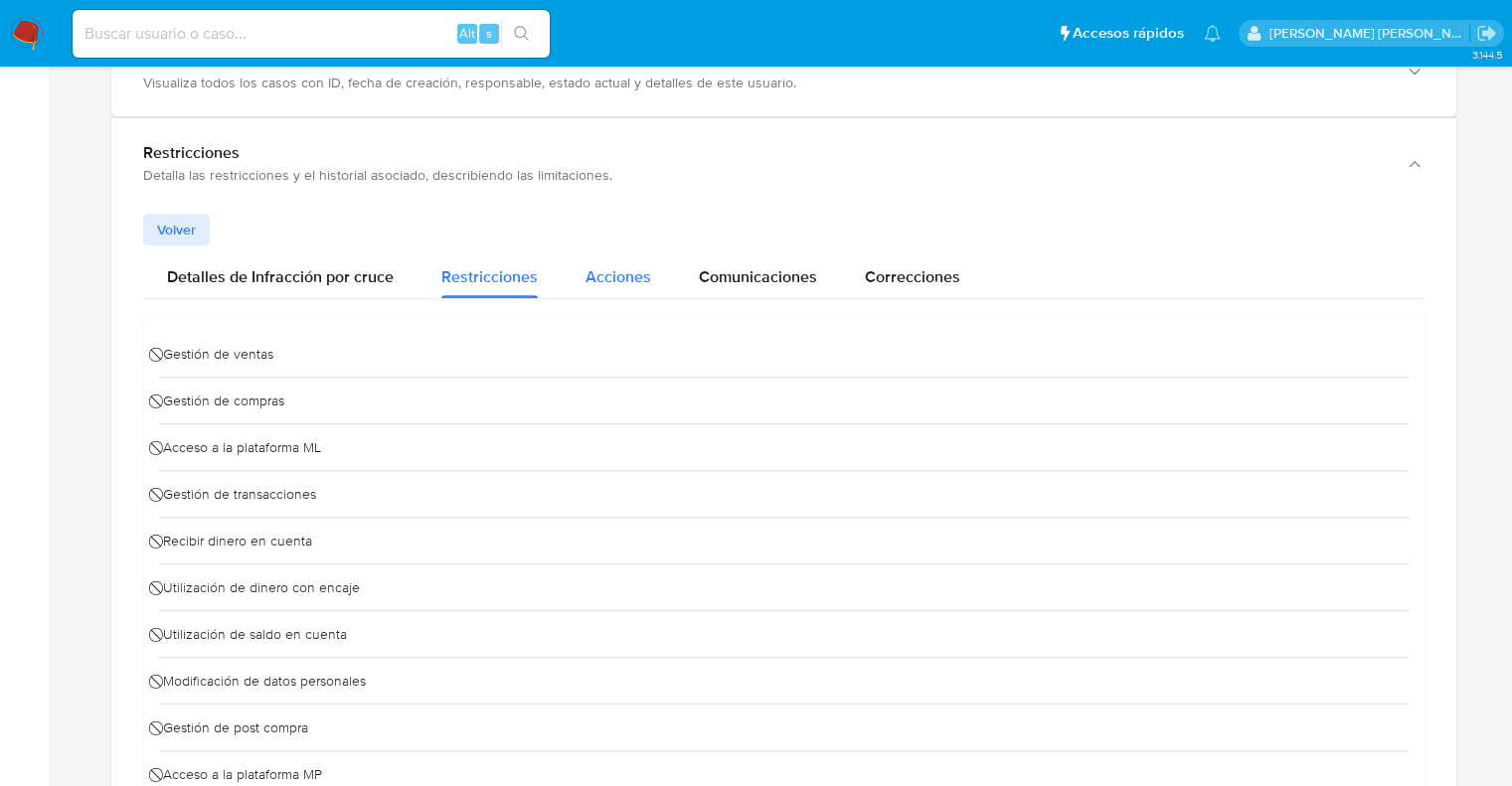 click on "Acciones" at bounding box center (618, 276) 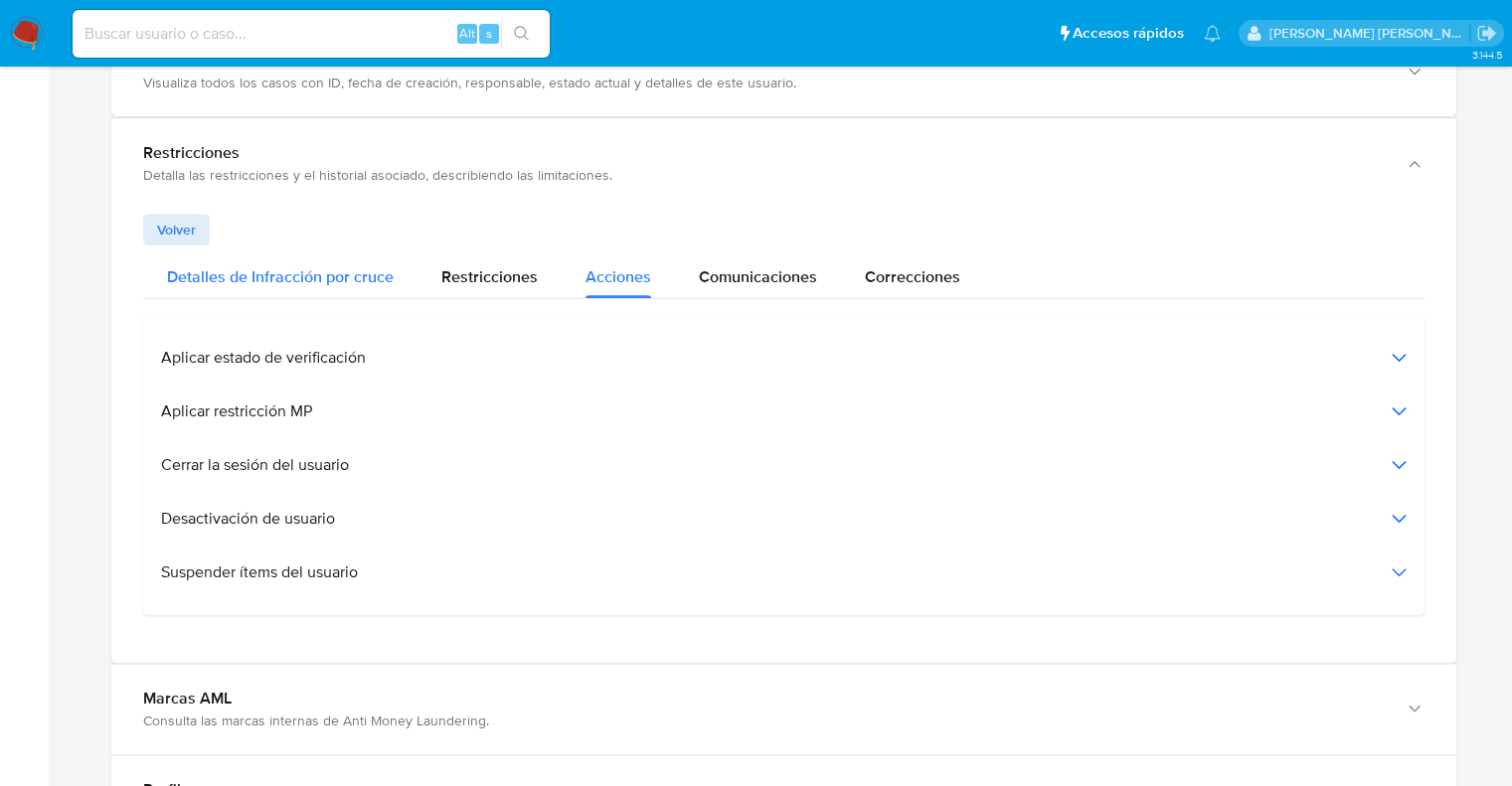 click on "Detalles de Infracción por cruce" at bounding box center (280, 276) 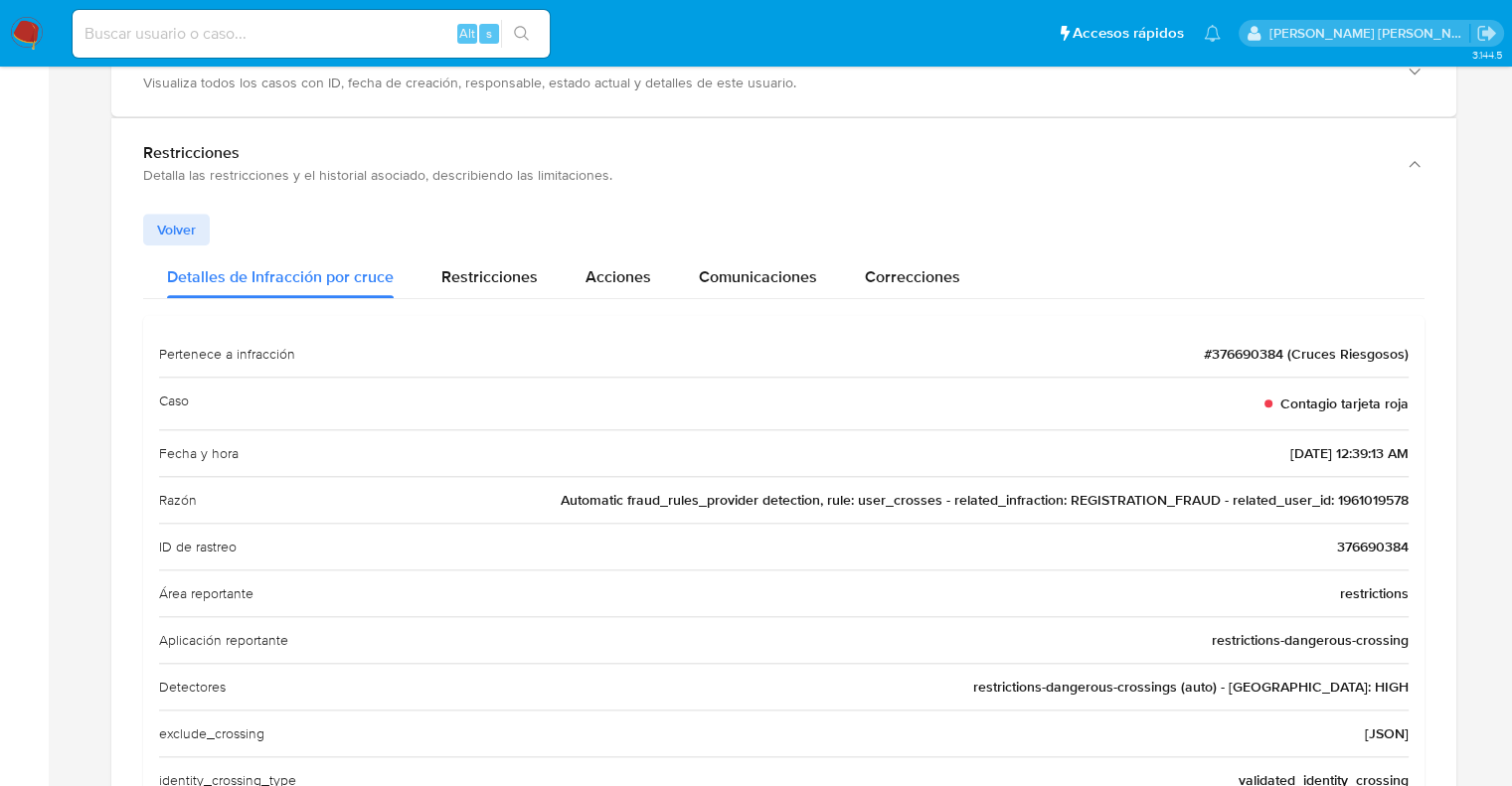 type 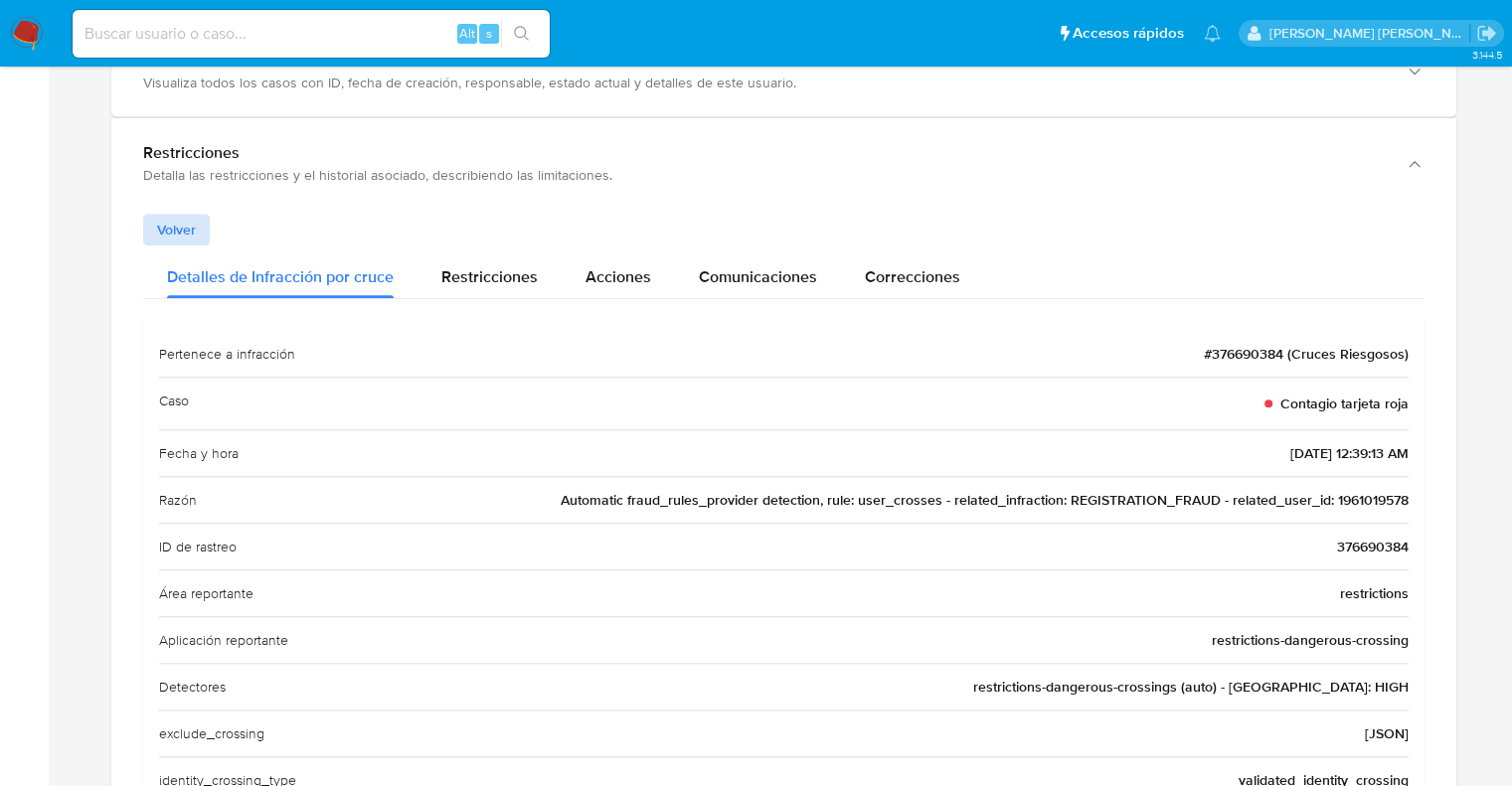 click on "Volver" at bounding box center (176, 230) 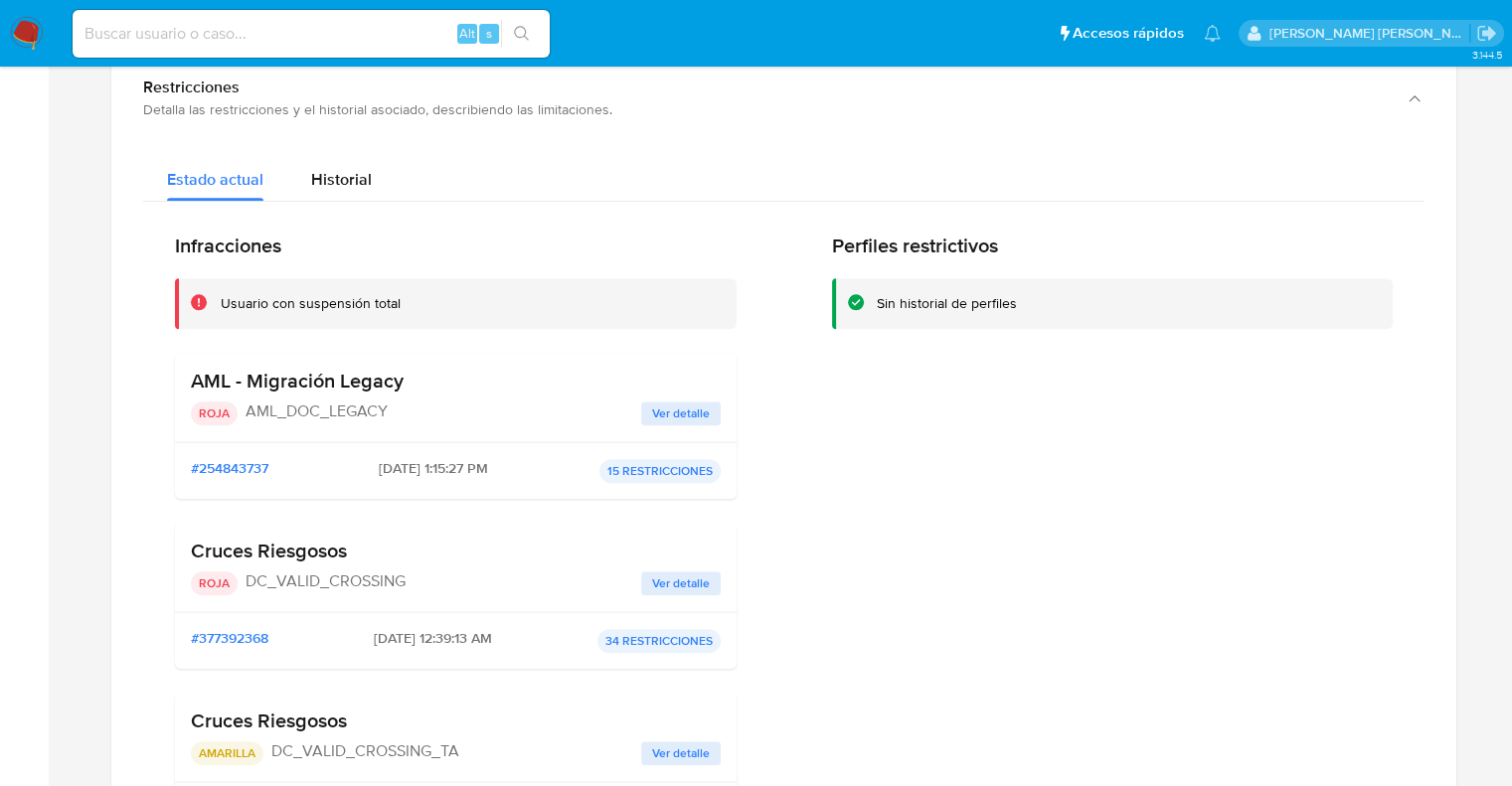 scroll, scrollTop: 2023, scrollLeft: 0, axis: vertical 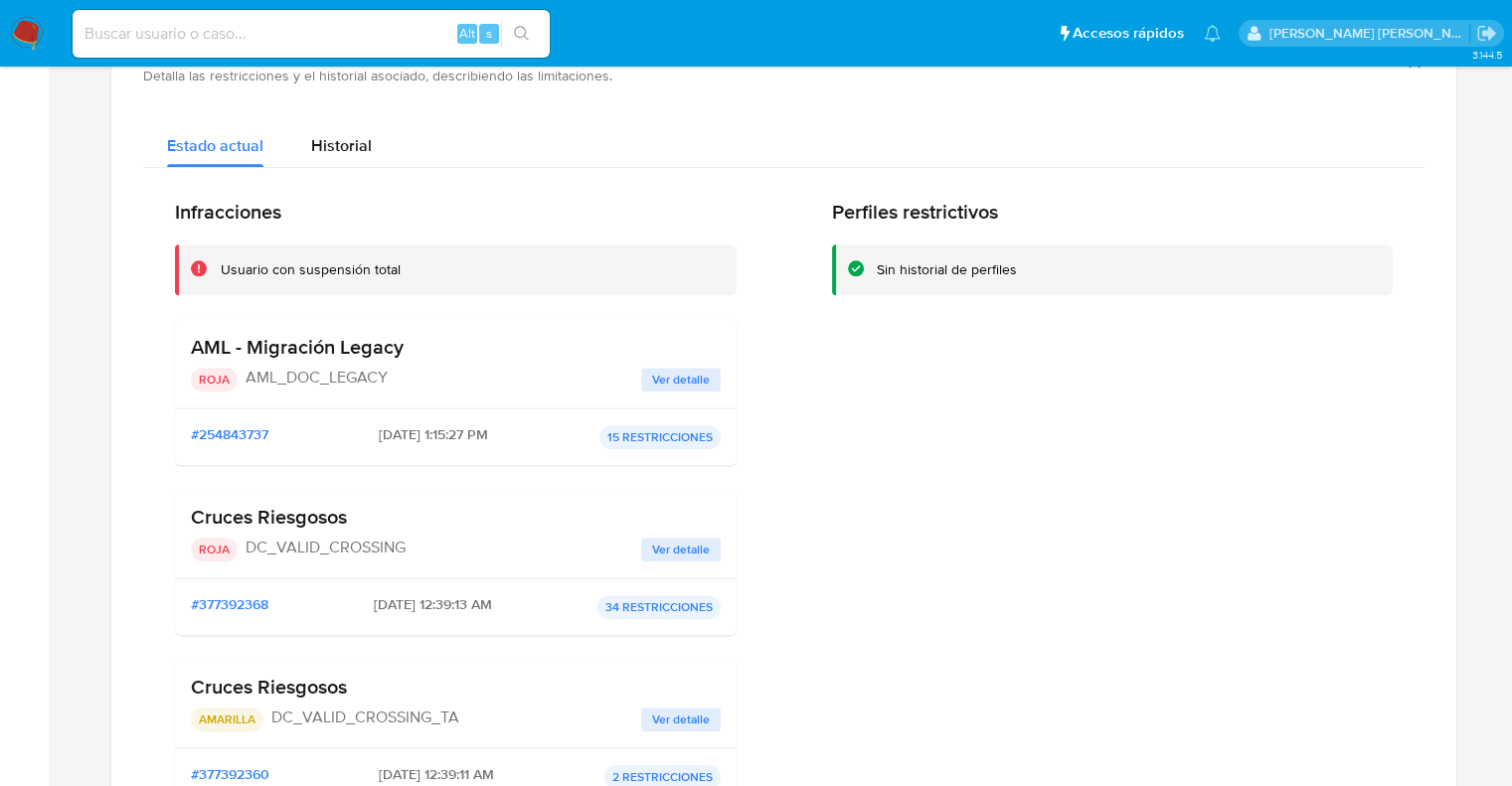 drag, startPoint x: 189, startPoint y: 517, endPoint x: 342, endPoint y: 516, distance: 153.00327 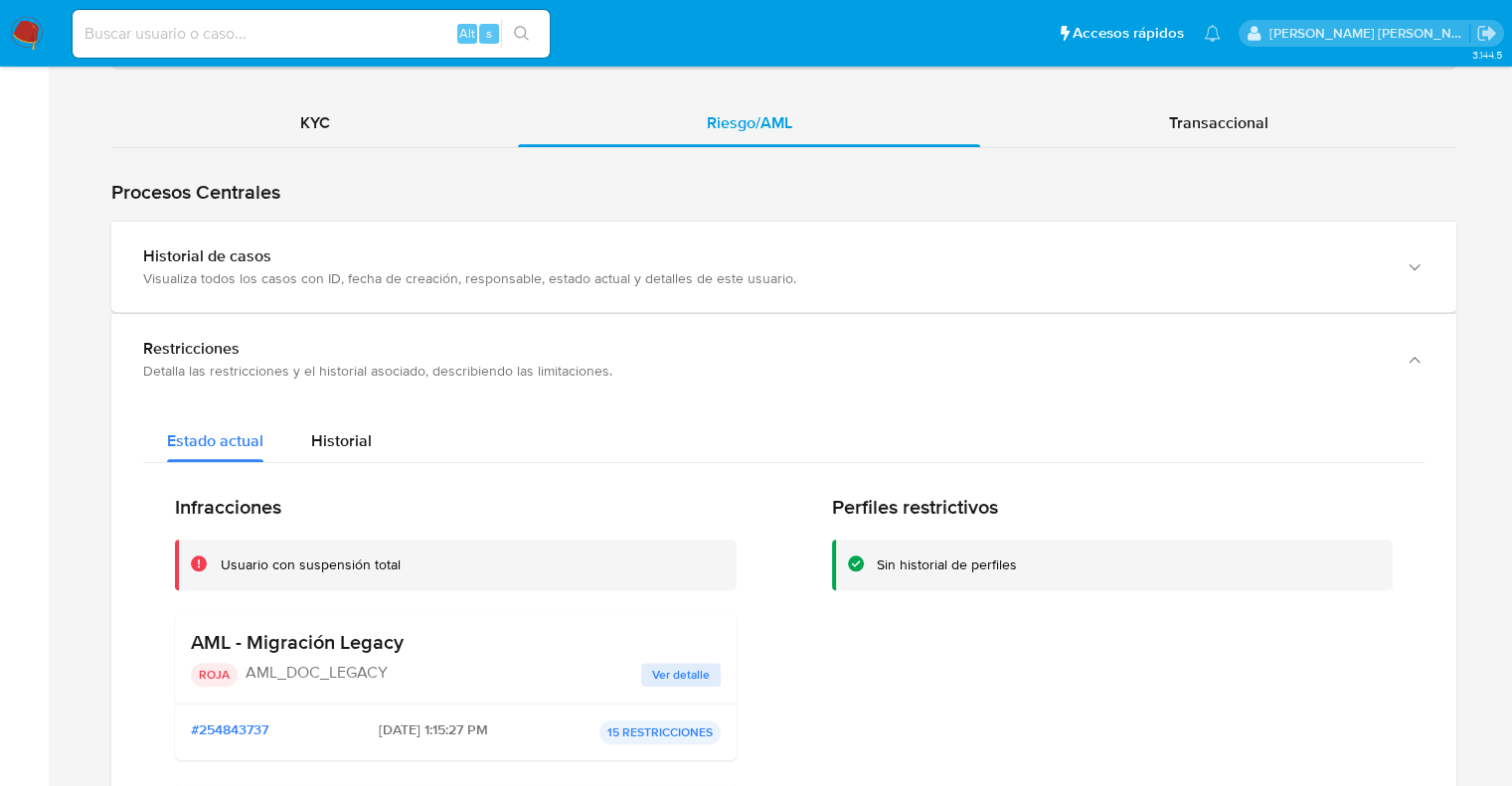 scroll, scrollTop: 1725, scrollLeft: 0, axis: vertical 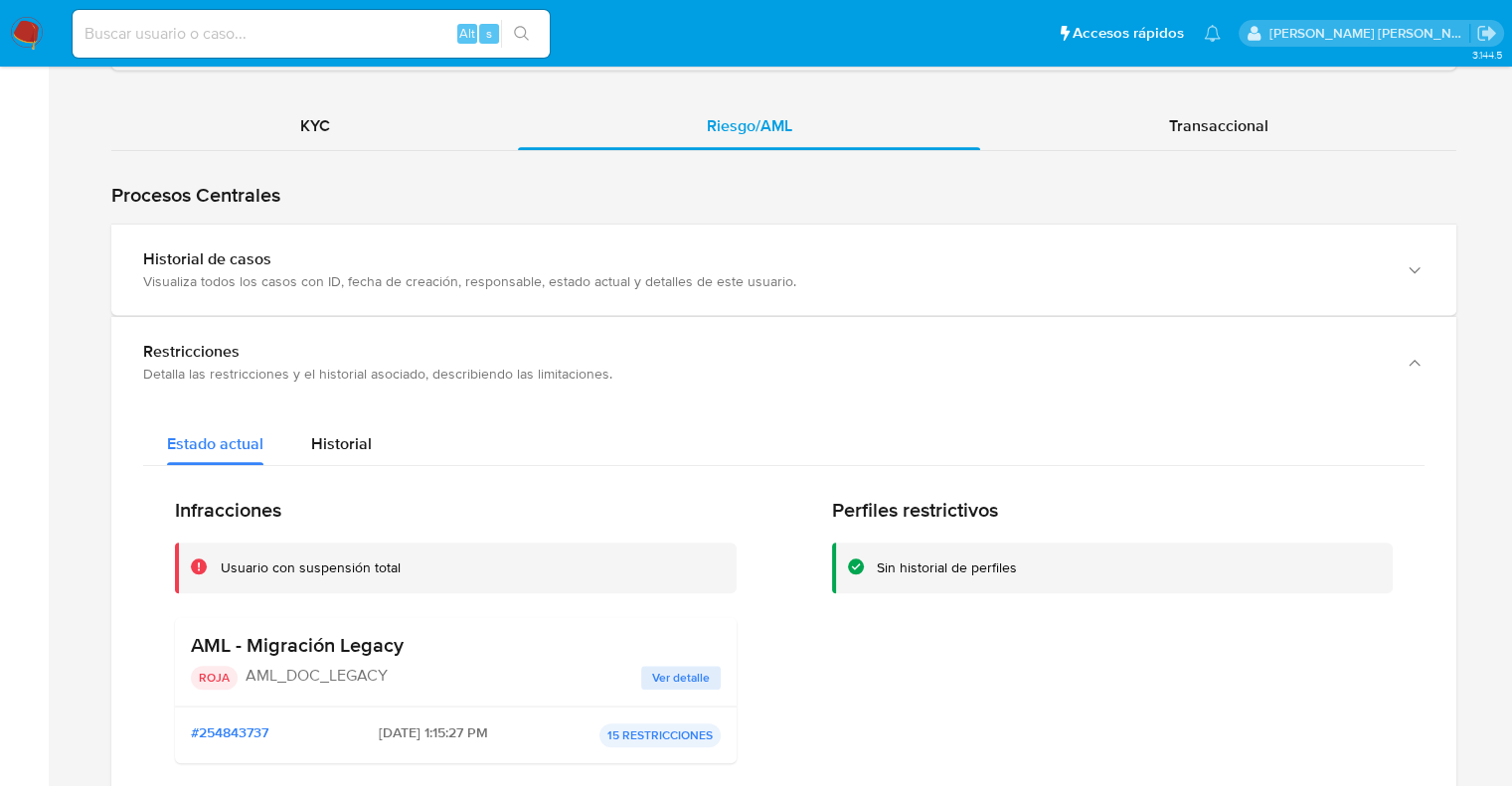 drag, startPoint x: 223, startPoint y: 568, endPoint x: 414, endPoint y: 569, distance: 191.00262 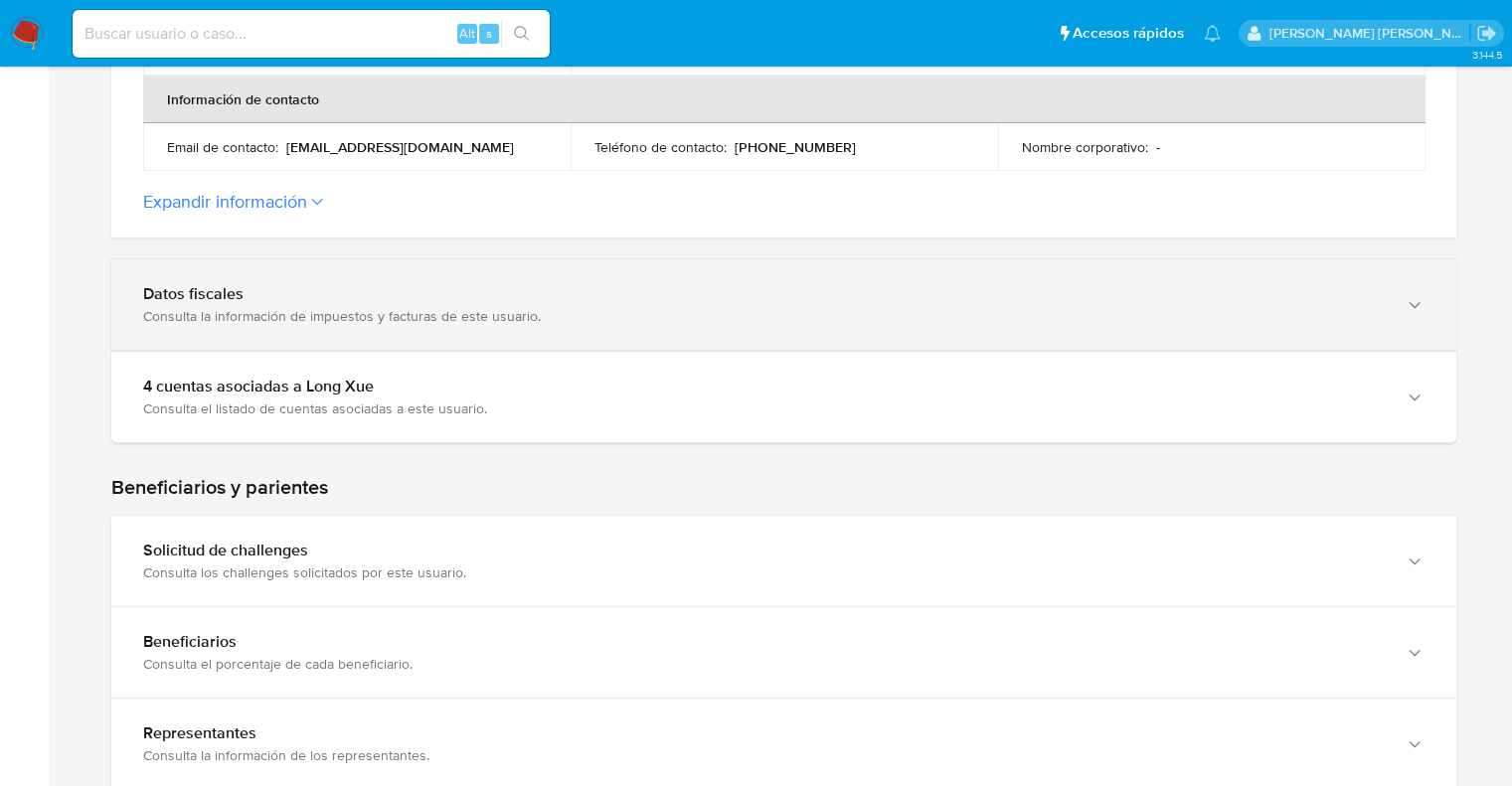 scroll, scrollTop: 334, scrollLeft: 0, axis: vertical 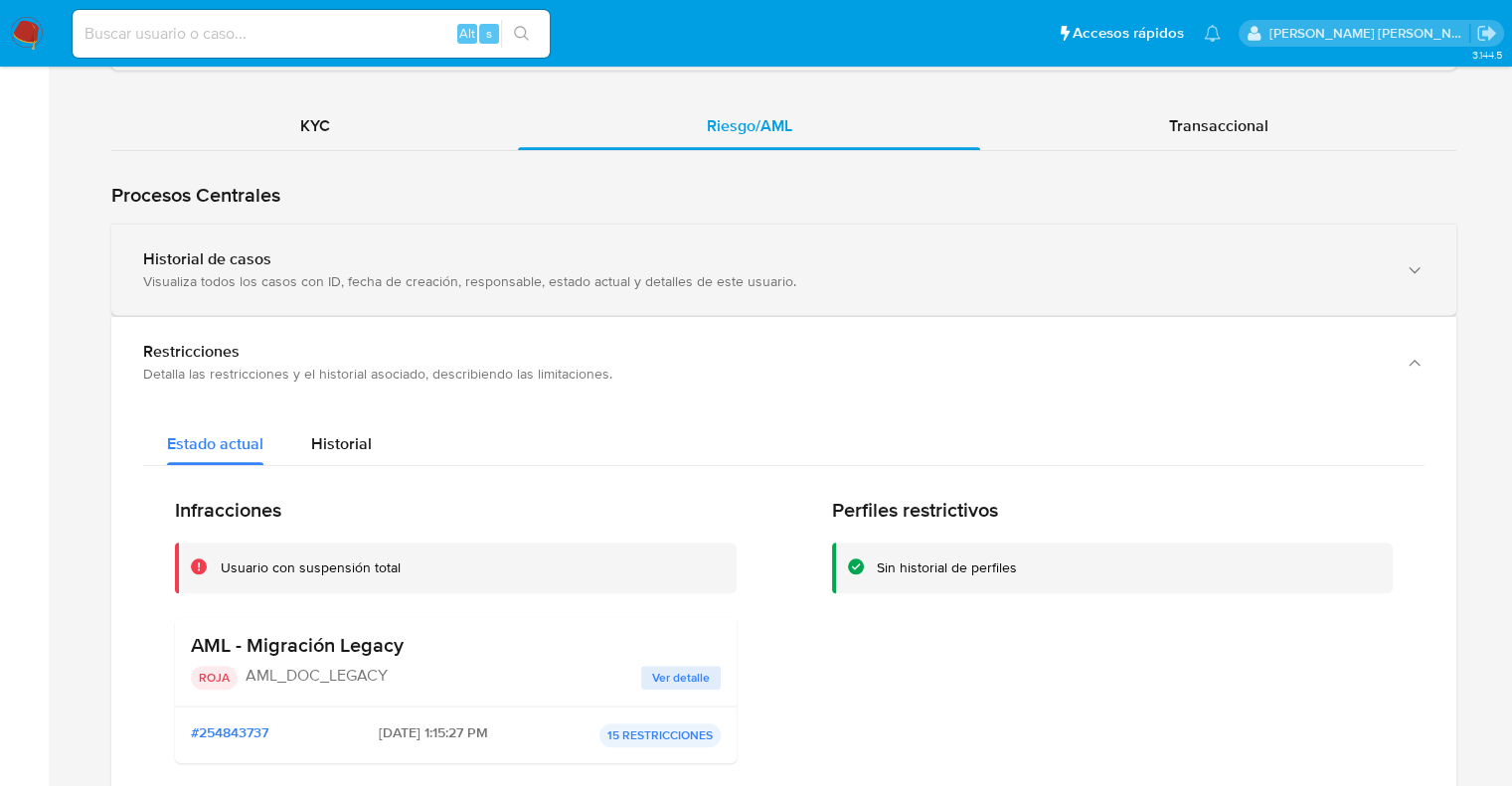 drag, startPoint x: 161, startPoint y: 337, endPoint x: 176, endPoint y: 299, distance: 40.853396 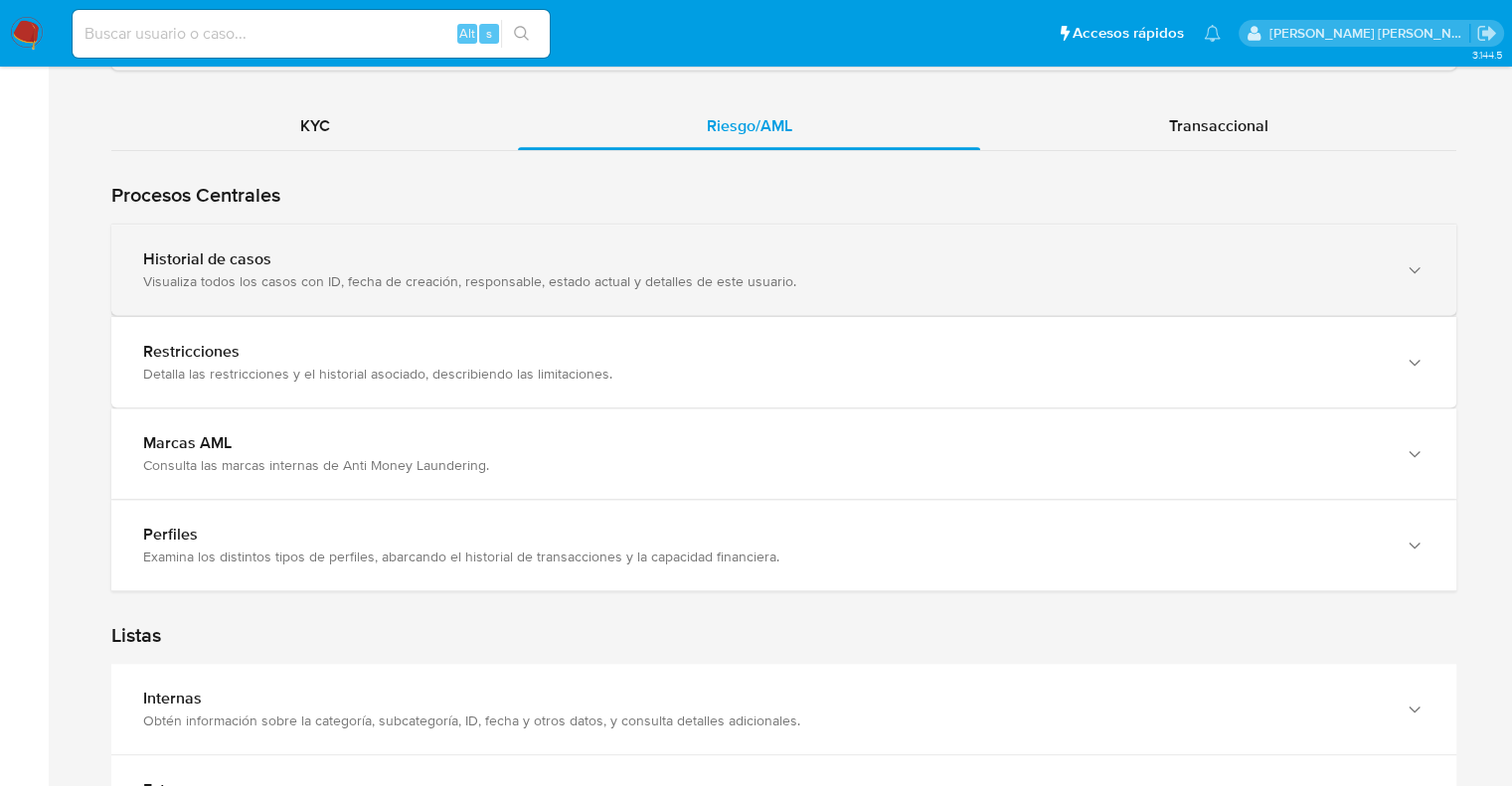click on "Visualiza todos los casos con ID, fecha de creación, responsable, estado actual y detalles de este usuario." at bounding box center [763, 281] 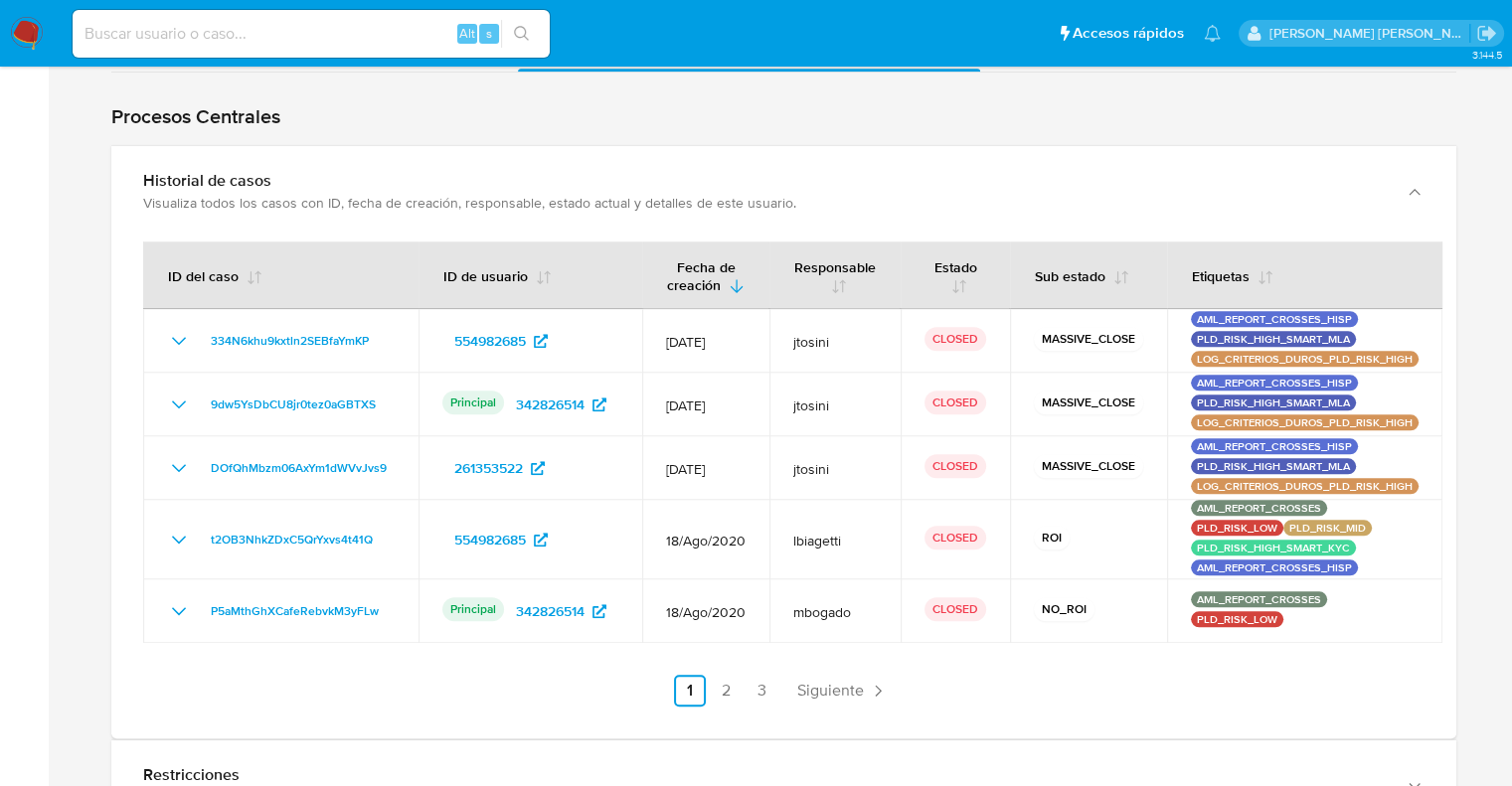 scroll, scrollTop: 1924, scrollLeft: 0, axis: vertical 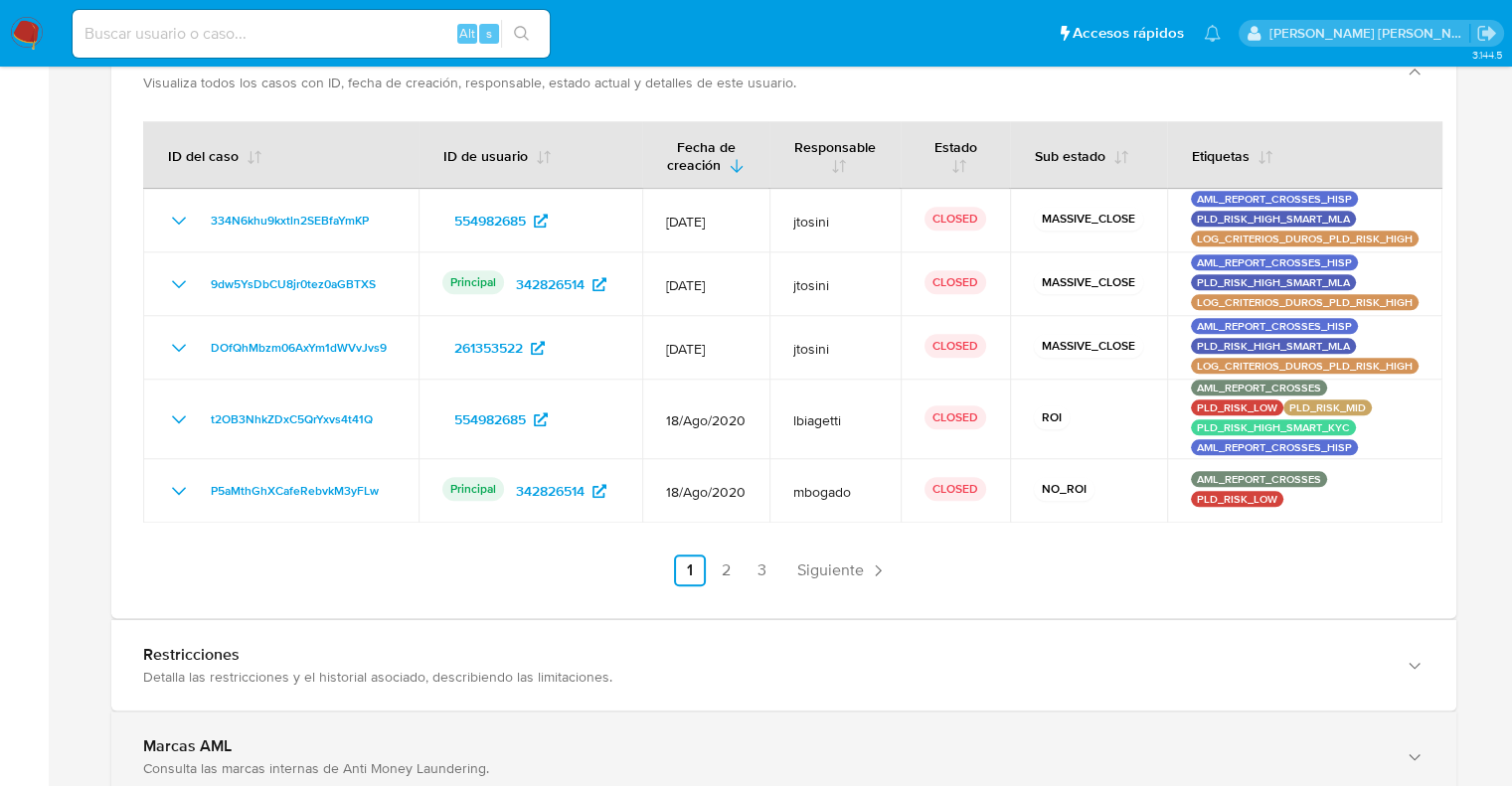 click on "3" at bounding box center [761, 570] 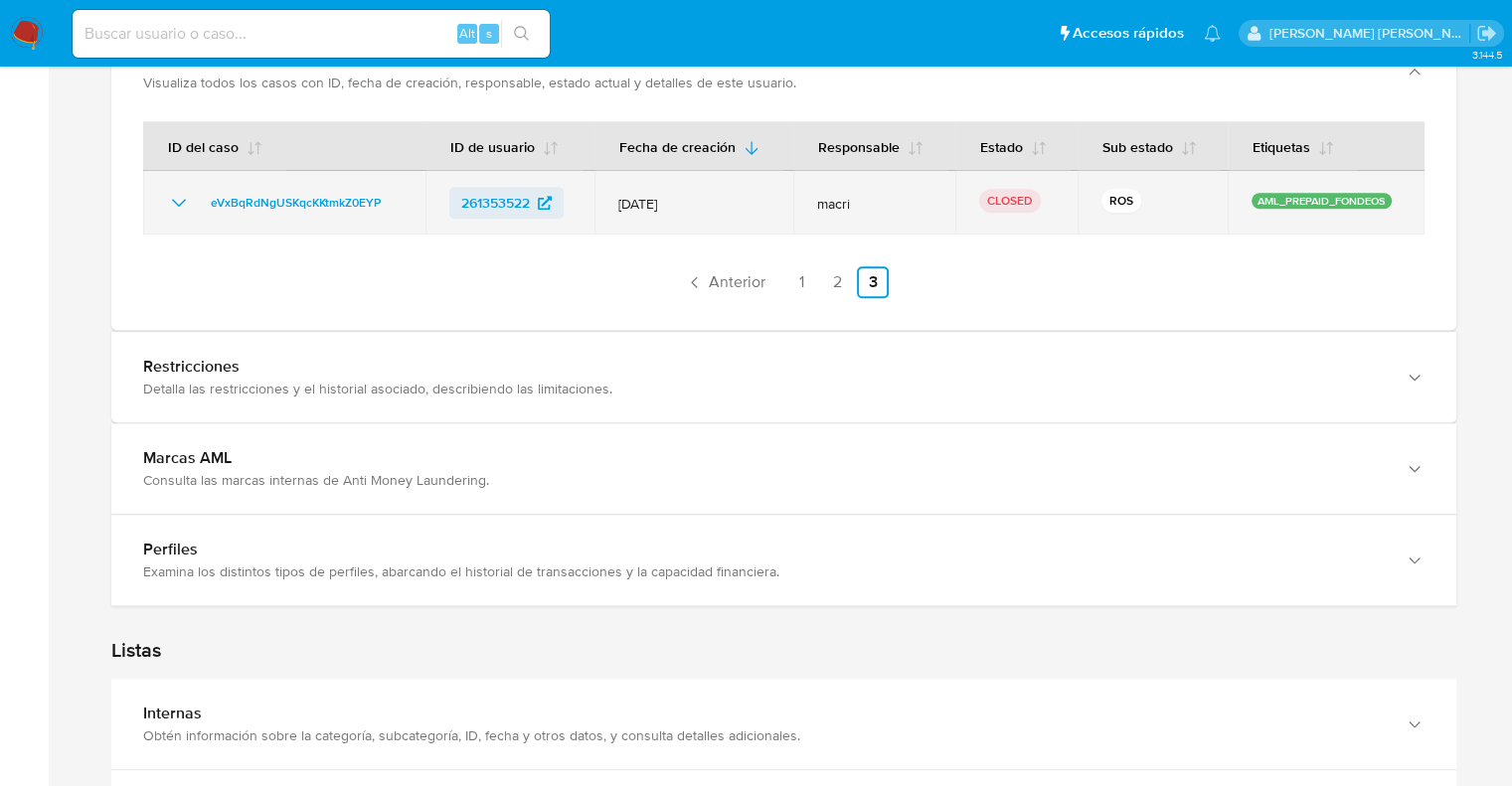 drag, startPoint x: 441, startPoint y: 212, endPoint x: 532, endPoint y: 203, distance: 91.44397 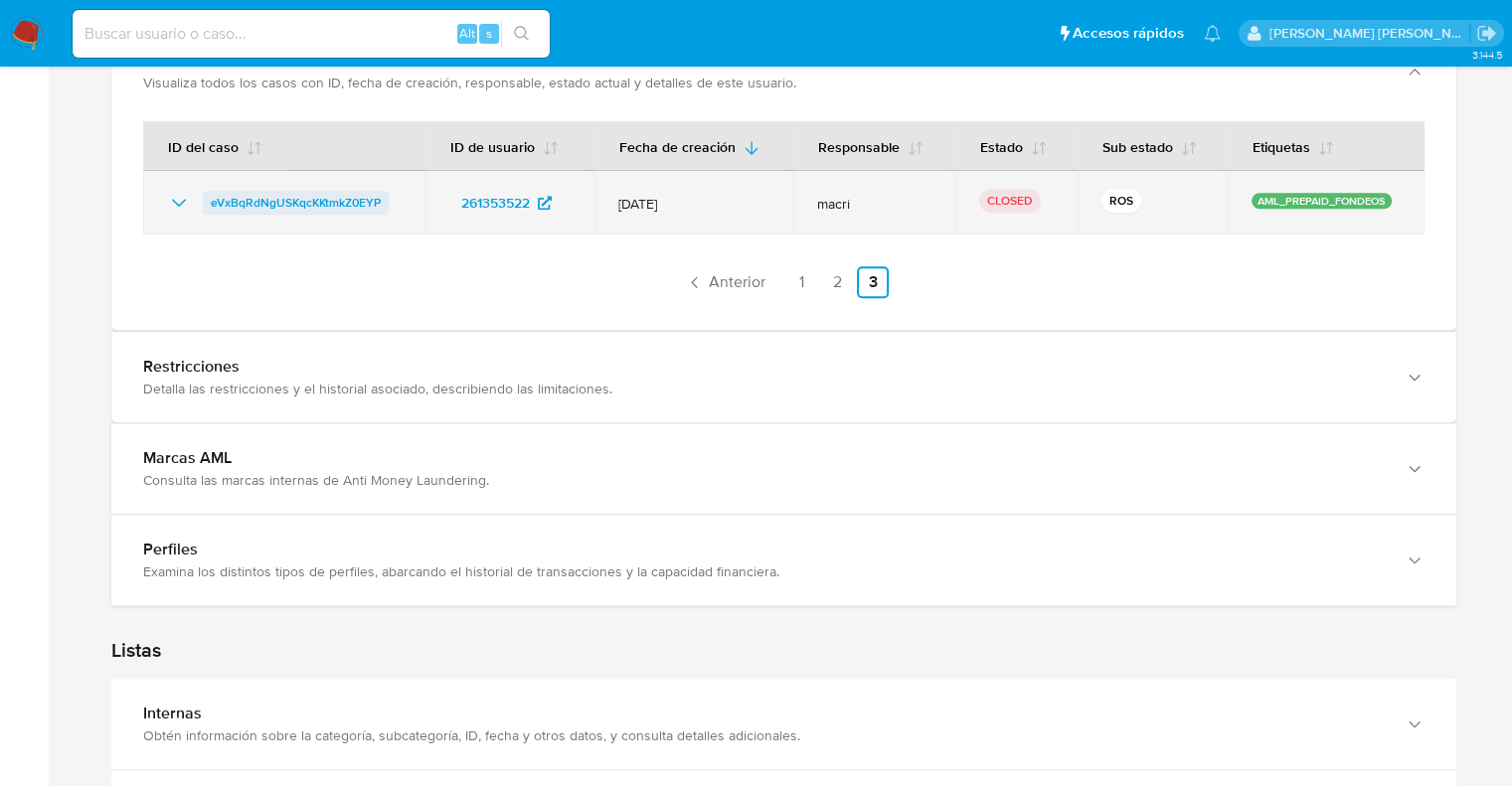 click on "eVxBqRdNgUSKqcKKtmkZ0EYP" at bounding box center [295, 203] 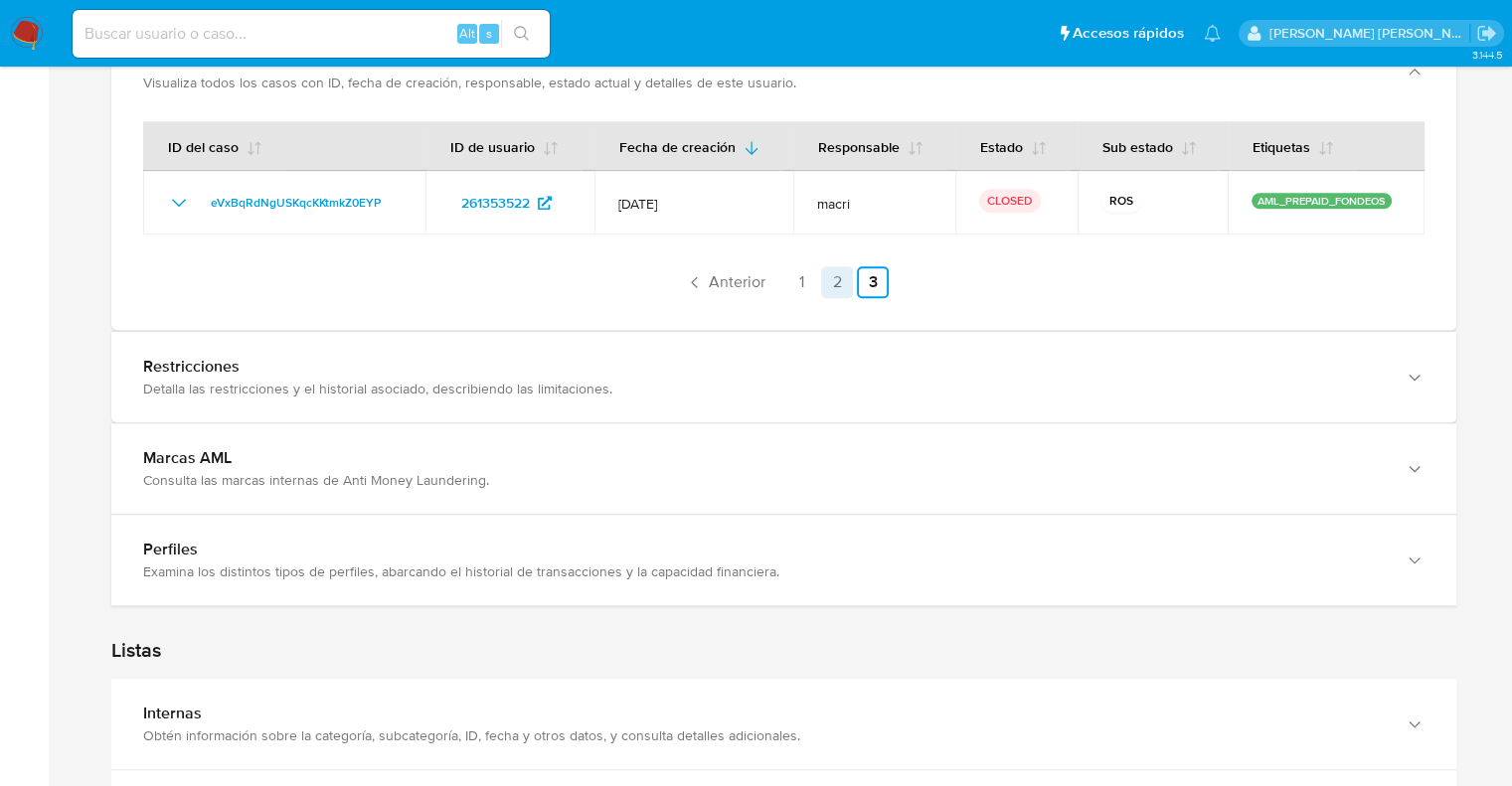 click on "2" at bounding box center [837, 282] 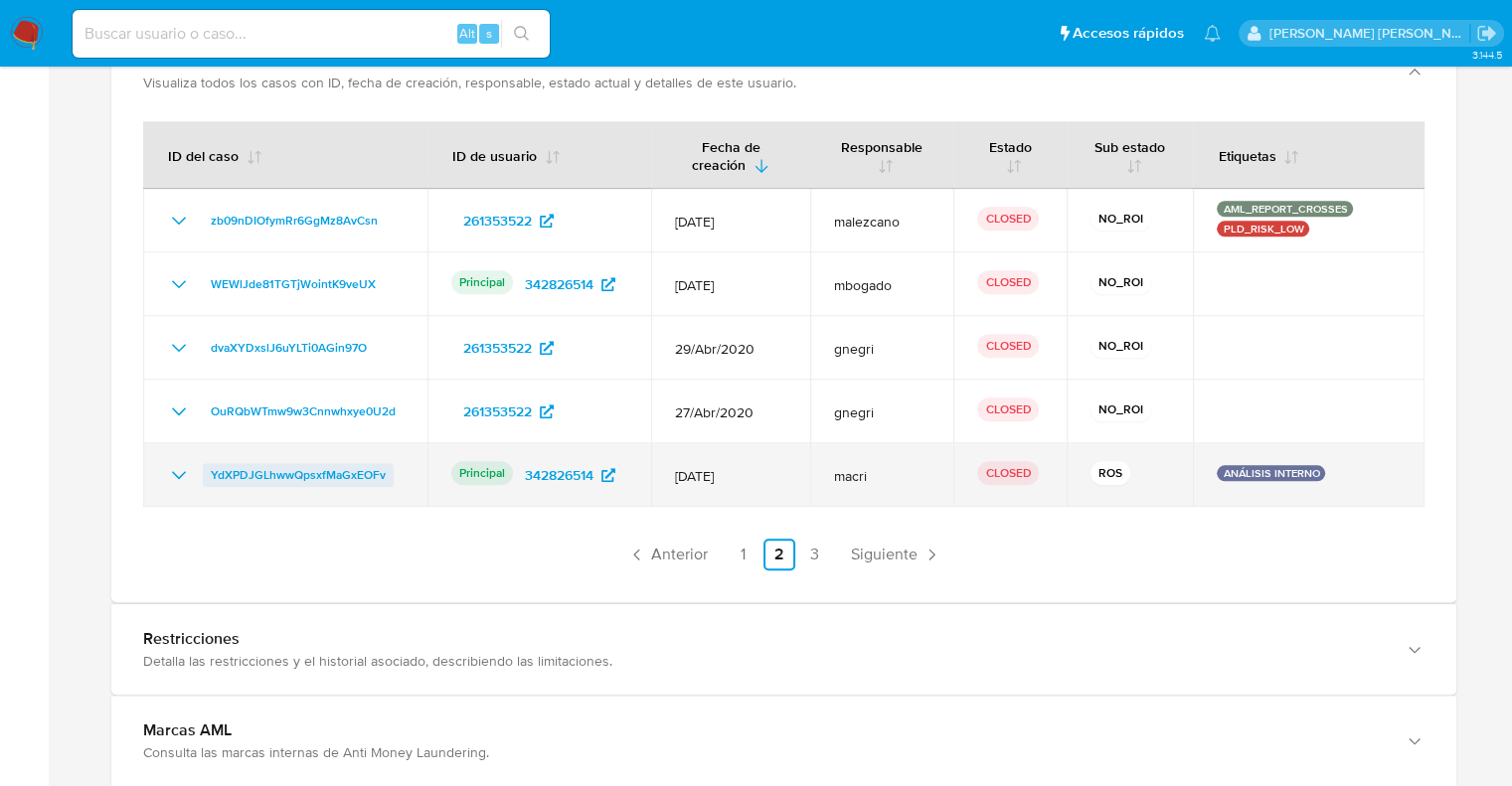 click on "YdXPDJGLhwwQpsxfMaGxEOFv" at bounding box center (298, 475) 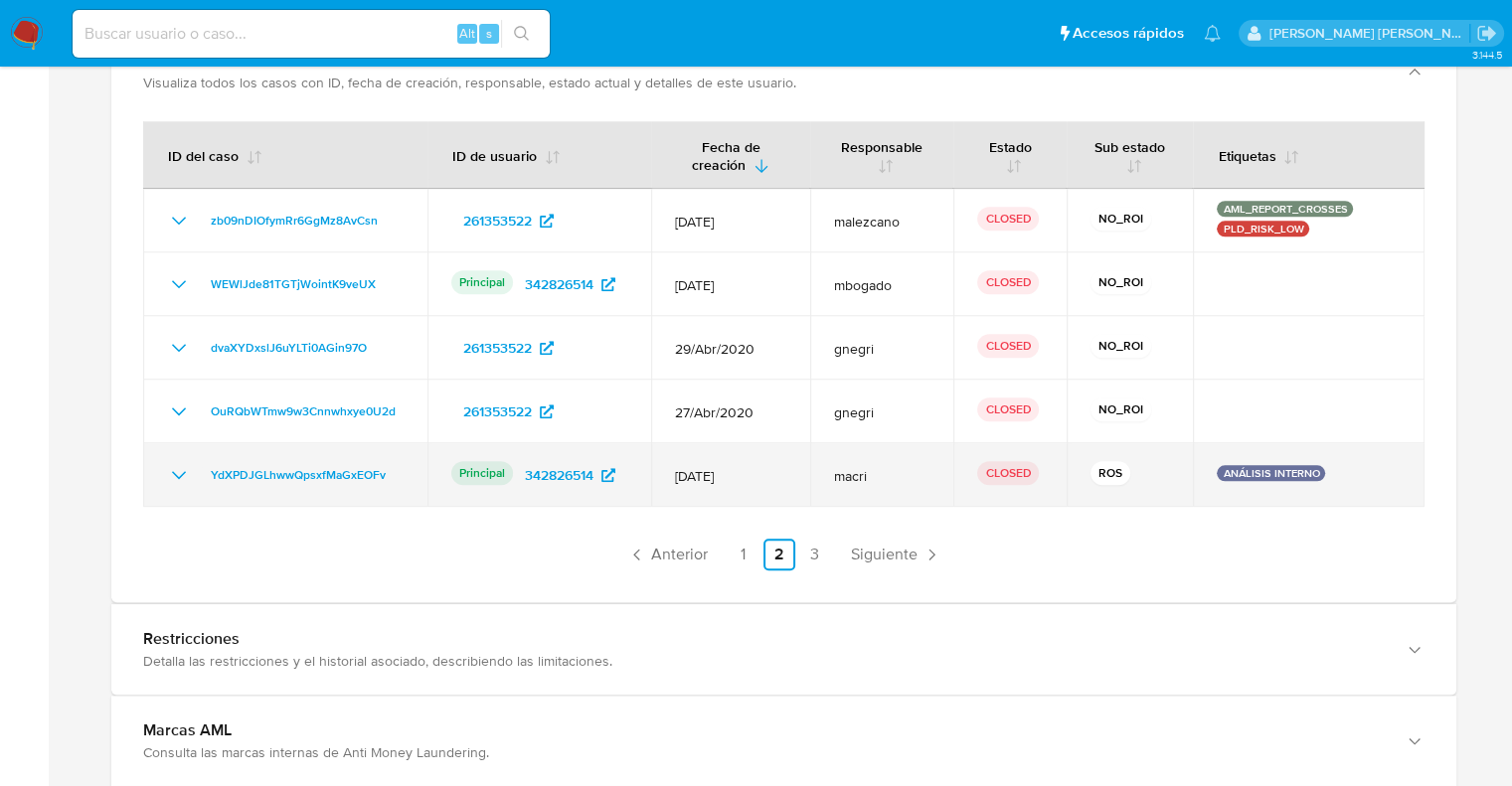 click on "Principal   Identificado como usuario principal 342826514" at bounding box center (539, 475) 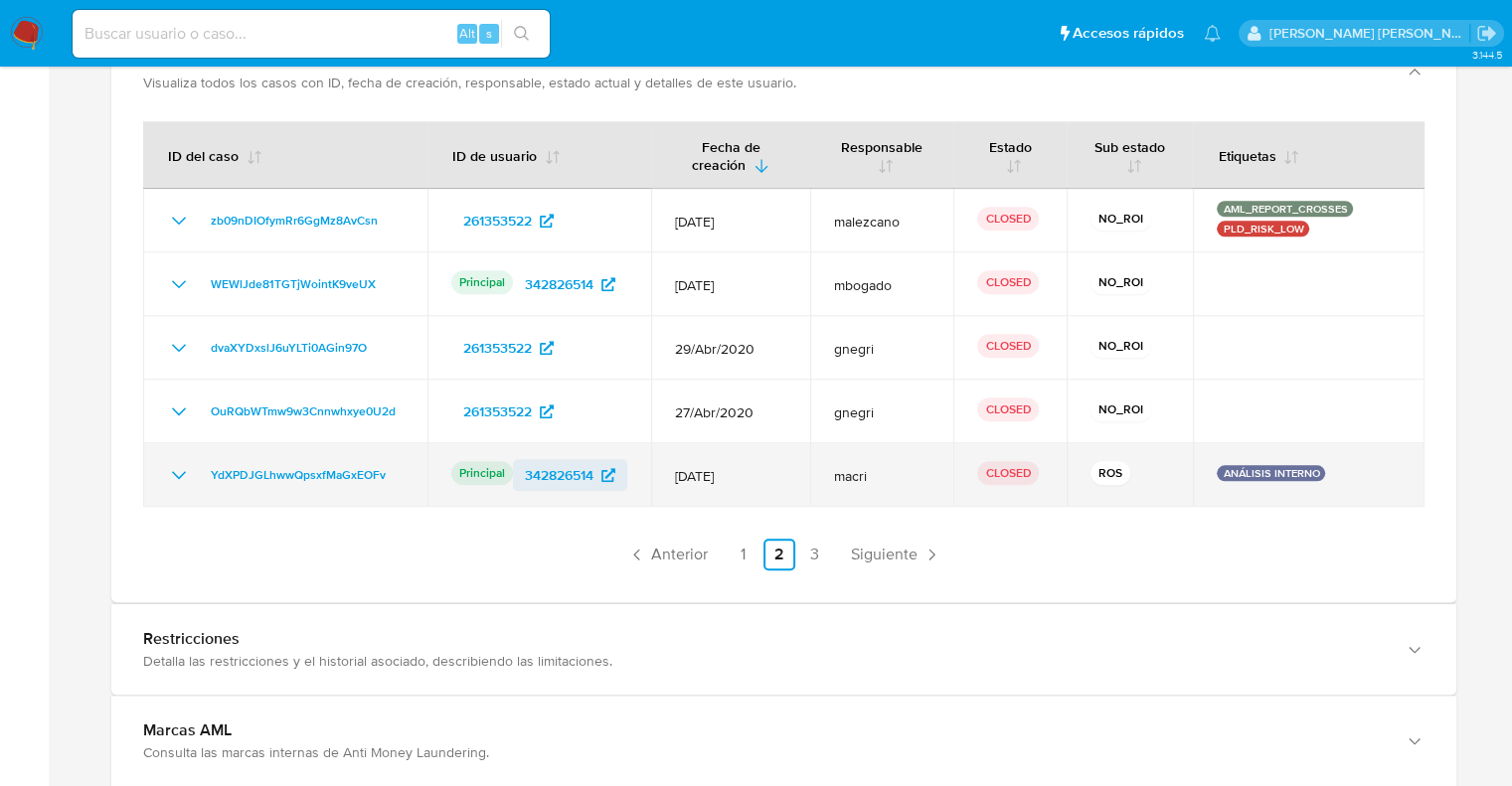 drag, startPoint x: 536, startPoint y: 474, endPoint x: 577, endPoint y: 477, distance: 41.10961 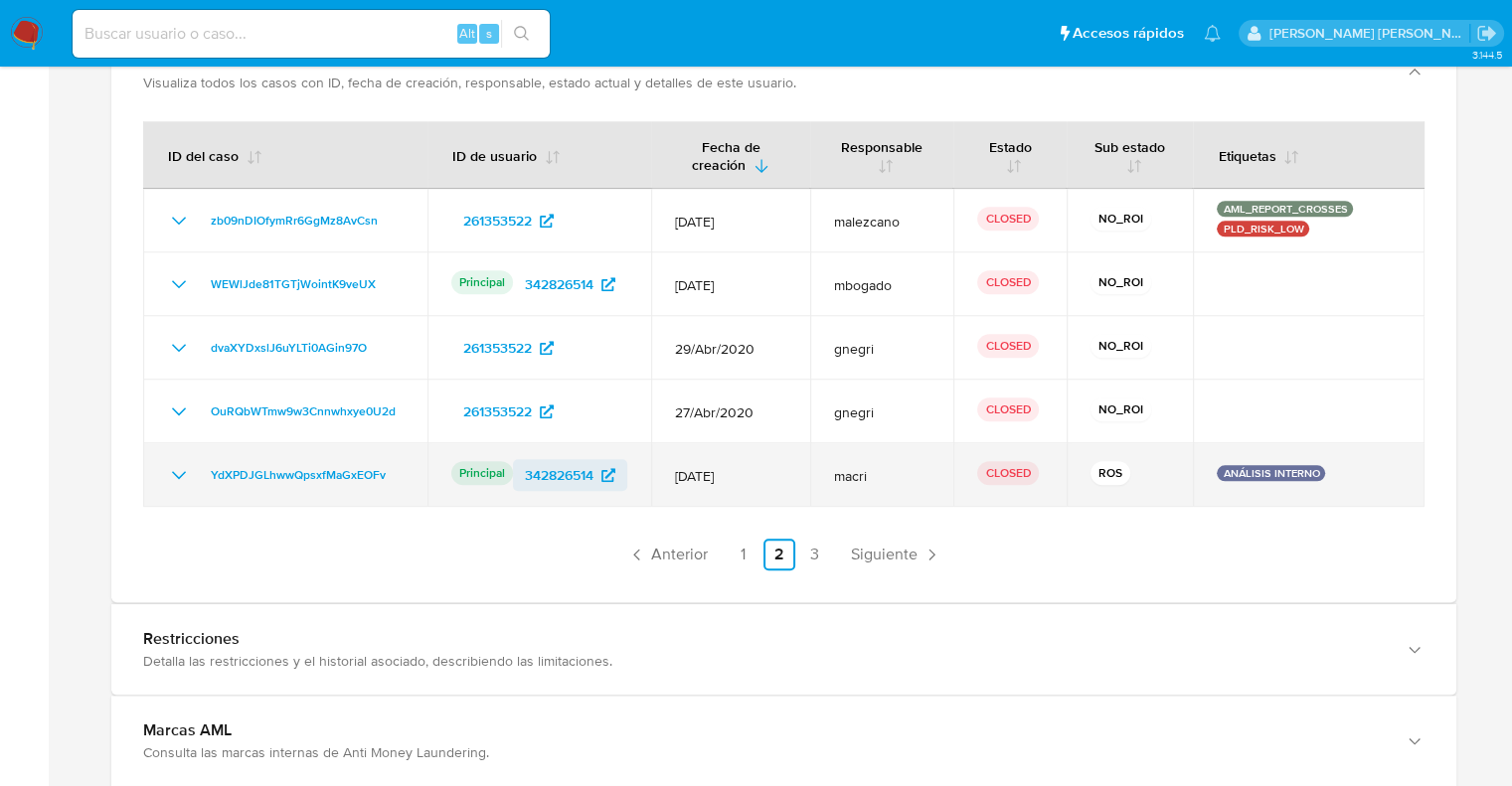 click on "342826514" at bounding box center (570, 475) 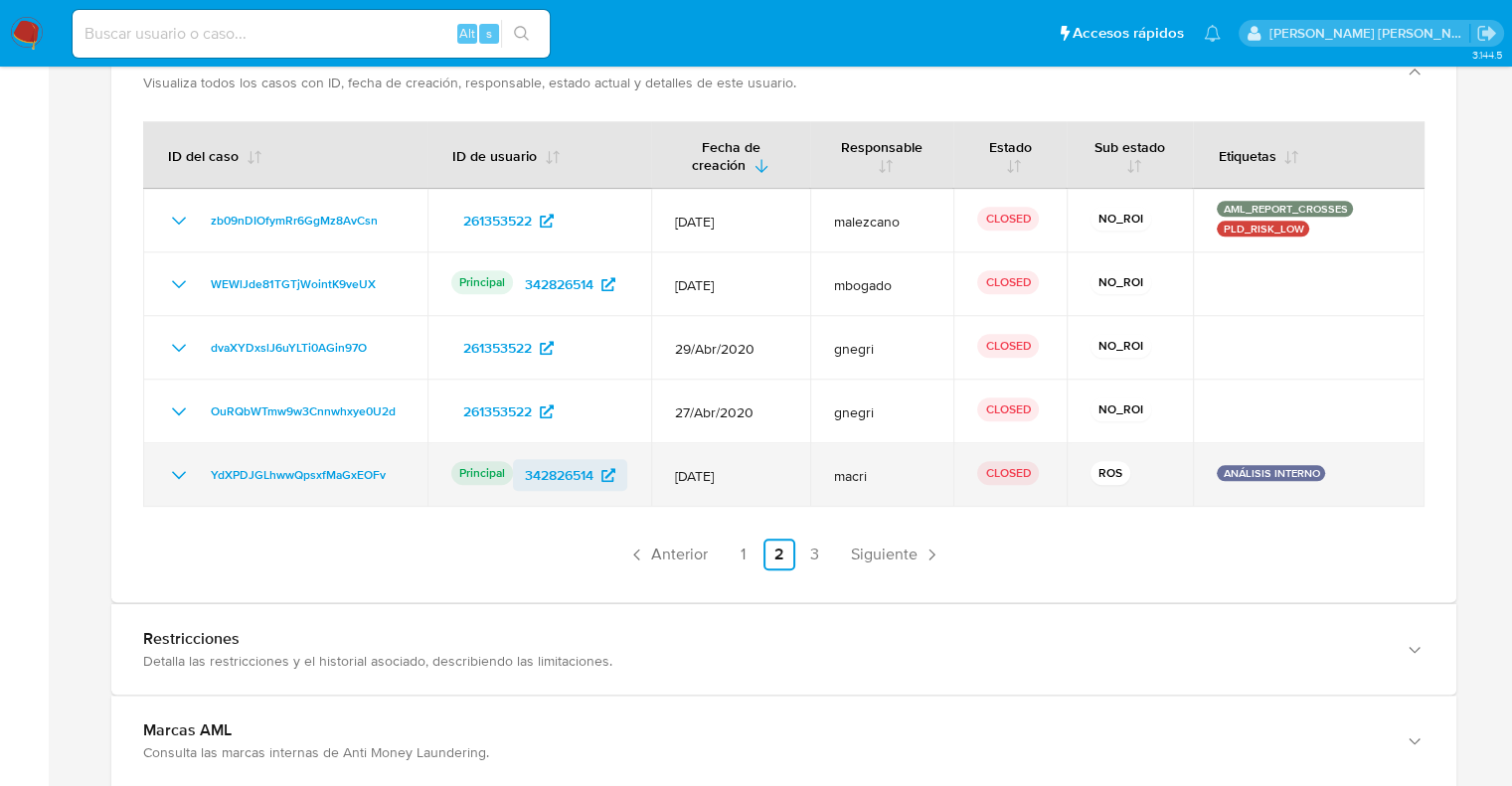 drag, startPoint x: 502, startPoint y: 496, endPoint x: 597, endPoint y: 472, distance: 97.98469 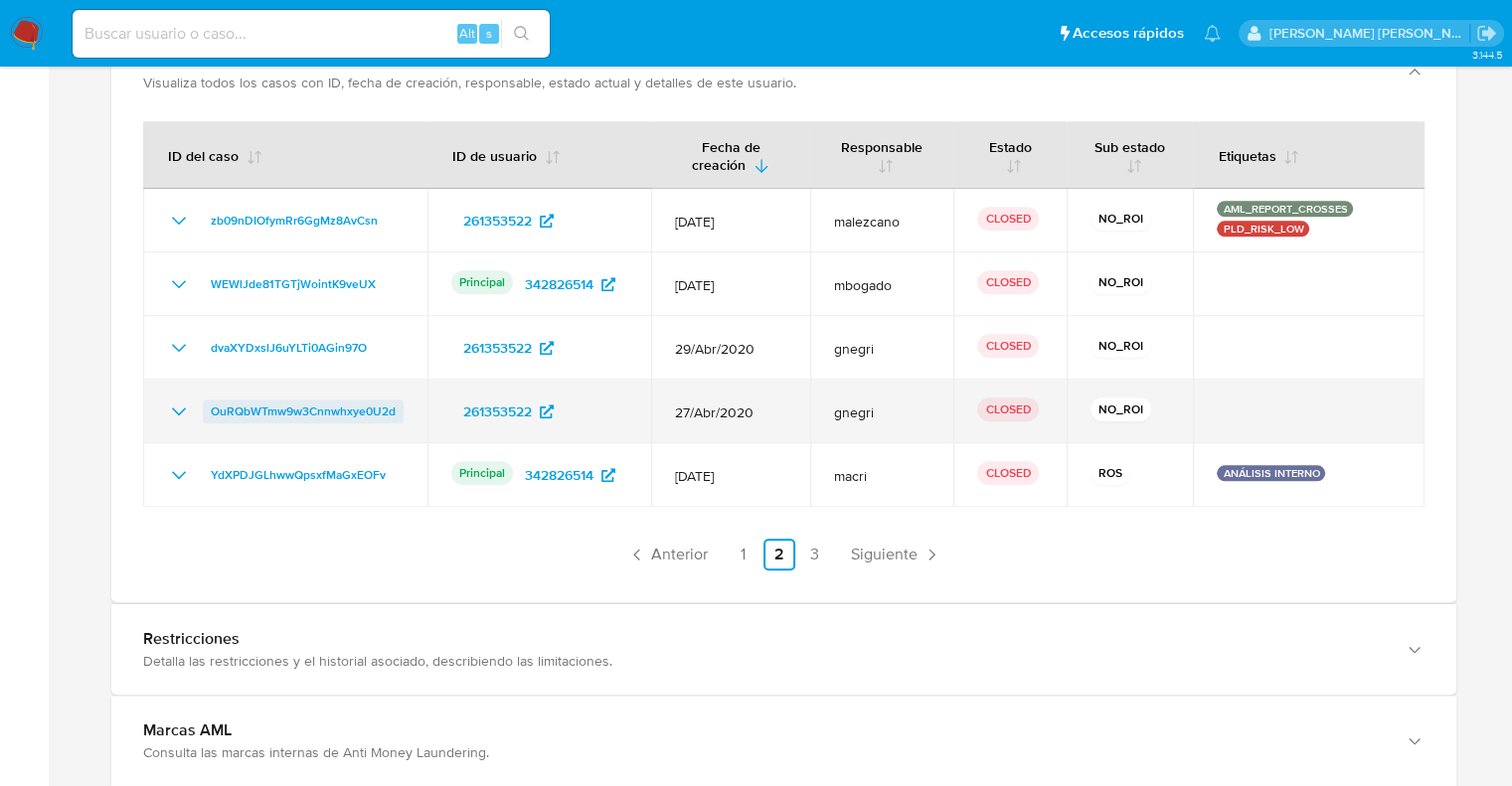 click on "OuRQbWTmw9w3Cnnwhxye0U2d" at bounding box center (303, 411) 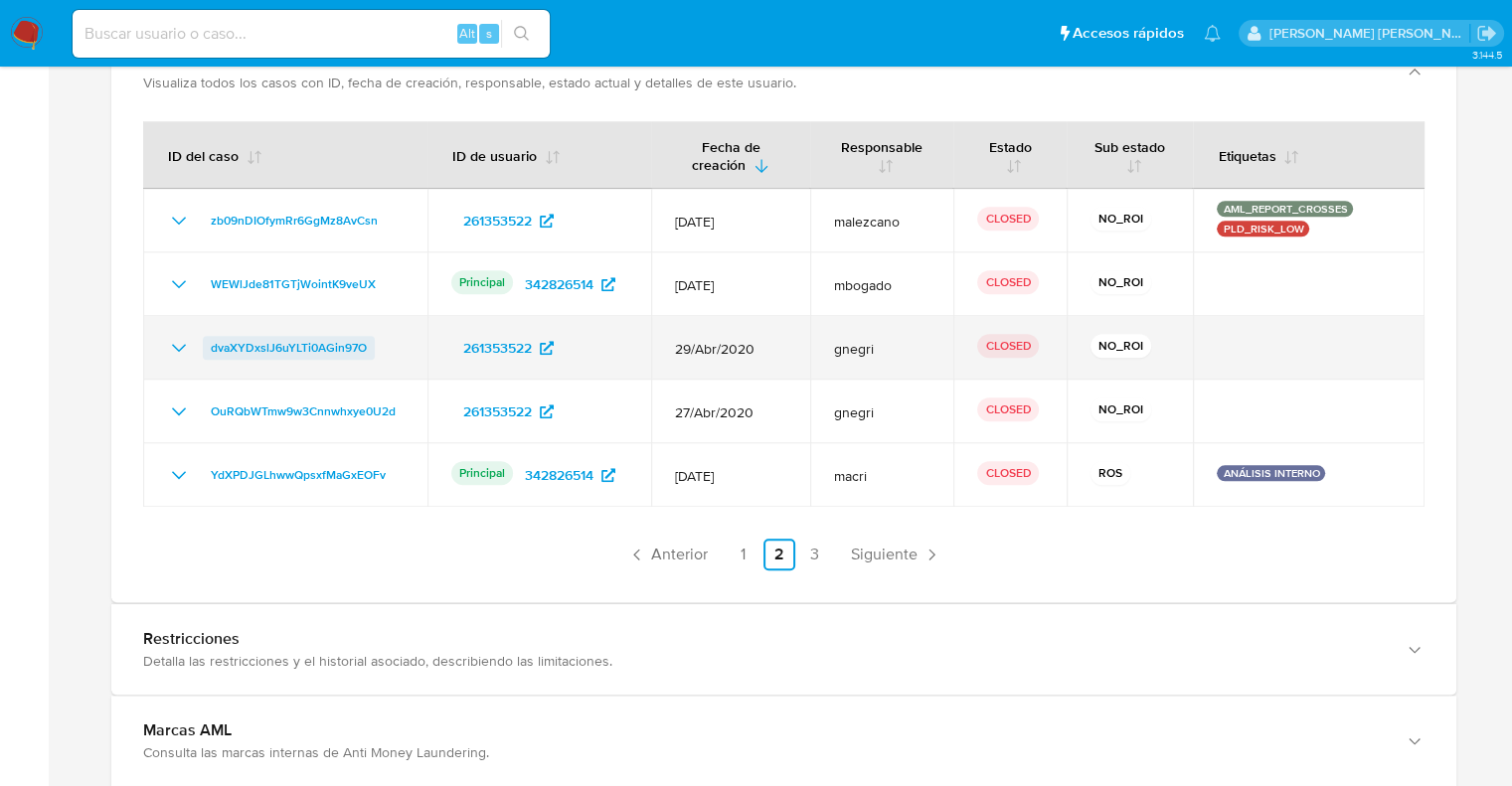 click on "dvaXYDxslJ6uYLTi0AGin97O" at bounding box center [288, 348] 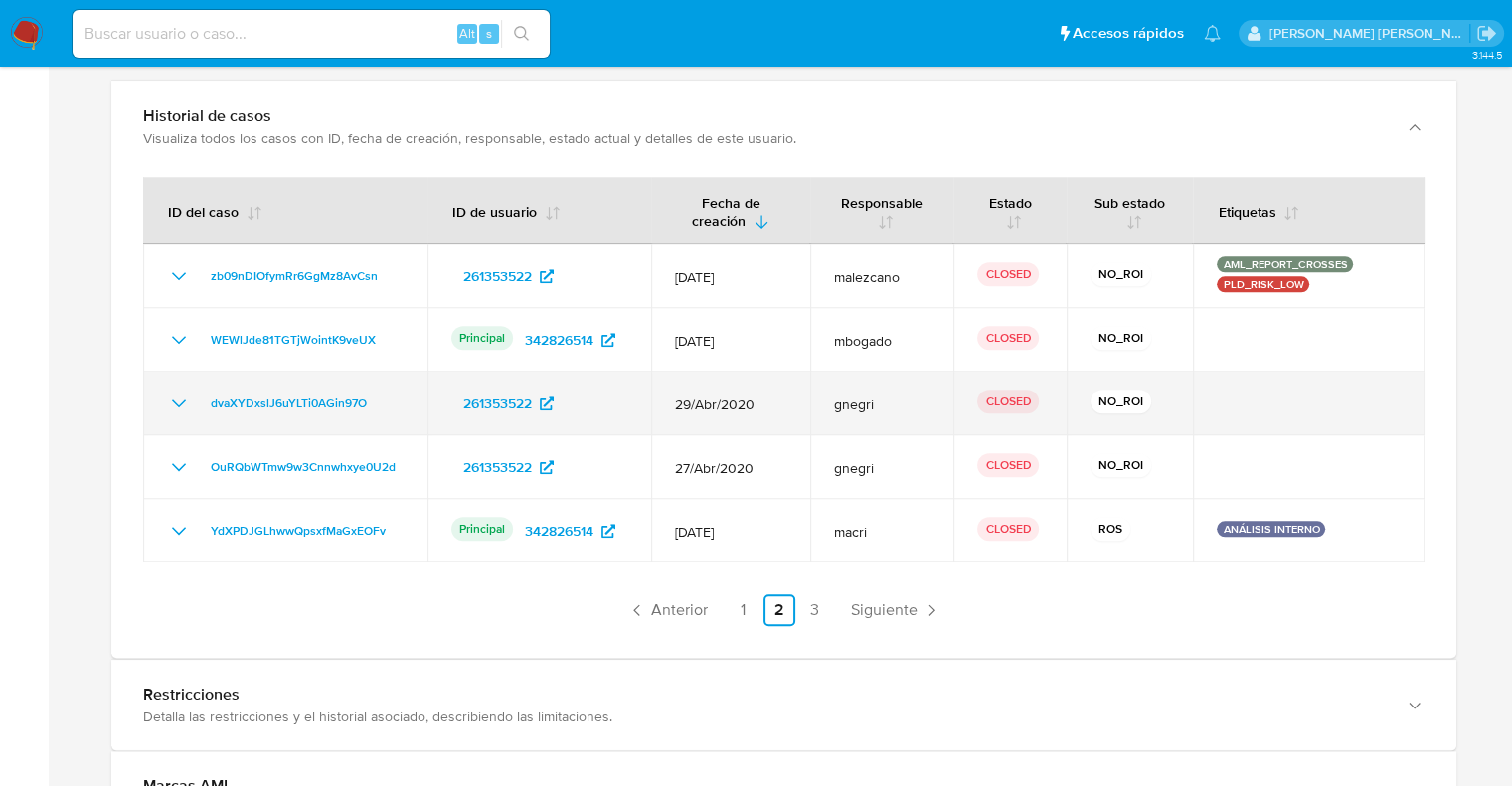 scroll, scrollTop: 1824, scrollLeft: 0, axis: vertical 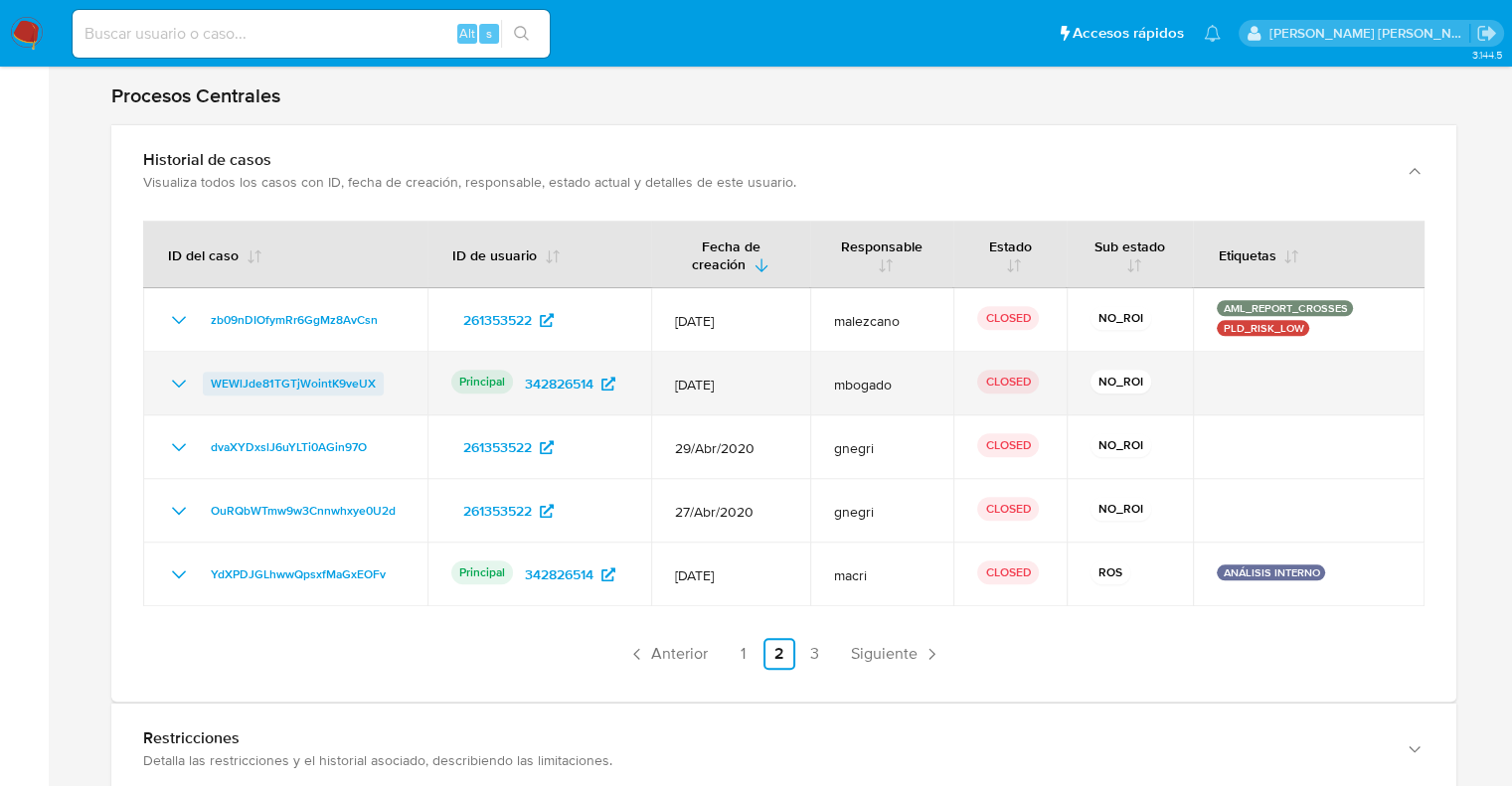 click on "WEWlJde81TGTjWointK9veUX" at bounding box center [293, 384] 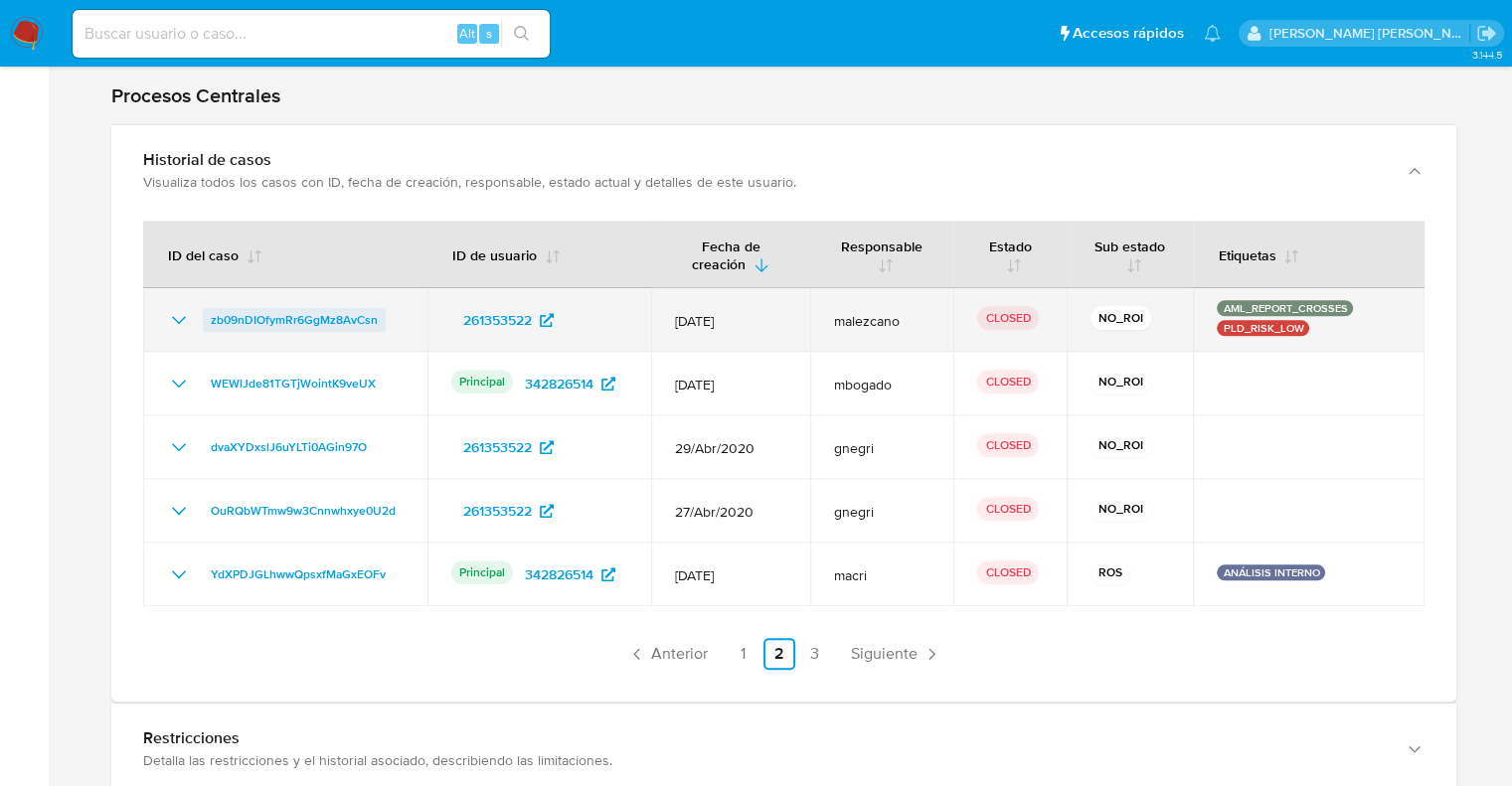 click on "zb09nDIOfymRr6GgMz8AvCsn" at bounding box center (294, 320) 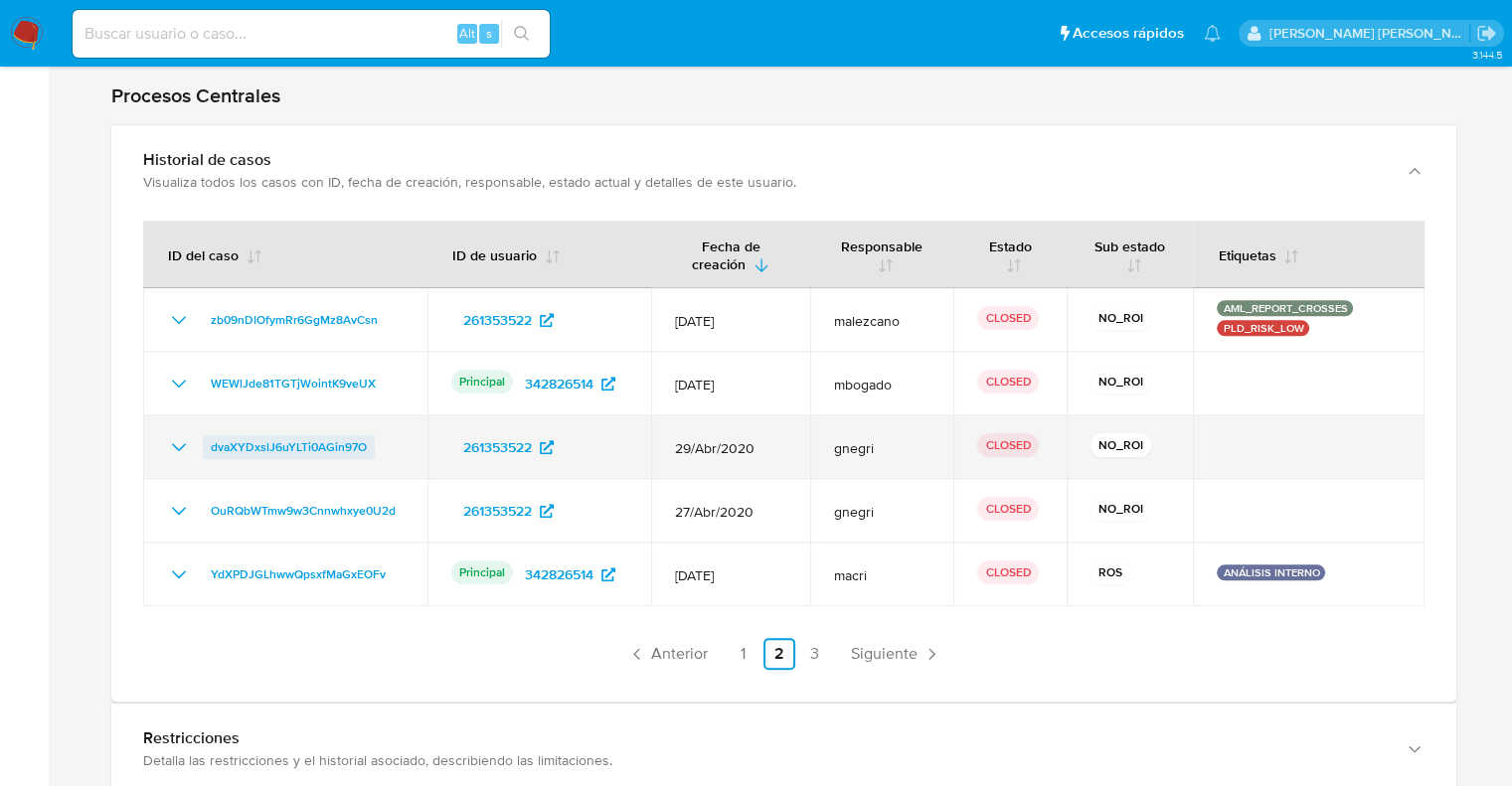 click on "dvaXYDxslJ6uYLTi0AGin97O" at bounding box center [288, 447] 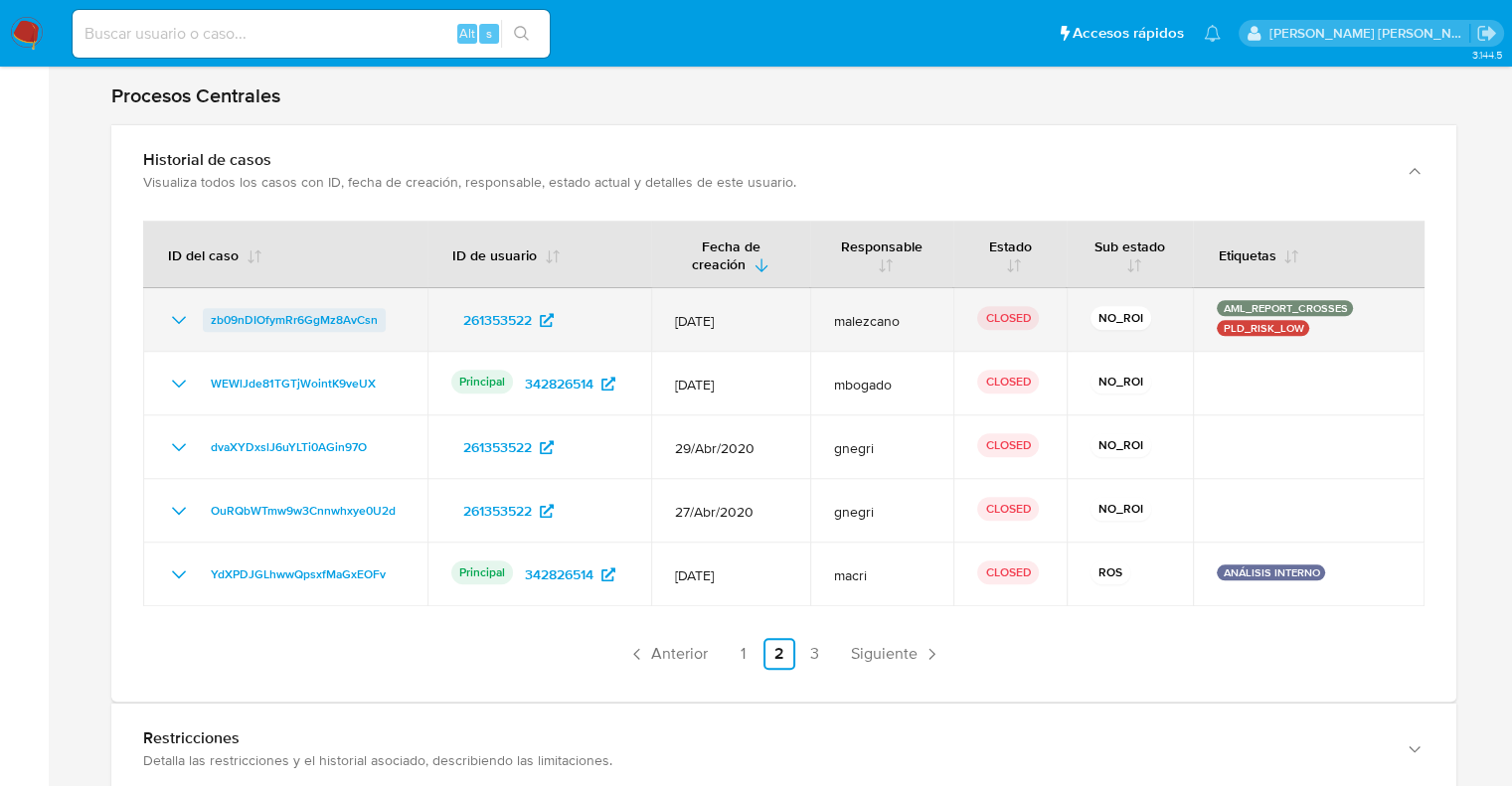 click on "zb09nDIOfymRr6GgMz8AvCsn" at bounding box center (294, 320) 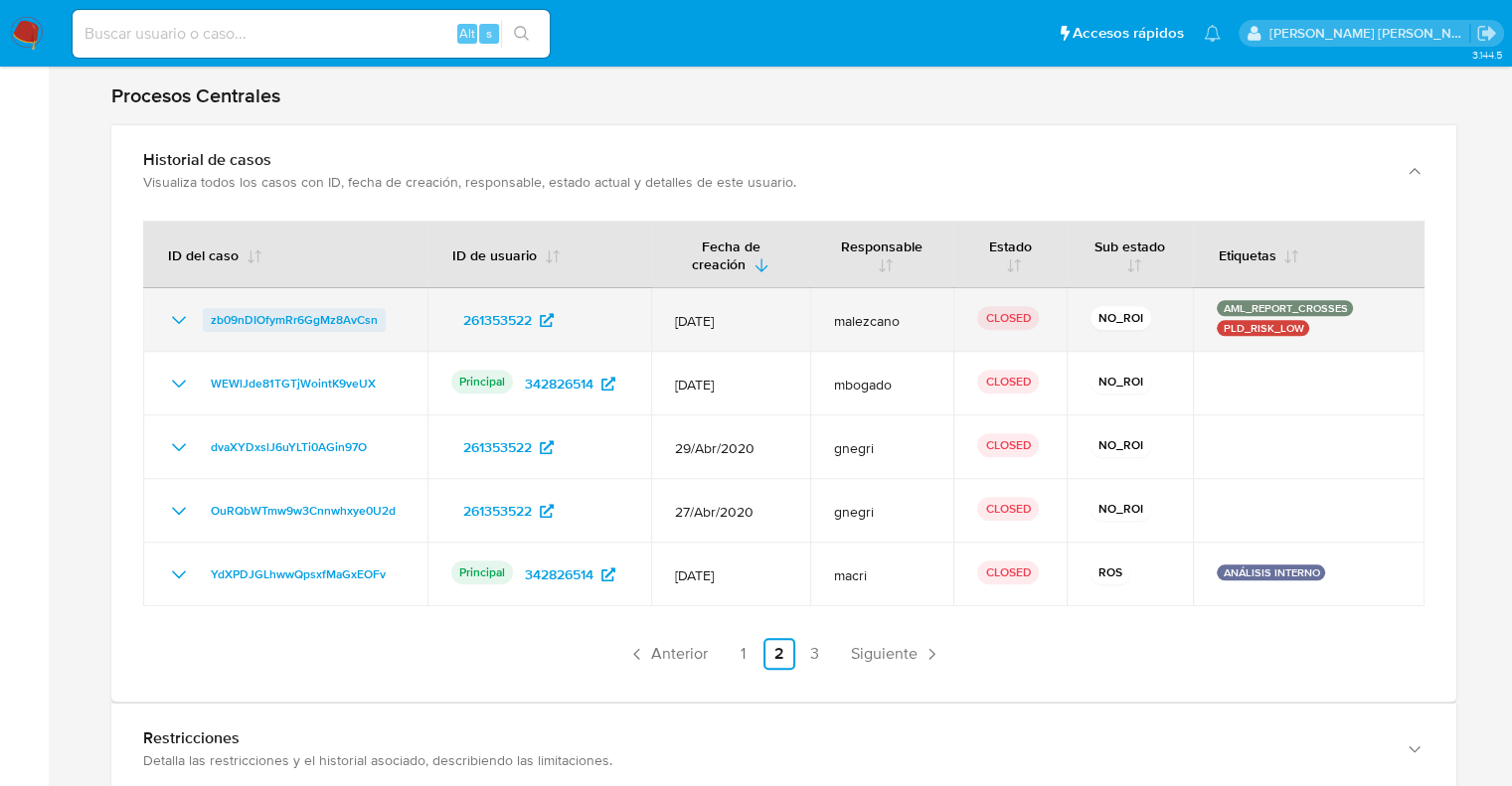 click on "zb09nDIOfymRr6GgMz8AvCsn" at bounding box center [294, 320] 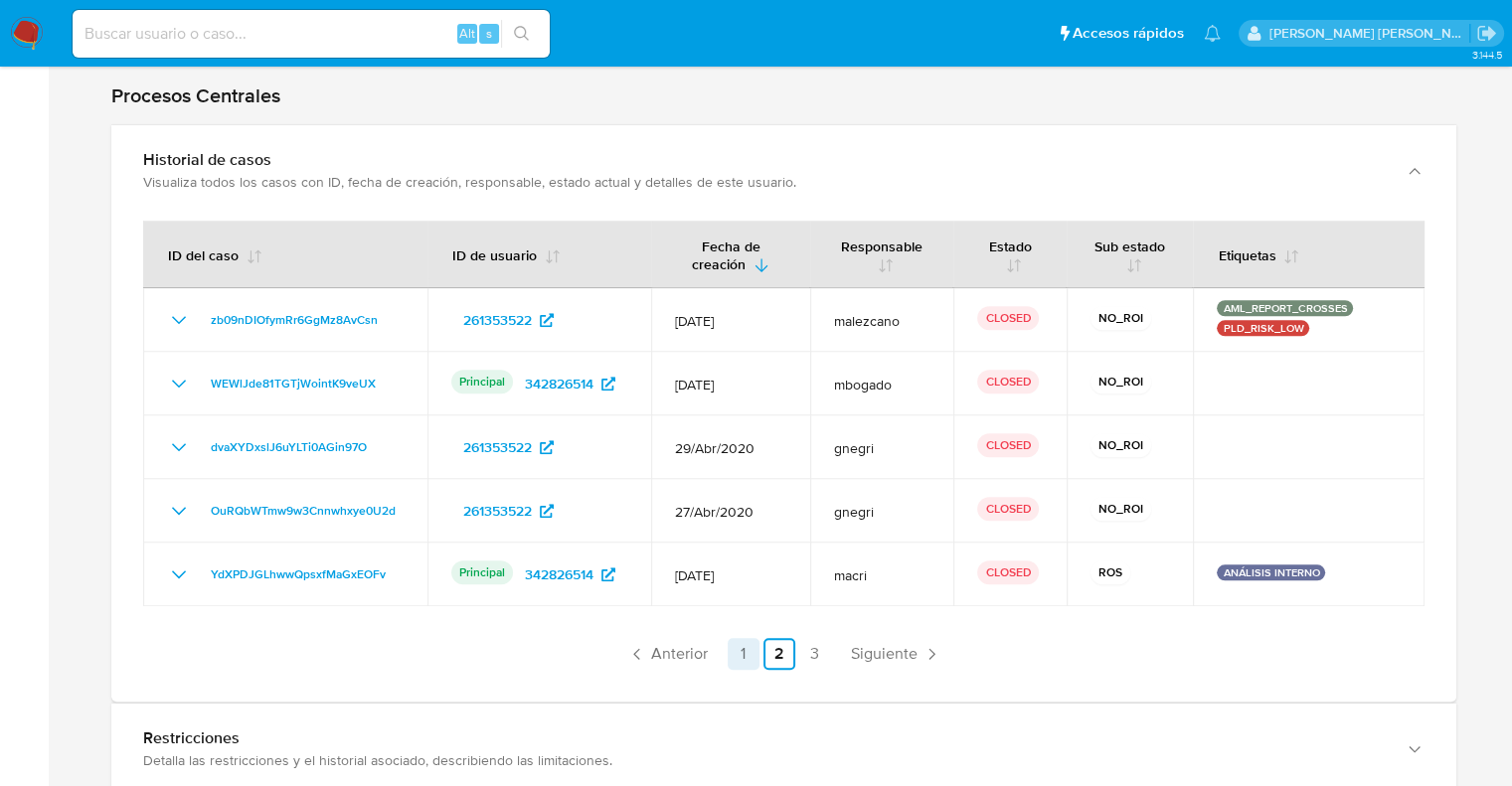 click on "1" at bounding box center (744, 654) 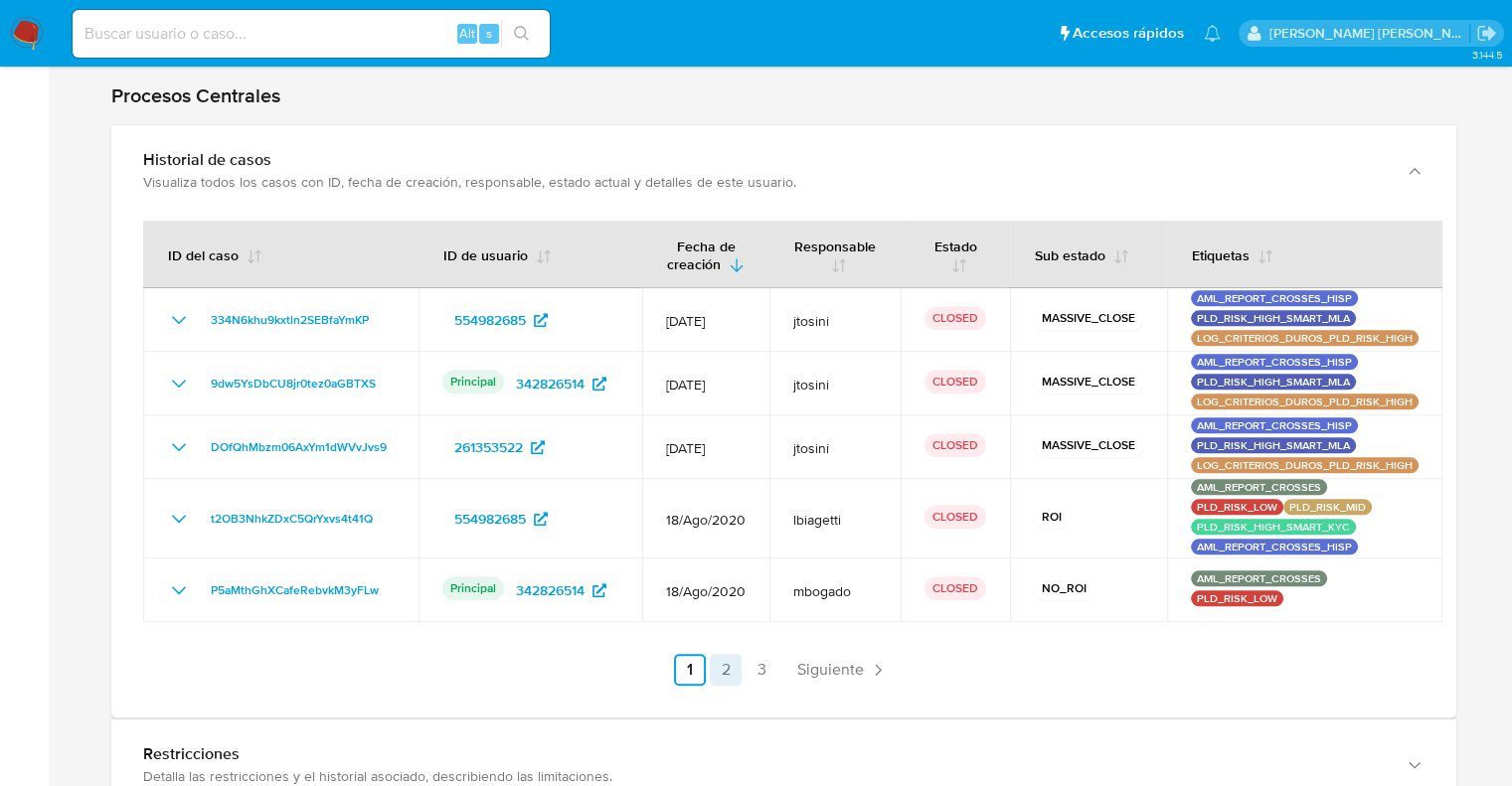 click on "2" at bounding box center (726, 670) 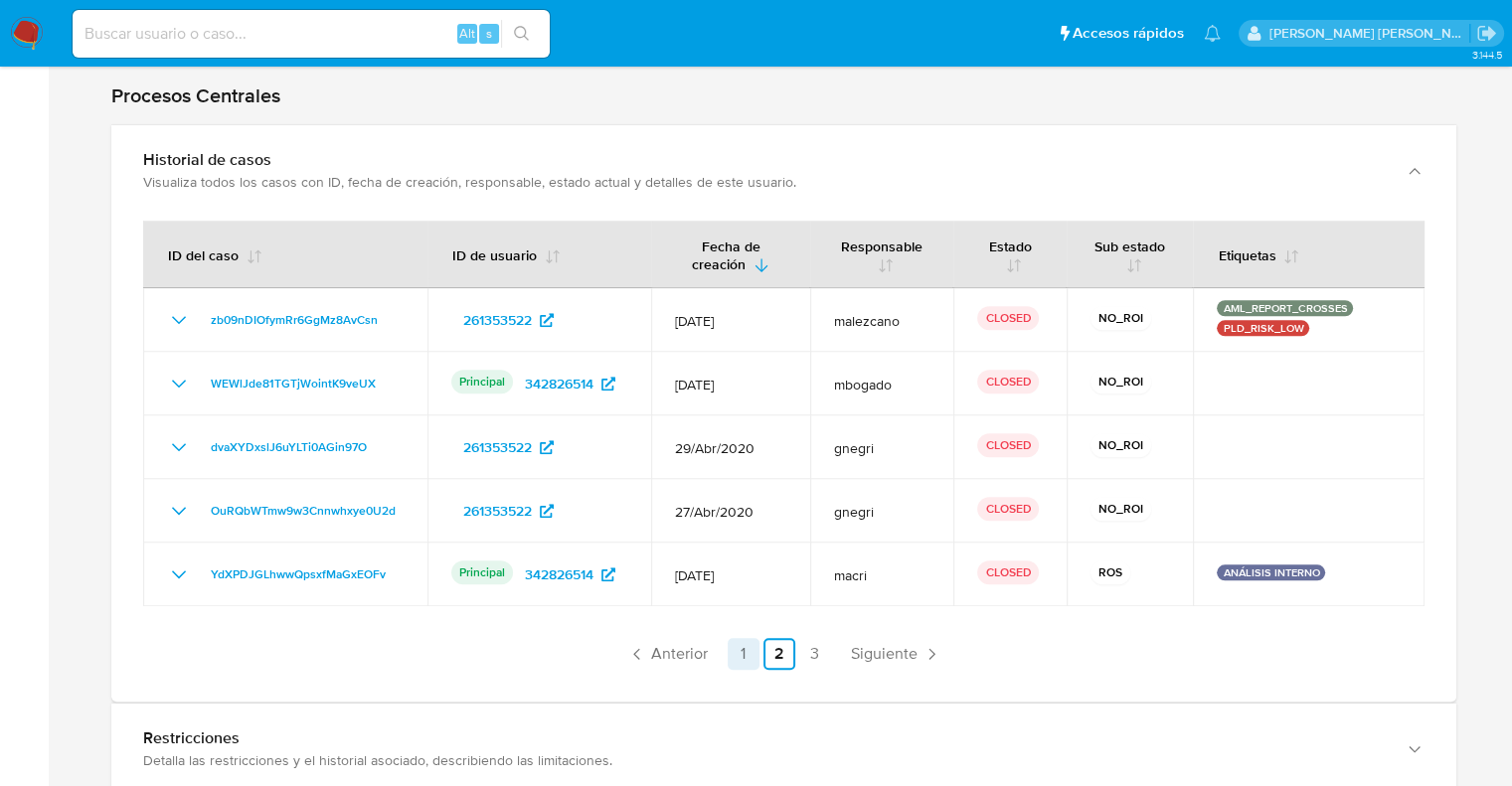 click on "1" at bounding box center (744, 654) 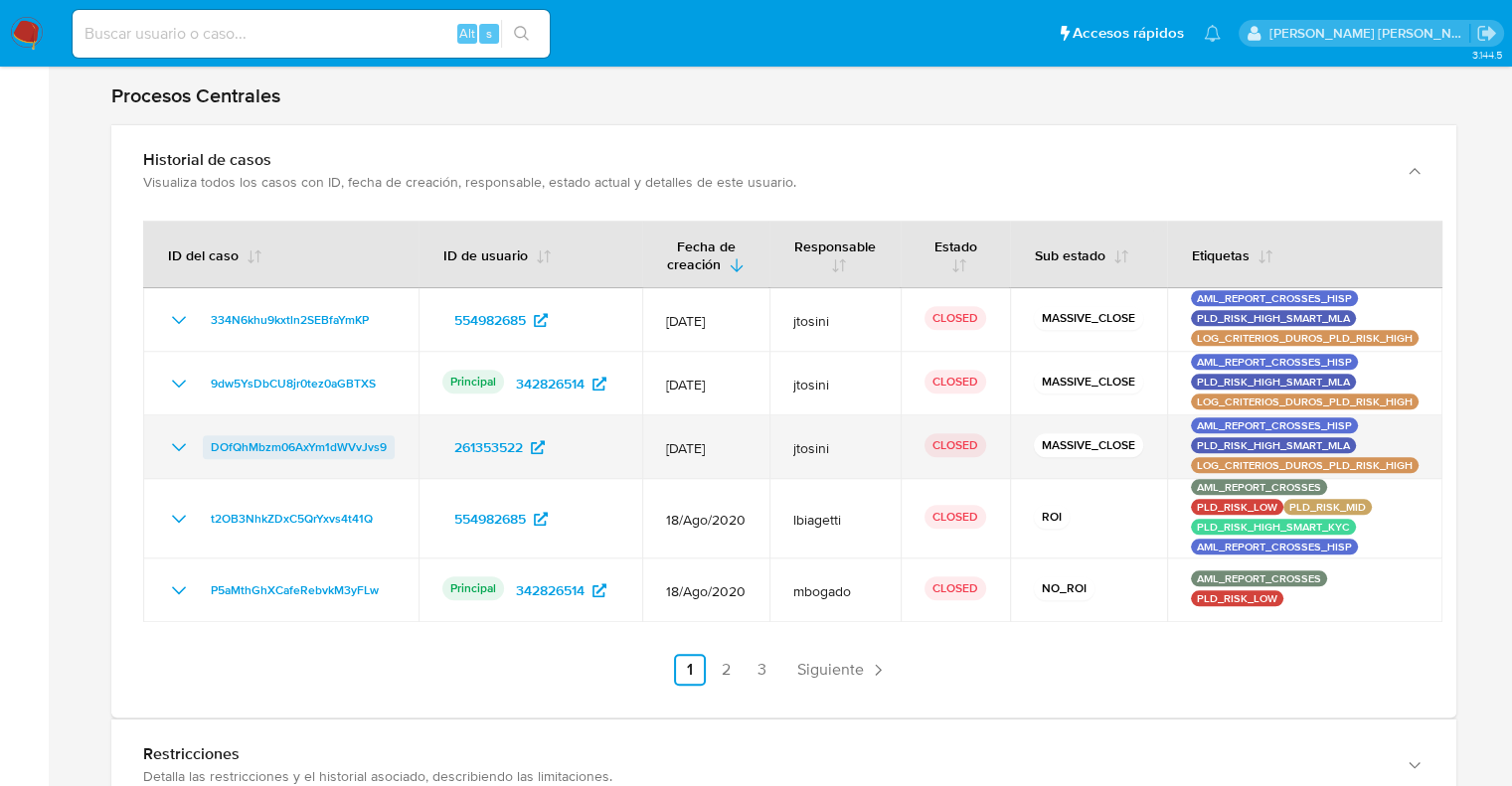click on "DOfQhMbzm06AxYm1dWVvJvs9" at bounding box center [298, 447] 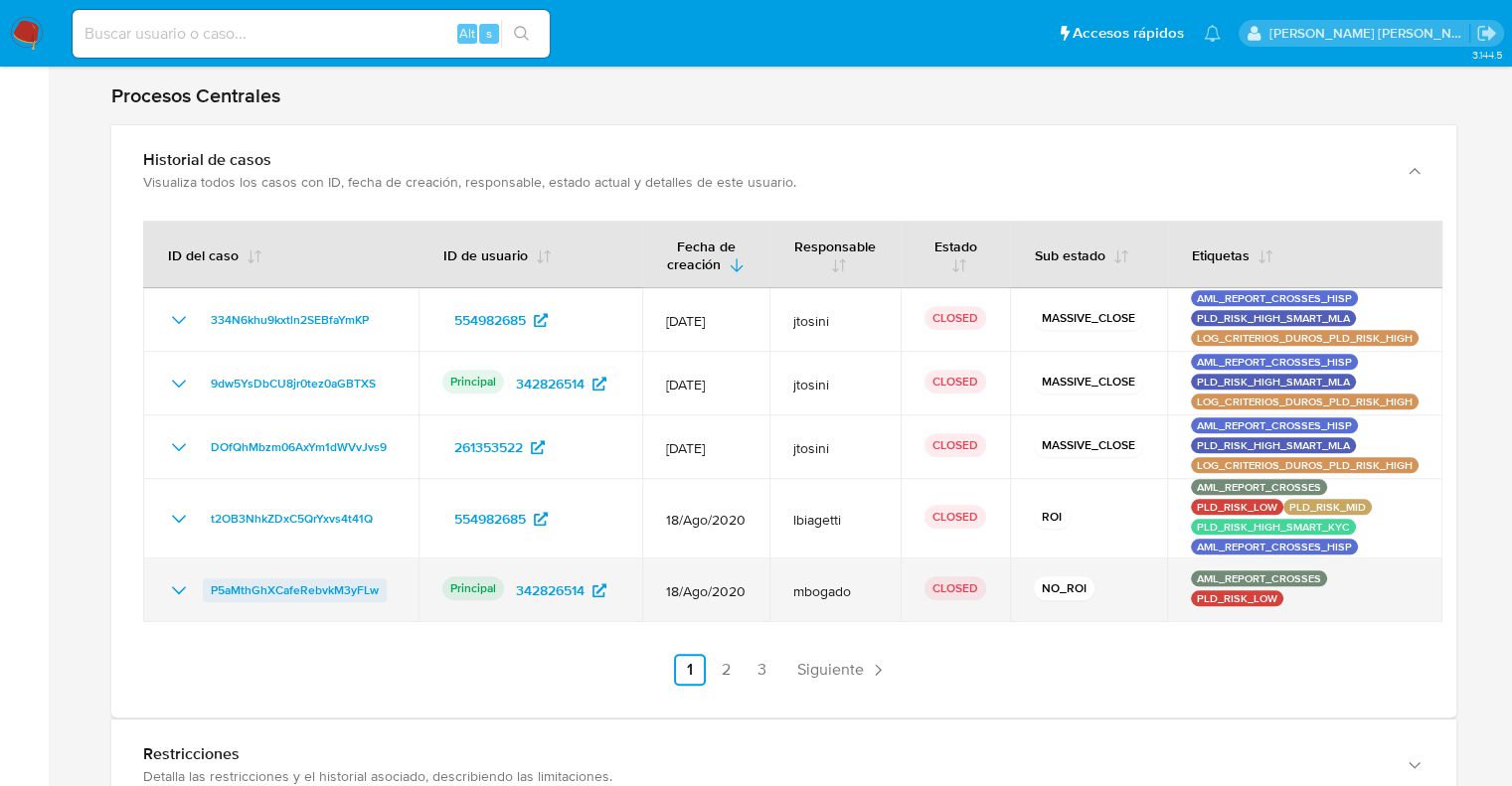 click on "P5aMthGhXCafeRebvkM3yFLw" at bounding box center (294, 590) 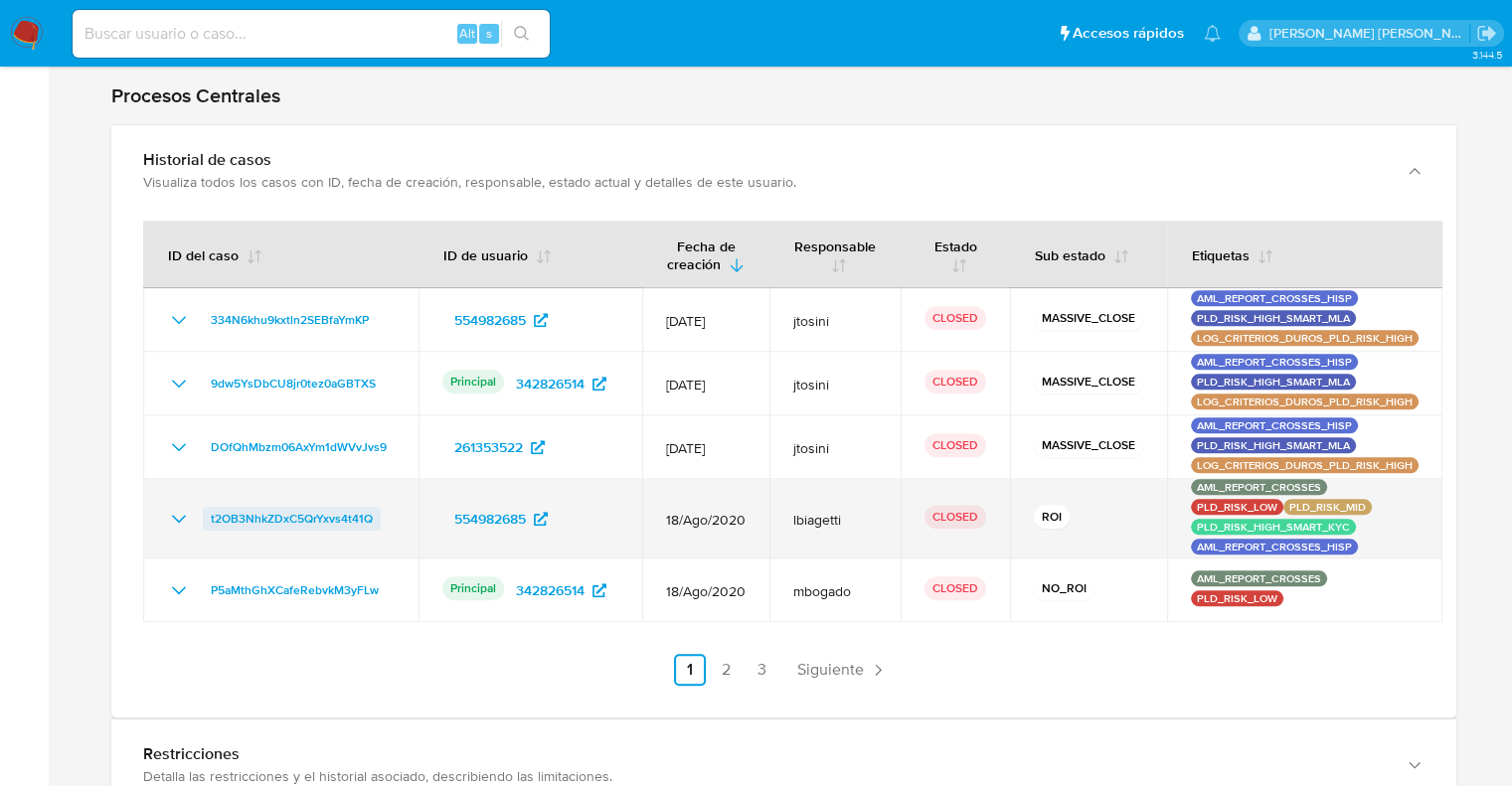click on "t2OB3NhkZDxC5QrYxvs4t41Q" at bounding box center (291, 519) 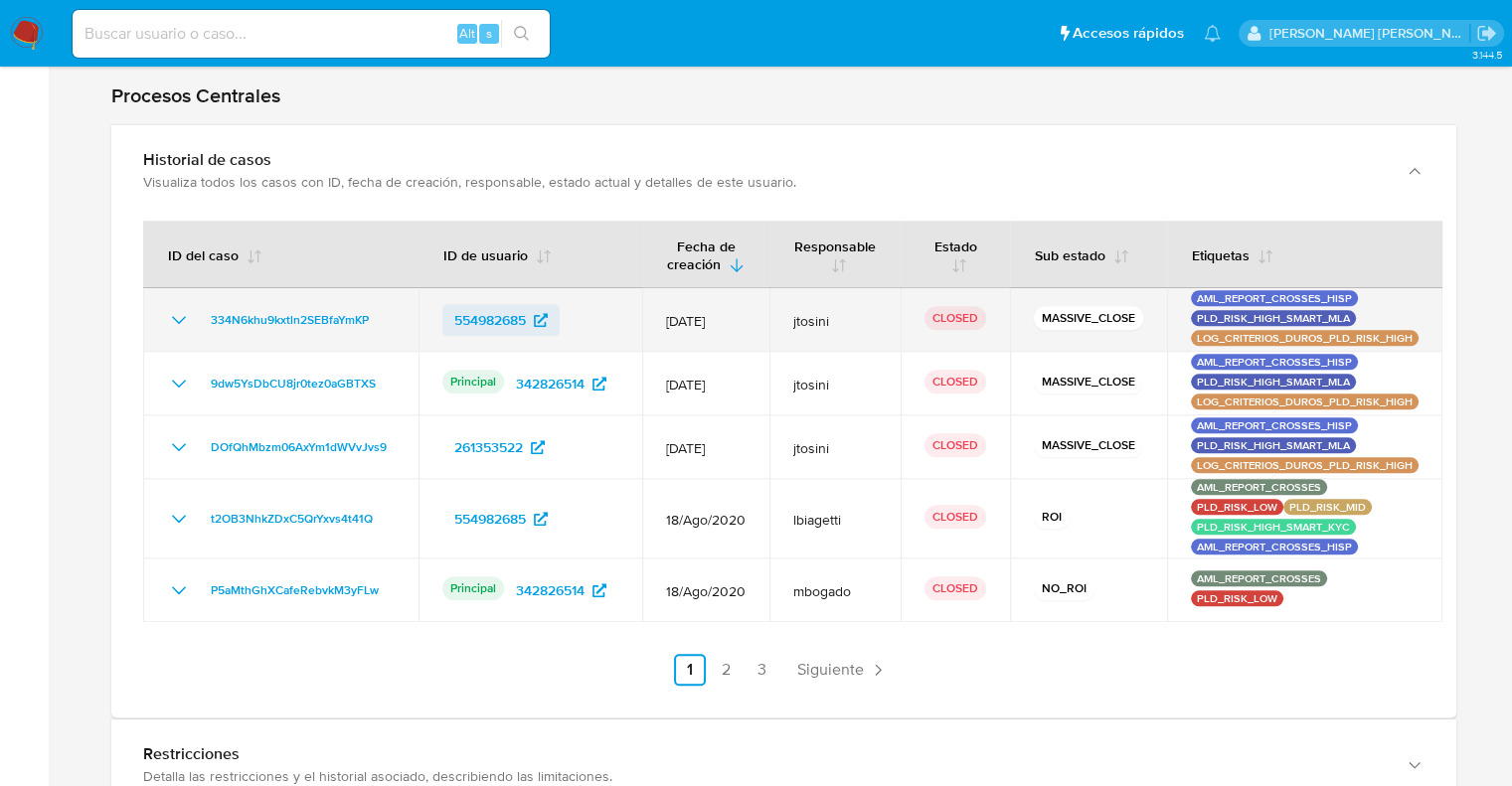 drag, startPoint x: 436, startPoint y: 318, endPoint x: 526, endPoint y: 321, distance: 90.04999 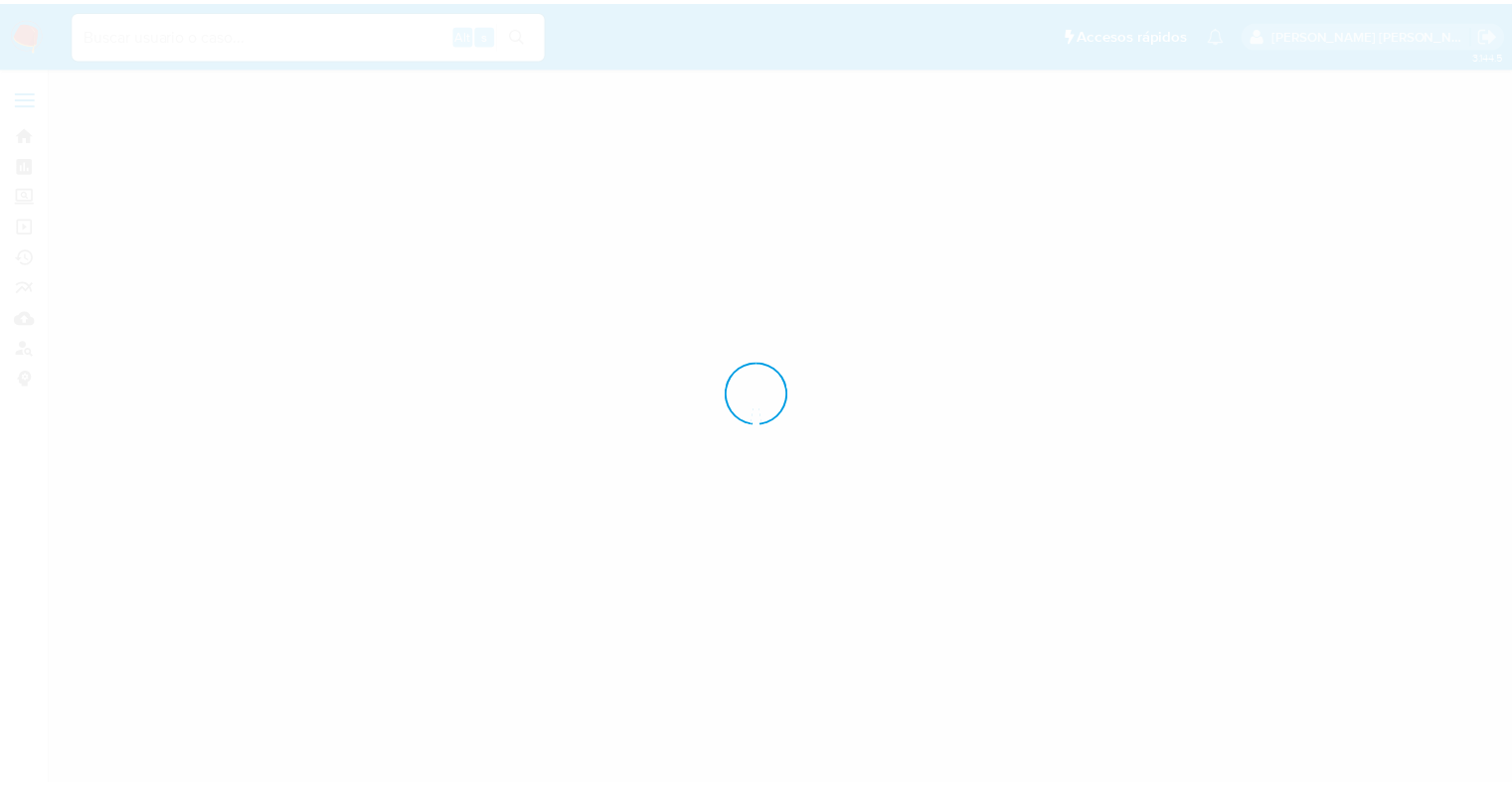 scroll, scrollTop: 0, scrollLeft: 0, axis: both 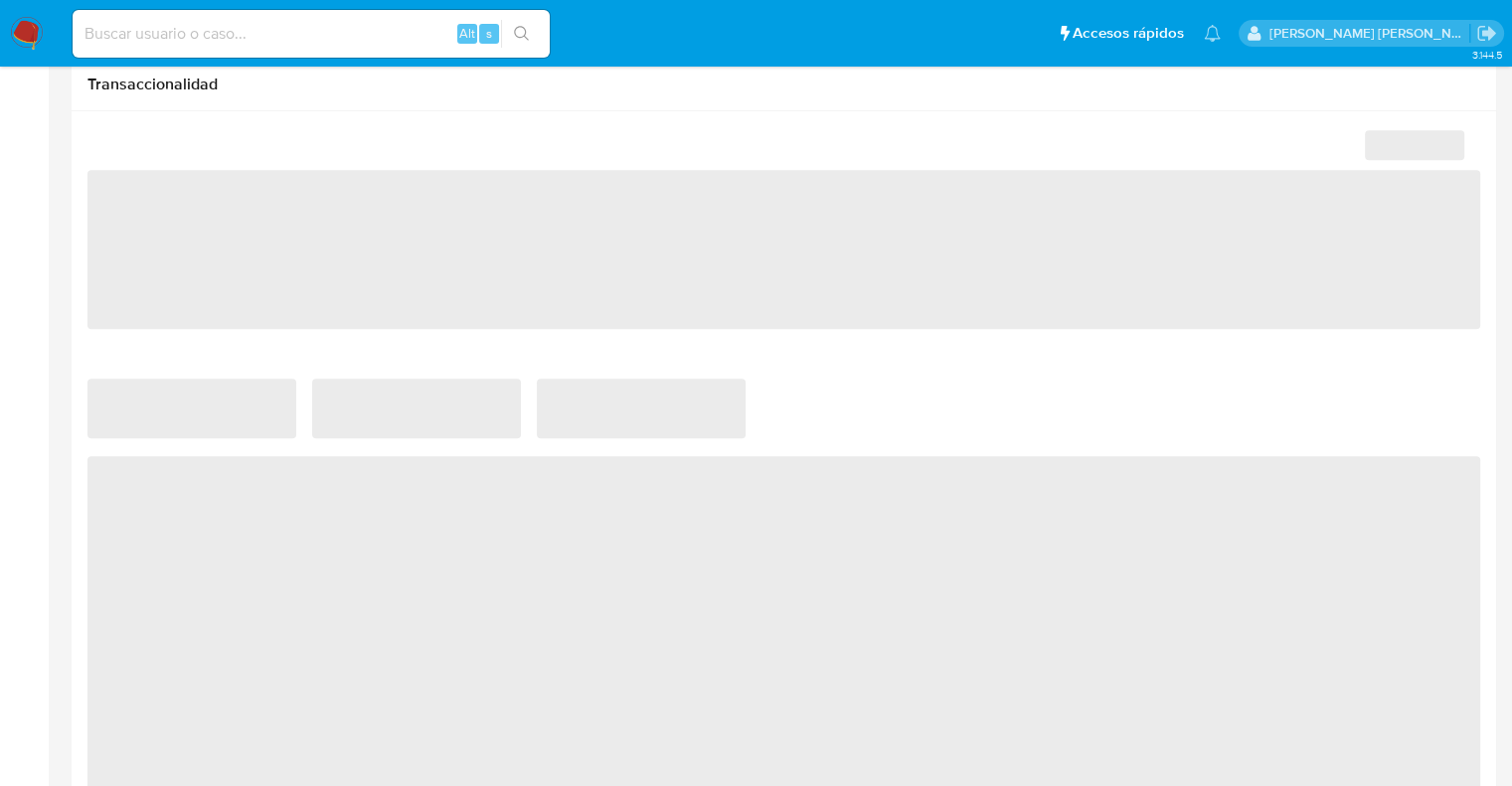 select on "10" 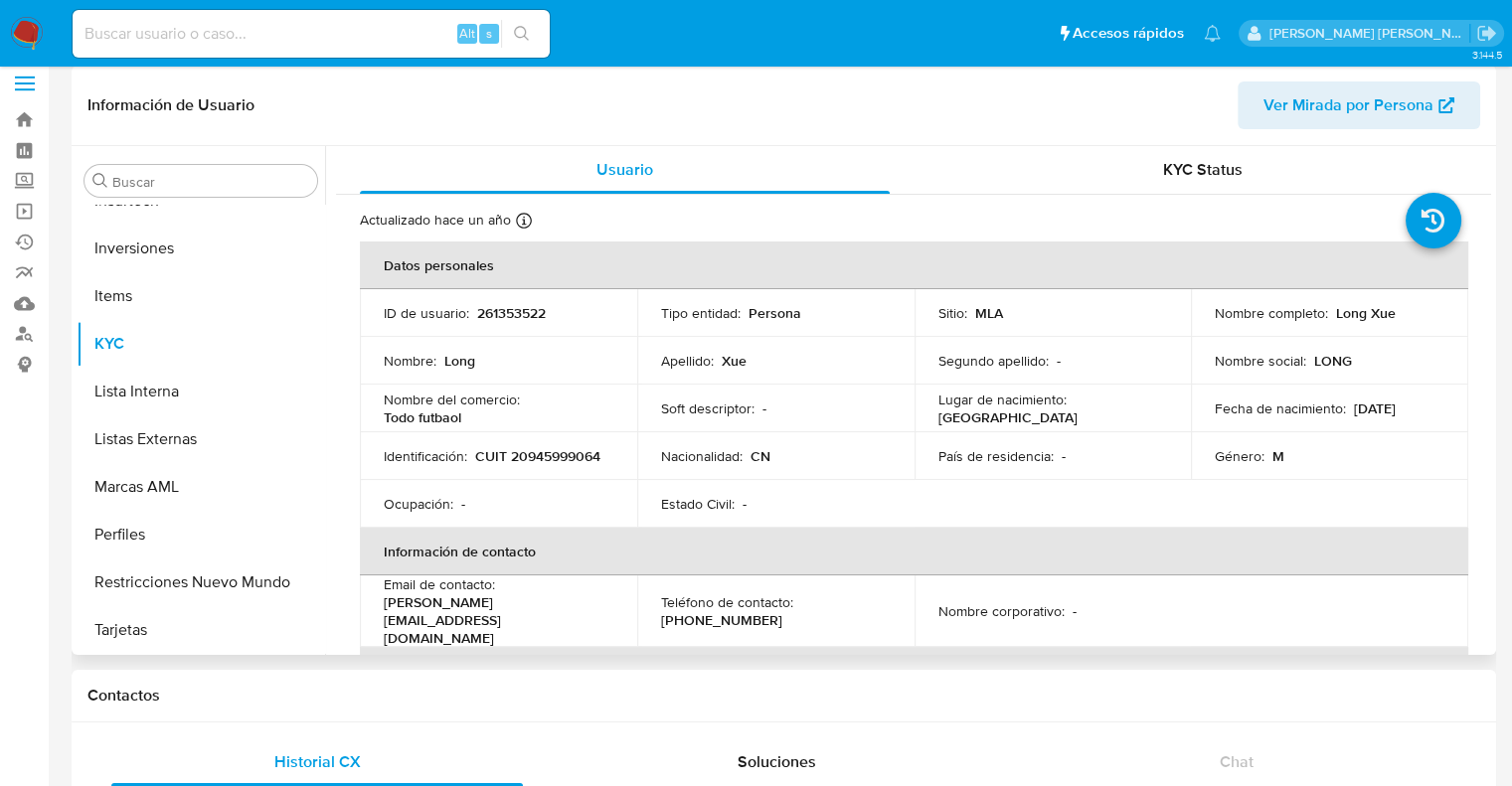 scroll, scrollTop: 0, scrollLeft: 0, axis: both 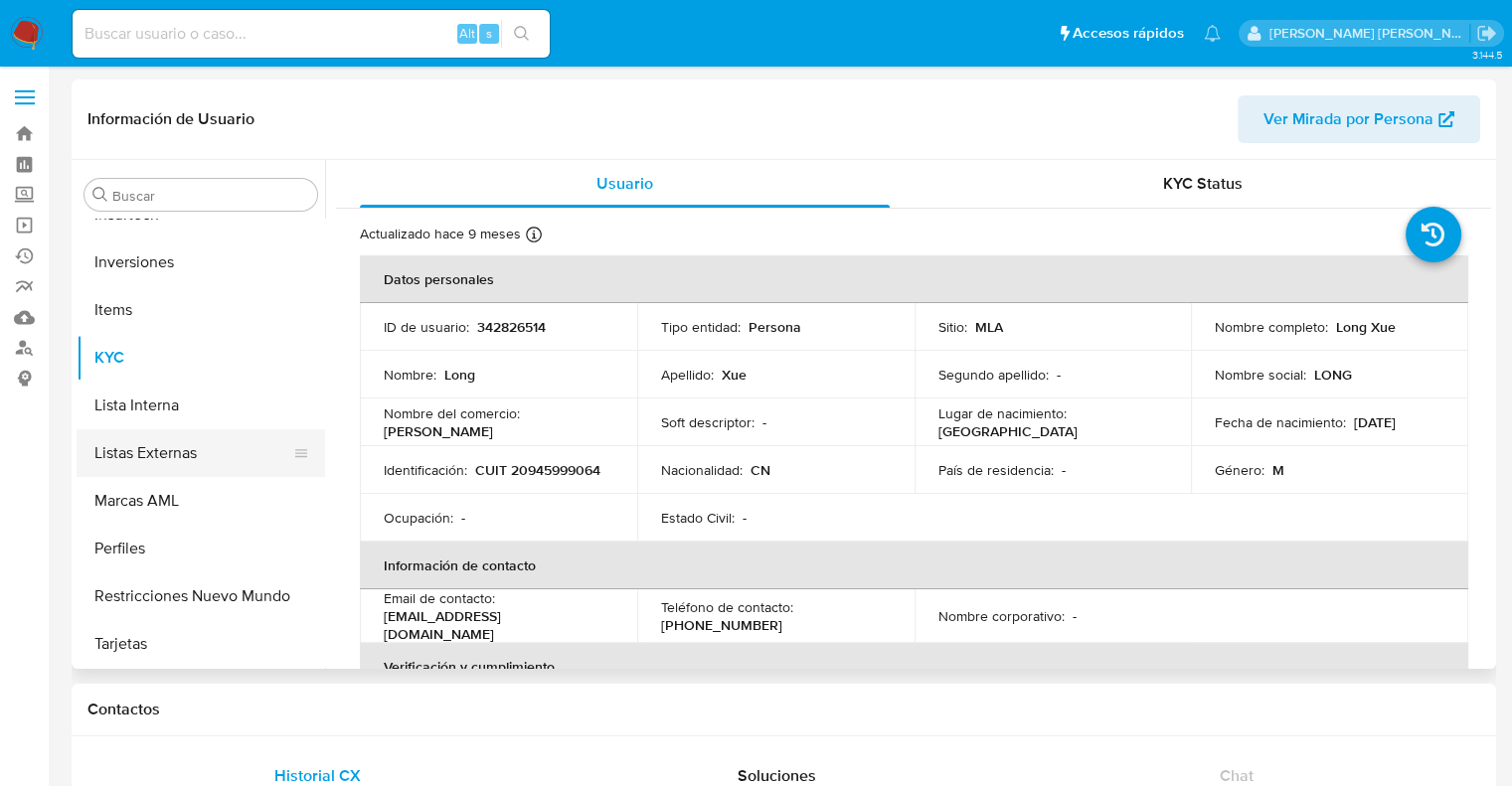 select on "10" 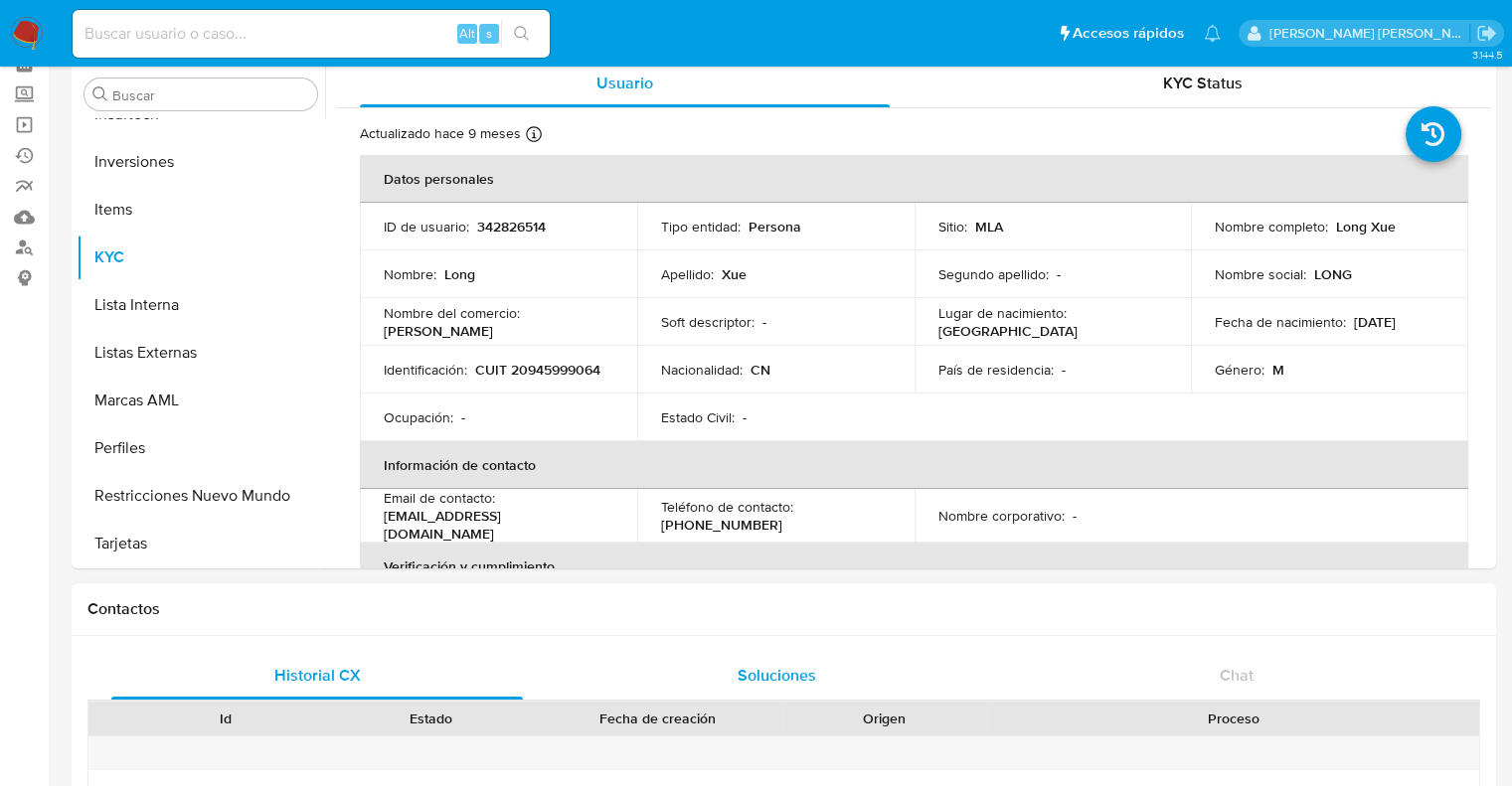 scroll, scrollTop: 99, scrollLeft: 0, axis: vertical 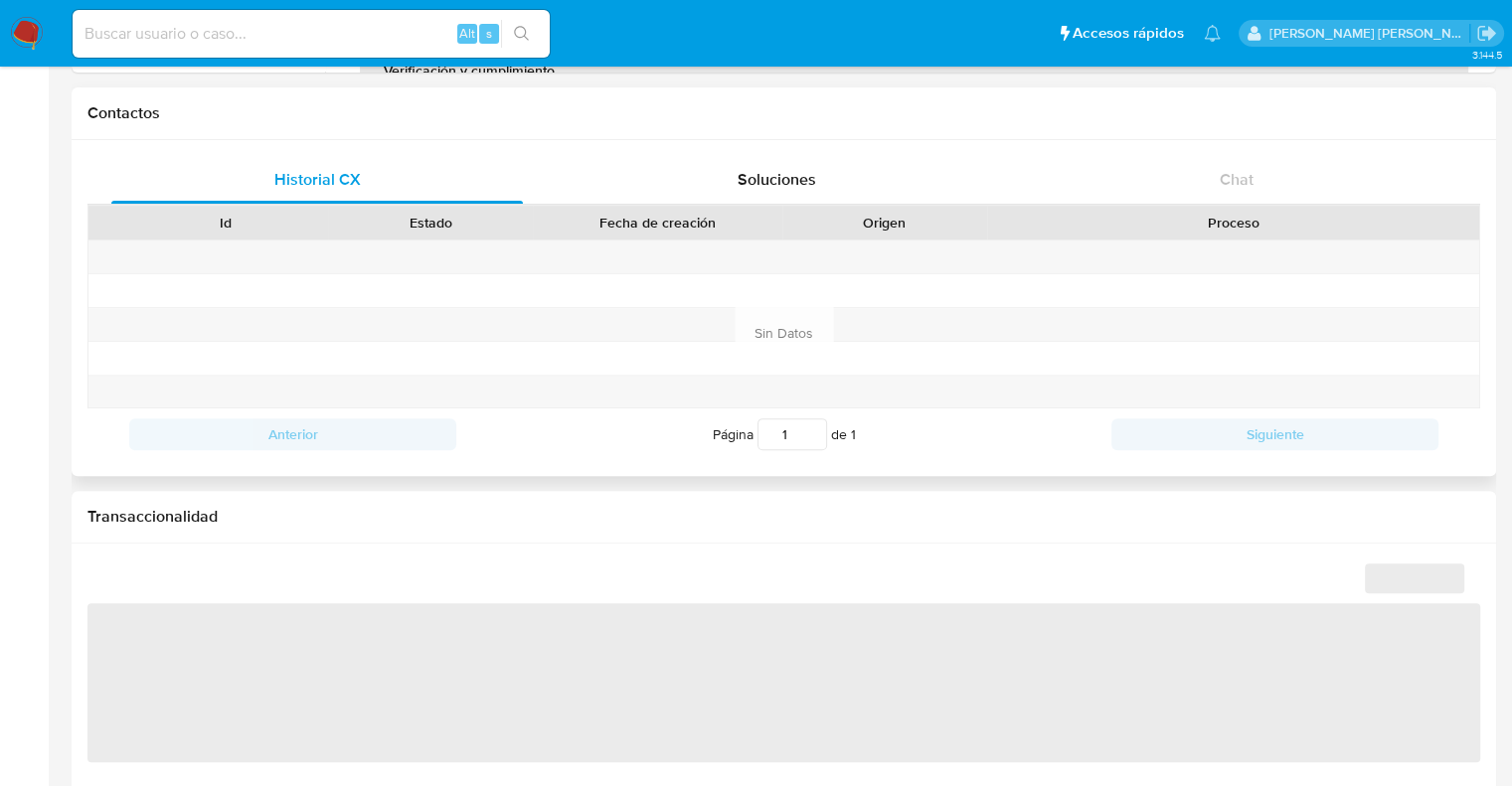 select on "10" 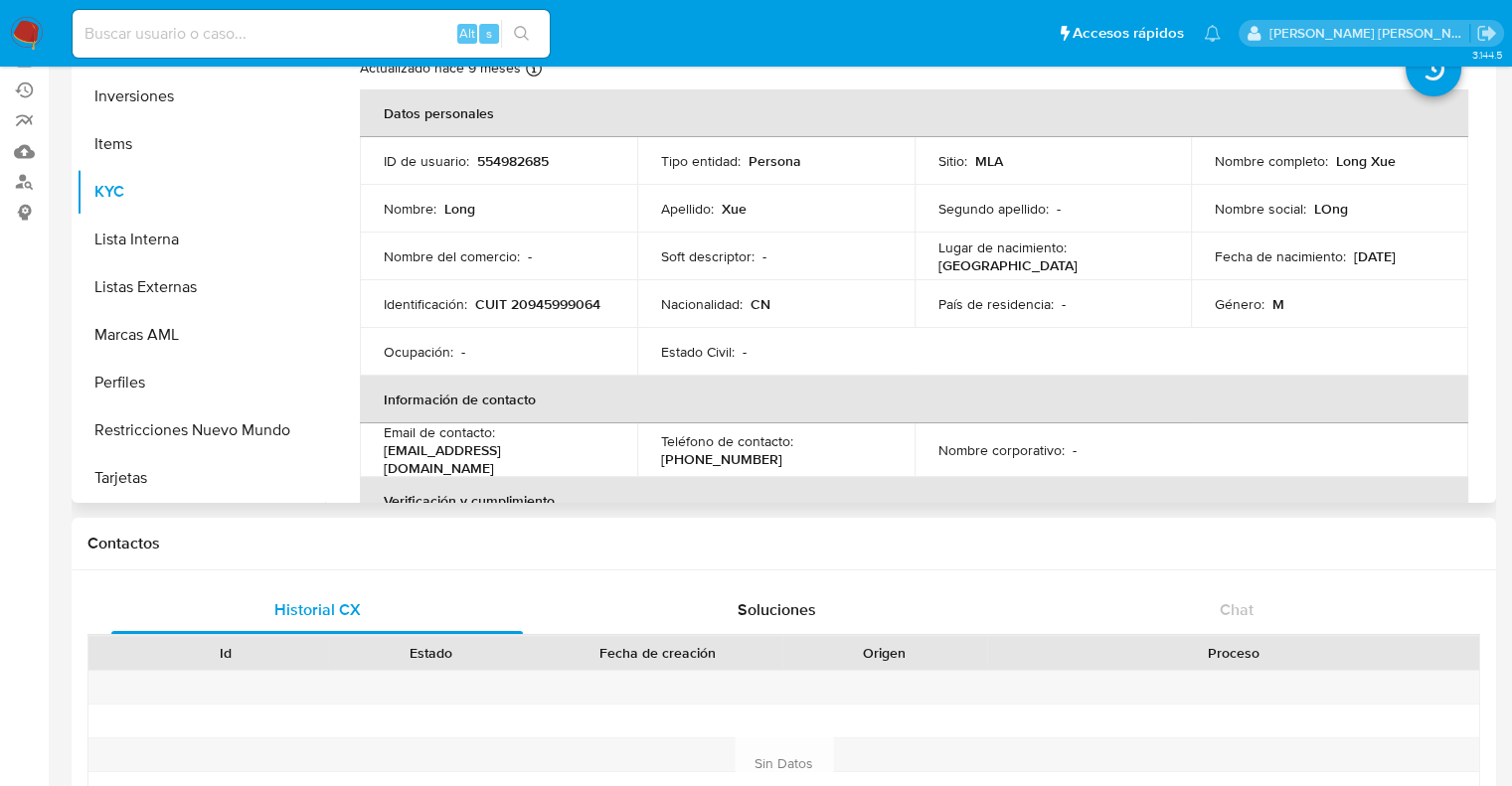 scroll, scrollTop: 99, scrollLeft: 0, axis: vertical 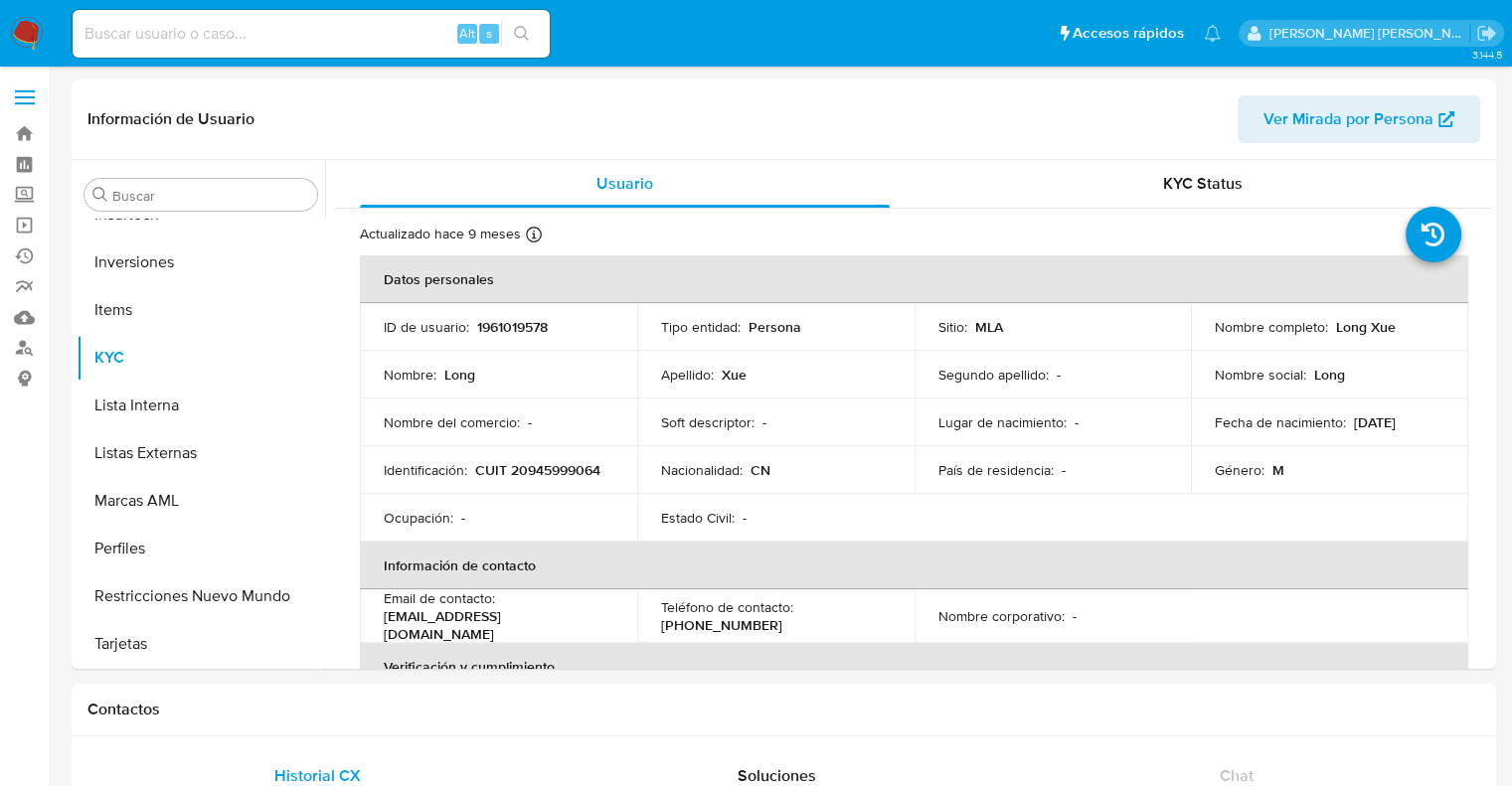 select on "10" 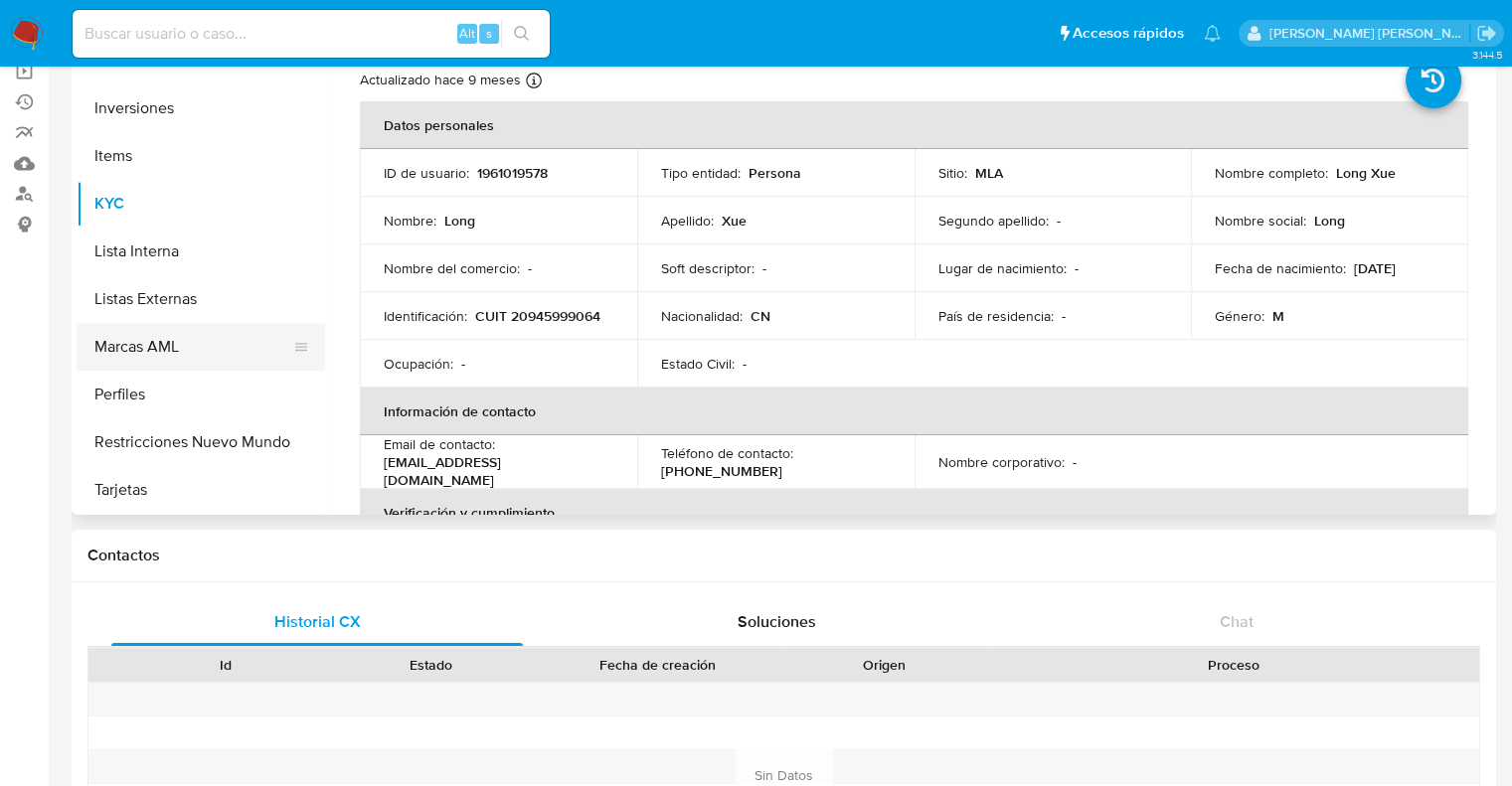 scroll, scrollTop: 0, scrollLeft: 0, axis: both 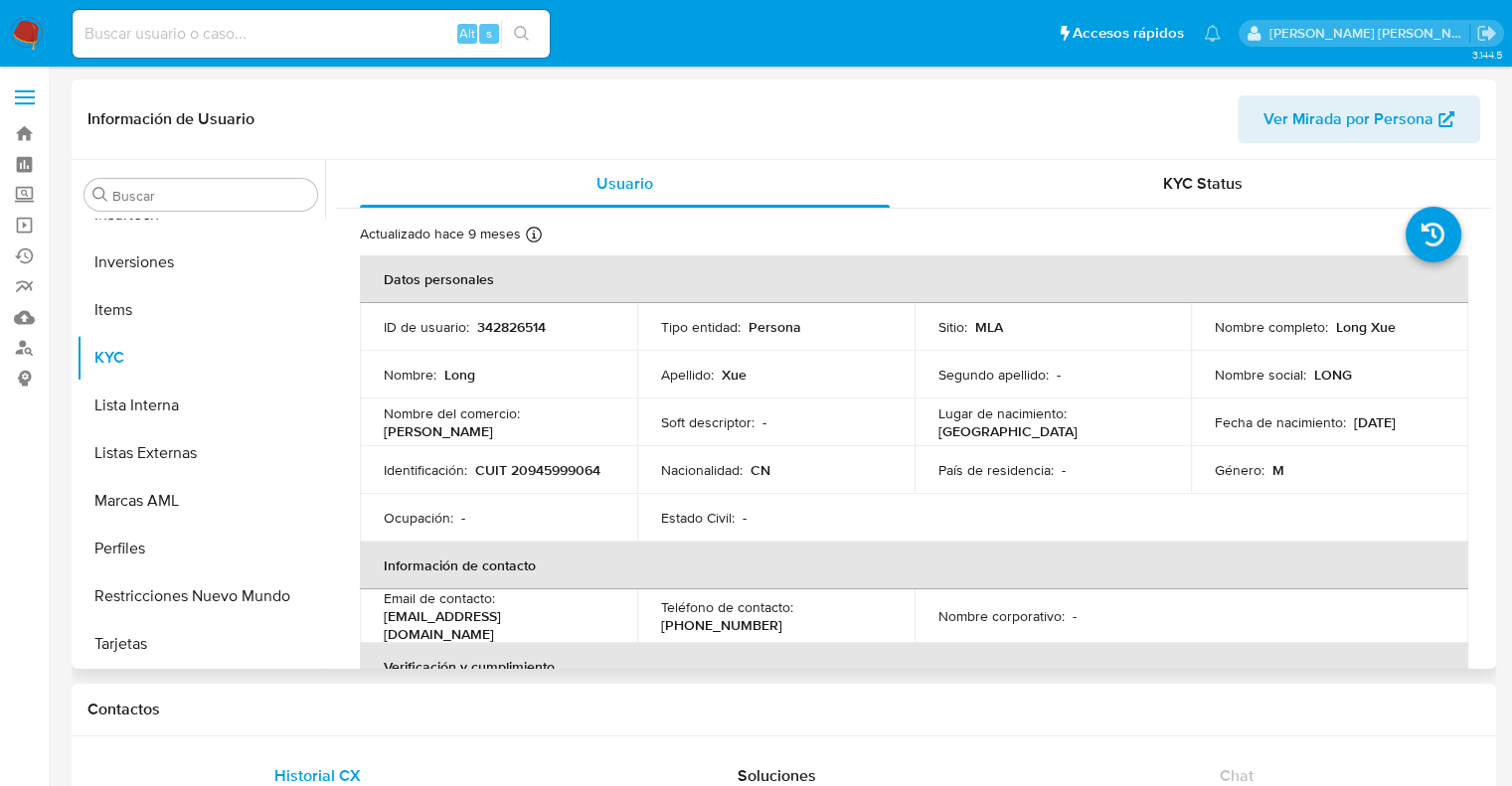 select on "10" 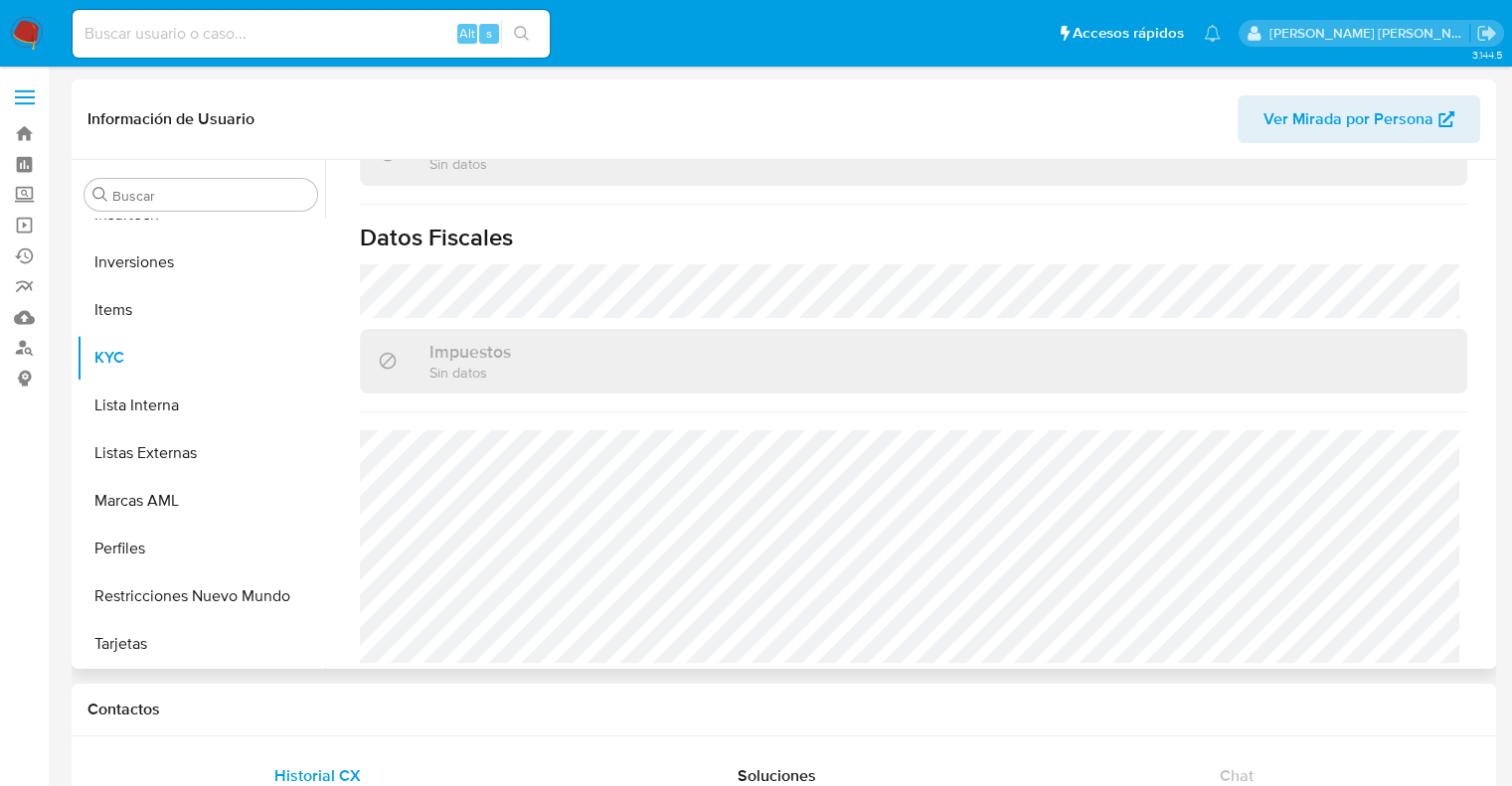 scroll, scrollTop: 1084, scrollLeft: 0, axis: vertical 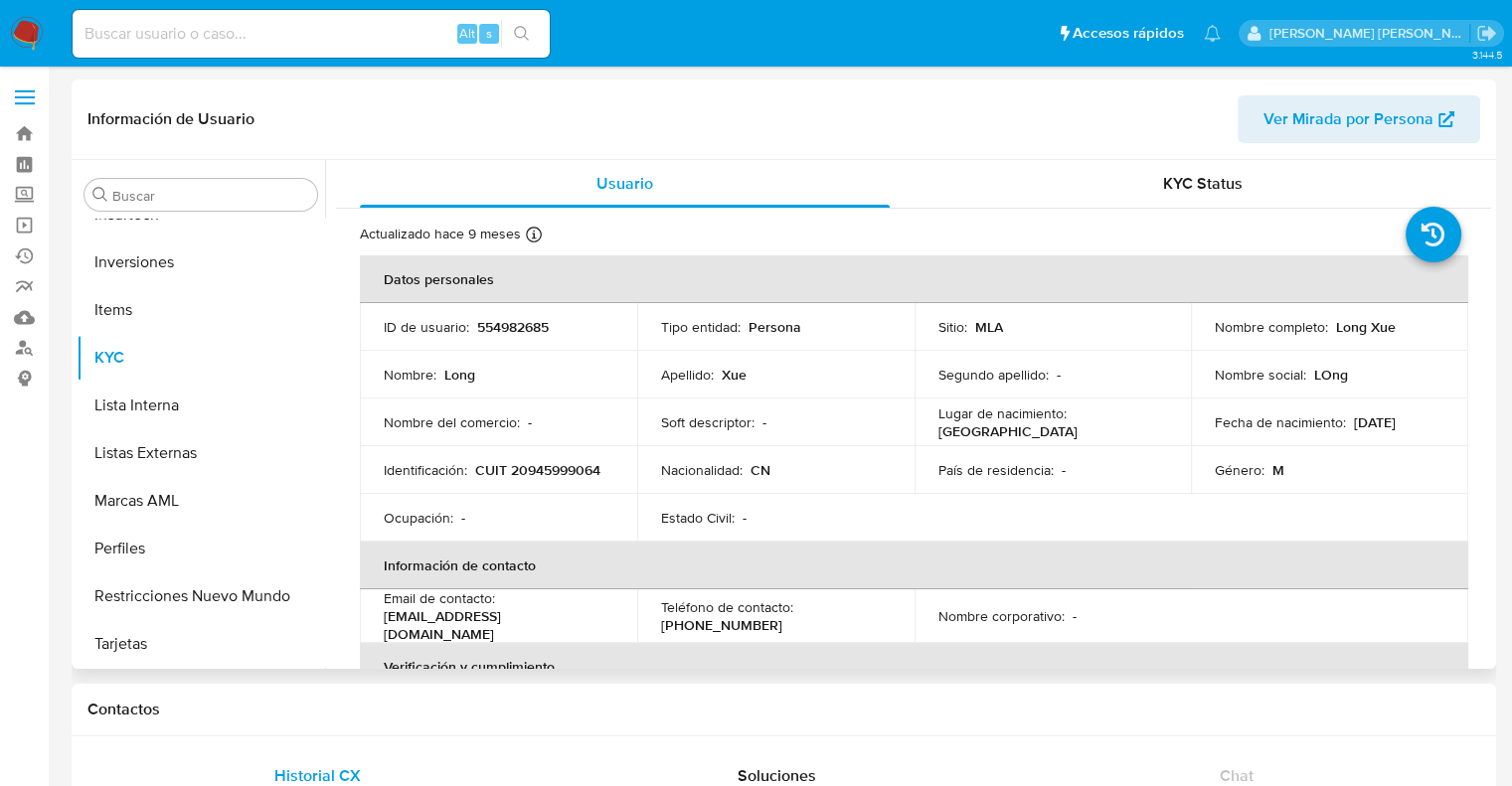 select on "10" 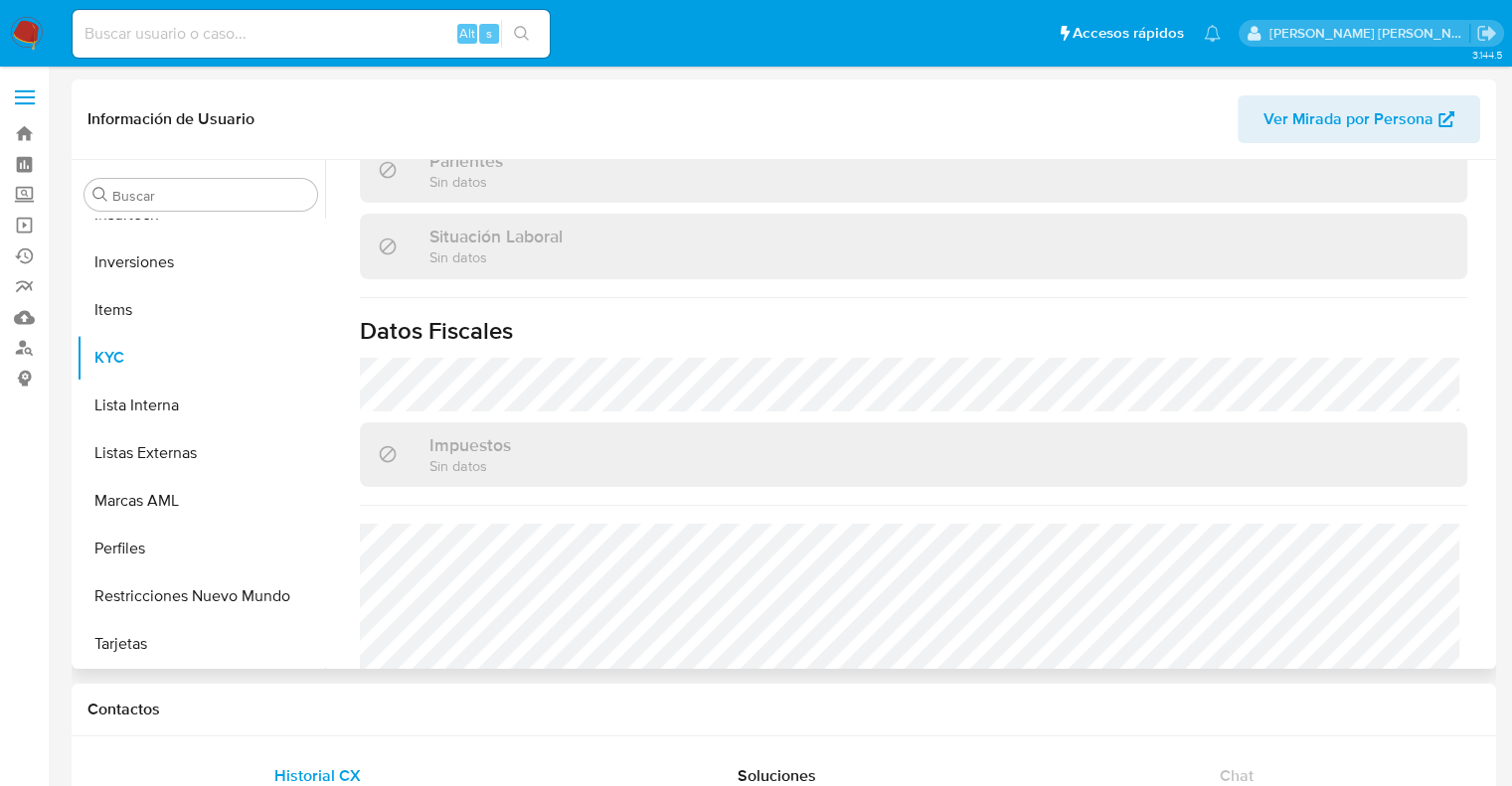 scroll, scrollTop: 1050, scrollLeft: 0, axis: vertical 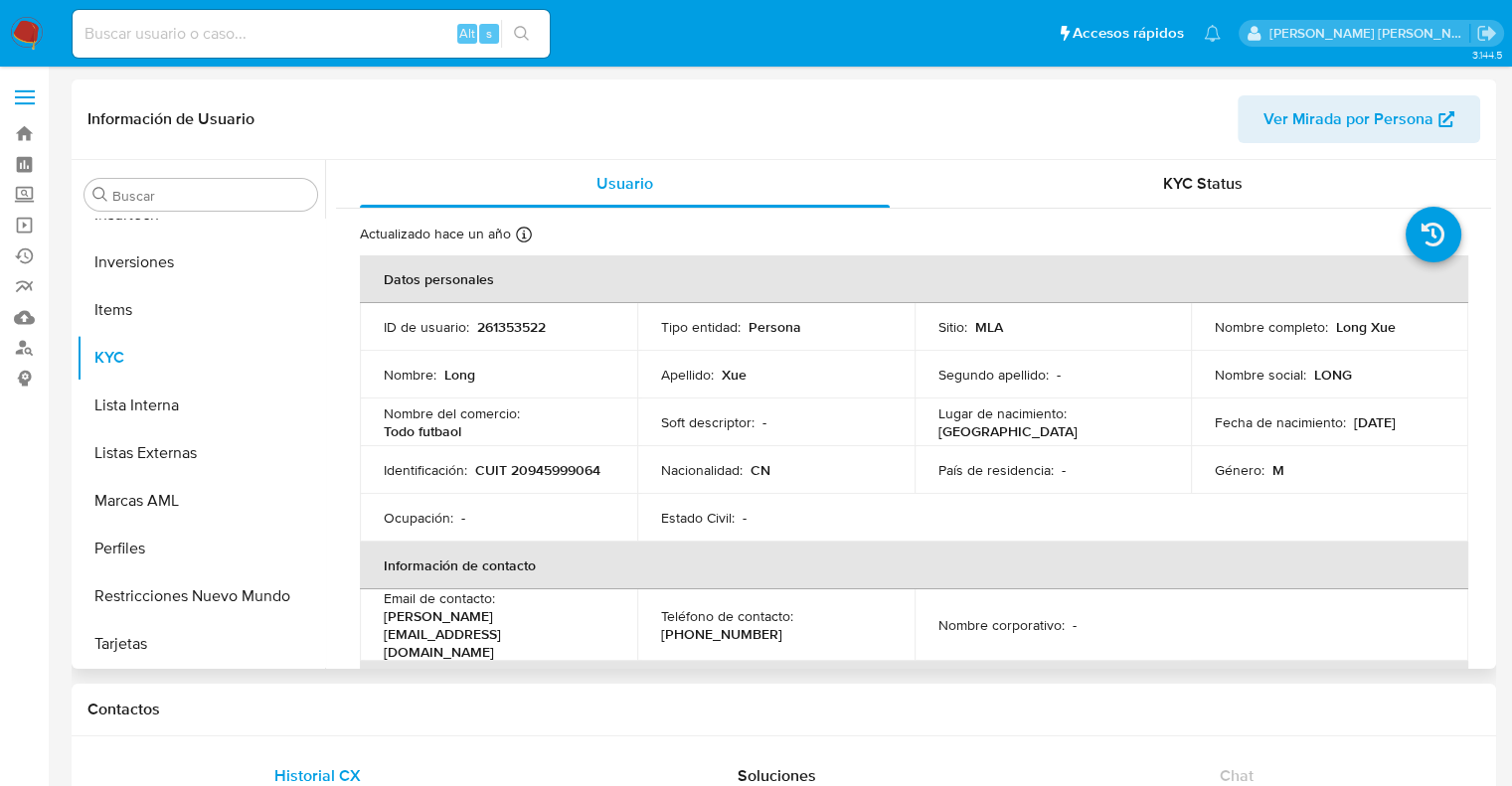 select on "10" 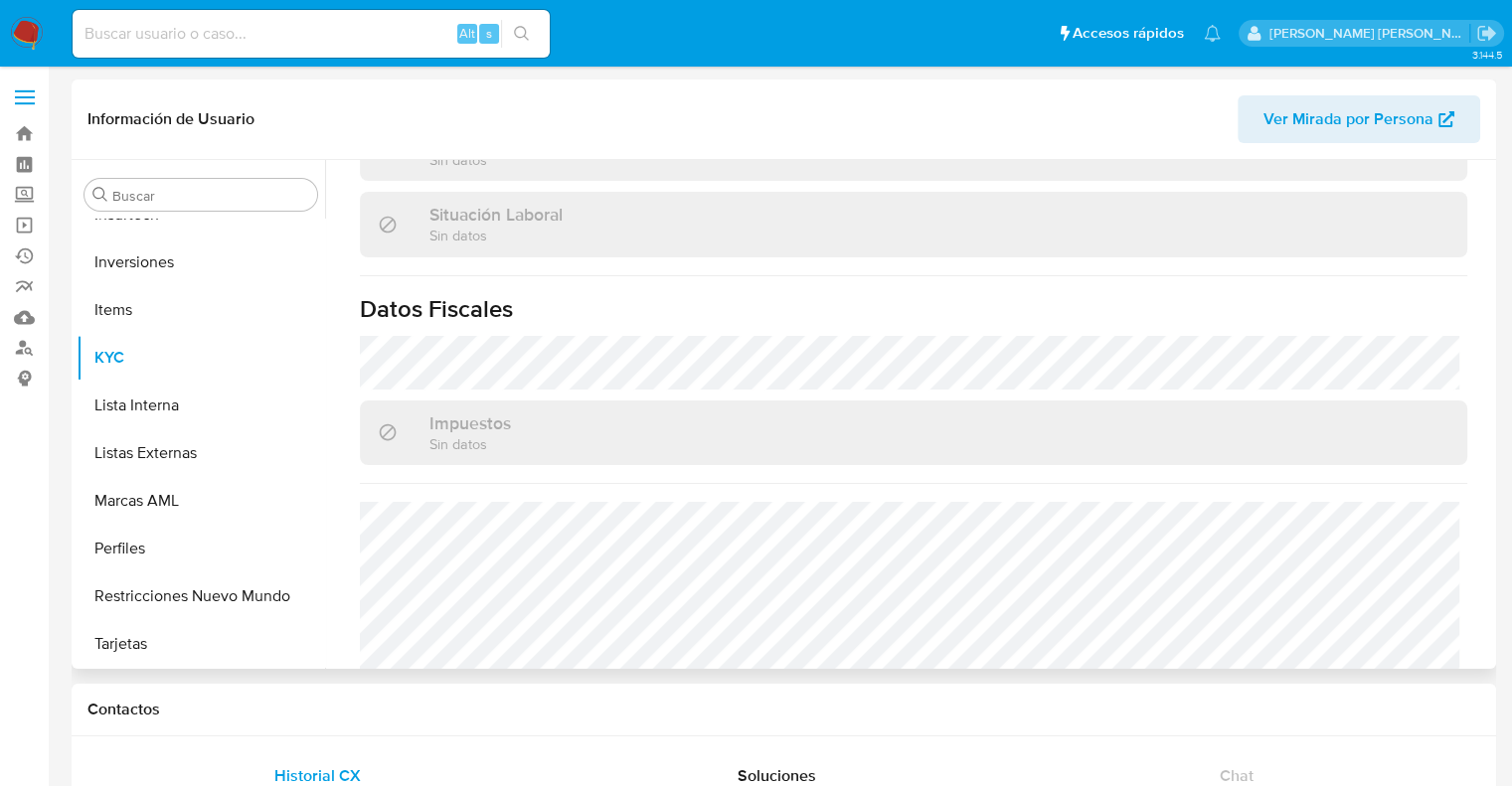 scroll, scrollTop: 1084, scrollLeft: 0, axis: vertical 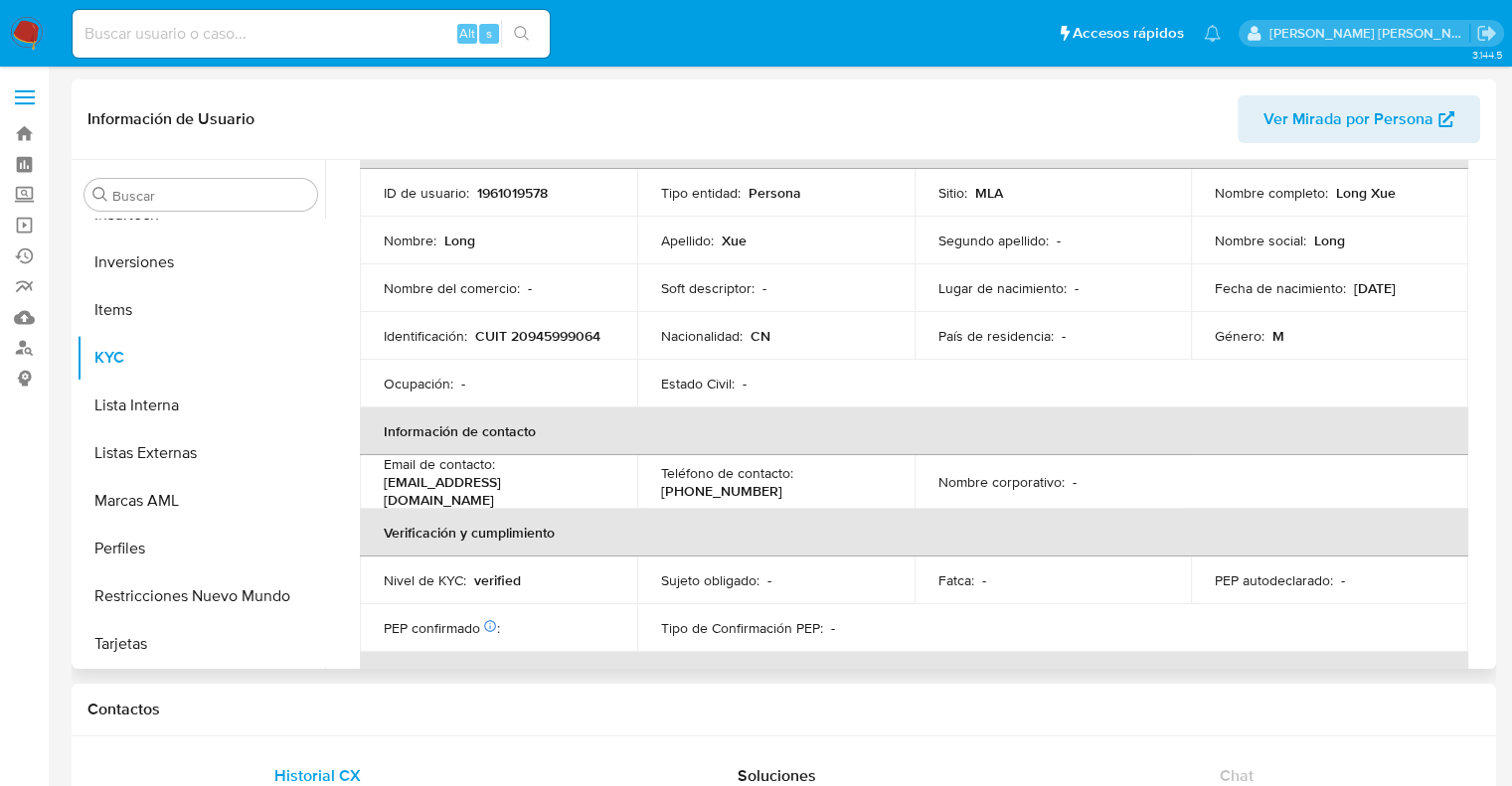 select on "10" 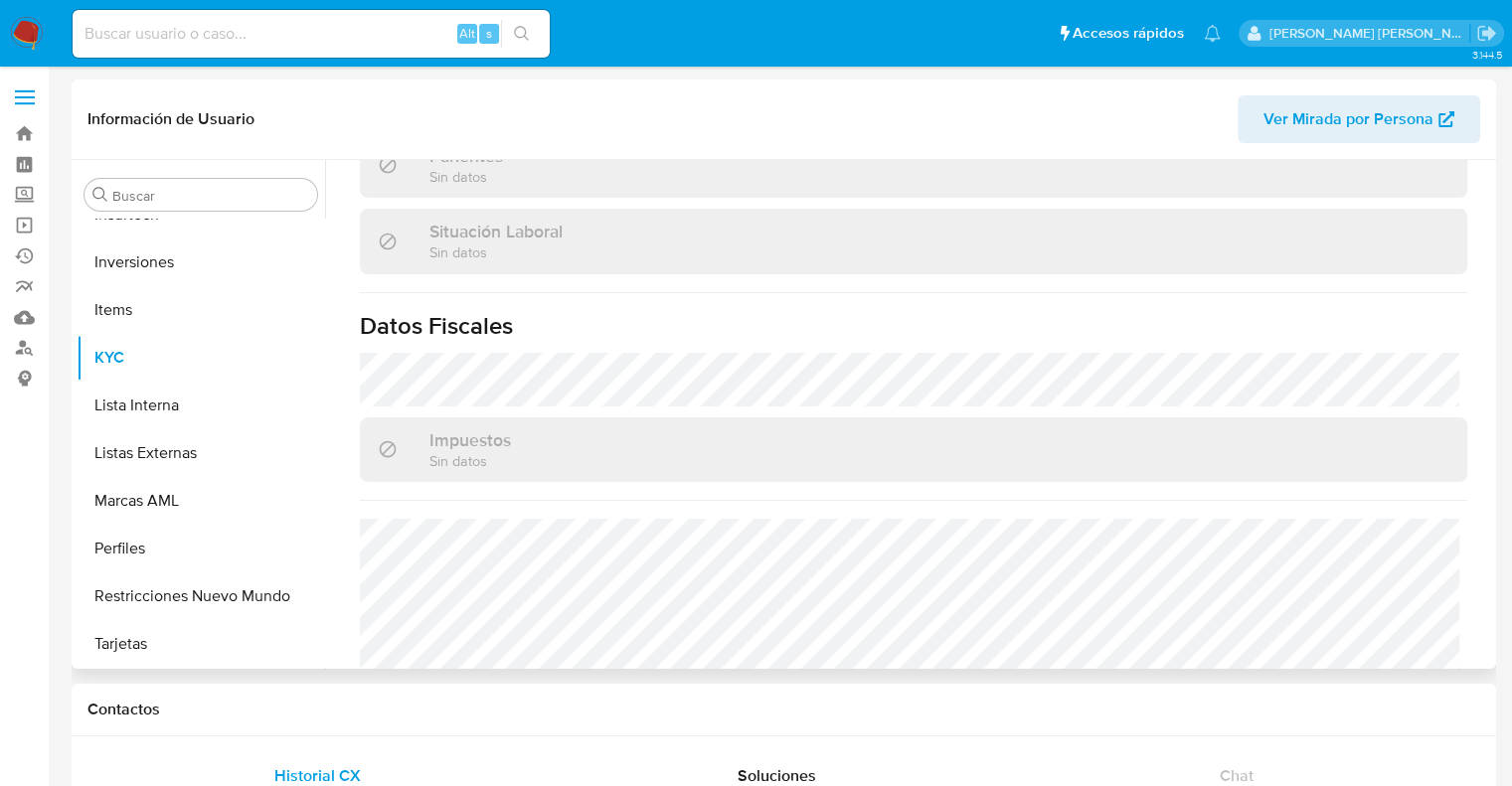 scroll, scrollTop: 1050, scrollLeft: 0, axis: vertical 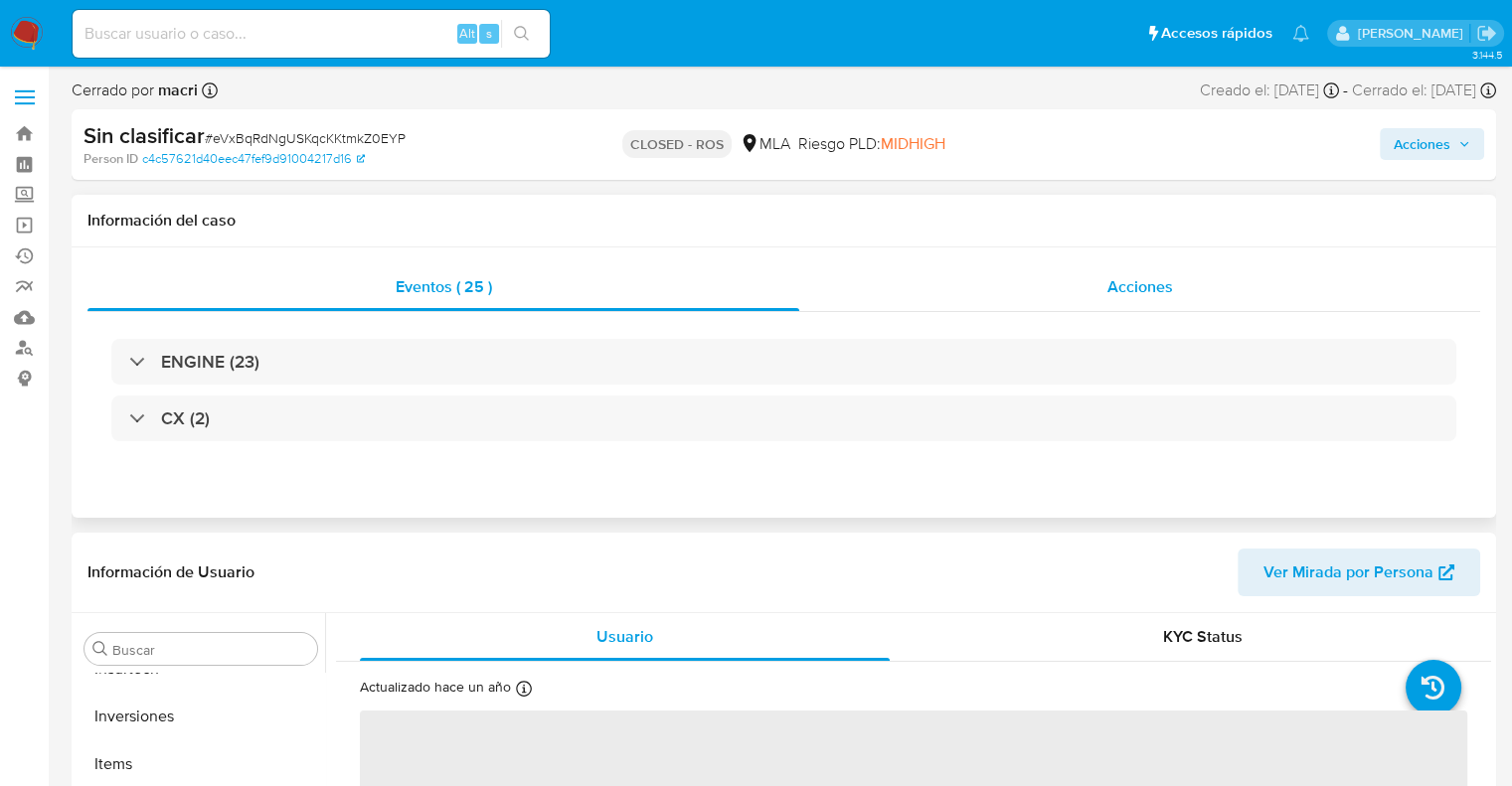 click on "Acciones" at bounding box center (1140, 286) 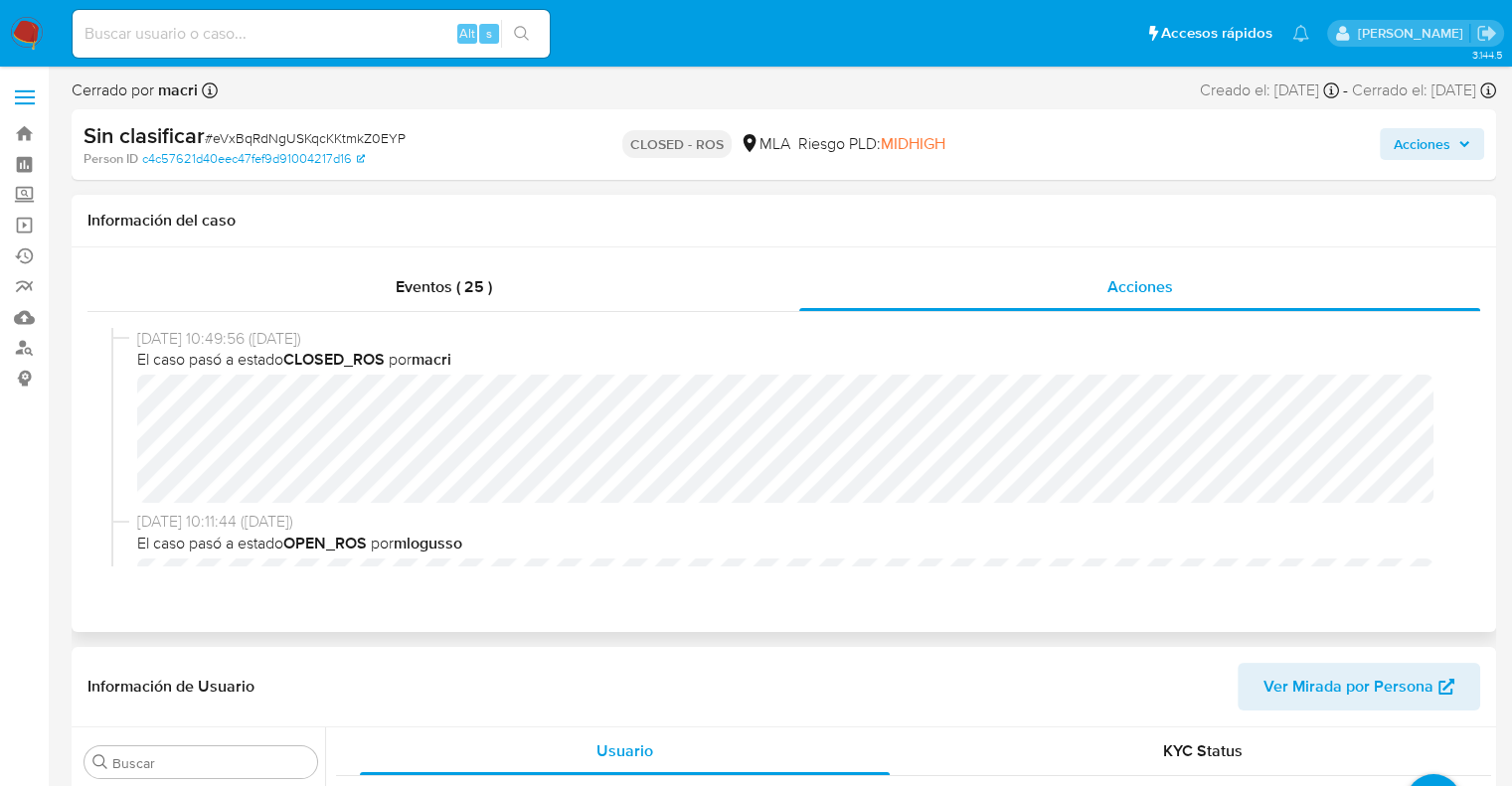 select on "10" 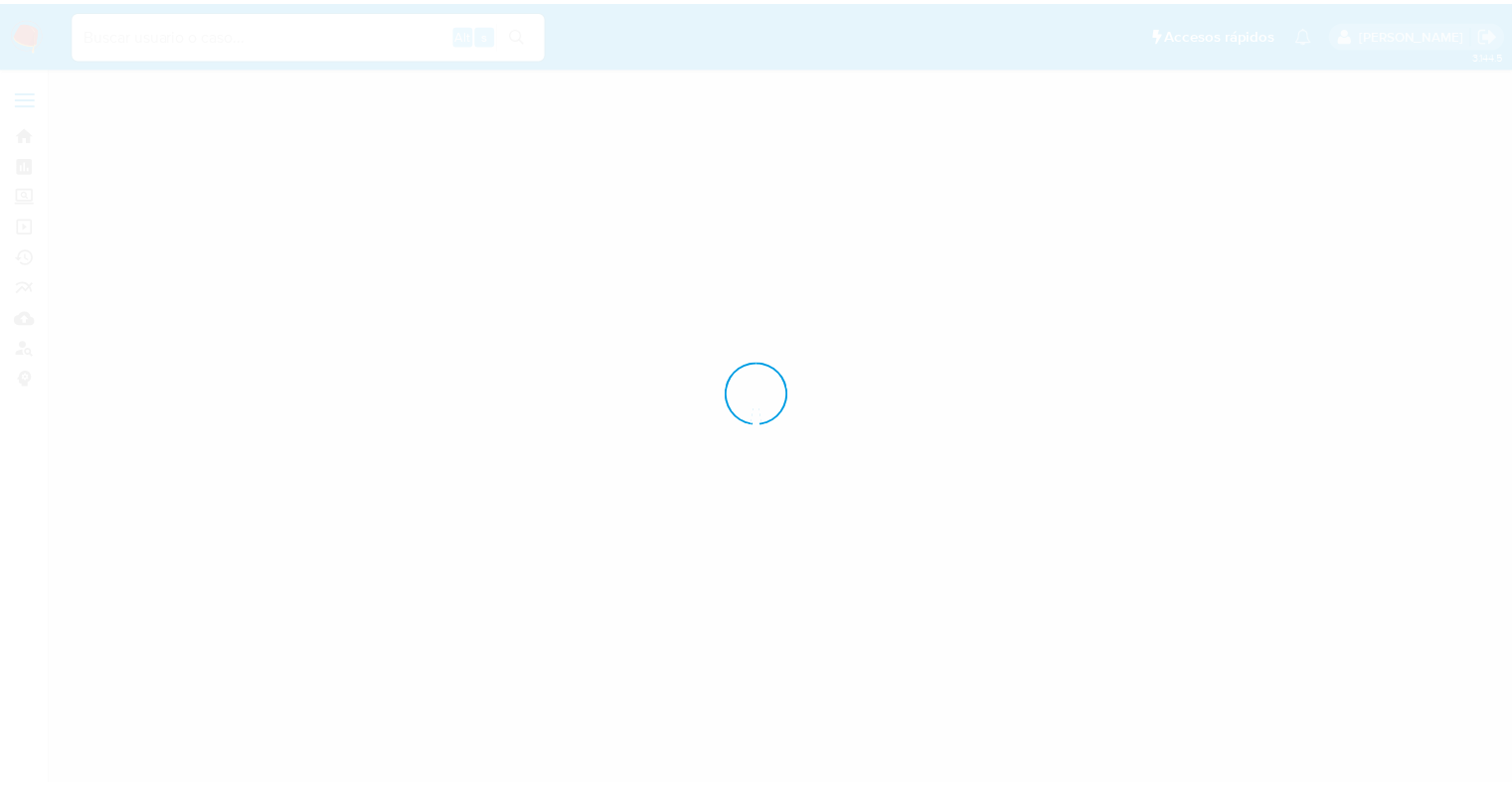 scroll, scrollTop: 0, scrollLeft: 0, axis: both 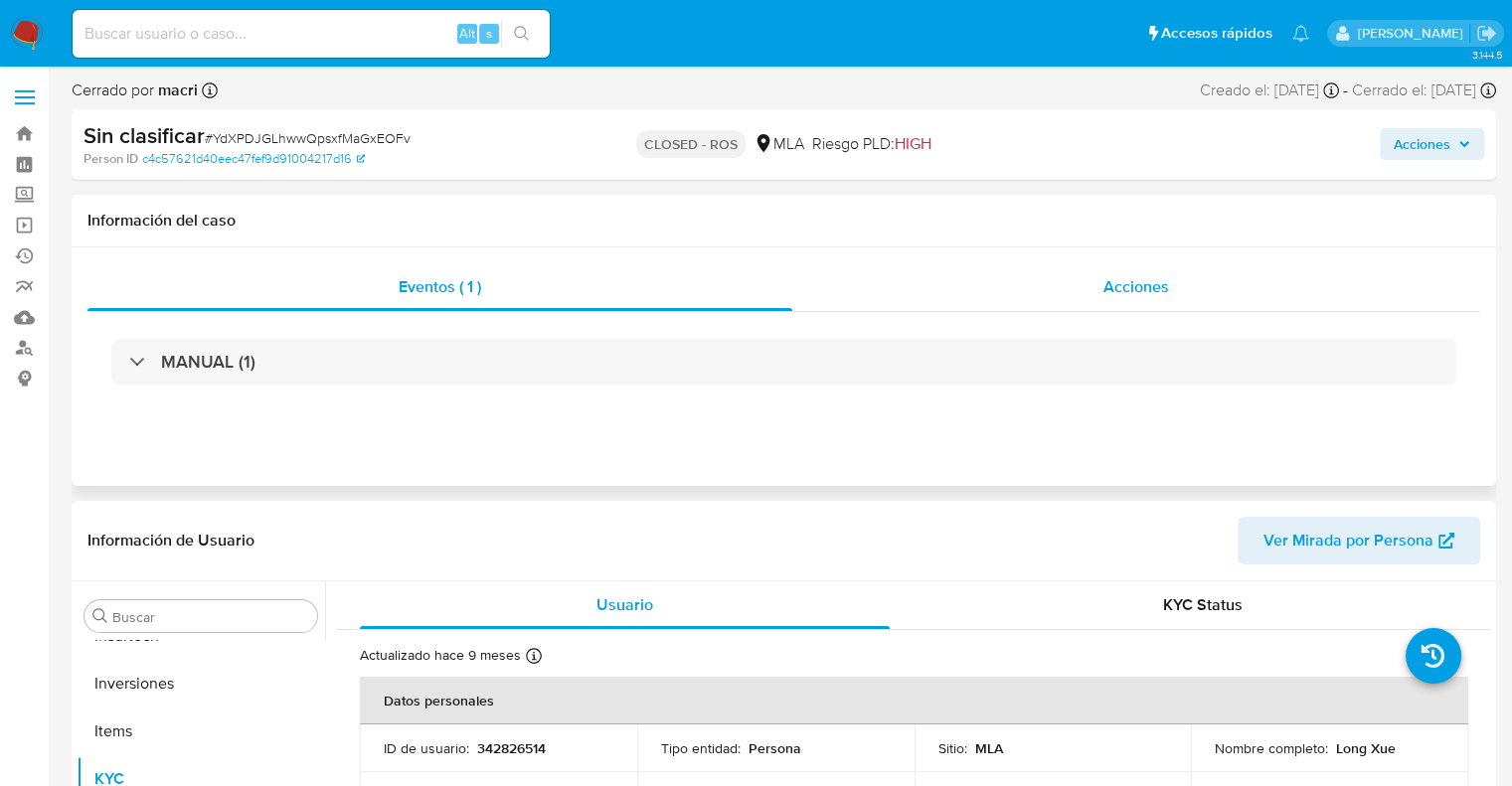 click on "Acciones" at bounding box center (1136, 287) 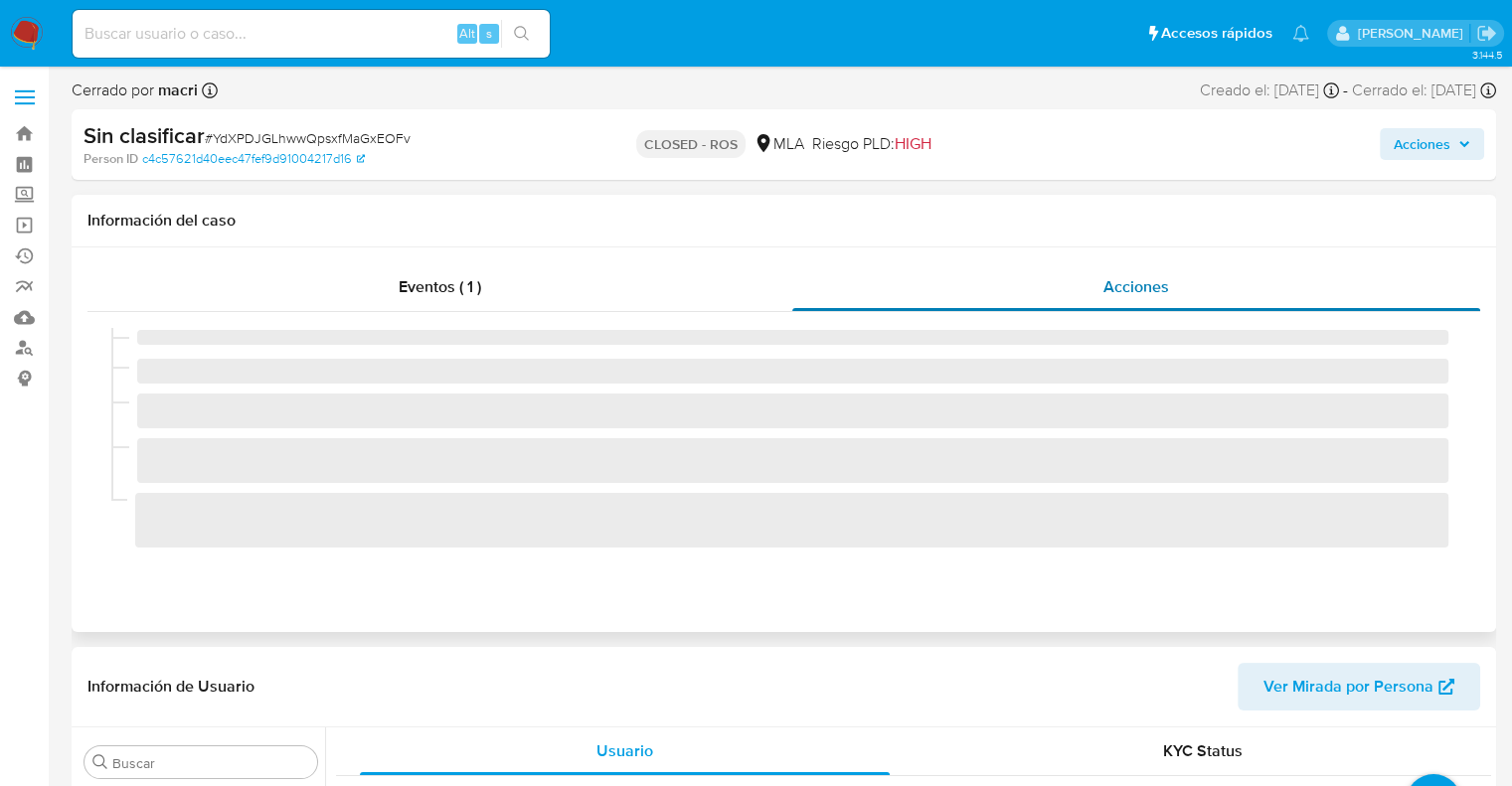 select on "10" 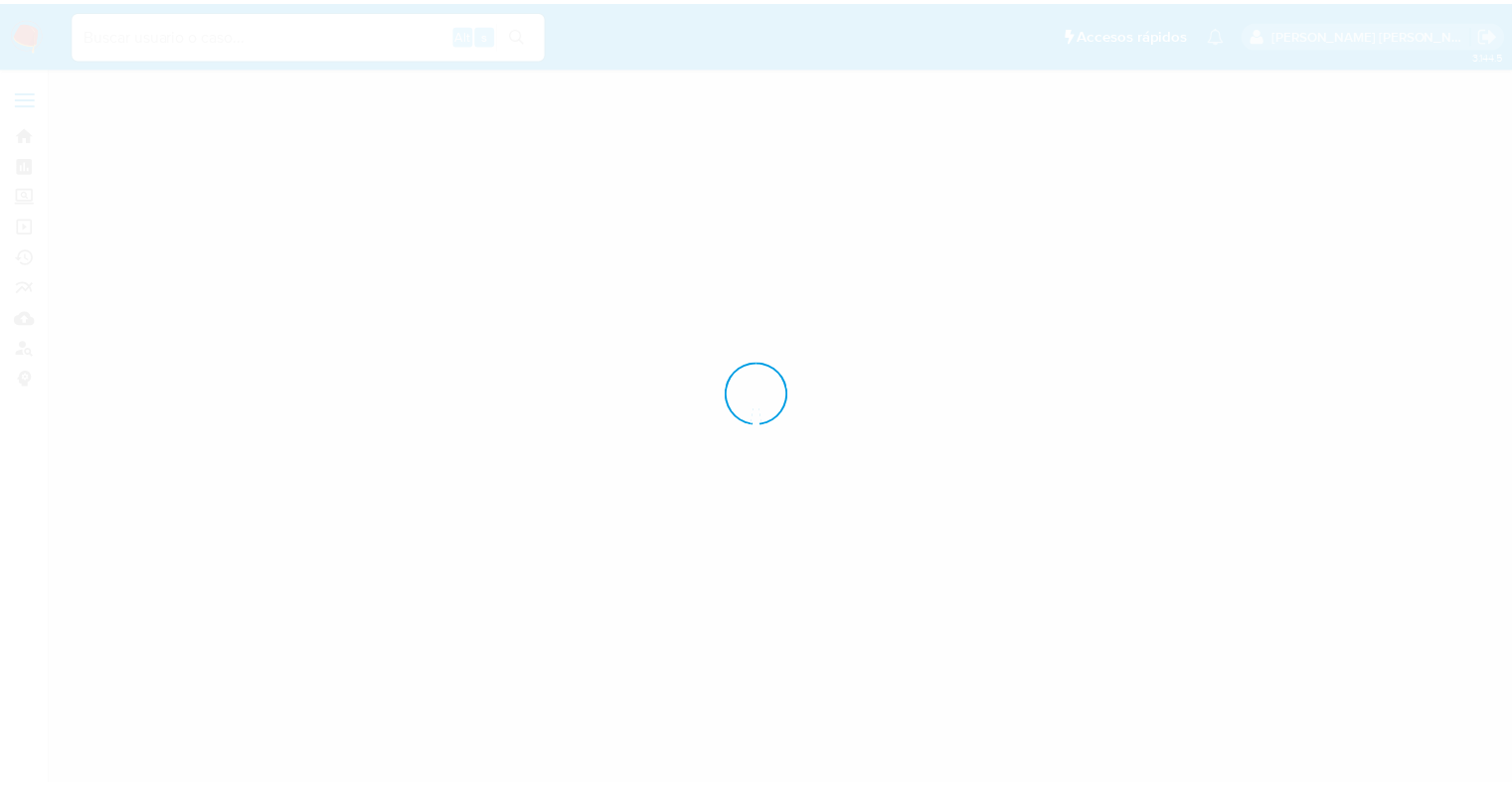 scroll, scrollTop: 0, scrollLeft: 0, axis: both 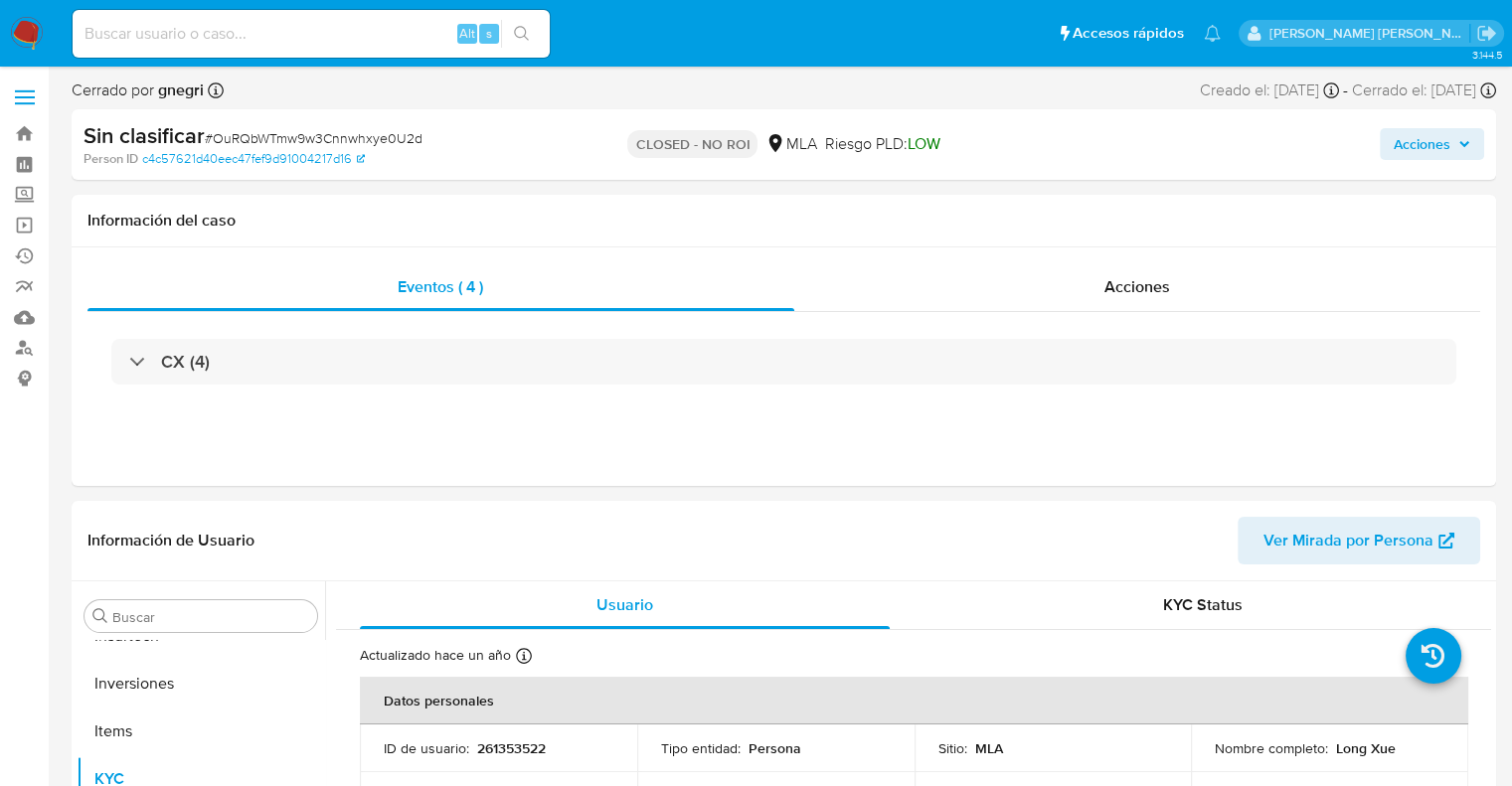 select on "10" 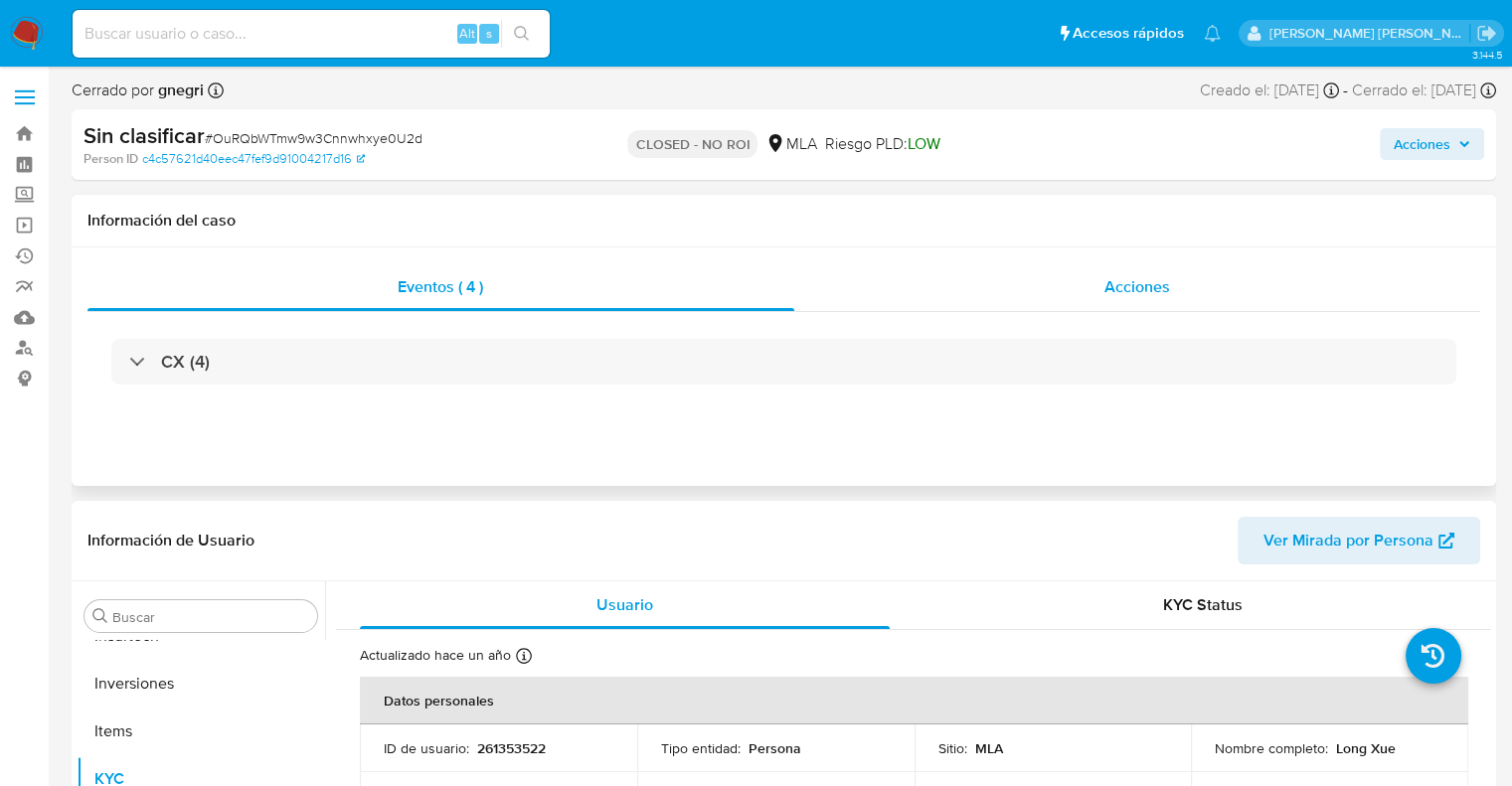click on "Acciones" at bounding box center [1137, 286] 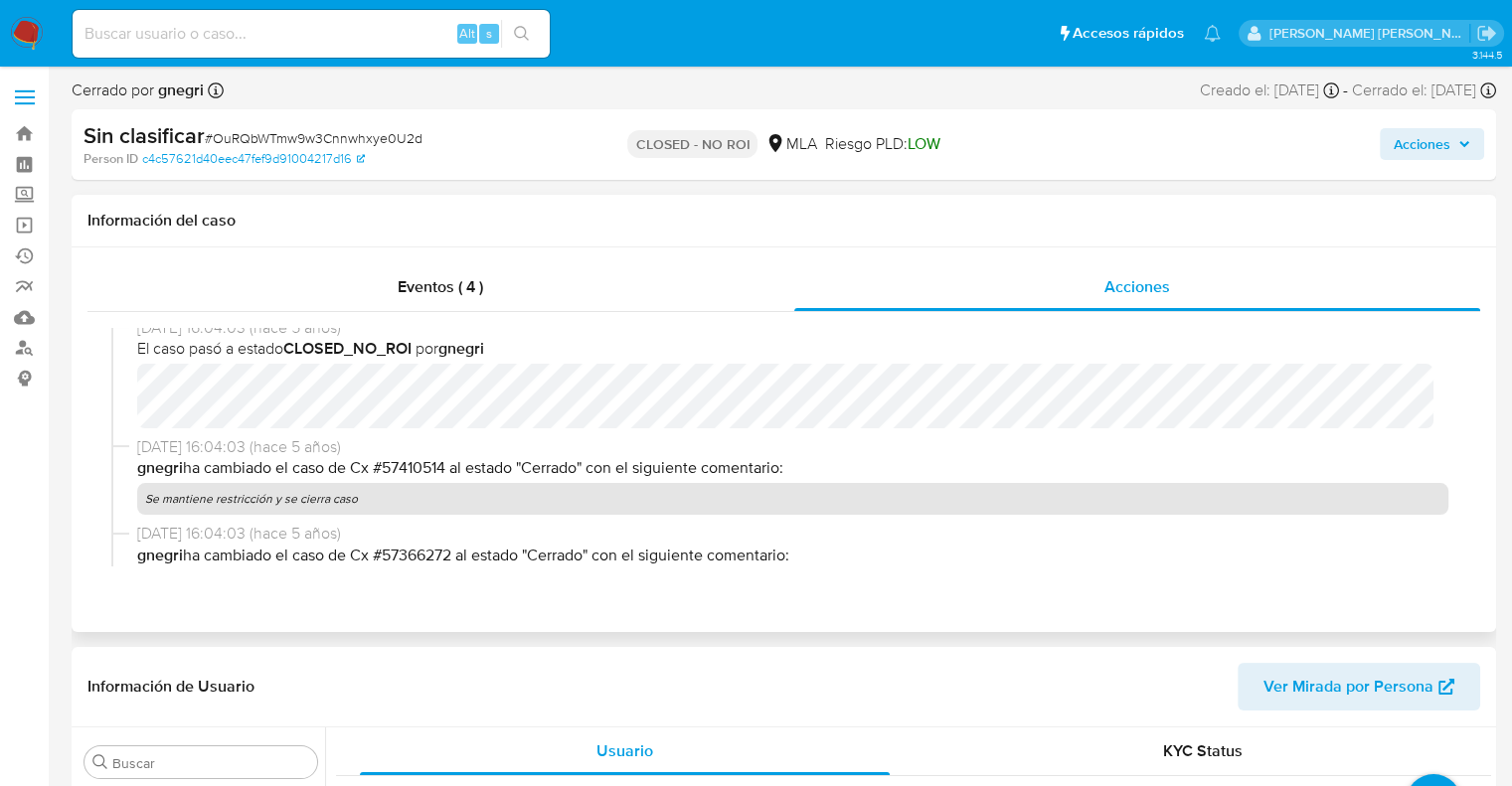 scroll, scrollTop: 0, scrollLeft: 0, axis: both 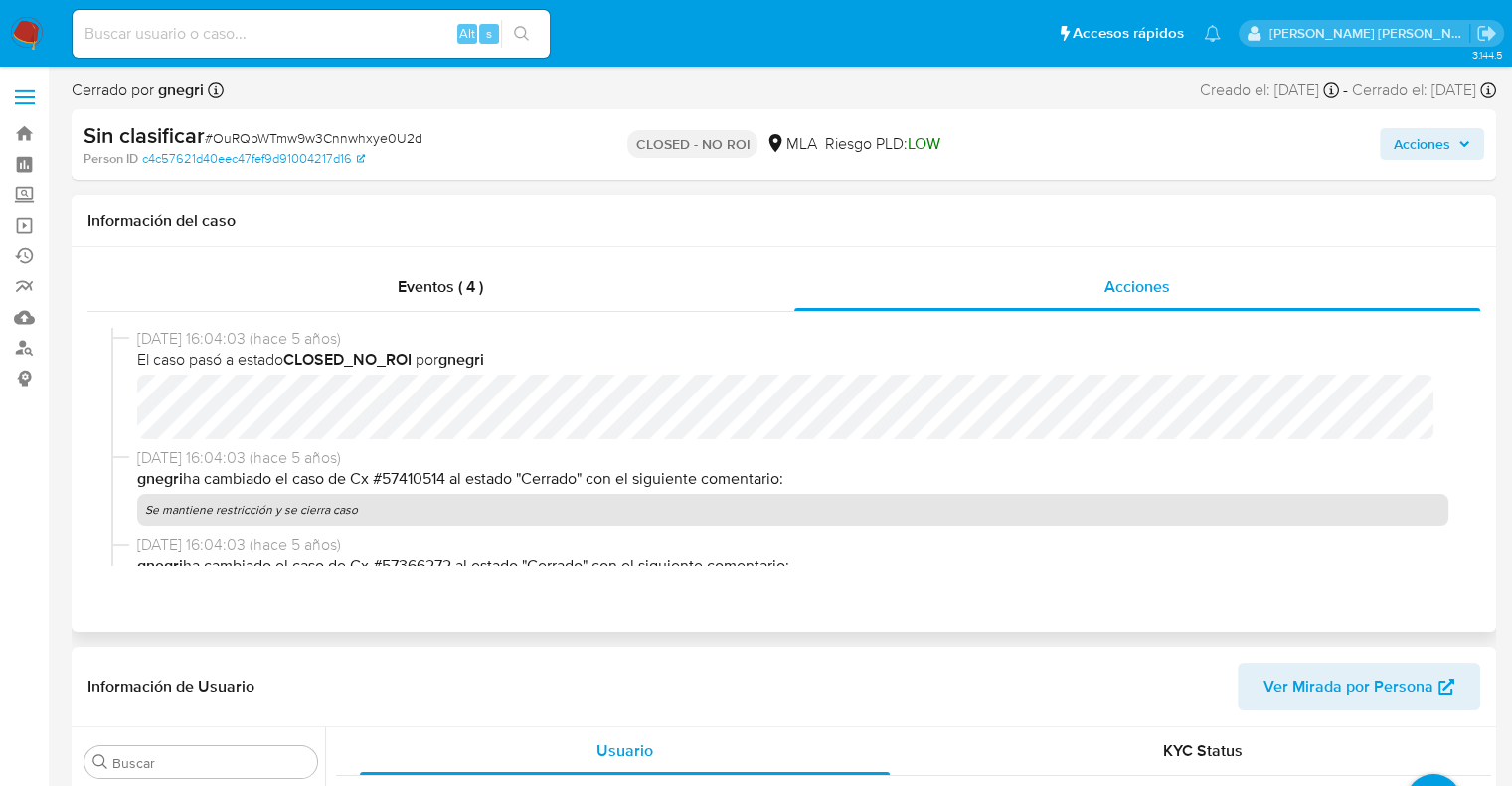 type 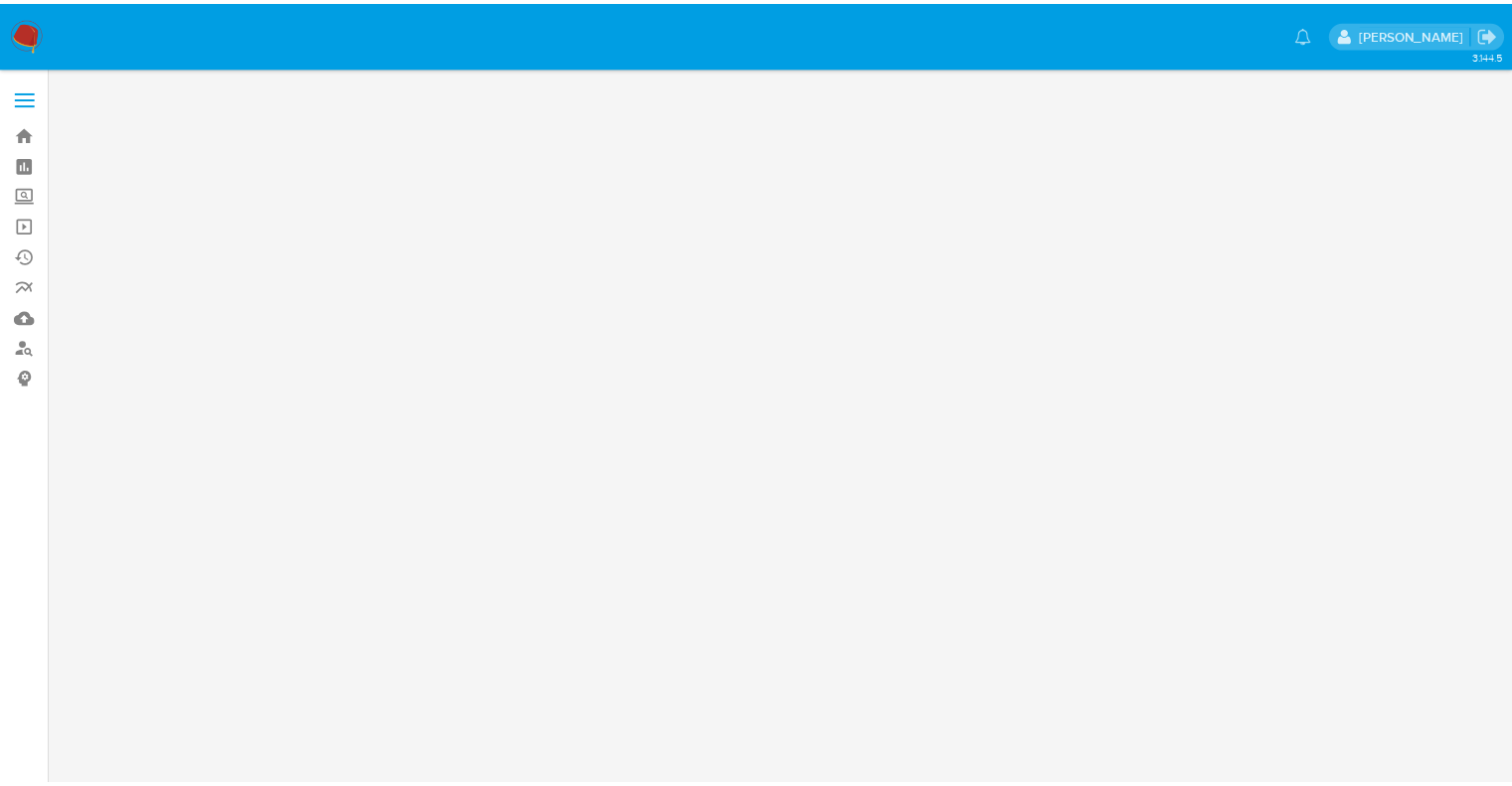 scroll, scrollTop: 0, scrollLeft: 0, axis: both 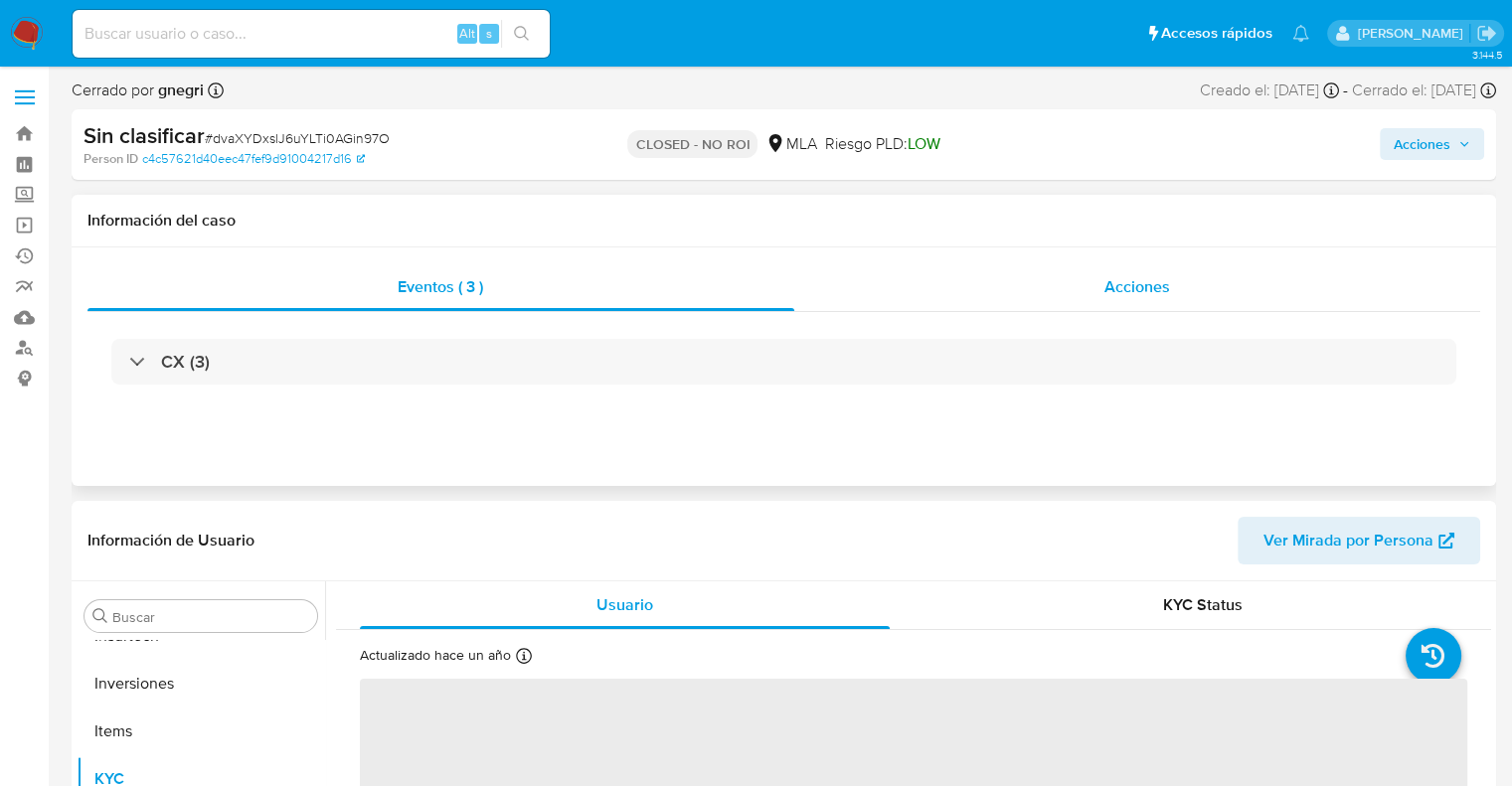 click on "Acciones" at bounding box center [1137, 286] 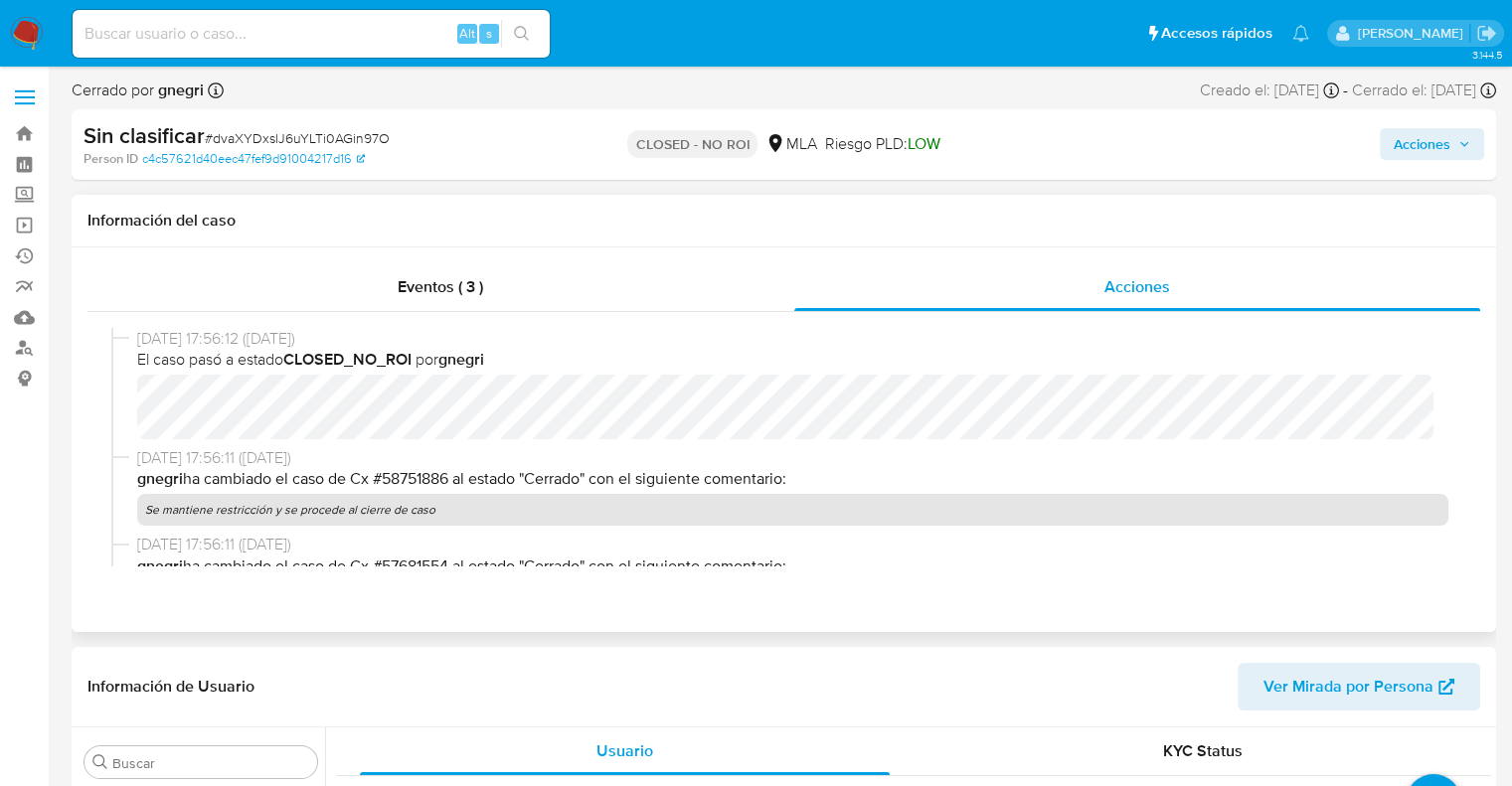 select on "10" 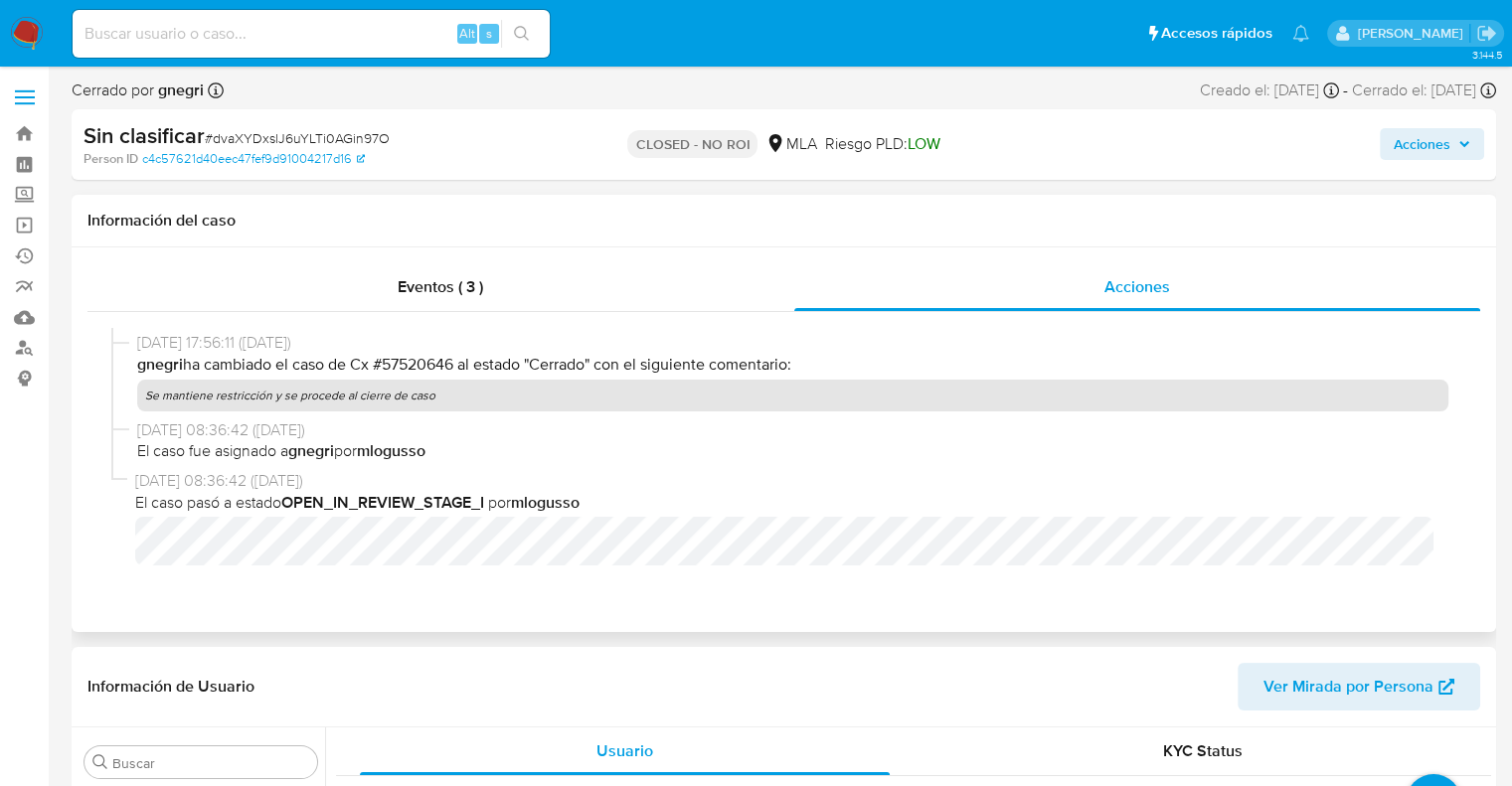 scroll, scrollTop: 297, scrollLeft: 0, axis: vertical 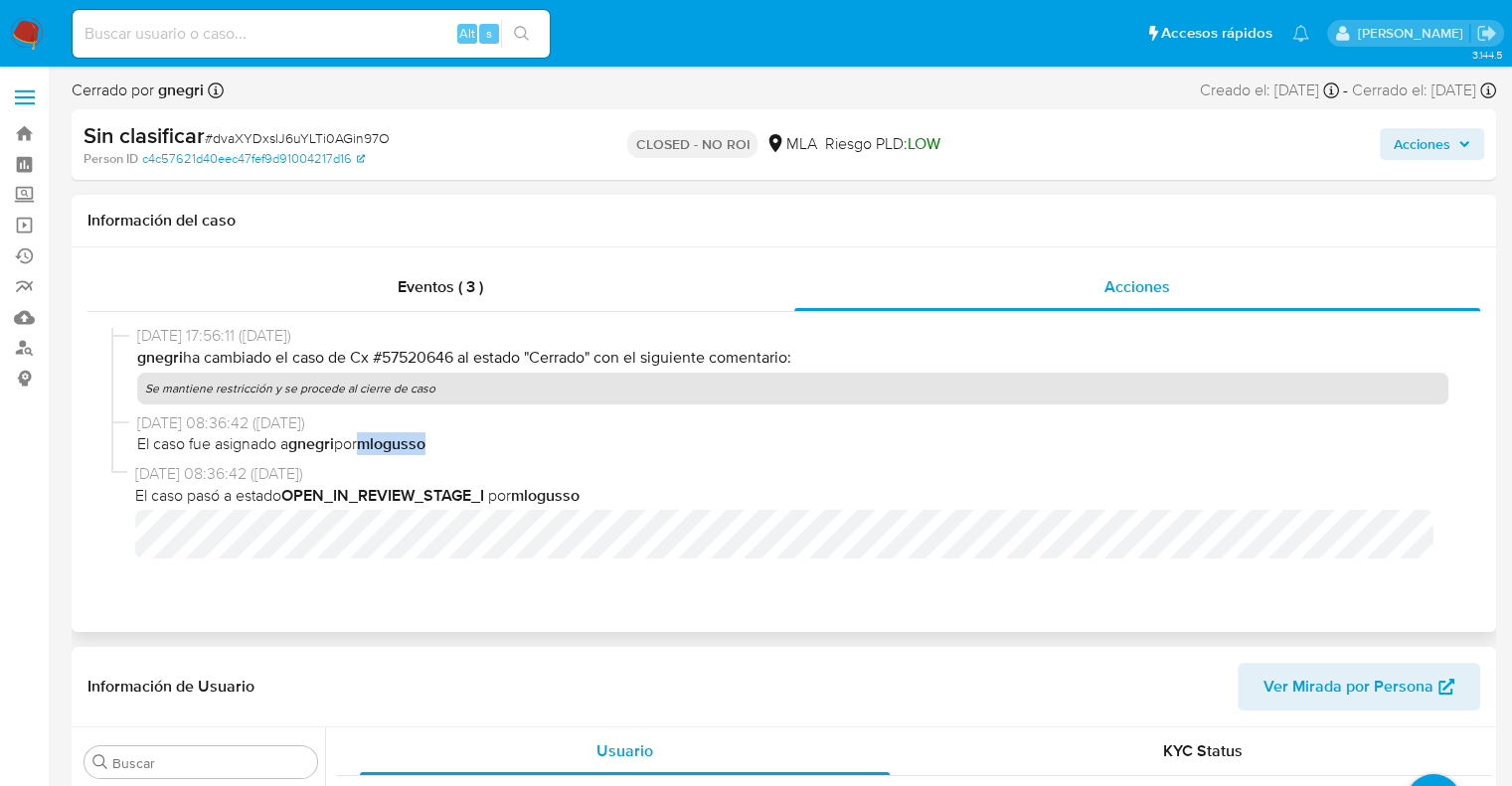 drag, startPoint x: 372, startPoint y: 448, endPoint x: 469, endPoint y: 456, distance: 97.32934 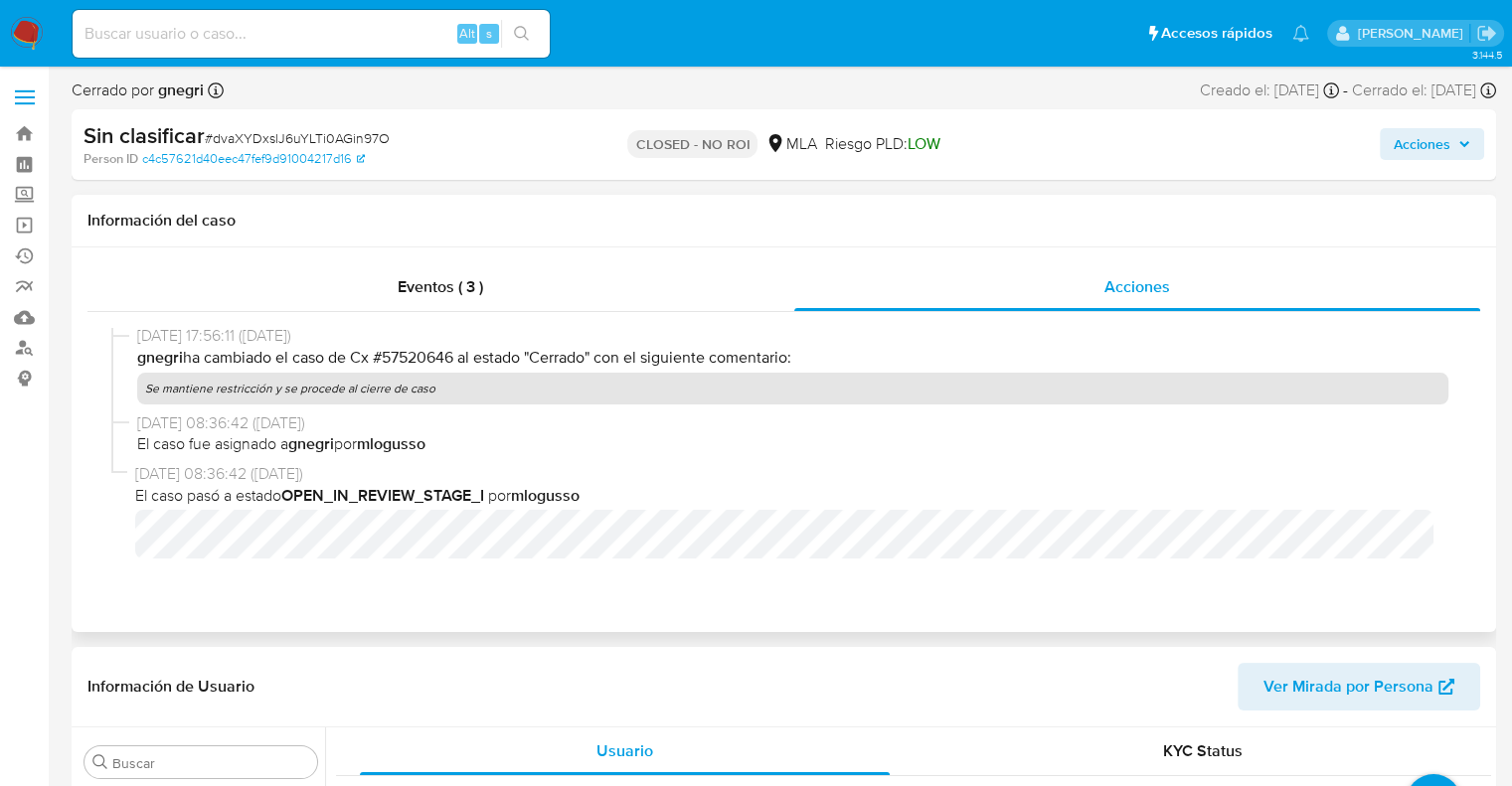 click on "27/05/2020 08:36:42 (hace 5 años)" at bounding box center [791, 474] 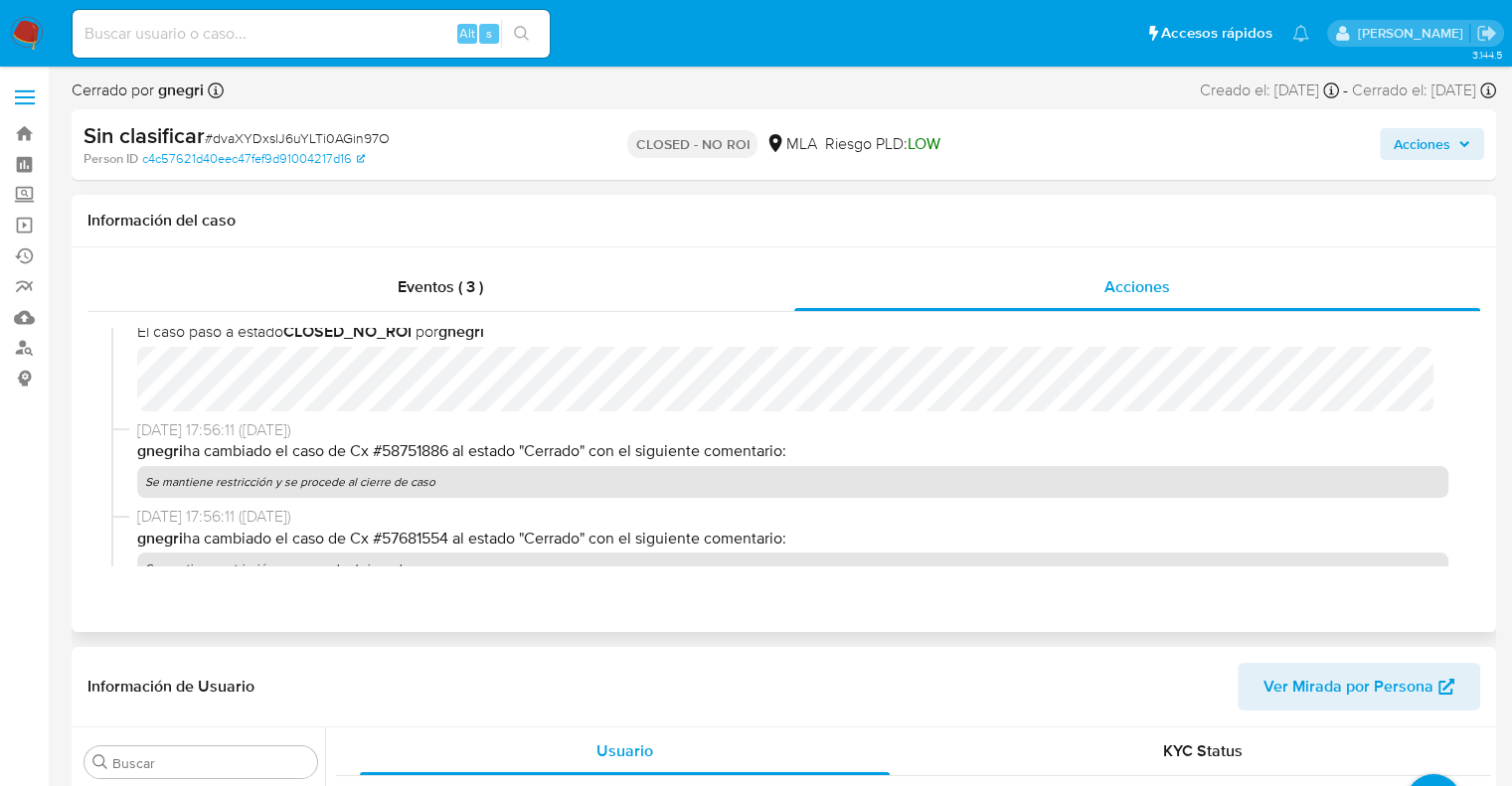 scroll, scrollTop: 0, scrollLeft: 0, axis: both 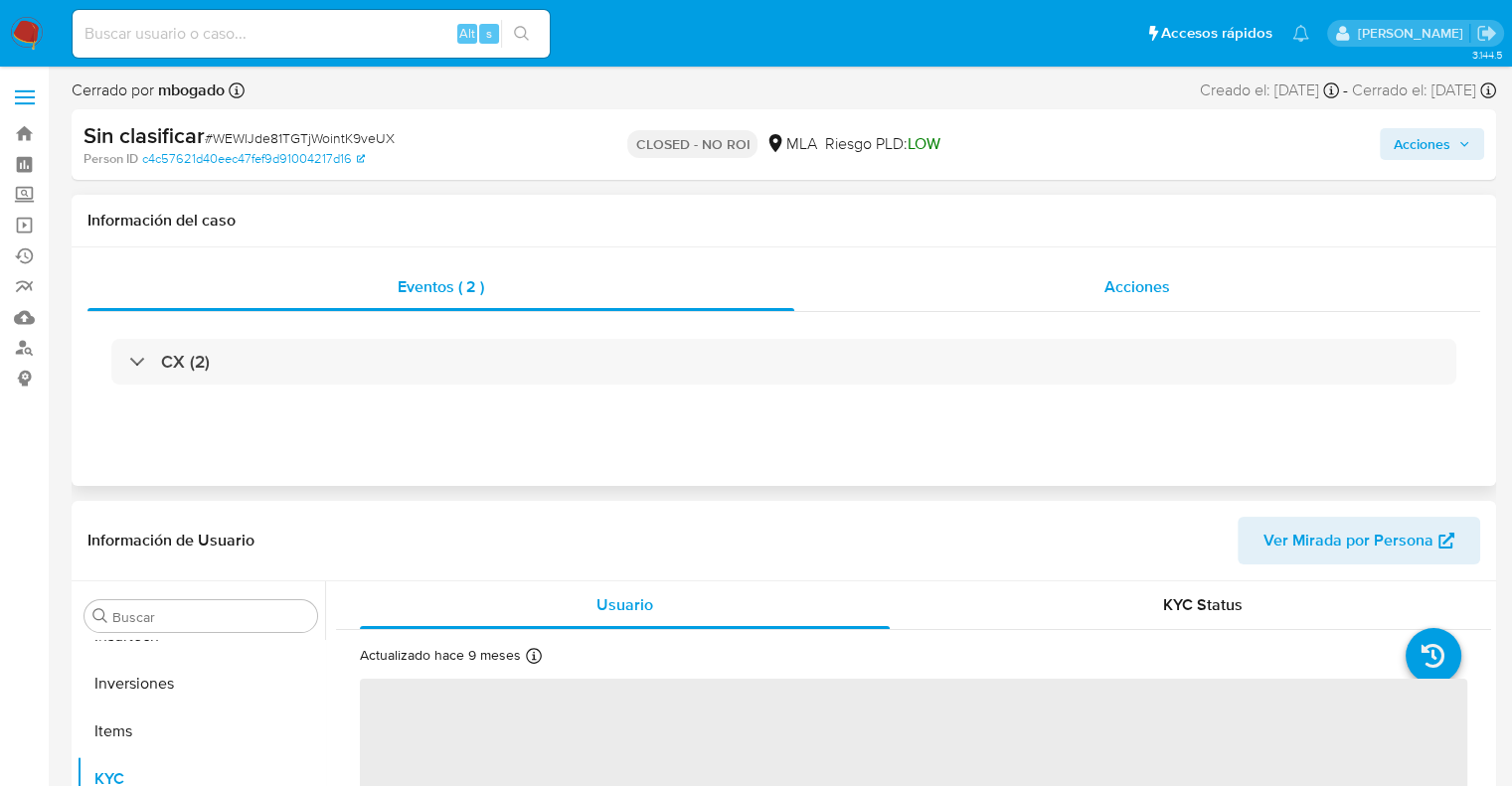 click on "Acciones" at bounding box center [1137, 286] 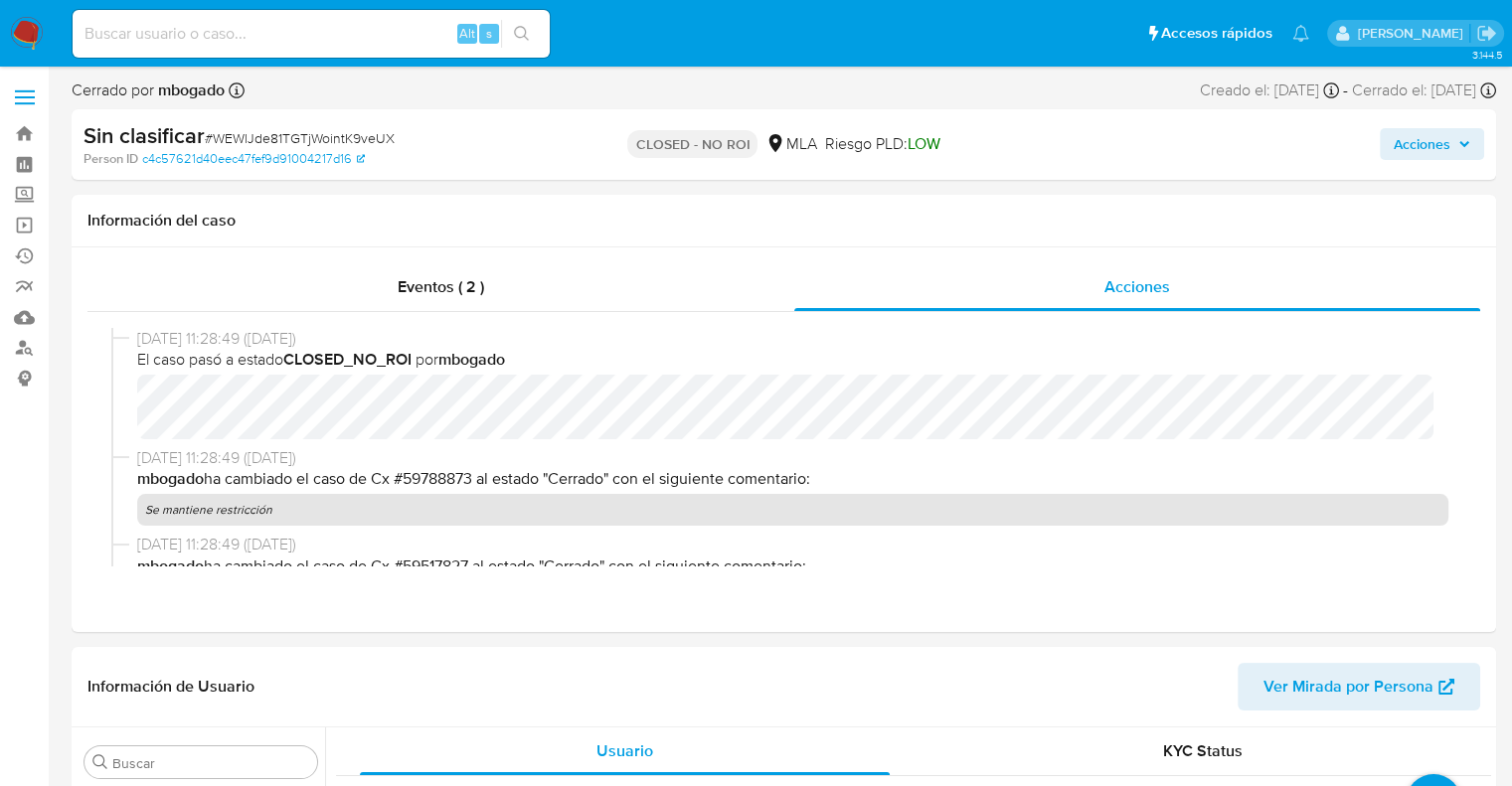 select on "10" 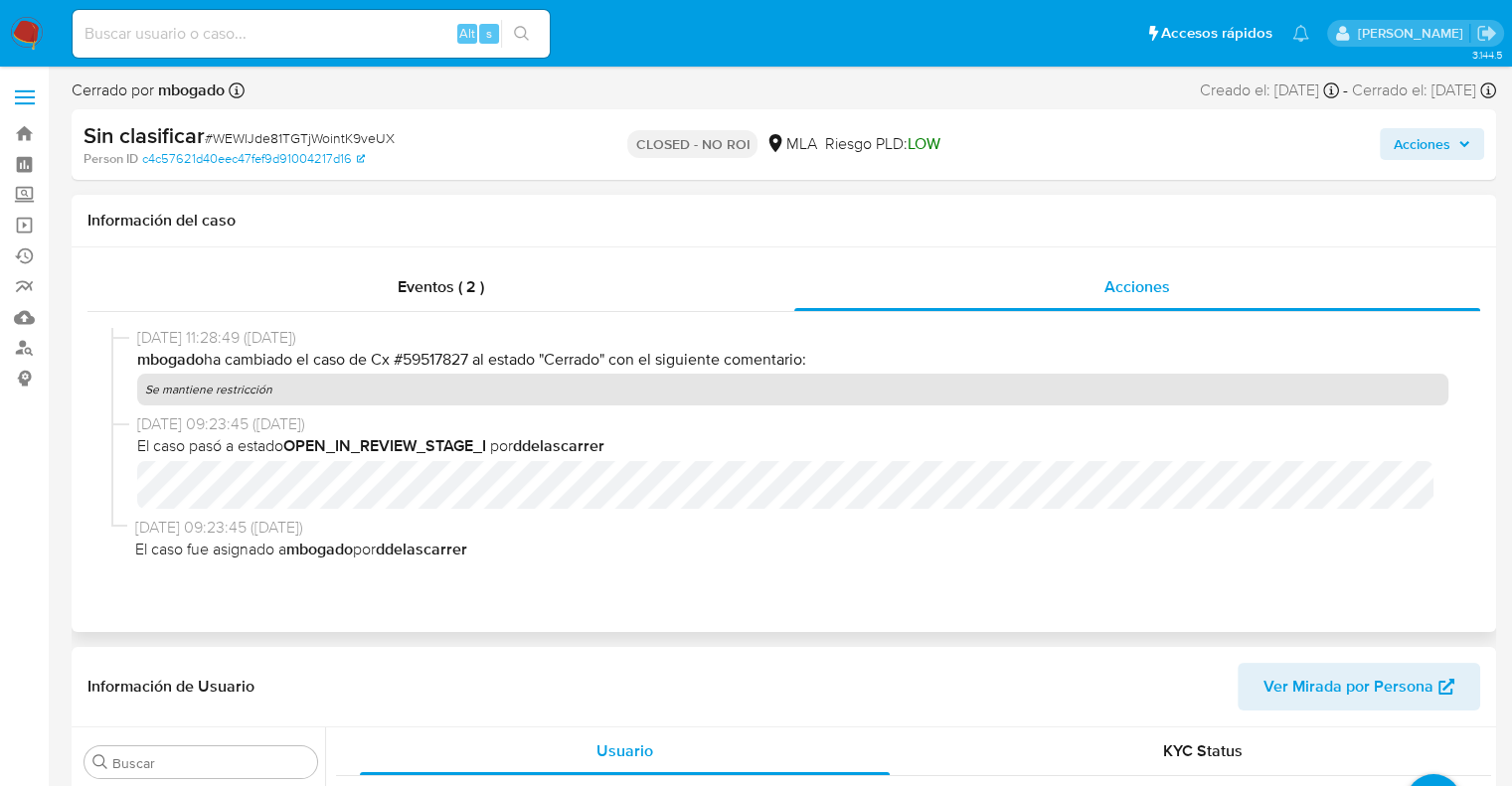 scroll, scrollTop: 210, scrollLeft: 0, axis: vertical 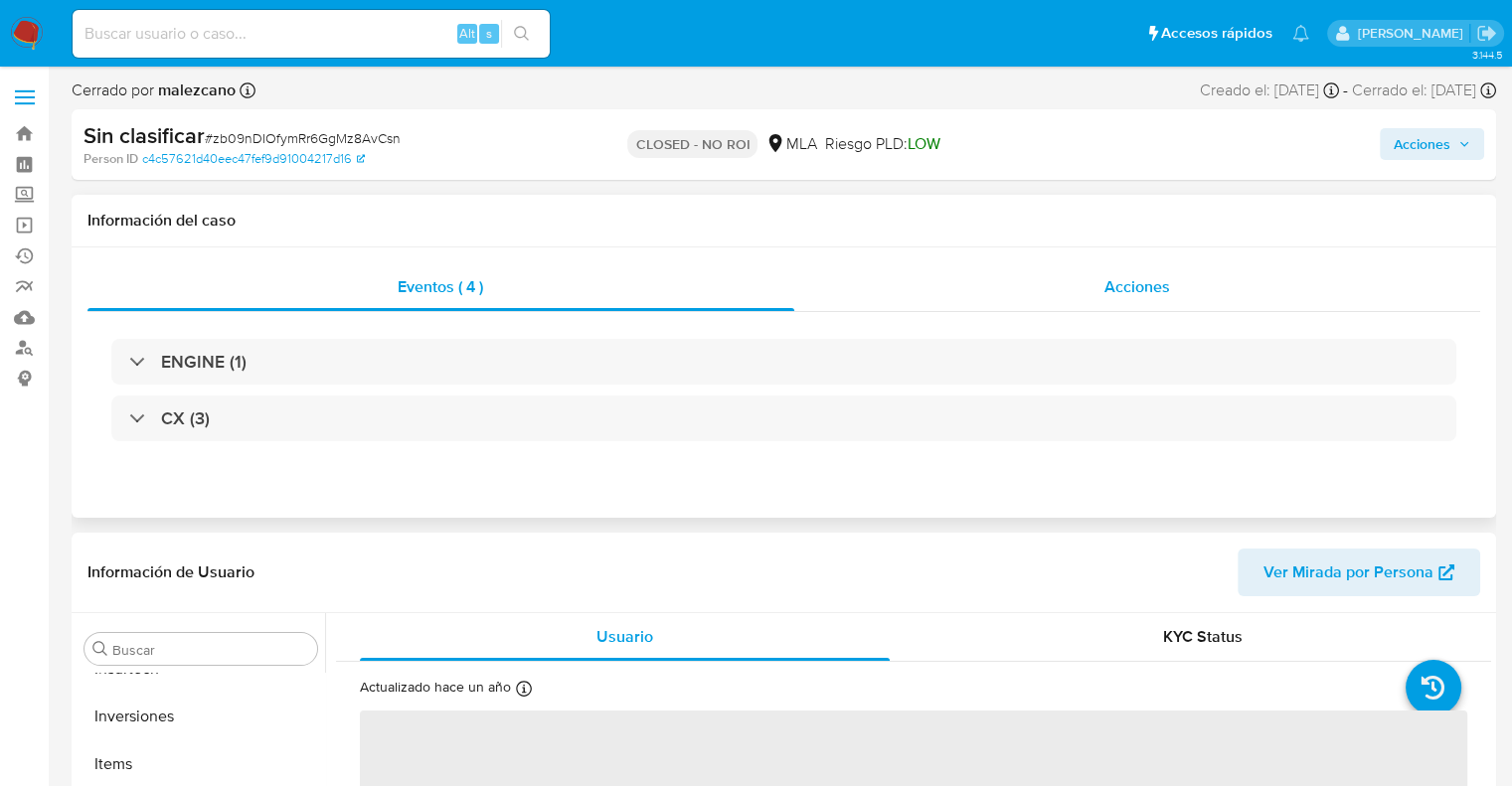 click on "Acciones" at bounding box center (1137, 286) 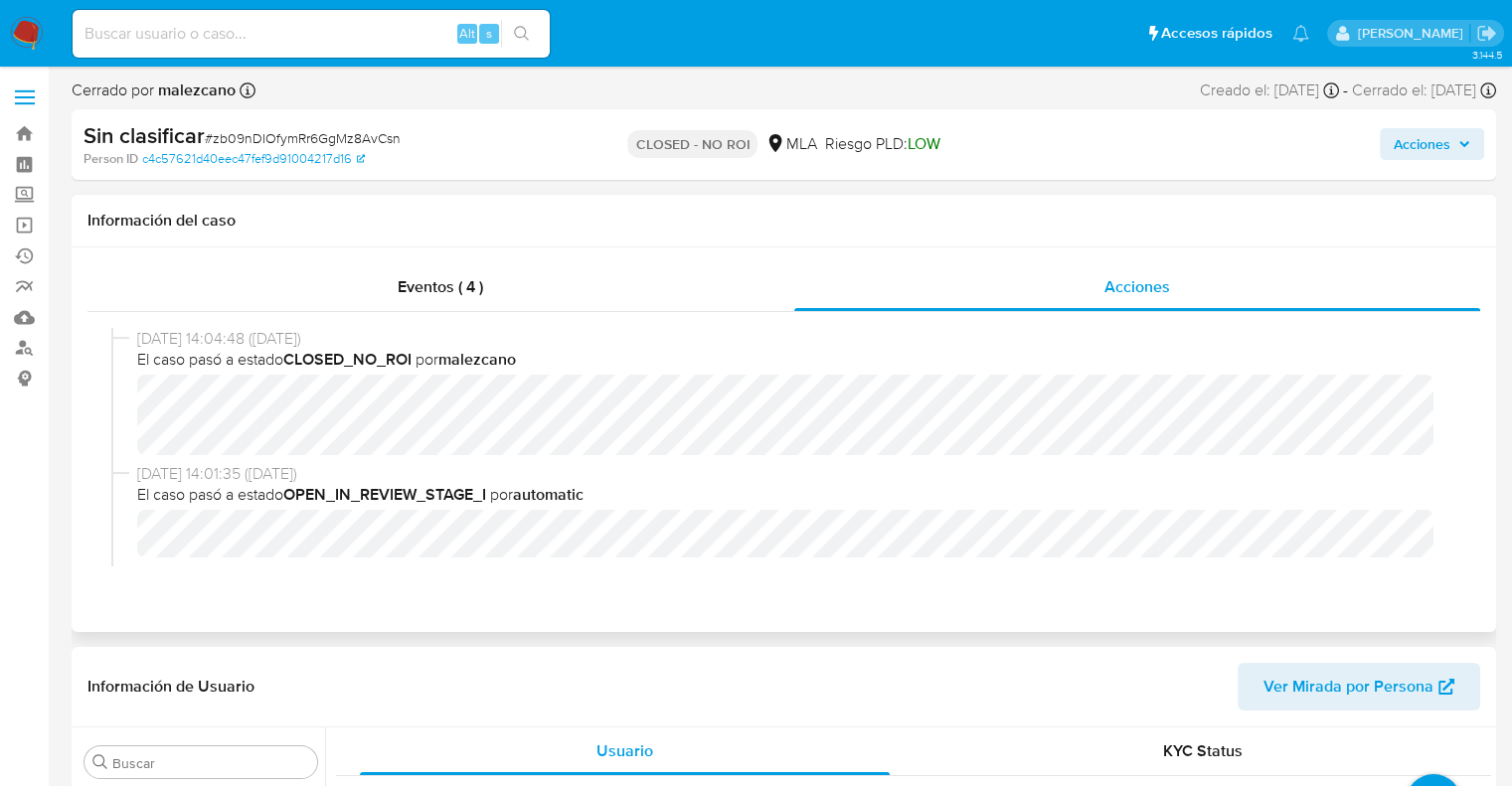 select on "10" 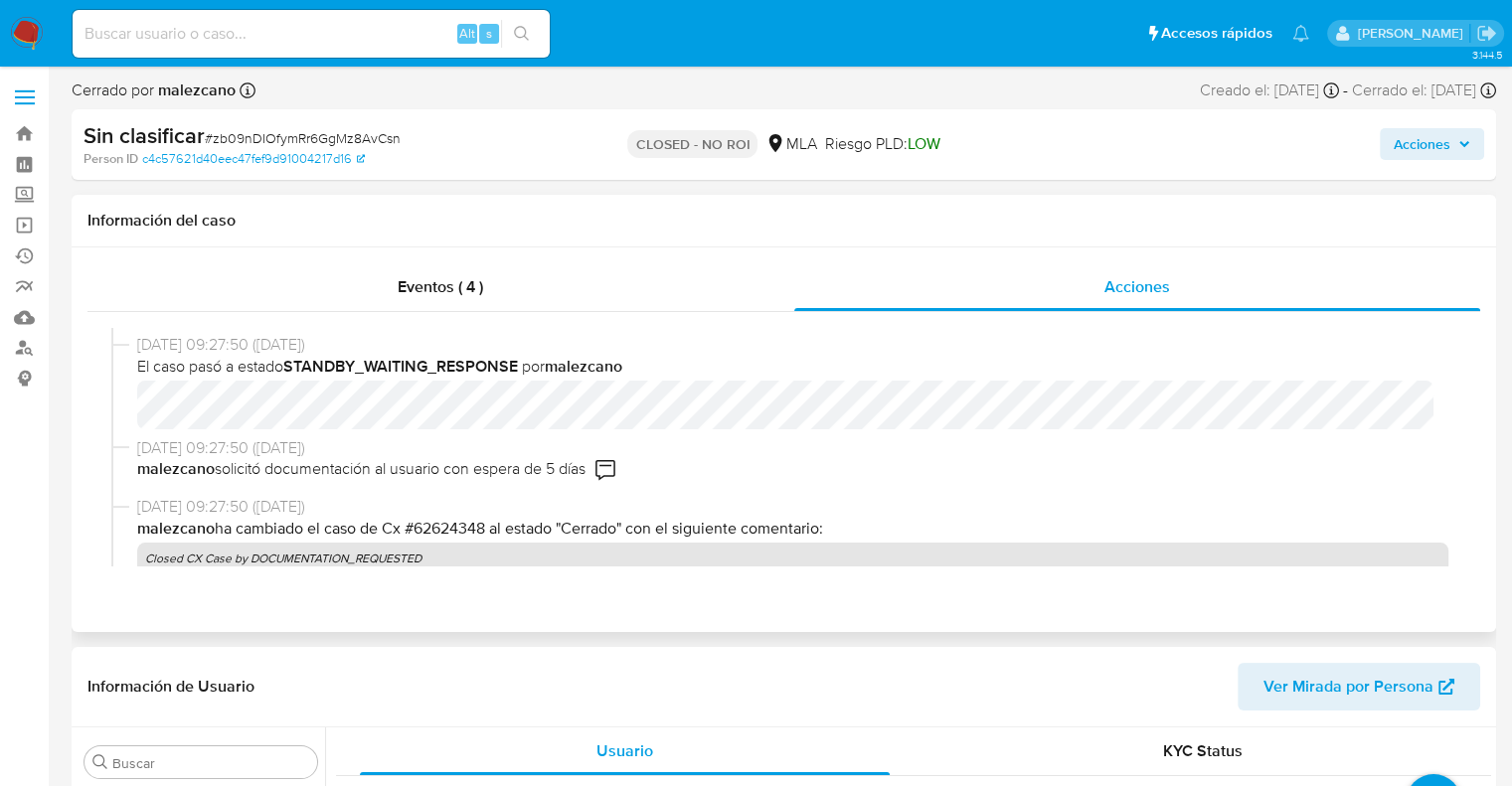 scroll, scrollTop: 1165, scrollLeft: 0, axis: vertical 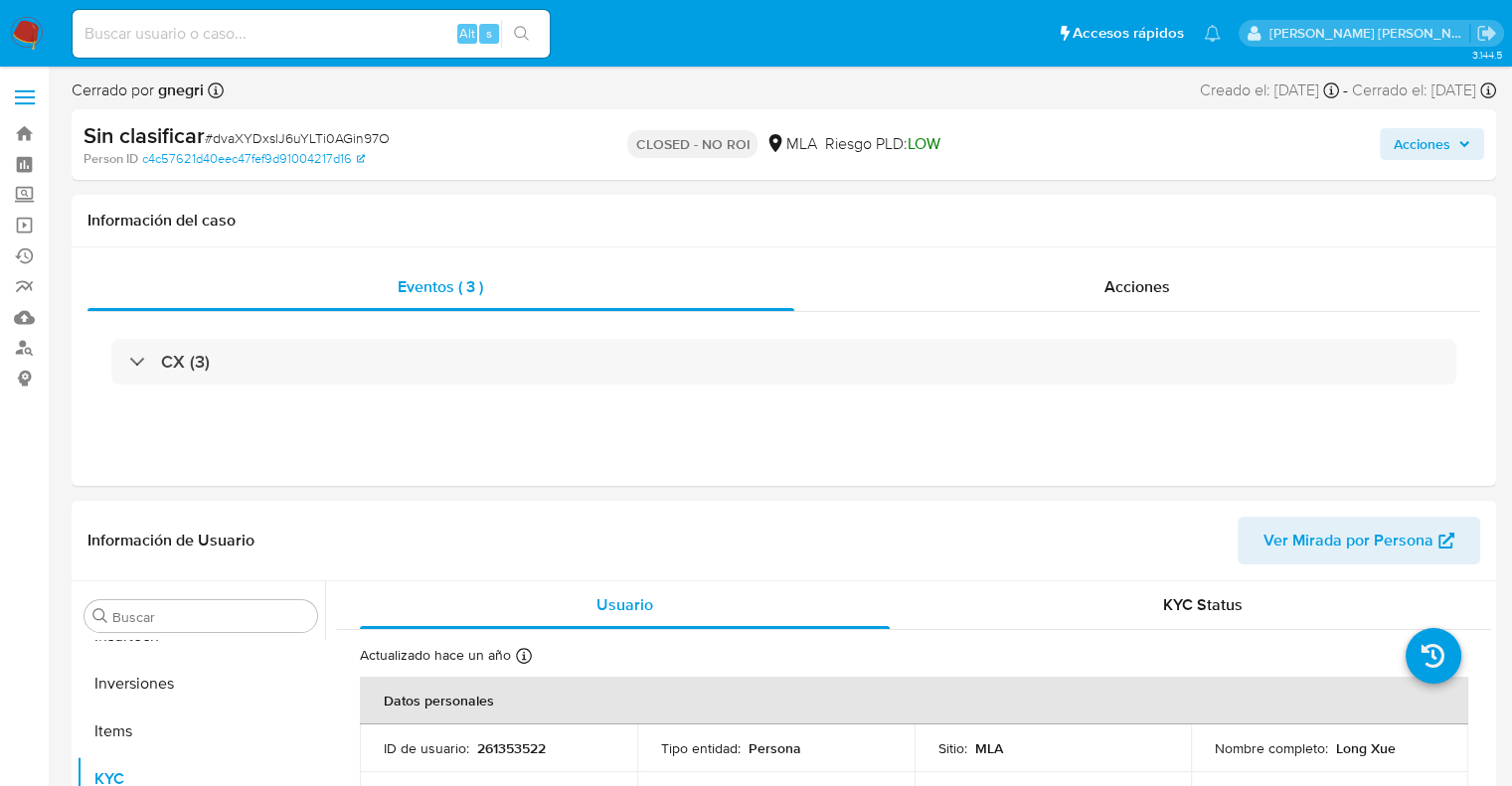 select on "10" 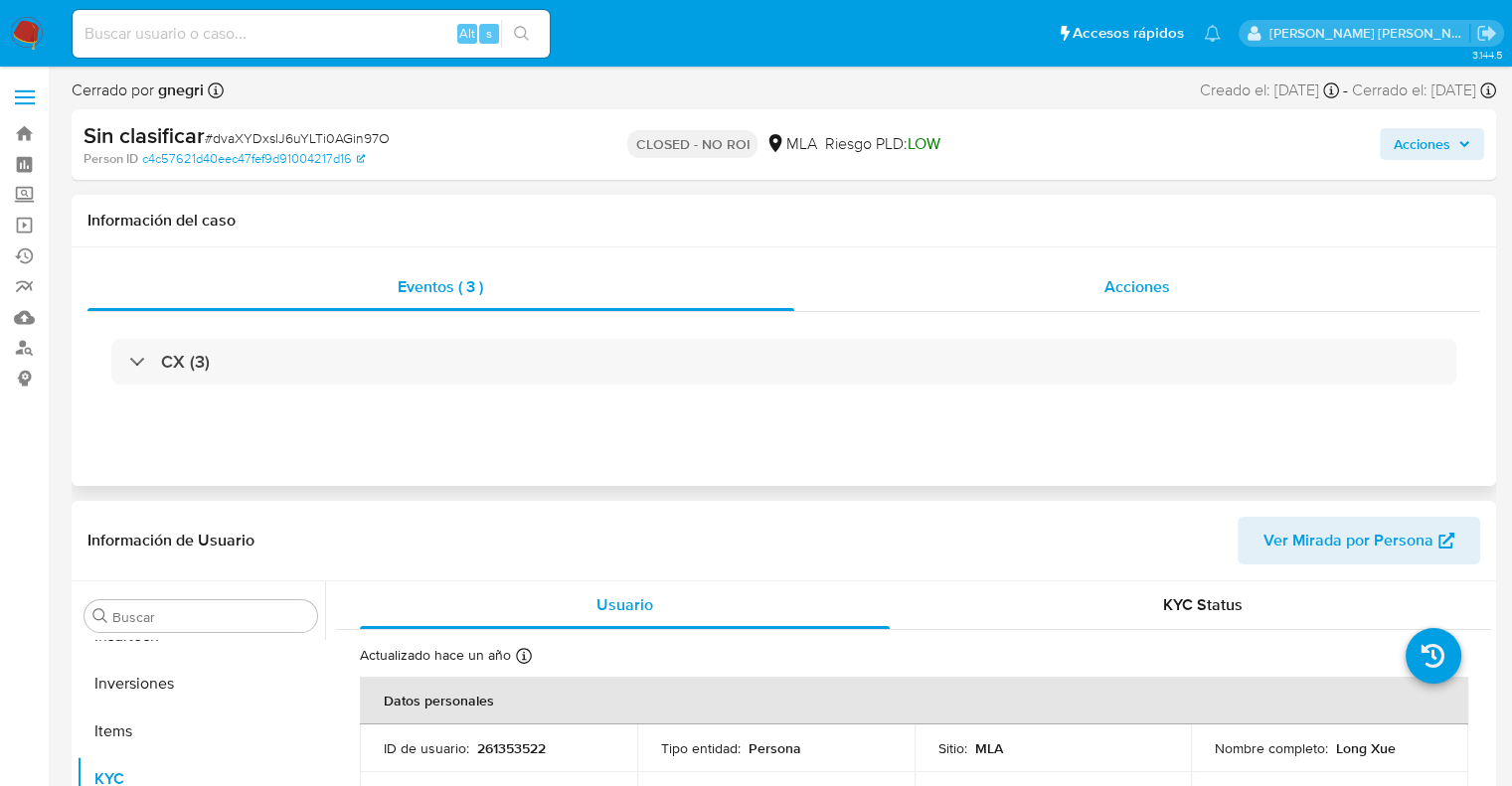 click on "Acciones" at bounding box center (1137, 286) 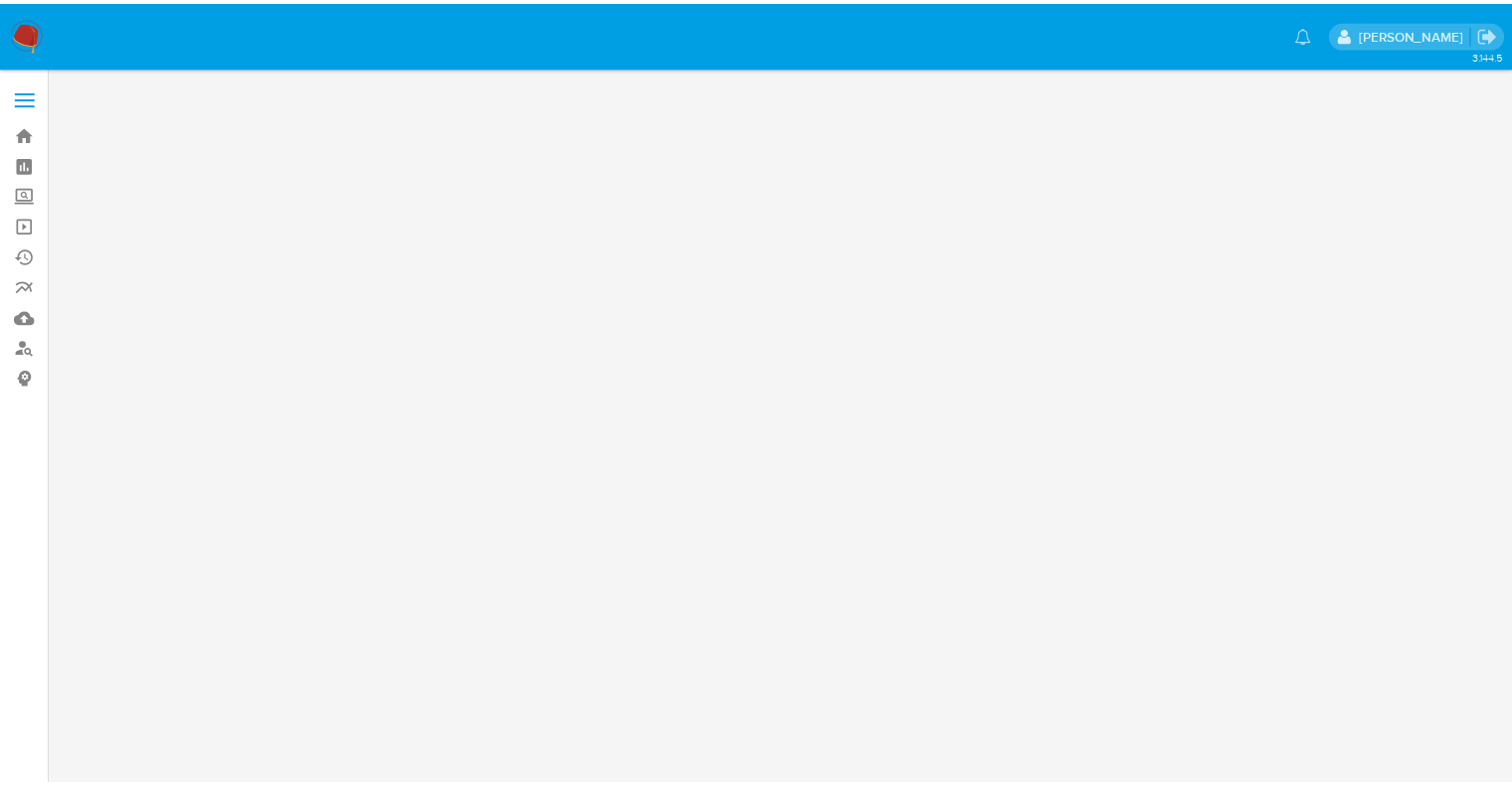 scroll, scrollTop: 0, scrollLeft: 0, axis: both 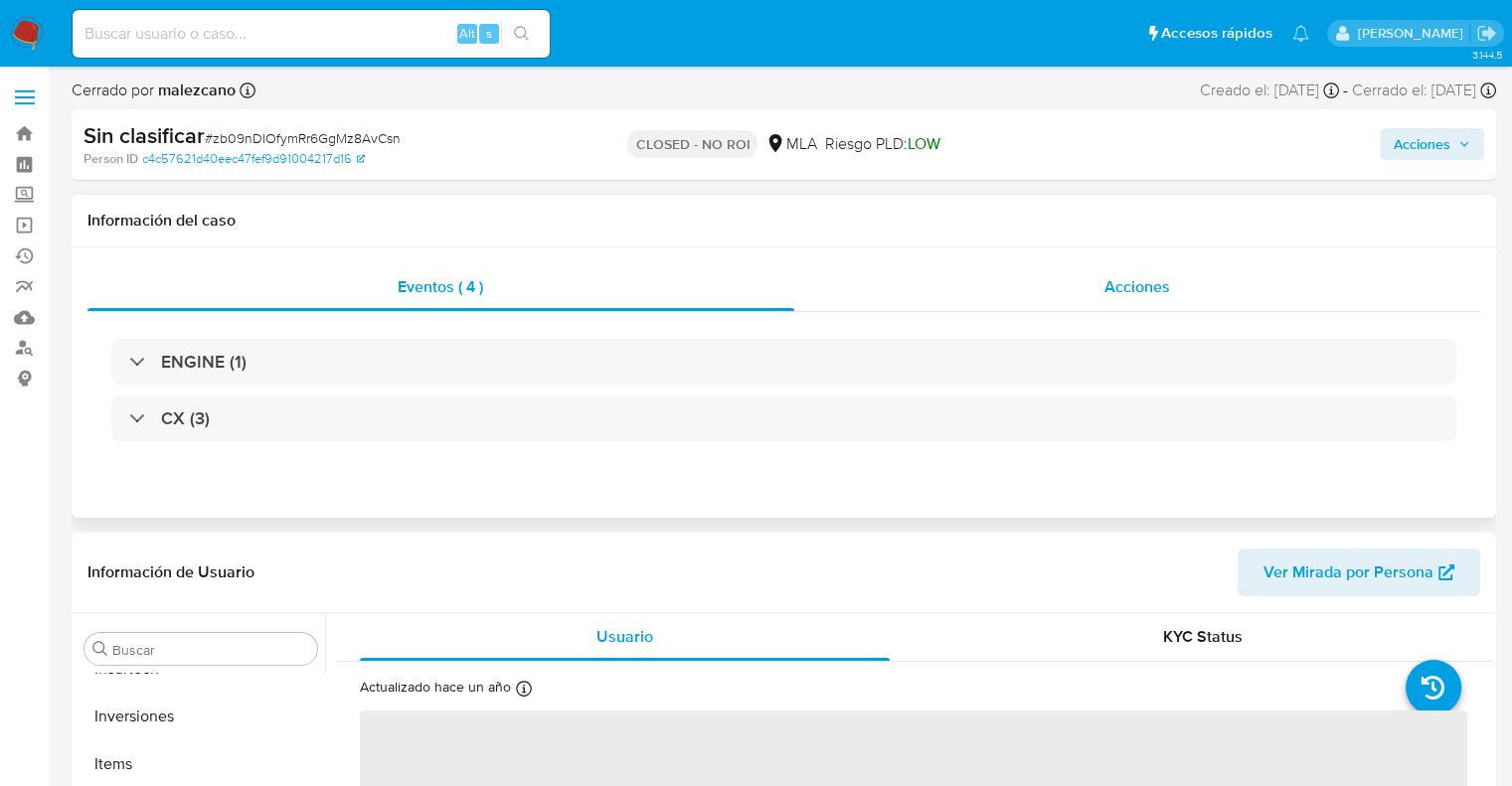 click on "Acciones" at bounding box center [1137, 286] 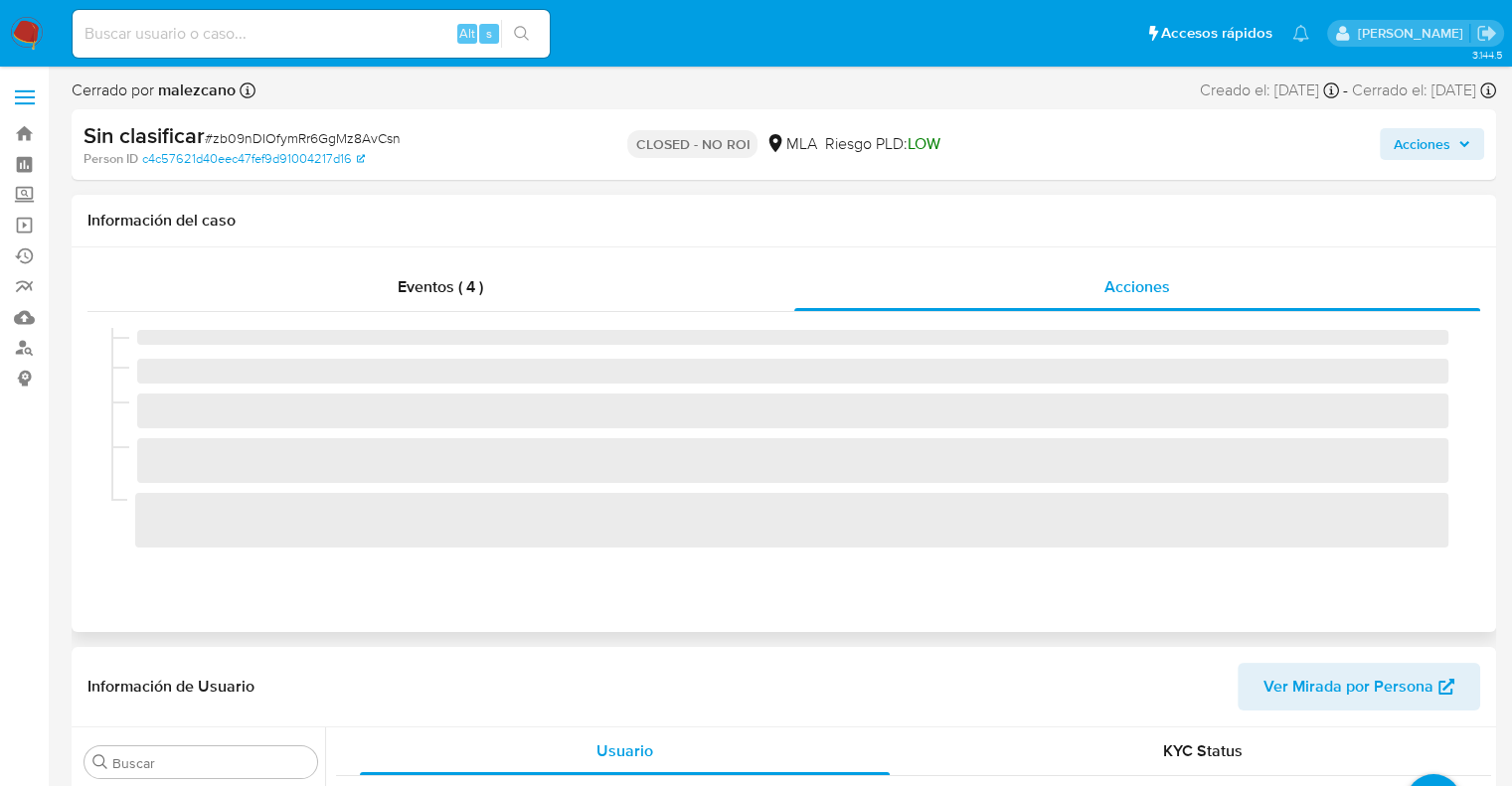 select on "10" 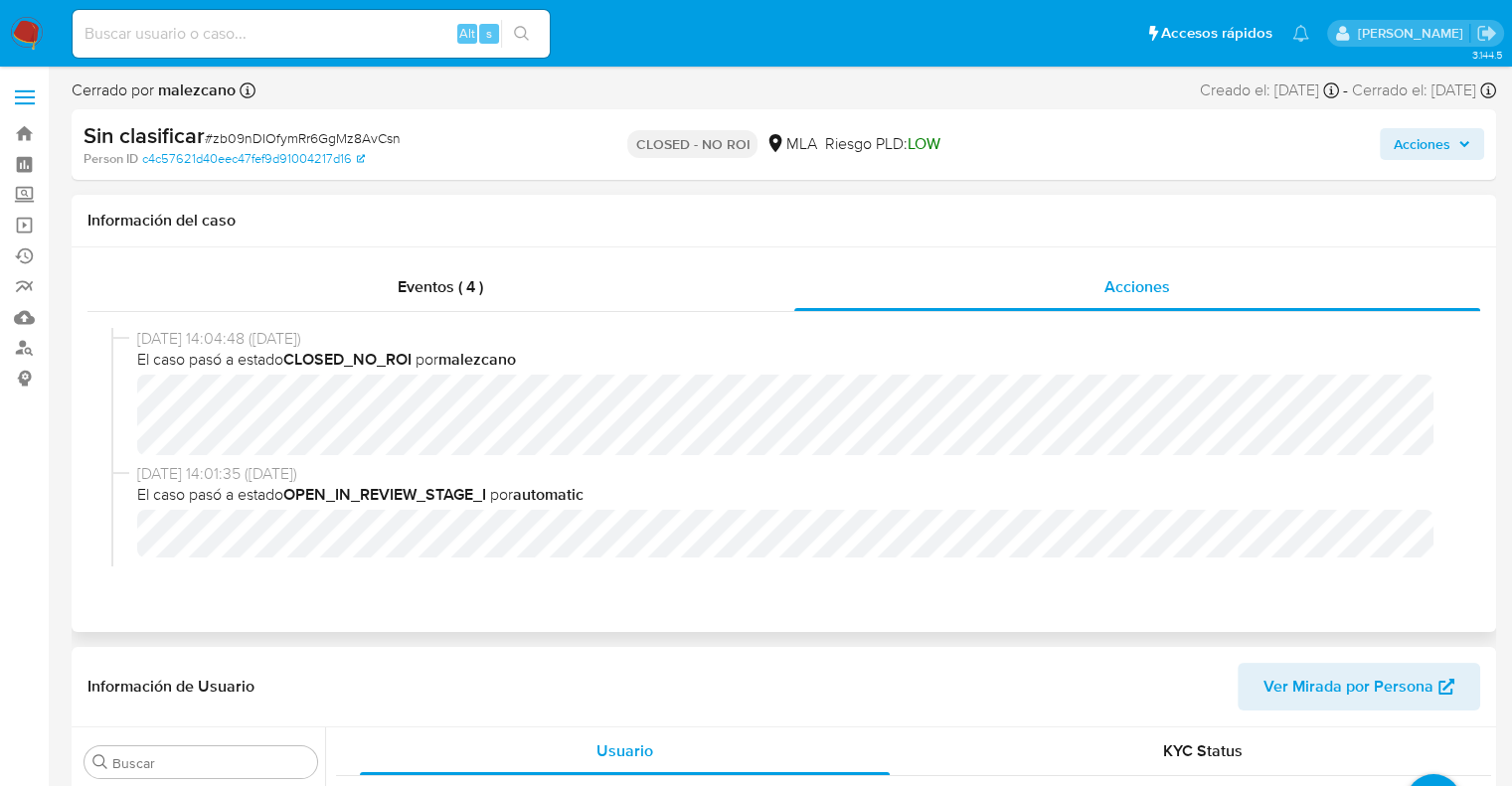 type 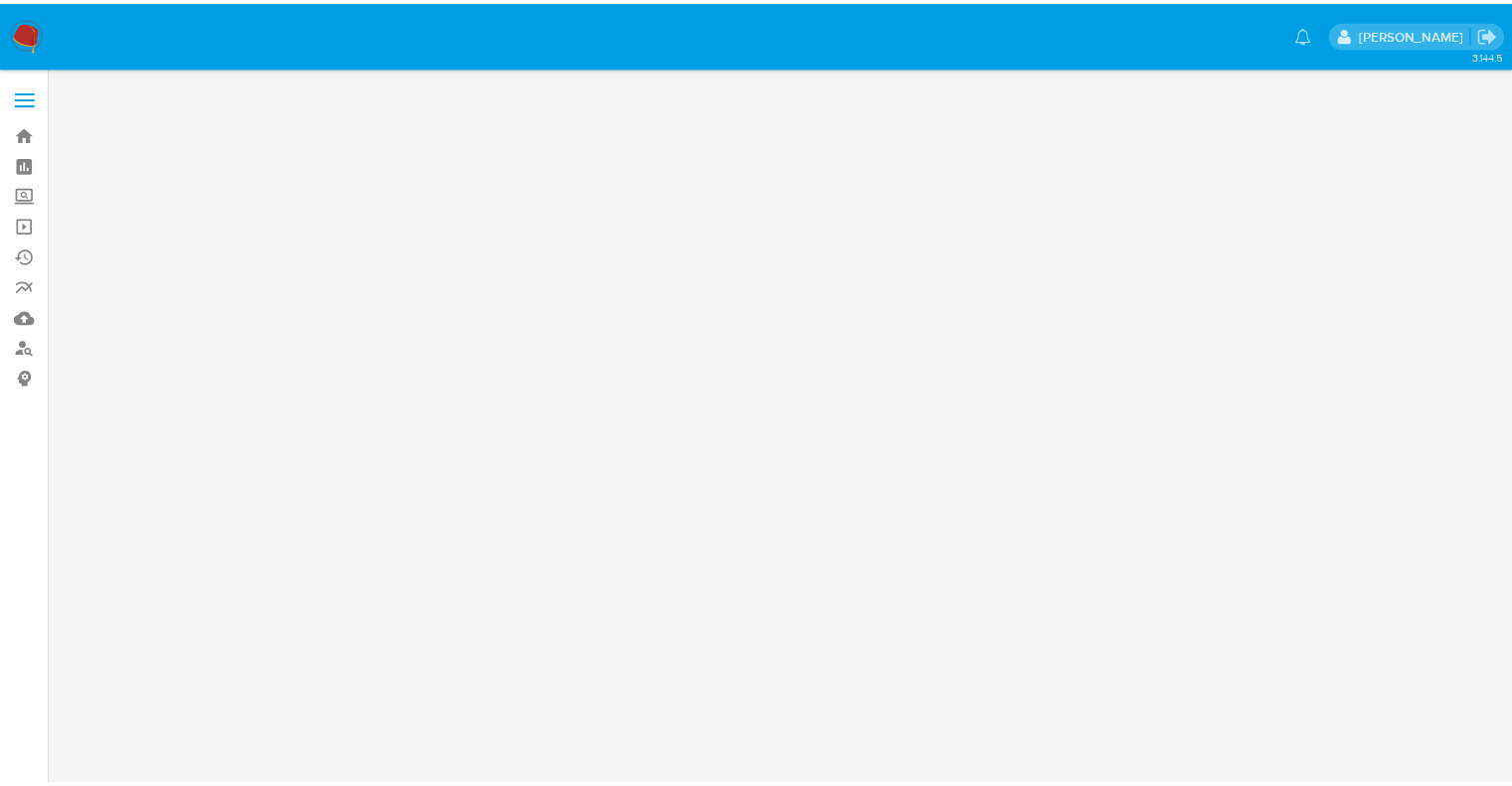 scroll, scrollTop: 0, scrollLeft: 0, axis: both 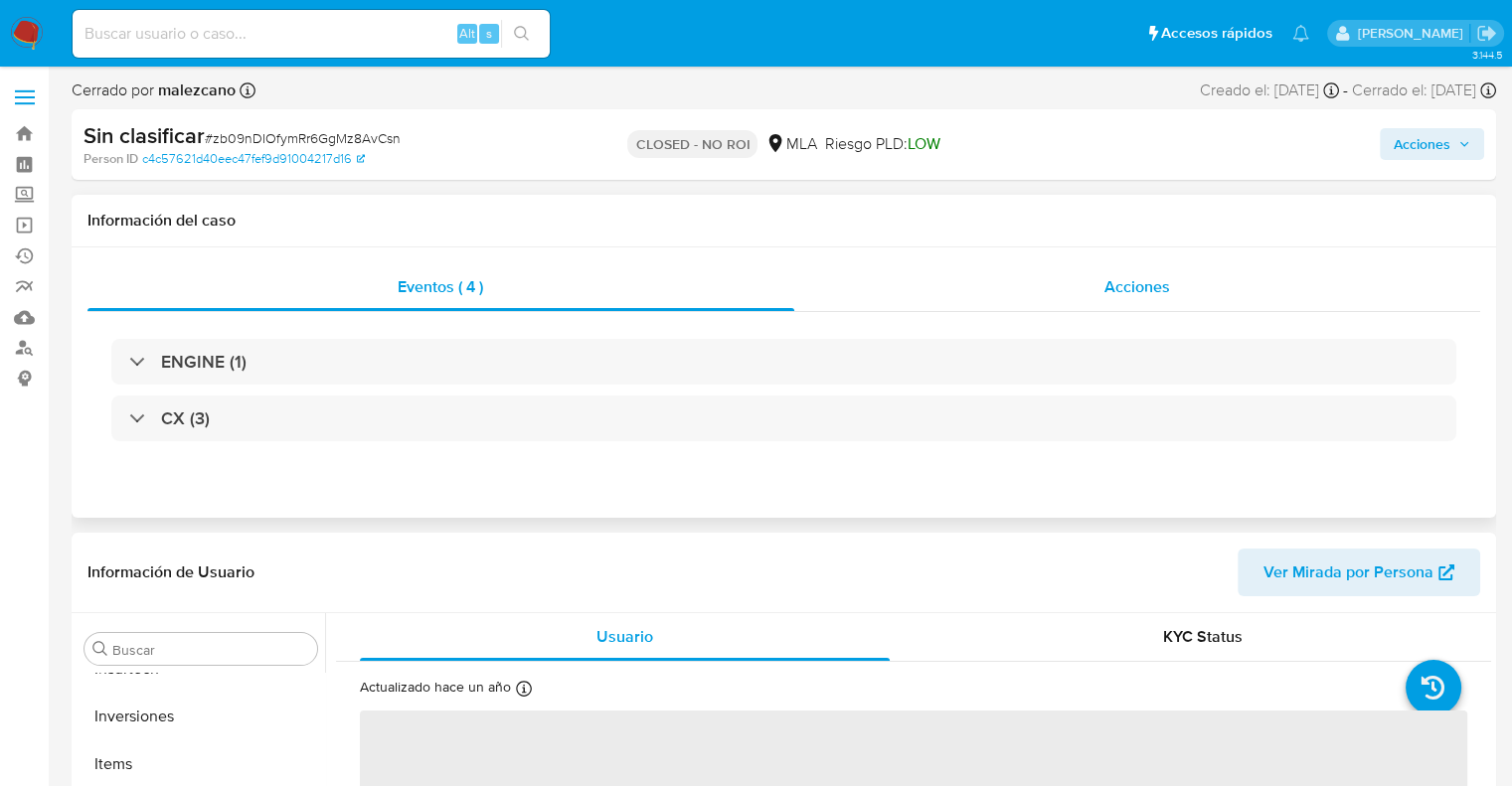 click on "Acciones" at bounding box center (1137, 286) 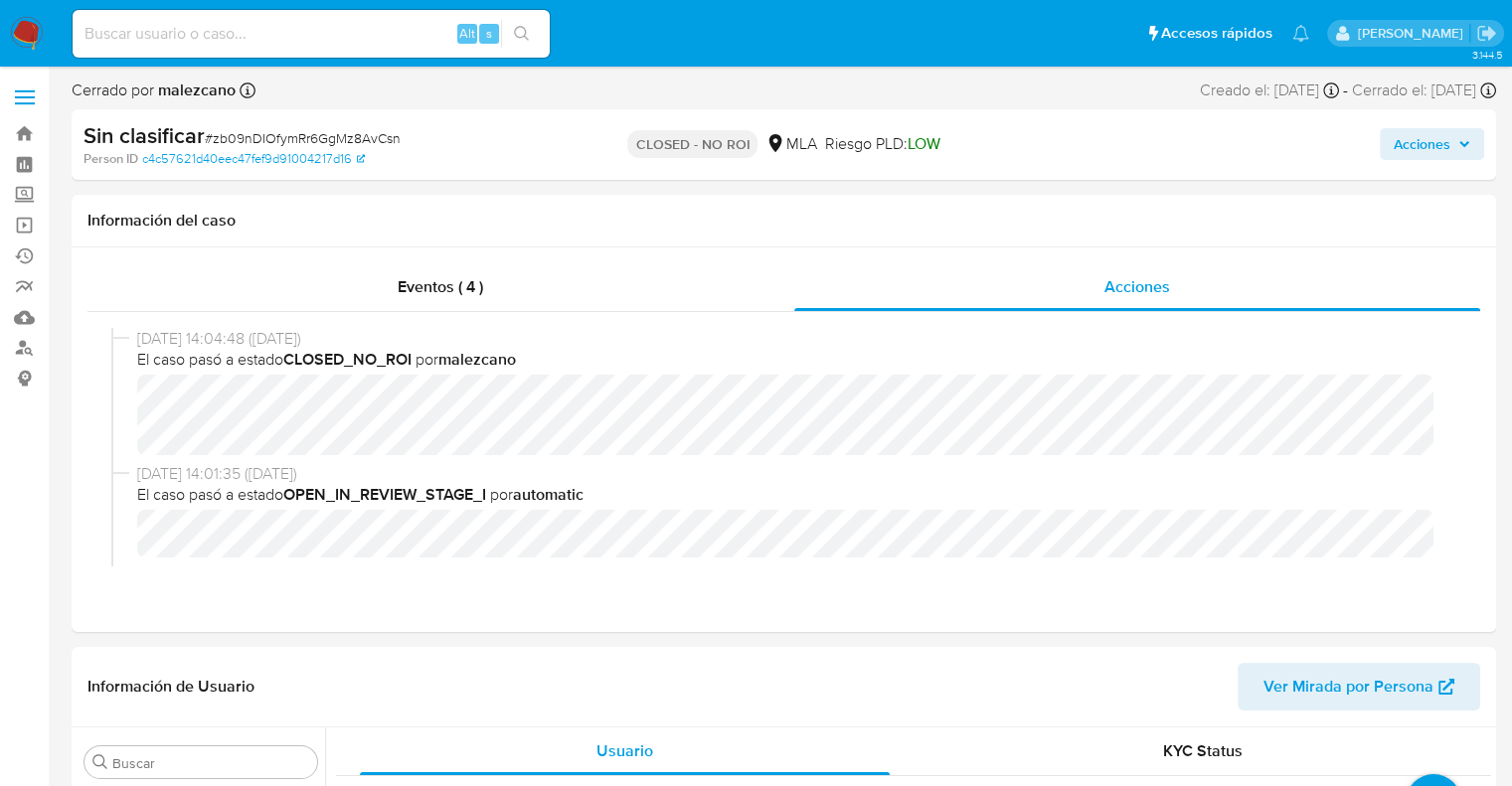 select on "10" 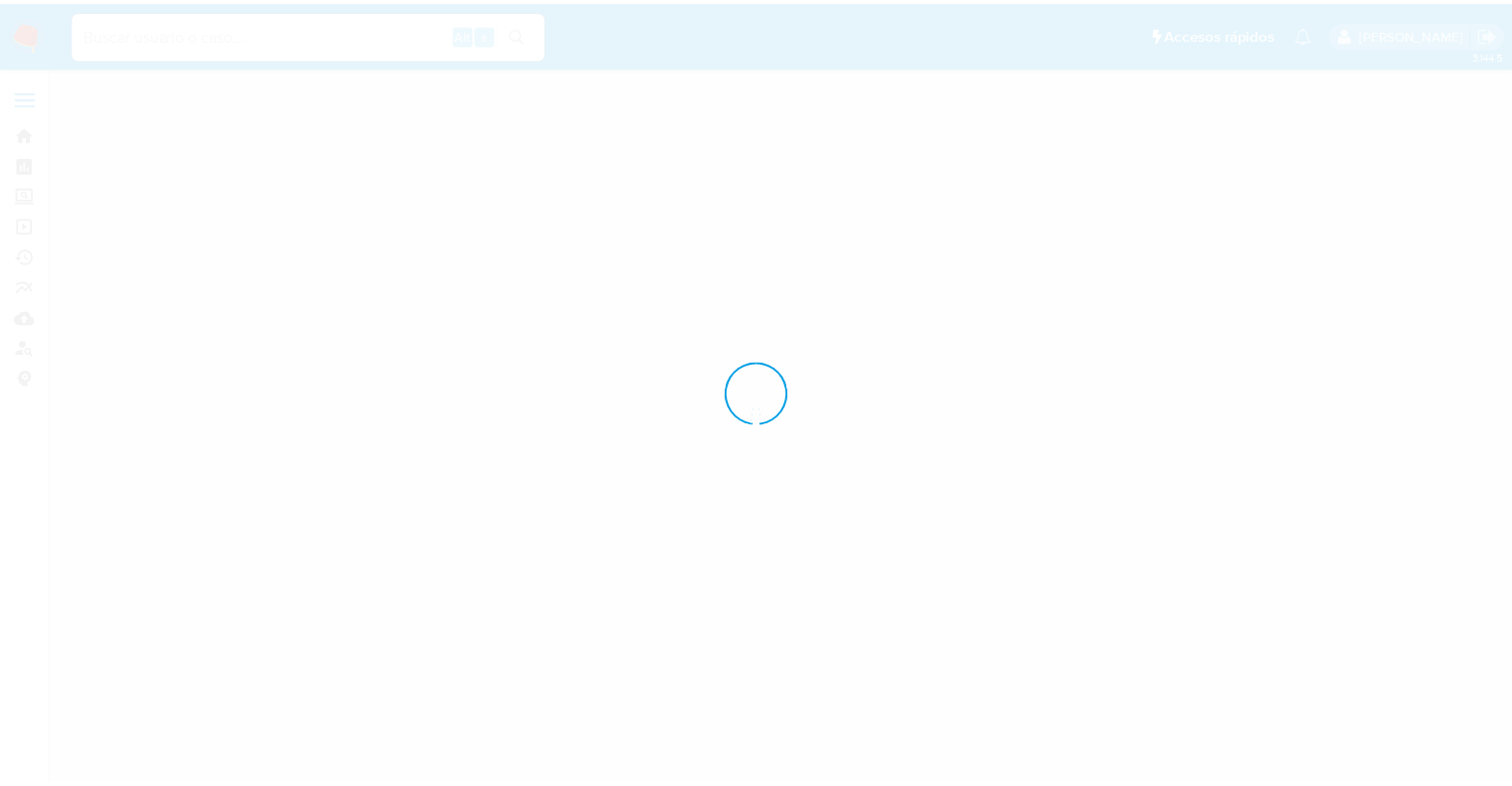 scroll, scrollTop: 0, scrollLeft: 0, axis: both 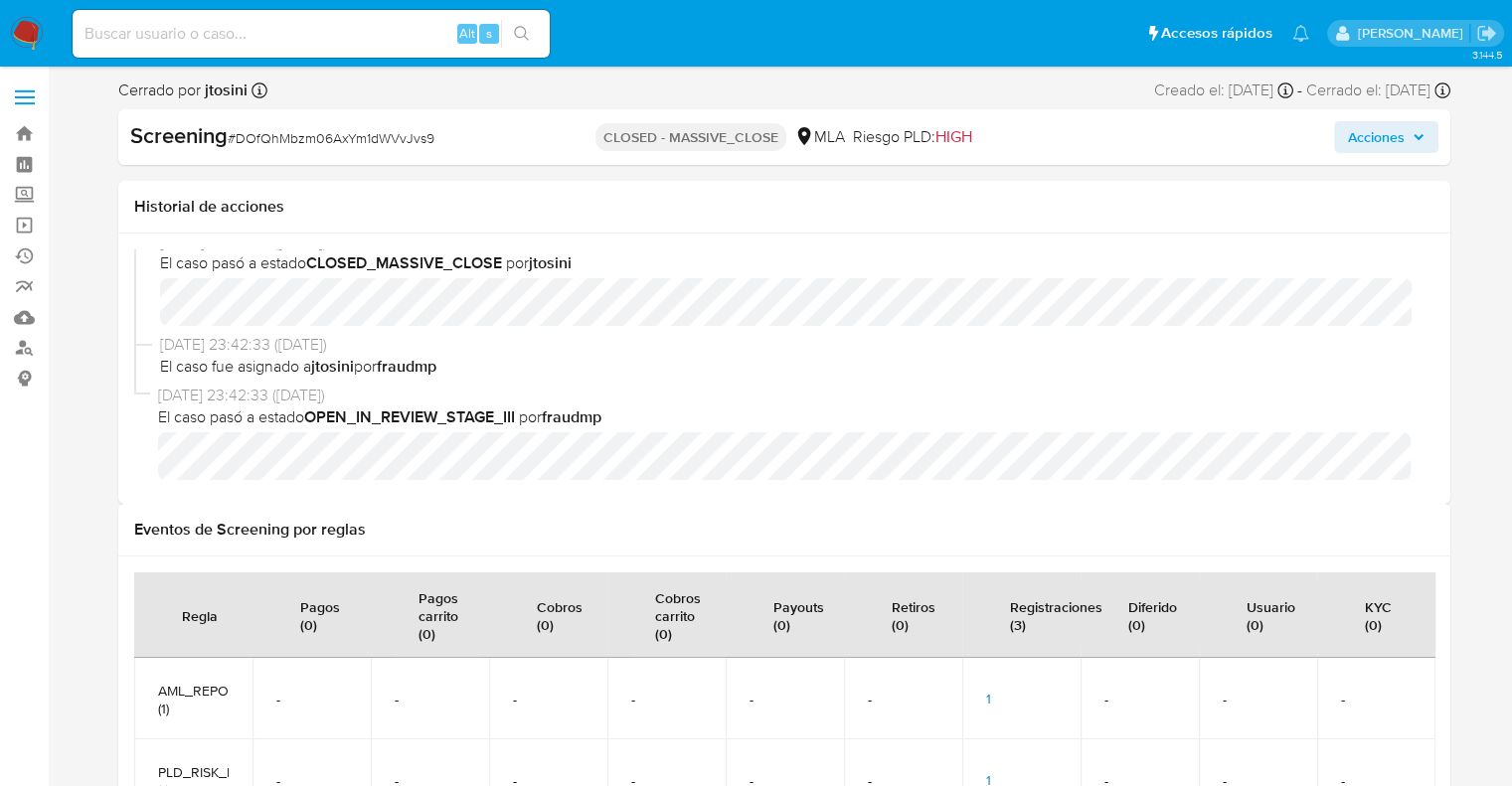select on "10" 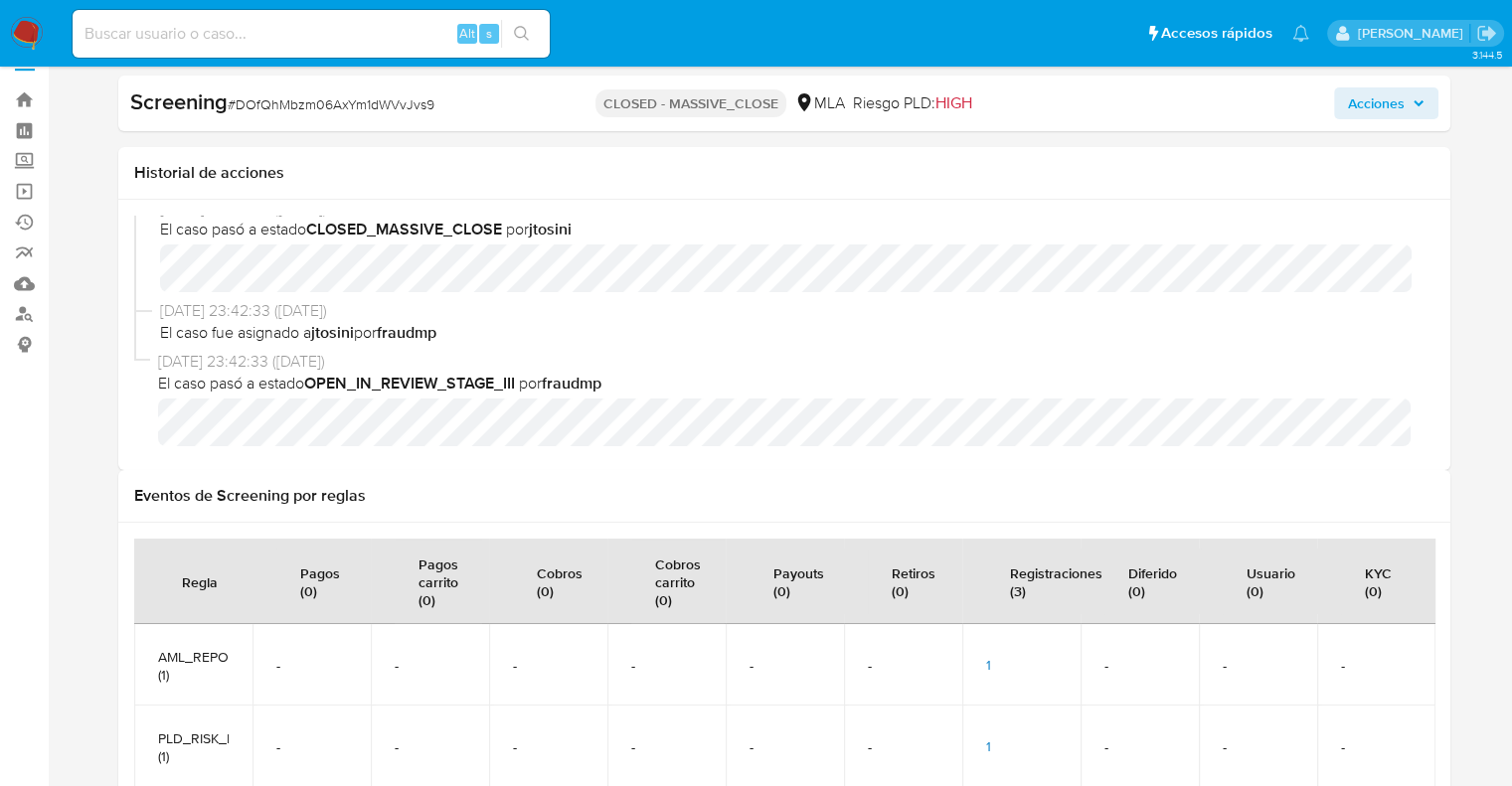 scroll, scrollTop: 0, scrollLeft: 0, axis: both 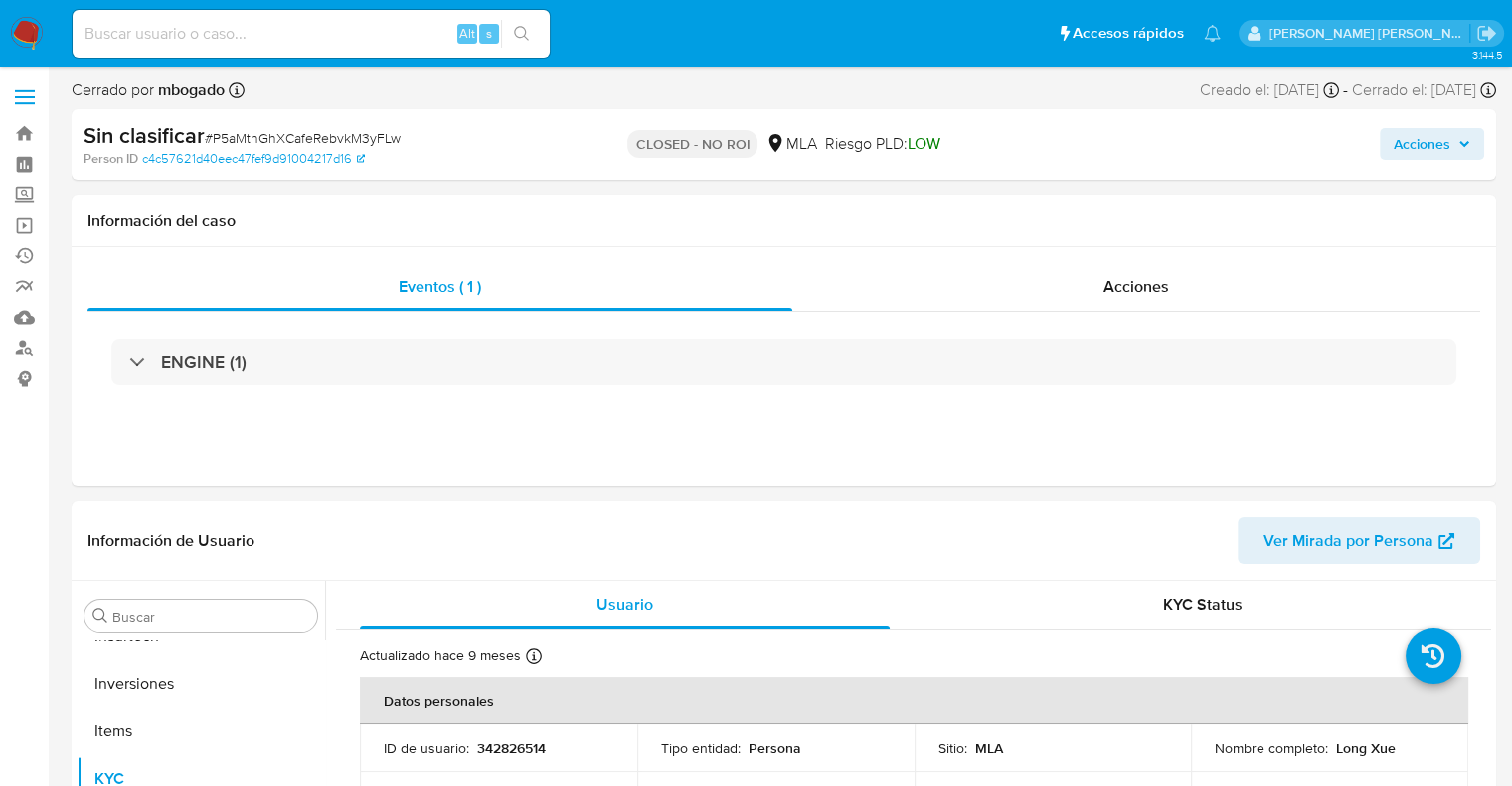 select on "10" 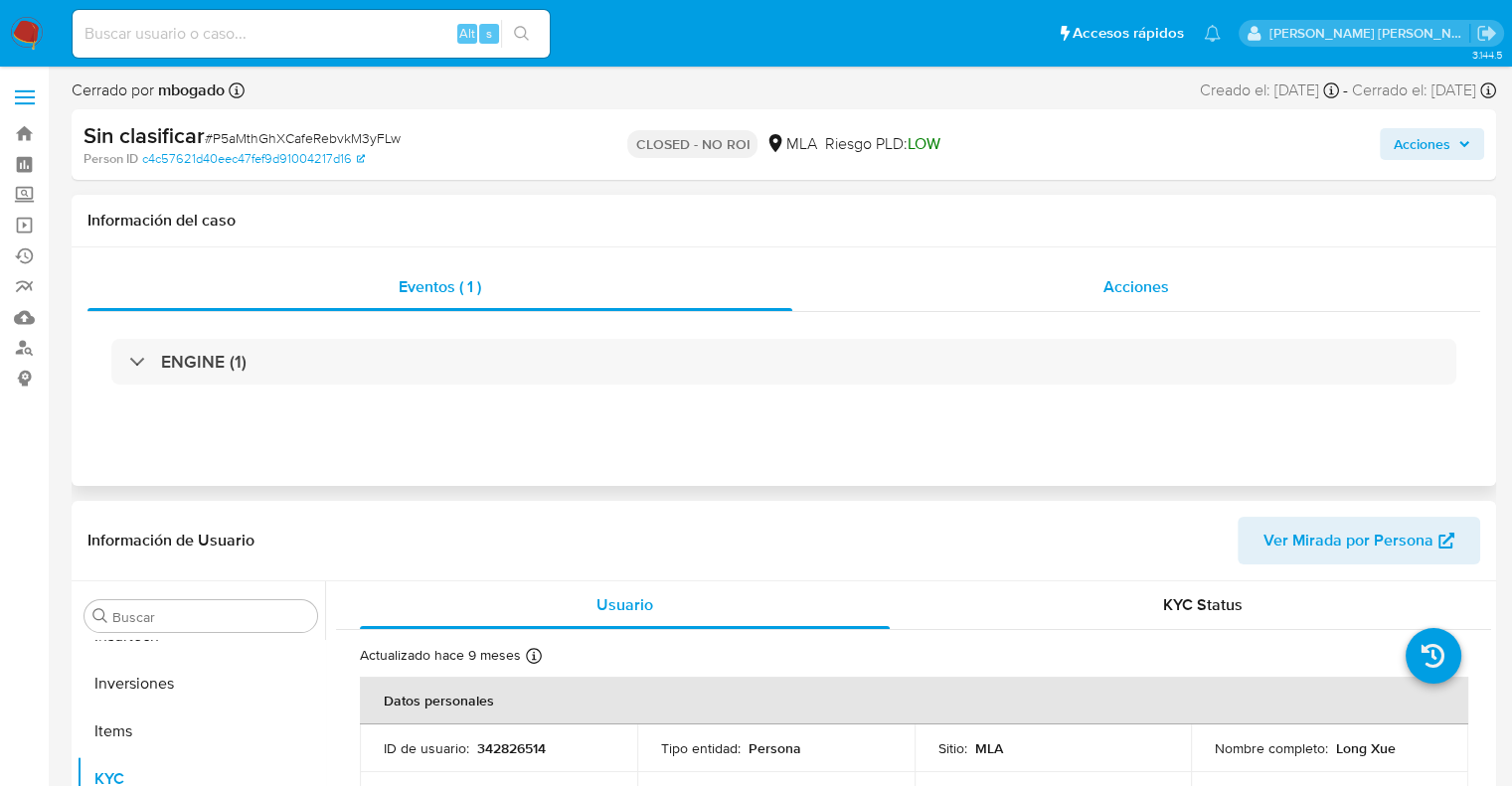click on "Acciones" at bounding box center (1136, 286) 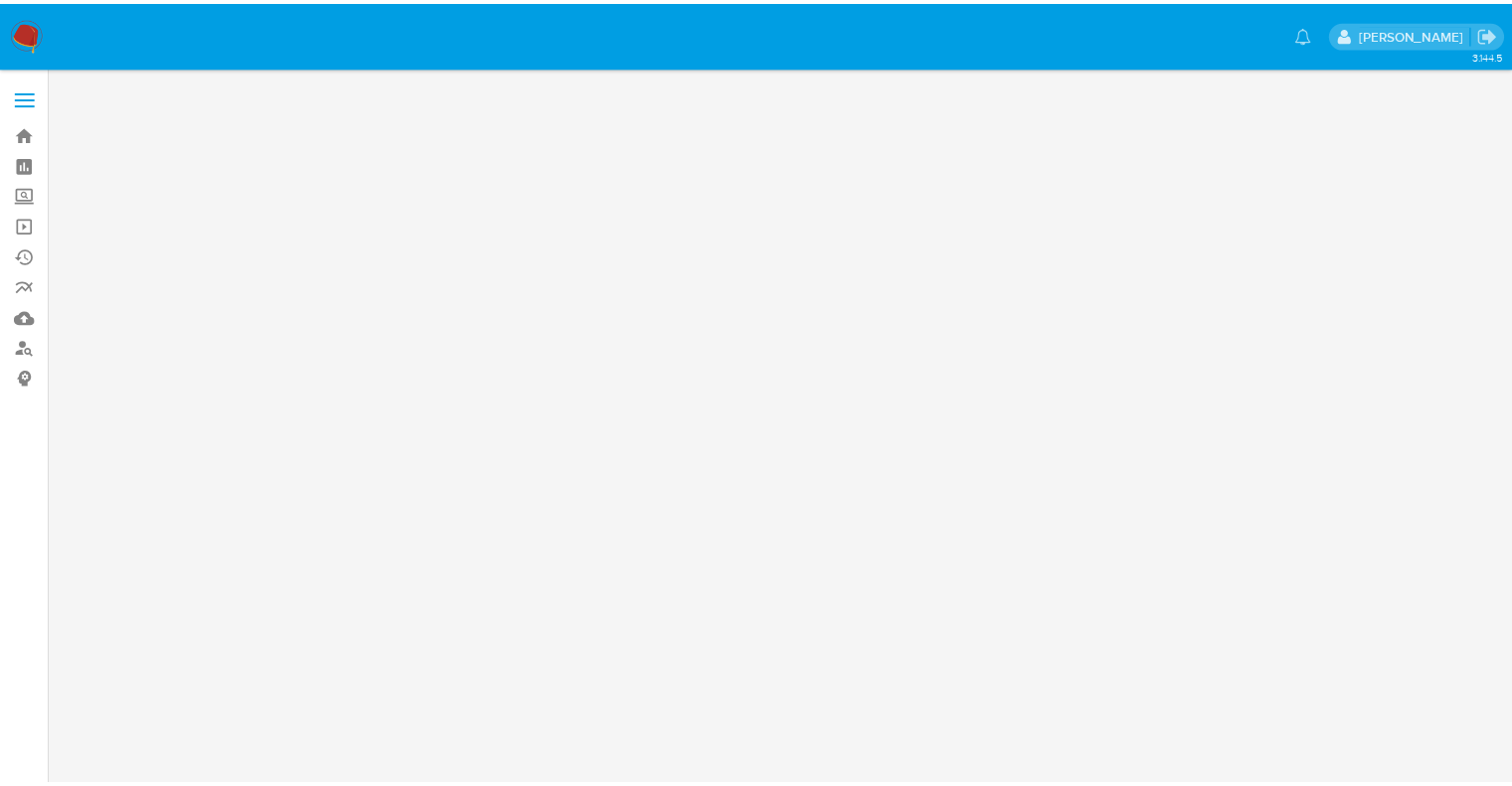 scroll, scrollTop: 0, scrollLeft: 0, axis: both 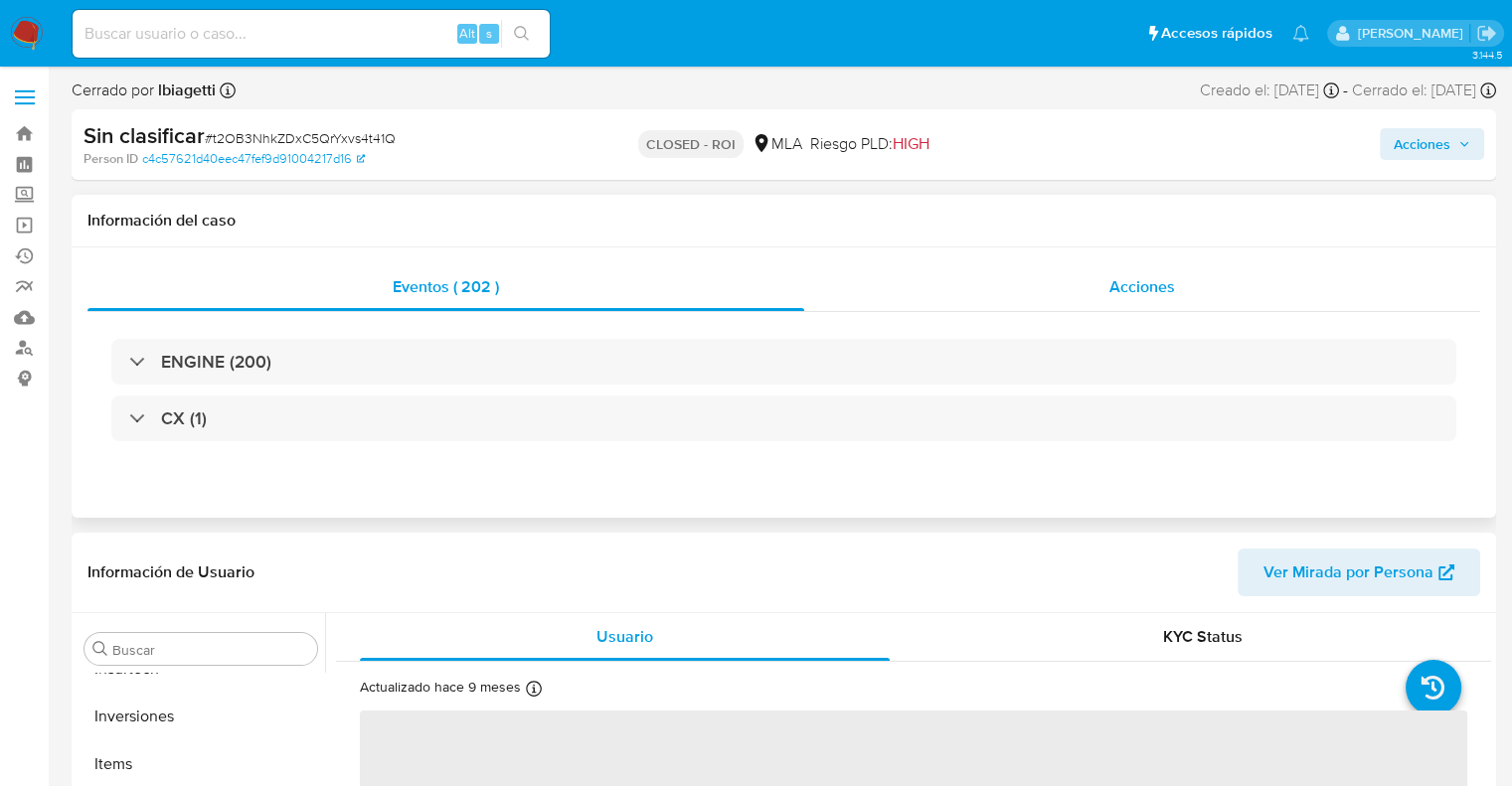 click on "Acciones" at bounding box center [1142, 286] 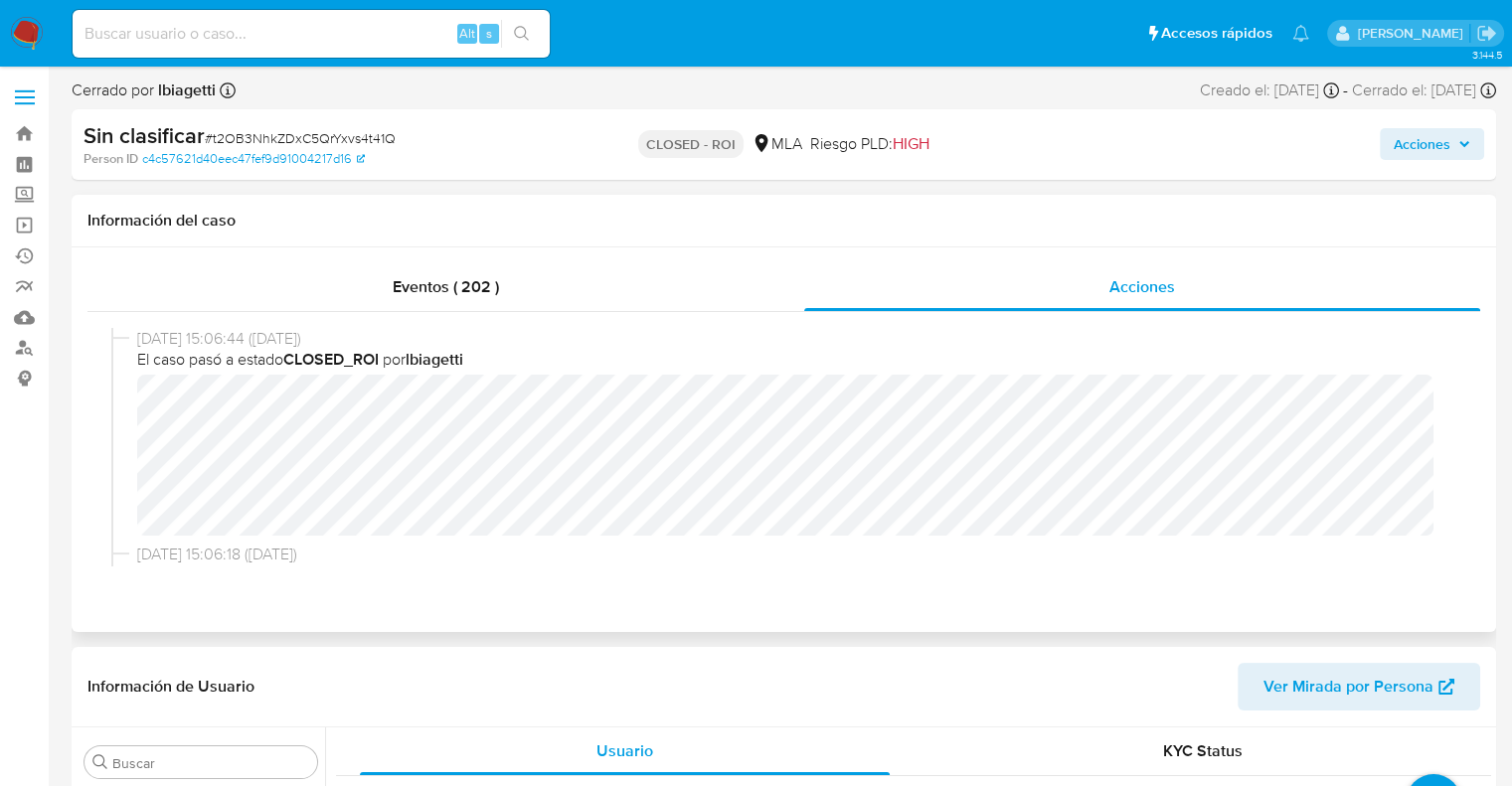 select on "10" 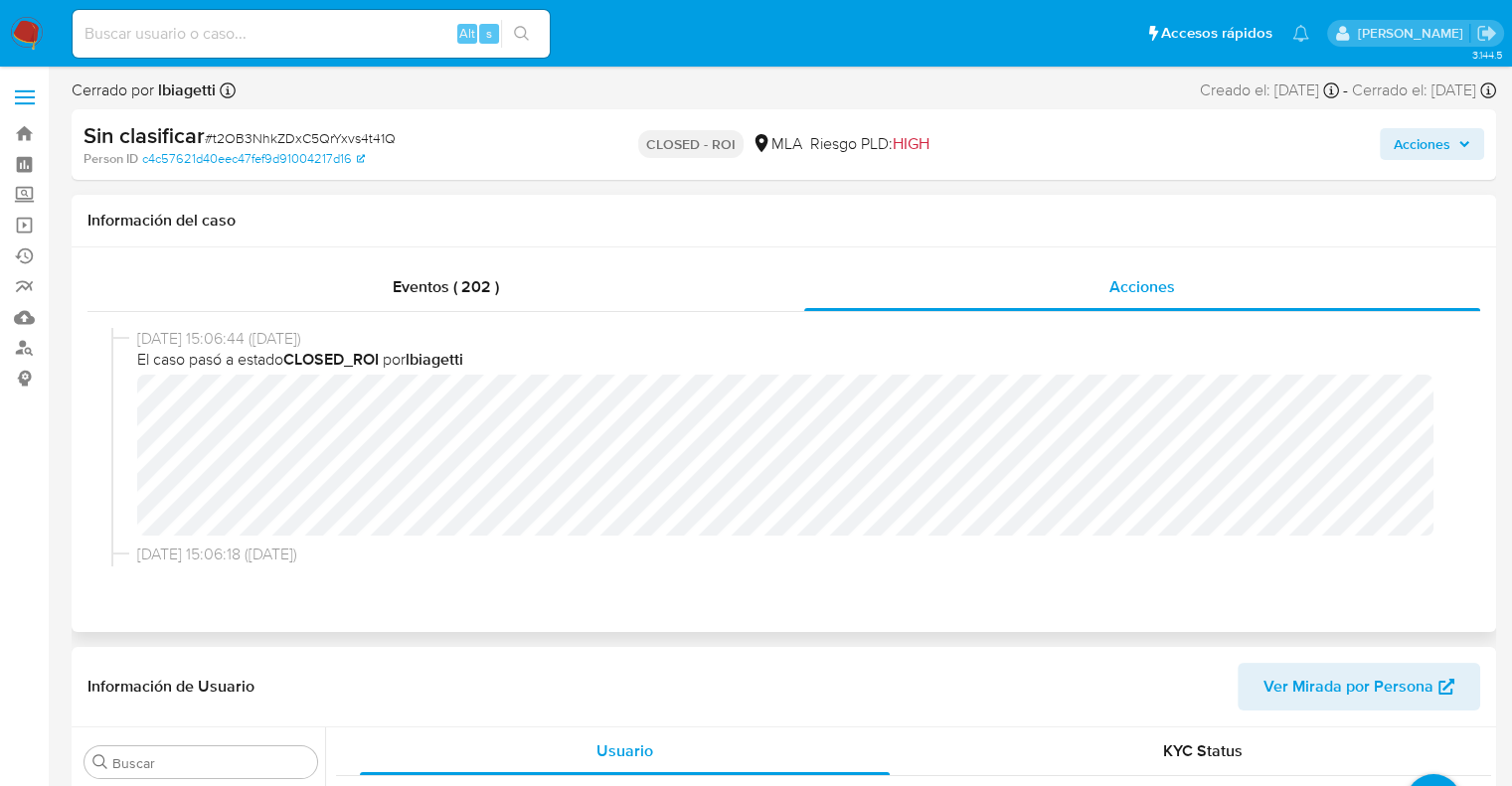 type 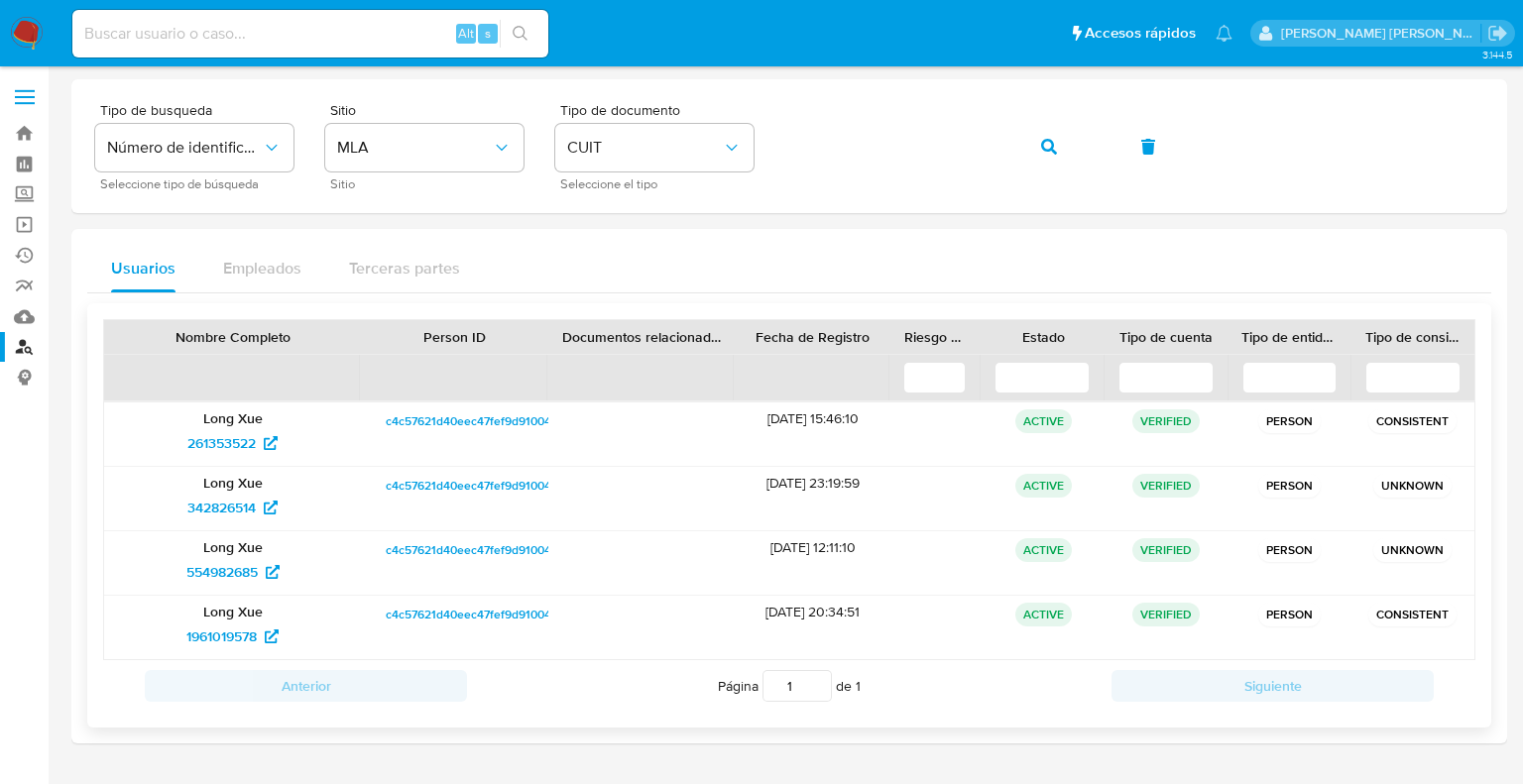 scroll, scrollTop: 0, scrollLeft: 0, axis: both 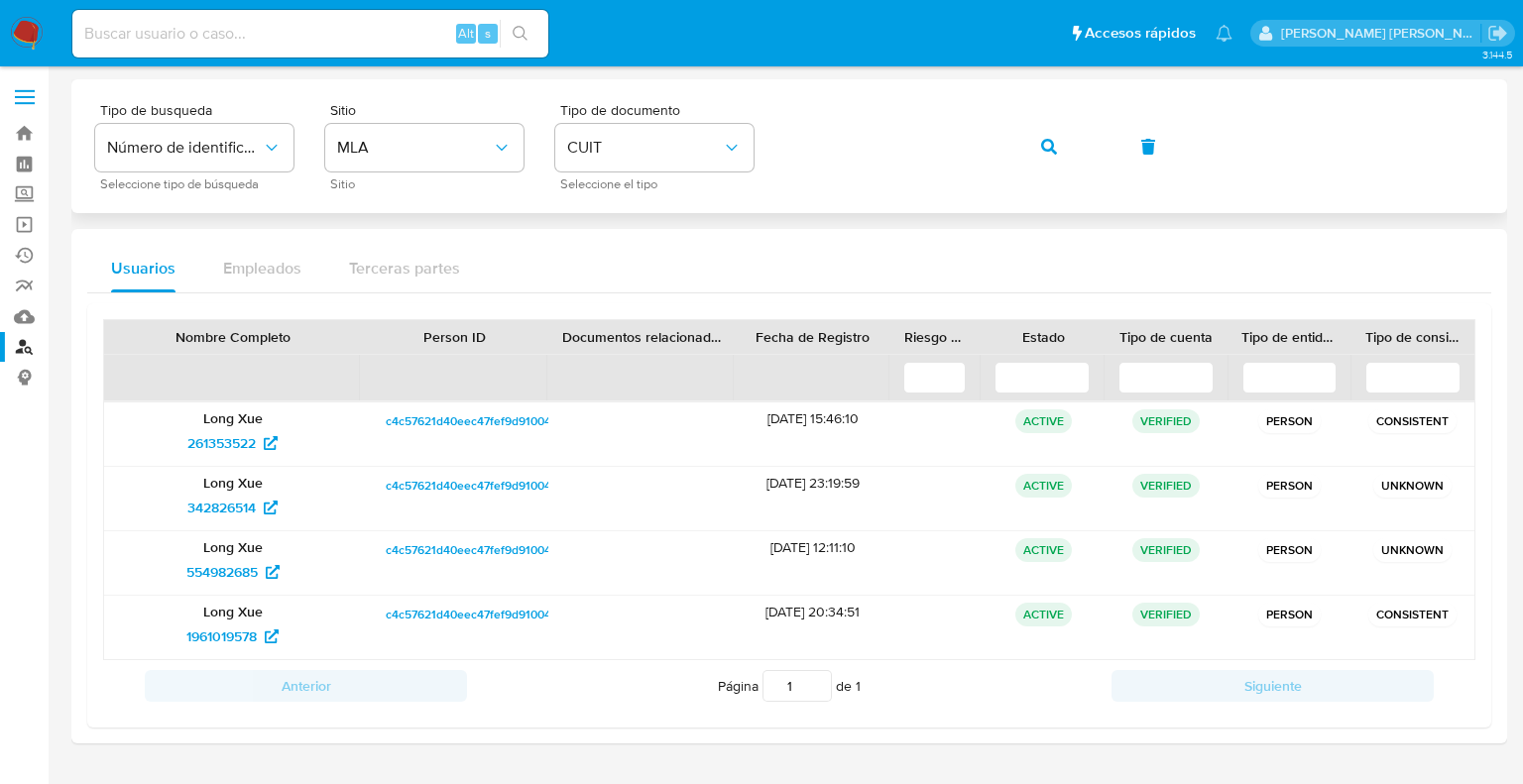 click on "Tipo de busqueda Número de identificación Seleccione tipo de búsqueda Sitio MLA Sitio Tipo de documento CUIT Seleccione el tipo" at bounding box center [789, 146] 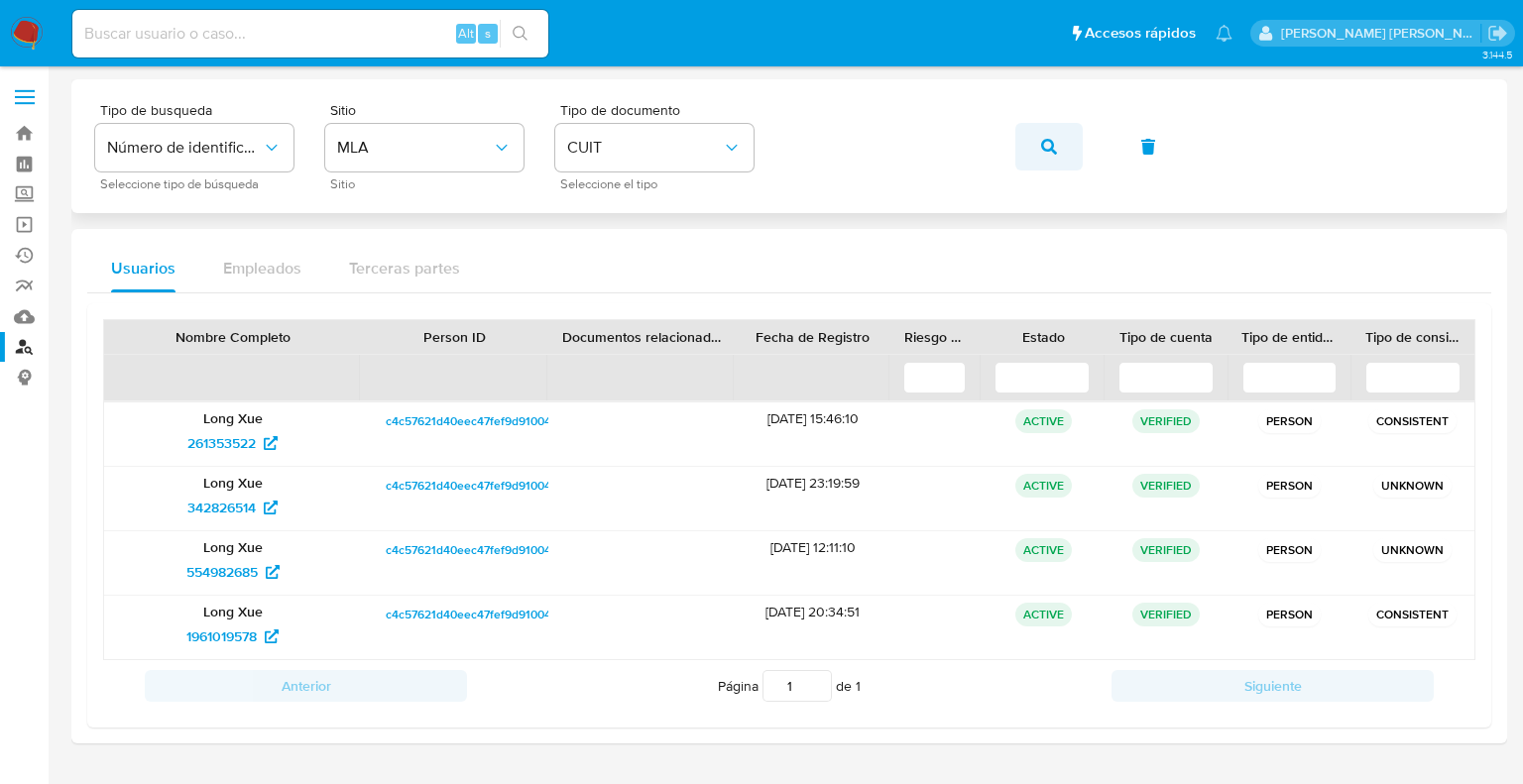 click 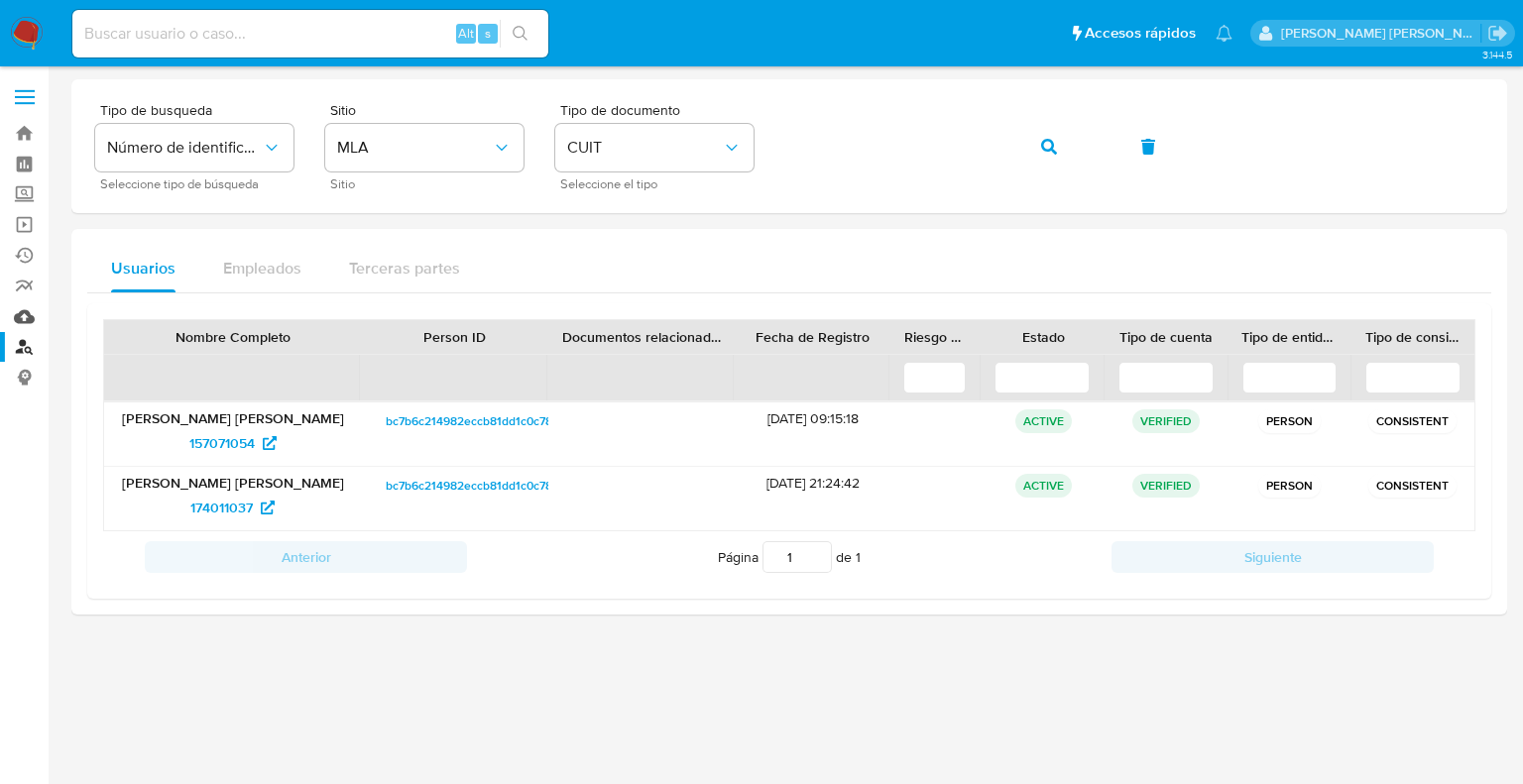 click on "Mulan" at bounding box center (118, 316) 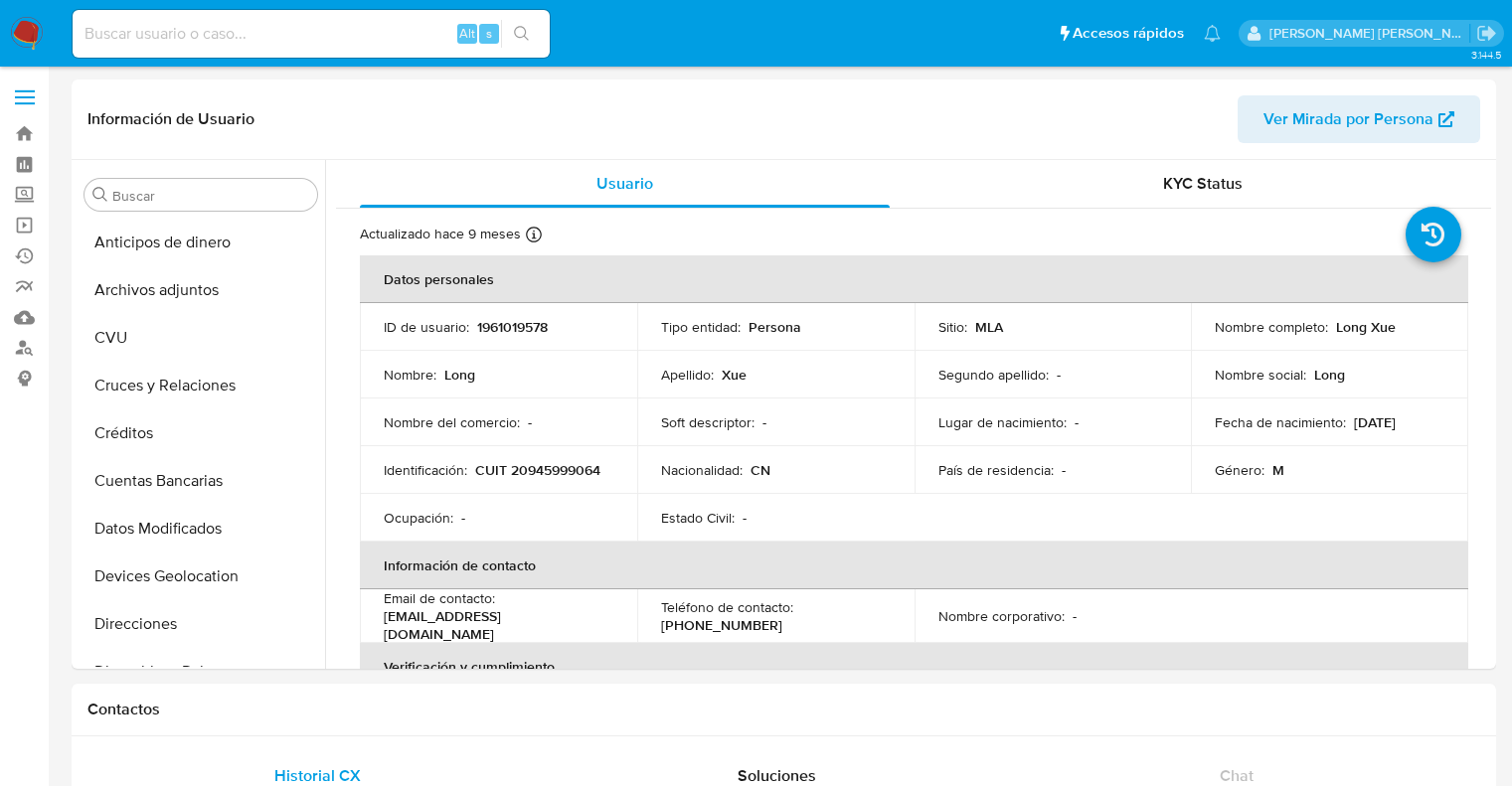 select on "10" 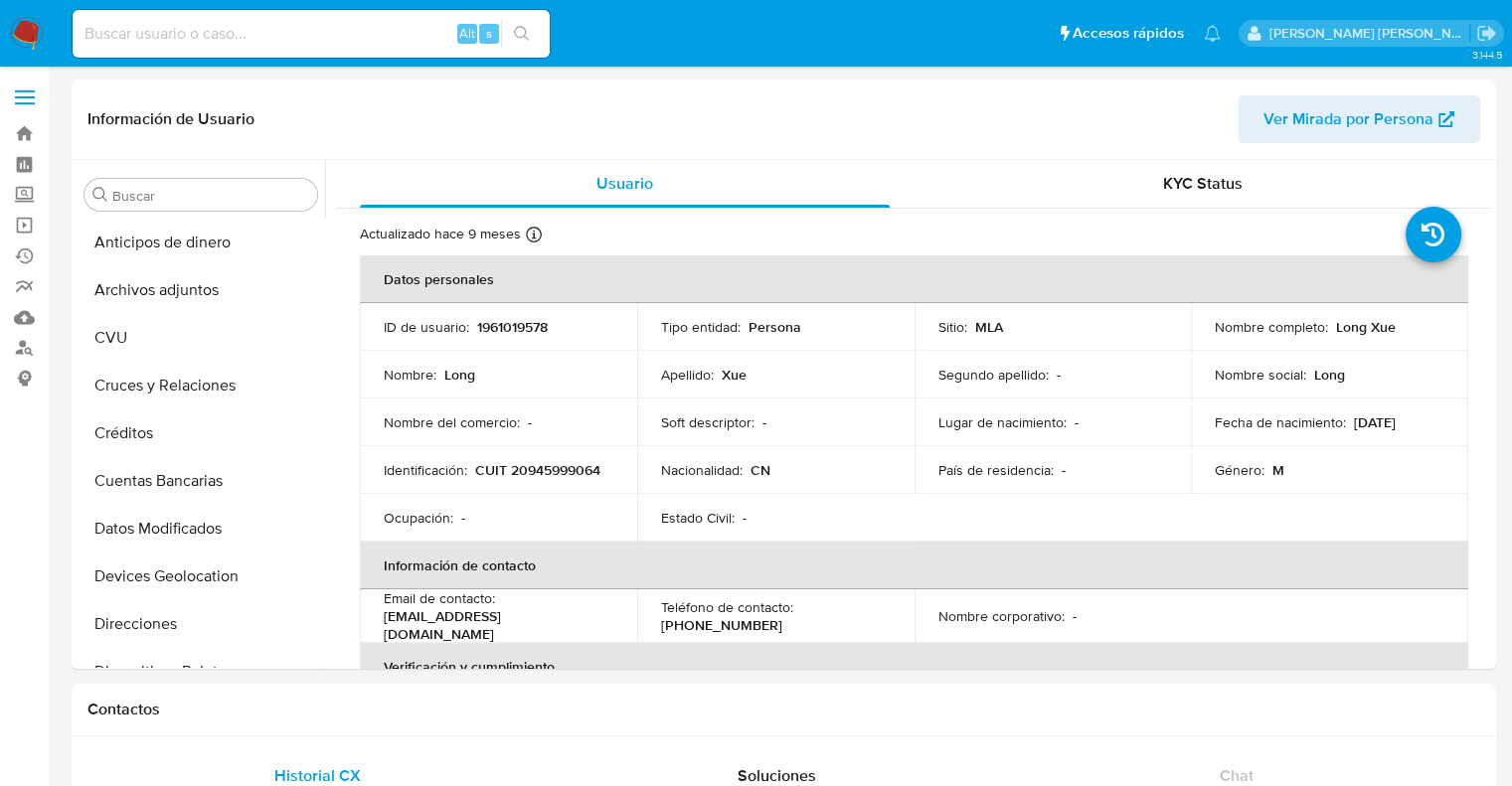 scroll, scrollTop: 886, scrollLeft: 0, axis: vertical 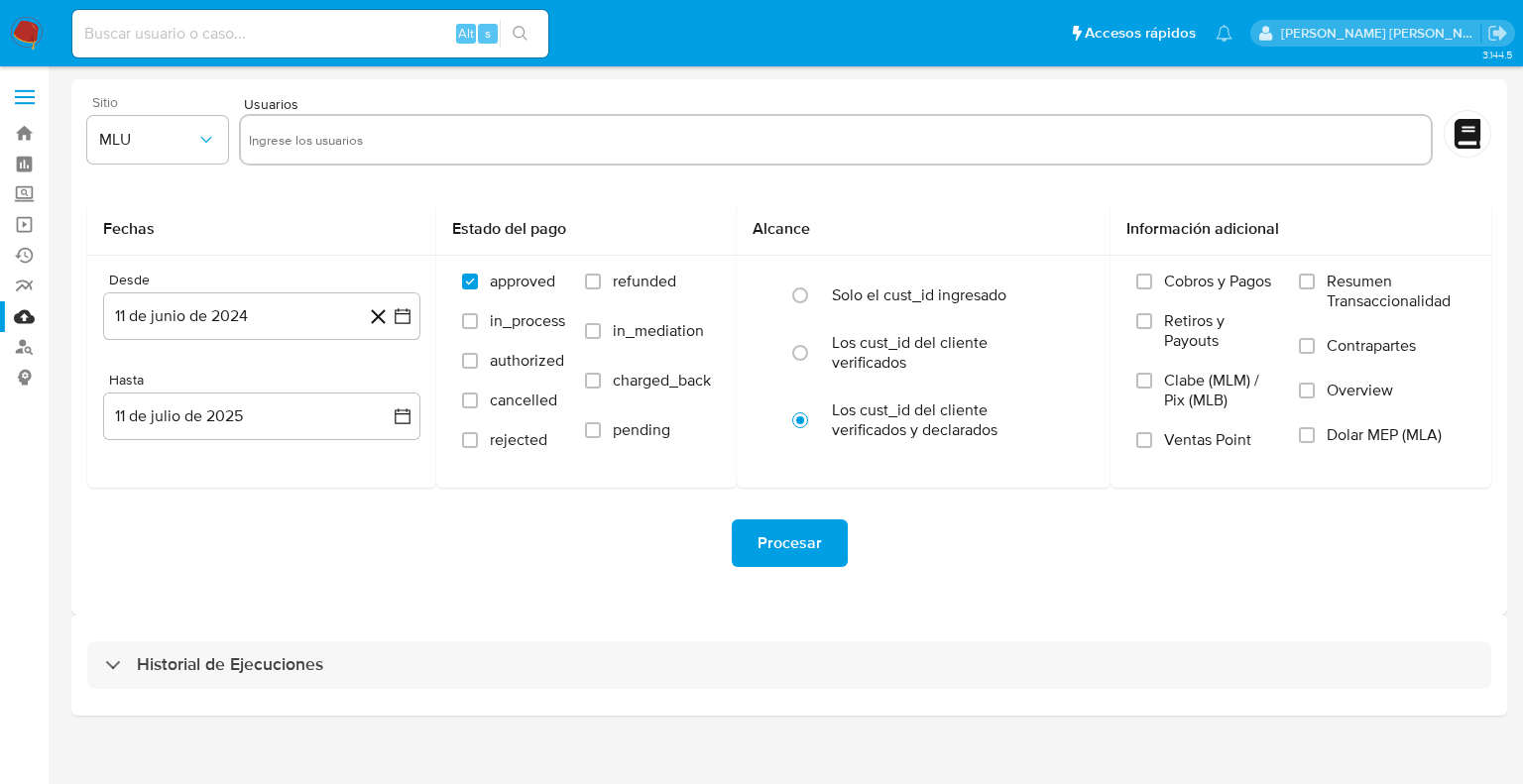 click on "Sitio MLU" at bounding box center (158, 133) 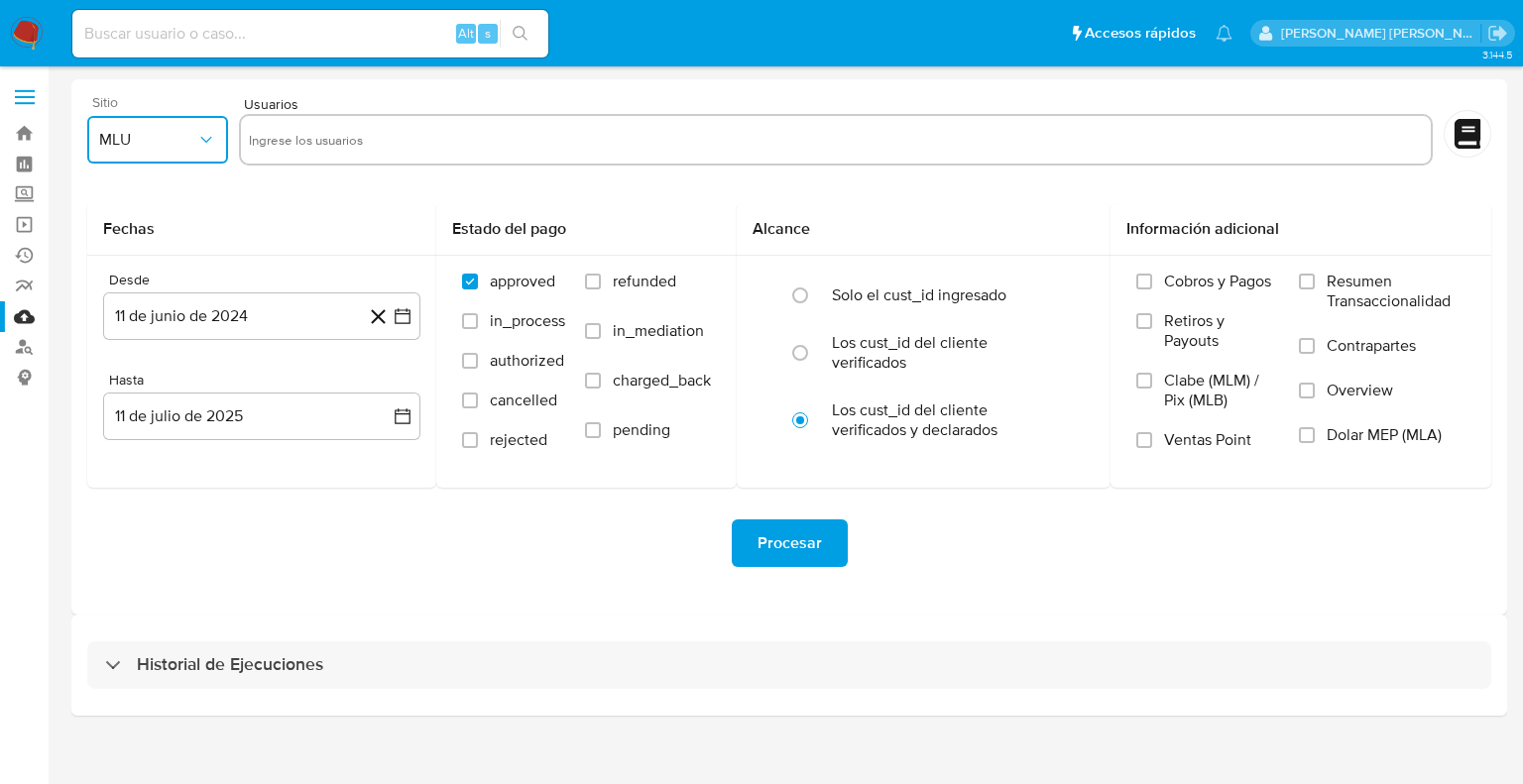click on "MLU" at bounding box center [148, 140] 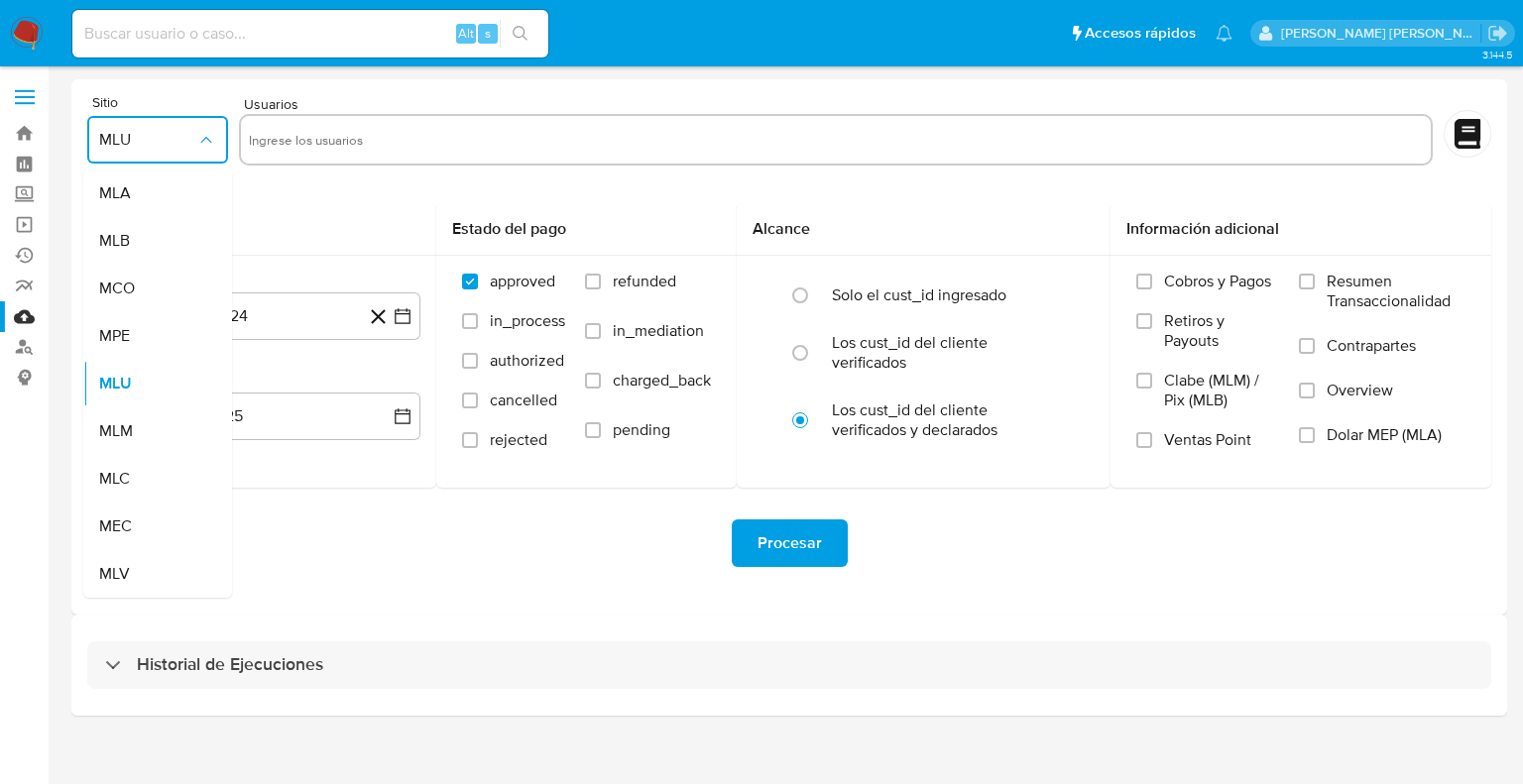 click on "MLA" at bounding box center (152, 193) 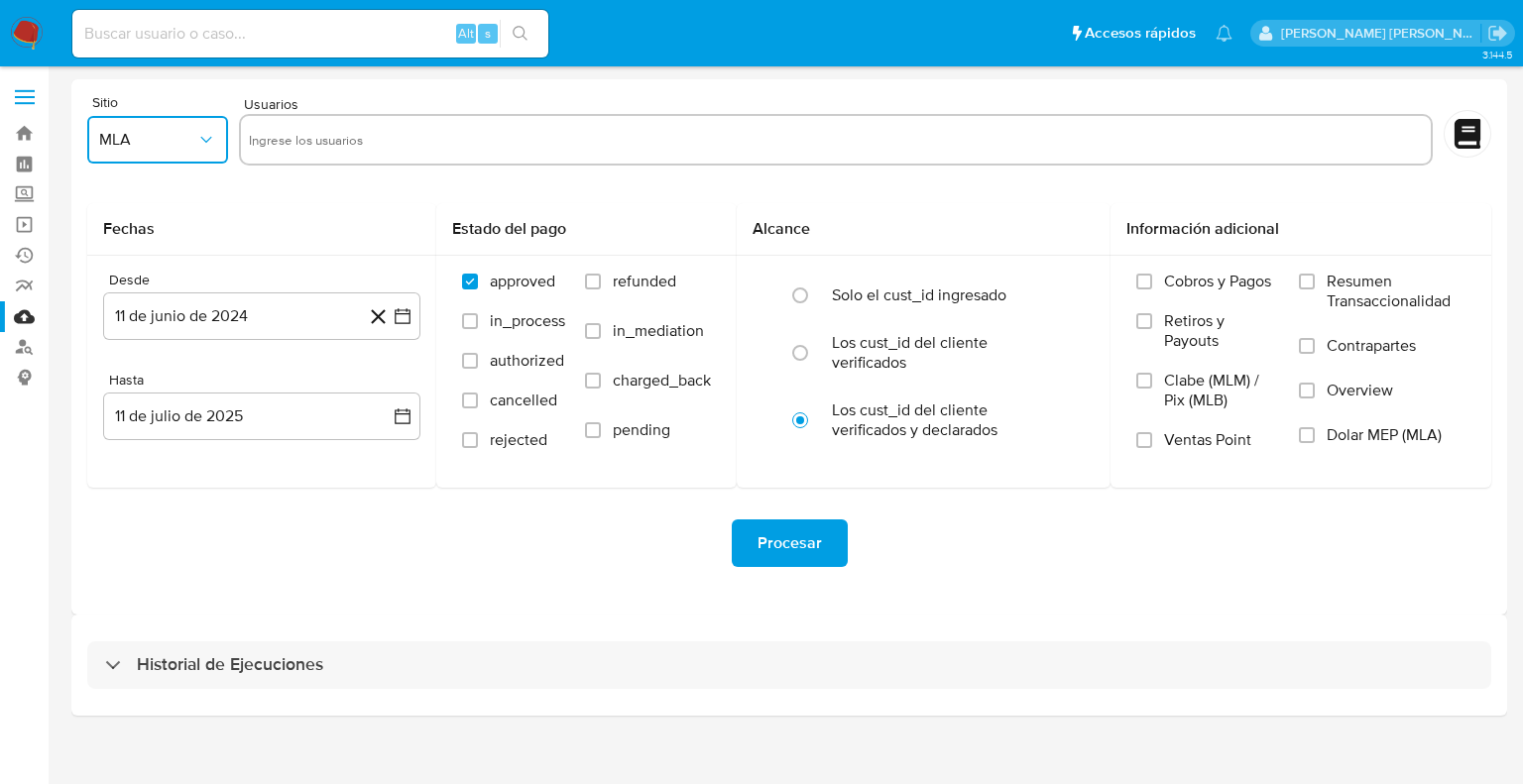 type 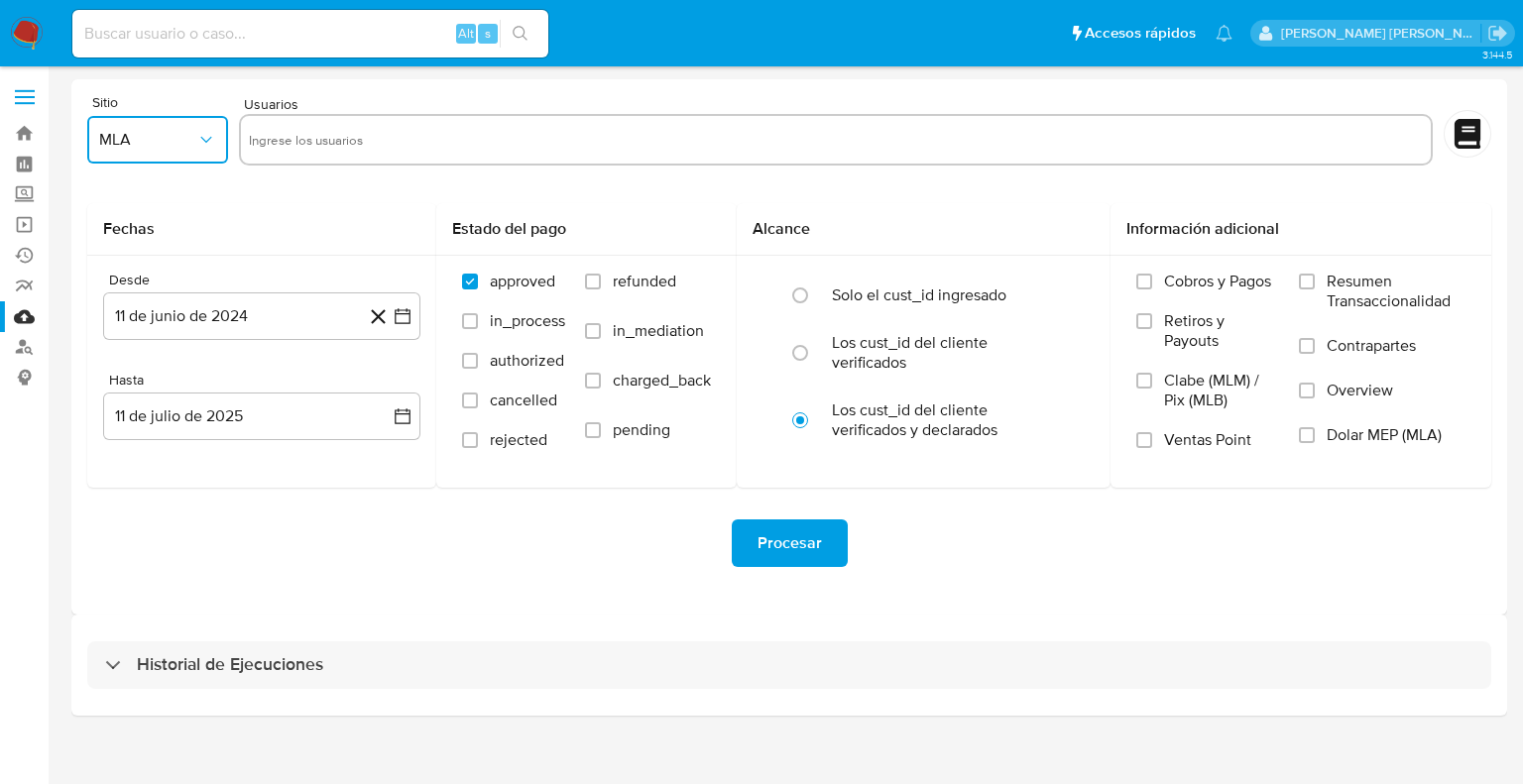 click at bounding box center (836, 140) 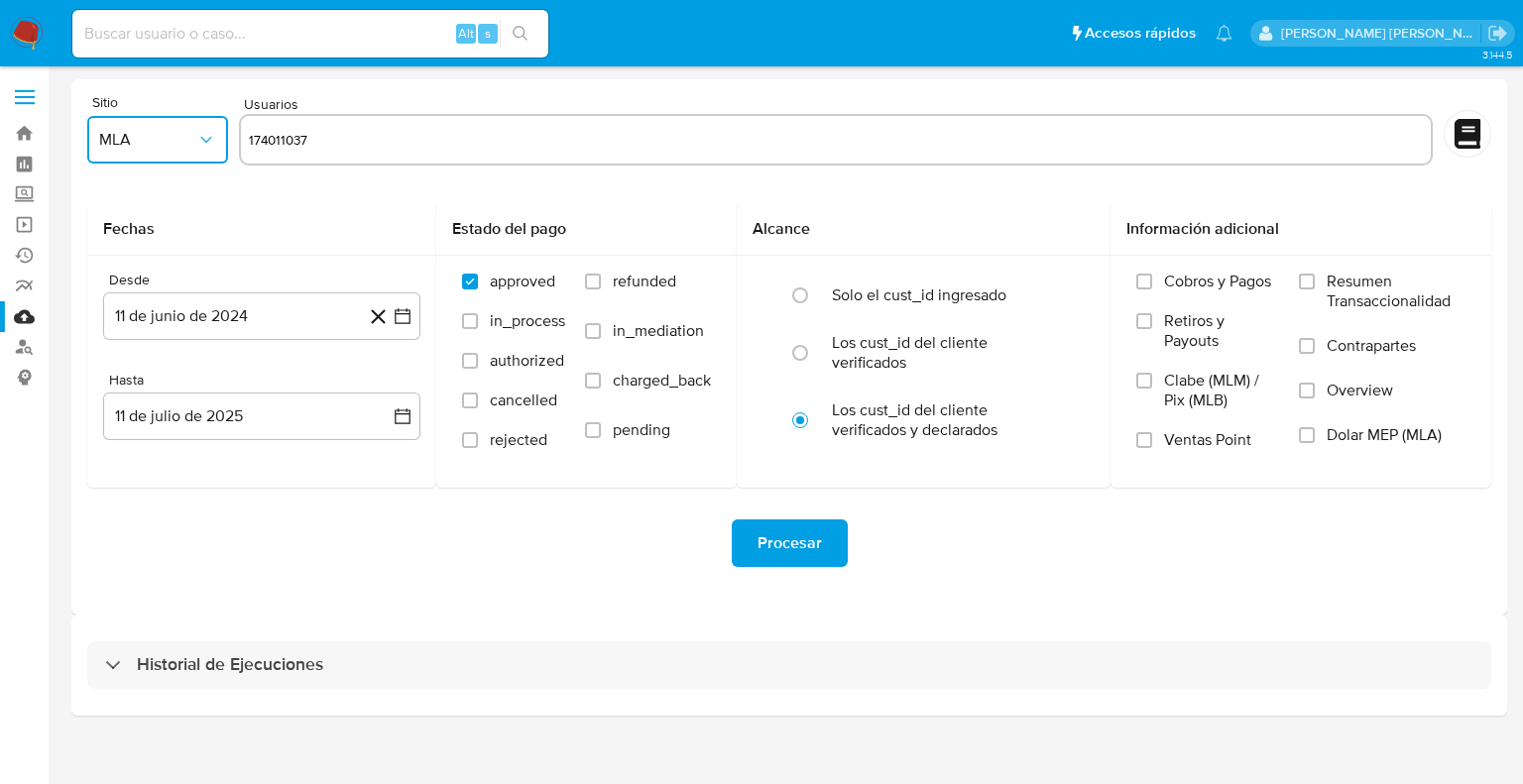 type on "174011037" 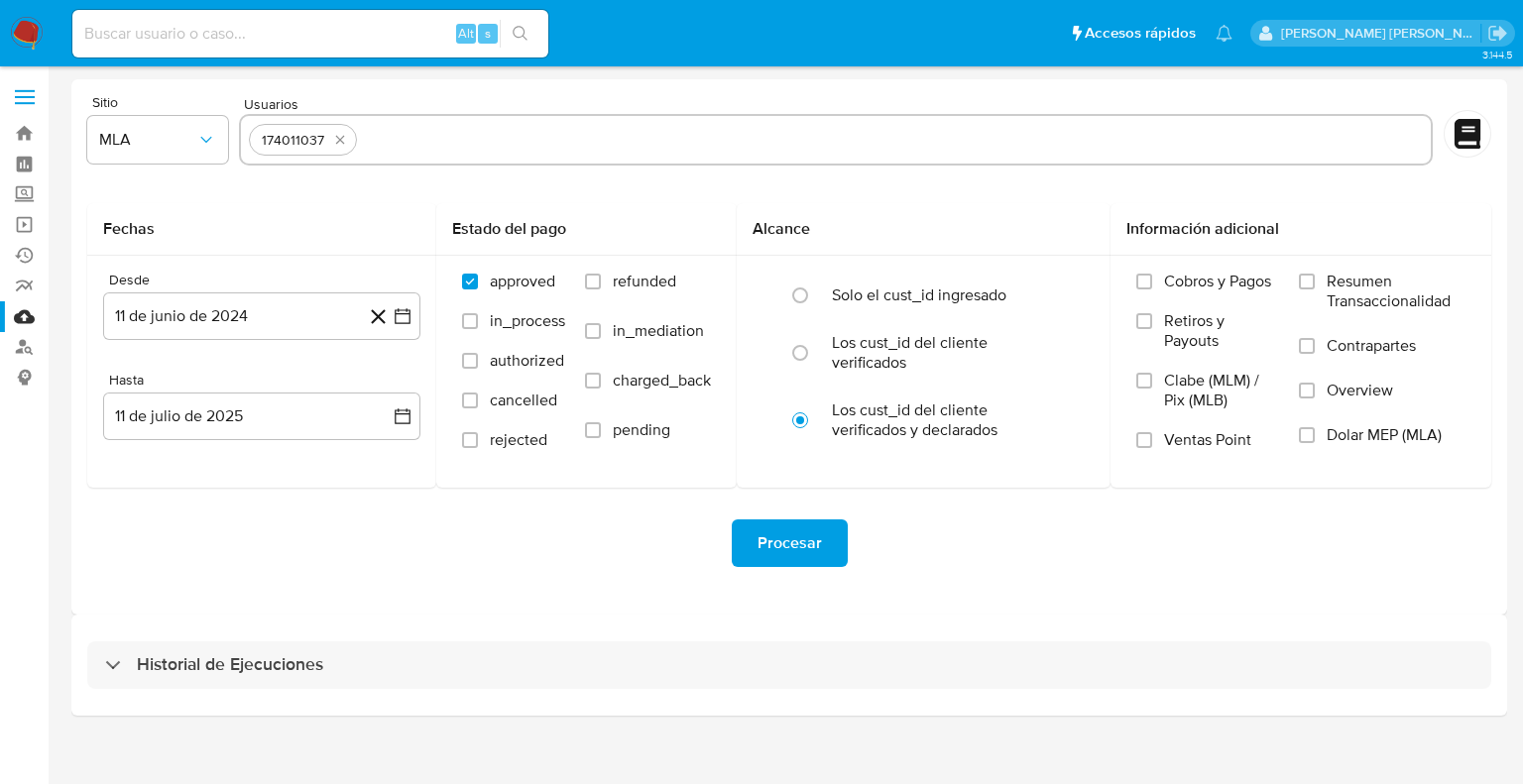 paste on "157071054" 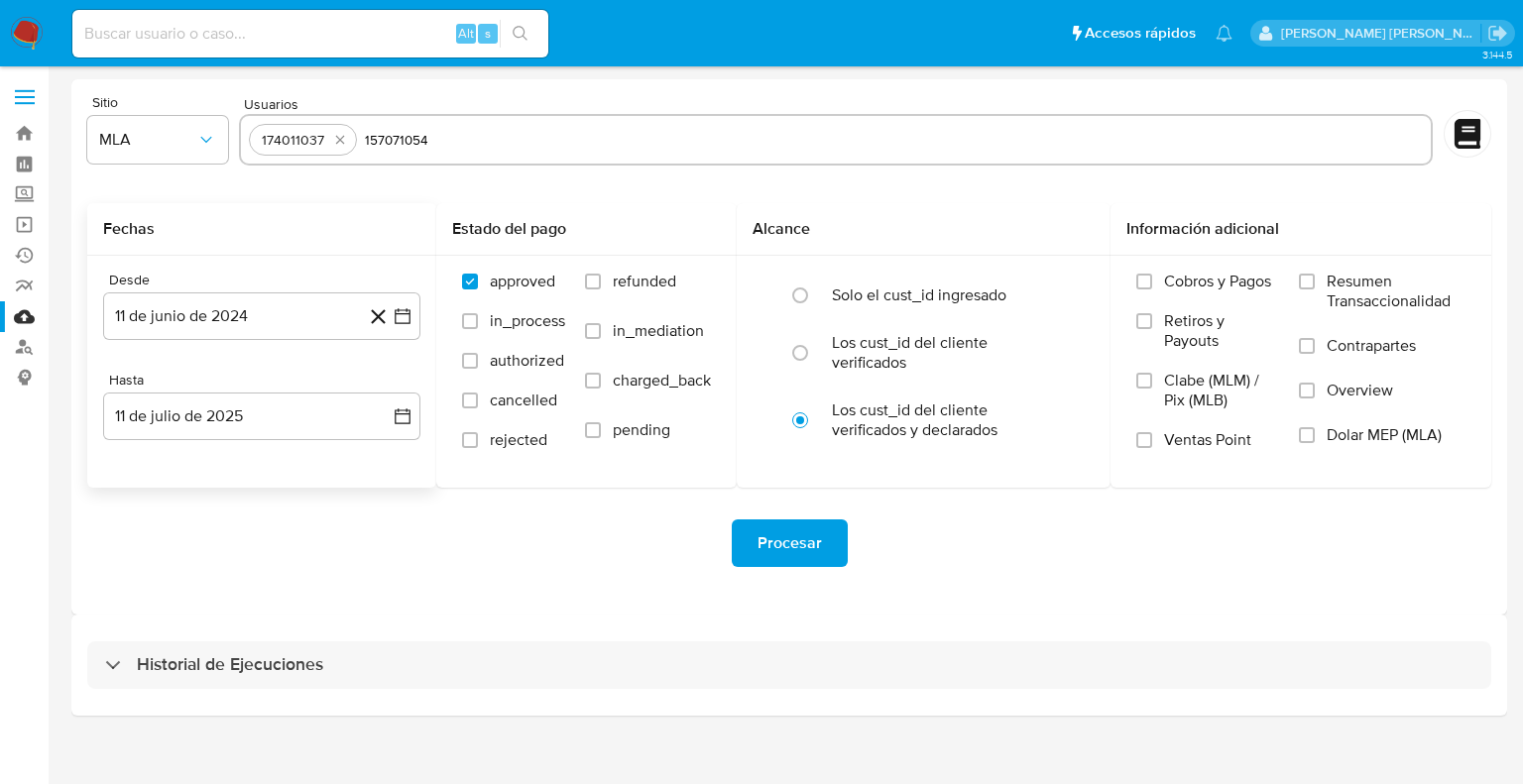 type on "157071054" 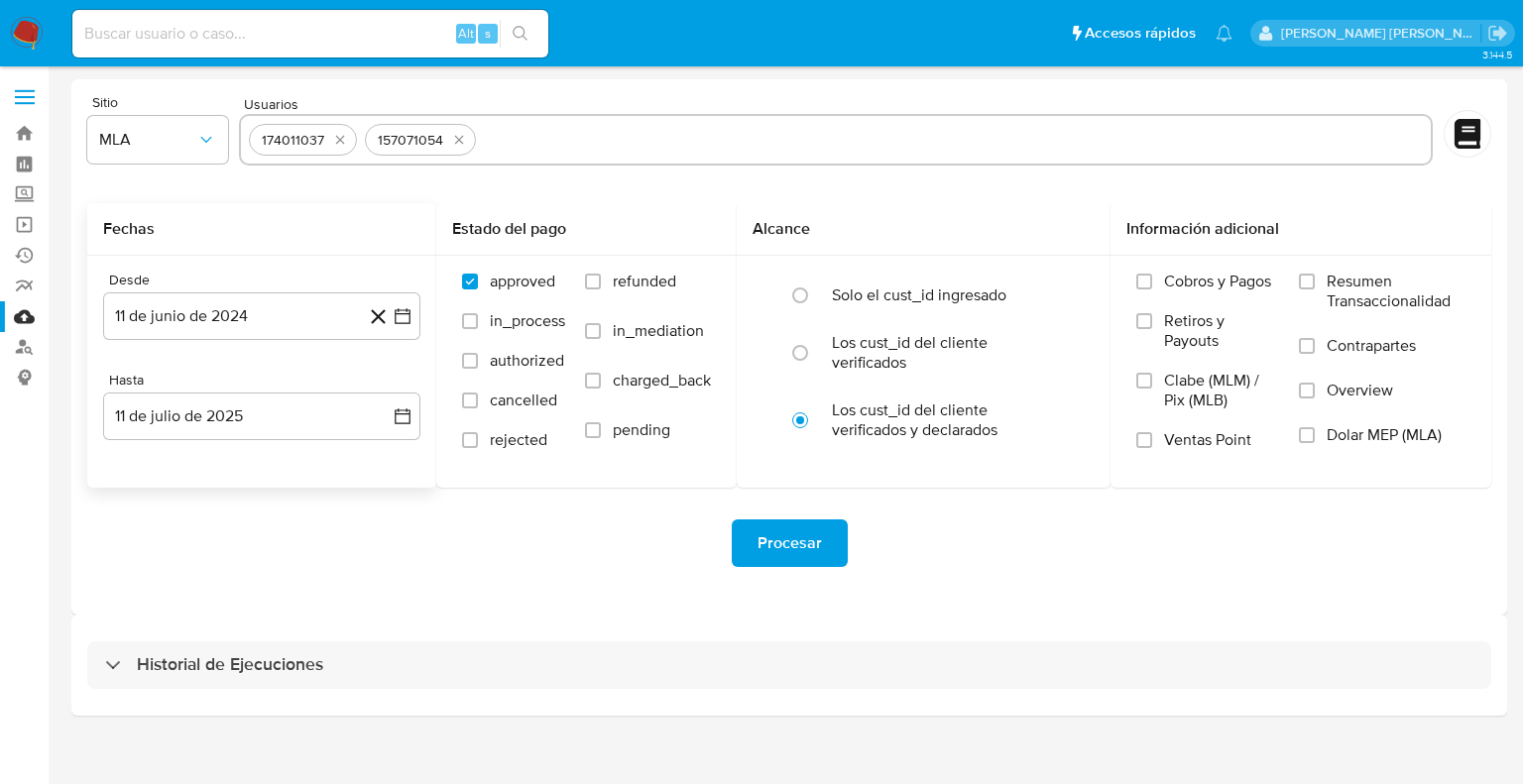 click on "Fechas" at bounding box center [262, 229] 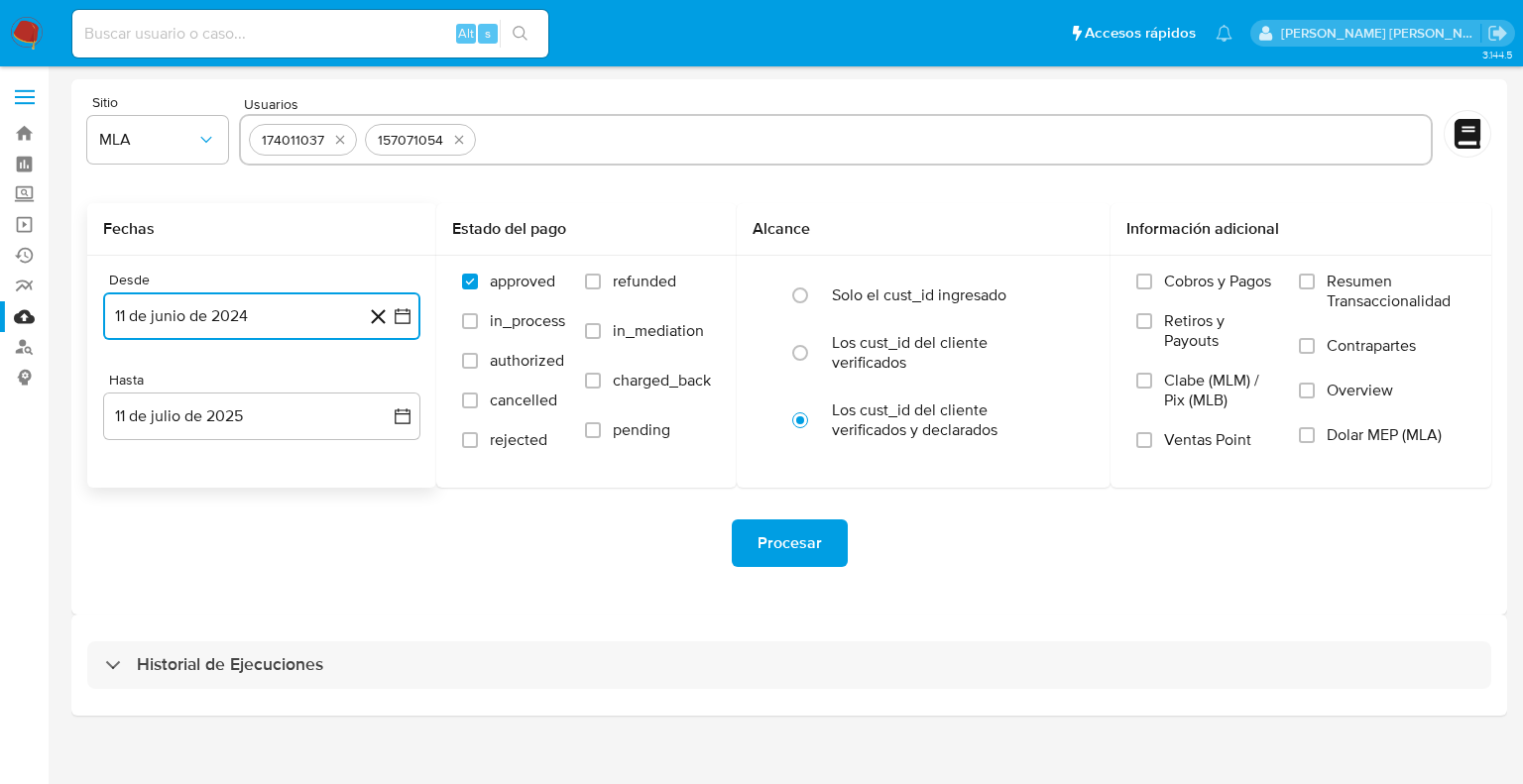 click 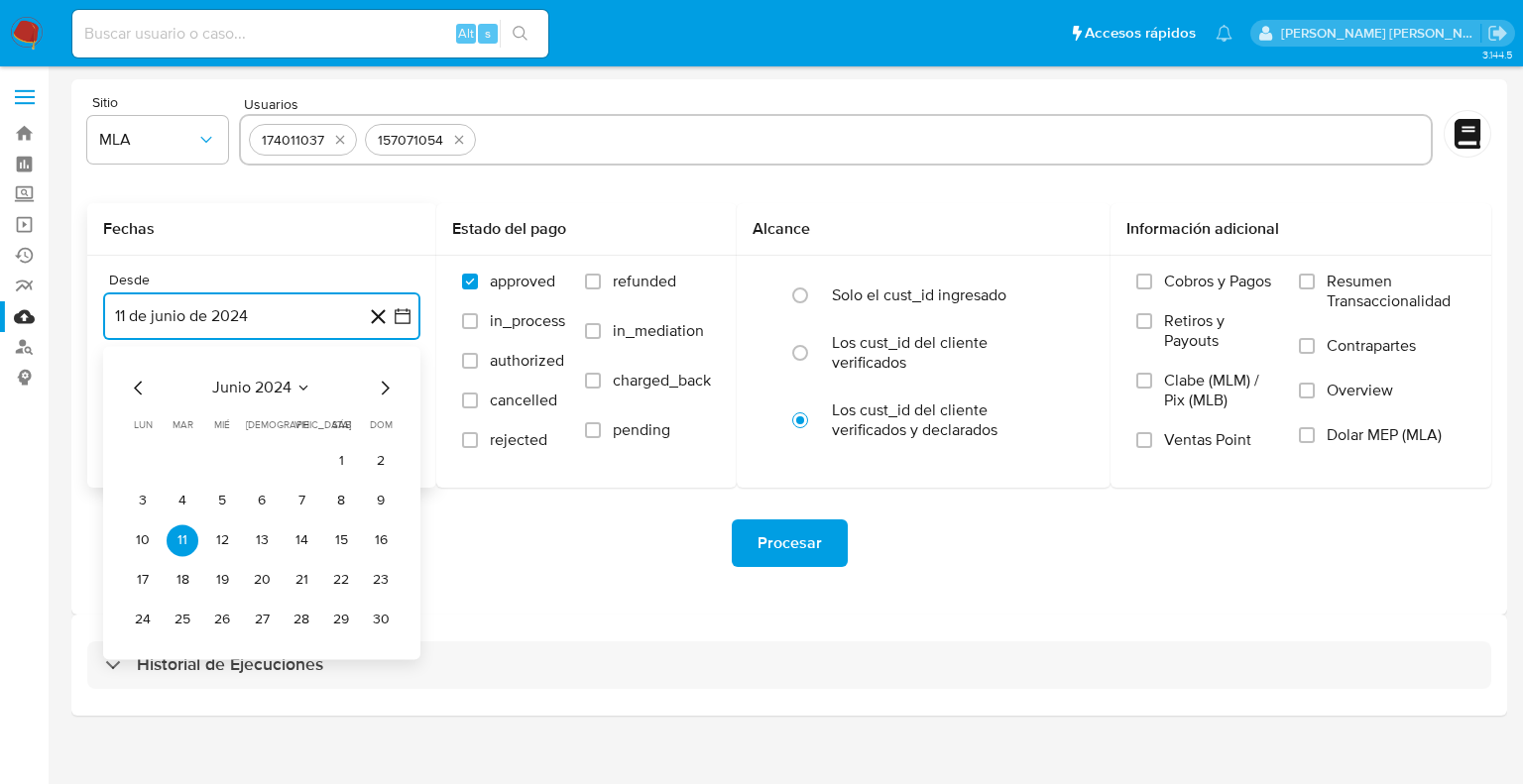 click 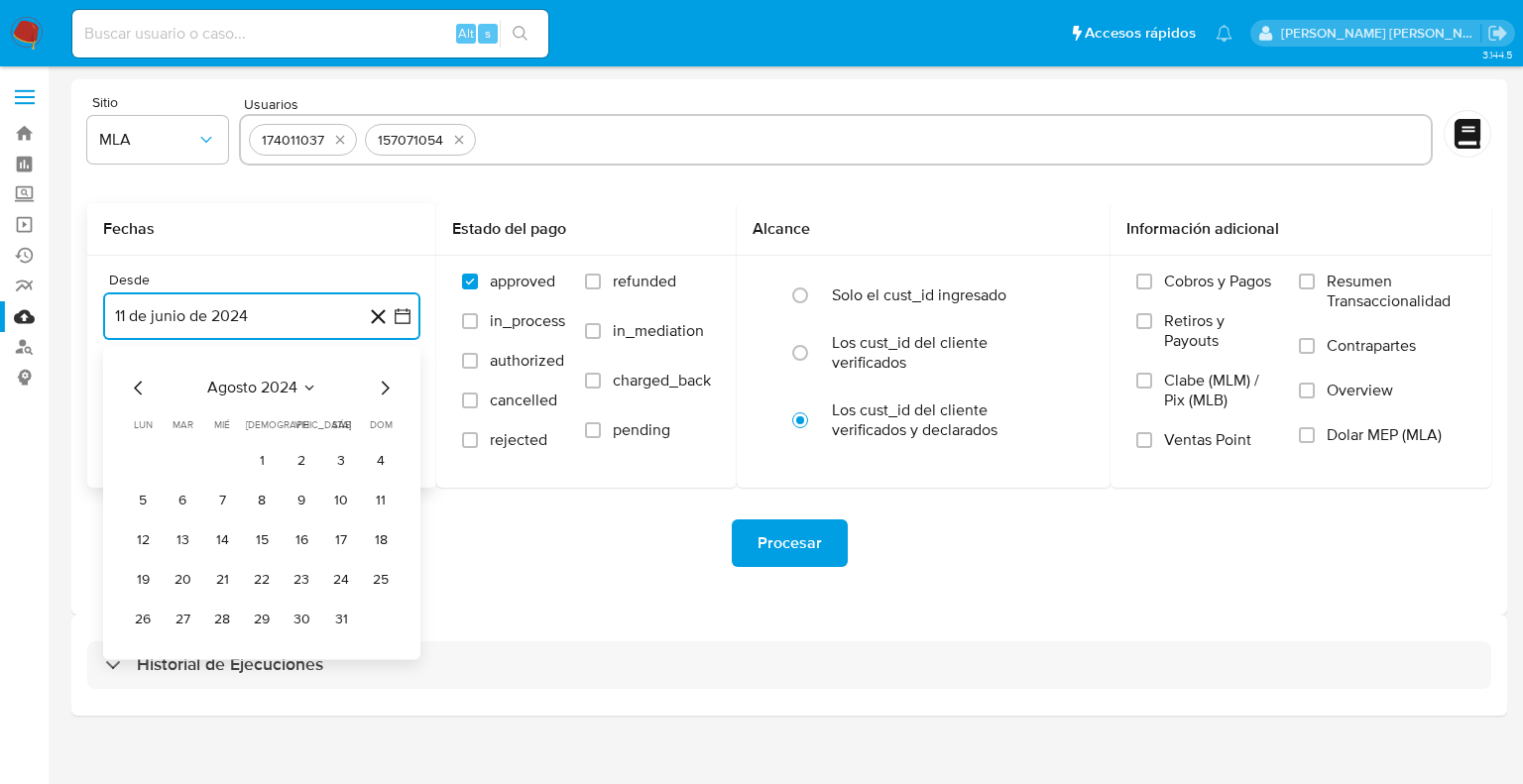click 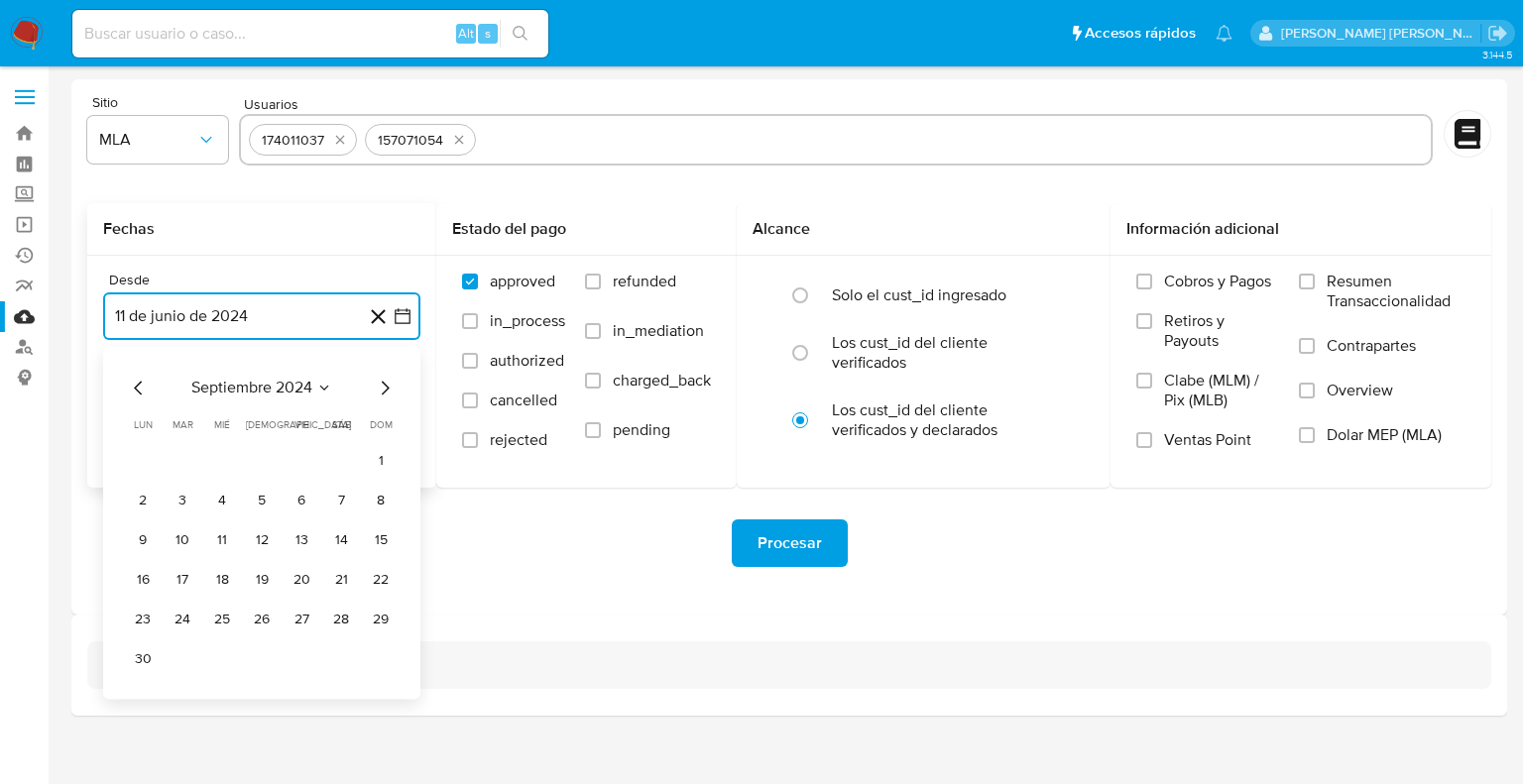 click 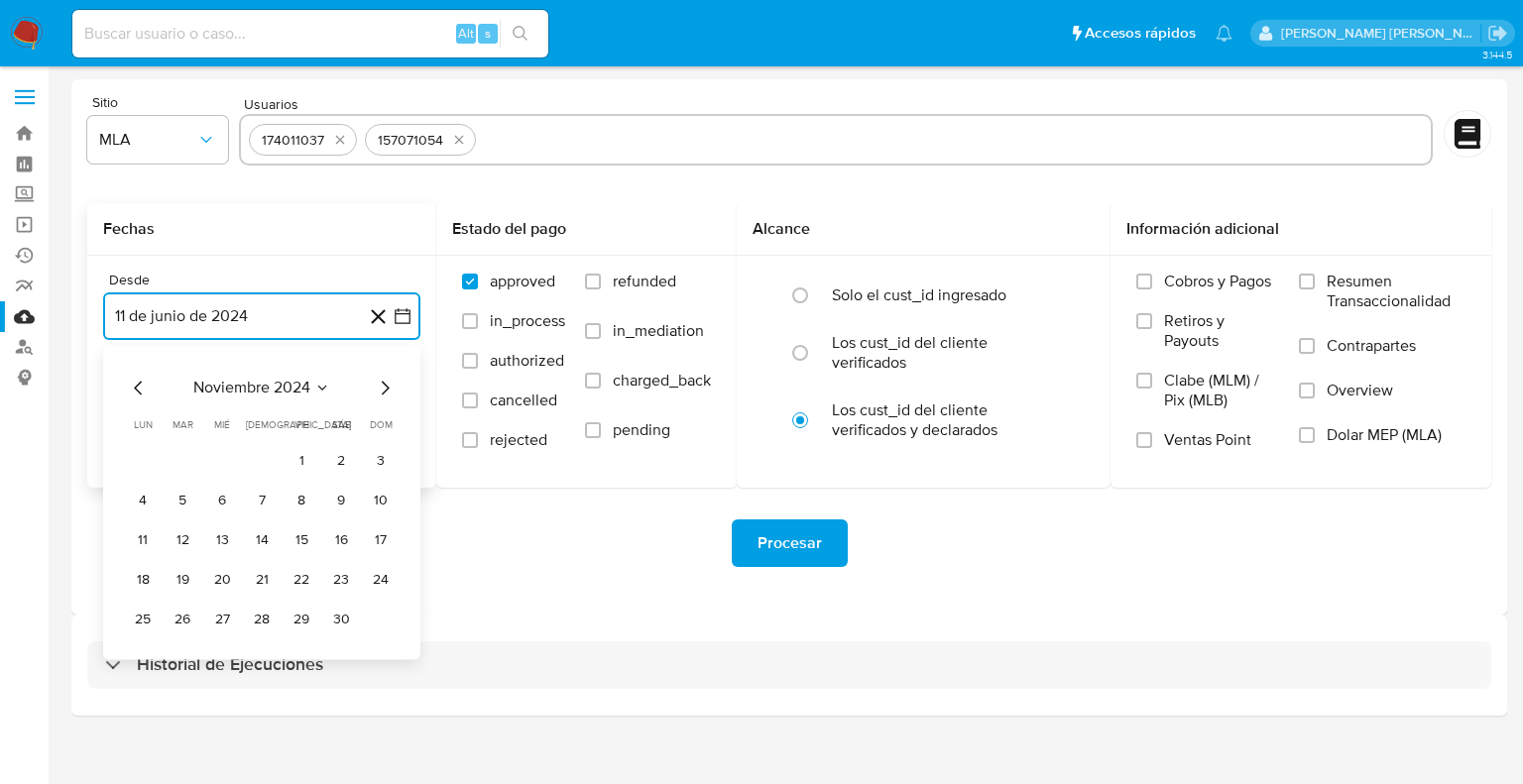 click 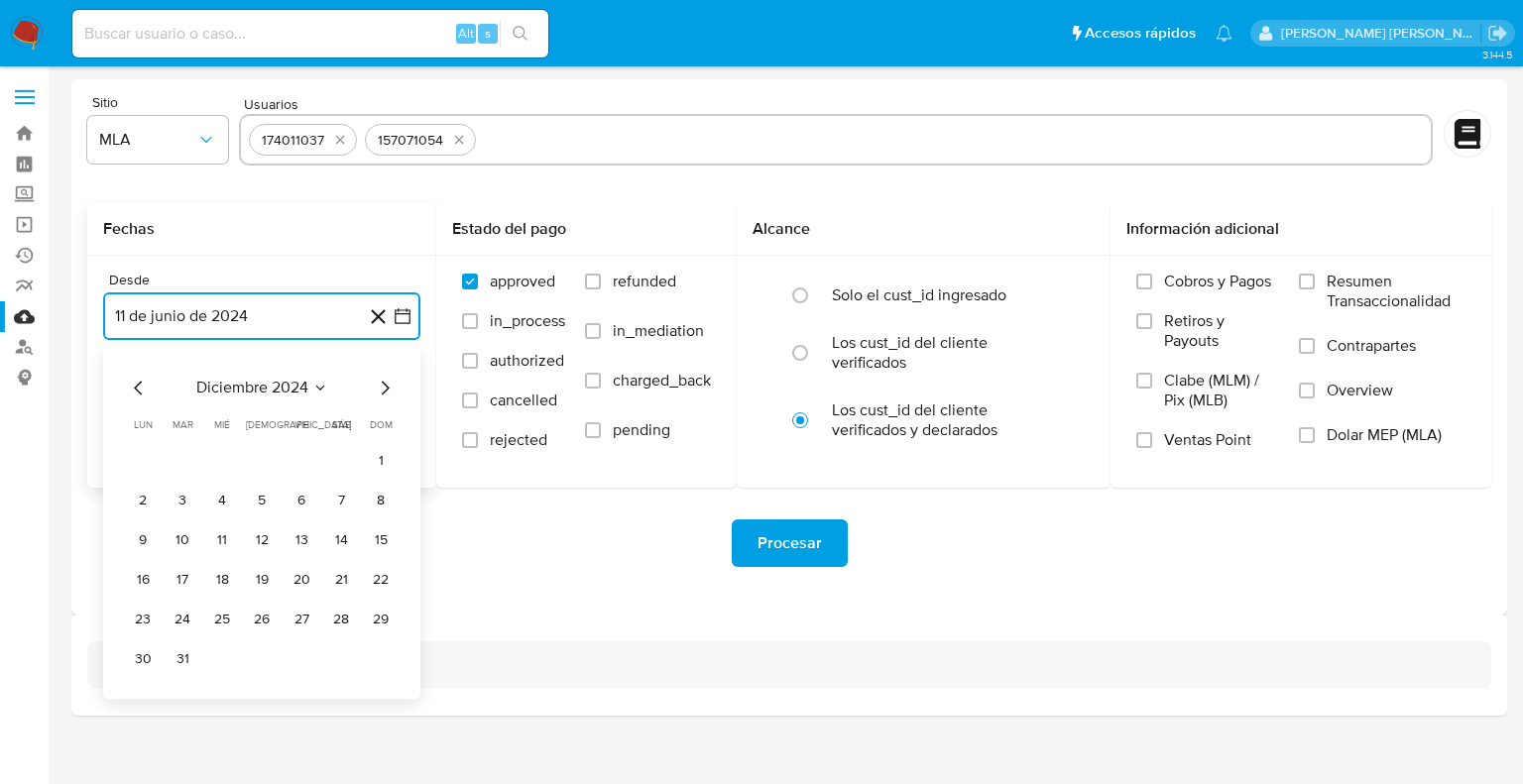 click 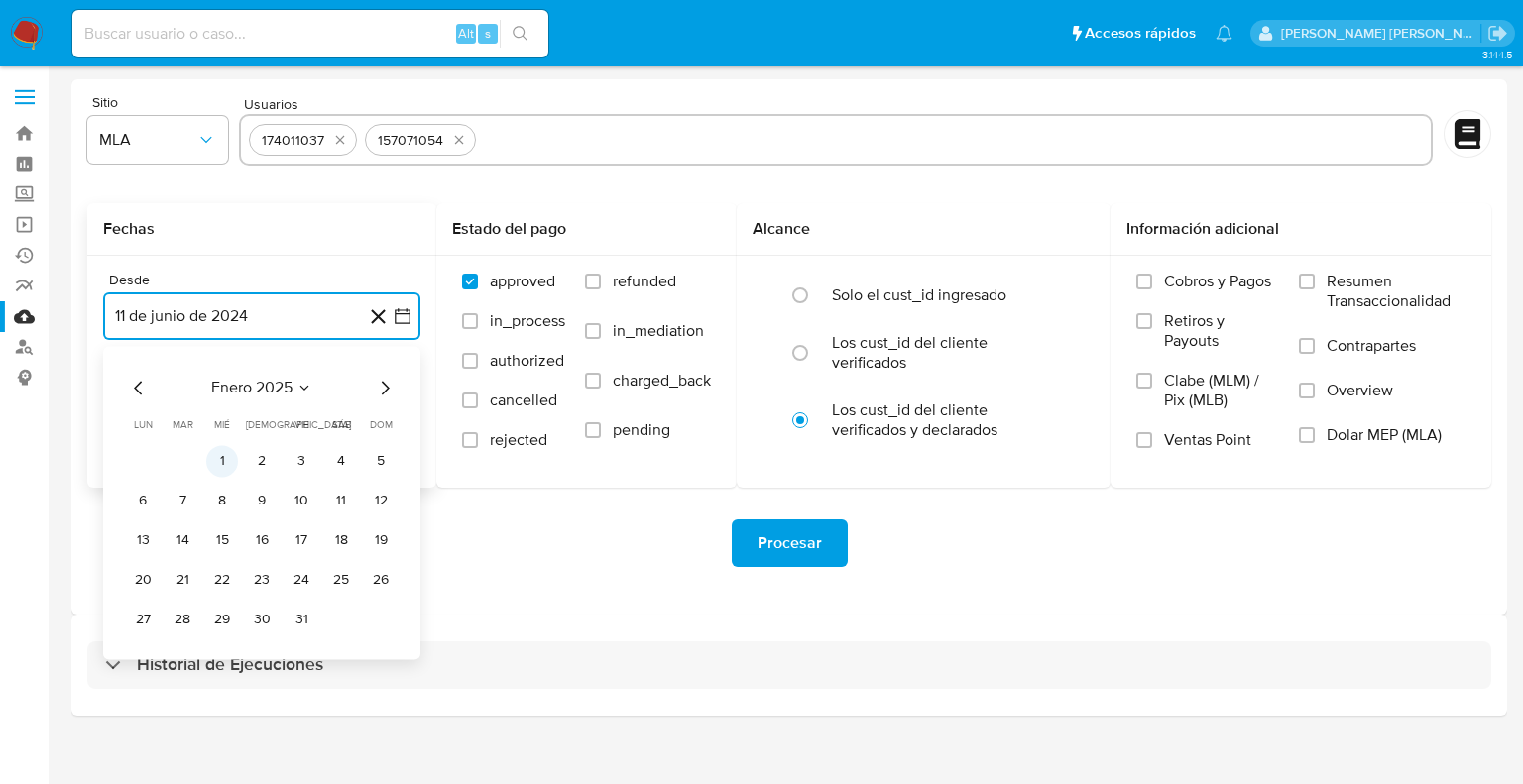 click on "1" at bounding box center [222, 461] 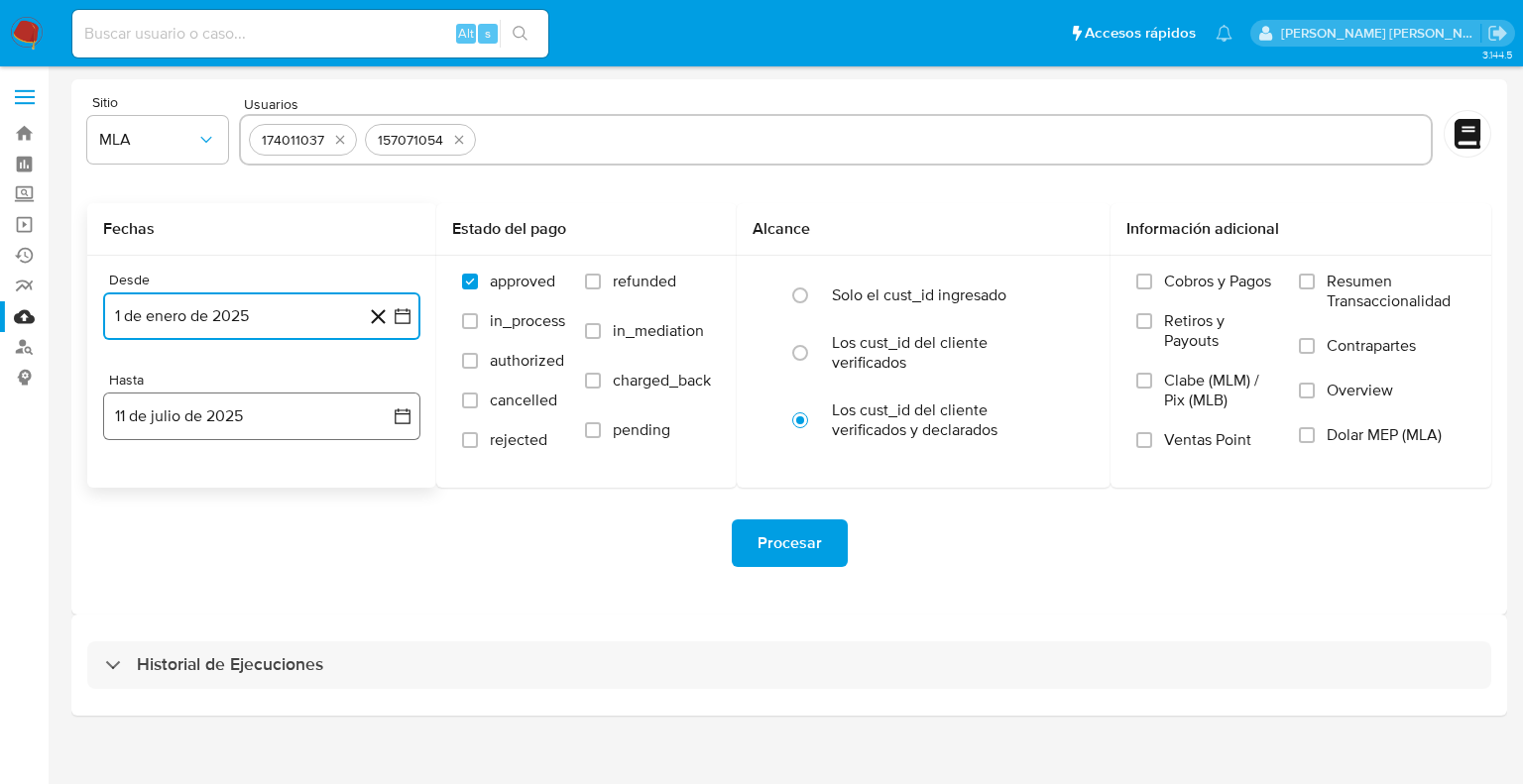 click 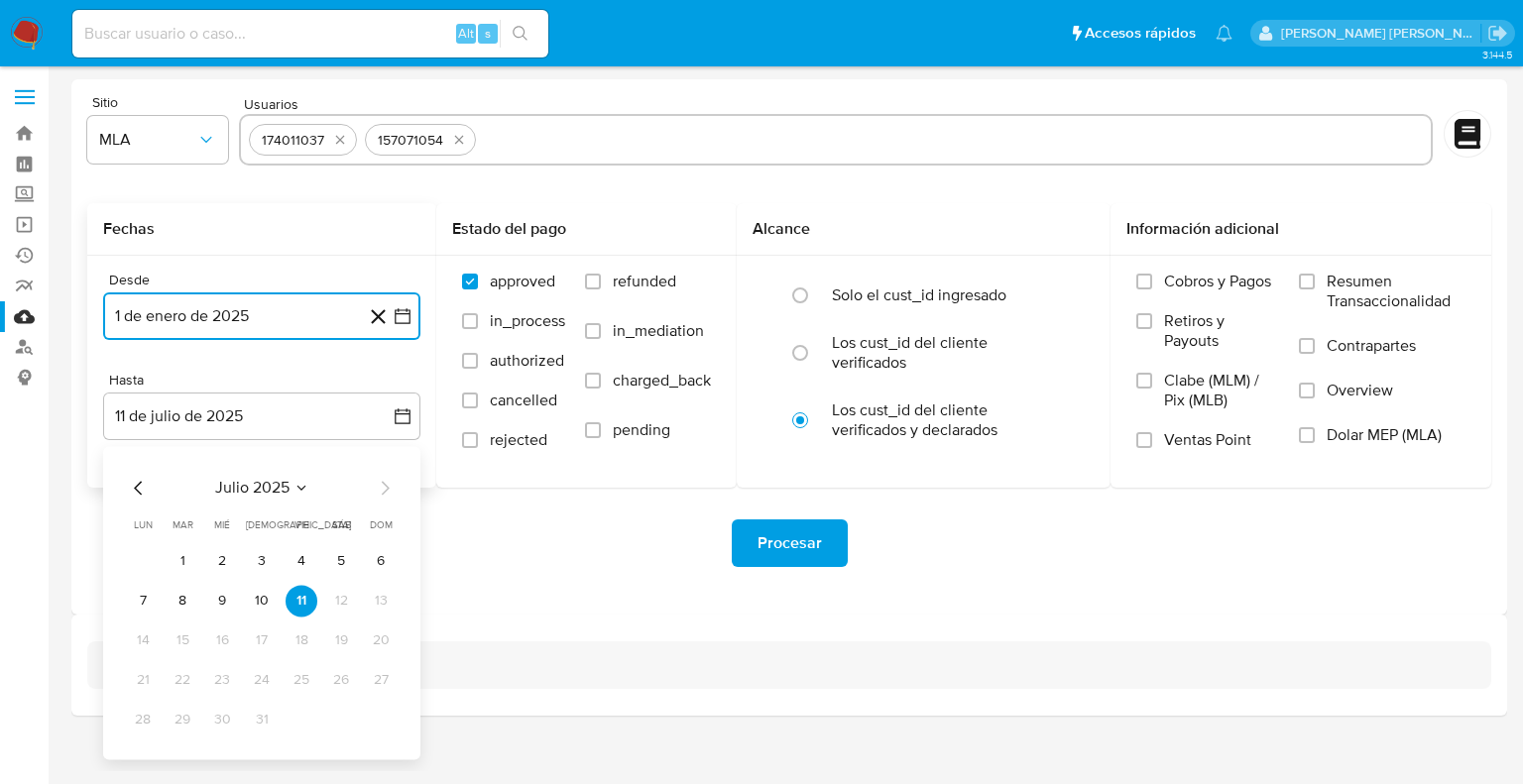 click 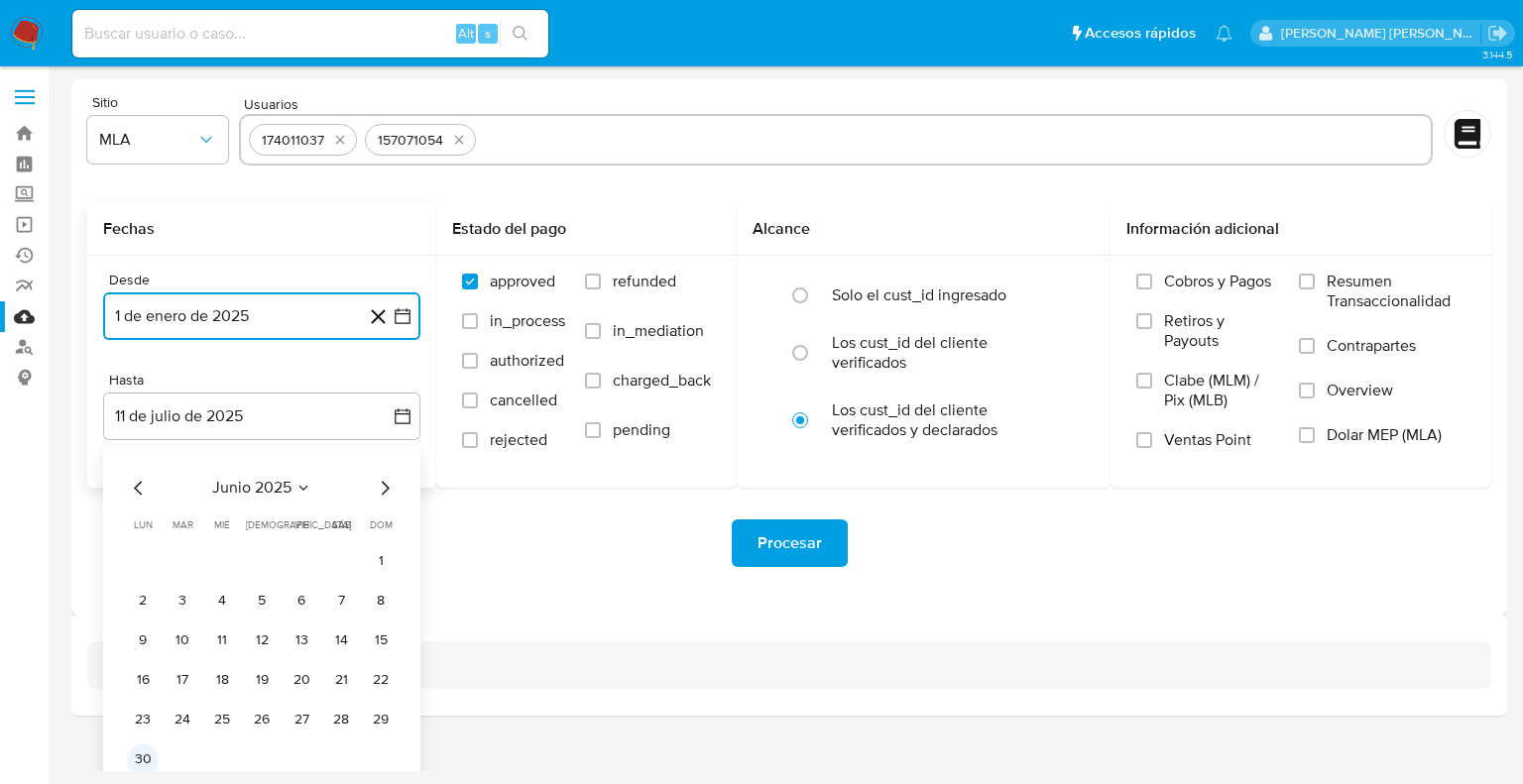 click on "30" at bounding box center [143, 759] 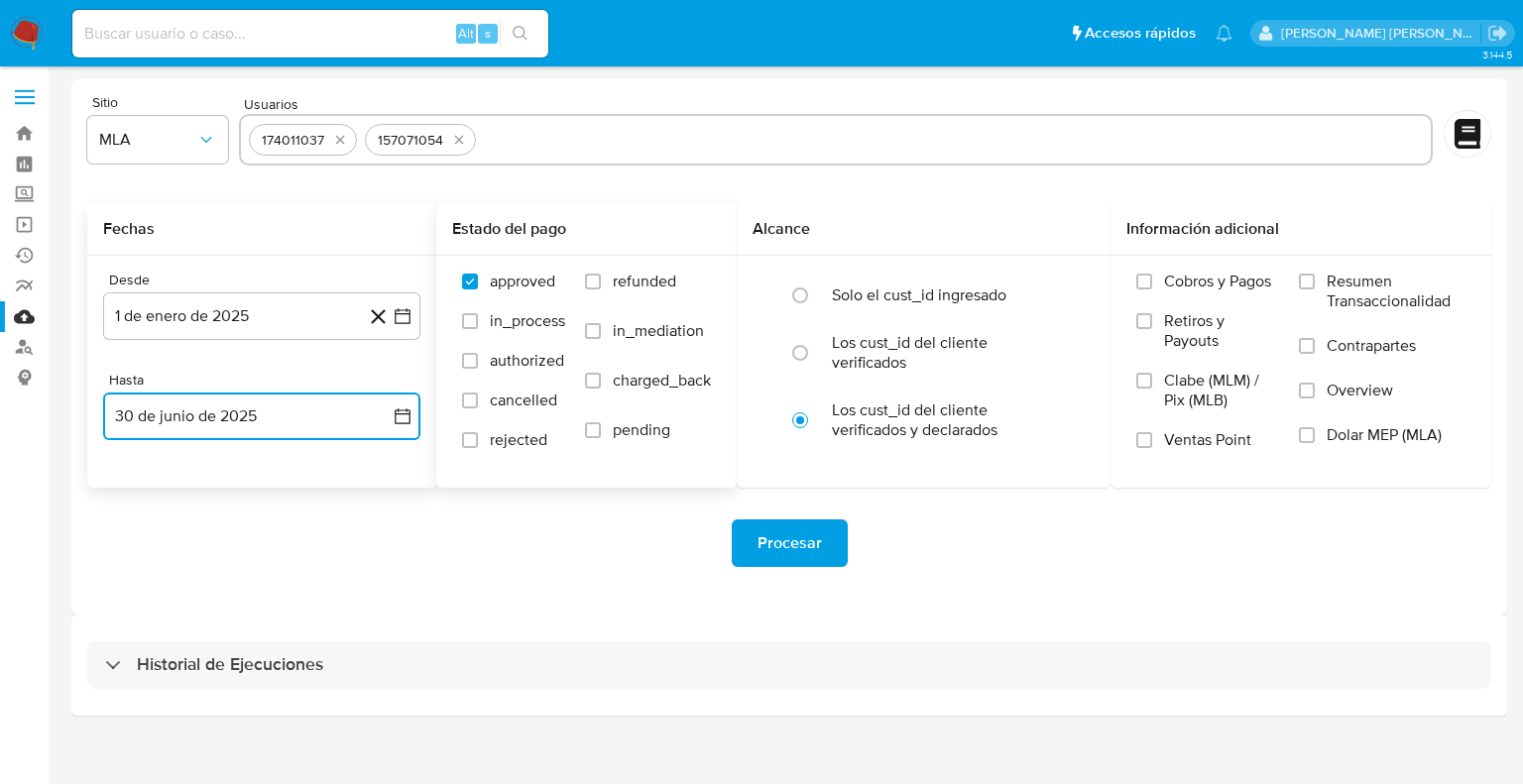 click on "cancelled" at bounding box center (470, 400) 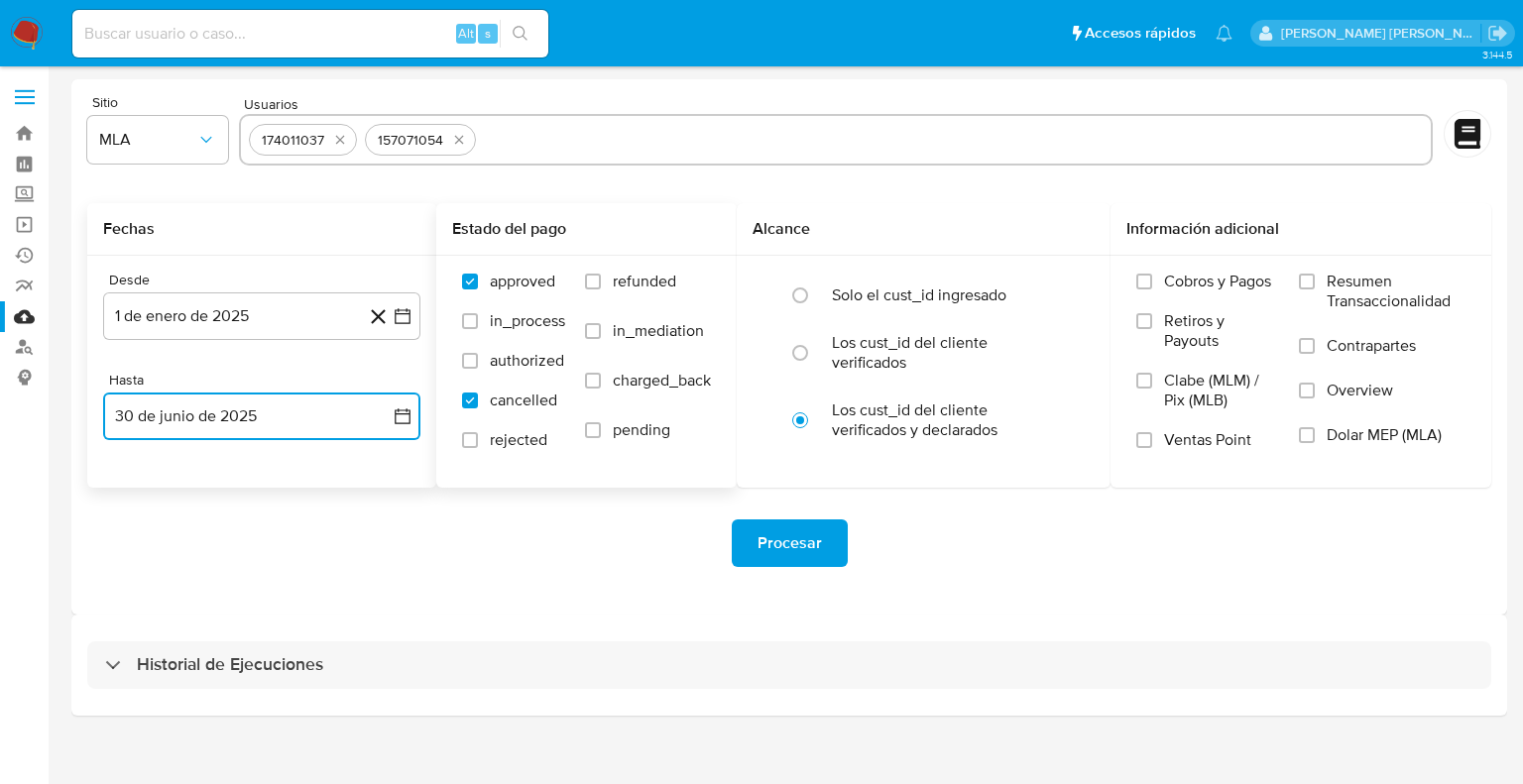 checkbox on "true" 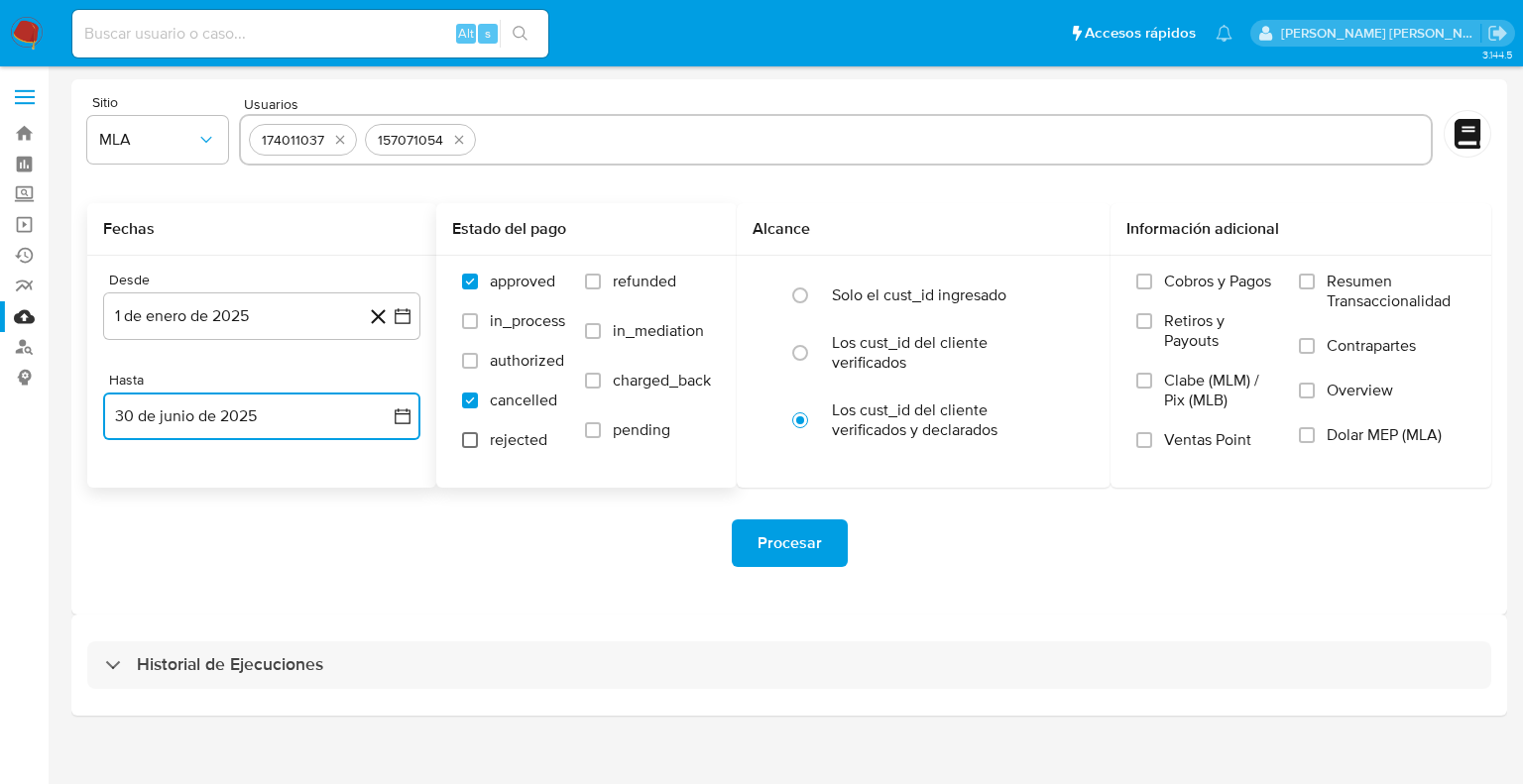 click on "rejected" at bounding box center (470, 440) 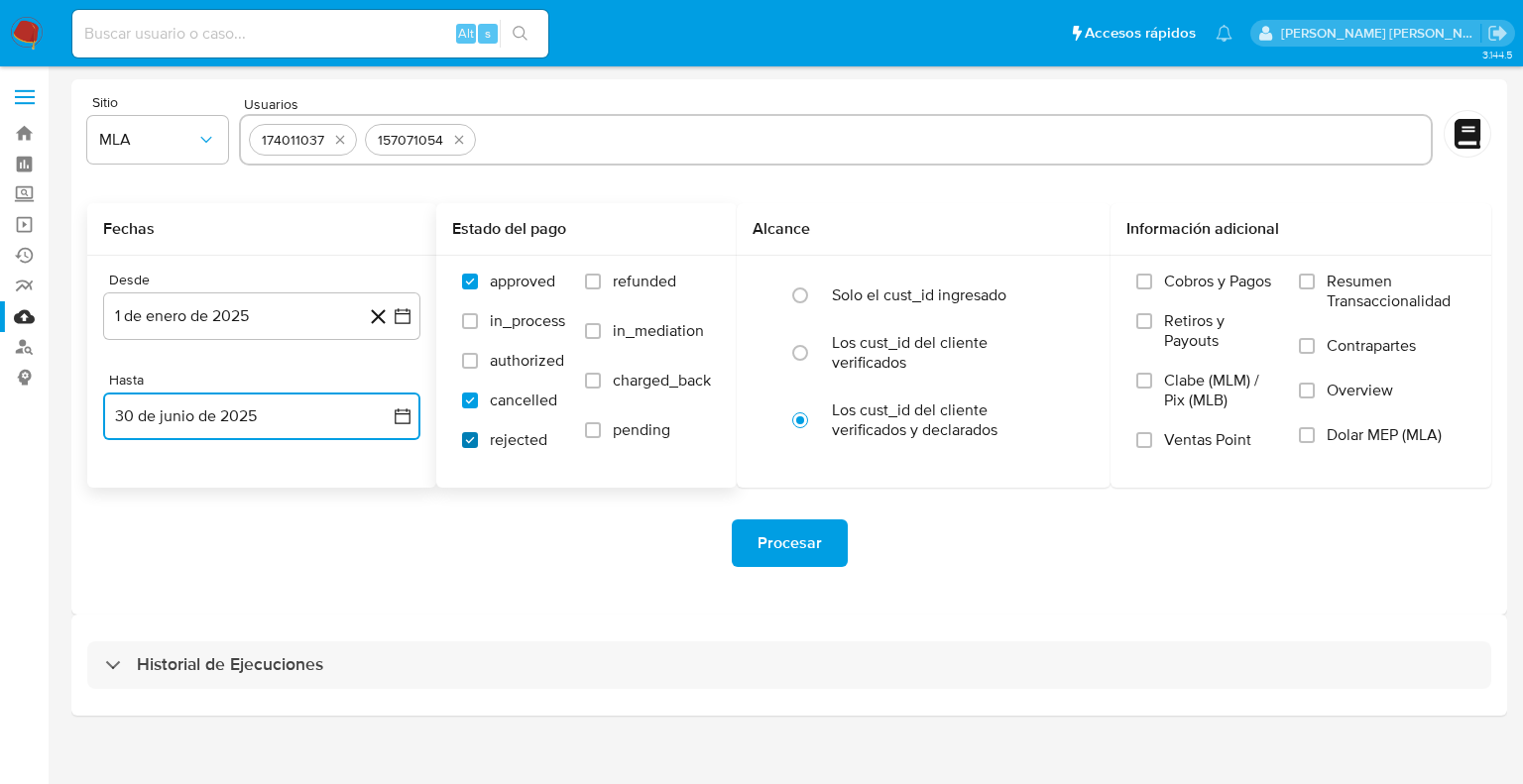 checkbox on "true" 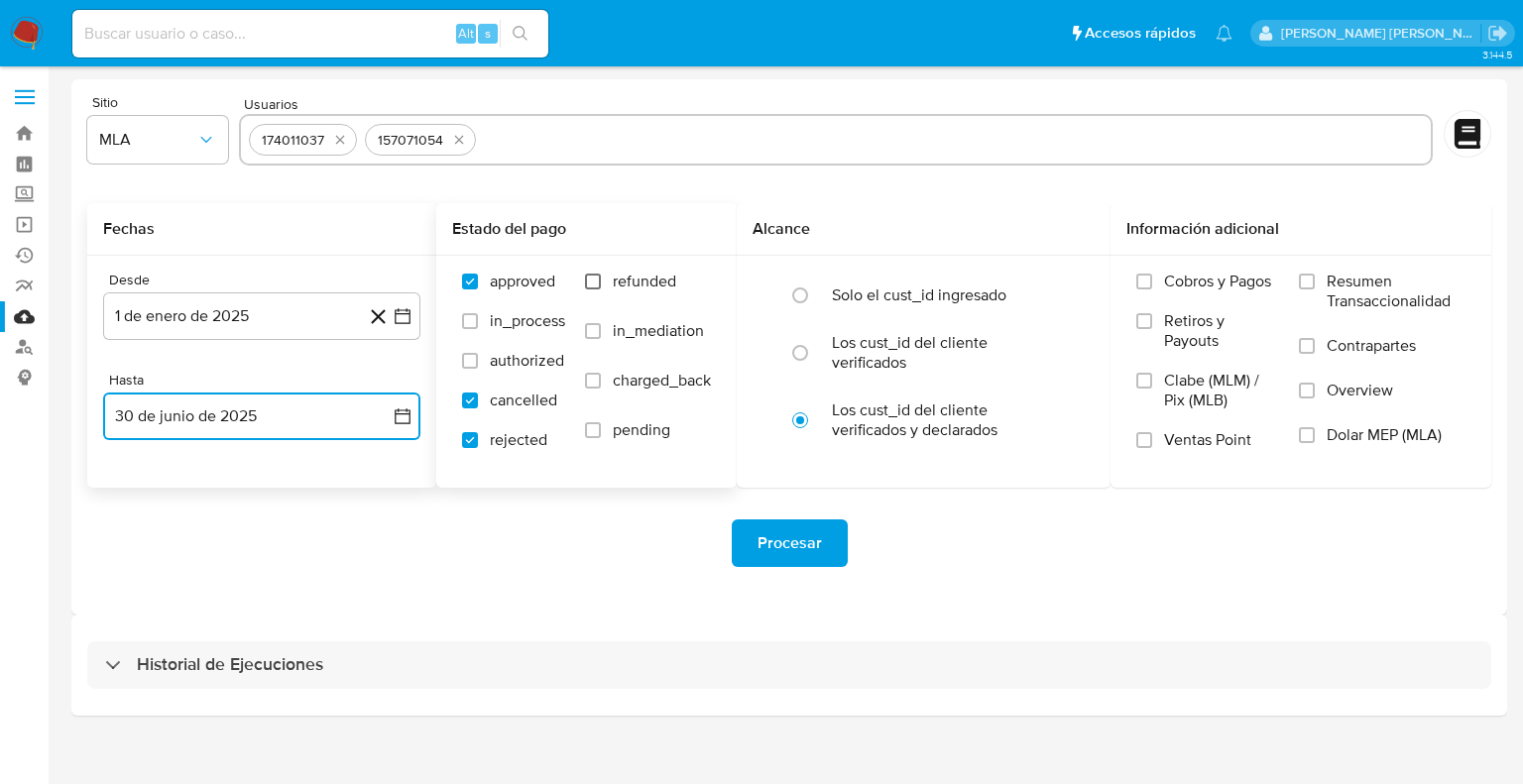 click on "refunded" at bounding box center [593, 281] 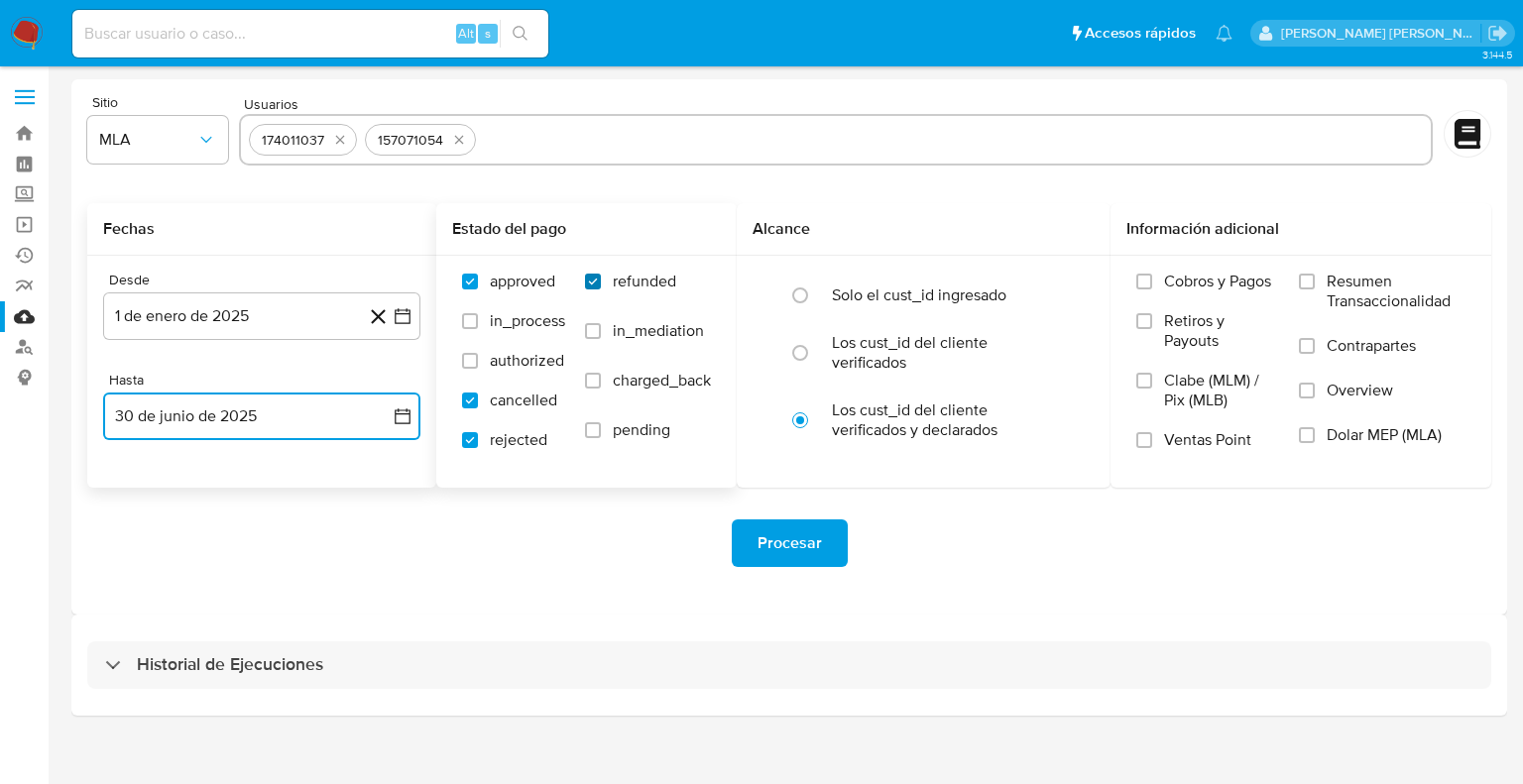 checkbox on "true" 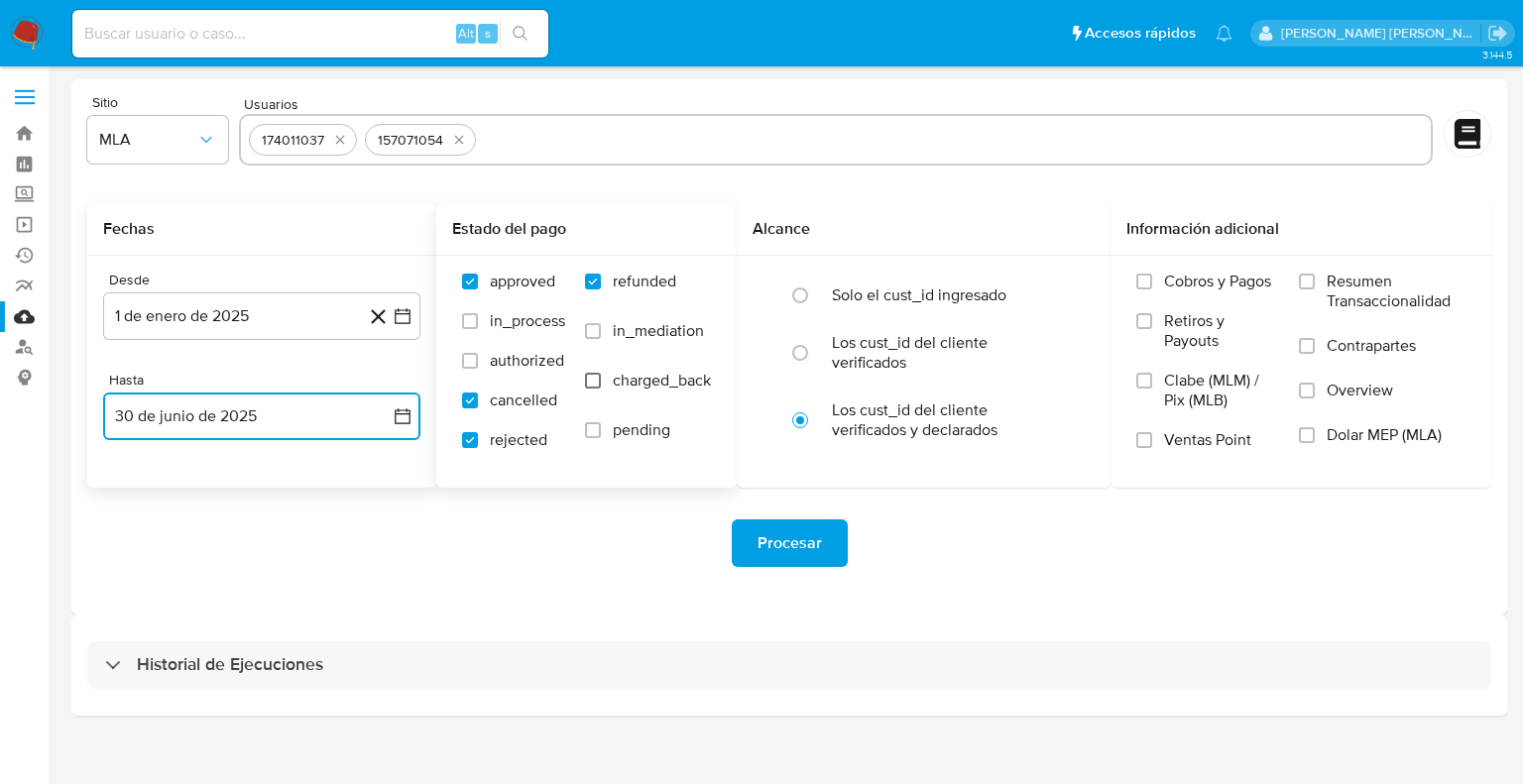 click on "charged_back" at bounding box center [593, 381] 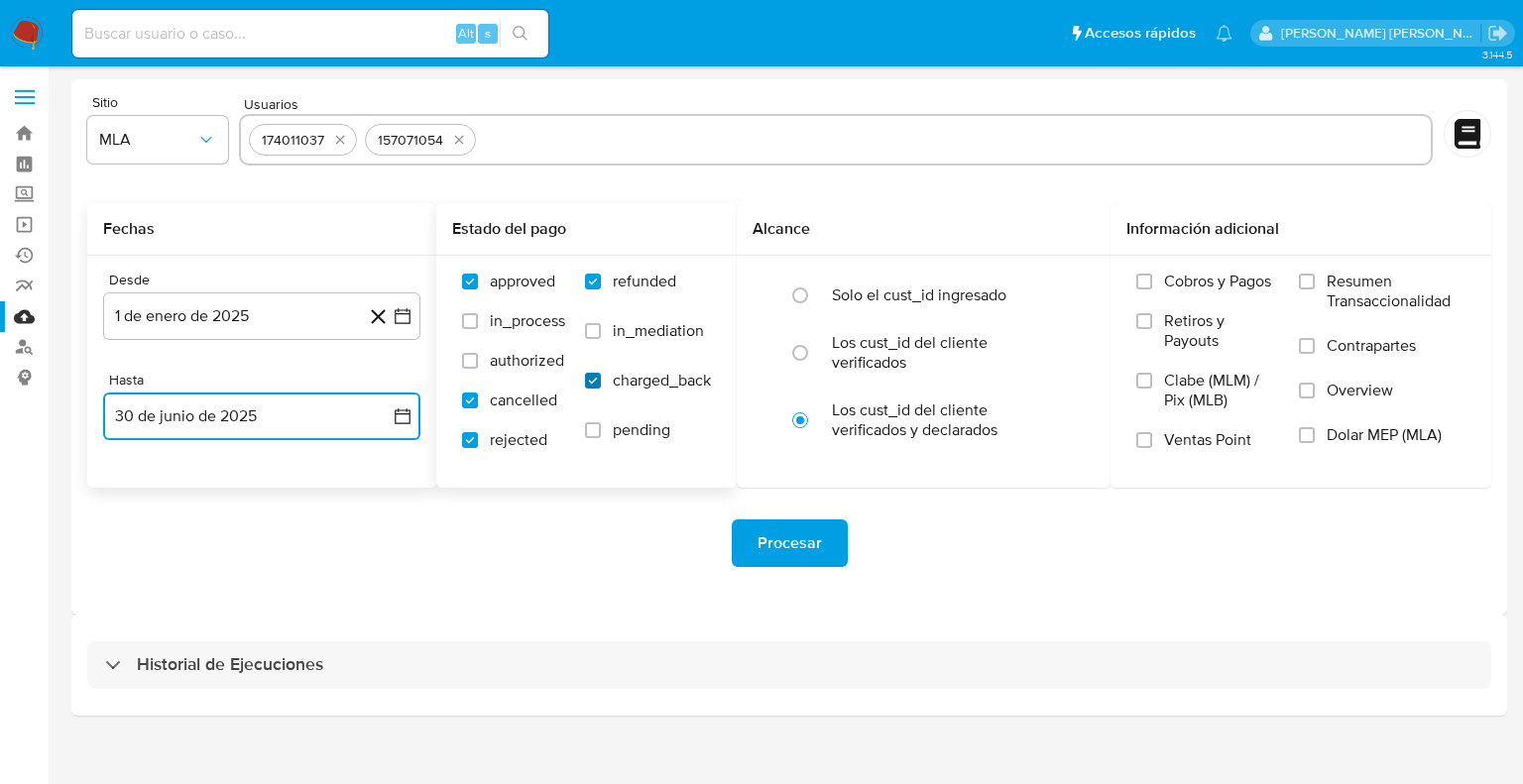 checkbox on "true" 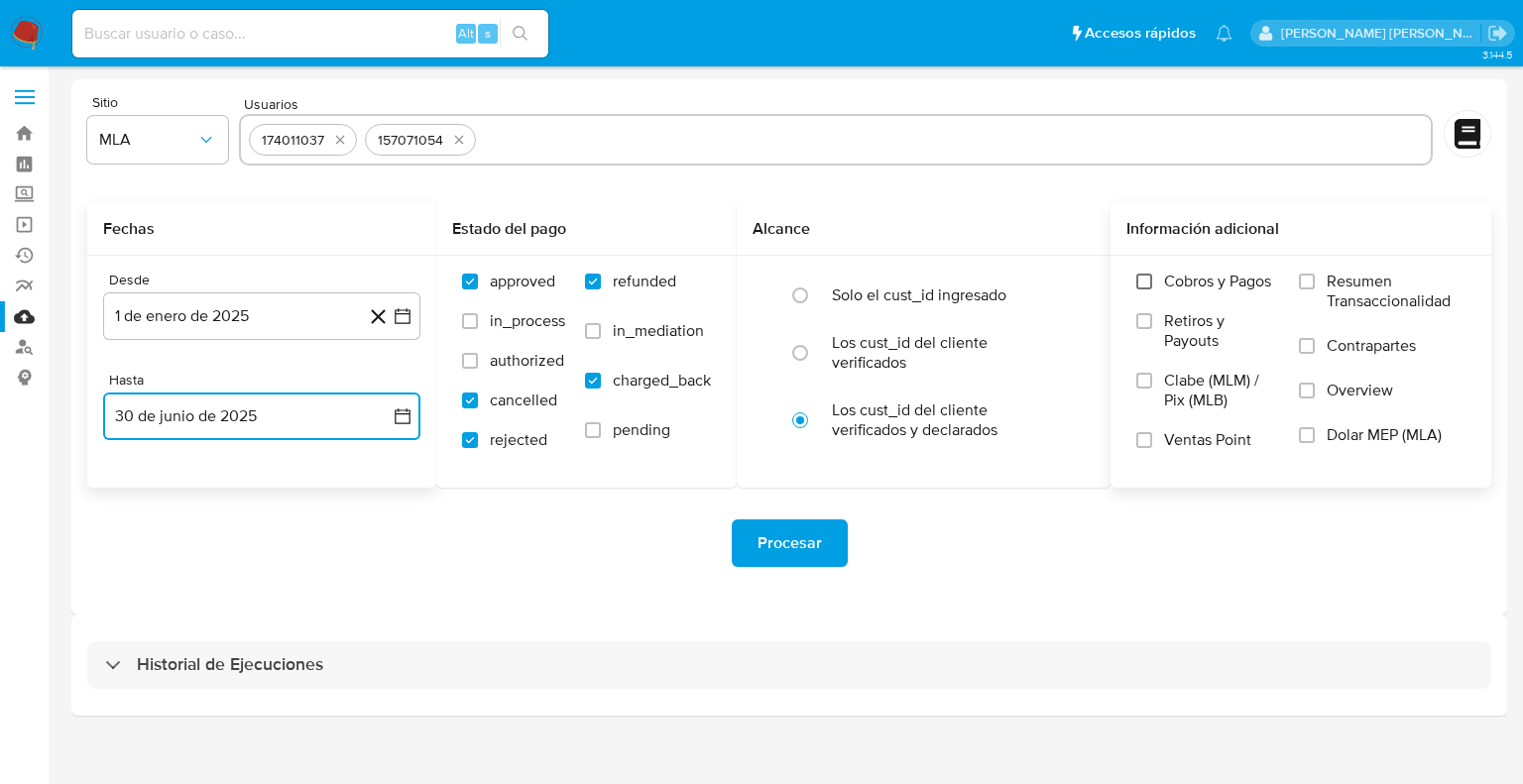 click on "Cobros y Pagos" at bounding box center [1144, 281] 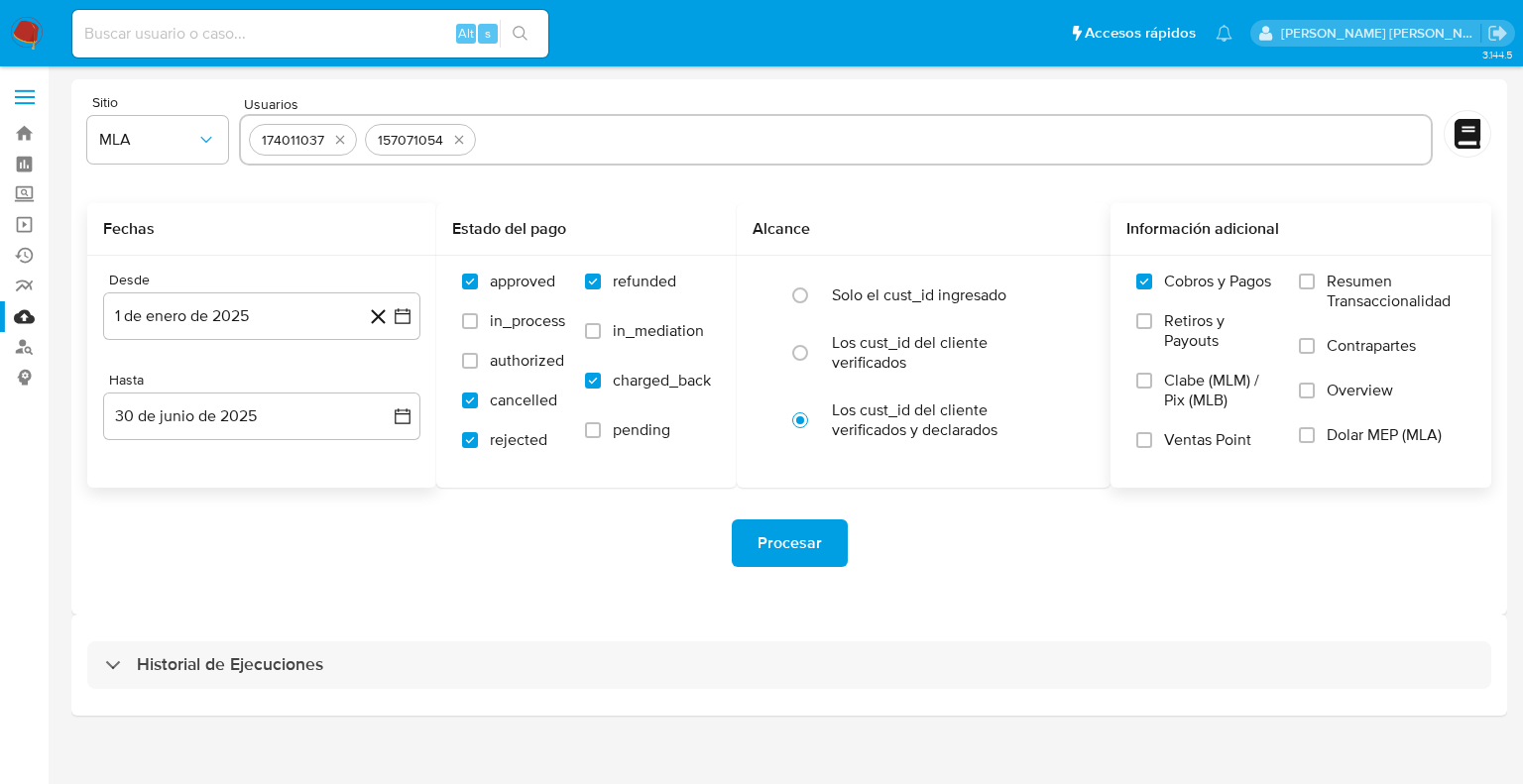 click on "Retiros y Payouts" at bounding box center (1144, 321) 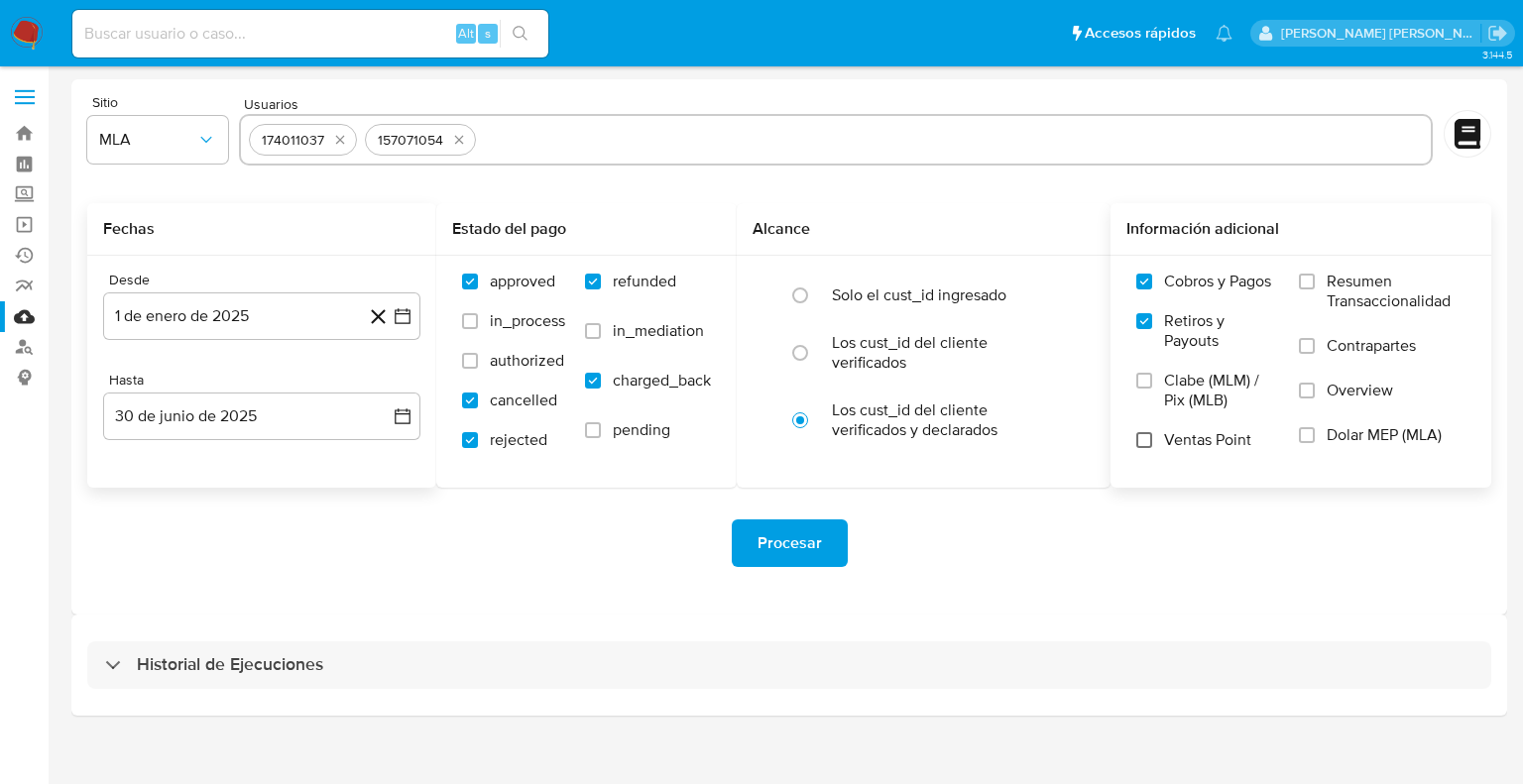 click on "Ventas Point" at bounding box center (1144, 440) 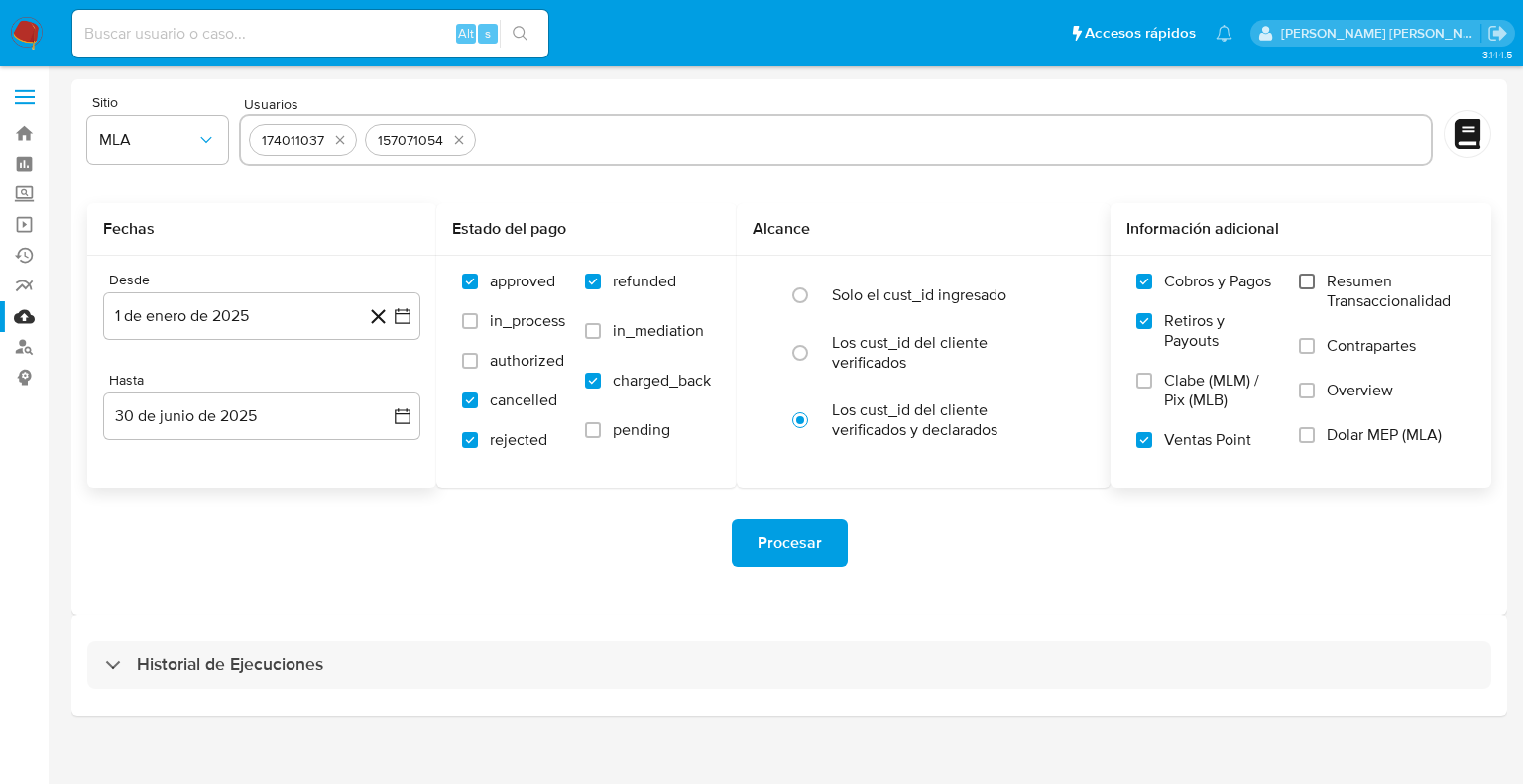 click on "Resumen Transaccionalidad" at bounding box center (1307, 281) 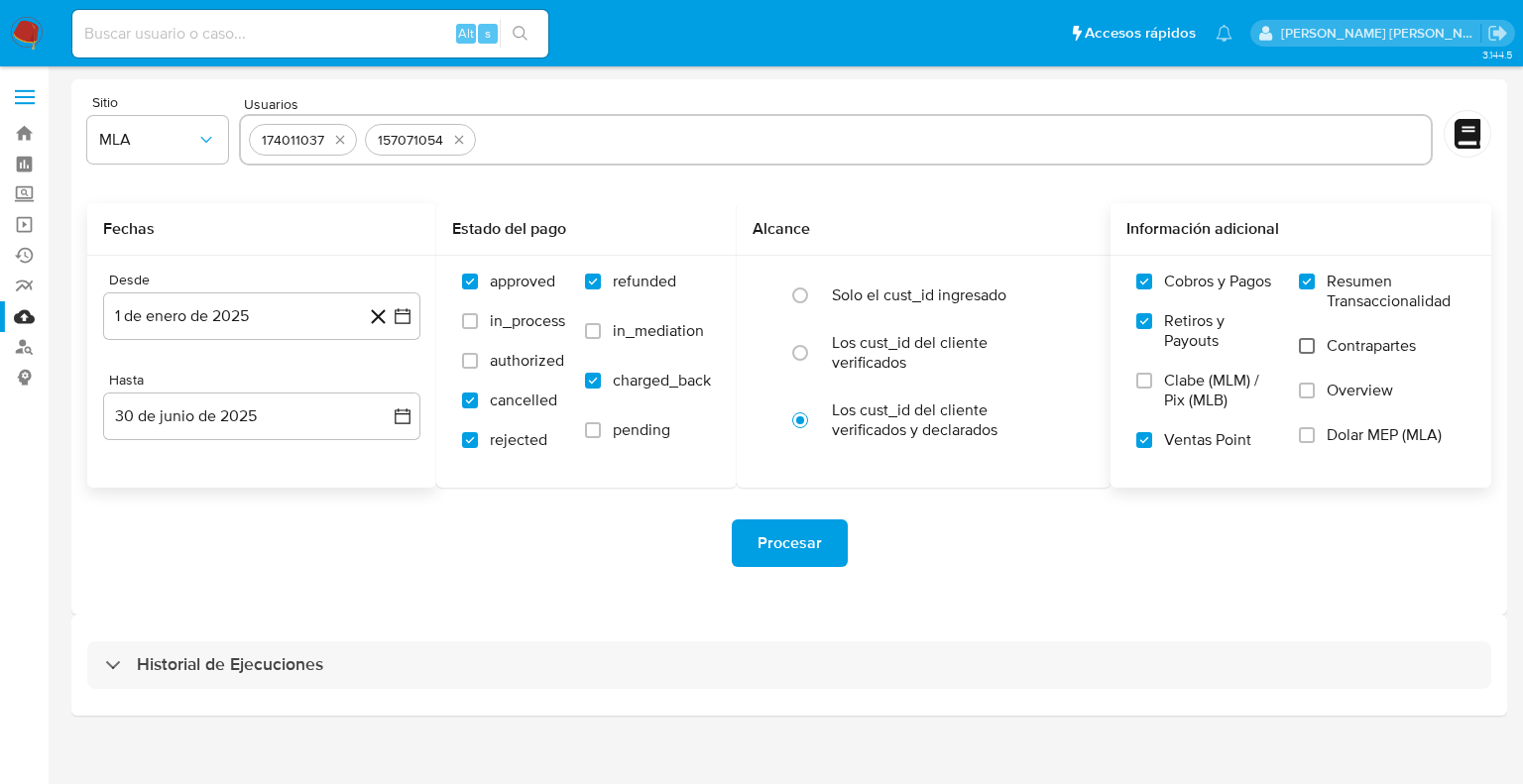 click on "Contrapartes" at bounding box center [1307, 346] 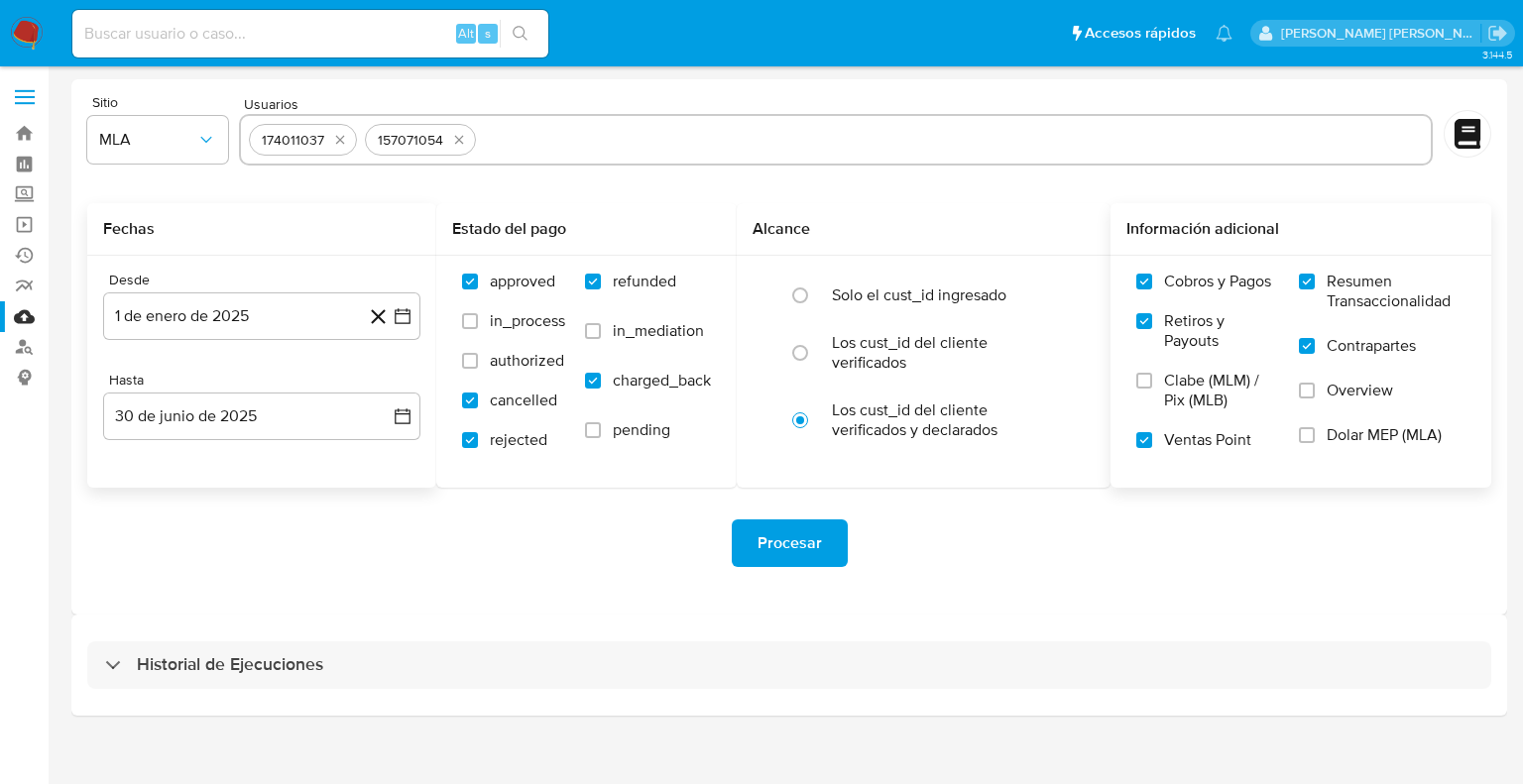 click on "Overview" at bounding box center [1382, 402] 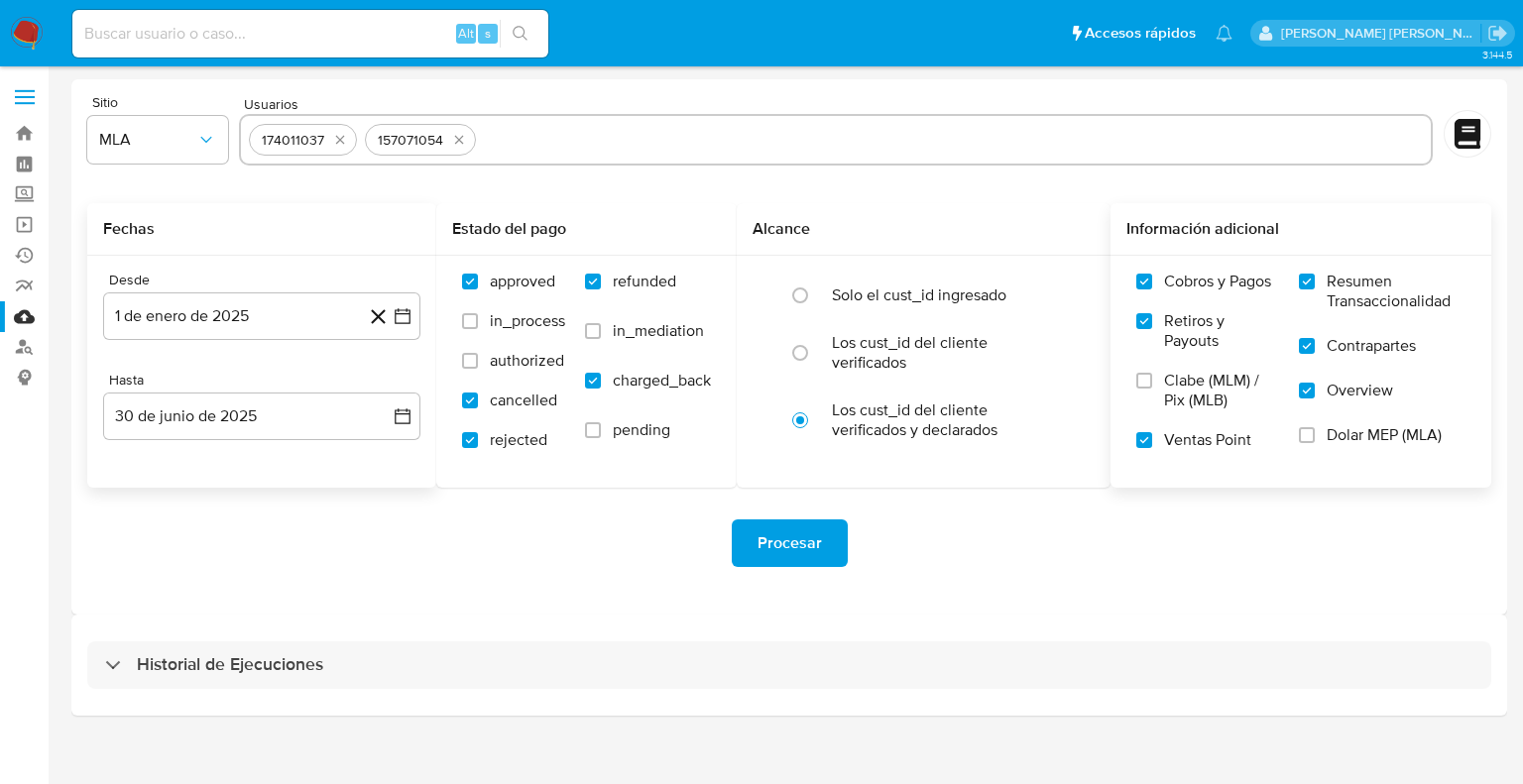 click on "Dolar MEP (MLA)" at bounding box center [1382, 447] 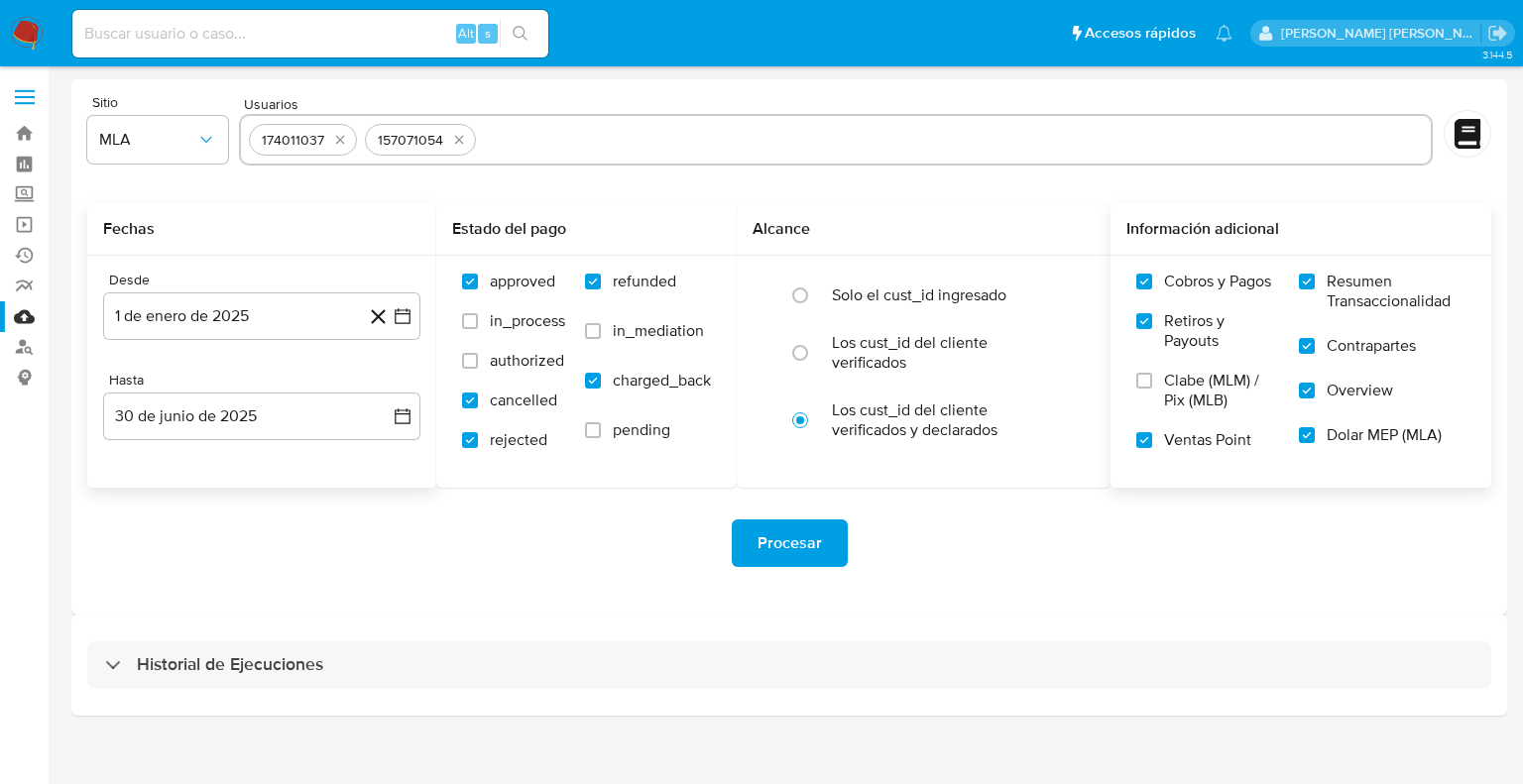 click on "Procesar" at bounding box center [789, 543] 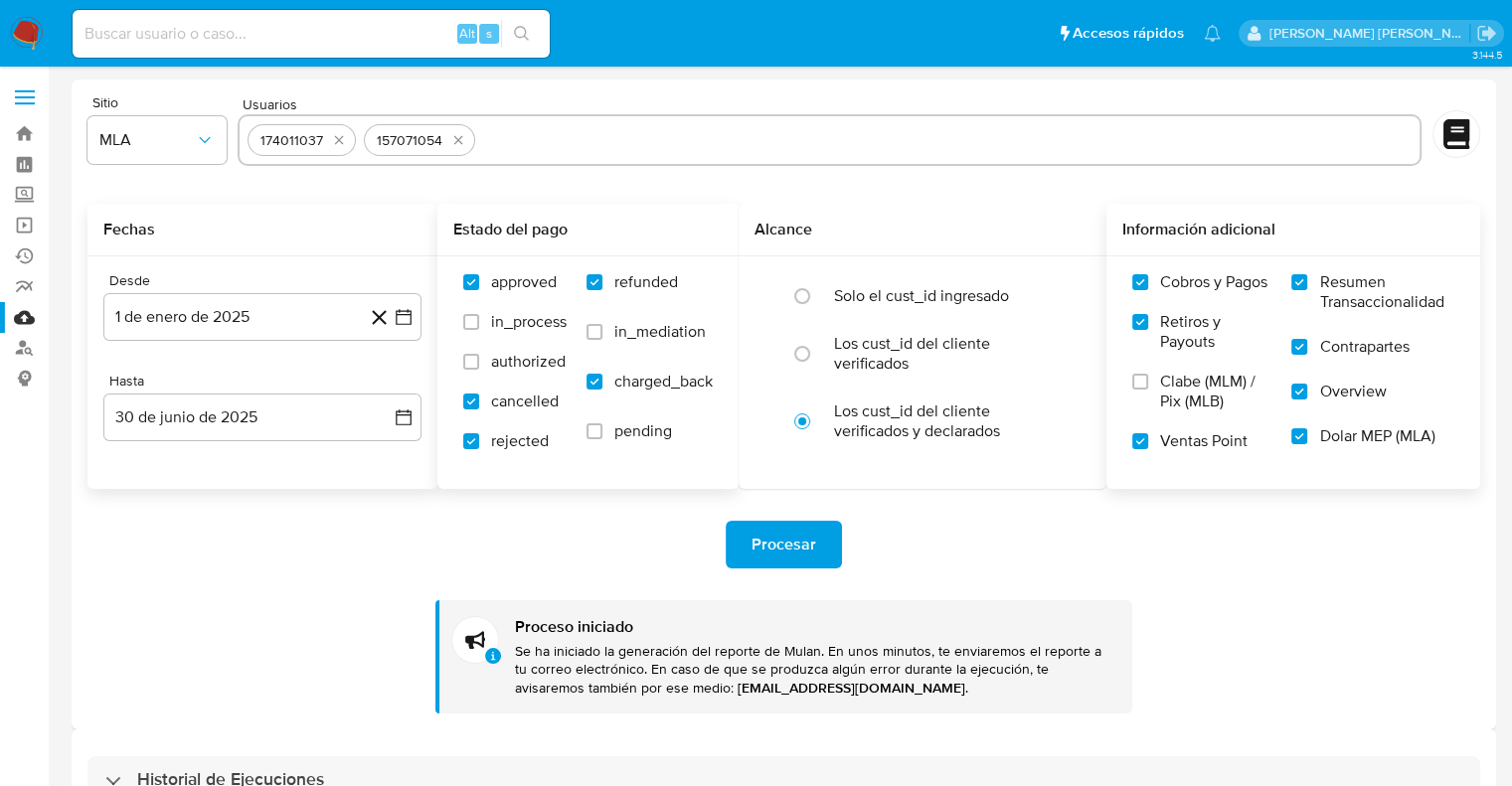 type 